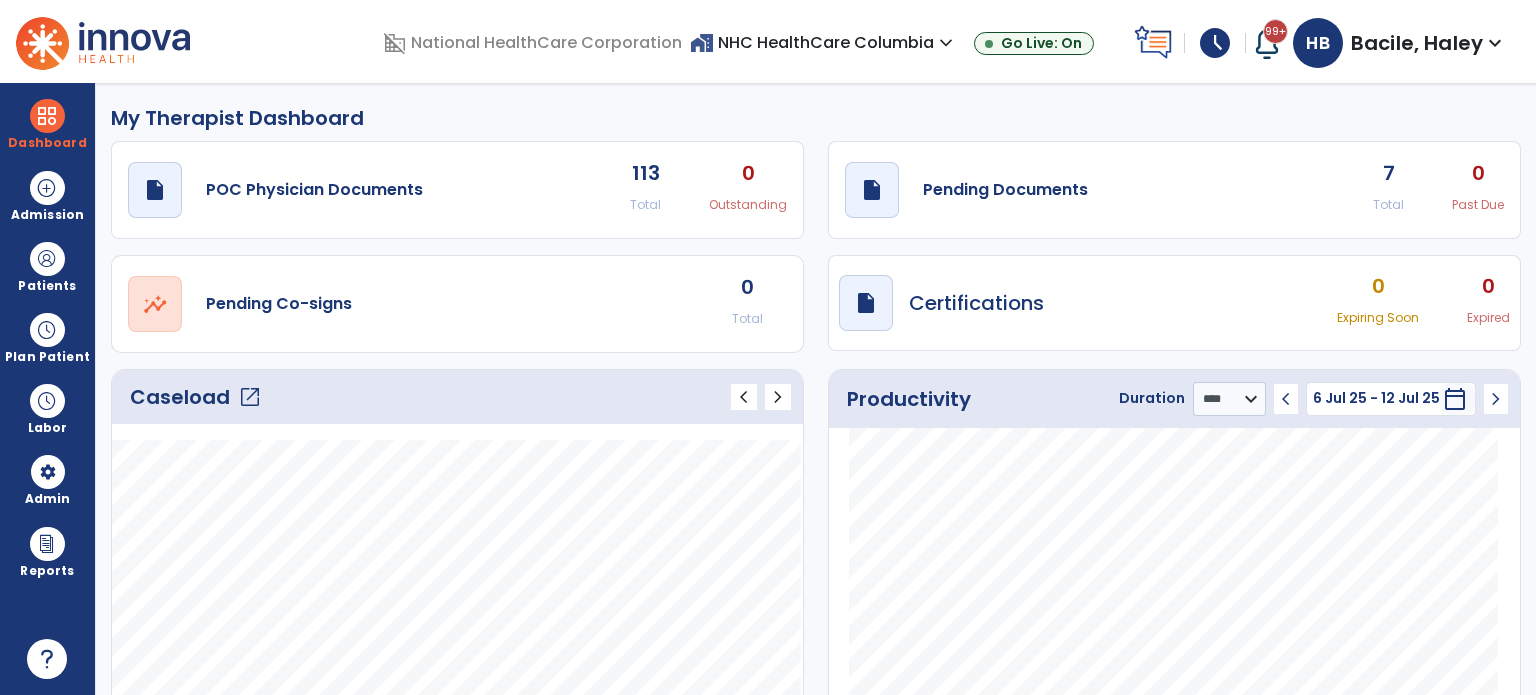 click on "open_in_new" 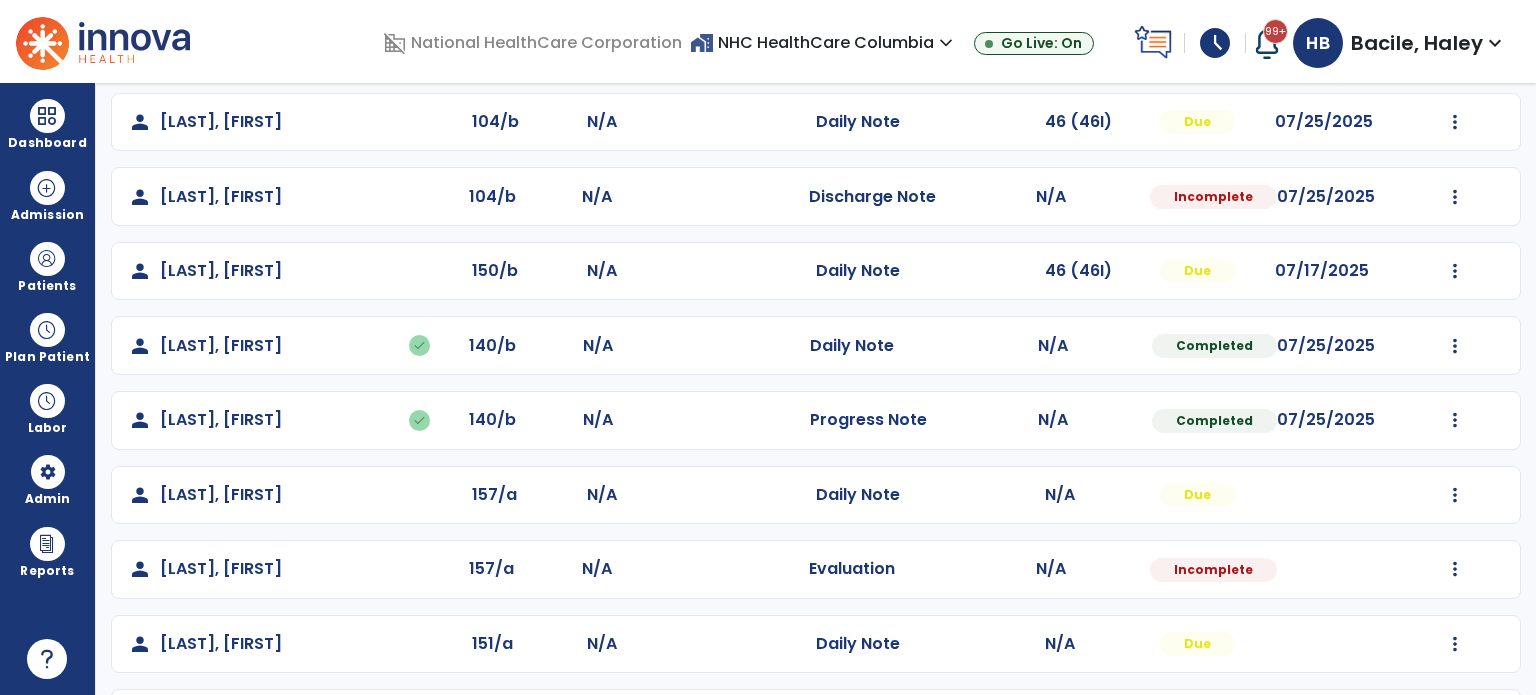 scroll, scrollTop: 336, scrollLeft: 0, axis: vertical 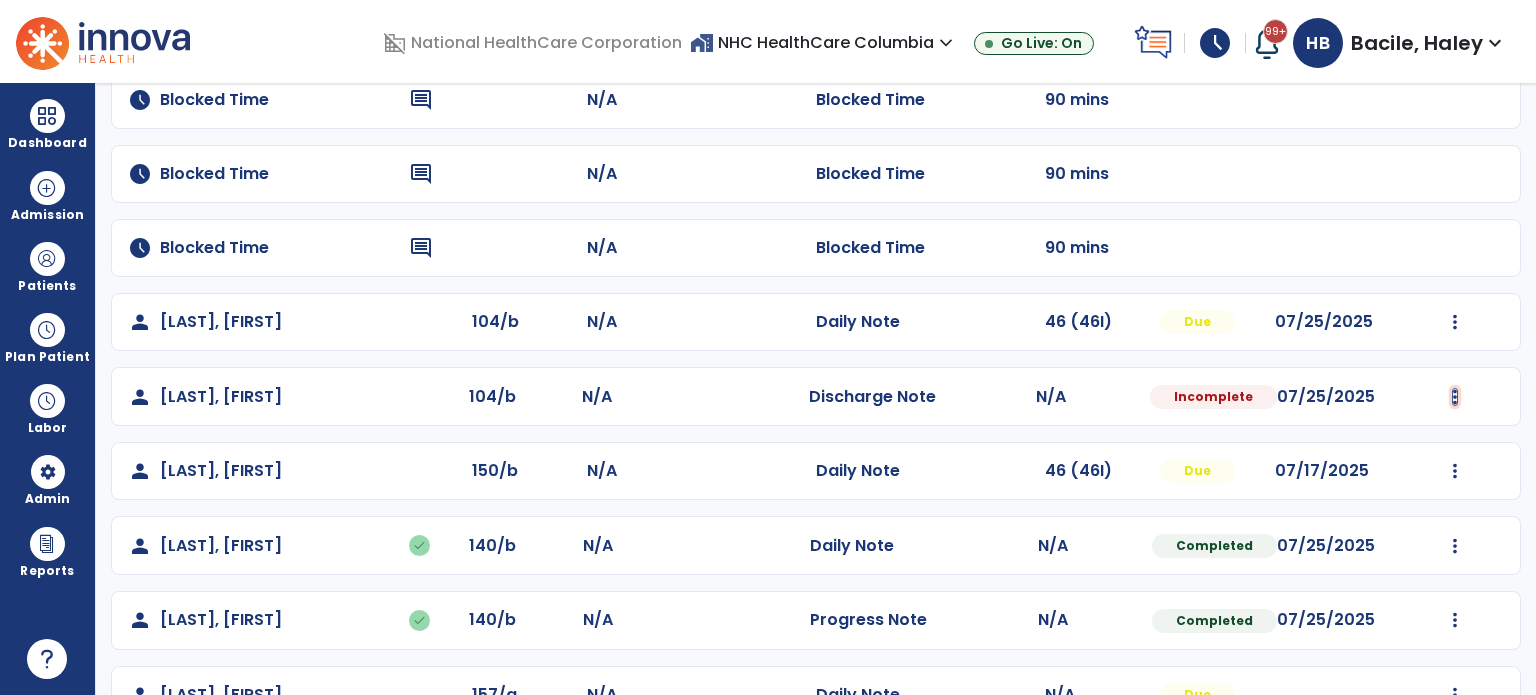 click at bounding box center (1455, 322) 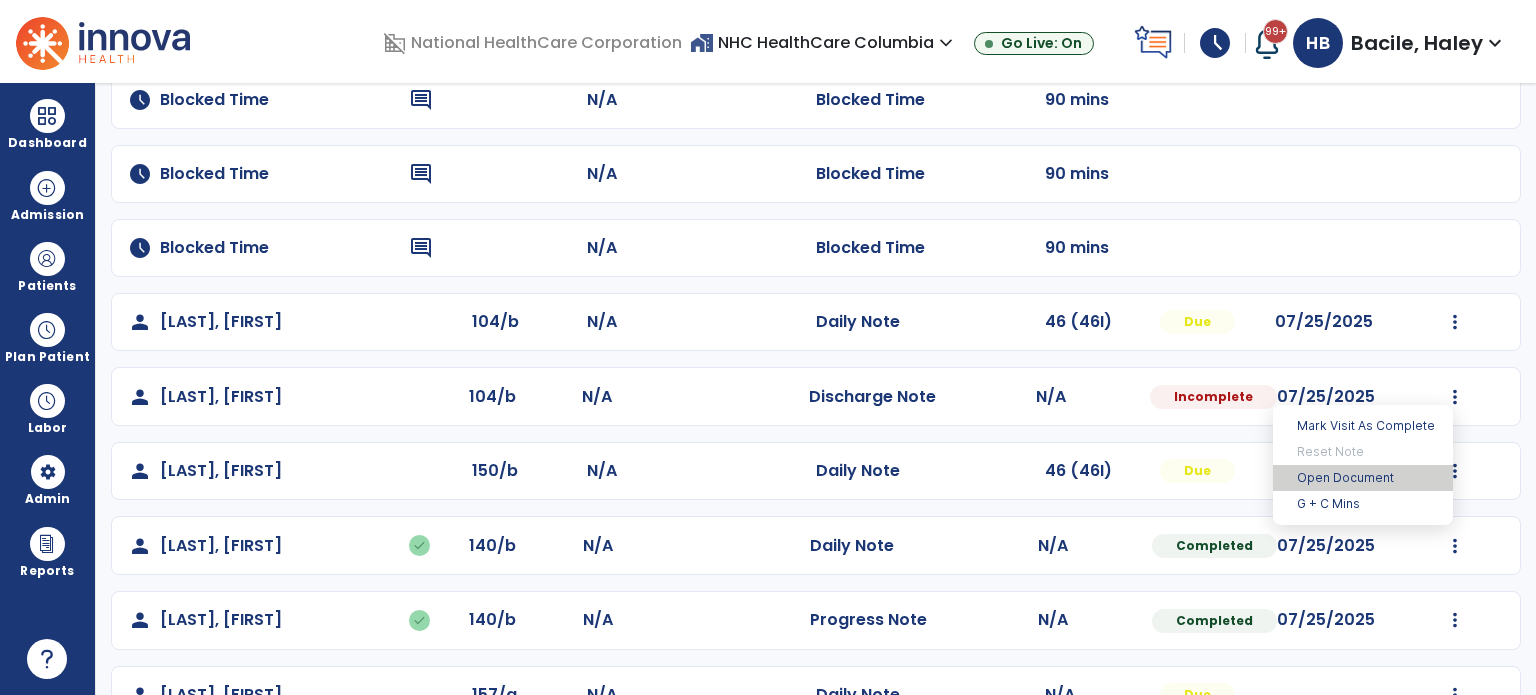 click on "Open Document" at bounding box center [1363, 478] 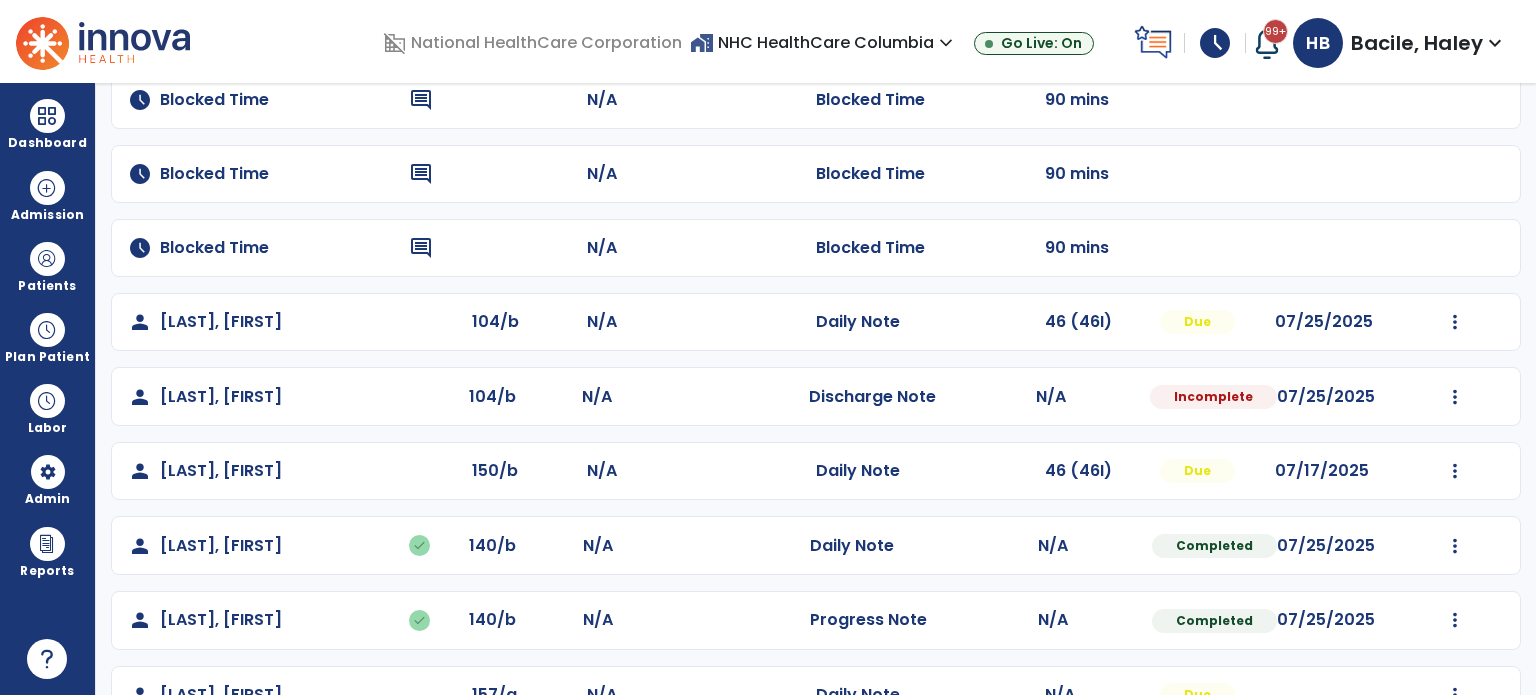 select on "***" 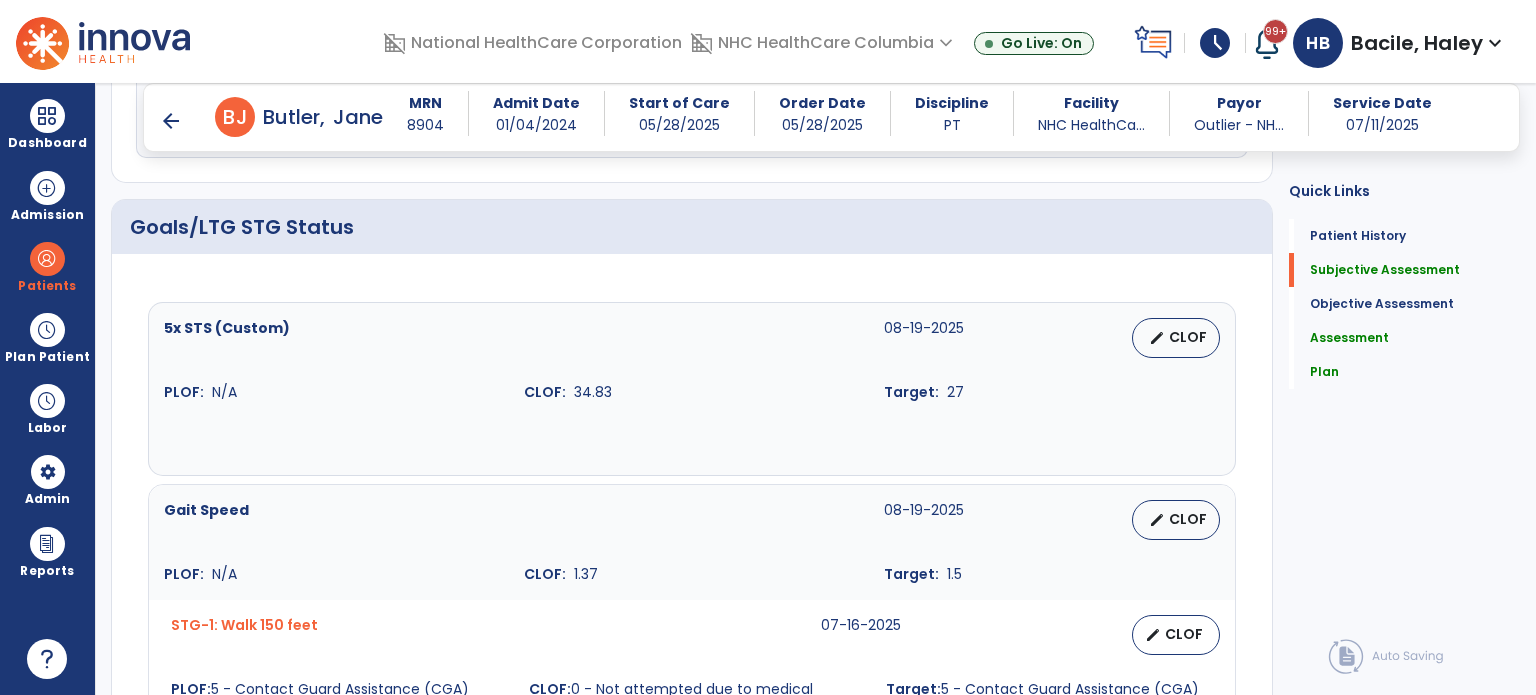 scroll, scrollTop: 600, scrollLeft: 0, axis: vertical 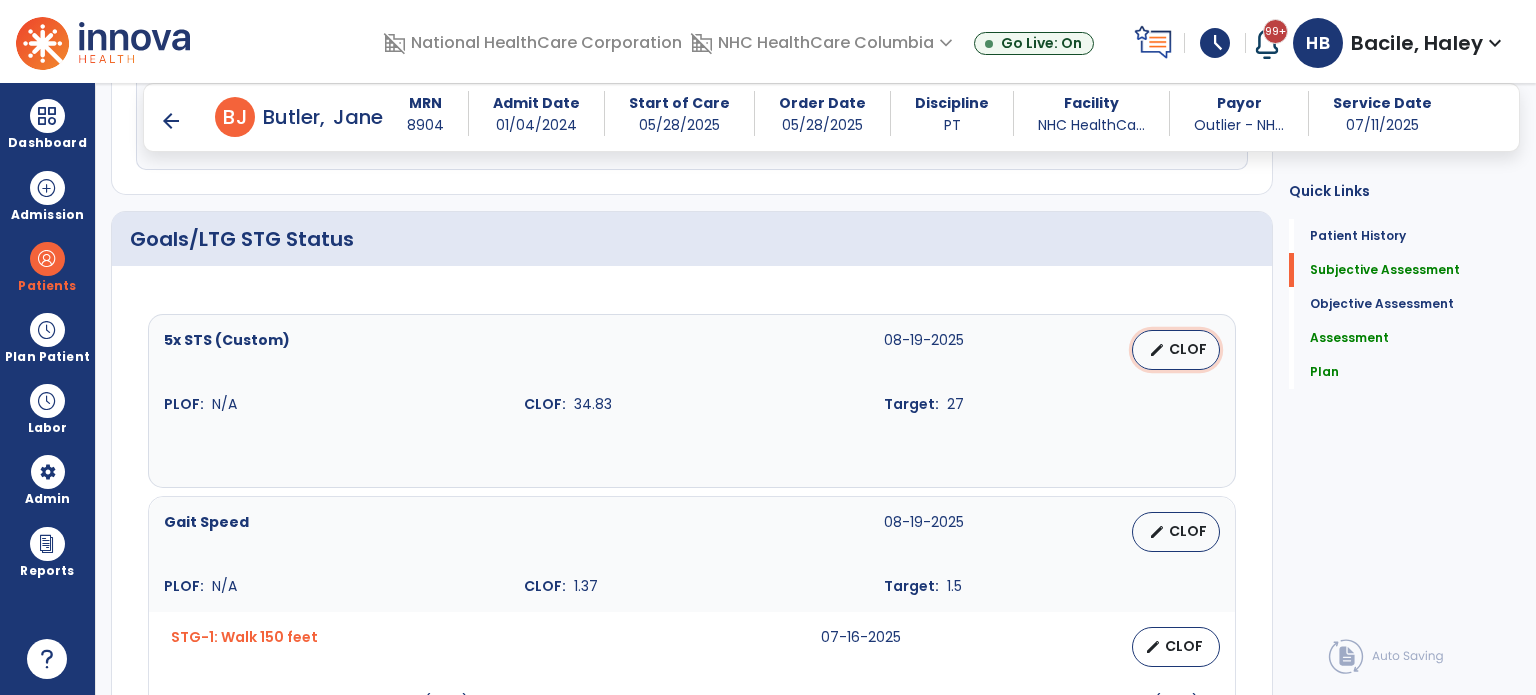 click on "CLOF" at bounding box center [1188, 349] 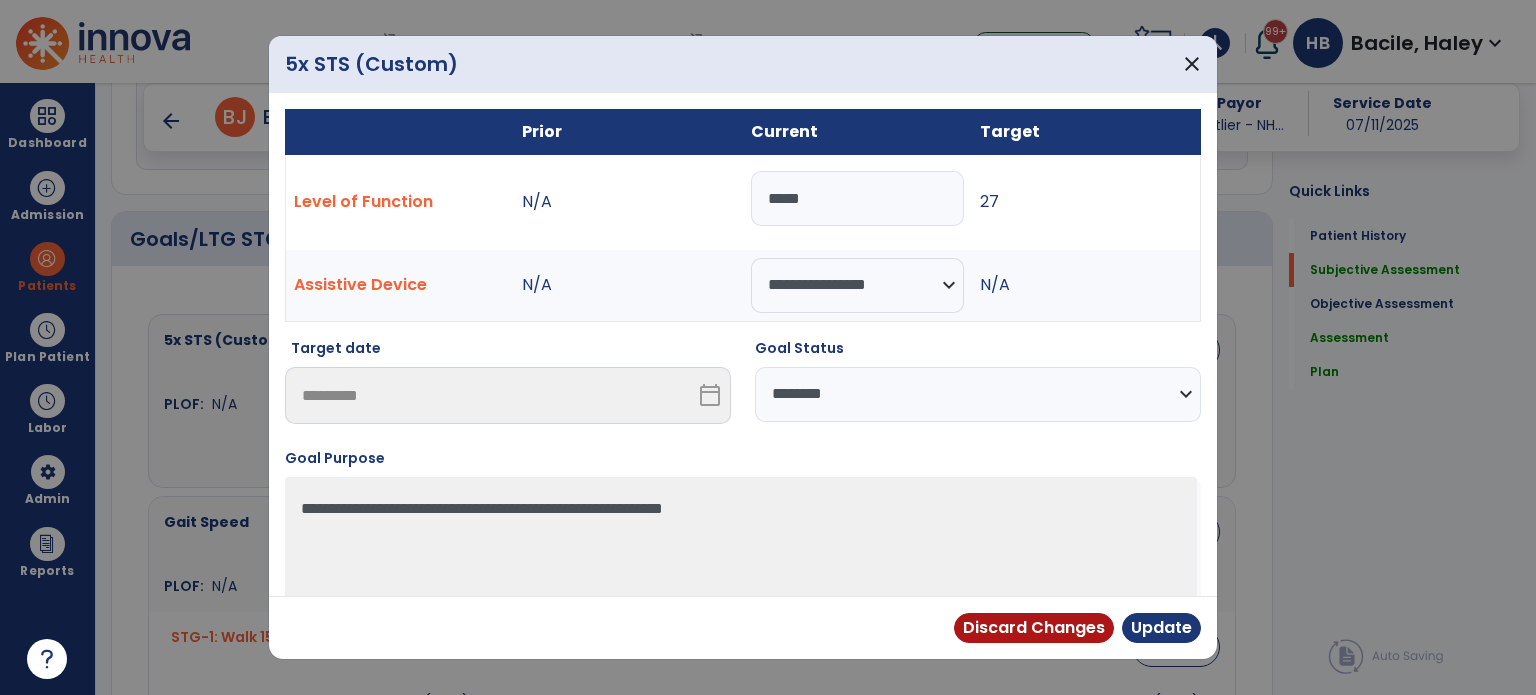 drag, startPoint x: 926, startPoint y: 182, endPoint x: 692, endPoint y: 211, distance: 235.79016 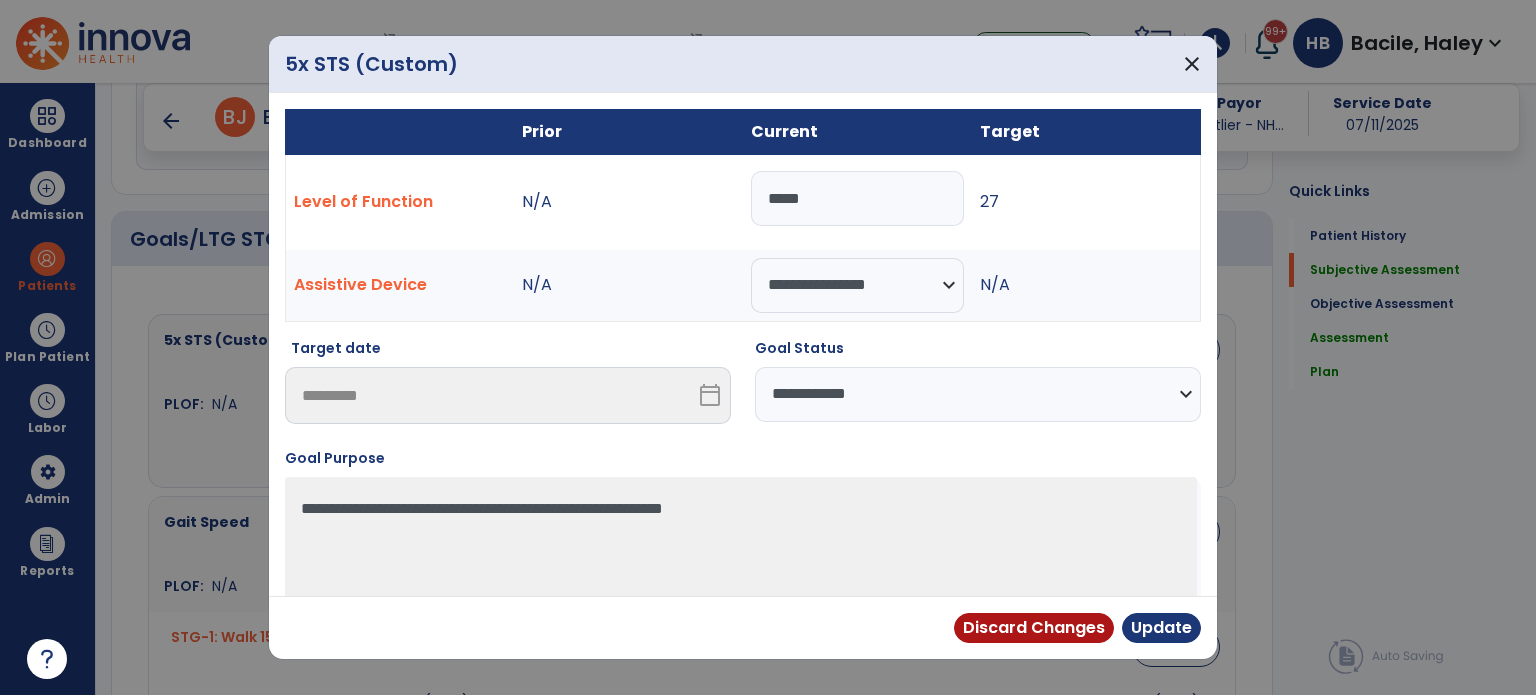 click on "**********" at bounding box center [978, 394] 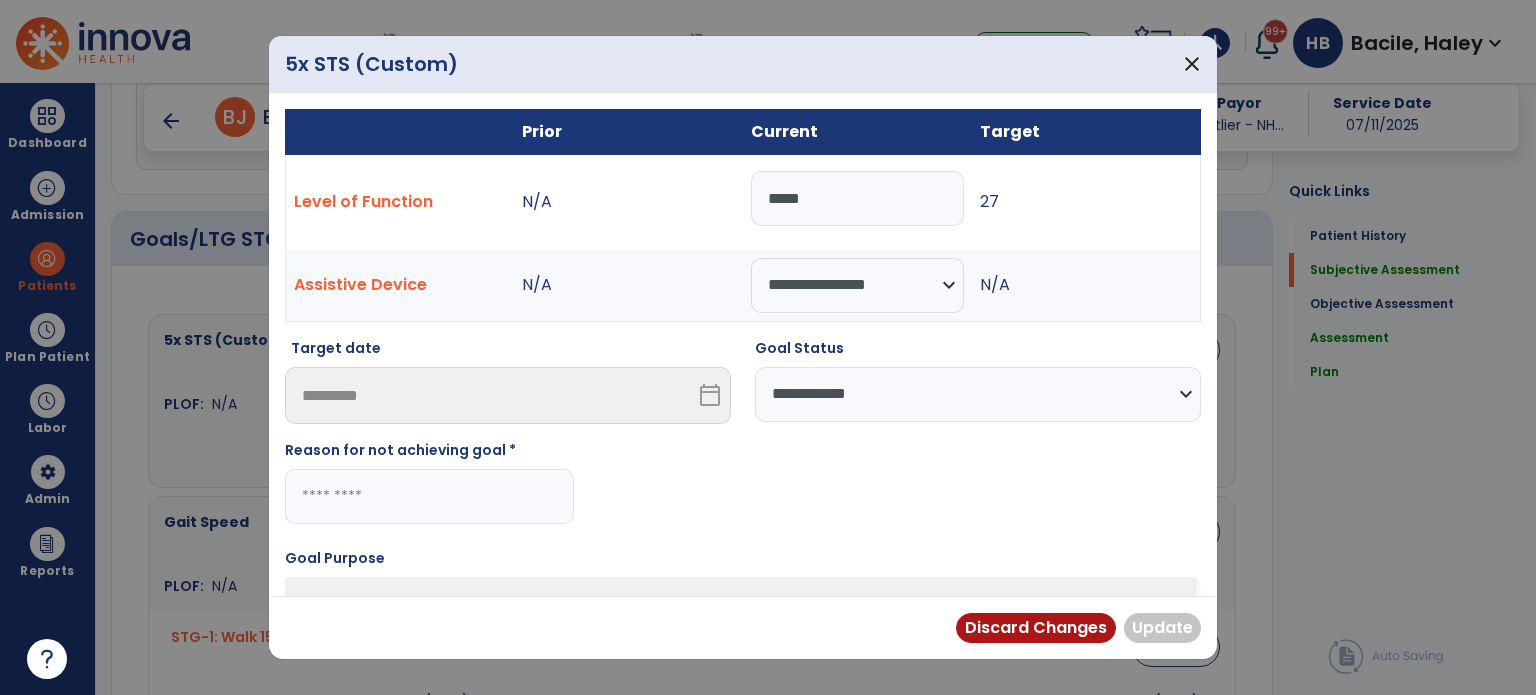 drag, startPoint x: 535, startPoint y: 476, endPoint x: 544, endPoint y: 489, distance: 15.811388 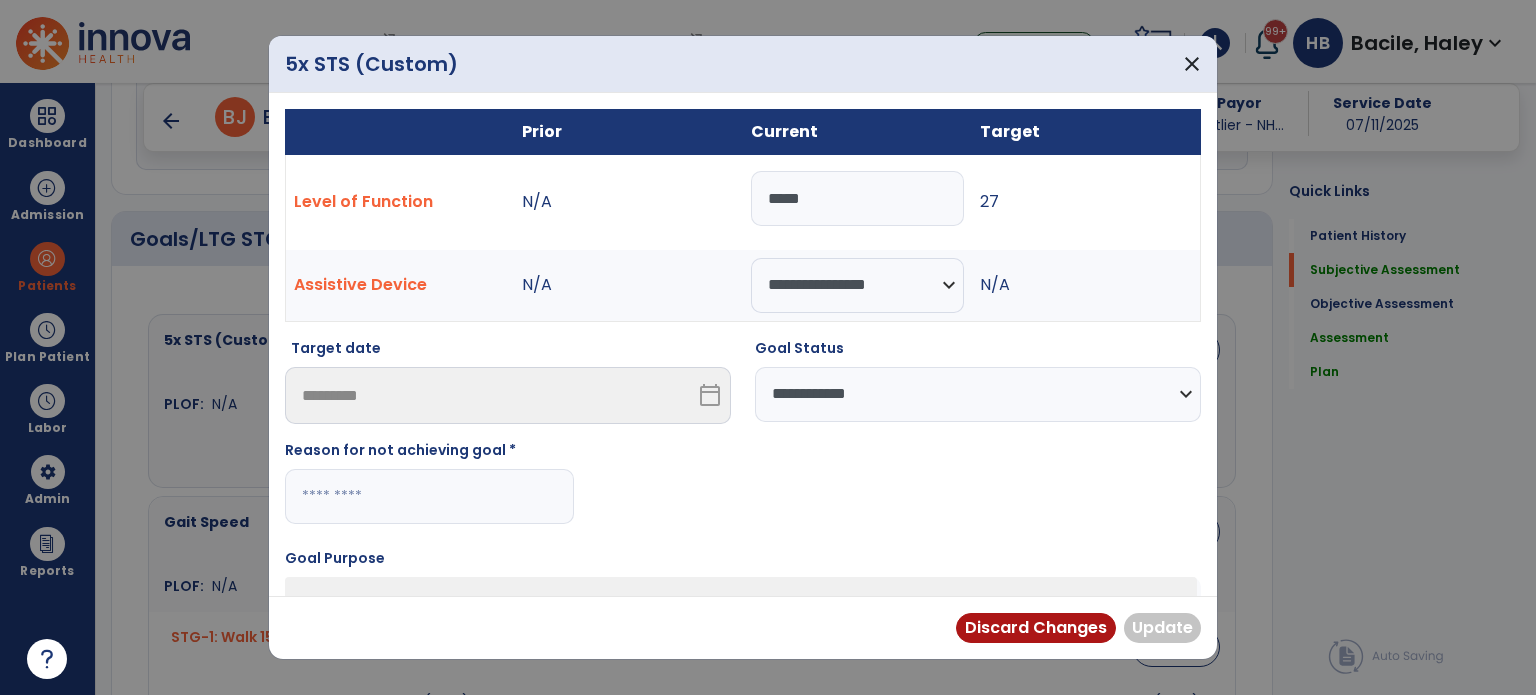 type on "*" 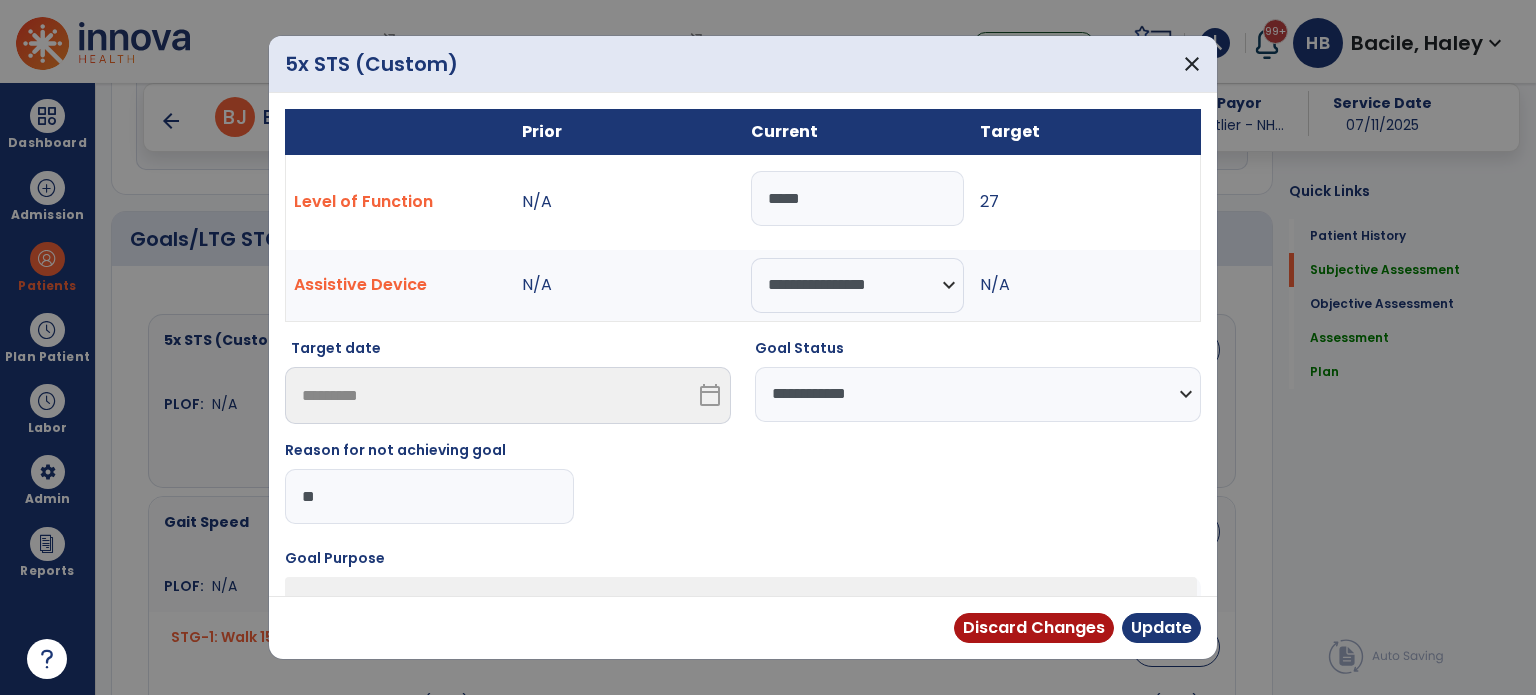 type on "*" 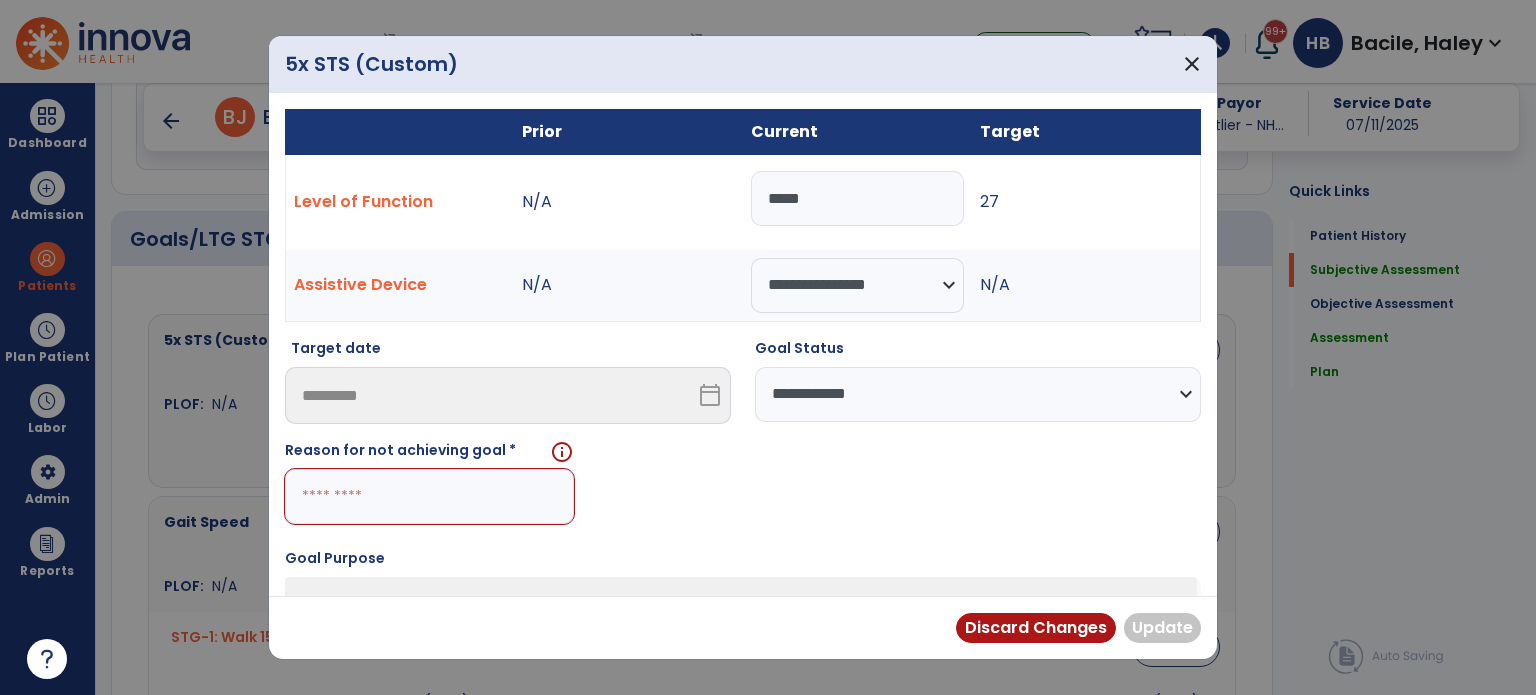 type on "*" 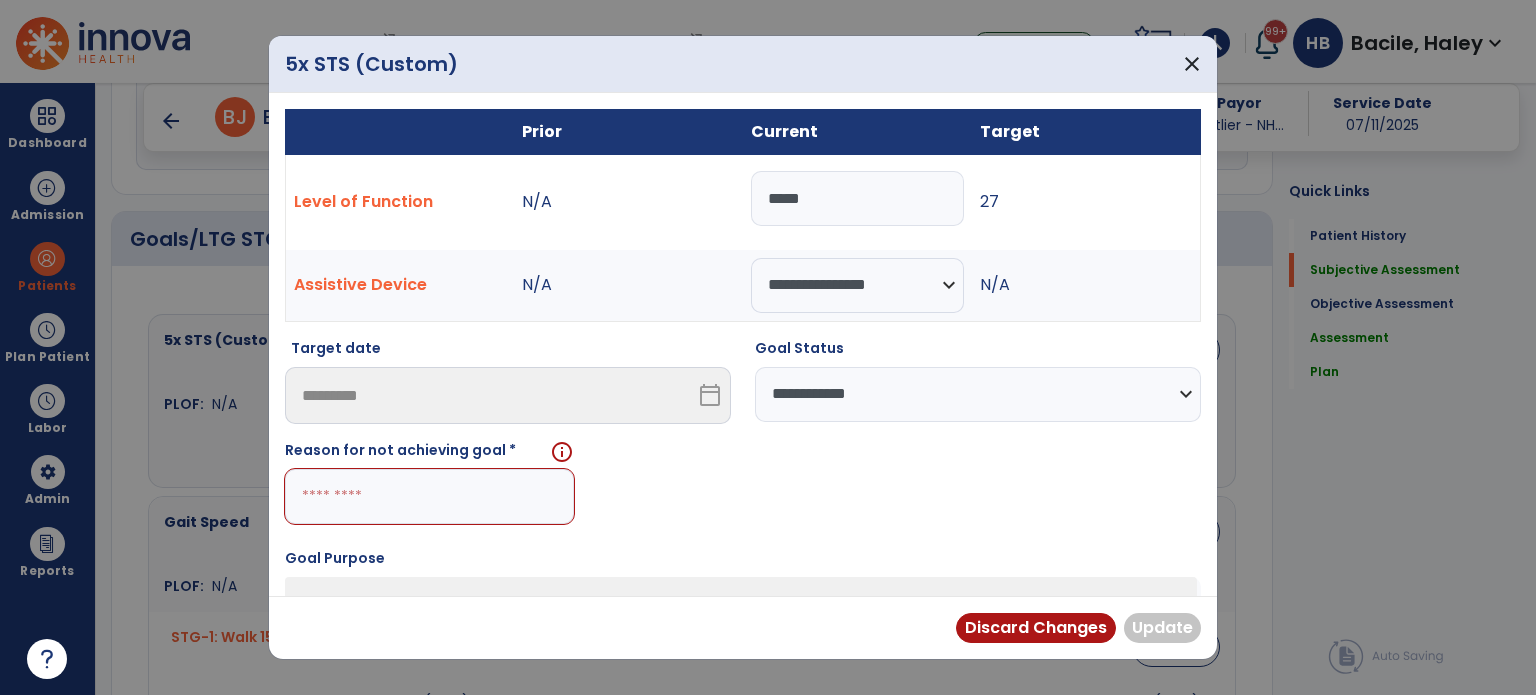 type on "*" 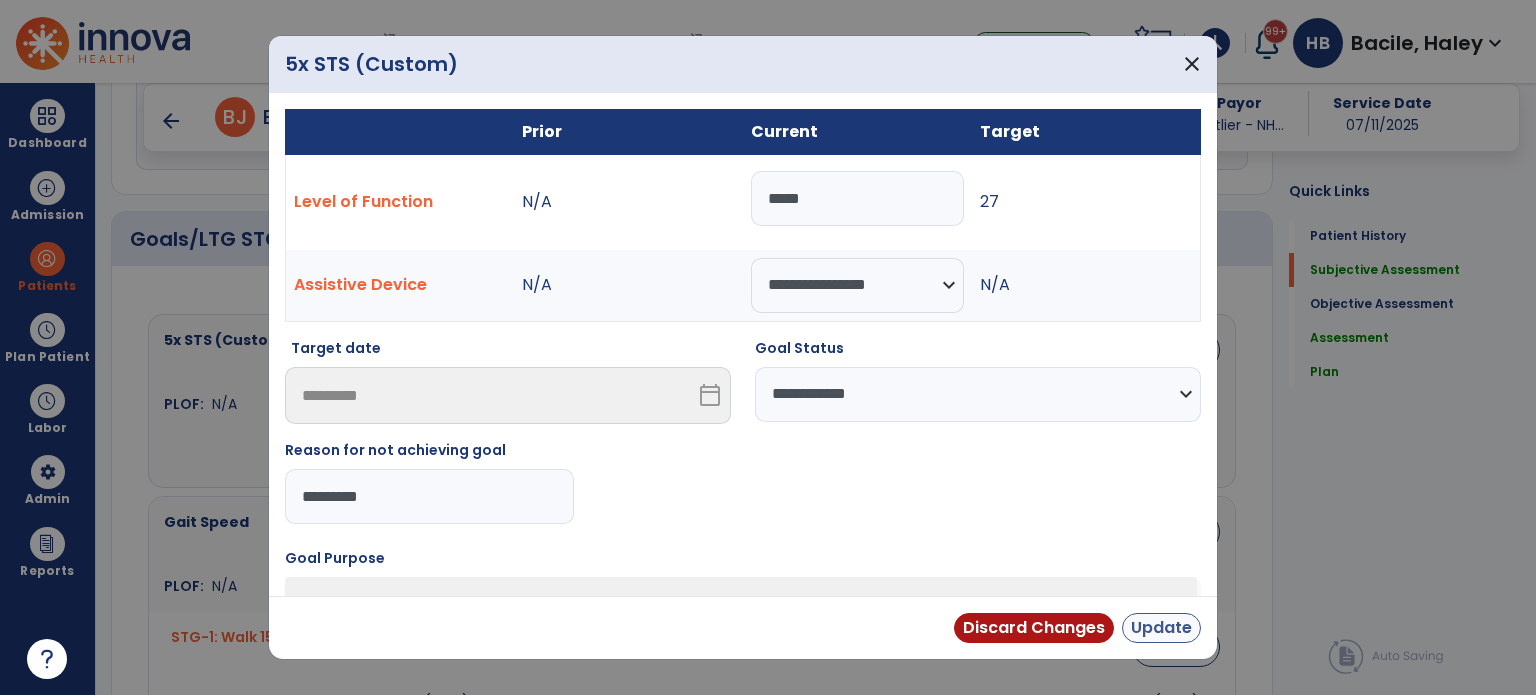 type on "*********" 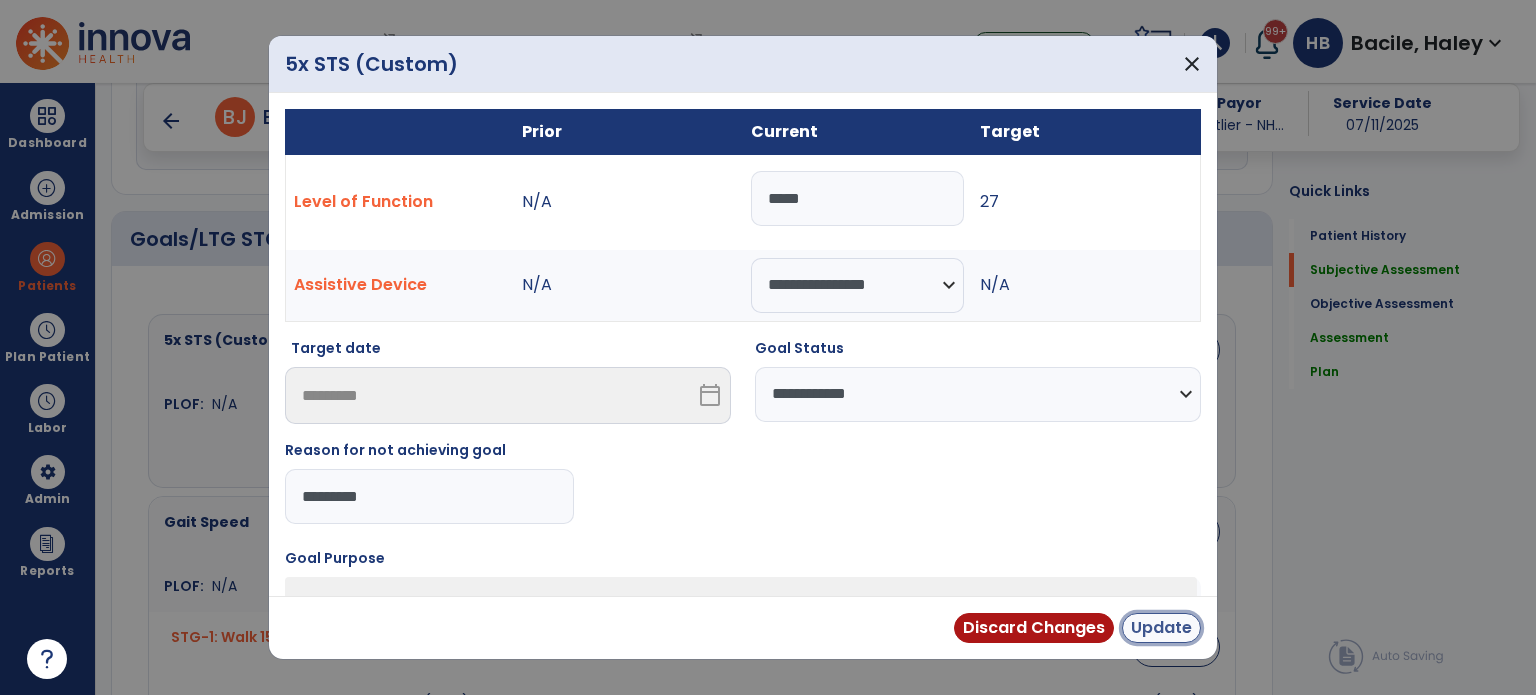click on "Update" at bounding box center (1161, 628) 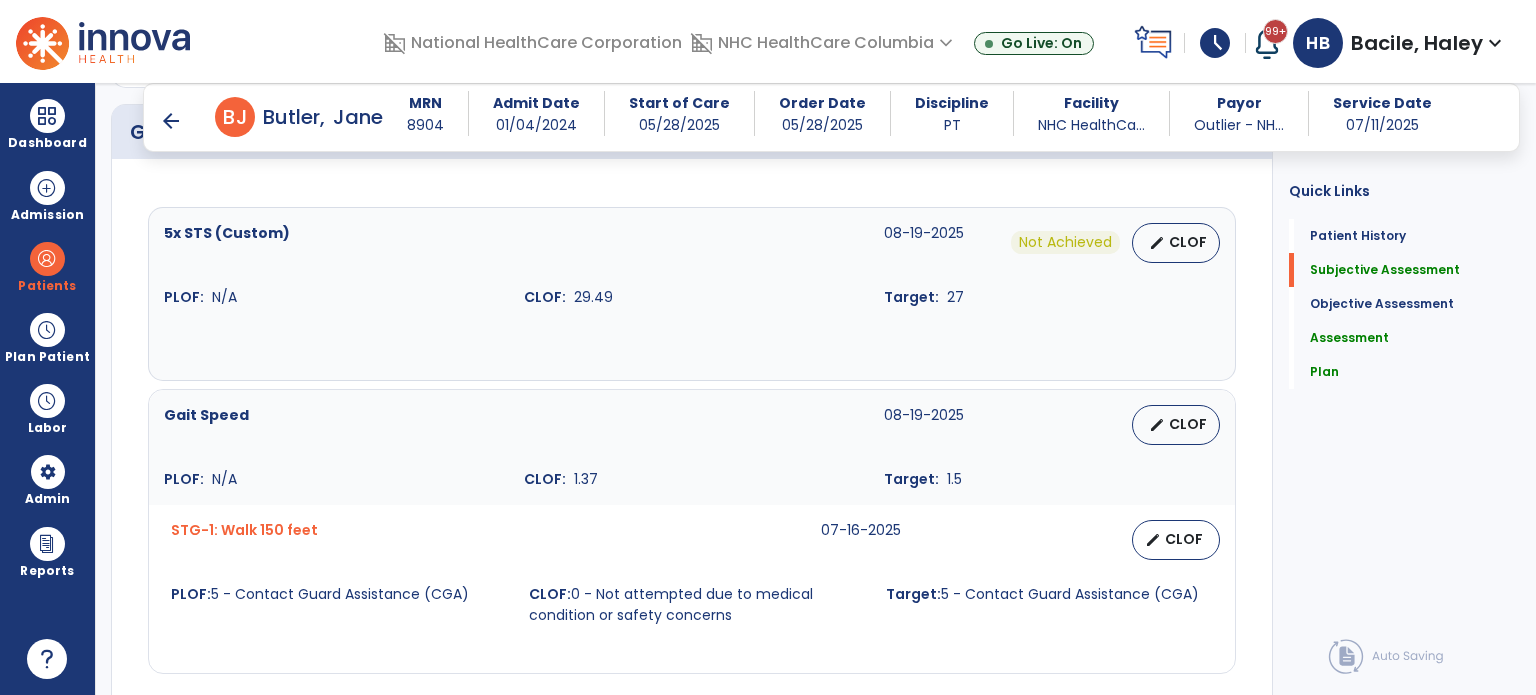 scroll, scrollTop: 702, scrollLeft: 0, axis: vertical 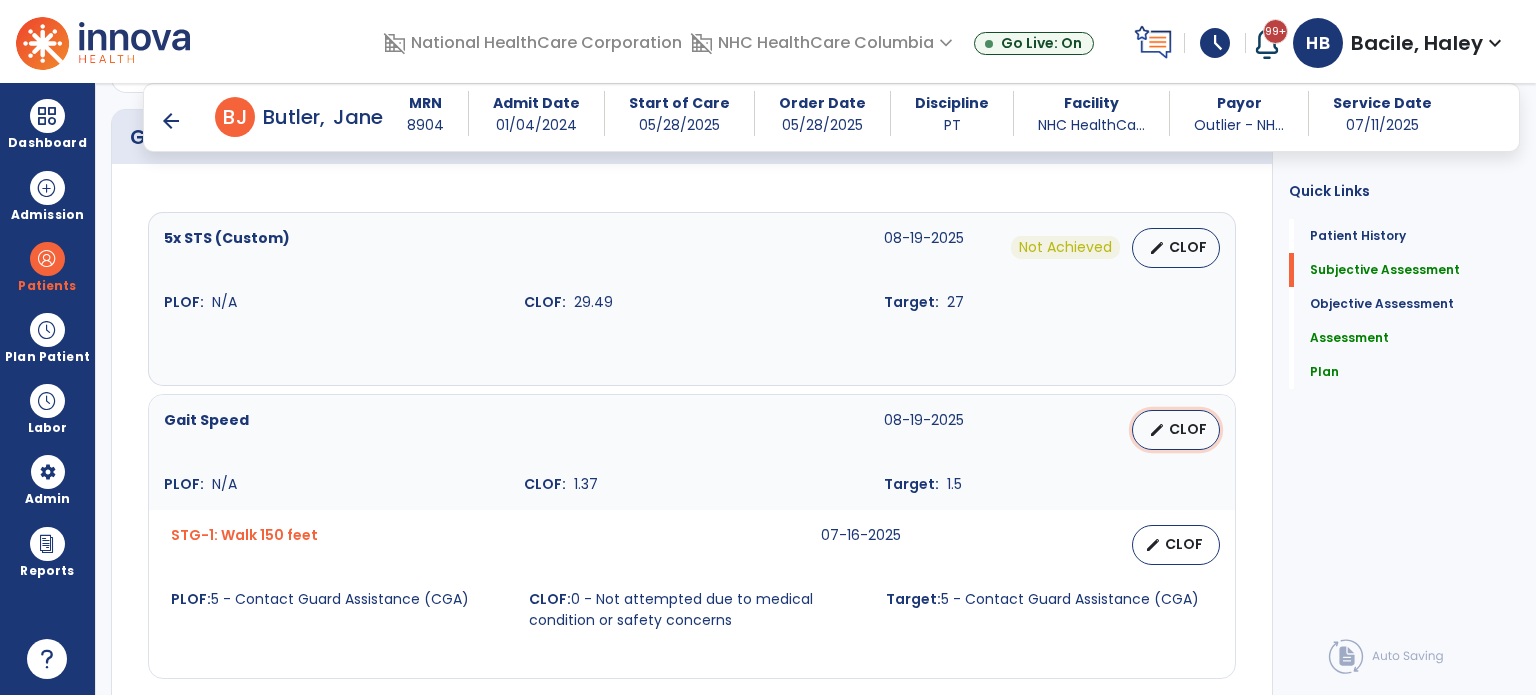 click on "CLOF" at bounding box center (1188, 429) 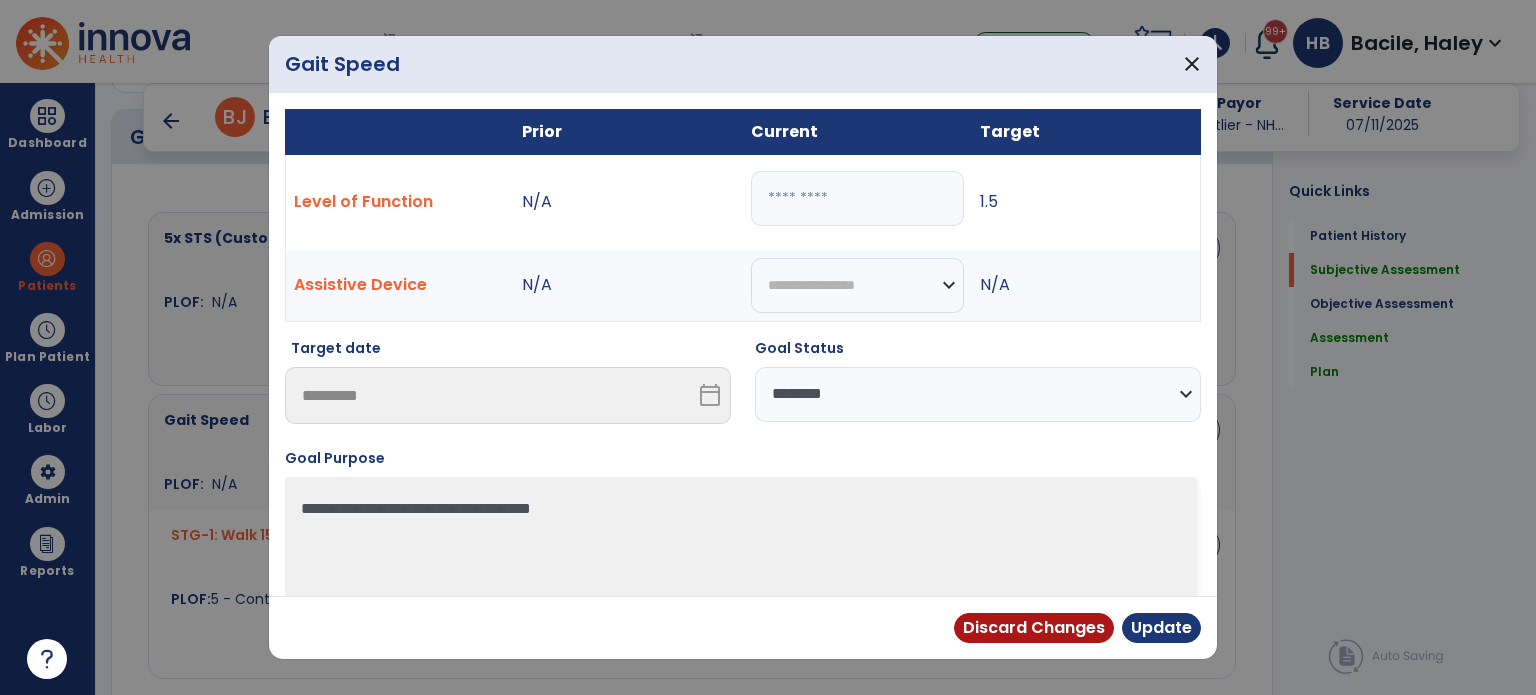 drag, startPoint x: 836, startPoint y: 201, endPoint x: 451, endPoint y: 151, distance: 388.2332 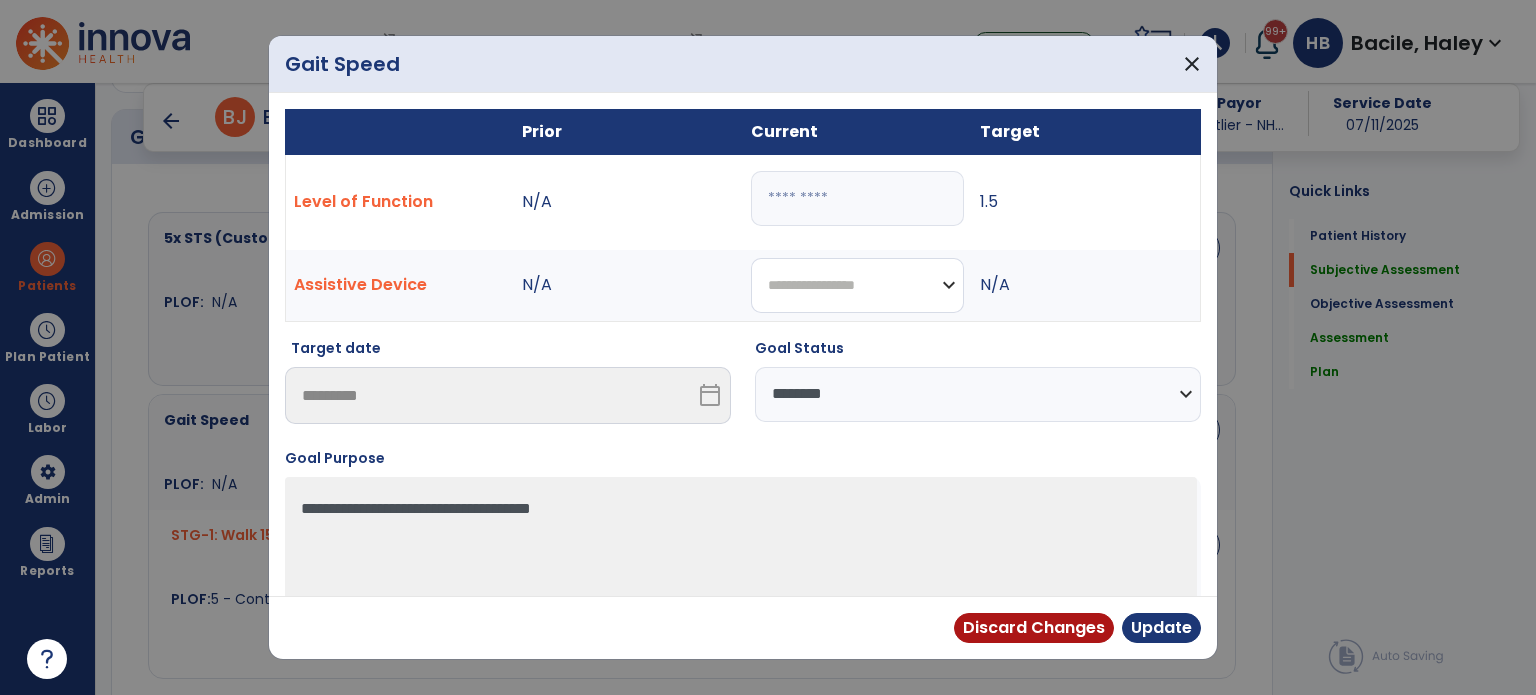 click on "**********" at bounding box center [857, 285] 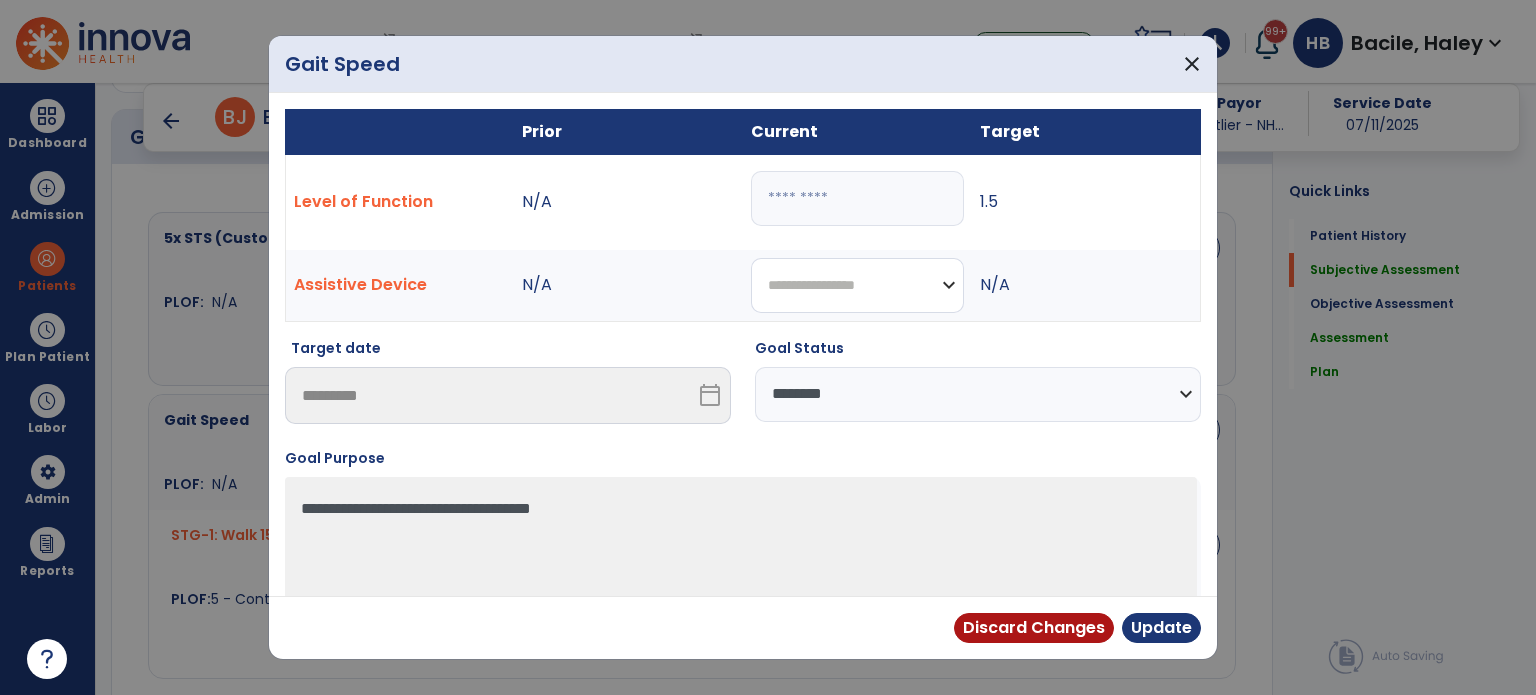 select on "**********" 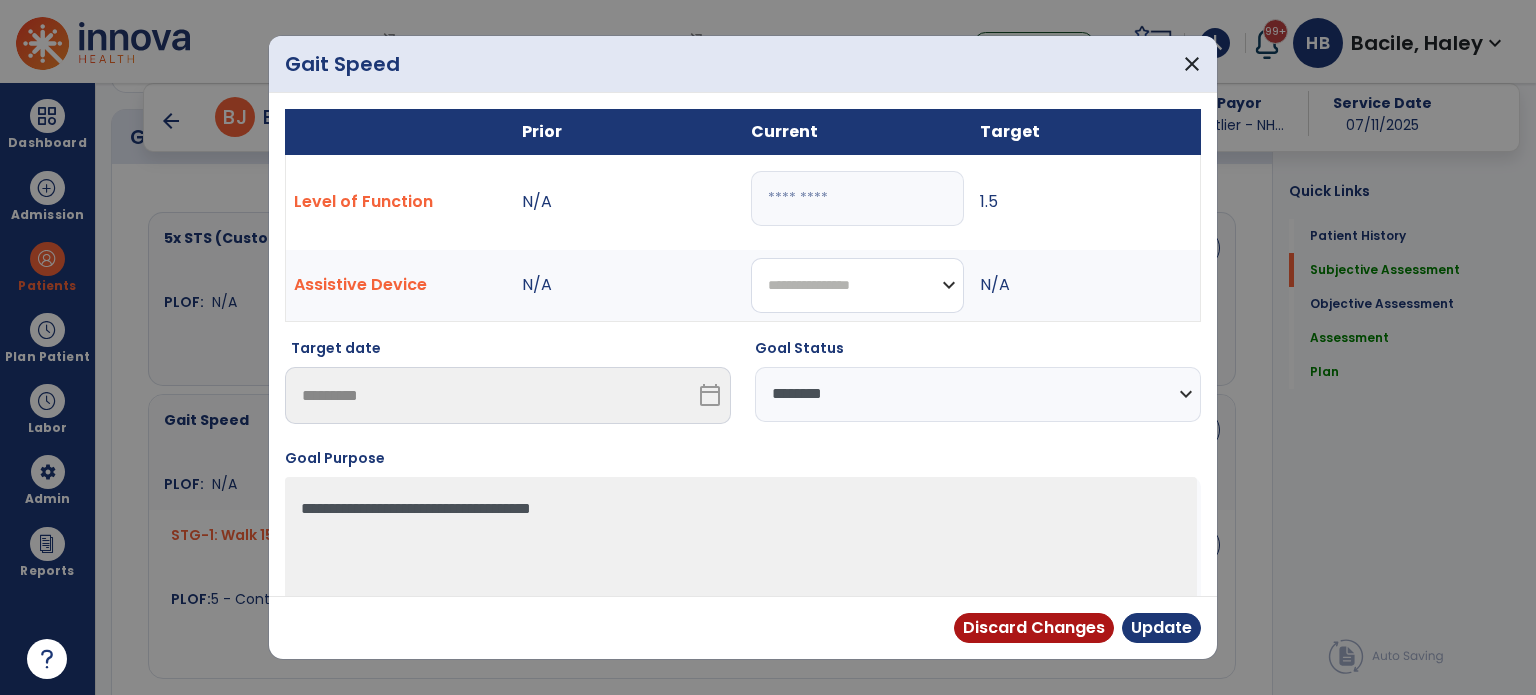 click on "**********" at bounding box center (857, 285) 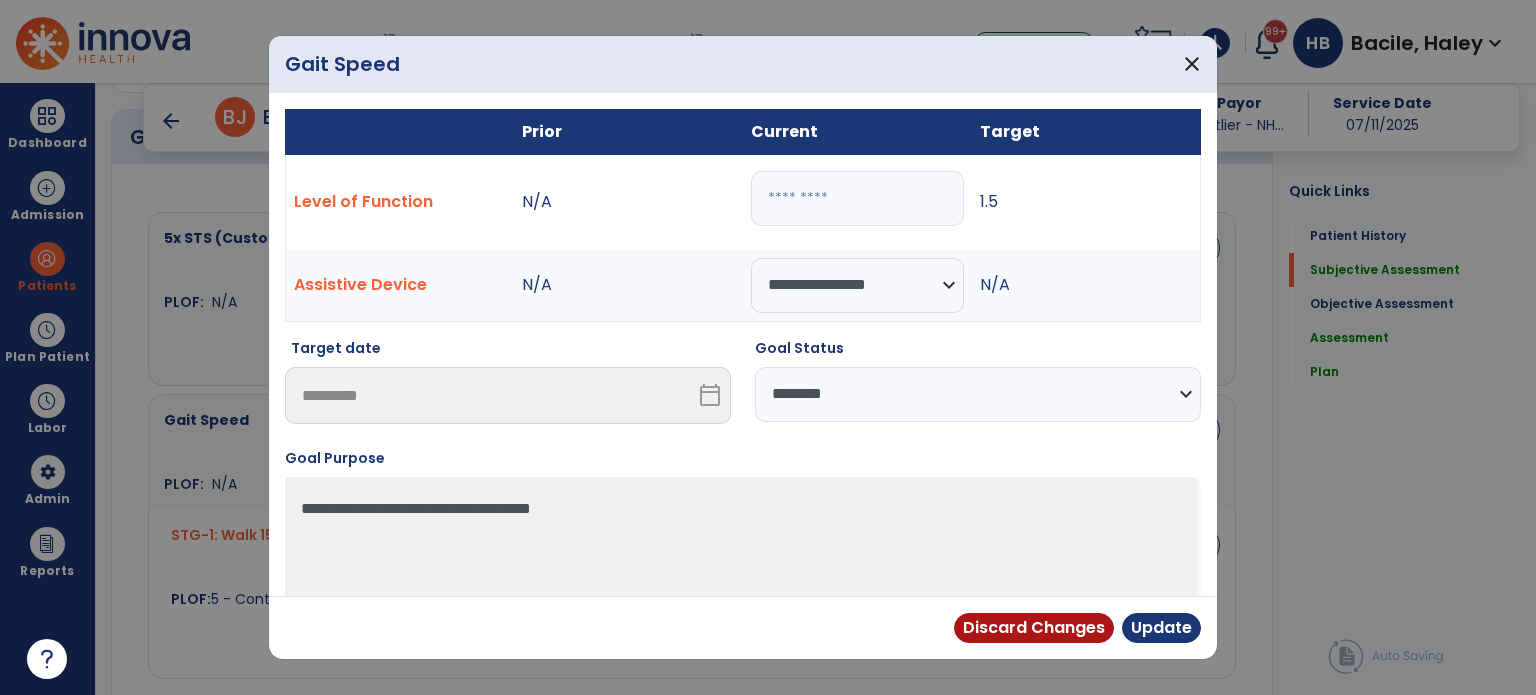click on "**********" at bounding box center [978, 394] 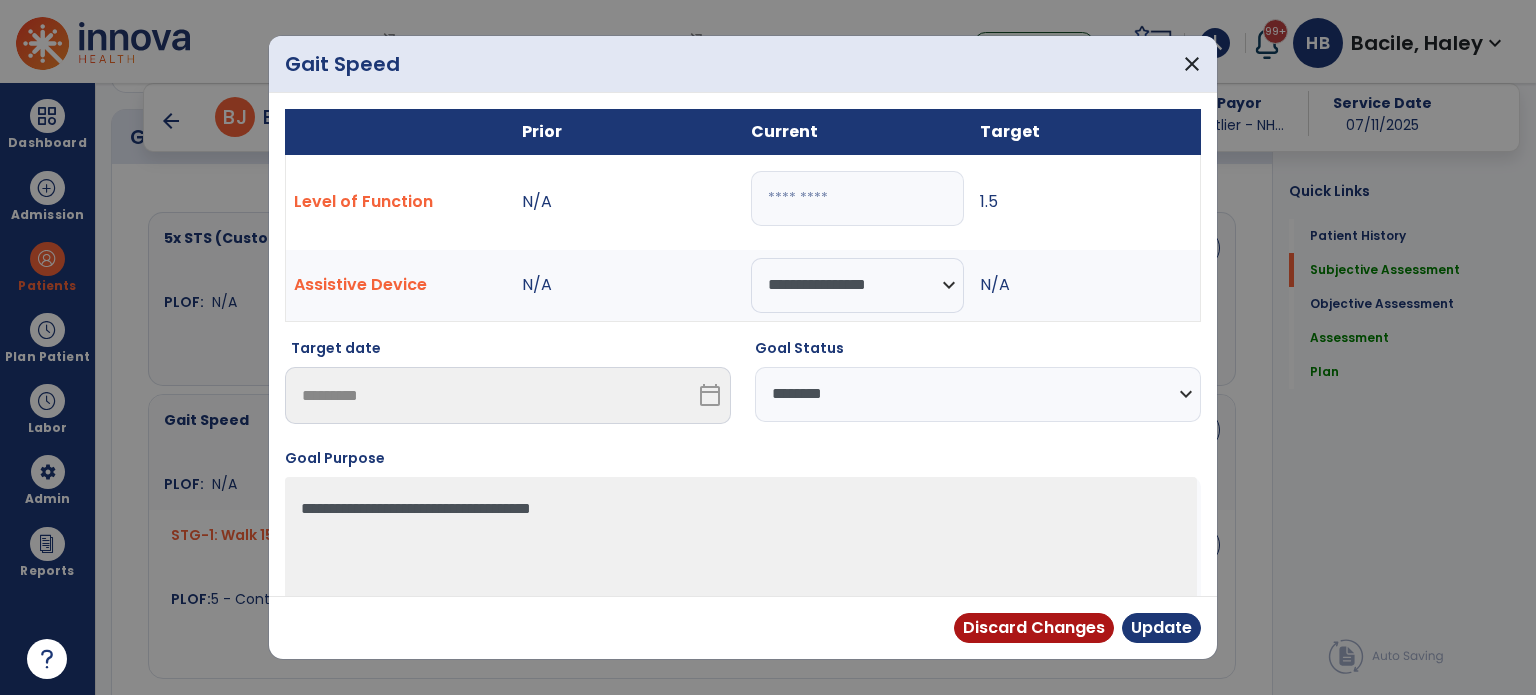 select on "********" 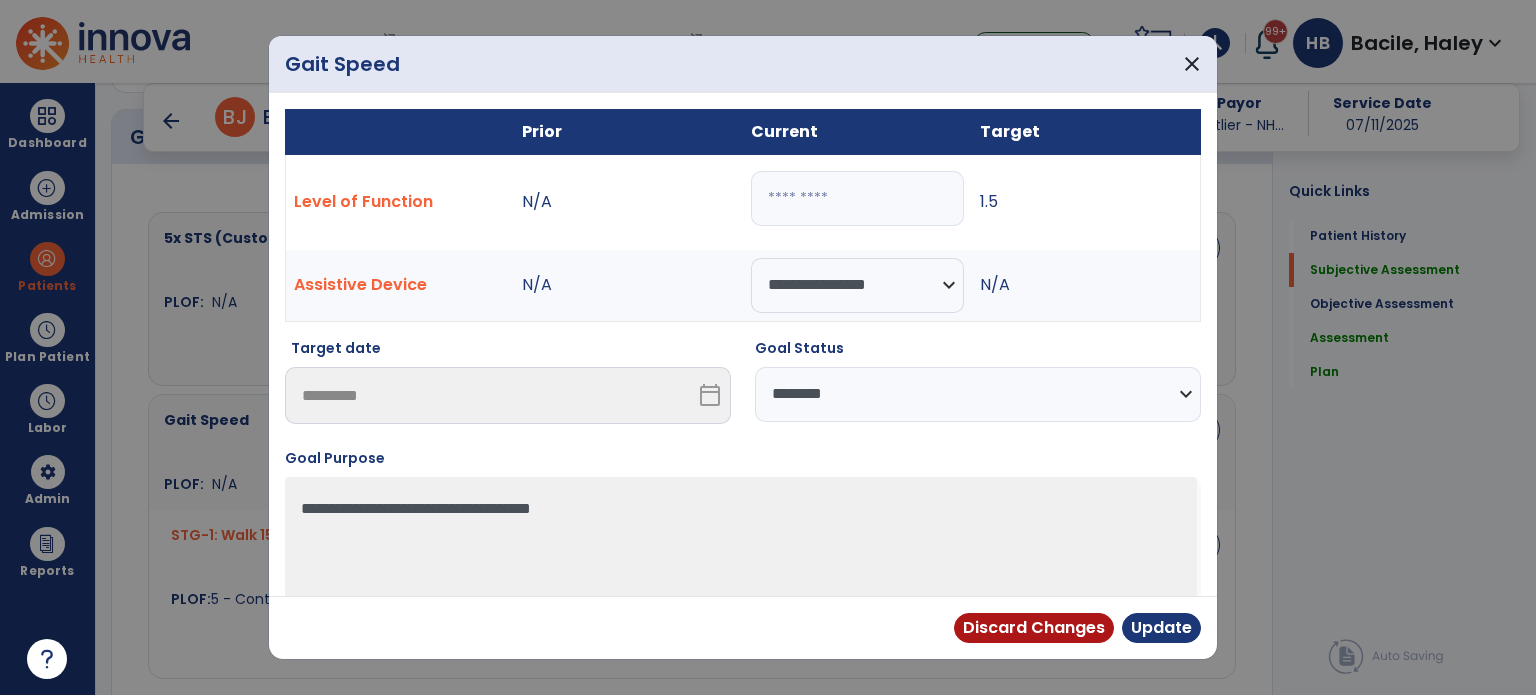 click on "**********" at bounding box center [978, 394] 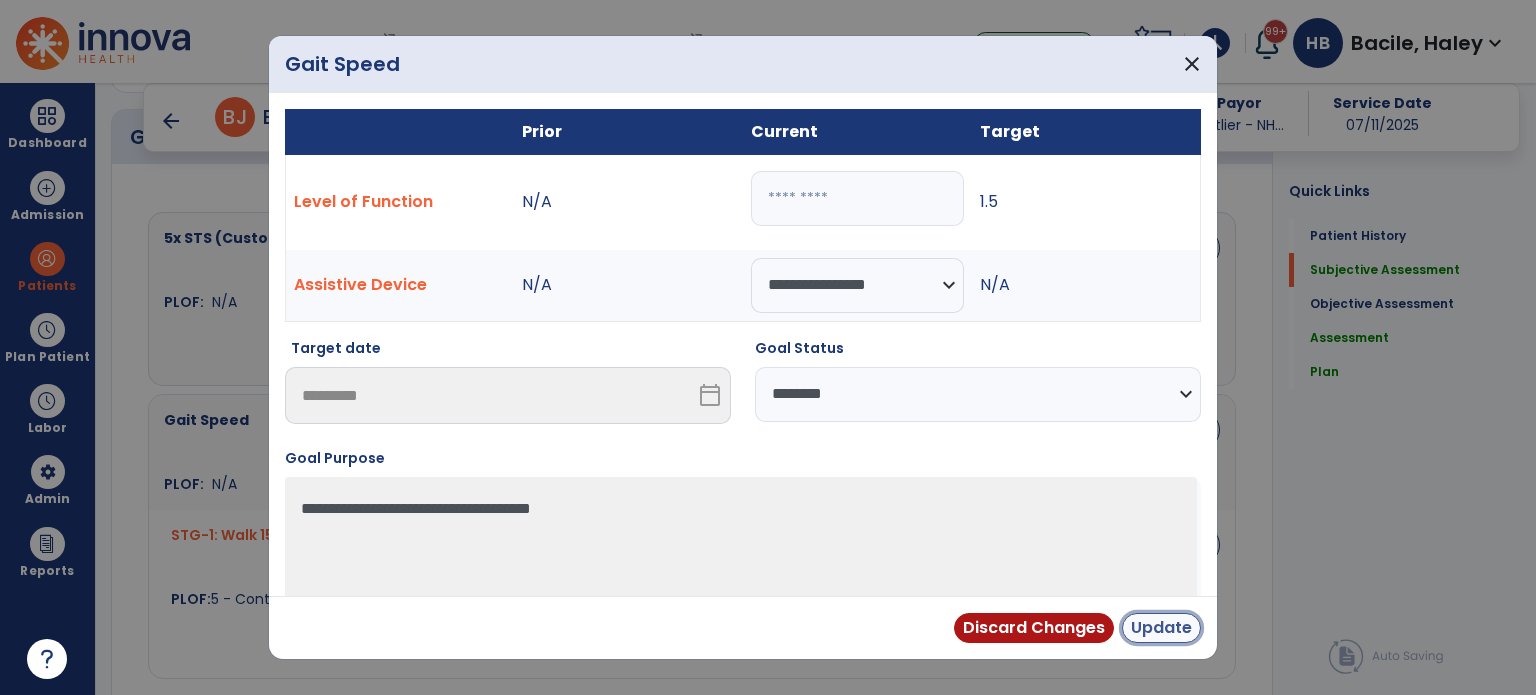 click on "Update" at bounding box center [1161, 628] 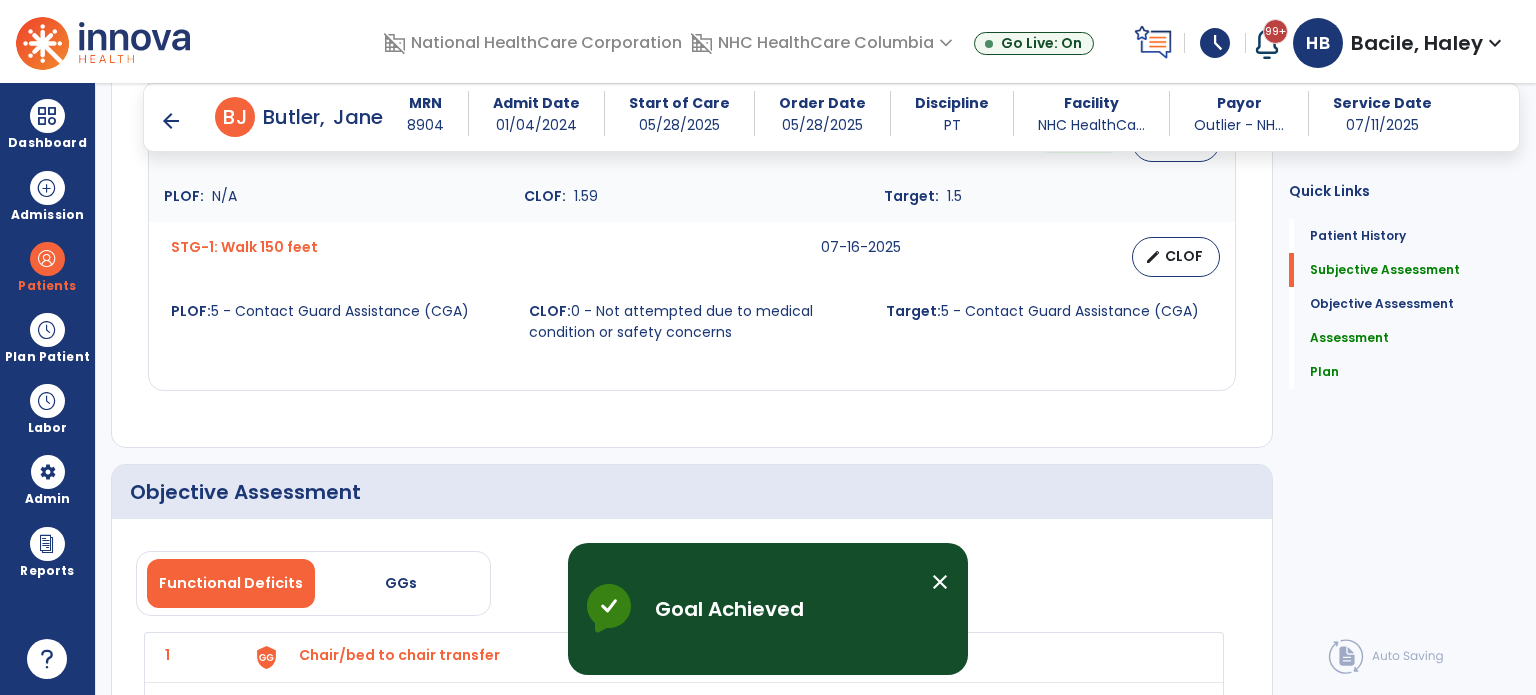 scroll, scrollTop: 1002, scrollLeft: 0, axis: vertical 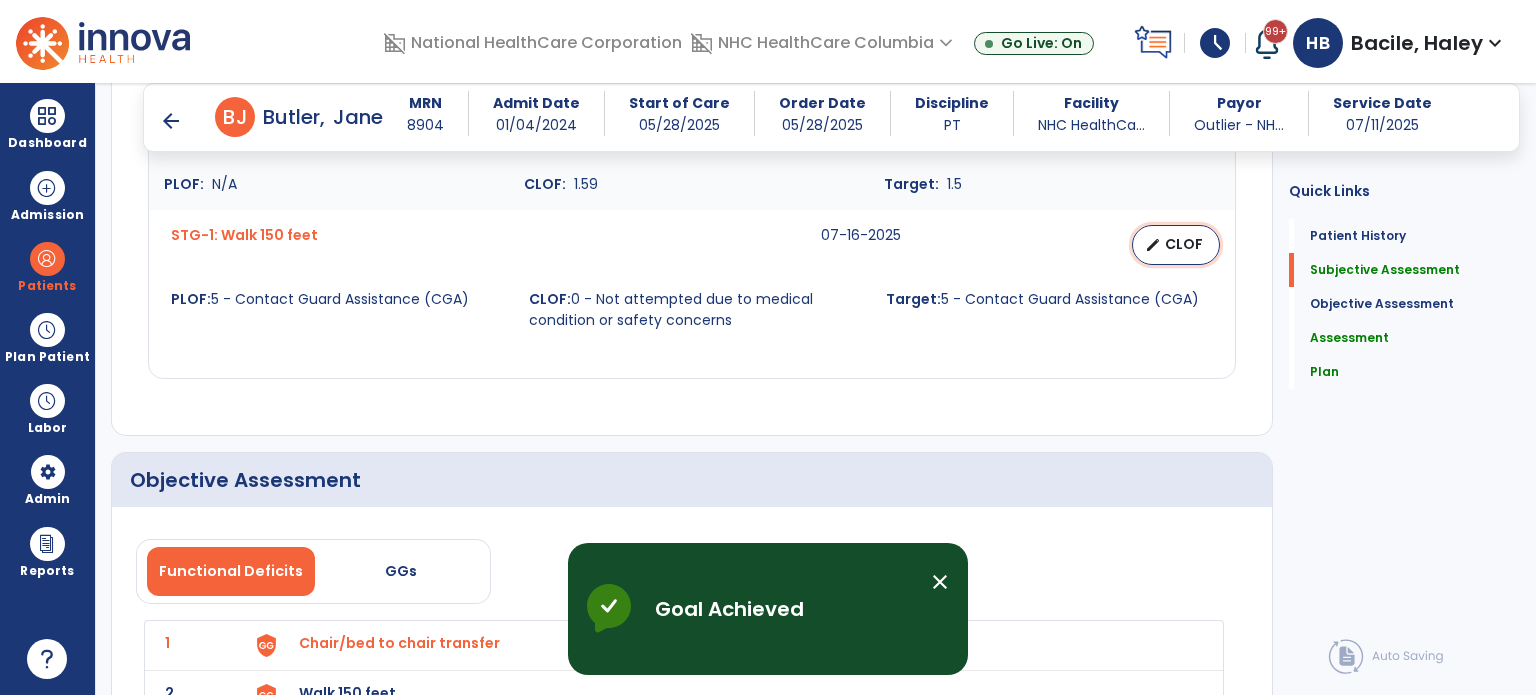 click on "CLOF" at bounding box center (1184, 244) 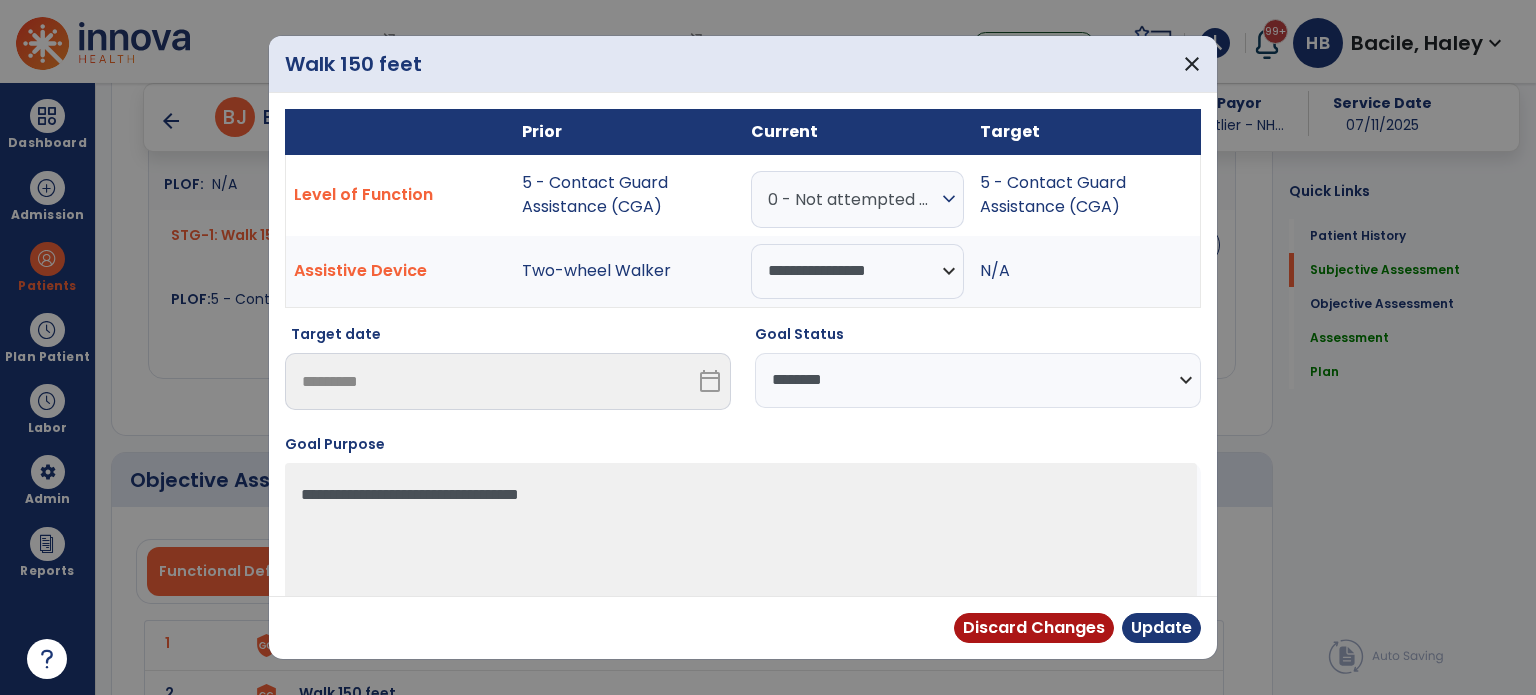click on "0 - Not attempted due to medical condition or safety concerns" at bounding box center (852, 199) 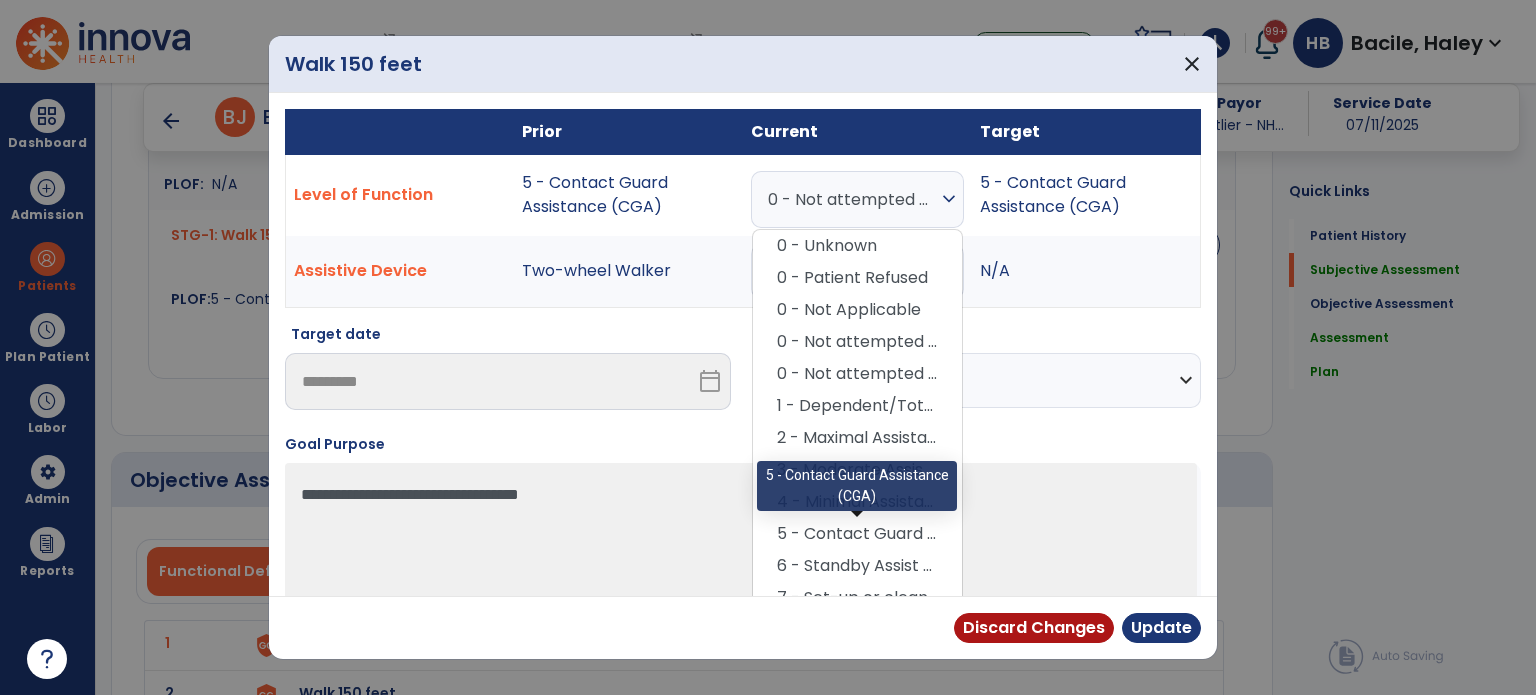 click on "5 - Contact Guard Assistance (CGA)" at bounding box center (857, 534) 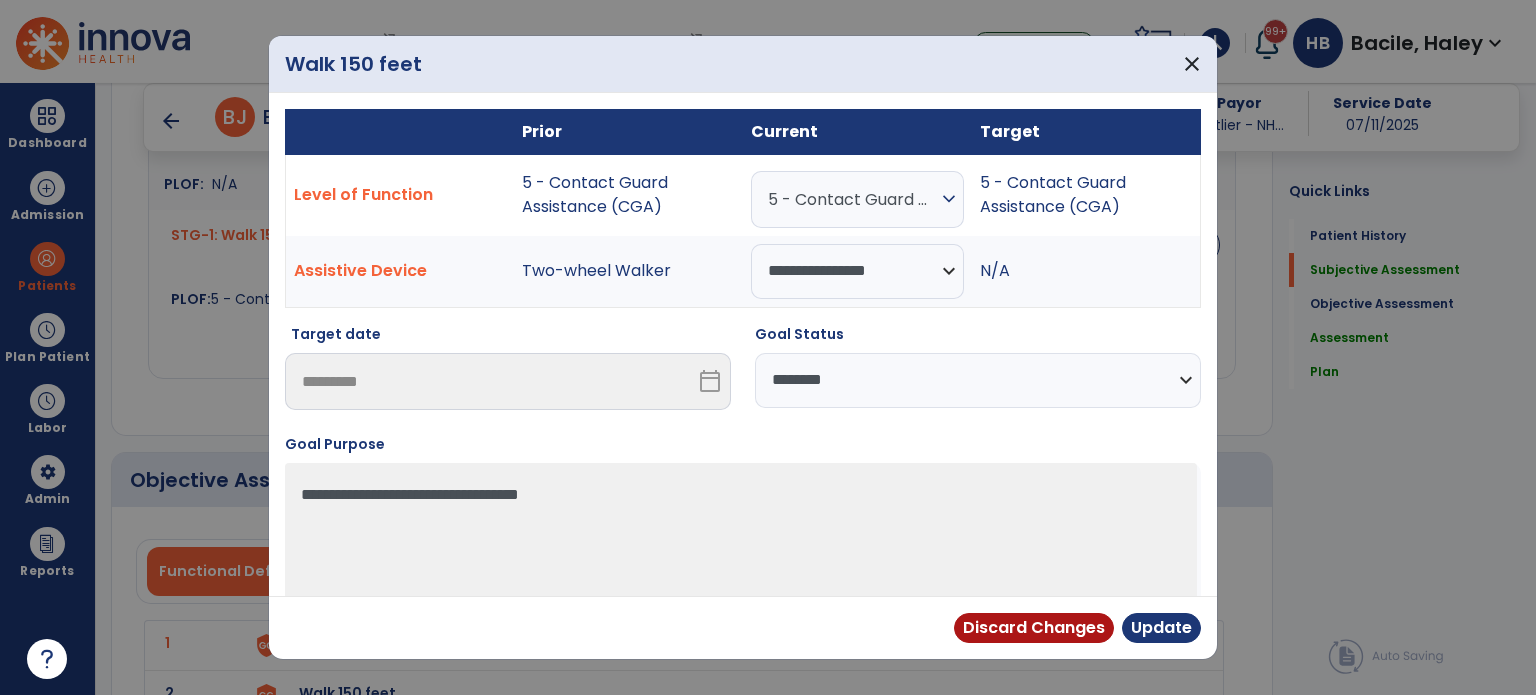 click on "**********" at bounding box center [978, 380] 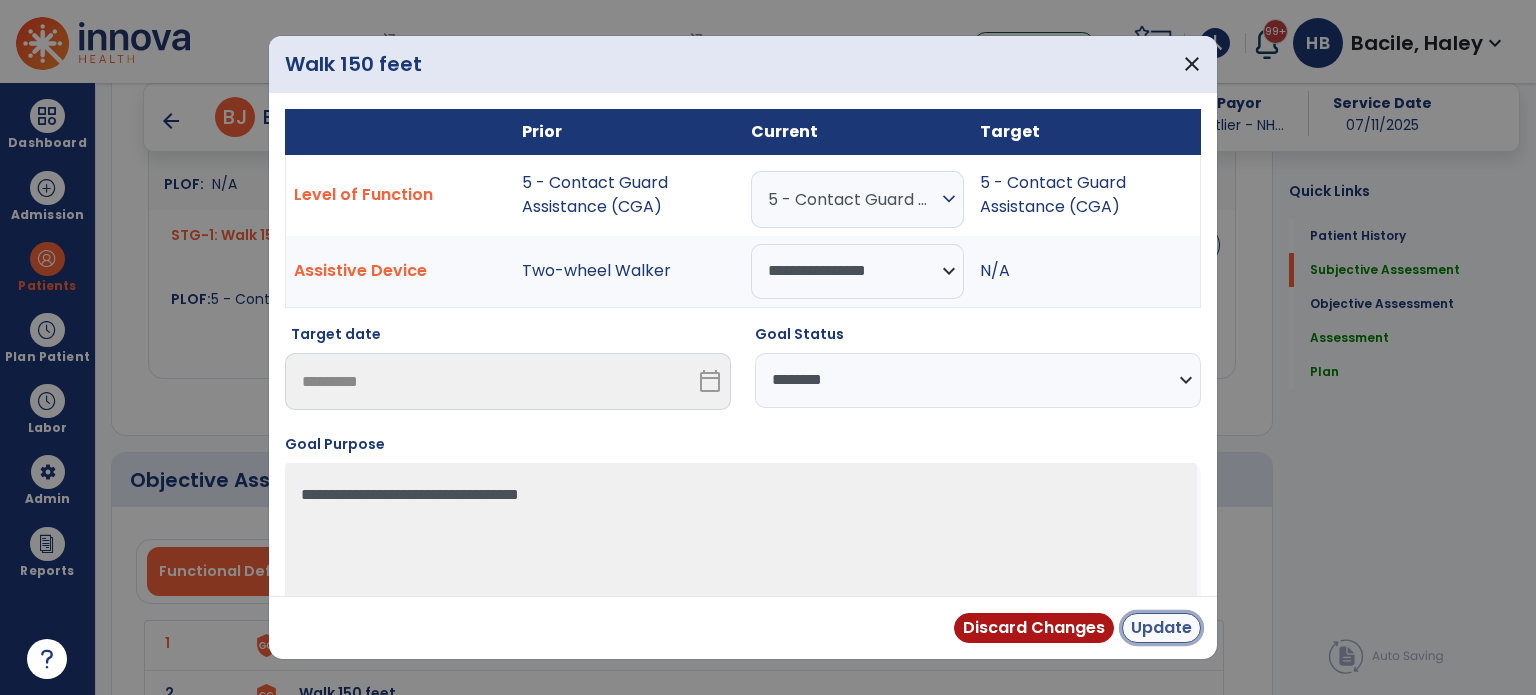click on "Update" at bounding box center [1161, 628] 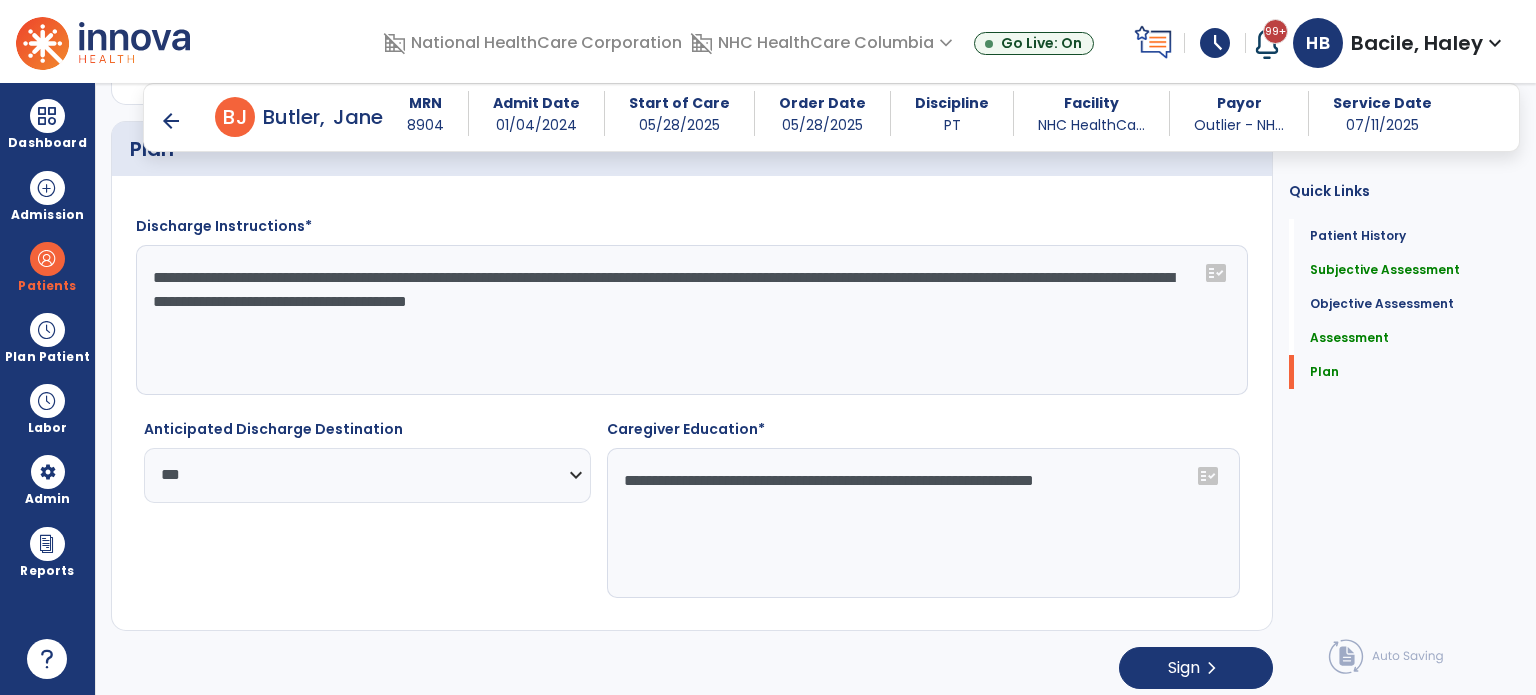 scroll, scrollTop: 2118, scrollLeft: 0, axis: vertical 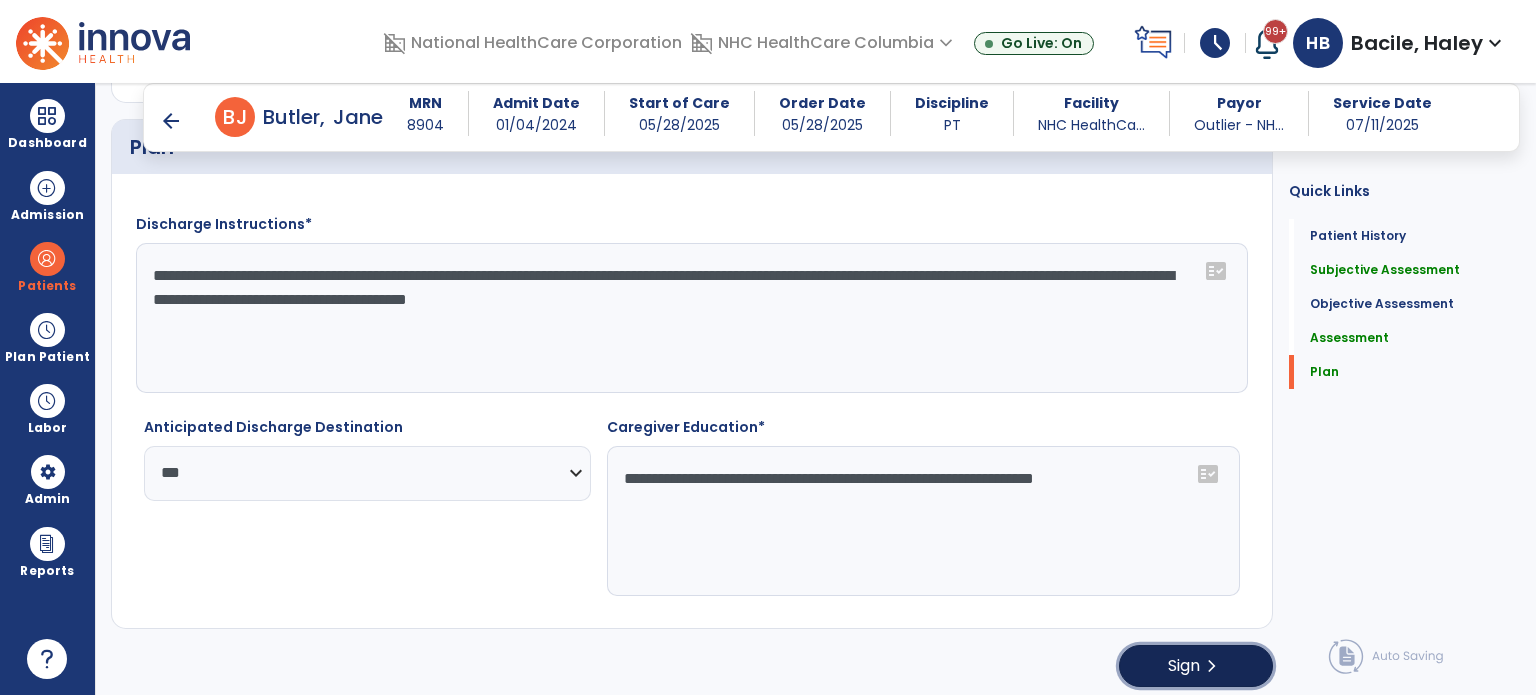 click on "Sign  chevron_right" 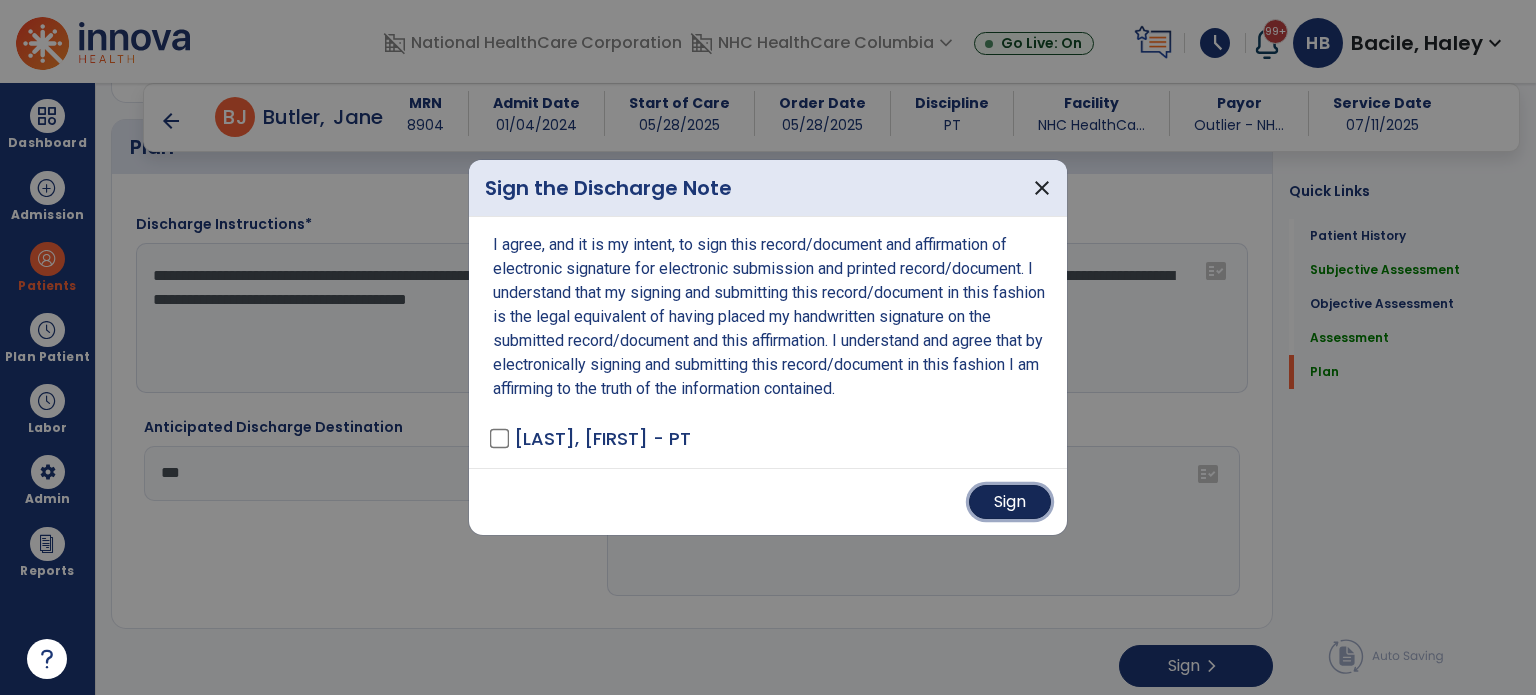click on "Sign" at bounding box center (1010, 502) 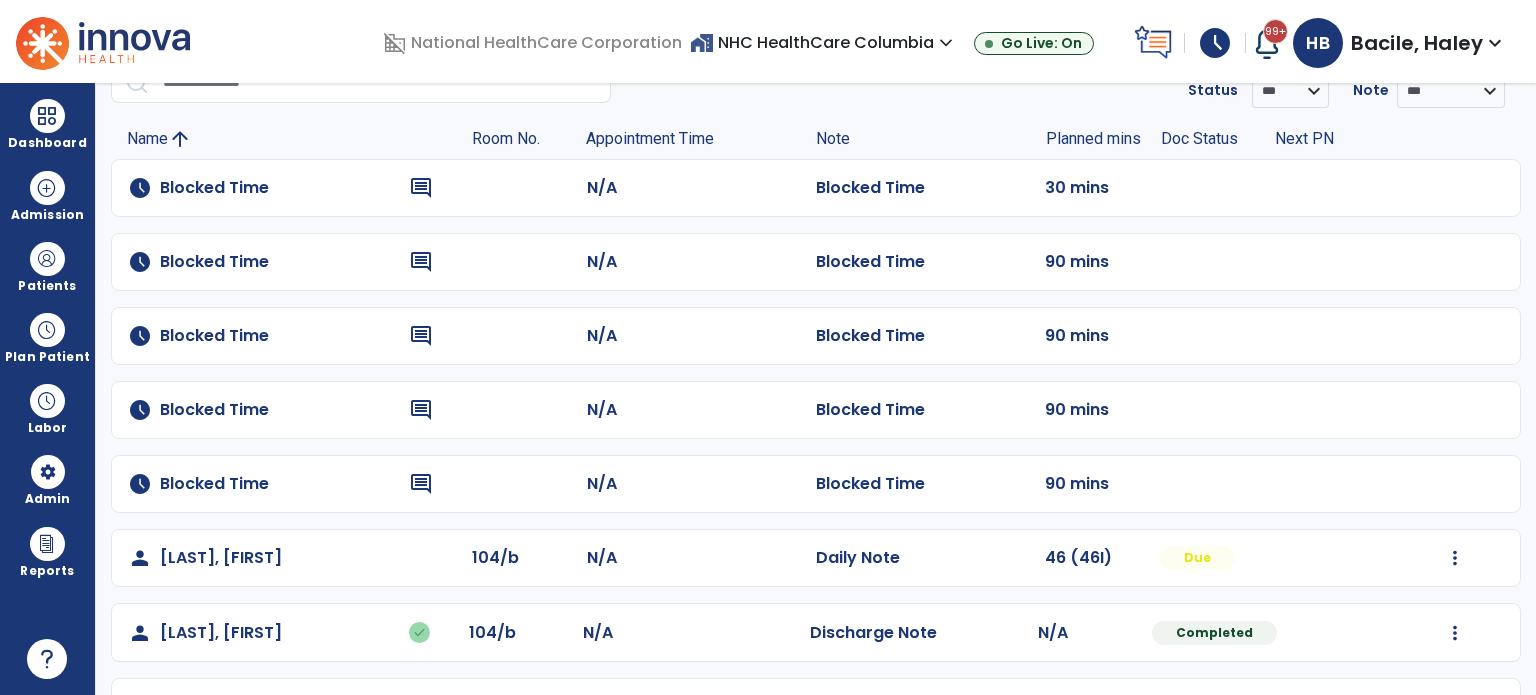 scroll, scrollTop: 200, scrollLeft: 0, axis: vertical 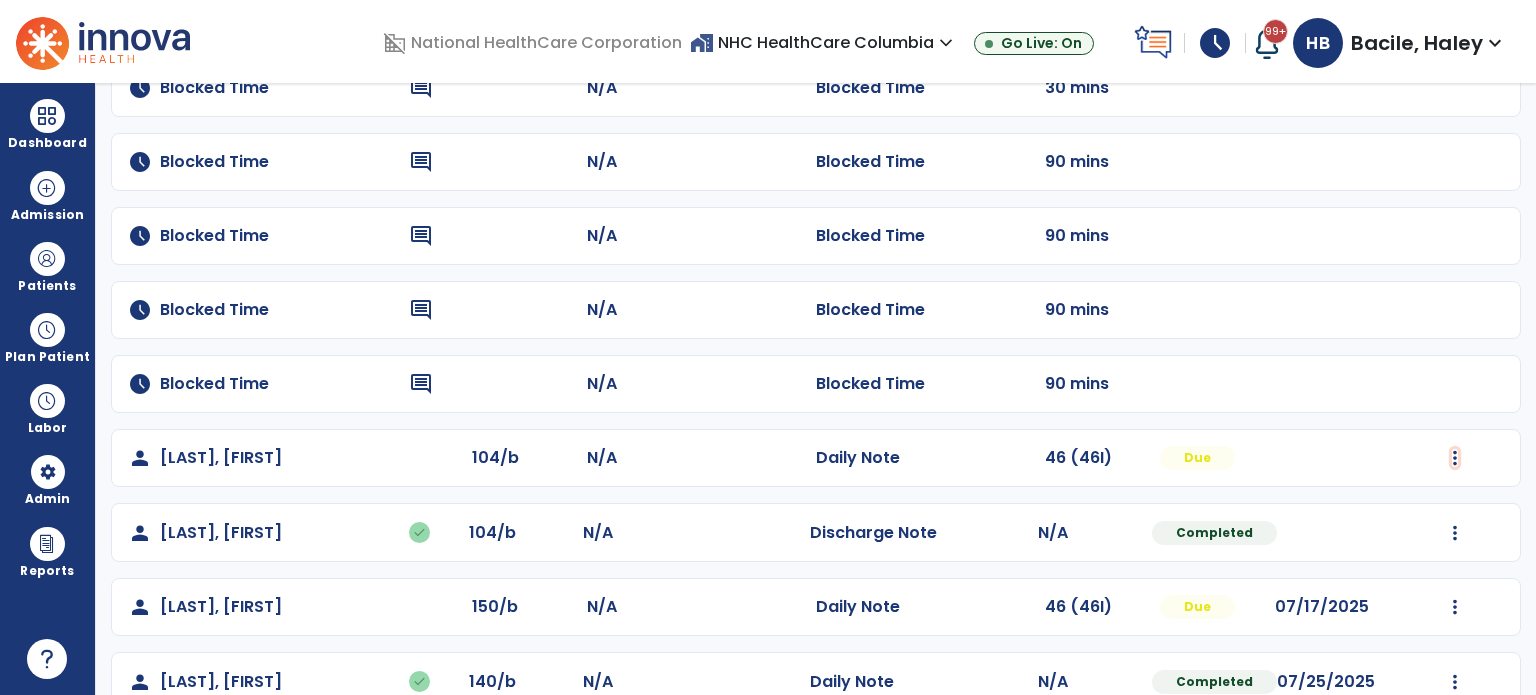click on "Mark Visit As Complete   Reset Note   Open Document   G + C Mins" 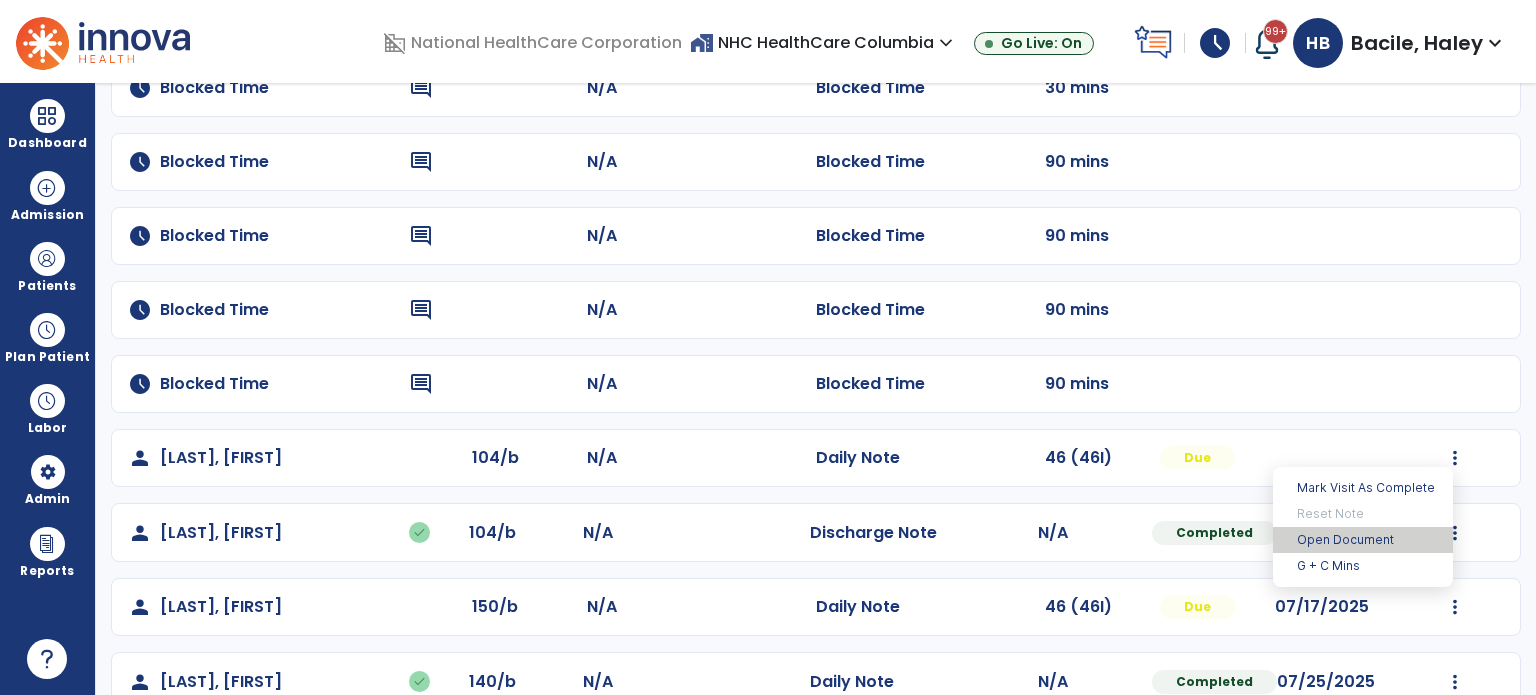 click on "Open Document" at bounding box center (1363, 540) 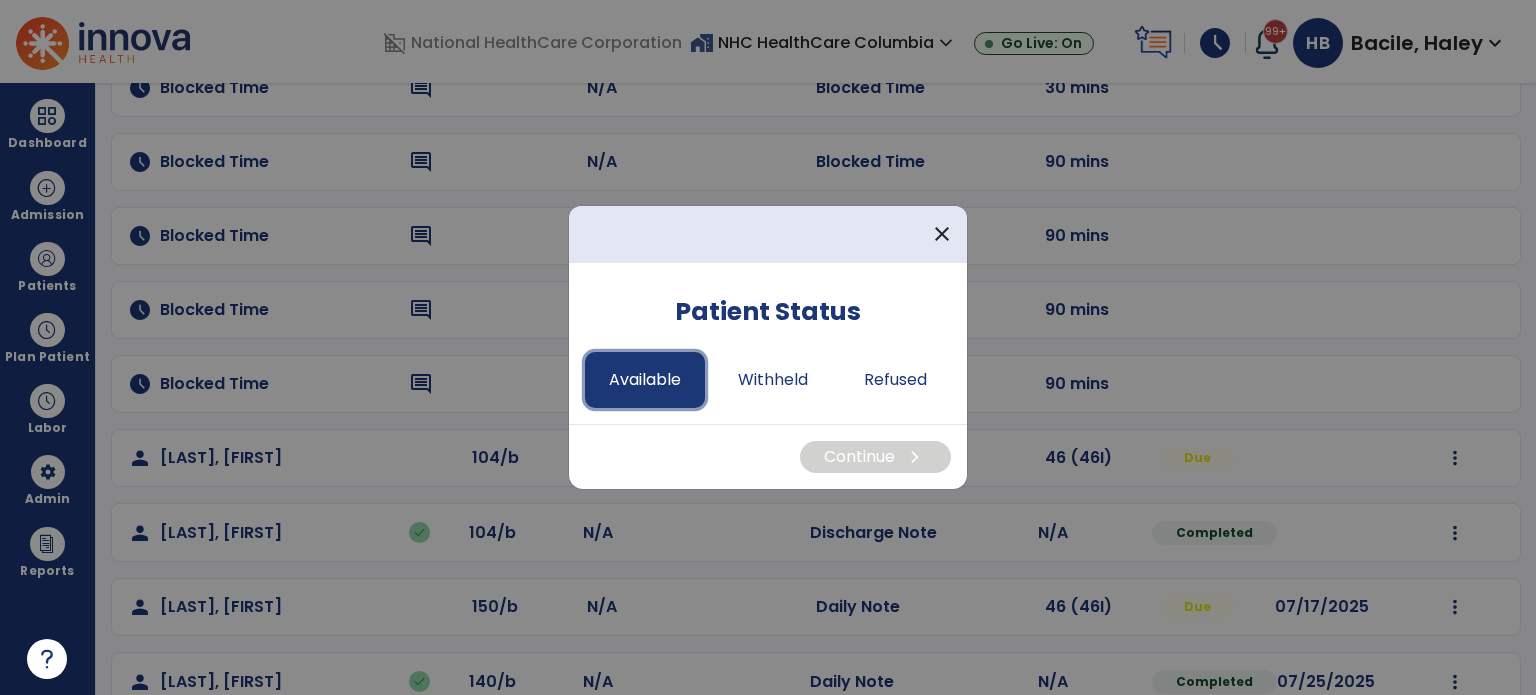 click on "Available" at bounding box center (645, 380) 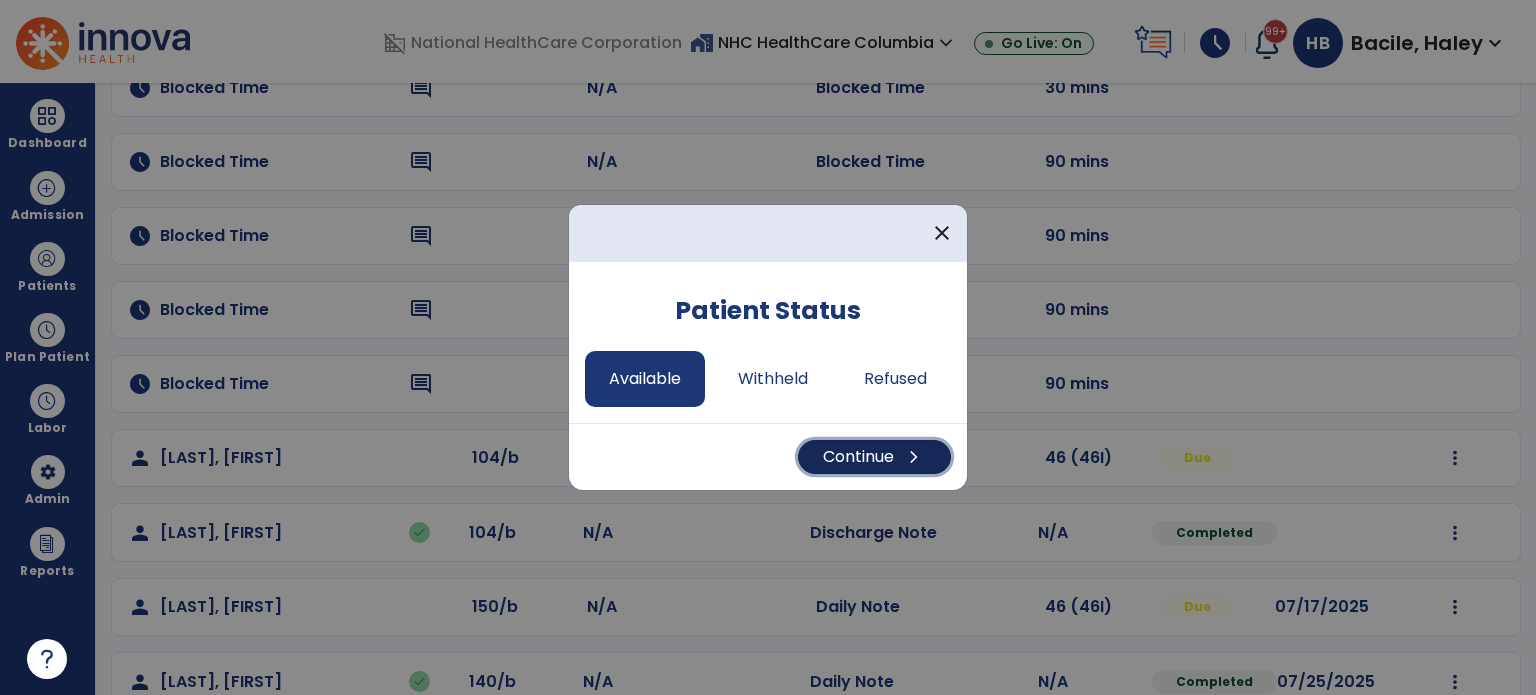 drag, startPoint x: 881, startPoint y: 459, endPoint x: 870, endPoint y: 476, distance: 20.248457 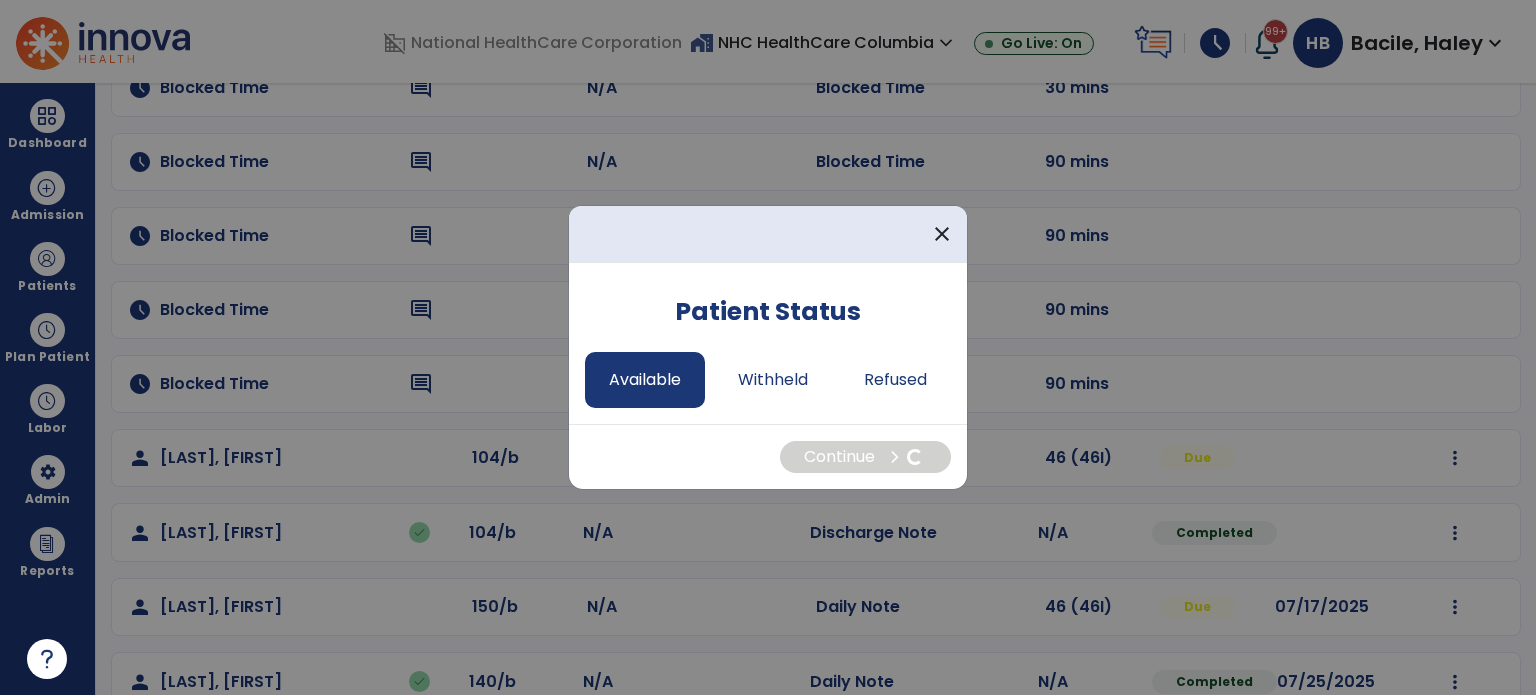 select on "*" 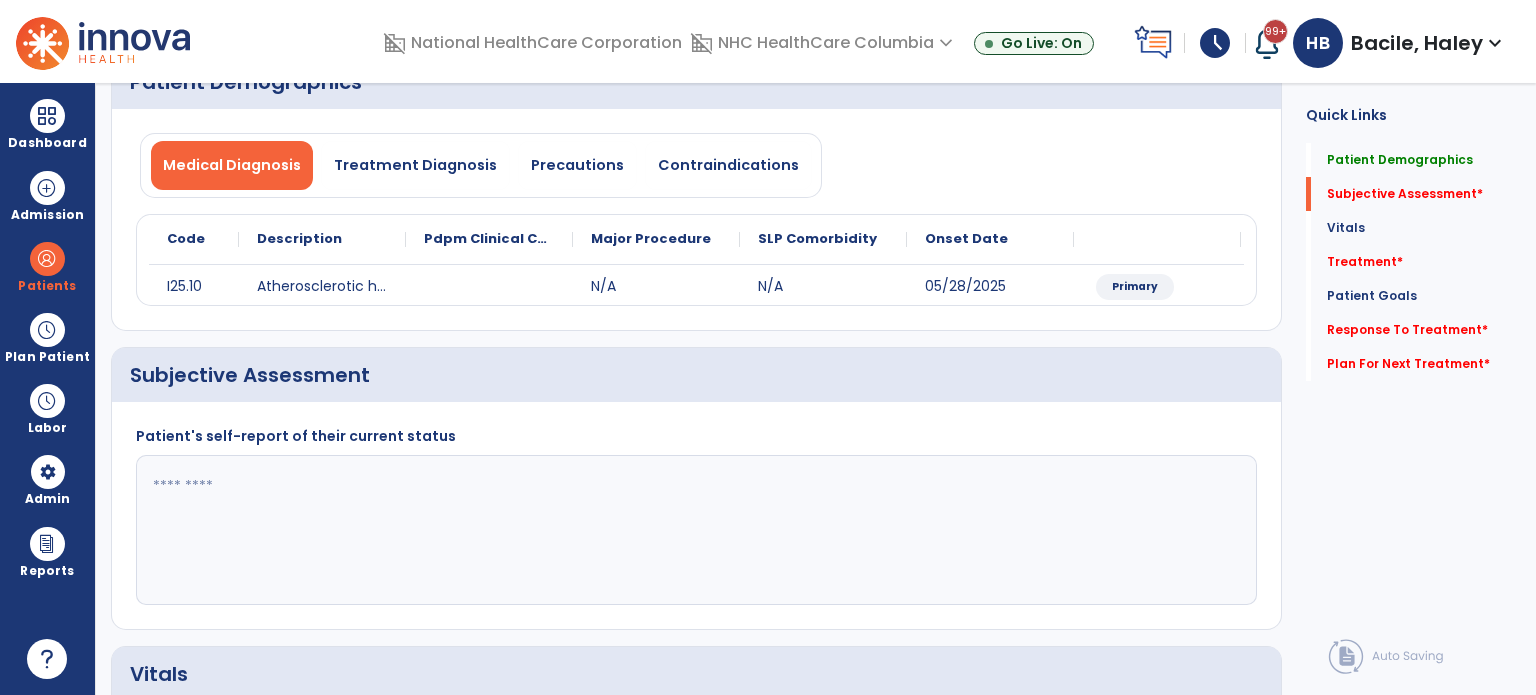 click 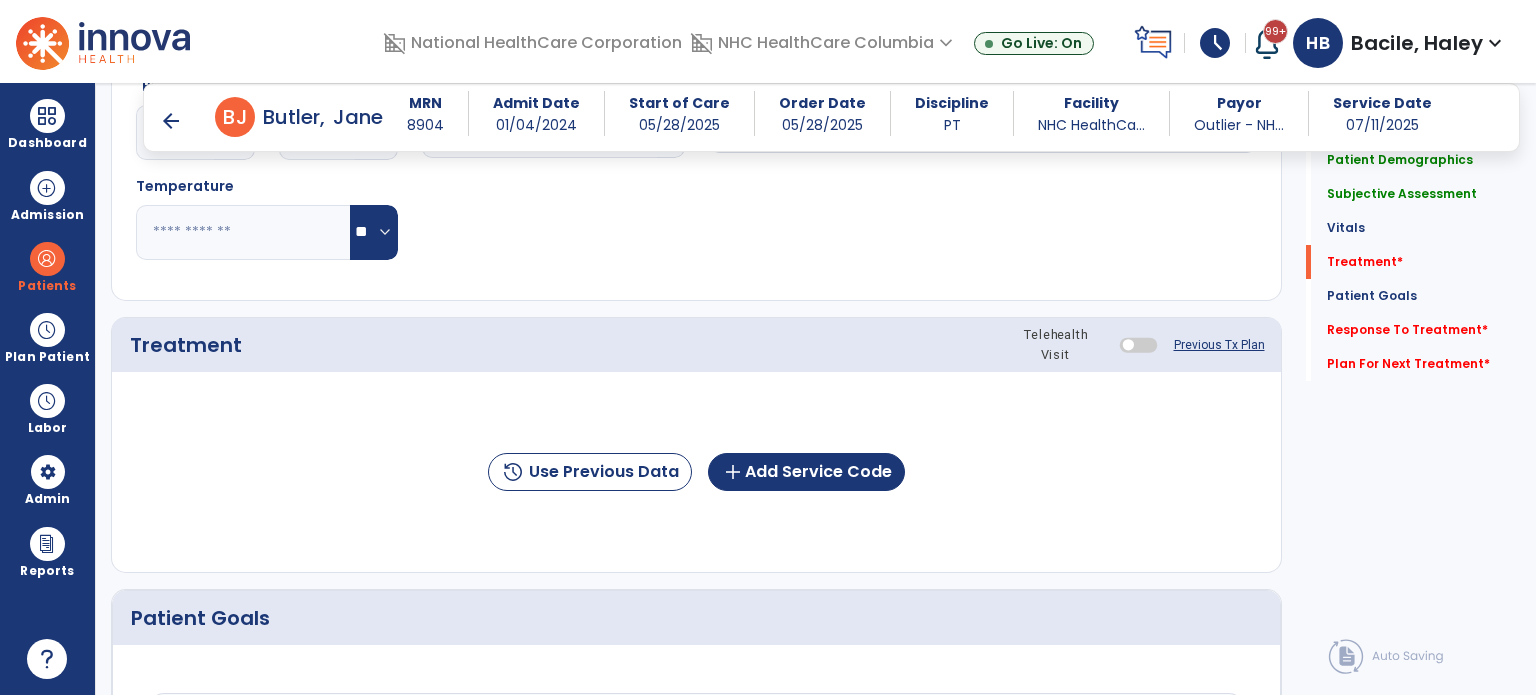 scroll, scrollTop: 1000, scrollLeft: 0, axis: vertical 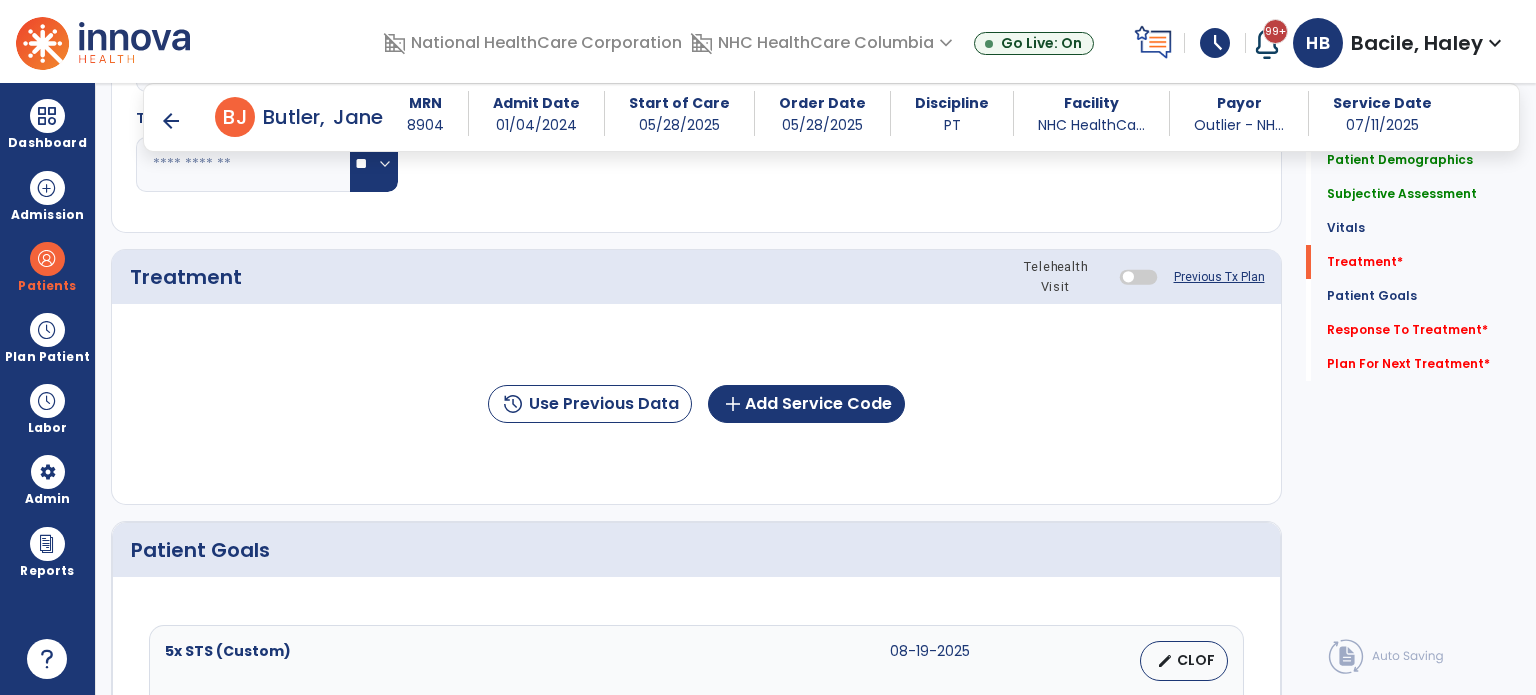 type on "**********" 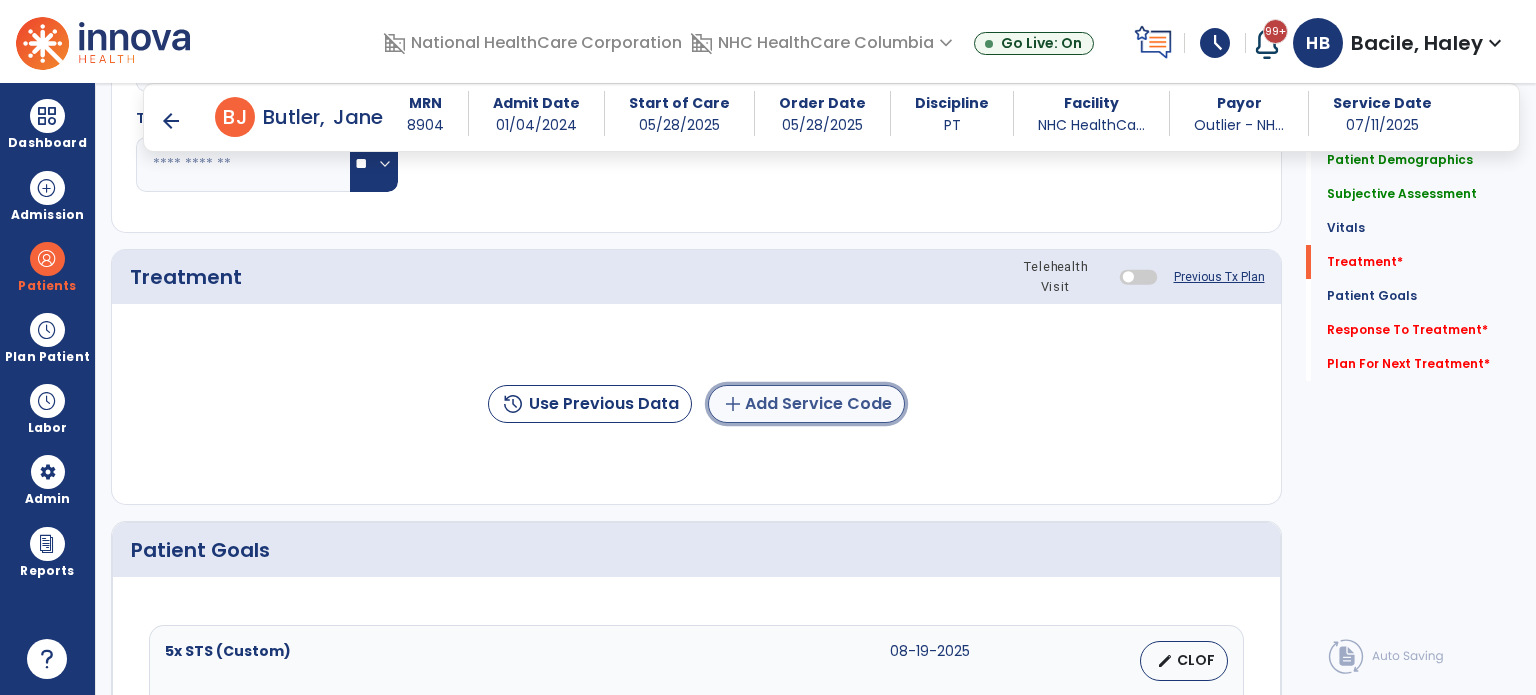click on "add  Add Service Code" 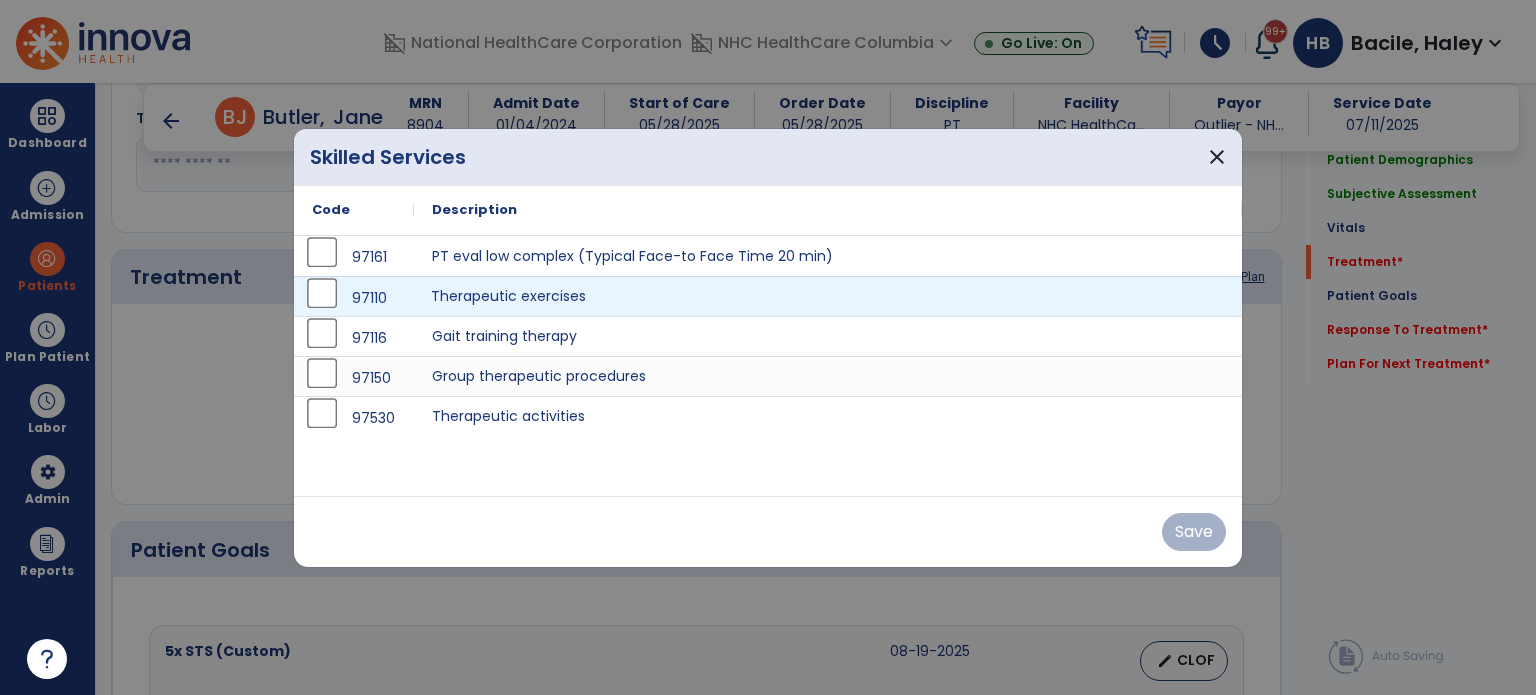 click on "Therapeutic exercises" at bounding box center (828, 296) 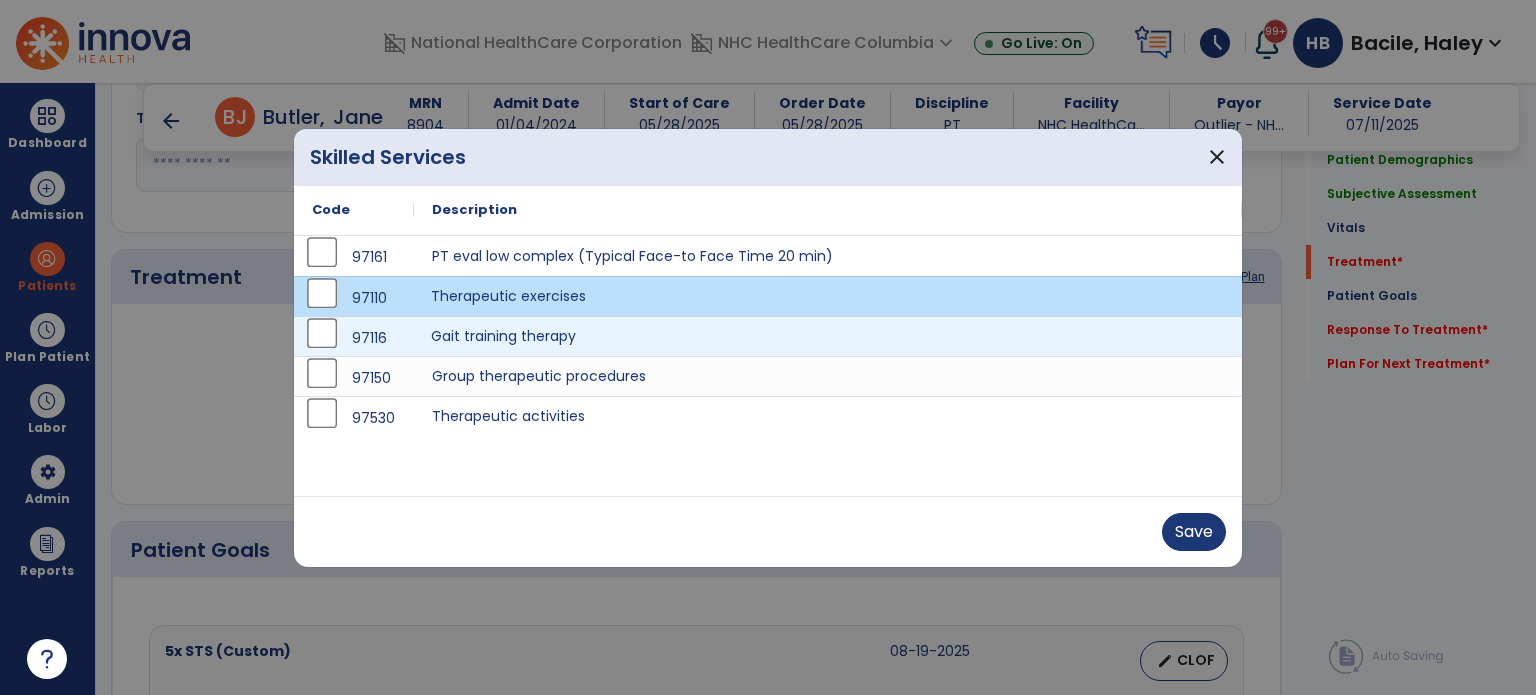 click on "Gait training therapy" at bounding box center [828, 336] 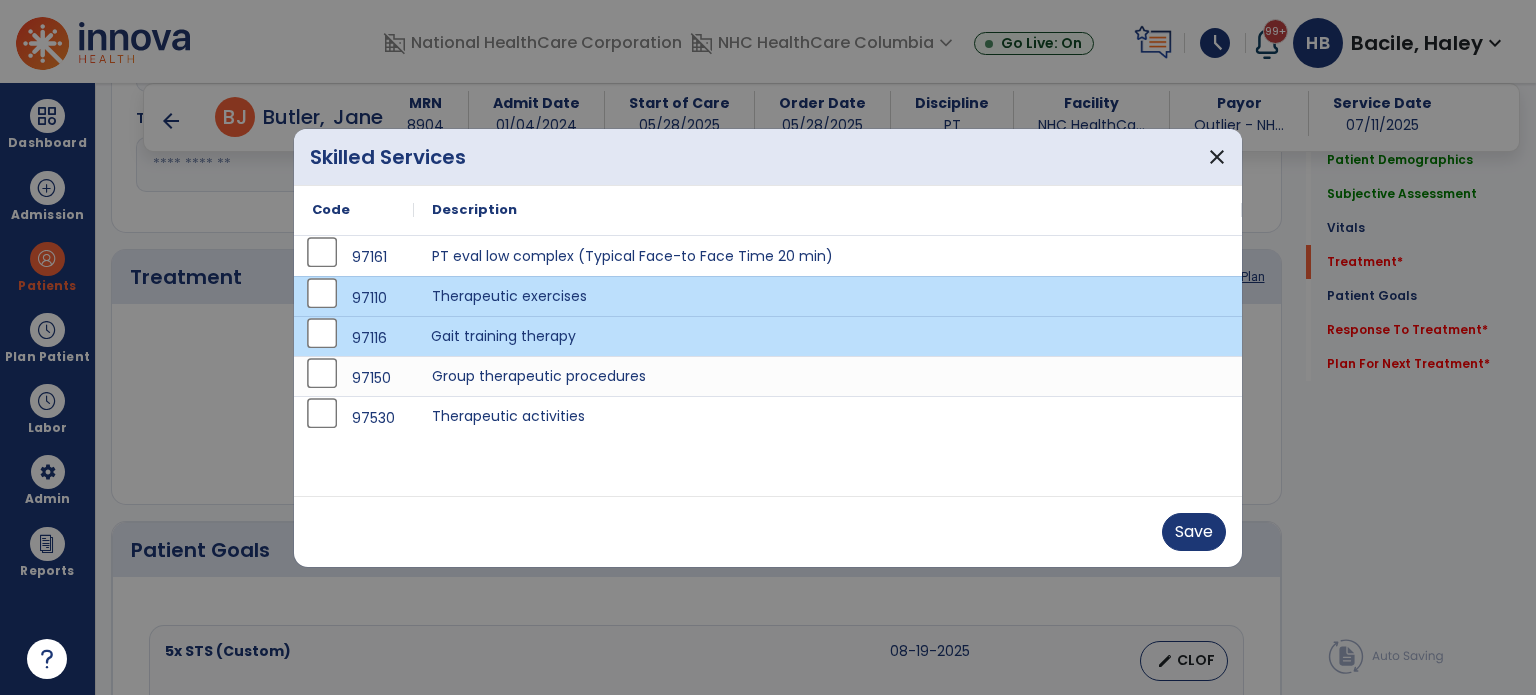 click on "Gait training therapy" at bounding box center (828, 336) 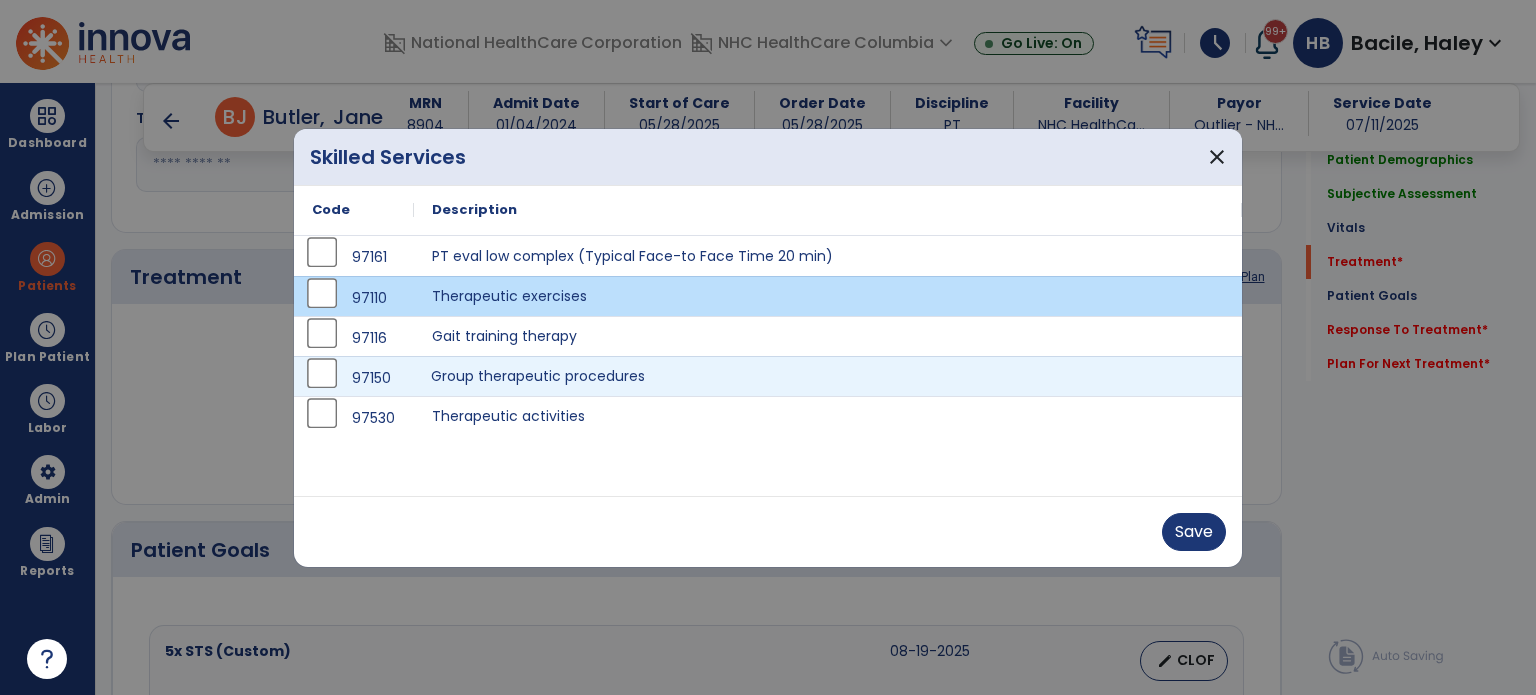 click on "Group therapeutic procedures" at bounding box center (828, 376) 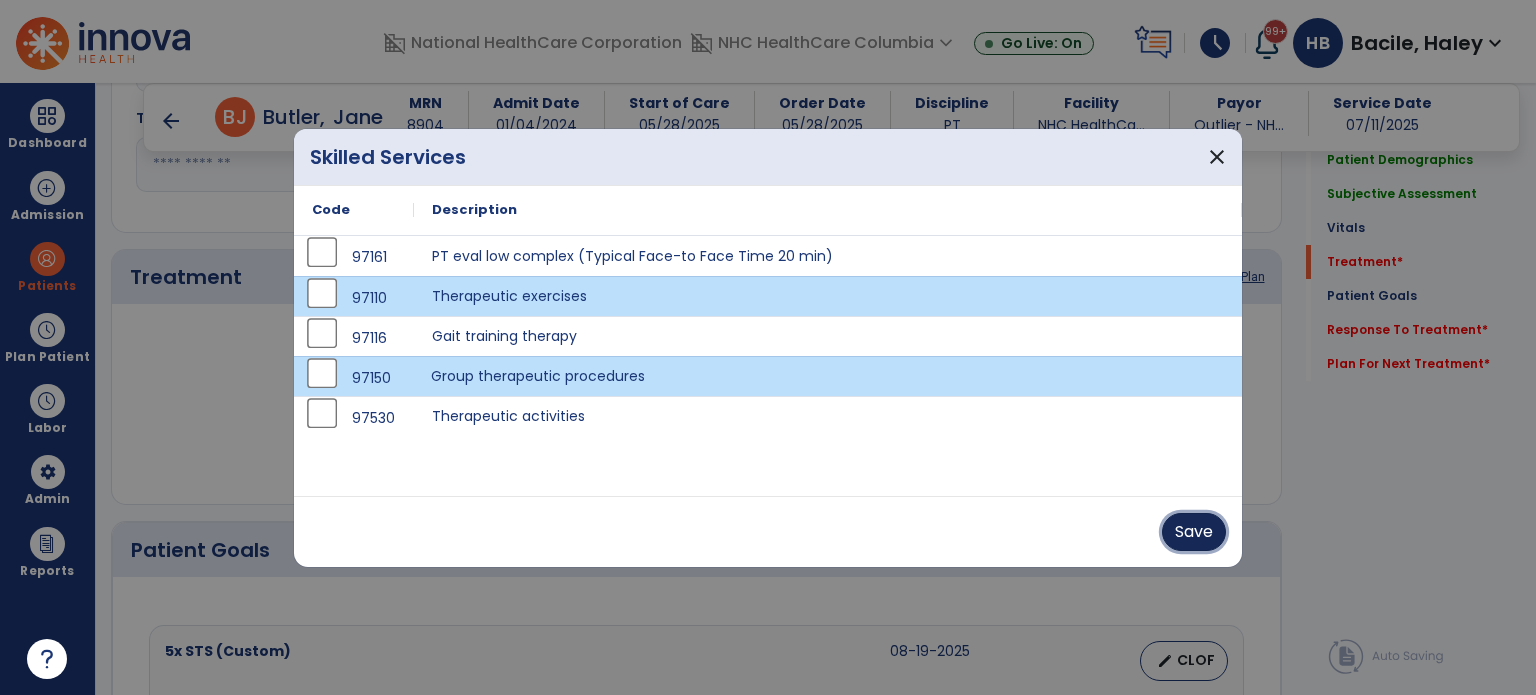 click on "Save" at bounding box center [1194, 532] 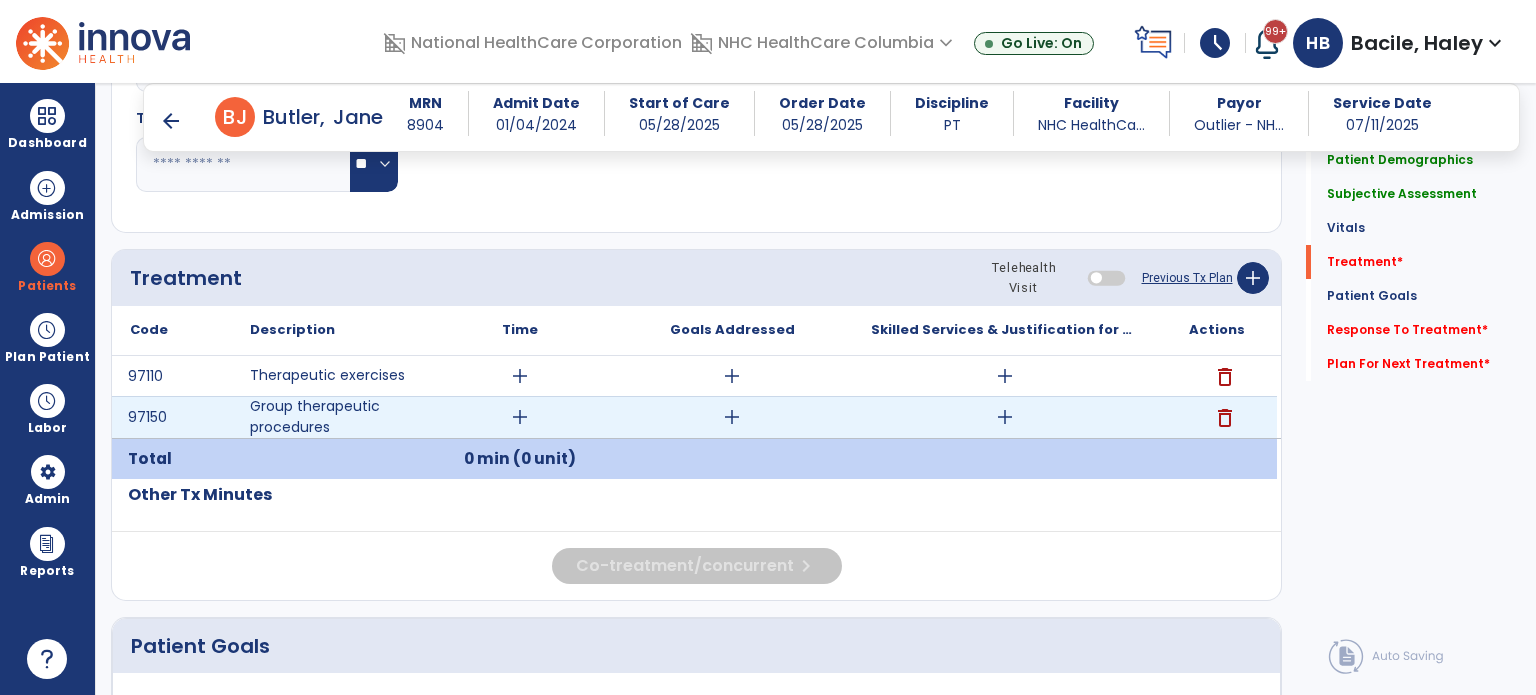 click on "delete" at bounding box center [1225, 418] 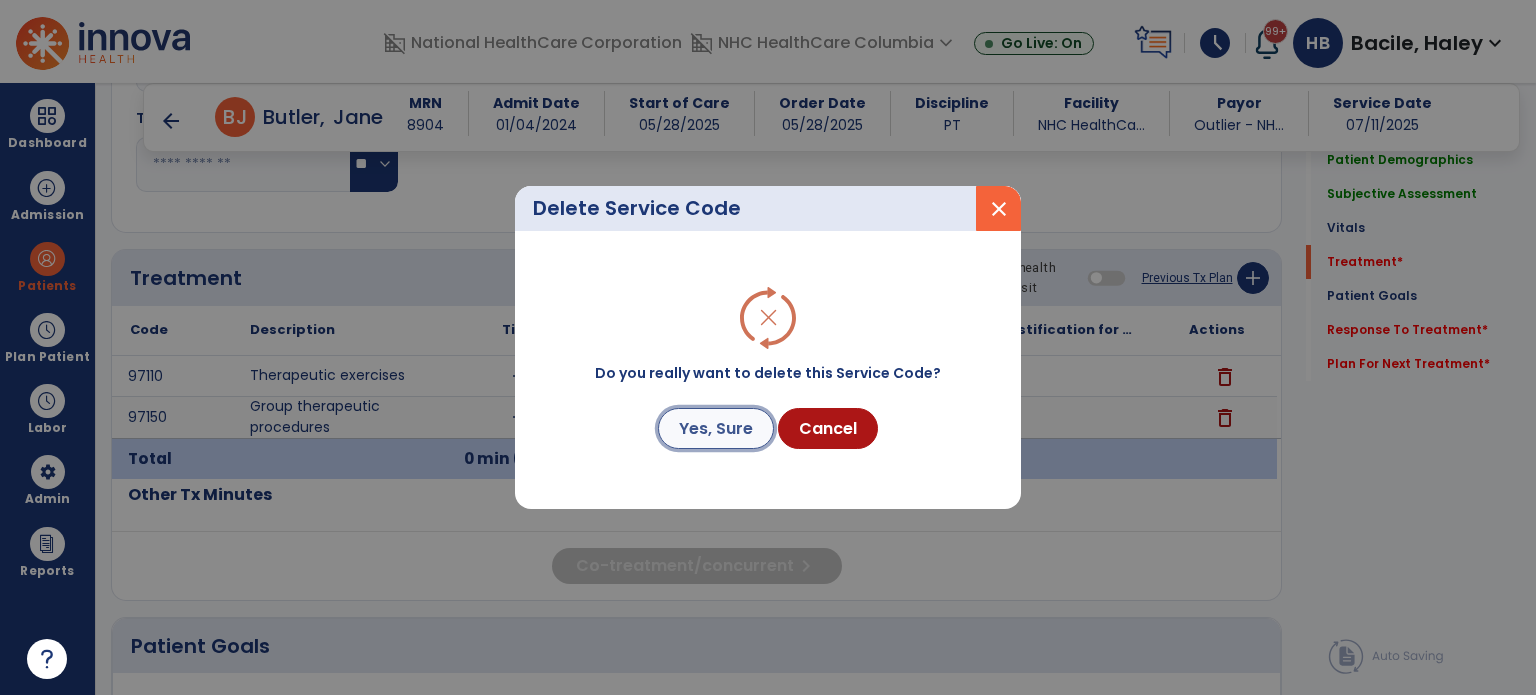 click on "Yes, Sure" at bounding box center [716, 428] 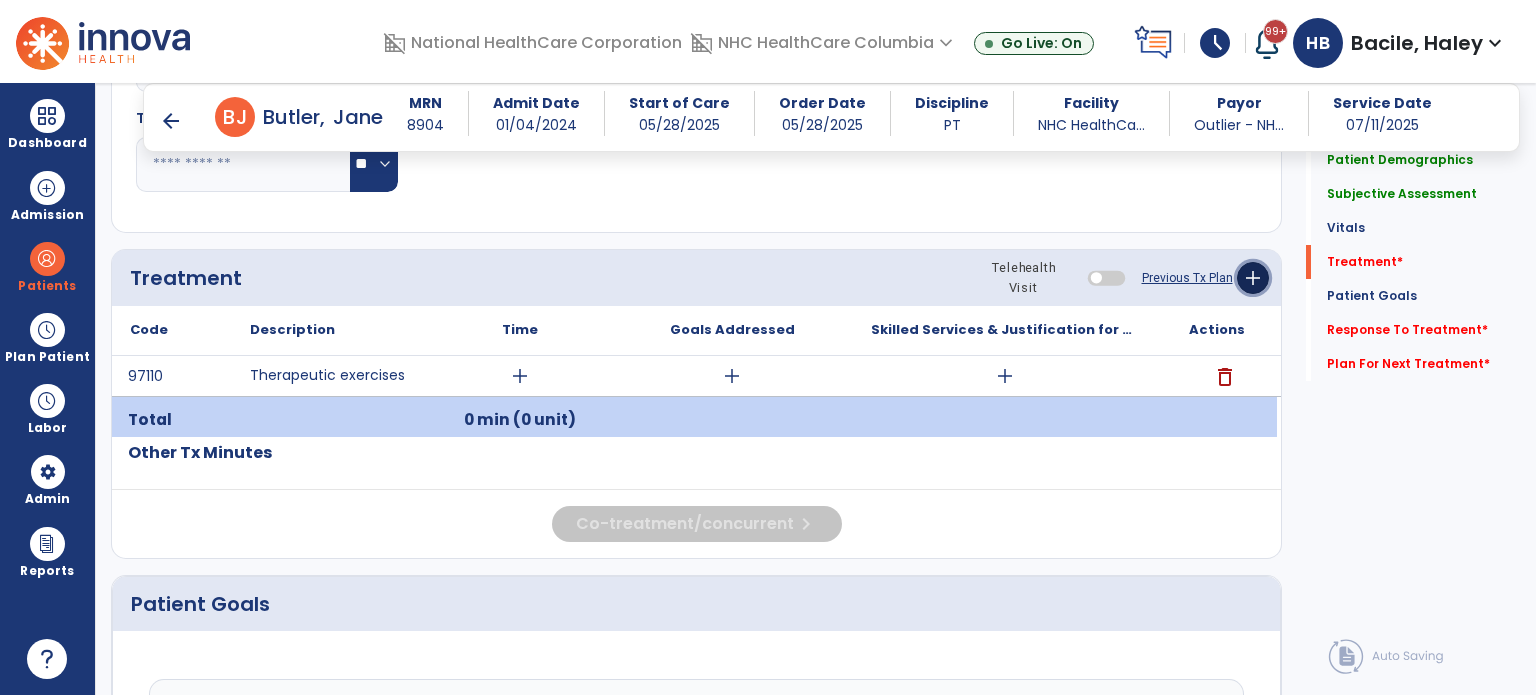 click on "add" 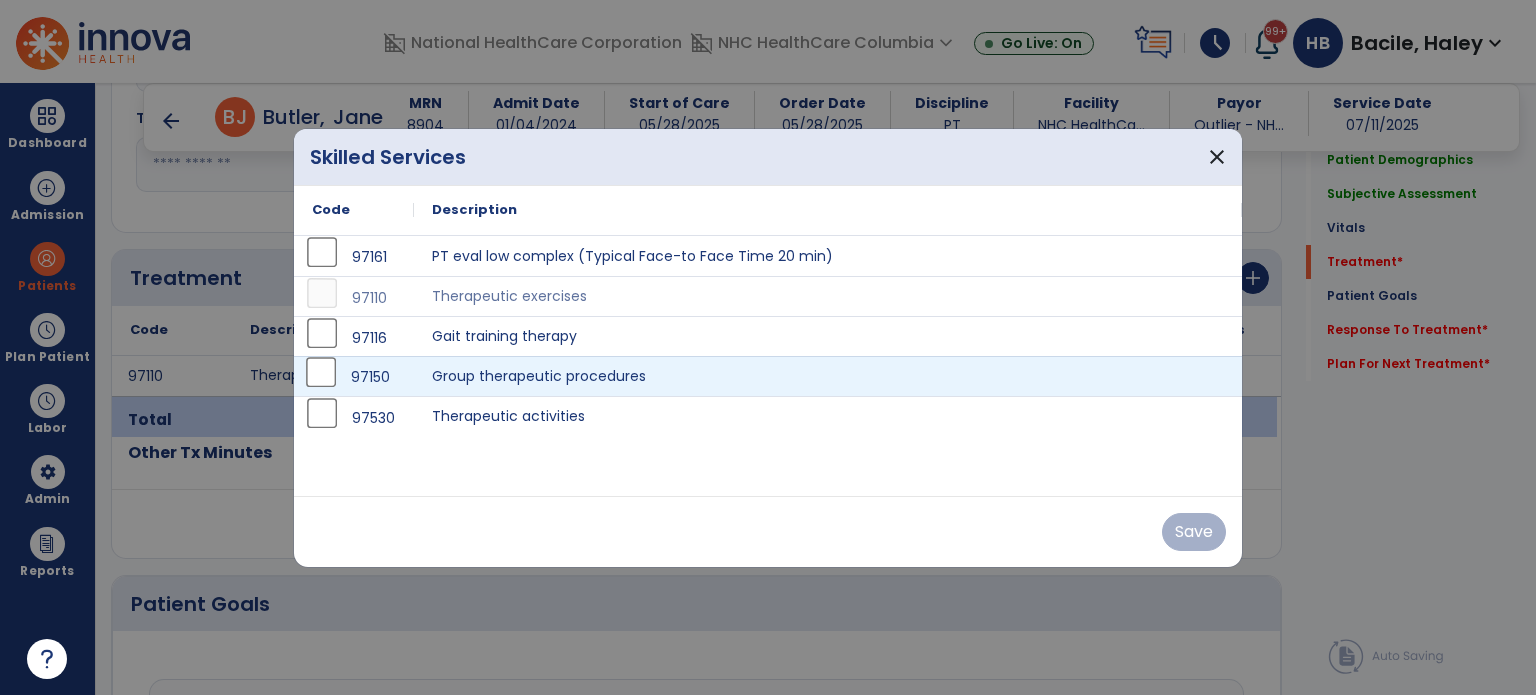 click on "97150" at bounding box center (354, 377) 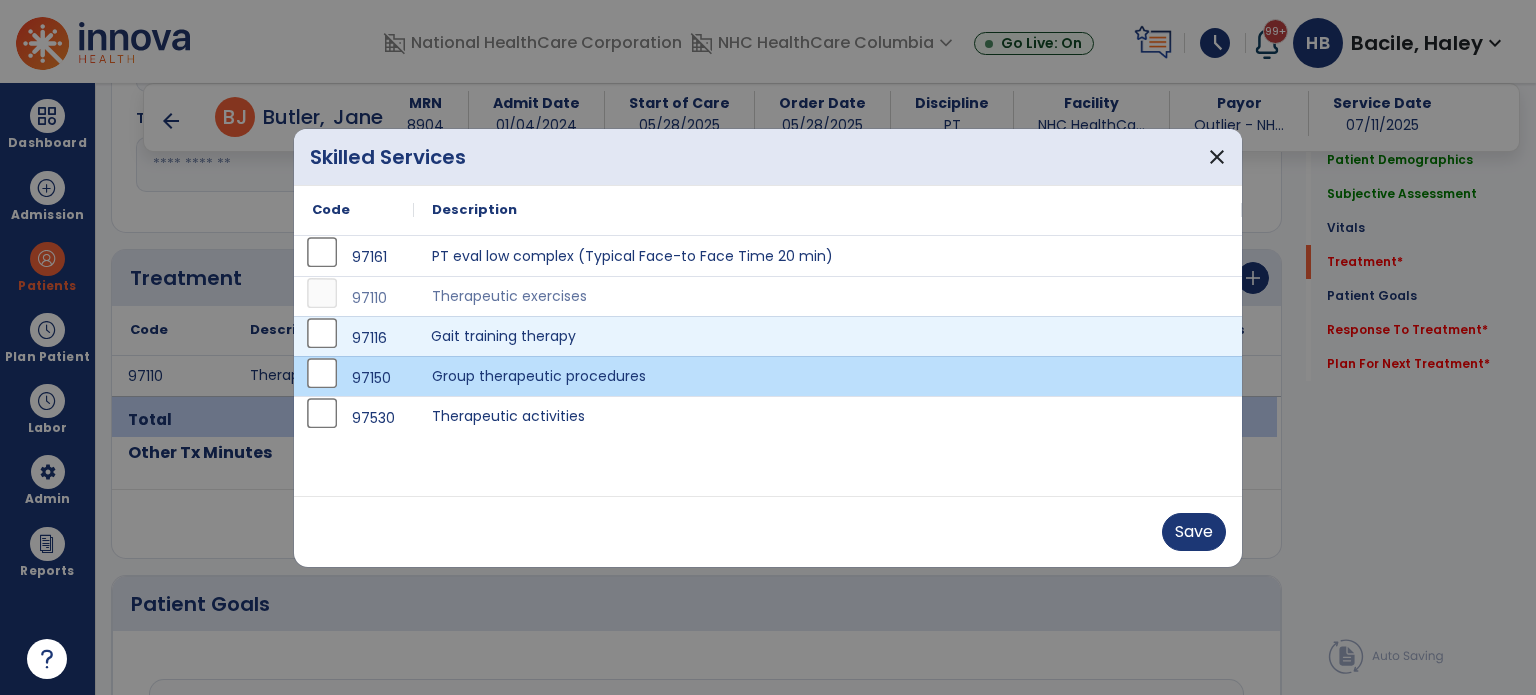 click on "Gait training therapy" at bounding box center (828, 336) 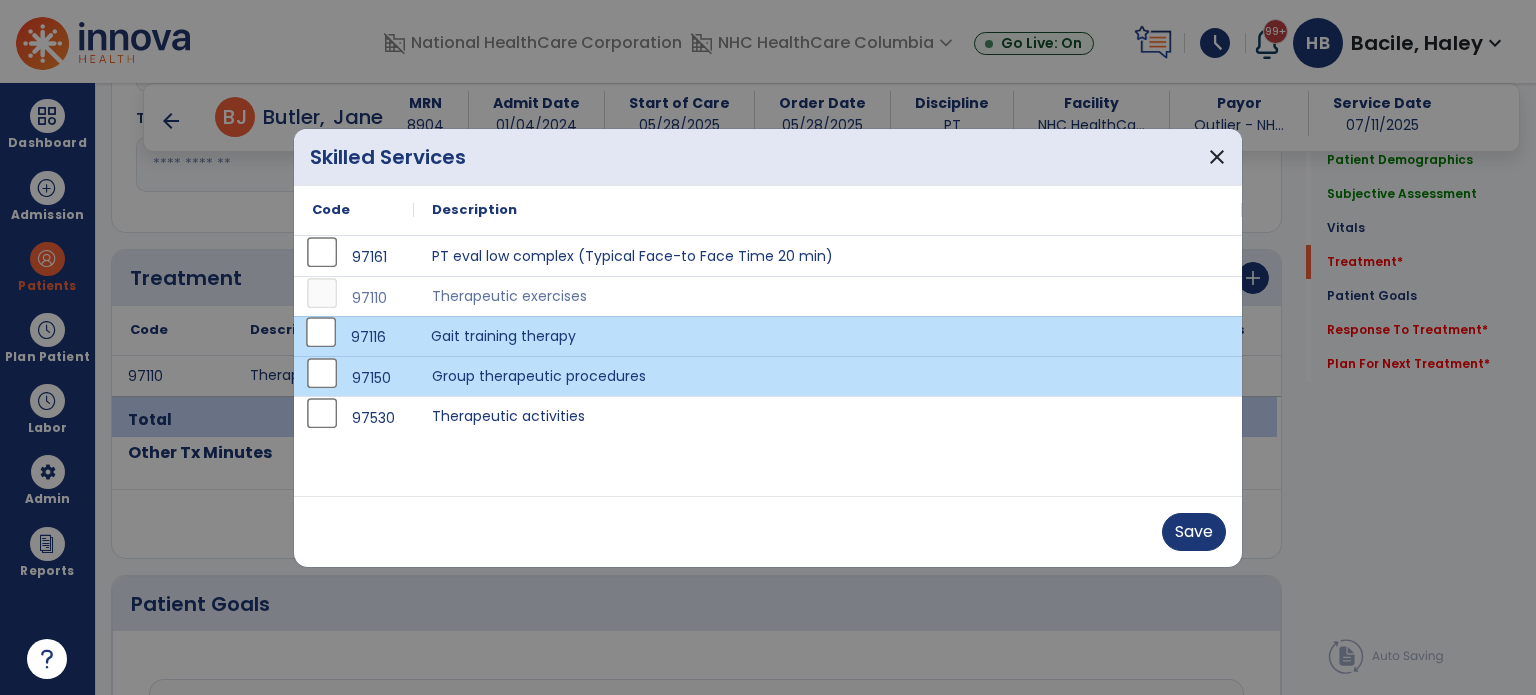 click on "97116" at bounding box center (354, 337) 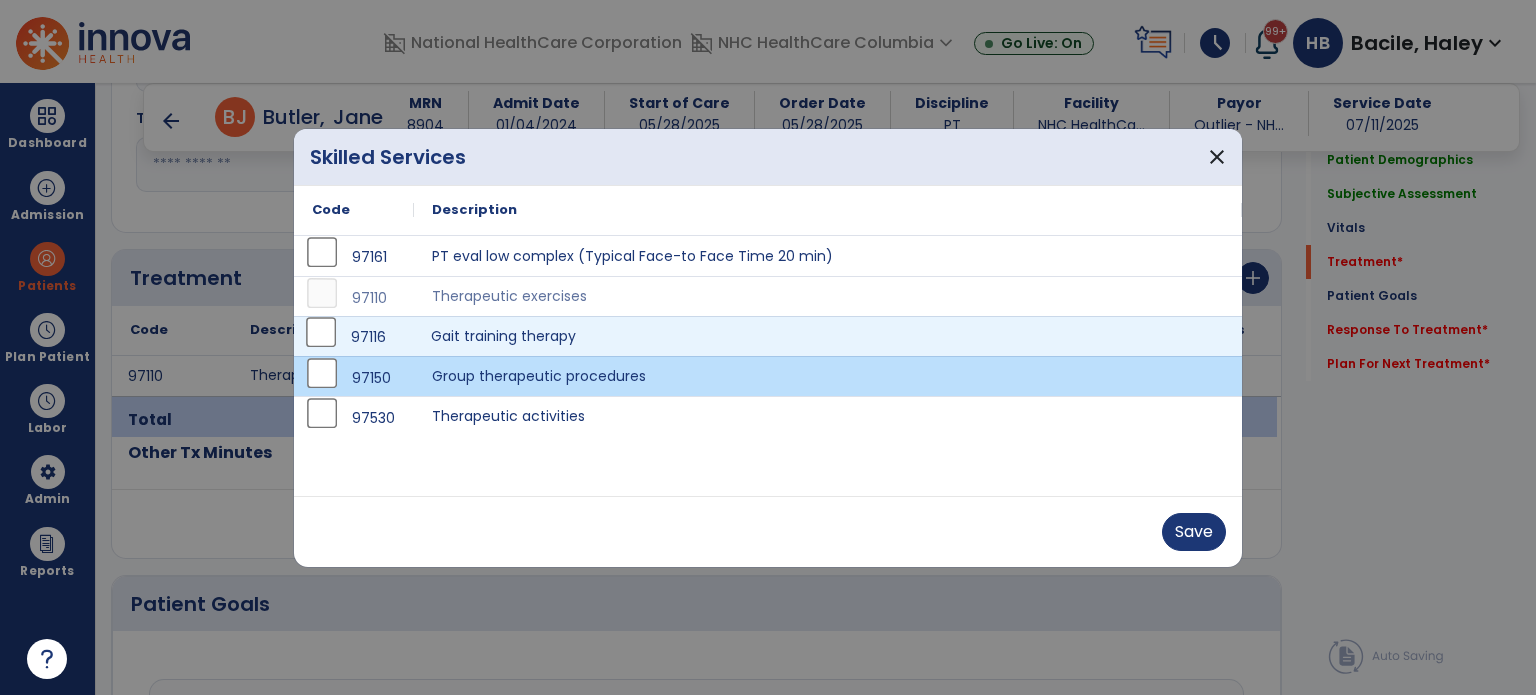 click on "Gait training therapy" at bounding box center [828, 336] 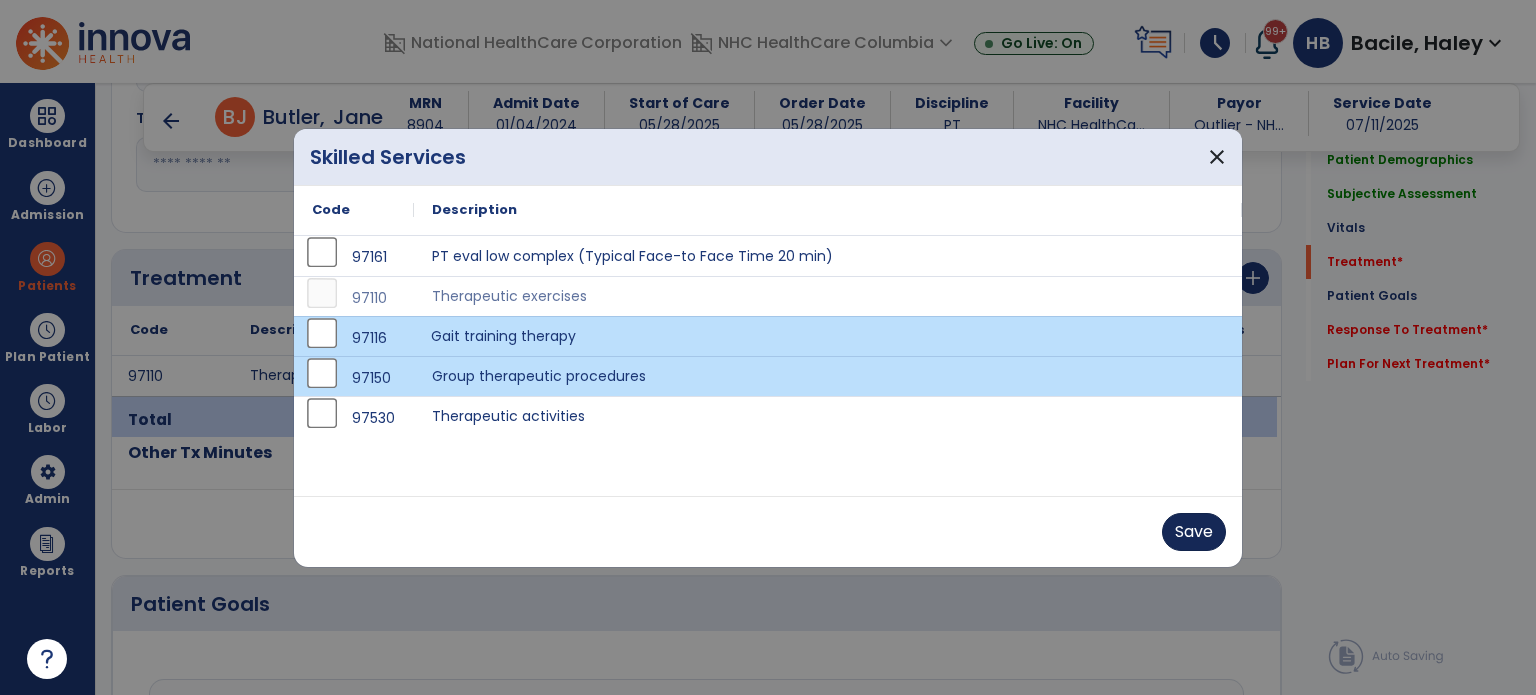 drag, startPoint x: 1195, startPoint y: 553, endPoint x: 1183, endPoint y: 537, distance: 20 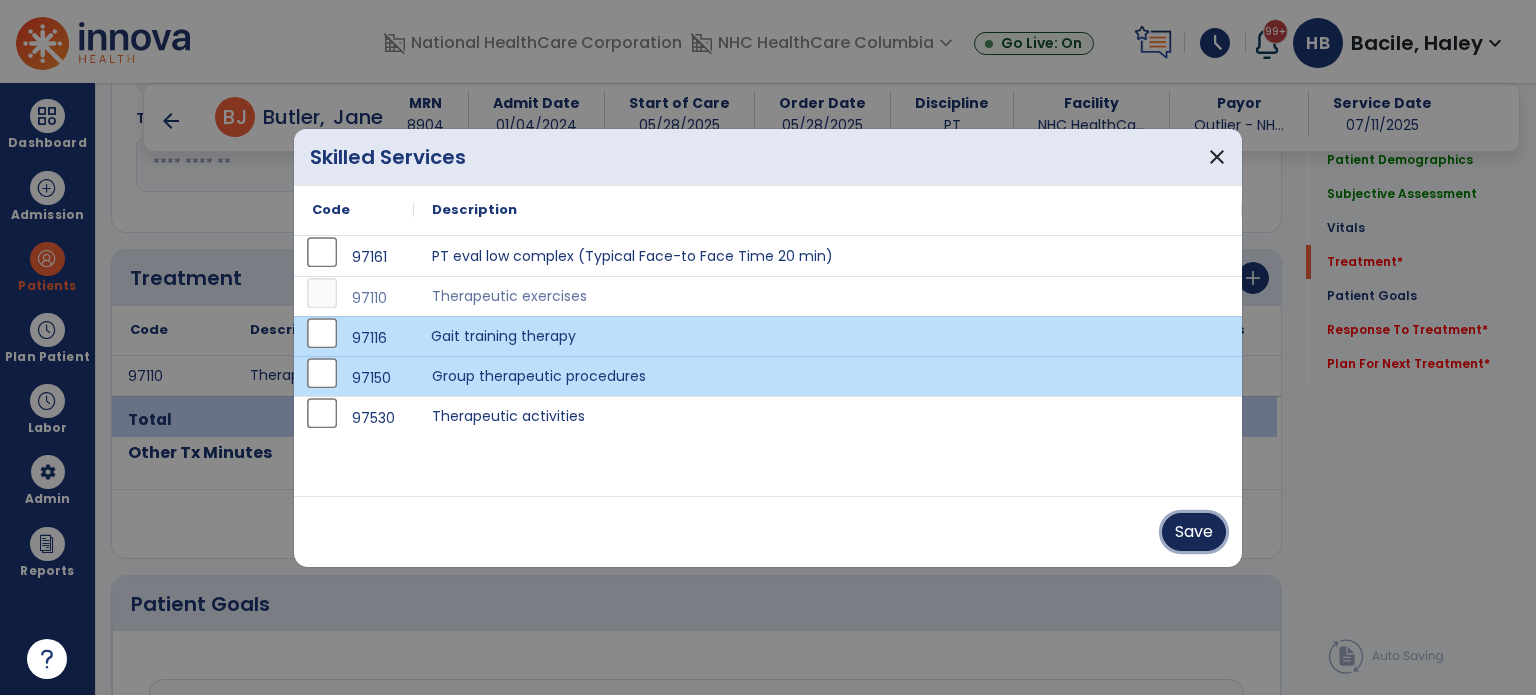 click on "Save" at bounding box center (1194, 532) 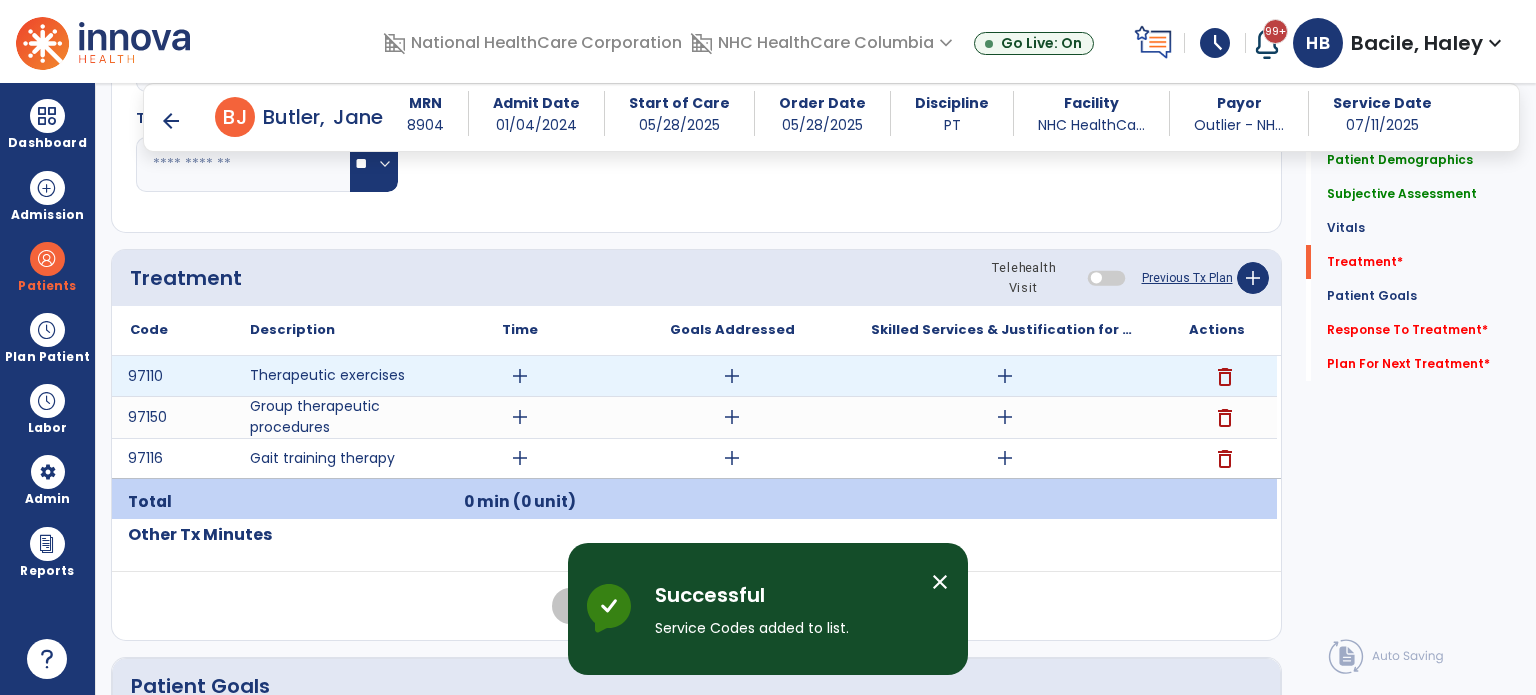 click on "delete" at bounding box center [1225, 377] 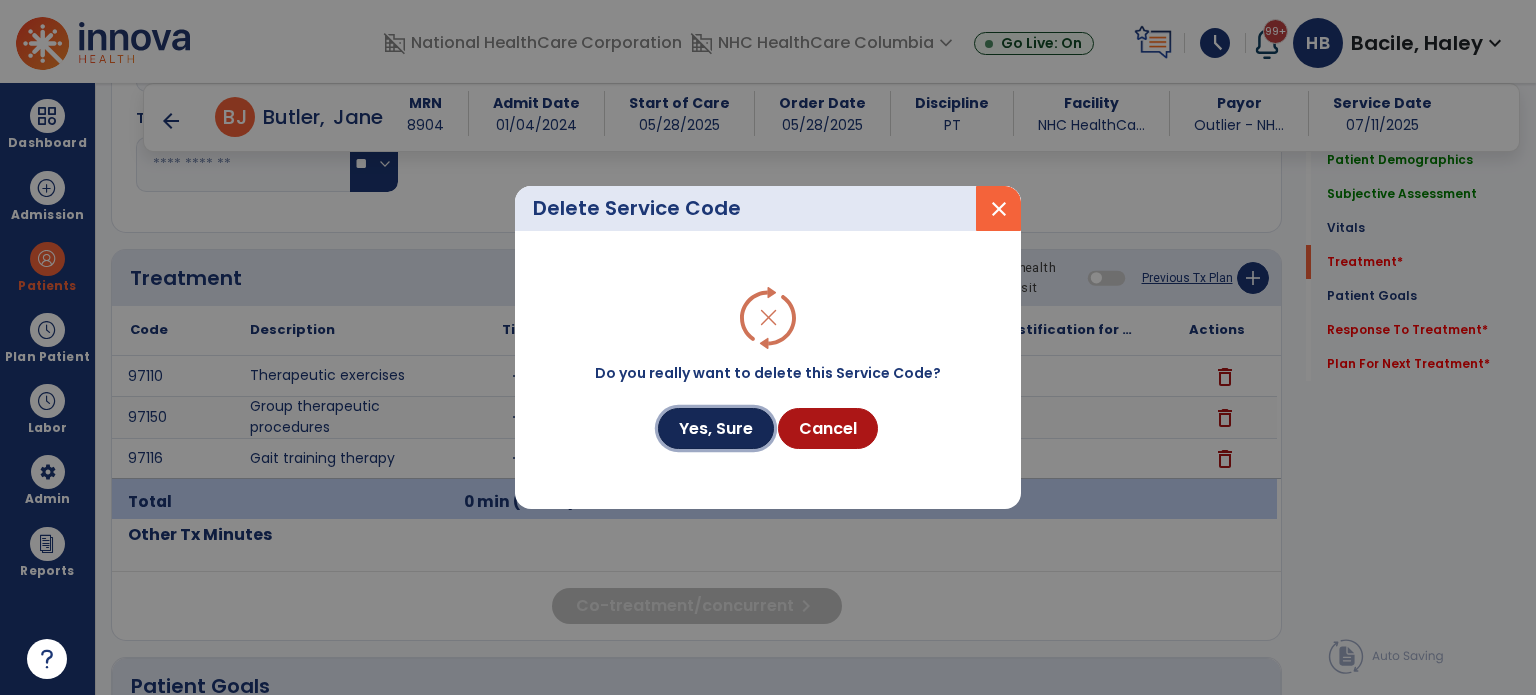 click on "Yes, Sure" at bounding box center (716, 428) 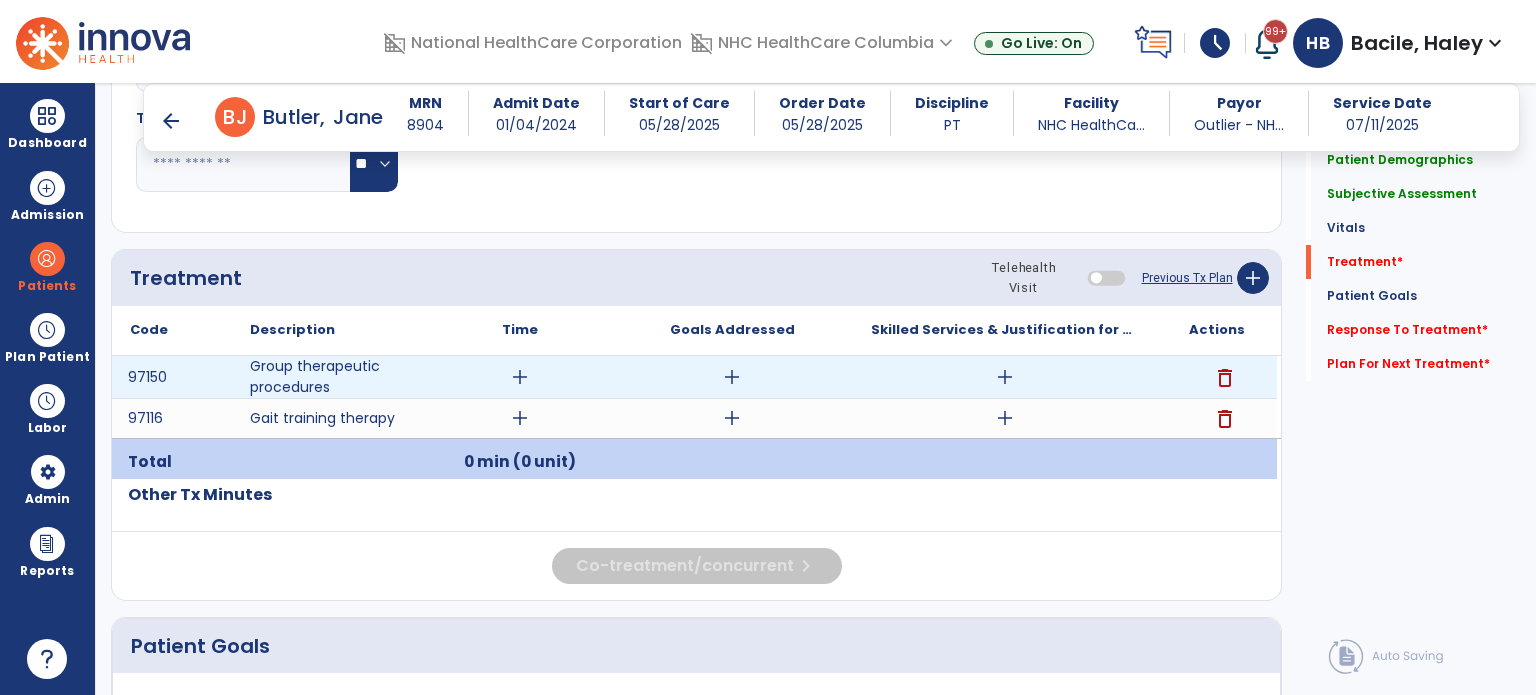 click on "add" at bounding box center (520, 377) 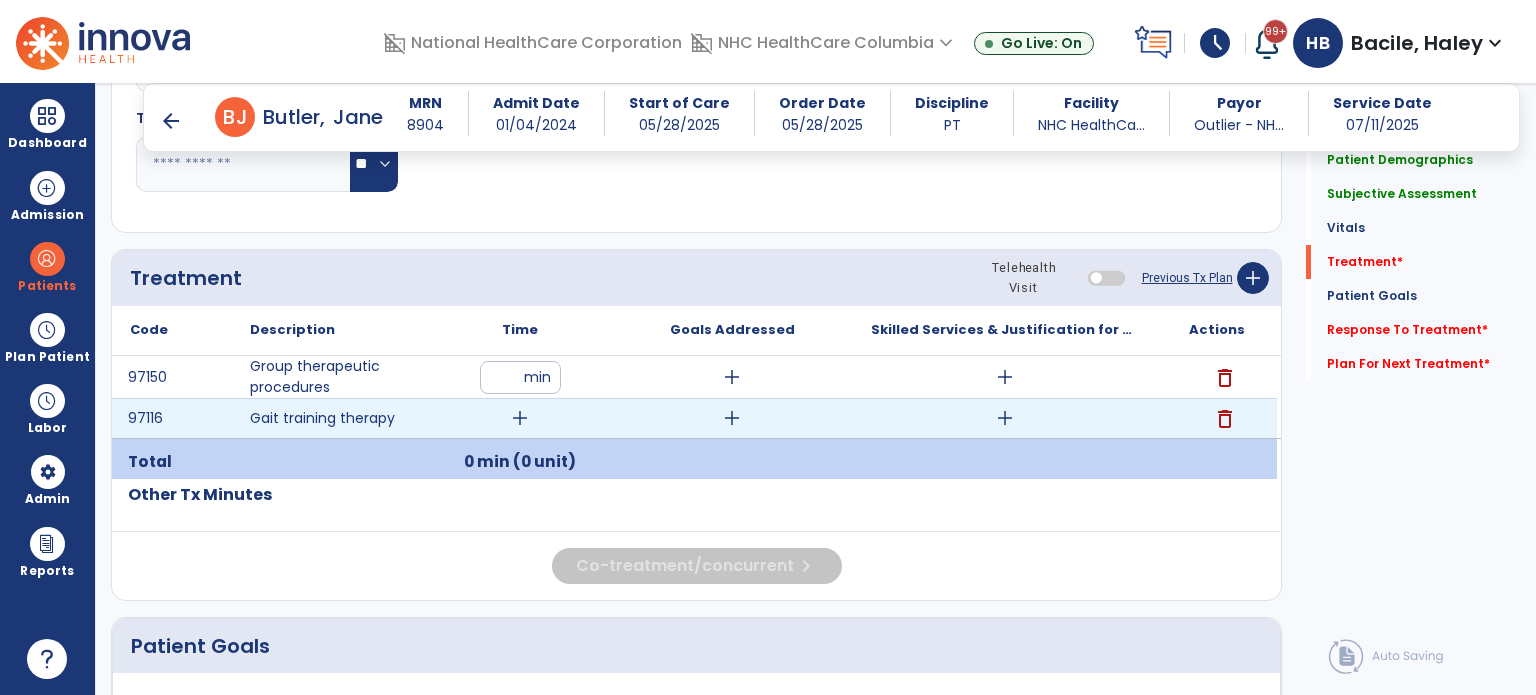 type on "*" 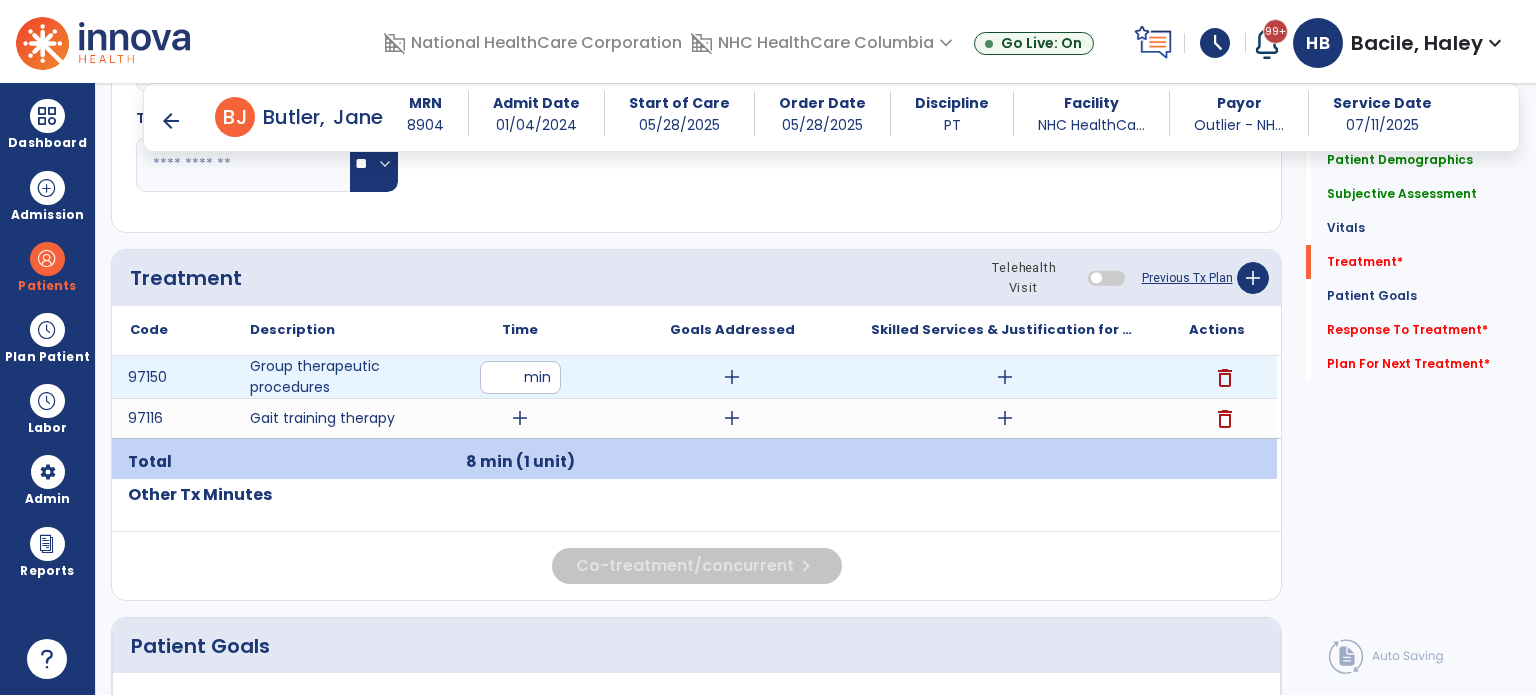 click on "add" at bounding box center (1005, 377) 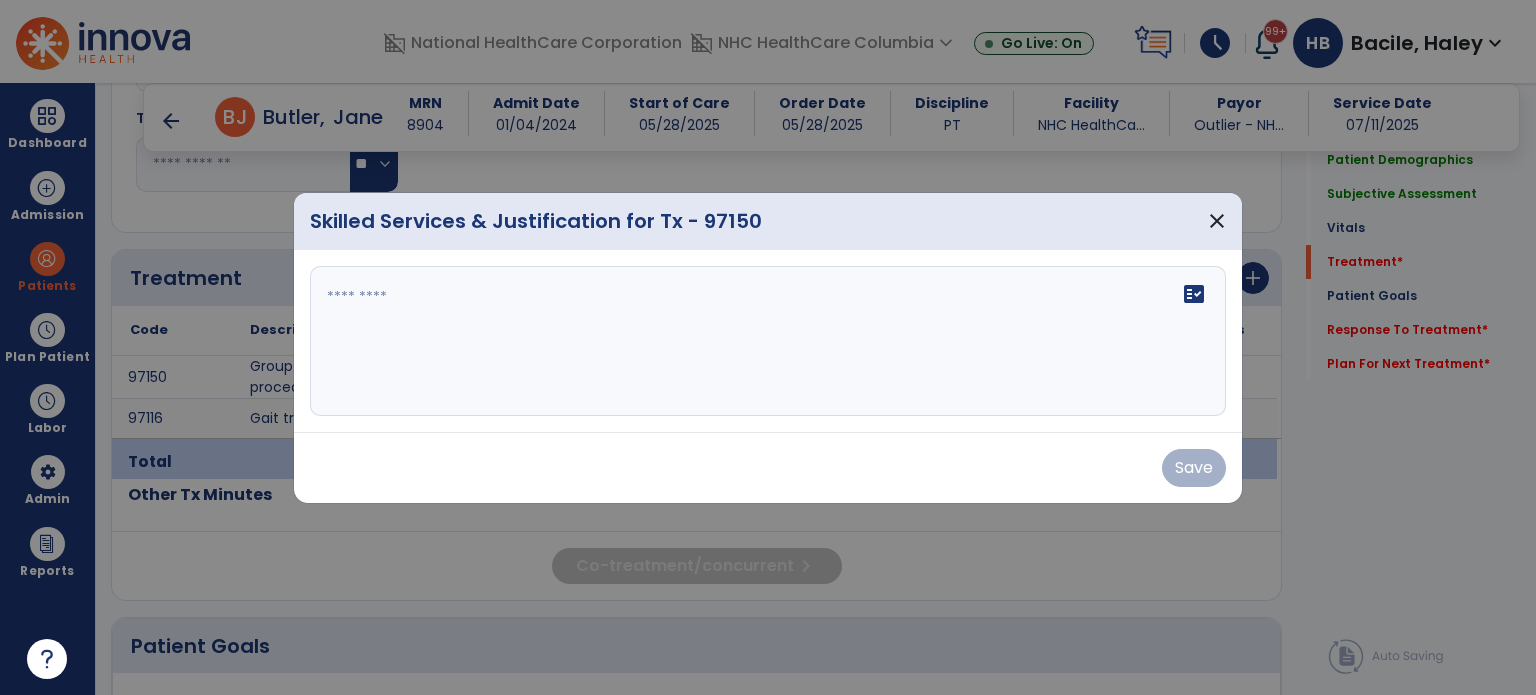 click on "fact_check" at bounding box center [768, 341] 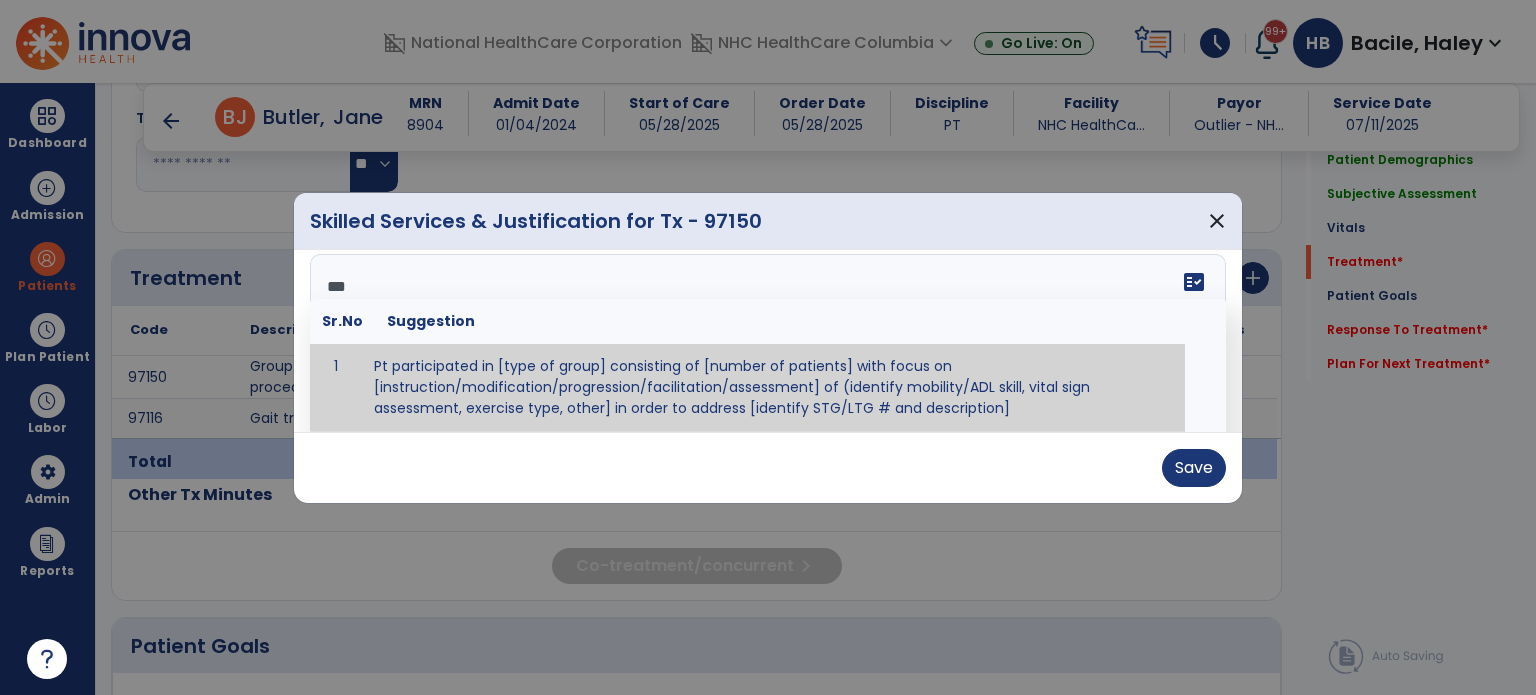 scroll, scrollTop: 0, scrollLeft: 0, axis: both 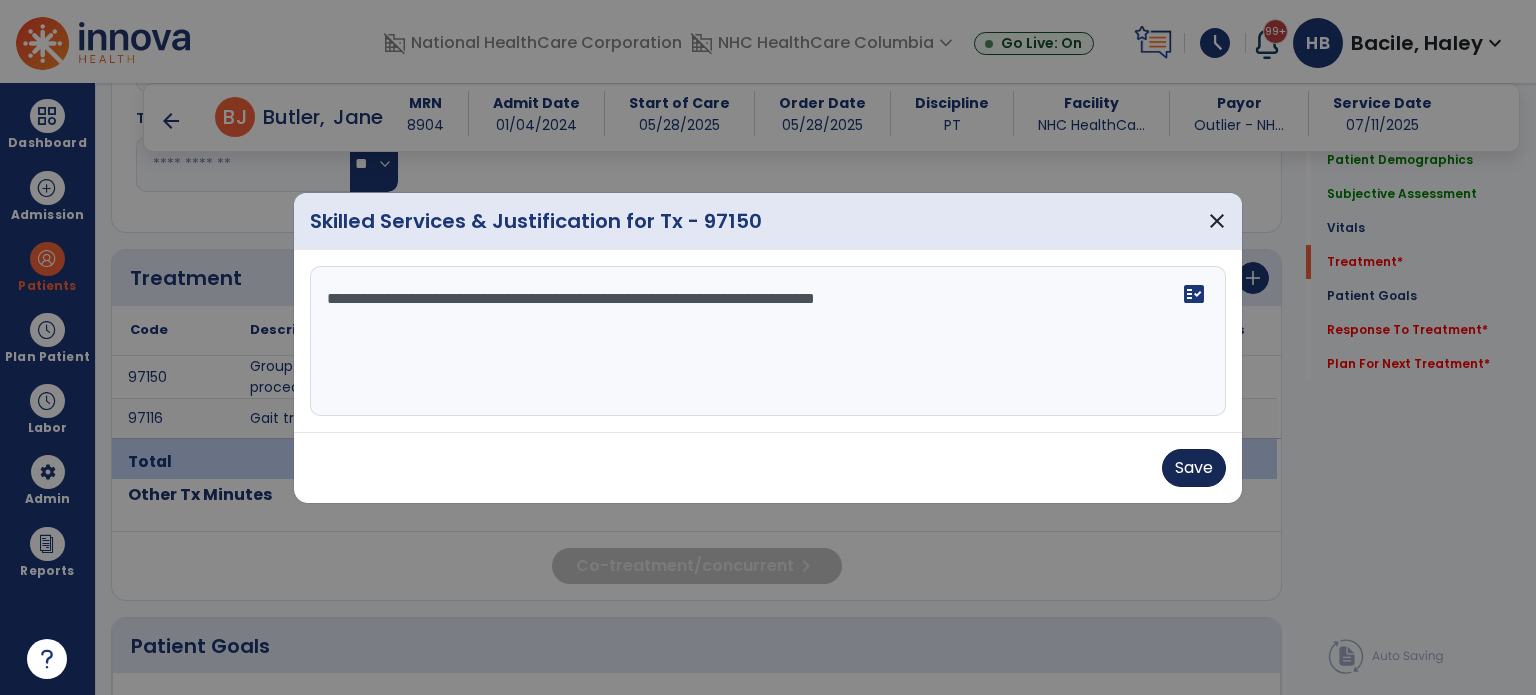 type on "**********" 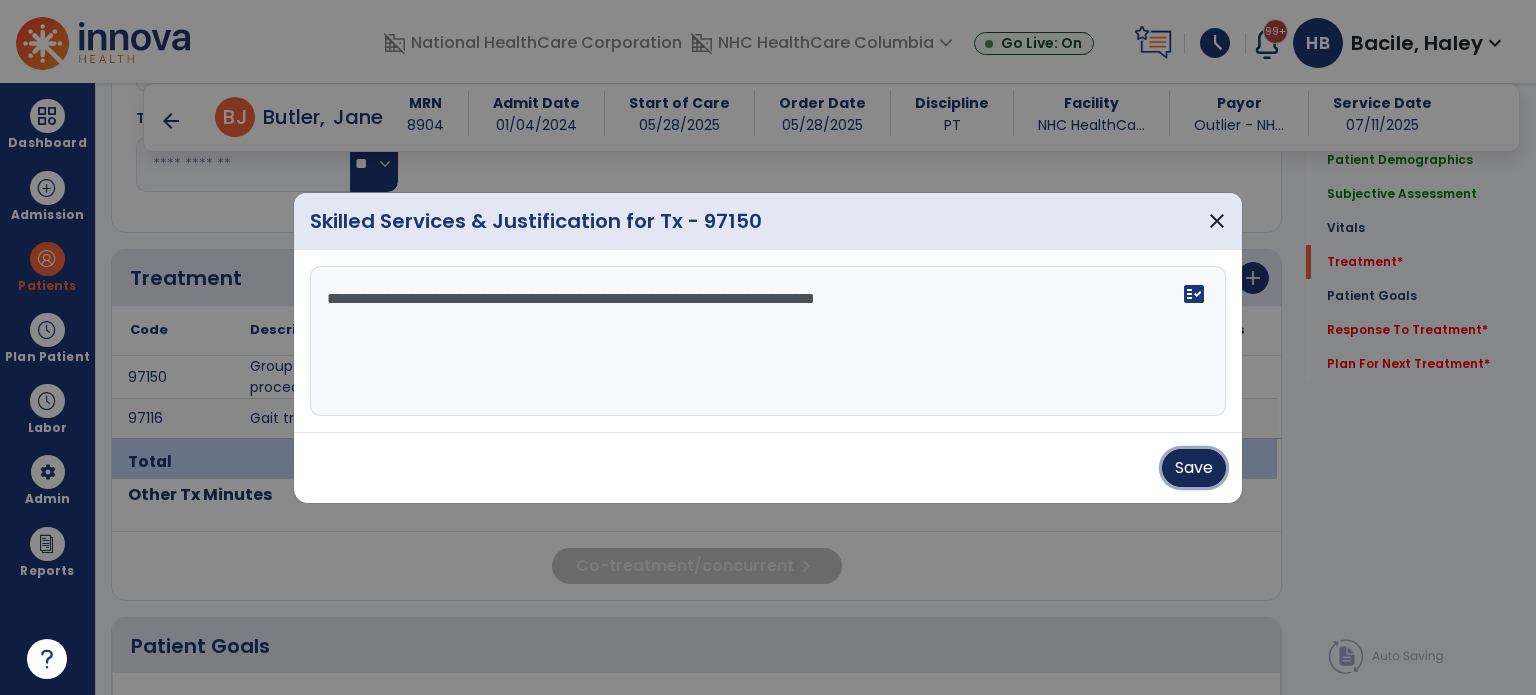 click on "Save" at bounding box center [1194, 468] 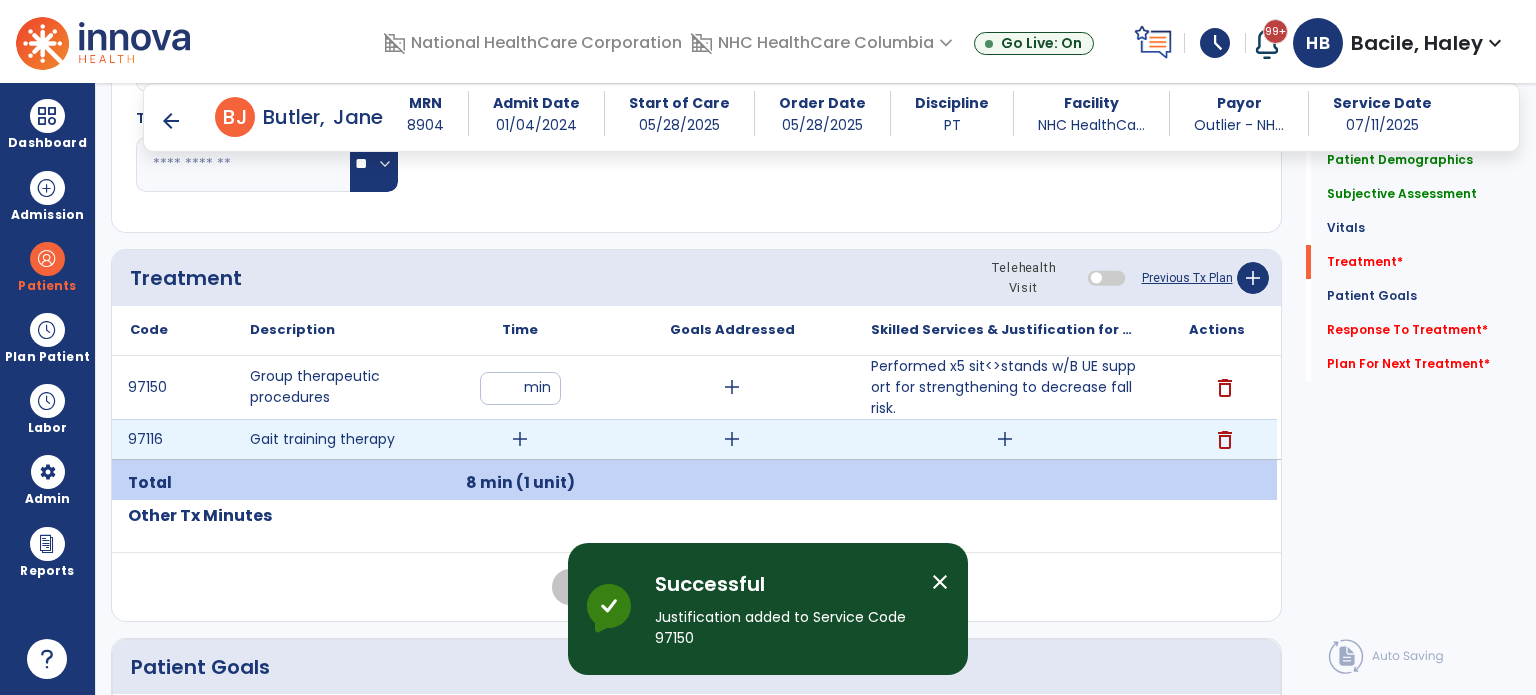 click on "add" at bounding box center [1005, 439] 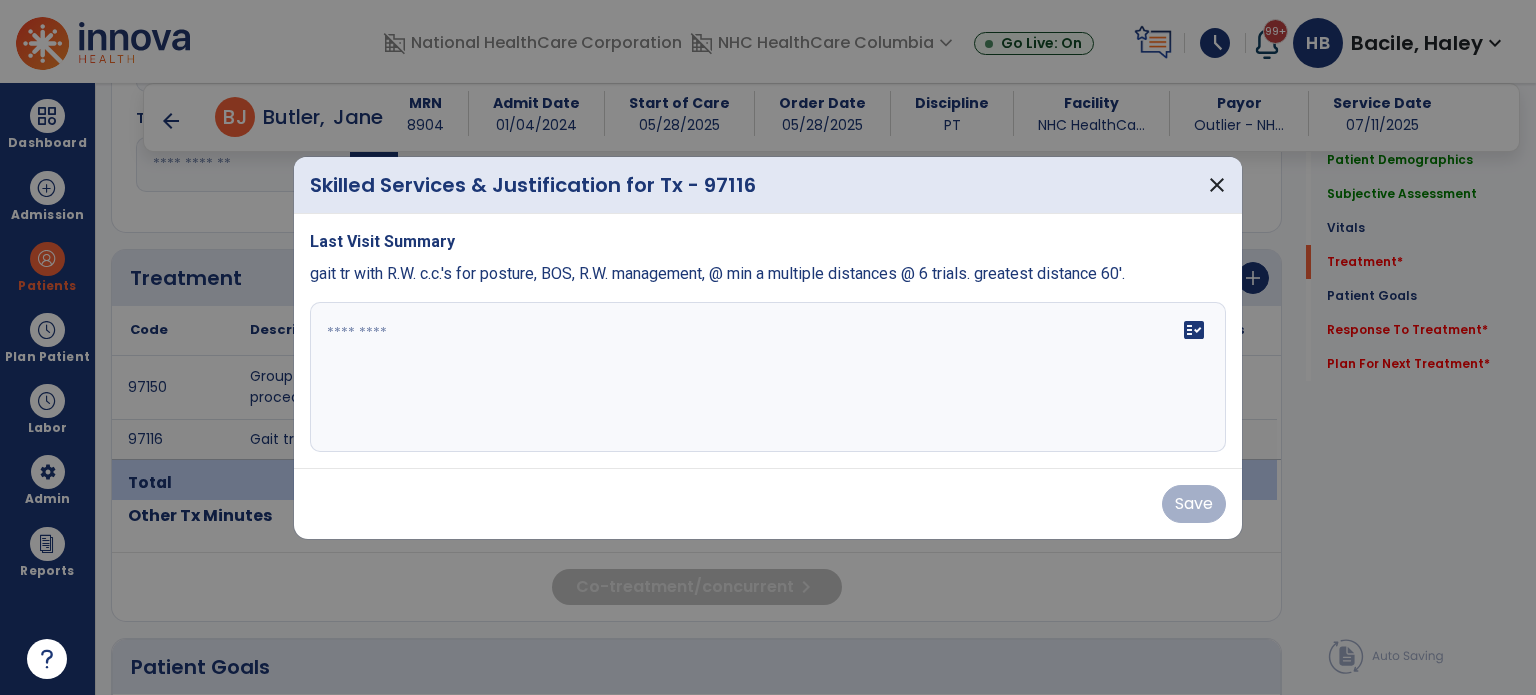 click at bounding box center (768, 377) 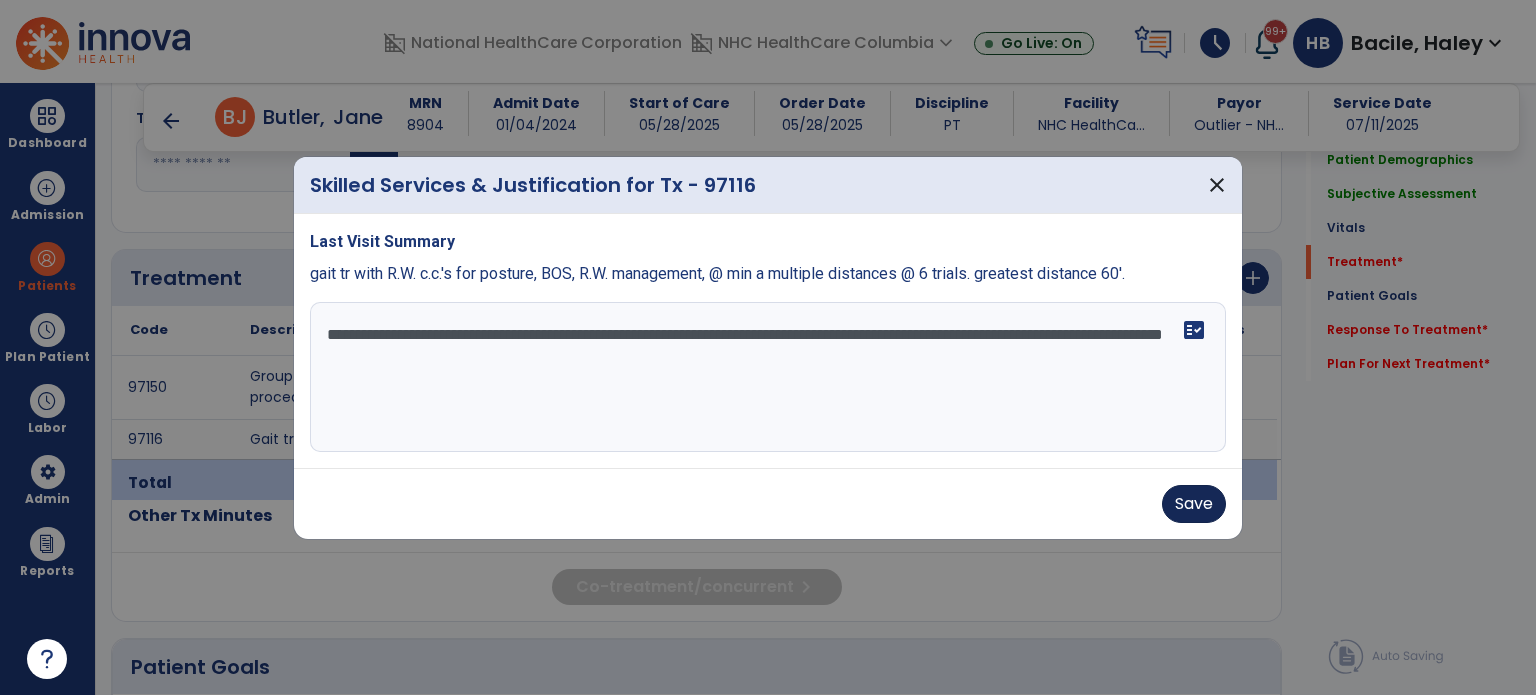 type on "**********" 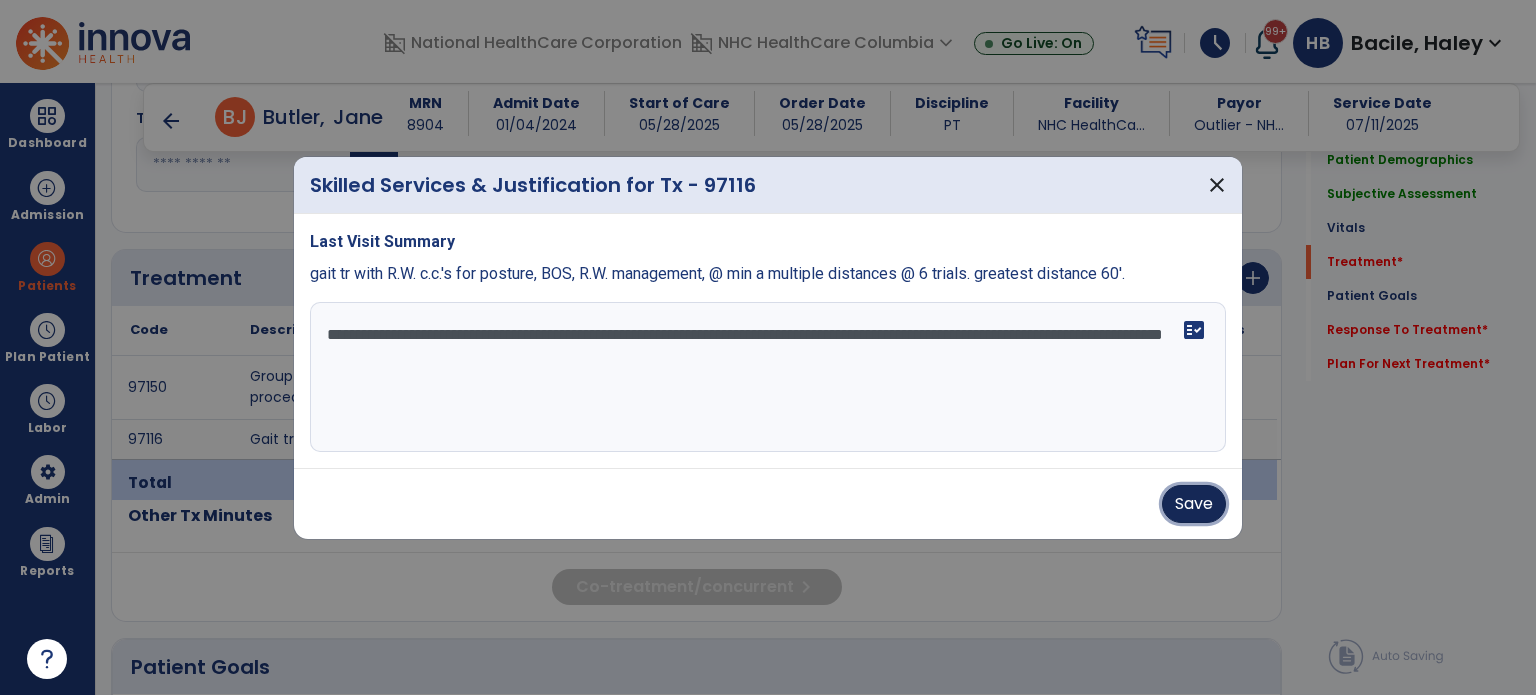 click on "Save" at bounding box center (1194, 504) 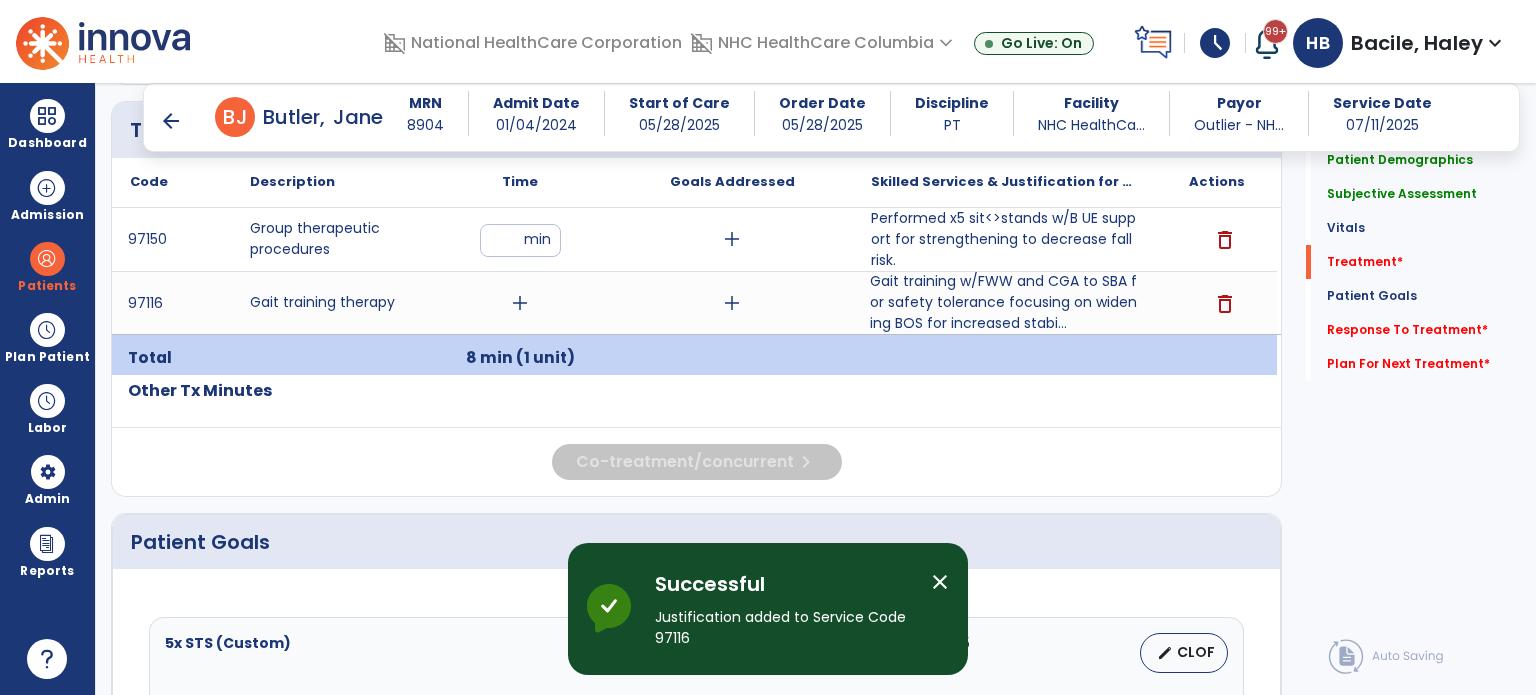 scroll, scrollTop: 1100, scrollLeft: 0, axis: vertical 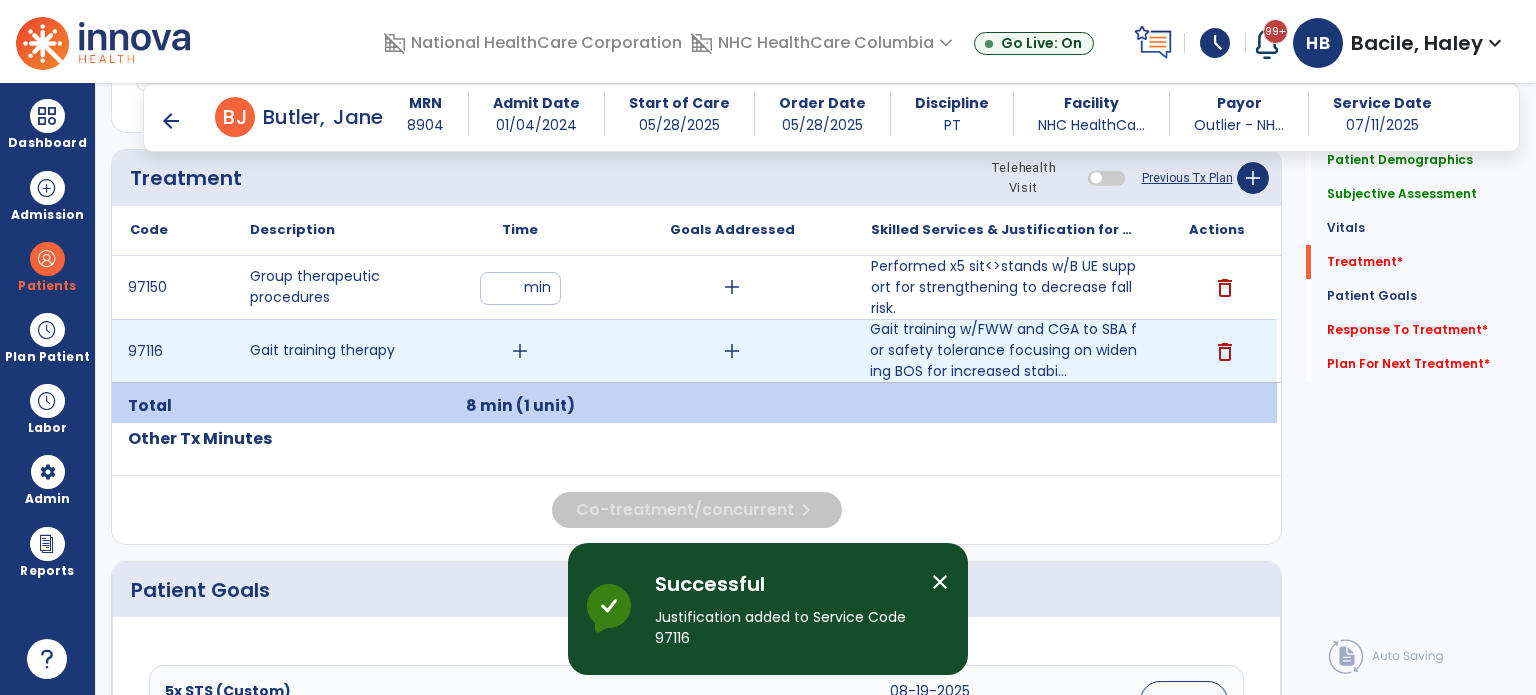 click on "add" at bounding box center [520, 351] 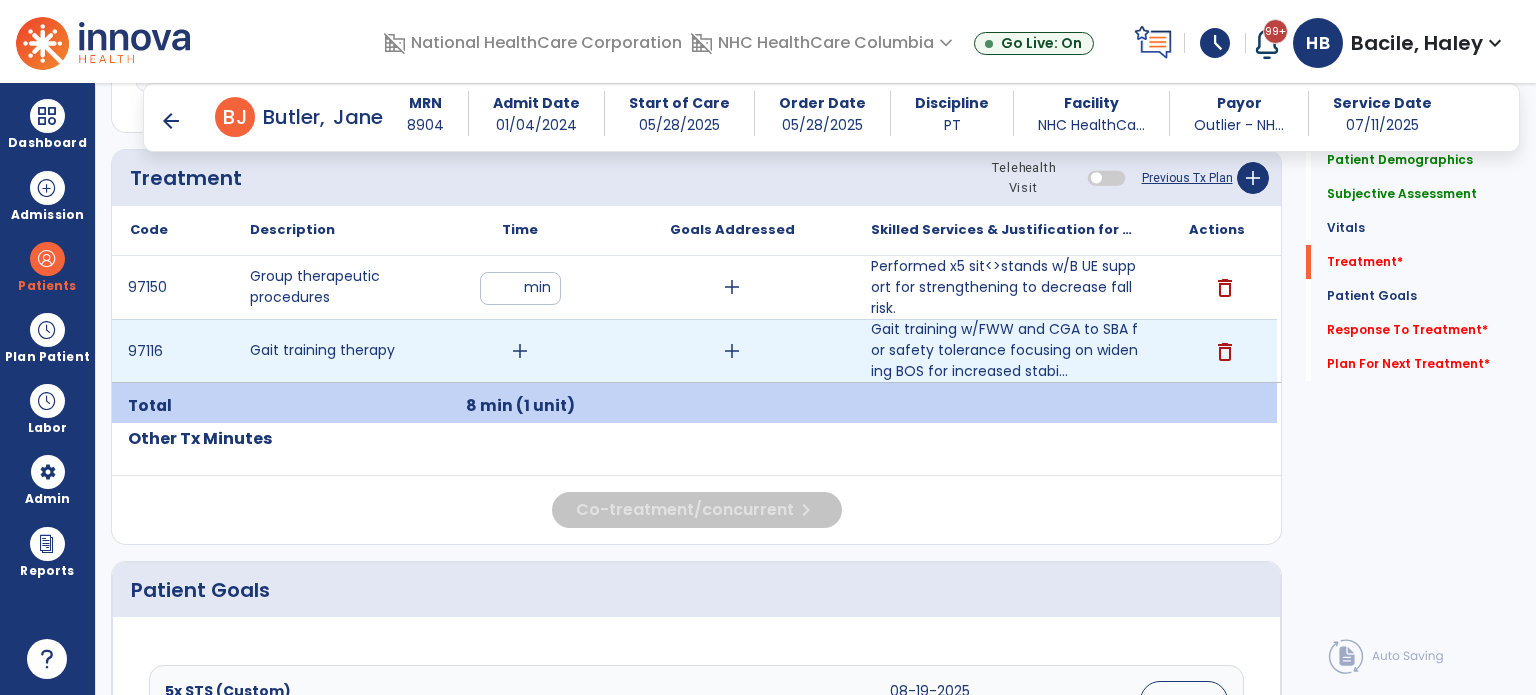 click on "add" at bounding box center [520, 351] 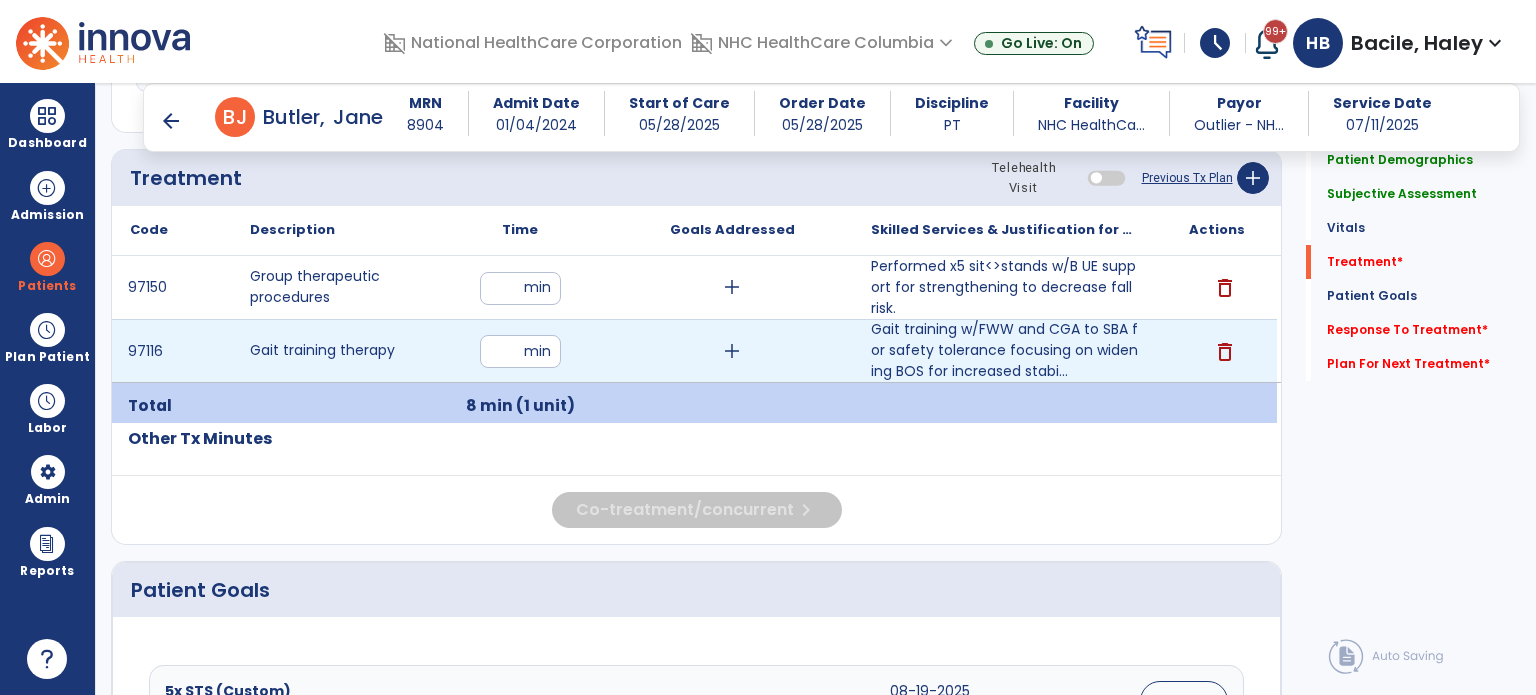 type on "**" 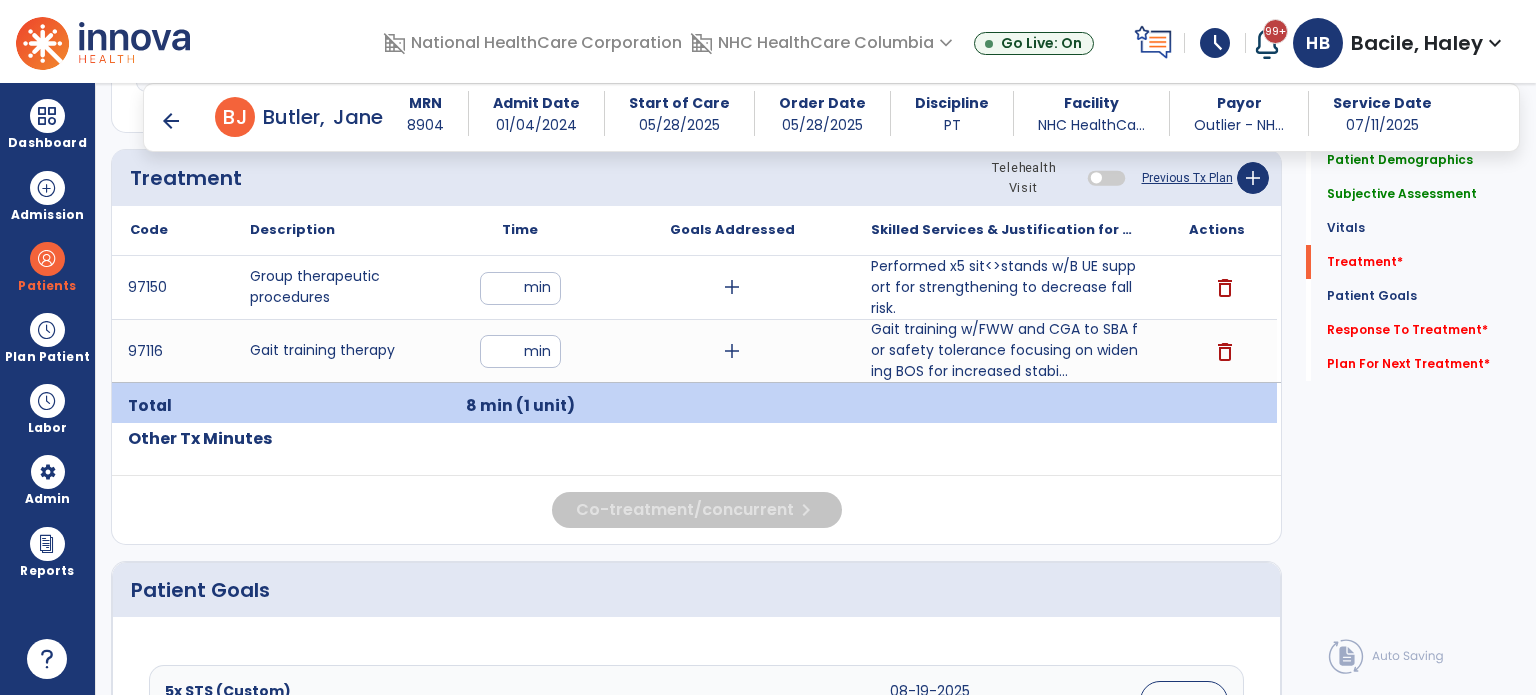 click on "Quick Links  Patient Demographics   Patient Demographics   Subjective Assessment   Subjective Assessment   Vitals   Vitals   Treatment   *  Treatment   *  Patient Goals   Patient Goals   Response To Treatment   *  Response To Treatment   *  Plan For Next Treatment   *  Plan For Next Treatment   *" 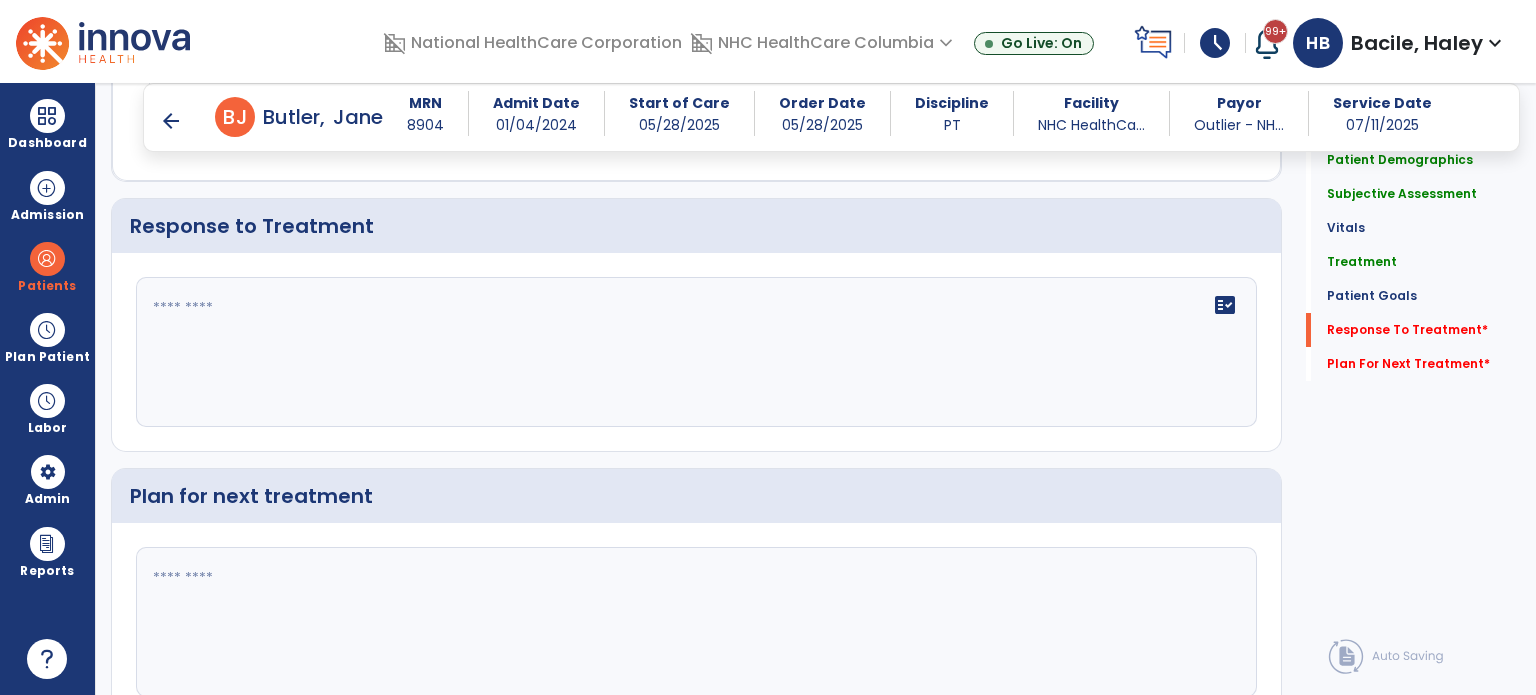 scroll, scrollTop: 2195, scrollLeft: 0, axis: vertical 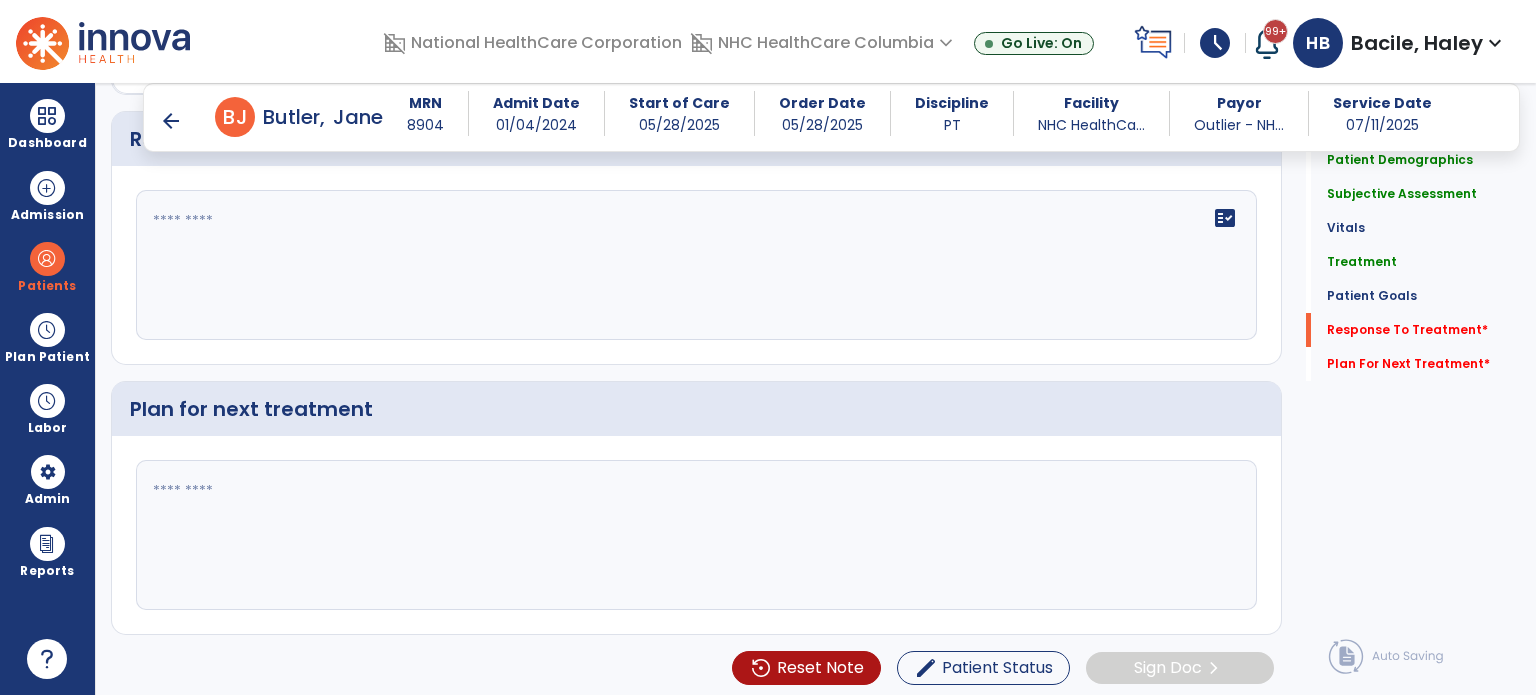 click on "fact_check" 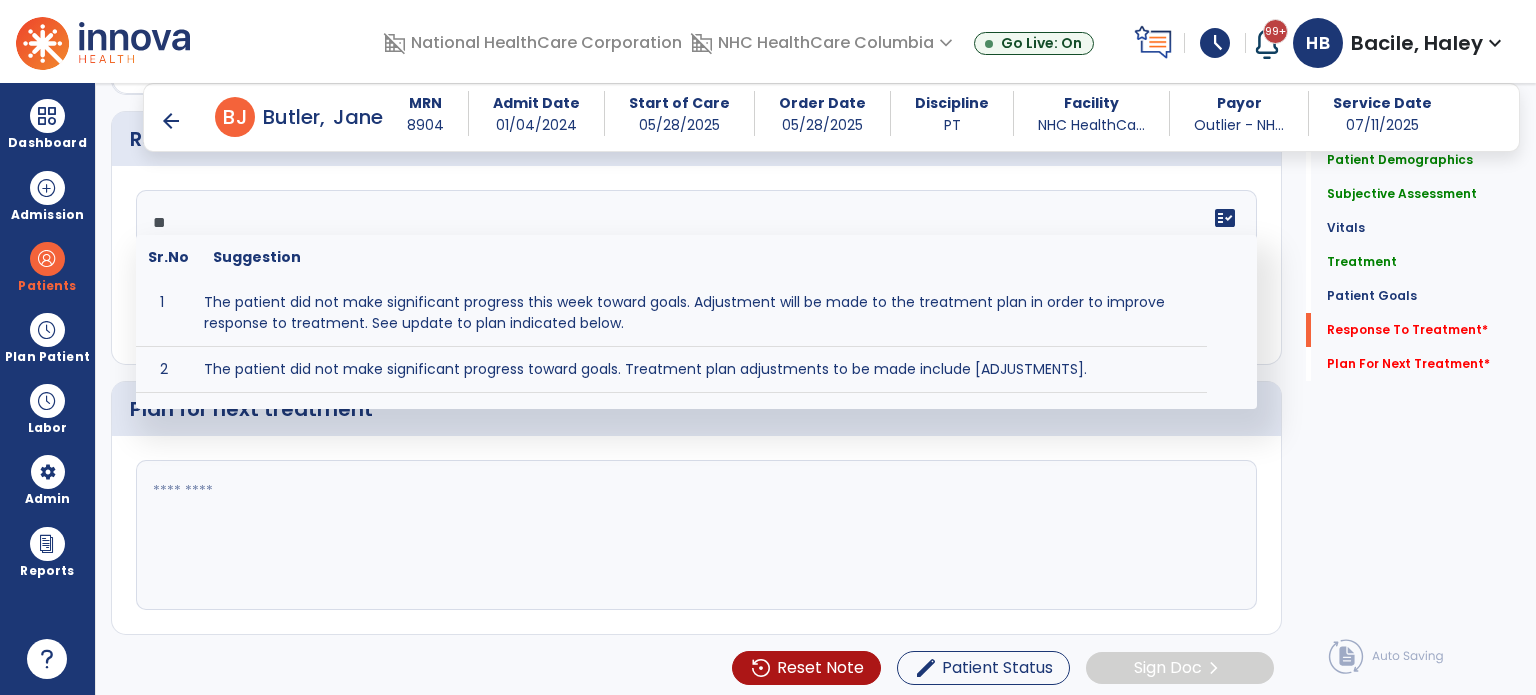 type on "*" 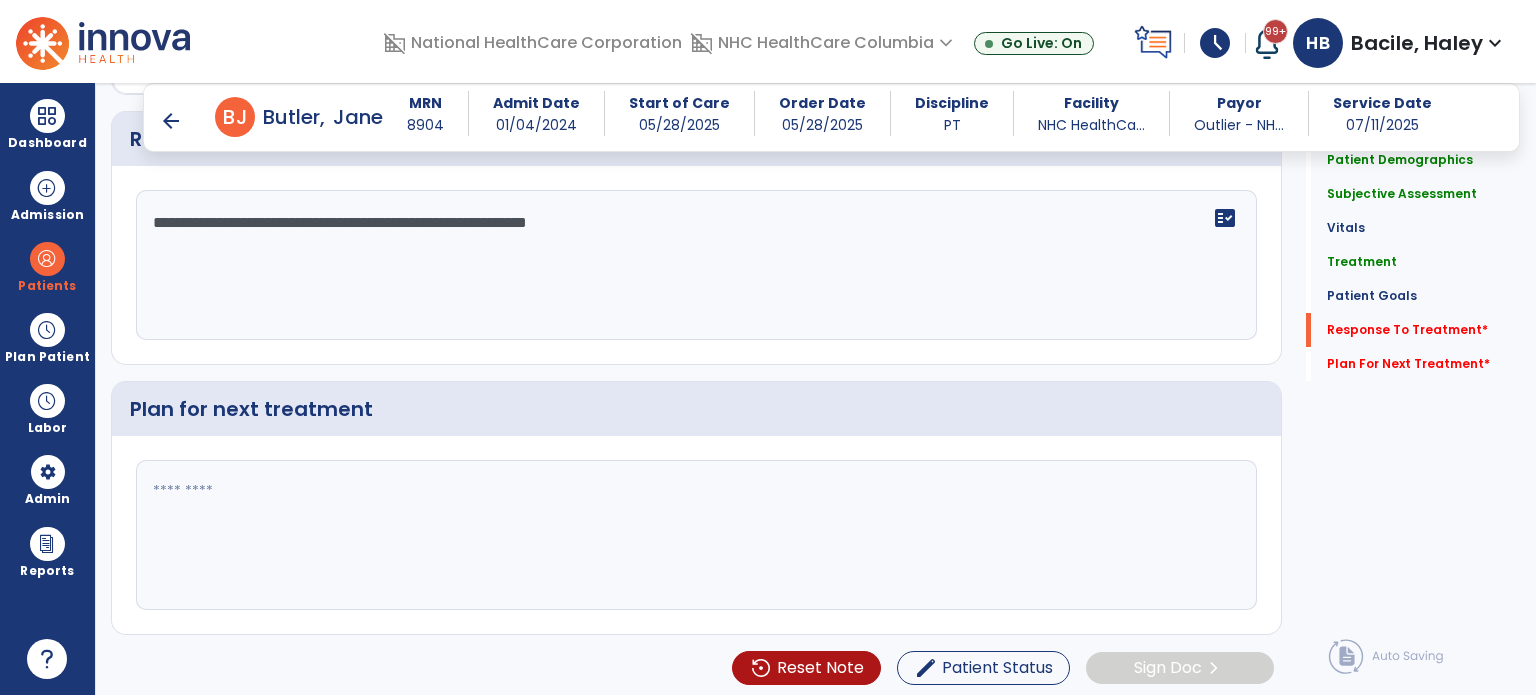 type on "**********" 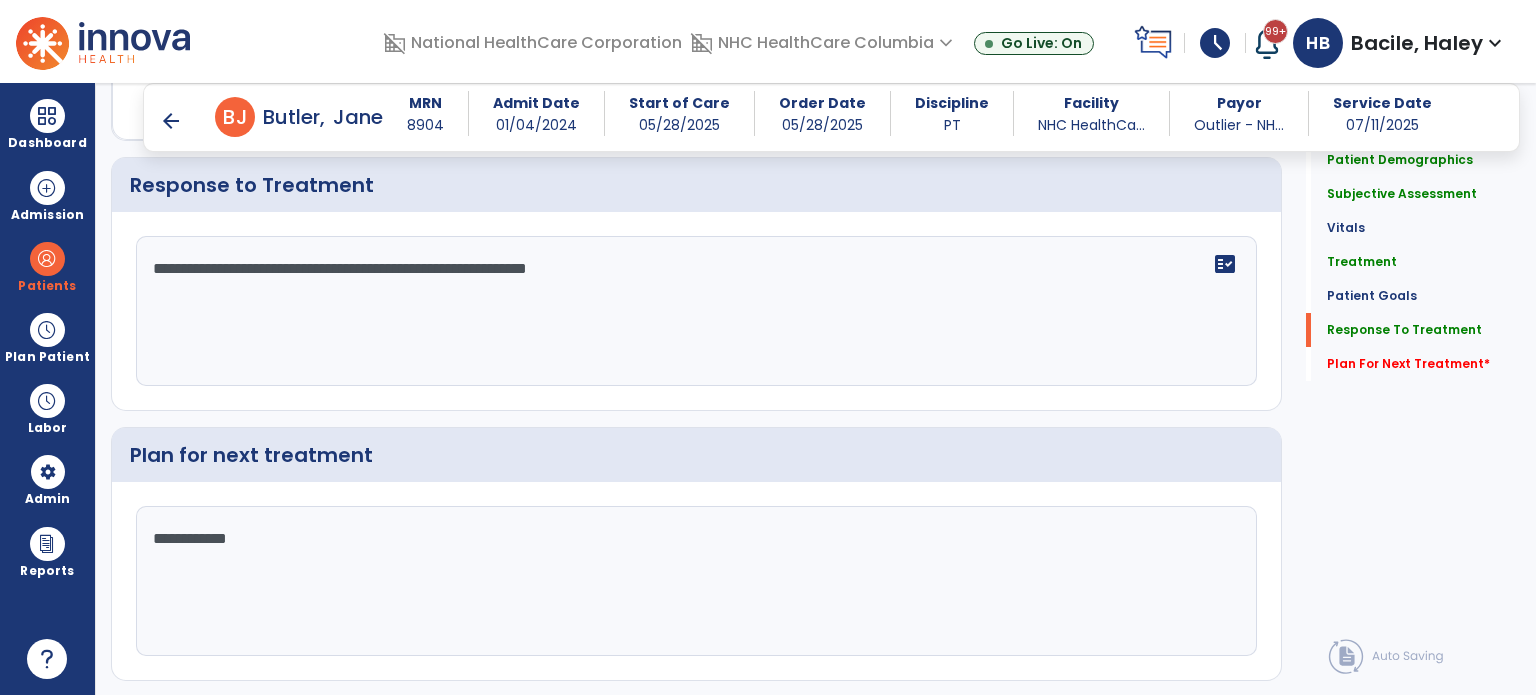 scroll, scrollTop: 2195, scrollLeft: 0, axis: vertical 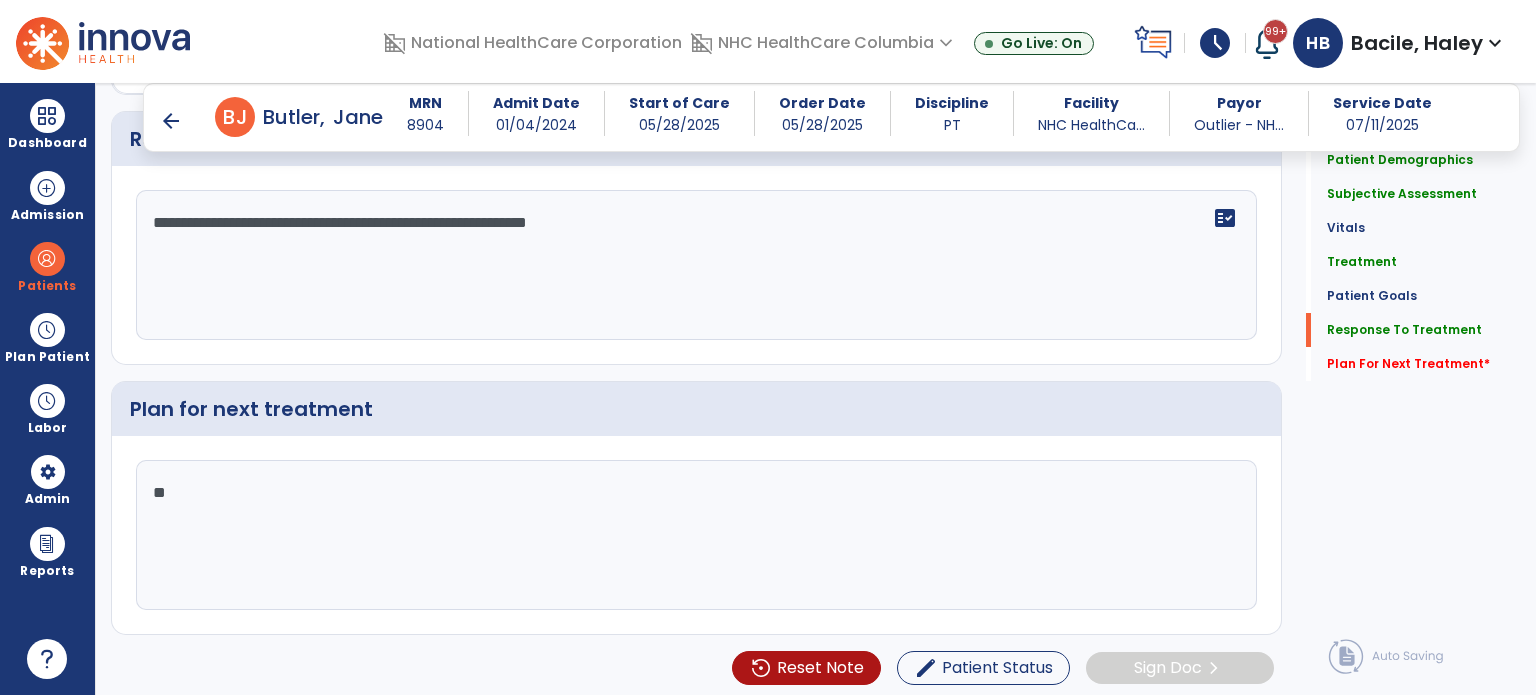 type on "*" 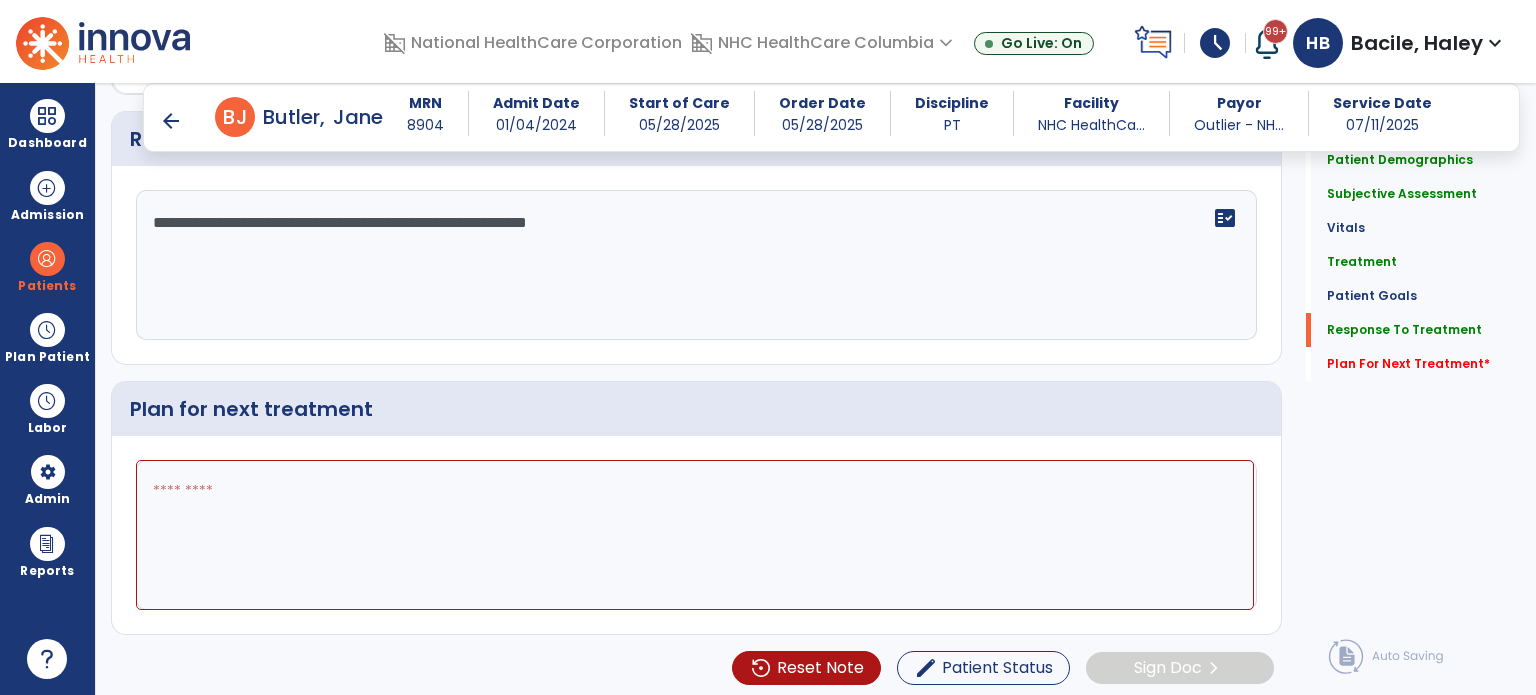 type on "*" 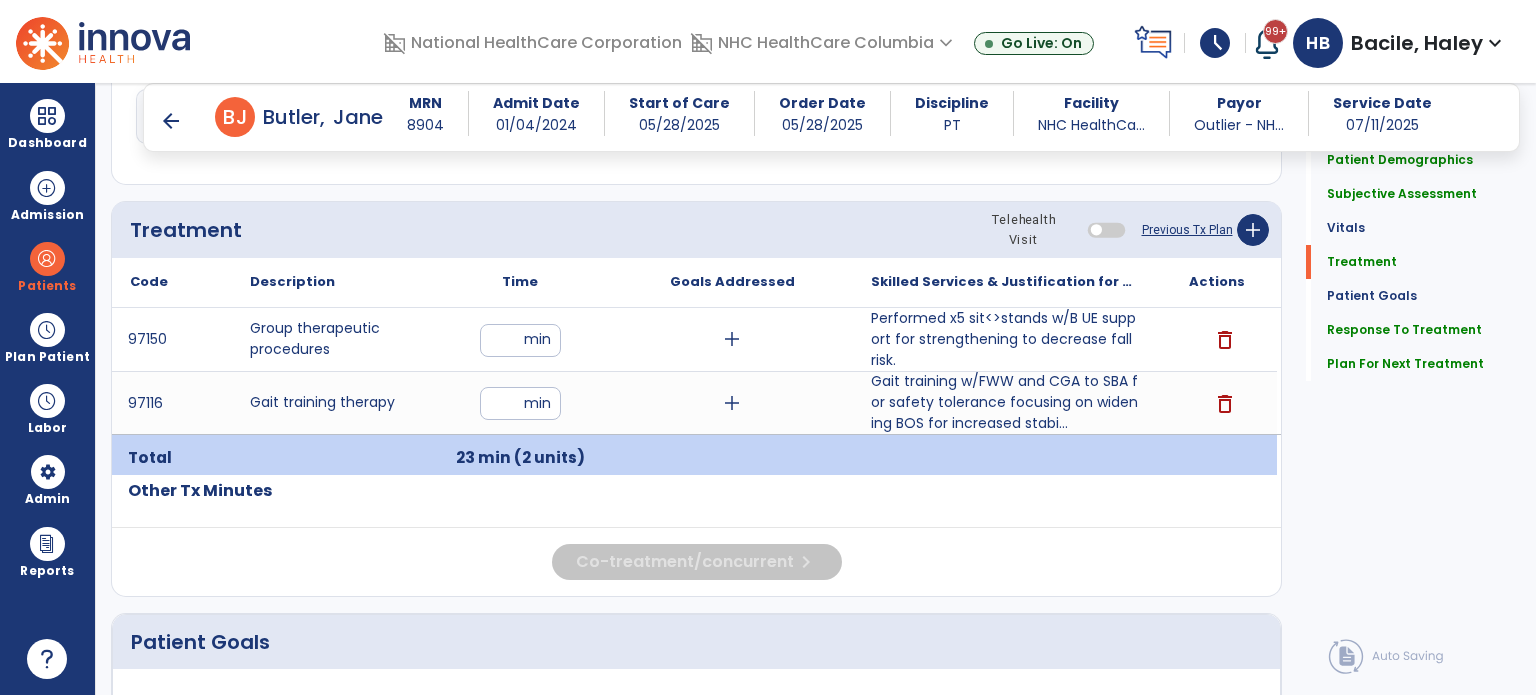 scroll, scrollTop: 995, scrollLeft: 0, axis: vertical 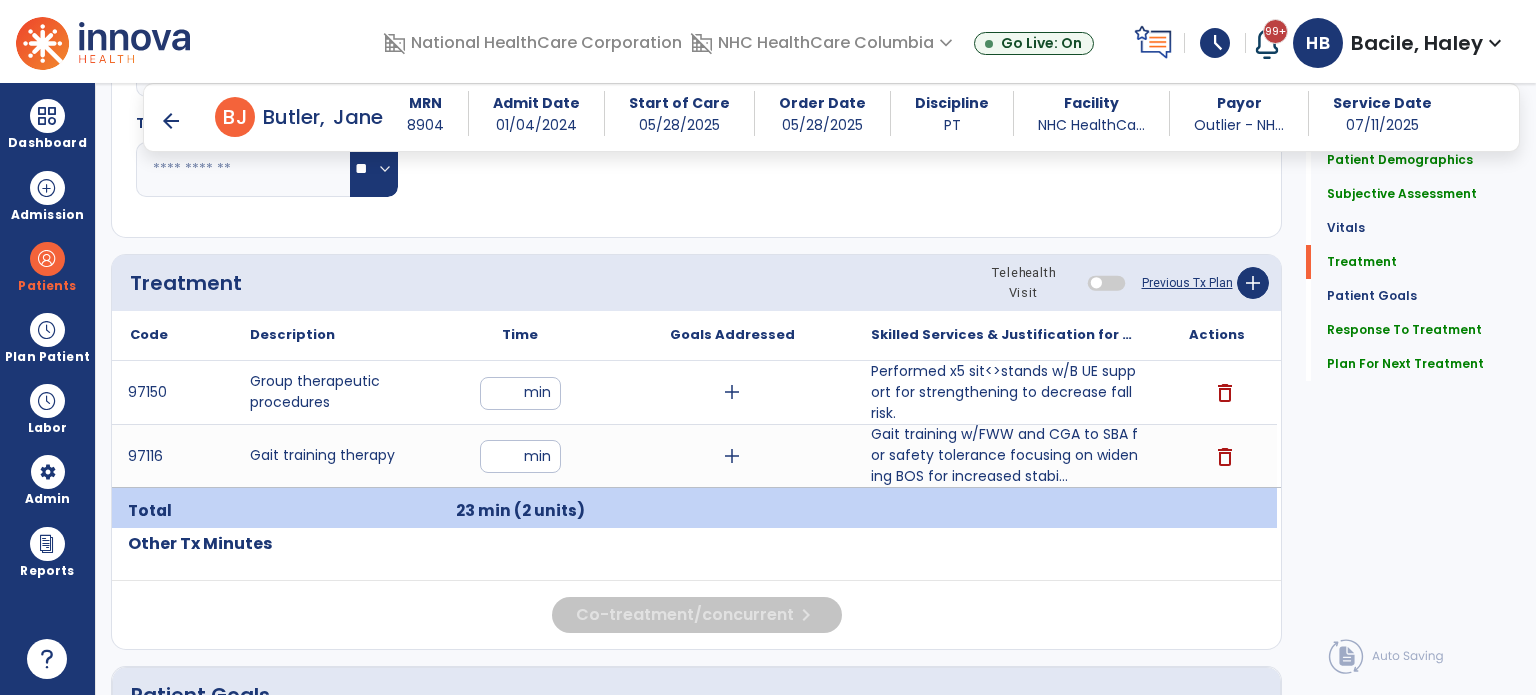 type on "***" 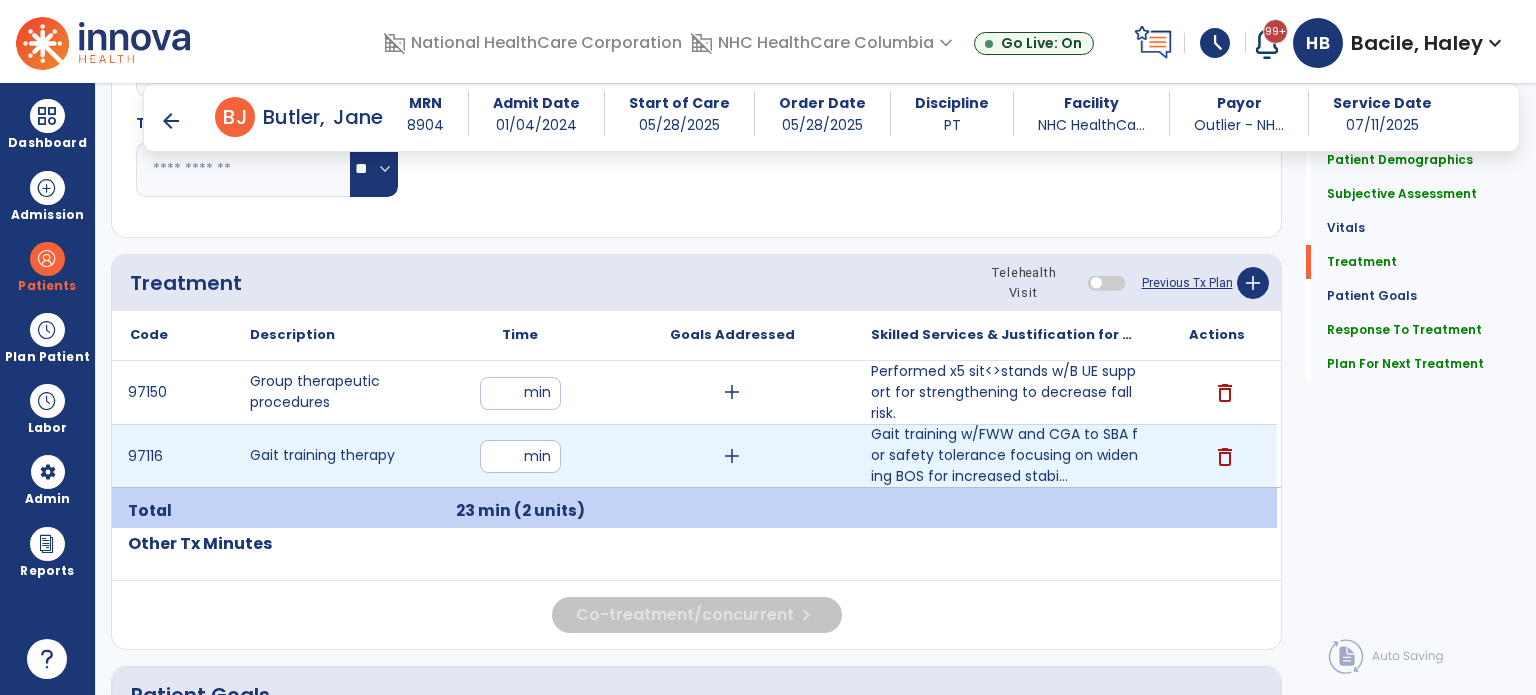 click on "**" at bounding box center [520, 456] 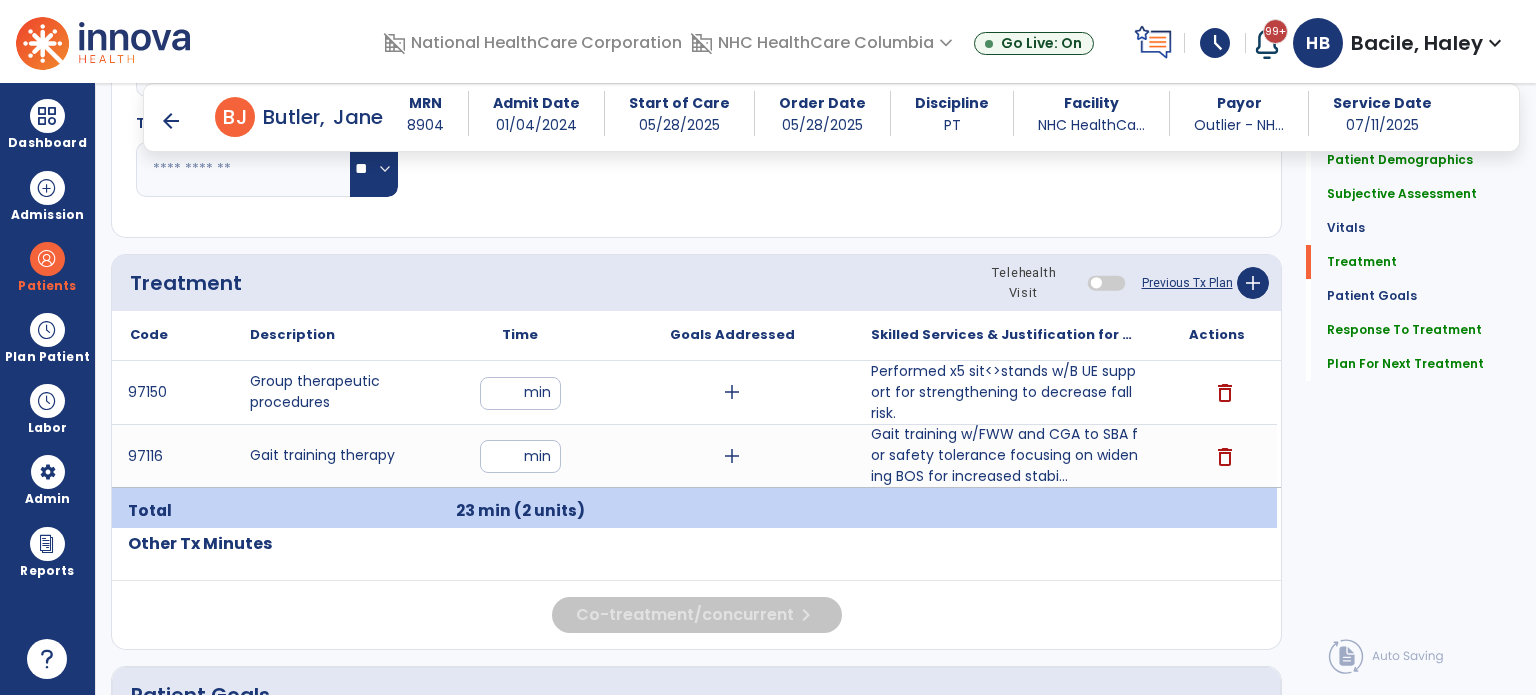 click on "Quick Links  Patient Demographics   Patient Demographics   Subjective Assessment   Subjective Assessment   Vitals   Vitals   Treatment   Treatment   Patient Goals   Patient Goals   Response To Treatment   Response To Treatment   Plan For Next Treatment   Plan For Next Treatment" 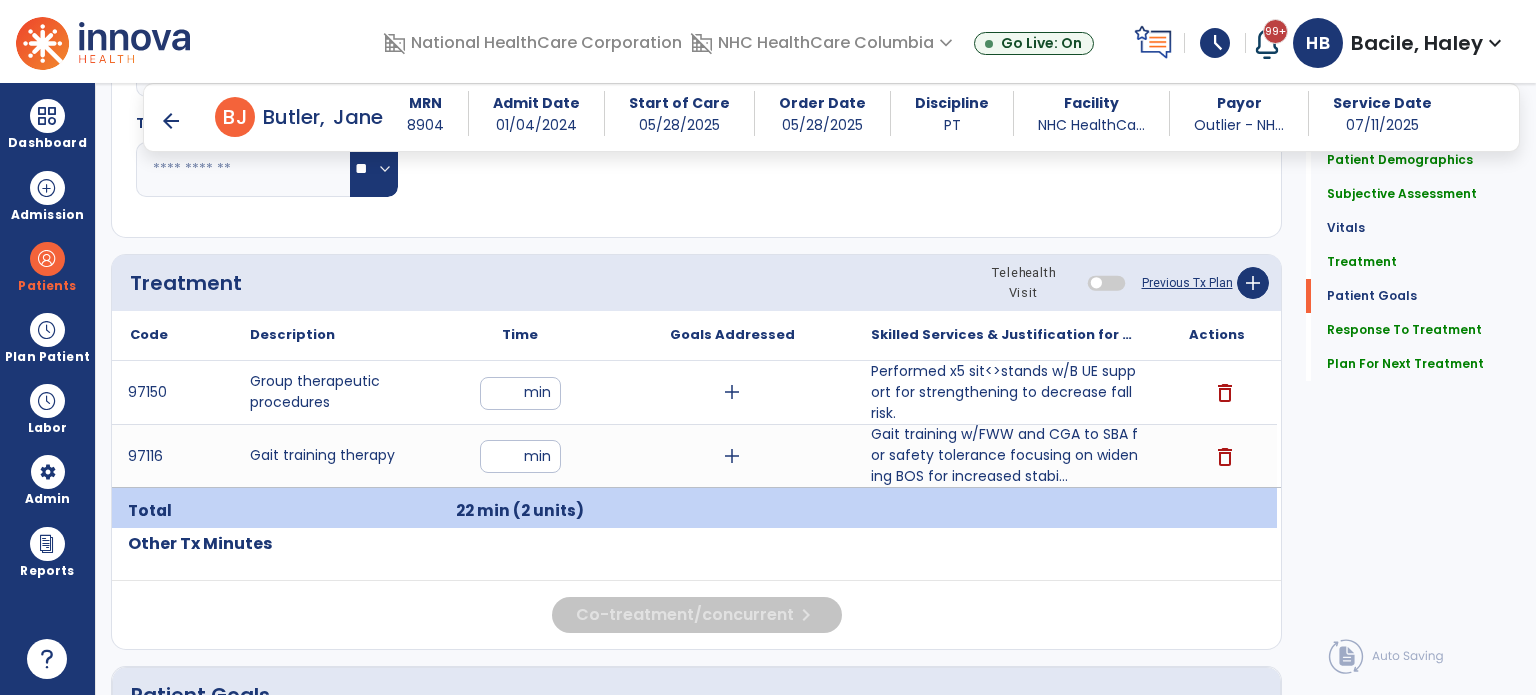 scroll, scrollTop: 2195, scrollLeft: 0, axis: vertical 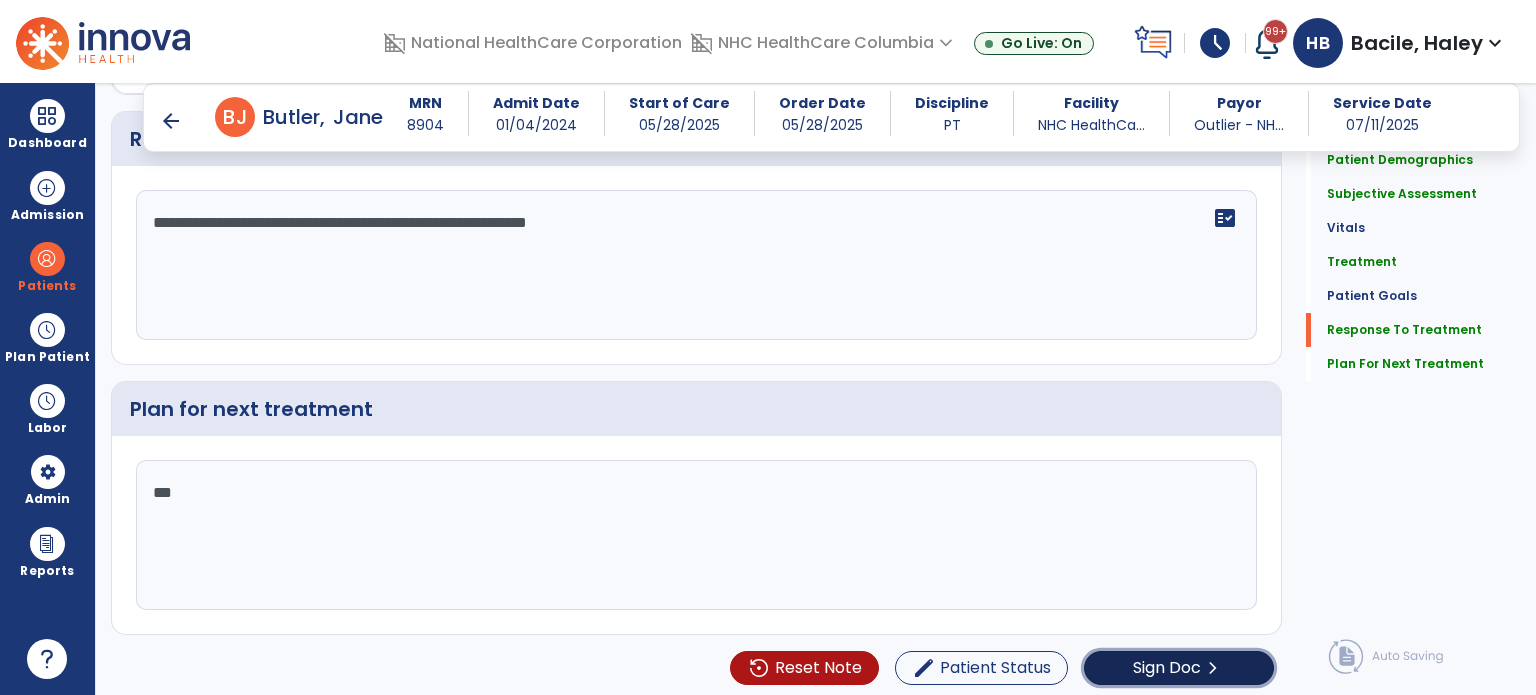 click on "Sign Doc" 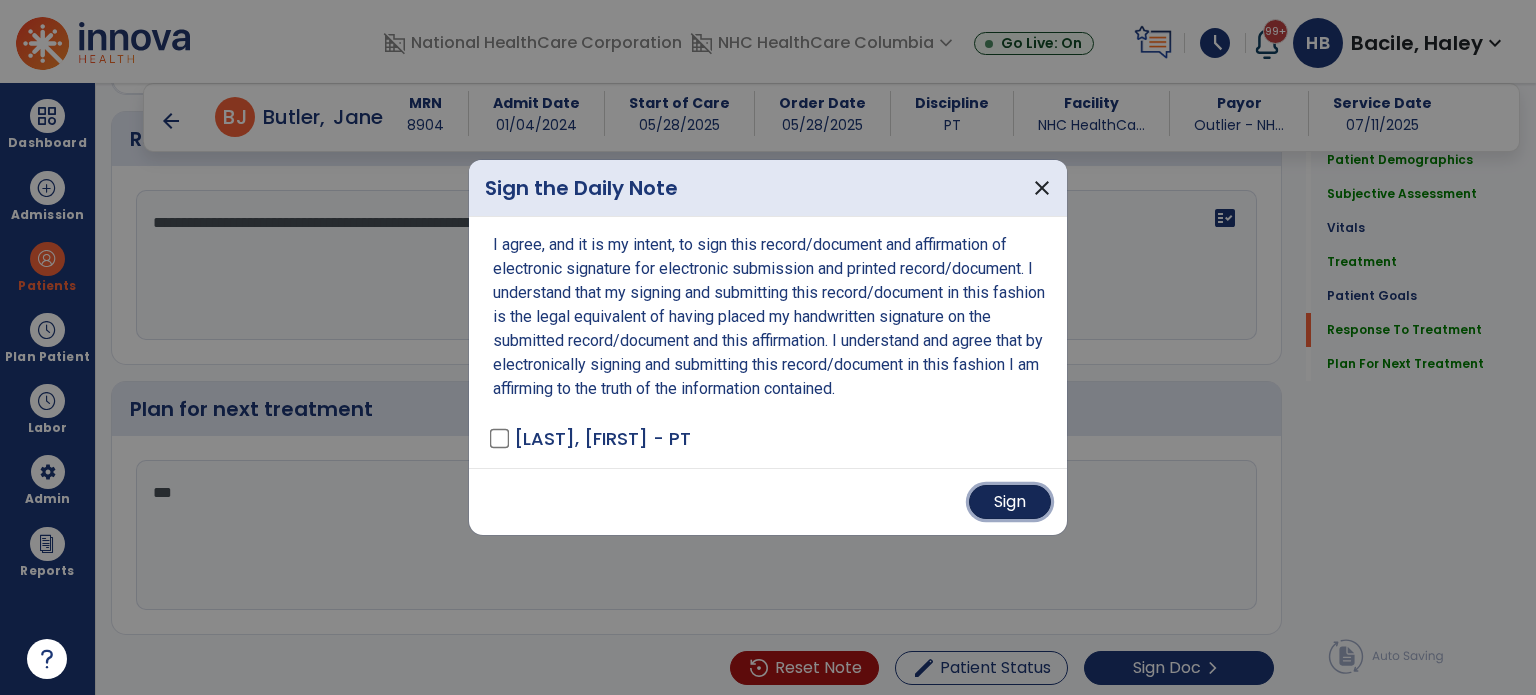 click on "Sign" at bounding box center (1010, 502) 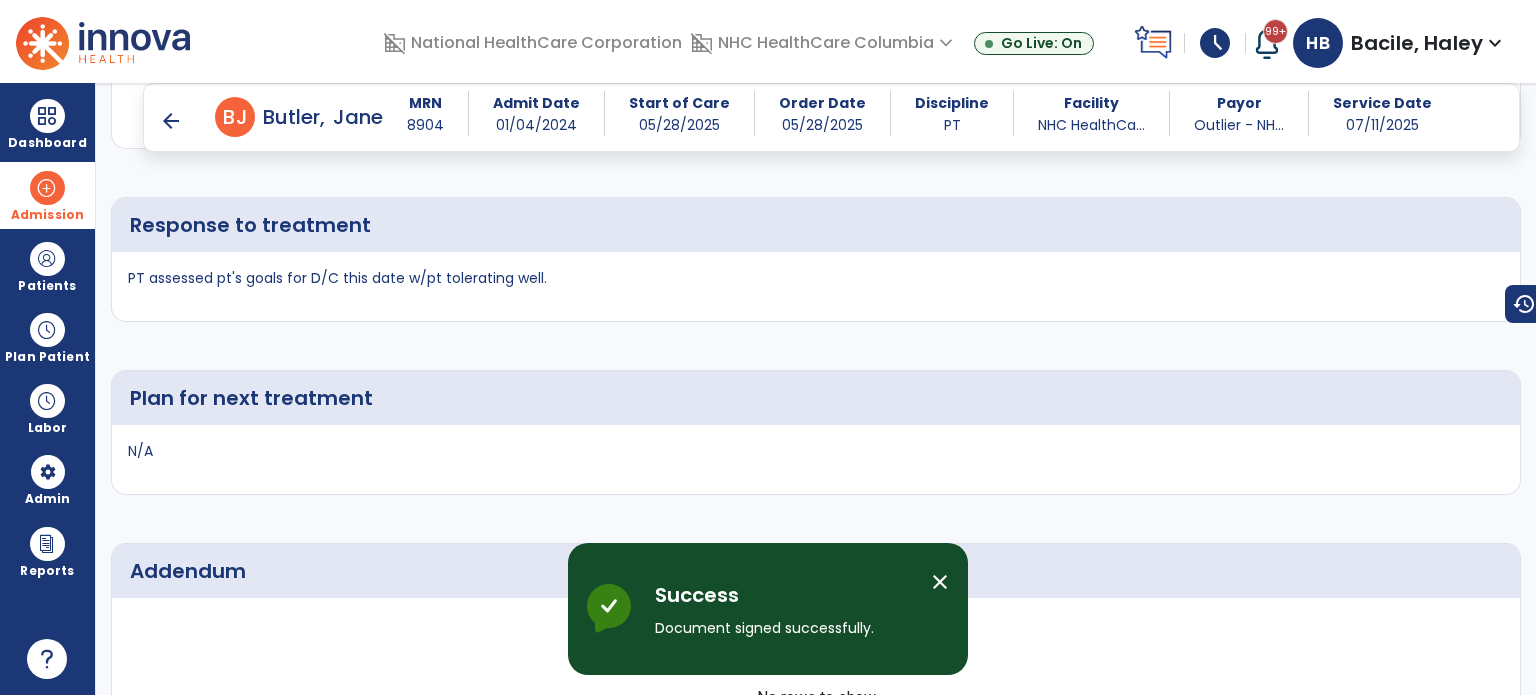 scroll, scrollTop: 2691, scrollLeft: 0, axis: vertical 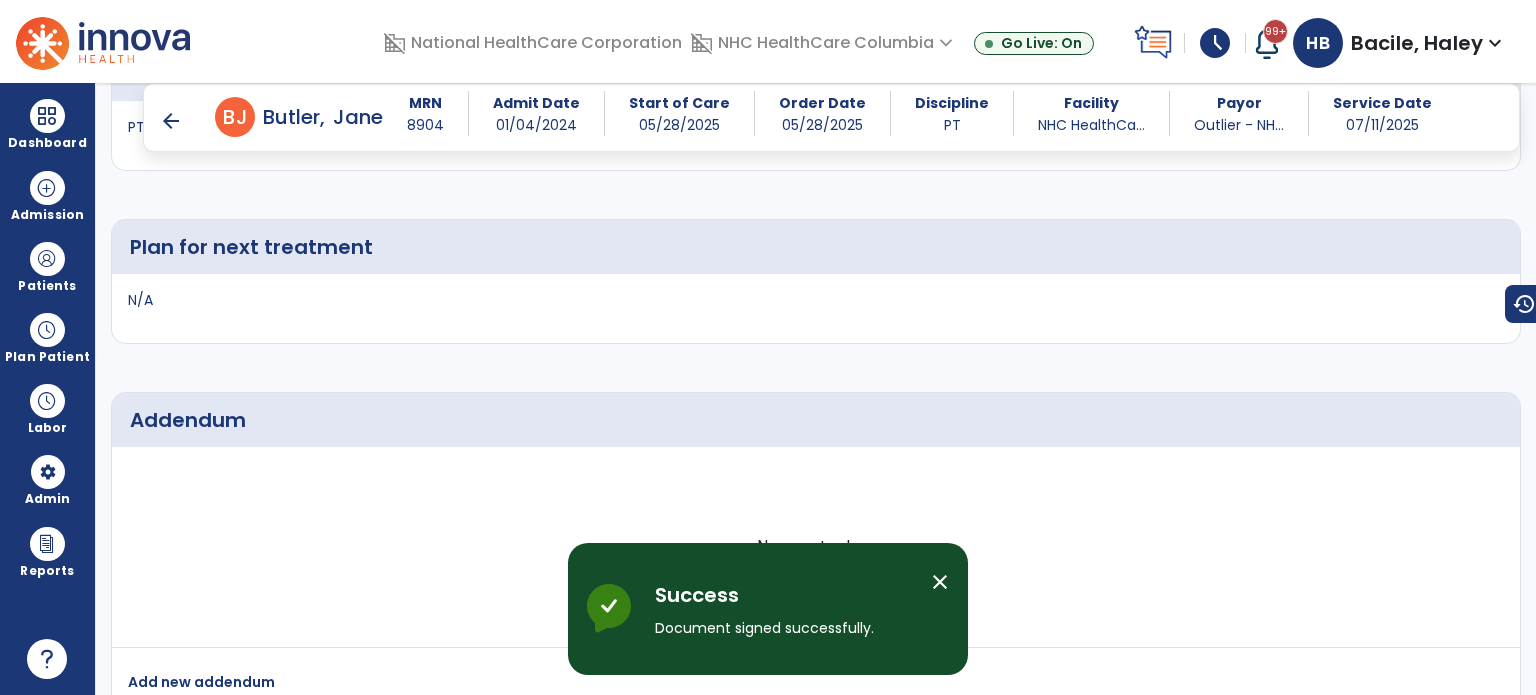 click on "arrow_back" at bounding box center (171, 121) 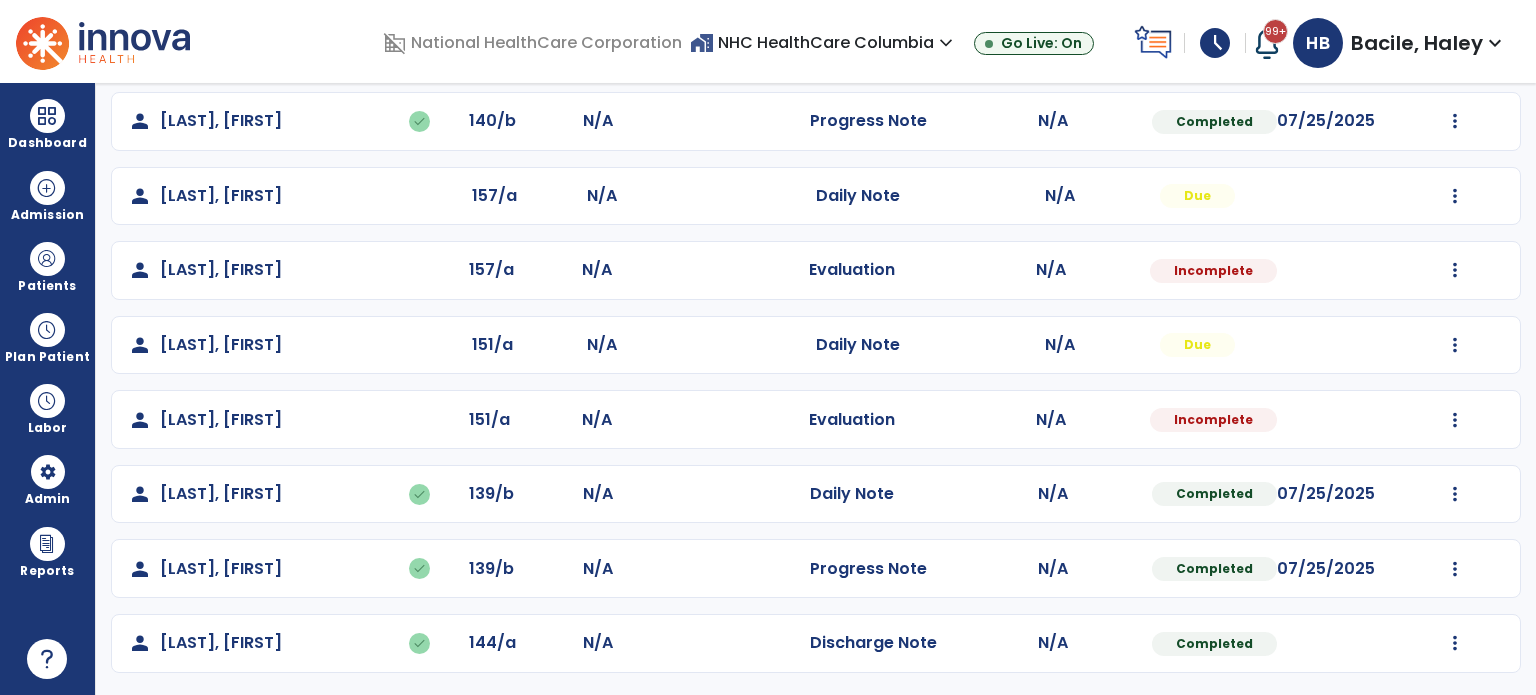 scroll, scrollTop: 836, scrollLeft: 0, axis: vertical 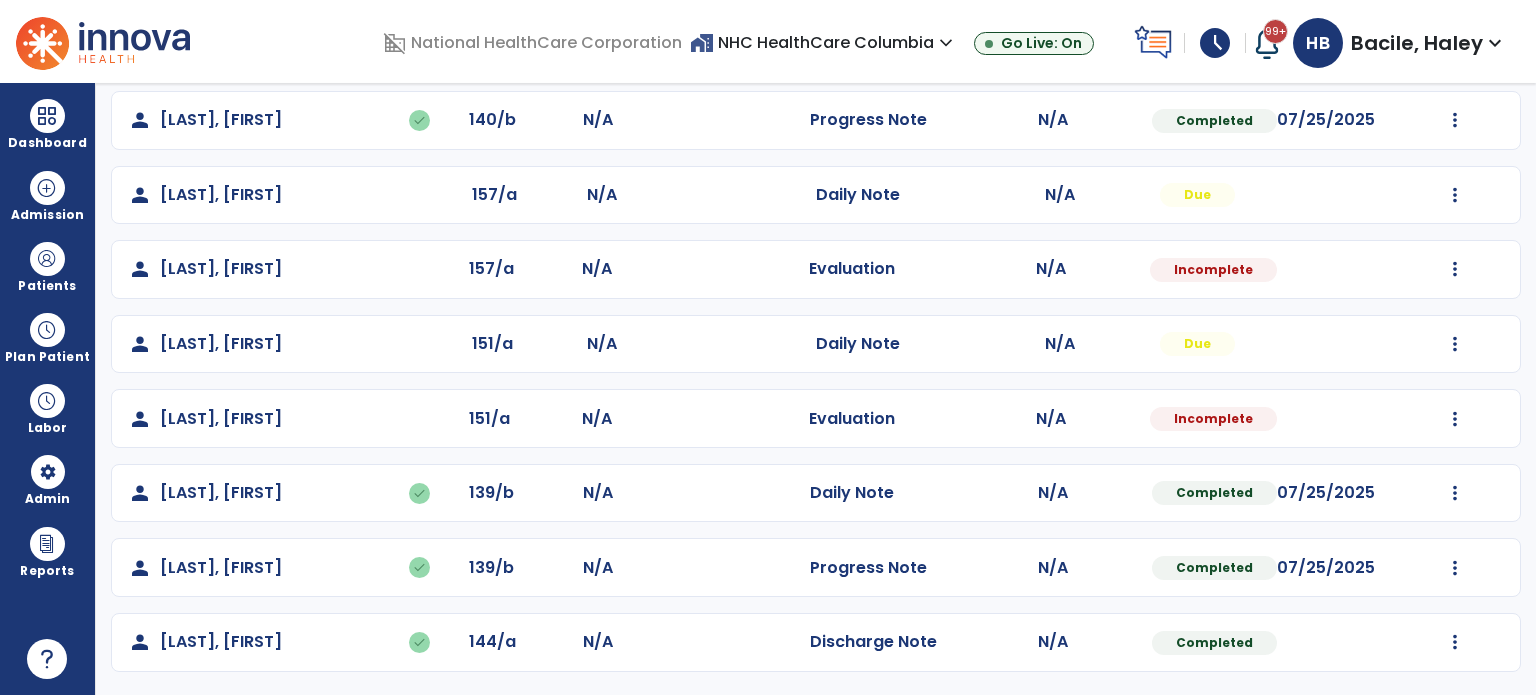 click on "schedule Blocked Time comment N/A Blocked Time 30 mins schedule Blocked Time comment N/A Blocked Time 90 mins schedule Blocked Time comment N/A Blocked Time 90 mins schedule Blocked Time comment N/A Blocked Time 90 mins schedule Blocked Time comment N/A Blocked Time 90 mins person Butler, [LAST], [FIRST] done 104/b N/A Daily Note 46 (46I) Completed Undo Visit Status Reset Note Open Document G + C Mins person Butler, [LAST], [FIRST] done 104/b N/A Discharge Note N/A Completed Undo Visit Status Reset Note Open Document G + C Mins person Eubanks, [LAST], [FIRST] 150/b N/A Daily Note 46 (46I) Due 07/17/[YEAR] Mark Visit As Complete Reset Note Open Document G + C Mins person Massey, [LAST], [FIRST] done 140/b N/A Daily Note N/A Completed 07/25/[YEAR] Undo Visit Status Reset Note Open Document G + C Mins person Massey, [LAST], [FIRST] done 140/b N/A Progress Note N/A Completed 07/25/[YEAR] Undo Visit Status Reset Note Open Document G + C Mins" 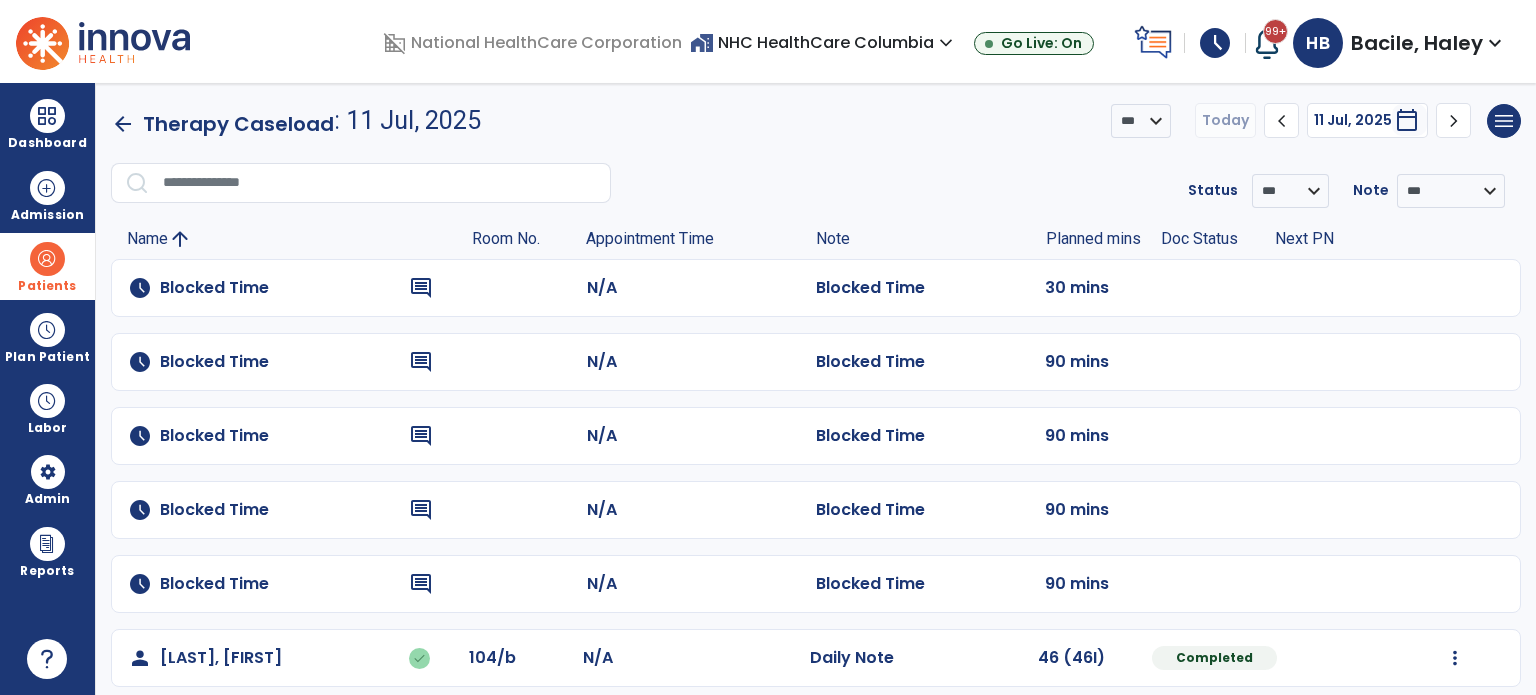 click at bounding box center [47, 259] 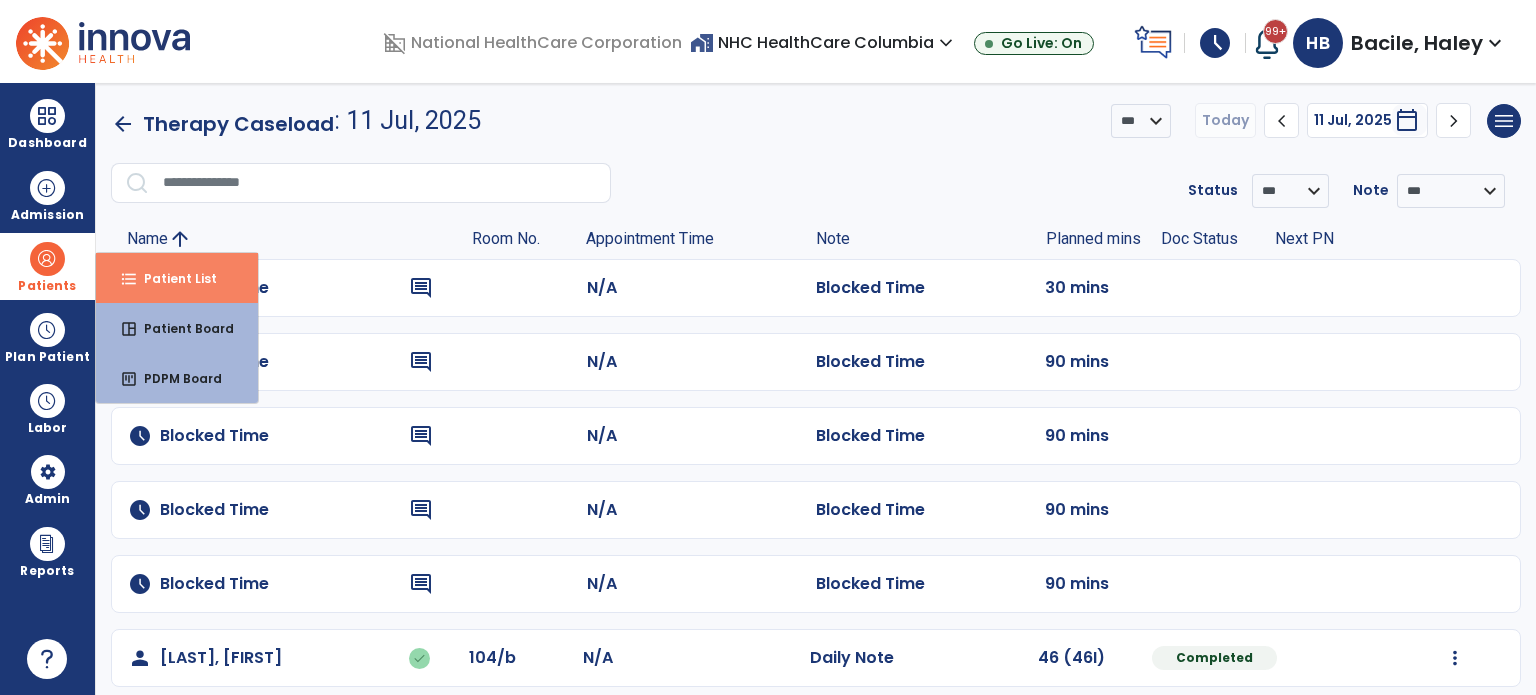 click on "Patient List" at bounding box center (172, 278) 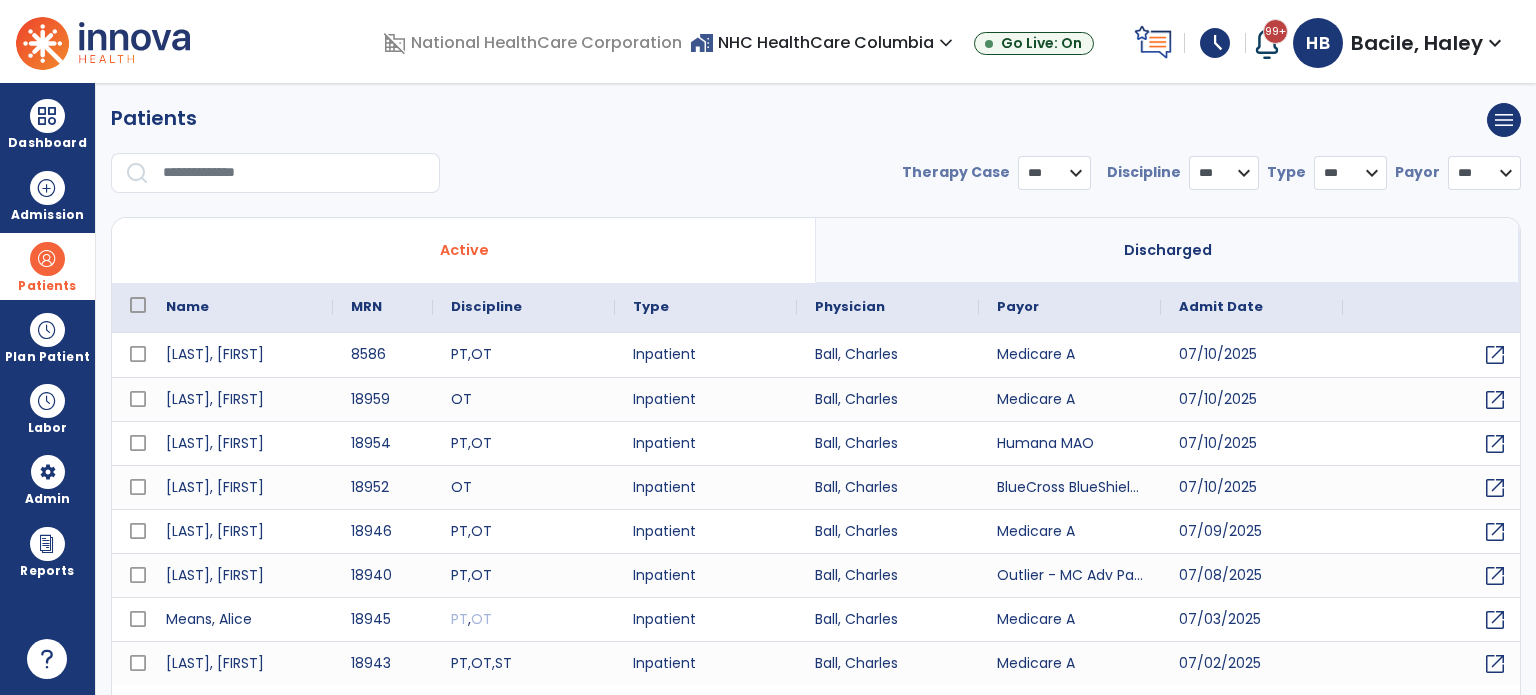 select on "***" 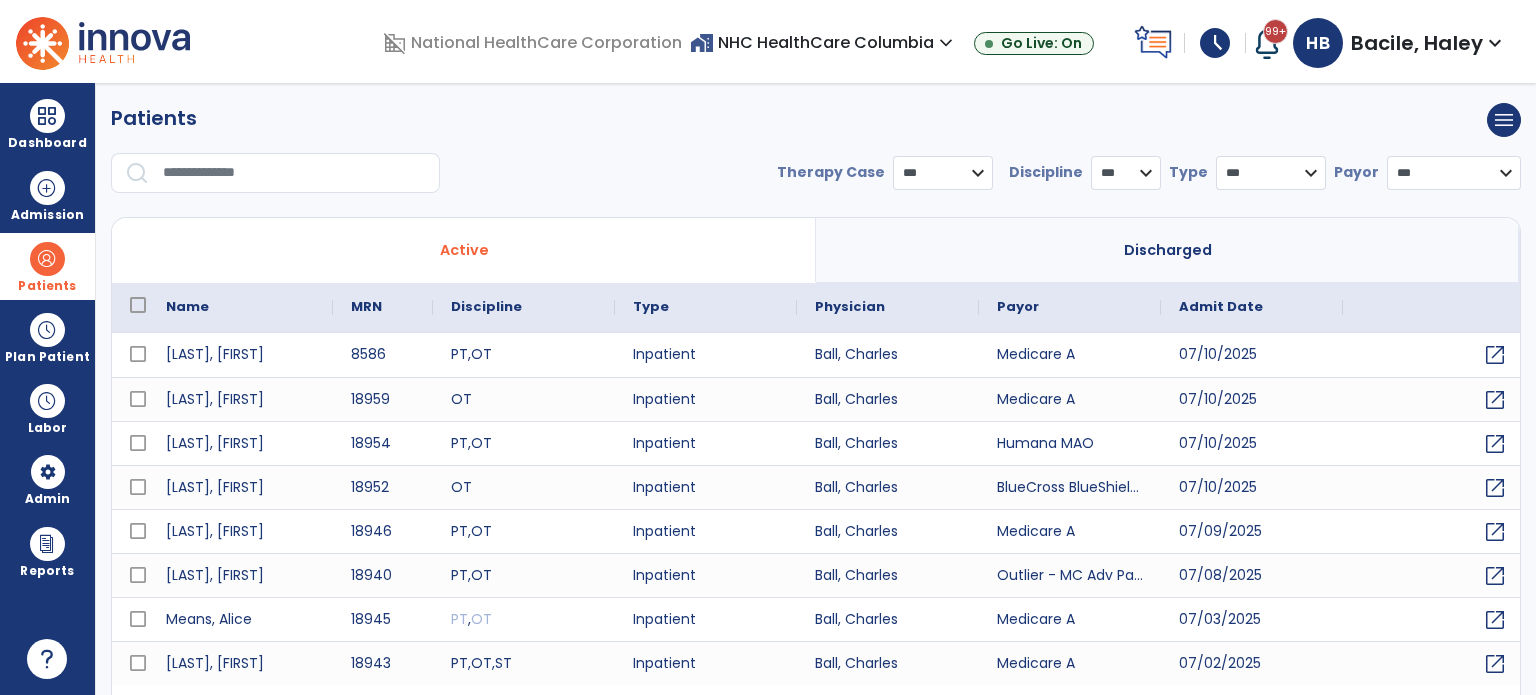 click at bounding box center (294, 173) 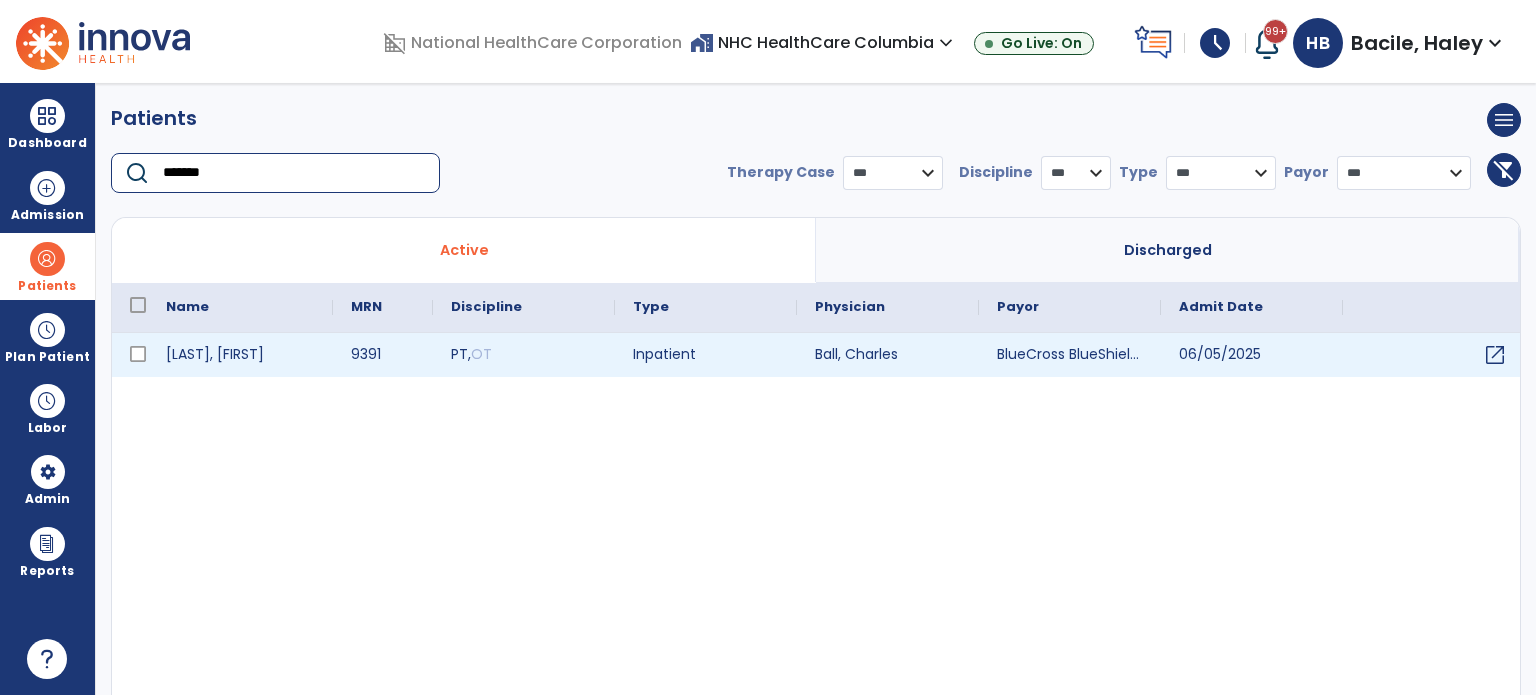 type on "*******" 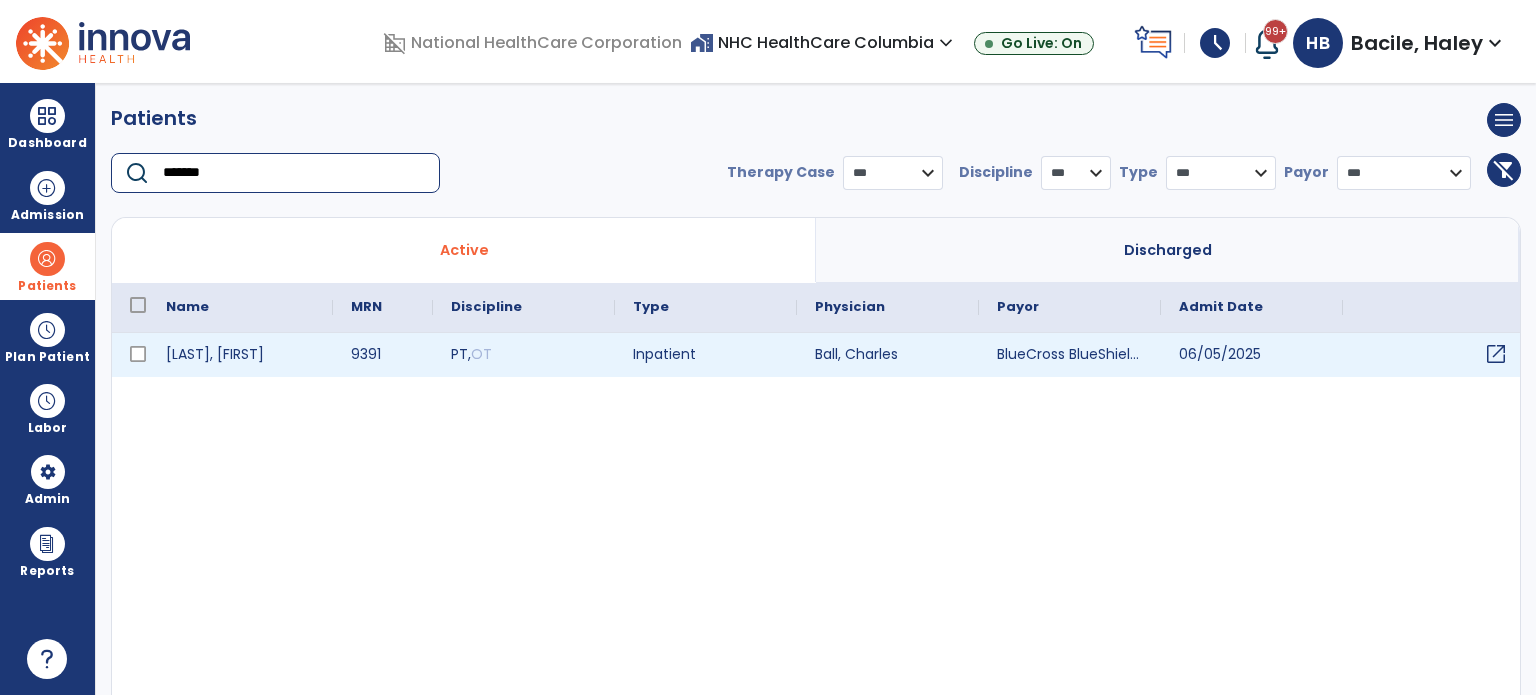 click on "open_in_new" at bounding box center (1496, 354) 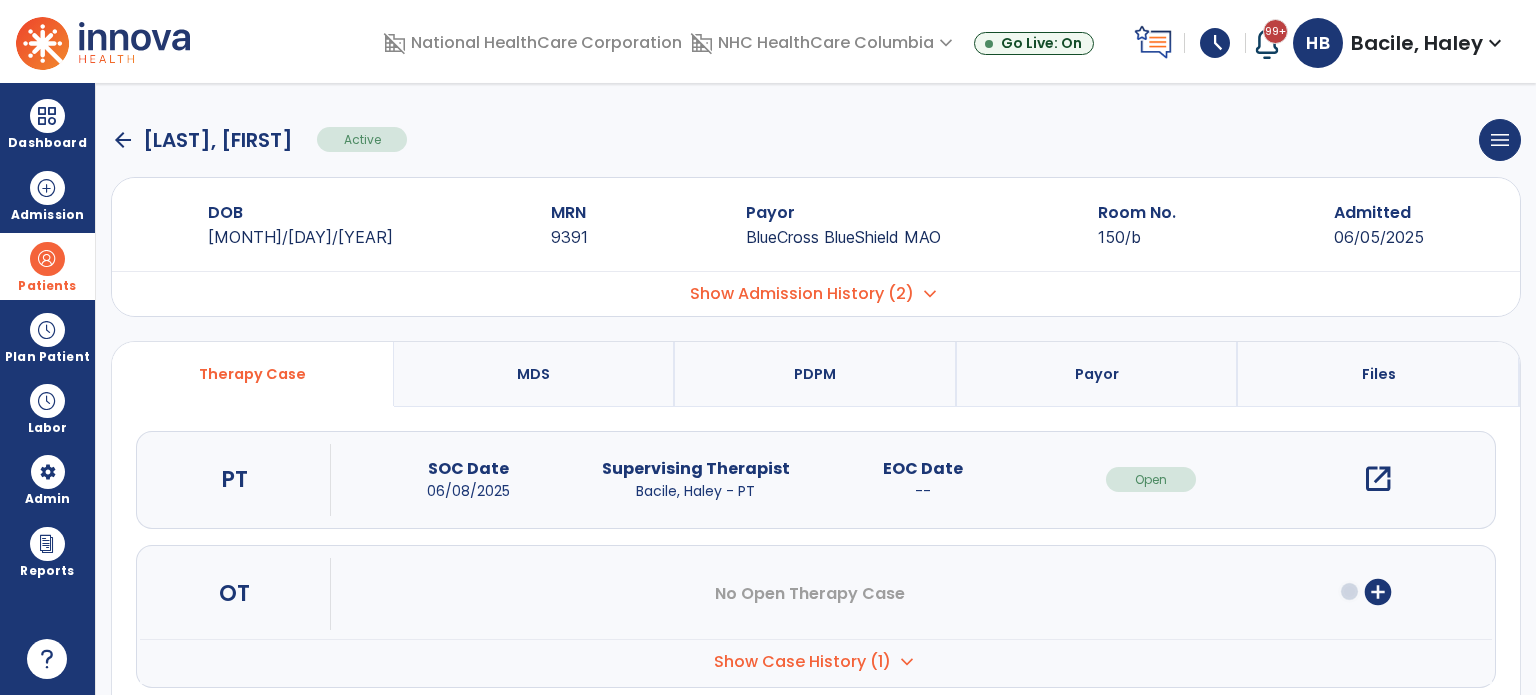 click on "open_in_new" at bounding box center (1378, 479) 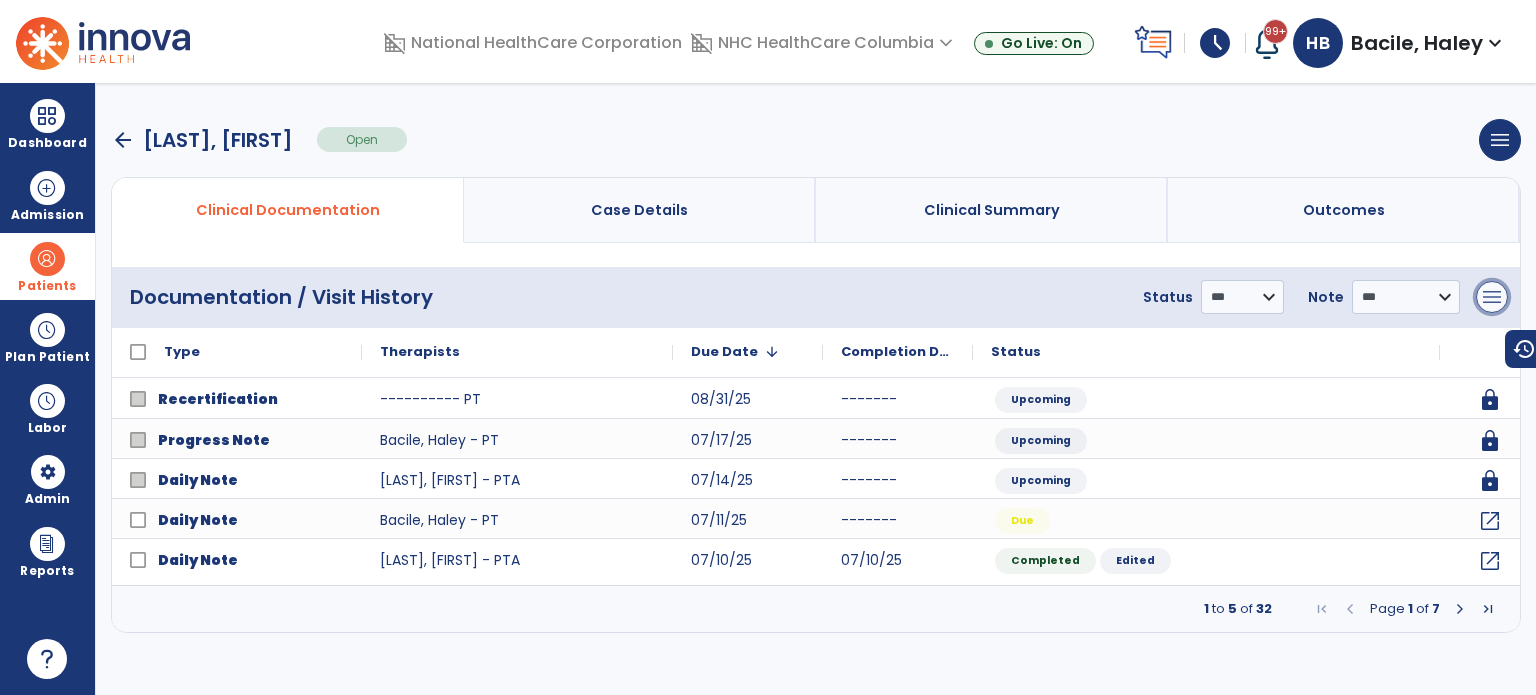 click on "menu" at bounding box center [1492, 297] 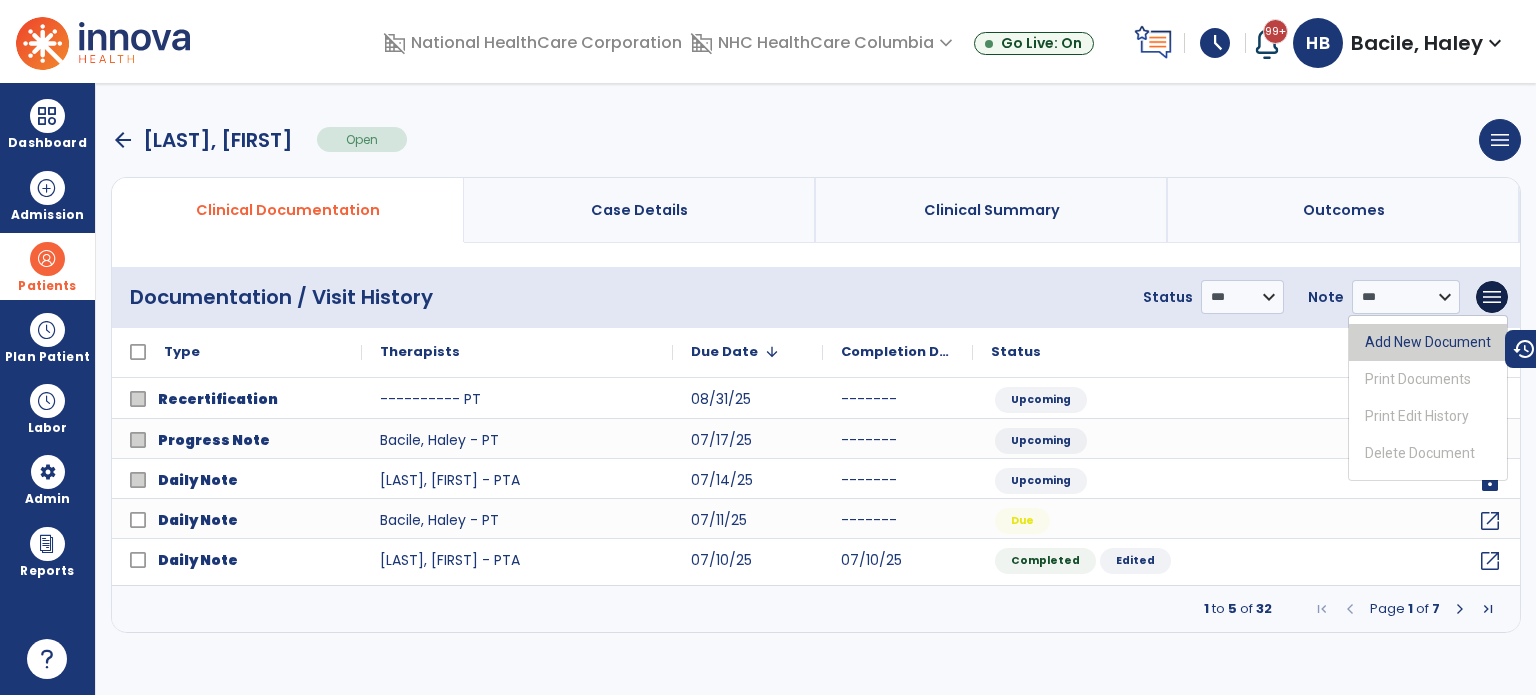 click on "Add New Document" at bounding box center (1428, 342) 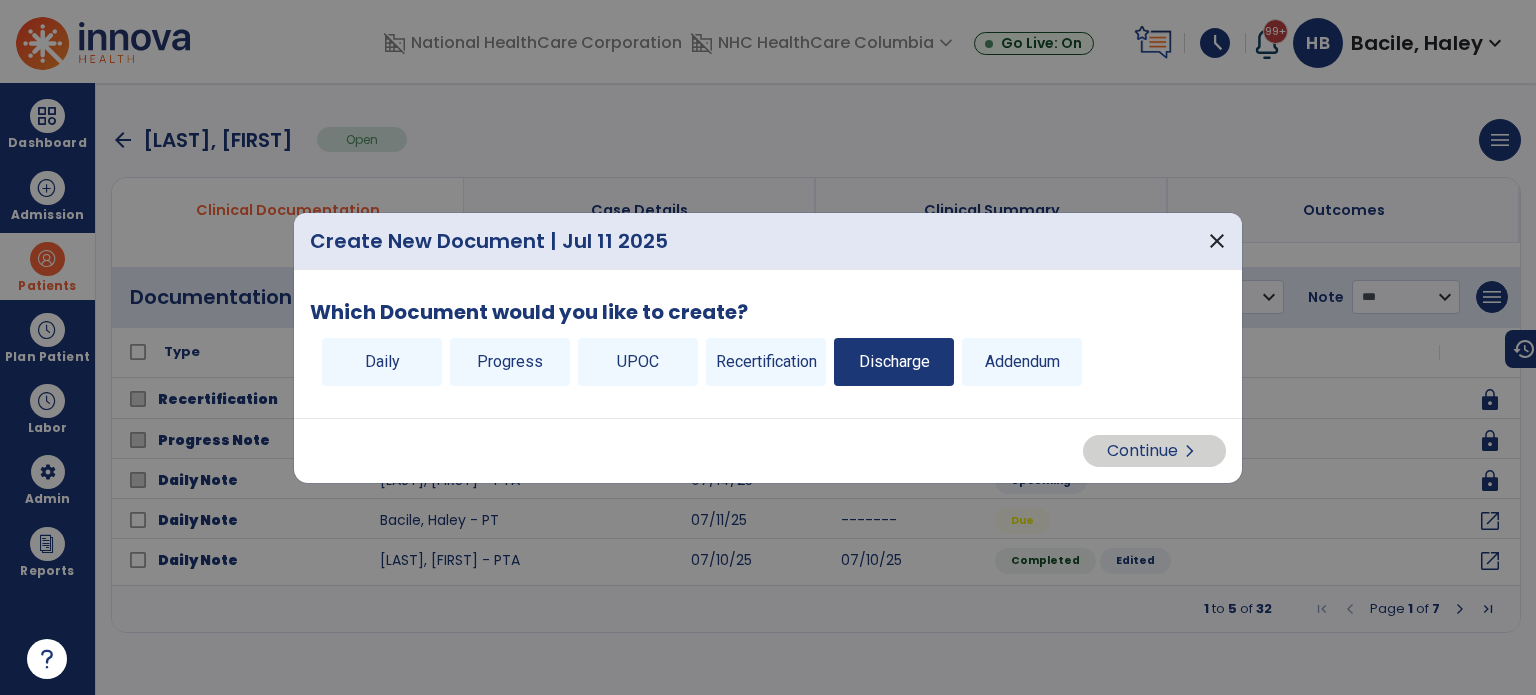 click on "Discharge" at bounding box center [894, 362] 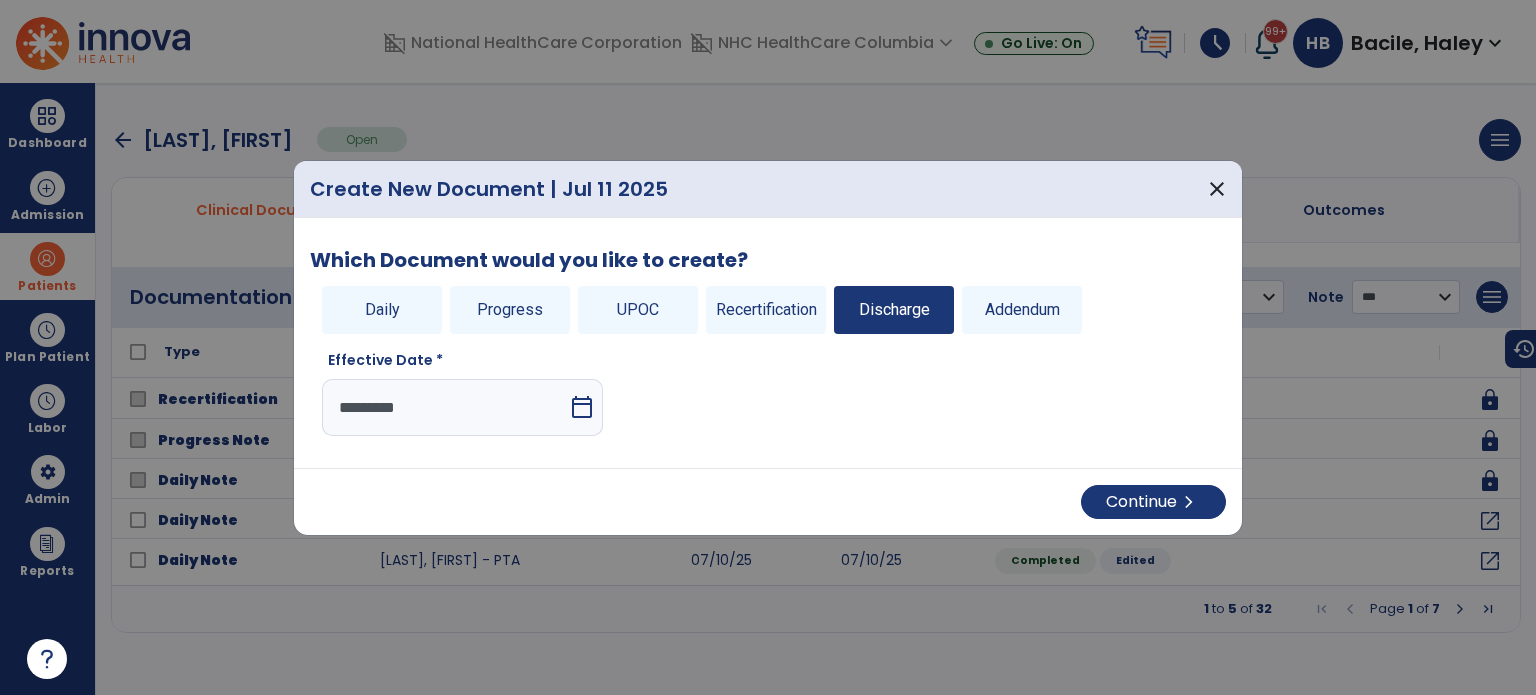 click on "*********" at bounding box center (445, 407) 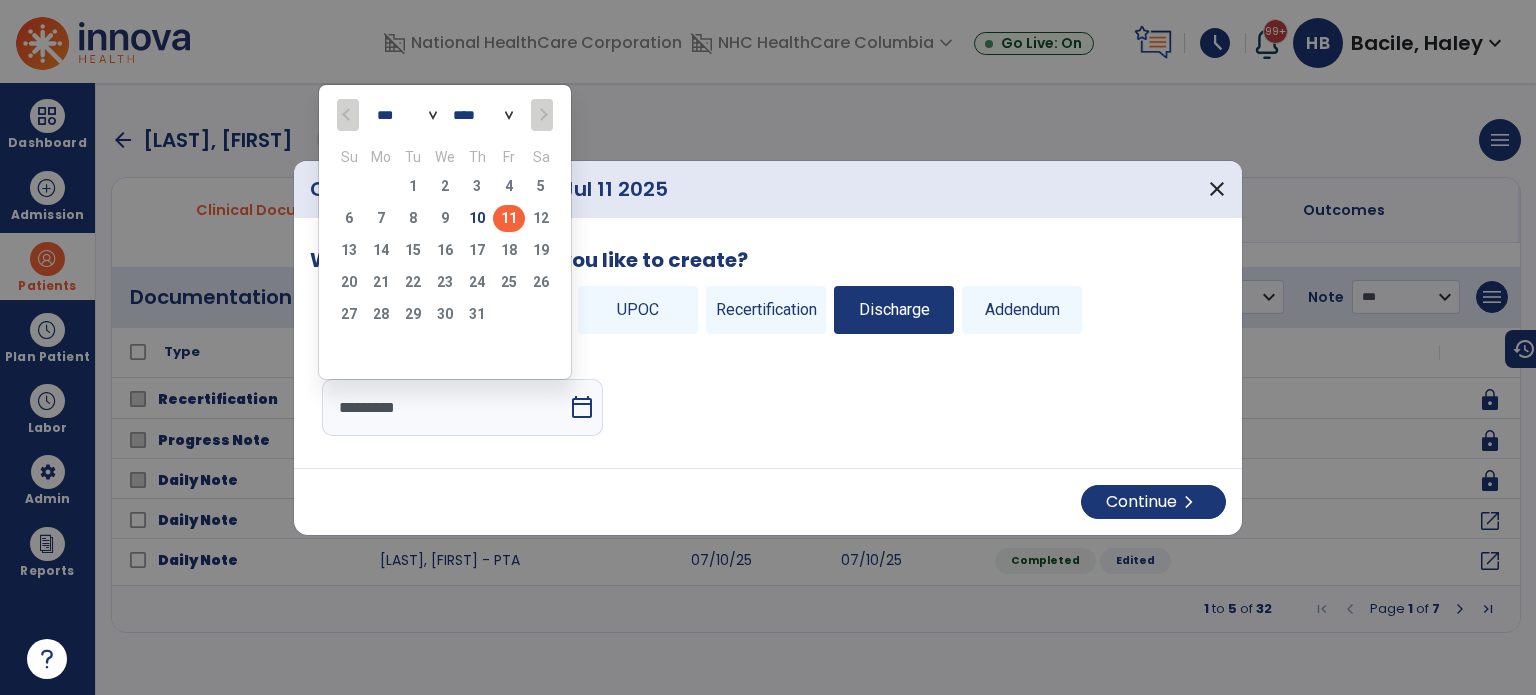 click on "29   30   1   2   3   4   5" 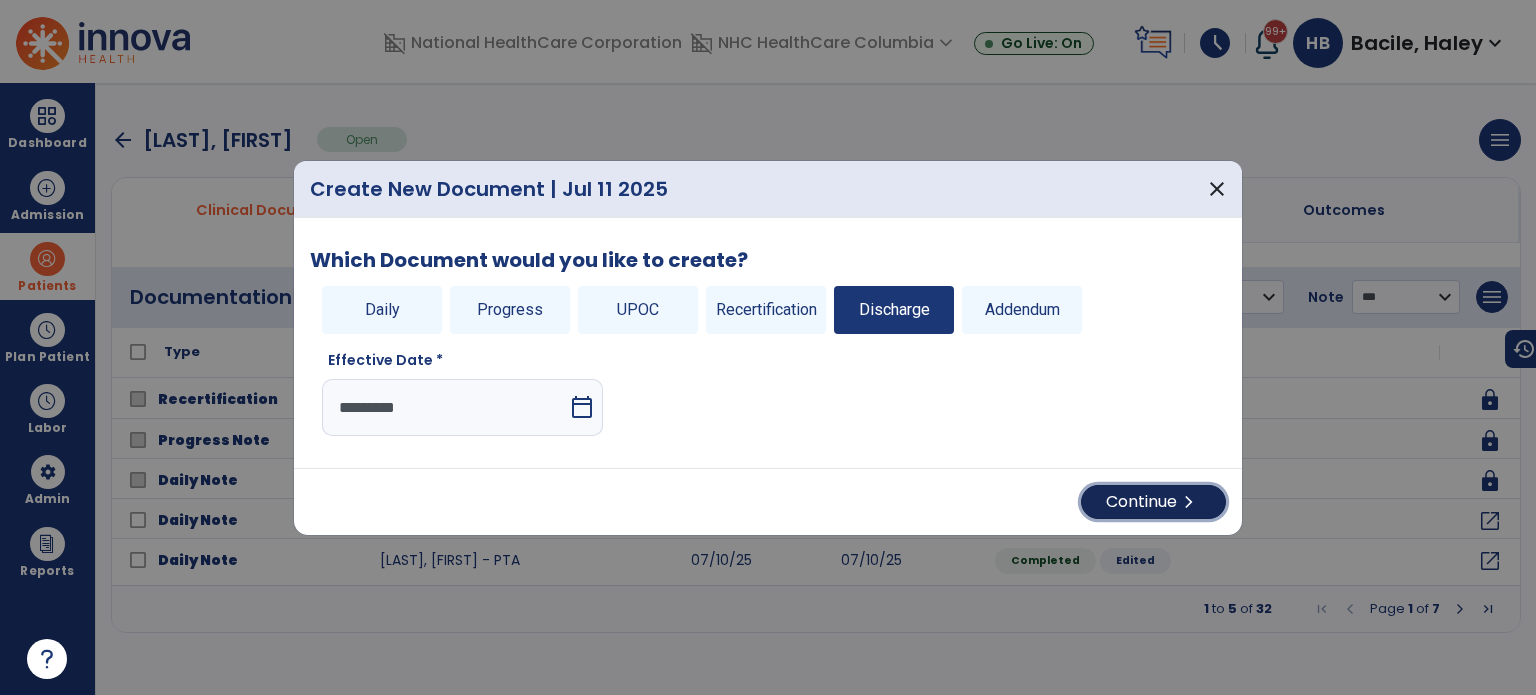drag, startPoint x: 1195, startPoint y: 493, endPoint x: 1188, endPoint y: 527, distance: 34.713108 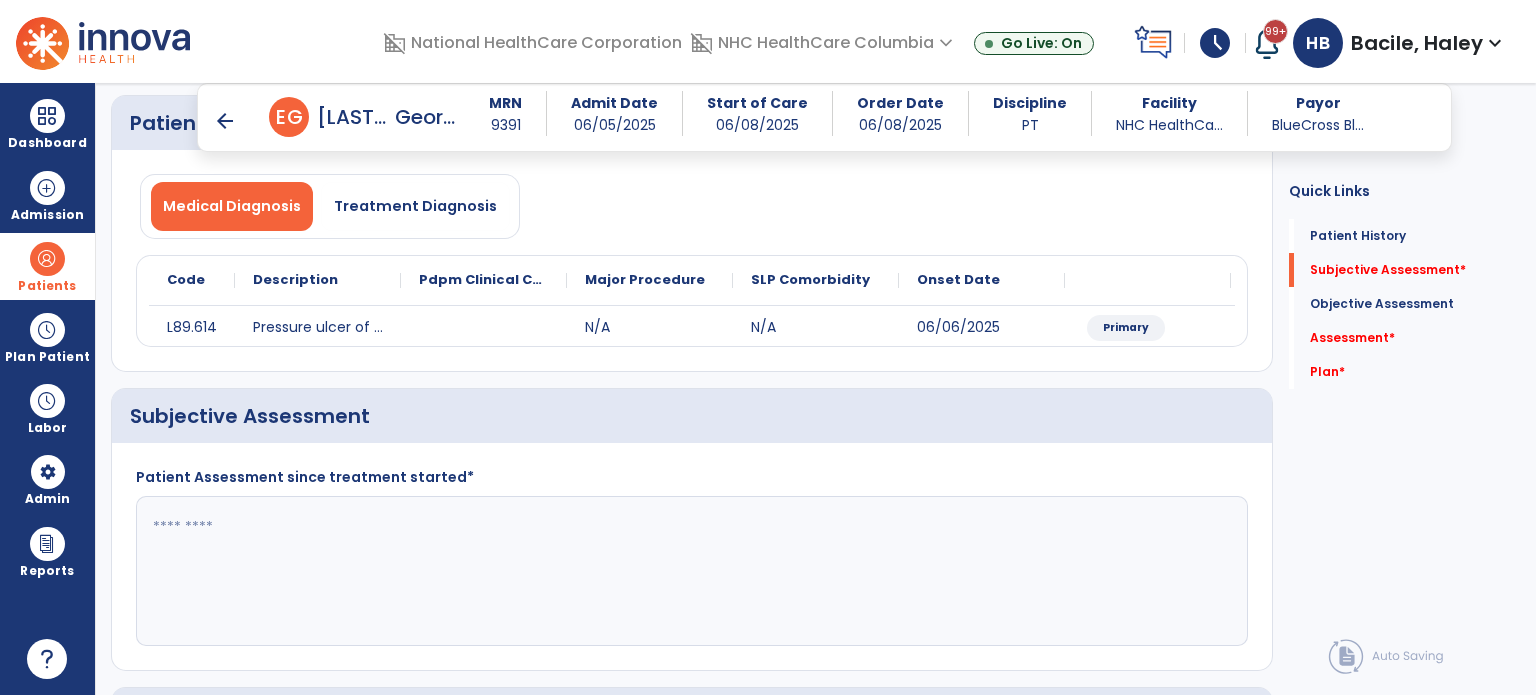 scroll, scrollTop: 200, scrollLeft: 0, axis: vertical 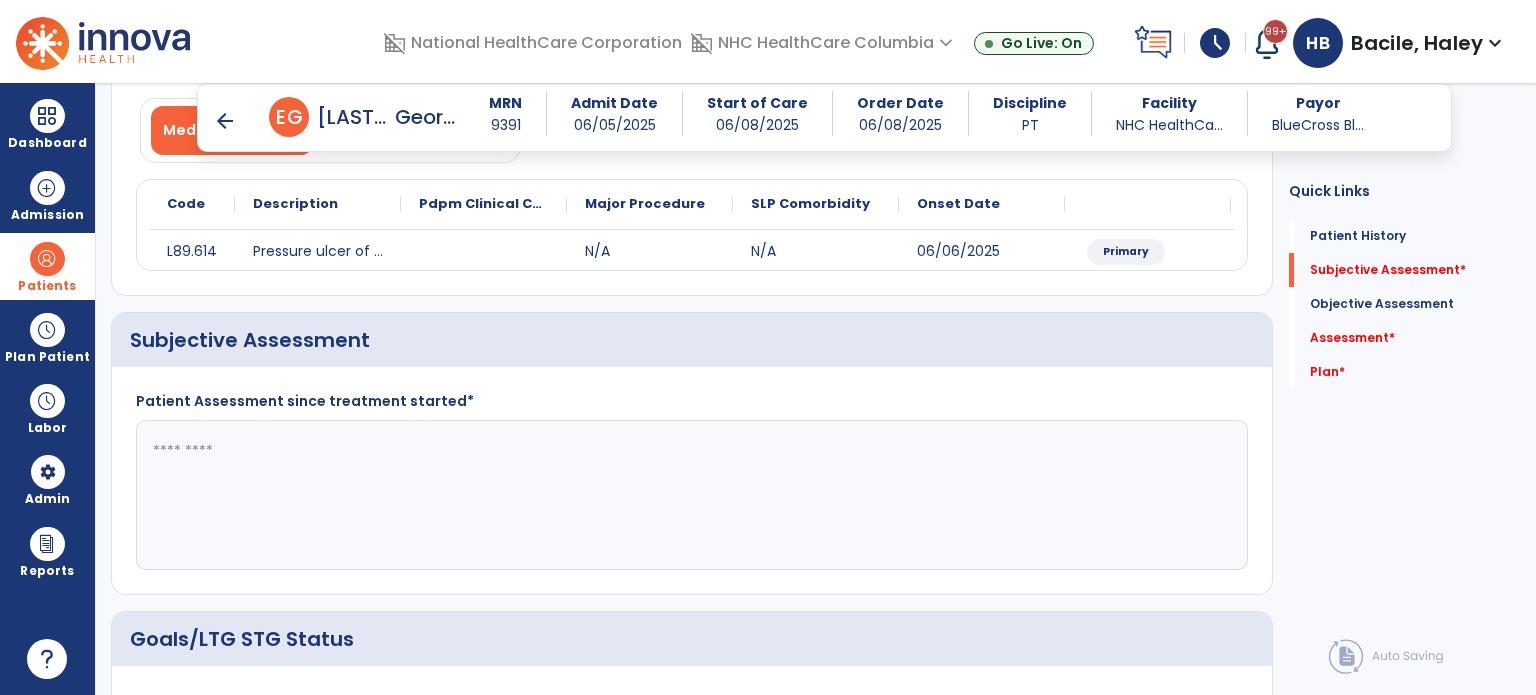 click 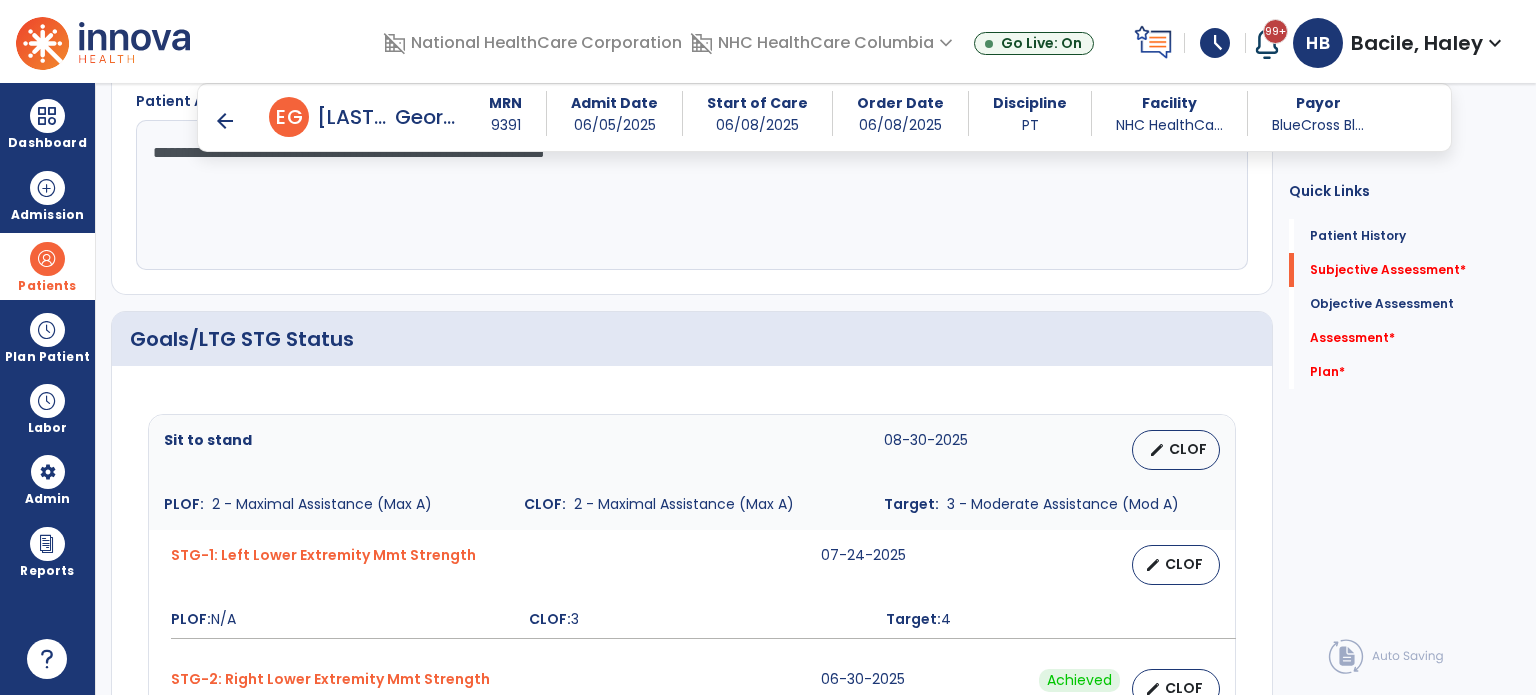 scroll, scrollTop: 600, scrollLeft: 0, axis: vertical 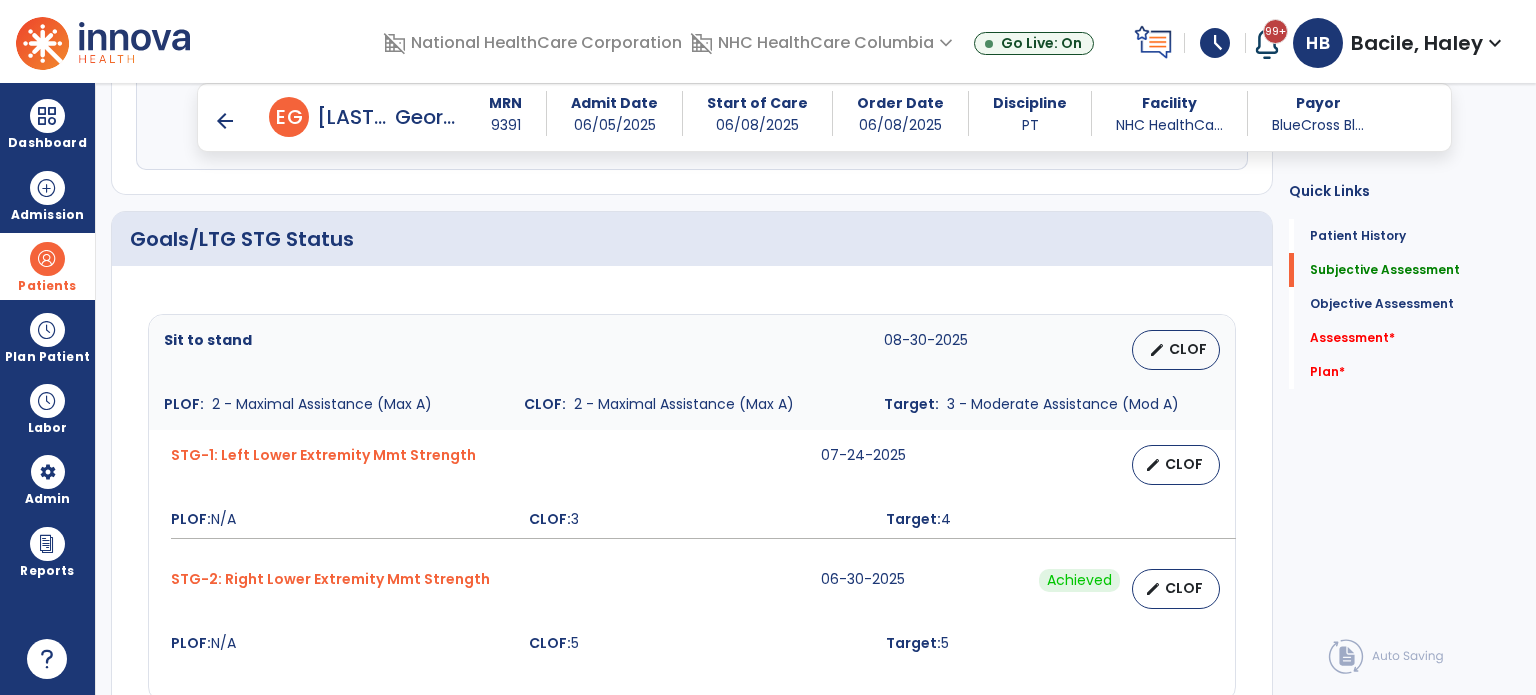 type on "**********" 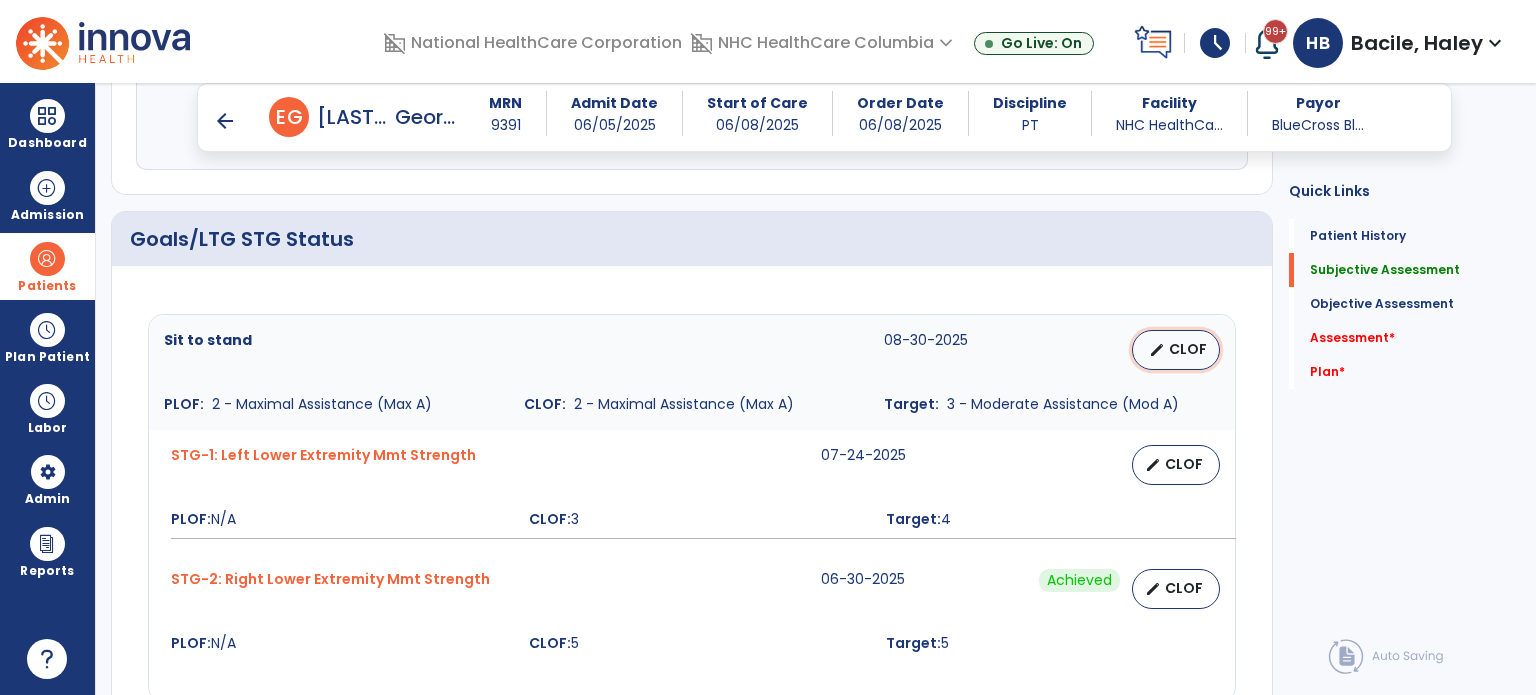 click on "CLOF" at bounding box center (1188, 349) 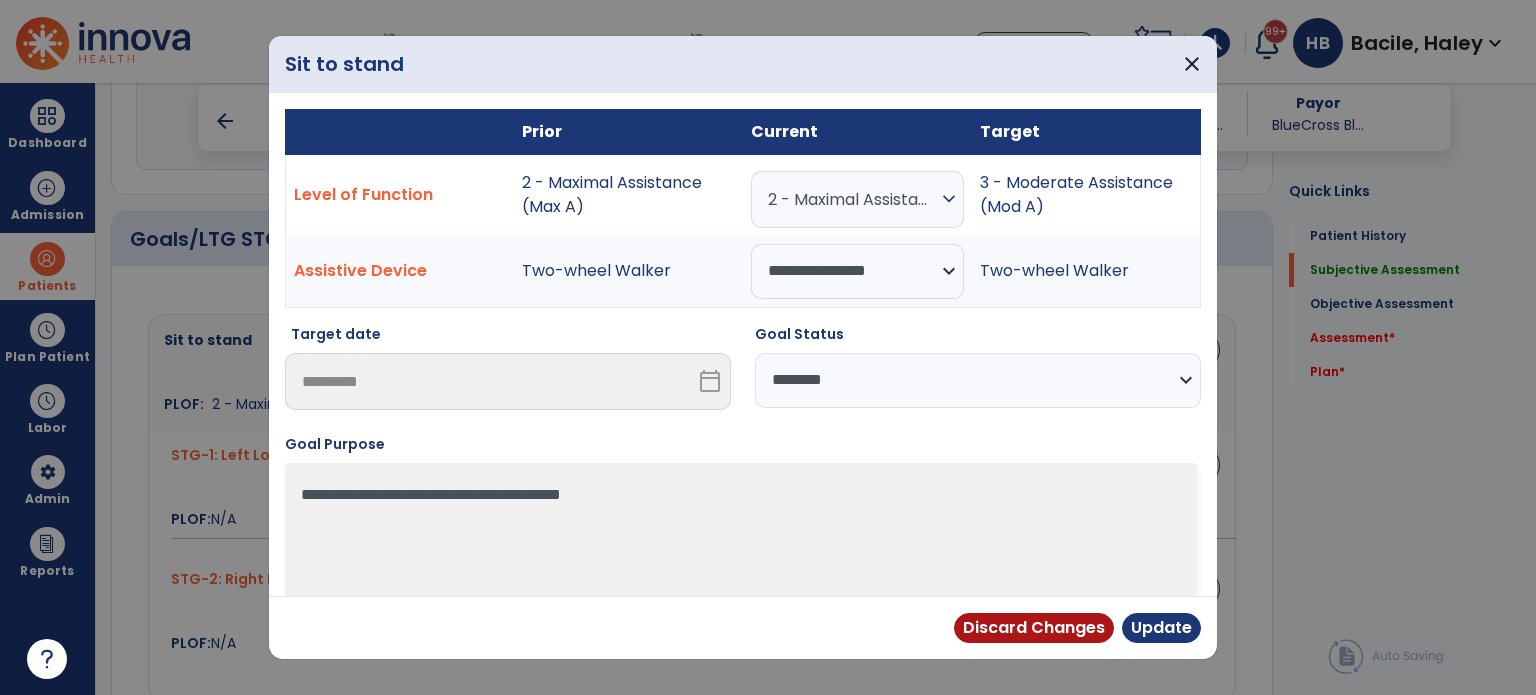 click on "**********" at bounding box center [978, 380] 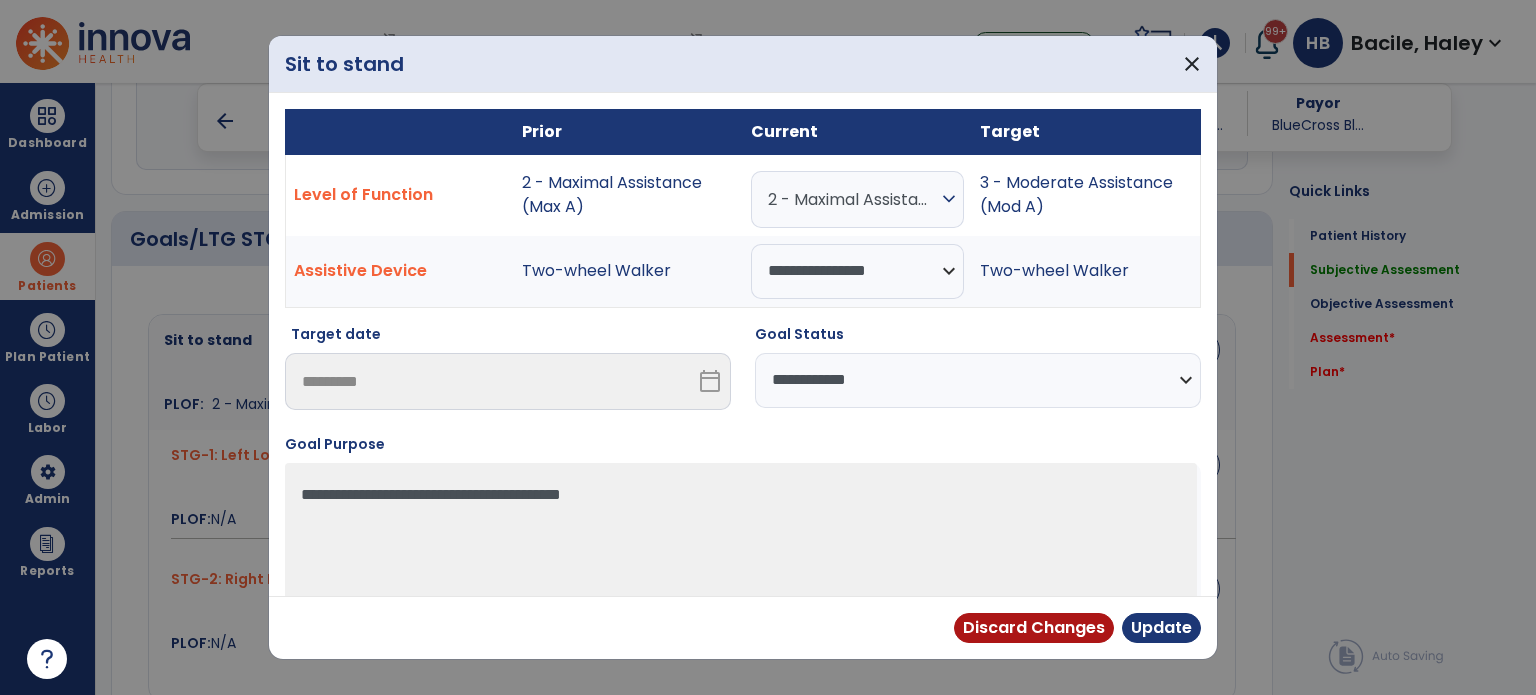 click on "**********" at bounding box center [978, 380] 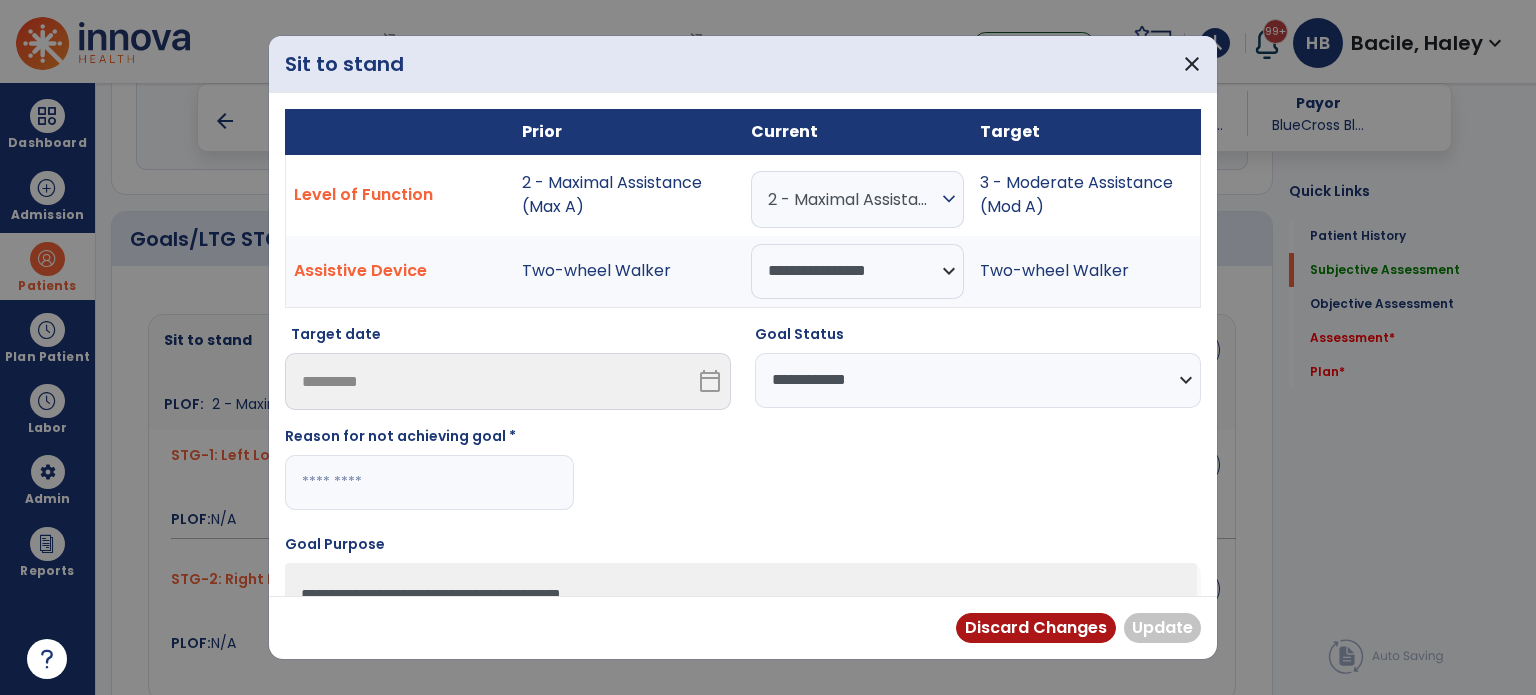 click at bounding box center (429, 482) 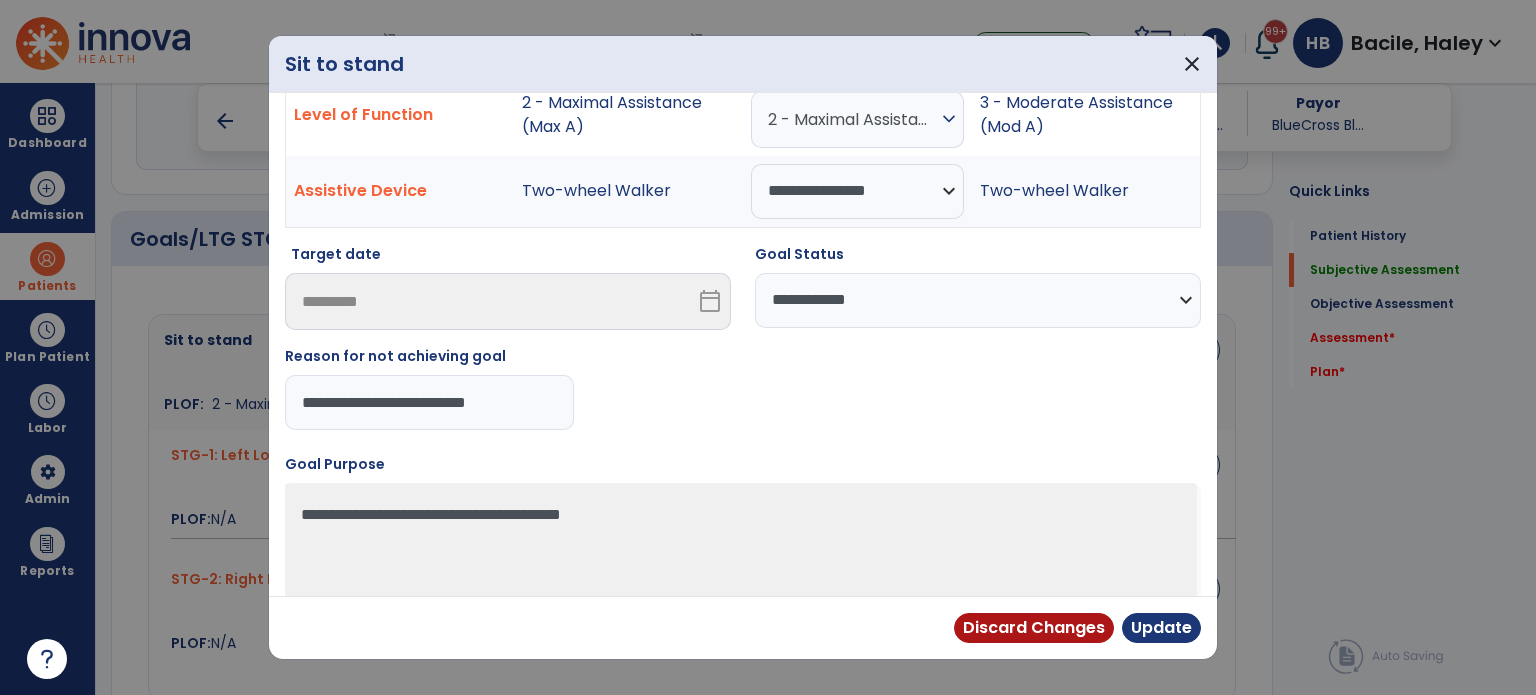 scroll, scrollTop: 127, scrollLeft: 0, axis: vertical 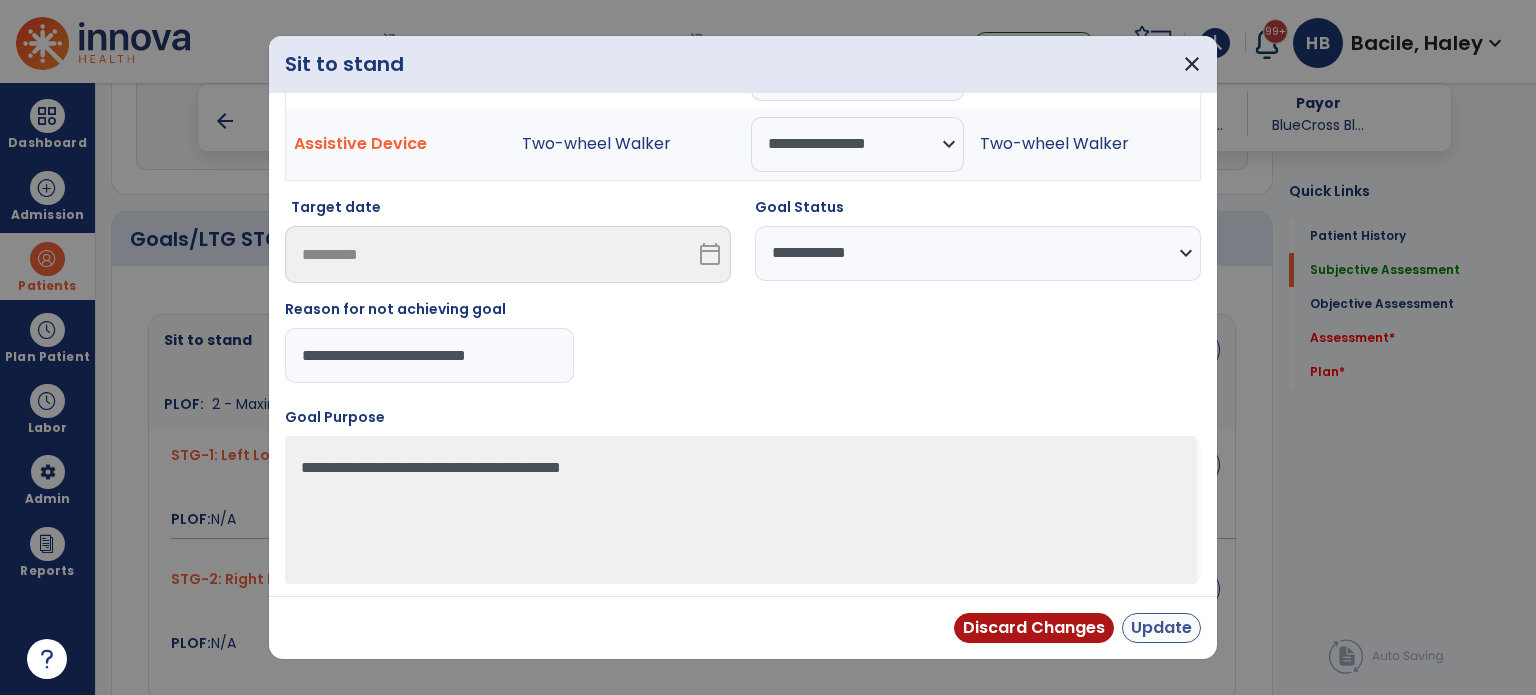 type on "**********" 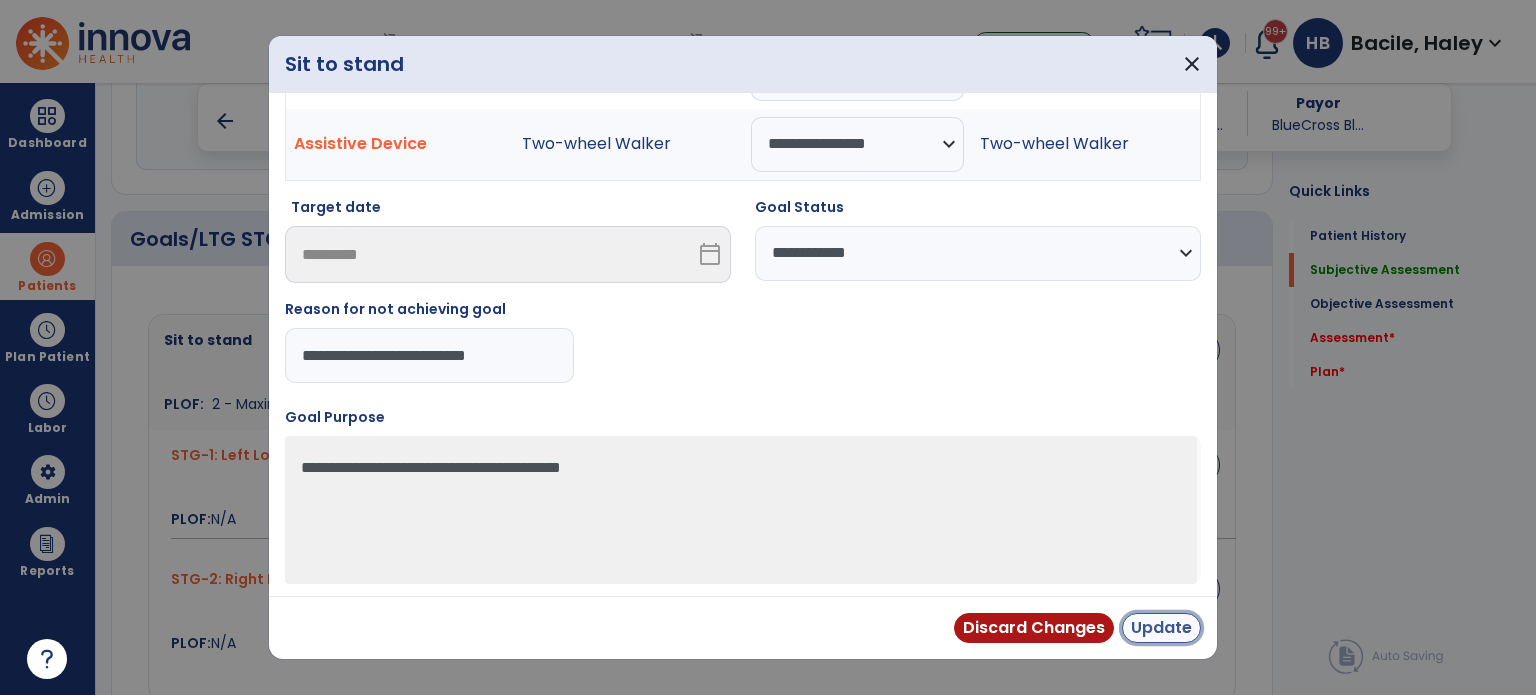 click on "Update" at bounding box center [1161, 628] 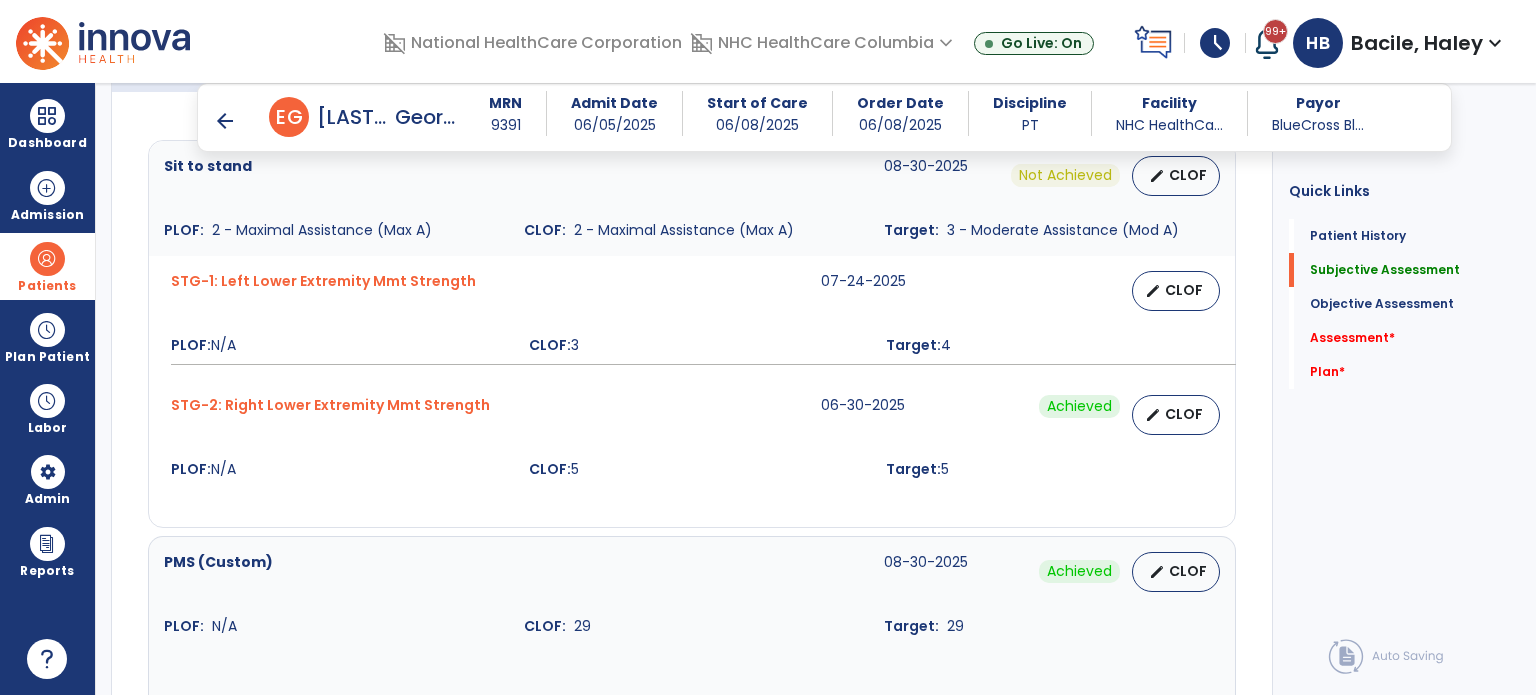 scroll, scrollTop: 700, scrollLeft: 0, axis: vertical 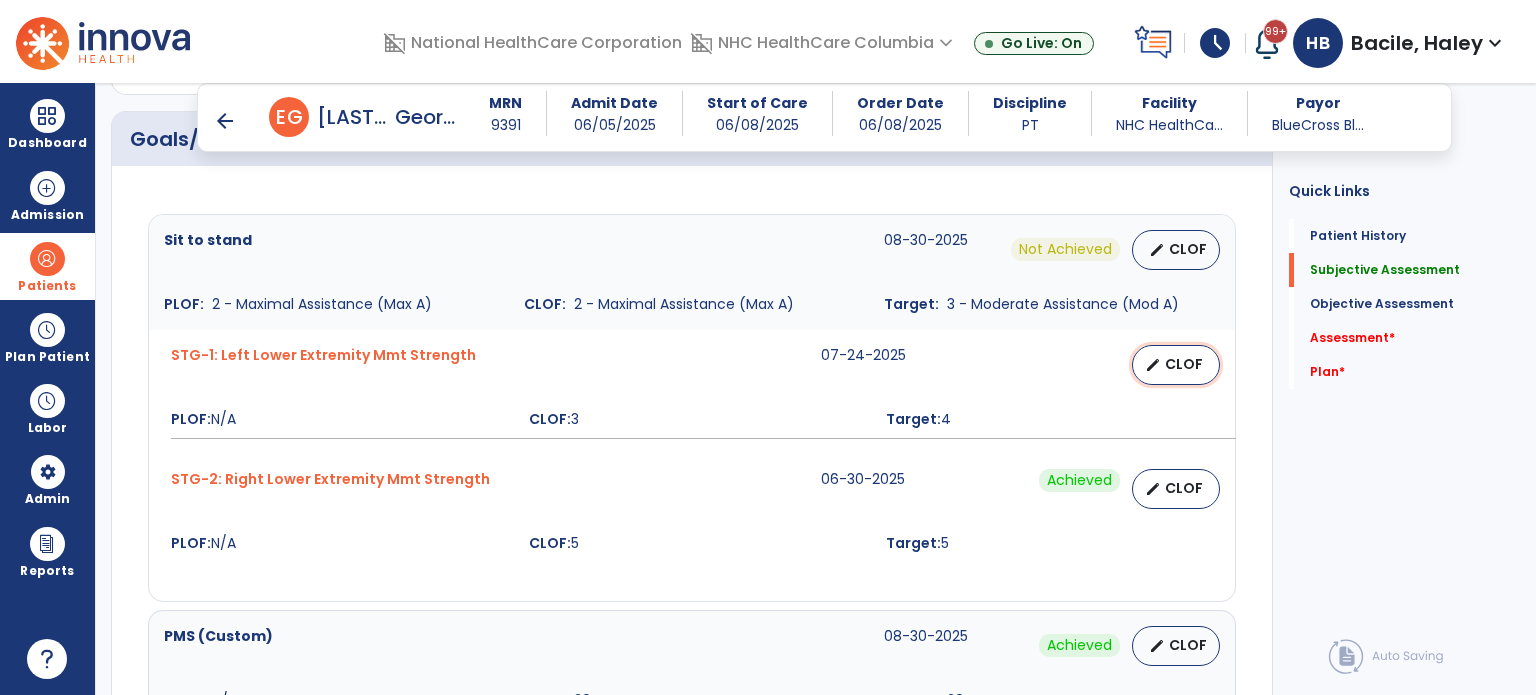 click on "CLOF" at bounding box center [1184, 364] 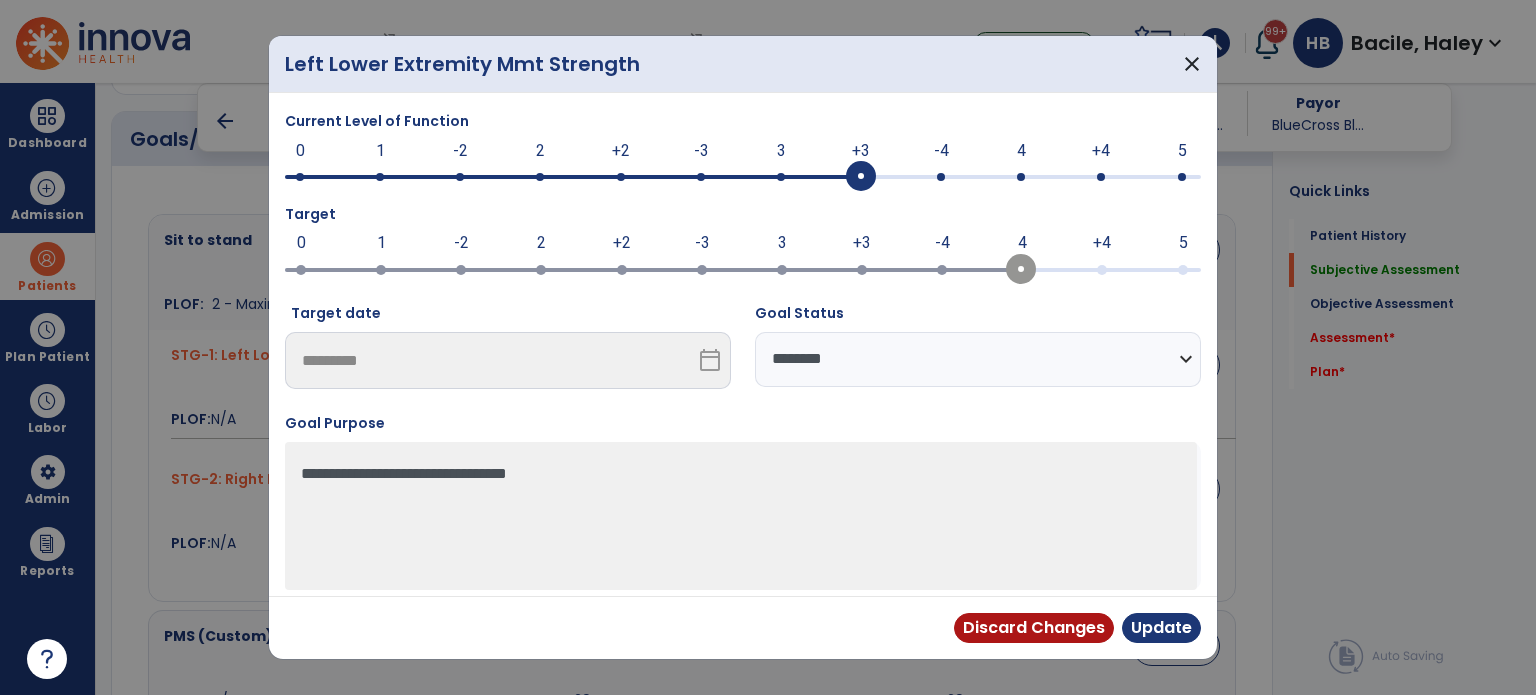 drag, startPoint x: 788, startPoint y: 185, endPoint x: 861, endPoint y: 186, distance: 73.00685 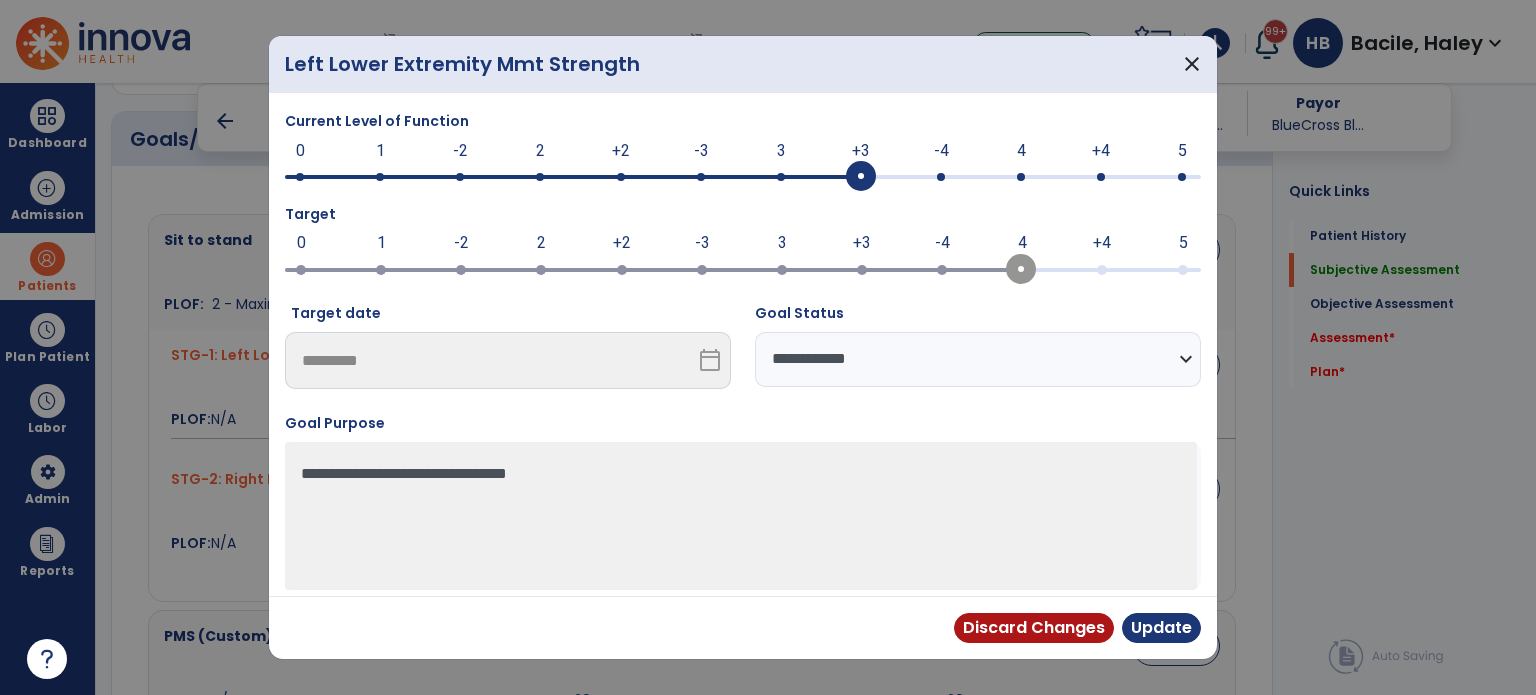 click on "**********" at bounding box center (978, 359) 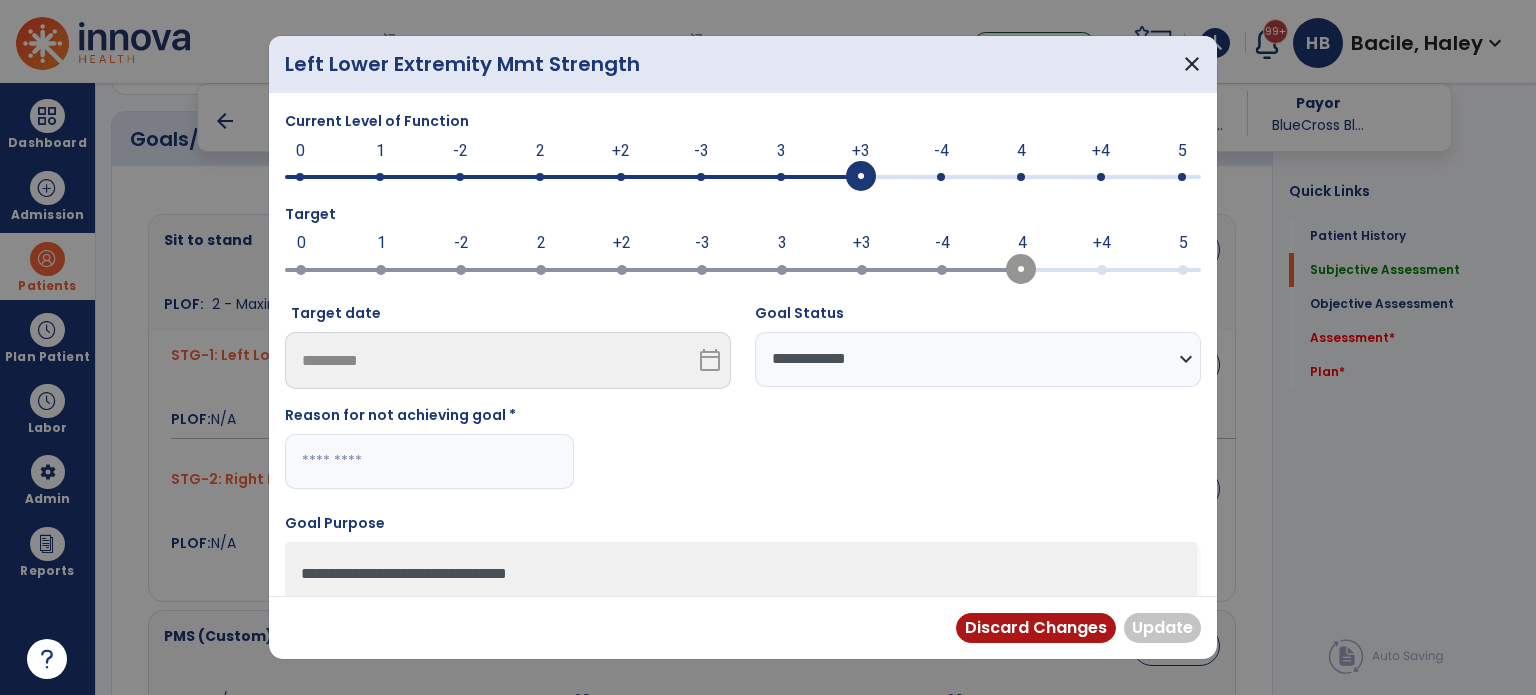 drag, startPoint x: 482, startPoint y: 469, endPoint x: 508, endPoint y: 461, distance: 27.202942 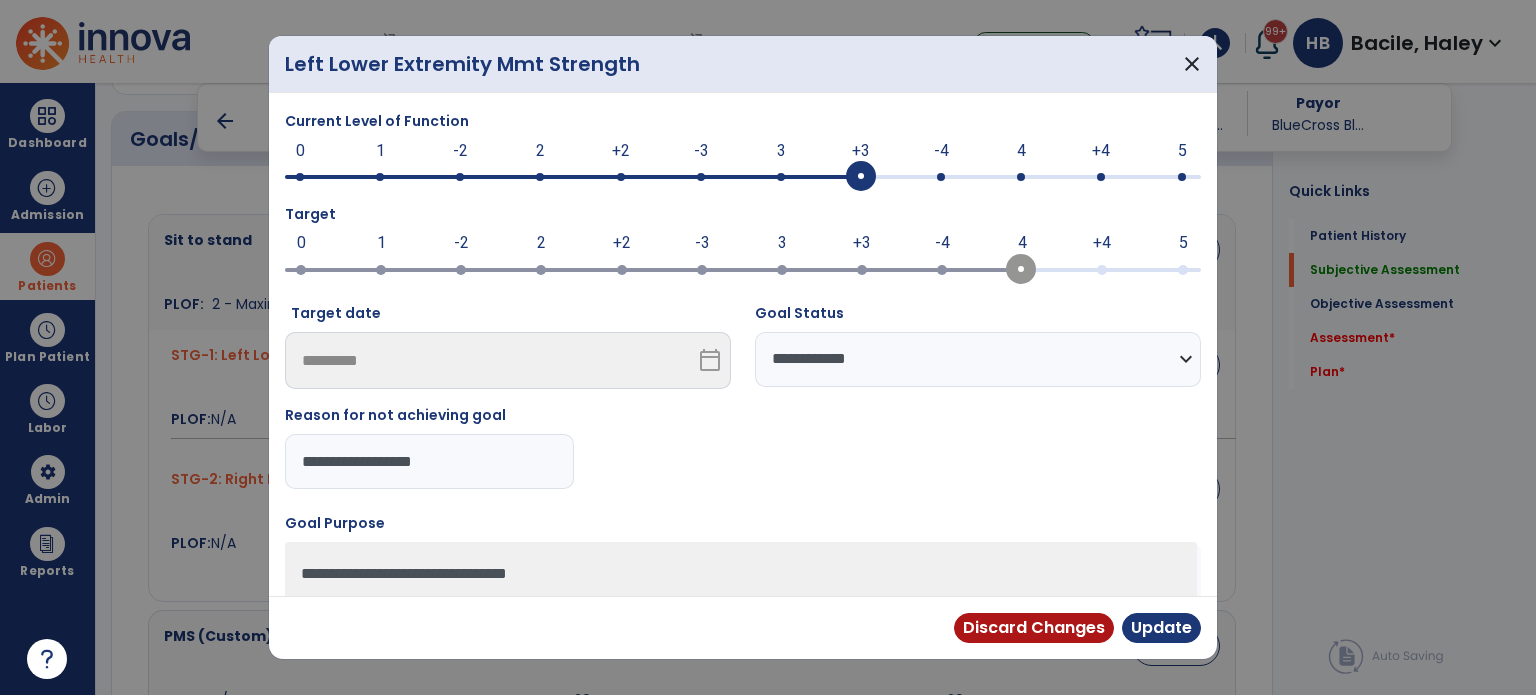 type on "**********" 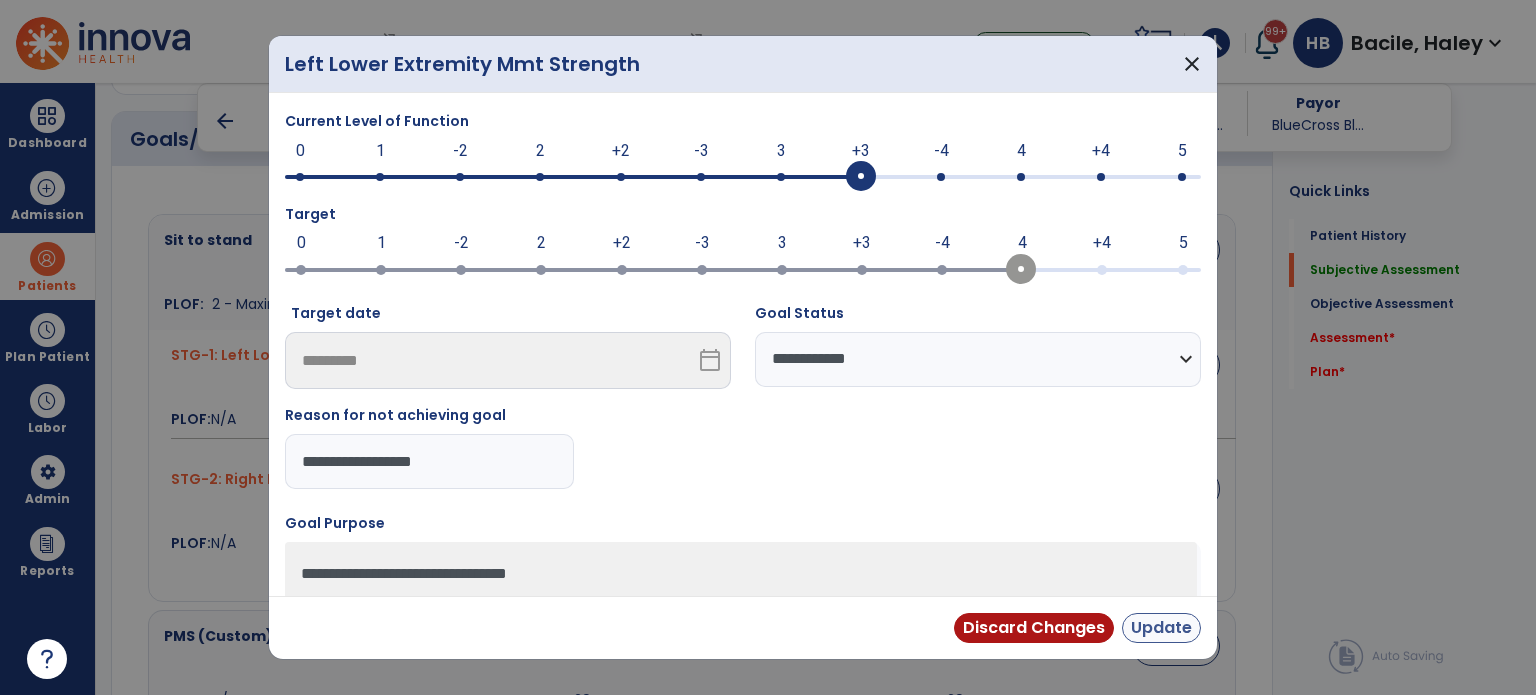 click on "Discard Changes  Update" at bounding box center (743, 627) 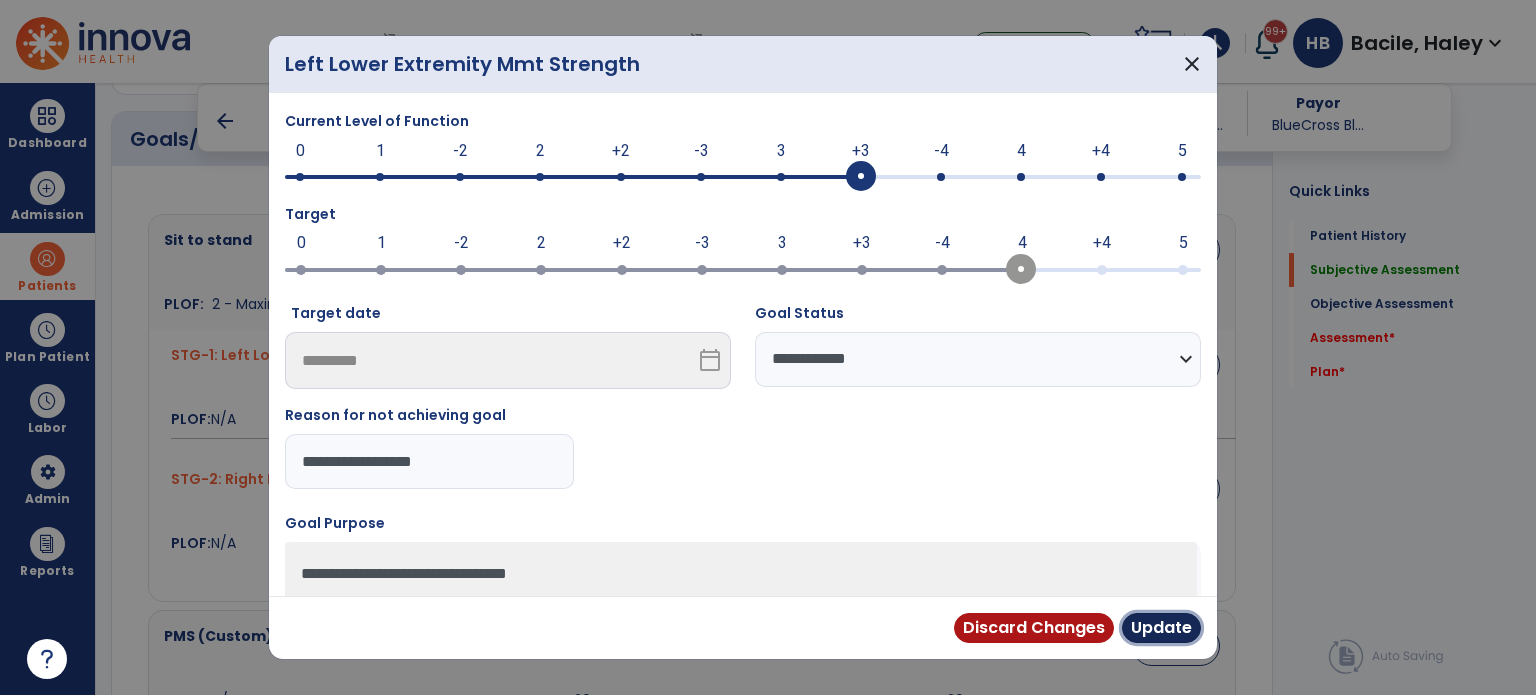 click on "Update" at bounding box center [1161, 628] 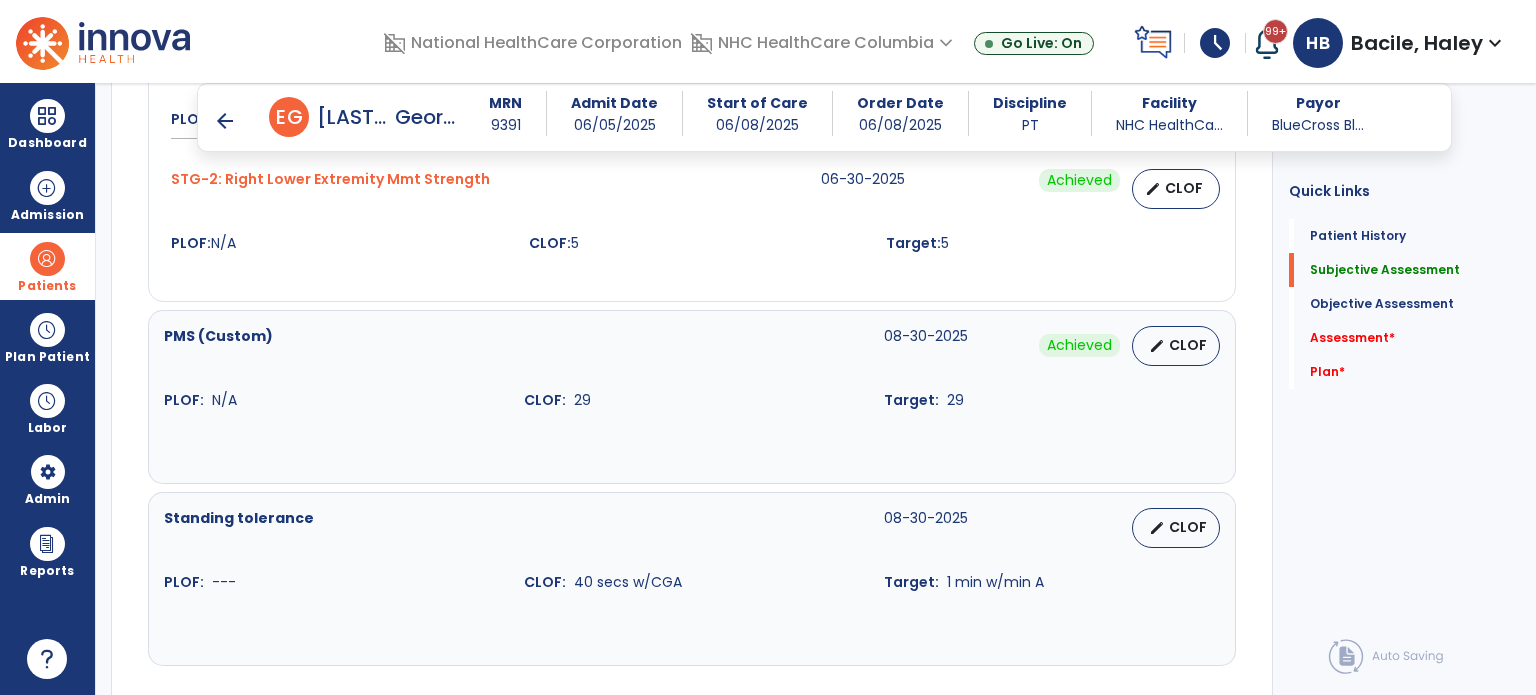 scroll, scrollTop: 1100, scrollLeft: 0, axis: vertical 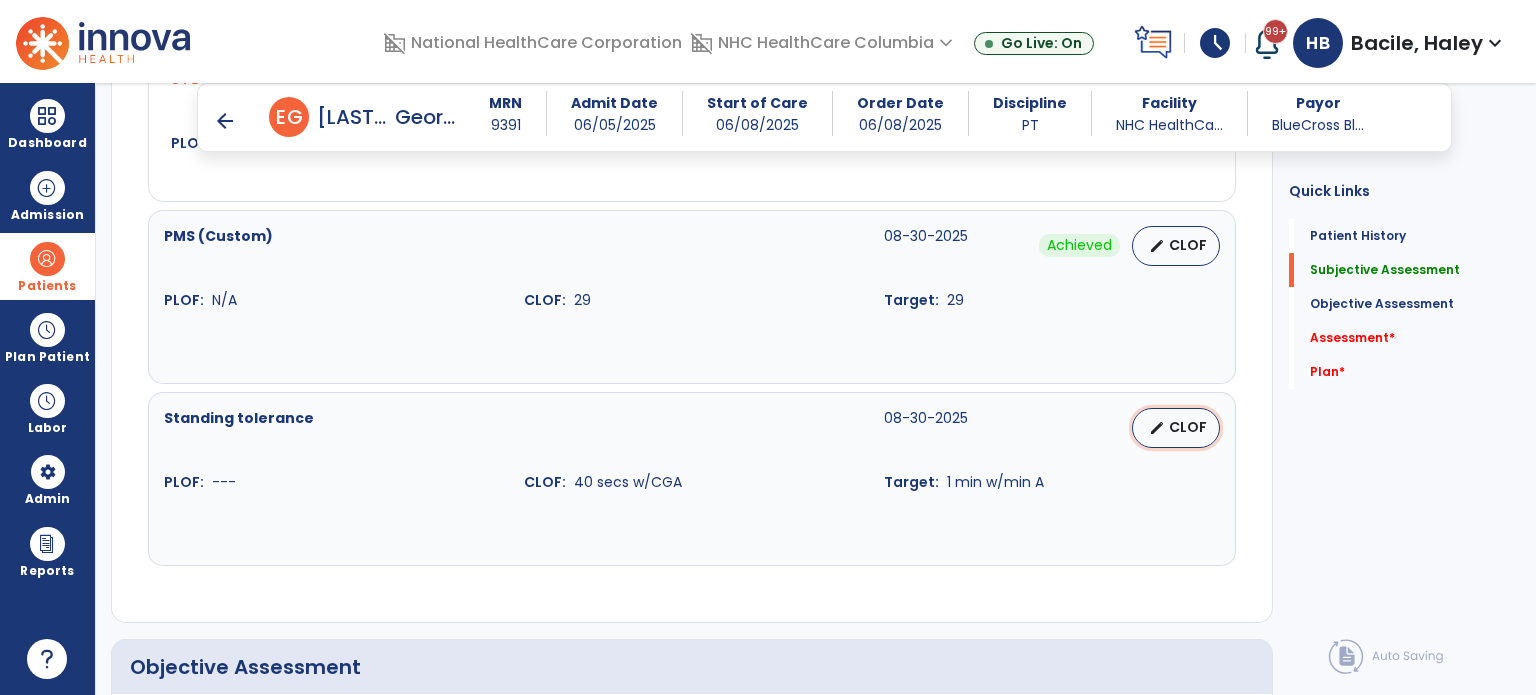 click on "CLOF" at bounding box center [1188, 427] 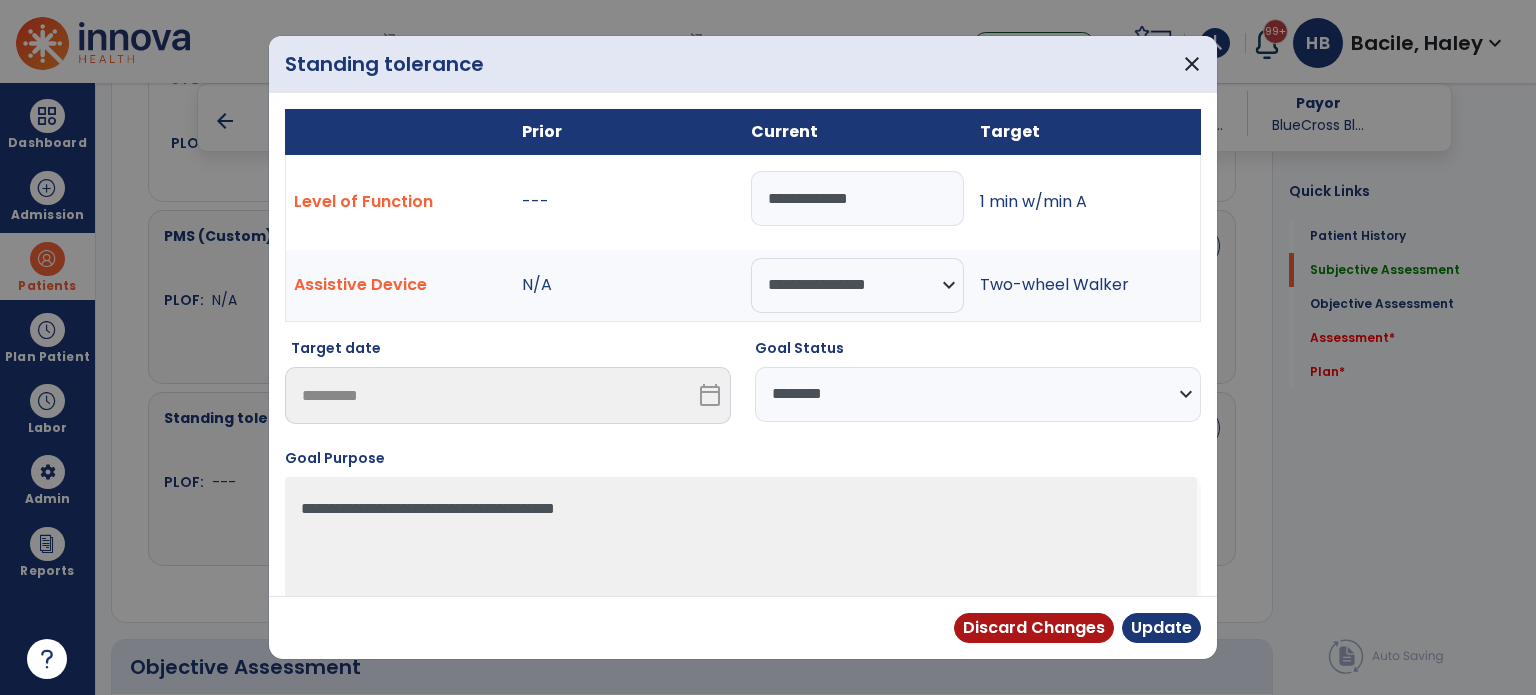 drag, startPoint x: 809, startPoint y: 200, endPoint x: 624, endPoint y: 209, distance: 185.2188 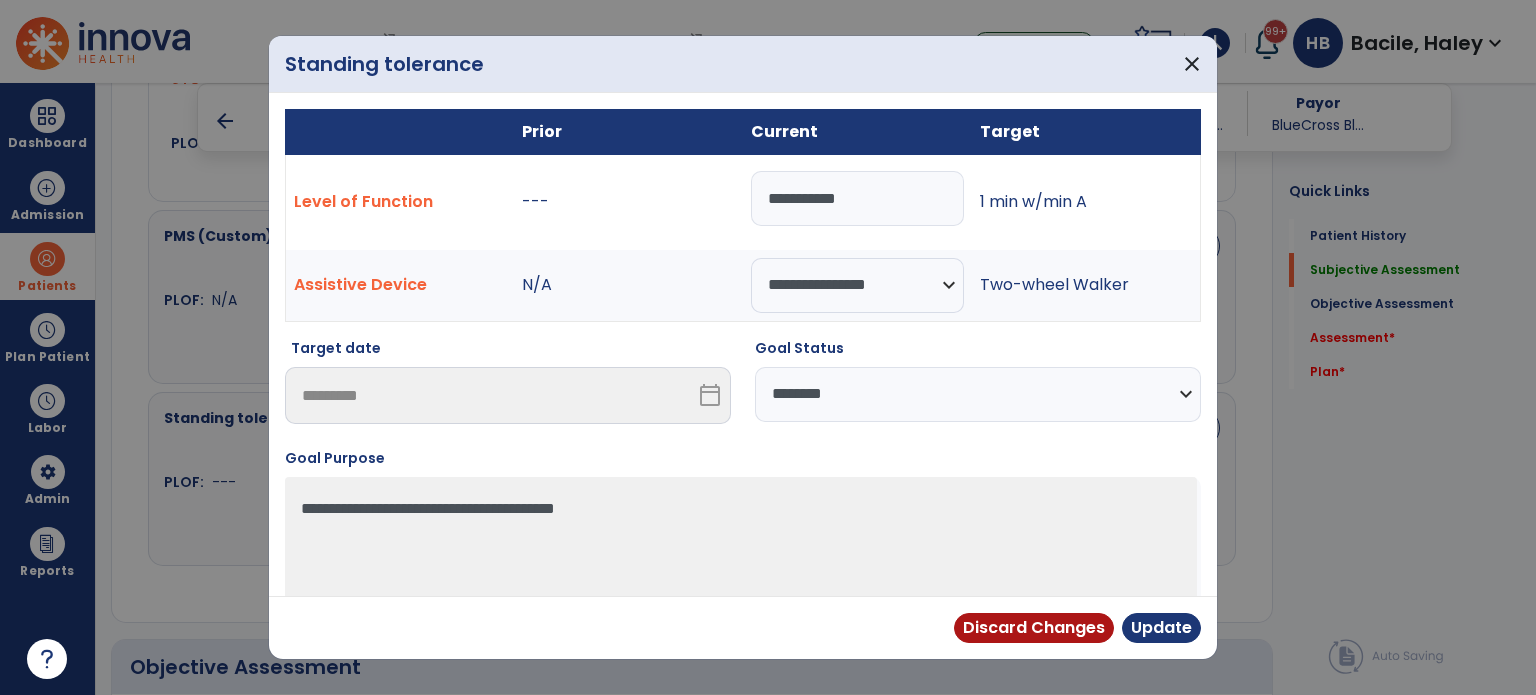 type on "**********" 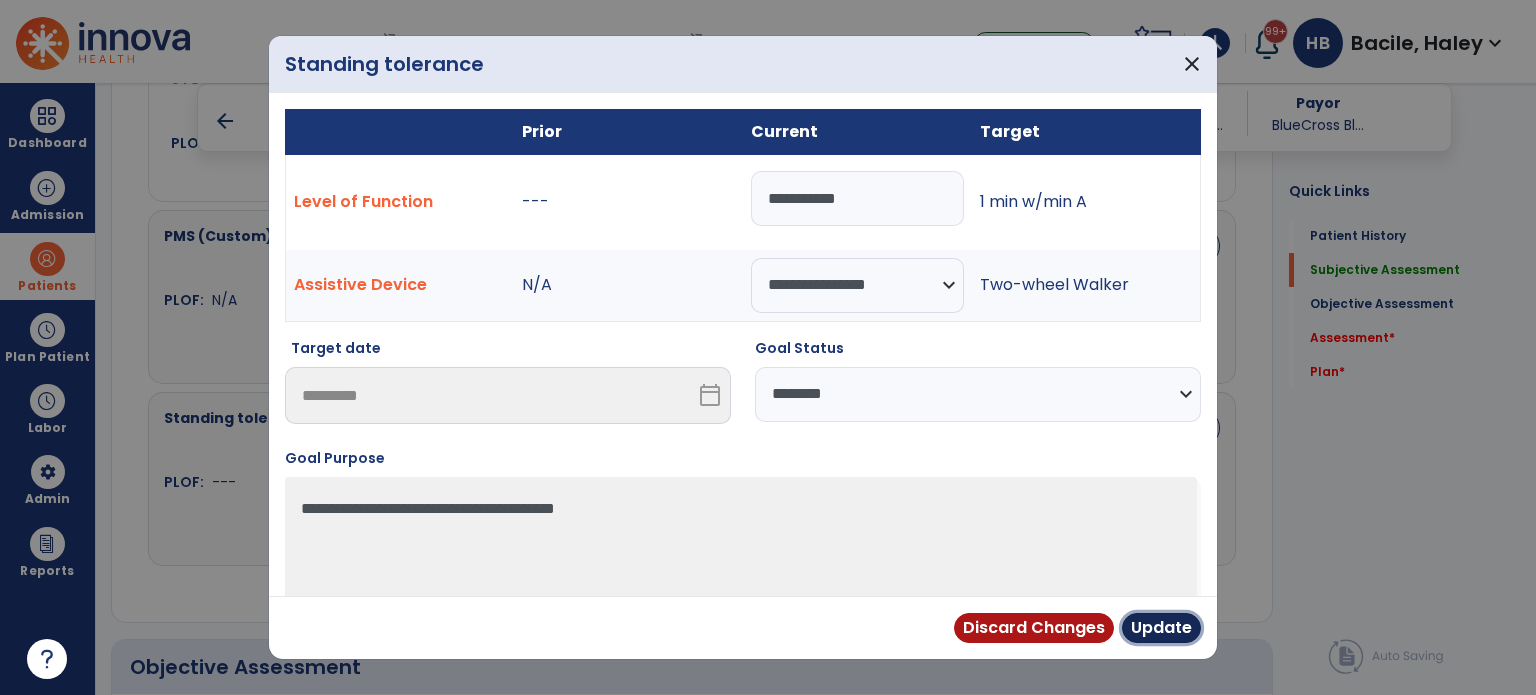 click on "Update" at bounding box center (1161, 628) 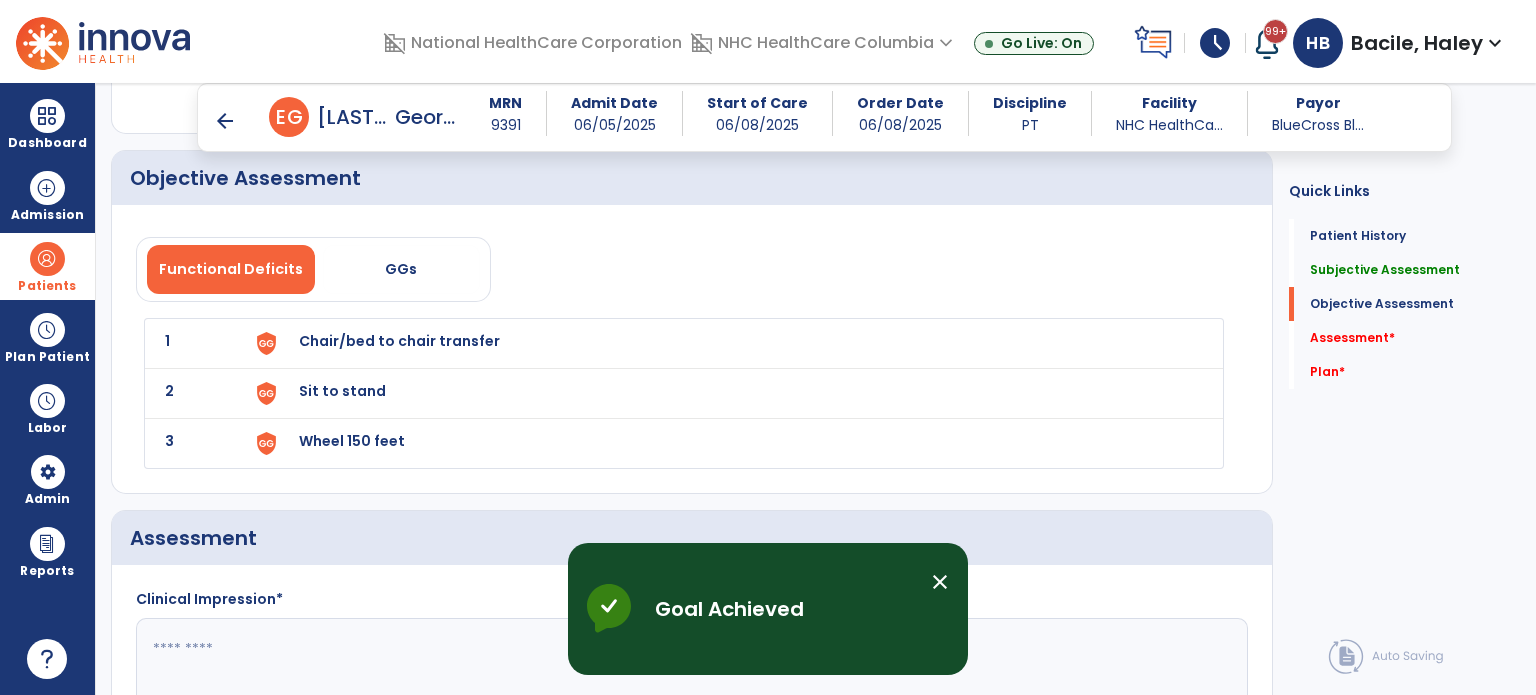 scroll, scrollTop: 1700, scrollLeft: 0, axis: vertical 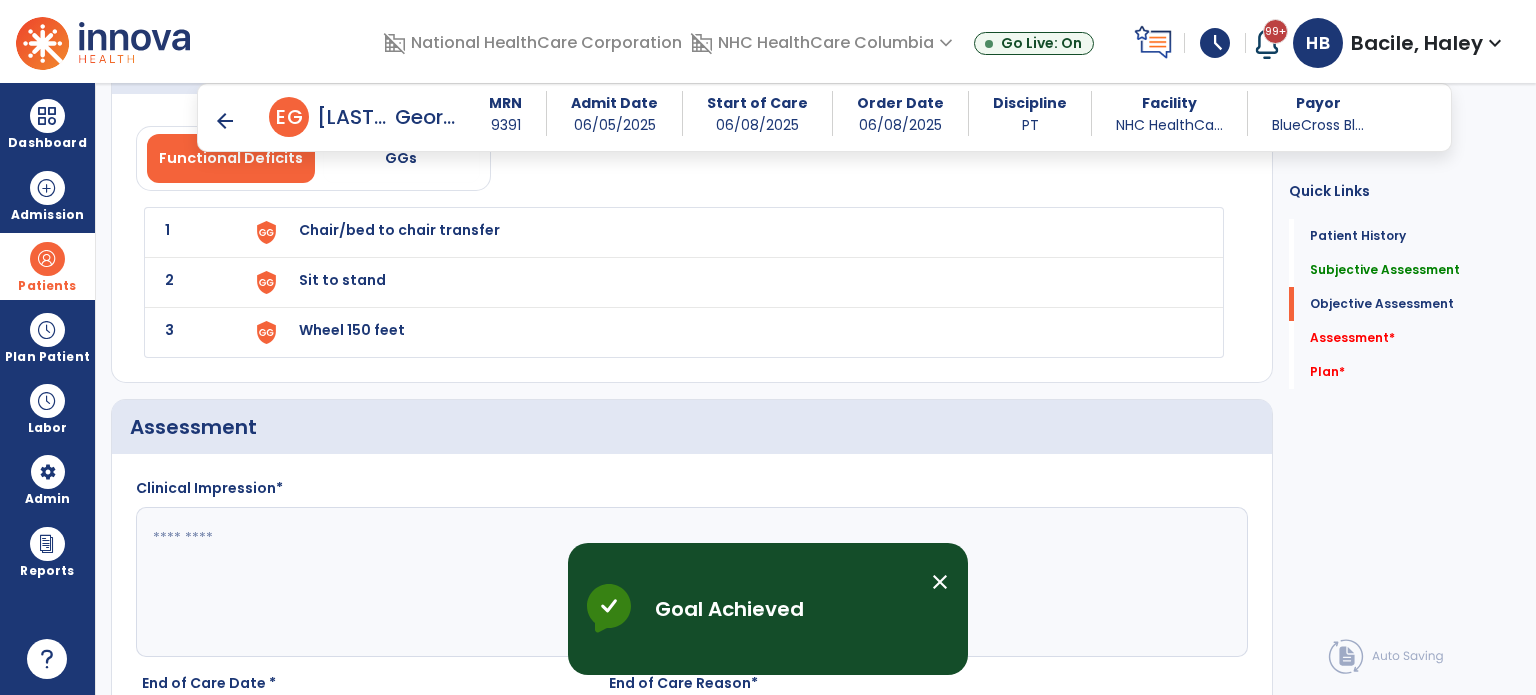 click on "Chair/bed to chair transfer" at bounding box center (399, 230) 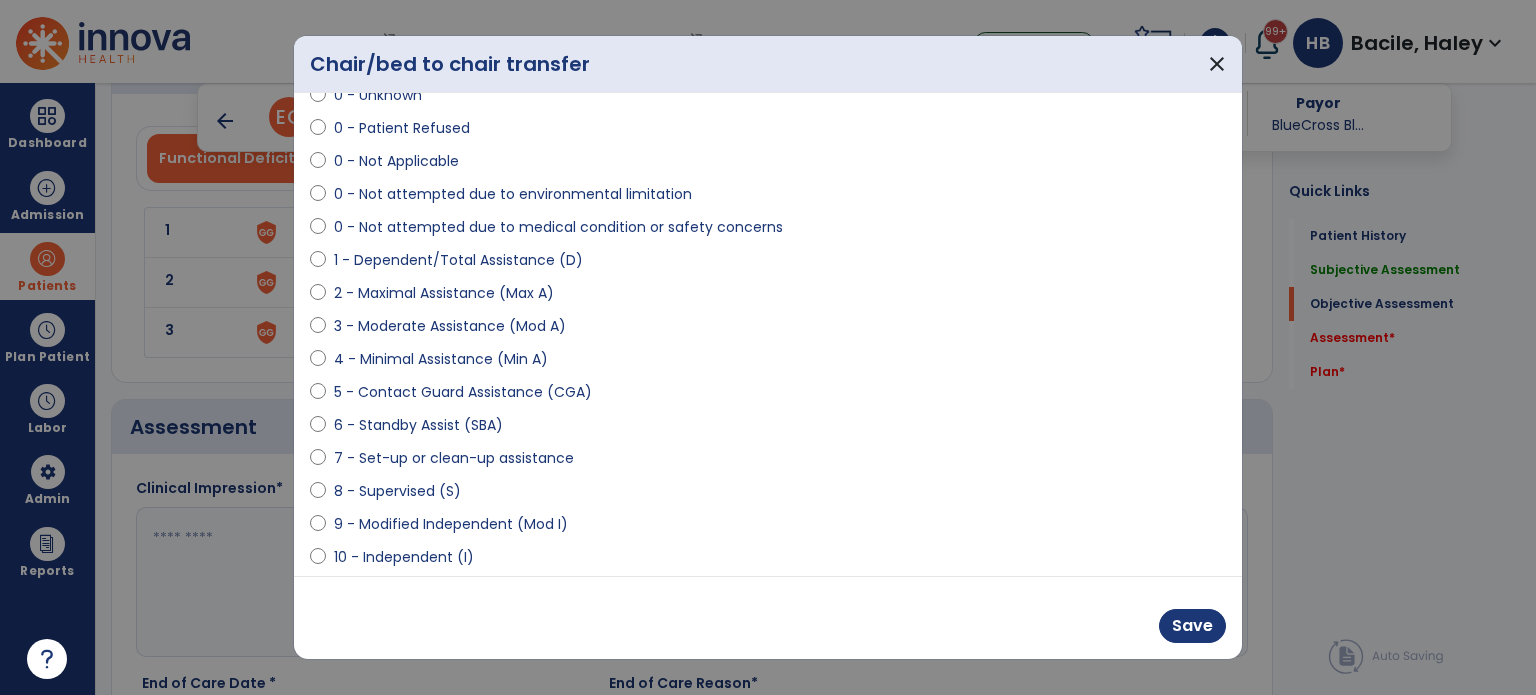 scroll, scrollTop: 200, scrollLeft: 0, axis: vertical 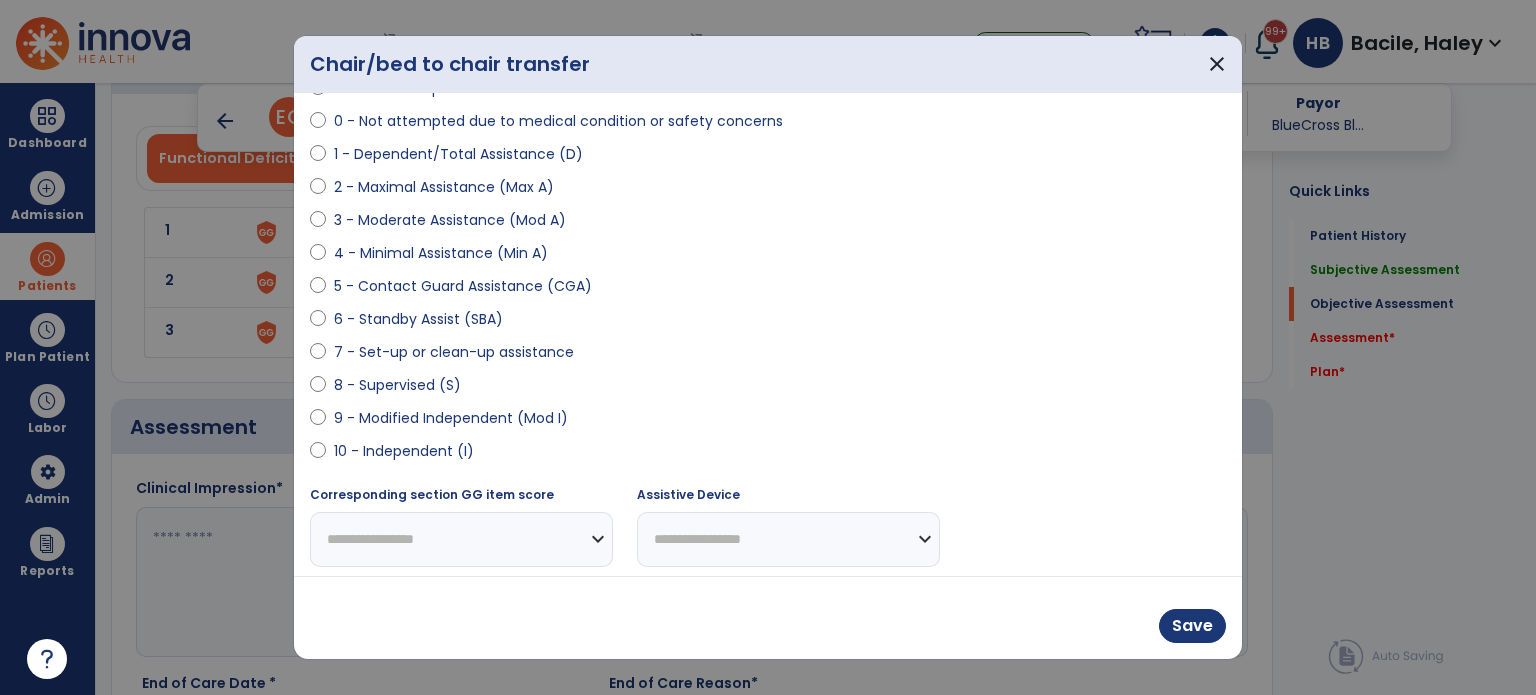 click on "9 - Modified Independent (Mod I)" at bounding box center (451, 418) 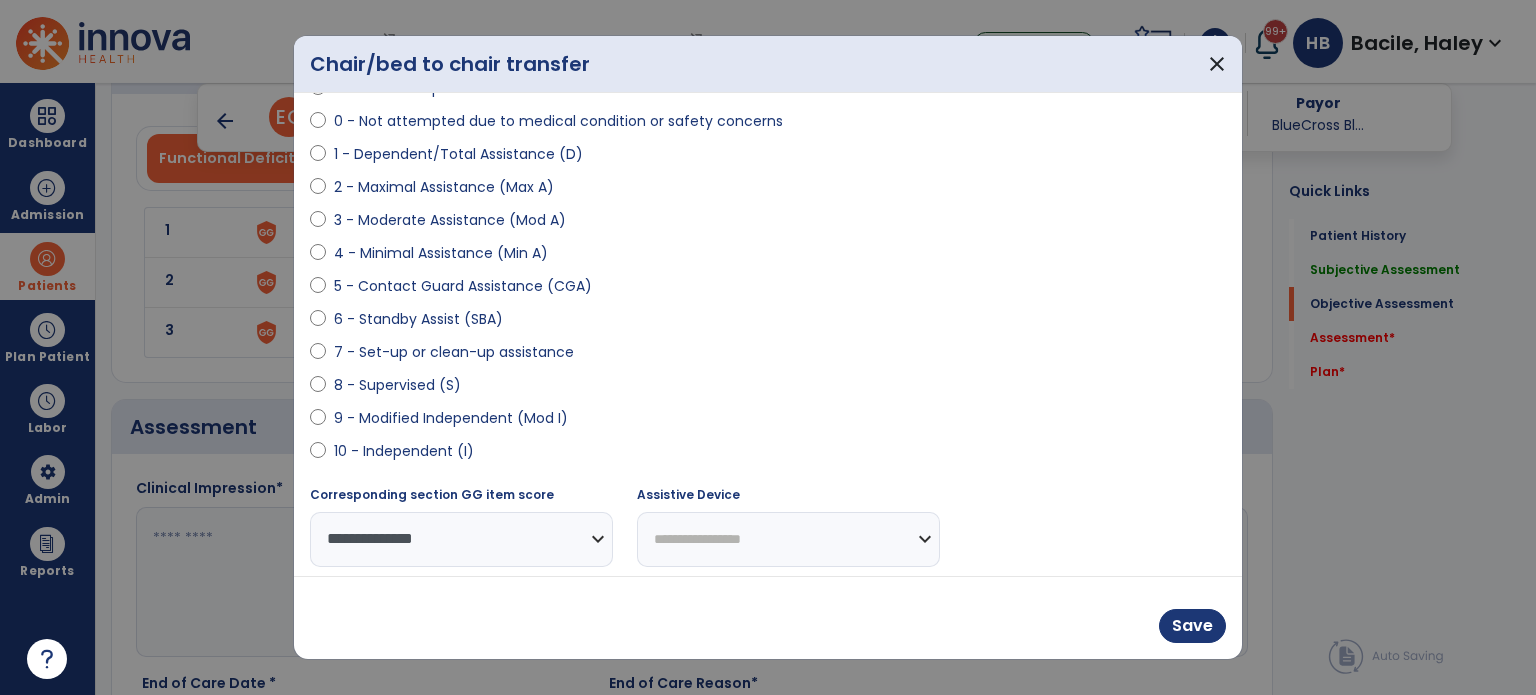 click on "**********" at bounding box center [788, 539] 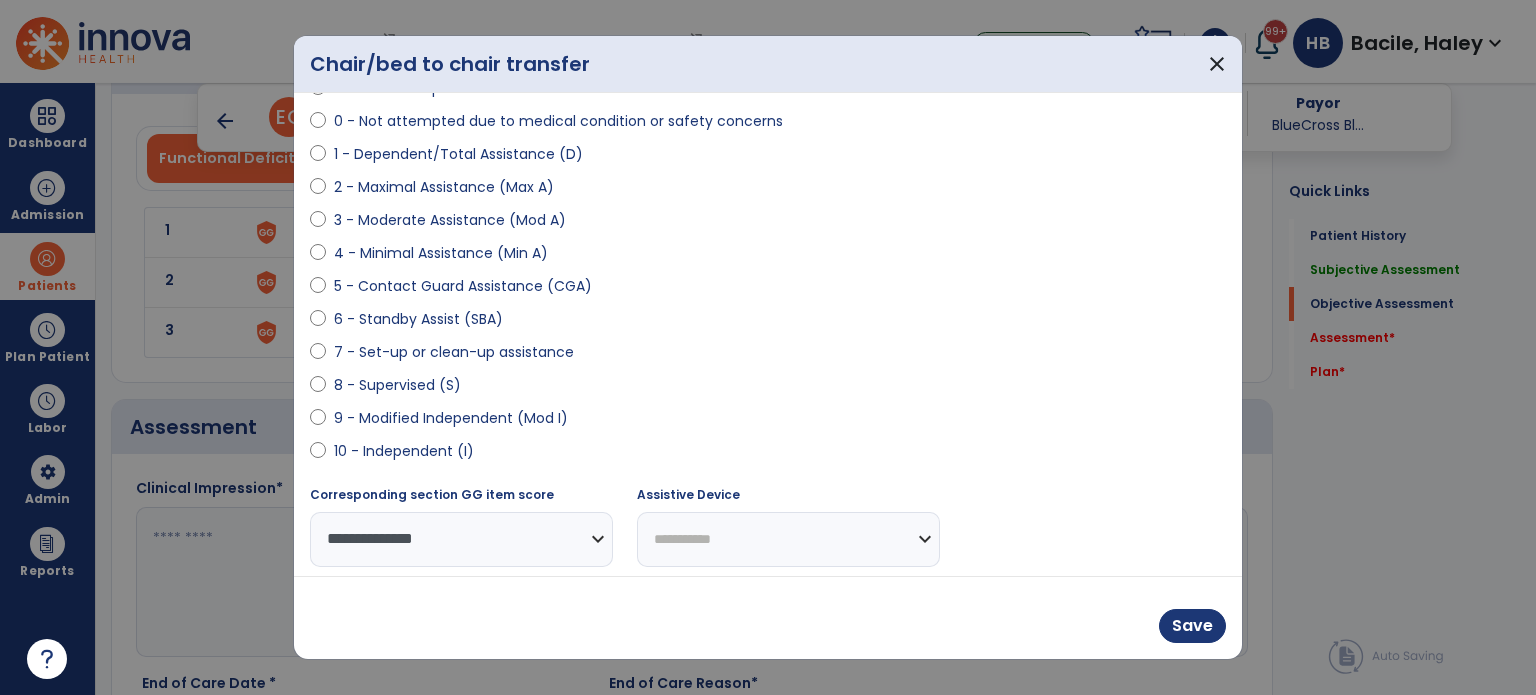 click on "**********" at bounding box center [788, 539] 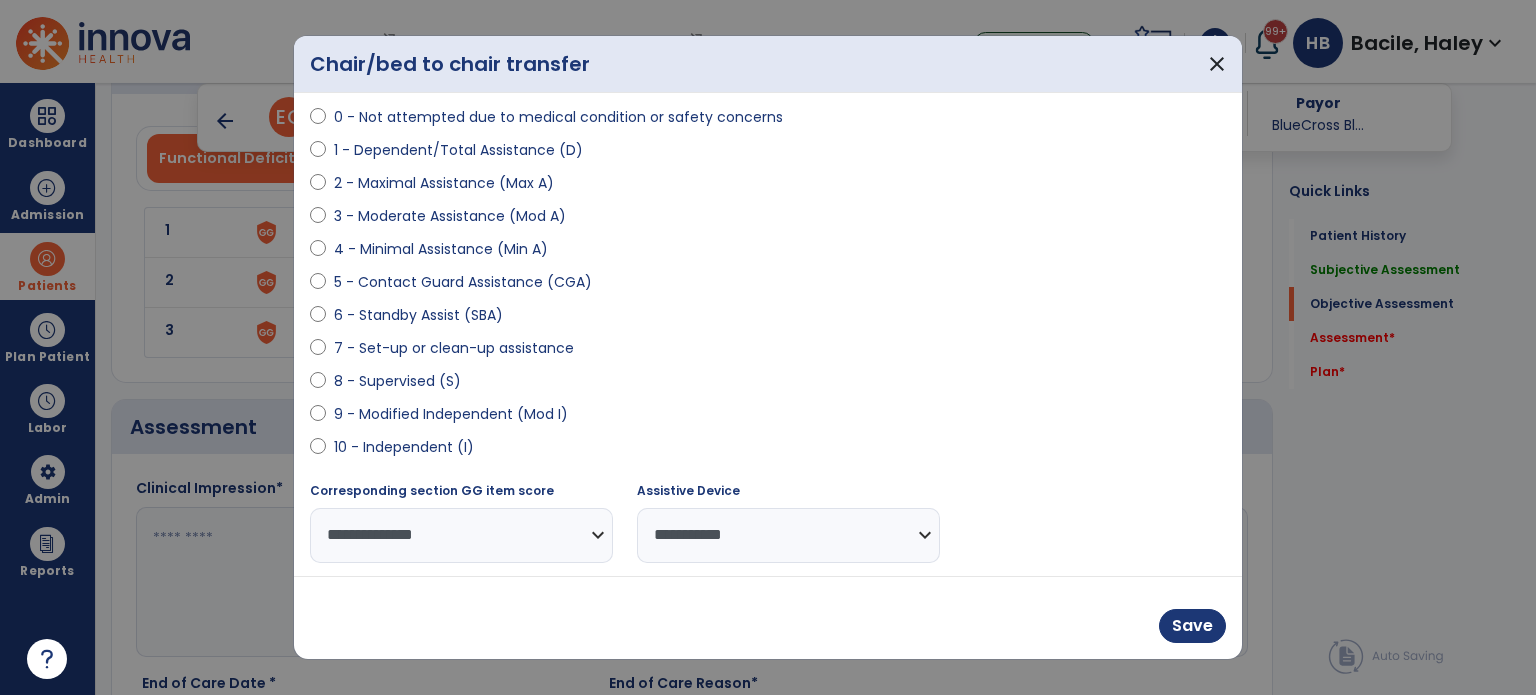 scroll, scrollTop: 204, scrollLeft: 0, axis: vertical 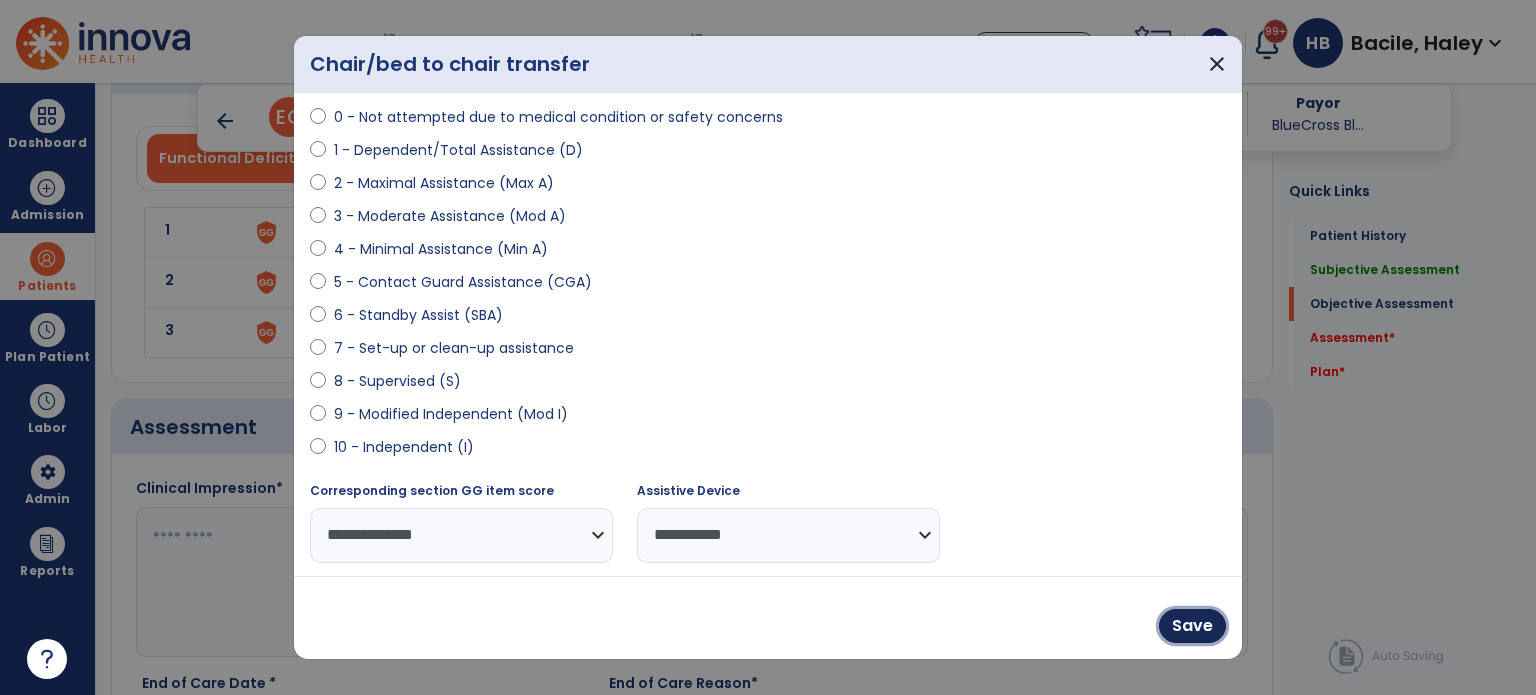 drag, startPoint x: 1200, startPoint y: 627, endPoint x: 1174, endPoint y: 607, distance: 32.80244 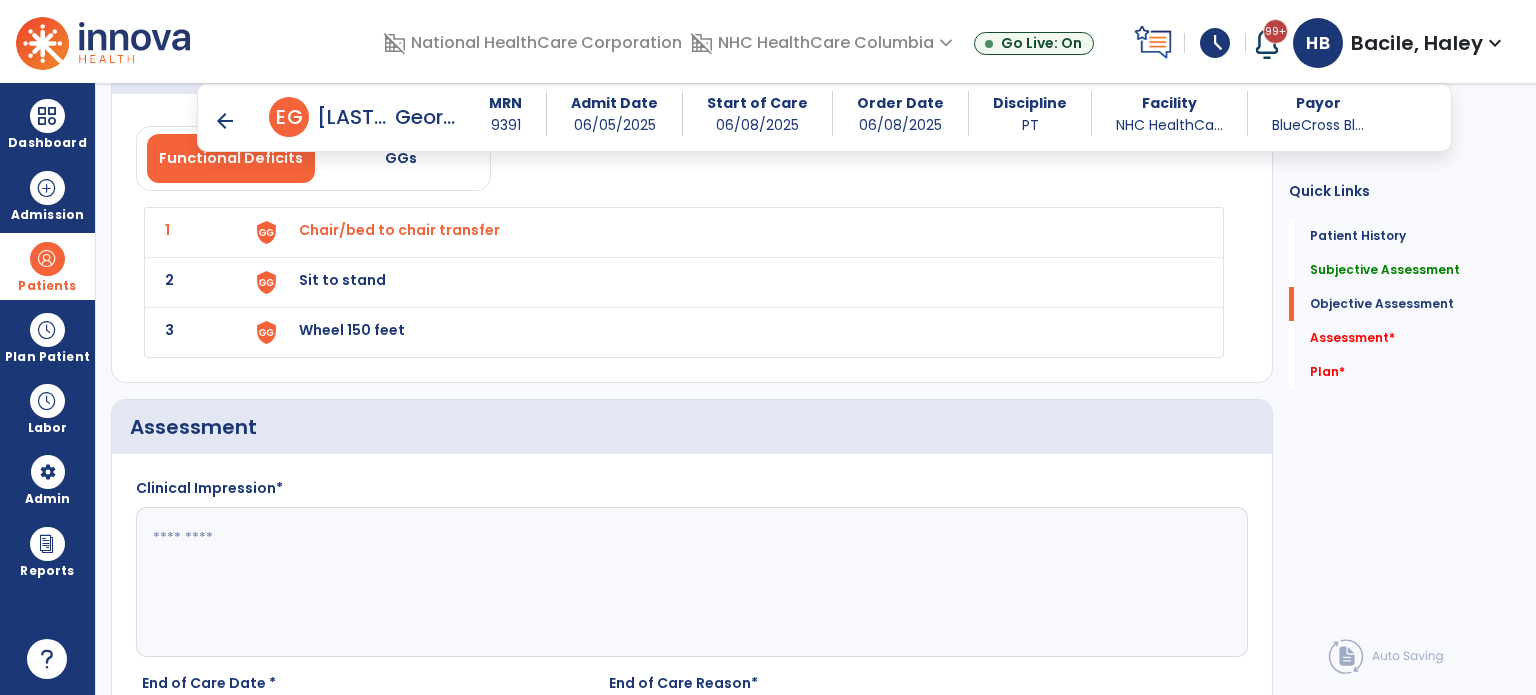 click on "Sit to stand" at bounding box center (399, 230) 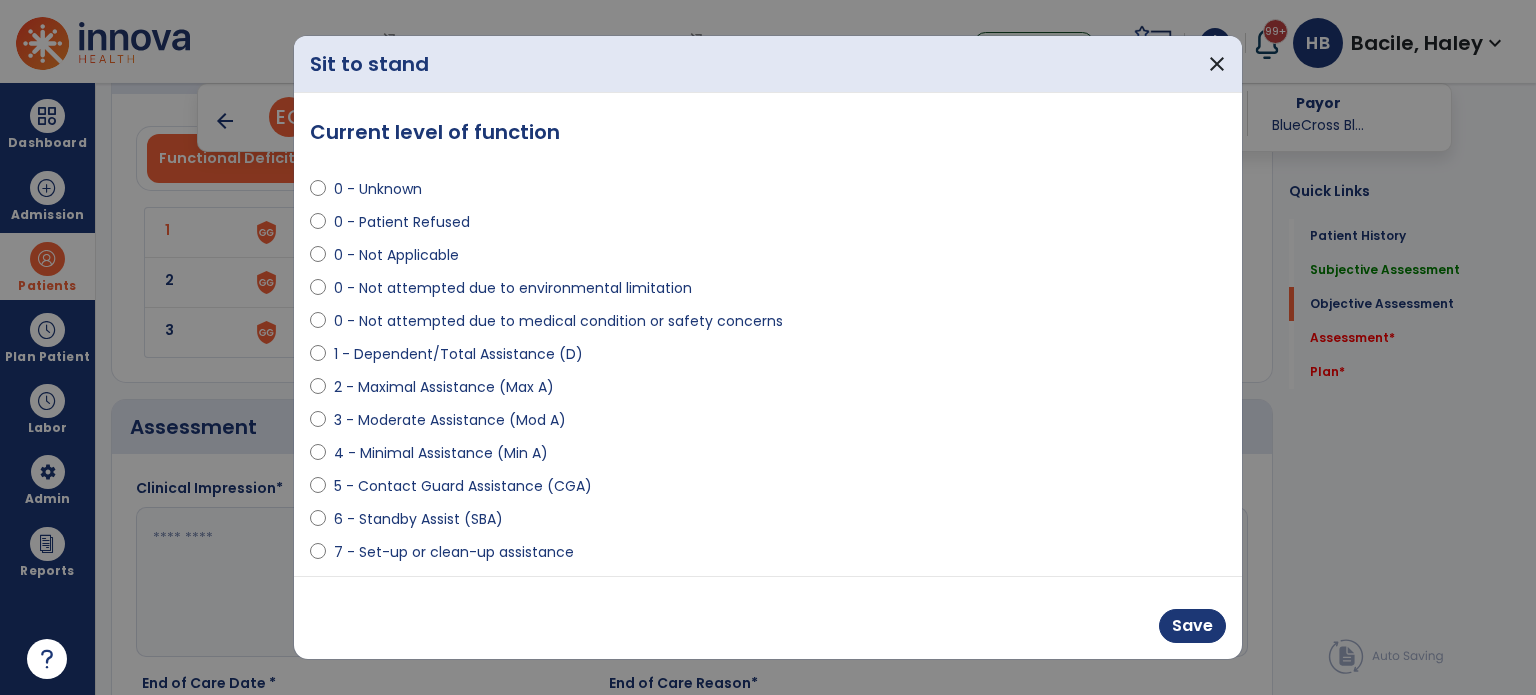 drag, startPoint x: 429, startPoint y: 373, endPoint x: 459, endPoint y: 379, distance: 30.594116 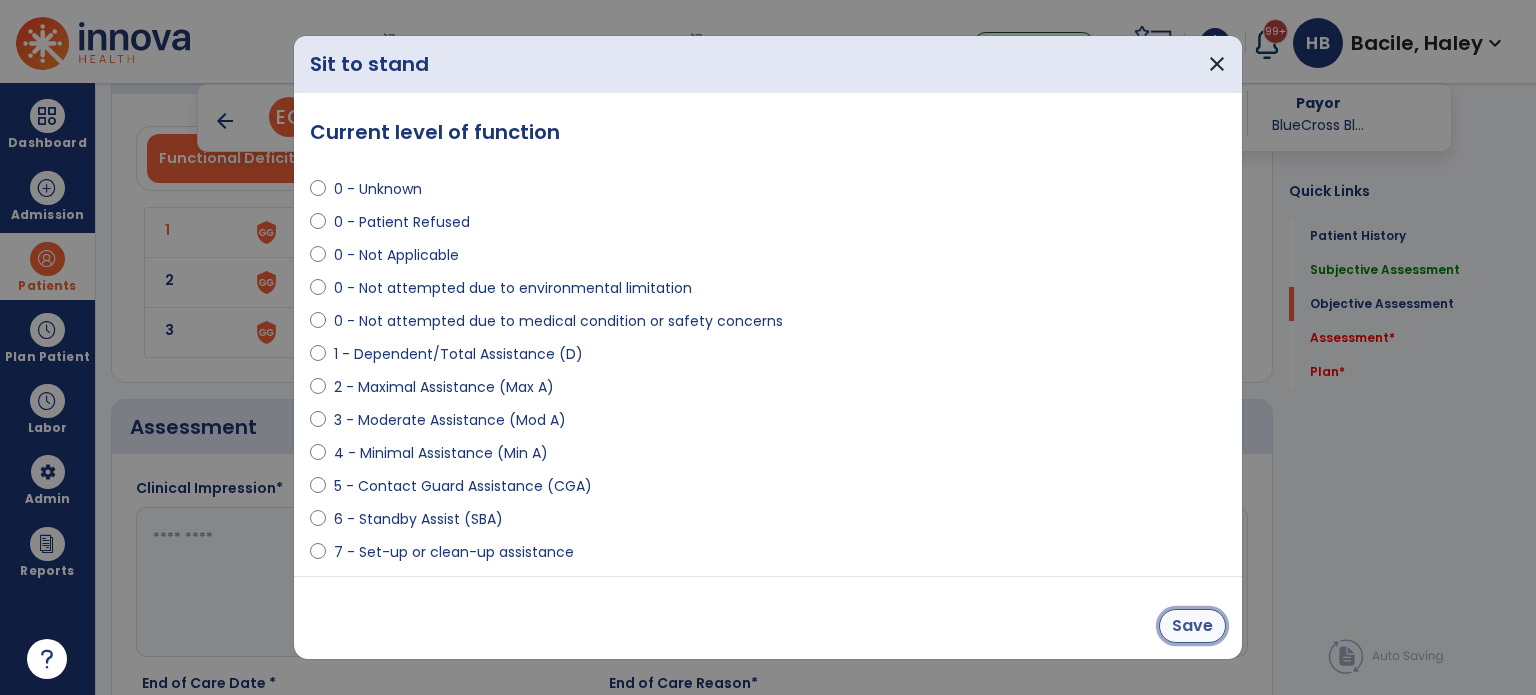 click on "Save" at bounding box center [1192, 626] 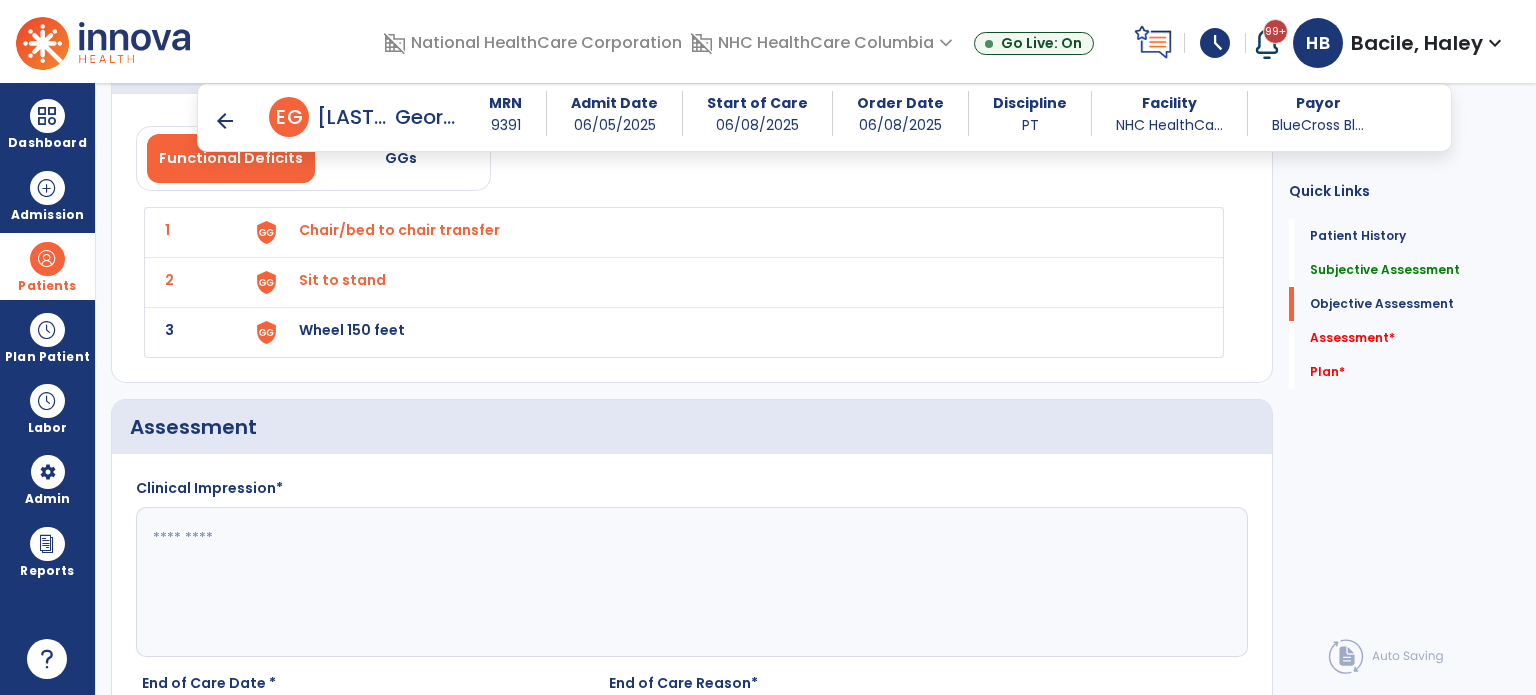 click on "Wheel 150 feet" at bounding box center (399, 230) 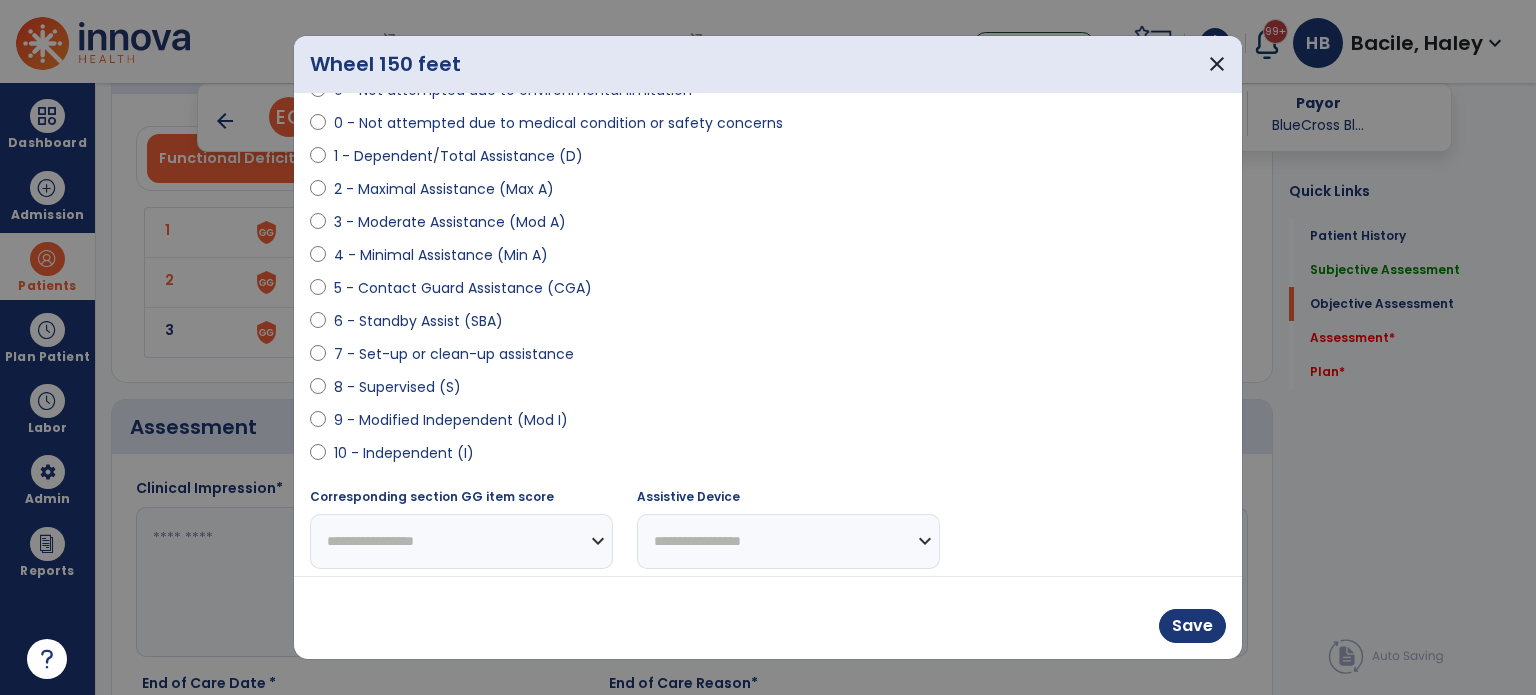 scroll, scrollTop: 204, scrollLeft: 0, axis: vertical 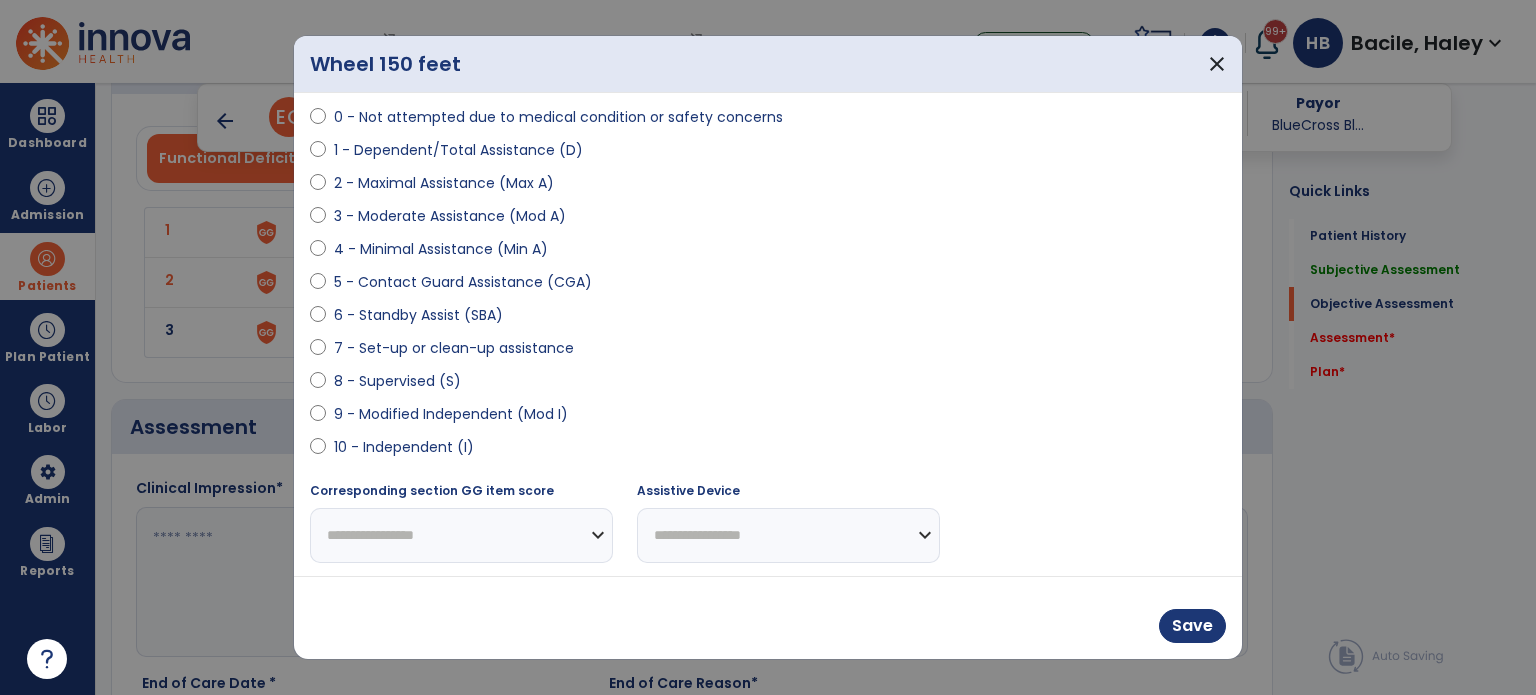 drag, startPoint x: 470, startPoint y: 413, endPoint x: 488, endPoint y: 417, distance: 18.439089 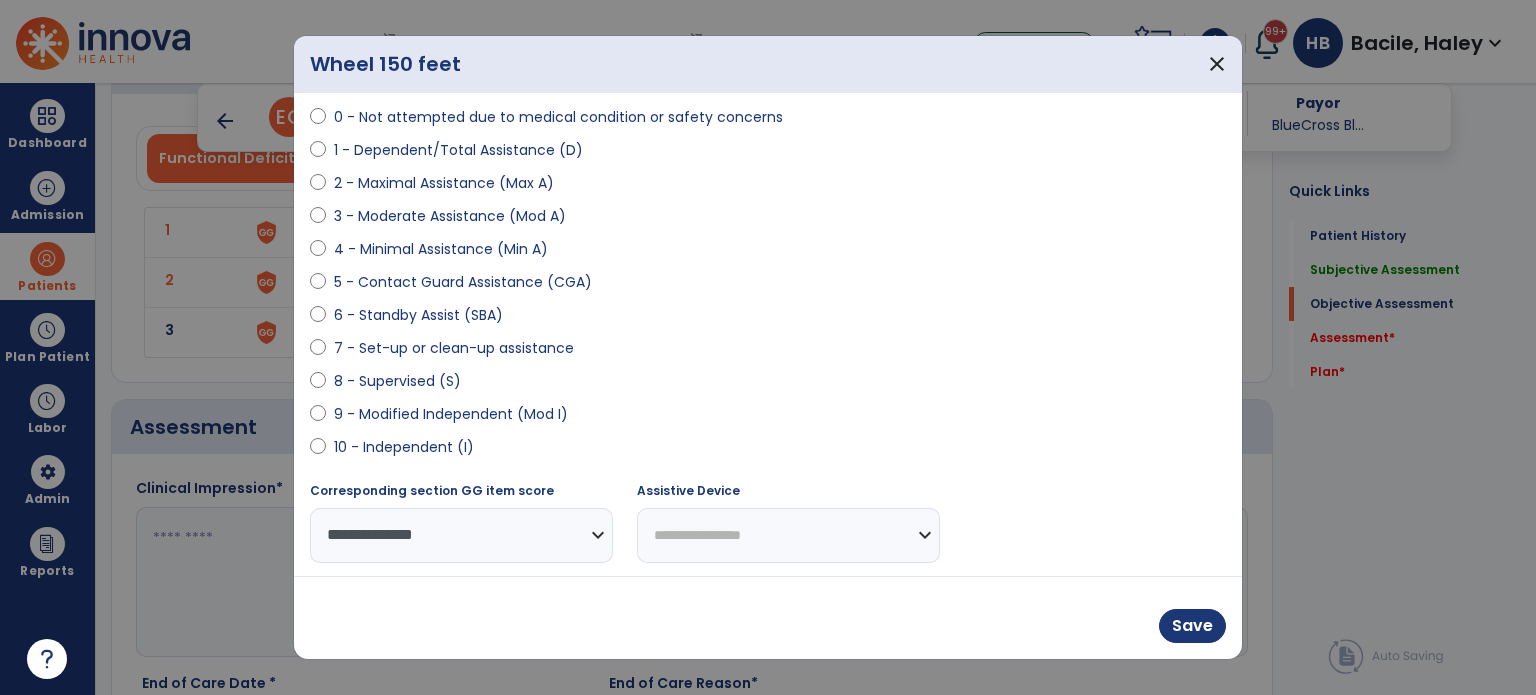 drag, startPoint x: 863, startPoint y: 531, endPoint x: 861, endPoint y: 517, distance: 14.142136 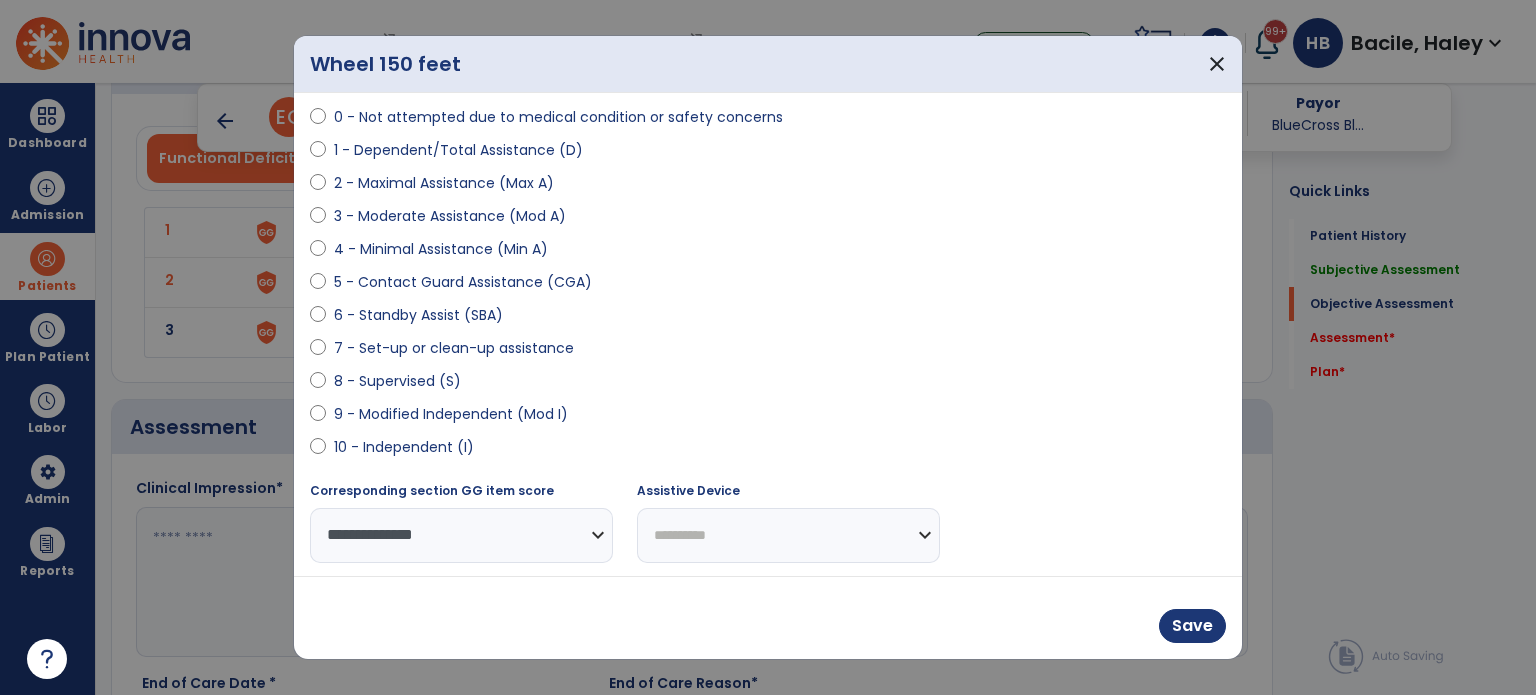 click on "**********" at bounding box center [788, 535] 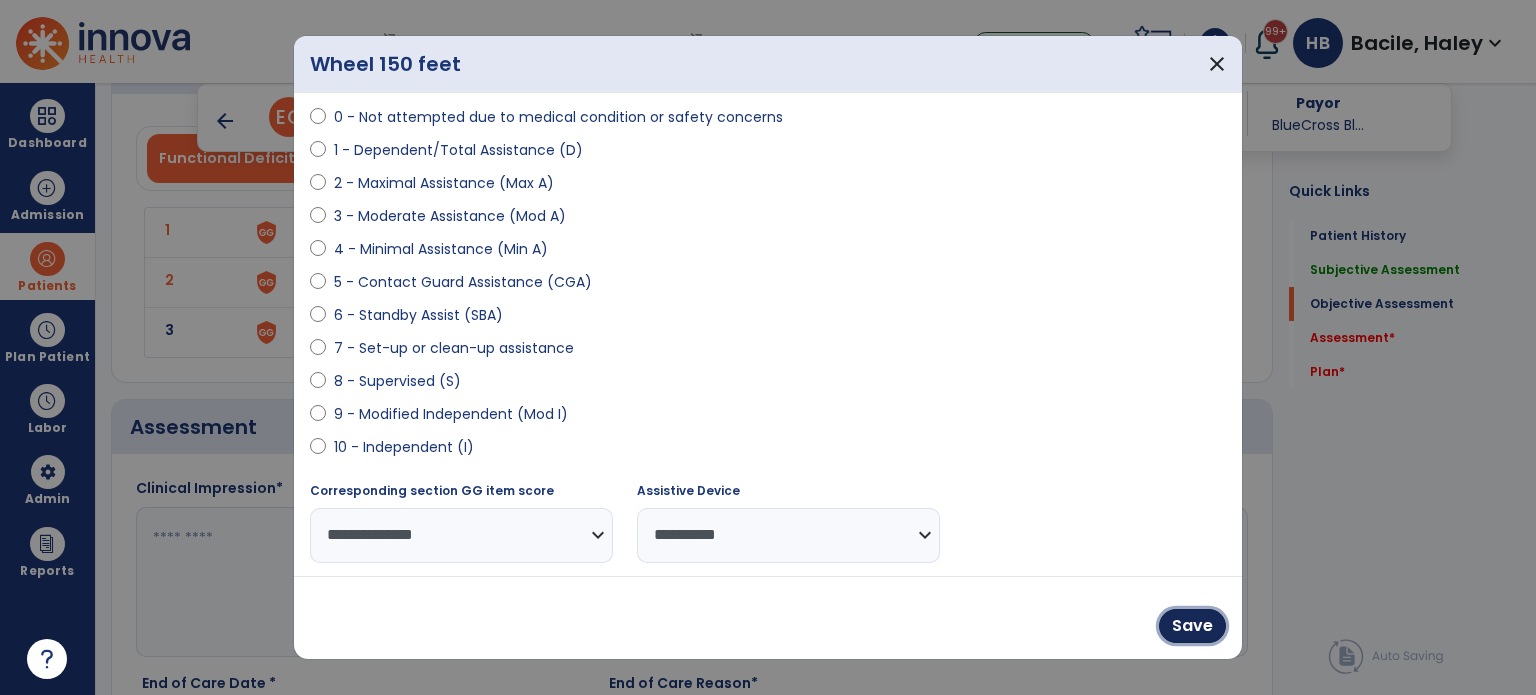 drag, startPoint x: 1179, startPoint y: 622, endPoint x: 1159, endPoint y: 619, distance: 20.22375 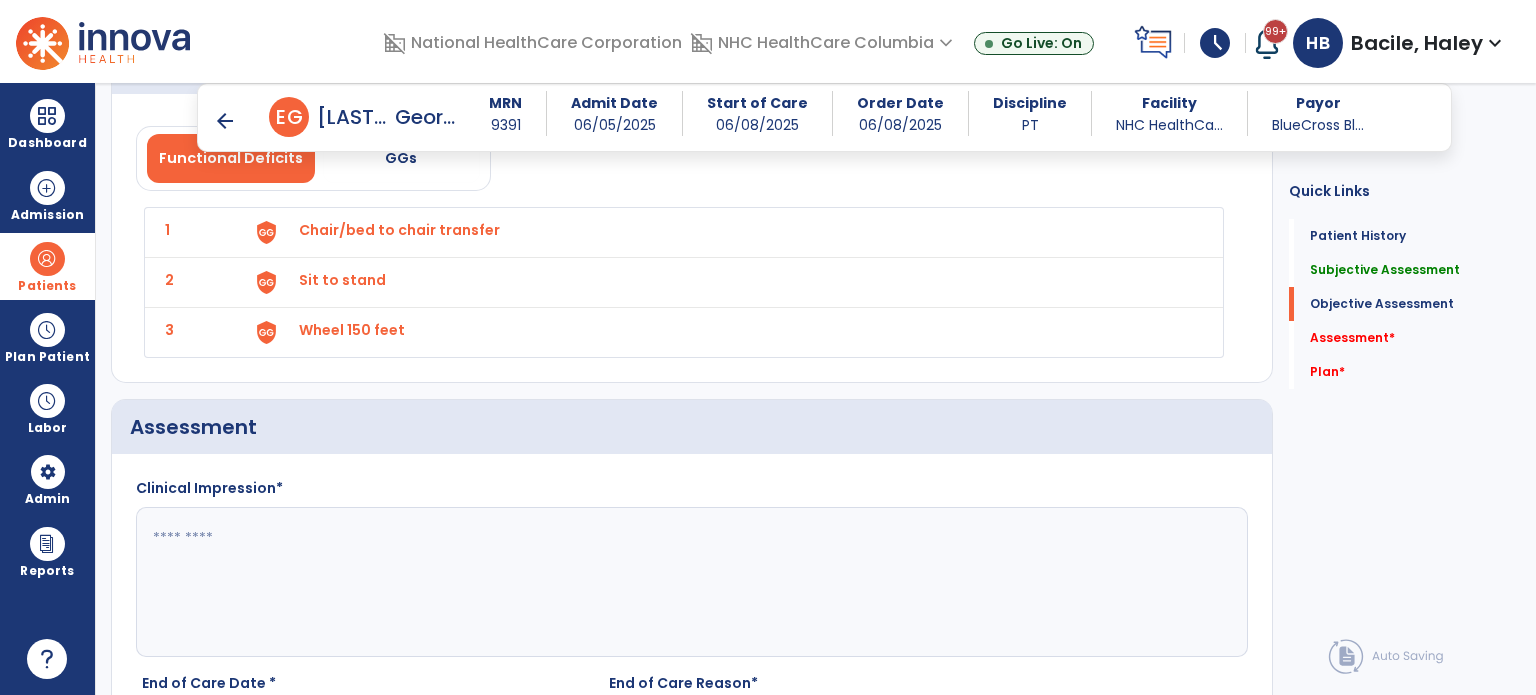 scroll, scrollTop: 2100, scrollLeft: 0, axis: vertical 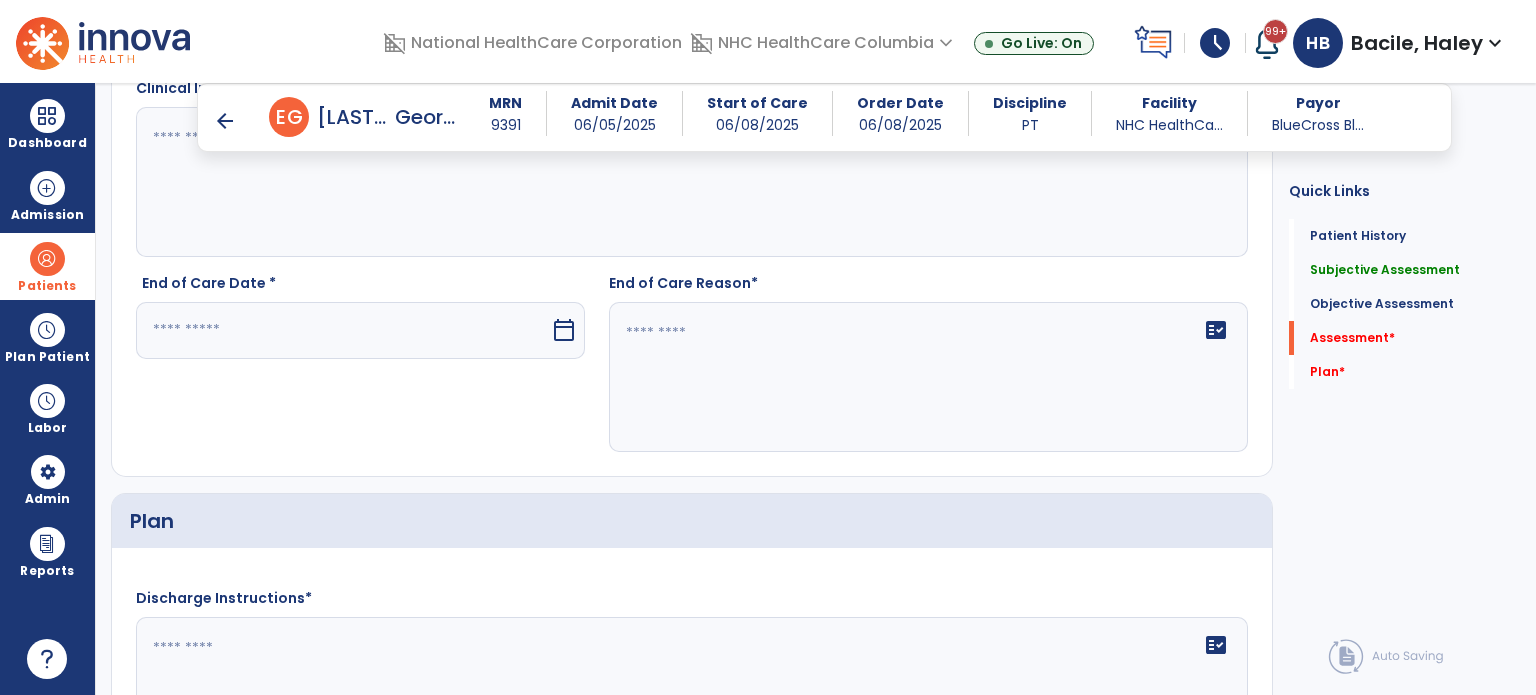 click 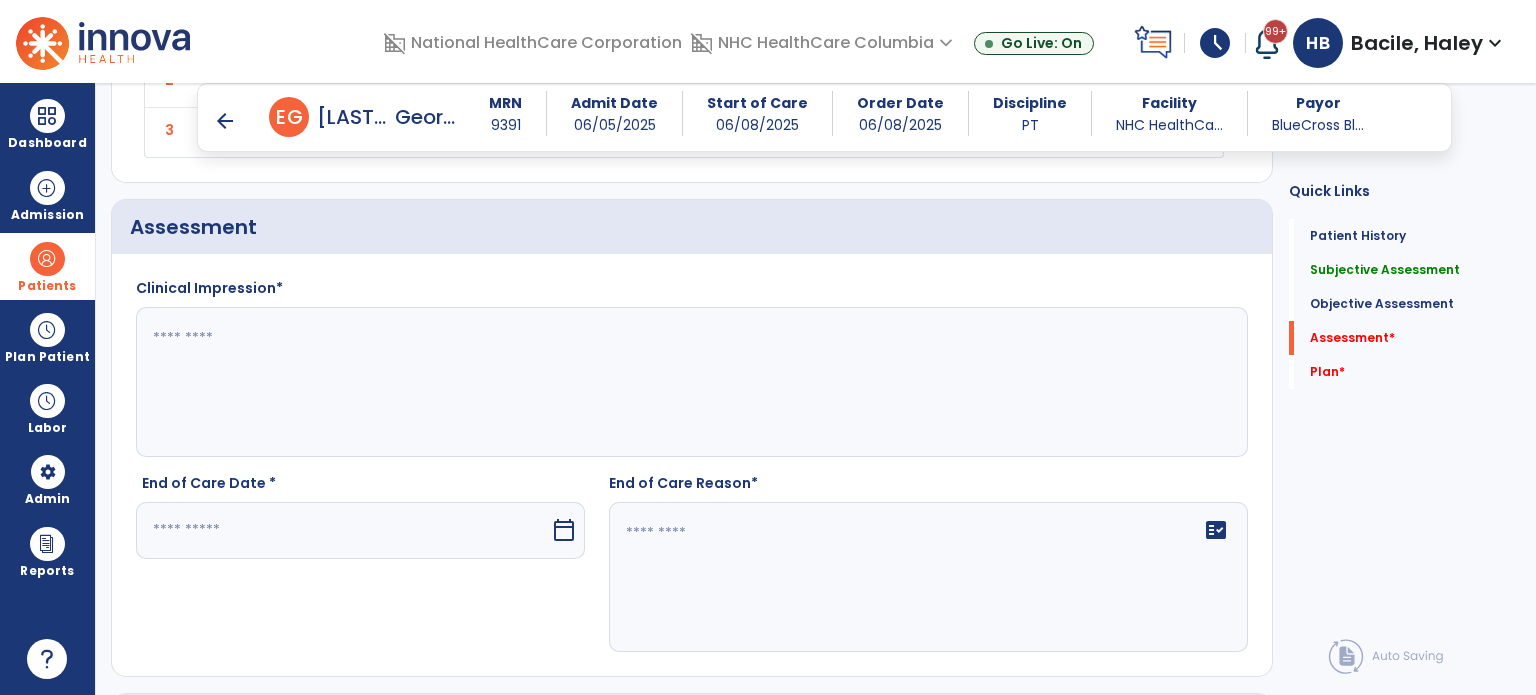 scroll, scrollTop: 1892, scrollLeft: 0, axis: vertical 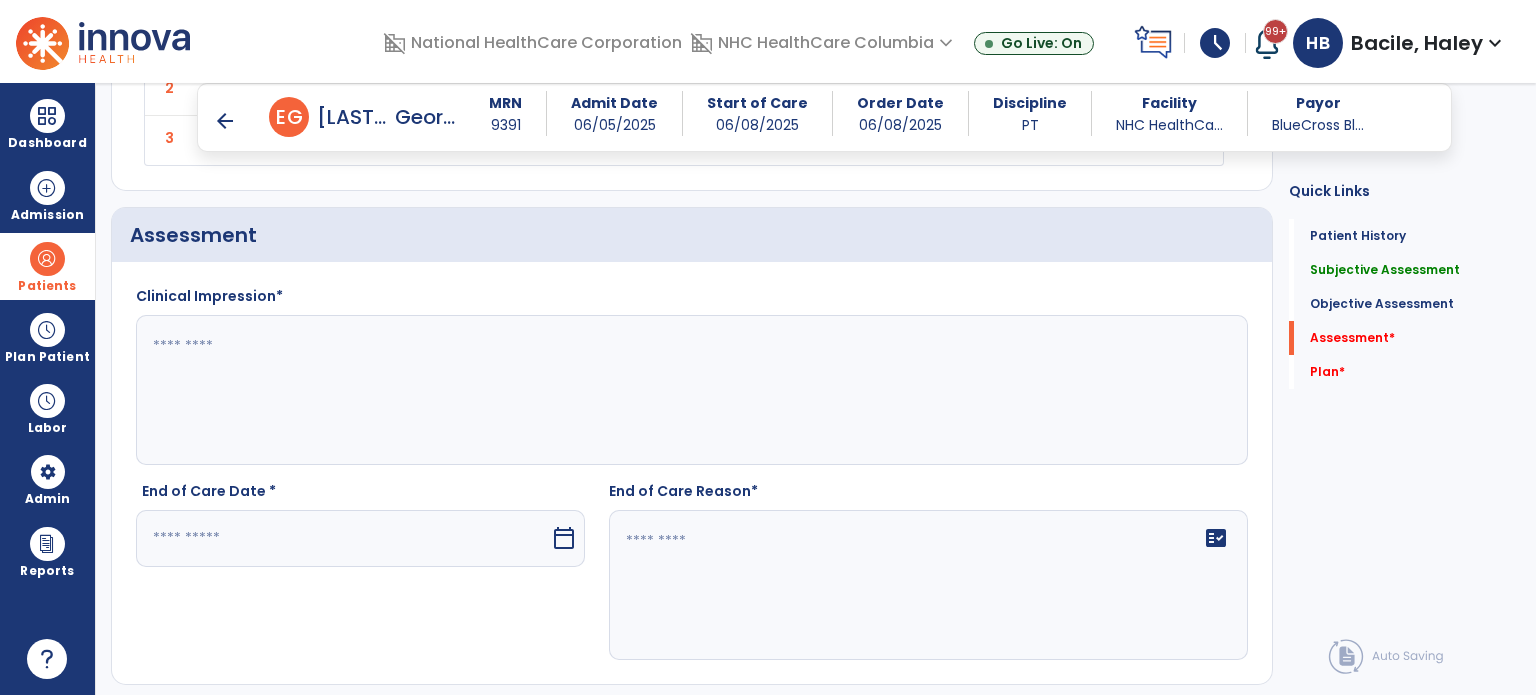 click 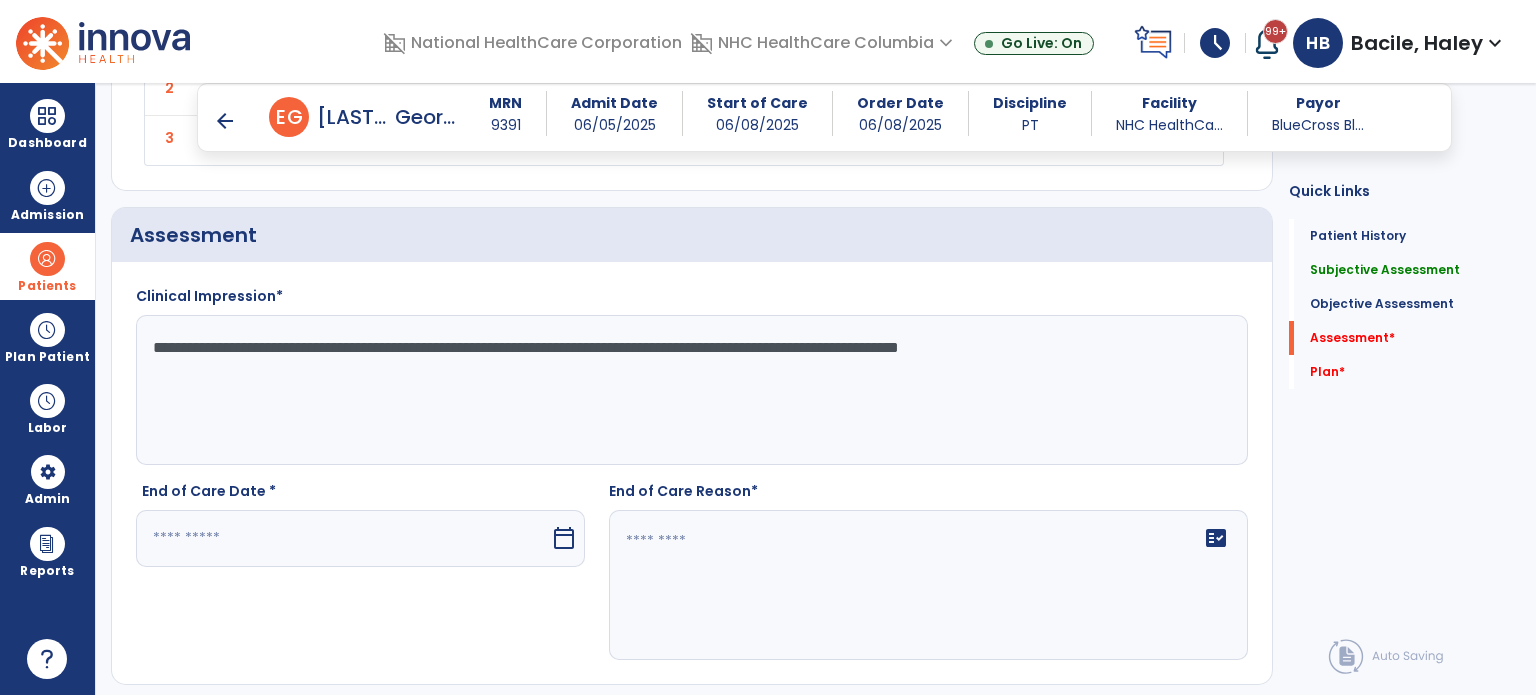 type on "**********" 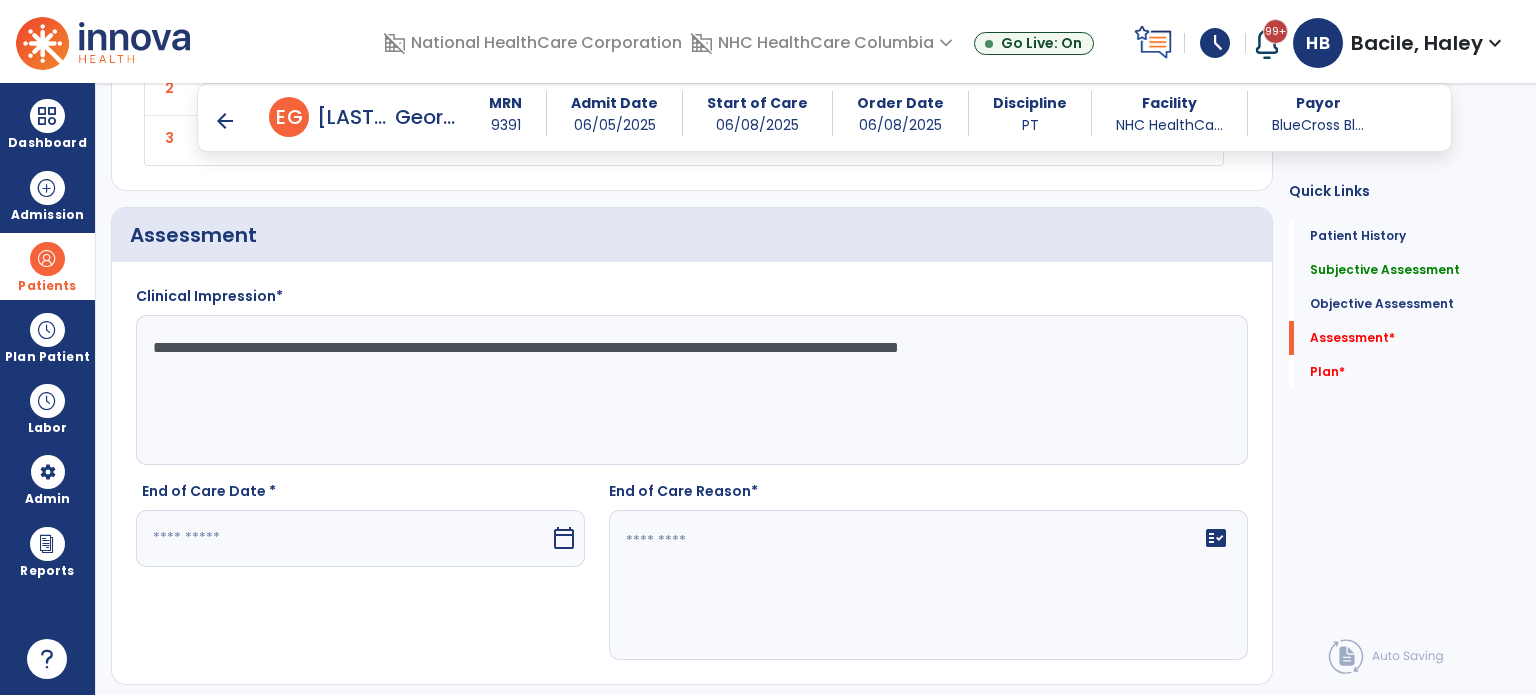 drag, startPoint x: 270, startPoint y: 558, endPoint x: 265, endPoint y: 549, distance: 10.29563 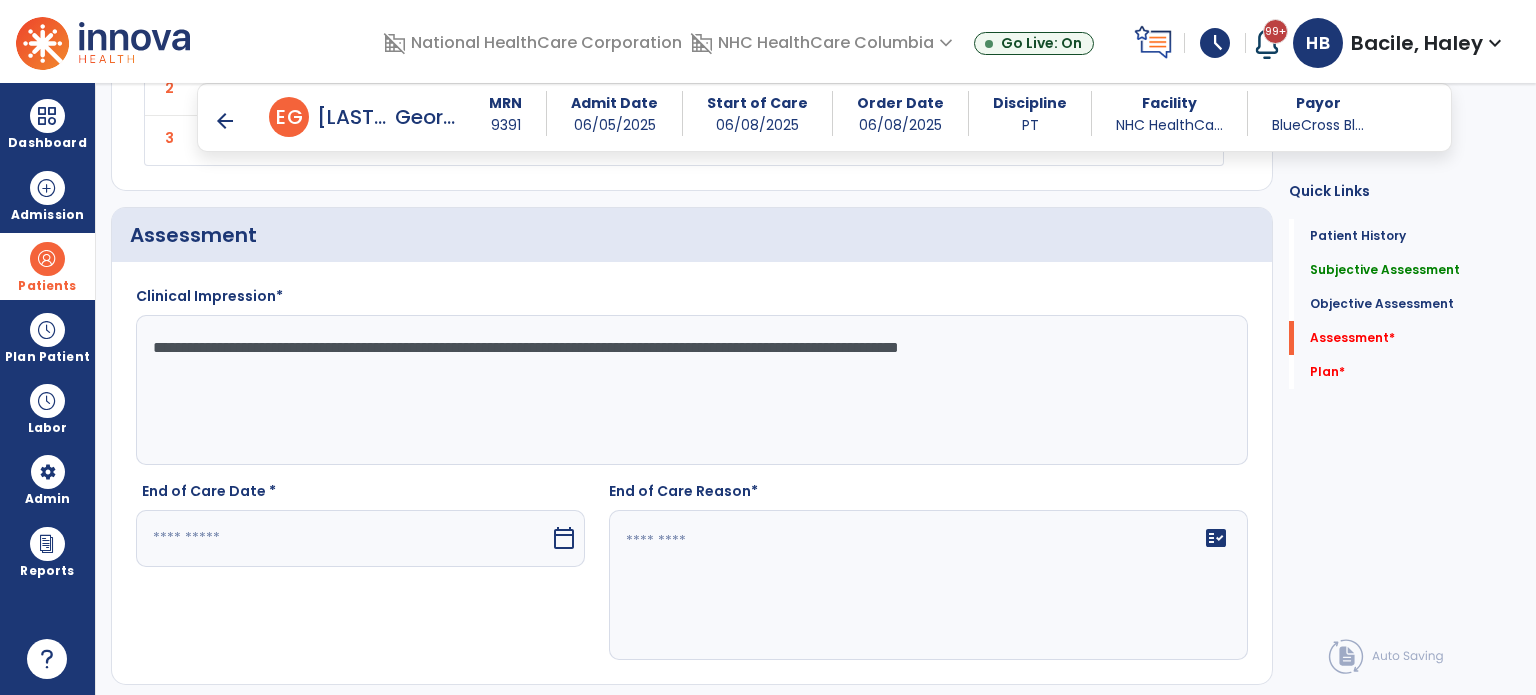 scroll, scrollTop: 1912, scrollLeft: 0, axis: vertical 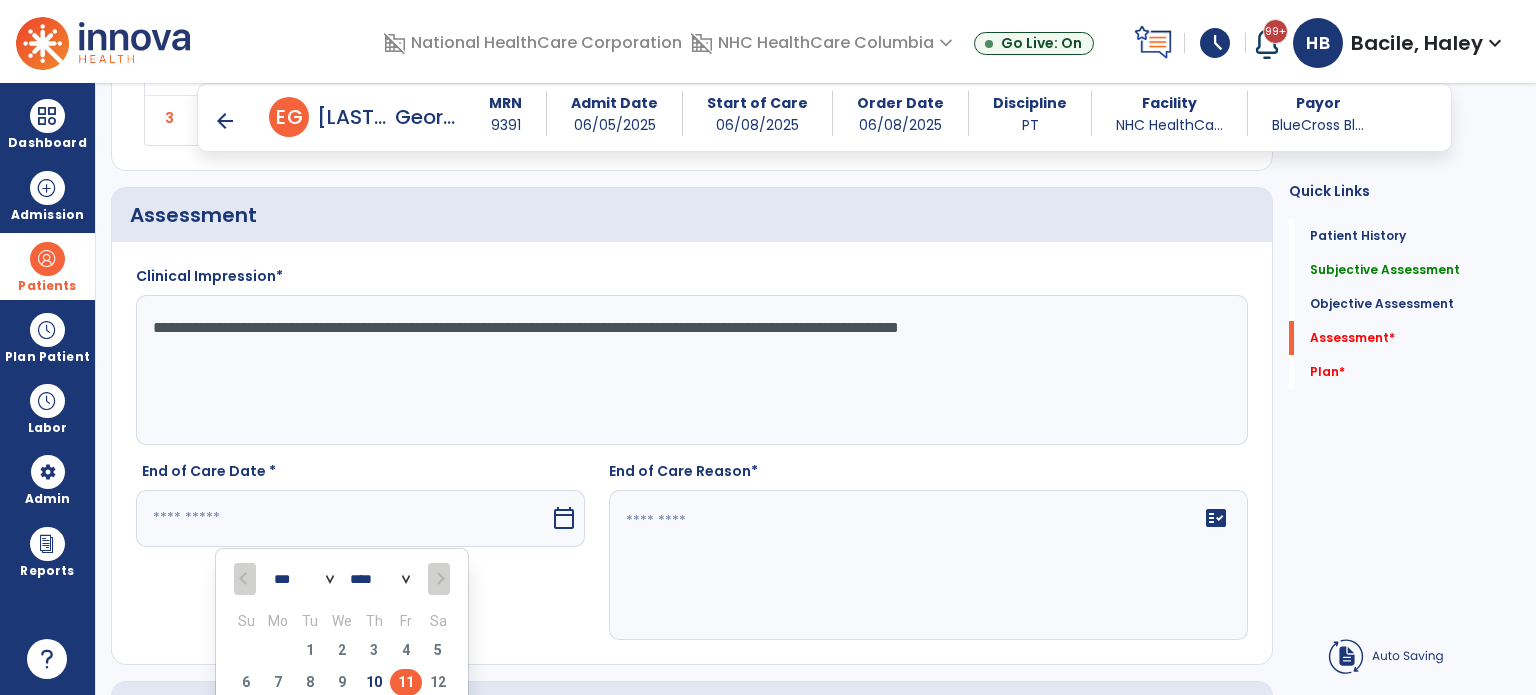 click at bounding box center [343, 518] 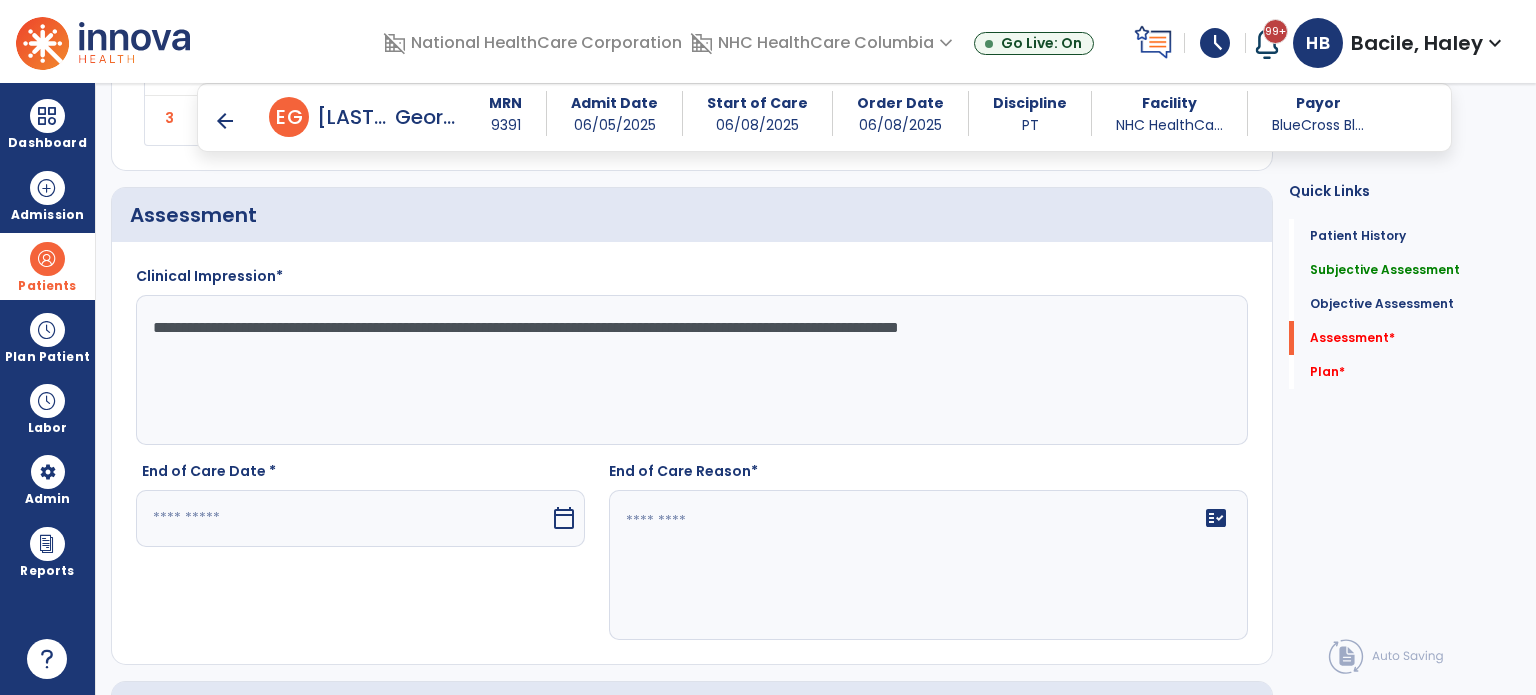 click at bounding box center (343, 518) 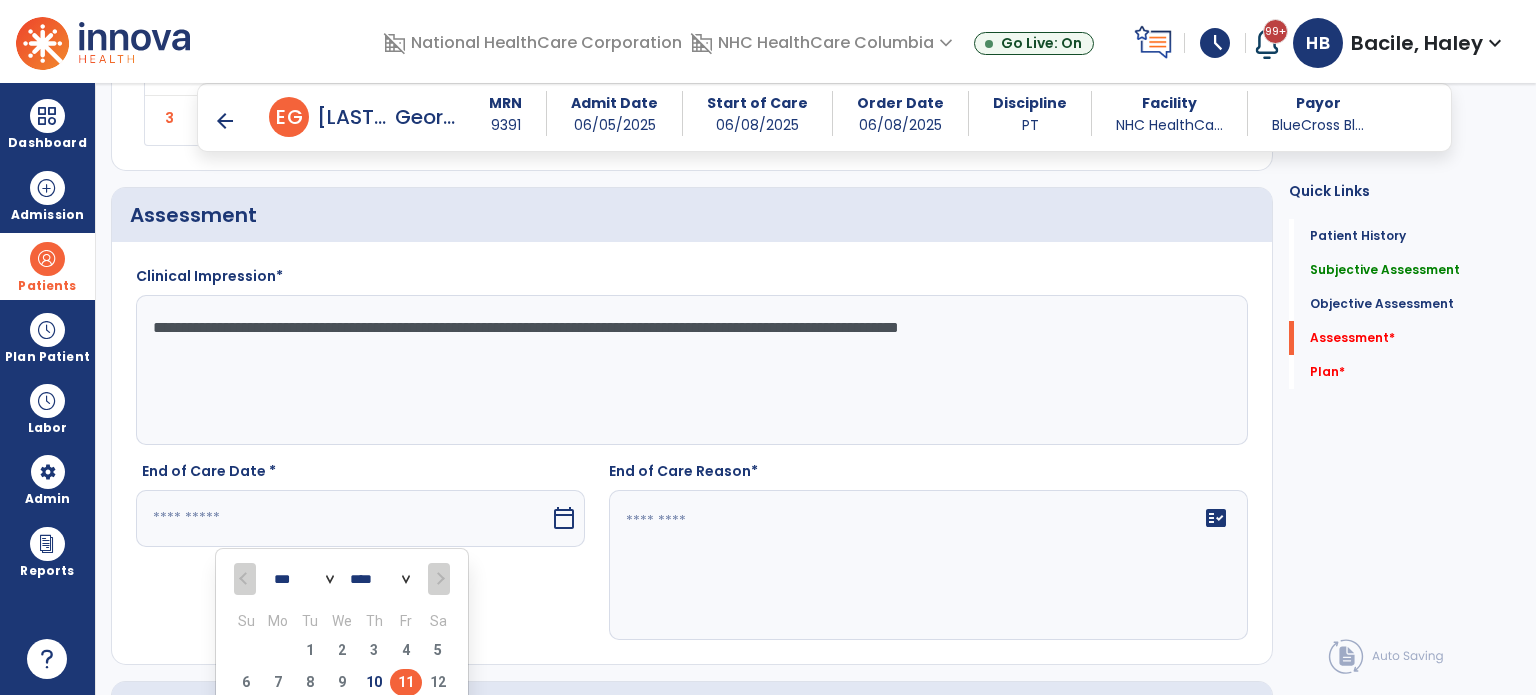 drag, startPoint x: 408, startPoint y: 680, endPoint x: 865, endPoint y: 581, distance: 467.60025 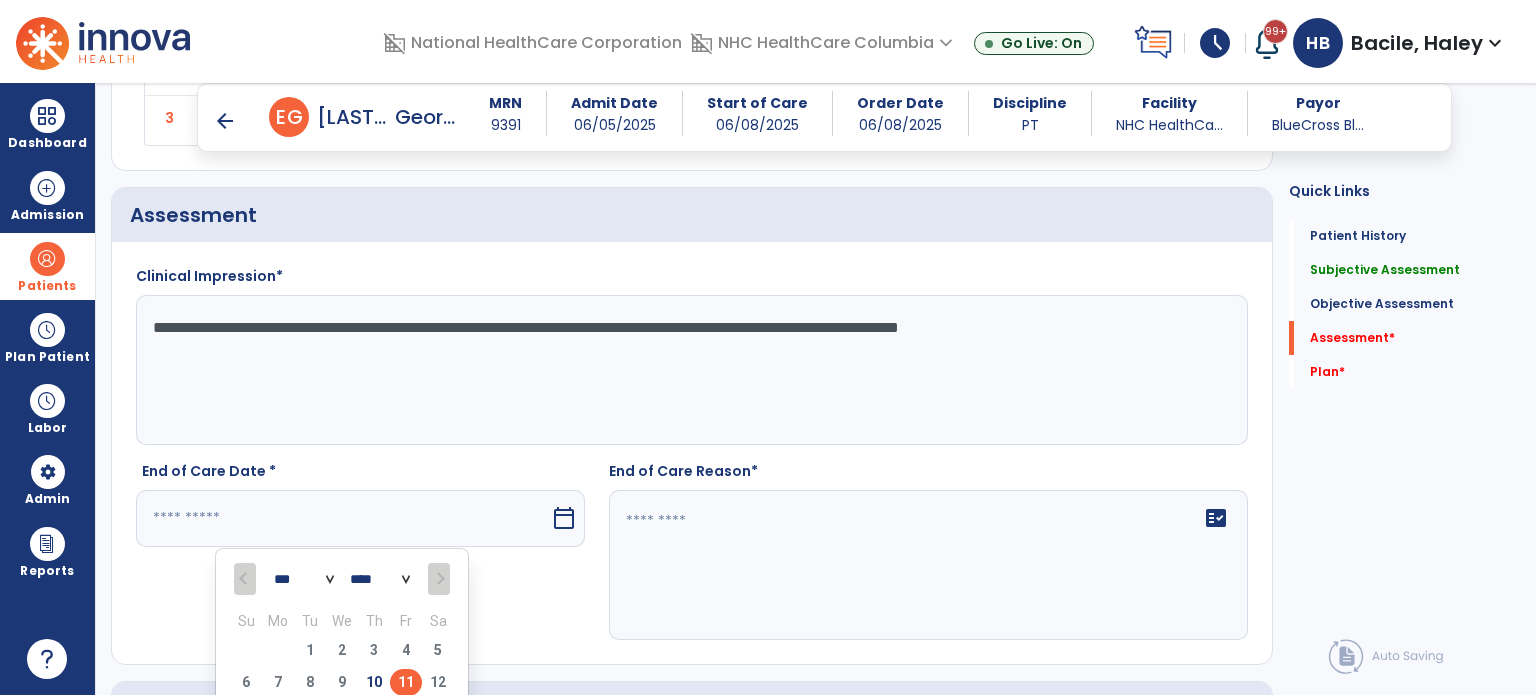 type on "*********" 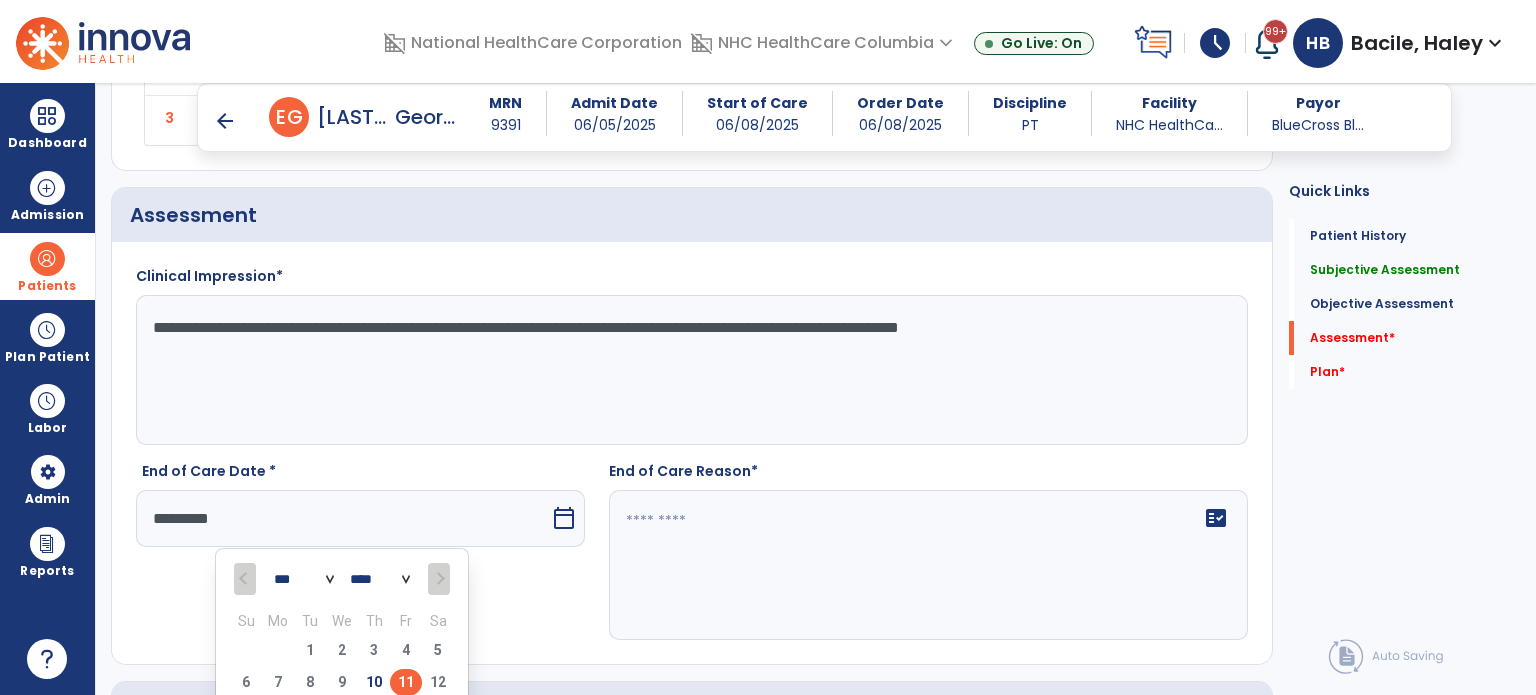 scroll, scrollTop: 1916, scrollLeft: 0, axis: vertical 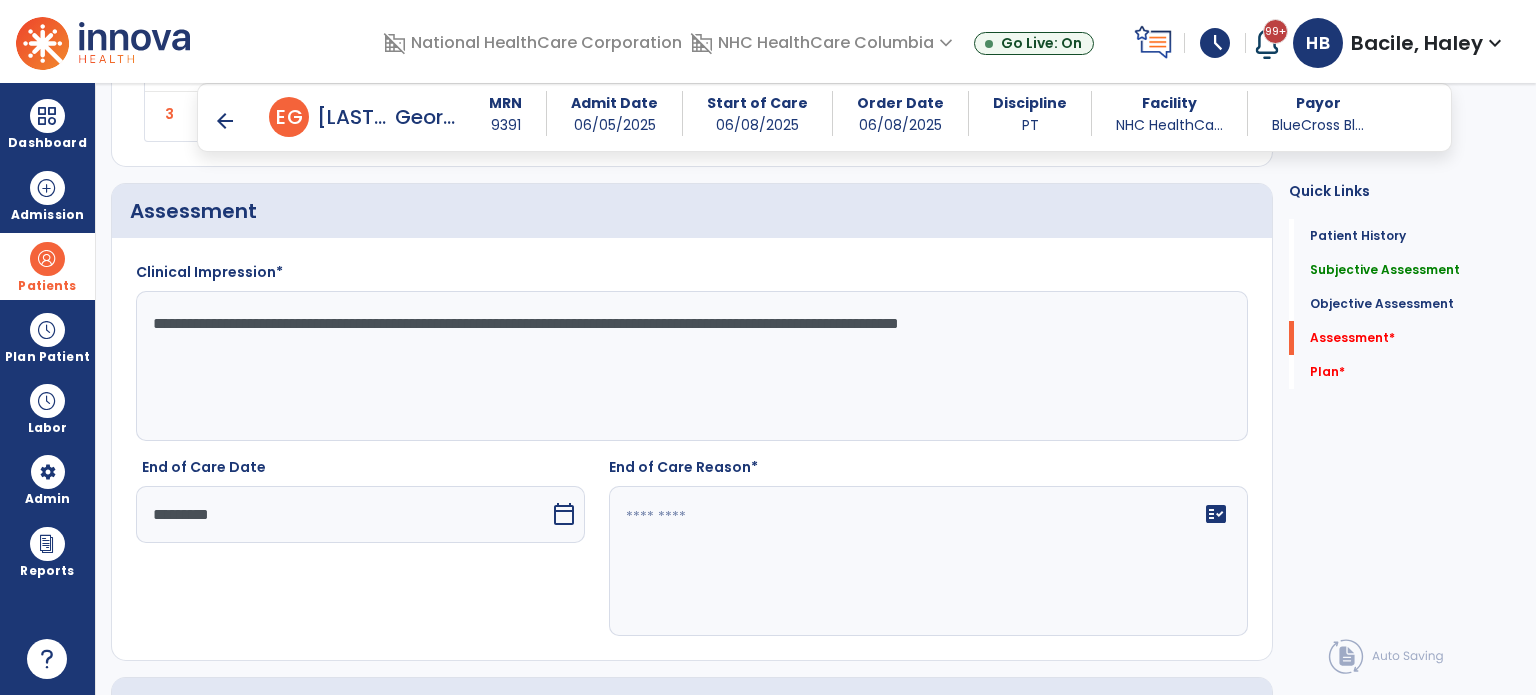 click on "fact_check" 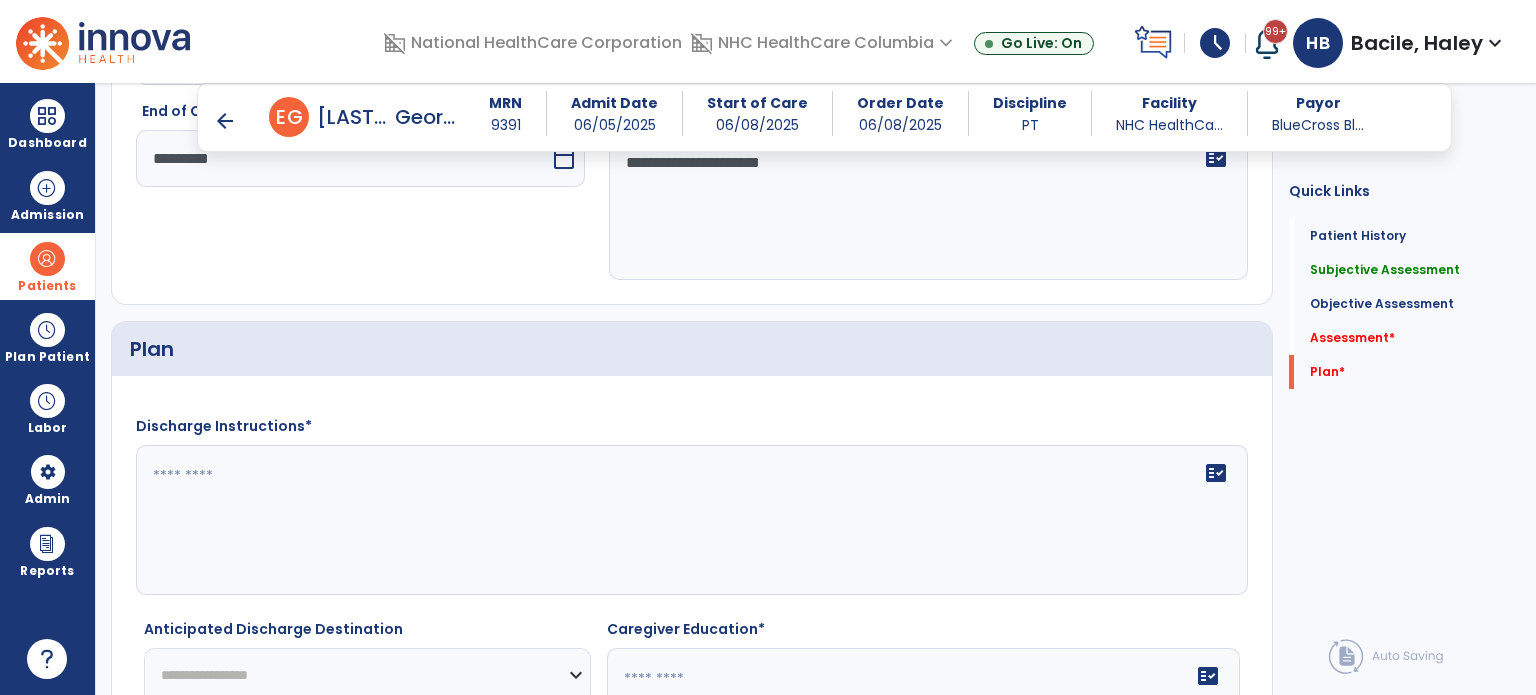 scroll, scrollTop: 2316, scrollLeft: 0, axis: vertical 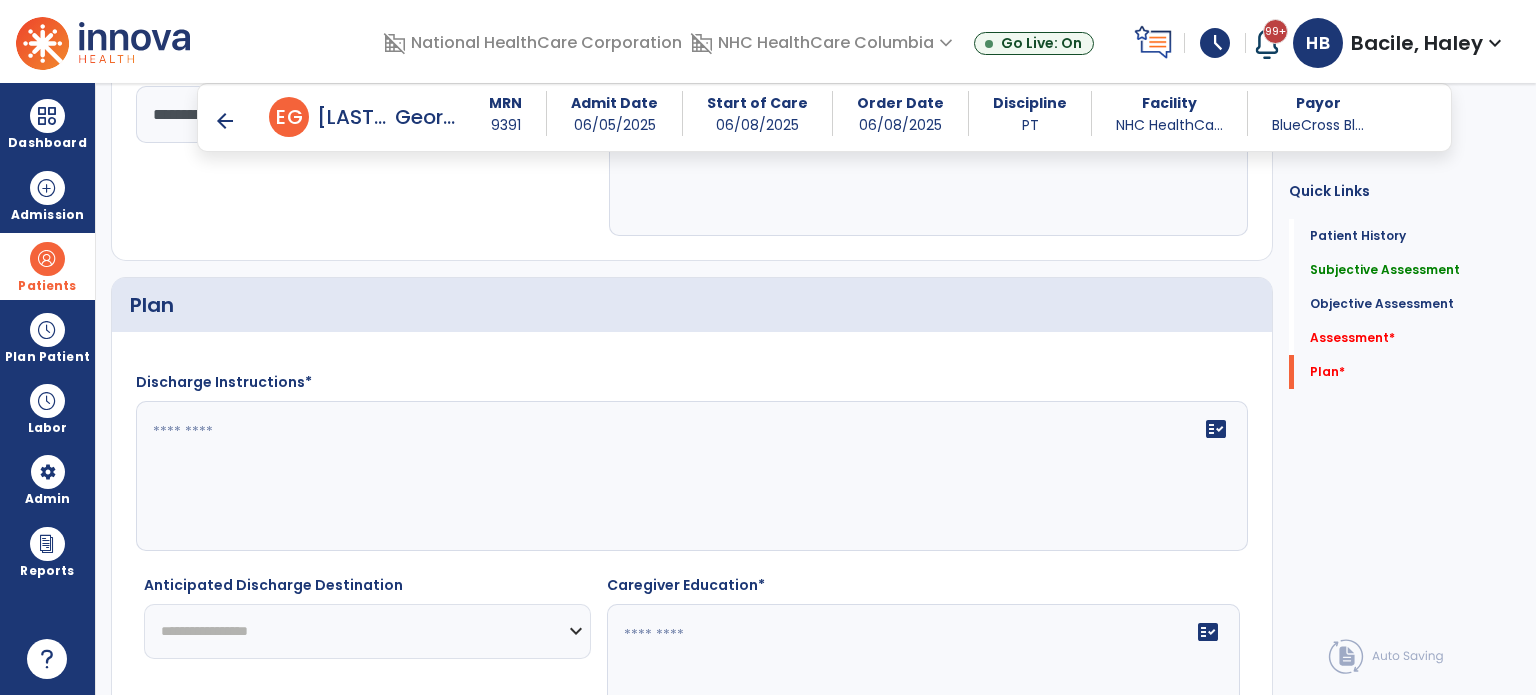 type on "**********" 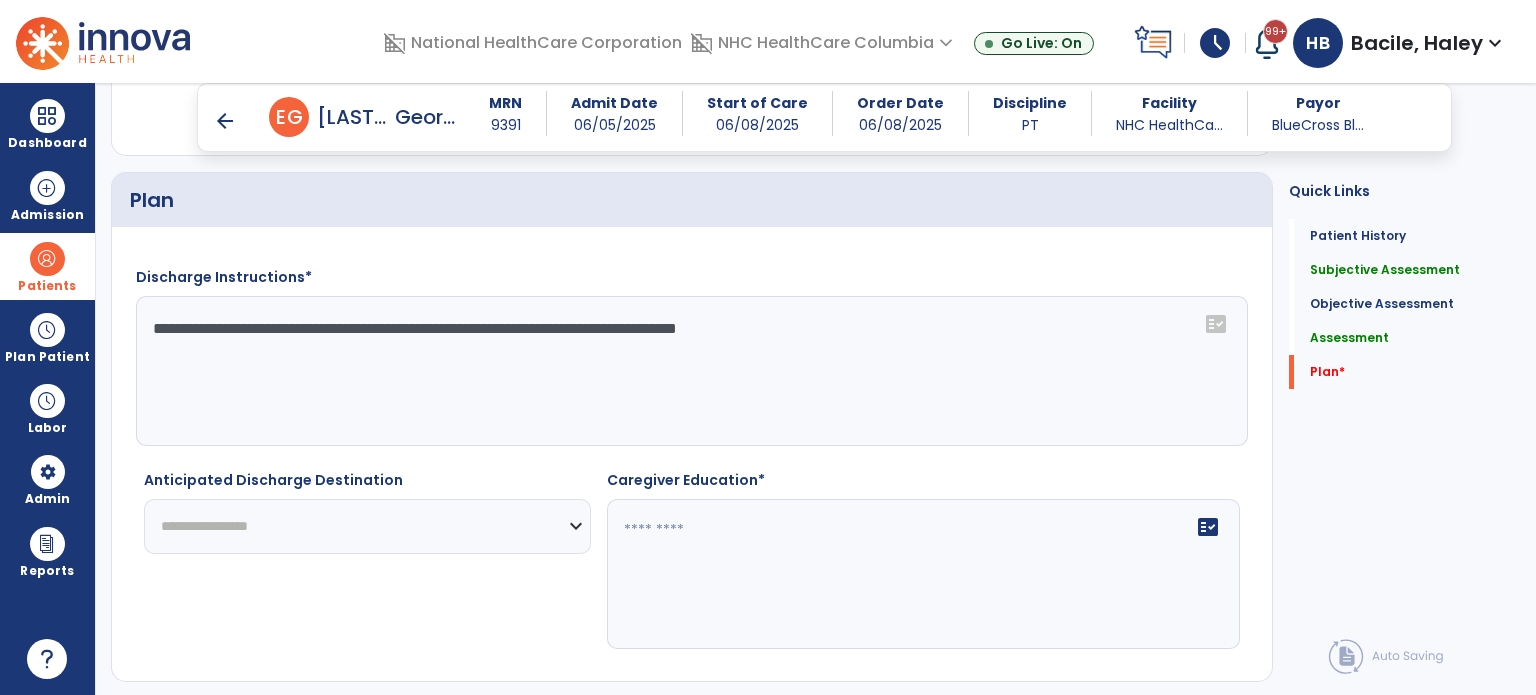 scroll, scrollTop: 2472, scrollLeft: 0, axis: vertical 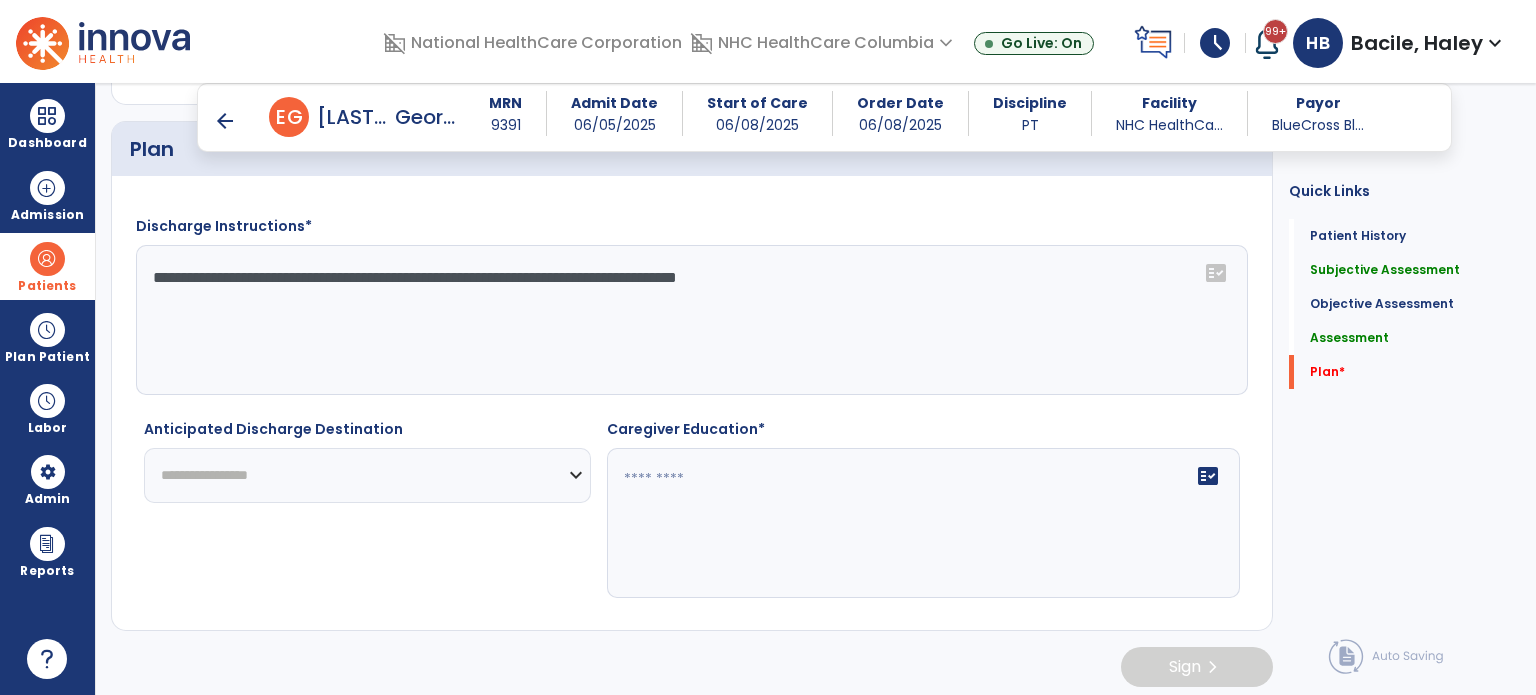 click on "**********" 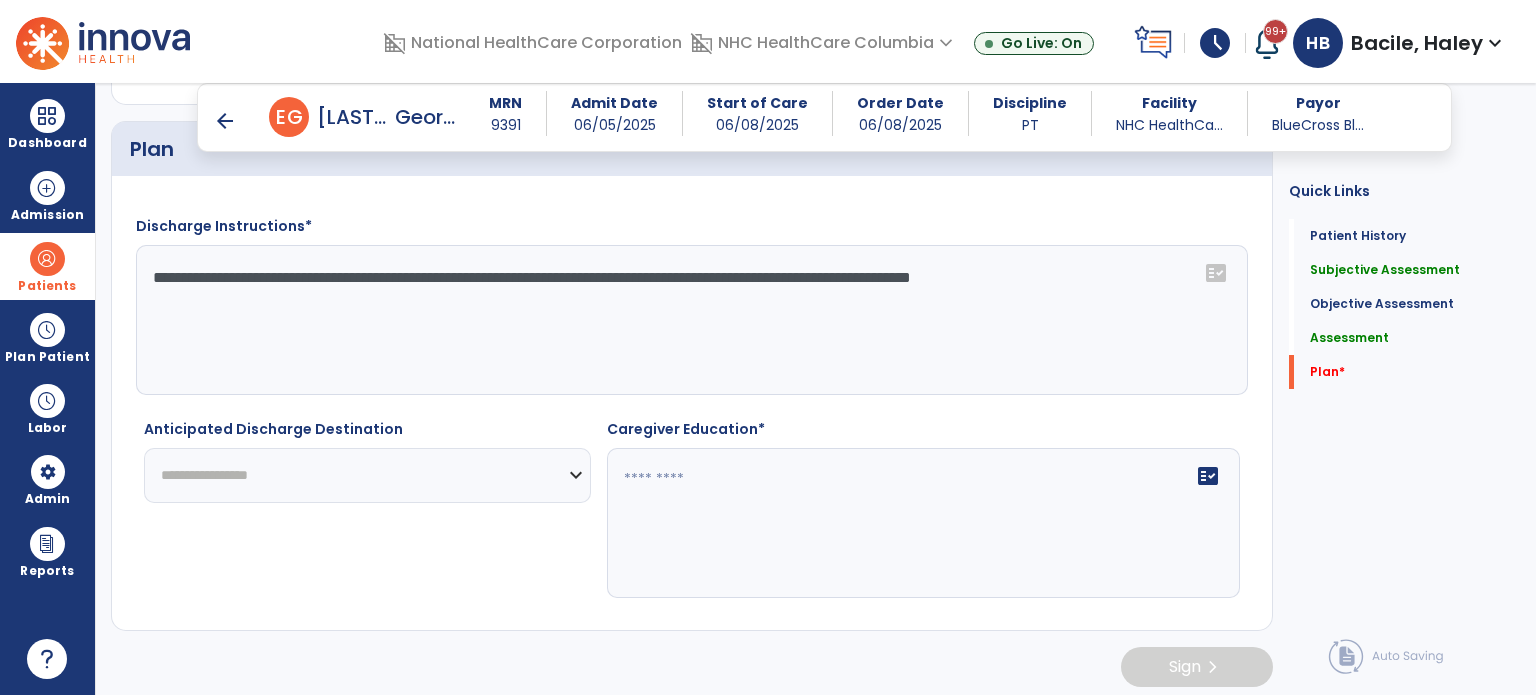 type on "**********" 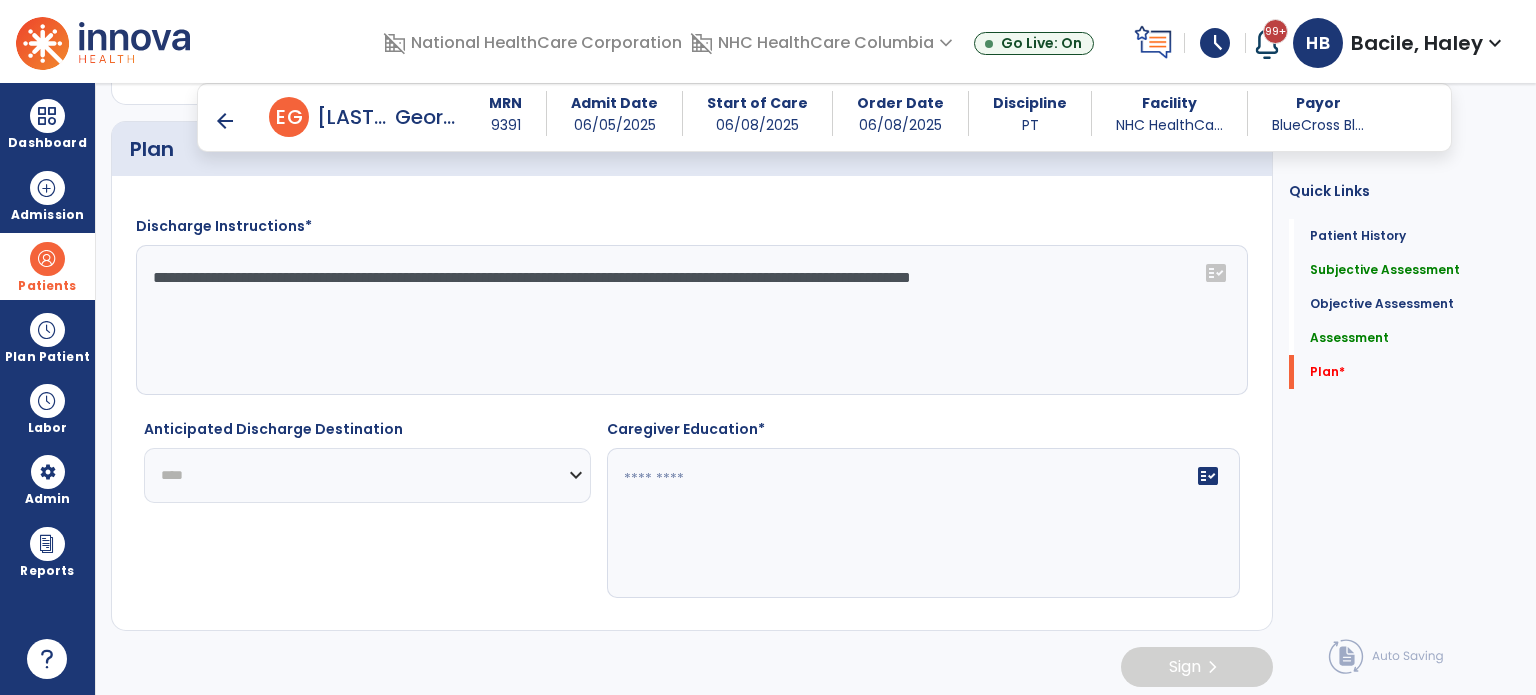 click on "**********" 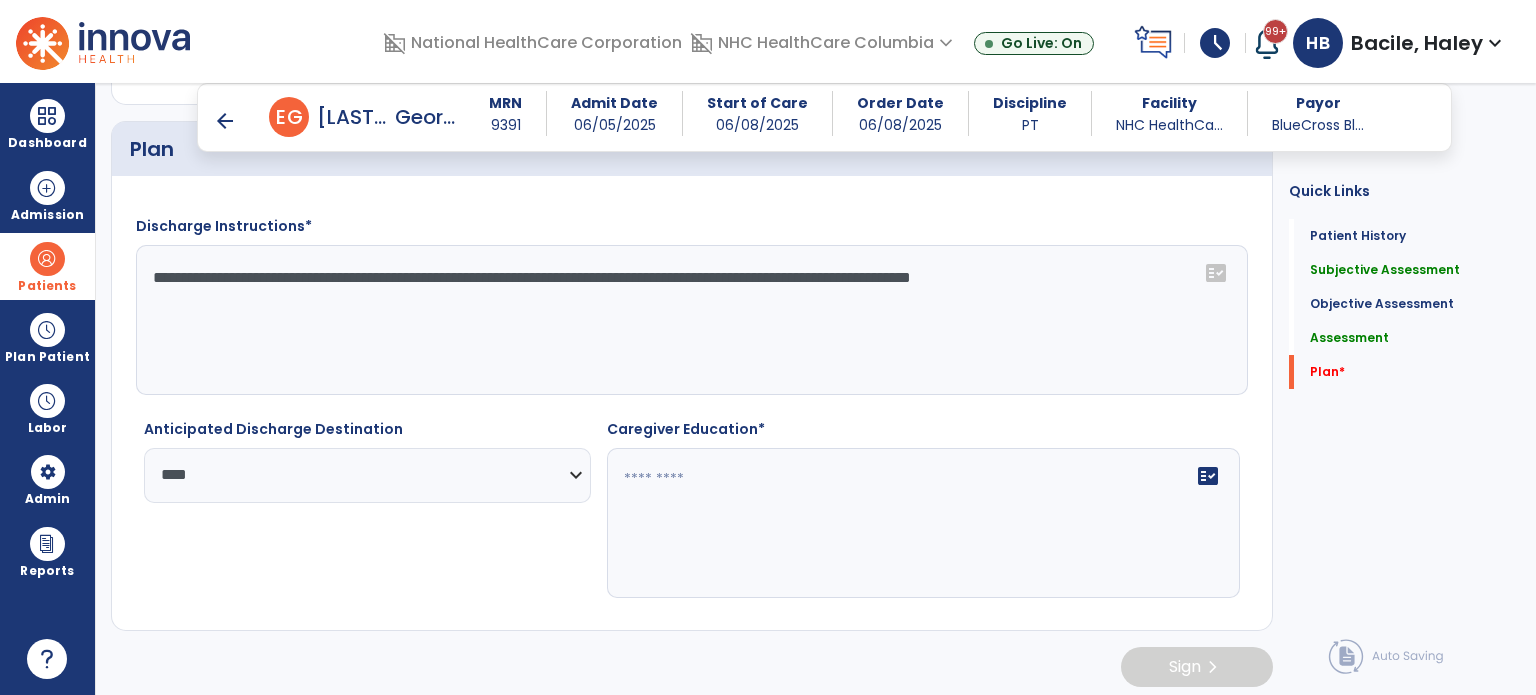 click on "fact_check" 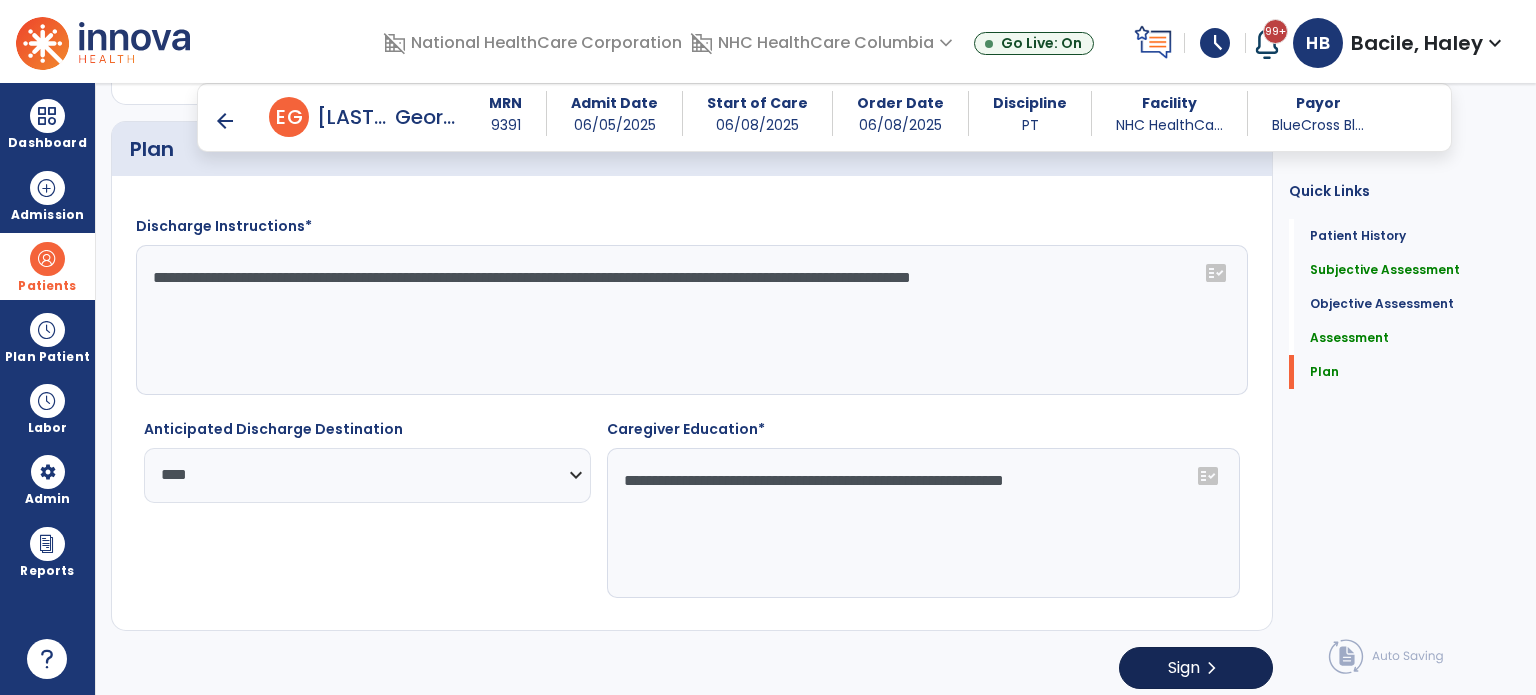 type on "**********" 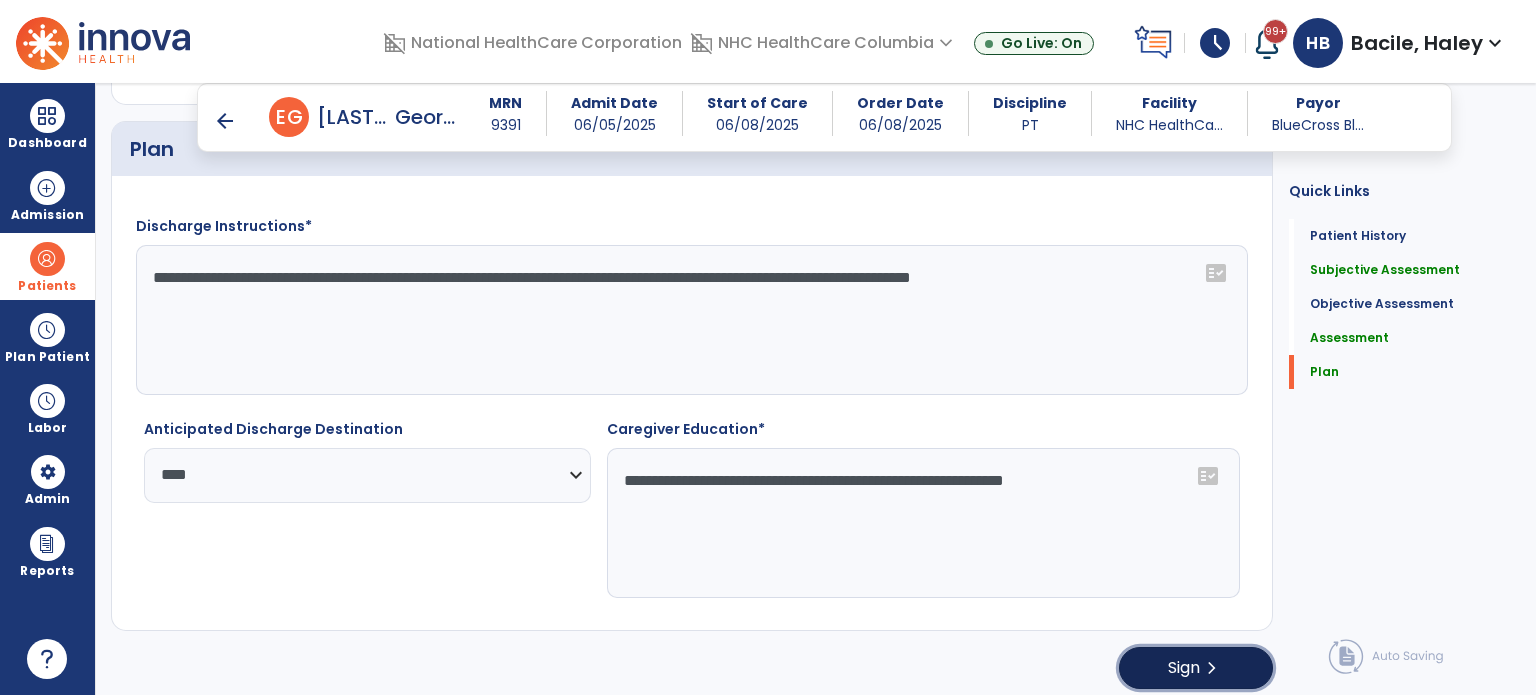click on "Sign  chevron_right" 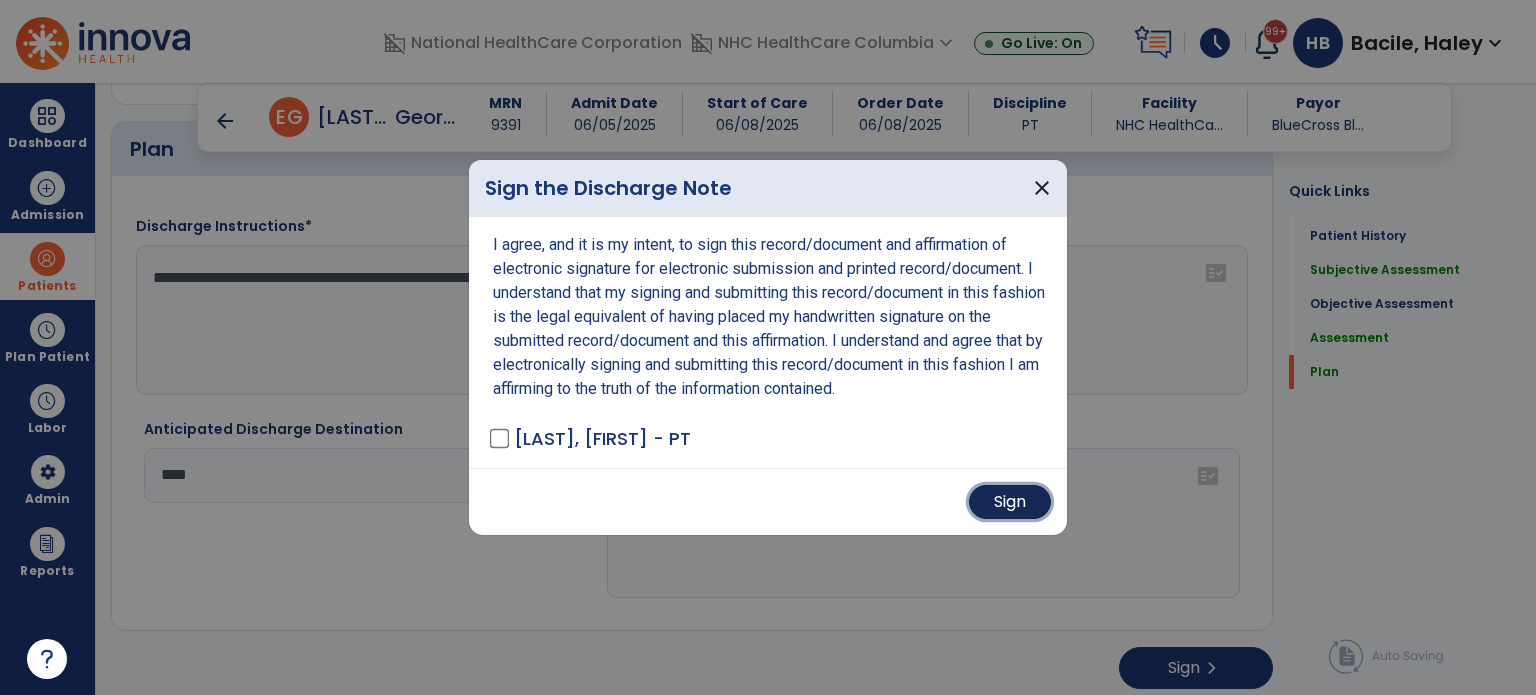 drag, startPoint x: 1021, startPoint y: 500, endPoint x: 1020, endPoint y: 510, distance: 10.049875 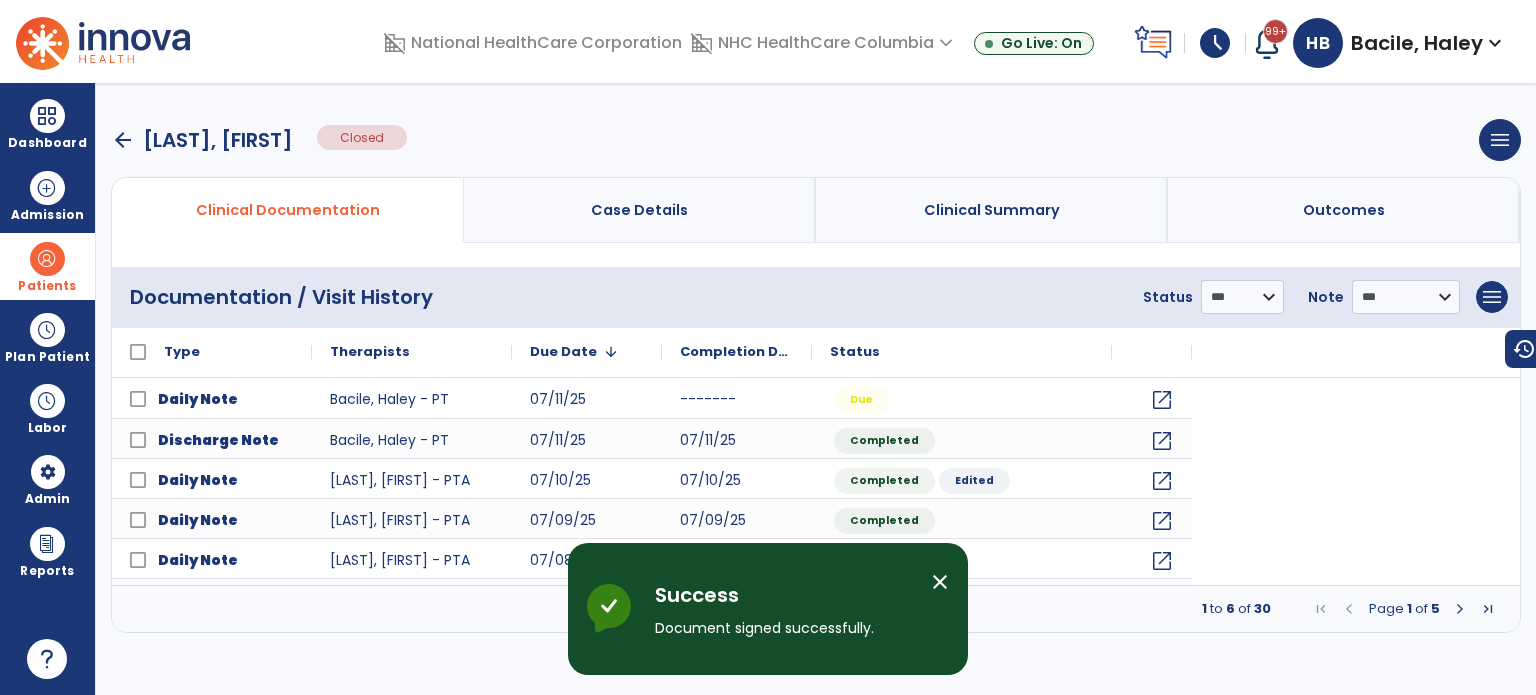 scroll, scrollTop: 0, scrollLeft: 0, axis: both 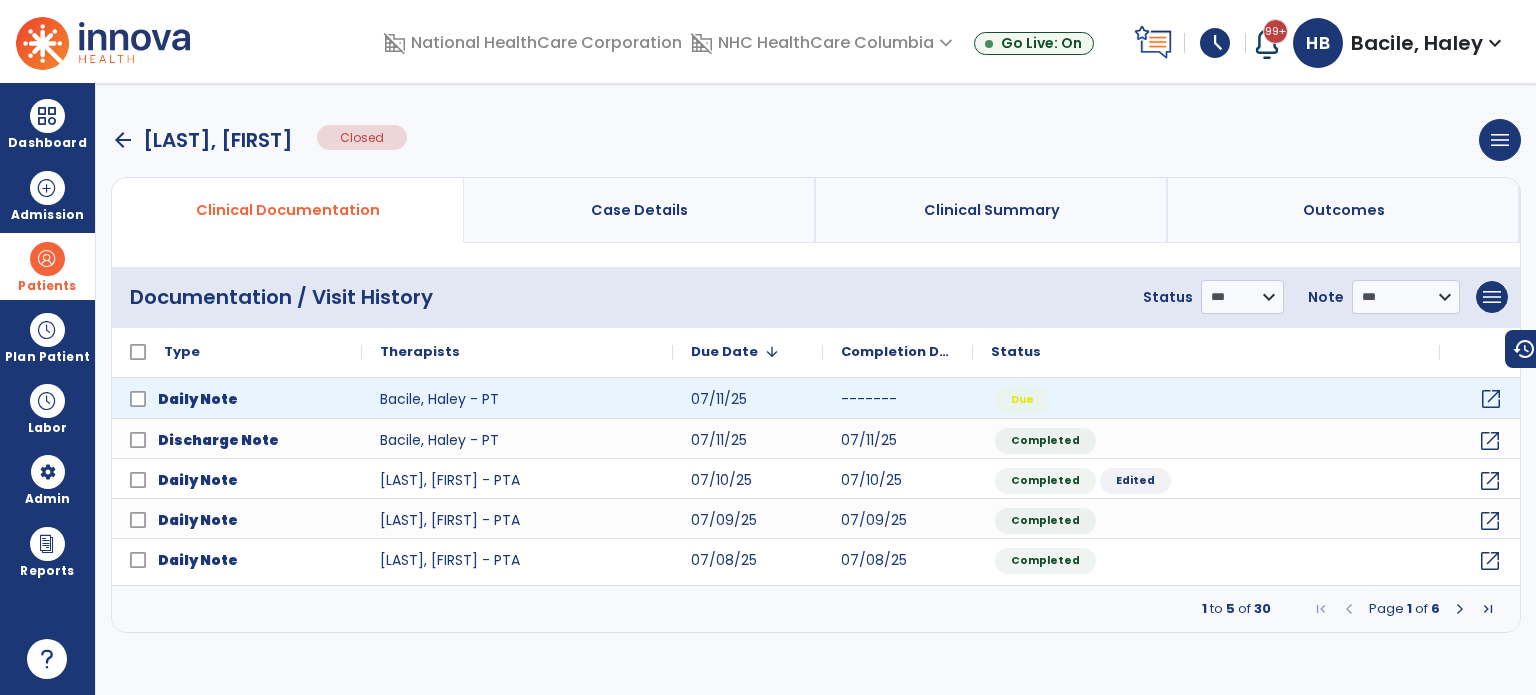 click on "open_in_new" 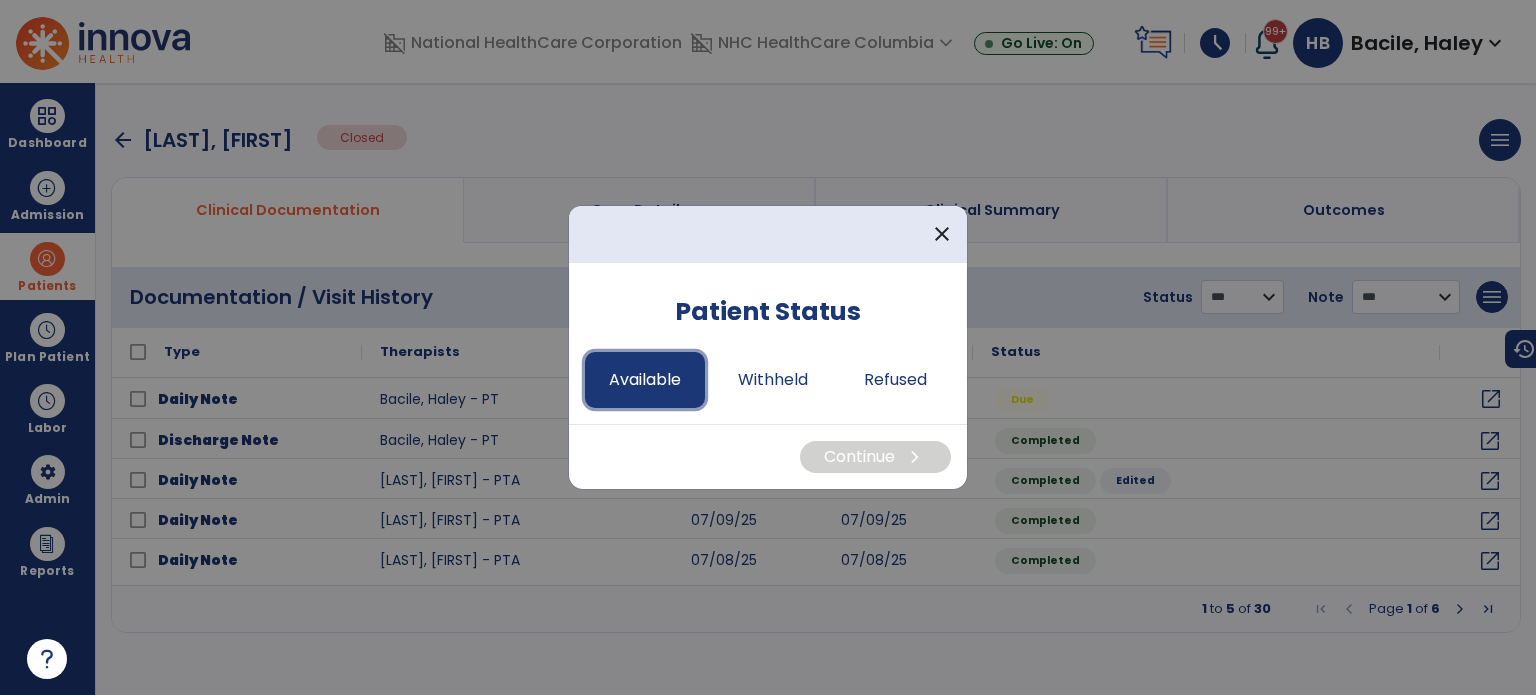 click on "Available" at bounding box center [645, 380] 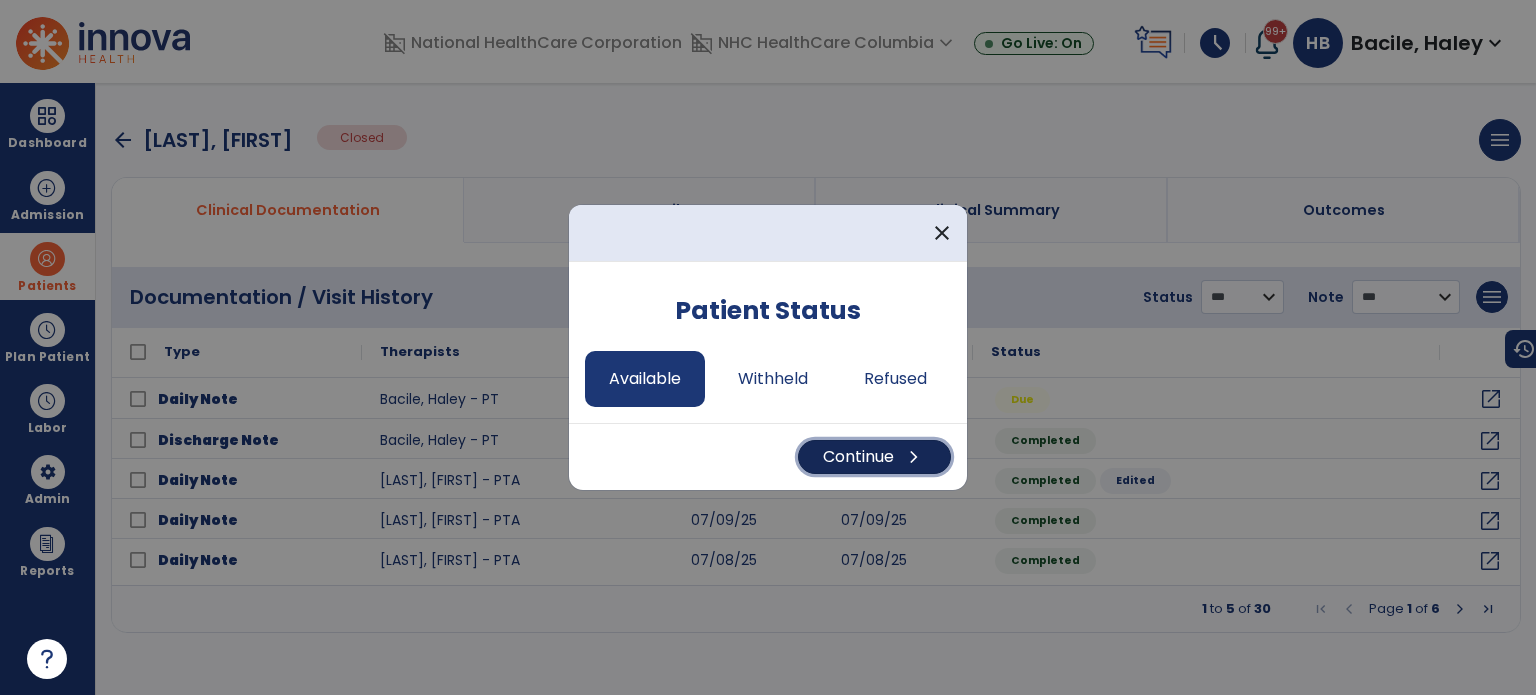 click on "Continue   chevron_right" at bounding box center (874, 457) 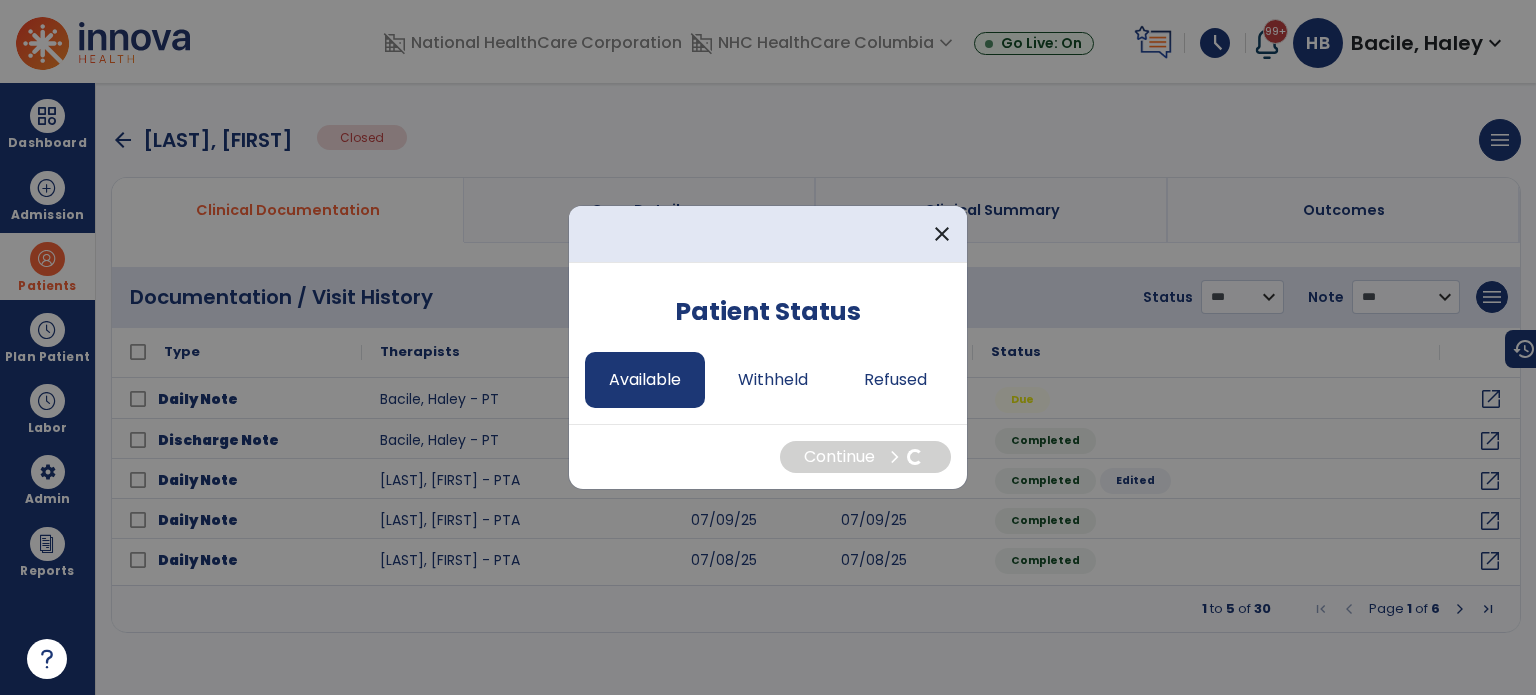 select on "*" 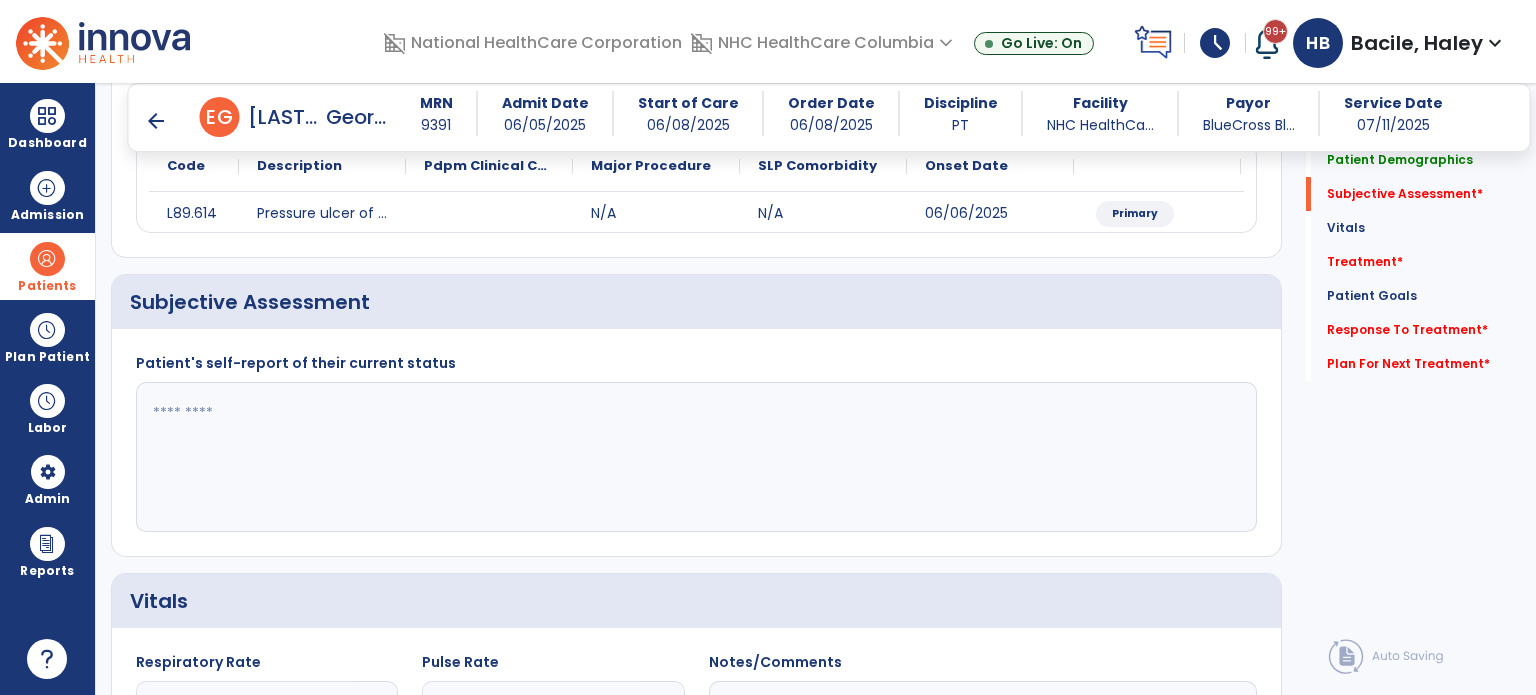 scroll, scrollTop: 300, scrollLeft: 0, axis: vertical 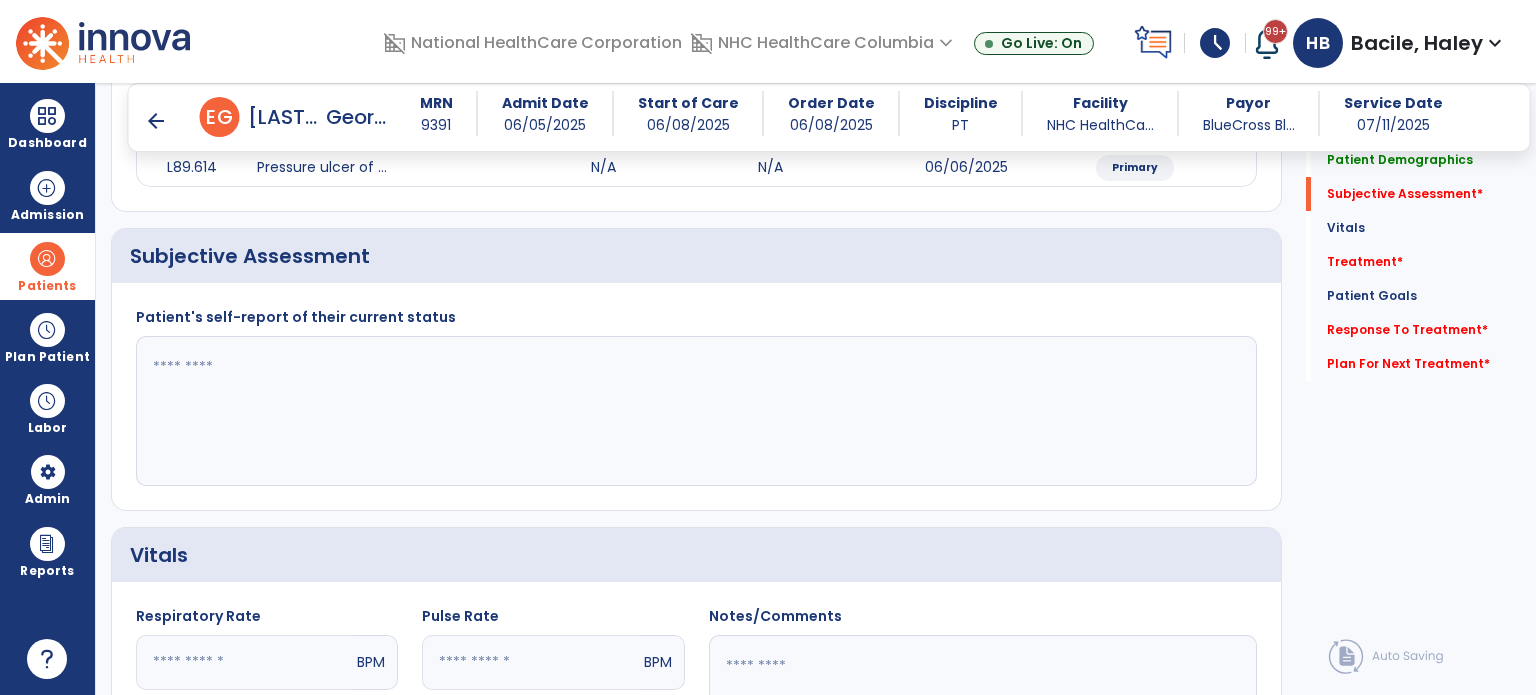 click 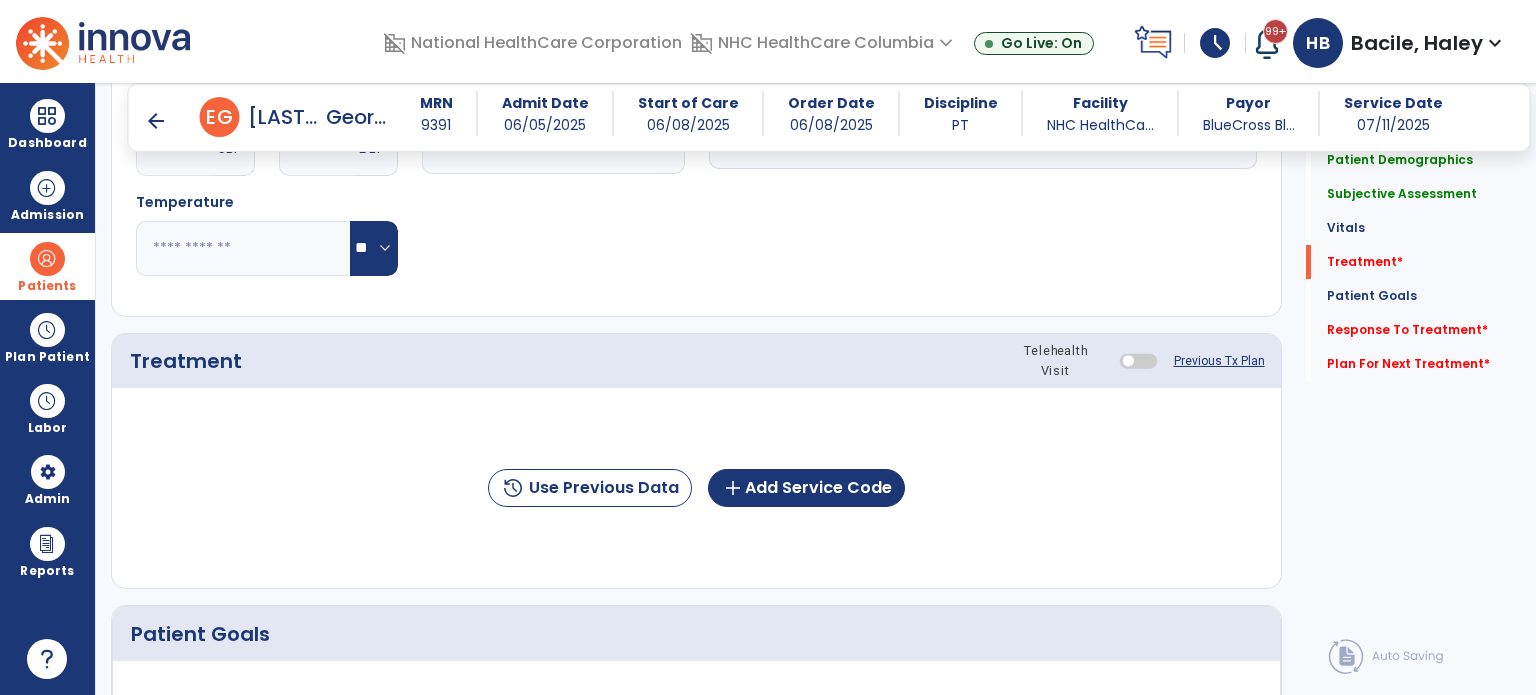 scroll, scrollTop: 1028, scrollLeft: 0, axis: vertical 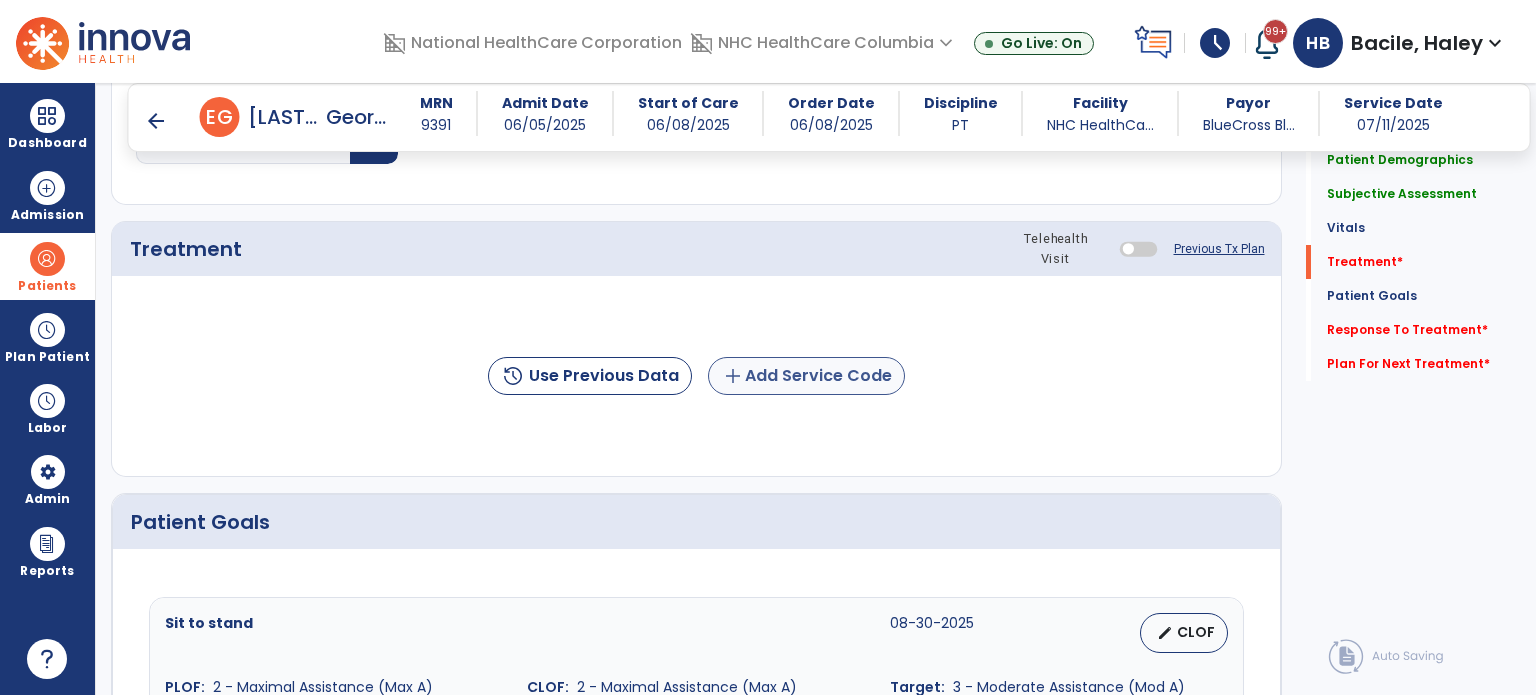 type on "**********" 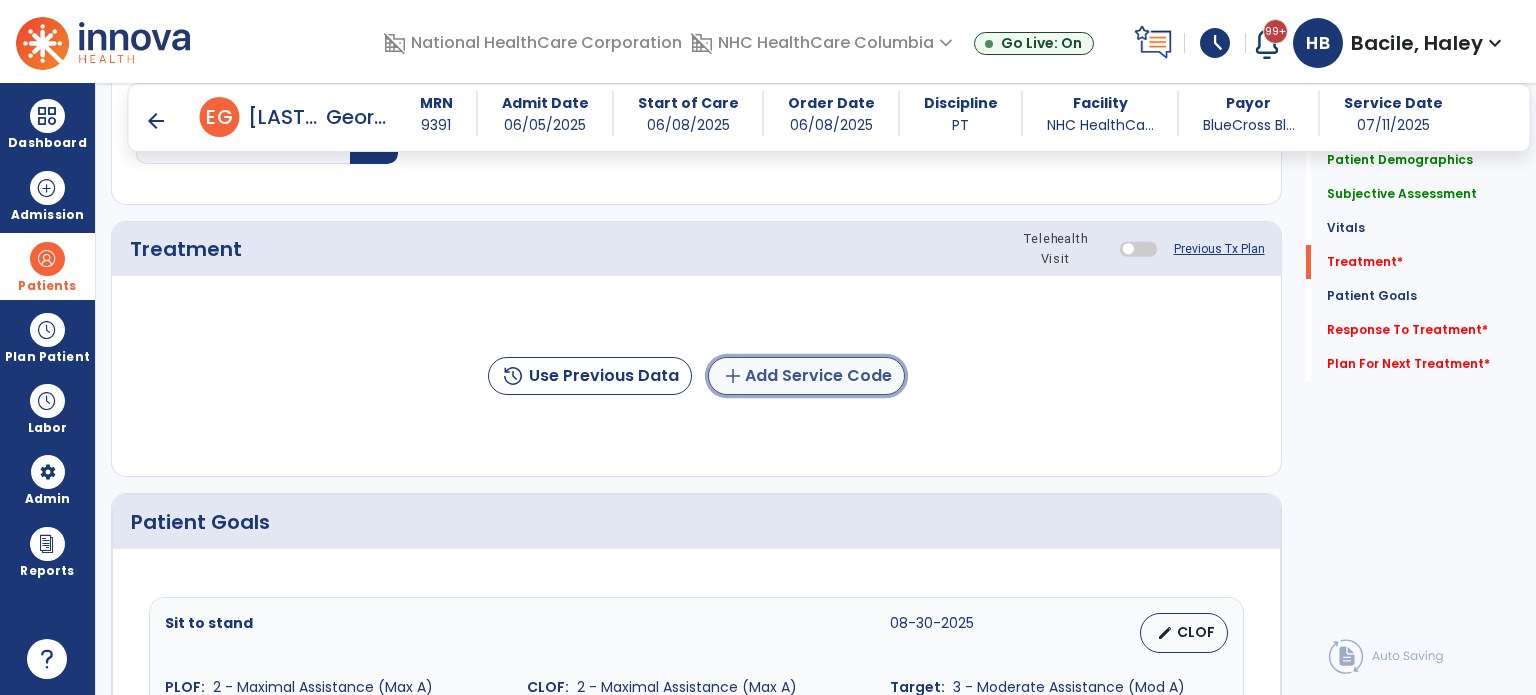 click on "add  Add Service Code" 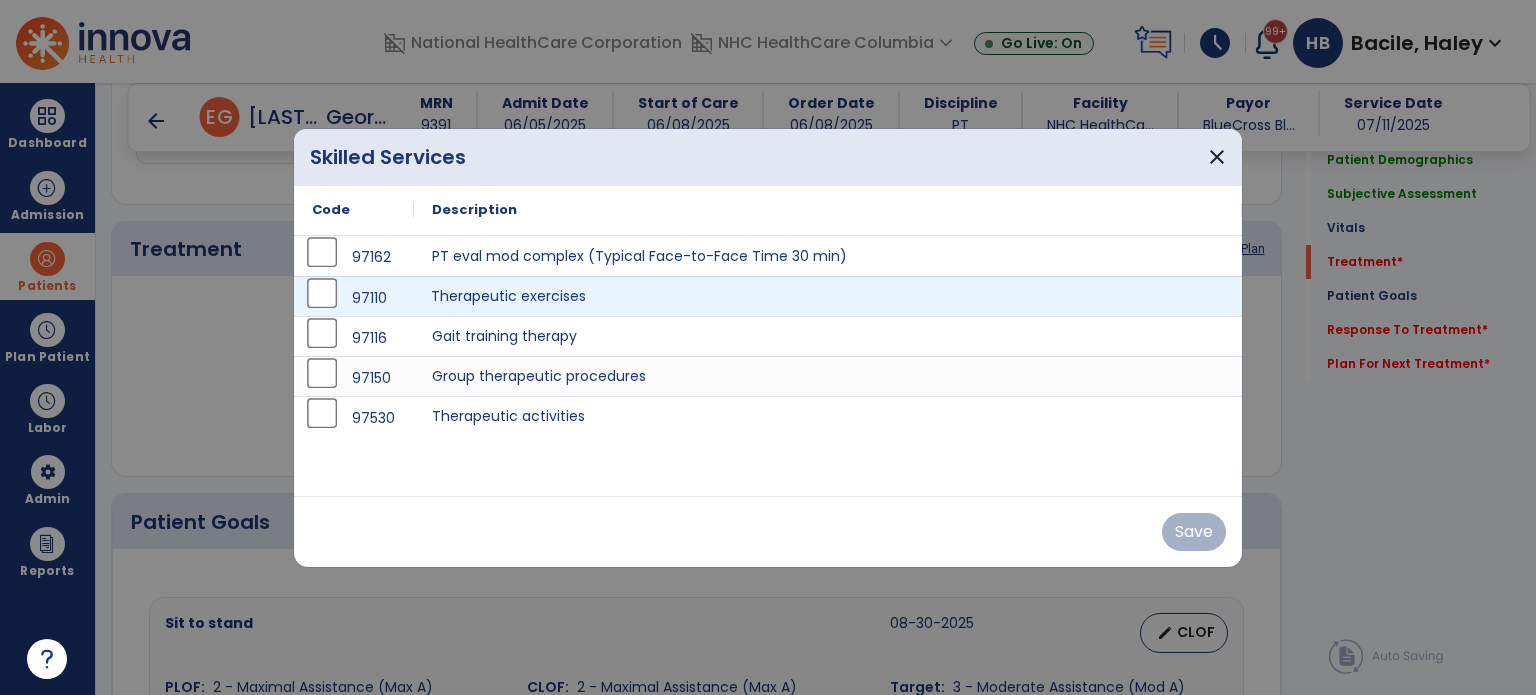 click on "Therapeutic exercises" at bounding box center [828, 296] 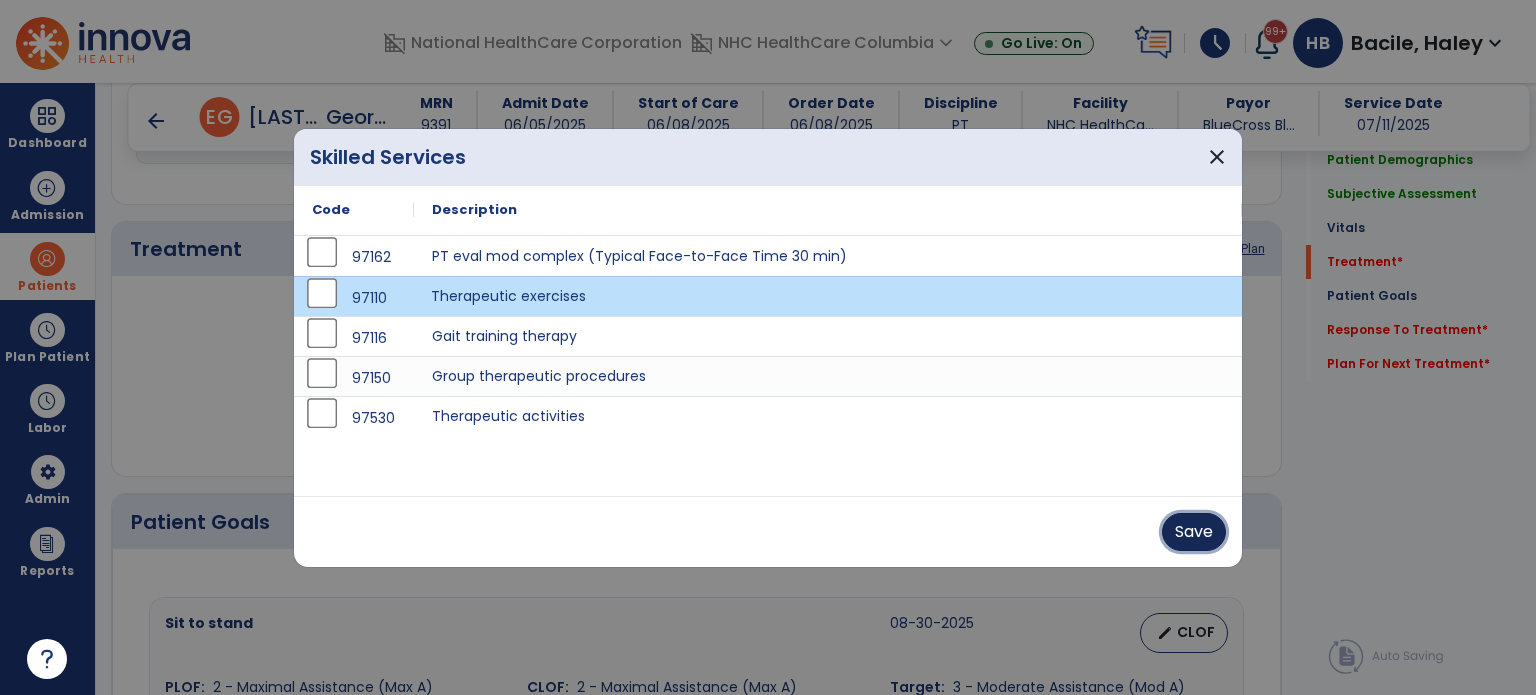 click on "Save" at bounding box center [1194, 532] 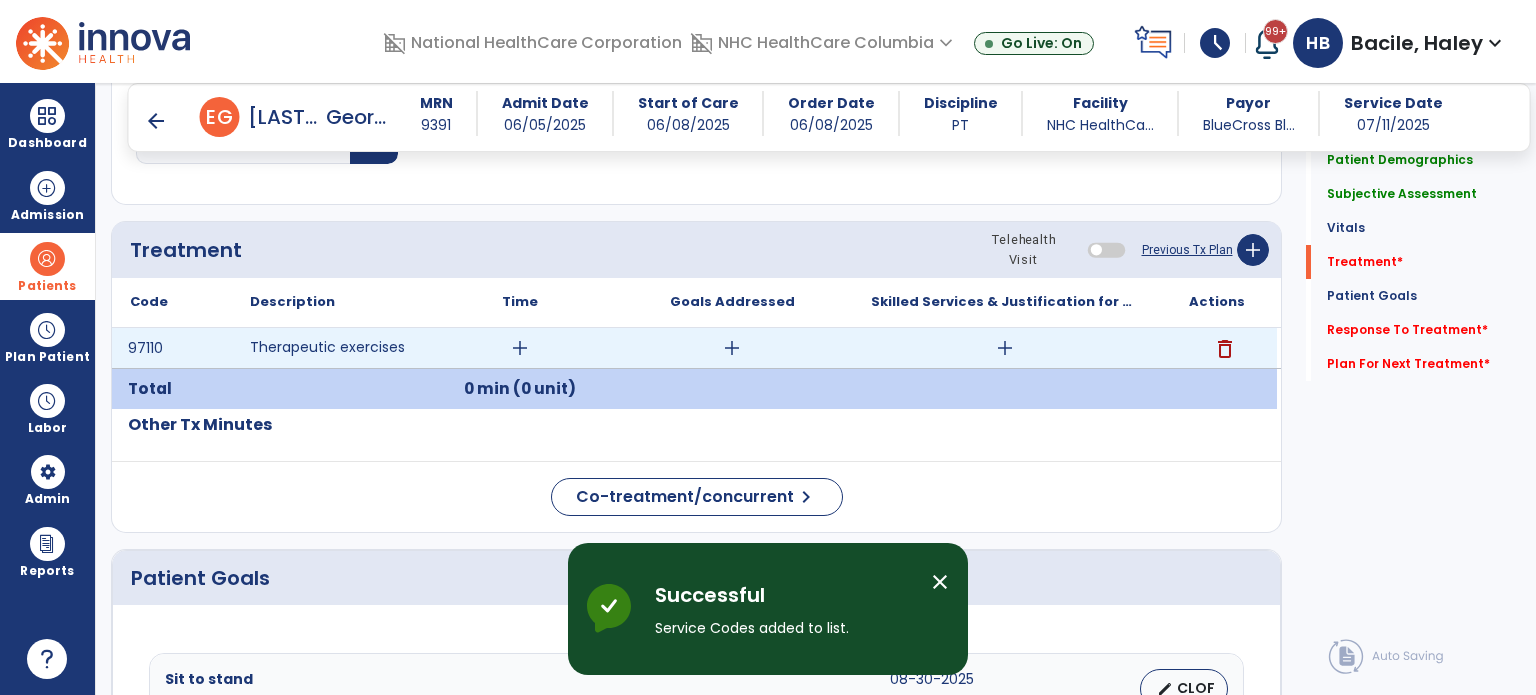click on "add" at bounding box center [520, 348] 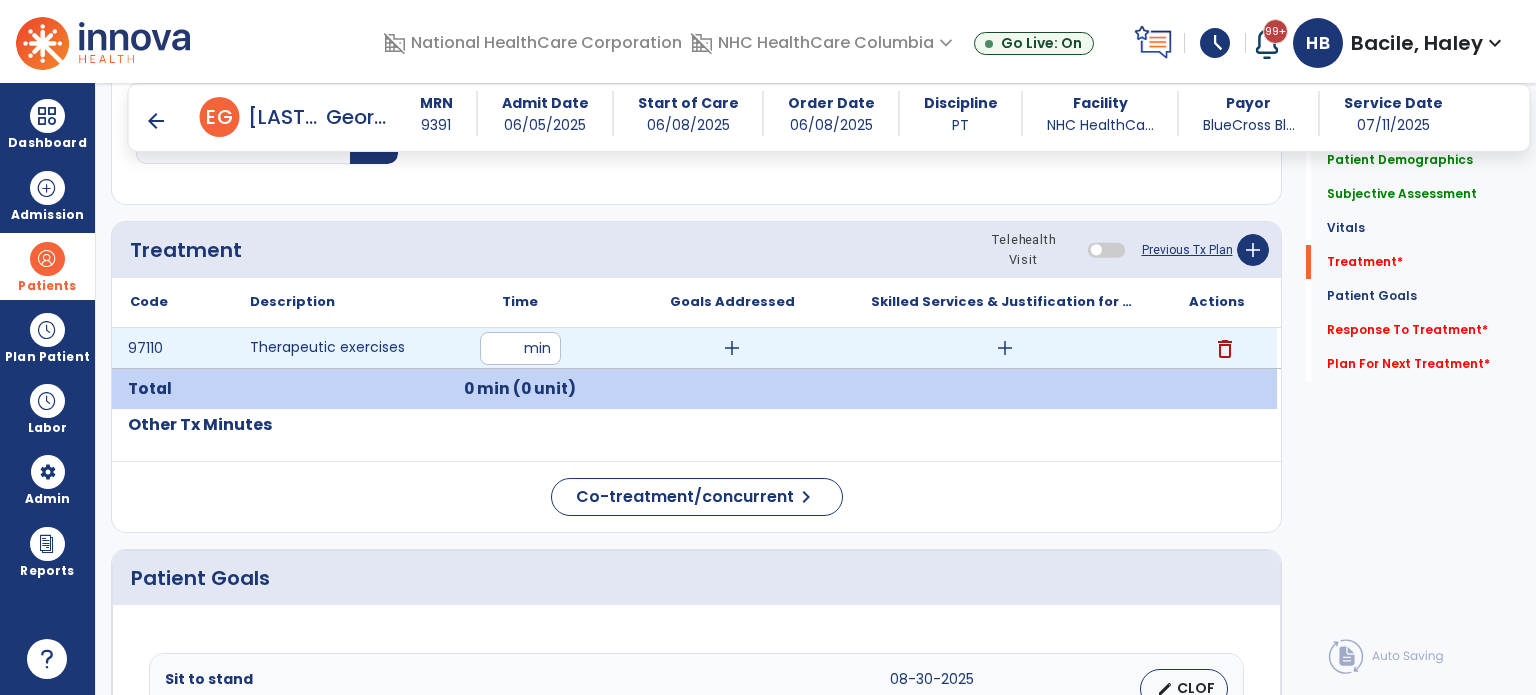type on "**" 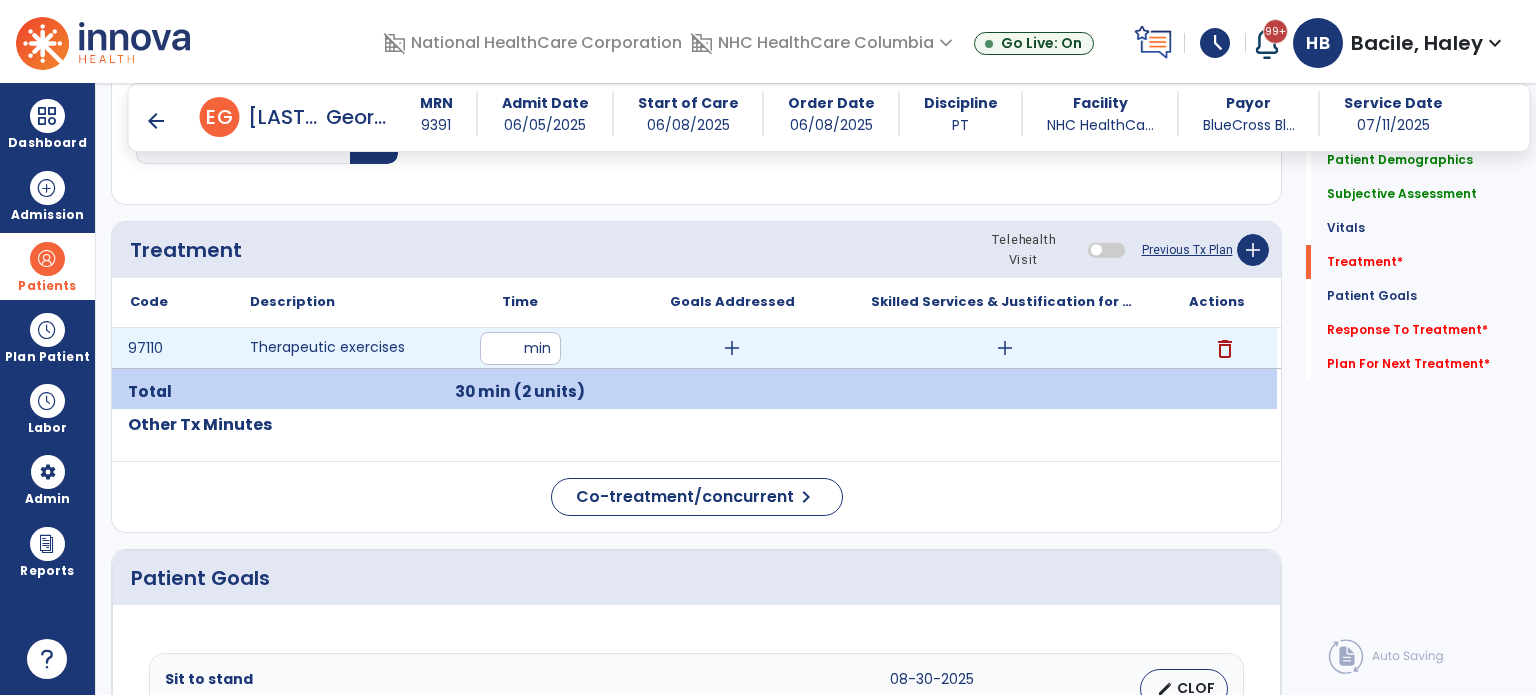 click on "add" at bounding box center (1005, 348) 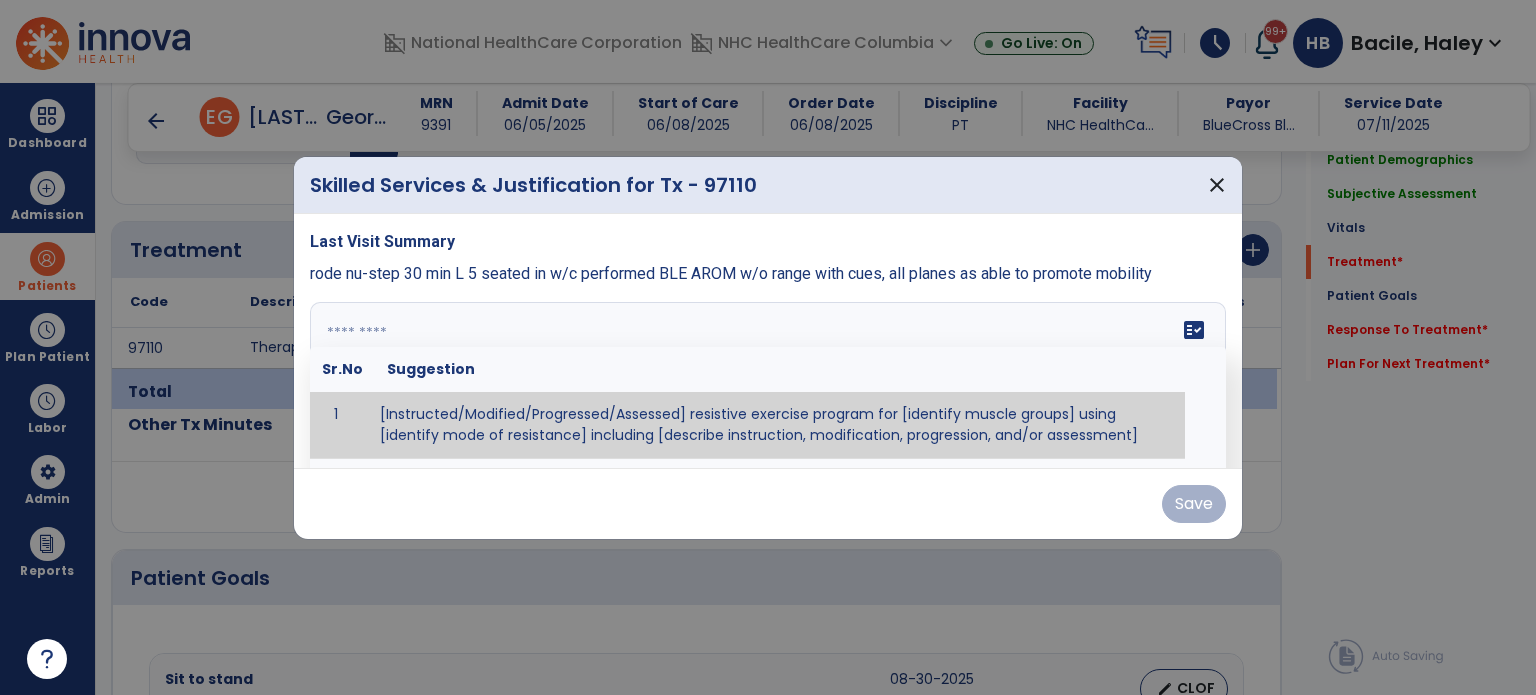 click at bounding box center (766, 377) 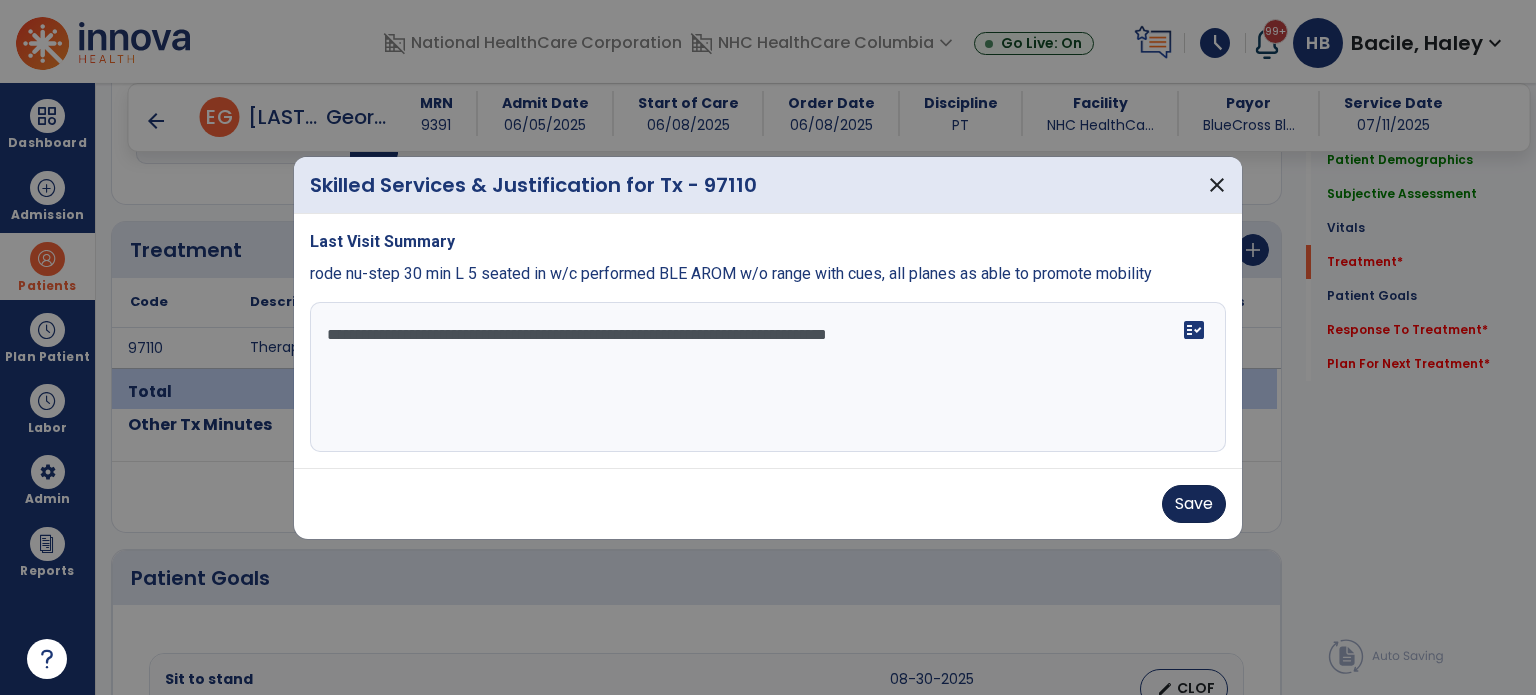 type on "**********" 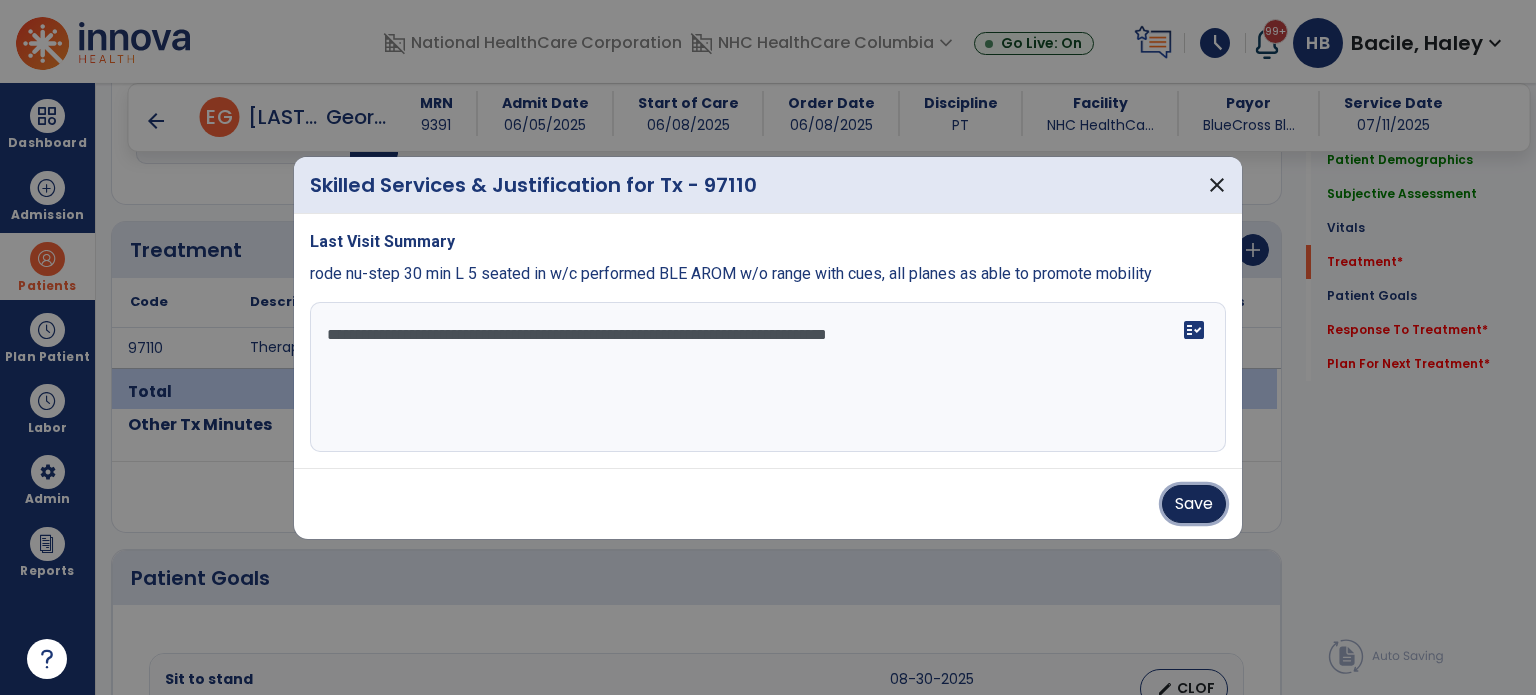 click on "Save" at bounding box center (1194, 504) 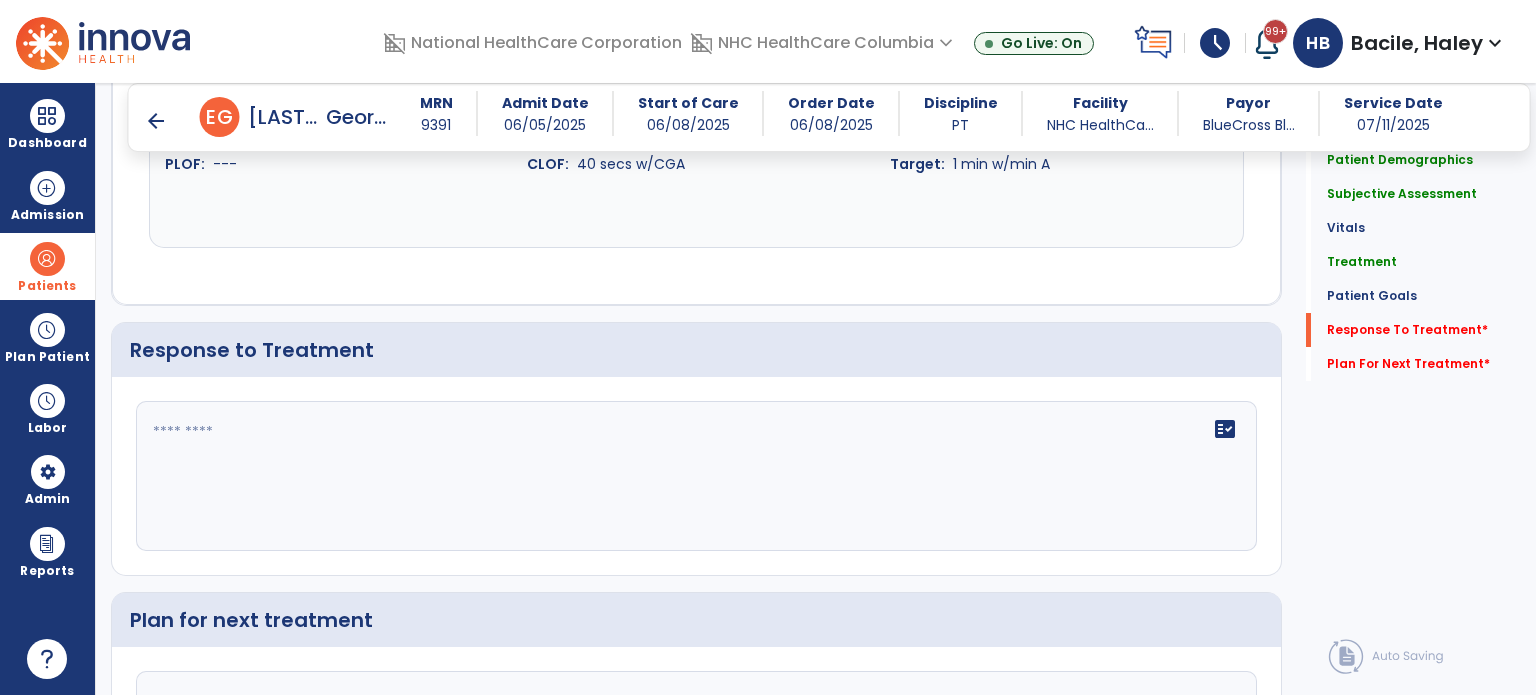 scroll, scrollTop: 2240, scrollLeft: 0, axis: vertical 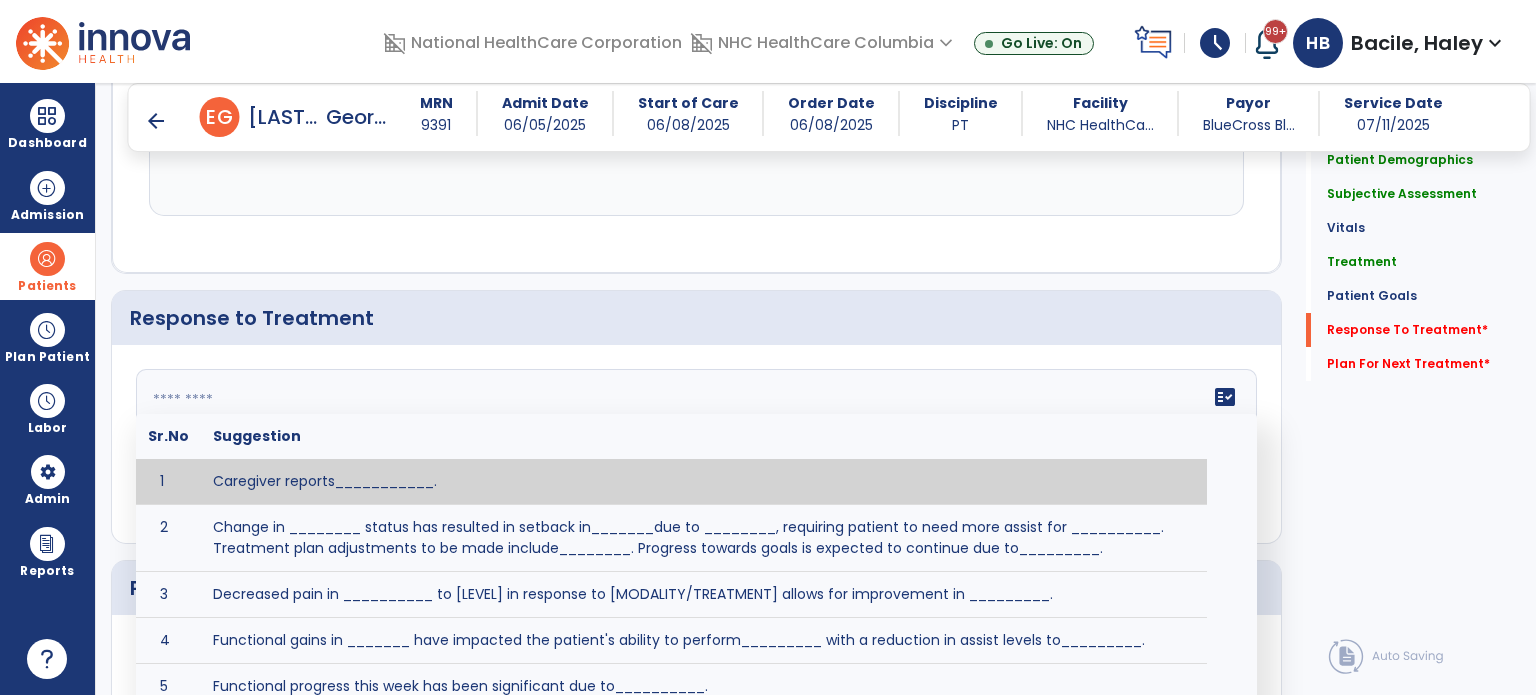 click on "fact_check  Sr.No Suggestion 1 Caregiver reports___________. 2 Change in ________ status has resulted in setback in_______due to ________, requiring patient to need more assist for __________.   Treatment plan adjustments to be made include________.  Progress towards goals is expected to continue due to_________. 3 Decreased pain in __________ to [LEVEL] in response to [MODALITY/TREATMENT] allows for improvement in _________. 4 Functional gains in _______ have impacted the patient's ability to perform_________ with a reduction in assist levels to_________. 5 Functional progress this week has been significant due to__________. 6 Gains in ________ have improved the patient's ability to perform ______with decreased levels of assist to___________. 7 Improvement in ________allows patient to tolerate higher levels of challenges in_________. 8 Pain in [AREA] has decreased to [LEVEL] in response to [TREATMENT/MODALITY], allowing fore ease in completing__________. 9 10 11 12 13 14 15 16 17 18 19 20 21" 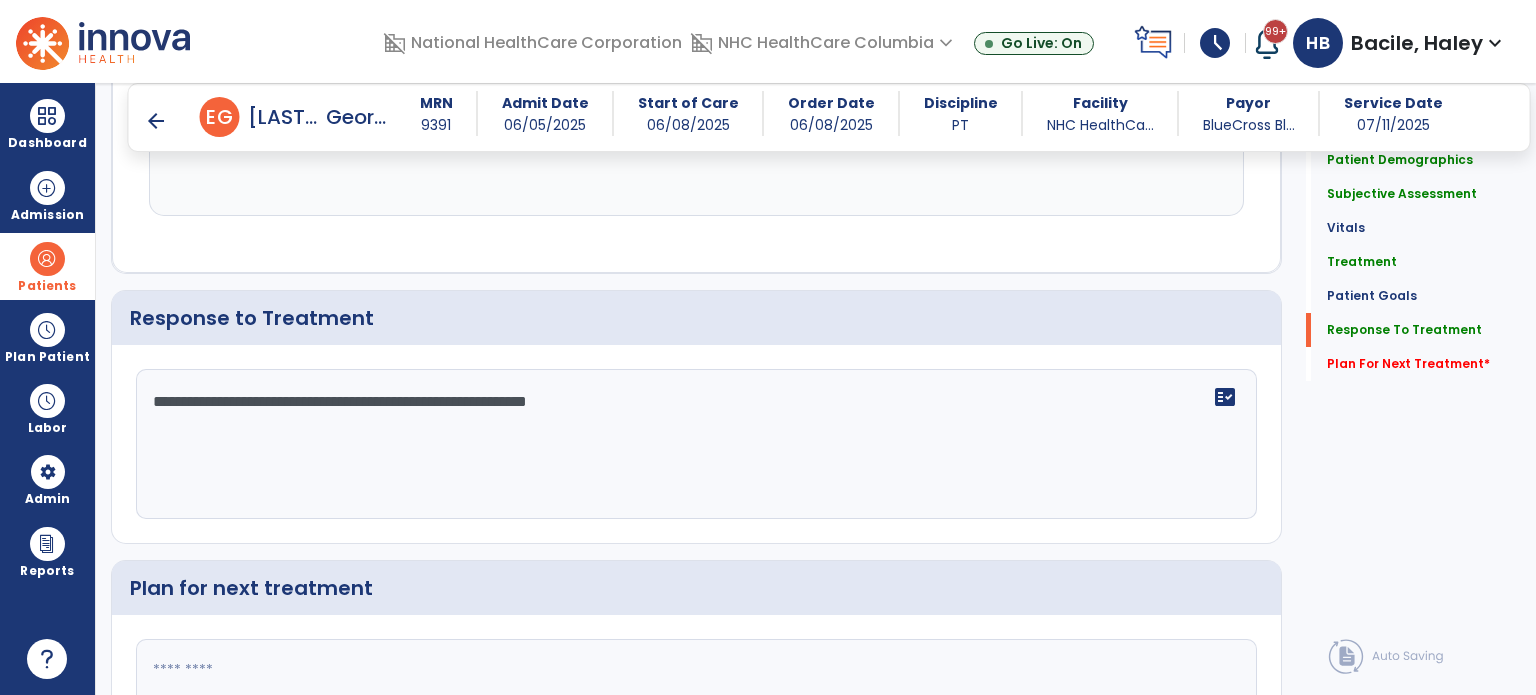 scroll, scrollTop: 2418, scrollLeft: 0, axis: vertical 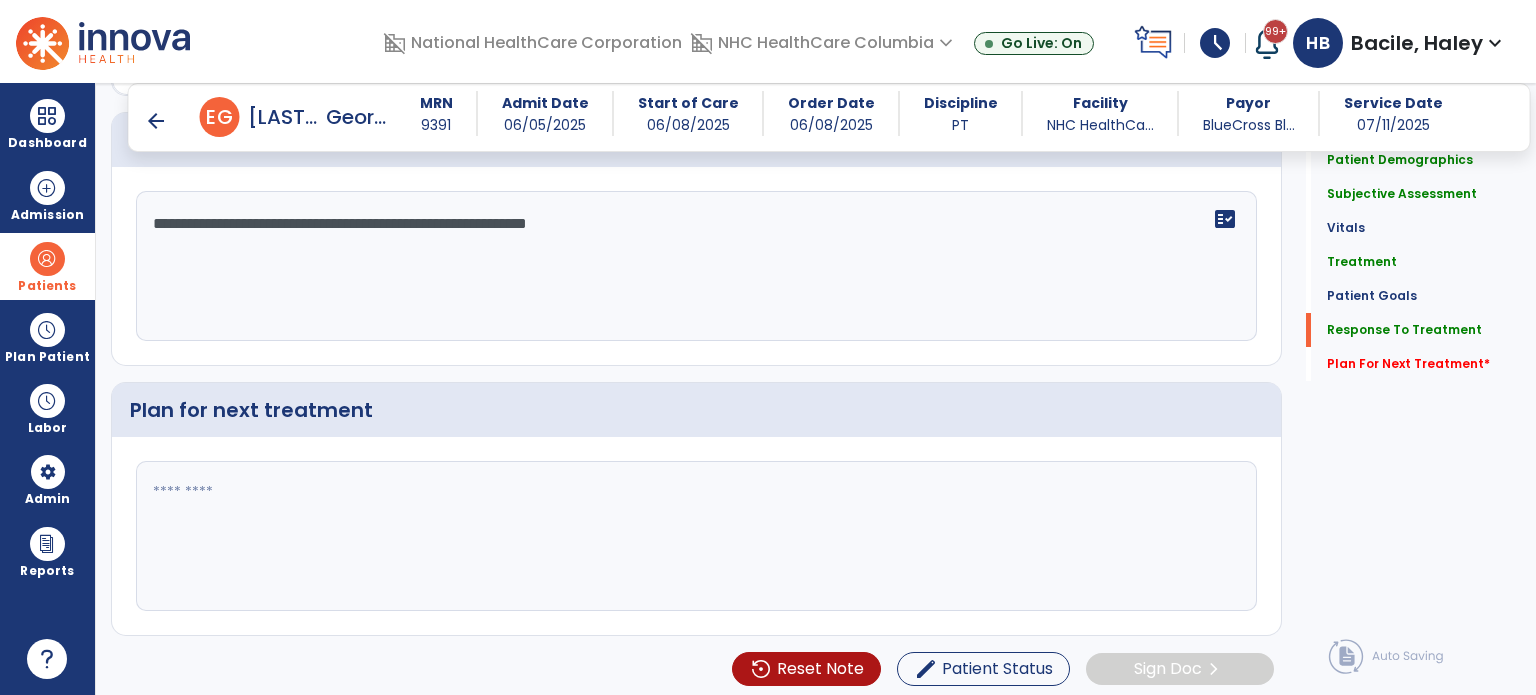 type on "**********" 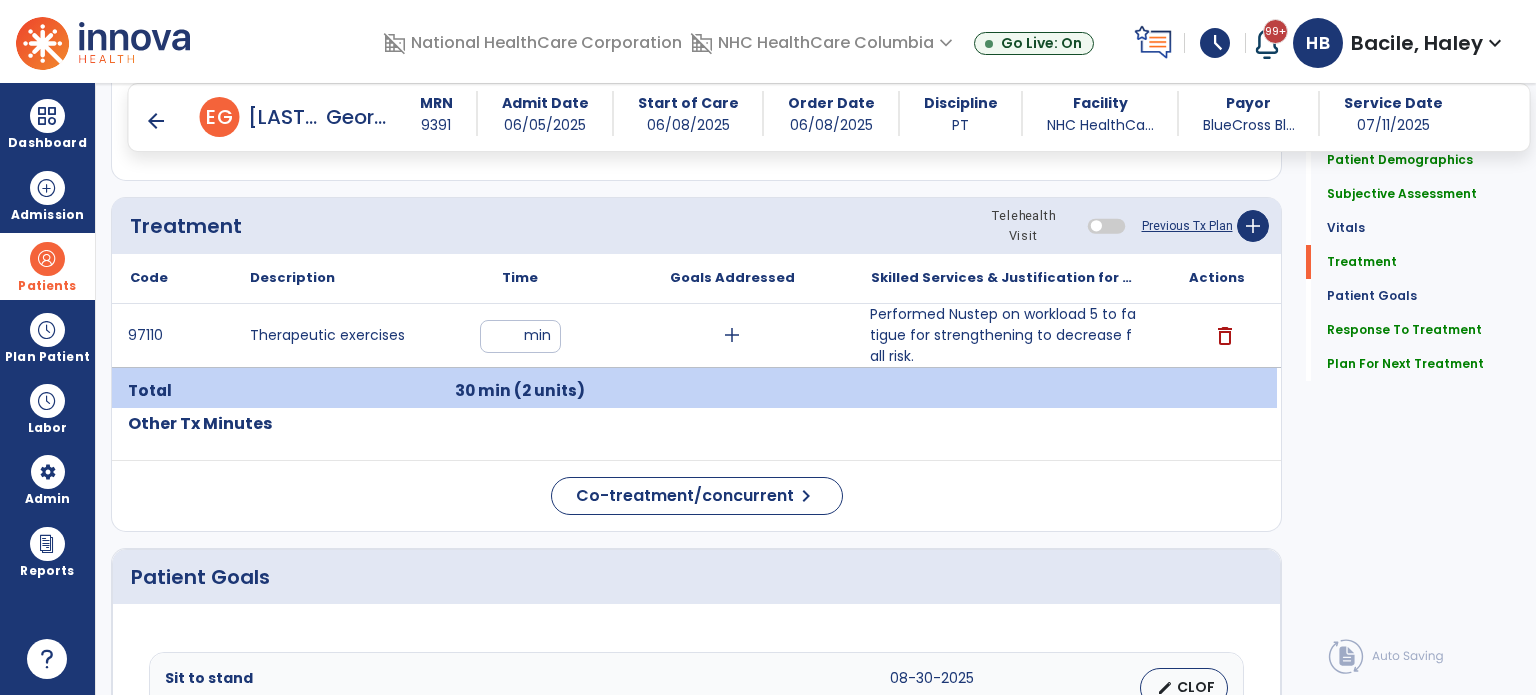 scroll, scrollTop: 1017, scrollLeft: 0, axis: vertical 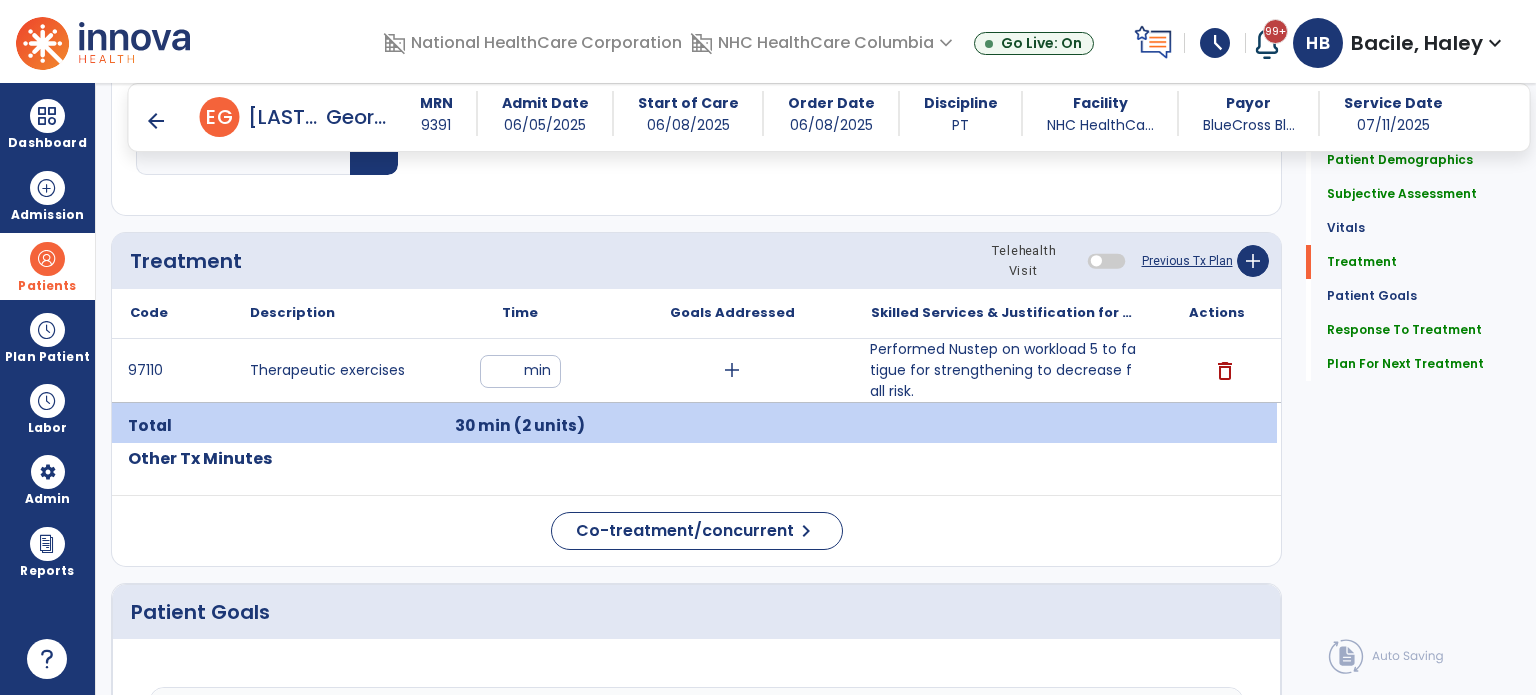 type on "***" 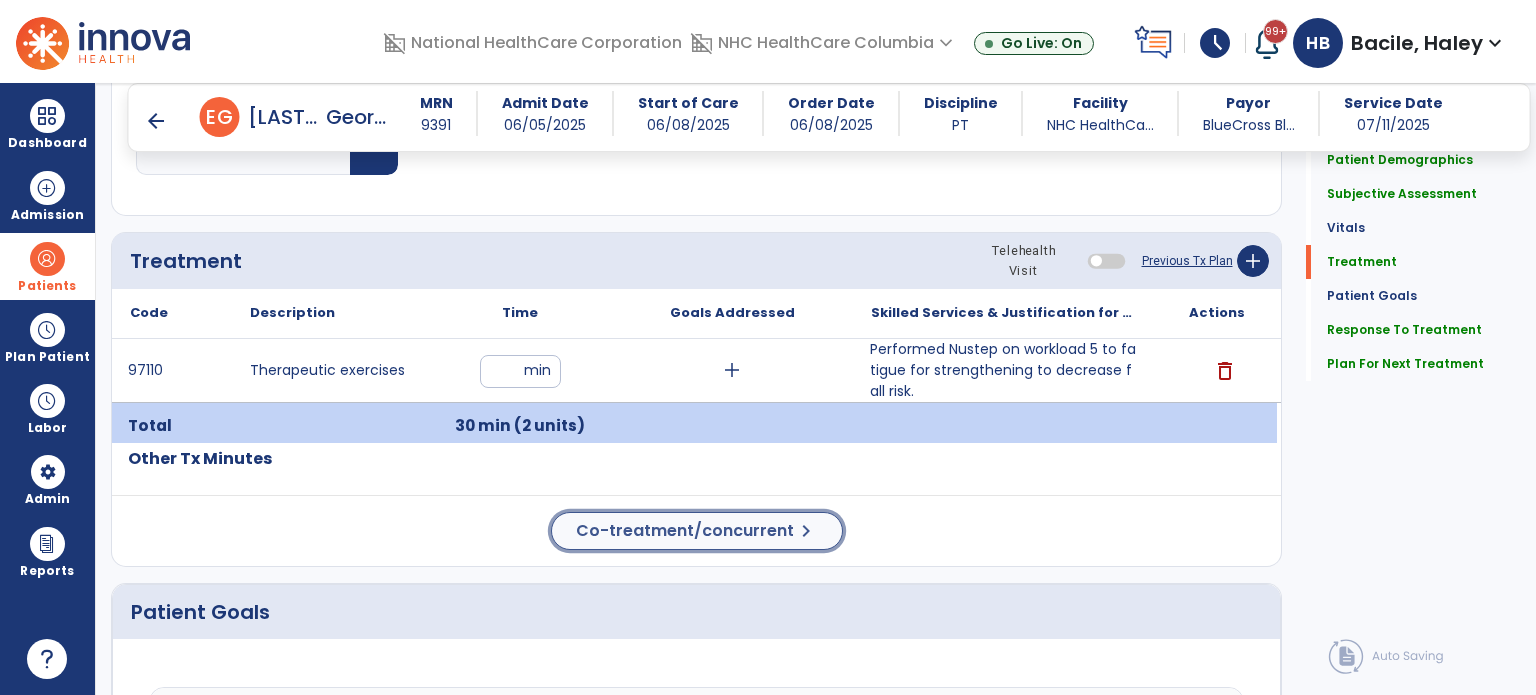 click on "Co-treatment/concurrent" 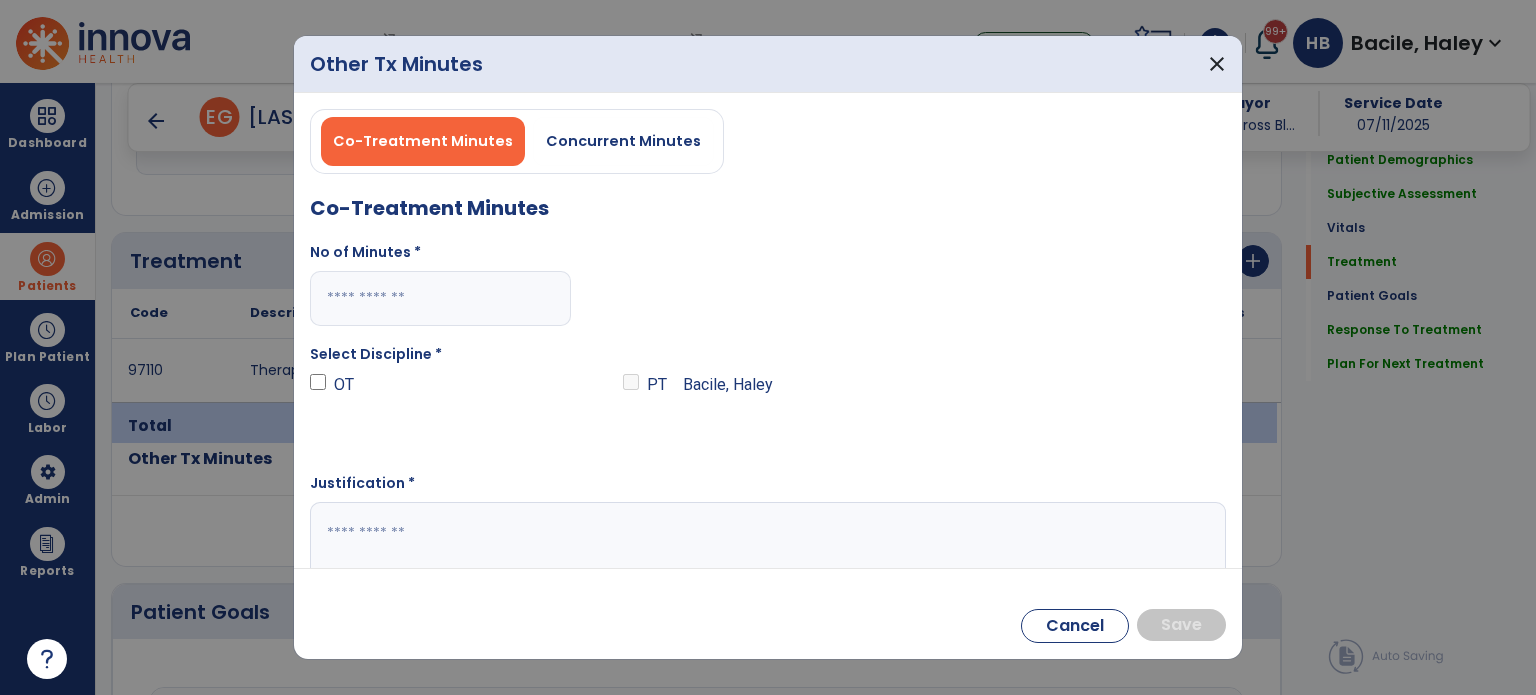 click on "Concurrent Minutes" at bounding box center (623, 141) 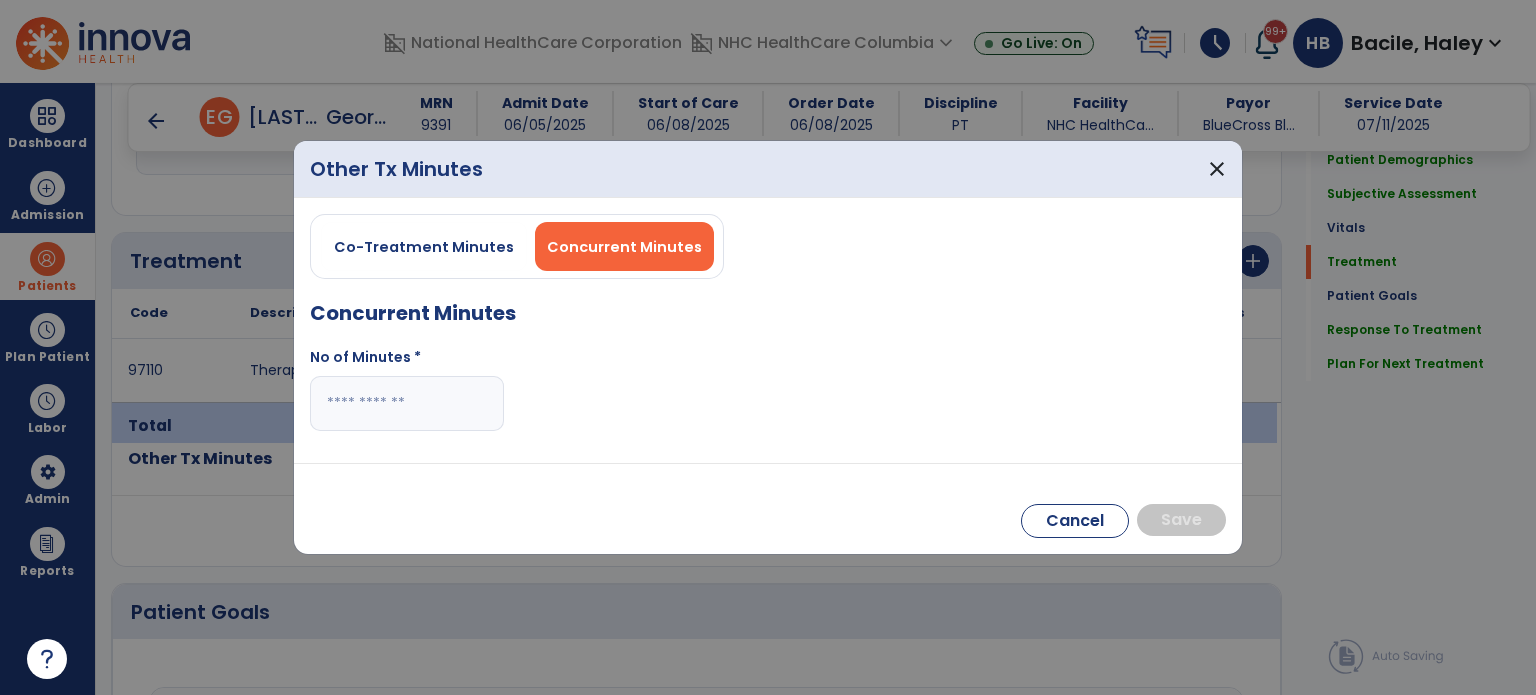 click at bounding box center [407, 403] 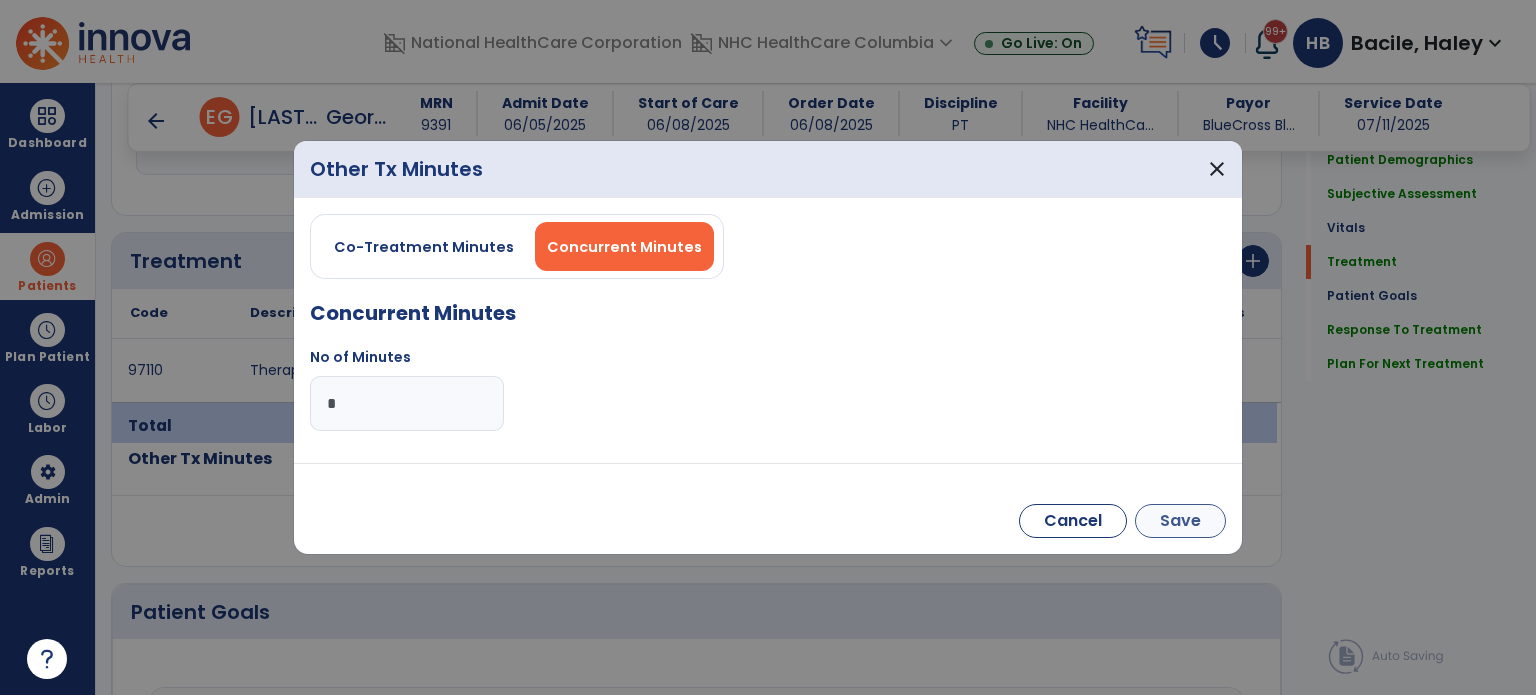 type on "*" 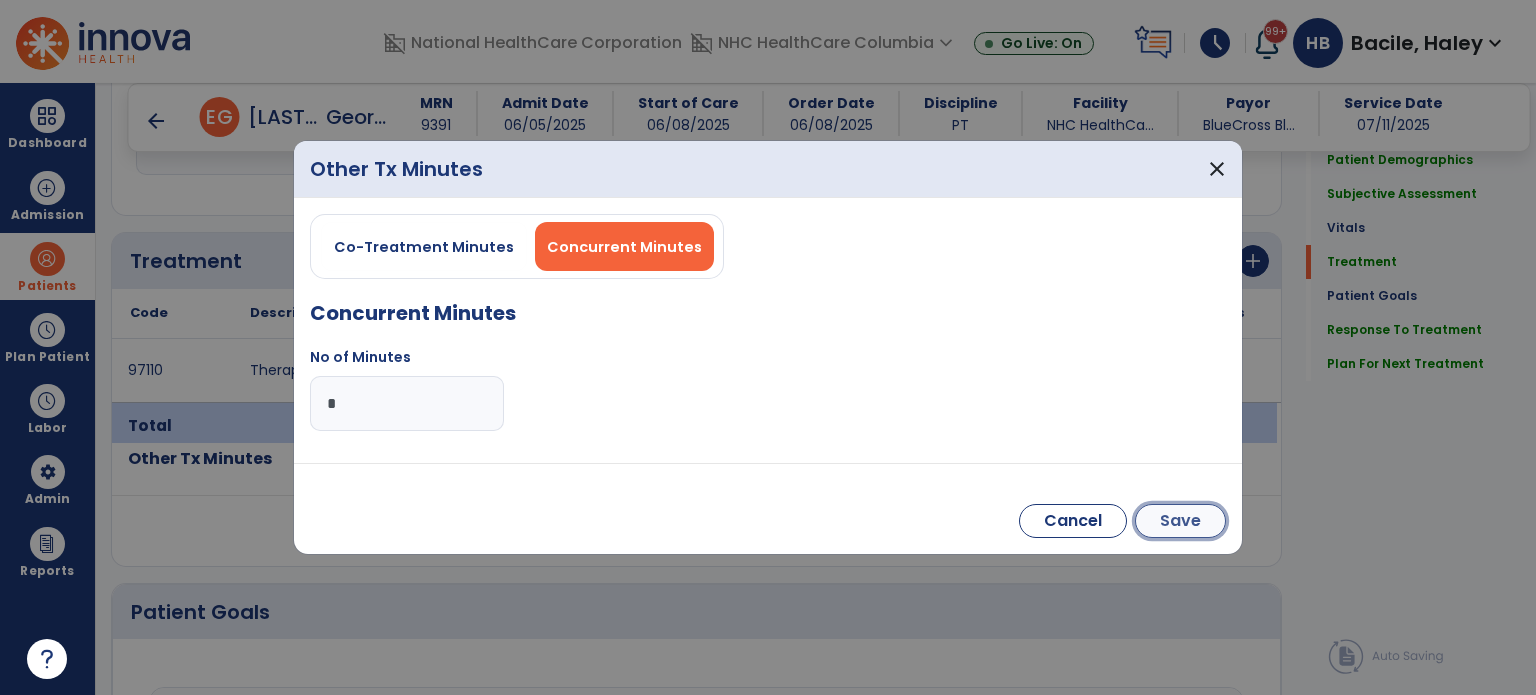 drag, startPoint x: 1178, startPoint y: 518, endPoint x: 1153, endPoint y: 534, distance: 29.681644 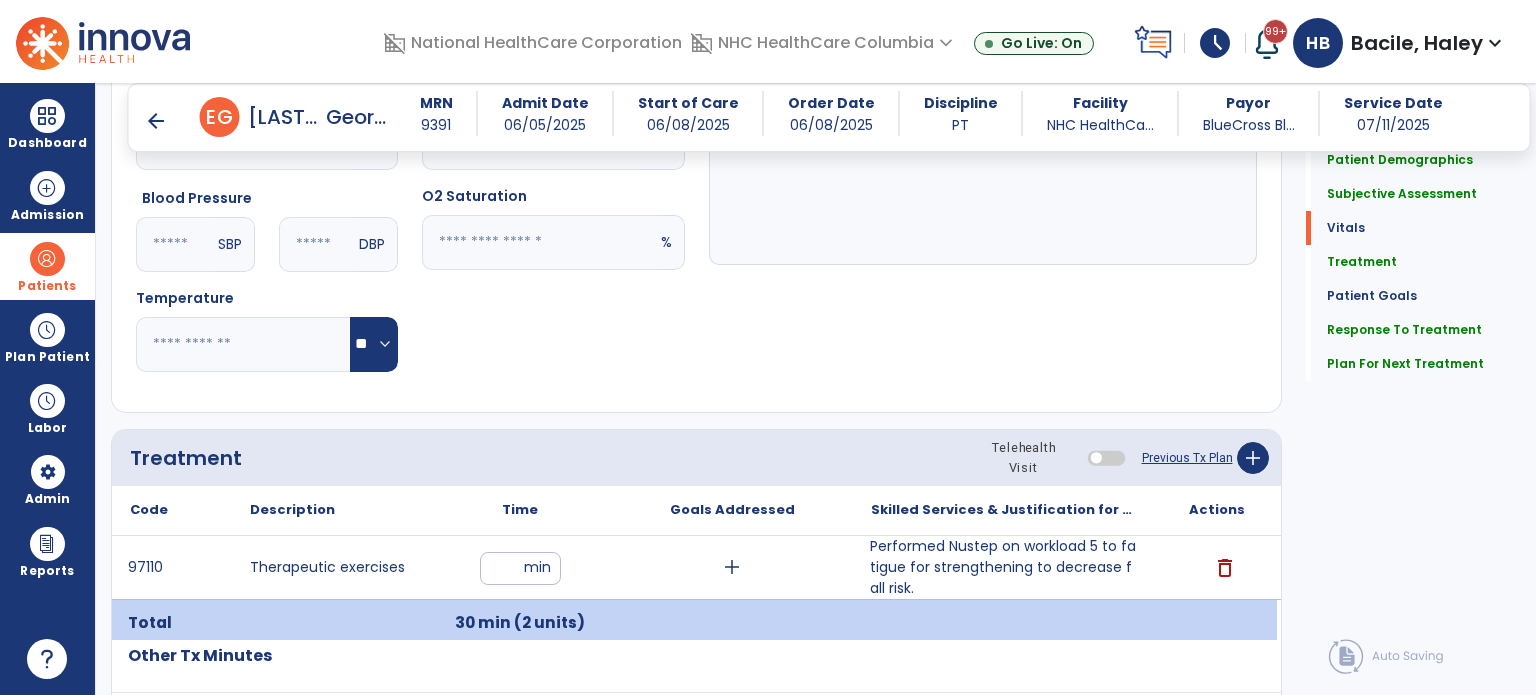 scroll, scrollTop: 817, scrollLeft: 0, axis: vertical 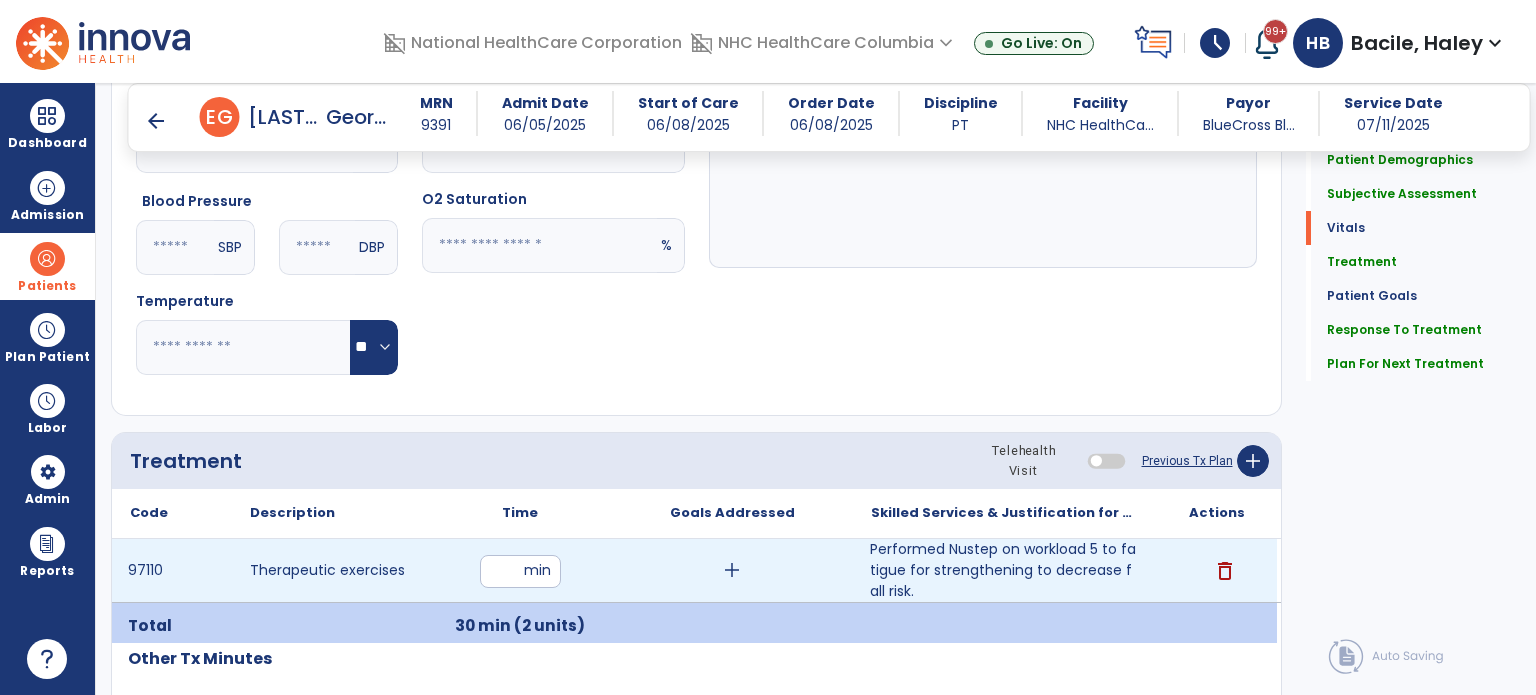 click on "**" at bounding box center [520, 571] 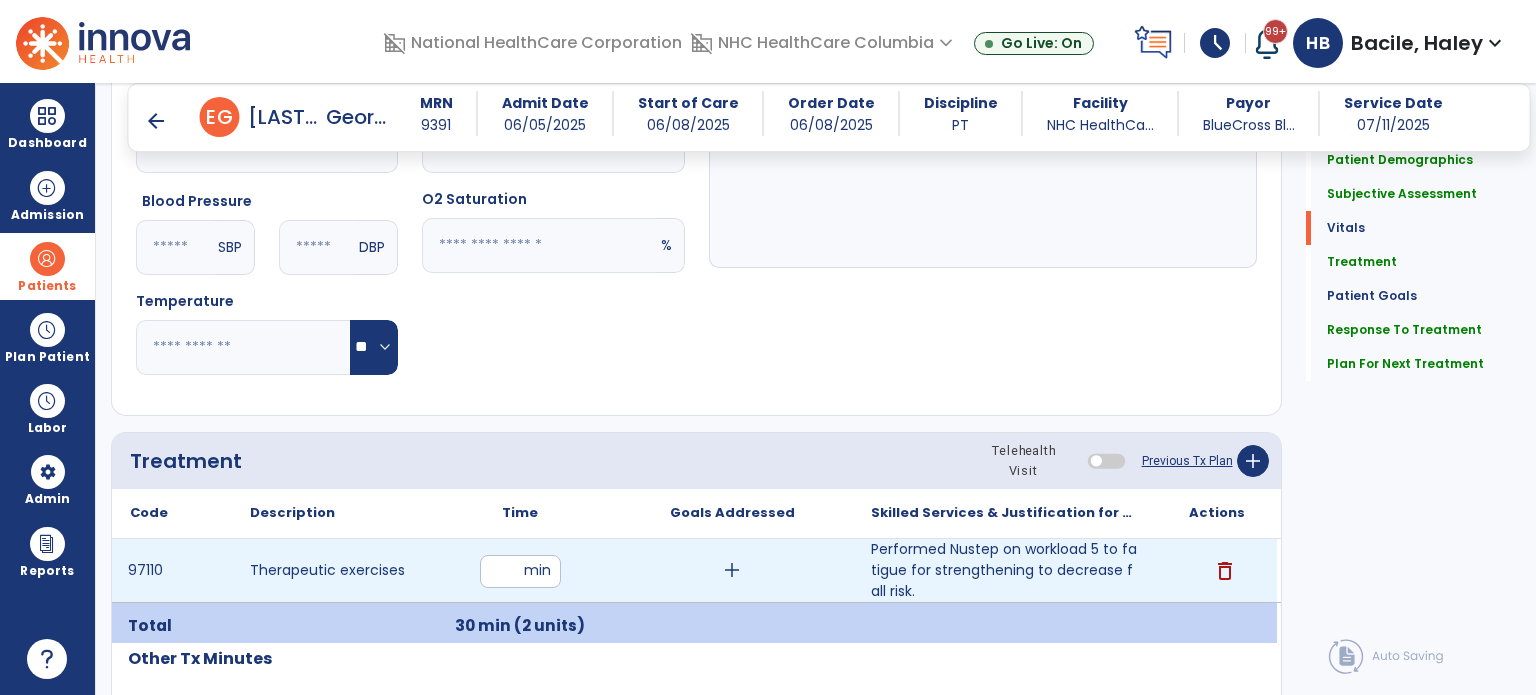 type on "**" 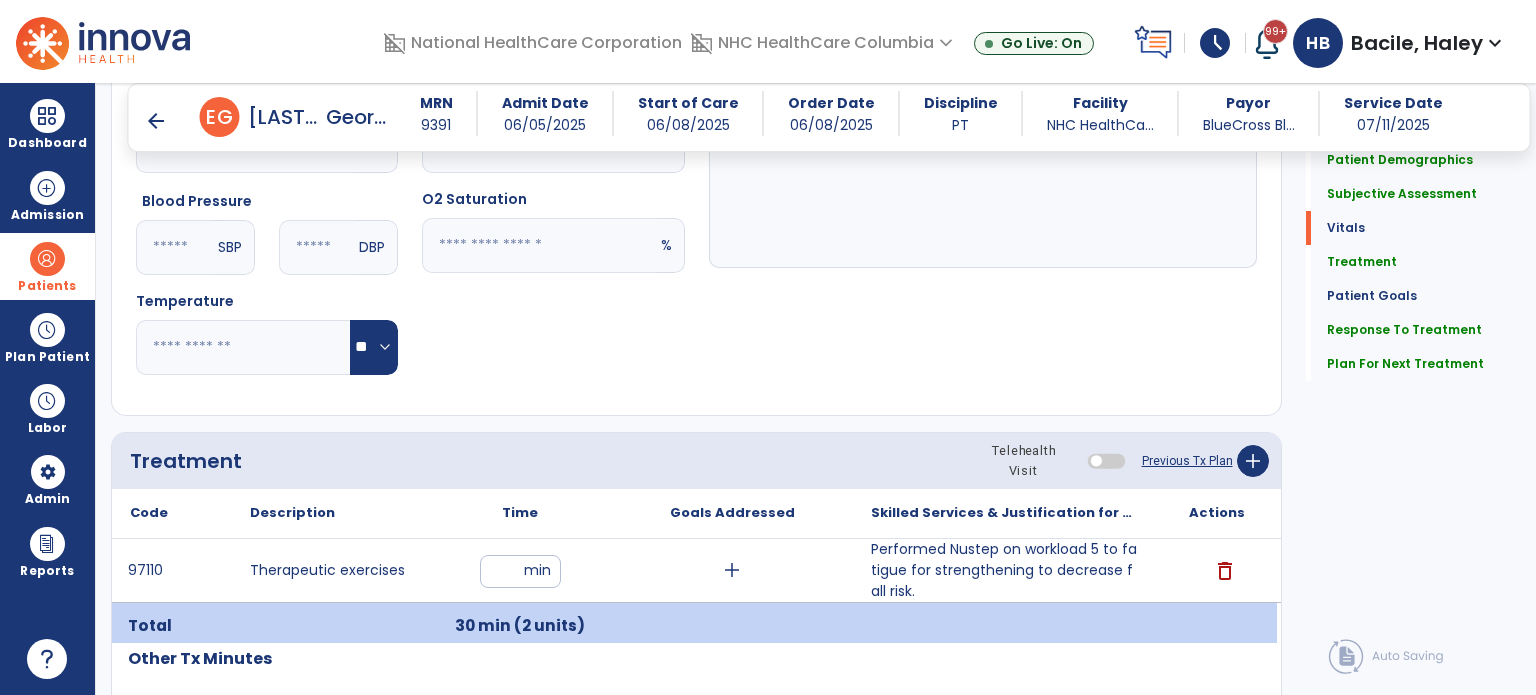 click on "Quick Links  Patient Demographics   Patient Demographics   Subjective Assessment   Subjective Assessment   Vitals   Vitals   Treatment   Treatment   Patient Goals   Patient Goals   Response To Treatment   Response To Treatment   Plan For Next Treatment   Plan For Next Treatment" 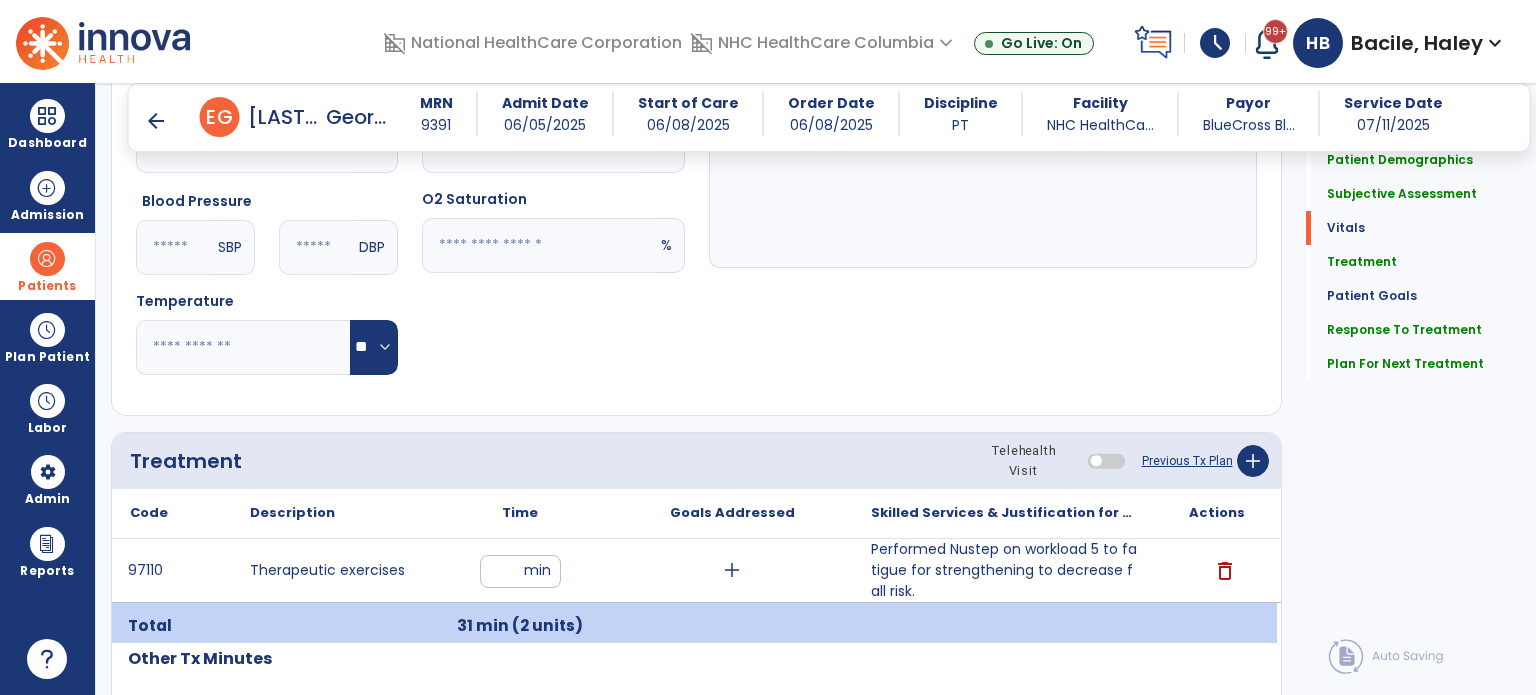 scroll, scrollTop: 2494, scrollLeft: 0, axis: vertical 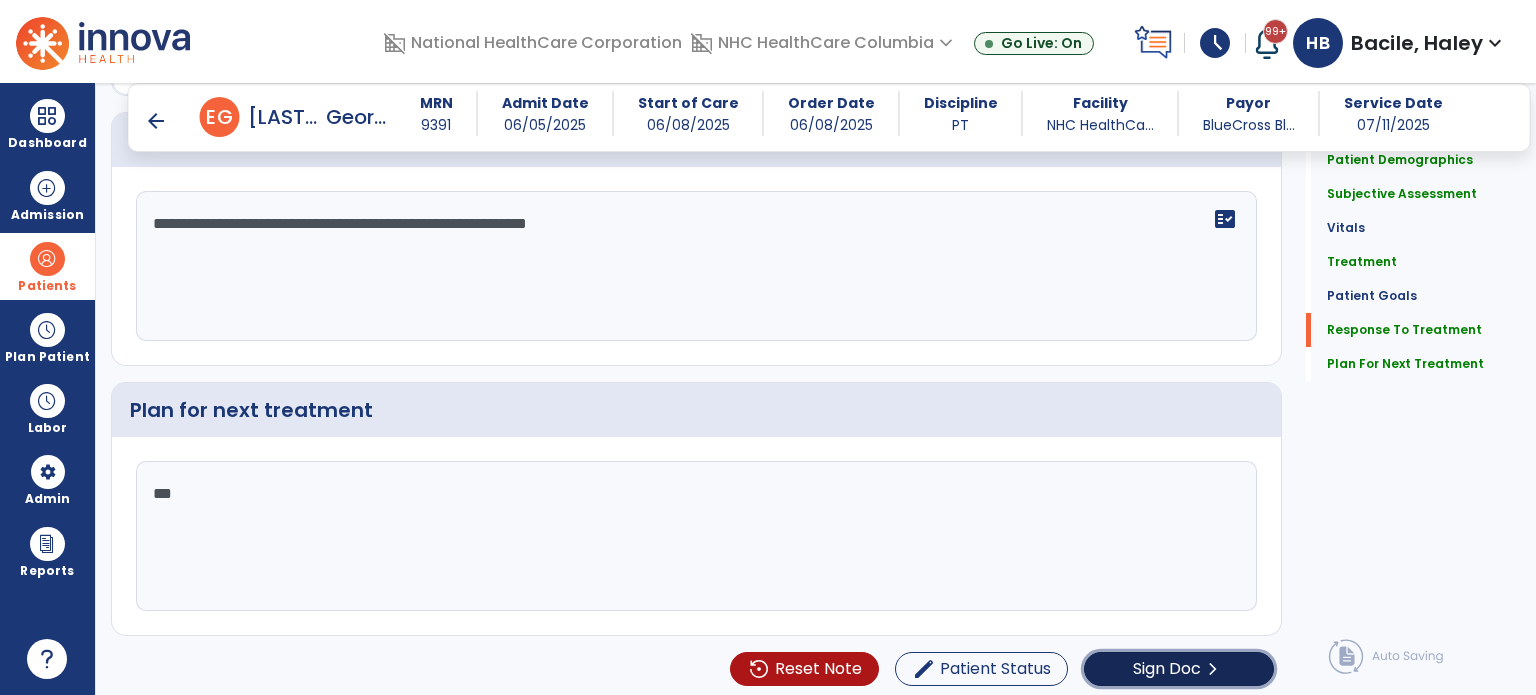 click on "Sign Doc  chevron_right" 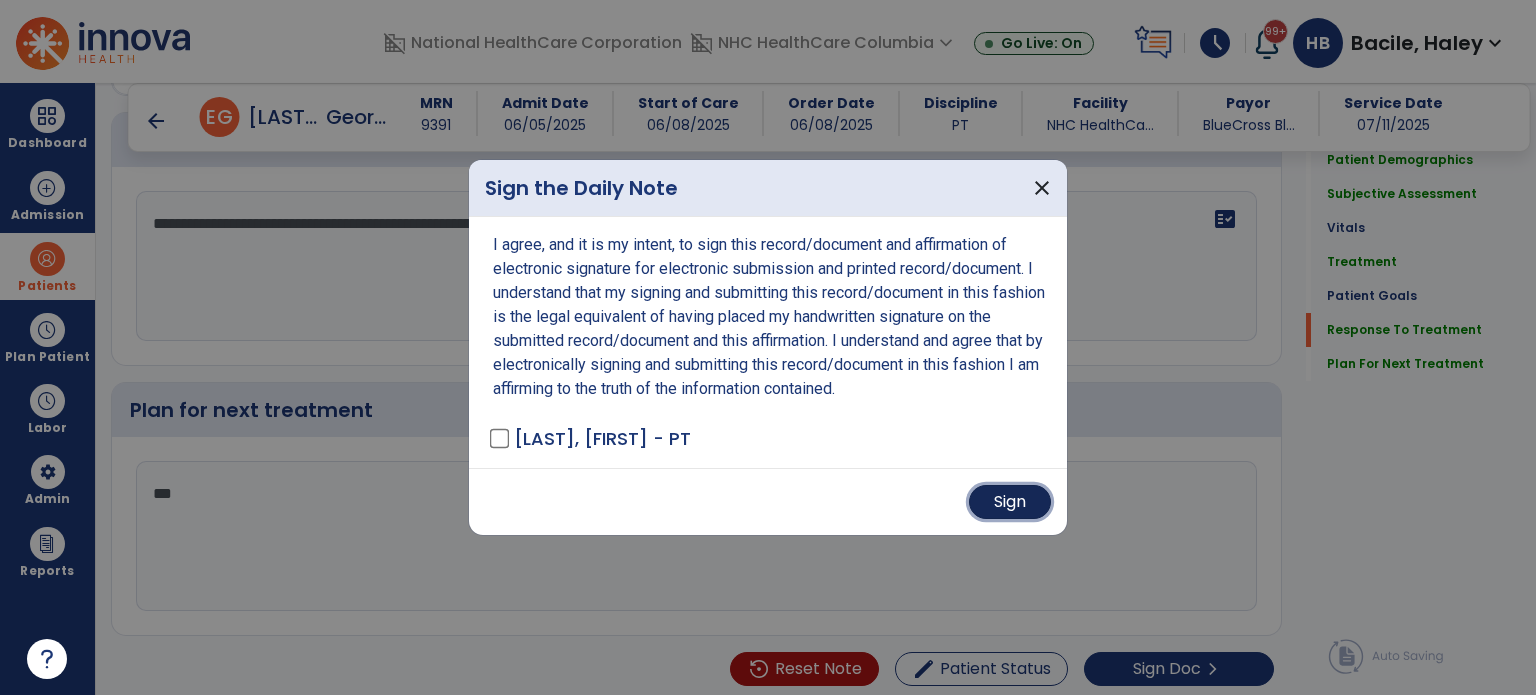 click on "Sign" at bounding box center [1010, 502] 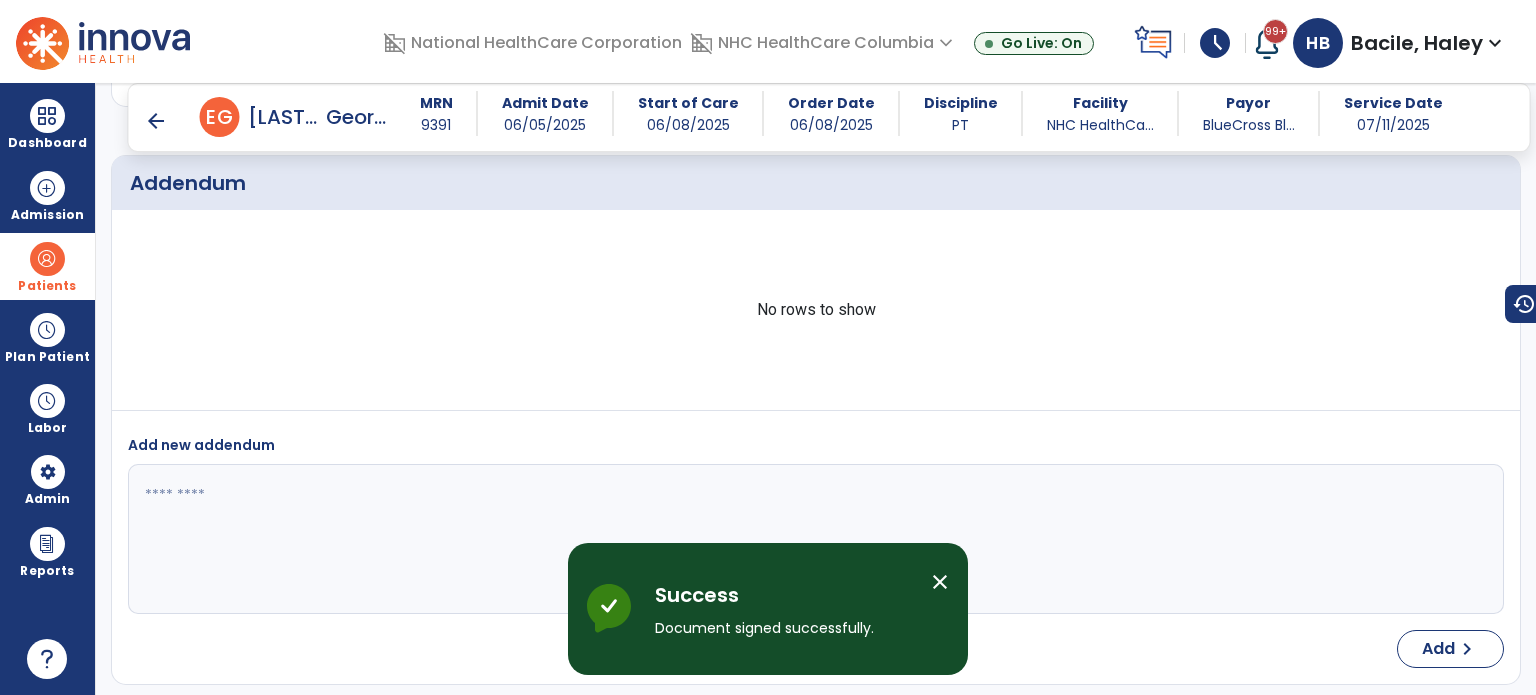 scroll, scrollTop: 2986, scrollLeft: 0, axis: vertical 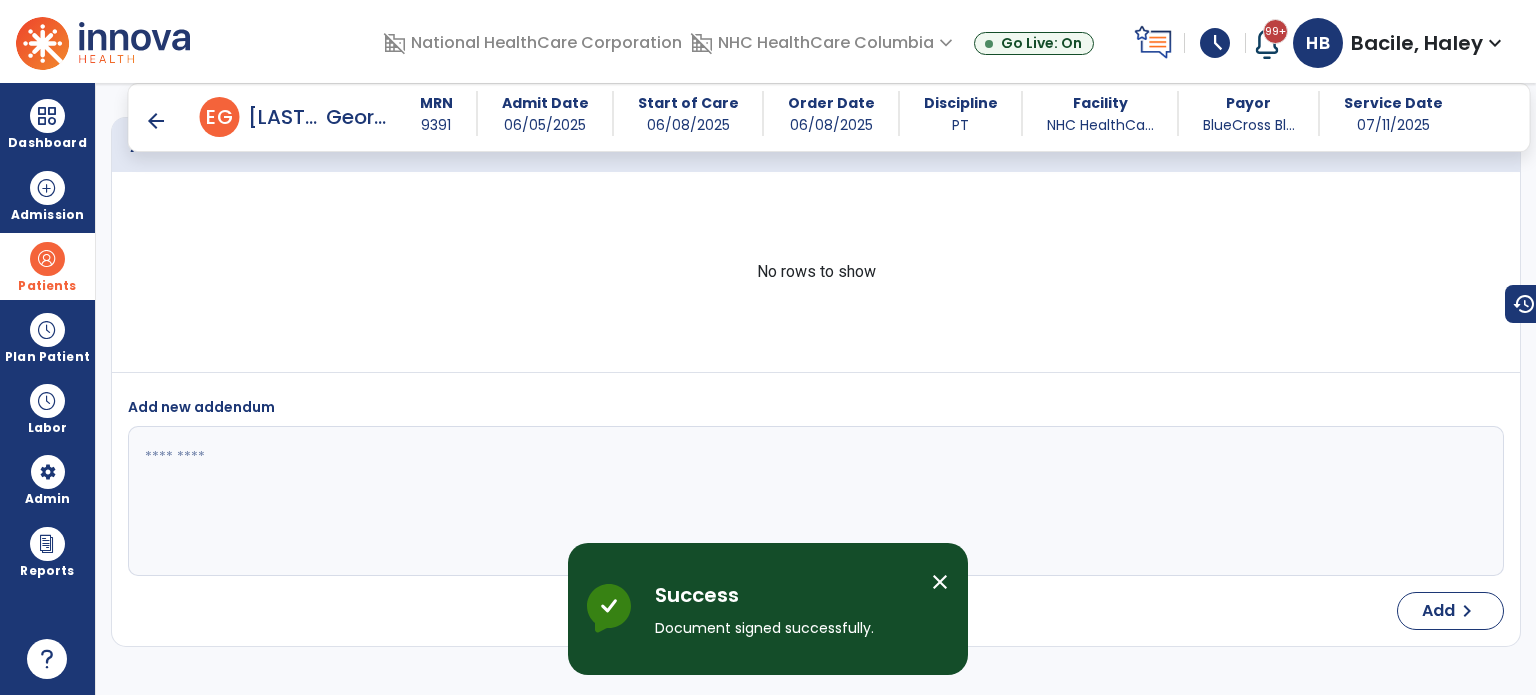 click on "arrow_back" at bounding box center [172, 117] 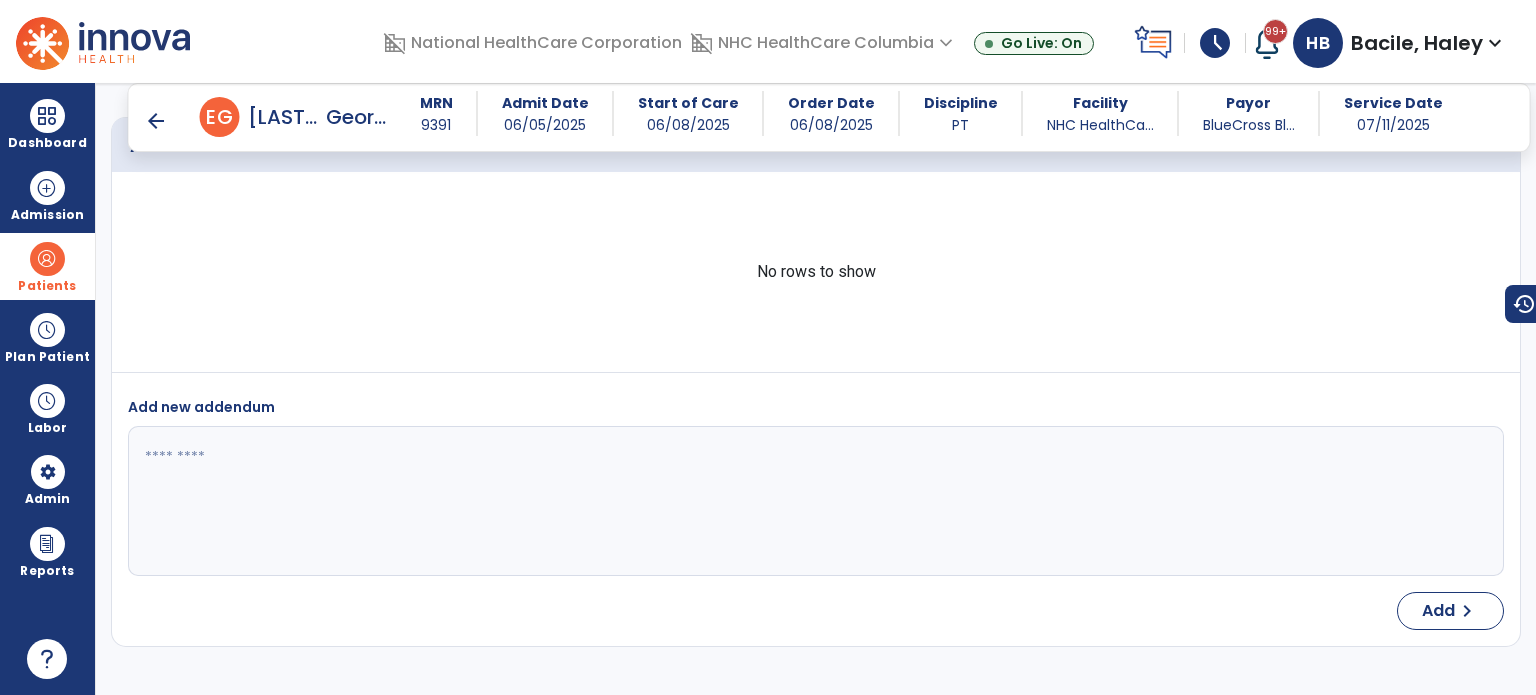 click on "arrow_back" at bounding box center (156, 121) 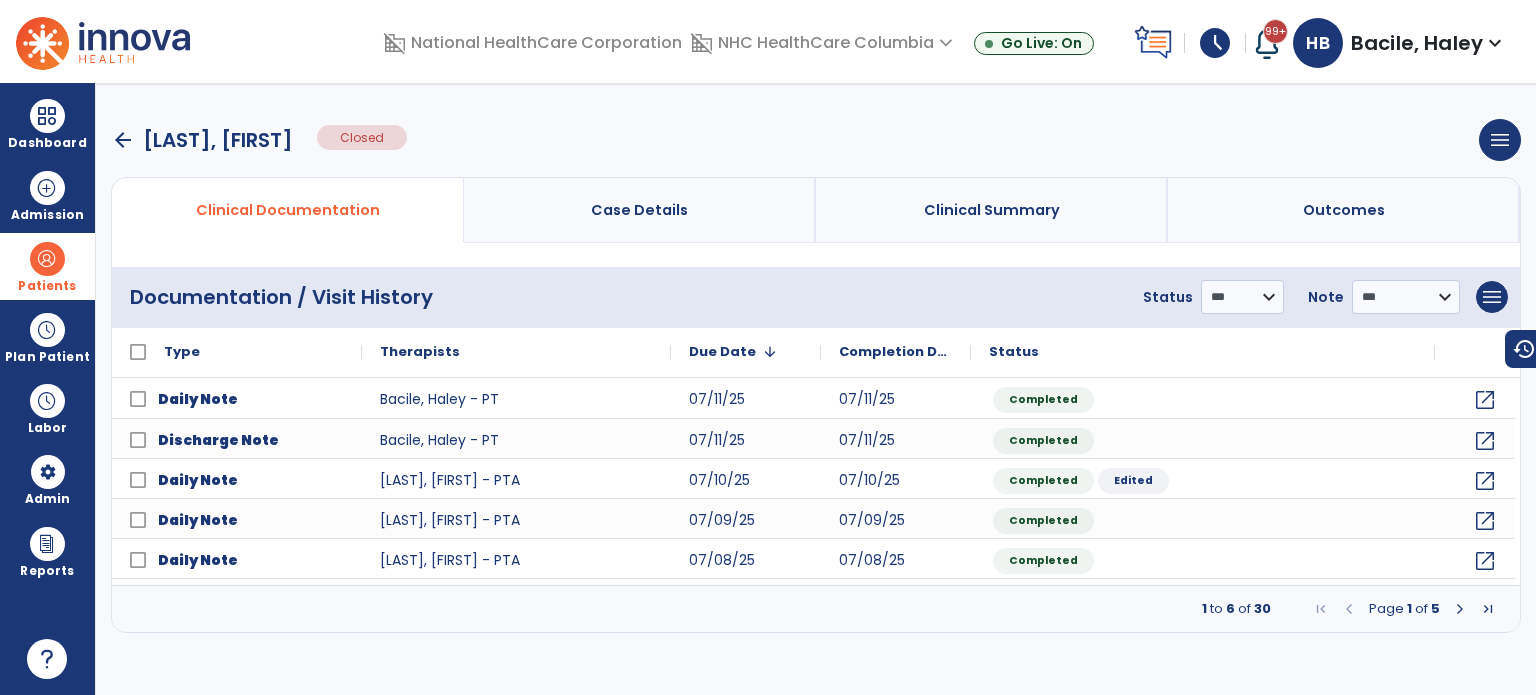 scroll, scrollTop: 0, scrollLeft: 0, axis: both 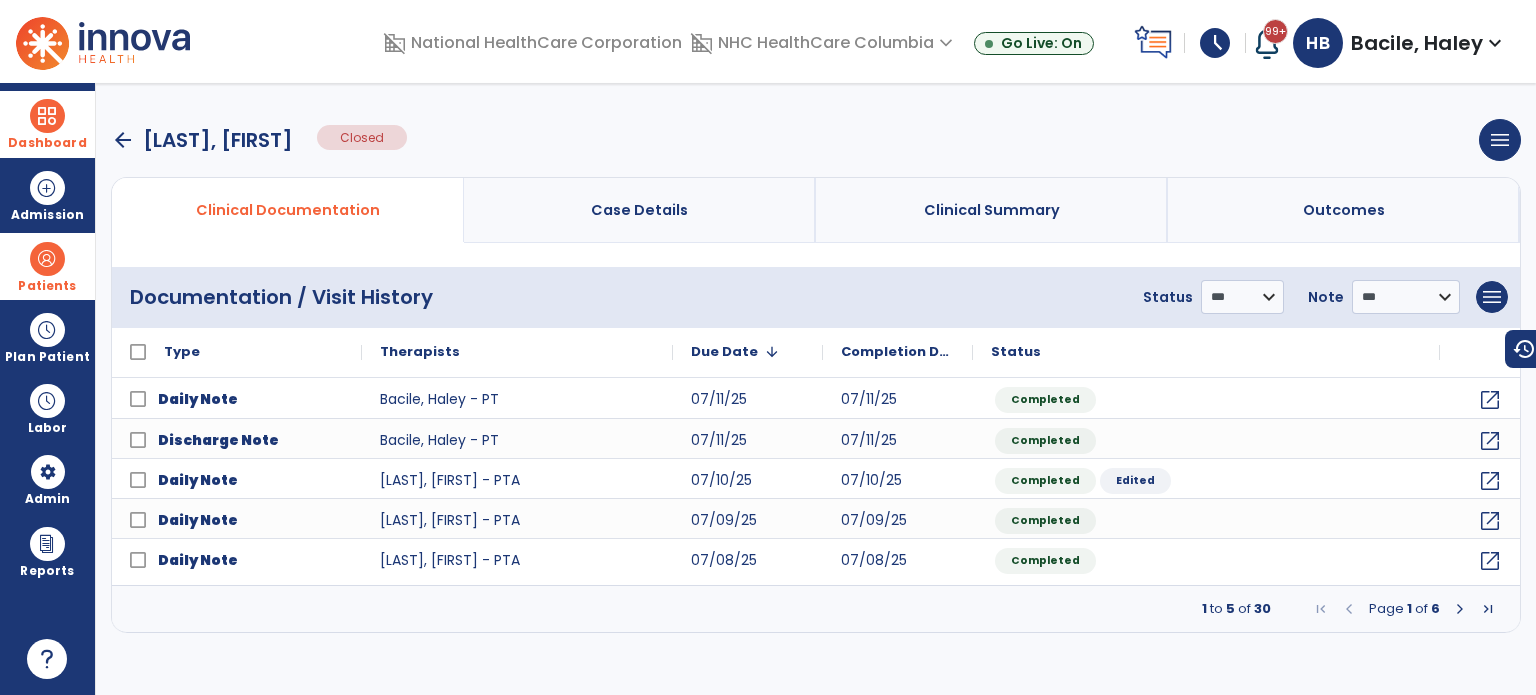 click on "Dashboard" at bounding box center (47, 124) 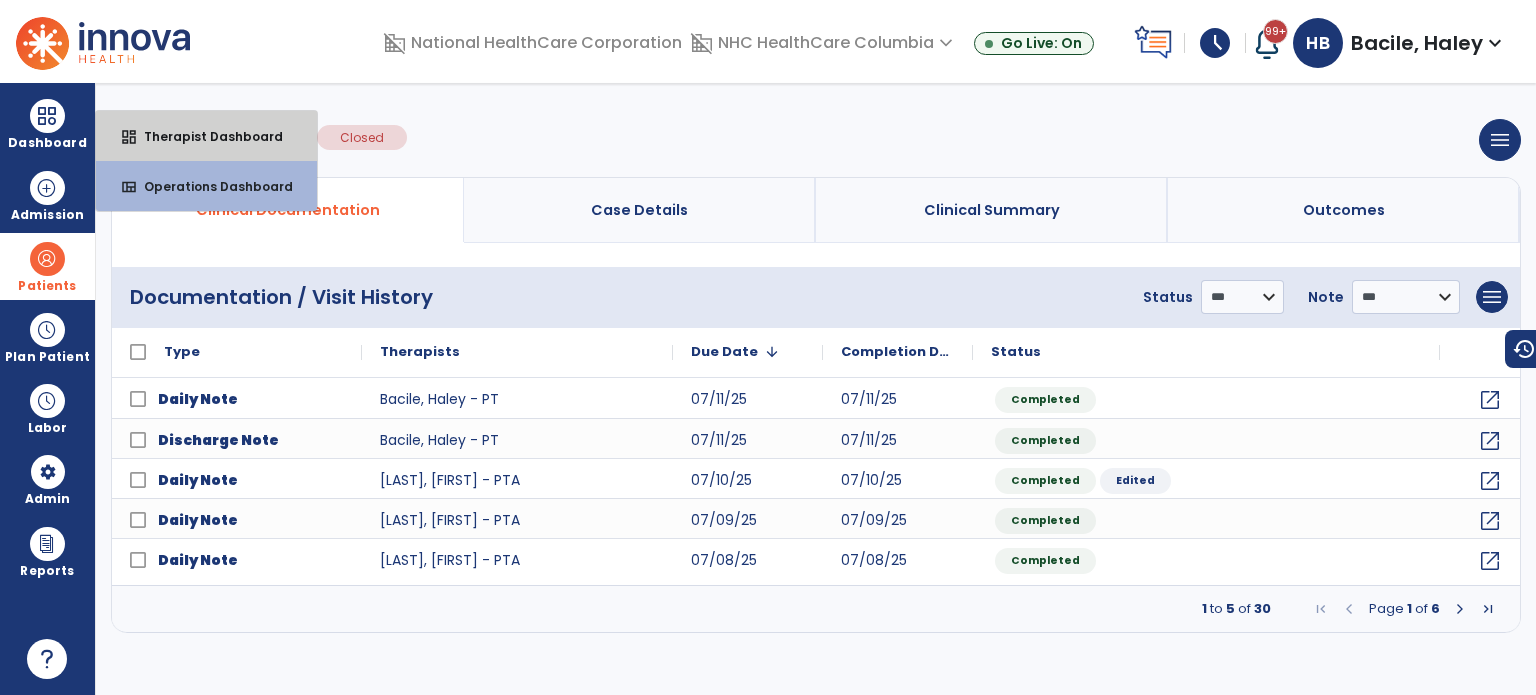 click on "dashboard" at bounding box center [129, 137] 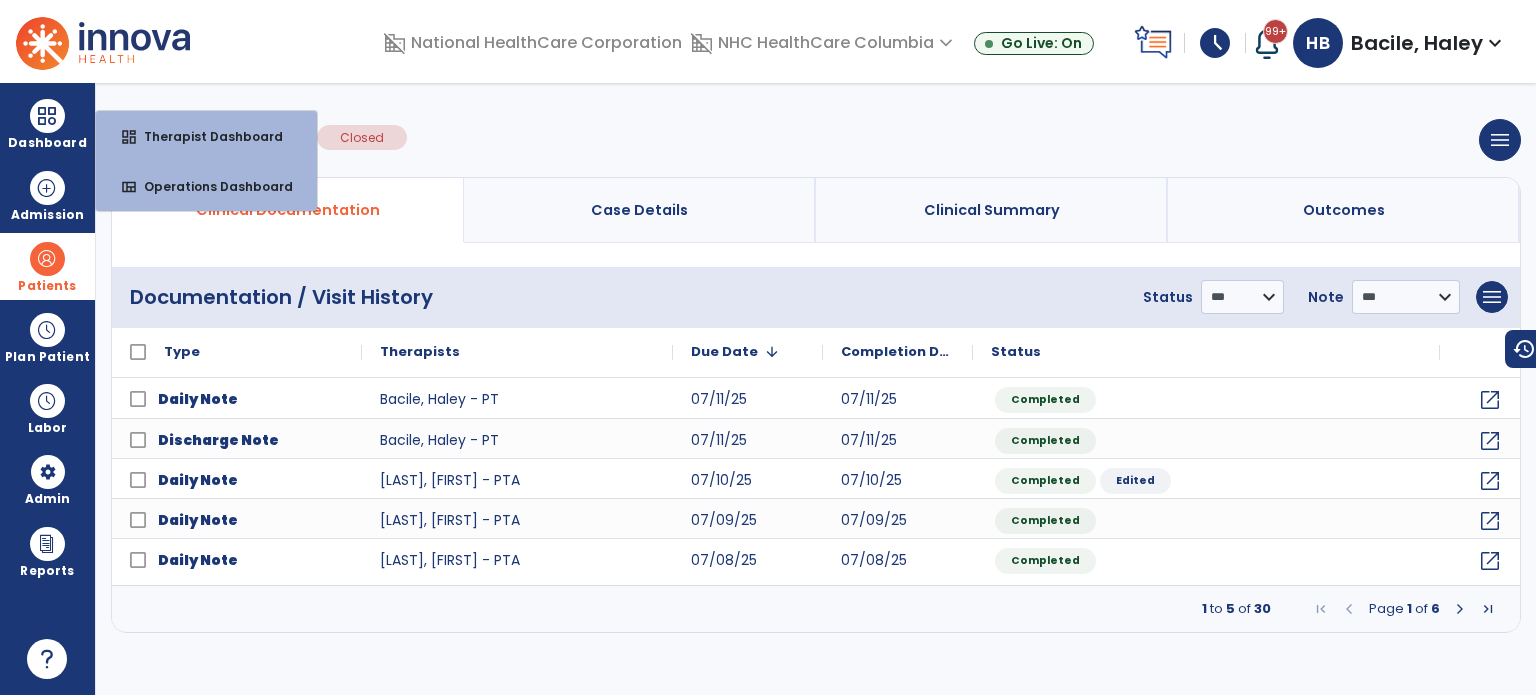 select on "****" 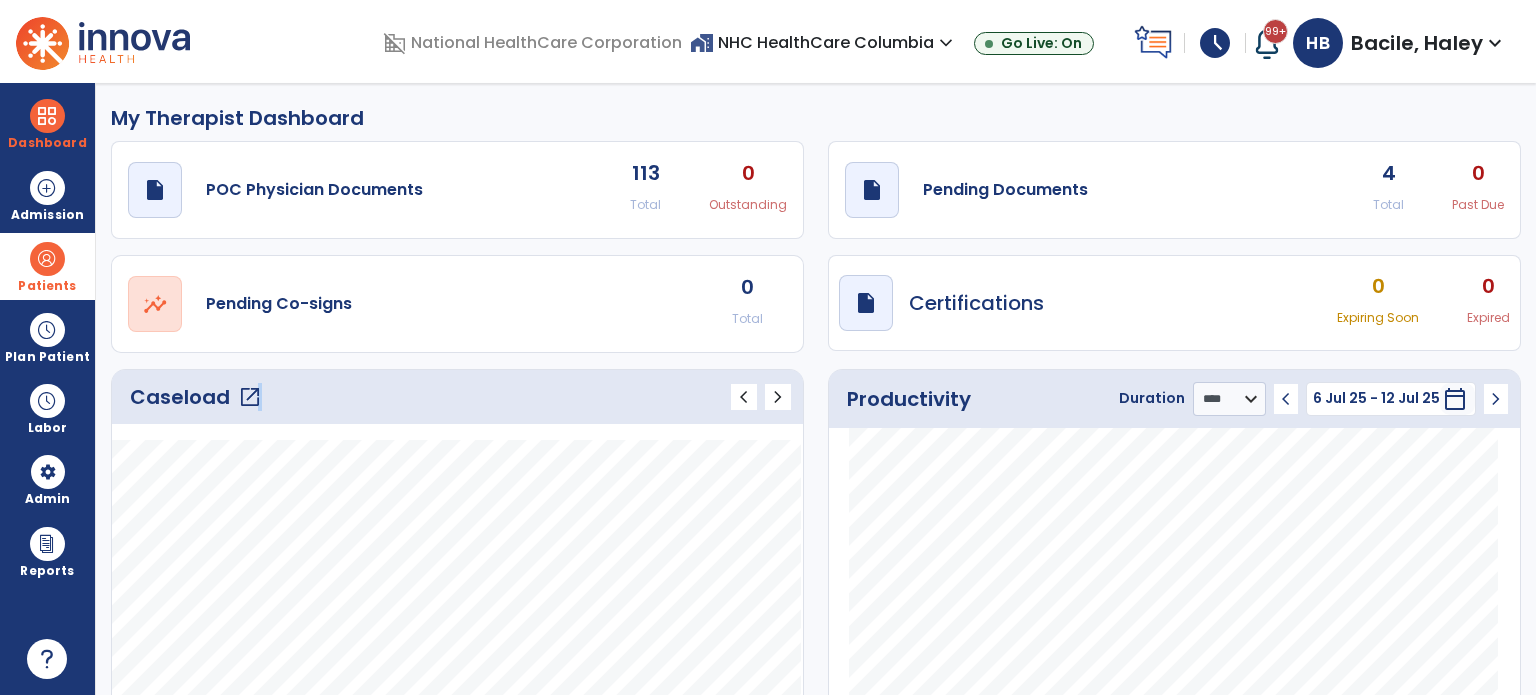 click on "open_in_new" 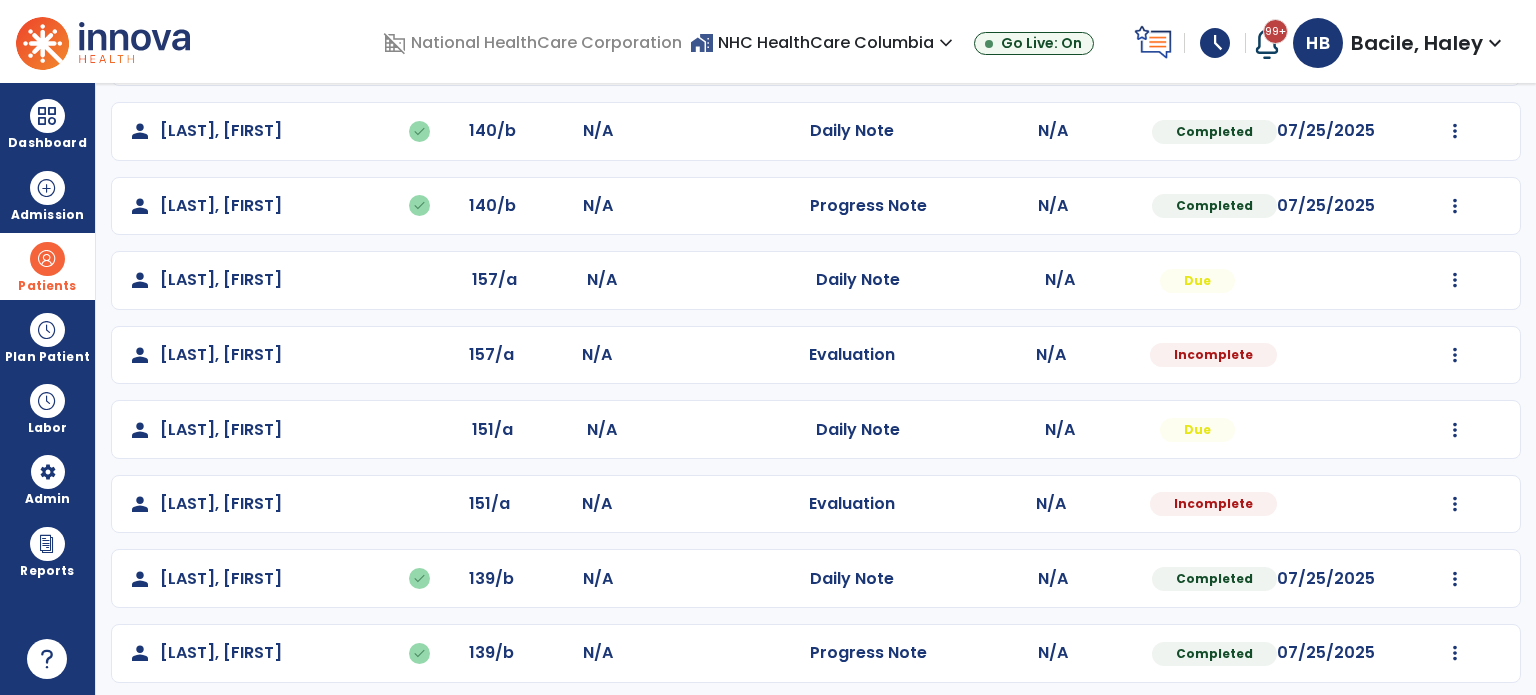 scroll, scrollTop: 811, scrollLeft: 0, axis: vertical 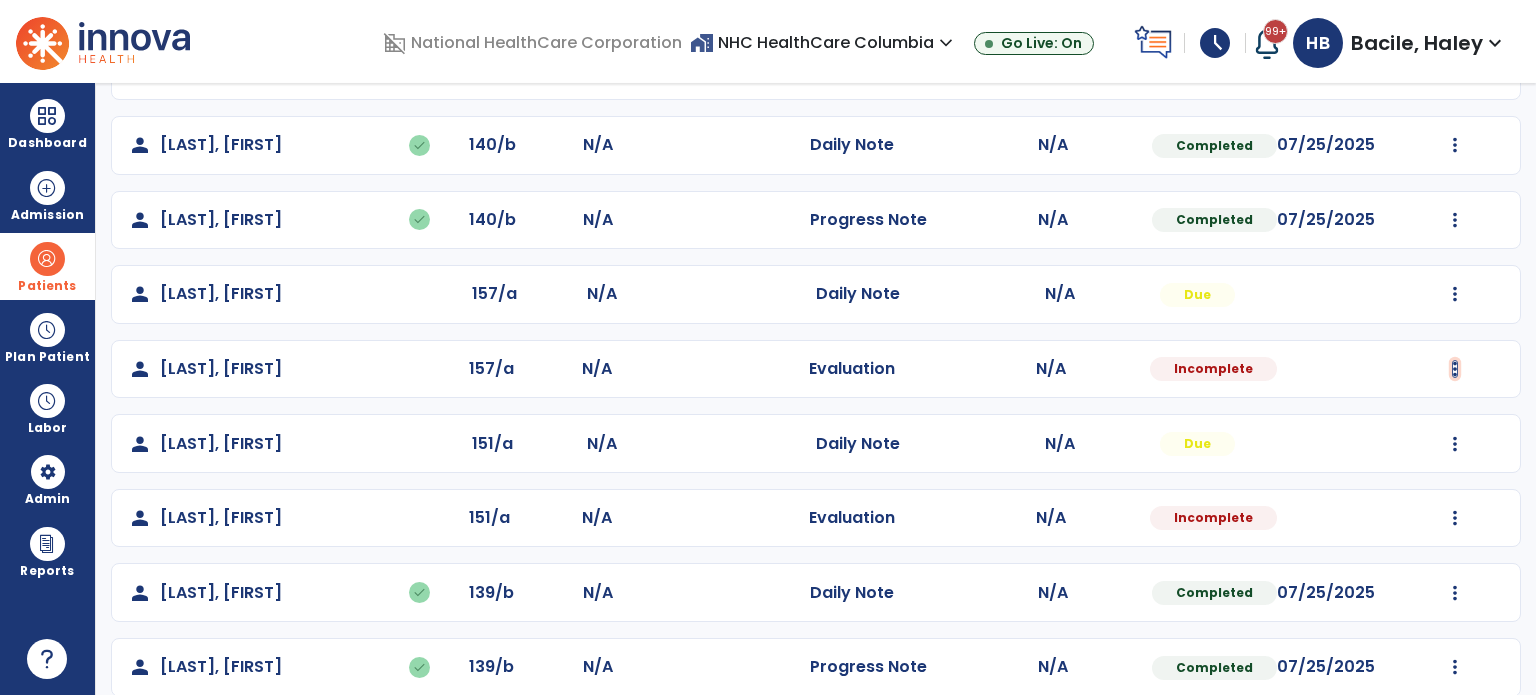 click at bounding box center (1455, -153) 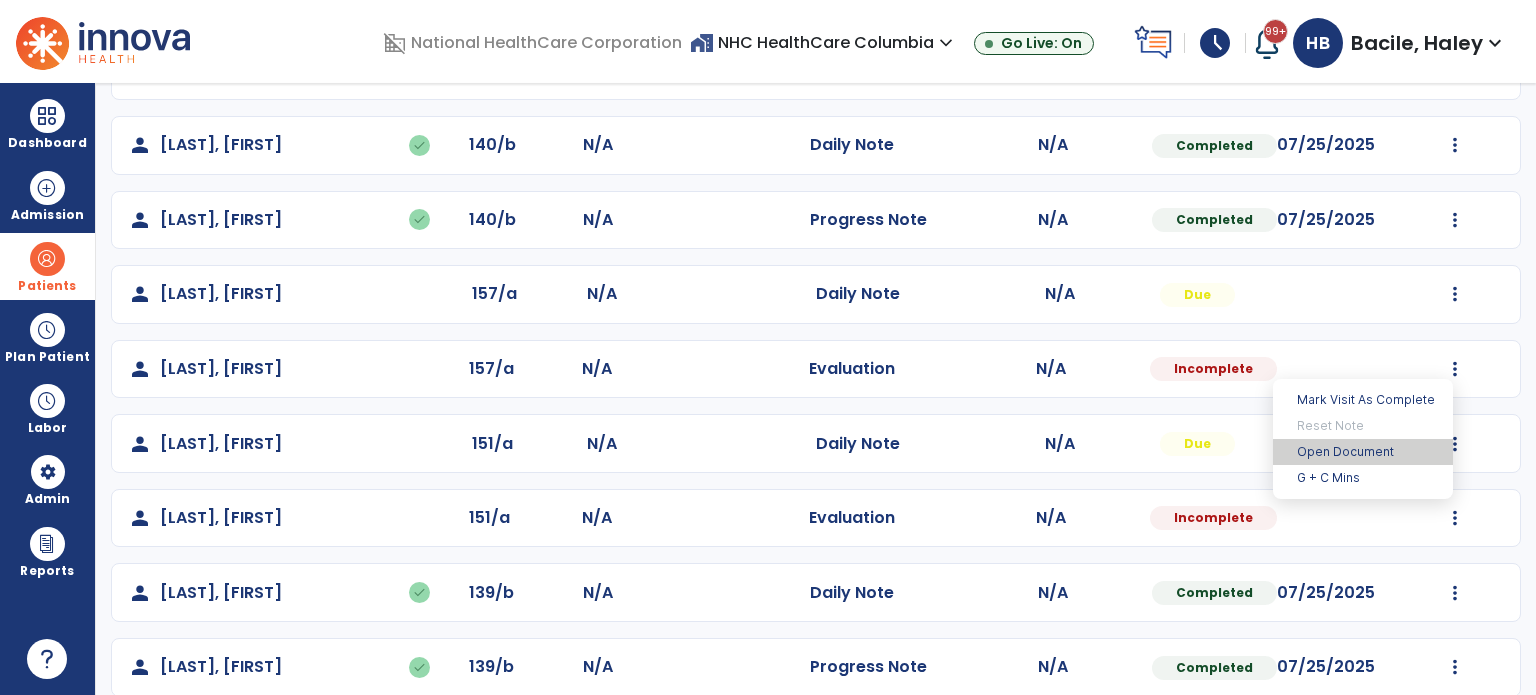 click on "Open Document" at bounding box center (1363, 452) 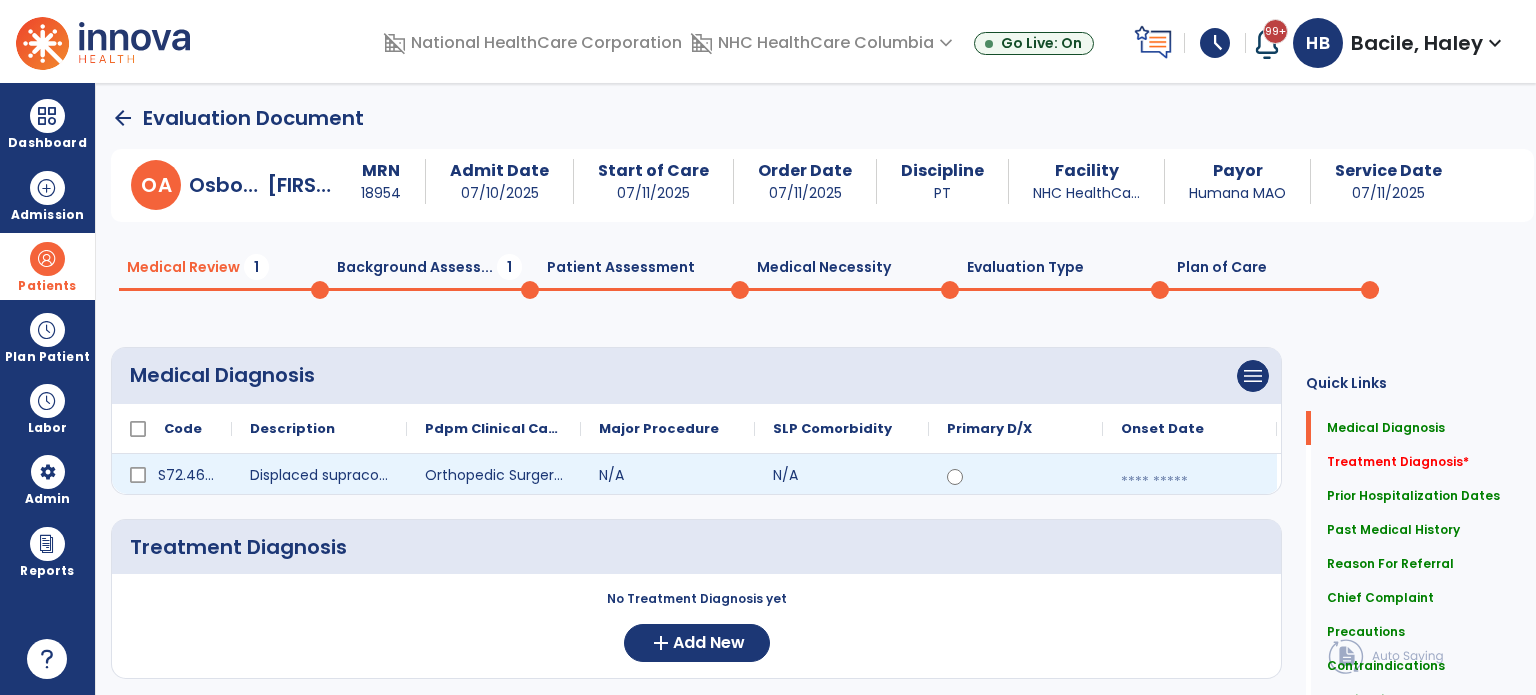 scroll, scrollTop: 100, scrollLeft: 0, axis: vertical 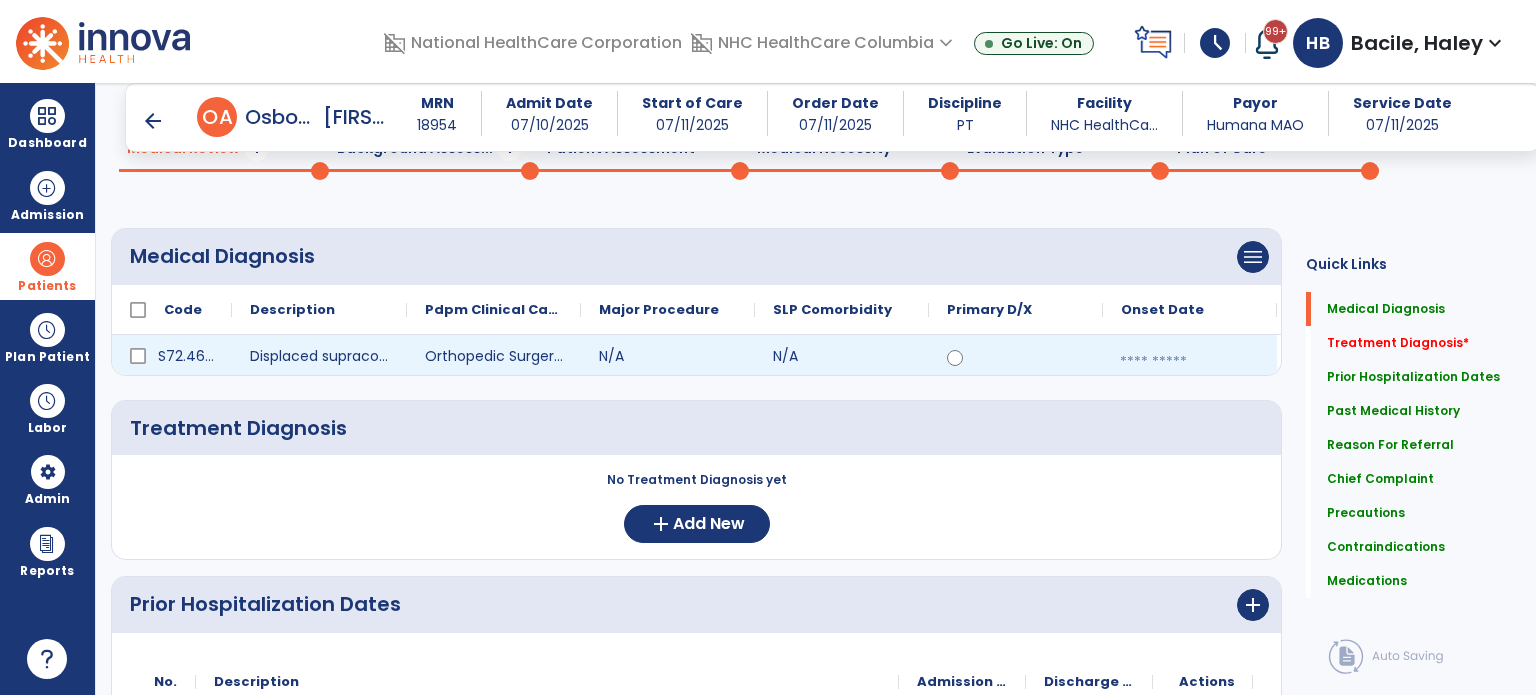 click at bounding box center (1190, 362) 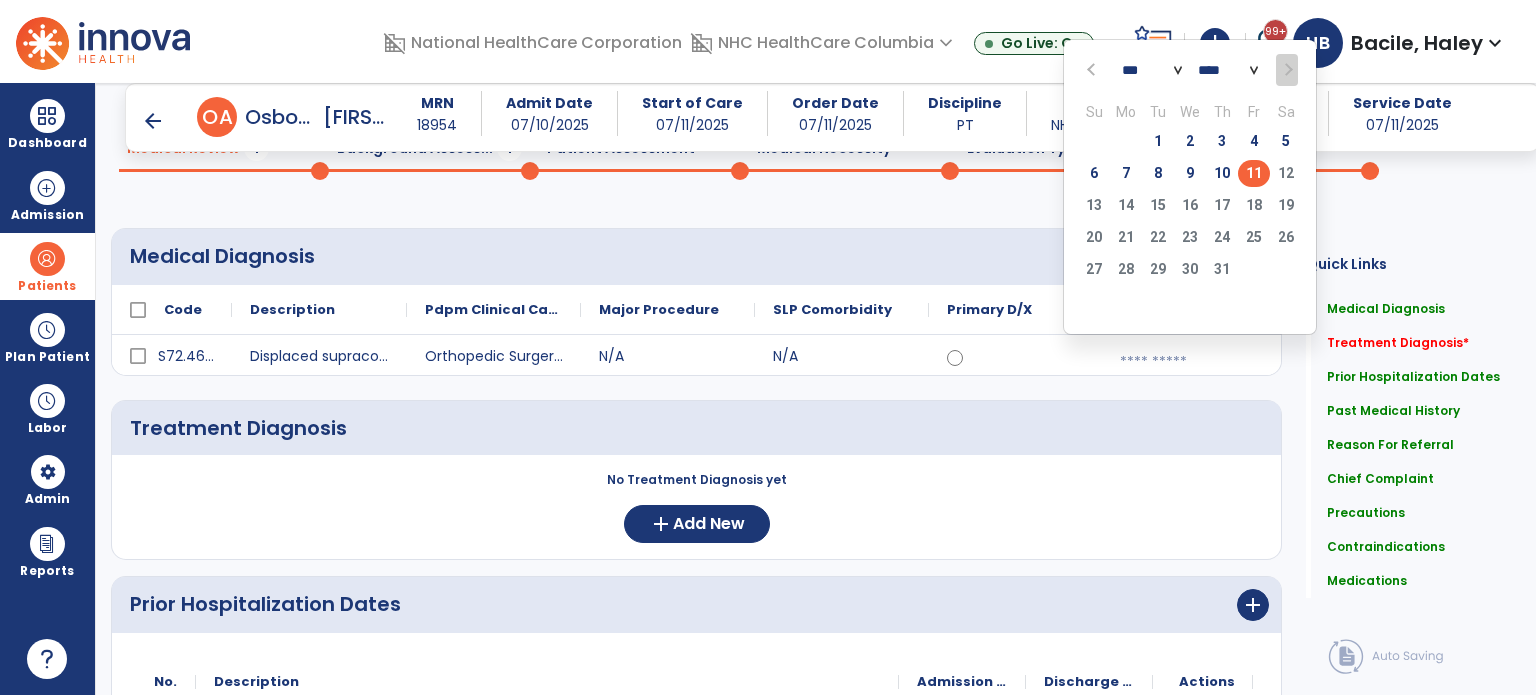 drag, startPoint x: 1256, startPoint y: 172, endPoint x: 1260, endPoint y: 188, distance: 16.492422 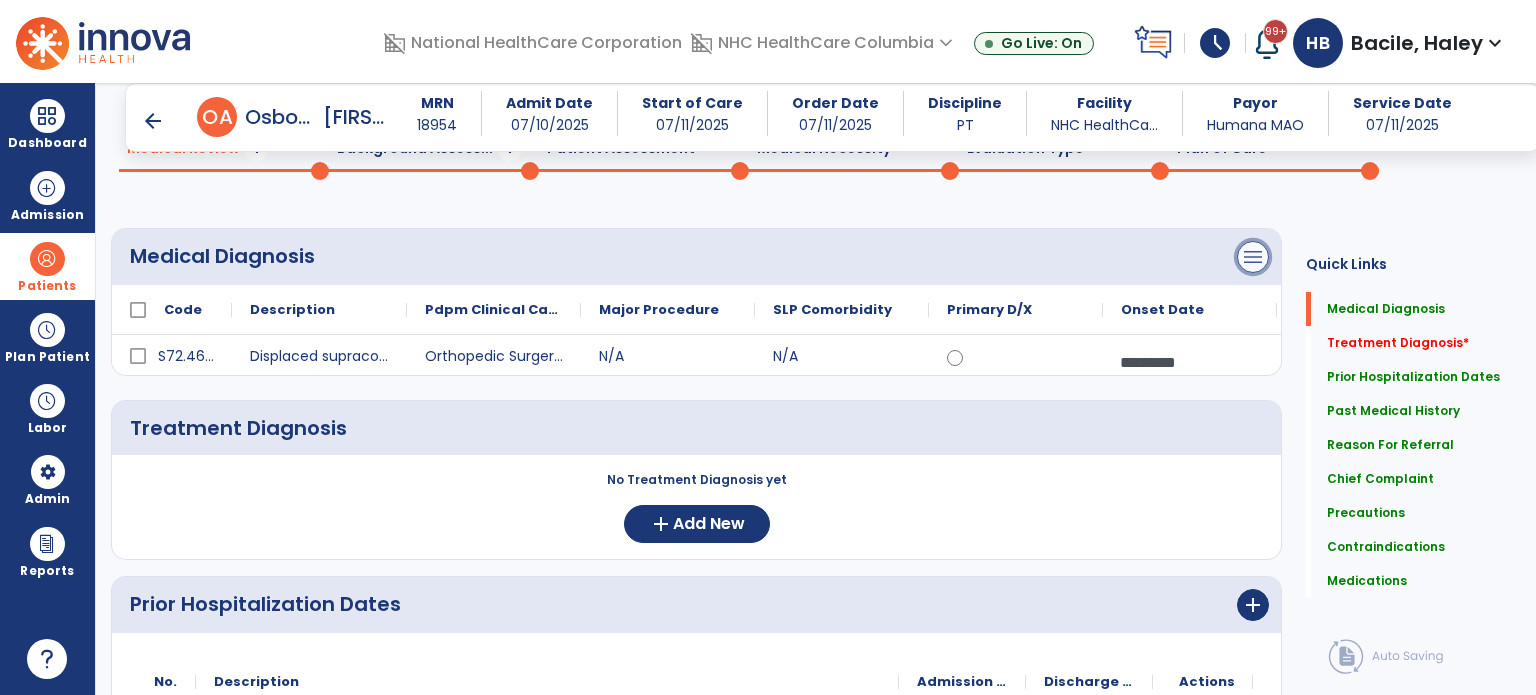 click on "menu" at bounding box center [1253, 257] 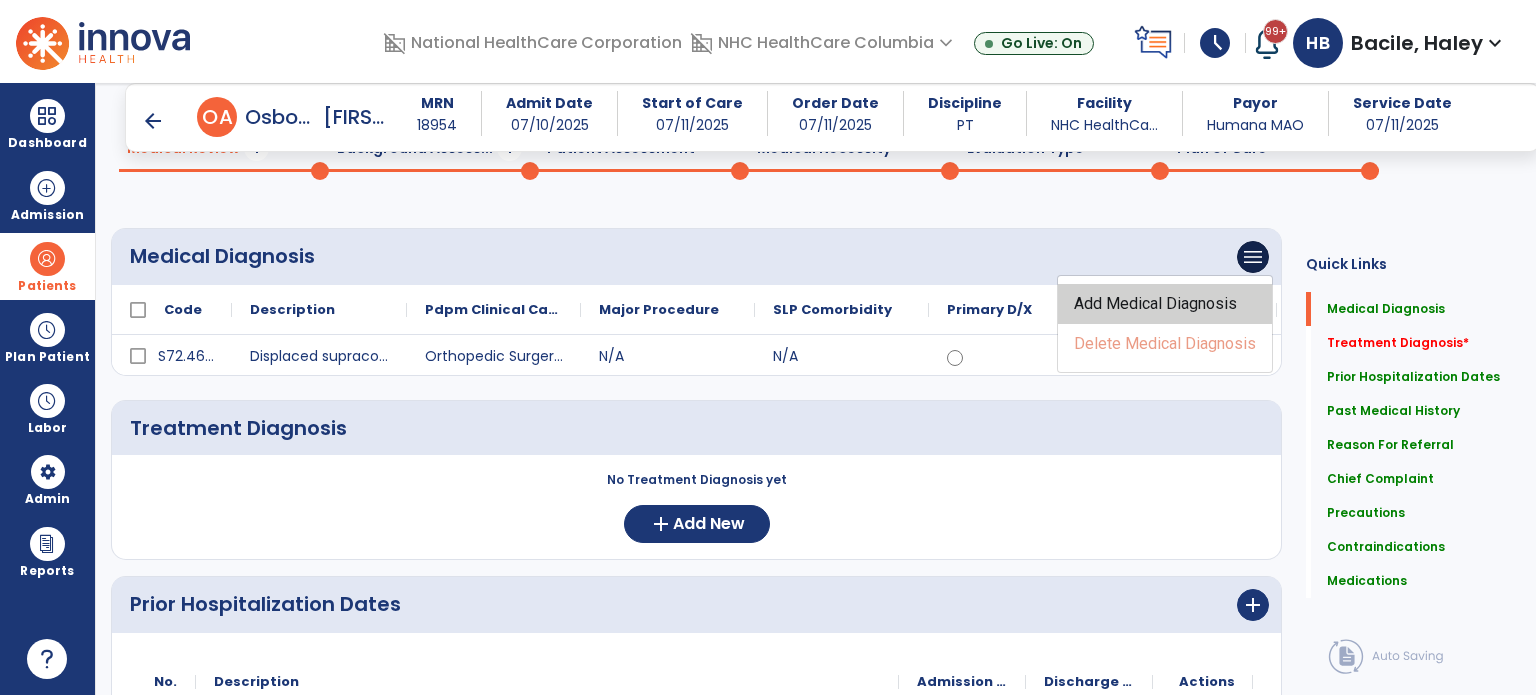 click on "Add Medical Diagnosis" 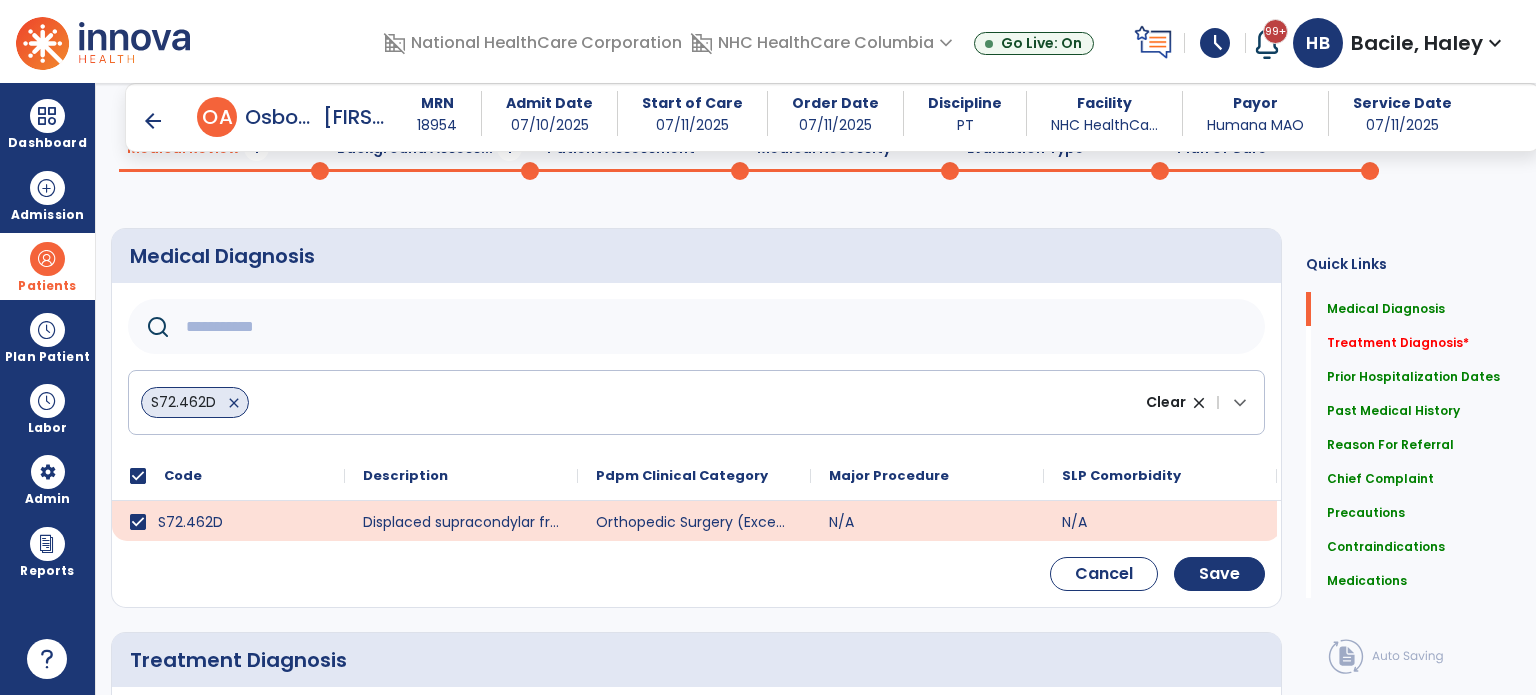 click 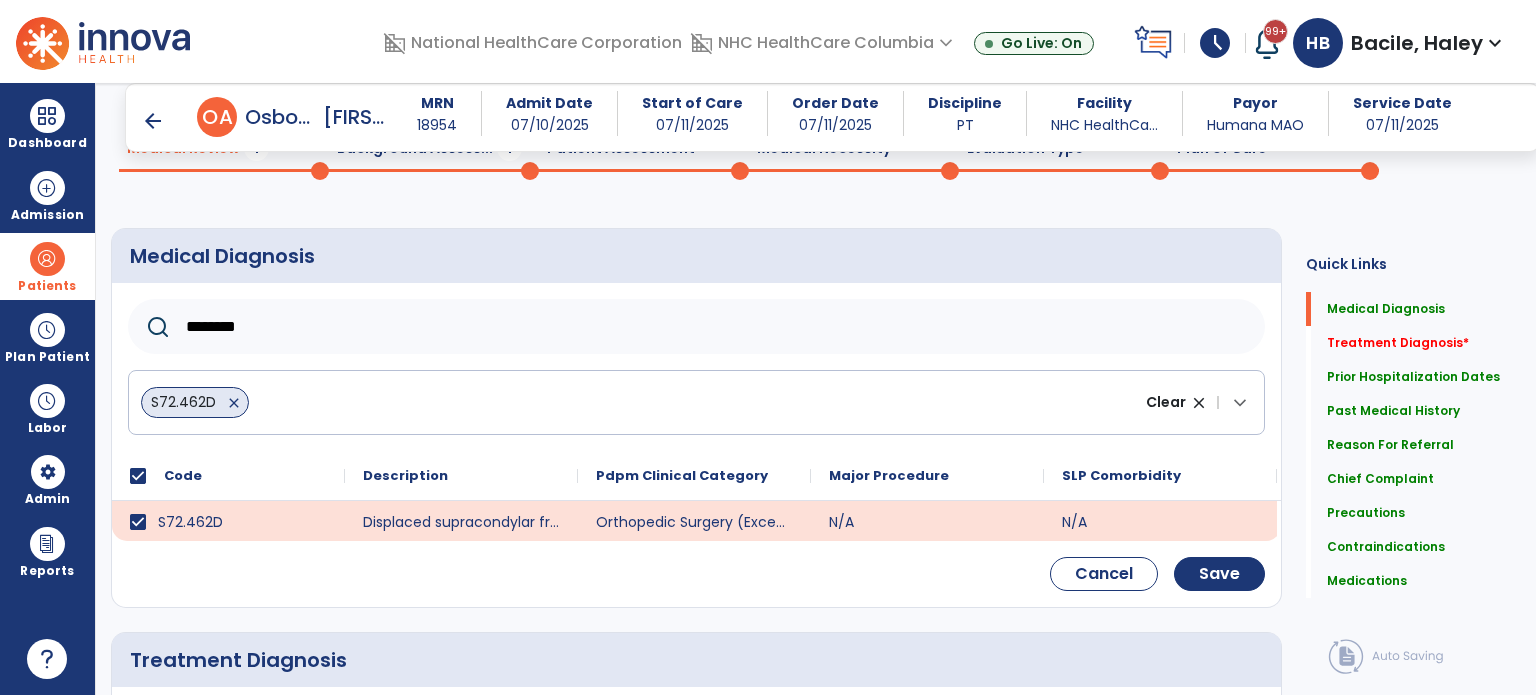 drag, startPoint x: 328, startPoint y: 331, endPoint x: 197, endPoint y: 347, distance: 131.97348 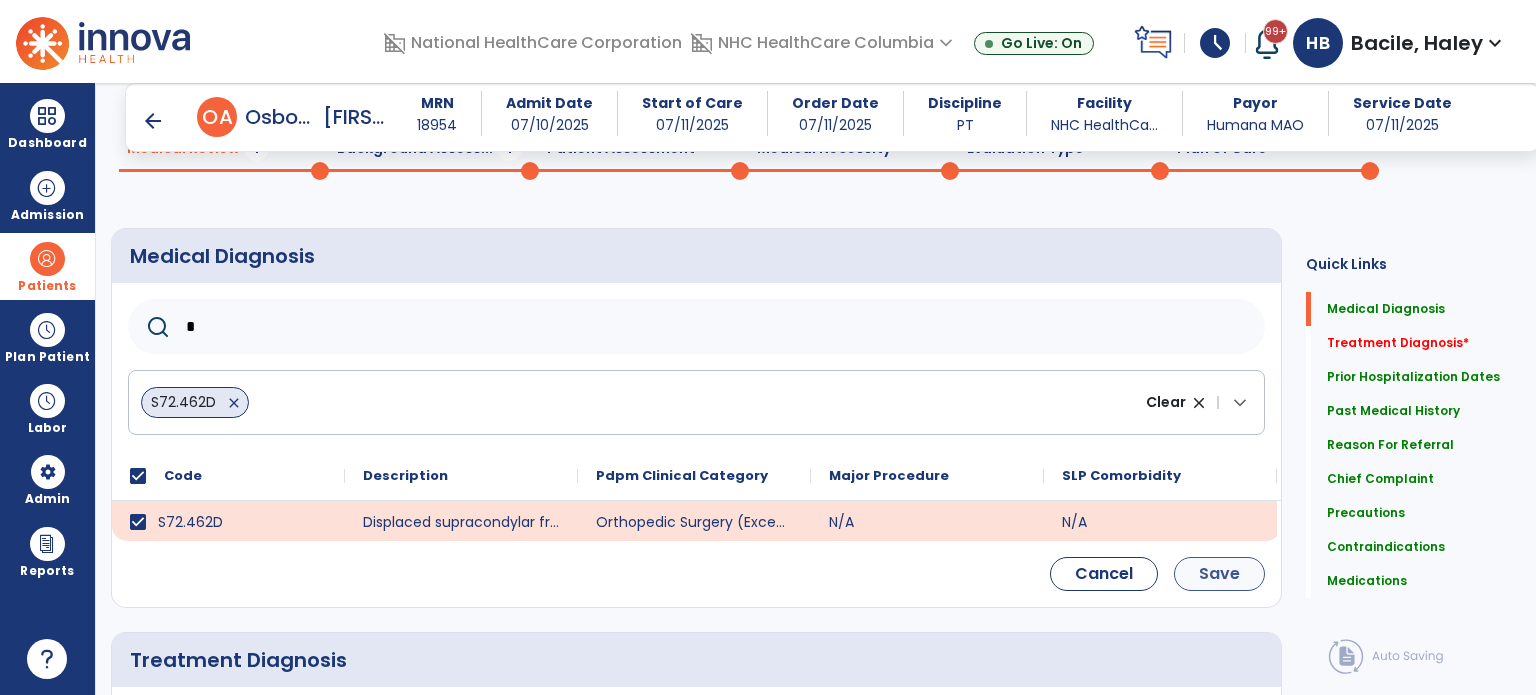 type on "*" 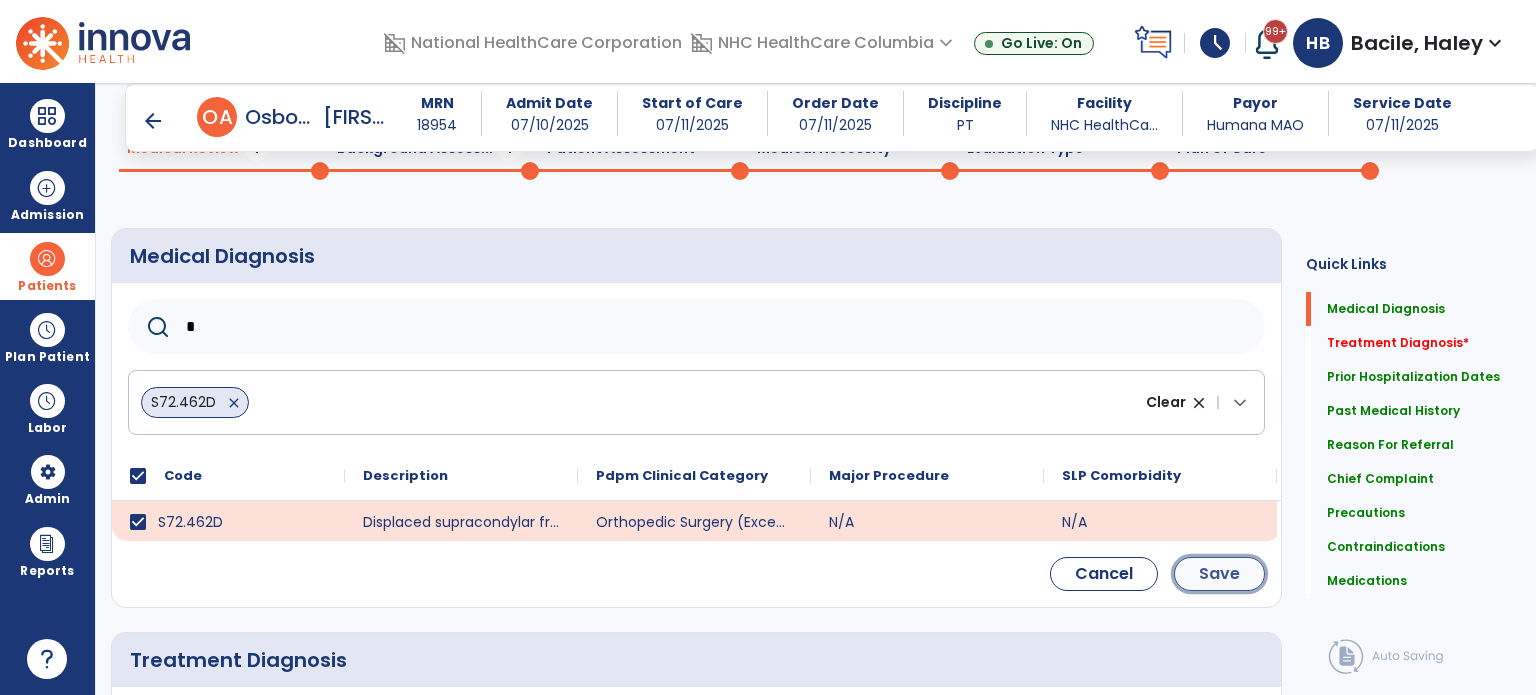 click on "Save" 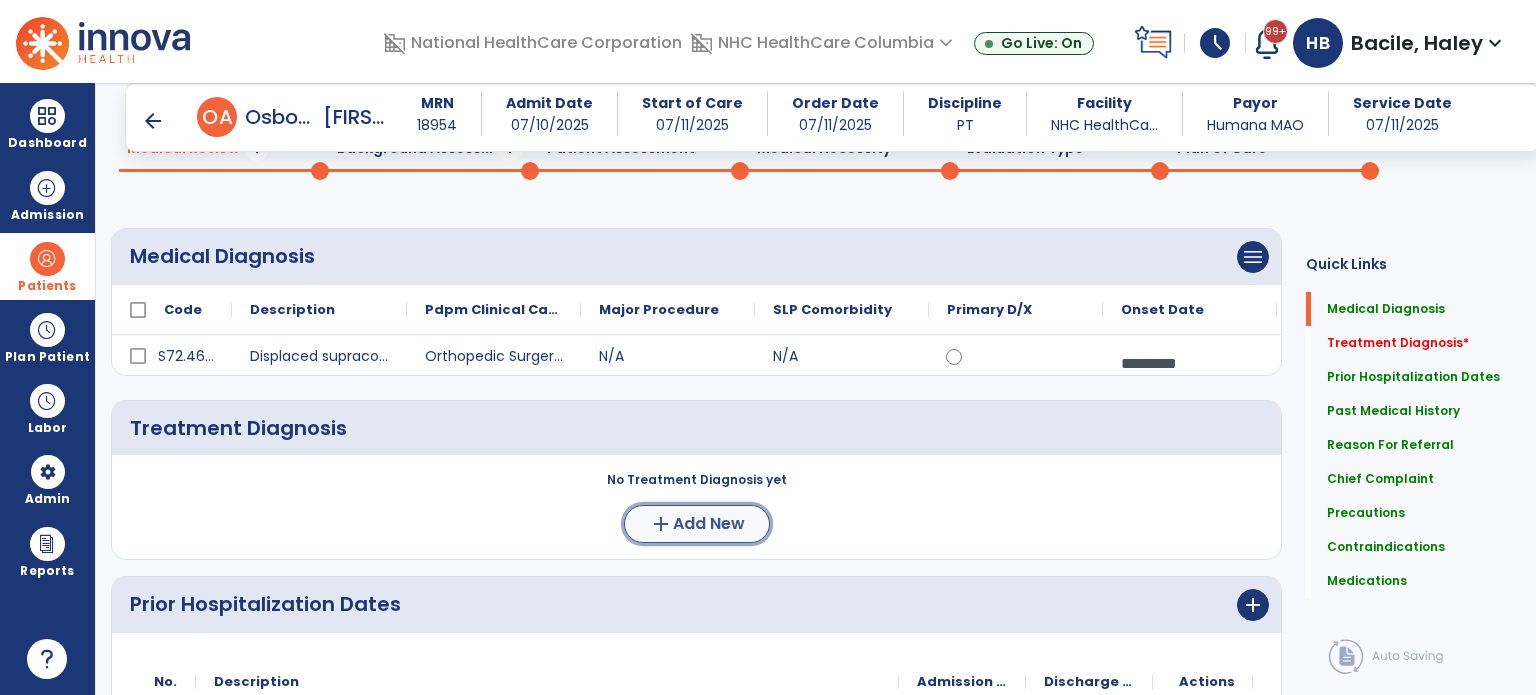 click on "add  Add New" 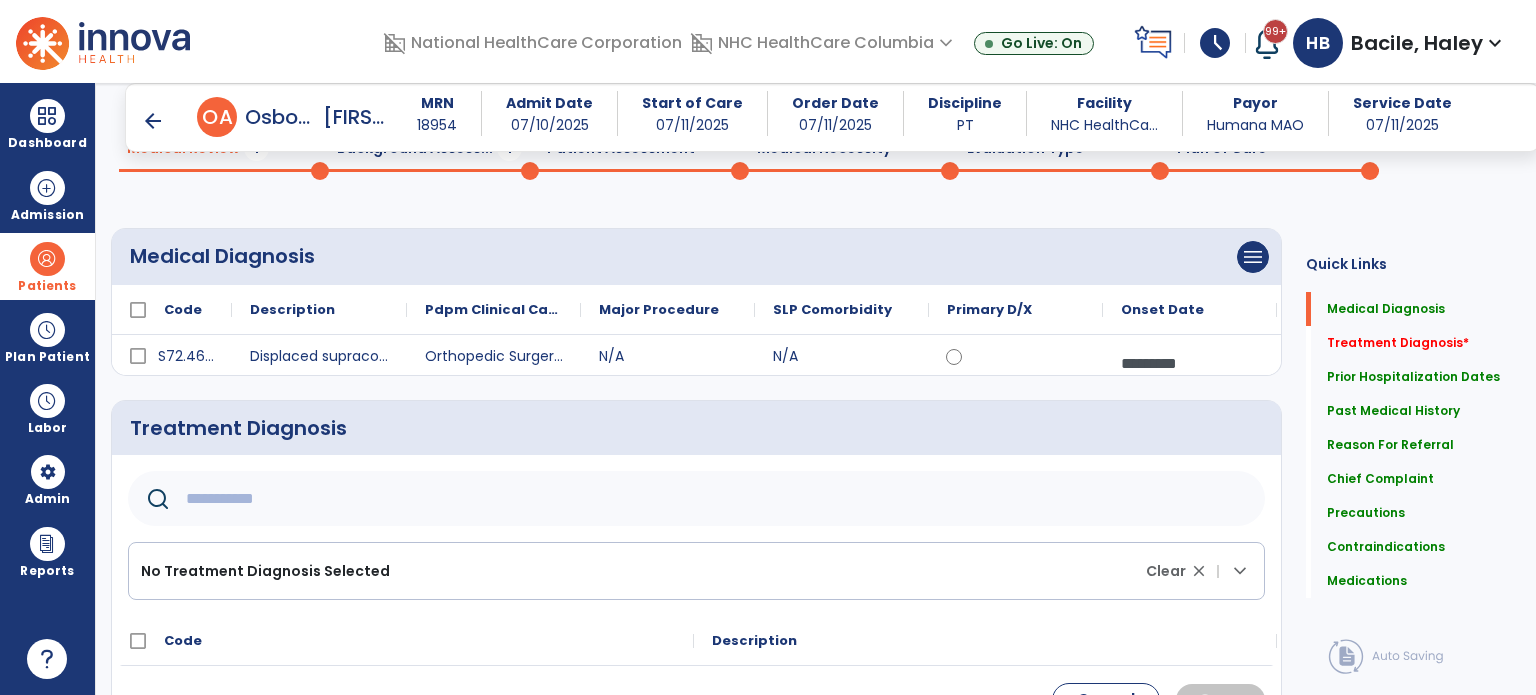 click 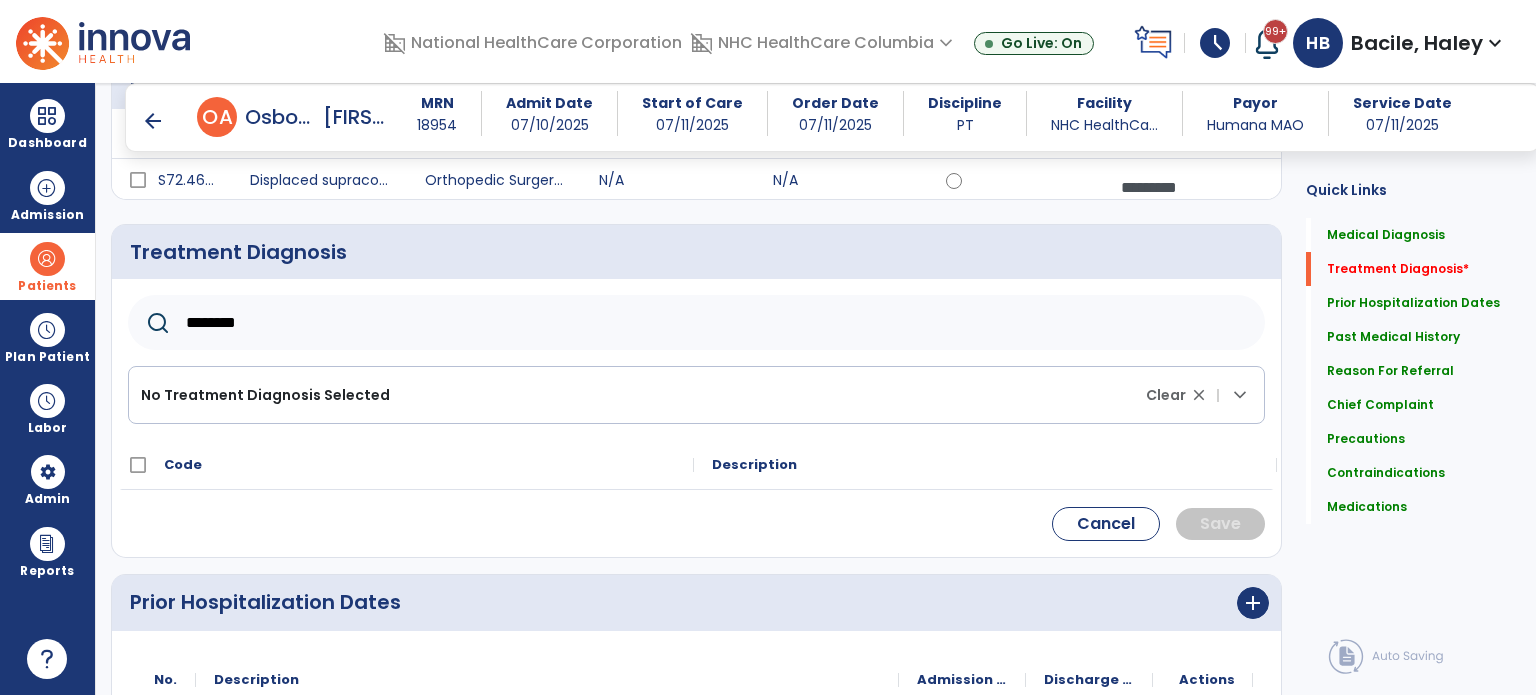 scroll, scrollTop: 300, scrollLeft: 0, axis: vertical 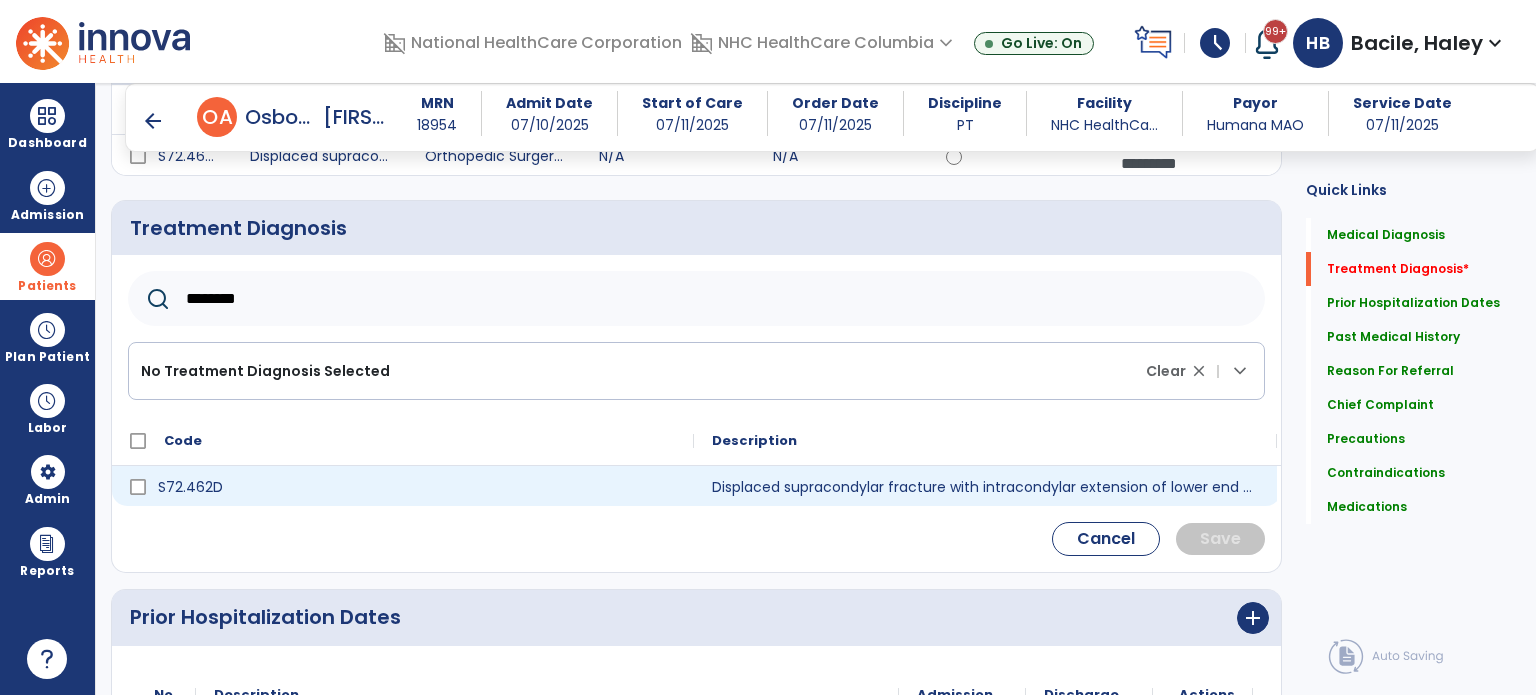 type on "********" 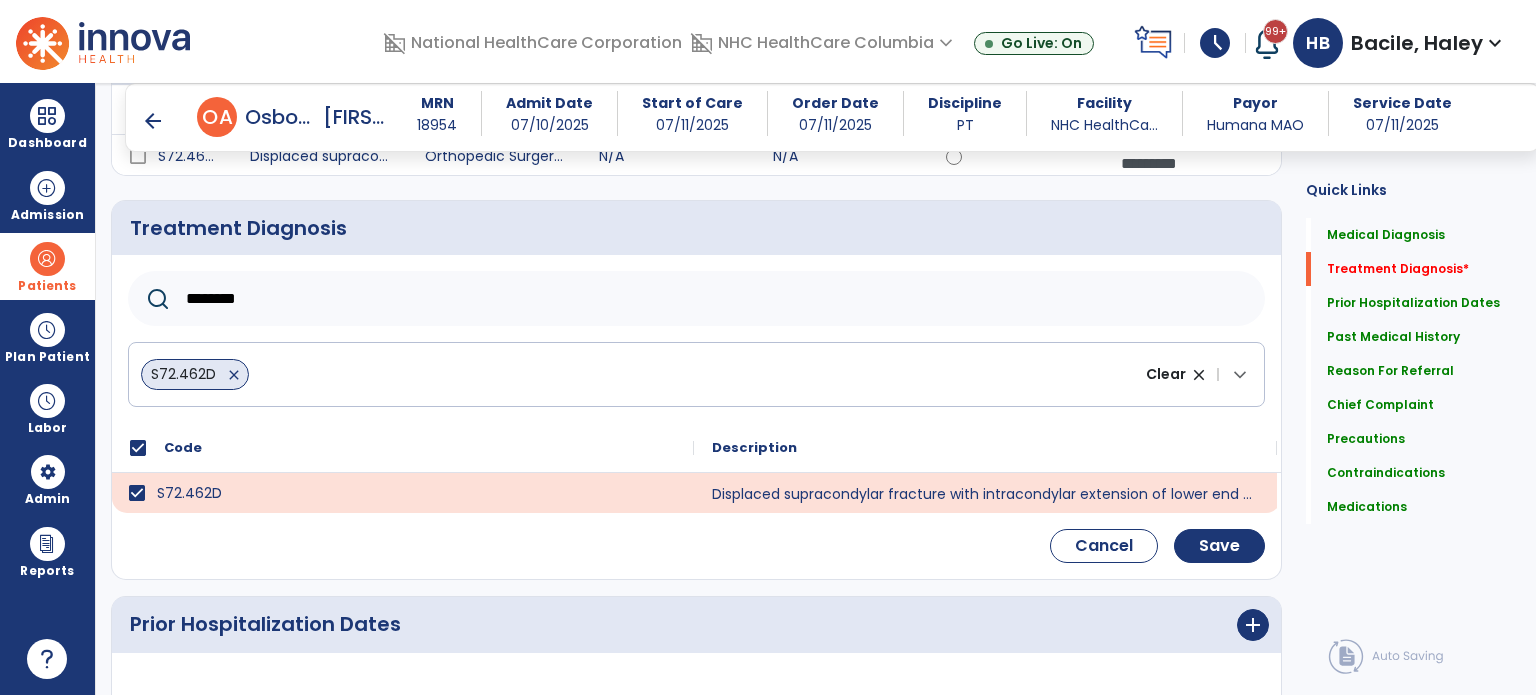 click on "Cancel    Save" 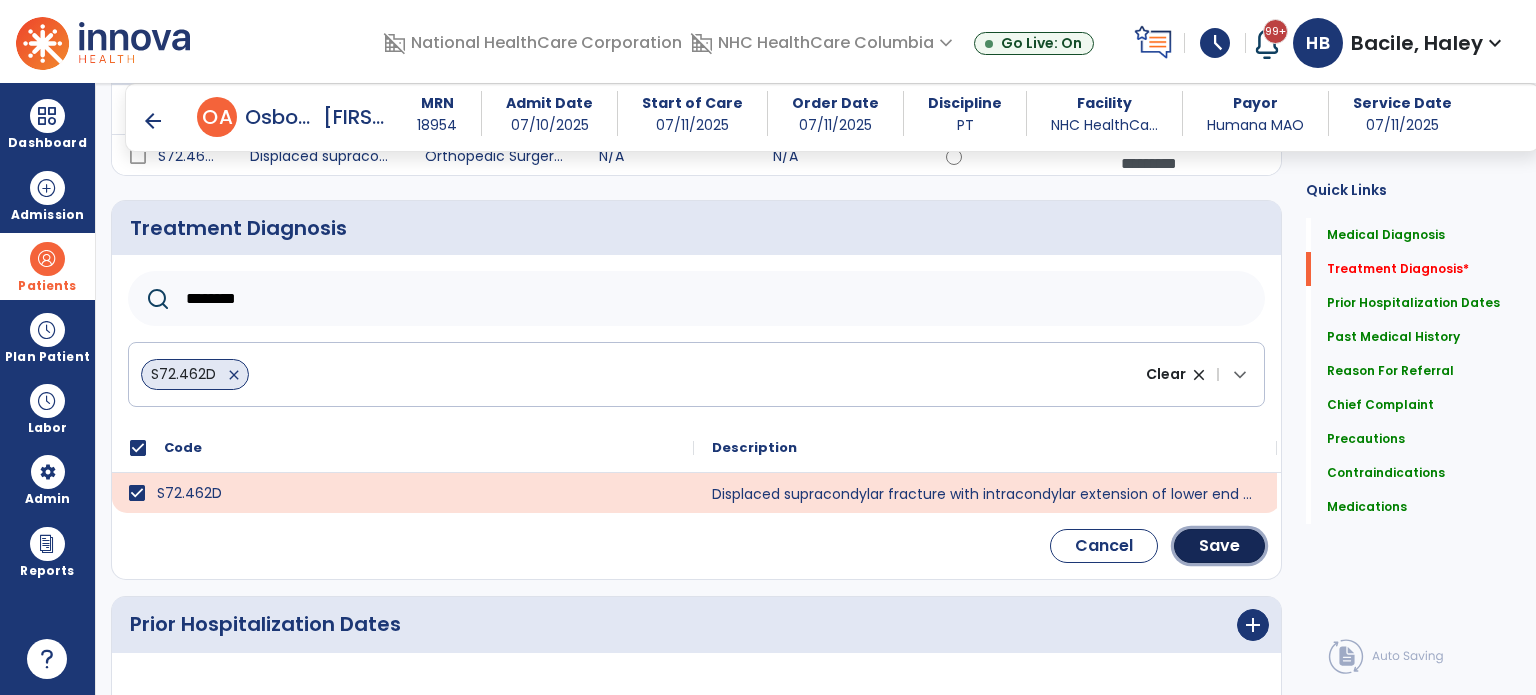 drag, startPoint x: 1213, startPoint y: 536, endPoint x: 1205, endPoint y: 525, distance: 13.601471 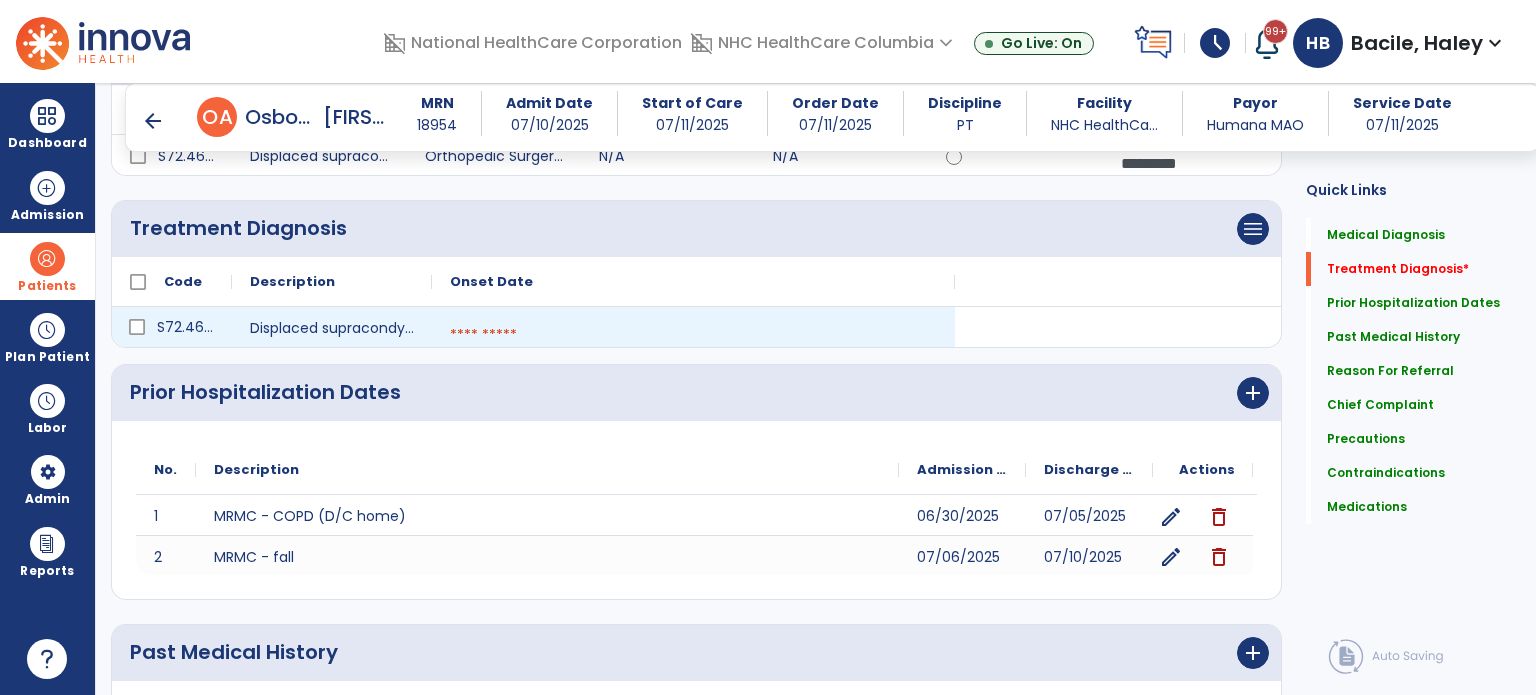 click at bounding box center [693, 335] 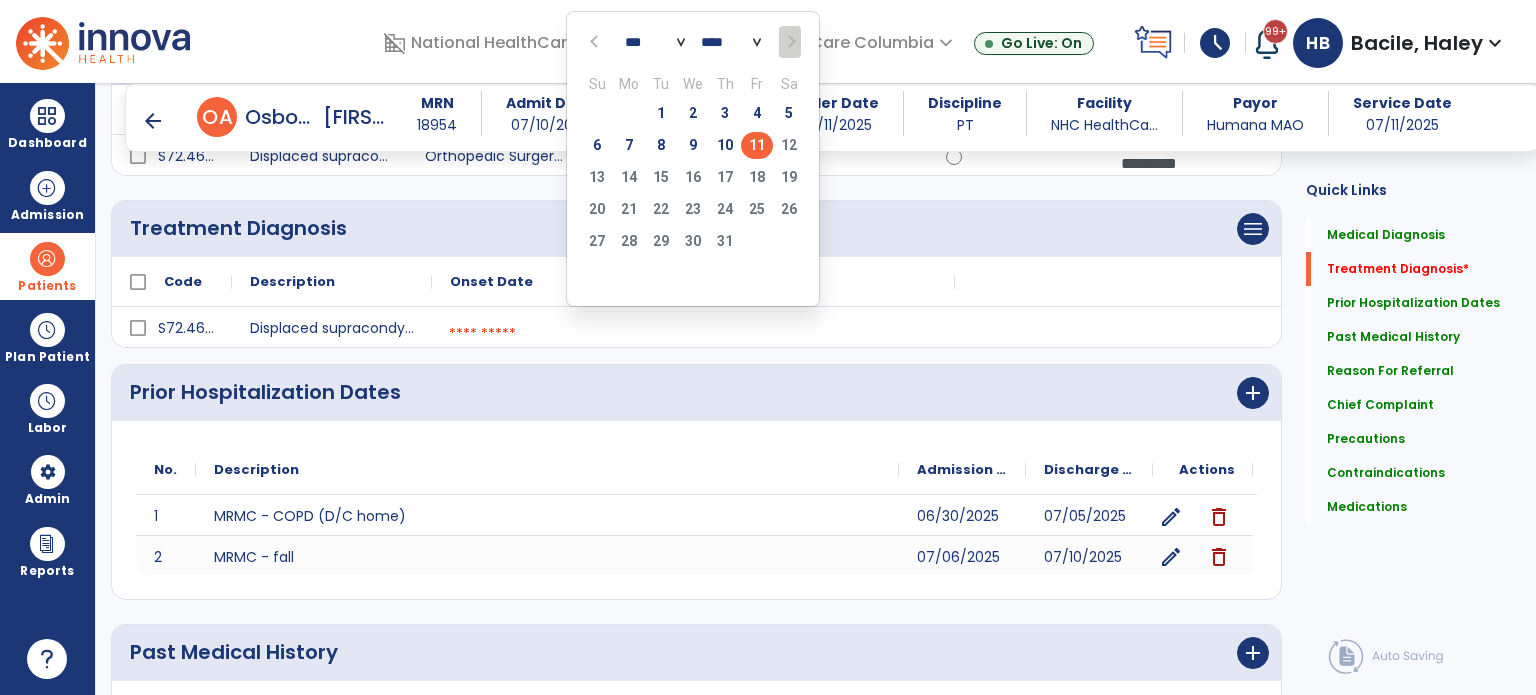 click on "11" 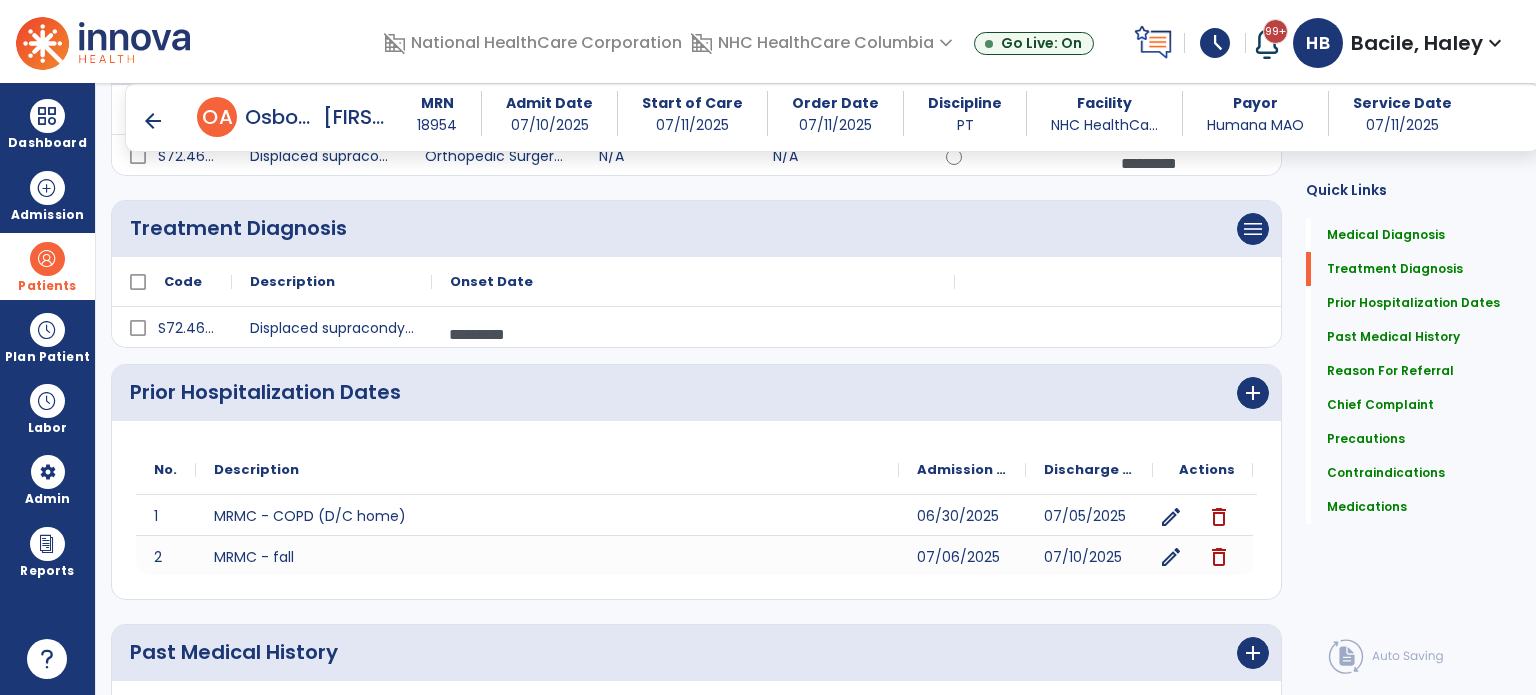 scroll, scrollTop: 0, scrollLeft: 0, axis: both 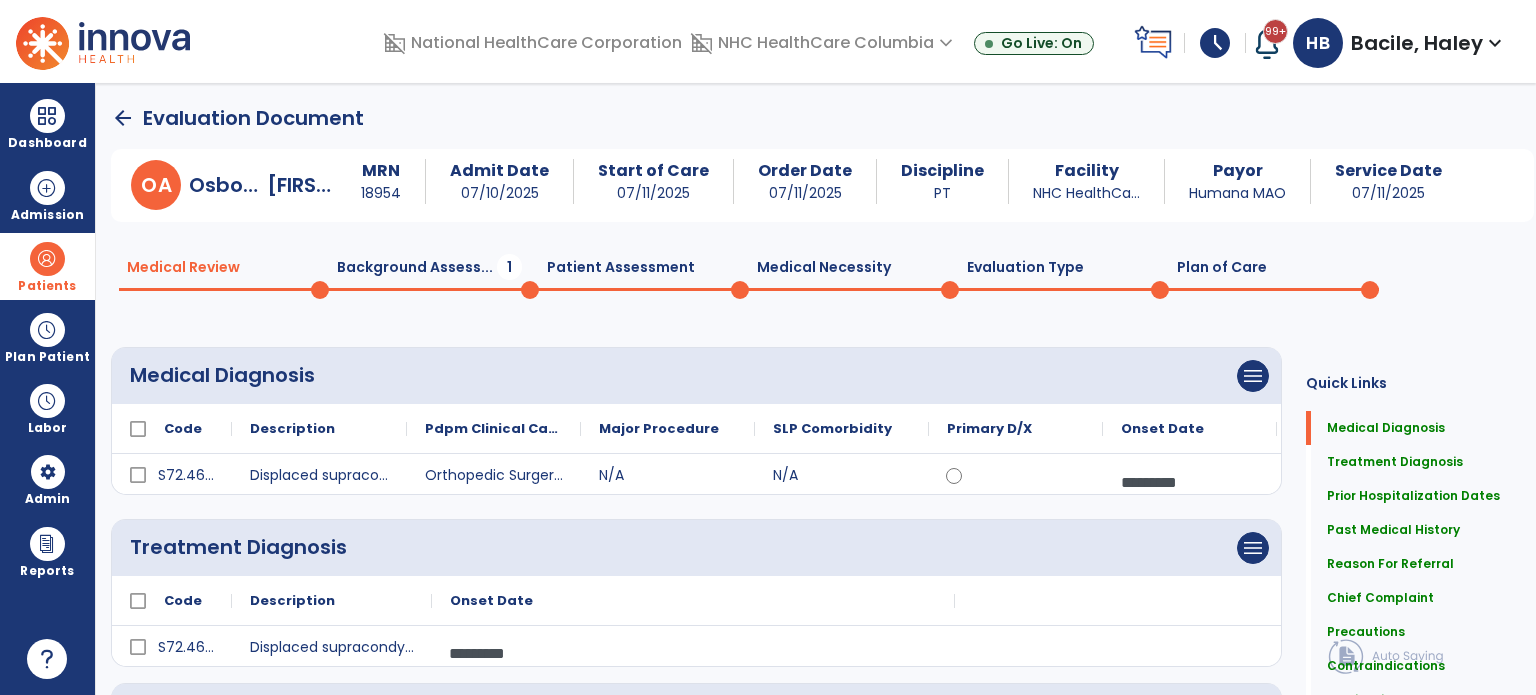 click on "Background Assess...  1" 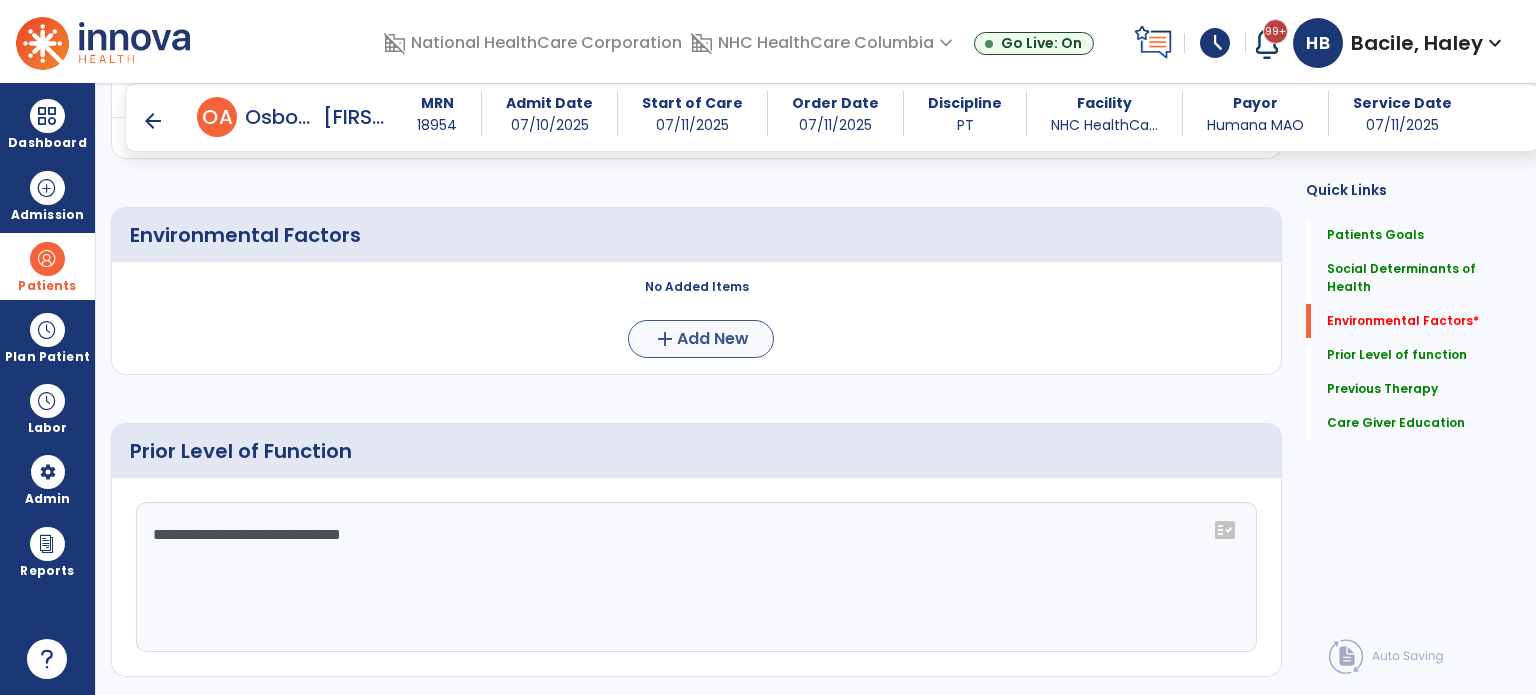 scroll, scrollTop: 500, scrollLeft: 0, axis: vertical 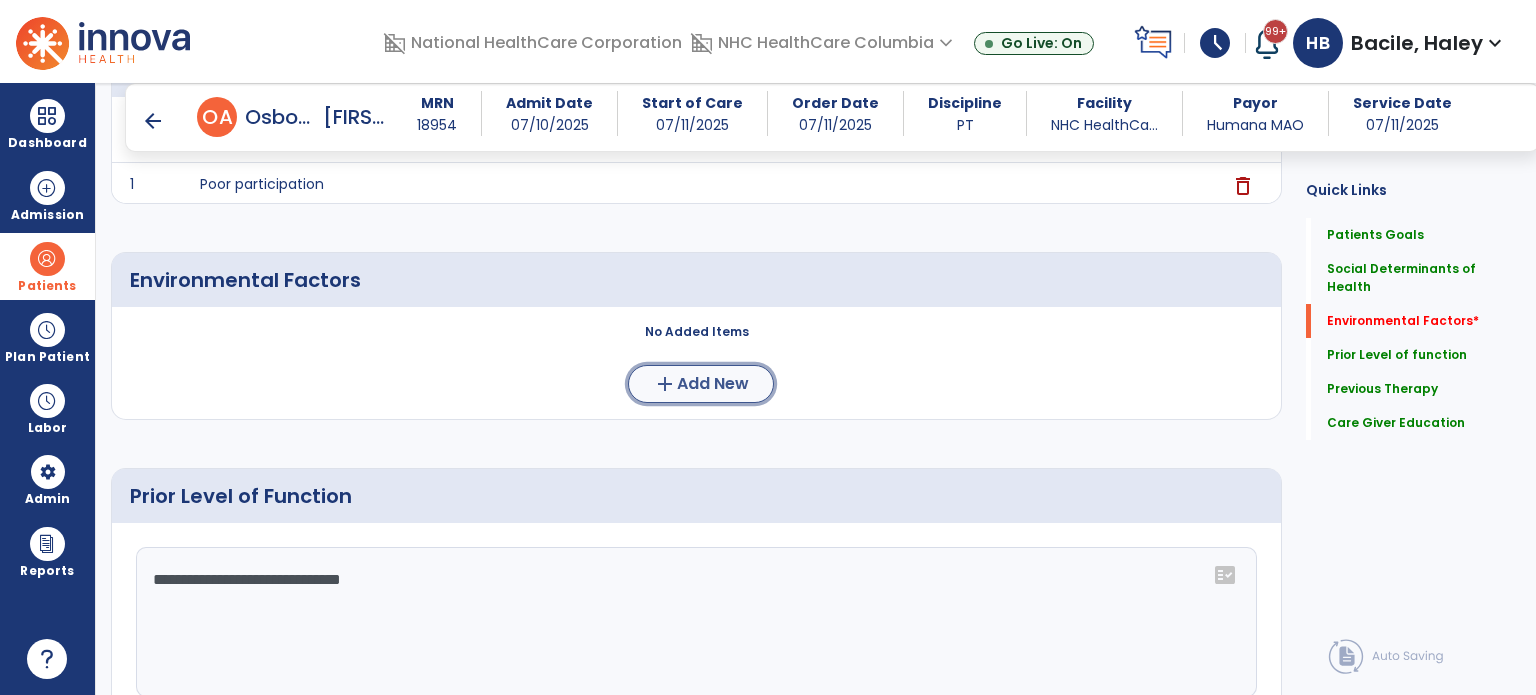 click on "Add New" 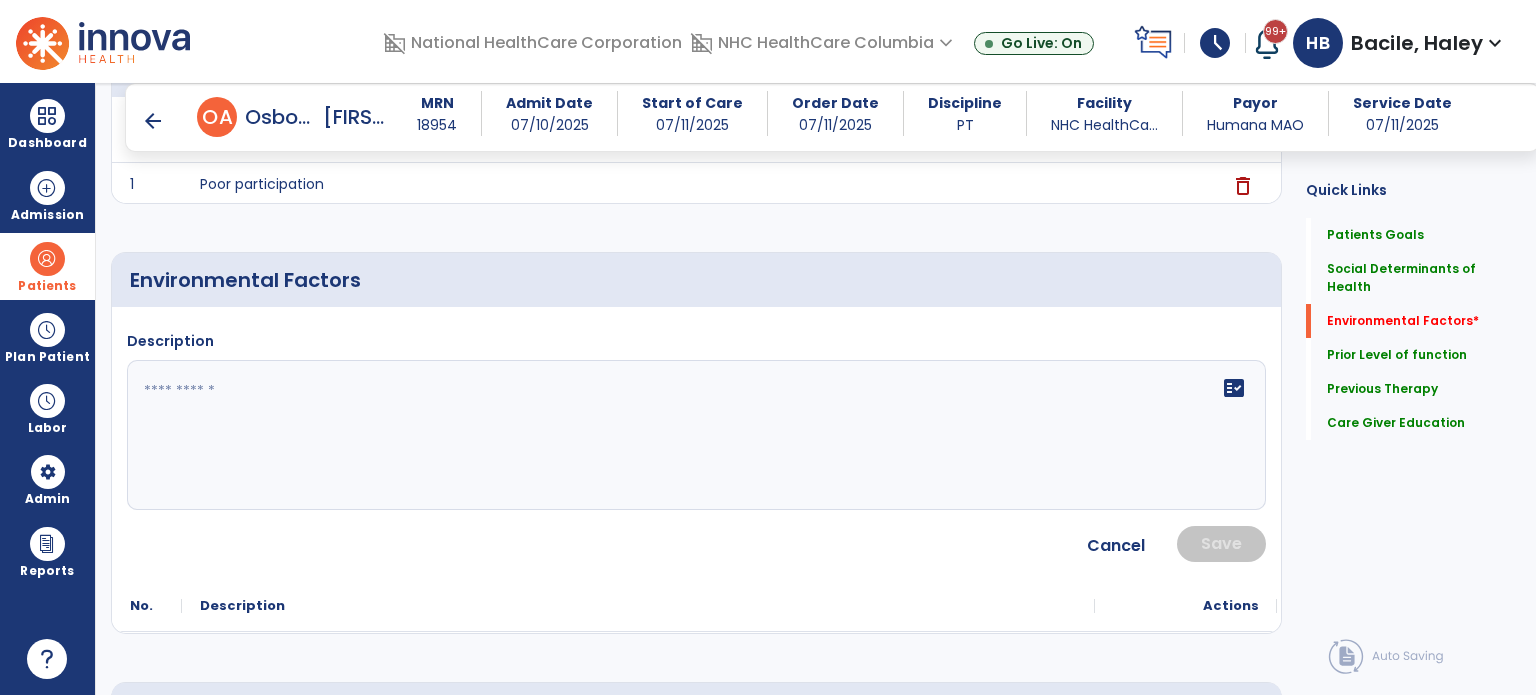 drag, startPoint x: 700, startPoint y: 383, endPoint x: 689, endPoint y: 375, distance: 13.601471 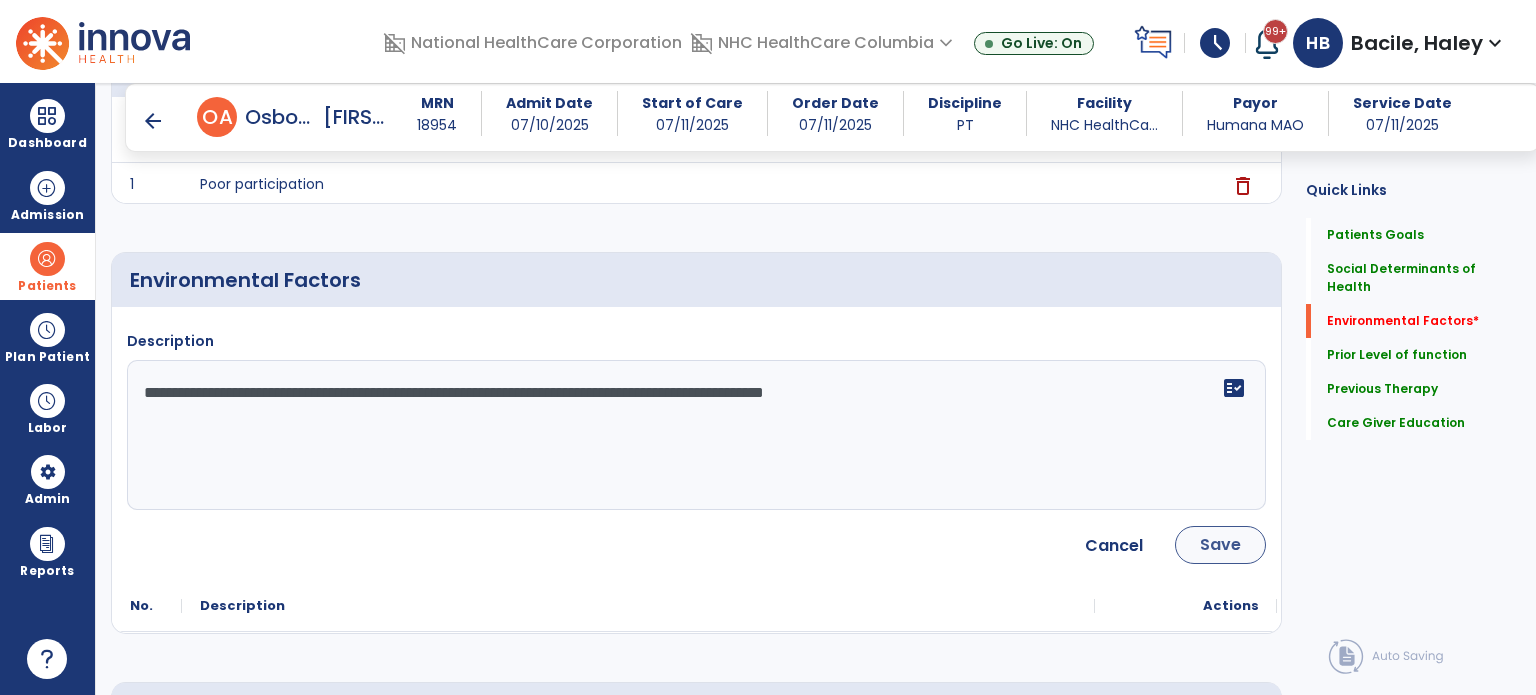 type on "**********" 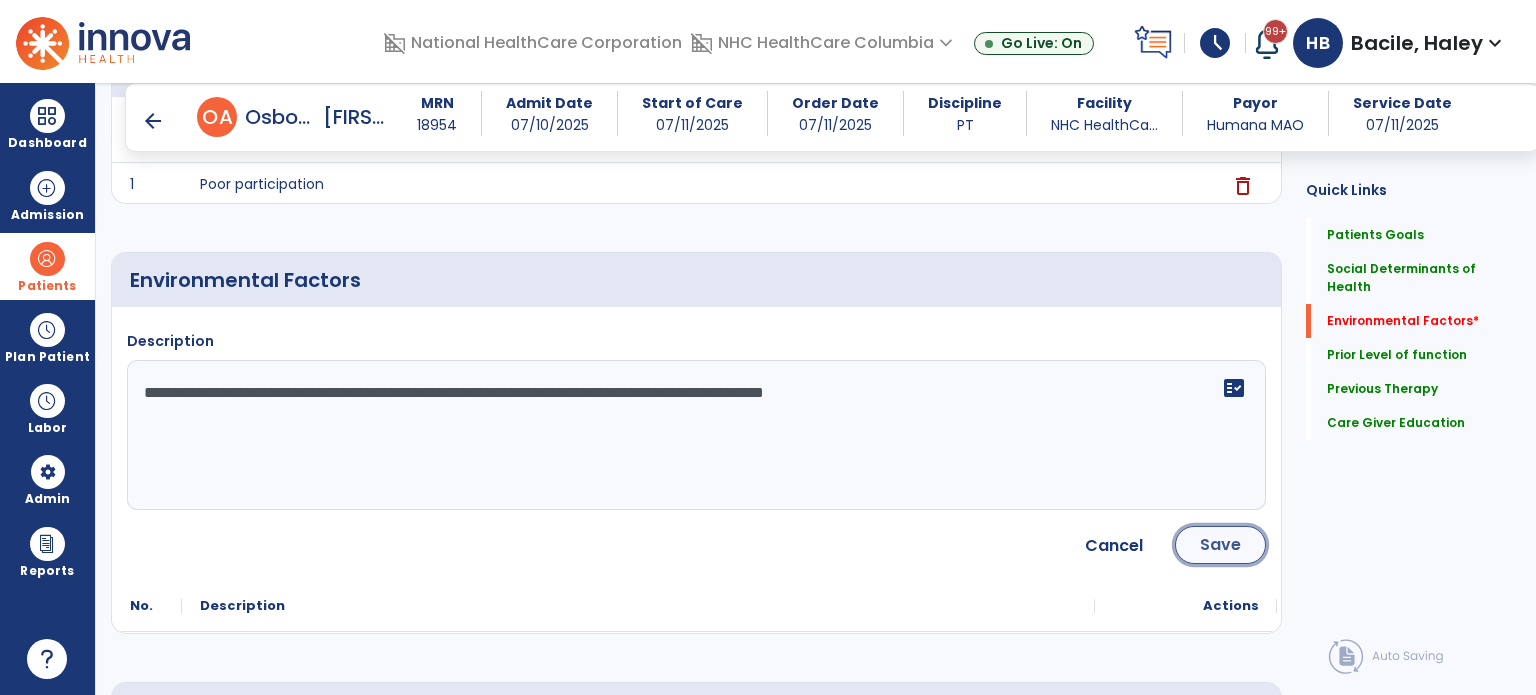 click on "Save" 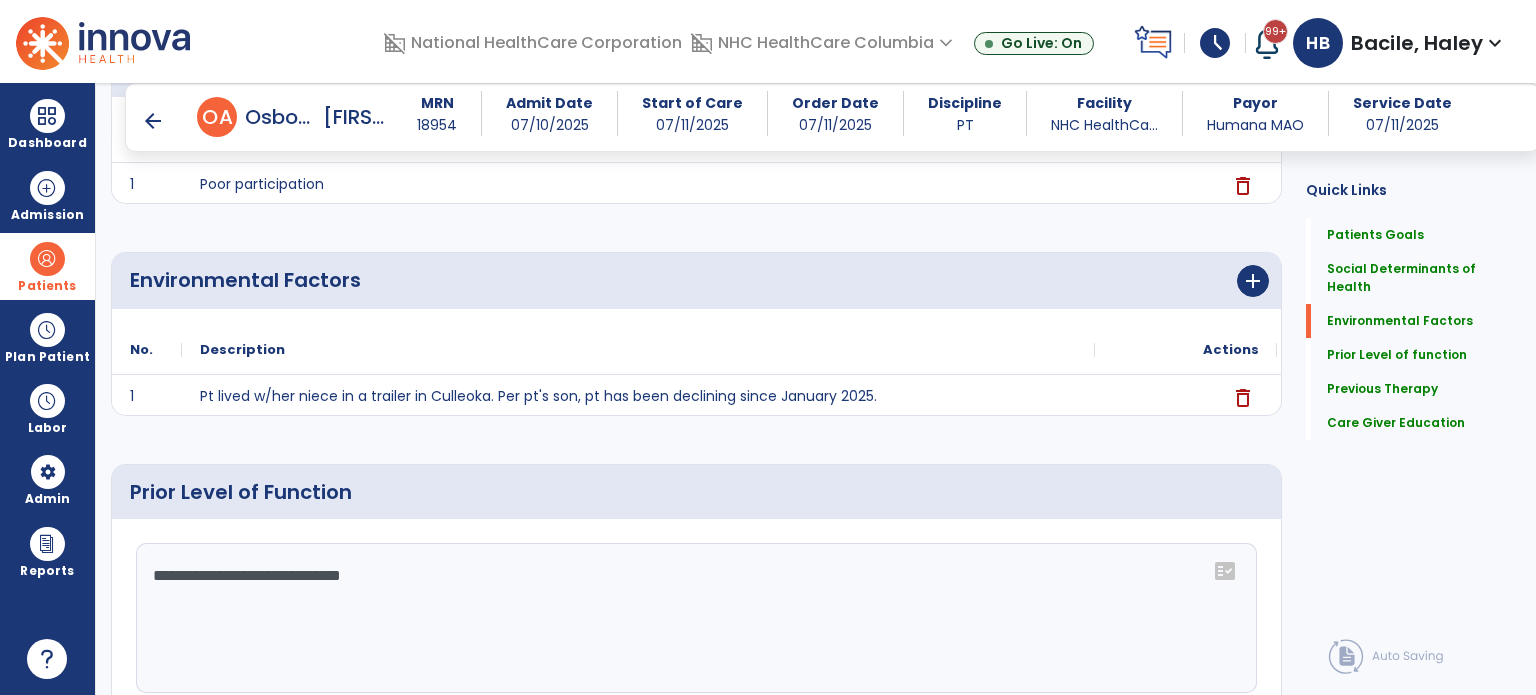 drag, startPoint x: 433, startPoint y: 605, endPoint x: 127, endPoint y: 623, distance: 306.52896 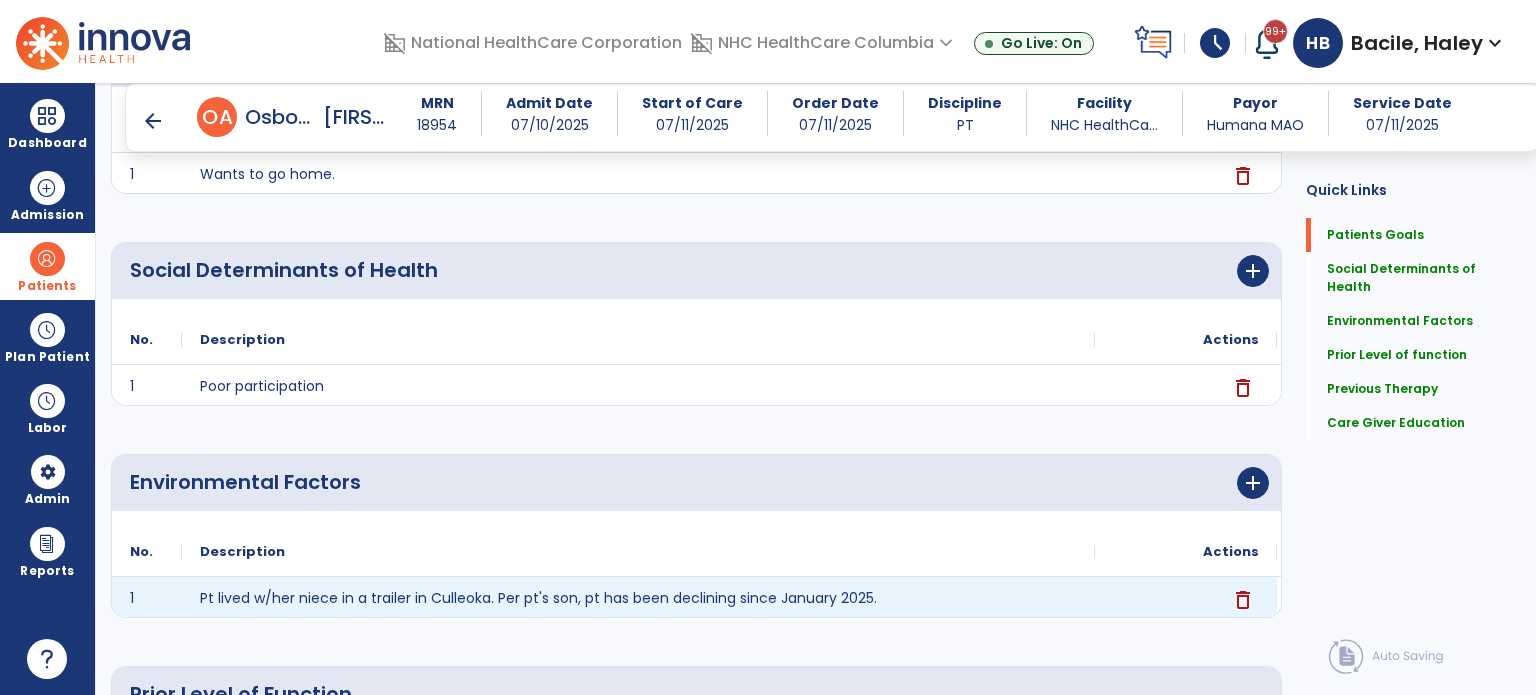 scroll, scrollTop: 0, scrollLeft: 0, axis: both 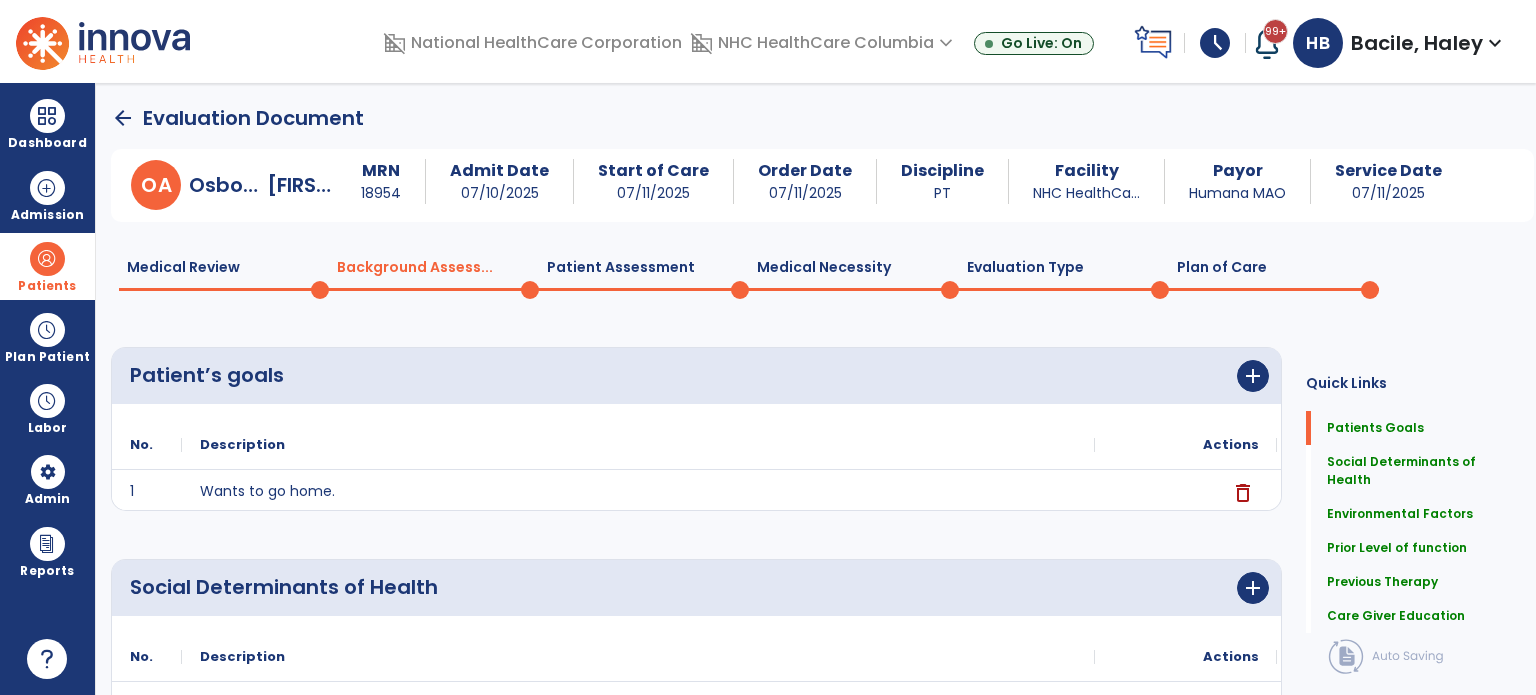 type on "**********" 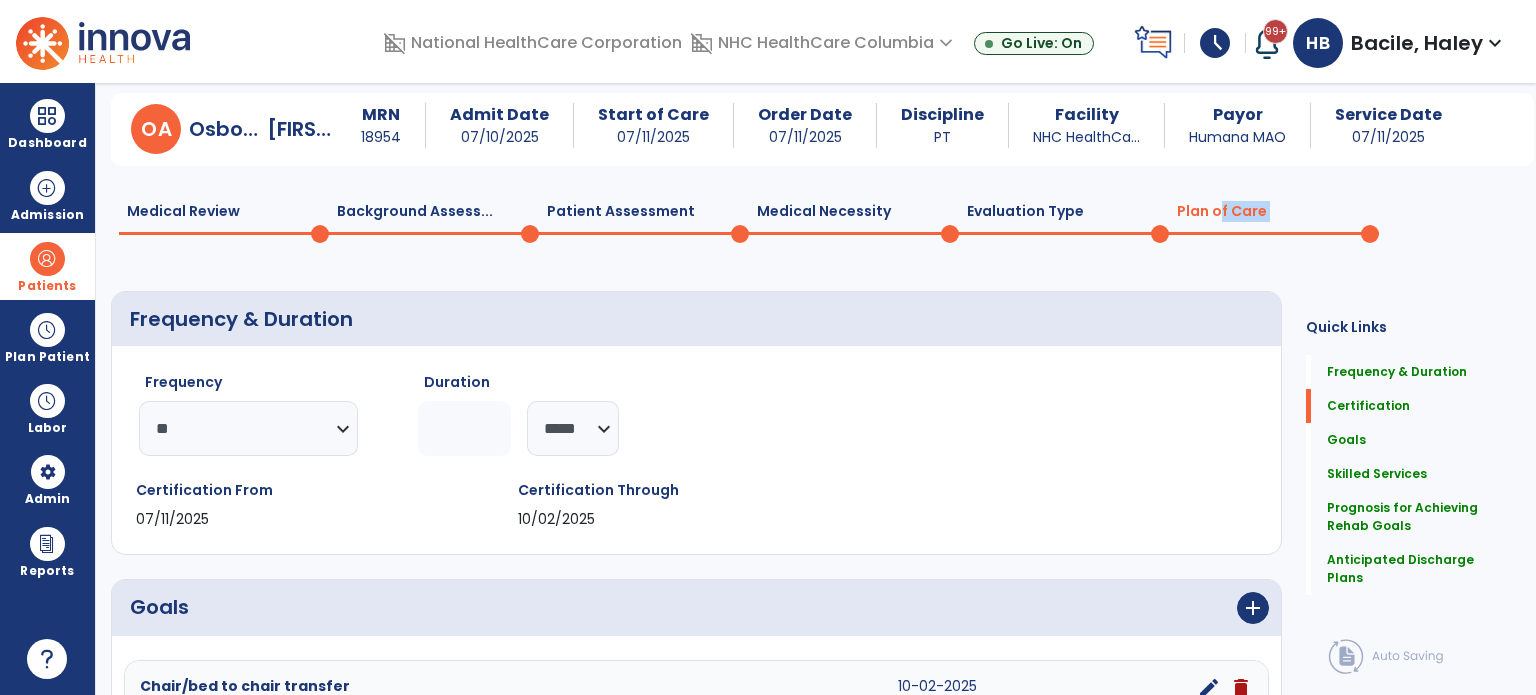 scroll, scrollTop: 0, scrollLeft: 0, axis: both 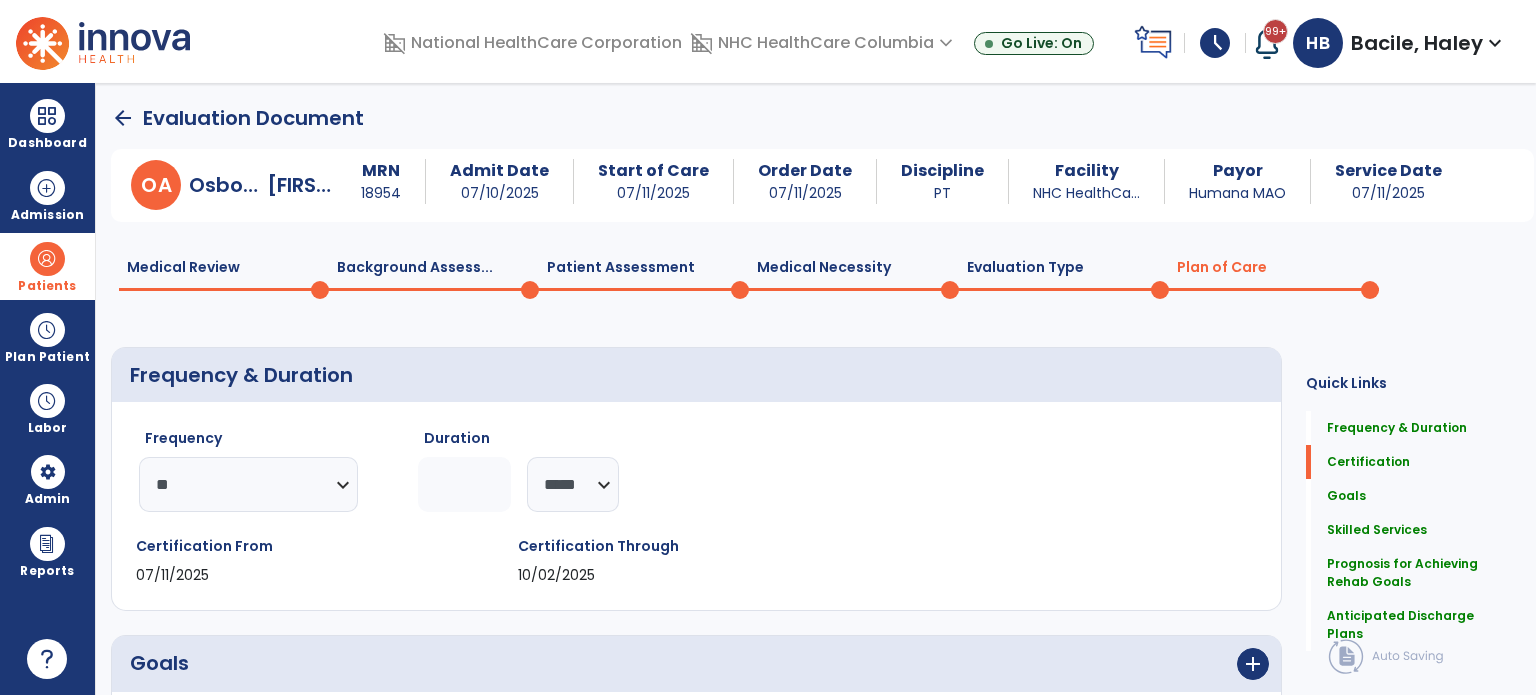 click on "Frequency & Duration Frequency ********* ** ** ** ** ** ** ** Duration ** ******** ***** Certification From 07/[DAY]/[YEAR] Certification Through 10/02/[YEAR] Goals   add Chair/bed to chair transfer 10-02-[YEAR] edit delete PLOF: 0 - Unknown CLOF: 2 - Maximal Assistance (Max A) Target: 4 - Minimal Assistance (Min A) STG-1: Sit to stand 08-01-[YEAR] edit delete PLOF: 0 - Unknown CLOF: 2 - Maximal Assistance (Max A) Target: 3 - Moderate Assistance (Mod A) add Add Short Term Goal PMS (Custom) 10-02-[YEAR] edit delete PLOF: N/A CLOF: 16 Target: 23 STG-1: Standing Balance/Tolerance 08-01-[YEAR] edit delete PLOF: DNT CLOF: Mod A for 10 secs at // bars Target: 30 secs w/min A at FWW add Add Short Term Goal Skilled Services   add
Code 1" 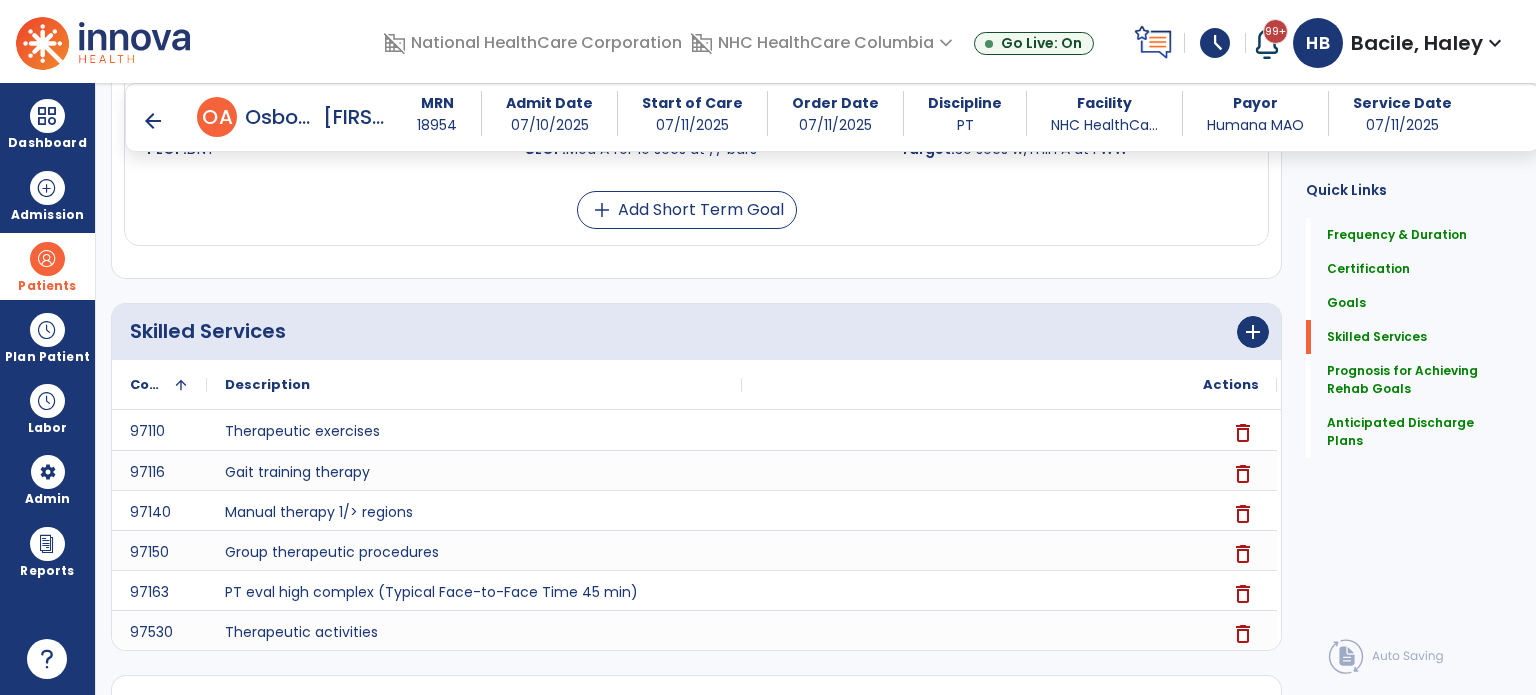 scroll, scrollTop: 1555, scrollLeft: 0, axis: vertical 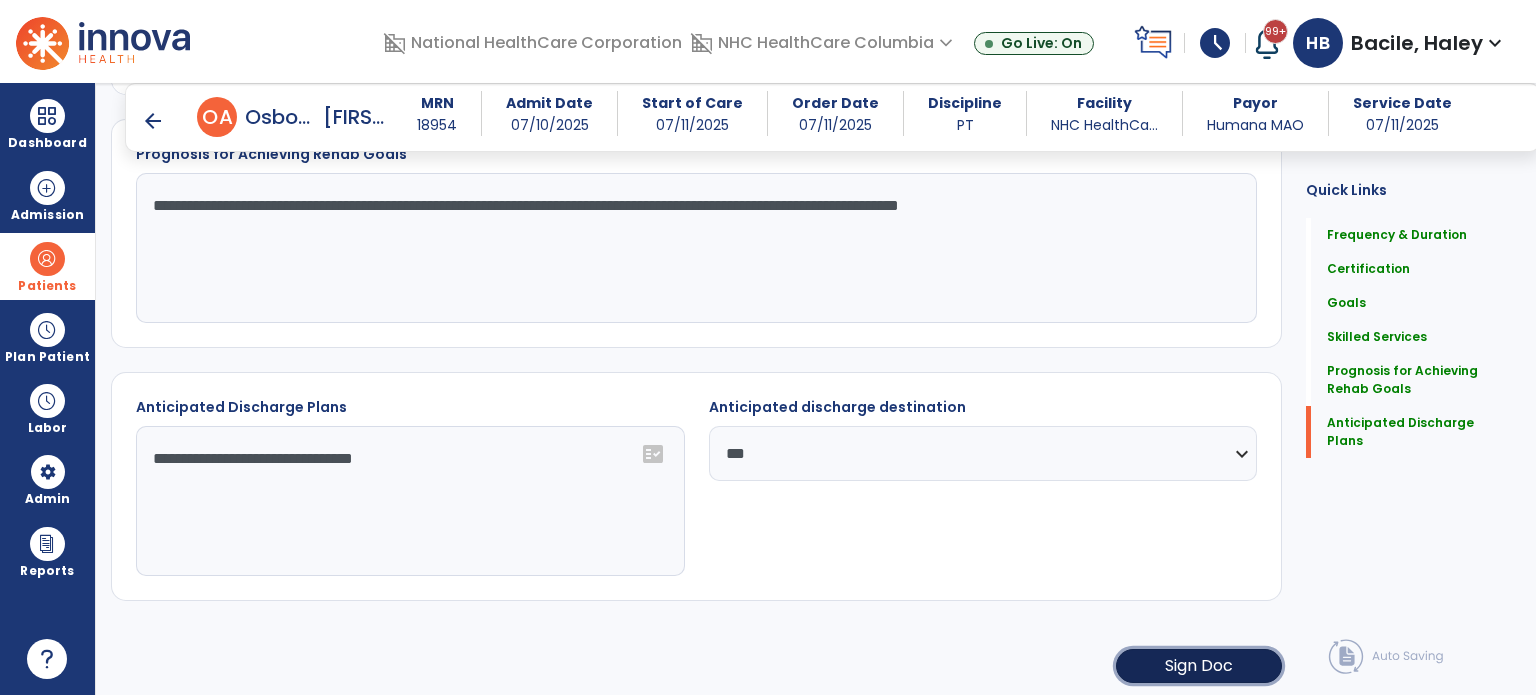 click on "Sign Doc" 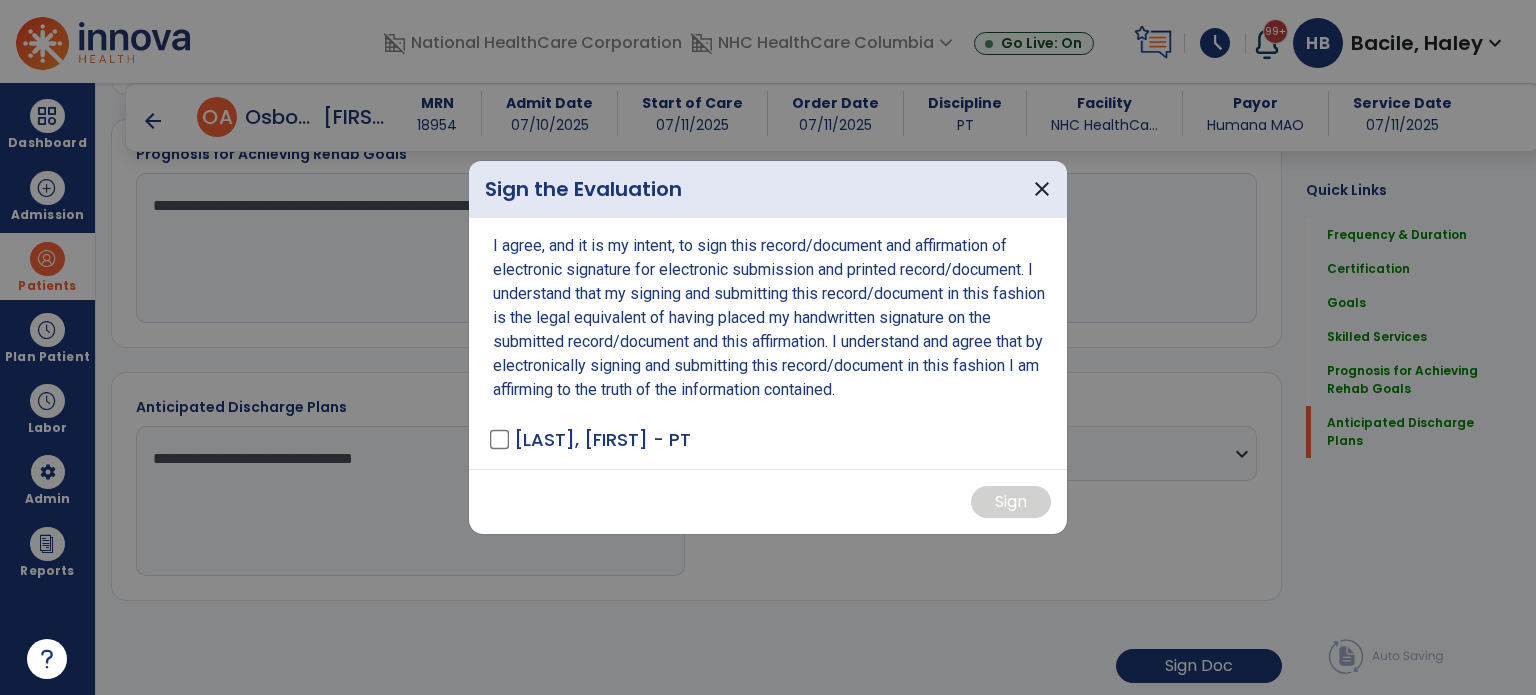 click on "[LAST], [FIRST] - PT" at bounding box center [592, 439] 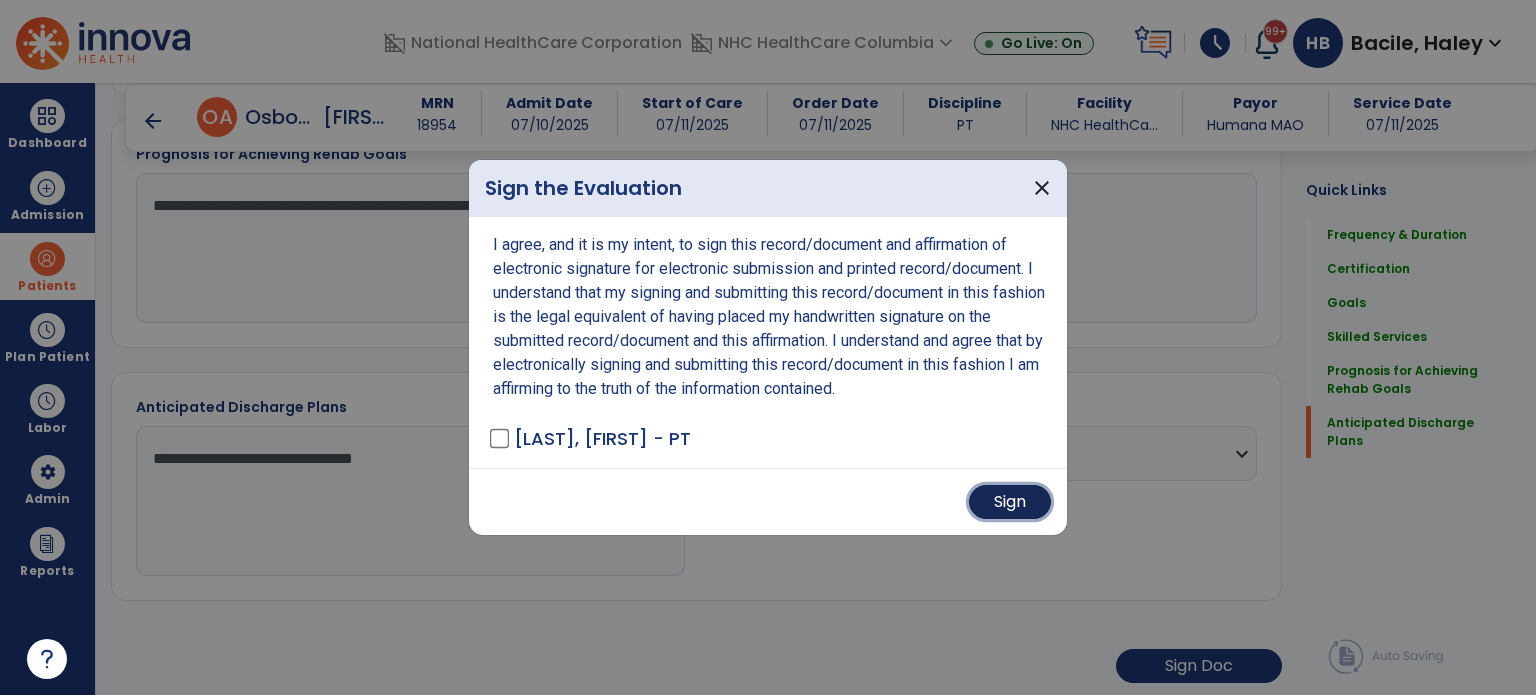 drag, startPoint x: 1001, startPoint y: 503, endPoint x: 1024, endPoint y: 524, distance: 31.144823 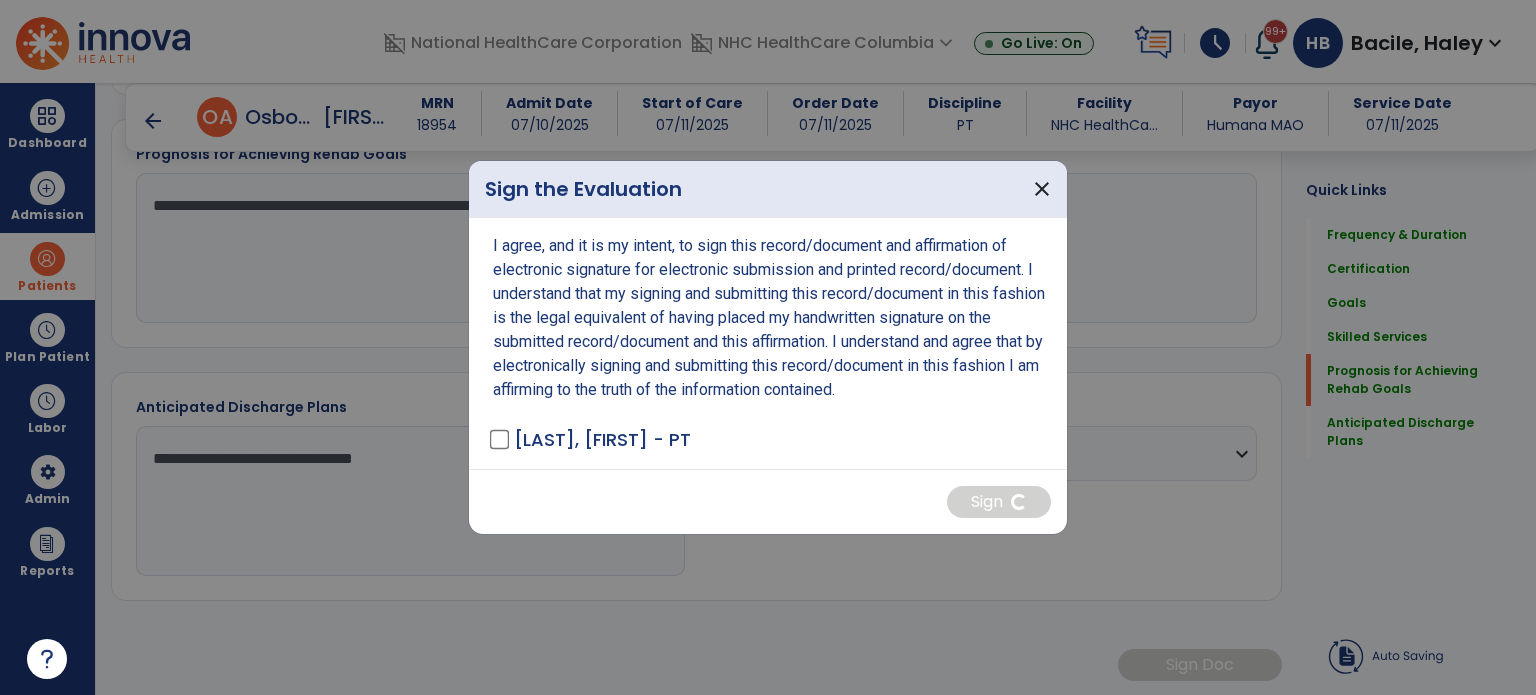 scroll, scrollTop: 1553, scrollLeft: 0, axis: vertical 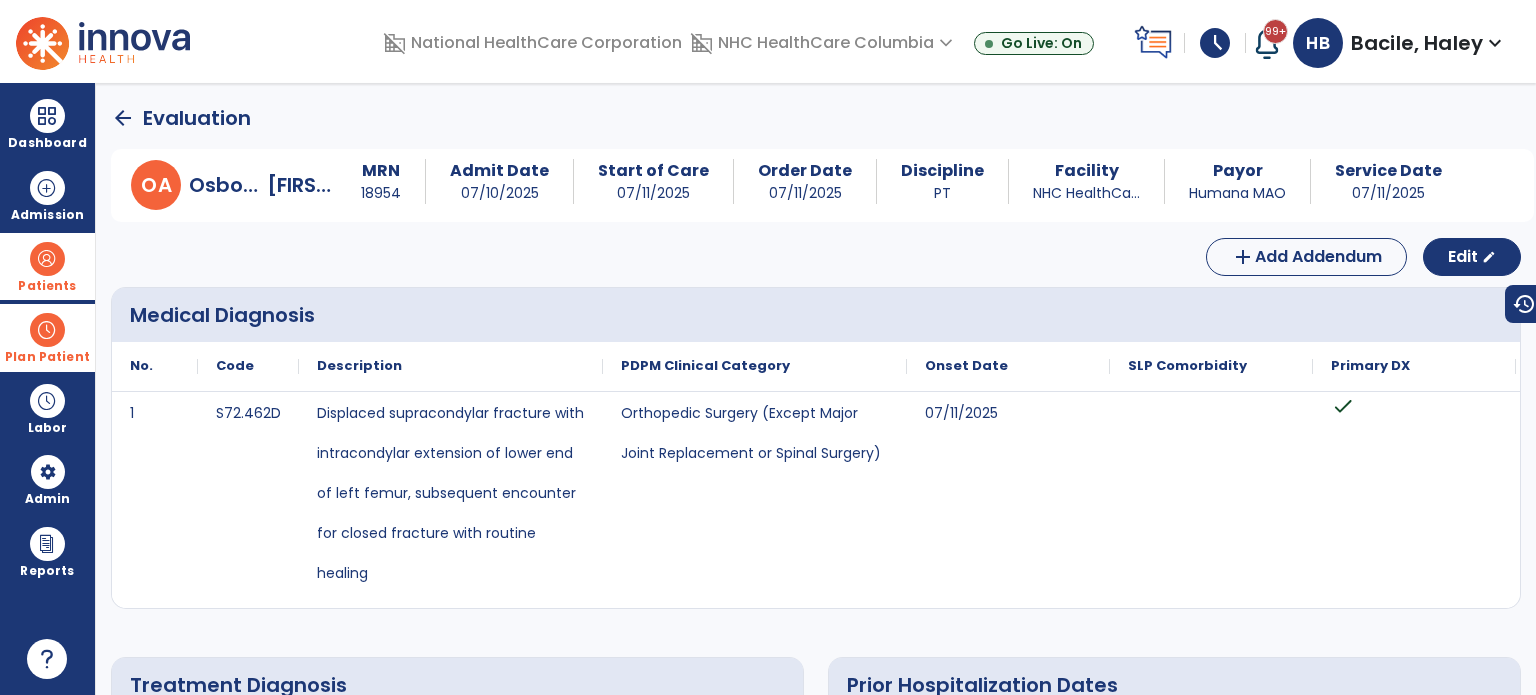 click on "Plan Patient" at bounding box center (47, 266) 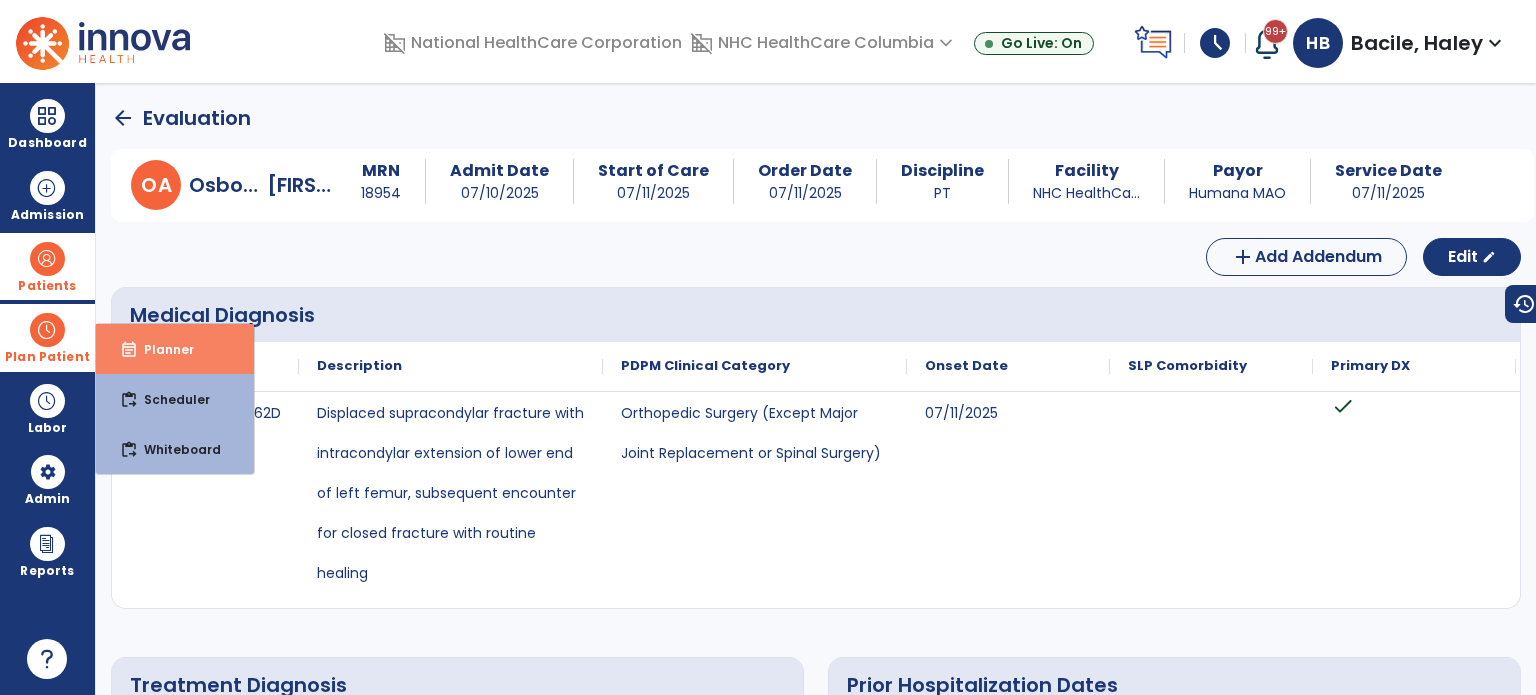 click on "Planner" at bounding box center [161, 349] 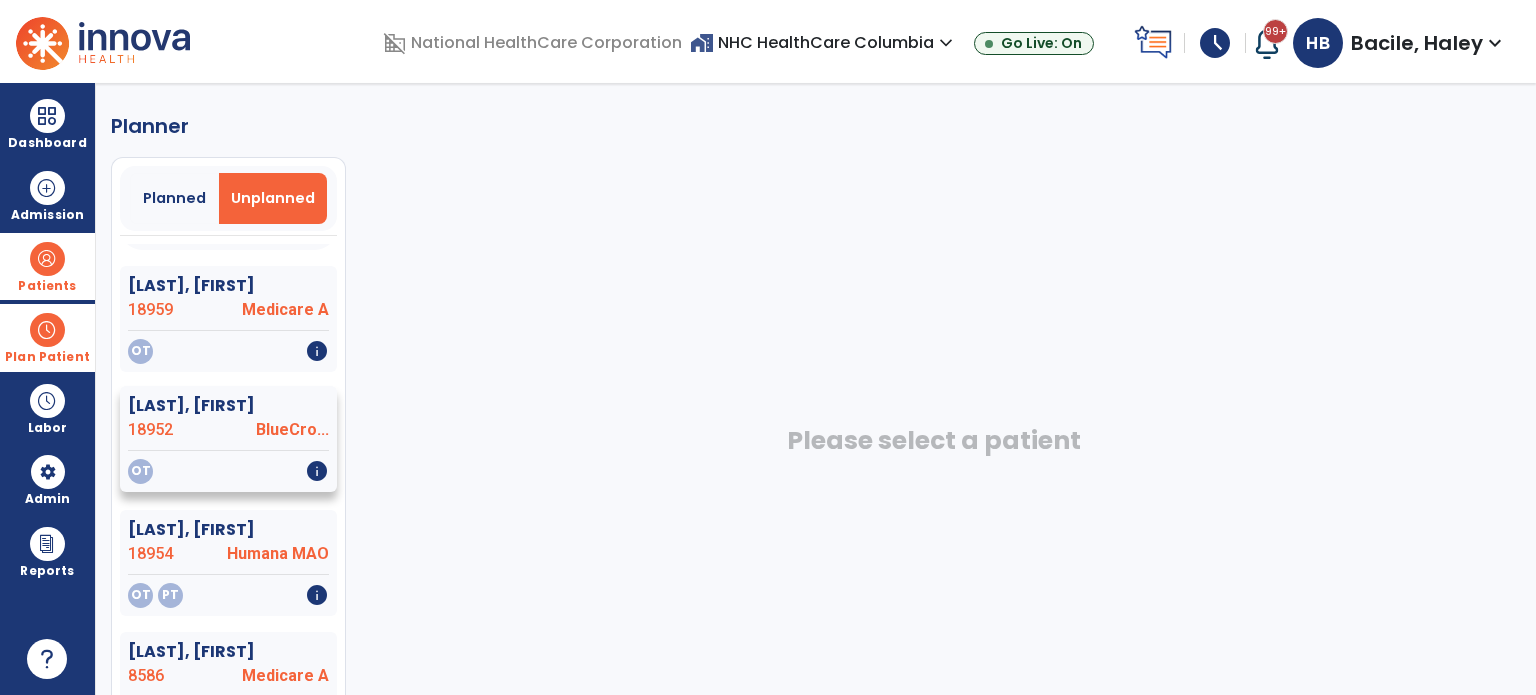scroll, scrollTop: 67, scrollLeft: 0, axis: vertical 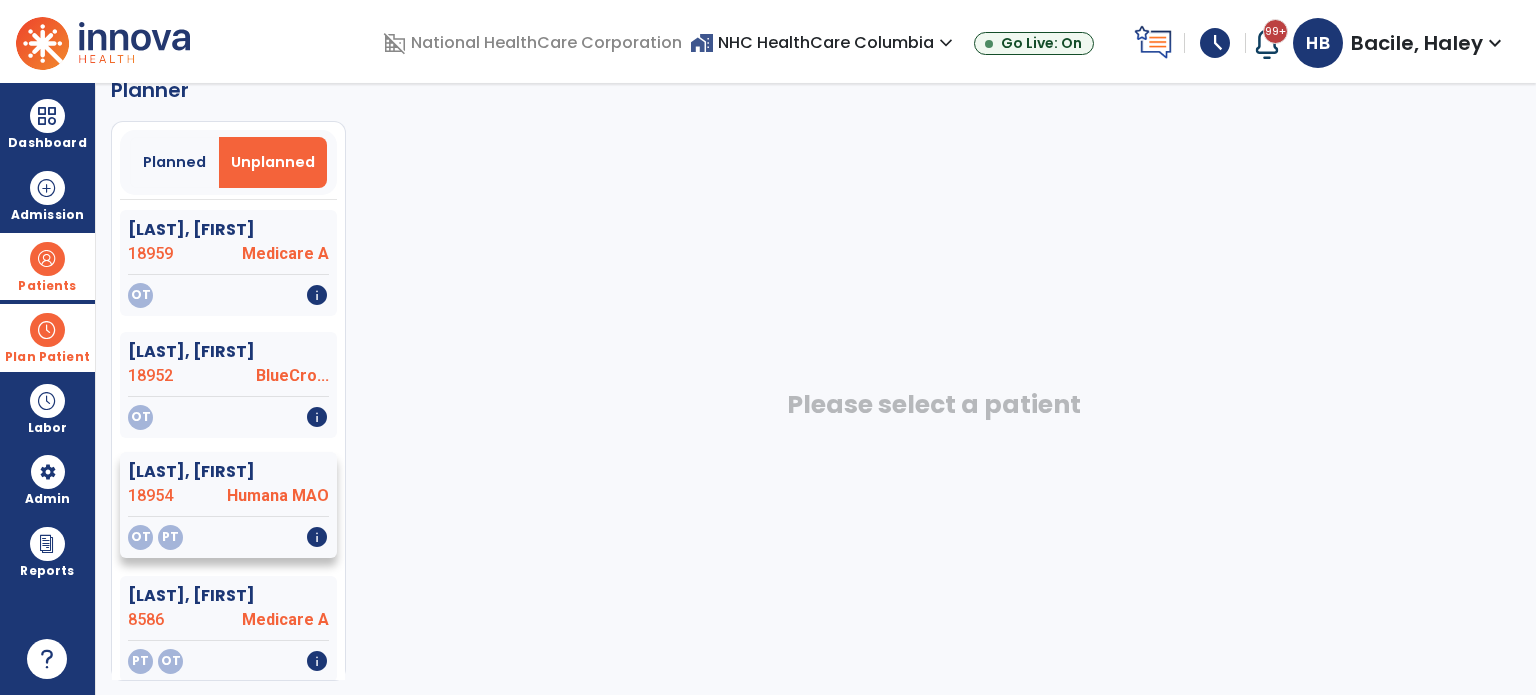 click on "[LAST], [FIRST]" 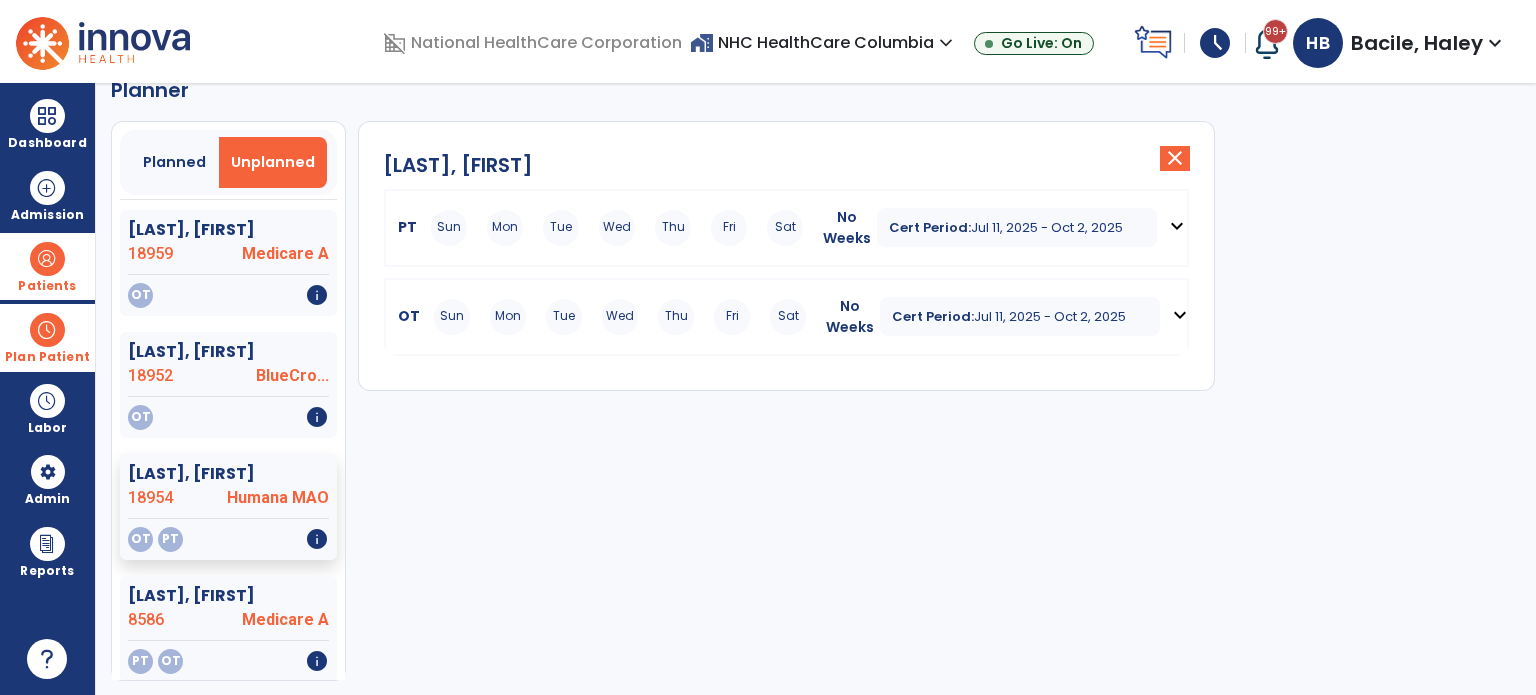 click on "Sun Mon Tue Wed Thu Fri Sat" at bounding box center [617, 228] 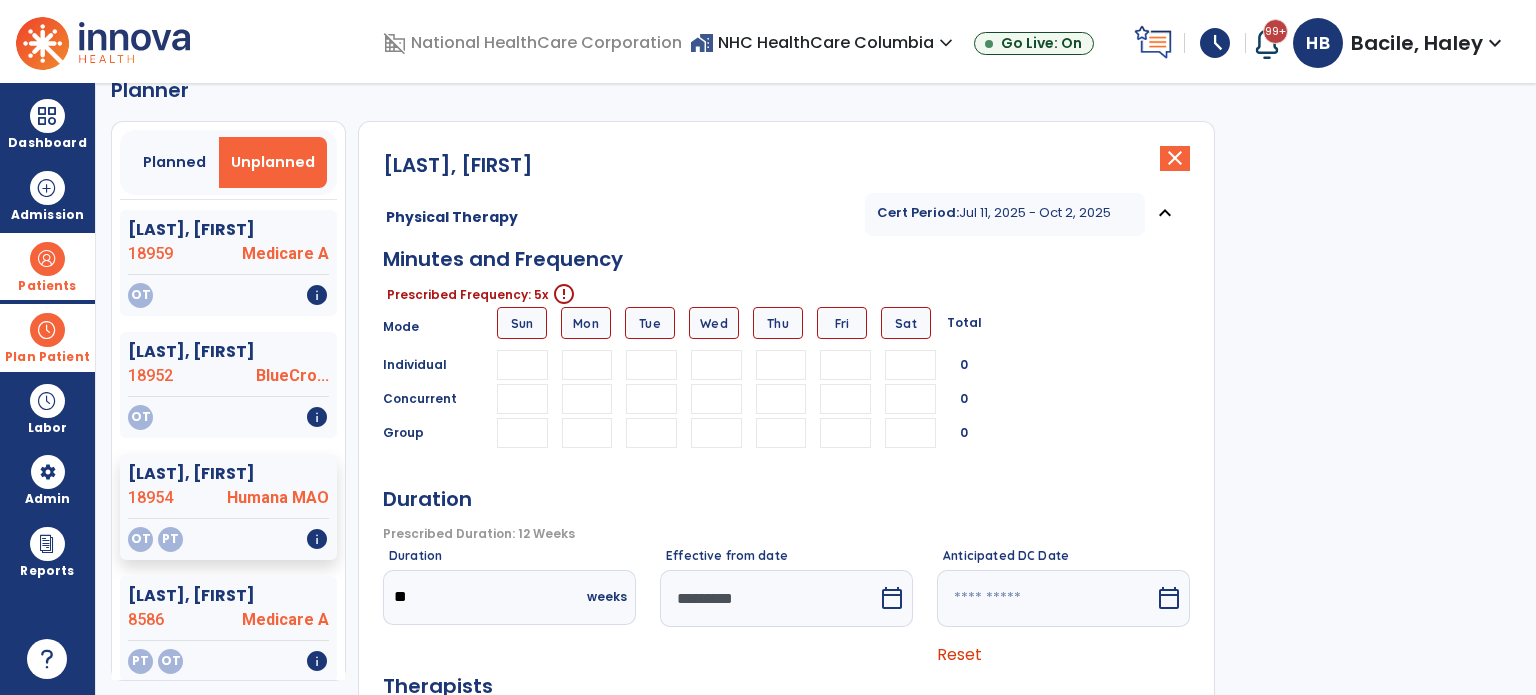click at bounding box center [587, 365] 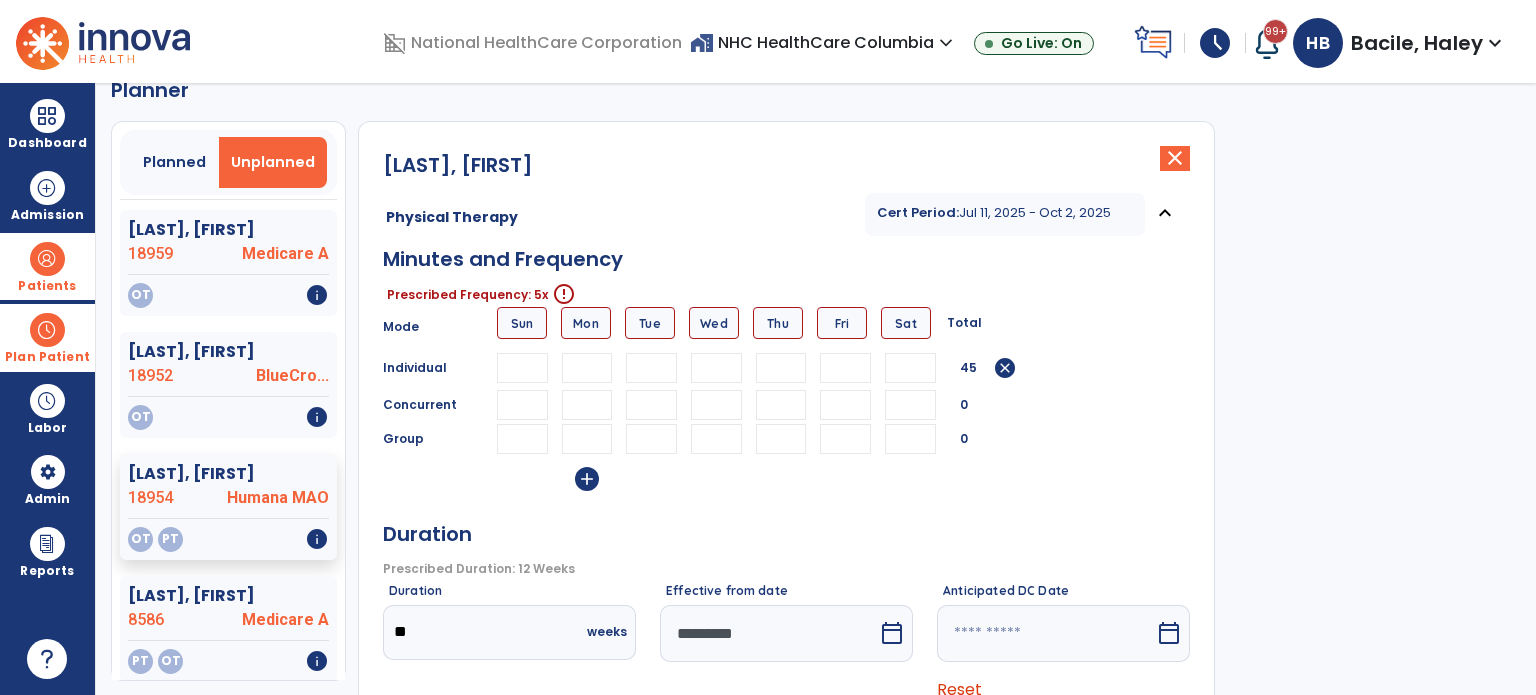 type on "**" 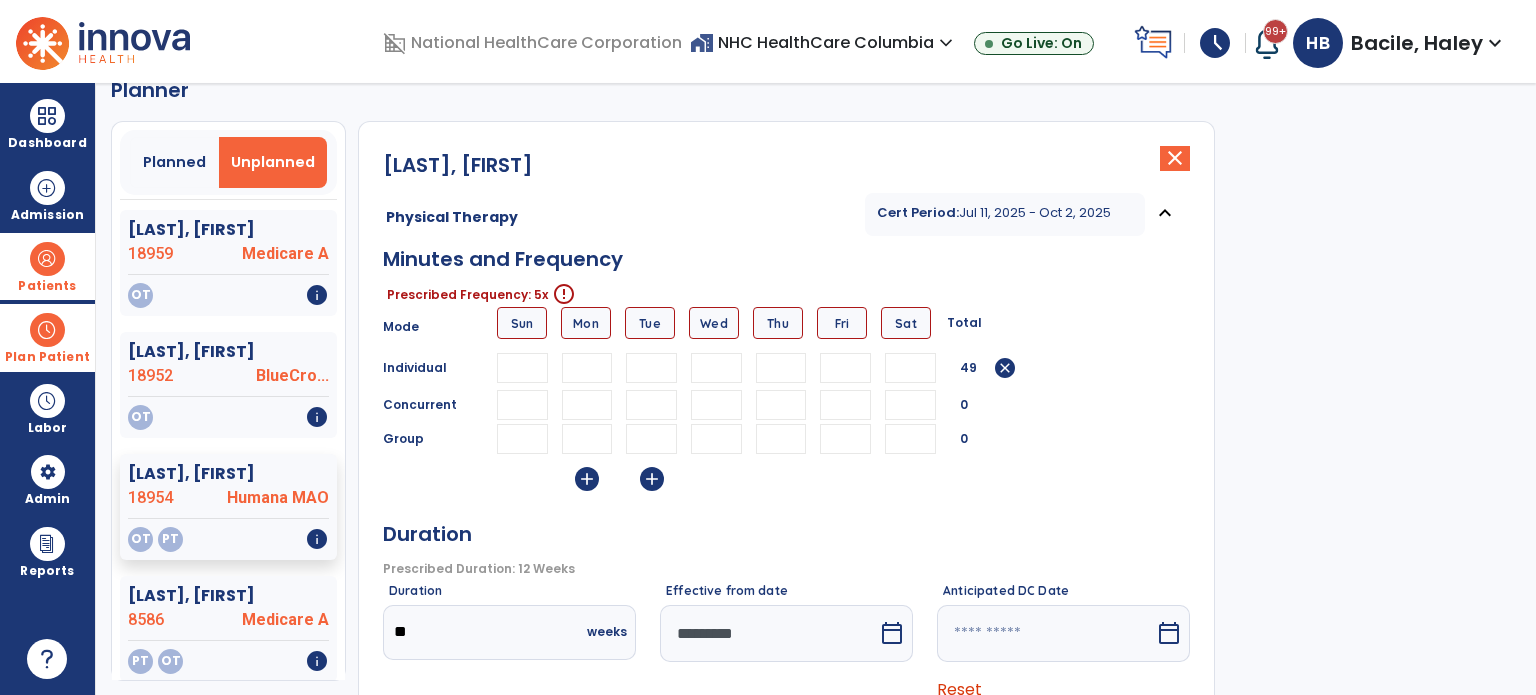 type on "**" 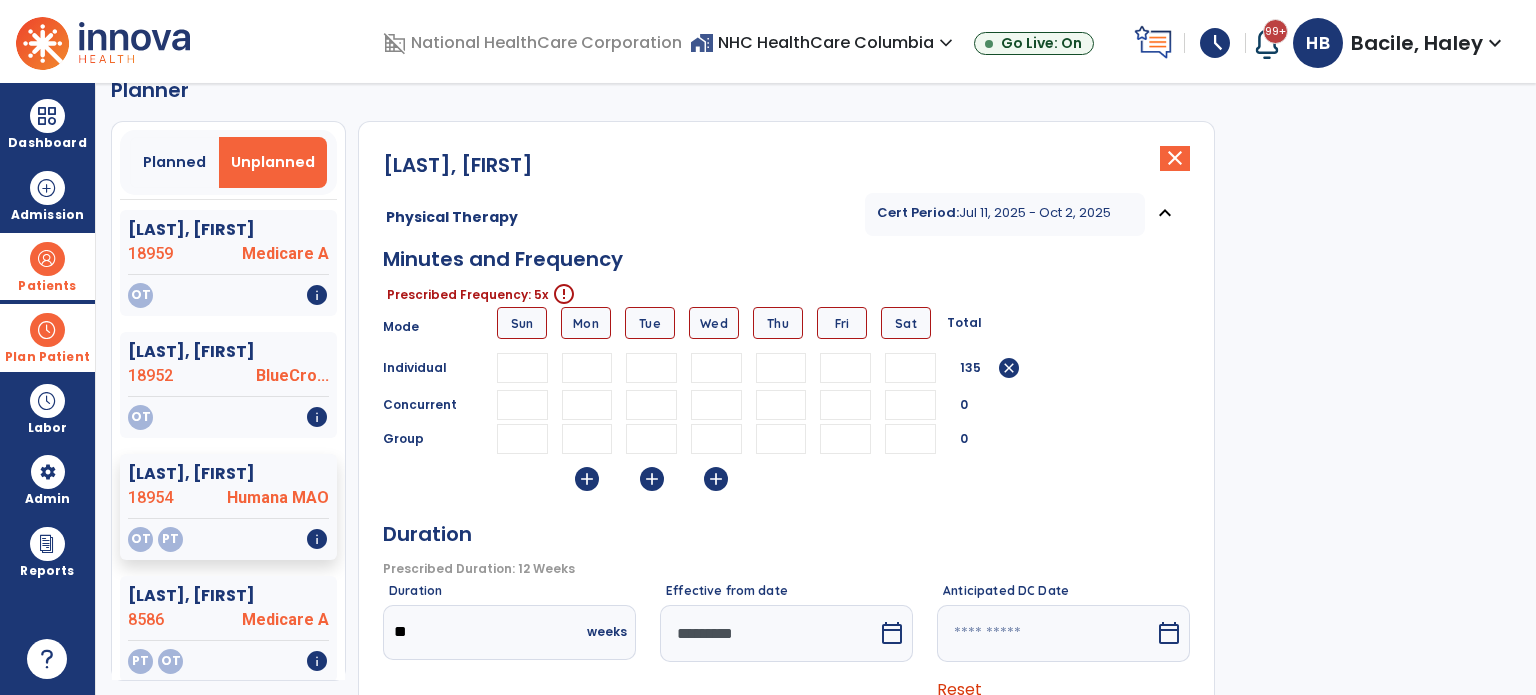 type on "**" 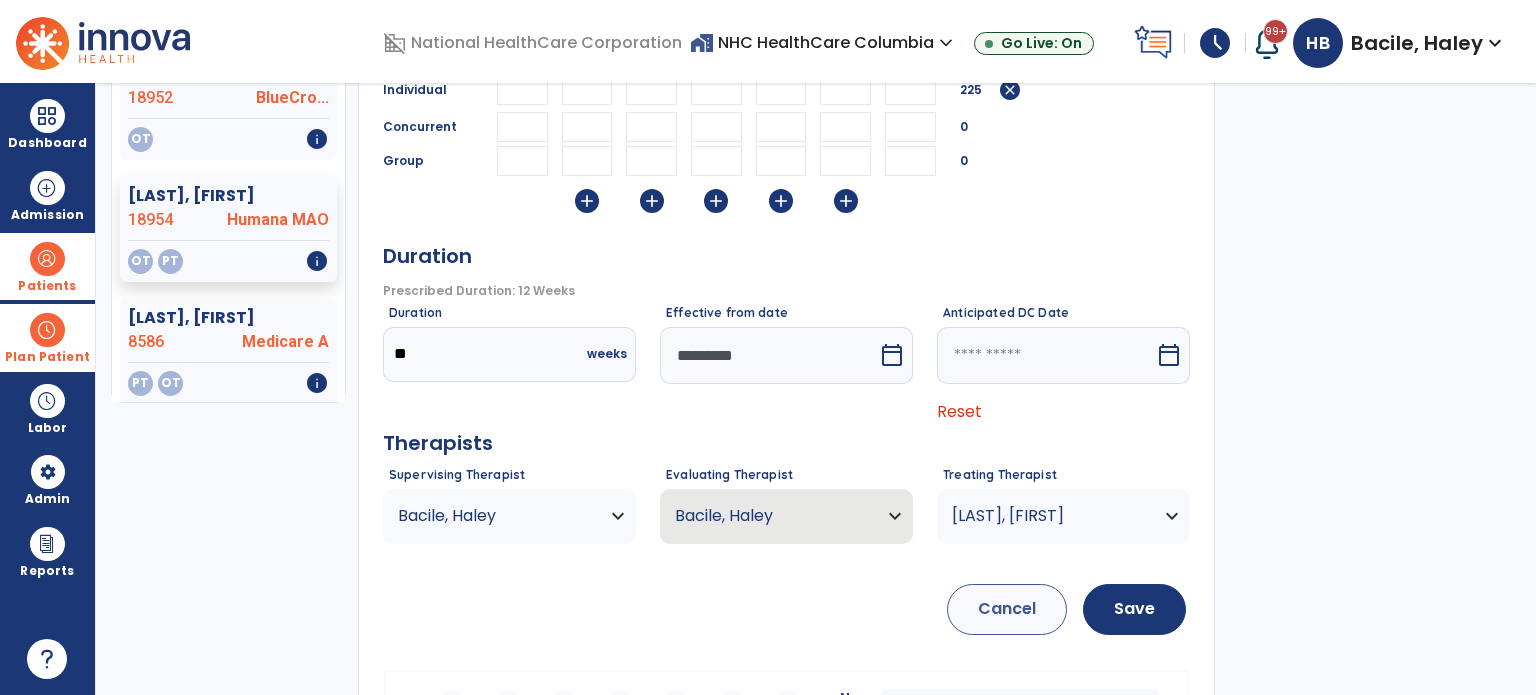 scroll, scrollTop: 398, scrollLeft: 0, axis: vertical 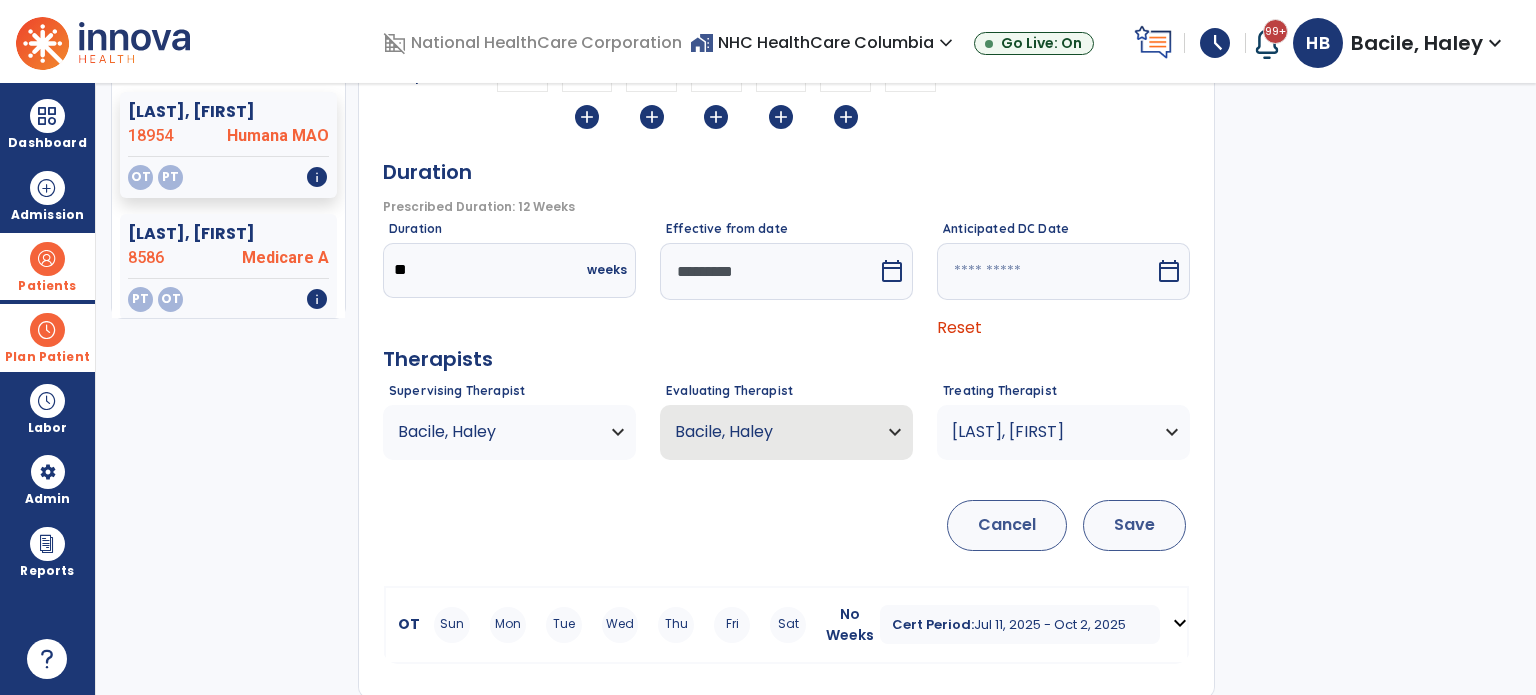type on "**" 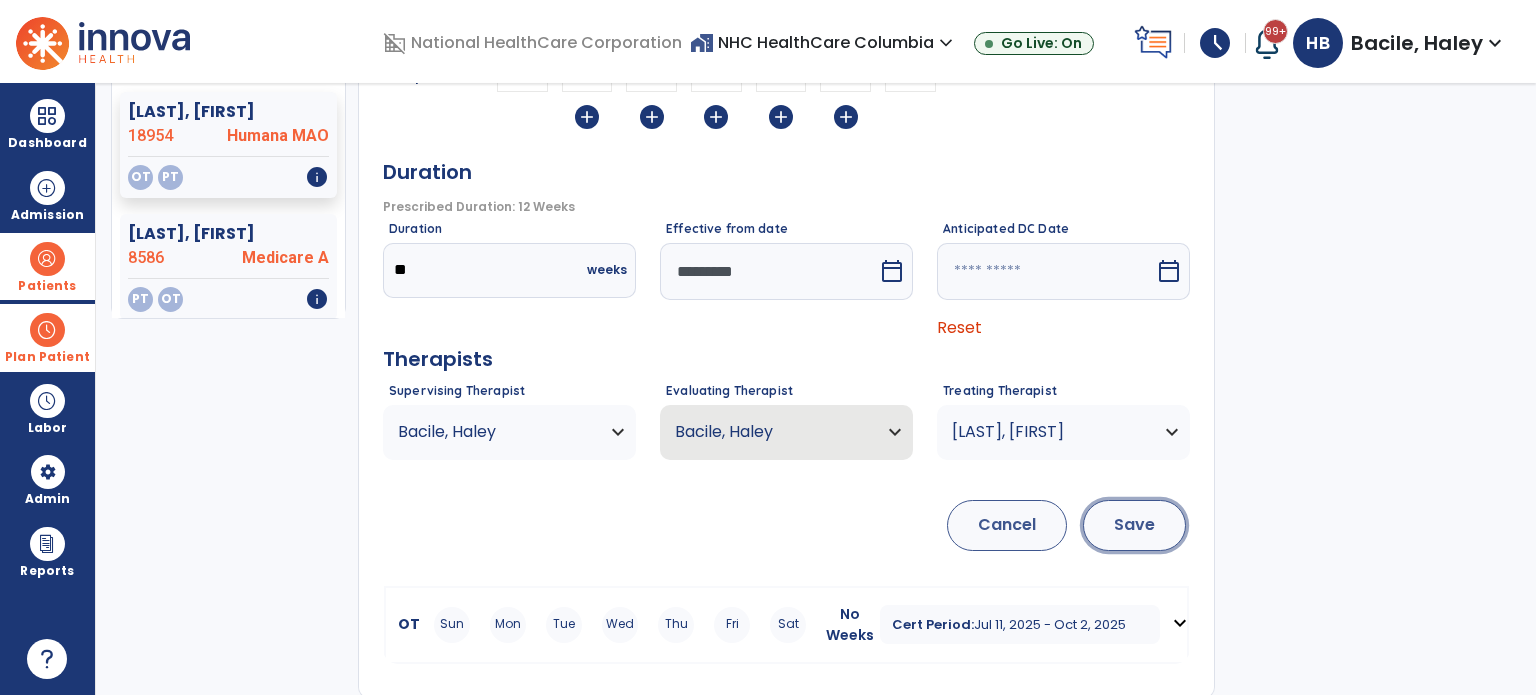 click on "Save" at bounding box center [1134, 525] 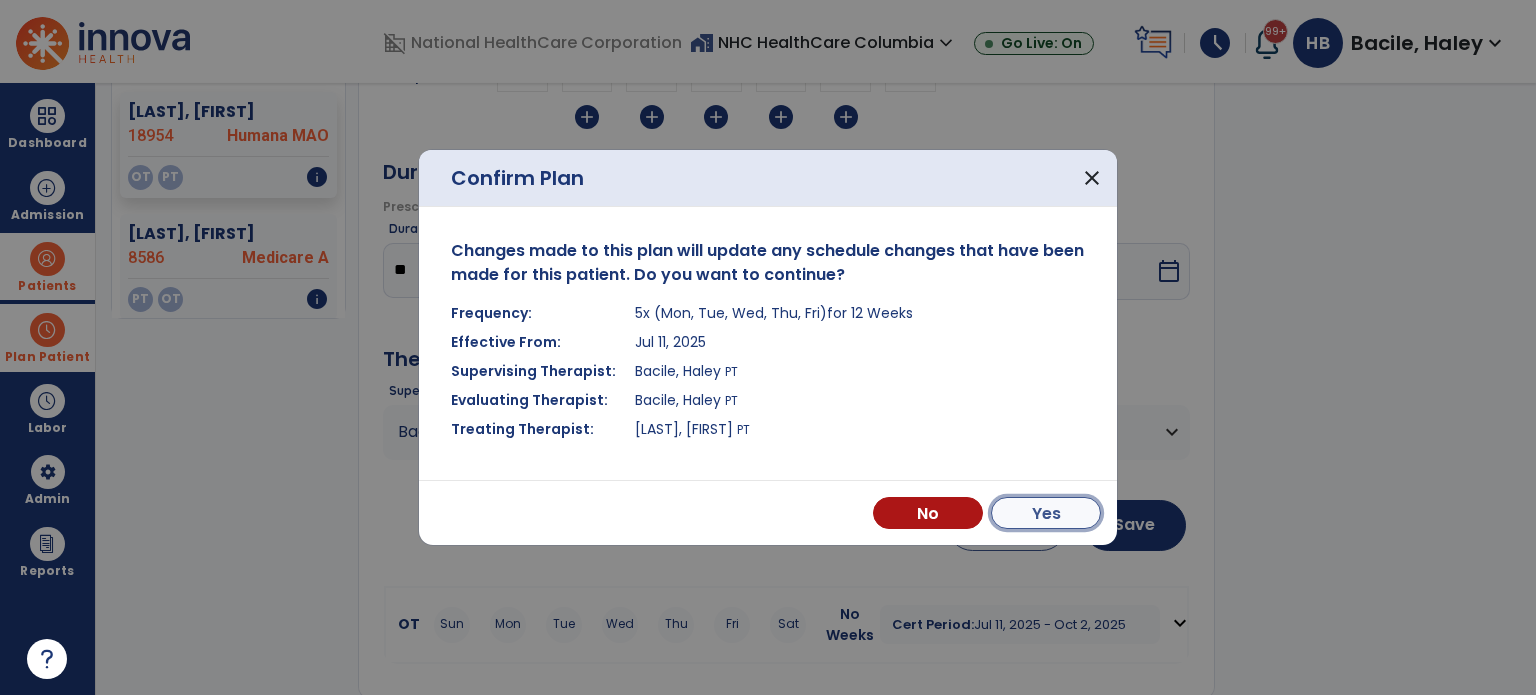 click on "Yes" at bounding box center (1046, 513) 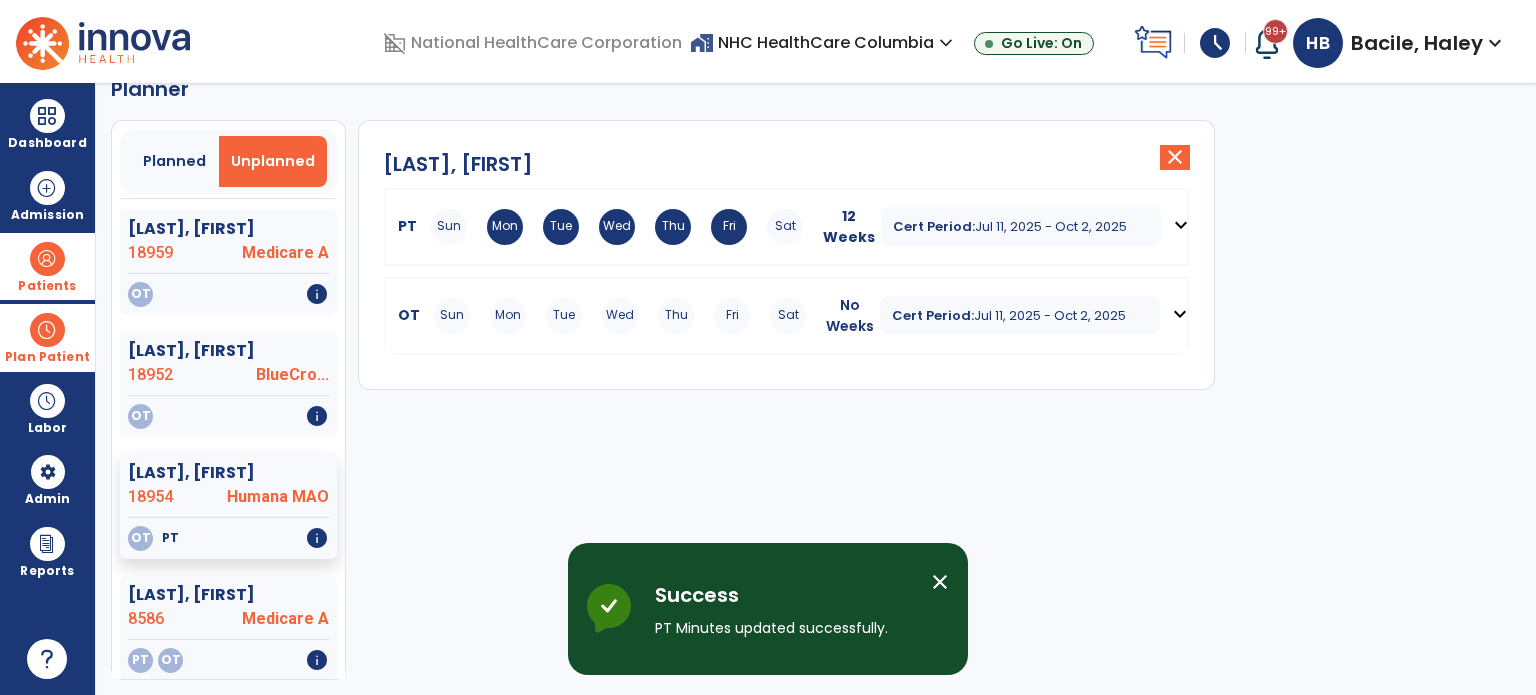 type 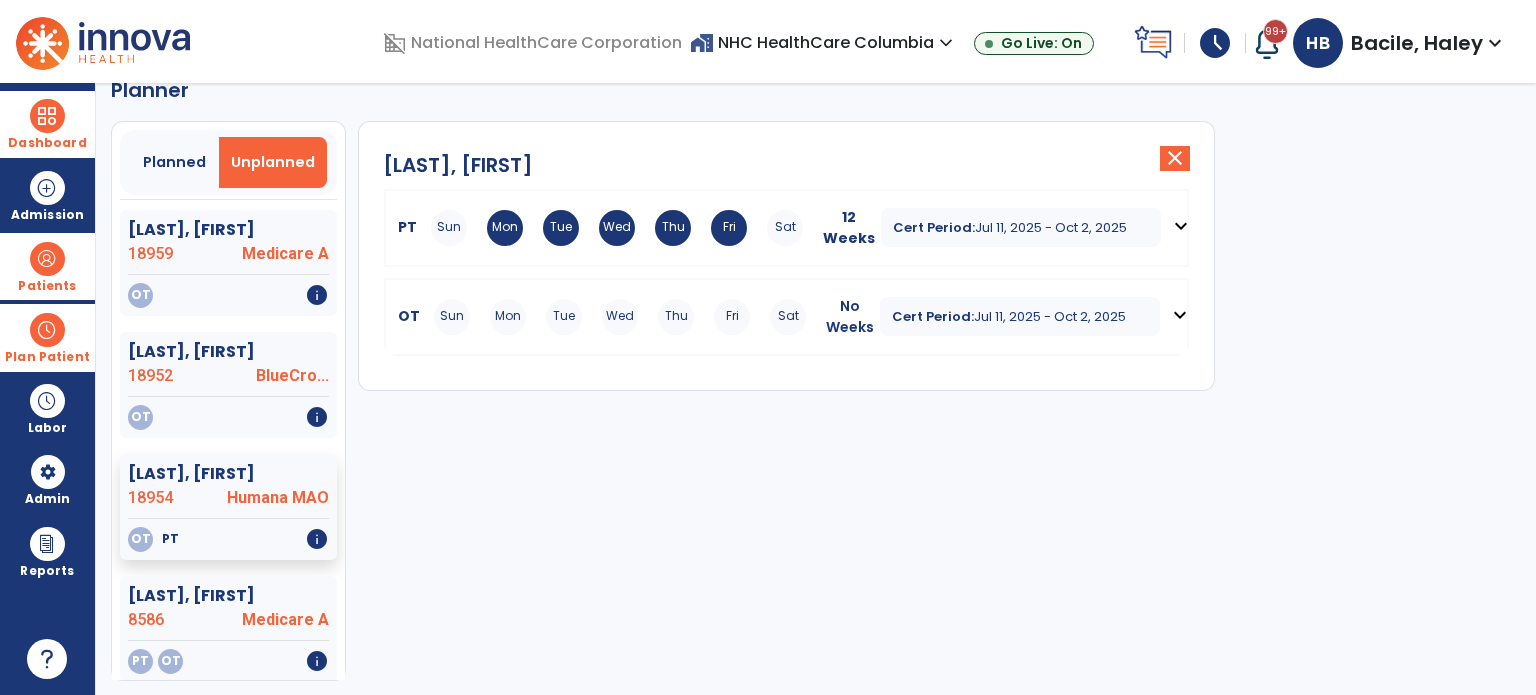 click at bounding box center [47, 116] 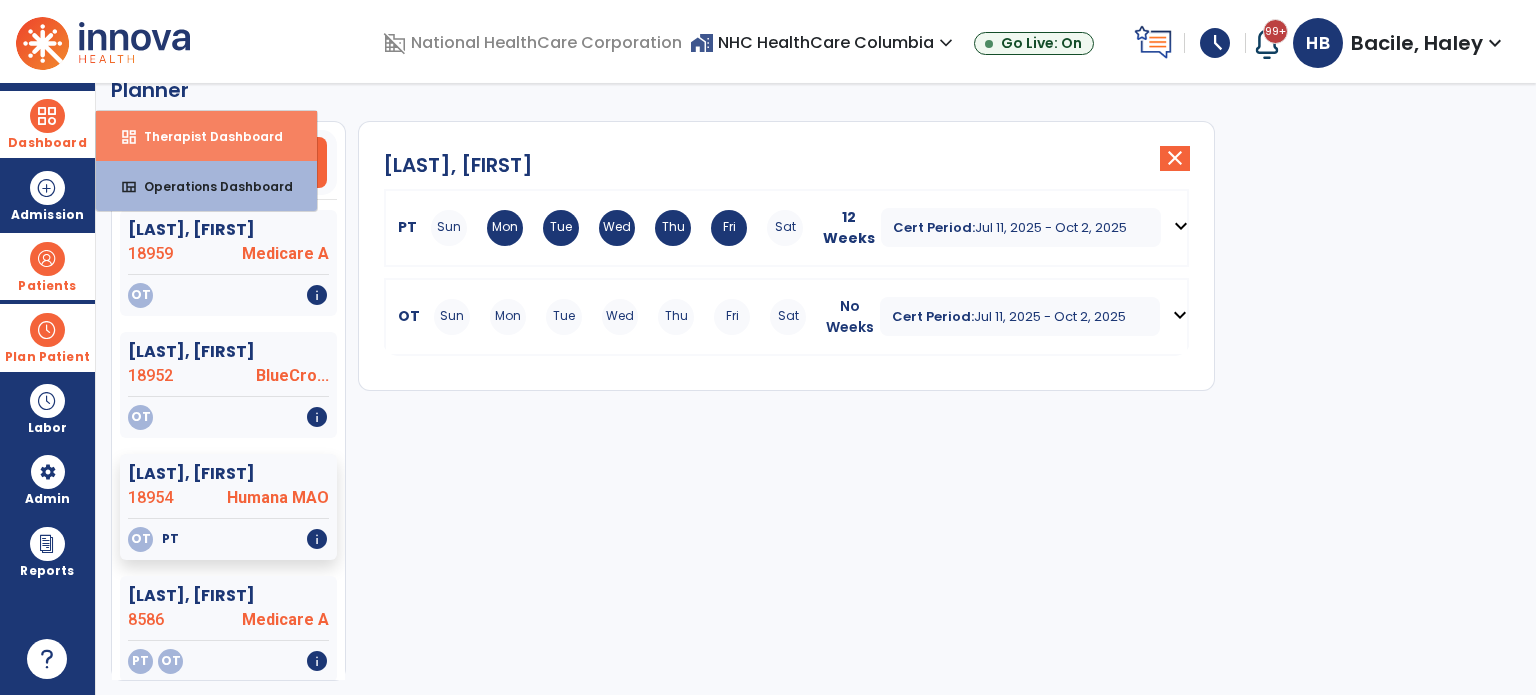 click on "dashboard" at bounding box center (129, 137) 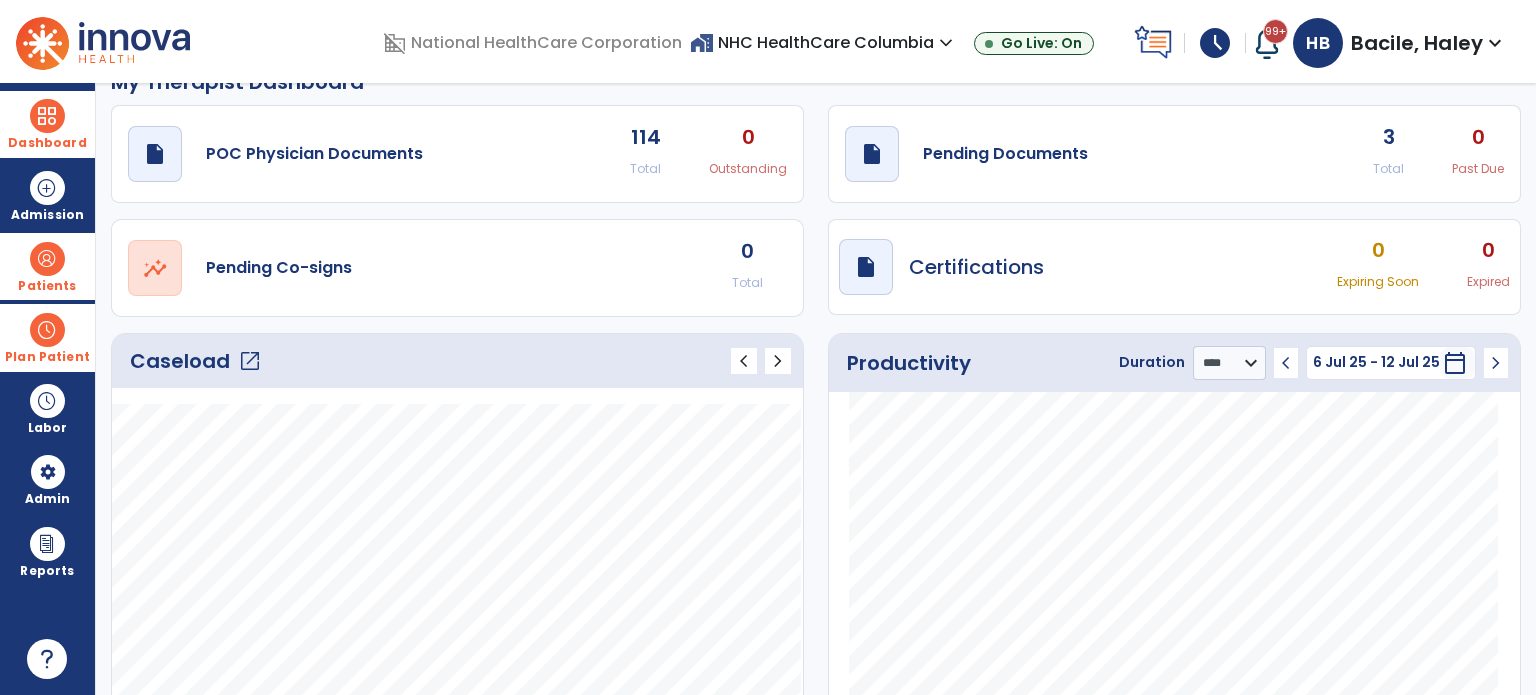 click on "open_in_new" 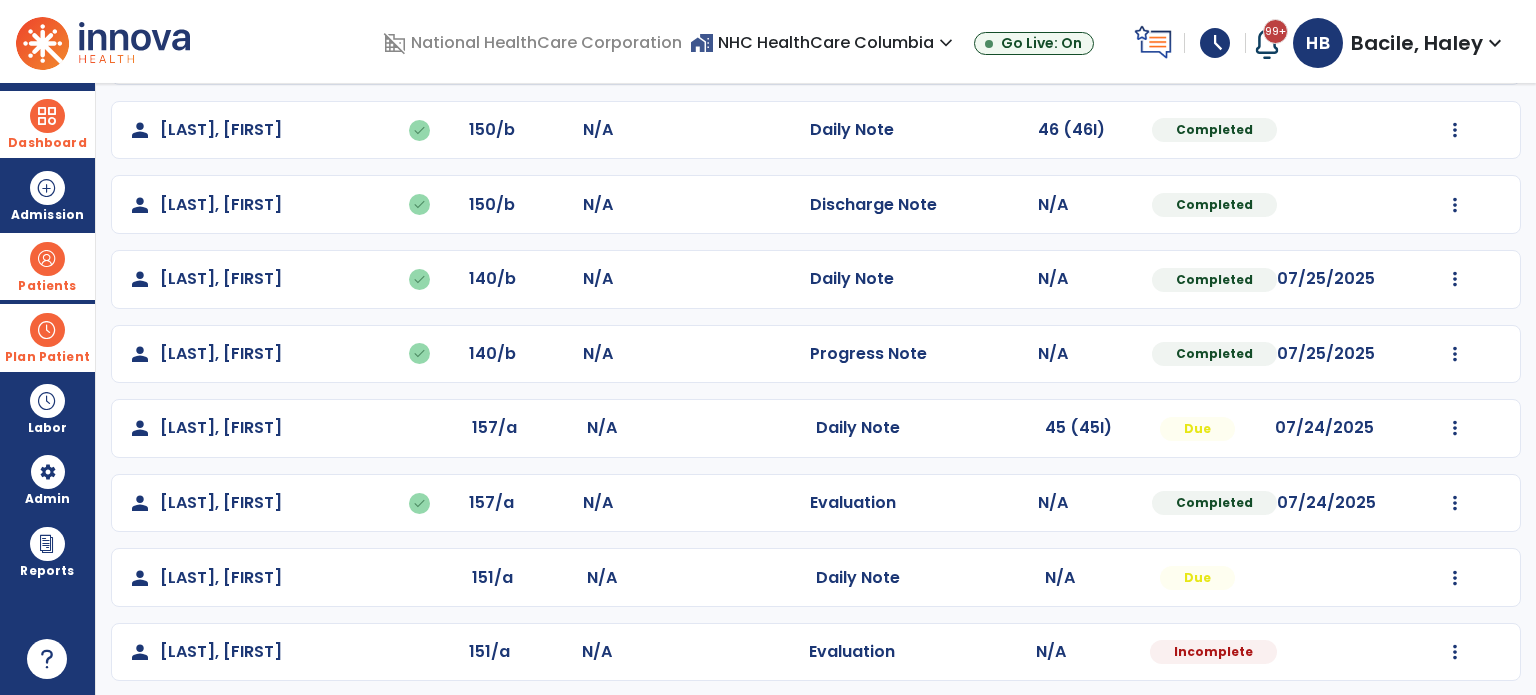 scroll, scrollTop: 700, scrollLeft: 0, axis: vertical 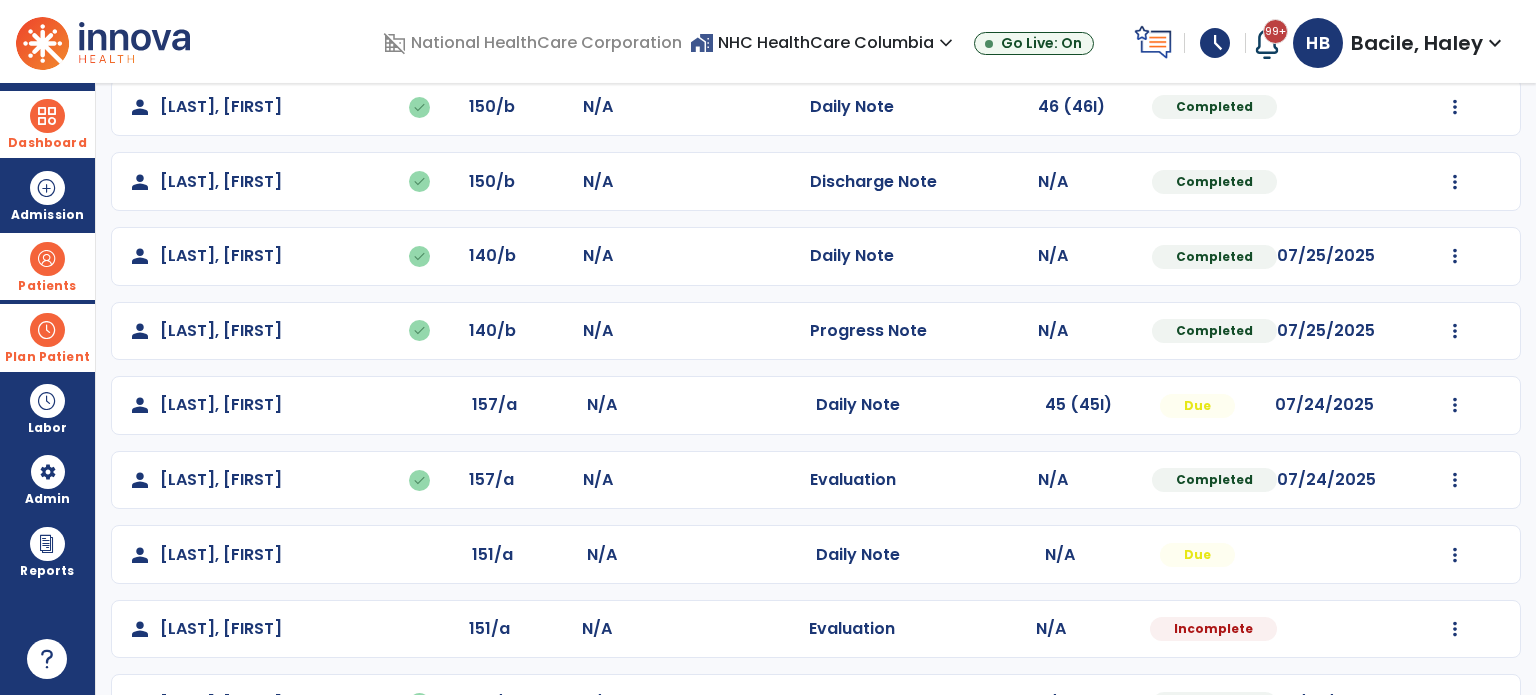 click on "Mark Visit As Complete   Reset Note   Open Document   G + C Mins" 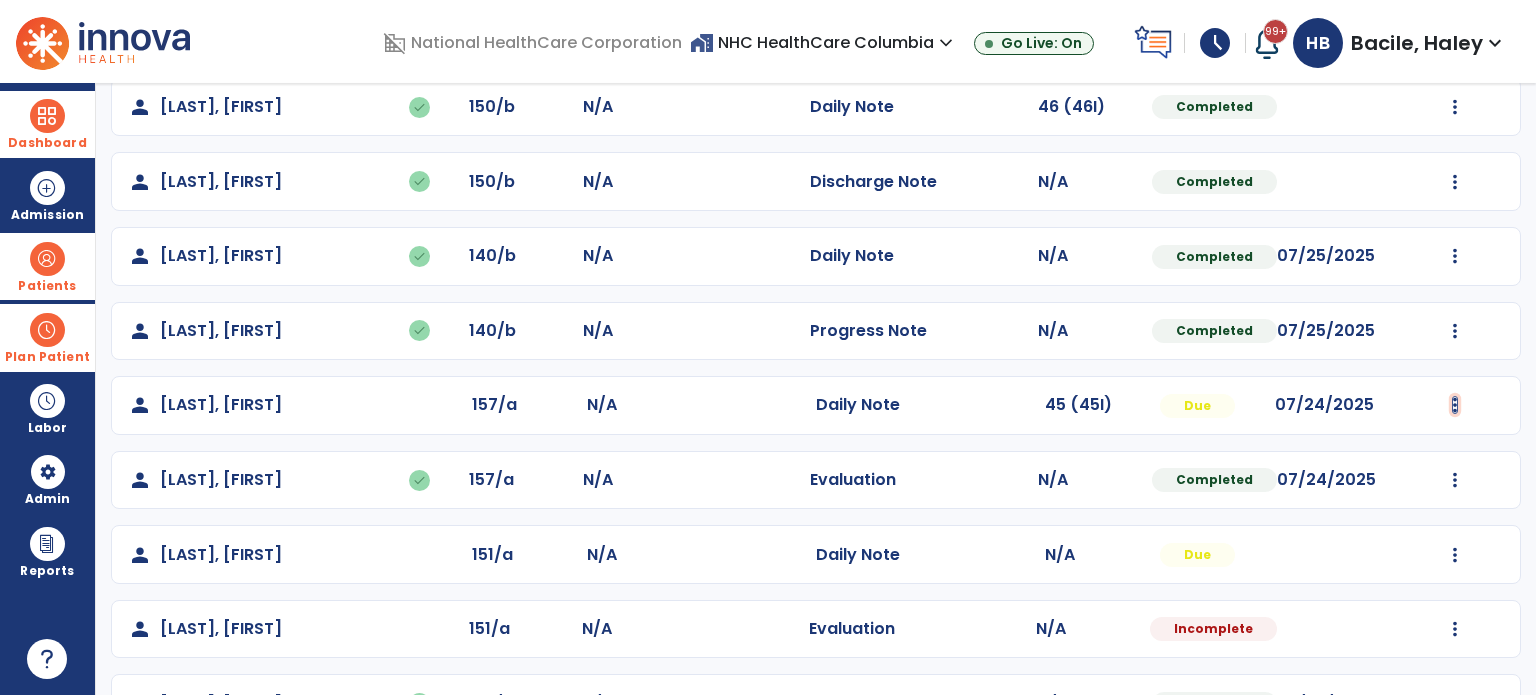 click at bounding box center (1455, -42) 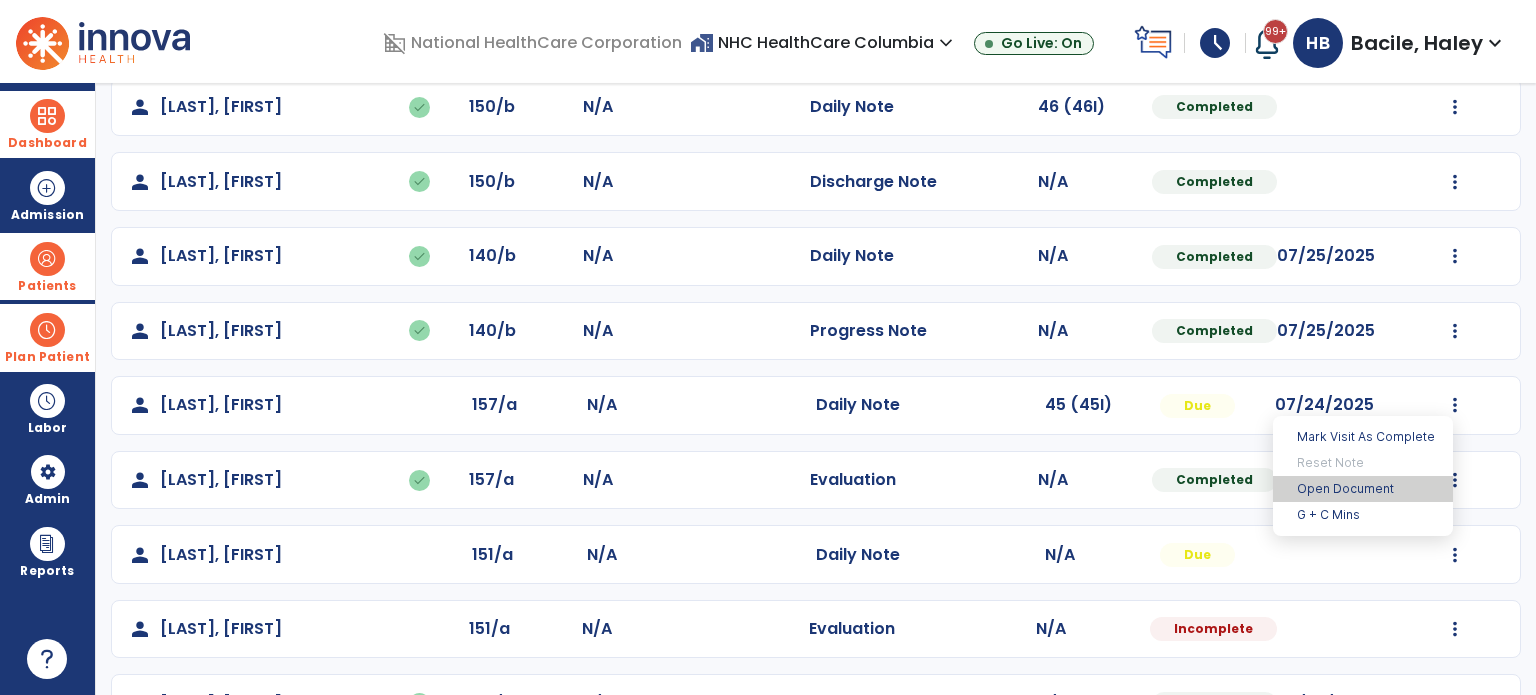 click on "Open Document" at bounding box center (1363, 489) 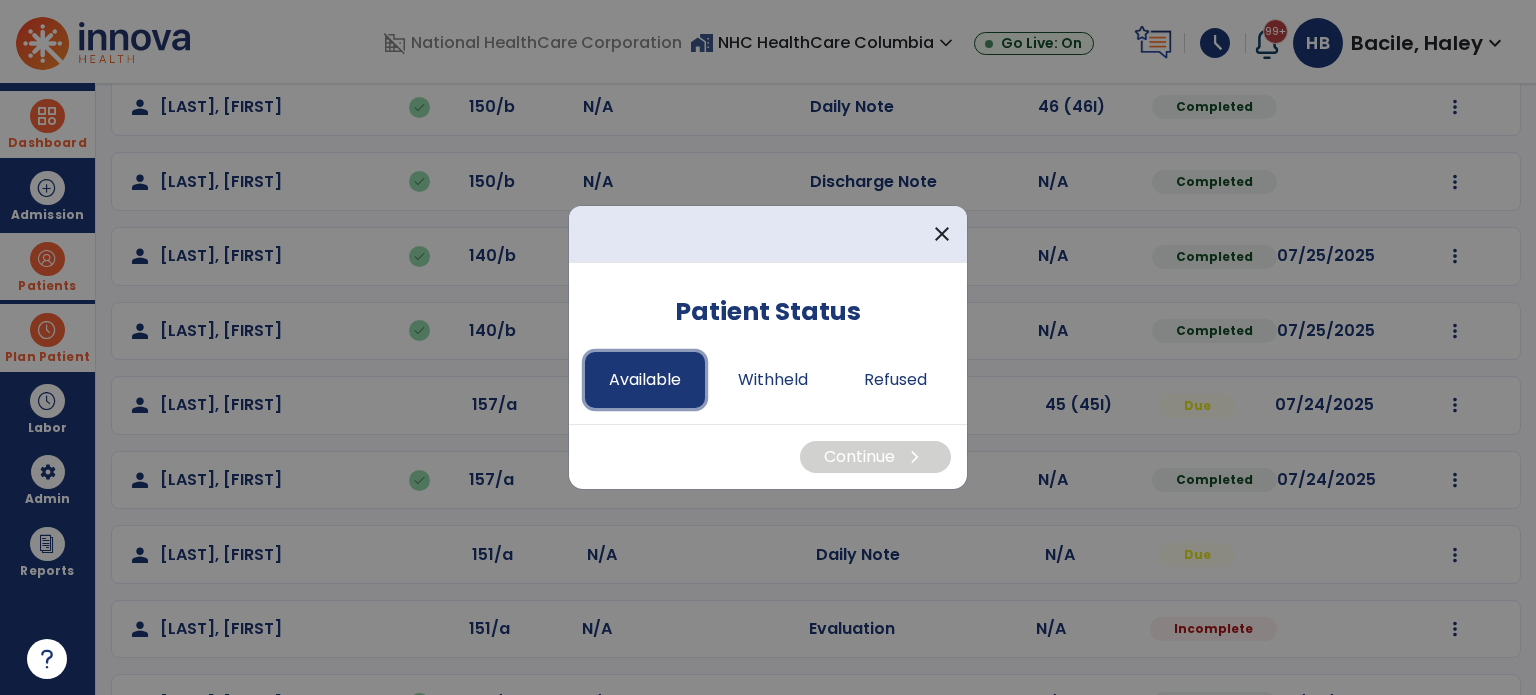 click on "Available" at bounding box center [645, 380] 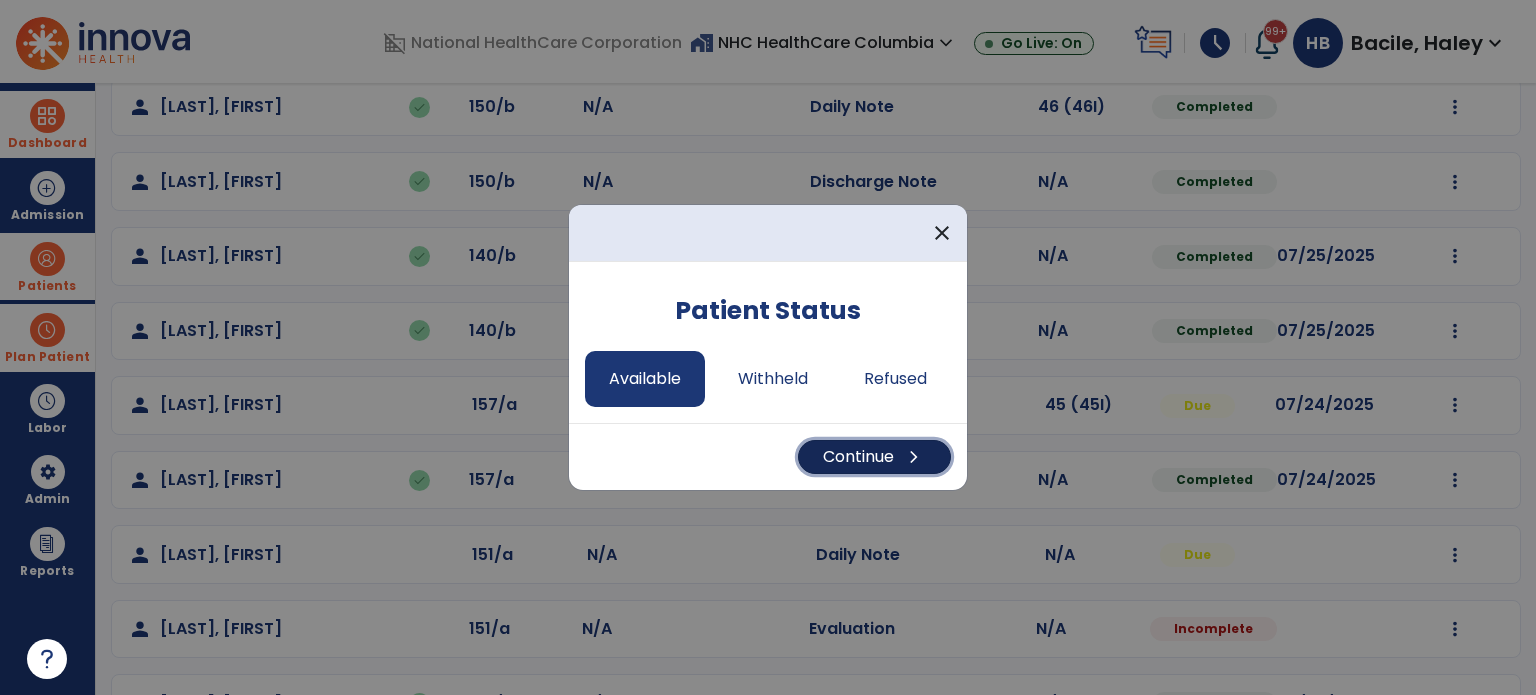 click on "Continue   chevron_right" at bounding box center (874, 457) 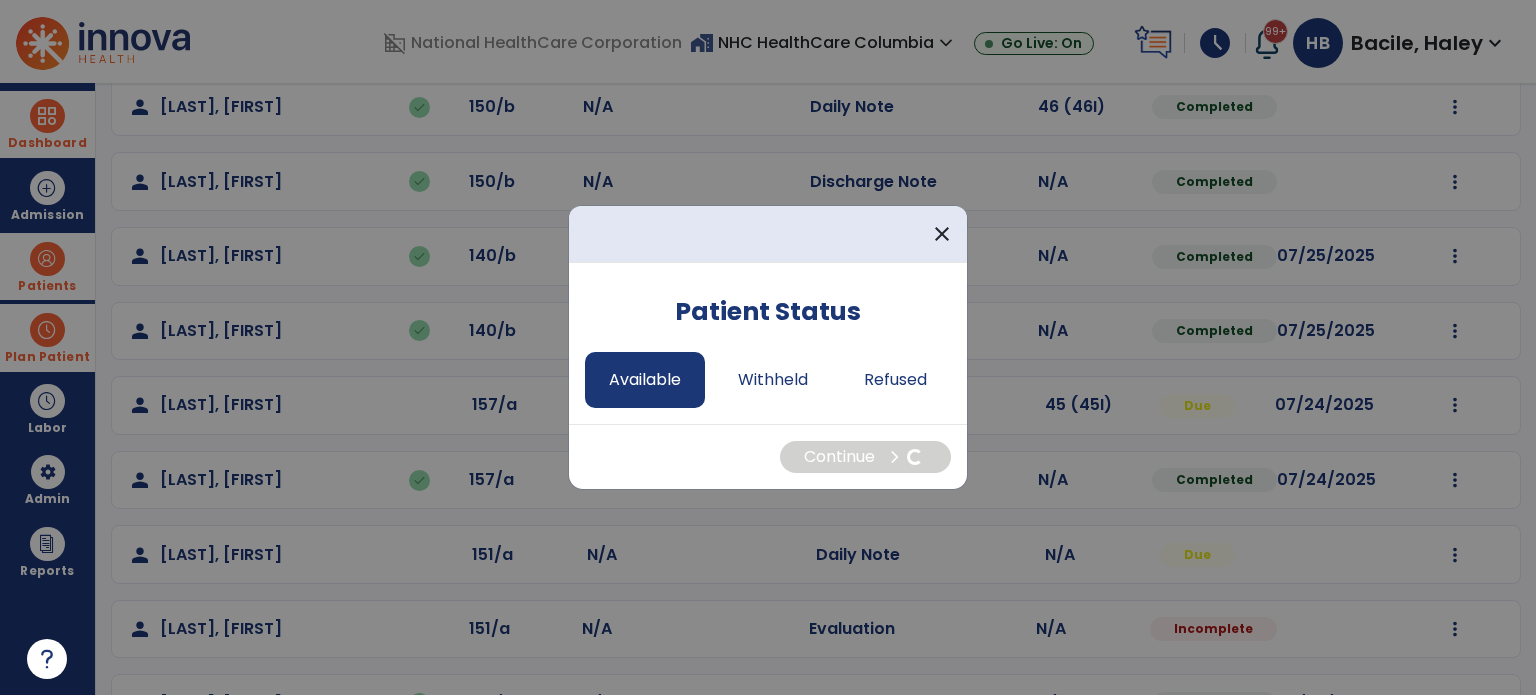 select on "*" 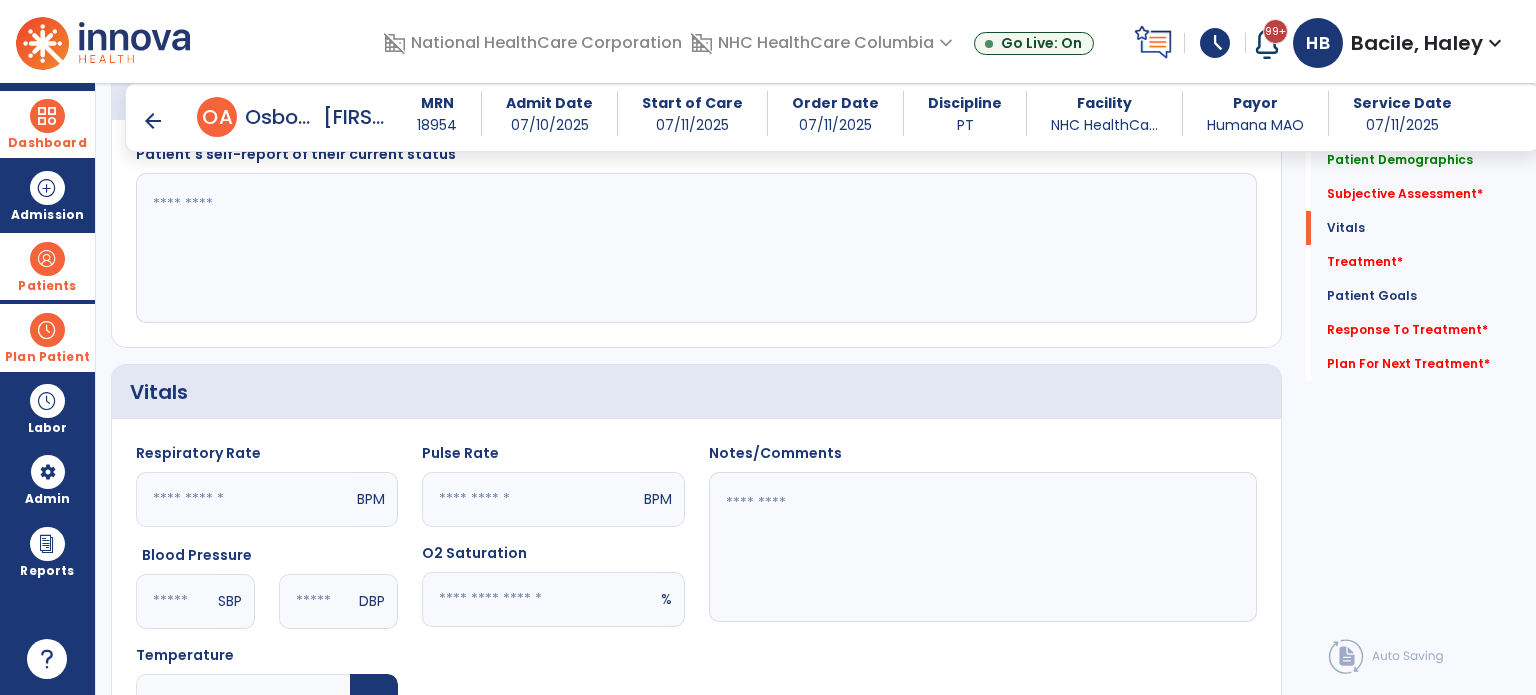 scroll, scrollTop: 400, scrollLeft: 0, axis: vertical 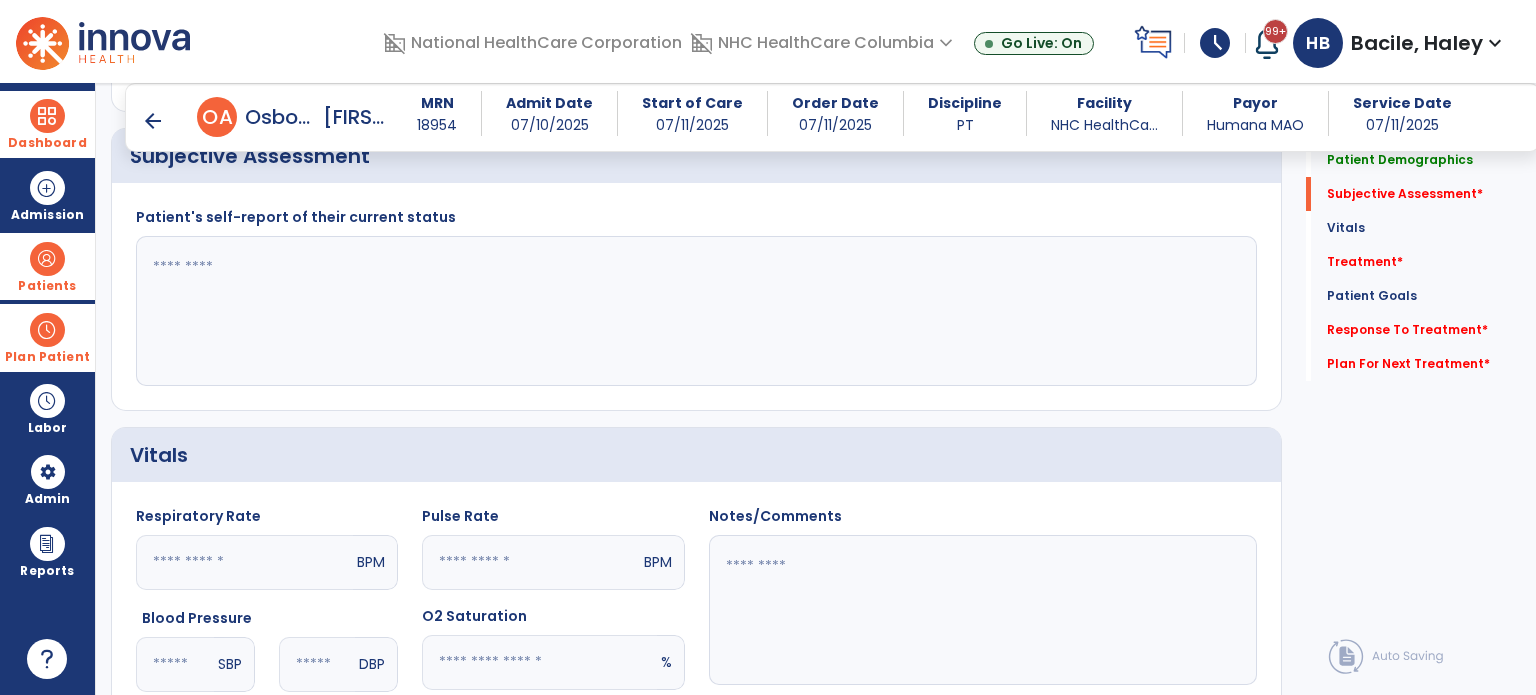 click 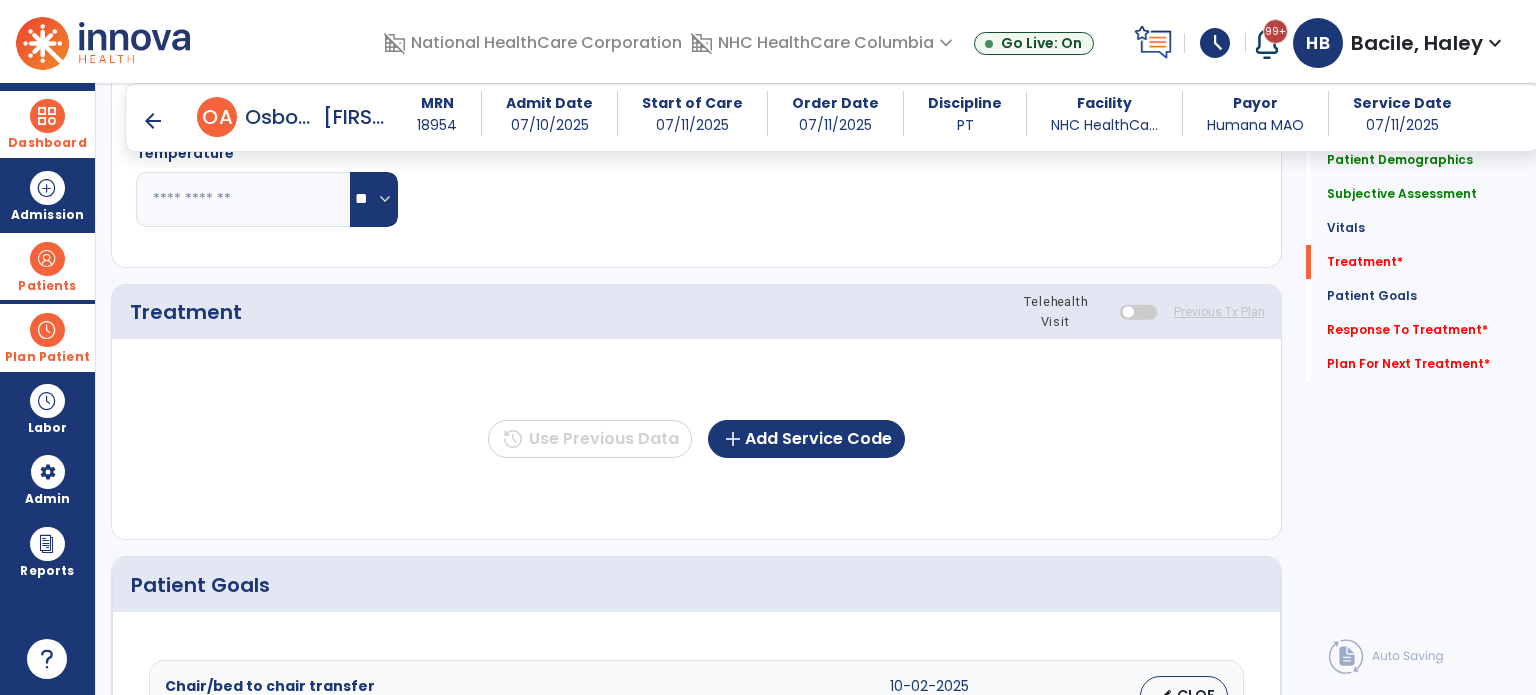 scroll, scrollTop: 1200, scrollLeft: 0, axis: vertical 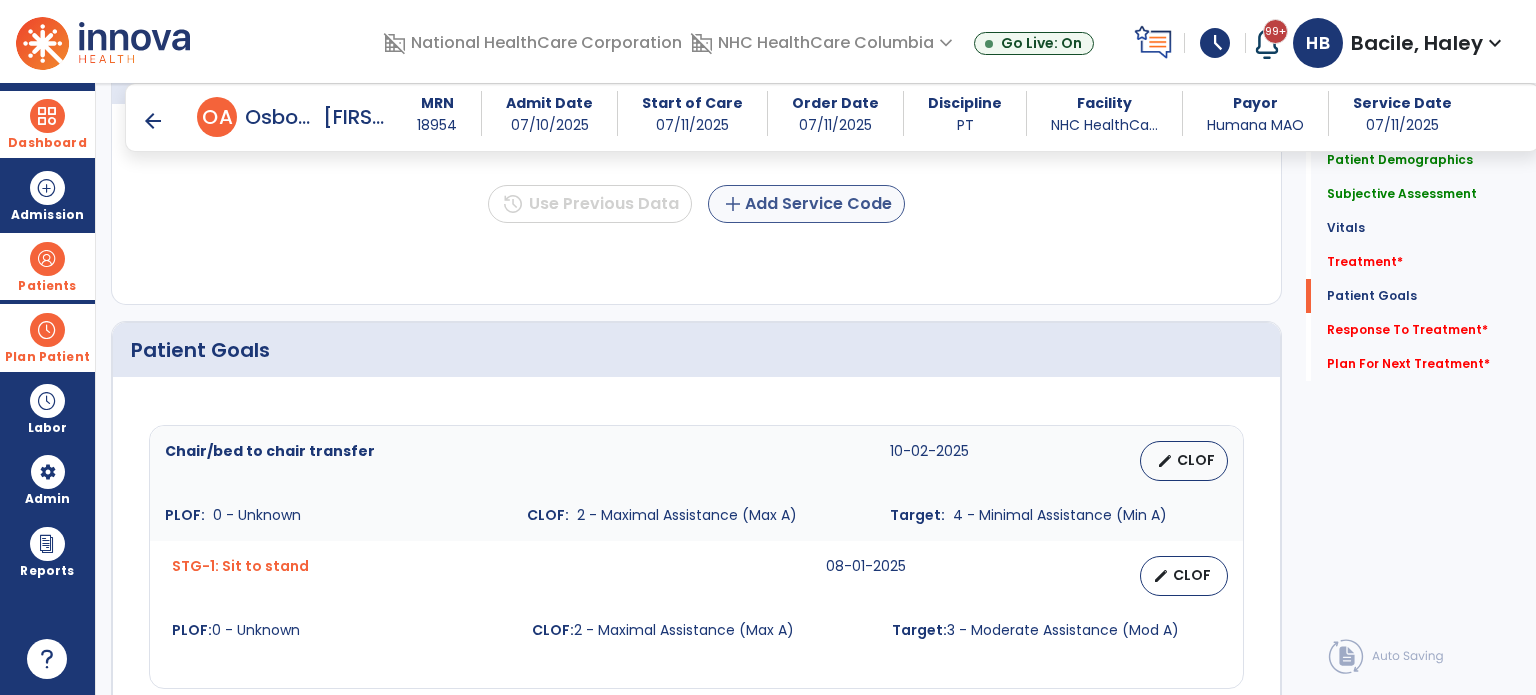 type on "**********" 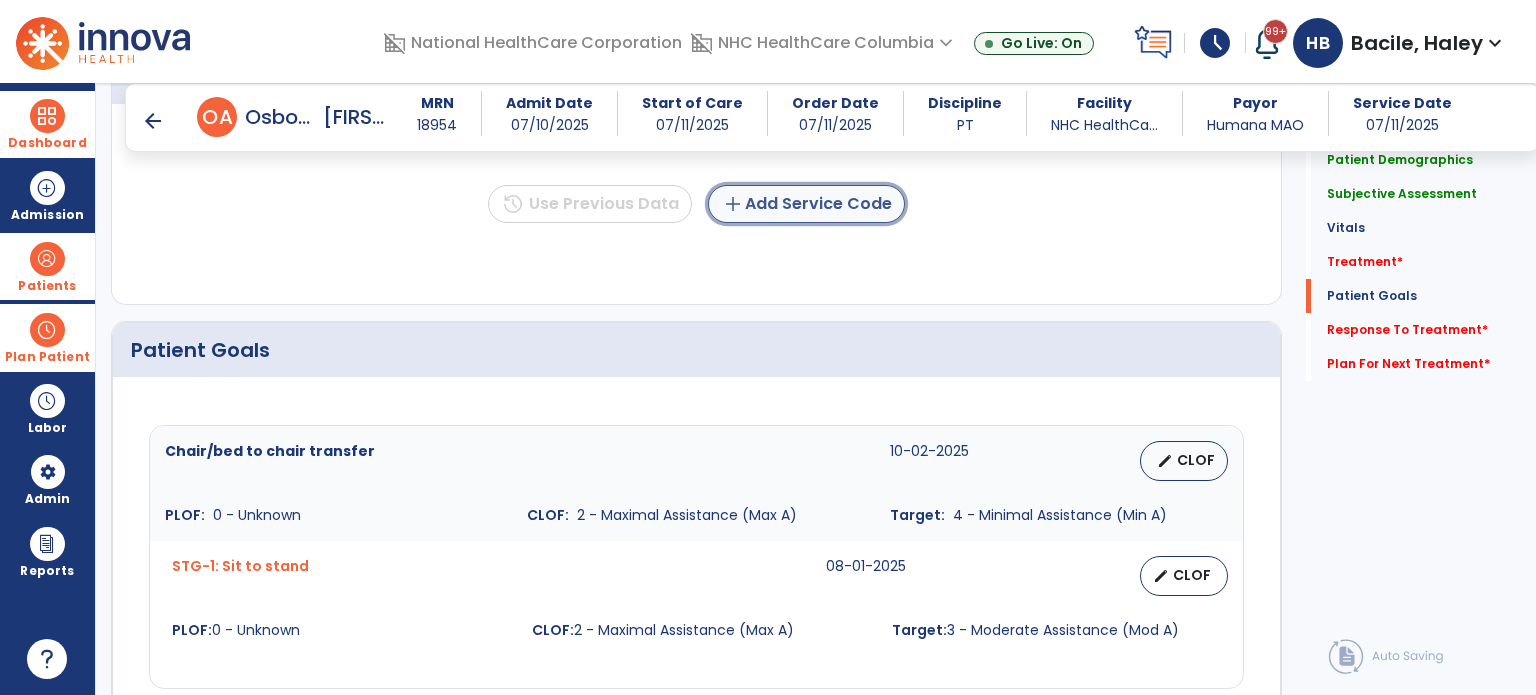 click on "add  Add Service Code" 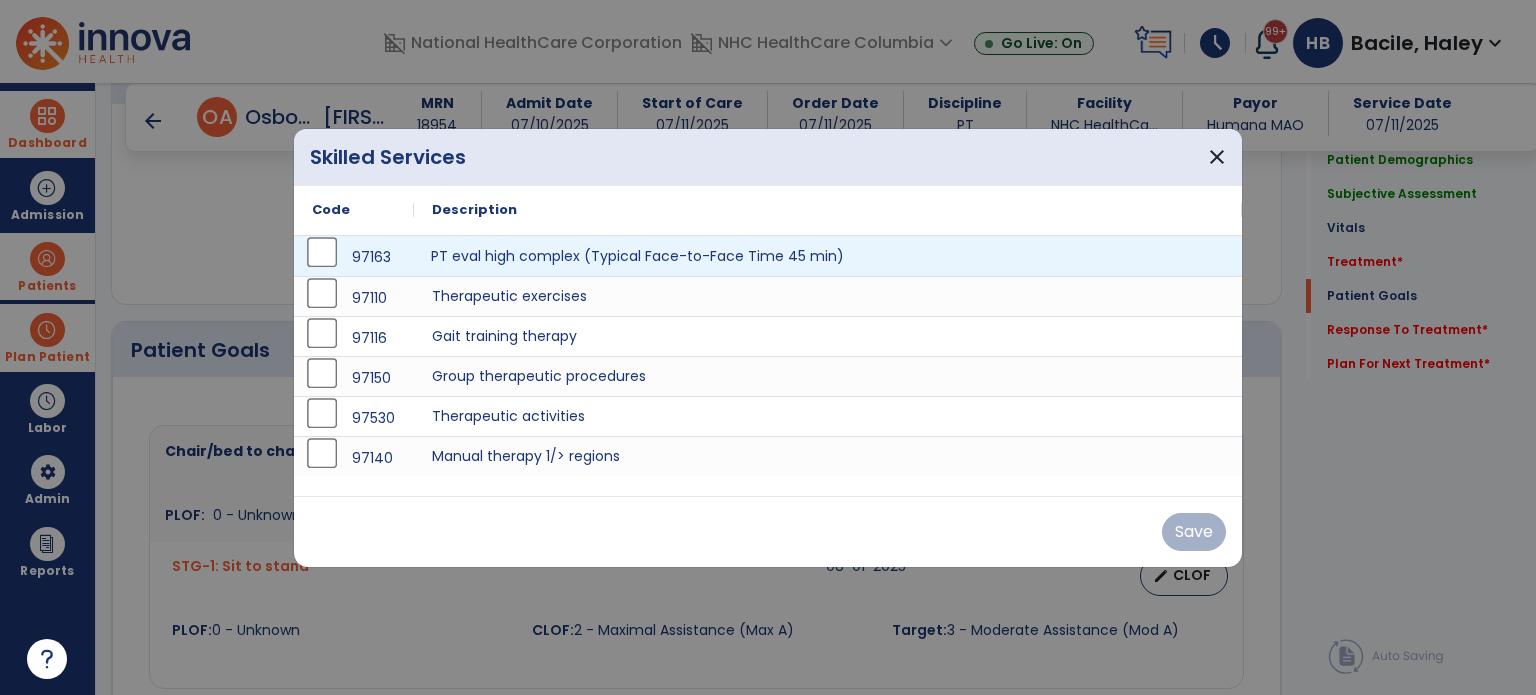 click on "PT eval high complex (Typical Face-to-Face Time 45 min)" at bounding box center (828, 256) 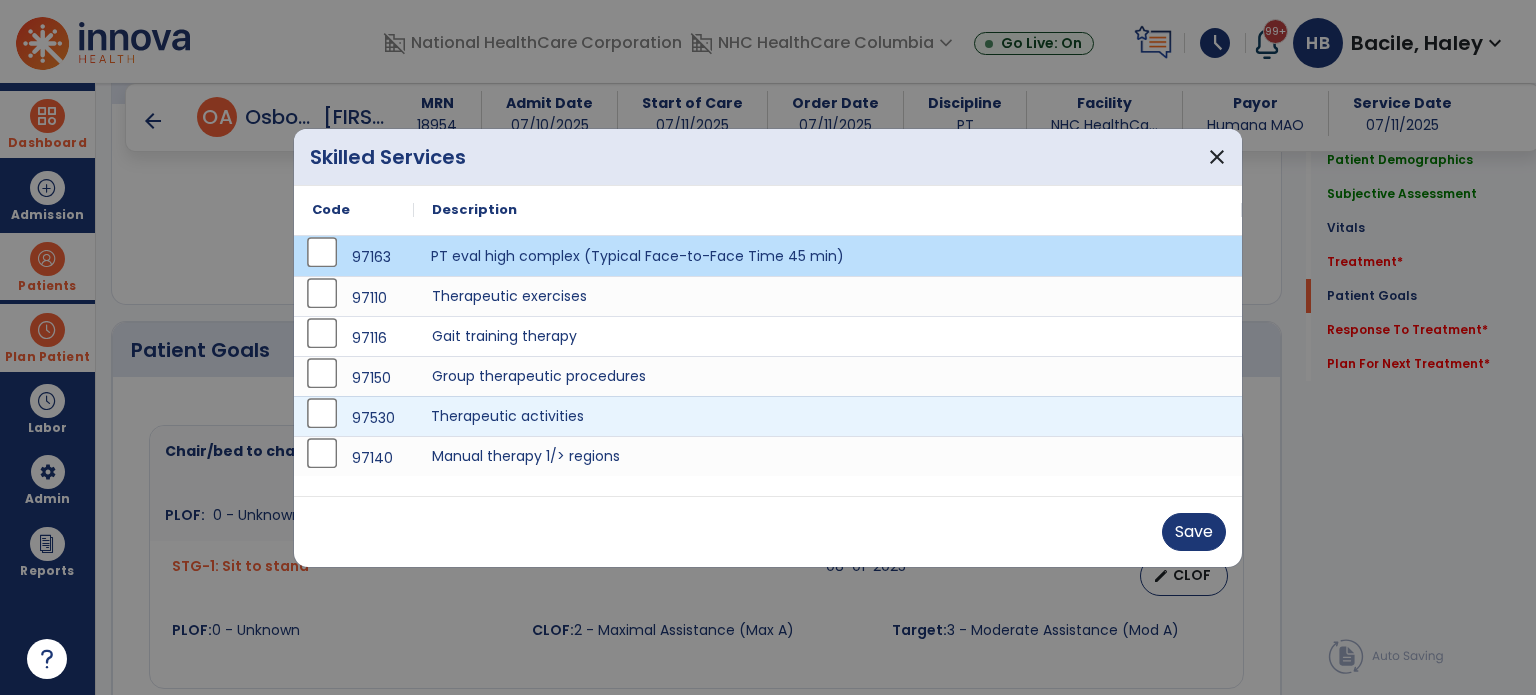 click on "Therapeutic activities" at bounding box center (828, 416) 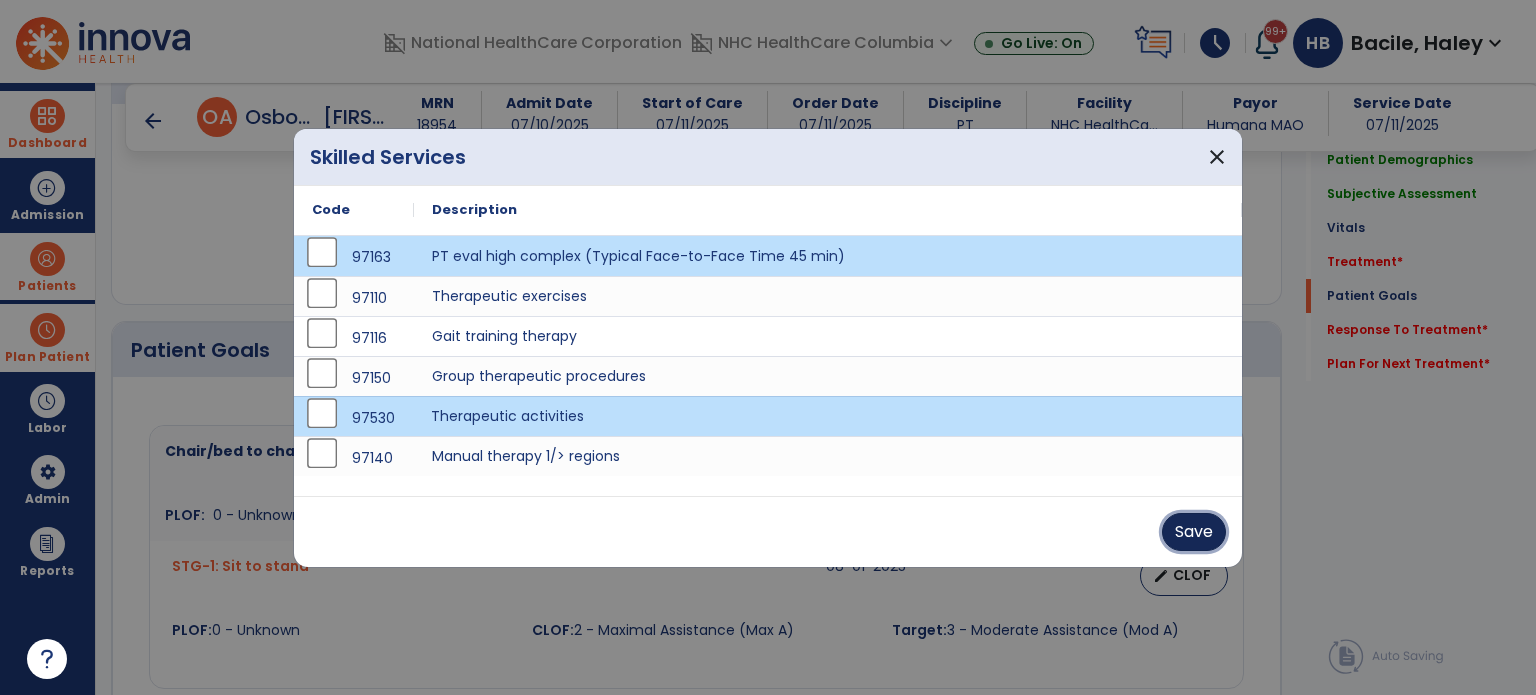 drag, startPoint x: 1193, startPoint y: 526, endPoint x: 1072, endPoint y: 515, distance: 121.49897 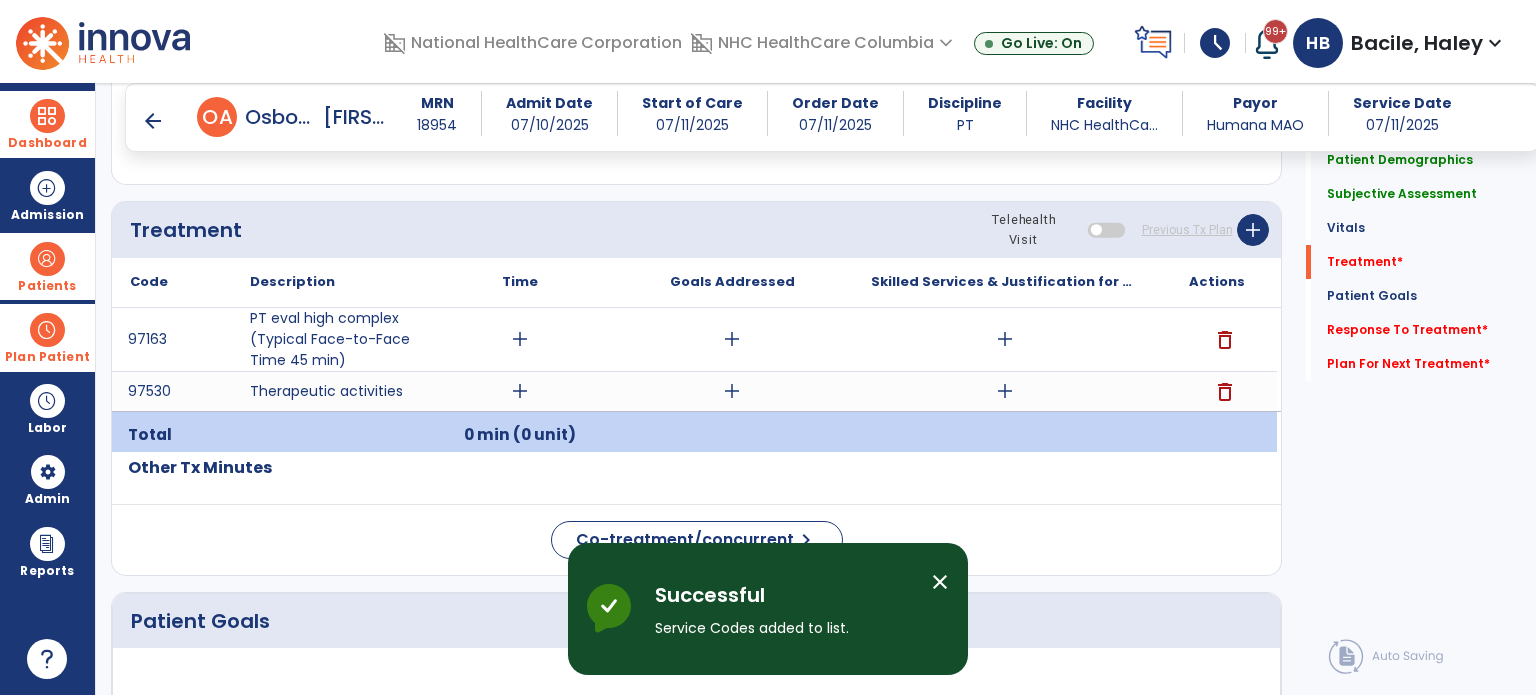 scroll, scrollTop: 1000, scrollLeft: 0, axis: vertical 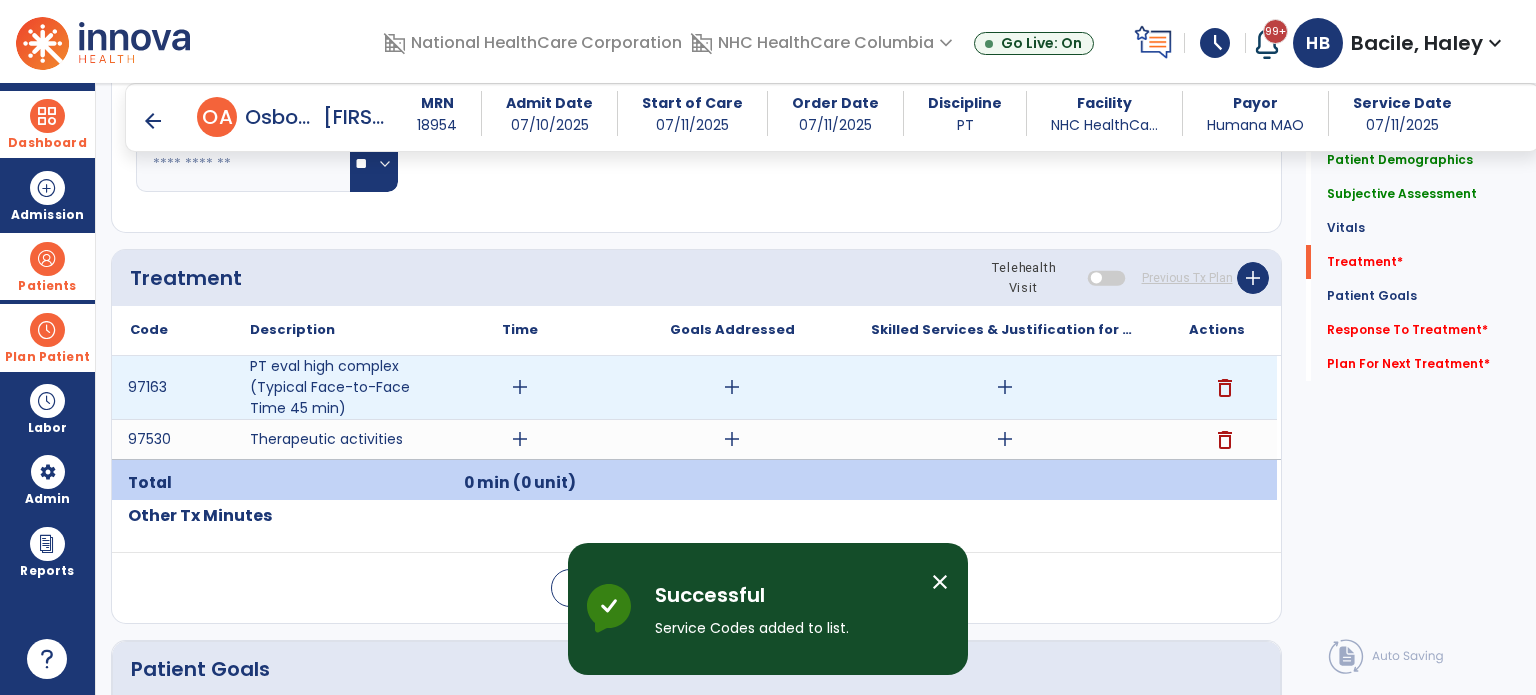 click on "add" at bounding box center [520, 387] 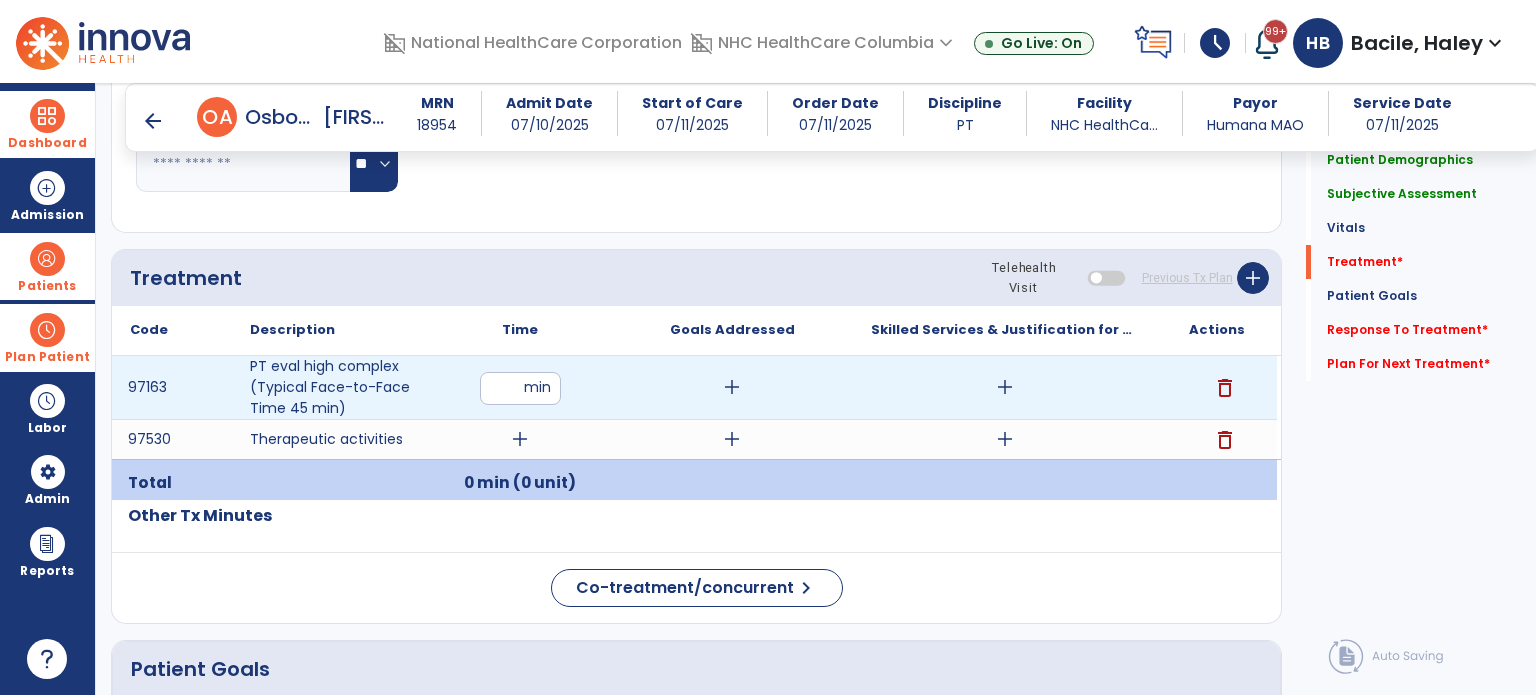 type on "**" 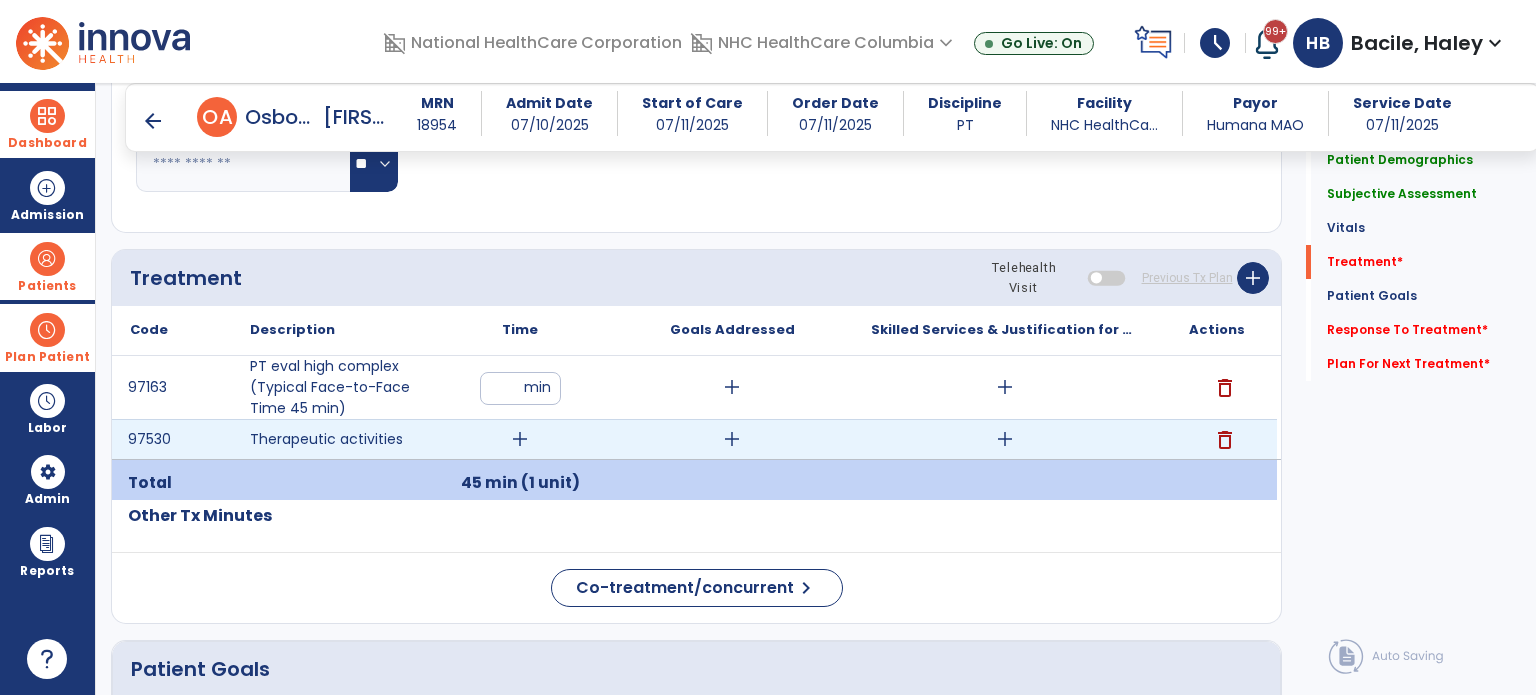 click on "add" at bounding box center [520, 439] 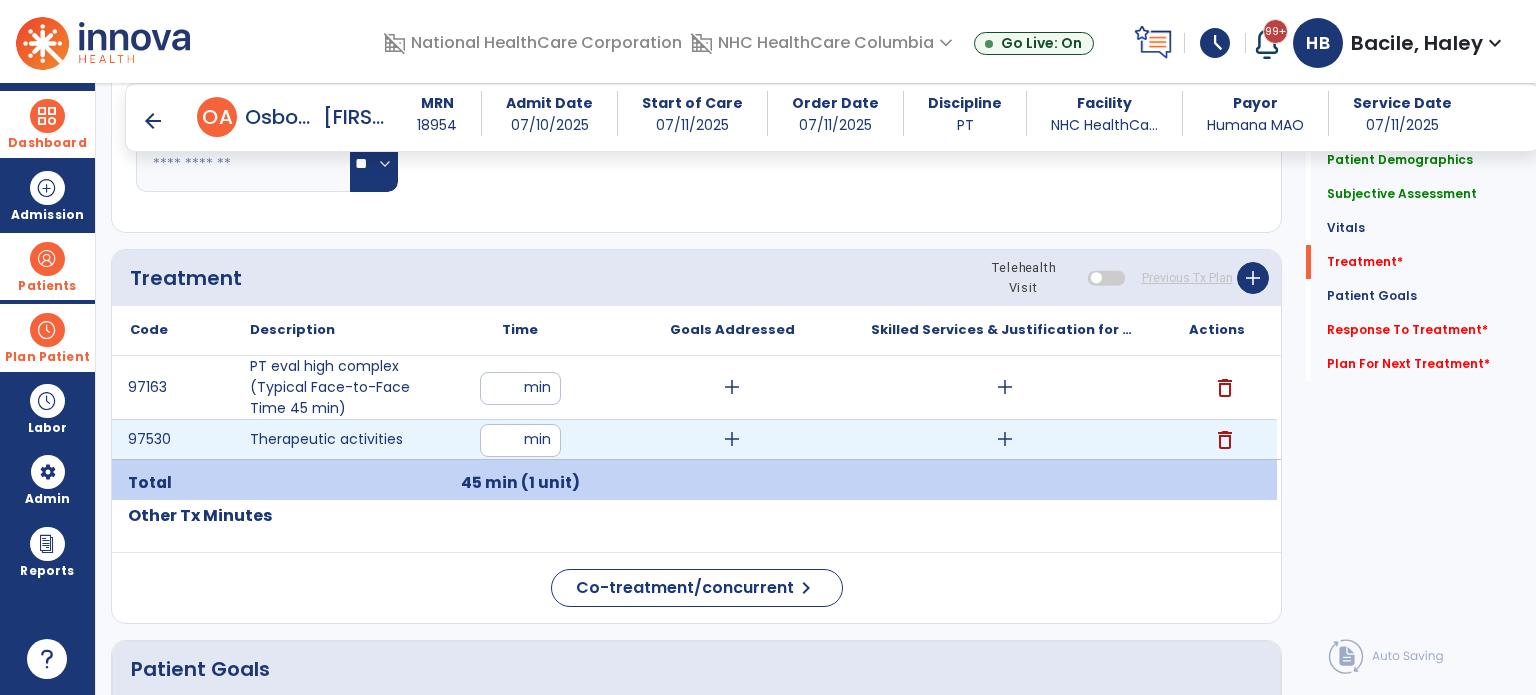 type on "**" 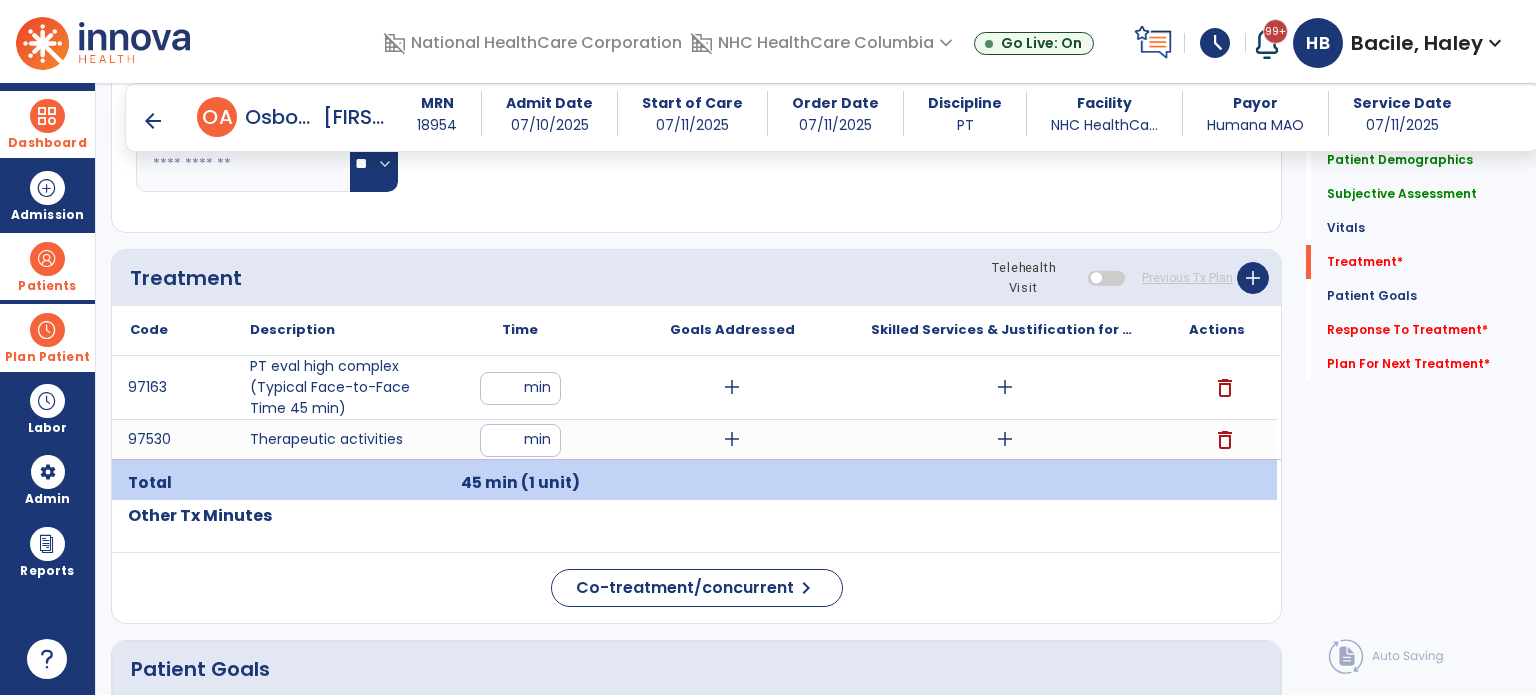 click on "Quick Links  Patient Demographics   Patient Demographics   Subjective Assessment   Subjective Assessment   Vitals   Vitals   Treatment   *  Treatment   *  Patient Goals   Patient Goals   Response To Treatment   *  Response To Treatment   *  Plan For Next Treatment   *  Plan For Next Treatment   *" 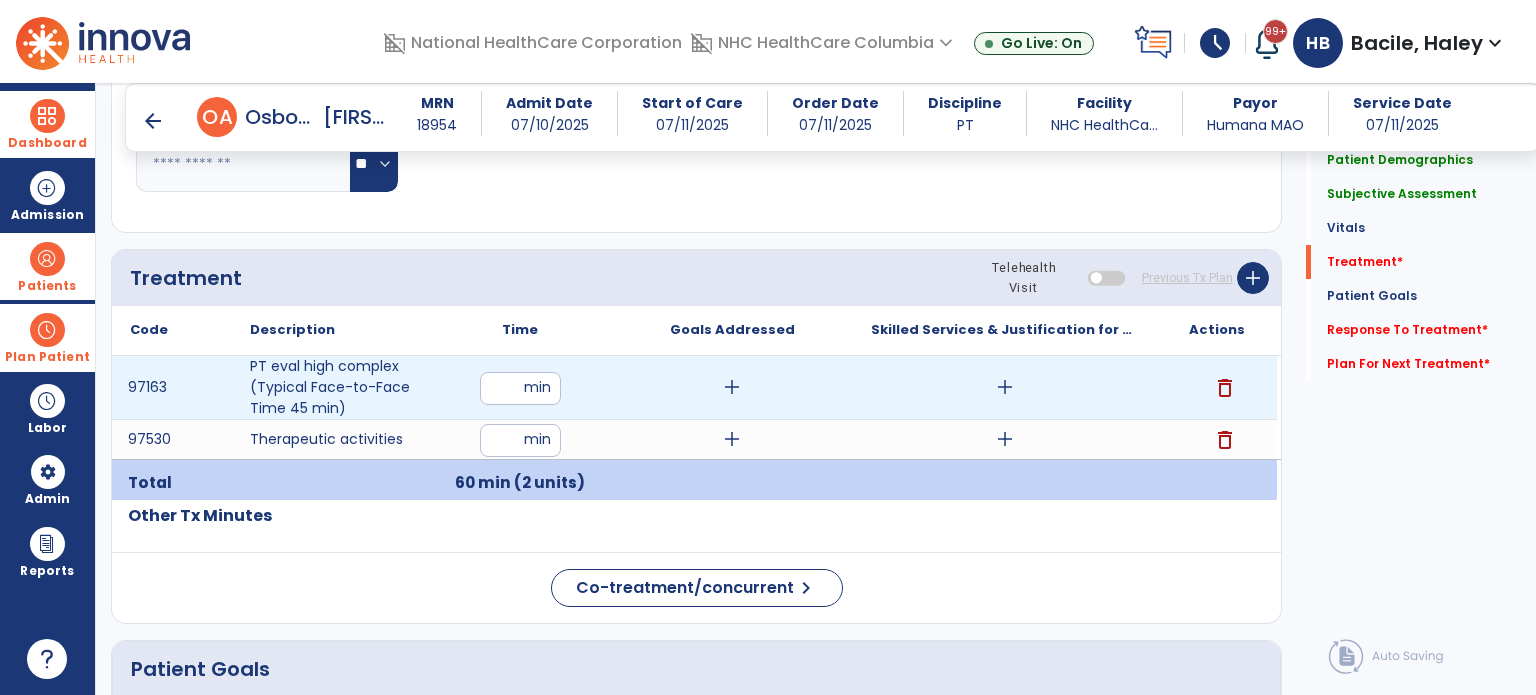 click on "add" at bounding box center [1005, 387] 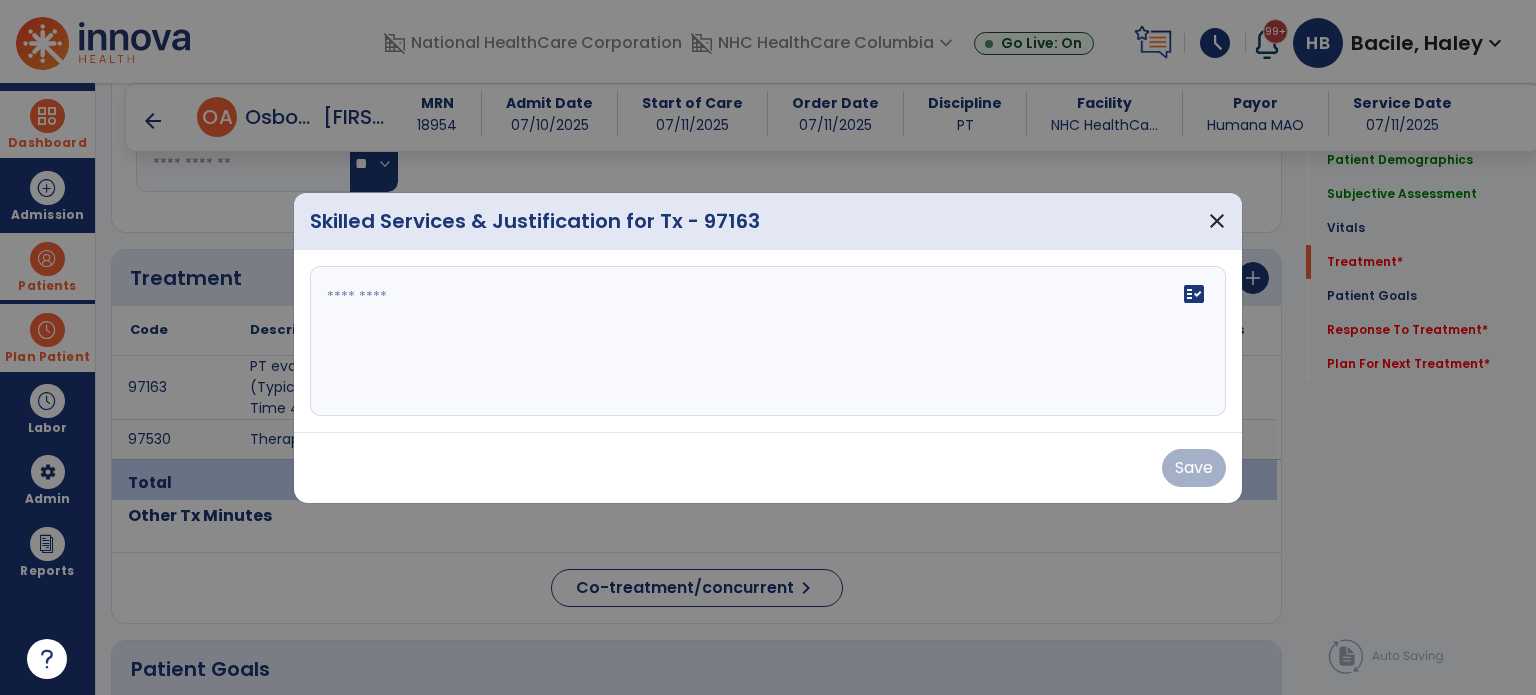 click on "fact_check" at bounding box center [768, 341] 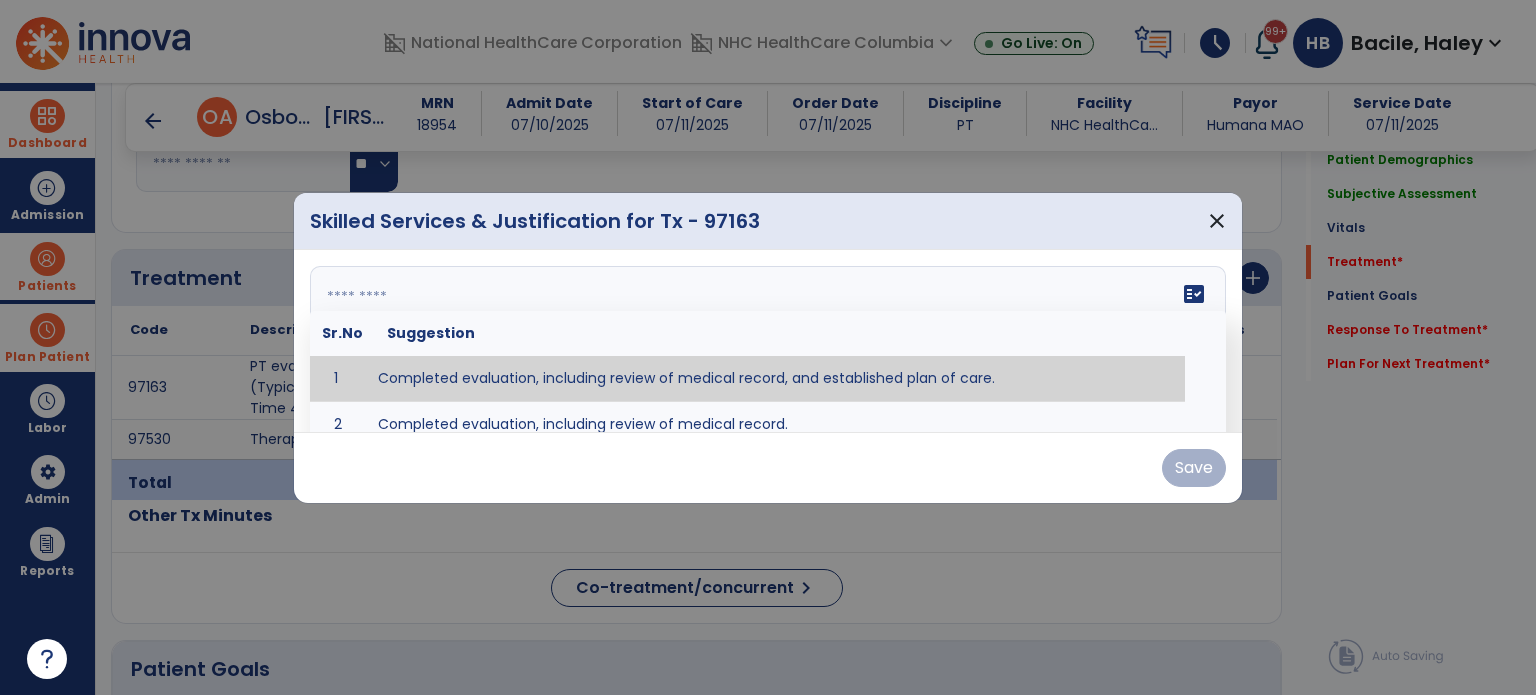 type on "**********" 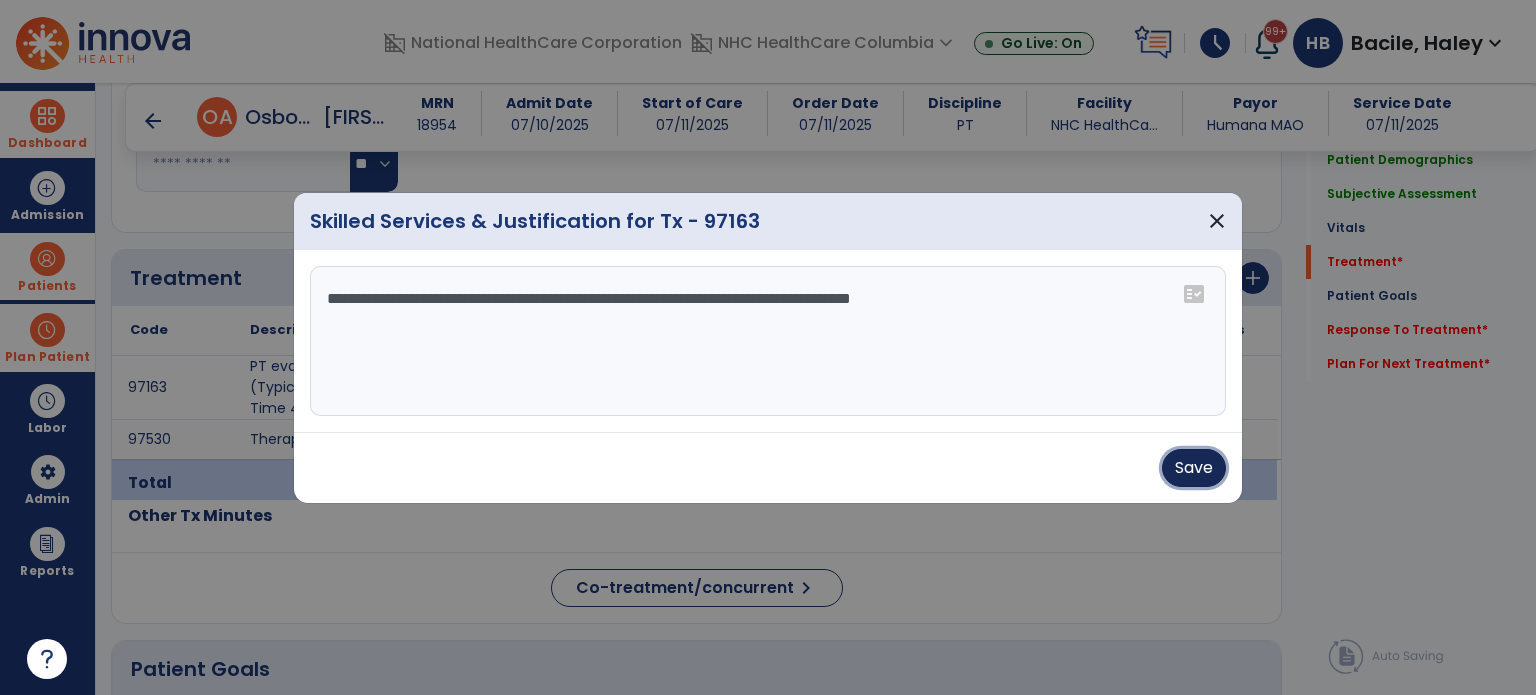click on "Save" at bounding box center (1194, 468) 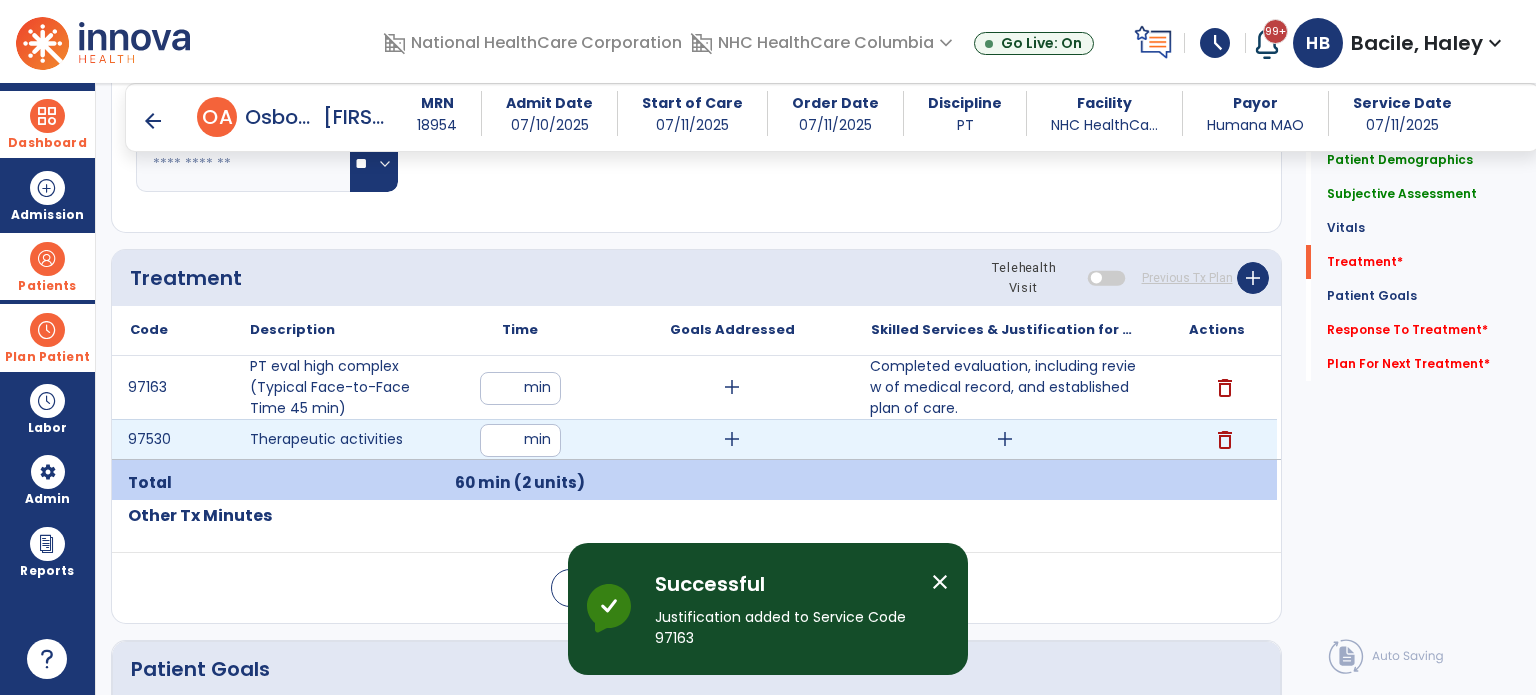 click on "add" at bounding box center (1005, 439) 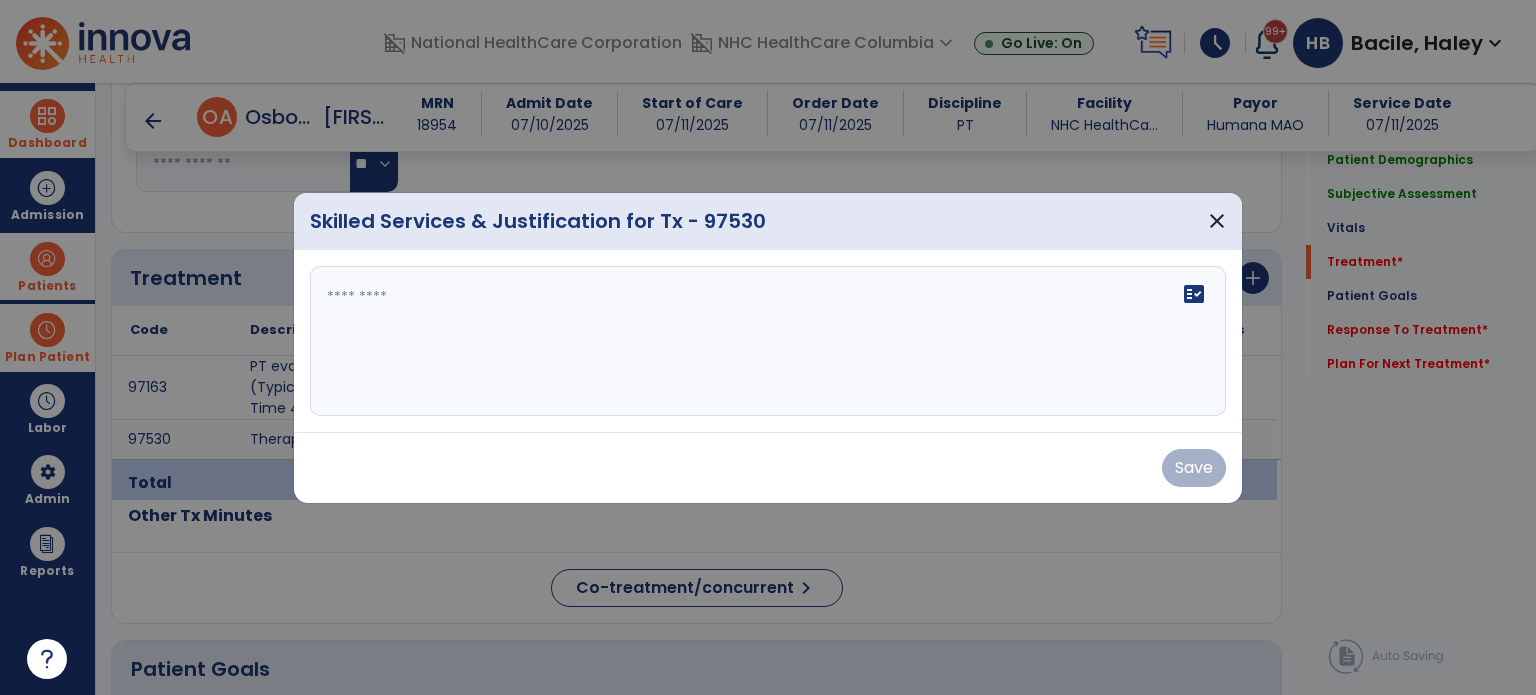 click on "fact_check" at bounding box center (768, 341) 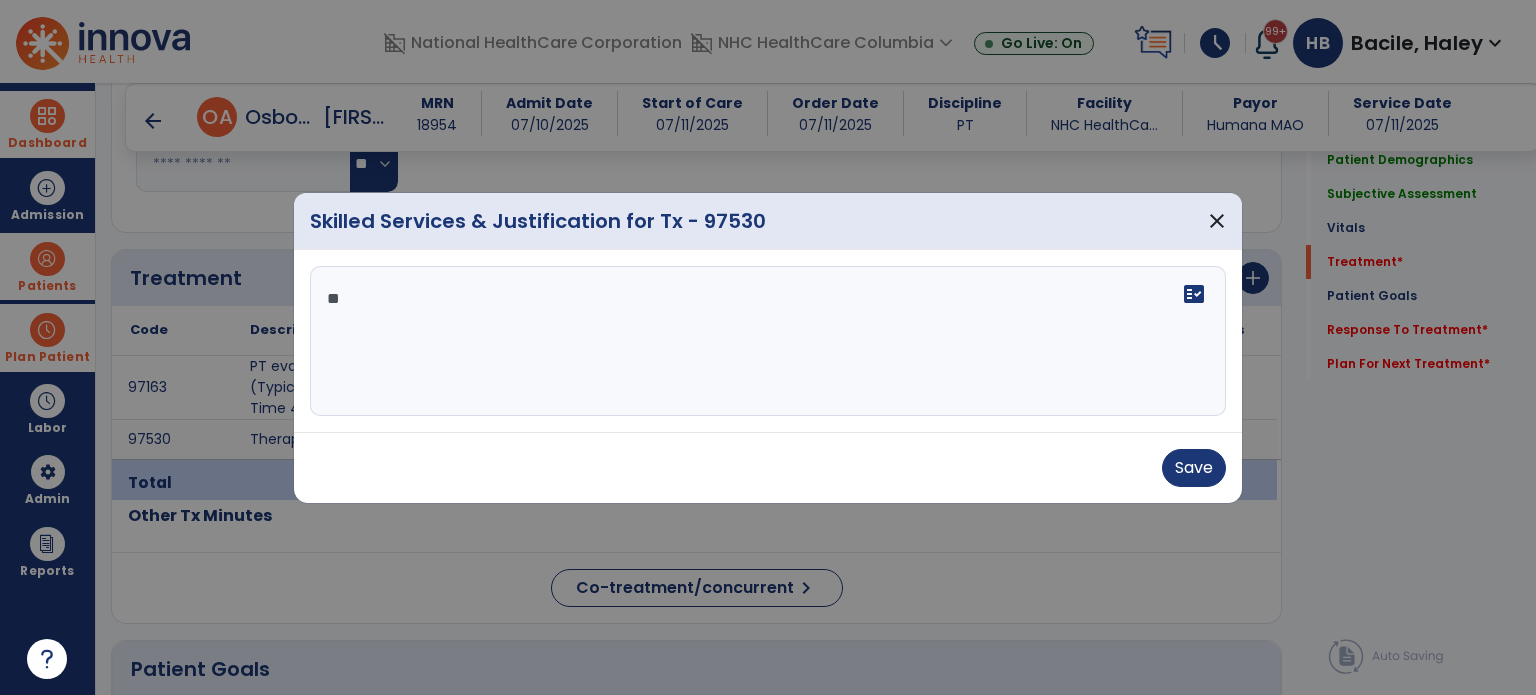 type on "*" 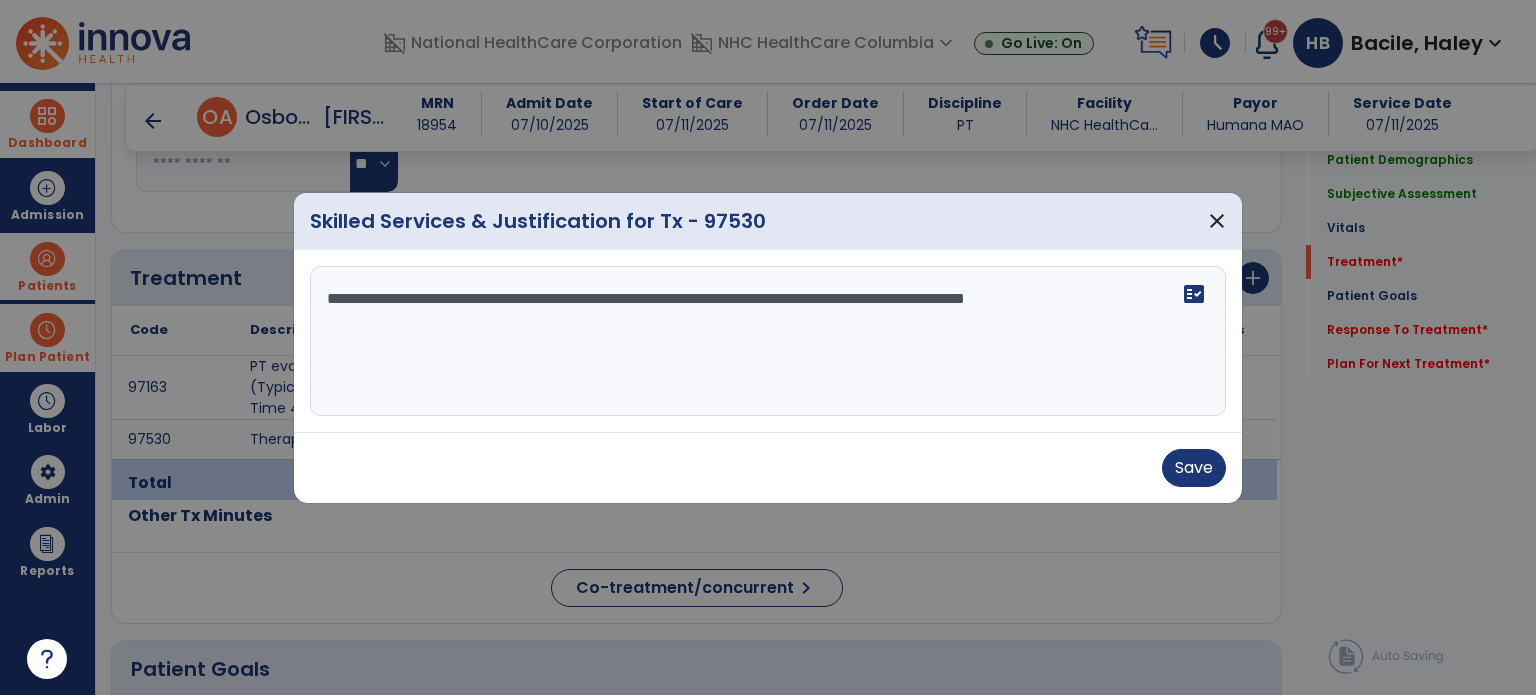 click on "**********" at bounding box center [768, 341] 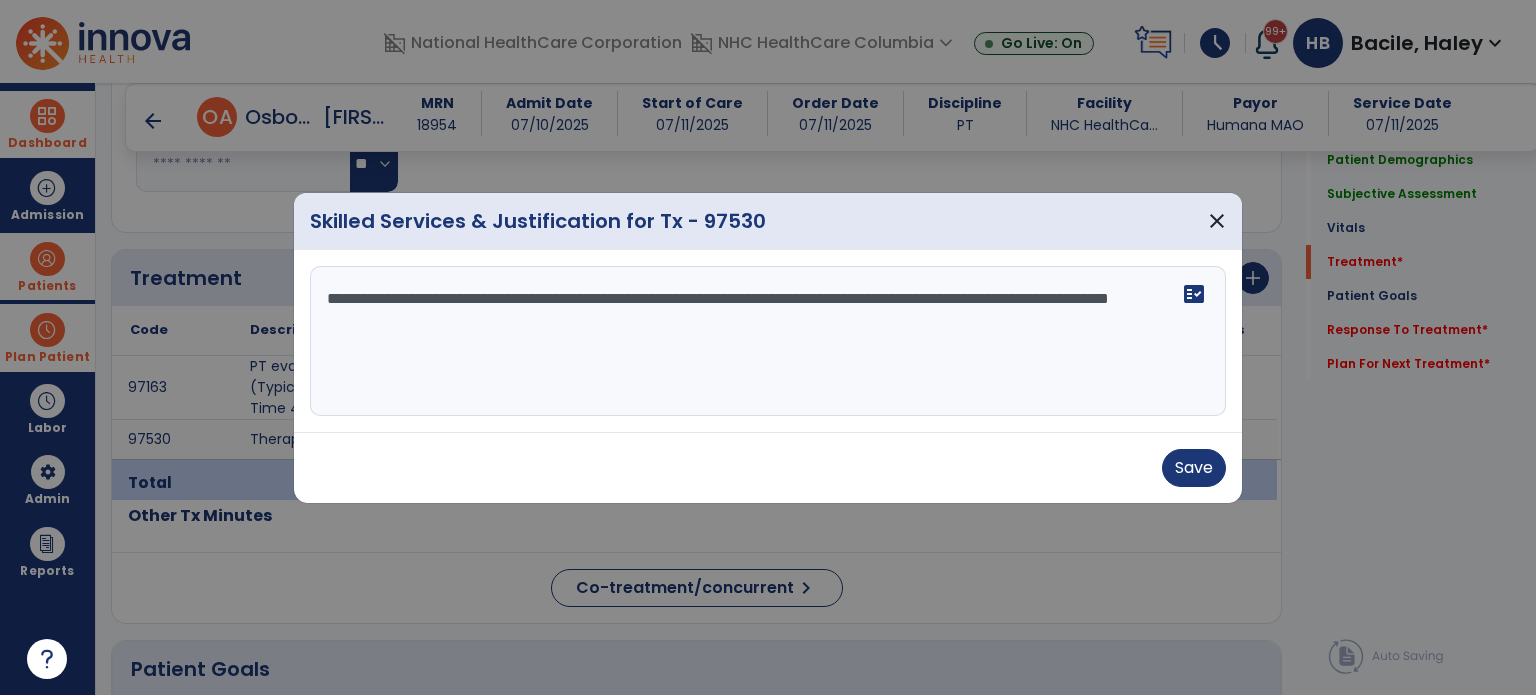 click on "**********" at bounding box center [768, 341] 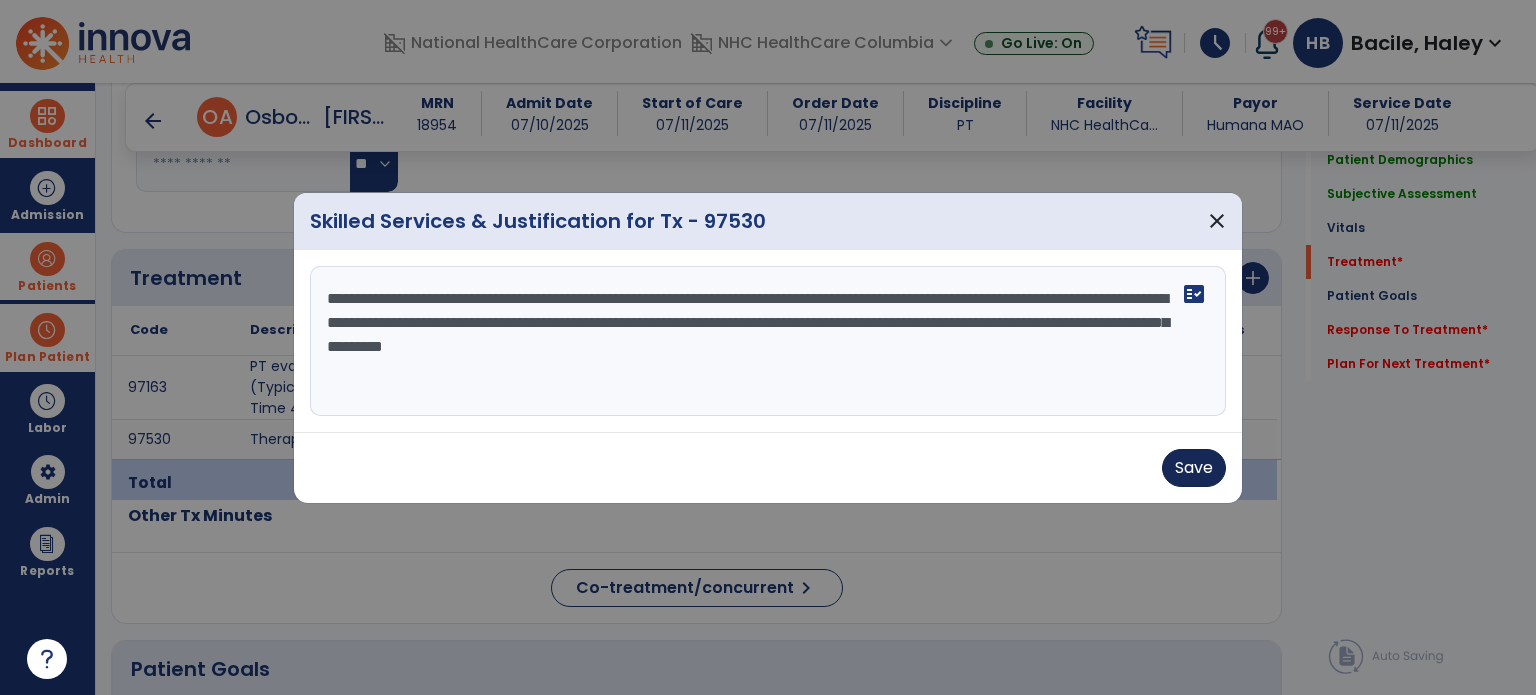 type on "**********" 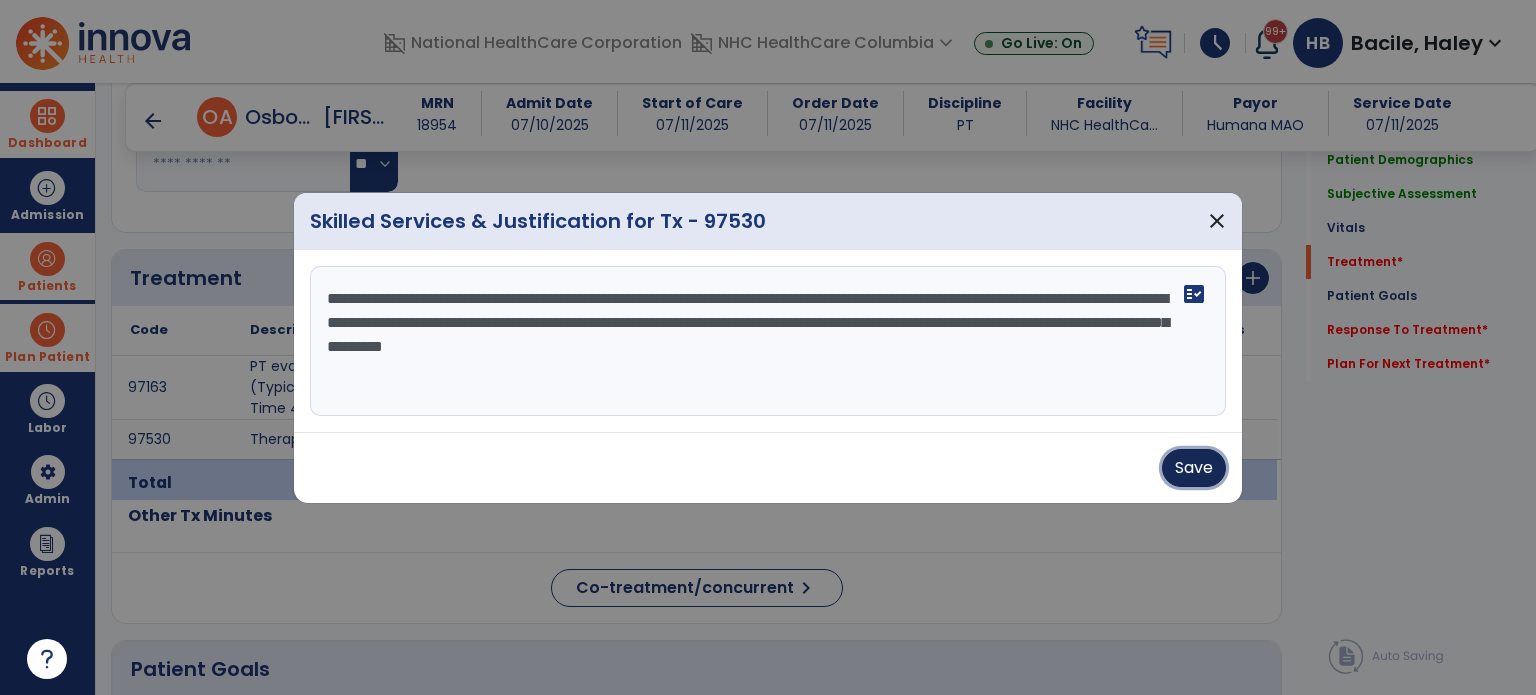 click on "Save" at bounding box center (1194, 468) 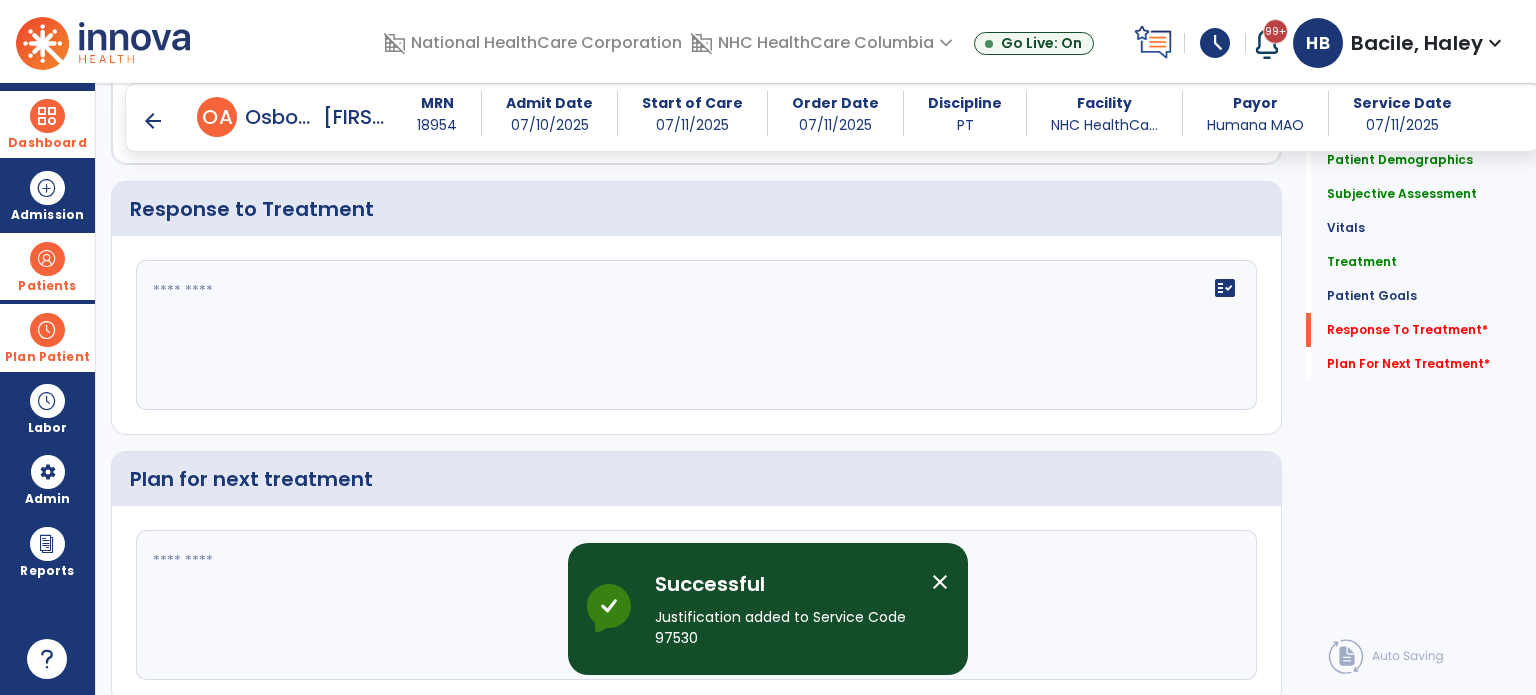 scroll, scrollTop: 2265, scrollLeft: 0, axis: vertical 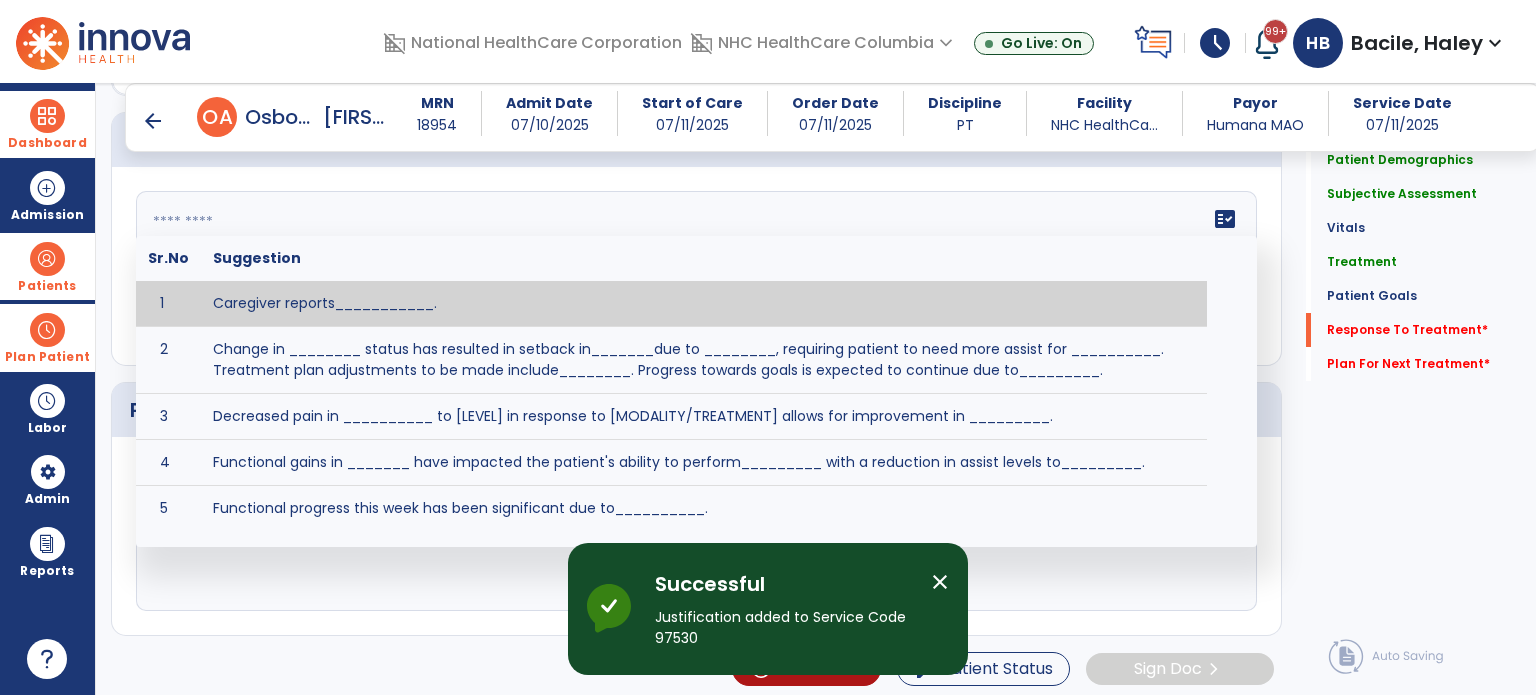 click on "fact_check  Sr.No Suggestion 1 Caregiver reports___________. 2 Change in ________ status has resulted in setback in_______due to ________, requiring patient to need more assist for __________.   Treatment plan adjustments to be made include________.  Progress towards goals is expected to continue due to_________. 3 Decreased pain in __________ to [LEVEL] in response to [MODALITY/TREATMENT] allows for improvement in _________. 4 Functional gains in _______ have impacted the patient's ability to perform_________ with a reduction in assist levels to_________. 5 Functional progress this week has been significant due to__________. 6 Gains in ________ have improved the patient's ability to perform ______with decreased levels of assist to___________. 7 Improvement in ________allows patient to tolerate higher levels of challenges in_________. 8 Pain in [AREA] has decreased to [LEVEL] in response to [TREATMENT/MODALITY], allowing fore ease in completing__________. 9 10 11 12 13 14 15 16 17 18 19 20 21" 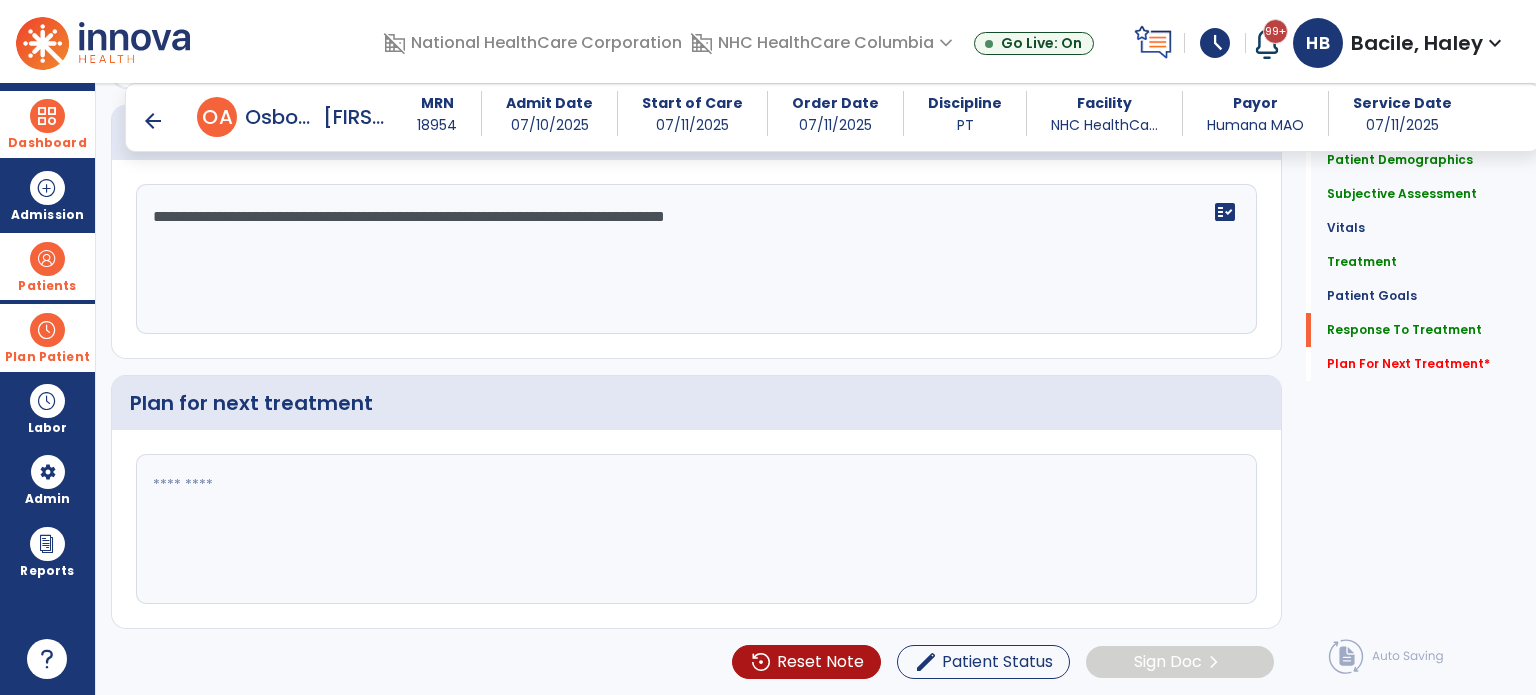 scroll, scrollTop: 2265, scrollLeft: 0, axis: vertical 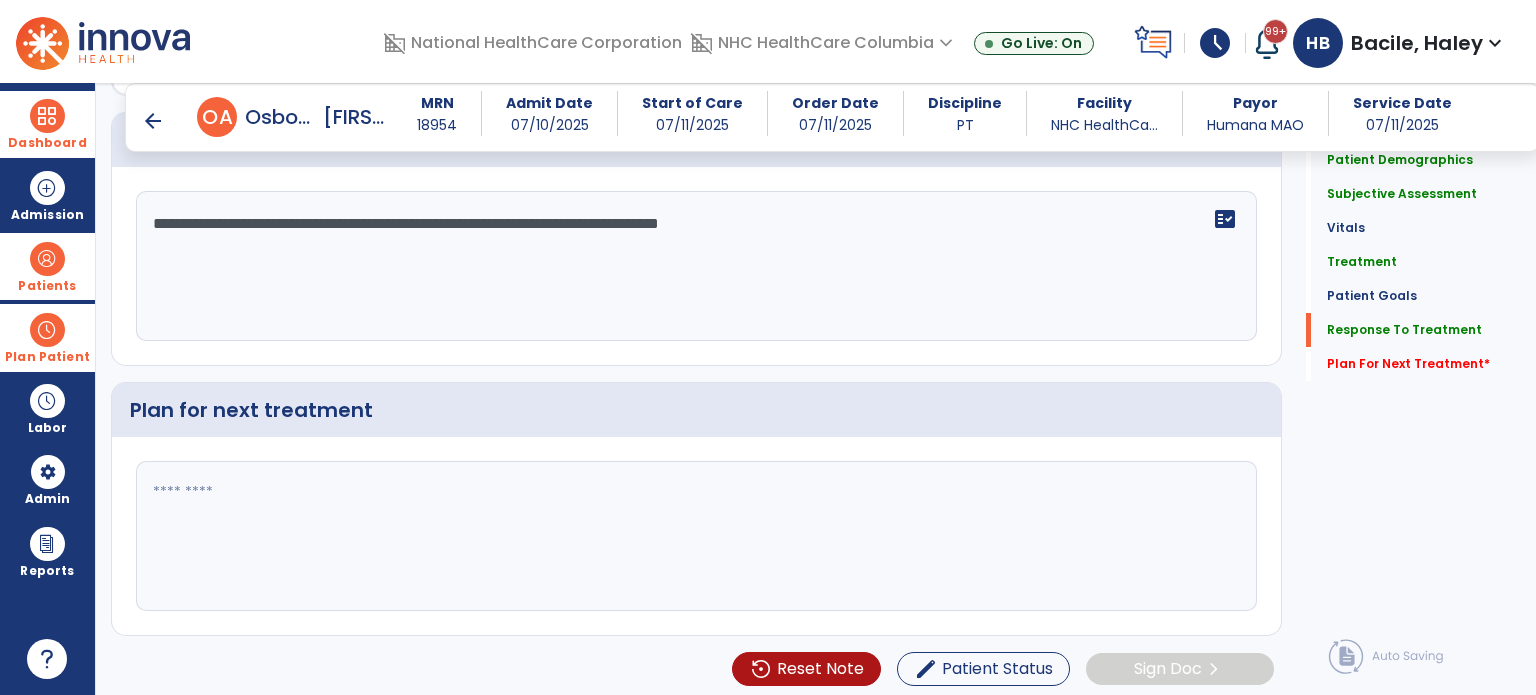 type on "**********" 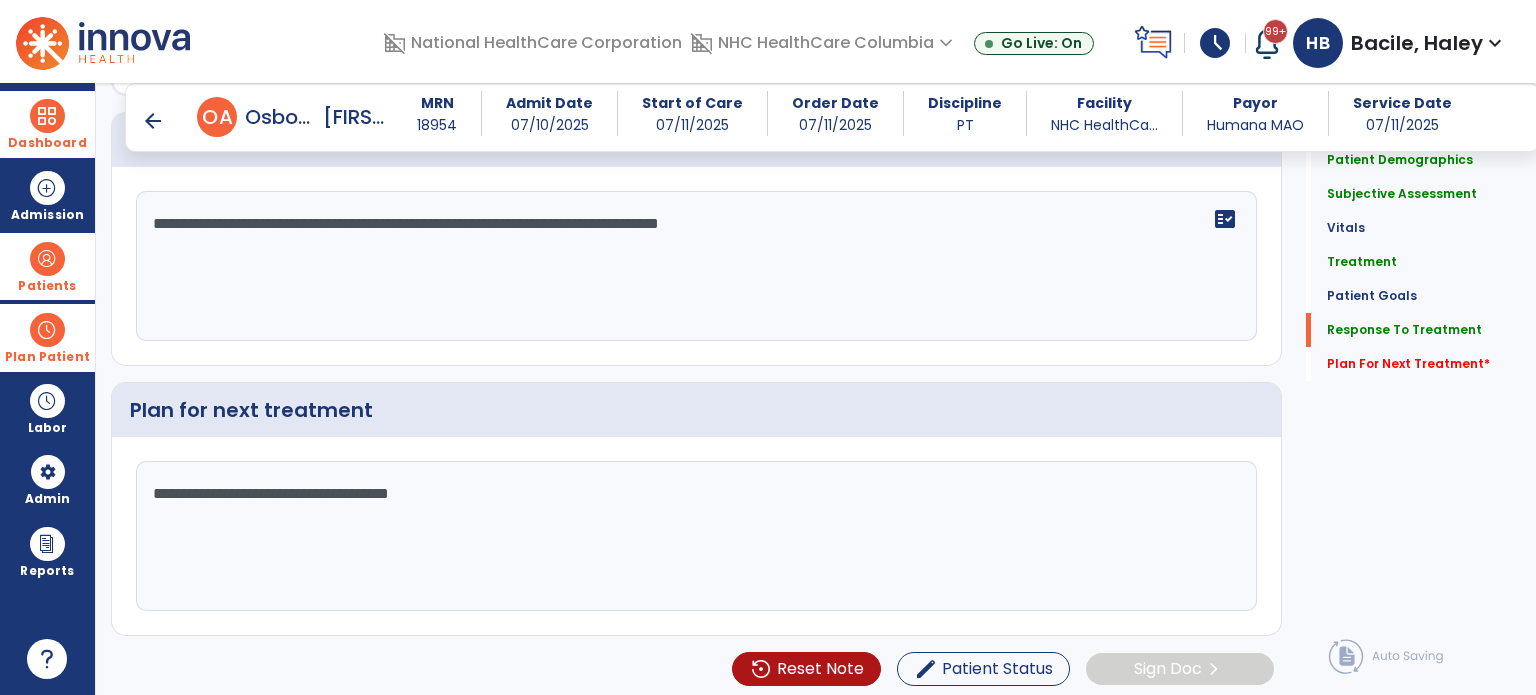type on "**********" 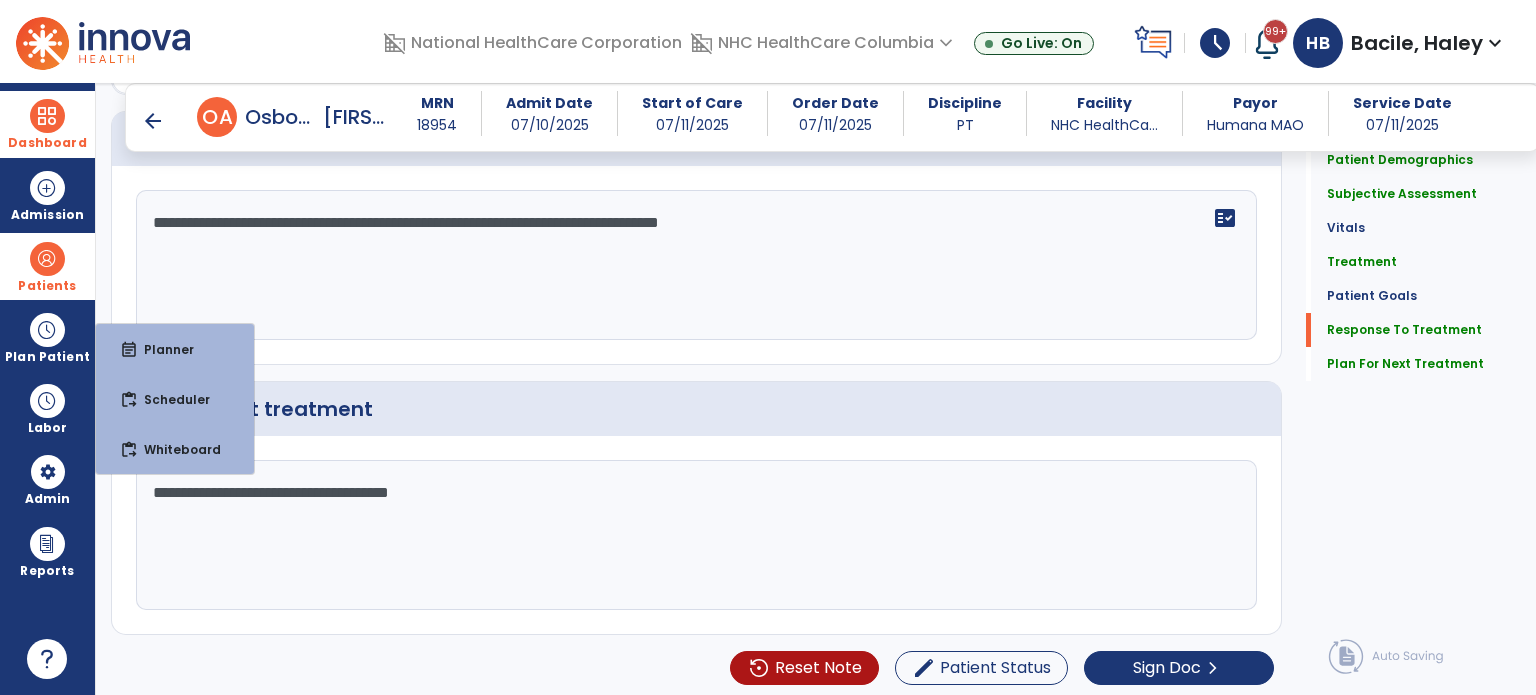 scroll, scrollTop: 2265, scrollLeft: 0, axis: vertical 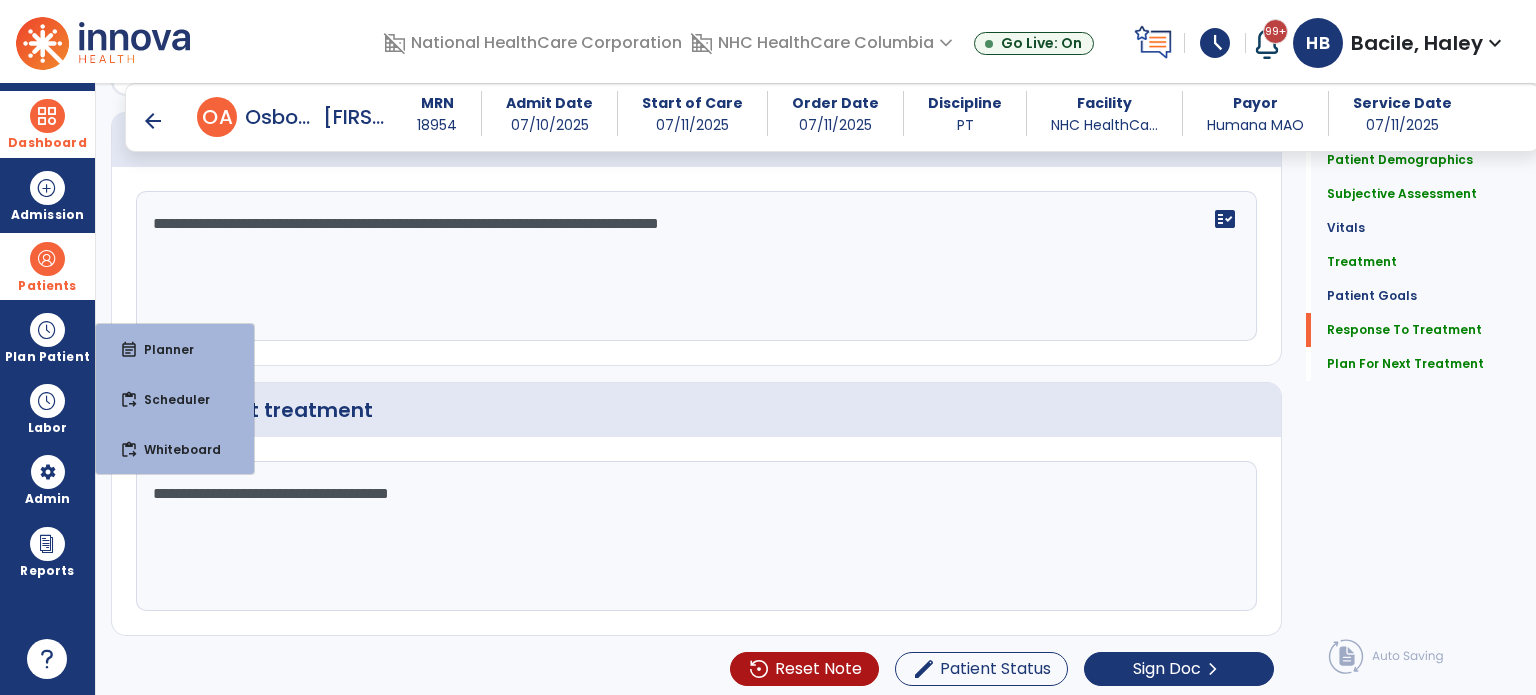 click on "**********" 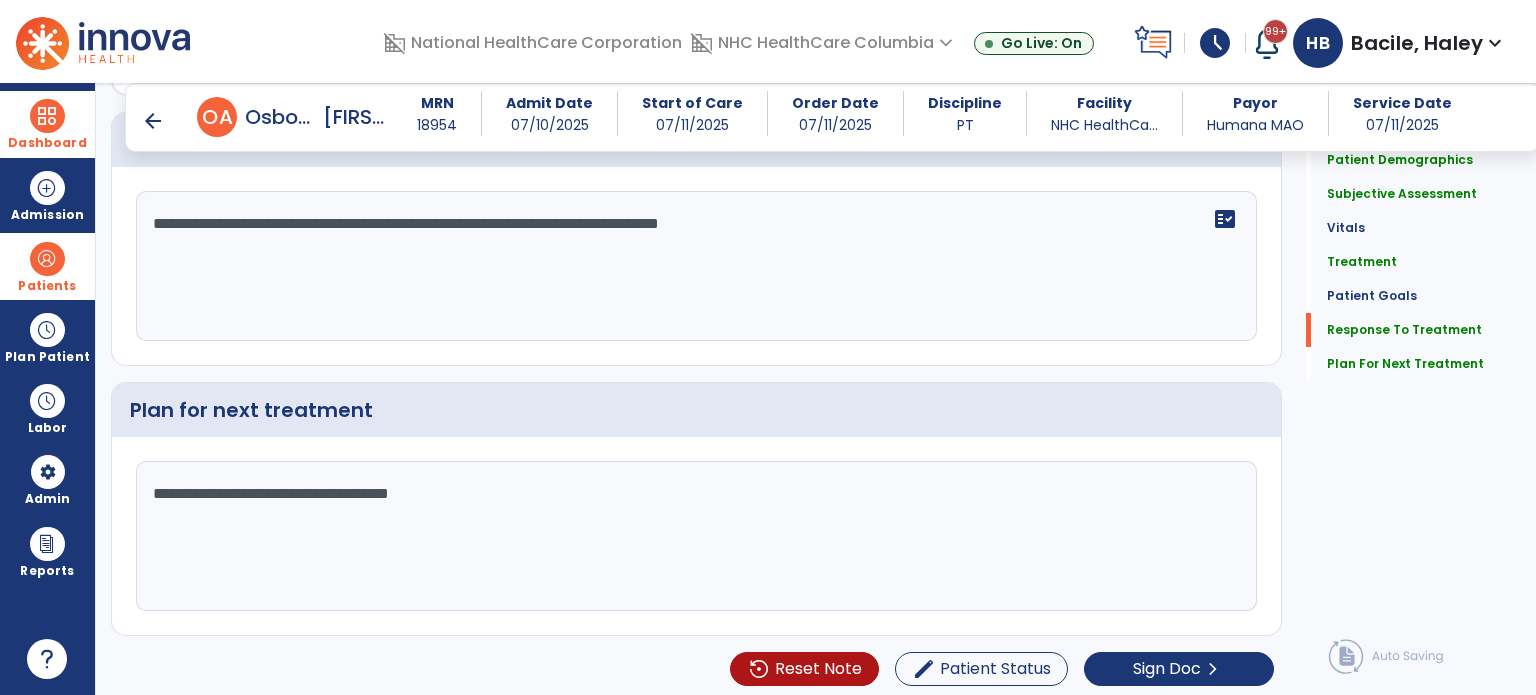 click on "arrow_back" at bounding box center [153, 121] 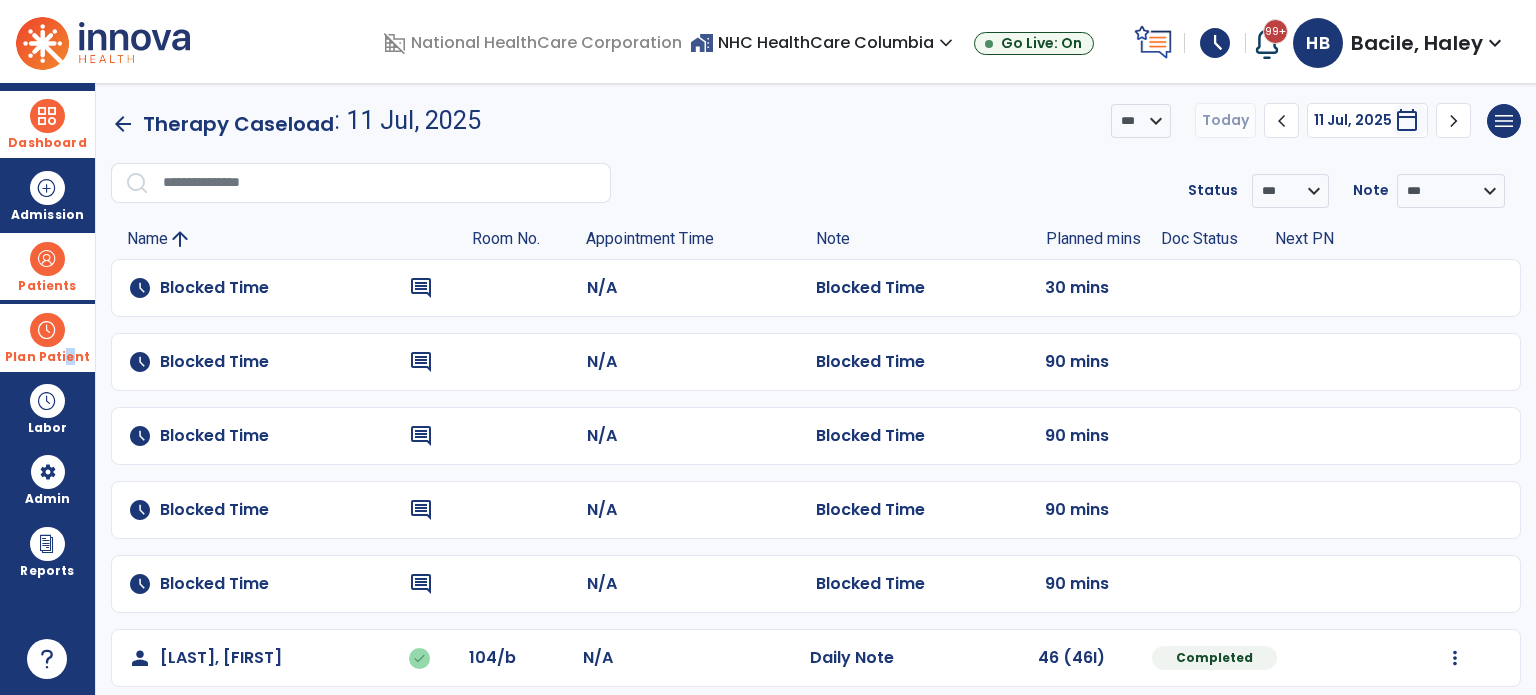 click on "Plan Patient" at bounding box center [47, 286] 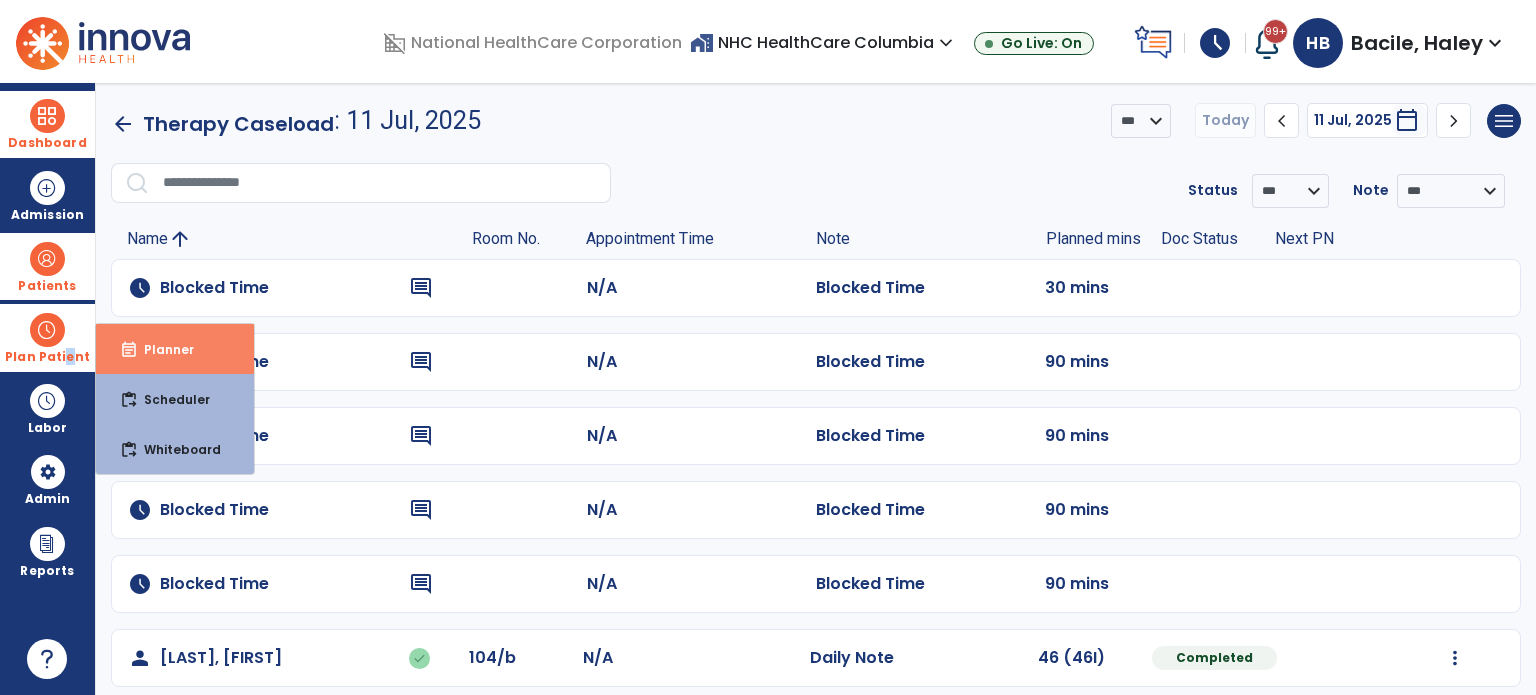 drag, startPoint x: 180, startPoint y: 362, endPoint x: 168, endPoint y: 369, distance: 13.892444 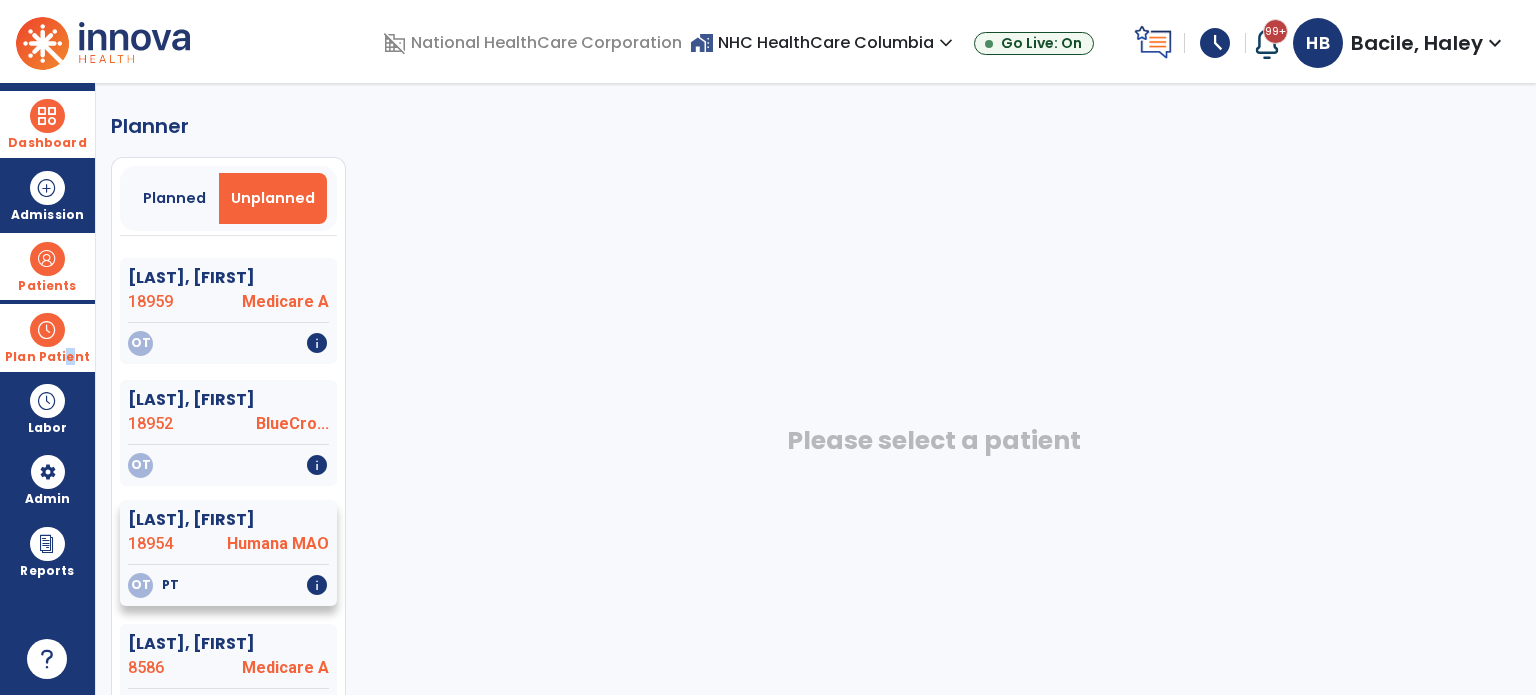 scroll, scrollTop: 67, scrollLeft: 0, axis: vertical 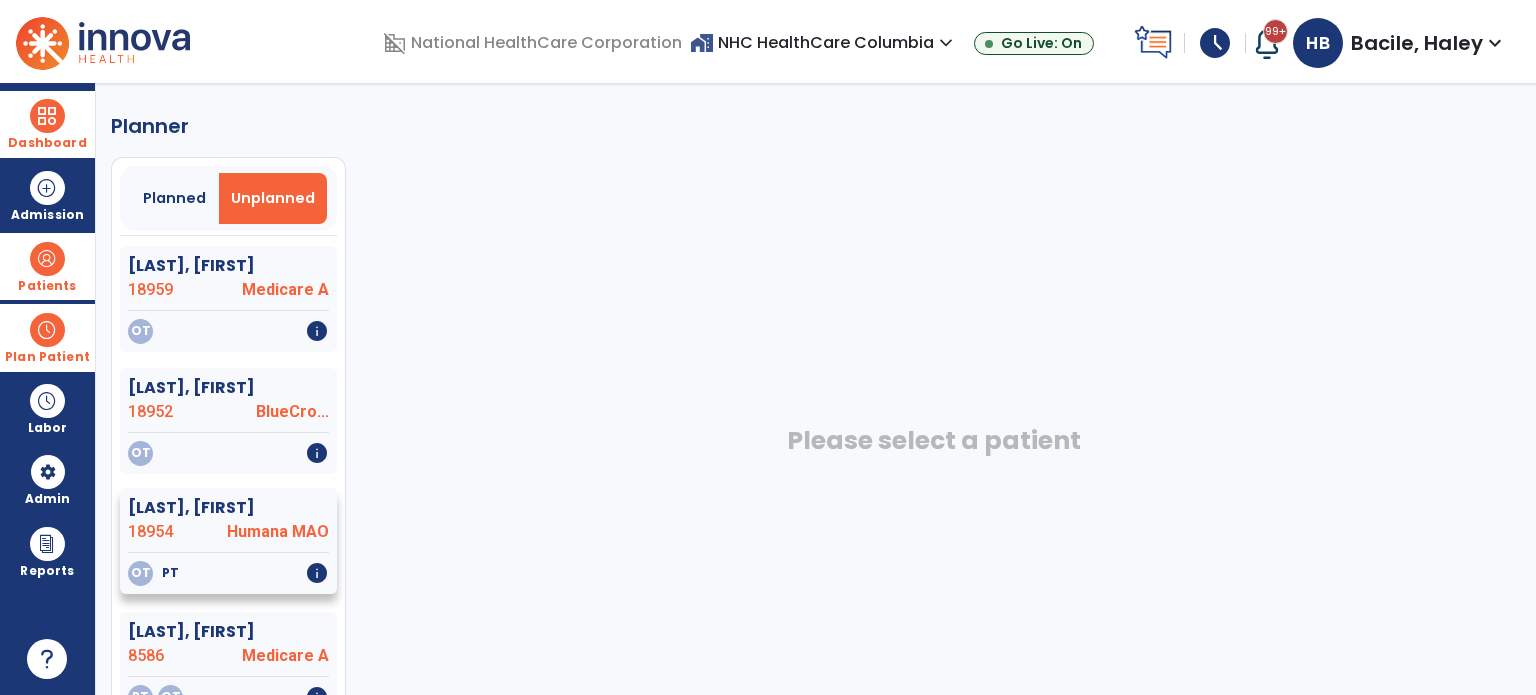 click on "[LAST], [FIRST]" 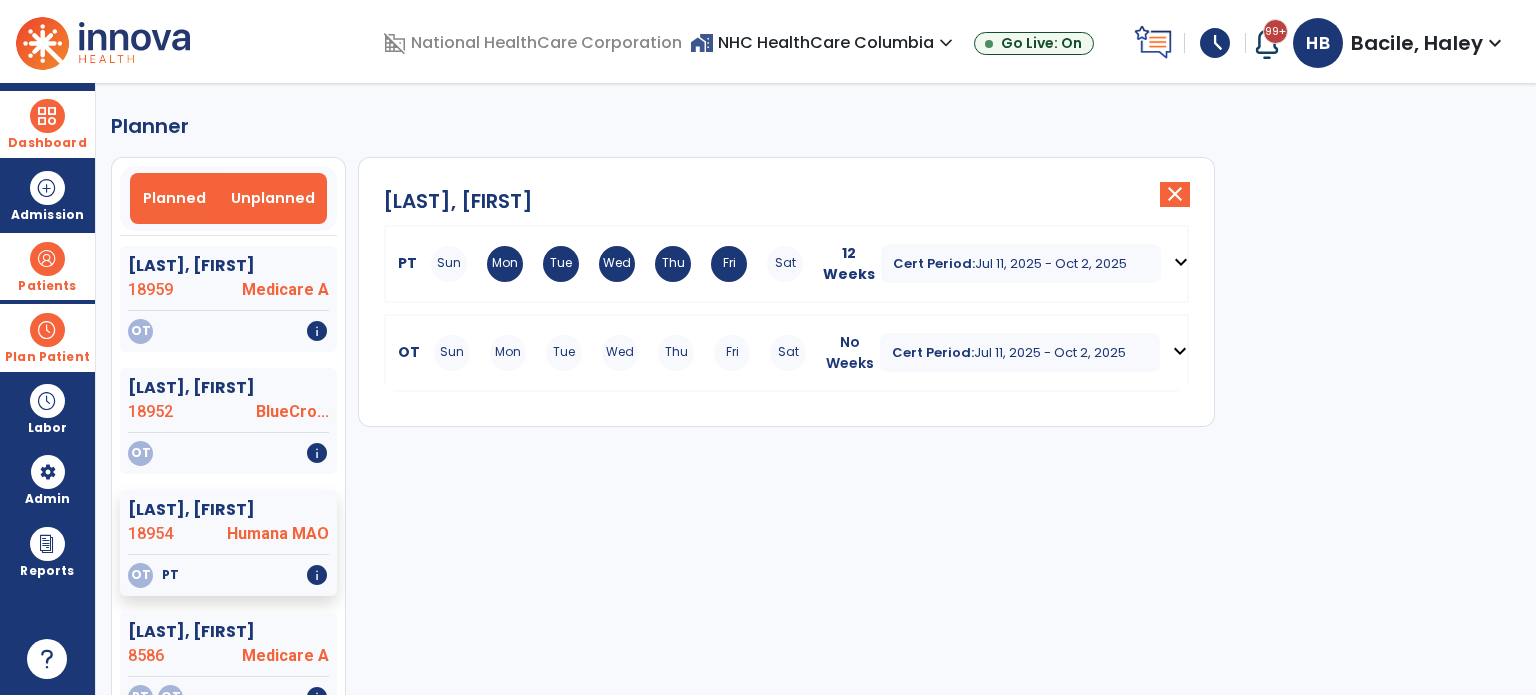 click on "Planned" at bounding box center [175, 198] 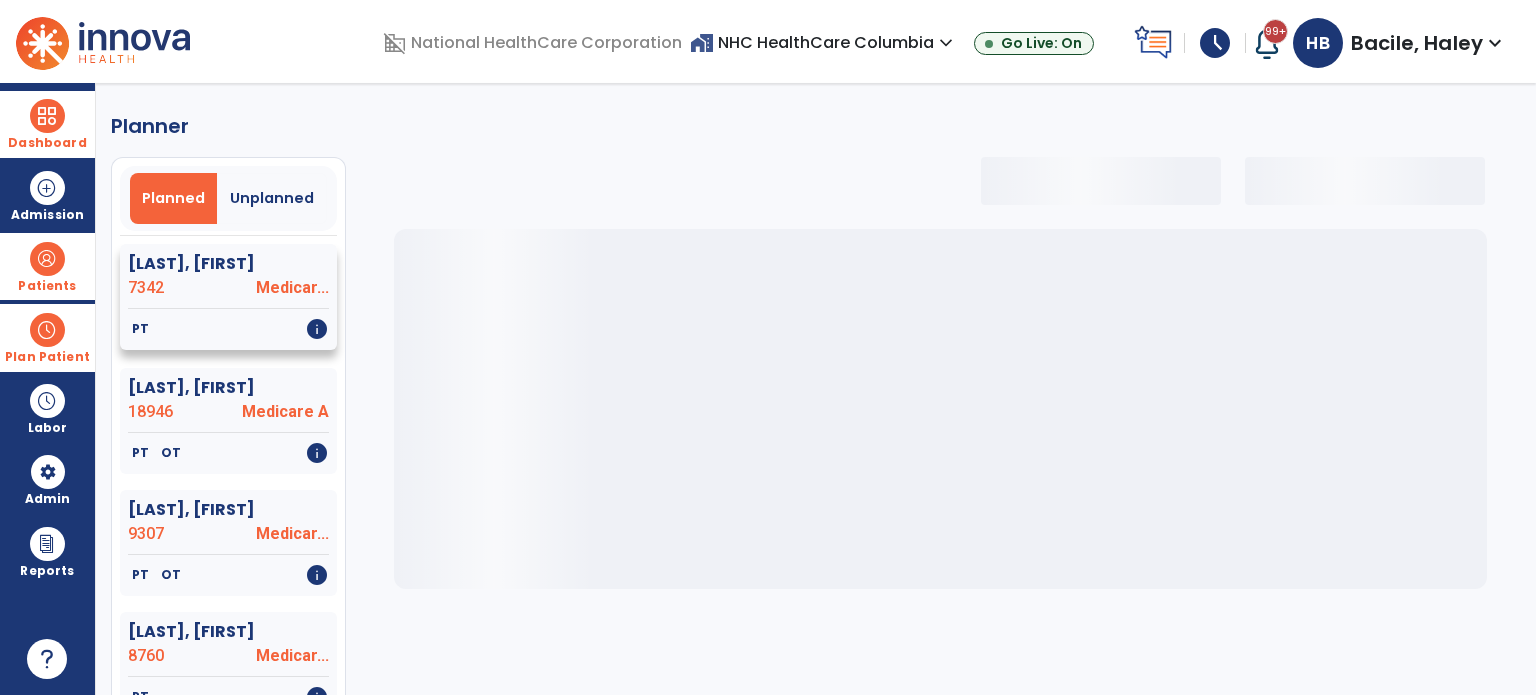 select on "***" 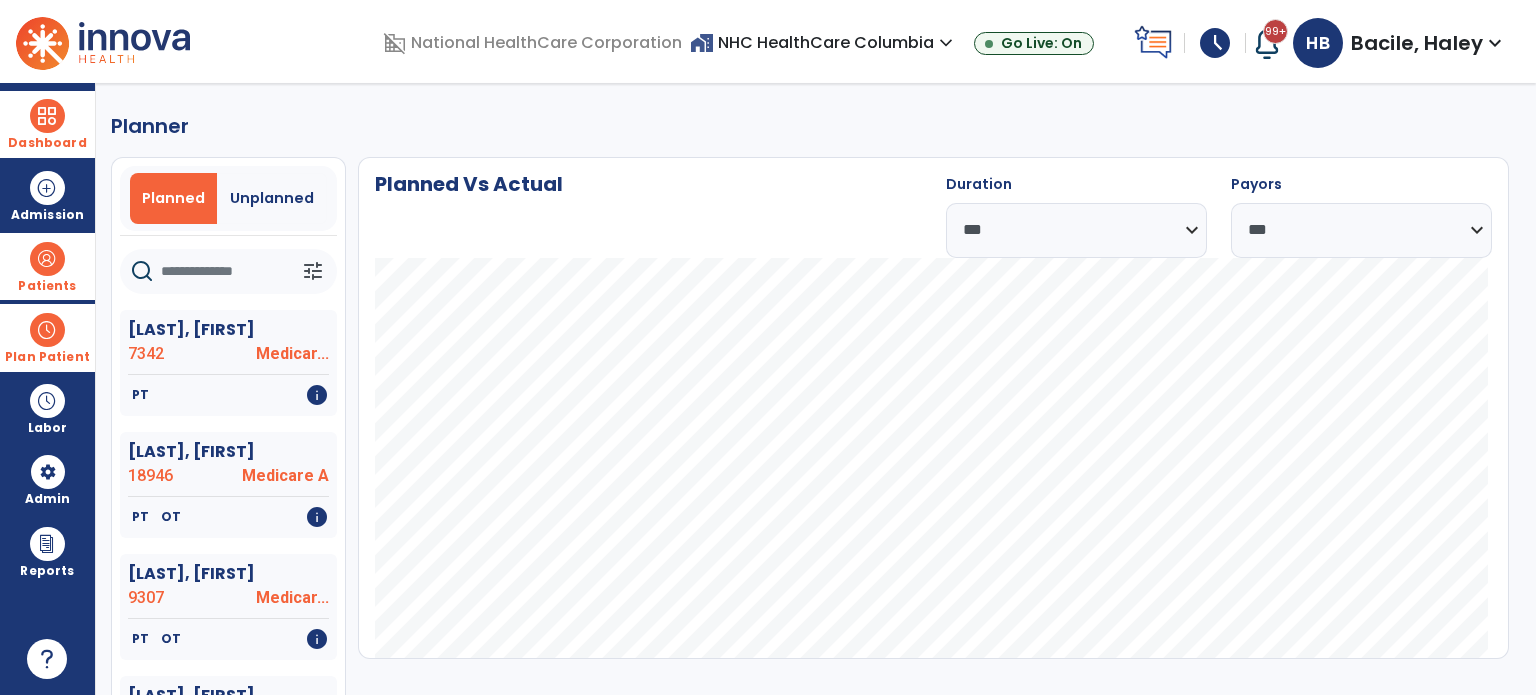 scroll, scrollTop: 0, scrollLeft: 0, axis: both 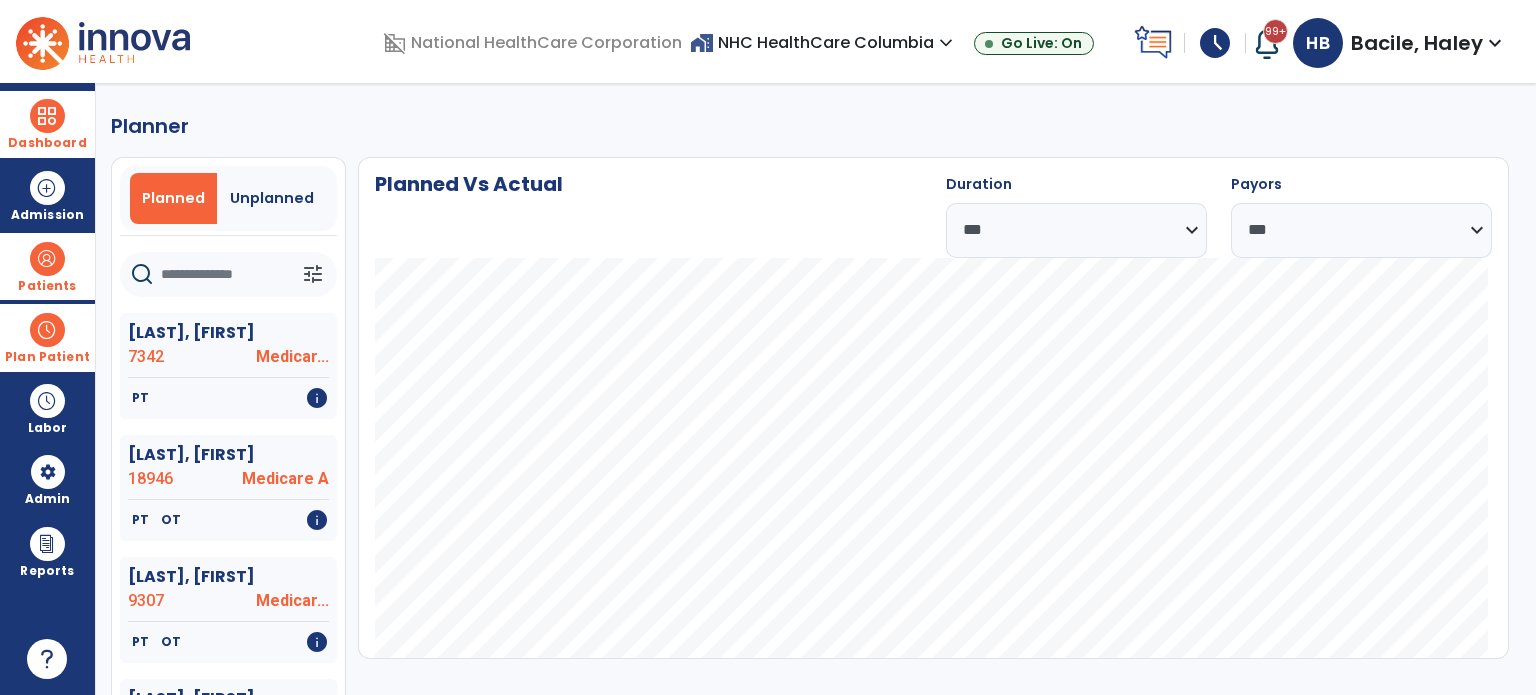 click 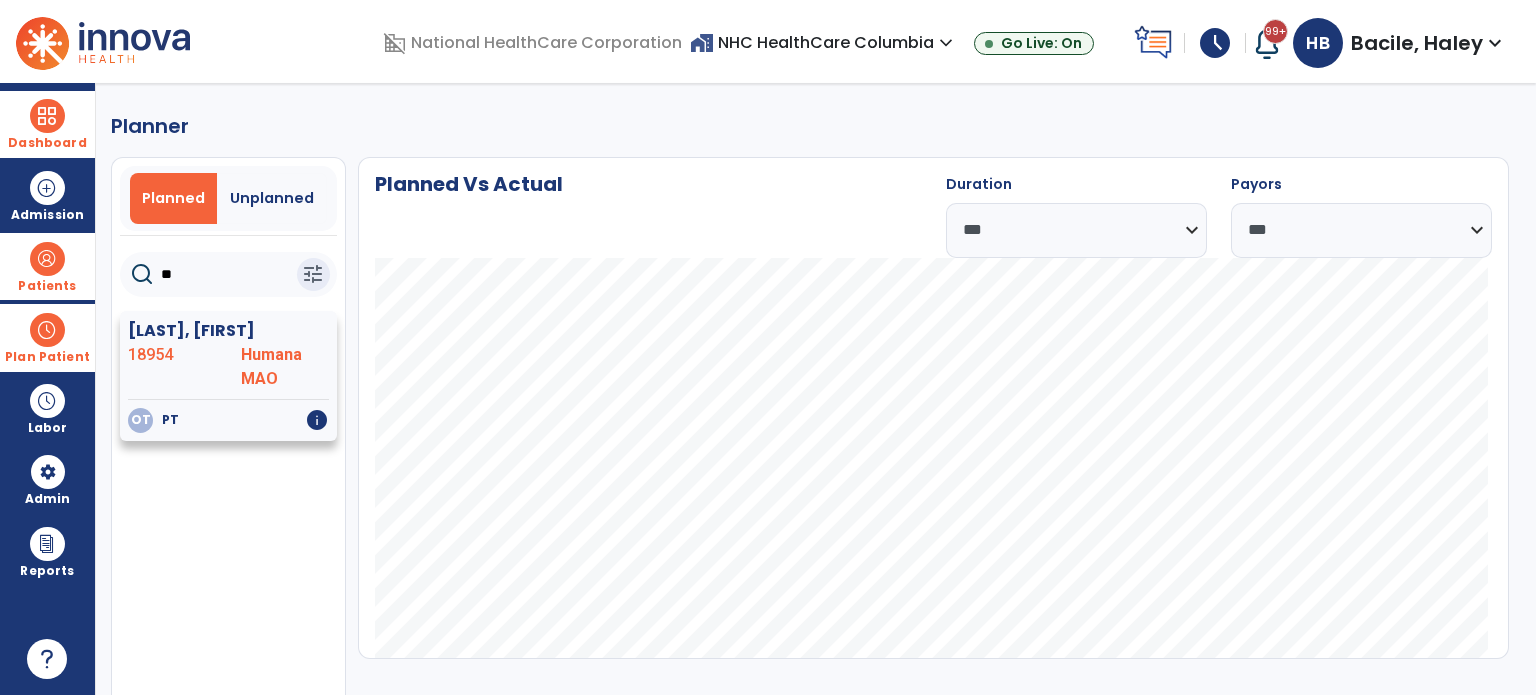 type on "**" 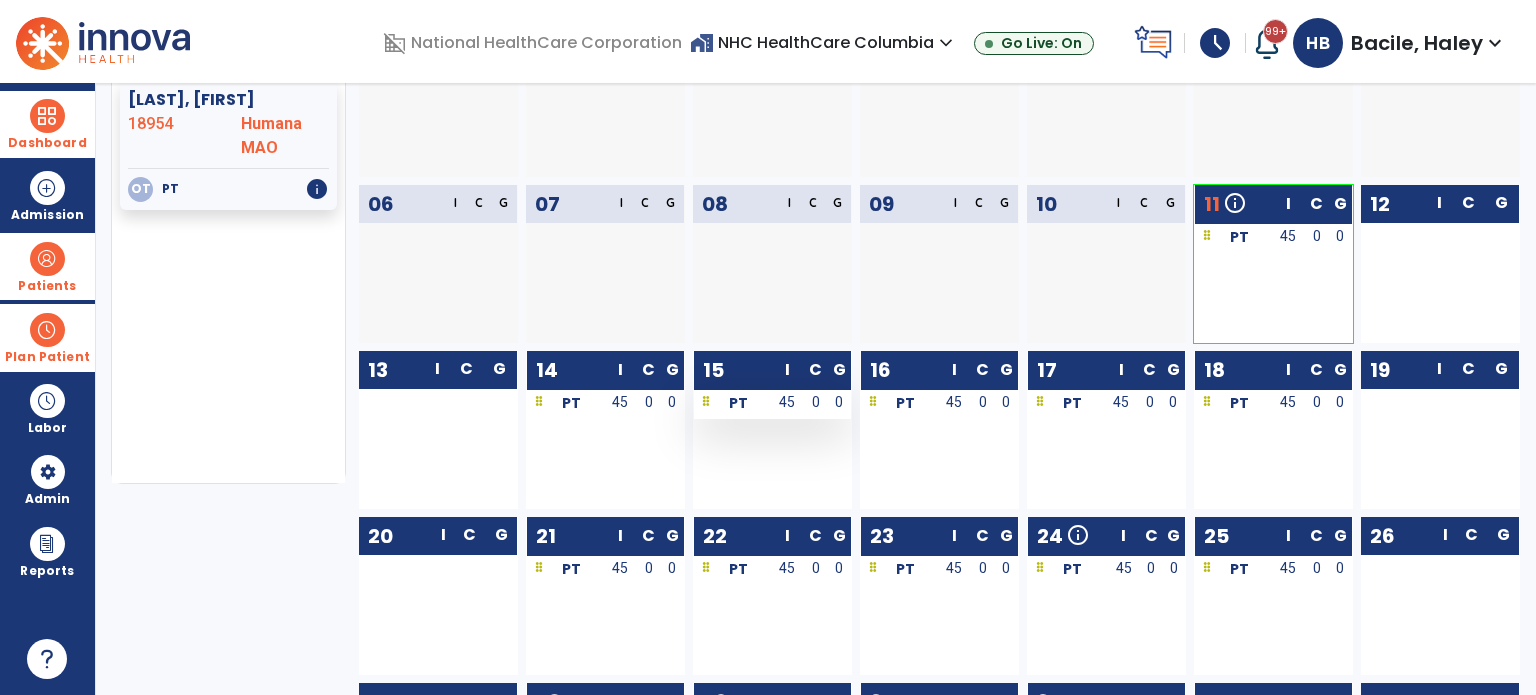 scroll, scrollTop: 300, scrollLeft: 0, axis: vertical 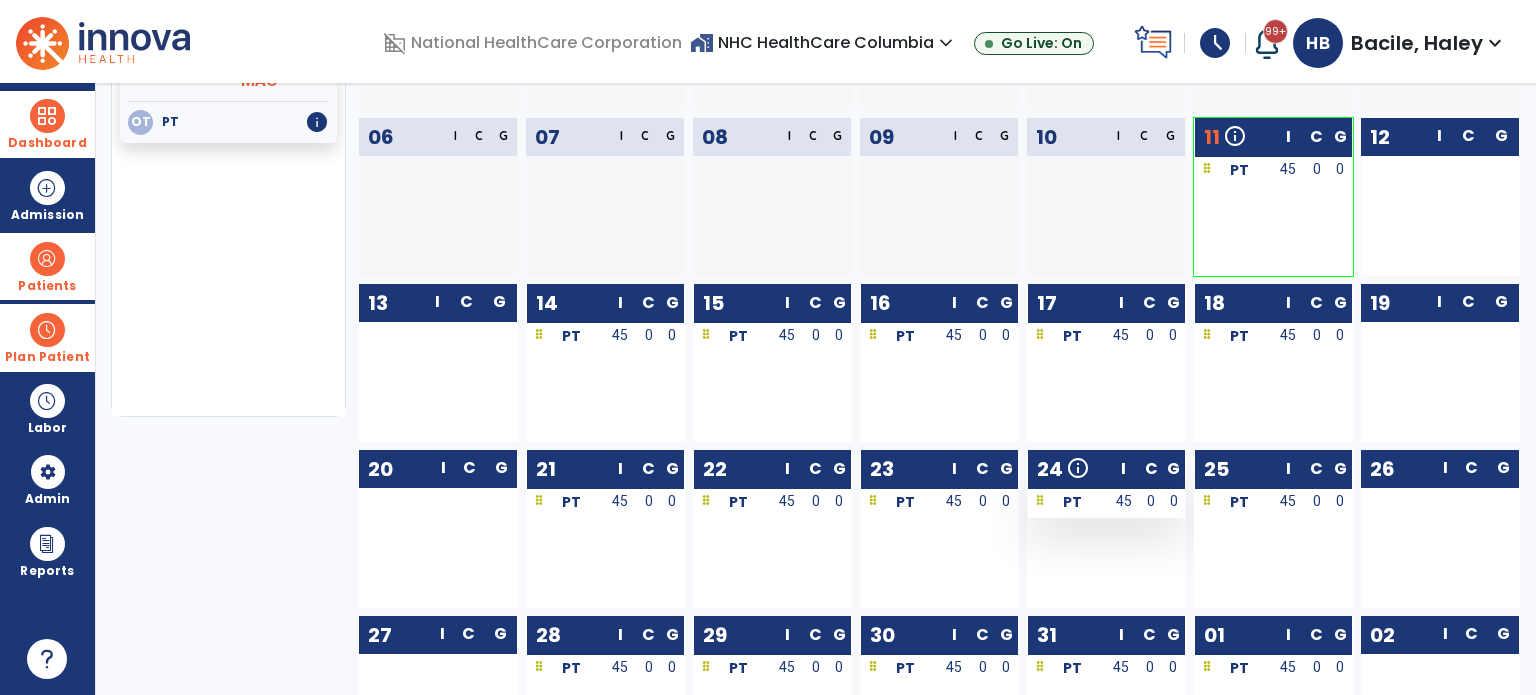 click on "PT" at bounding box center [1067, 501] 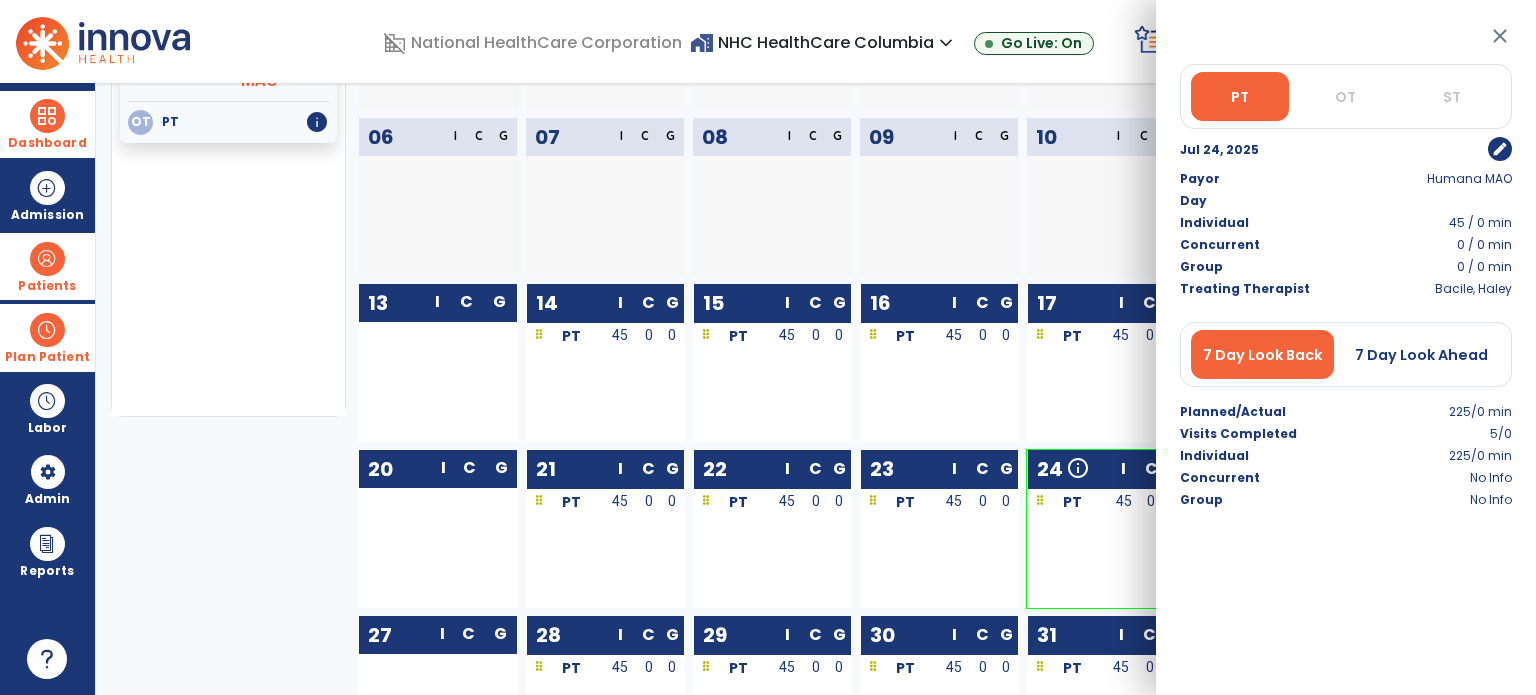 click on "edit" at bounding box center (1500, 149) 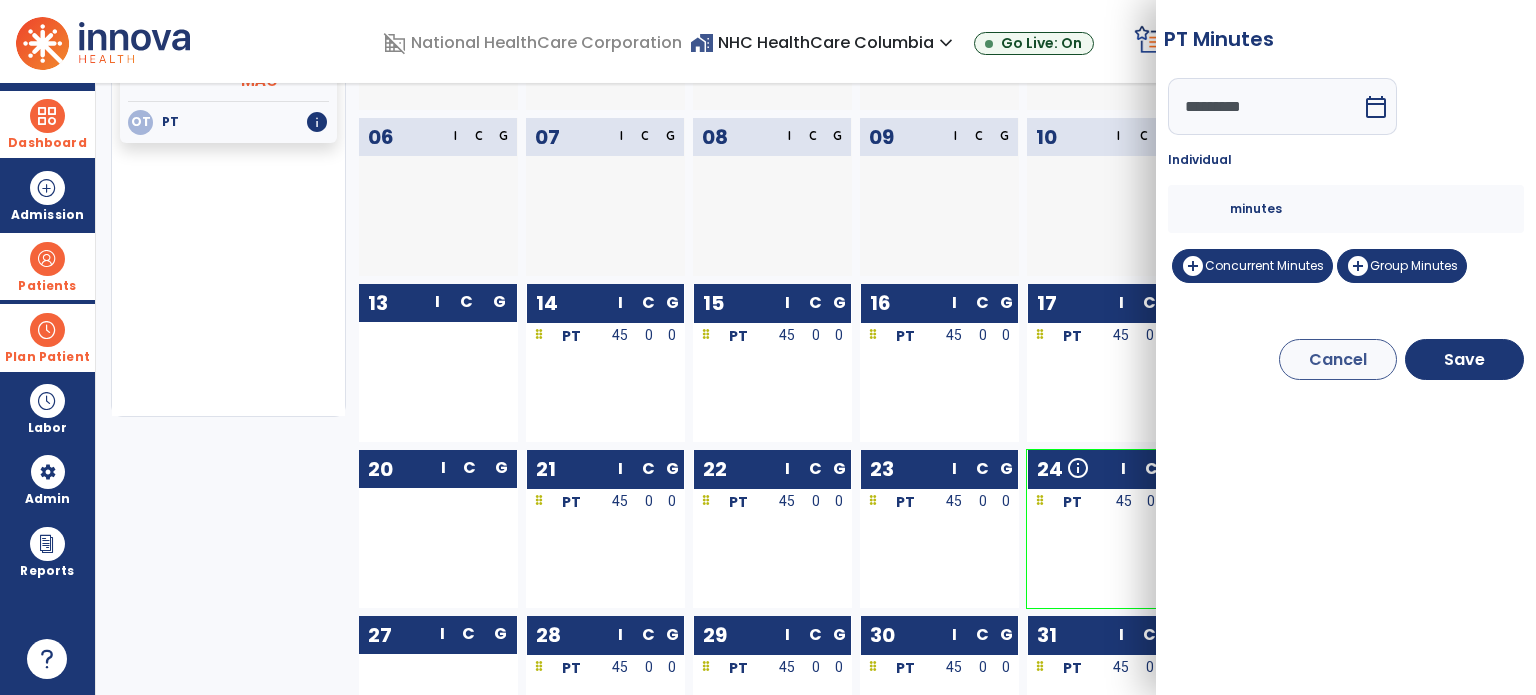 click on "**" at bounding box center (1206, 209) 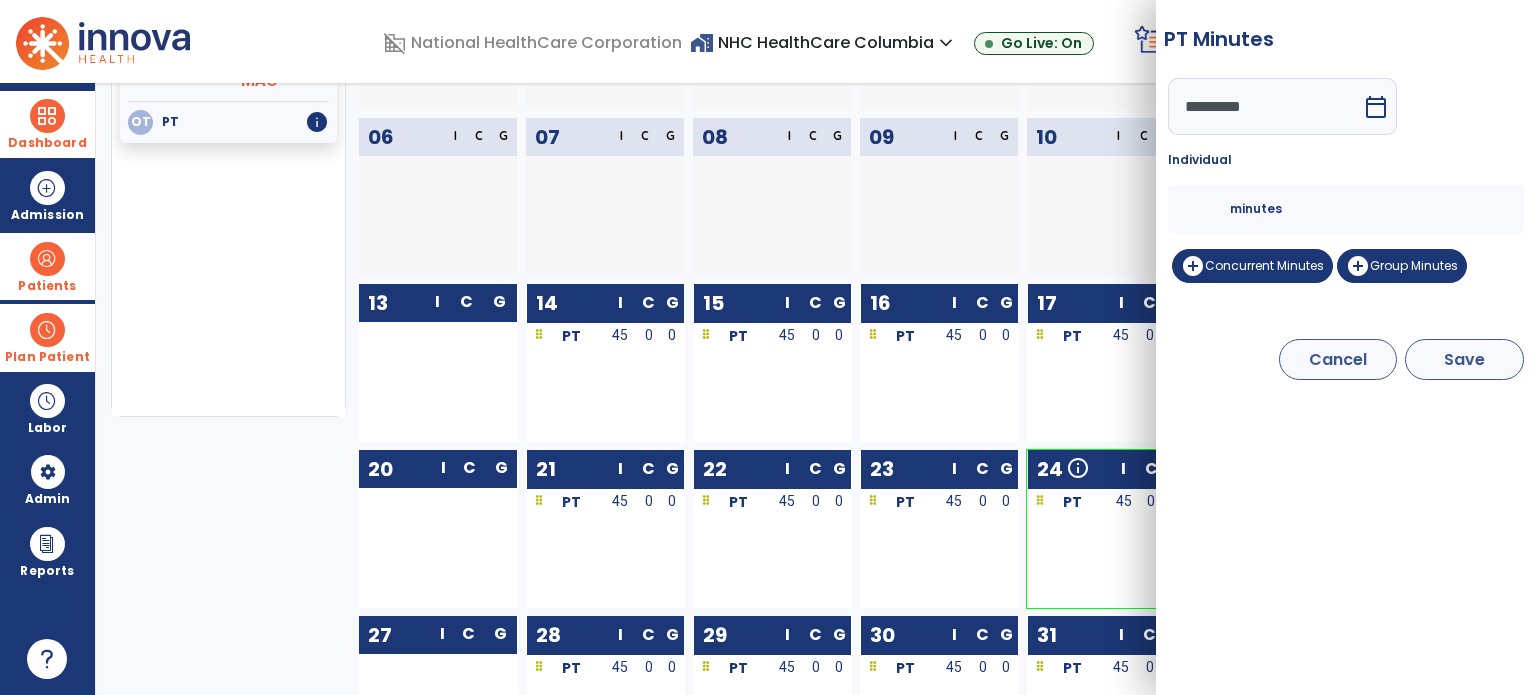 type on "**" 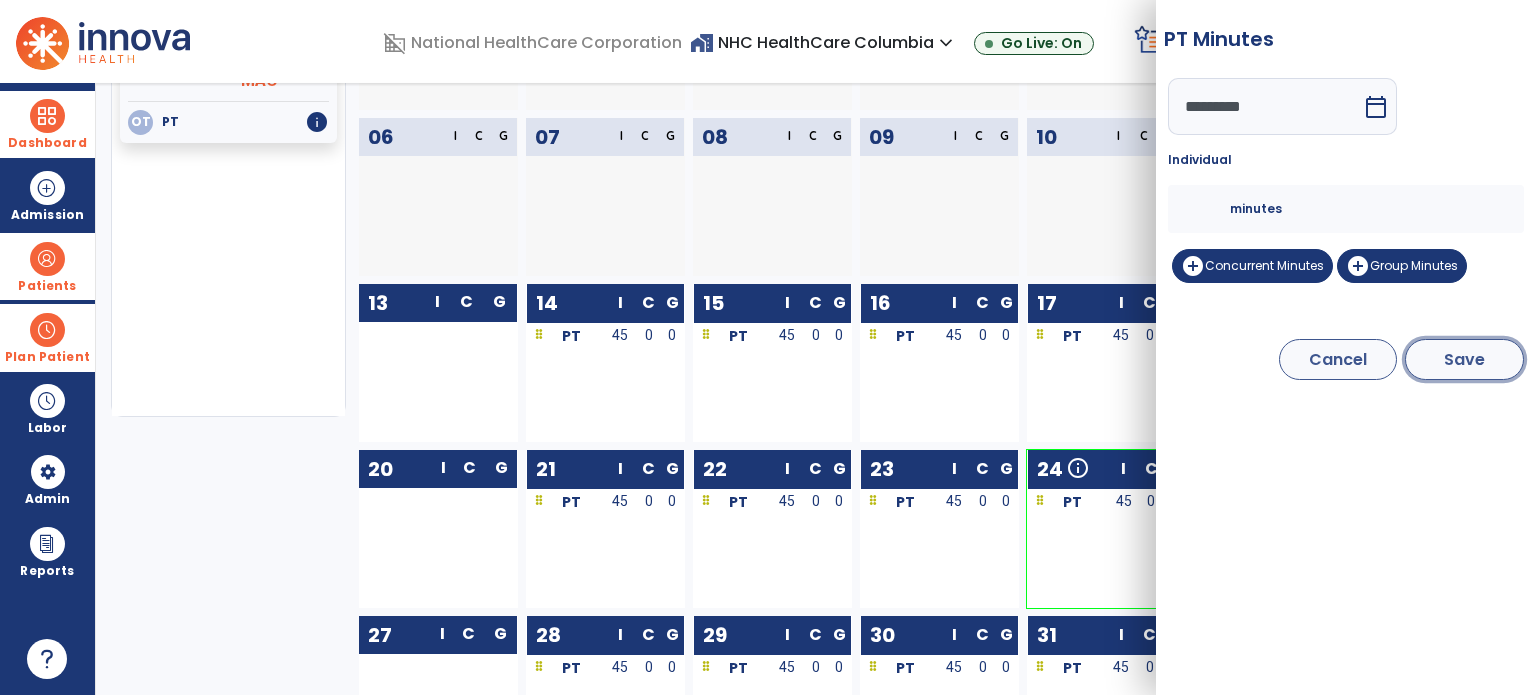click on "Save" at bounding box center [1464, 359] 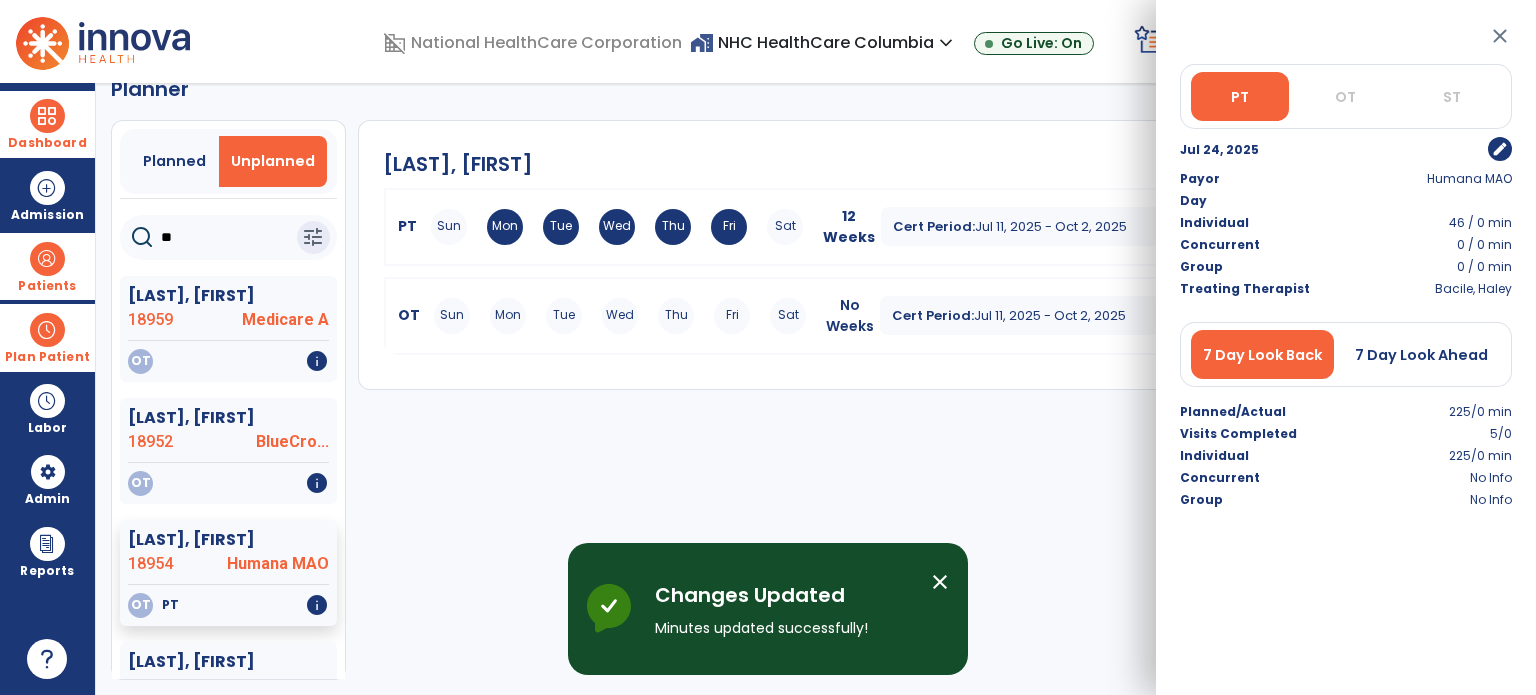 scroll, scrollTop: 36, scrollLeft: 0, axis: vertical 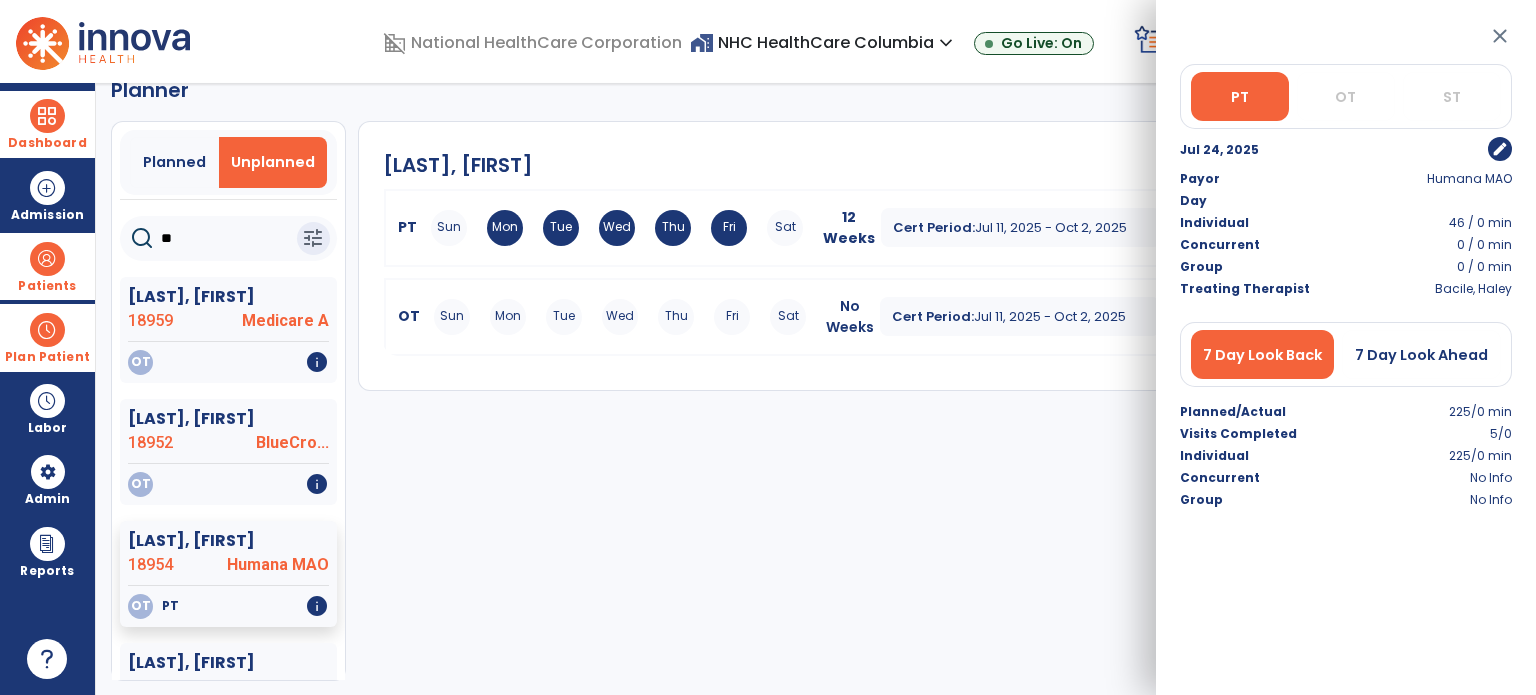 click on "Dashboard" at bounding box center (47, 124) 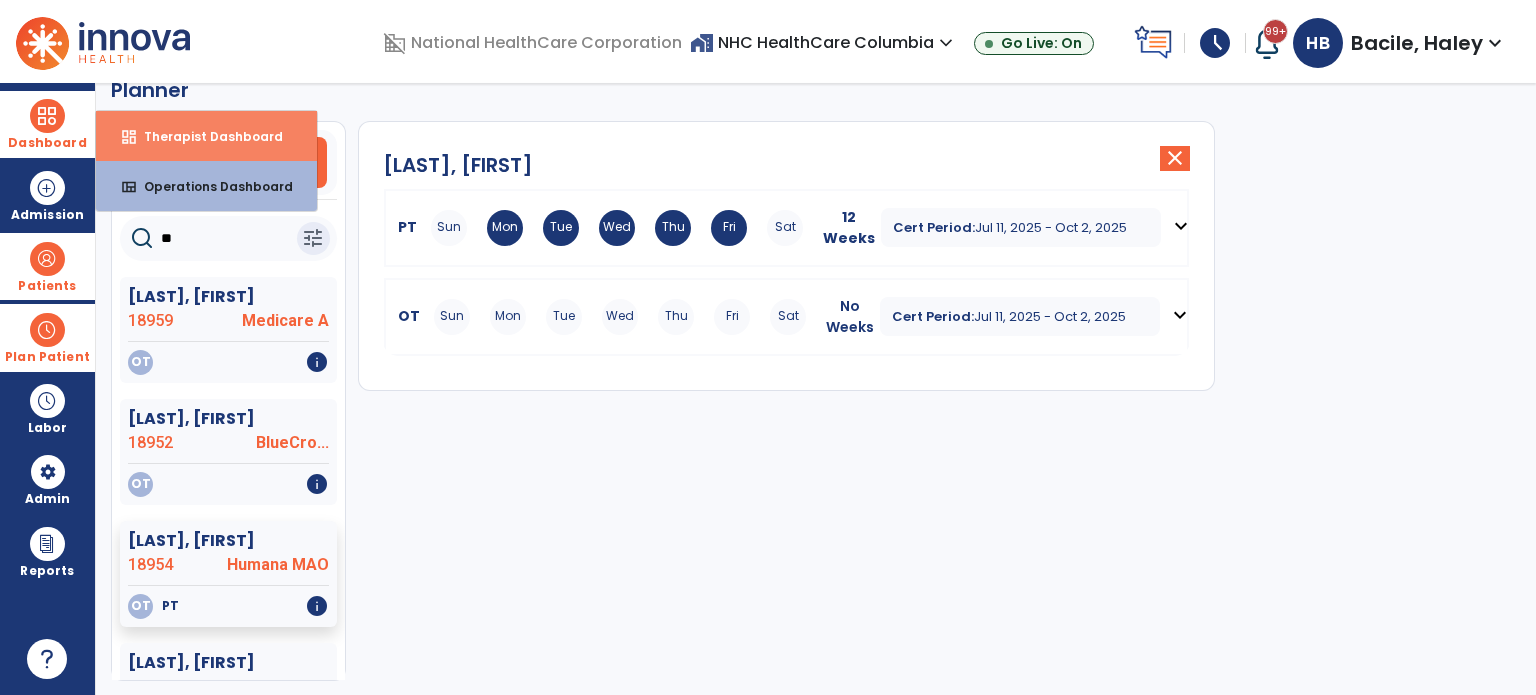 click on "dashboard  Therapist Dashboard" at bounding box center (206, 136) 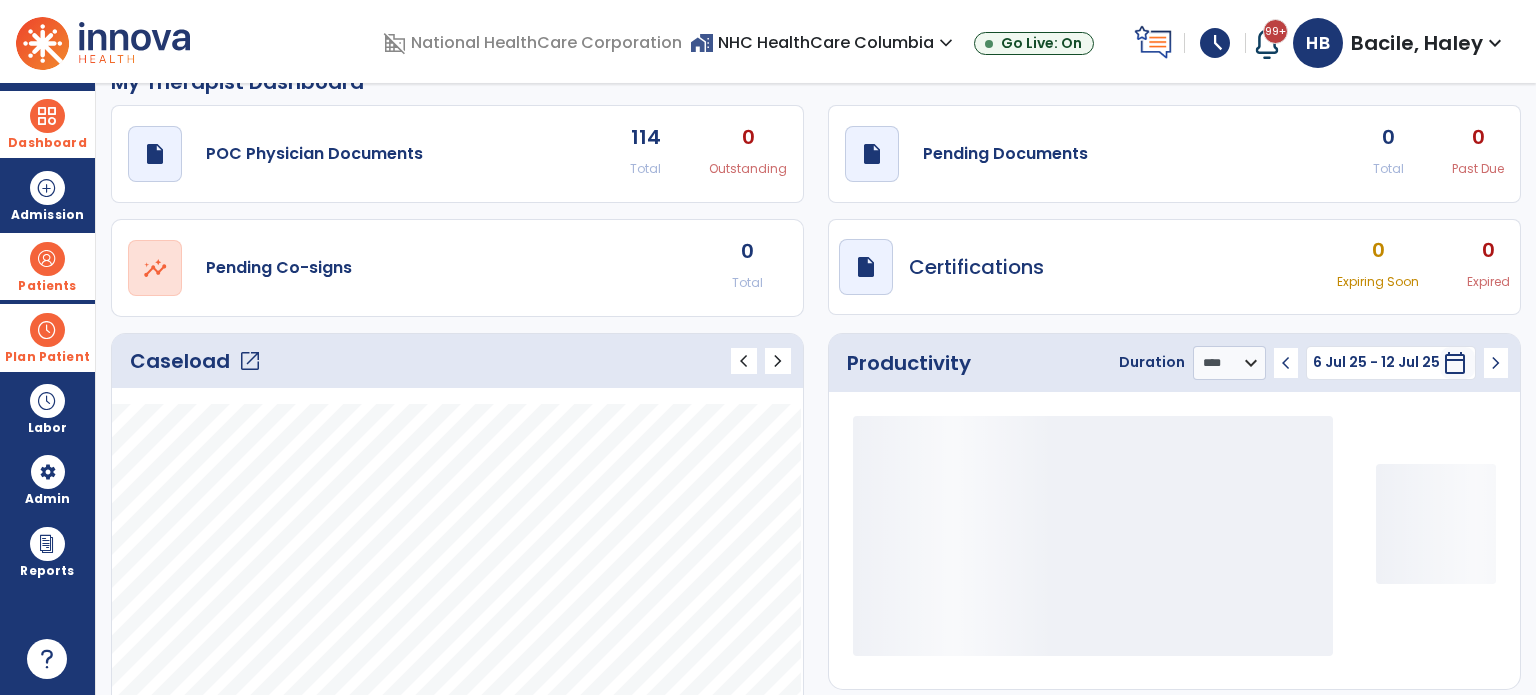 click on "open_in_new" 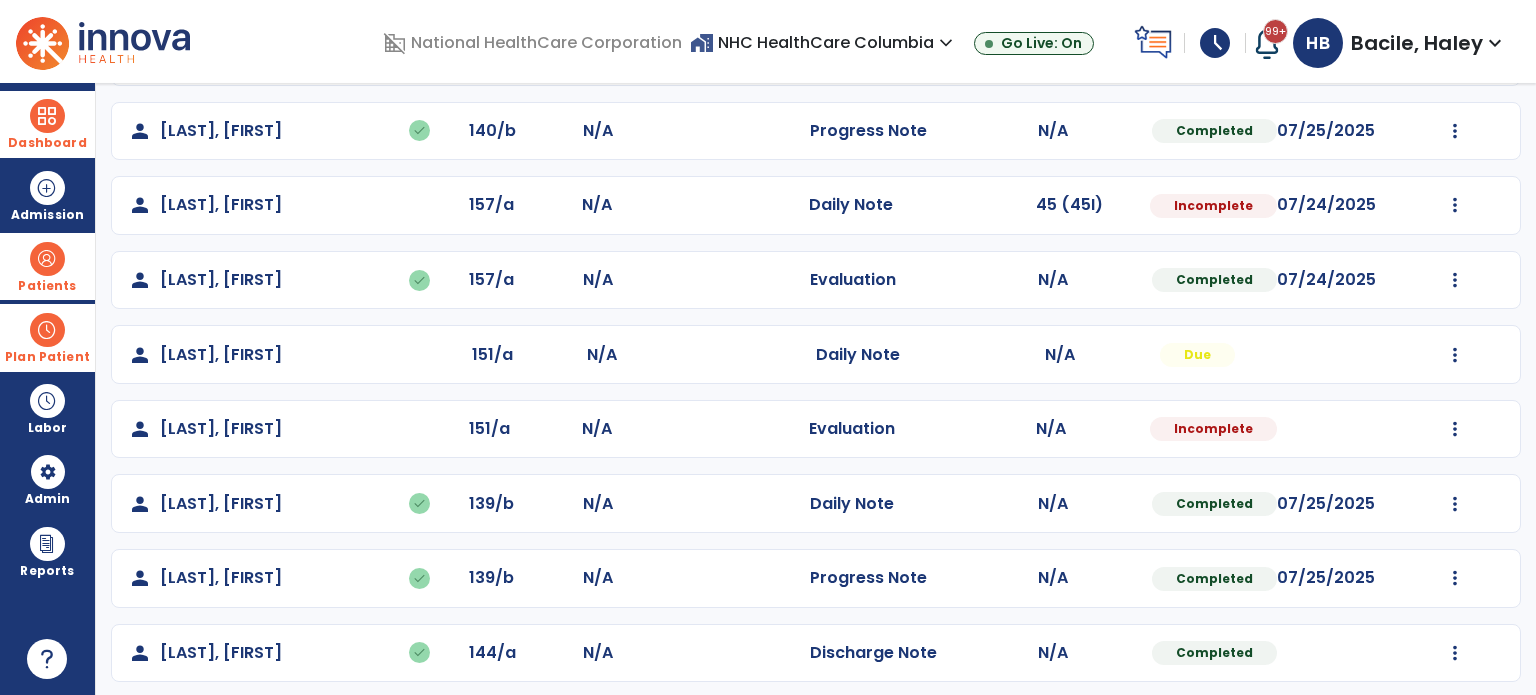 scroll, scrollTop: 911, scrollLeft: 0, axis: vertical 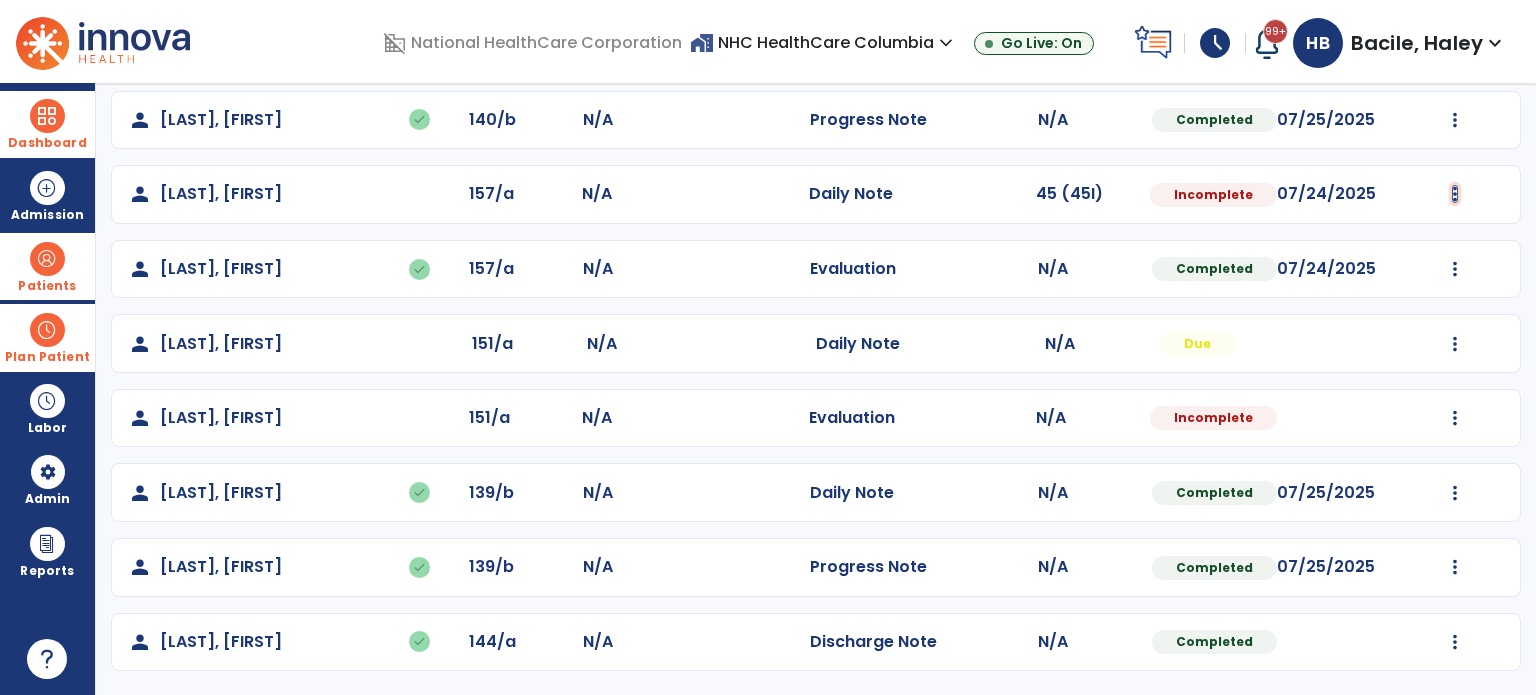 click at bounding box center [1455, -253] 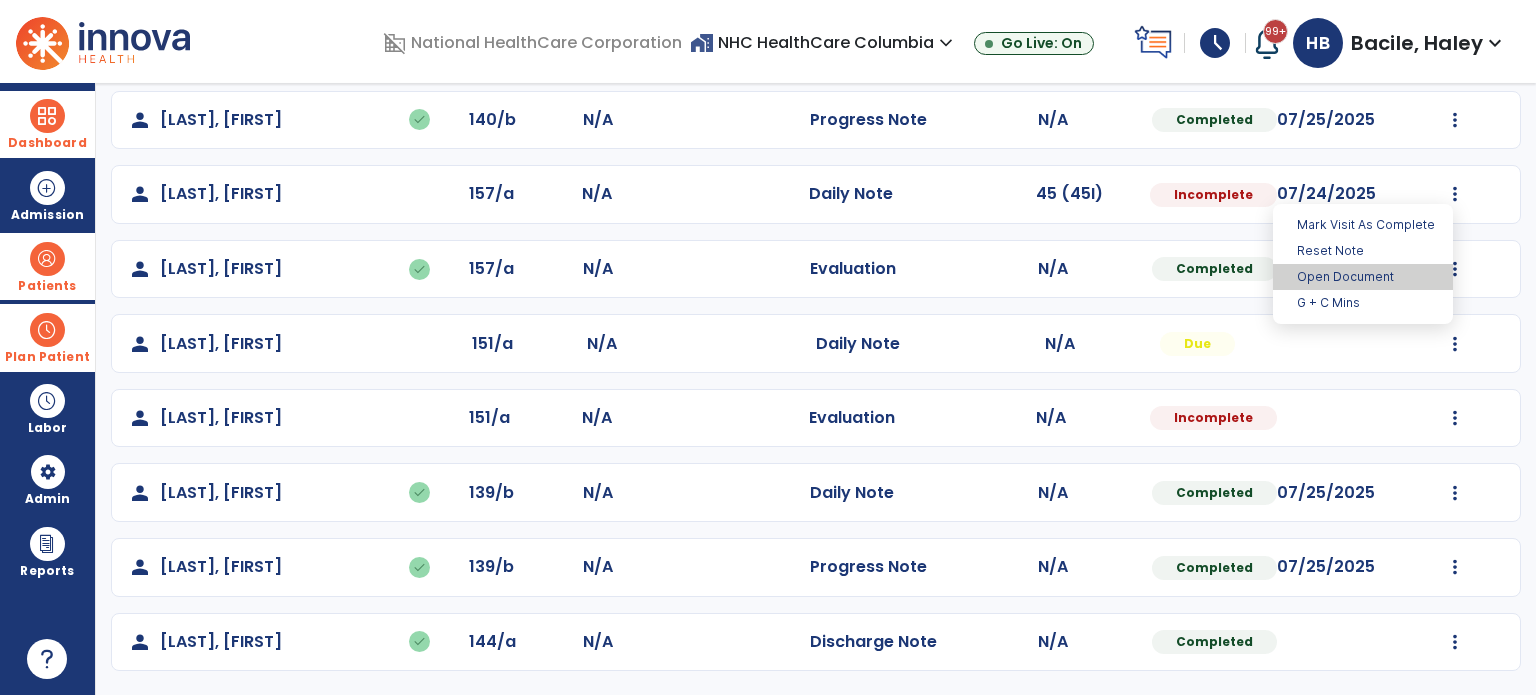 click on "Open Document" at bounding box center [1363, 277] 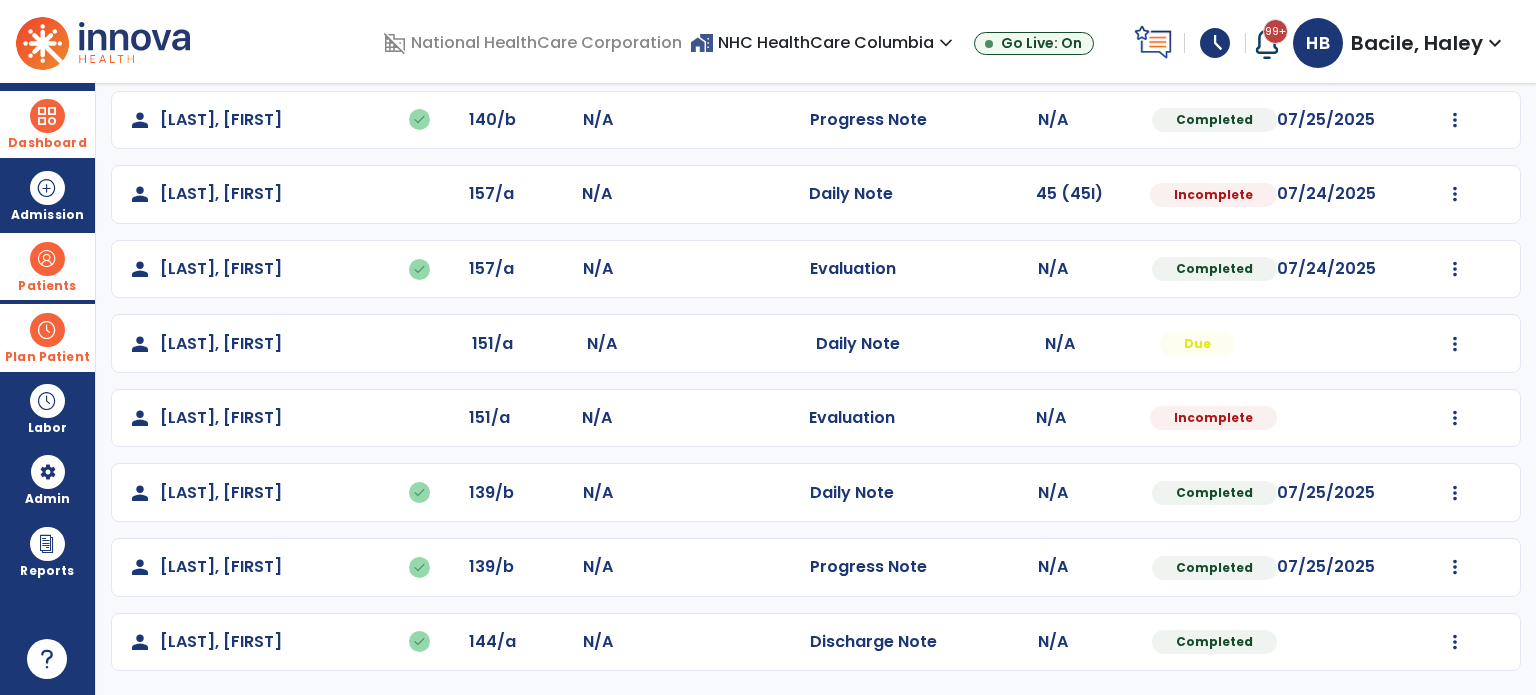 select on "*" 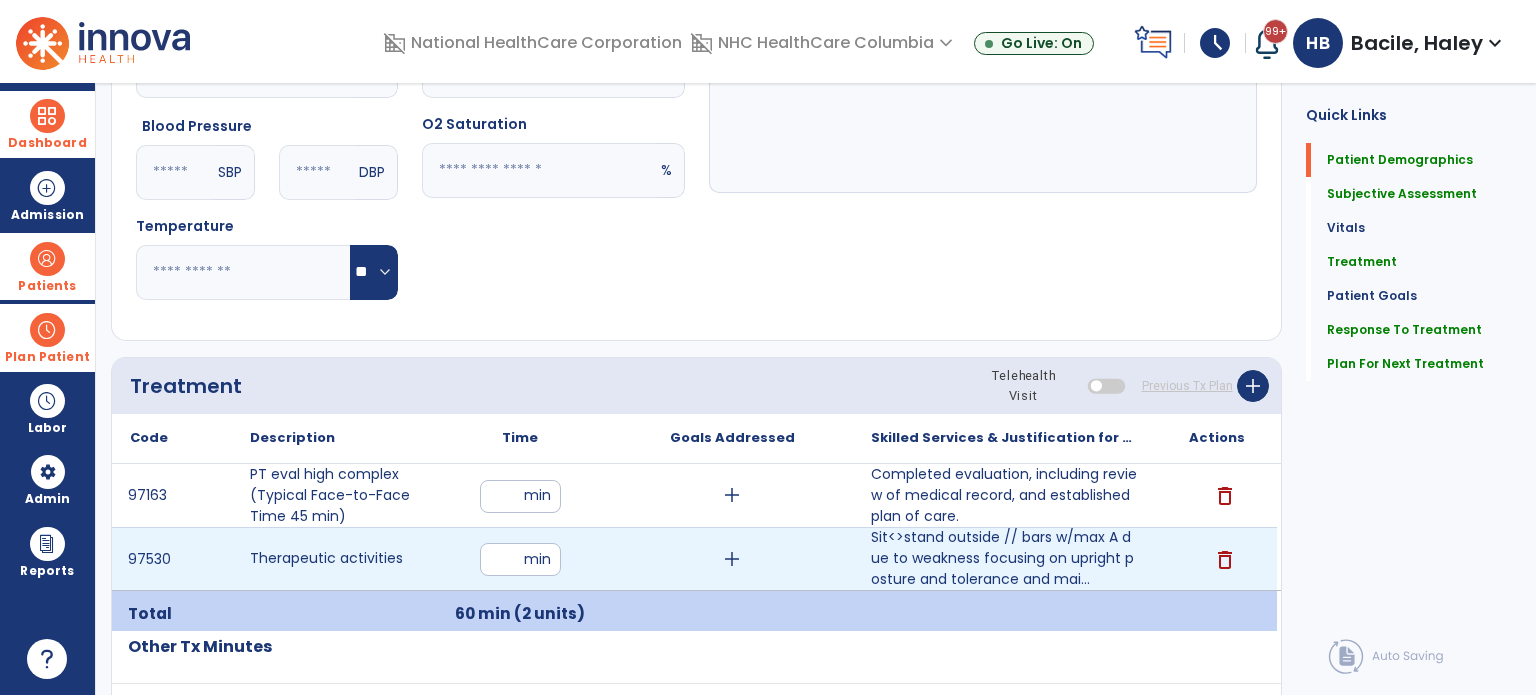 drag, startPoint x: 520, startPoint y: 561, endPoint x: 458, endPoint y: 566, distance: 62.201286 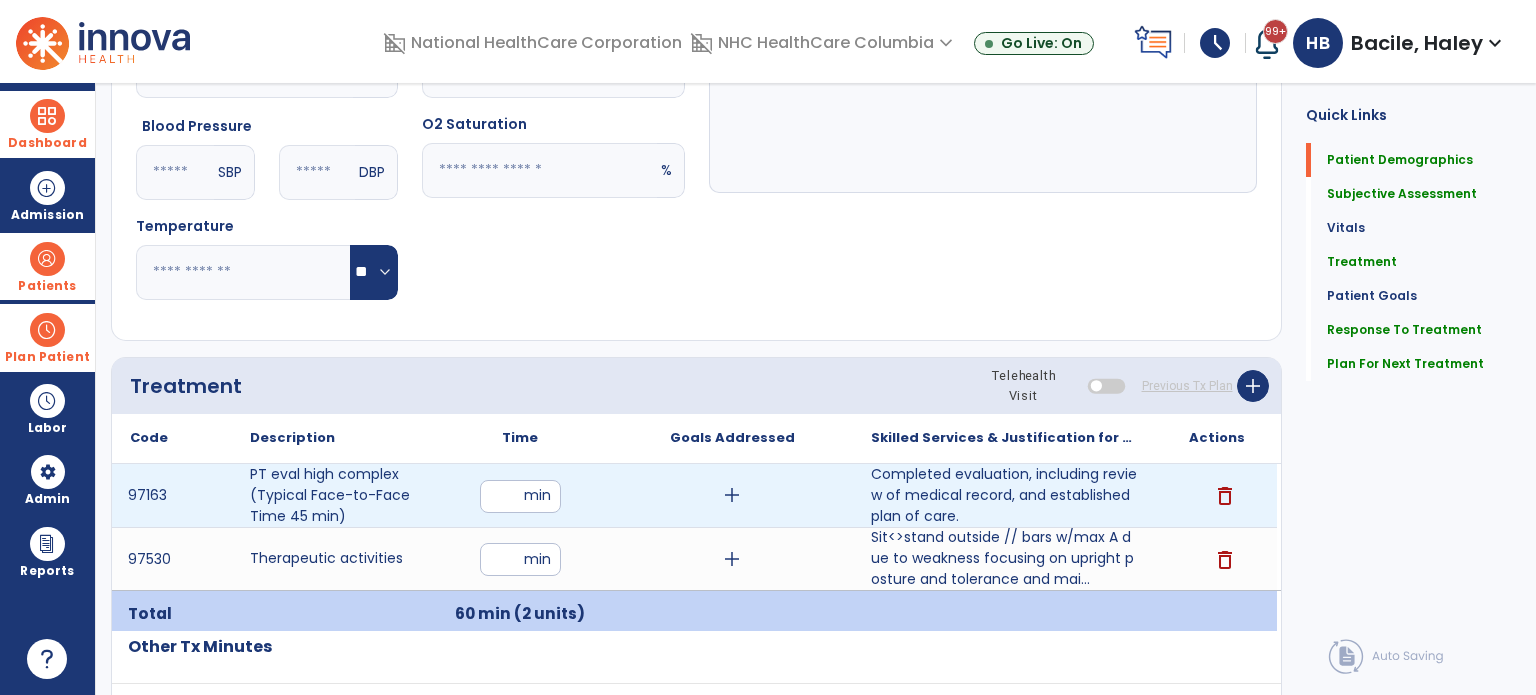 type on "**" 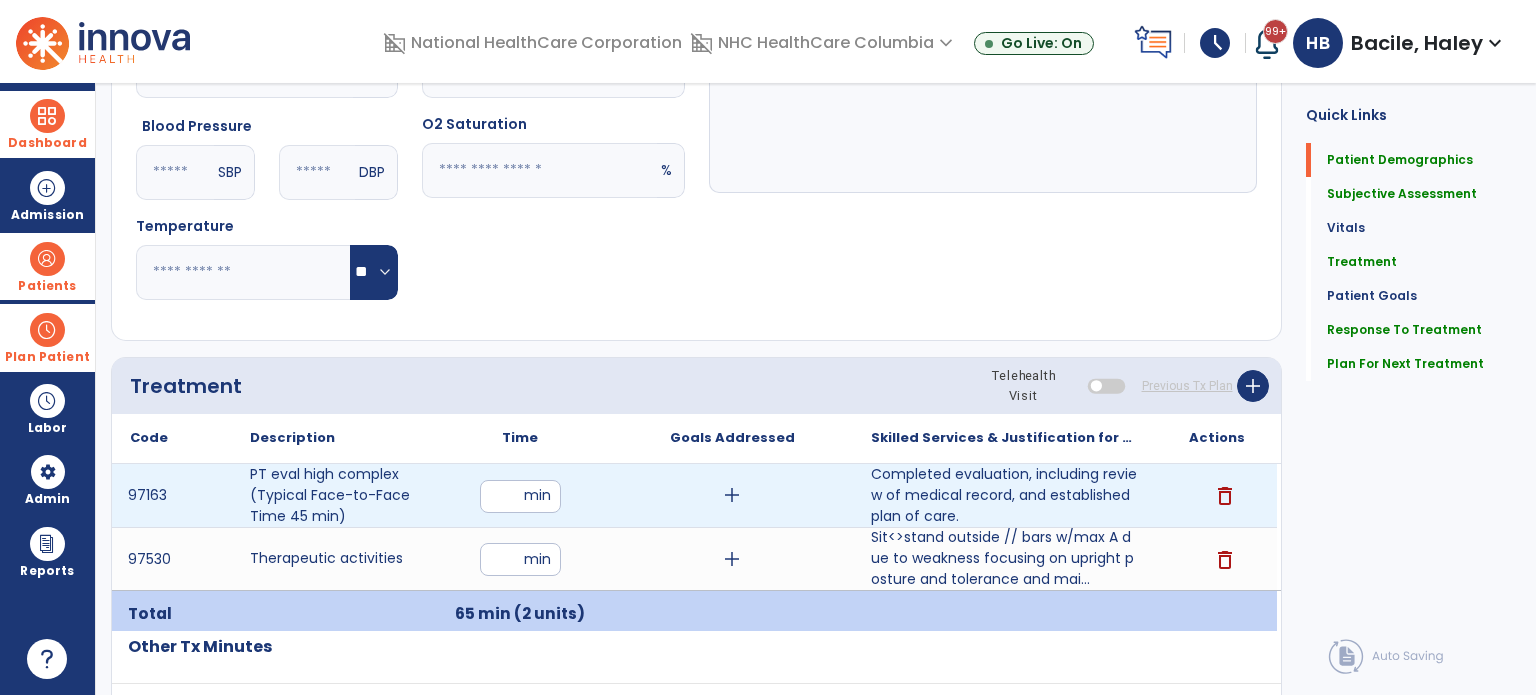drag, startPoint x: 519, startPoint y: 487, endPoint x: 479, endPoint y: 501, distance: 42.379242 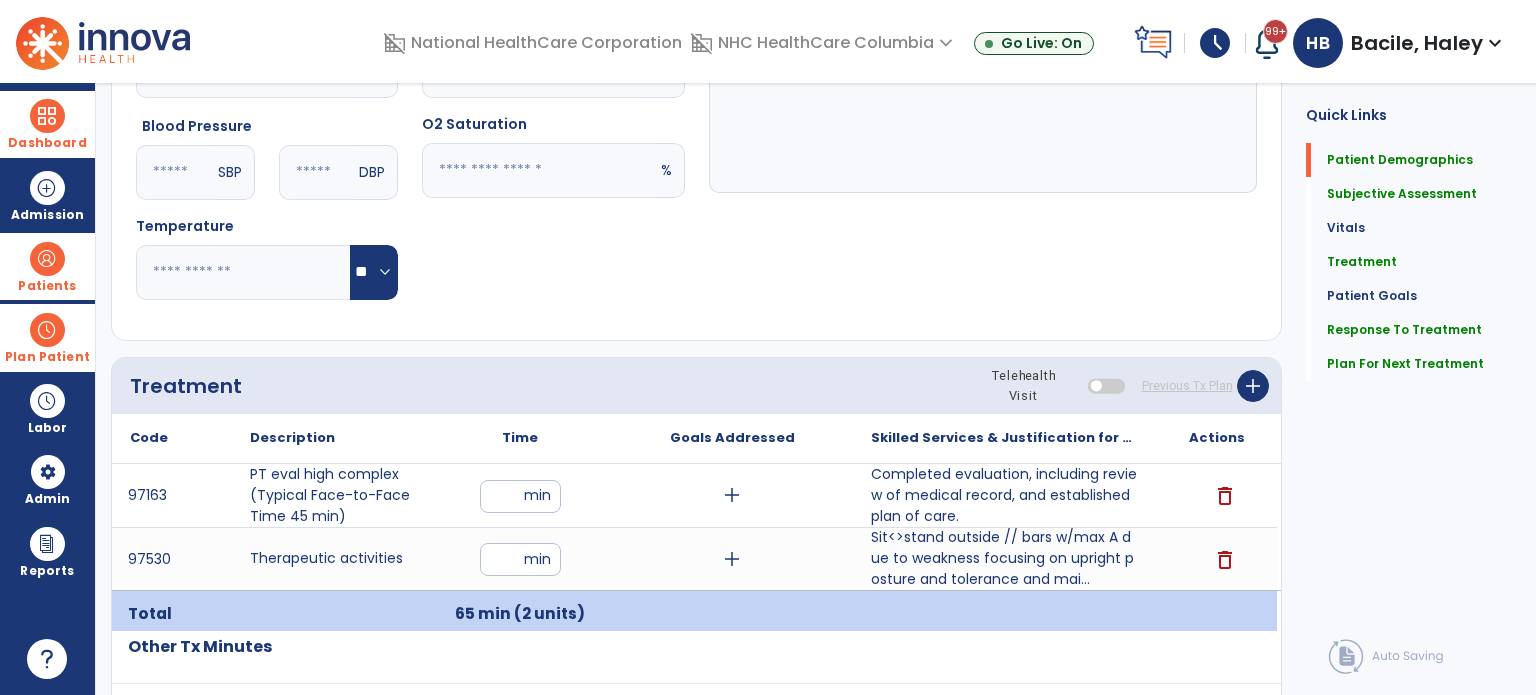 click on "Quick Links  Patient Demographics   Patient Demographics   Subjective Assessment   Subjective Assessment   Vitals   Vitals   Treatment   Treatment   Patient Goals   Patient Goals   Response To Treatment   Response To Treatment   Plan For Next Treatment   Plan For Next Treatment" 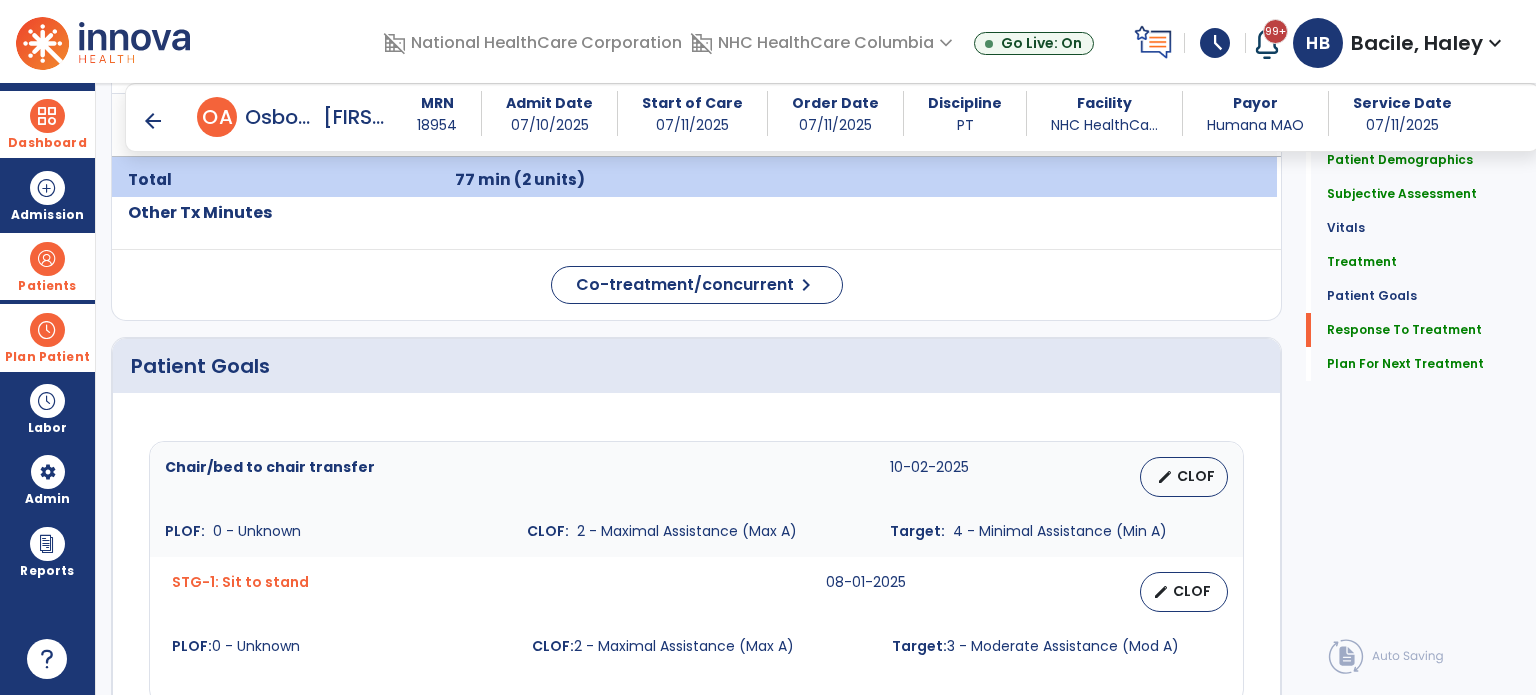 scroll, scrollTop: 2265, scrollLeft: 0, axis: vertical 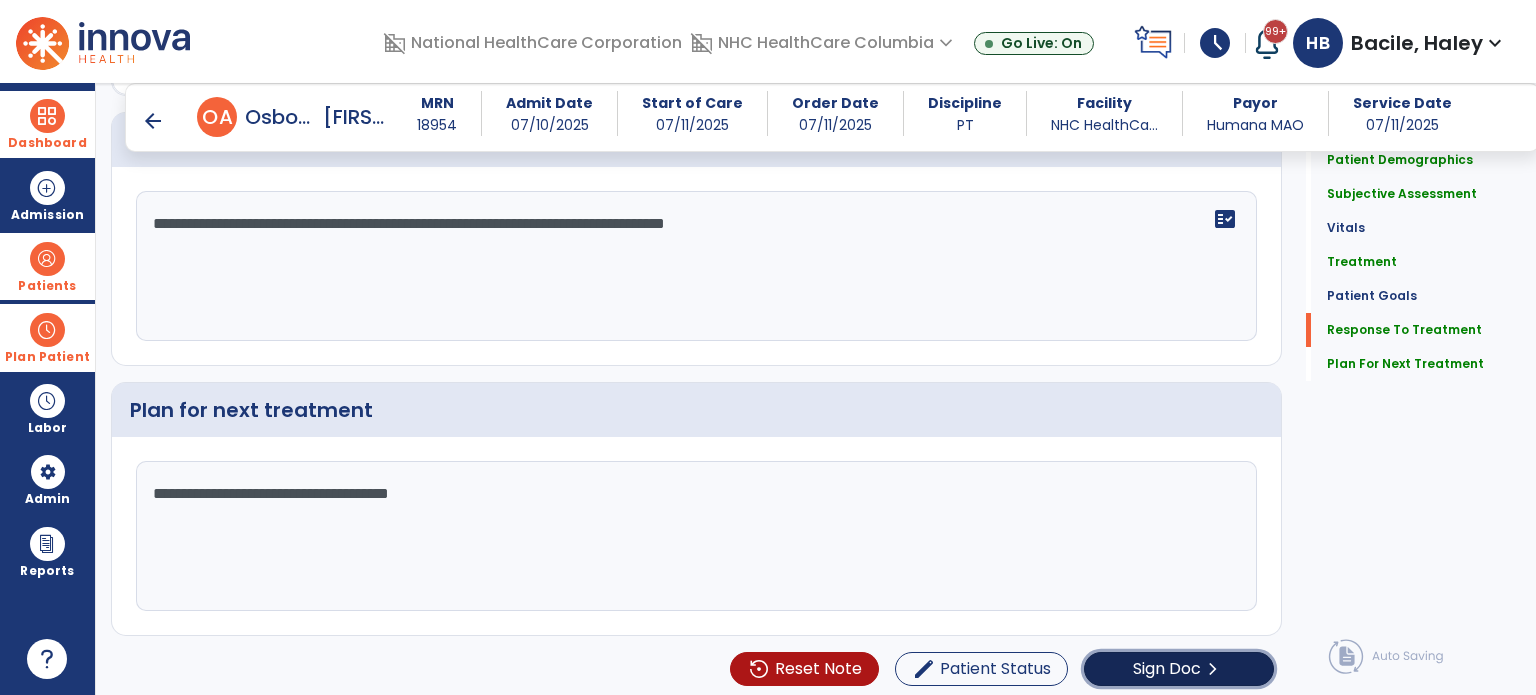 click on "Sign Doc  chevron_right" 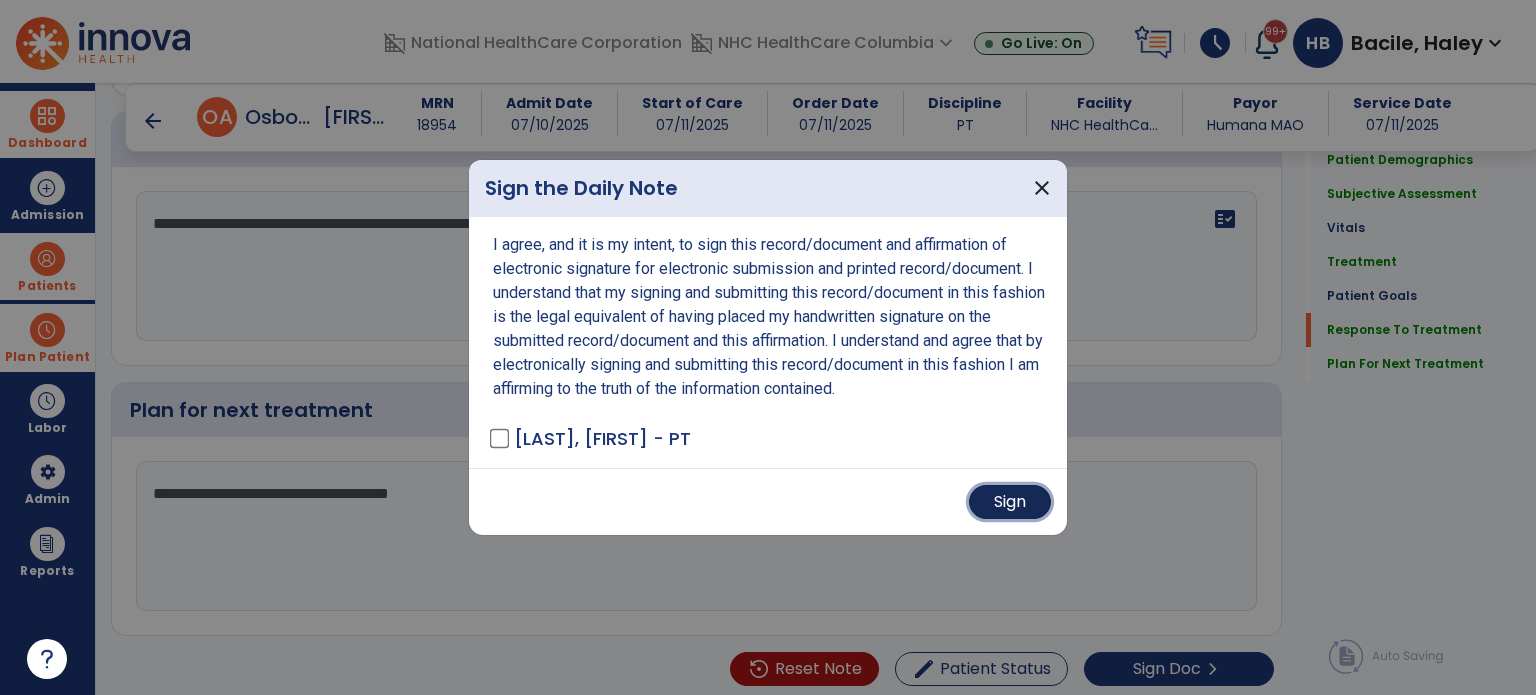 click on "Sign" at bounding box center (1010, 502) 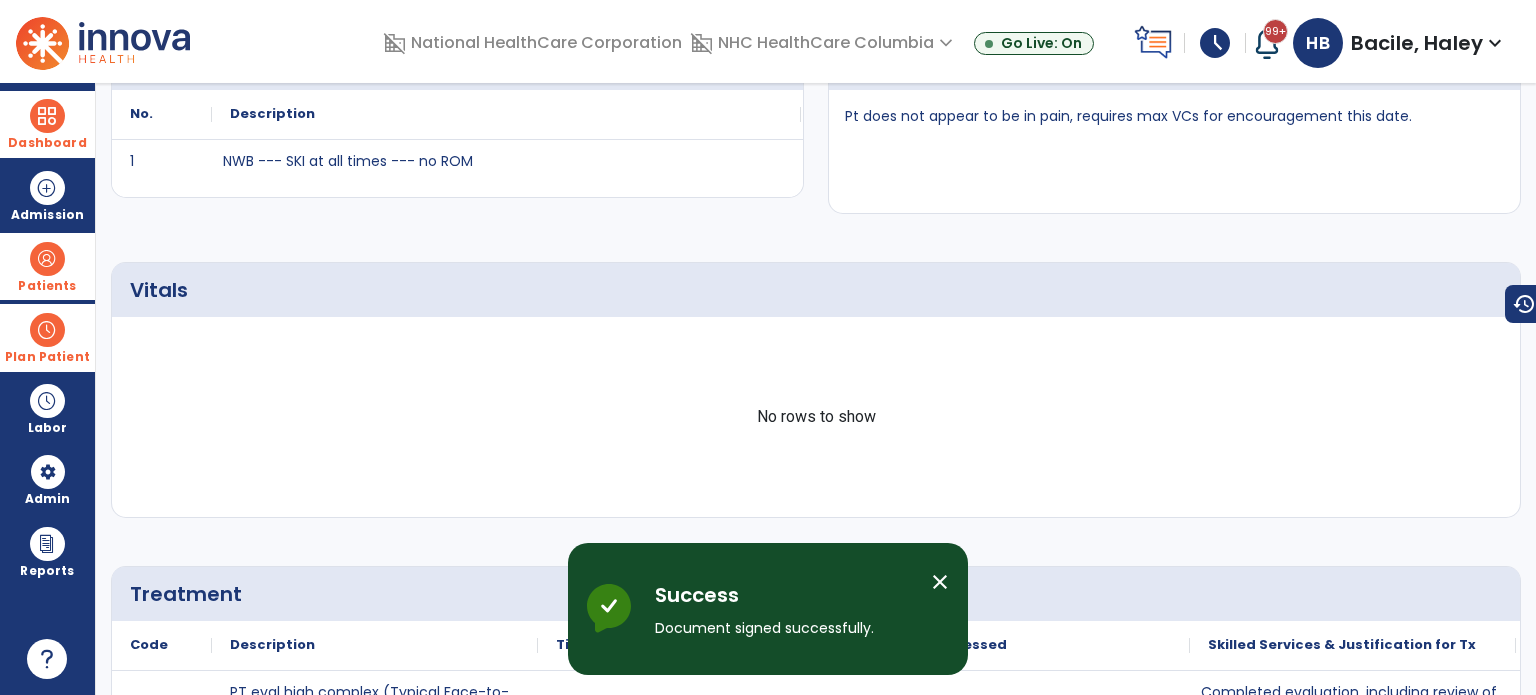 scroll, scrollTop: 0, scrollLeft: 0, axis: both 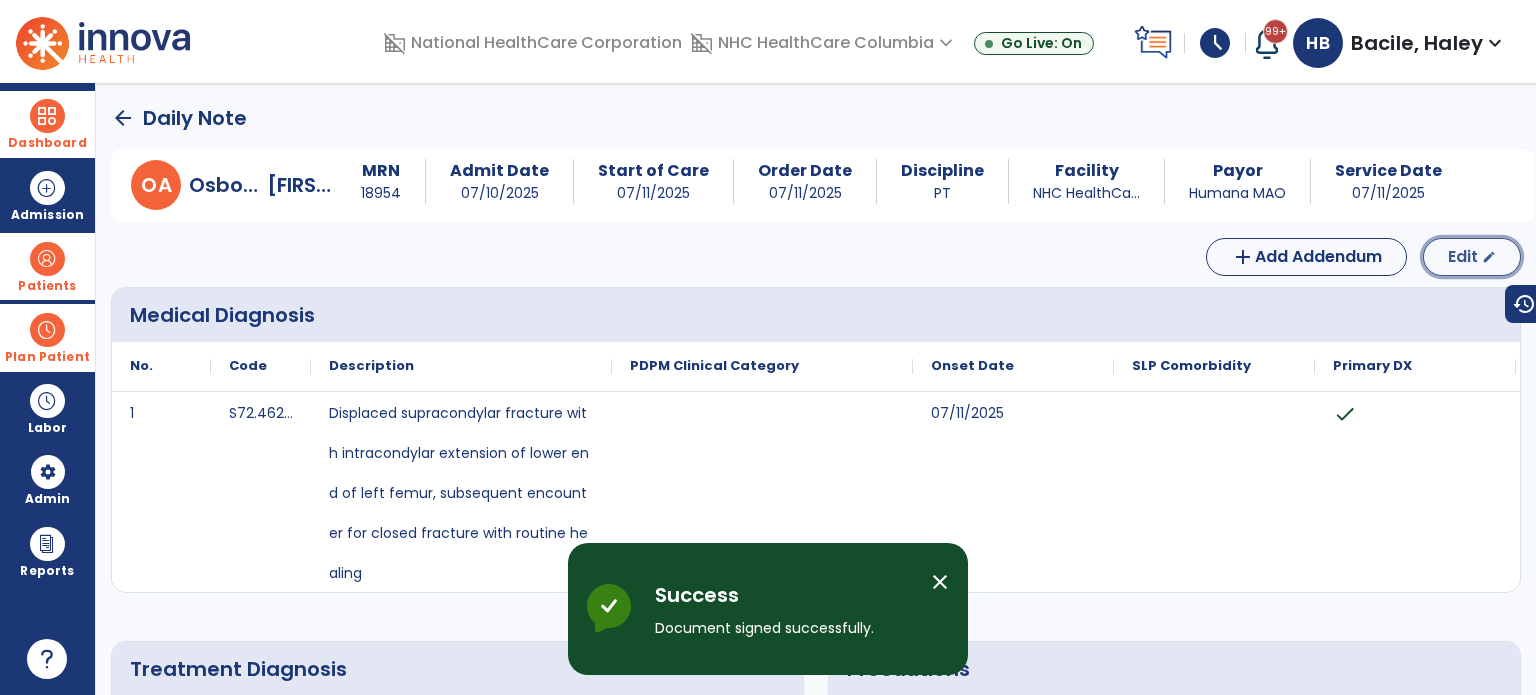 click on "Edit" 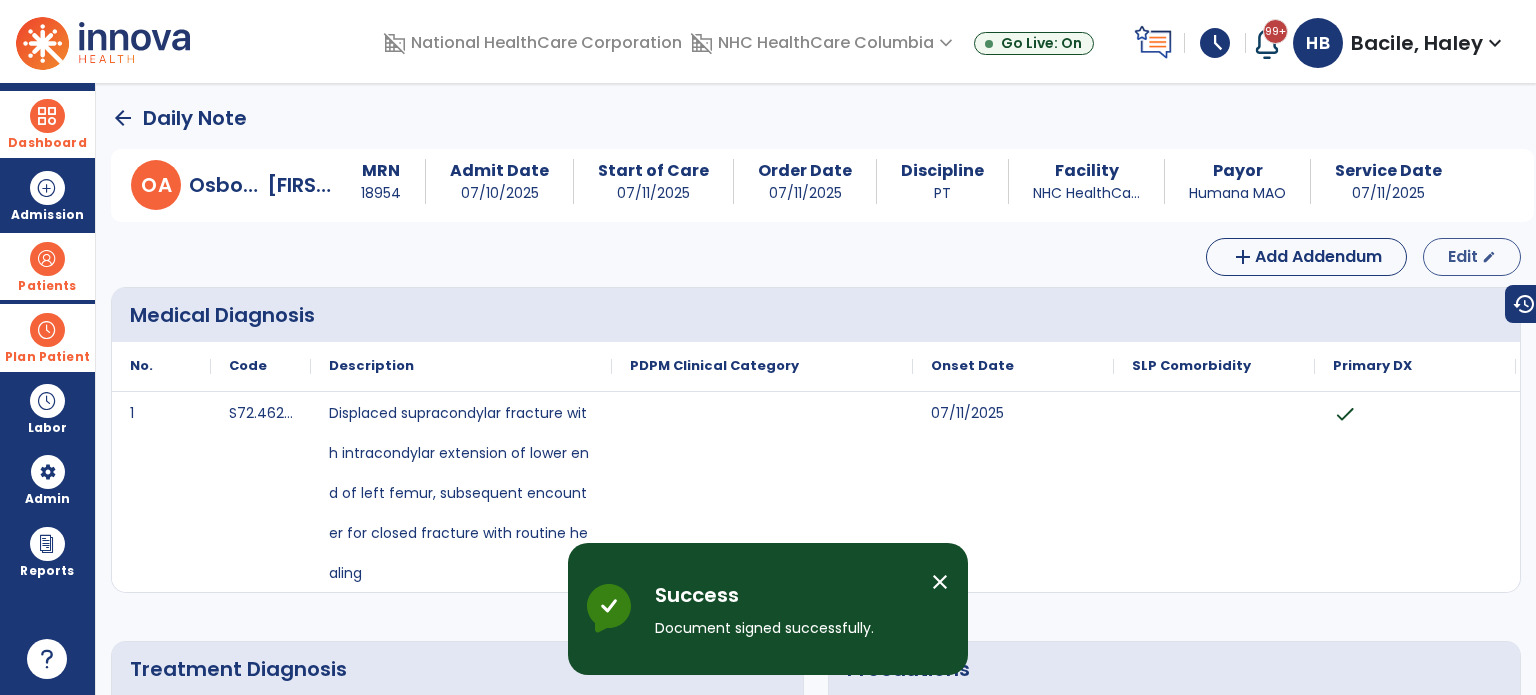 select on "*" 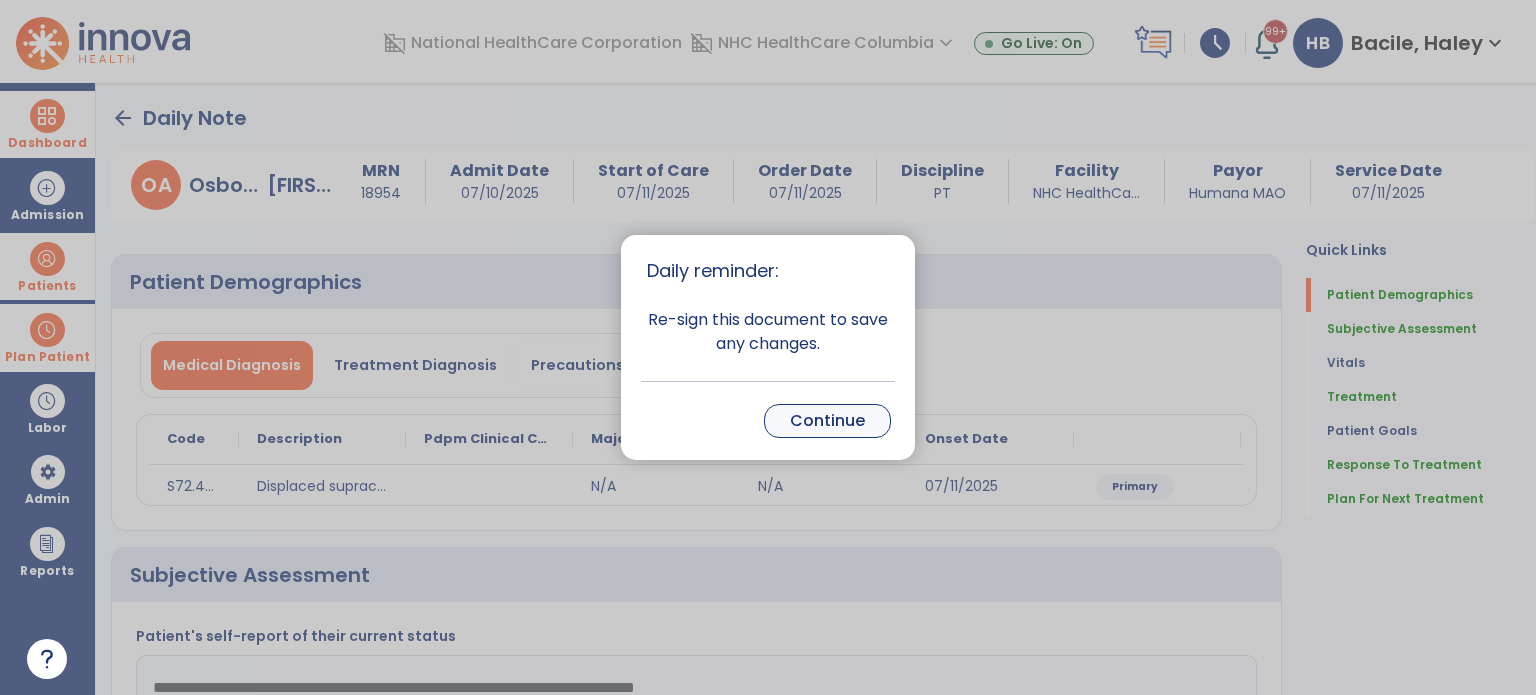 click on "Continue" at bounding box center [827, 421] 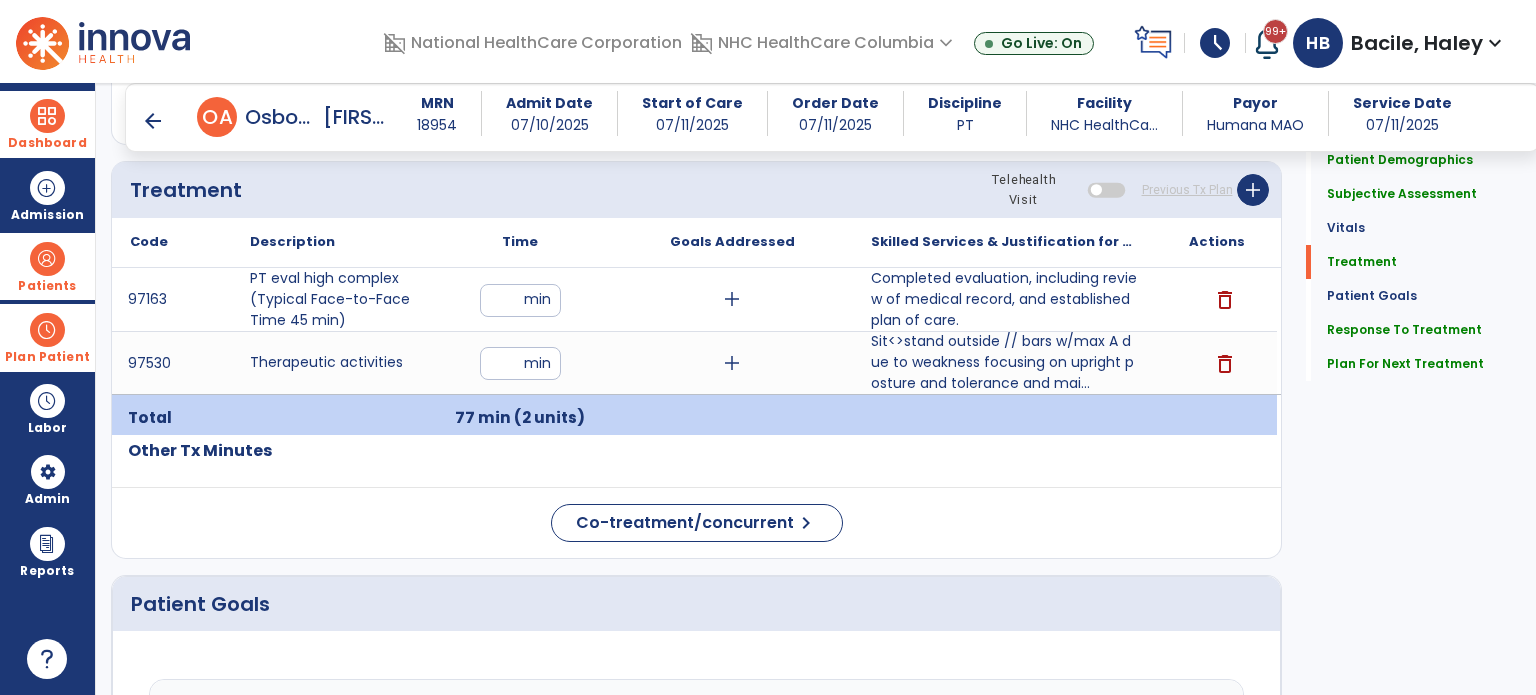 scroll, scrollTop: 1000, scrollLeft: 0, axis: vertical 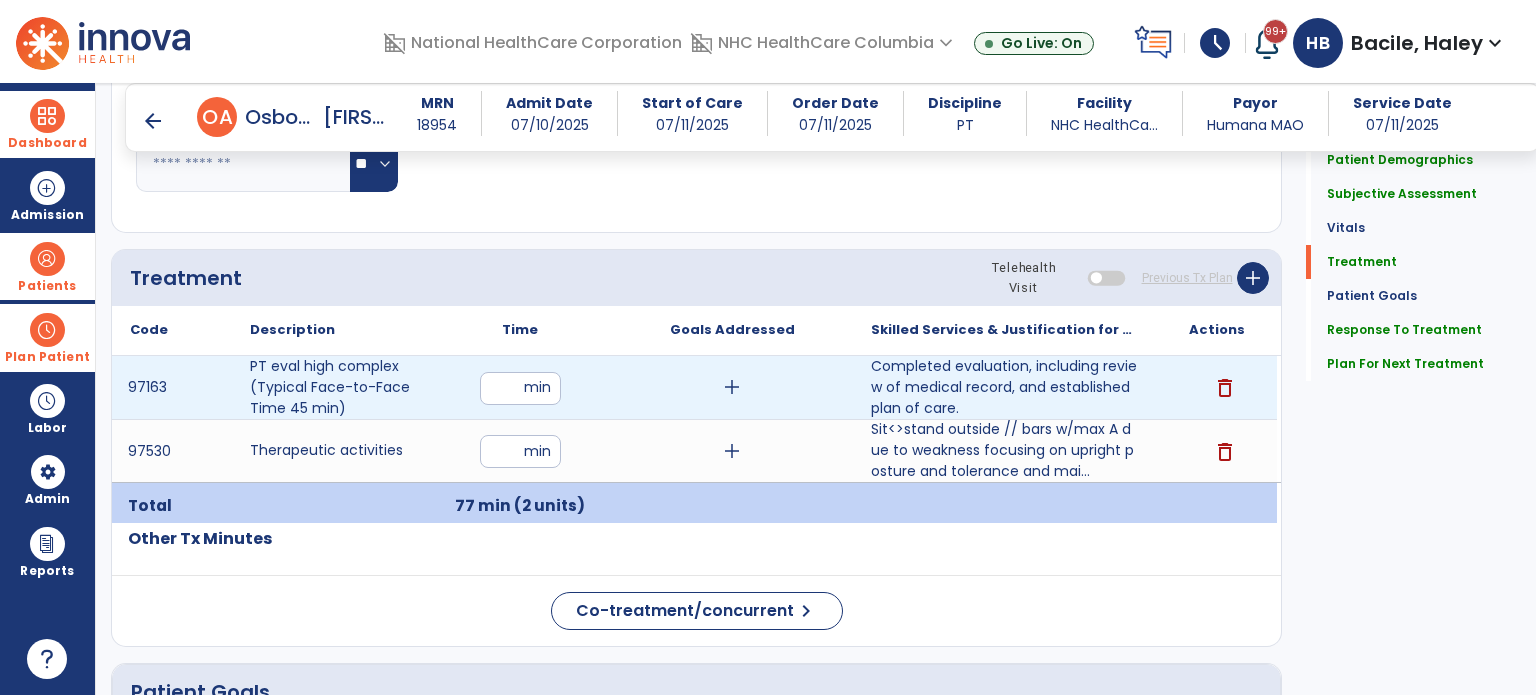 drag, startPoint x: 522, startPoint y: 379, endPoint x: 449, endPoint y: 391, distance: 73.97973 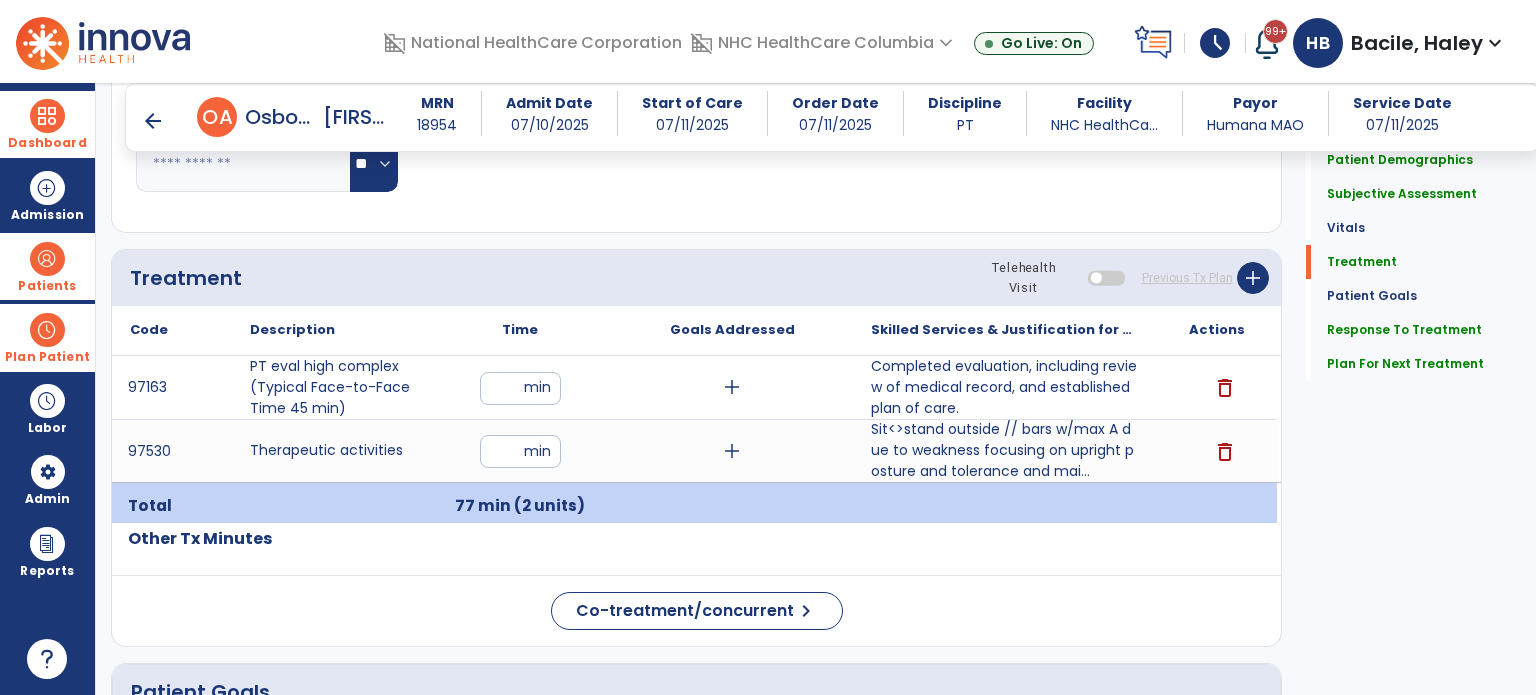 click on "Quick Links  Patient Demographics   Patient Demographics   Subjective Assessment   Subjective Assessment   Vitals   Vitals   Treatment   Treatment   Patient Goals   Patient Goals   Response To Treatment   Response To Treatment   Plan For Next Treatment   Plan For Next Treatment" 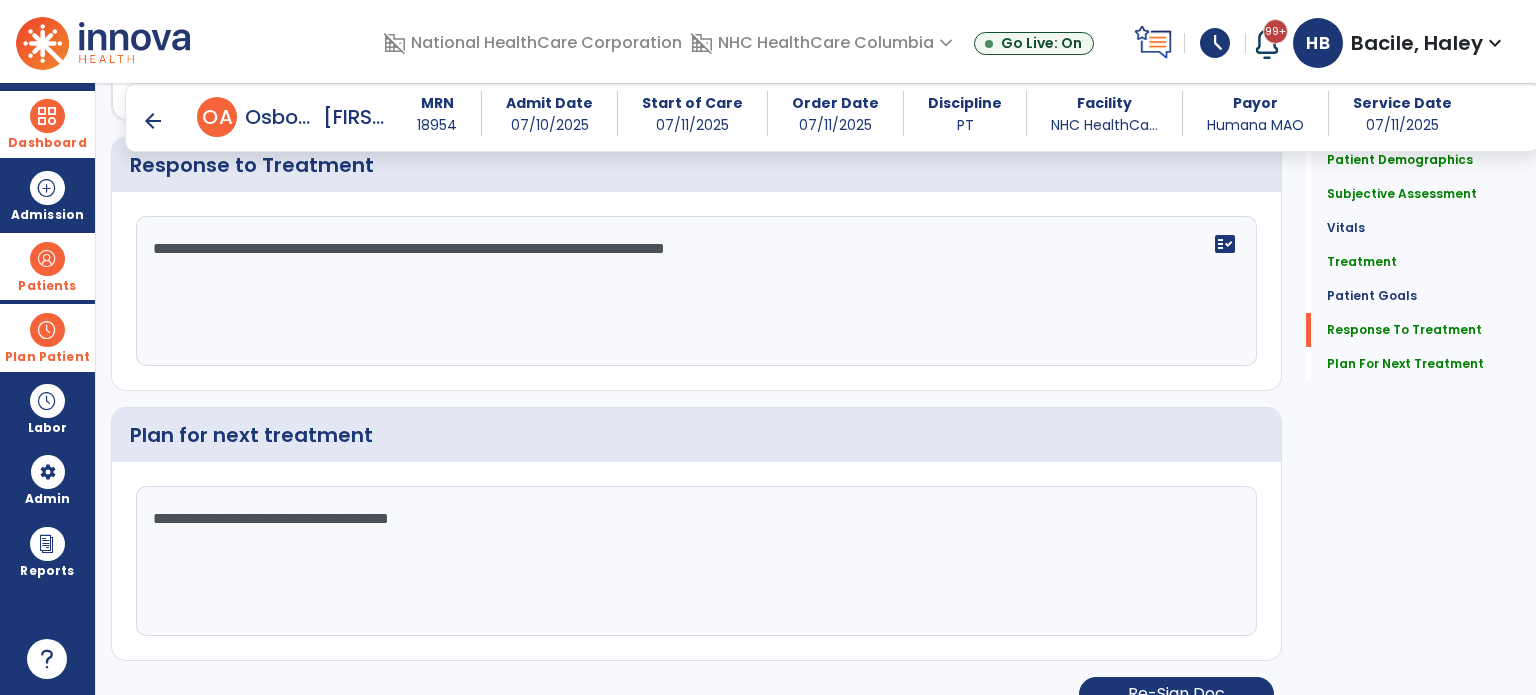 scroll, scrollTop: 2265, scrollLeft: 0, axis: vertical 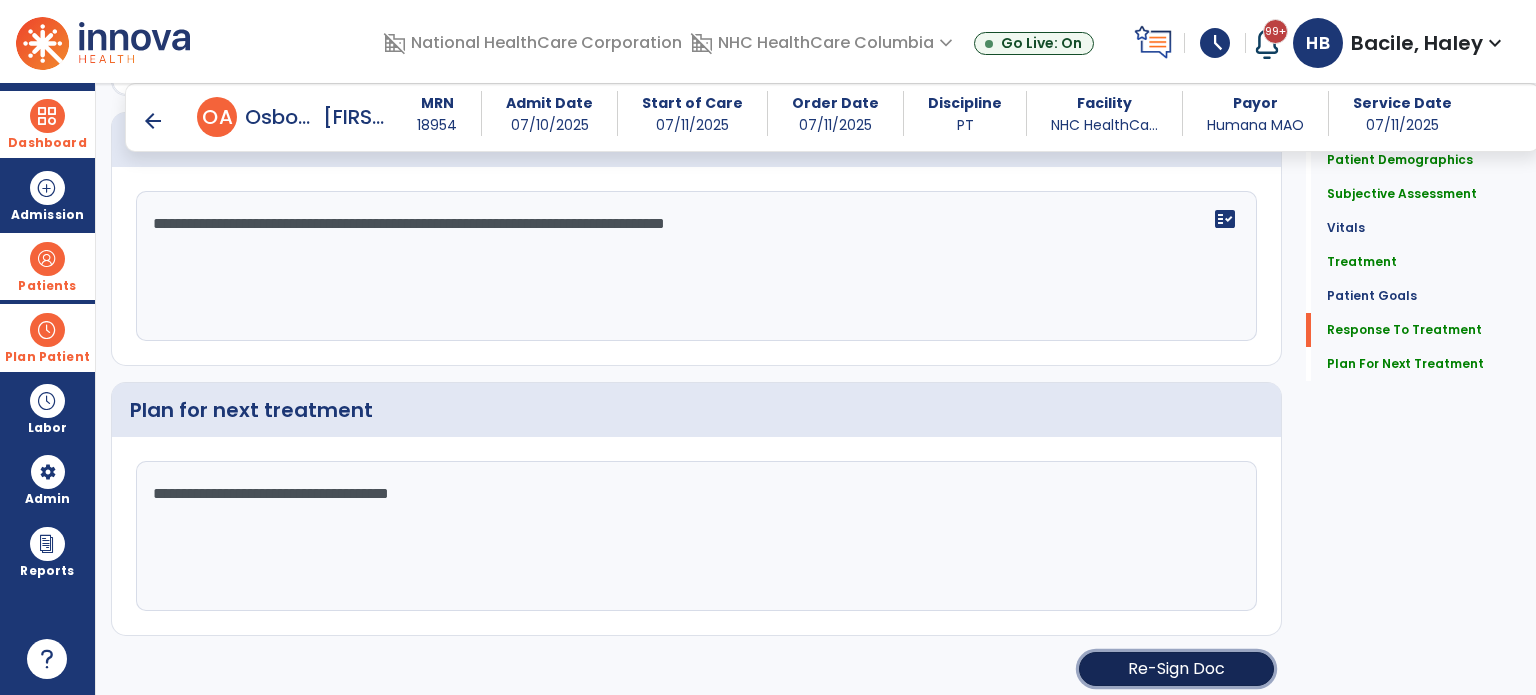 click on "Re-Sign Doc" 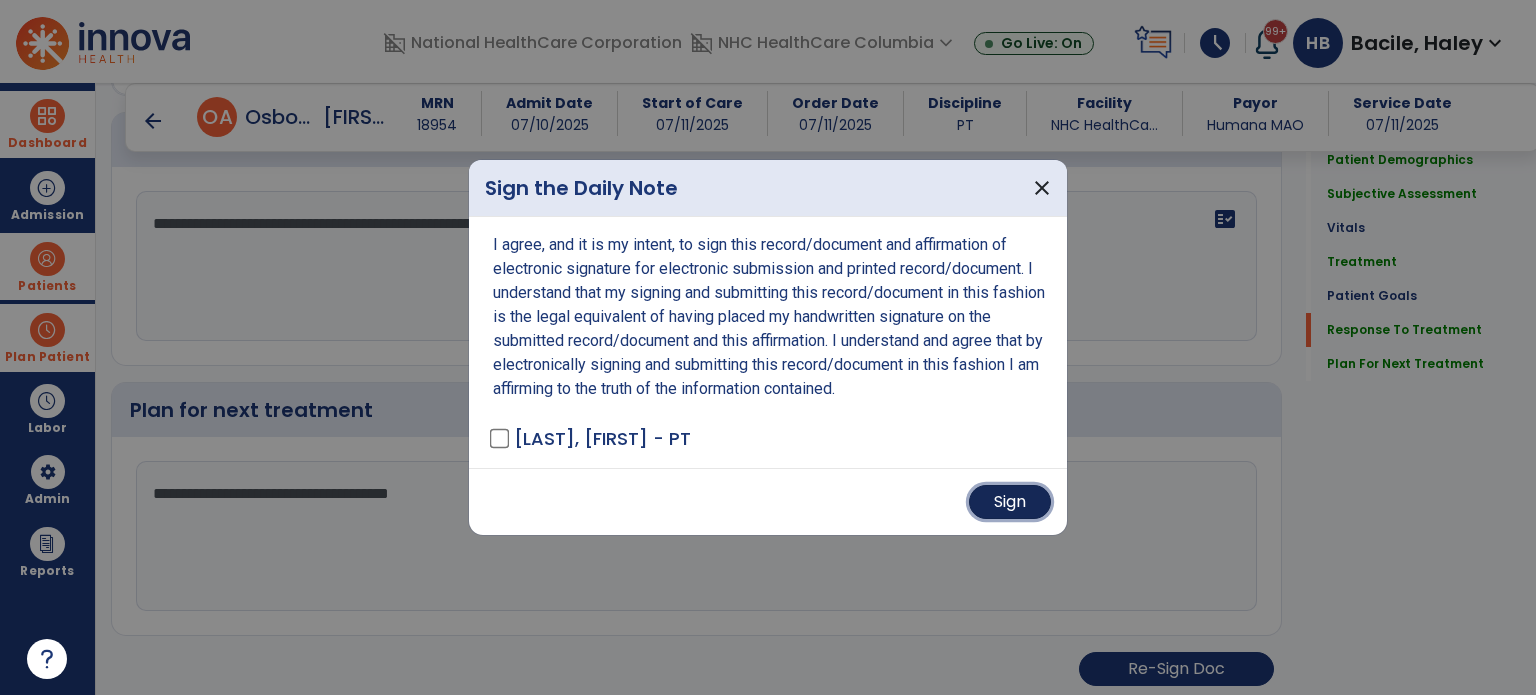 click on "Sign" at bounding box center [1010, 502] 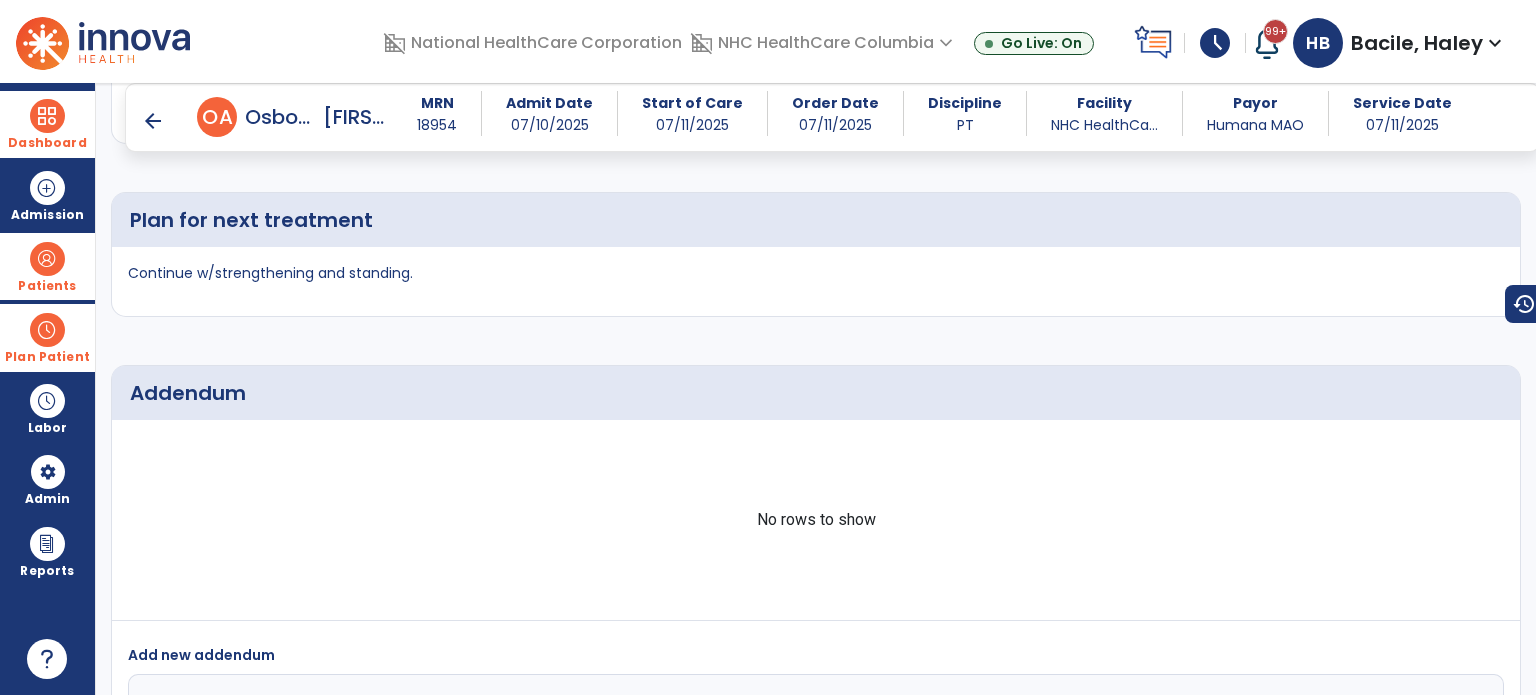 scroll, scrollTop: 3119, scrollLeft: 0, axis: vertical 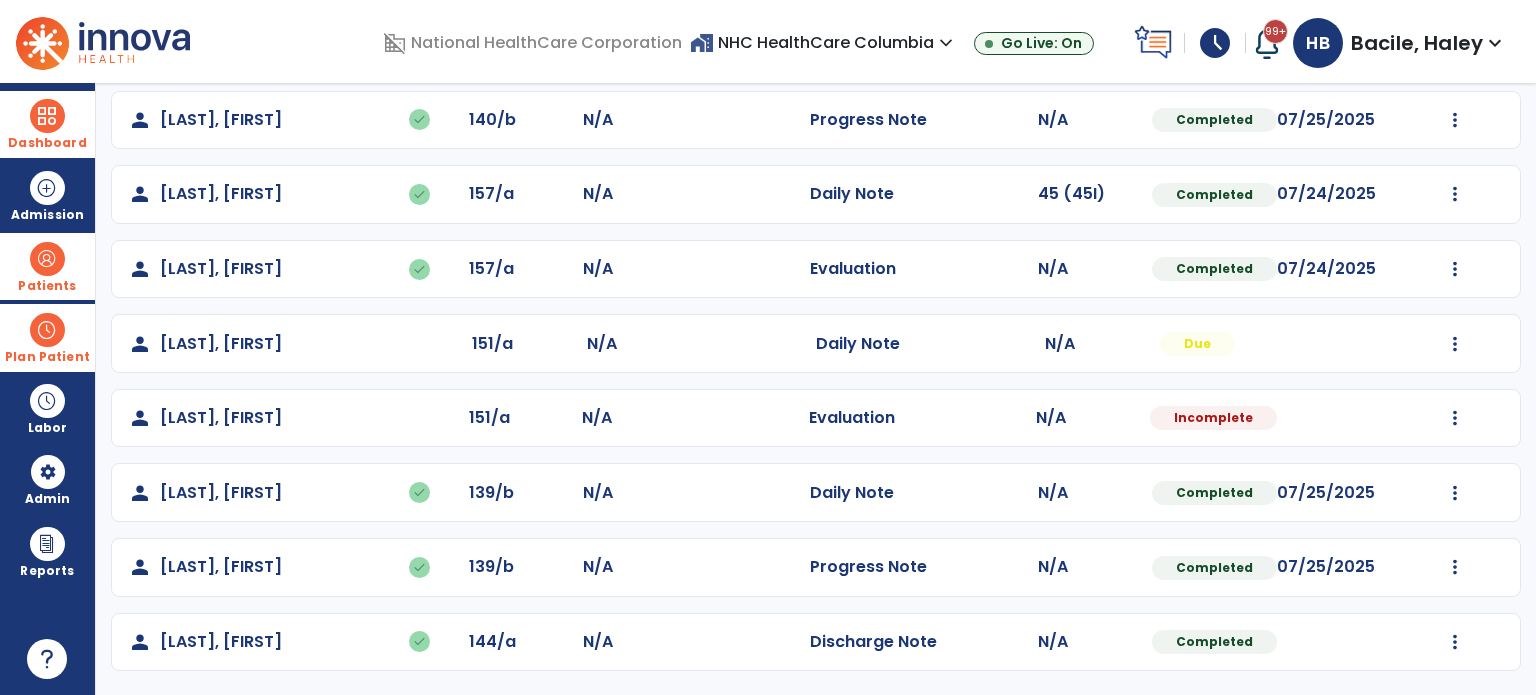 click on "Patients" at bounding box center (47, 266) 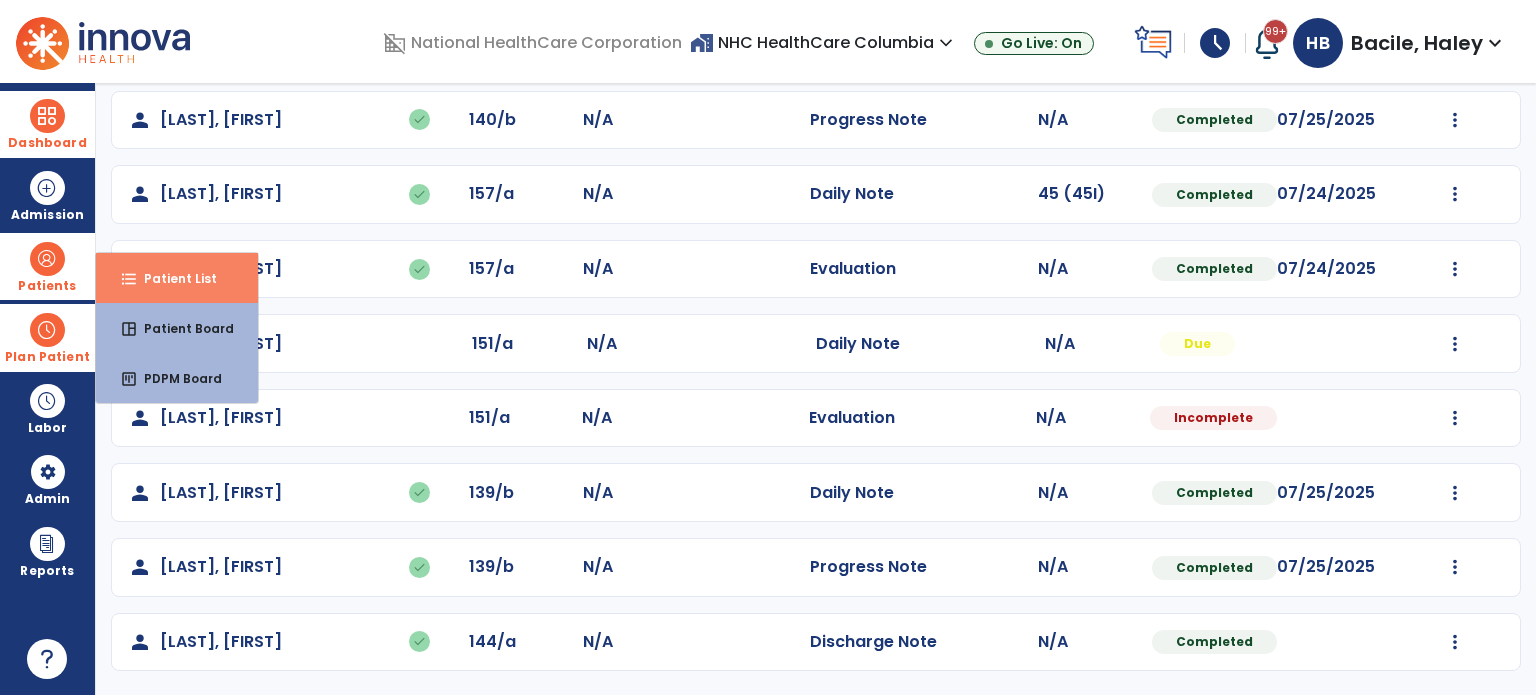 click on "format_list_bulleted  Patient List" at bounding box center [177, 278] 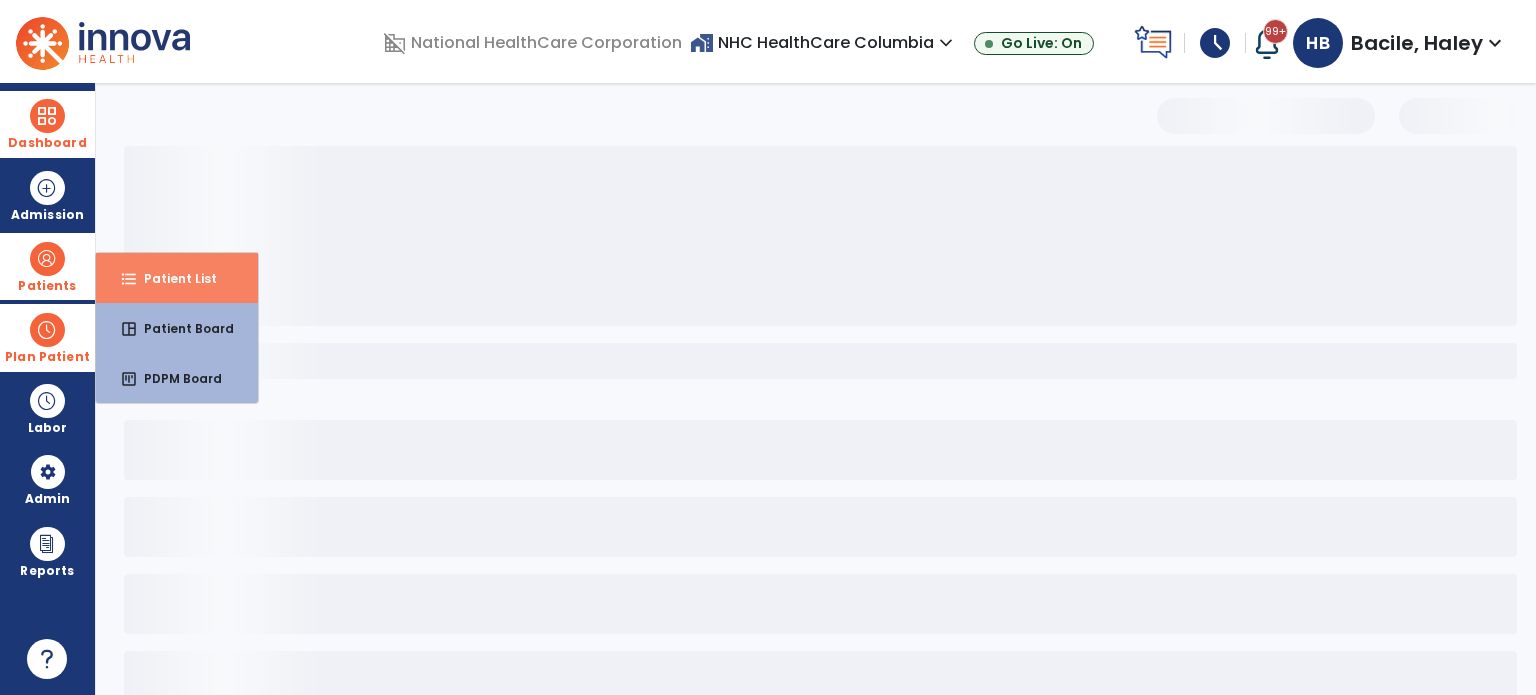scroll, scrollTop: 46, scrollLeft: 0, axis: vertical 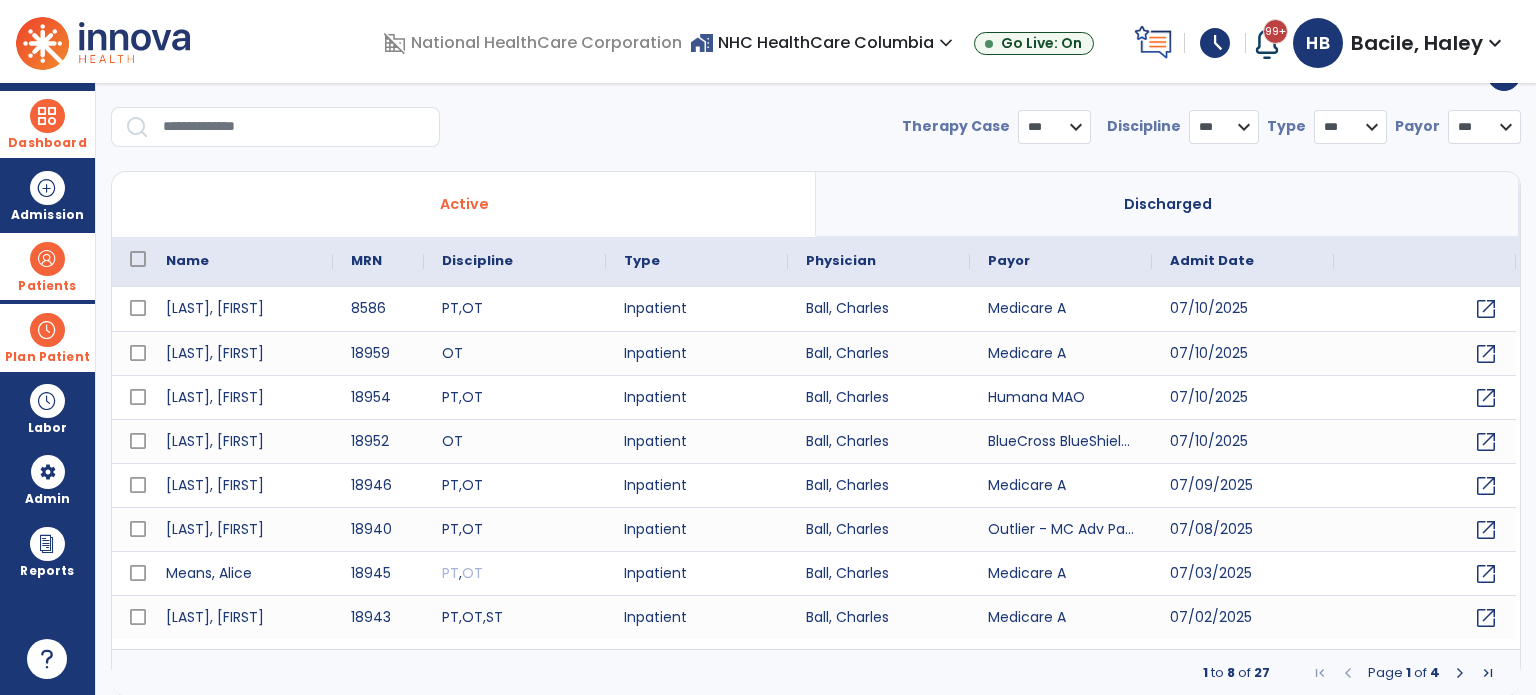 select on "***" 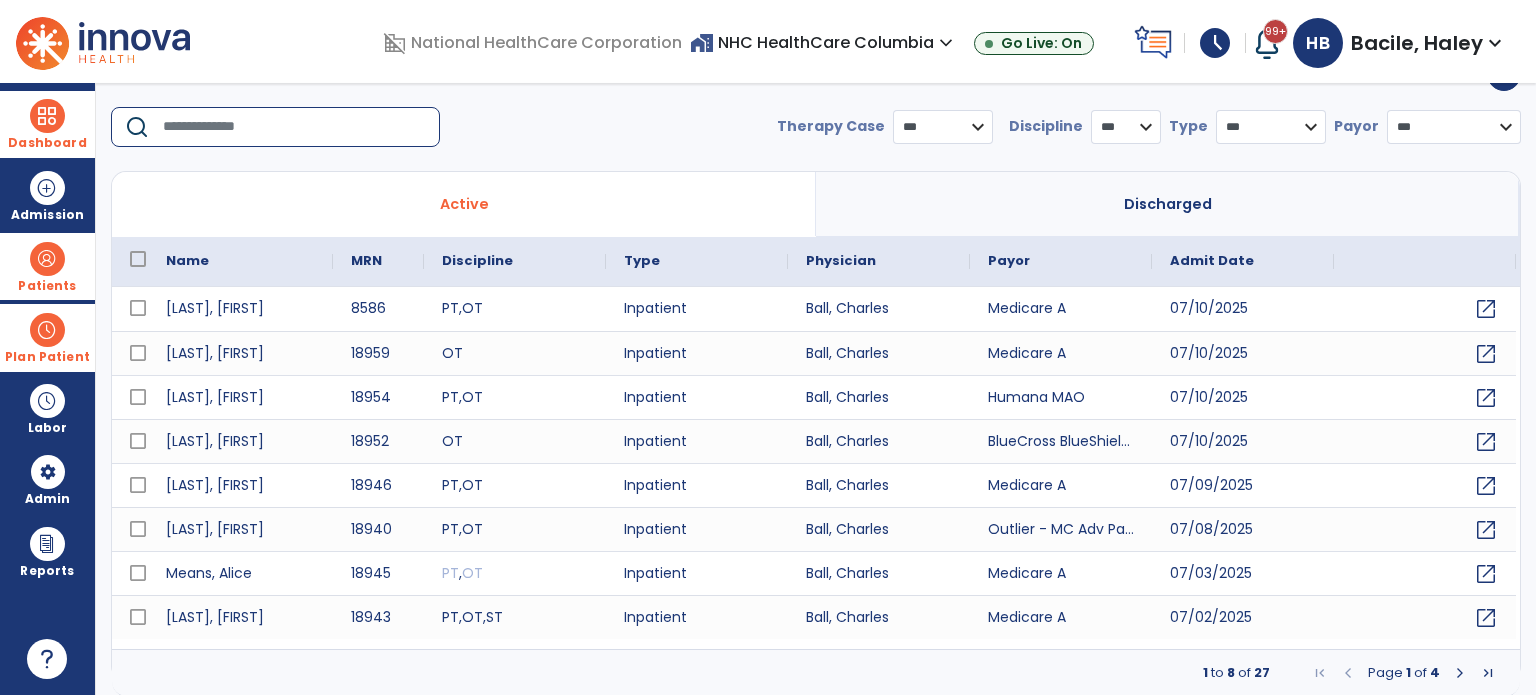 click at bounding box center [294, 127] 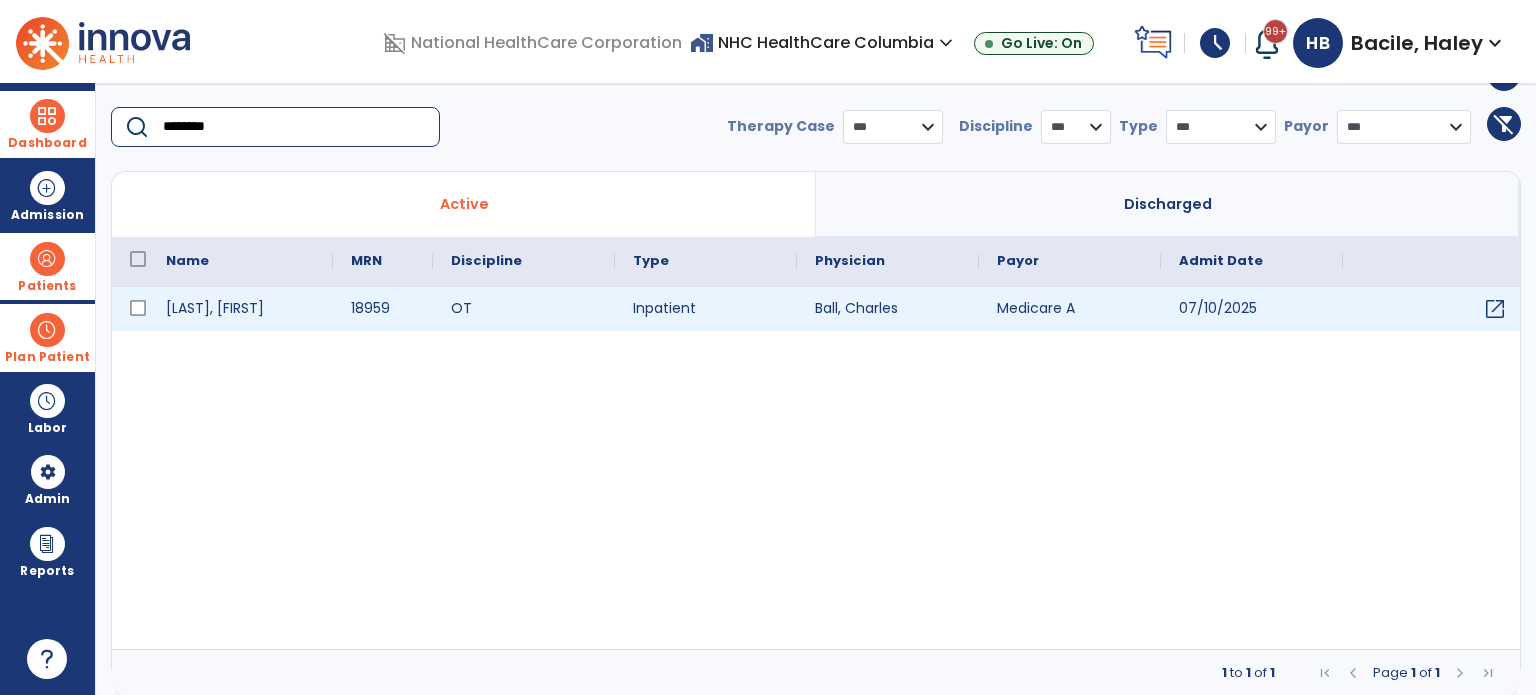 type on "********" 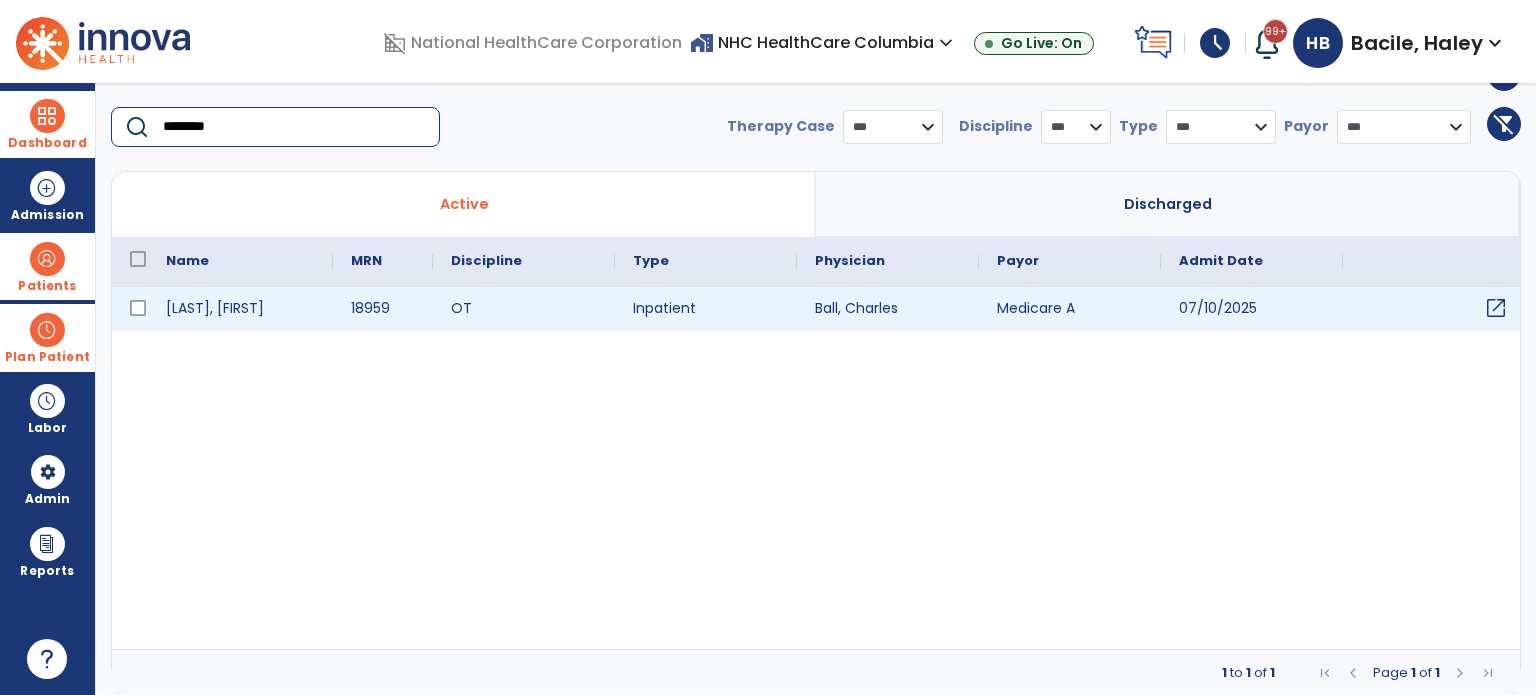 click on "open_in_new" at bounding box center (1496, 308) 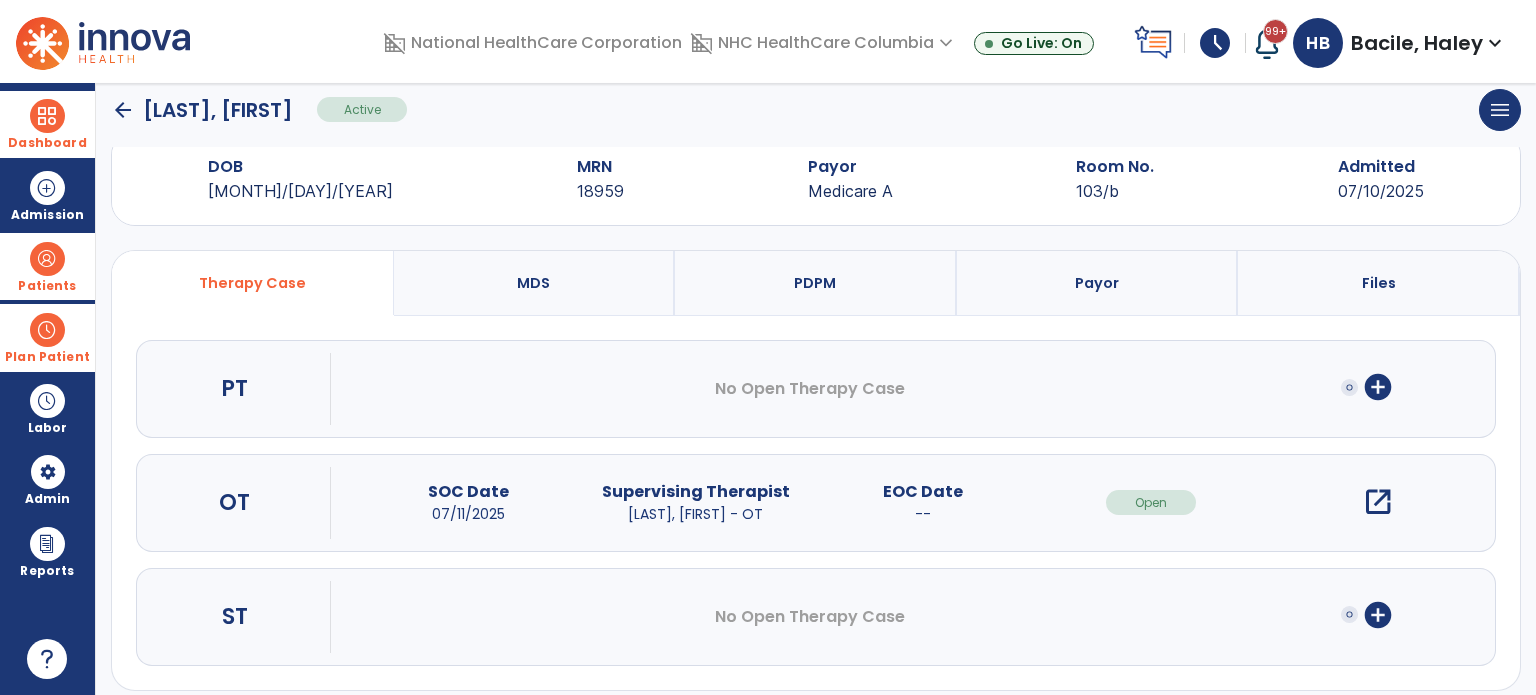 click on "add_circle" at bounding box center [1378, 387] 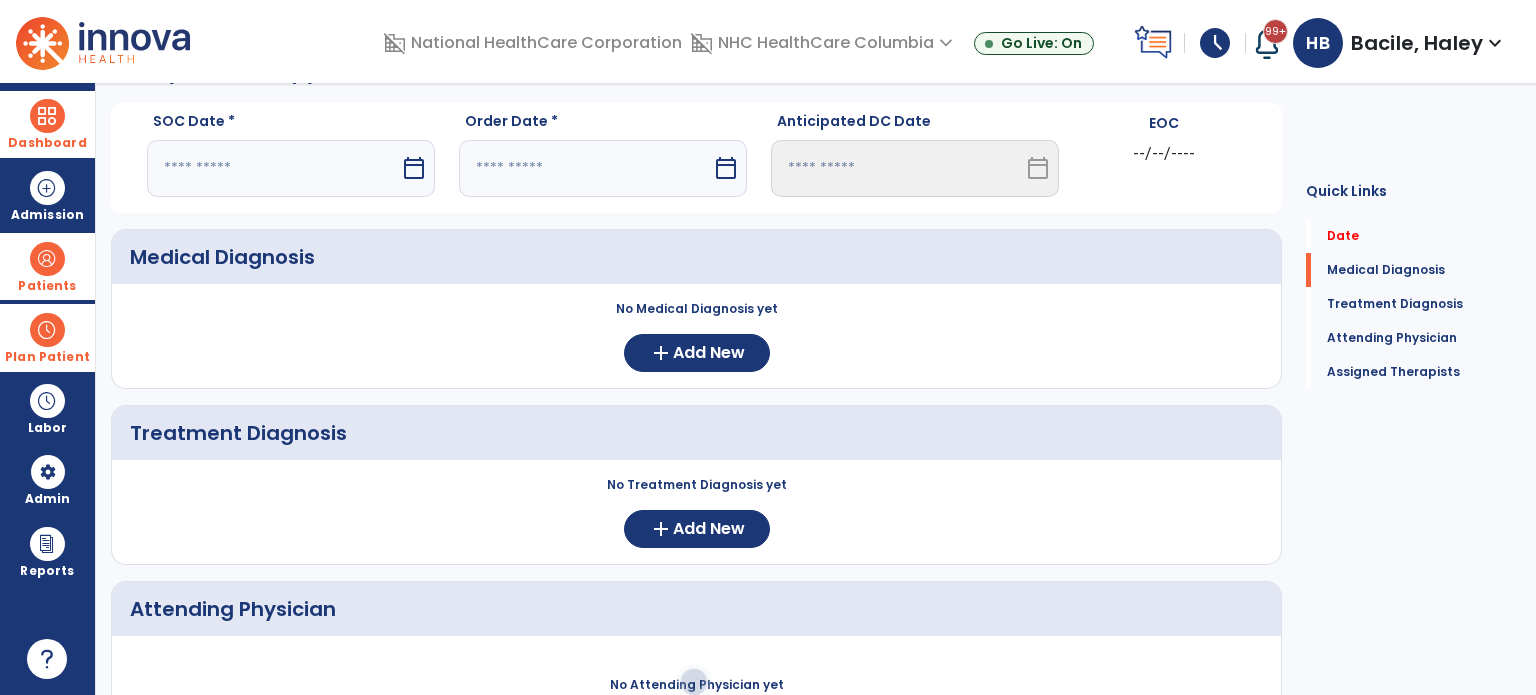 click on "calendar_today" at bounding box center (414, 168) 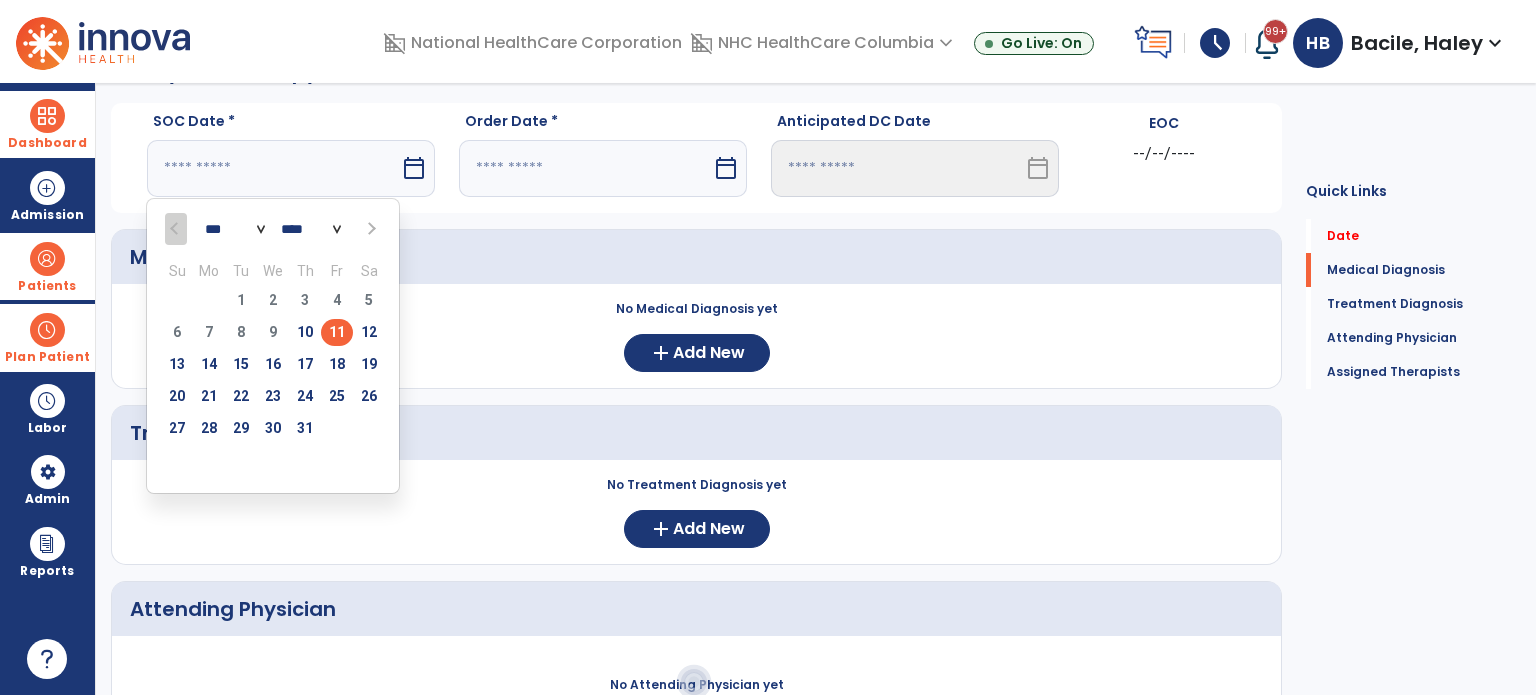 click on "11" at bounding box center (337, 332) 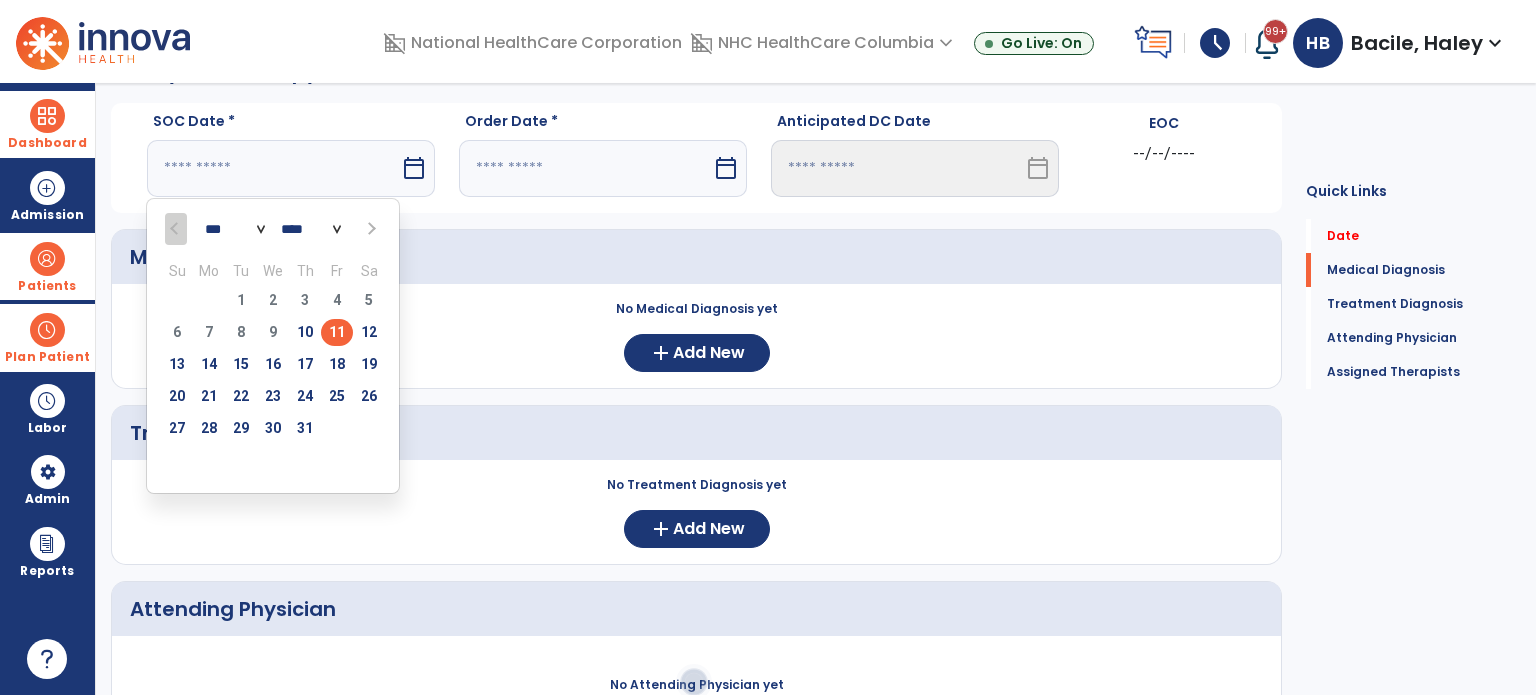 type on "*********" 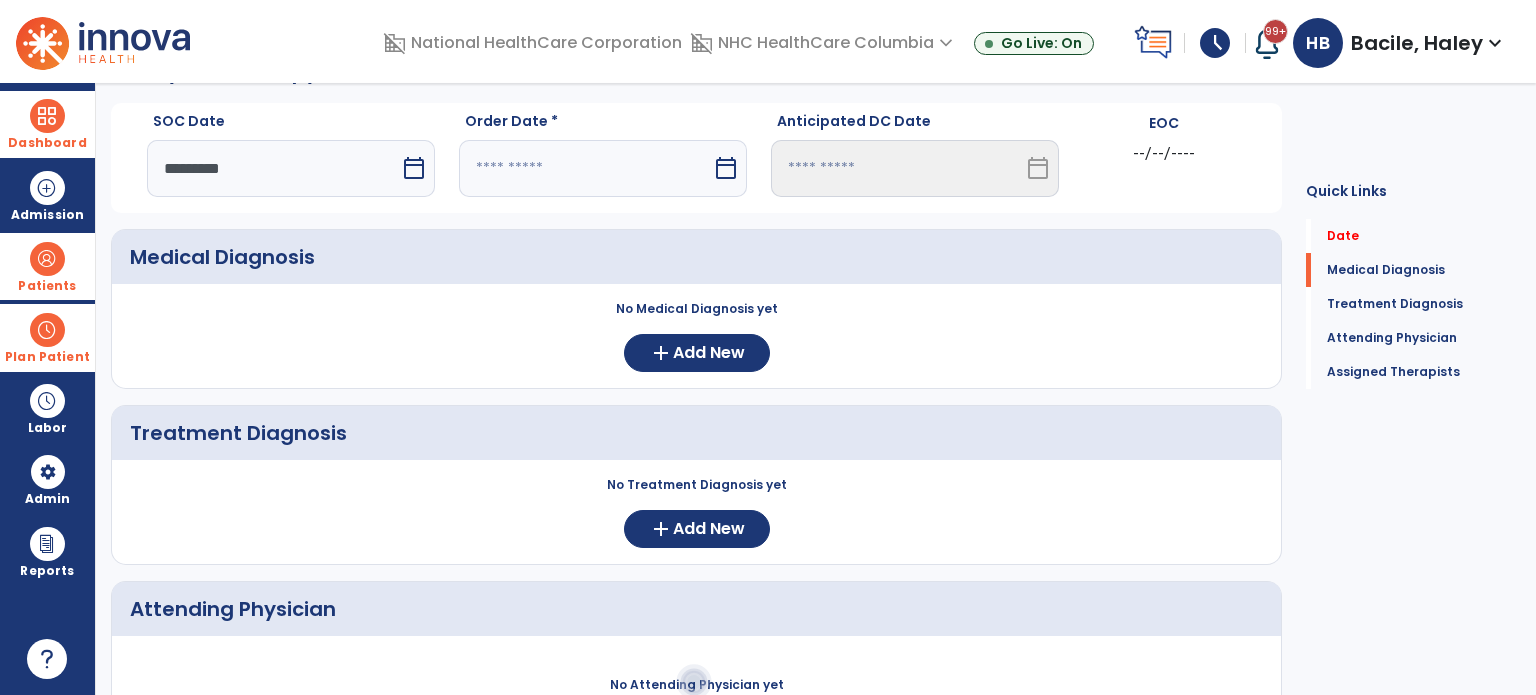 click at bounding box center [585, 168] 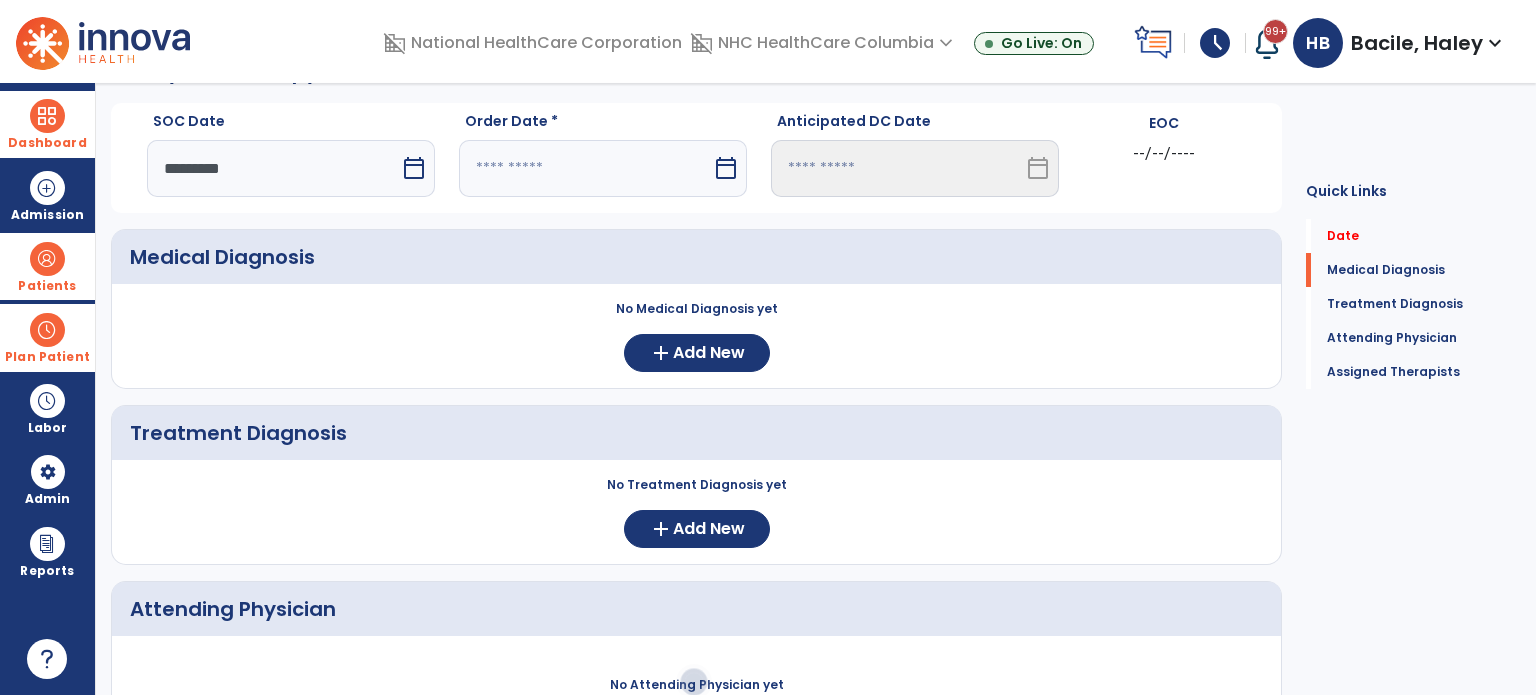 select on "*" 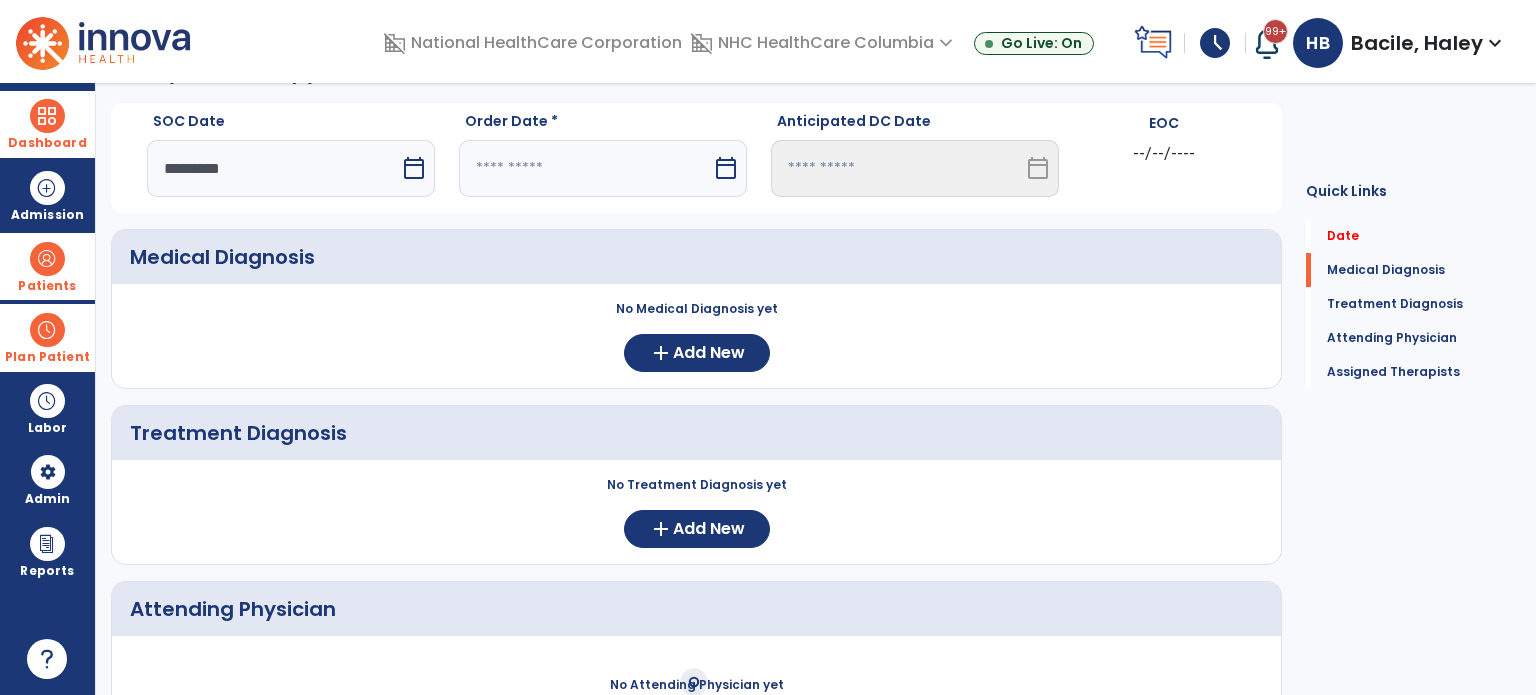 select on "****" 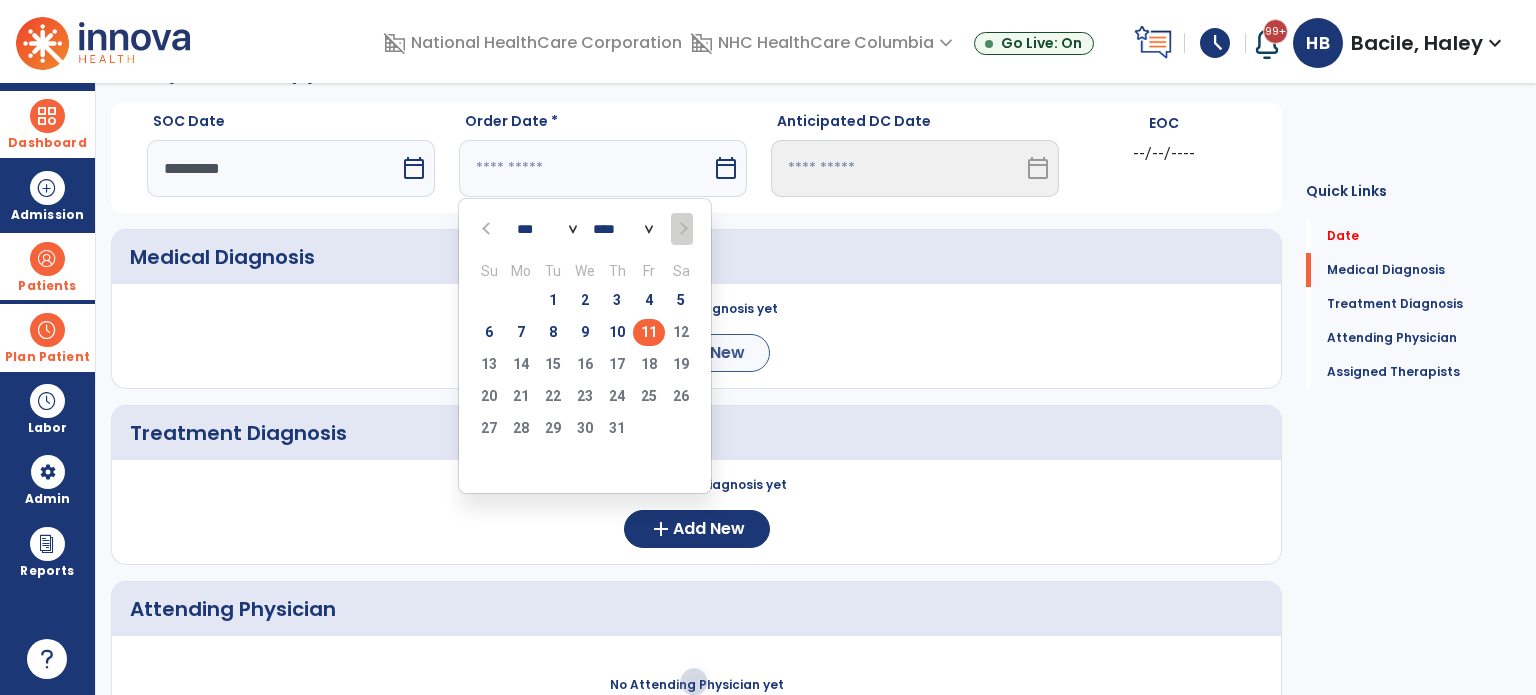 click on "11" at bounding box center [649, 332] 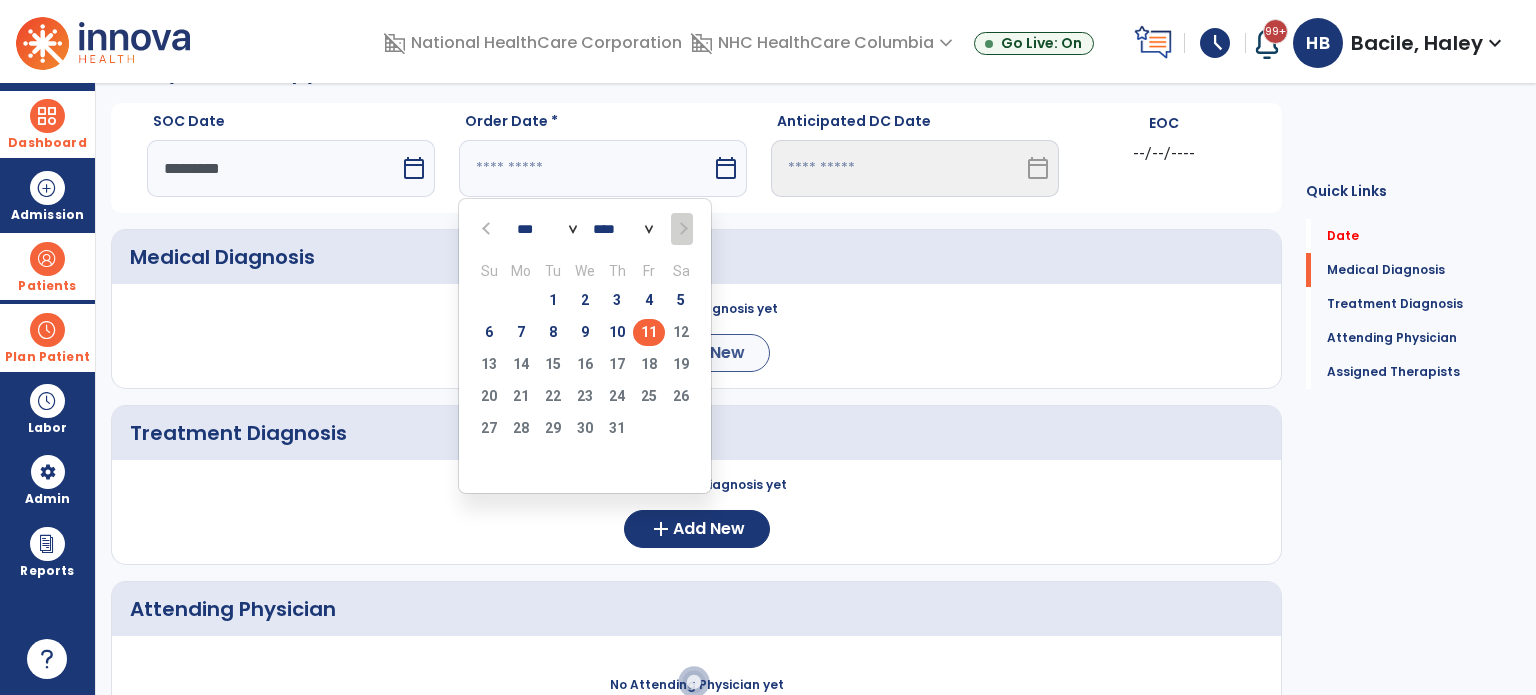 type on "*********" 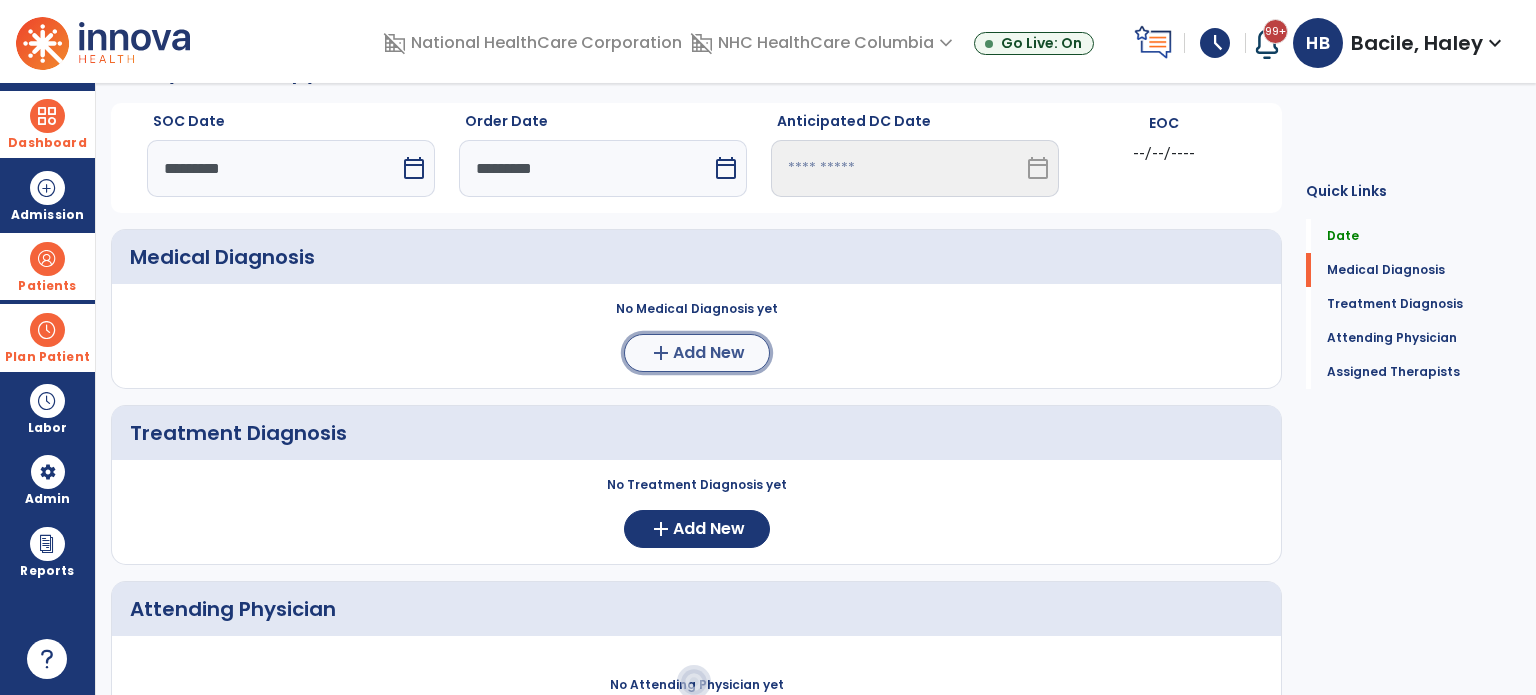 click on "add  Add New" 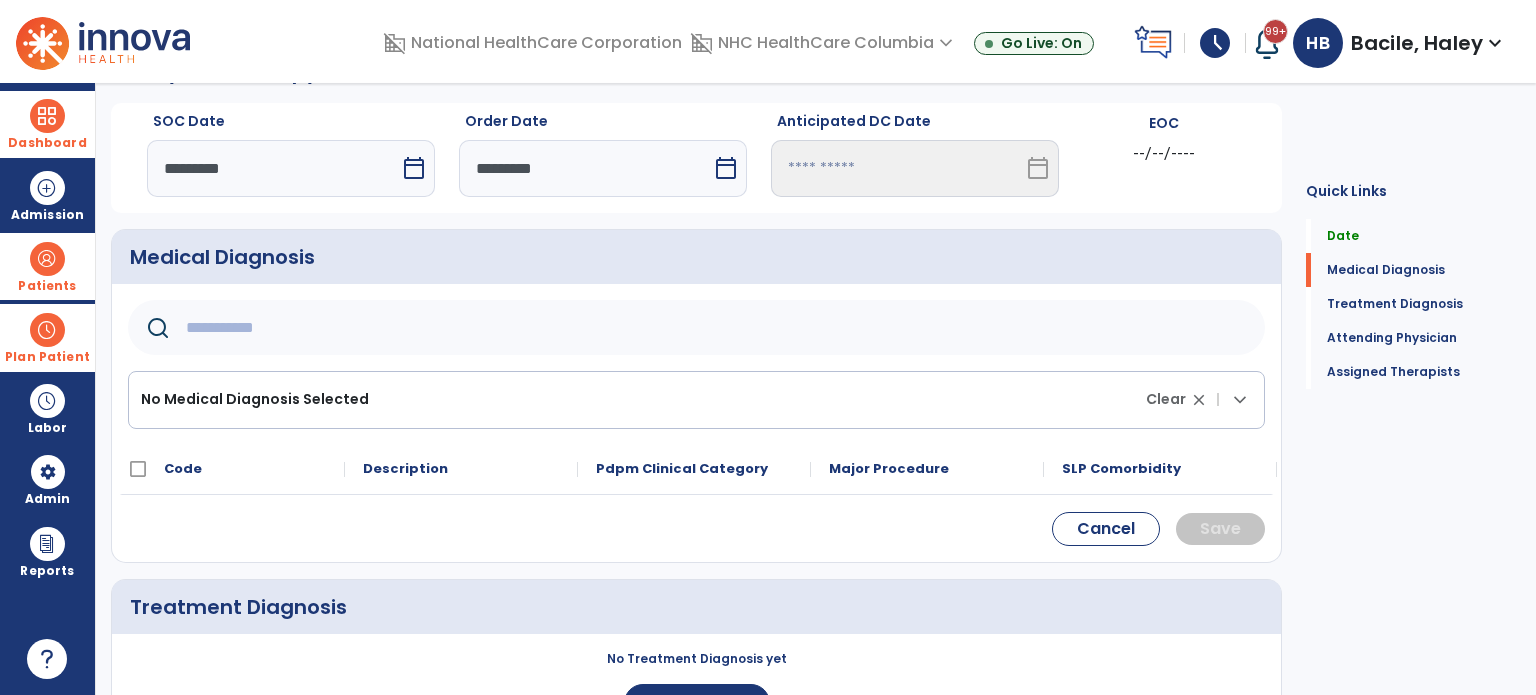 click 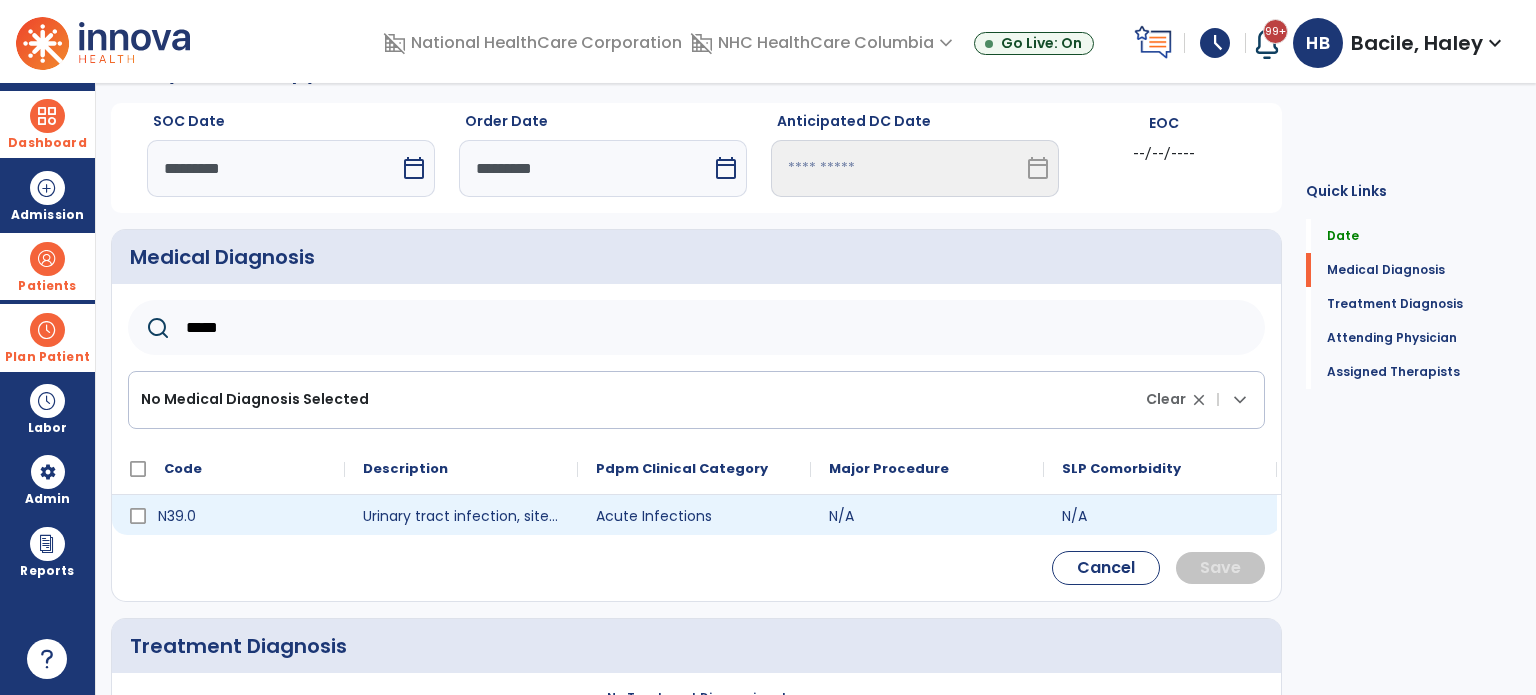 type on "*****" 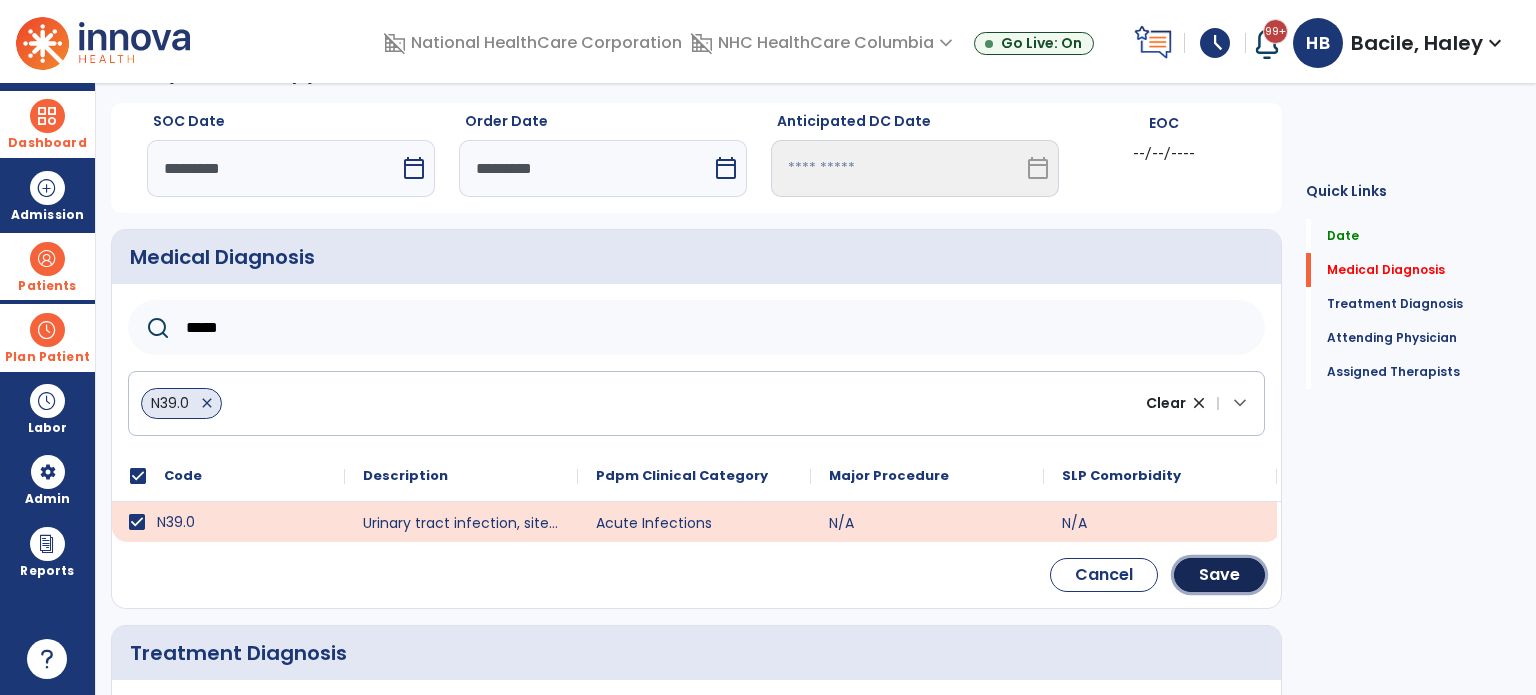 click on "Save" 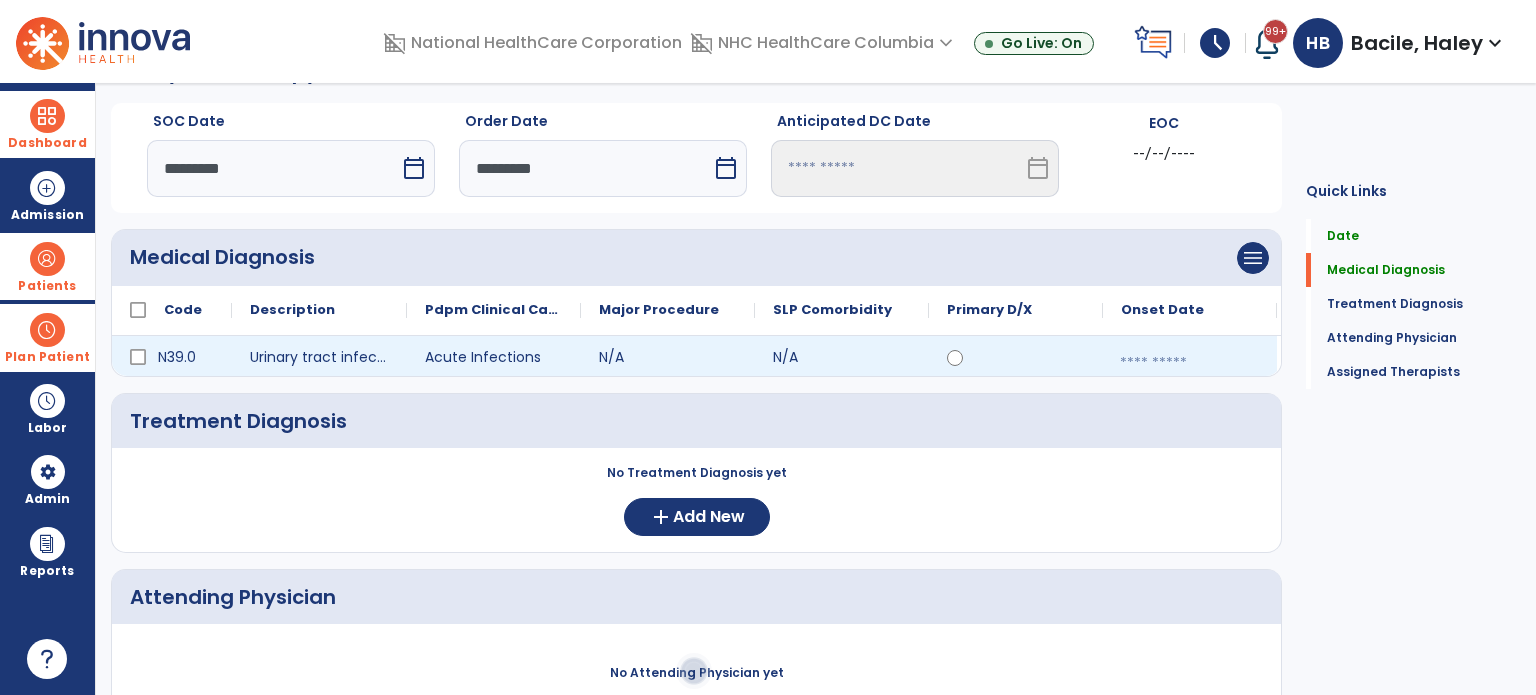 click at bounding box center (1190, 363) 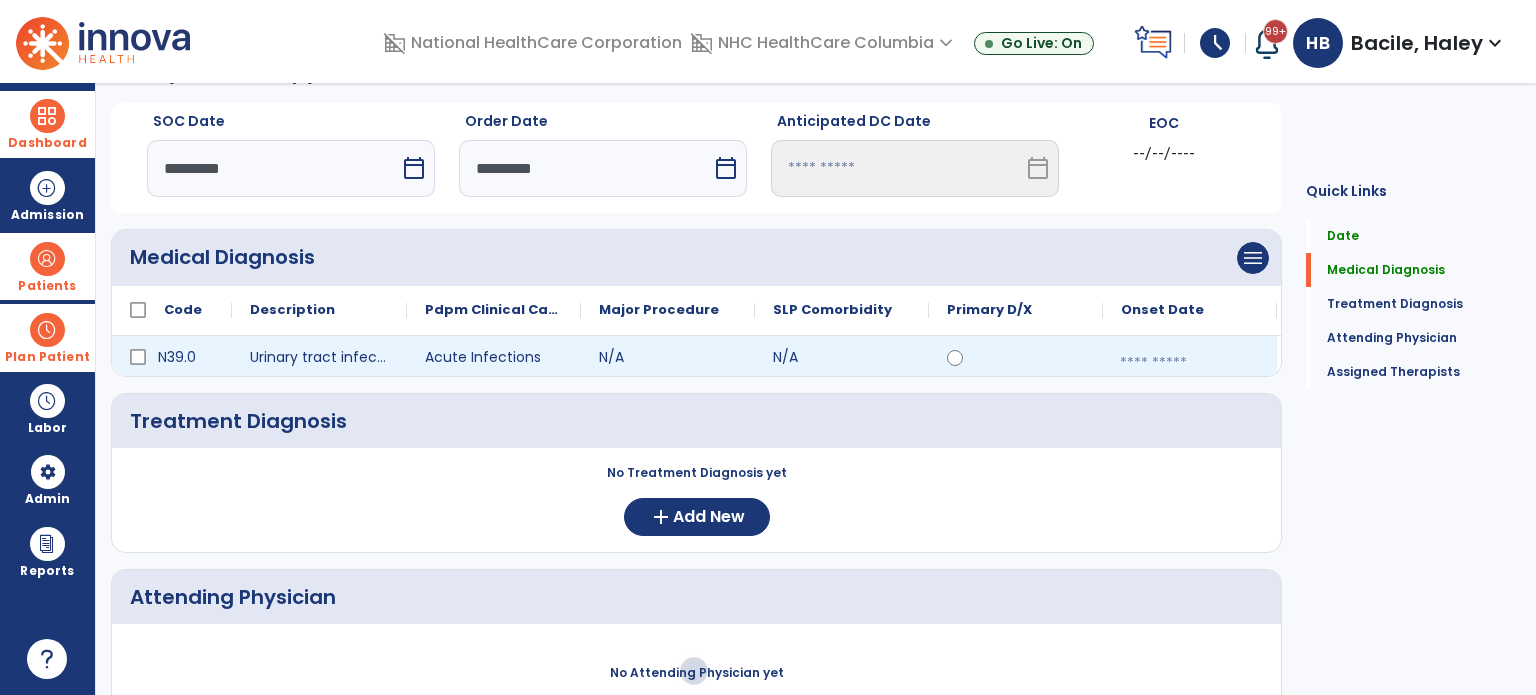 select on "*" 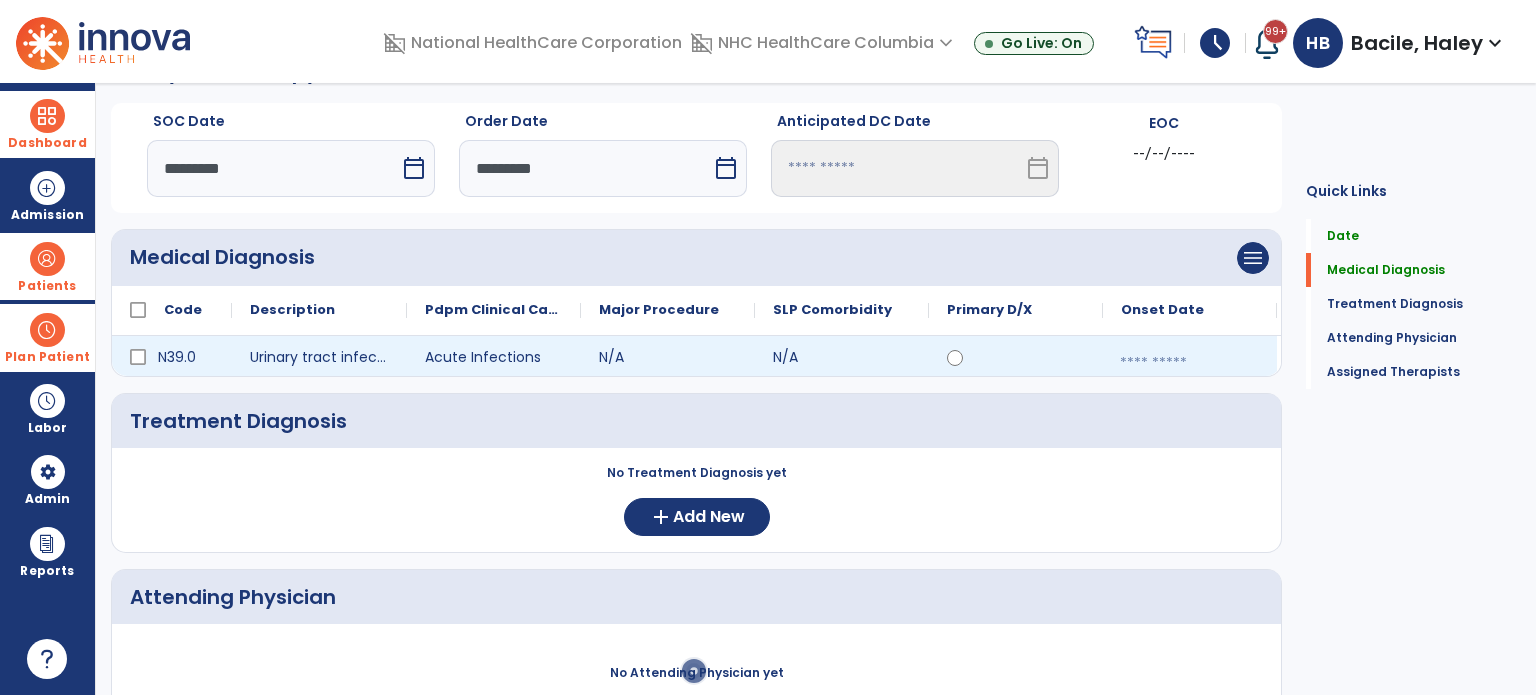 select on "****" 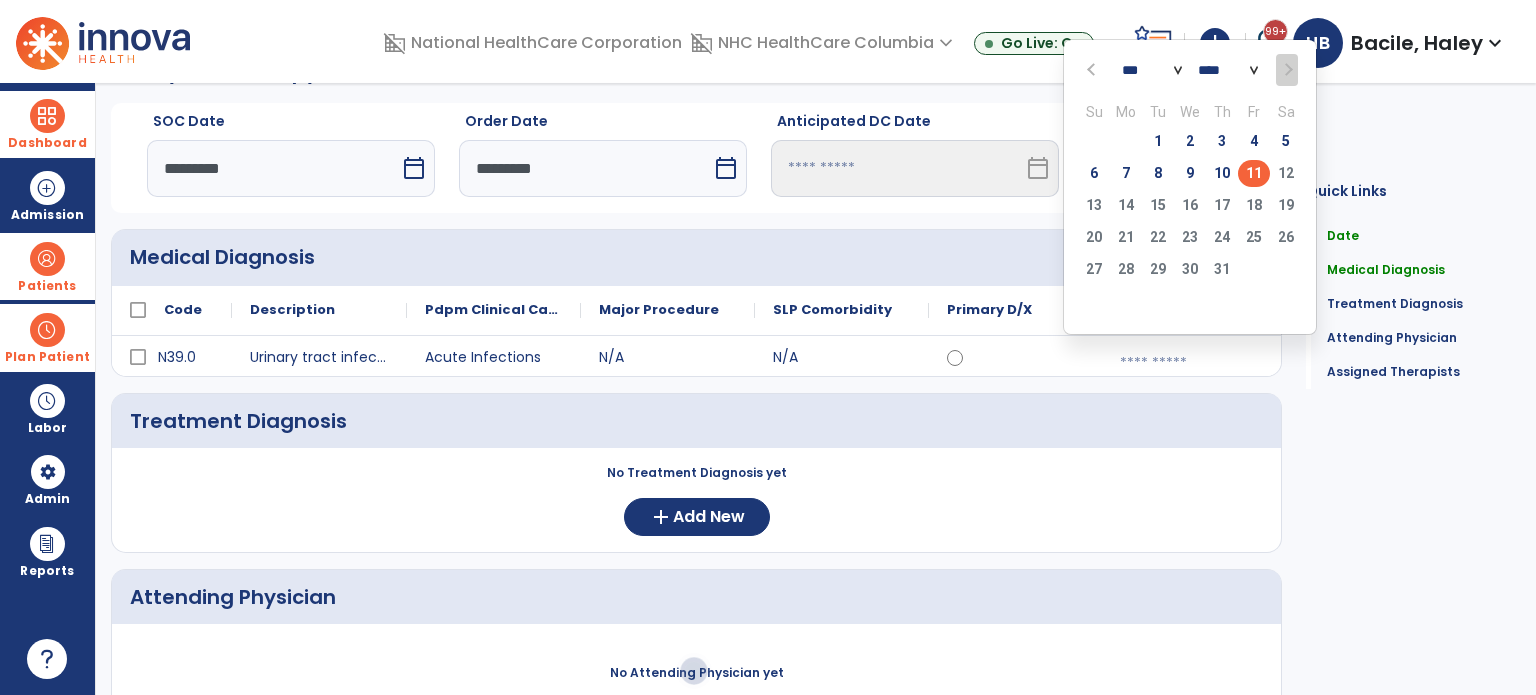 click on "11" 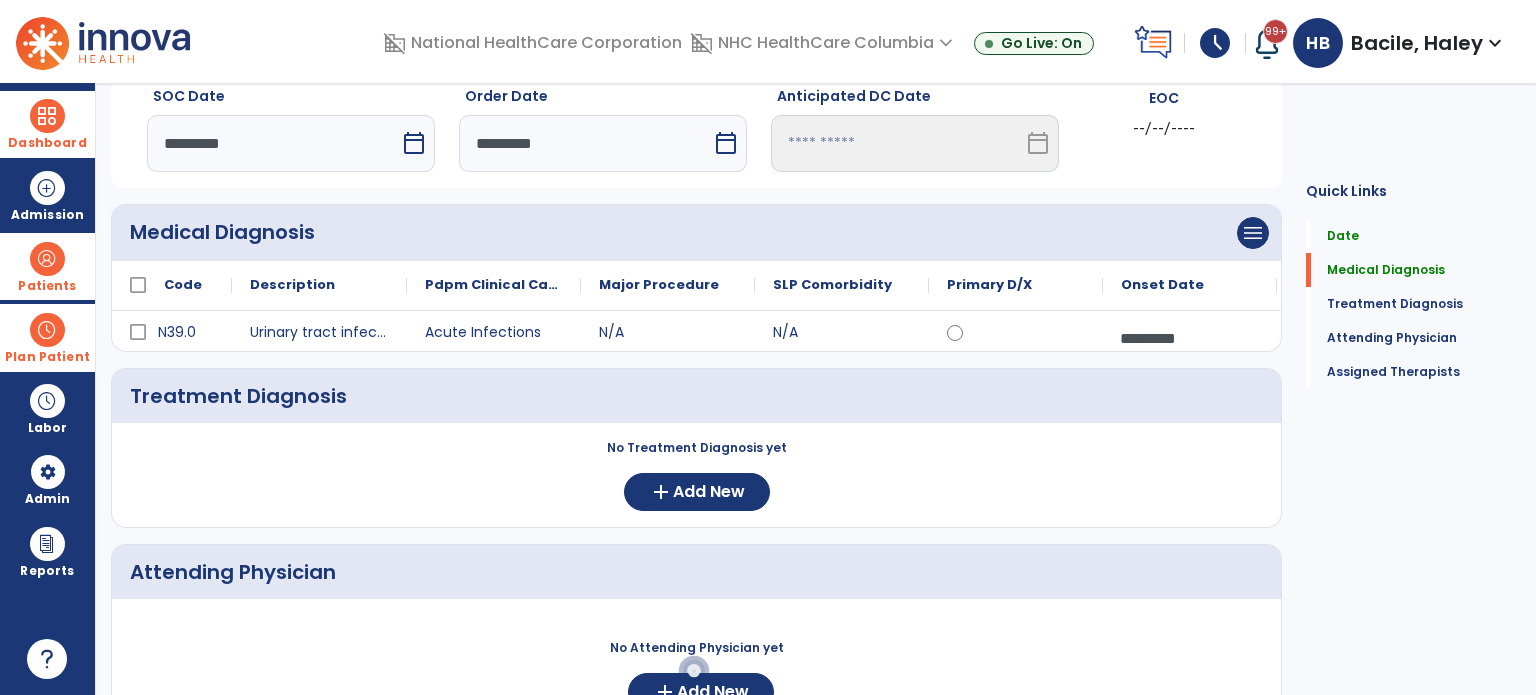 scroll, scrollTop: 146, scrollLeft: 0, axis: vertical 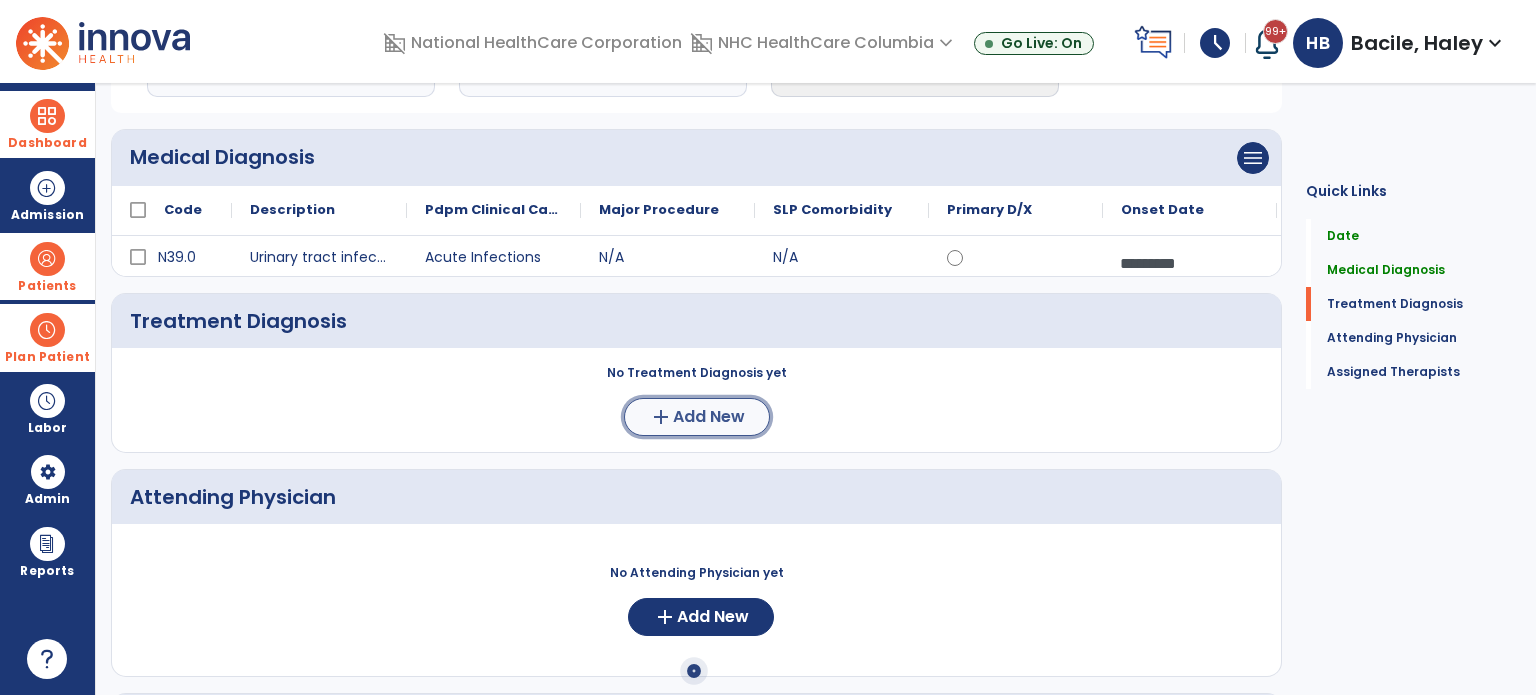 click on "add  Add New" 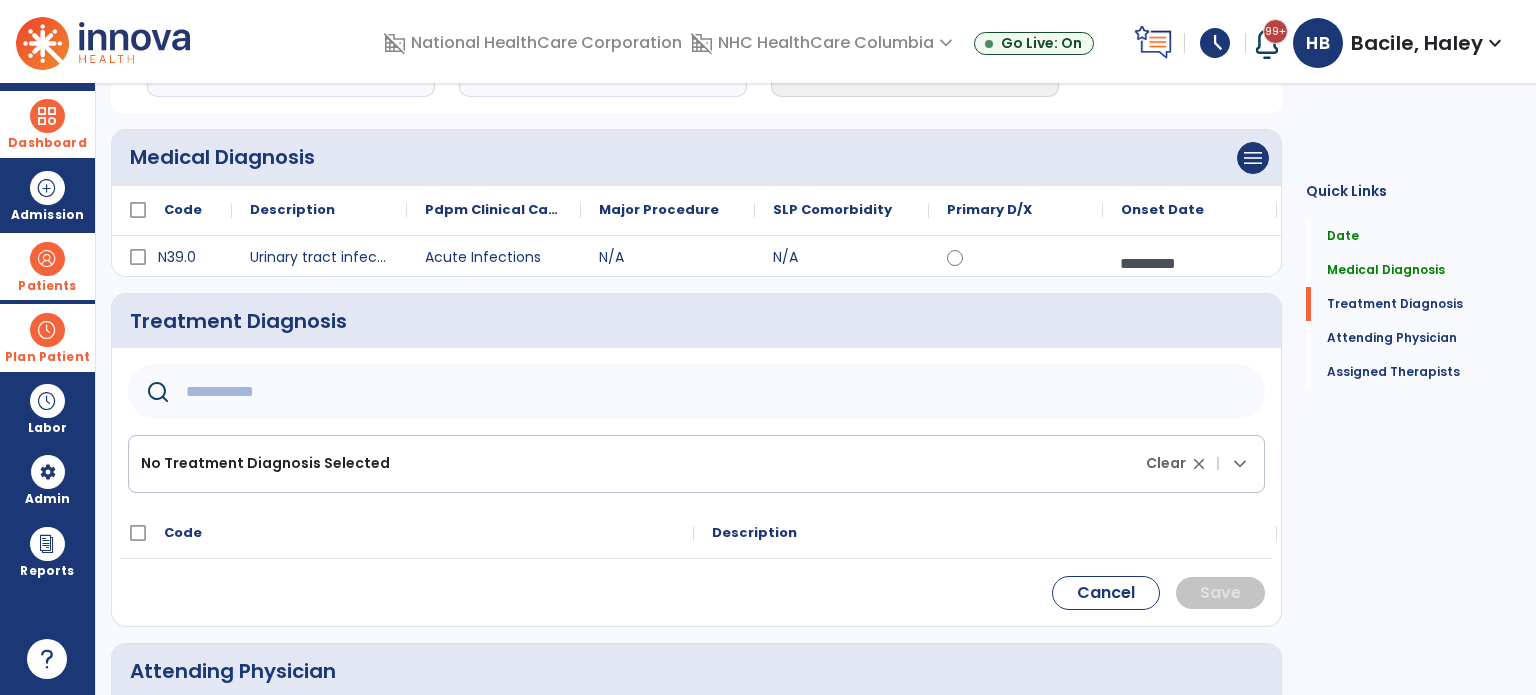 click on "Treatment Diagnosis      No Treatment Diagnosis Selected Clear close |  keyboard_arrow_down
Code
Description" 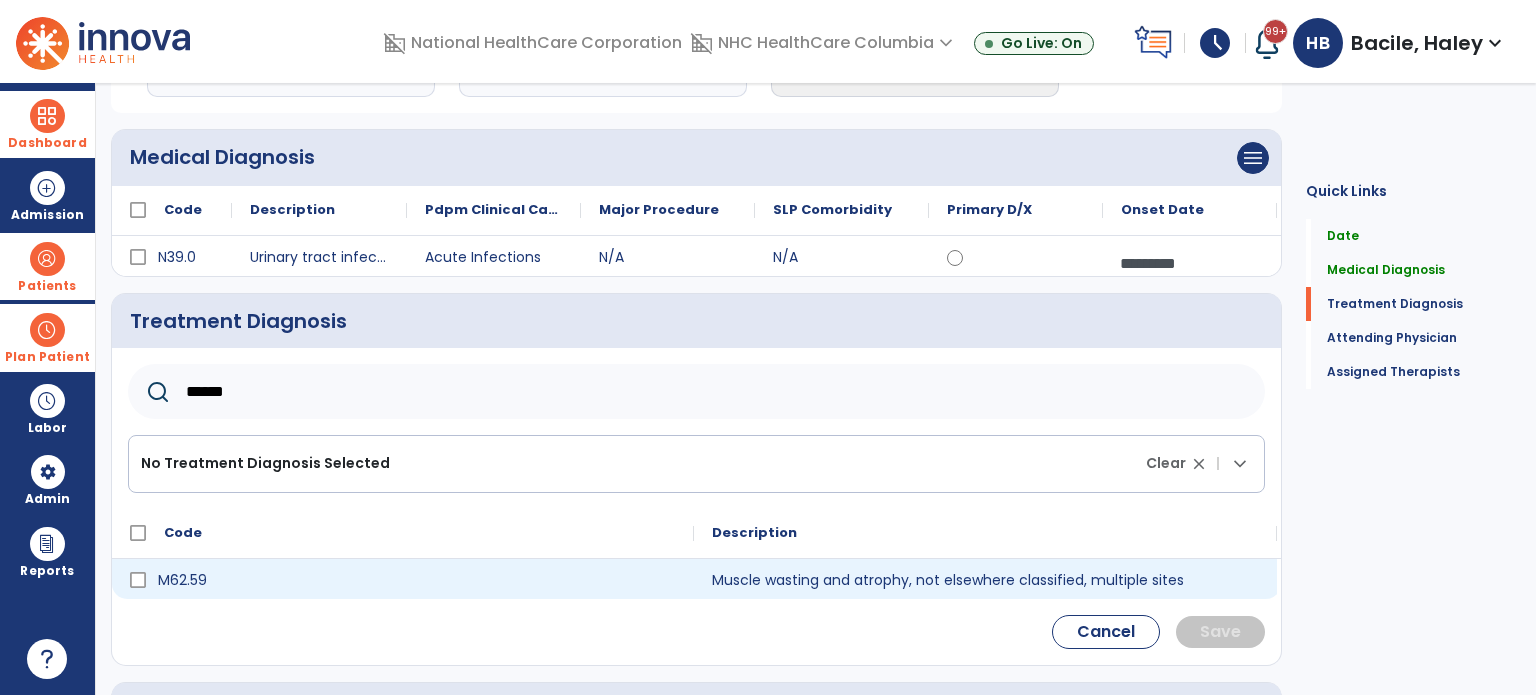 type on "******" 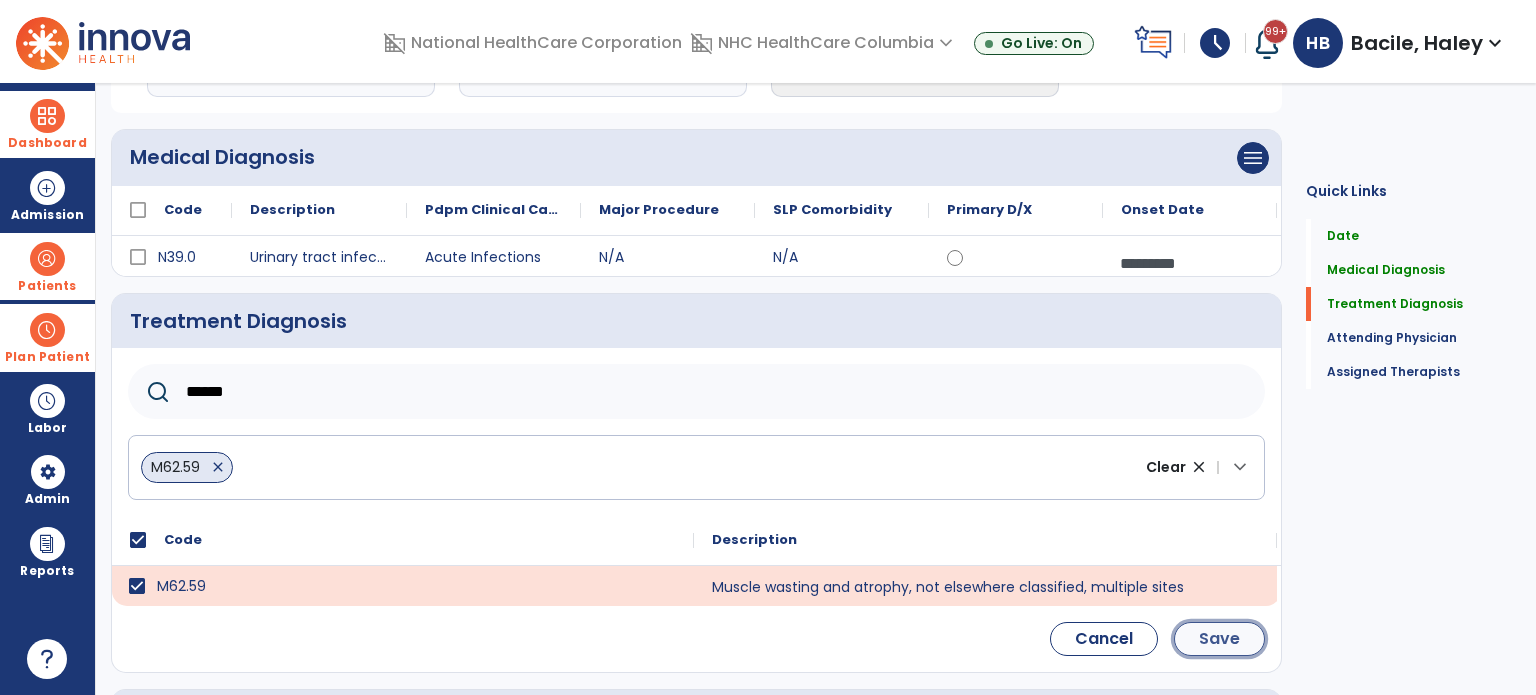 click on "Save" 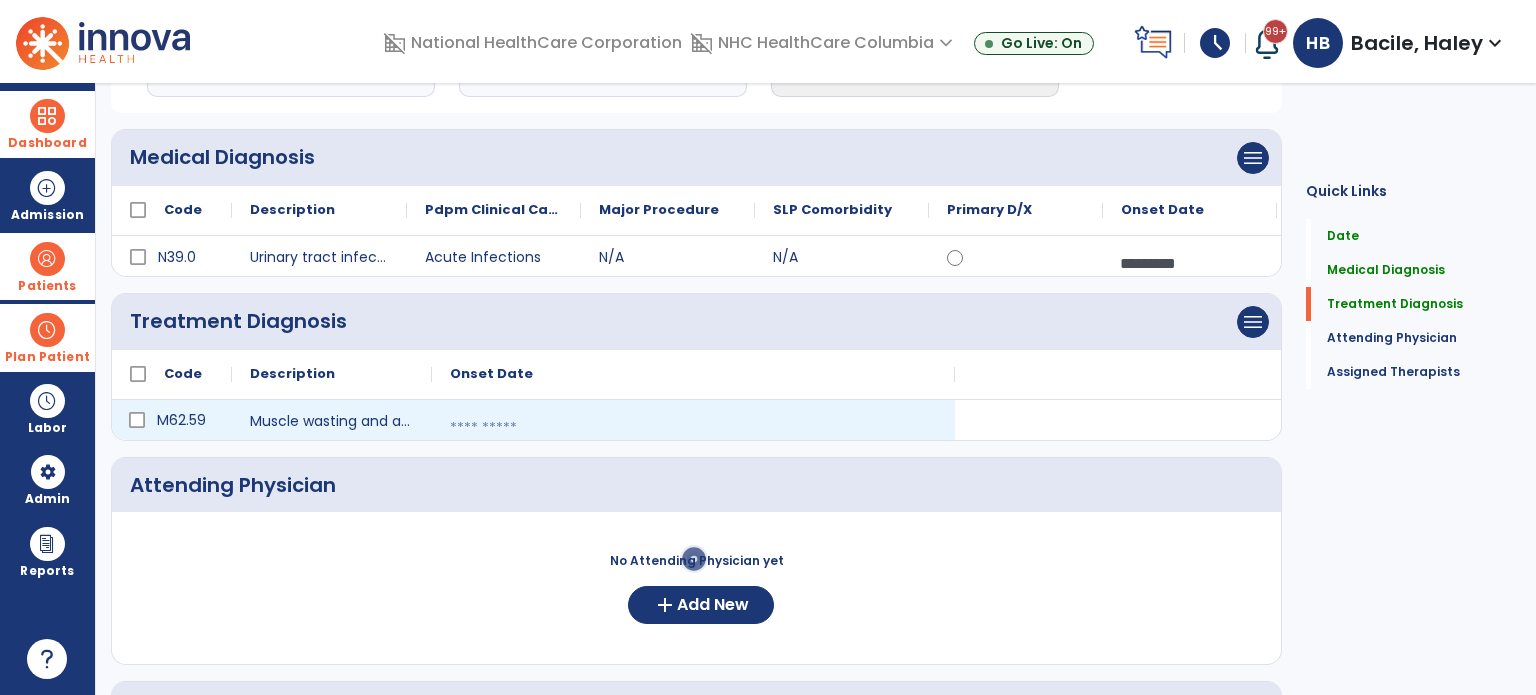 click at bounding box center [693, 428] 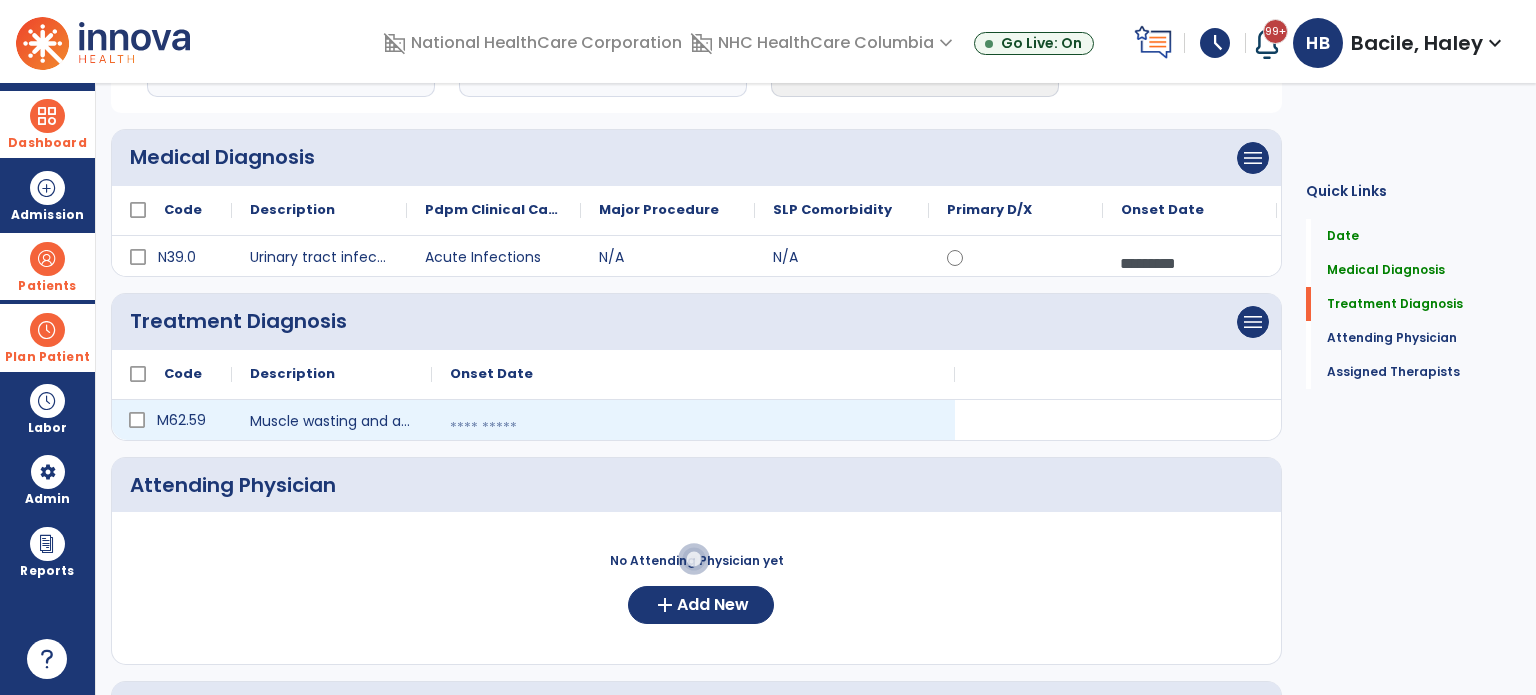 select on "*" 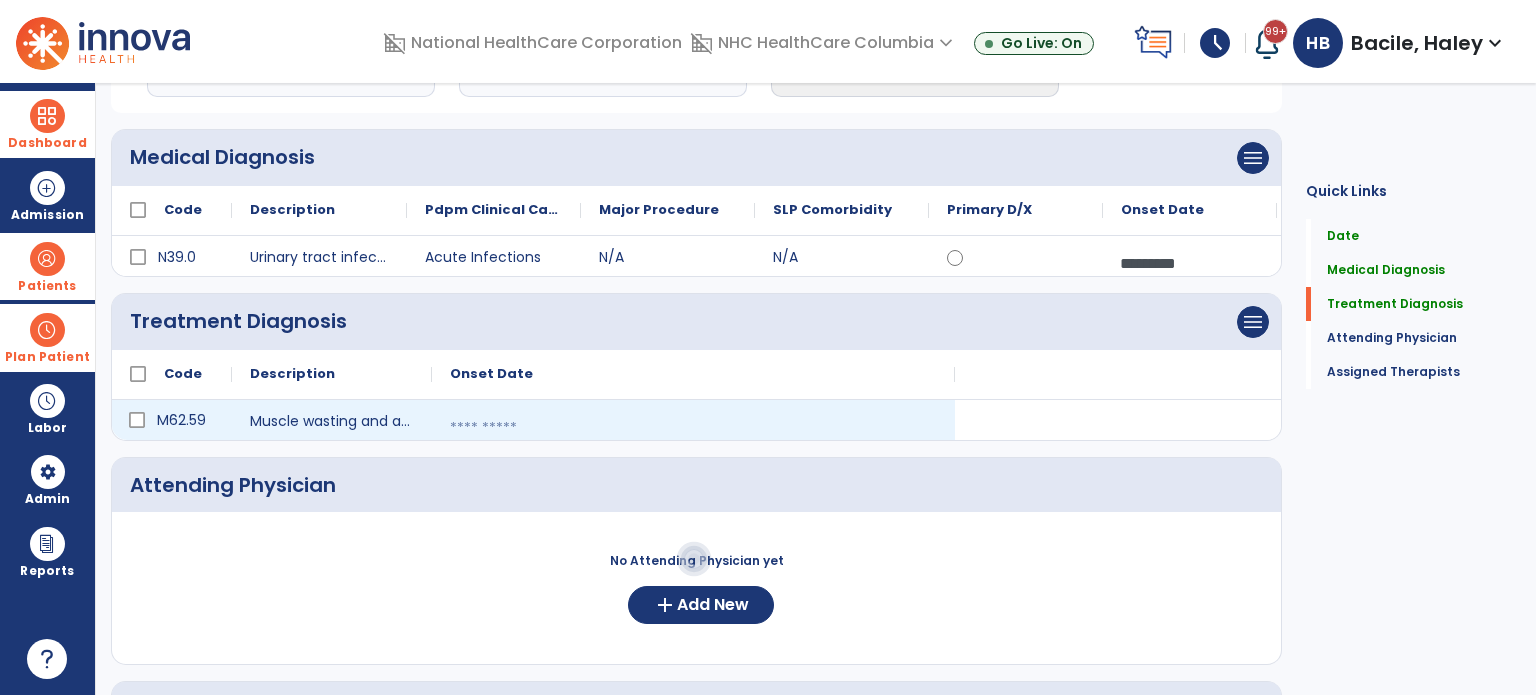 select on "****" 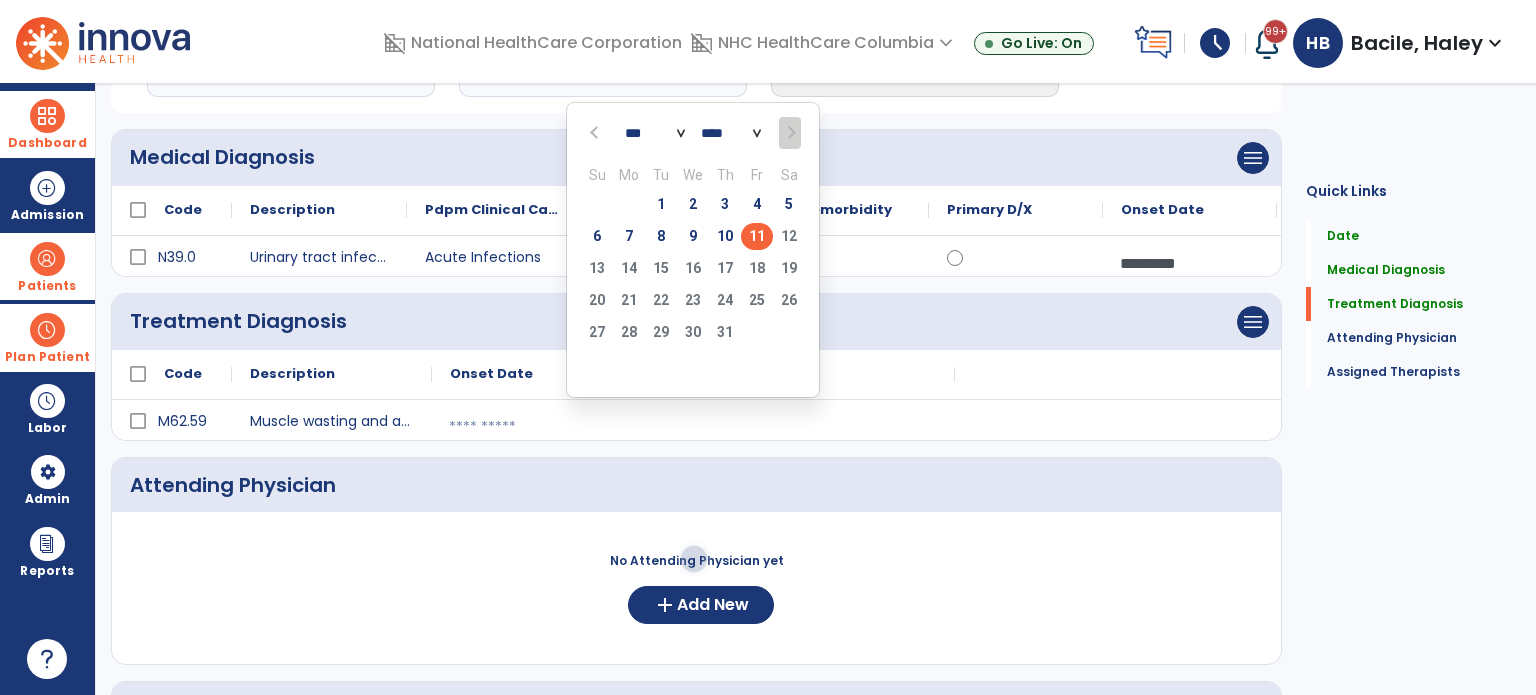 click on "11" 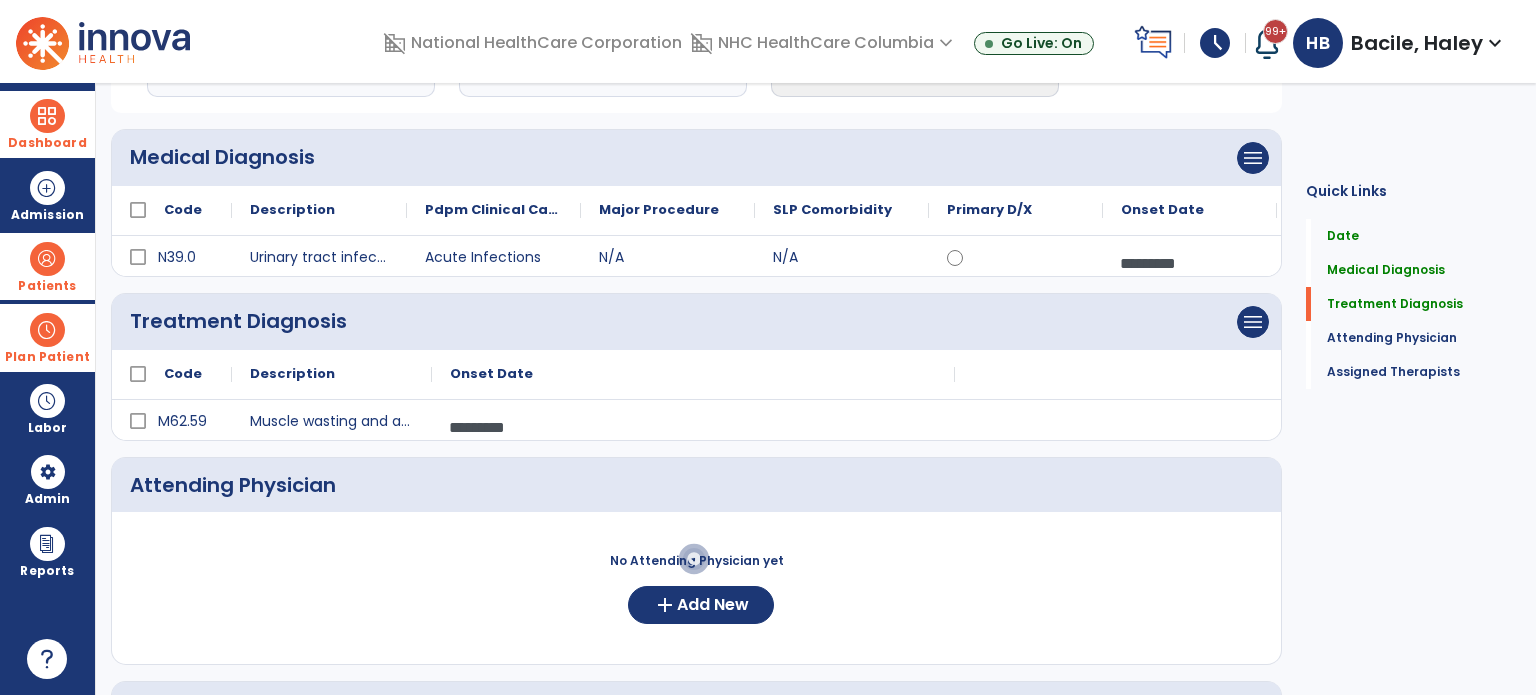 scroll, scrollTop: 346, scrollLeft: 0, axis: vertical 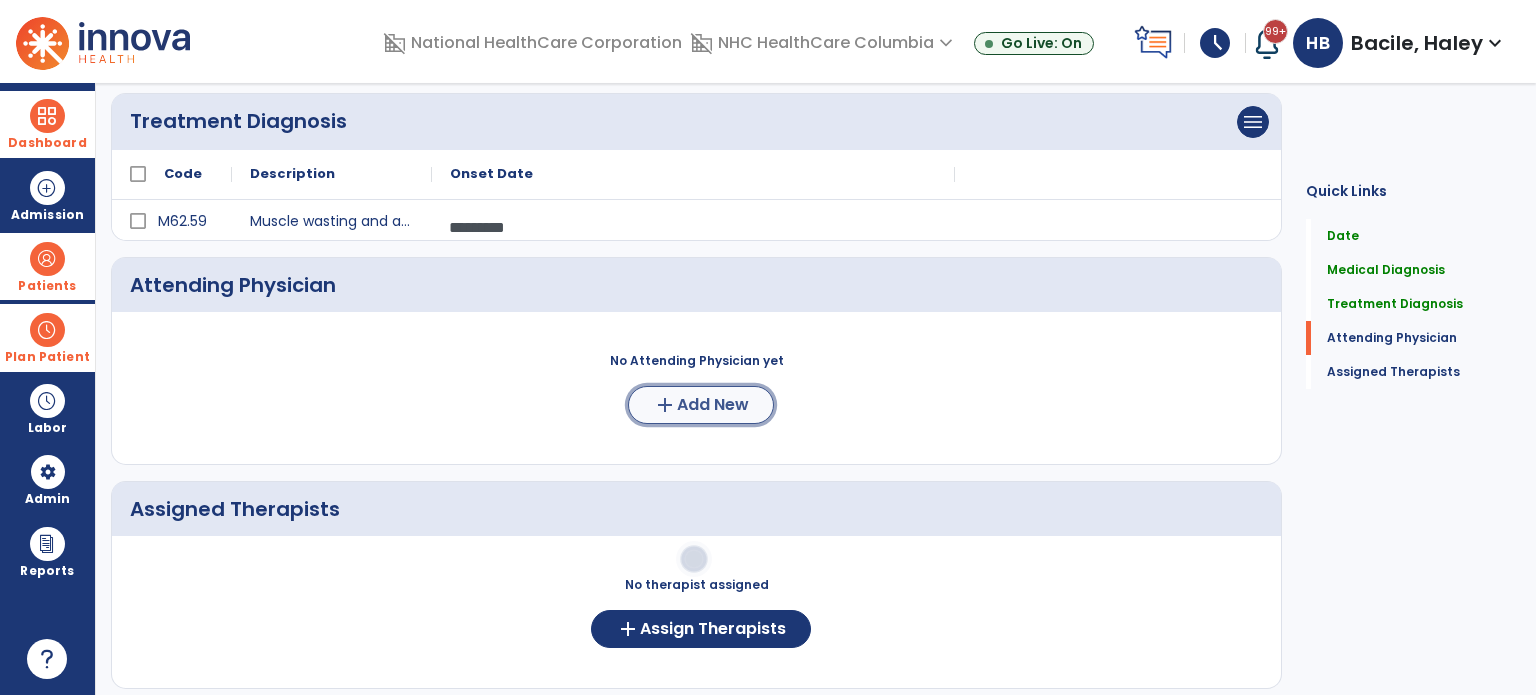 click on "add" 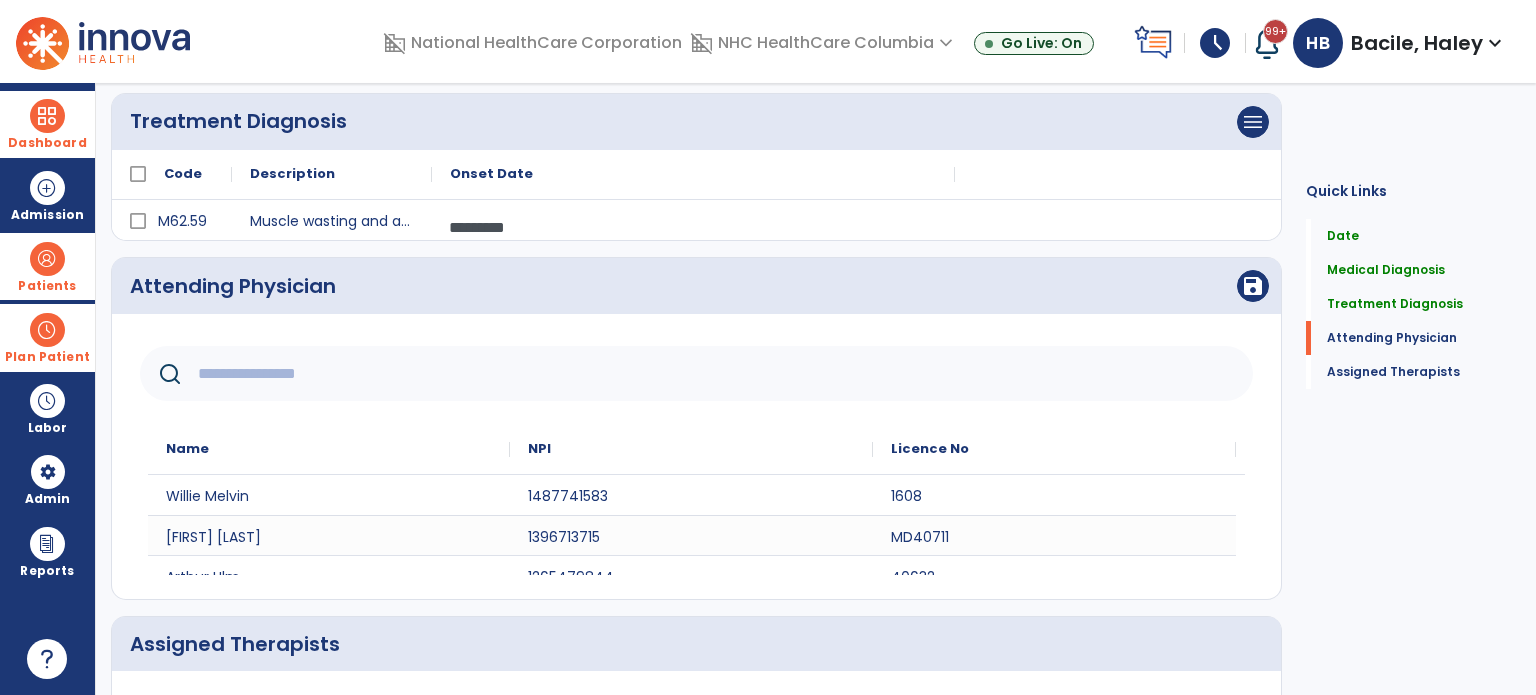 click 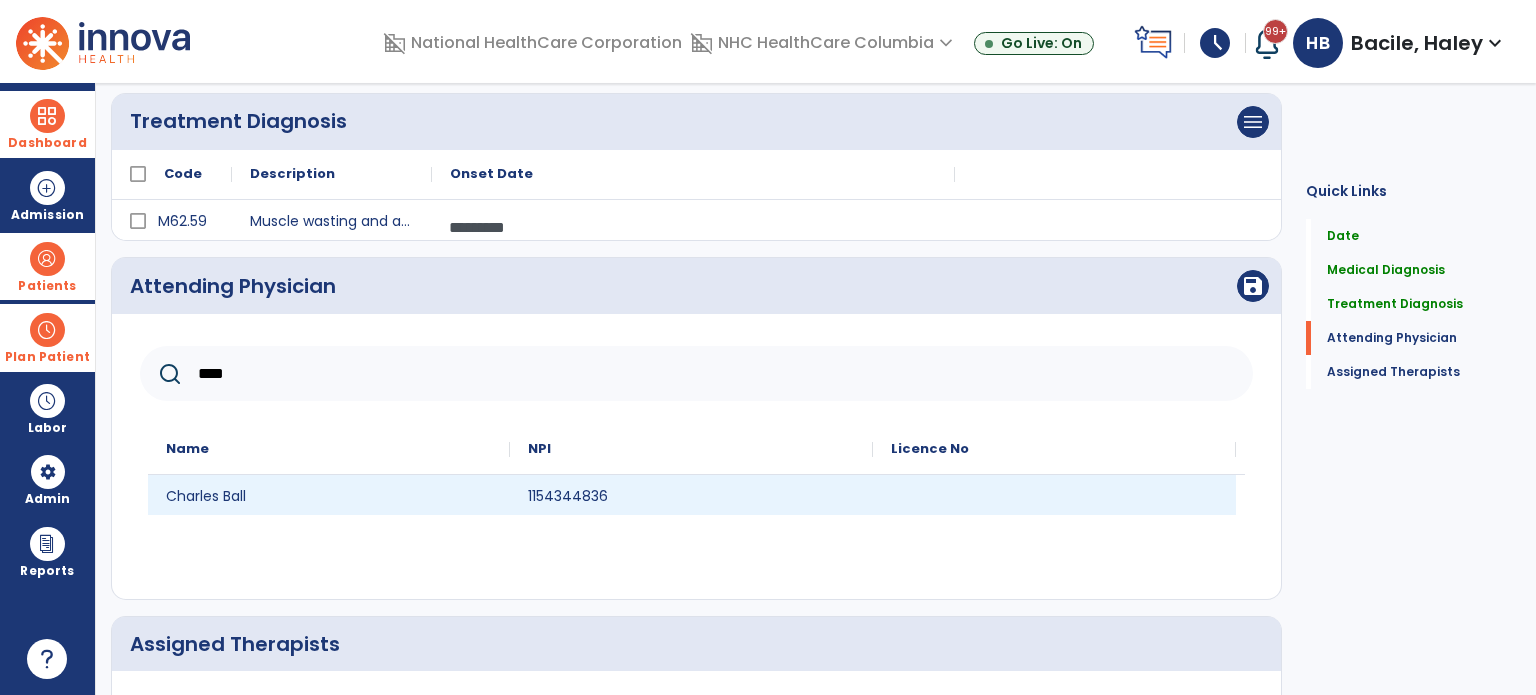 type on "****" 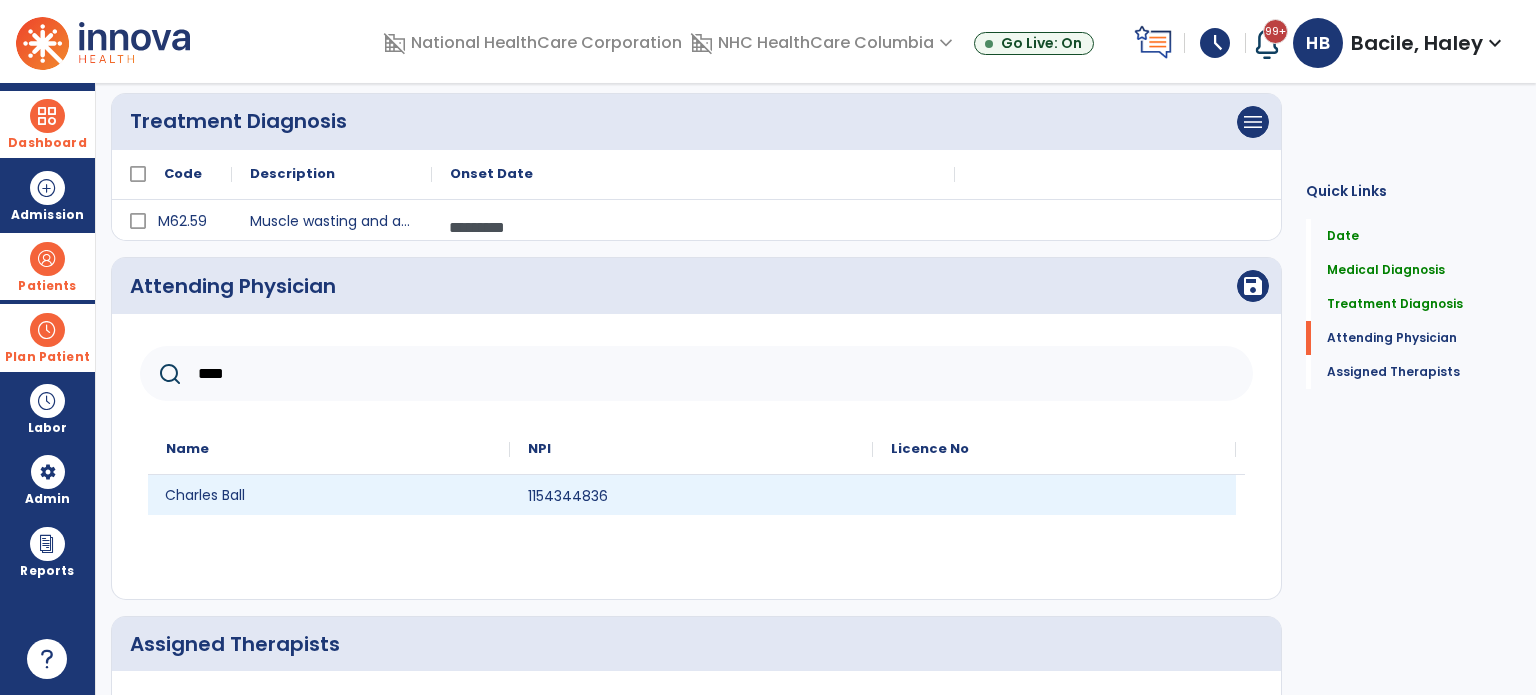 click on "Charles Ball" 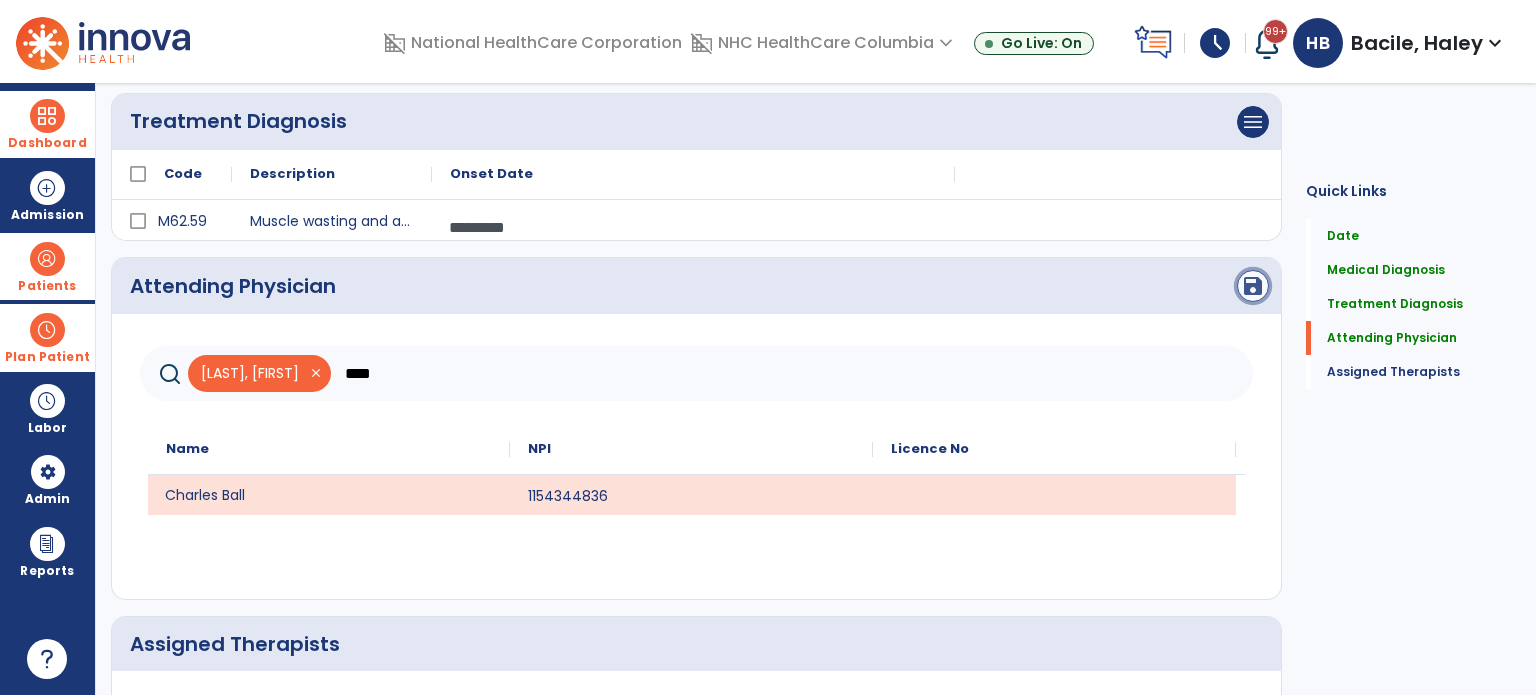 click on "save" 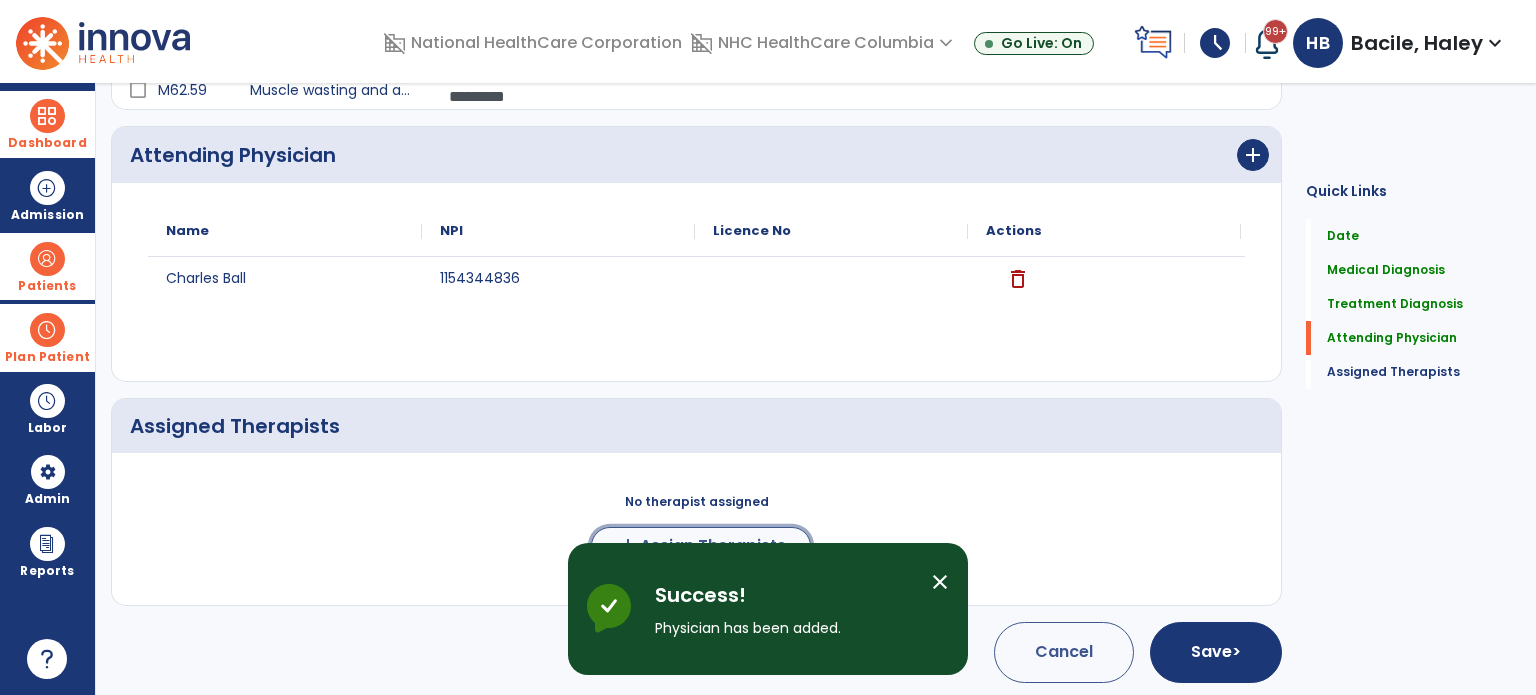 click on "add  Assign Therapists" 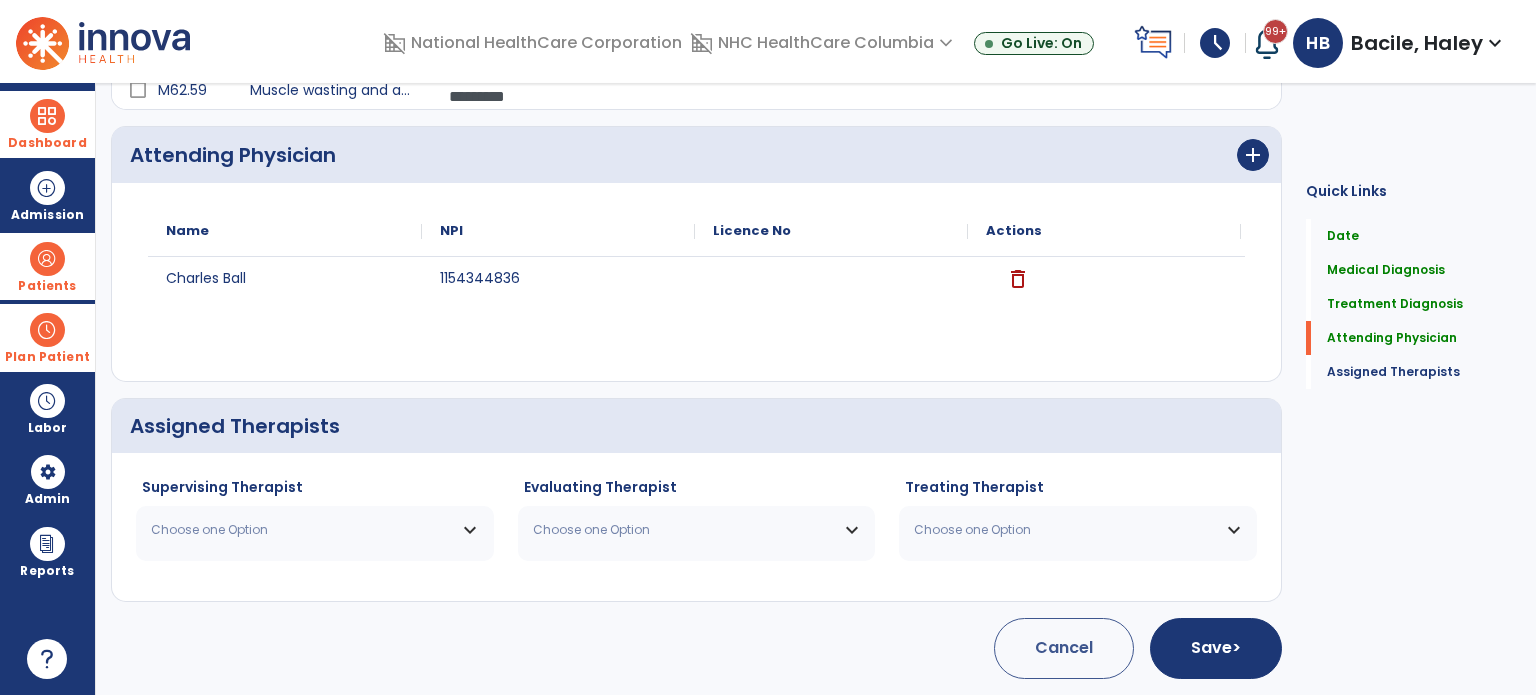 scroll, scrollTop: 474, scrollLeft: 0, axis: vertical 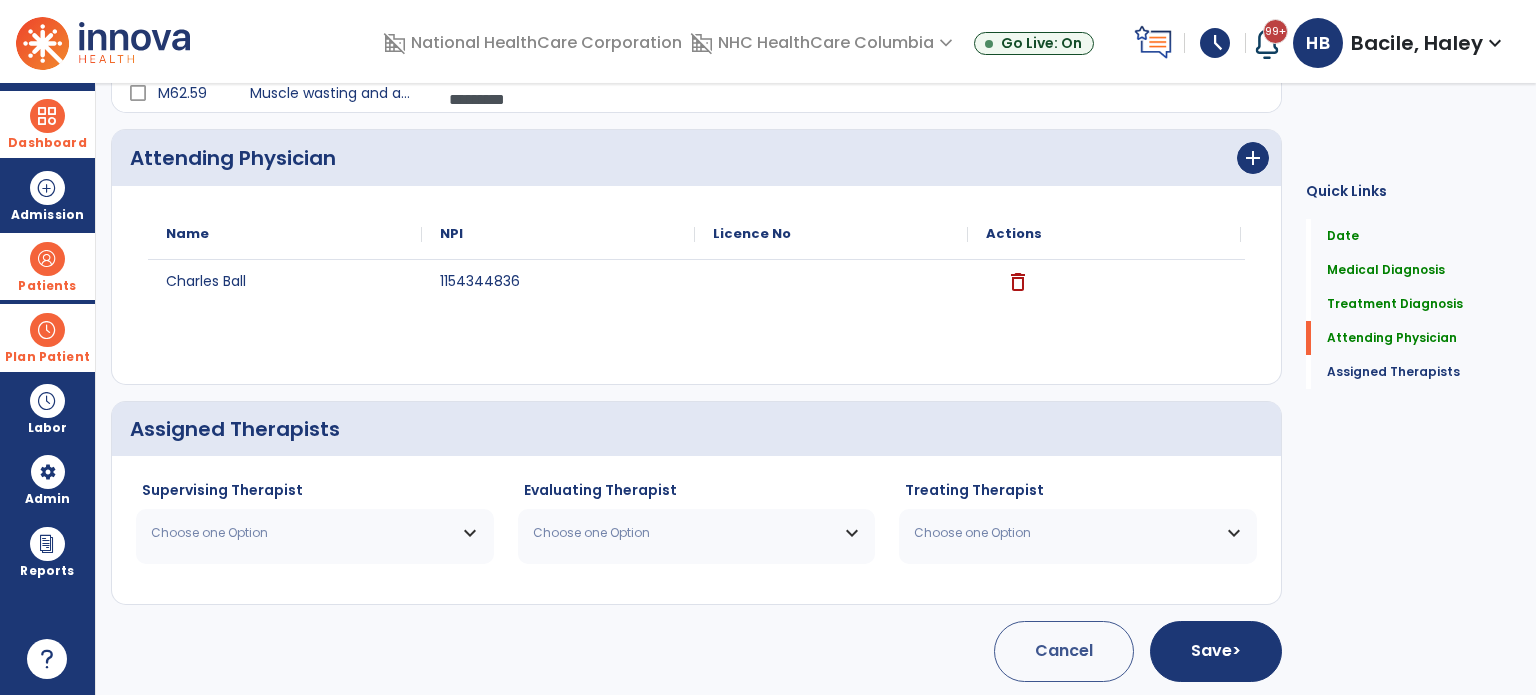 drag, startPoint x: 388, startPoint y: 532, endPoint x: 408, endPoint y: 479, distance: 56.648037 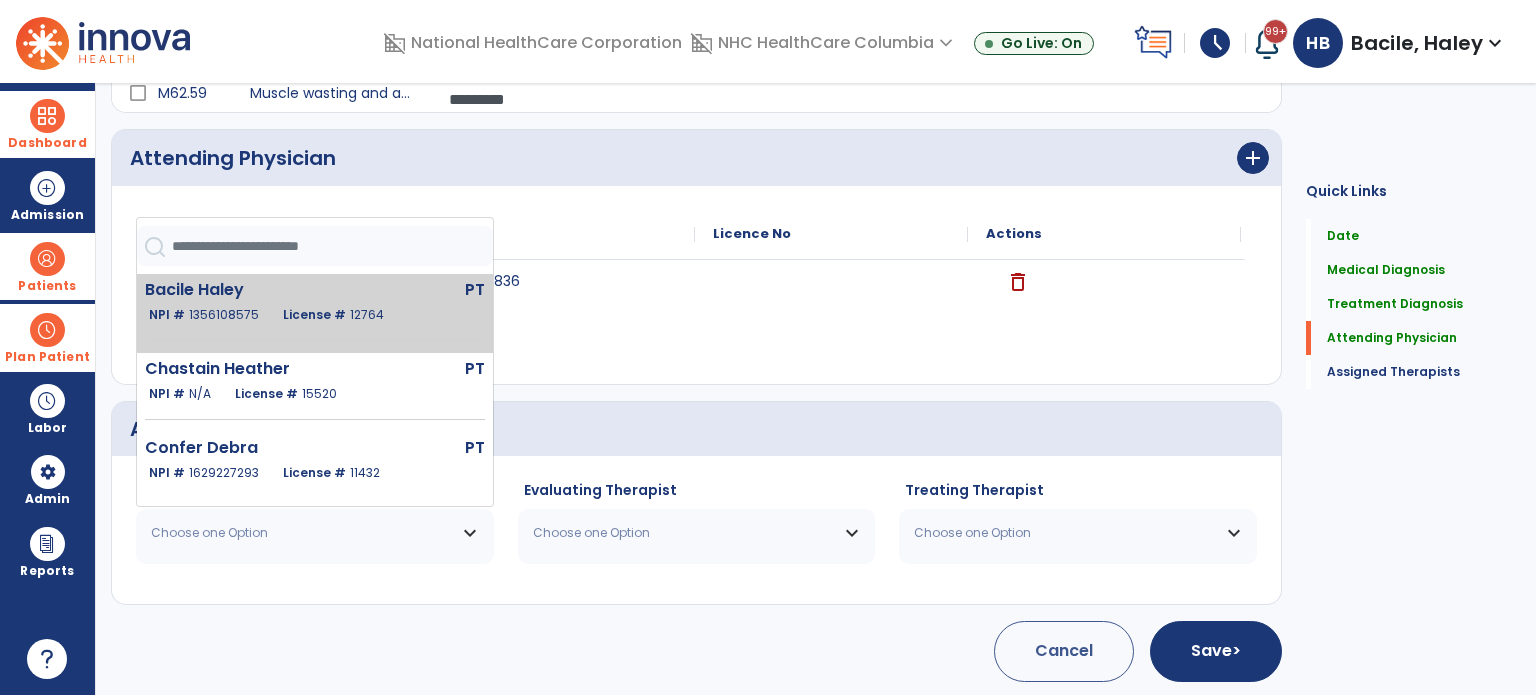 click on "License # [NUMBER]" 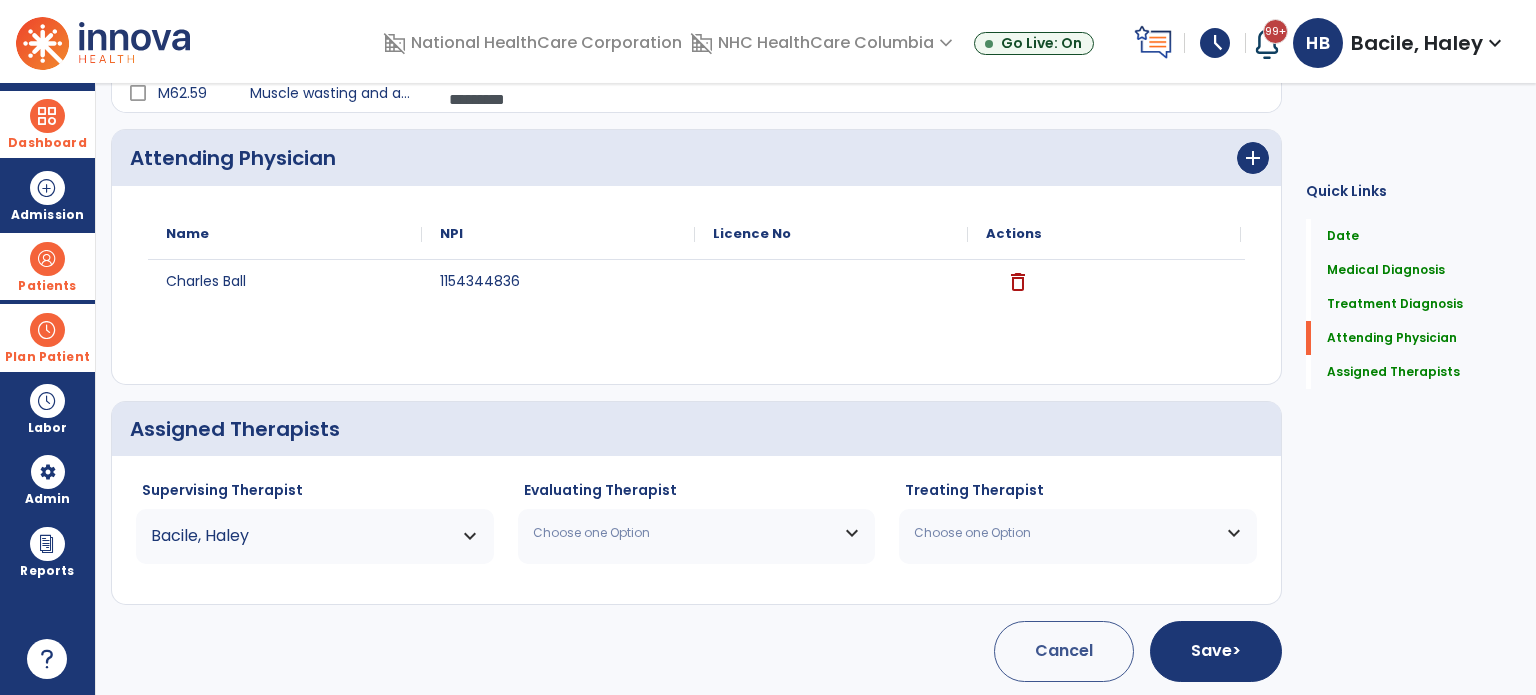 click on "Choose one Option" at bounding box center [684, 533] 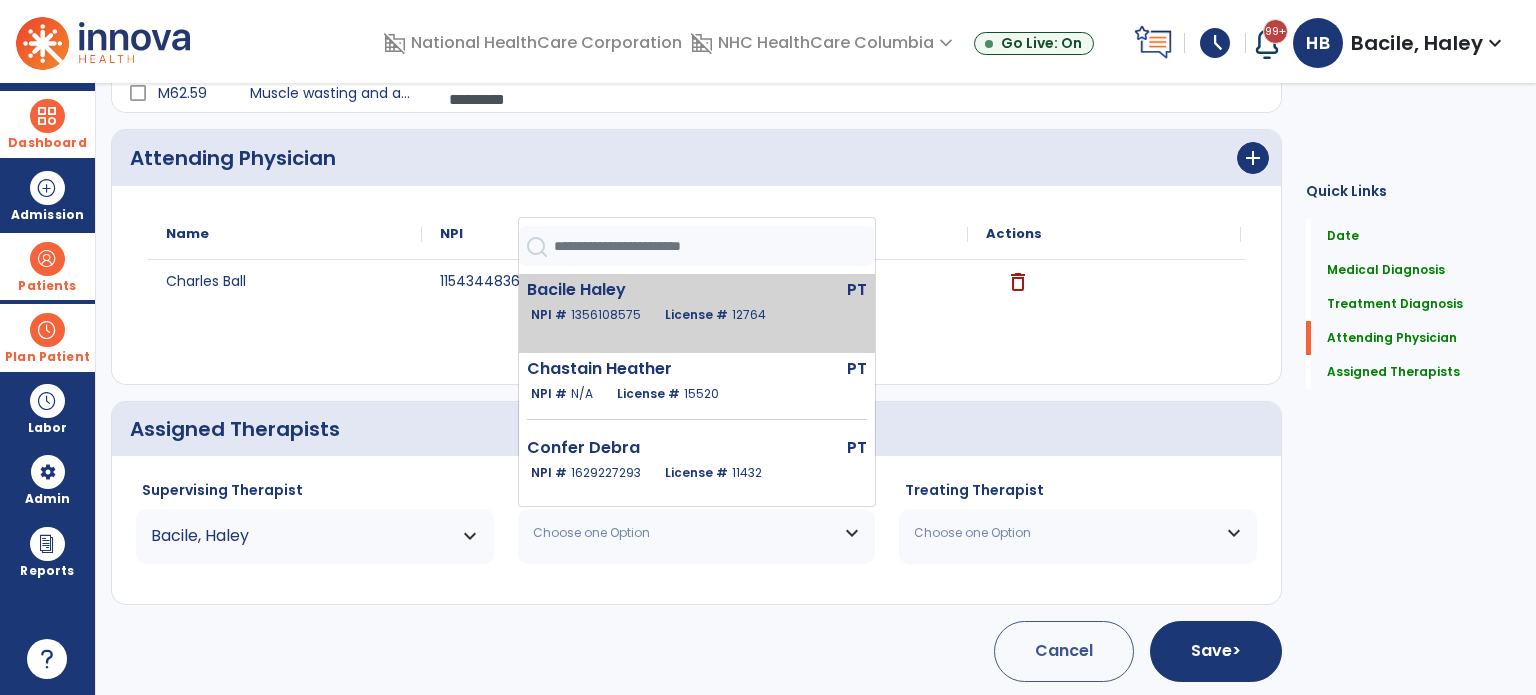 click on "1356108575" 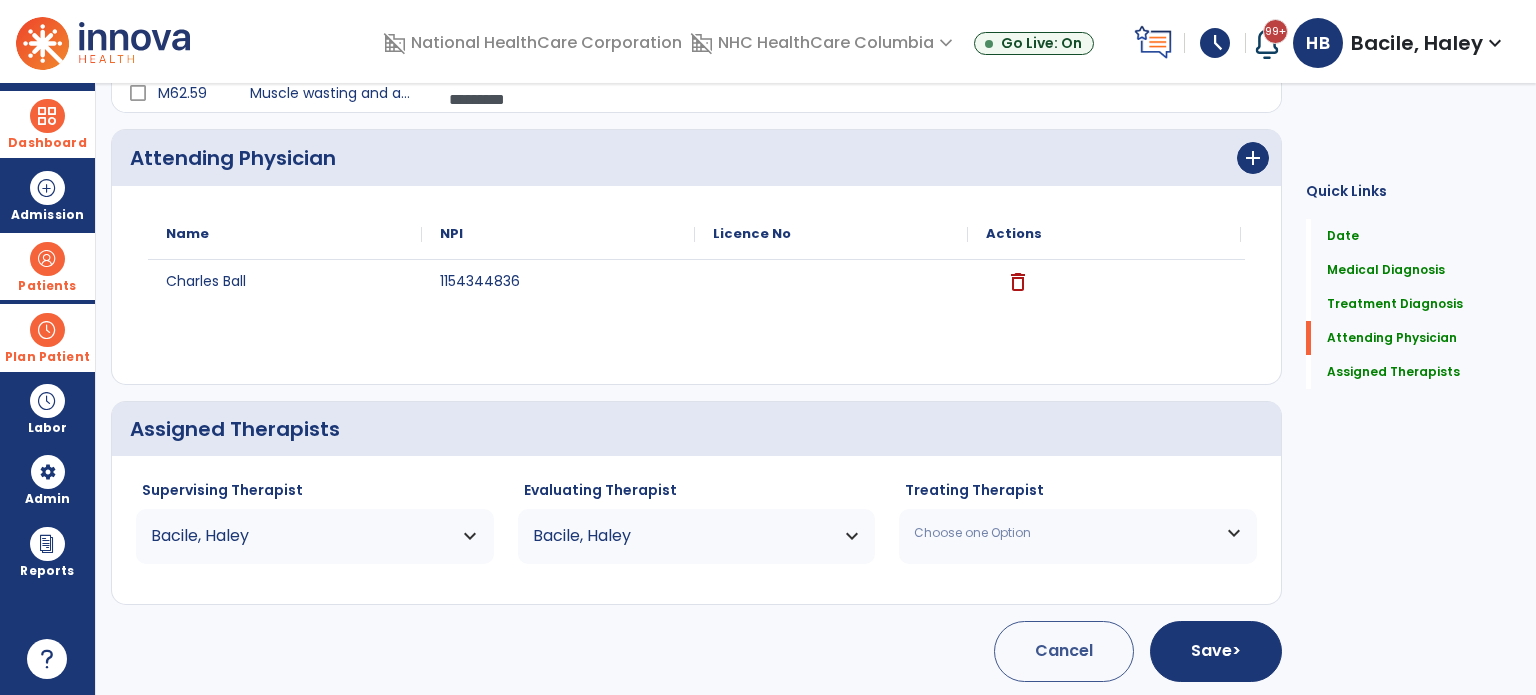click on "Choose one Option" at bounding box center [1065, 533] 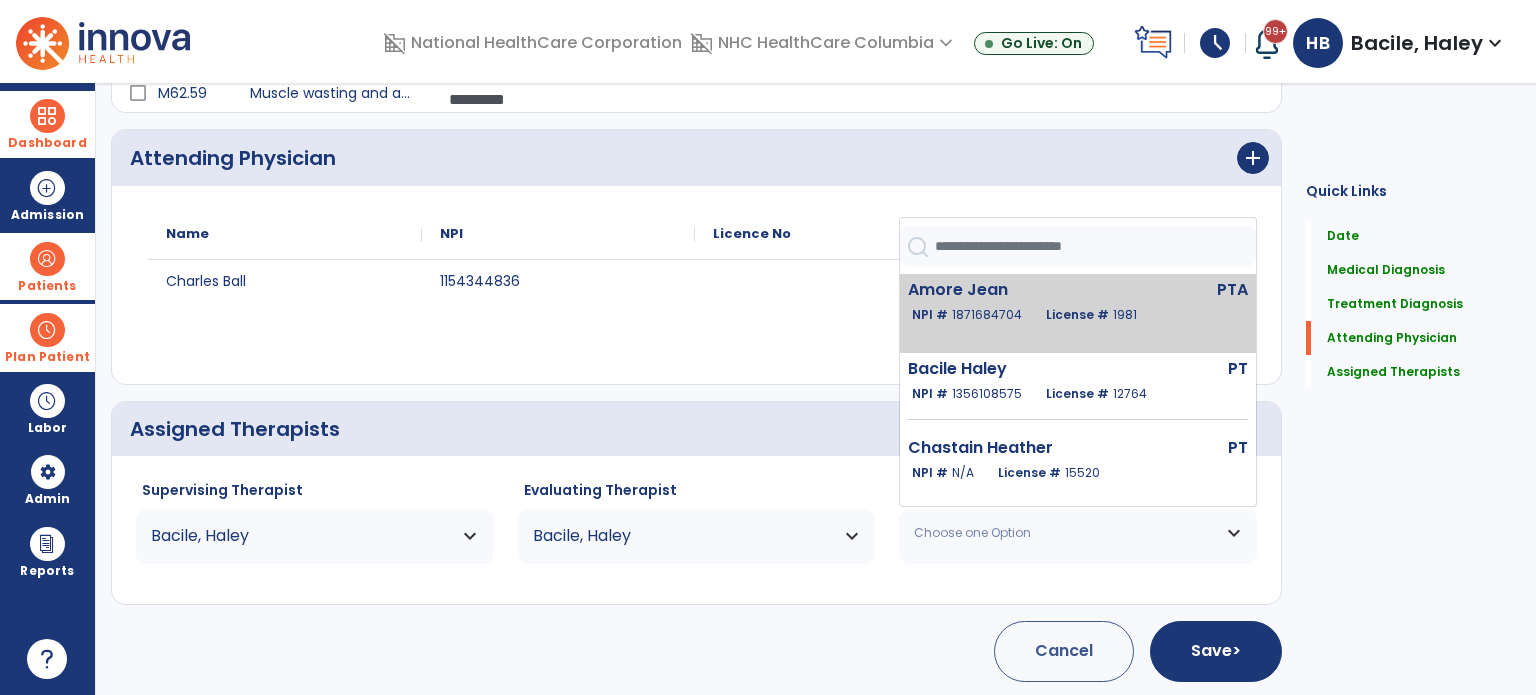 click on "1871684704" 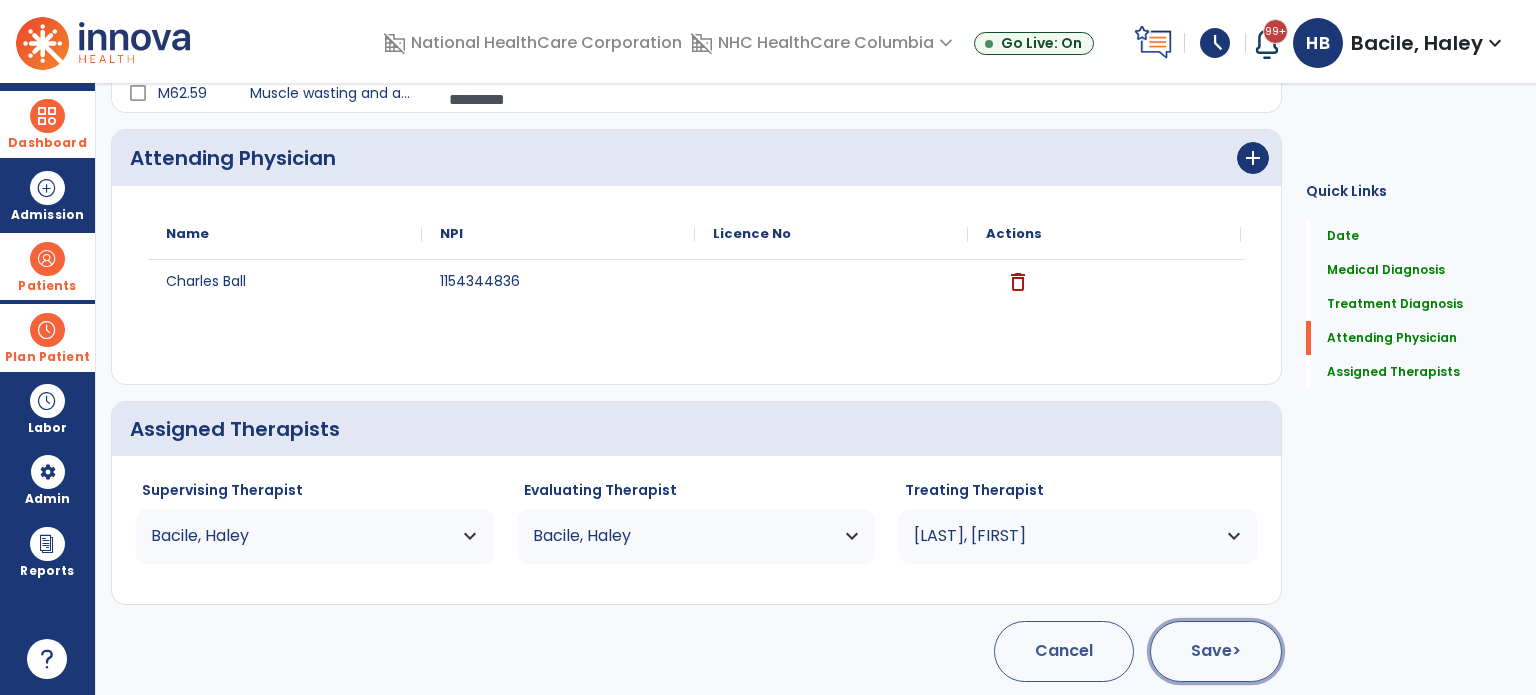 click on "Save  >" 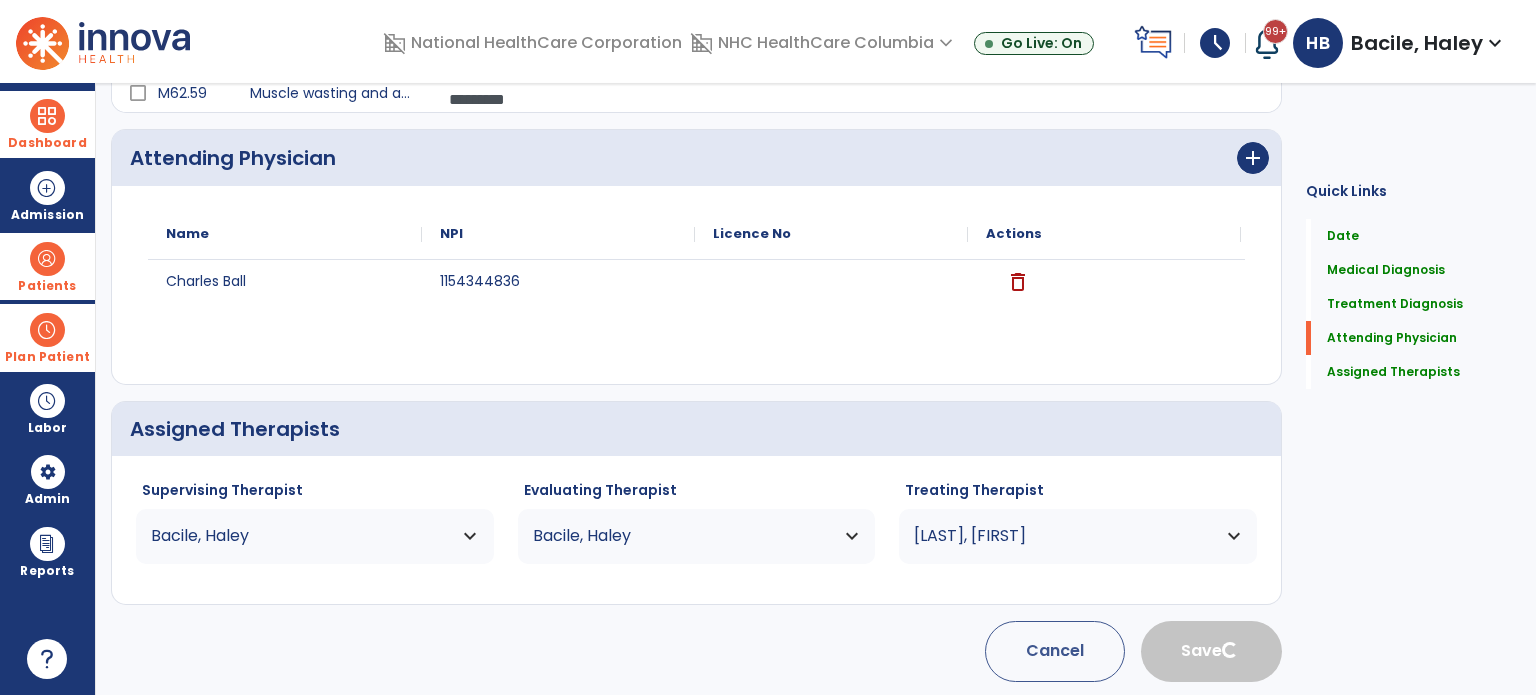 type 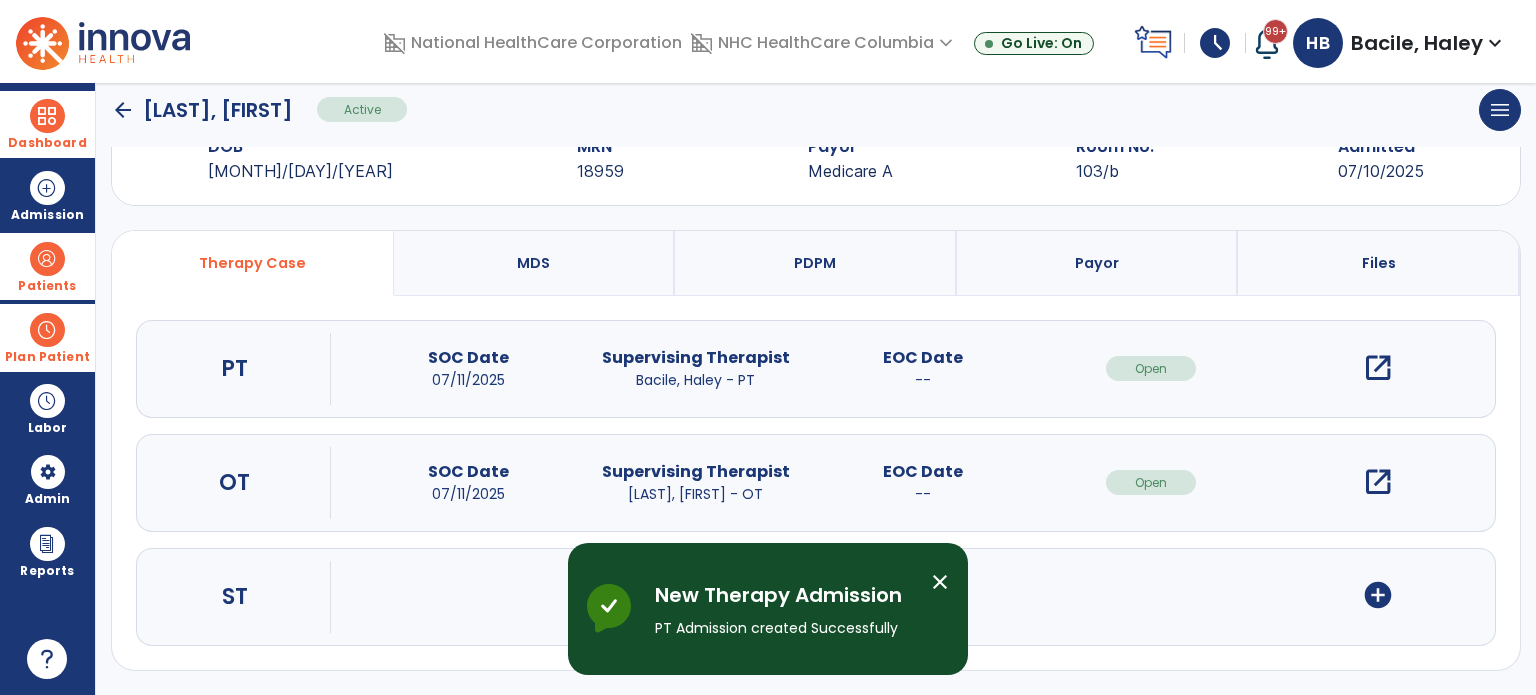 scroll, scrollTop: 62, scrollLeft: 0, axis: vertical 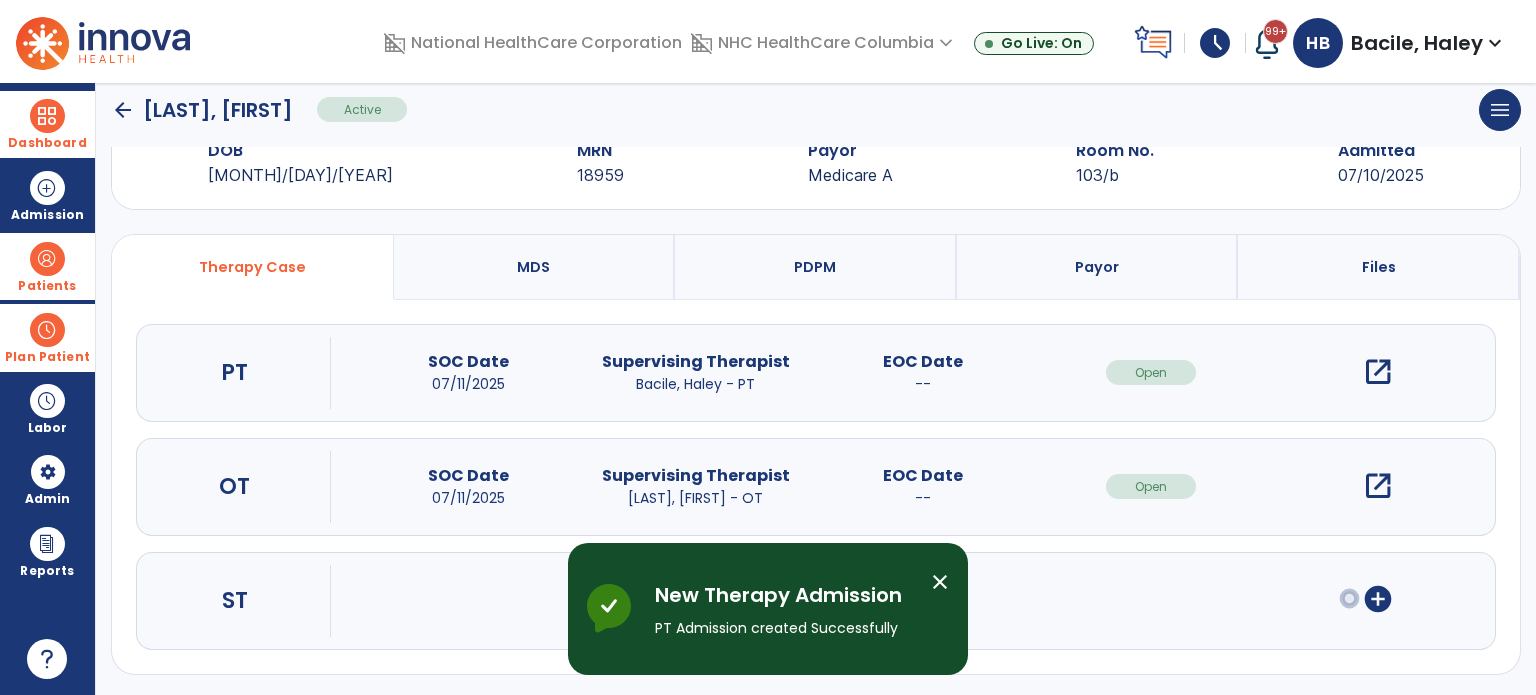 click on "open_in_new" at bounding box center [1378, 372] 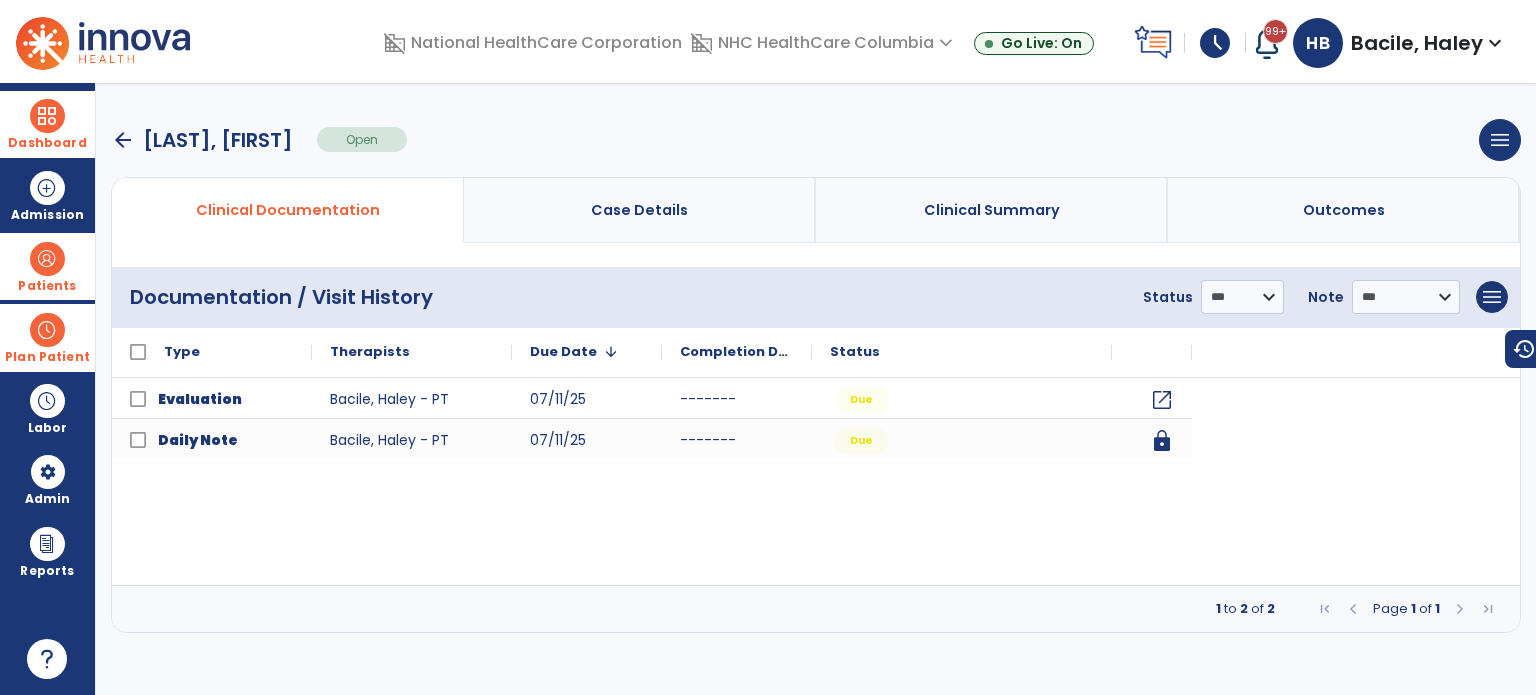 scroll, scrollTop: 0, scrollLeft: 0, axis: both 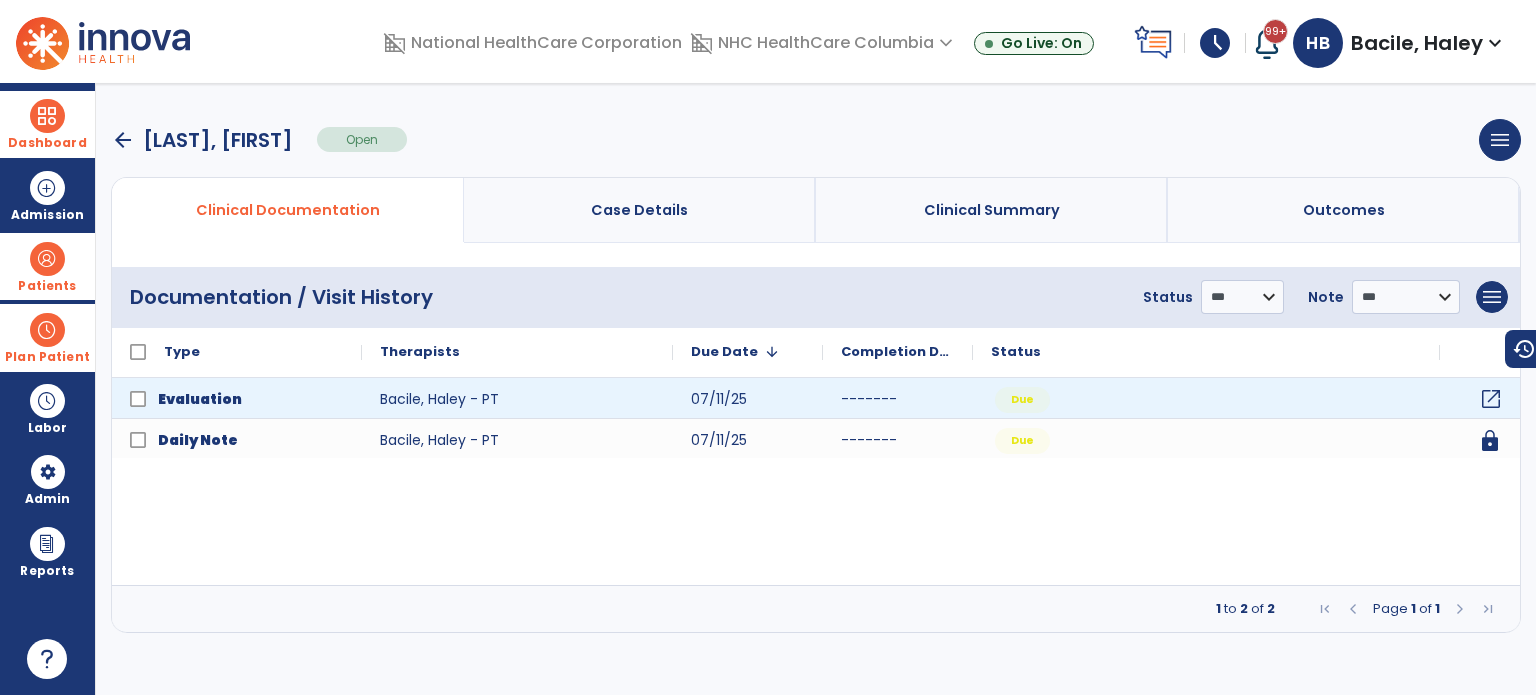 click on "open_in_new" 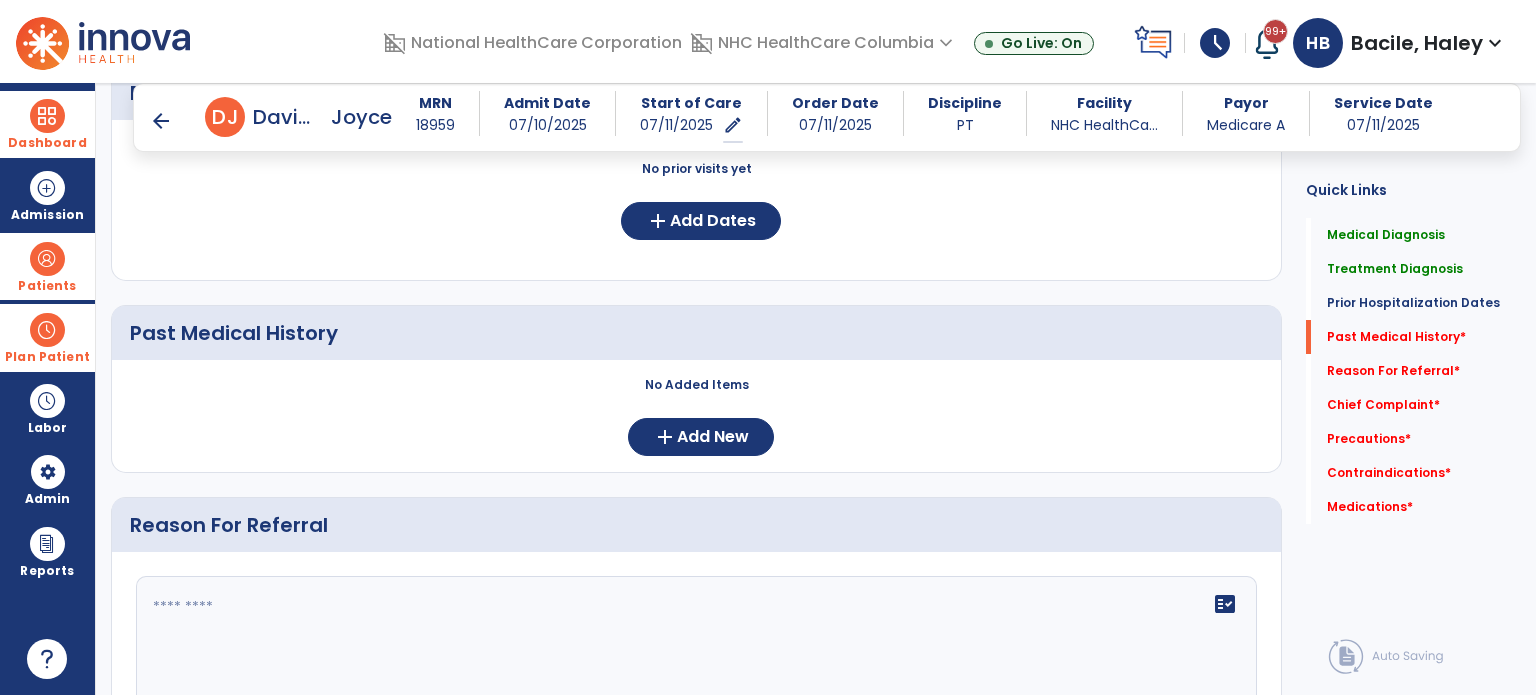 scroll, scrollTop: 600, scrollLeft: 0, axis: vertical 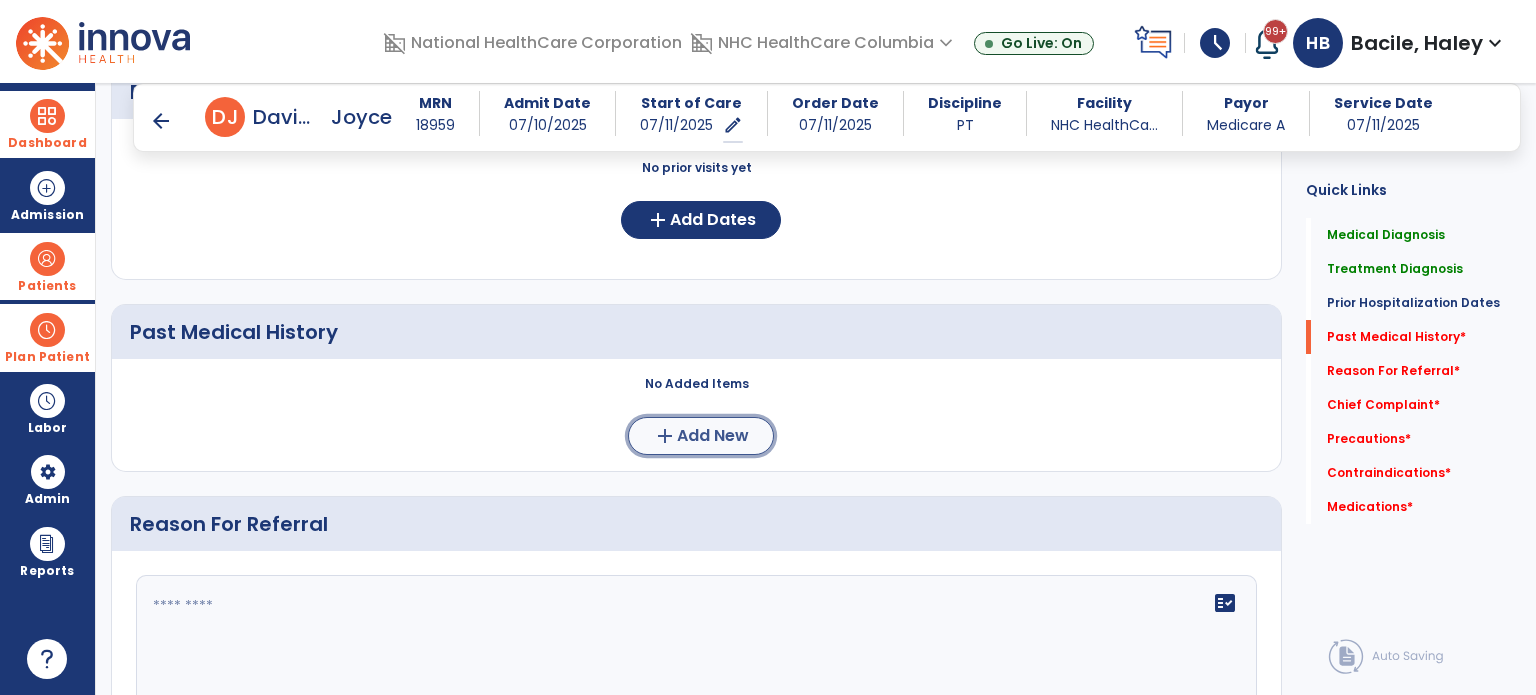 click on "add  Add New" 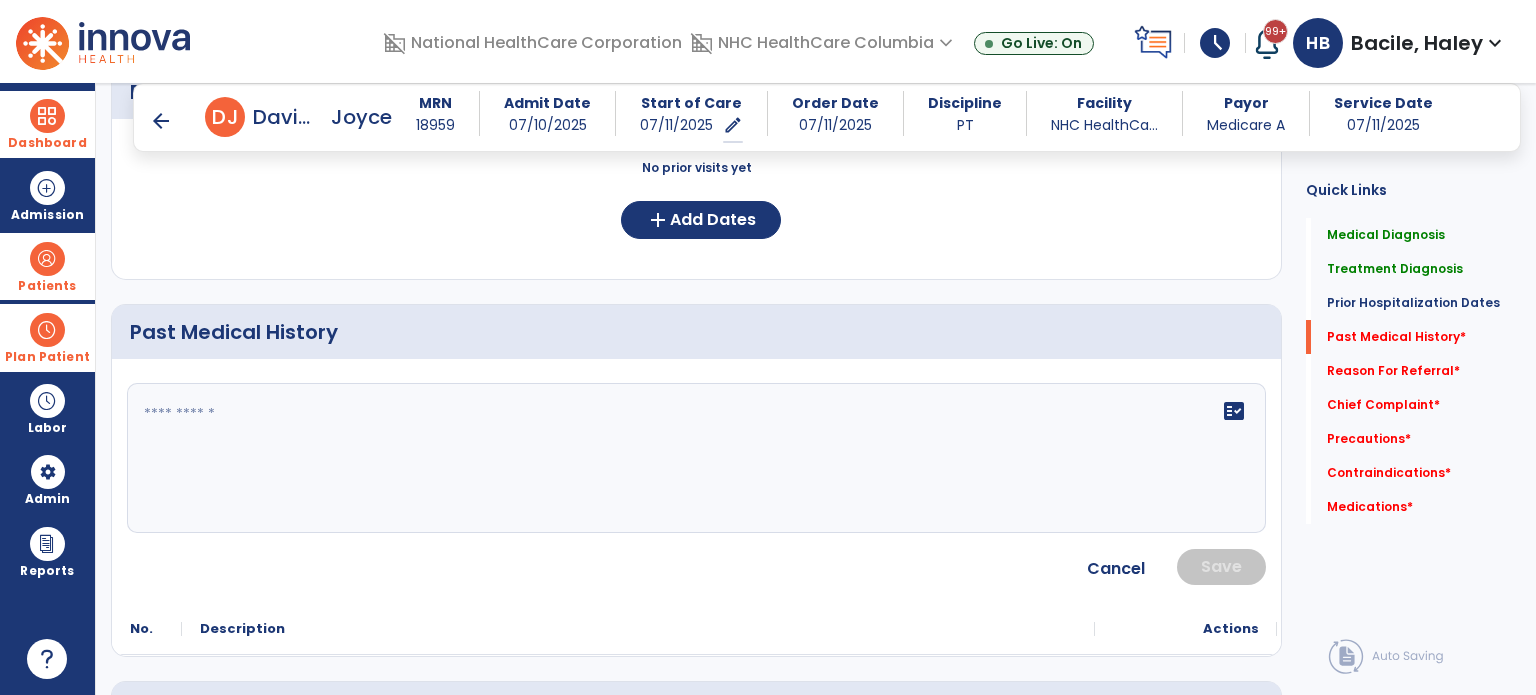 click 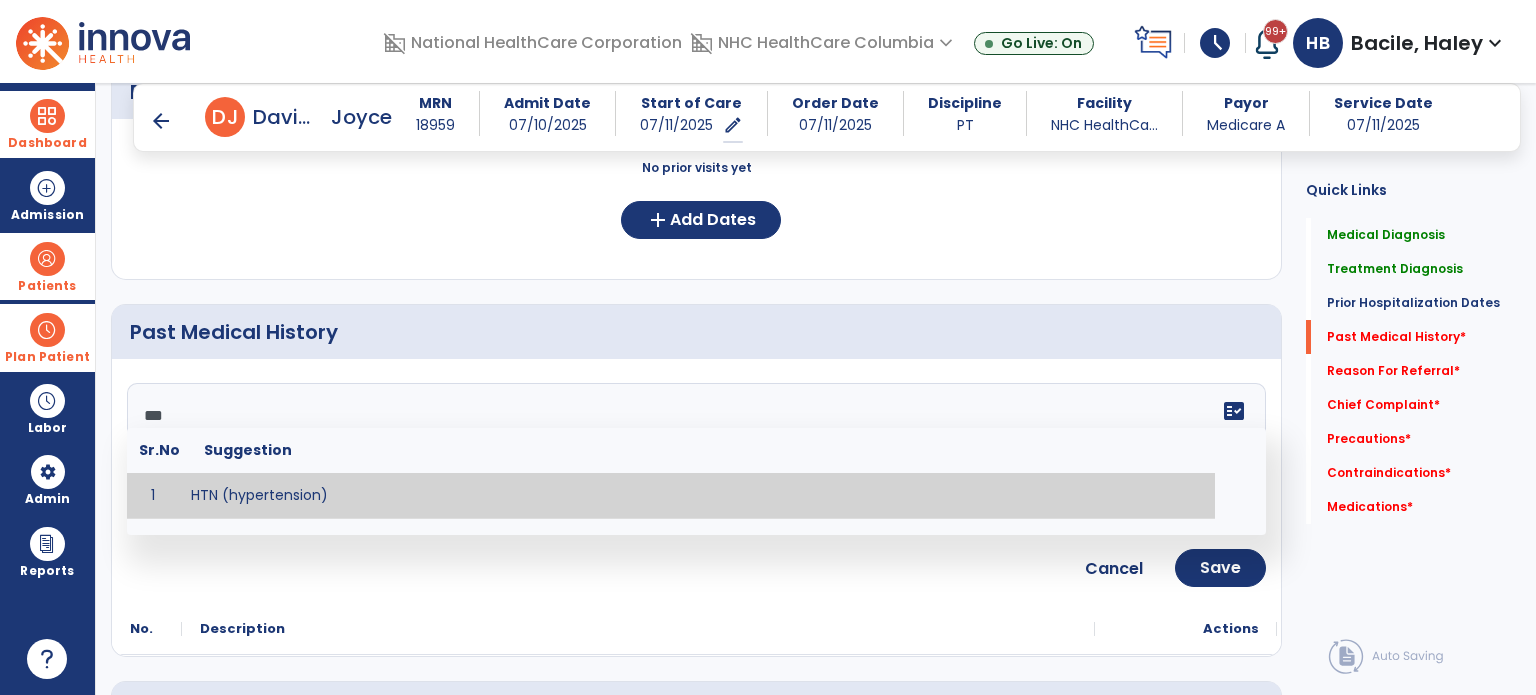 type on "**********" 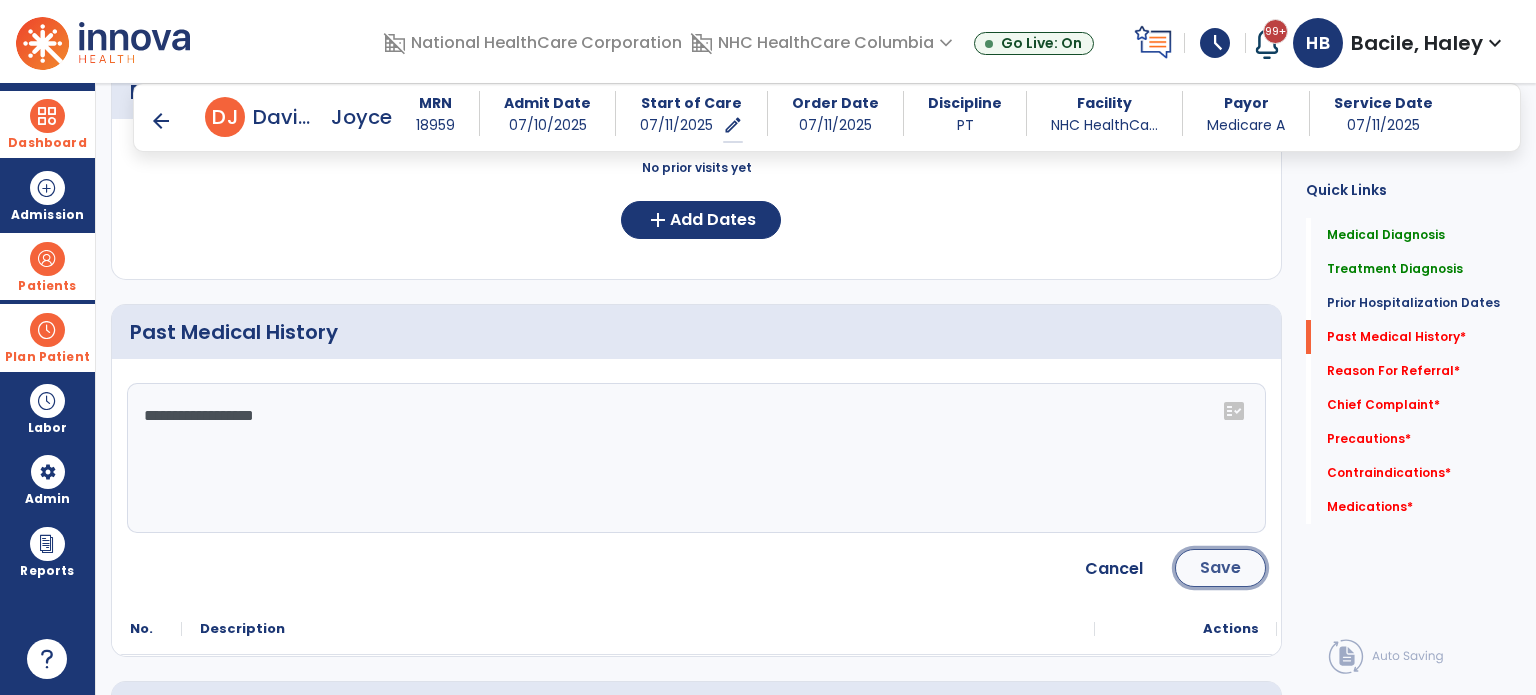 click on "Save" 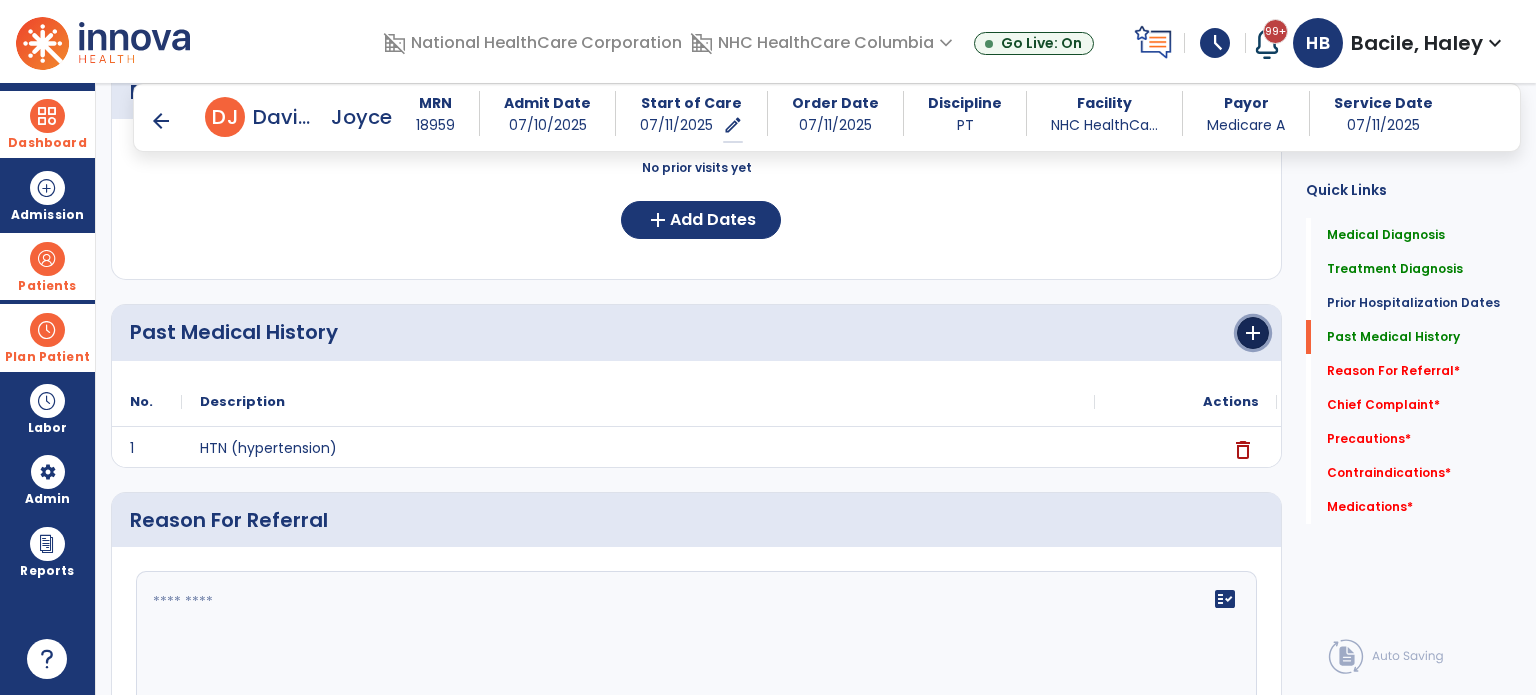 click on "add" 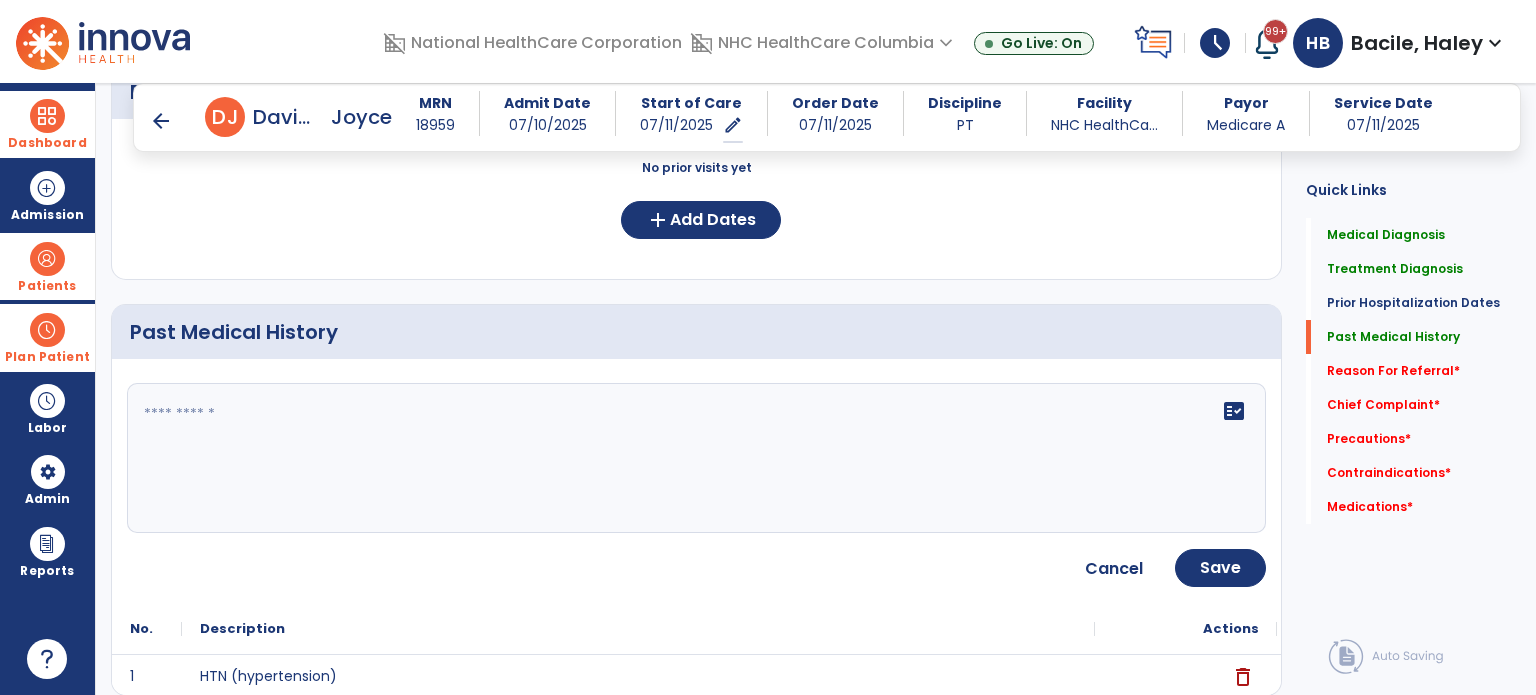 click on "fact_check" 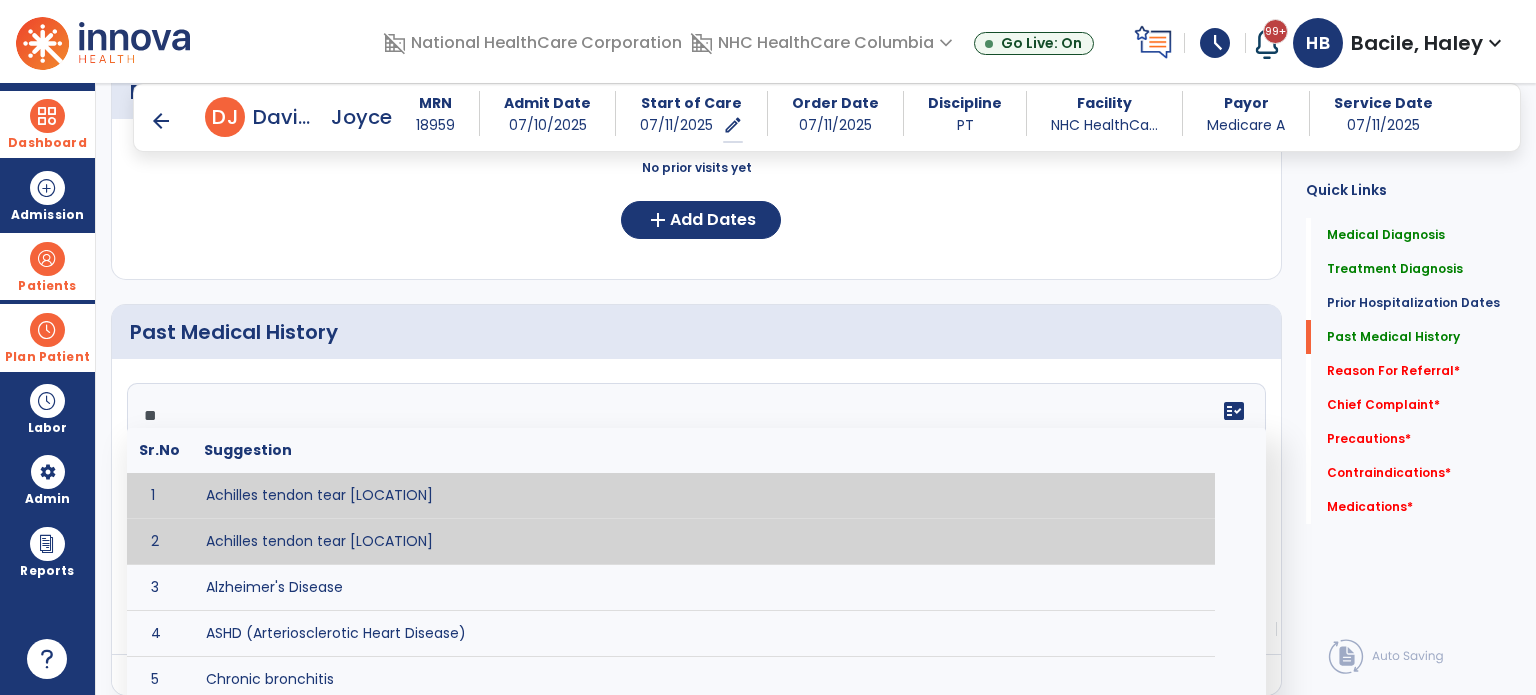 scroll, scrollTop: 0, scrollLeft: 0, axis: both 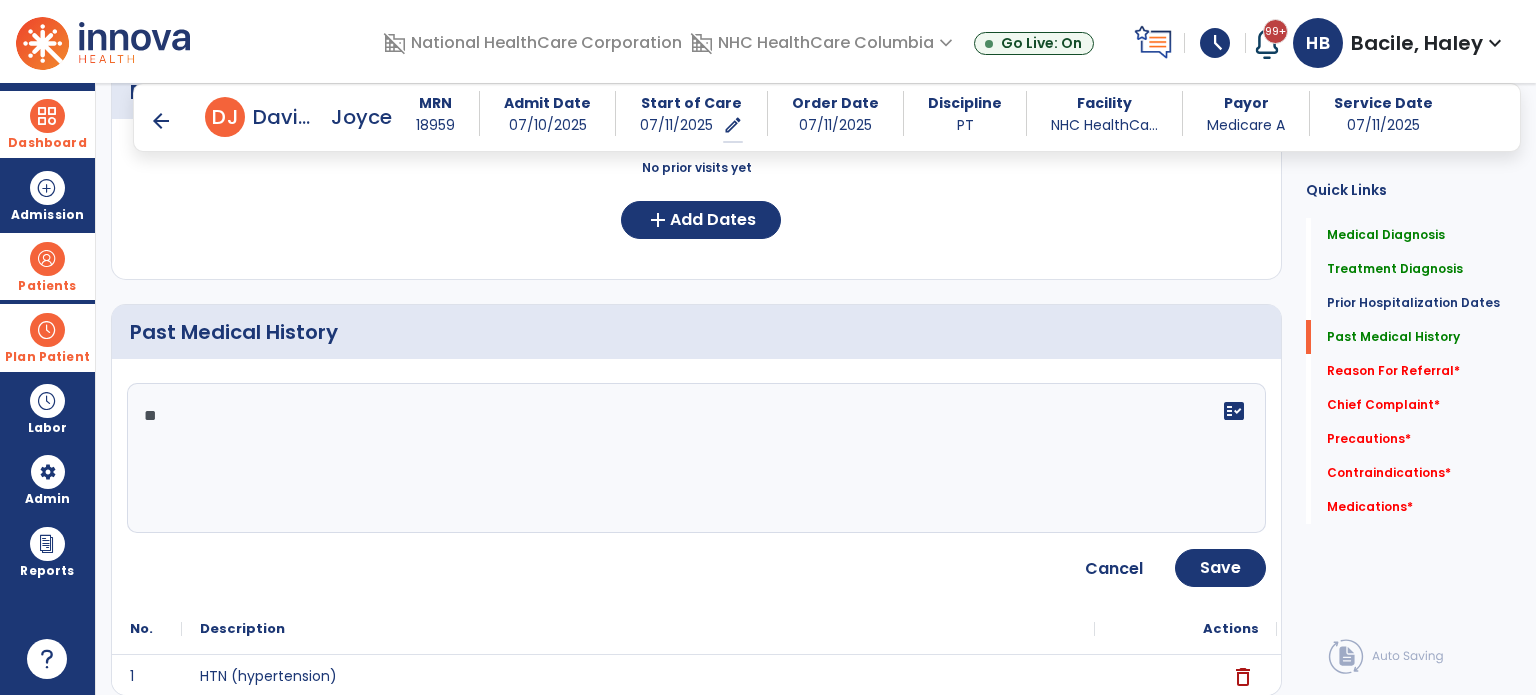type on "*" 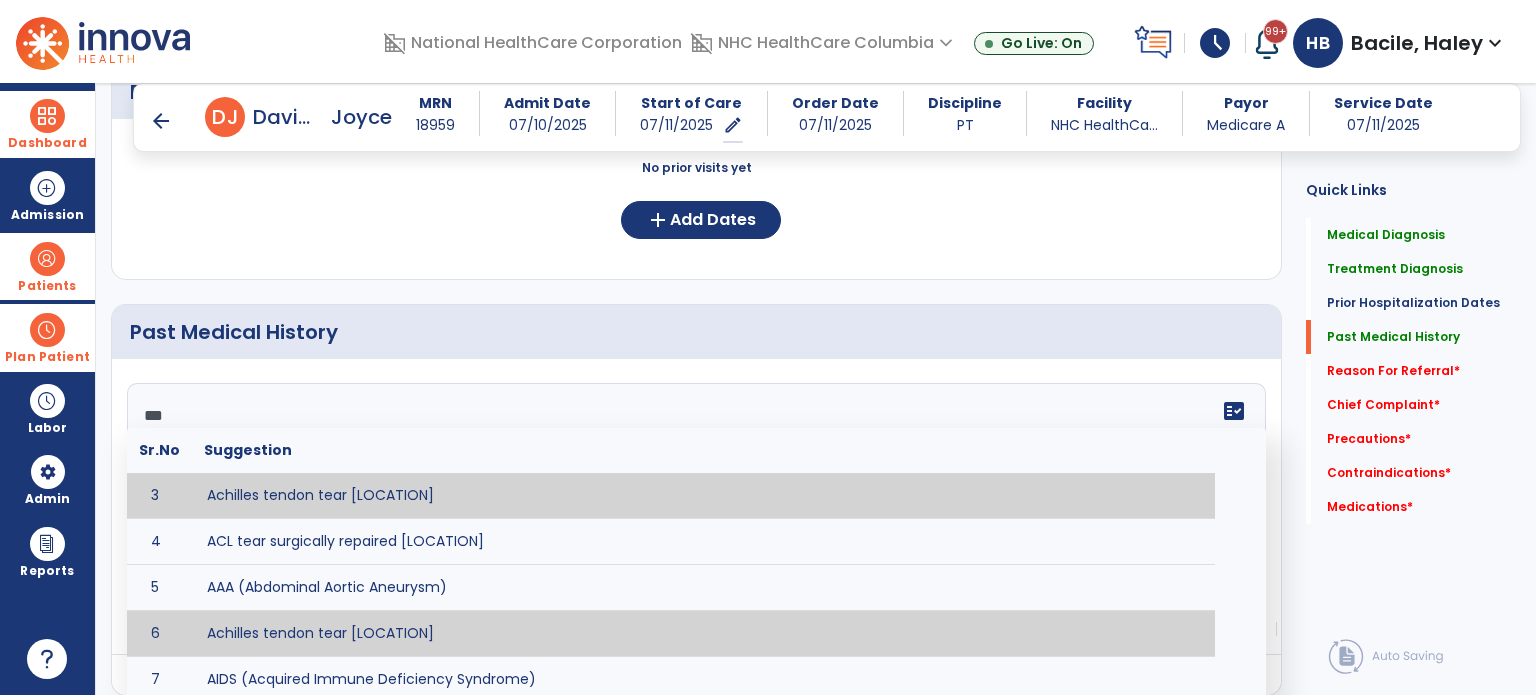 scroll, scrollTop: 0, scrollLeft: 0, axis: both 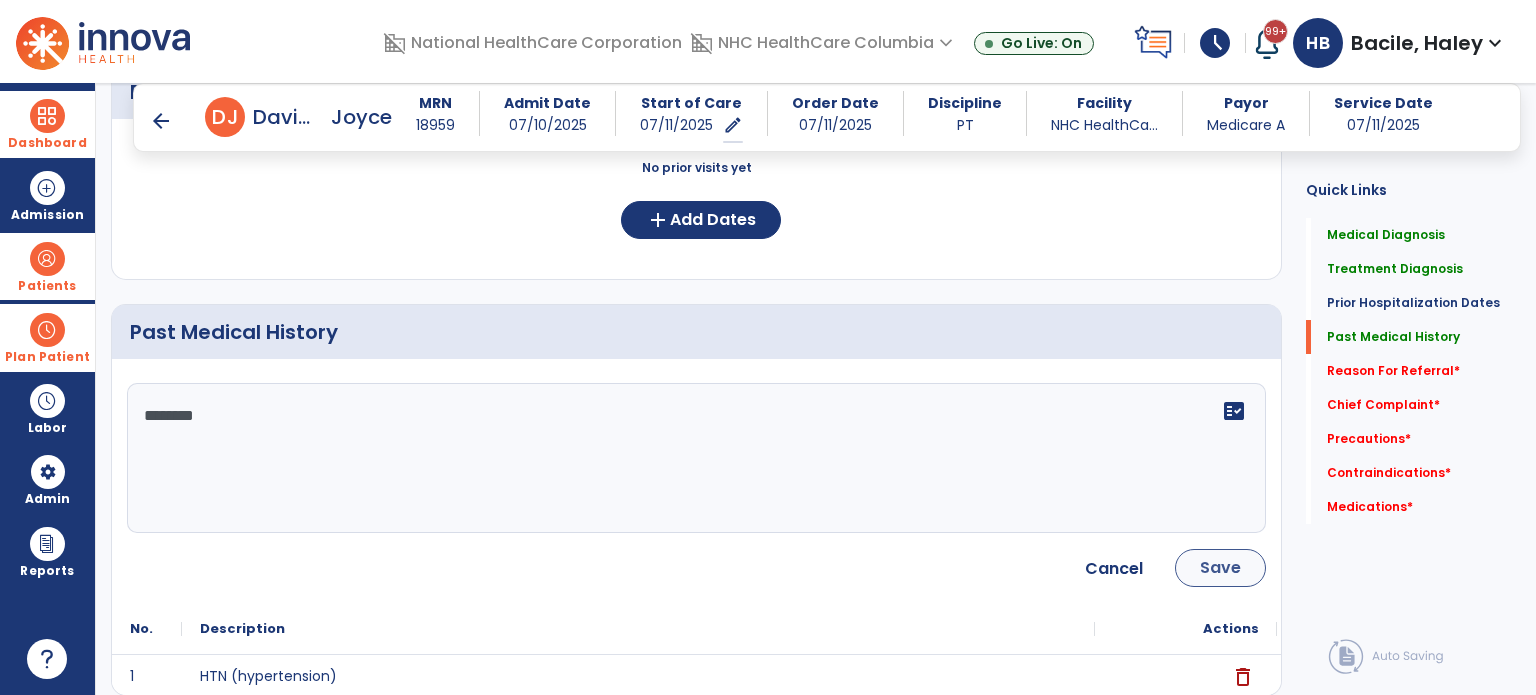 type on "********" 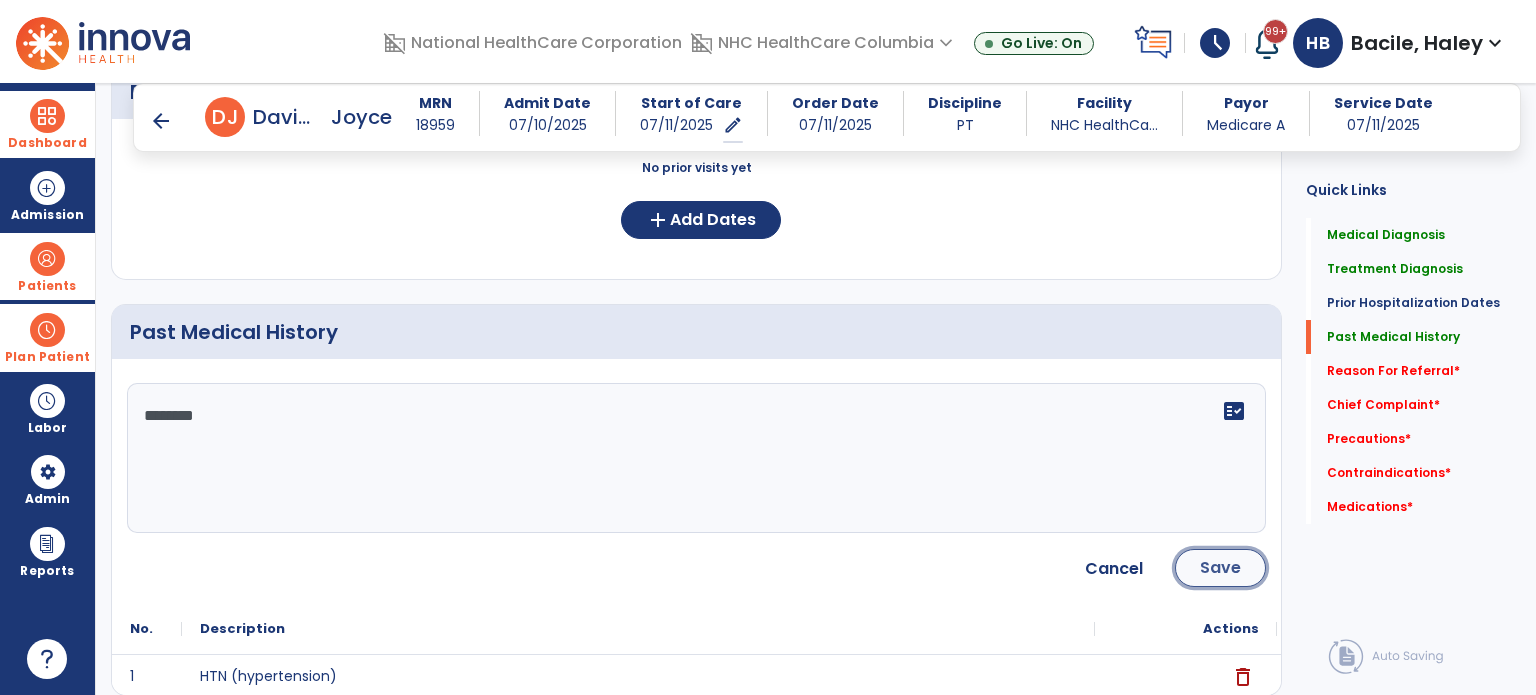 click on "Save" 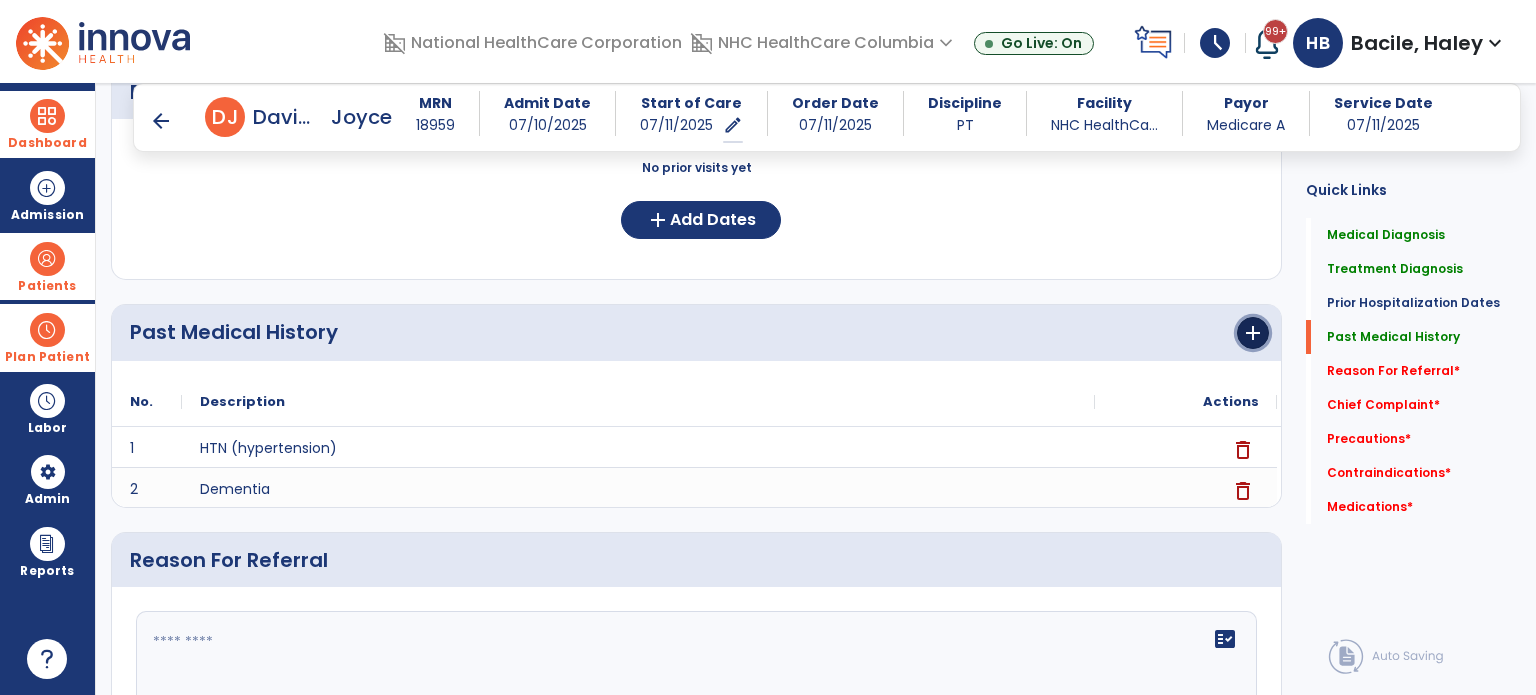 click on "add" 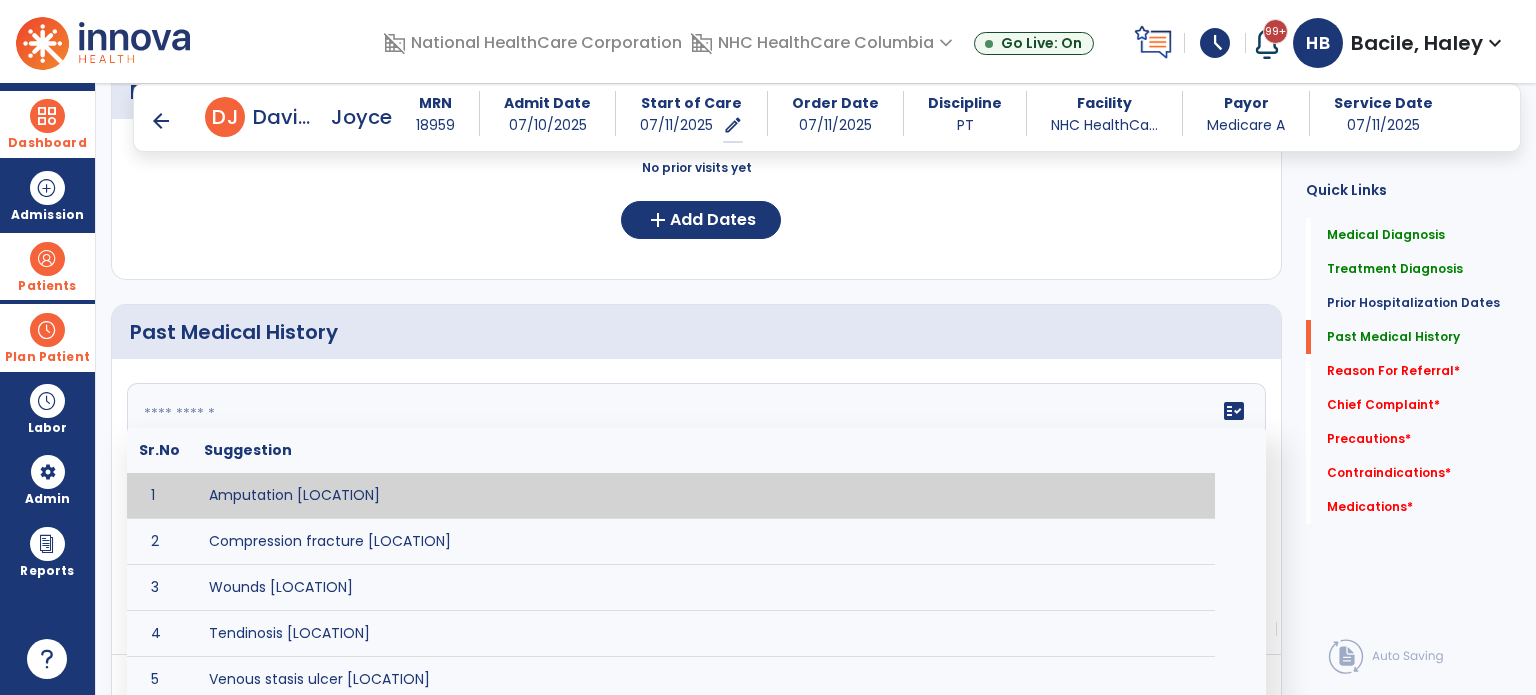 click 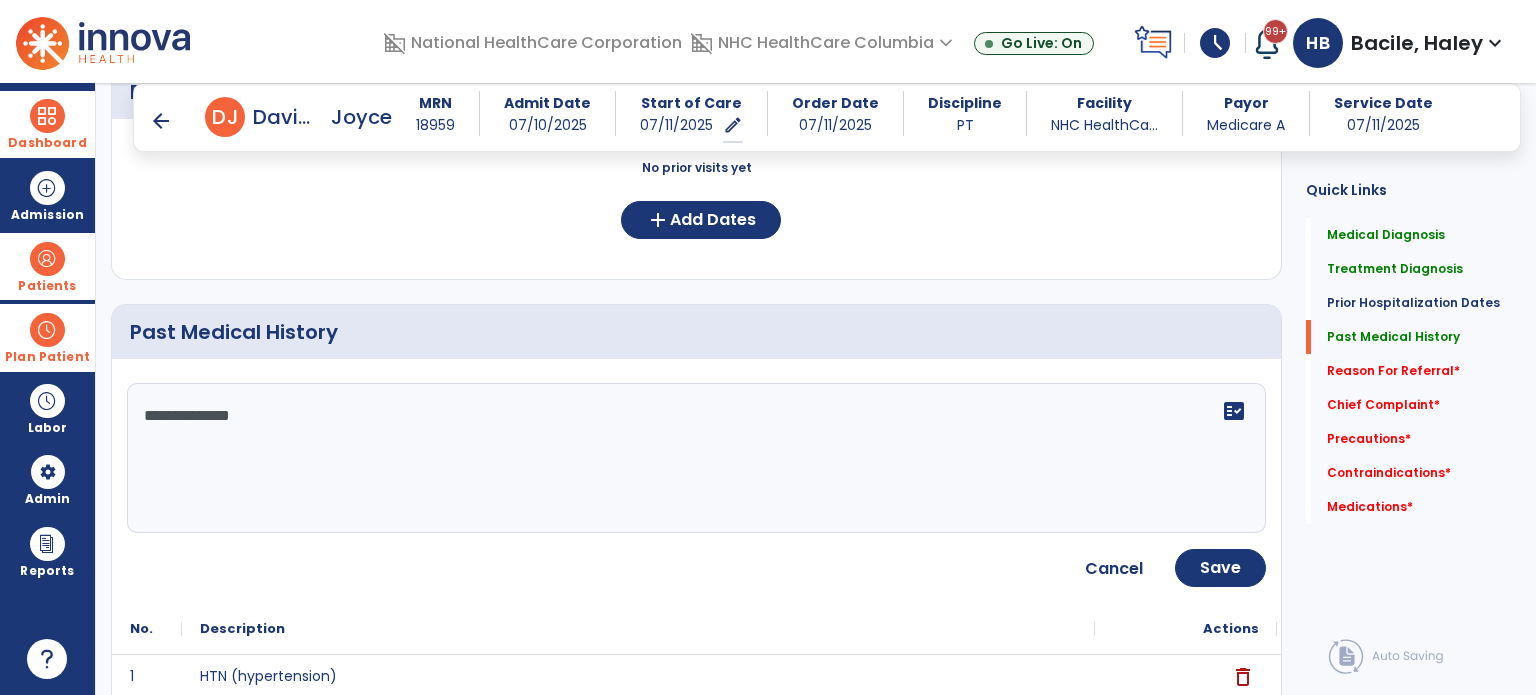 type on "**********" 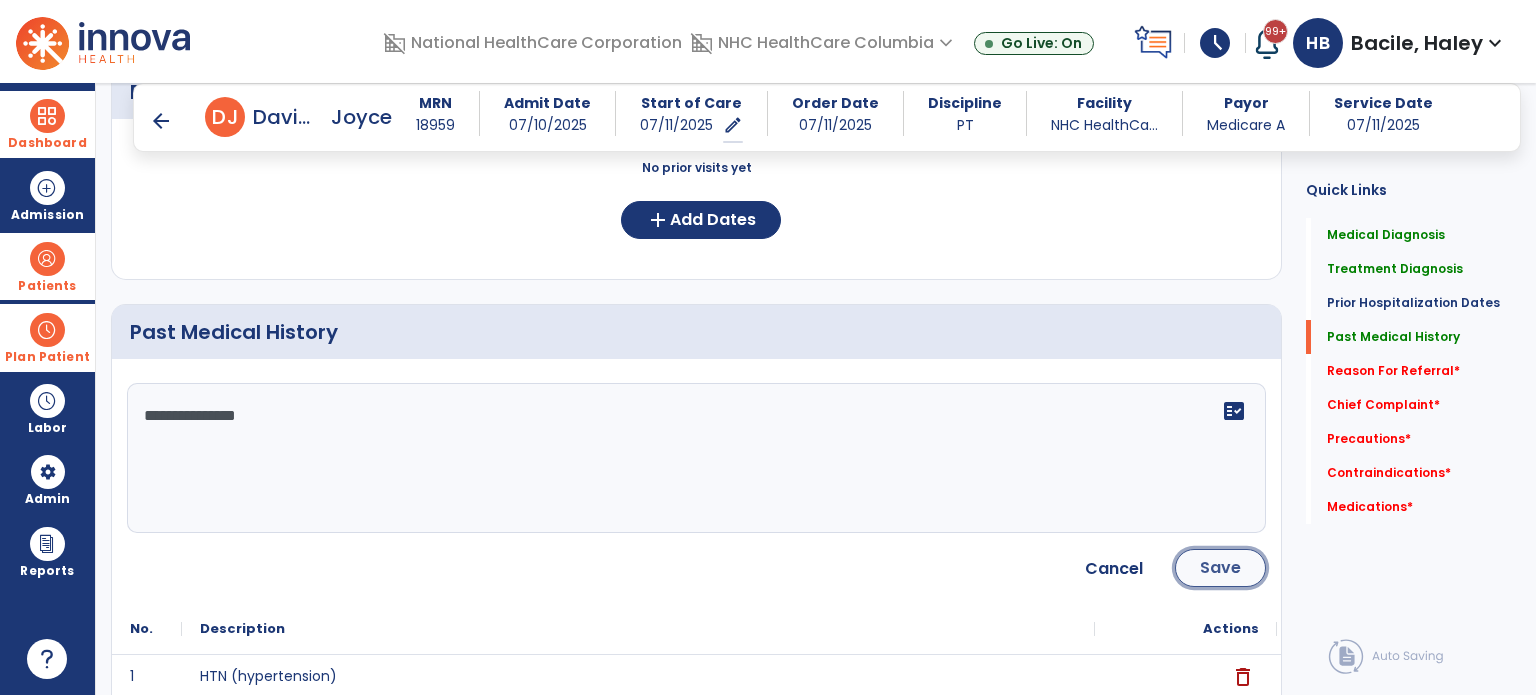 click on "Save" 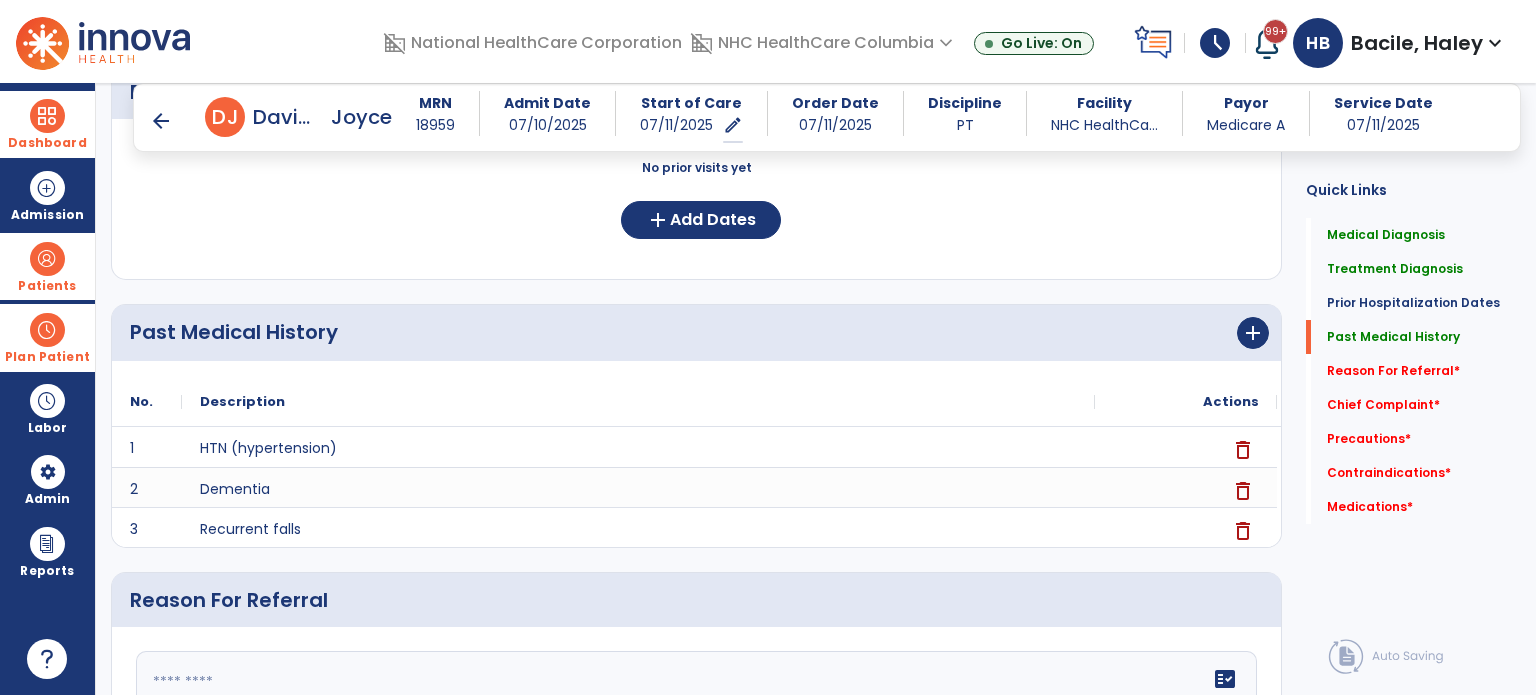 scroll, scrollTop: 800, scrollLeft: 0, axis: vertical 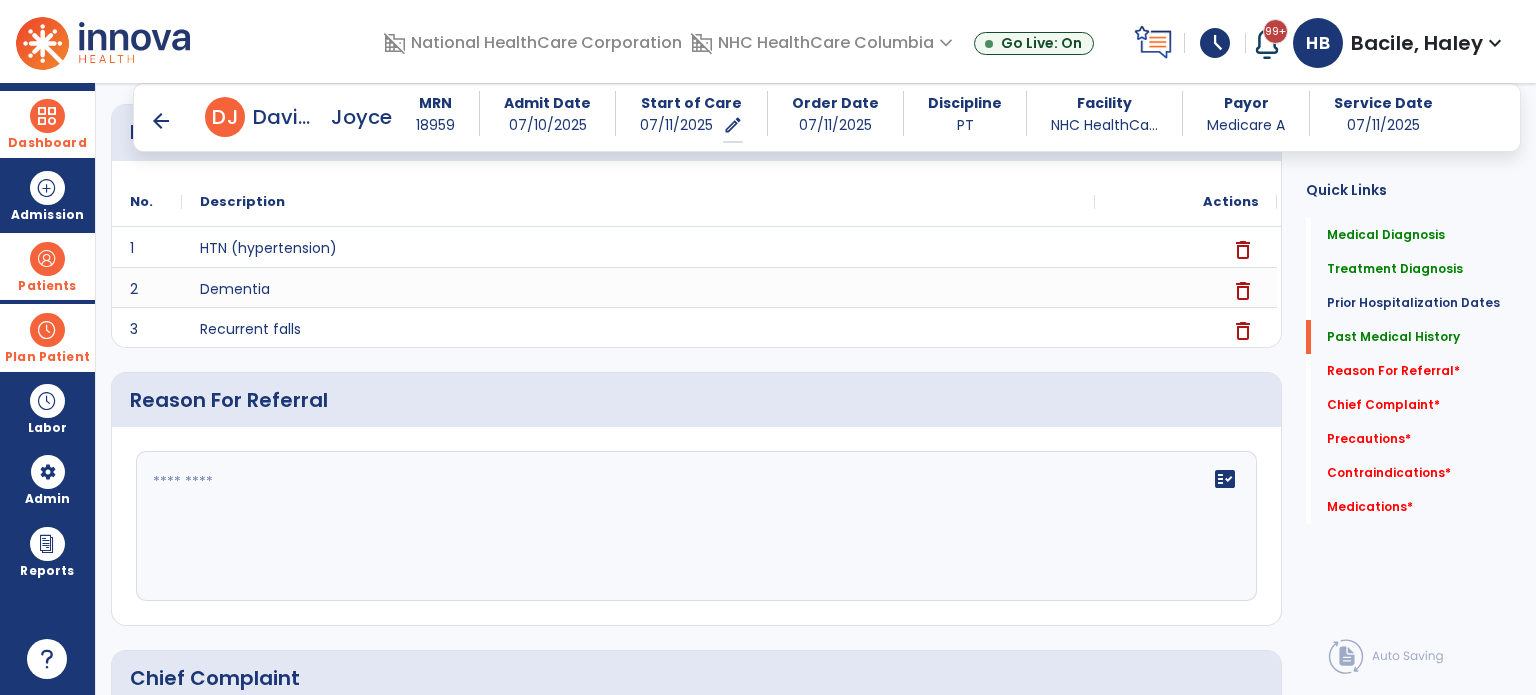 click on "fact_check" 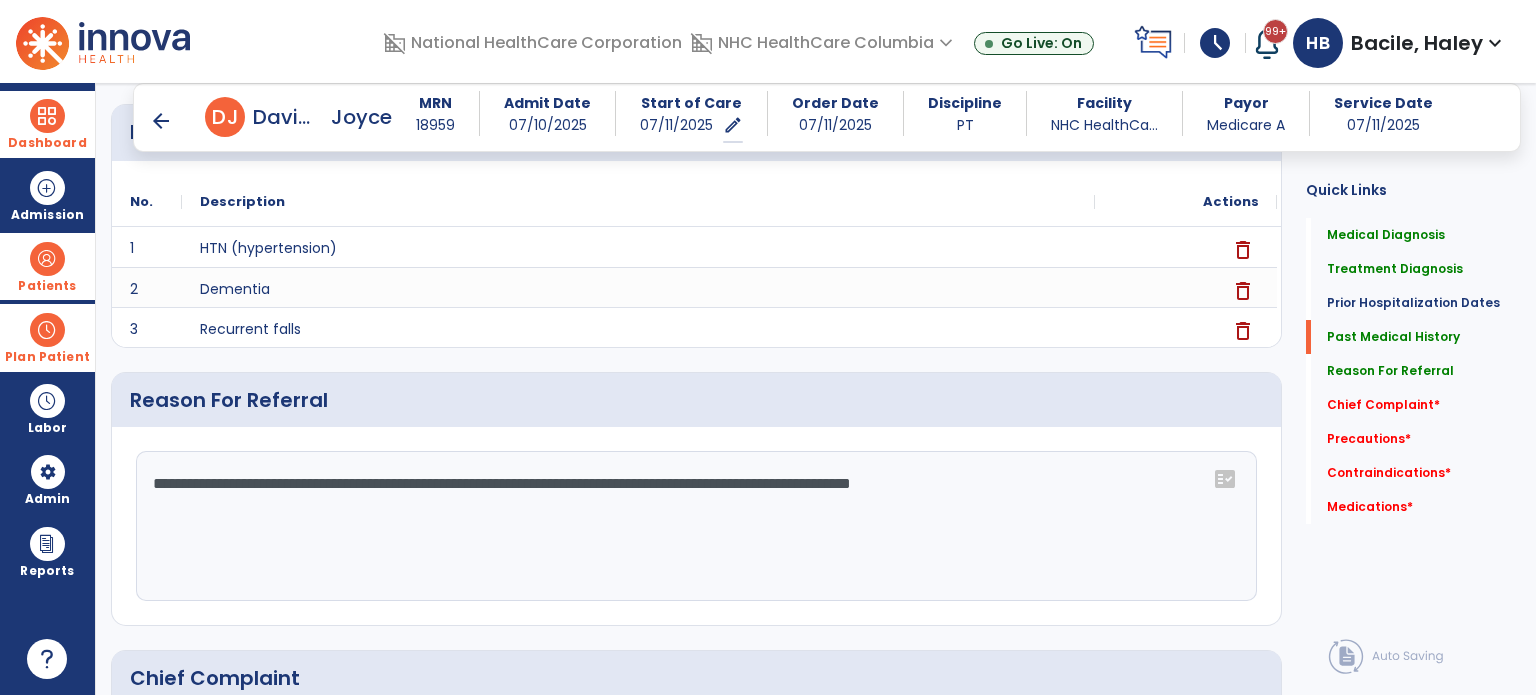 click on "**********" 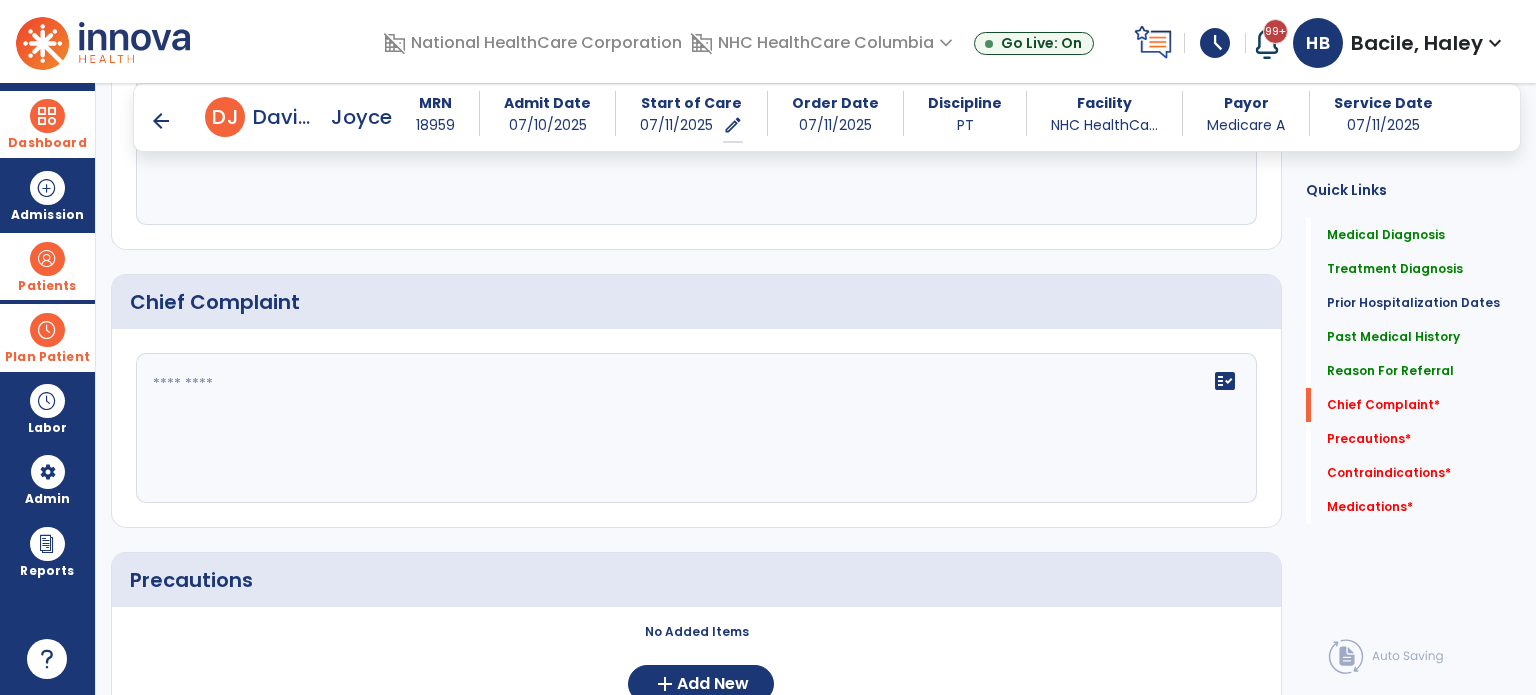 scroll, scrollTop: 1178, scrollLeft: 0, axis: vertical 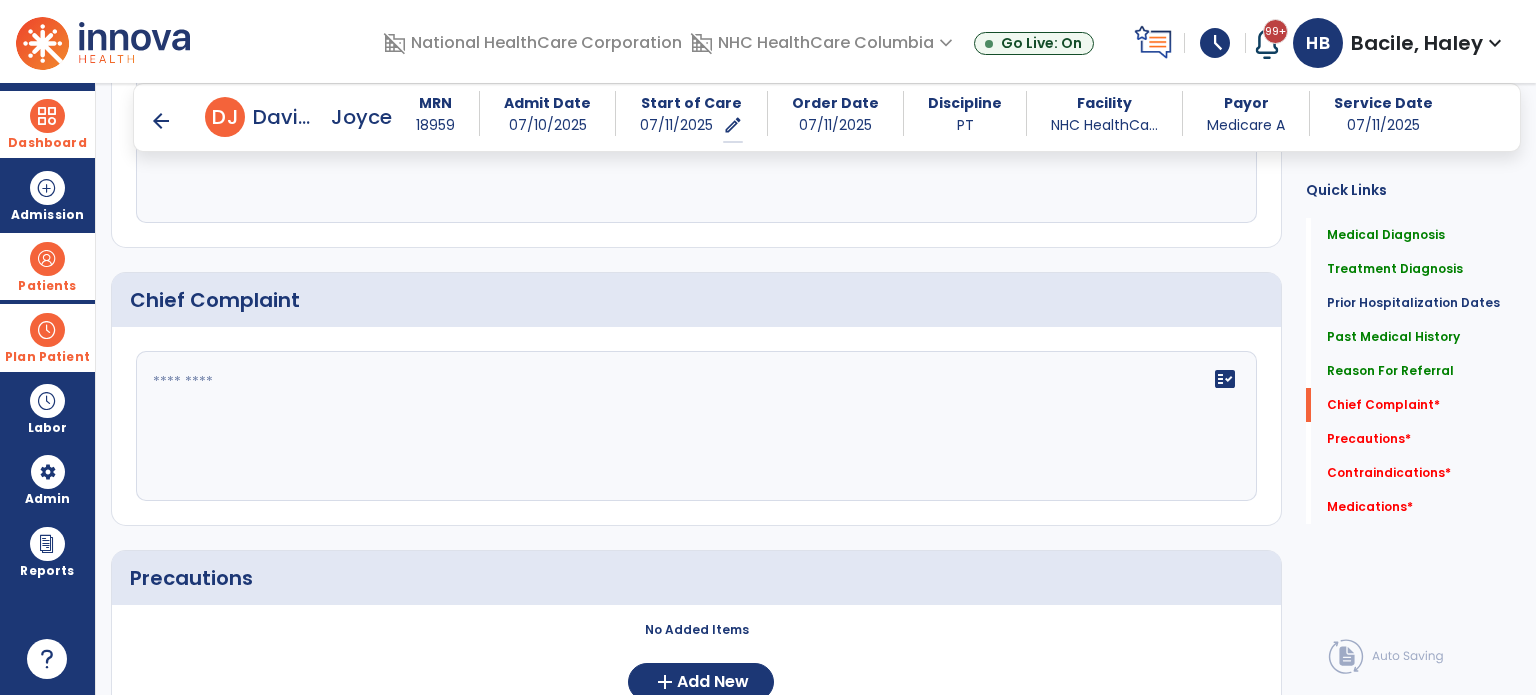 type on "**********" 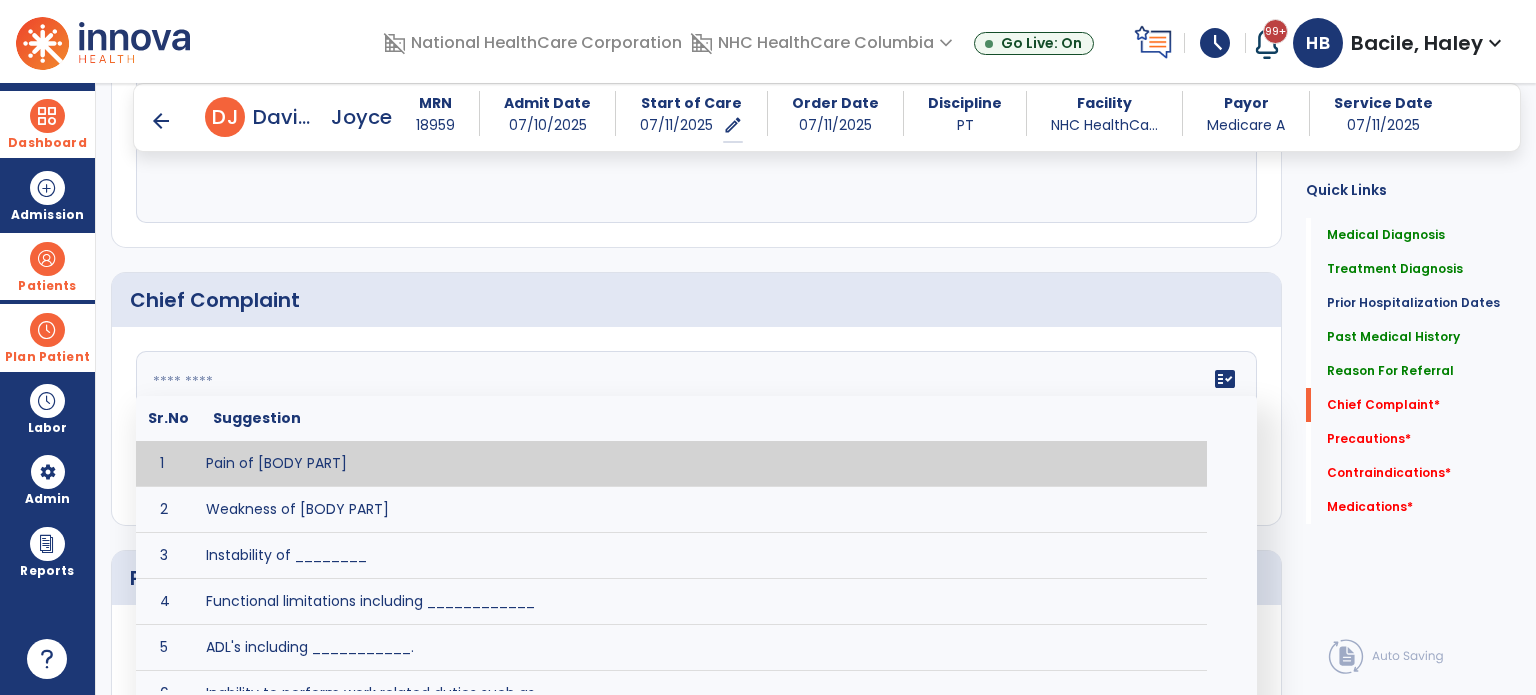 click 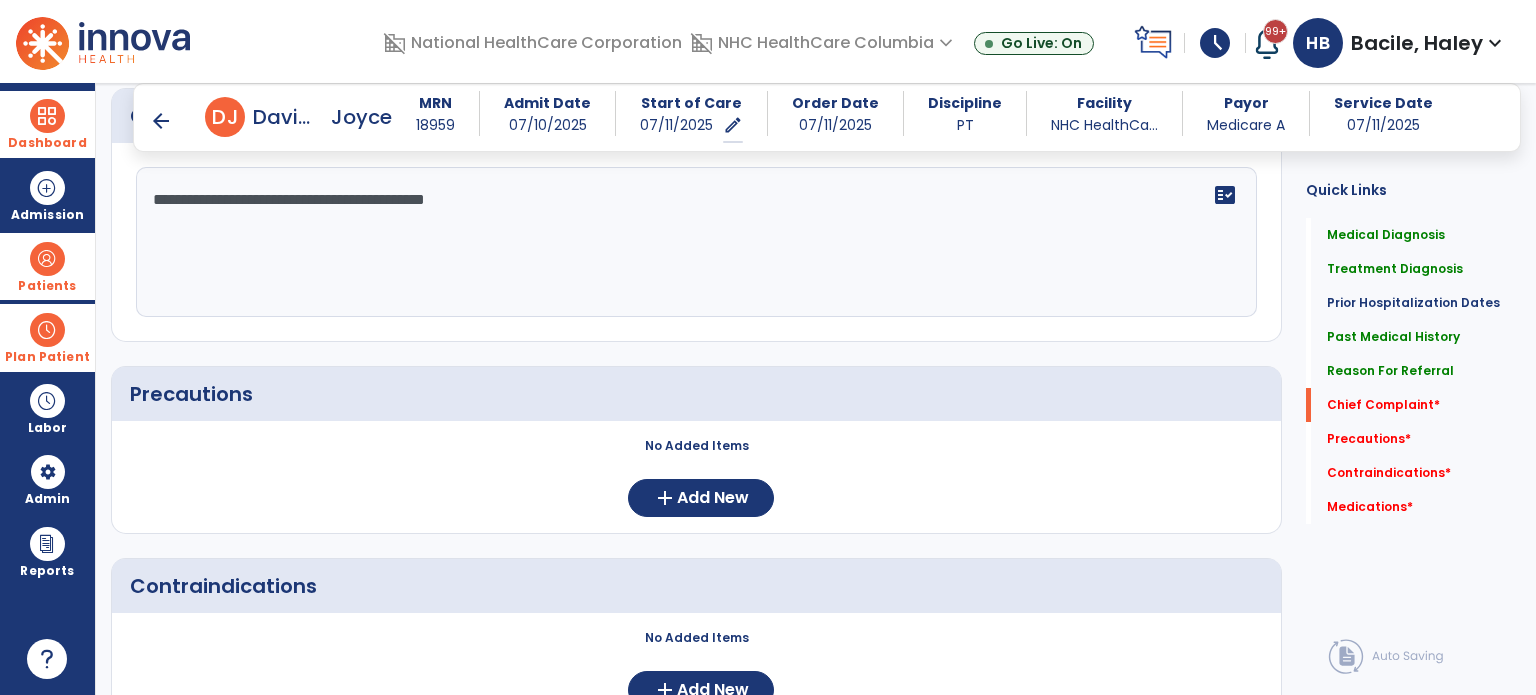 scroll, scrollTop: 1375, scrollLeft: 0, axis: vertical 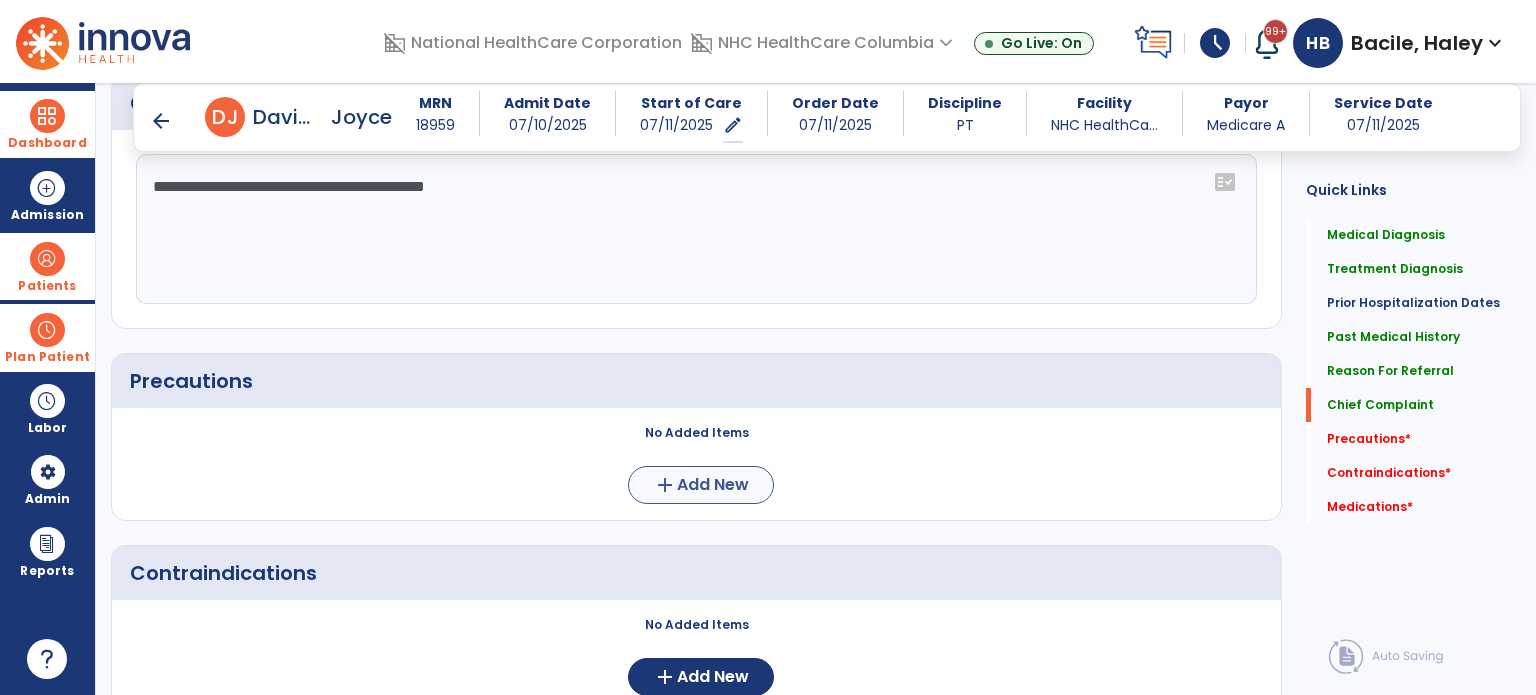 type on "**********" 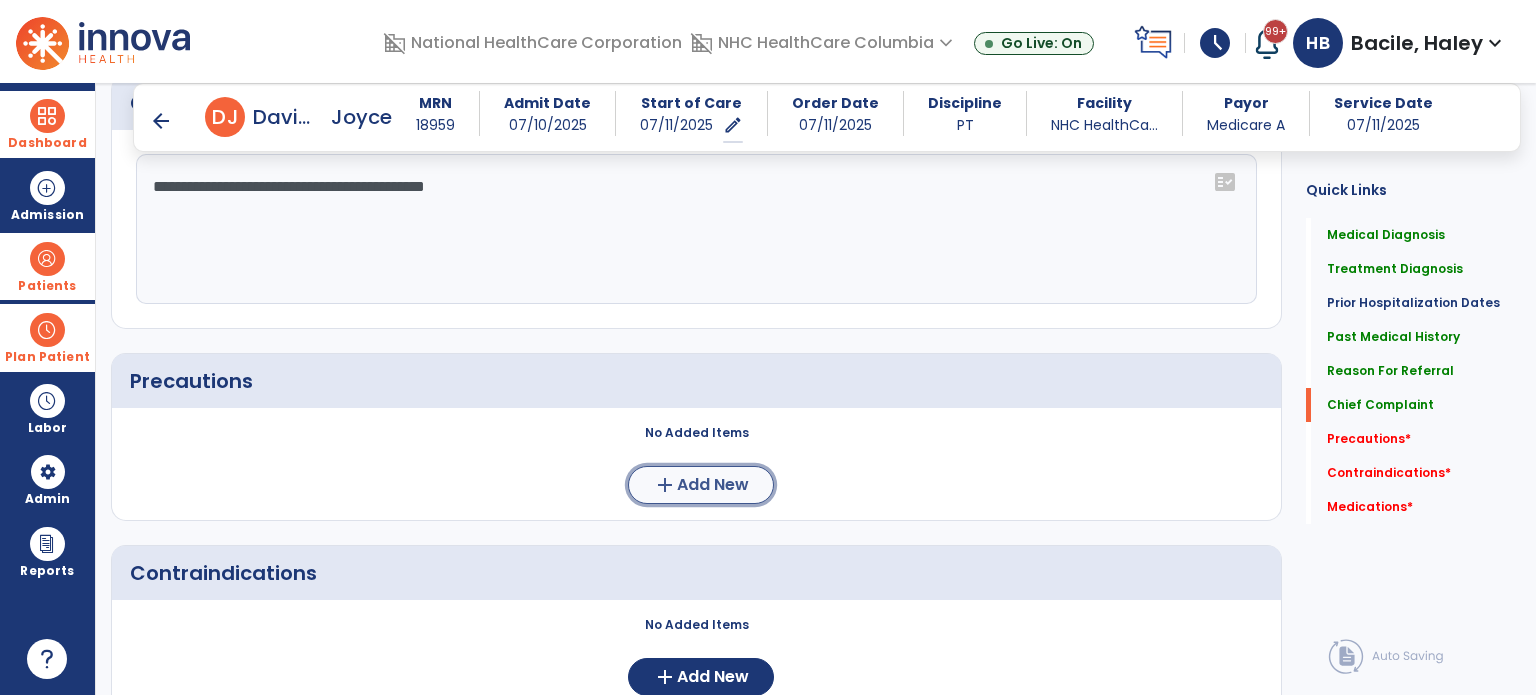 click on "Add New" 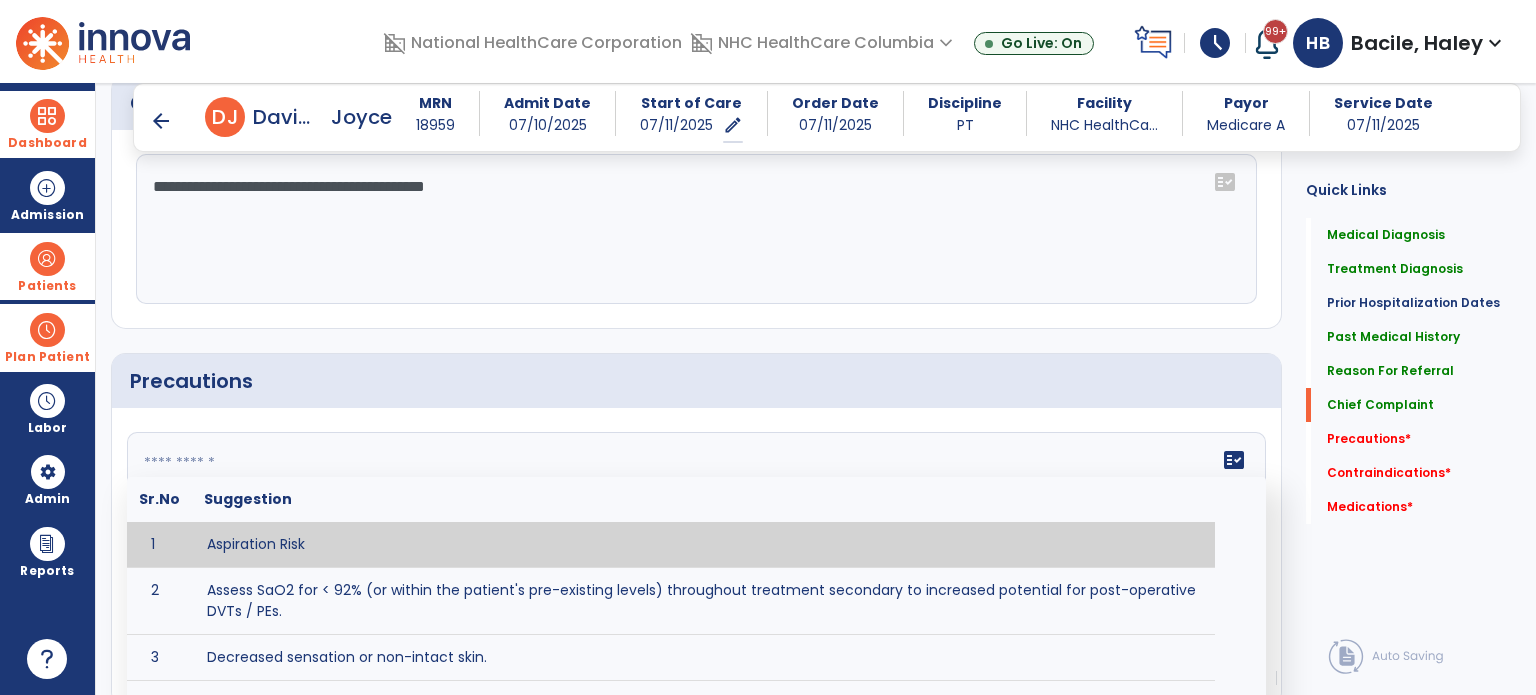 click 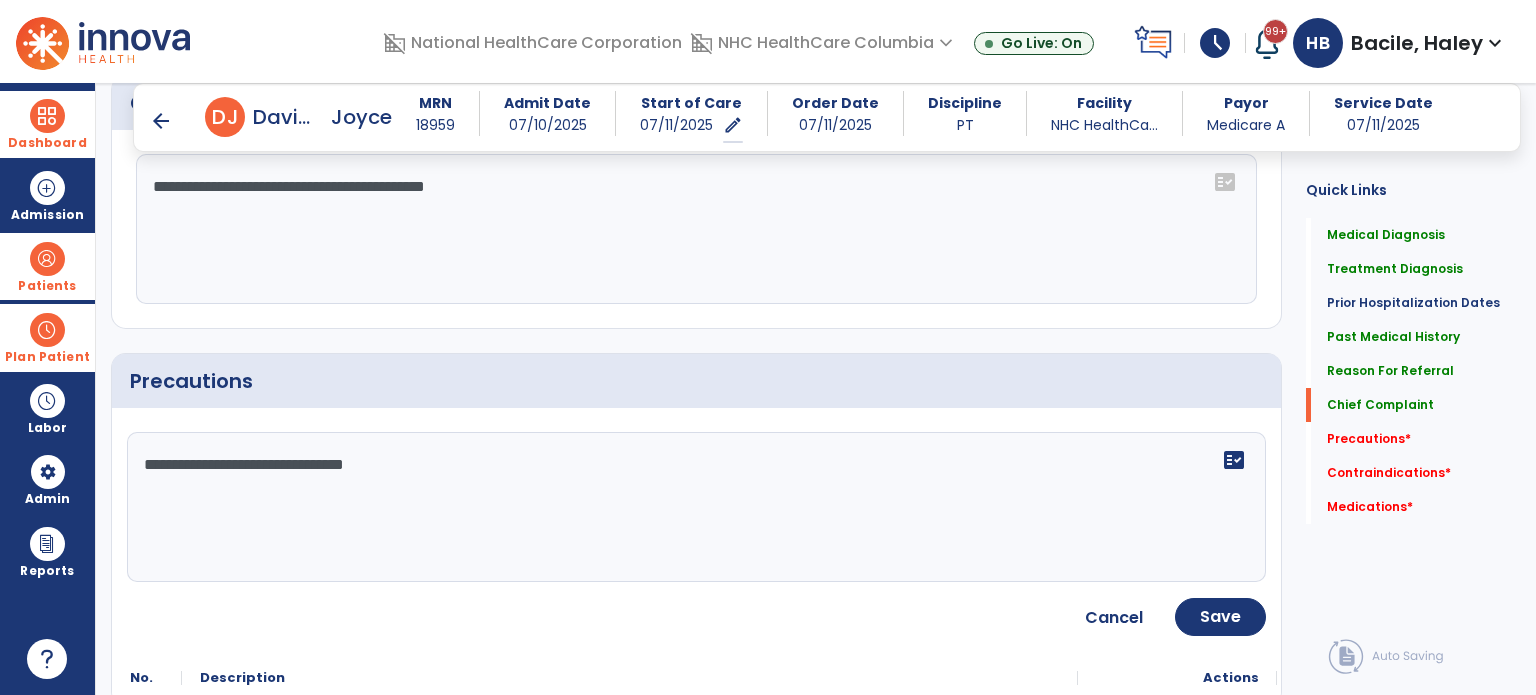 type on "**********" 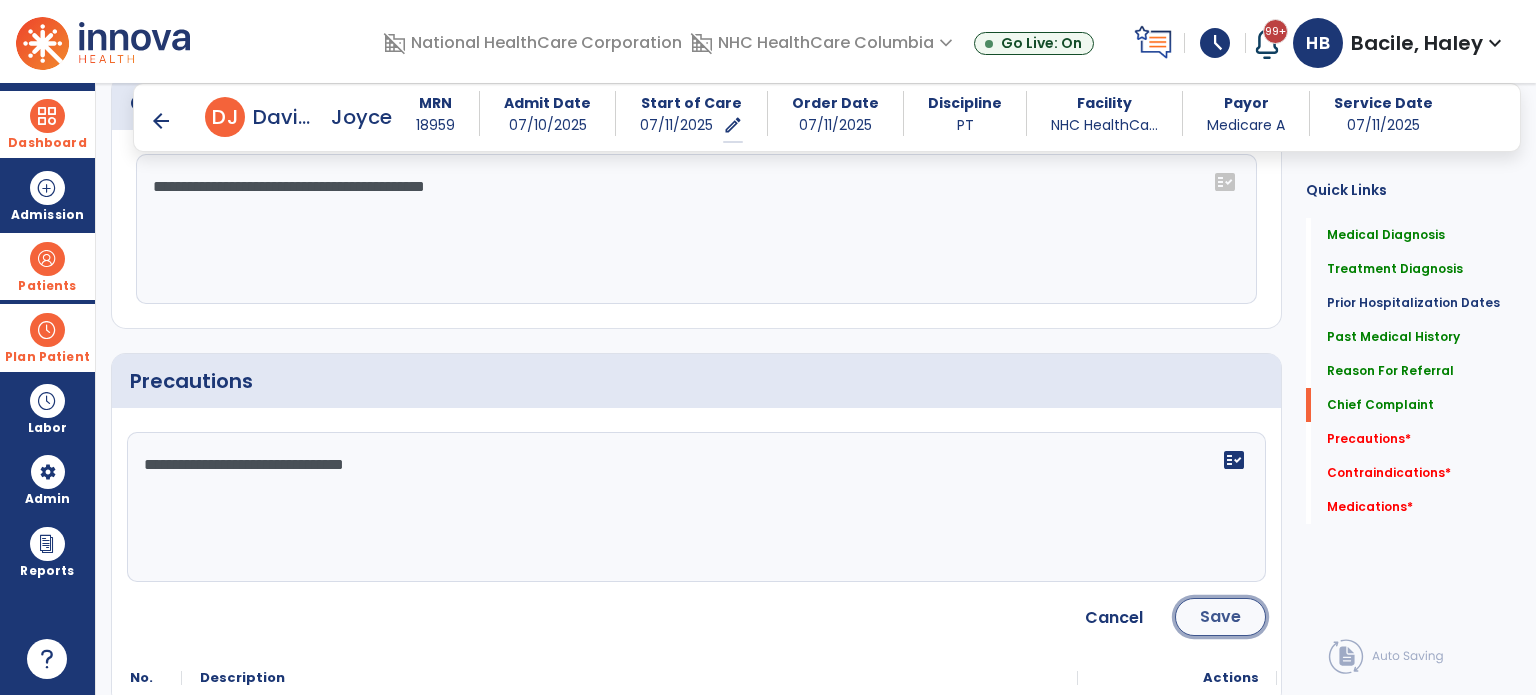 click on "Save" 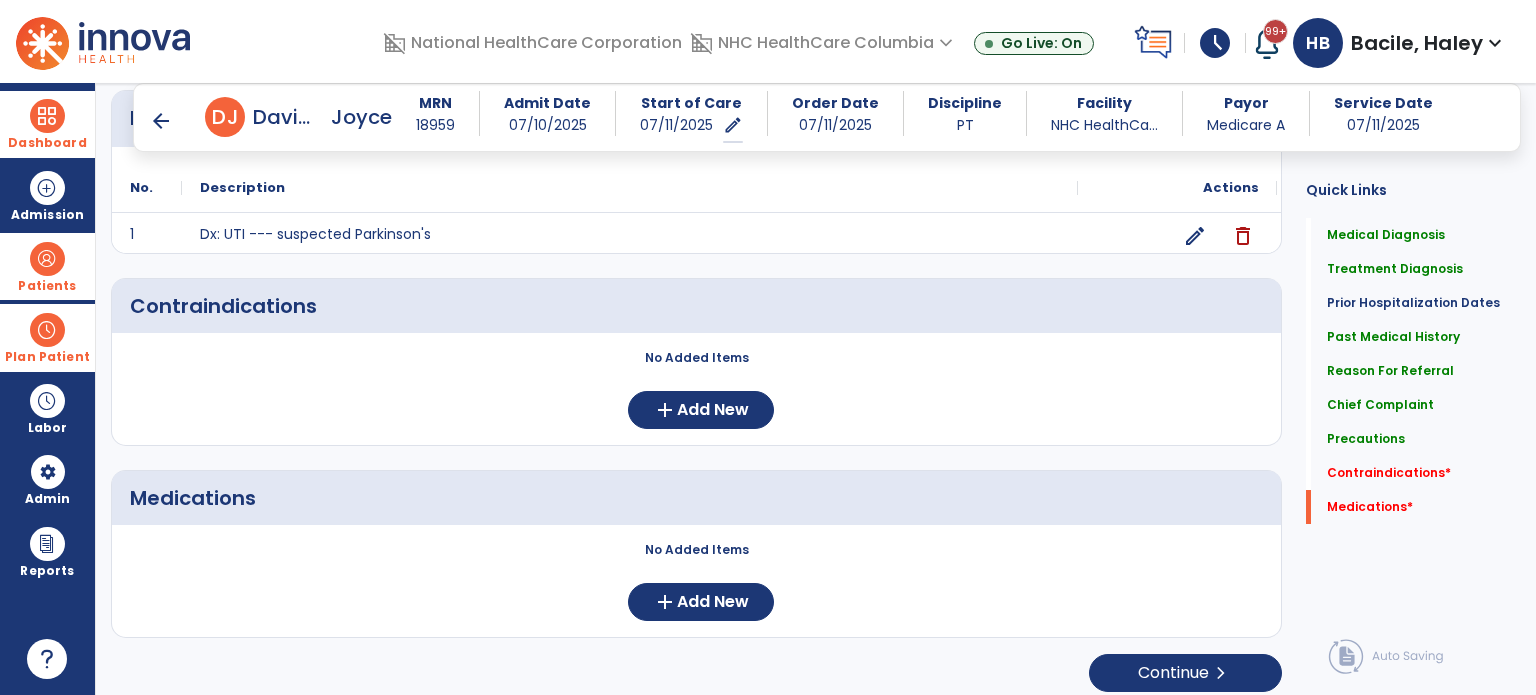 scroll, scrollTop: 1639, scrollLeft: 0, axis: vertical 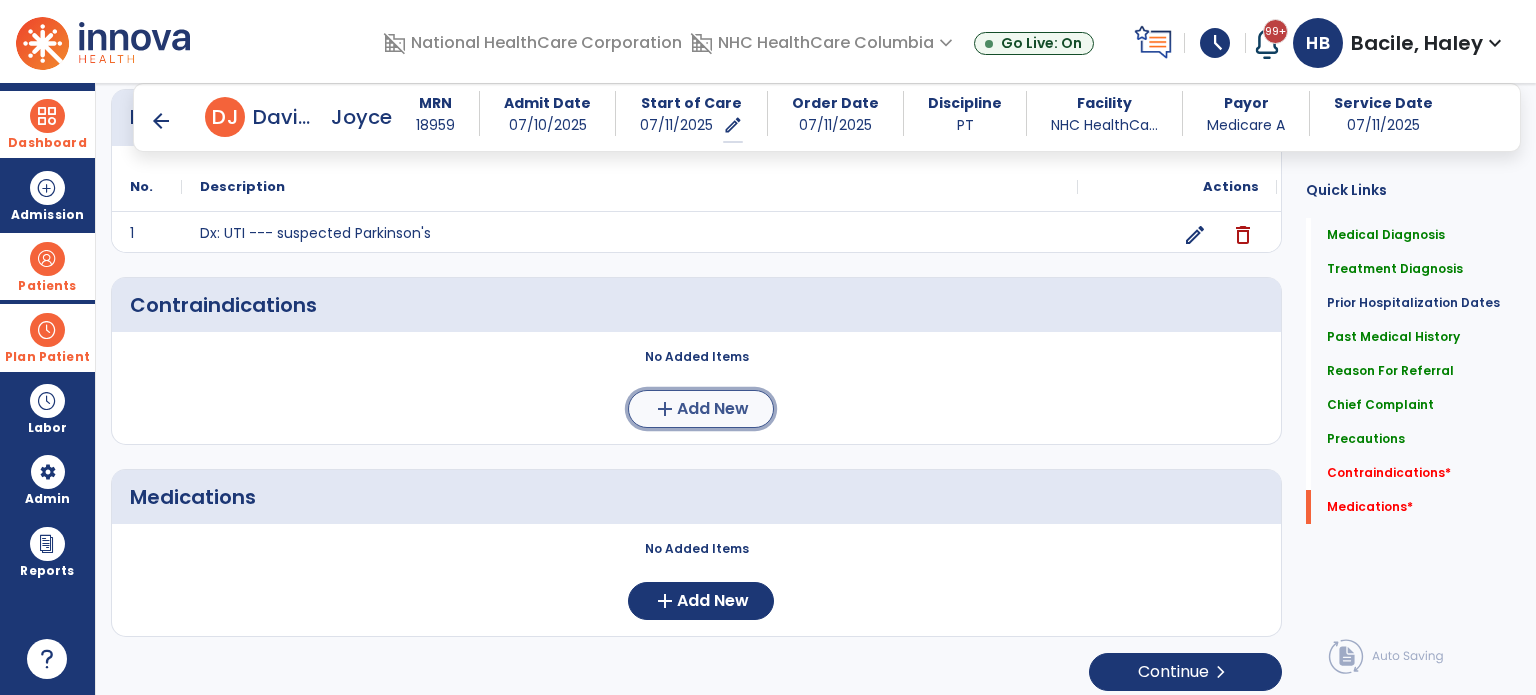 click on "add" 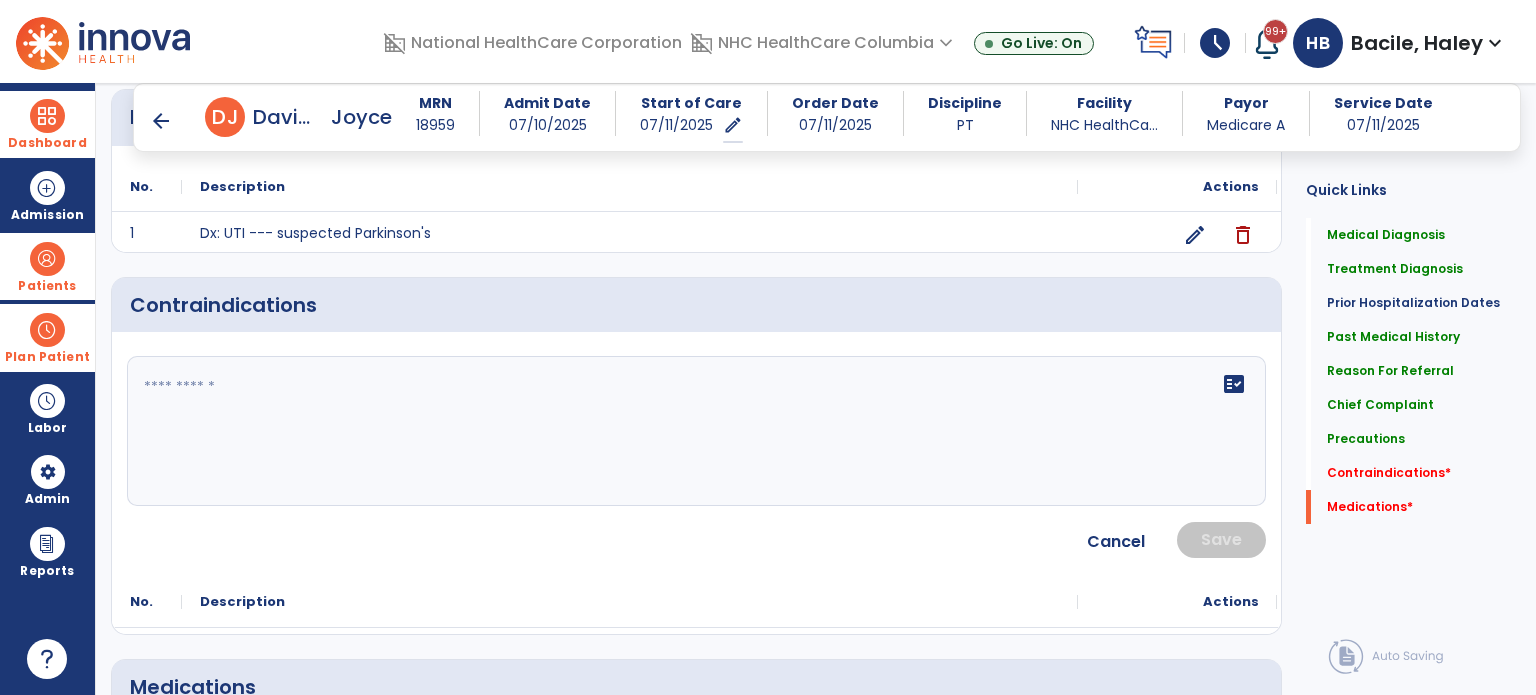 click on "fact_check" 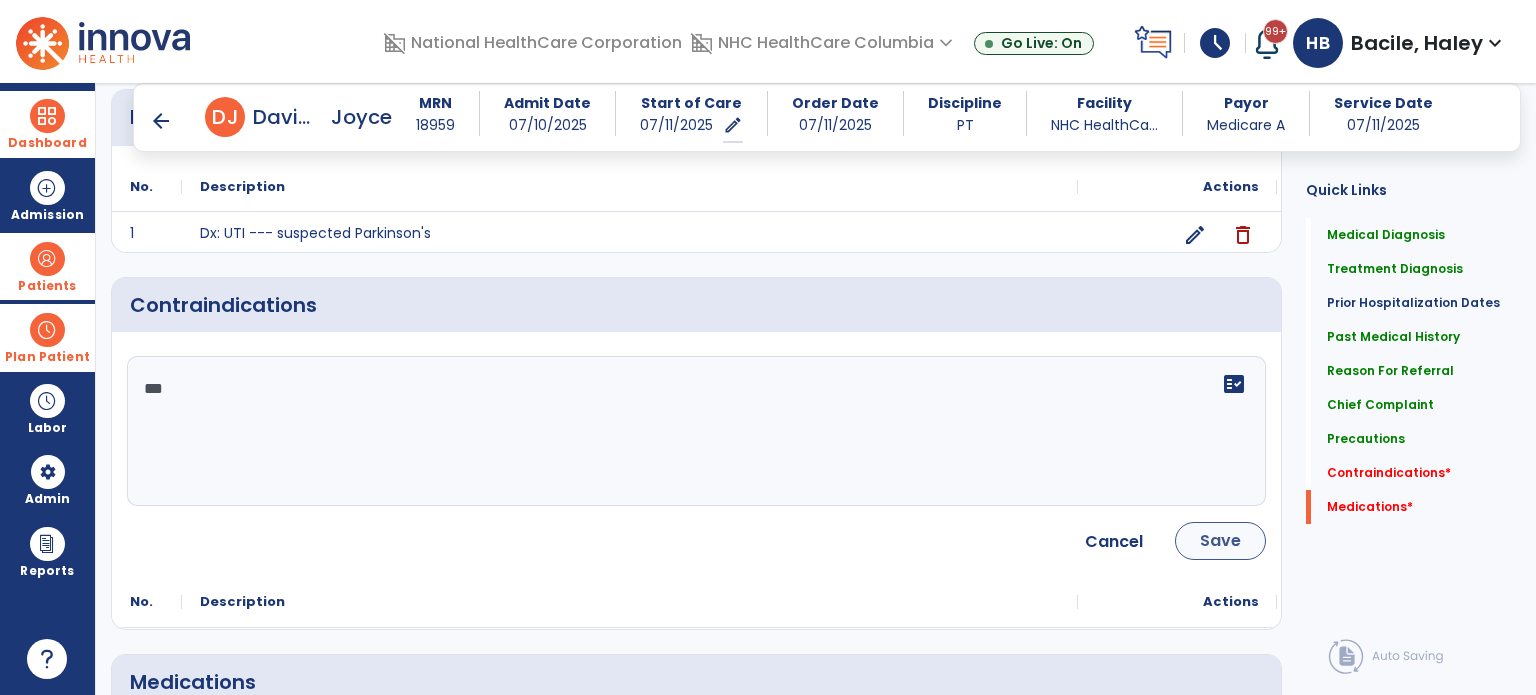 type on "***" 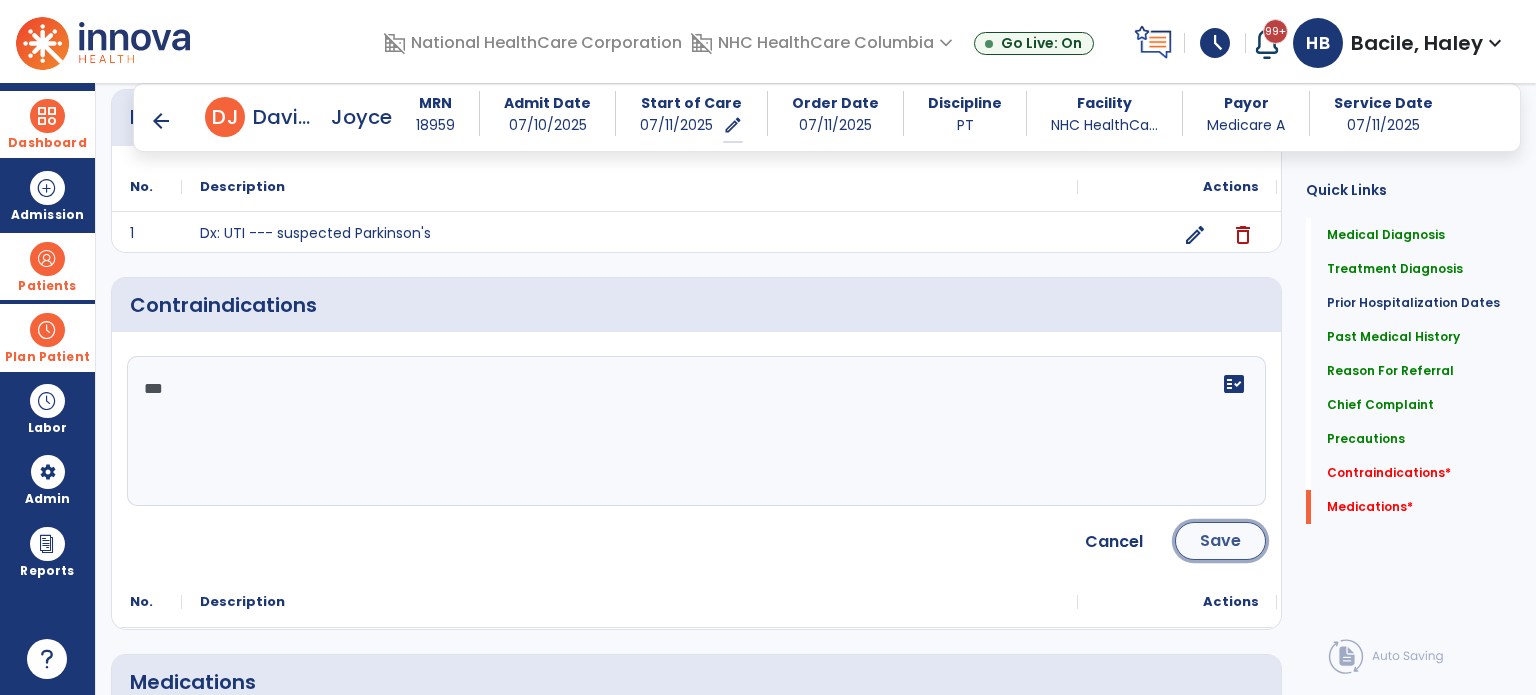 click on "Save" 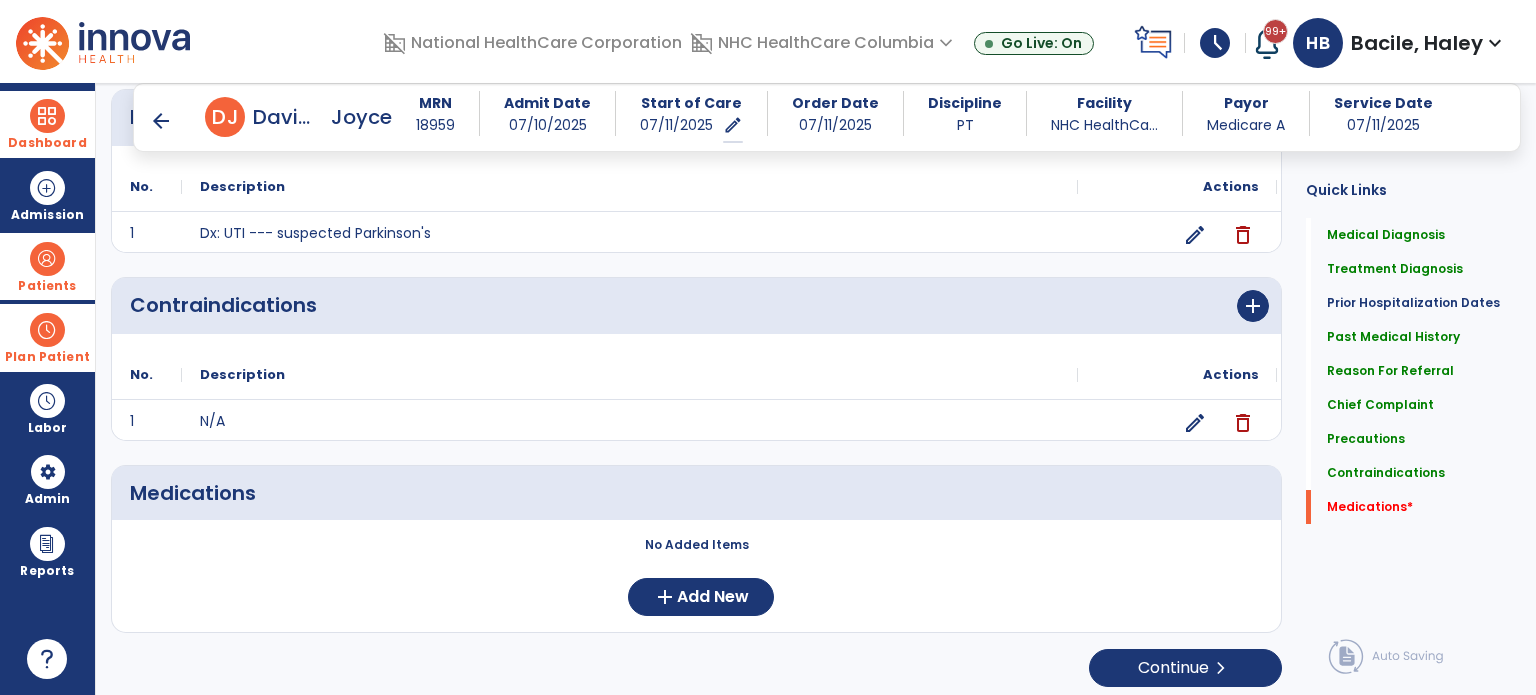 scroll, scrollTop: 1641, scrollLeft: 0, axis: vertical 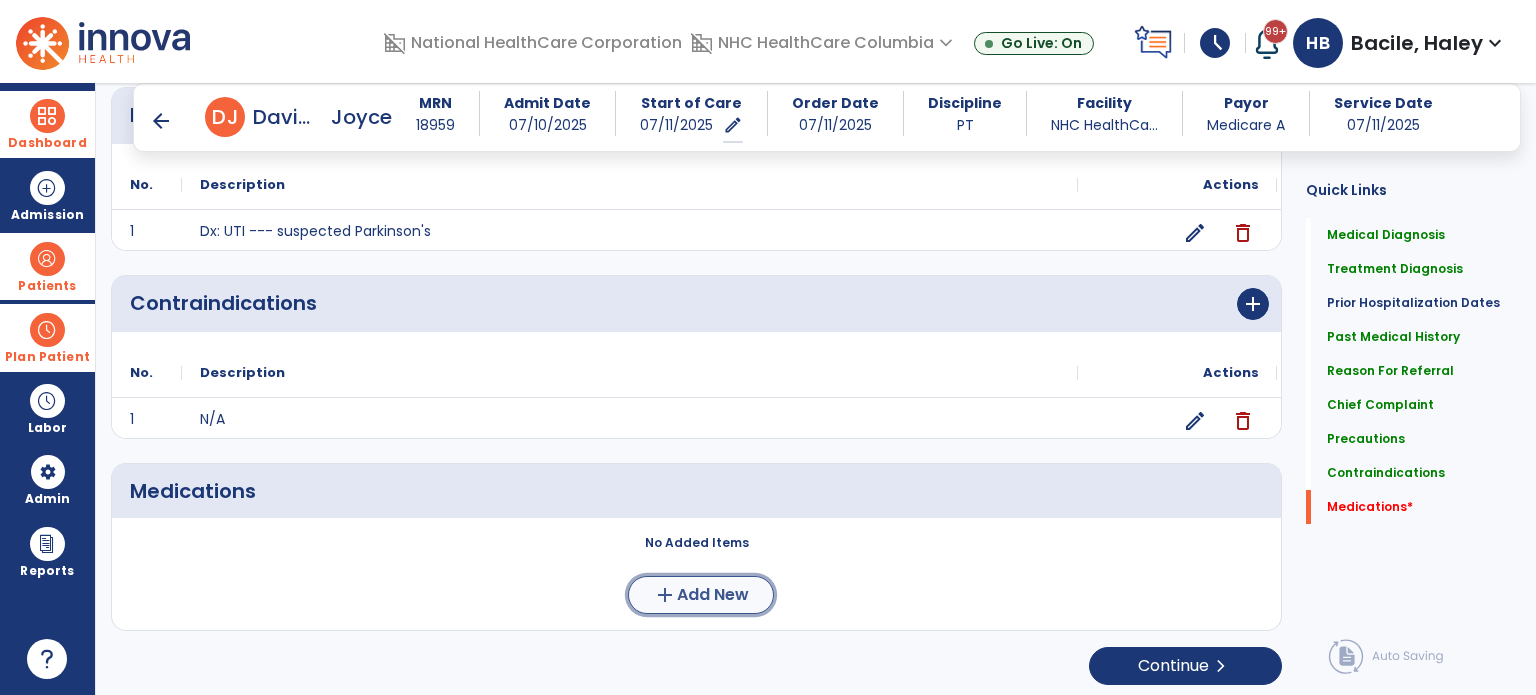 click on "Add New" 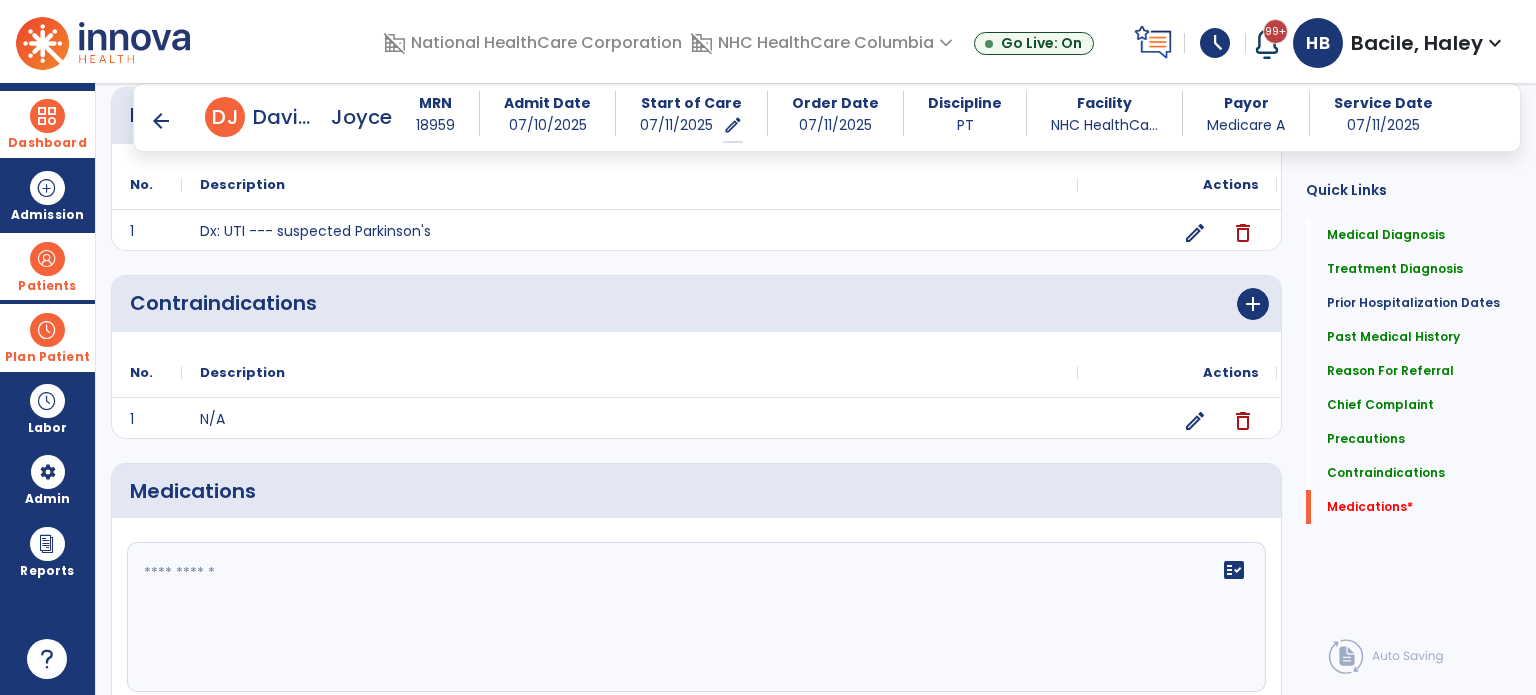 click on "fact_check" 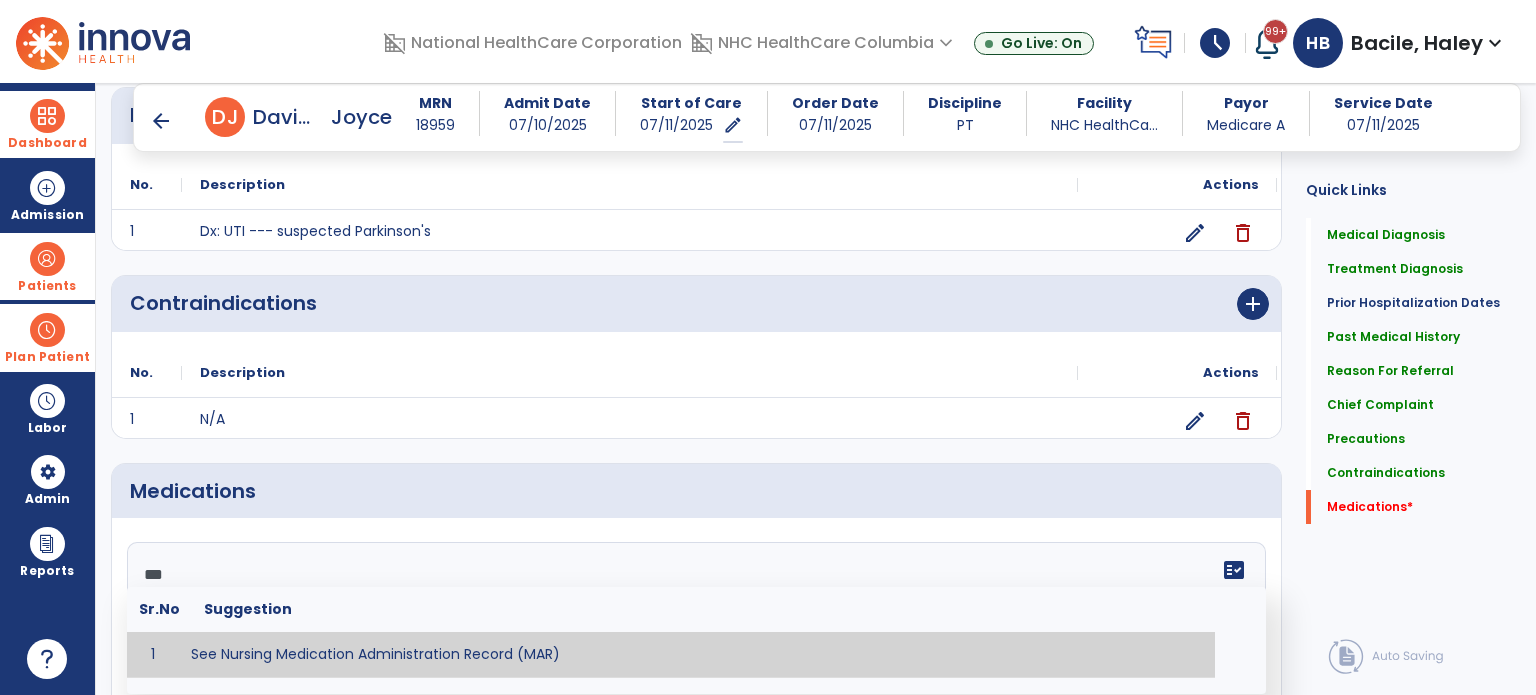 type on "**********" 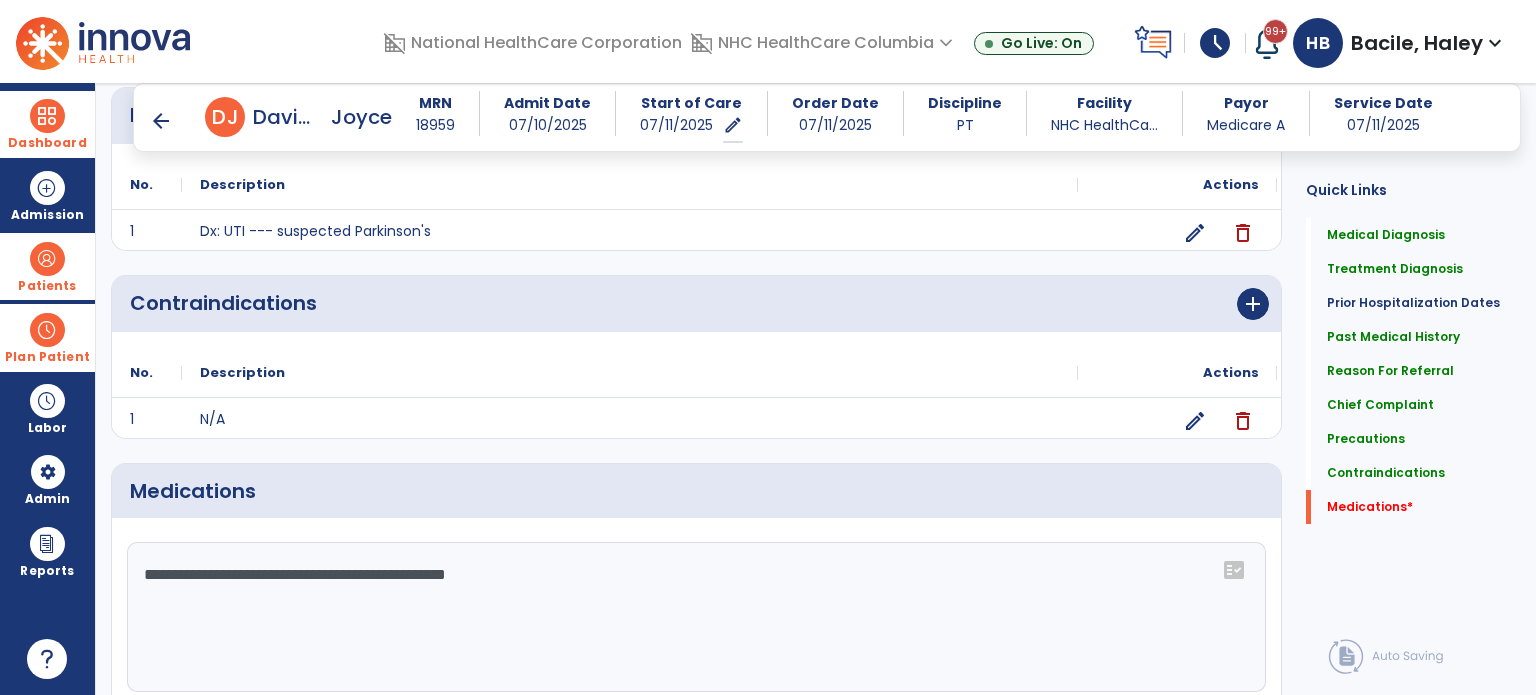 scroll, scrollTop: 1825, scrollLeft: 0, axis: vertical 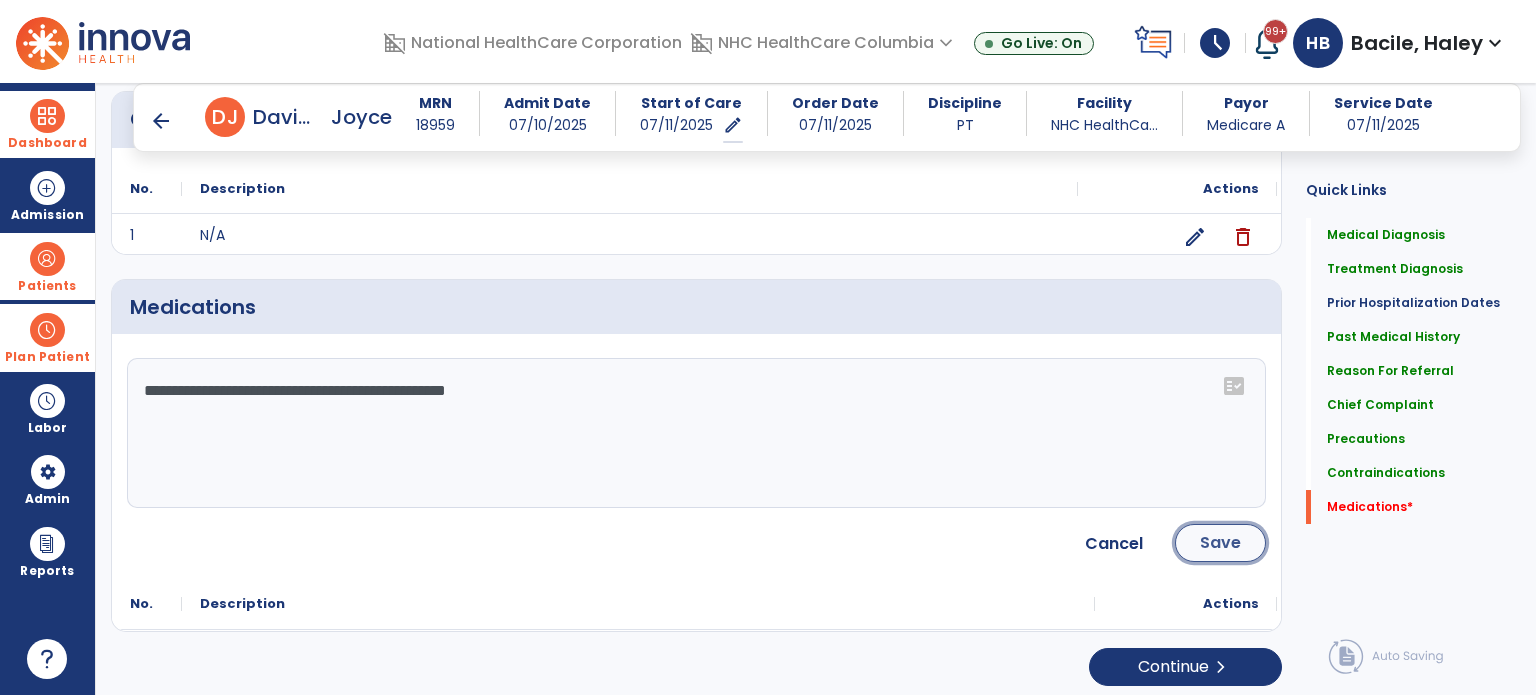 click on "Save" 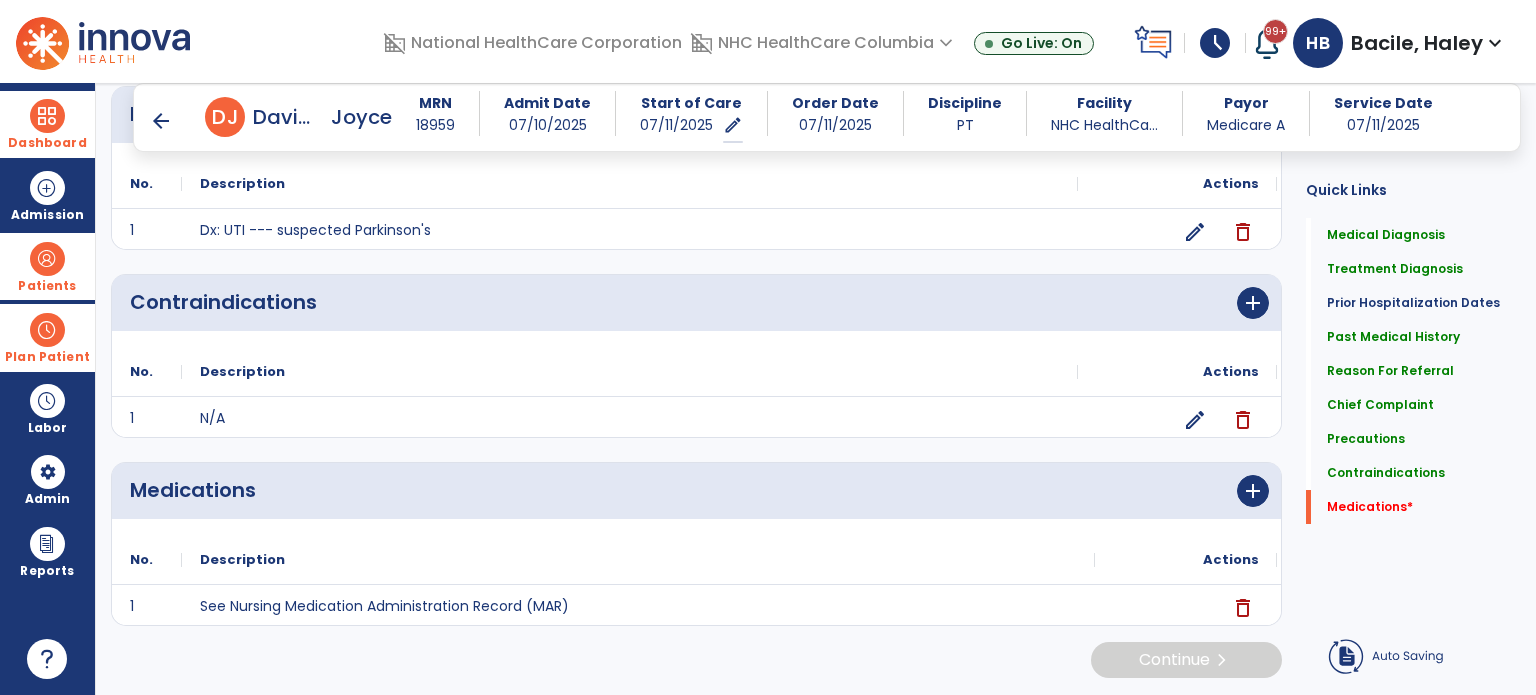 scroll, scrollTop: 1637, scrollLeft: 0, axis: vertical 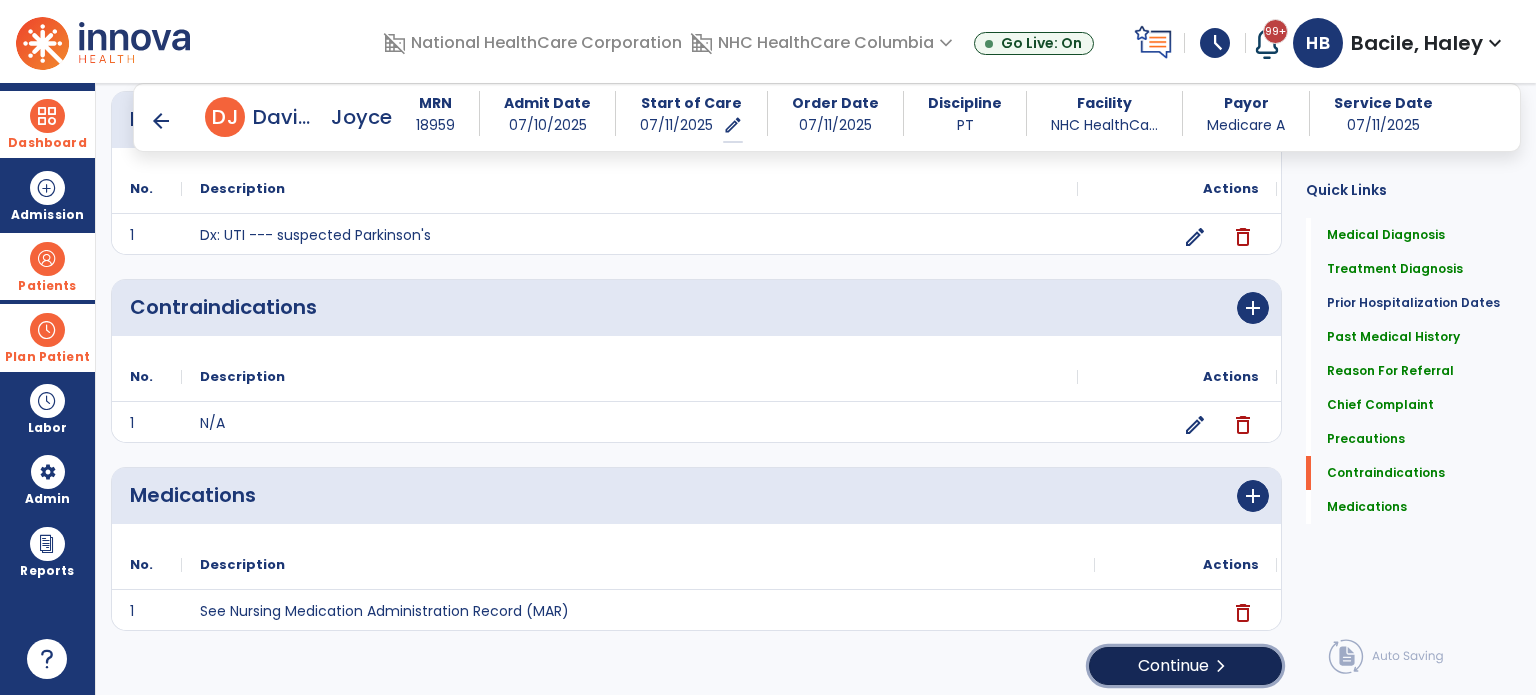 click on "Continue  chevron_right" 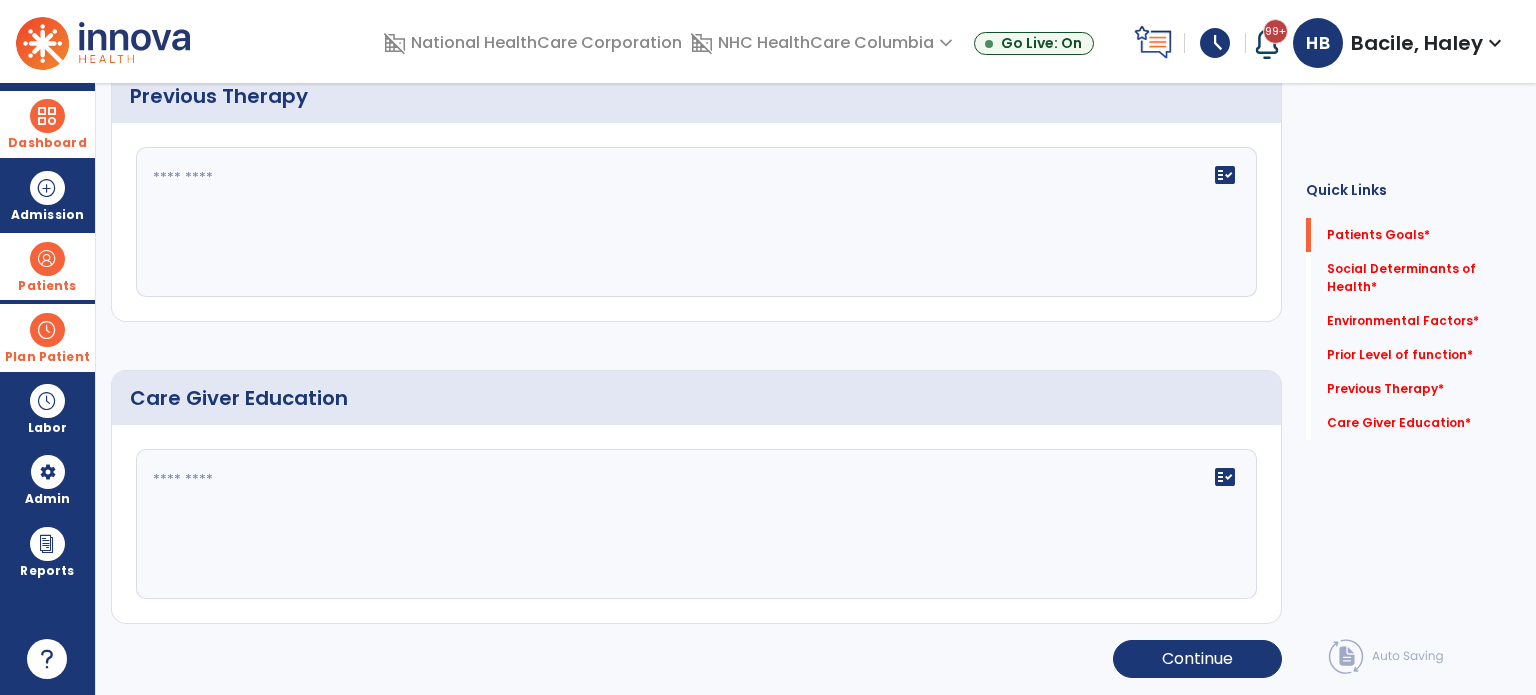 scroll, scrollTop: 0, scrollLeft: 0, axis: both 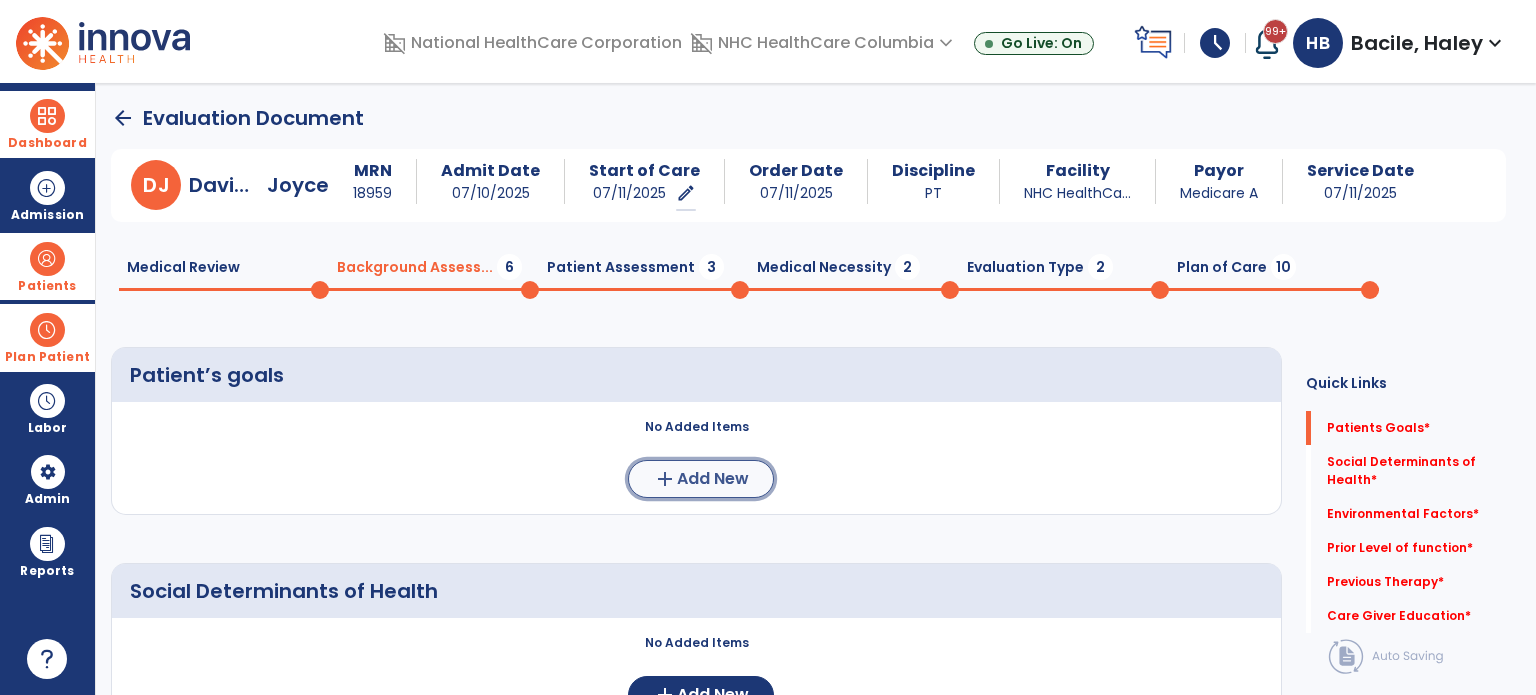 click on "Add New" 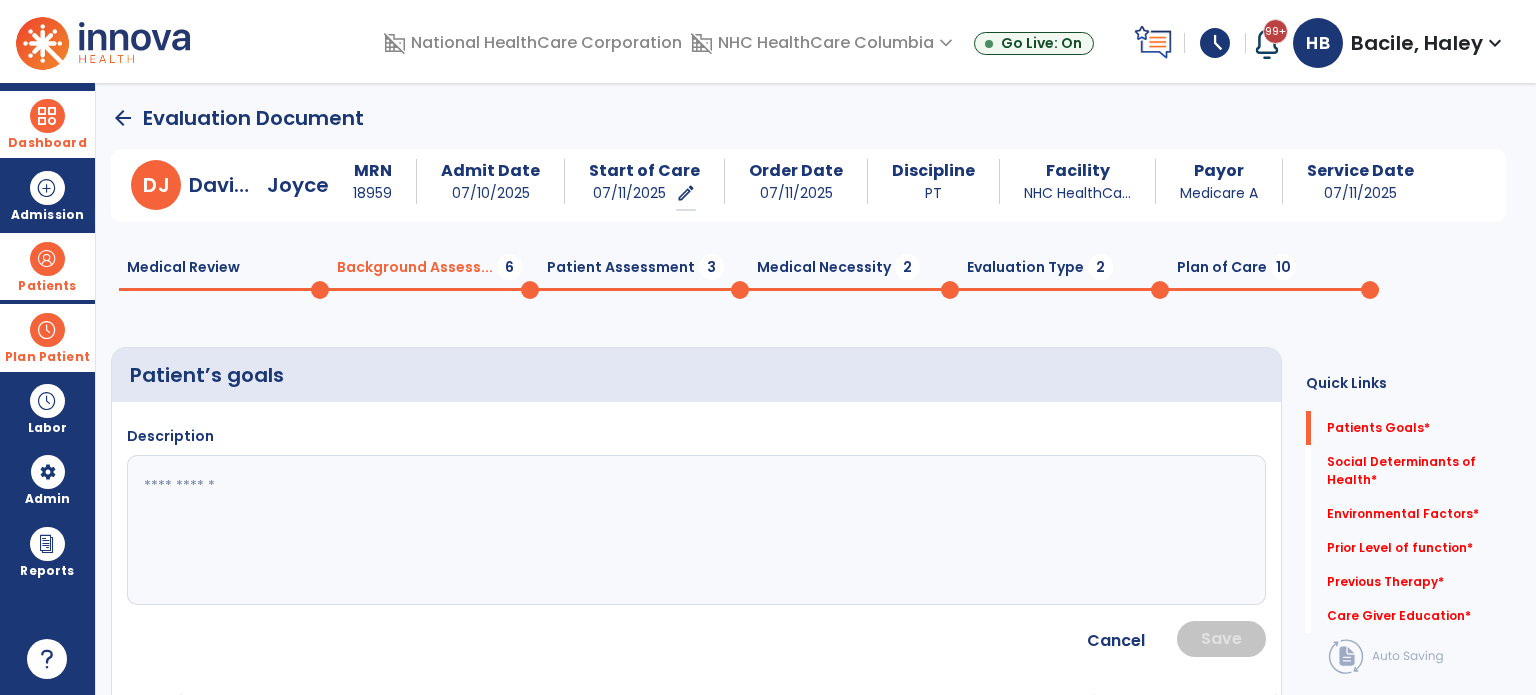 click 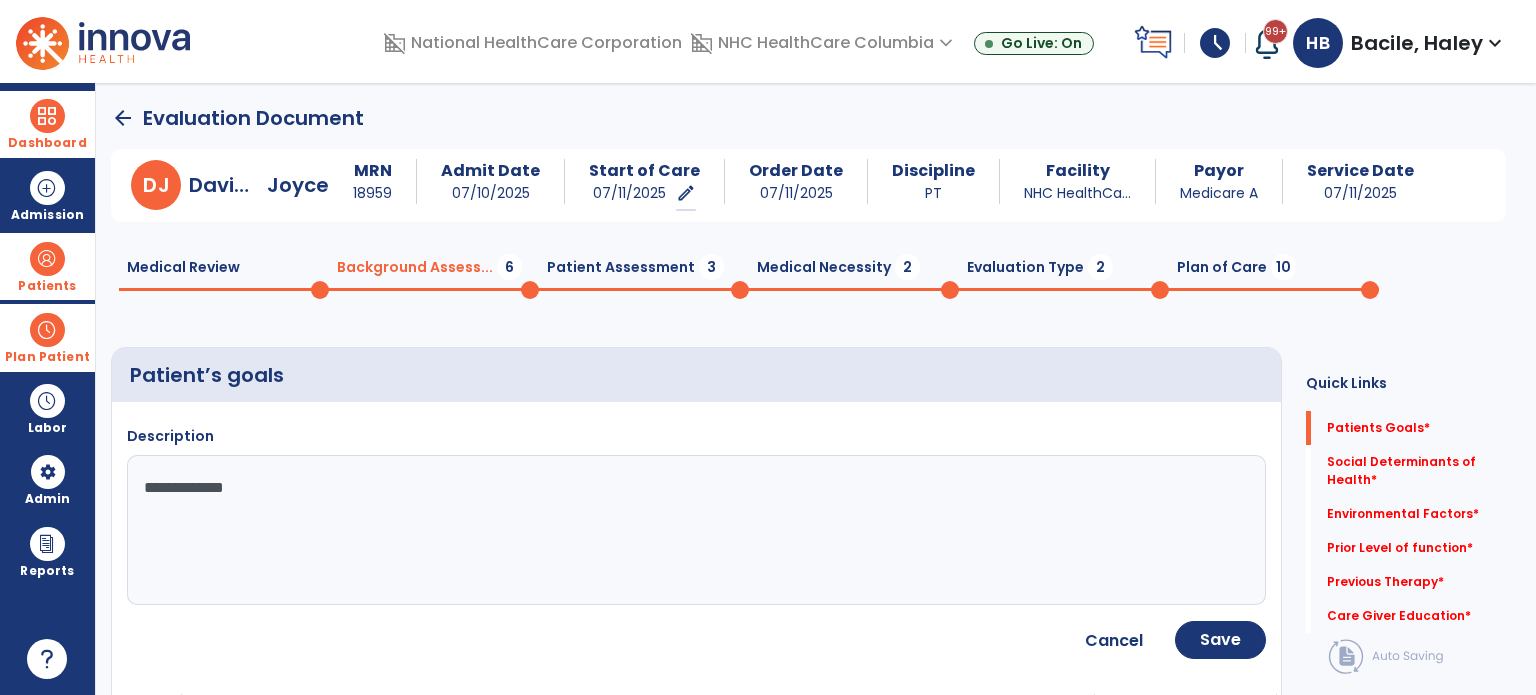 type on "**********" 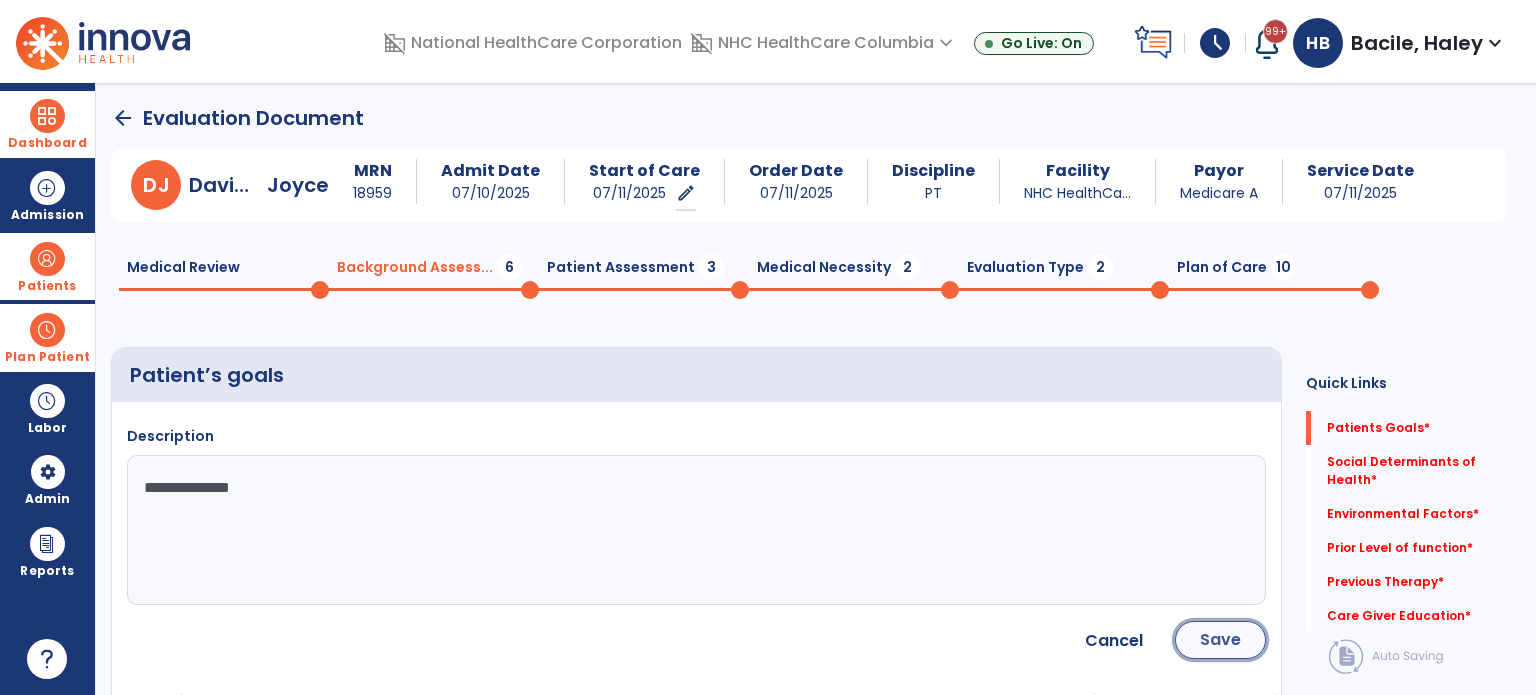 click on "Save" 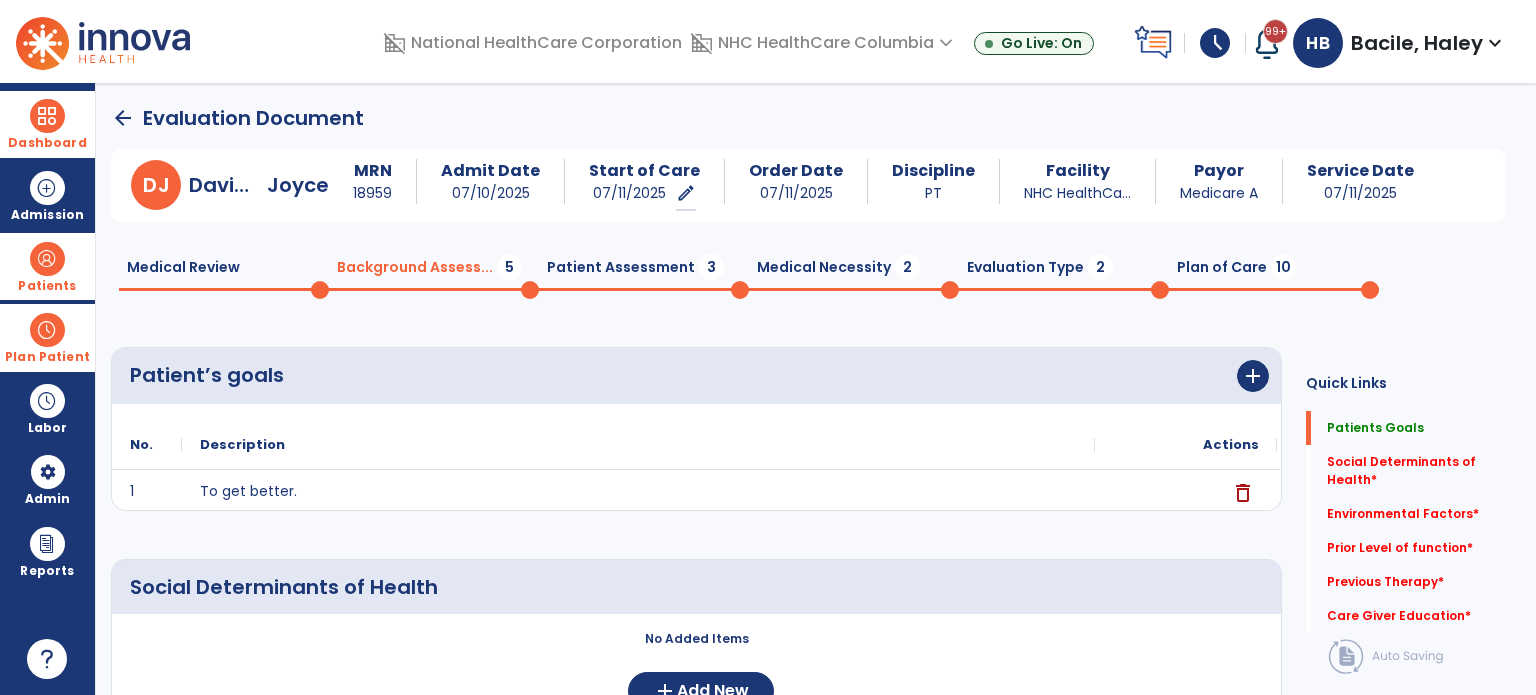 scroll, scrollTop: 227, scrollLeft: 0, axis: vertical 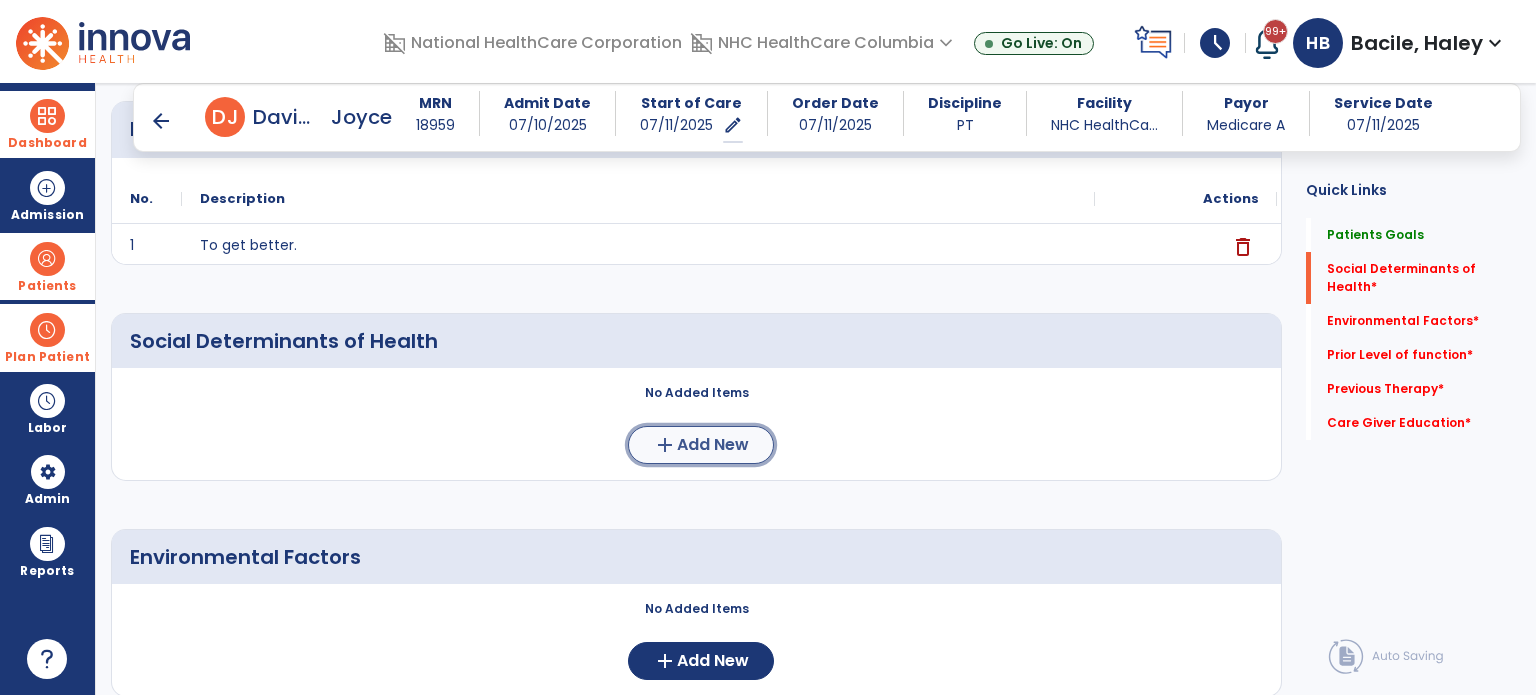 click on "Add New" 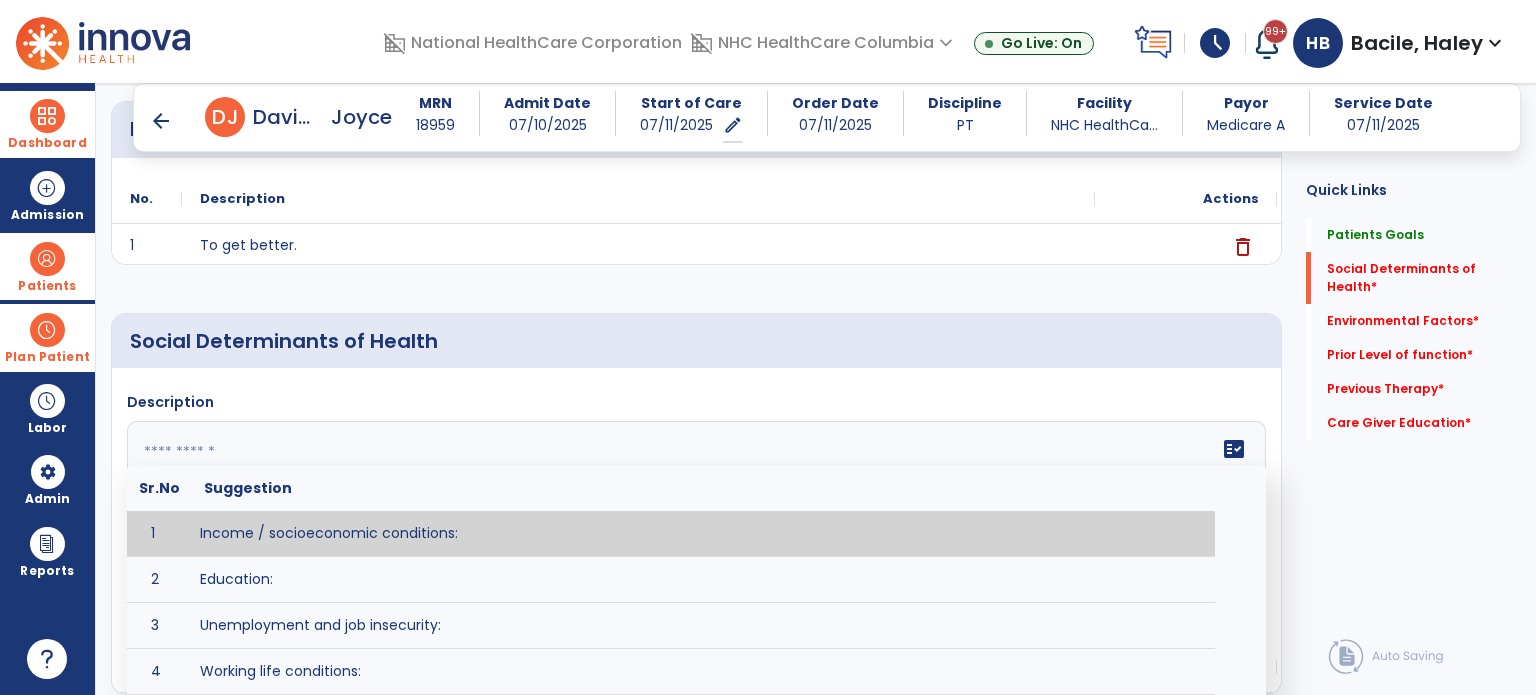 click 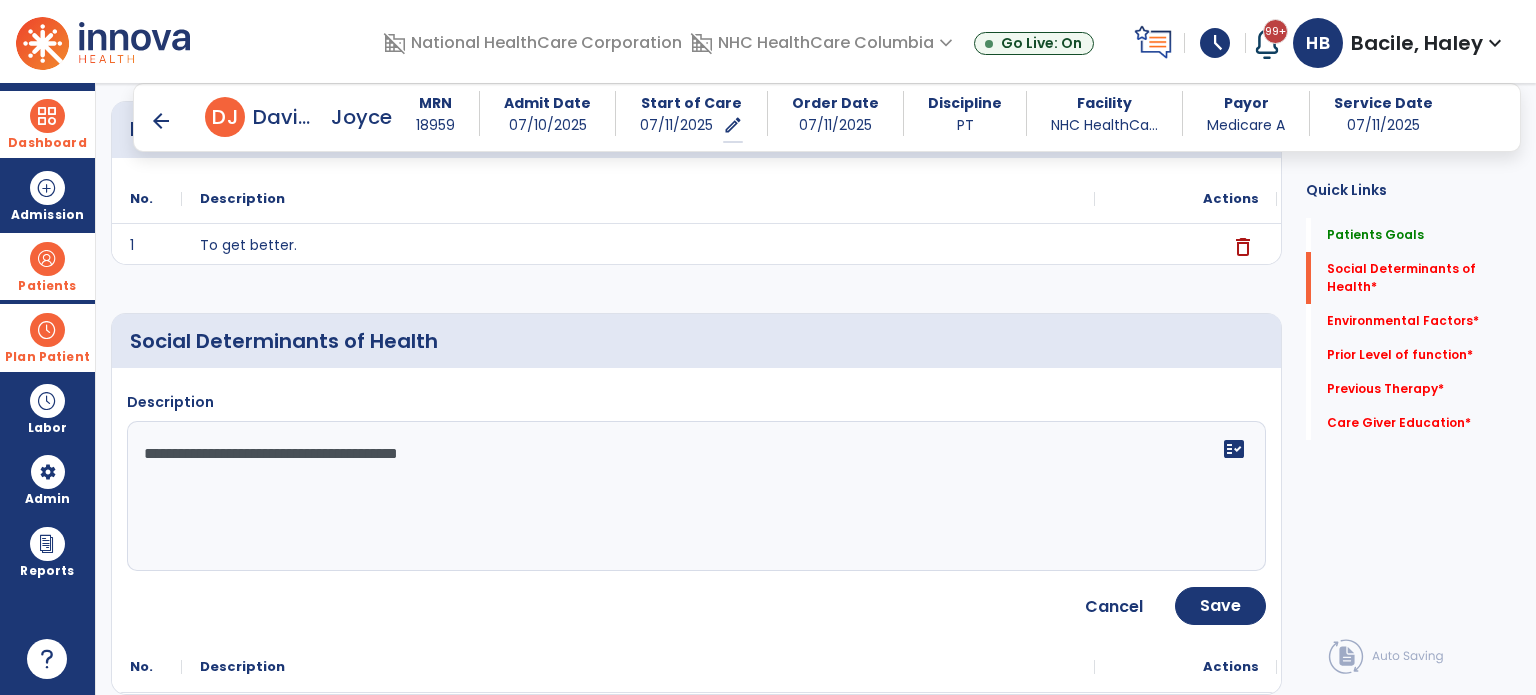 type on "**********" 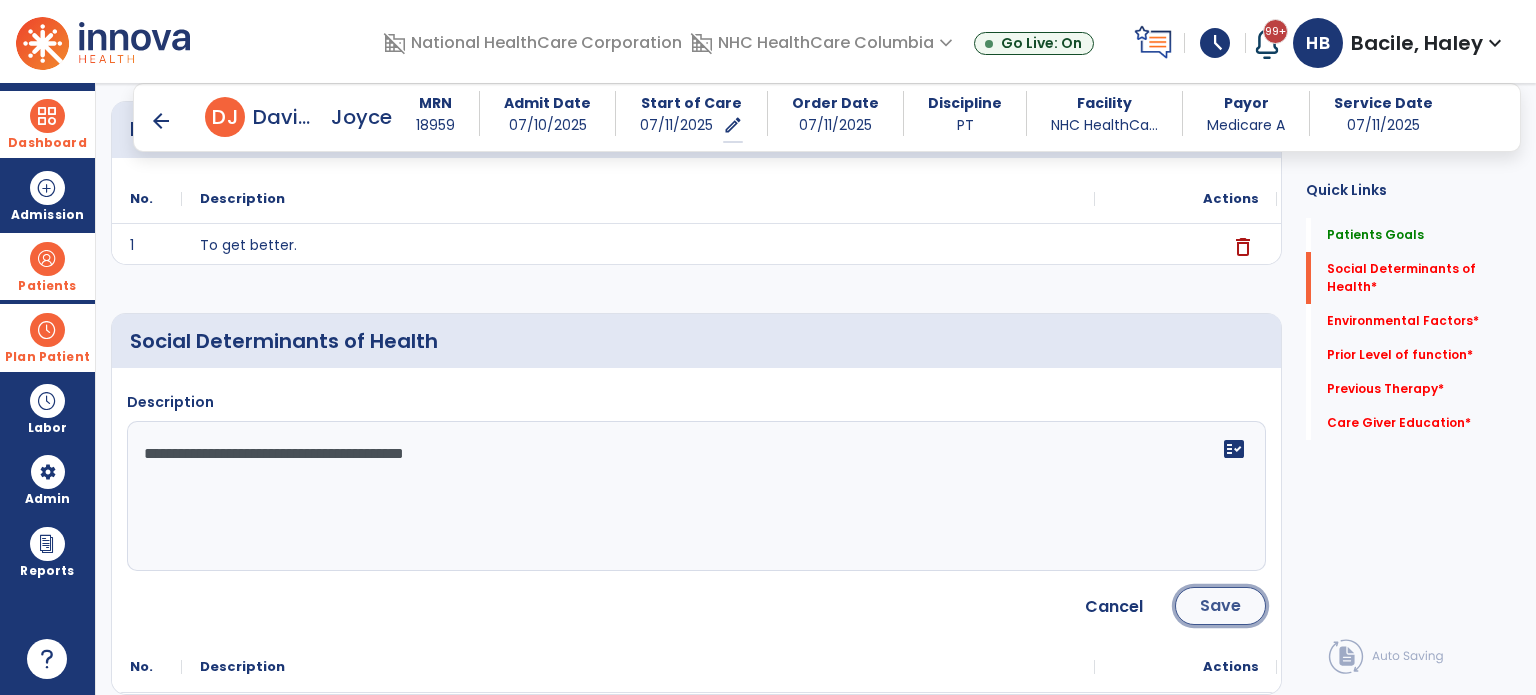 click on "Save" 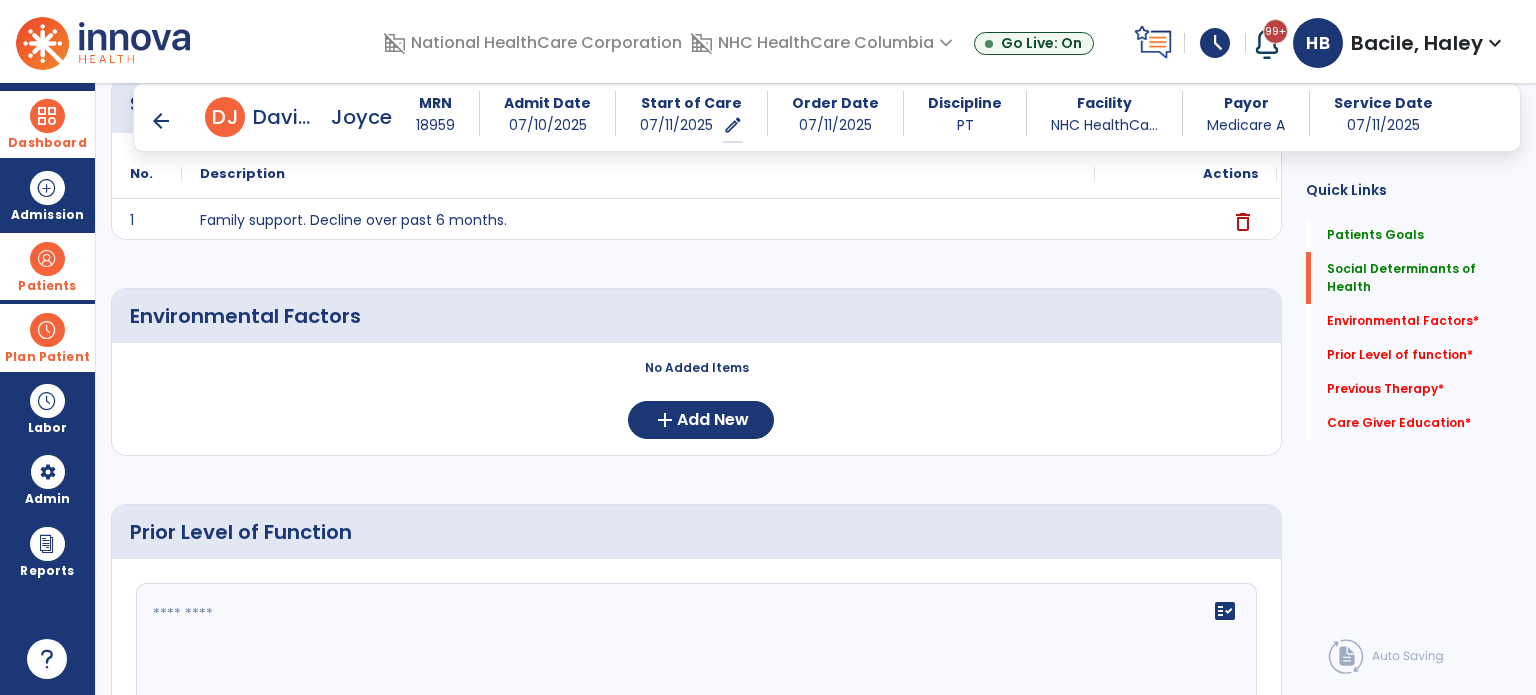 scroll, scrollTop: 491, scrollLeft: 0, axis: vertical 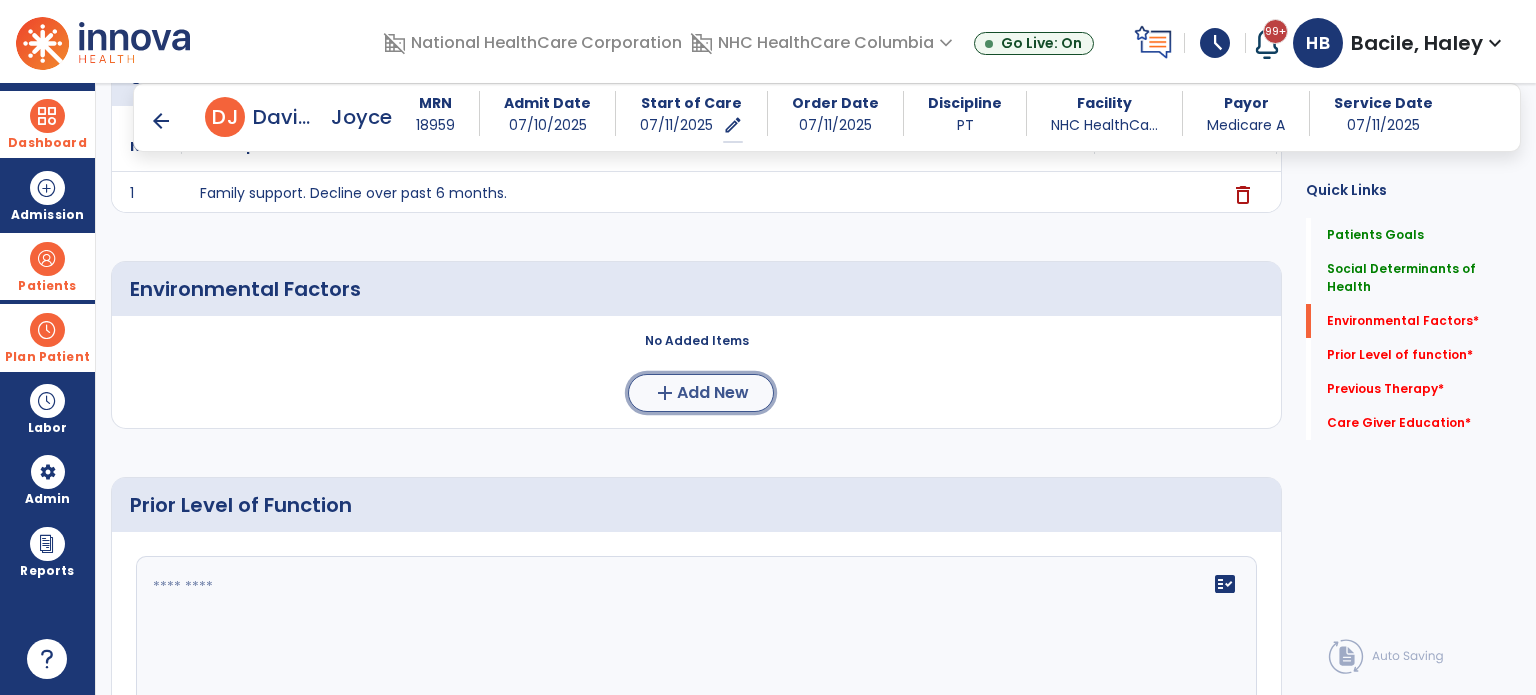 click on "Add New" 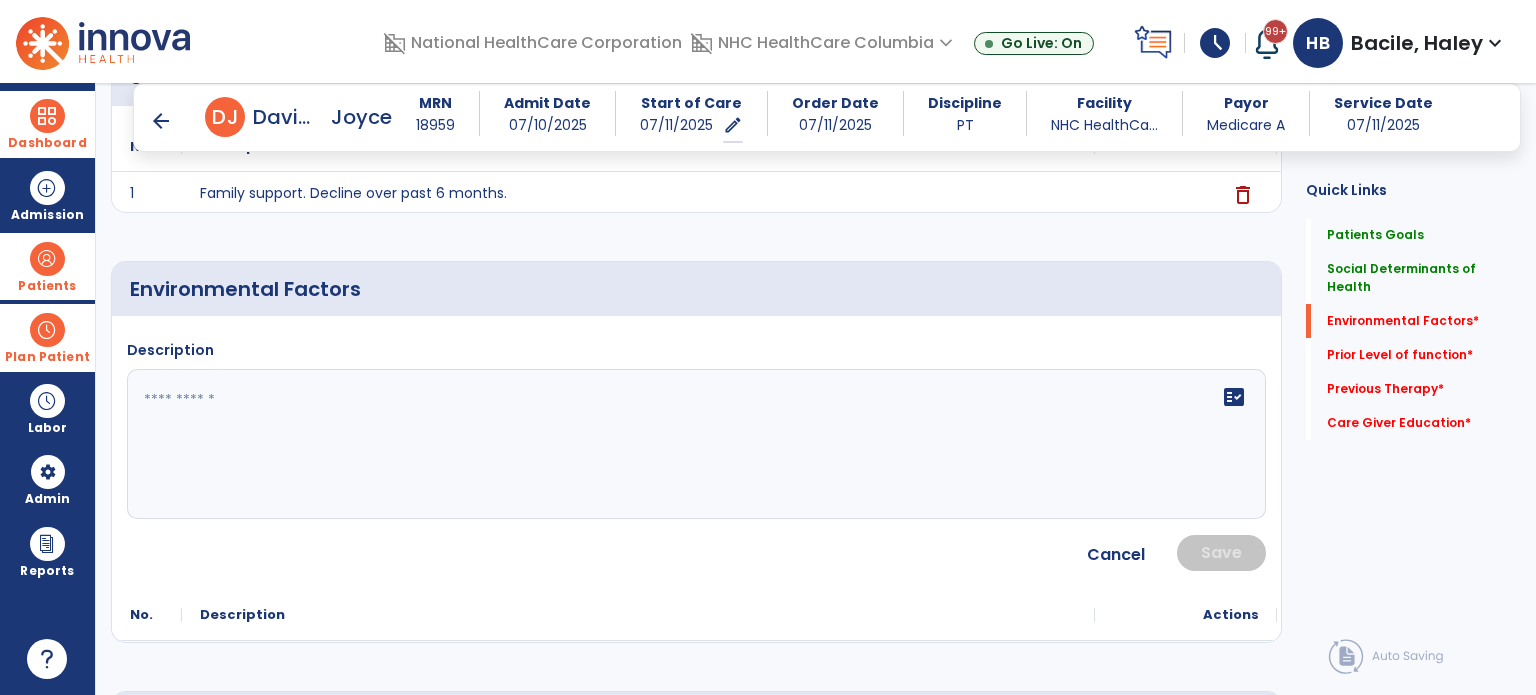click on "fact_check" 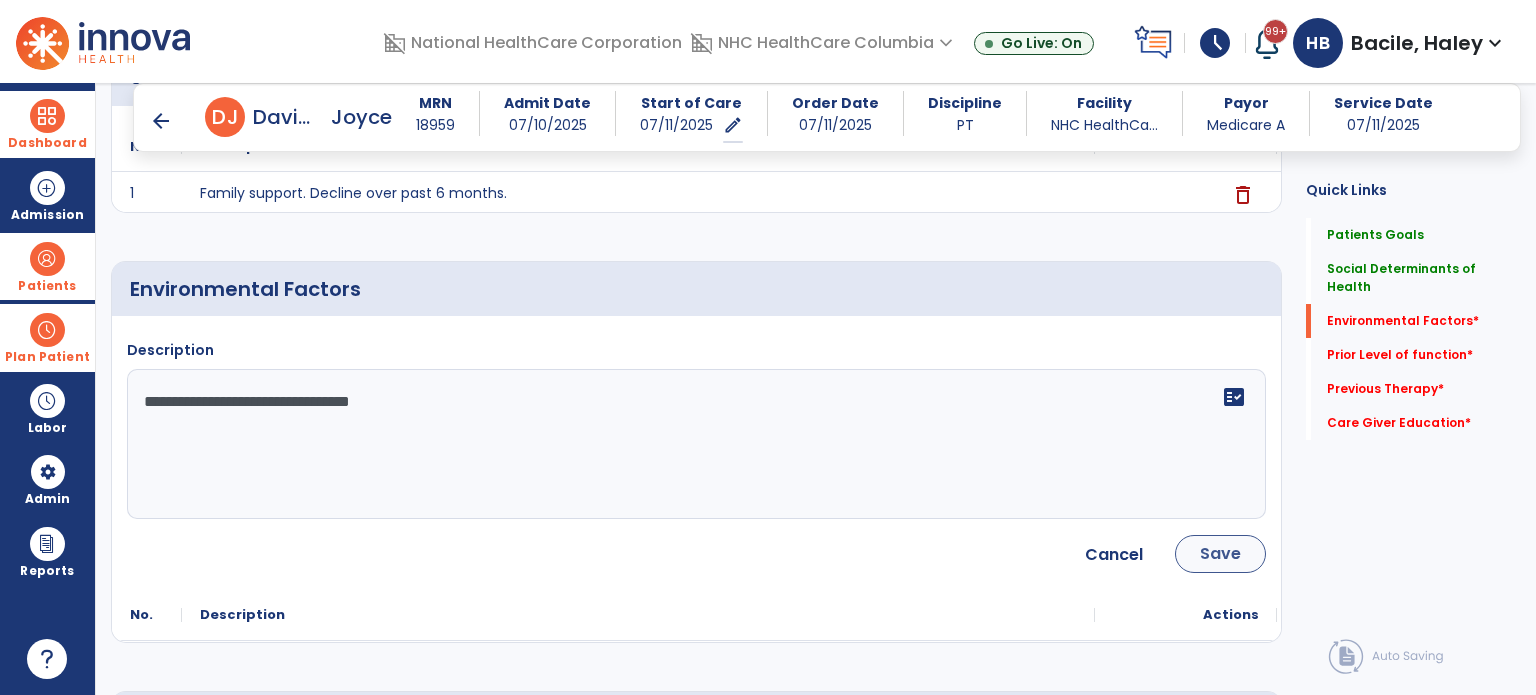type on "**********" 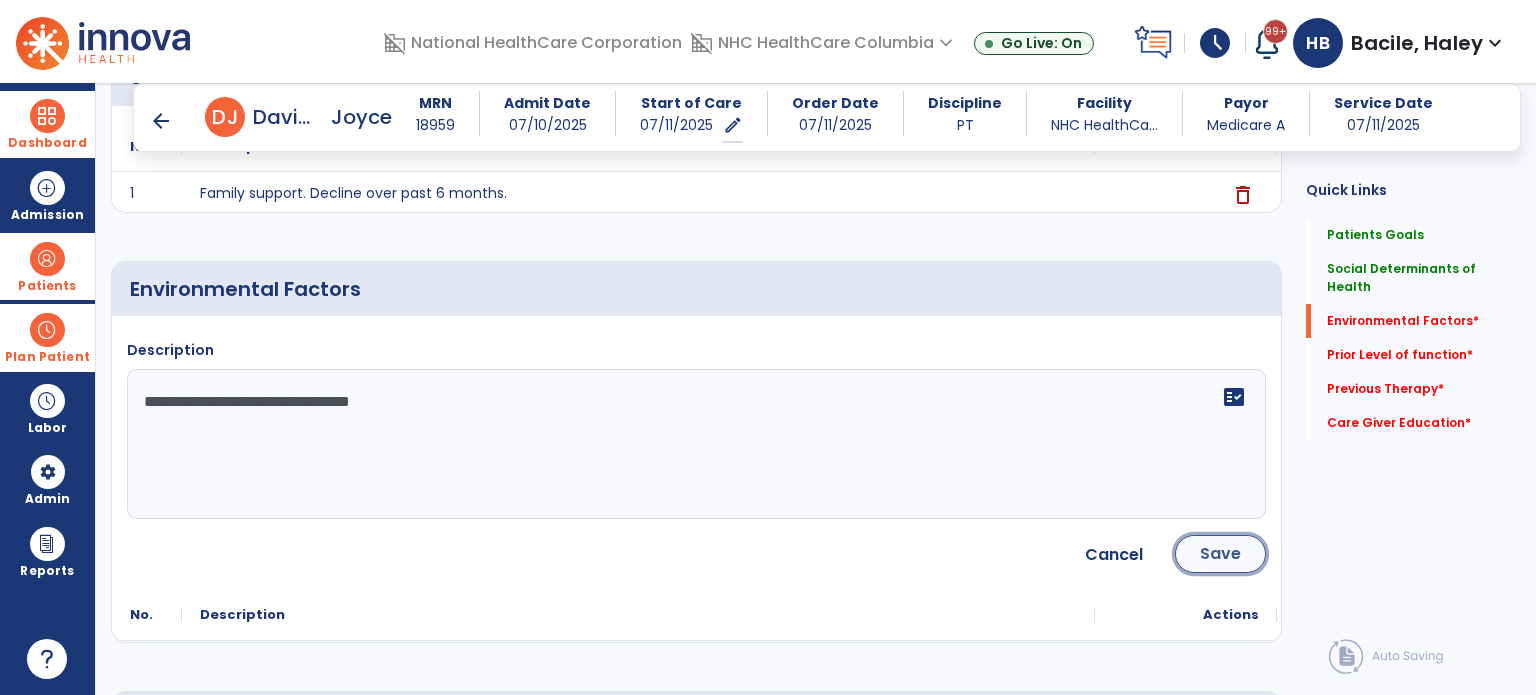 click on "Save" 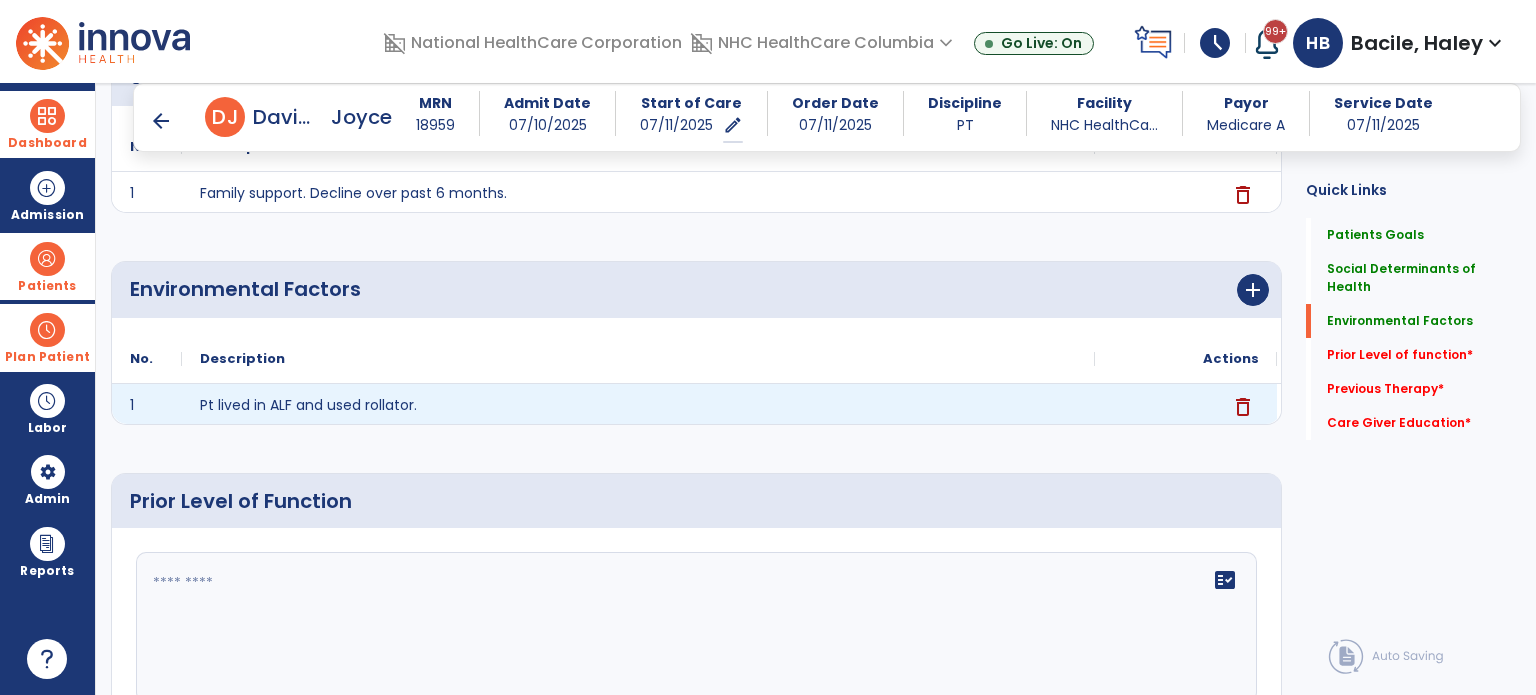 scroll, scrollTop: 751, scrollLeft: 0, axis: vertical 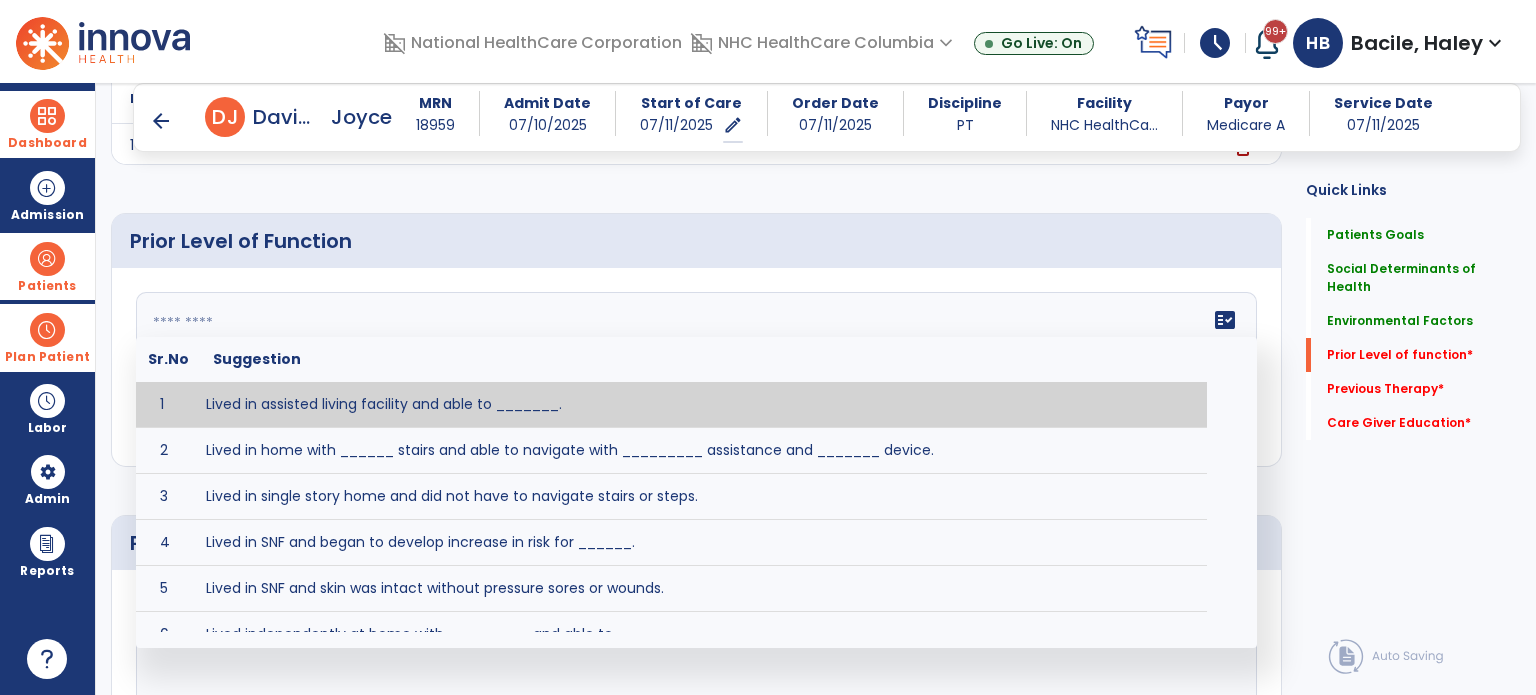 click 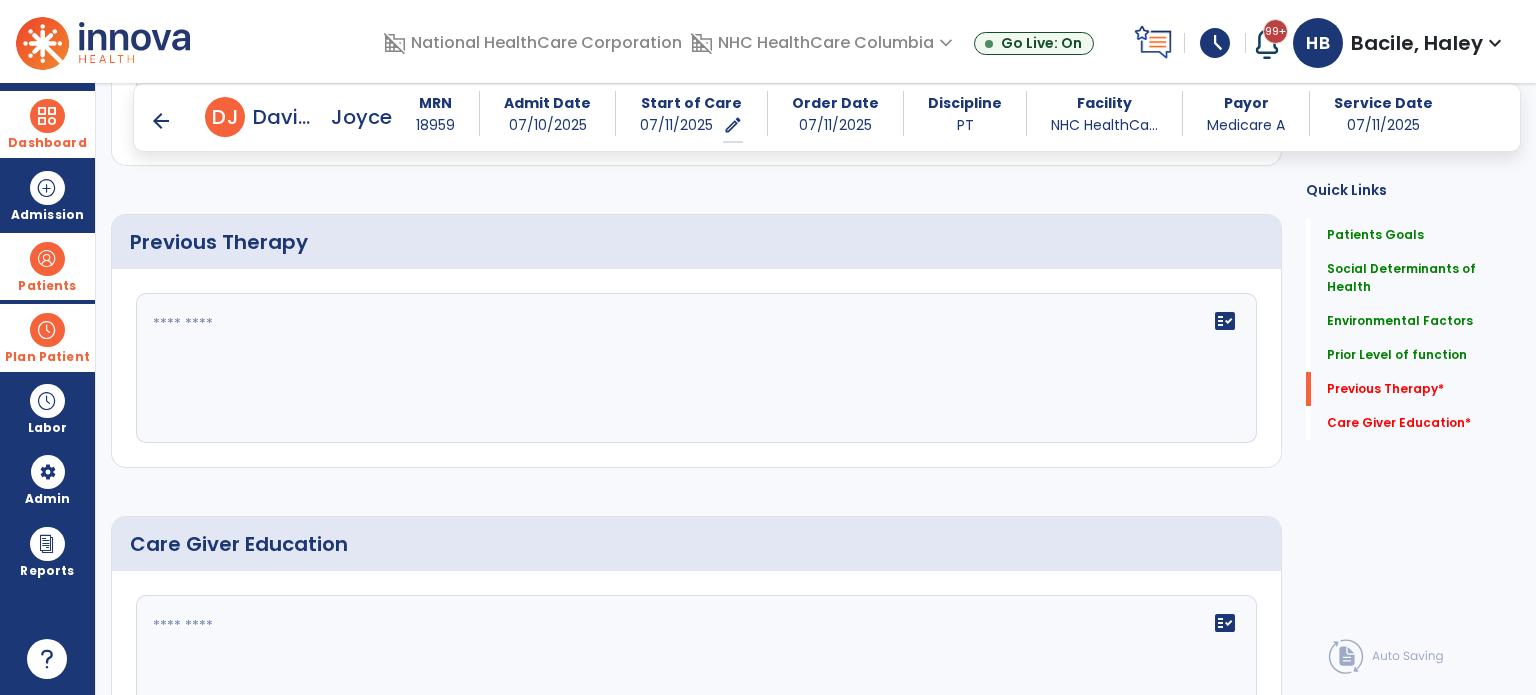 scroll, scrollTop: 1056, scrollLeft: 0, axis: vertical 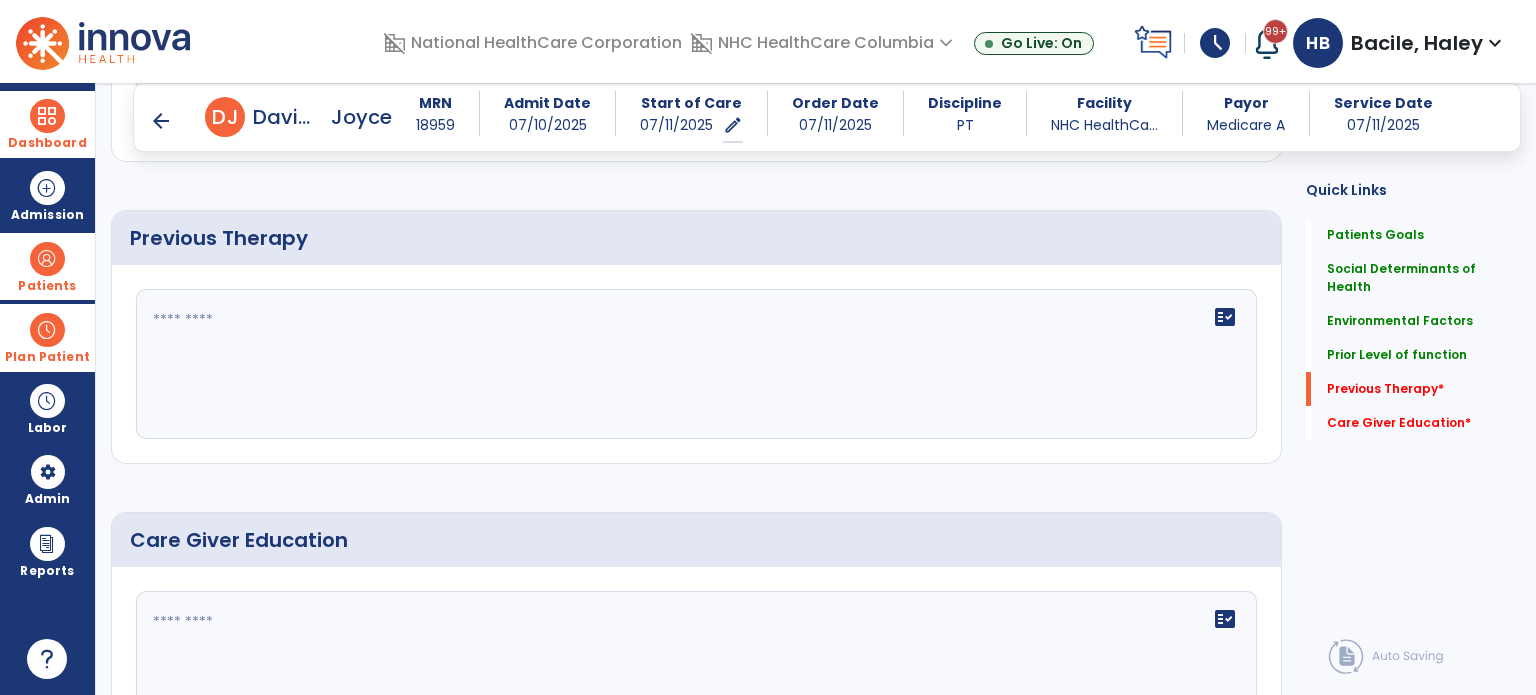 type on "**********" 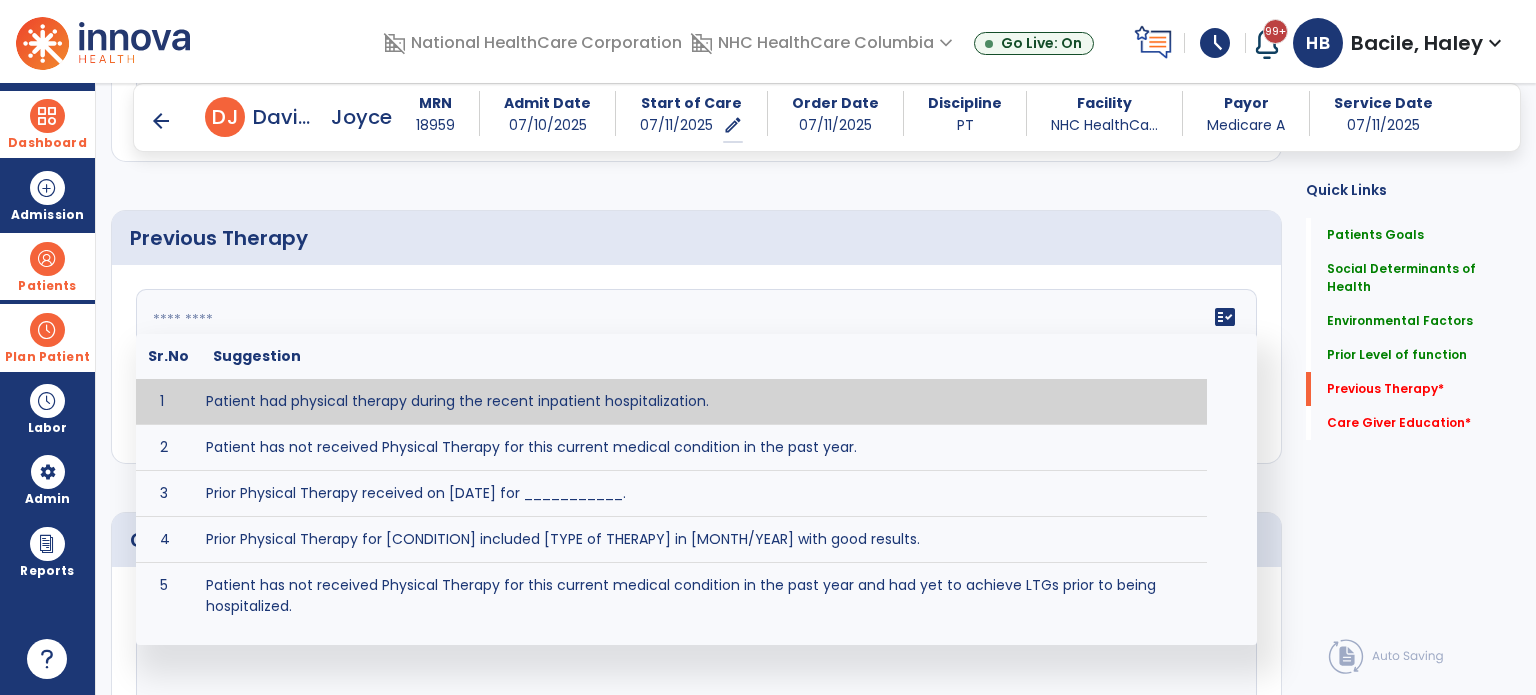 type on "**********" 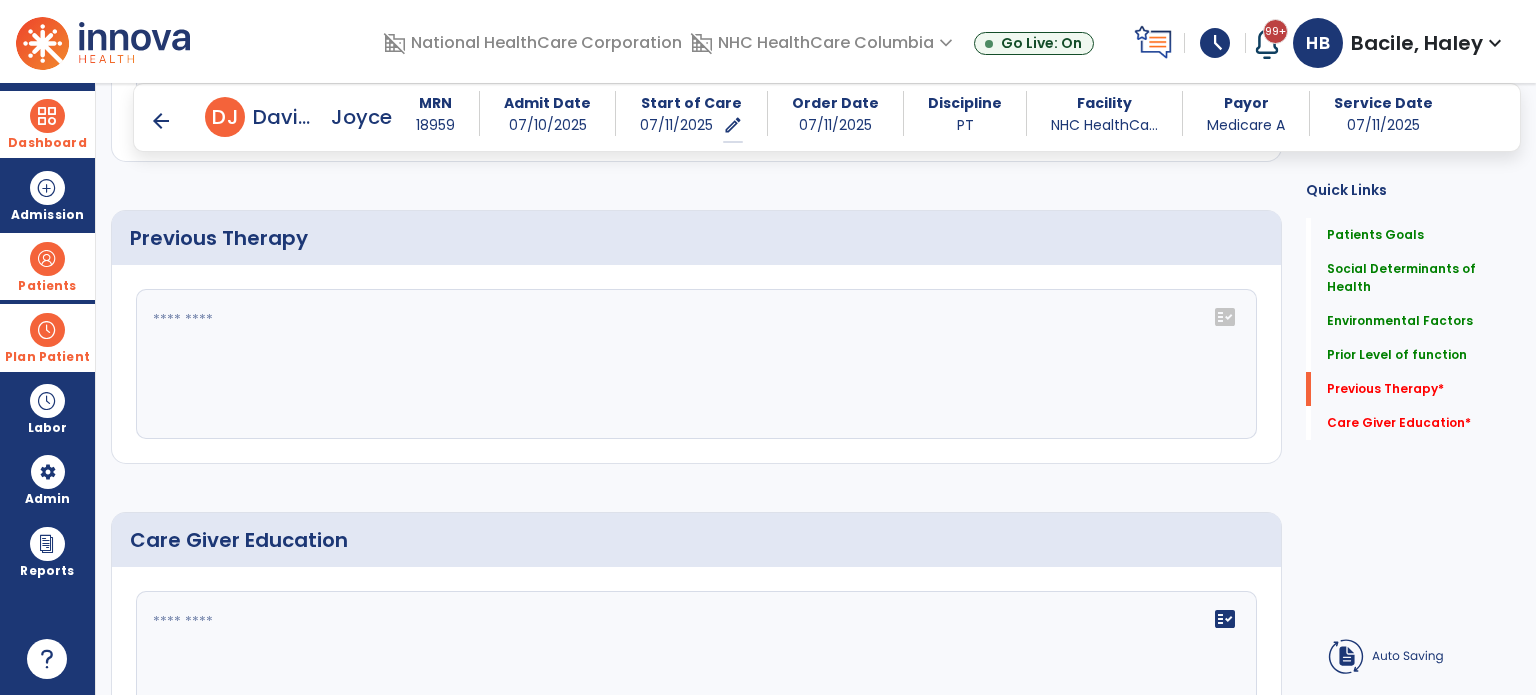 type on "**********" 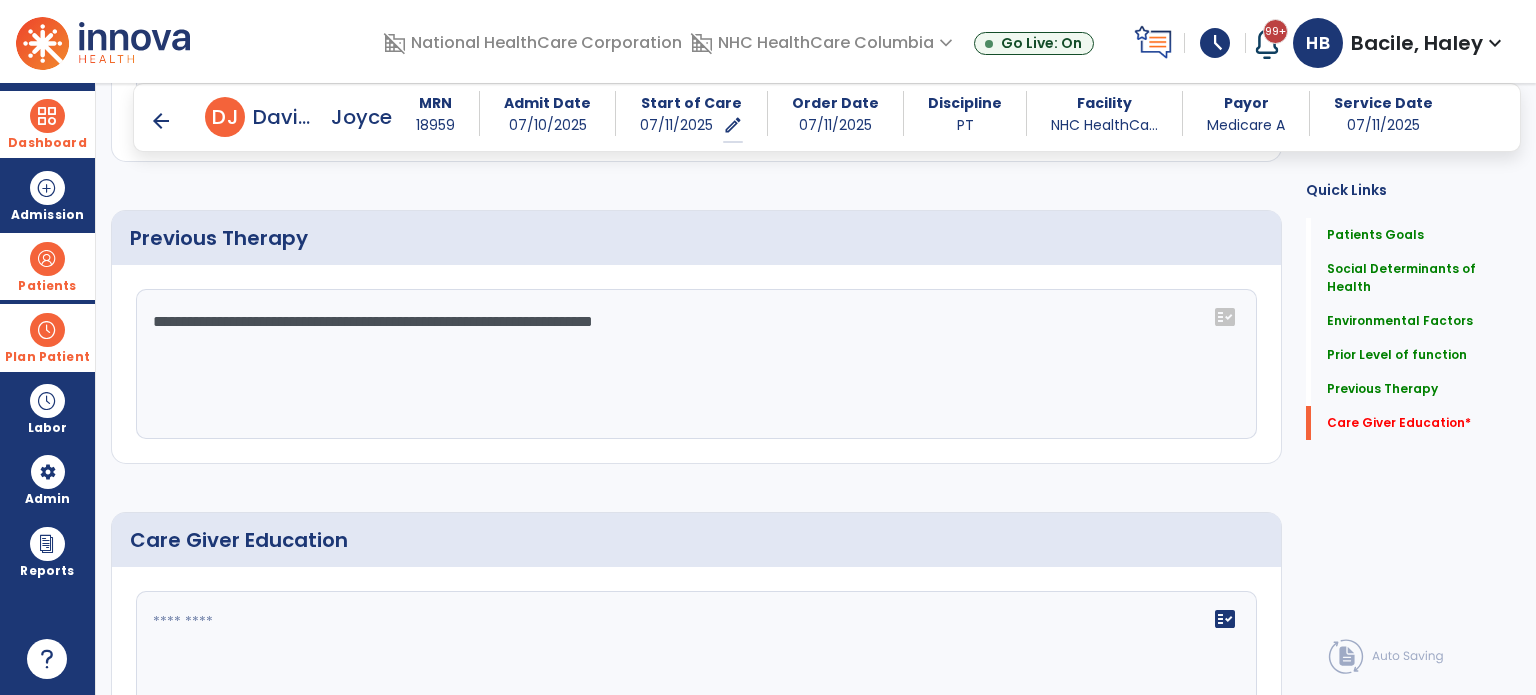 scroll, scrollTop: 1192, scrollLeft: 0, axis: vertical 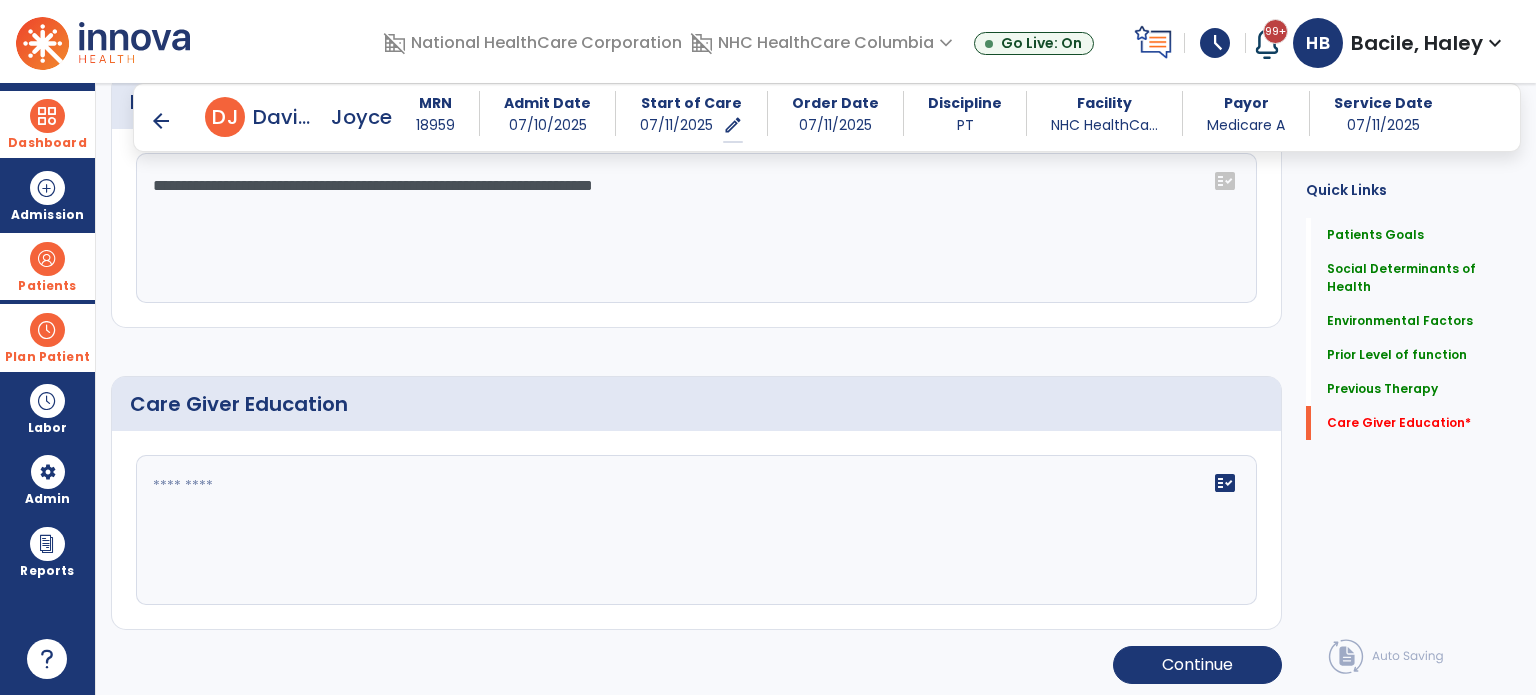 click 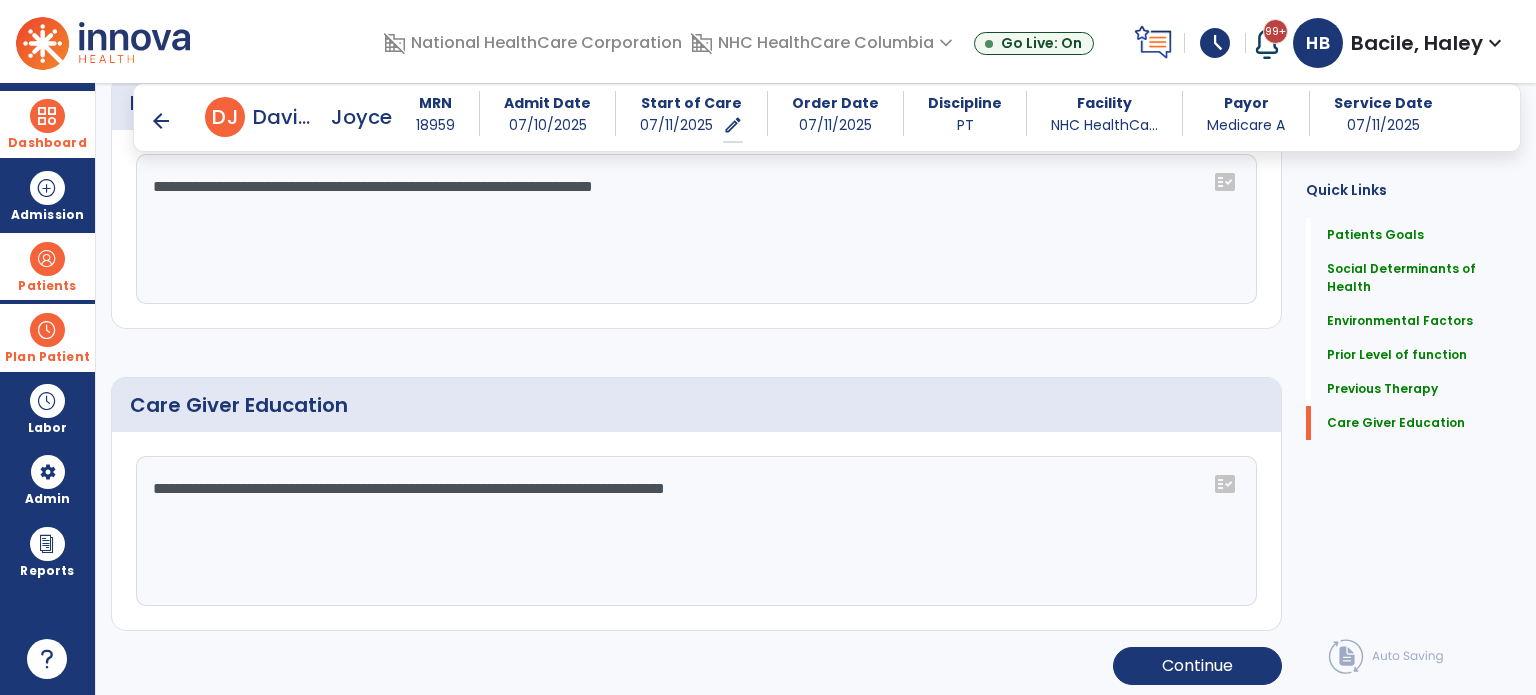 scroll, scrollTop: 1192, scrollLeft: 0, axis: vertical 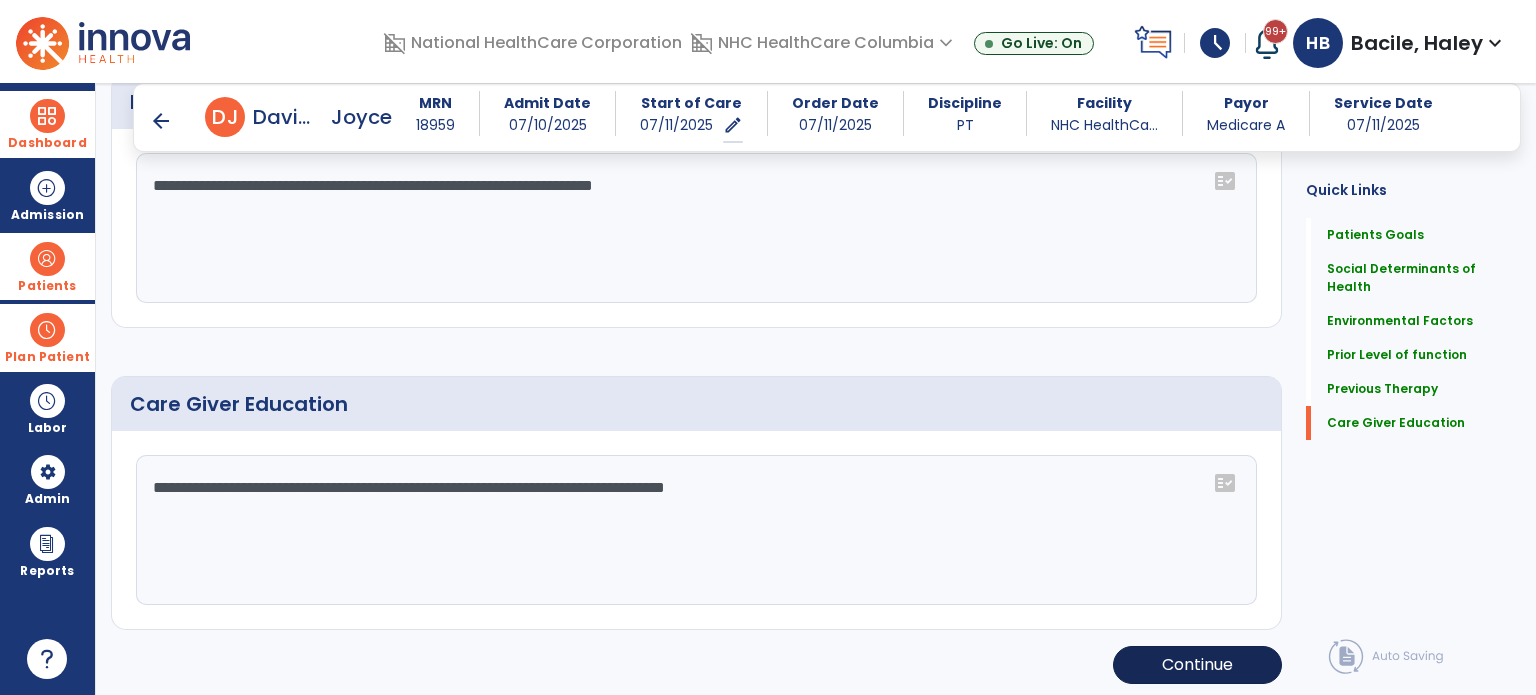type on "**********" 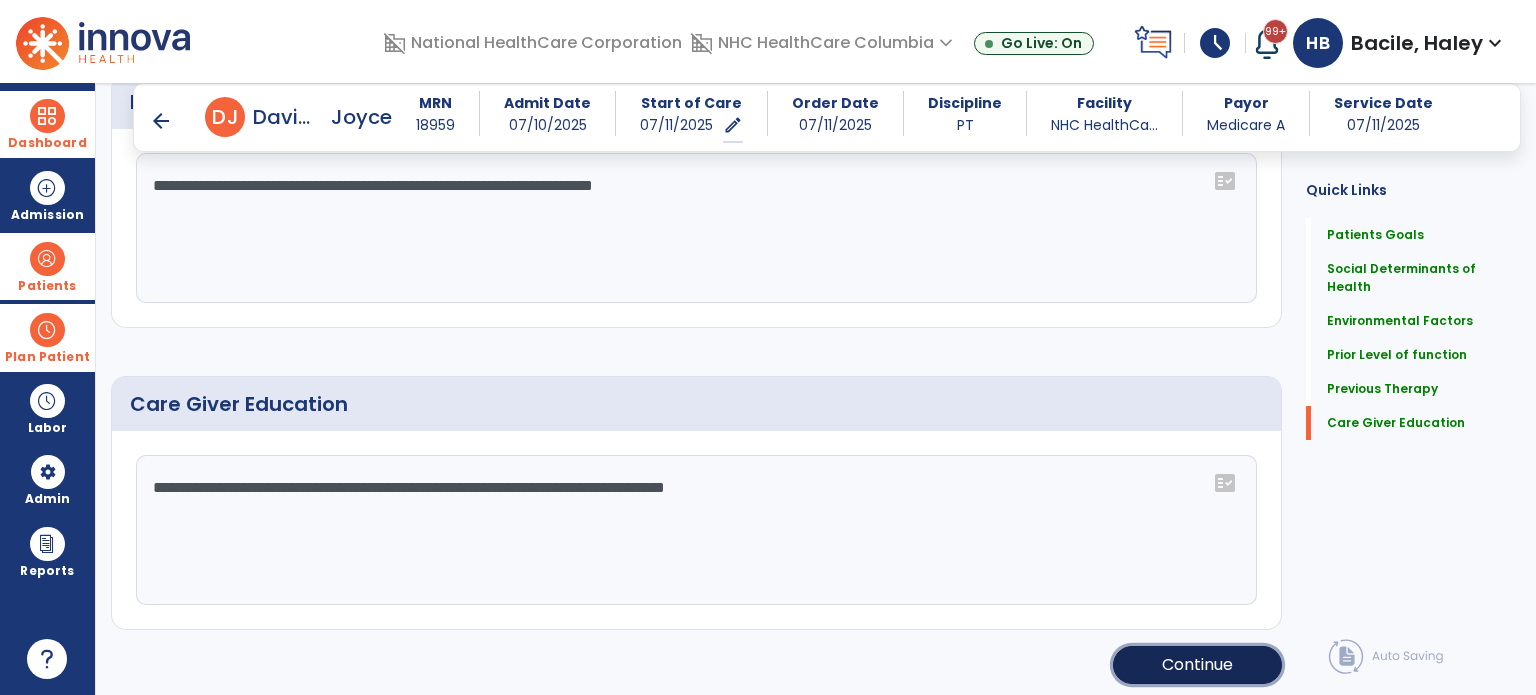 click on "Continue" 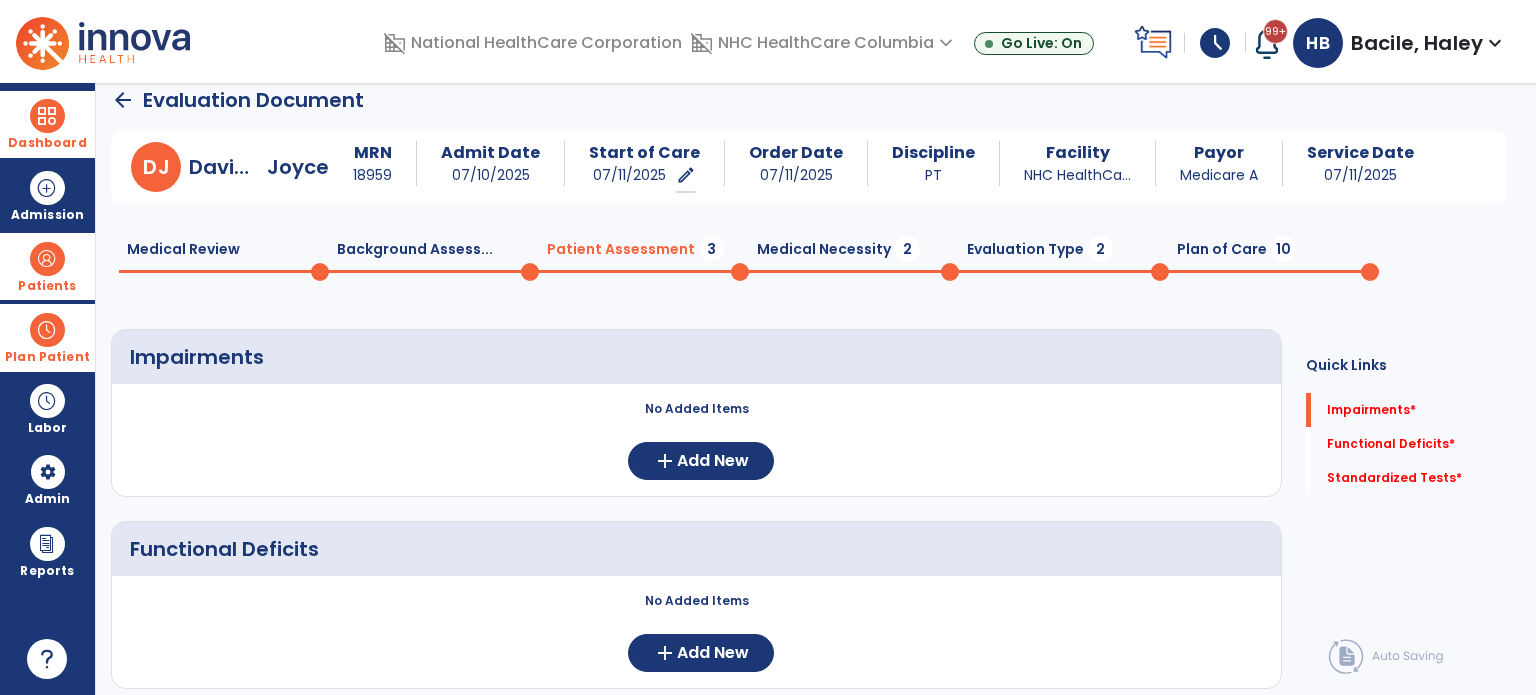 scroll, scrollTop: 0, scrollLeft: 0, axis: both 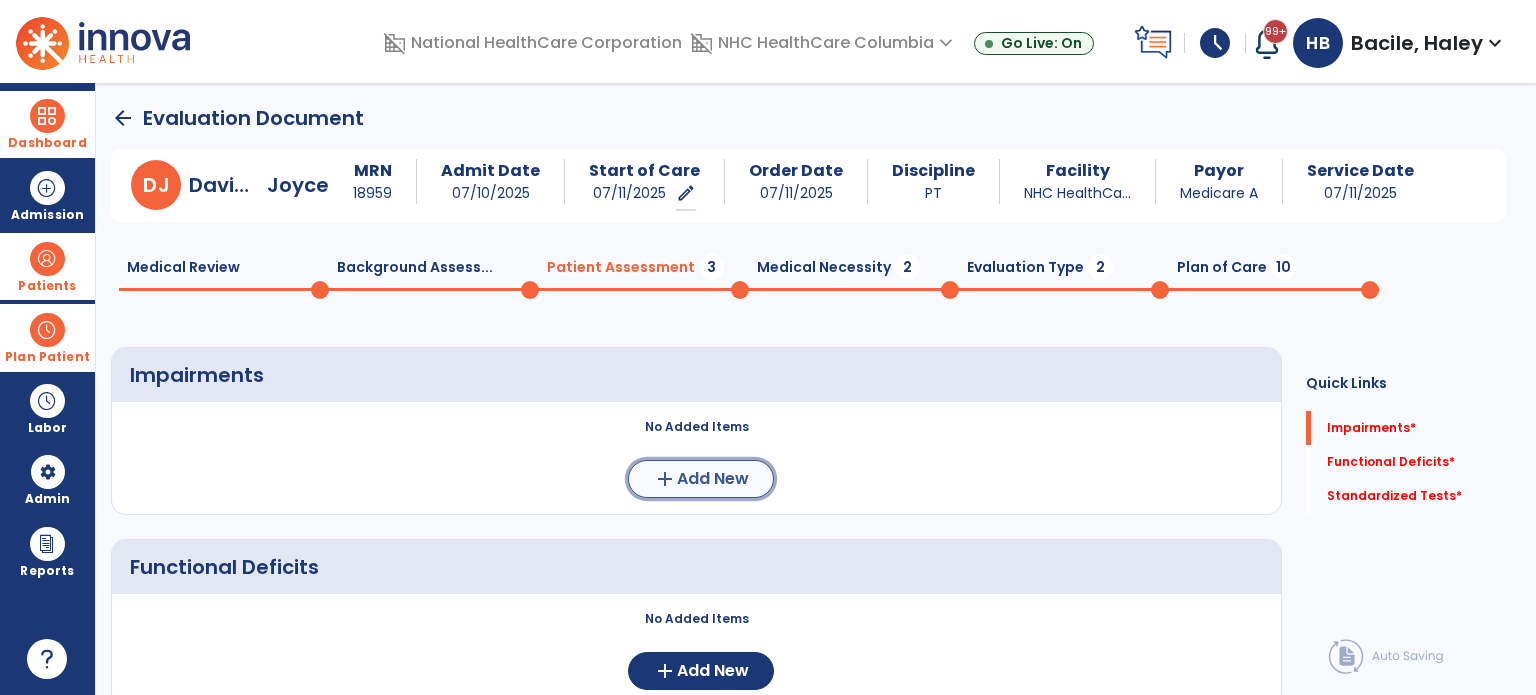 click on "Add New" 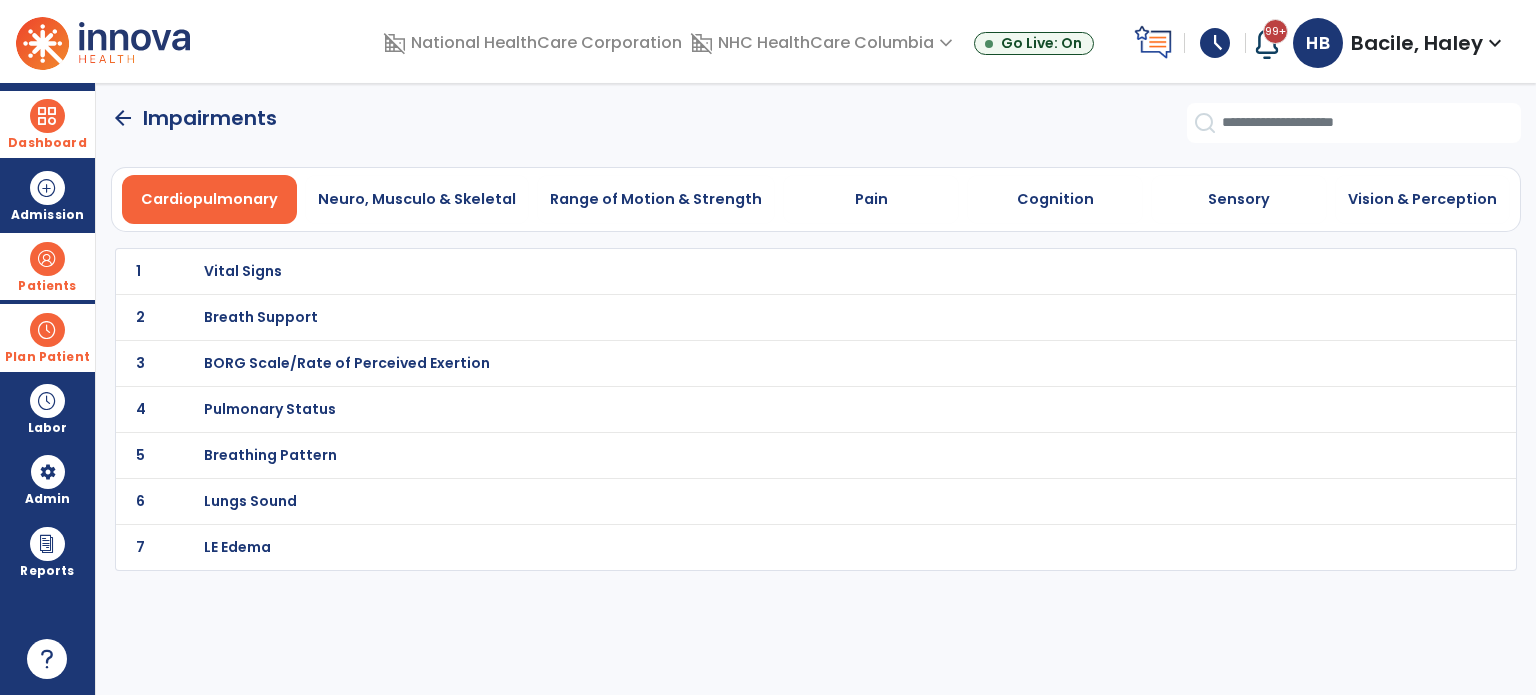 click on "Vital Signs" at bounding box center [243, 271] 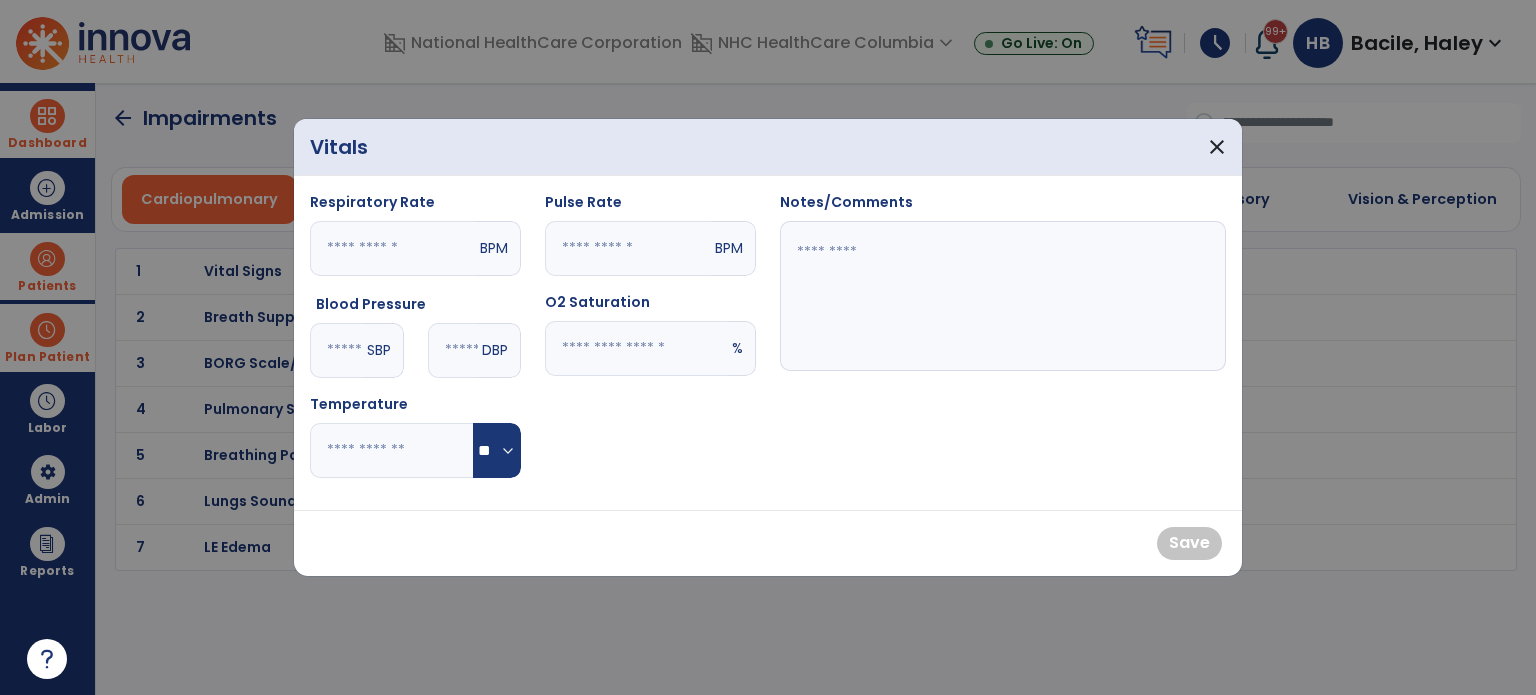 click at bounding box center (636, 348) 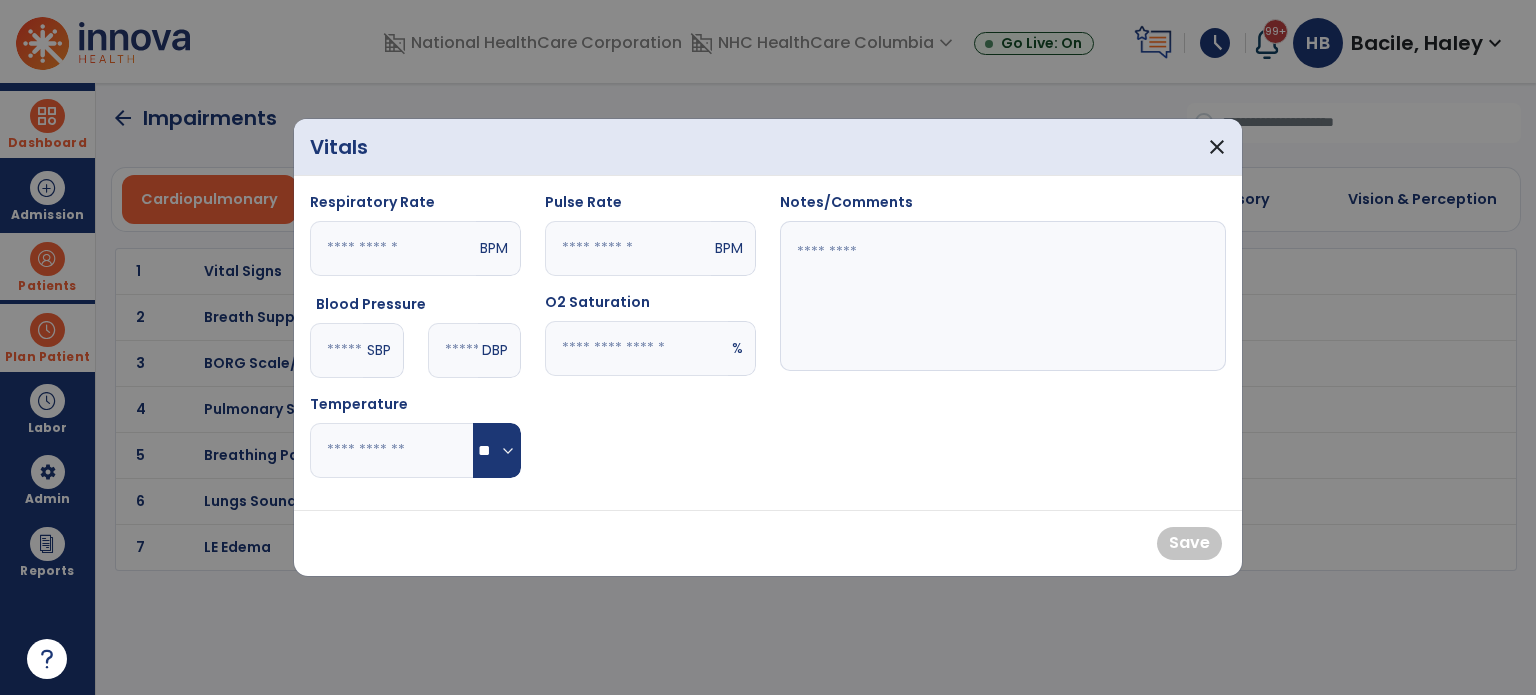 click at bounding box center [1003, 296] 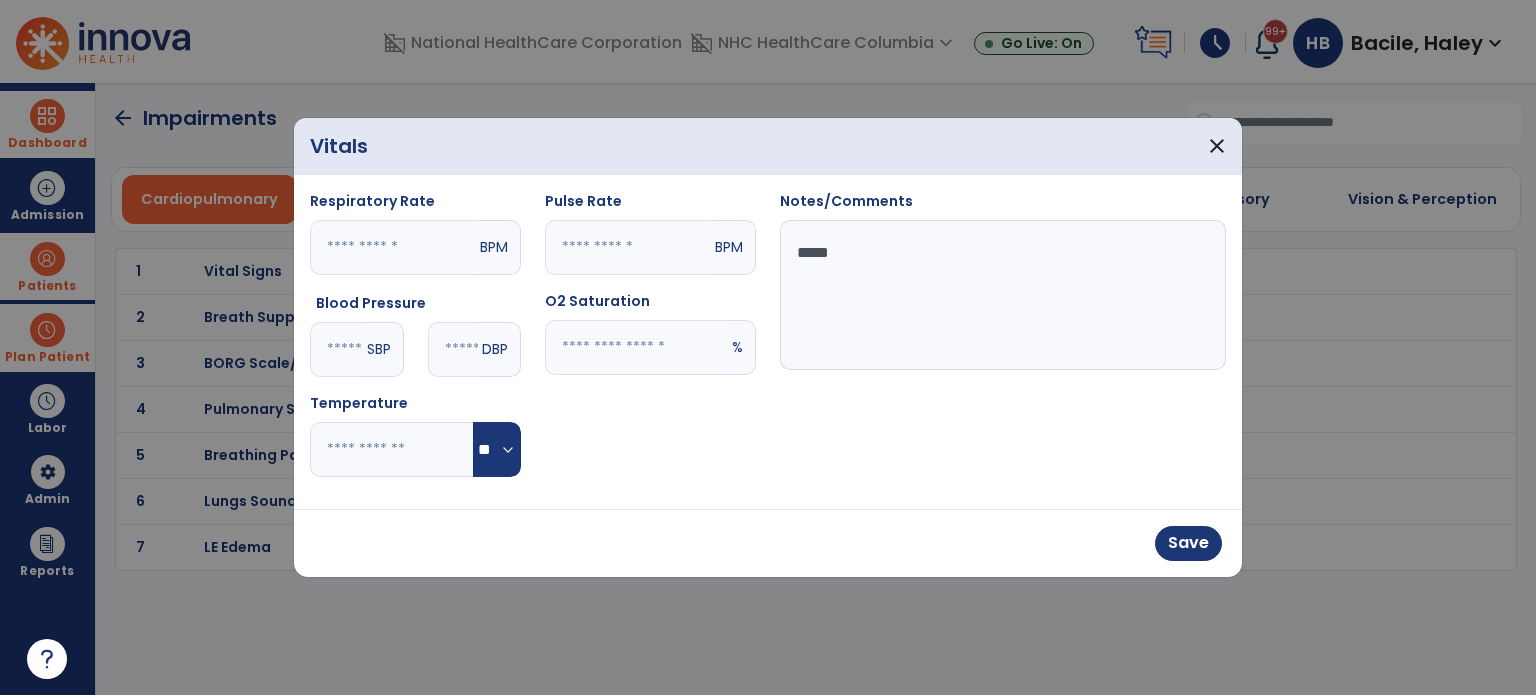 type on "*****" 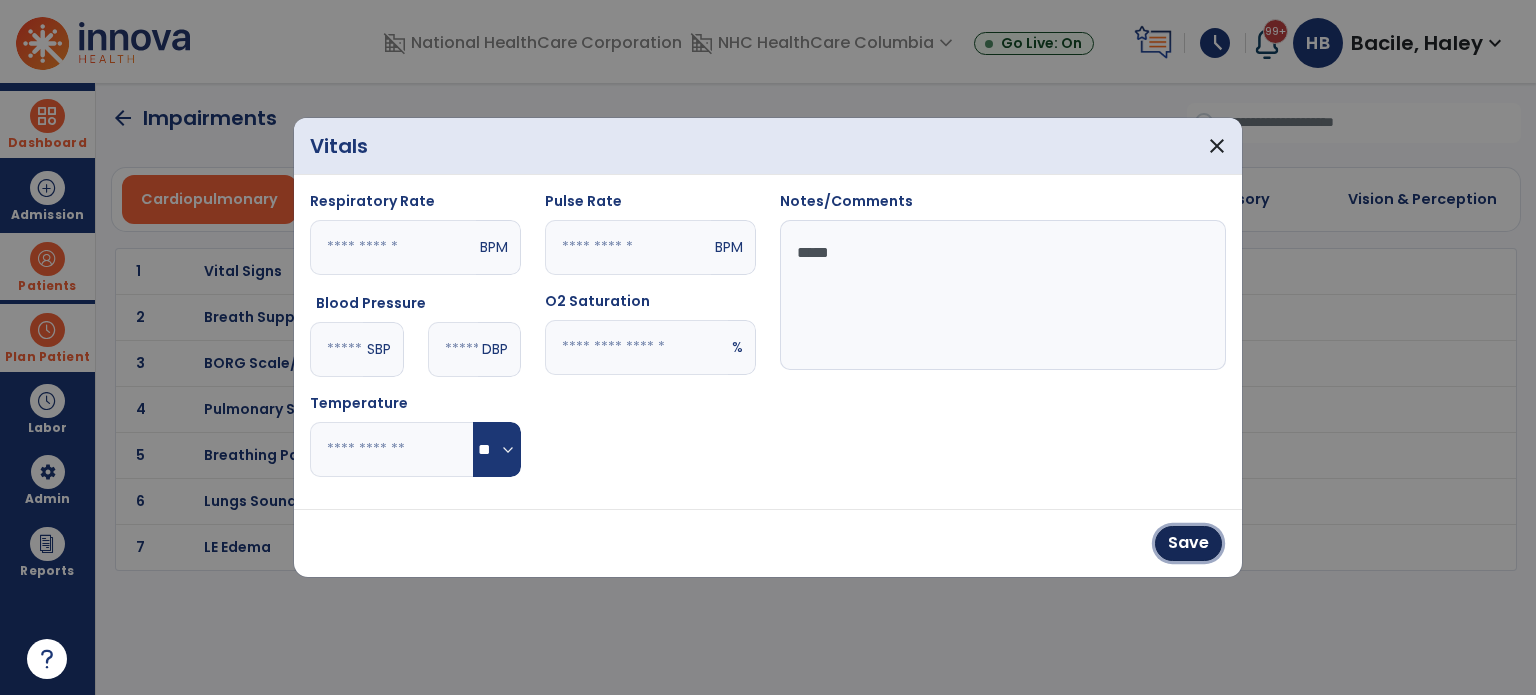 click on "Save" at bounding box center (1188, 543) 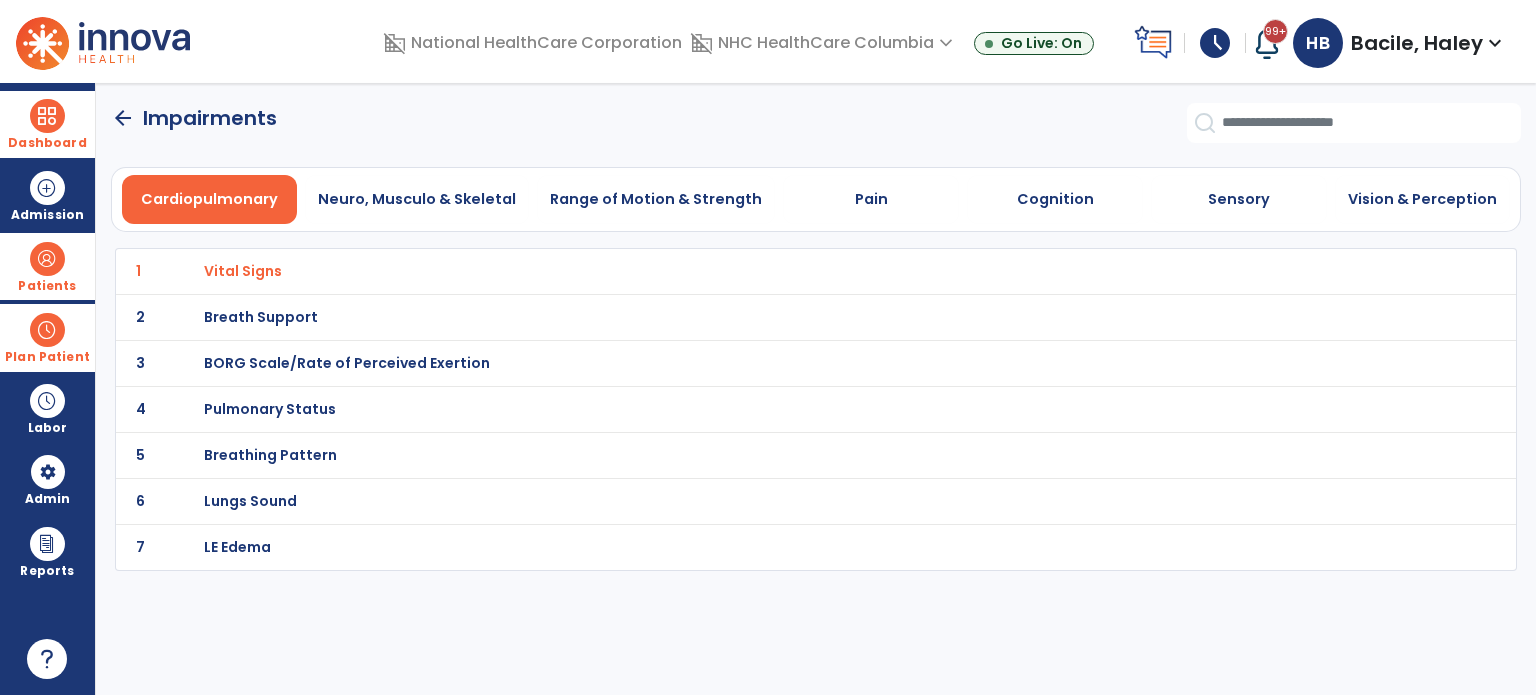 click on "arrow_back   Impairments   Cardiopulmonary   Neuro, Musculo & Skeletal   Range of Motion & Strength   Pain   Cognition   Sensory   Vision & Perception  1 Vital Signs 2 Breath Support 3 BORG Scale/Rate of Perceived Exertion 4 Pulmonary Status 5 Breathing Pattern 6 Lungs Sound 7 LE Edema" at bounding box center (816, 389) 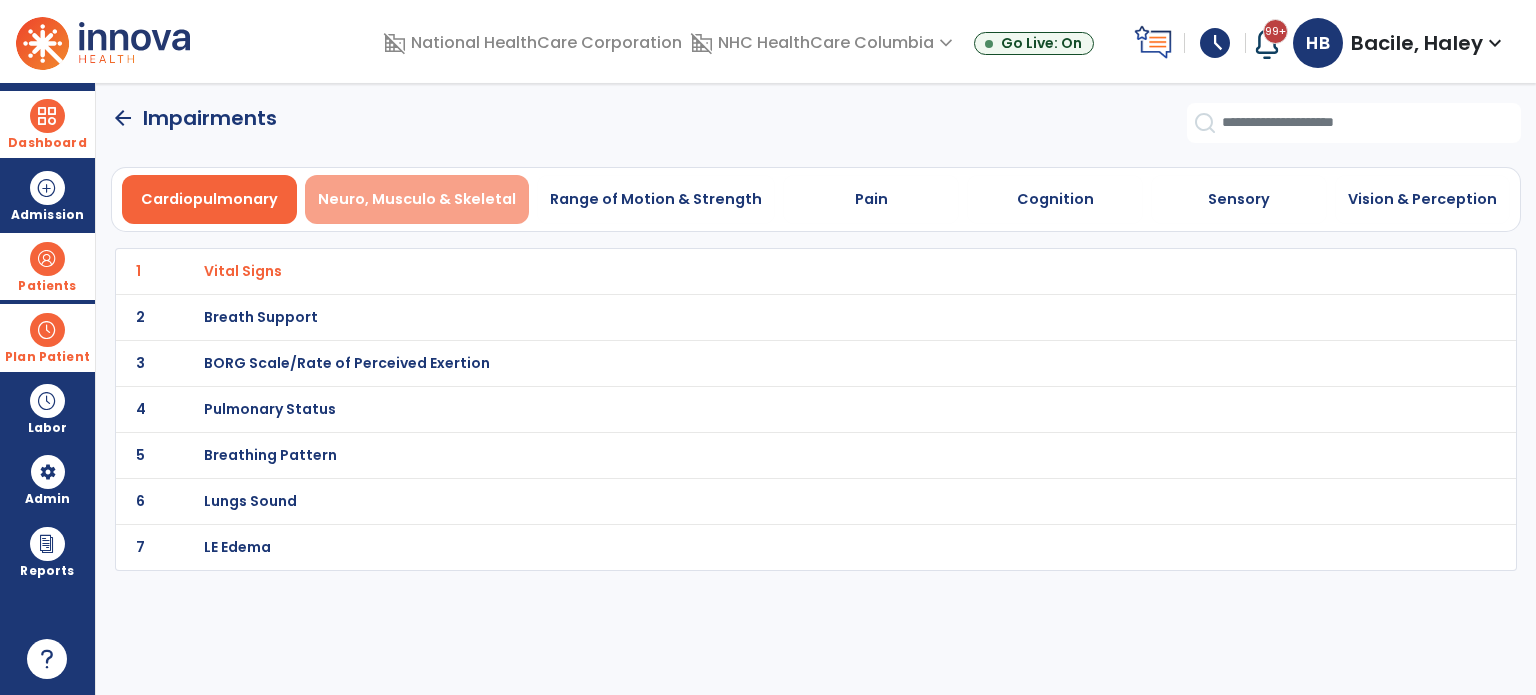 click on "Neuro, Musculo & Skeletal" at bounding box center (417, 199) 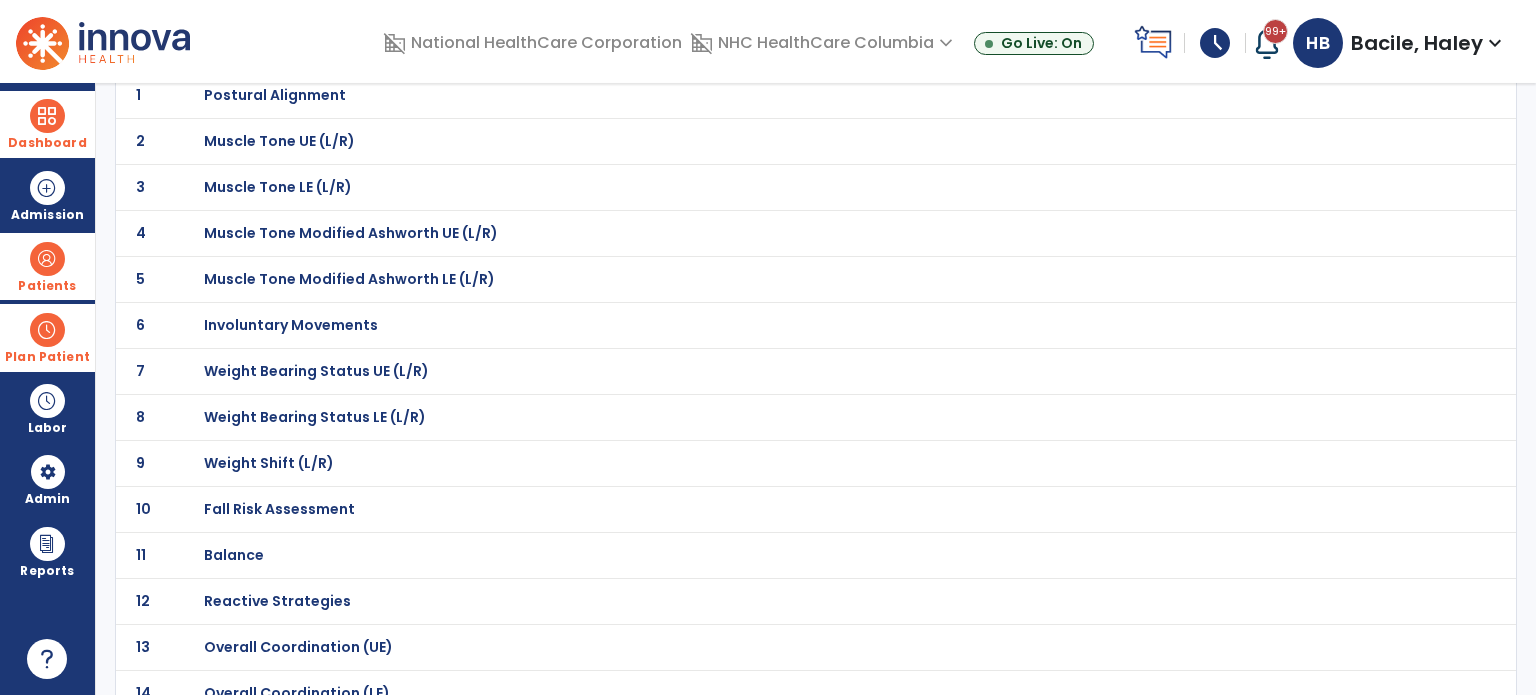 scroll, scrollTop: 200, scrollLeft: 0, axis: vertical 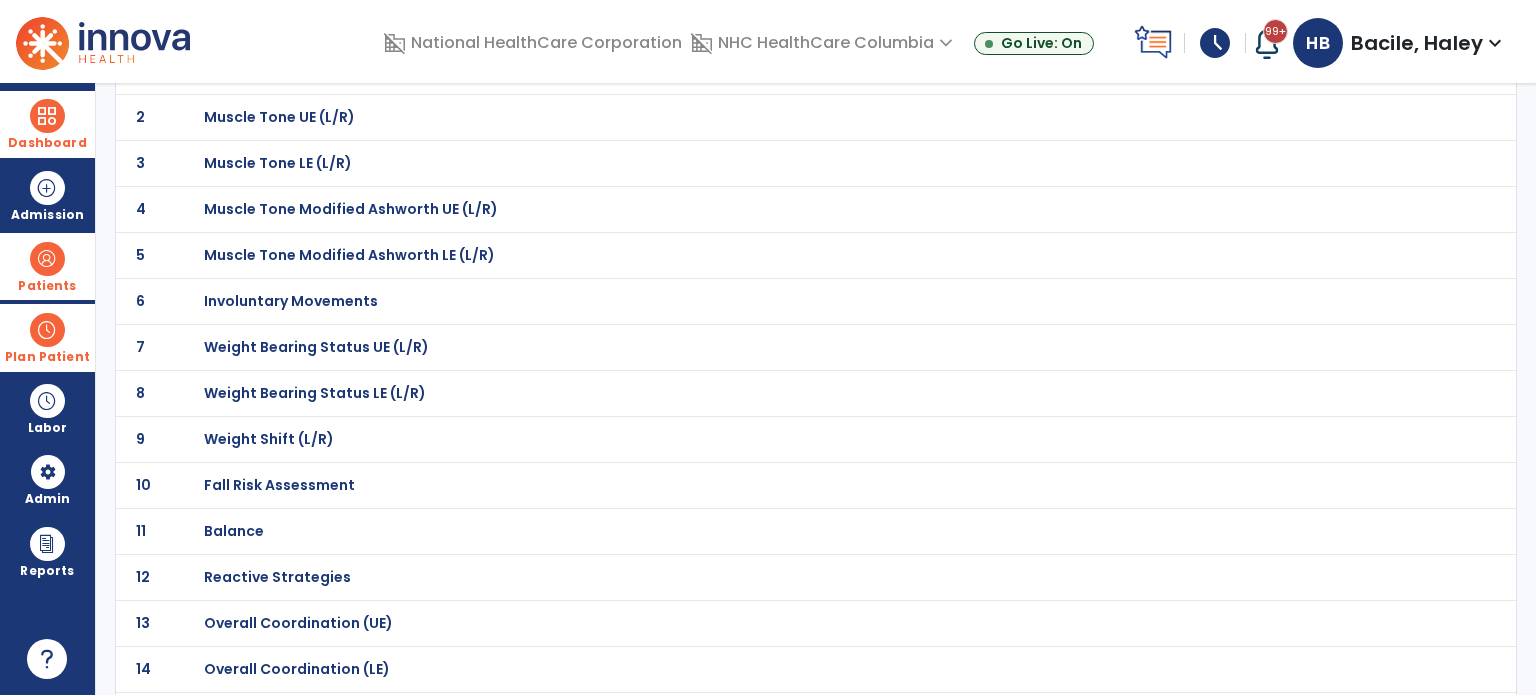 click on "Balance" at bounding box center (275, 71) 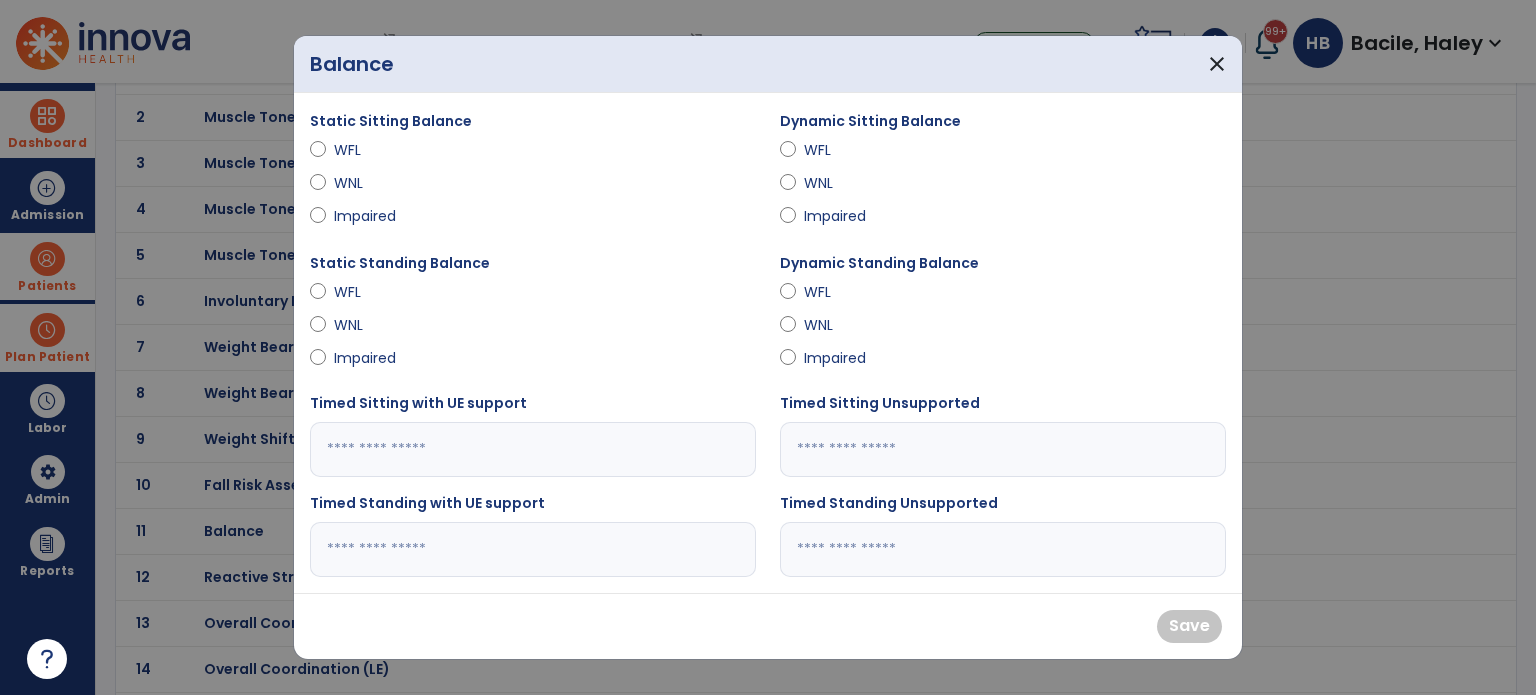 click on "Impaired" at bounding box center [369, 358] 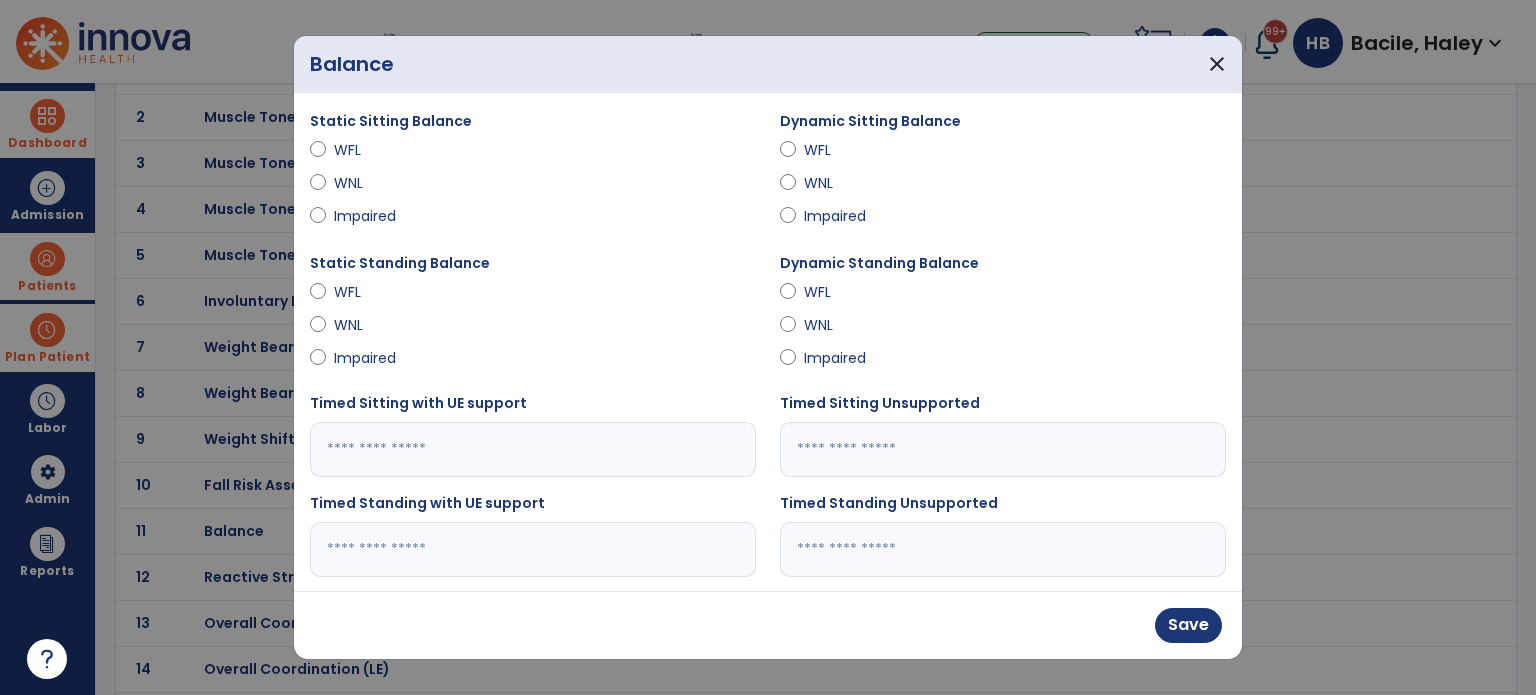 click on "Impaired" at bounding box center (839, 358) 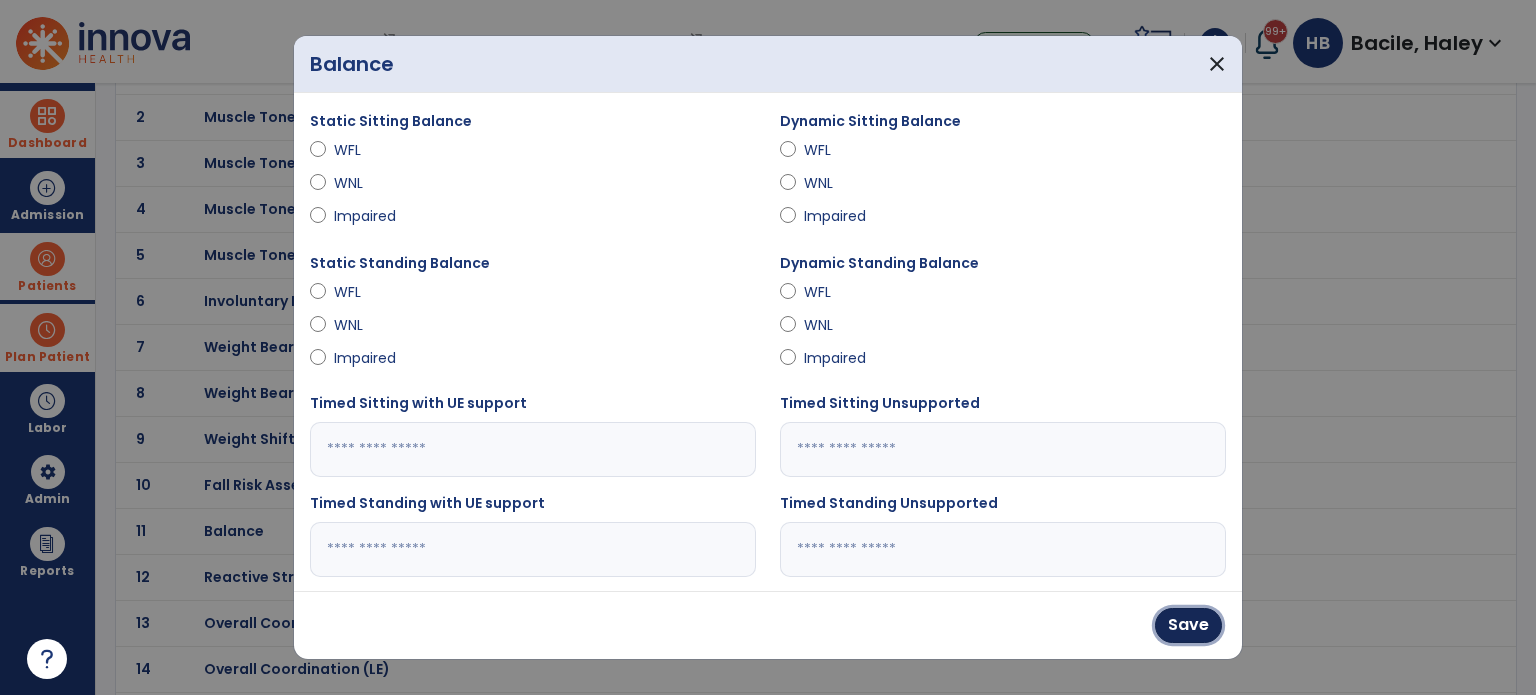 drag, startPoint x: 1194, startPoint y: 630, endPoint x: 1168, endPoint y: 619, distance: 28.231188 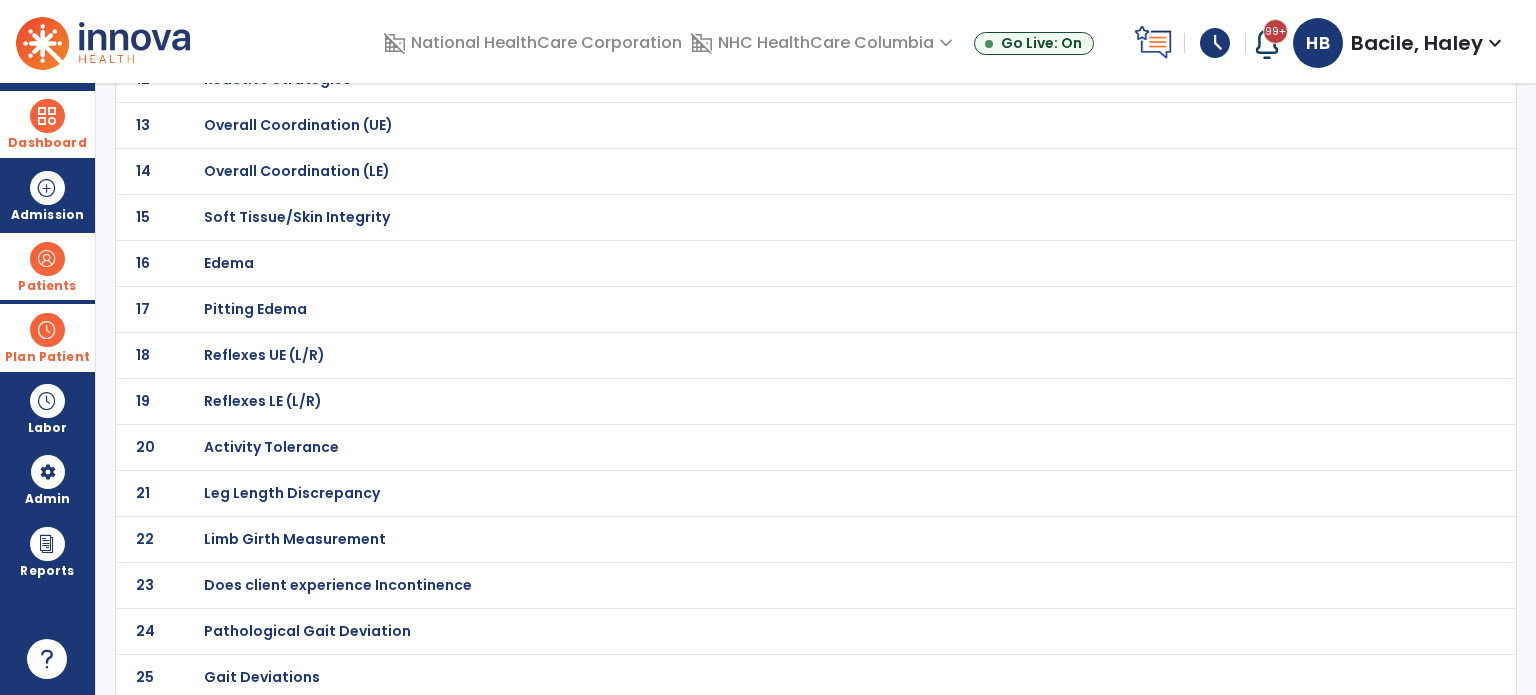 scroll, scrollTop: 0, scrollLeft: 0, axis: both 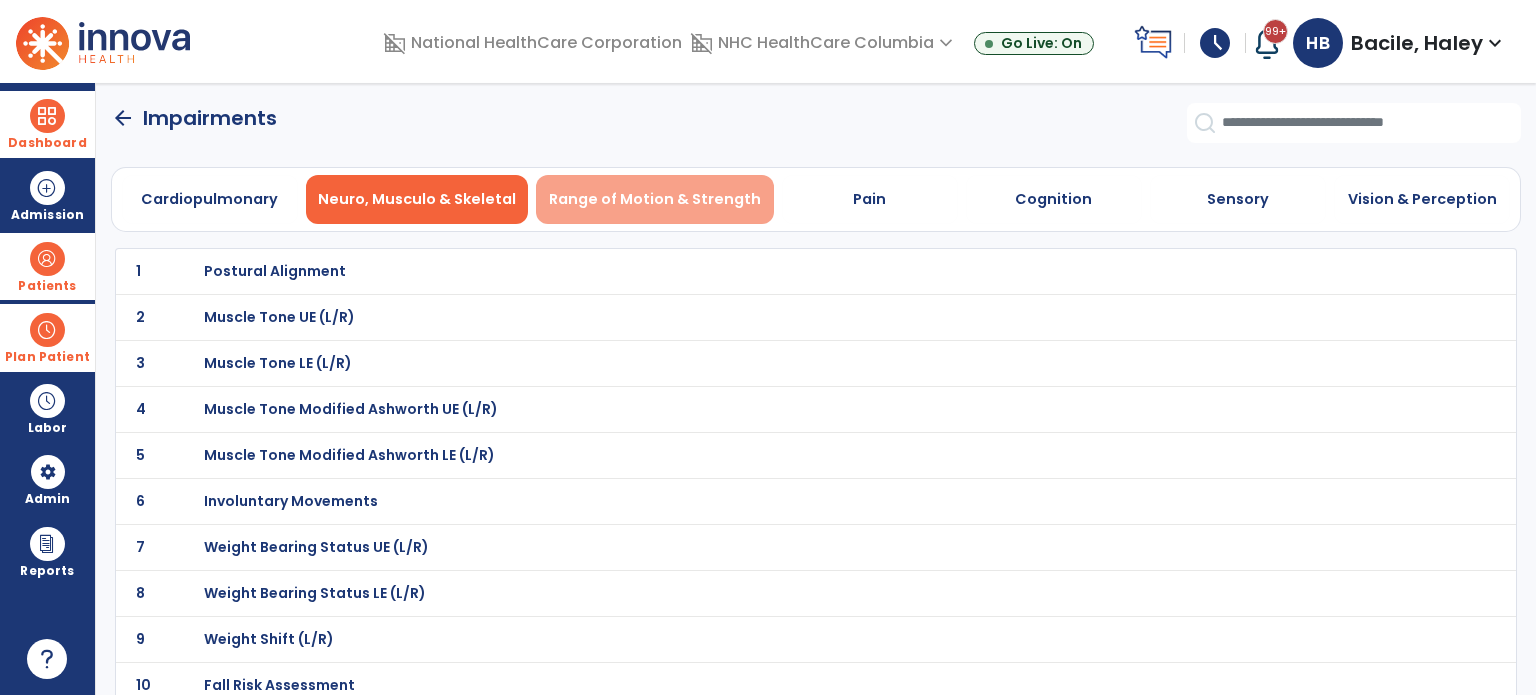 click on "Range of Motion & Strength" at bounding box center (655, 199) 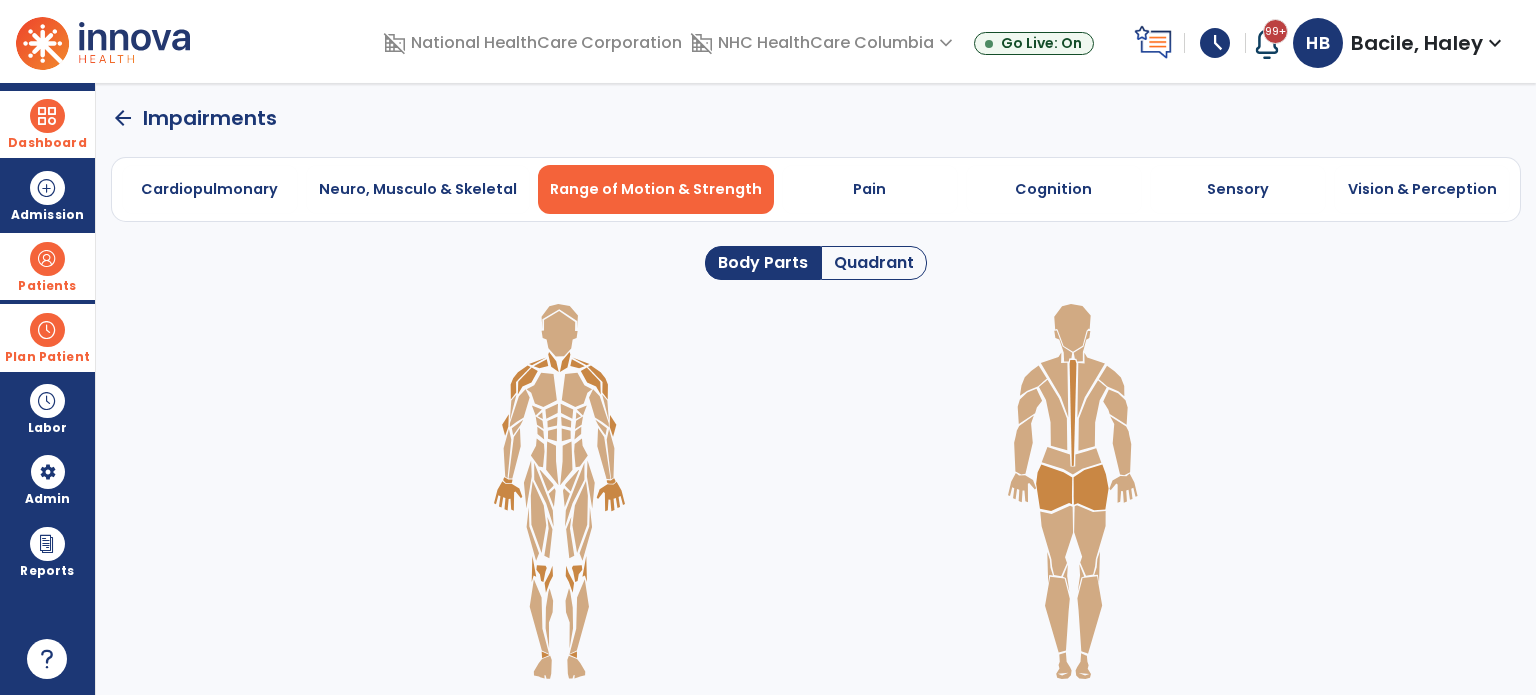 click on "Quadrant" 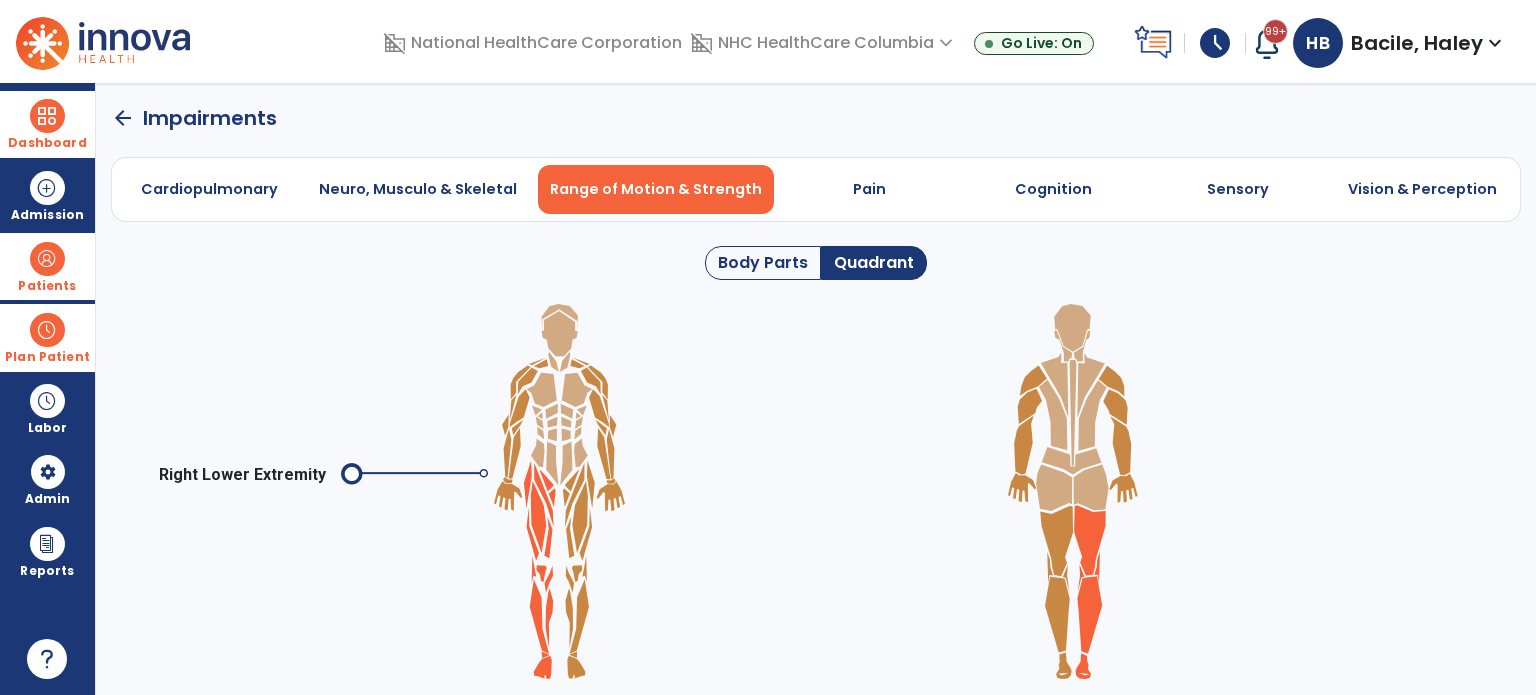 click 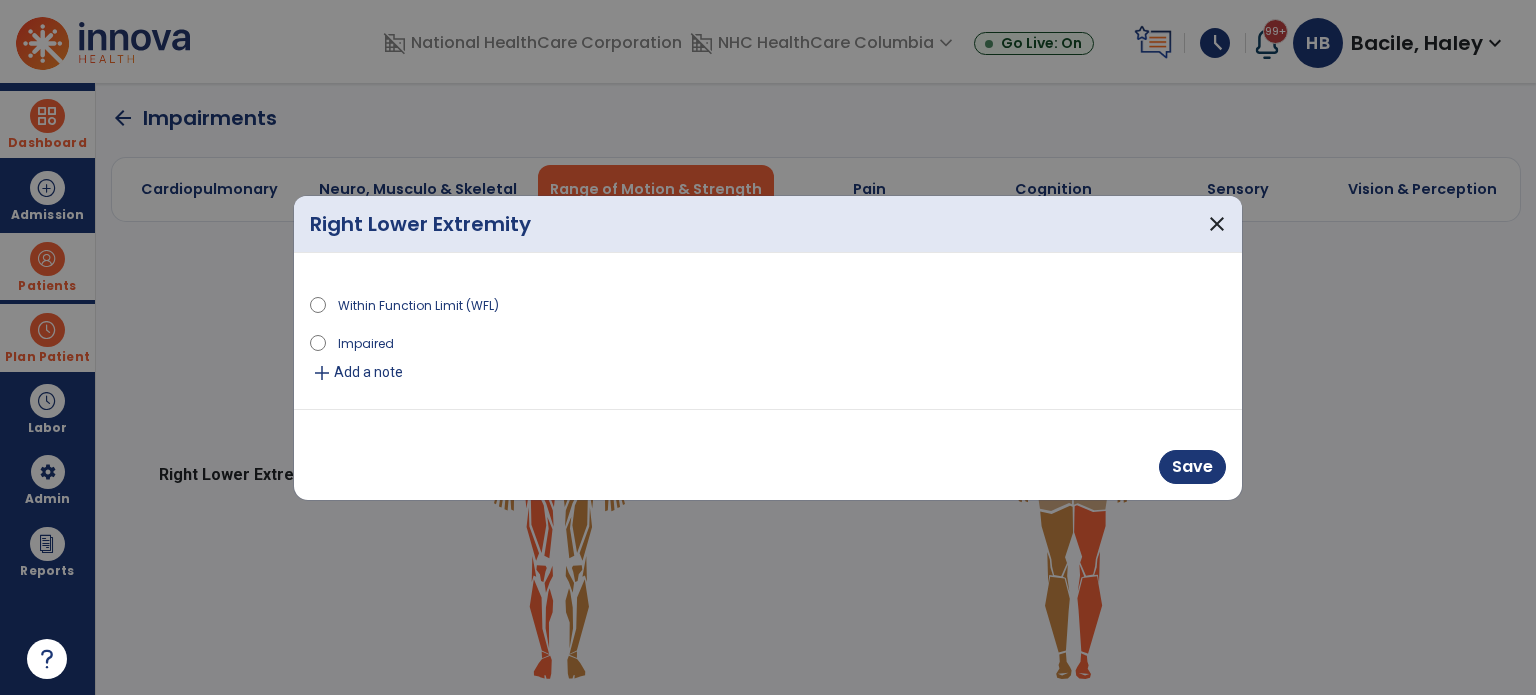click on "Impaired" at bounding box center (366, 342) 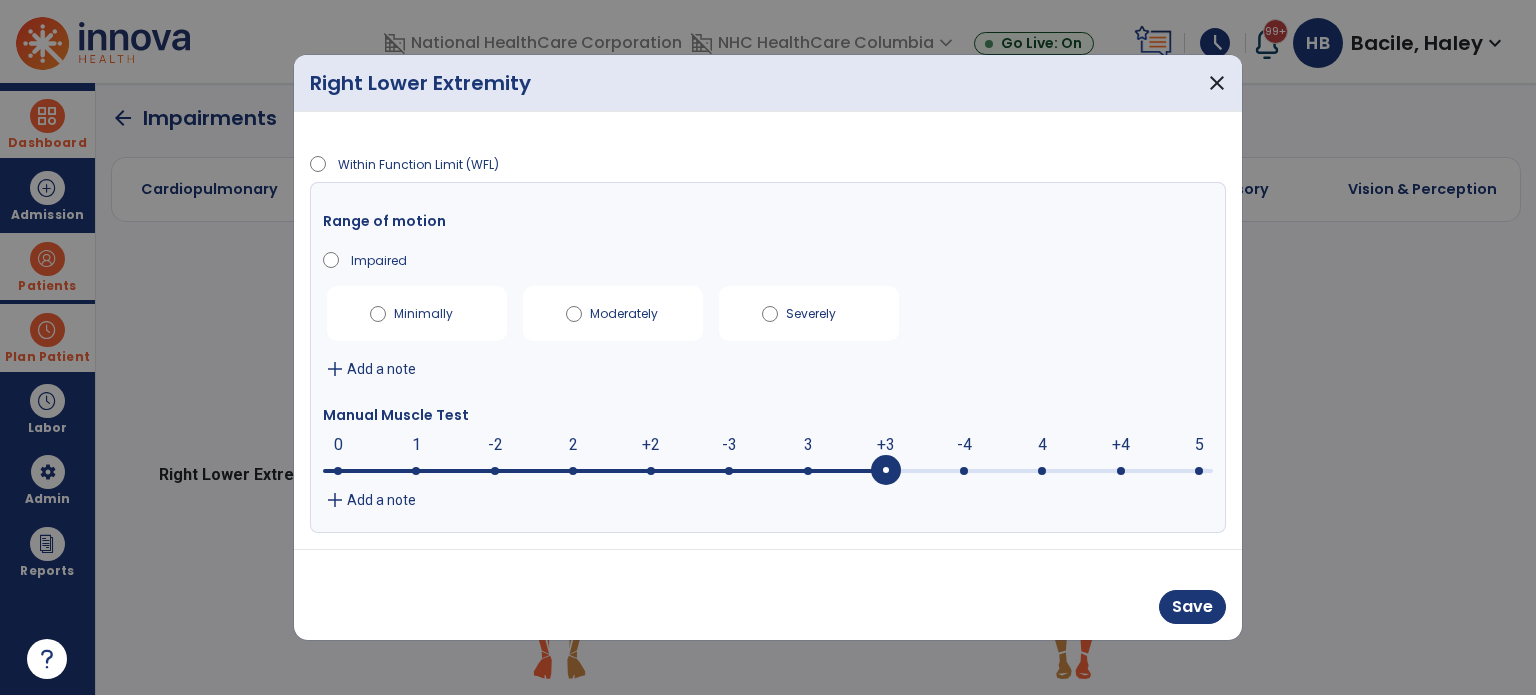 click on "+3     0      1      -2      2      +2      -3      3      +3      -4      4      +4      5" at bounding box center (768, 471) 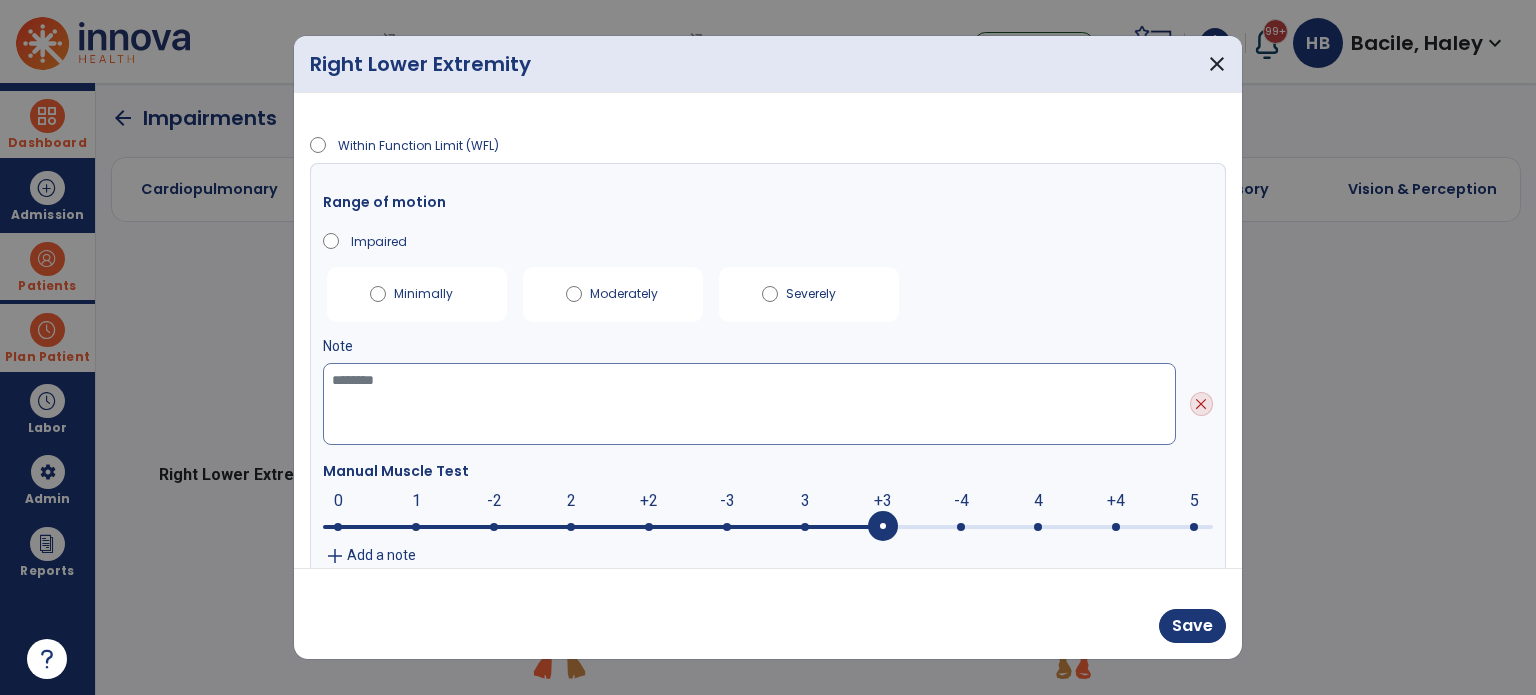 click at bounding box center [749, 404] 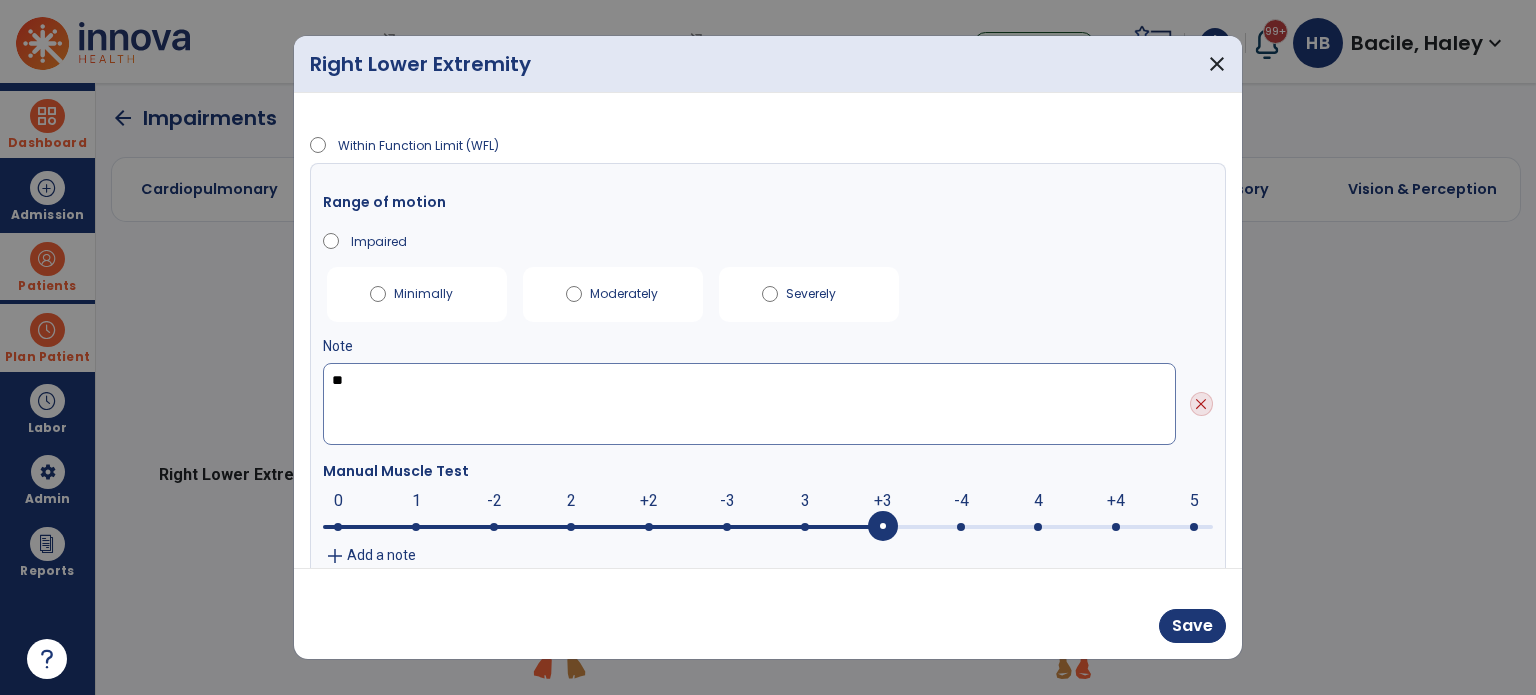 type on "*" 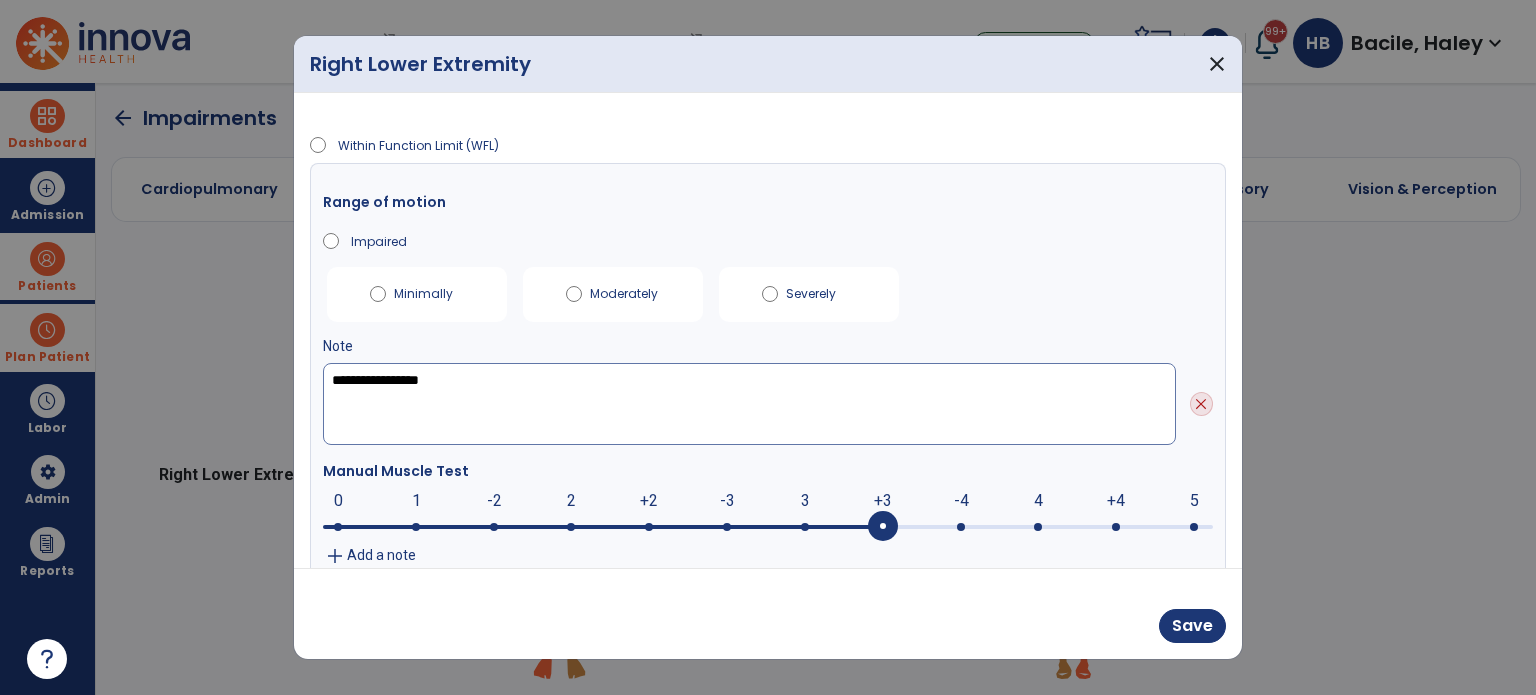type on "**********" 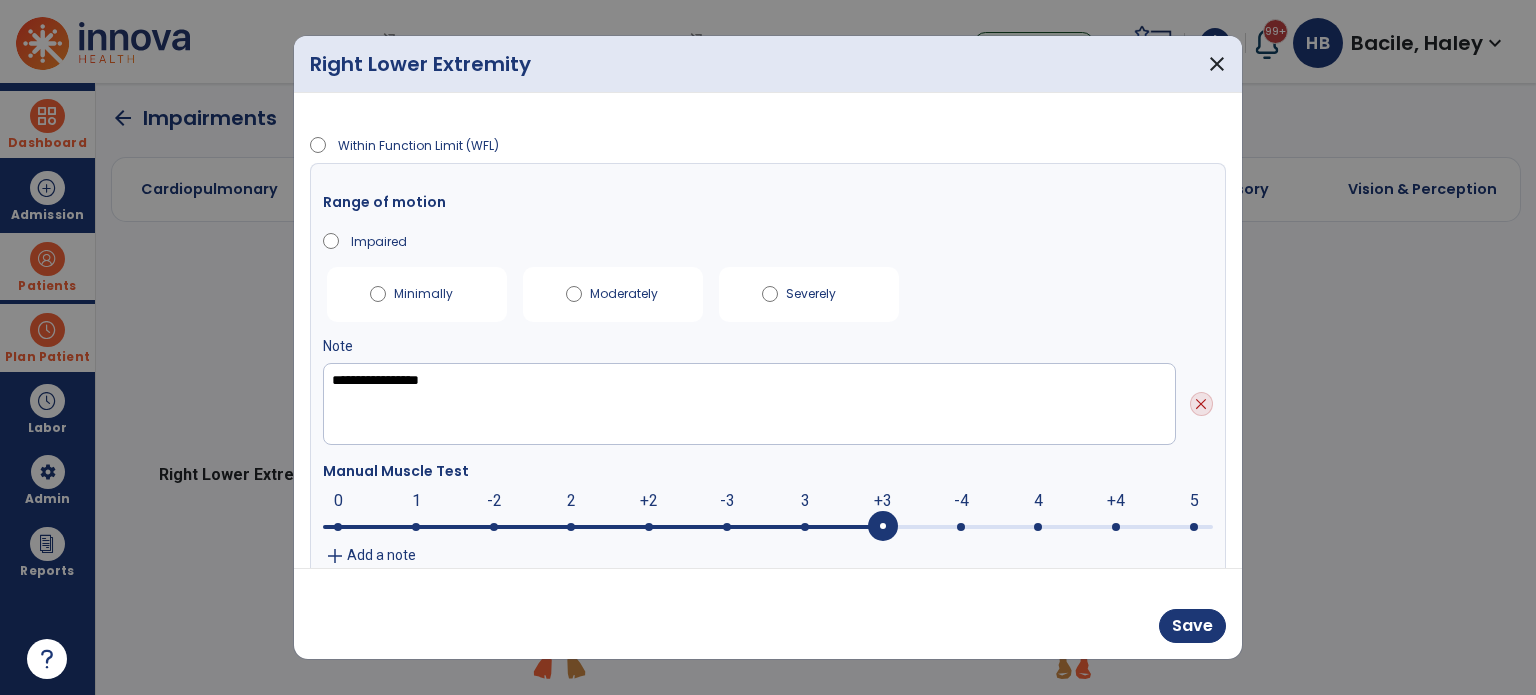 click on "Save" at bounding box center (768, 613) 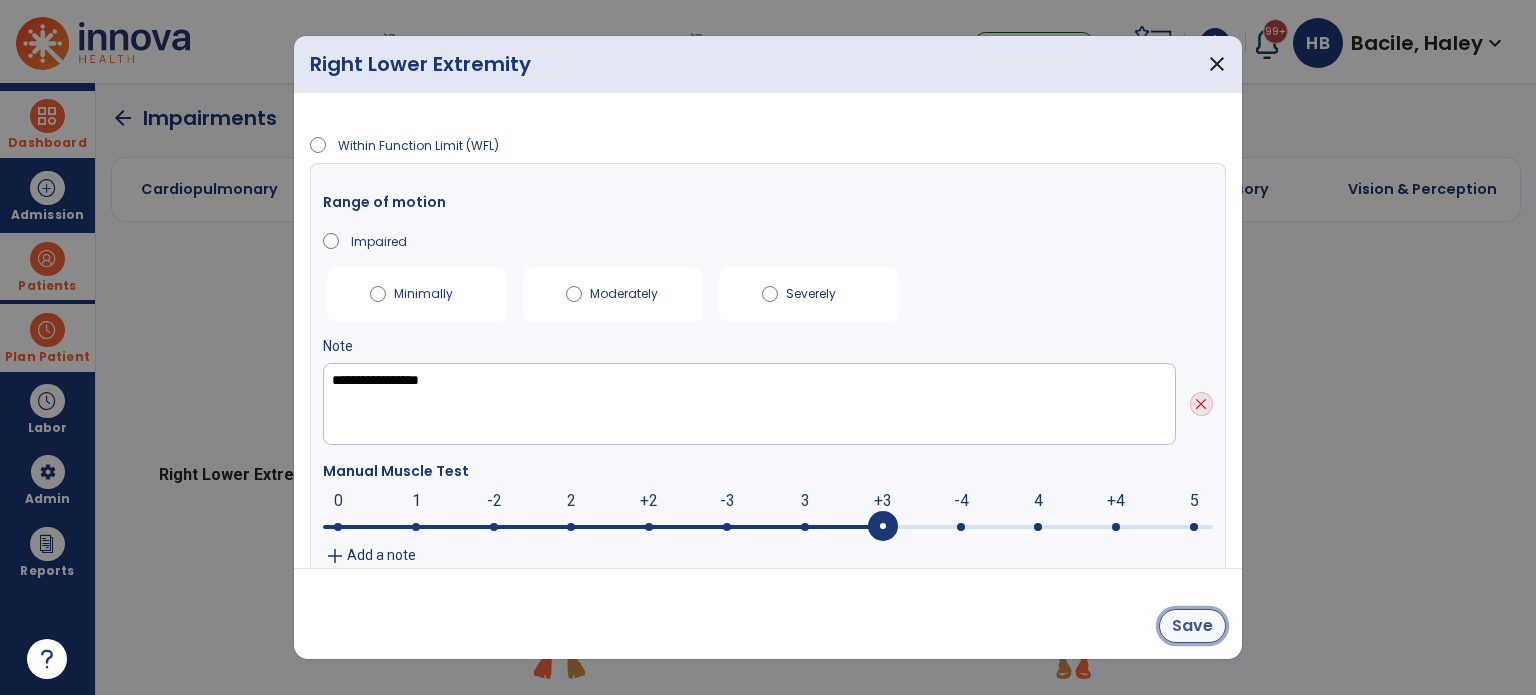 click on "Save" at bounding box center [1192, 626] 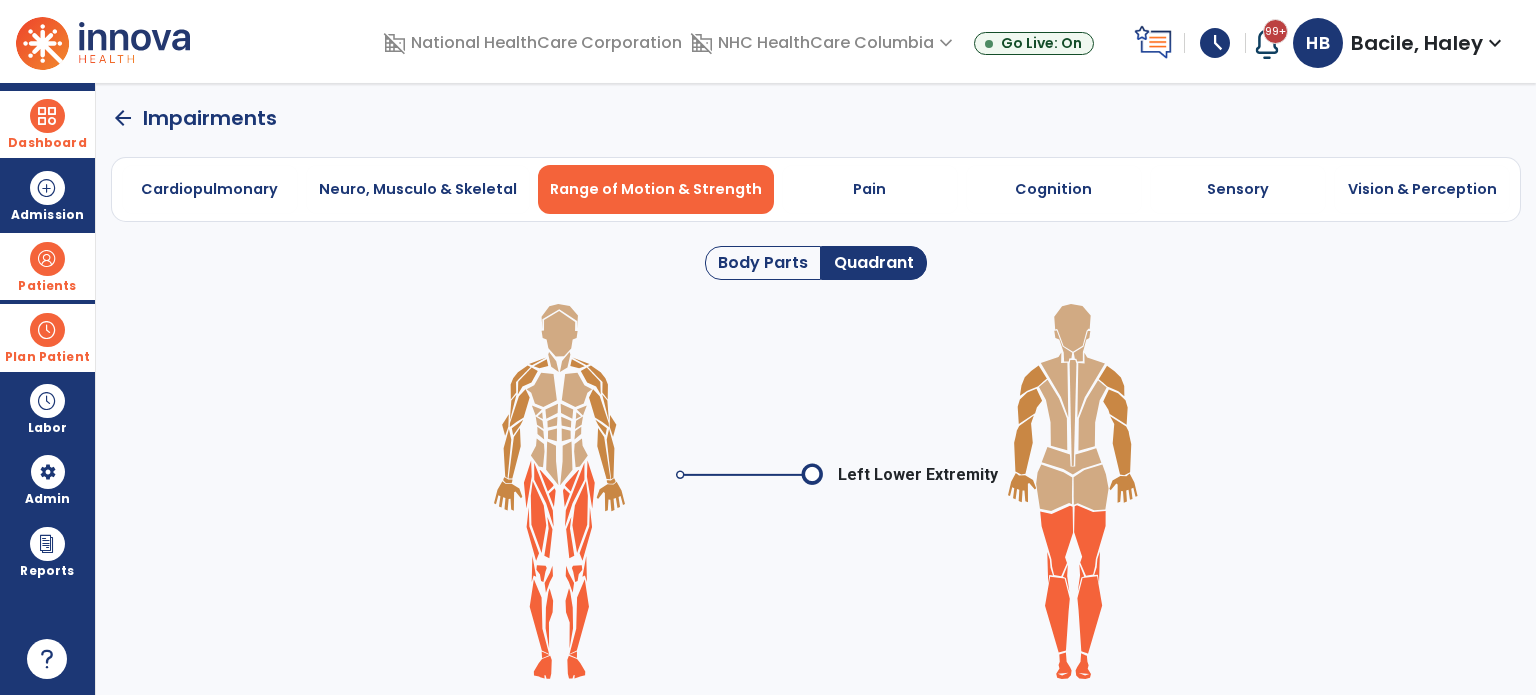 click 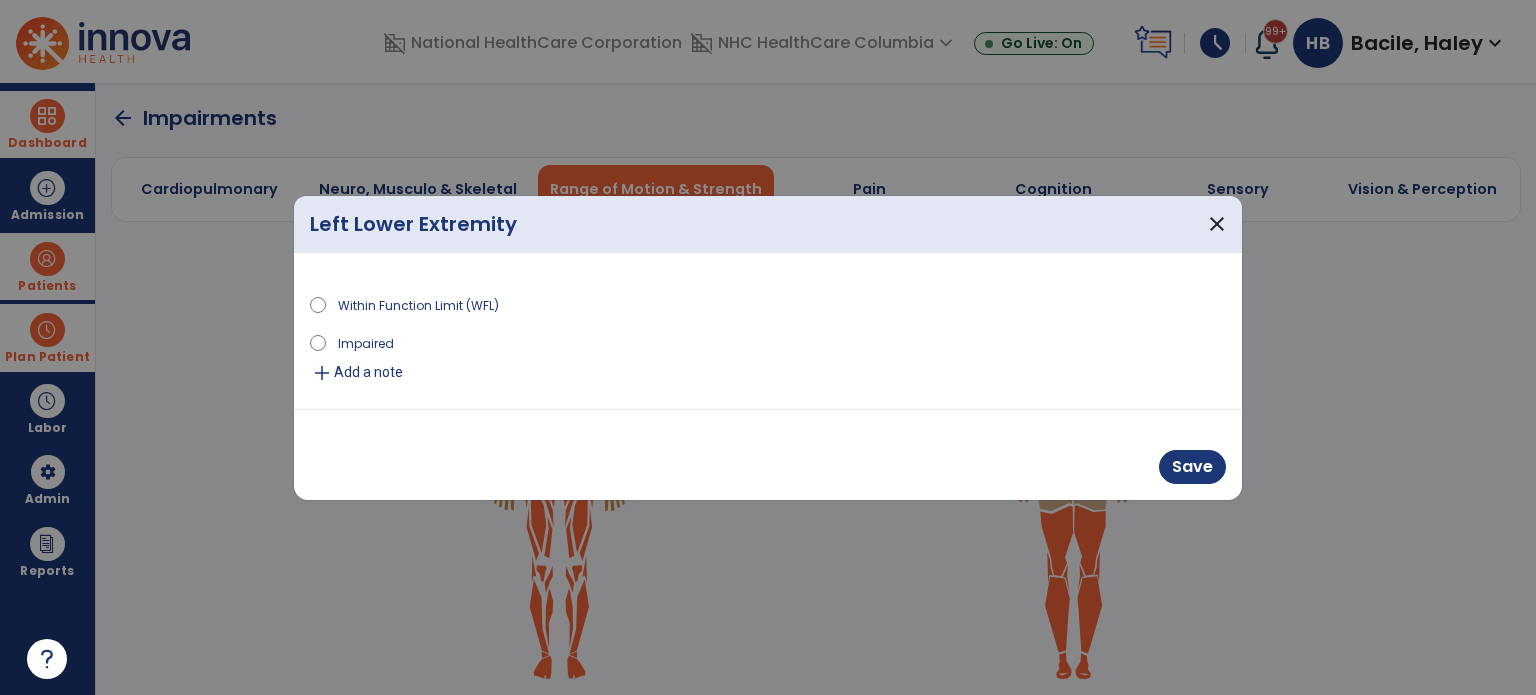 click on "Impaired" at bounding box center [366, 342] 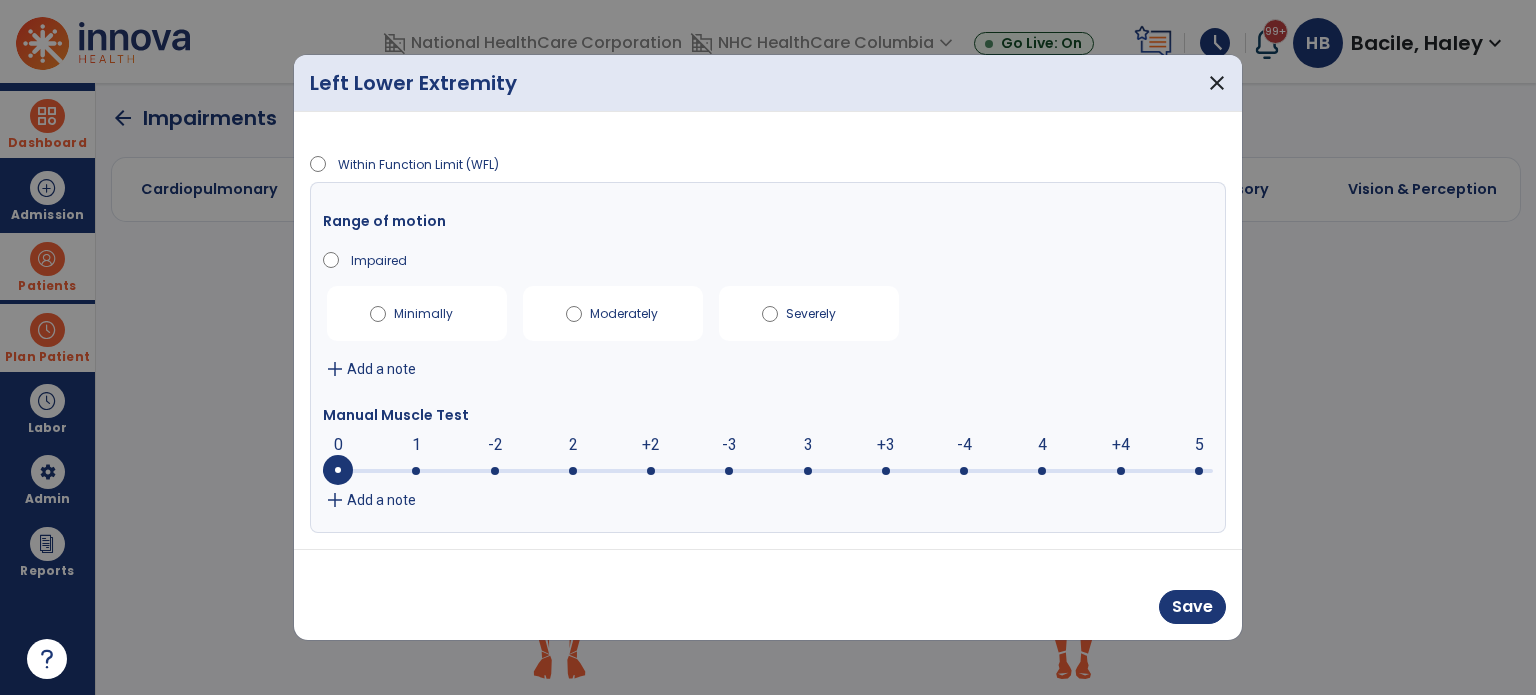click on "0     0      1      -2      2      +2      -3      3      +3      -4      4      +4      5" at bounding box center (768, 471) 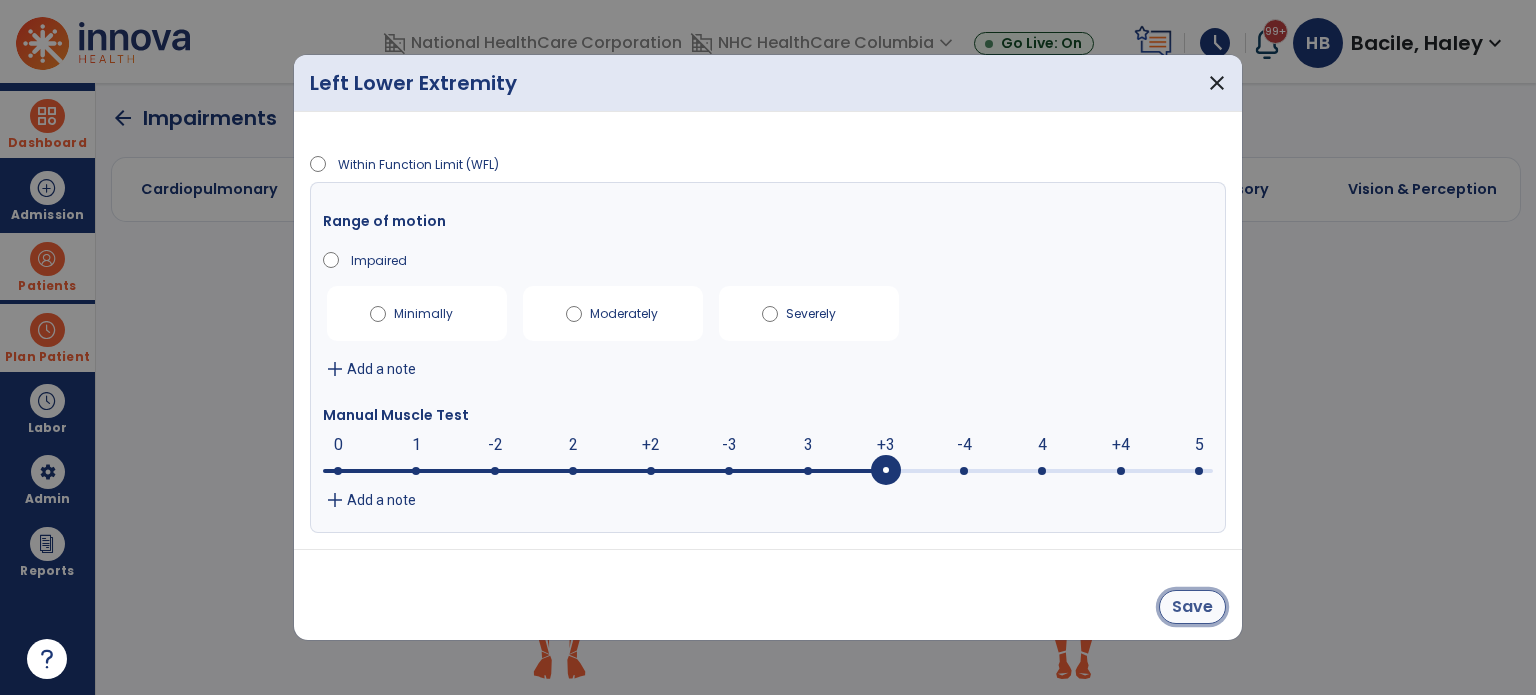 click on "Save" at bounding box center (1192, 607) 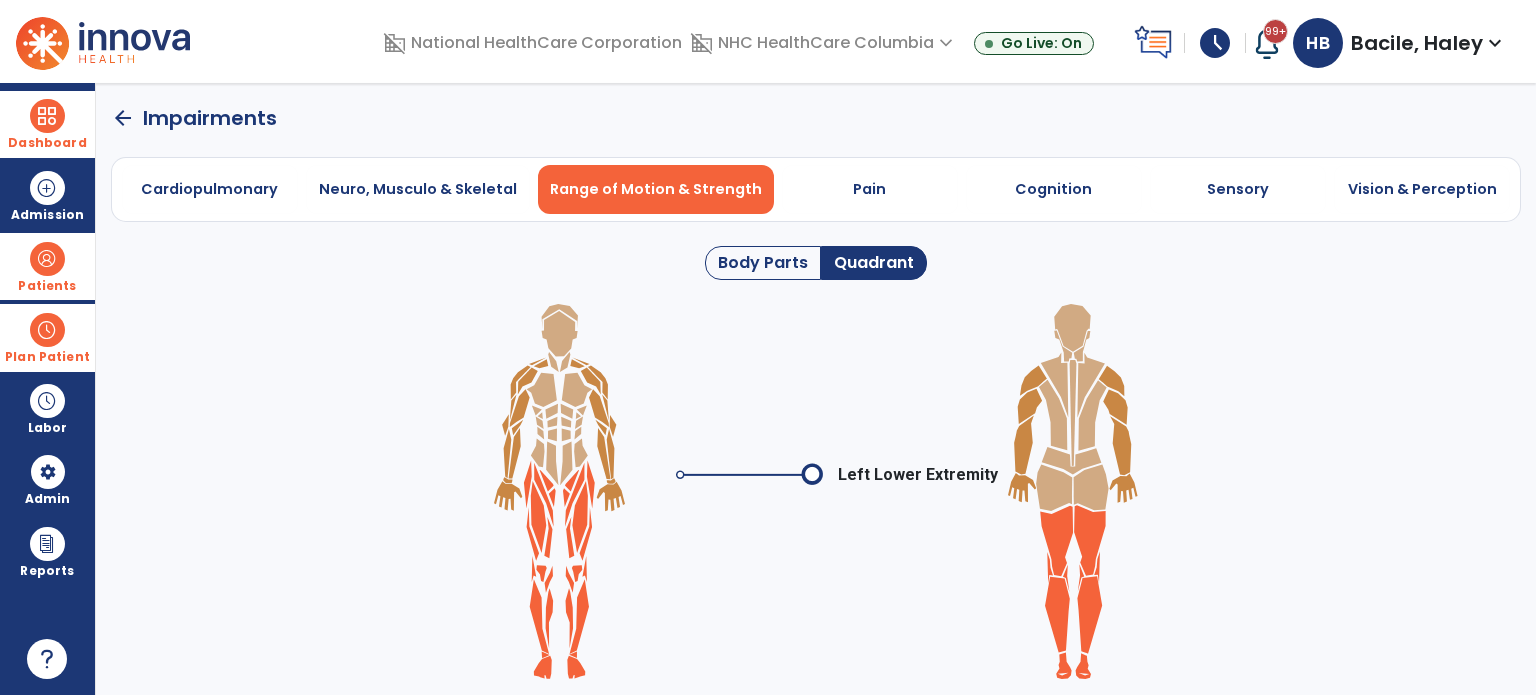 drag, startPoint x: 1058, startPoint y: 183, endPoint x: 688, endPoint y: 245, distance: 375.15863 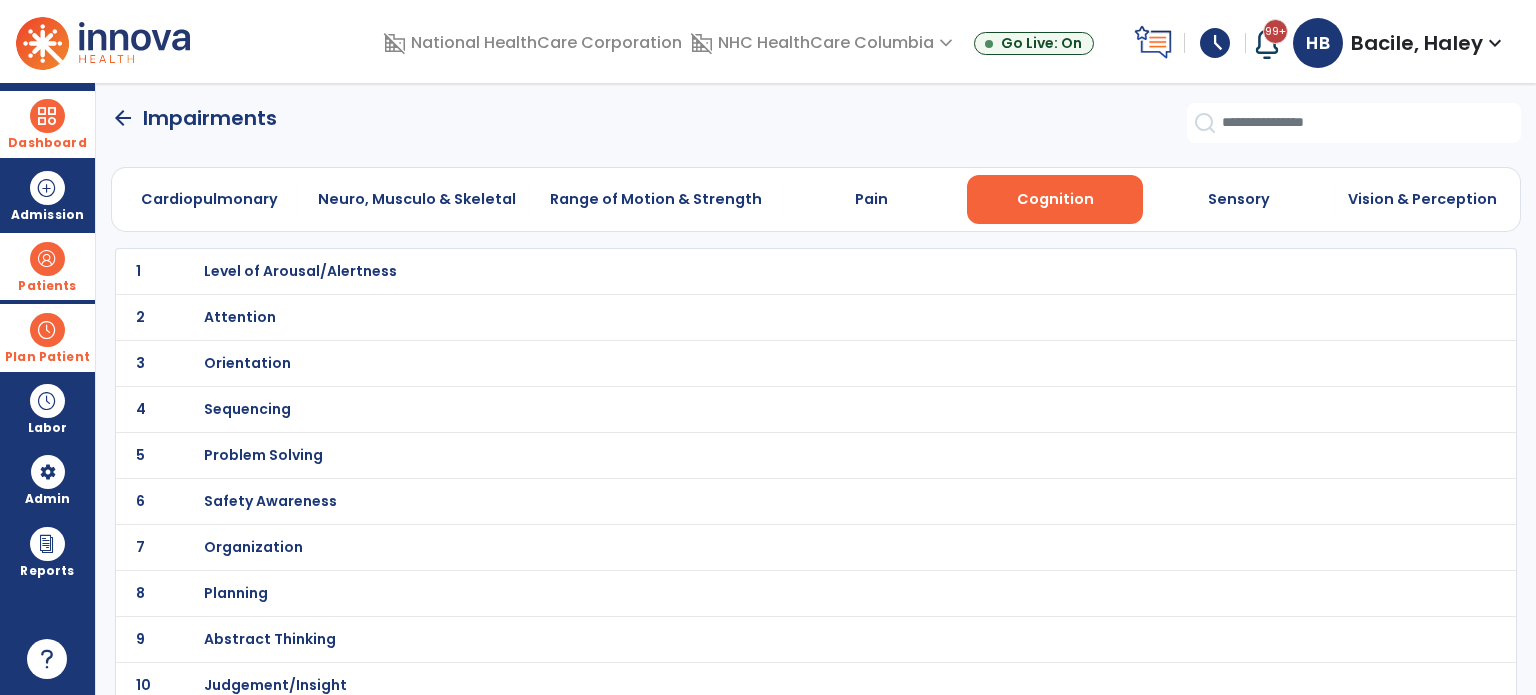 click on "Orientation" at bounding box center (300, 271) 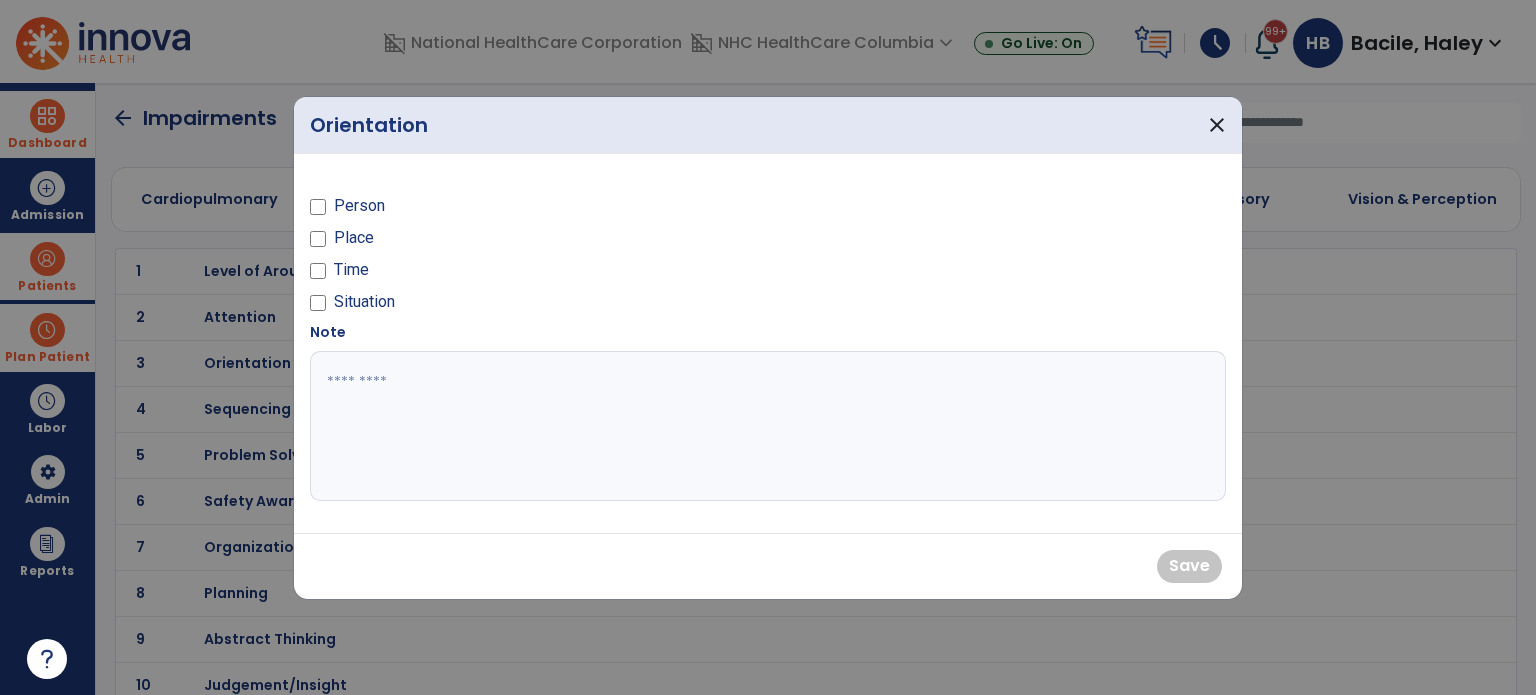 click on "Person" at bounding box center [533, 210] 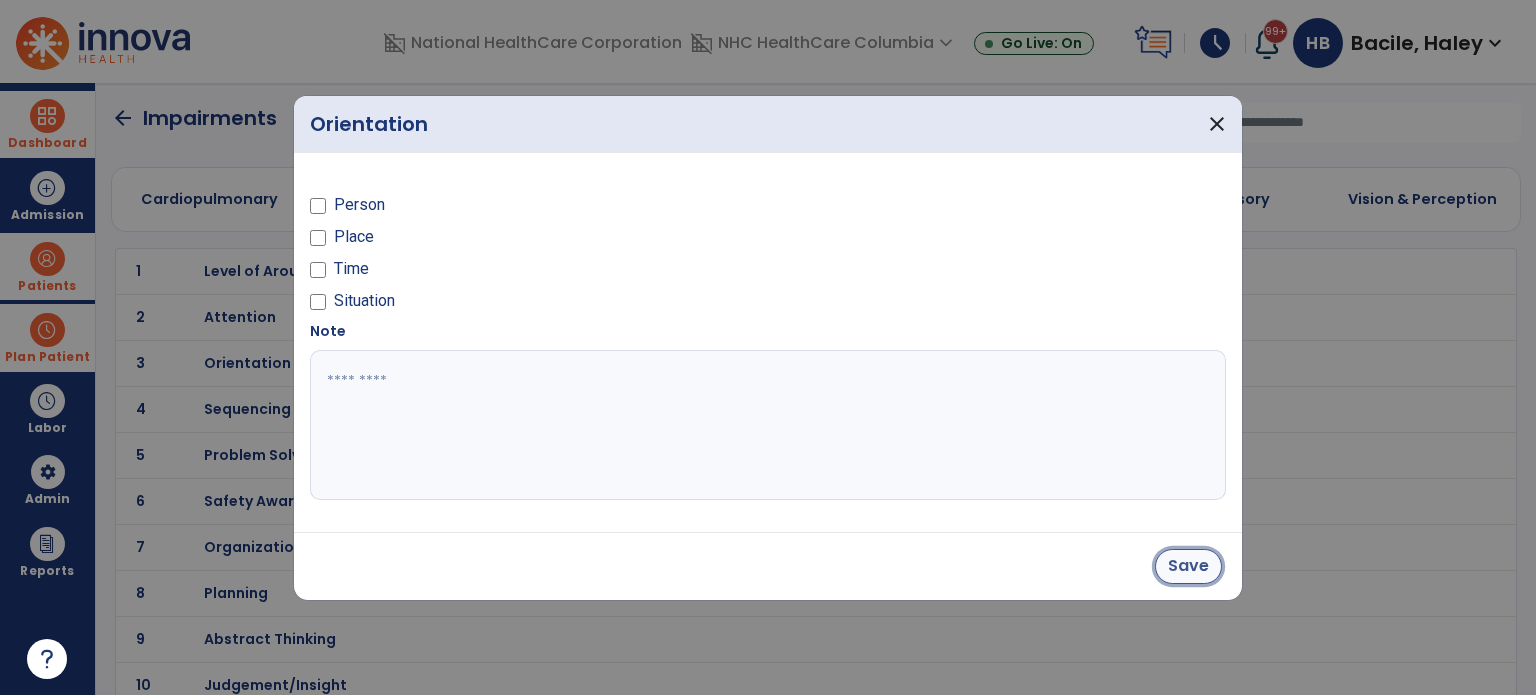 click on "Save" at bounding box center (1188, 566) 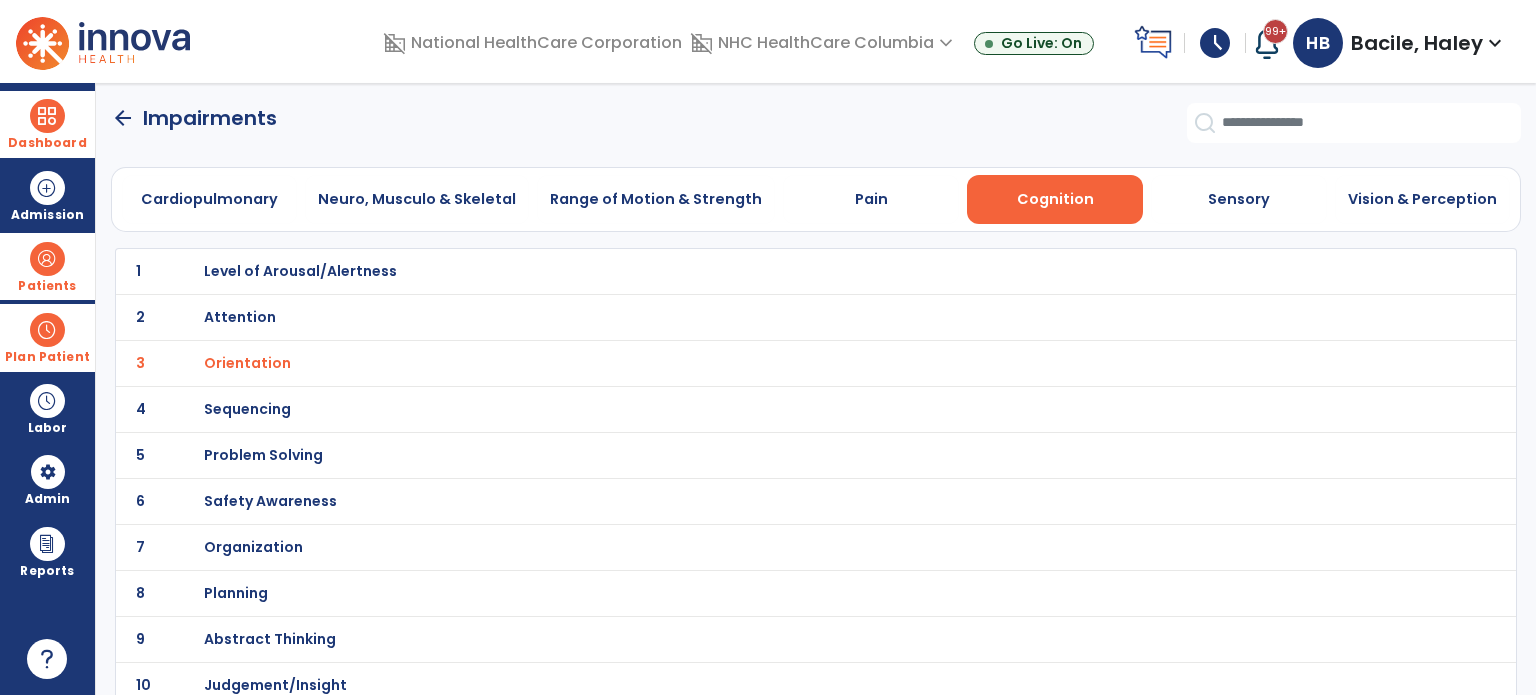 click on "arrow_back" 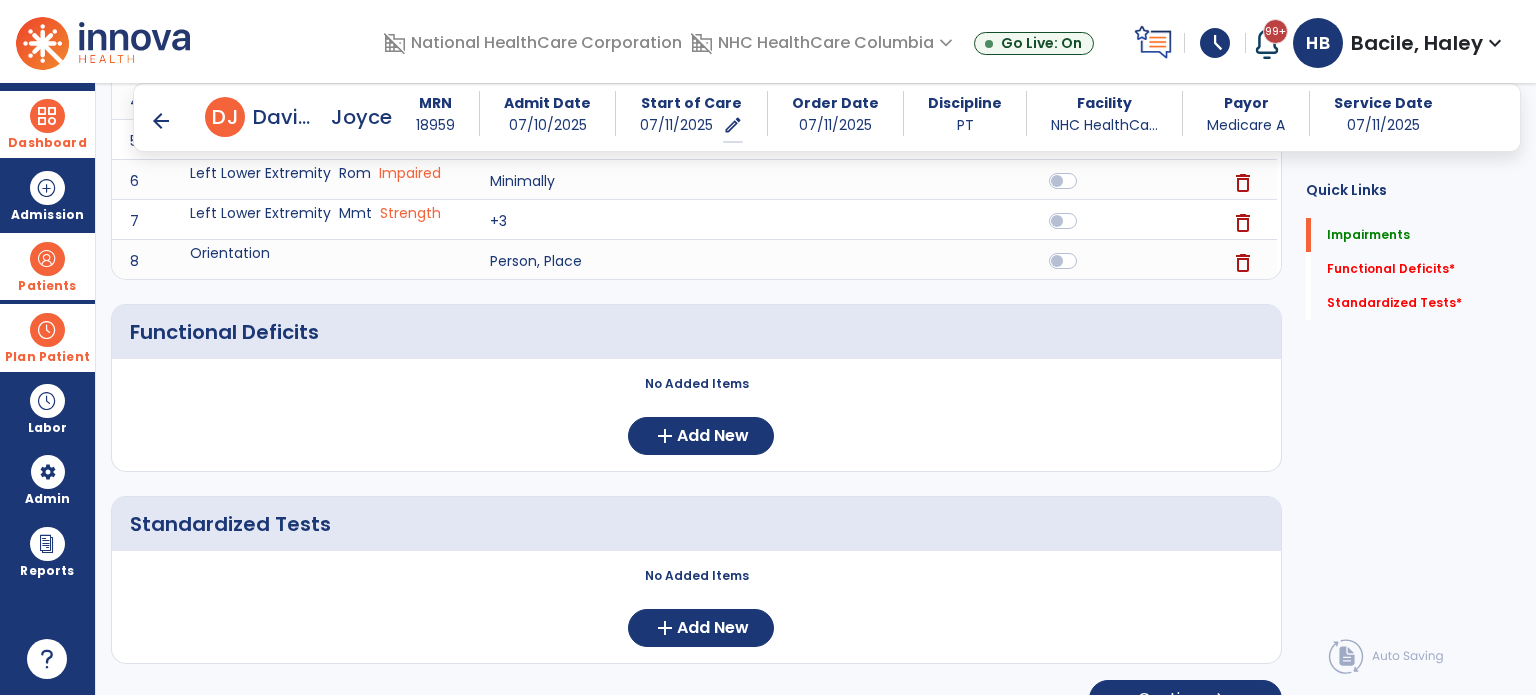 scroll, scrollTop: 520, scrollLeft: 0, axis: vertical 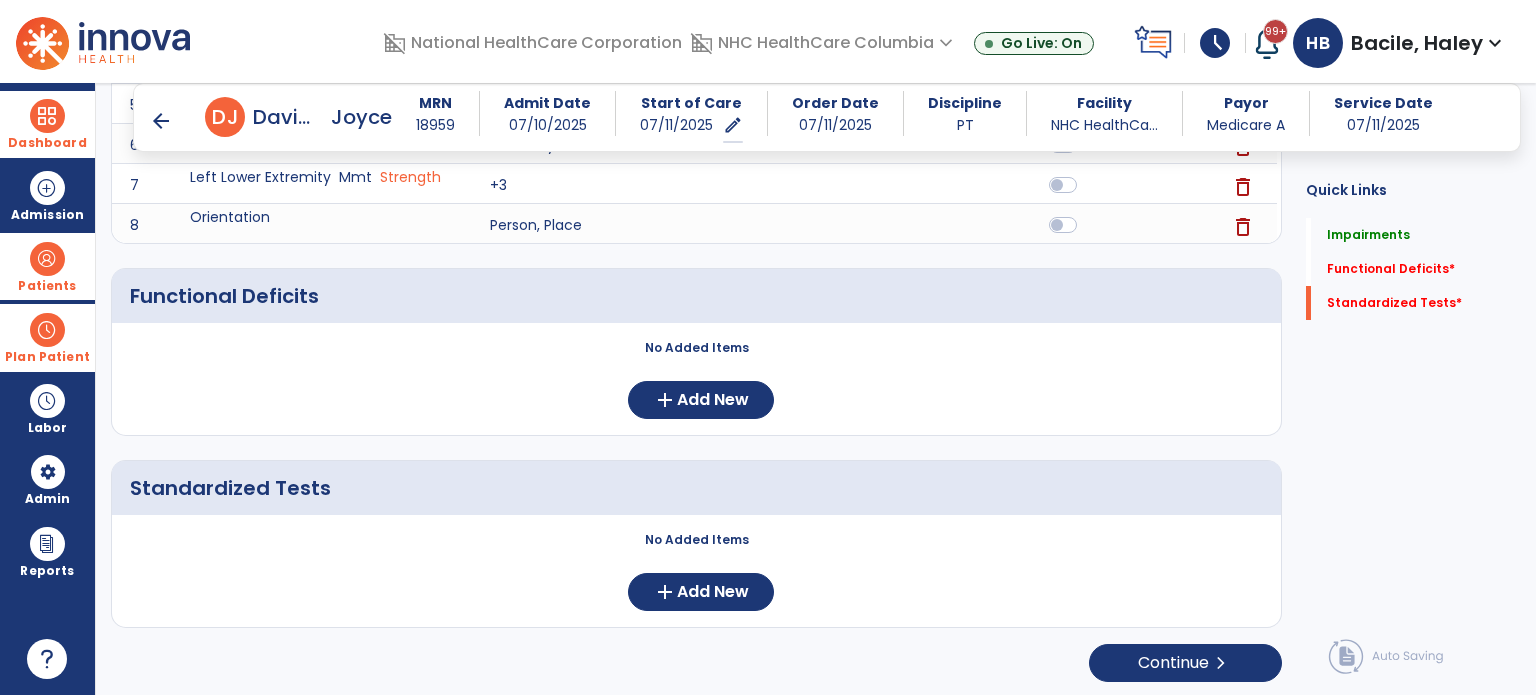 click on "No Added Items  add  Add New" 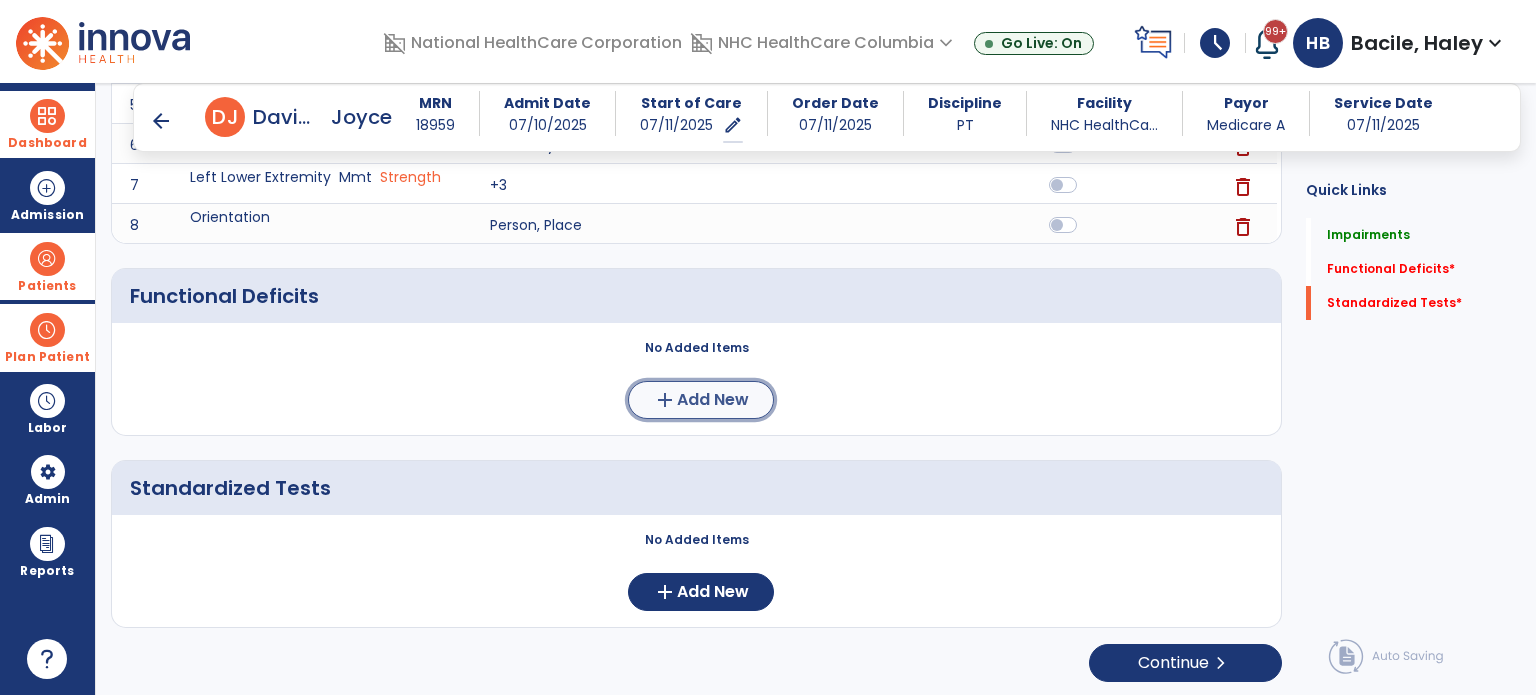 click on "Add New" 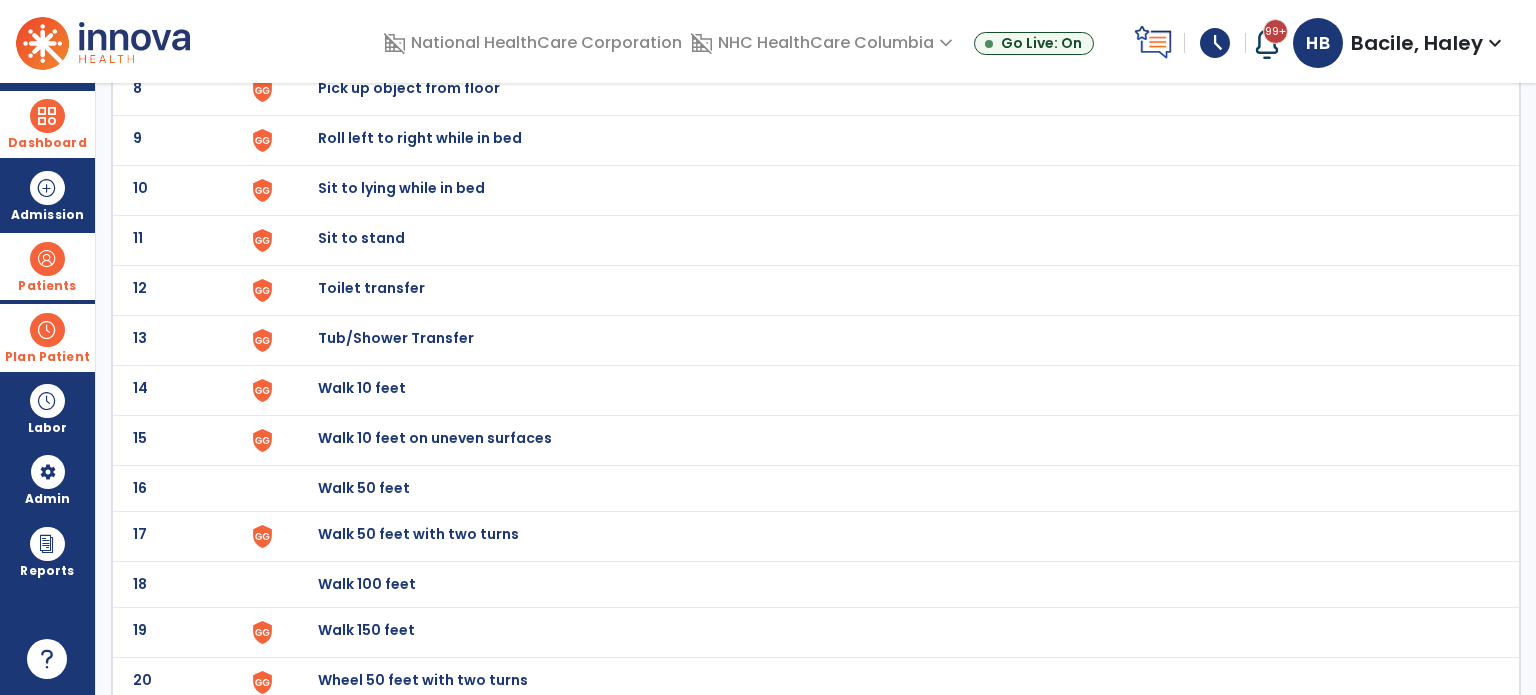 scroll, scrollTop: 0, scrollLeft: 0, axis: both 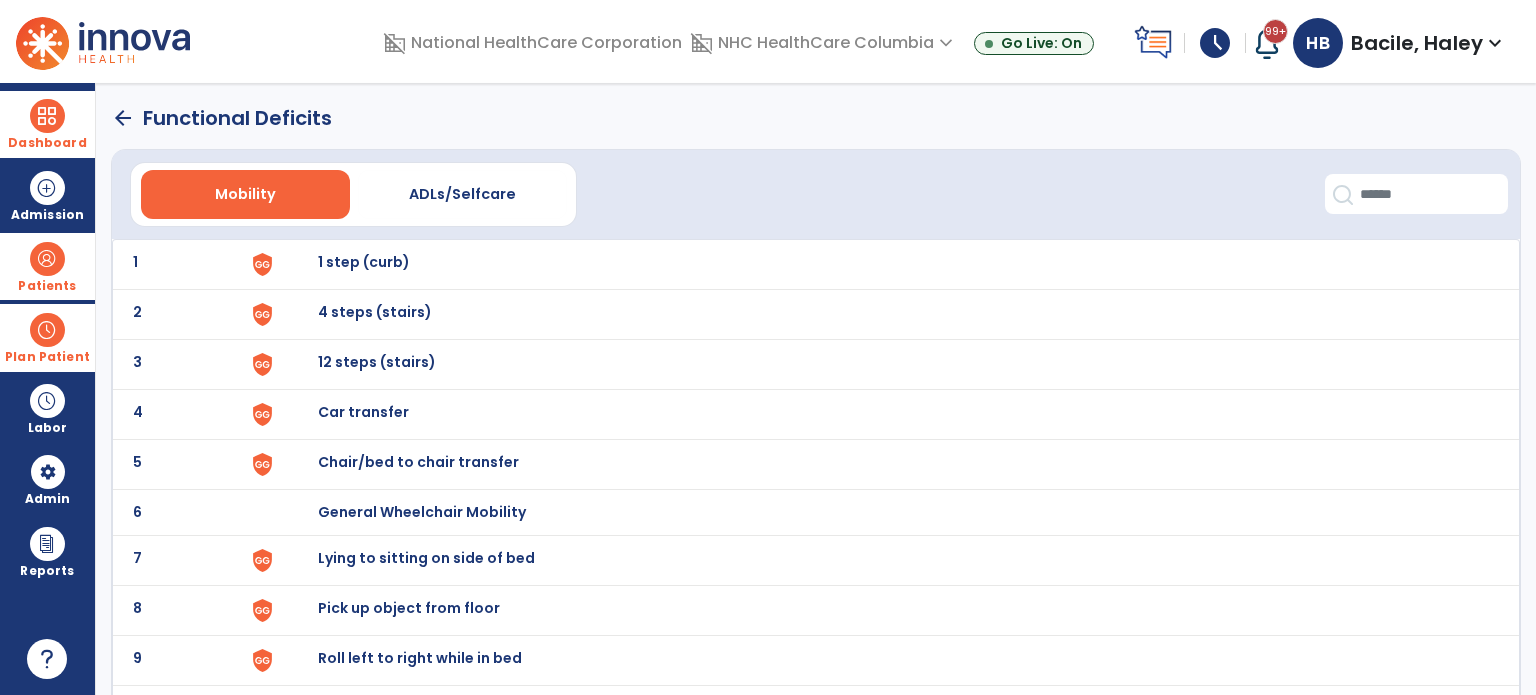 click on "5 Chair/bed to chair transfer" 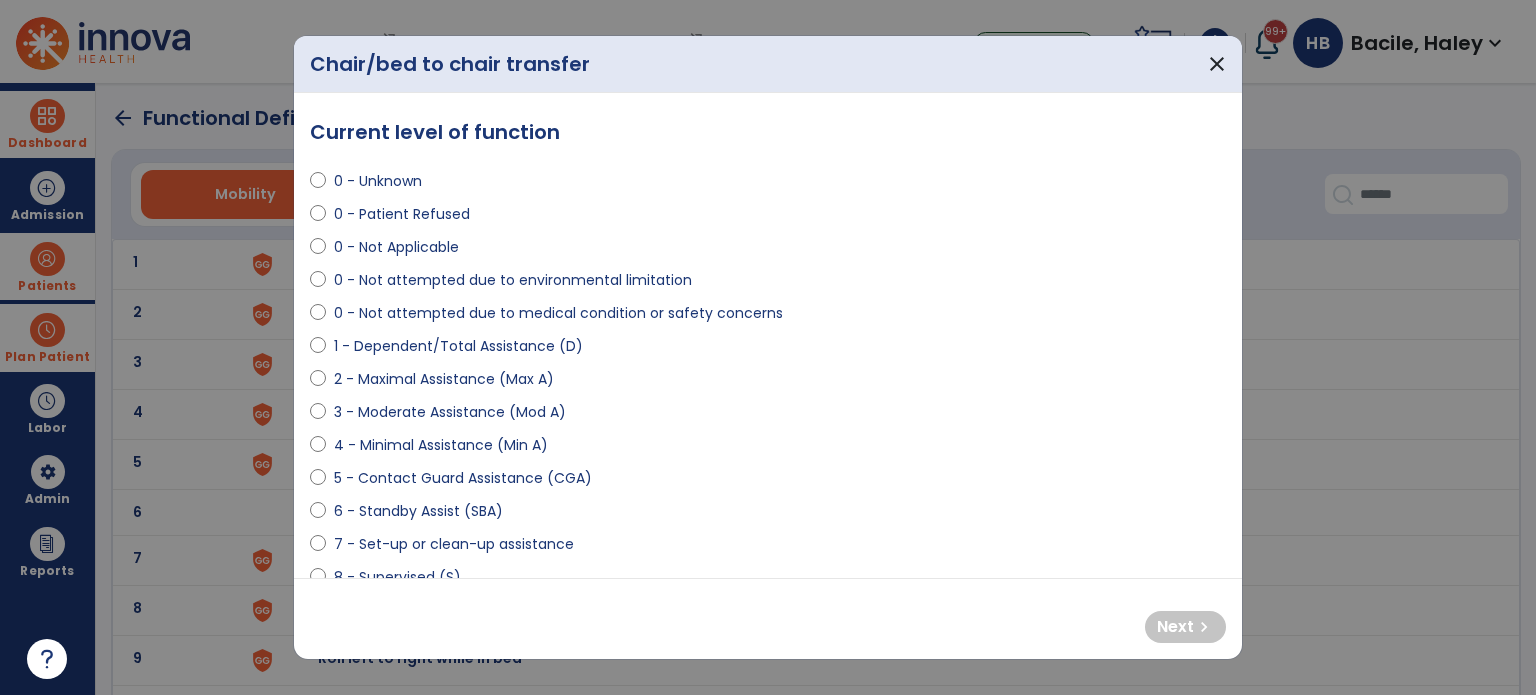 click on "2 - Maximal Assistance (Max A)" at bounding box center [444, 379] 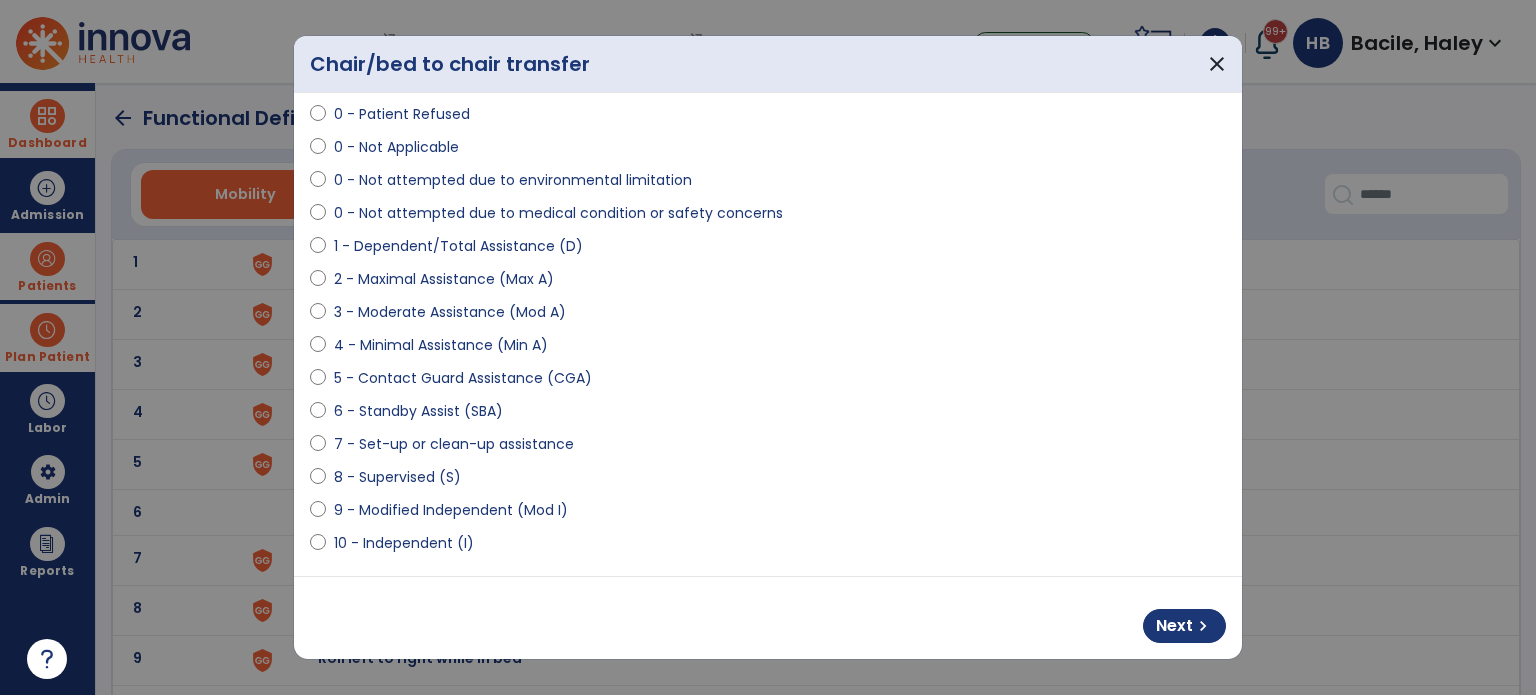 scroll, scrollTop: 300, scrollLeft: 0, axis: vertical 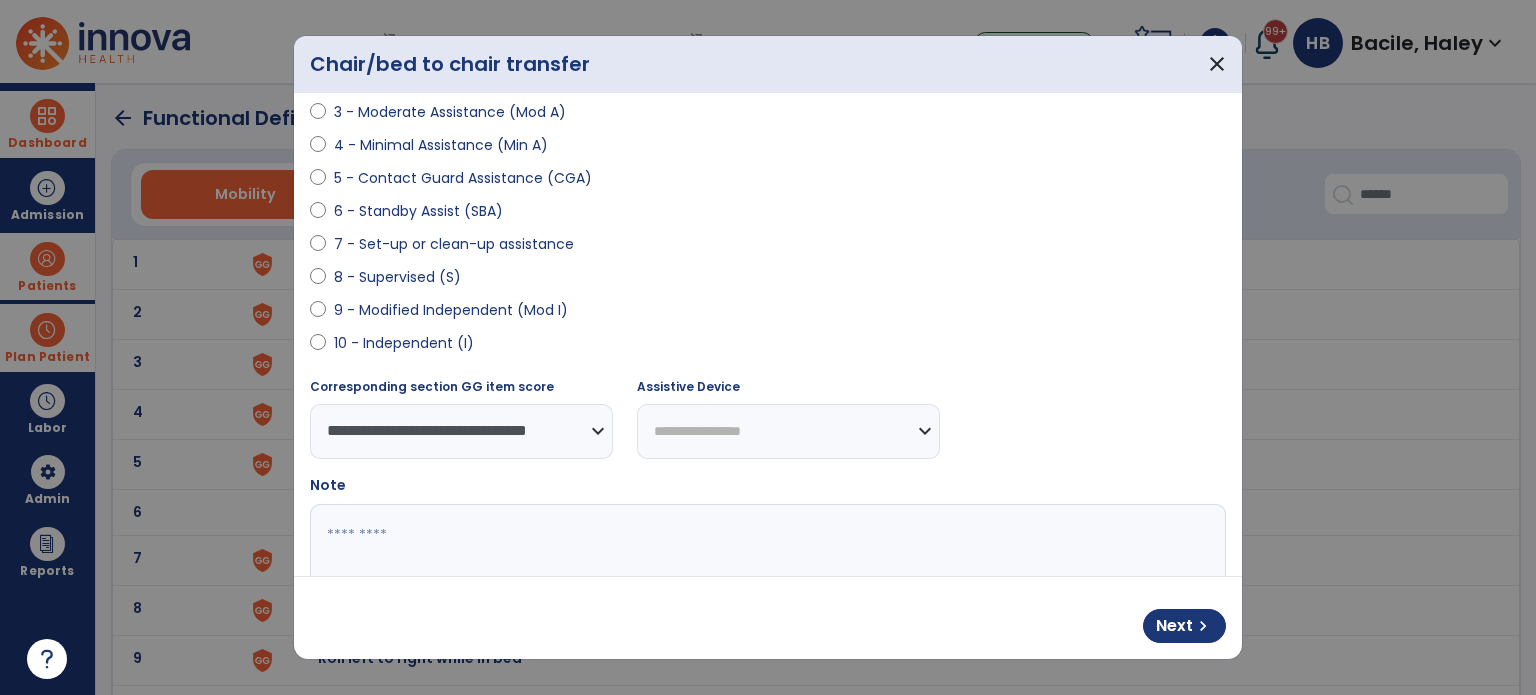 click at bounding box center (766, 579) 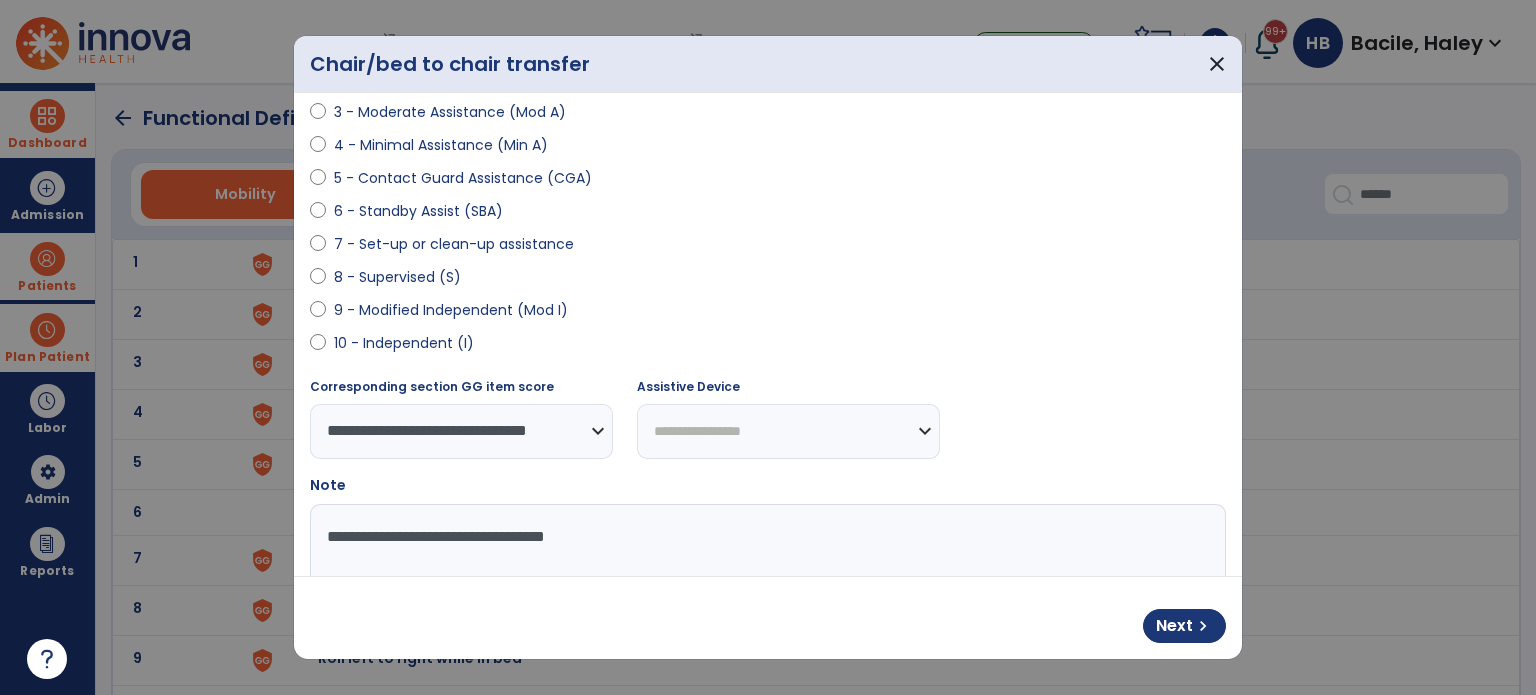 type on "**********" 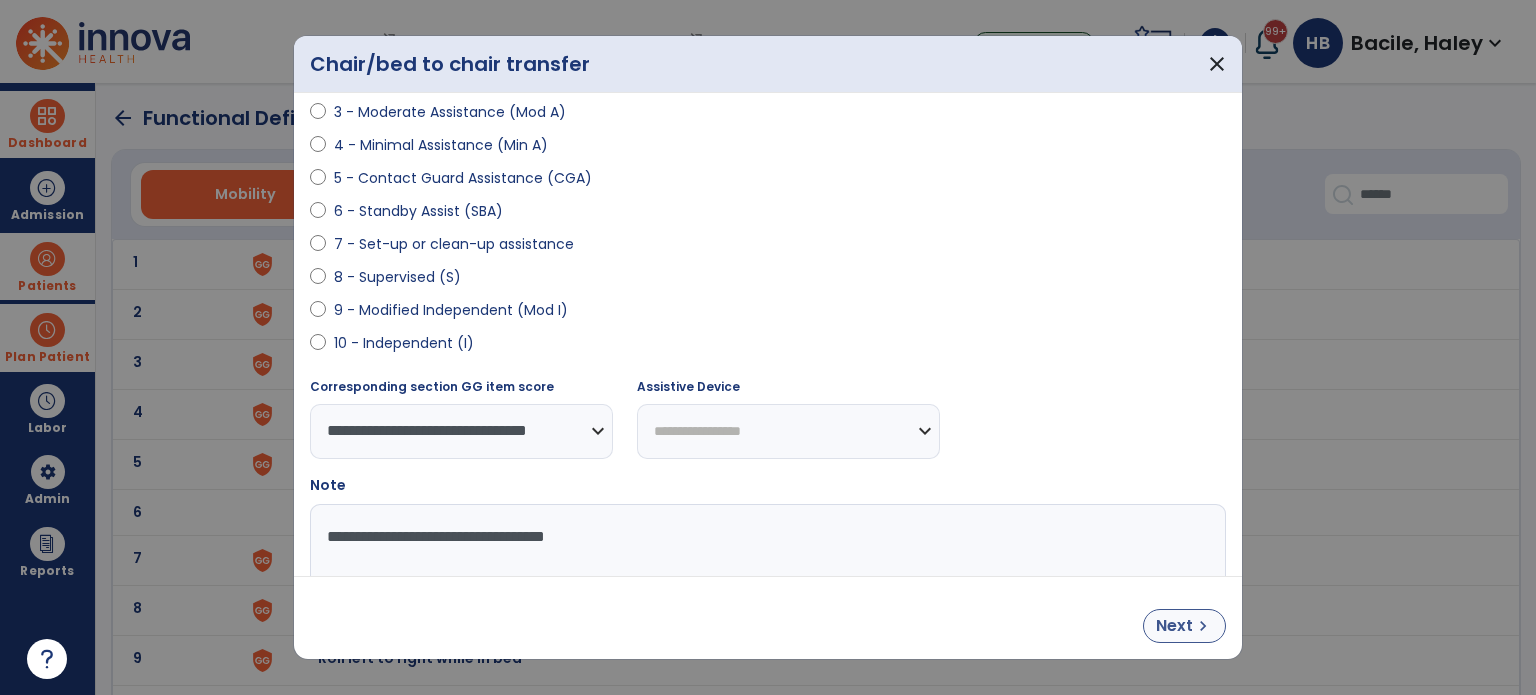 drag, startPoint x: 1245, startPoint y: 615, endPoint x: 1160, endPoint y: 628, distance: 85.98837 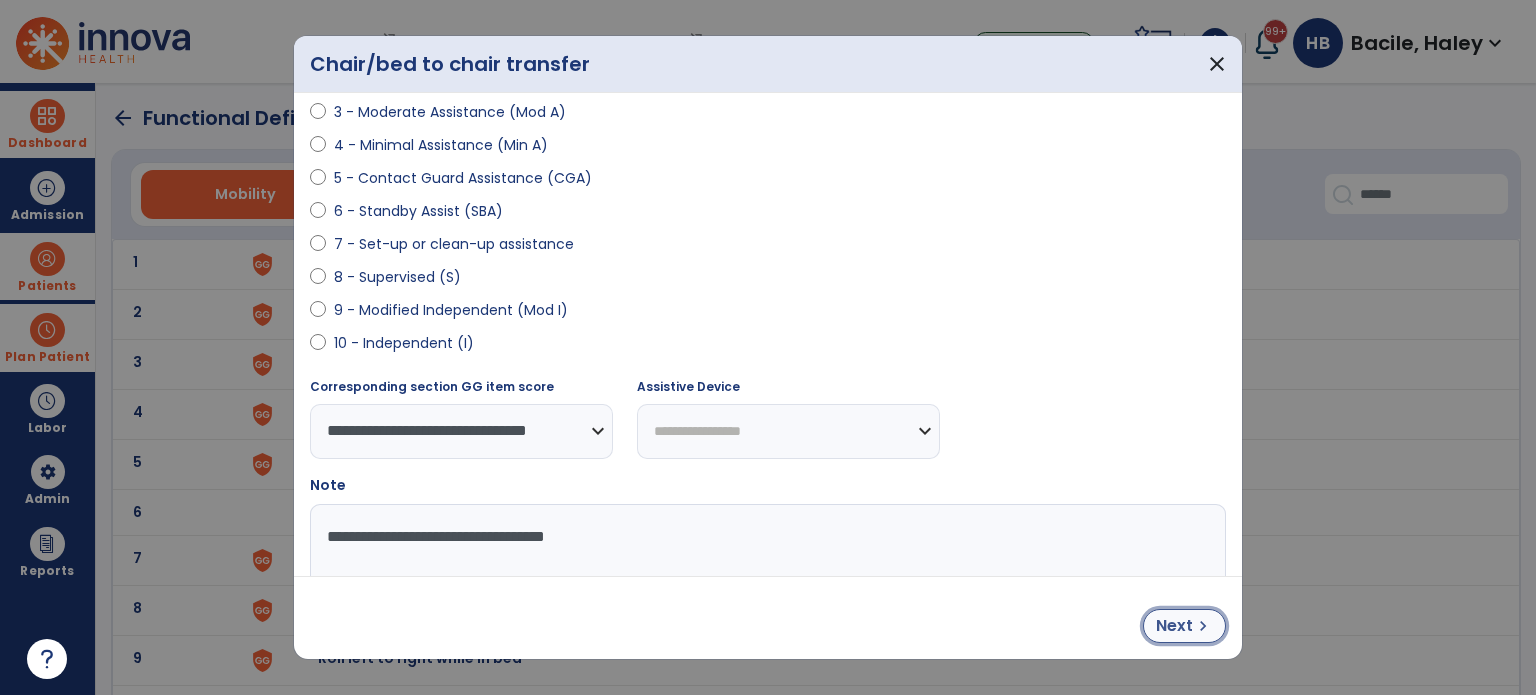click on "Next" at bounding box center [1174, 626] 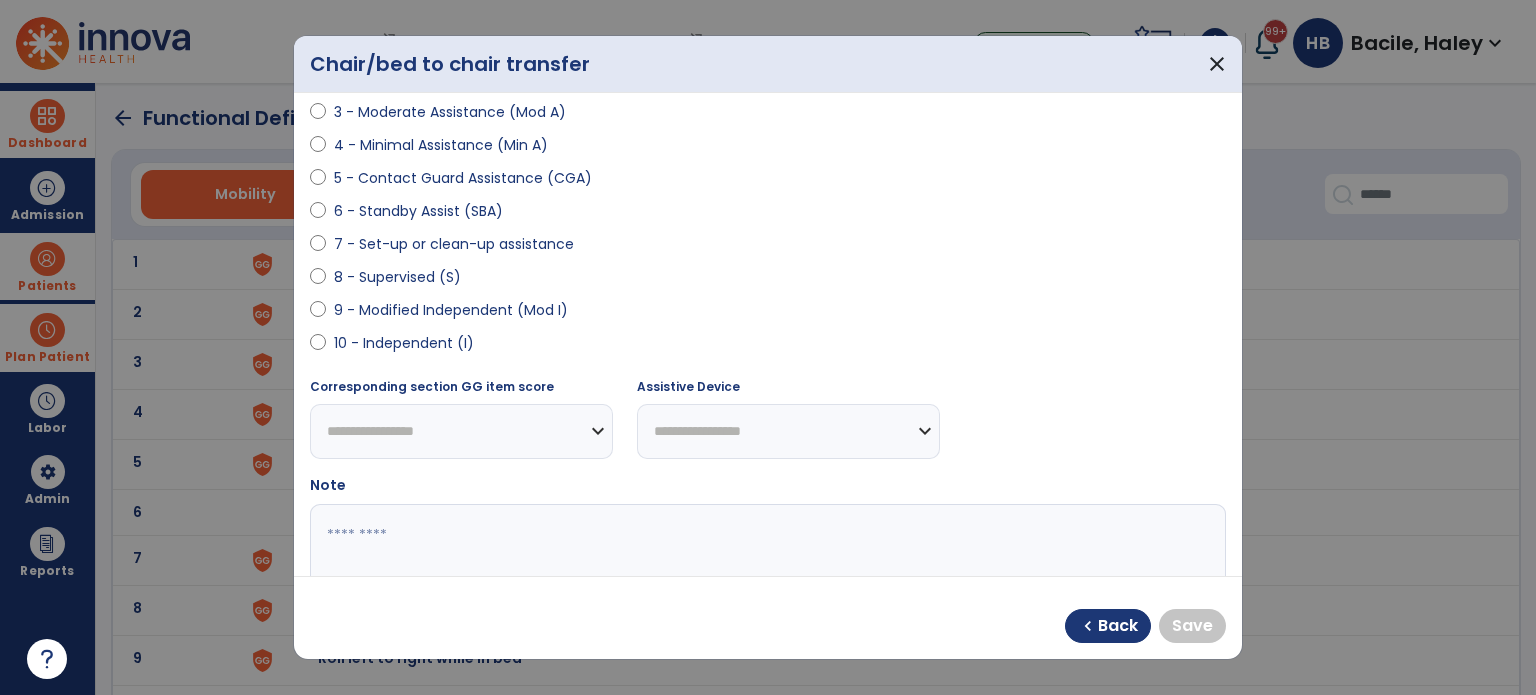 click on "9 - Modified Independent (Mod I)" at bounding box center [451, 310] 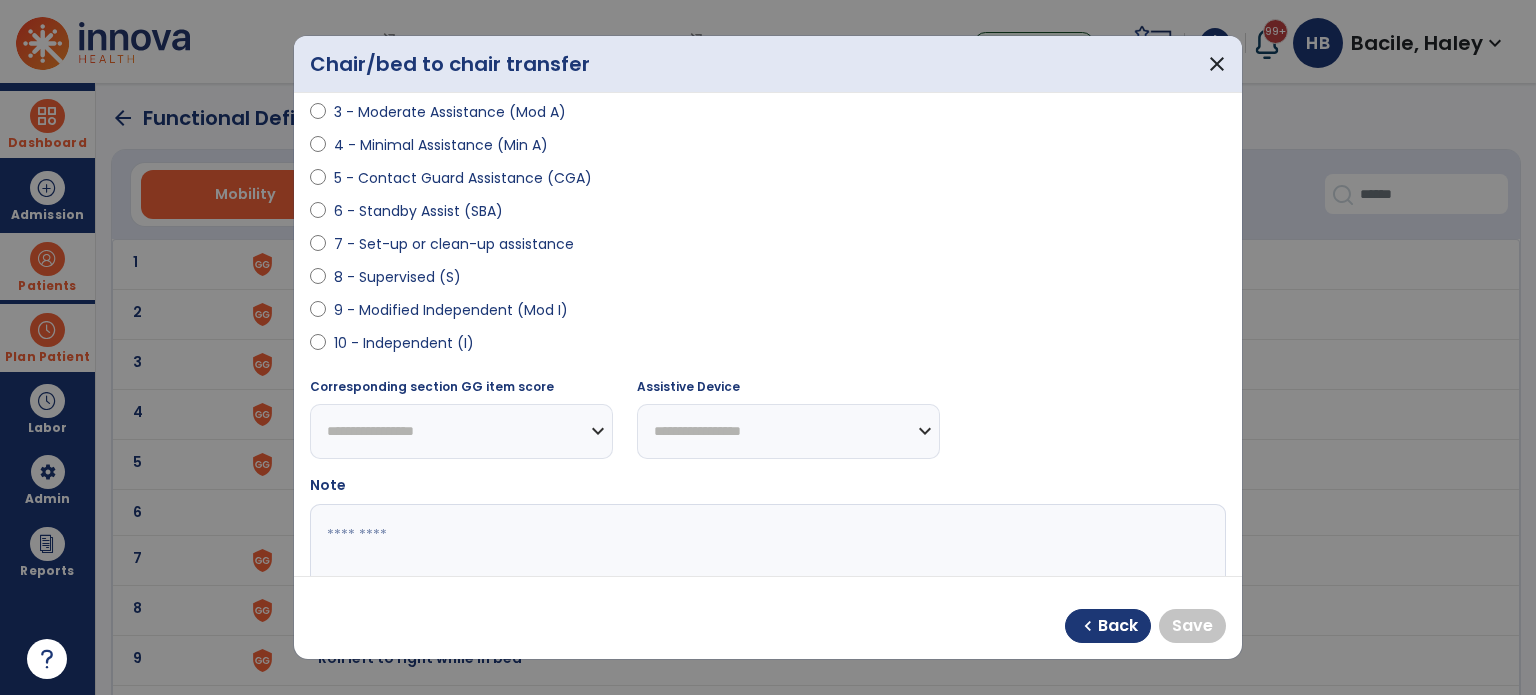 select on "**********" 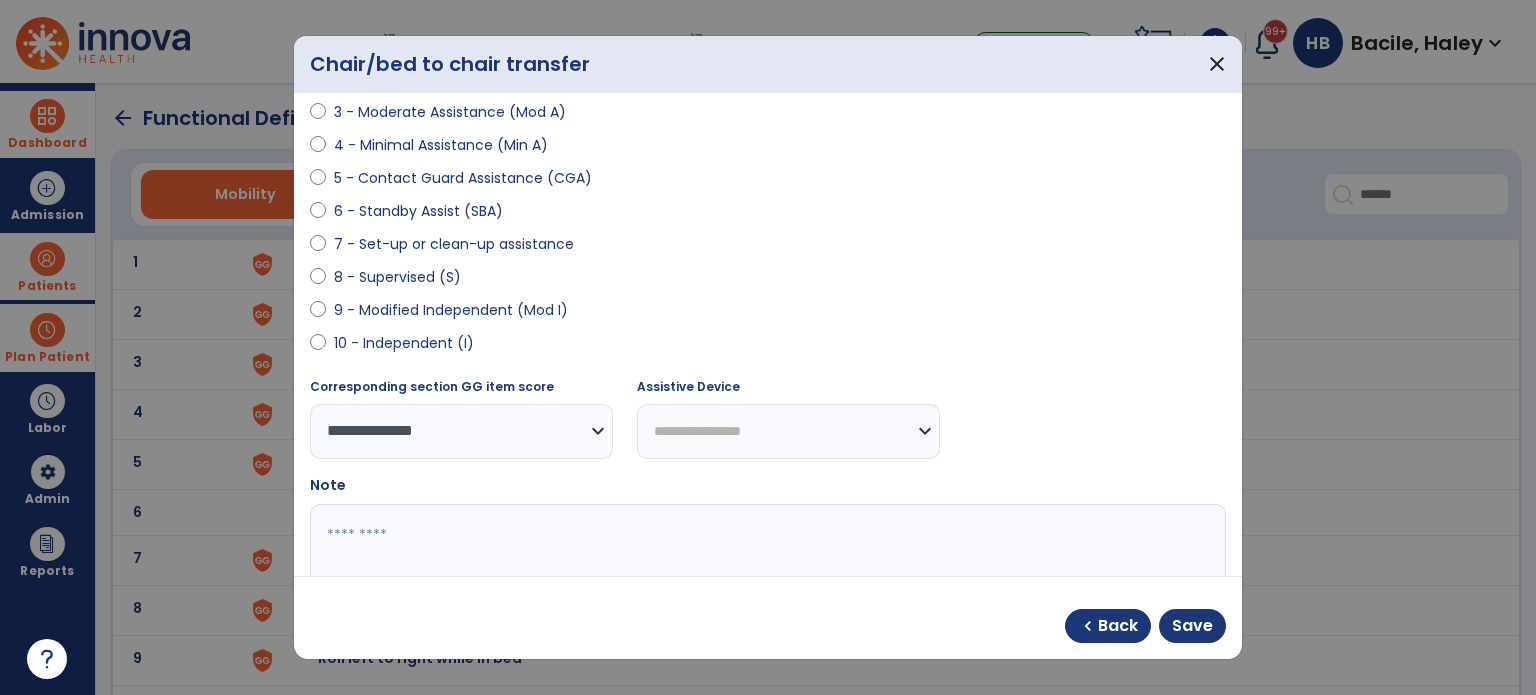 click on "chevron_left  Back Save" at bounding box center [768, 618] 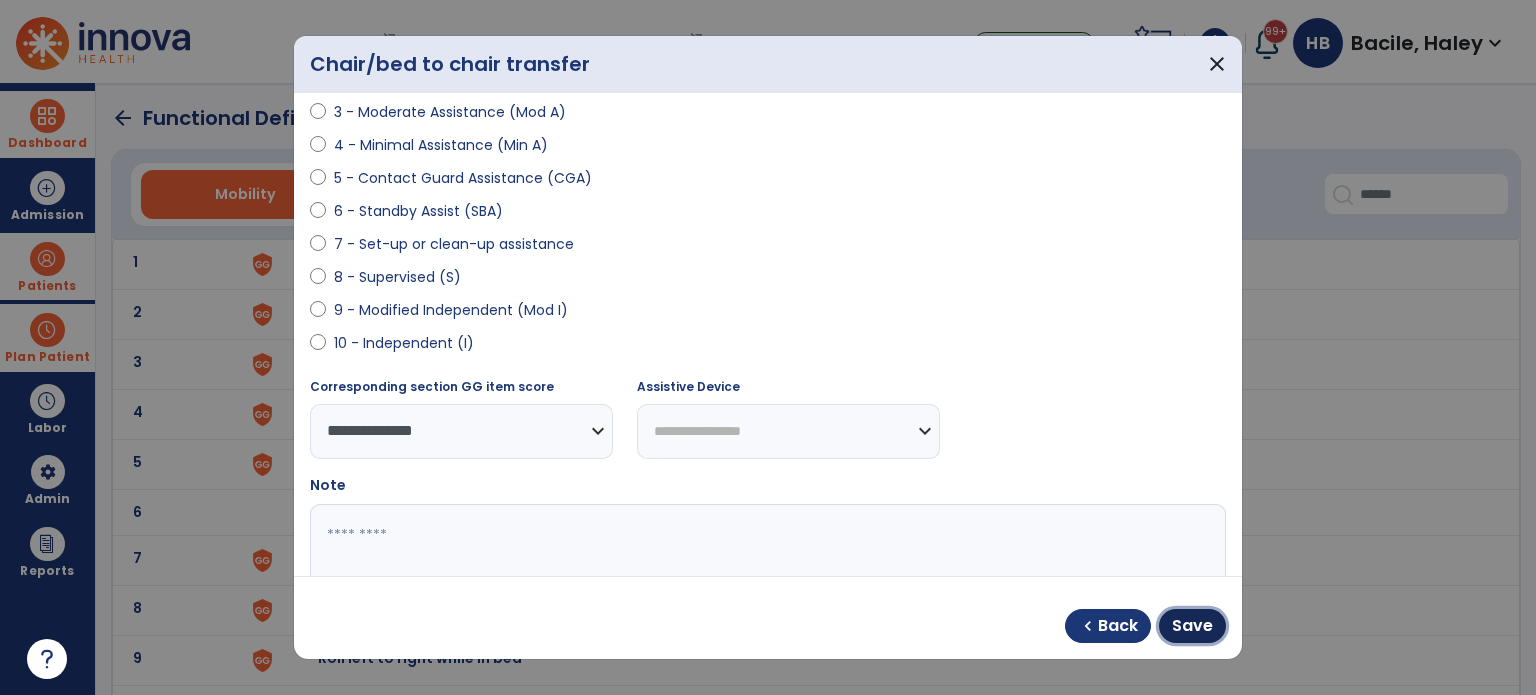 click on "Save" at bounding box center (1192, 626) 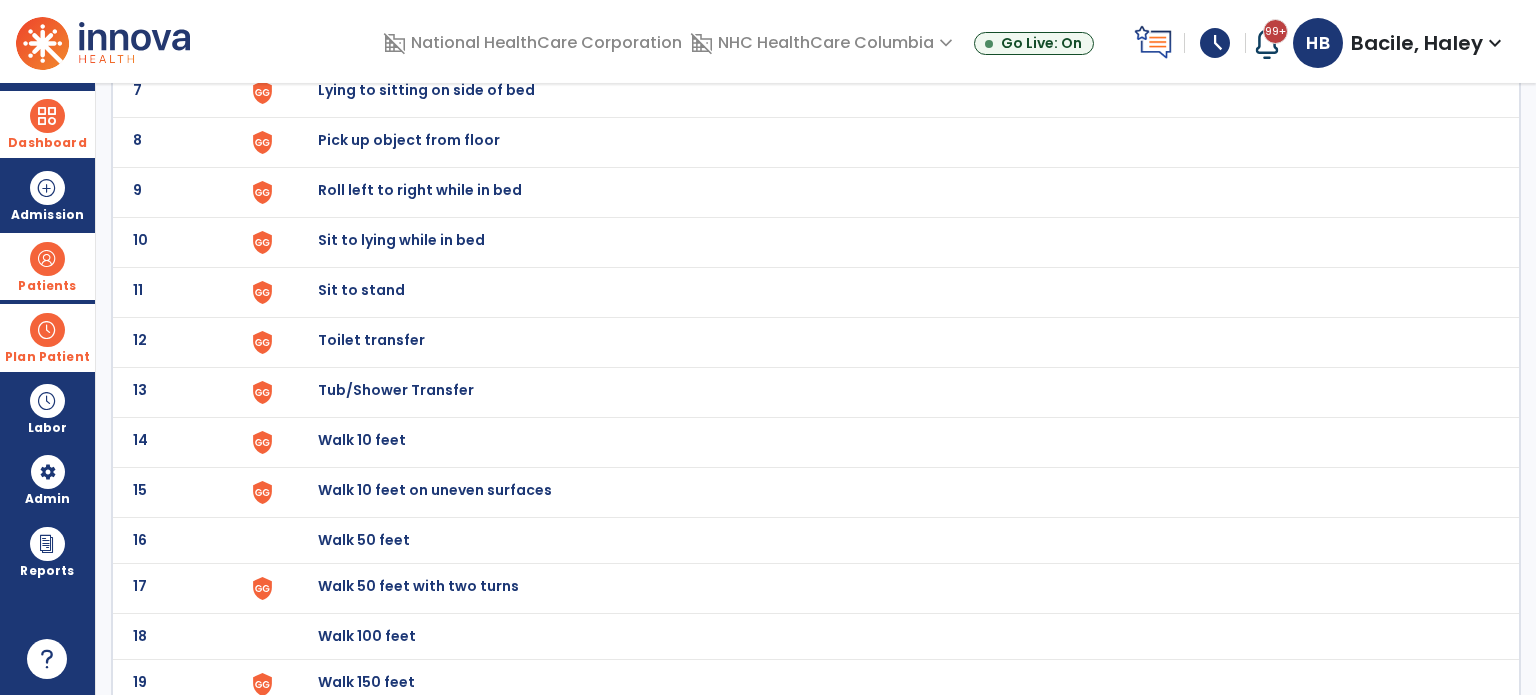 scroll, scrollTop: 500, scrollLeft: 0, axis: vertical 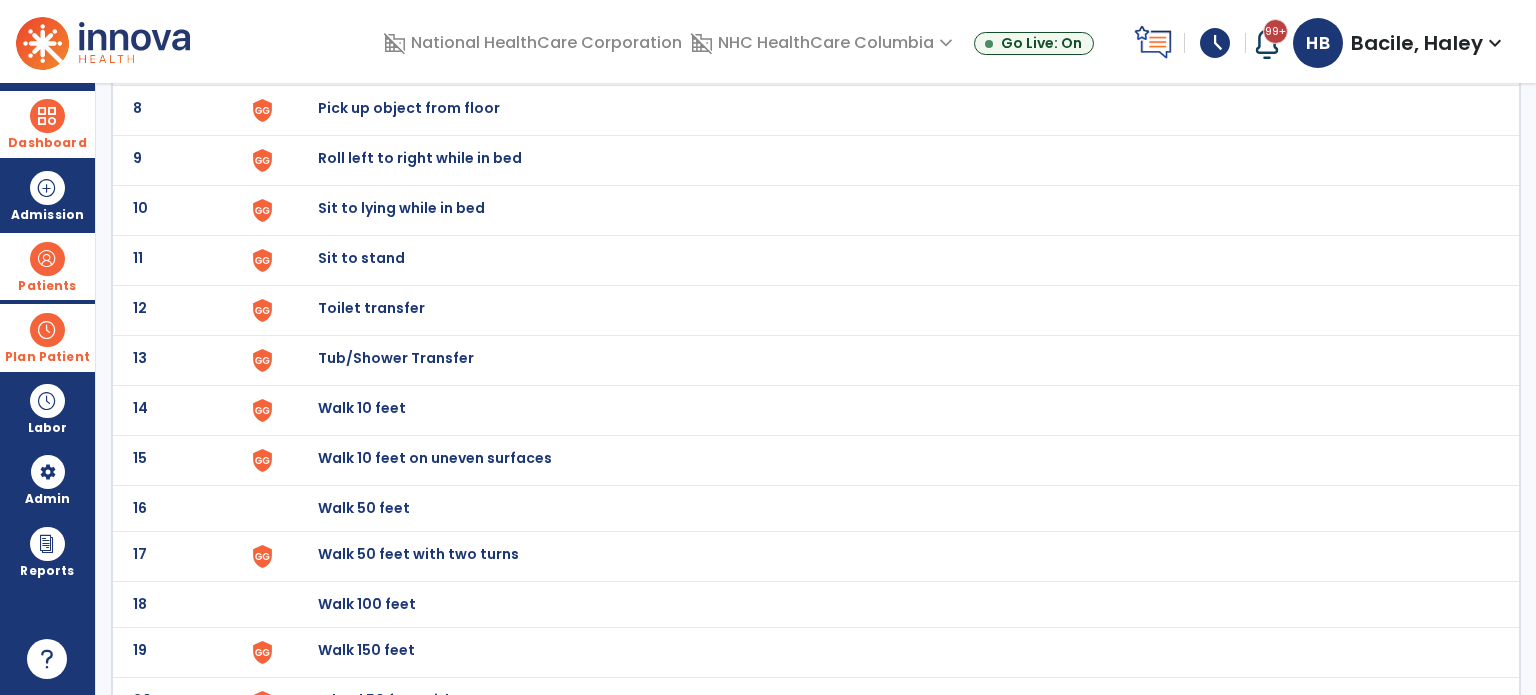click on "Walk 10 feet" at bounding box center (364, -238) 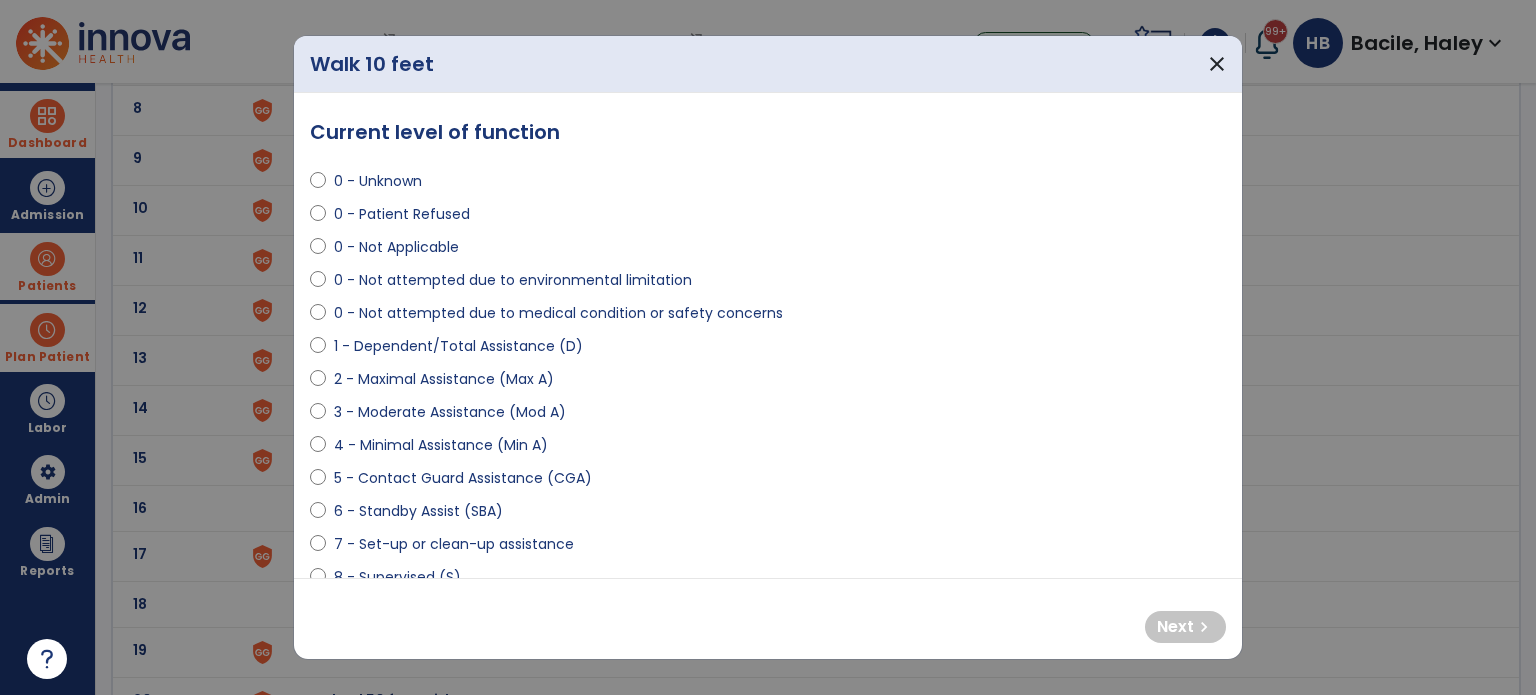 click on "2 - Maximal Assistance (Max A)" at bounding box center (444, 379) 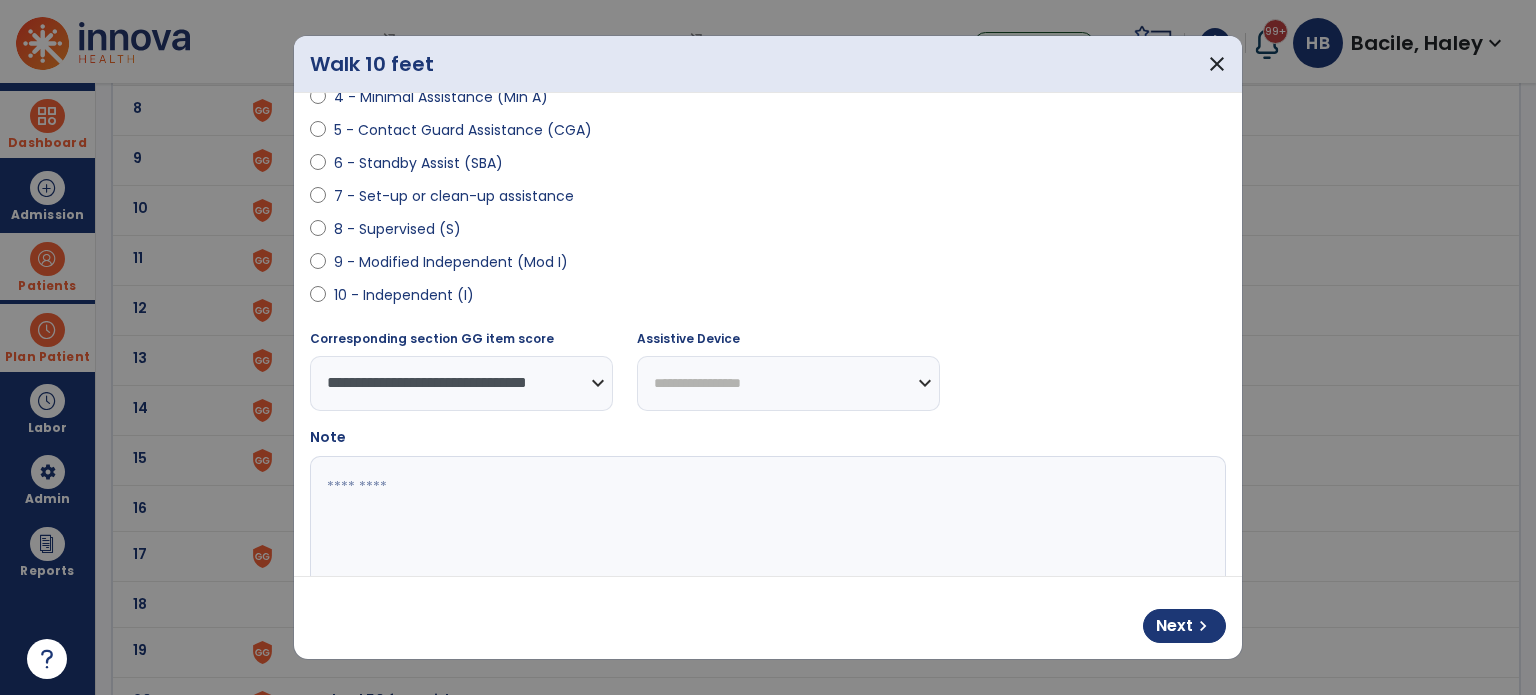 scroll, scrollTop: 400, scrollLeft: 0, axis: vertical 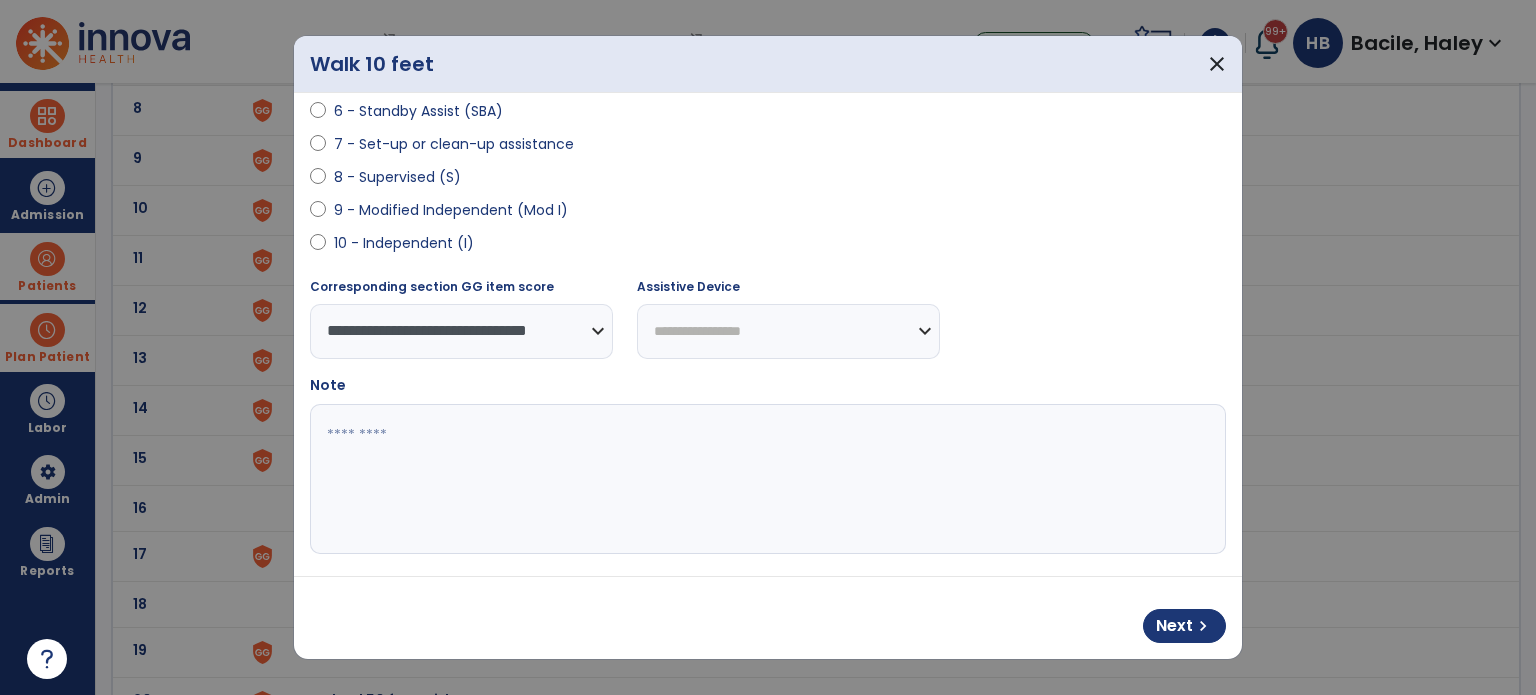 click on "**********" at bounding box center (788, 331) 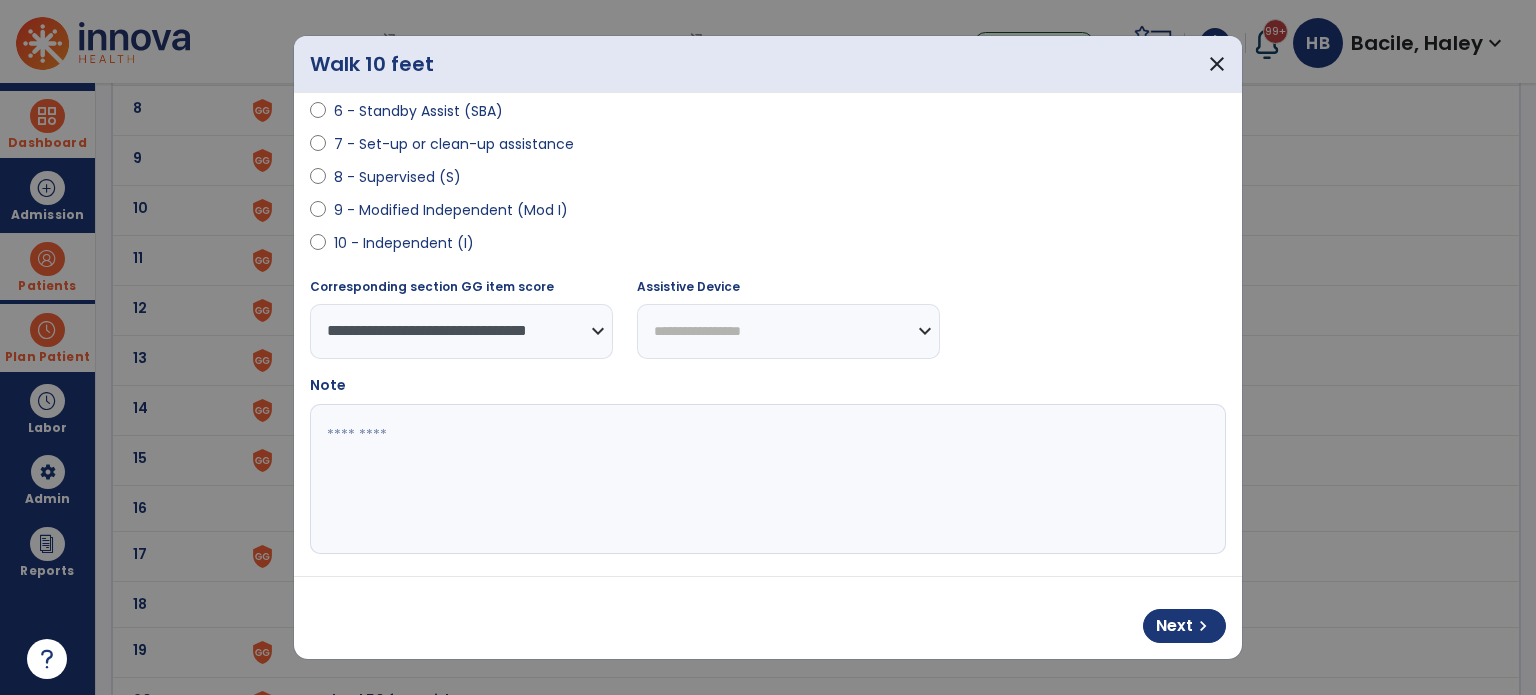 click at bounding box center [766, 479] 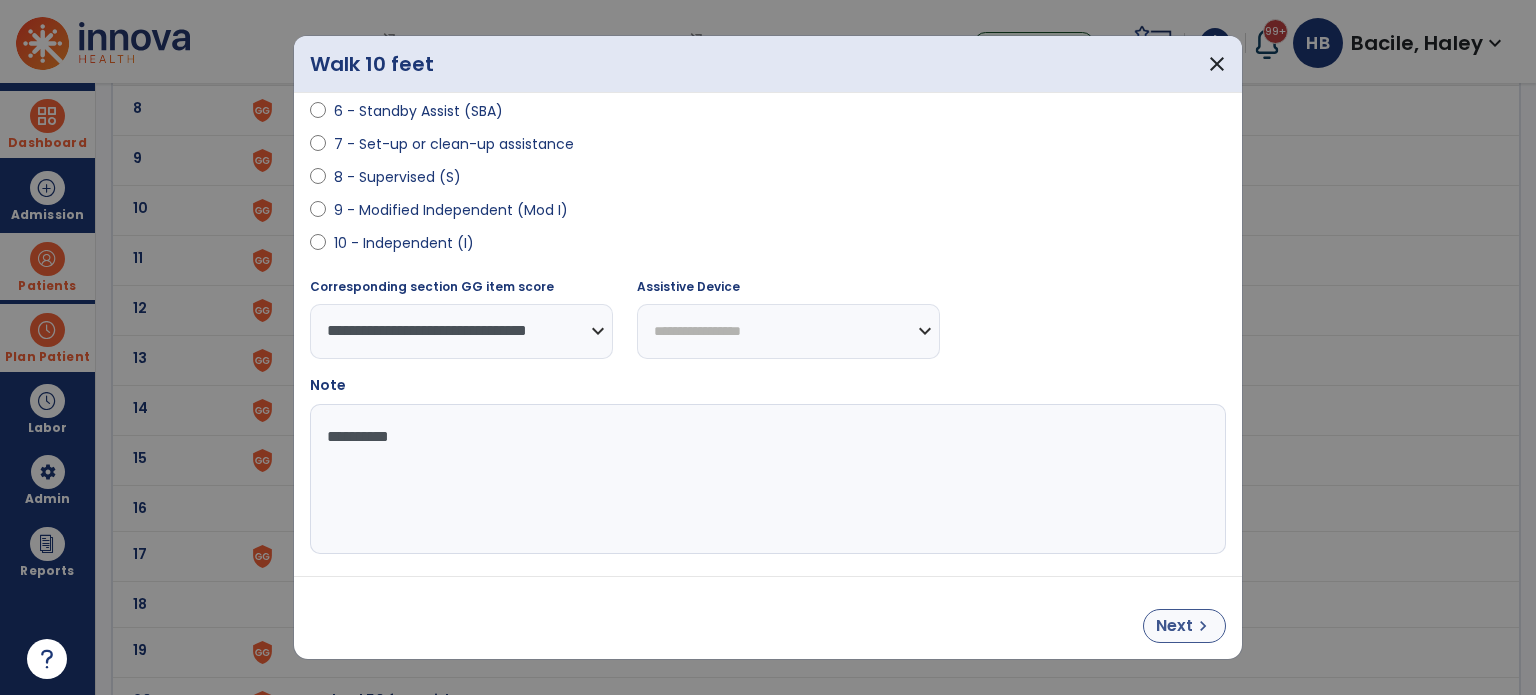 type on "**********" 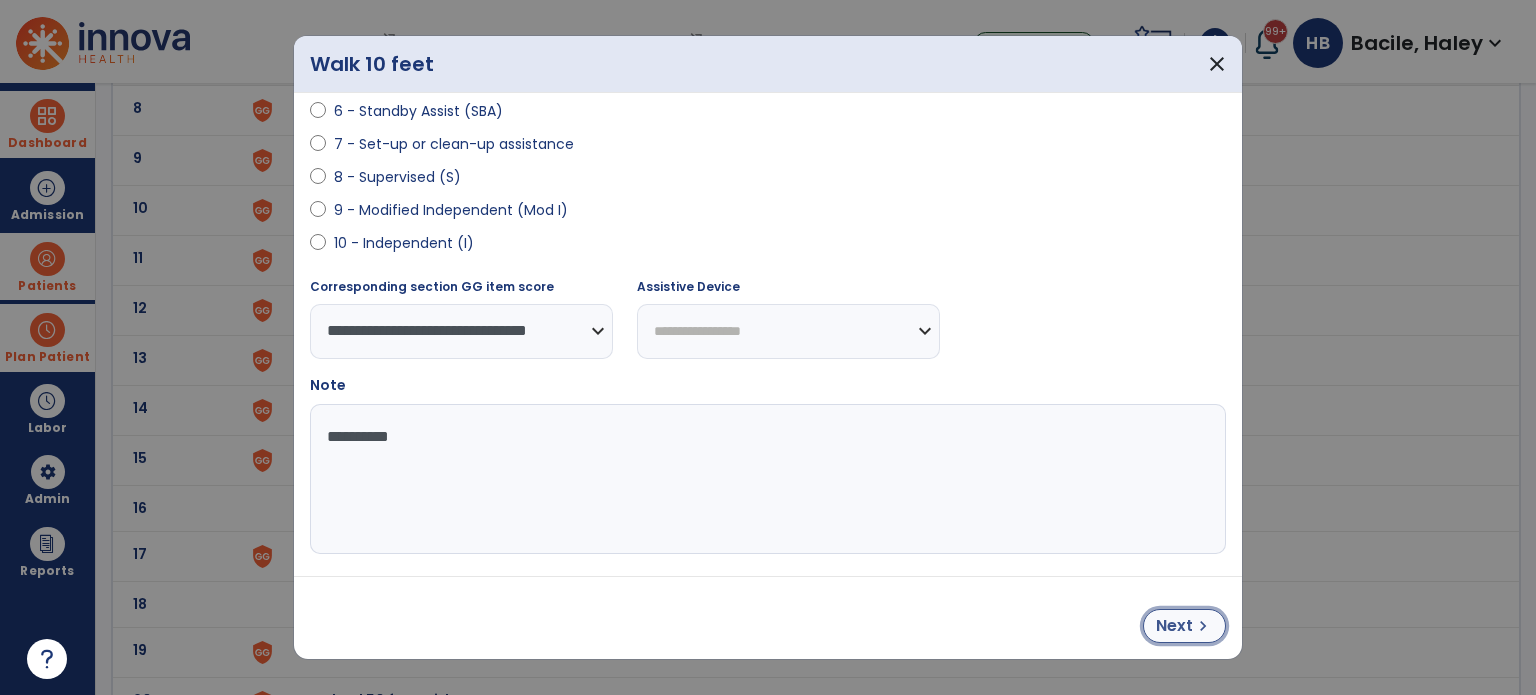 click on "Next" at bounding box center [1174, 626] 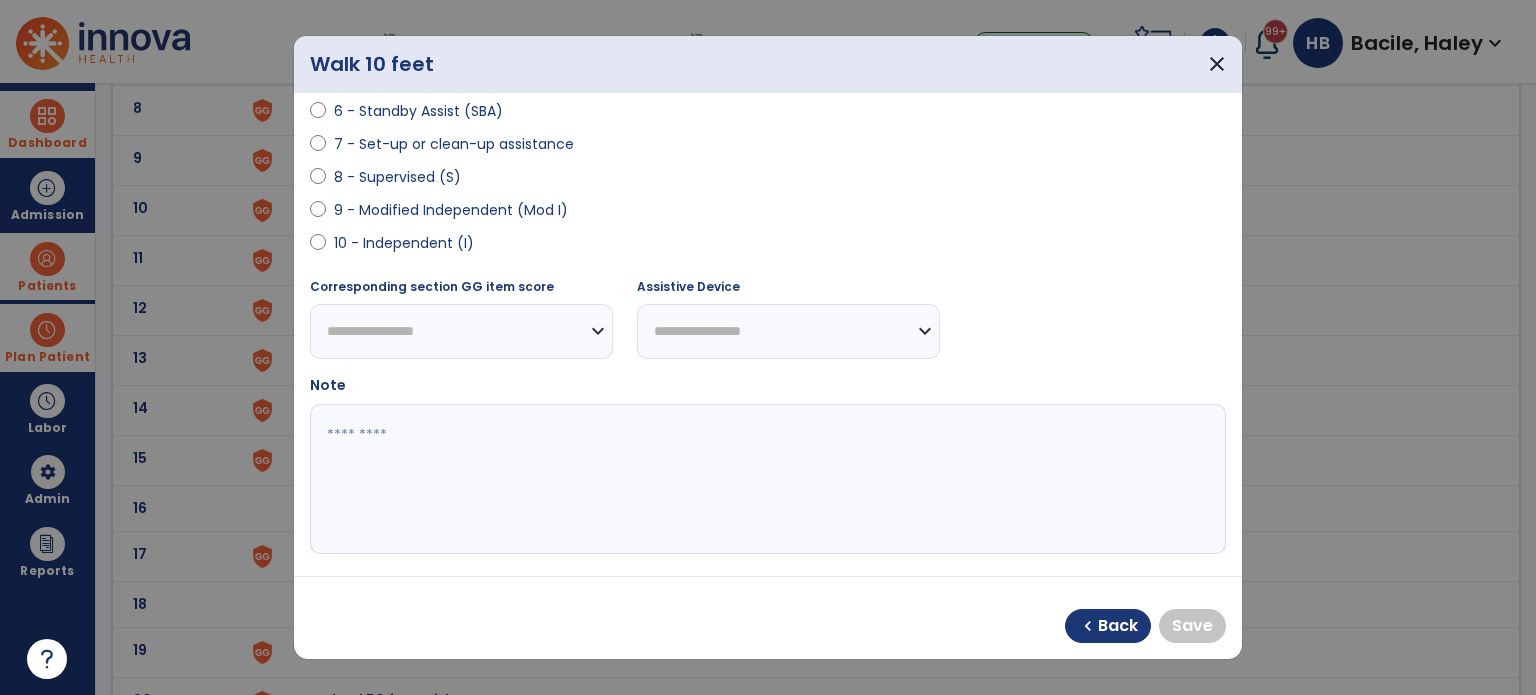 click on "9 - Modified Independent (Mod I)" at bounding box center (451, 210) 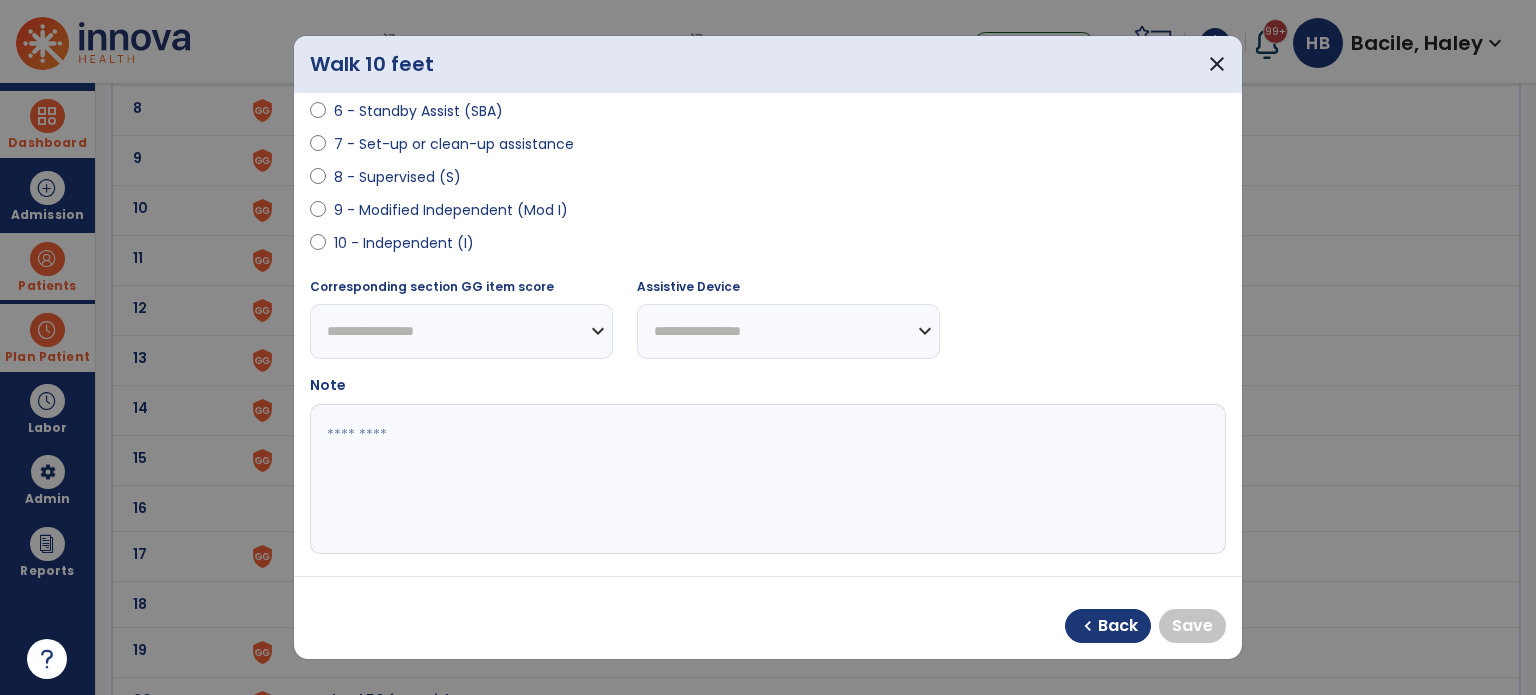select on "**********" 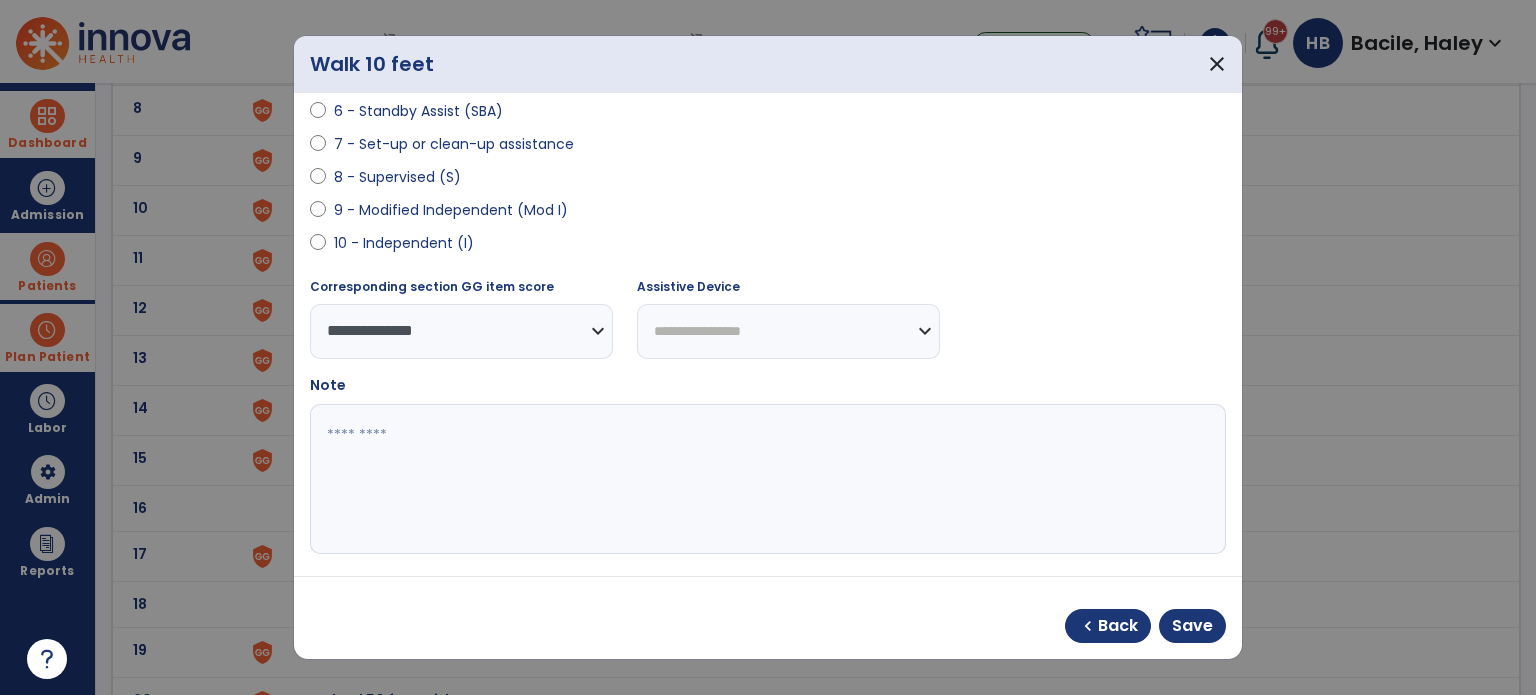 click on "**********" at bounding box center (788, 331) 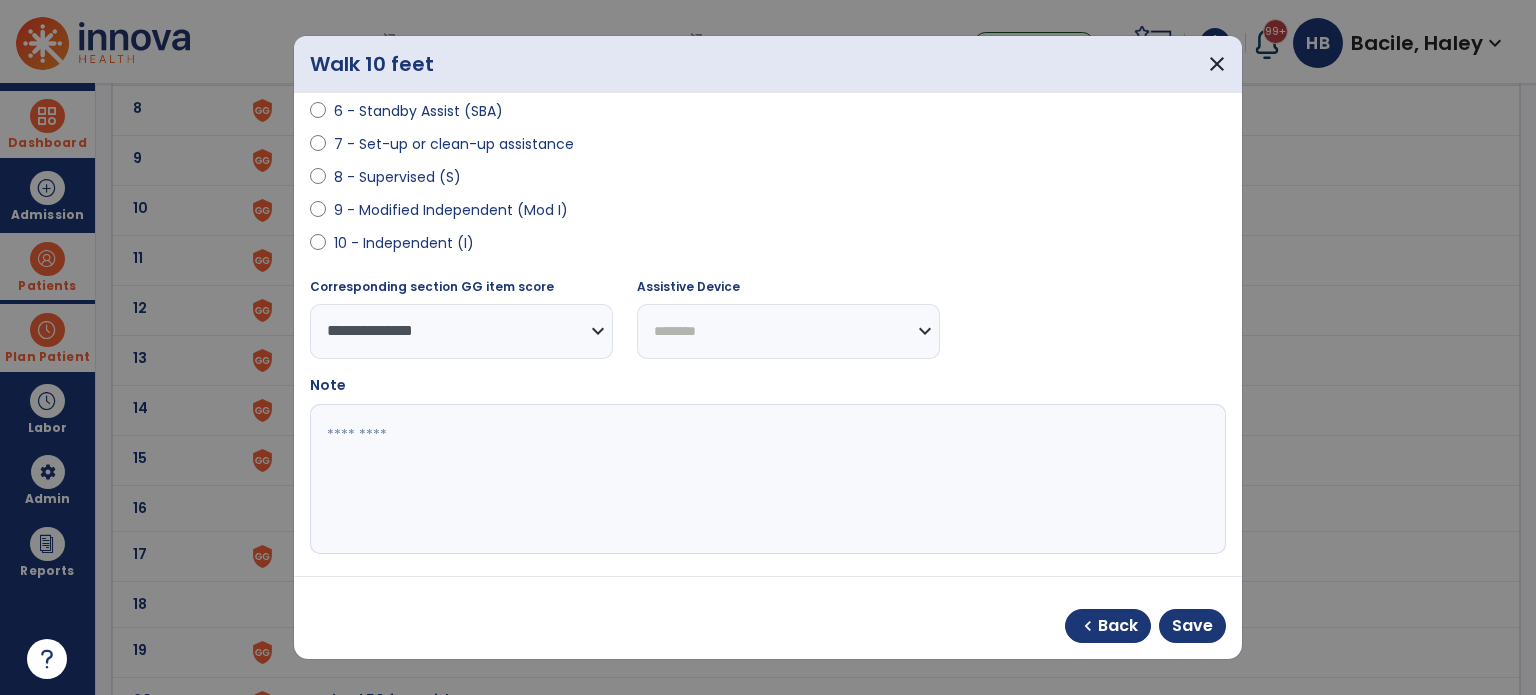 click on "**********" at bounding box center (788, 331) 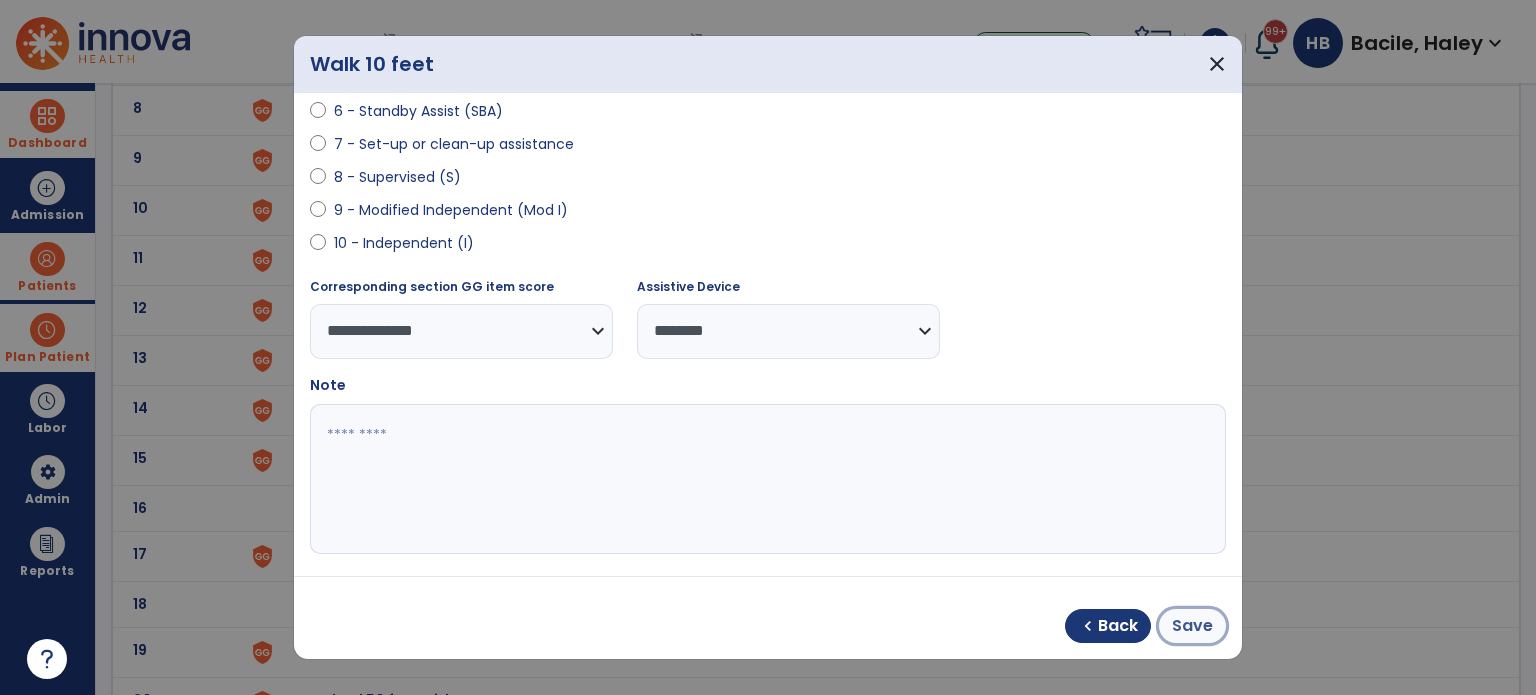 click on "Save" at bounding box center (1192, 626) 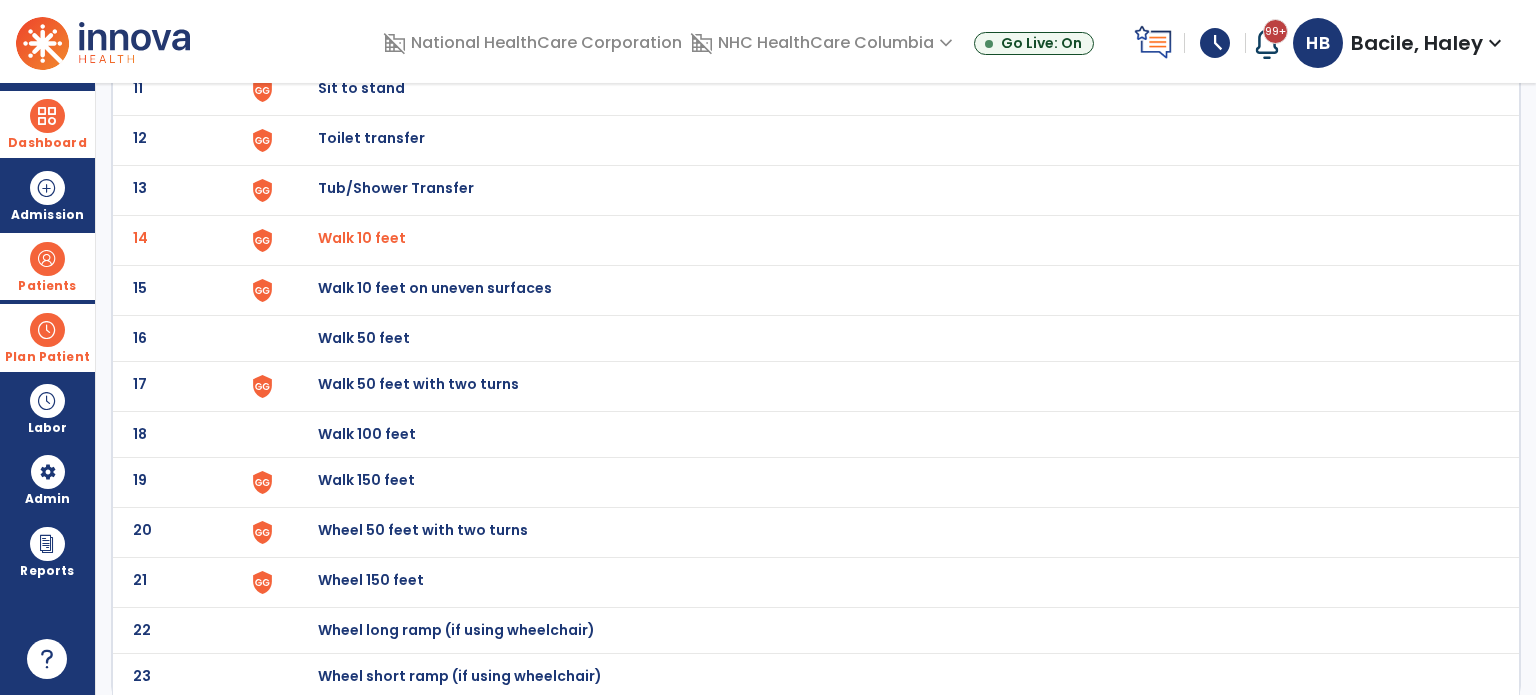 scroll, scrollTop: 0, scrollLeft: 0, axis: both 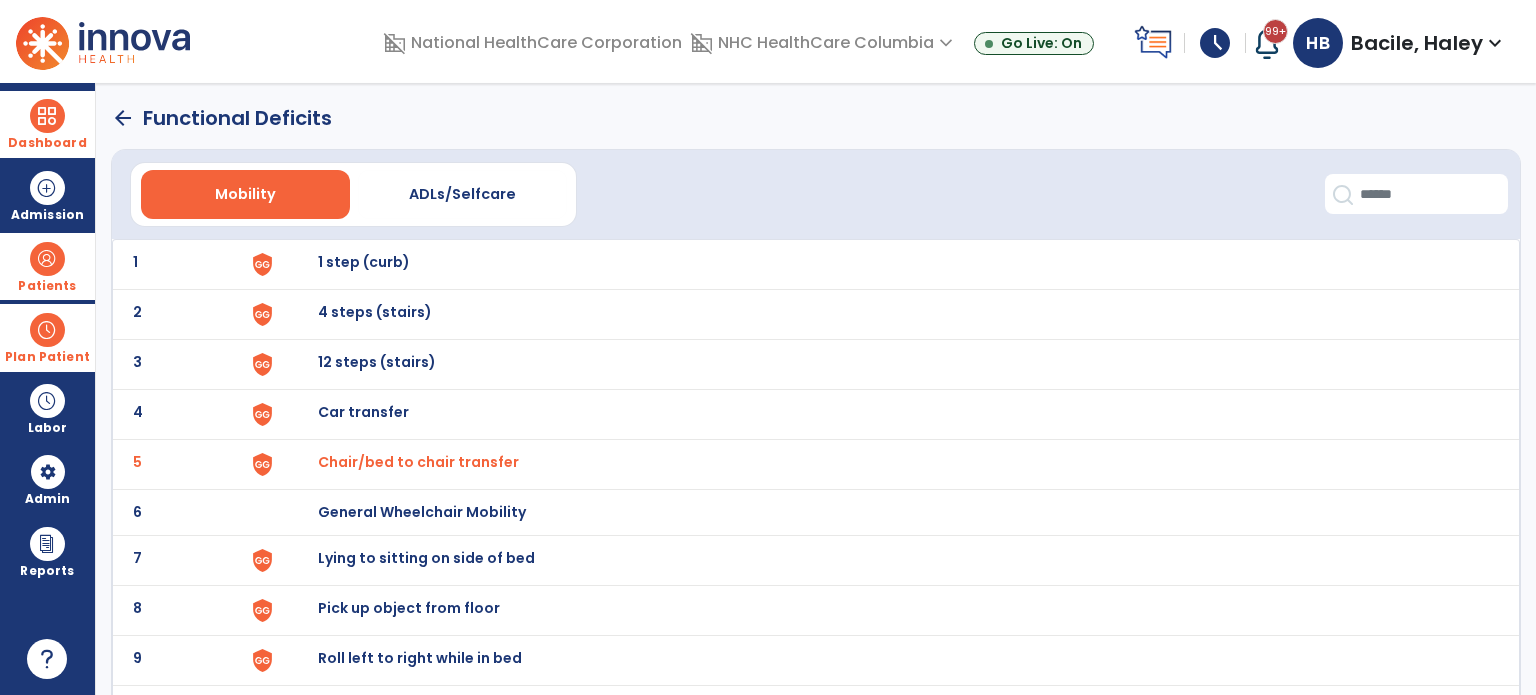 click on "arrow_back" 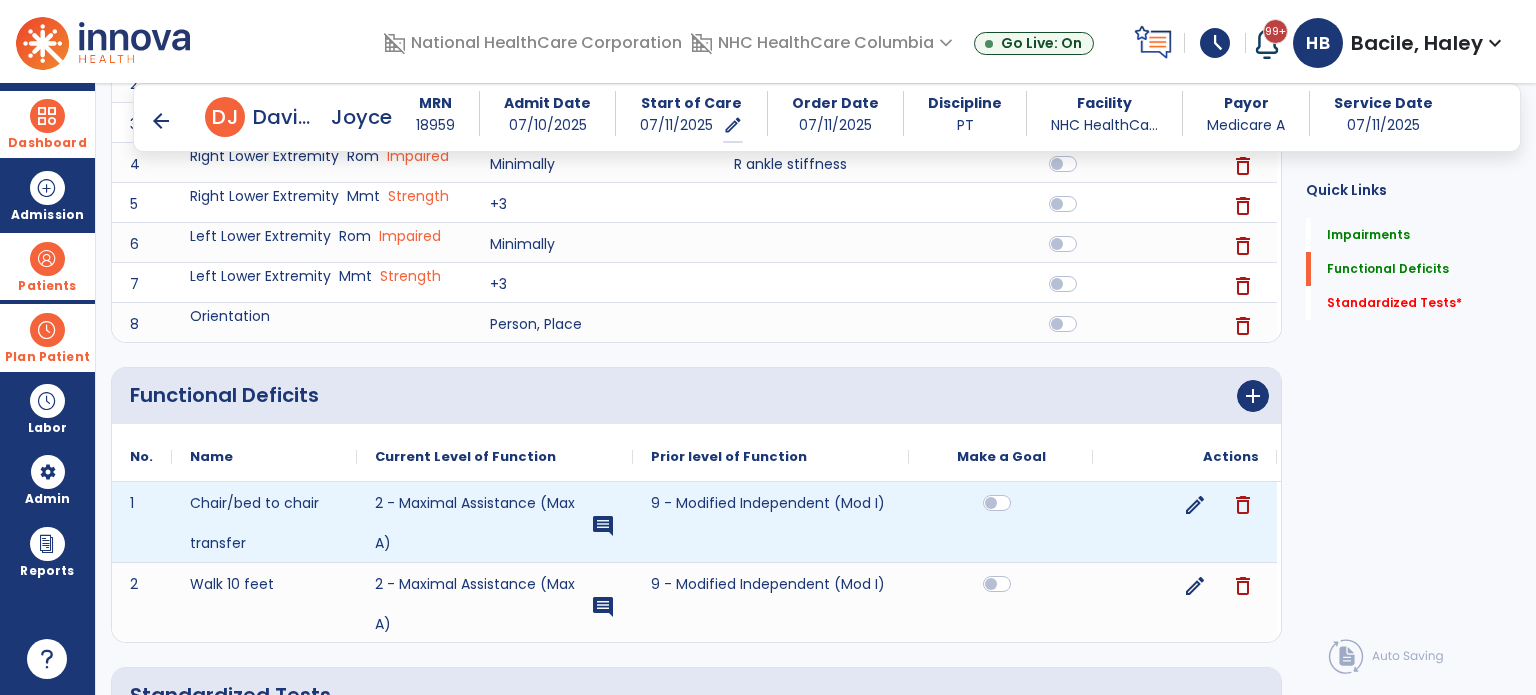 scroll, scrollTop: 520, scrollLeft: 0, axis: vertical 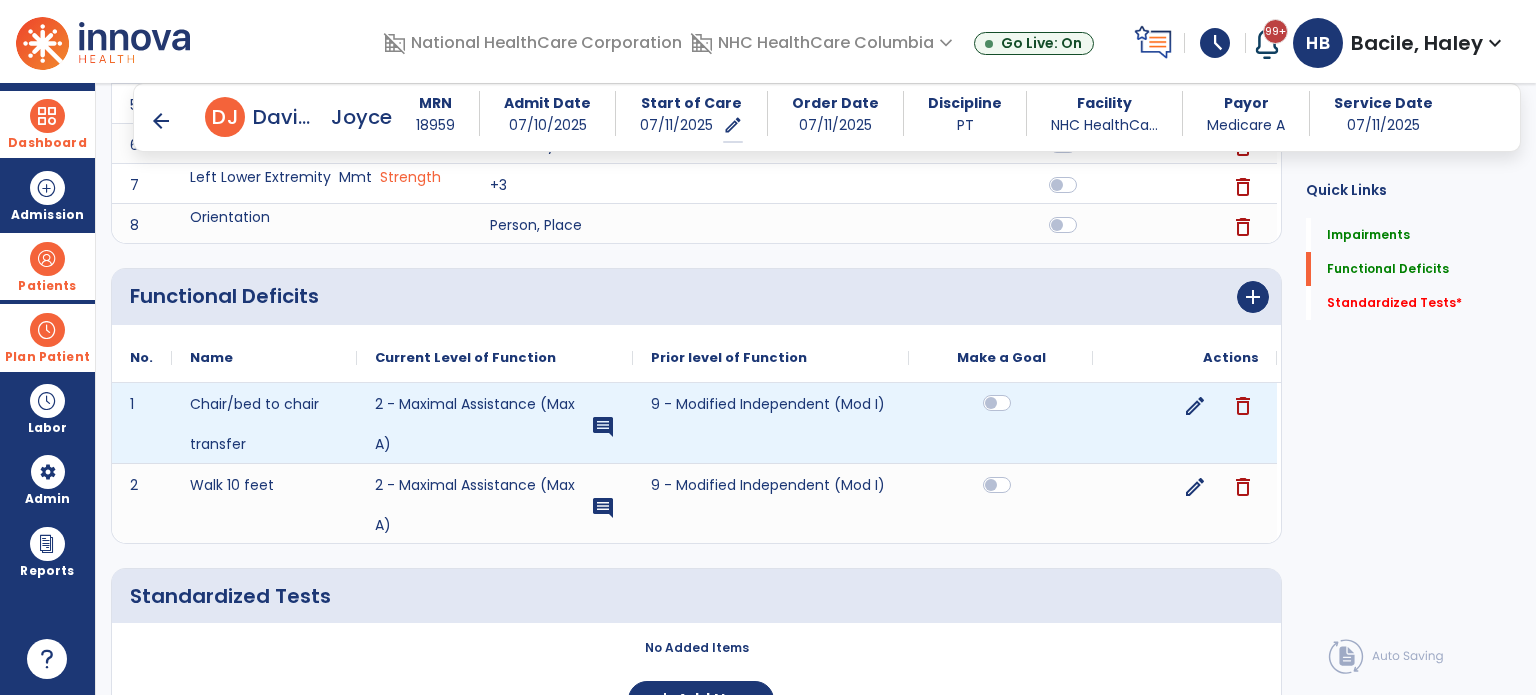 click 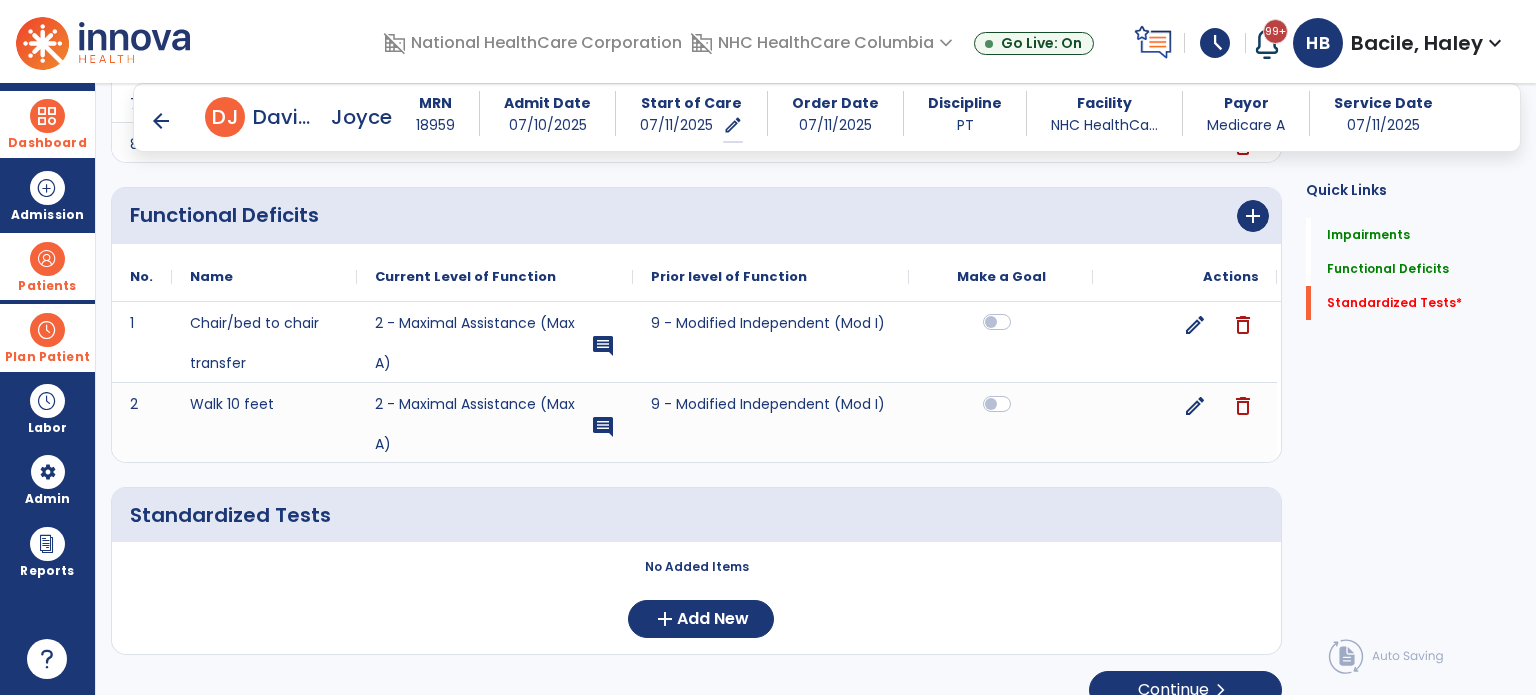scroll, scrollTop: 628, scrollLeft: 0, axis: vertical 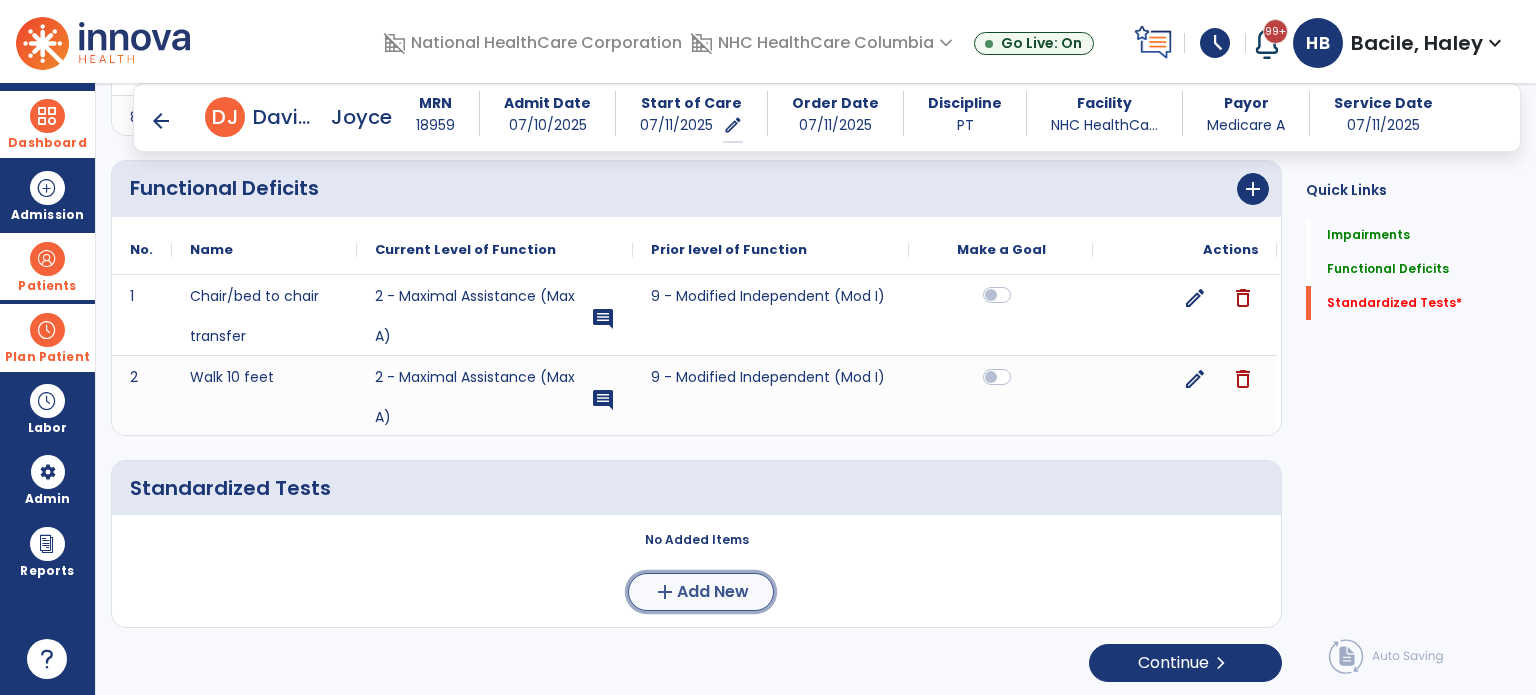 click on "add  Add New" 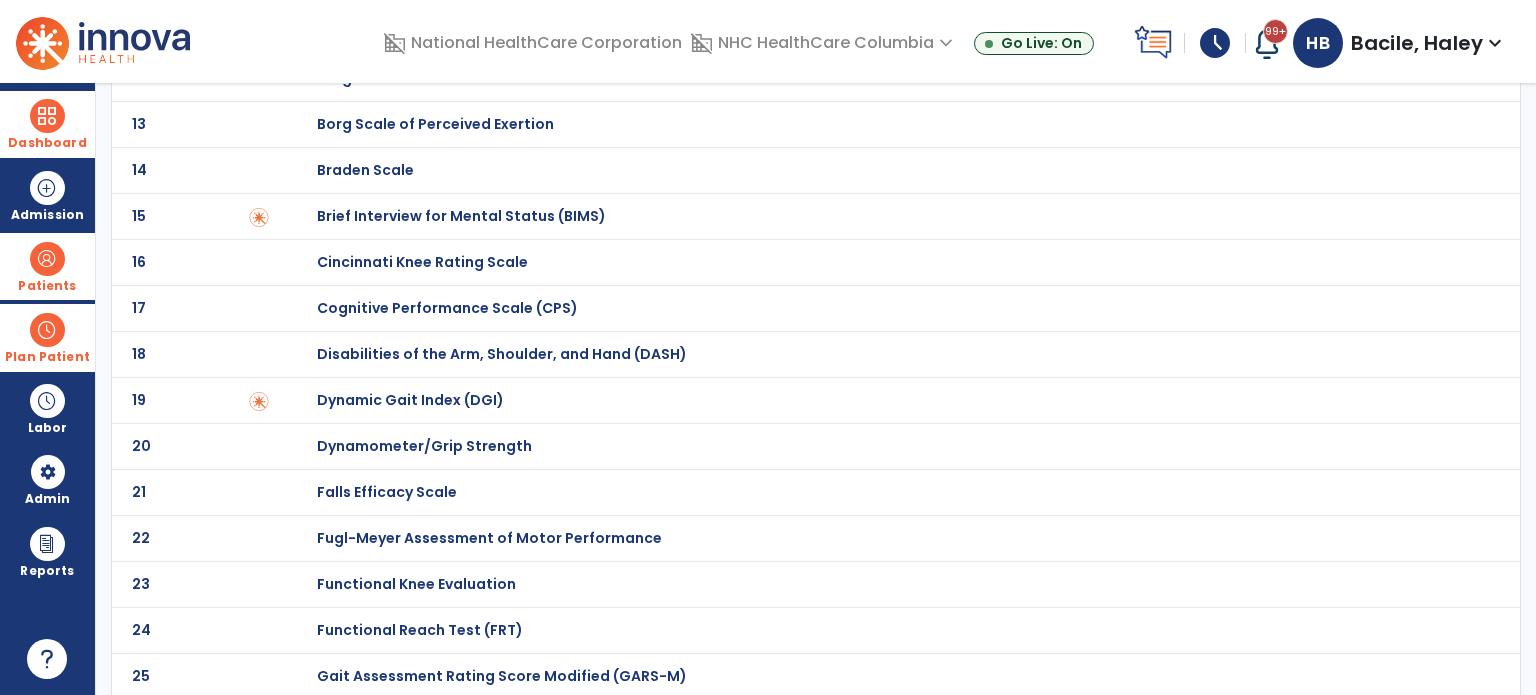 scroll, scrollTop: 0, scrollLeft: 0, axis: both 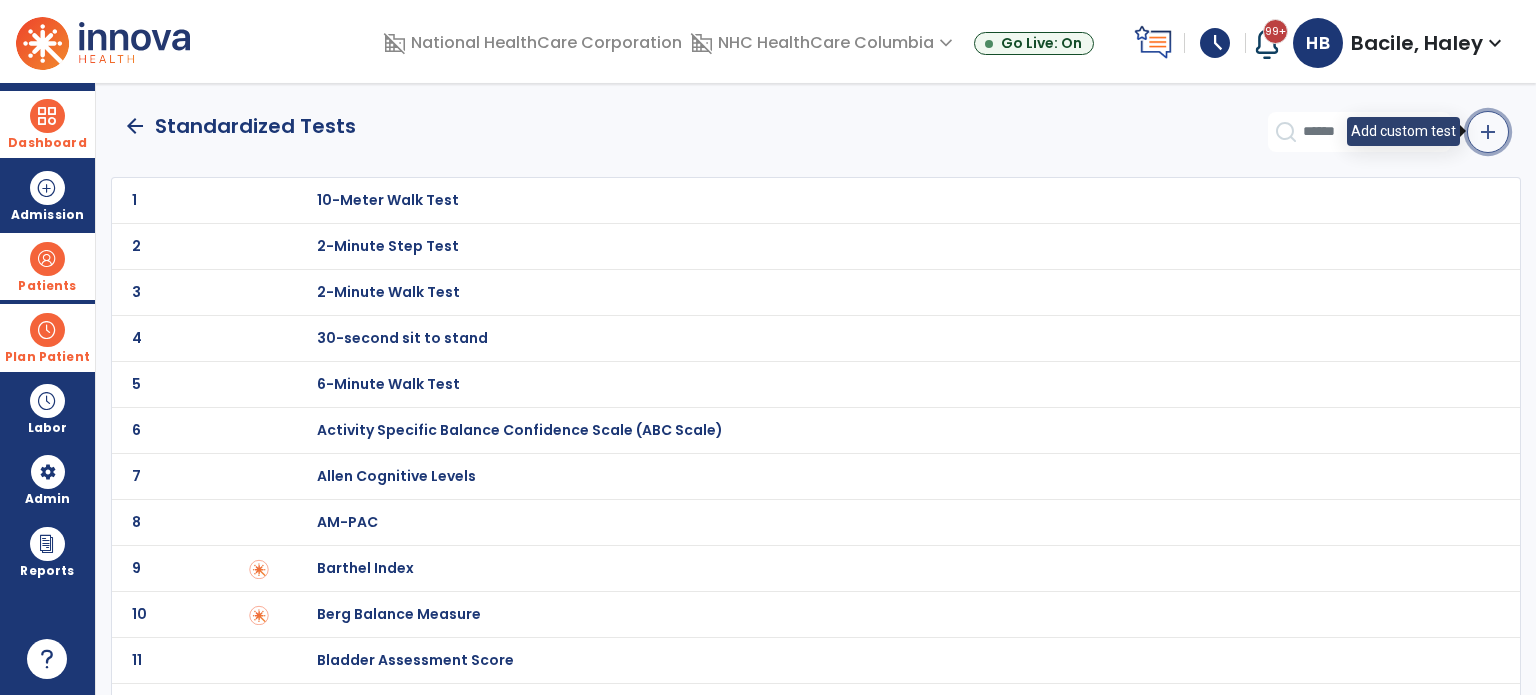 click on "add" 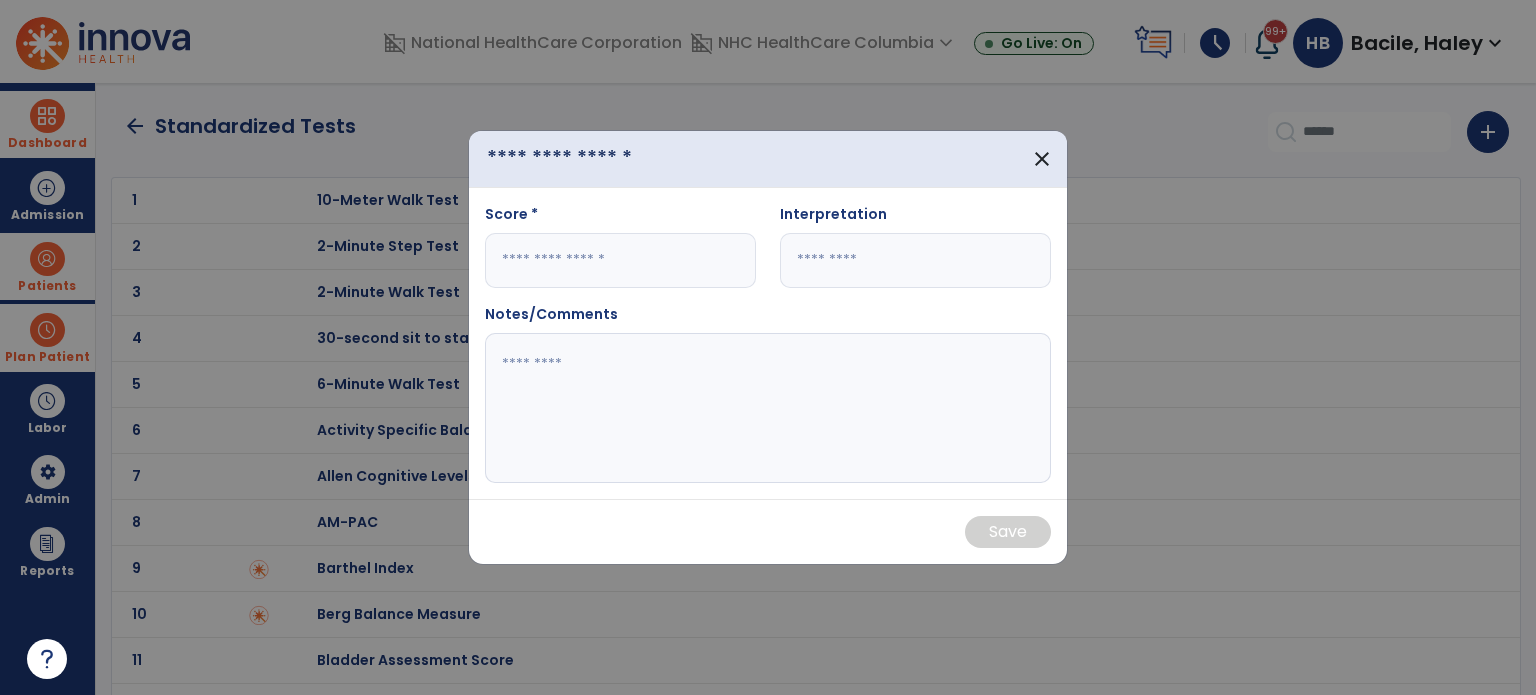 click at bounding box center [600, 159] 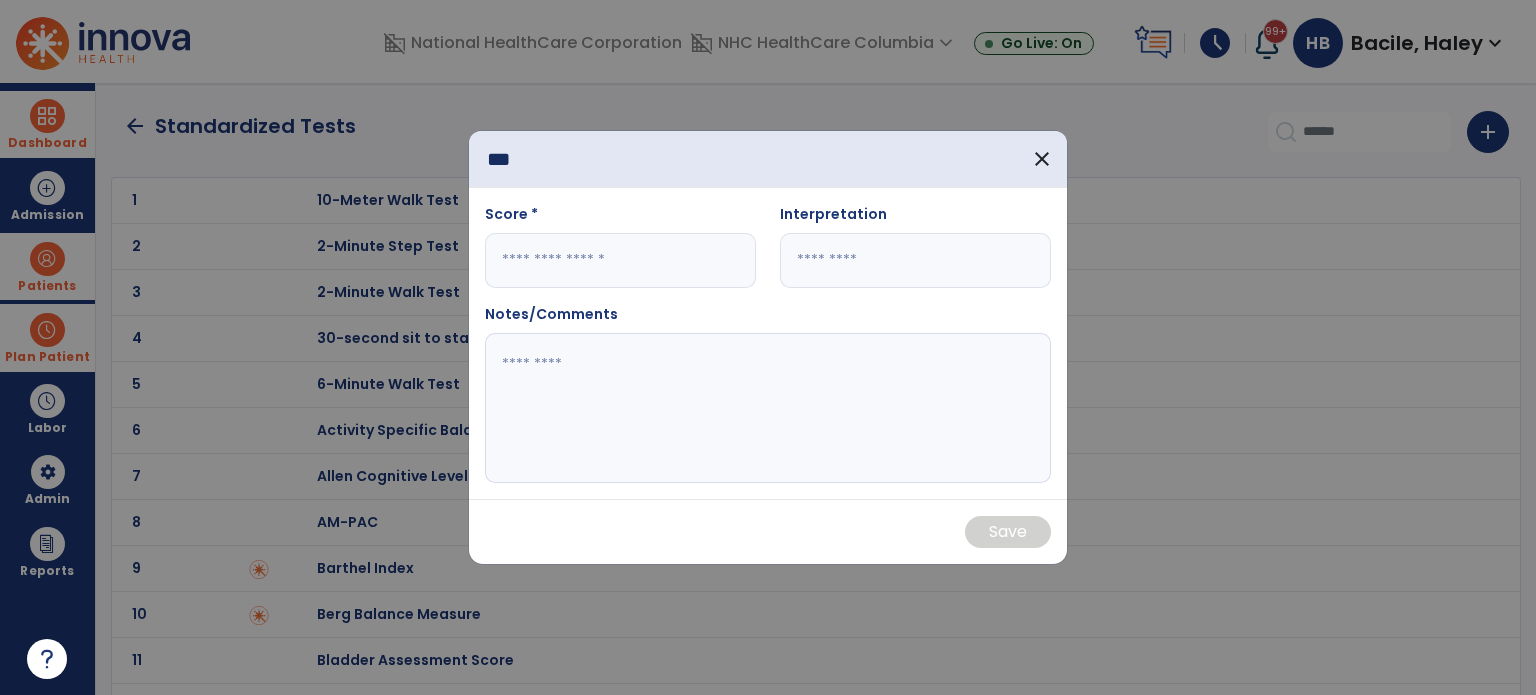 type on "***" 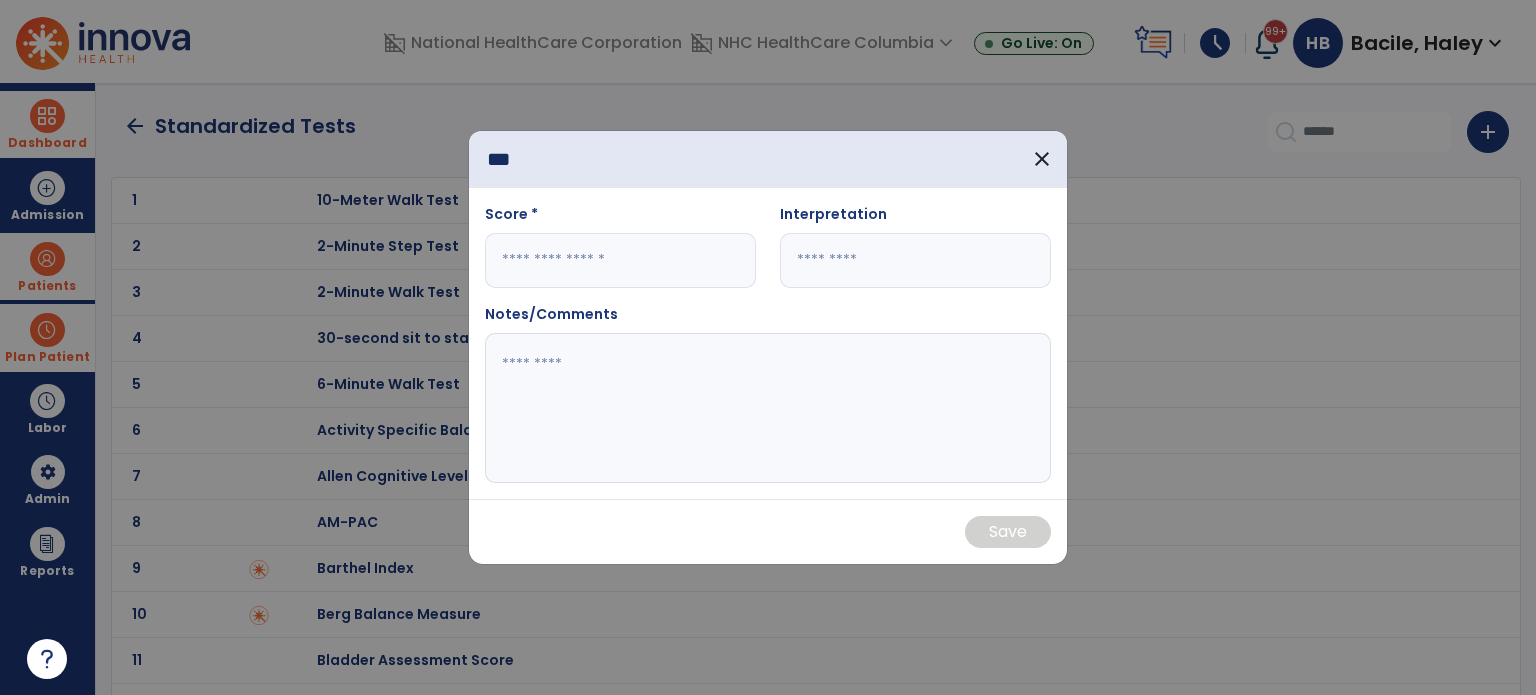 click at bounding box center [915, 260] 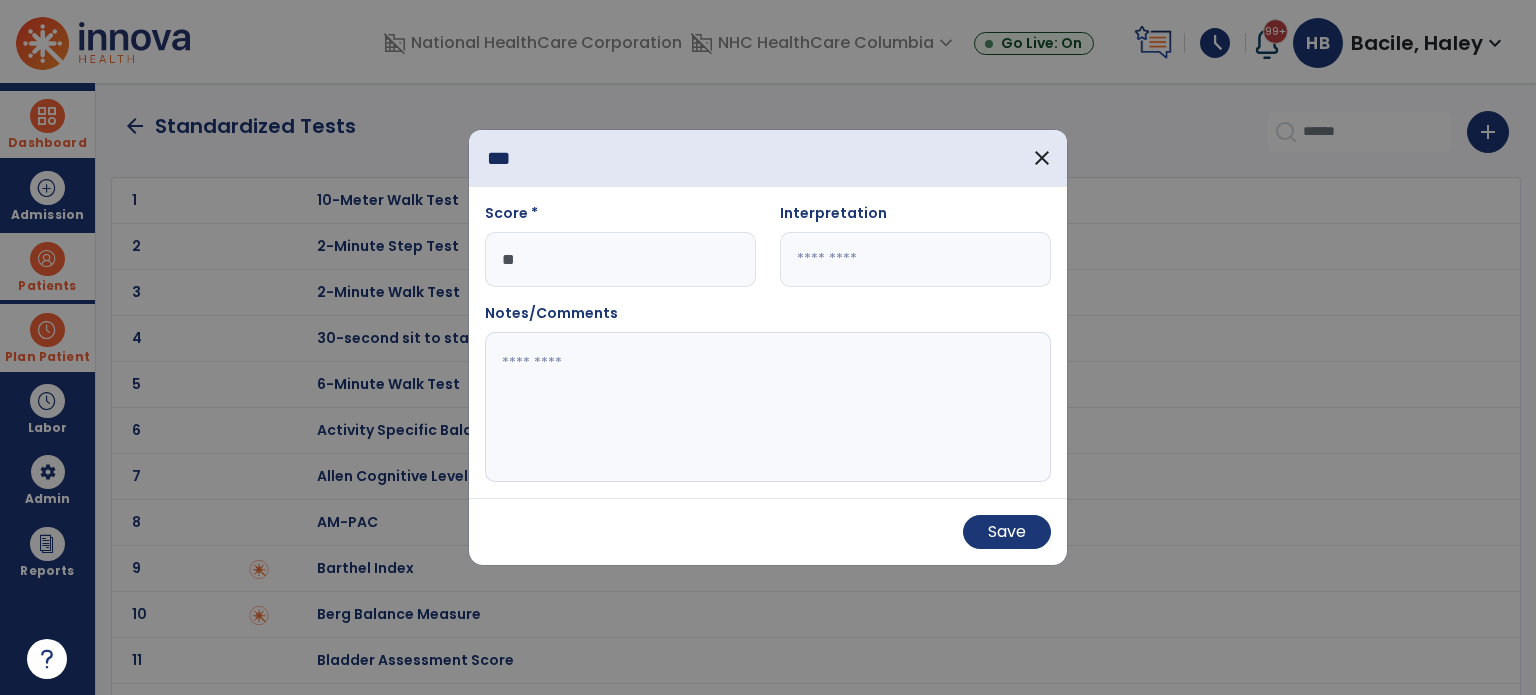 type on "**" 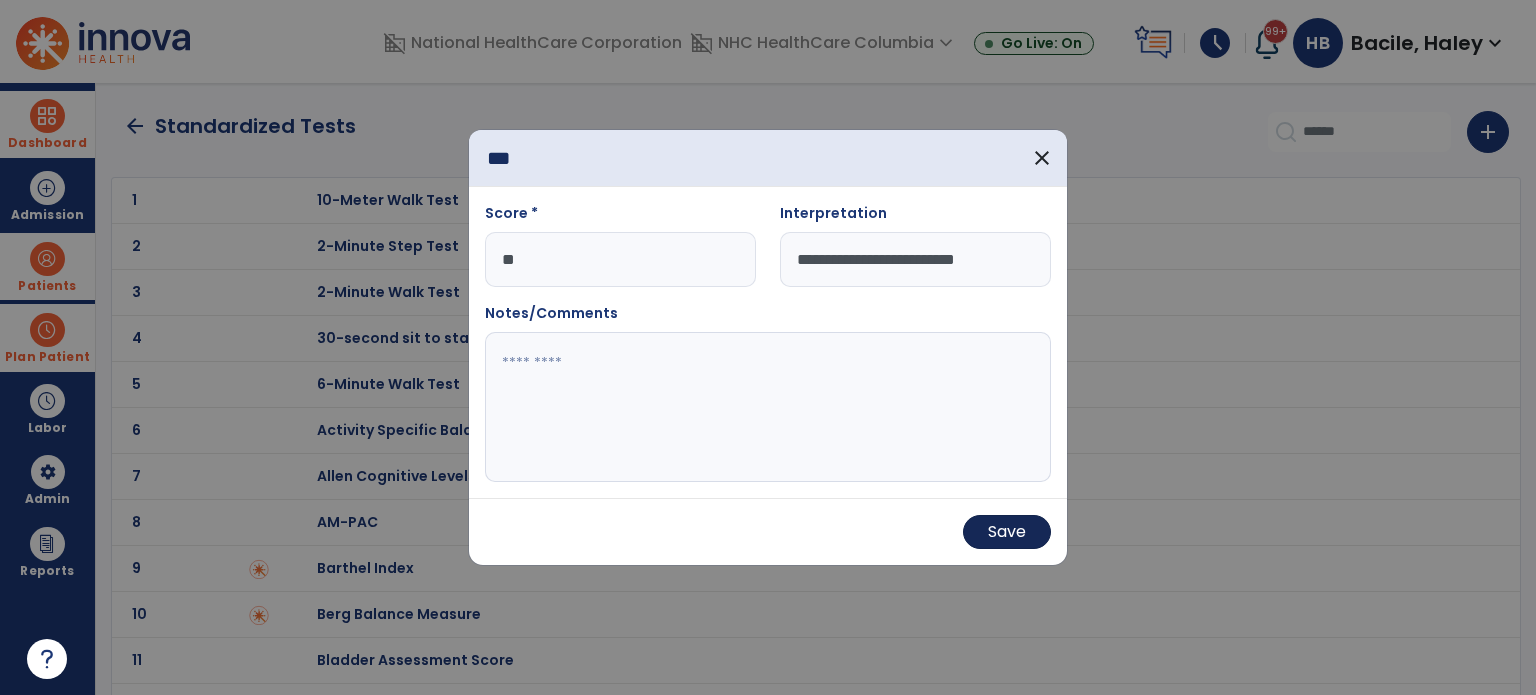 type on "**********" 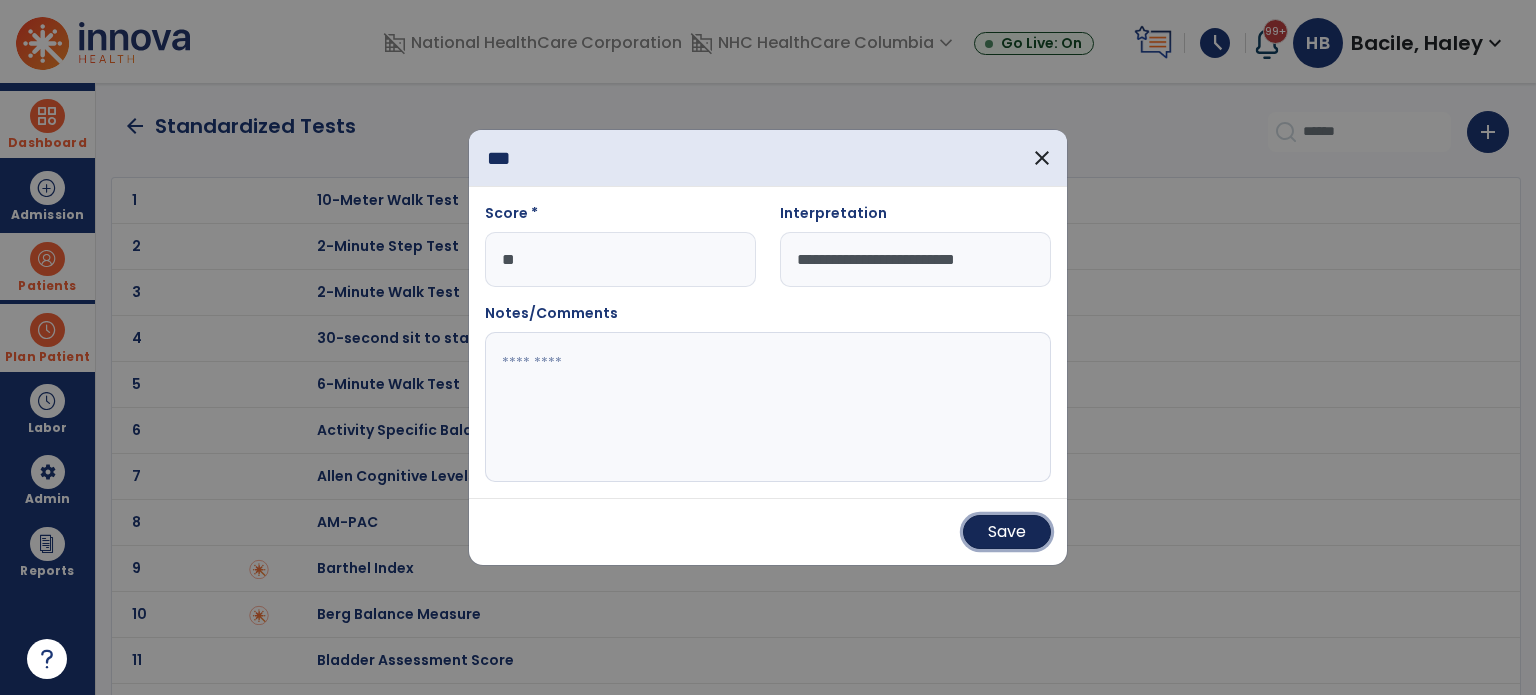 drag, startPoint x: 1025, startPoint y: 523, endPoint x: 1001, endPoint y: 539, distance: 28.84441 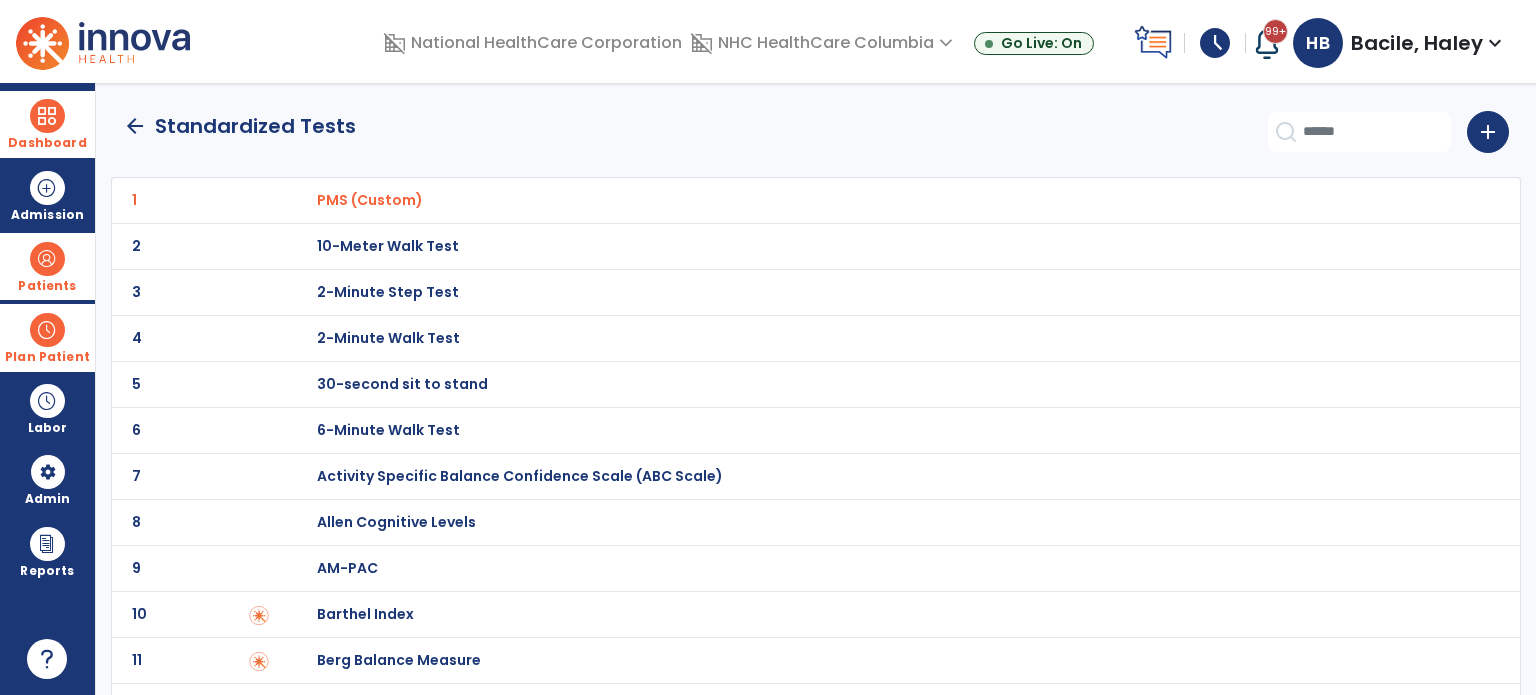 click on "arrow_back" 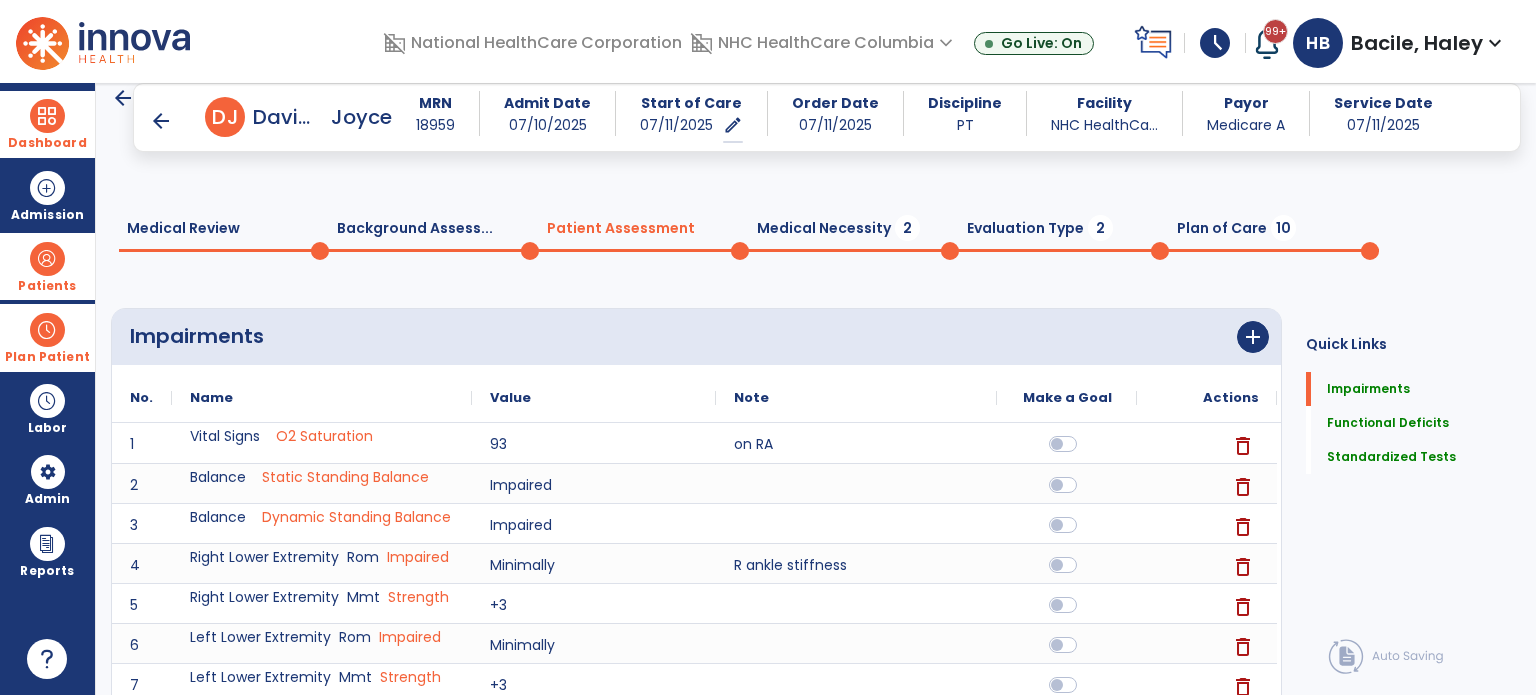 scroll, scrollTop: 617, scrollLeft: 0, axis: vertical 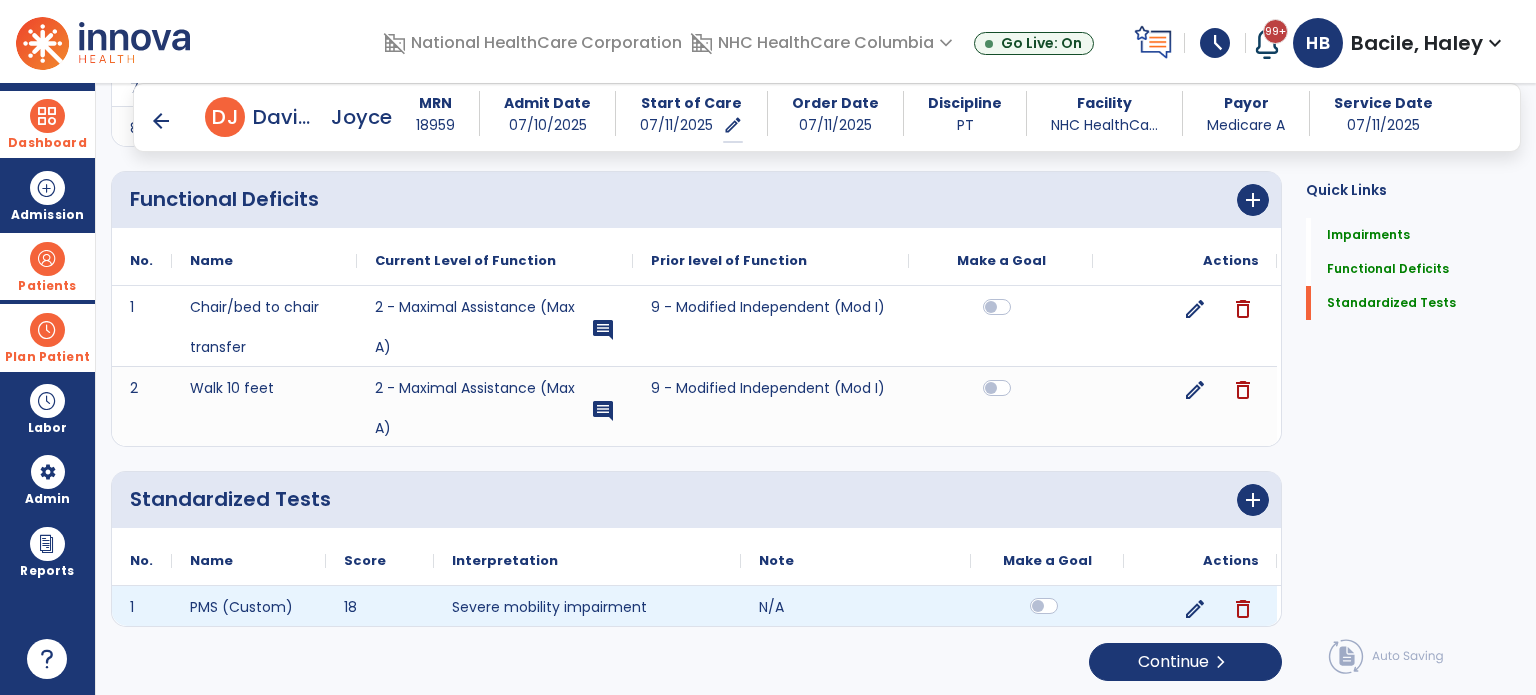 click 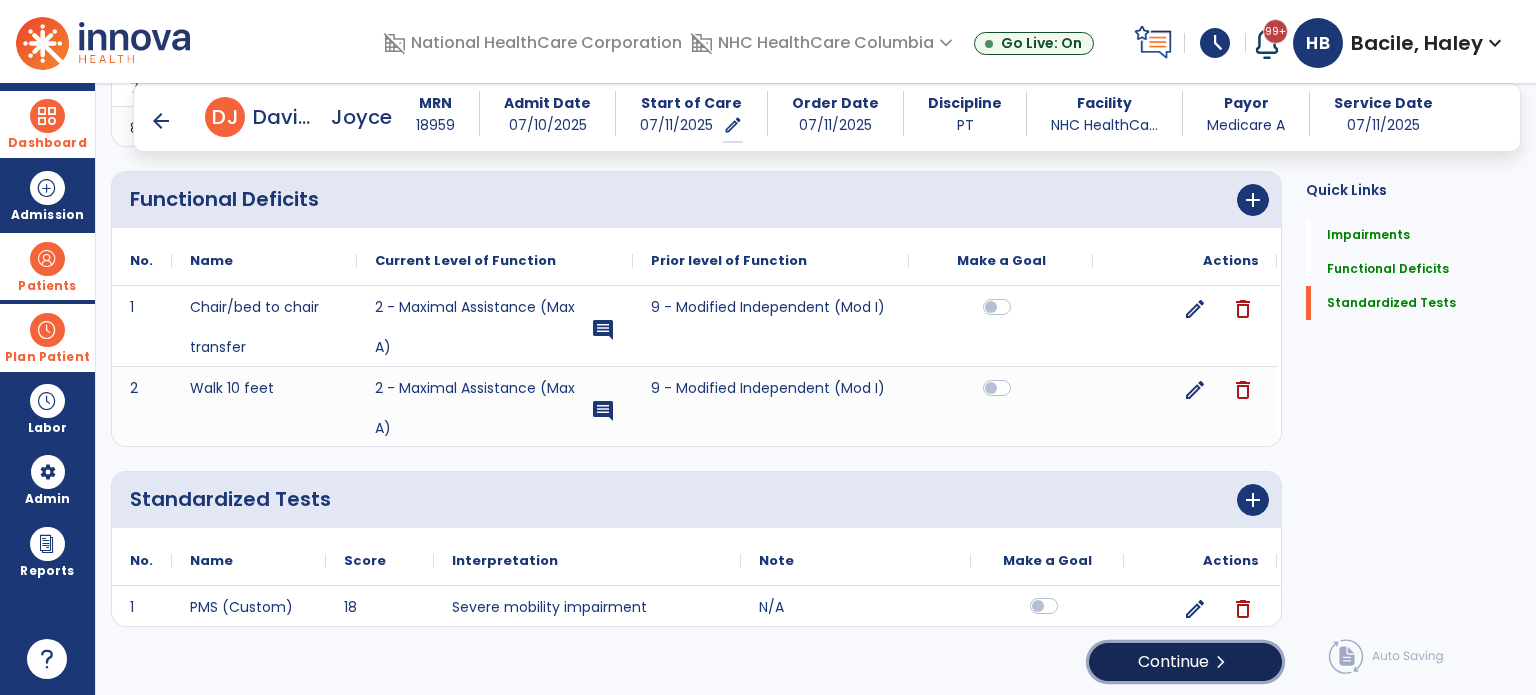 click on "Continue  chevron_right" 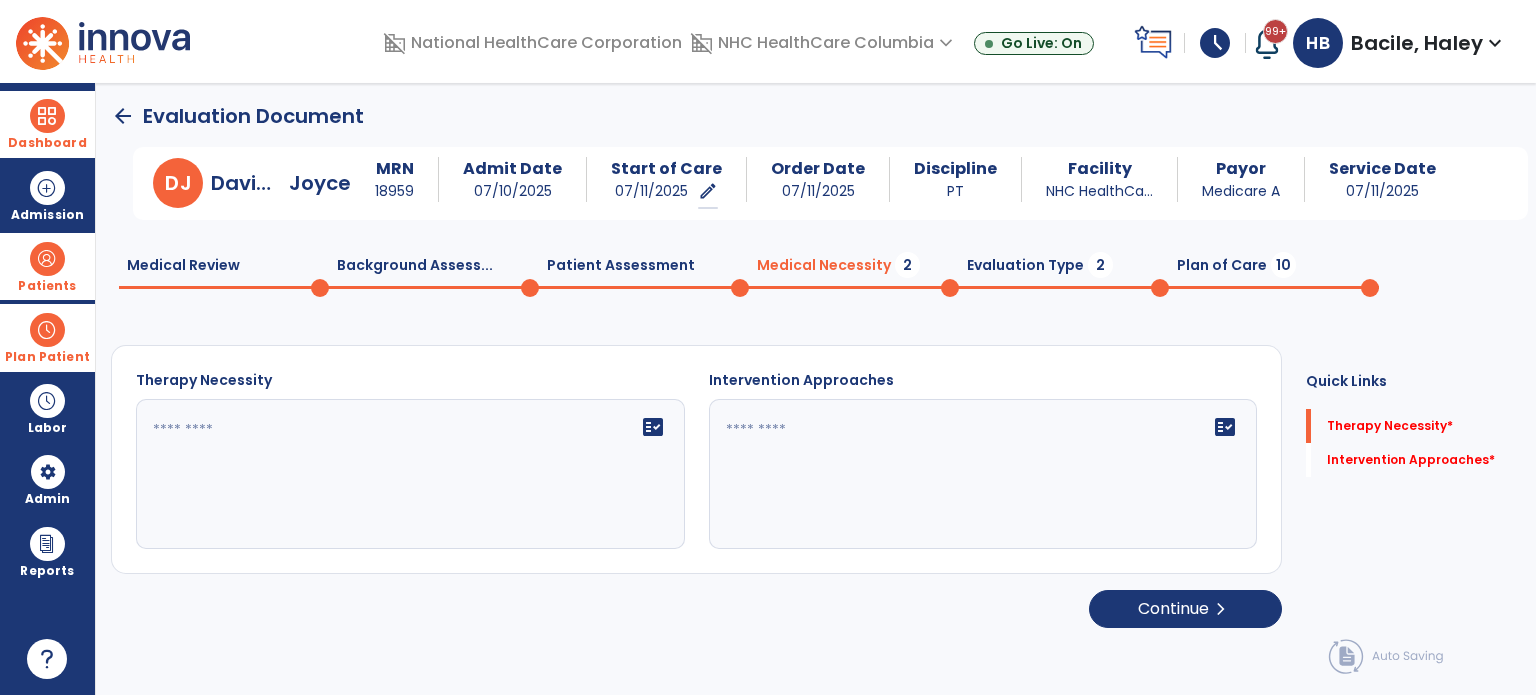 scroll, scrollTop: 0, scrollLeft: 0, axis: both 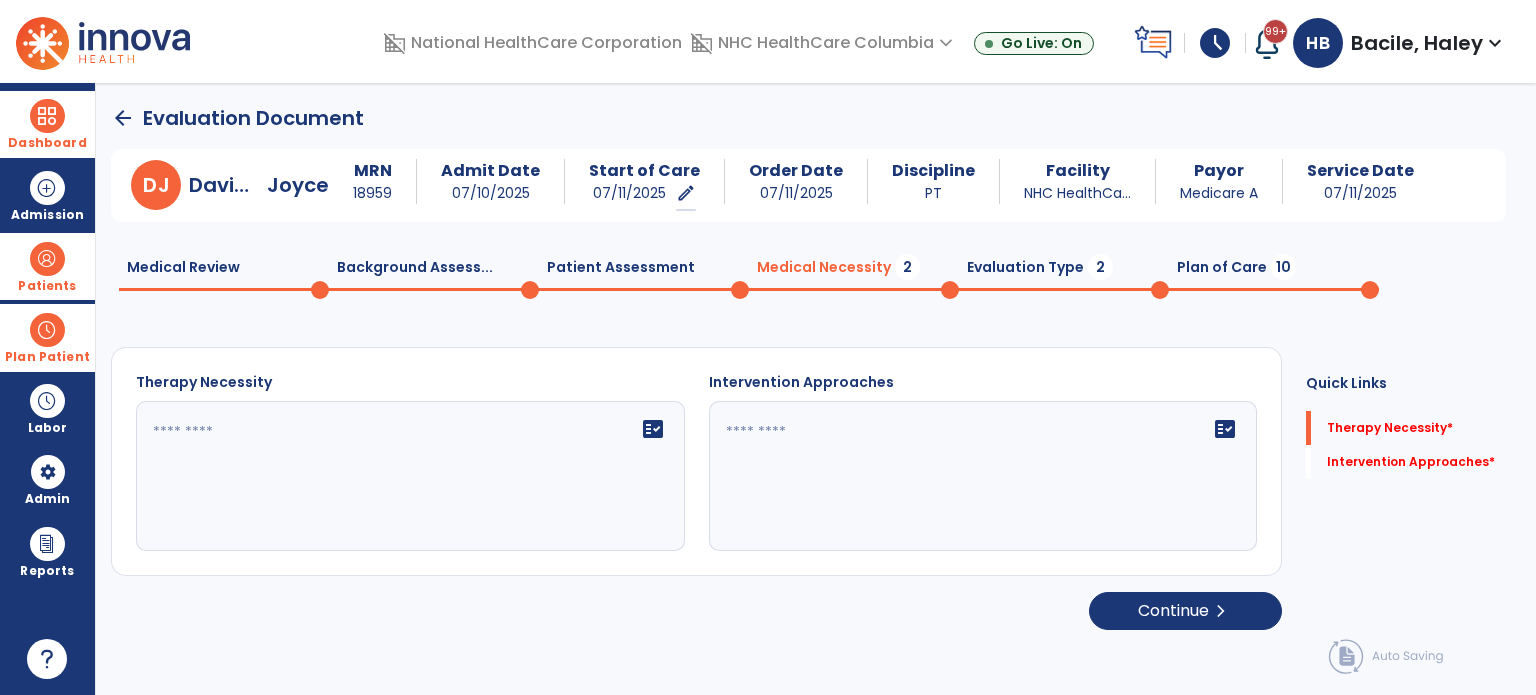 click on "fact_check" 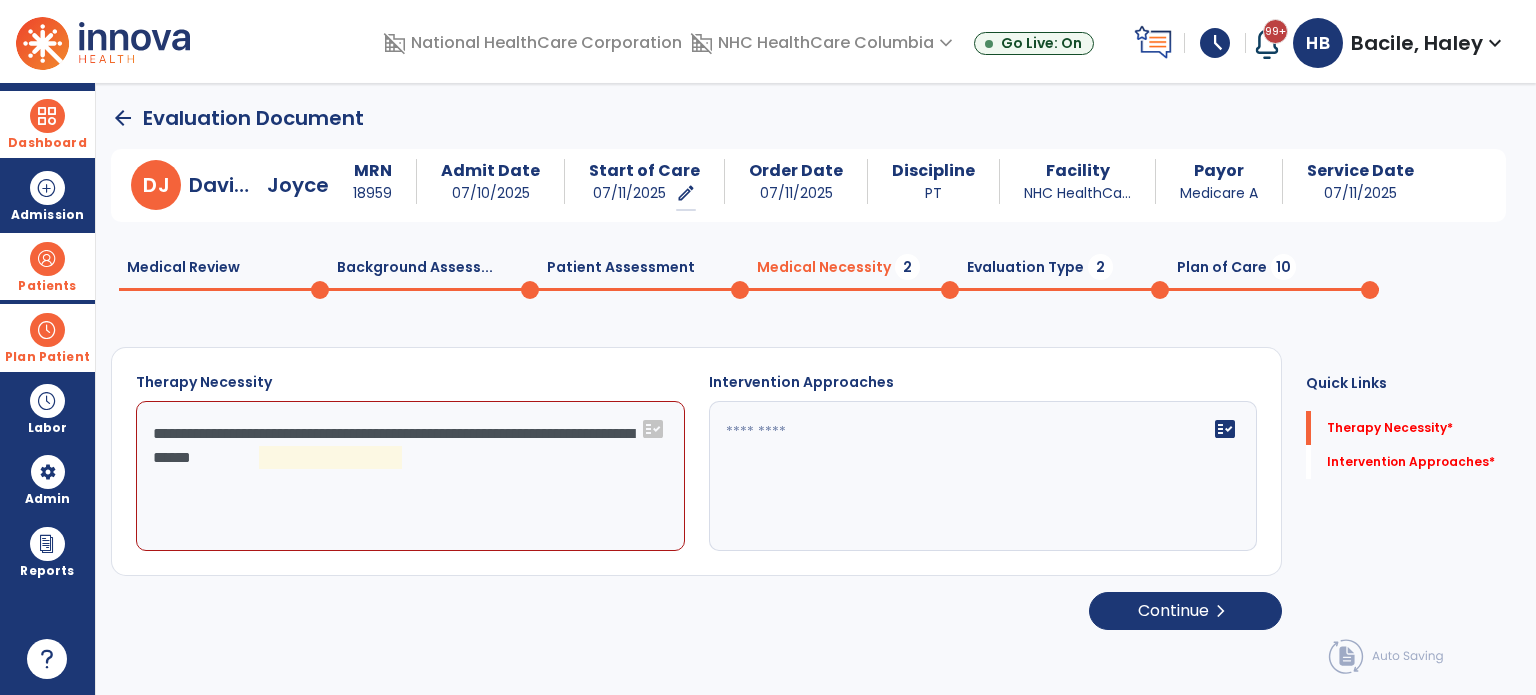 click on "**********" 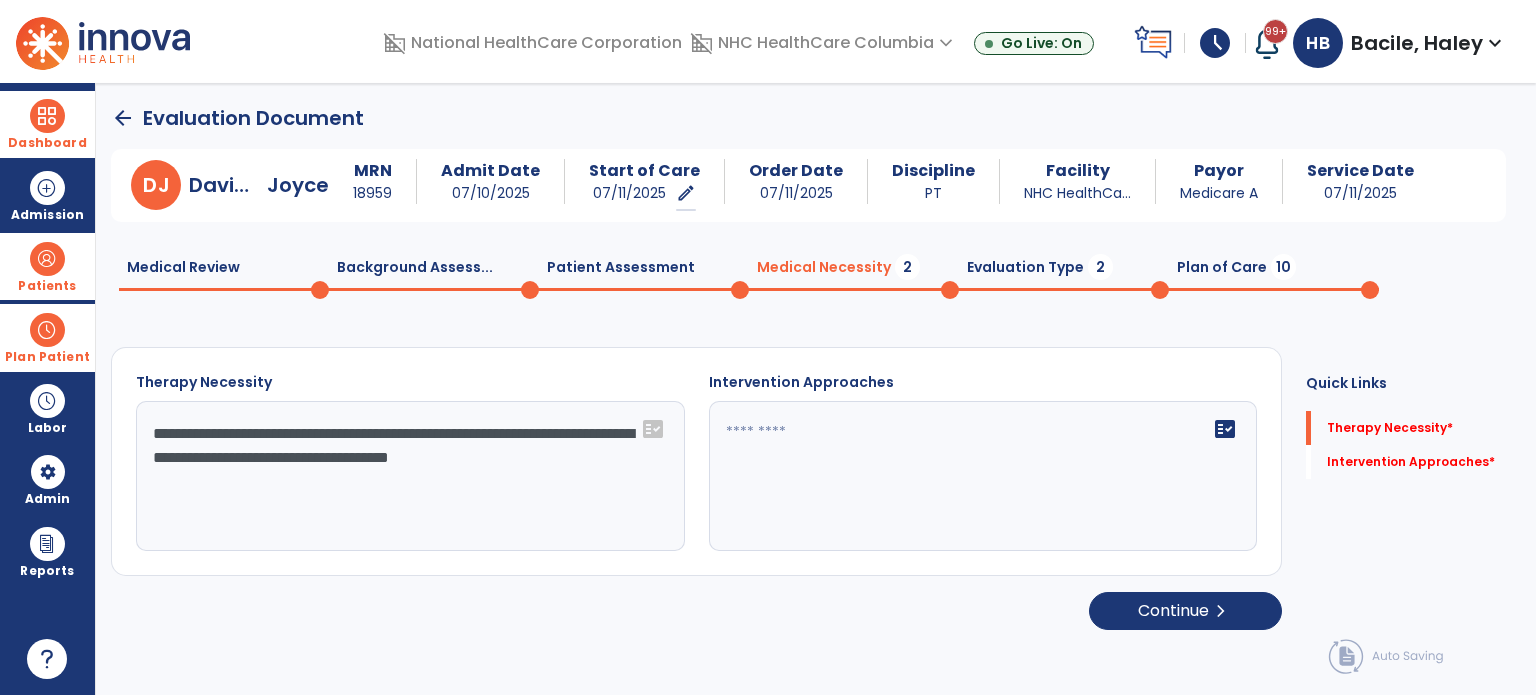 type on "**********" 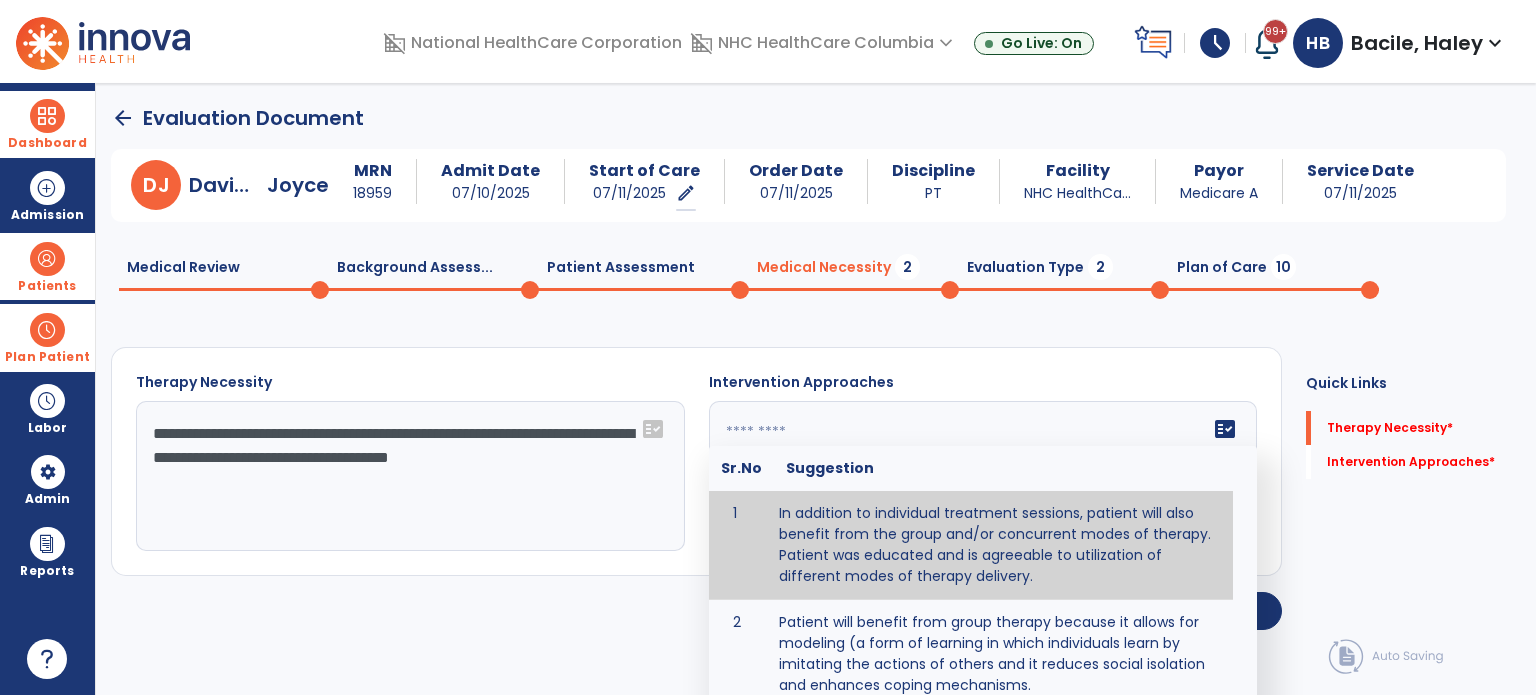 click on "fact_check  Sr.No Suggestion 1 In addition to individual treatment sessions, patient will also benefit from the group and/or concurrent modes of therapy. Patient was educated and is agreeable to utilization of different modes of therapy delivery. 2 Patient will benefit from group therapy because it allows for modeling (a form of learning in which individuals learn by imitating the actions of others and it reduces social isolation and enhances coping mechanisms. 3 Patient will benefit from group therapy to: Create a network that promotes growth and learning by enabling patients to receive and give support and to share experiences from different points of view. 4 Patient will benefit from group/concurrent therapy because it is supported by evidence to promote increased patient engagement and sustainable outcomes. 5 Patient will benefit from group/concurrent therapy to: Promote independence and minimize dependence." 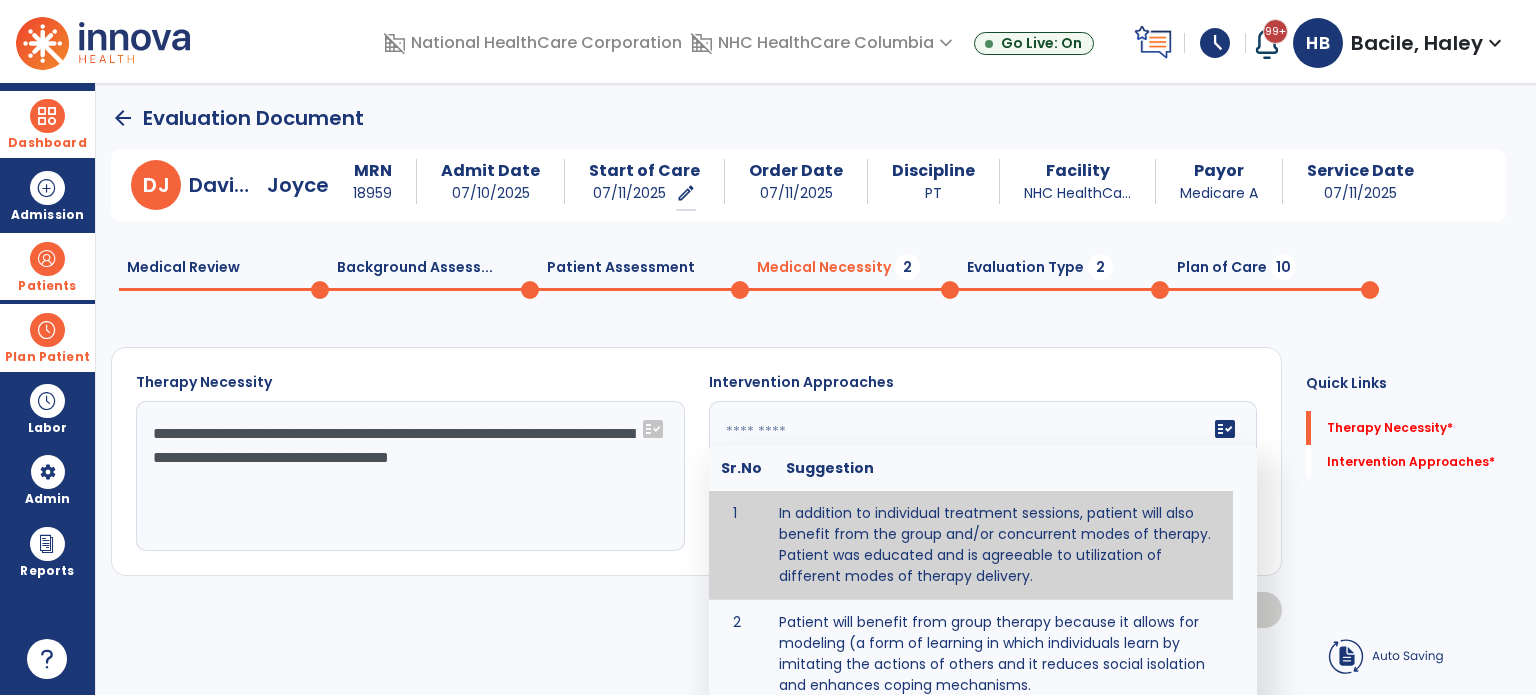 type on "**********" 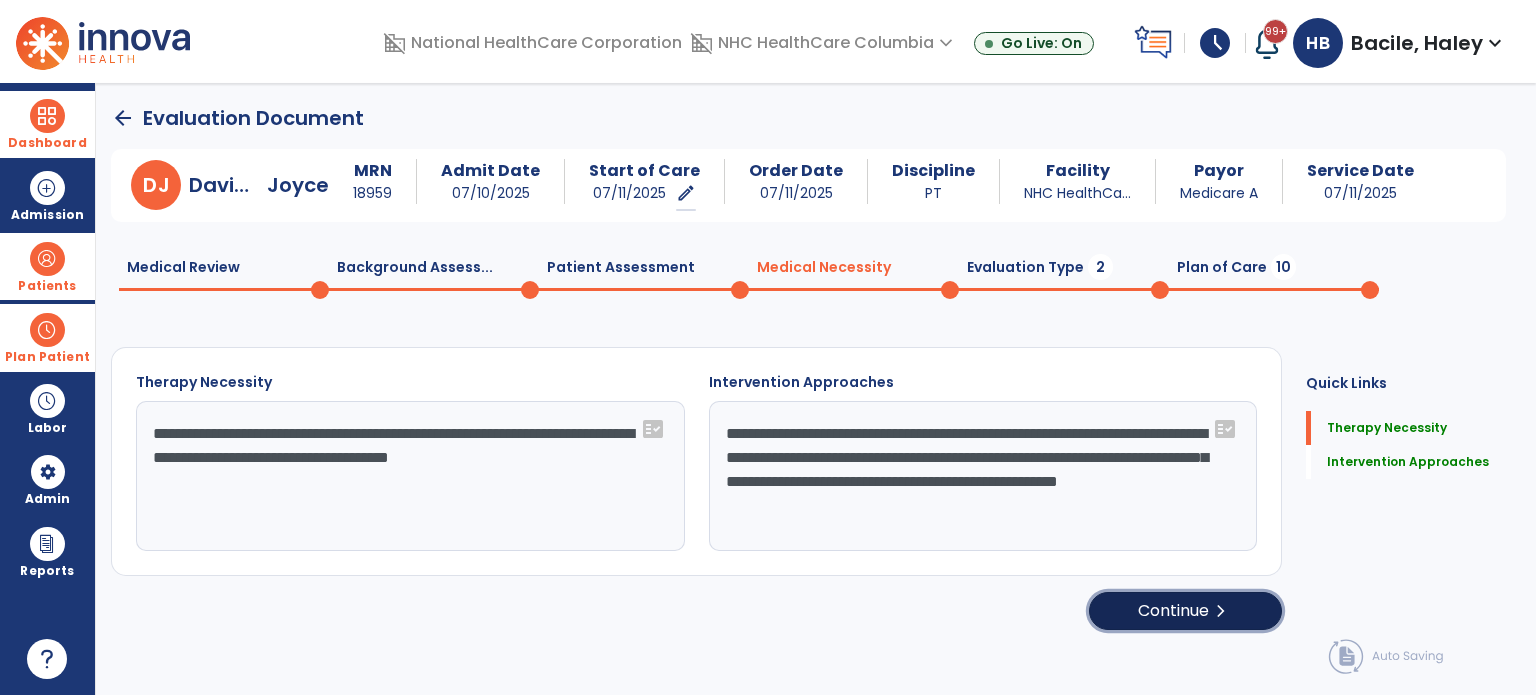 click on "Continue  chevron_right" 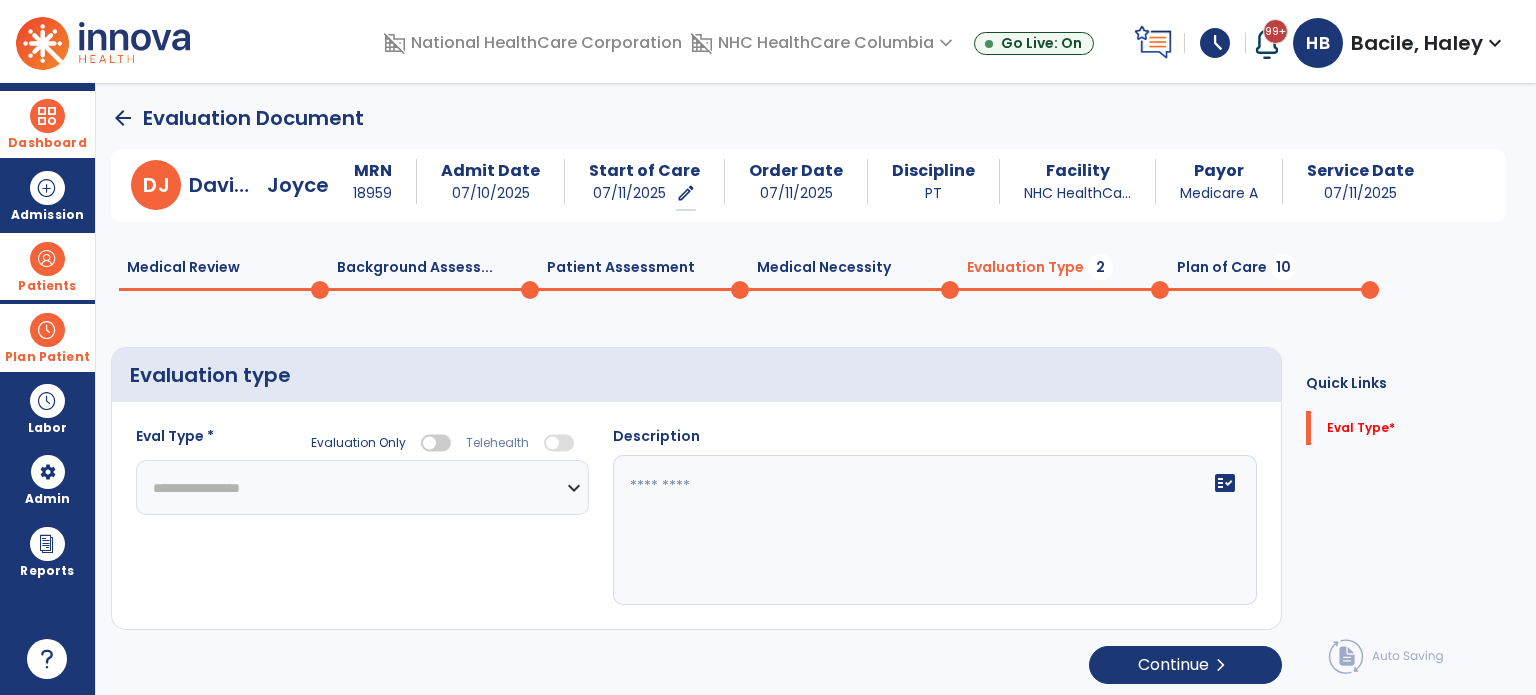 click on "**********" 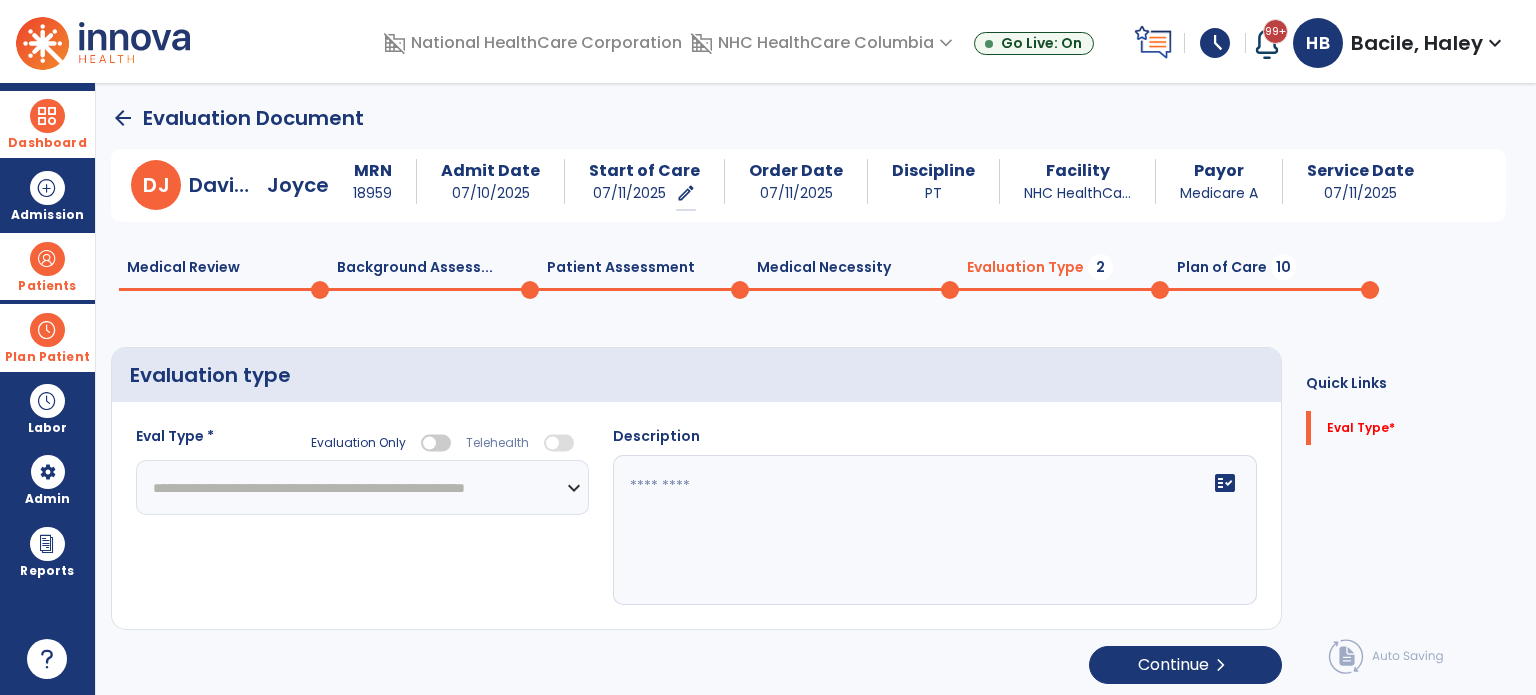 click on "**********" 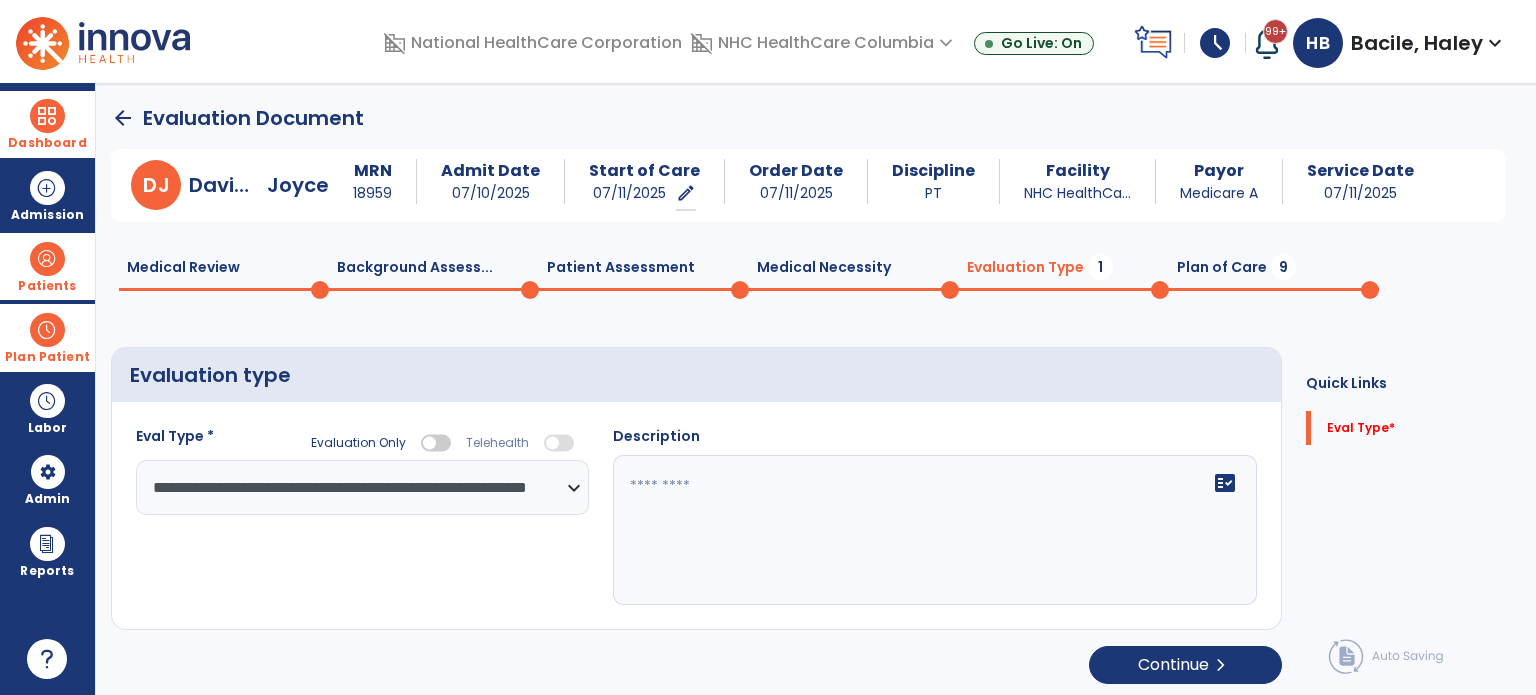 click on "fact_check" 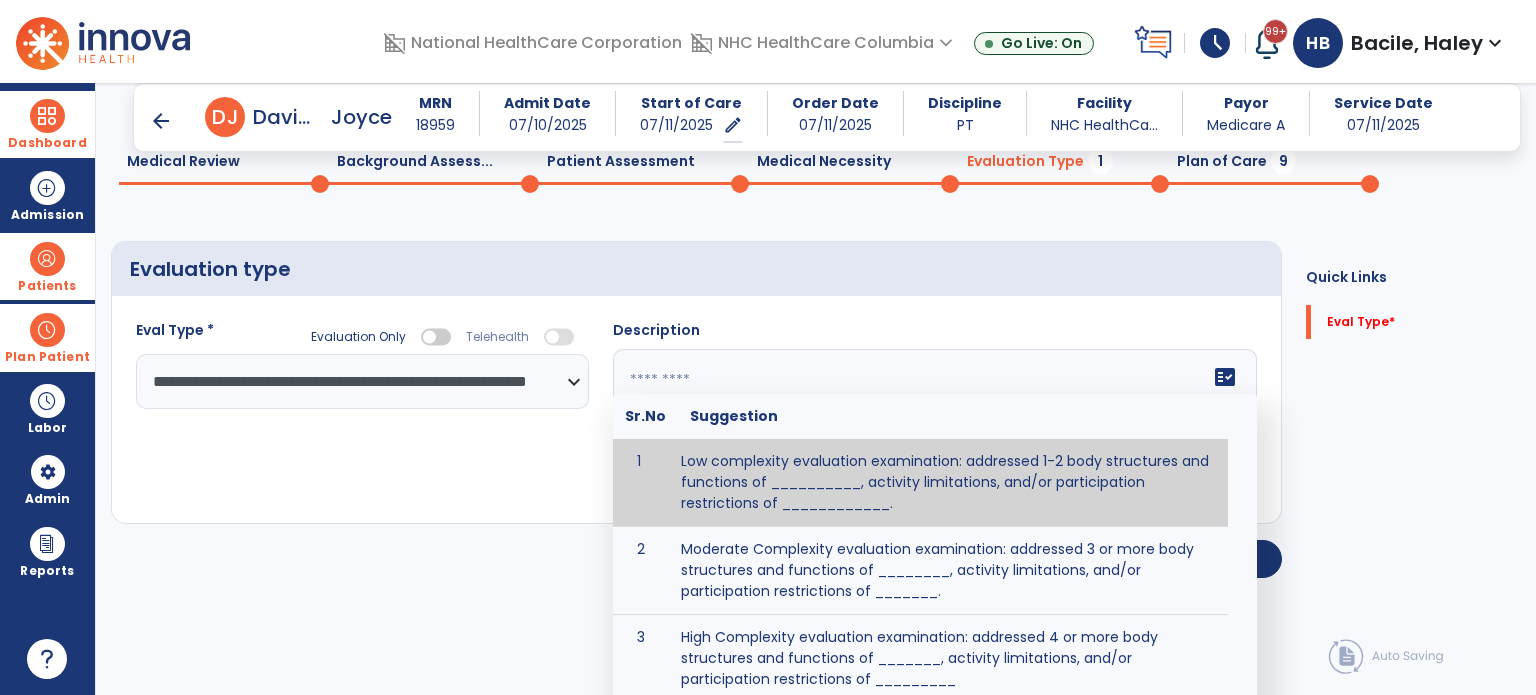 scroll, scrollTop: 88, scrollLeft: 0, axis: vertical 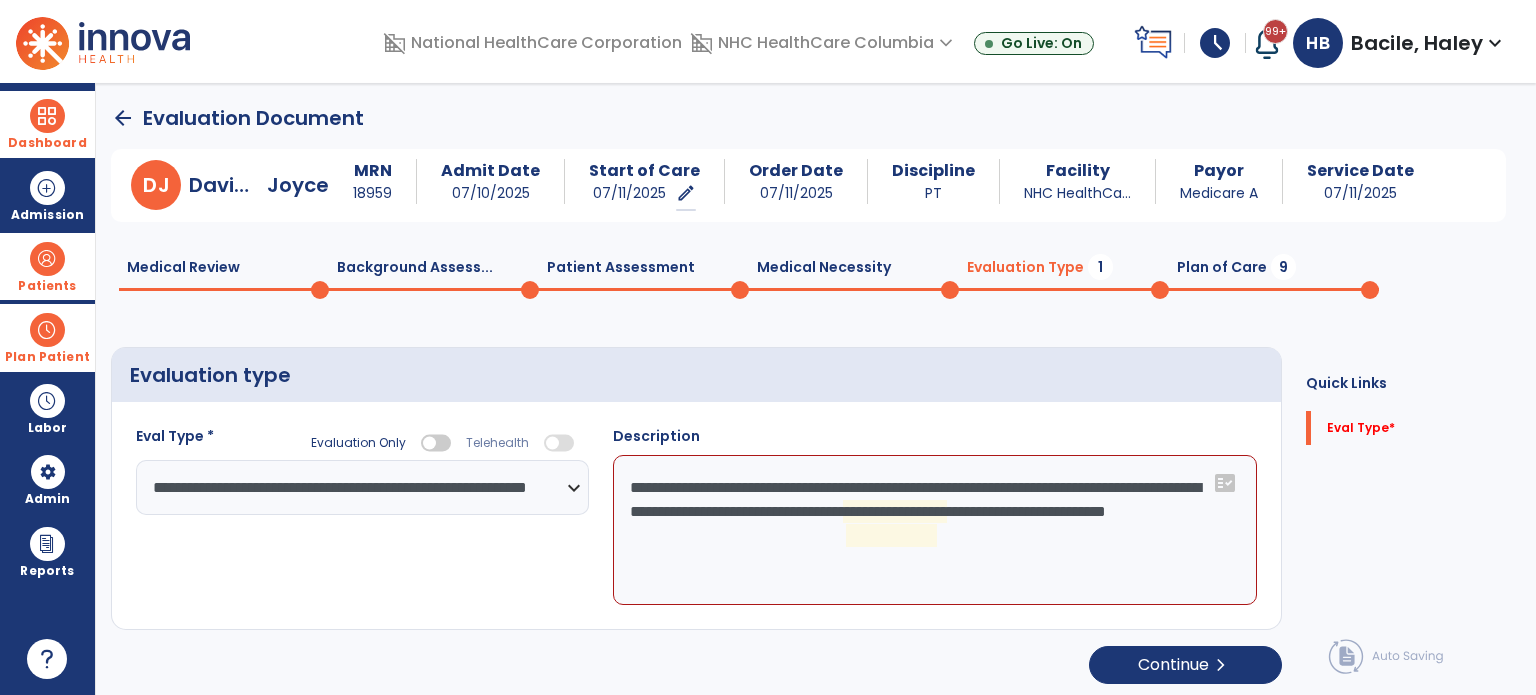 click on "**********" 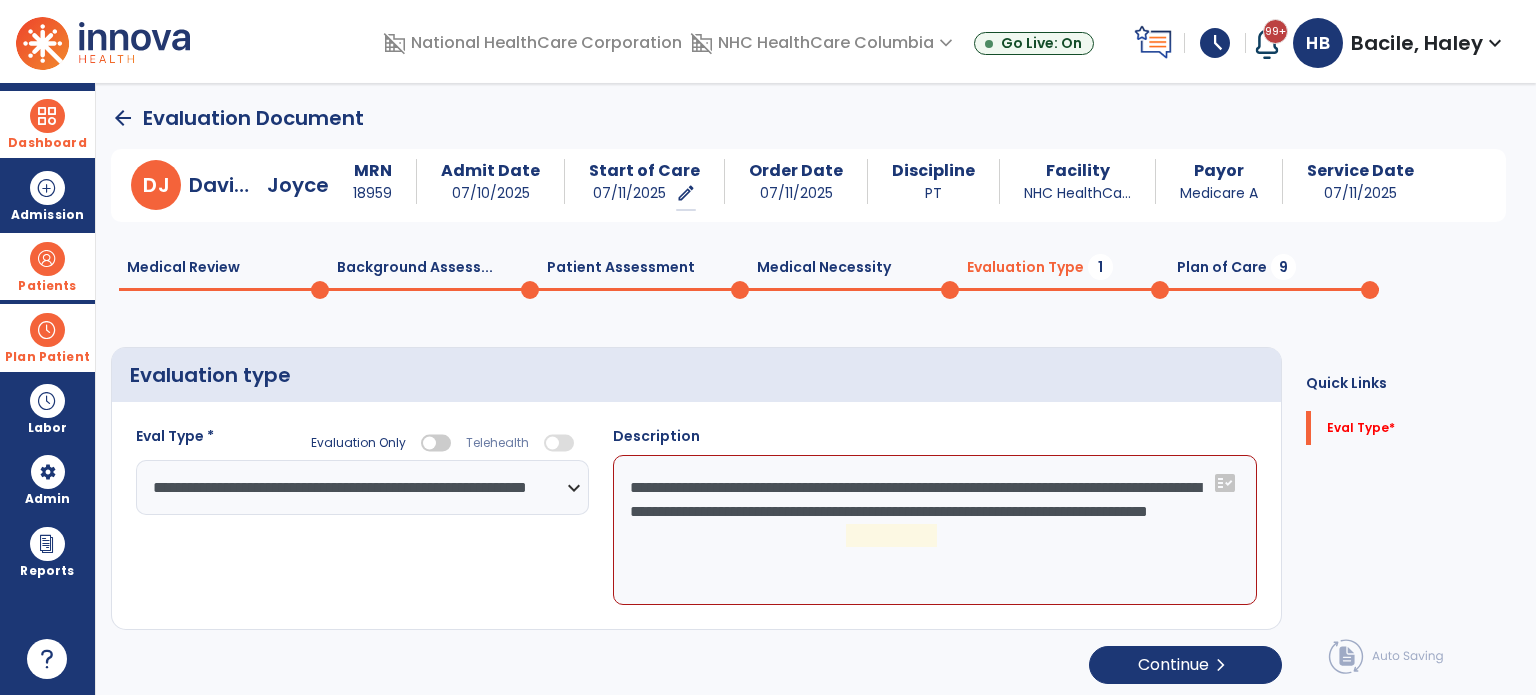 click on "**********" 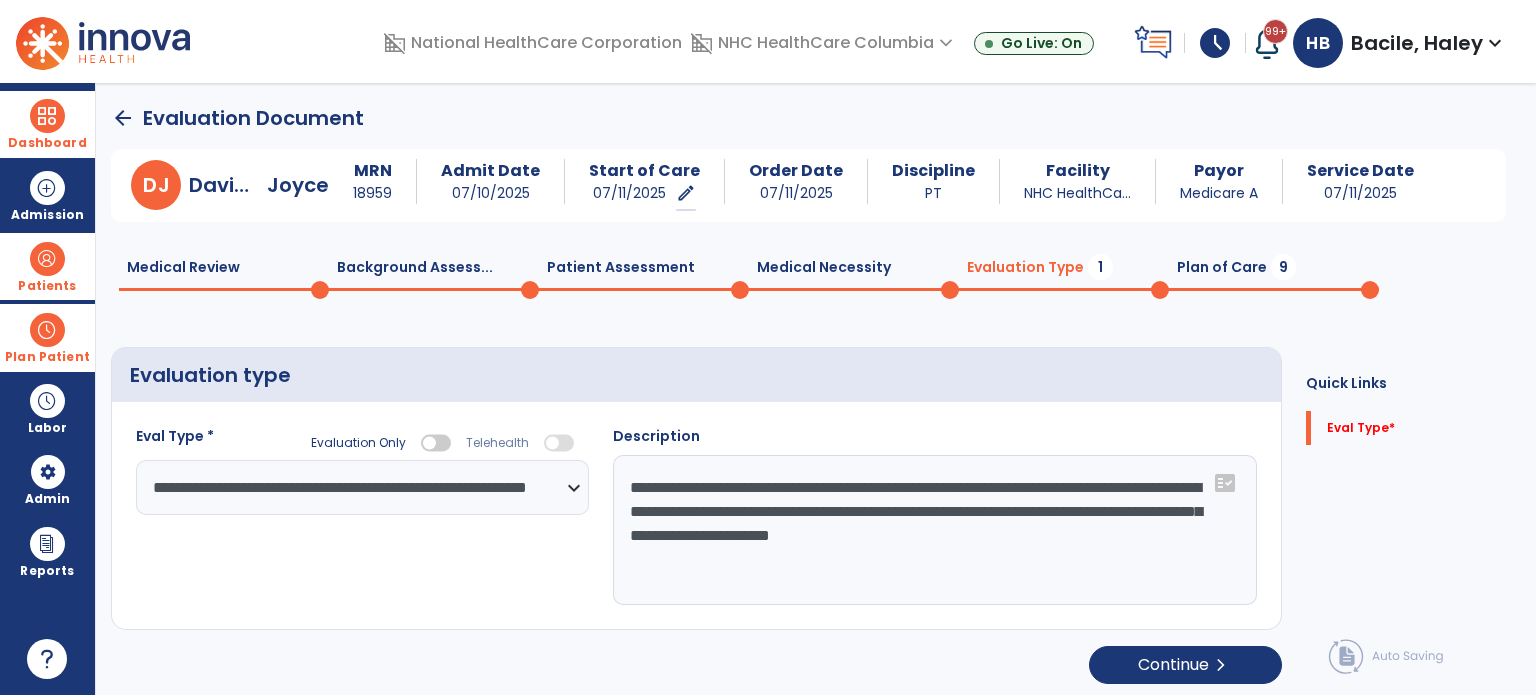 click on "**********" 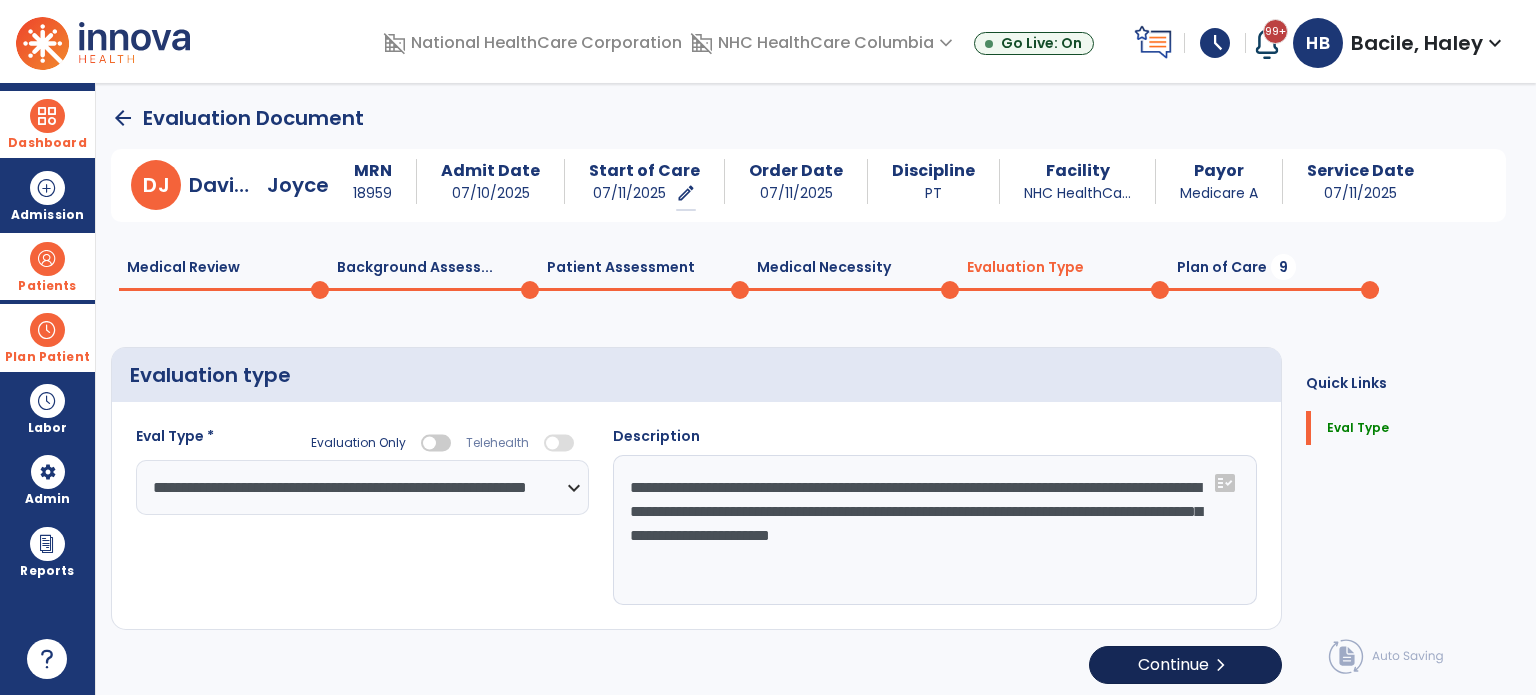 type on "**********" 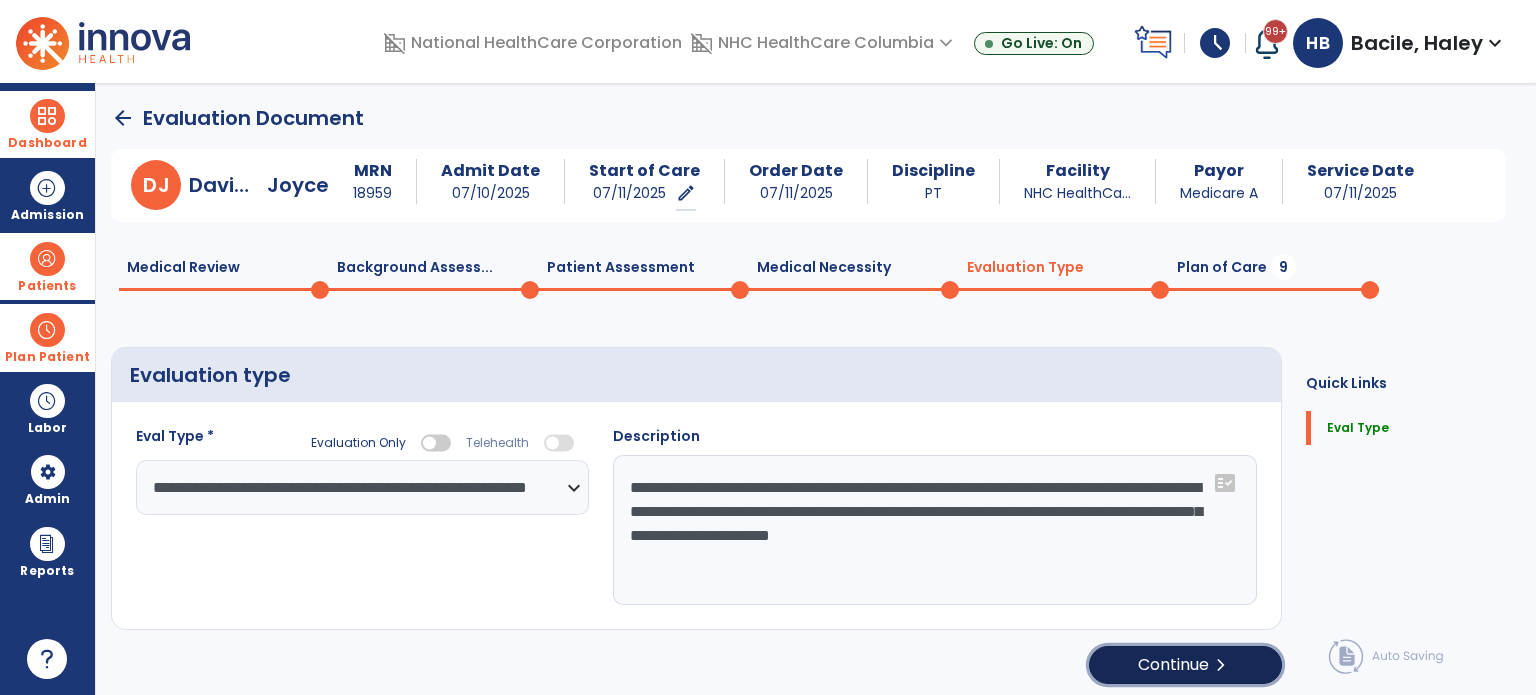 click on "chevron_right" 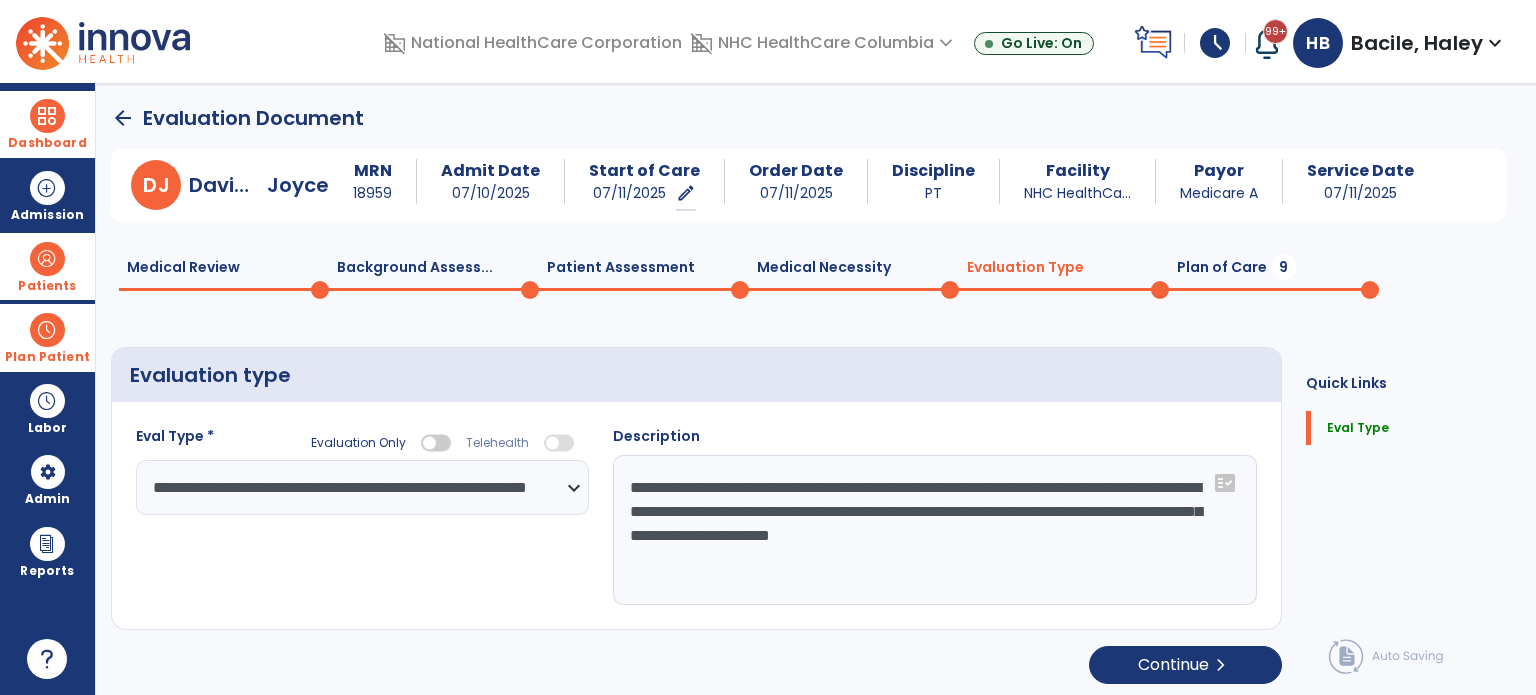 select on "*****" 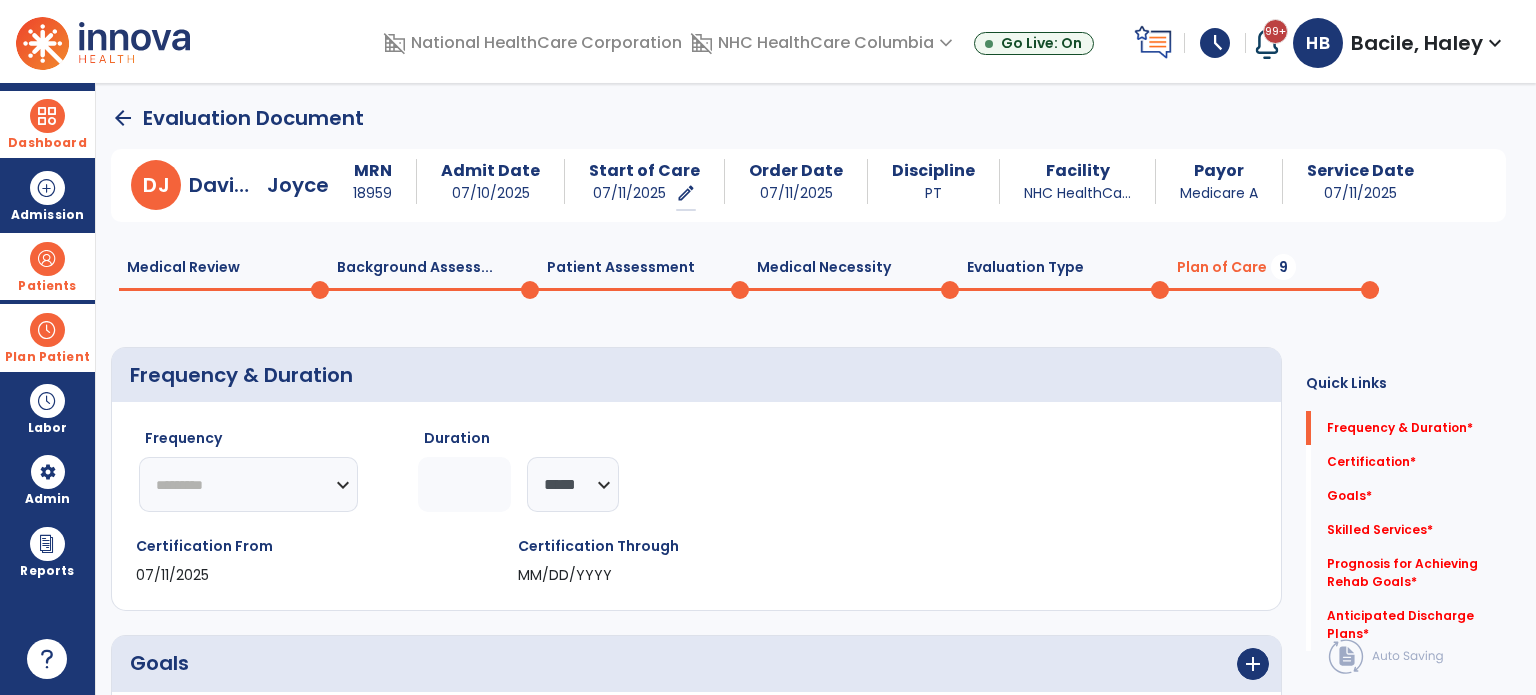 click on "********* ** ** ** ** ** ** **" 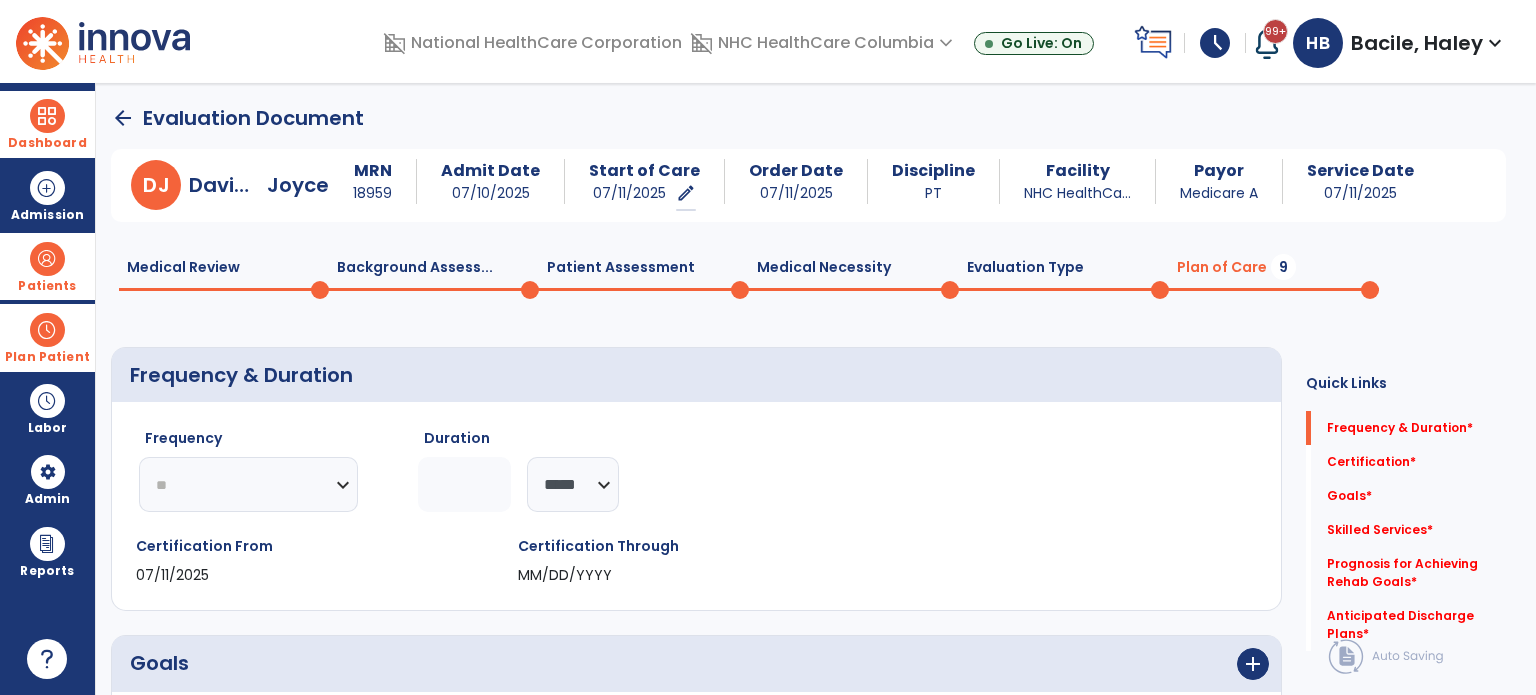 click on "********* ** ** ** ** ** ** **" 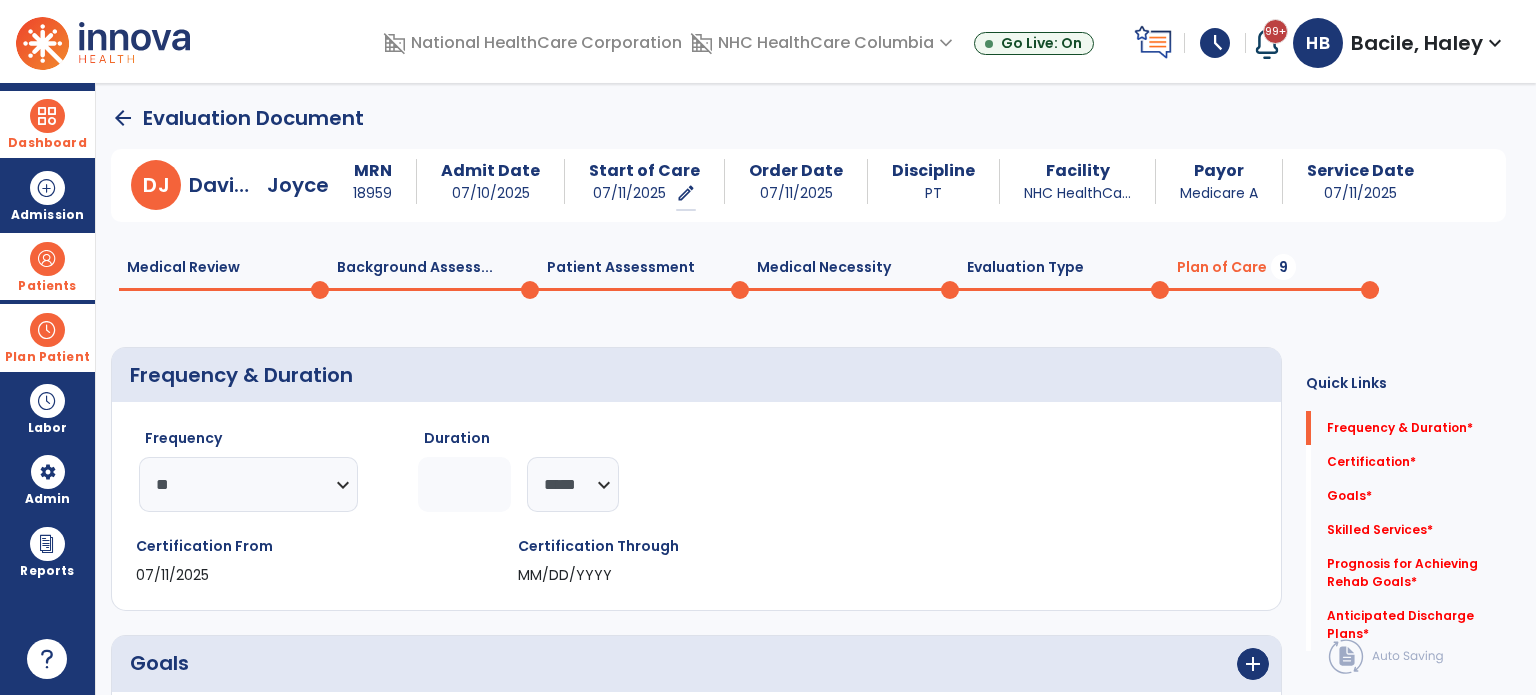 click 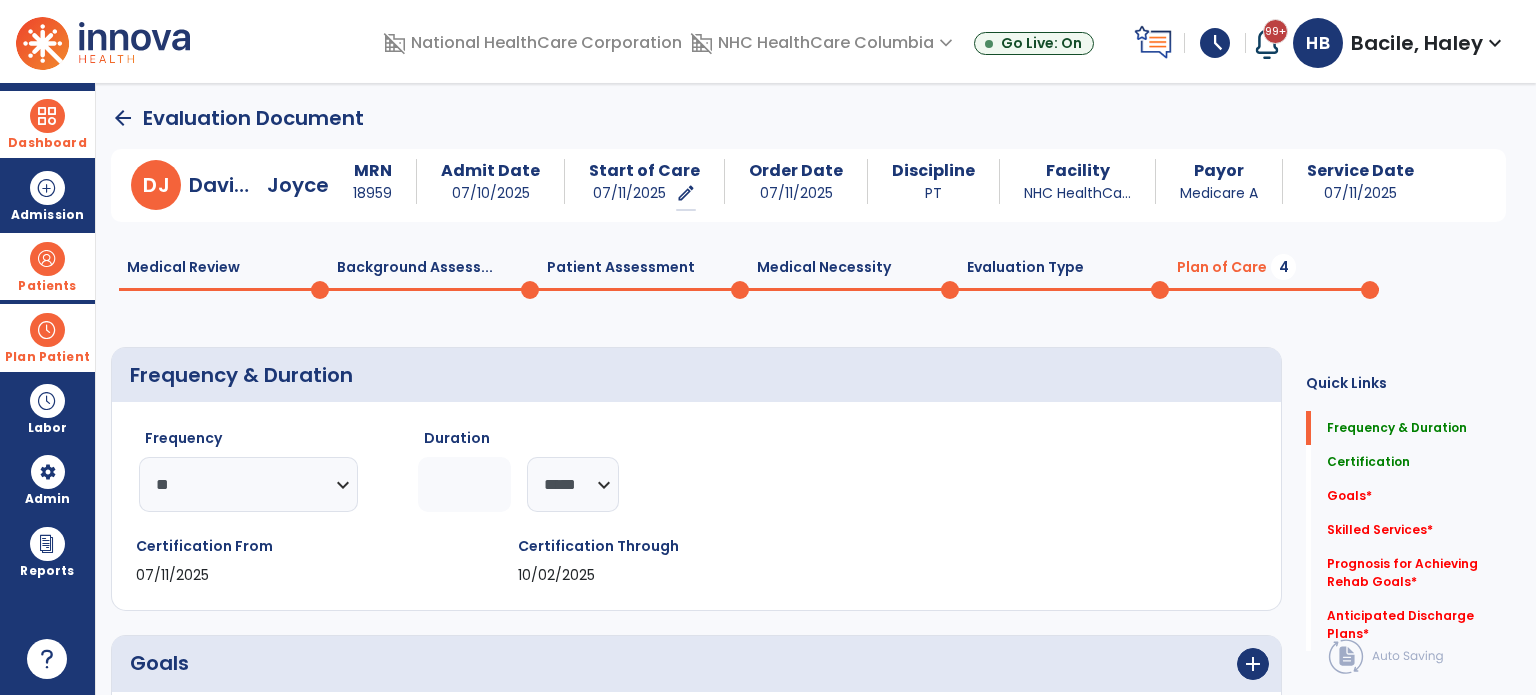 type on "**" 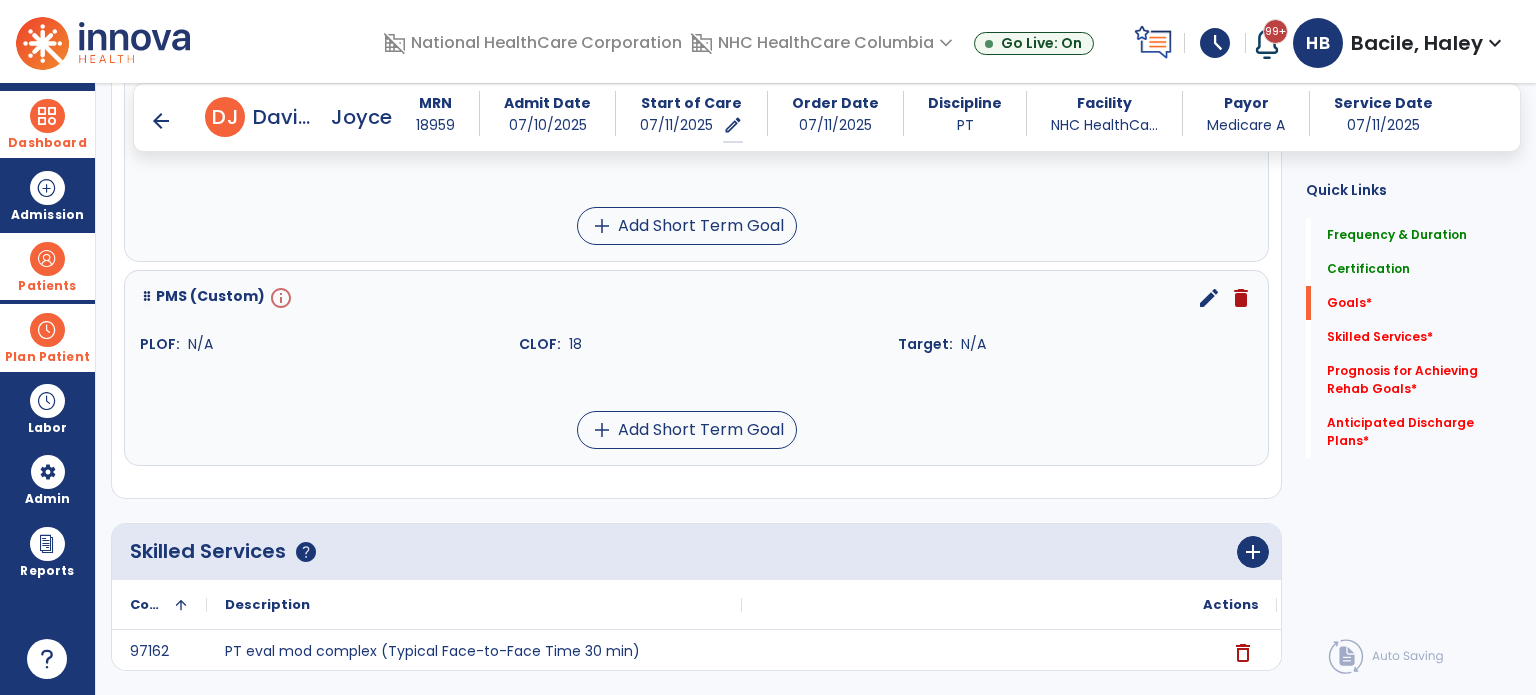 scroll, scrollTop: 500, scrollLeft: 0, axis: vertical 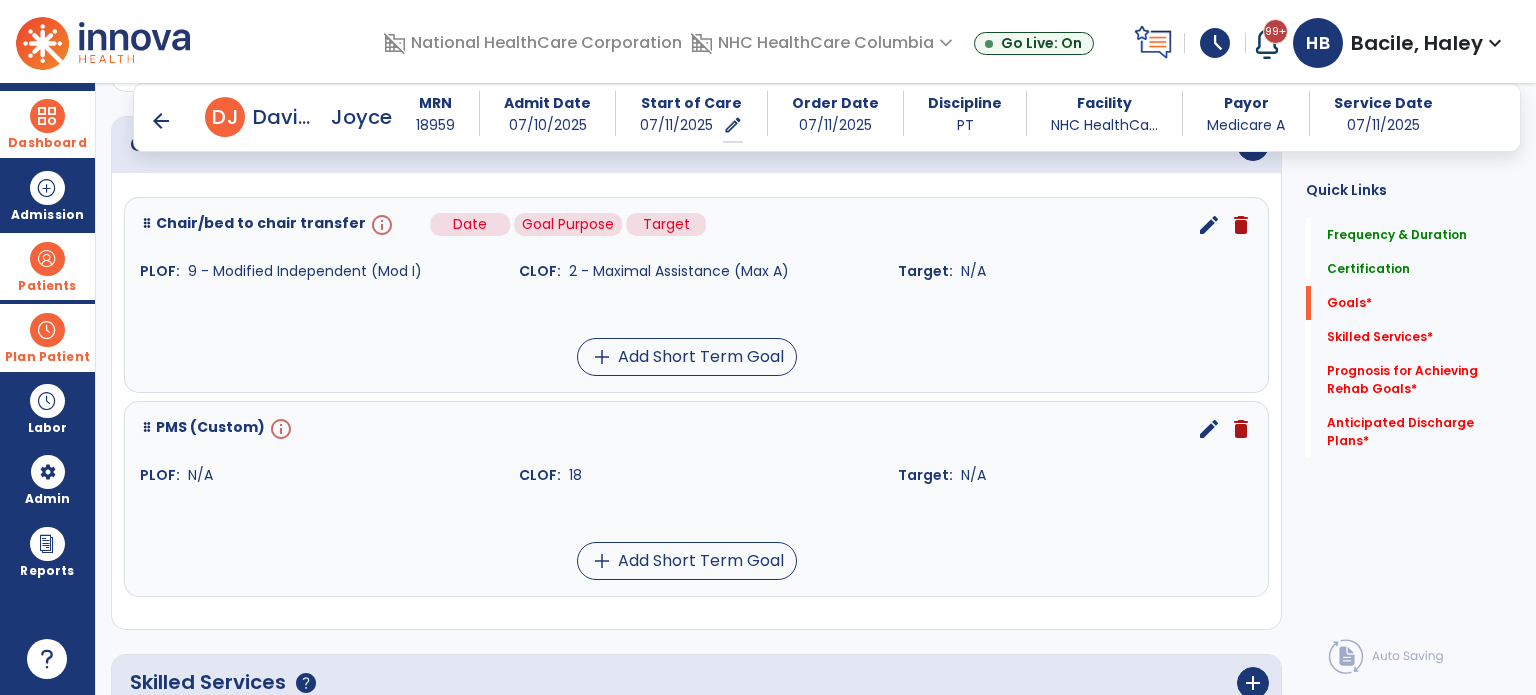 click on "Chair/bed to chair transfer  info  Date Goal Purpose Target    edit delete PLOF:    9 - Modified Independent (Mod I) CLOF:    2 - Maximal Assistance (Max A) Target:    N/A add  Add Short Term Goal" at bounding box center (696, 295) 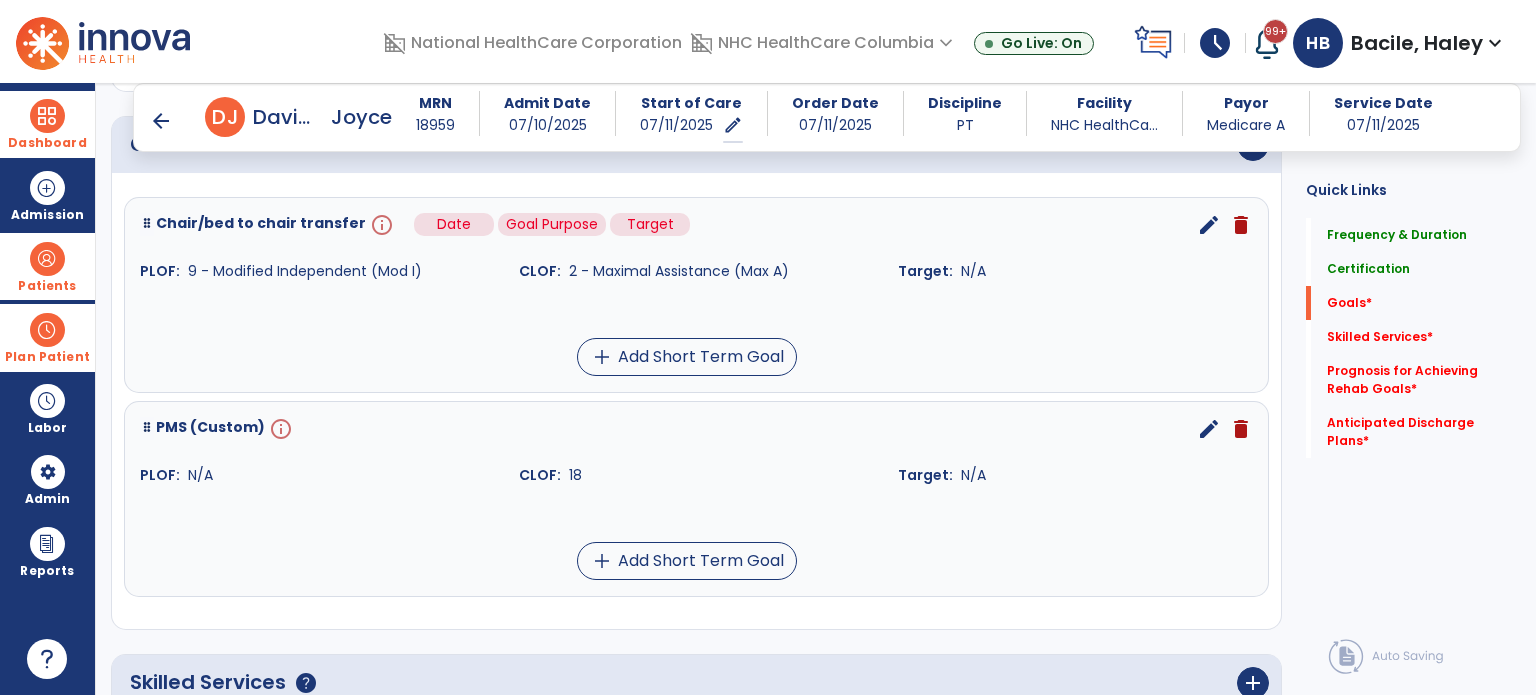 click on "info" at bounding box center [380, 225] 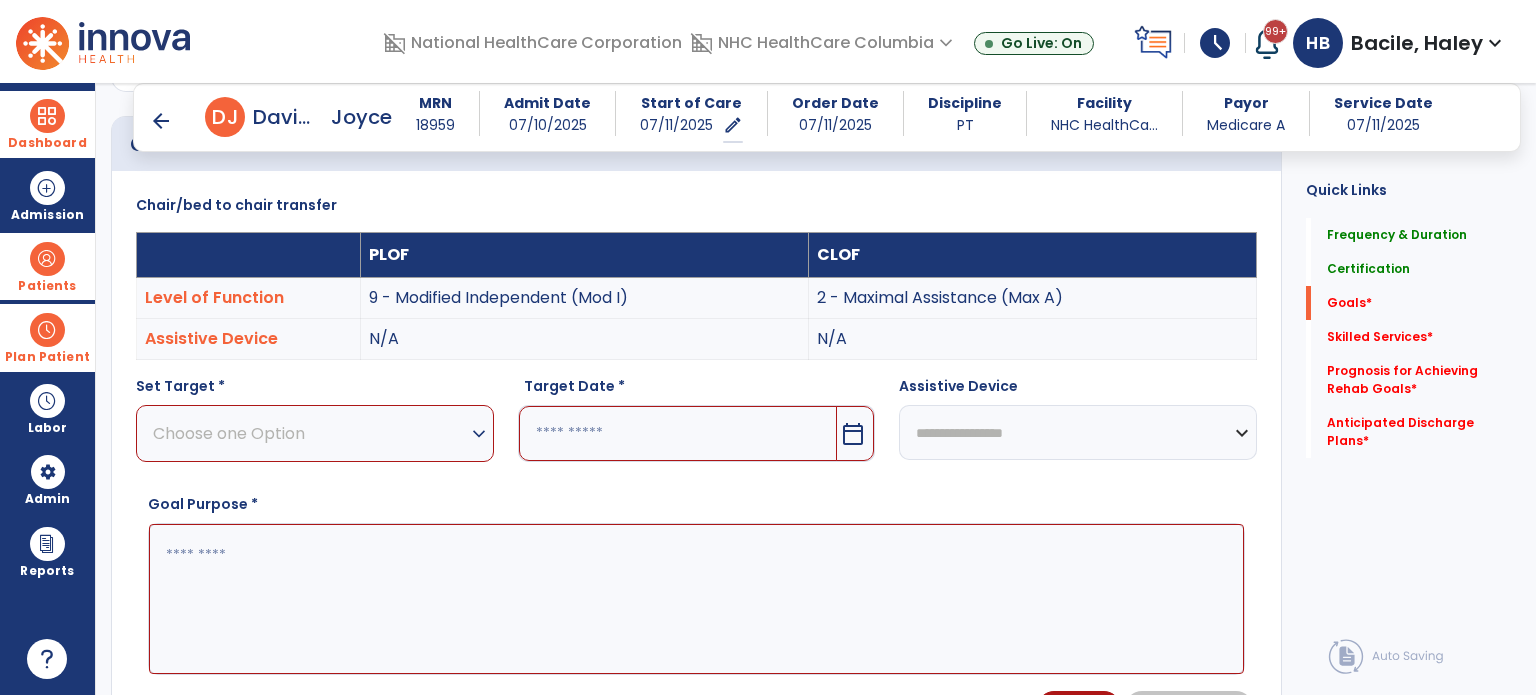 scroll, scrollTop: 75, scrollLeft: 0, axis: vertical 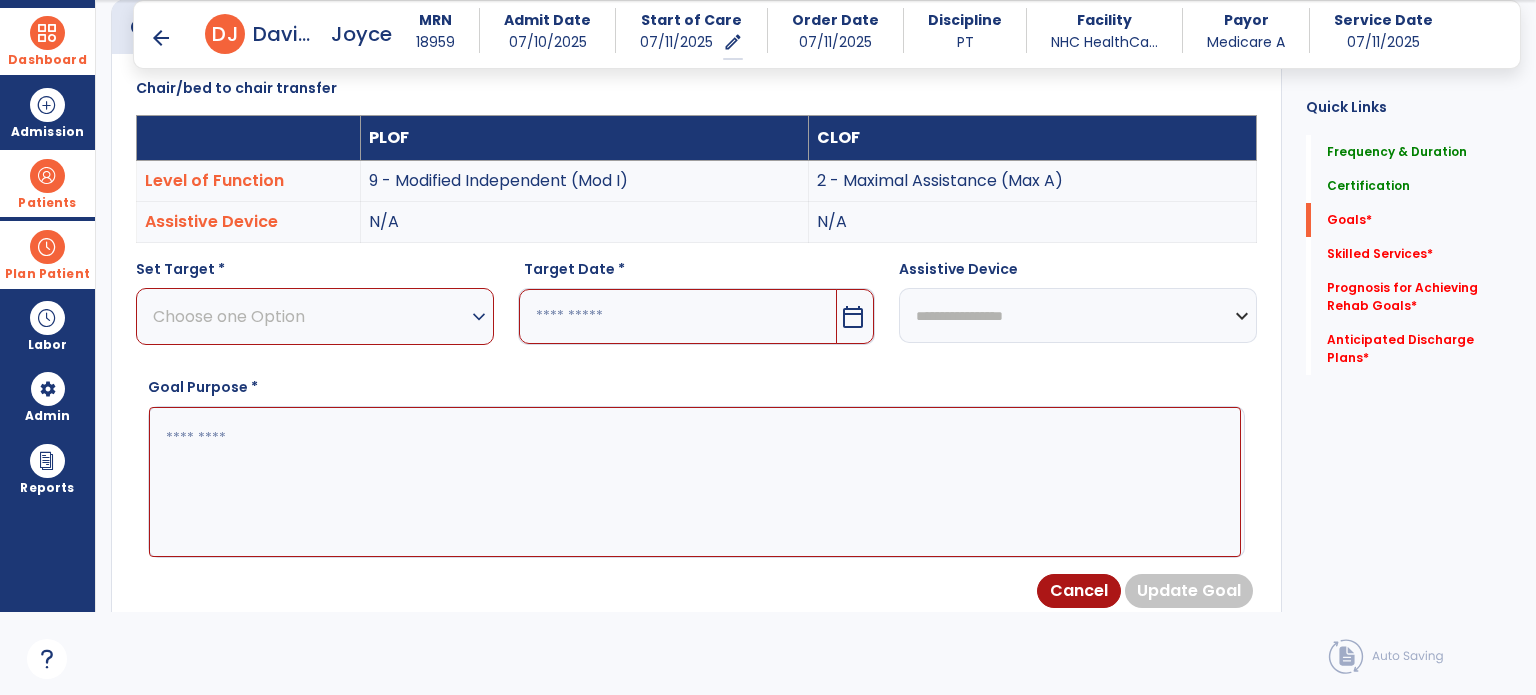 click on "Choose one Option" at bounding box center [310, 316] 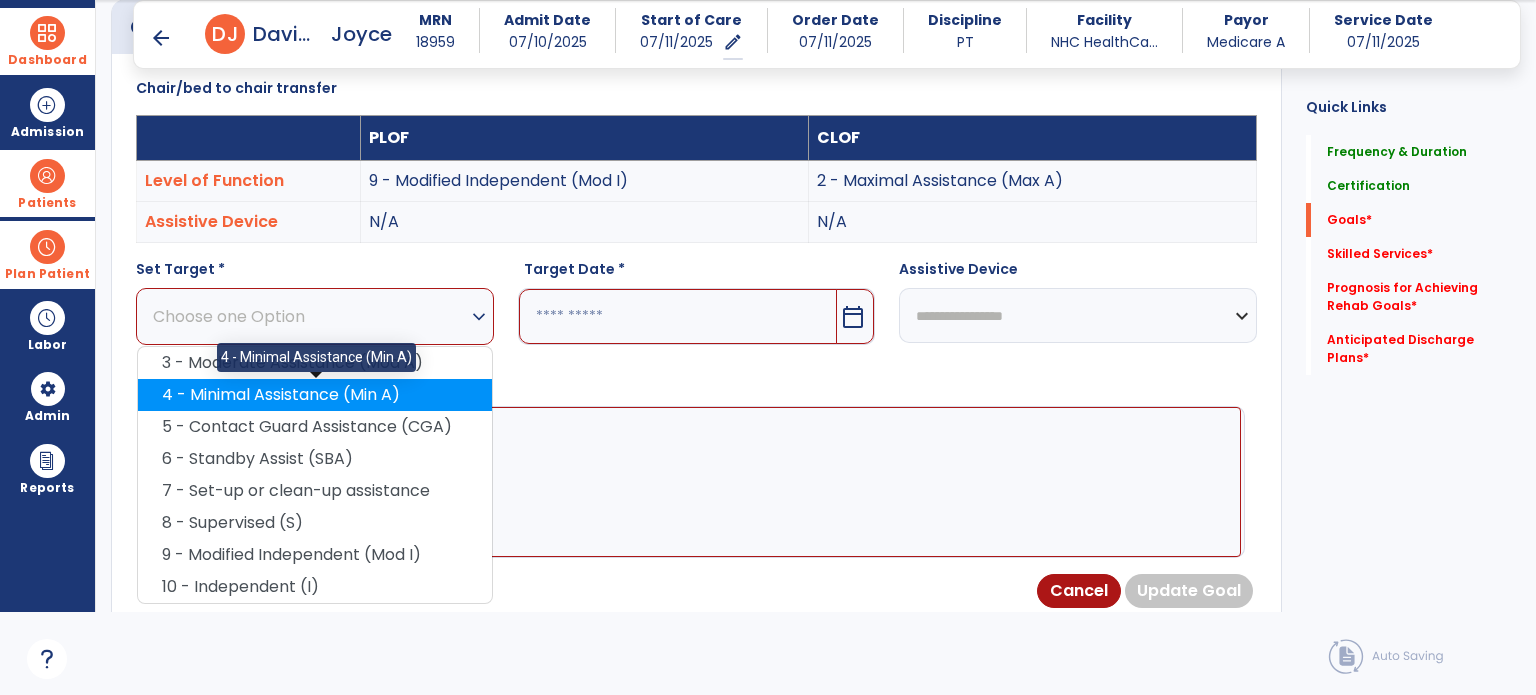 click on "4 - Minimal Assistance (Min A)" at bounding box center (315, 395) 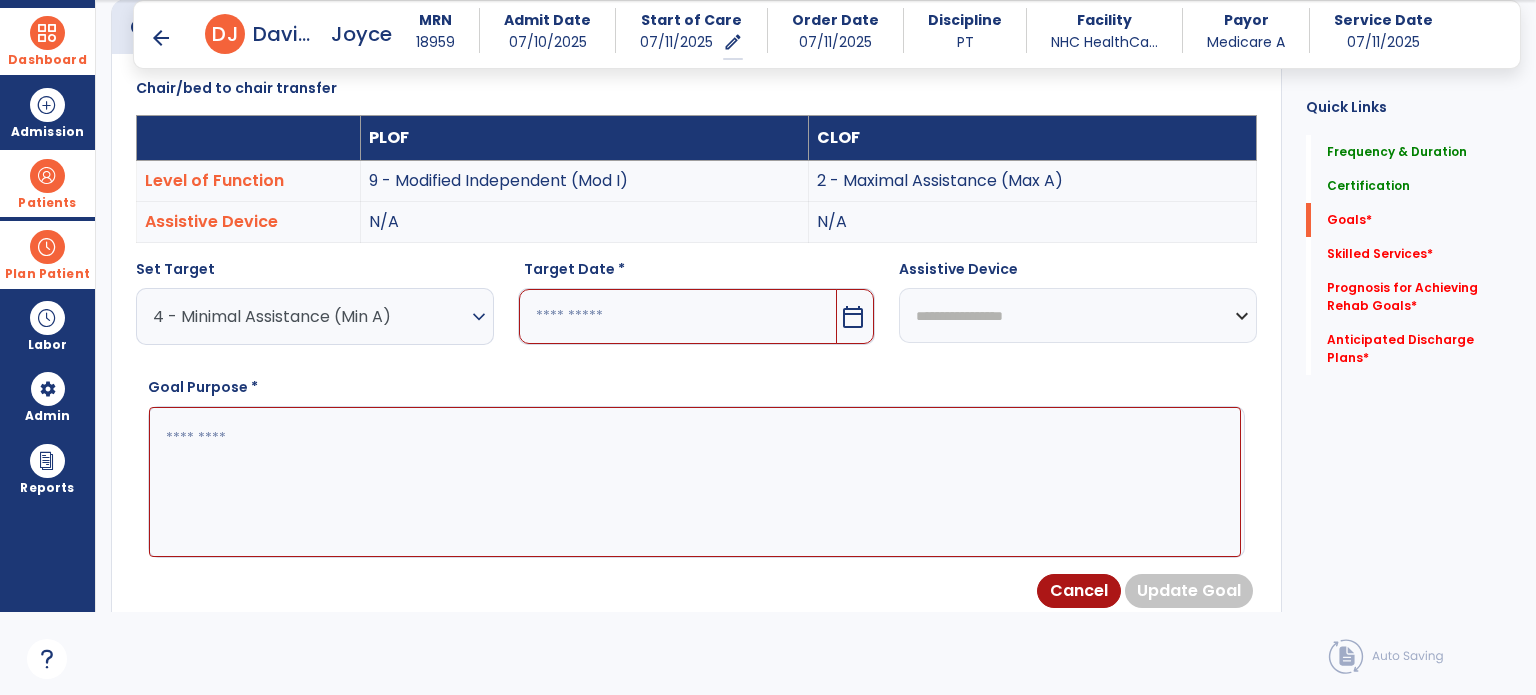 click on "Target Date *" at bounding box center [697, 273] 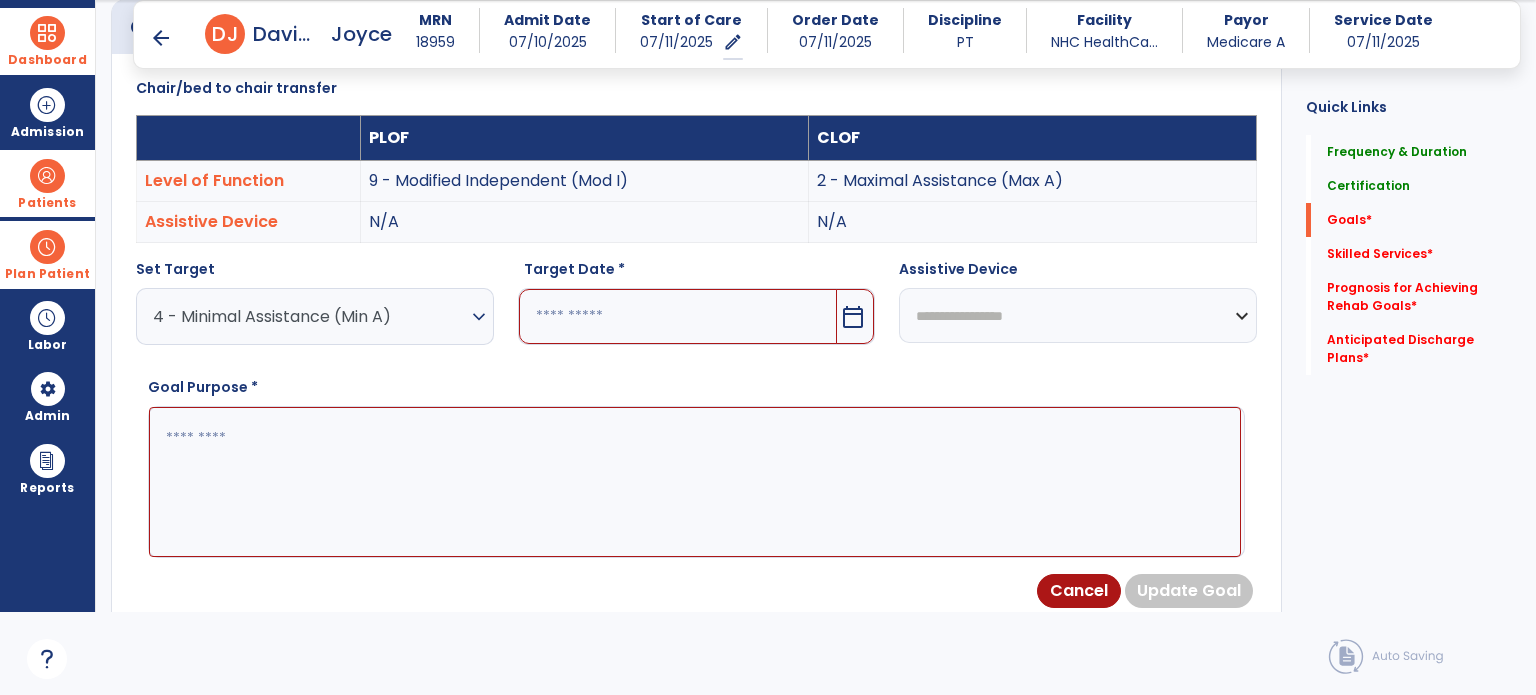 click at bounding box center [678, 316] 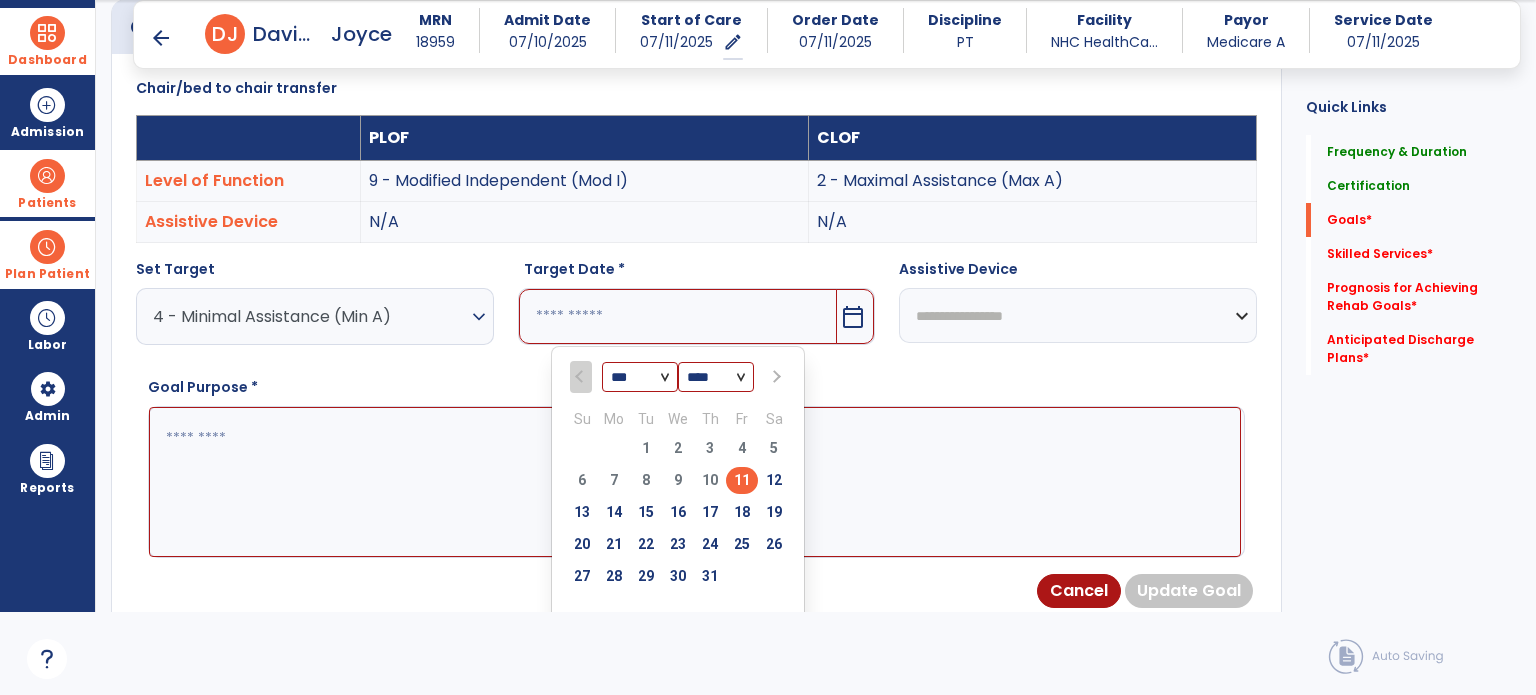 click on "4 - Minimal Assistance (Min A)" at bounding box center [310, 316] 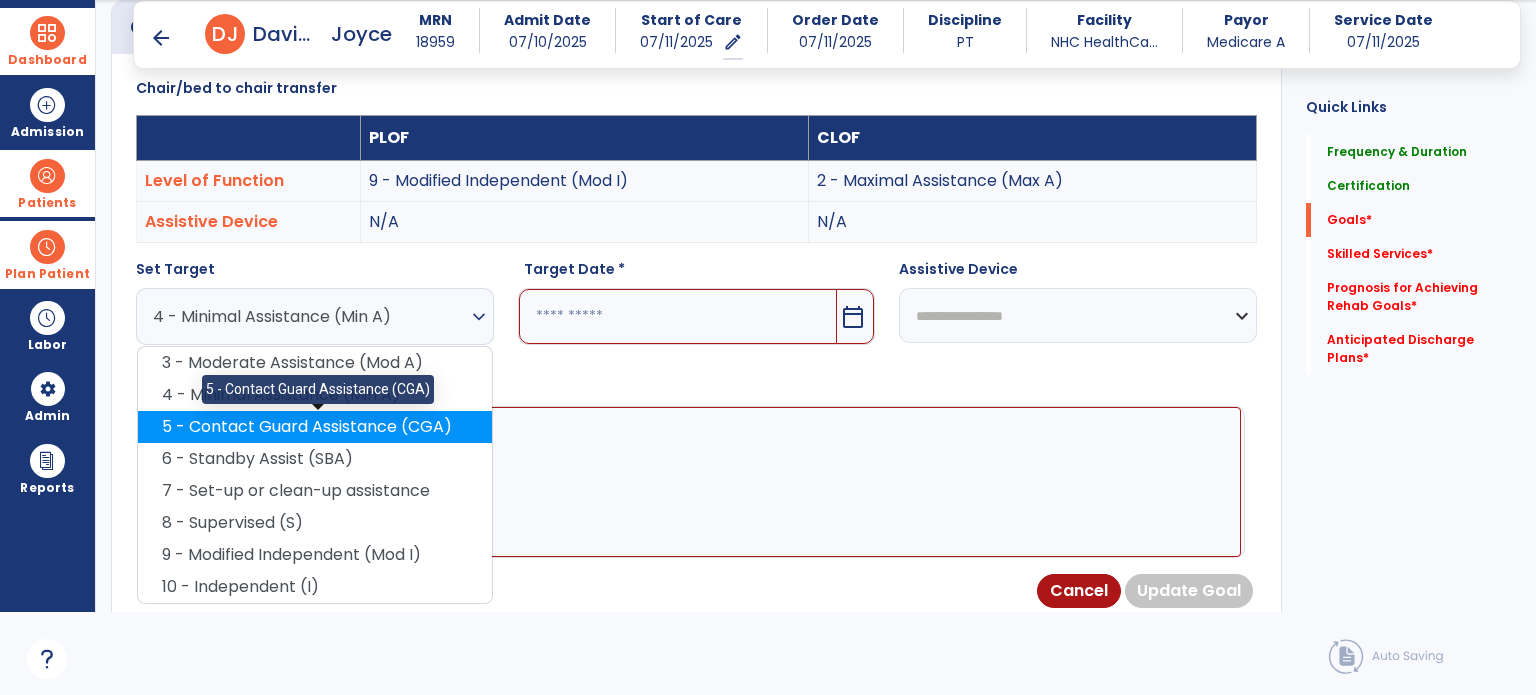 click on "5 - Contact Guard Assistance (CGA)" at bounding box center [315, 427] 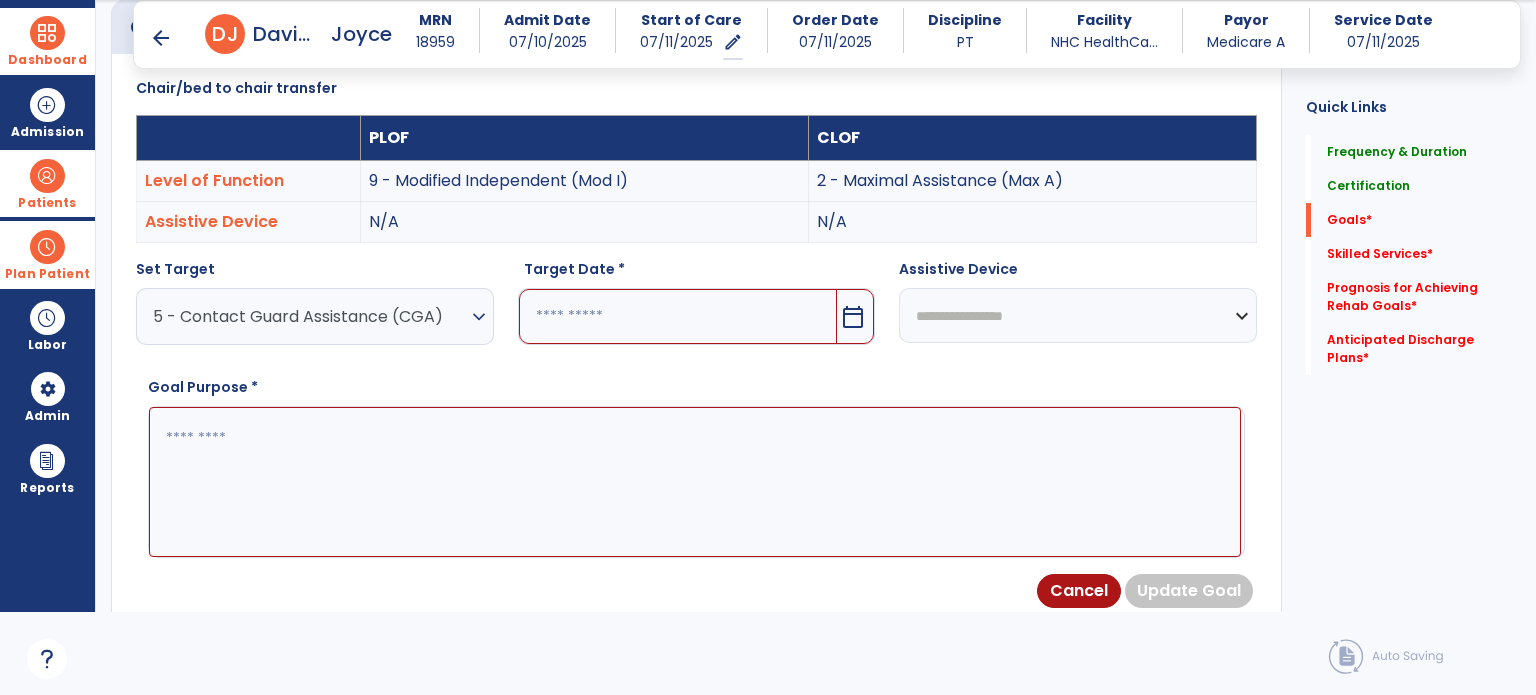 click at bounding box center [678, 316] 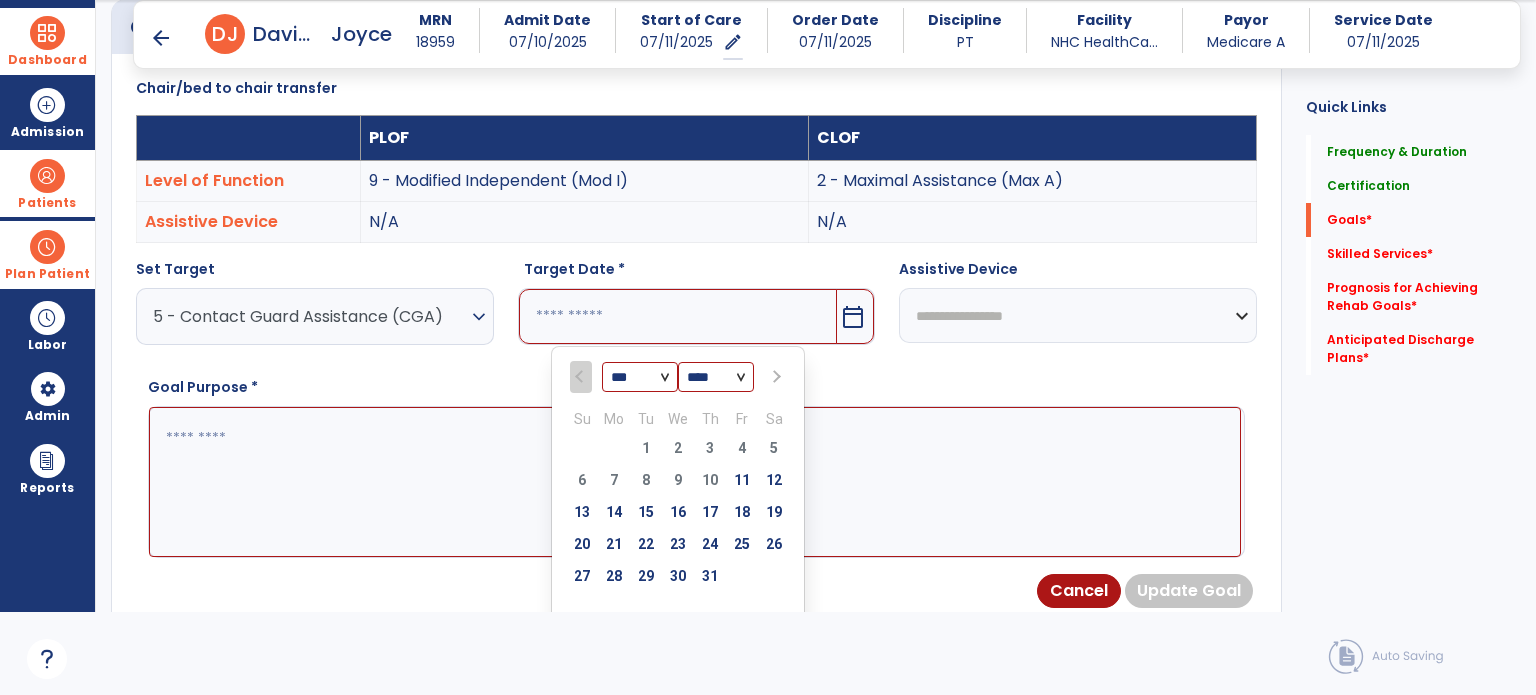 click at bounding box center [774, 377] 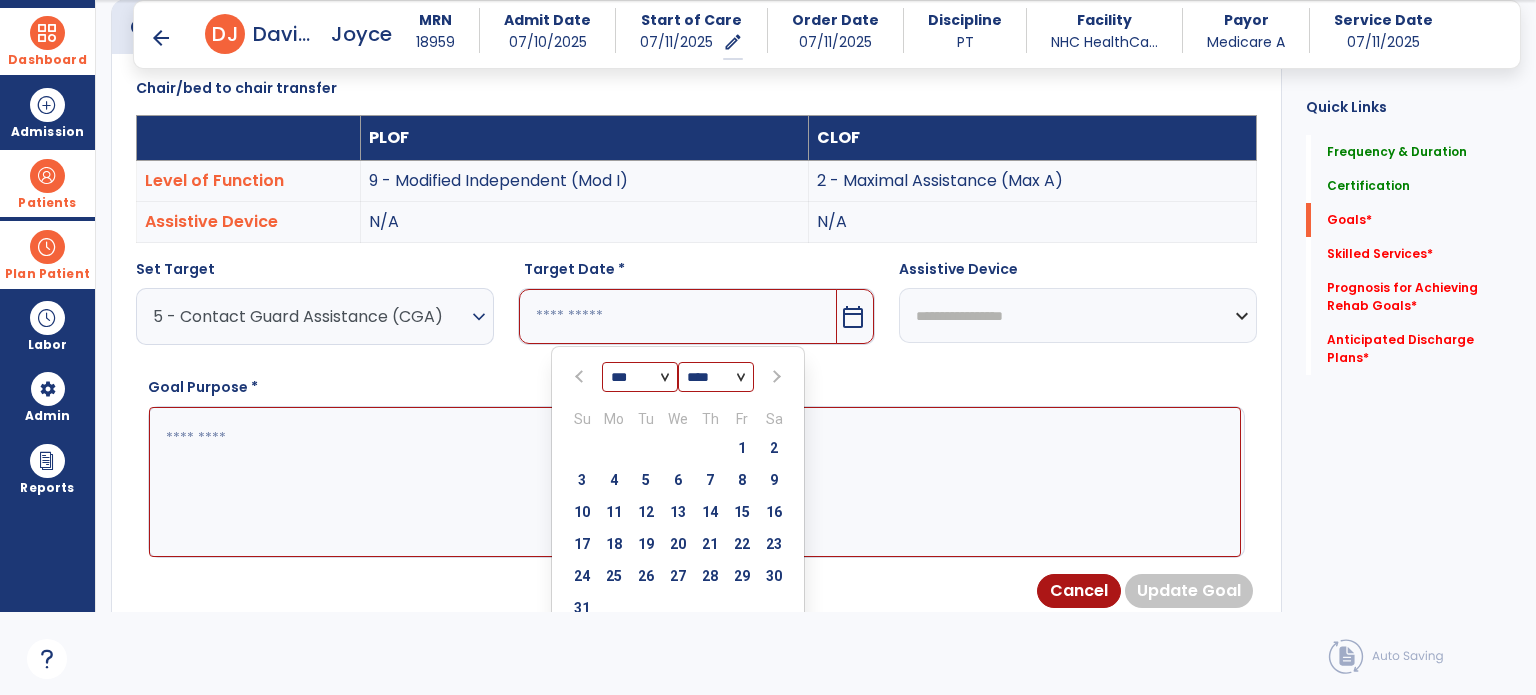 click at bounding box center [775, 377] 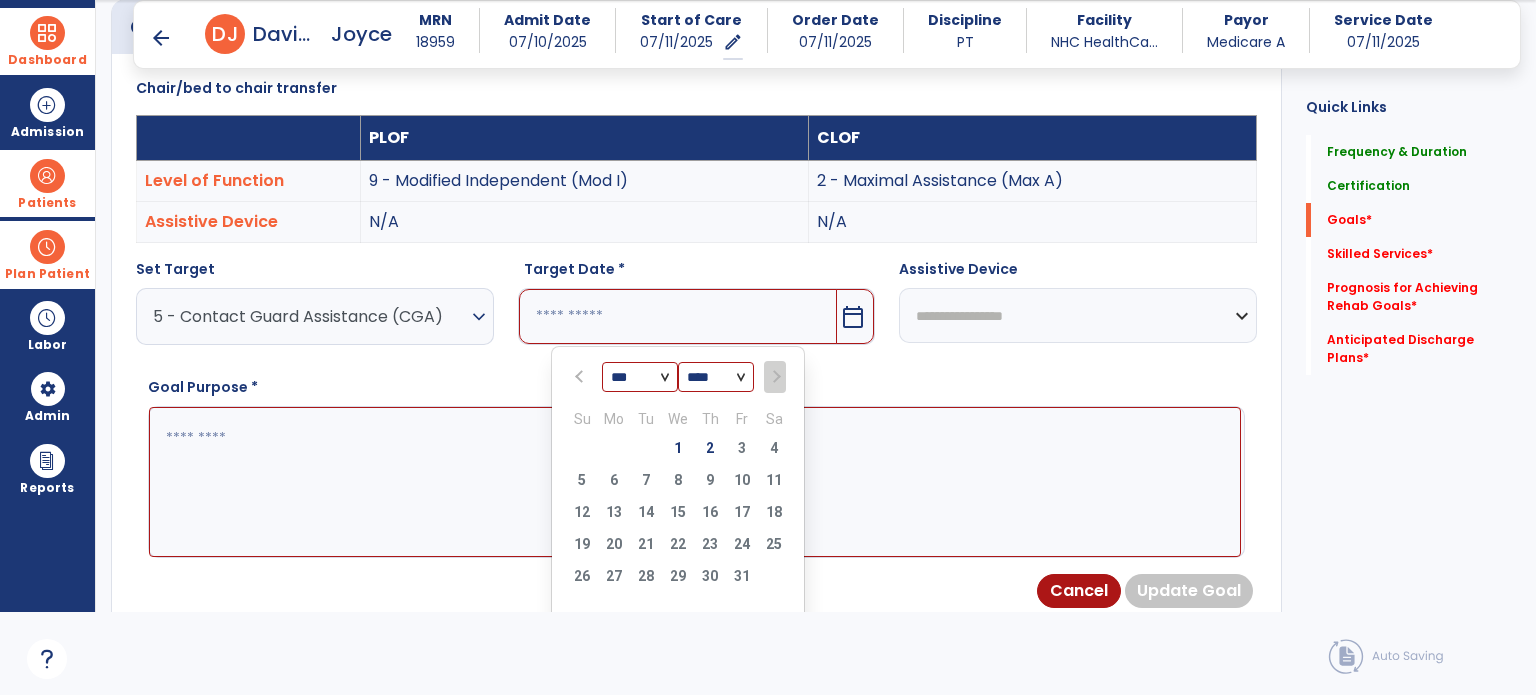 select on "**" 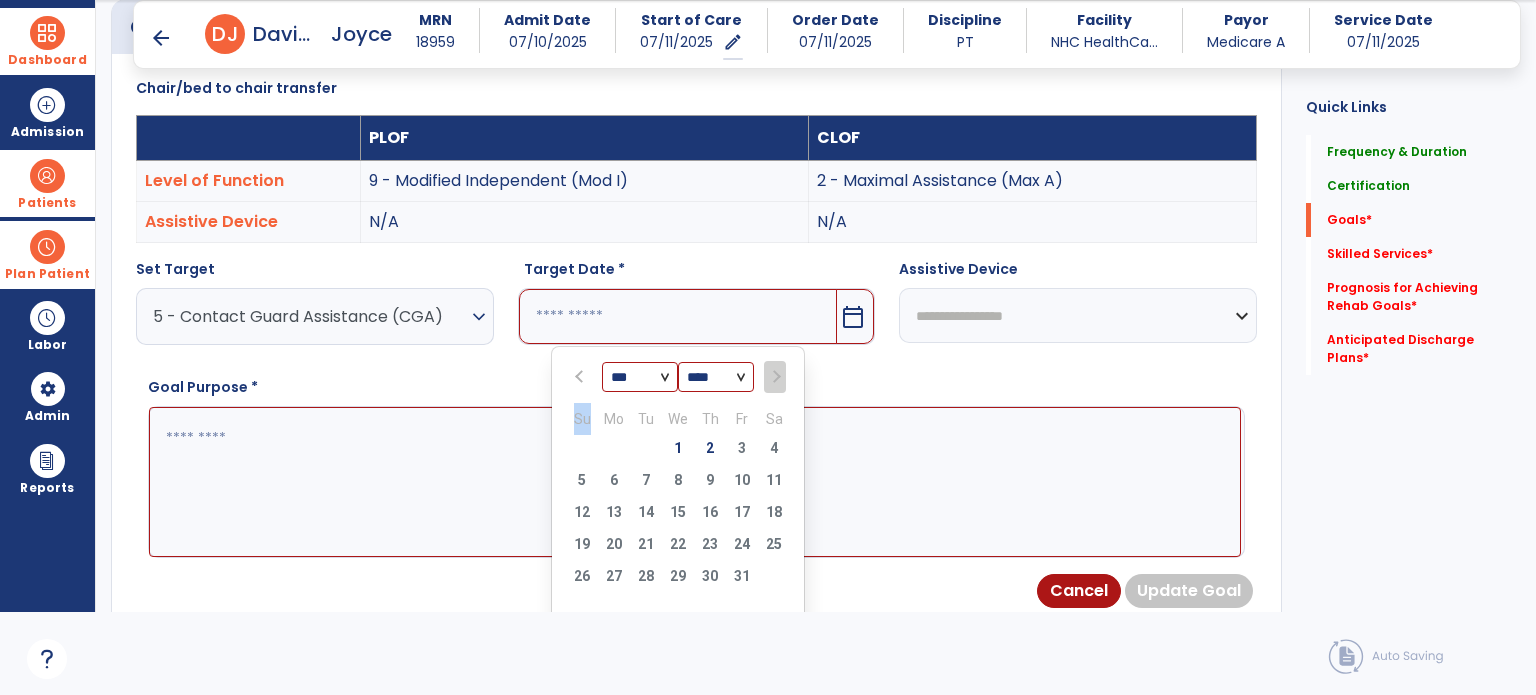 click at bounding box center (774, 377) 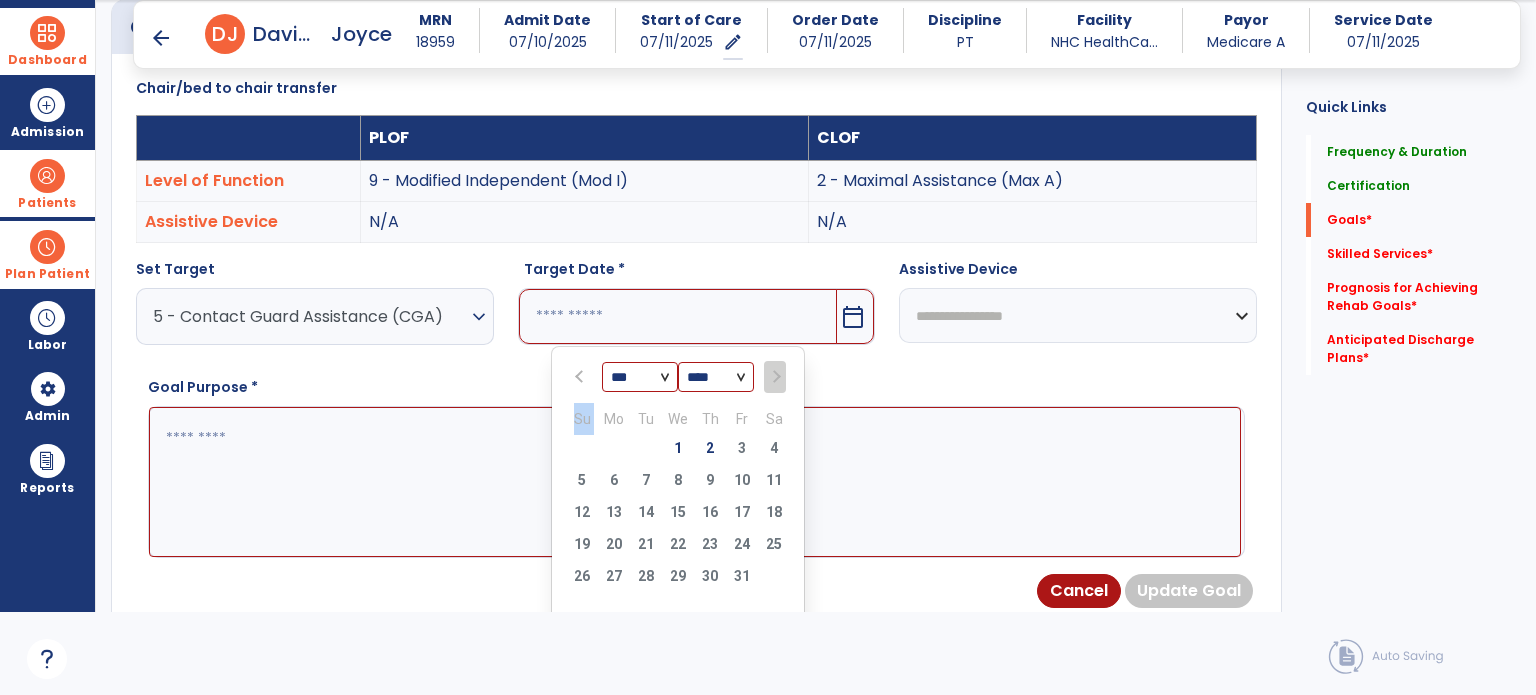click at bounding box center (774, 377) 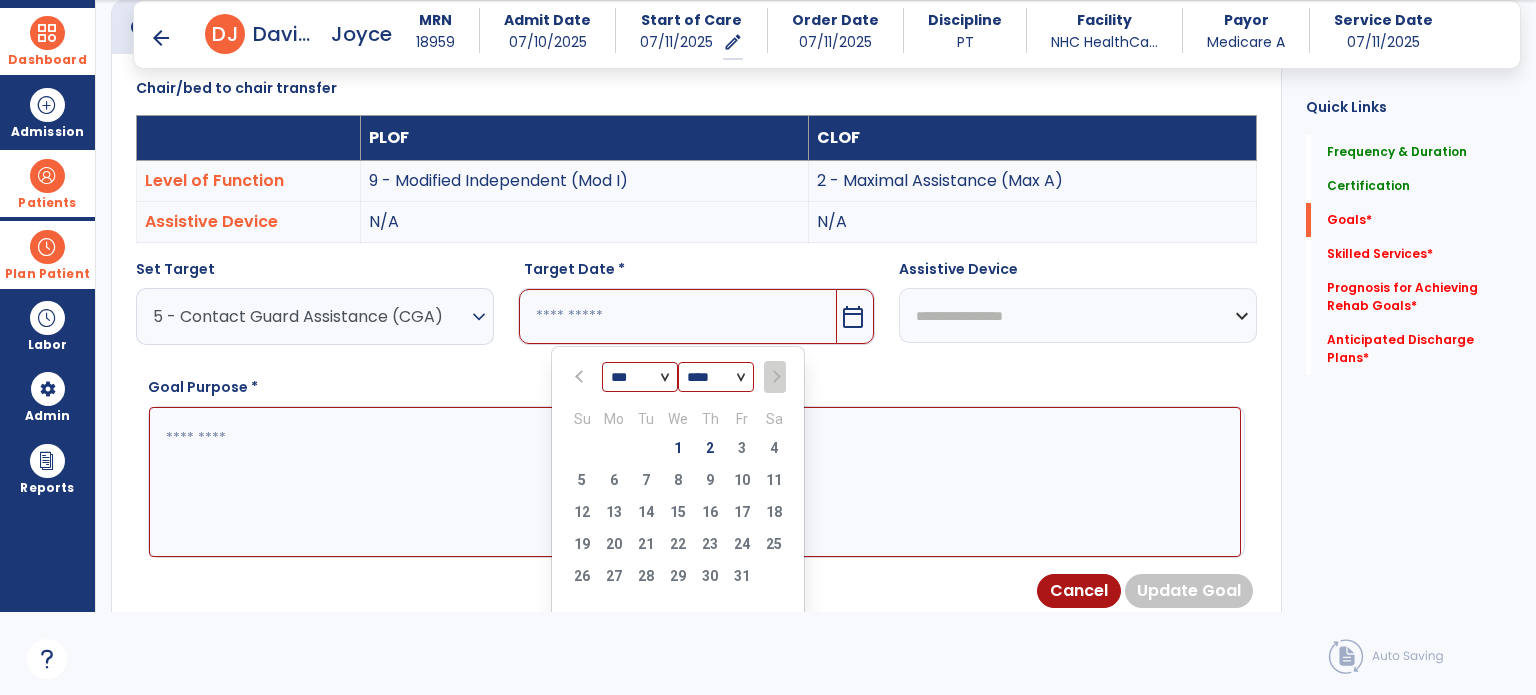 drag, startPoint x: 704, startPoint y: 455, endPoint x: 635, endPoint y: 424, distance: 75.643906 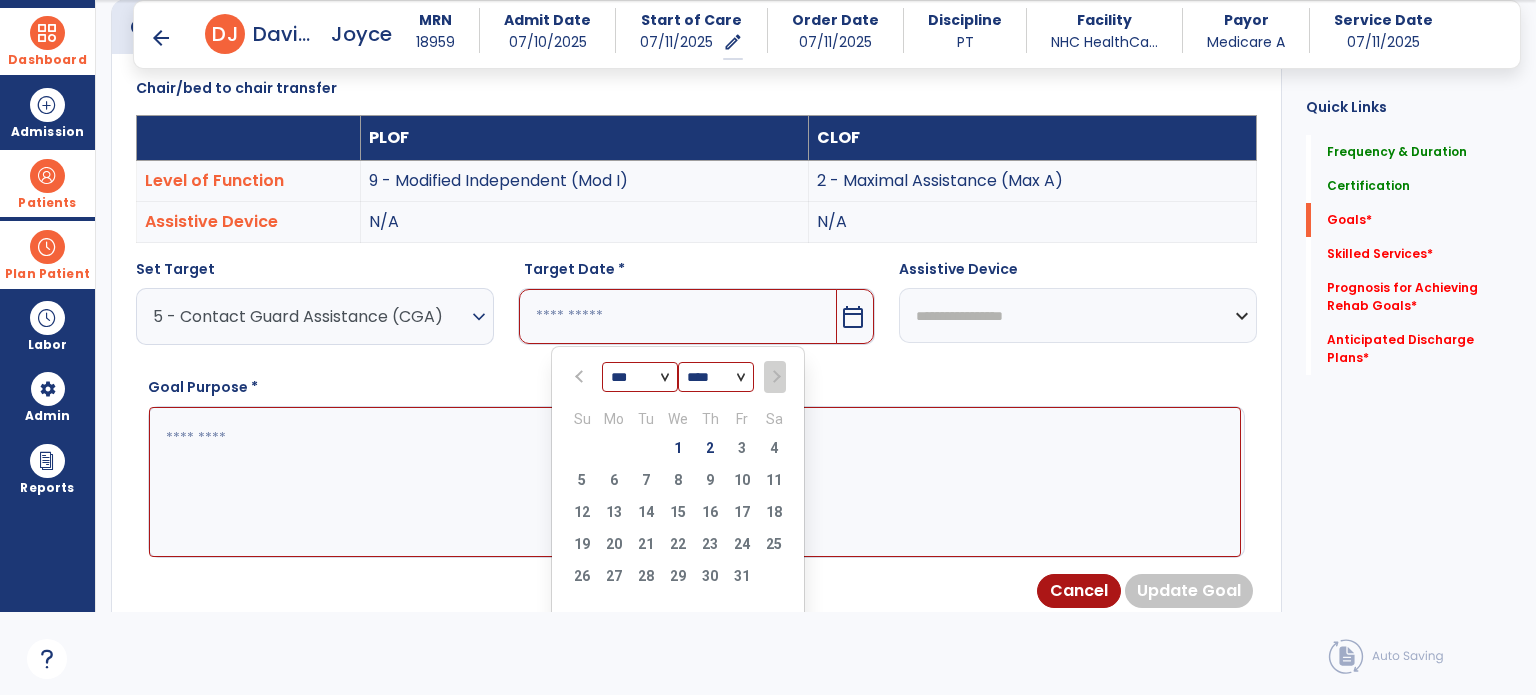 type on "*********" 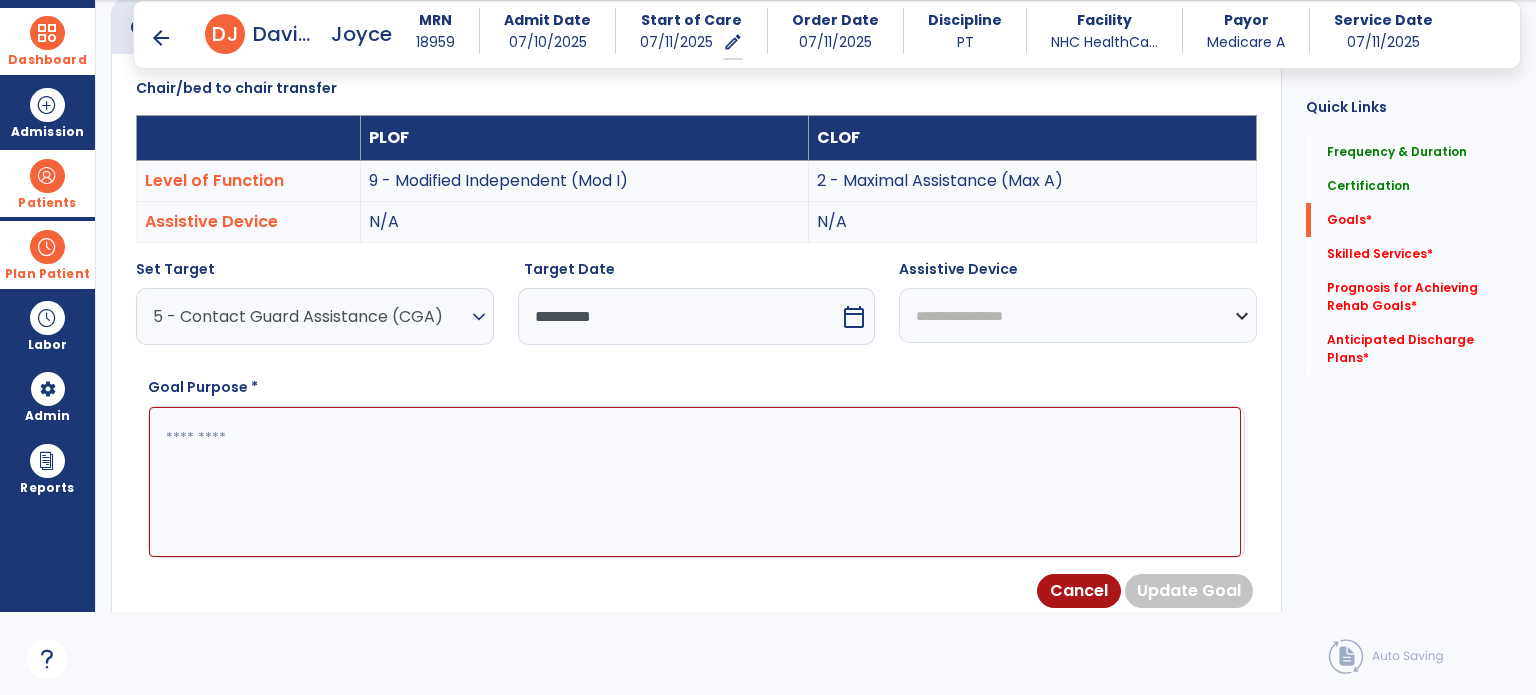 click on "5 - Contact Guard Assistance (CGA)" at bounding box center (310, 316) 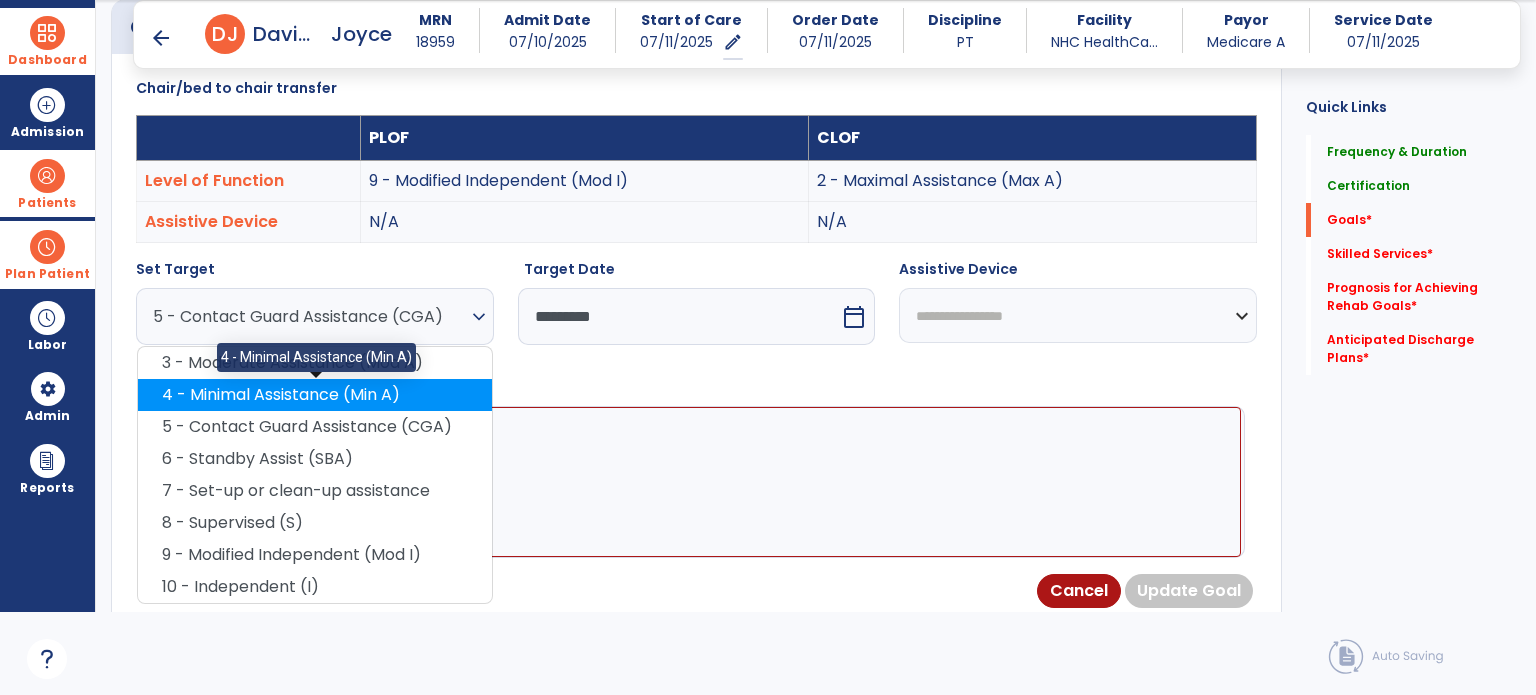 click on "4 - Minimal Assistance (Min A)" at bounding box center (315, 395) 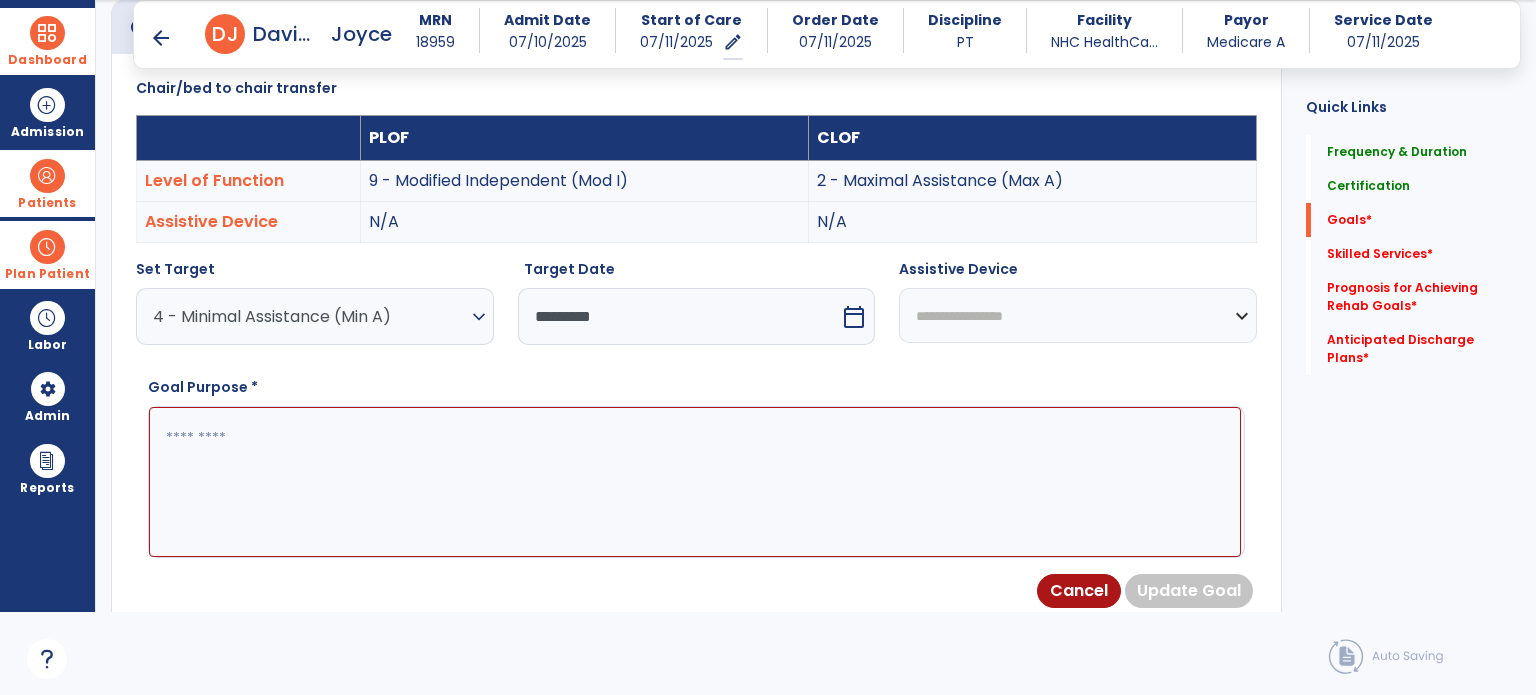 click at bounding box center [695, 482] 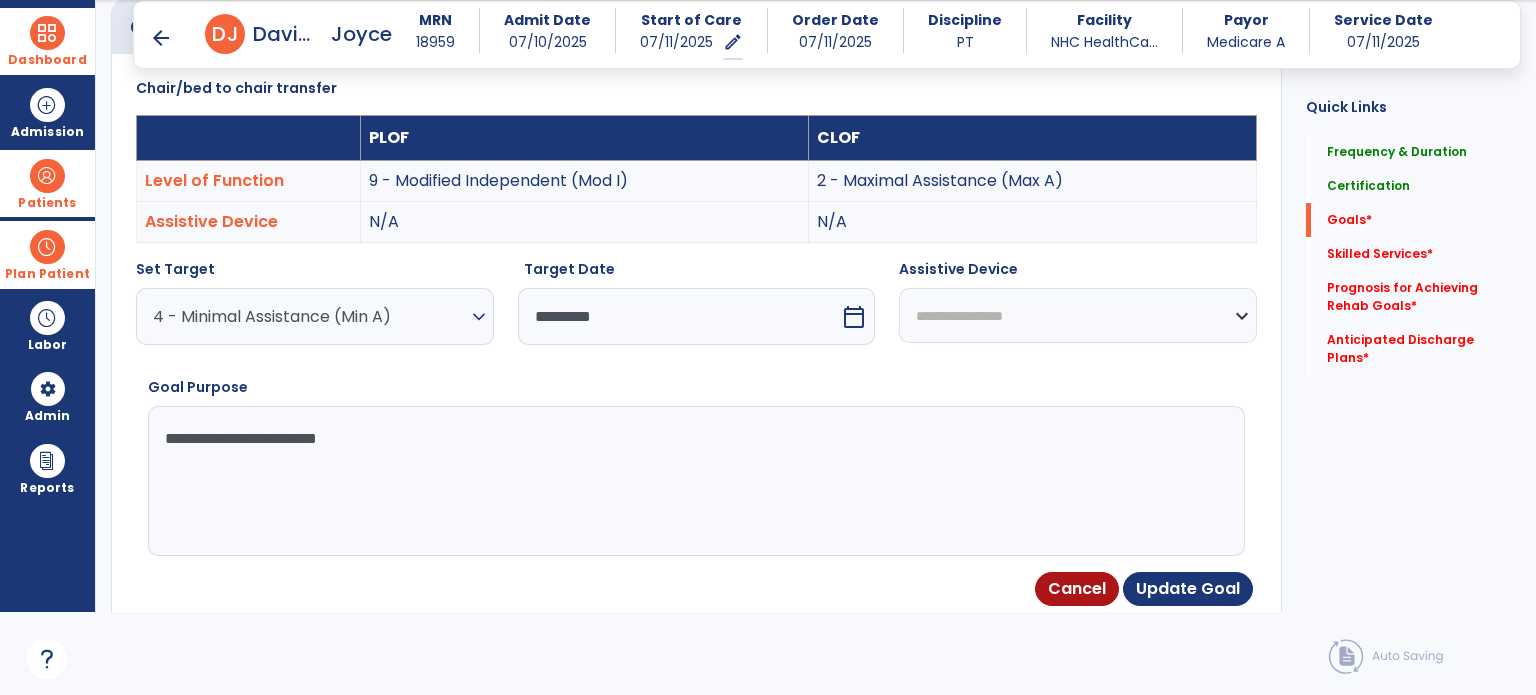 type on "**********" 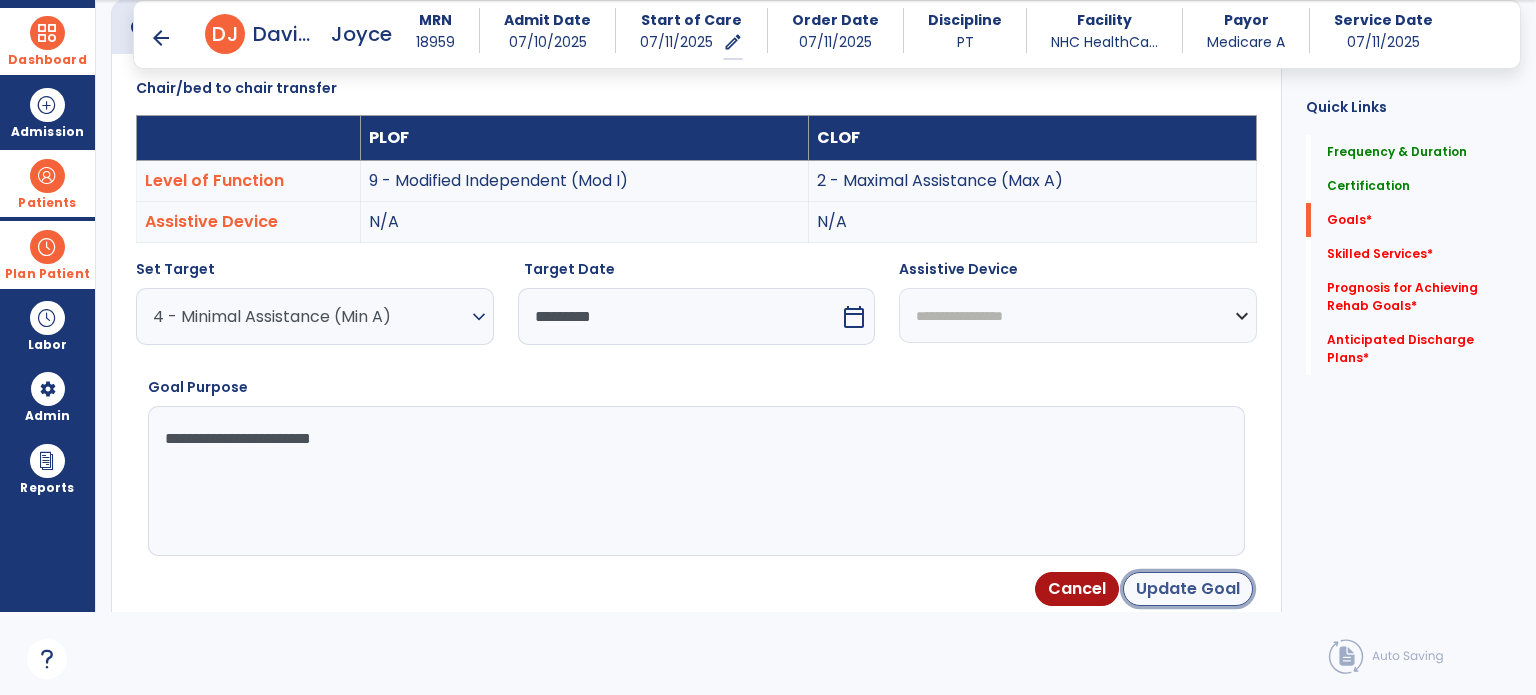 click on "Update Goal" at bounding box center [1188, 589] 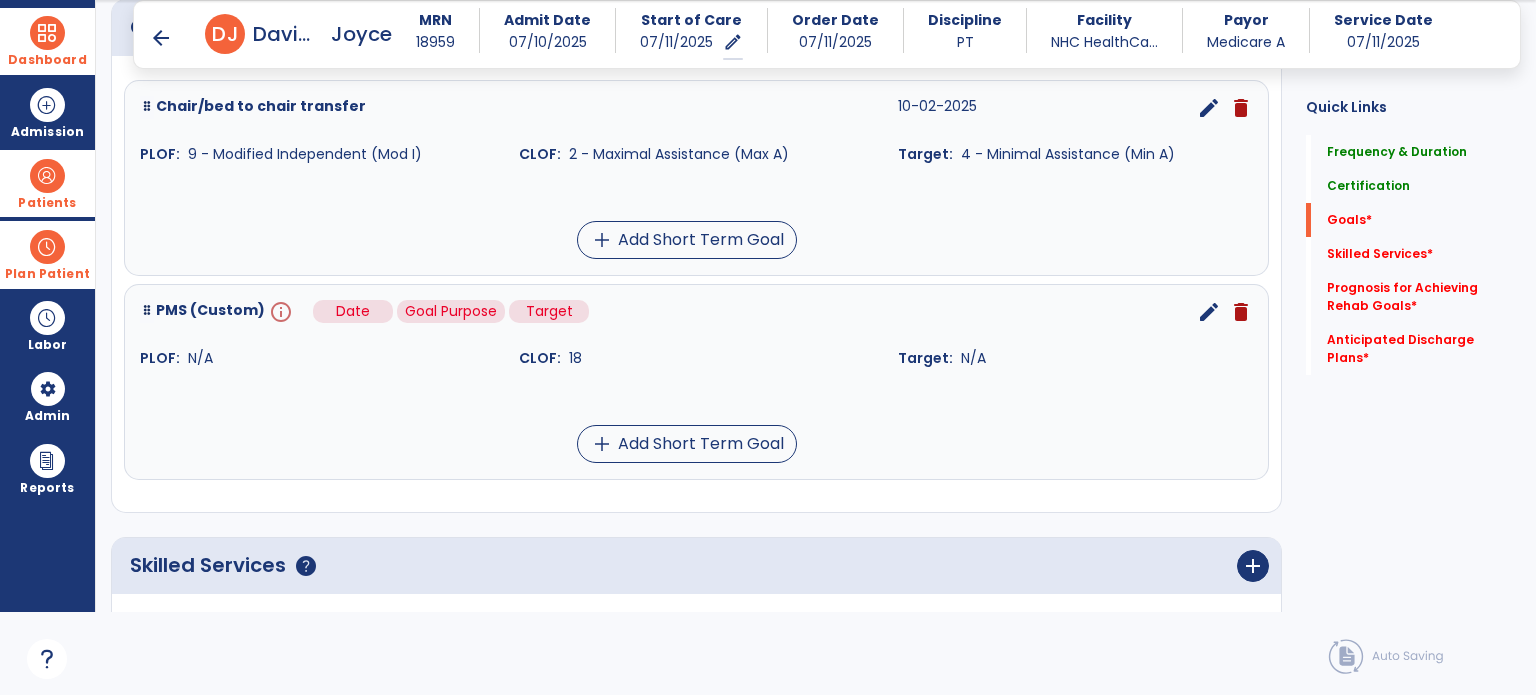 click on "info" at bounding box center [279, 312] 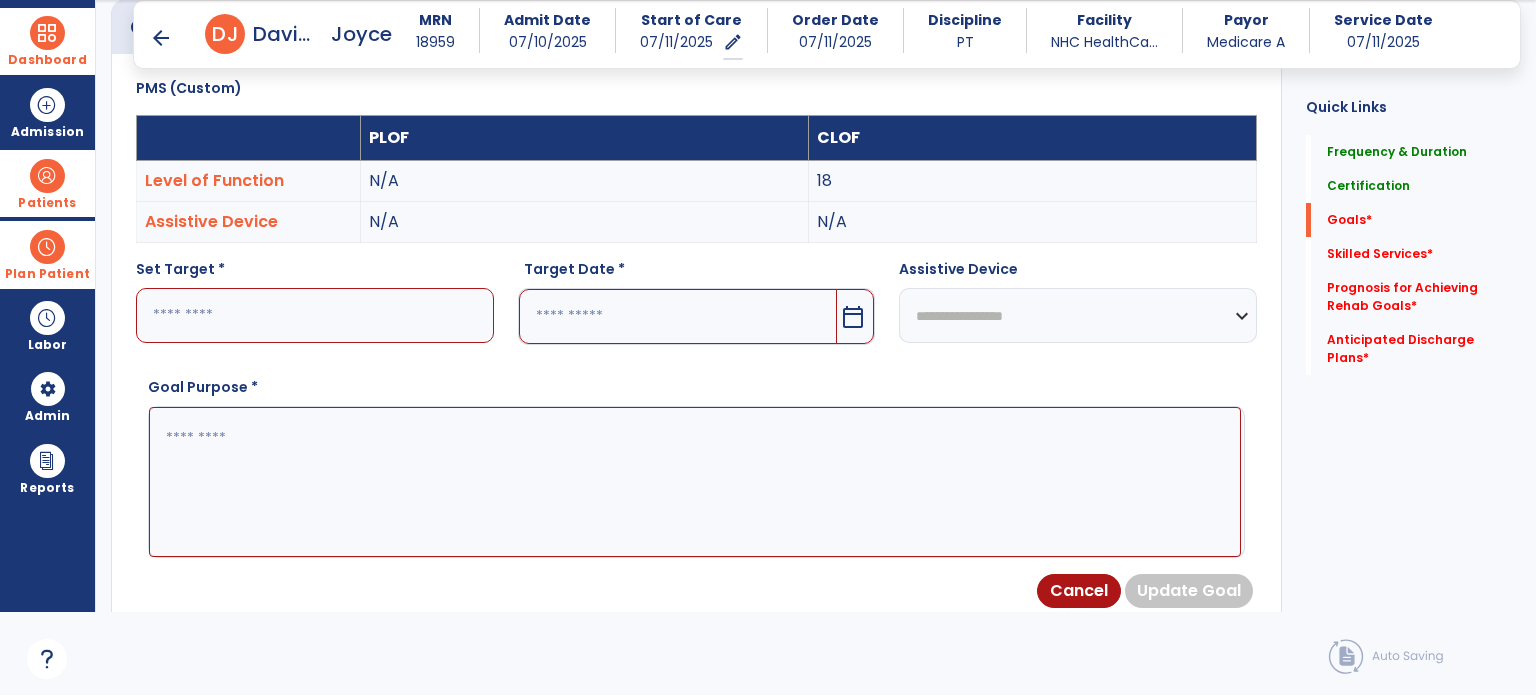 click at bounding box center [315, 315] 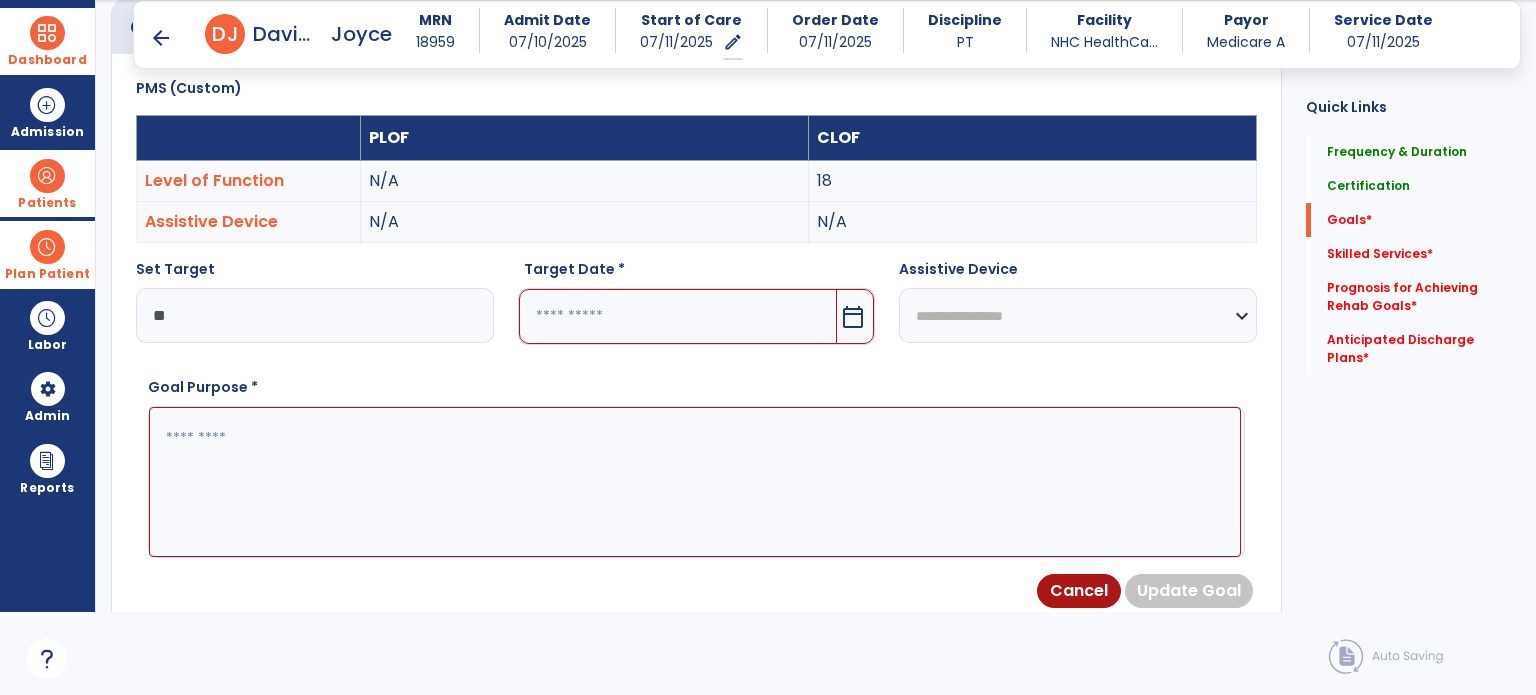 type on "**" 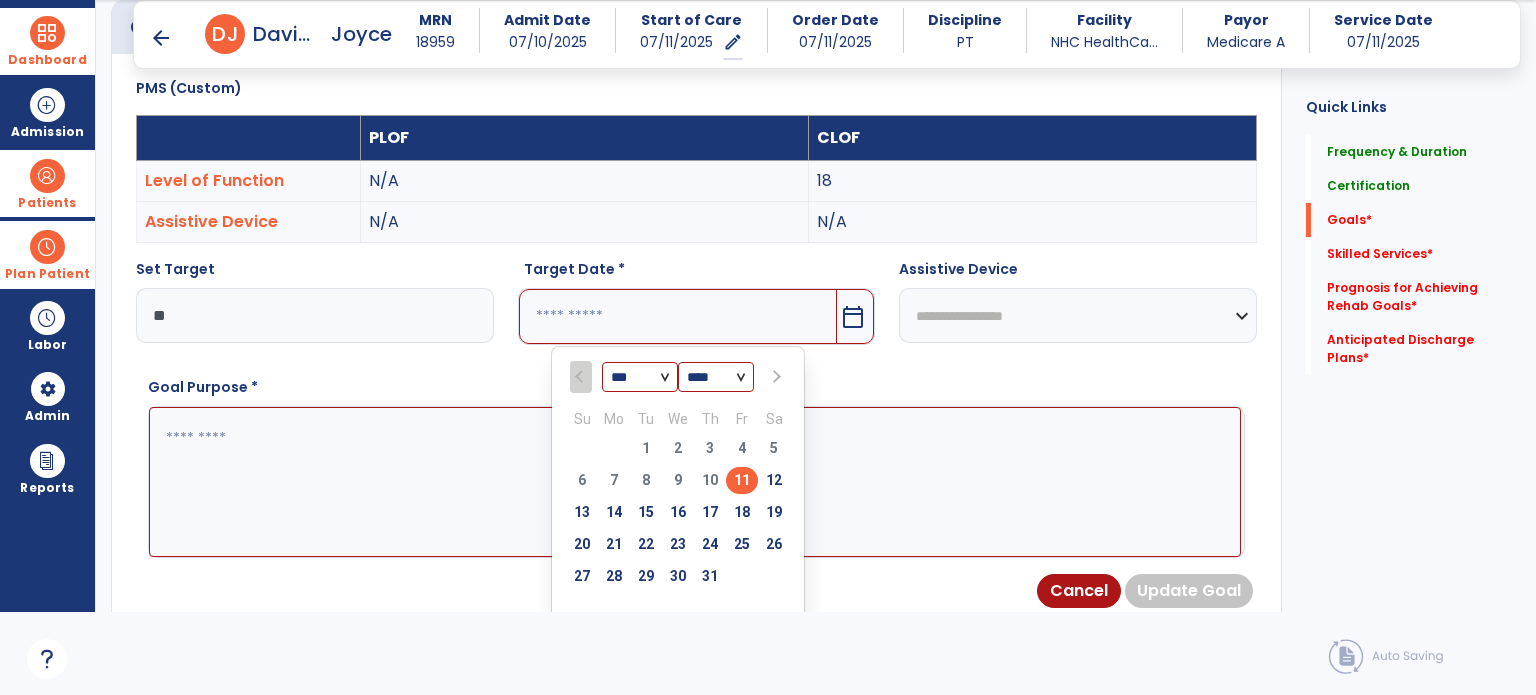 click at bounding box center (774, 377) 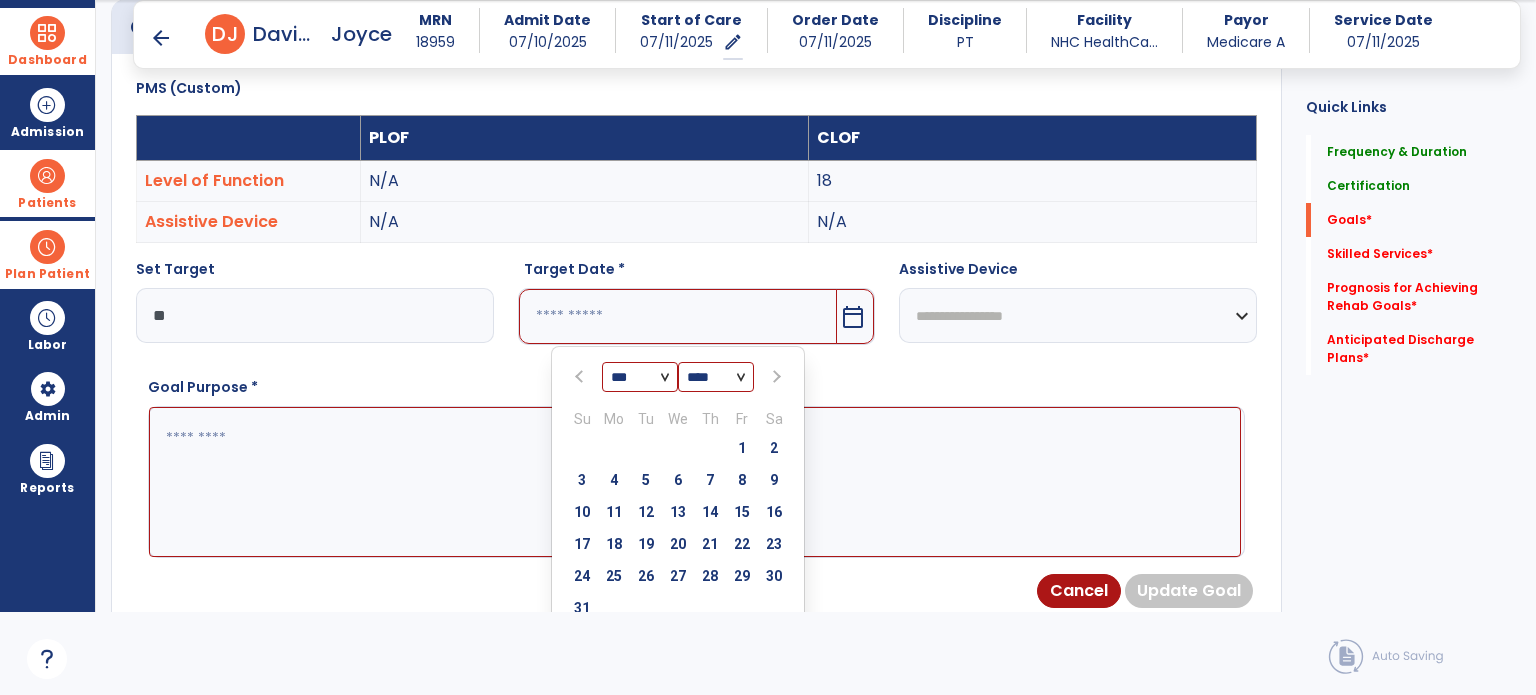 click at bounding box center [774, 377] 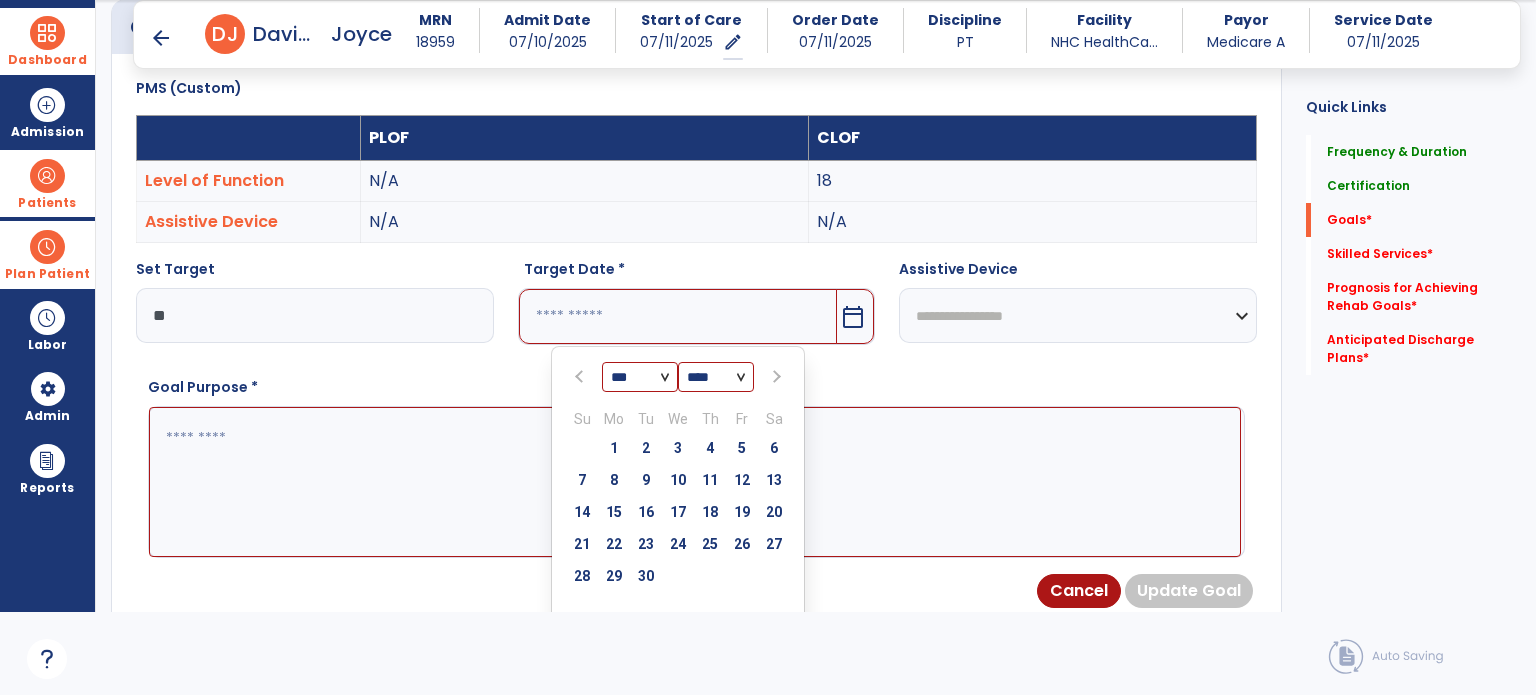 click at bounding box center [774, 377] 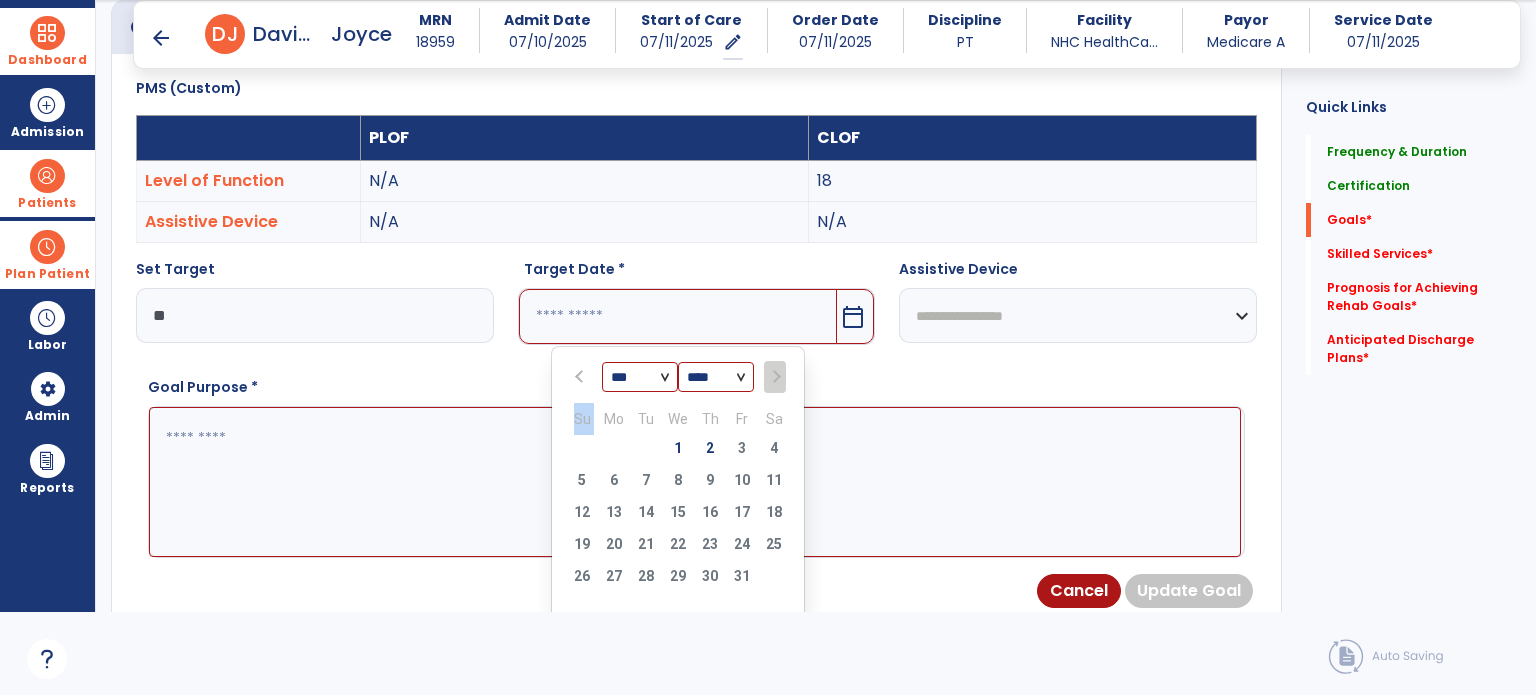 click at bounding box center (774, 377) 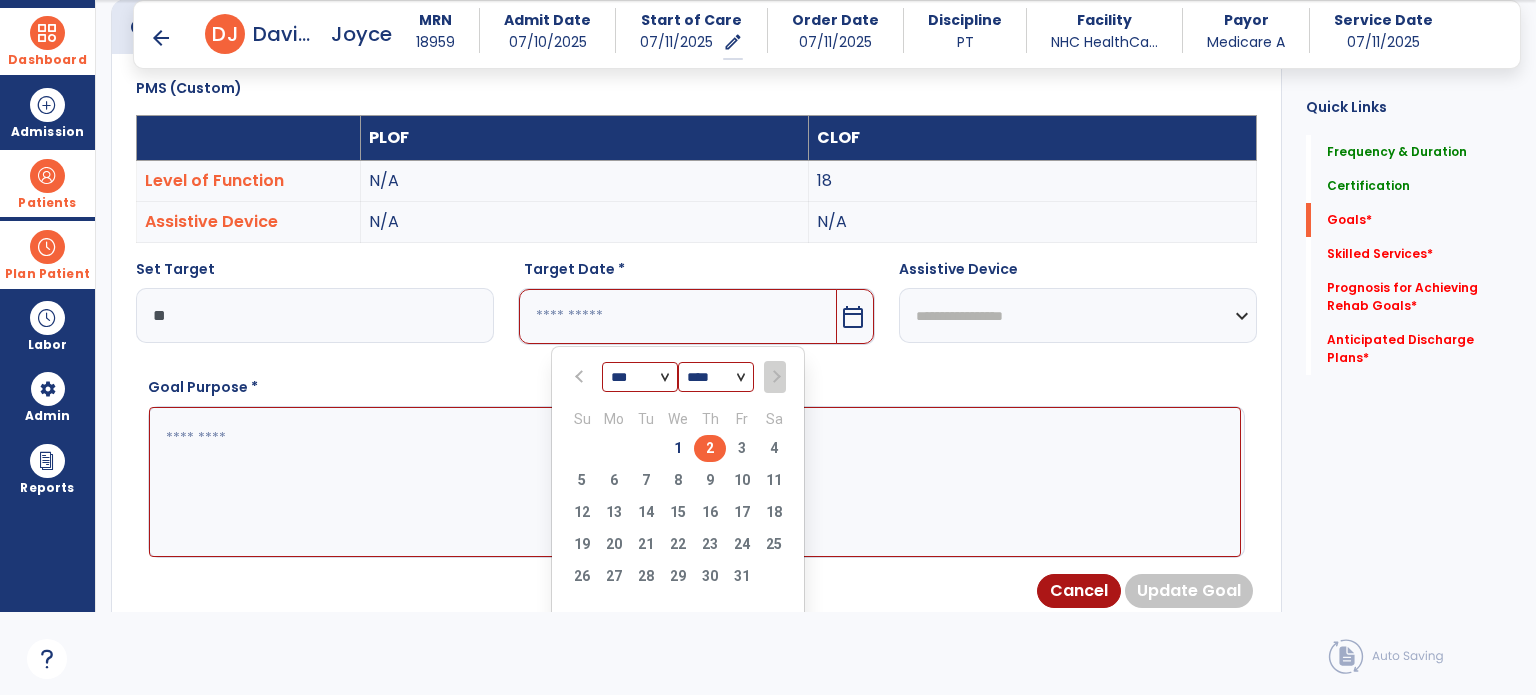 click on "2" at bounding box center (710, 448) 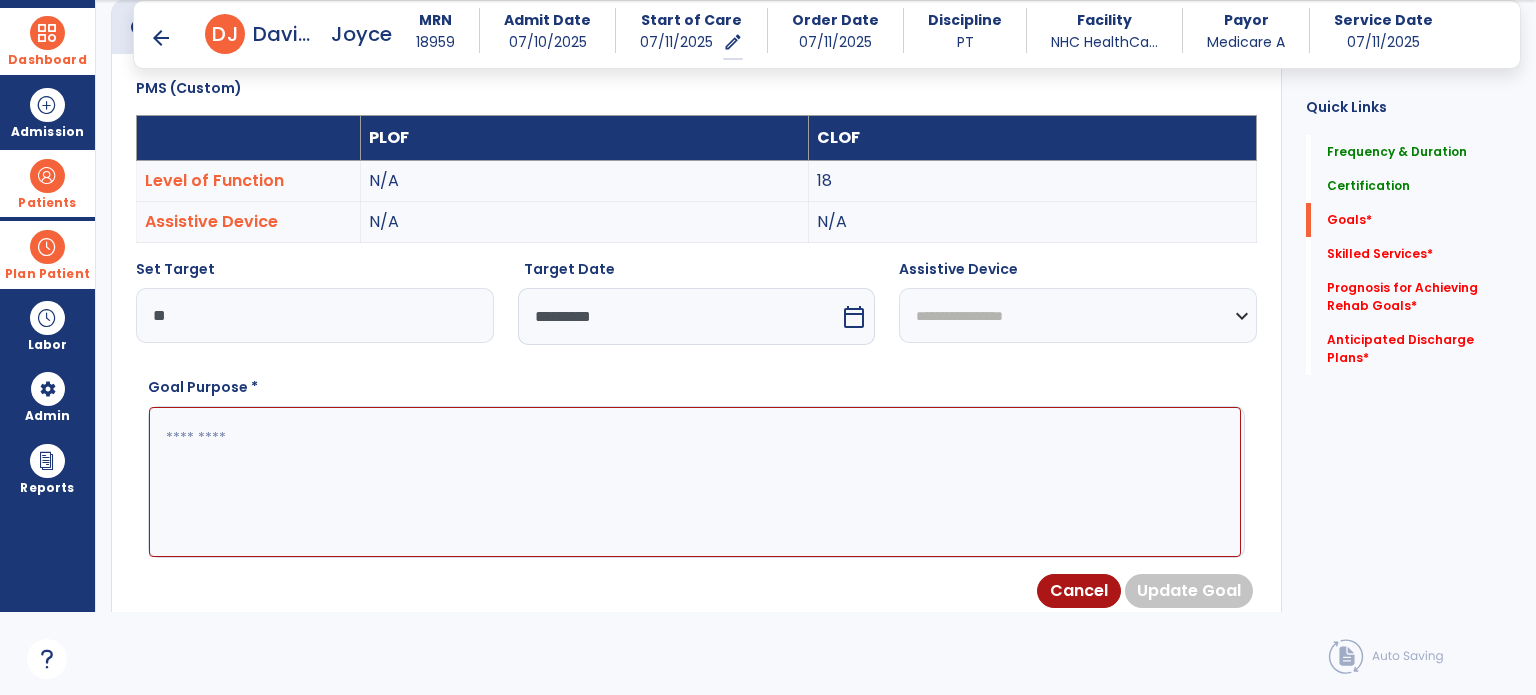 click at bounding box center [695, 482] 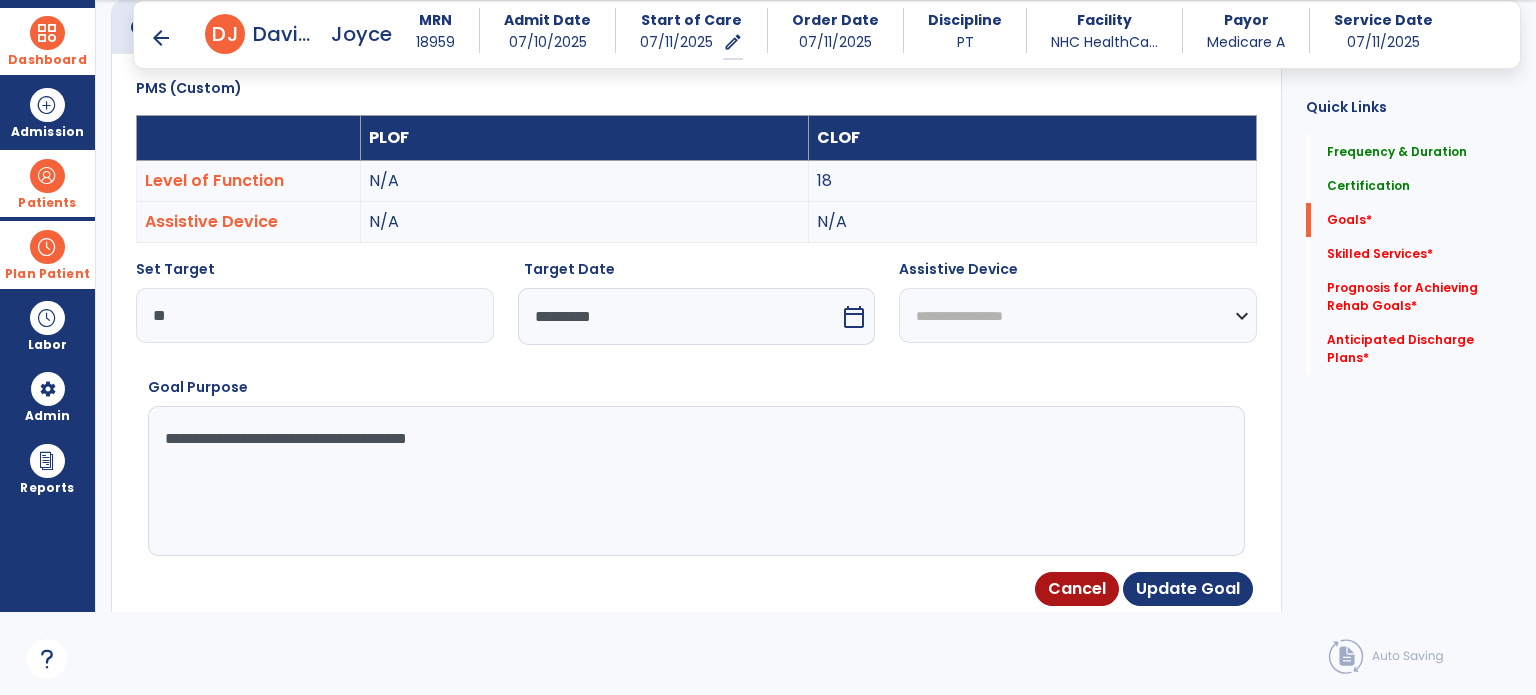 type on "**********" 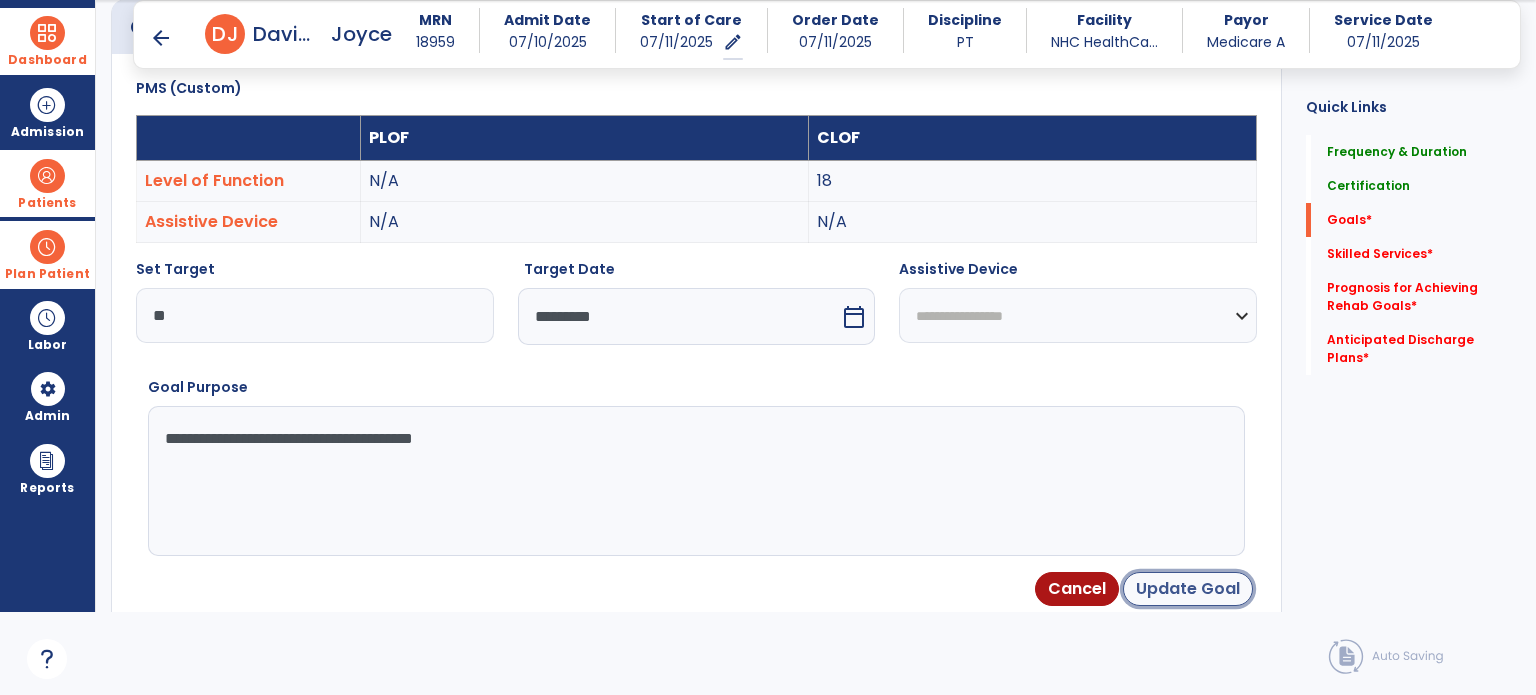 click on "Update Goal" at bounding box center (1188, 589) 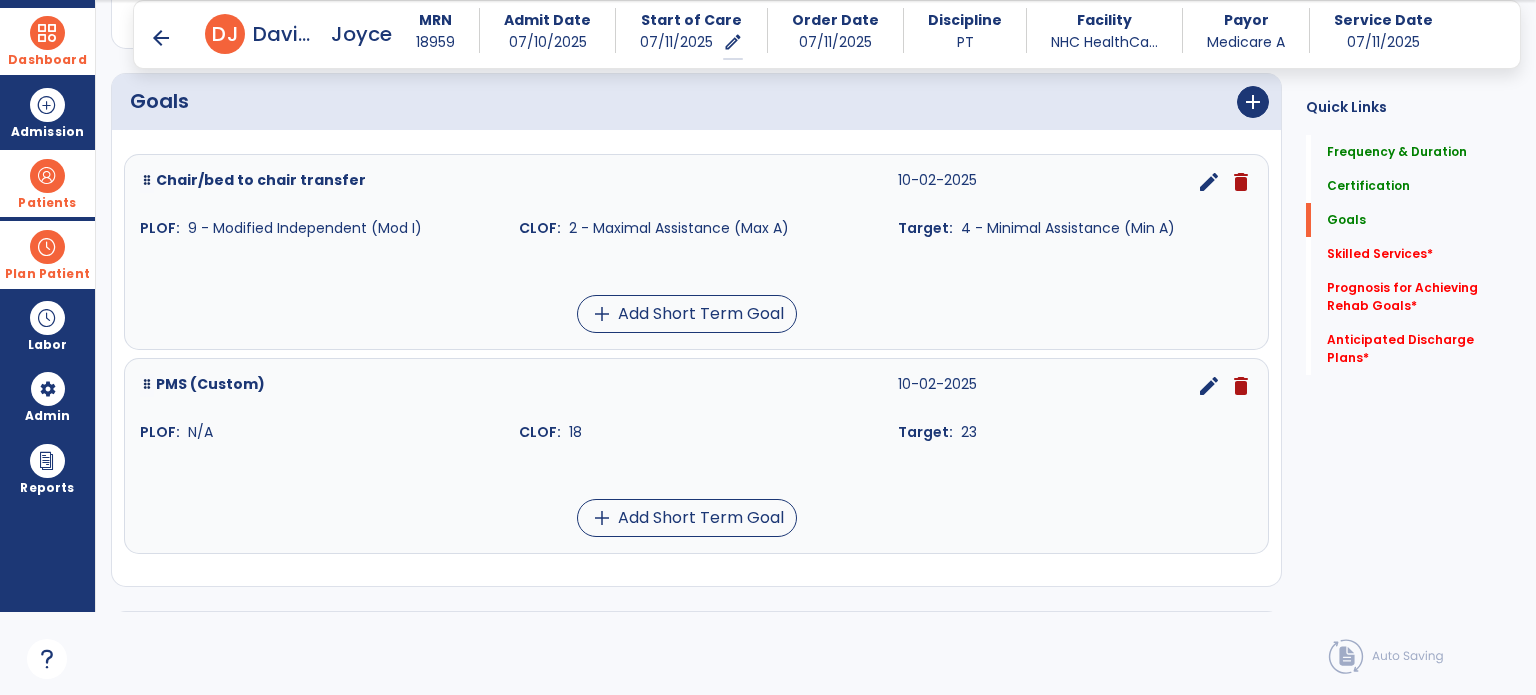 scroll, scrollTop: 461, scrollLeft: 0, axis: vertical 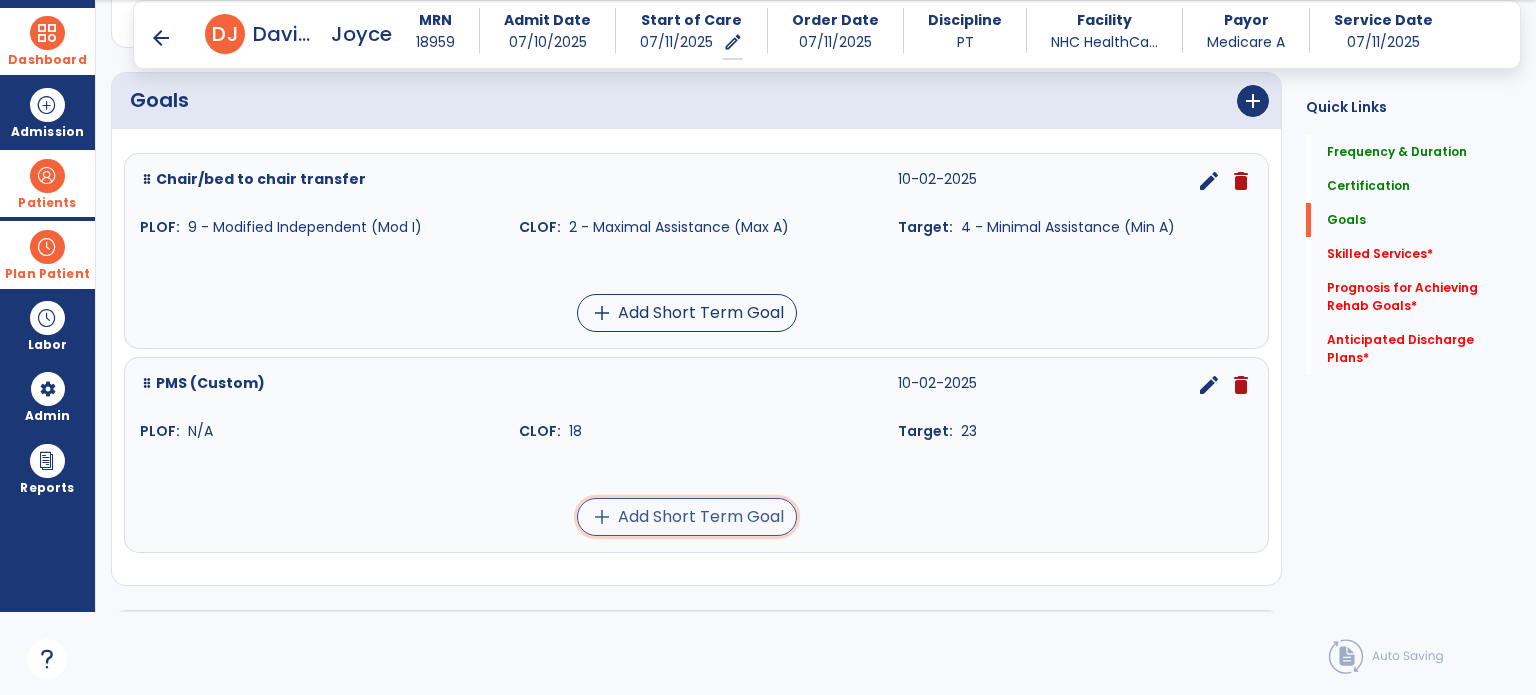 click on "add  Add Short Term Goal" at bounding box center [687, 517] 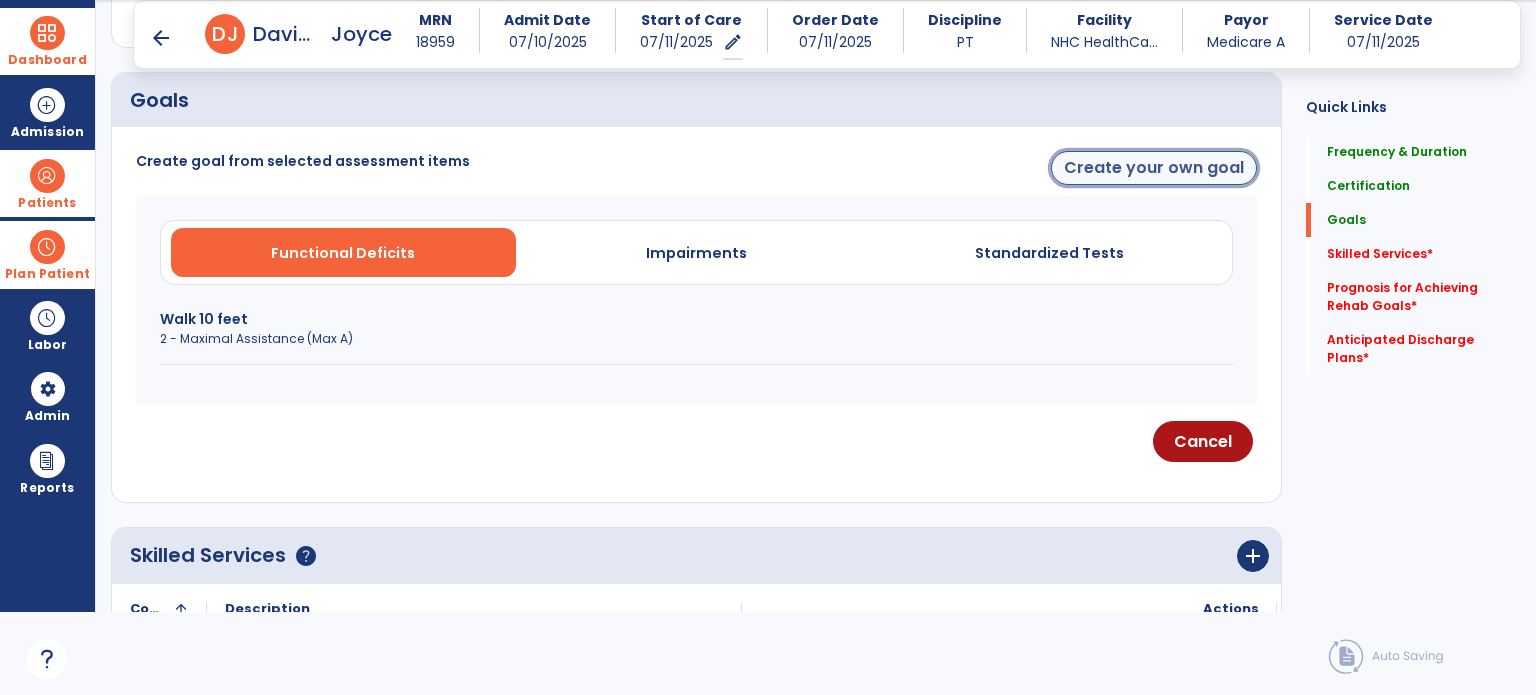 click on "Create your own goal" at bounding box center (1154, 168) 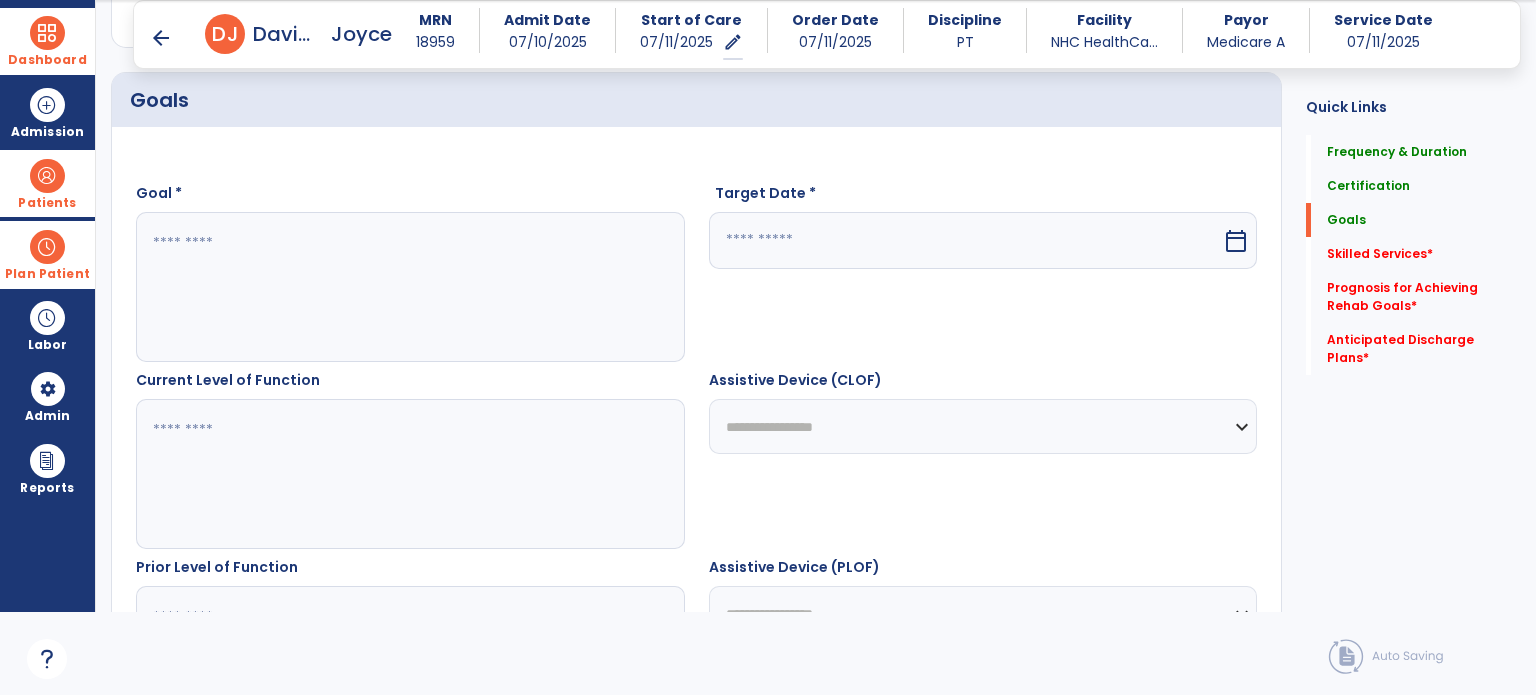 click at bounding box center [409, 287] 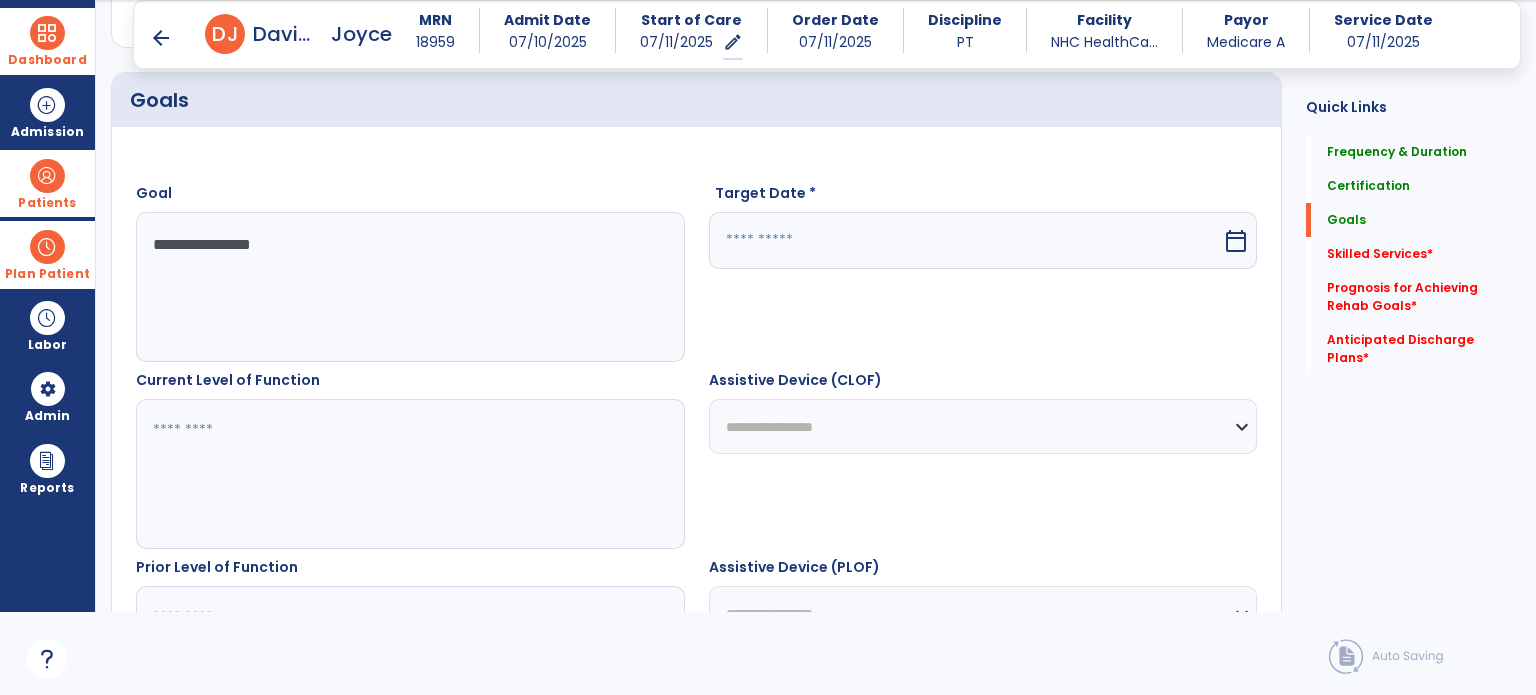 type on "**********" 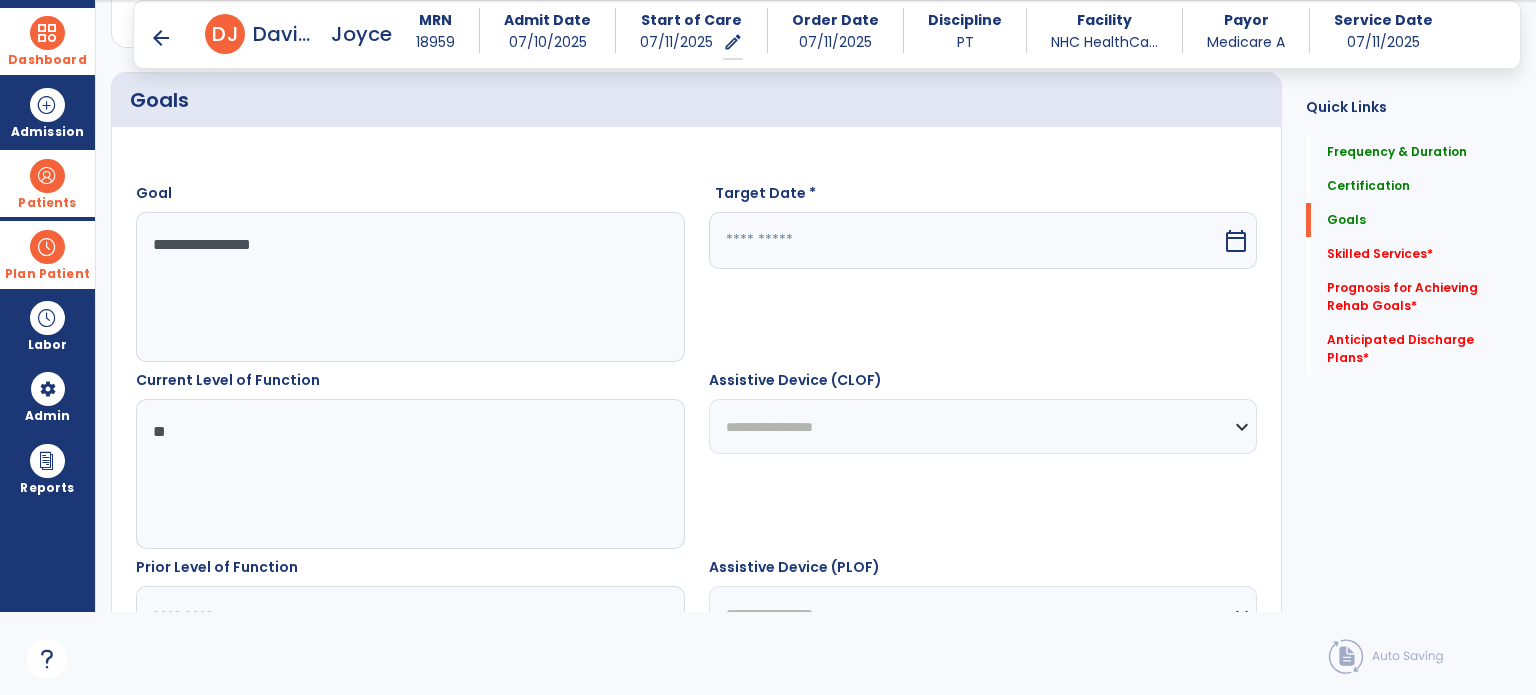 type on "*" 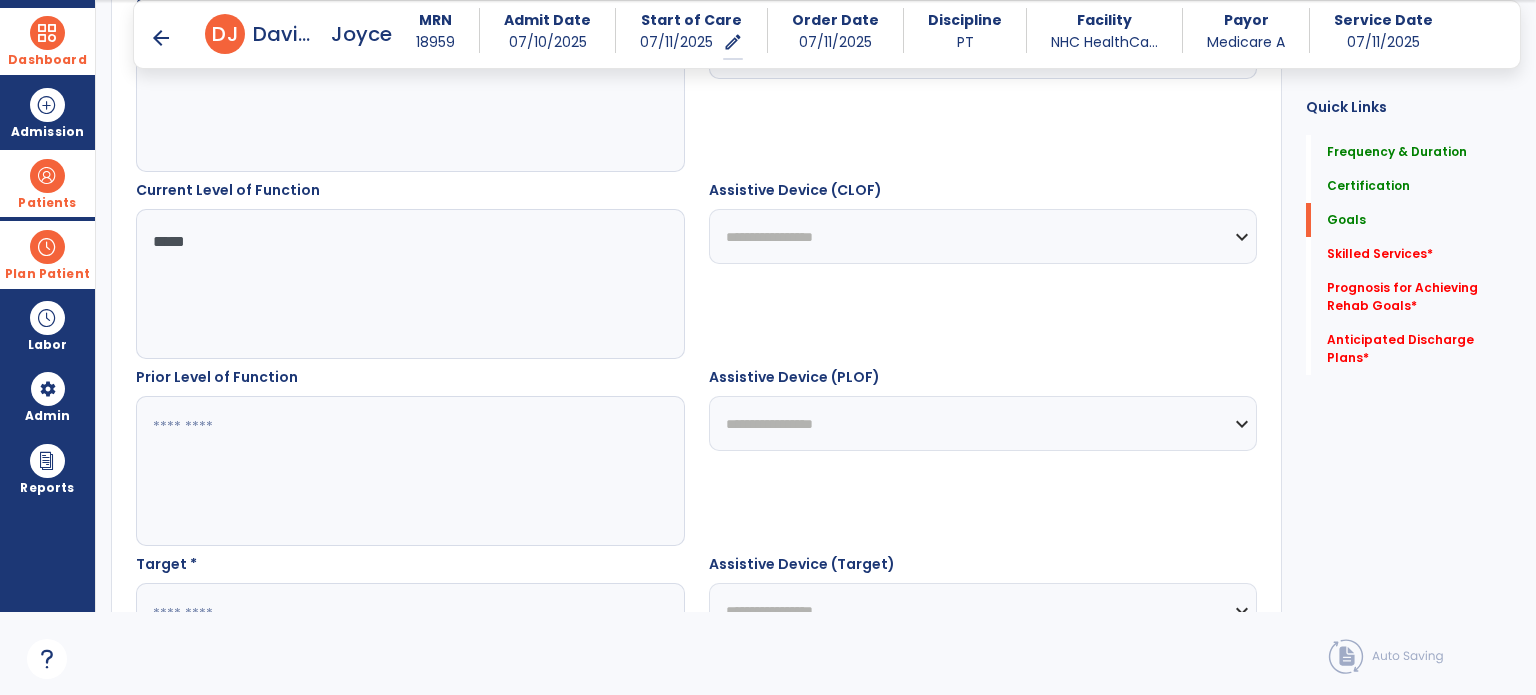 scroll, scrollTop: 652, scrollLeft: 0, axis: vertical 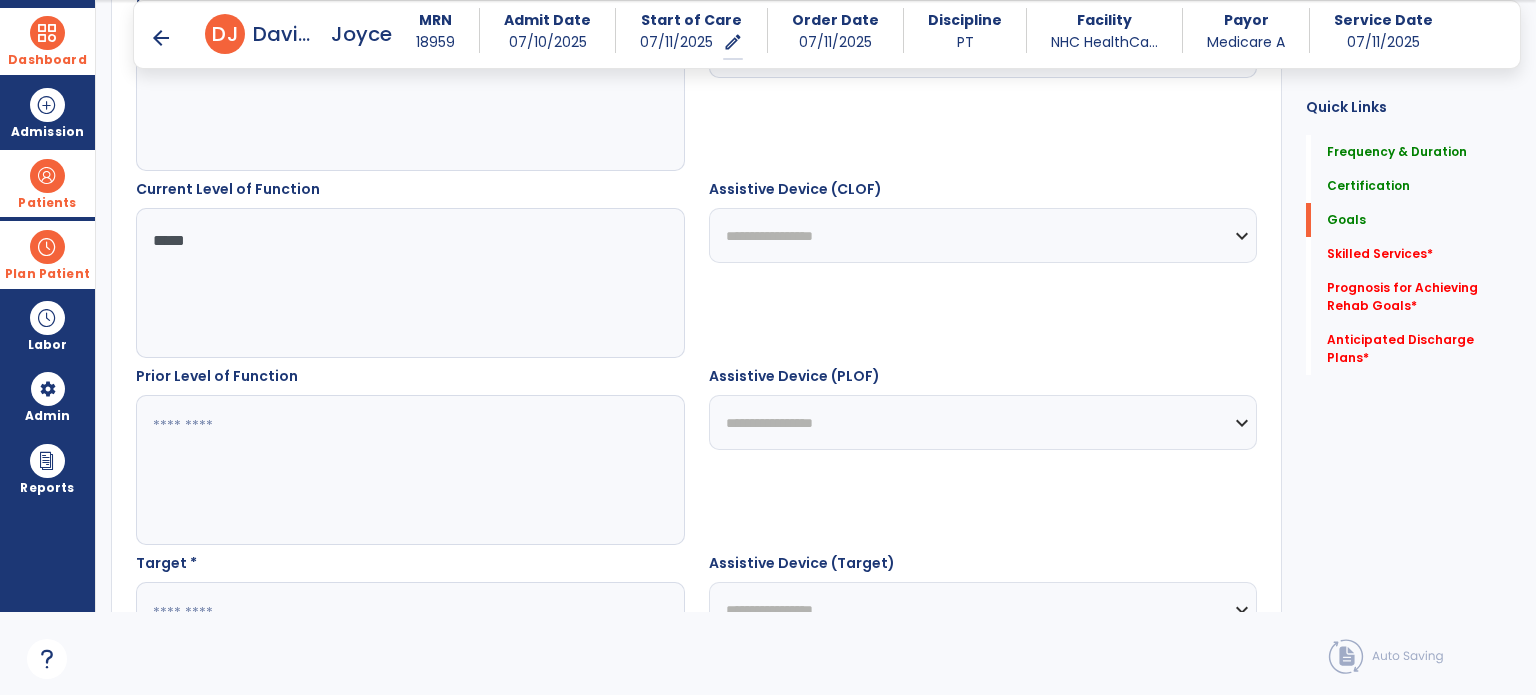 type on "*****" 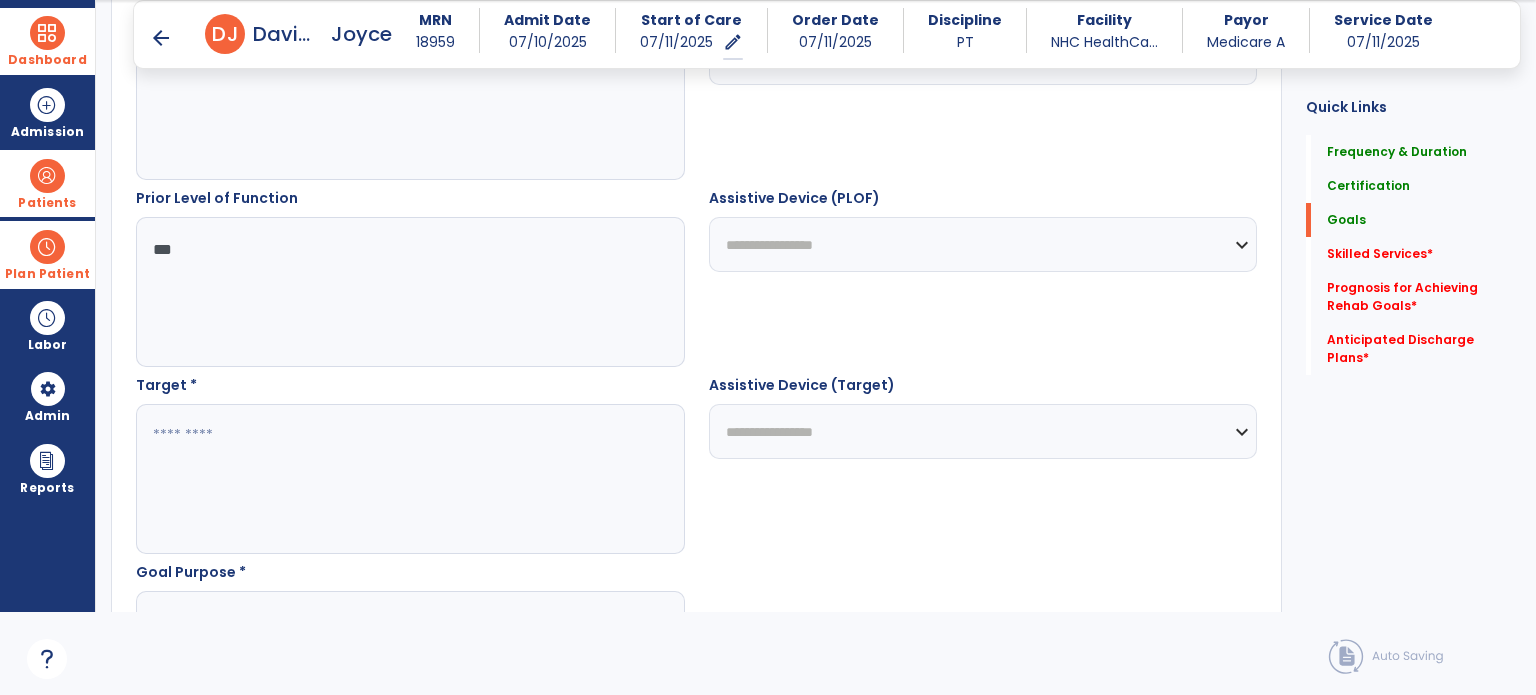 scroll, scrollTop: 833, scrollLeft: 0, axis: vertical 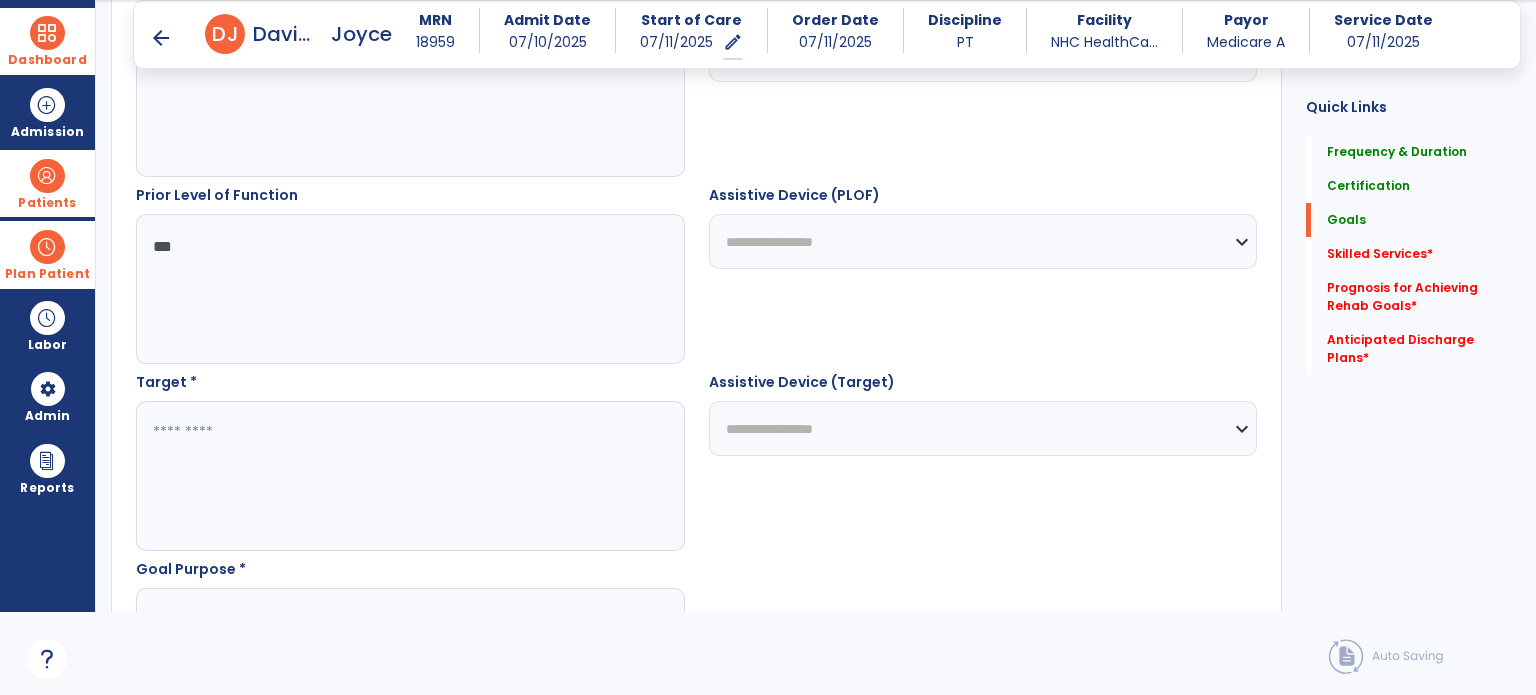 type on "***" 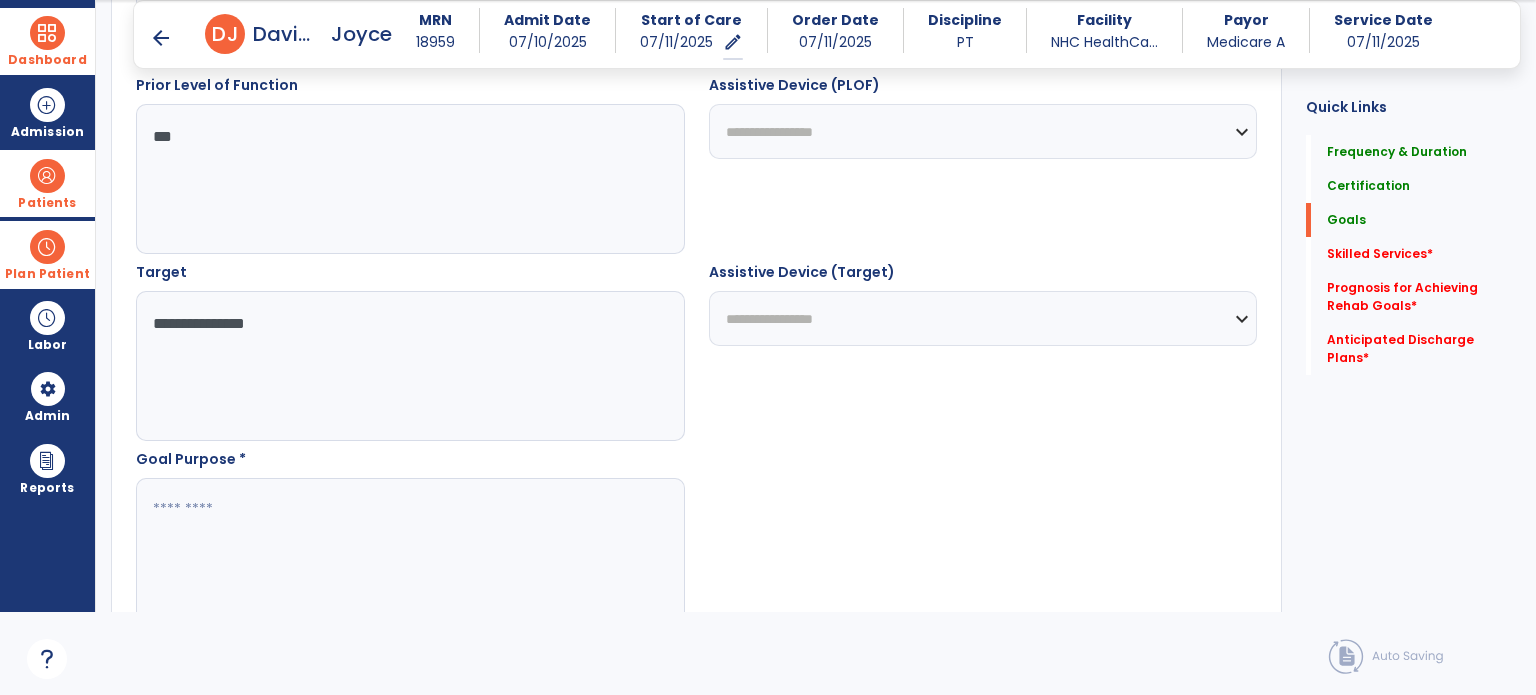 scroll, scrollTop: 1010, scrollLeft: 0, axis: vertical 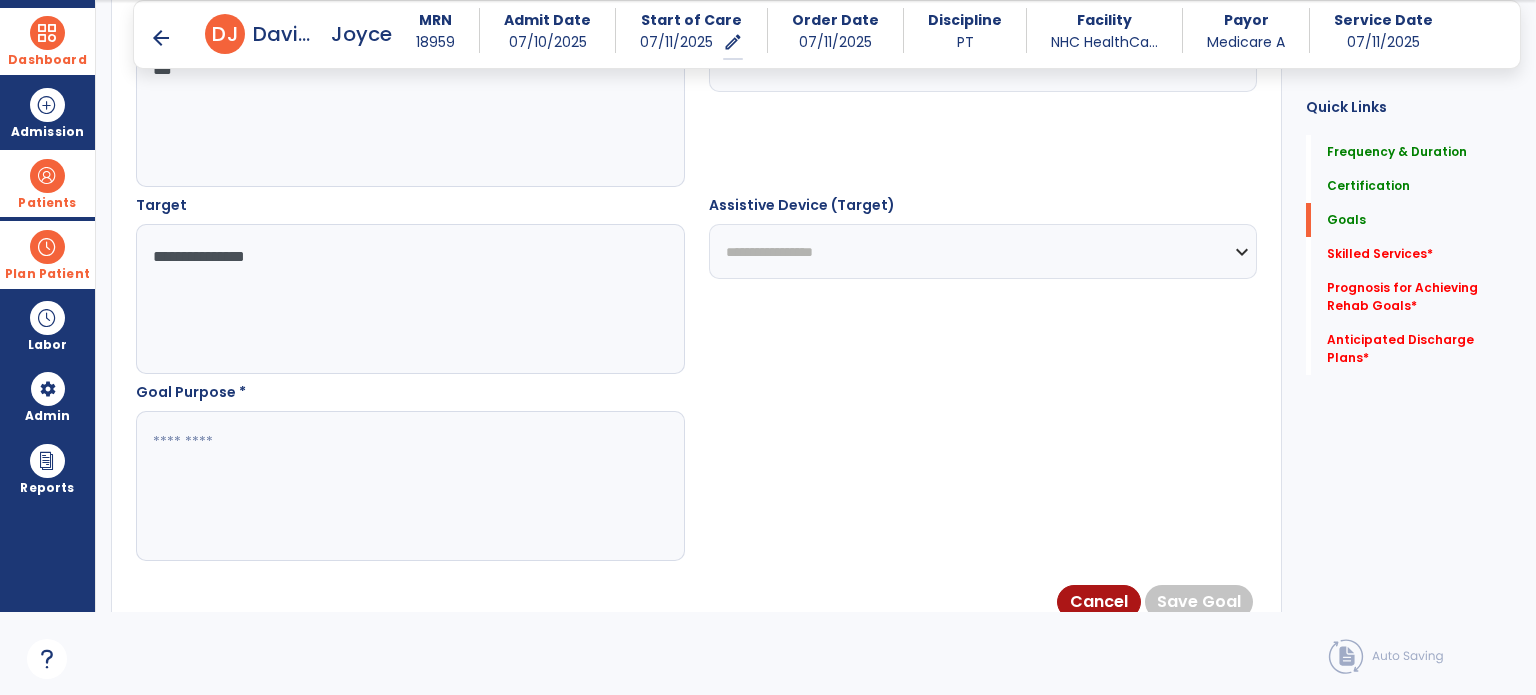 type on "**********" 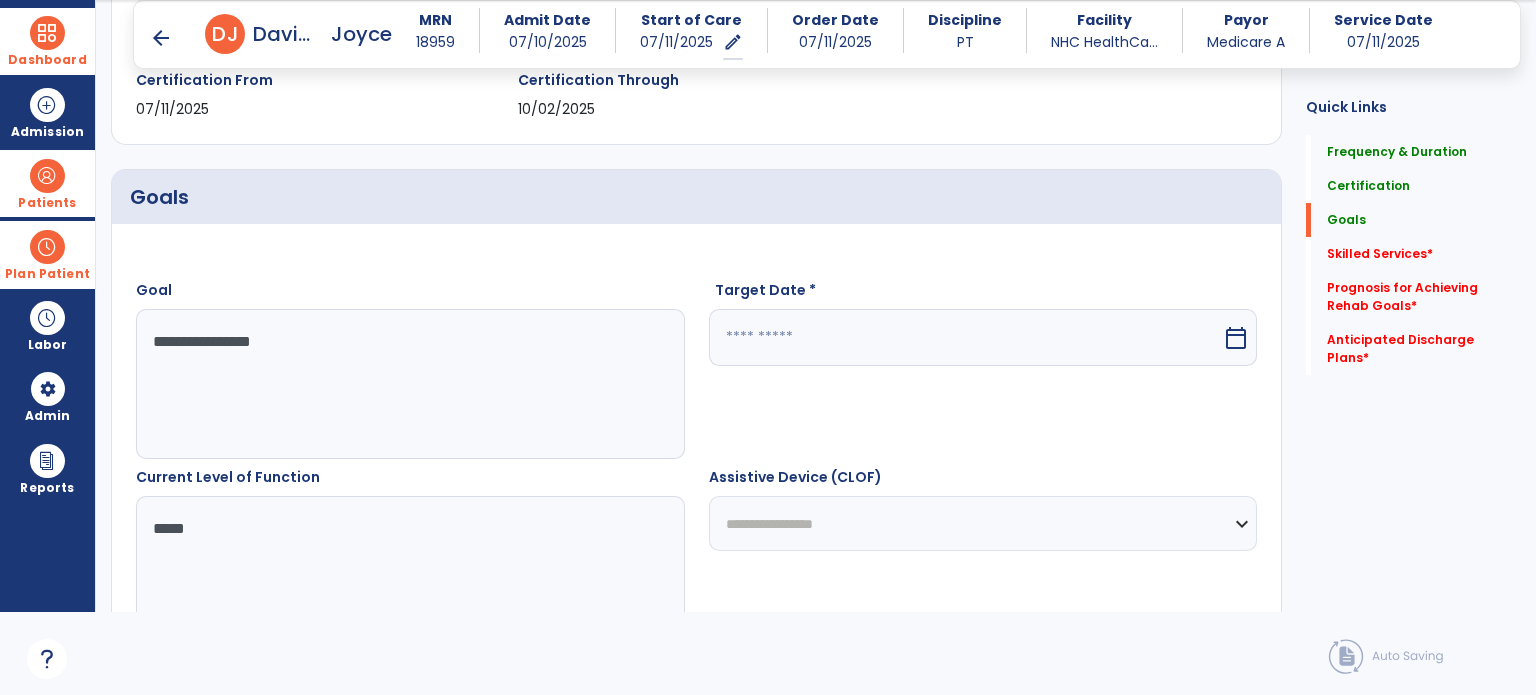 scroll, scrollTop: 362, scrollLeft: 0, axis: vertical 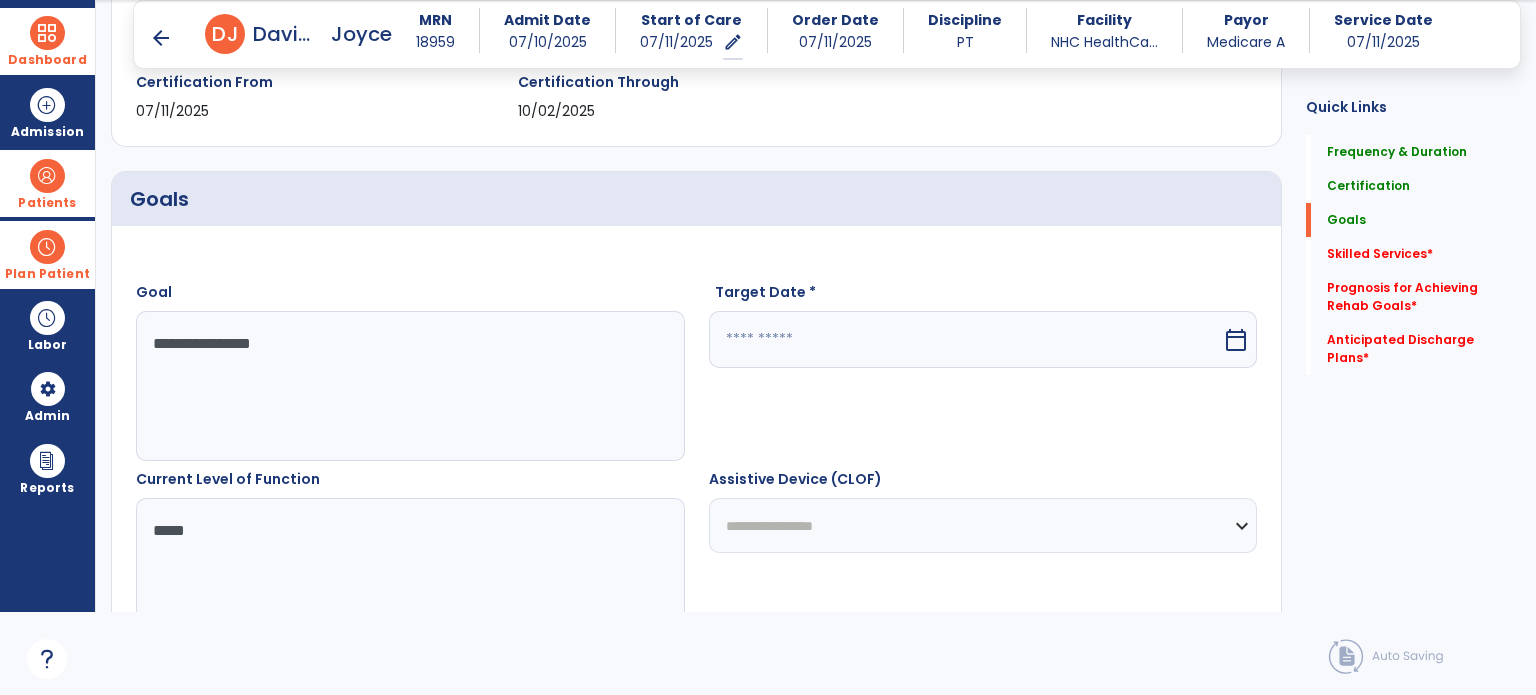 type on "**********" 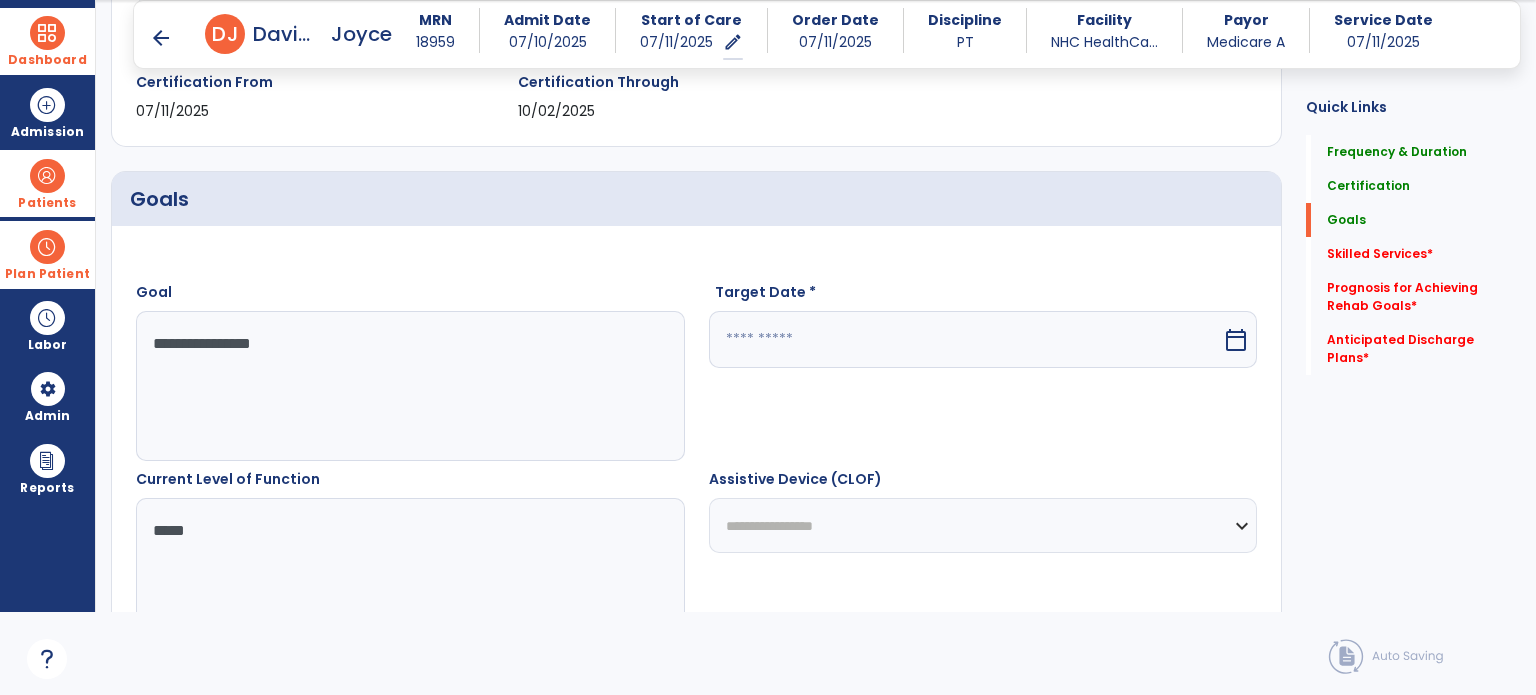 click at bounding box center [966, 339] 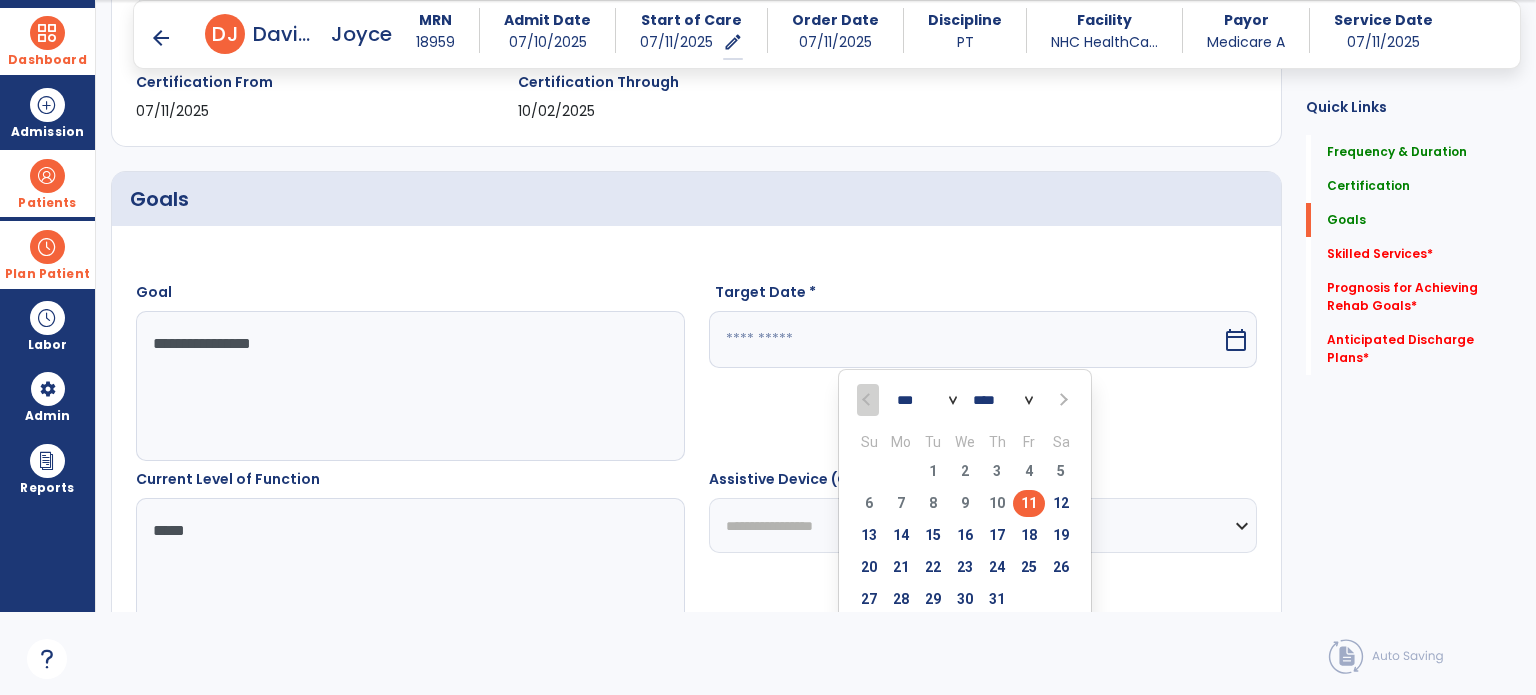 click at bounding box center [1062, 400] 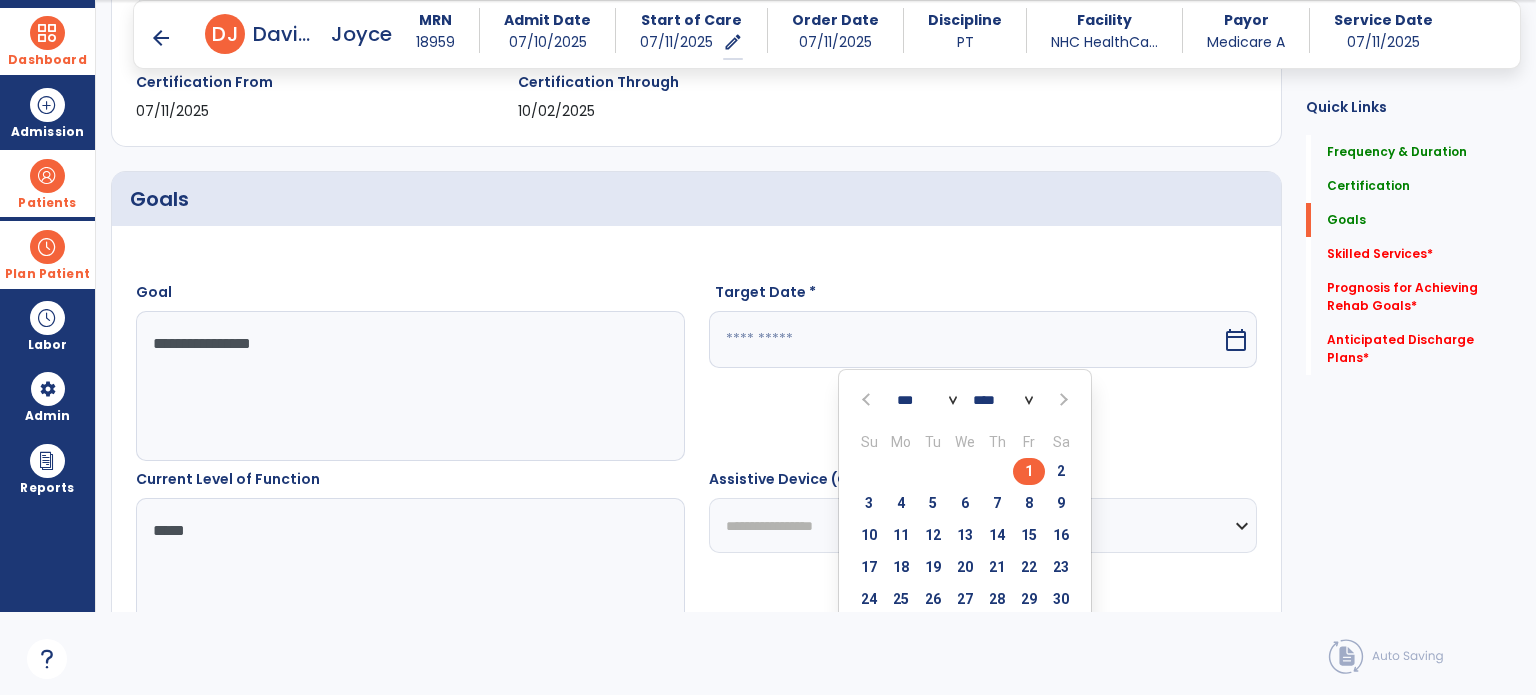 click on "1" at bounding box center [1029, 471] 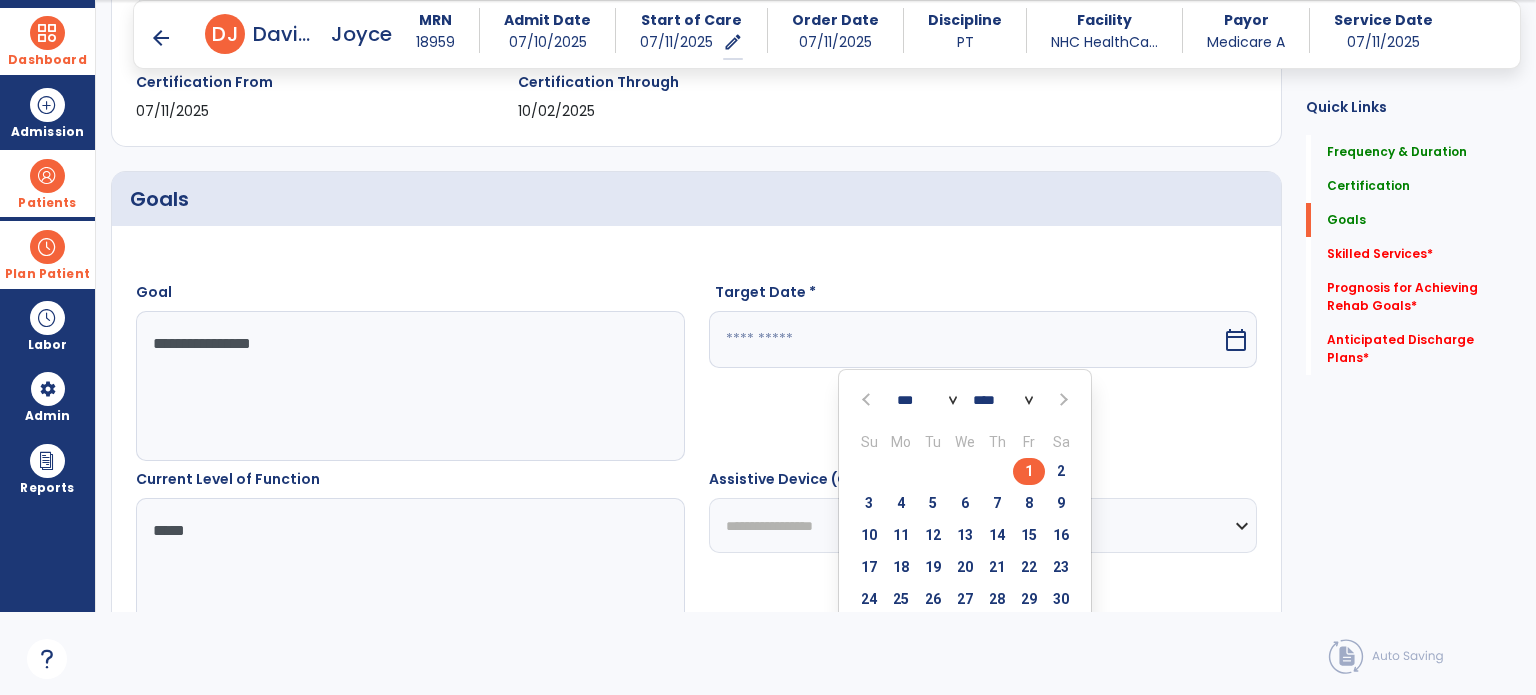 type on "********" 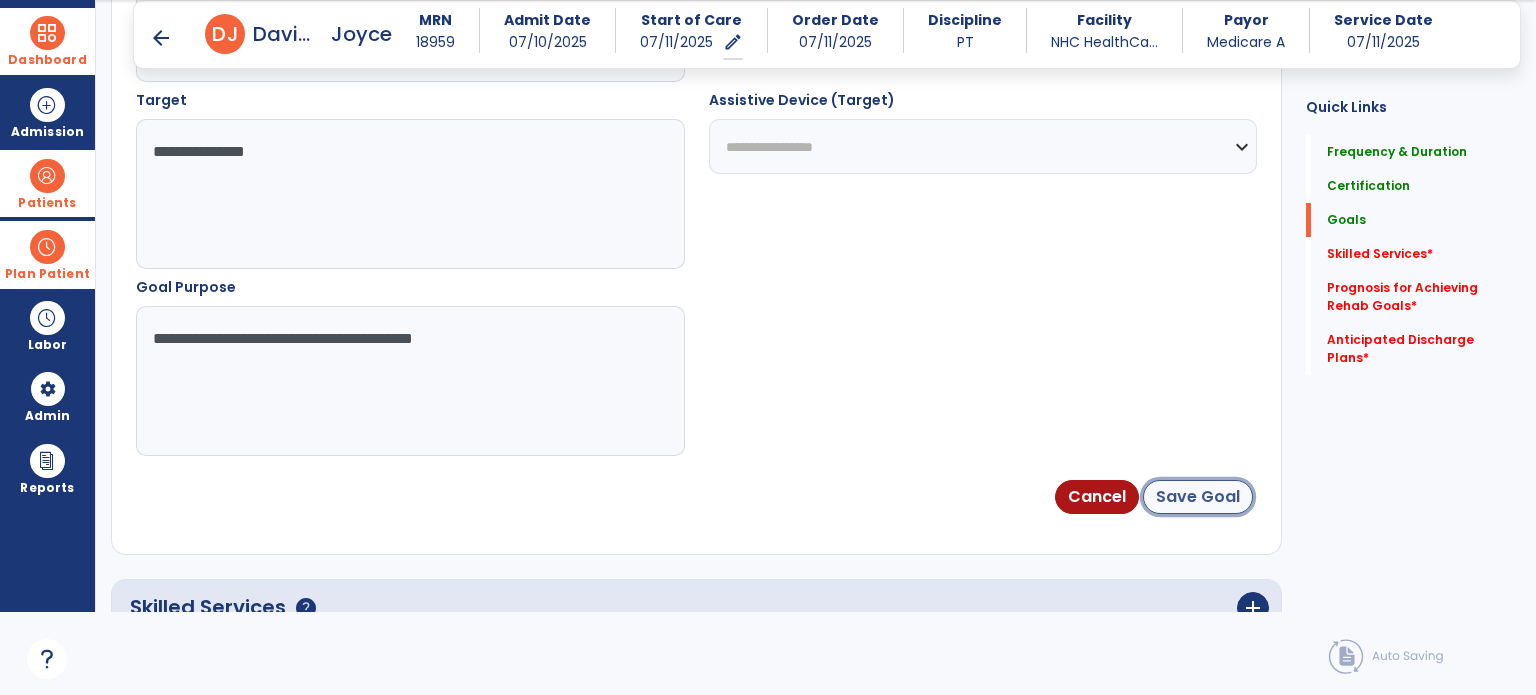 click on "Save Goal" at bounding box center [1198, 497] 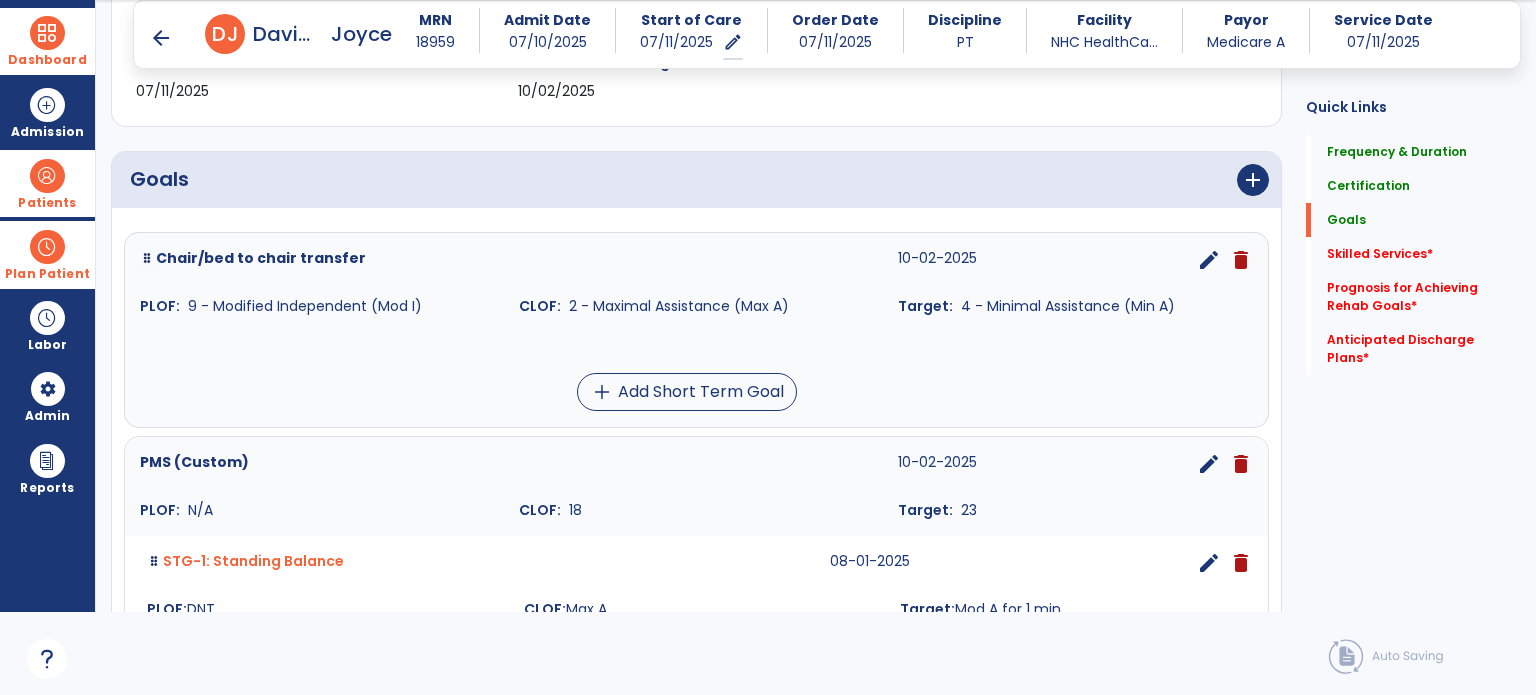 scroll, scrollTop: 381, scrollLeft: 0, axis: vertical 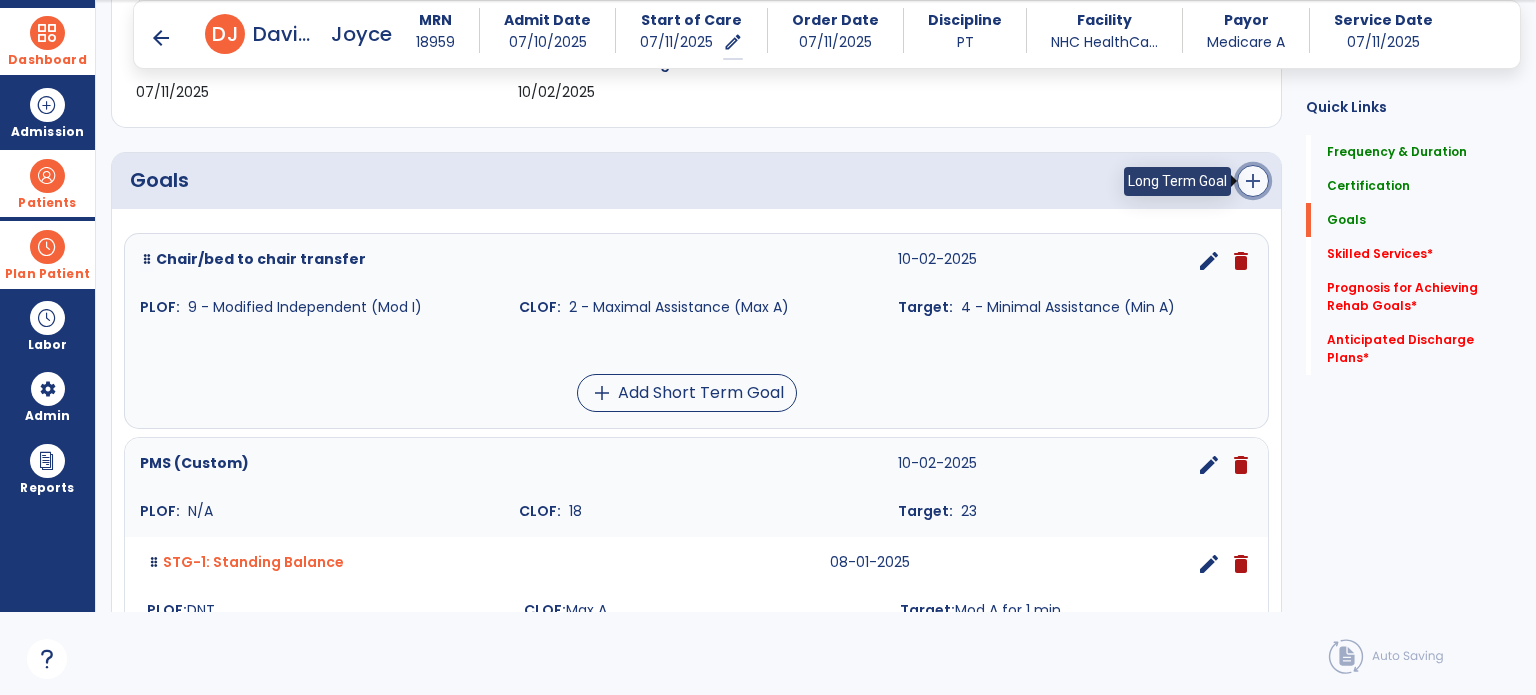 click on "add" at bounding box center (1253, 181) 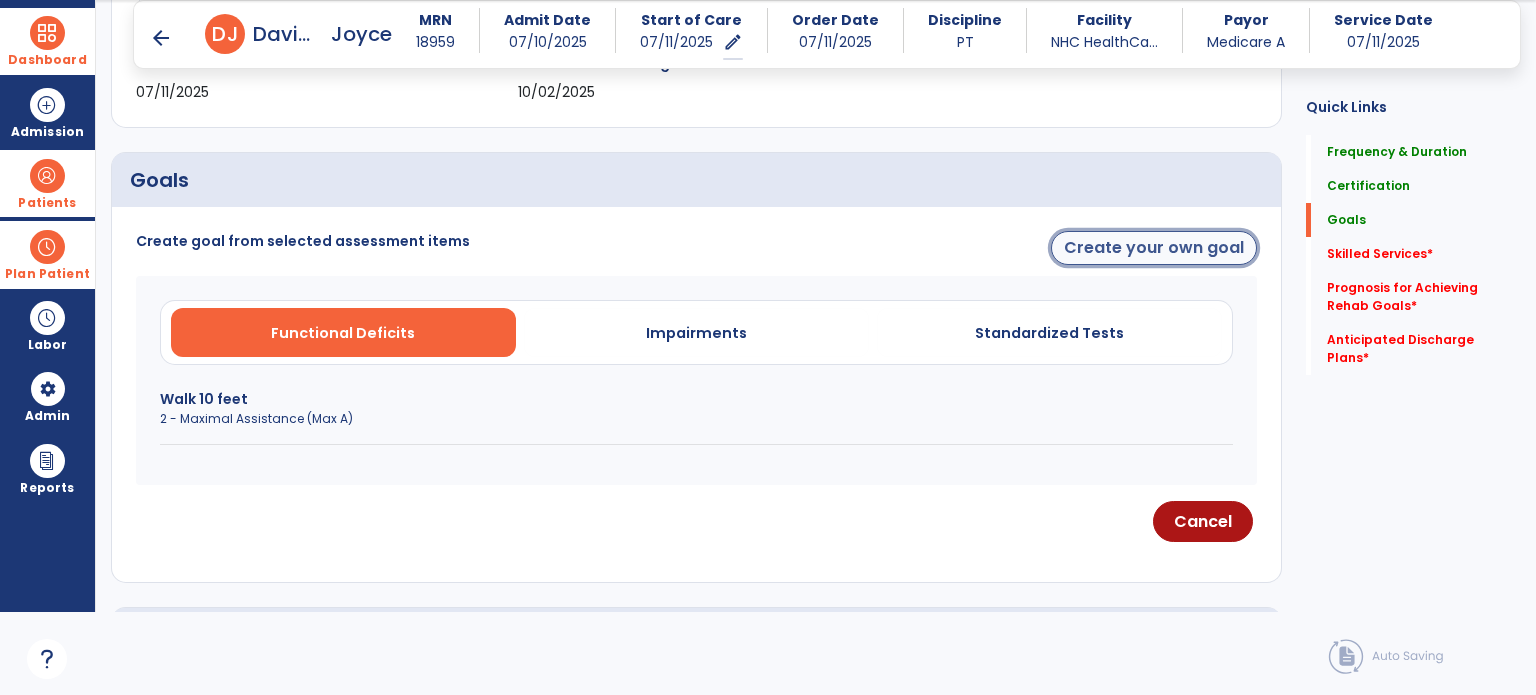 click on "Create your own goal" at bounding box center (1154, 248) 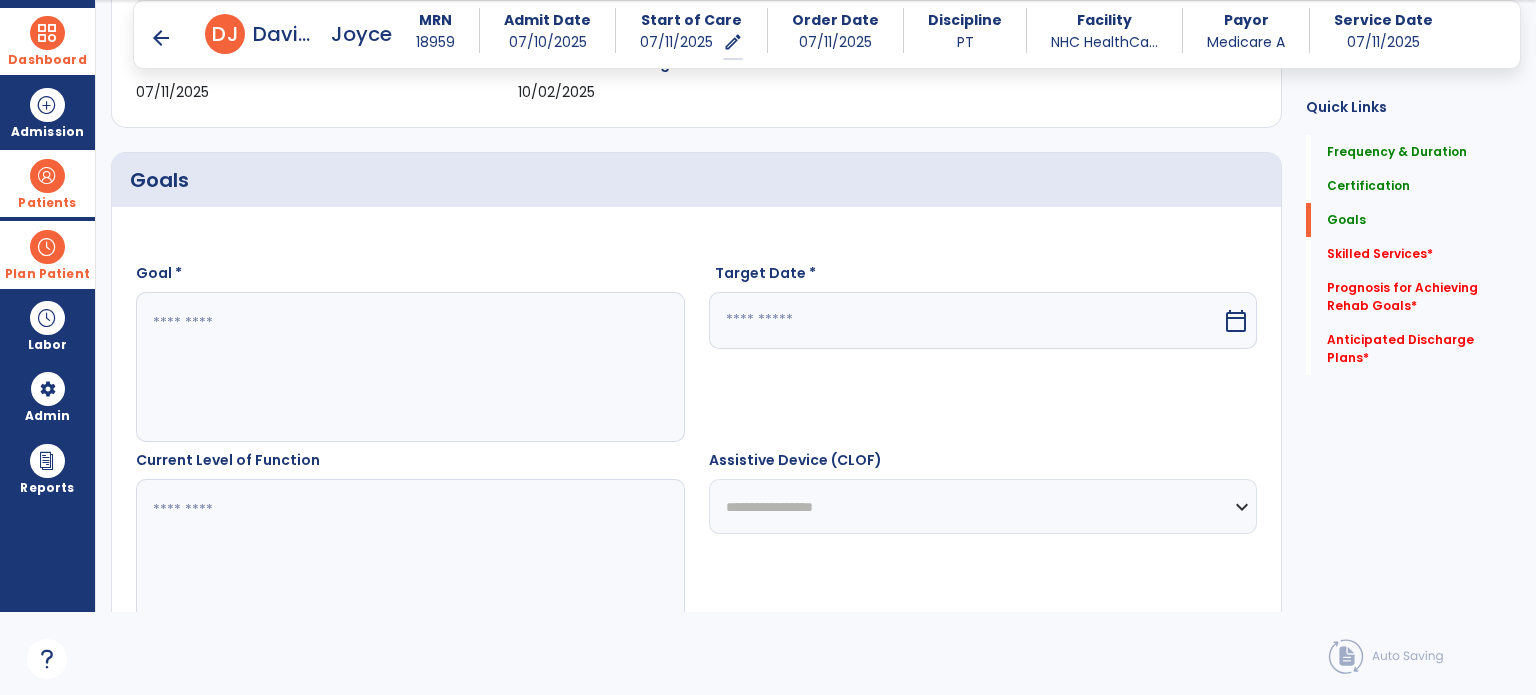 click at bounding box center (409, 367) 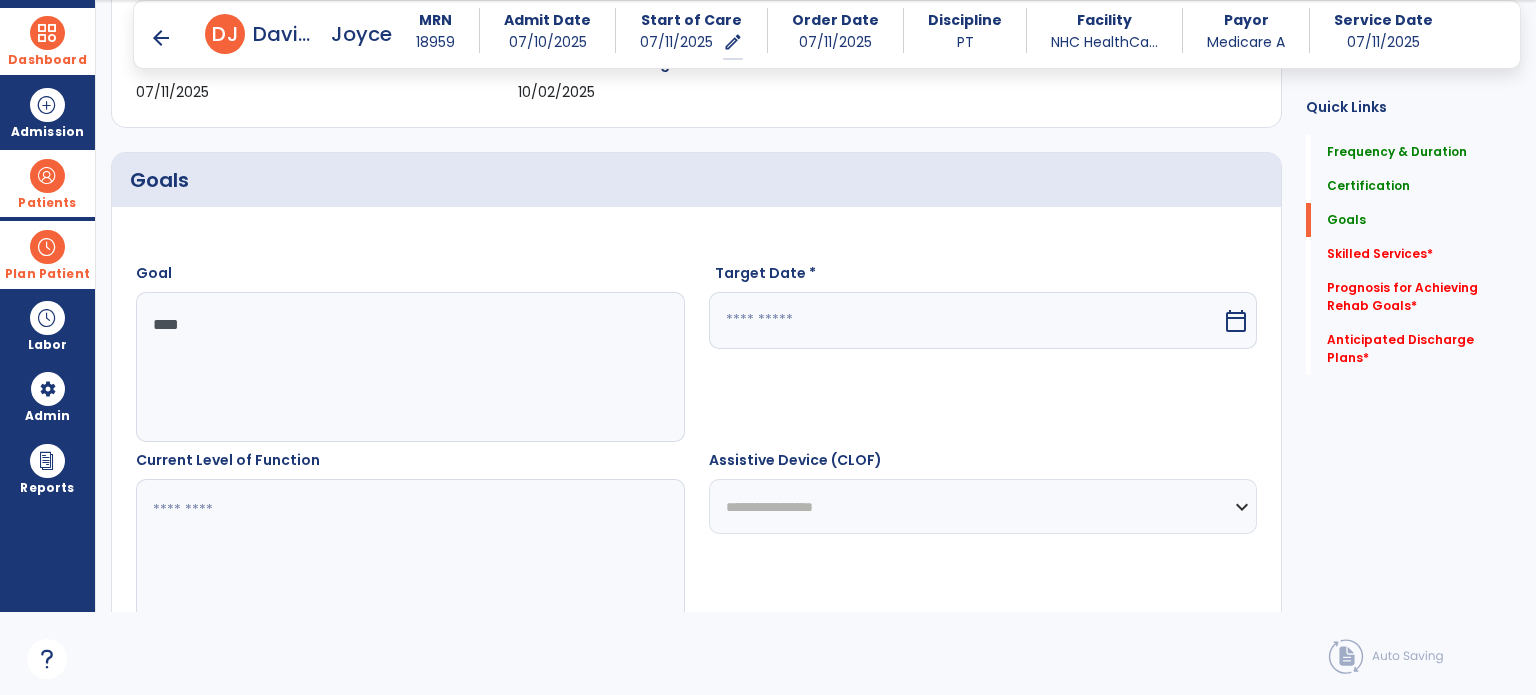 scroll, scrollTop: 533, scrollLeft: 0, axis: vertical 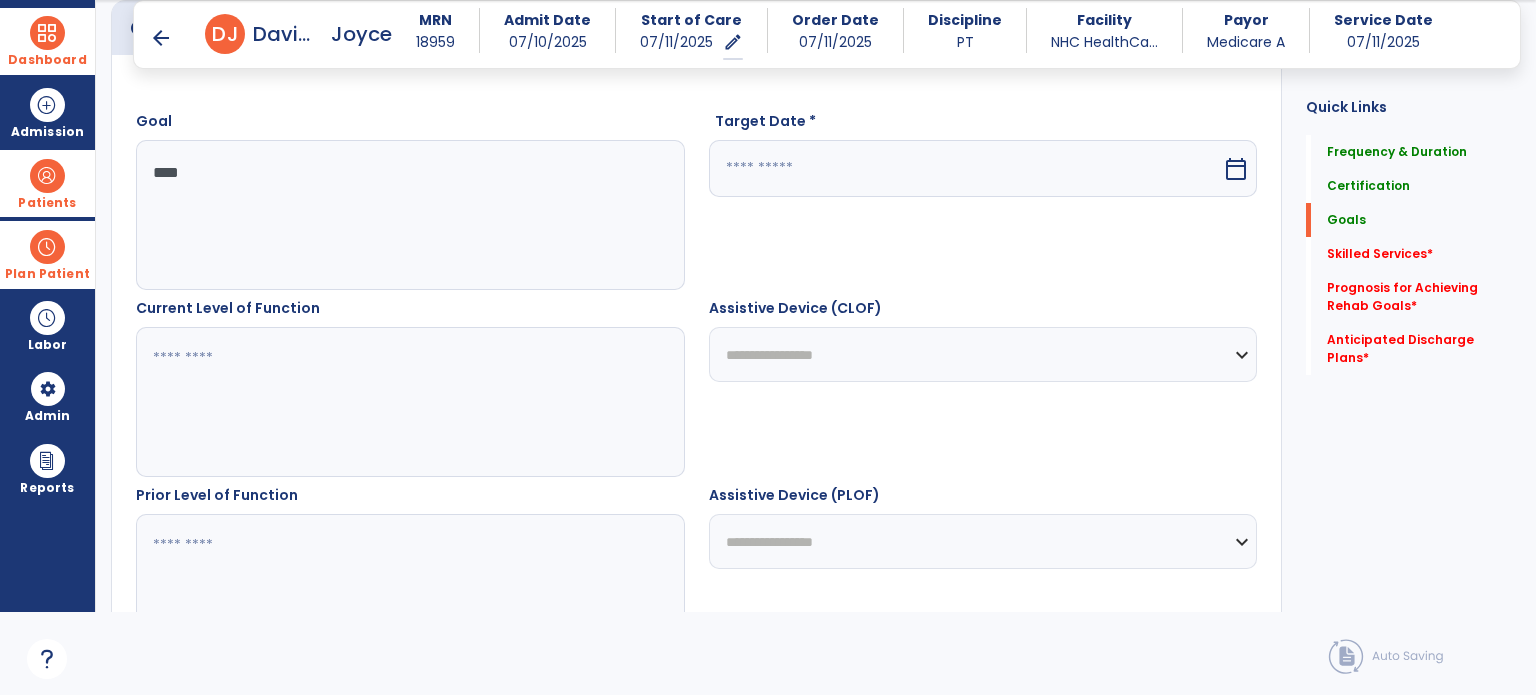 type on "****" 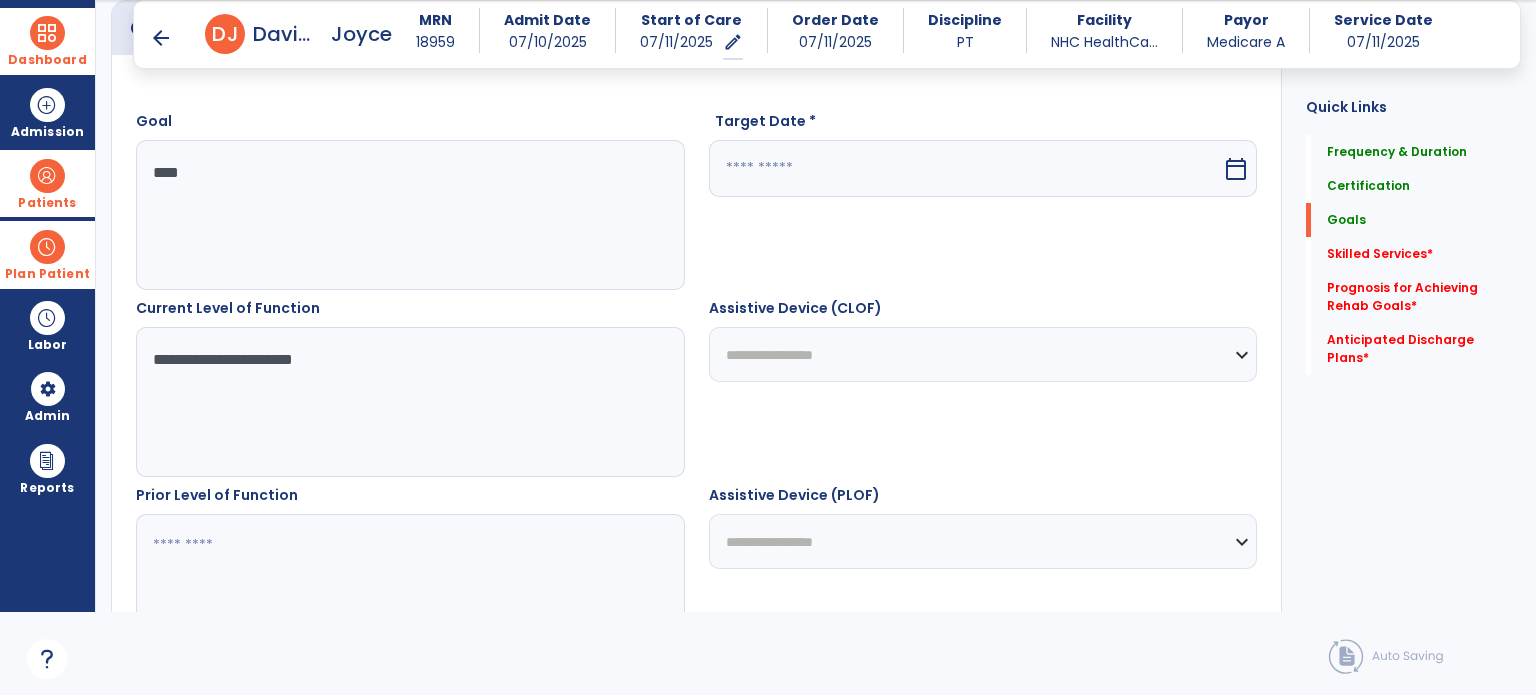 scroll, scrollTop: 785, scrollLeft: 0, axis: vertical 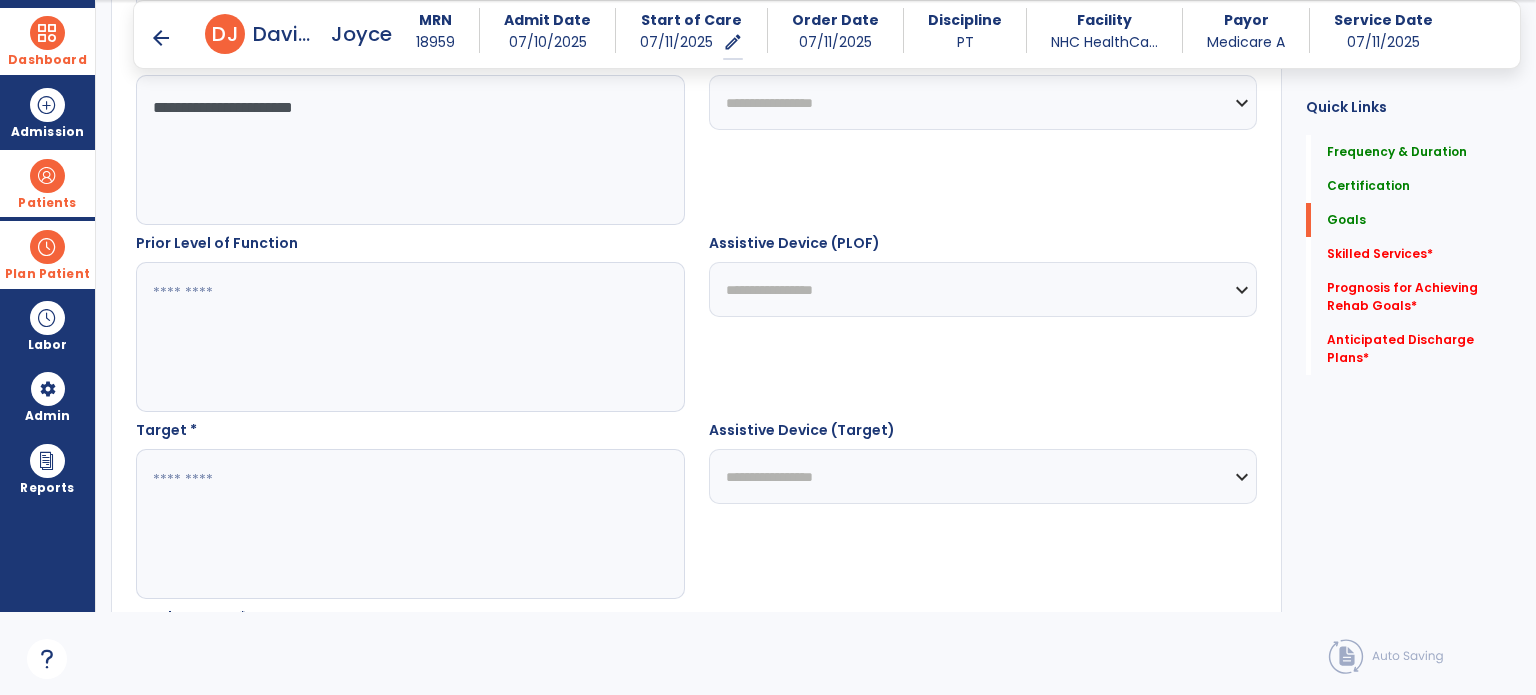 type on "**********" 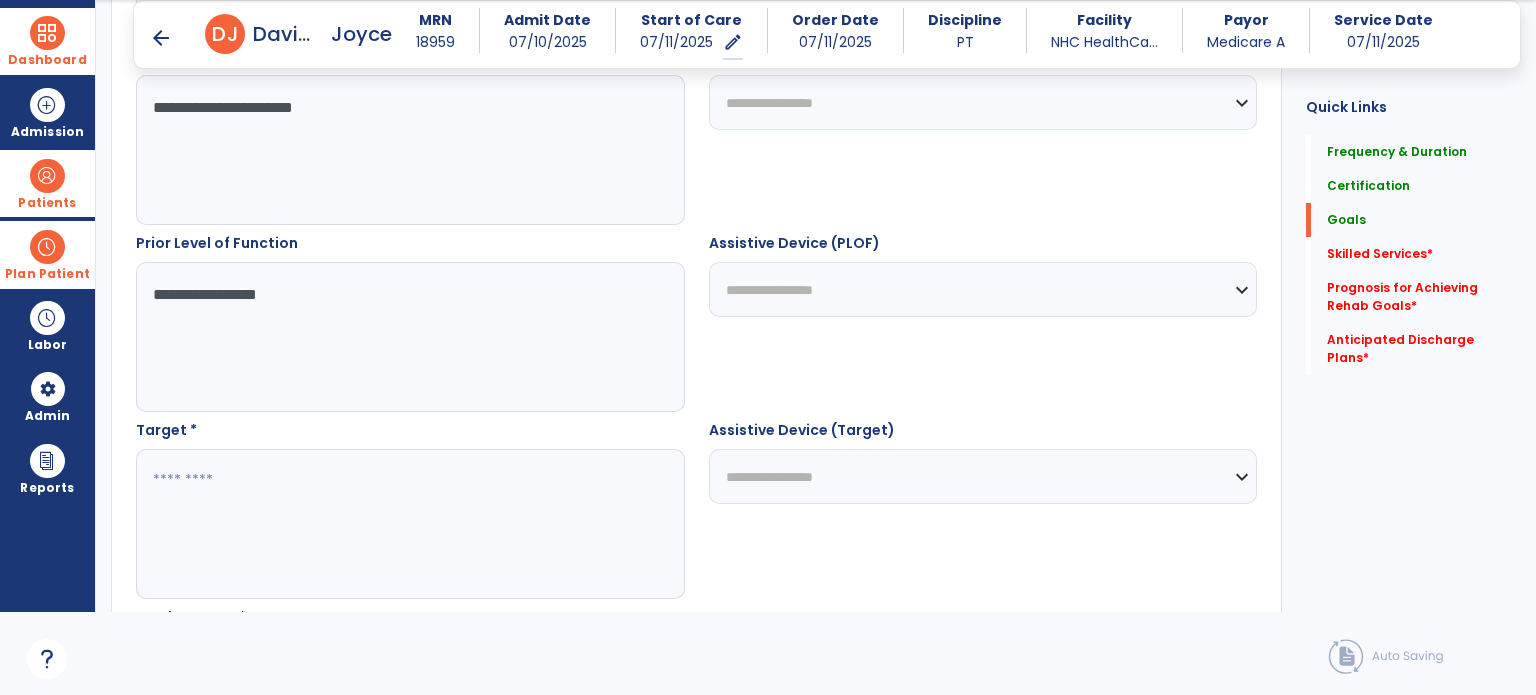 scroll, scrollTop: 931, scrollLeft: 0, axis: vertical 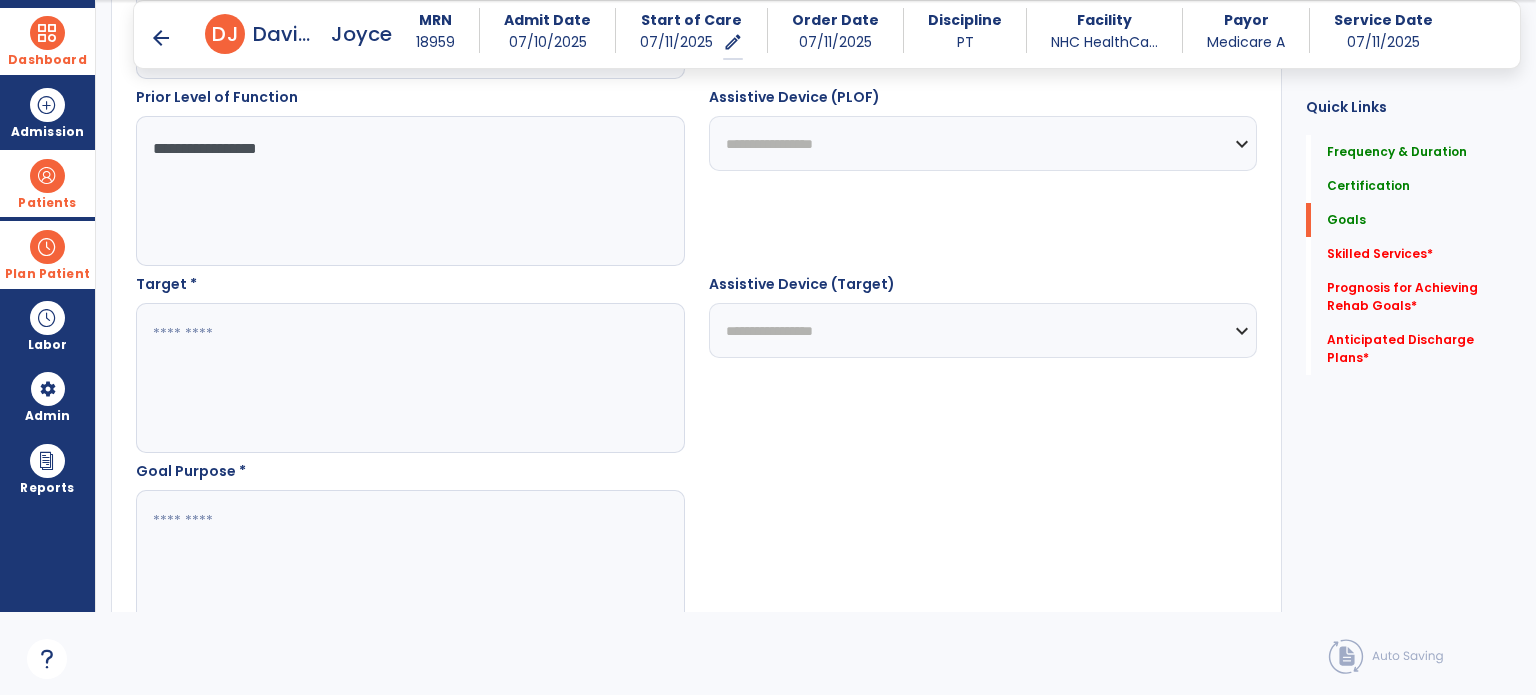 type on "**********" 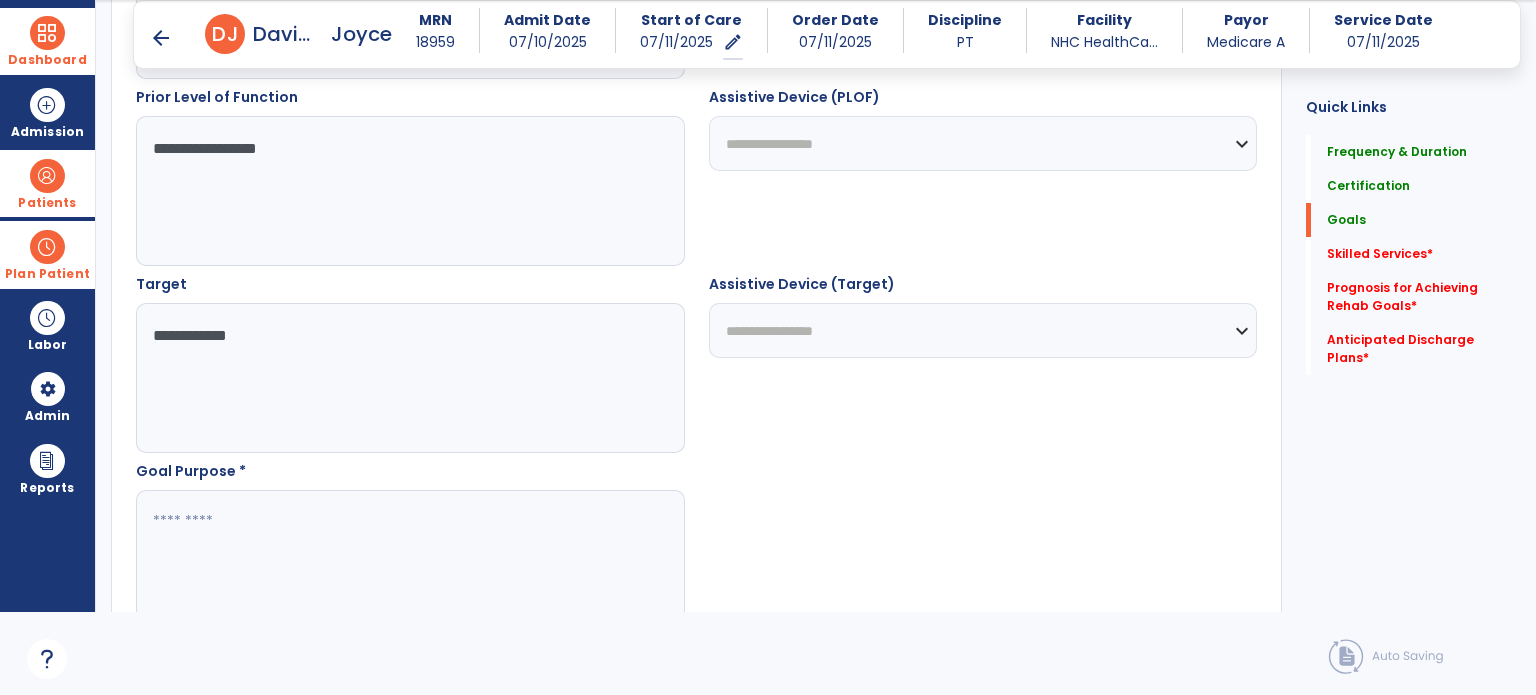 type on "**********" 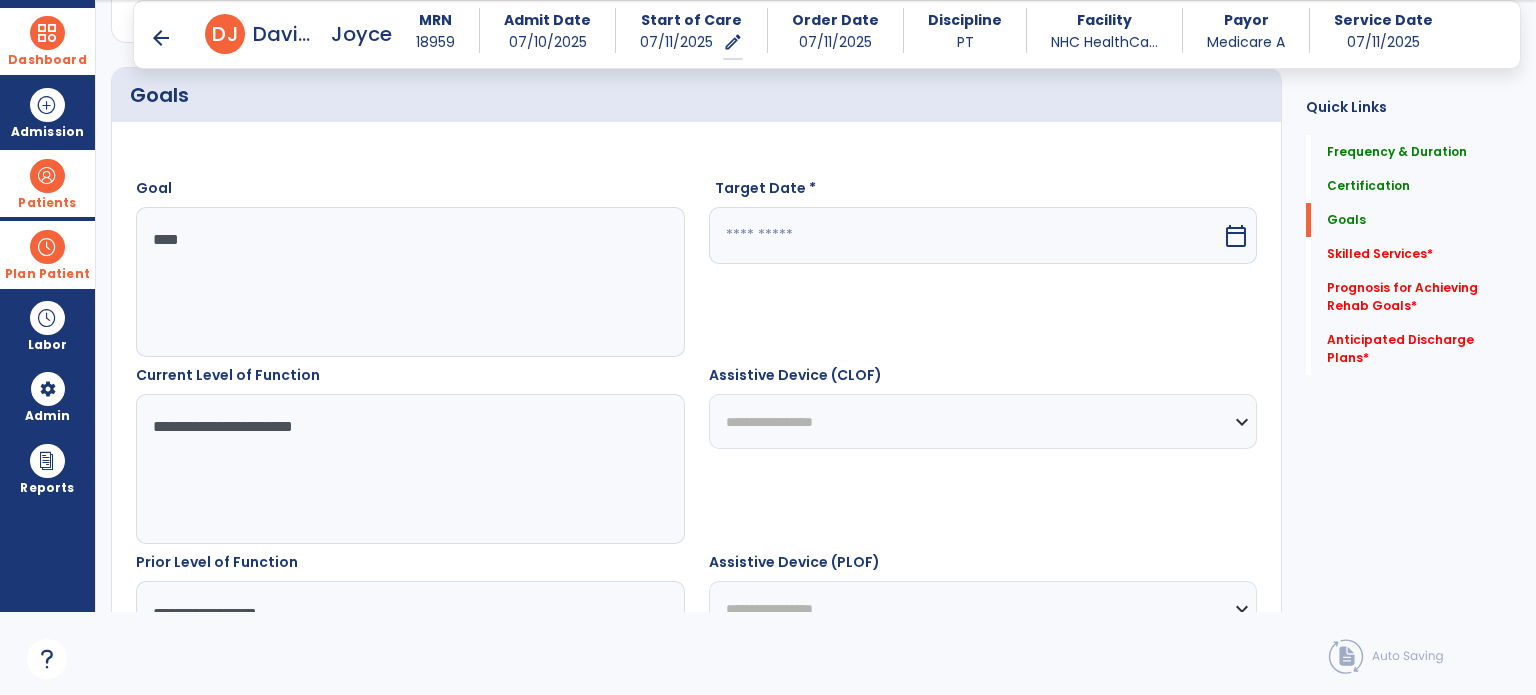scroll, scrollTop: 371, scrollLeft: 0, axis: vertical 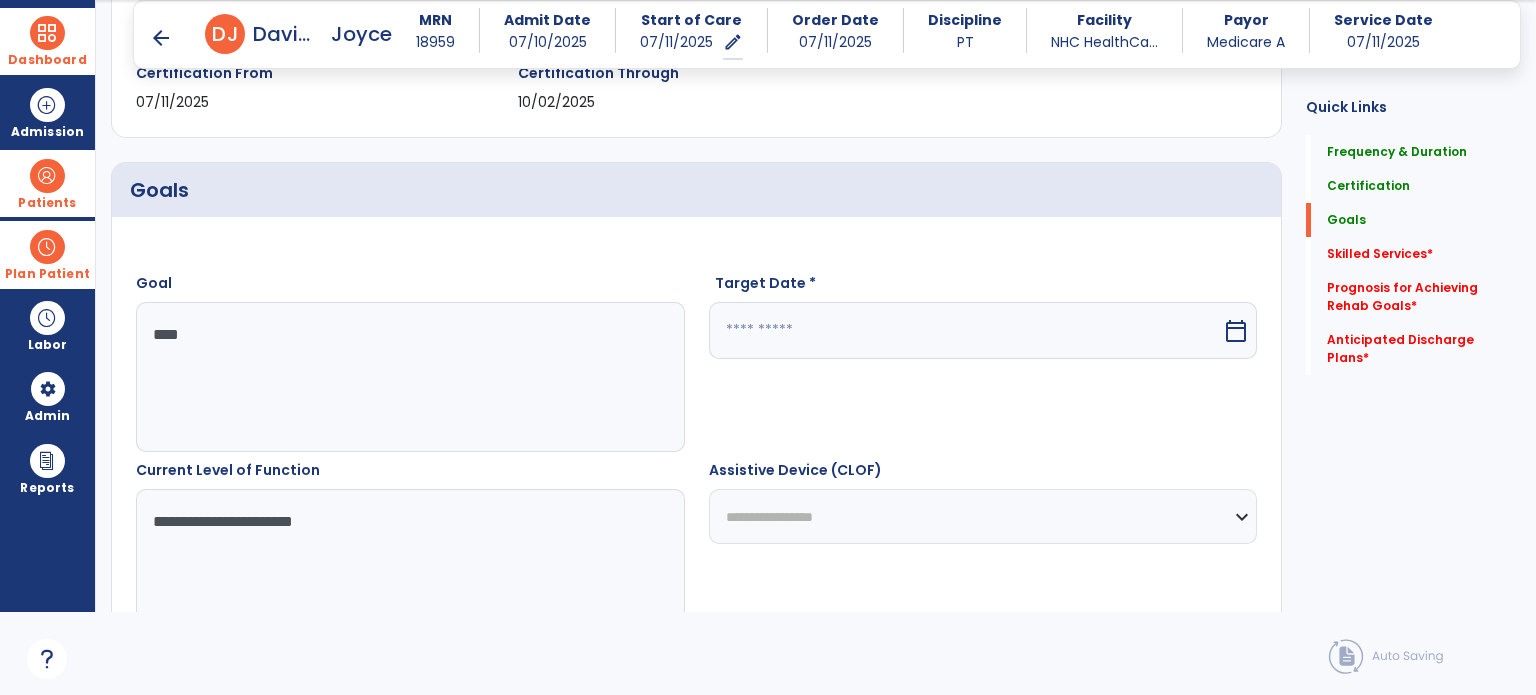 type on "**********" 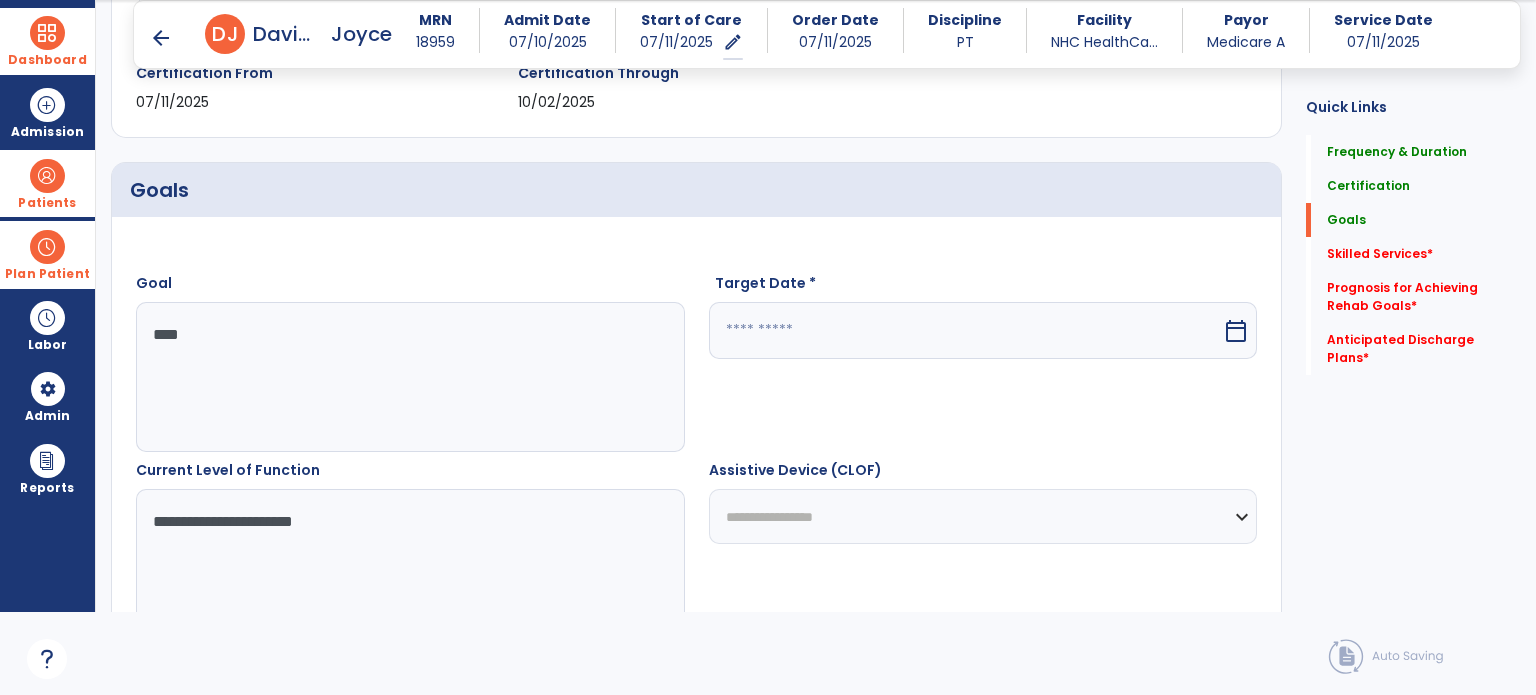 click at bounding box center (966, 330) 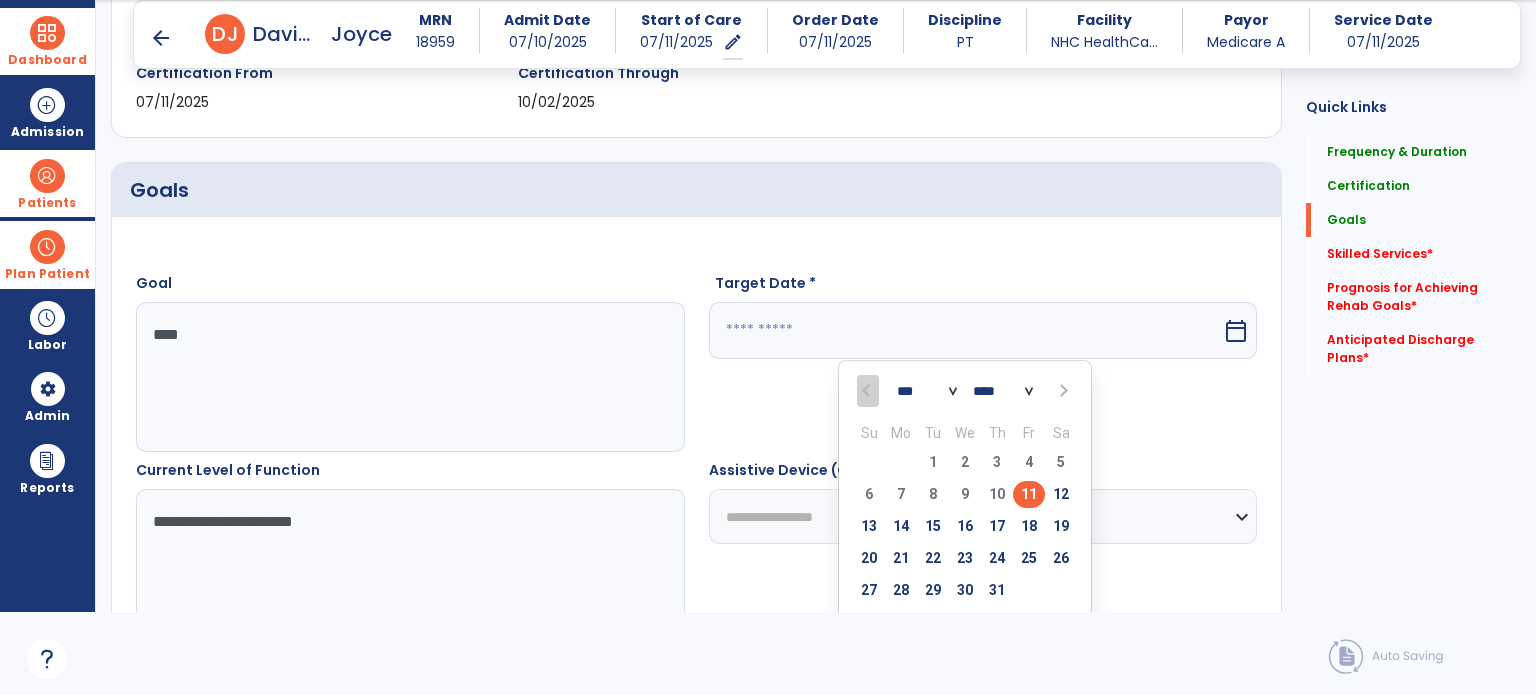 scroll, scrollTop: 433, scrollLeft: 0, axis: vertical 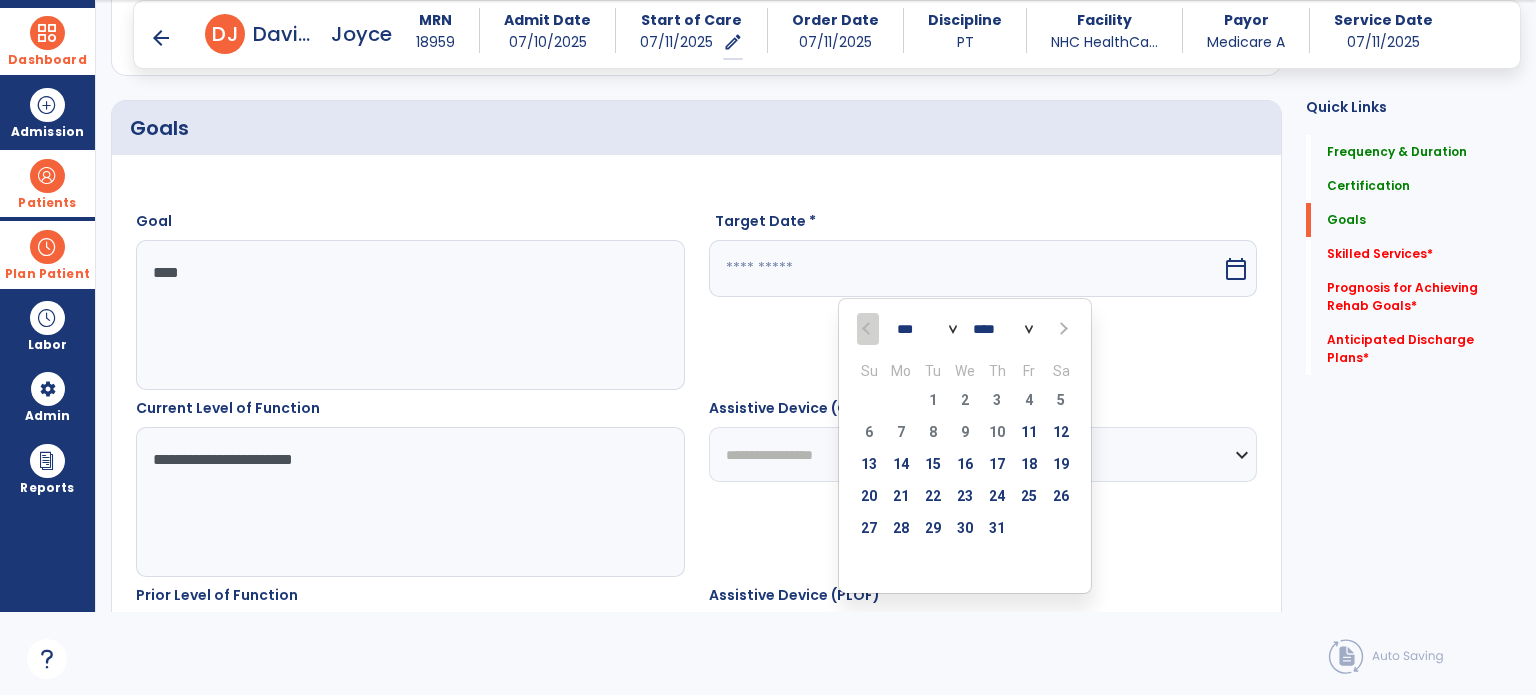 click at bounding box center (1062, 329) 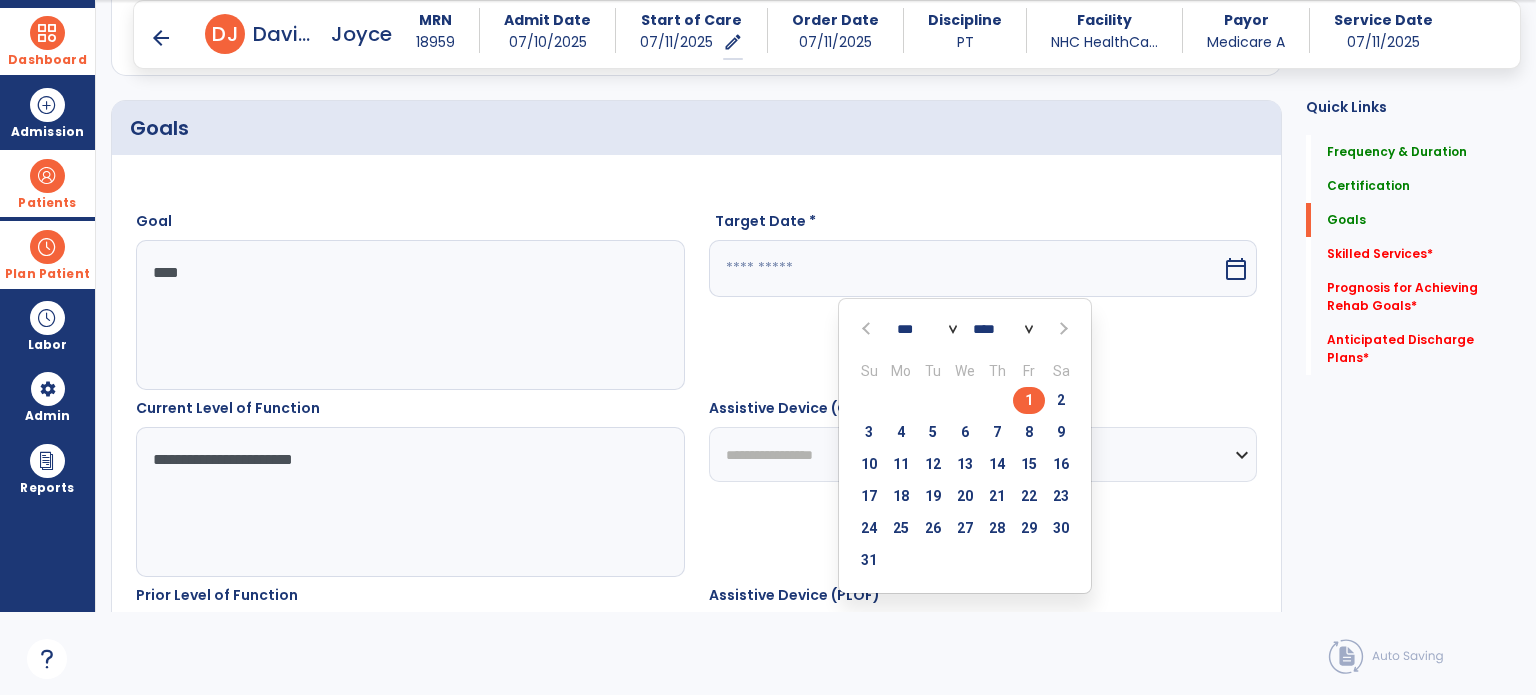 click on "1" at bounding box center [1029, 400] 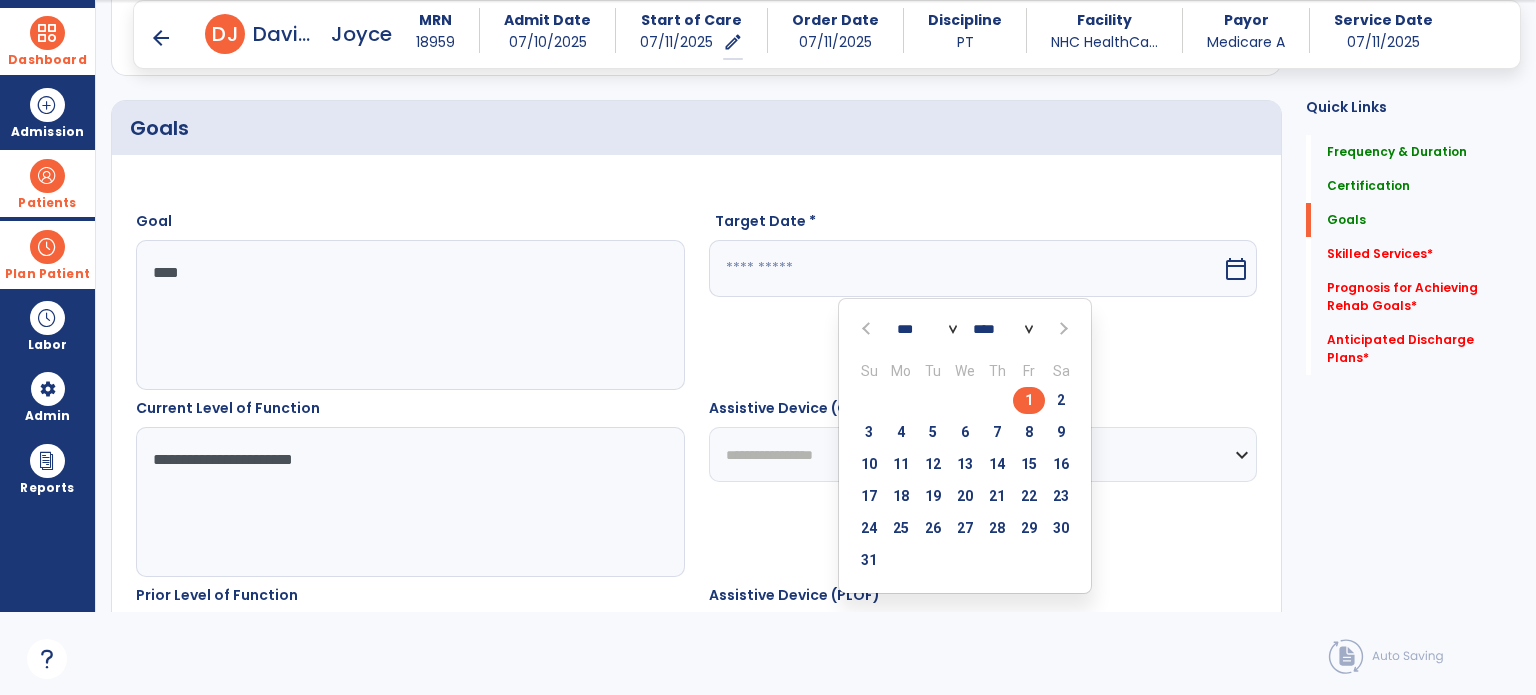 type on "********" 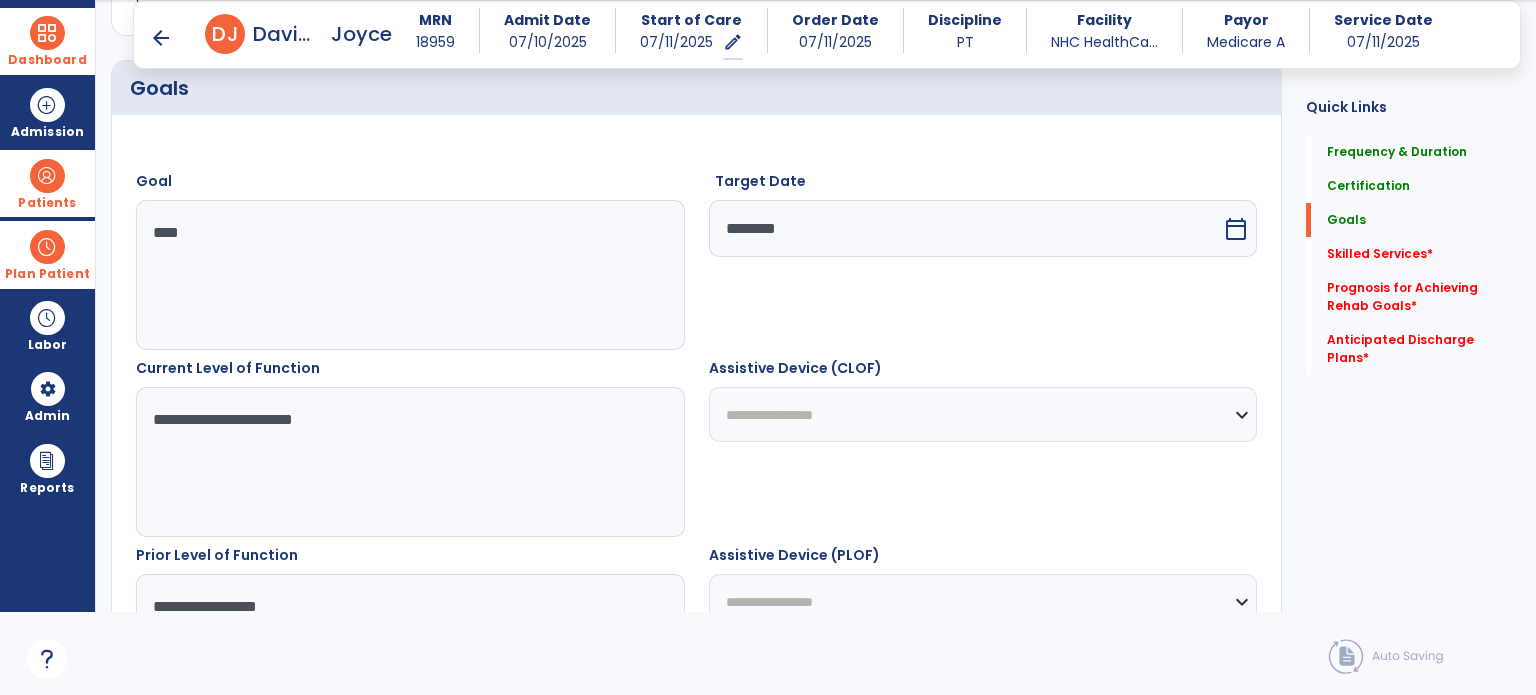 scroll, scrollTop: 495, scrollLeft: 0, axis: vertical 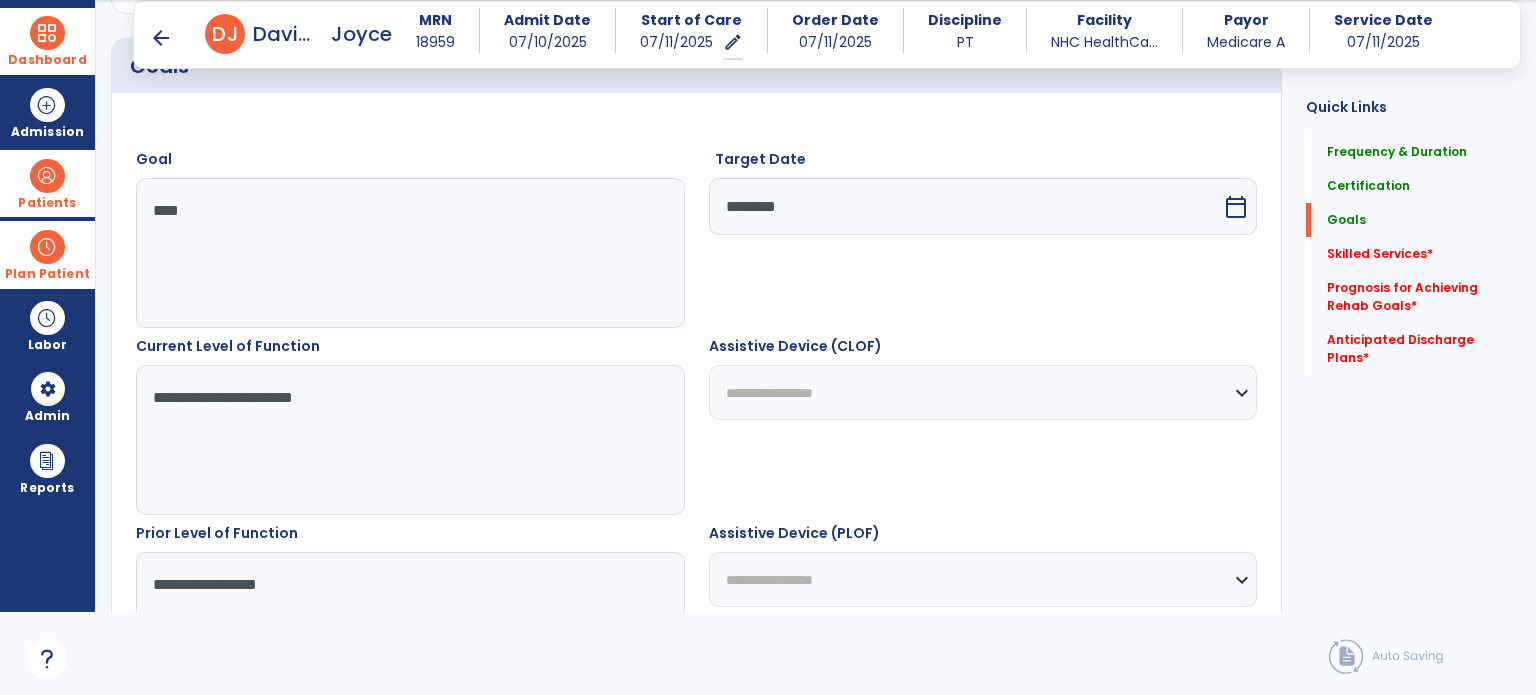 click on "**********" at bounding box center (983, 392) 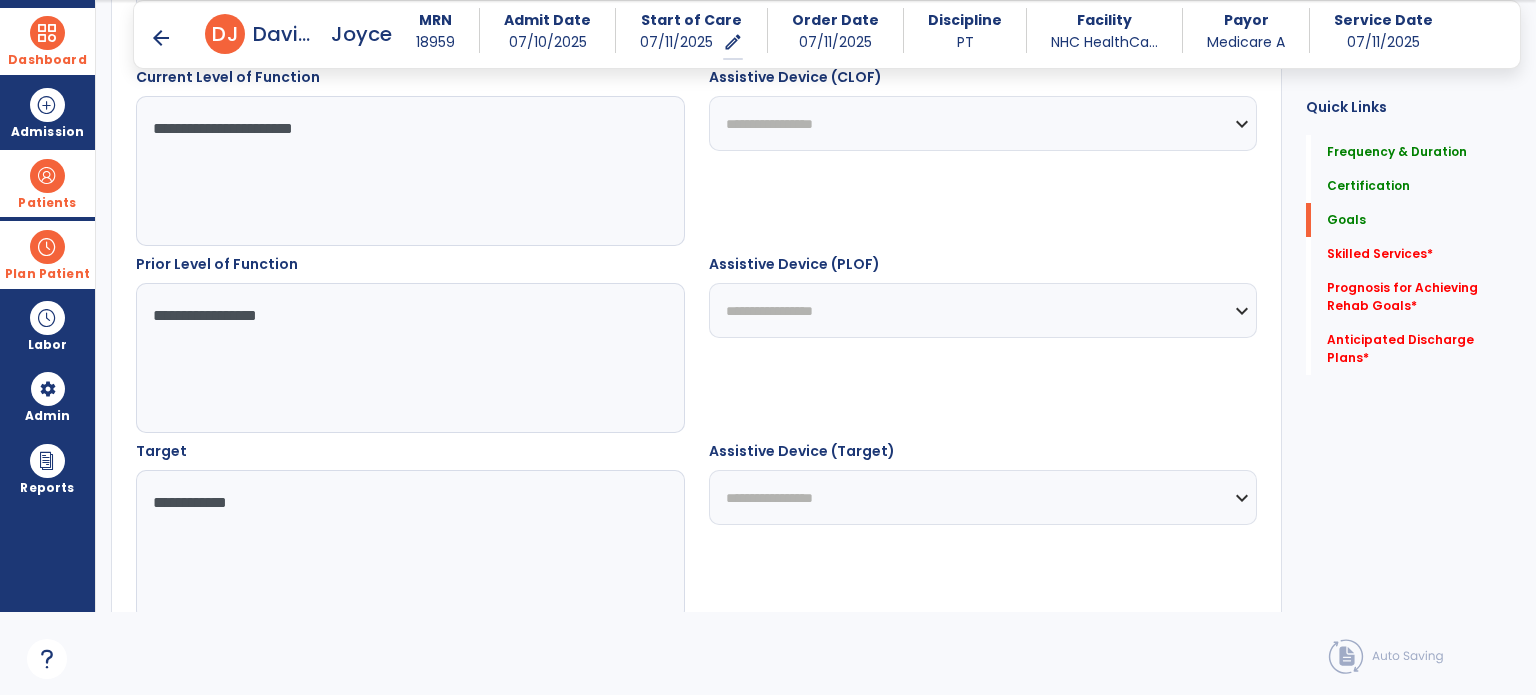click on "**********" at bounding box center [983, 497] 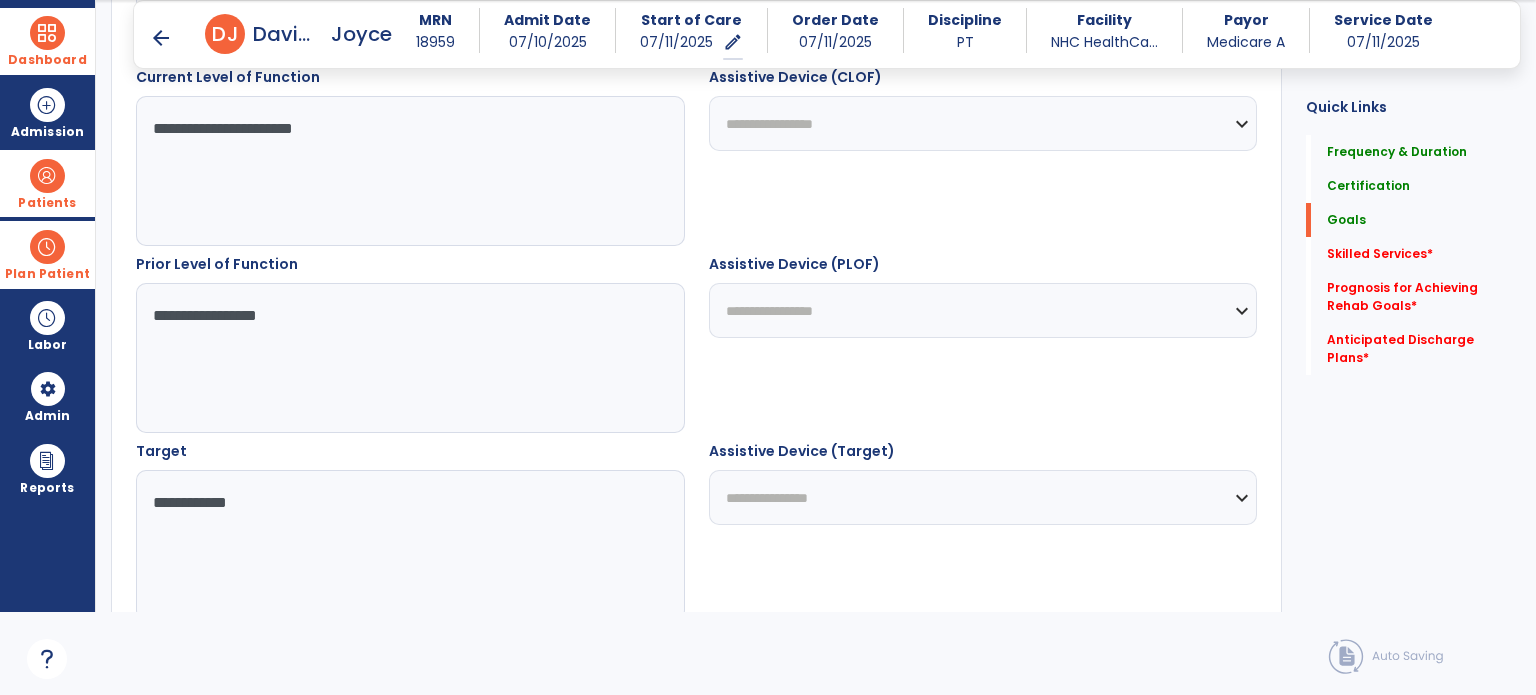 click on "**********" at bounding box center (983, 497) 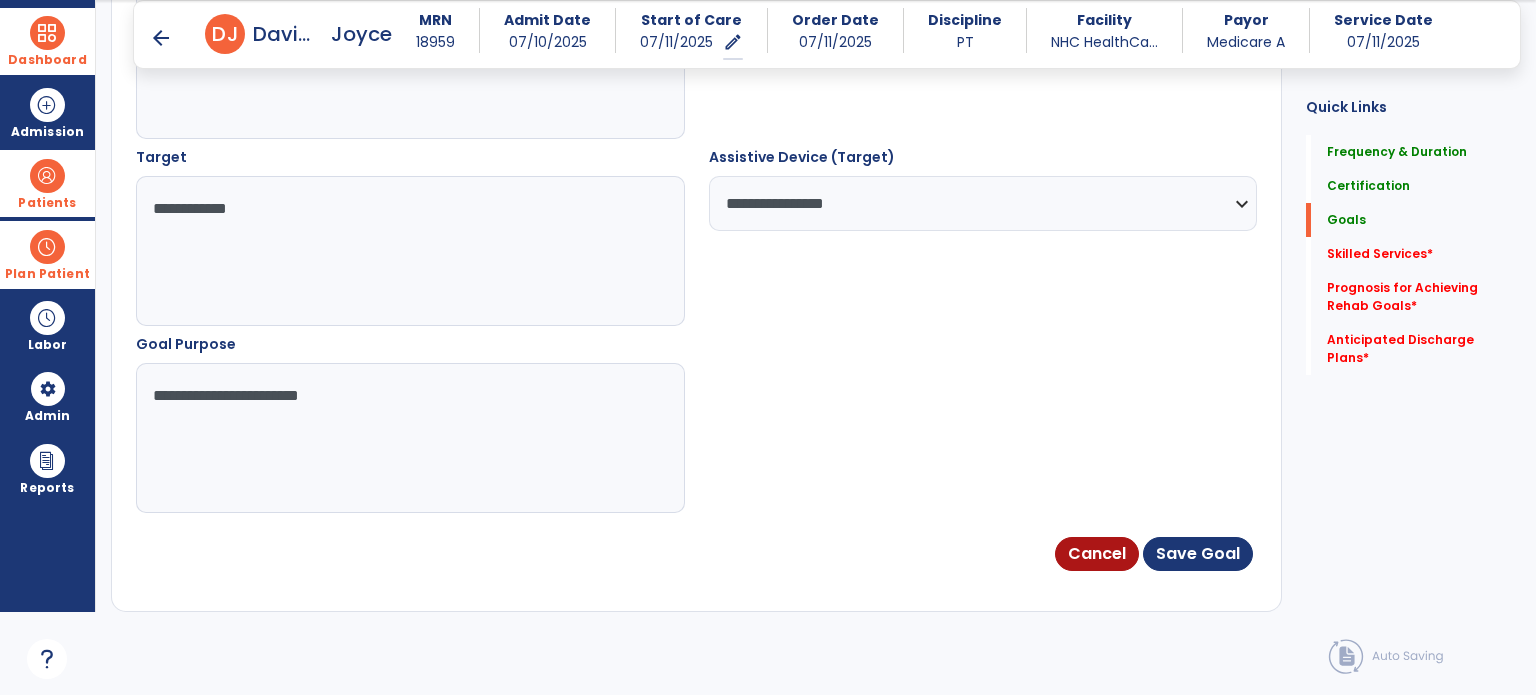 scroll, scrollTop: 1059, scrollLeft: 0, axis: vertical 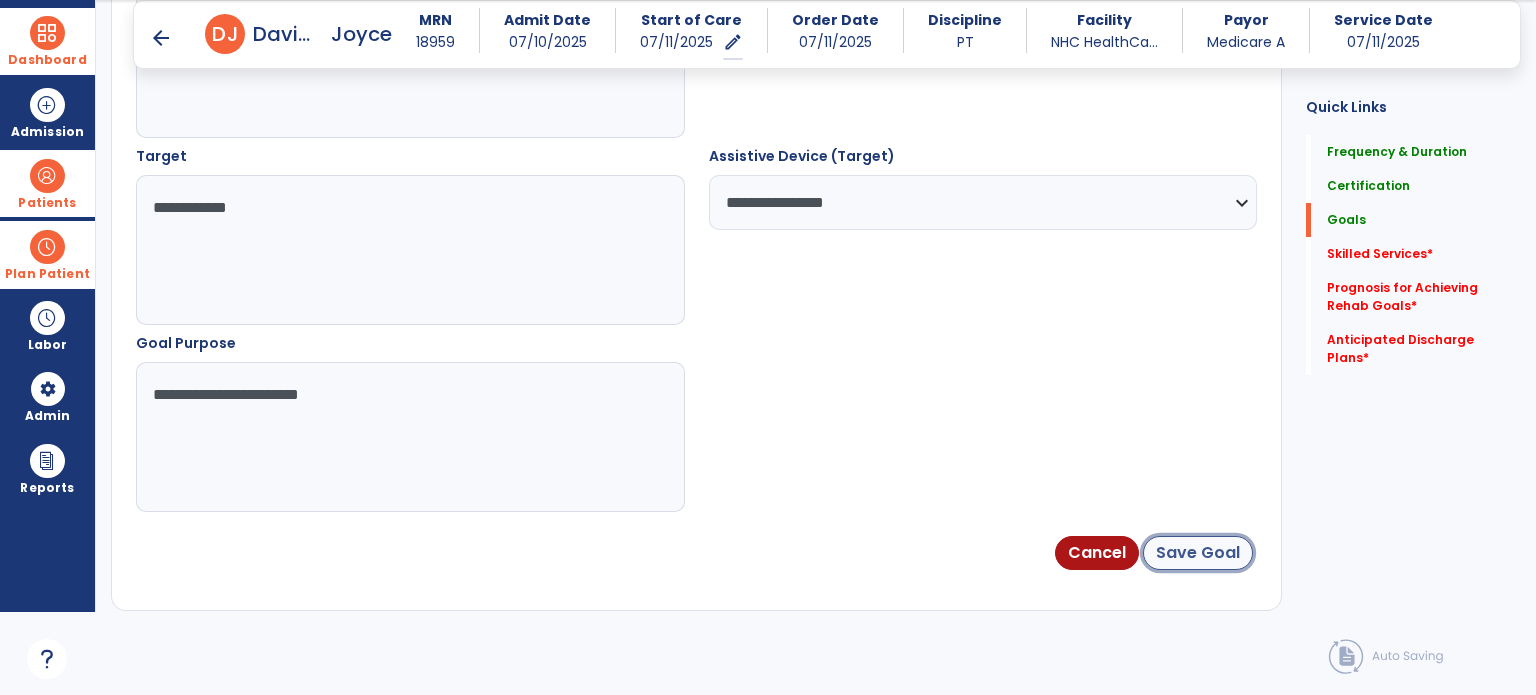 click on "Save Goal" at bounding box center [1198, 553] 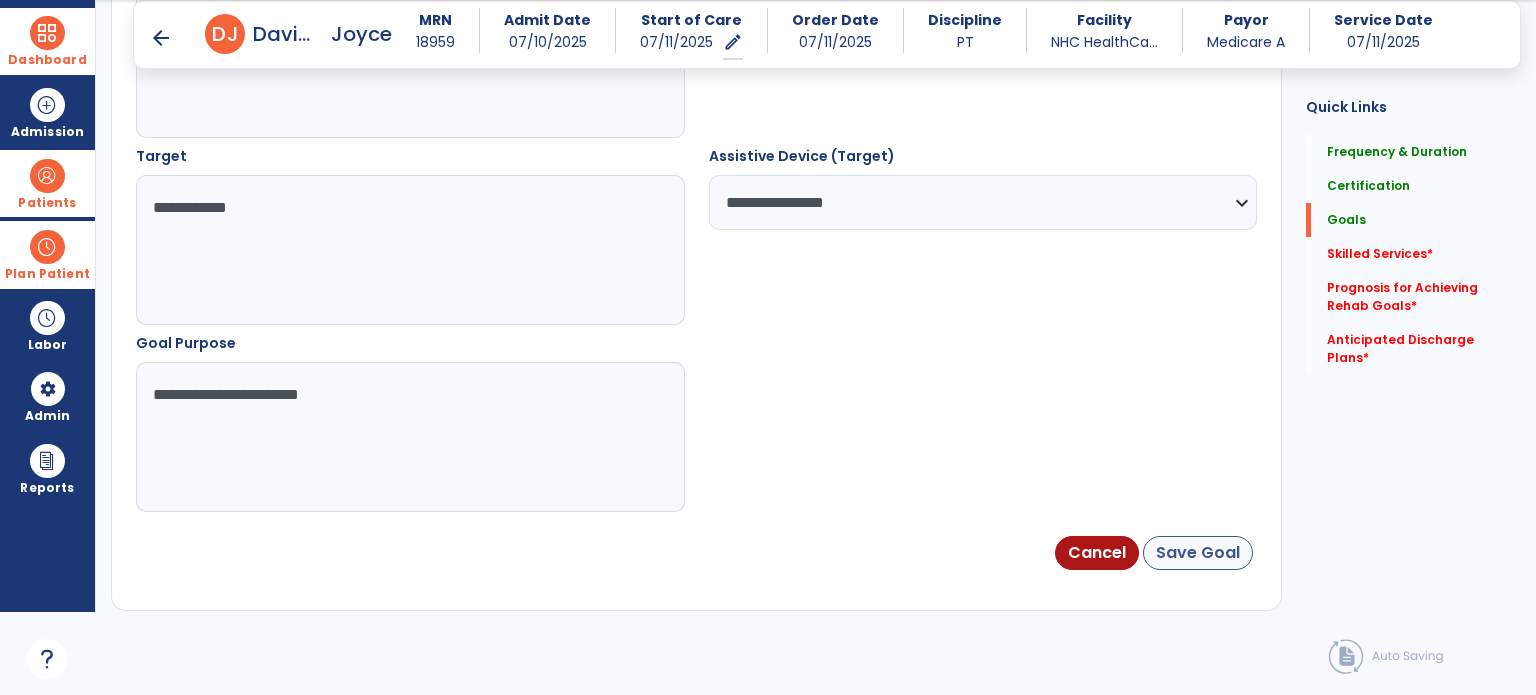 scroll, scrollTop: 0, scrollLeft: 0, axis: both 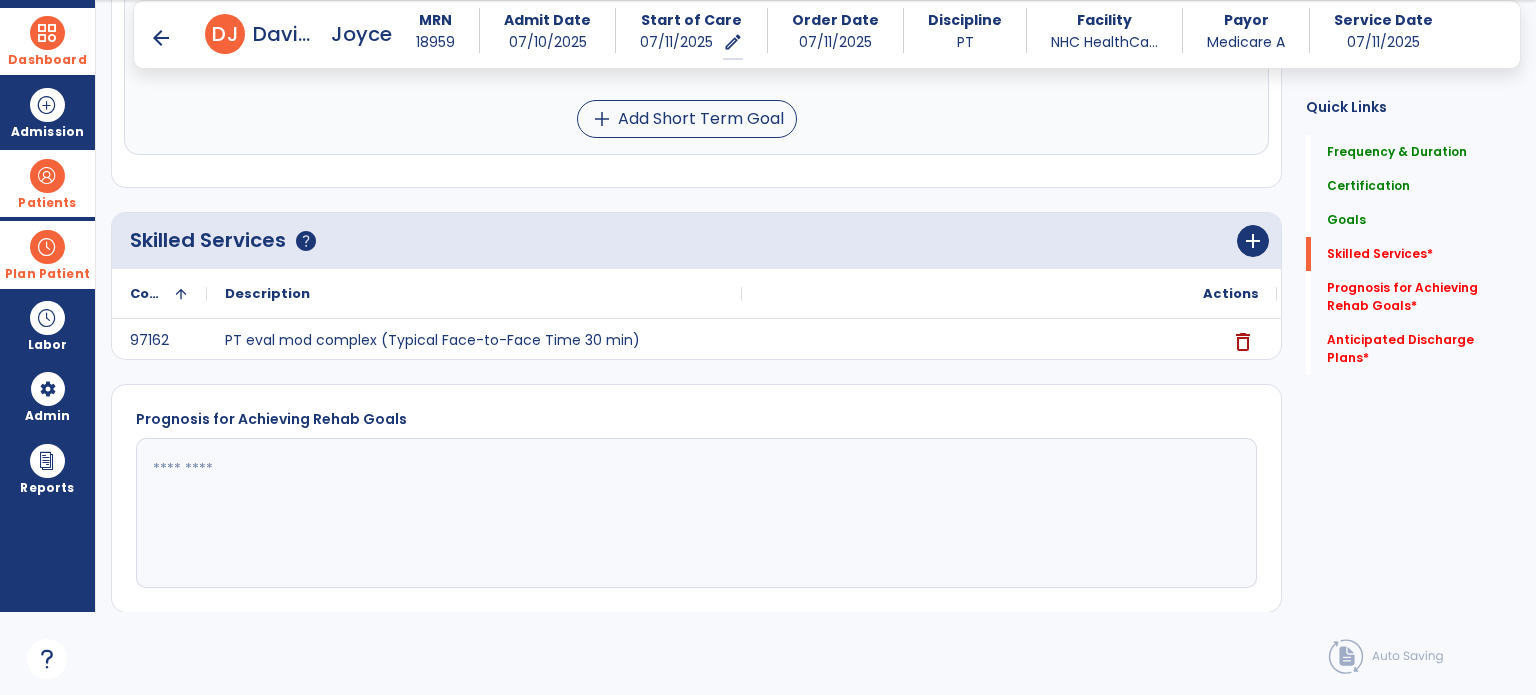 click on "Prognosis for Achieving Rehab Goals" 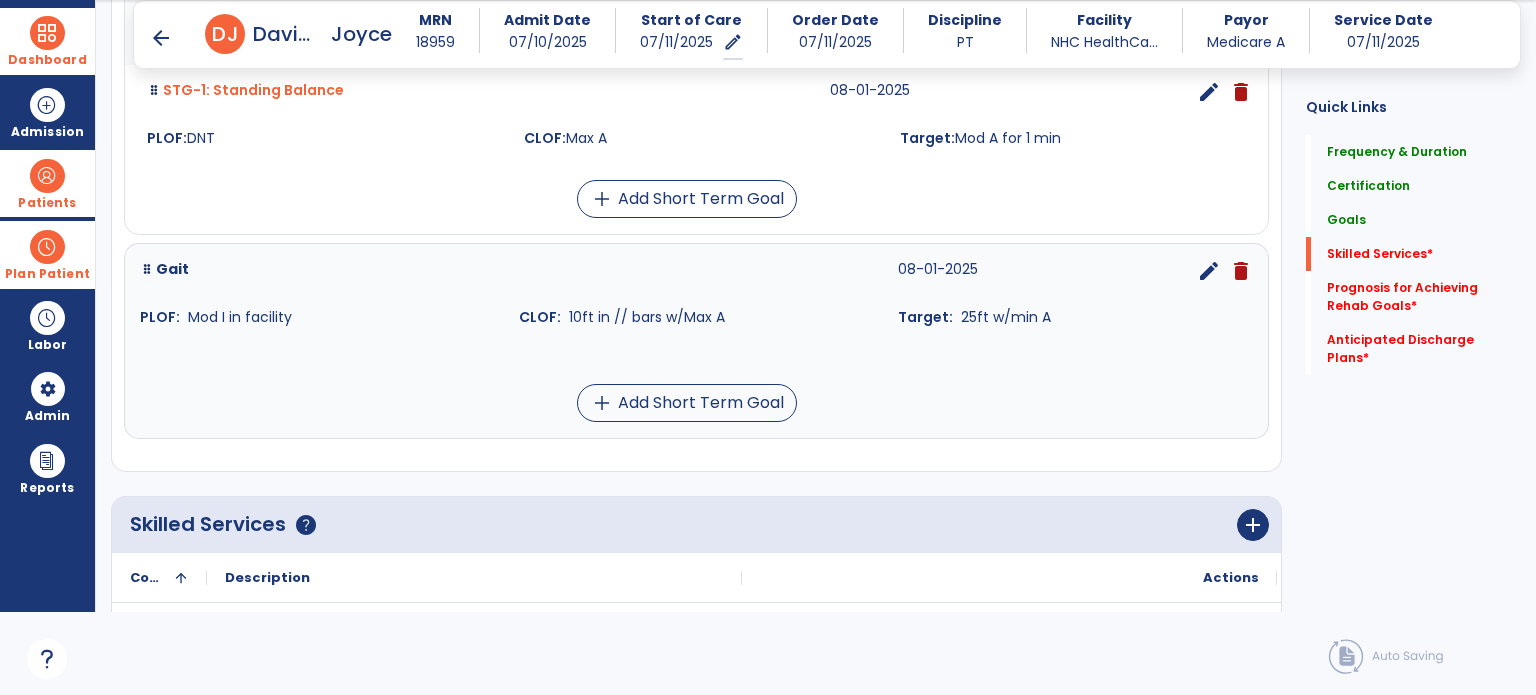 scroll, scrollTop: 1006, scrollLeft: 0, axis: vertical 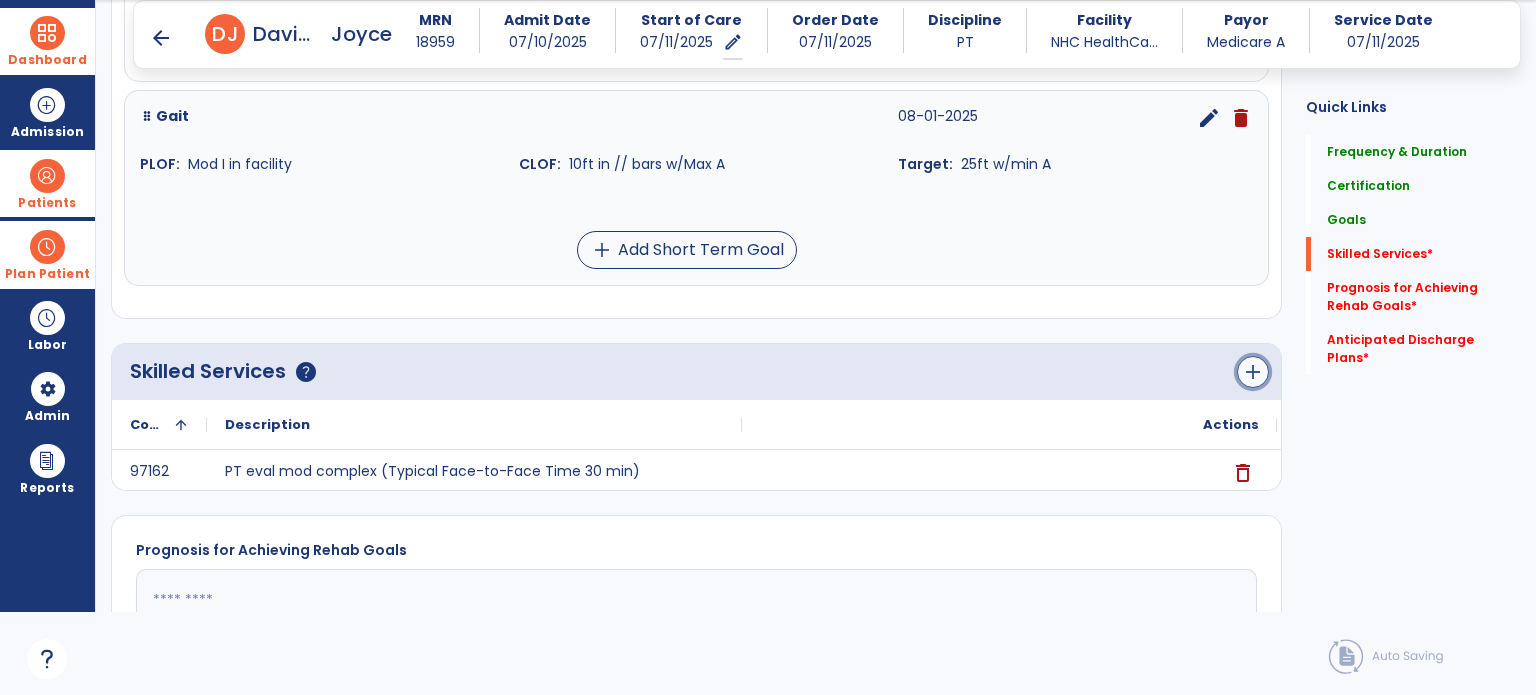 click on "add" 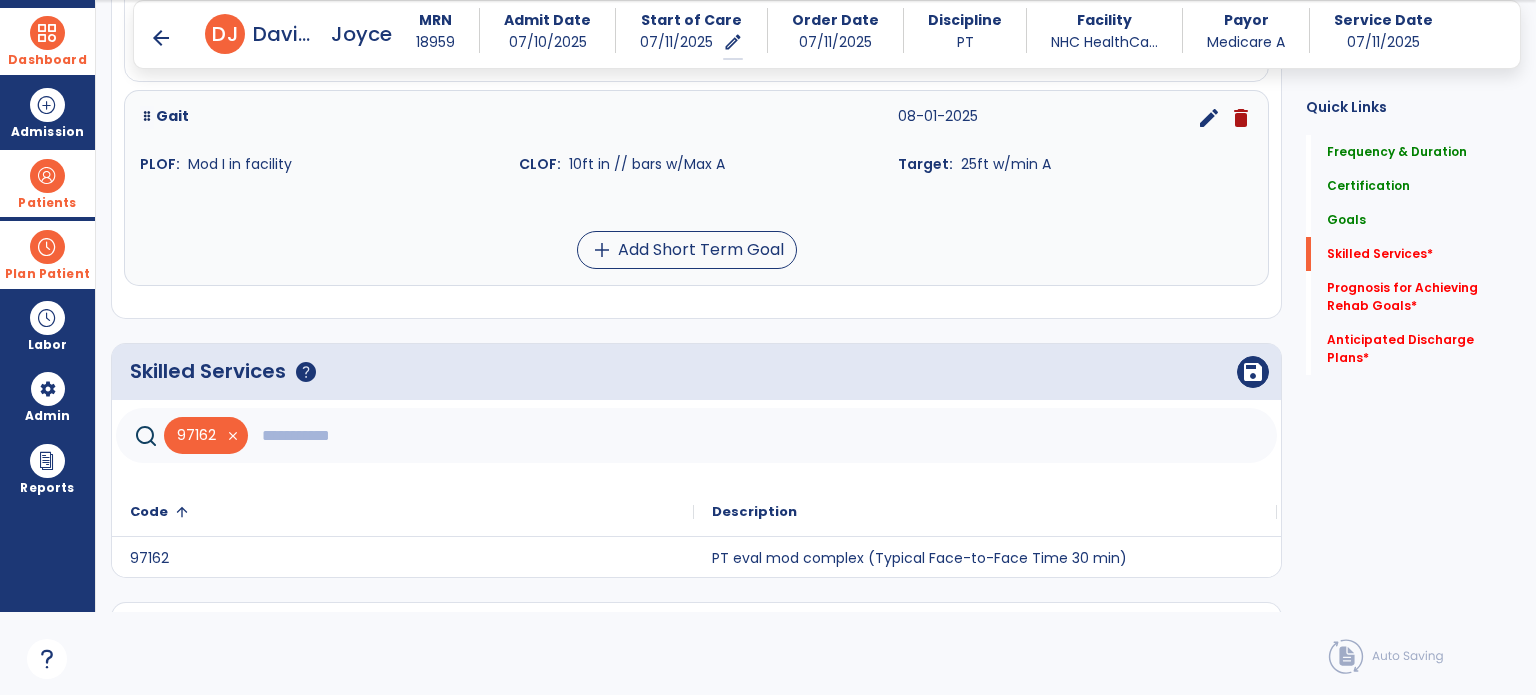 click 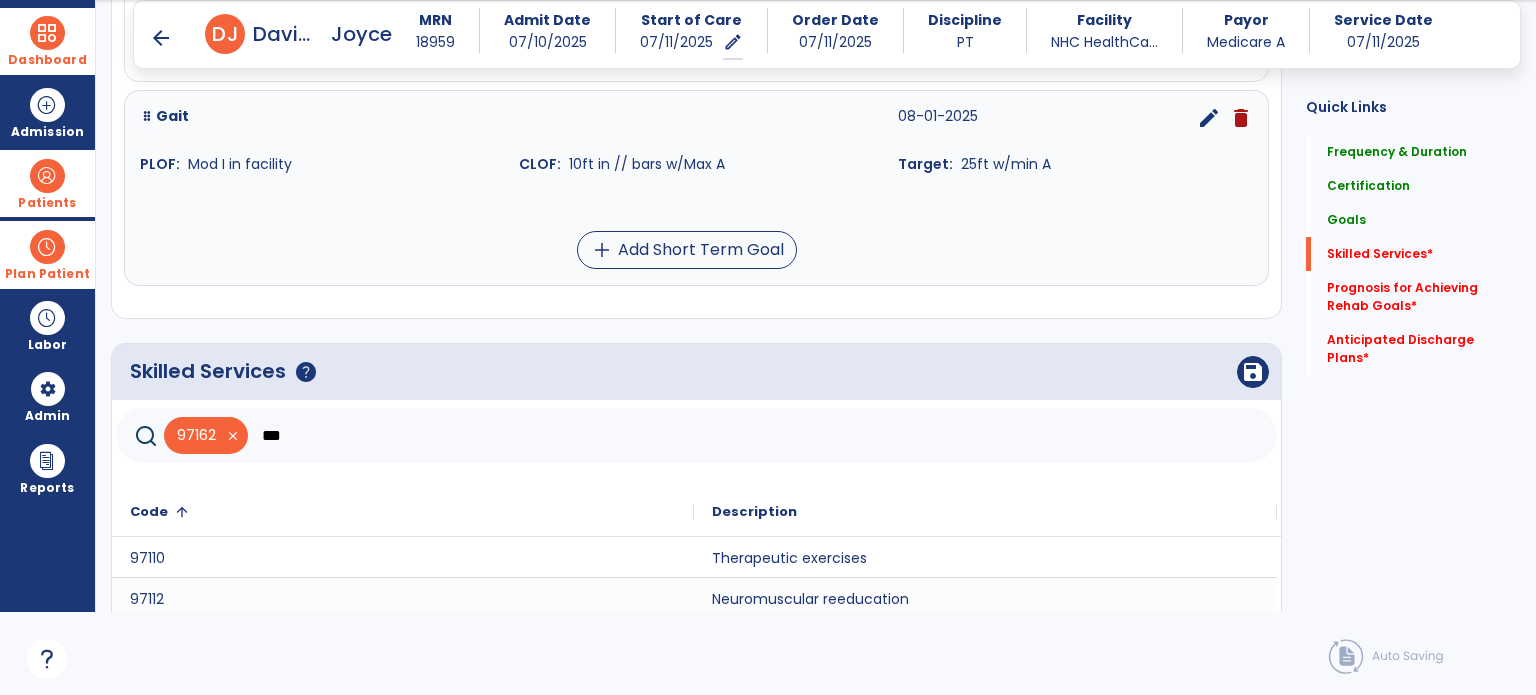 scroll, scrollTop: 0, scrollLeft: 0, axis: both 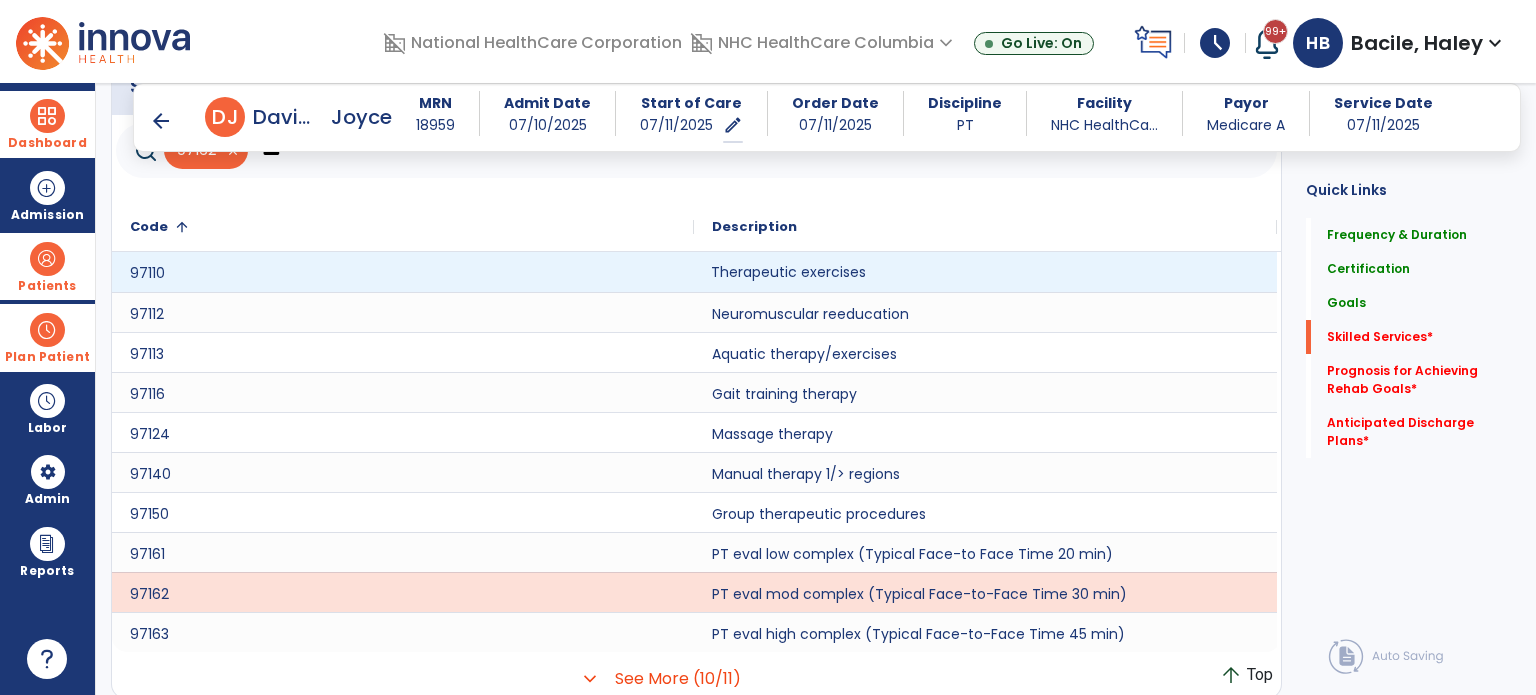 click on "Therapeutic exercises" 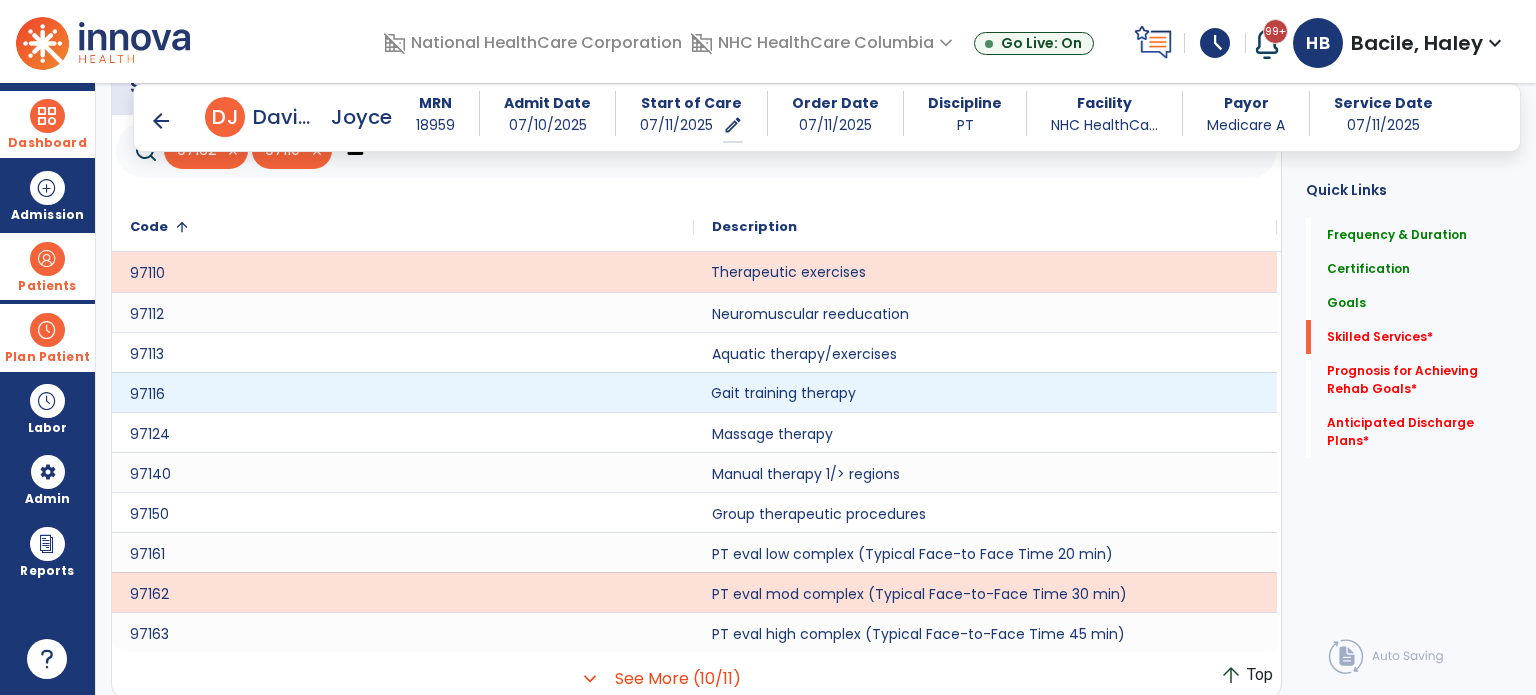 click on "Gait training therapy" 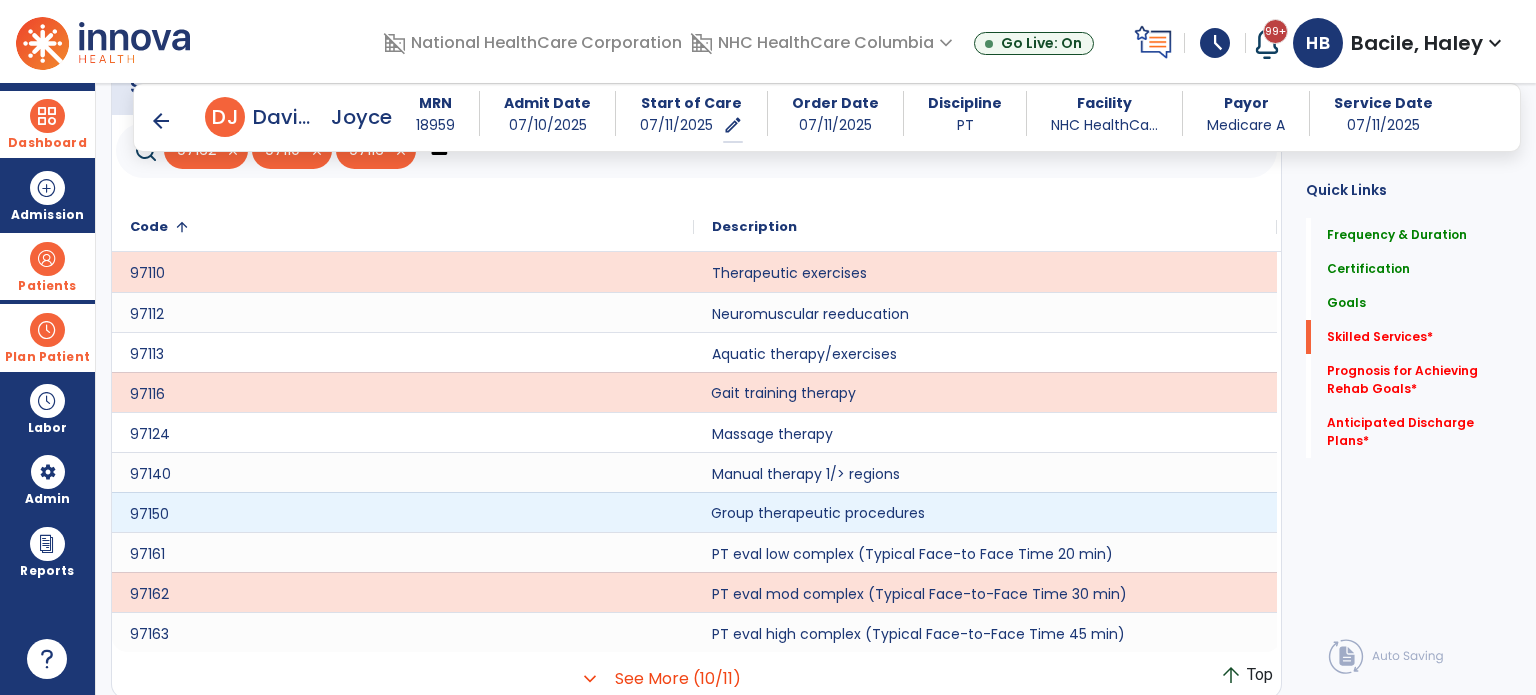 click on "Group therapeutic procedures" 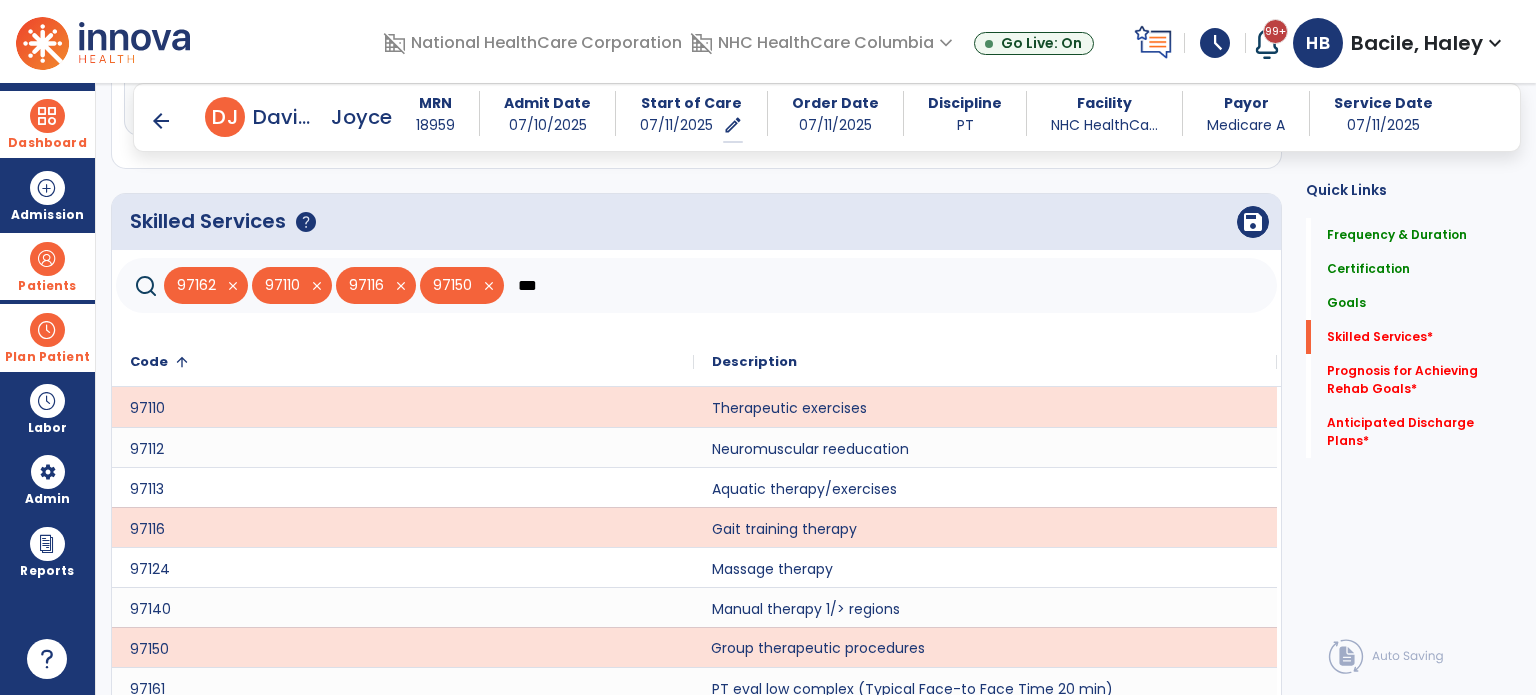 scroll, scrollTop: 1238, scrollLeft: 0, axis: vertical 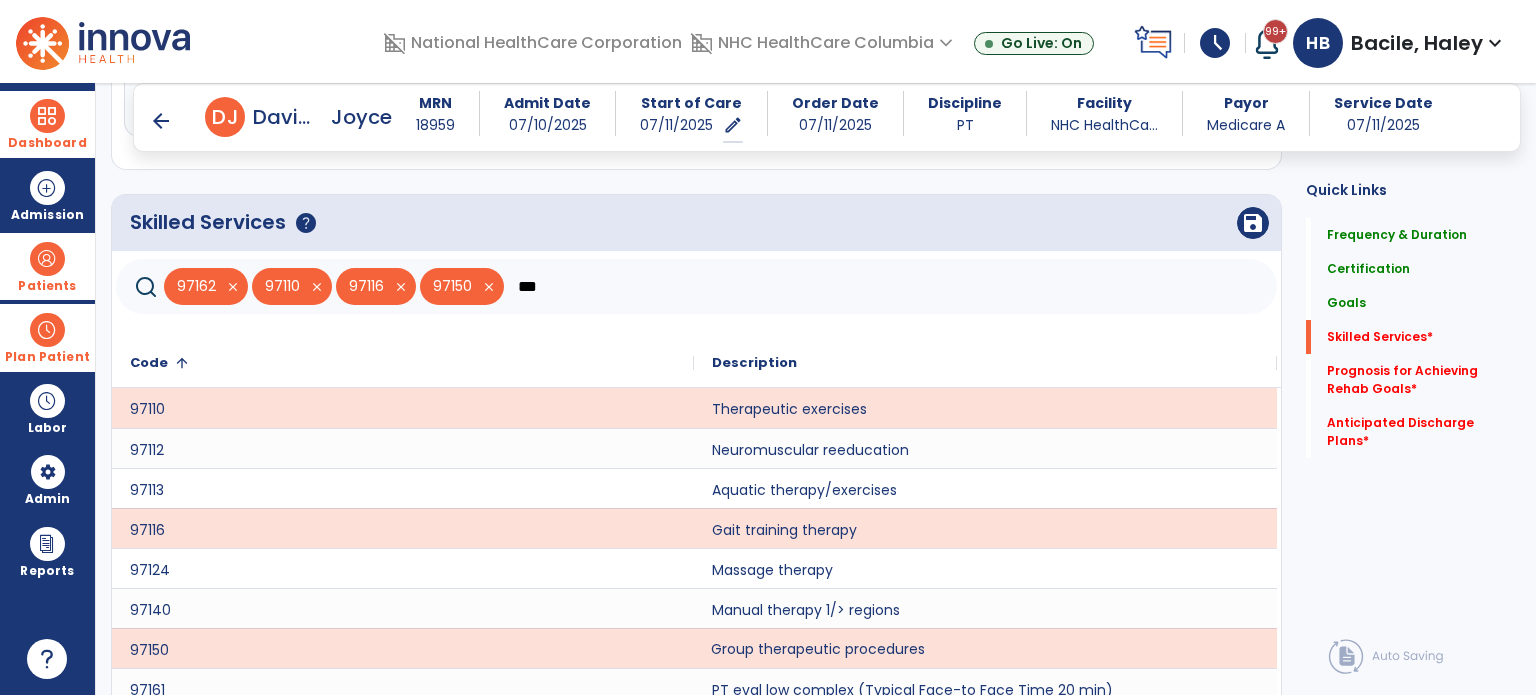 click on "97162   close   97110   close   97116   close   97150   close  ***" 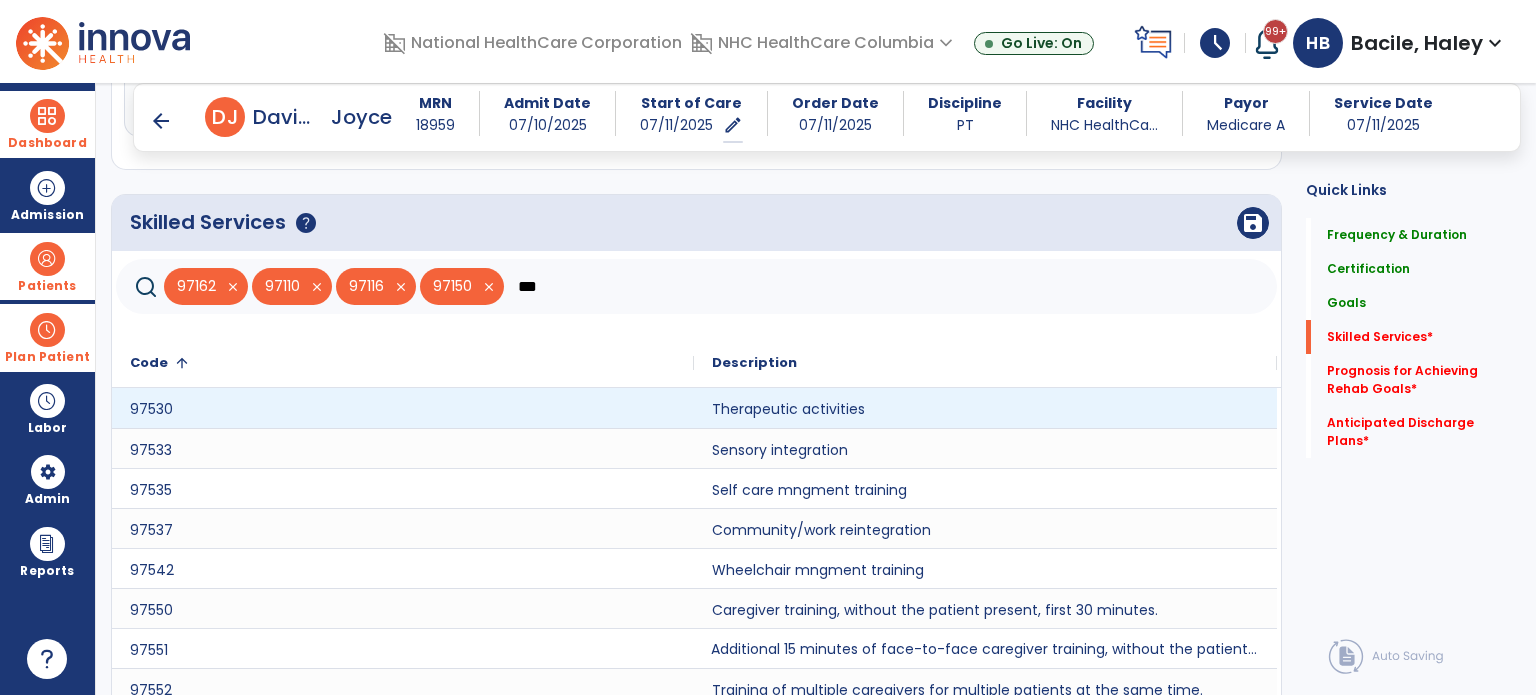type on "***" 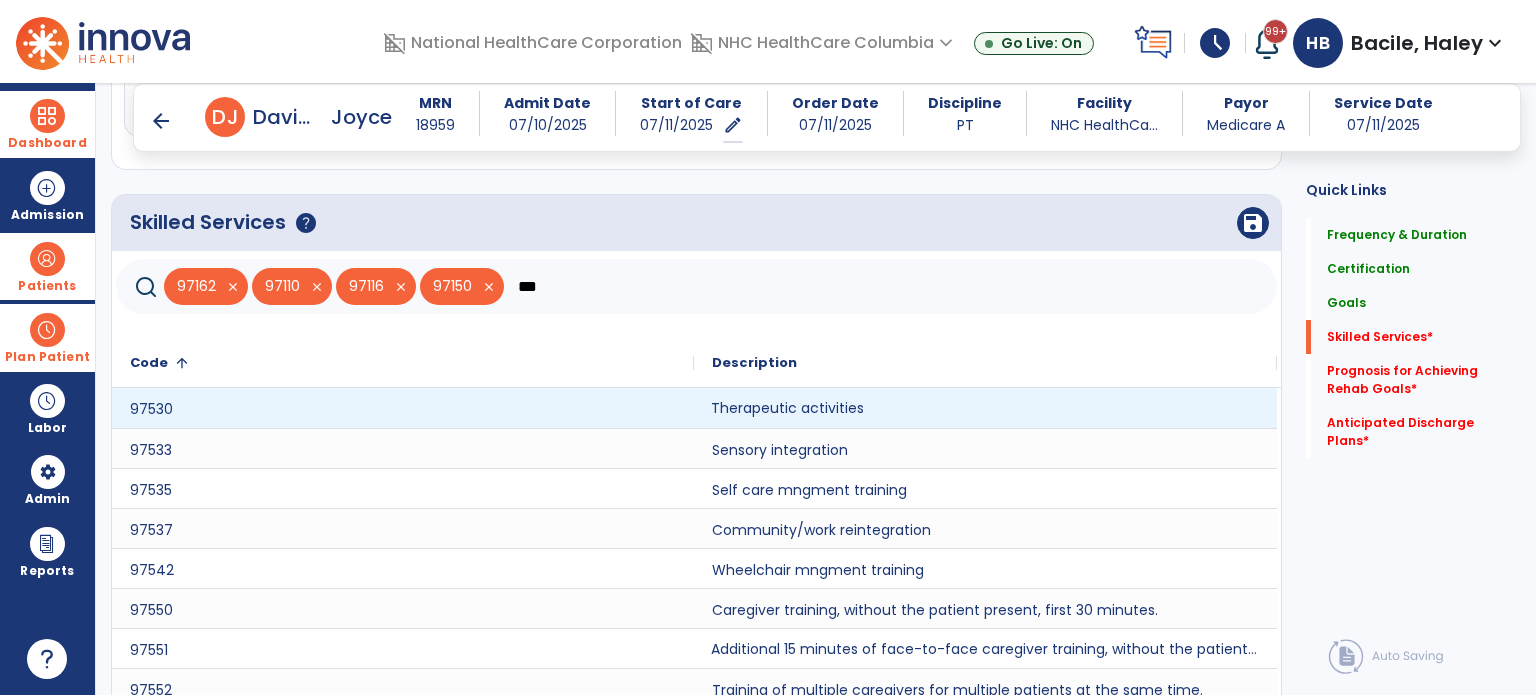 click on "Therapeutic activities" 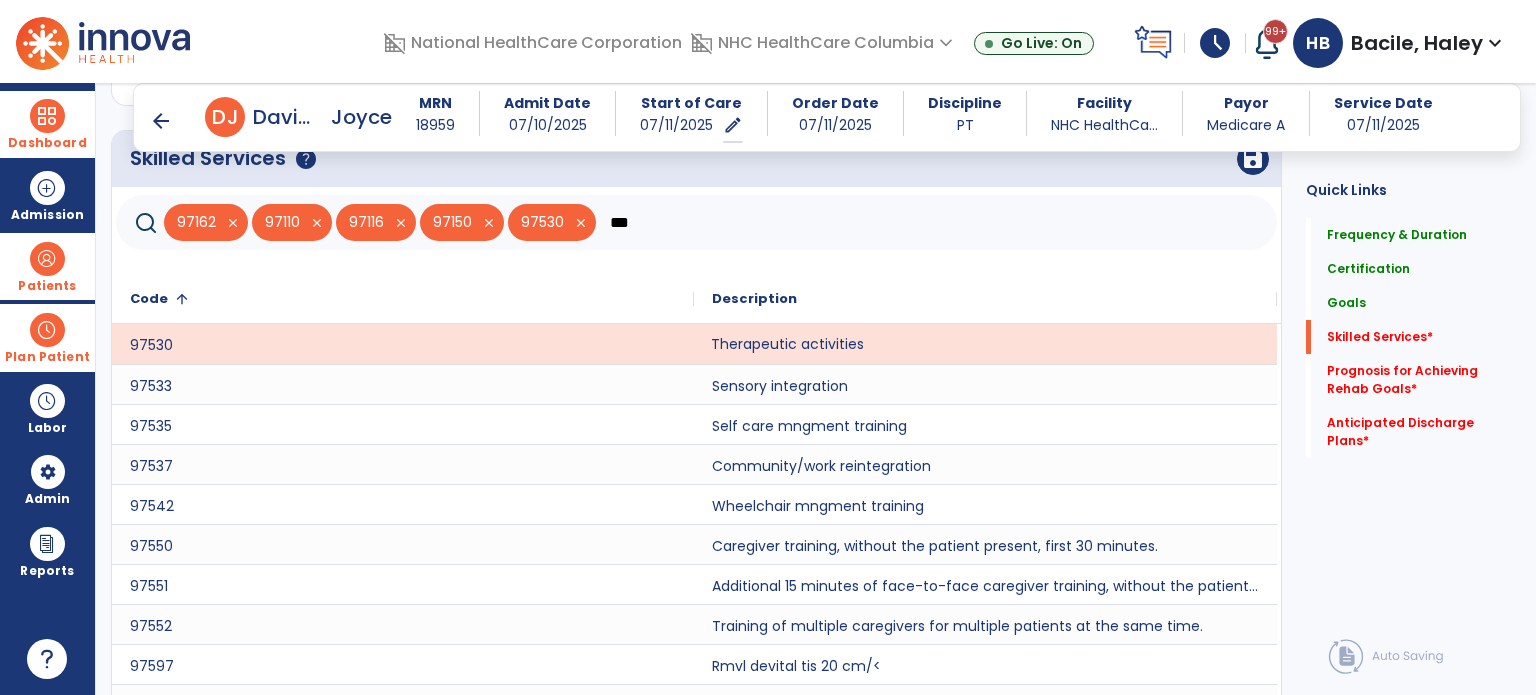 scroll, scrollTop: 1302, scrollLeft: 0, axis: vertical 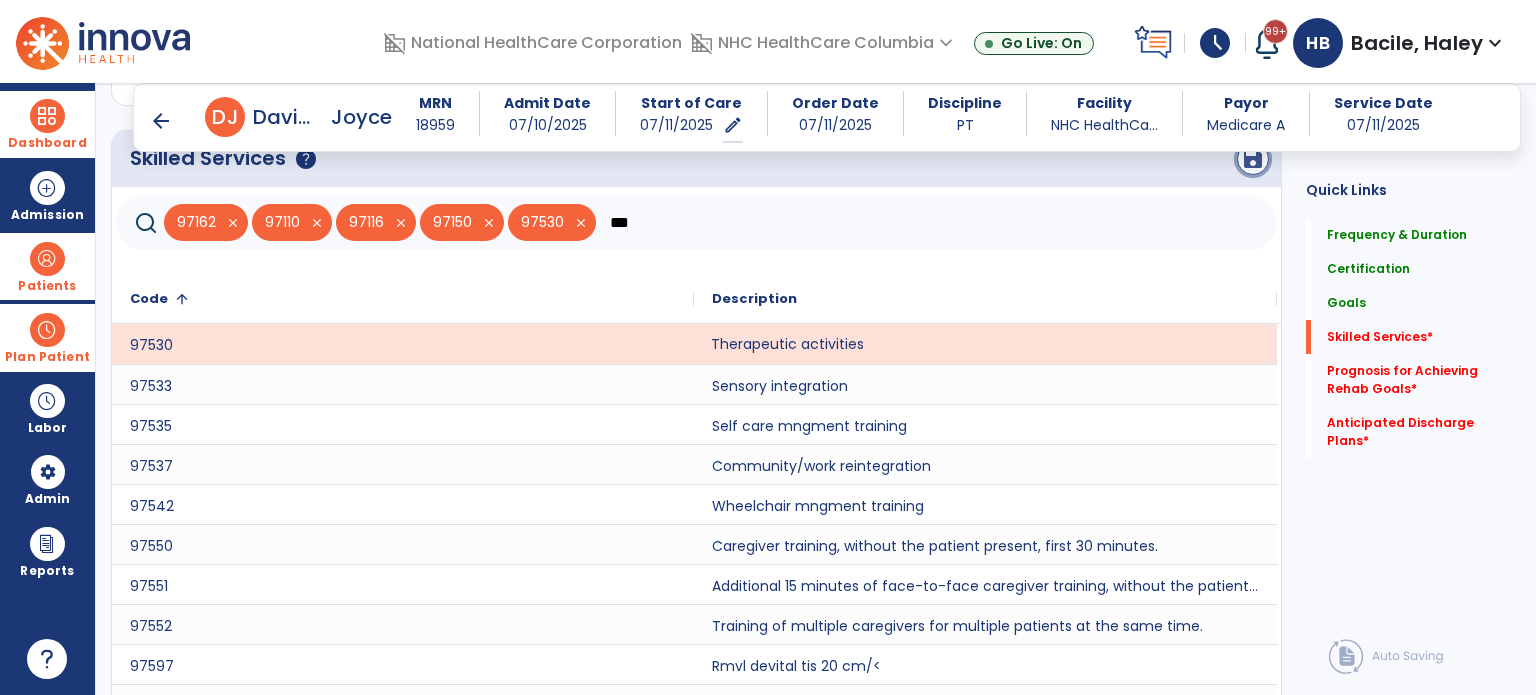 click on "save" 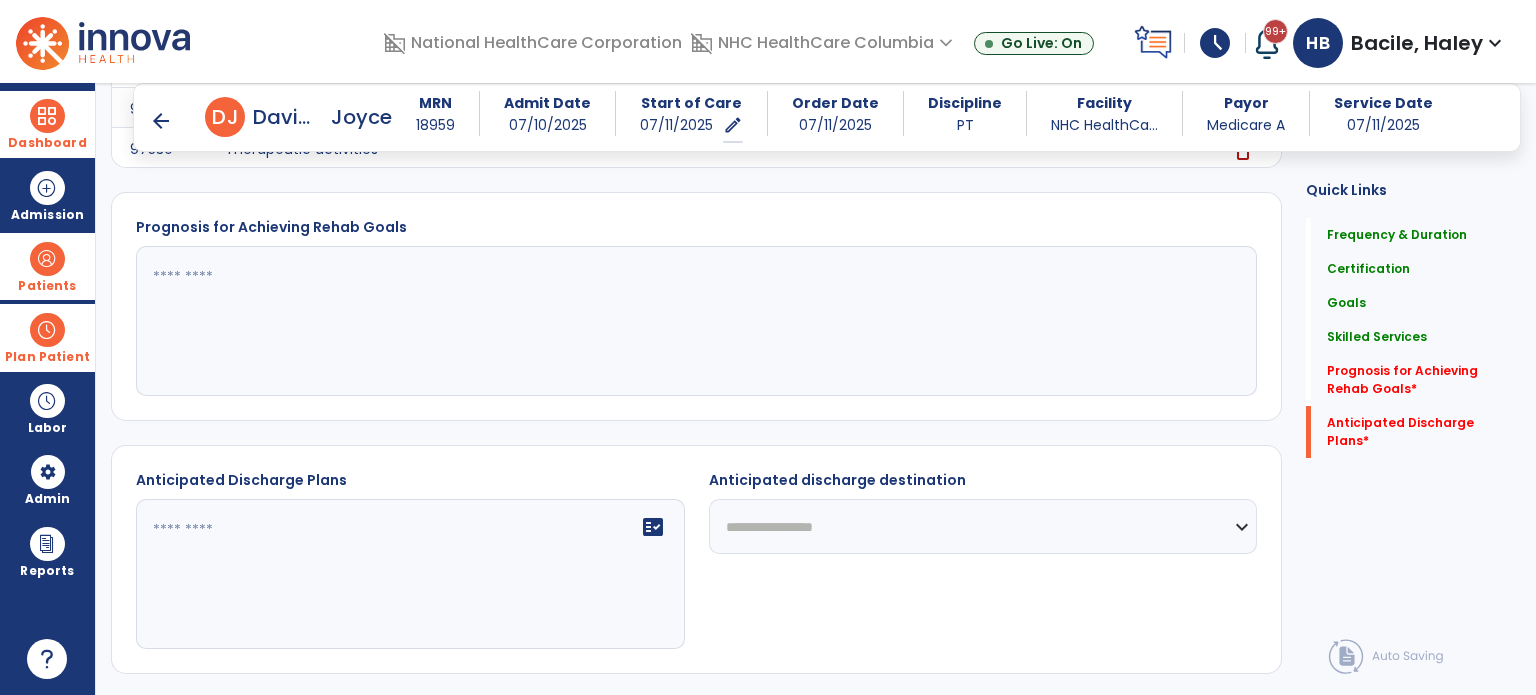 scroll, scrollTop: 1585, scrollLeft: 0, axis: vertical 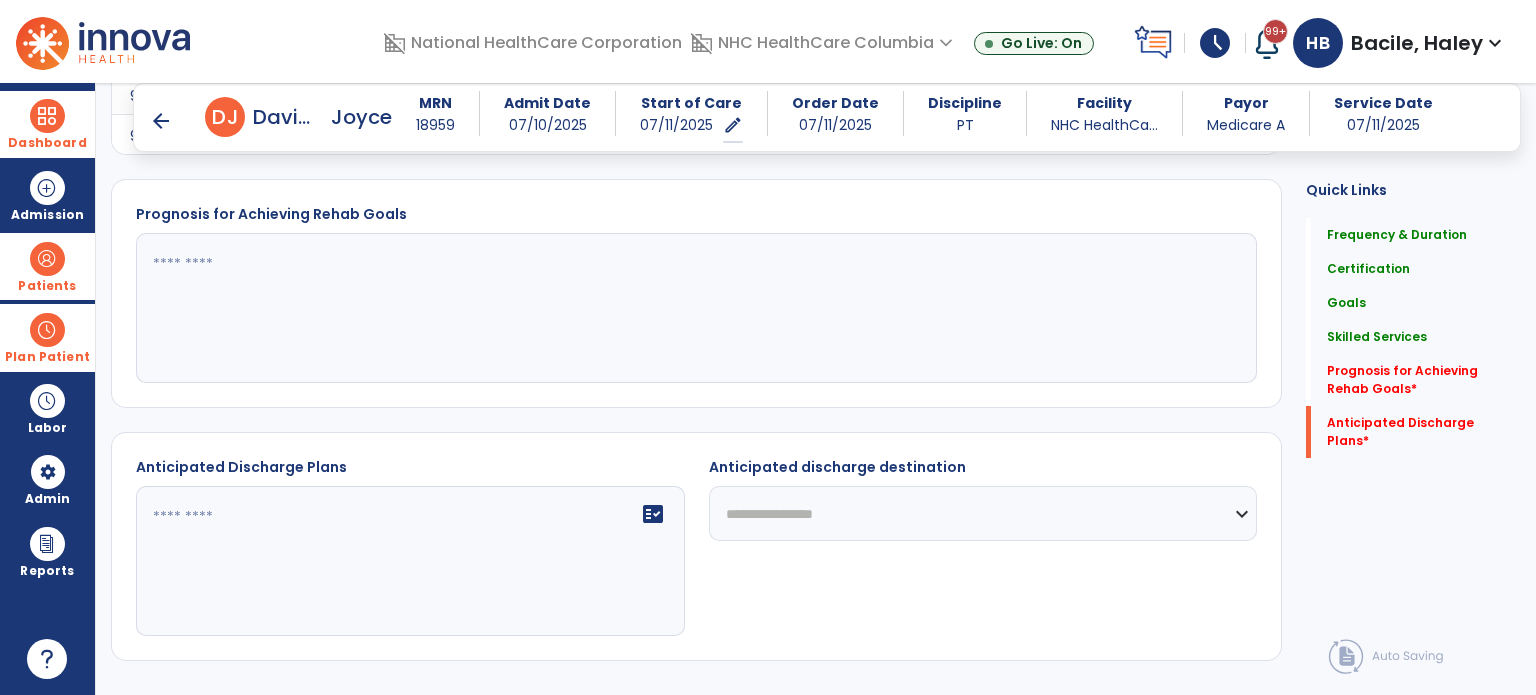 click 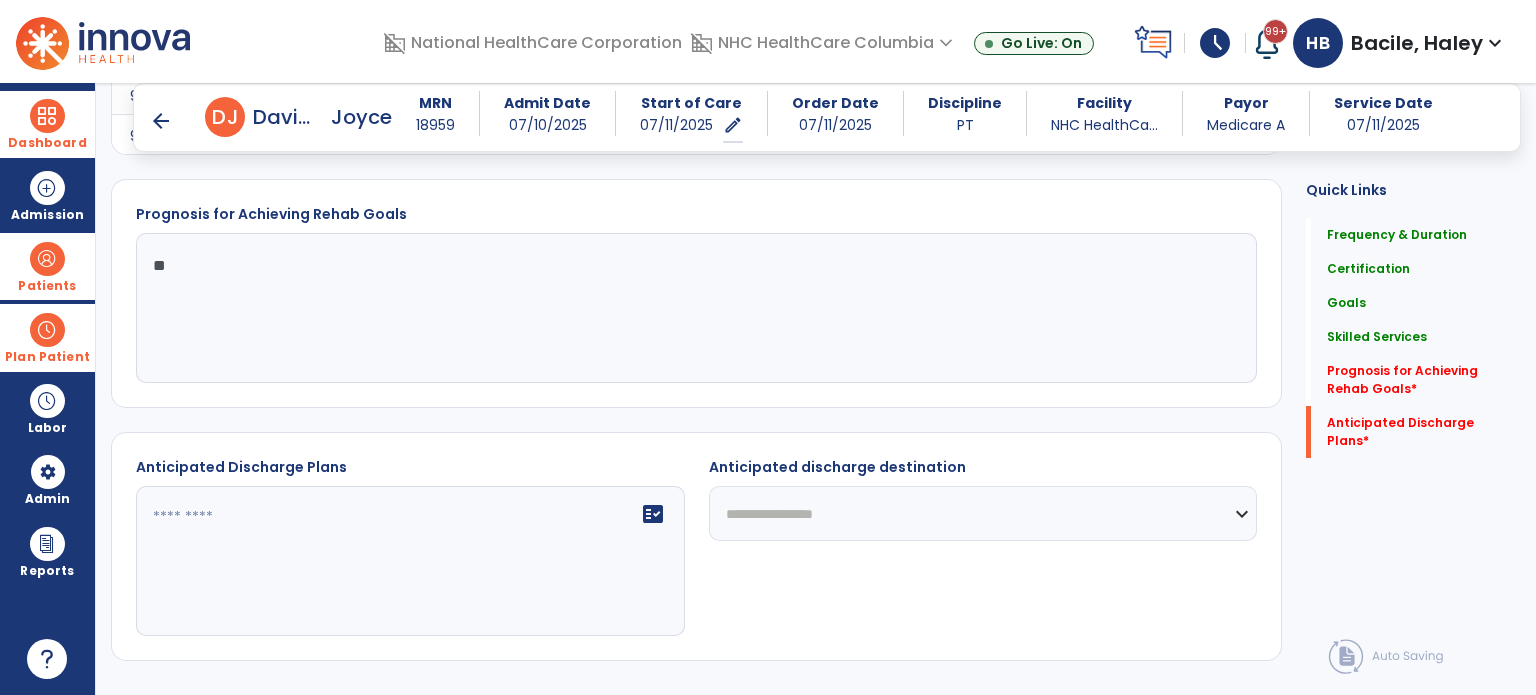 type on "*" 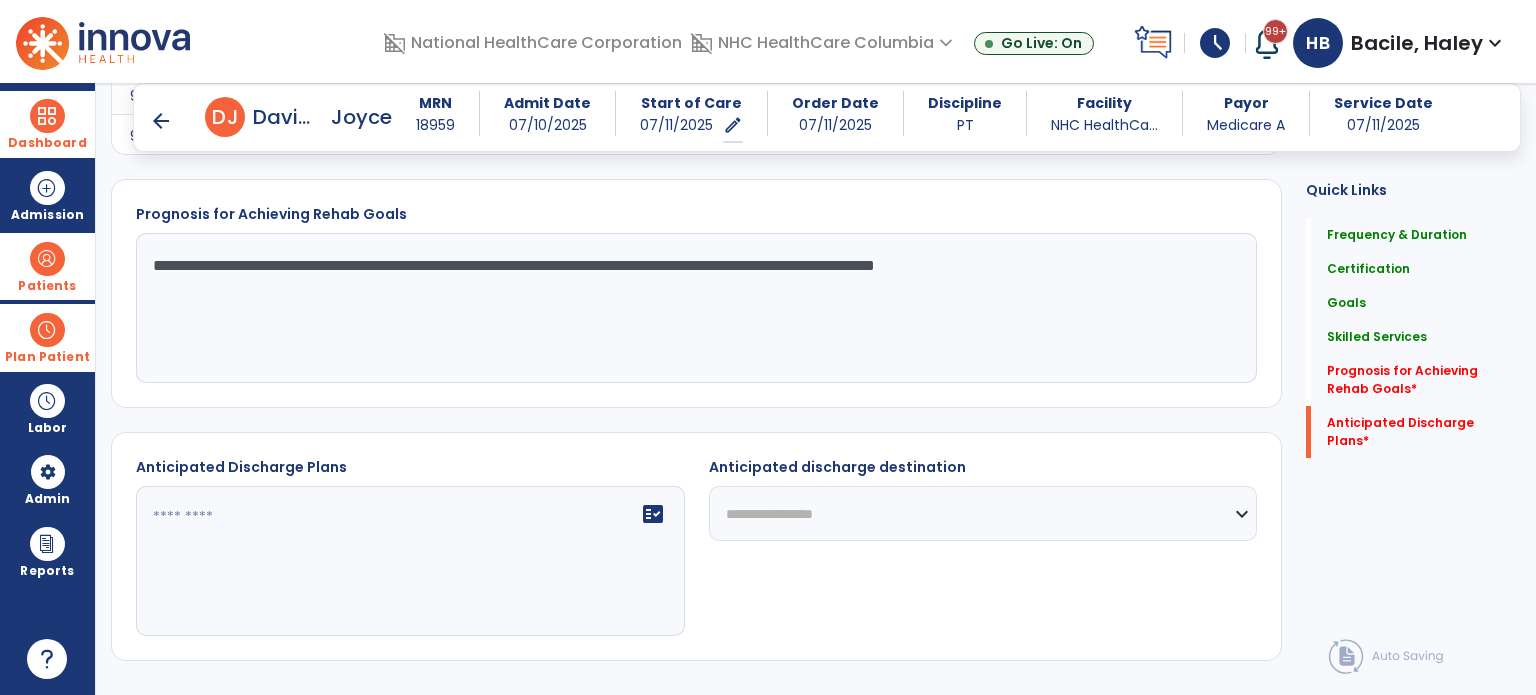 type on "**********" 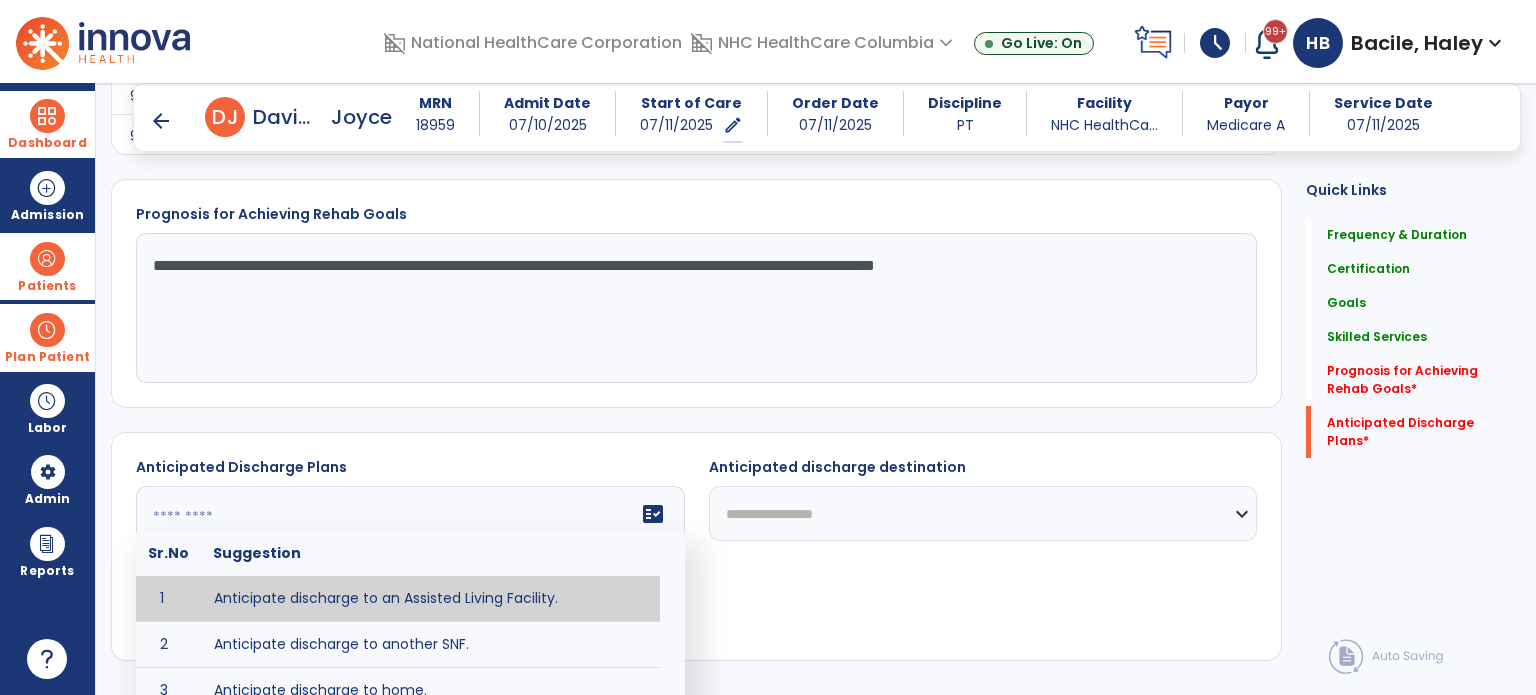 scroll, scrollTop: 1728, scrollLeft: 0, axis: vertical 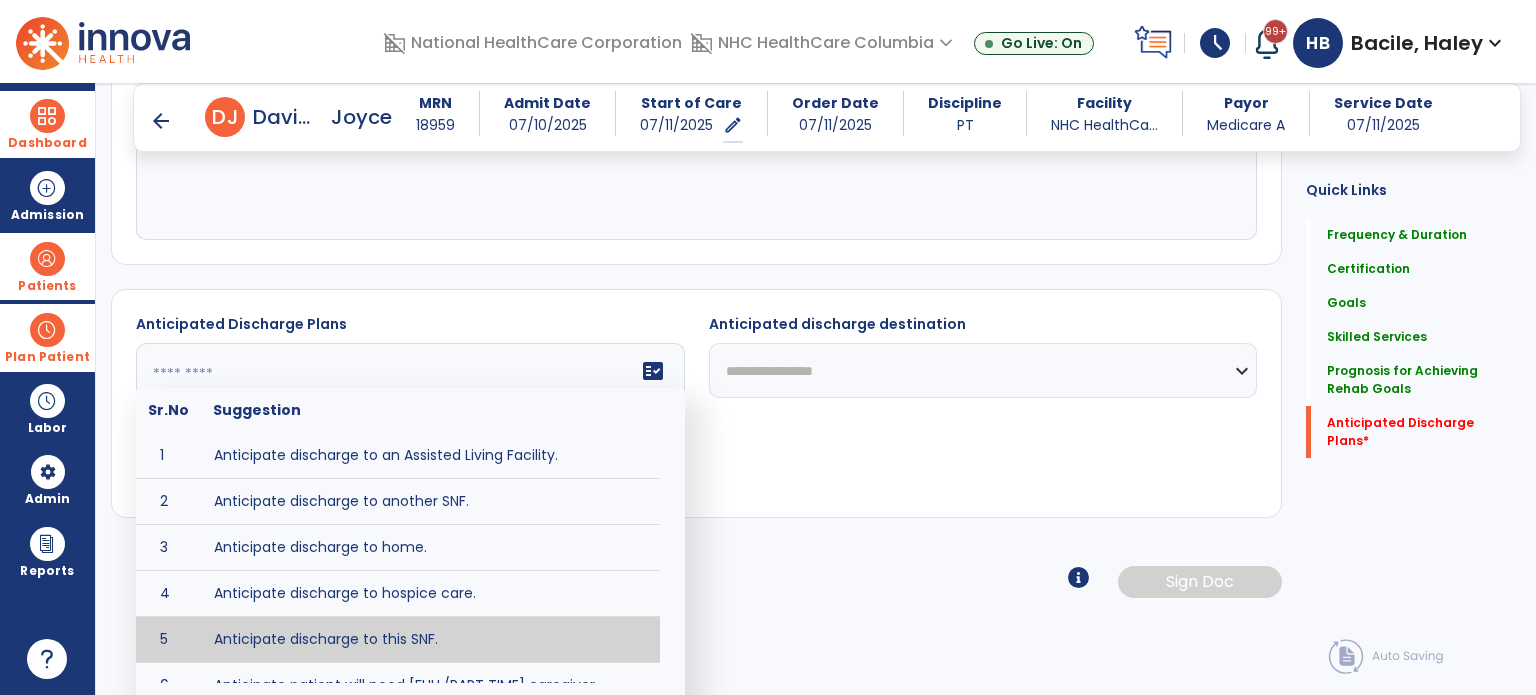 type on "**********" 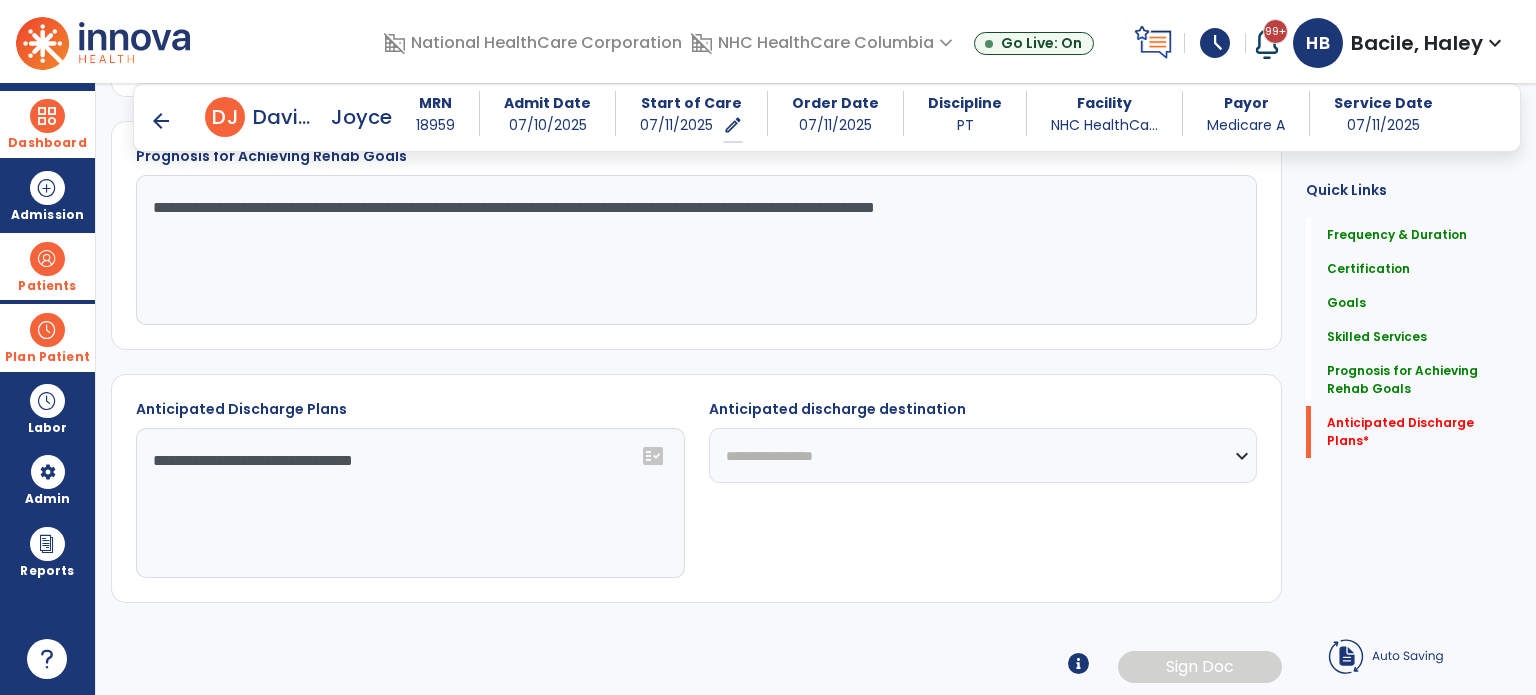 scroll, scrollTop: 1642, scrollLeft: 0, axis: vertical 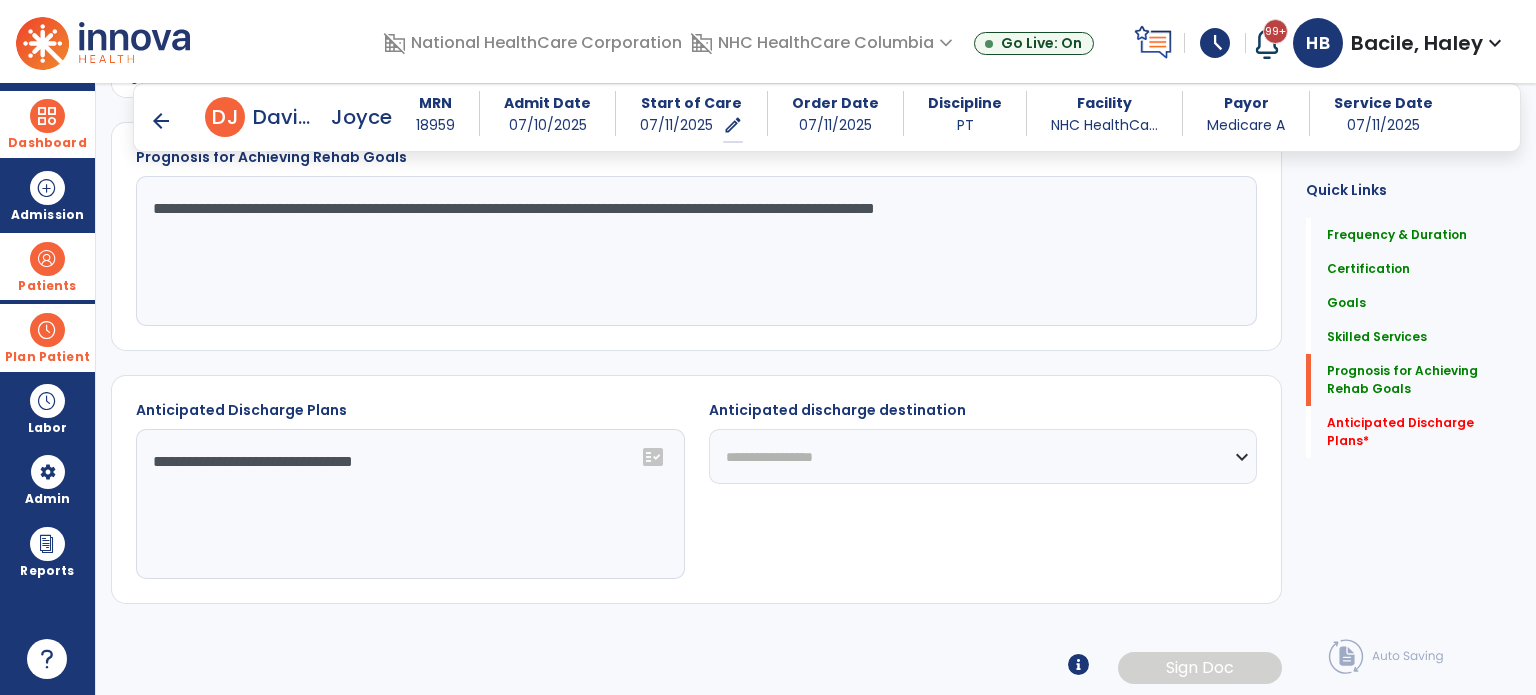click on "**********" 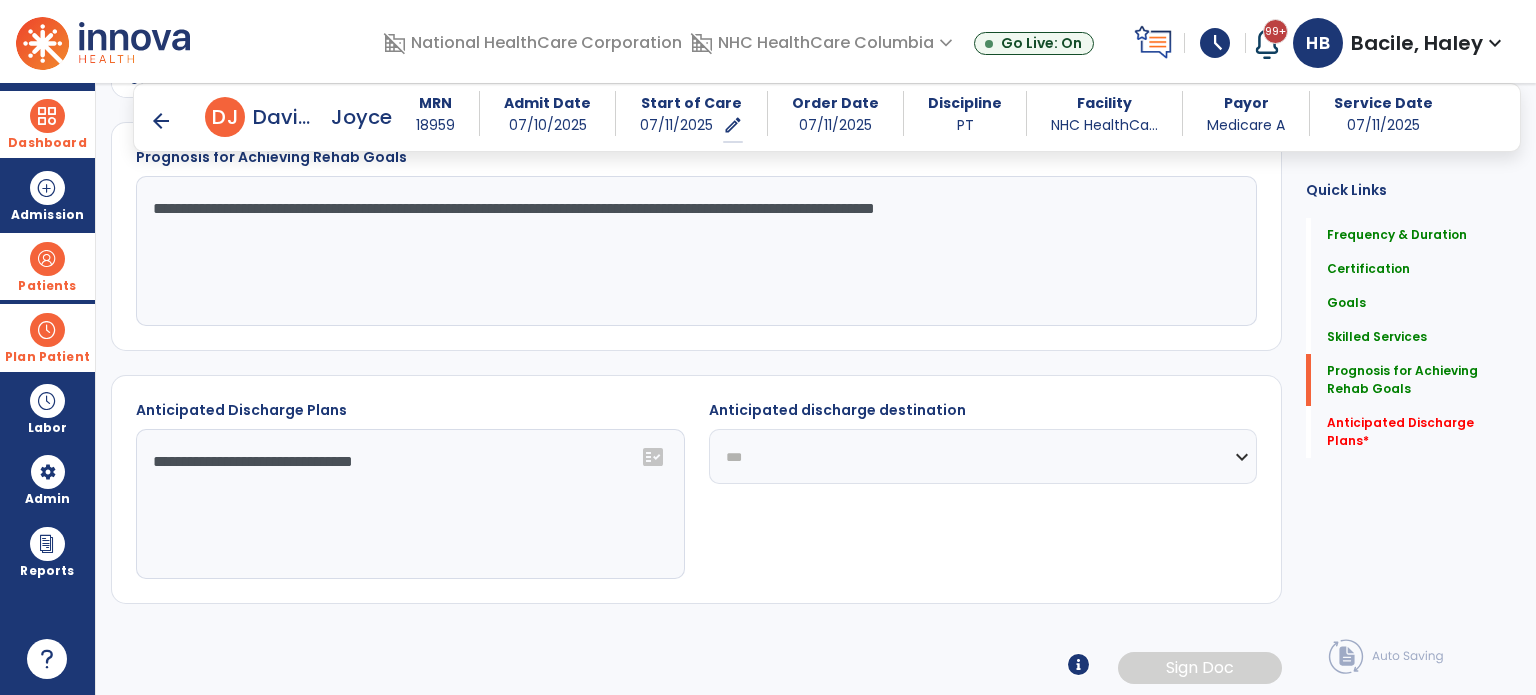 click on "**********" 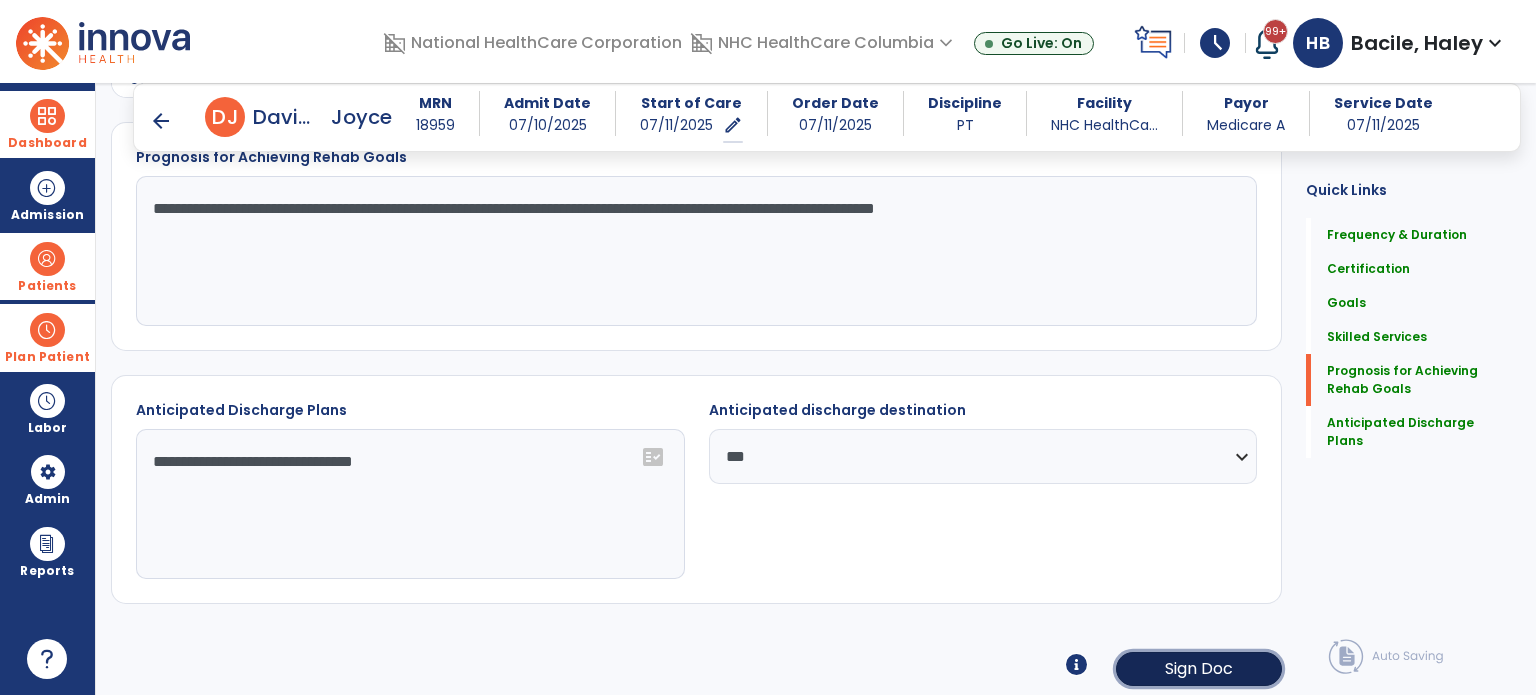 click on "Sign Doc" 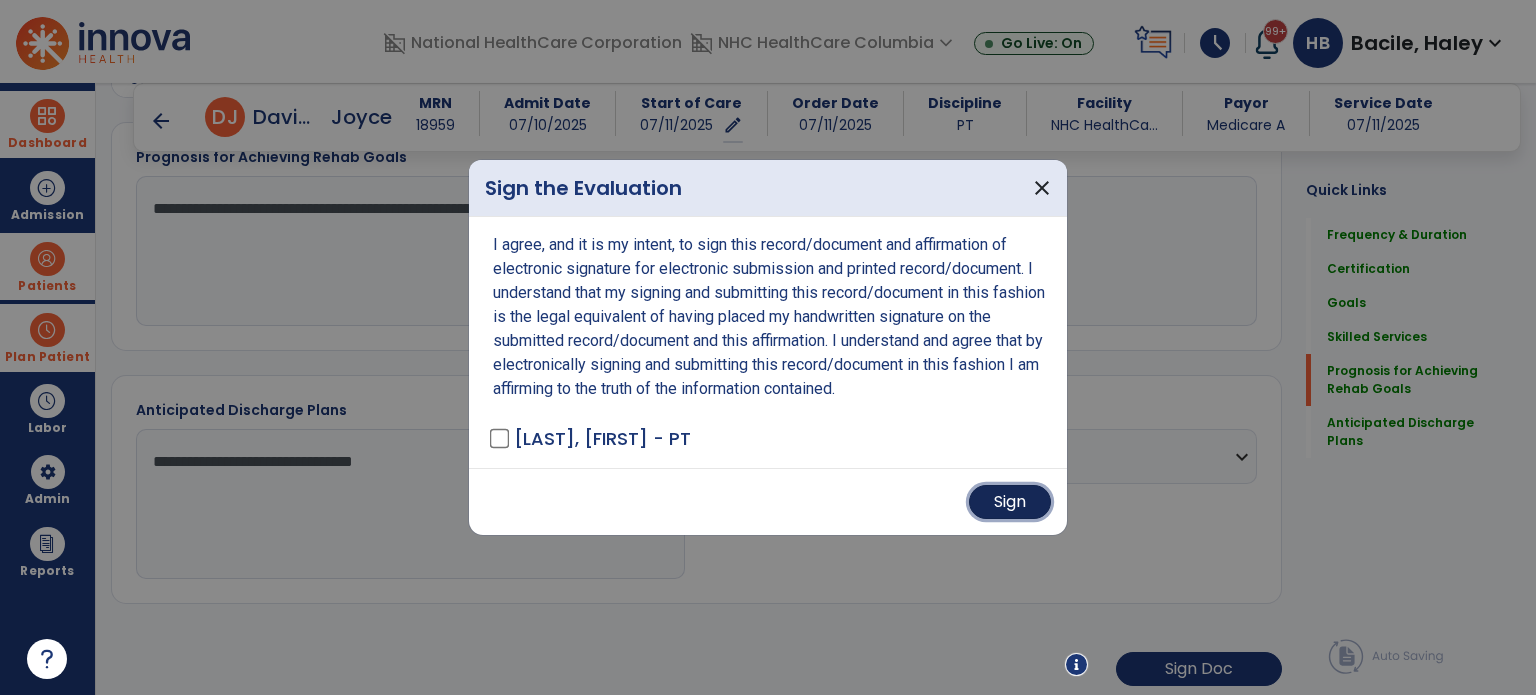 click on "Sign" at bounding box center (1010, 502) 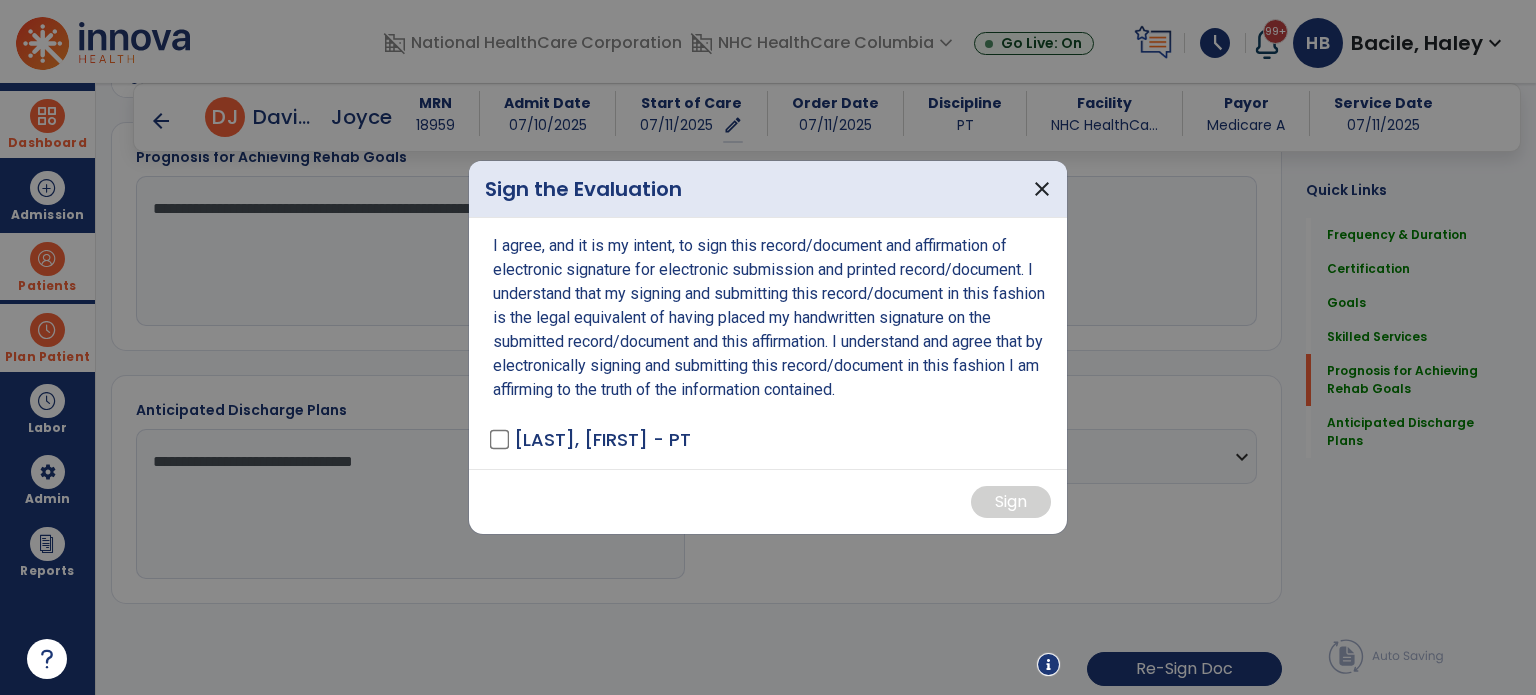 scroll, scrollTop: 0, scrollLeft: 0, axis: both 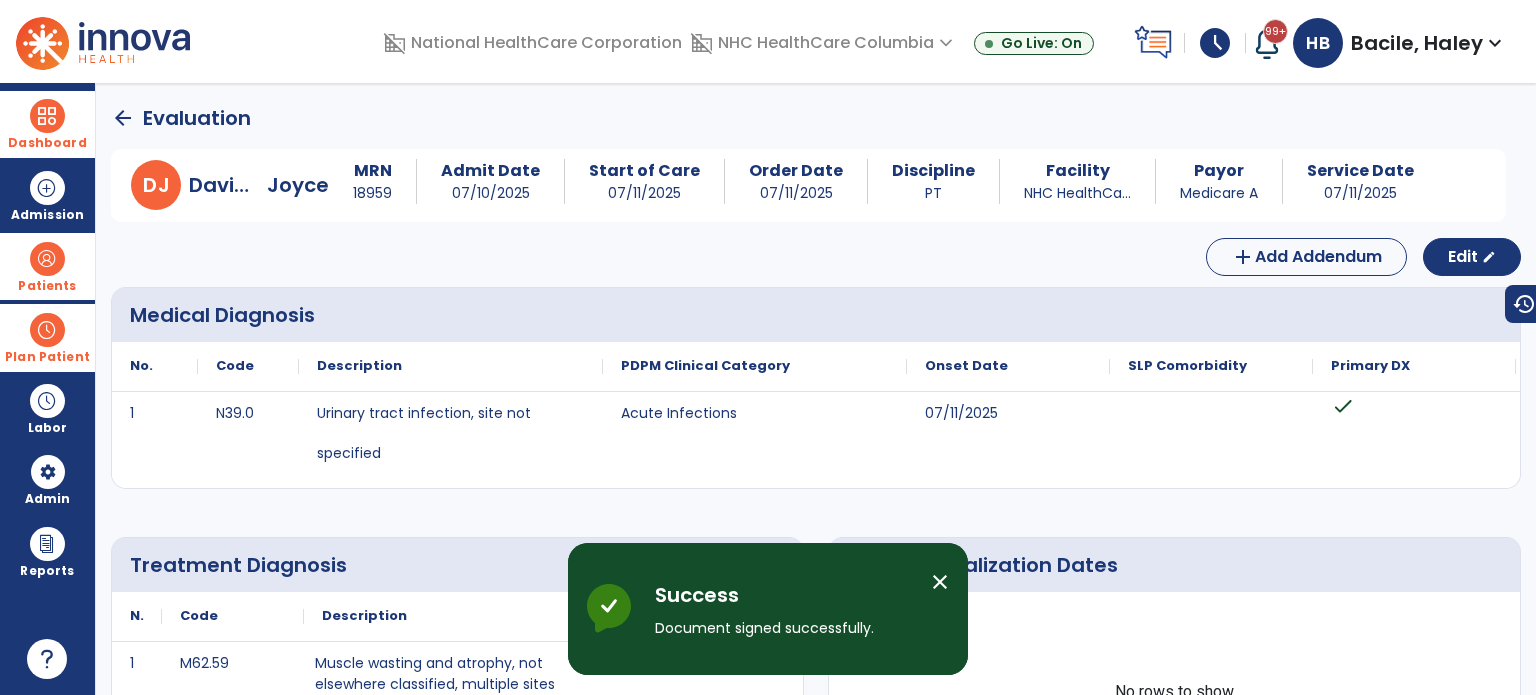click on "Plan Patient" at bounding box center [47, 266] 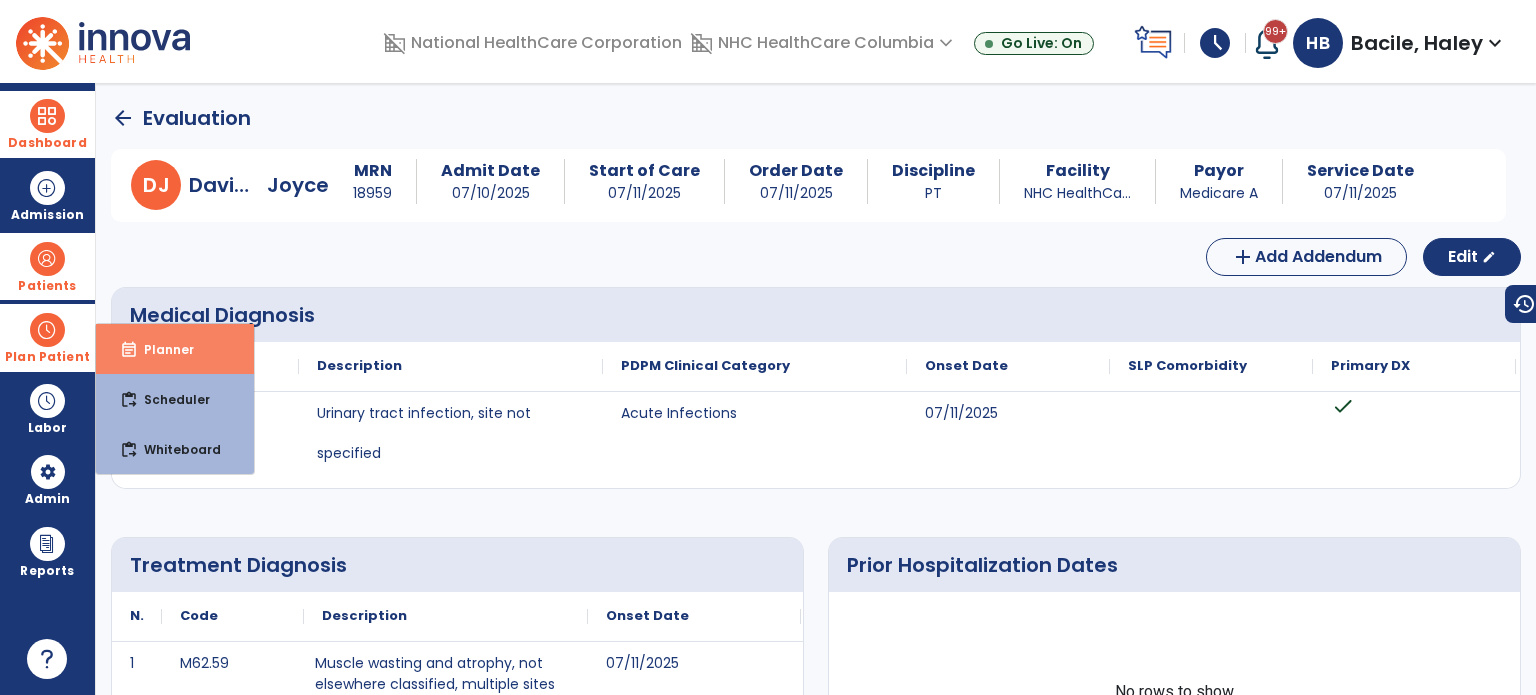 click on "Planner" at bounding box center (161, 349) 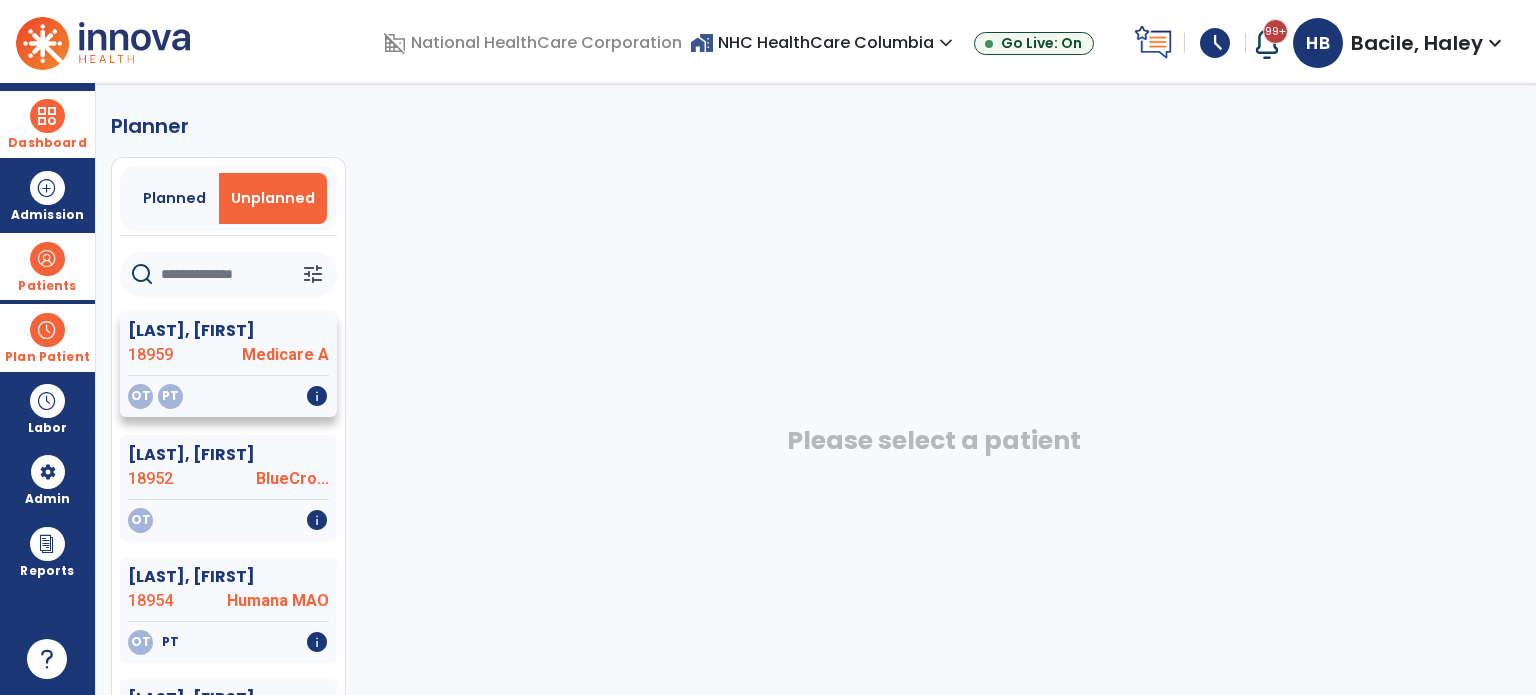 click on "Medicare A" 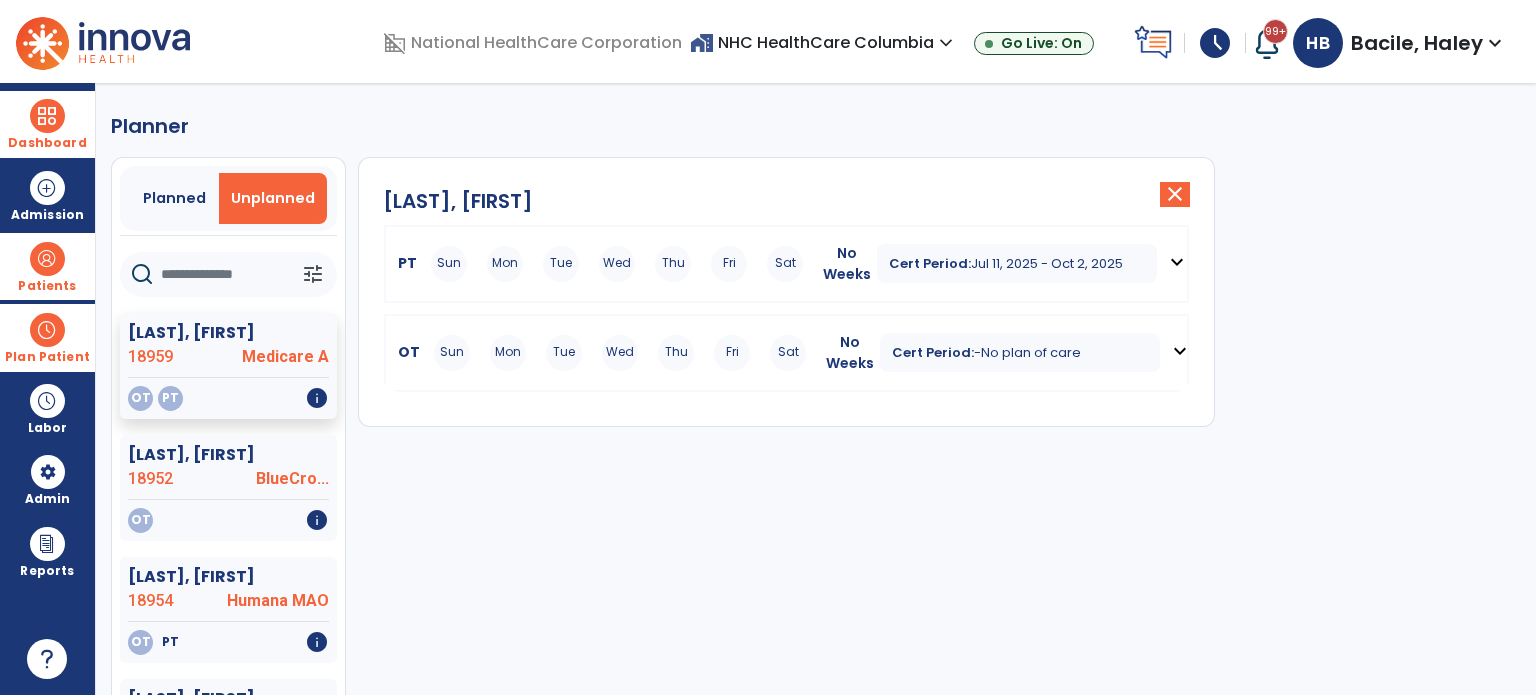 click on "Sun Mon Tue Wed Thu Fri Sat" at bounding box center (617, 264) 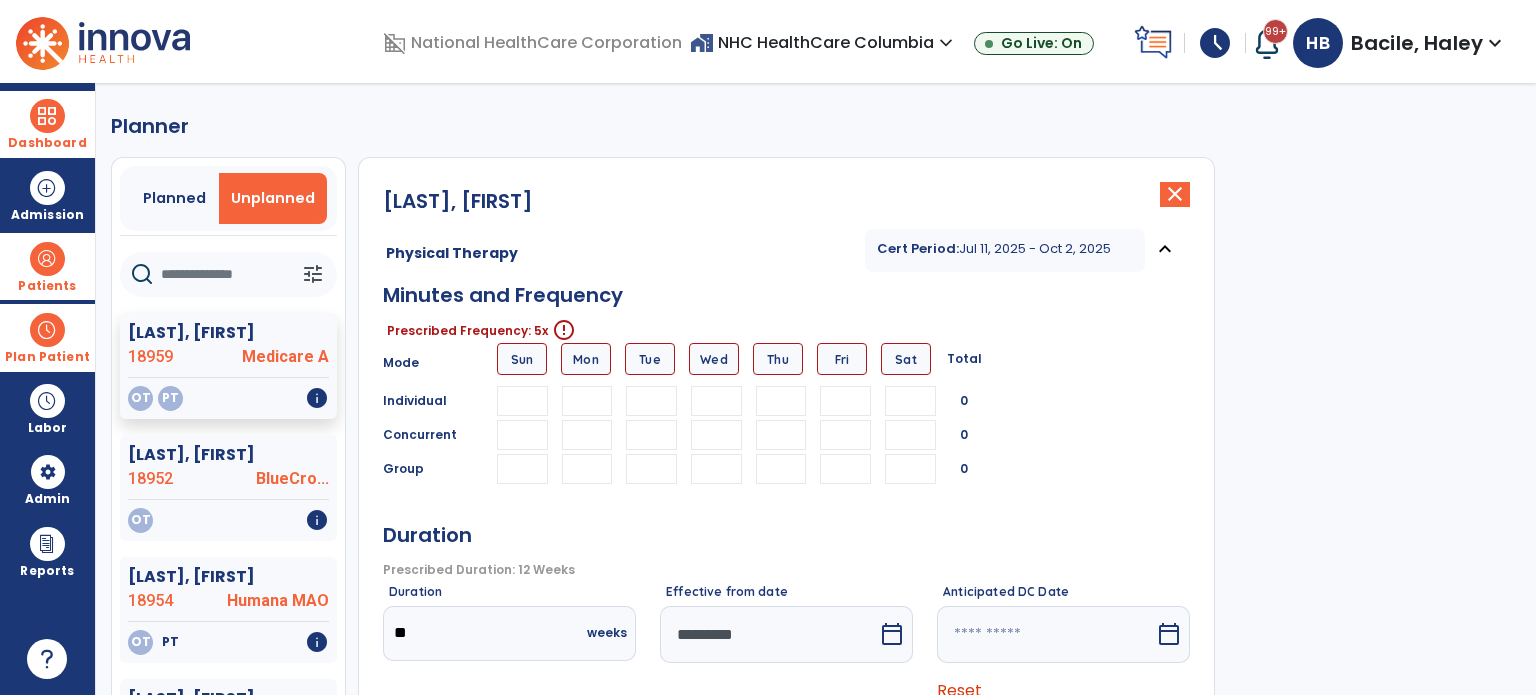click at bounding box center (587, 401) 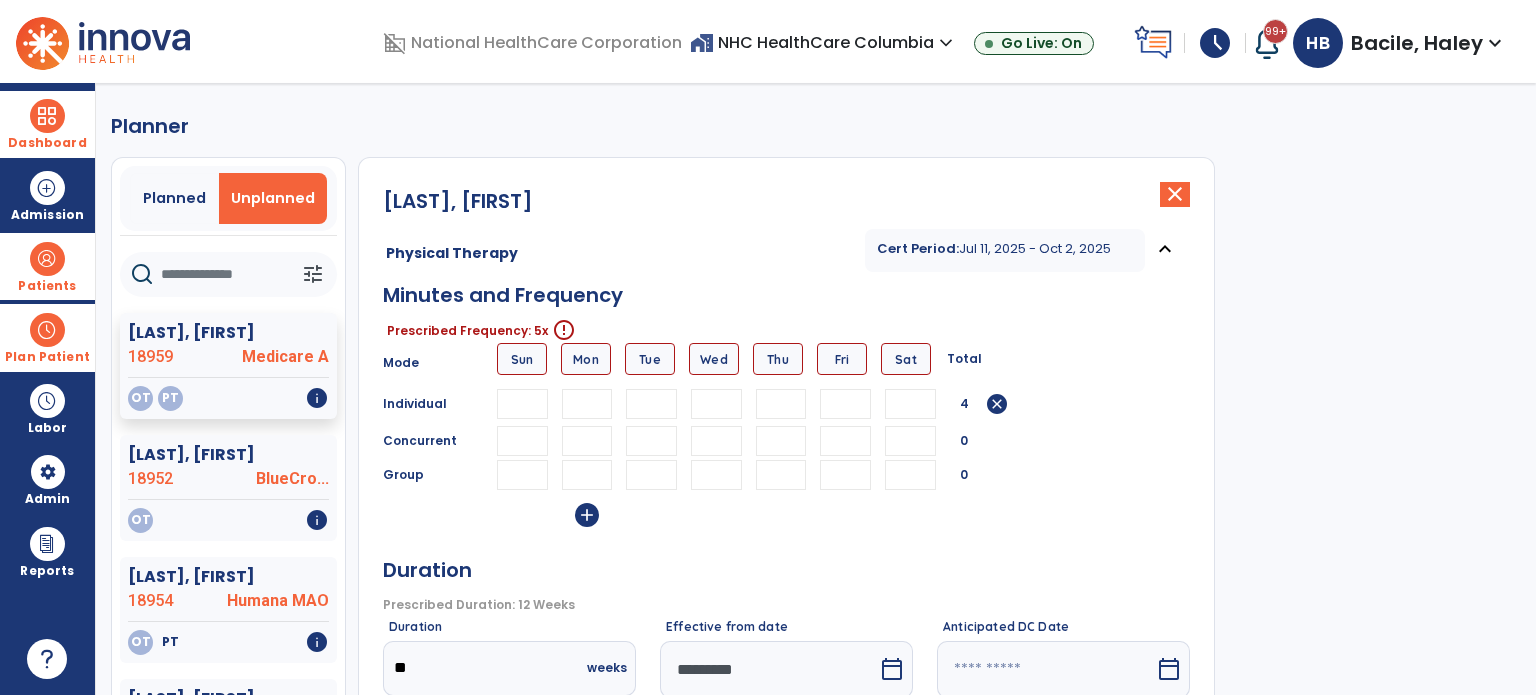 type on "**" 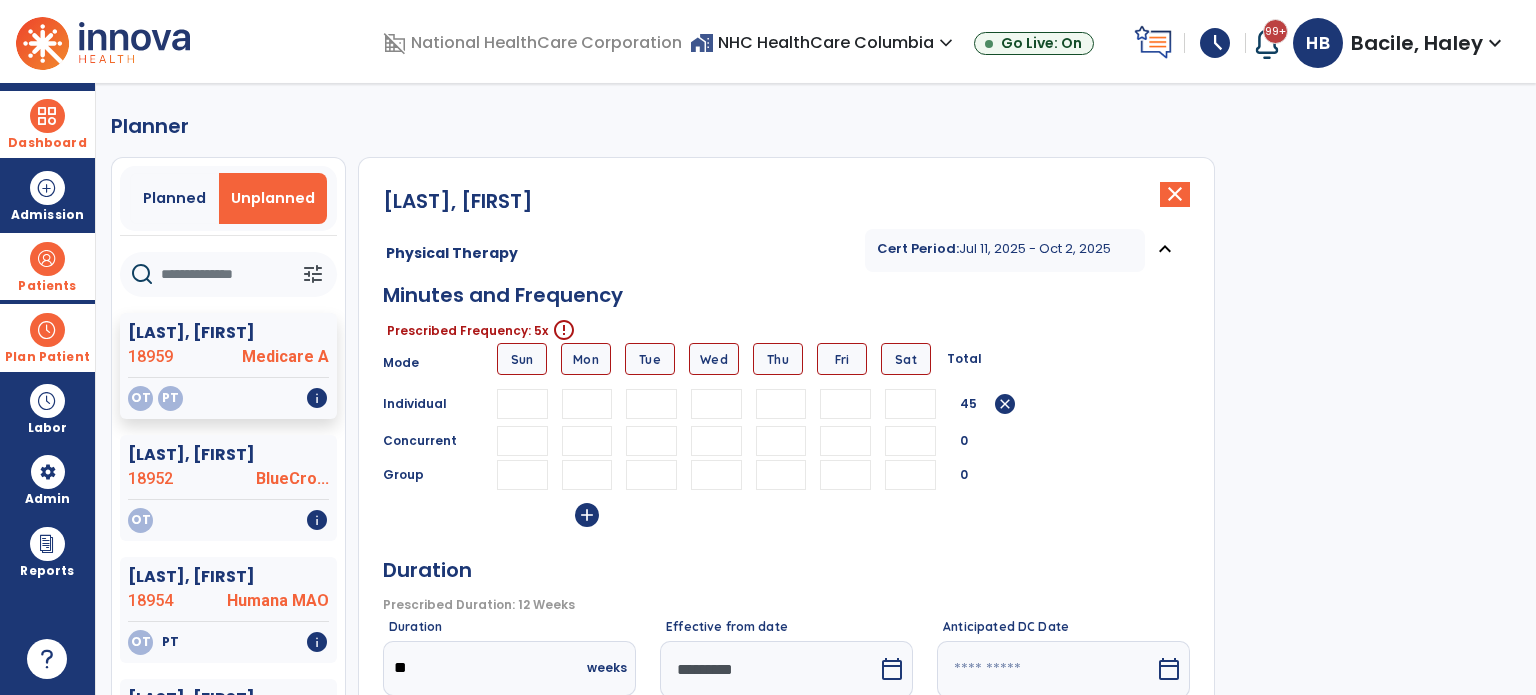 type on "**" 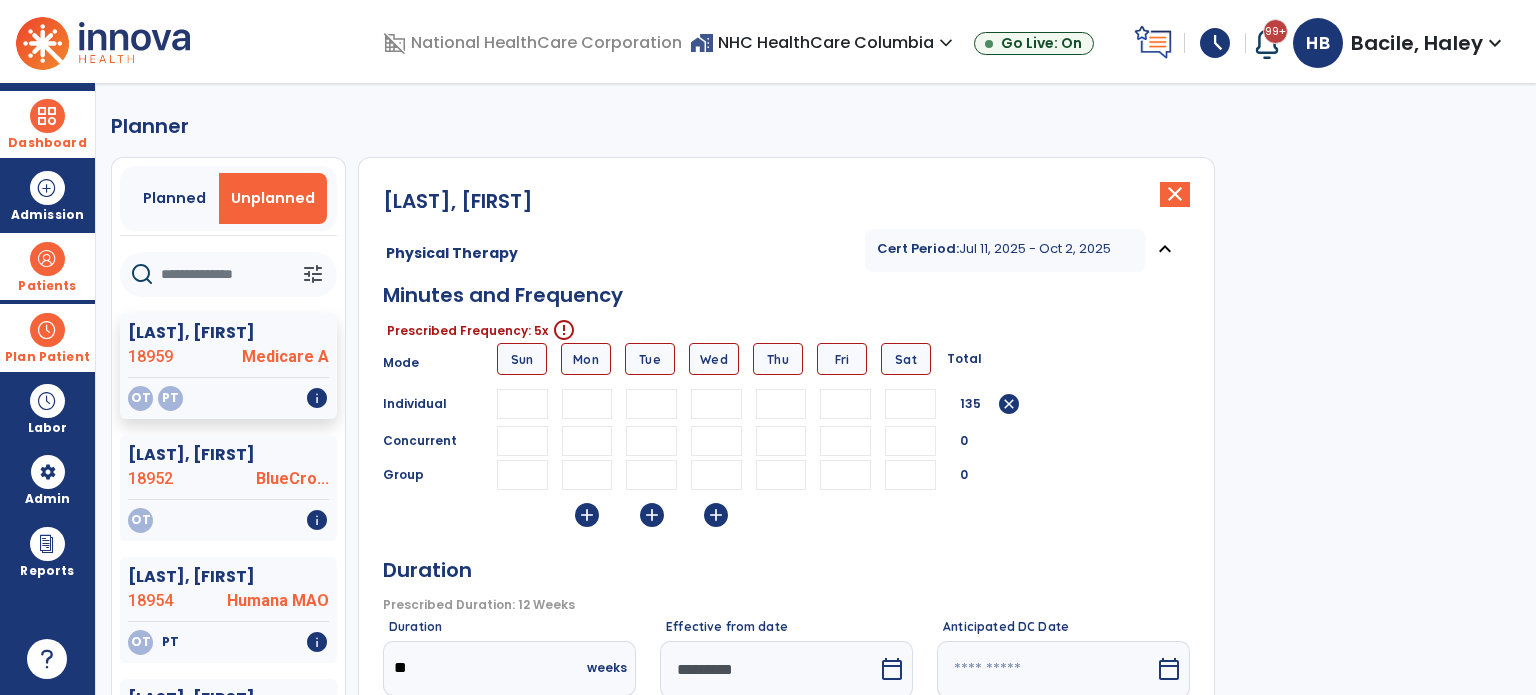 type on "**" 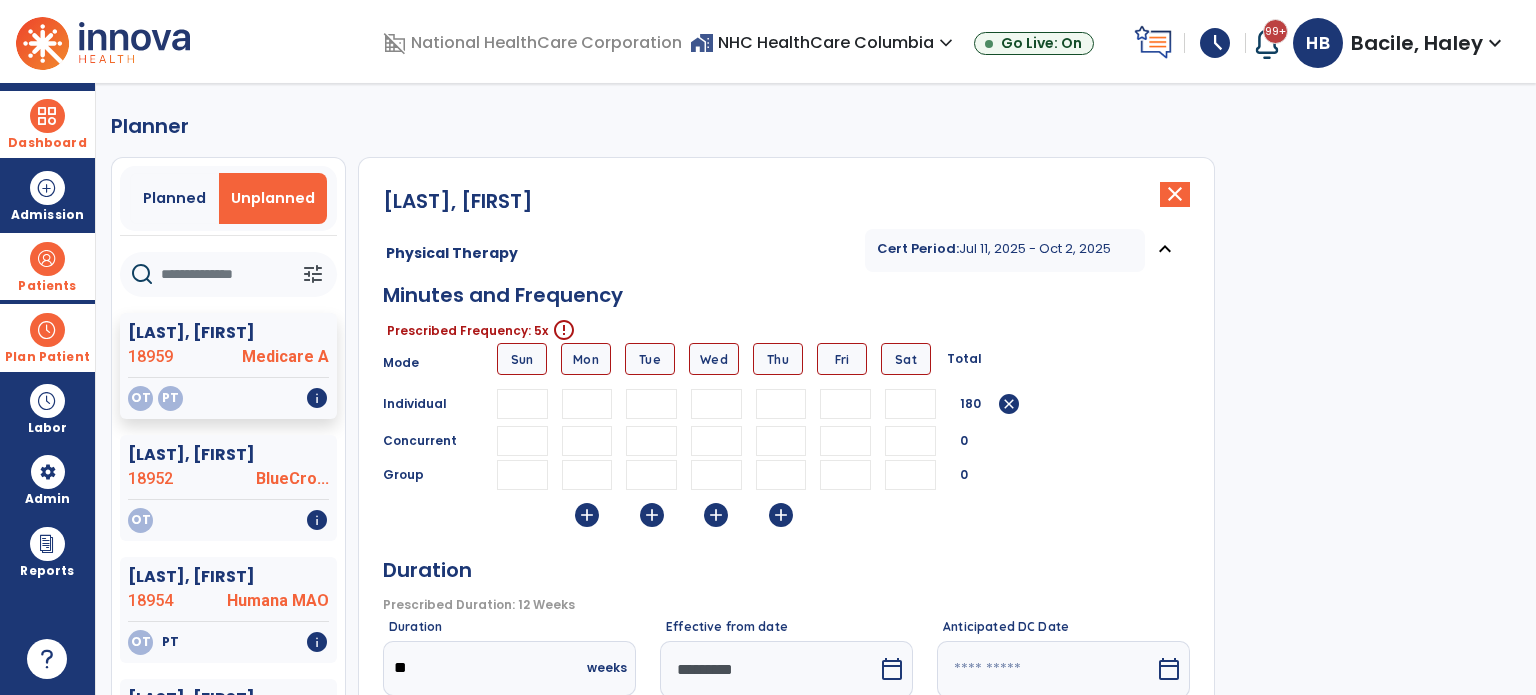 type on "**" 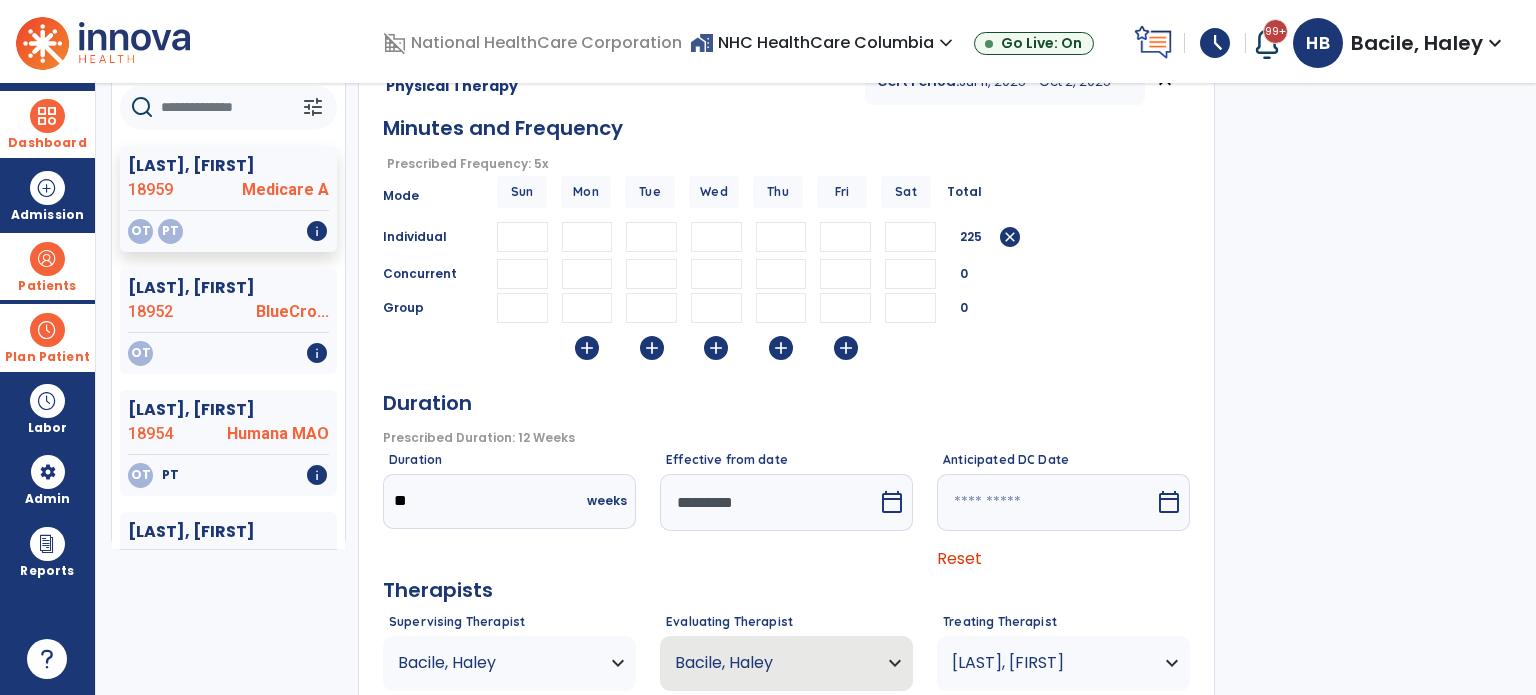scroll, scrollTop: 300, scrollLeft: 0, axis: vertical 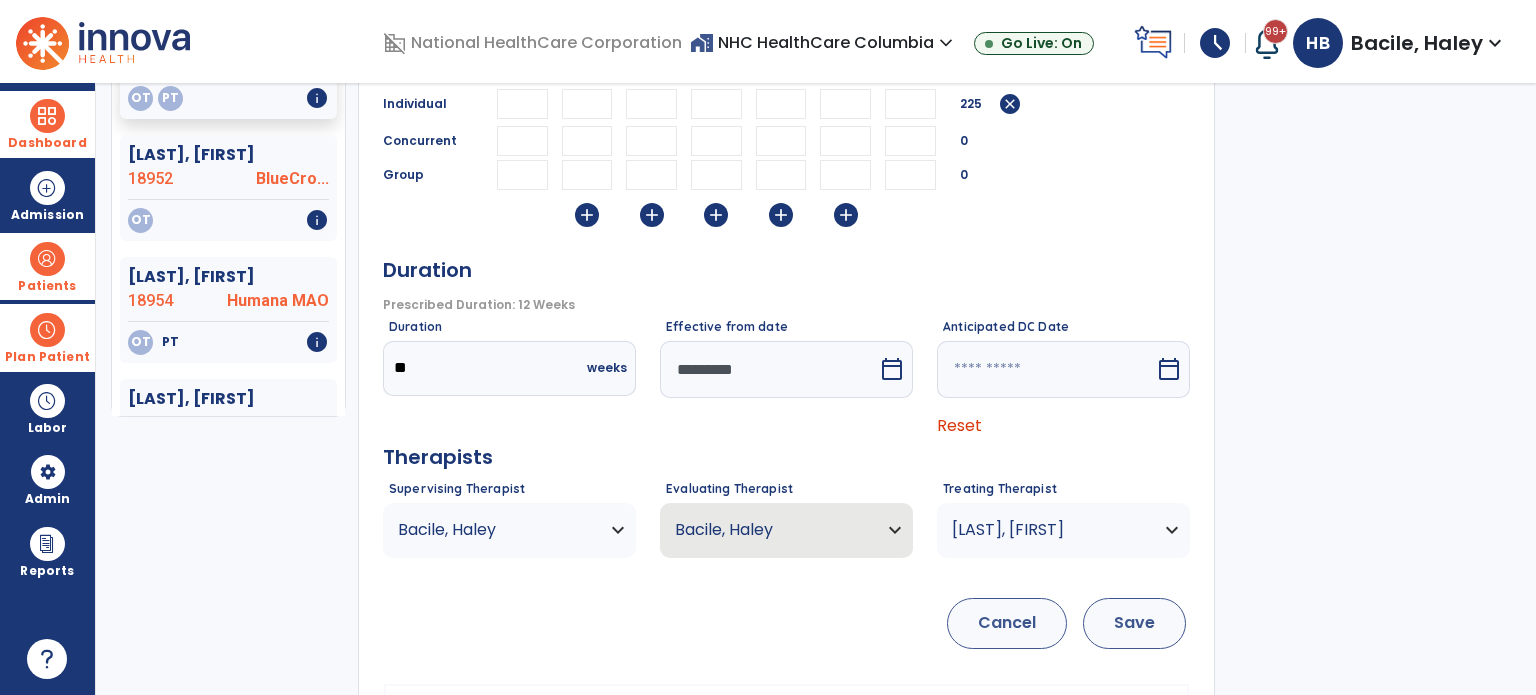 type on "**" 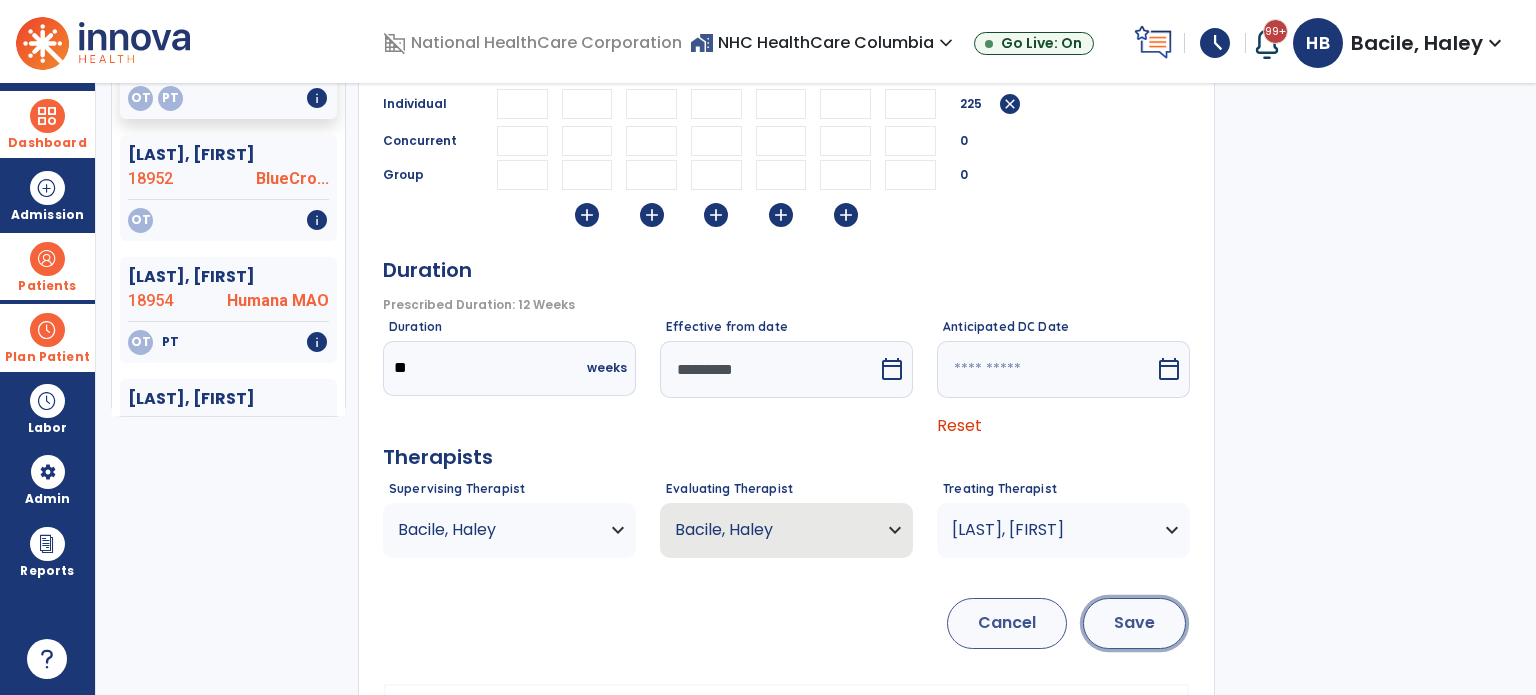 click on "Save" at bounding box center (1134, 623) 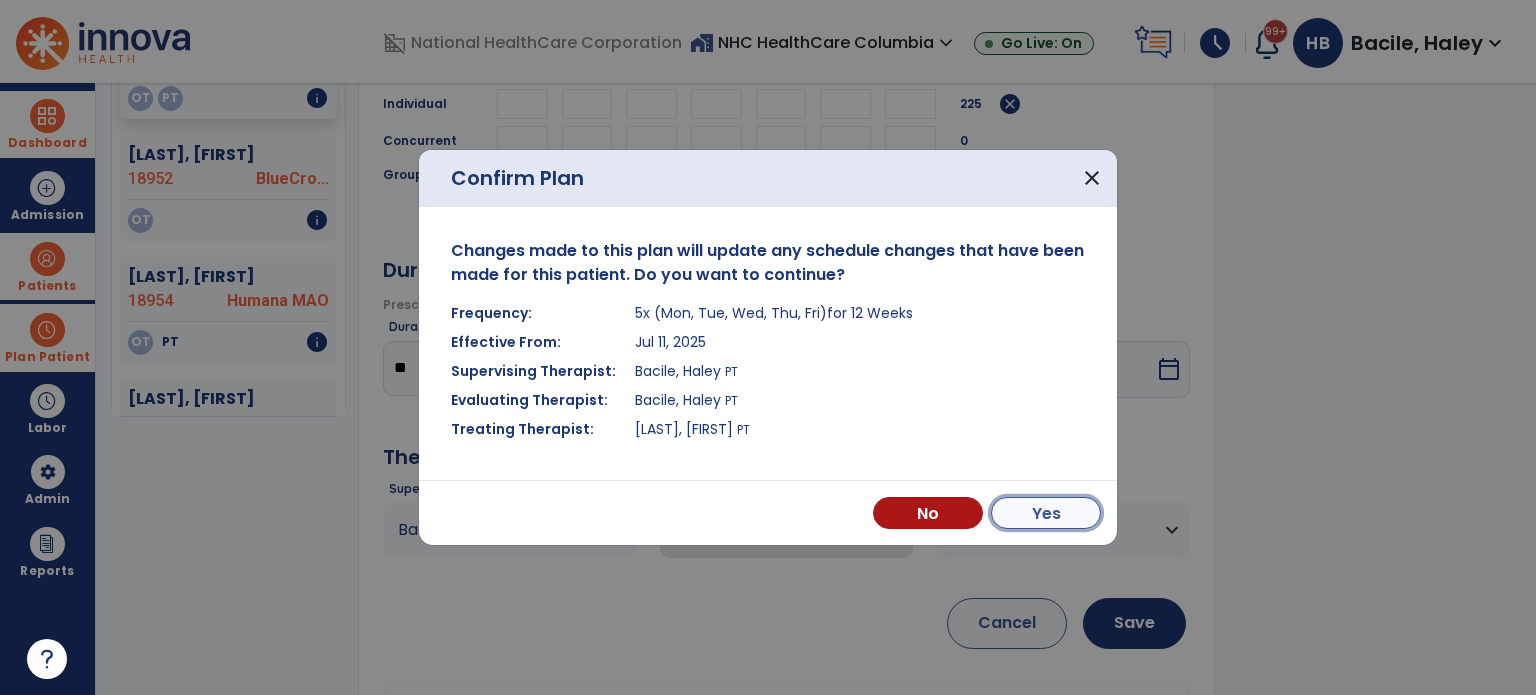 click on "Yes" at bounding box center [1046, 513] 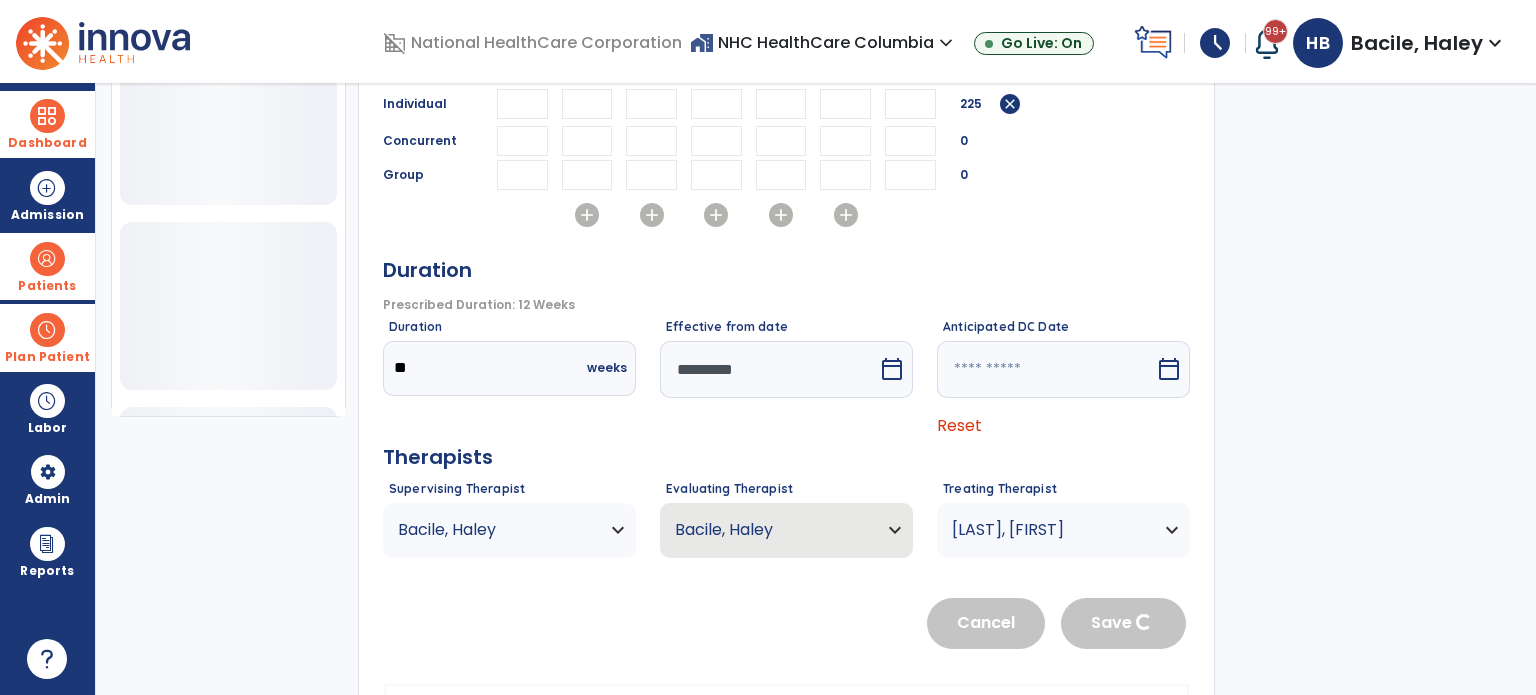 type 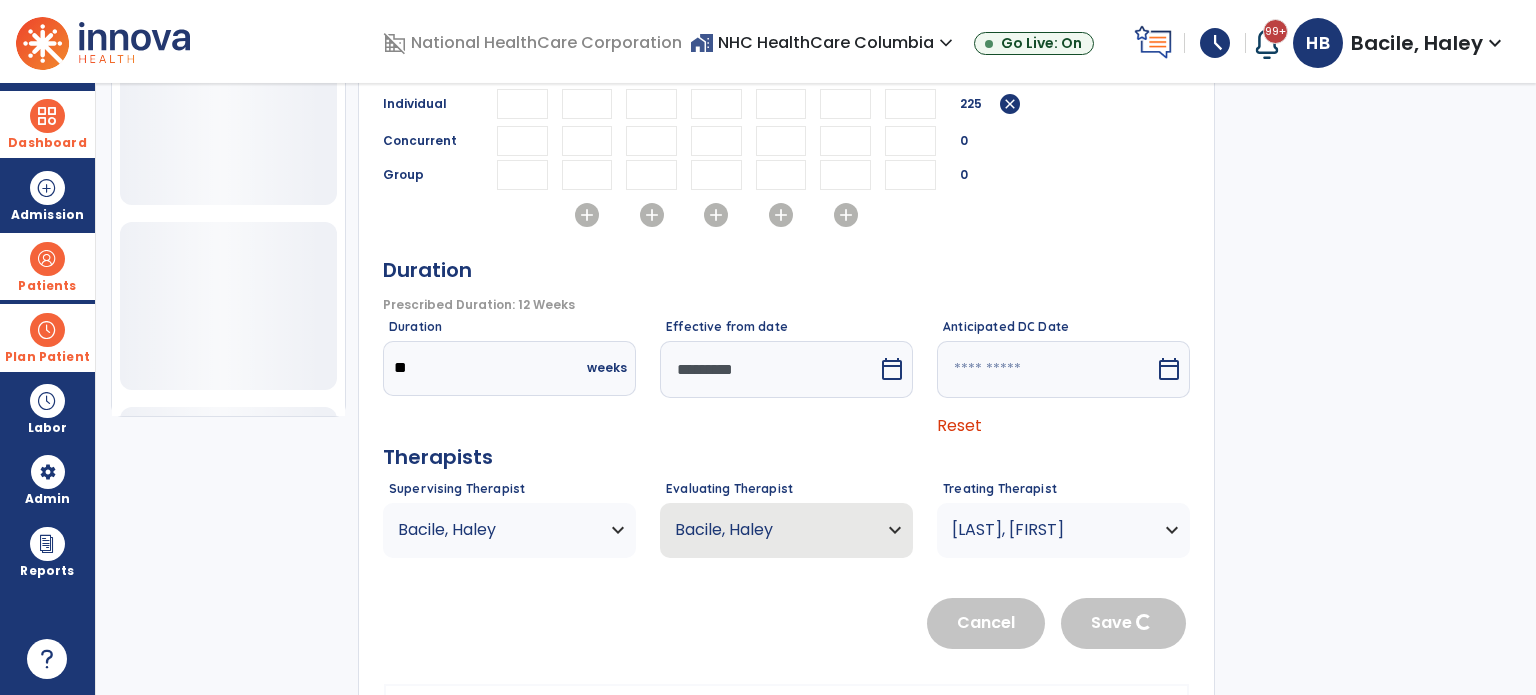 type 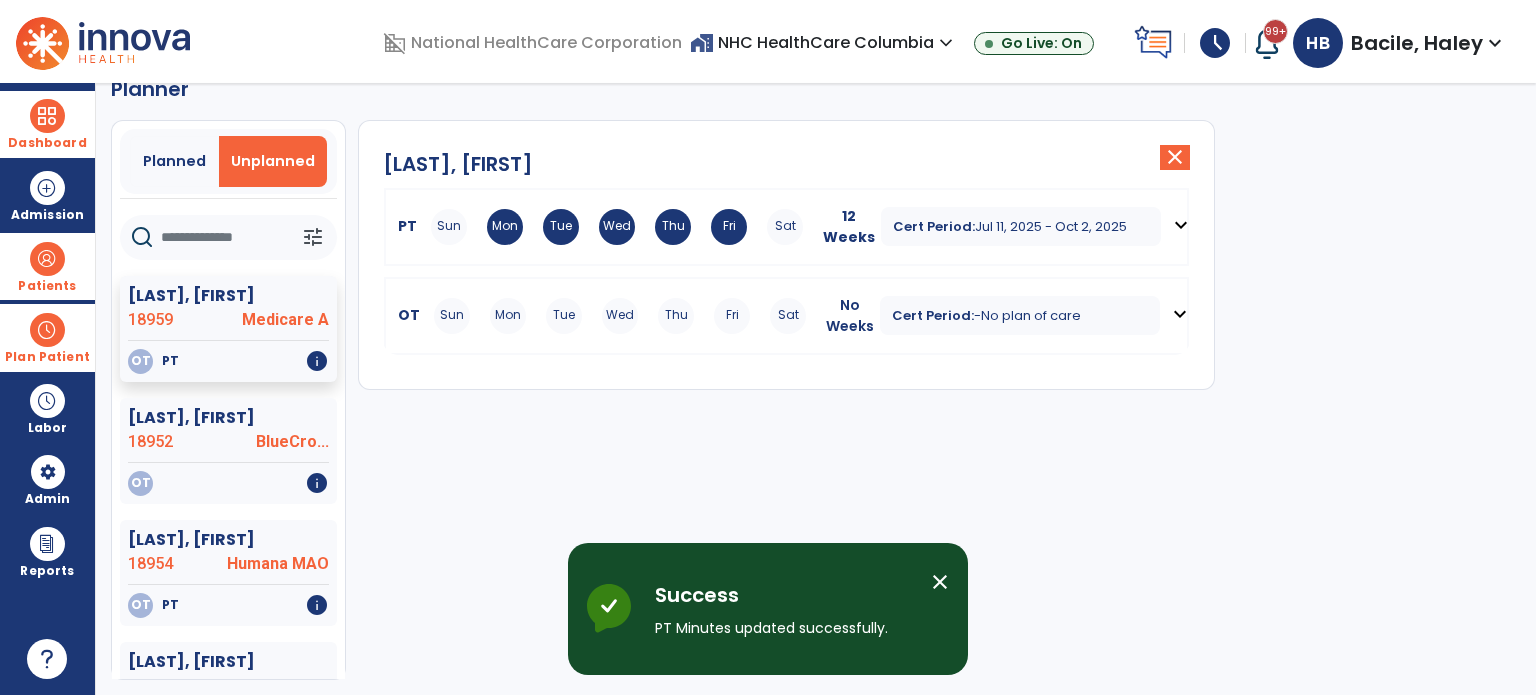 scroll, scrollTop: 36, scrollLeft: 0, axis: vertical 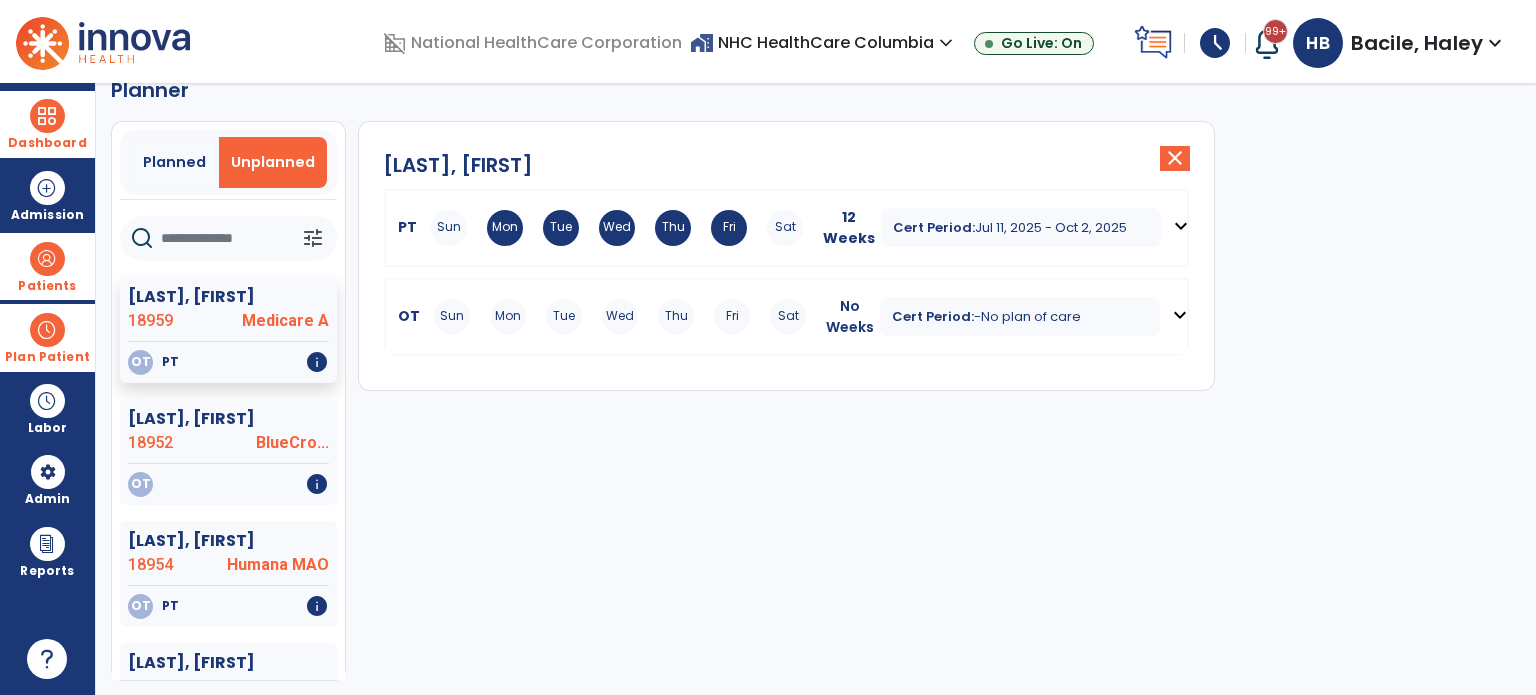 click on "Dashboard" at bounding box center (47, 124) 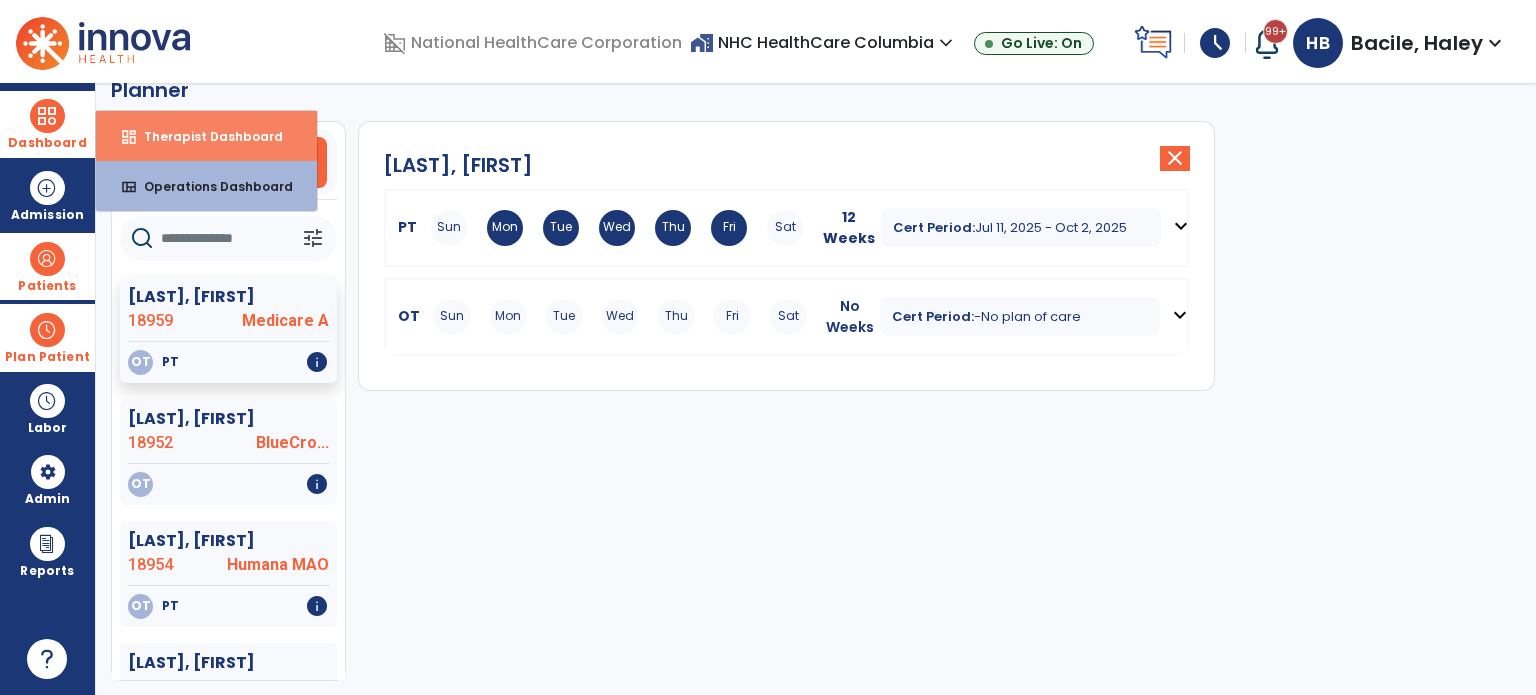 click on "dashboard  Therapist Dashboard" at bounding box center (206, 136) 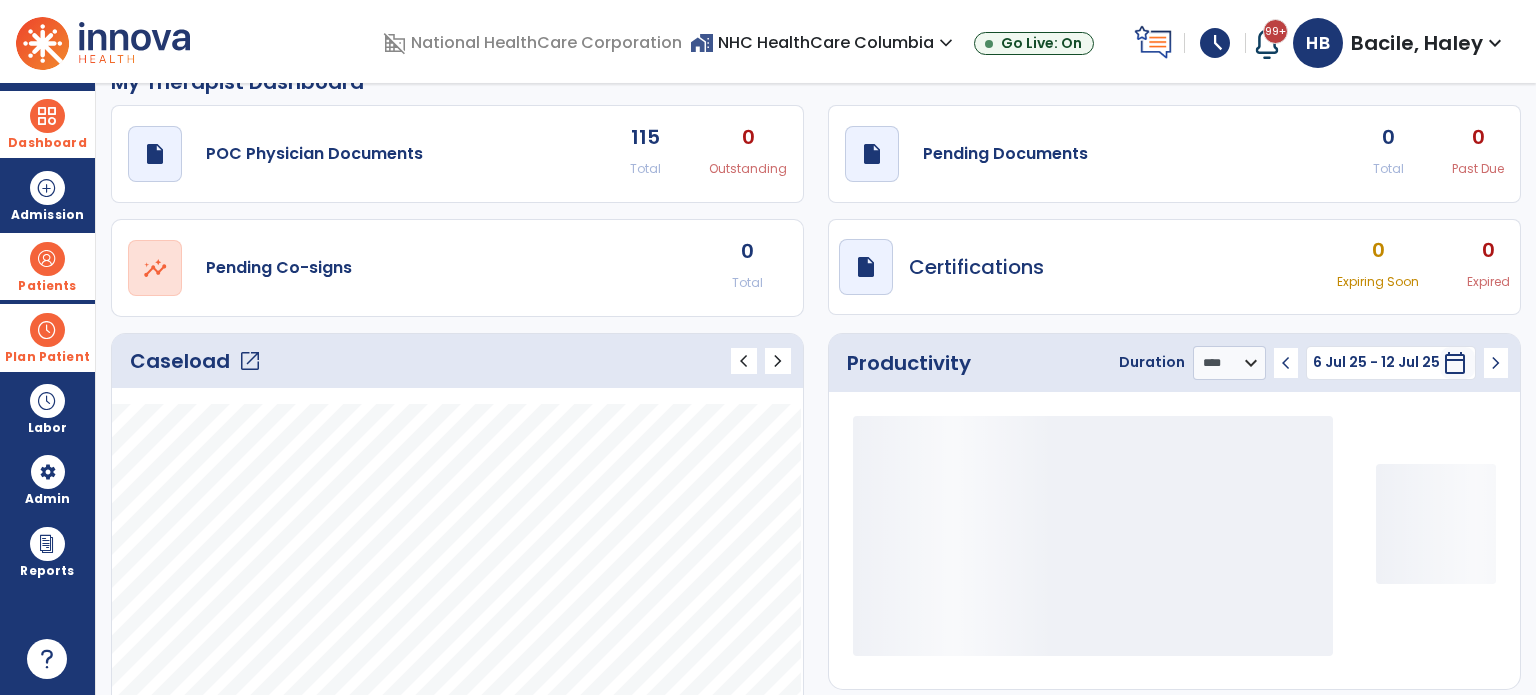 click on "Caseload   open_in_new" 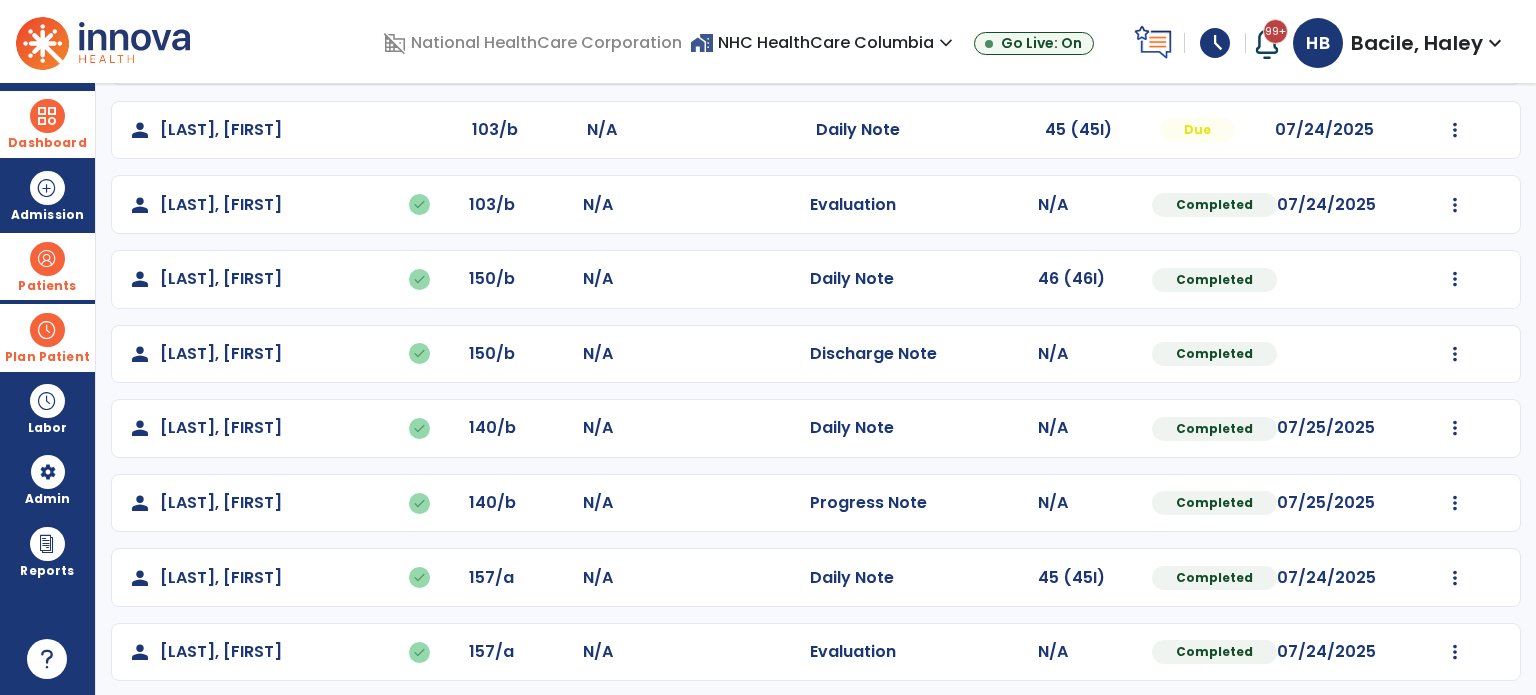 scroll, scrollTop: 500, scrollLeft: 0, axis: vertical 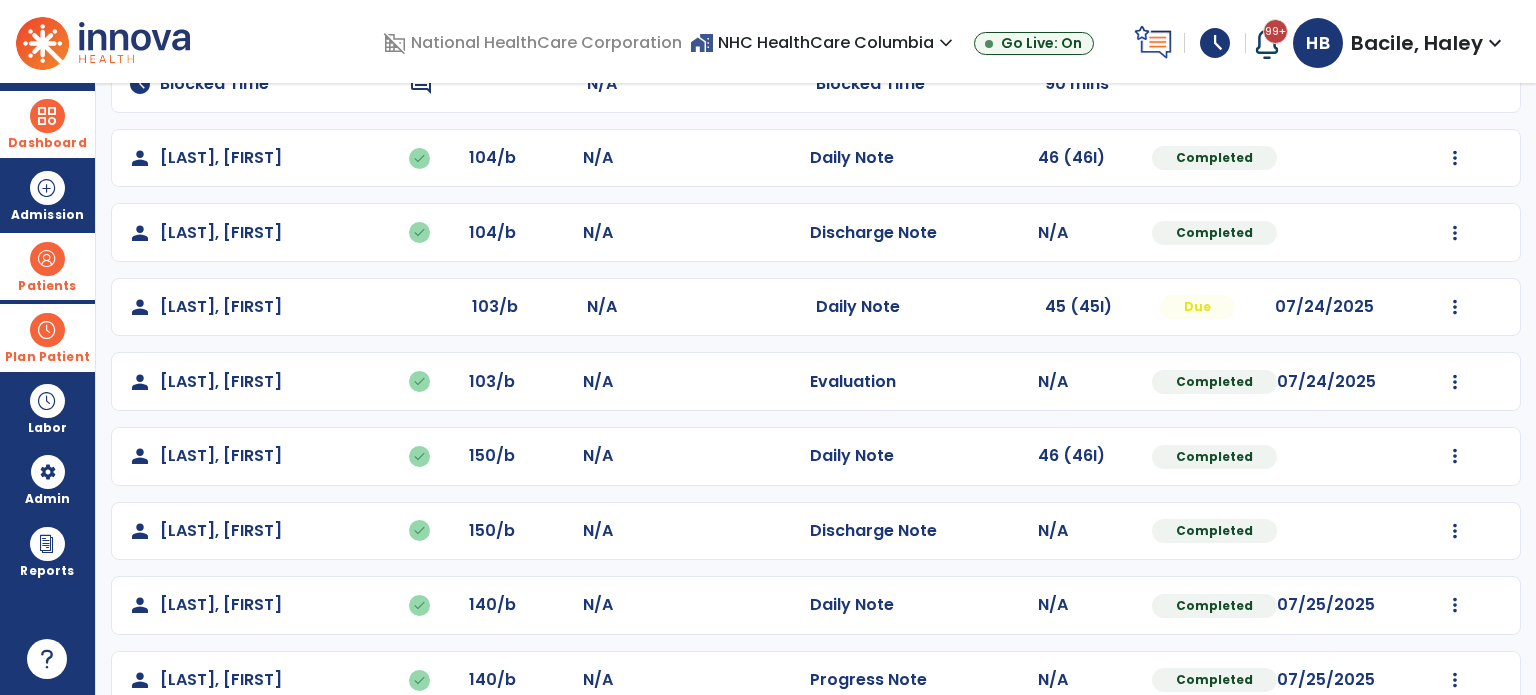 click on "Mark Visit As Complete   Reset Note   Open Document   G + C Mins" 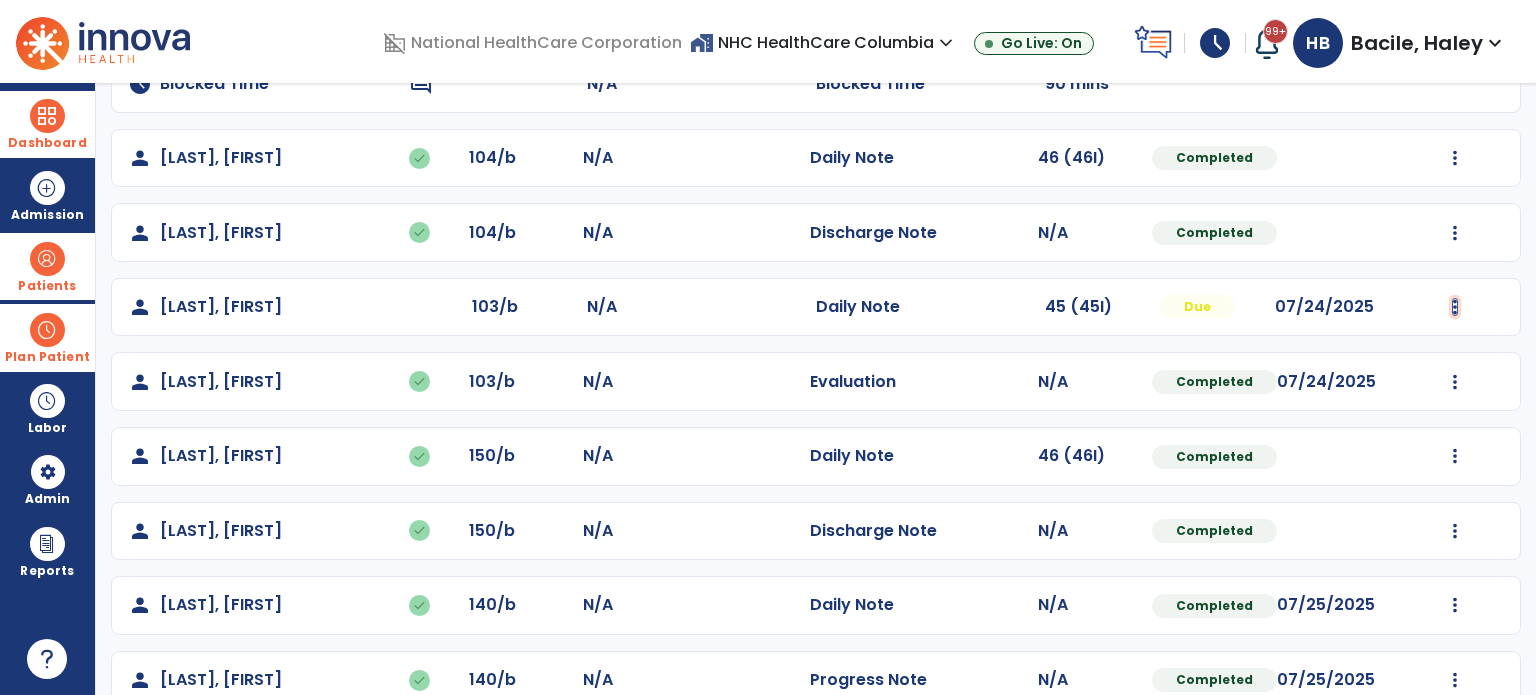 click at bounding box center [1455, 158] 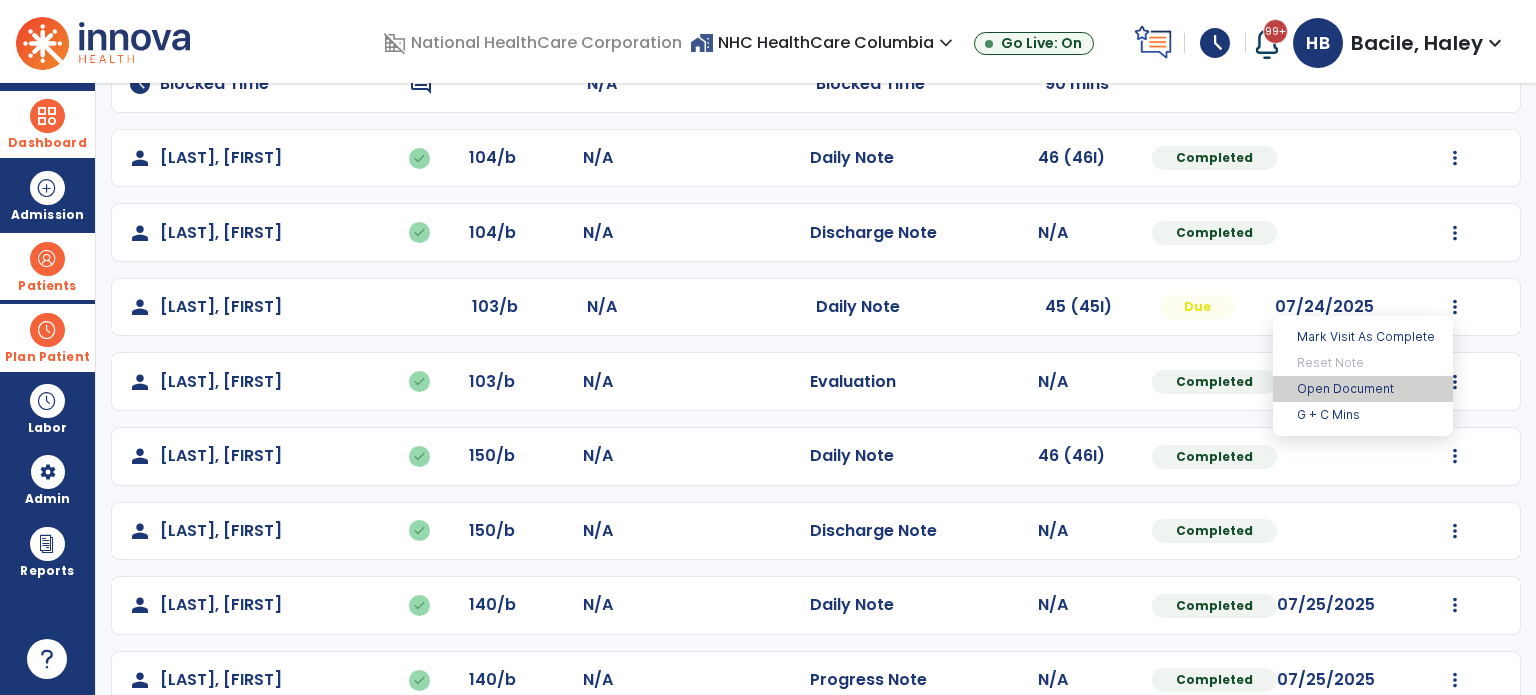 click on "Open Document" at bounding box center [1363, 389] 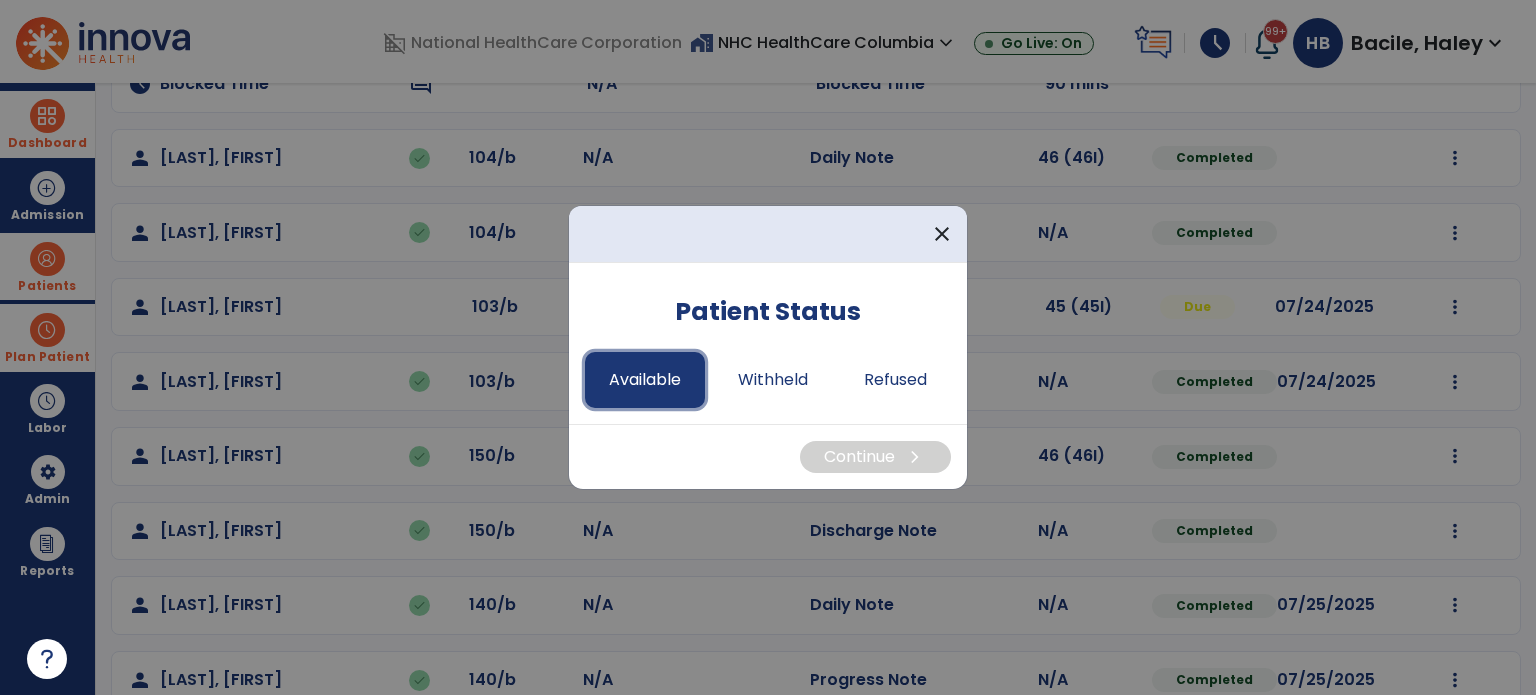 click on "Available" at bounding box center (645, 380) 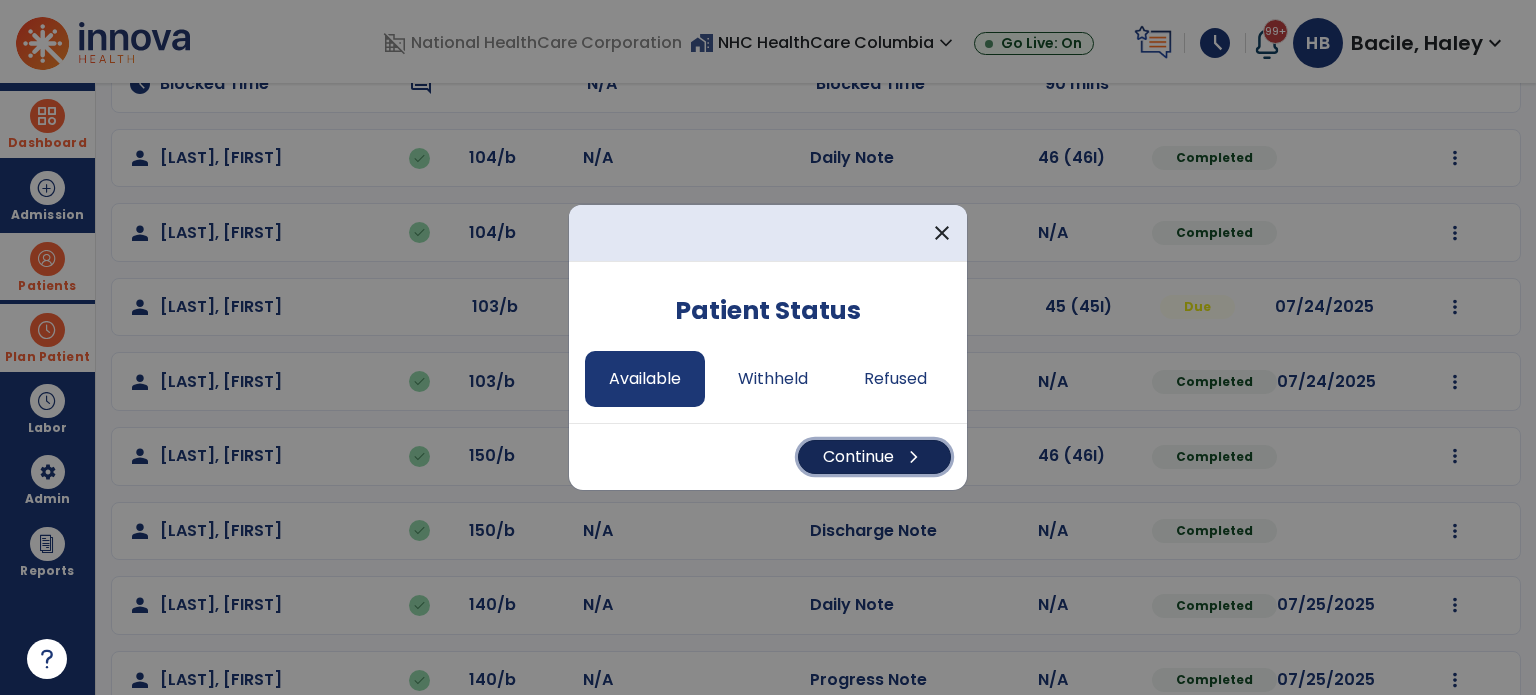 click on "Continue   chevron_right" at bounding box center [874, 457] 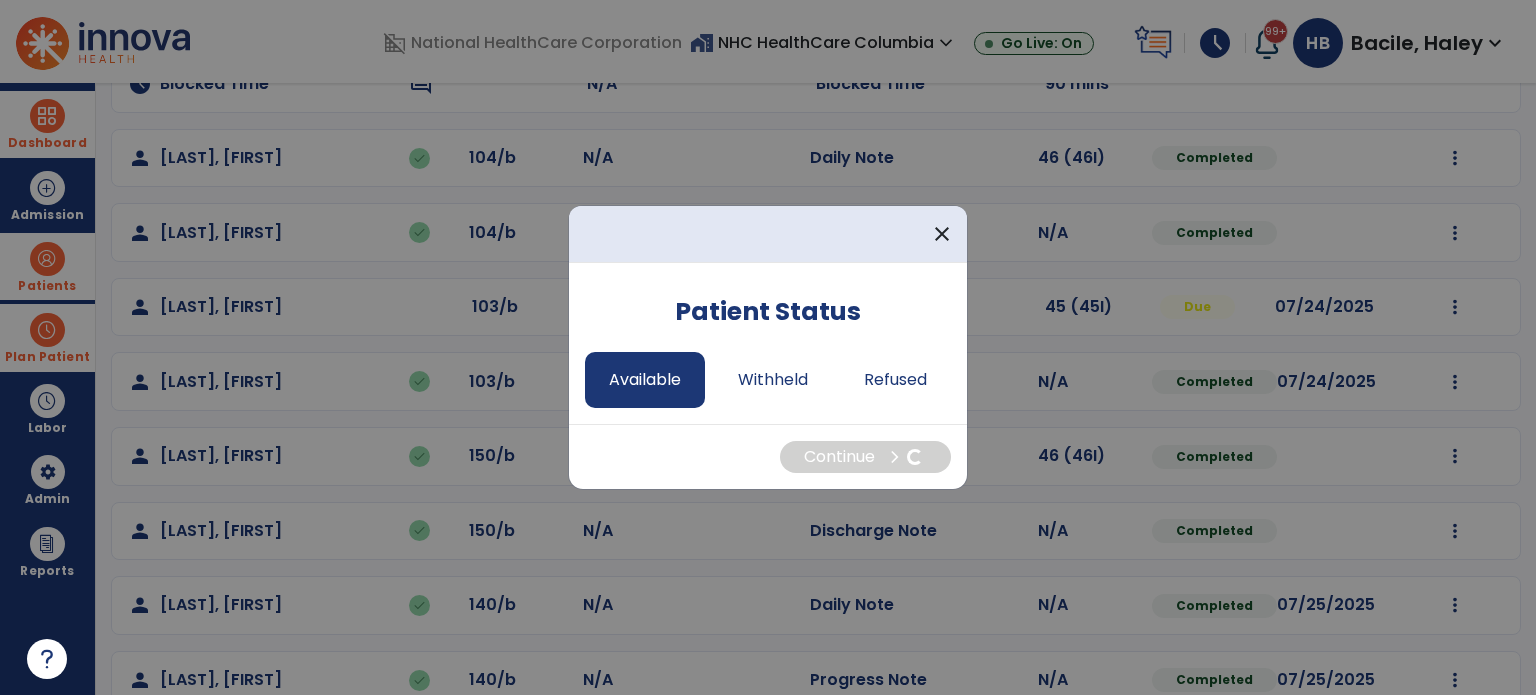select on "*" 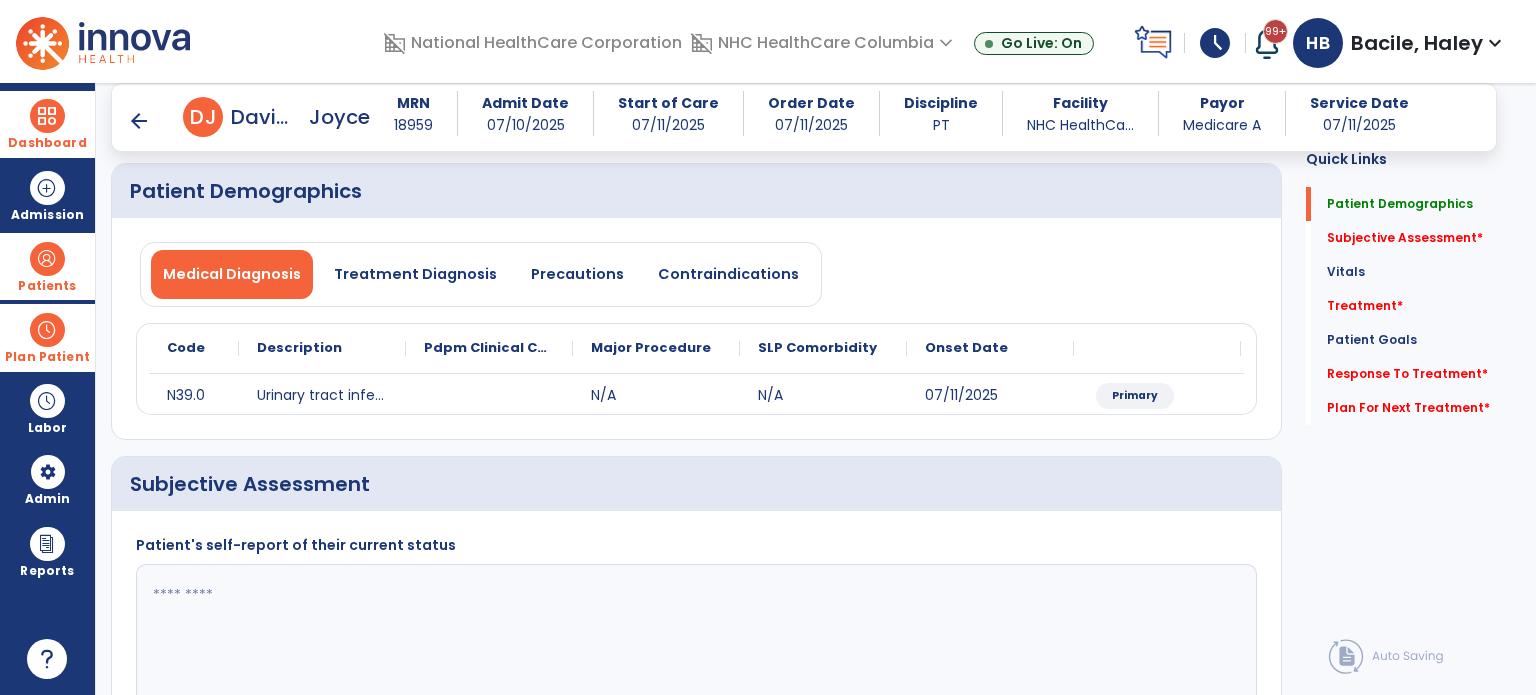 scroll, scrollTop: 200, scrollLeft: 0, axis: vertical 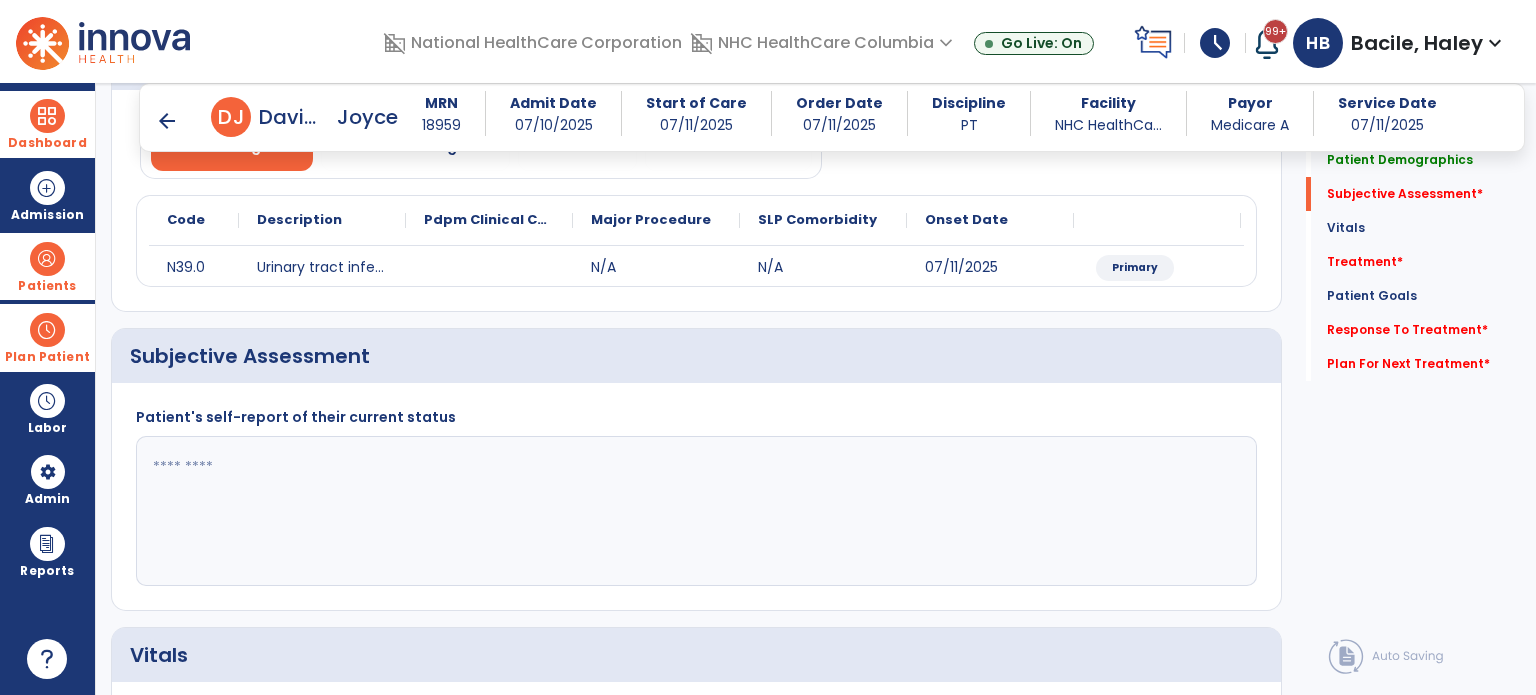 click 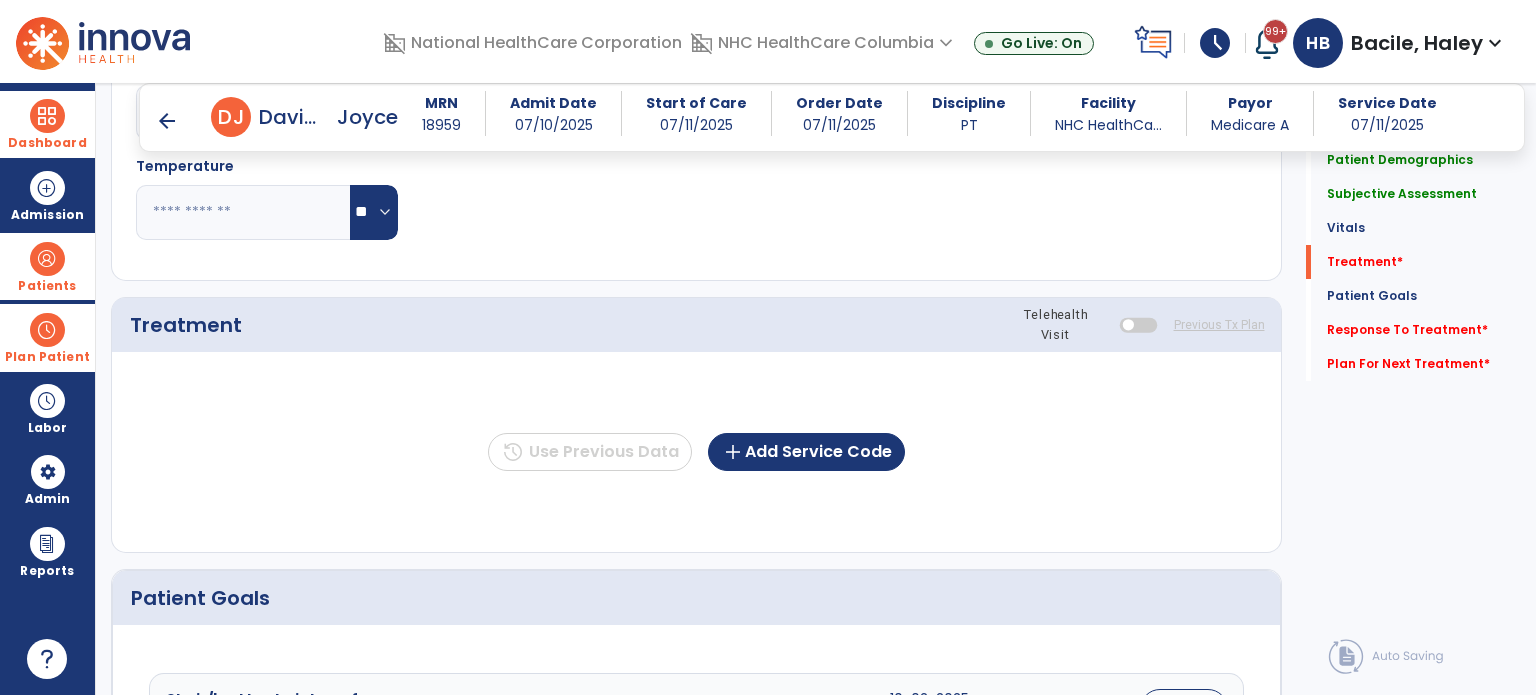 scroll, scrollTop: 972, scrollLeft: 0, axis: vertical 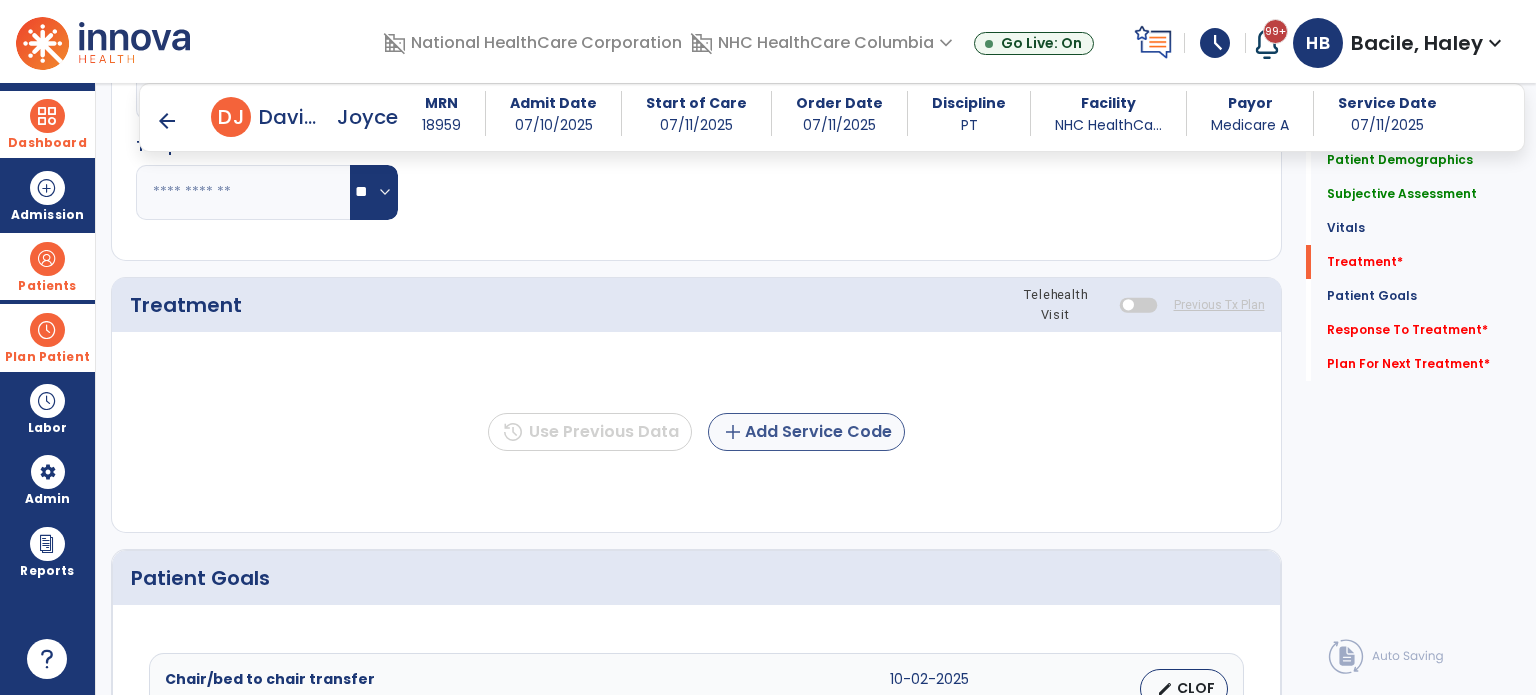 type on "**********" 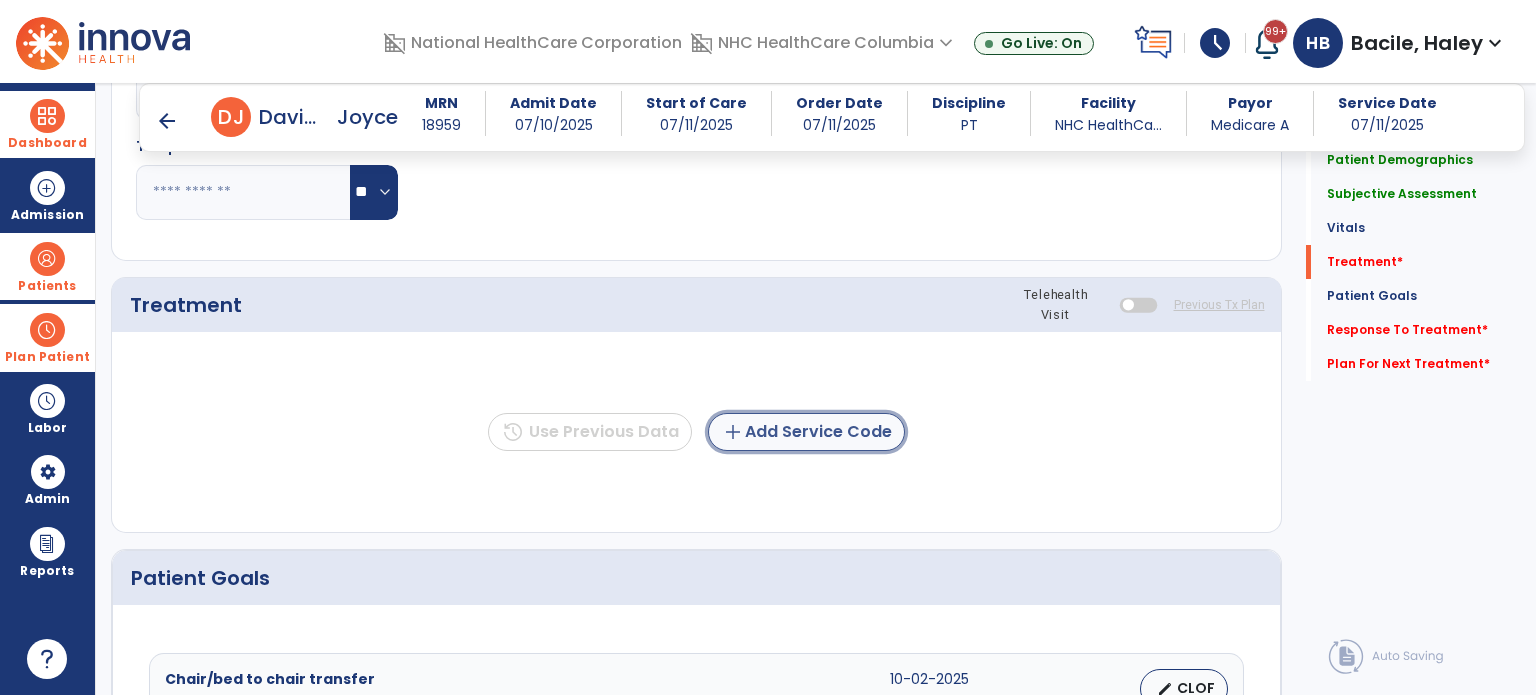 click on "add  Add Service Code" 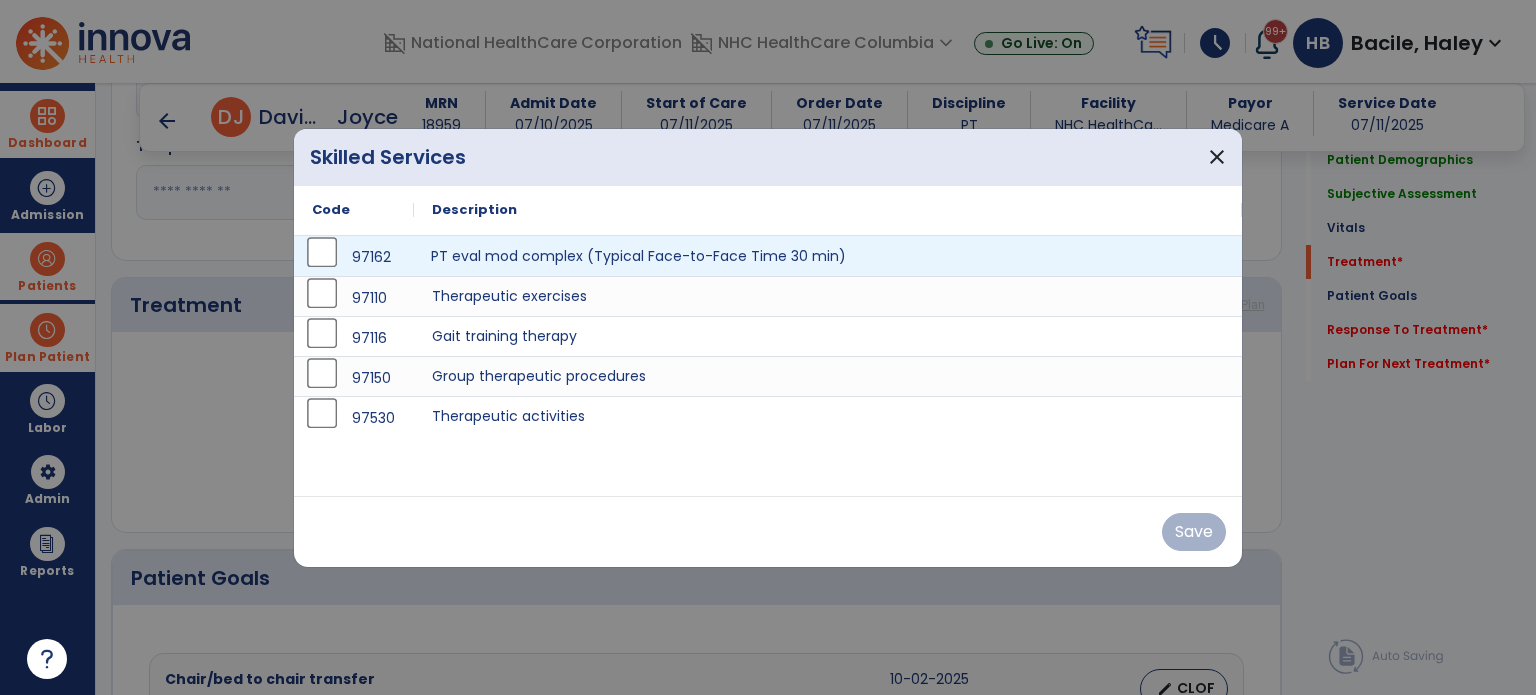 click on "PT eval mod complex (Typical Face-to-Face Time 30 min)" at bounding box center (828, 256) 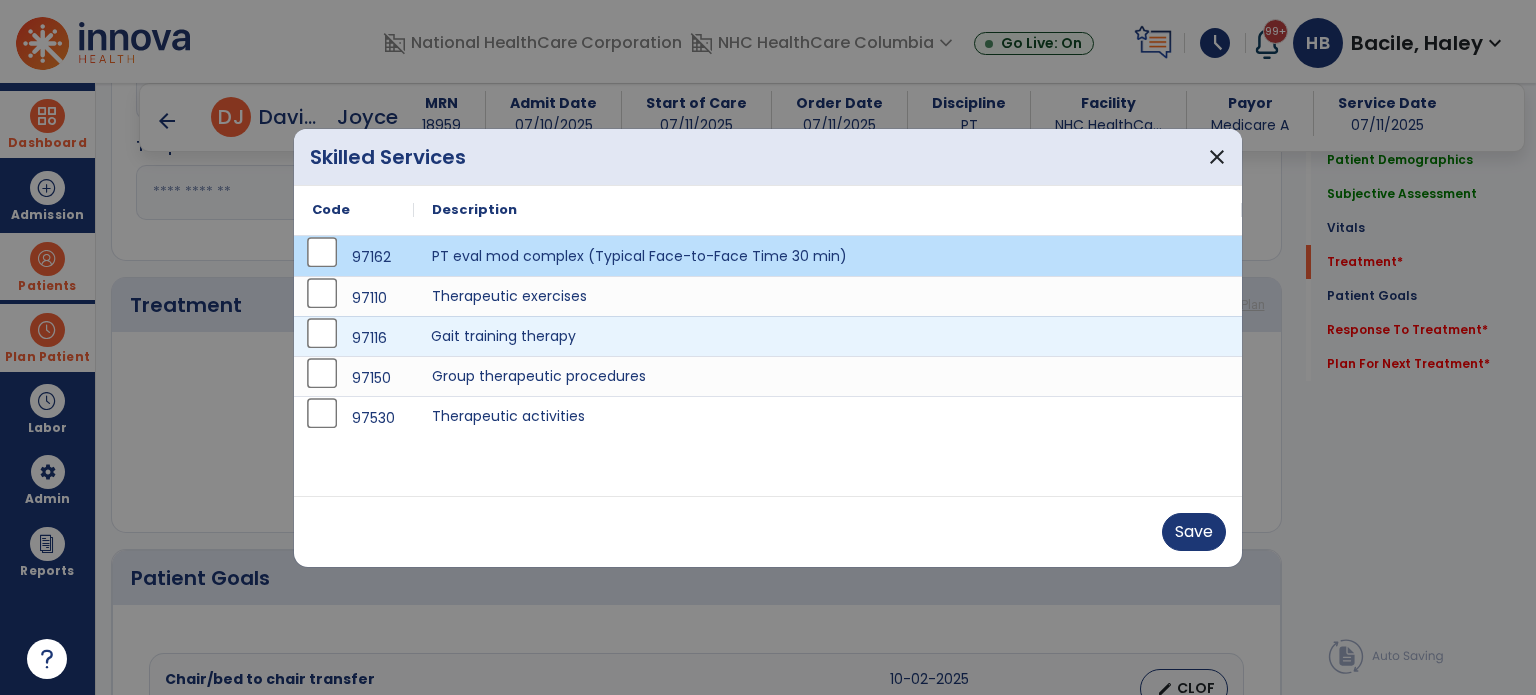 click on "Gait training therapy" at bounding box center [828, 336] 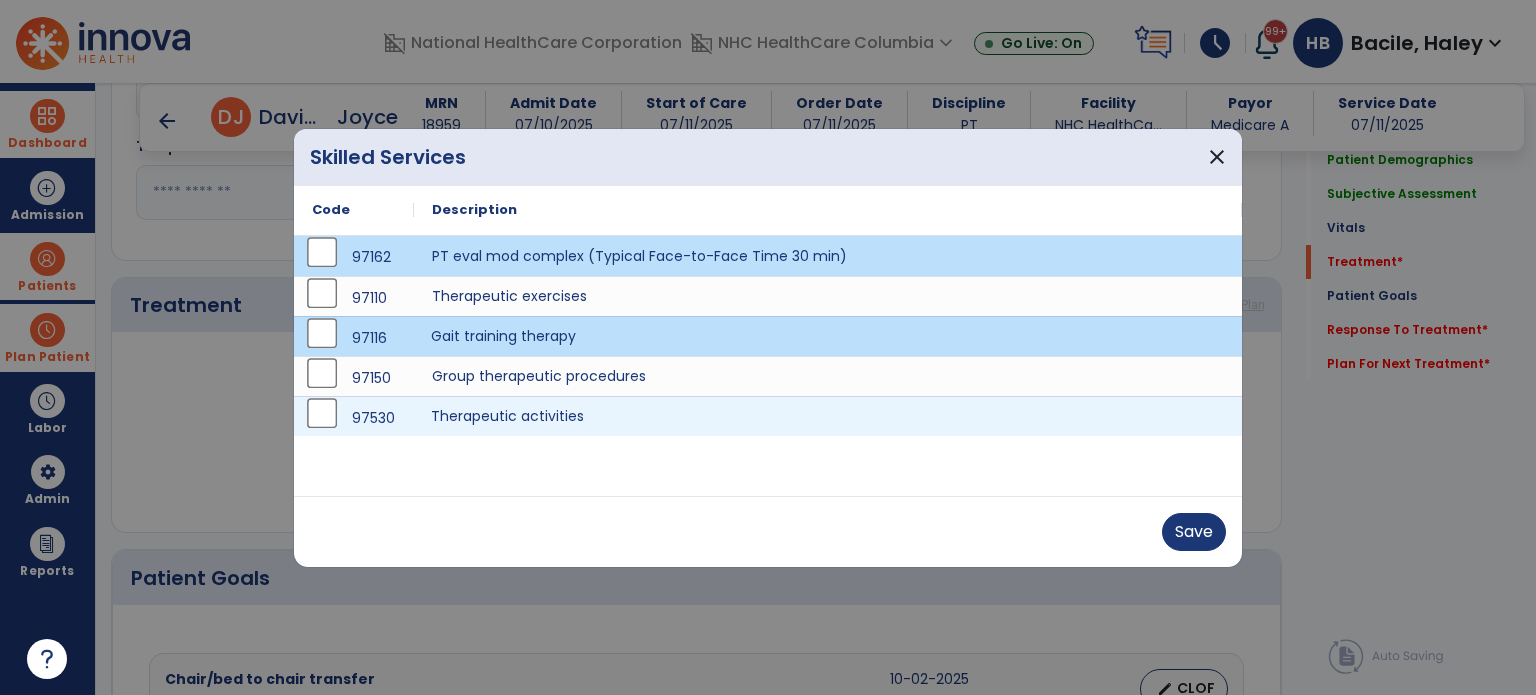 click on "Therapeutic activities" at bounding box center [828, 416] 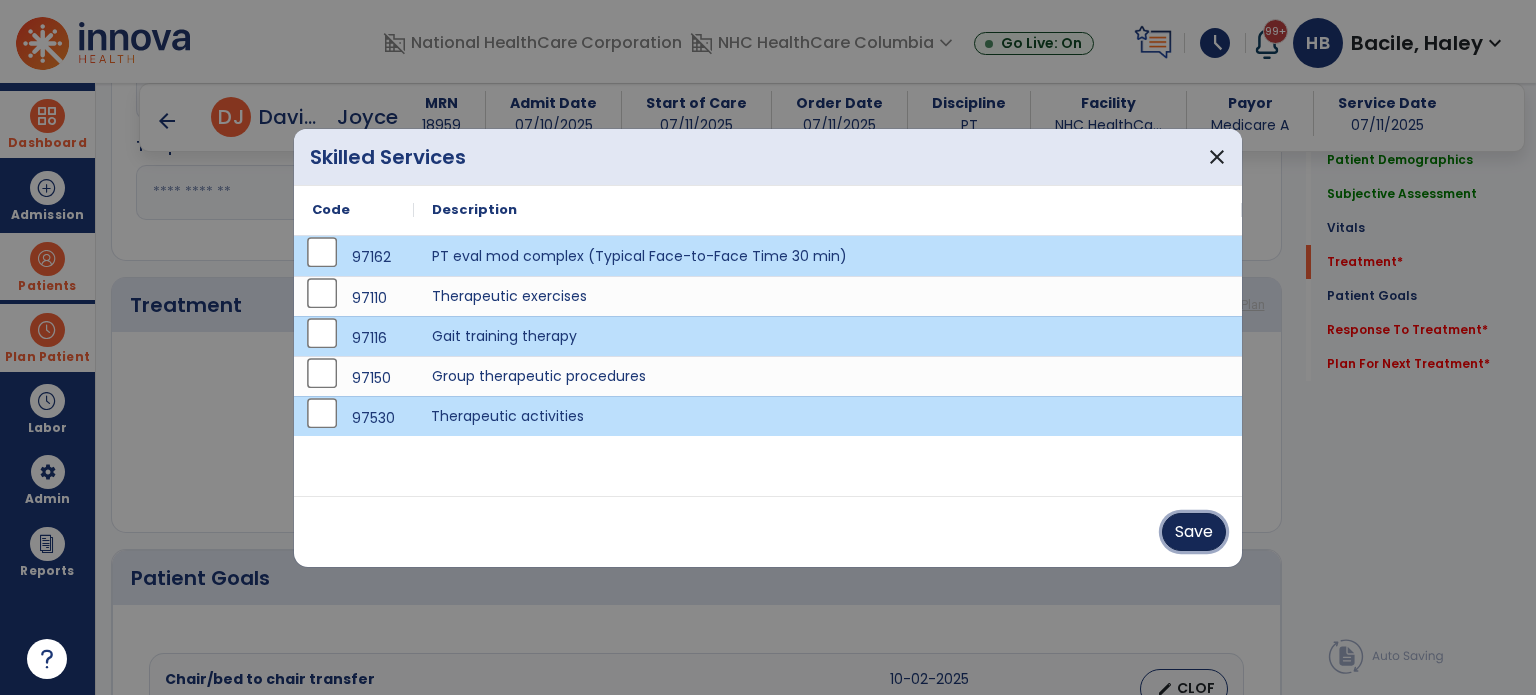 click on "Save" at bounding box center [1194, 532] 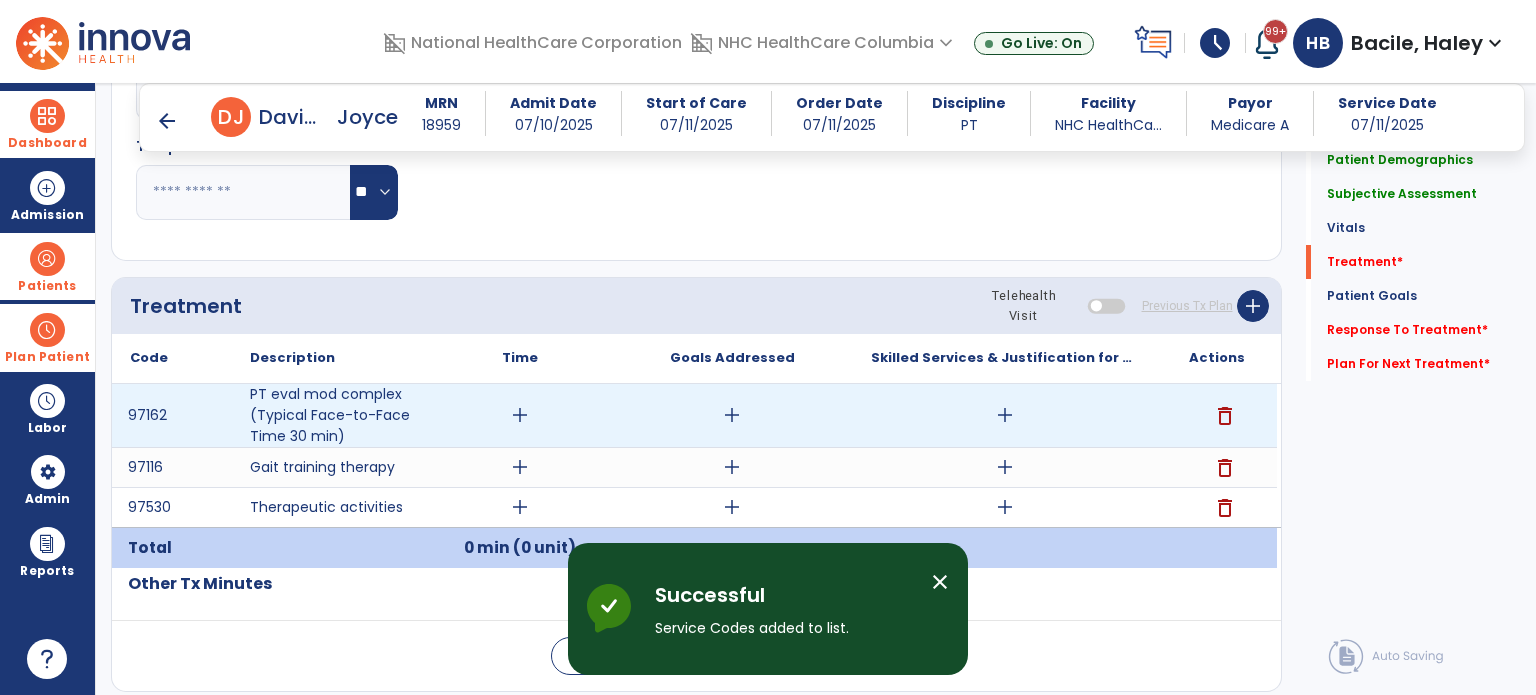 click on "add" at bounding box center (520, 415) 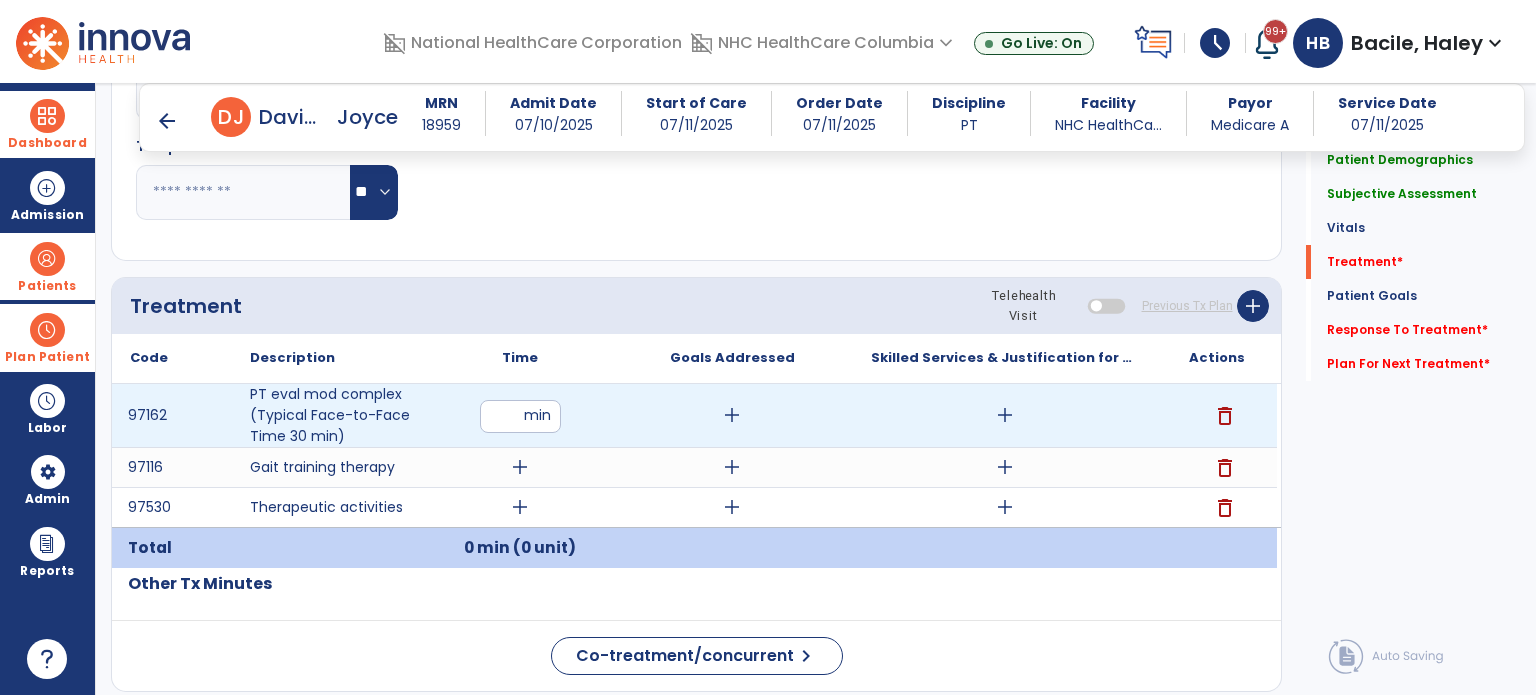 type on "**" 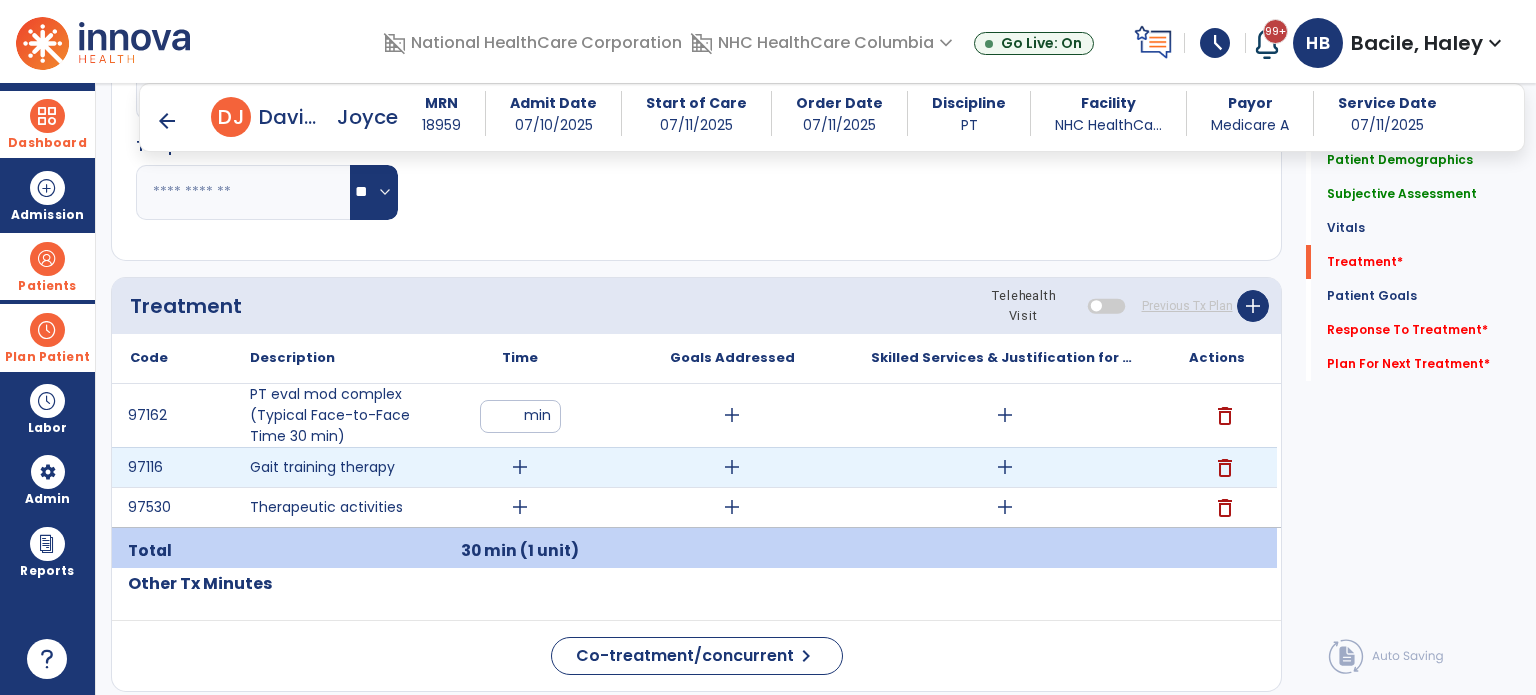 click on "add" at bounding box center [520, 467] 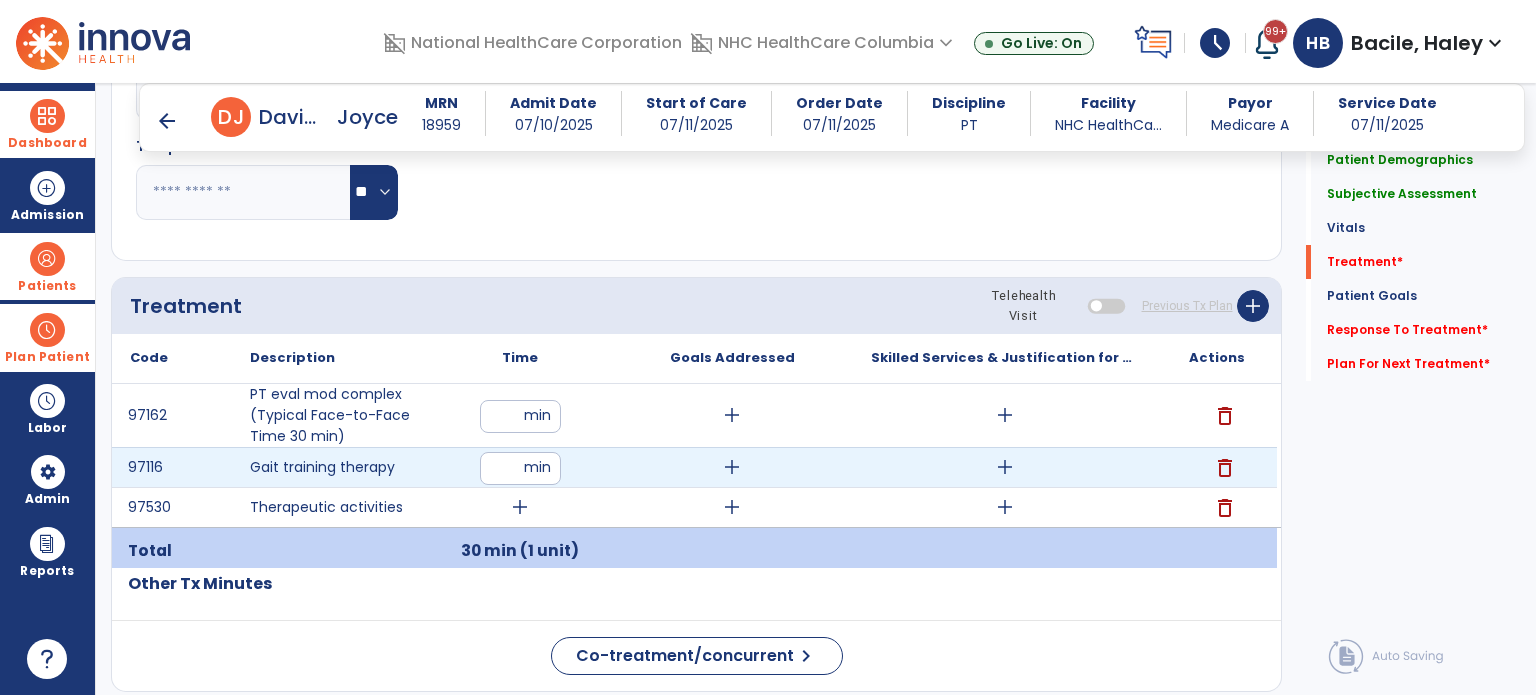 type 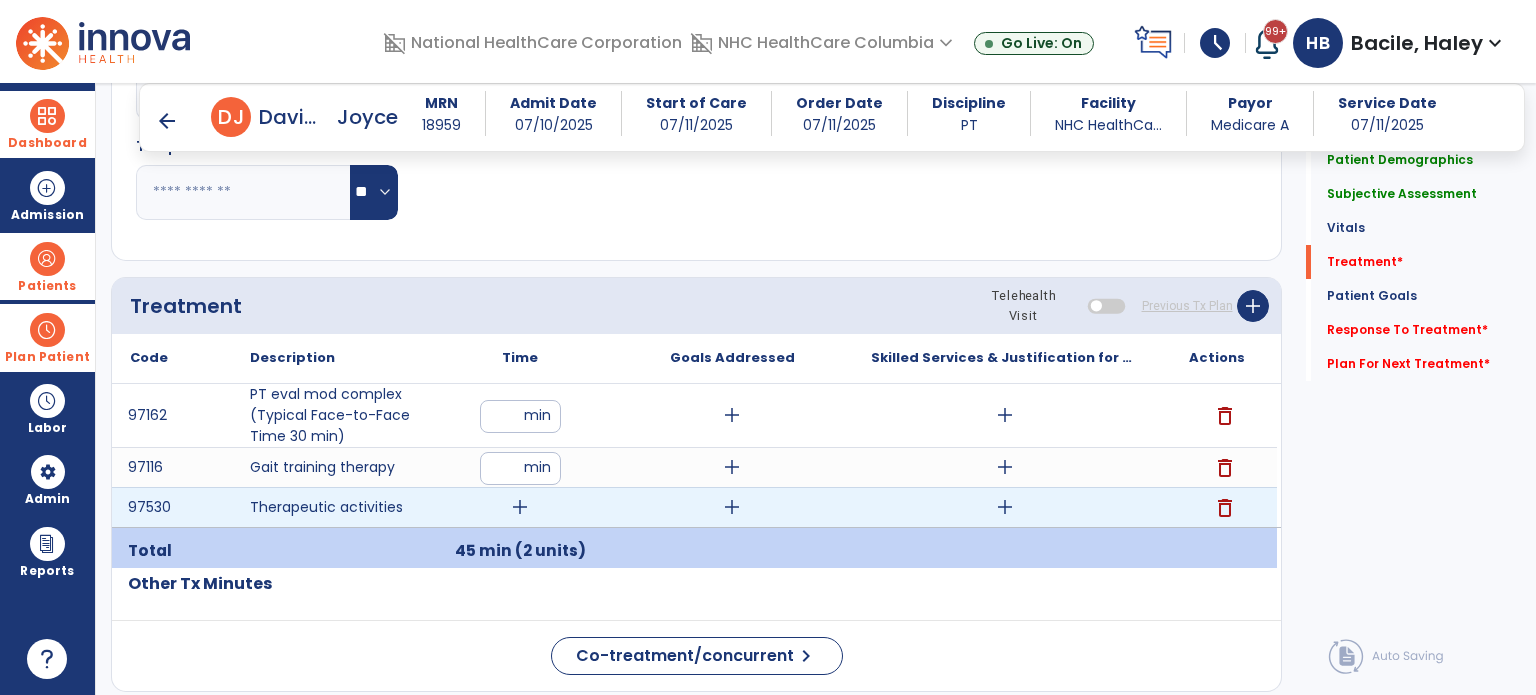 click on "add" at bounding box center [520, 507] 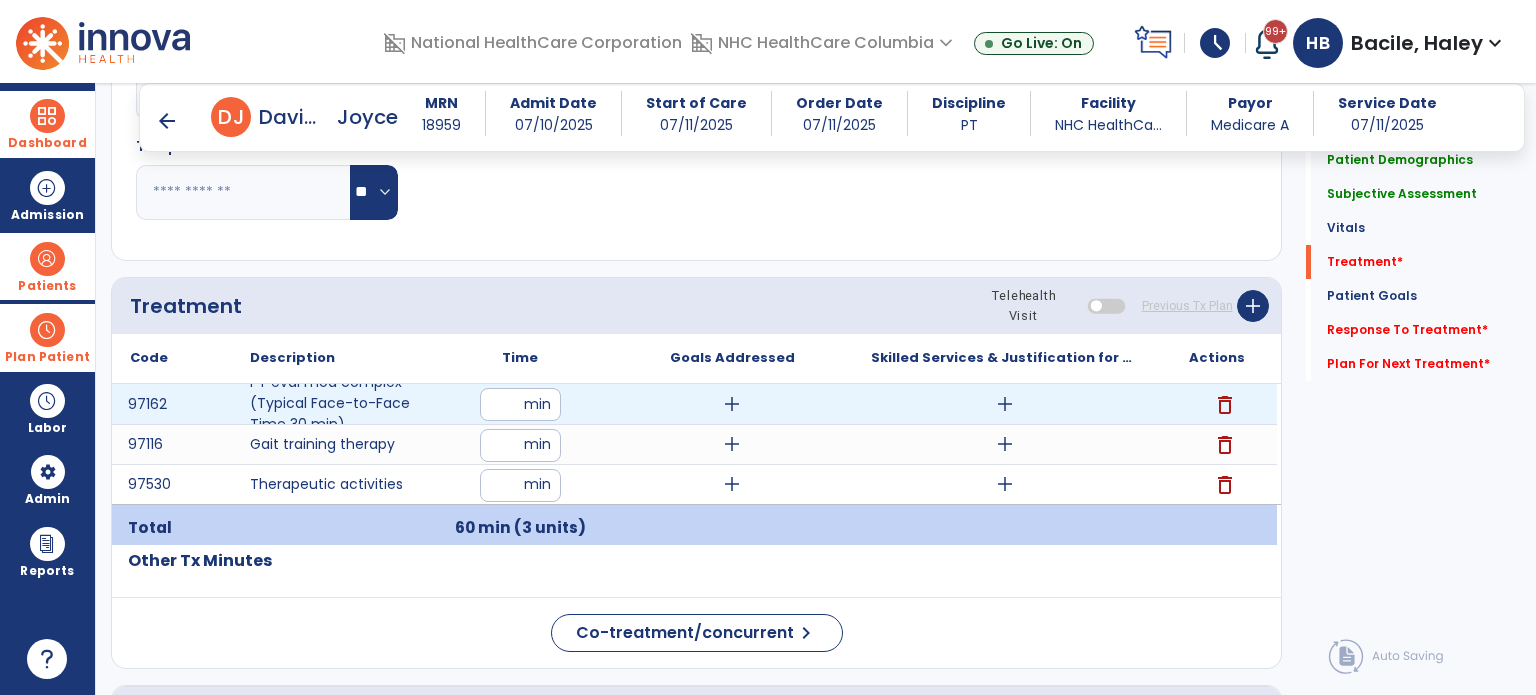 click on "add" at bounding box center (1005, 404) 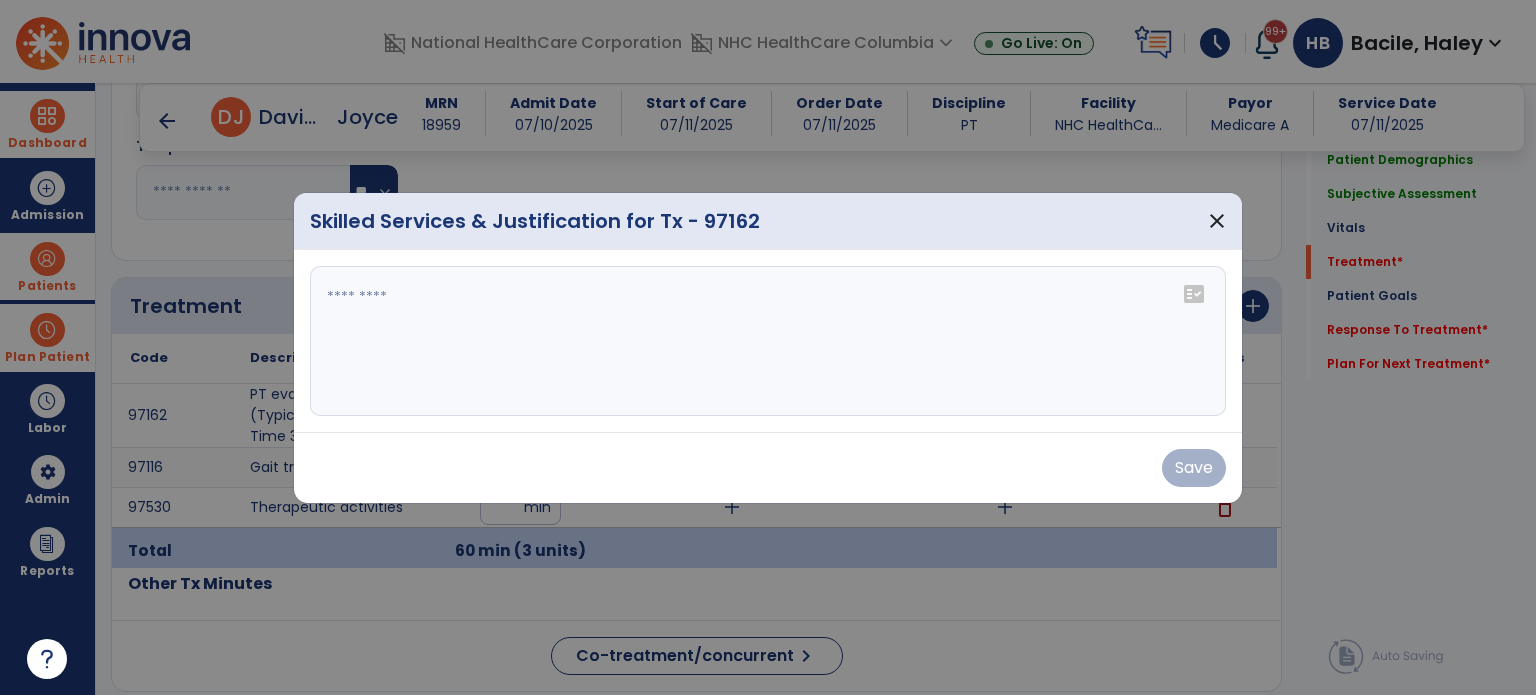 click at bounding box center (768, 341) 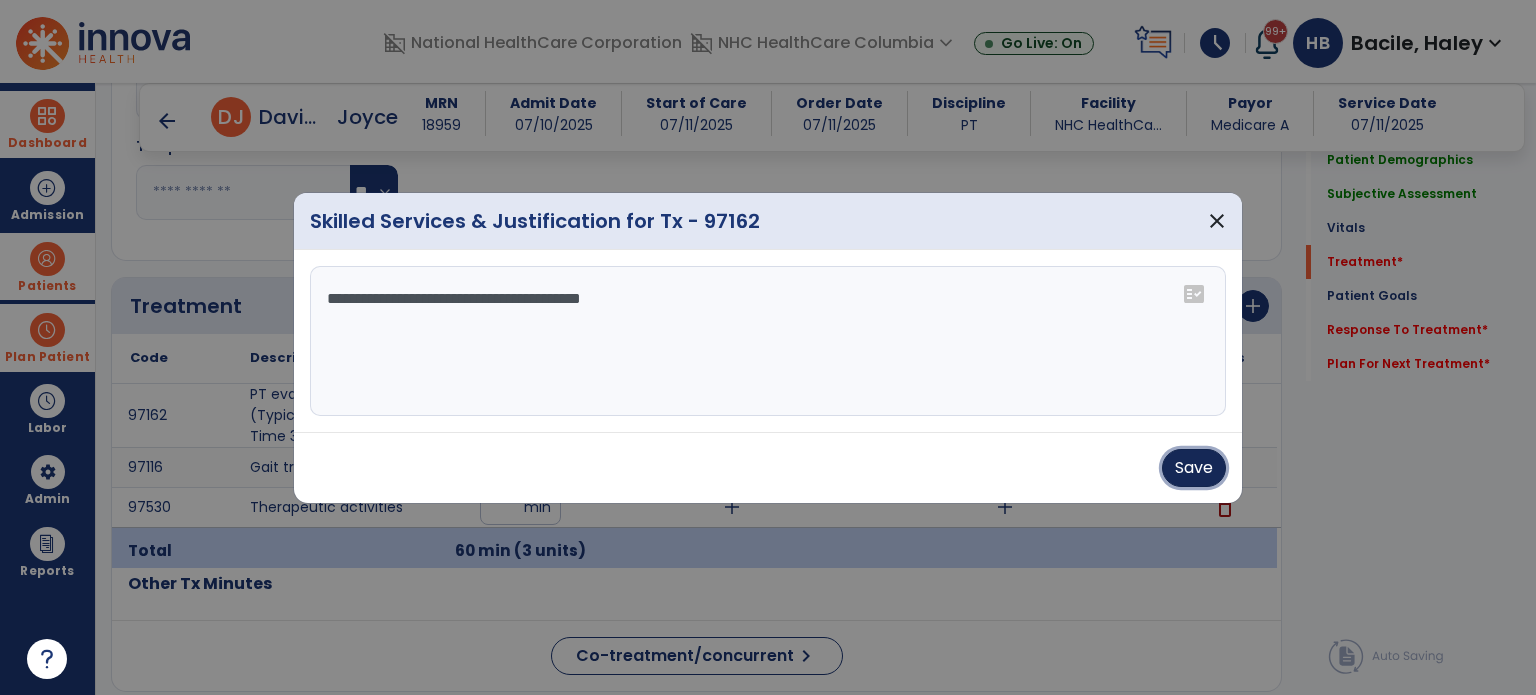 click on "Save" at bounding box center (1194, 468) 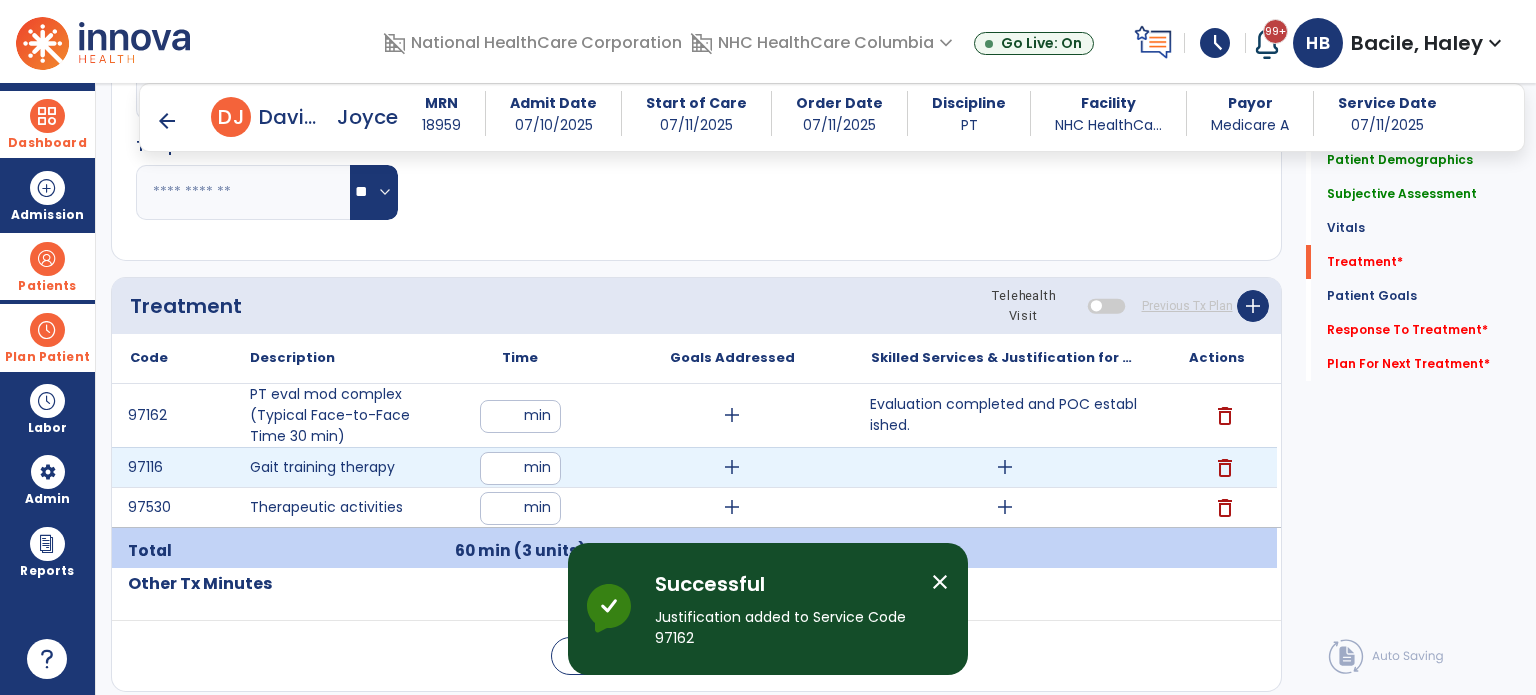 click on "add" at bounding box center (1005, 467) 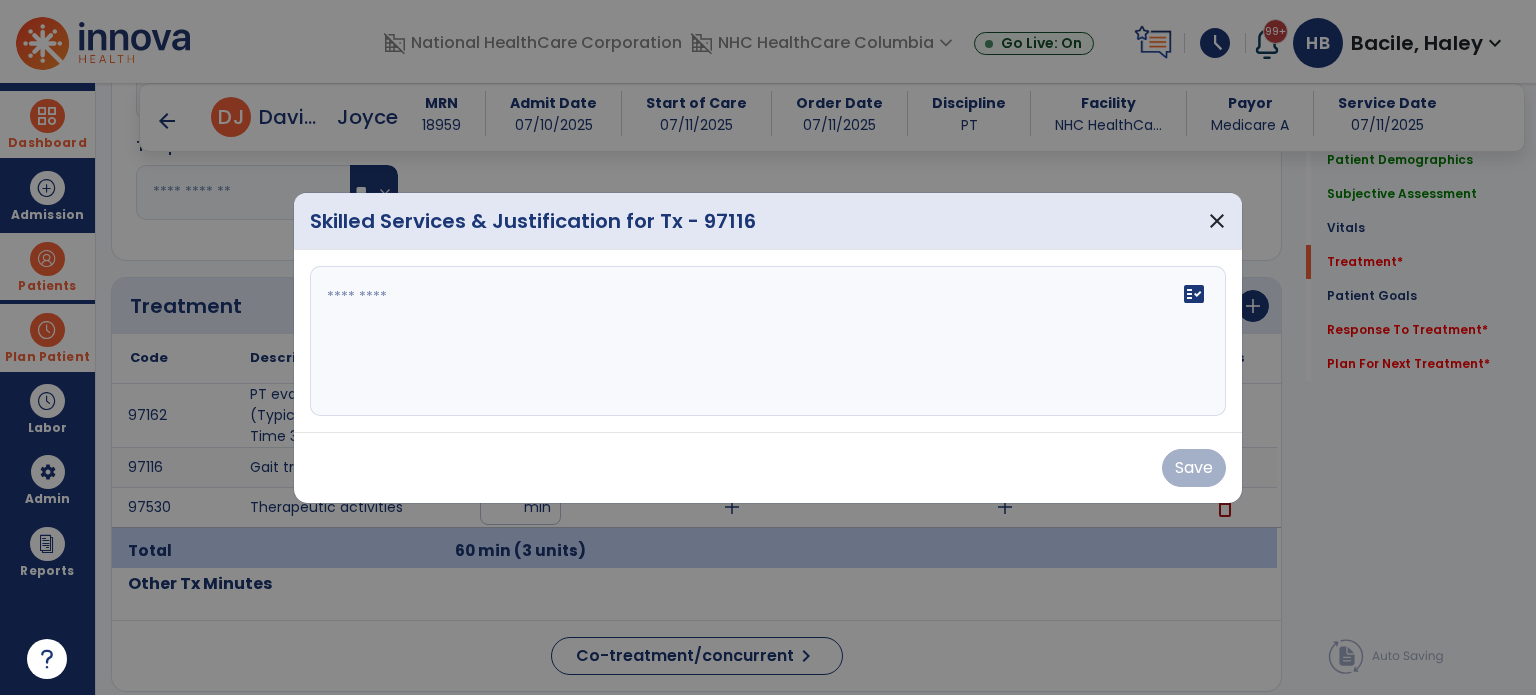 click on "fact_check" at bounding box center (768, 341) 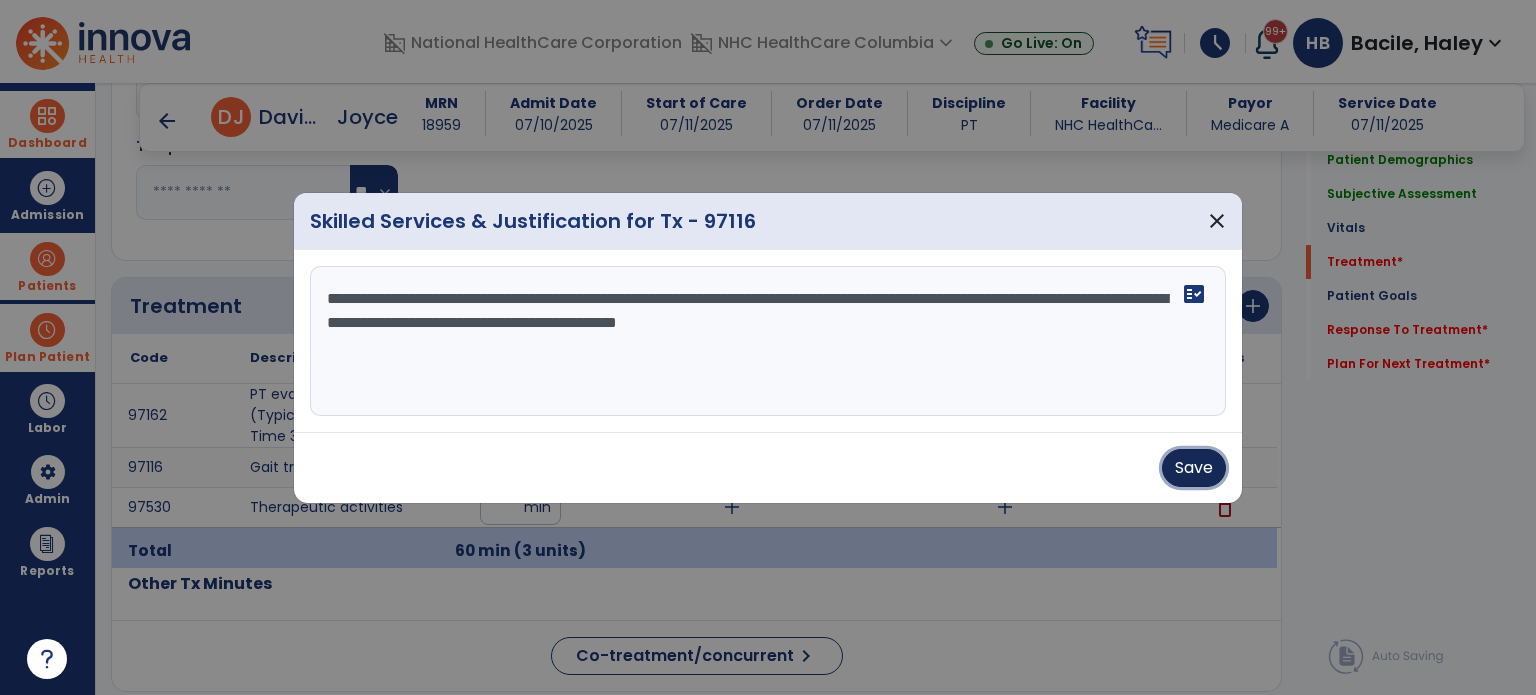 click on "Save" at bounding box center [1194, 468] 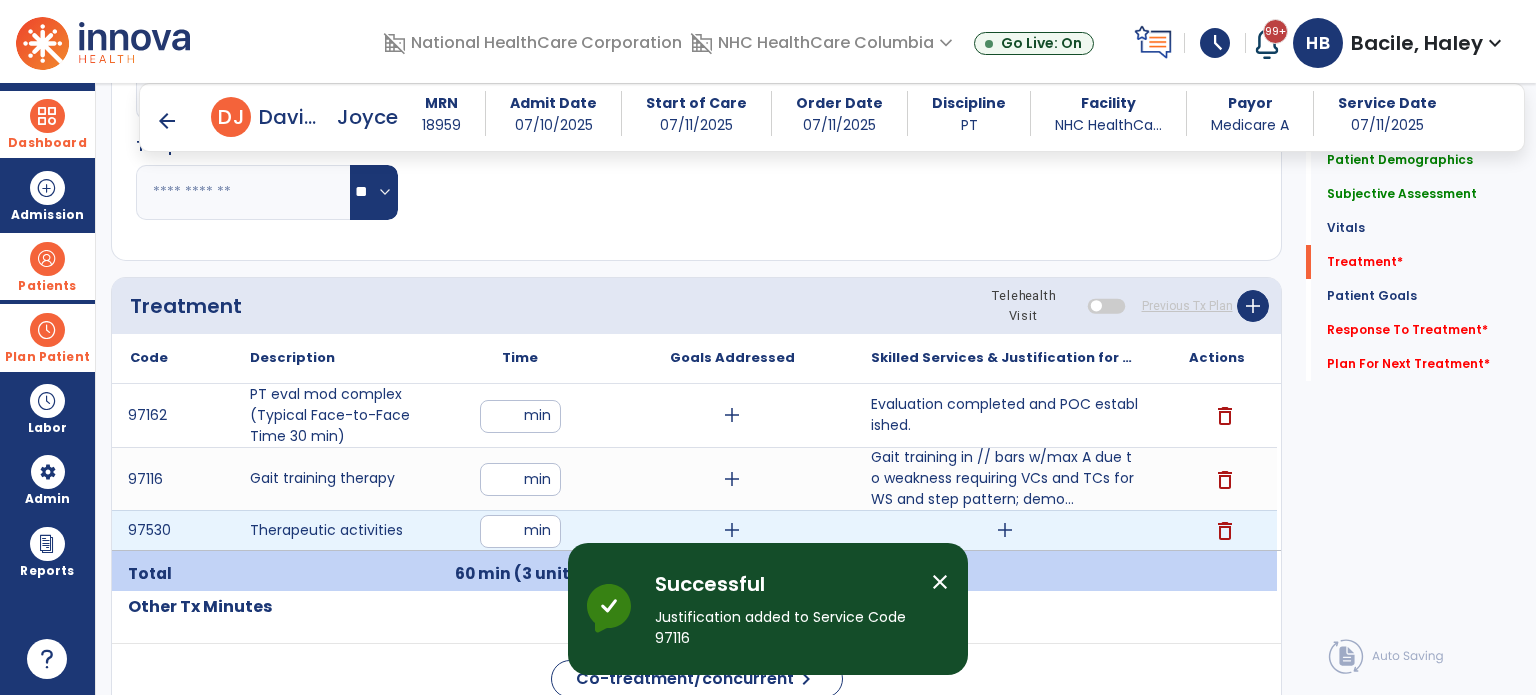 click on "add" at bounding box center (1005, 530) 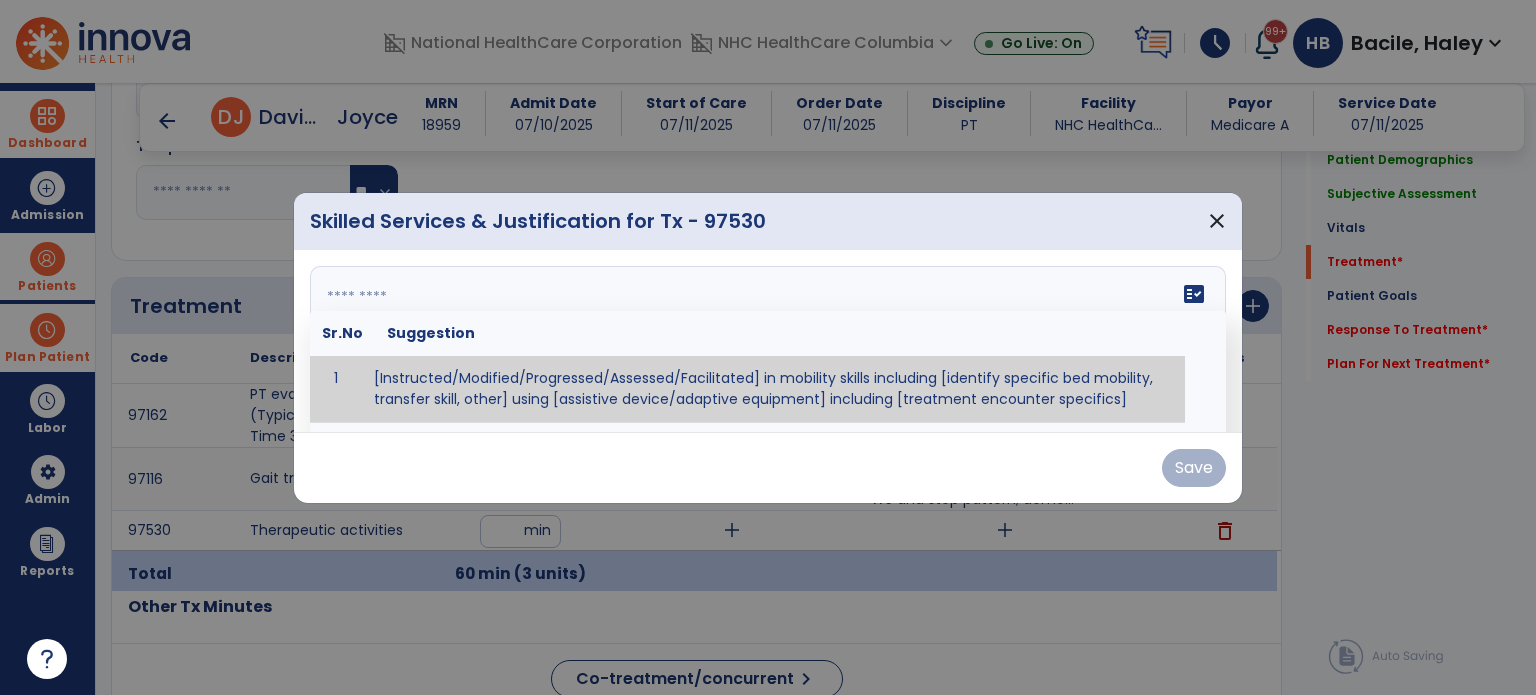 click on "fact_check  Sr.No Suggestion 1 [Instructed/Modified/Progressed/Assessed/Facilitated] in mobility skills including [identify specific bed mobility, transfer skill, other] using [assistive device/adaptive equipment] including [treatment encounter specifics]" at bounding box center (768, 341) 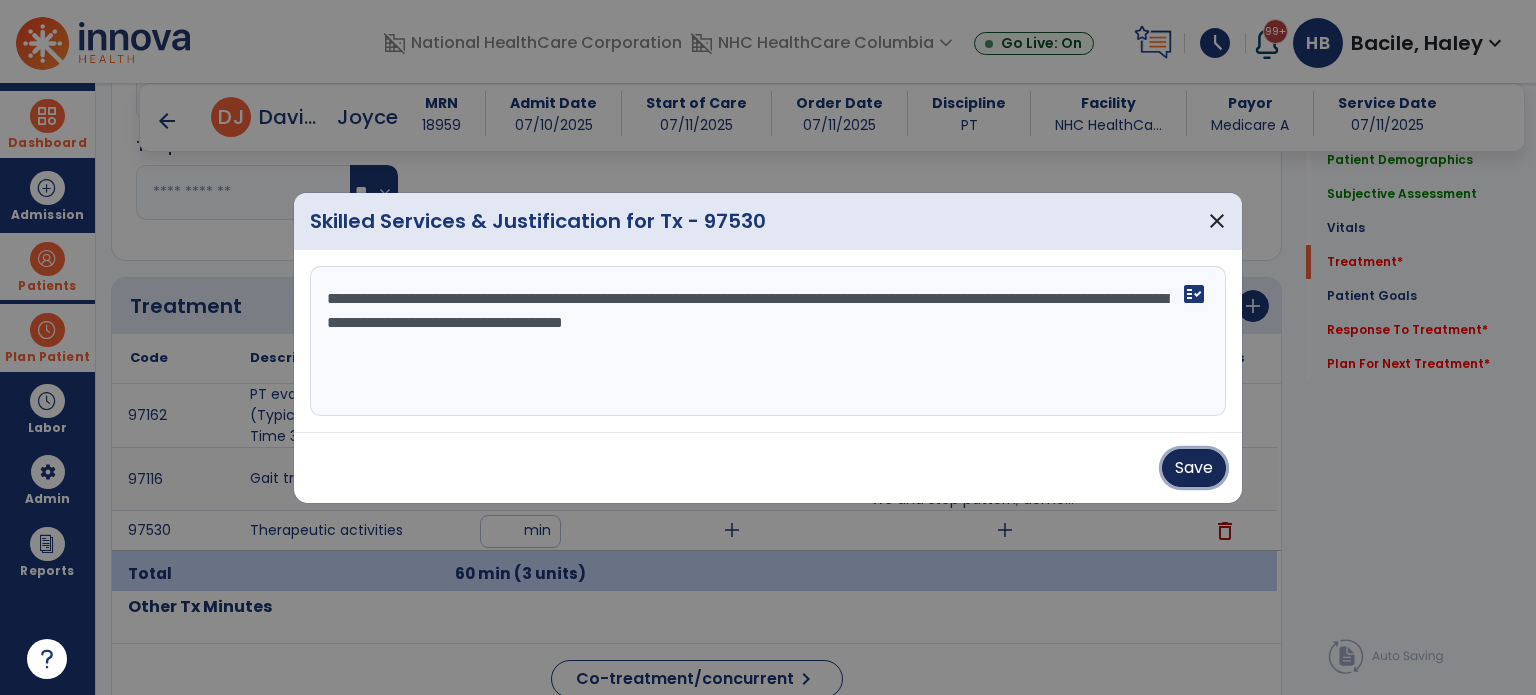 click on "Save" at bounding box center [1194, 468] 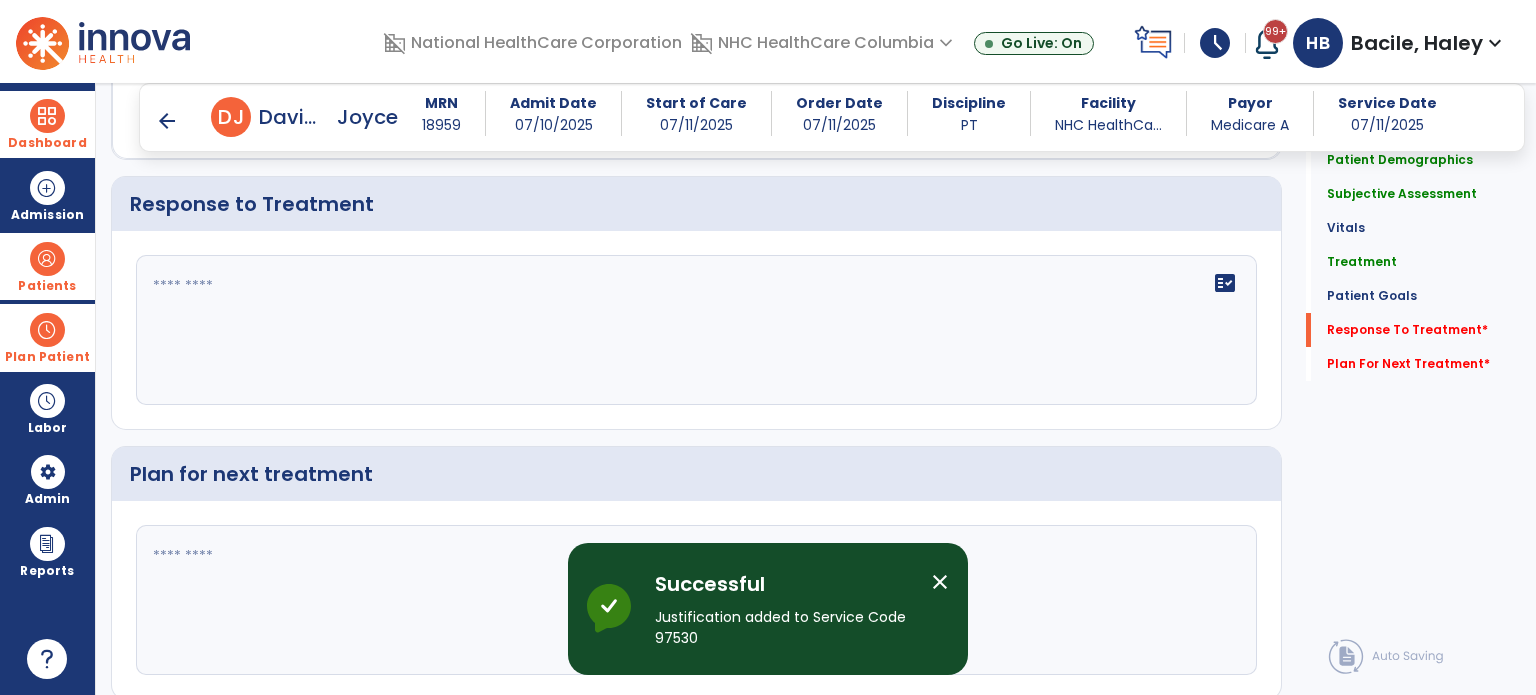 scroll, scrollTop: 2358, scrollLeft: 0, axis: vertical 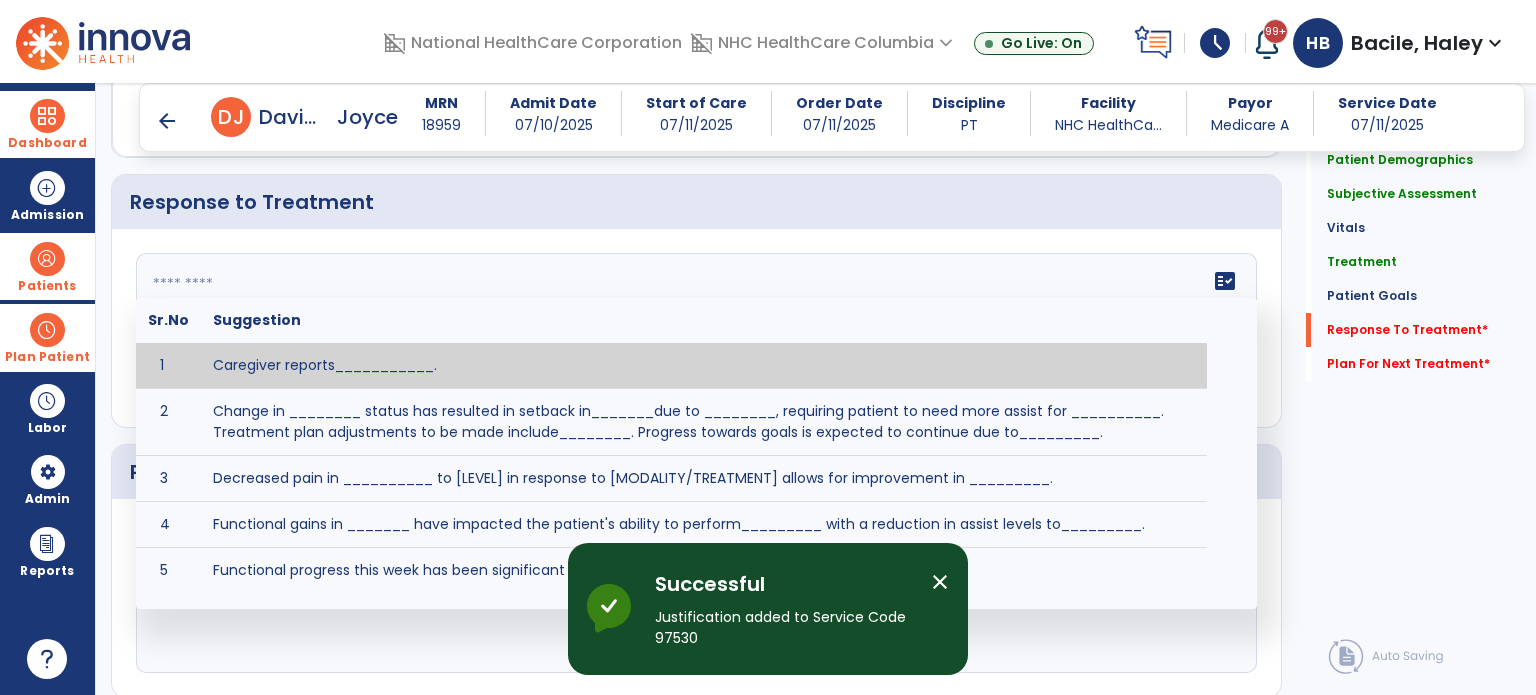 click on "fact_check  Sr.No Suggestion 1 Caregiver reports___________. 2 Change in ________ status has resulted in setback in_______due to ________, requiring patient to need more assist for __________.   Treatment plan adjustments to be made include________.  Progress towards goals is expected to continue due to_________. 3 Decreased pain in __________ to [LEVEL] in response to [MODALITY/TREATMENT] allows for improvement in _________. 4 Functional gains in _______ have impacted the patient's ability to perform_________ with a reduction in assist levels to_________. 5 Functional progress this week has been significant due to__________. 6 Gains in ________ have improved the patient's ability to perform ______with decreased levels of assist to___________. 7 Improvement in ________allows patient to tolerate higher levels of challenges in_________. 8 Pain in [AREA] has decreased to [LEVEL] in response to [TREATMENT/MODALITY], allowing fore ease in completing__________. 9 10 11 12 13 14 15 16 17 18 19 20 21" 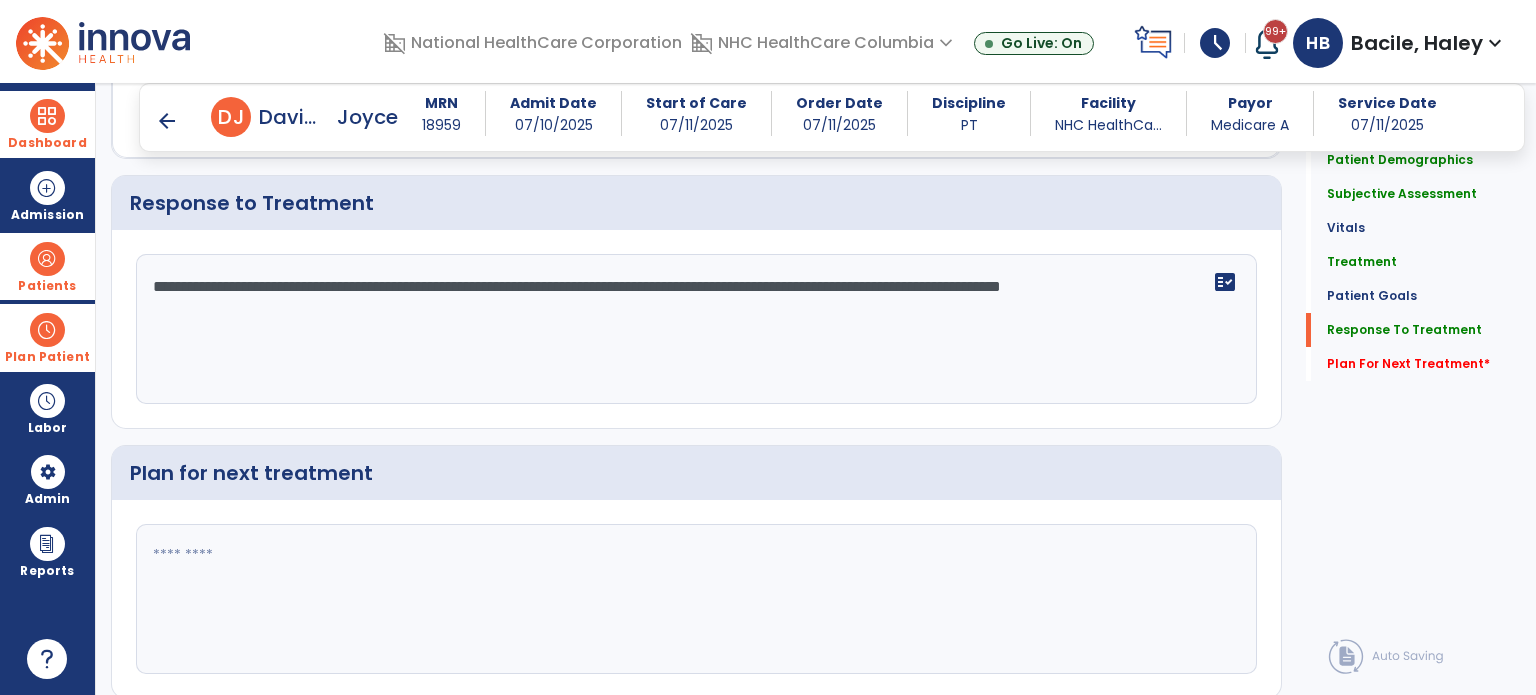 scroll, scrollTop: 2420, scrollLeft: 0, axis: vertical 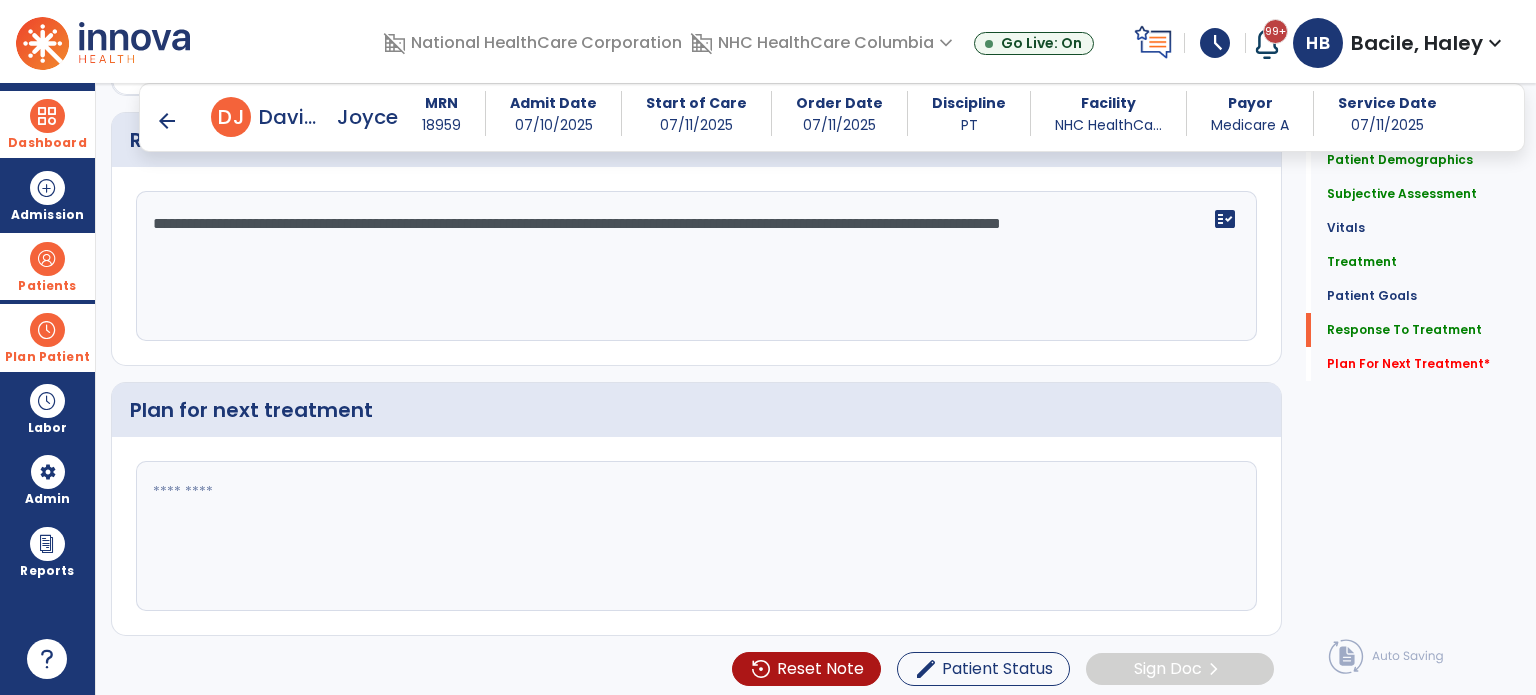 click 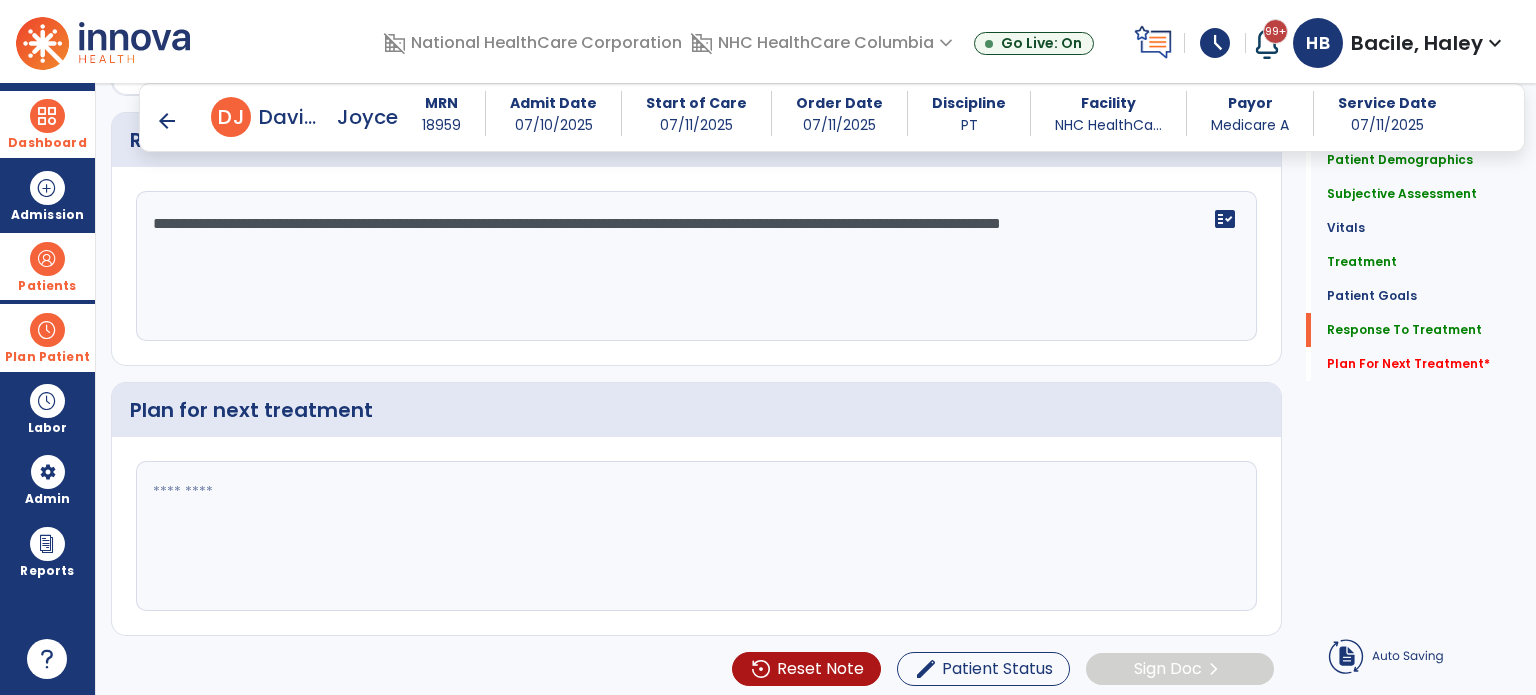 scroll, scrollTop: 2420, scrollLeft: 0, axis: vertical 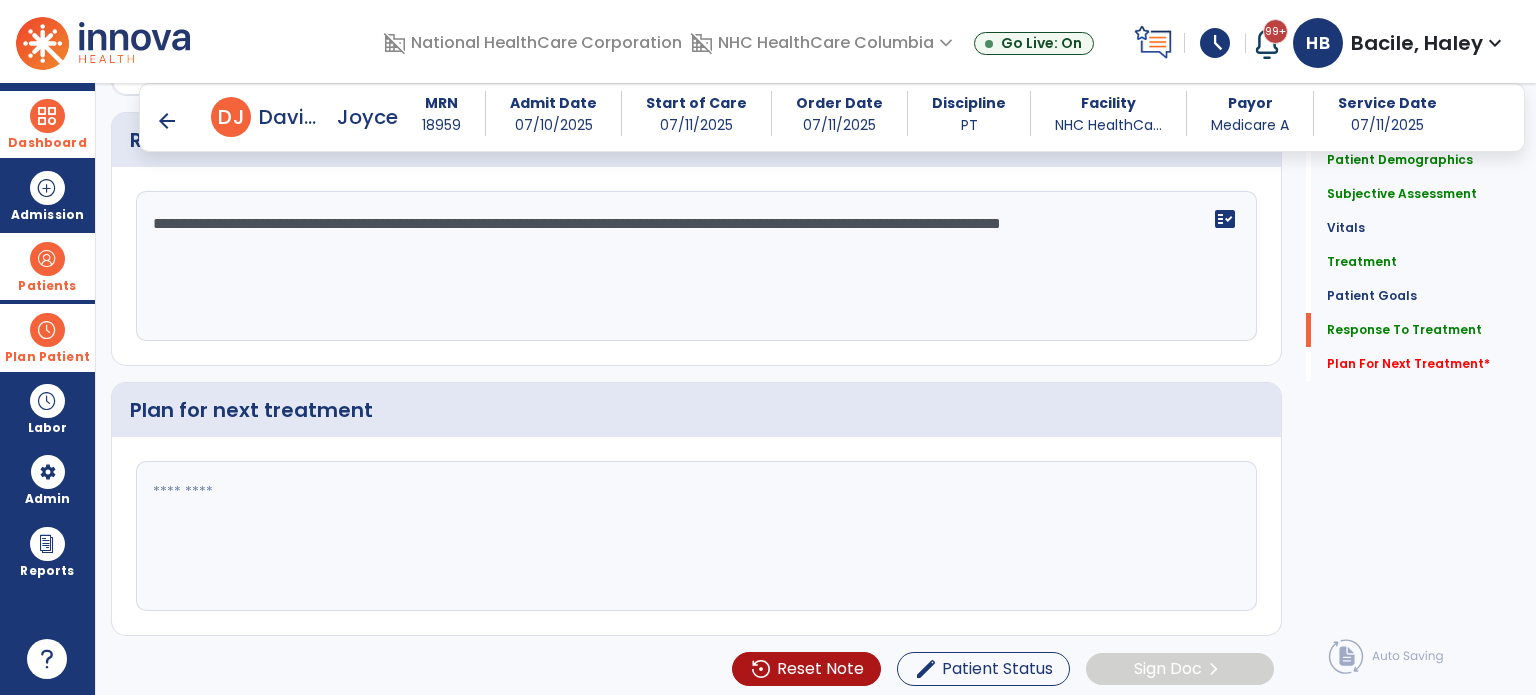 click 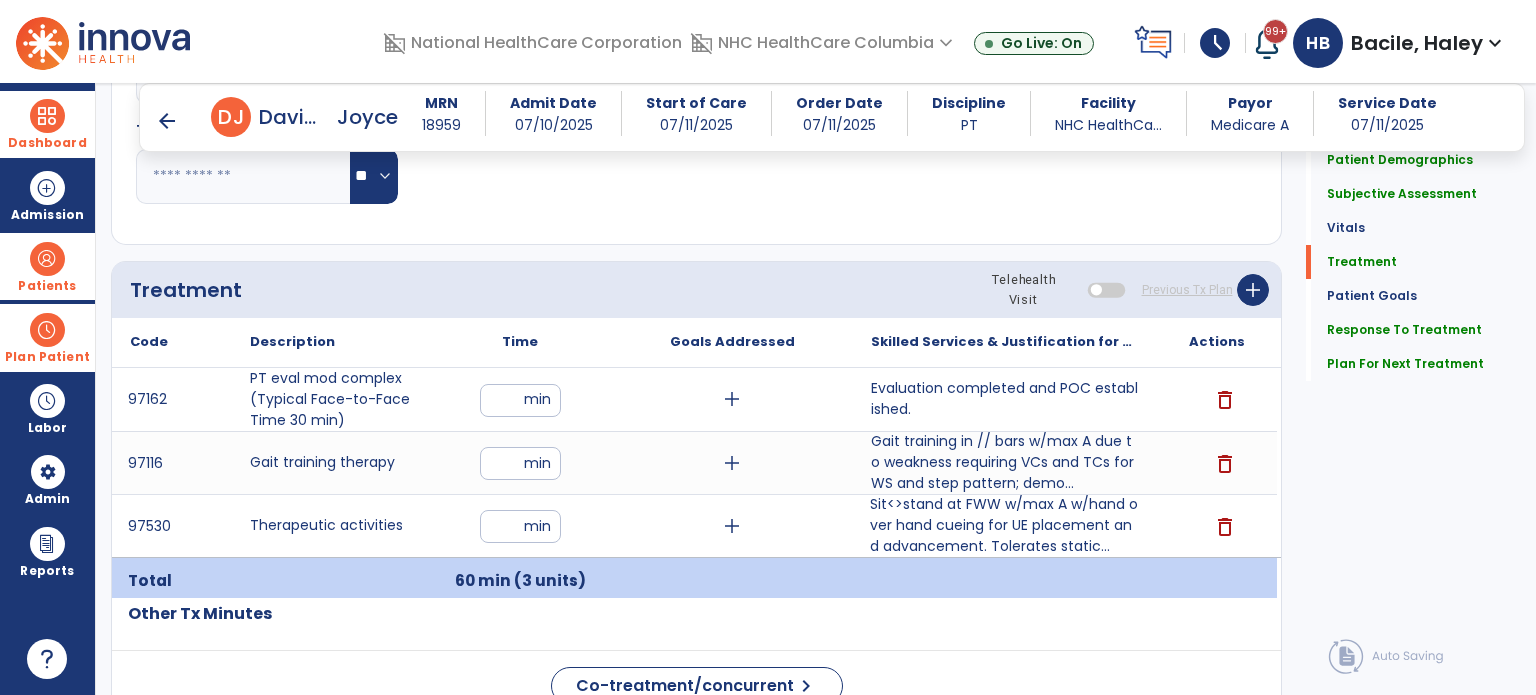 scroll, scrollTop: 989, scrollLeft: 0, axis: vertical 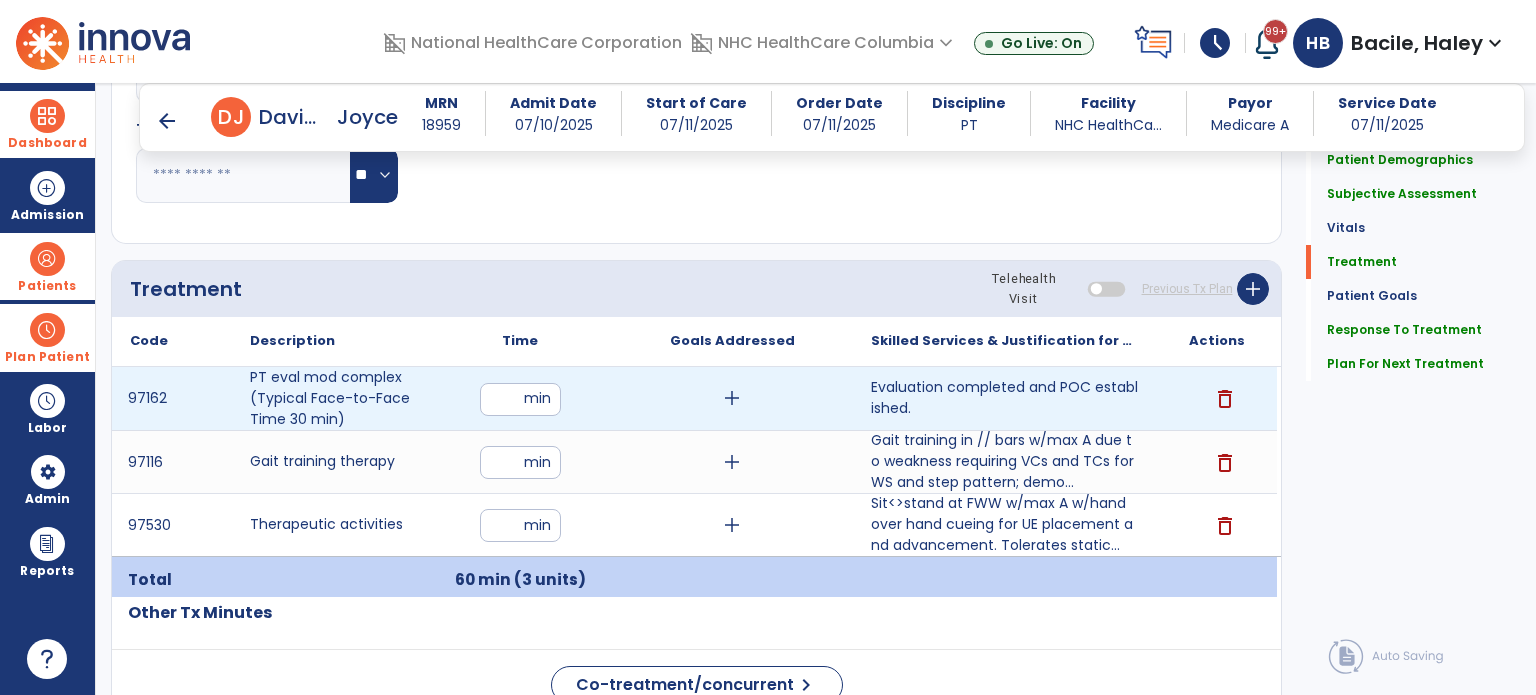 drag, startPoint x: 522, startPoint y: 392, endPoint x: 462, endPoint y: 384, distance: 60.530983 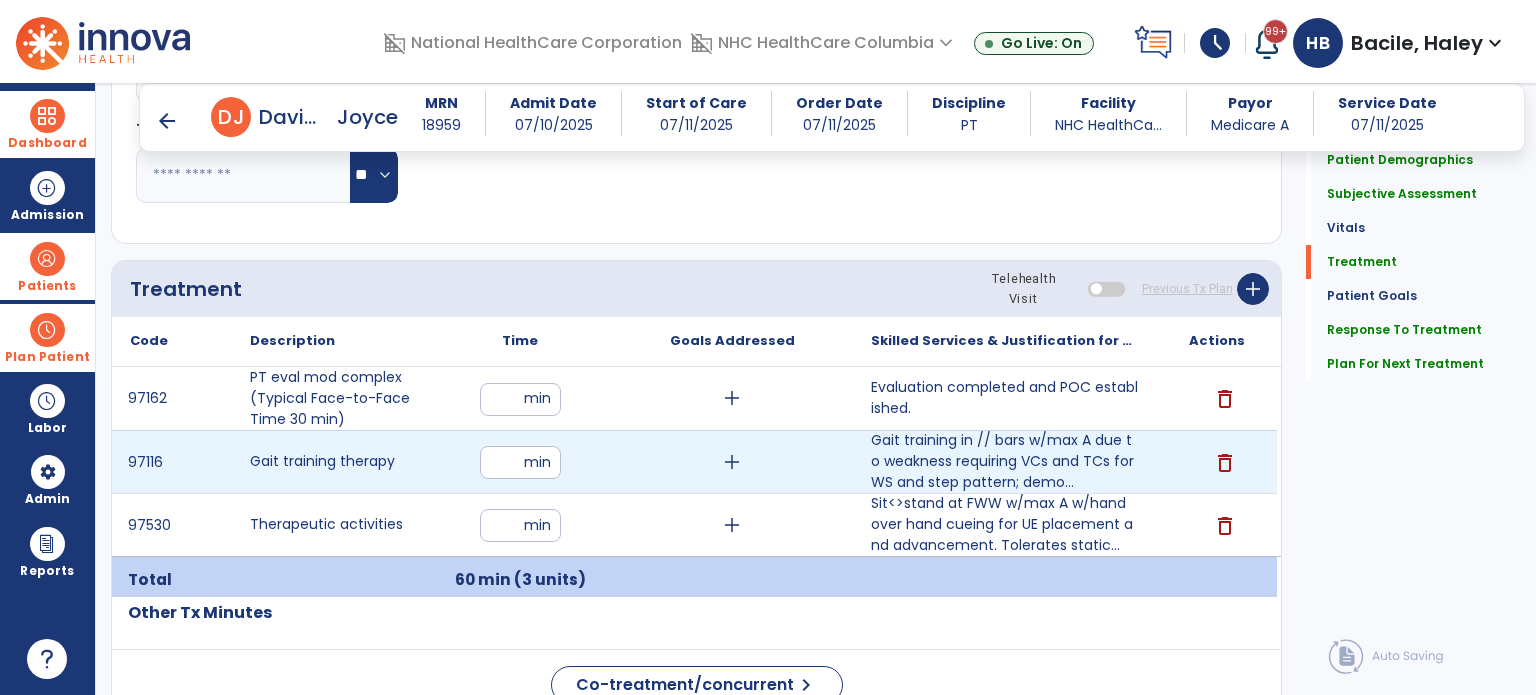 drag, startPoint x: 519, startPoint y: 447, endPoint x: 473, endPoint y: 491, distance: 63.655323 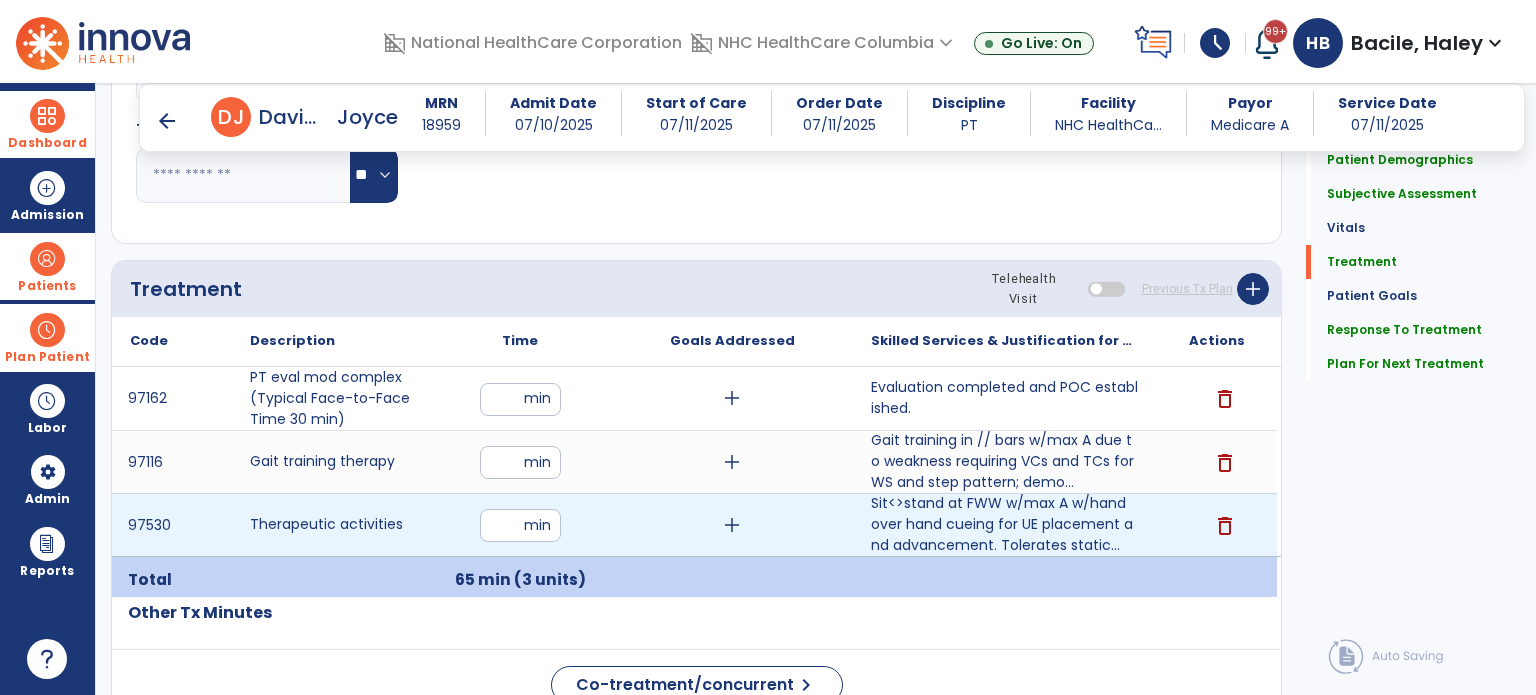drag, startPoint x: 515, startPoint y: 519, endPoint x: 426, endPoint y: 525, distance: 89.20202 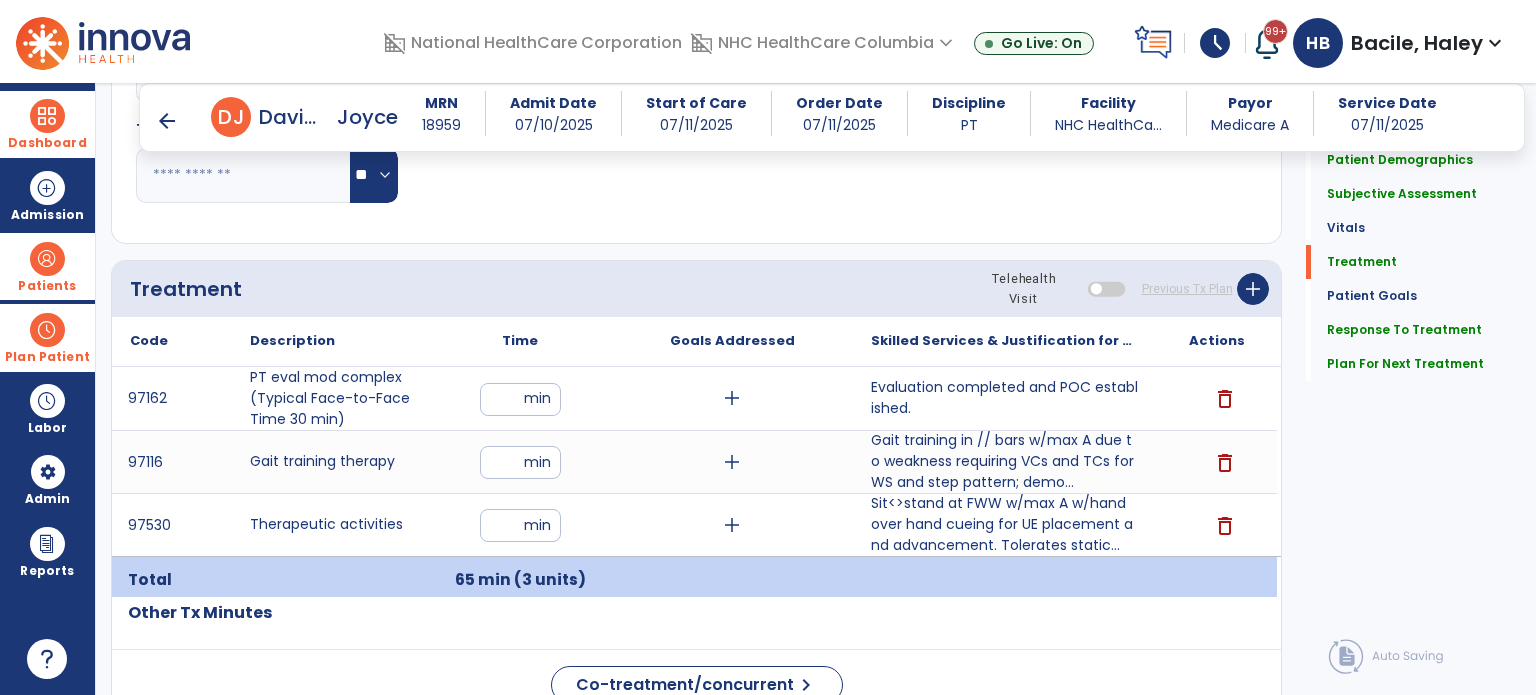 click on "Quick Links  Patient Demographics   Patient Demographics   Subjective Assessment   Subjective Assessment   Vitals   Vitals   Treatment   Treatment   Patient Goals   Patient Goals   Response To Treatment   Response To Treatment   Plan For Next Treatment   Plan For Next Treatment" 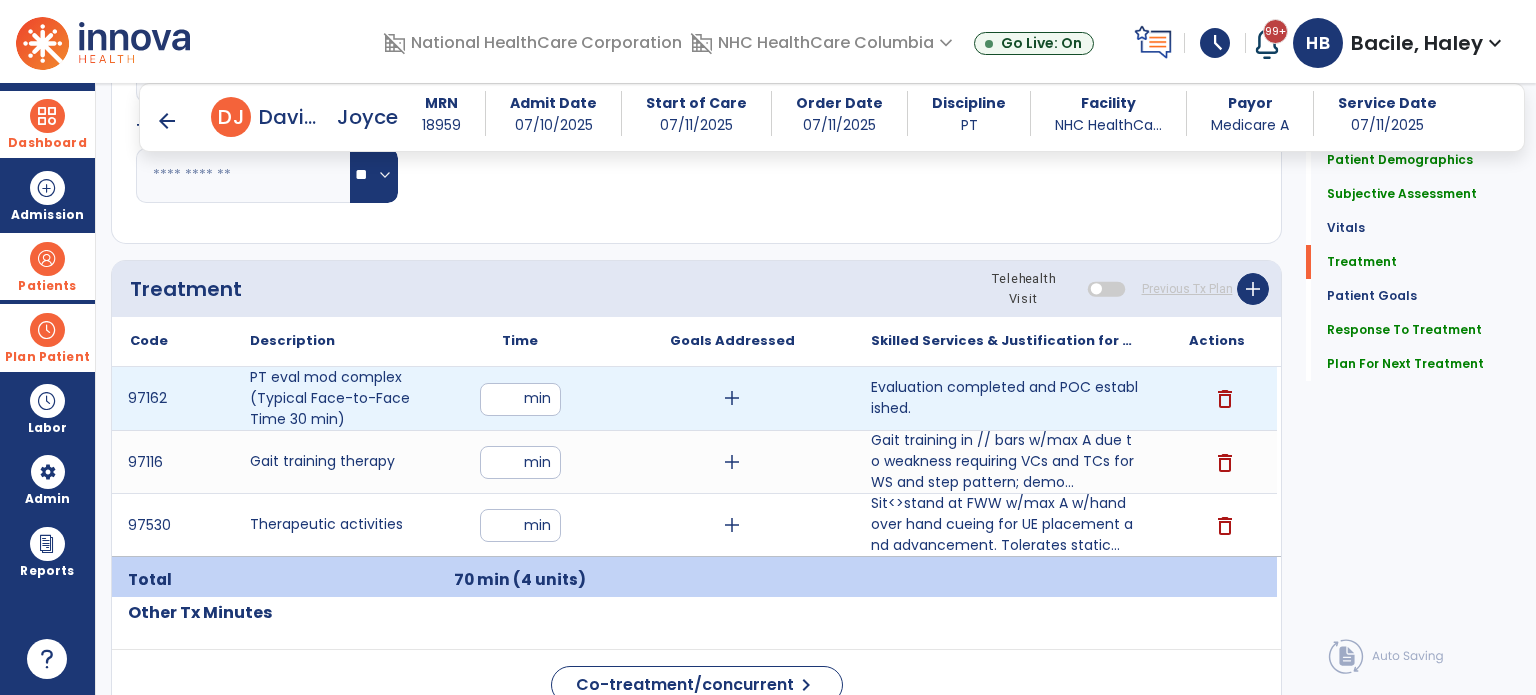 click on "**" at bounding box center [520, 399] 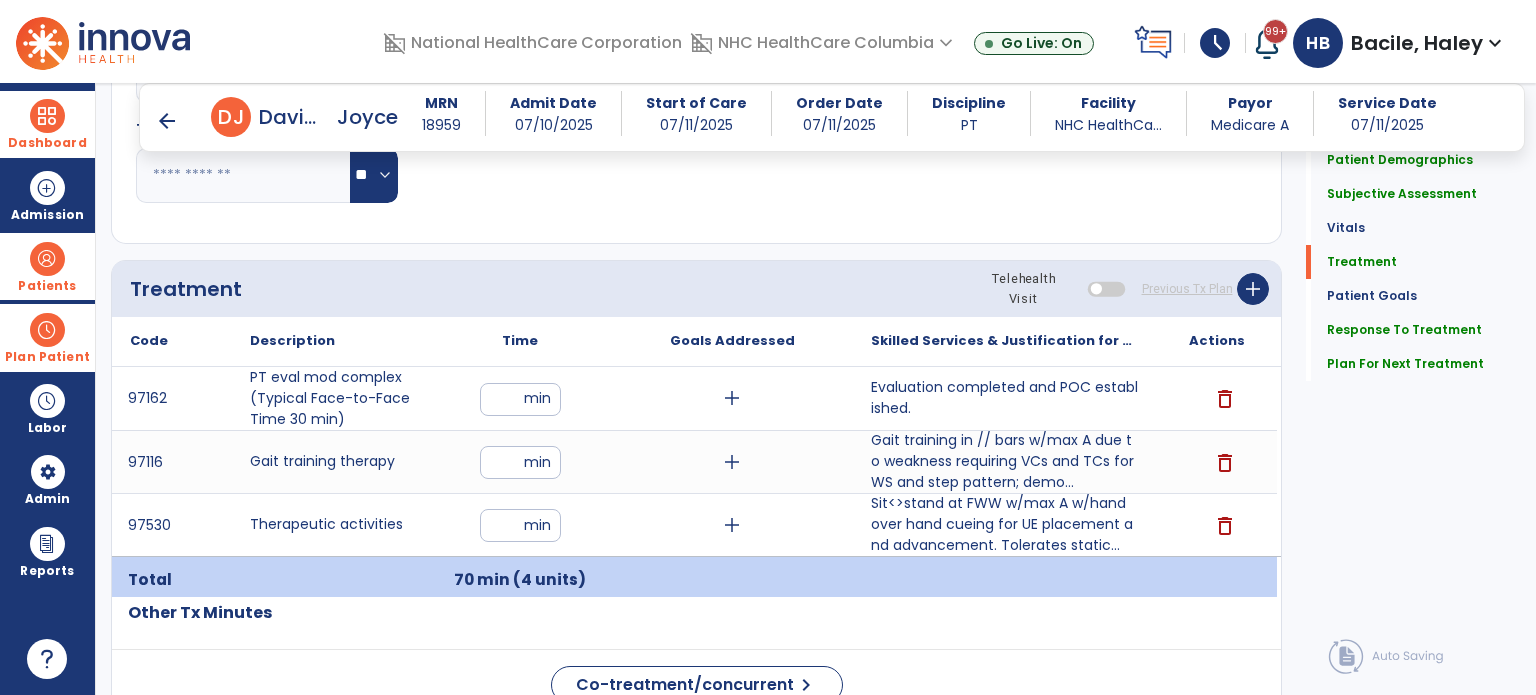 click on "Quick Links  Patient Demographics   Patient Demographics   Subjective Assessment   Subjective Assessment   Vitals   Vitals   Treatment   Treatment   Patient Goals   Patient Goals   Response To Treatment   Response To Treatment   Plan For Next Treatment   Plan For Next Treatment" 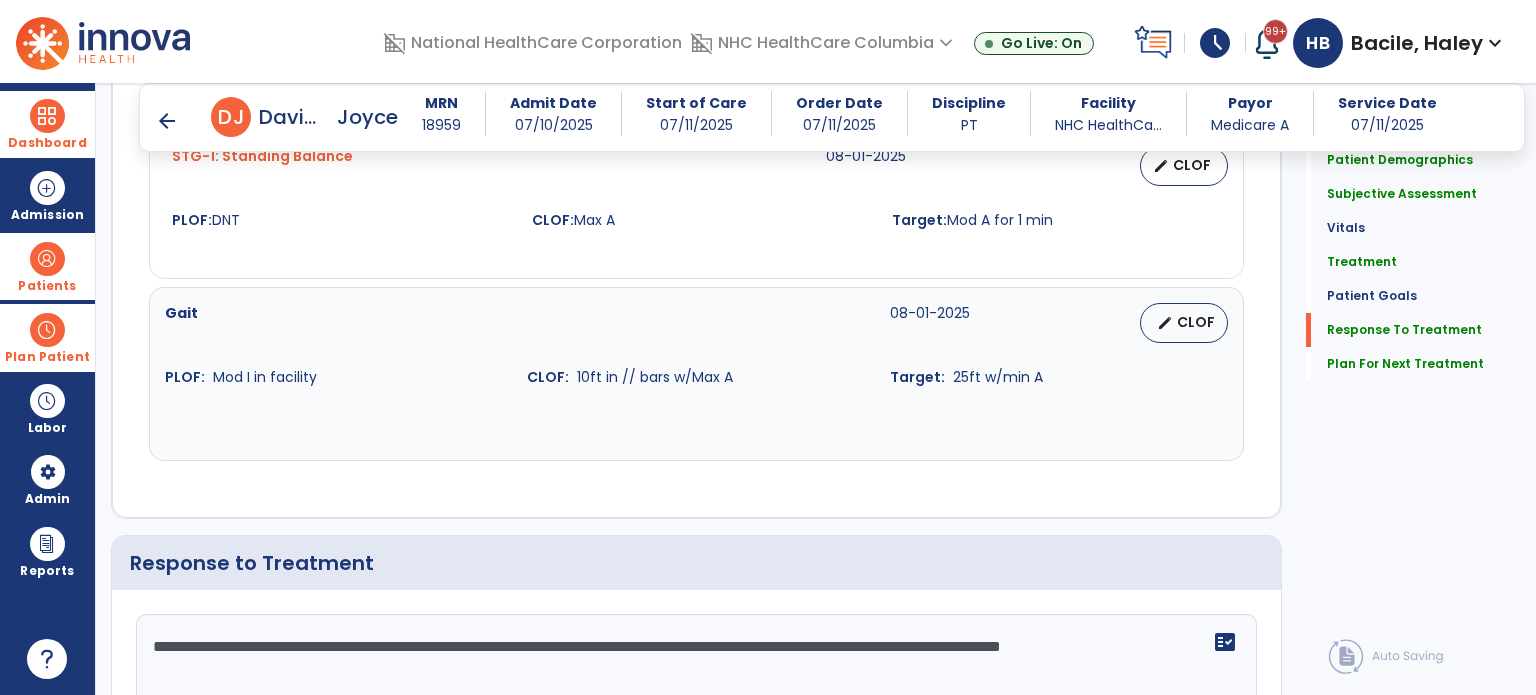 scroll, scrollTop: 2420, scrollLeft: 0, axis: vertical 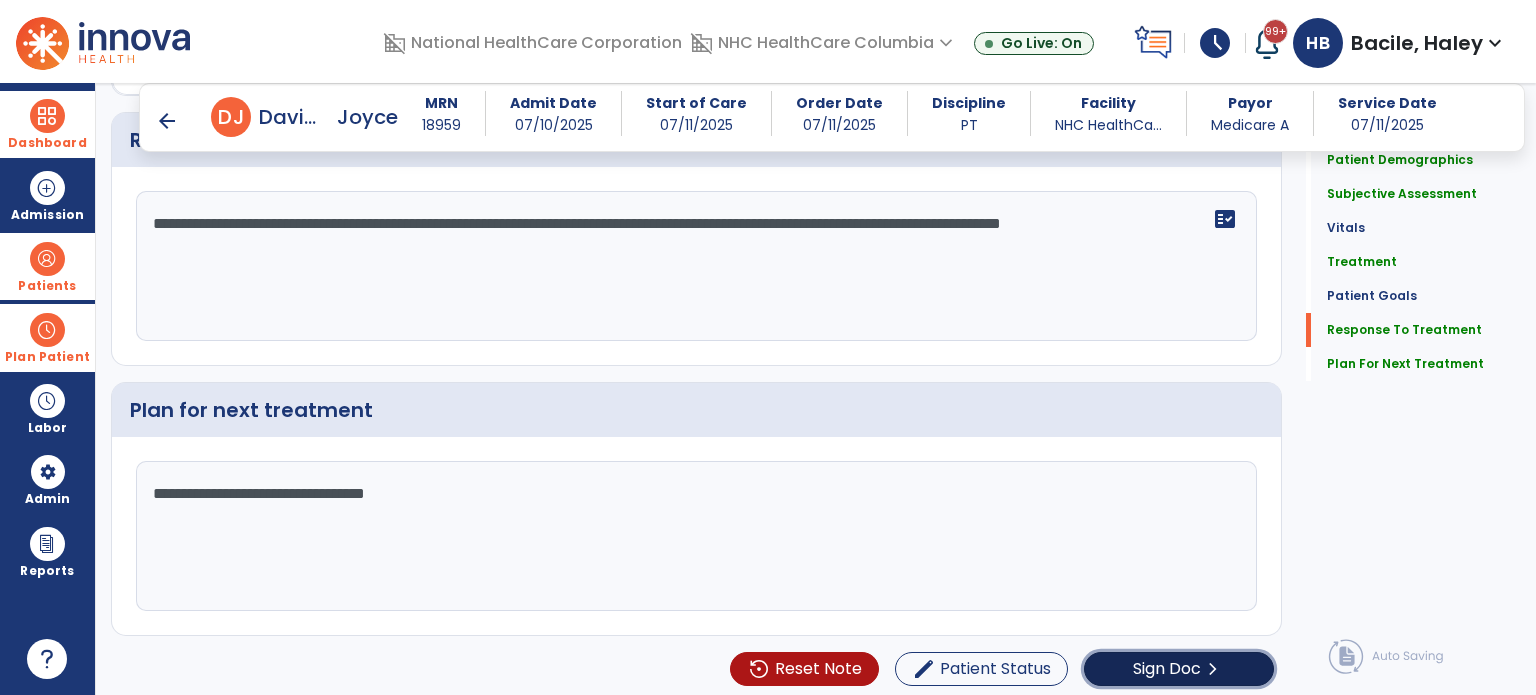 click on "Sign Doc  chevron_right" 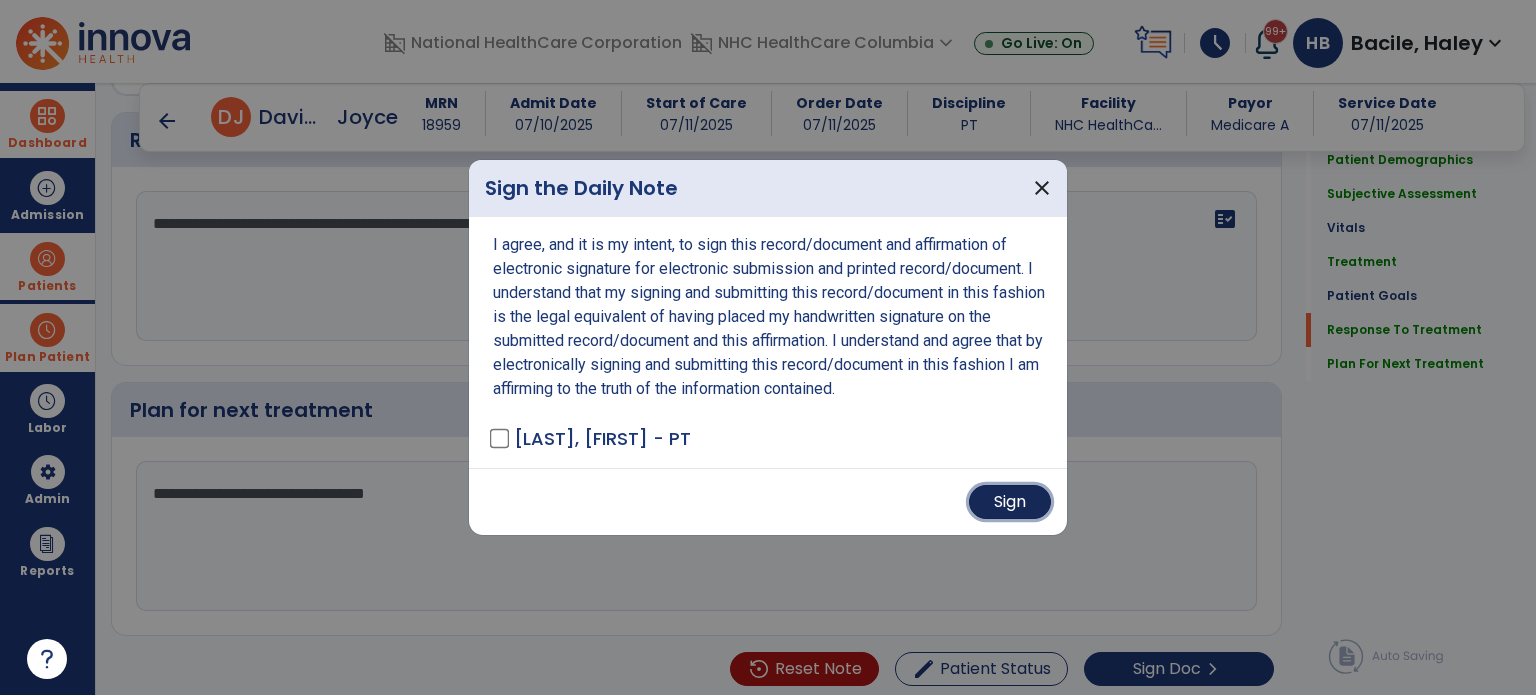 click on "Sign" at bounding box center (1010, 502) 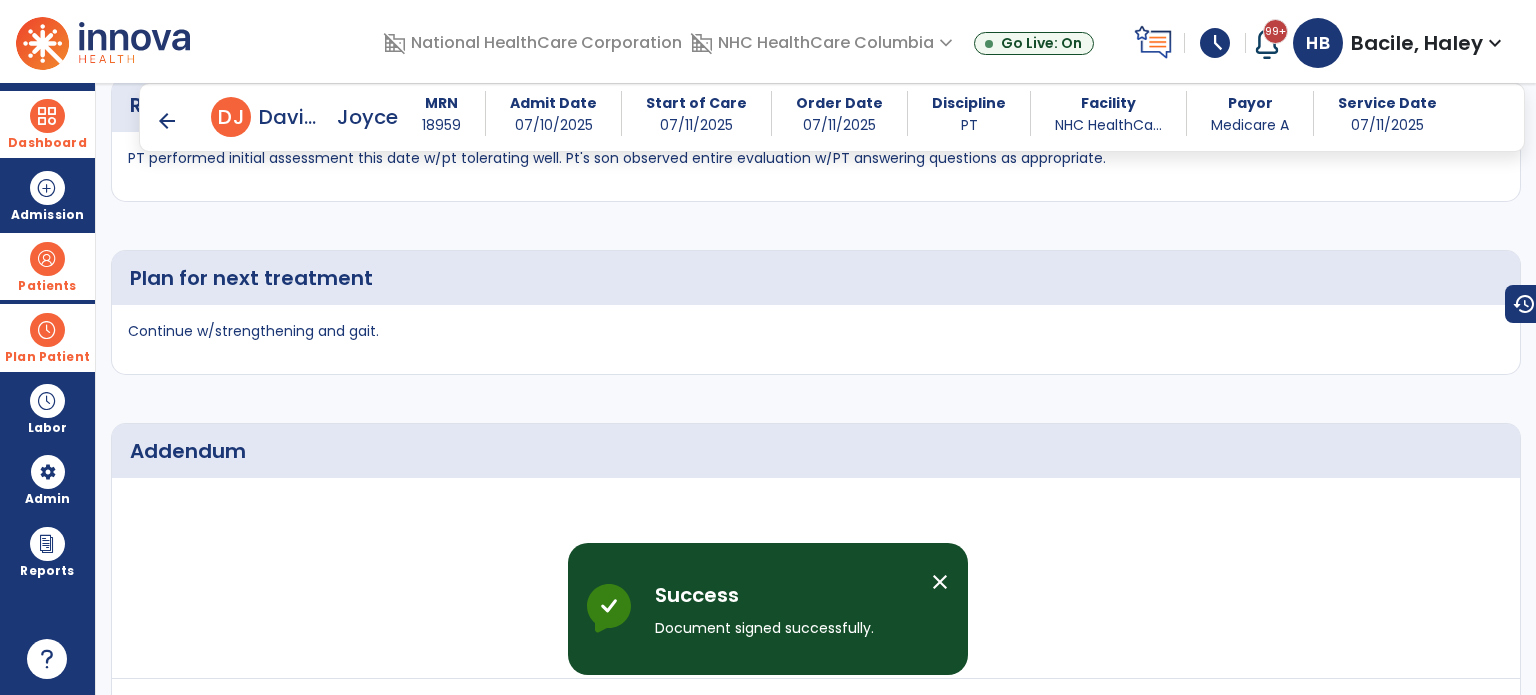 scroll, scrollTop: 3212, scrollLeft: 0, axis: vertical 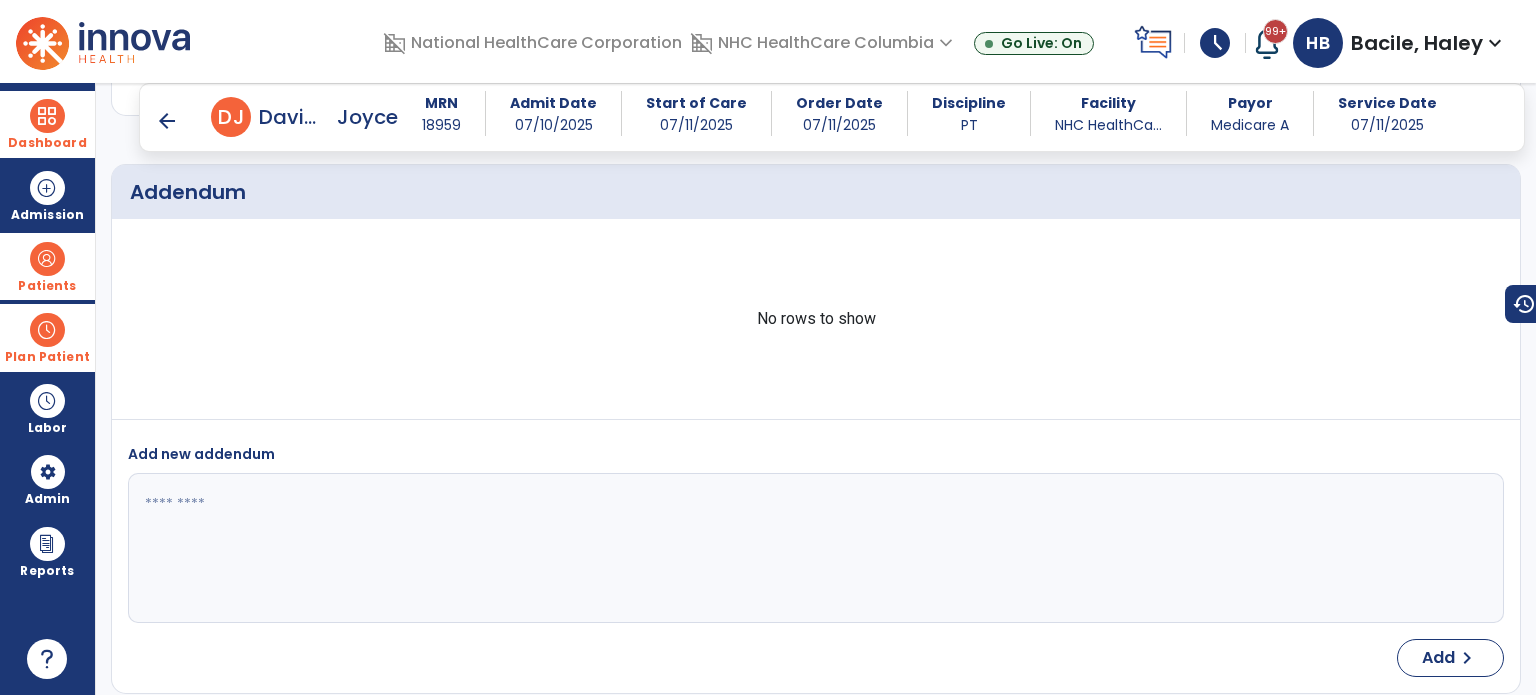 click at bounding box center (47, 116) 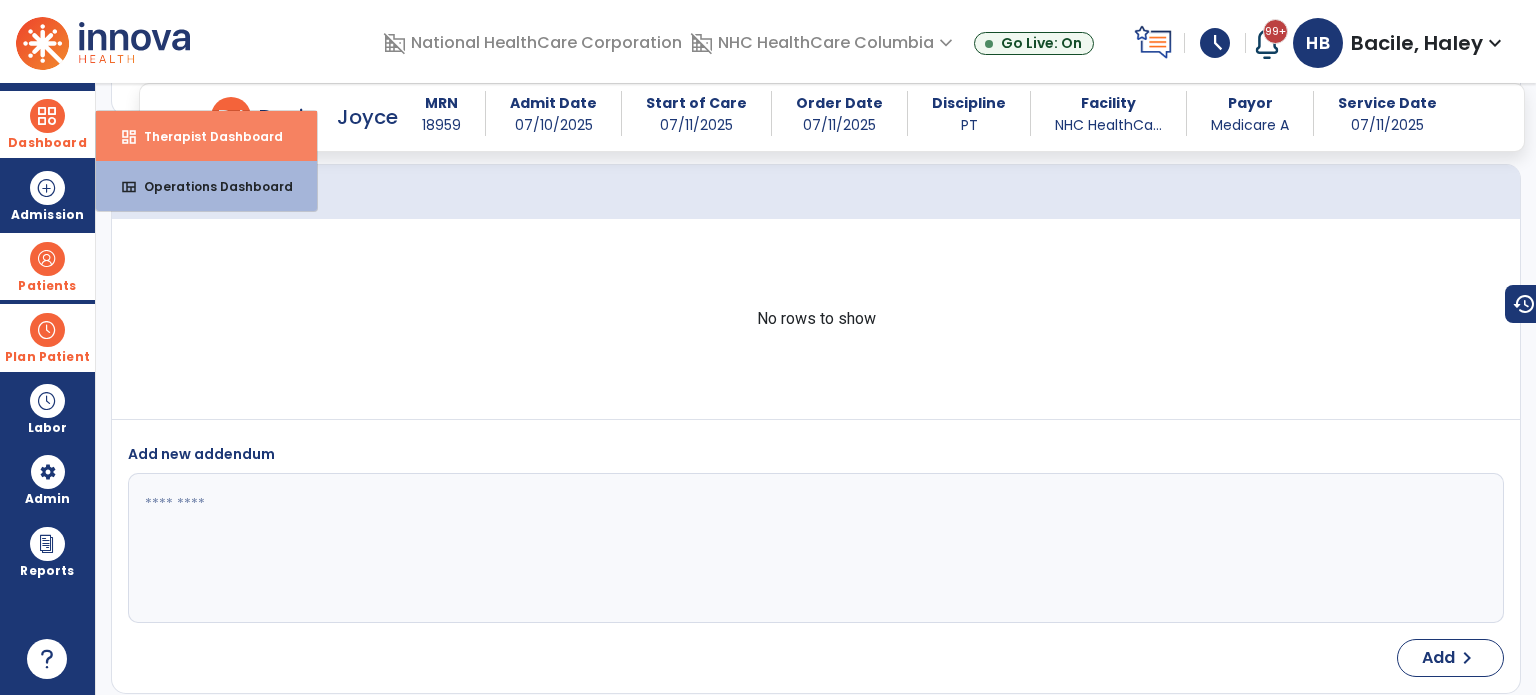 click on "Therapist Dashboard" at bounding box center [205, 136] 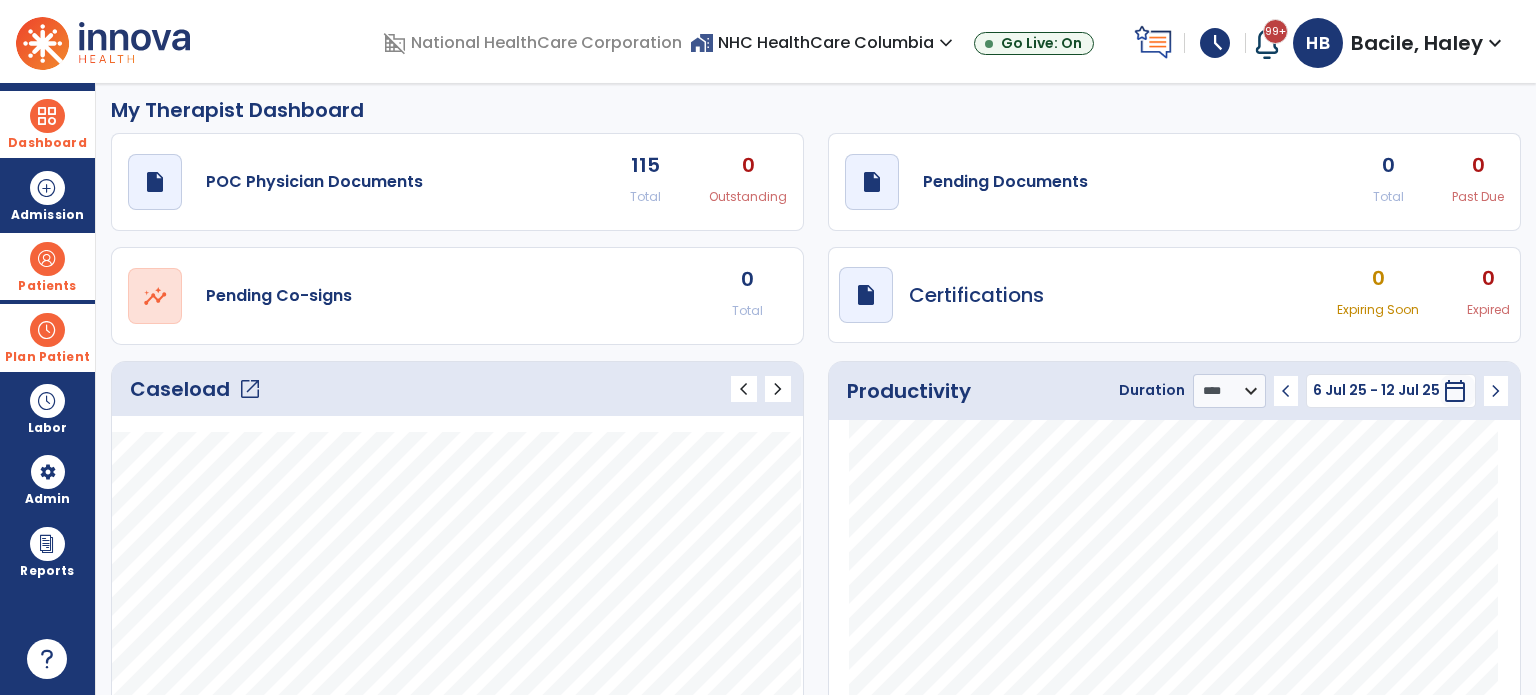 scroll, scrollTop: 0, scrollLeft: 0, axis: both 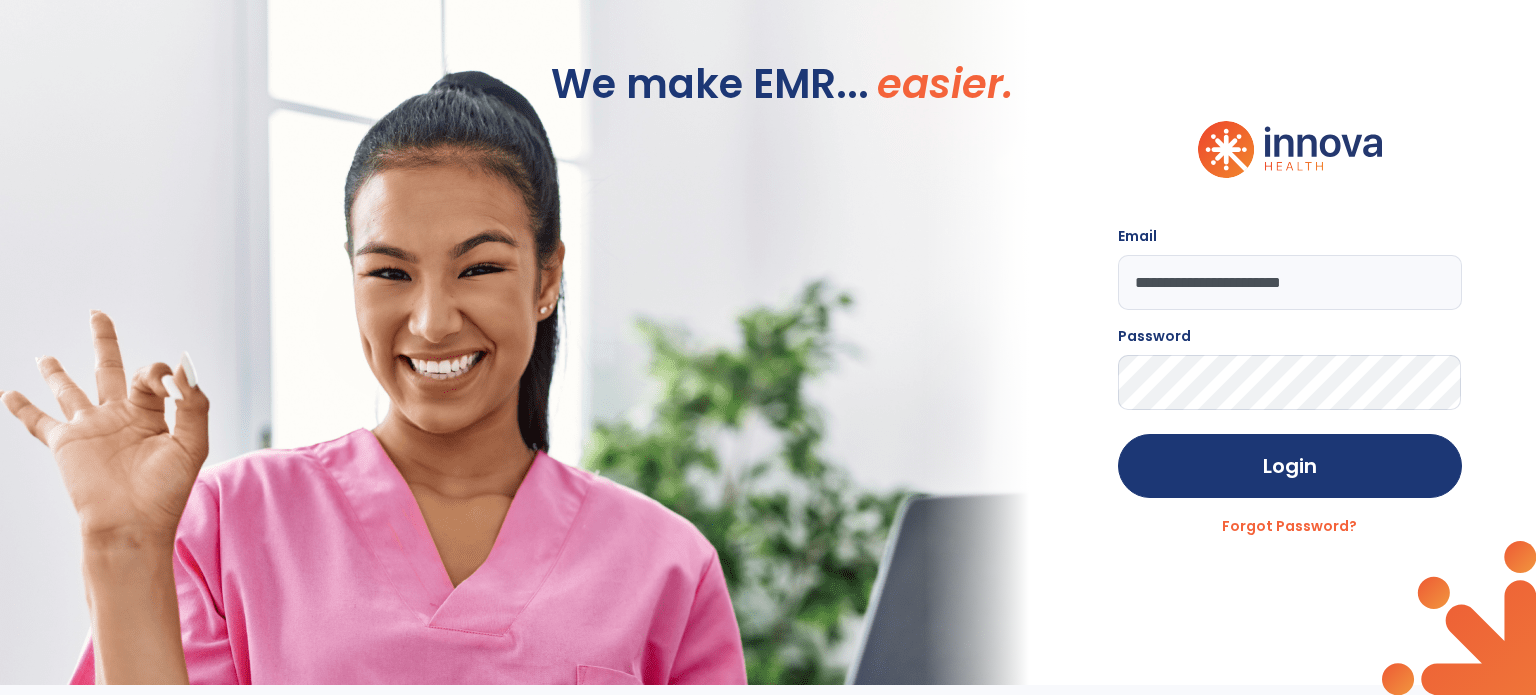 click on "Login Forgot Password?" 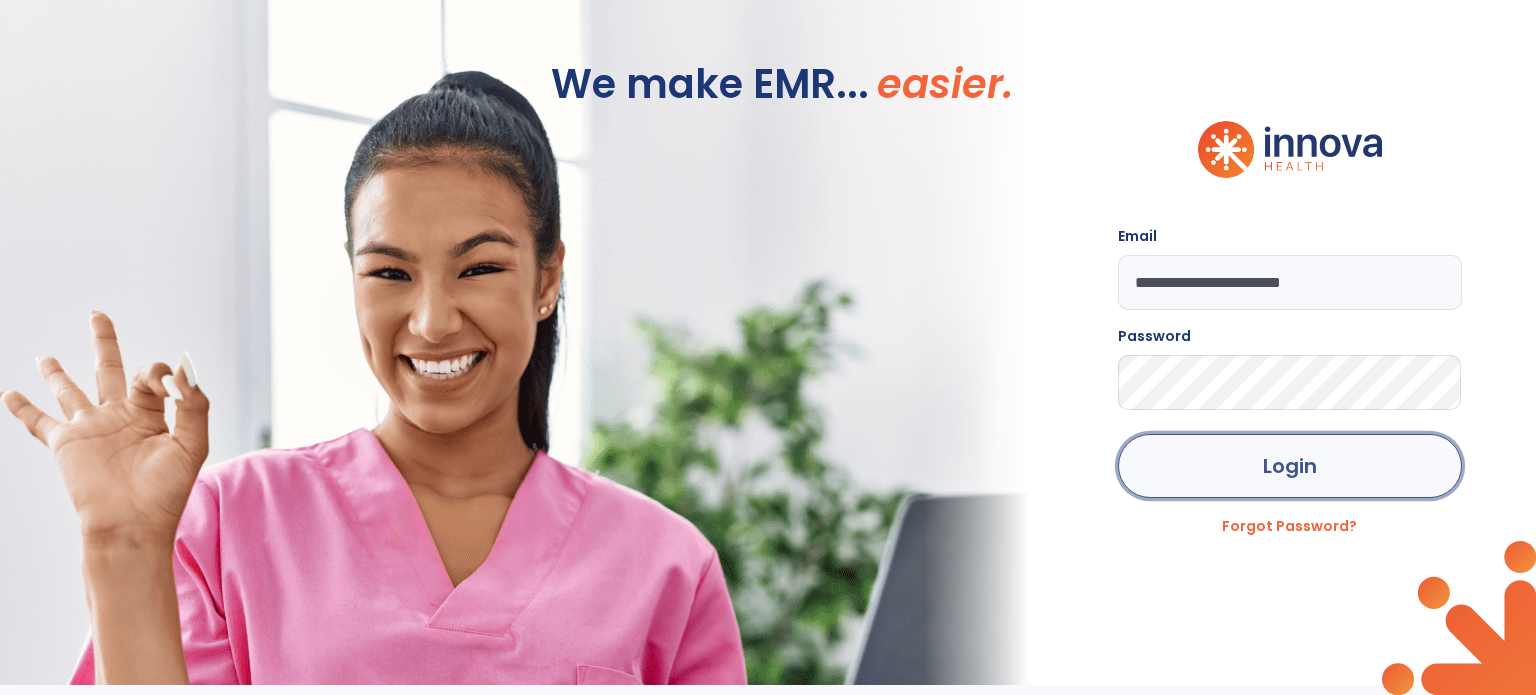 click on "Login" 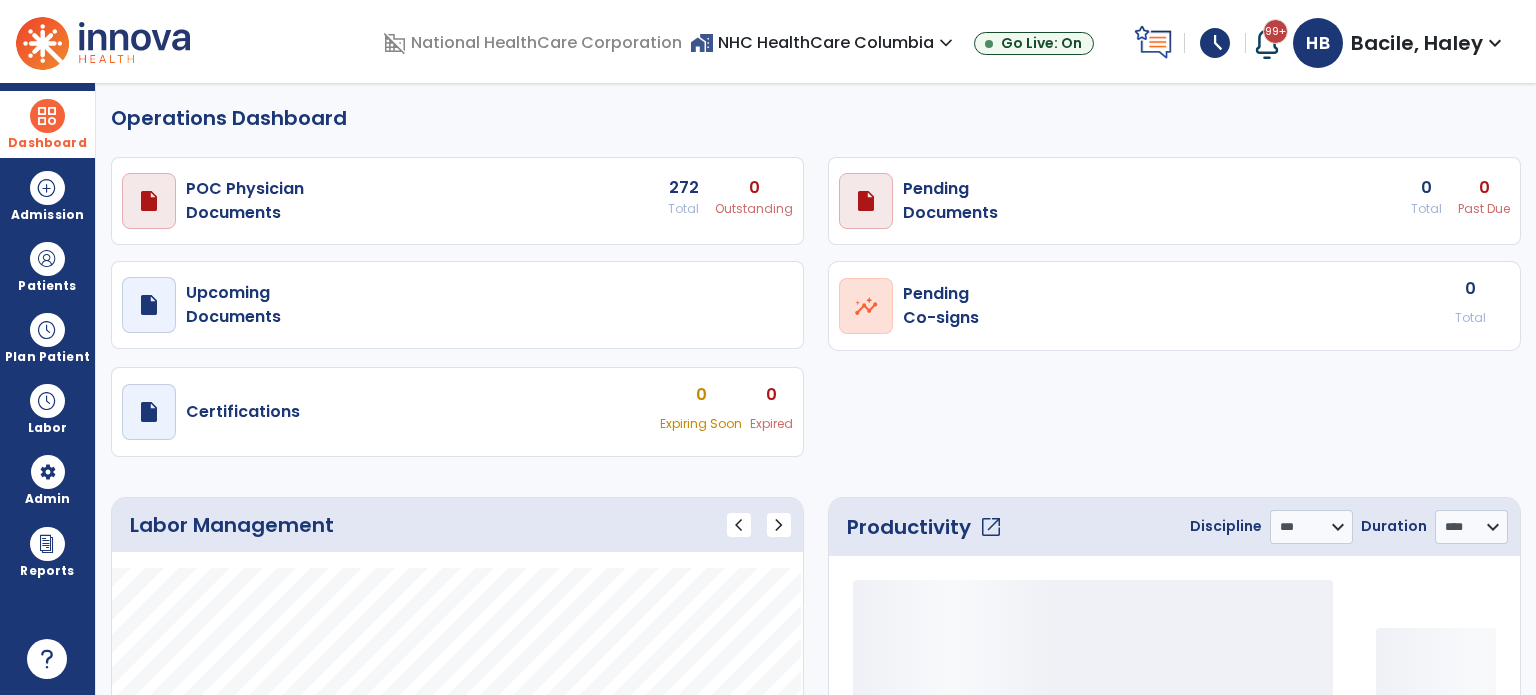 drag, startPoint x: 75, startPoint y: 98, endPoint x: 87, endPoint y: 107, distance: 15 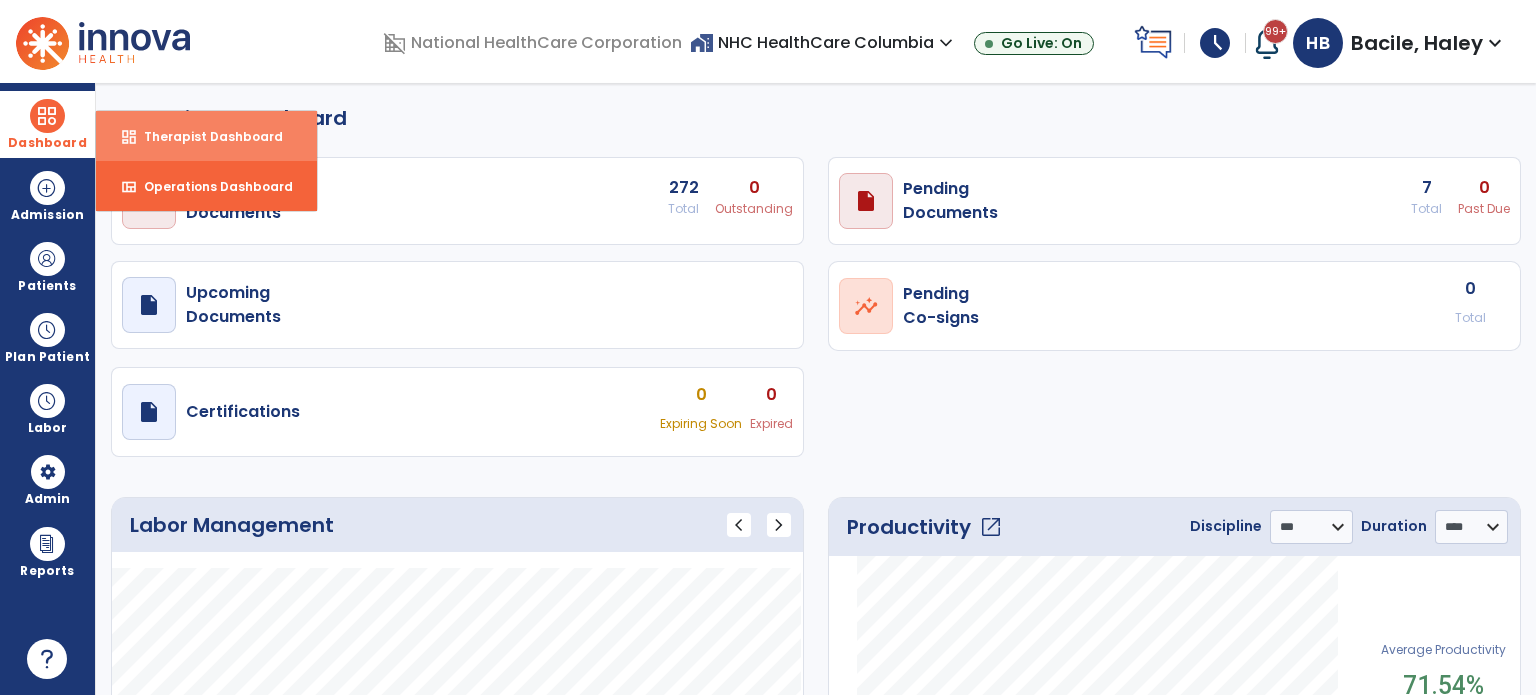 click on "dashboard  Therapist Dashboard" at bounding box center [206, 136] 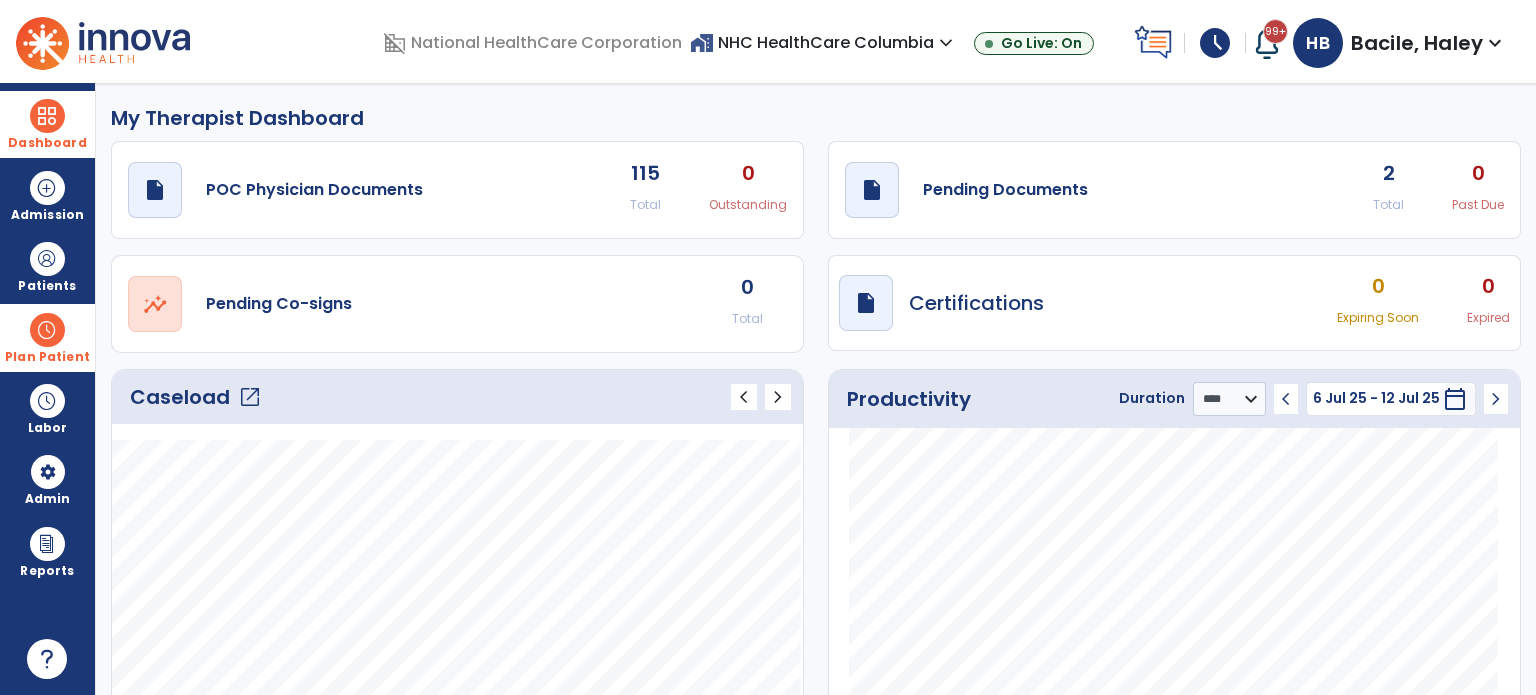 click on "Plan Patient" at bounding box center (47, 266) 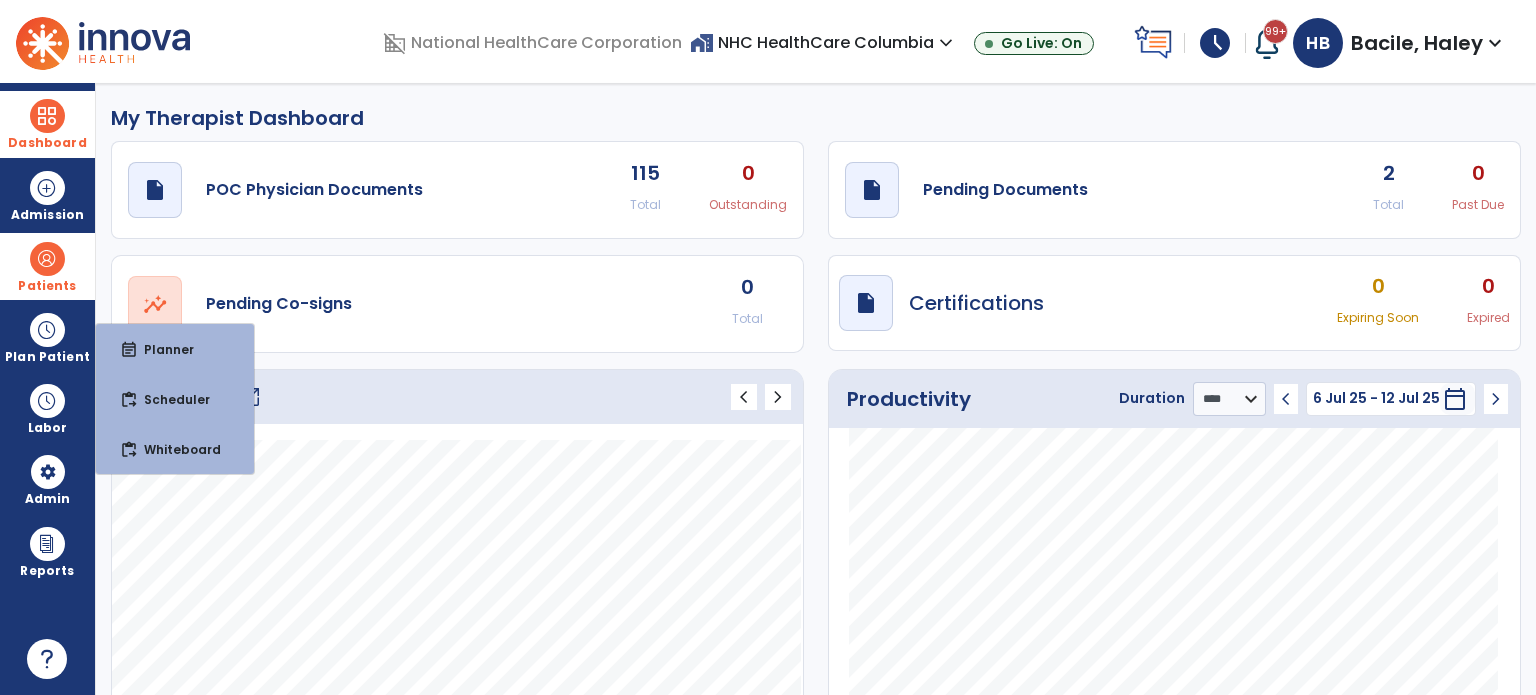 click at bounding box center [47, 259] 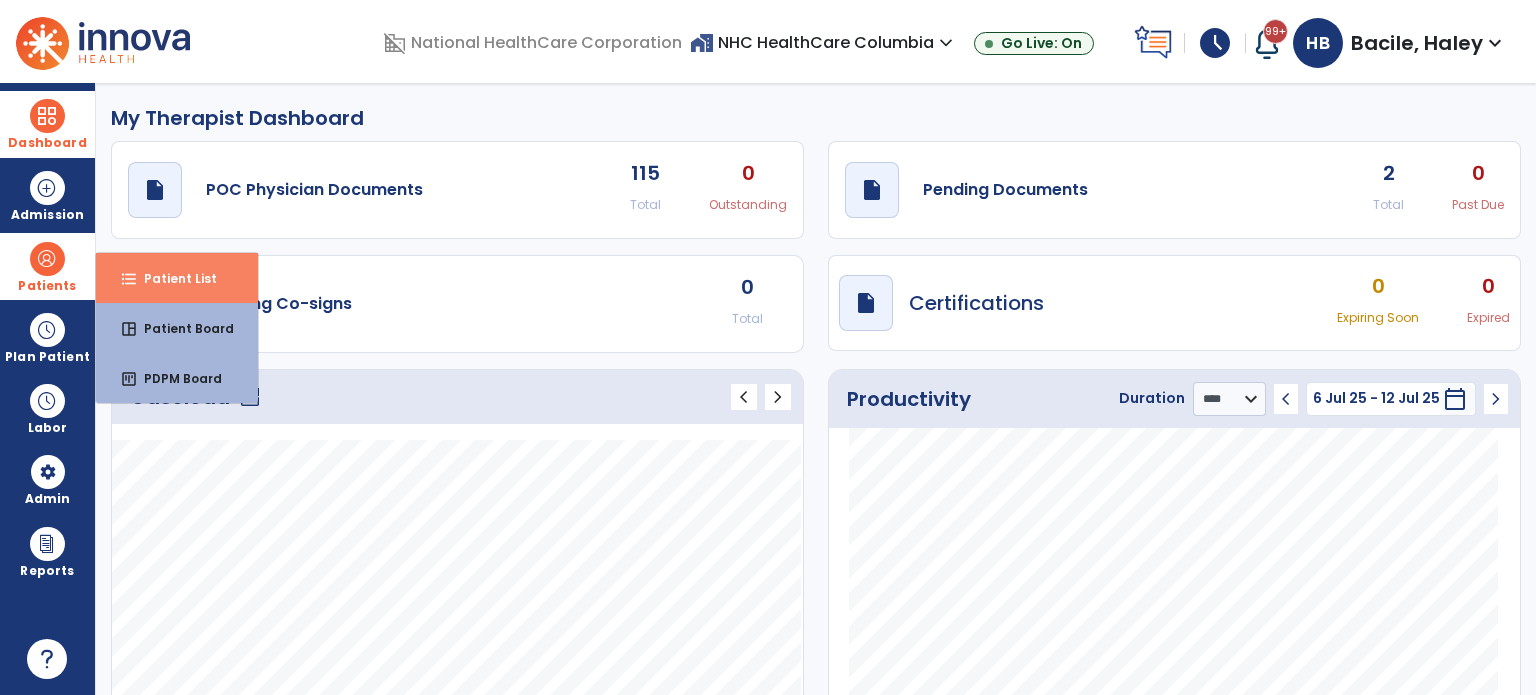 click on "format_list_bulleted  Patient List" at bounding box center (177, 278) 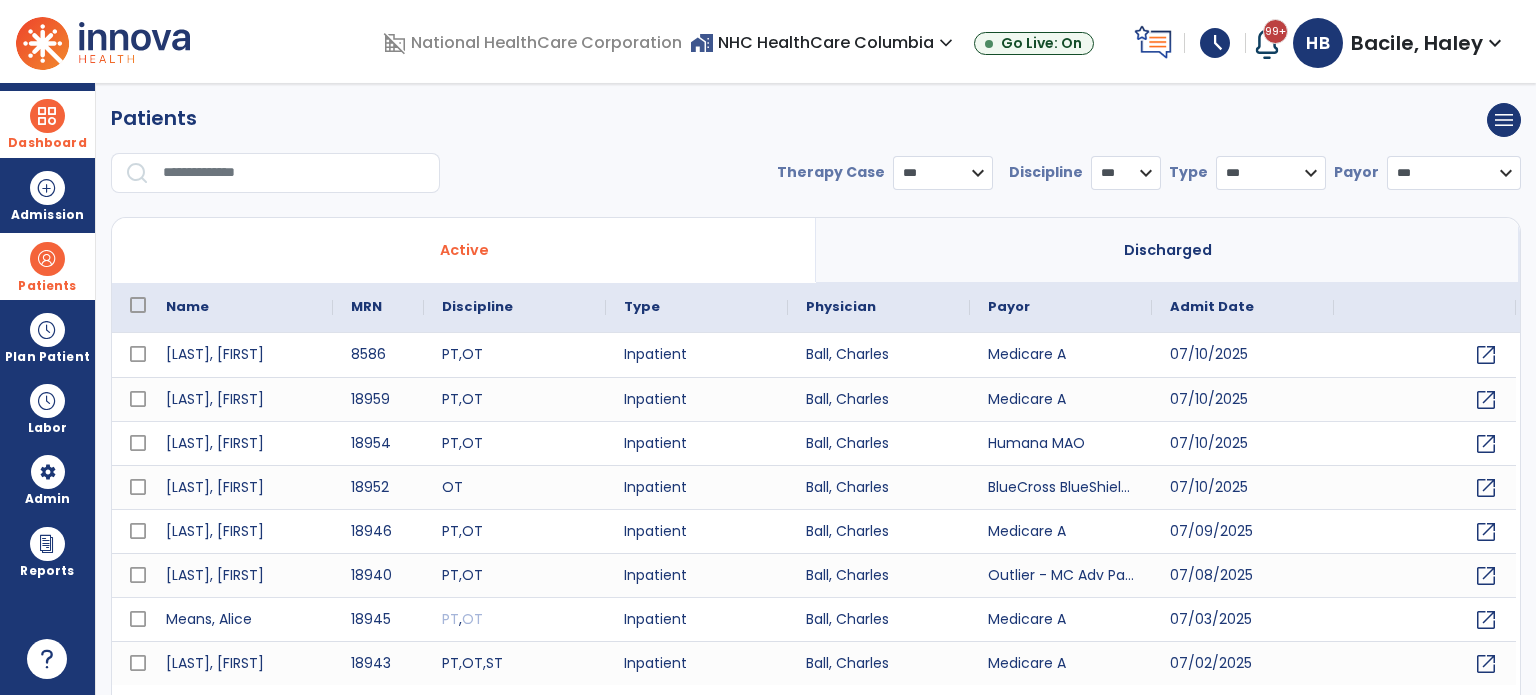 click at bounding box center [294, 173] 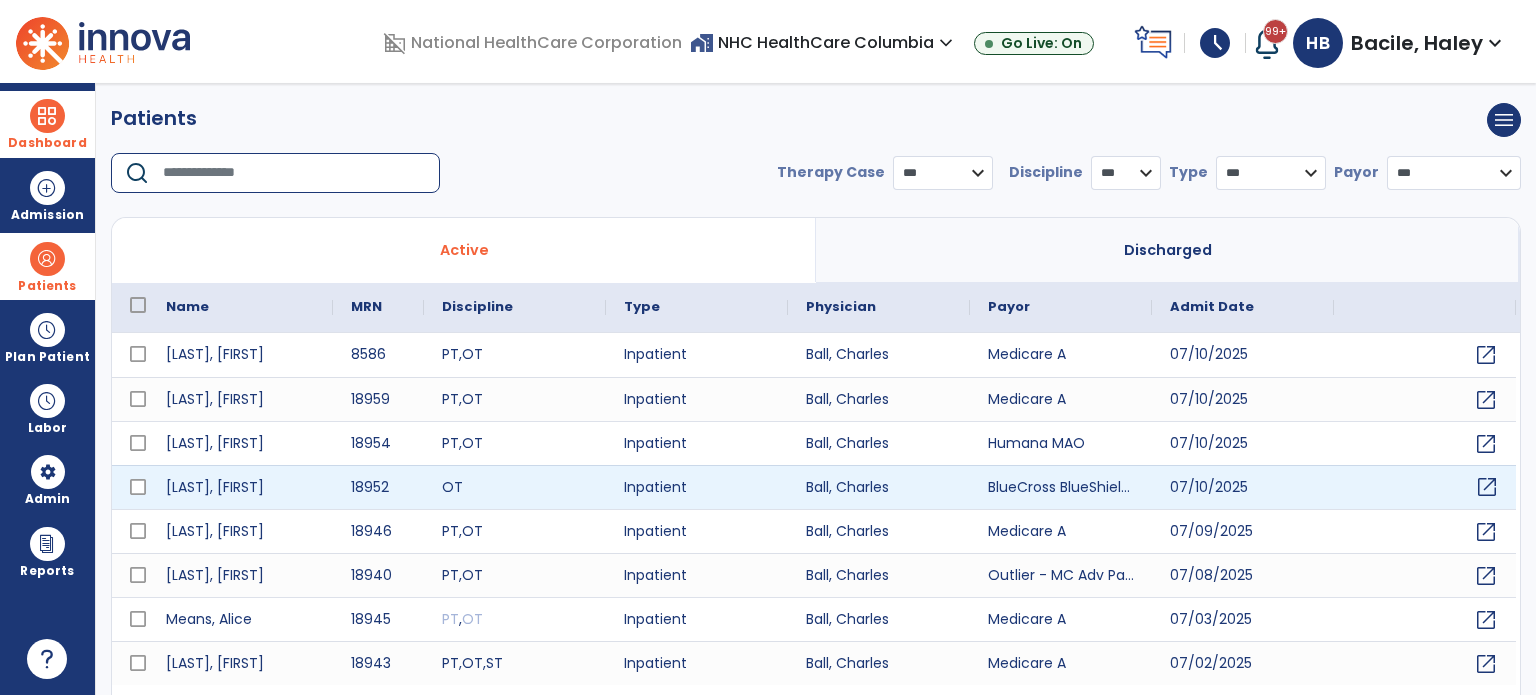 click on "open_in_new" at bounding box center [1487, 487] 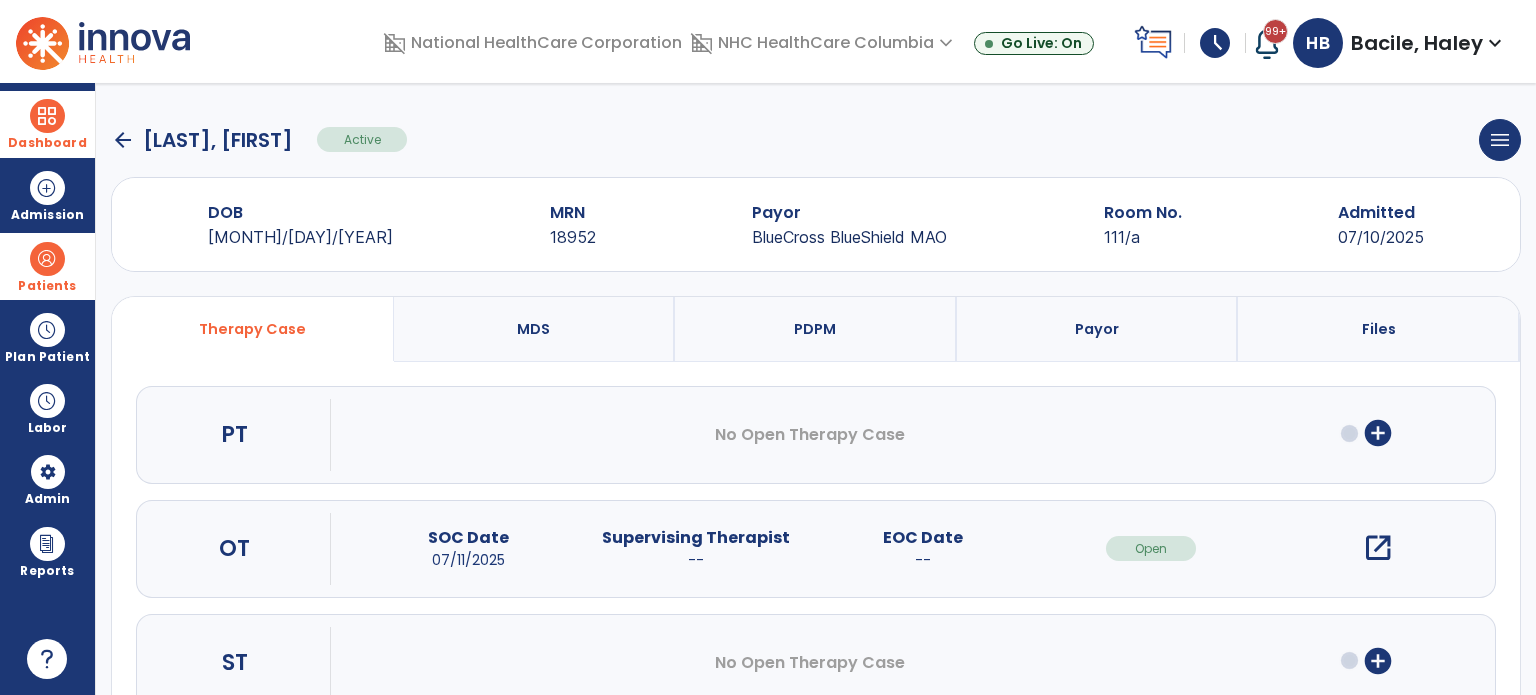 click on "add_circle" at bounding box center [1378, 433] 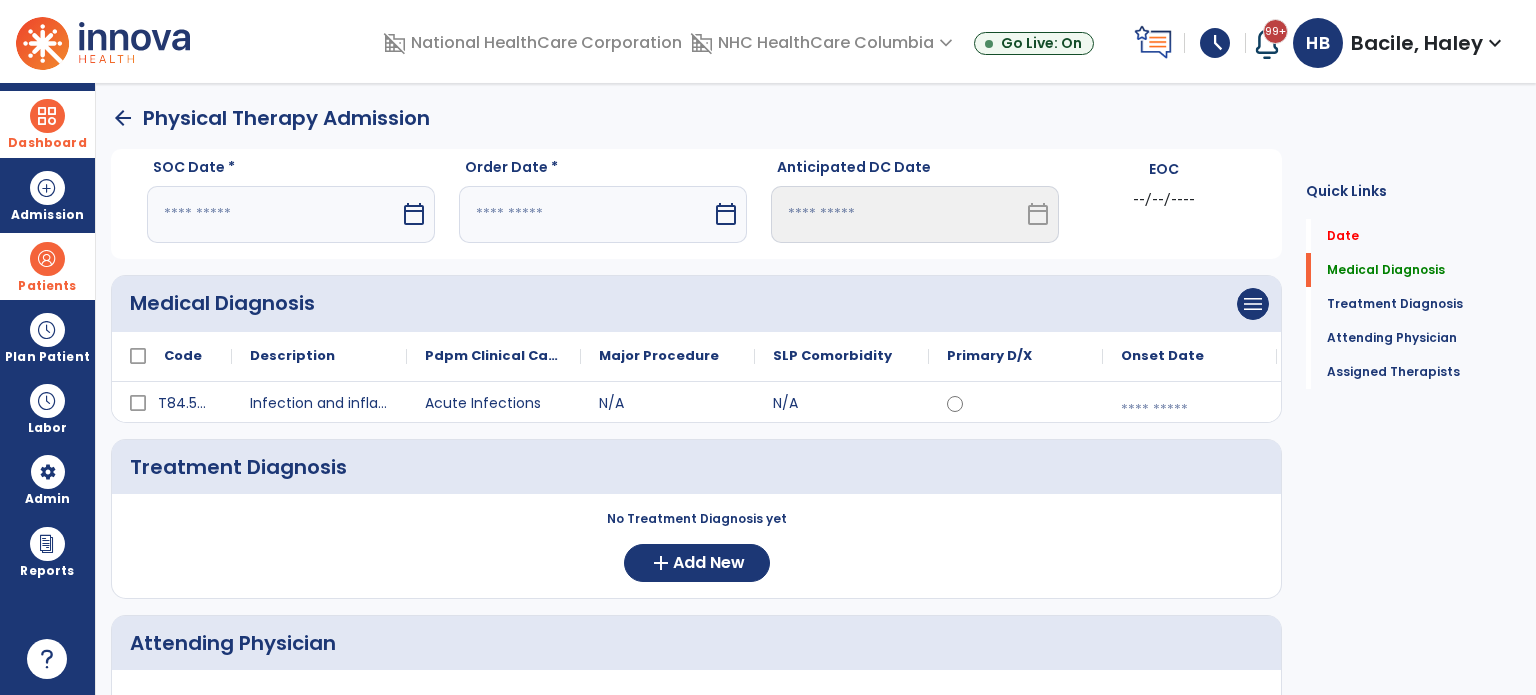 click on "calendar_today" at bounding box center [414, 214] 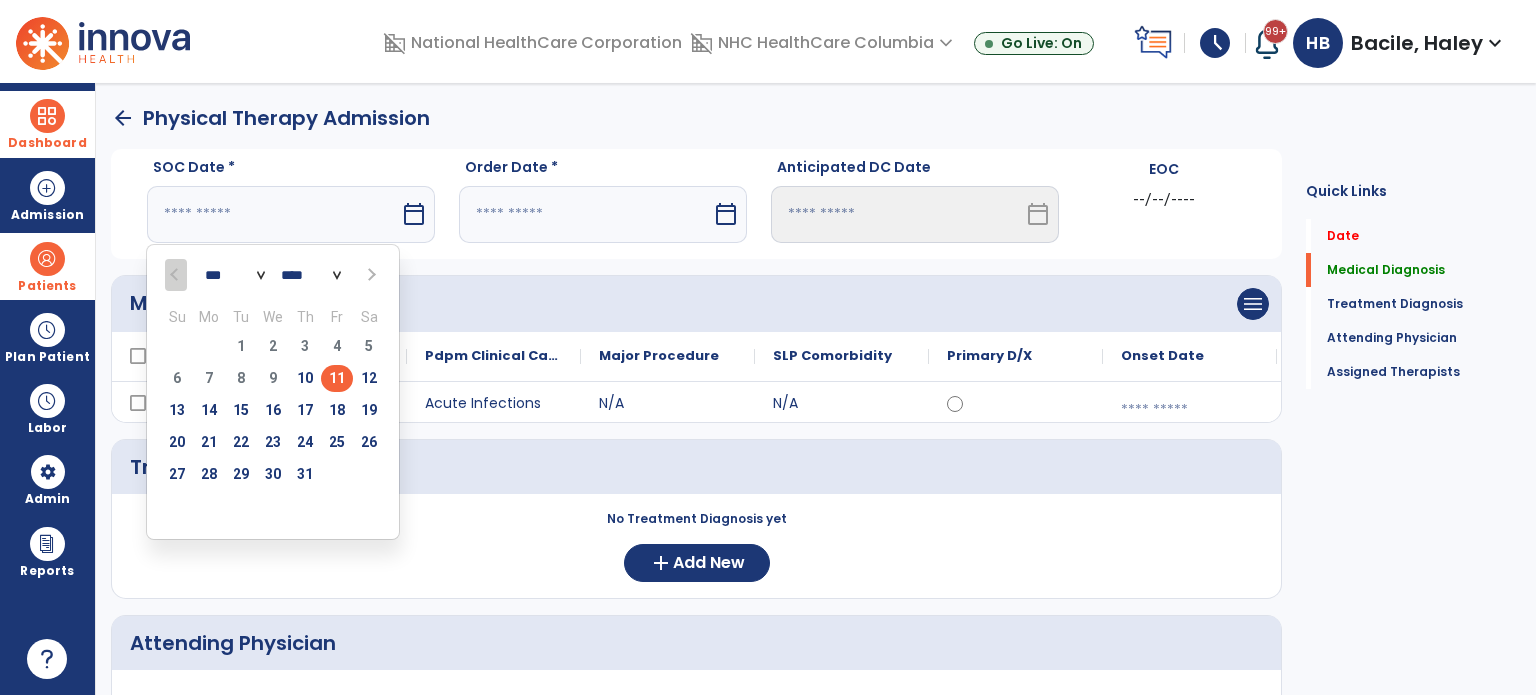 click on "11" at bounding box center (337, 378) 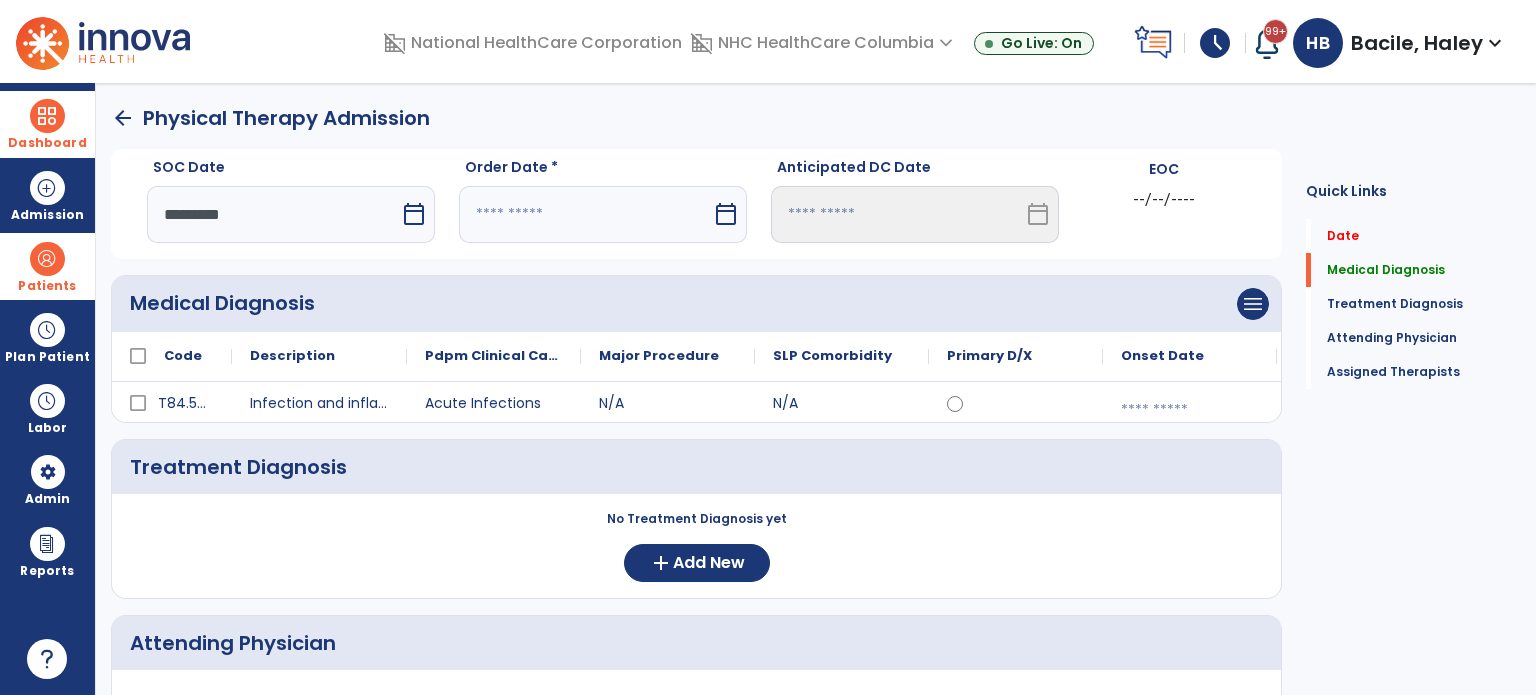 click at bounding box center (585, 214) 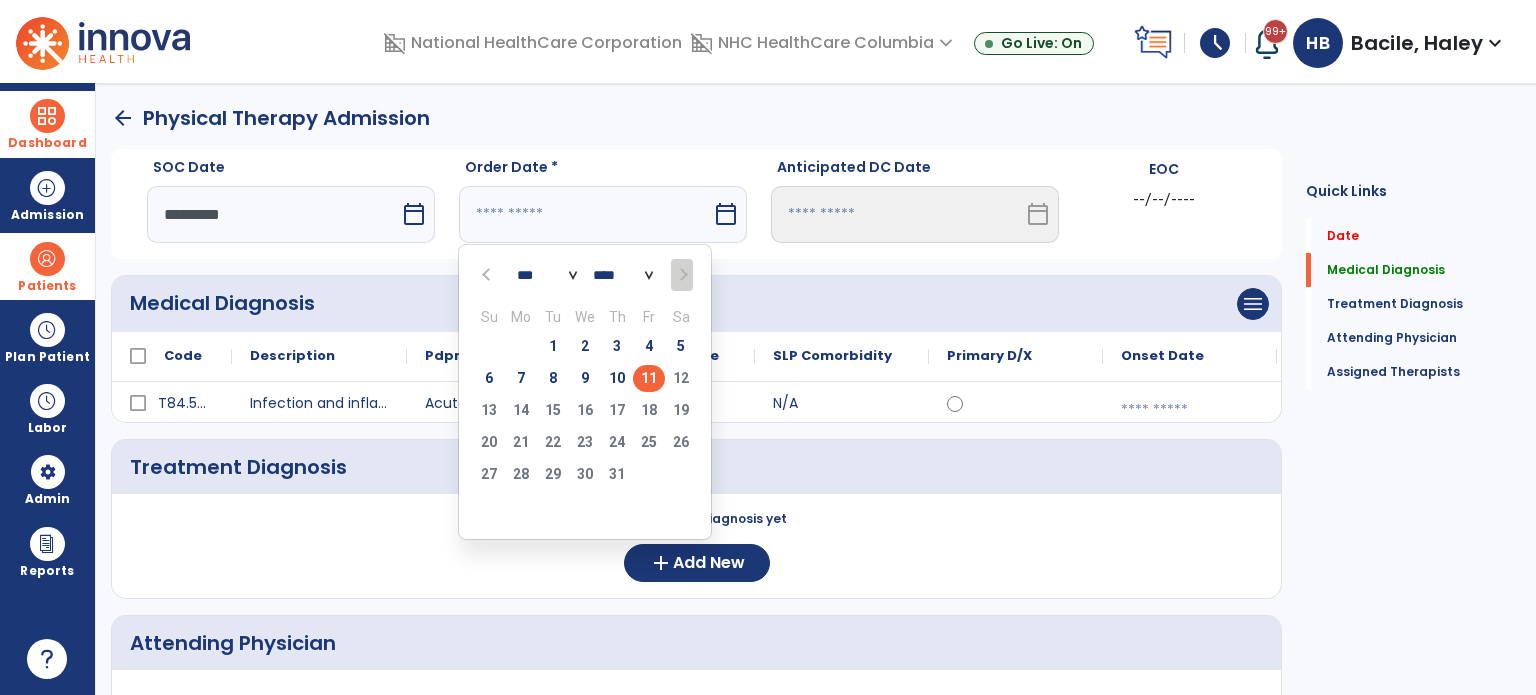 click on "11" at bounding box center (649, 378) 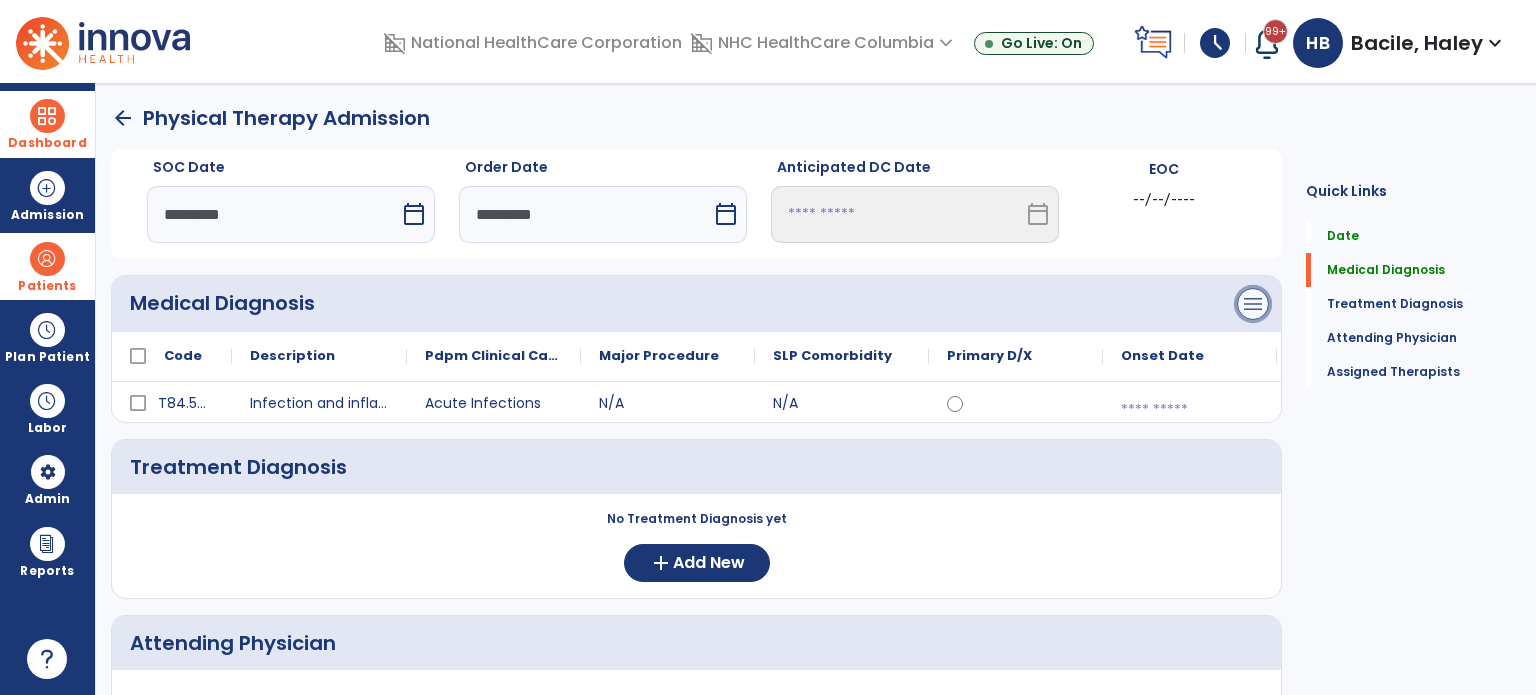 click on "menu" at bounding box center [1253, 304] 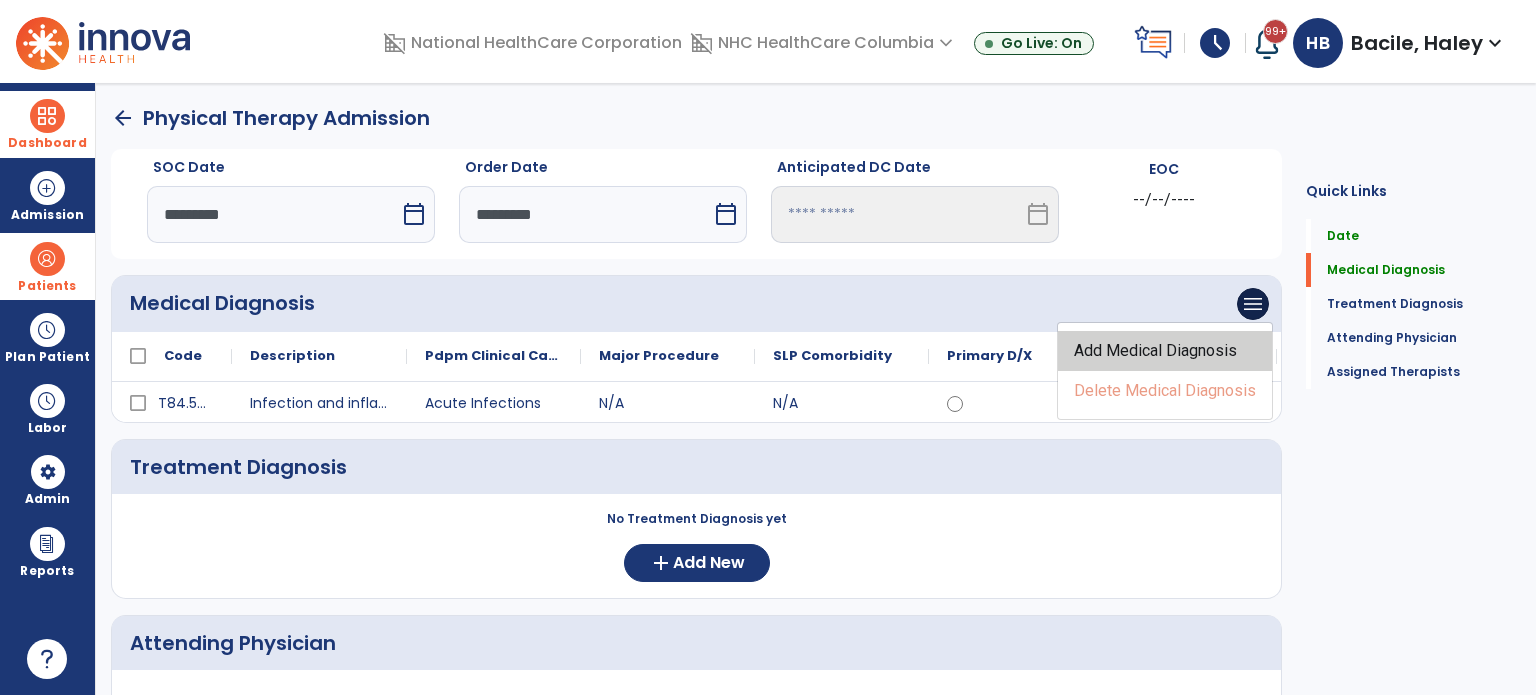 click on "Add Medical Diagnosis" 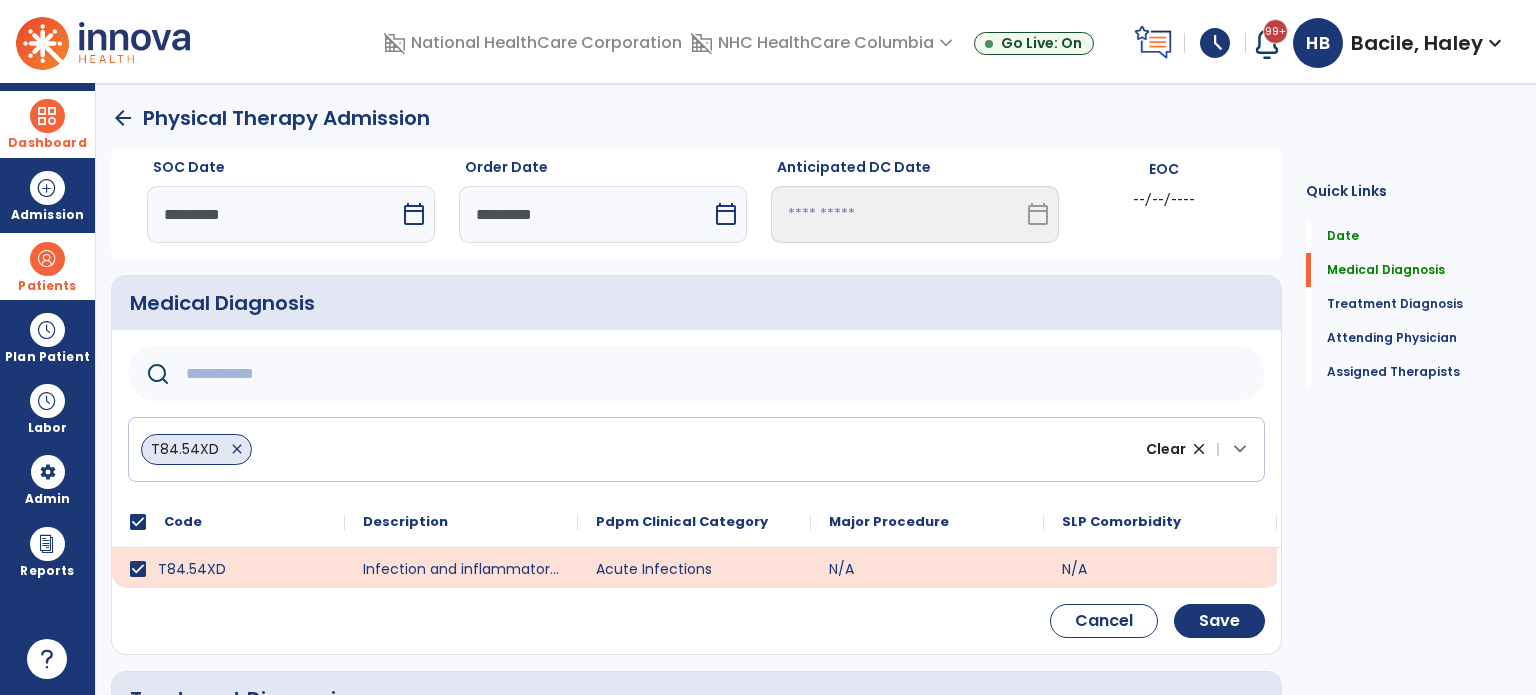 click 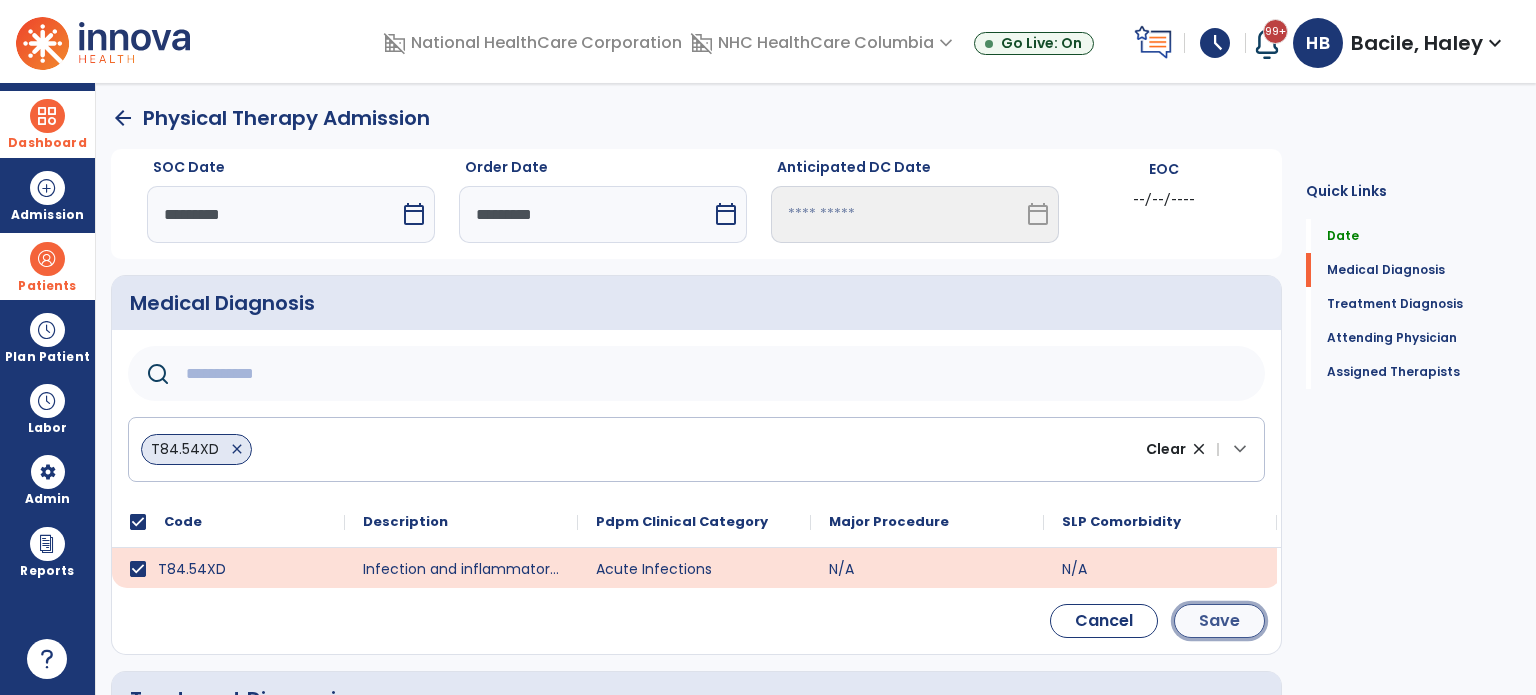 click on "Save" 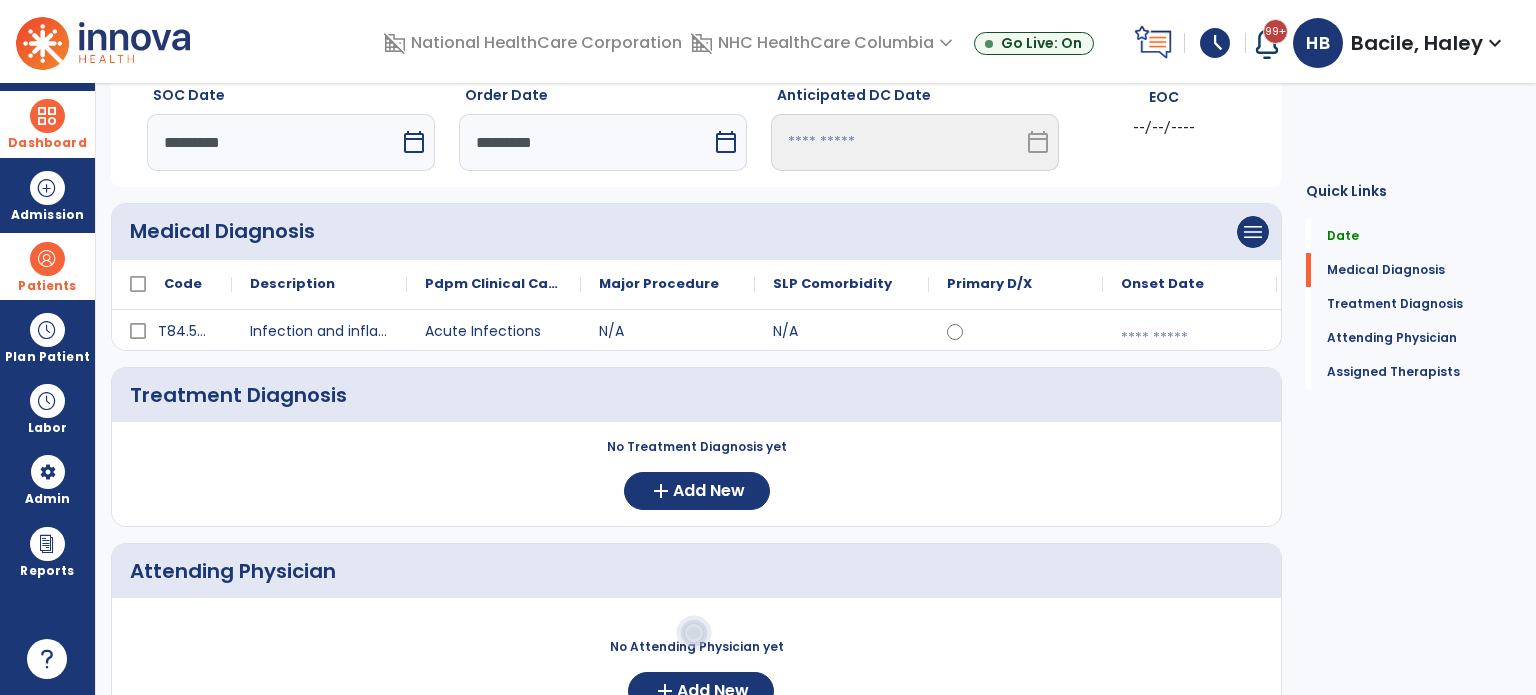 scroll, scrollTop: 100, scrollLeft: 0, axis: vertical 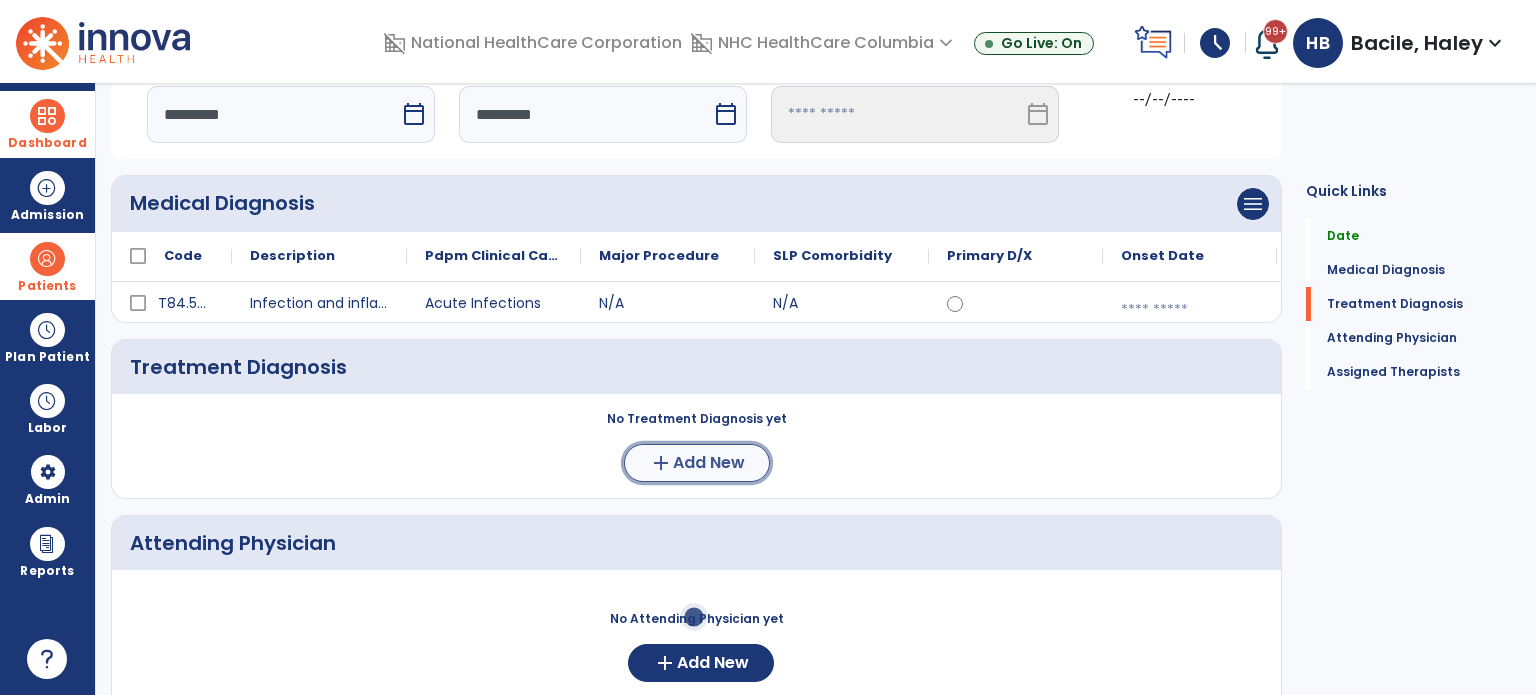 click on "add  Add New" 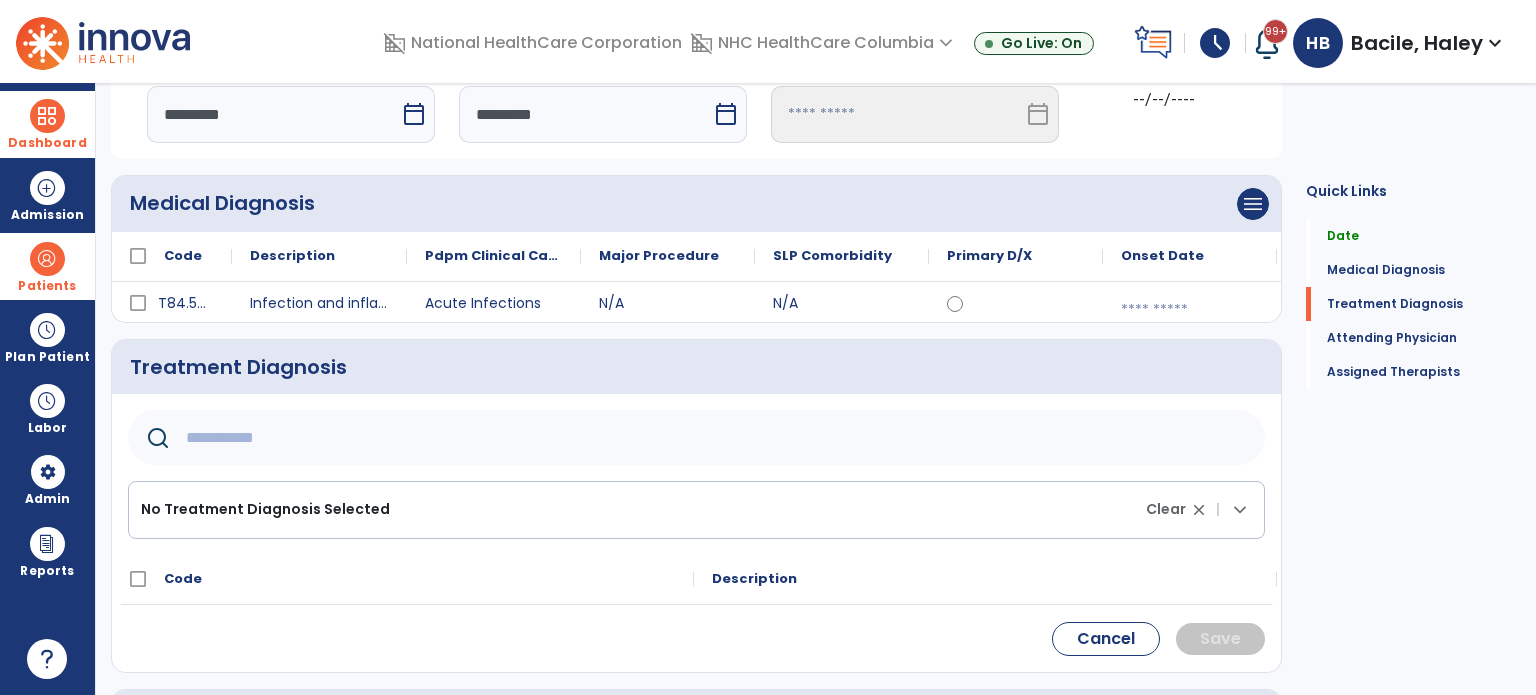 click 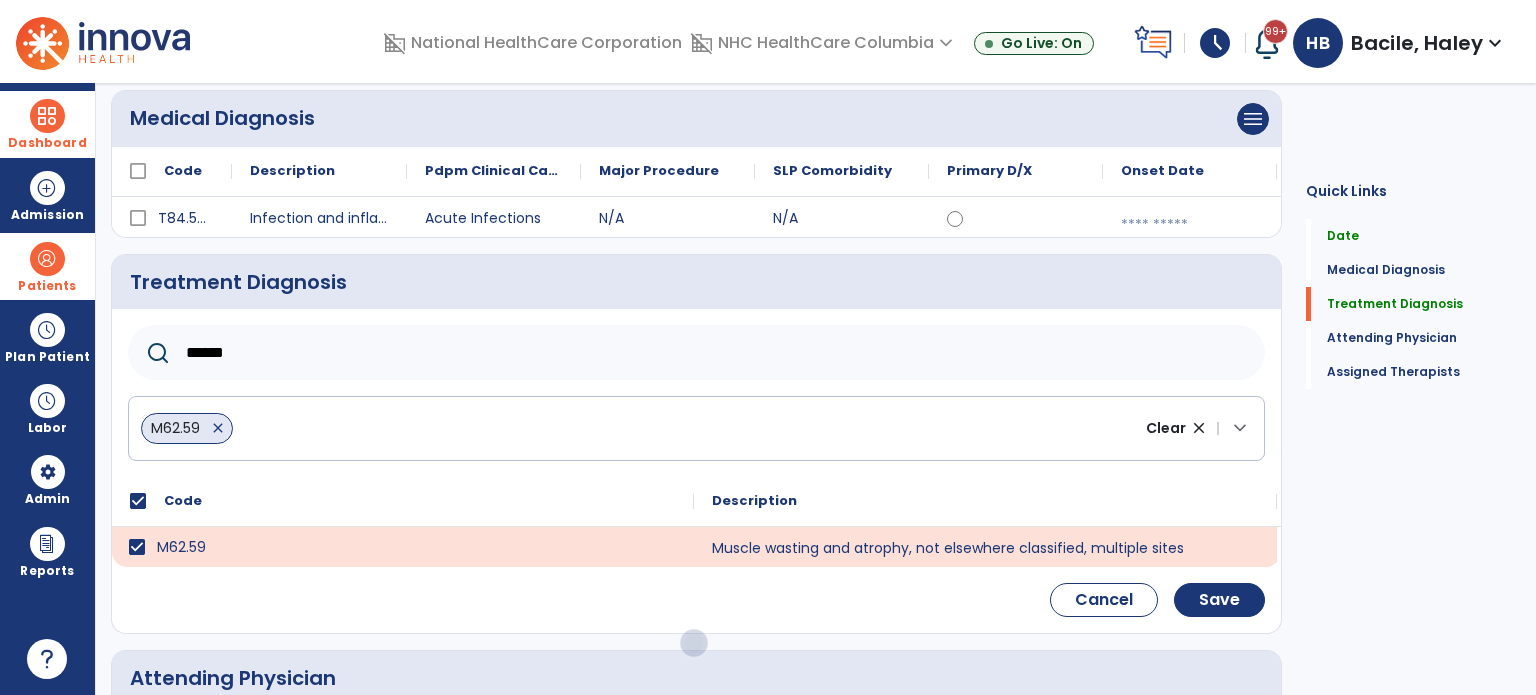 scroll, scrollTop: 300, scrollLeft: 0, axis: vertical 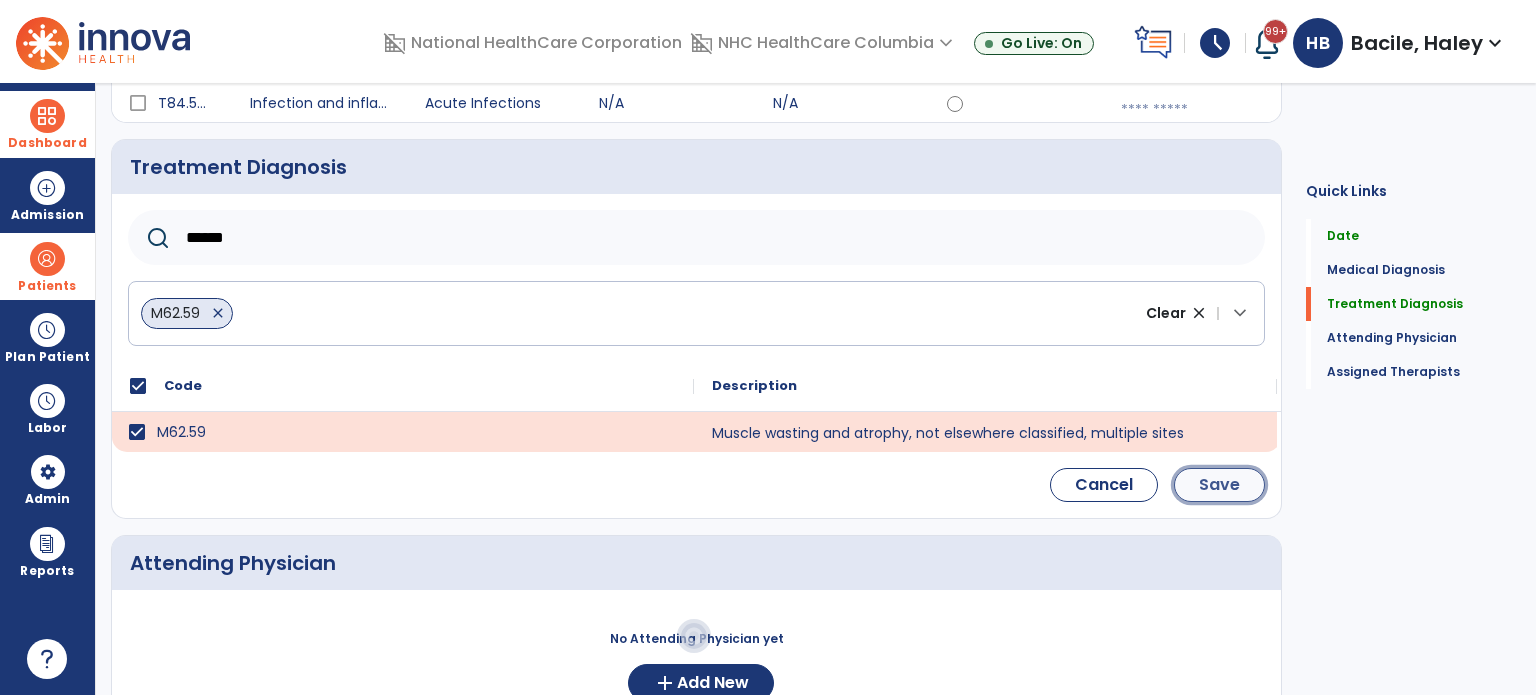 click on "Save" 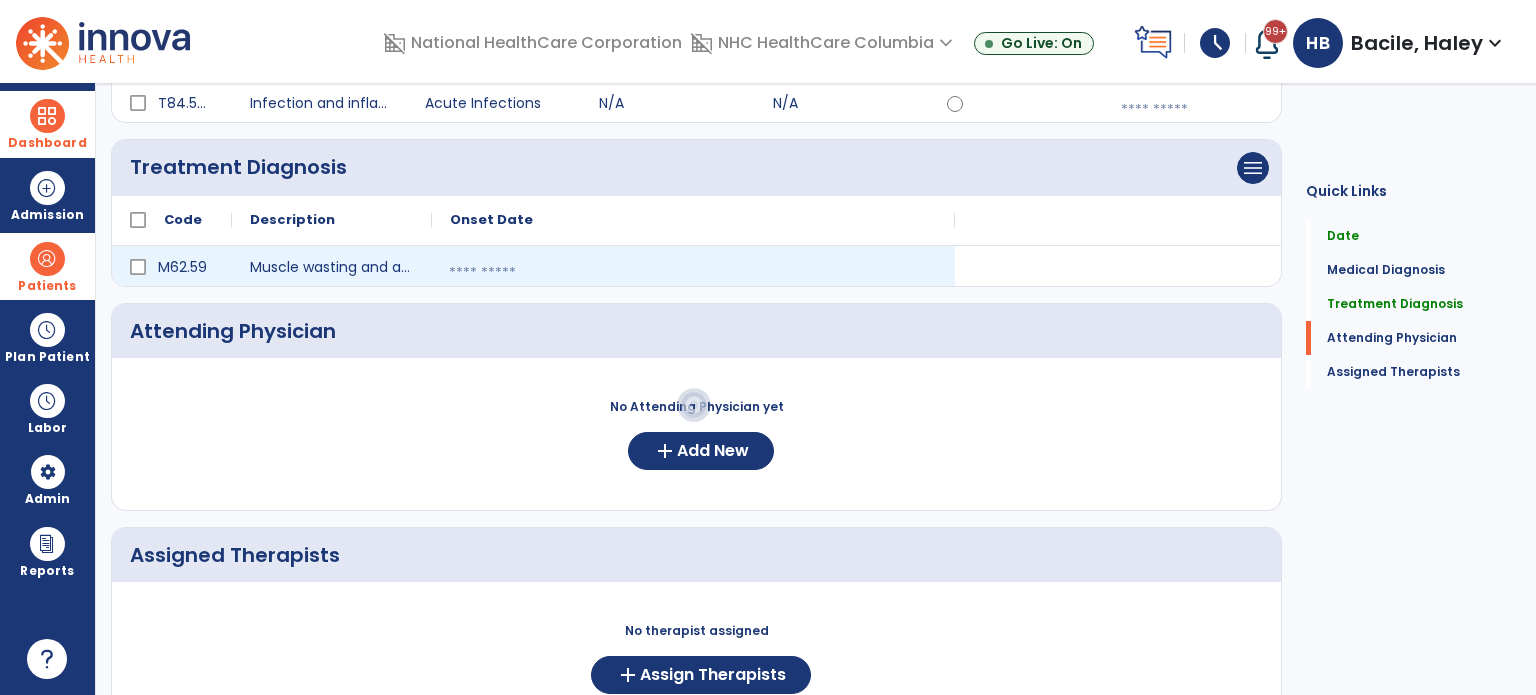 click at bounding box center [693, 273] 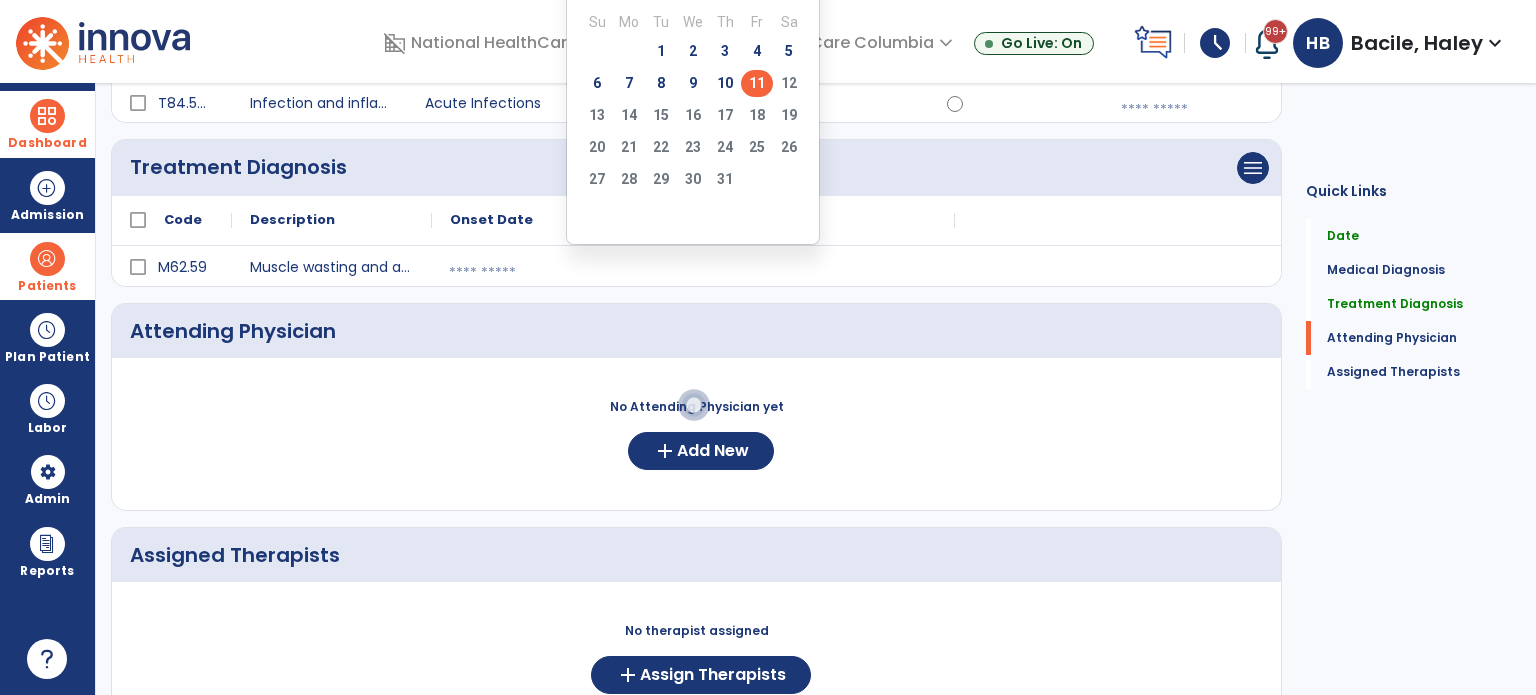 click on "11" 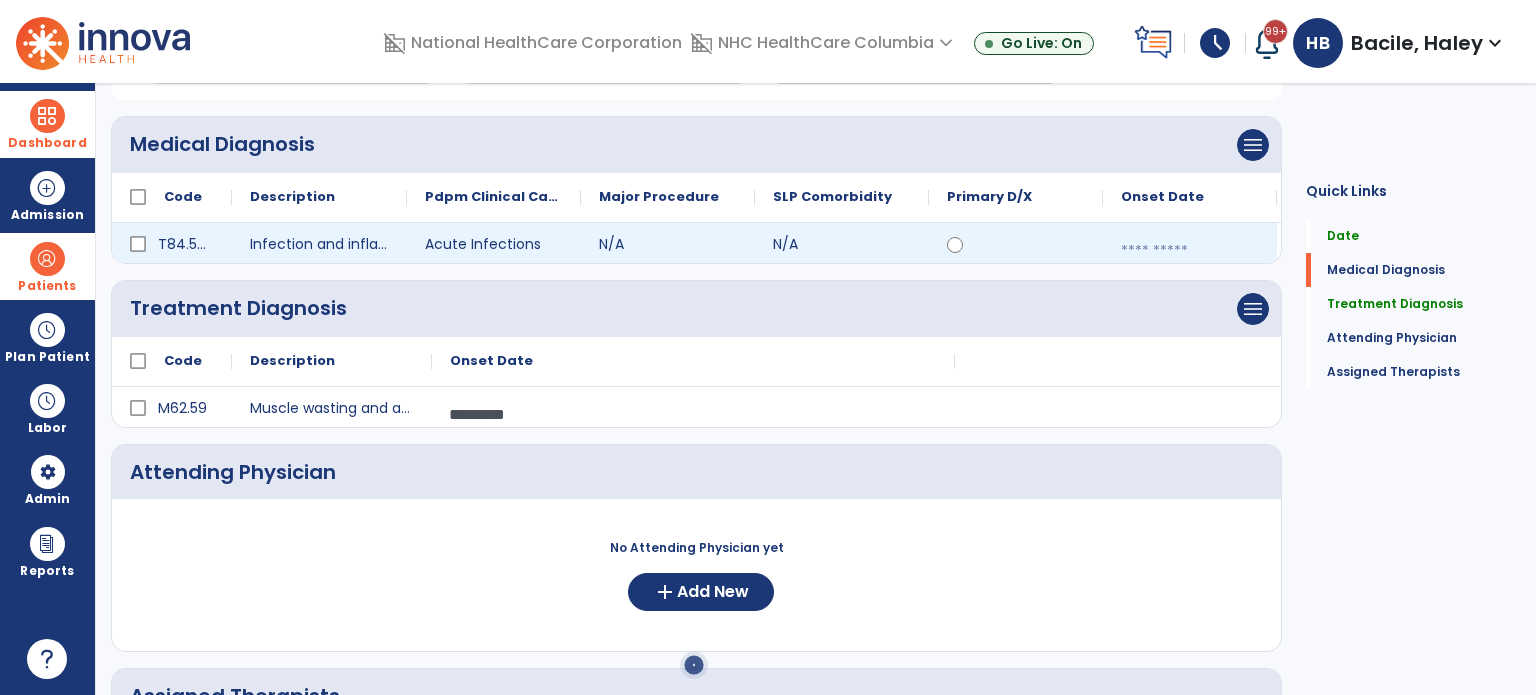 scroll, scrollTop: 200, scrollLeft: 0, axis: vertical 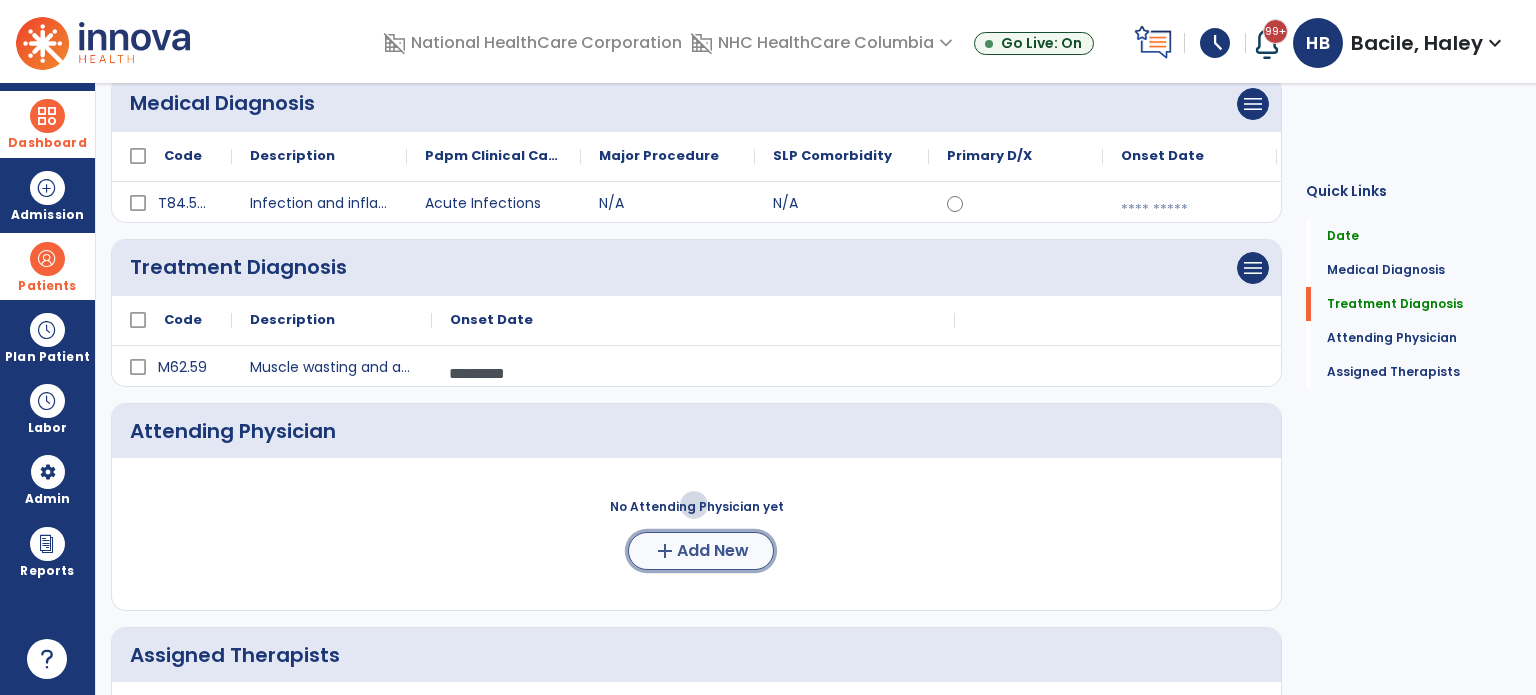 click on "Add New" 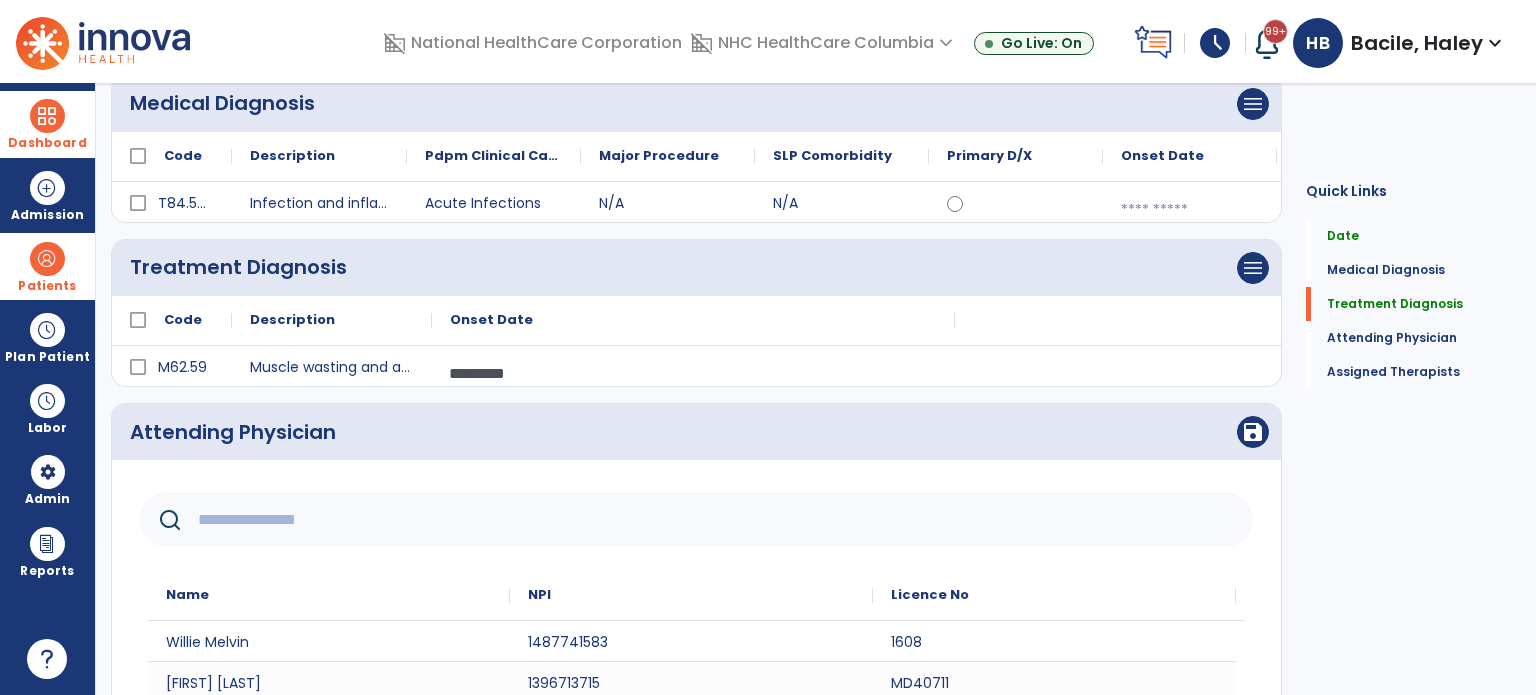 click 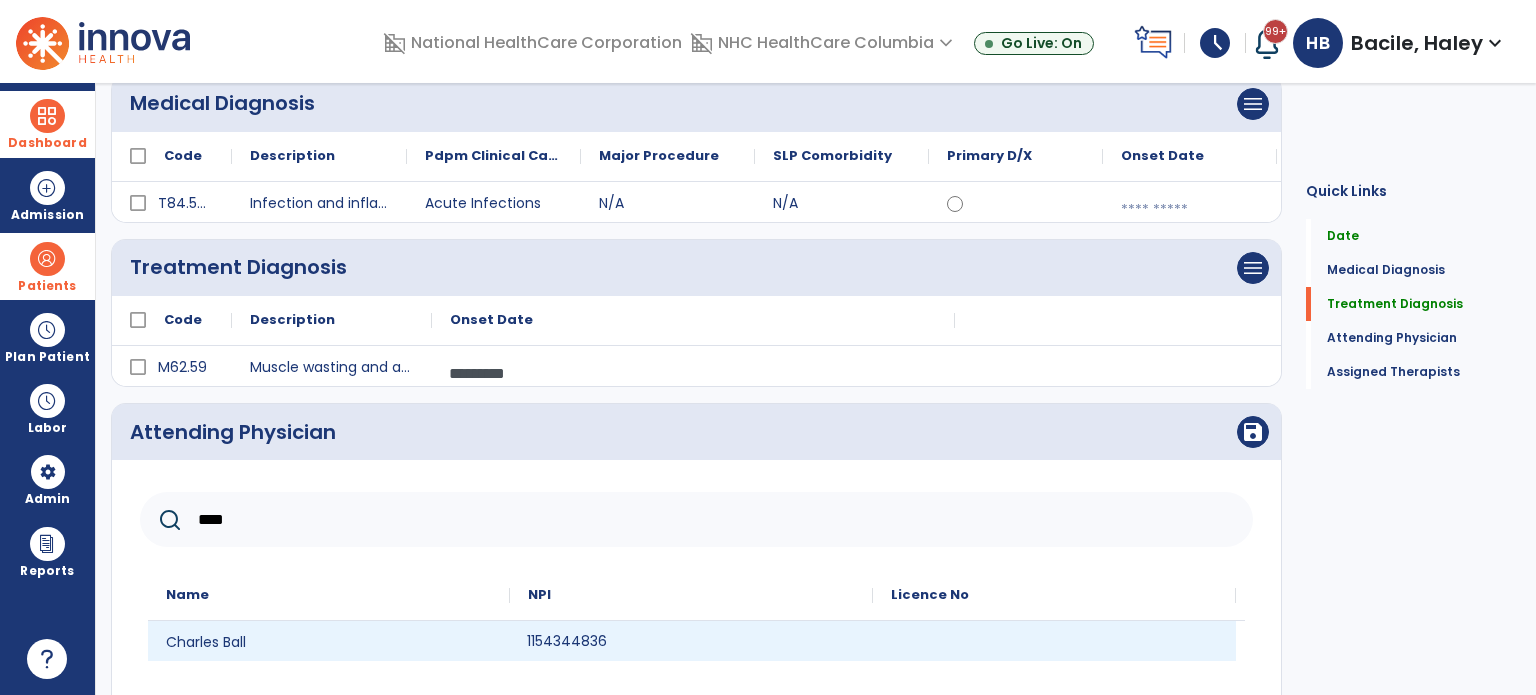 click on "1154344836" 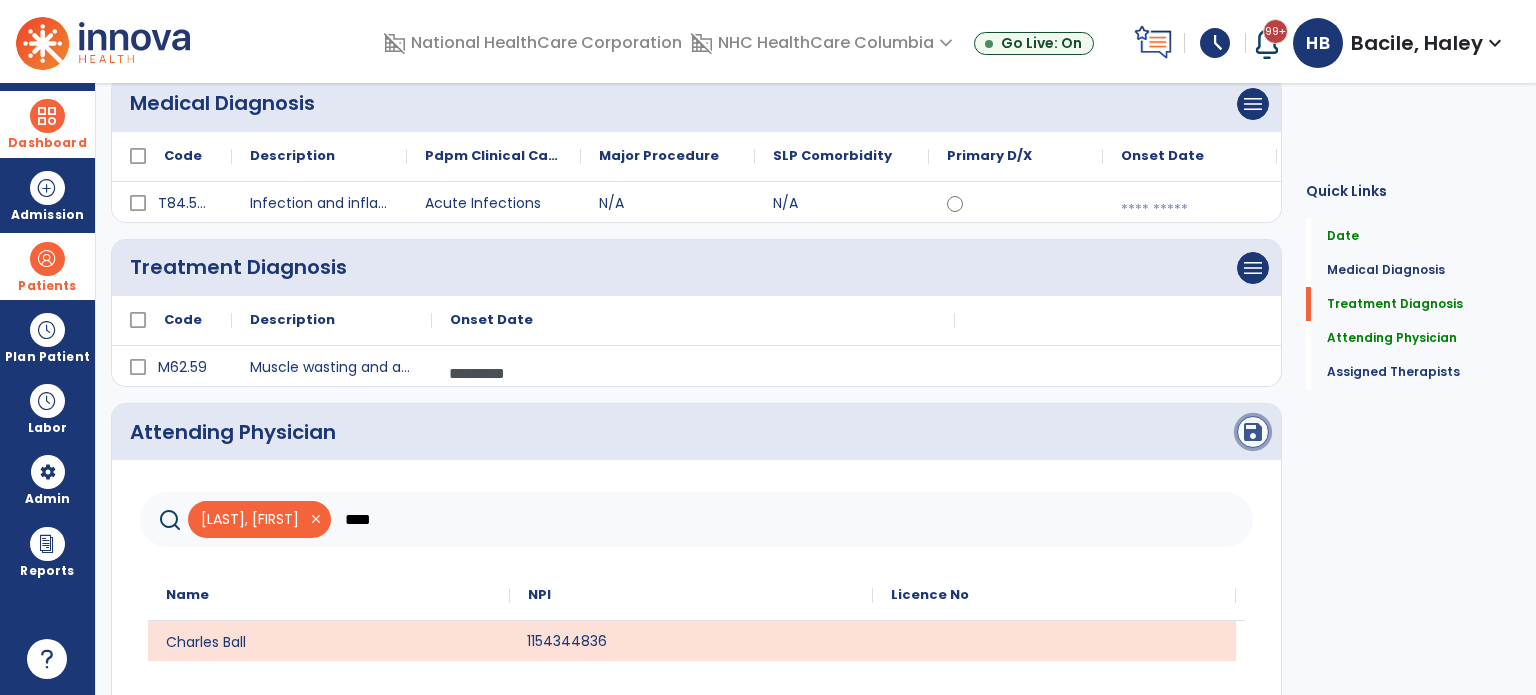 click on "save" 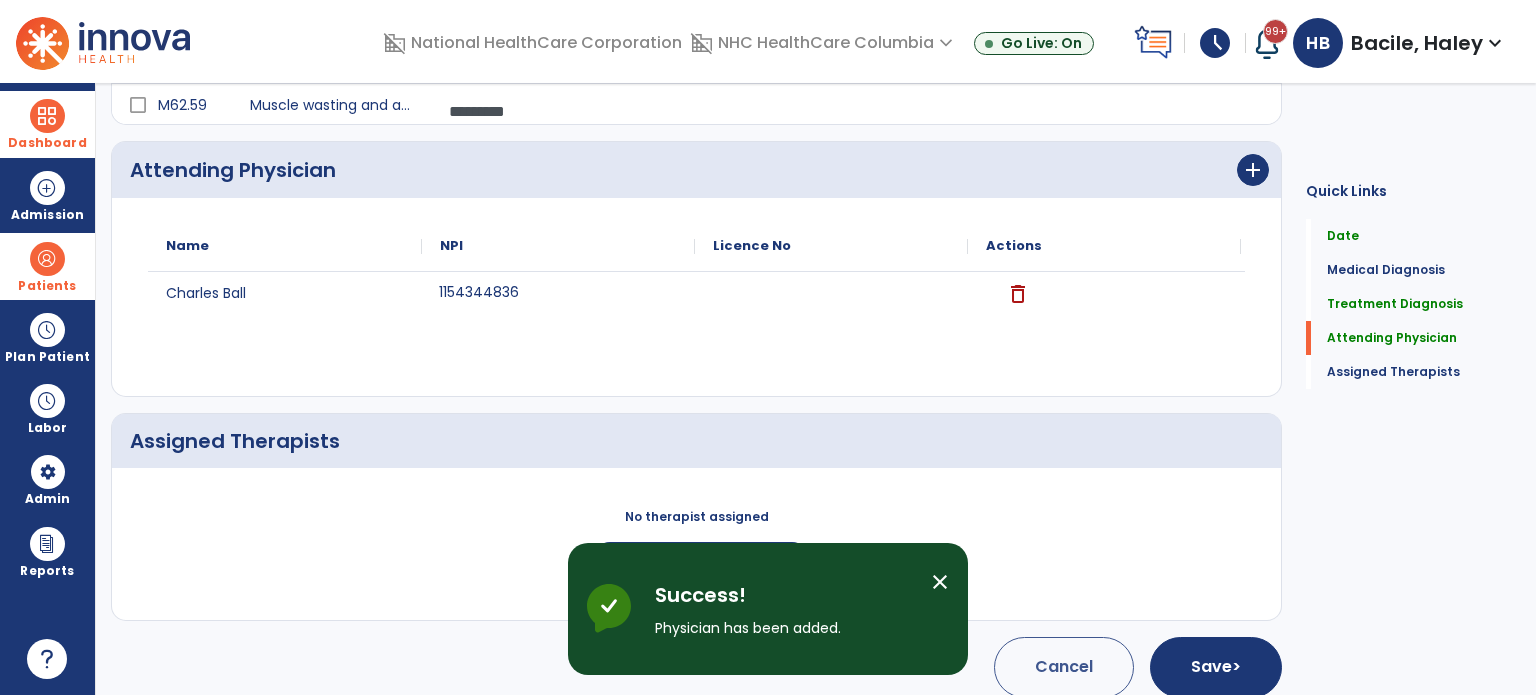 scroll, scrollTop: 477, scrollLeft: 0, axis: vertical 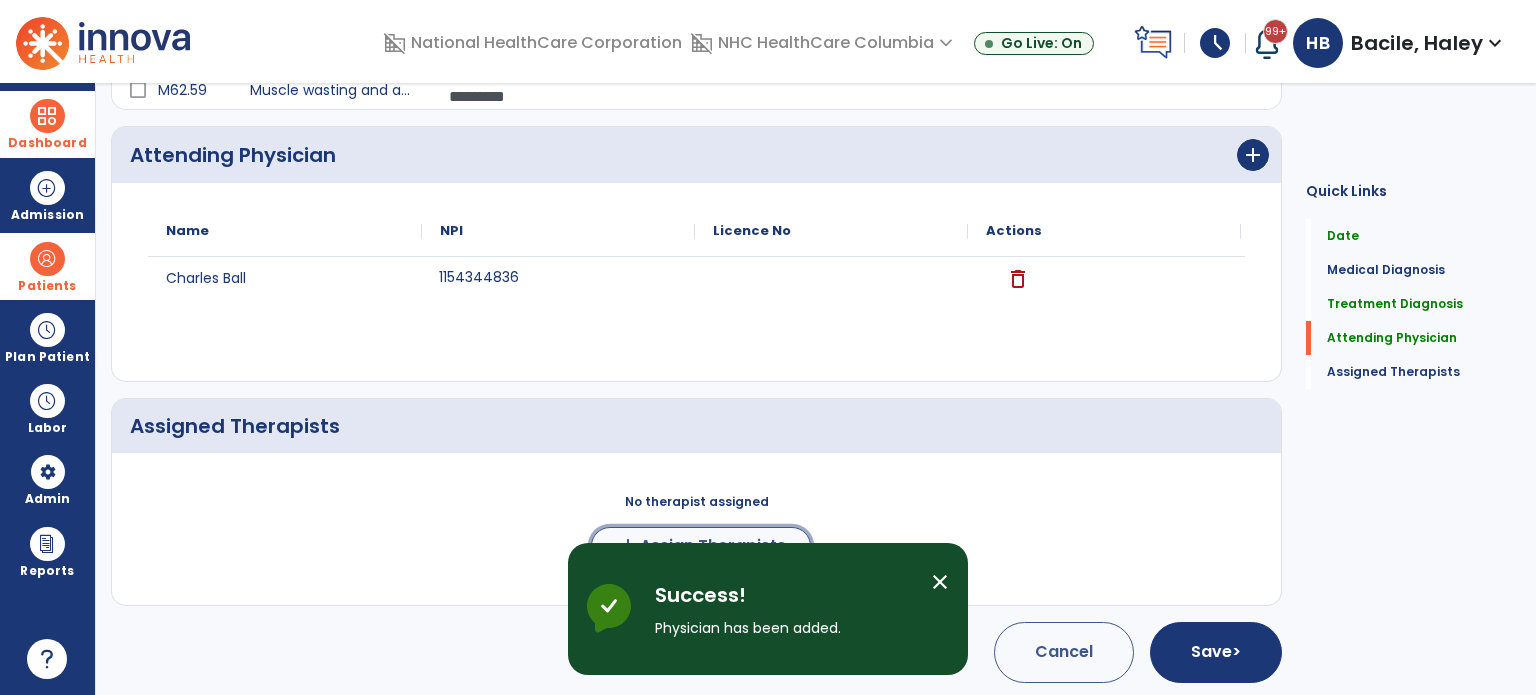 click on "Assign Therapists" 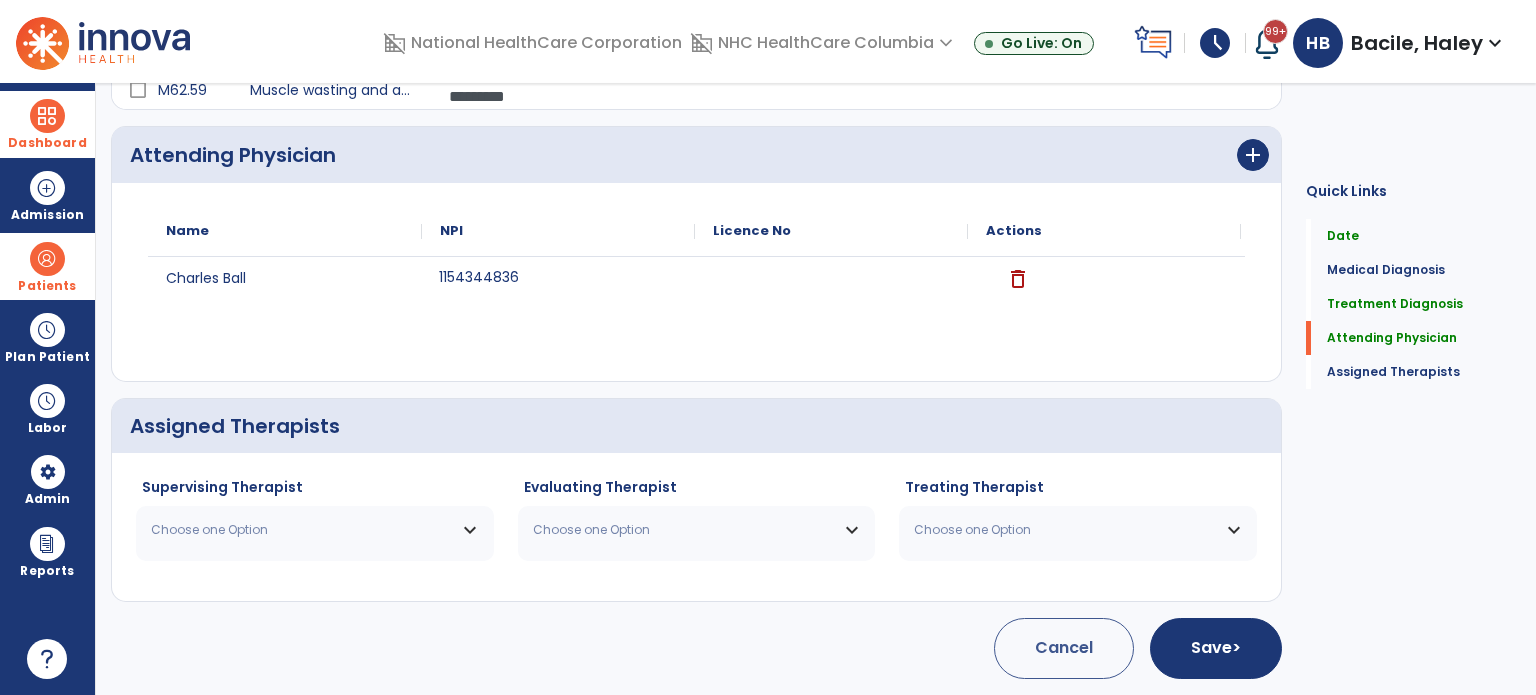 scroll, scrollTop: 474, scrollLeft: 0, axis: vertical 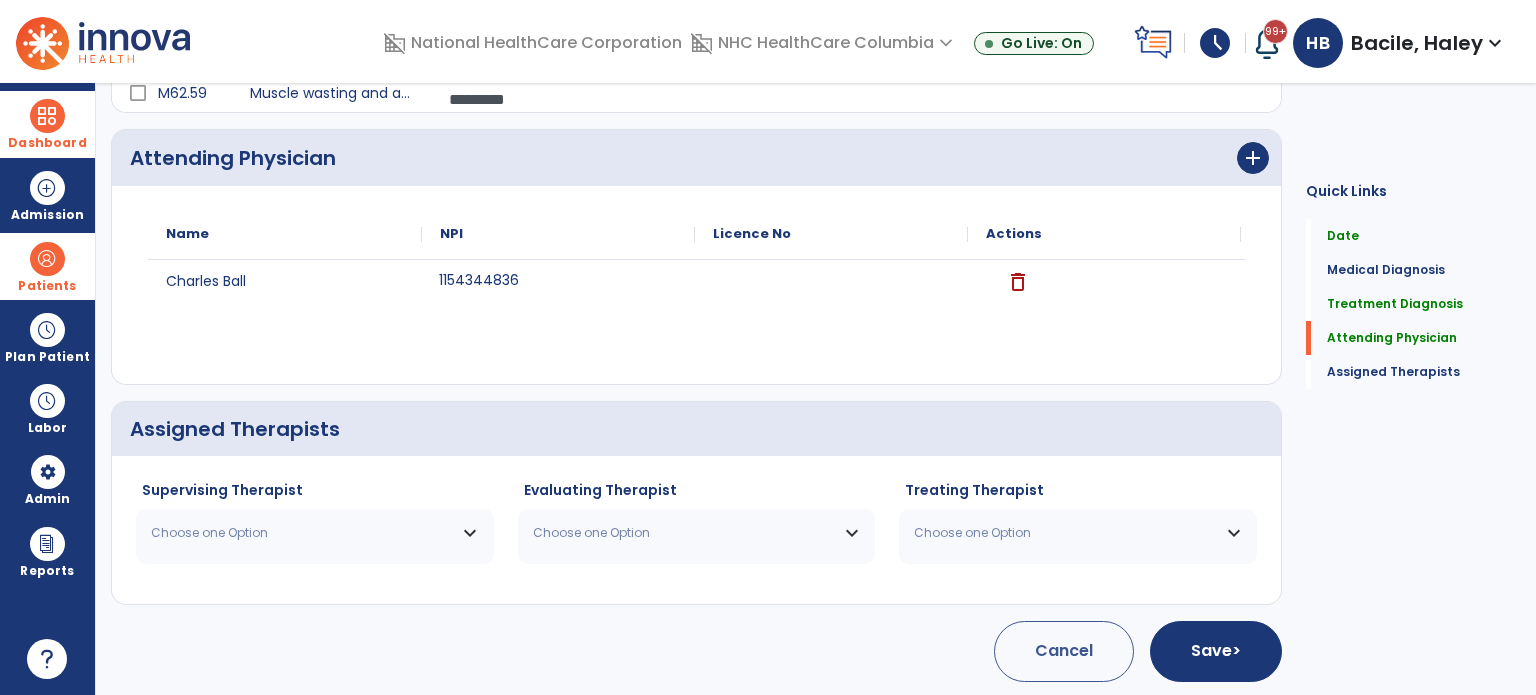 click on "Supervising Therapist Choose one Option Bacile Haley  PT   NPI #  1356108575  License #  12764 Chastain Heather  PT   NPI #  N/A   License #  15520 Confer Debra  PT   NPI #  1629227293  License #  11432 Flanagan Kristie  PT   NPI #  1083027692  License #  10589 Fodra Troy  PT   NPI #  1861592545  License #  2921 Hall Regina  PT   NPI #  1427148501  License #  1446 Lowry Bethany  PT   NPI #  1578886420  License #  8572 Parkinson Christina  PT   NPI #  1205071362  License #  10628 Thompson Whitney  PT   NPI #  1922491604  License #  10060 Womack Lori  PT   NPI #  1093891459  License #  CP008012T" 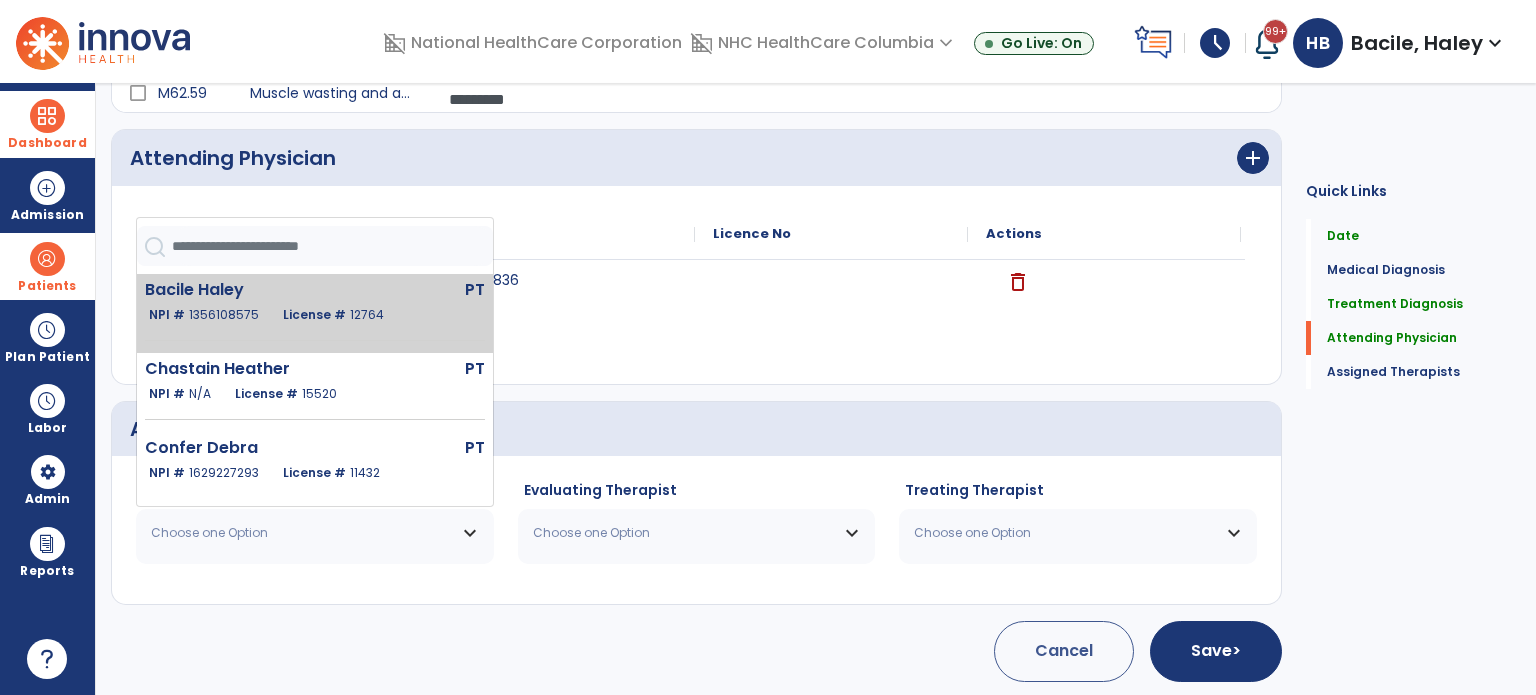 click on "Bacile Haley" 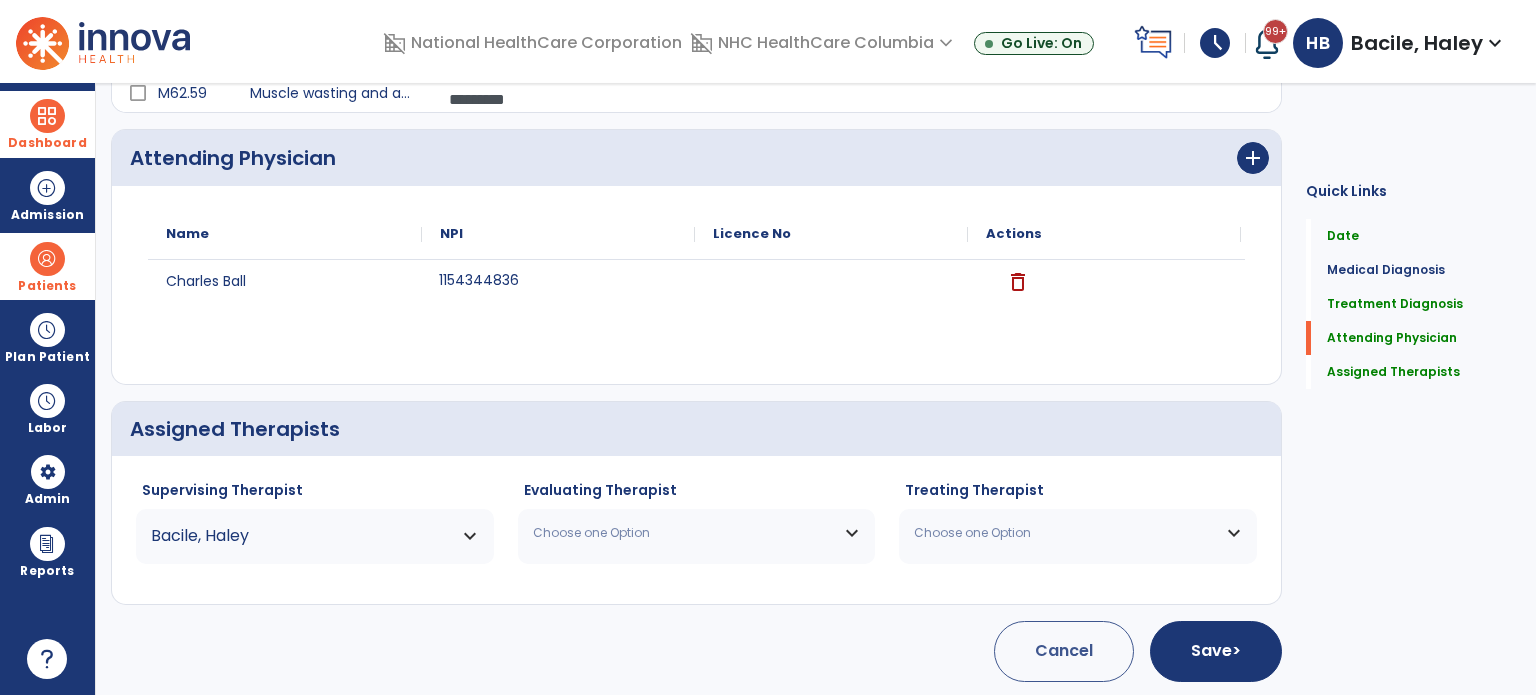click on "Evaluating Therapist Choose one Option Bacile Haley  PT   NPI #  1356108575  License #  12764 Chastain Heather  PT   NPI #  N/A   License #  15520 Confer Debra  PT   NPI #  1629227293  License #  11432 Flanagan Kristie  PT   NPI #  1083027692  License #  10589 Fodra Troy  PT   NPI #  1861592545  License #  2921 Hall Regina  PT   NPI #  1427148501  License #  1446 Lowry Bethany  PT   NPI #  1578886420  License #  8572 Parkinson Christina  PT   NPI #  1205071362  License #  10628 Thompson Whitney  PT   NPI #  1922491604  License #  10060 Womack Lori  PT   NPI #  1093891459  License #  CP008012T" 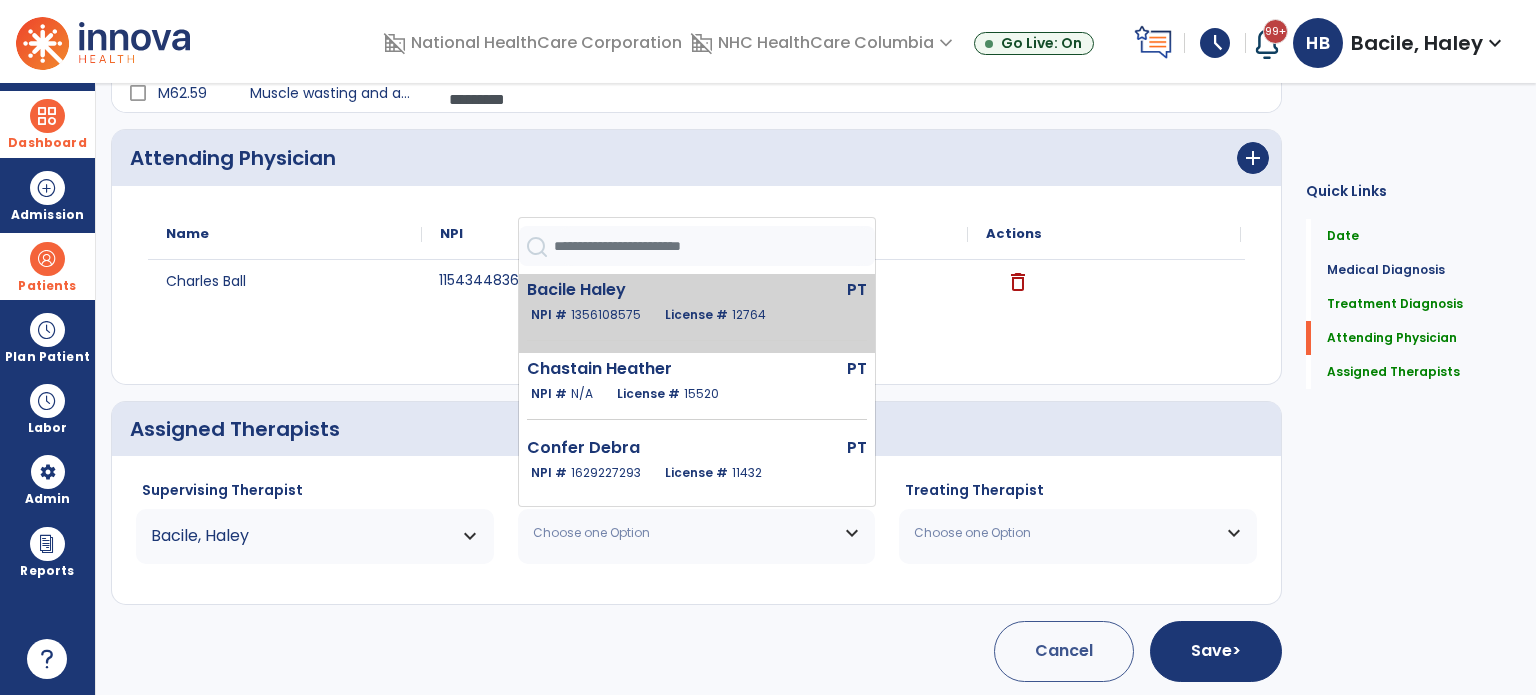 click on "Bacile Haley" 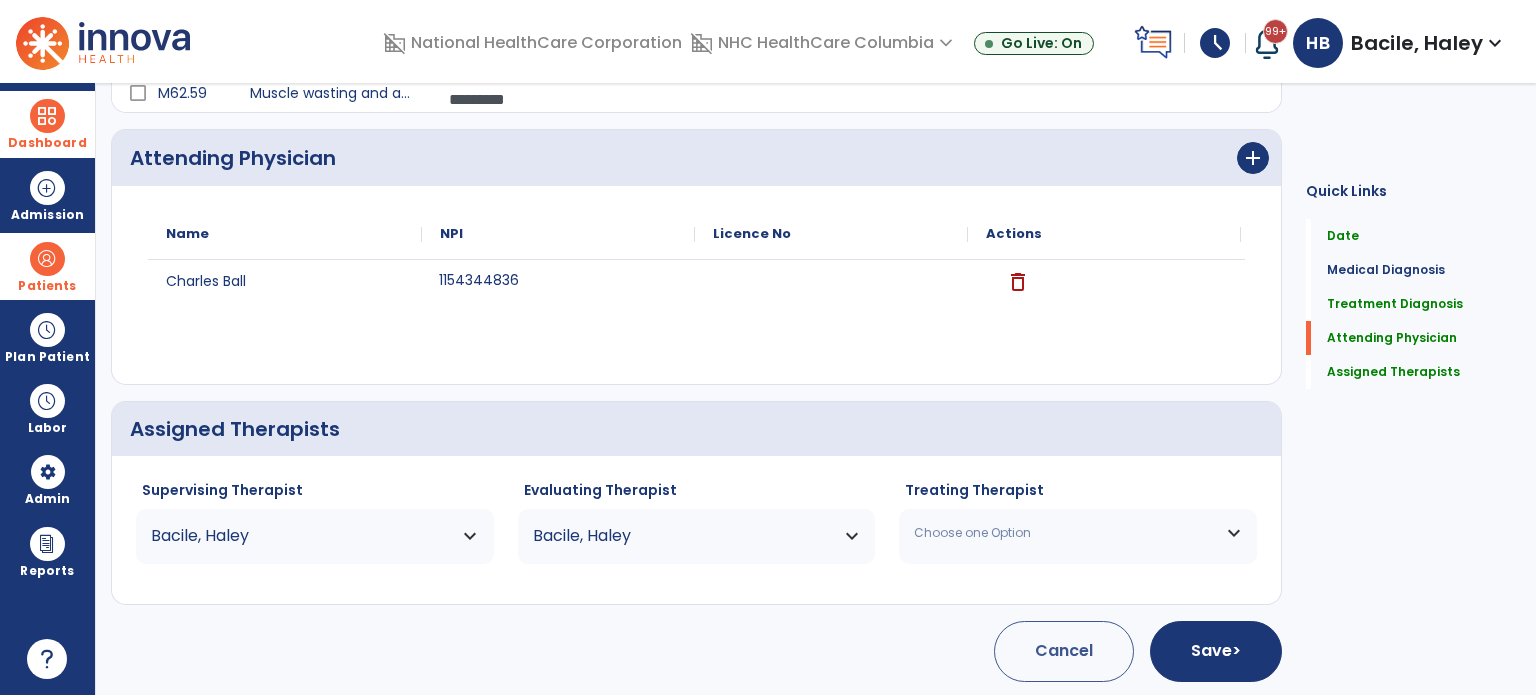 click on "Choose one Option" at bounding box center (1078, 533) 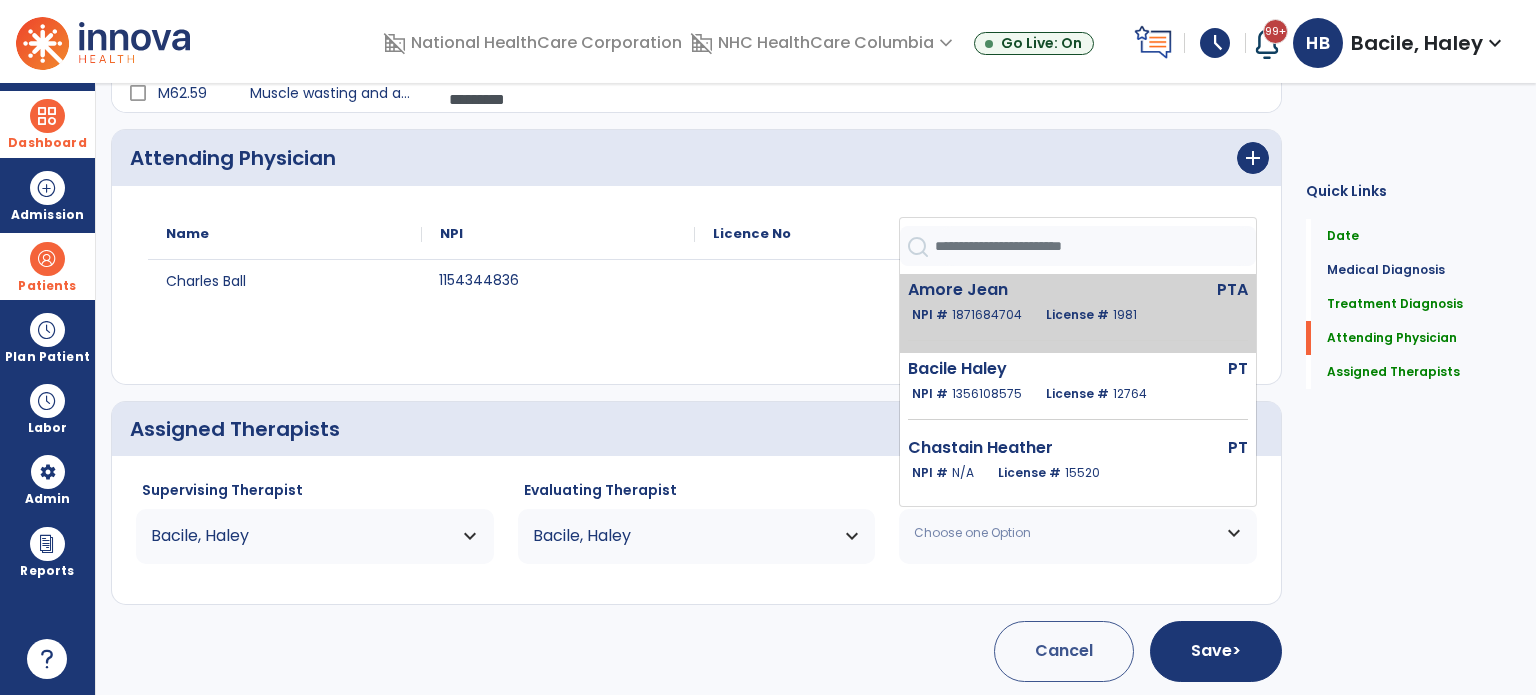 click on "Amore Jean" 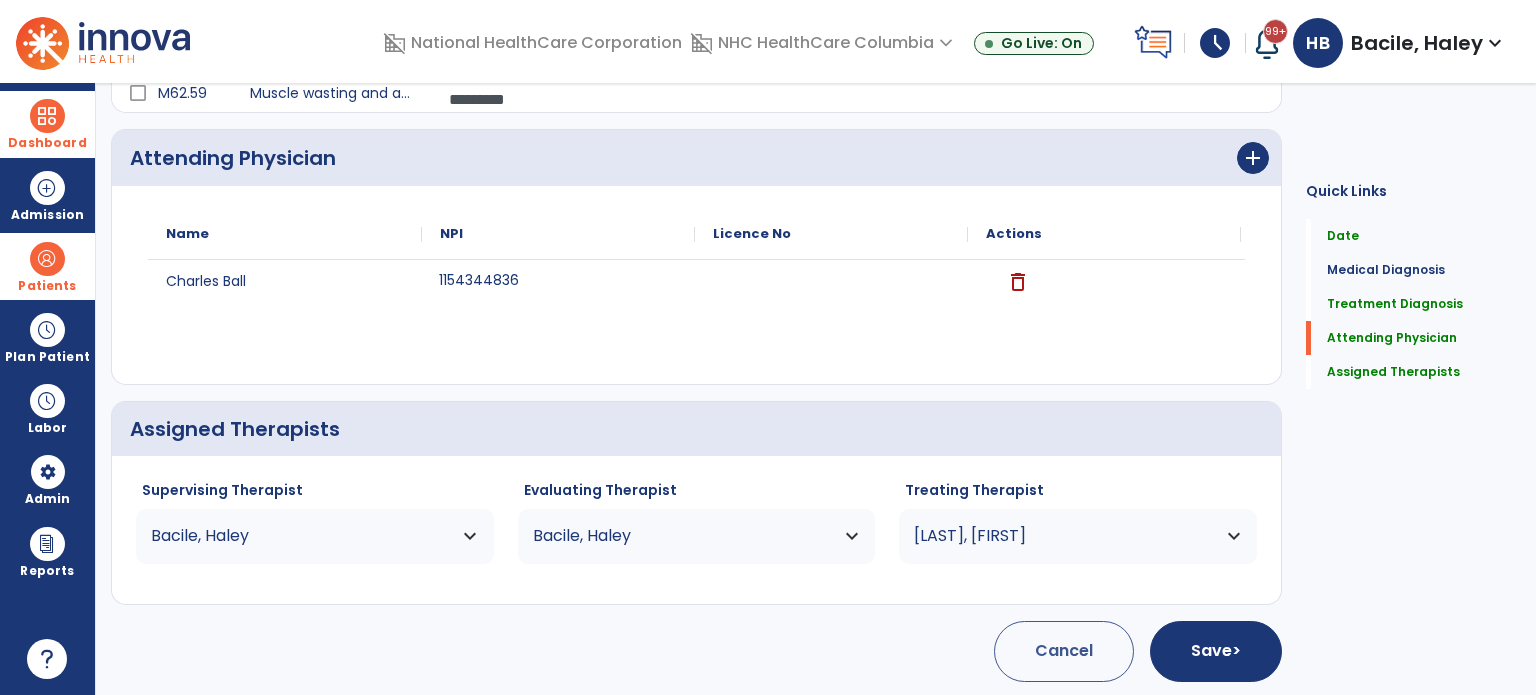 click on "[LAST], [FIRST]" at bounding box center (302, 536) 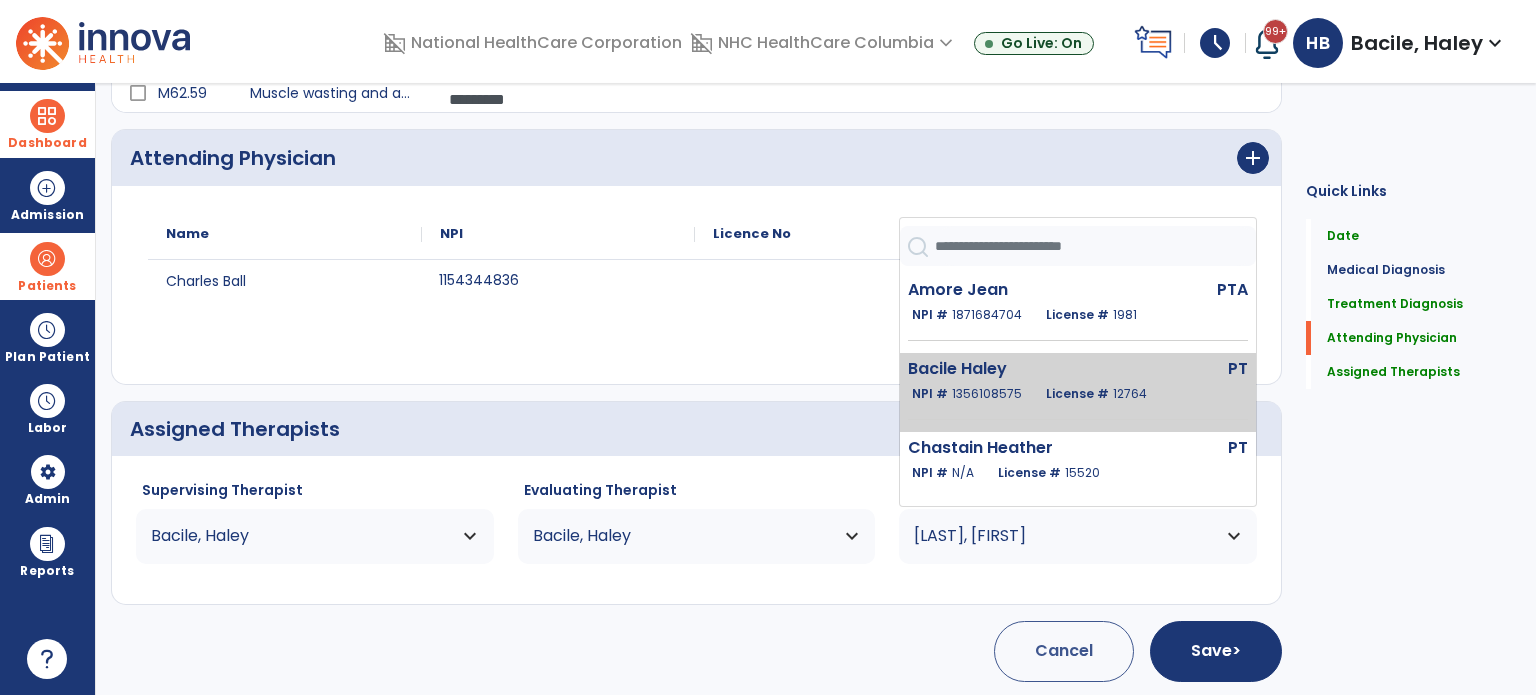 click on "License # [NUMBER]" 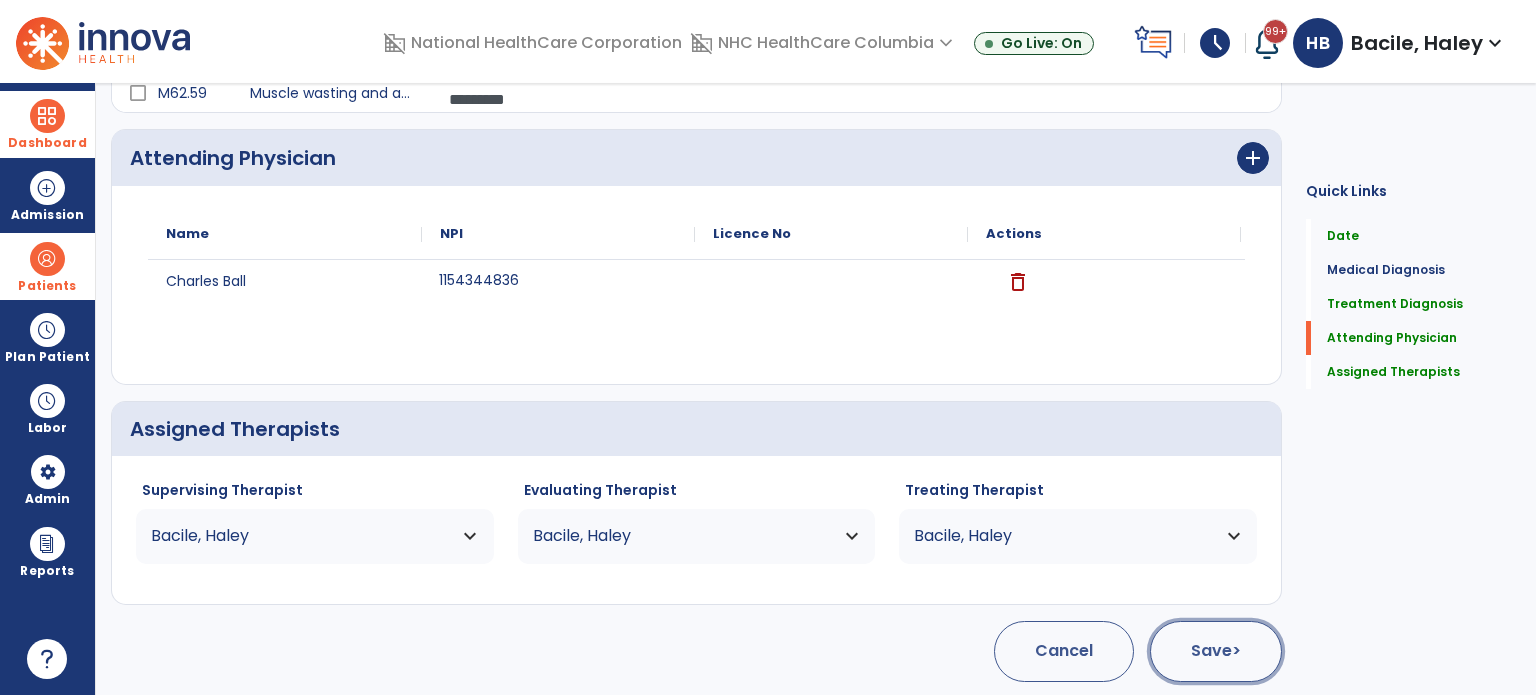 click on "Save  >" 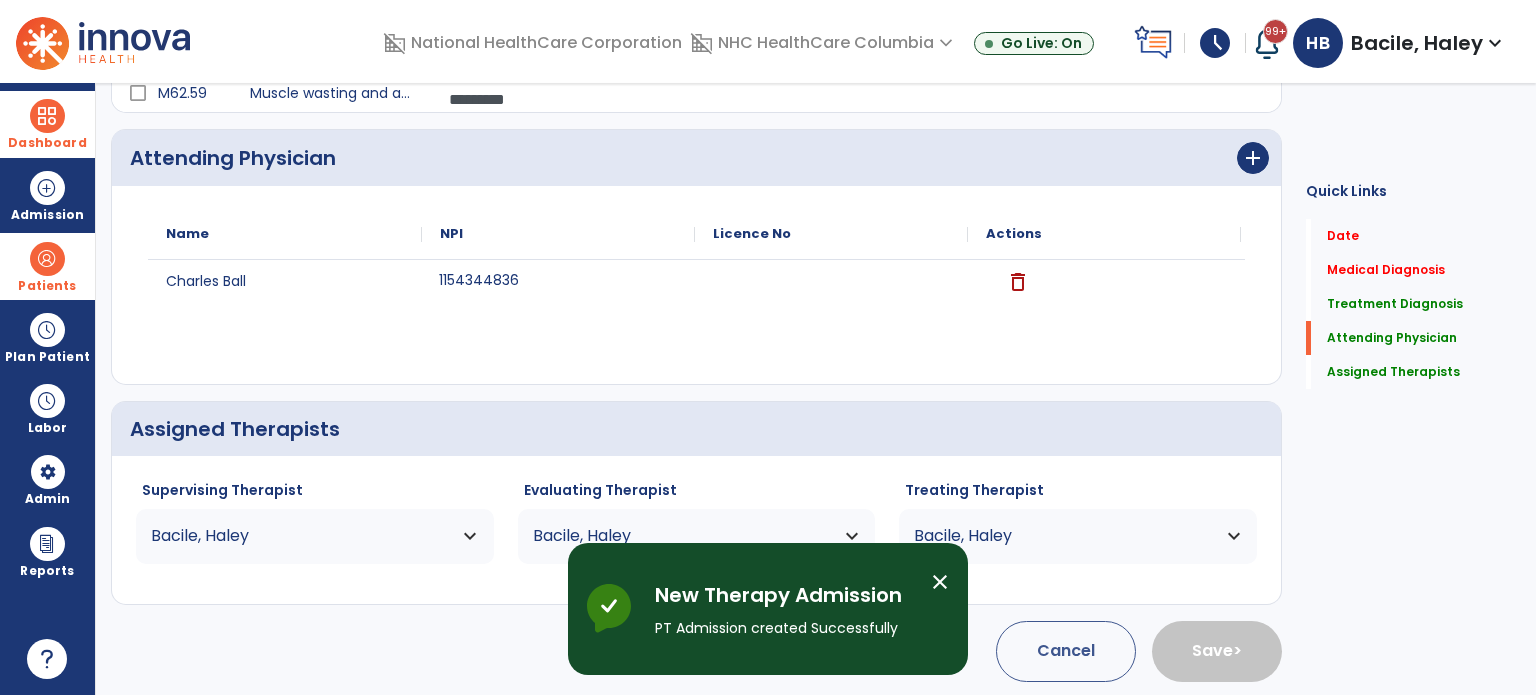scroll, scrollTop: 62, scrollLeft: 0, axis: vertical 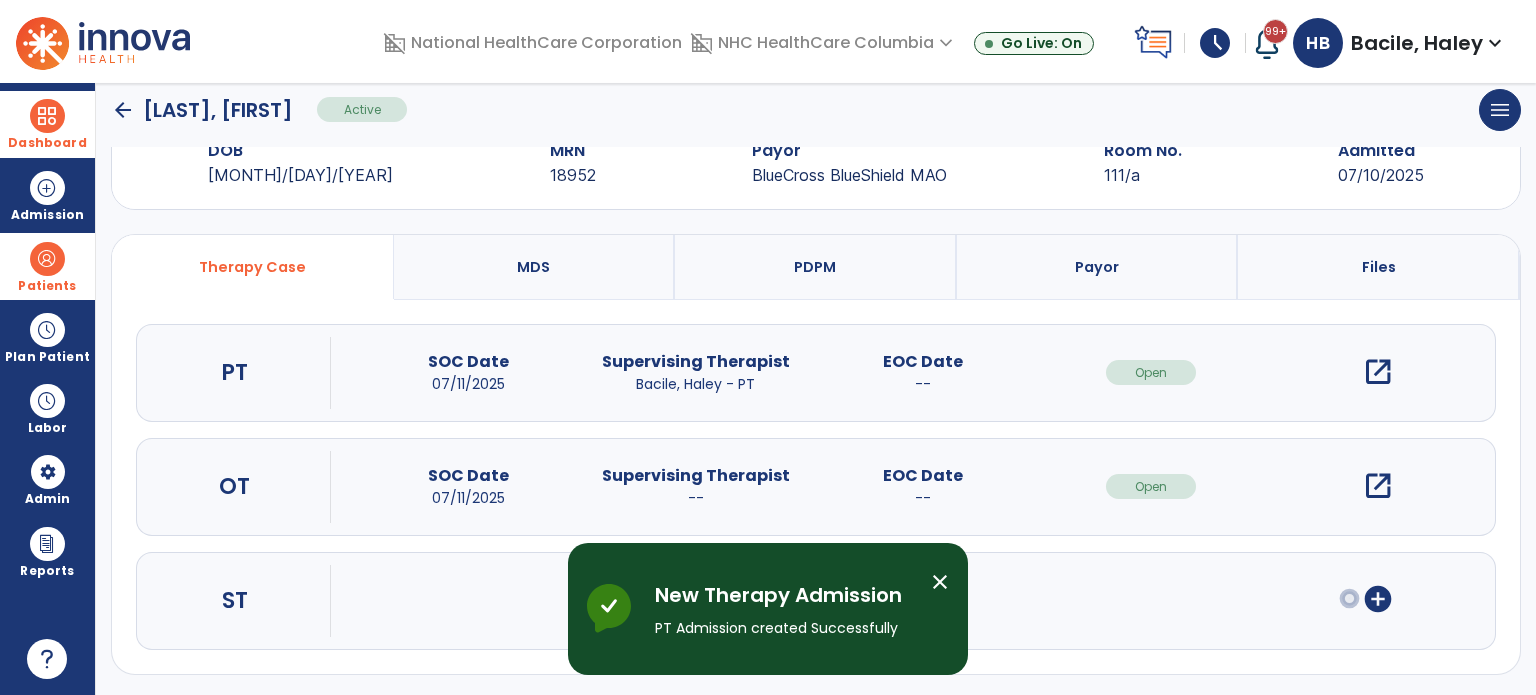 click on "open_in_new" at bounding box center (1378, 372) 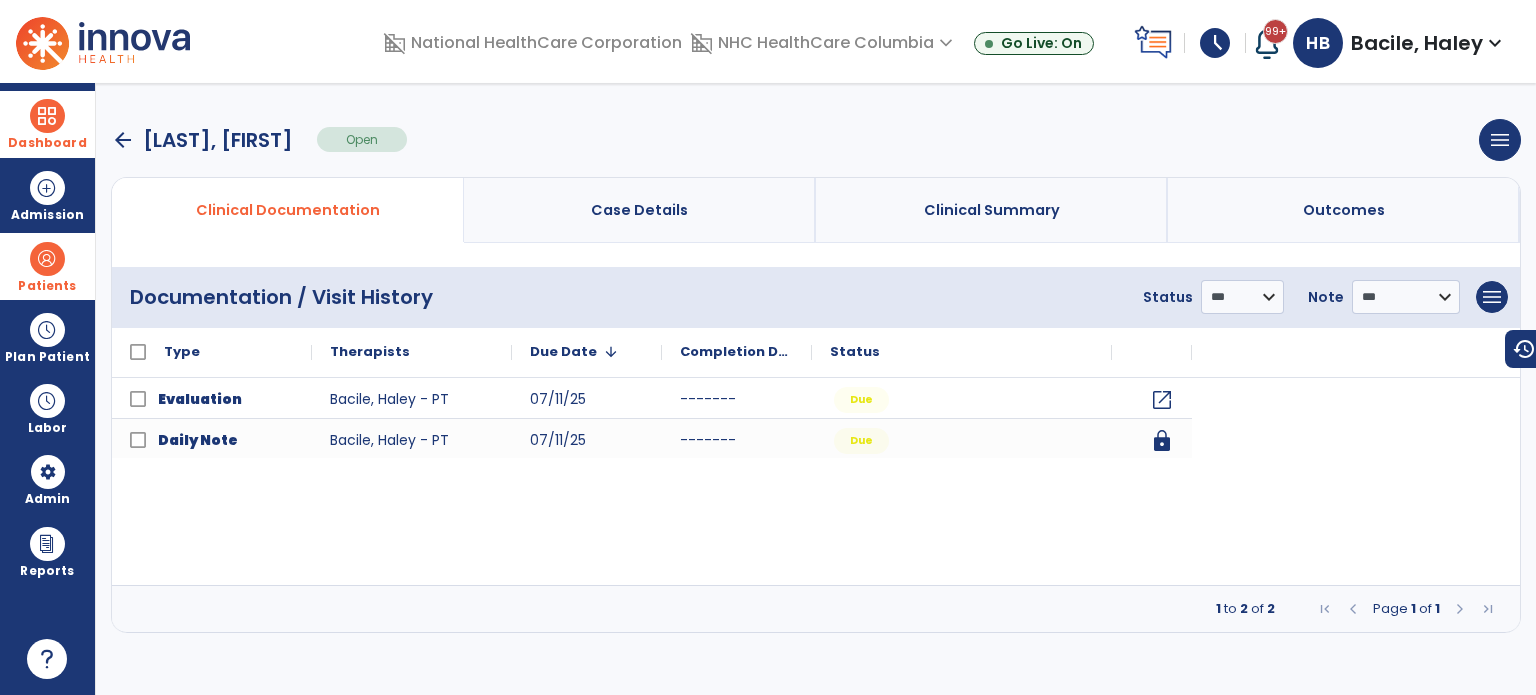 scroll, scrollTop: 0, scrollLeft: 0, axis: both 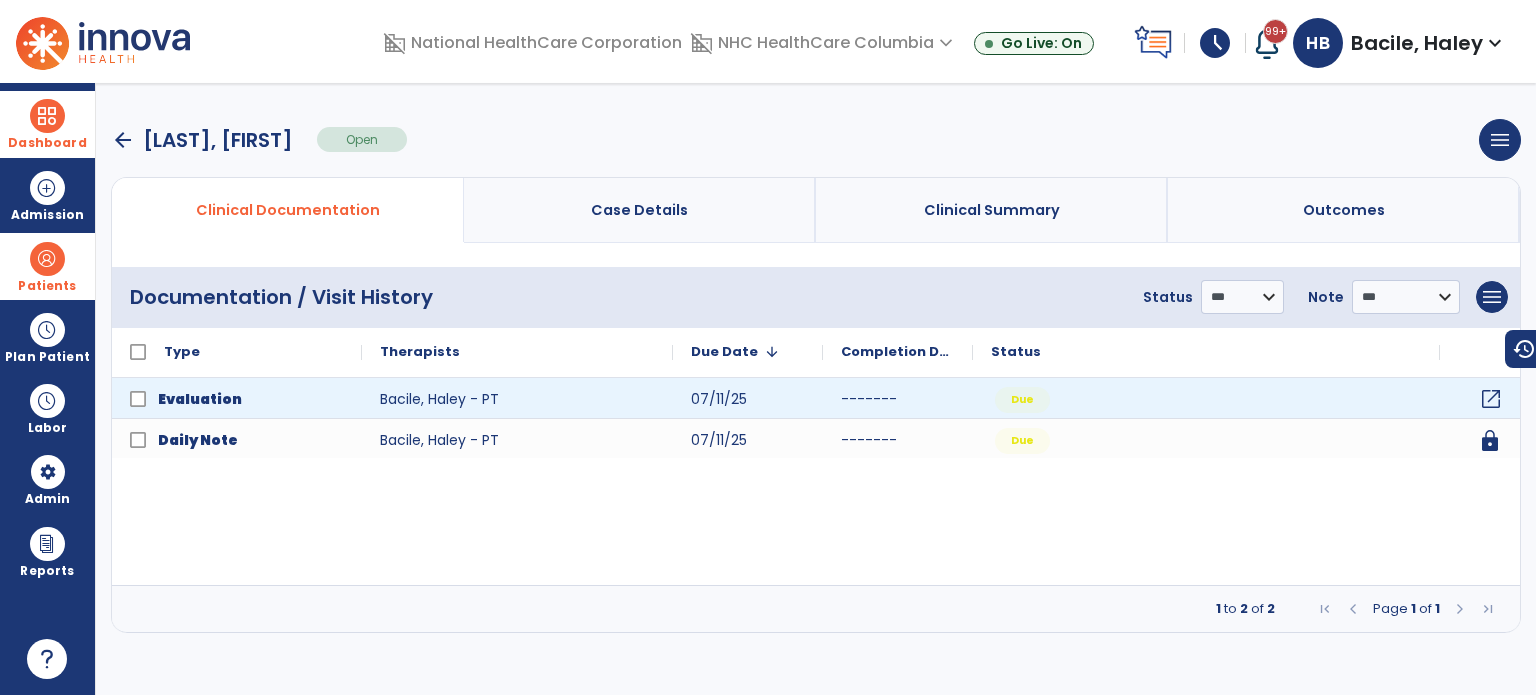 click on "open_in_new" 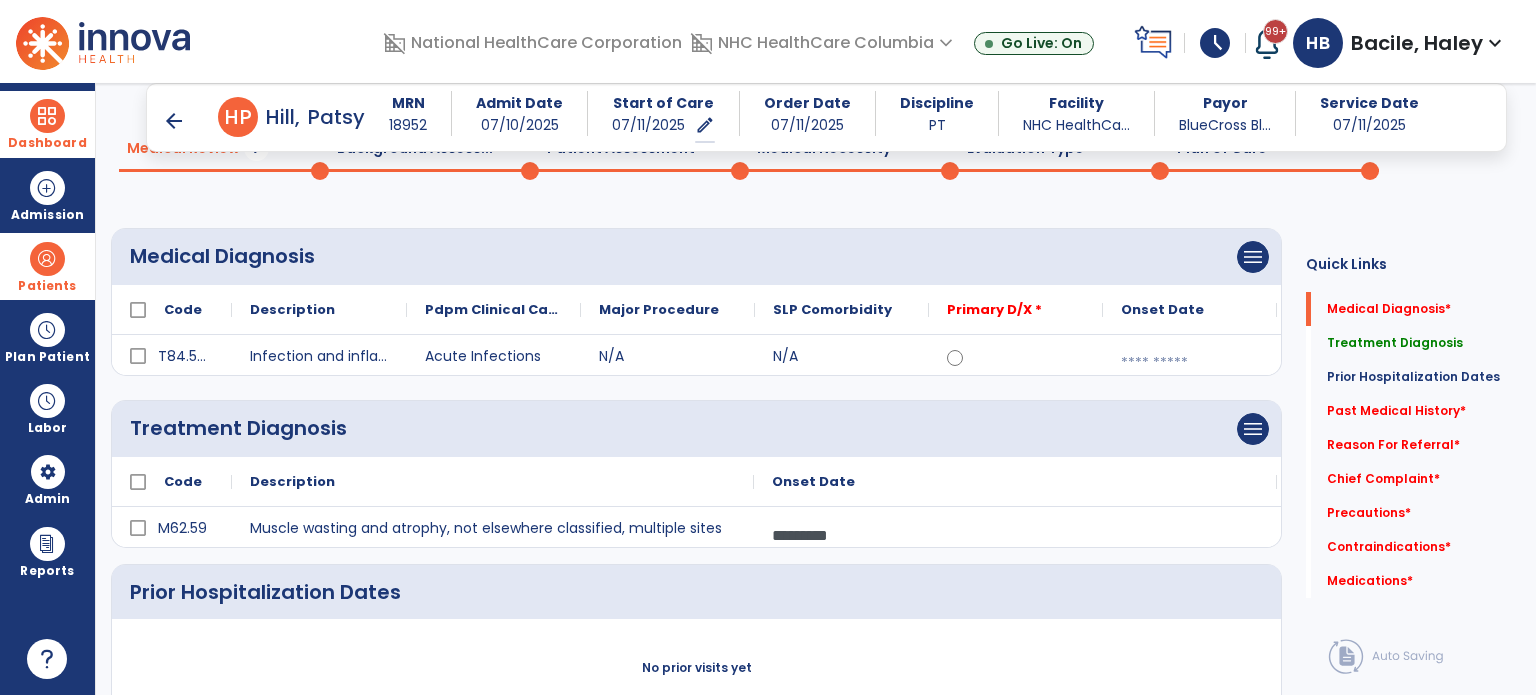 scroll, scrollTop: 0, scrollLeft: 0, axis: both 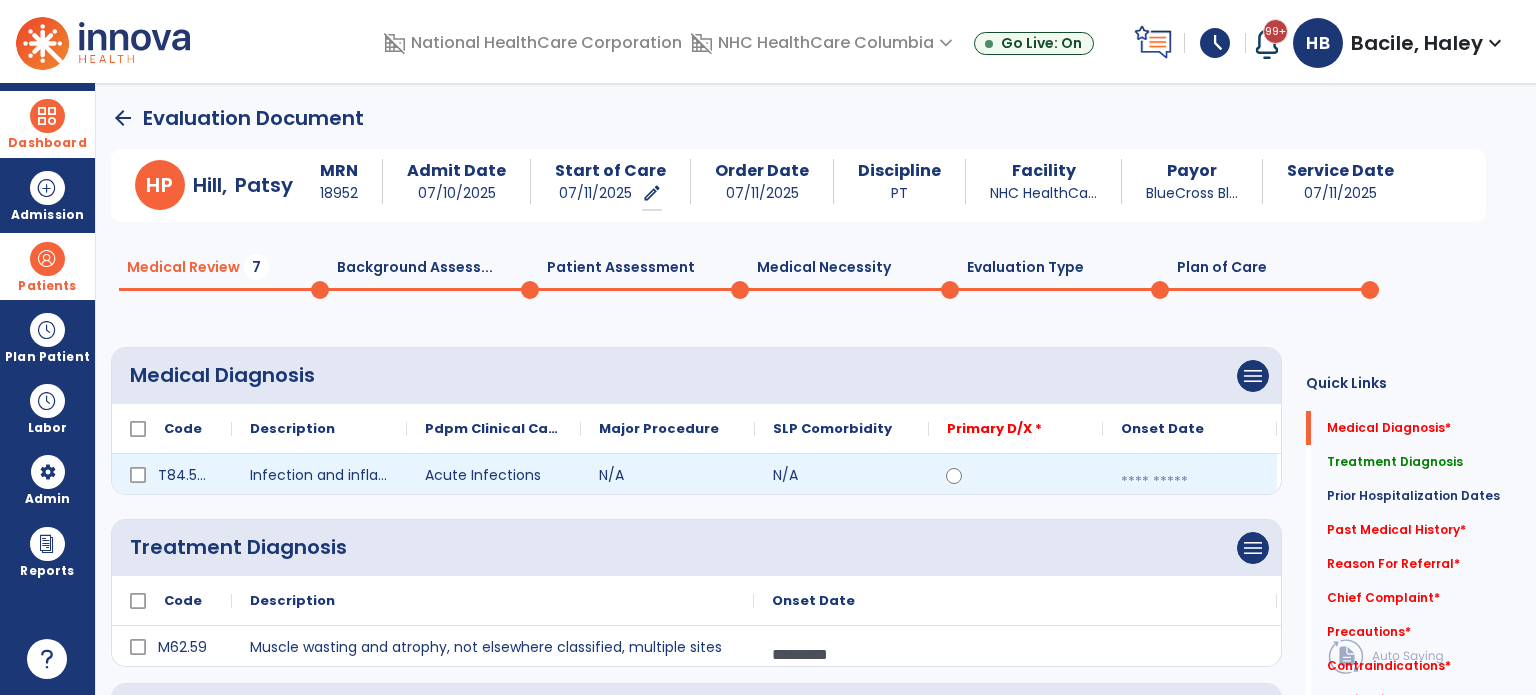 click 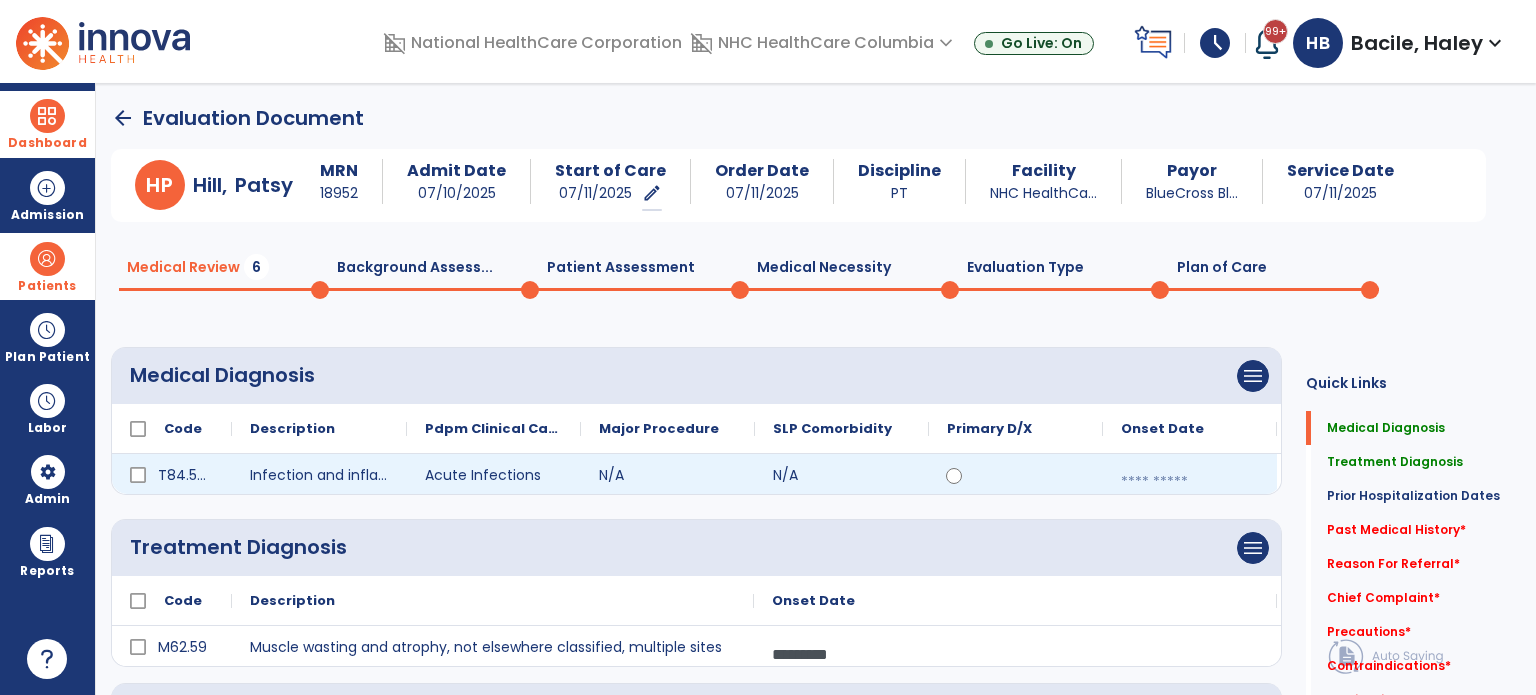 click at bounding box center (1190, 482) 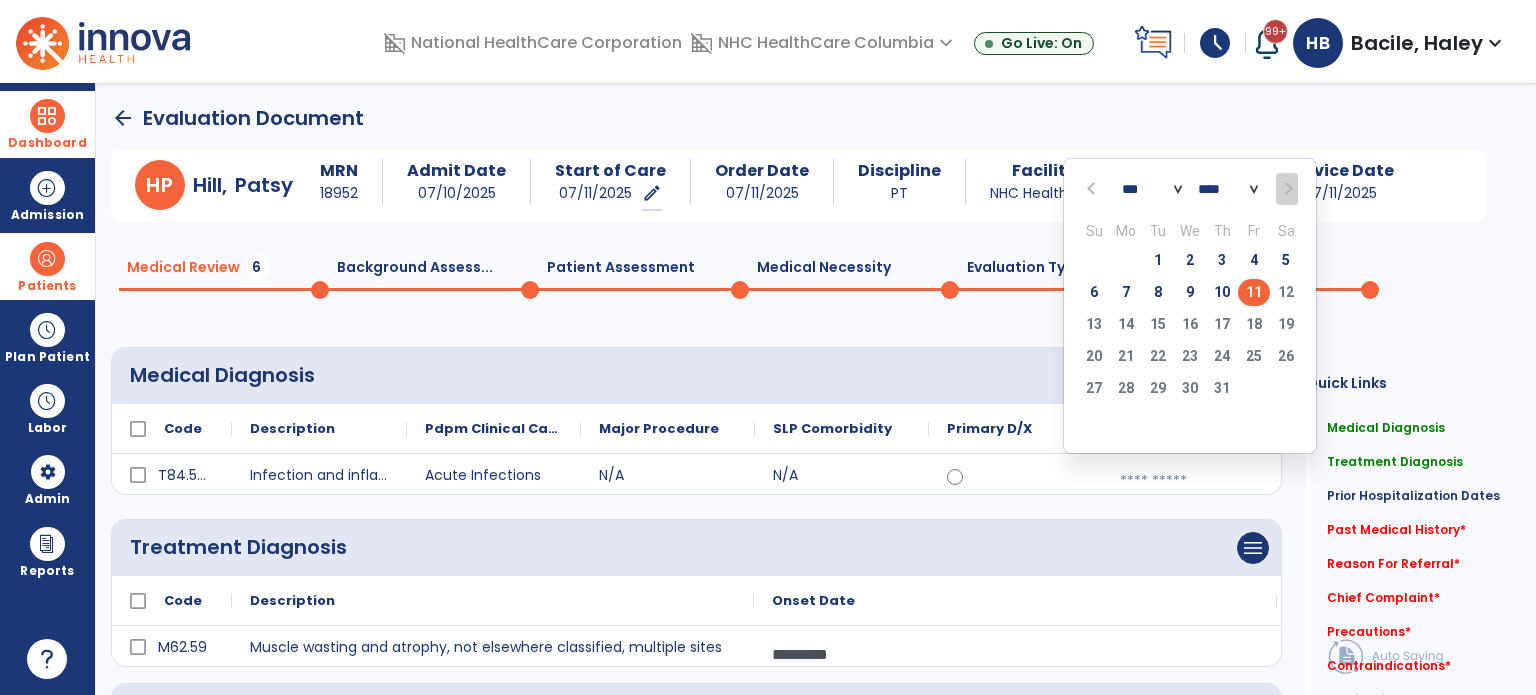 click on "11" 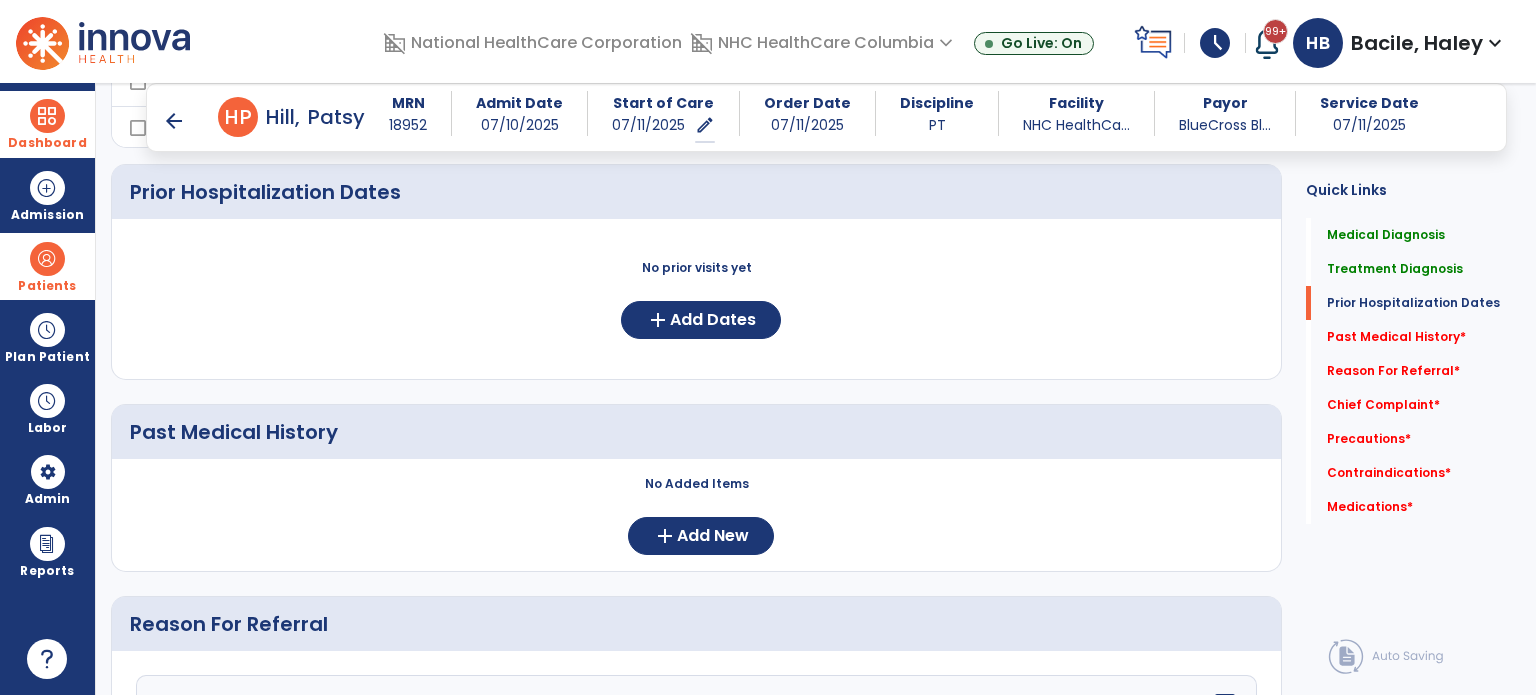 scroll, scrollTop: 600, scrollLeft: 0, axis: vertical 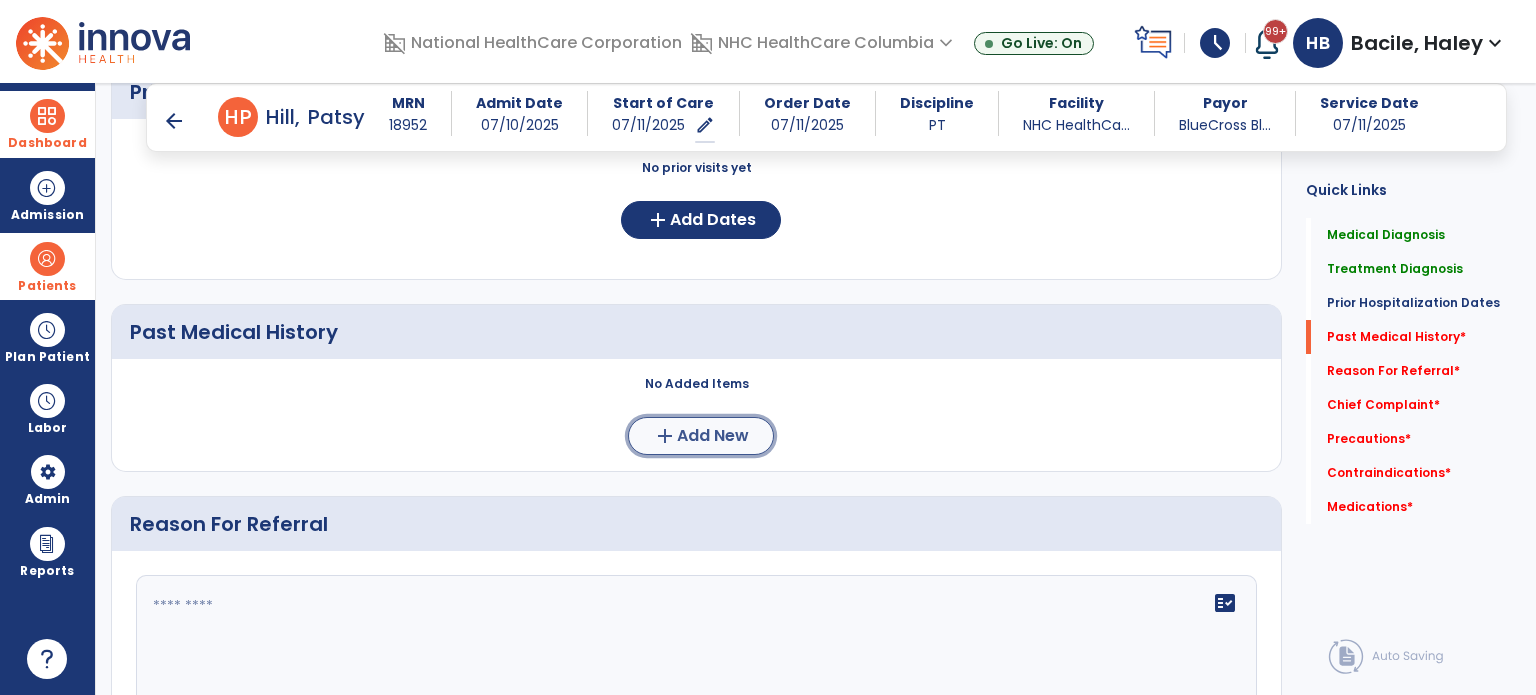 click on "Add New" 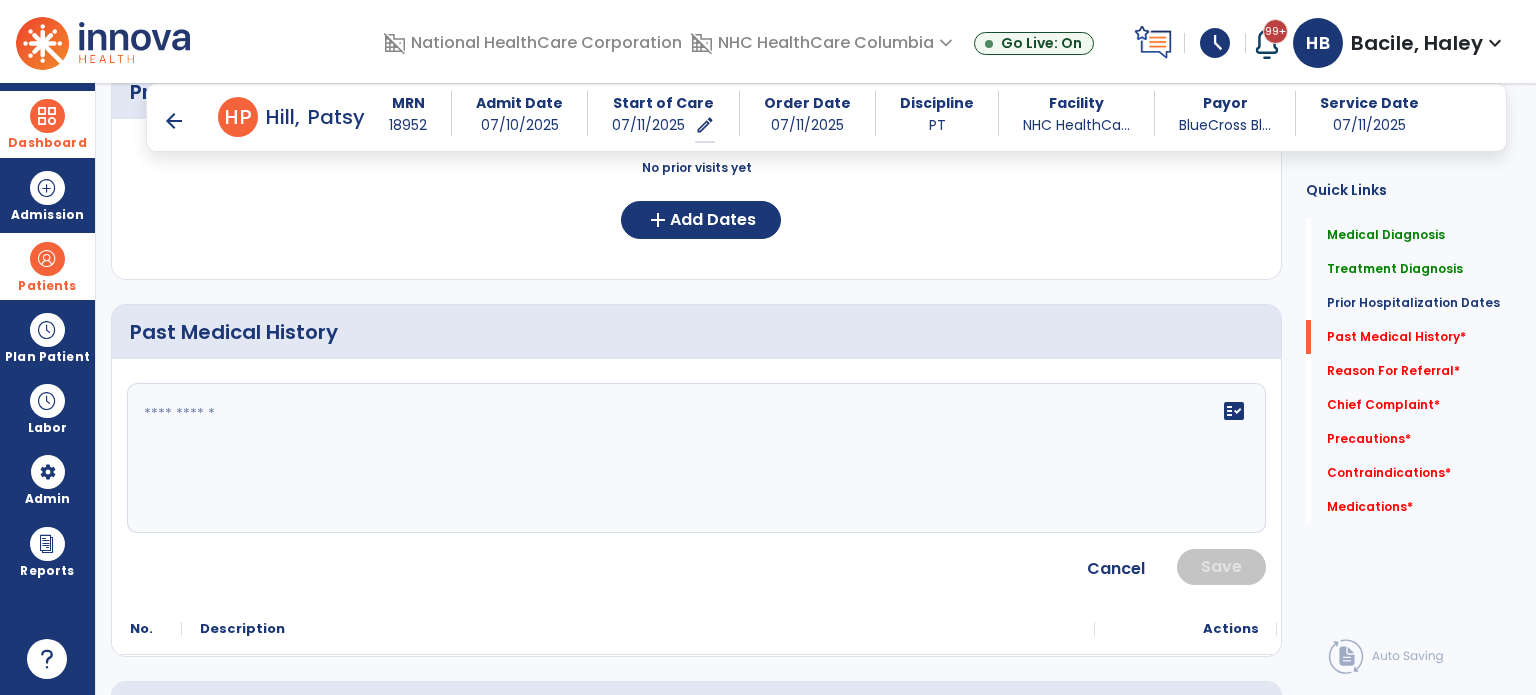 click on "fact_check" 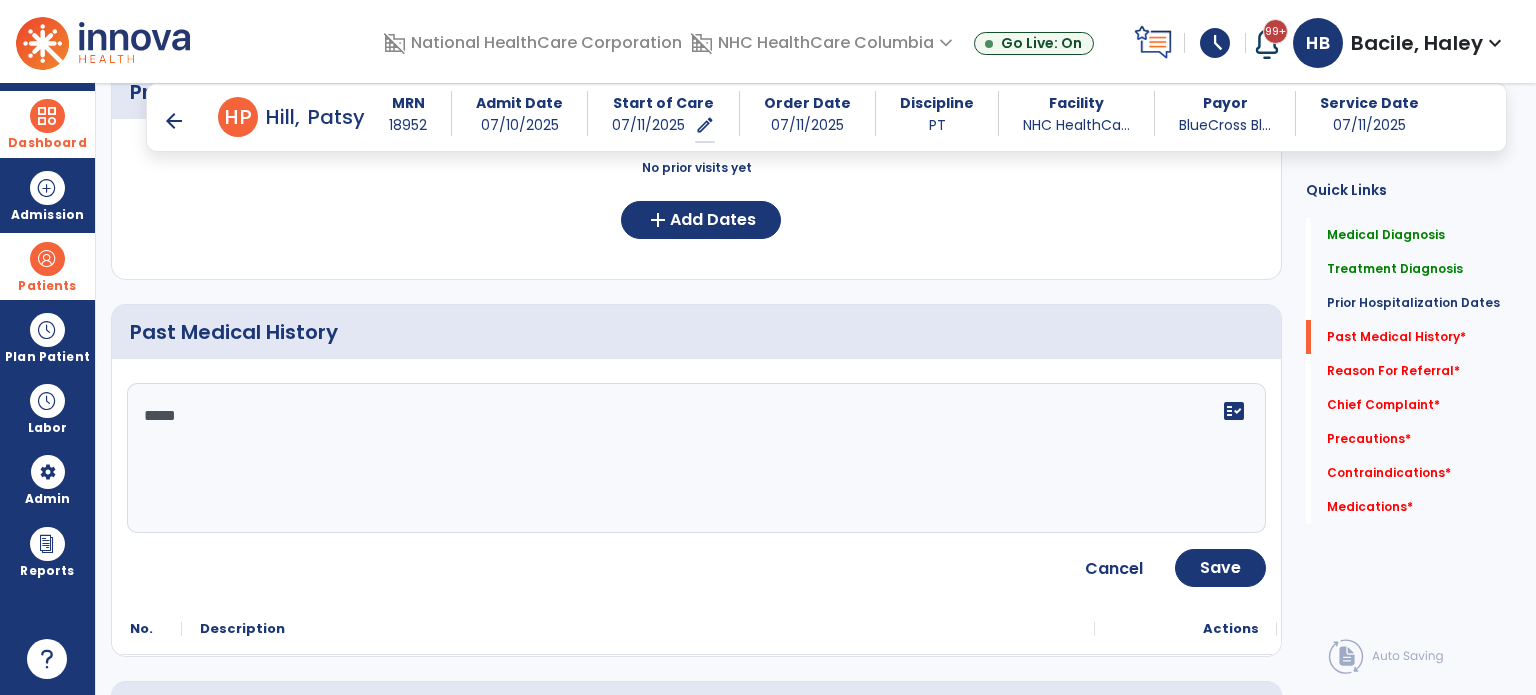 click on "Cancel Save" 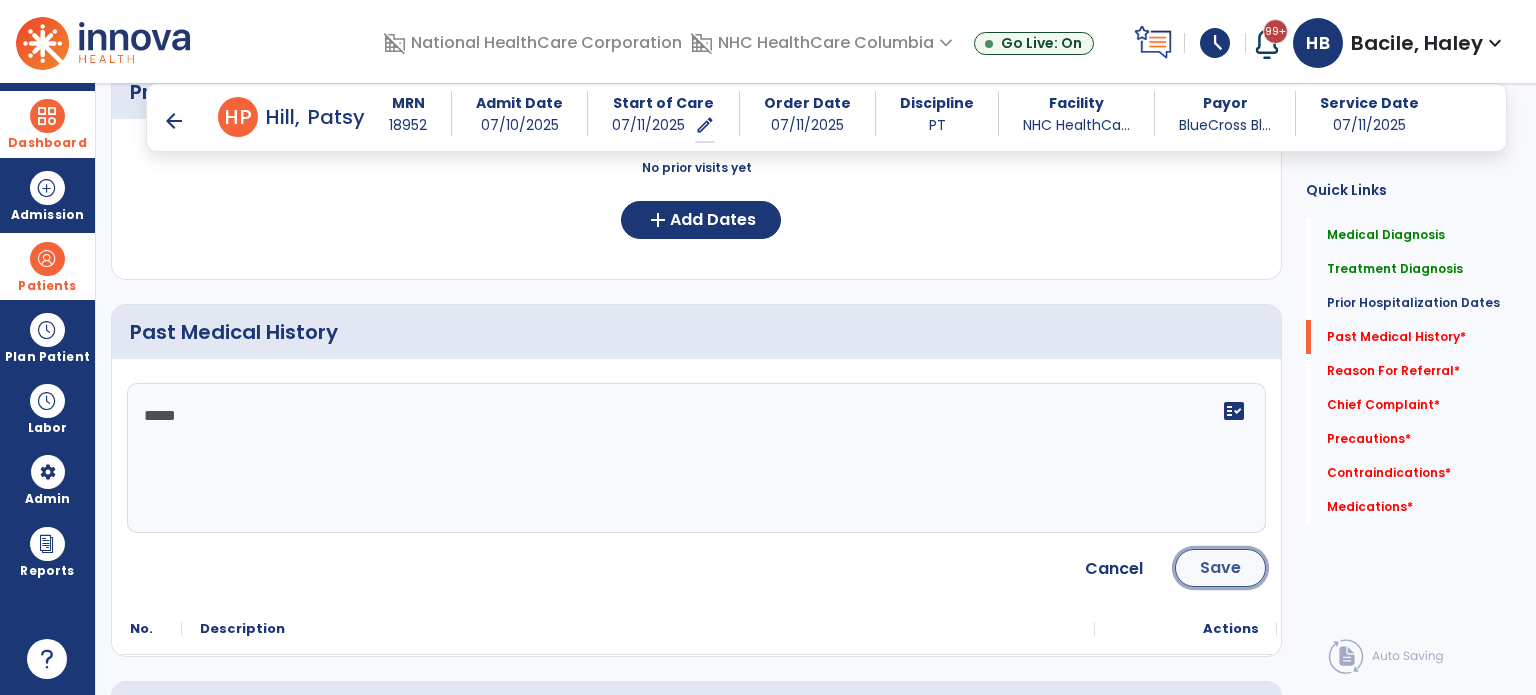 click on "Save" 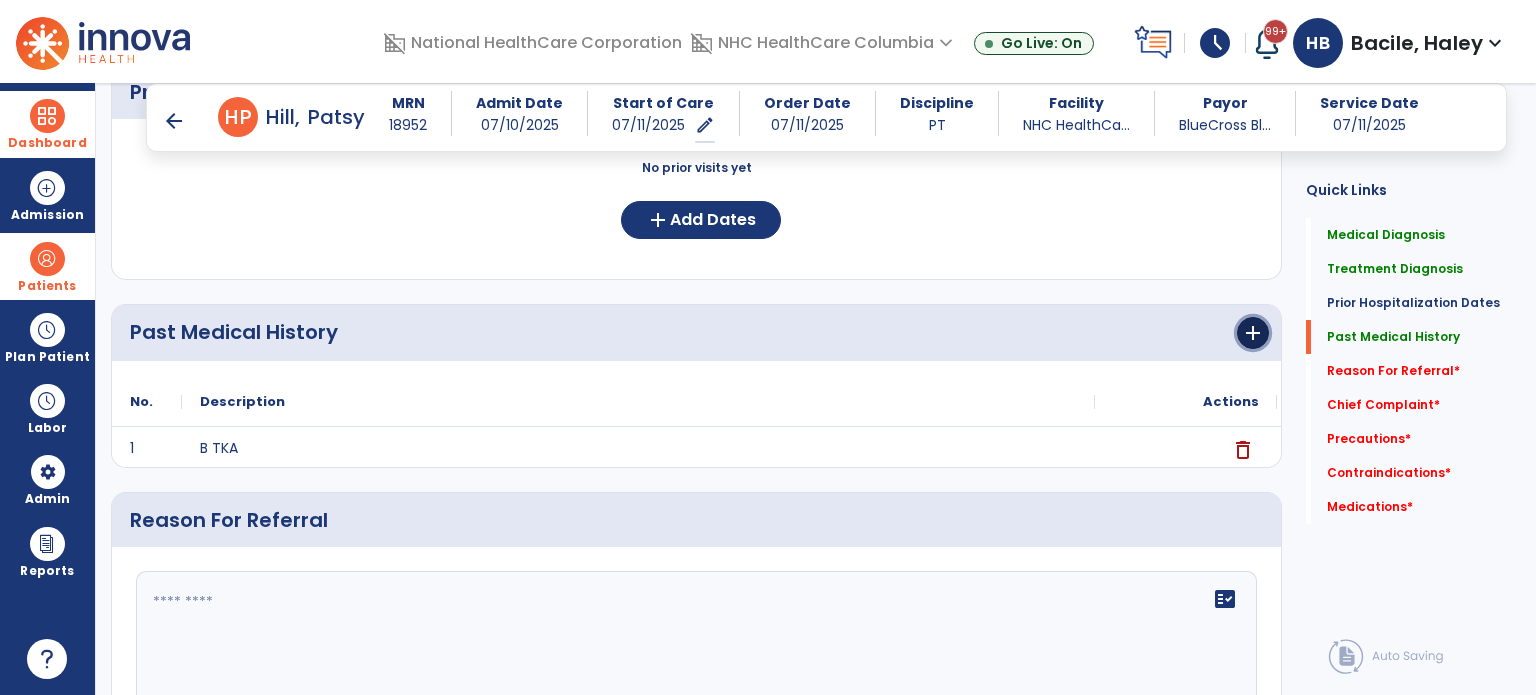 click on "add" 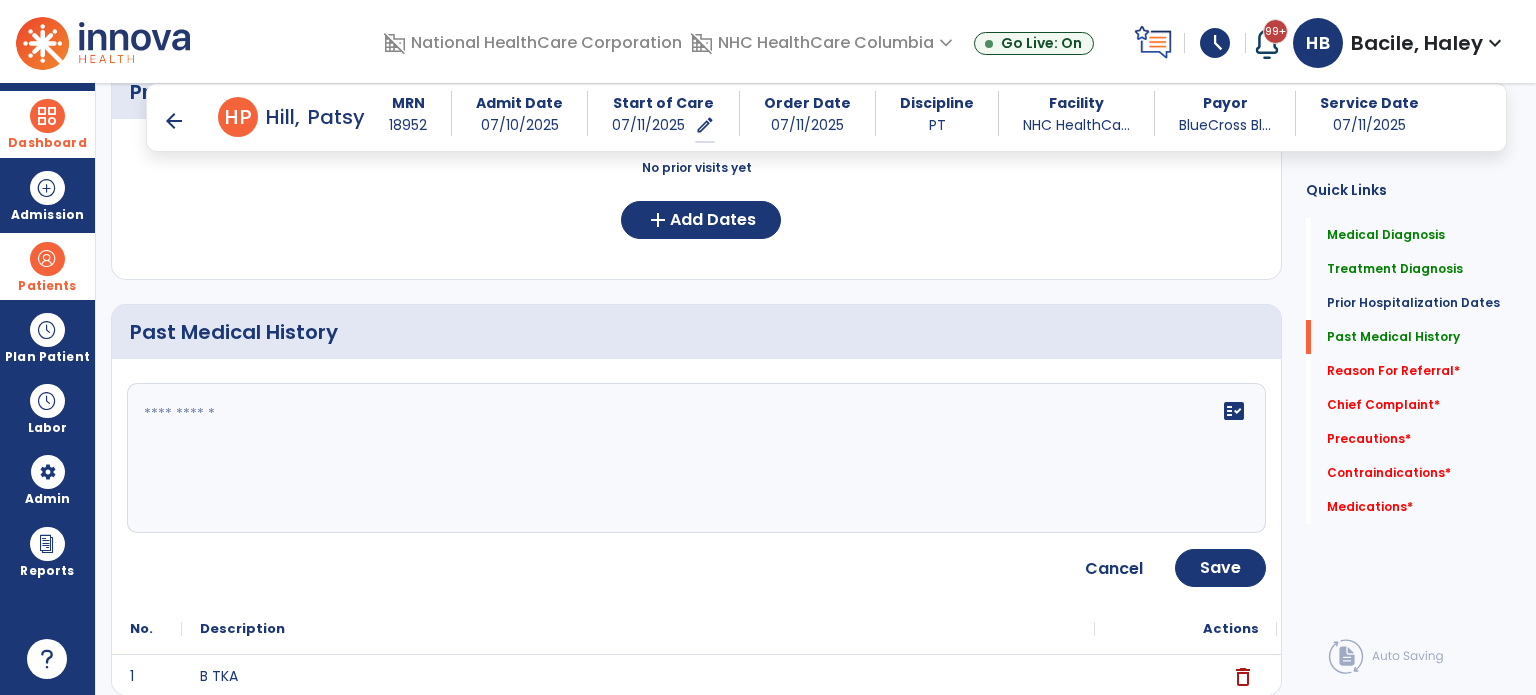click on "fact_check" 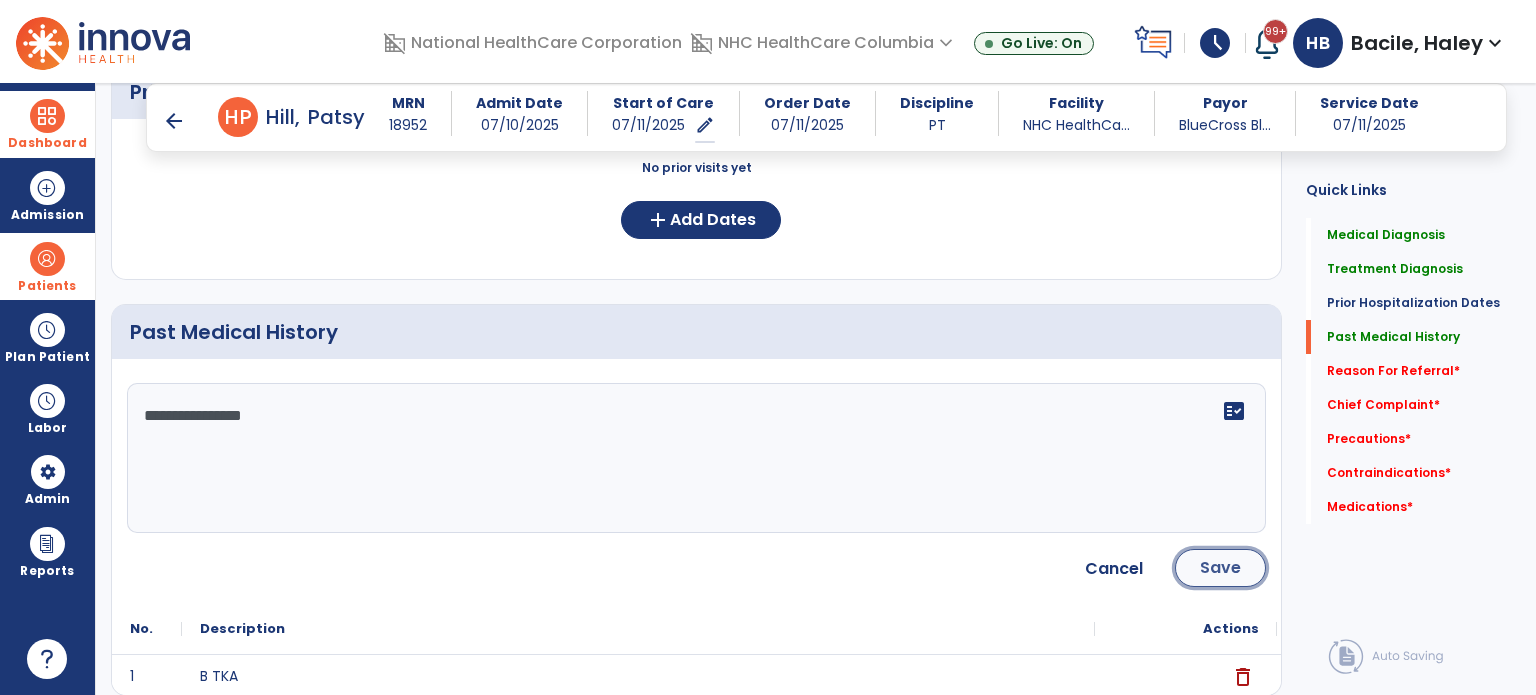 click on "Save" 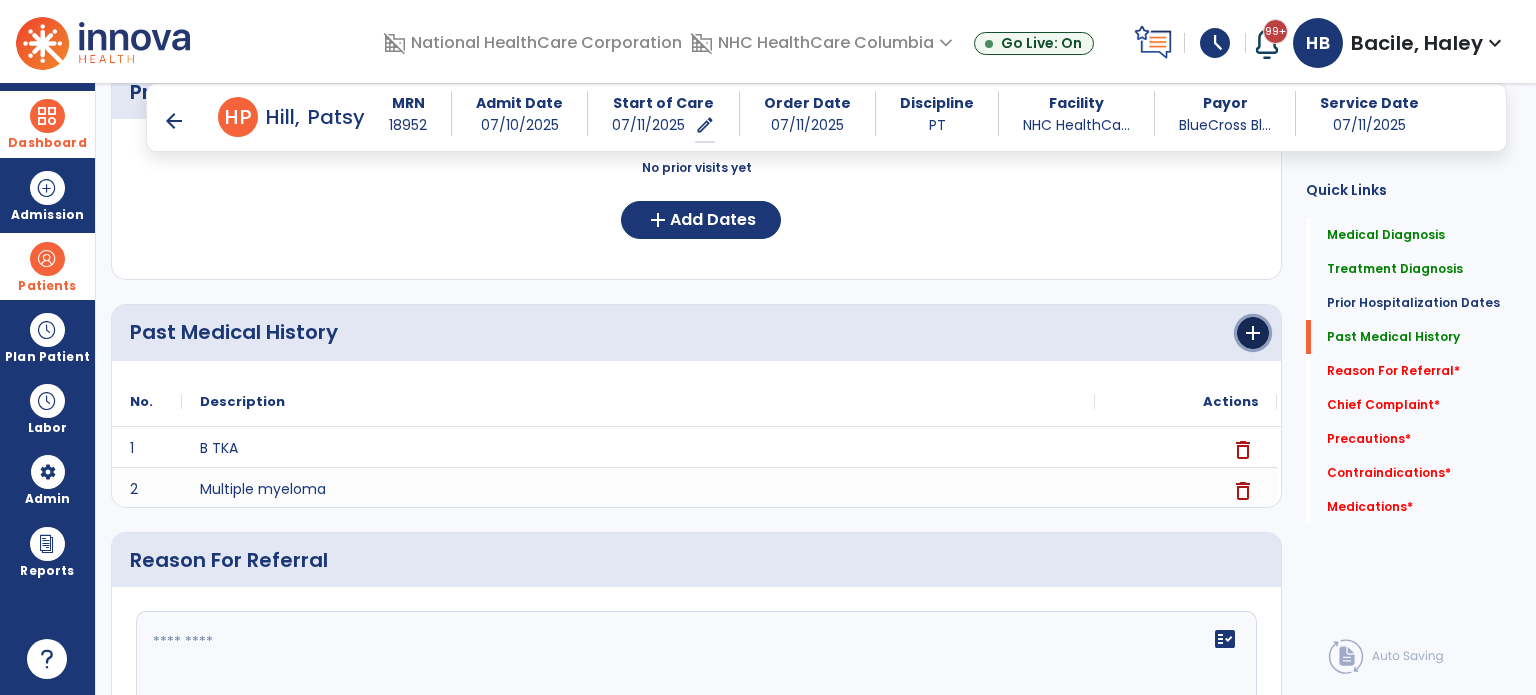 click on "add" 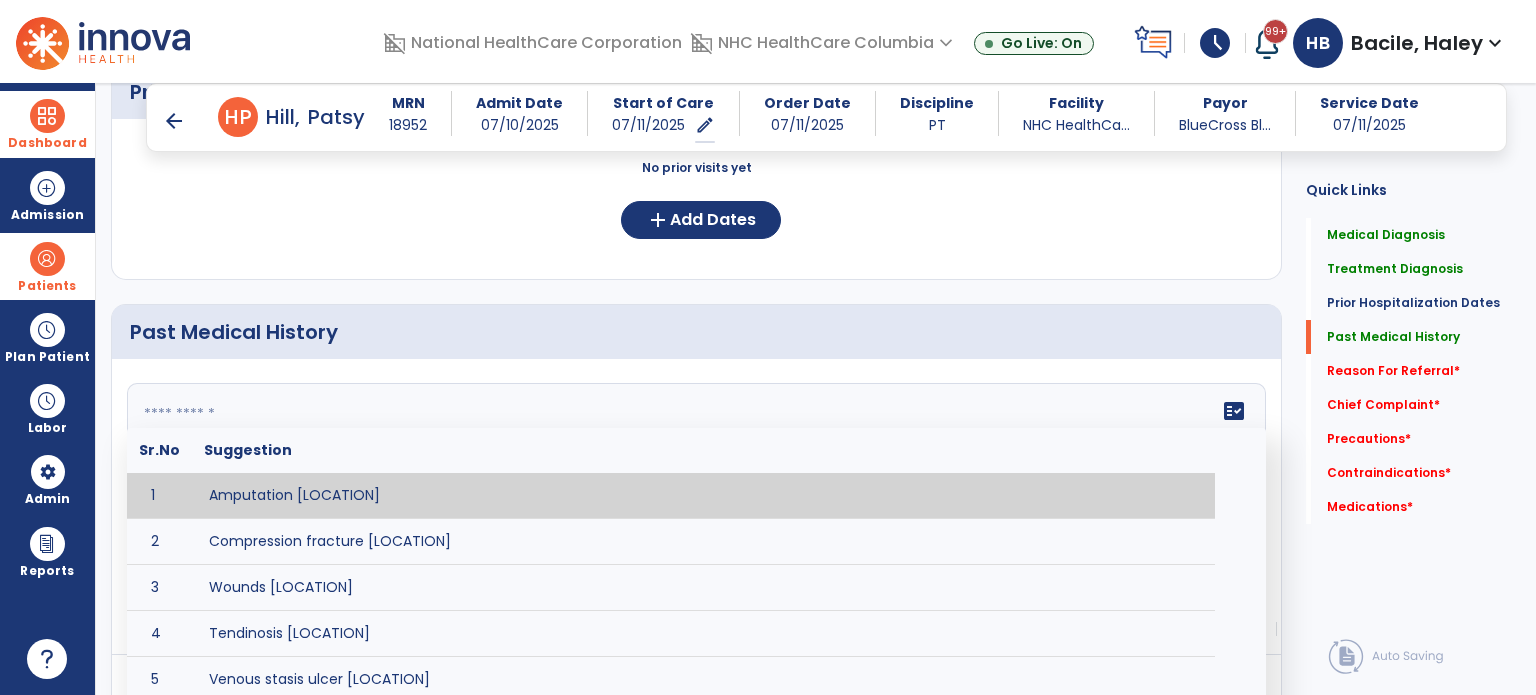 click on "fact_check  Sr.No Suggestion 1 Amputation [LOCATION] 2 Compression fracture [LOCATION] 3 Wounds [LOCATION] 4 Tendinosis [LOCATION] 5 Venous stasis ulcer [LOCATION] 6 Achilles tendon tear [LOCATION] 7 ACL tear surgically repaired [LOCATION] 8 Above knee amputation (AKA) [LOCATION] 9 Below knee amputation (BKE) [LOCATION] 10 Cancer (SITE/TYPE) 11 Surgery (TYPE) 12 AAA (Abdominal Aortic Aneurysm) 13 Achilles tendon tear [LOCATION] 14 Acute Renal Failure 15 AIDS (Acquired Immune Deficiency Syndrome) 16 Alzheimer's Disease 17 Anemia 18 Angina 19 Anxiety 20 ASHD (Arteriosclerotic Heart Disease) 21 Atrial Fibrillation 22 Bipolar Disorder 23 Bowel Obstruction 24 C-Diff 25 Coronary Artery Bypass Graft (CABG) 26 CAD (Coronary Artery Disease) 27 Carpal tunnel syndrome 28 Chronic bronchitis 29 Chronic renal failure 30 Colostomy 31 COPD (Chronic Obstructive Pulmonary Disease) 32 CRPS (Complex Regional Pain Syndrome) 33 CVA (Cerebrovascular Accident) 34 CVI (Chronic Venous Insufficiency) 35 DDD (Degenerative Disc Disease)" 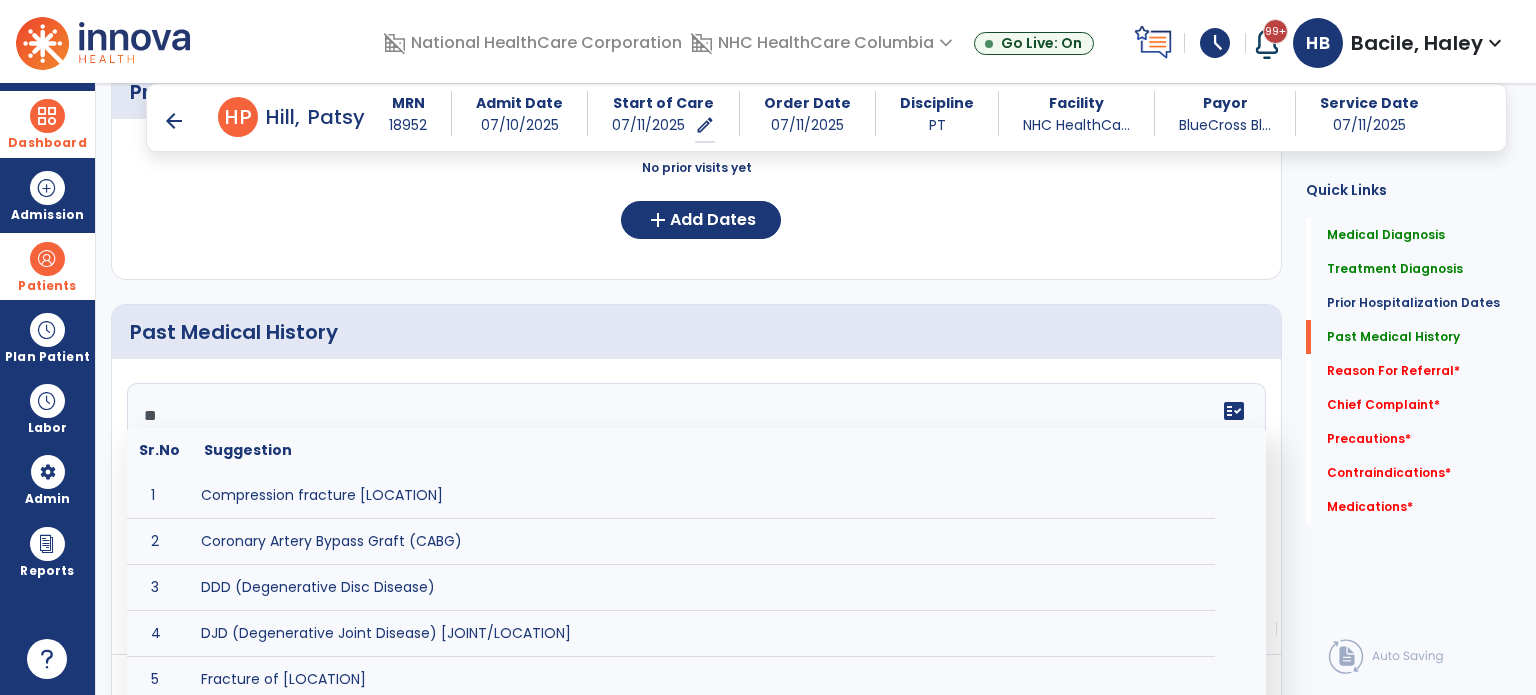 scroll, scrollTop: 656, scrollLeft: 0, axis: vertical 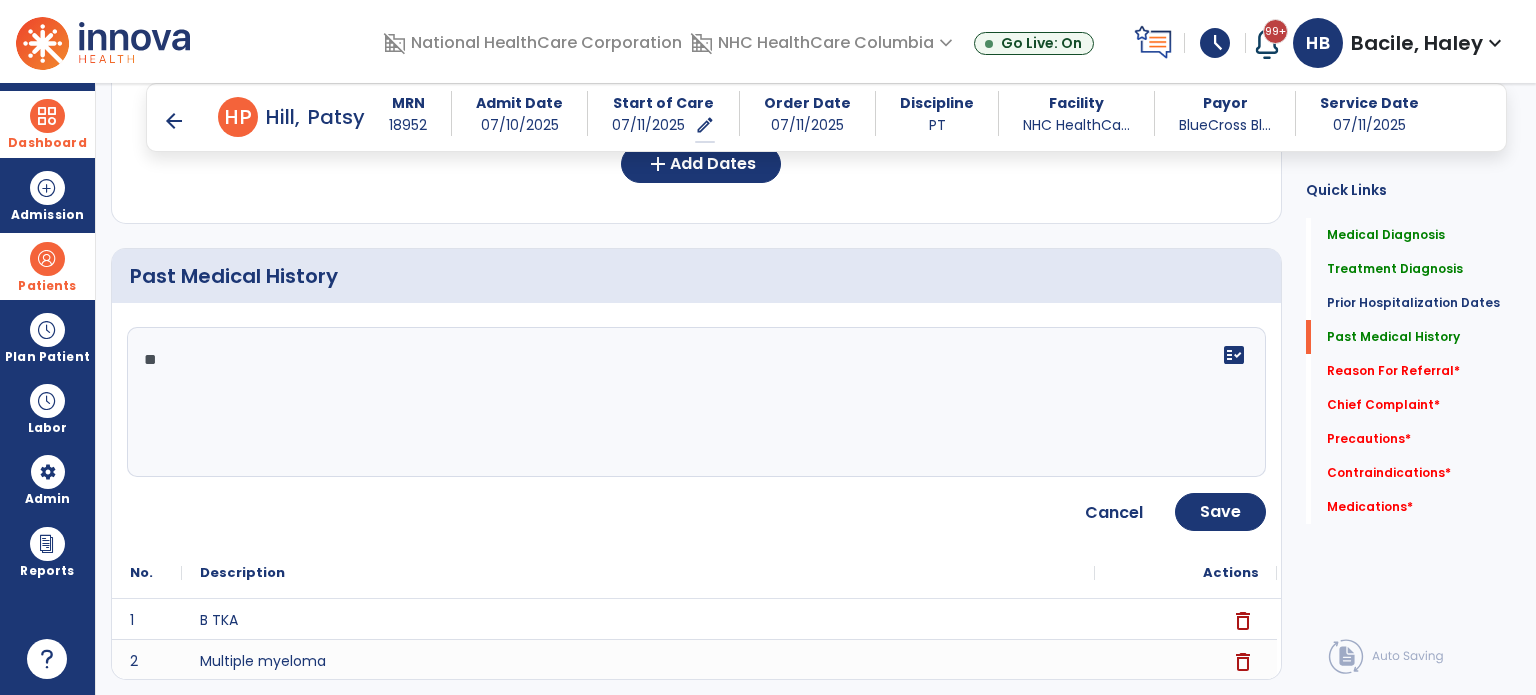 click on "Quick Links  Medical Diagnosis   Medical Diagnosis   Treatment Diagnosis   Treatment Diagnosis   Prior Hospitalization Dates   Prior Hospitalization Dates   Past Medical History   Past Medical History   Reason For Referral   *  Reason For Referral   *  Chief Complaint   *  Chief Complaint   *  Precautions   *  Precautions   *  Contraindications   *  Contraindications   *  Medications   *  Medications   *" 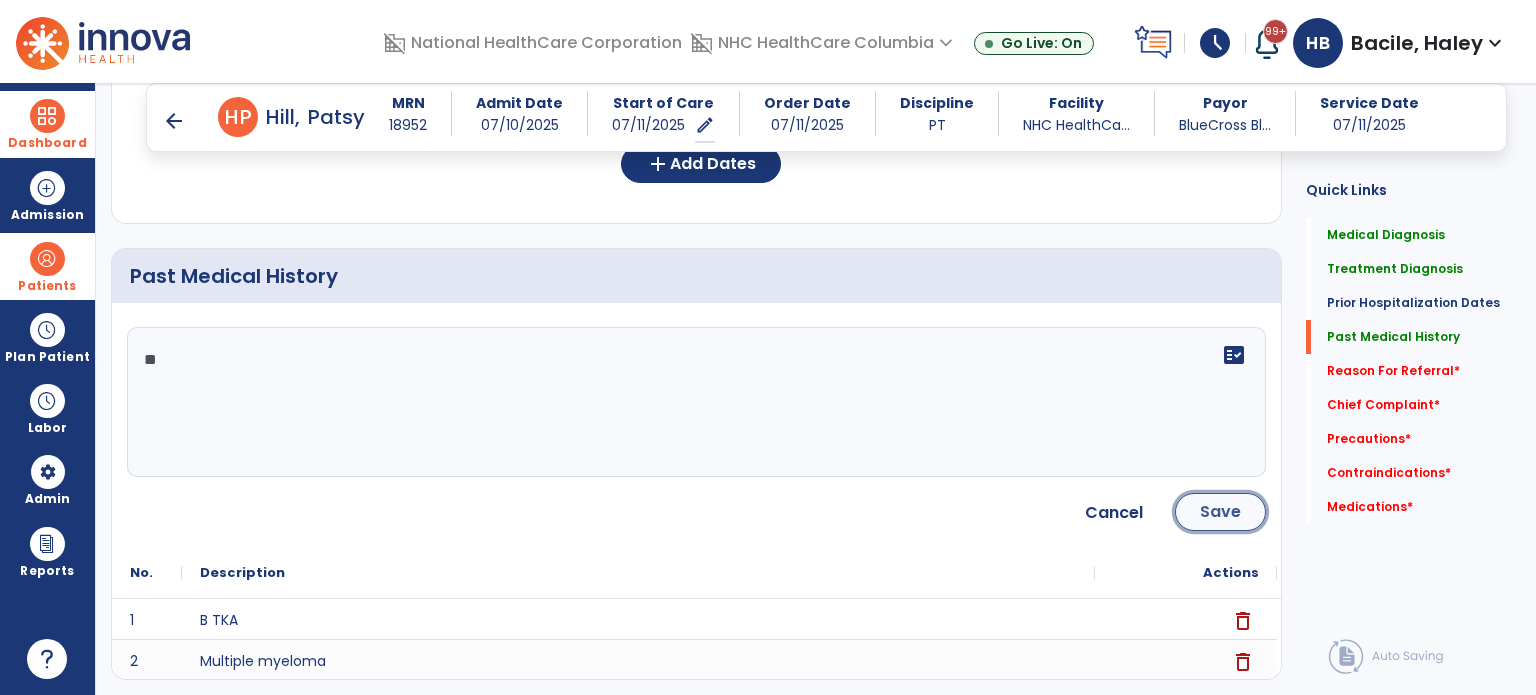 click on "Save" 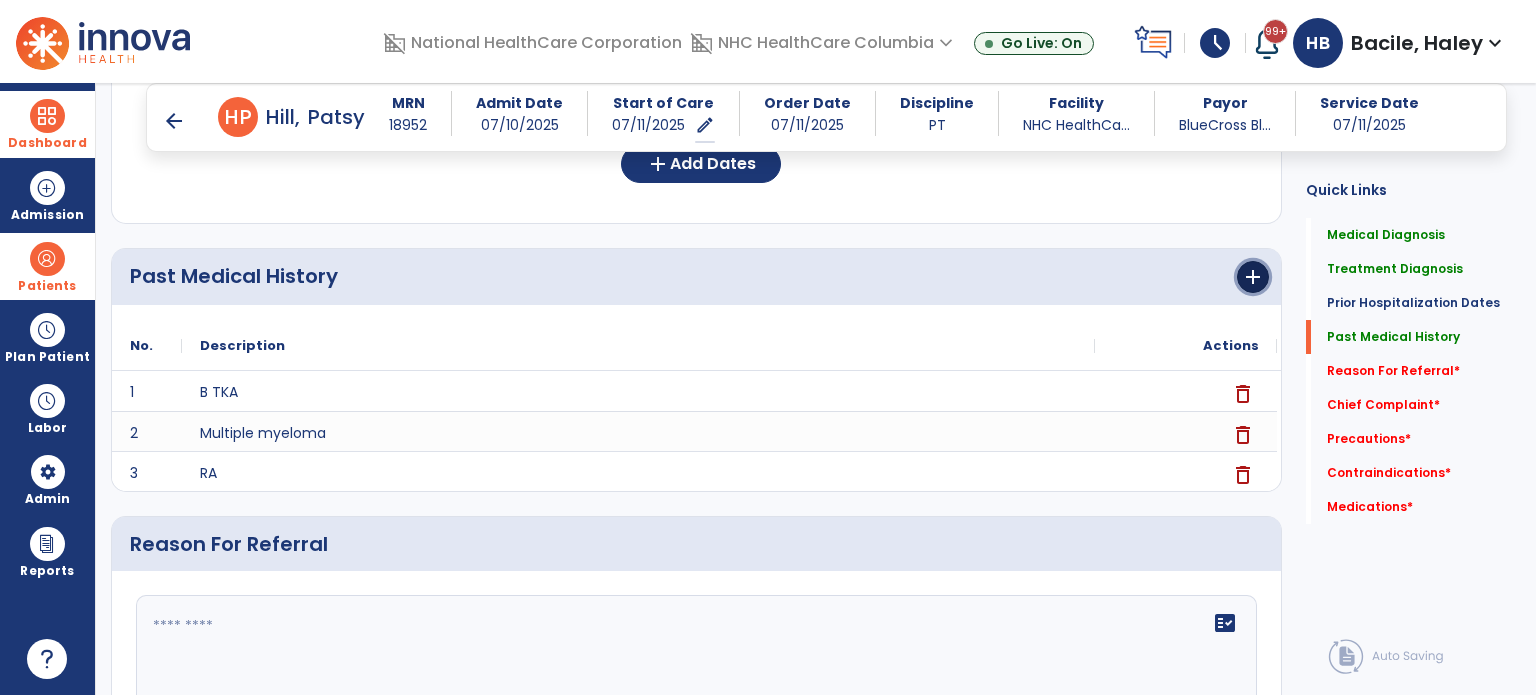 click on "add" 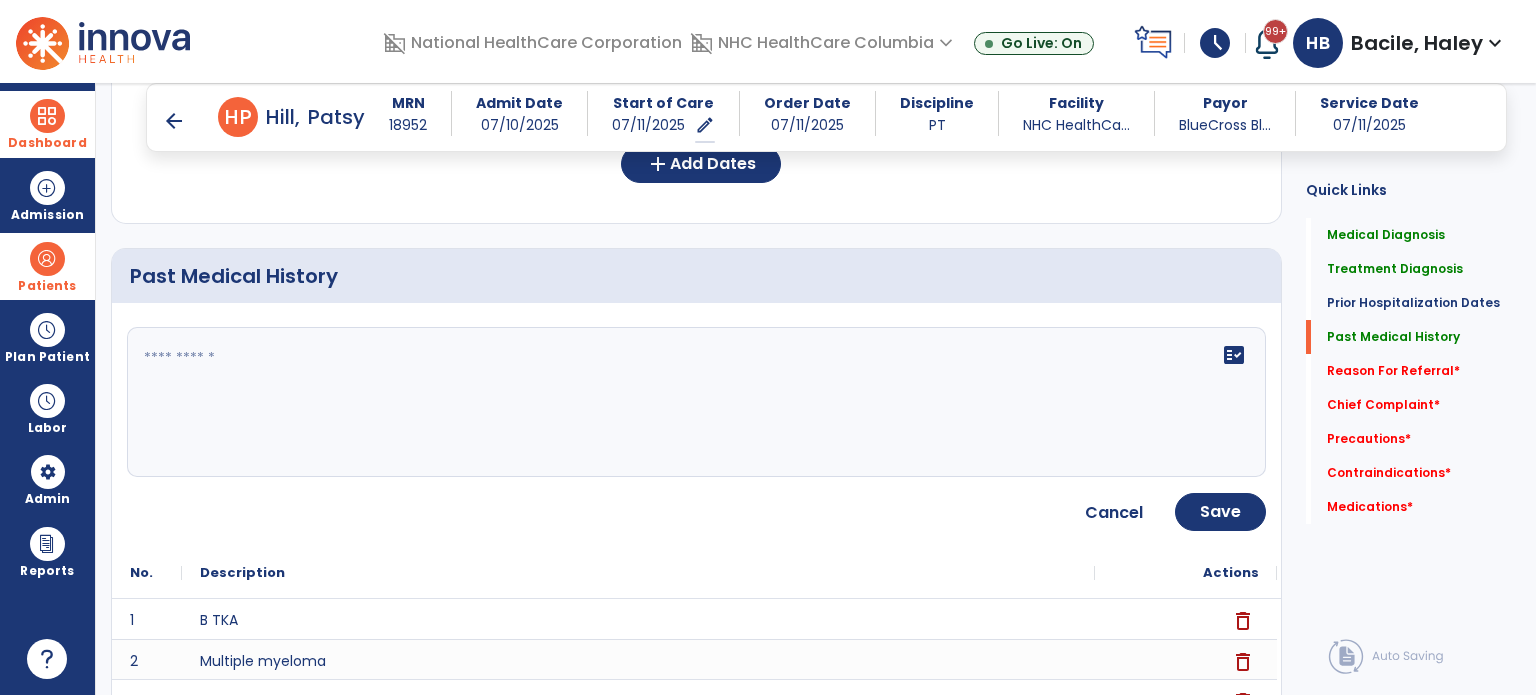 click on "fact_check" 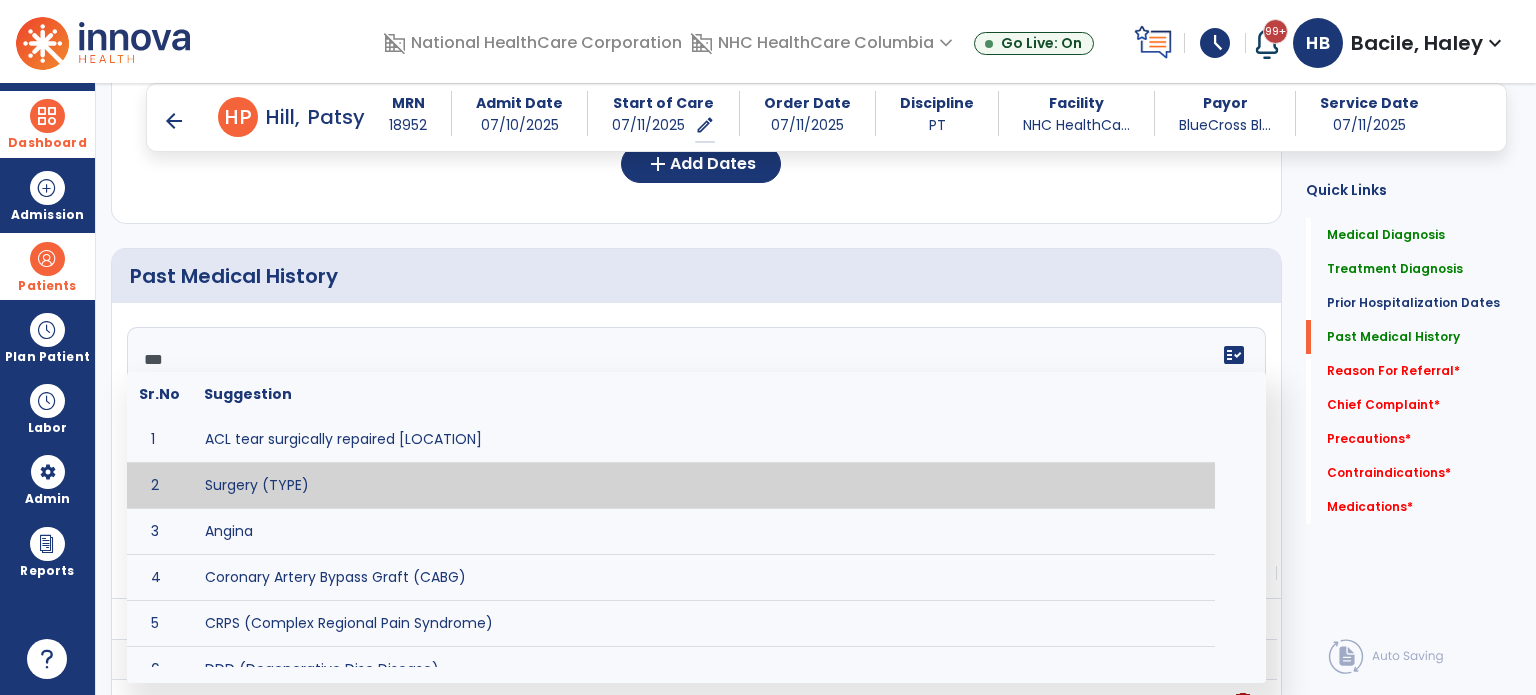 scroll, scrollTop: 0, scrollLeft: 0, axis: both 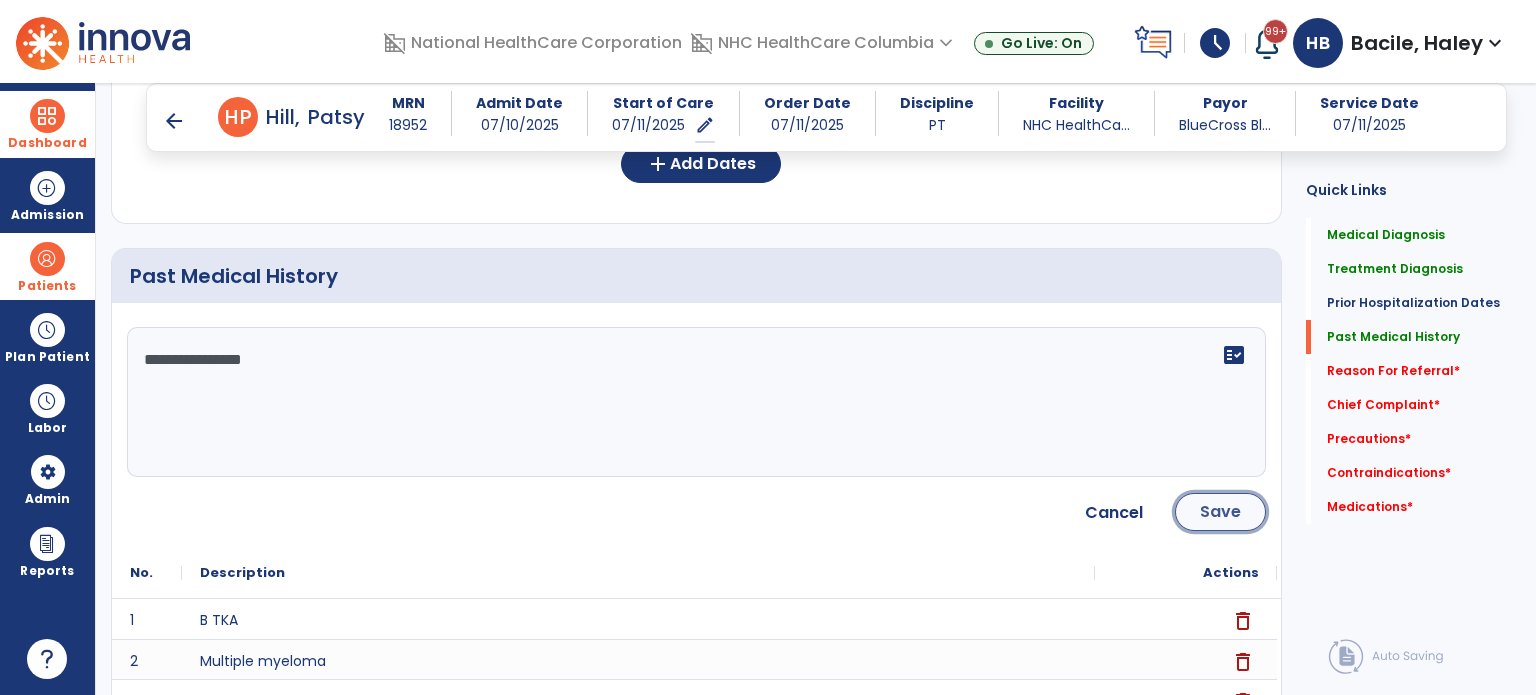 click on "Save" 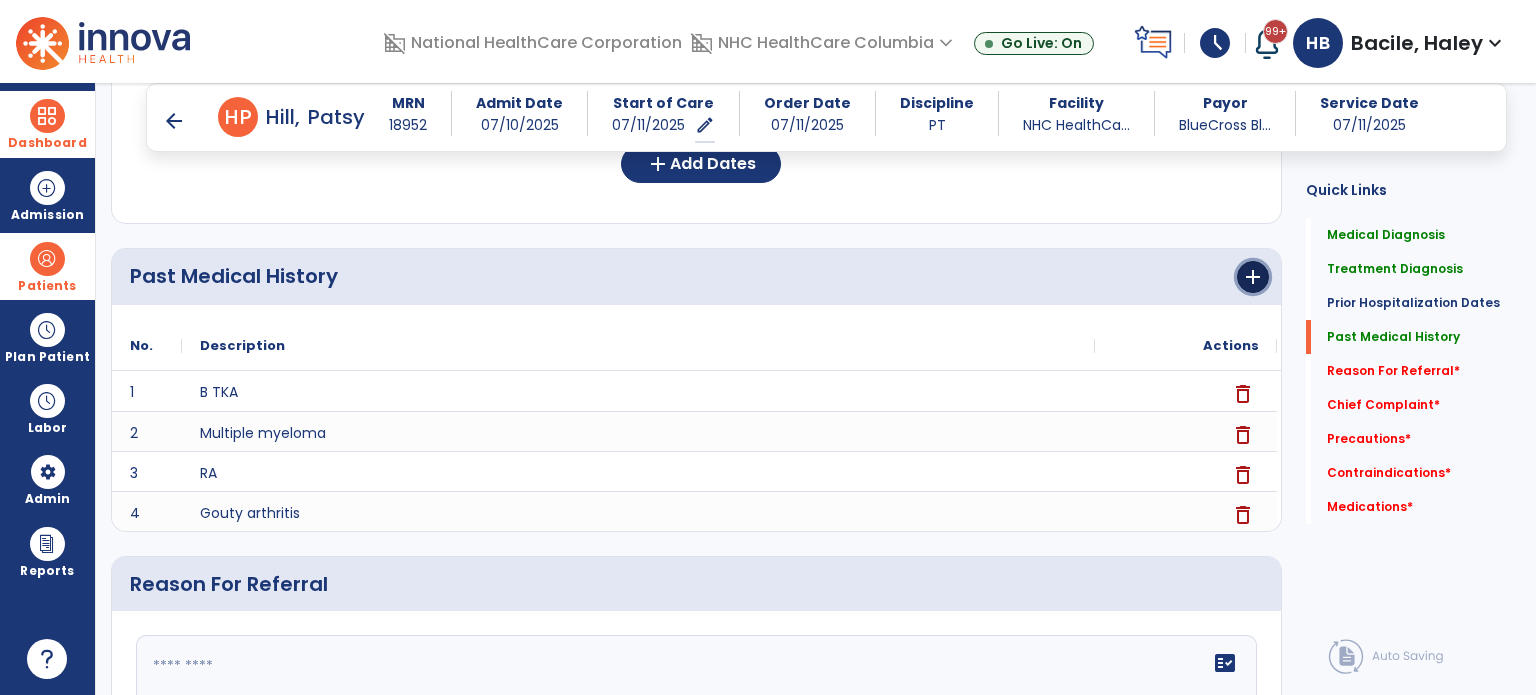 click on "add" 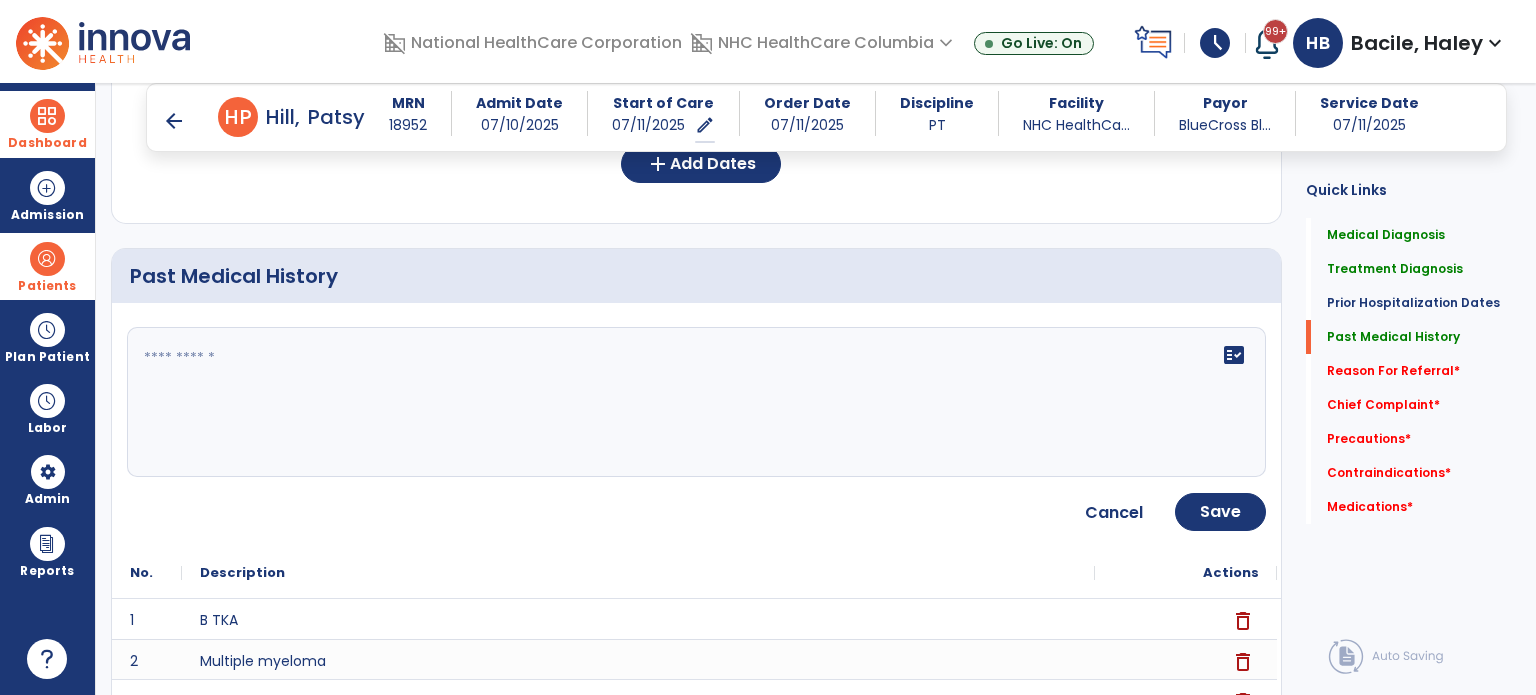 click on "fact_check" 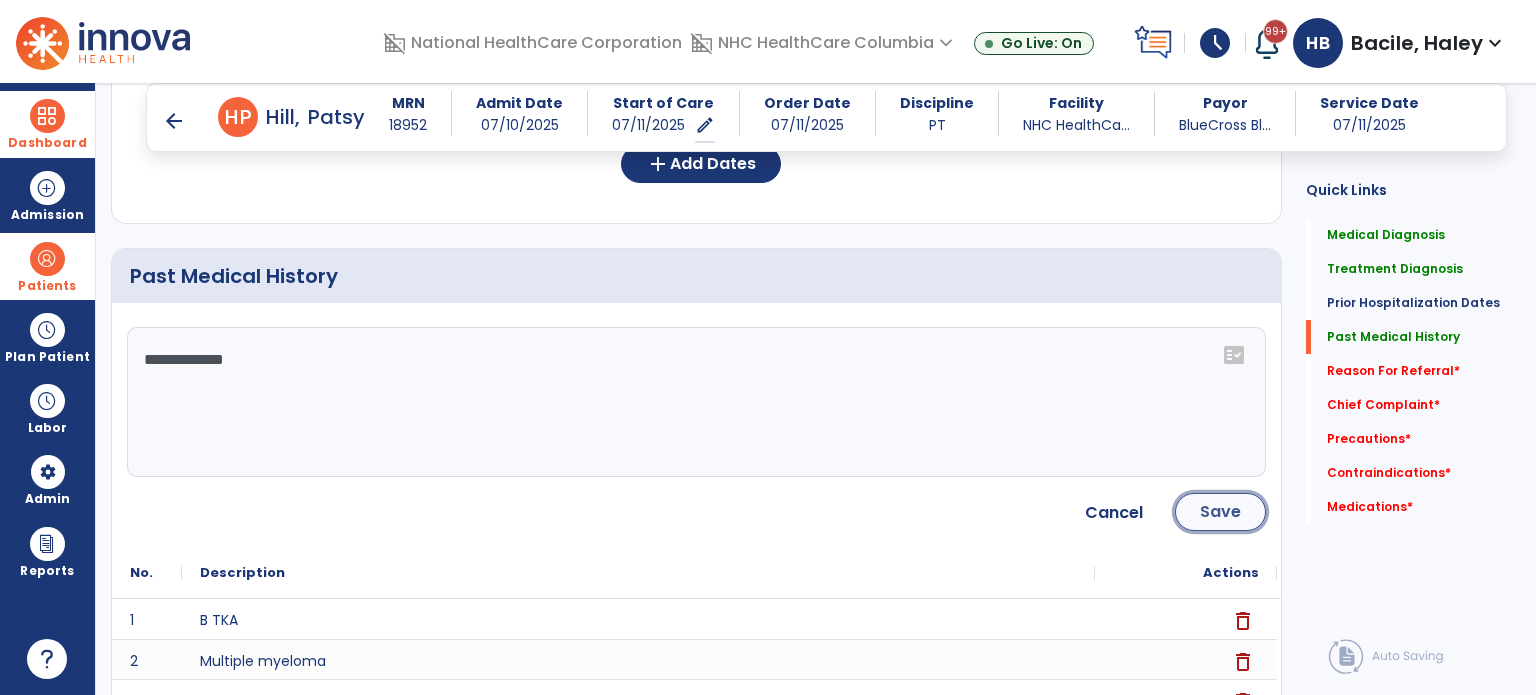 click on "Save" 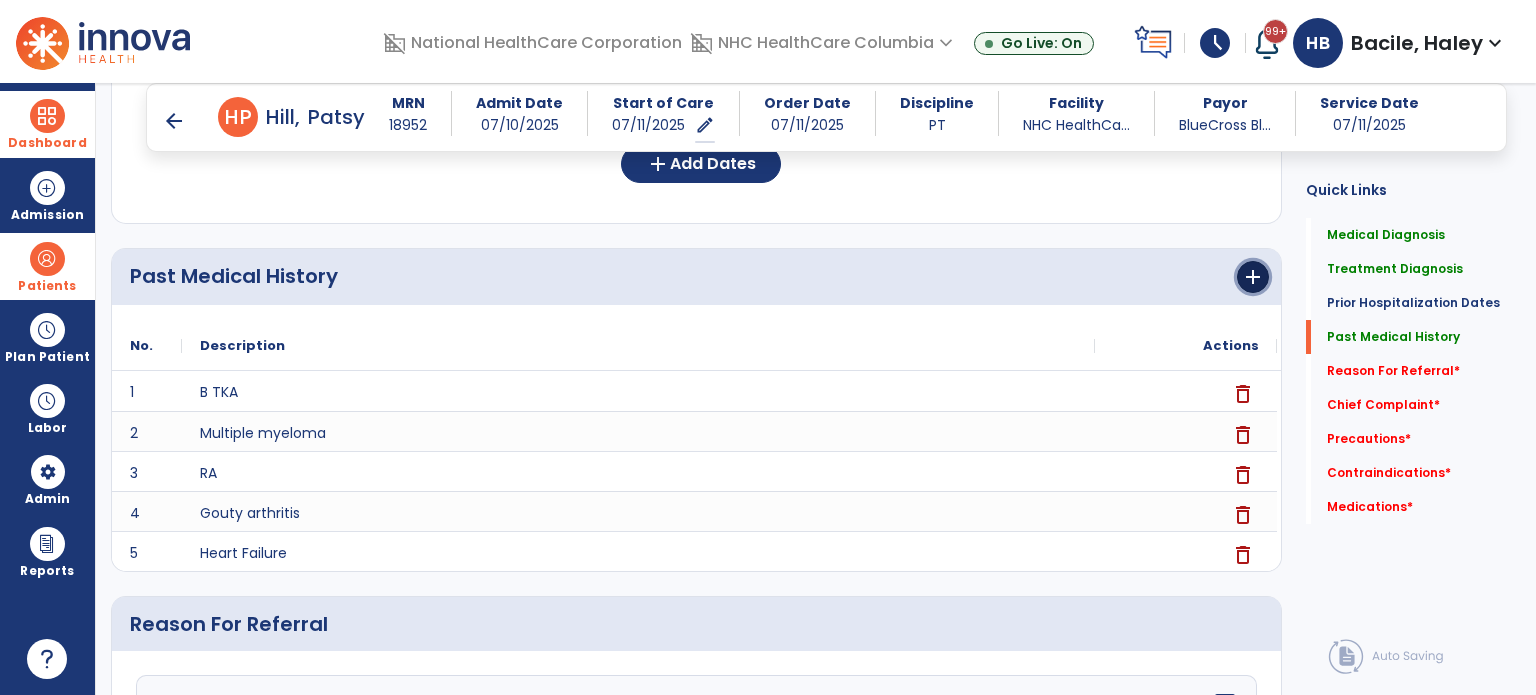 click on "add" 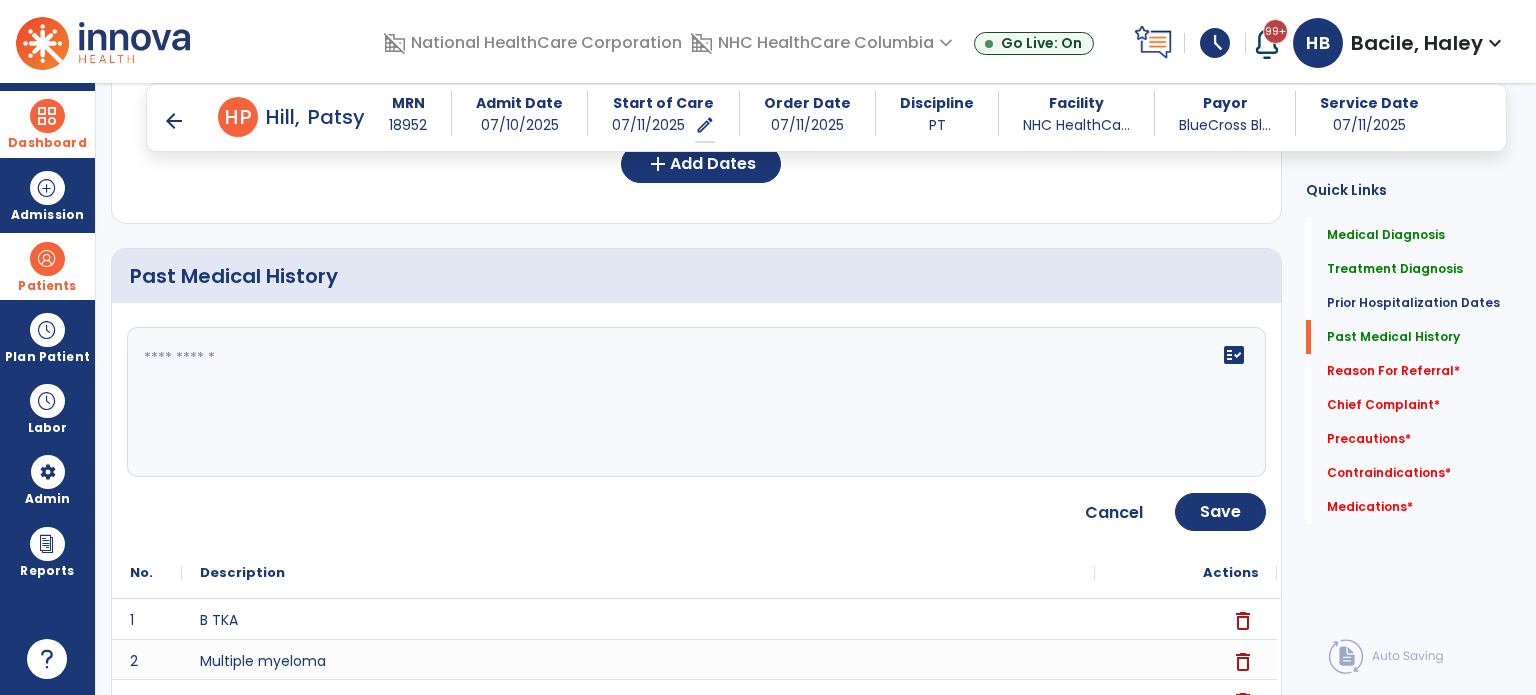 click on "fact_check" 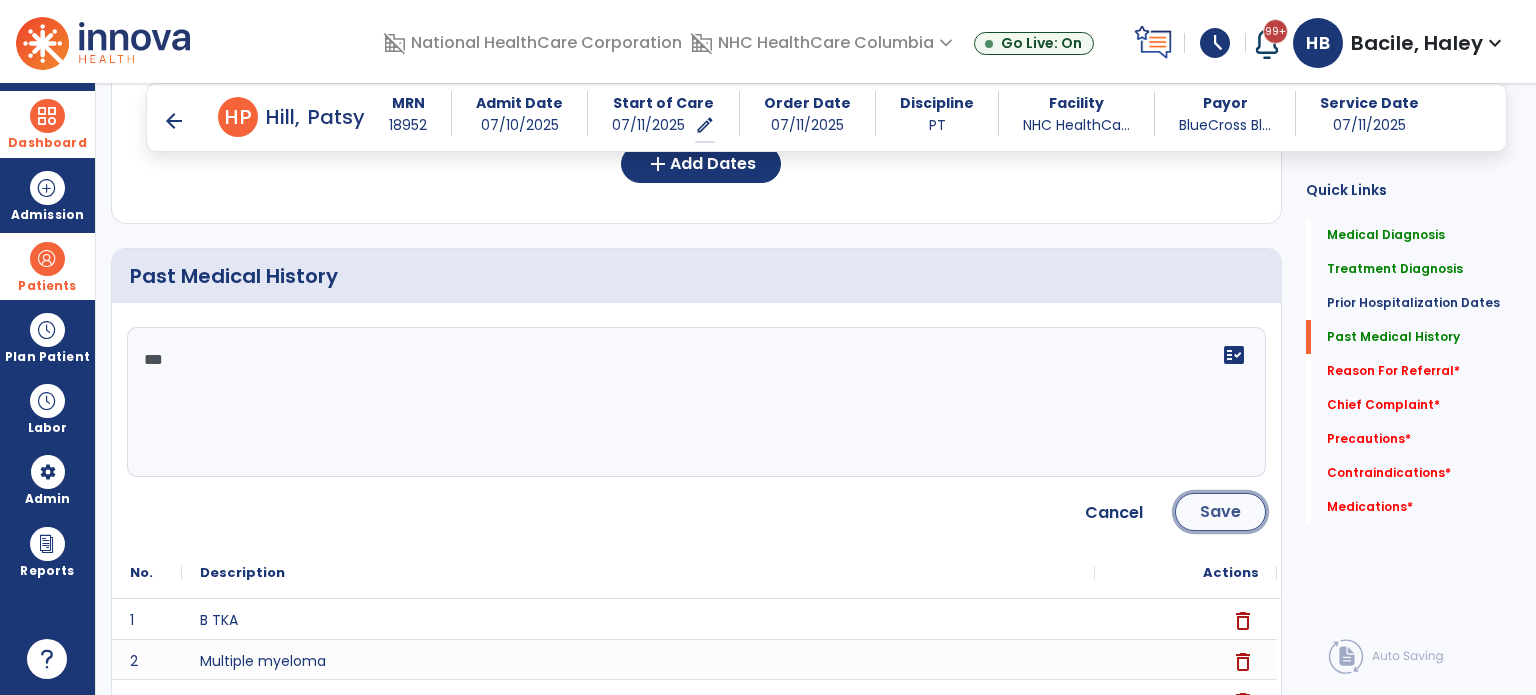 click on "Save" 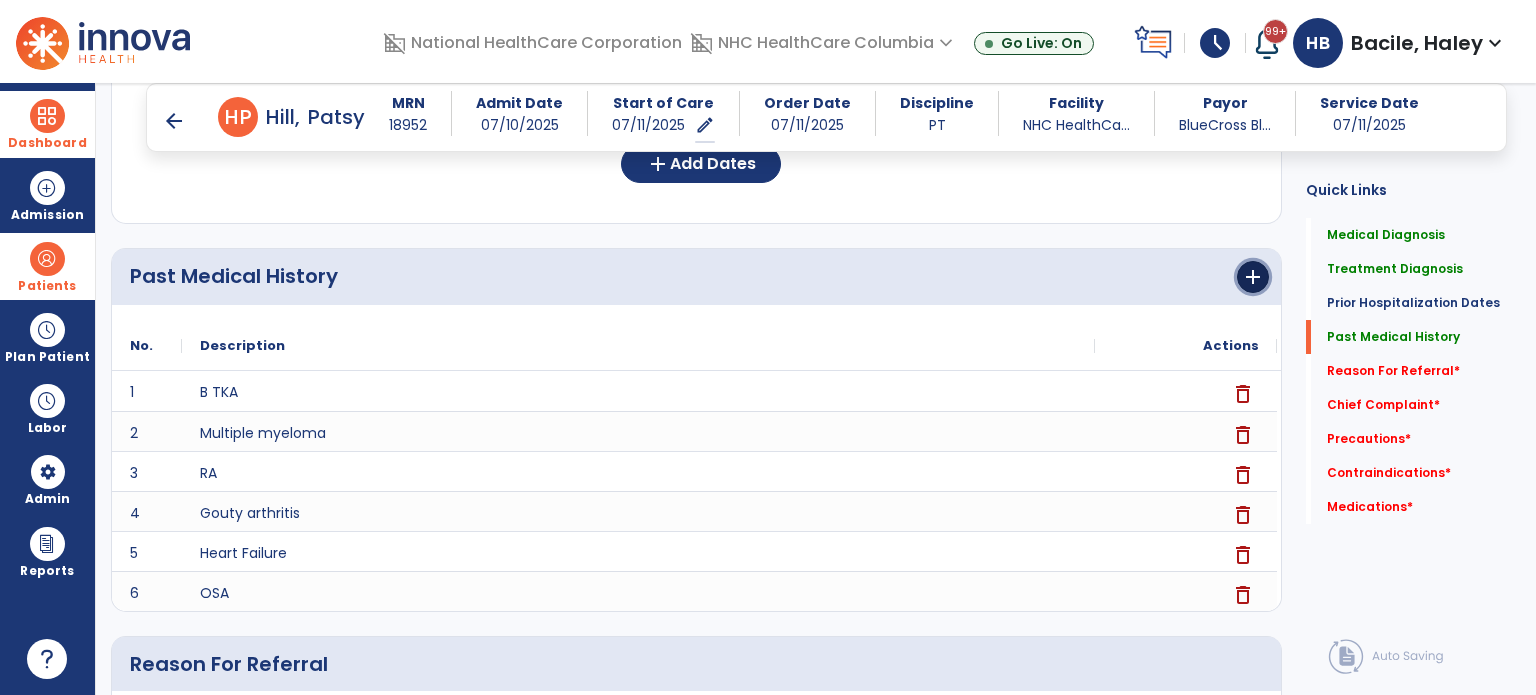 click on "add" 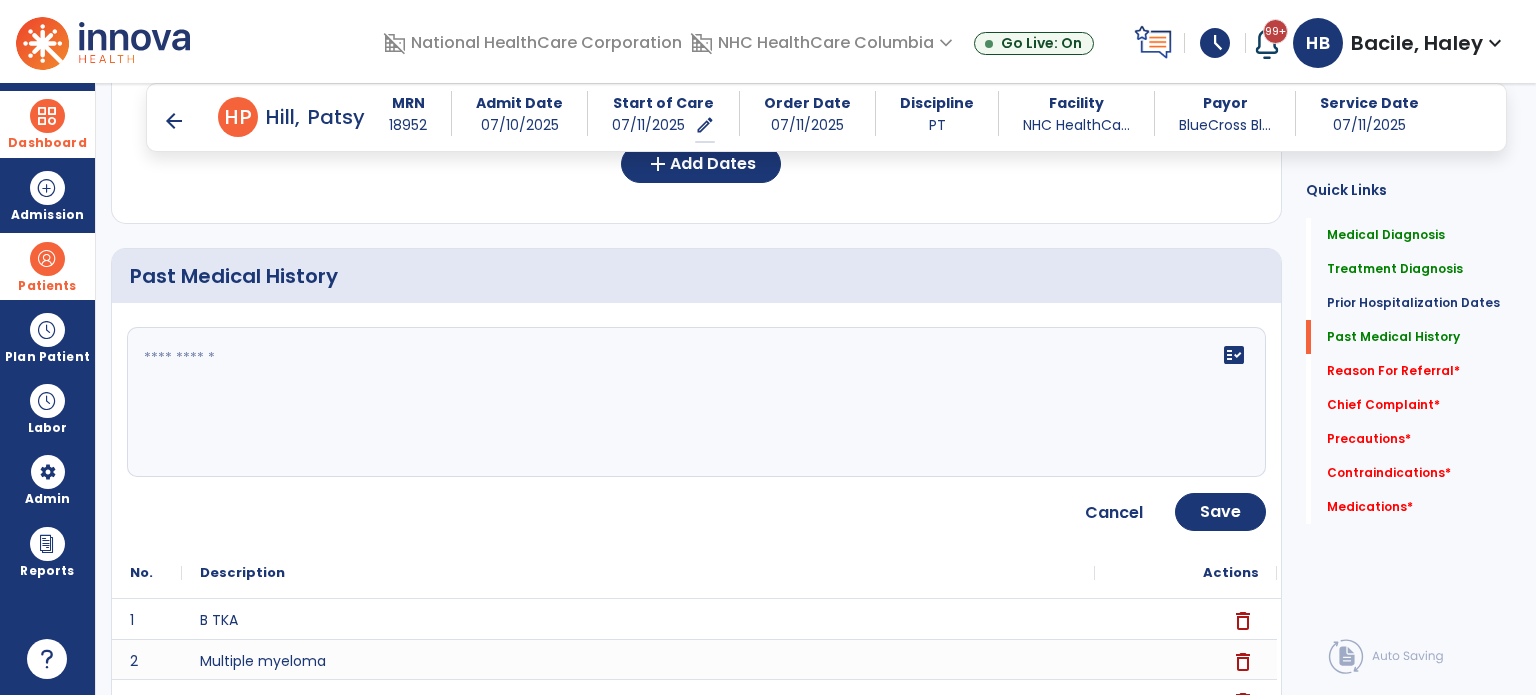 click on "fact_check" 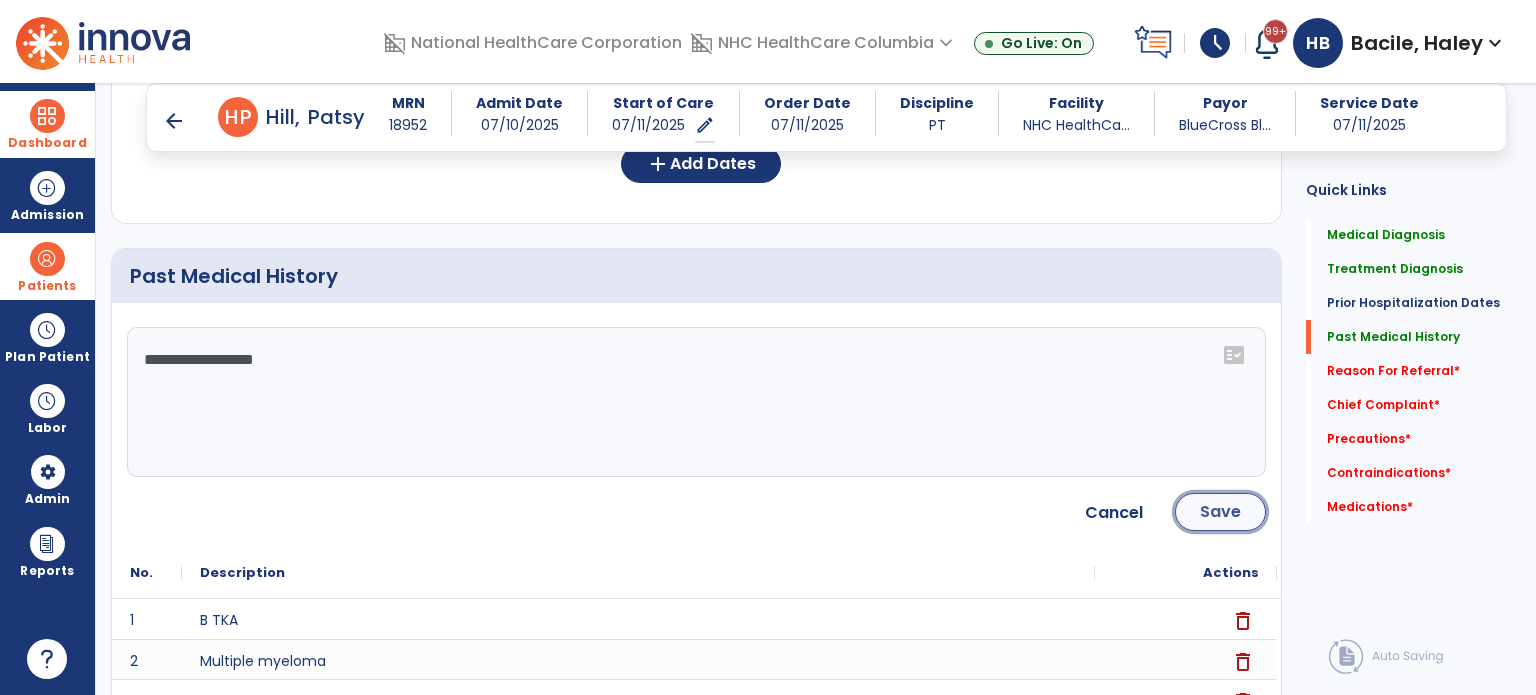 click on "Save" 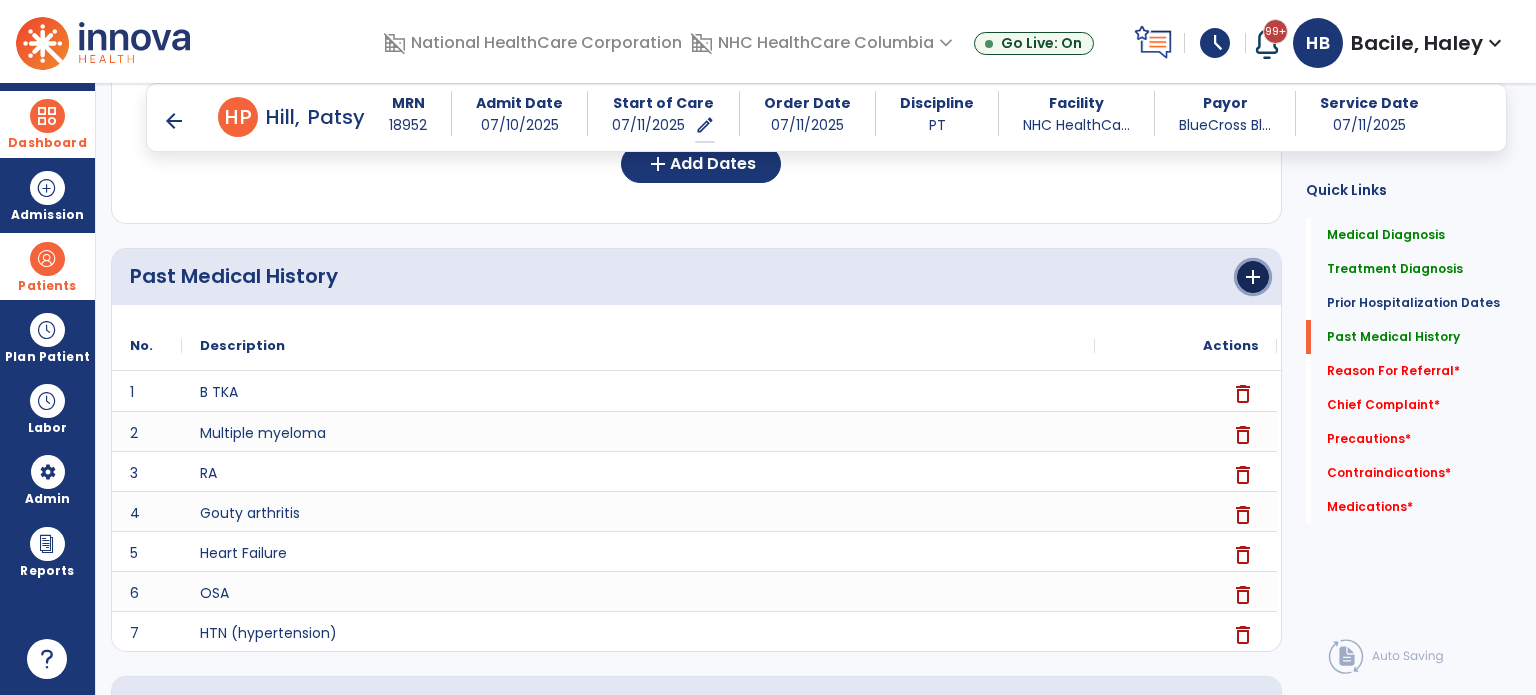 click on "add" 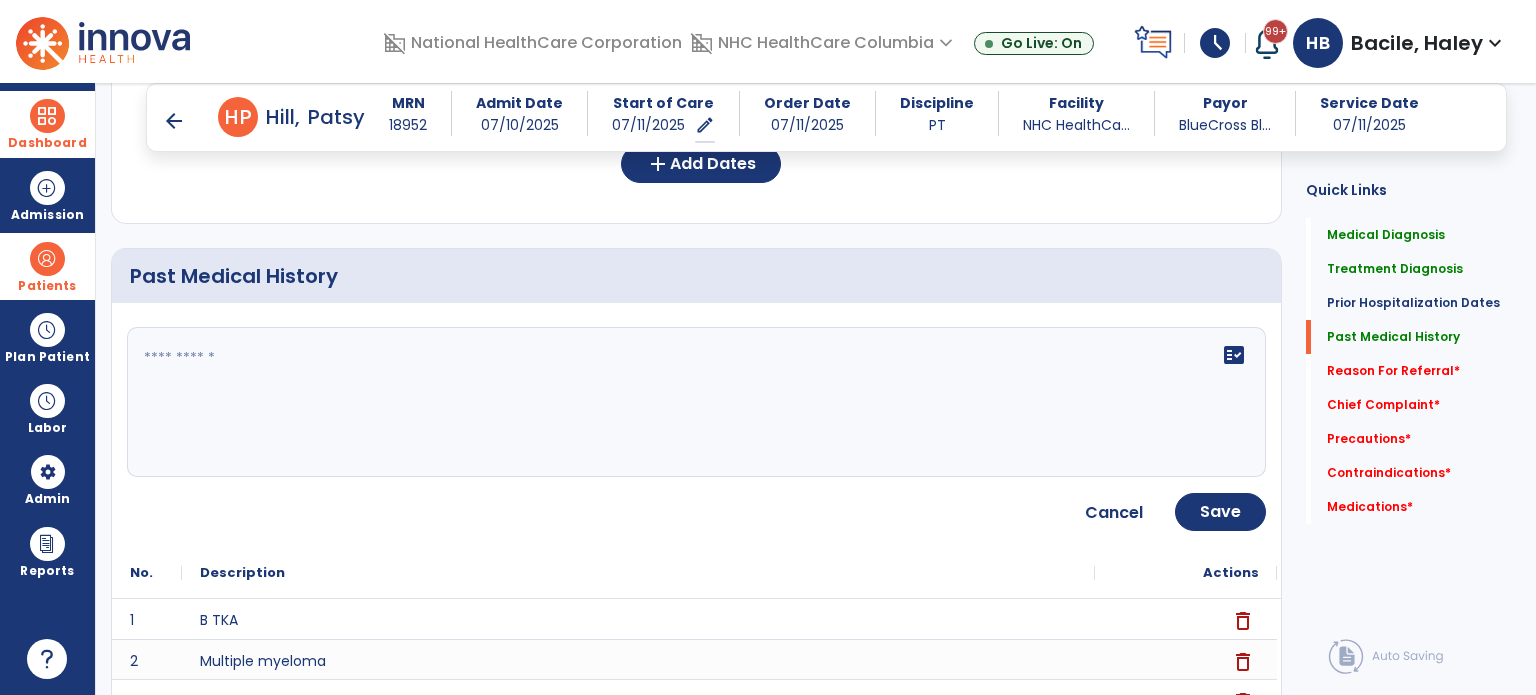 click on "fact_check" 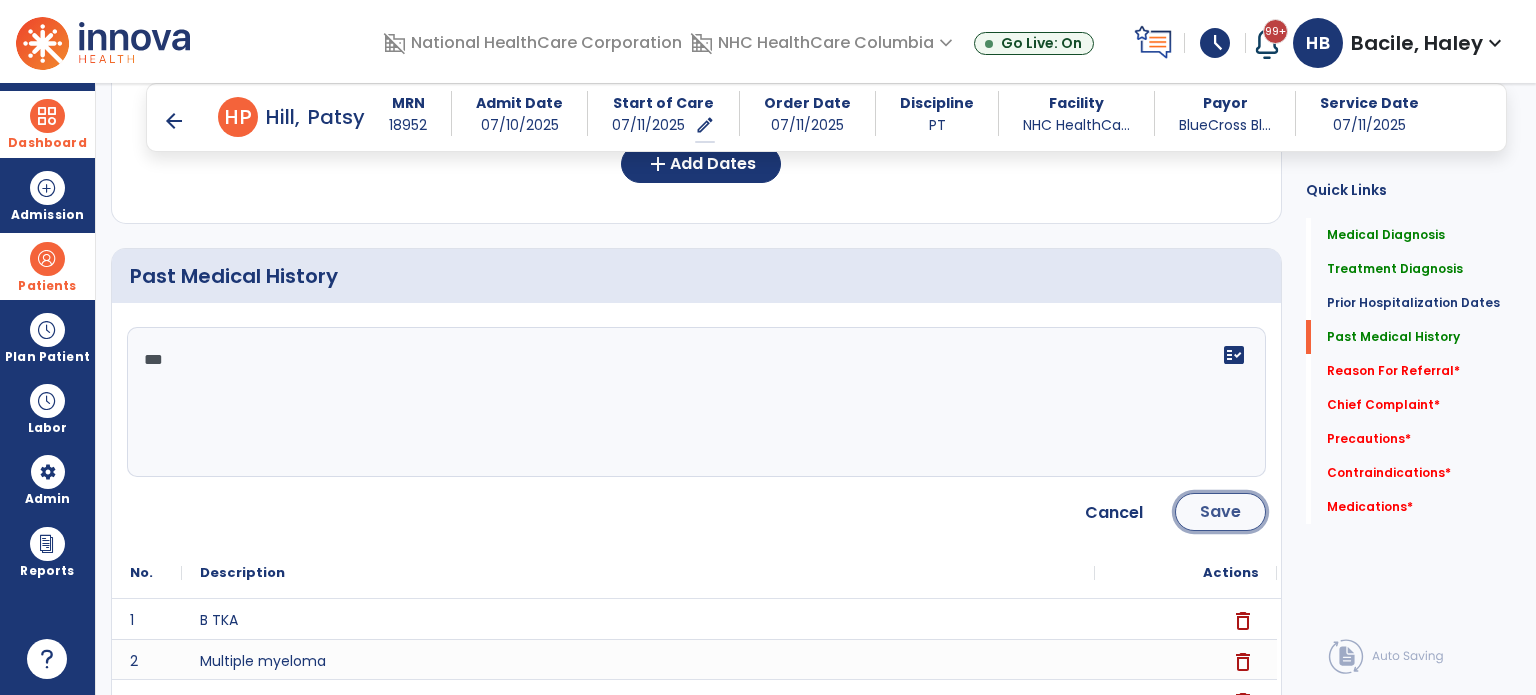 click on "Save" 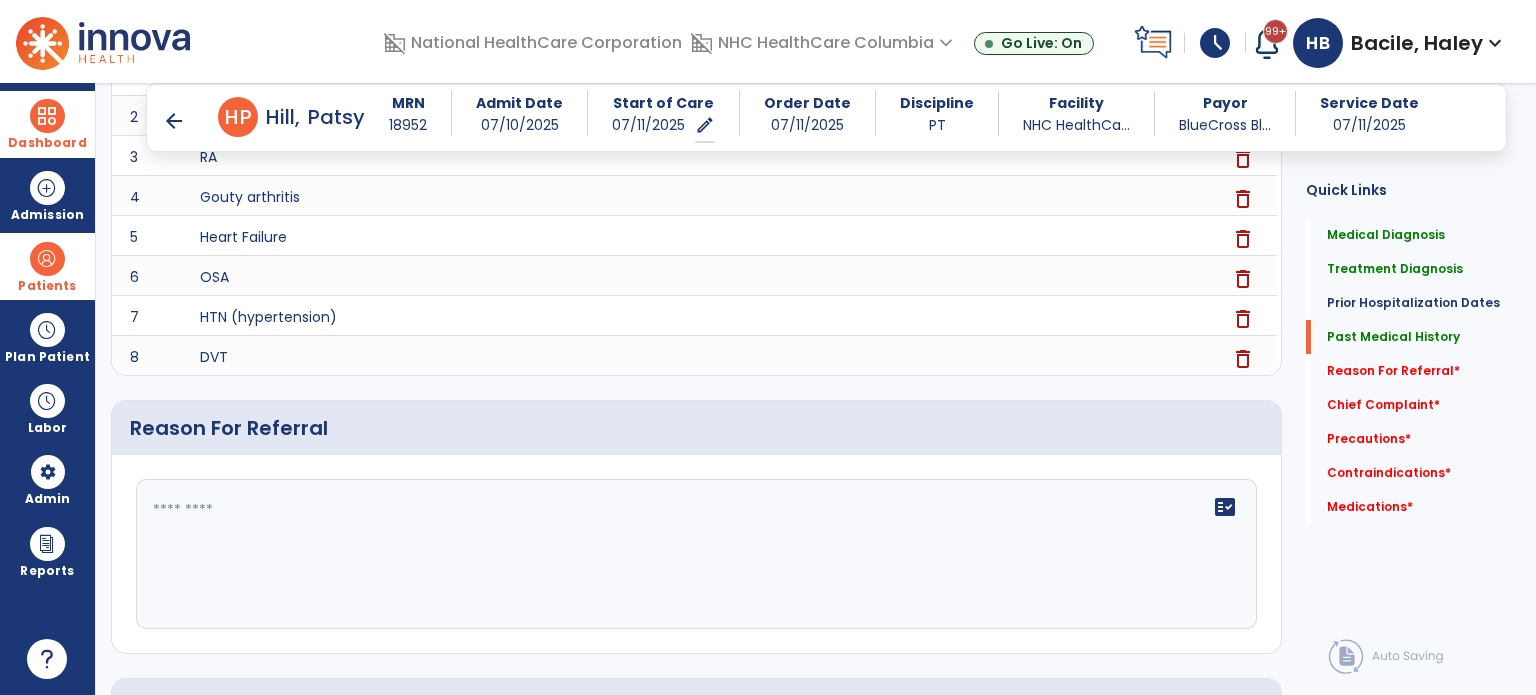 scroll, scrollTop: 1098, scrollLeft: 0, axis: vertical 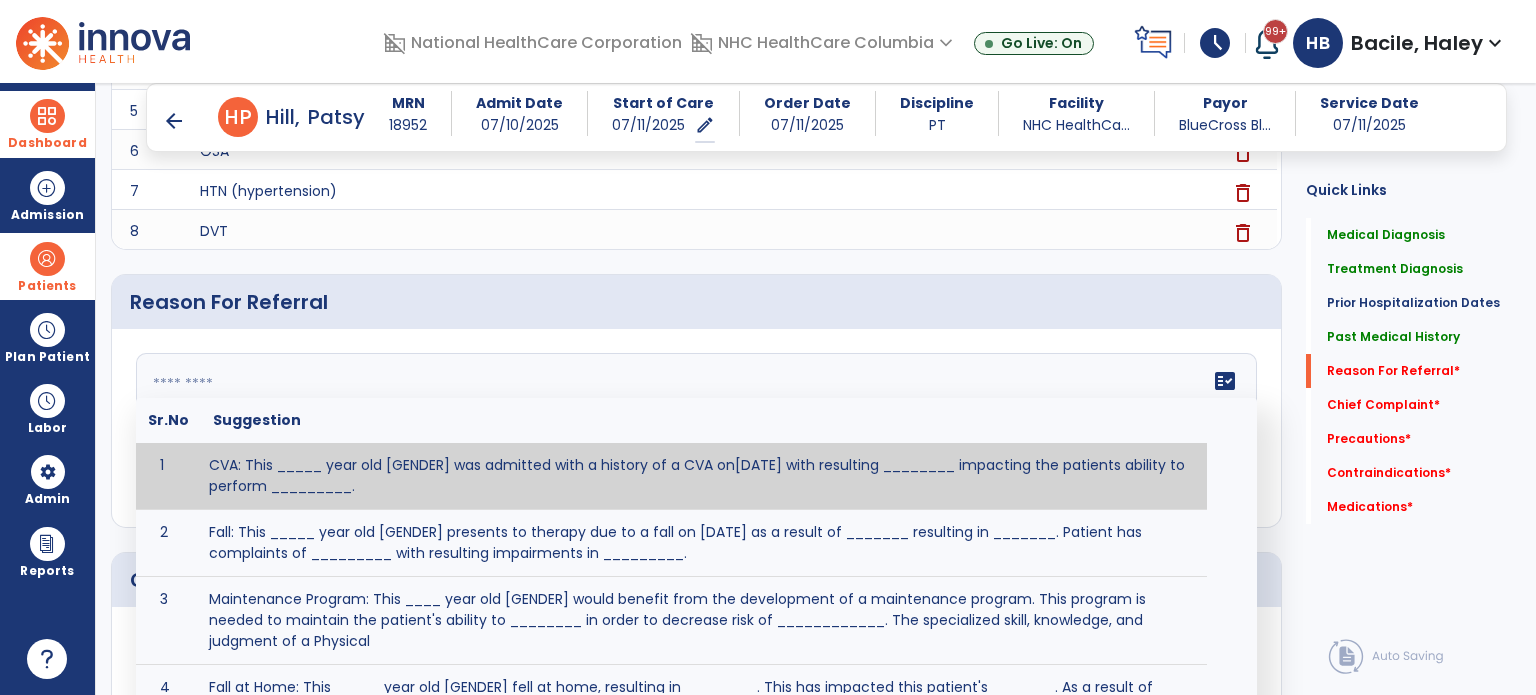click on "fact_check  Sr.No Suggestion 1 CVA: This _____ year old [GENDER] was admitted with a history of a CVA on[DATE] with resulting ________ impacting the patients ability to perform _________. 2 Fall: This _____ year old [GENDER] presents to therapy due to a fall on [DATE] as a result of _______ resulting in _______.  Patient has complaints of _________ with resulting impairments in _________. 3 Maintenance Program: This ____ year old [GENDER] would benefit from the development of a maintenance program.  This program is needed to maintain the patient's ability to ________ in order to decrease risk of ____________.  The specialized skill, knowledge, and judgment of a Physical  4 Fall at Home: This _____ year old [GENDER] fell at home, resulting  in ________.  This has impacted this patient's _______.  As a result of these noted limitations in functional activities, this patient is unable to safely return to home.  This patient requires skilled therapy in order to improve safety and function. 5 6 7 8 9 10" 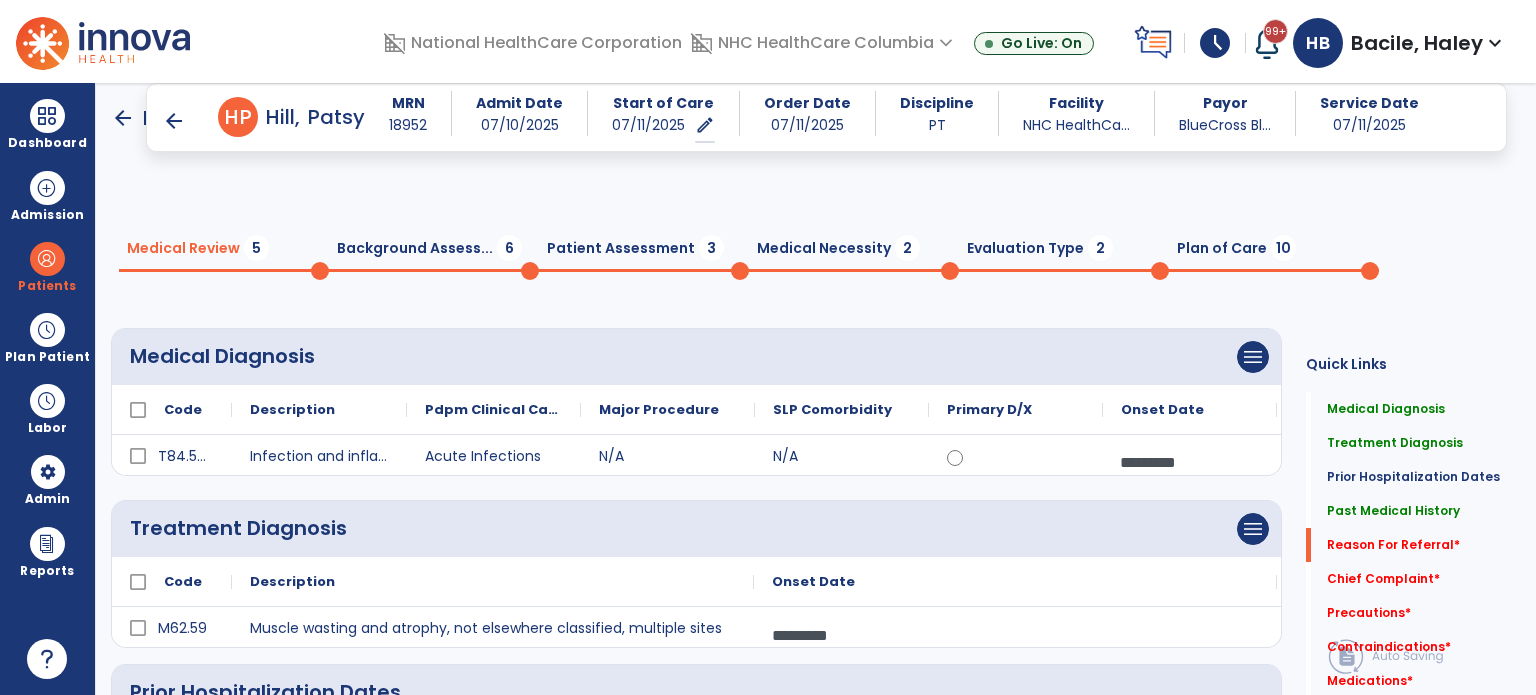 scroll, scrollTop: 0, scrollLeft: 0, axis: both 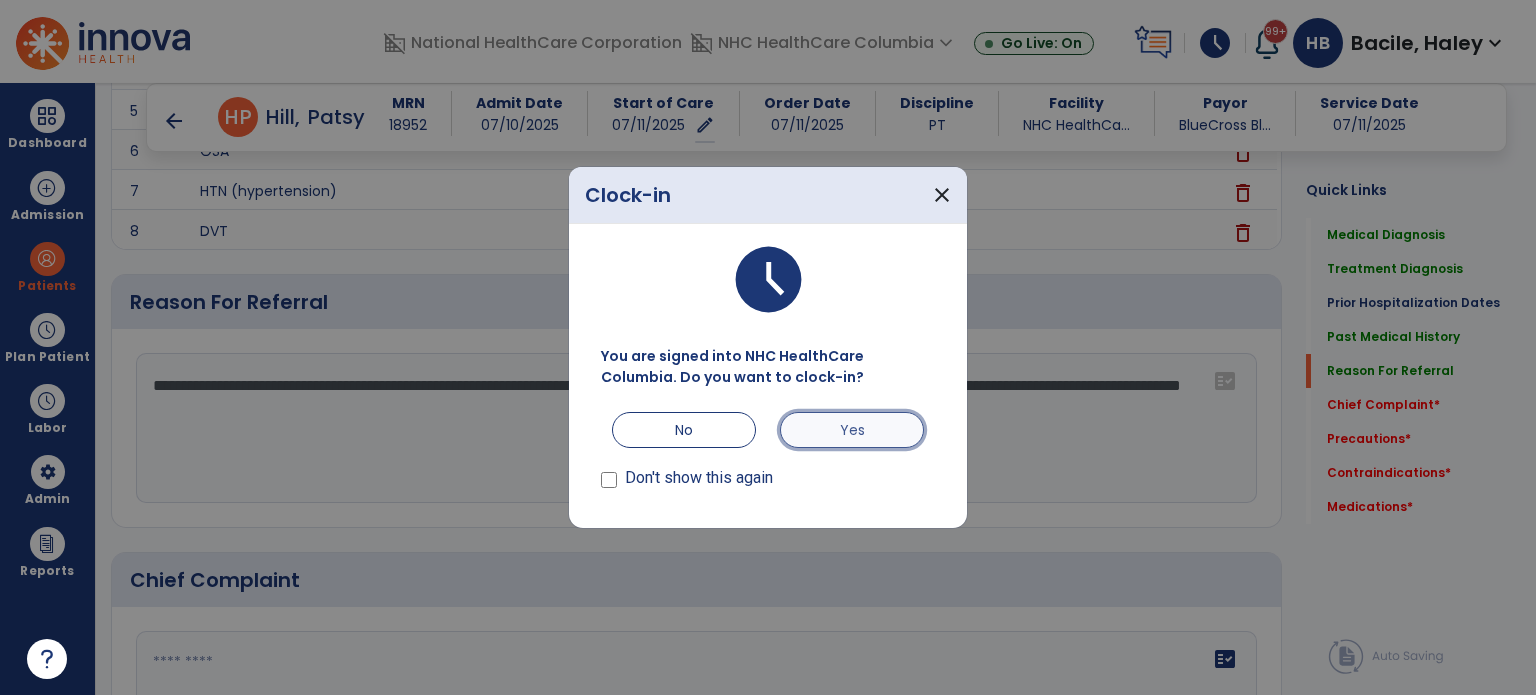 click on "Yes" at bounding box center (852, 430) 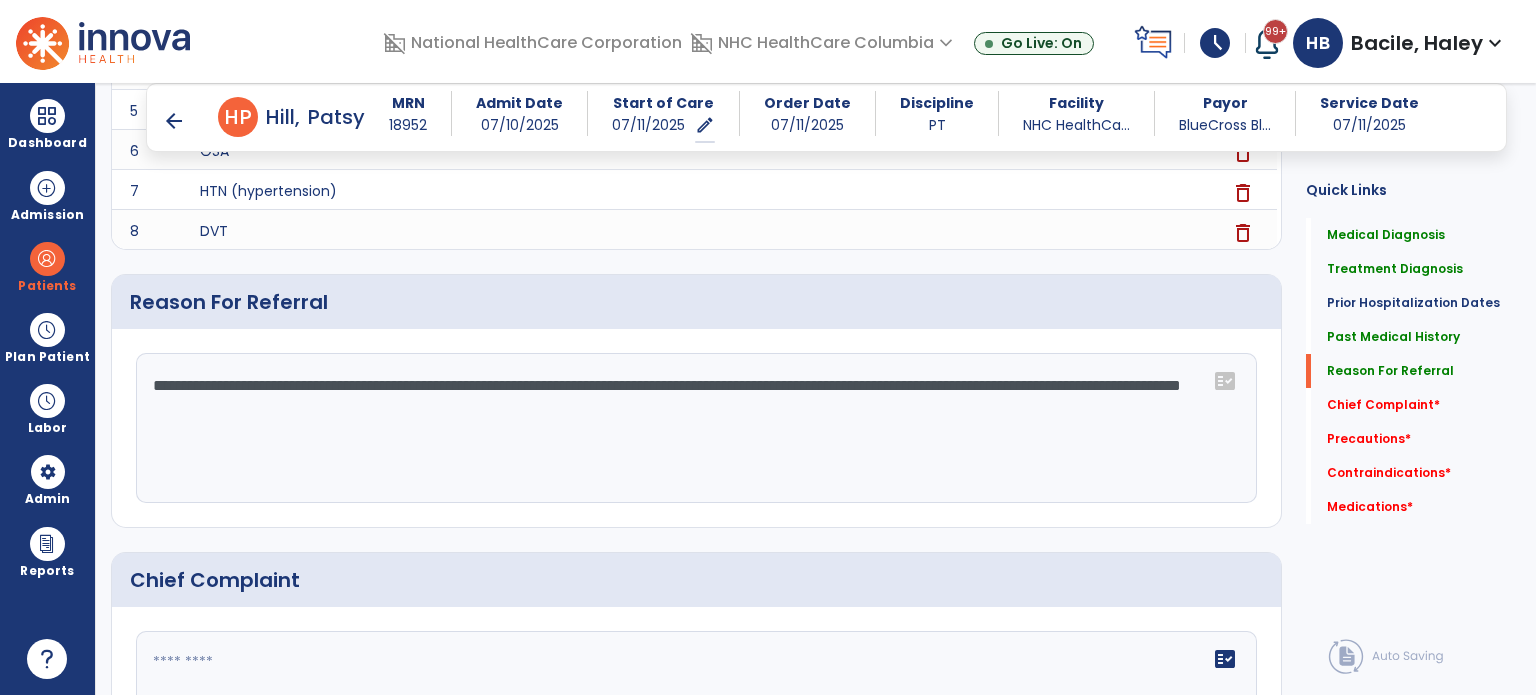 click on "**********" 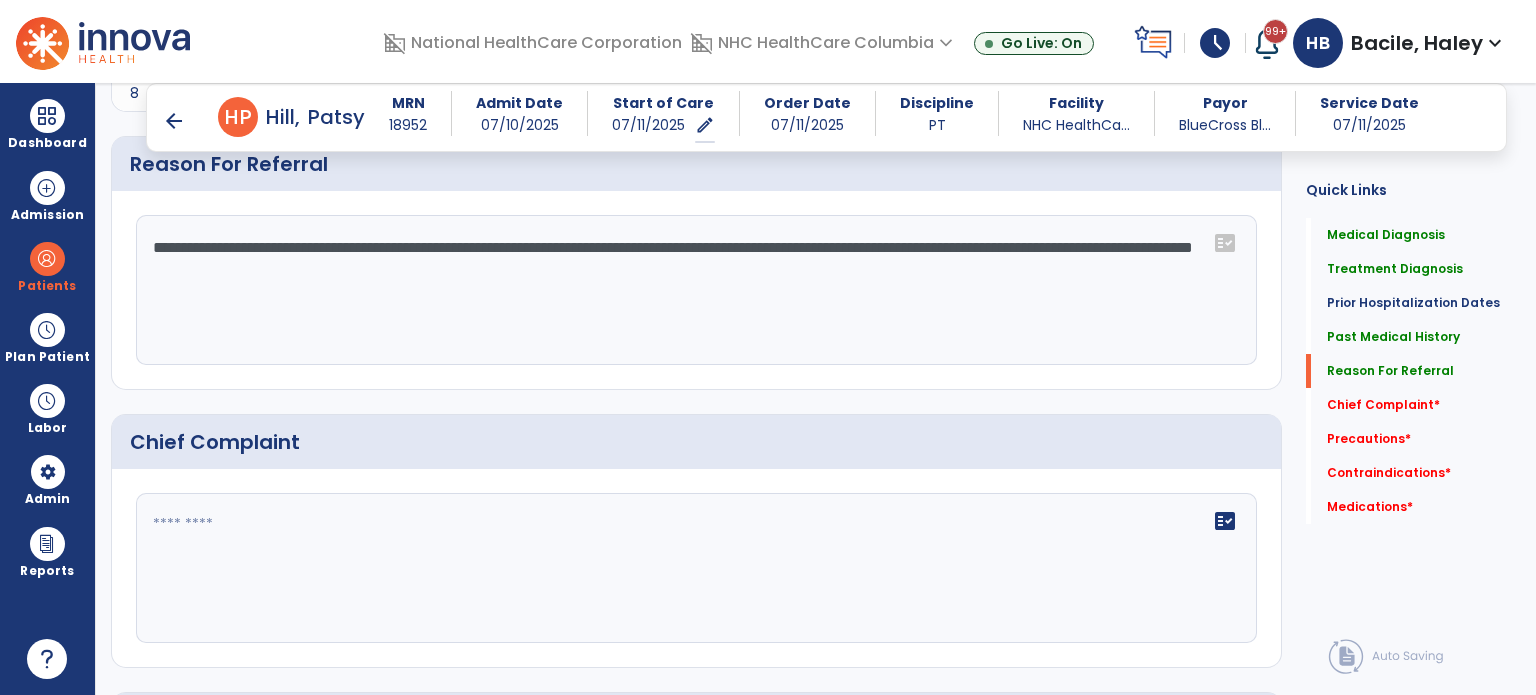 scroll, scrollTop: 1235, scrollLeft: 0, axis: vertical 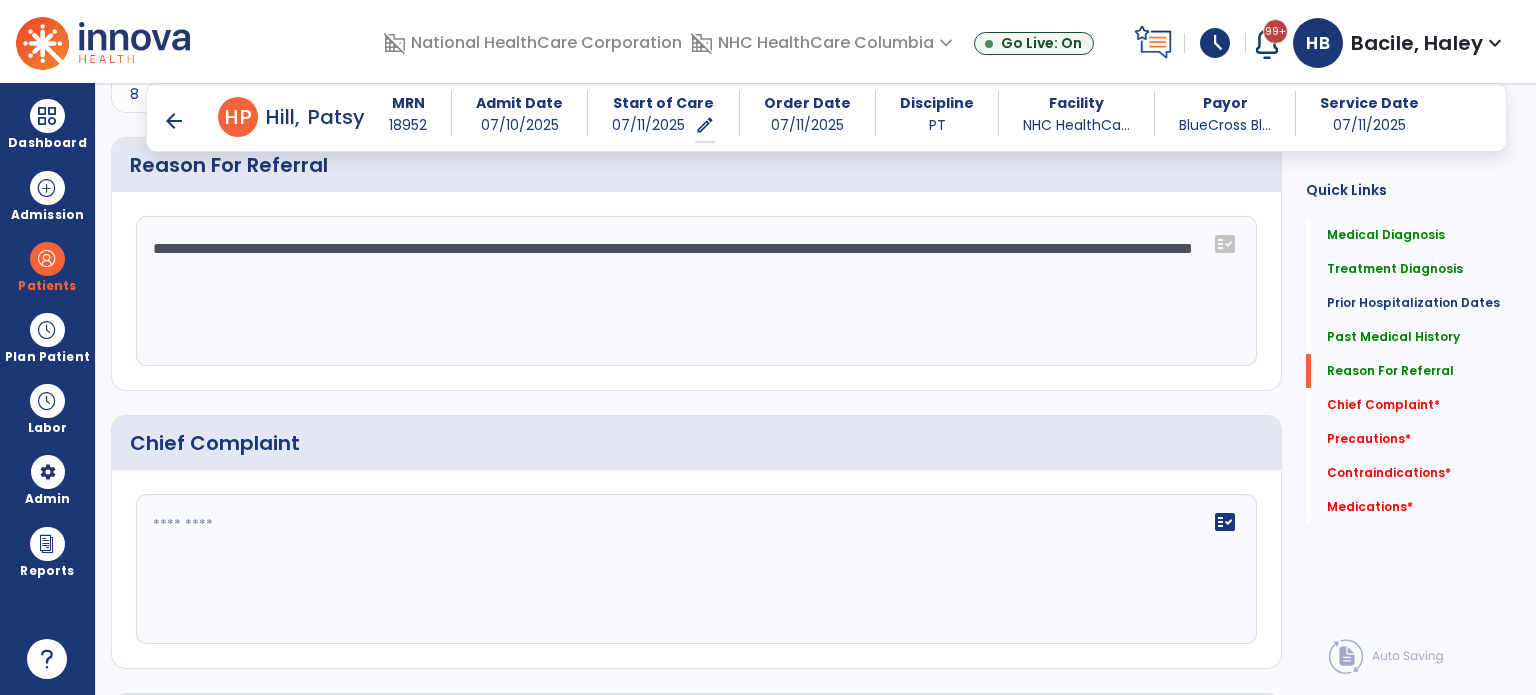 click on "Chief Complaint" 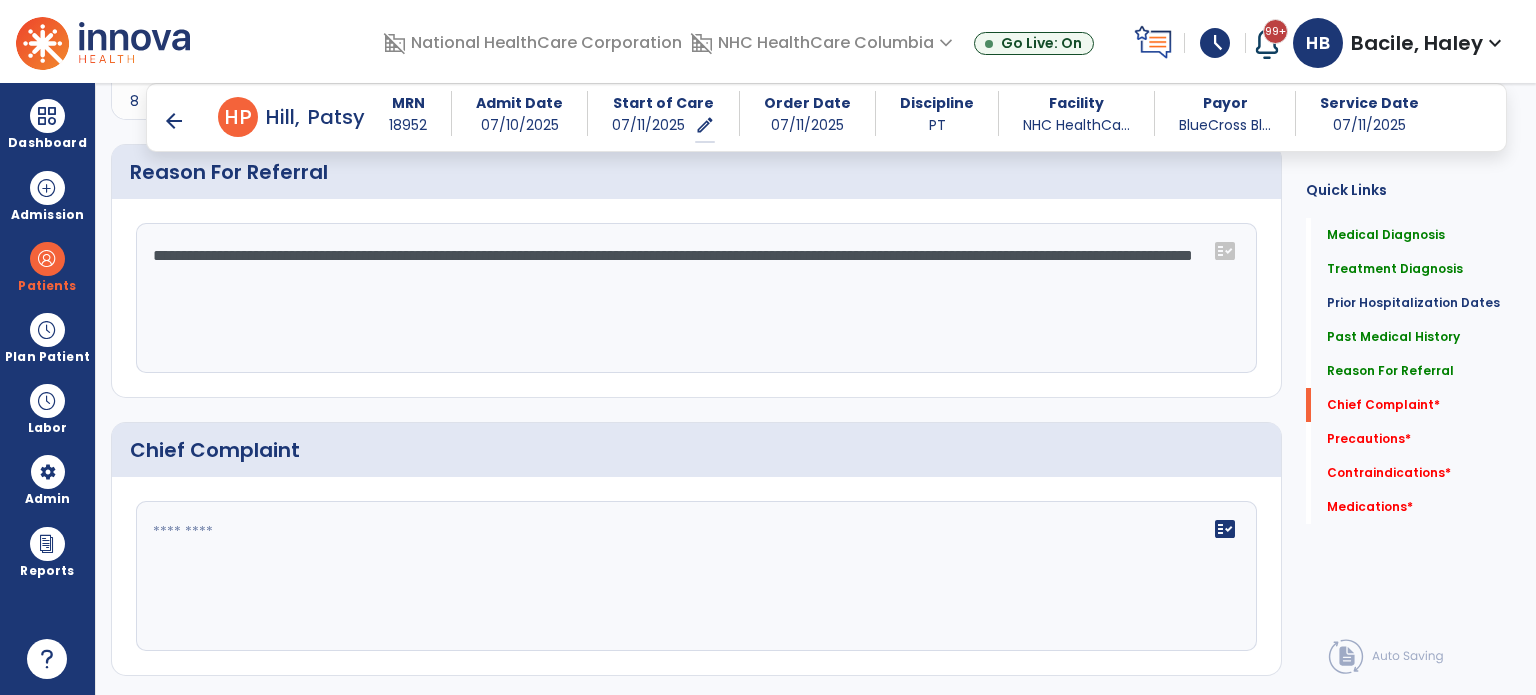 scroll, scrollTop: 1228, scrollLeft: 0, axis: vertical 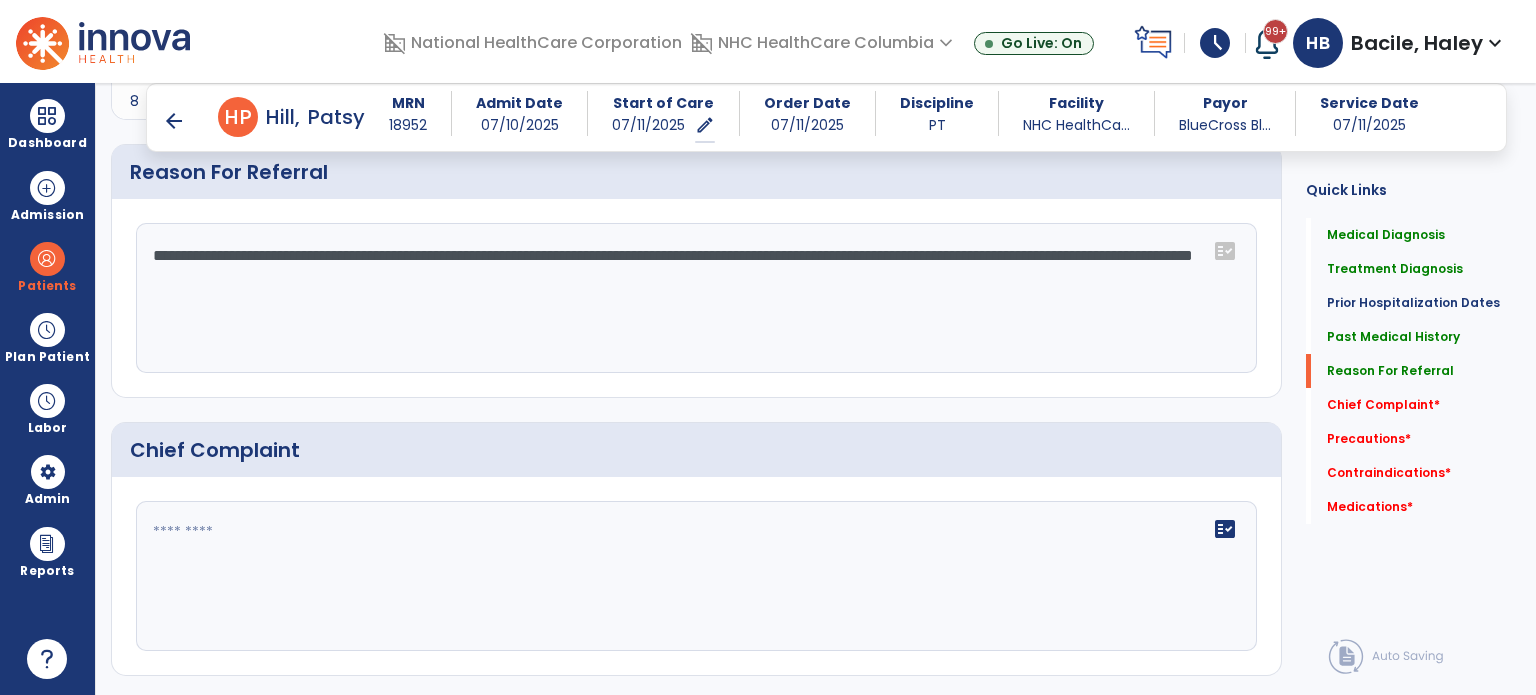 click on "**********" 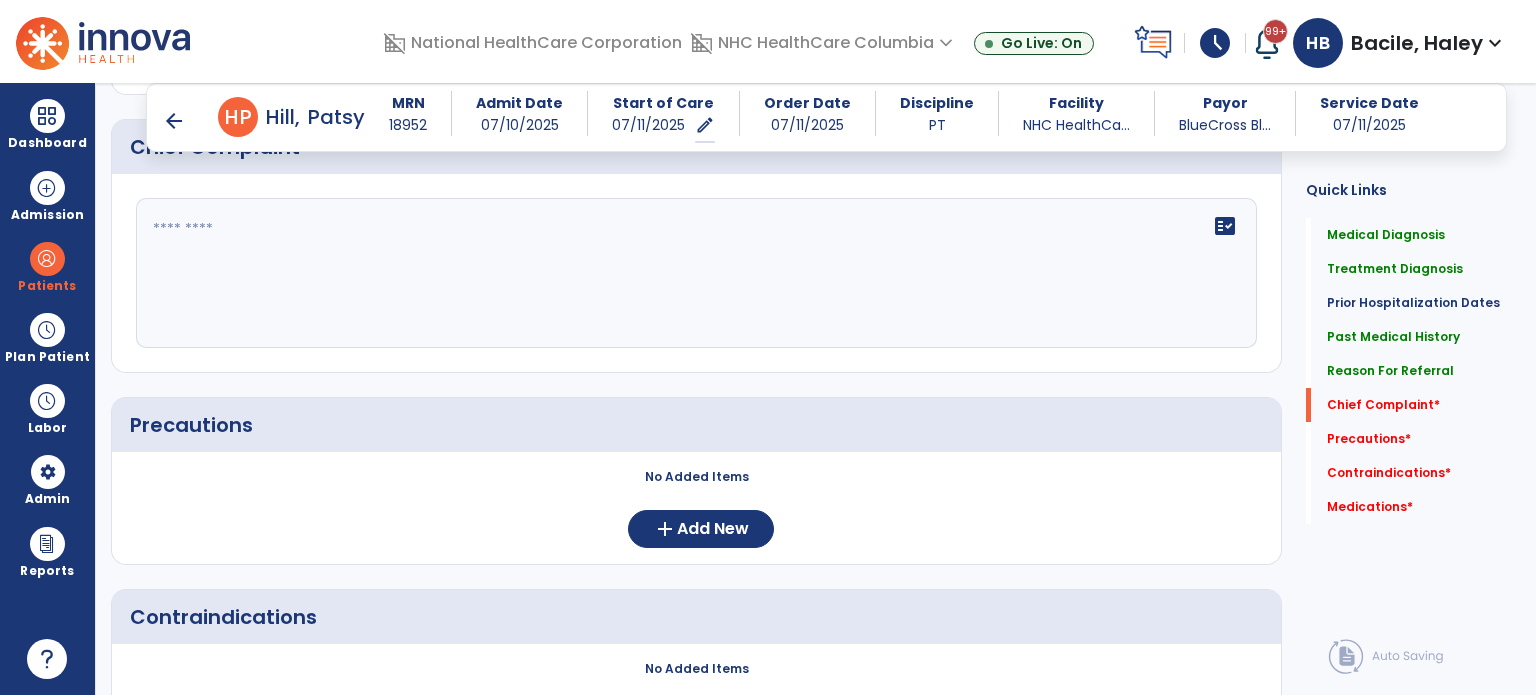 scroll, scrollTop: 1534, scrollLeft: 0, axis: vertical 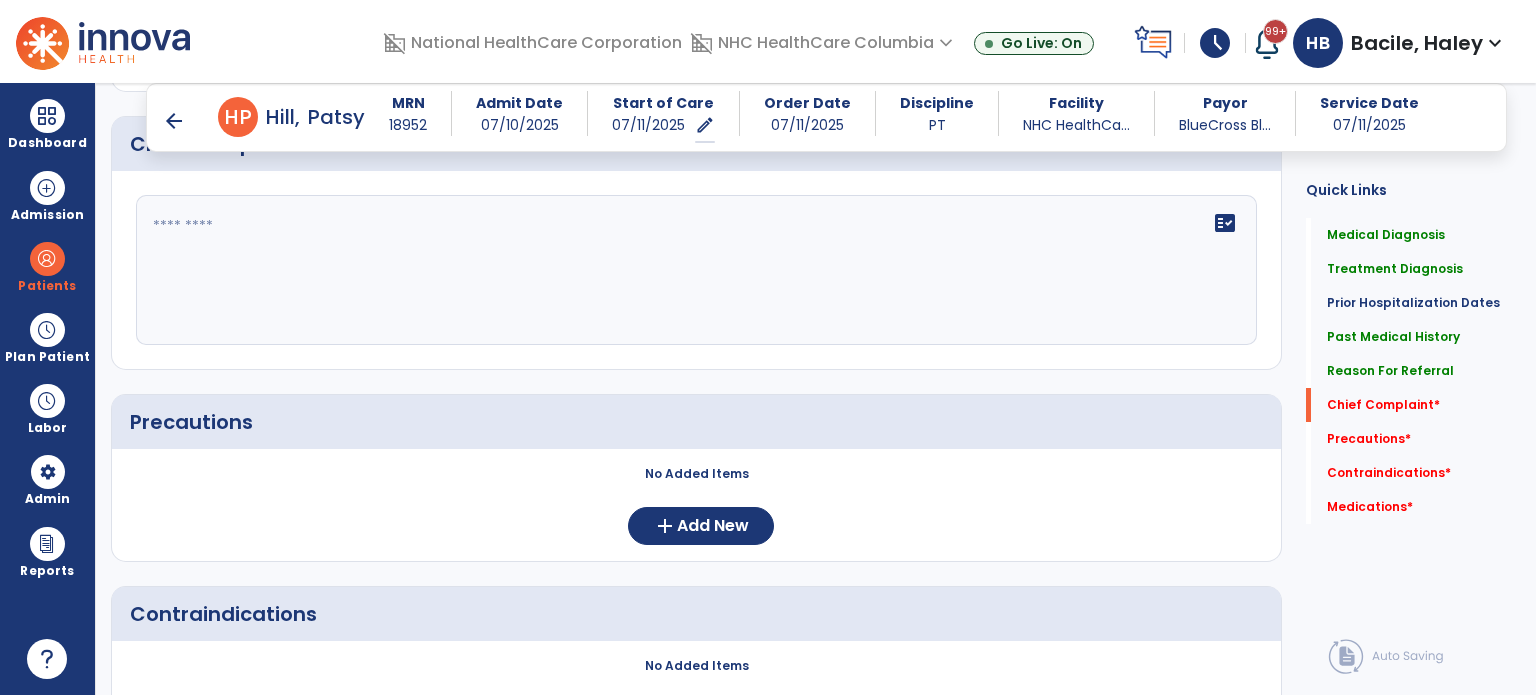 type on "**********" 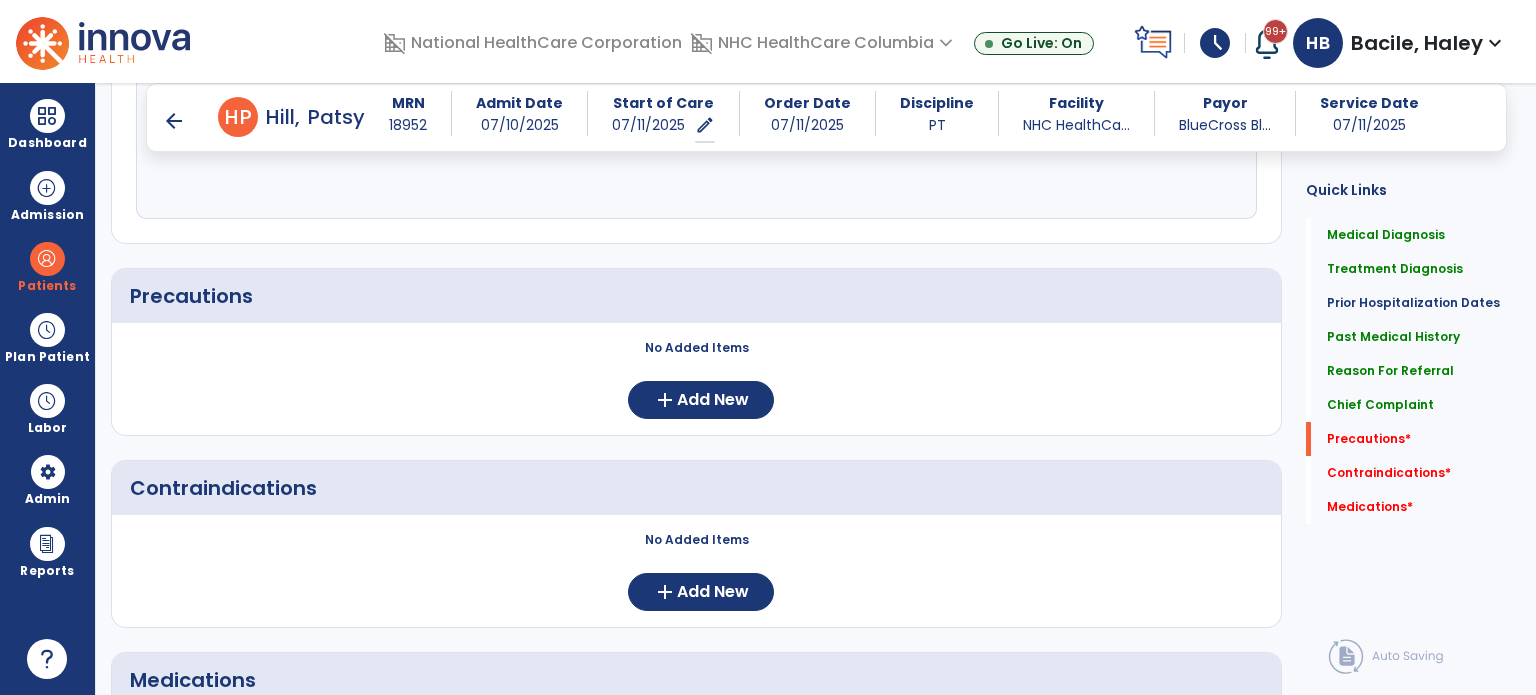 scroll, scrollTop: 1663, scrollLeft: 0, axis: vertical 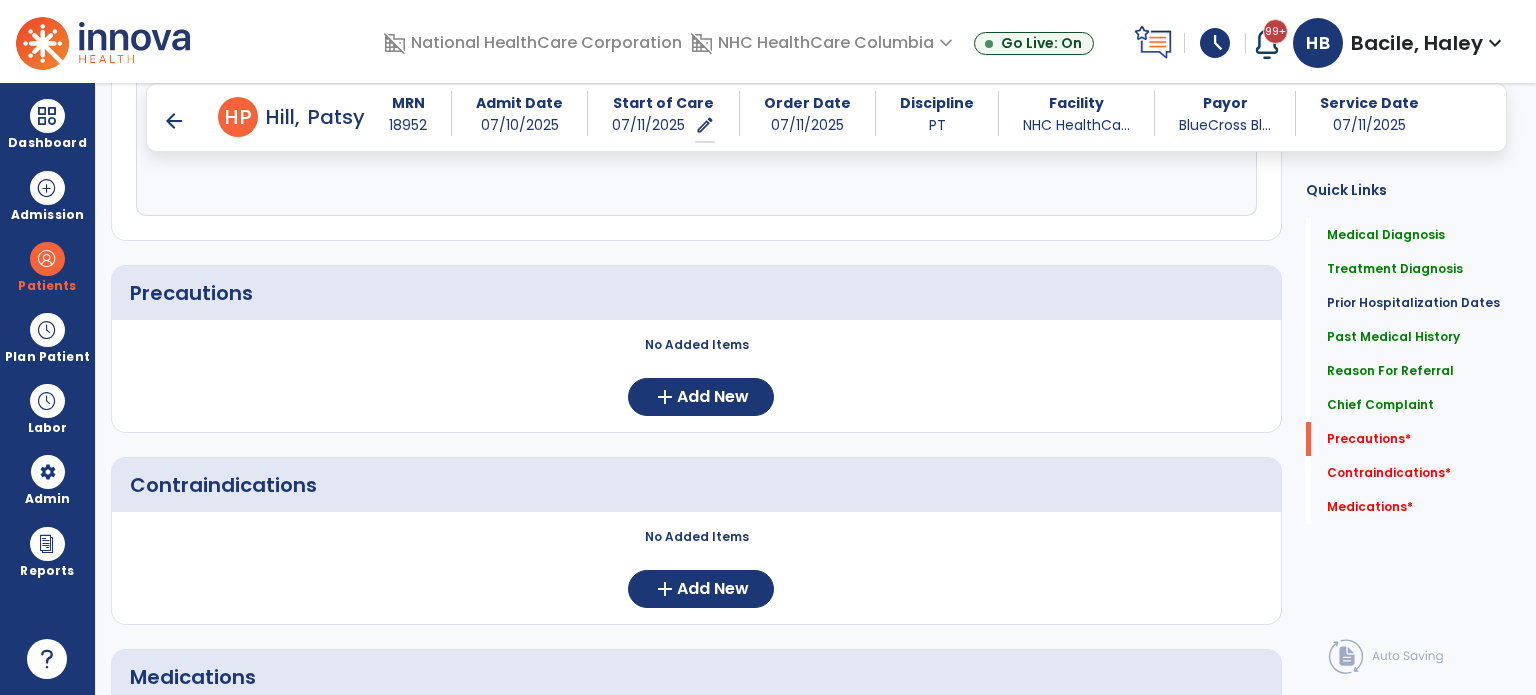 type on "**********" 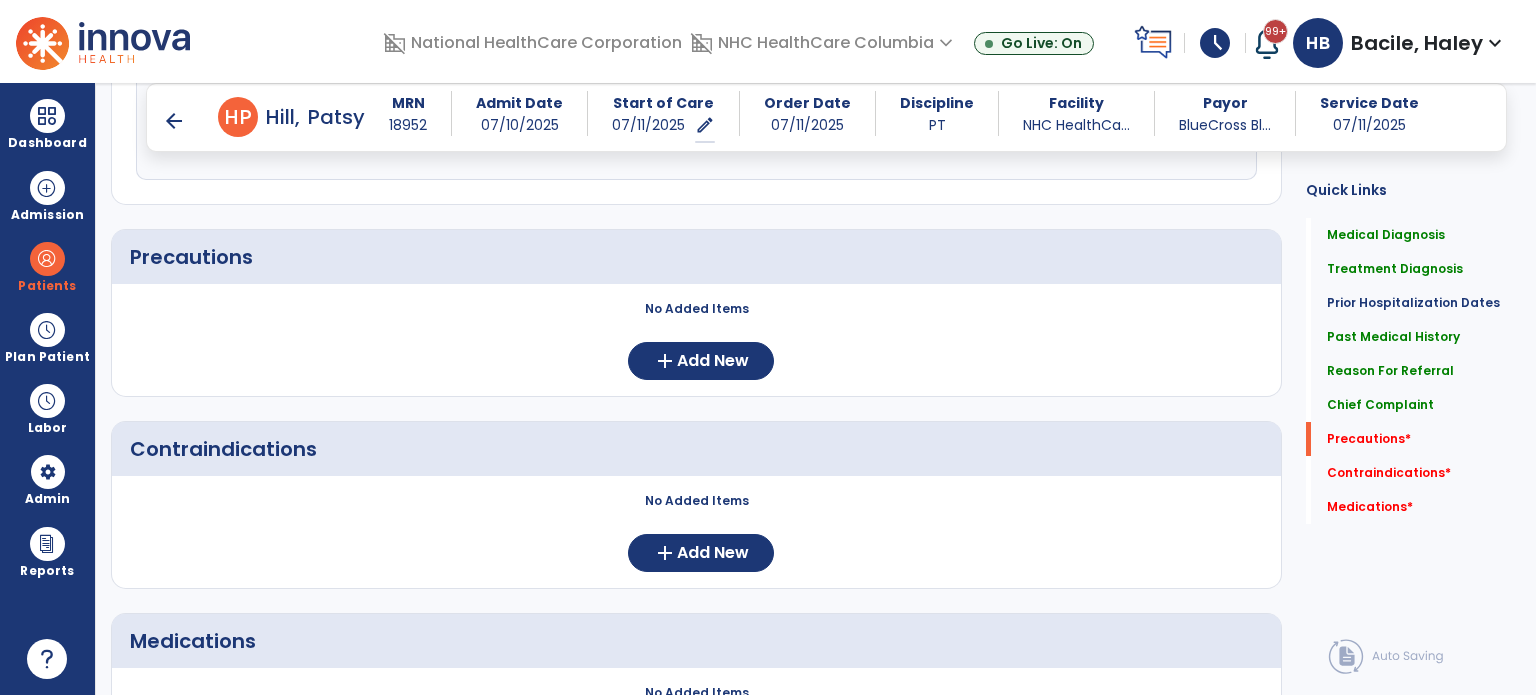 scroll, scrollTop: 1703, scrollLeft: 0, axis: vertical 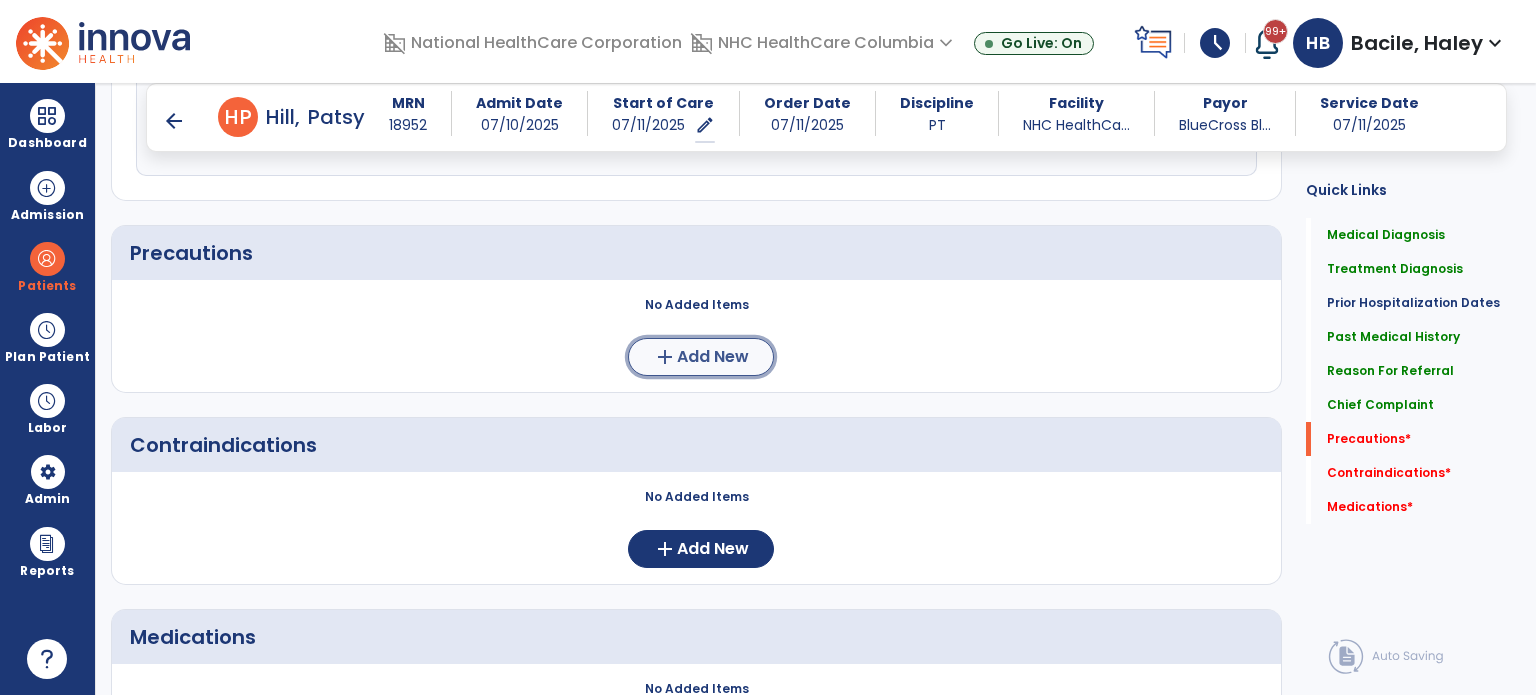 click on "add  Add New" 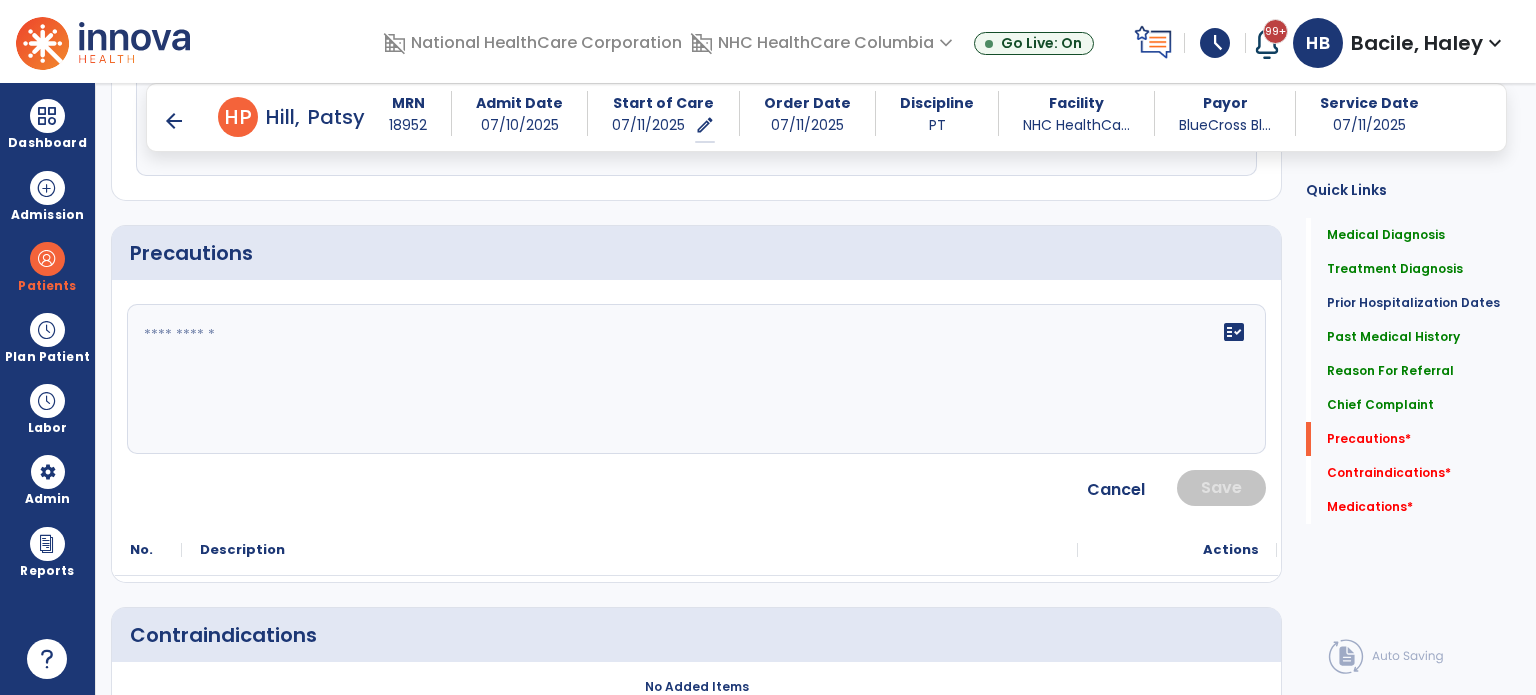 click on "fact_check" 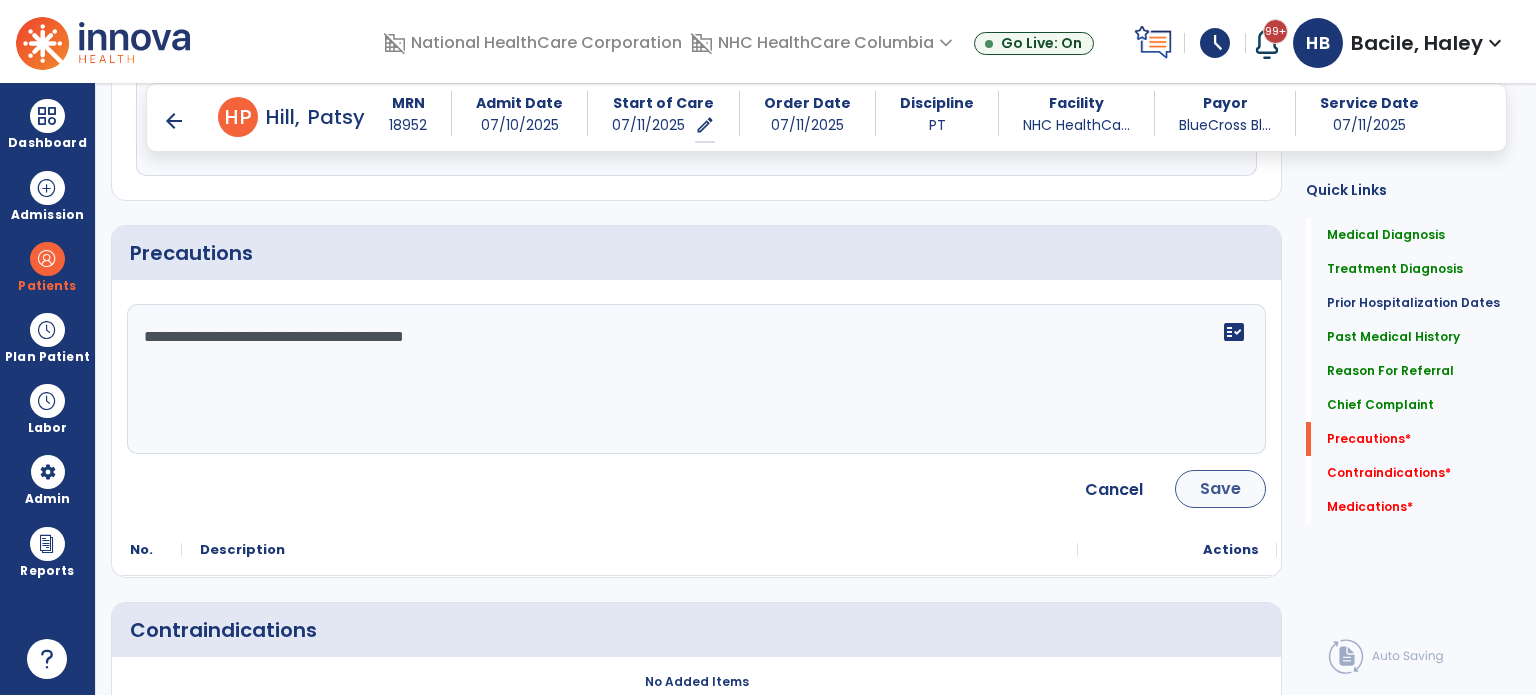 type on "**********" 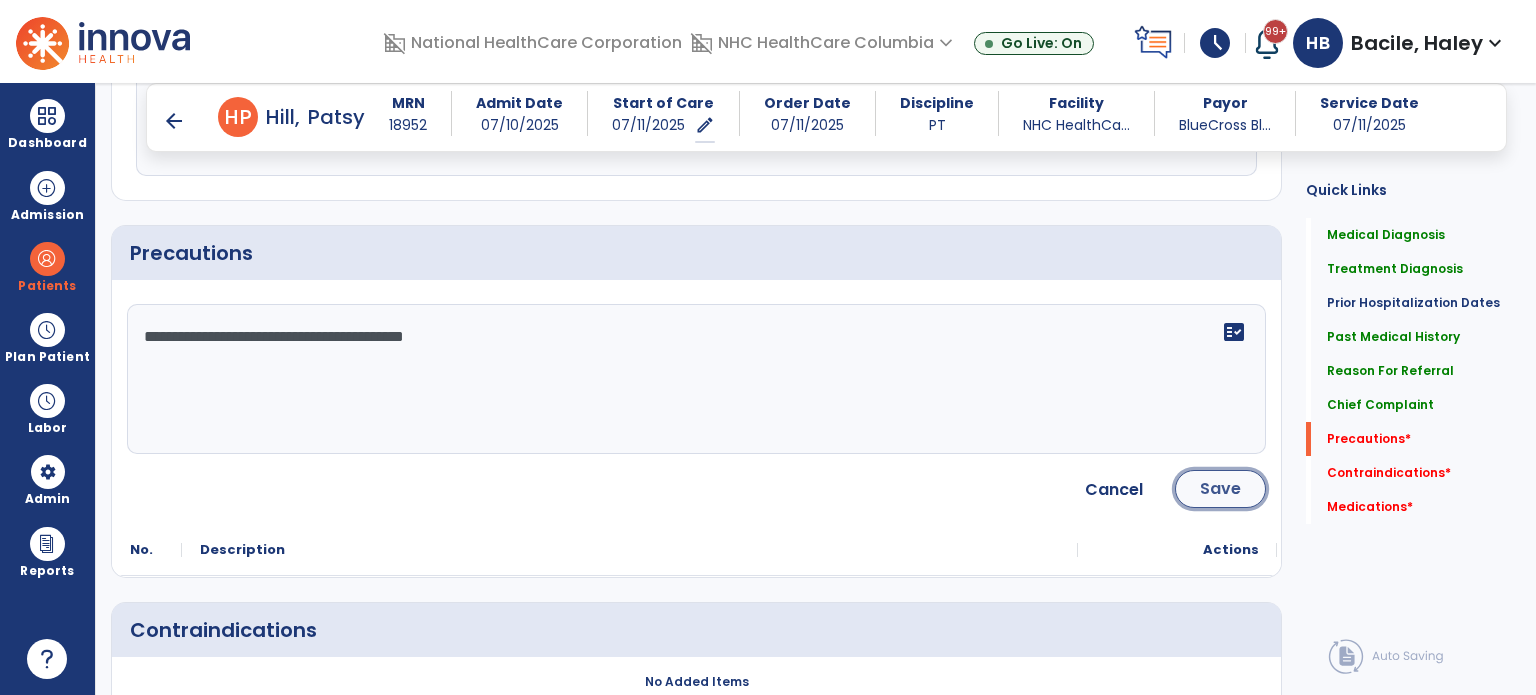 click on "Save" 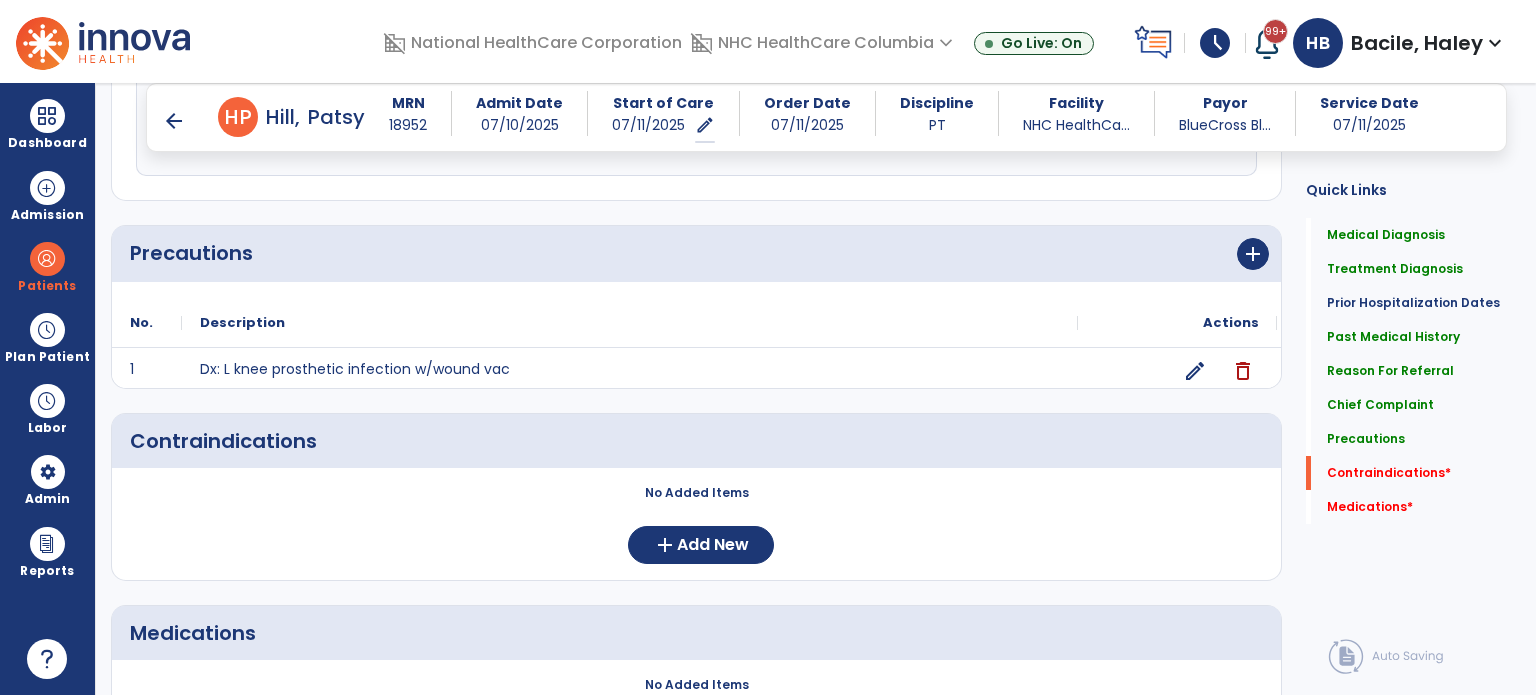 scroll, scrollTop: 1844, scrollLeft: 0, axis: vertical 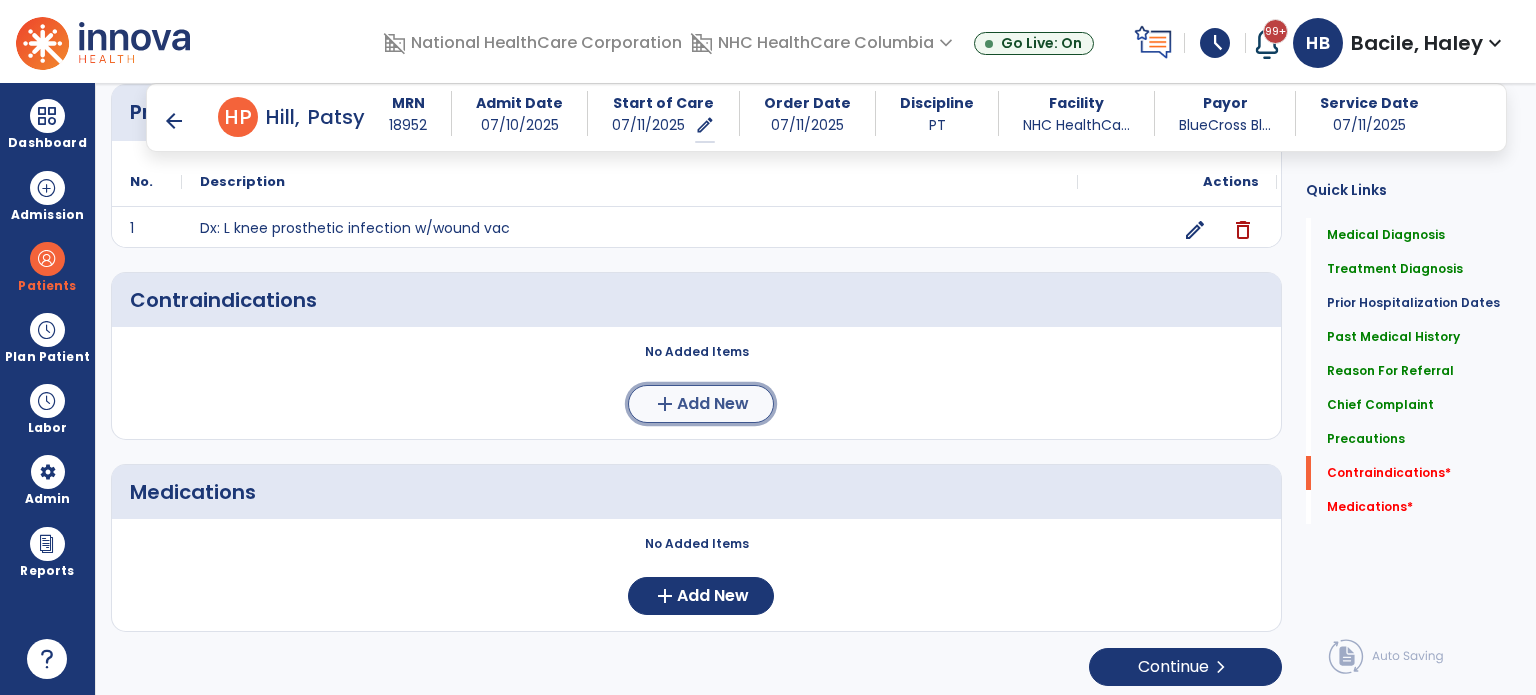 click on "Add New" 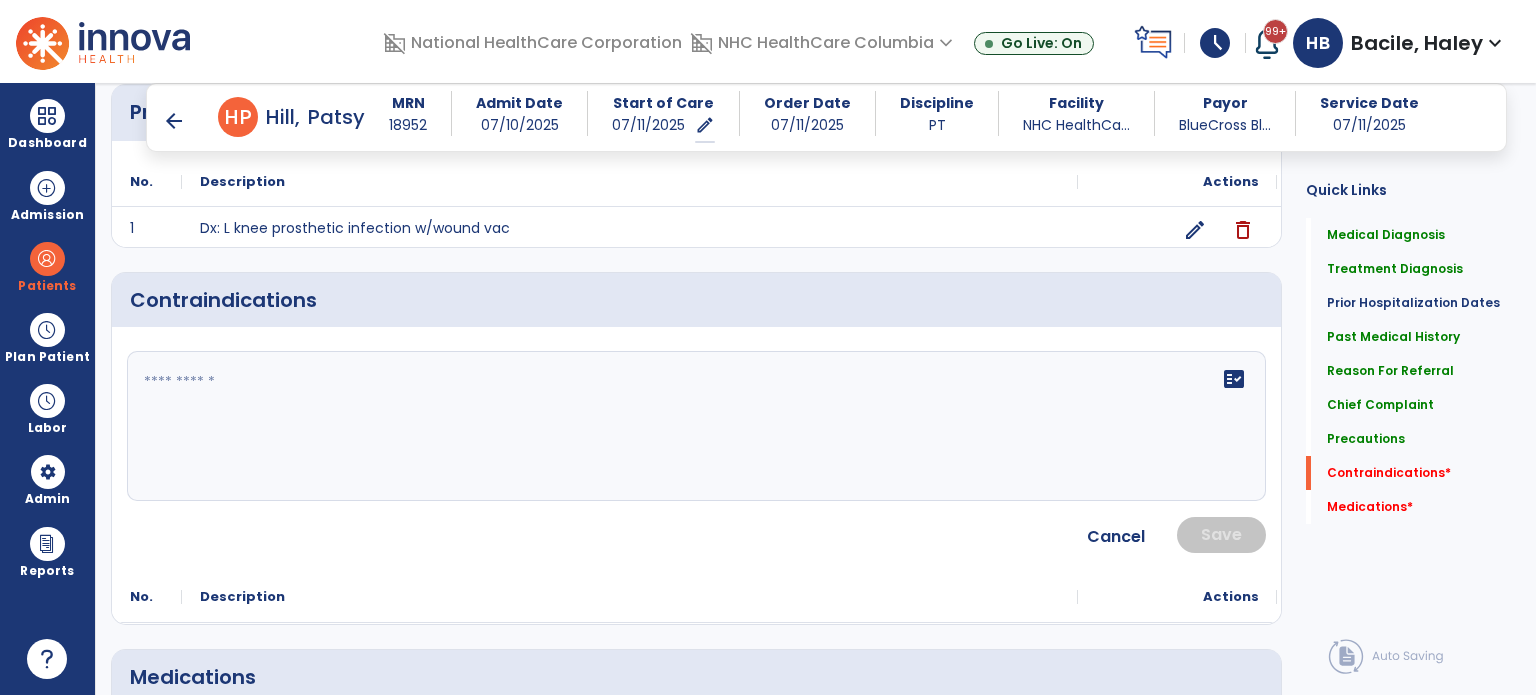 click on "fact_check" 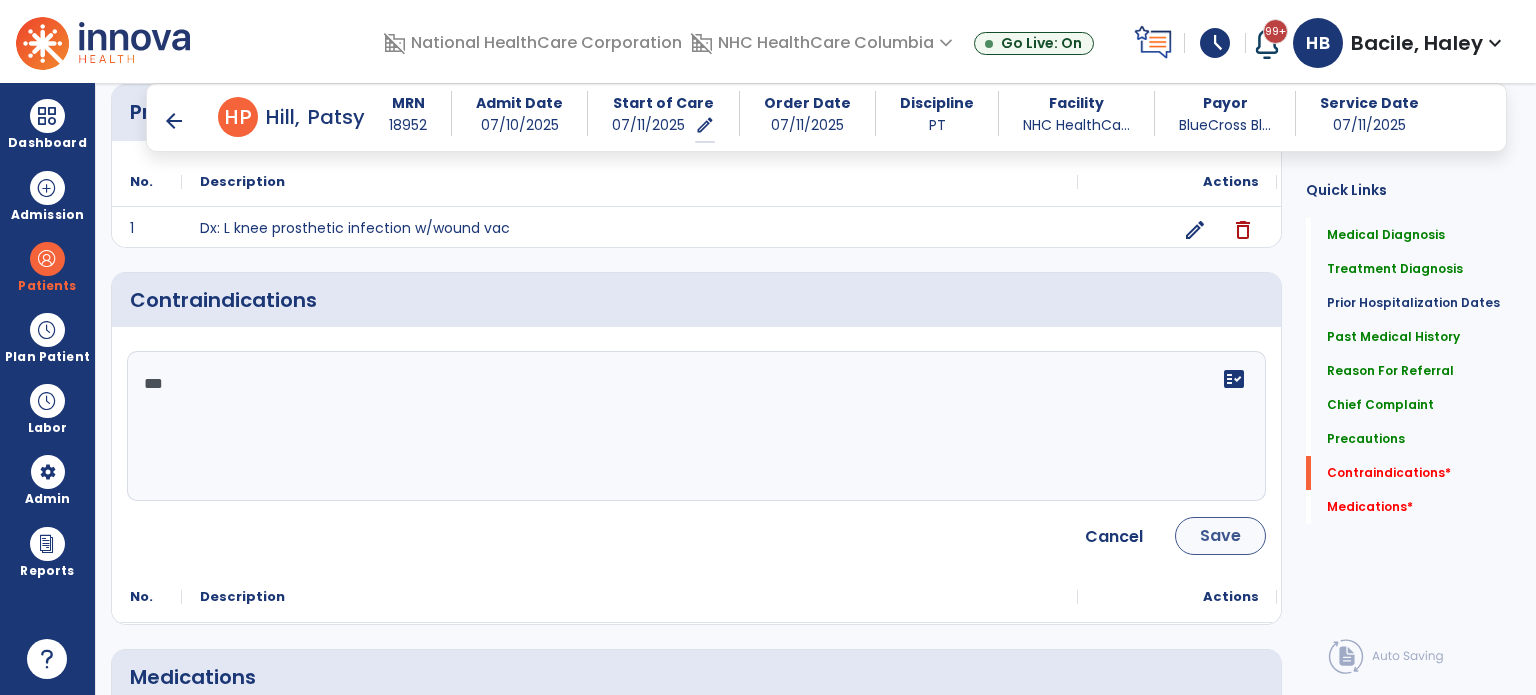 type on "***" 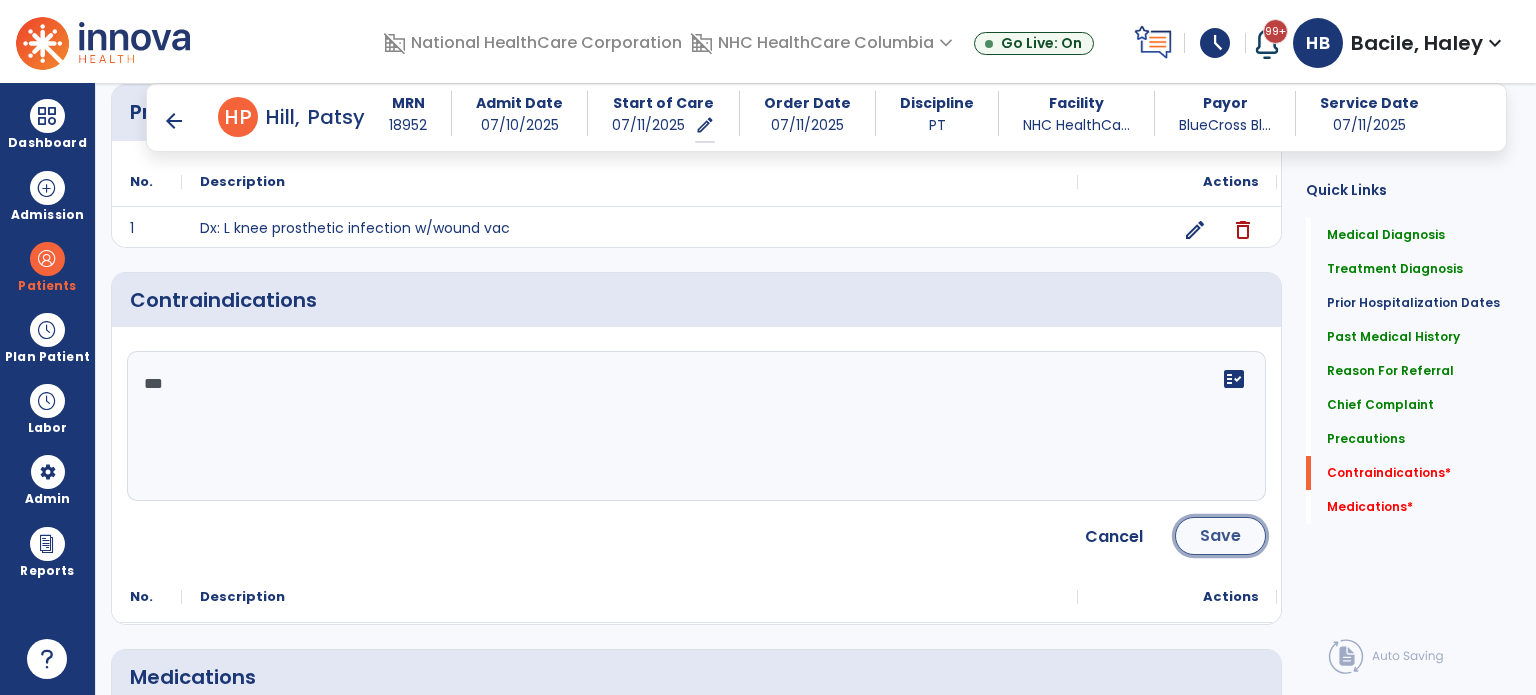 click on "Save" 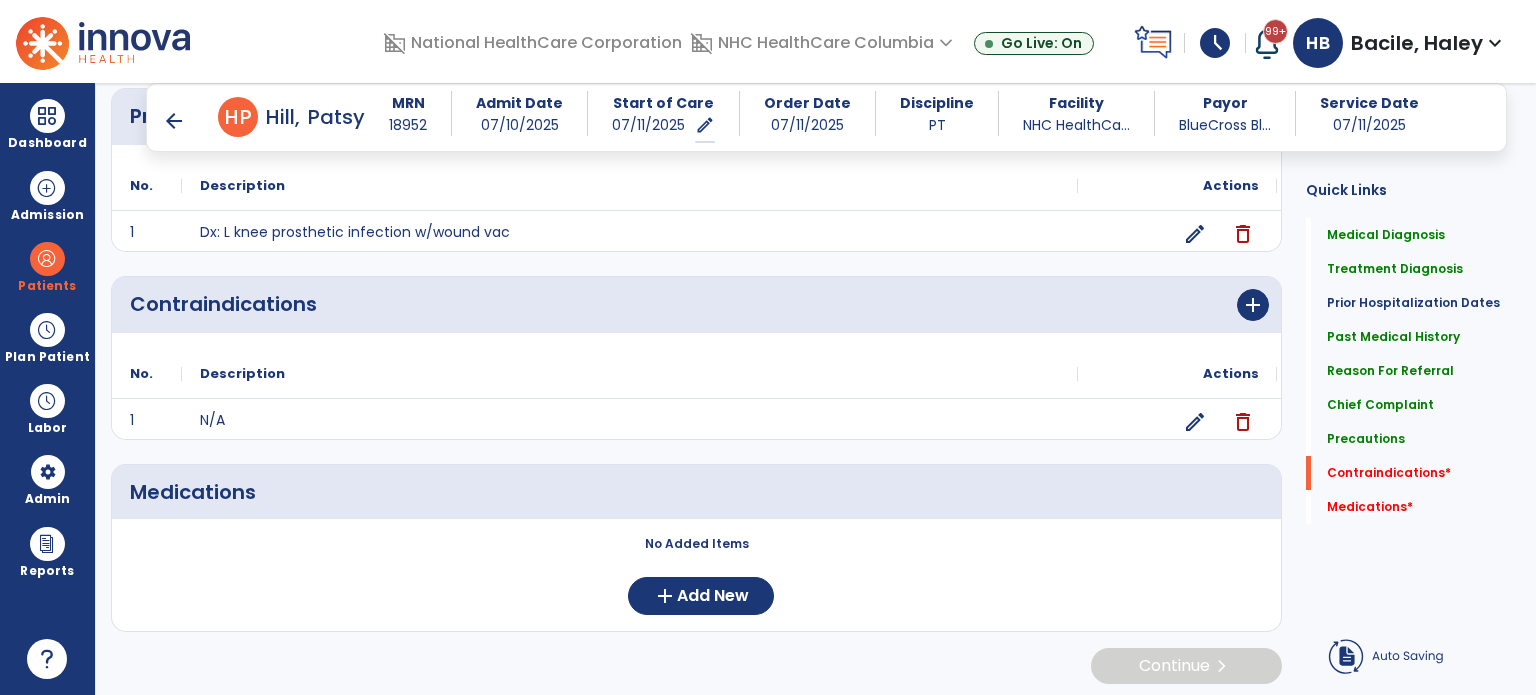scroll, scrollTop: 1841, scrollLeft: 0, axis: vertical 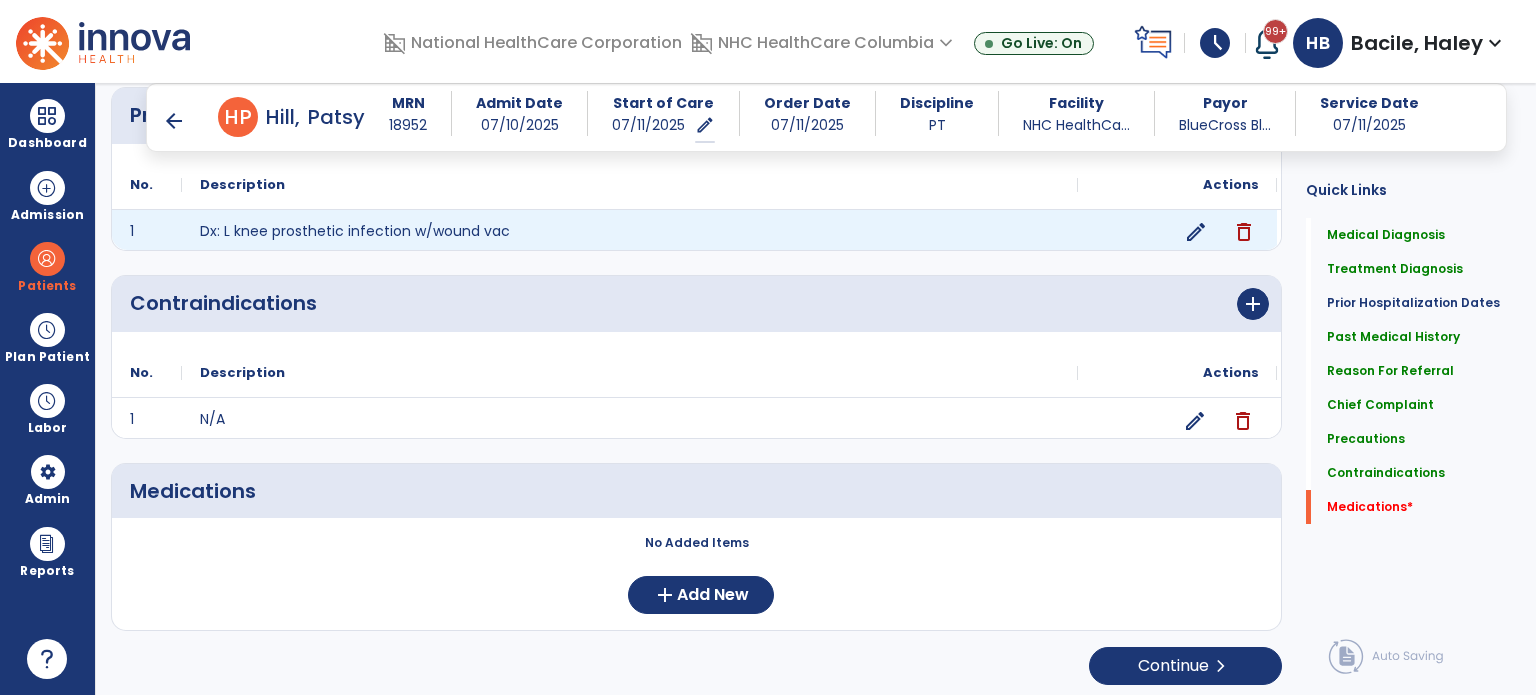 click on "edit" 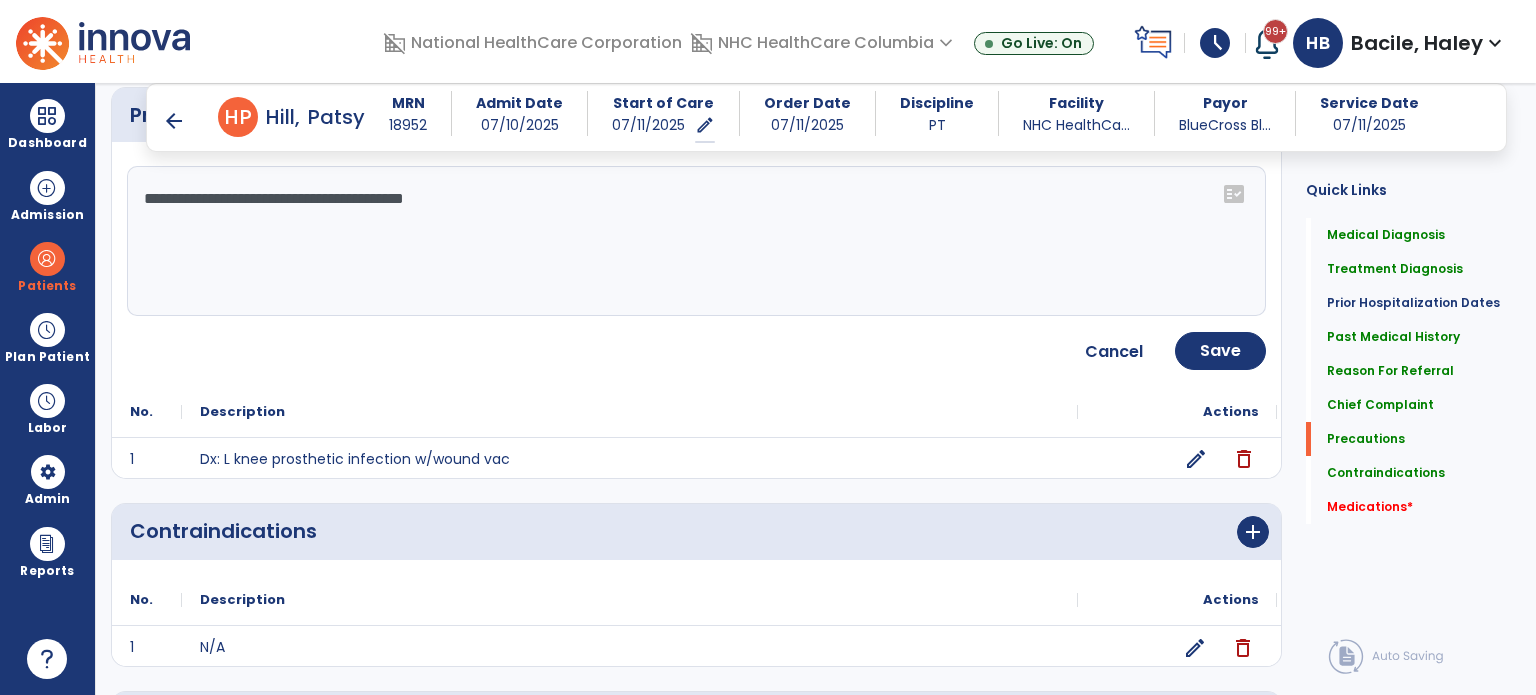 click on "**********" 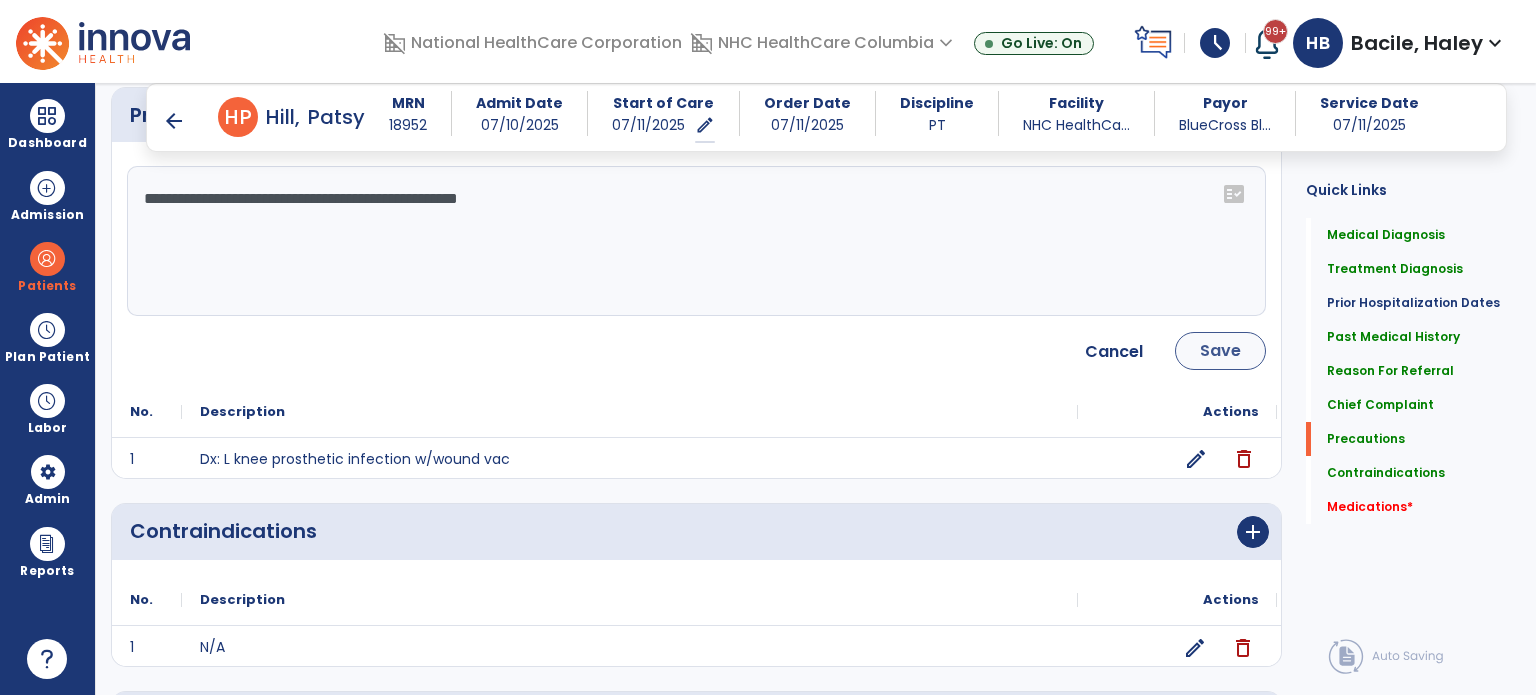 type on "**********" 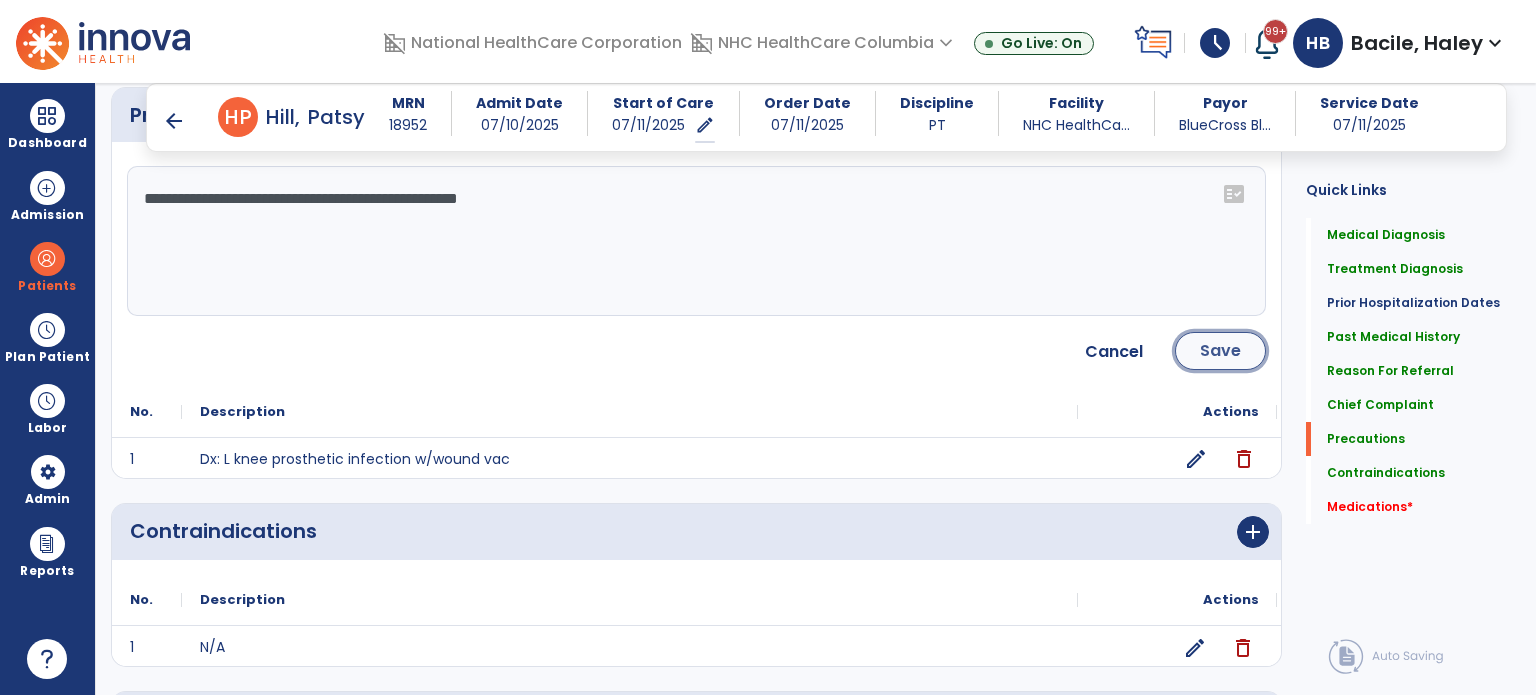 click on "Save" 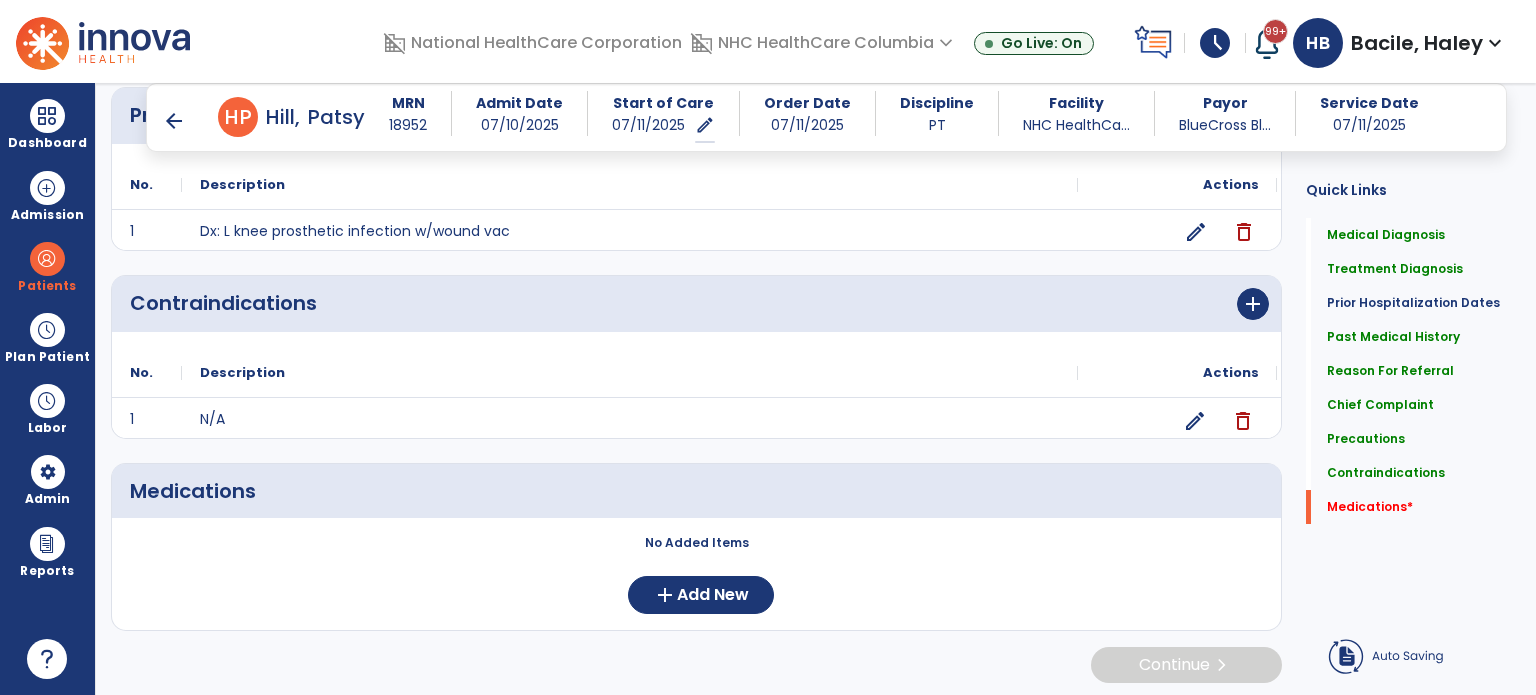 scroll, scrollTop: 1841, scrollLeft: 0, axis: vertical 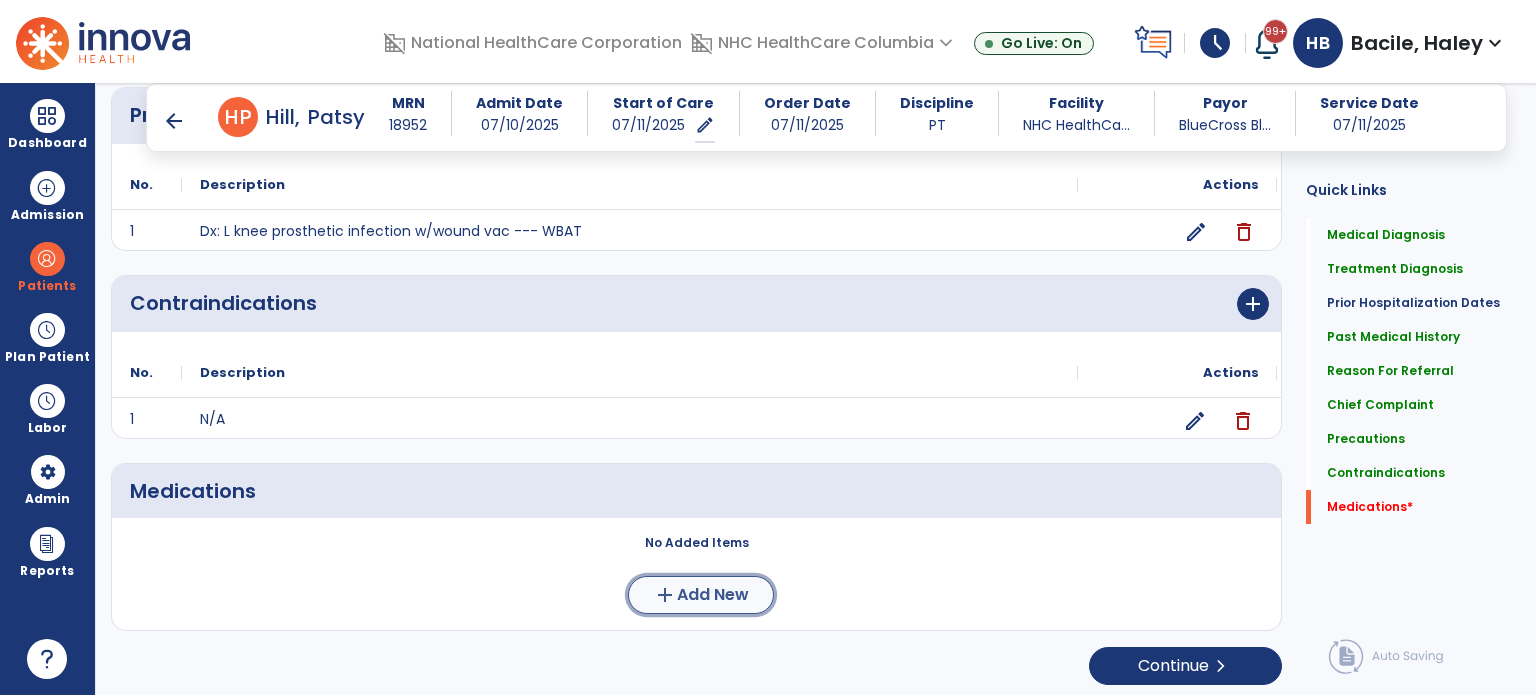 click on "Add New" 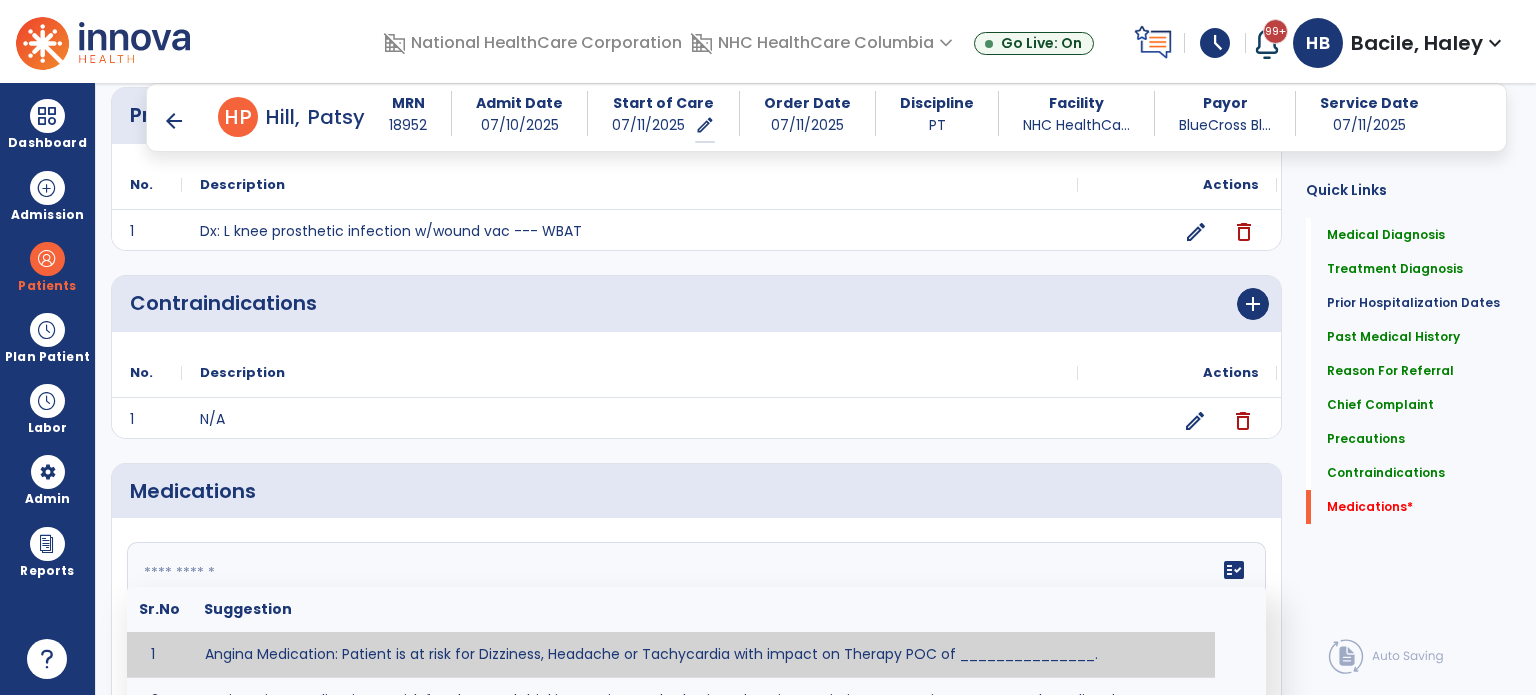 click 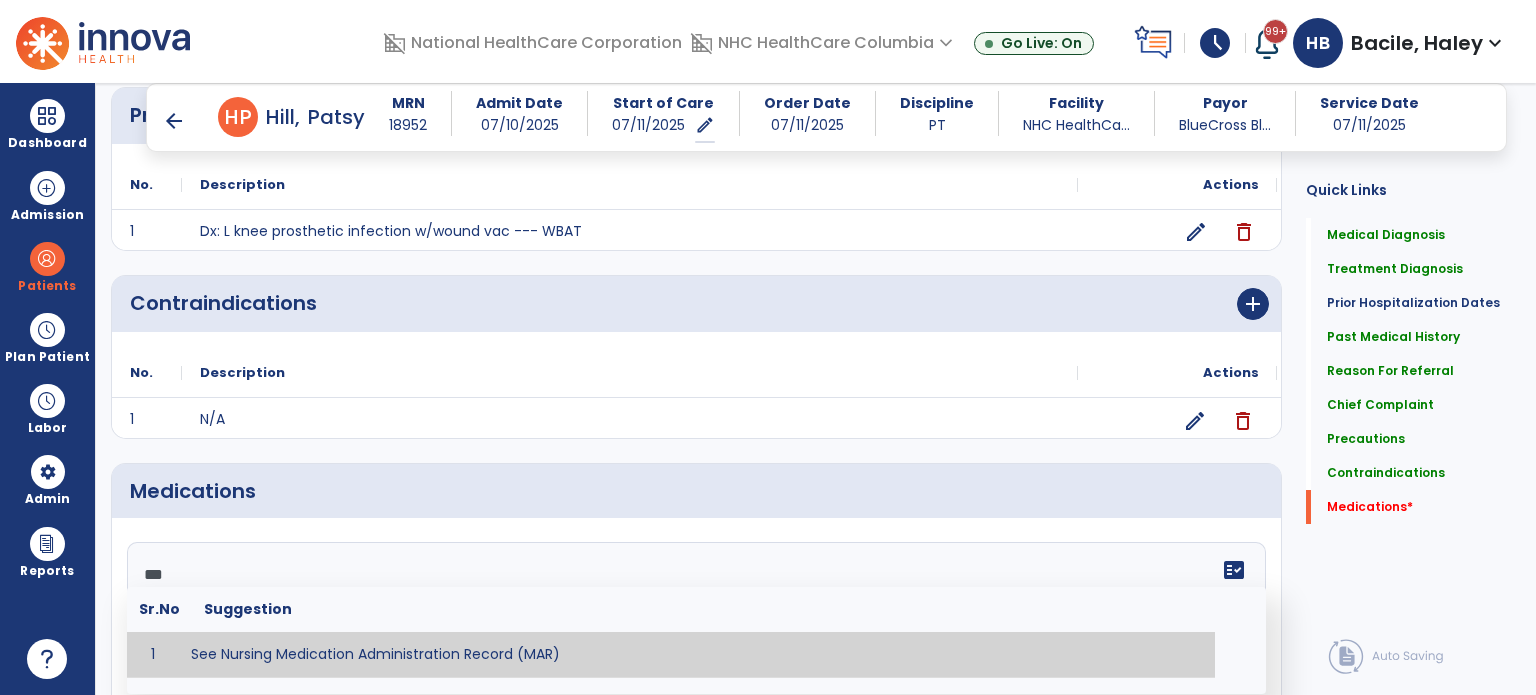 type on "**********" 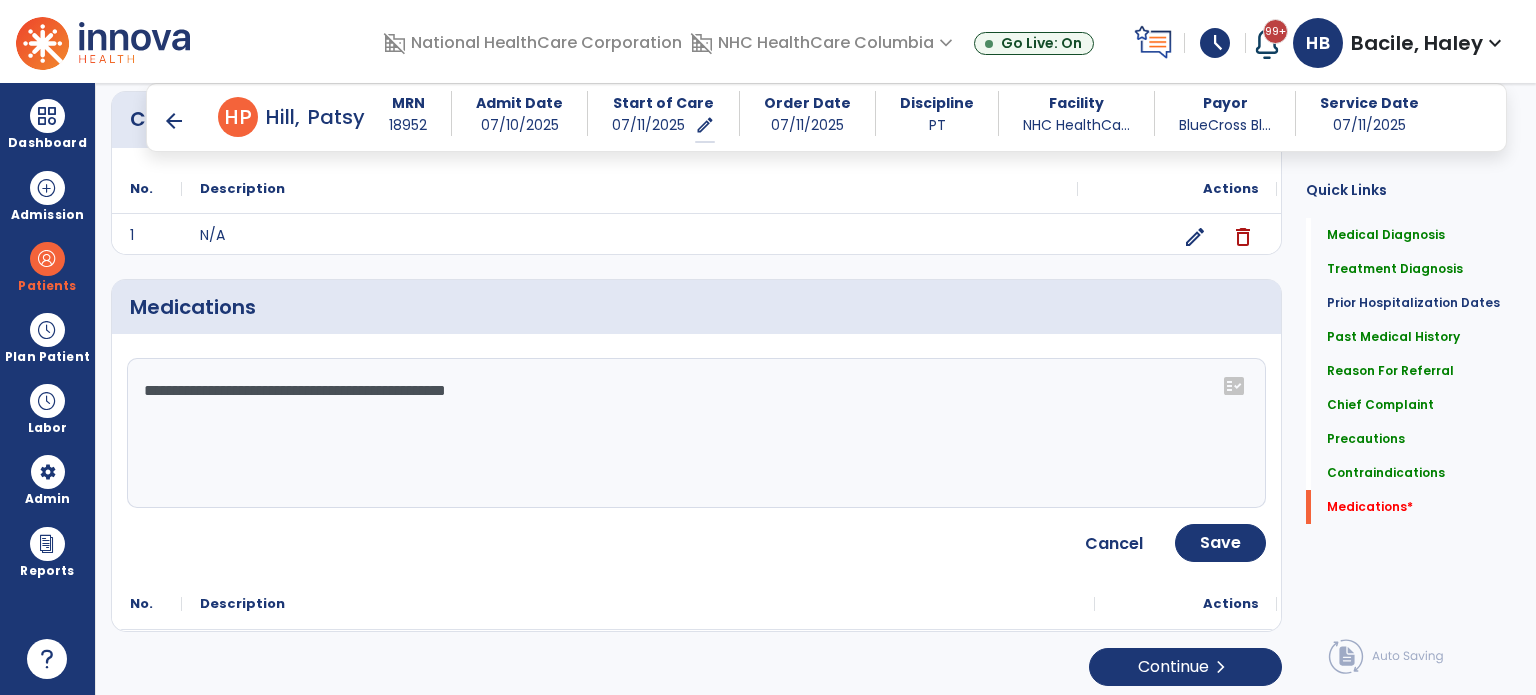 scroll, scrollTop: 2025, scrollLeft: 0, axis: vertical 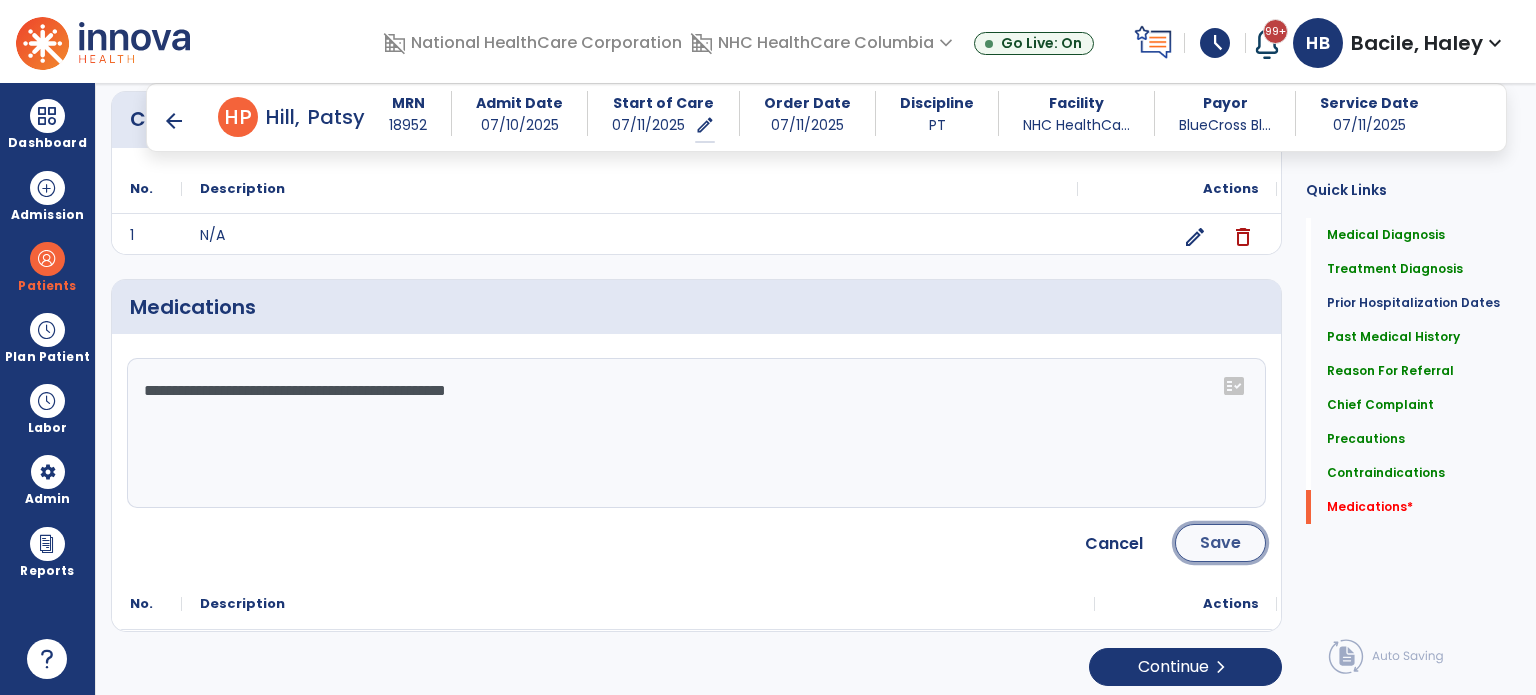 click on "Save" 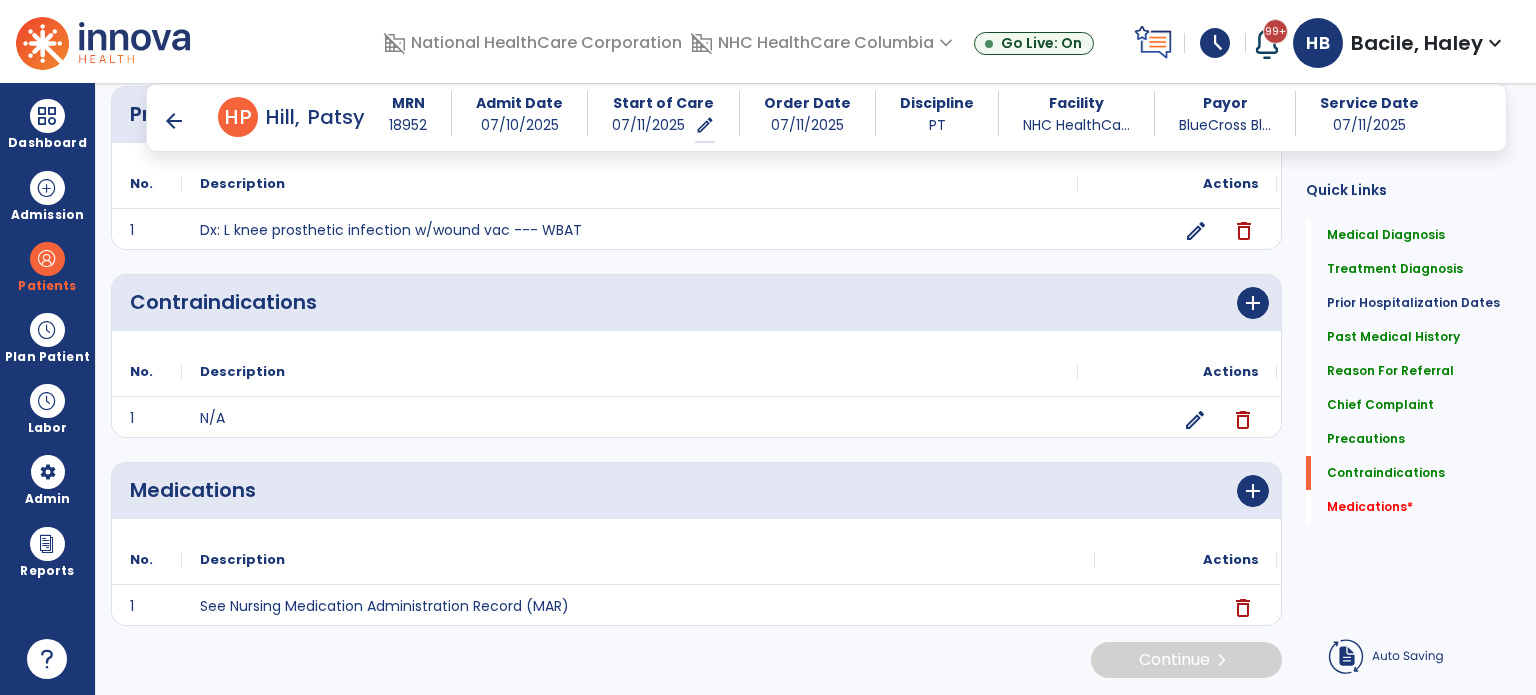 scroll, scrollTop: 1837, scrollLeft: 0, axis: vertical 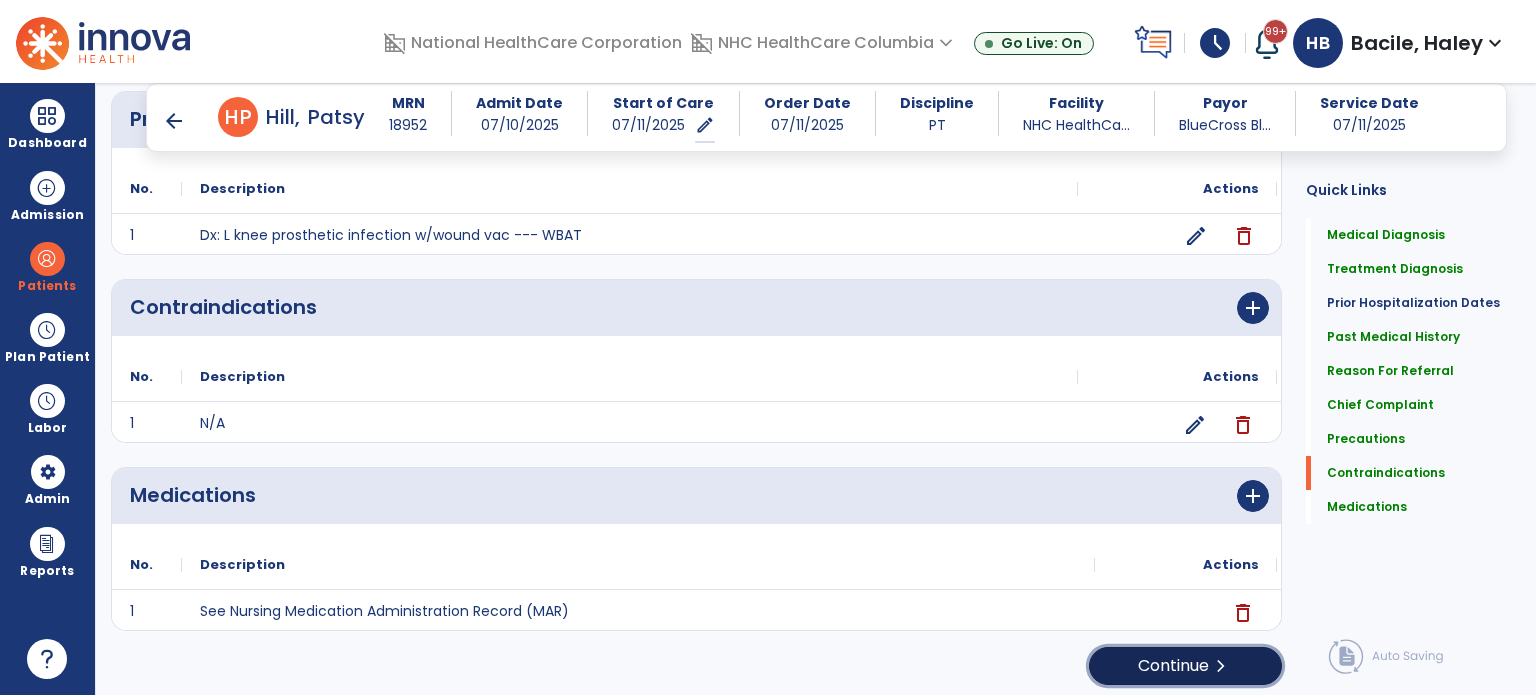 click on "chevron_right" 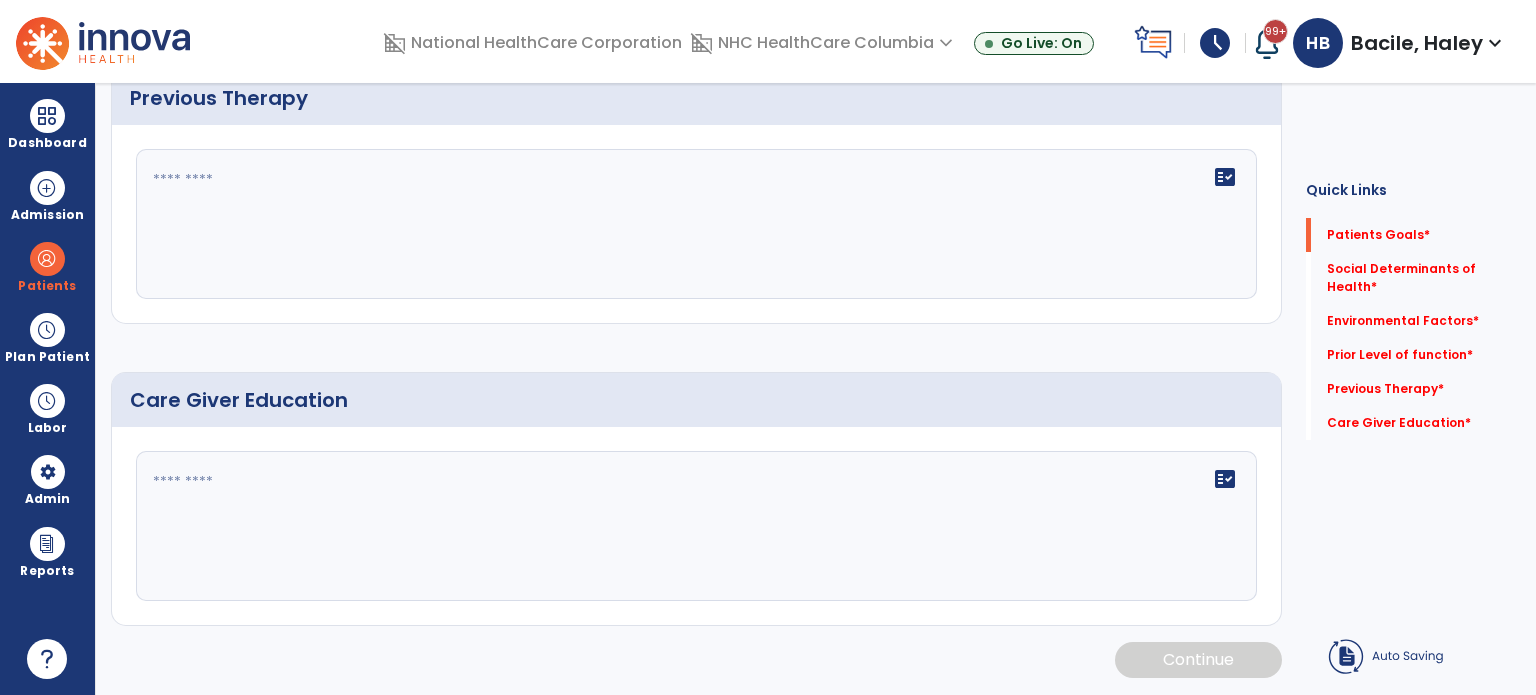 scroll, scrollTop: 0, scrollLeft: 0, axis: both 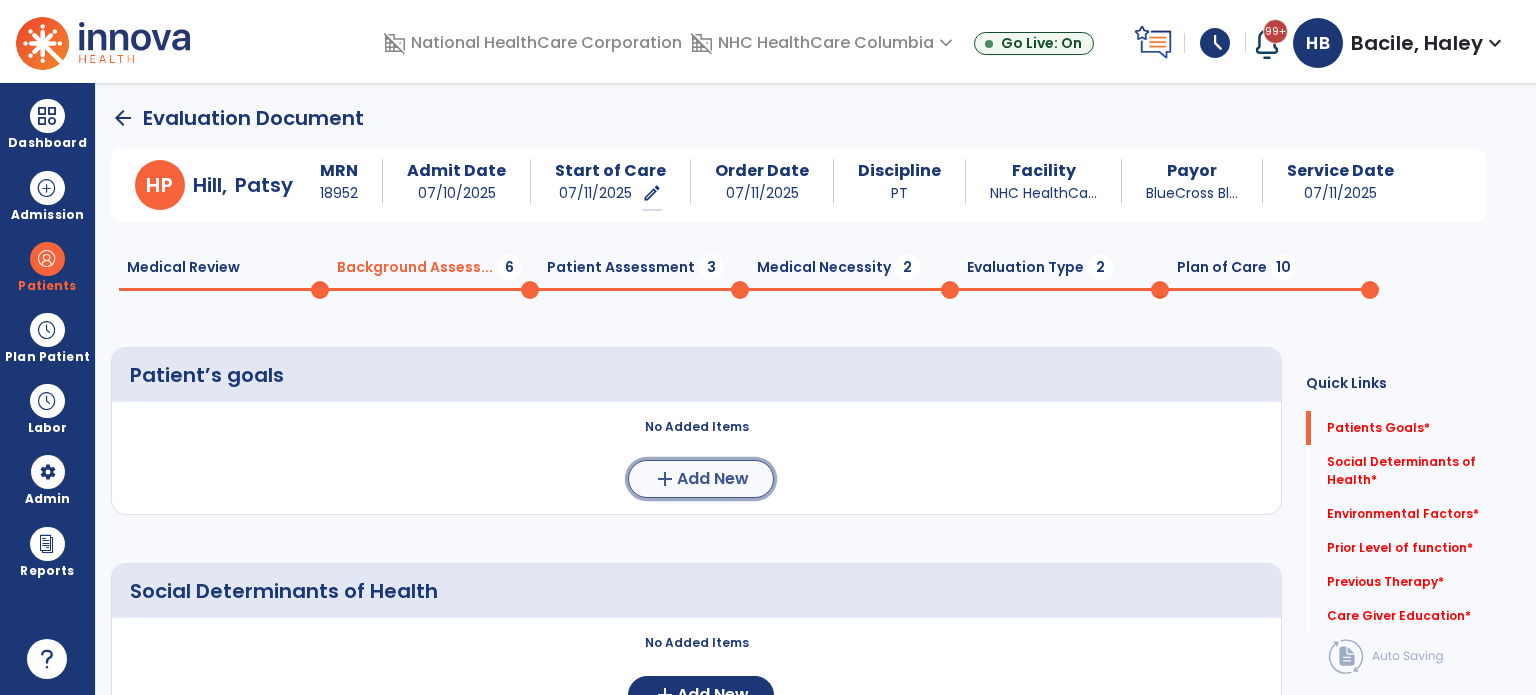 click on "add" 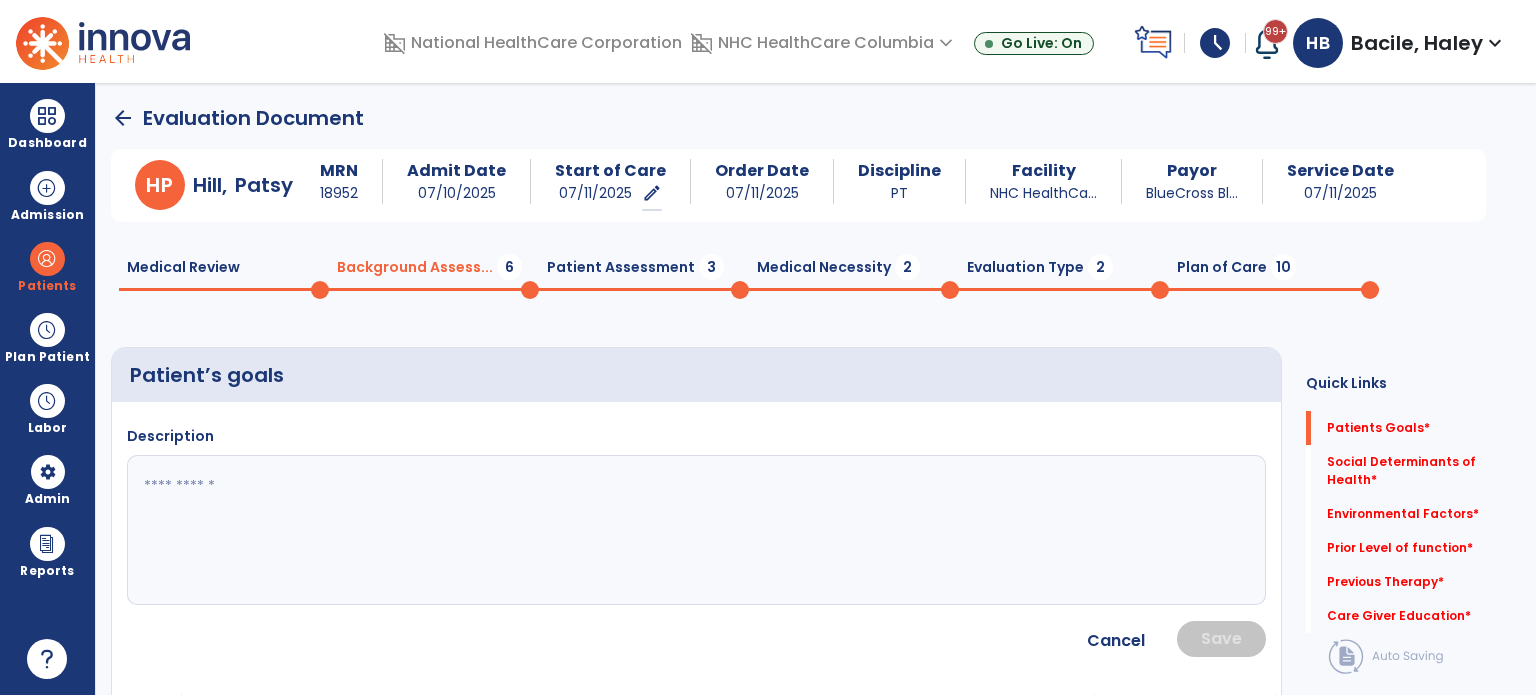 click 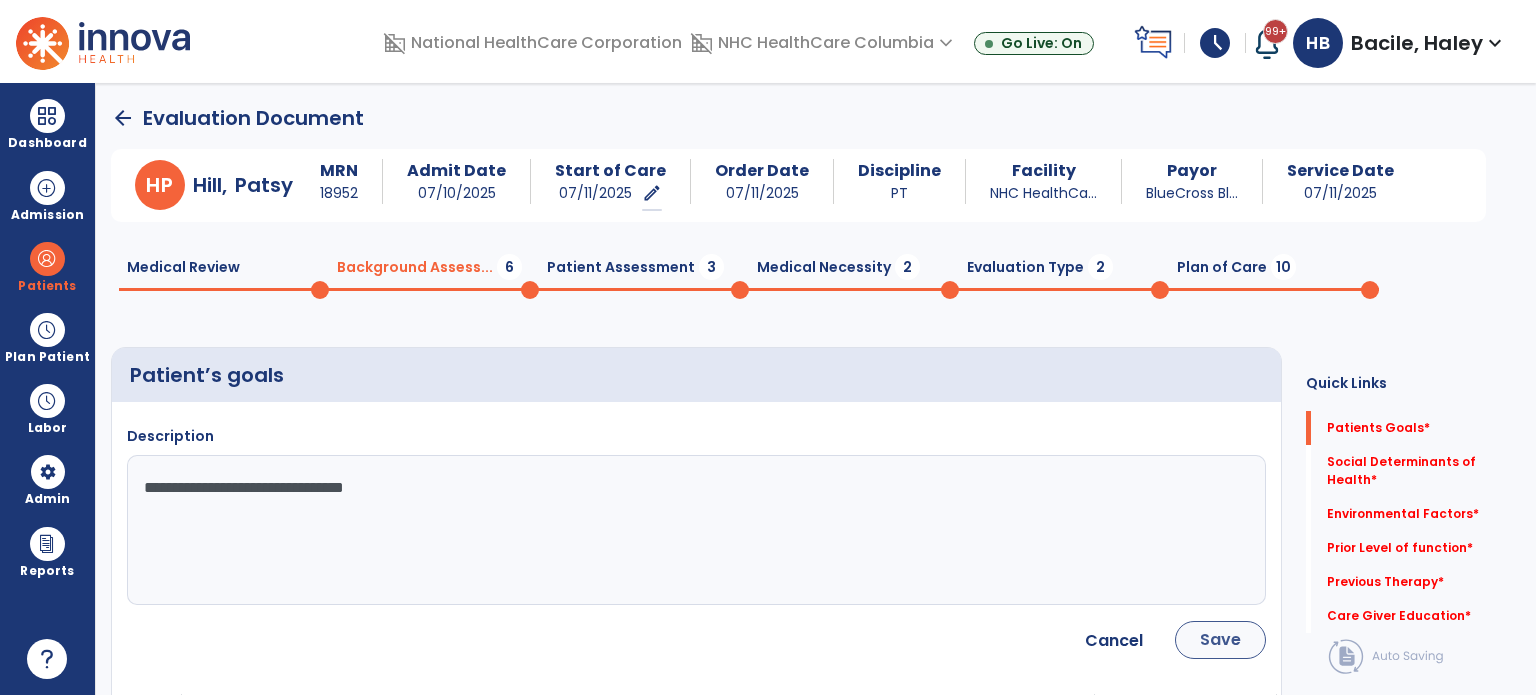 type on "**********" 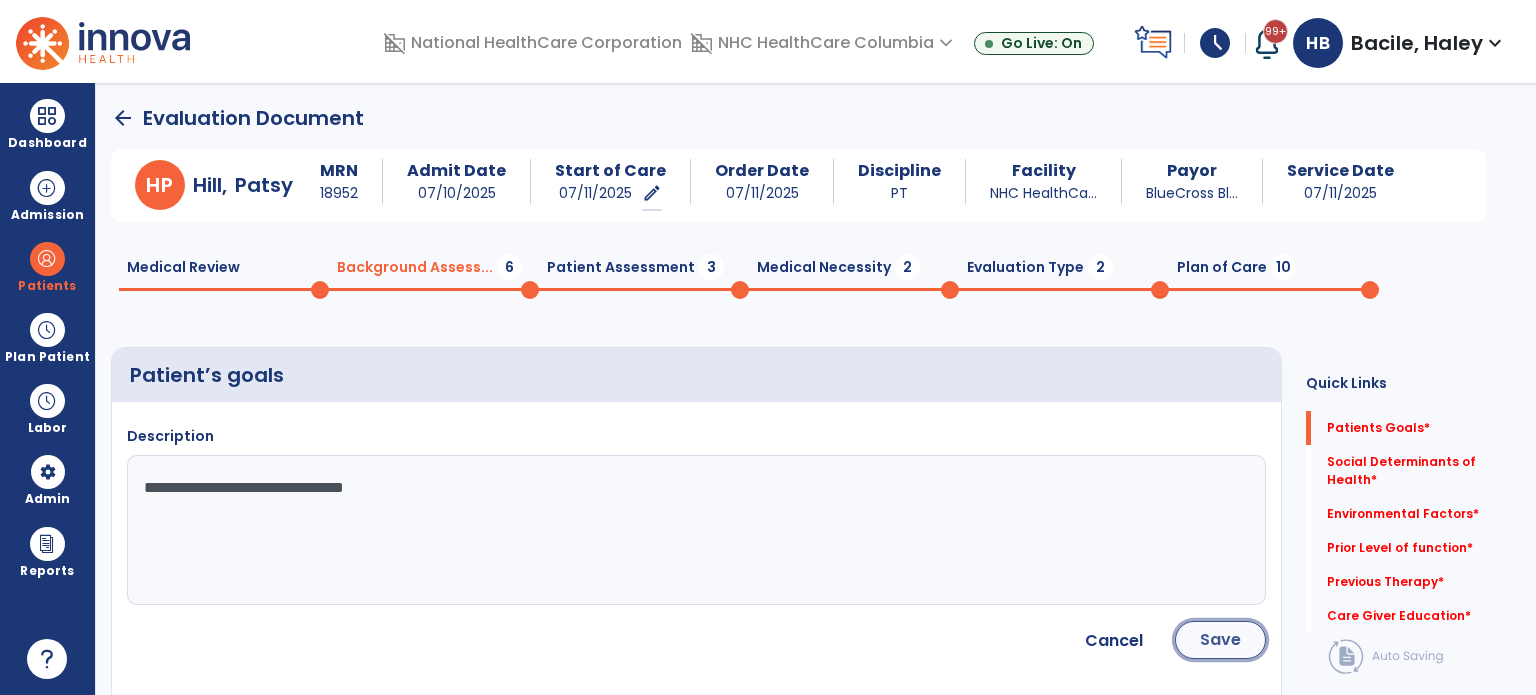 click on "Save" 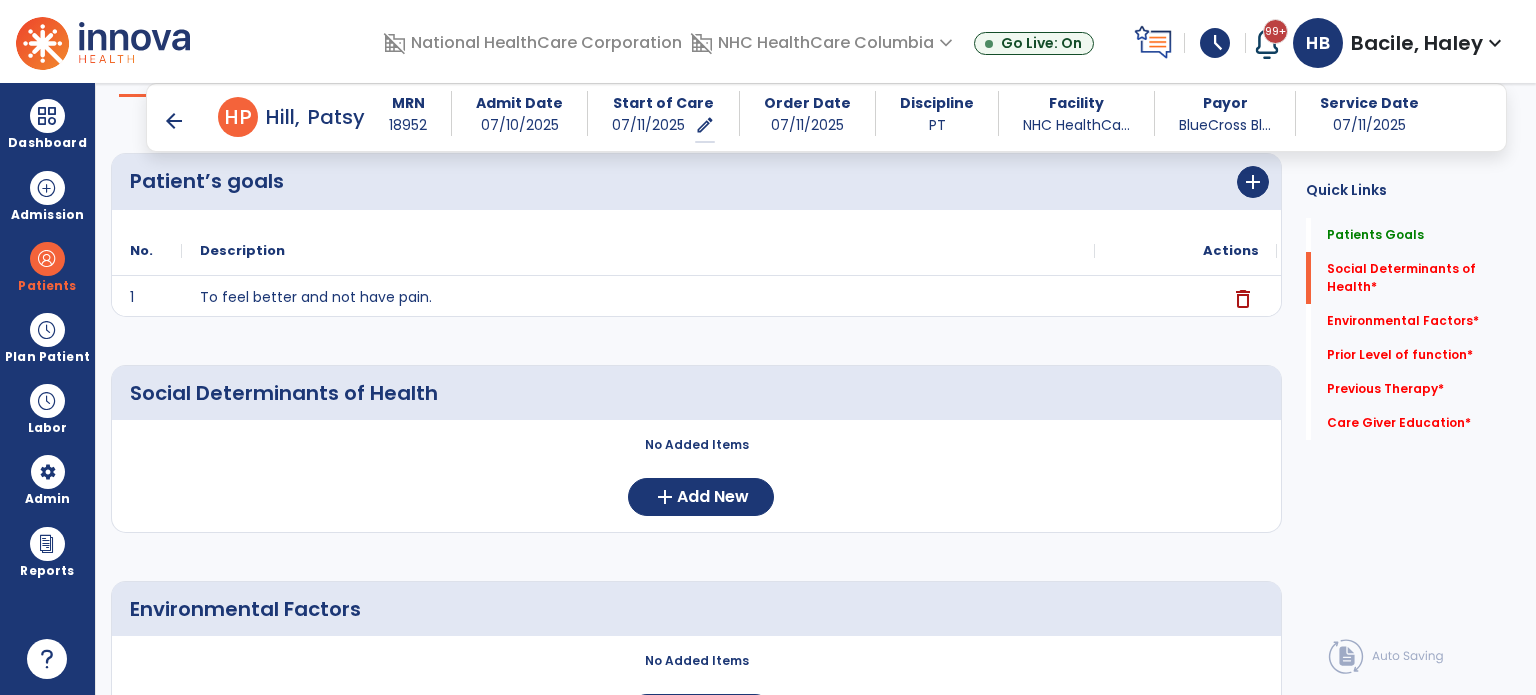 scroll, scrollTop: 176, scrollLeft: 0, axis: vertical 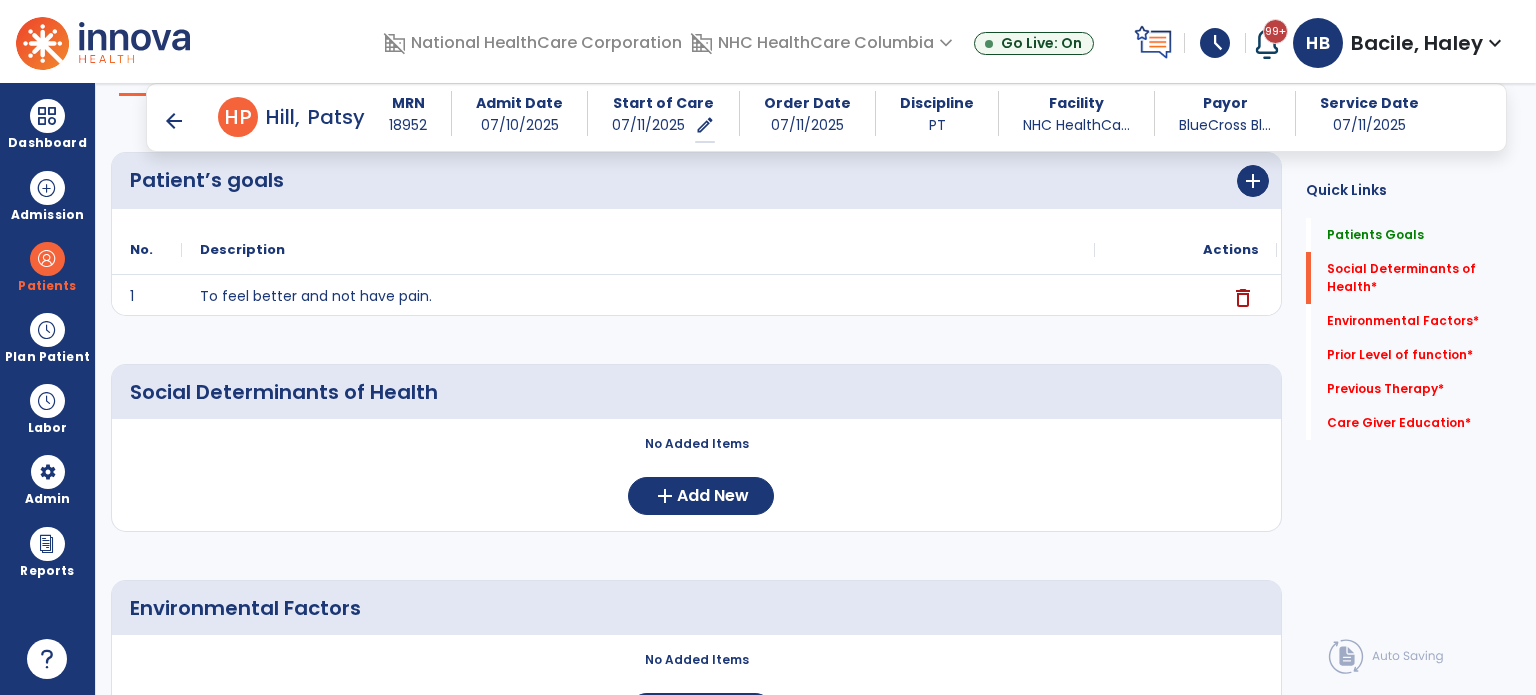 click on "No Added Items  add  Add New" 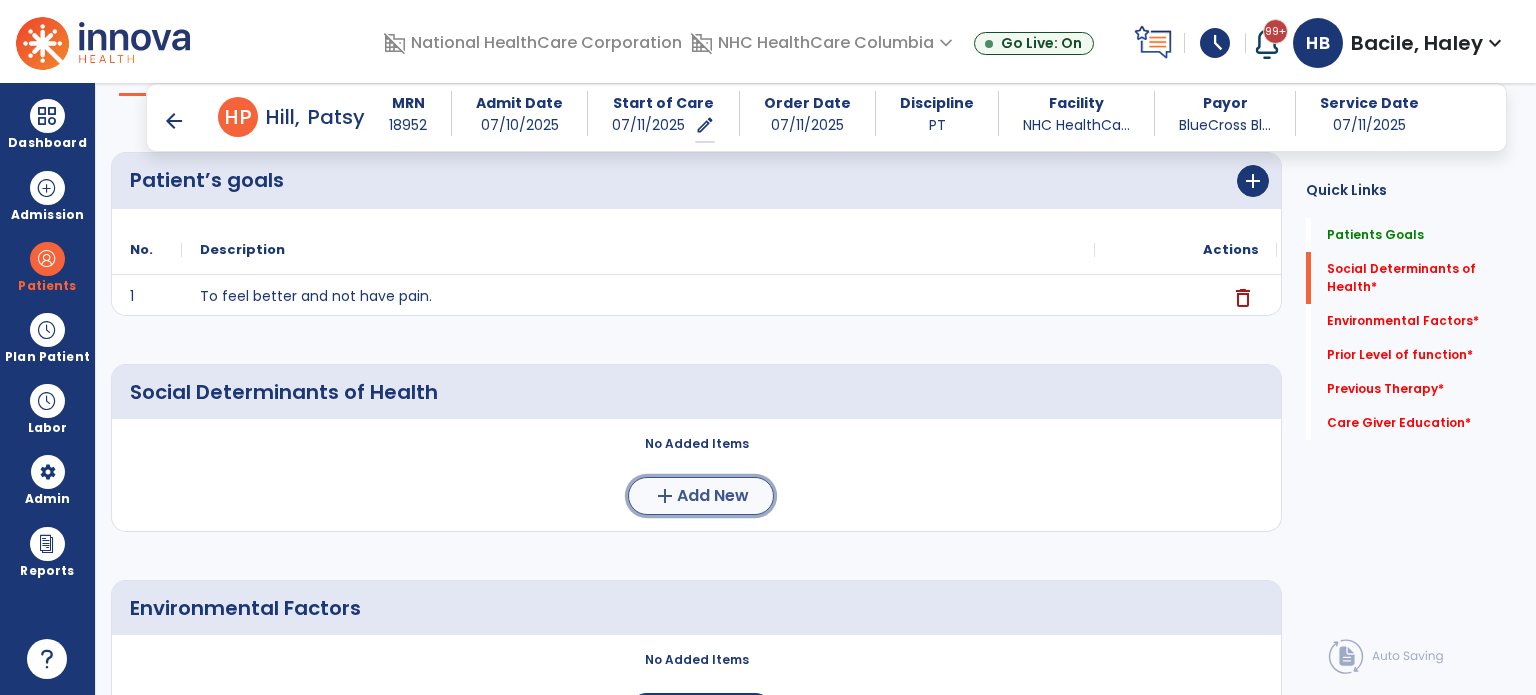 click on "add" 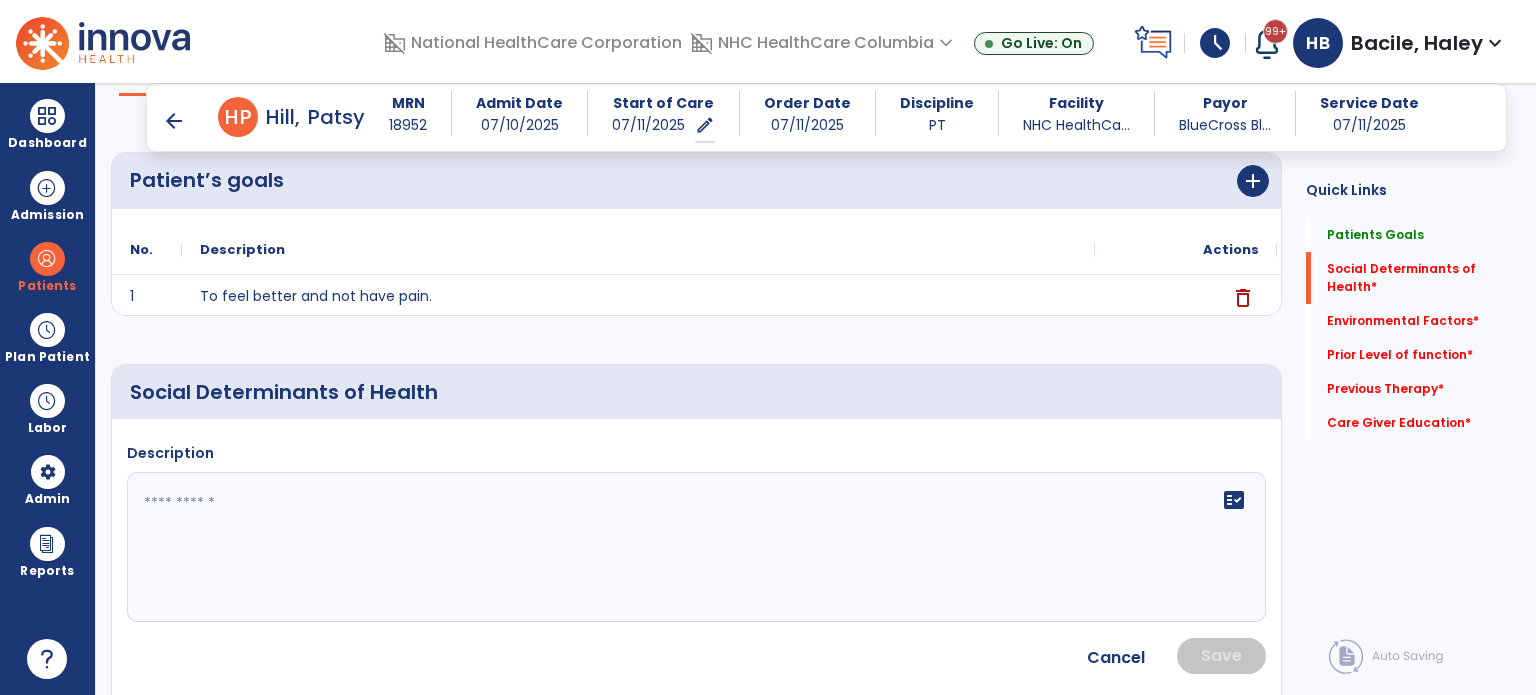 click 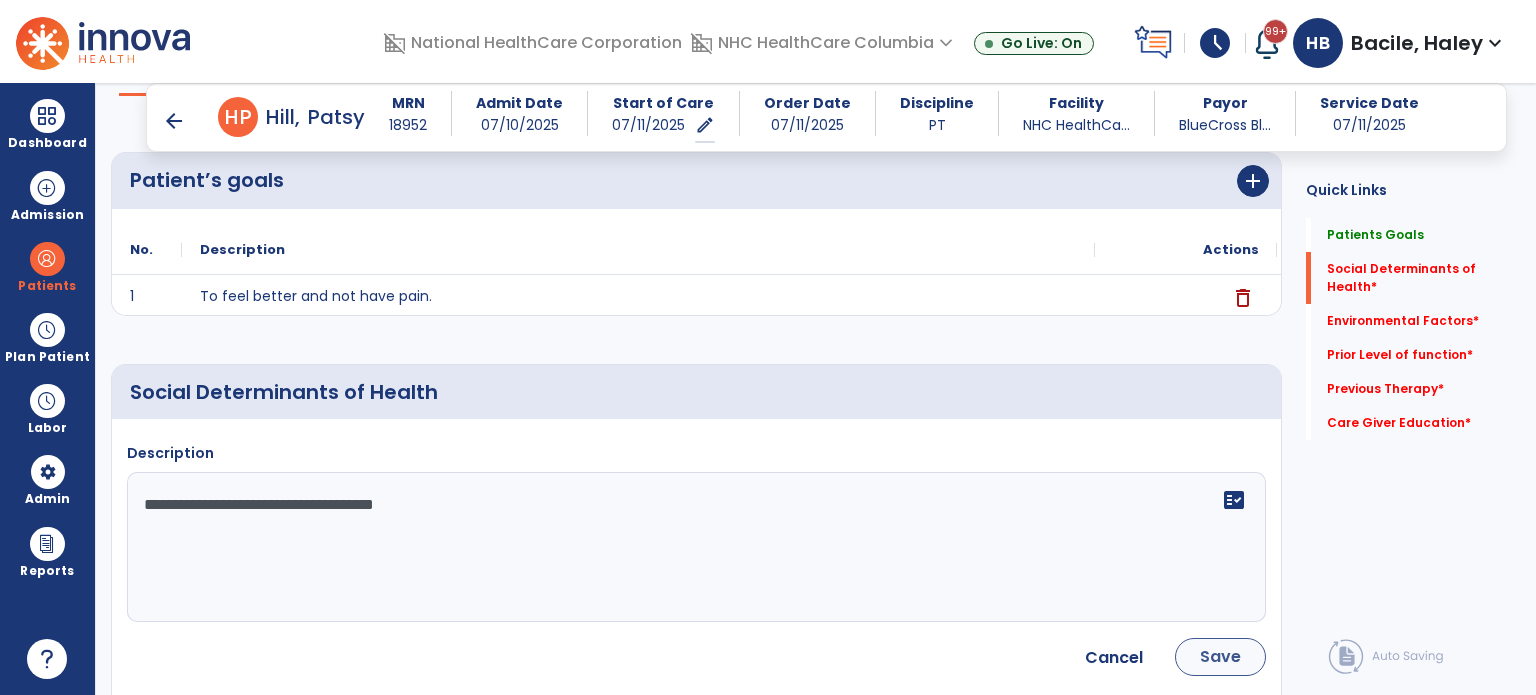 type on "**********" 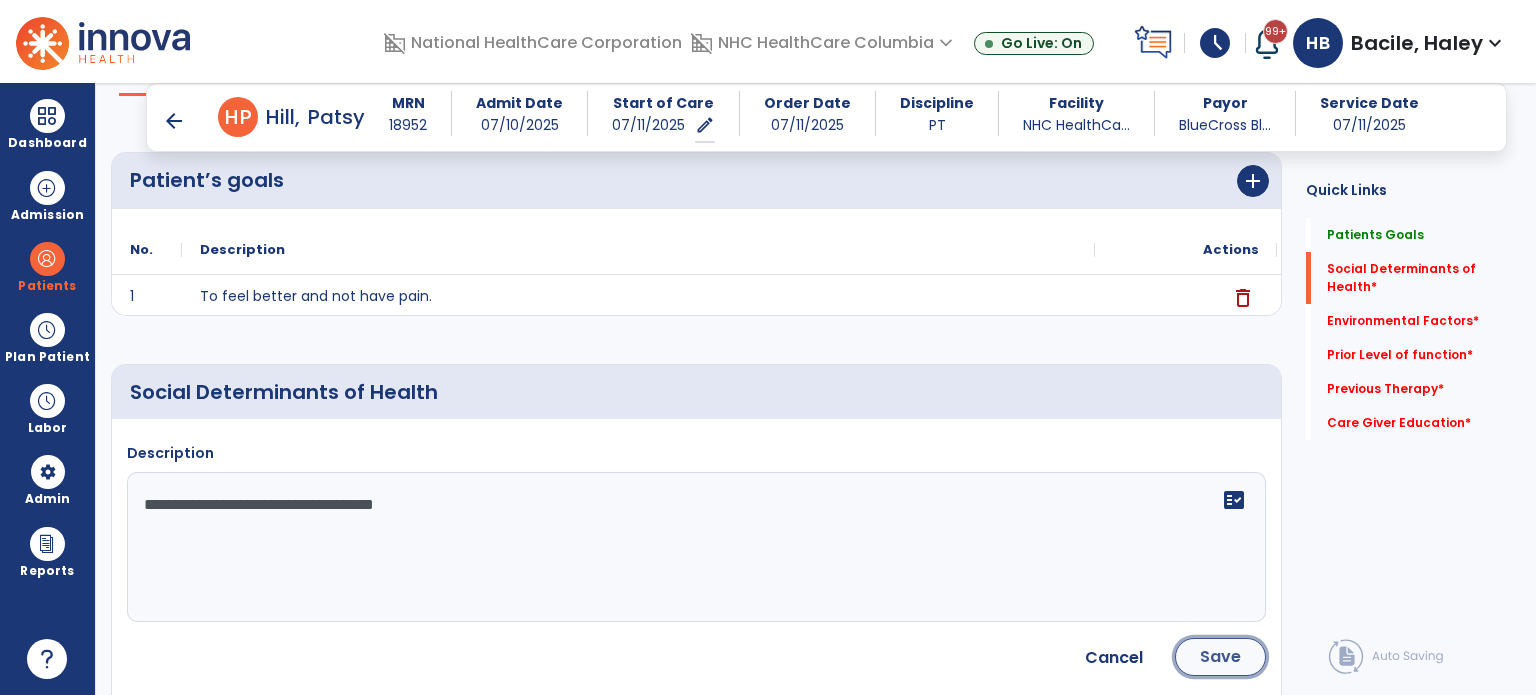 click on "Save" 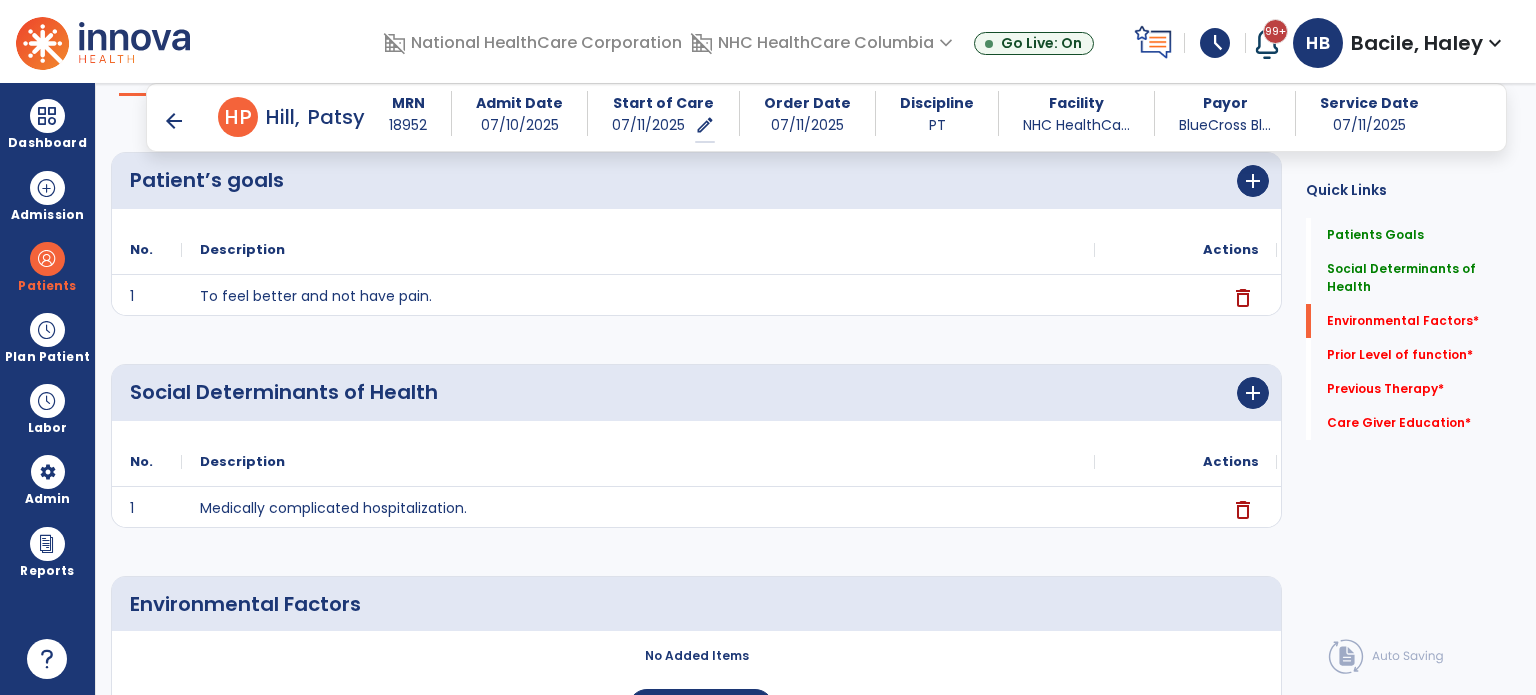 scroll, scrollTop: 506, scrollLeft: 0, axis: vertical 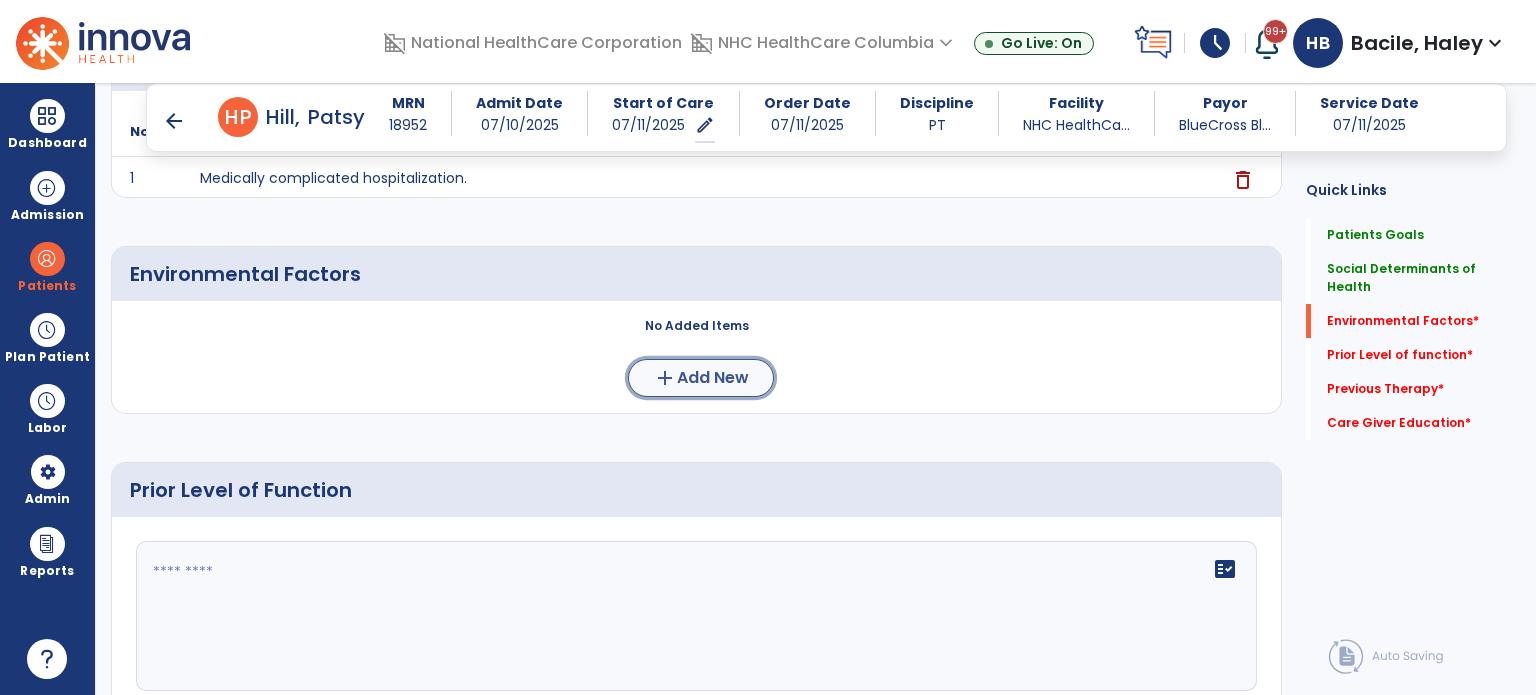 click on "add  Add New" 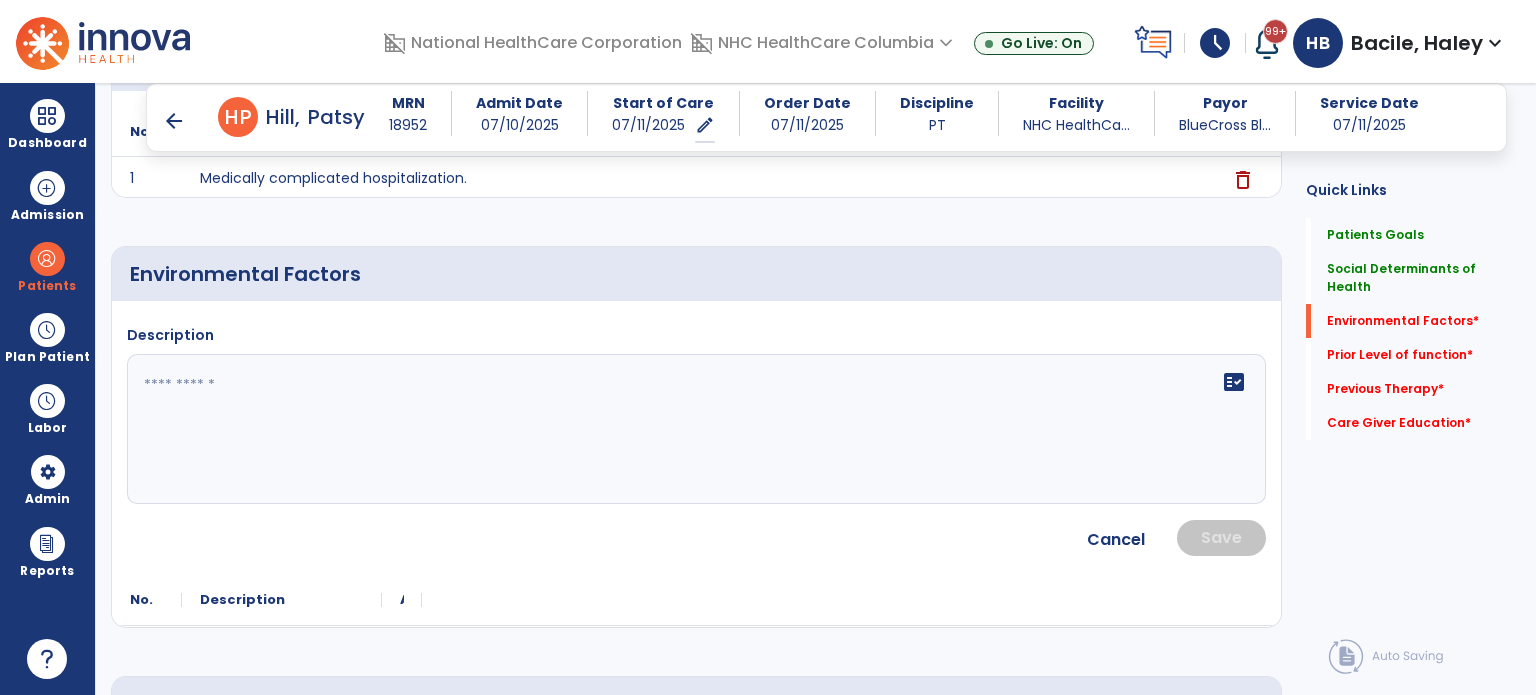click 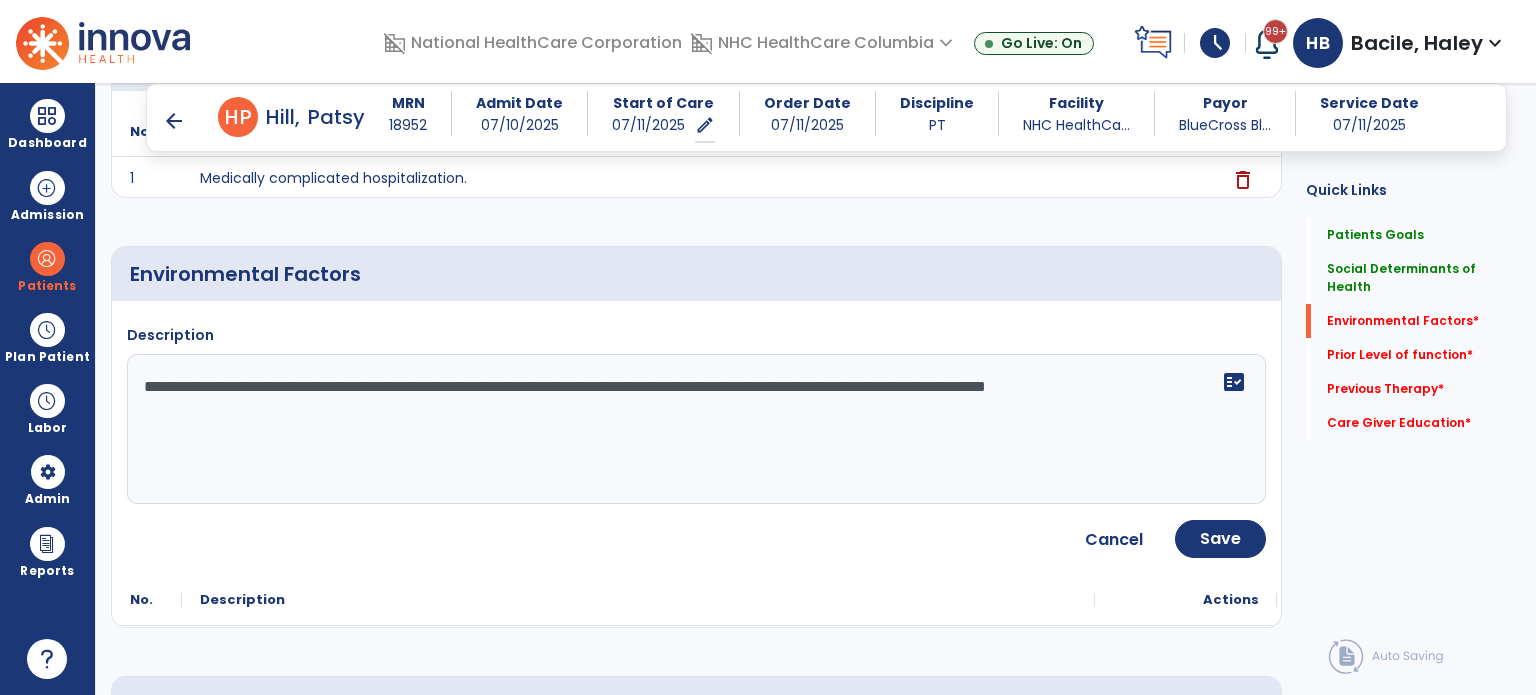 type on "**********" 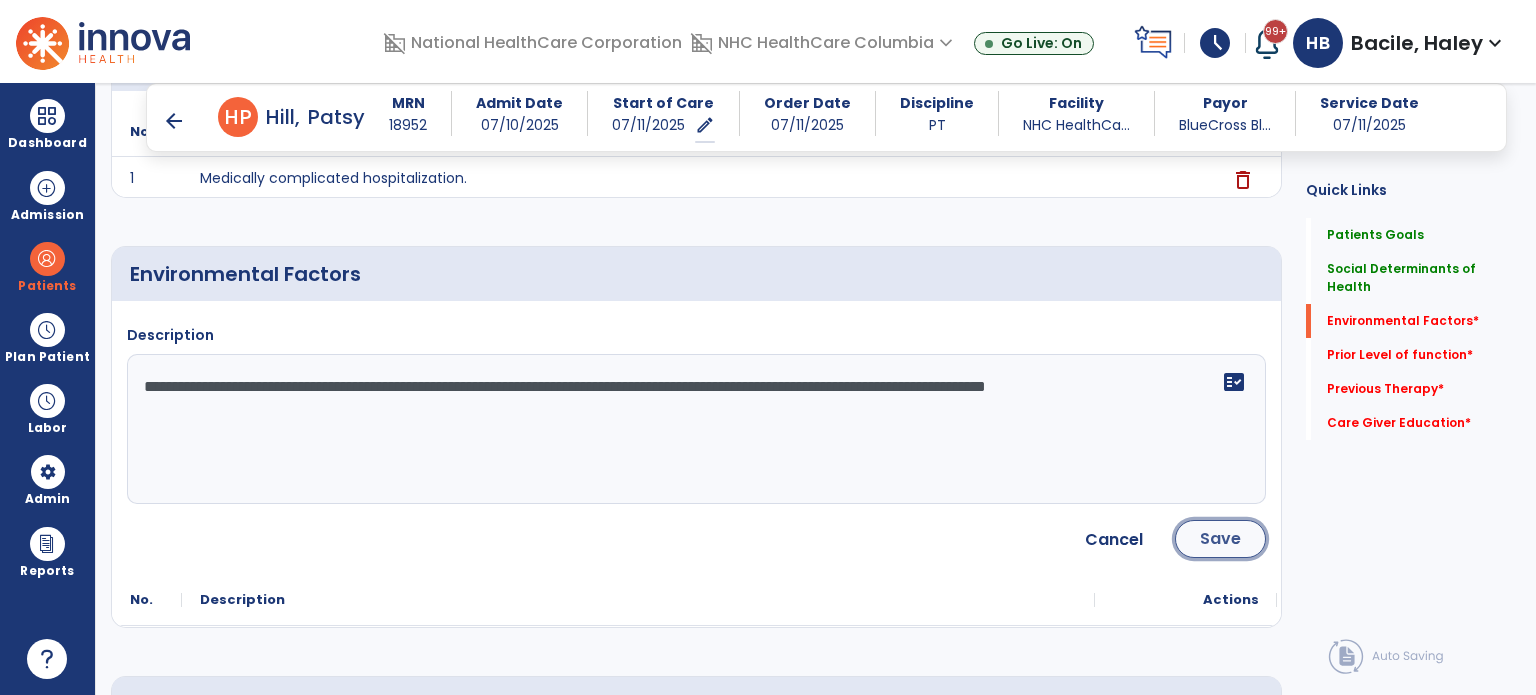 click on "Save" 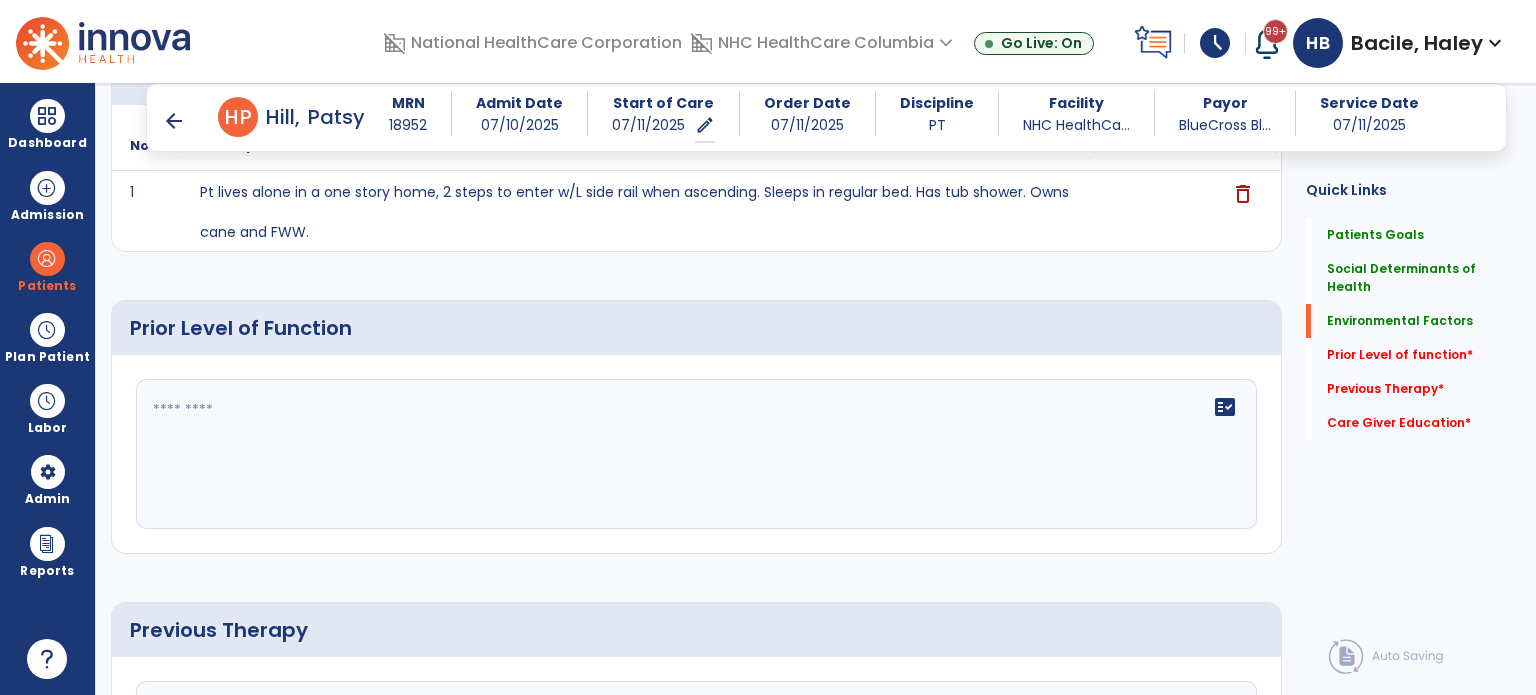scroll, scrollTop: 706, scrollLeft: 0, axis: vertical 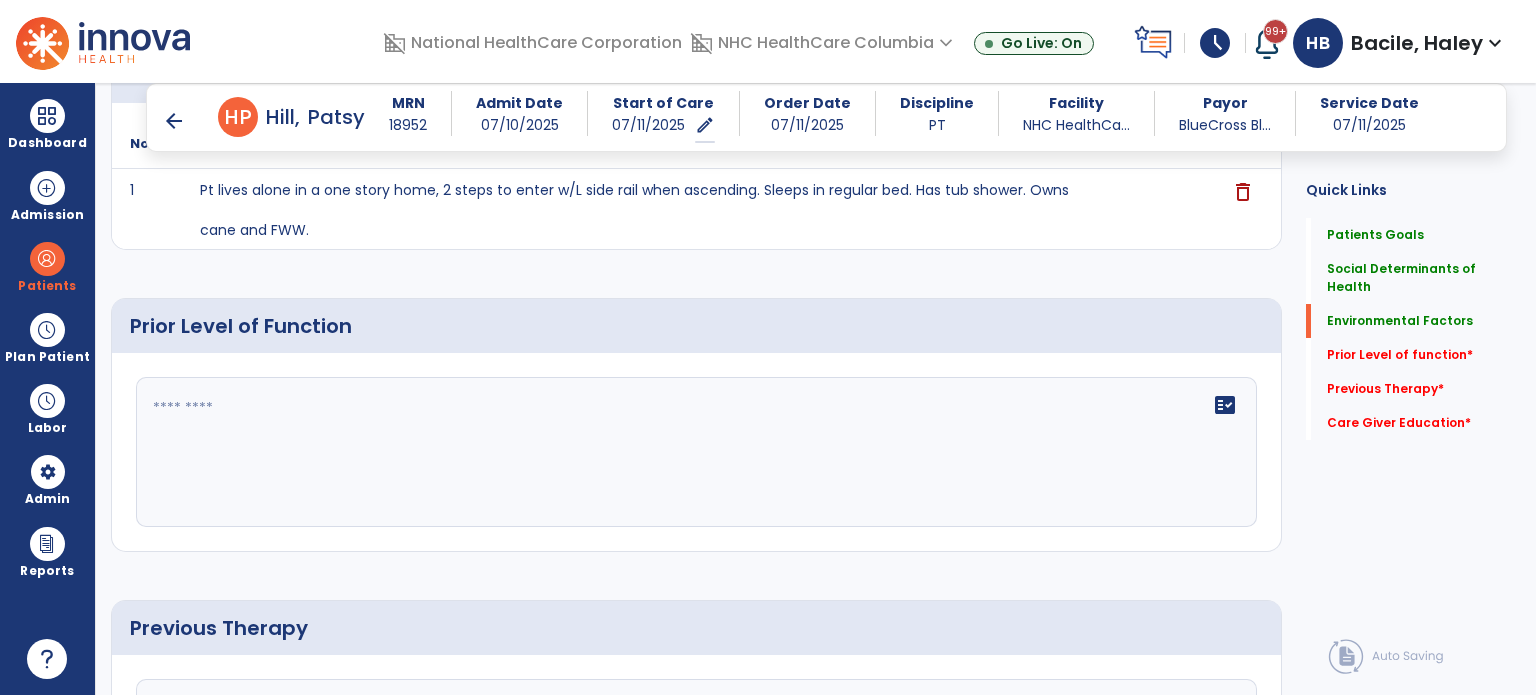 click on "fact_check" 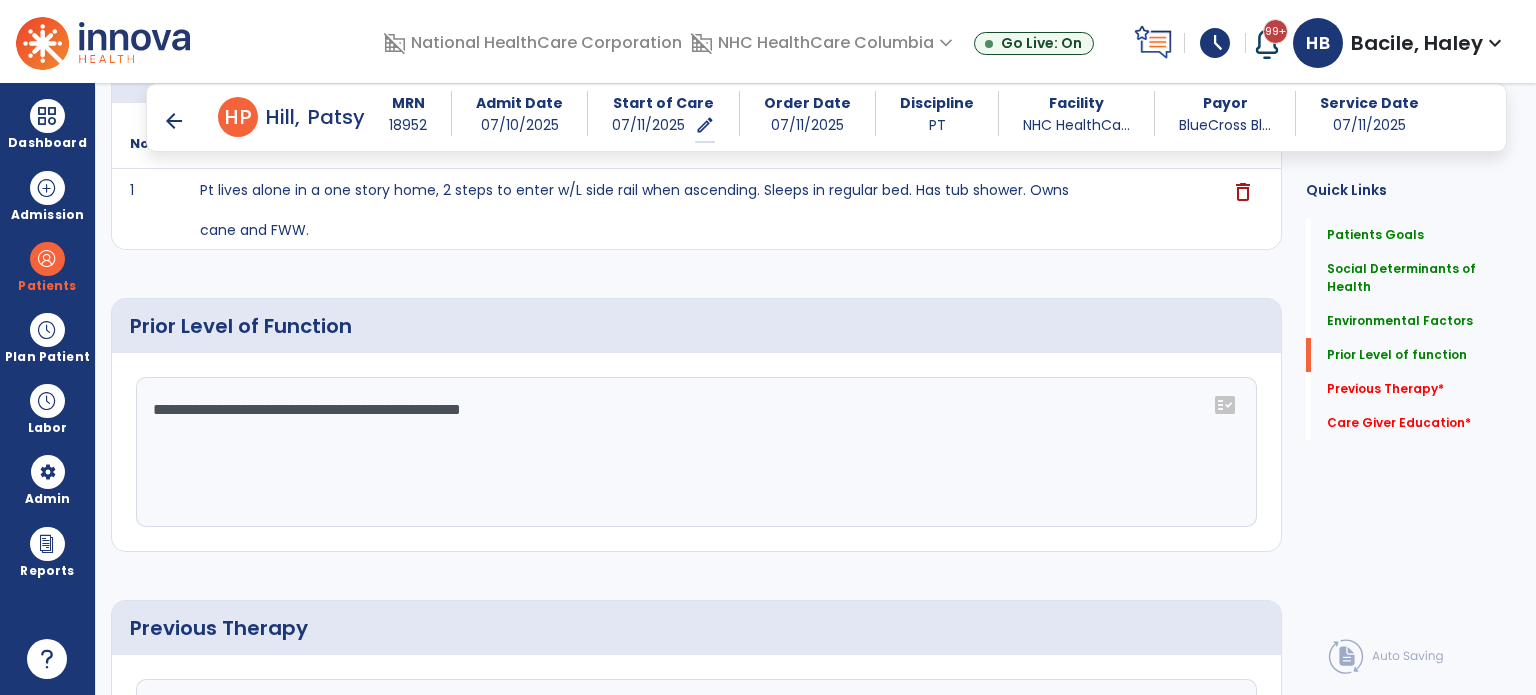 scroll, scrollTop: 1083, scrollLeft: 0, axis: vertical 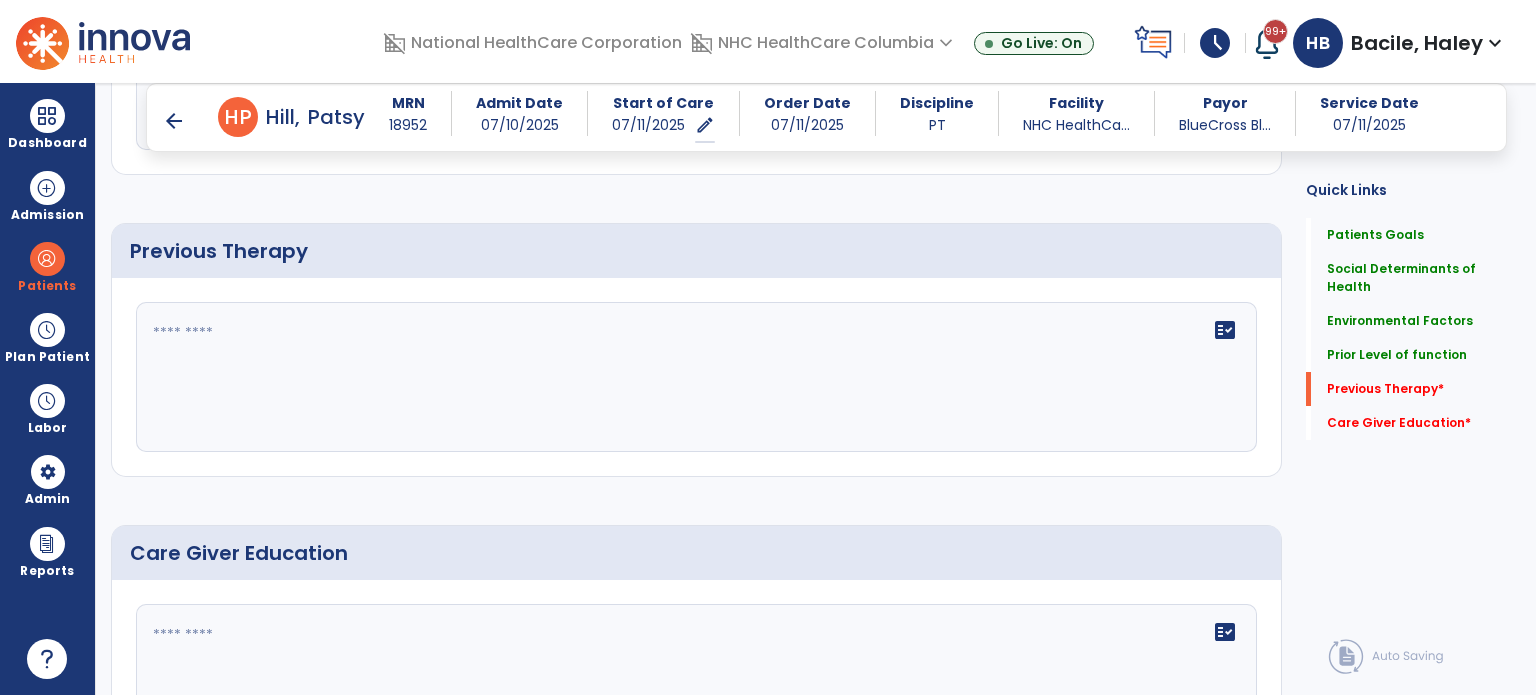 type on "**********" 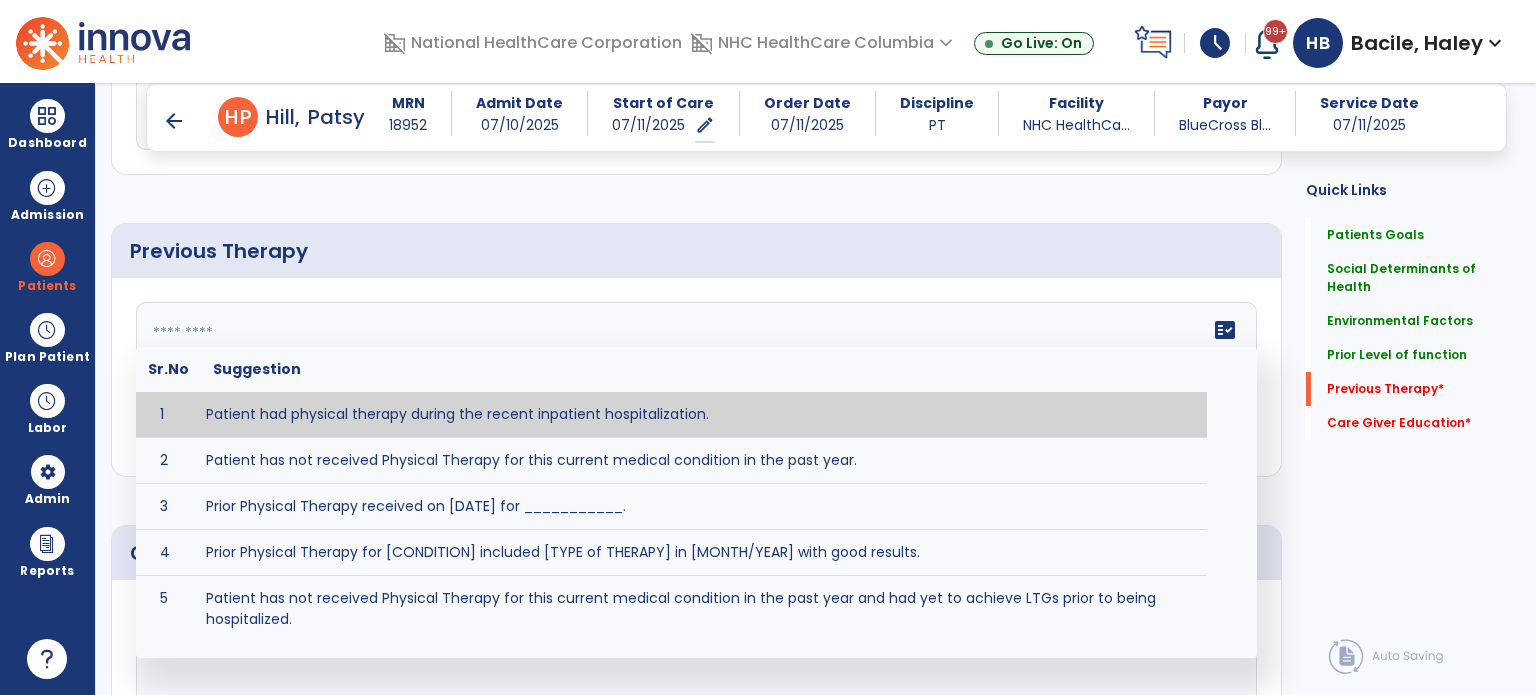 type on "**********" 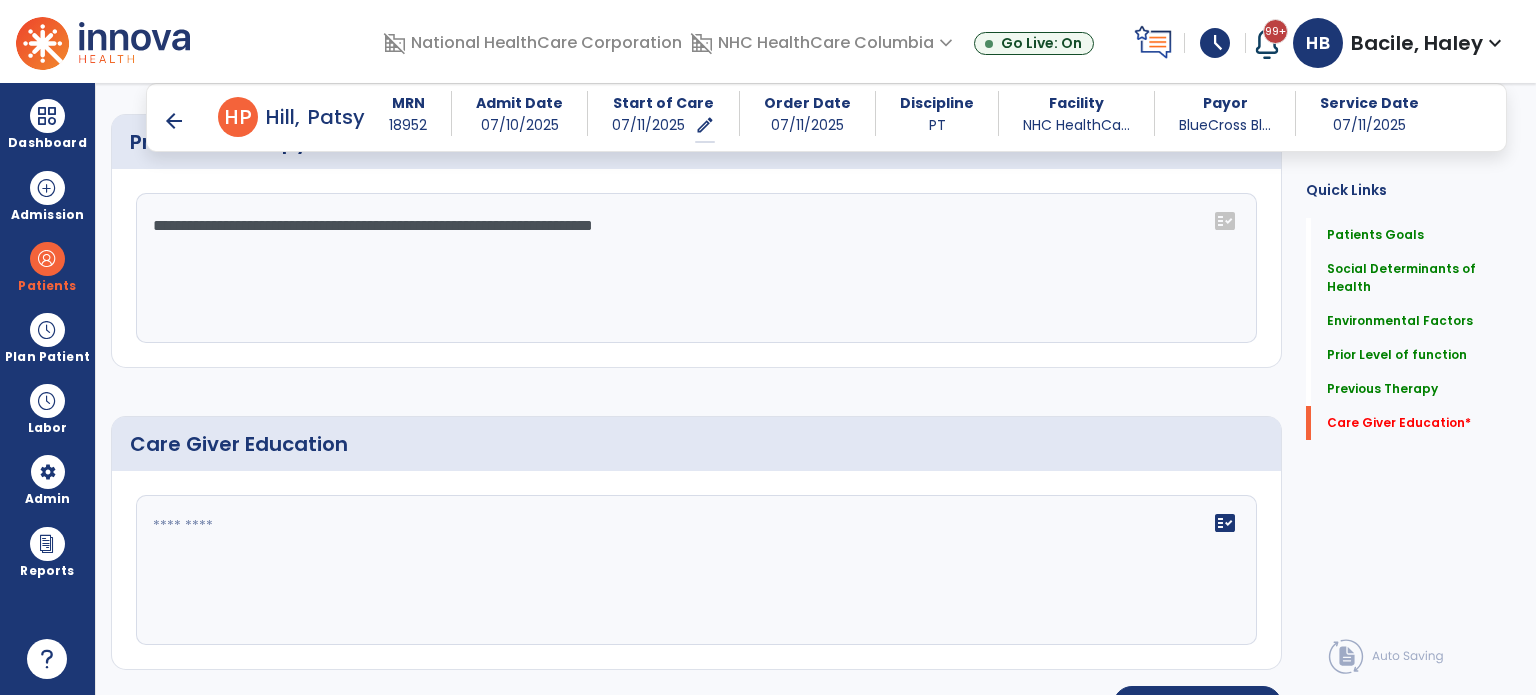 scroll, scrollTop: 1232, scrollLeft: 0, axis: vertical 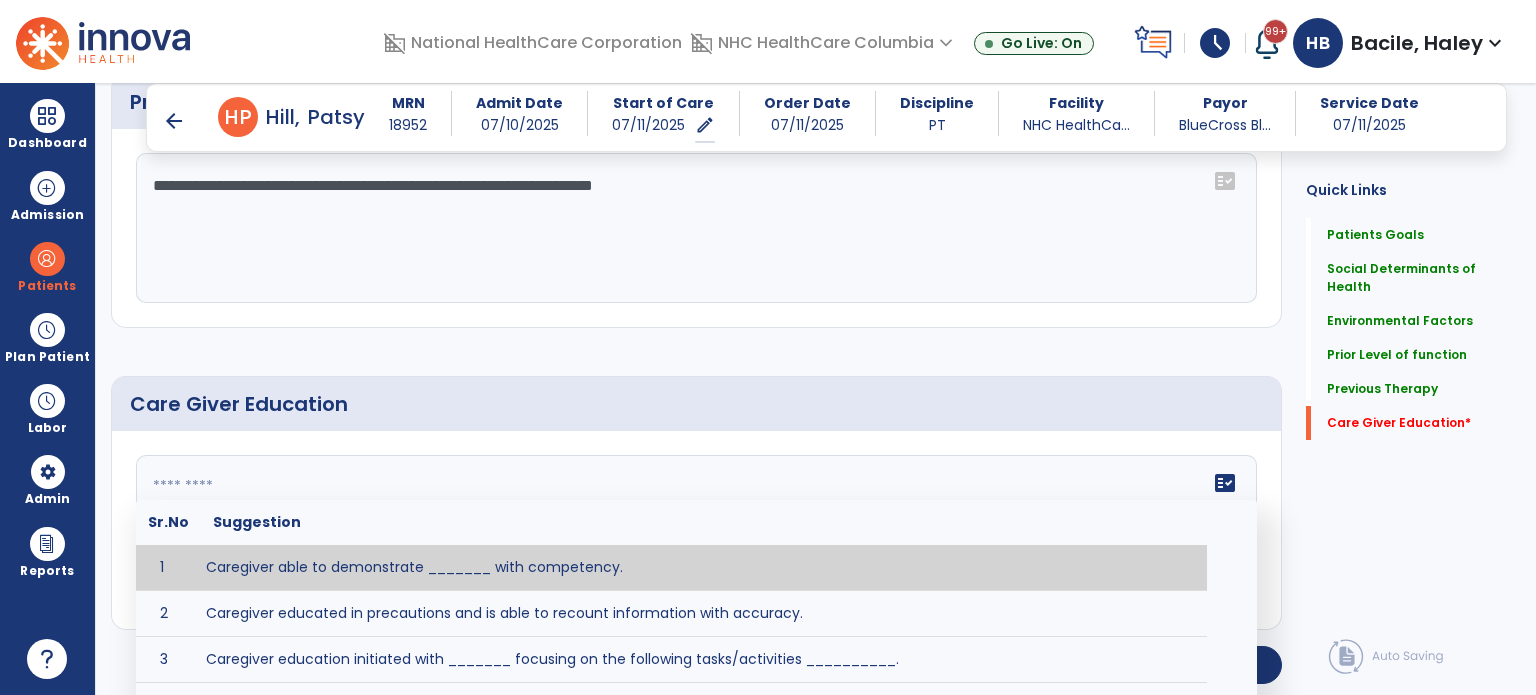 click on "fact_check  Sr.No Suggestion 1 Caregiver able to demonstrate _______ with competency. 2 Caregiver educated in precautions and is able to recount information with accuracy. 3 Caregiver education initiated with _______ focusing on the following tasks/activities __________. 4 Home exercise program initiated with caregiver focusing on __________. 5 Patient educated in precautions and is able to recount information with [VALUE]% accuracy." 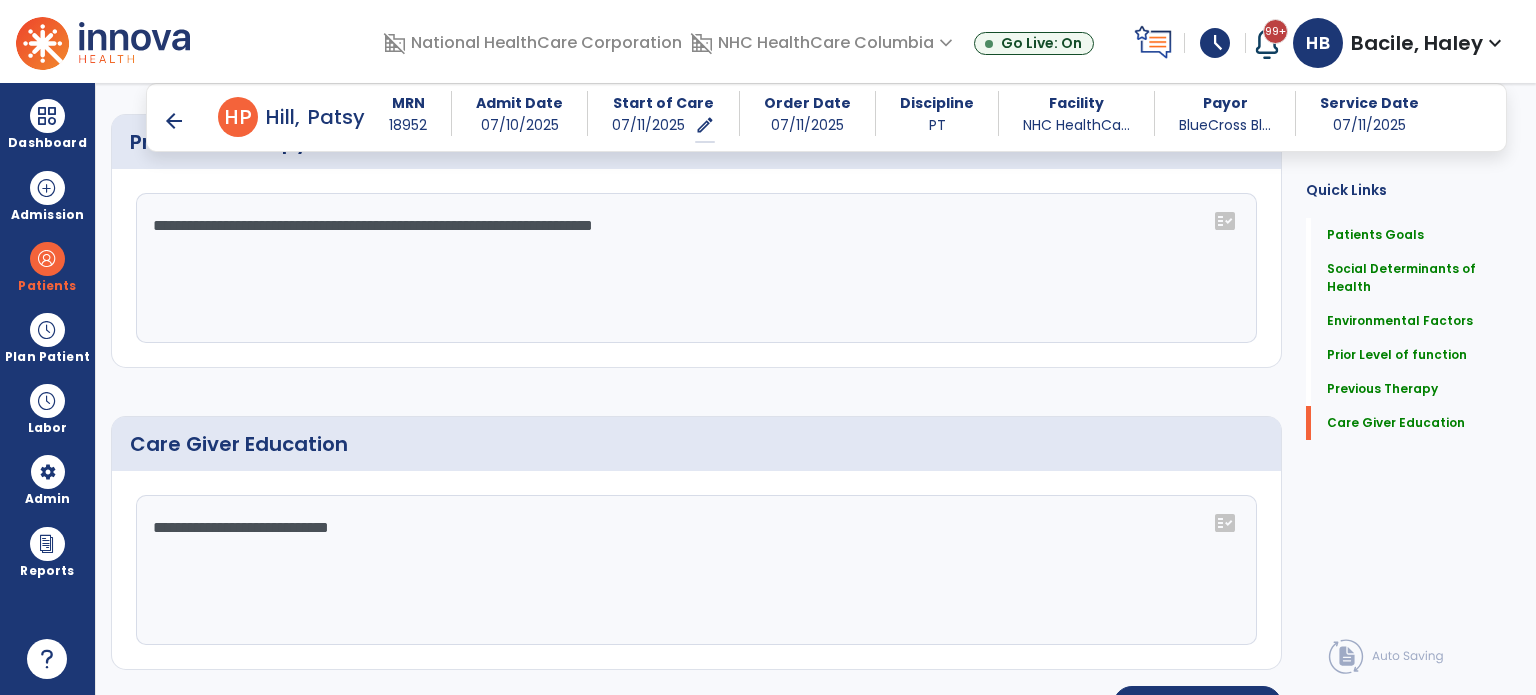 scroll, scrollTop: 1232, scrollLeft: 0, axis: vertical 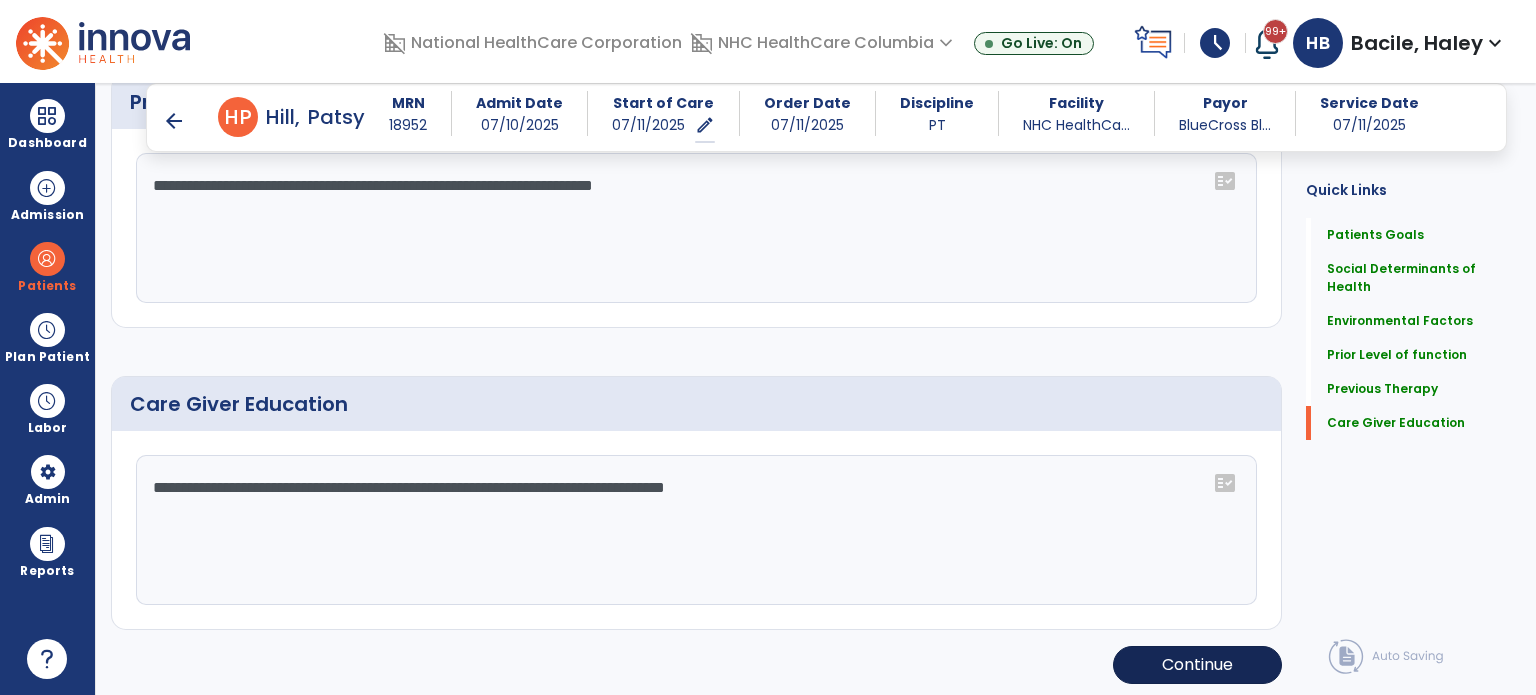 type on "**********" 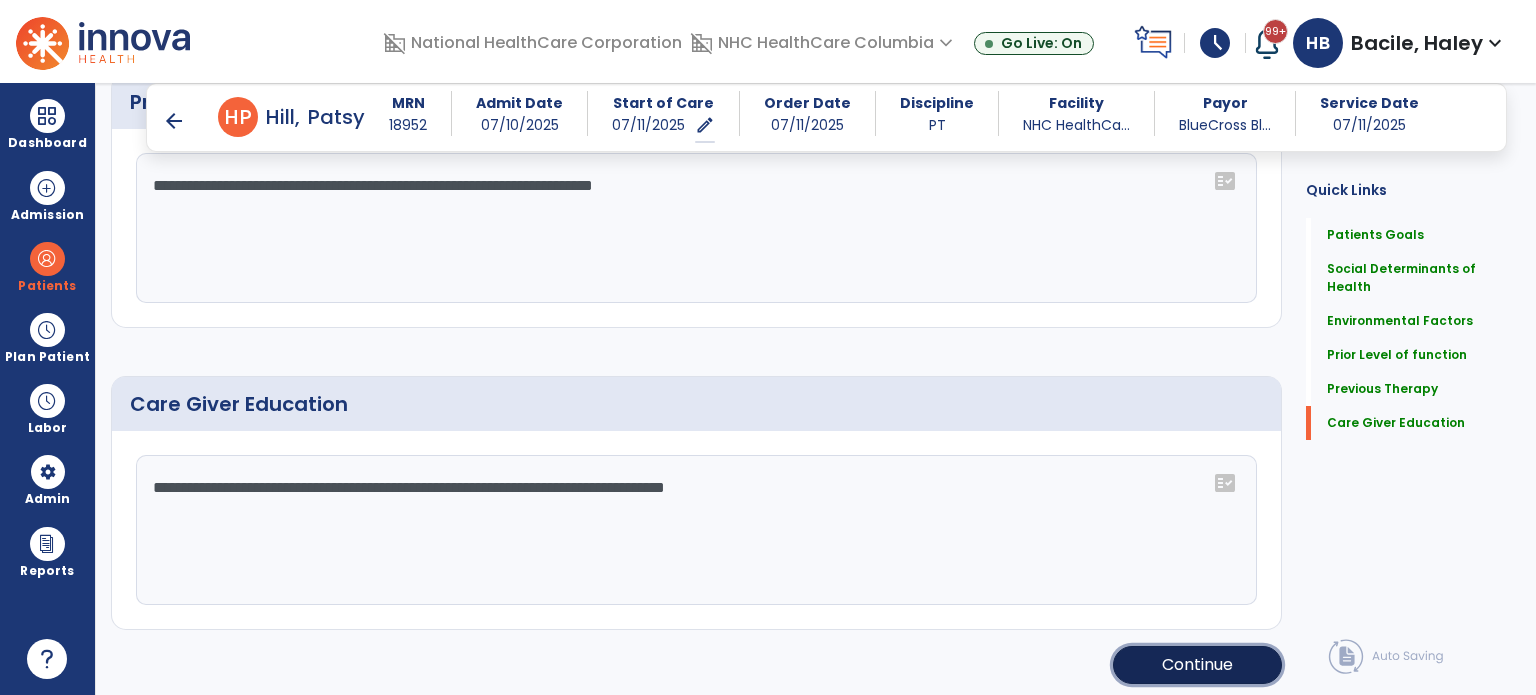 click on "Continue" 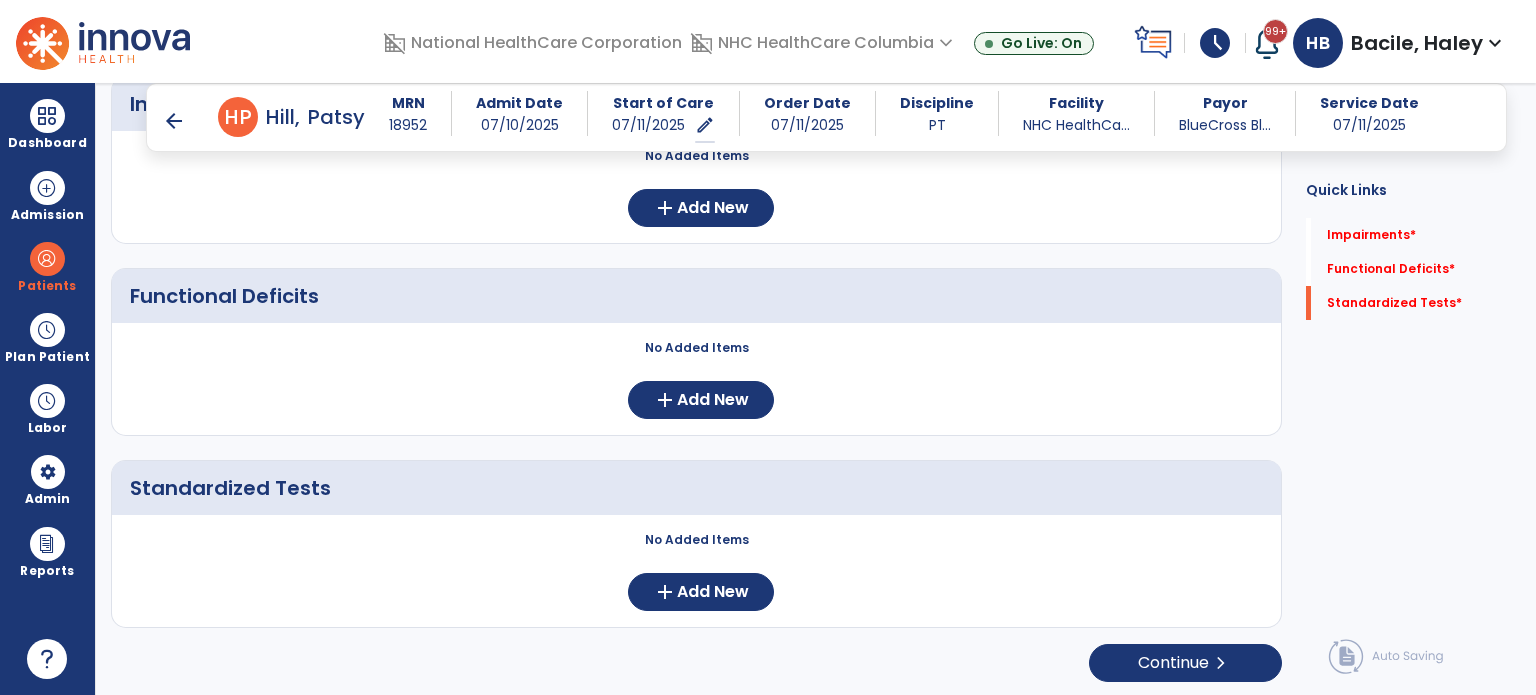 scroll, scrollTop: 0, scrollLeft: 0, axis: both 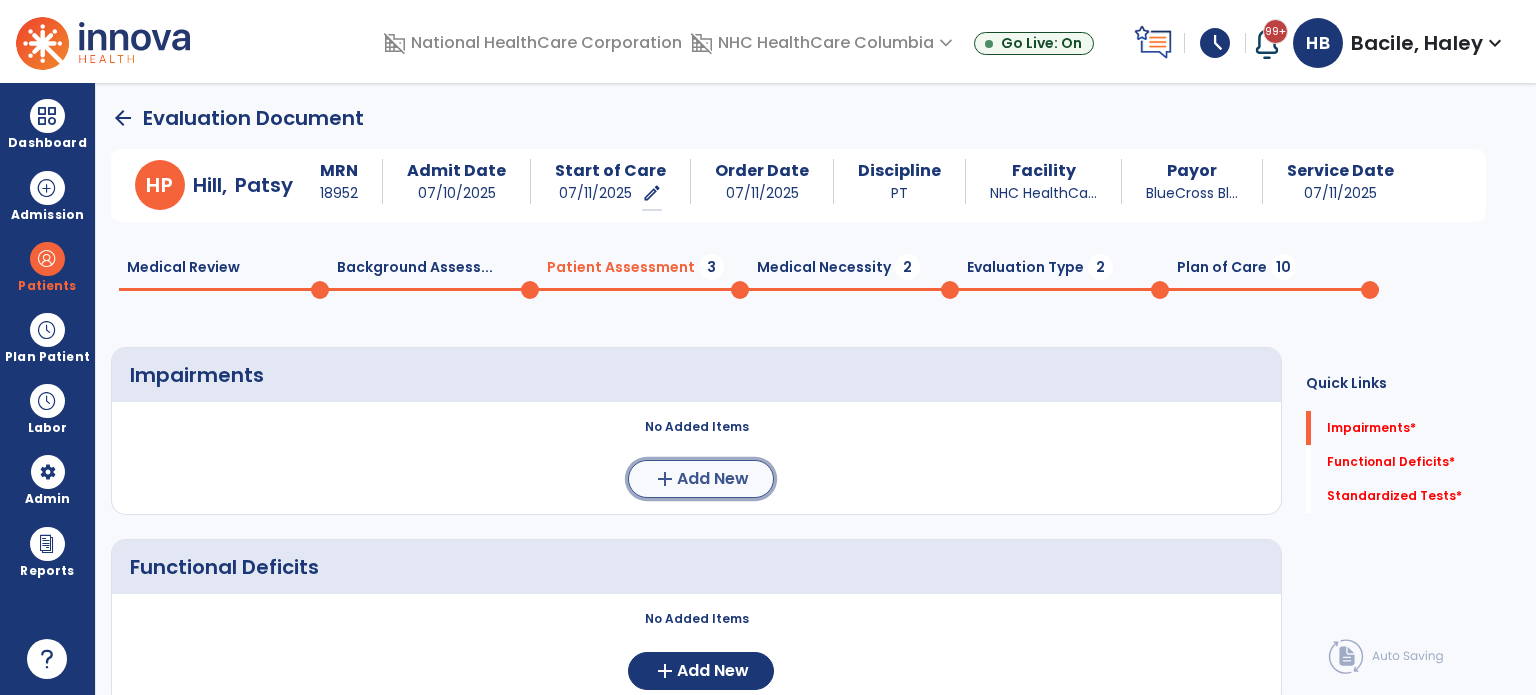 click on "Add New" 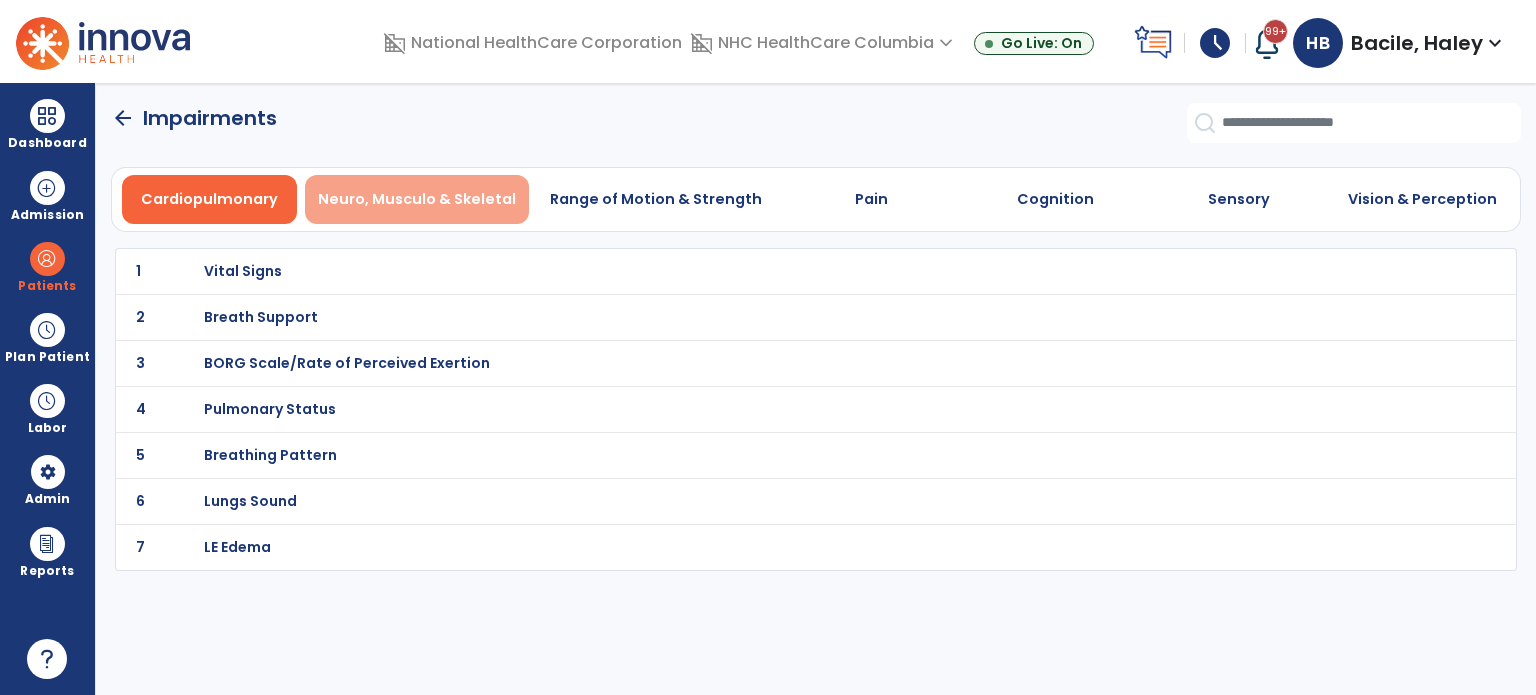 click on "Neuro, Musculo & Skeletal" at bounding box center [417, 199] 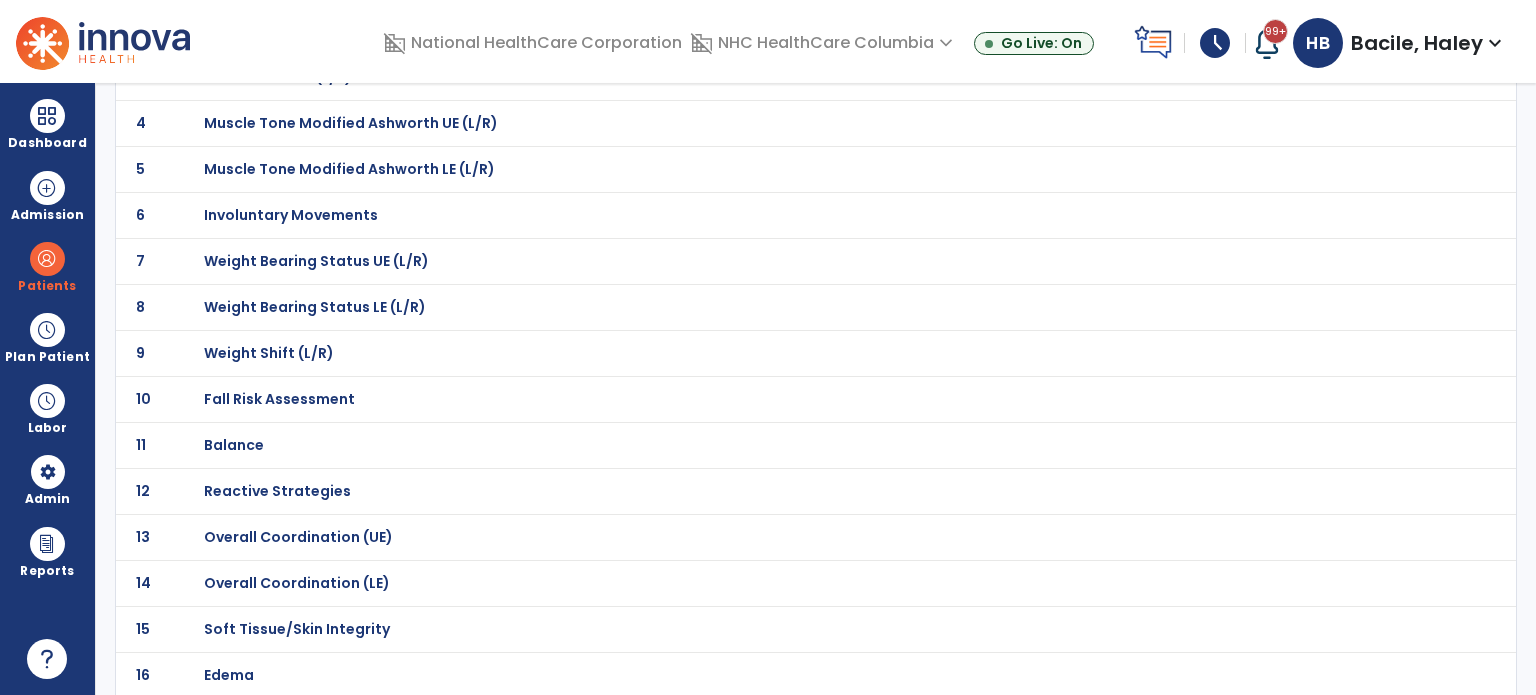 scroll, scrollTop: 0, scrollLeft: 0, axis: both 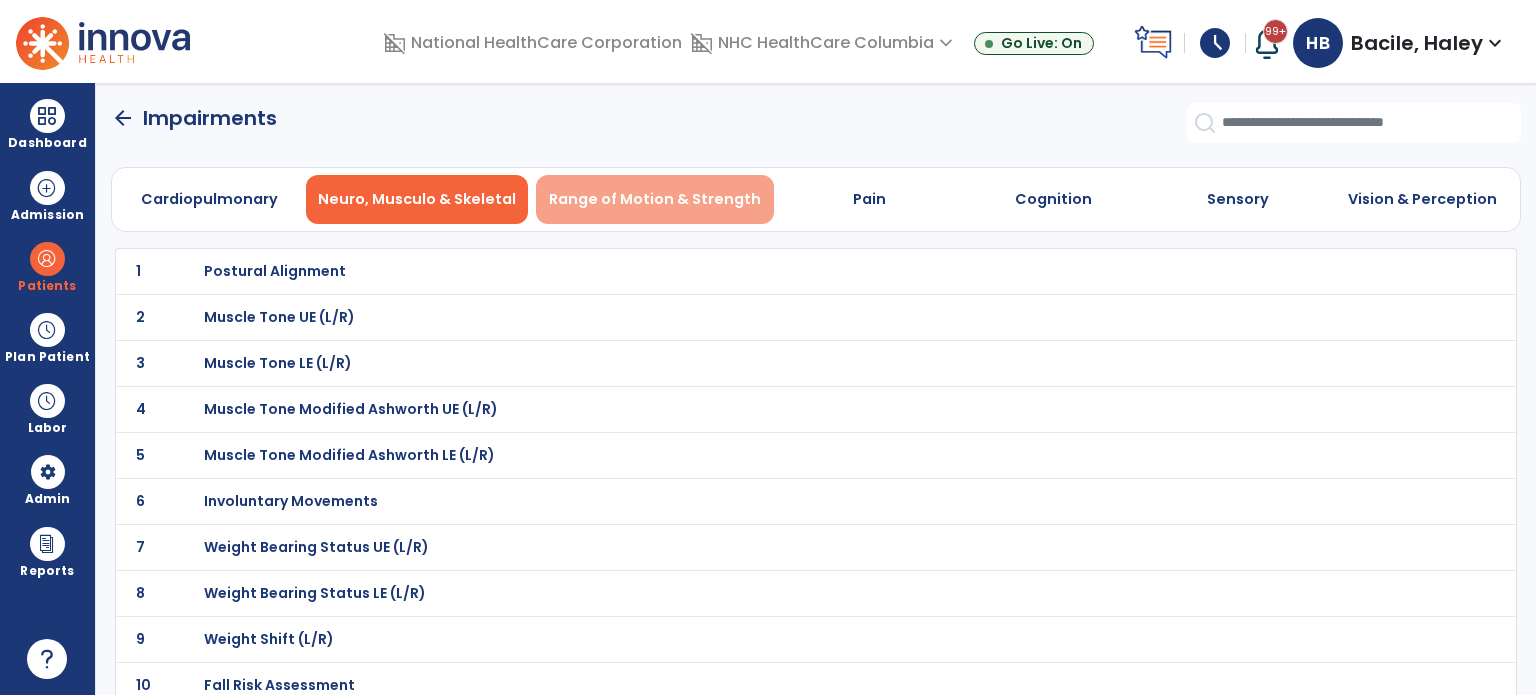 click on "Range of Motion & Strength" at bounding box center (655, 199) 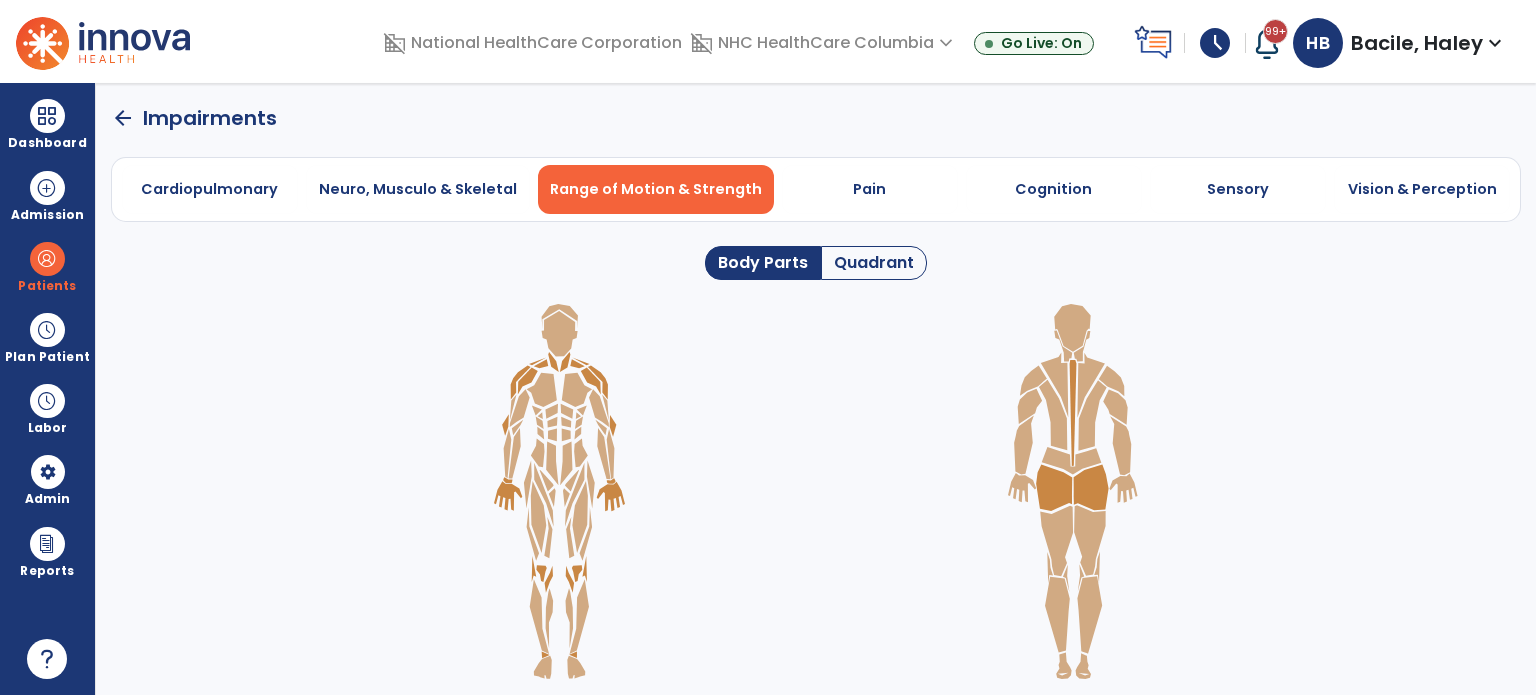 click on "Quadrant" 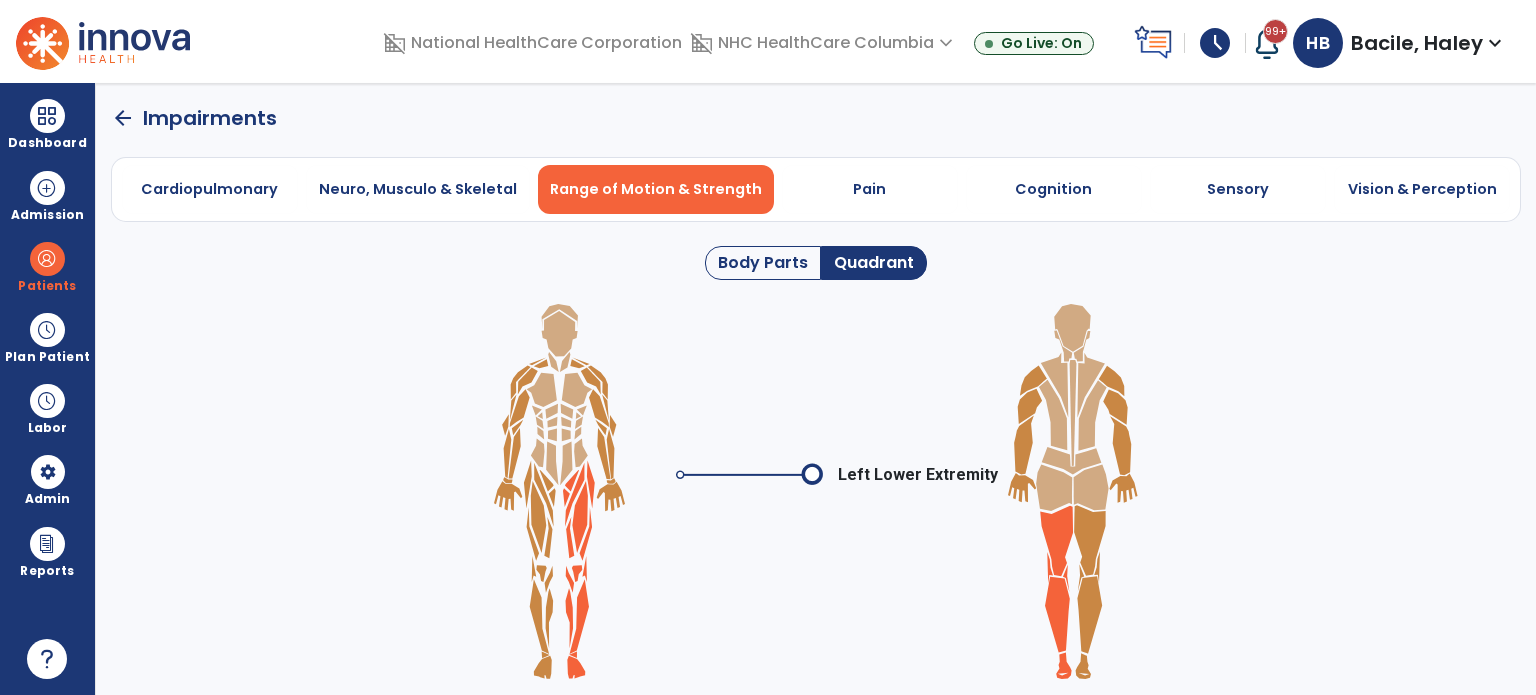 click 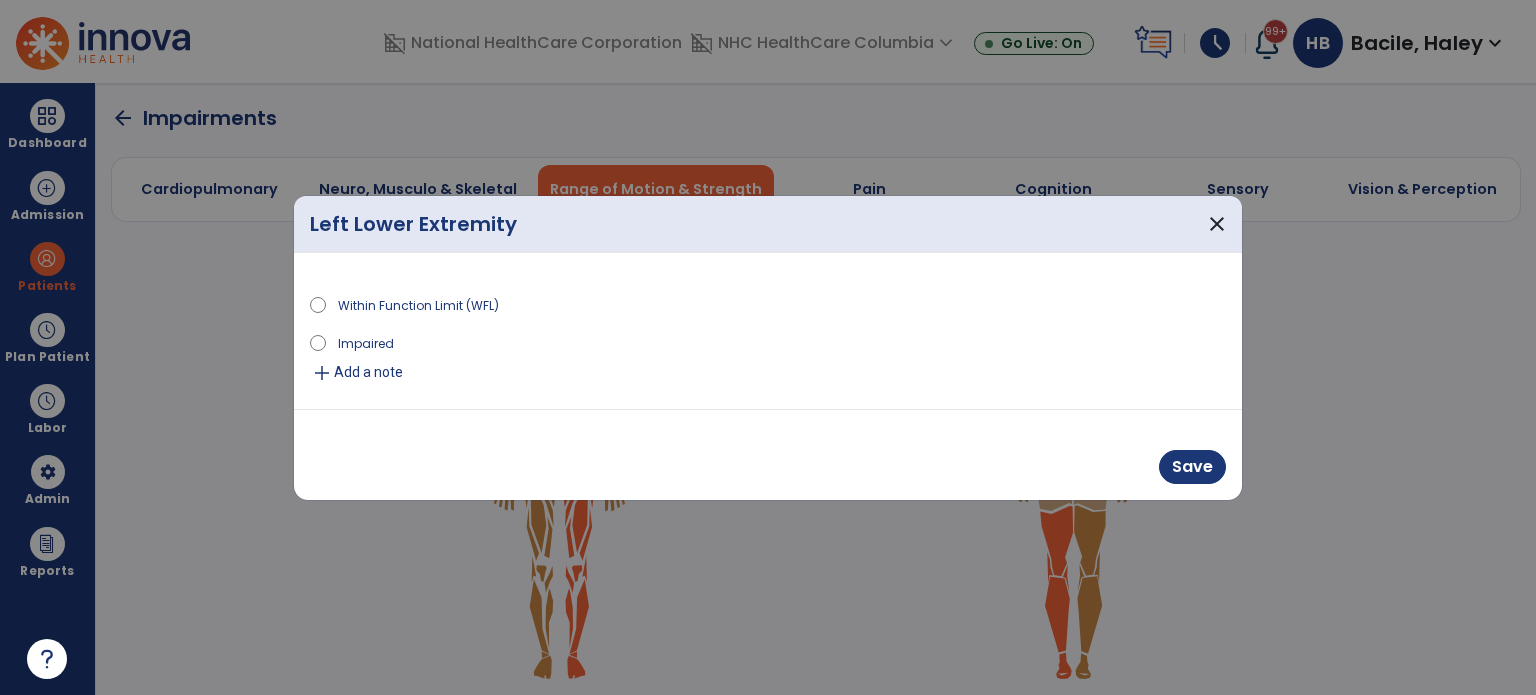 click on "Impaired" at bounding box center (366, 342) 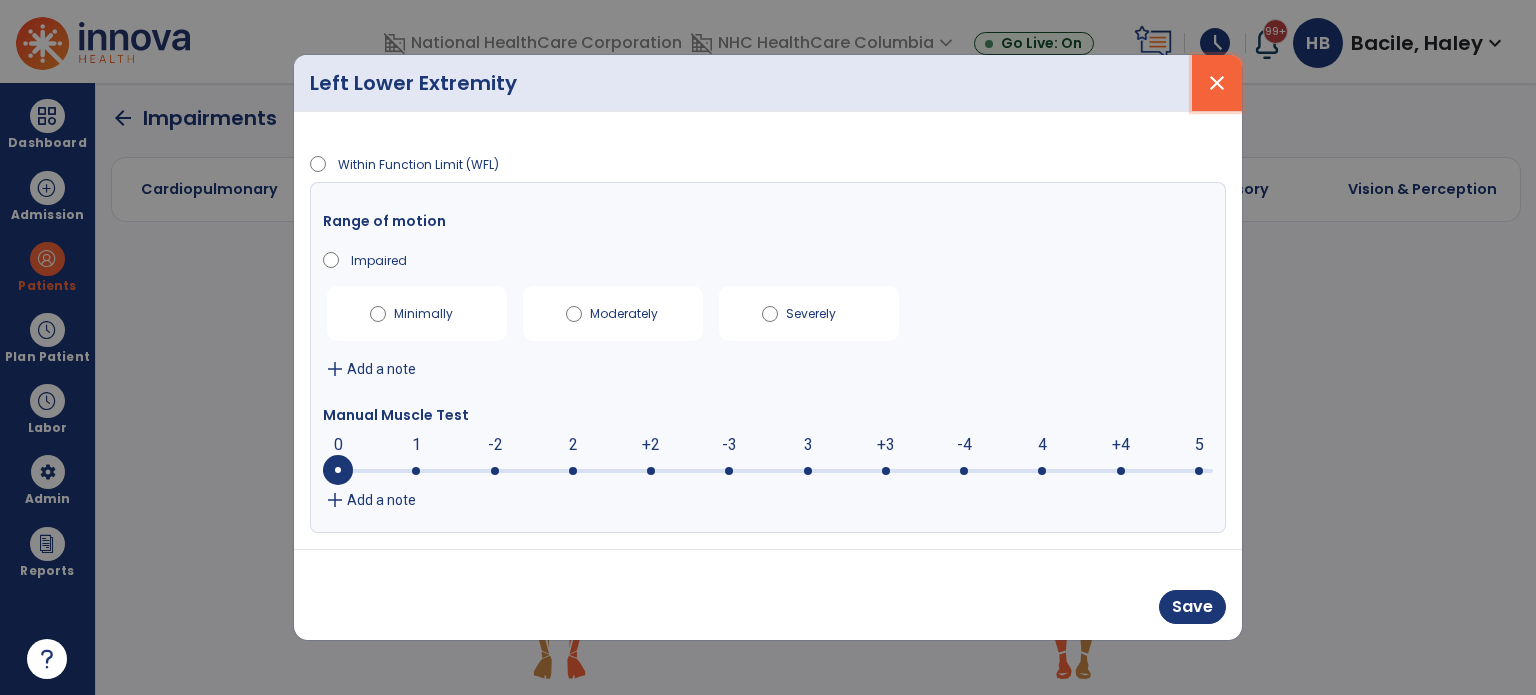 click on "close" at bounding box center (1217, 83) 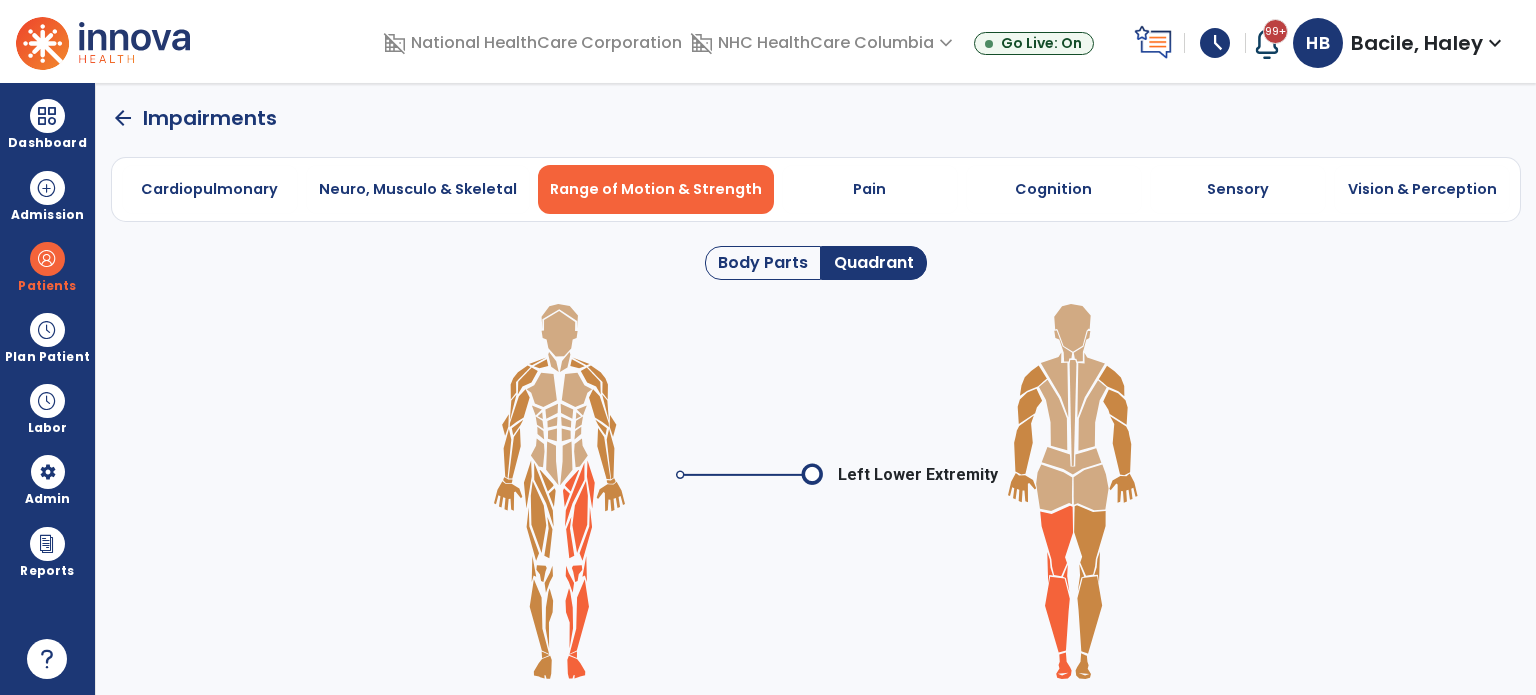 click 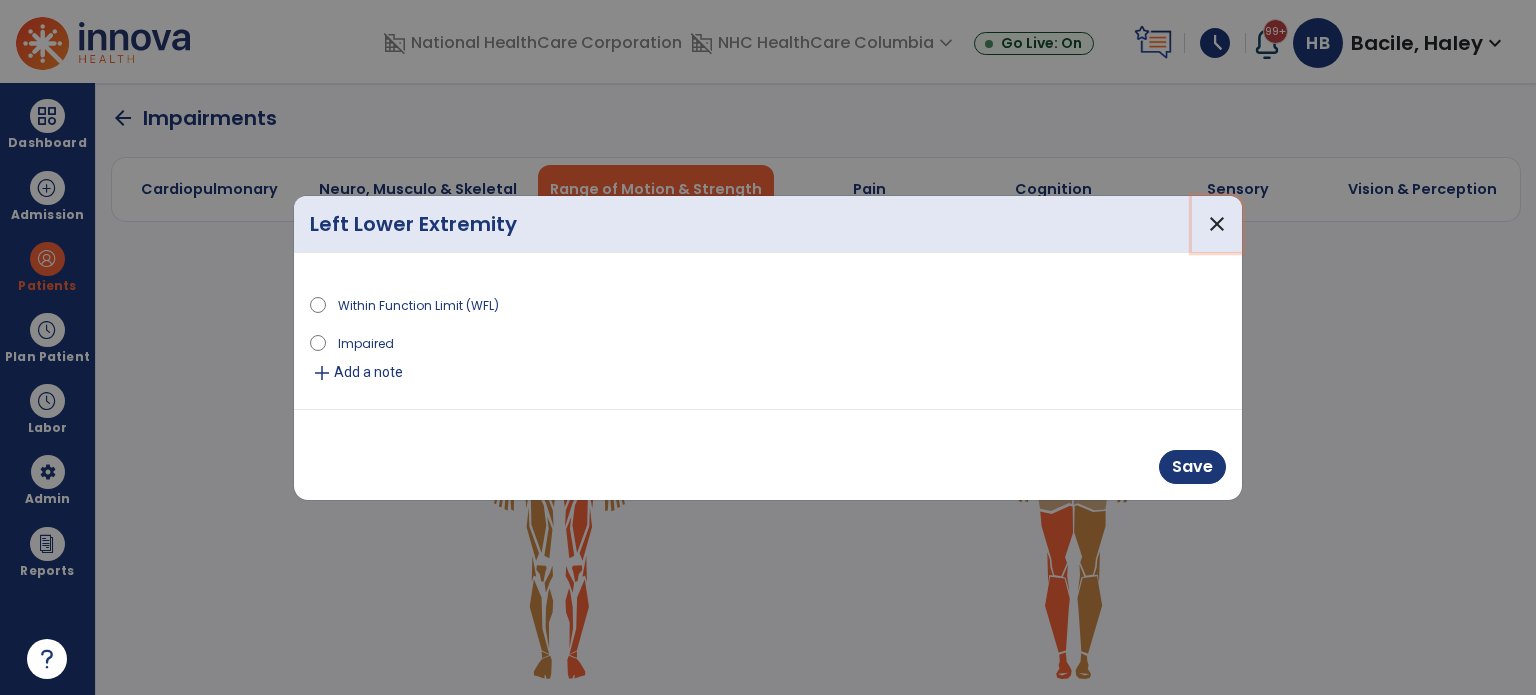 click on "close" at bounding box center [1217, 224] 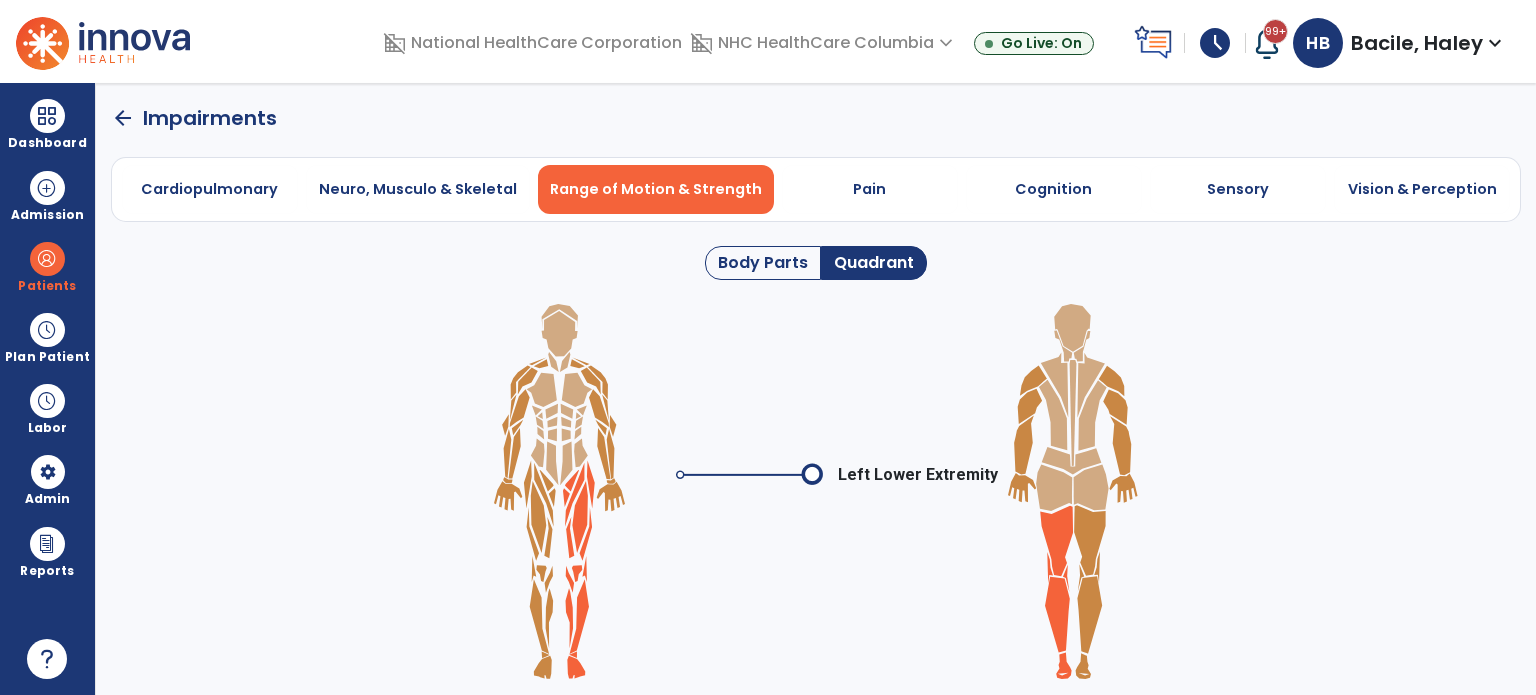 click on "Left Lower Extremity" at bounding box center [816, 491] 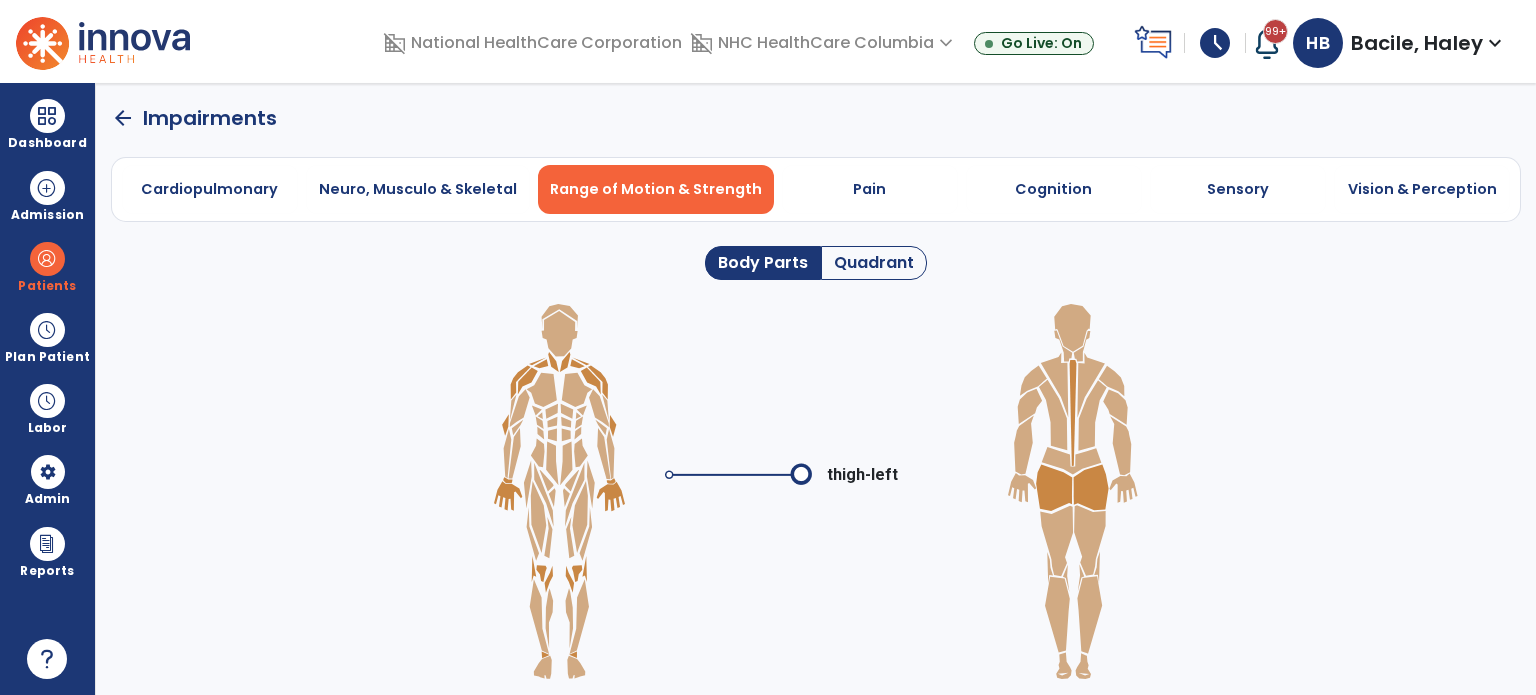 click on "Quadrant" 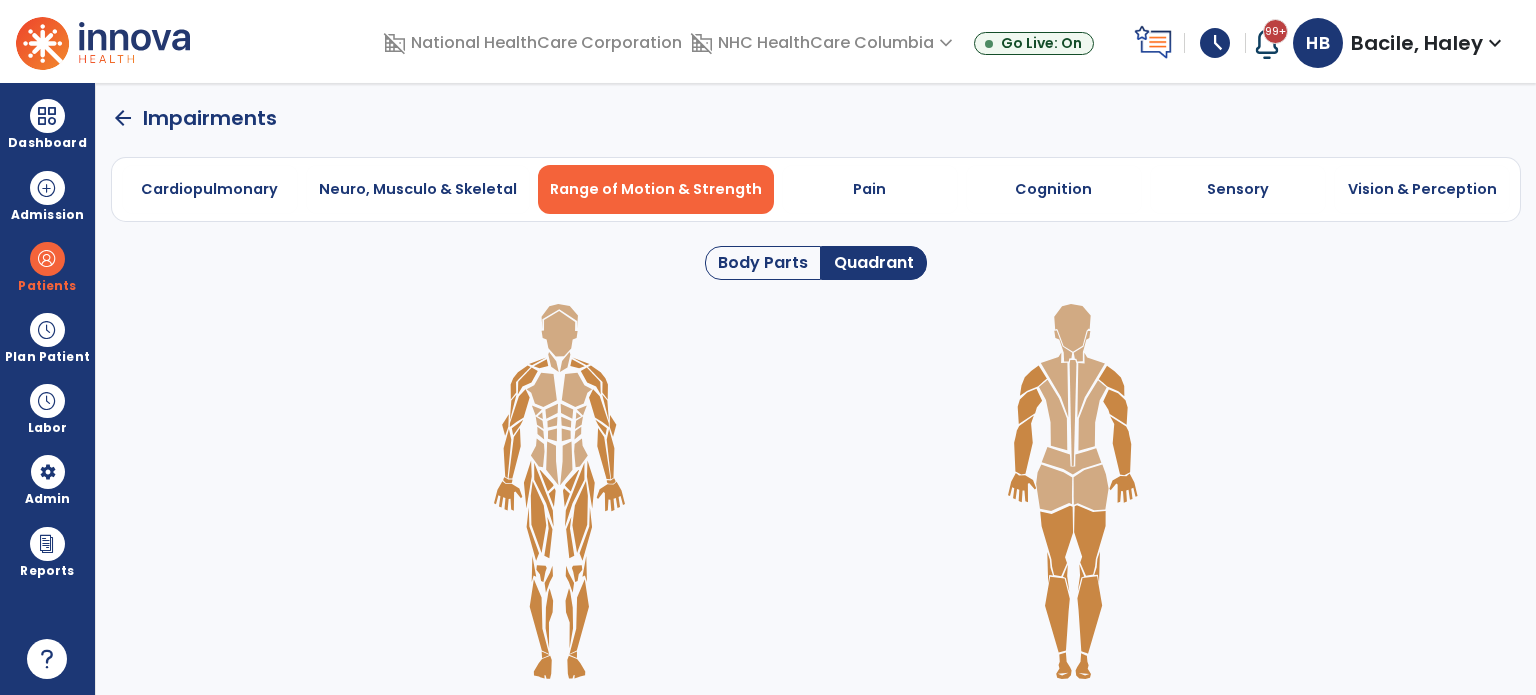 click on "Body Parts   Quadrant" 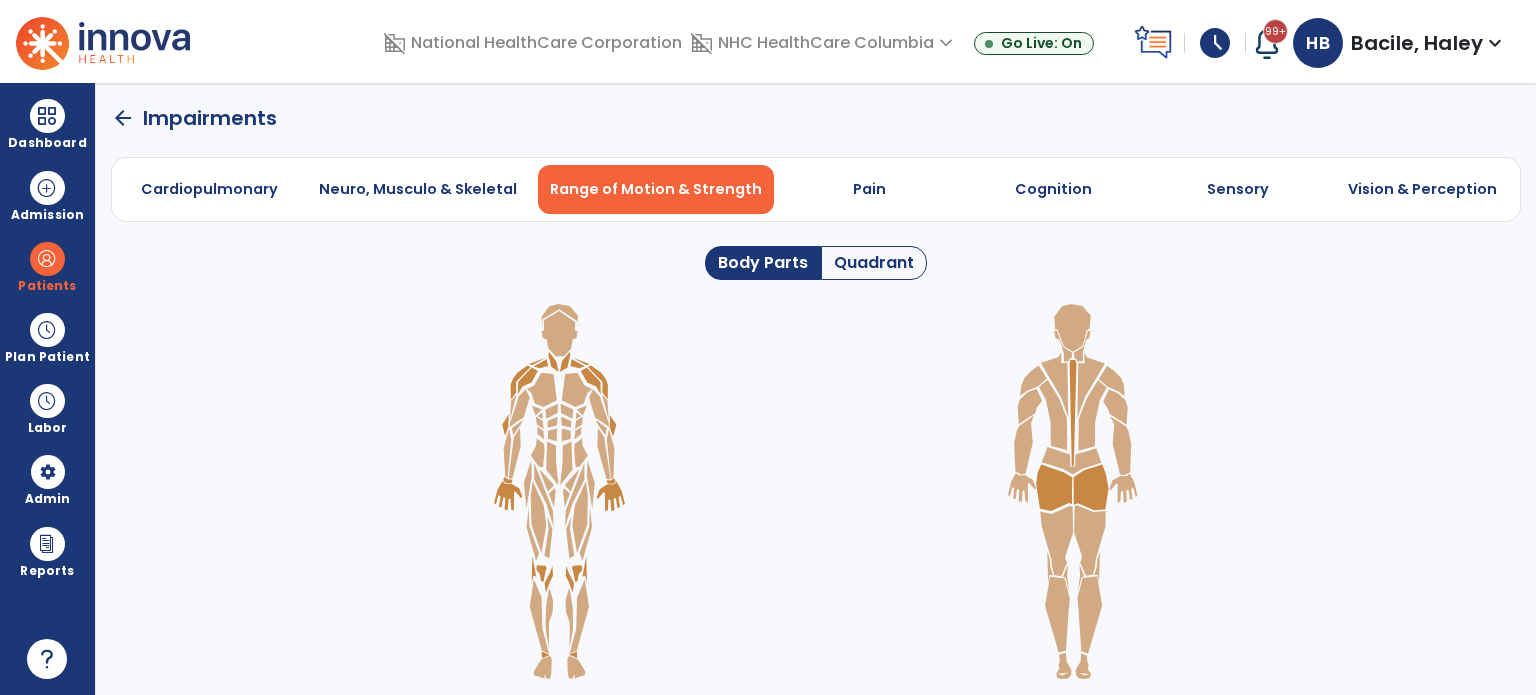 click on "Quadrant" 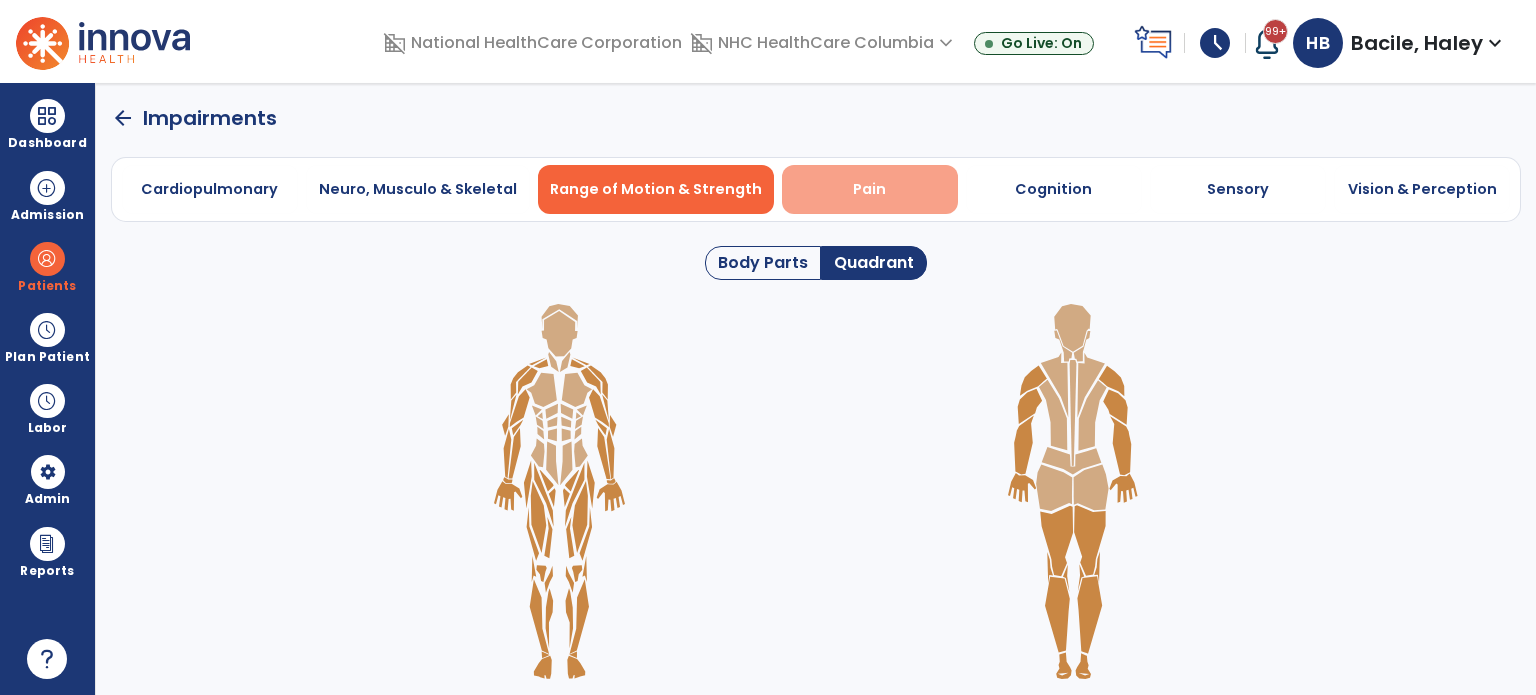 click on "Pain" at bounding box center (870, 189) 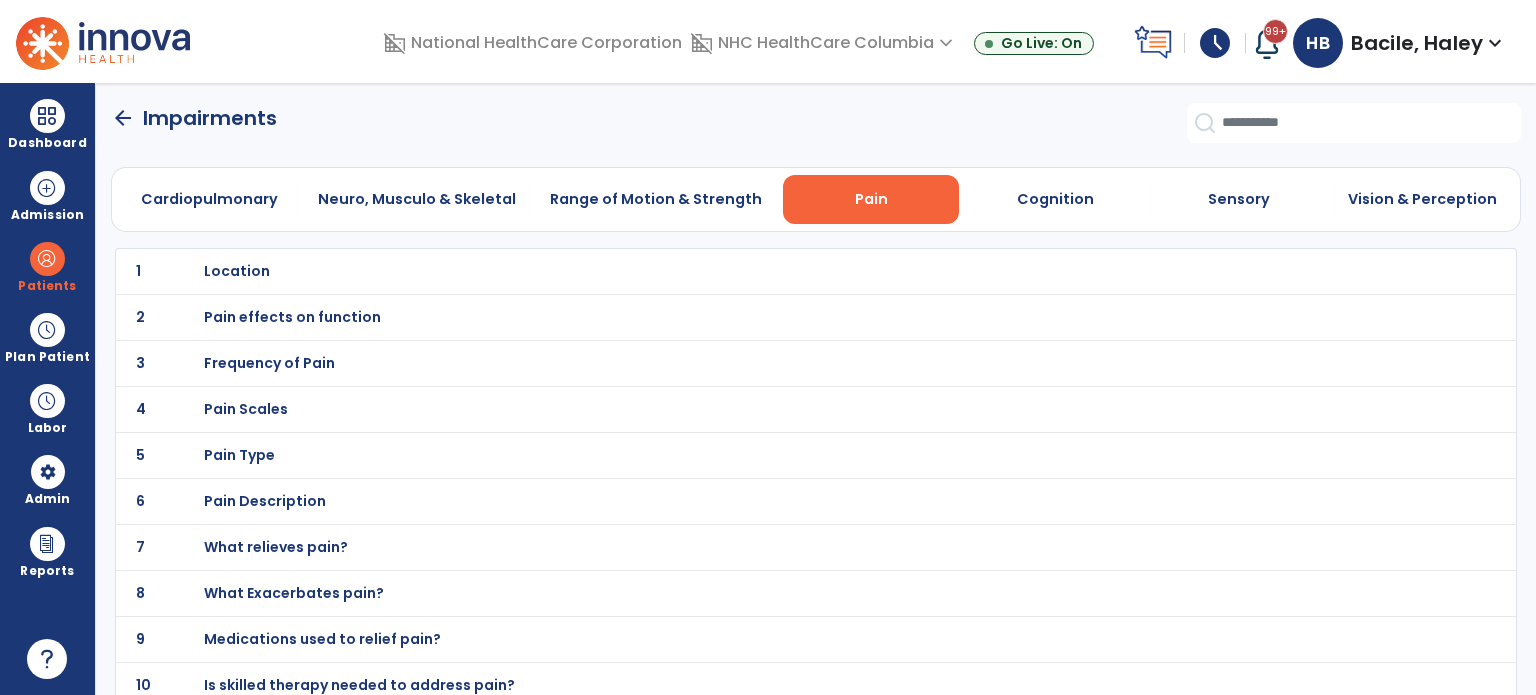 click on "Location" at bounding box center [237, 271] 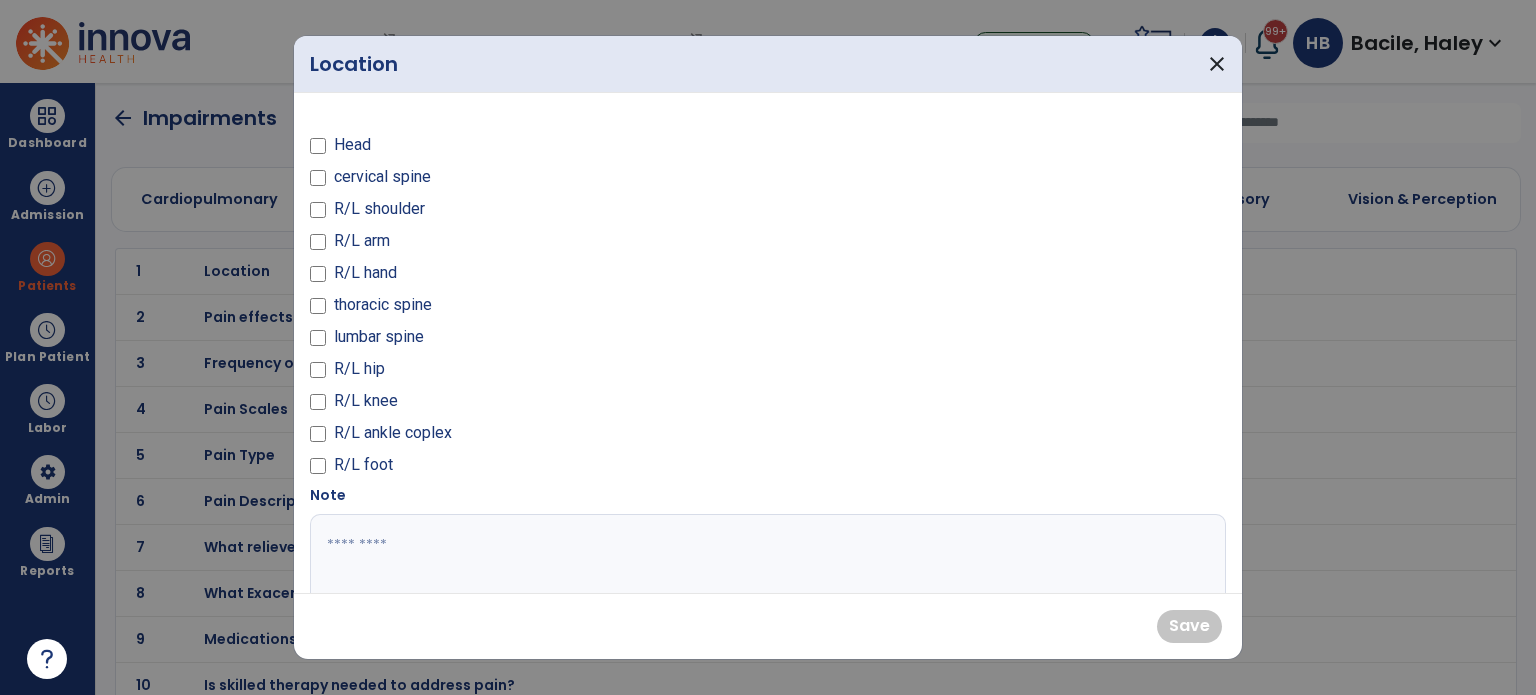 click on "R/L knee" at bounding box center (366, 401) 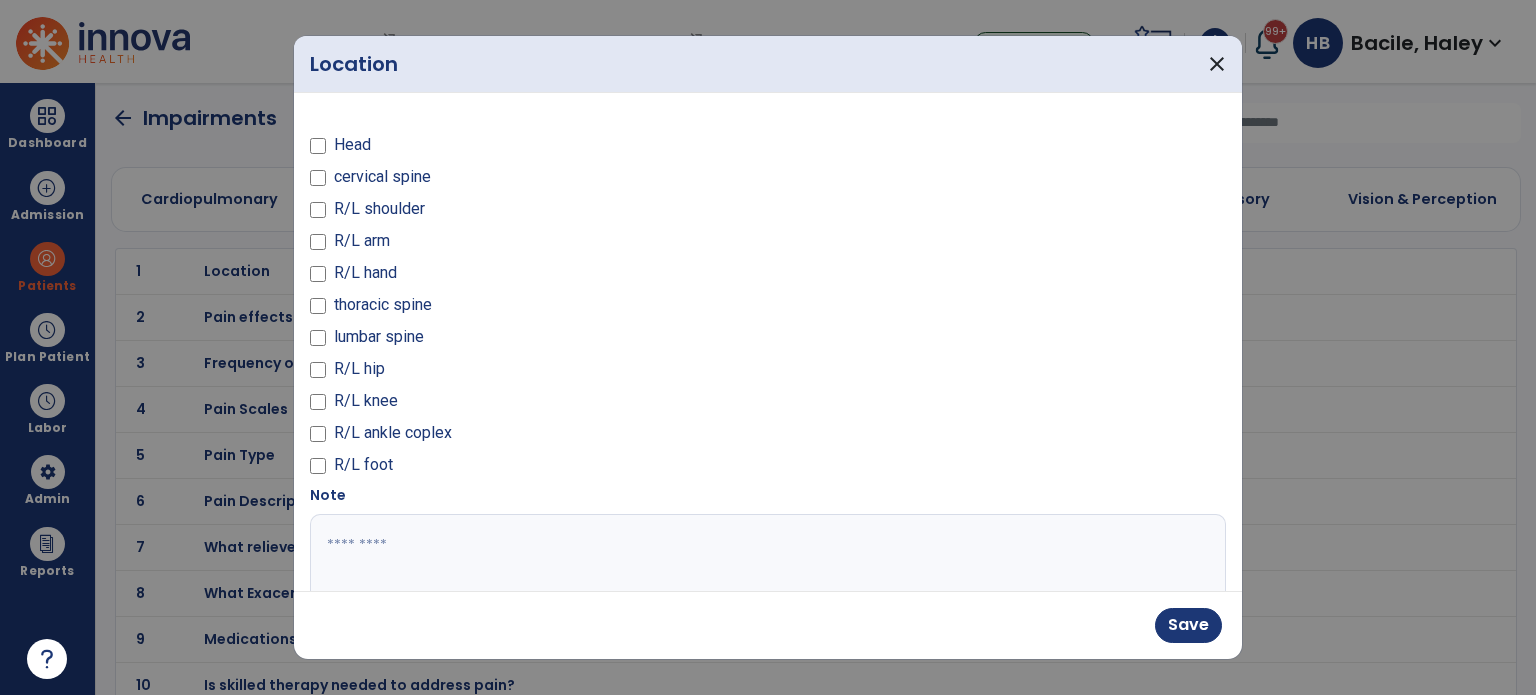click at bounding box center (766, 589) 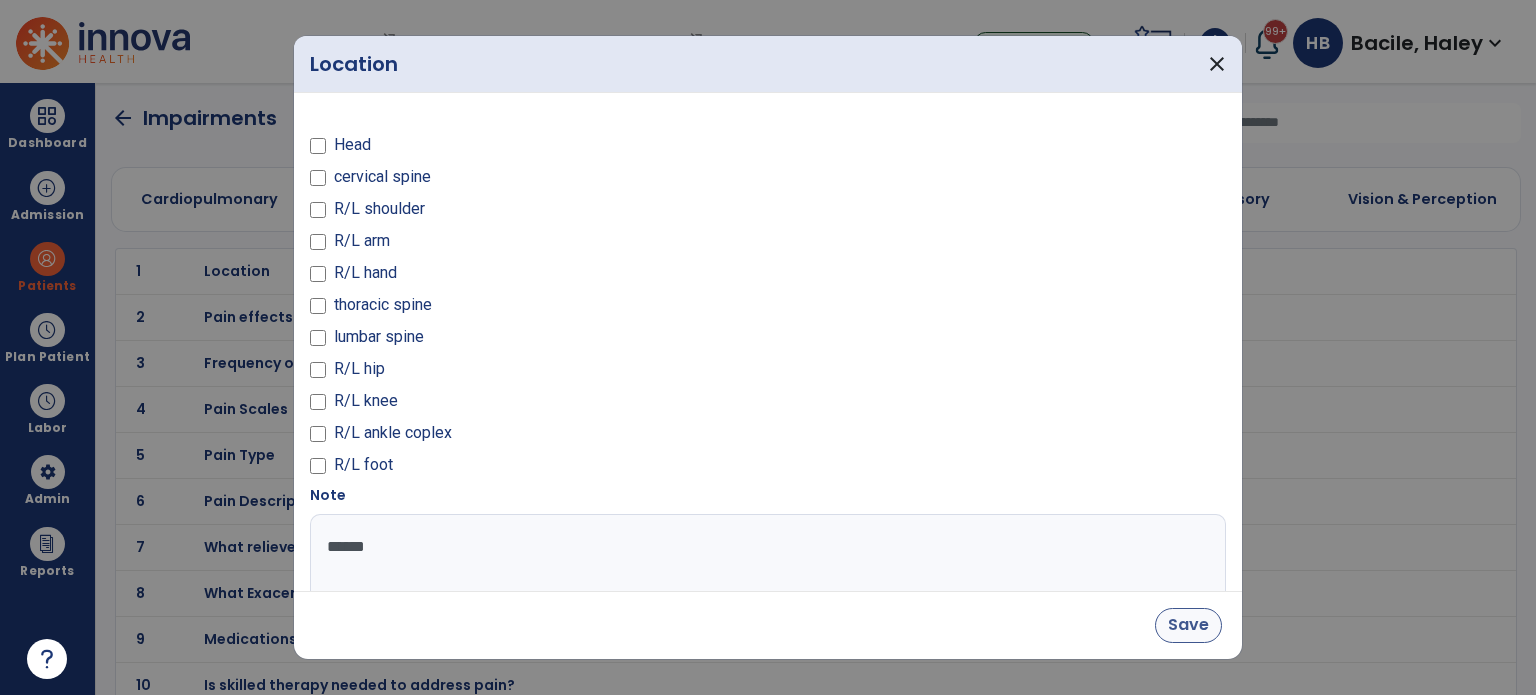 type on "******" 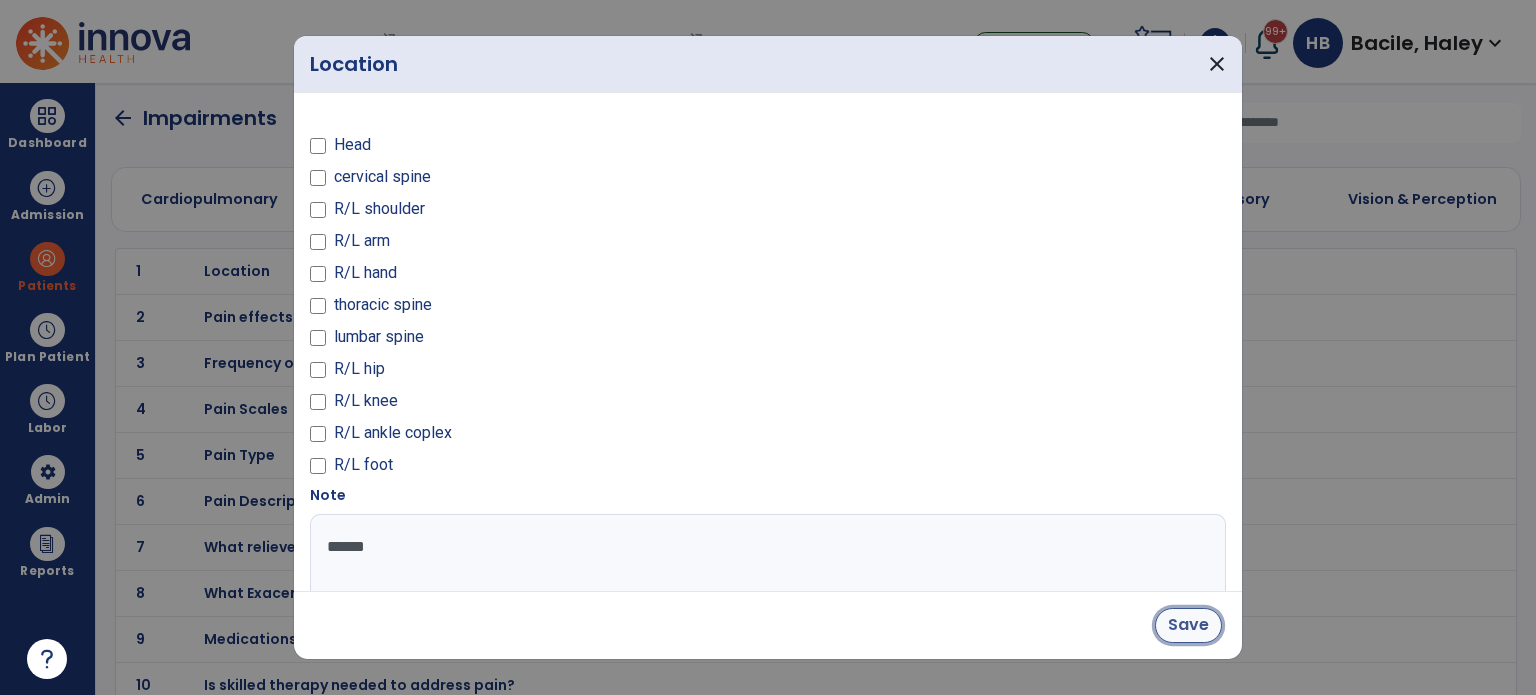 click on "Save" at bounding box center [1188, 625] 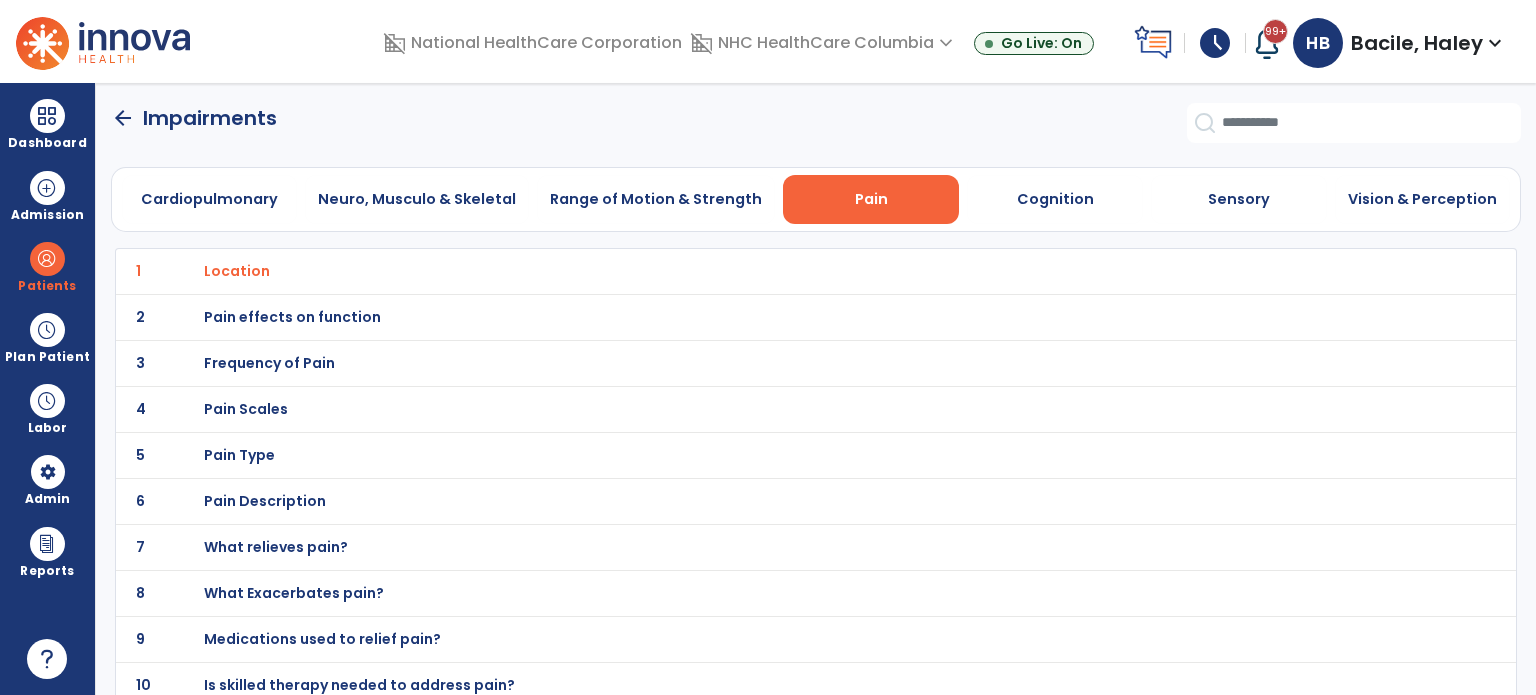 click on "Pain effects on function" at bounding box center [237, 271] 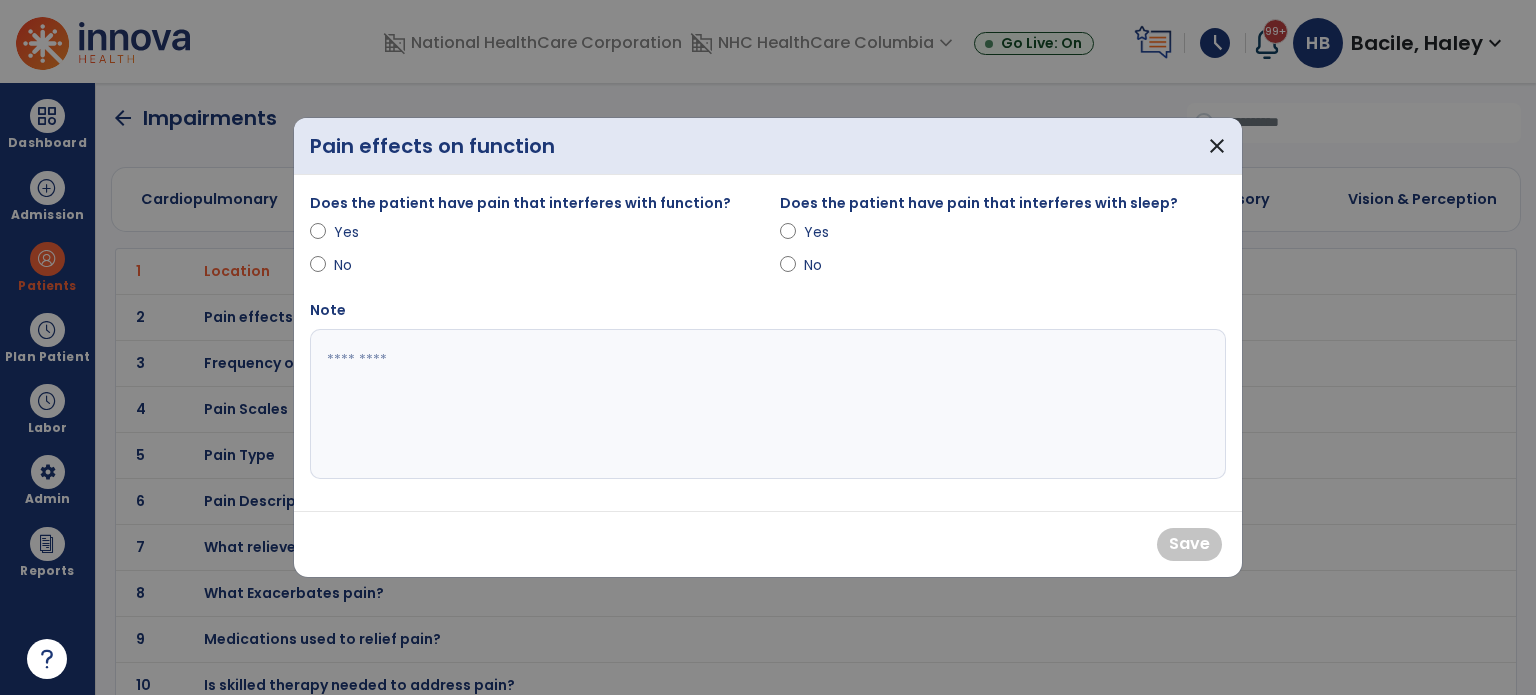 click on "Yes" at bounding box center [369, 232] 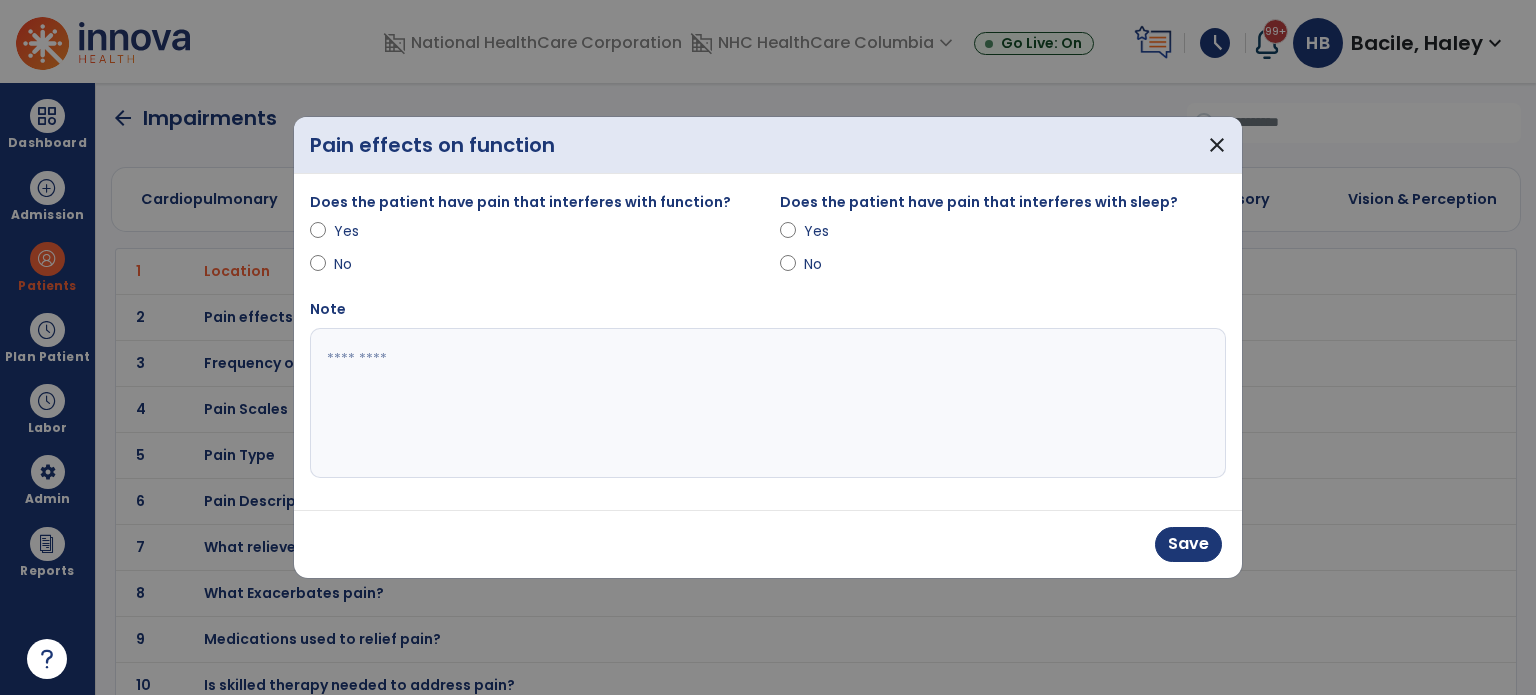 click on "Yes" at bounding box center (839, 231) 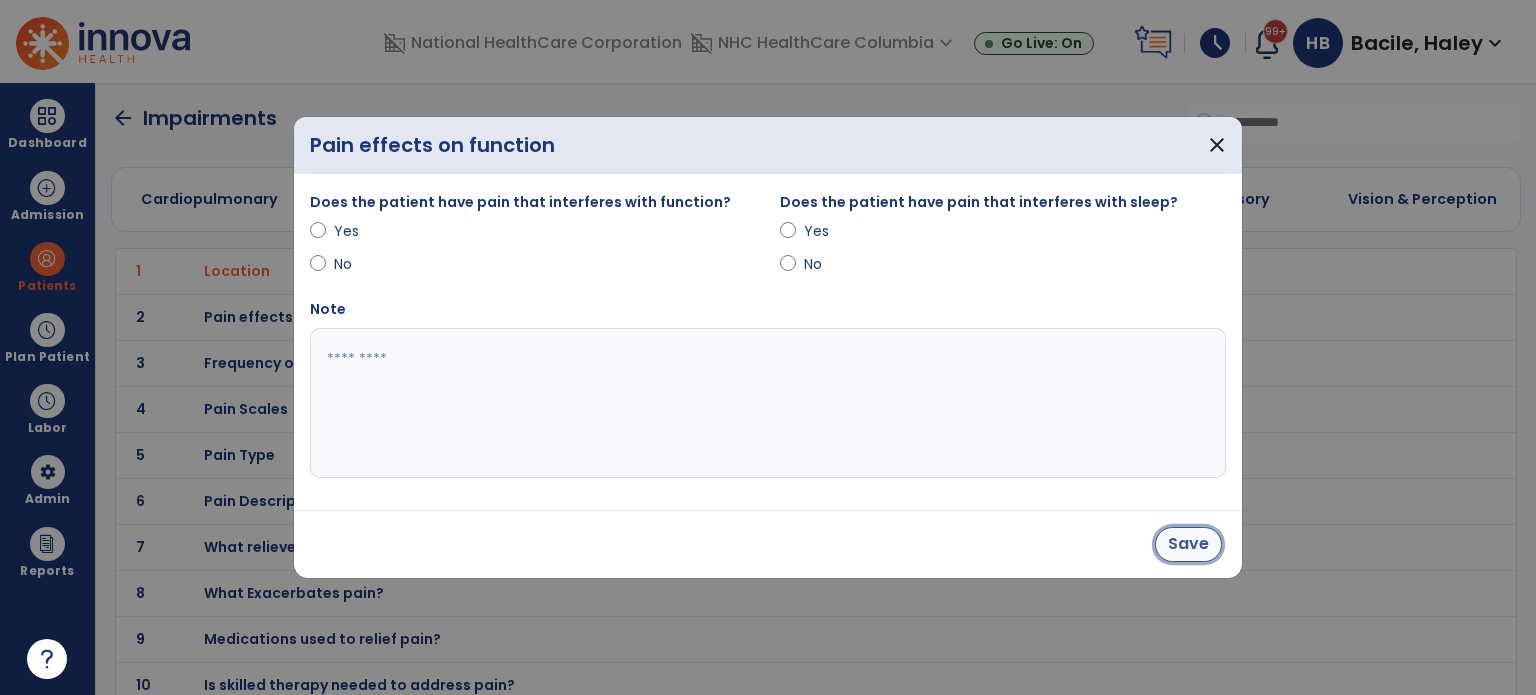 click on "Save" at bounding box center (1188, 544) 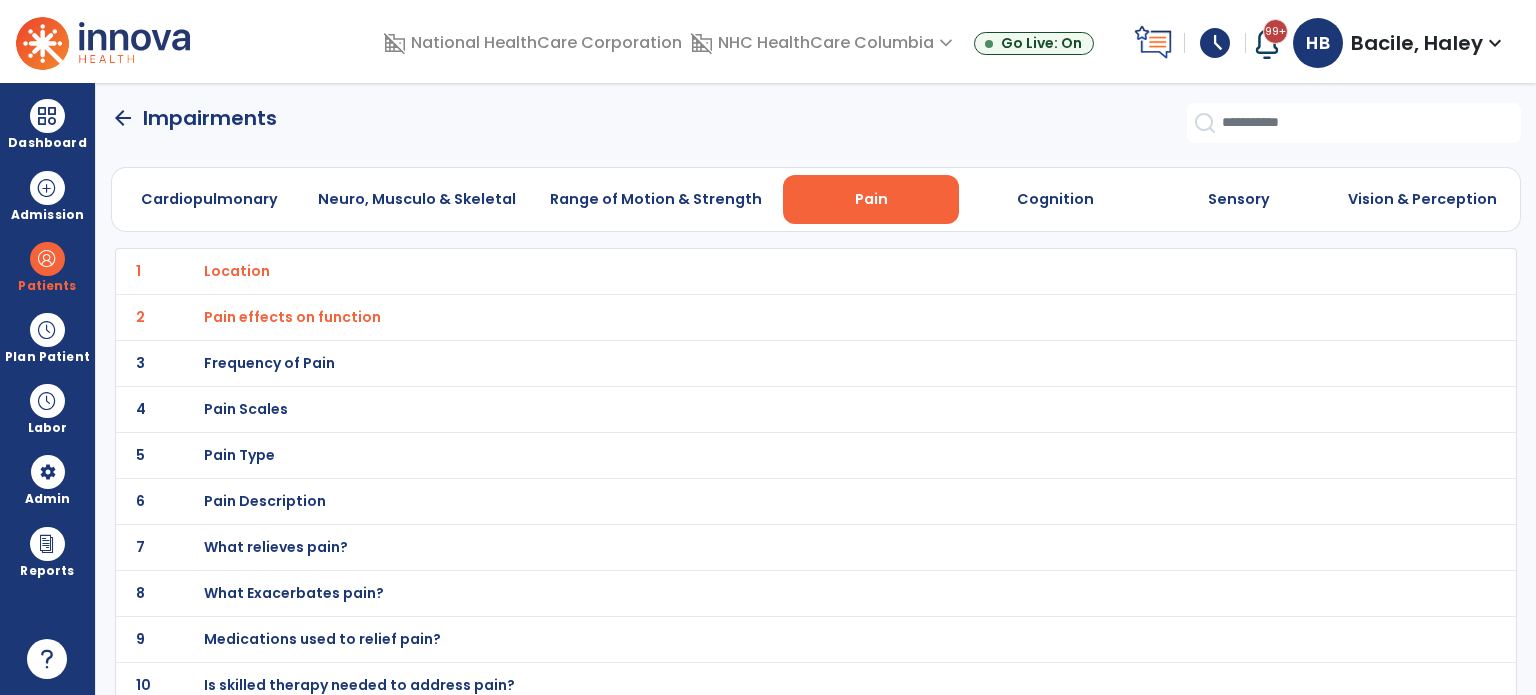 click on "Pain Scales" at bounding box center [237, 271] 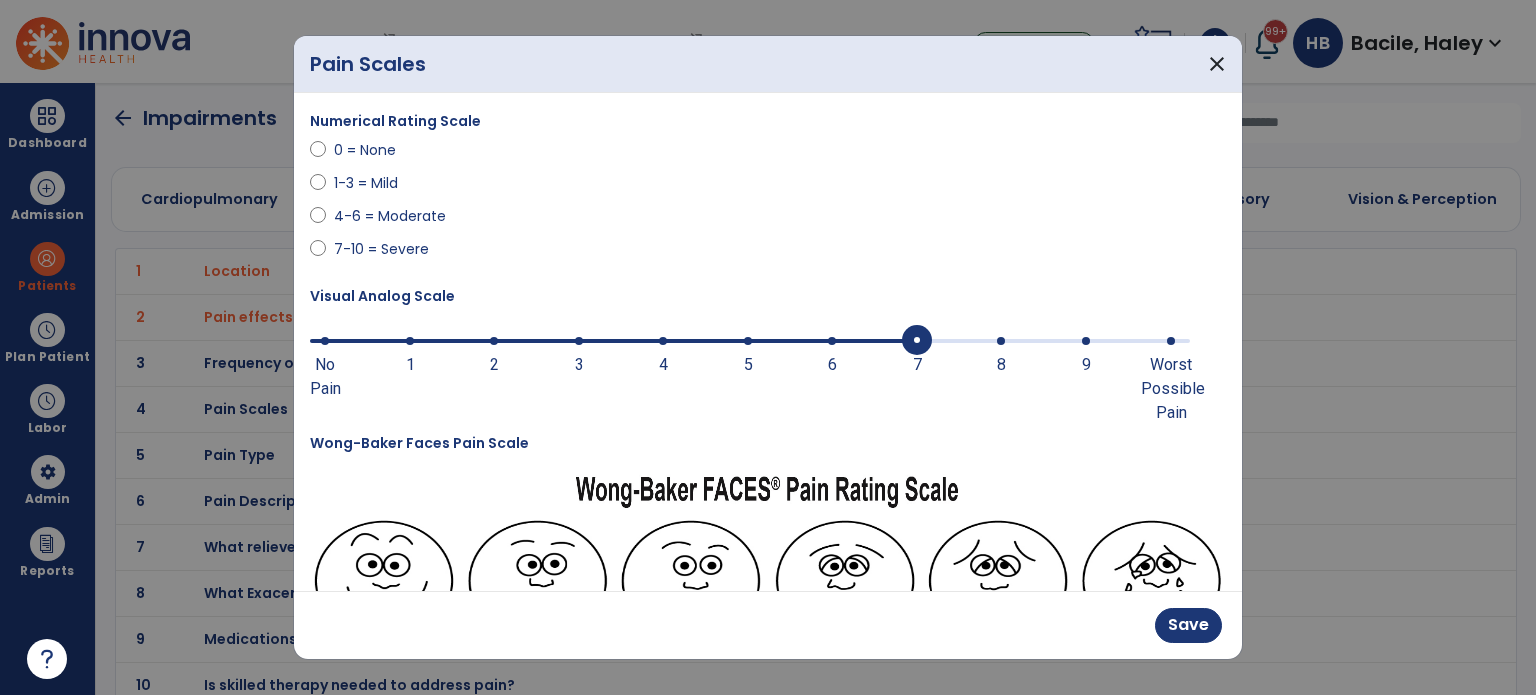 click at bounding box center (750, 339) 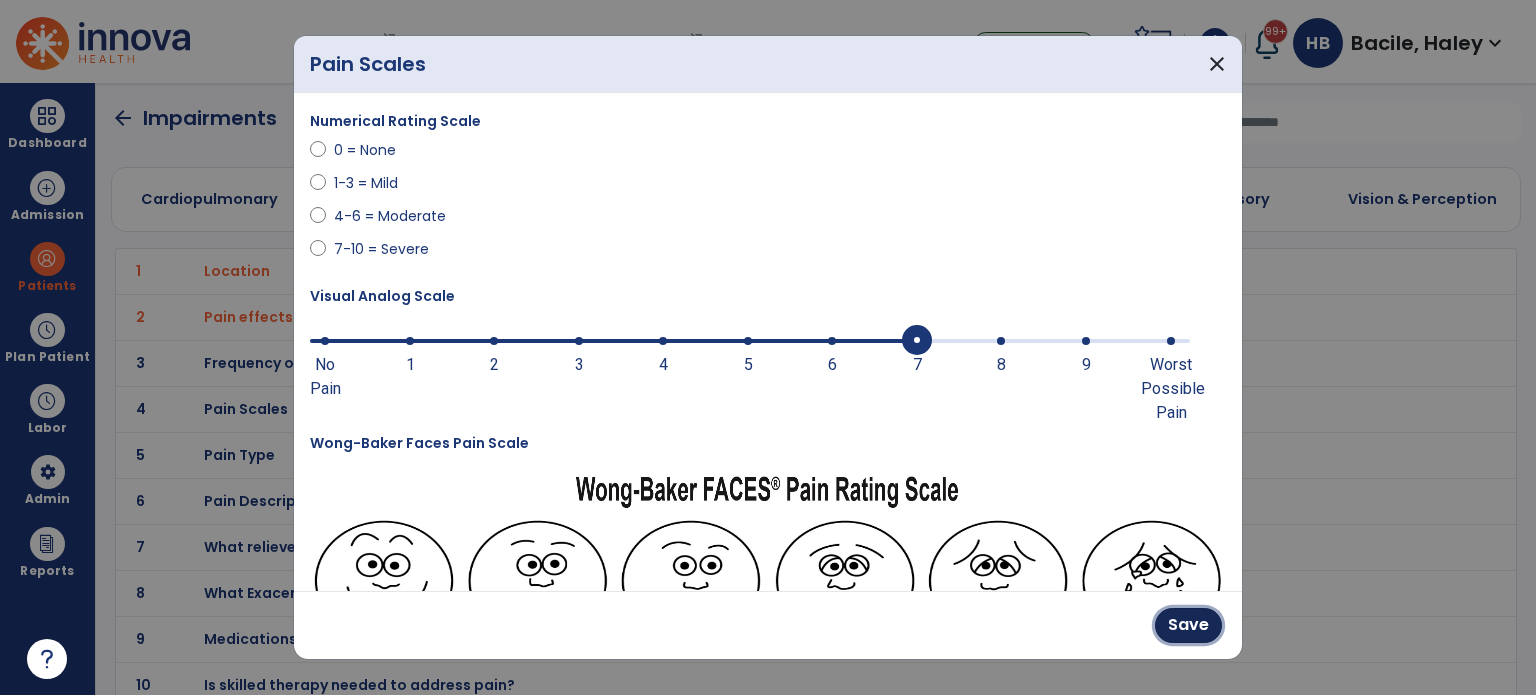 click on "Save" at bounding box center (1188, 625) 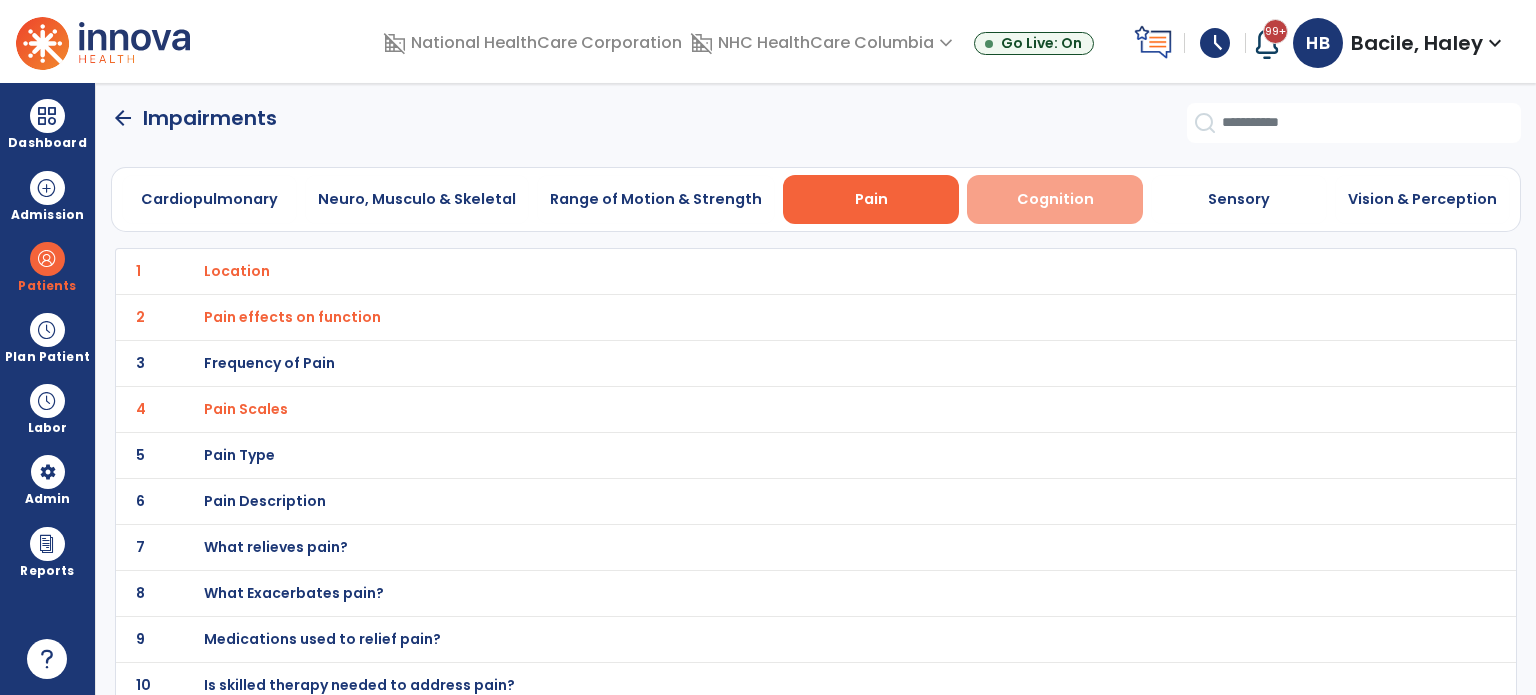 click on "Cognition" at bounding box center [1055, 199] 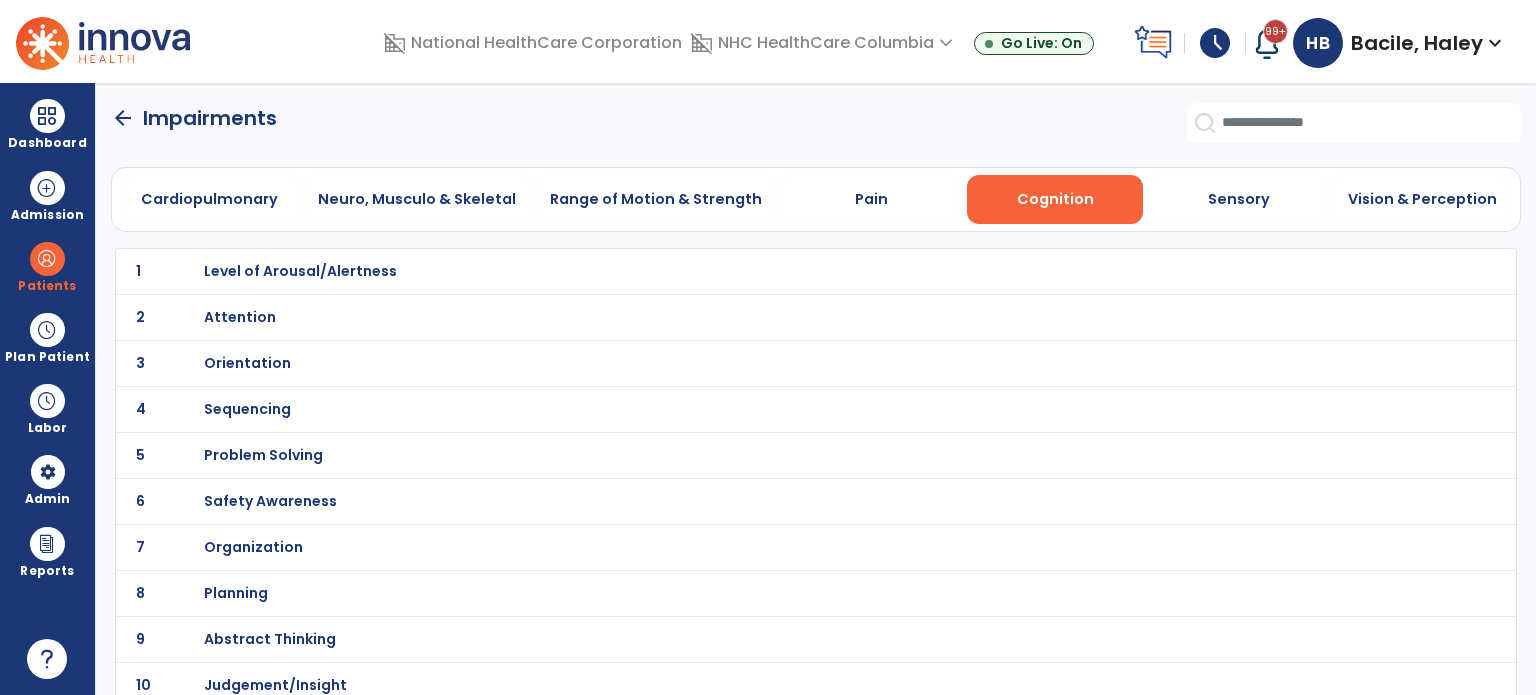 click on "Orientation" at bounding box center [300, 271] 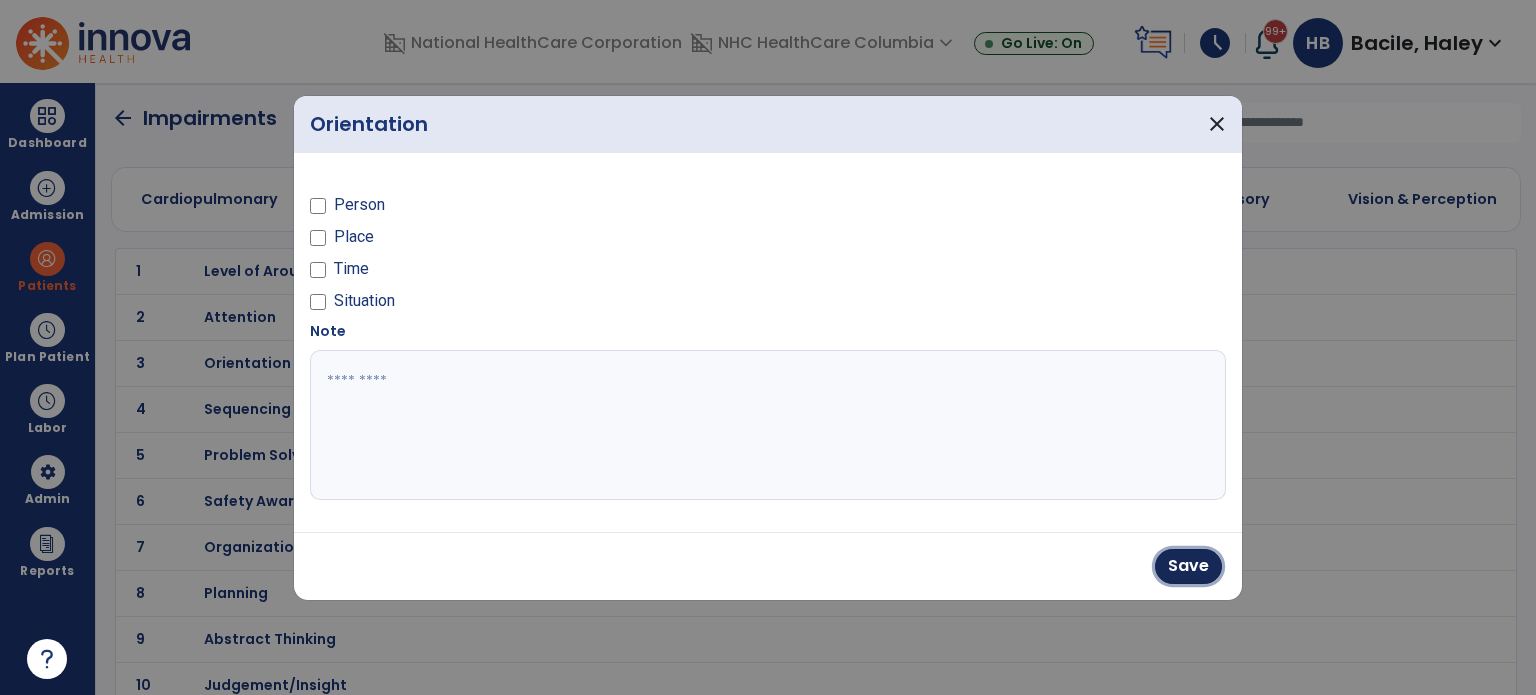 drag, startPoint x: 1196, startPoint y: 567, endPoint x: 1176, endPoint y: 562, distance: 20.615528 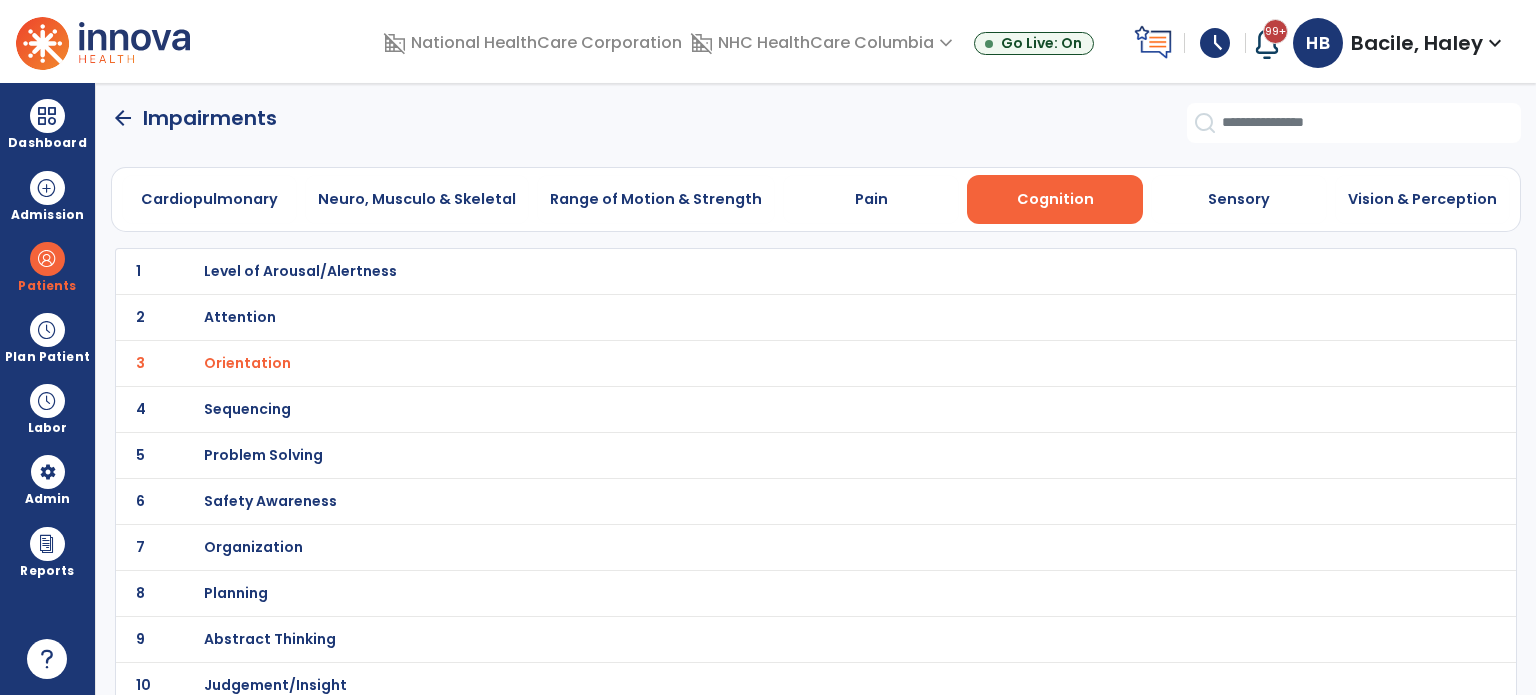 click on "arrow_back" 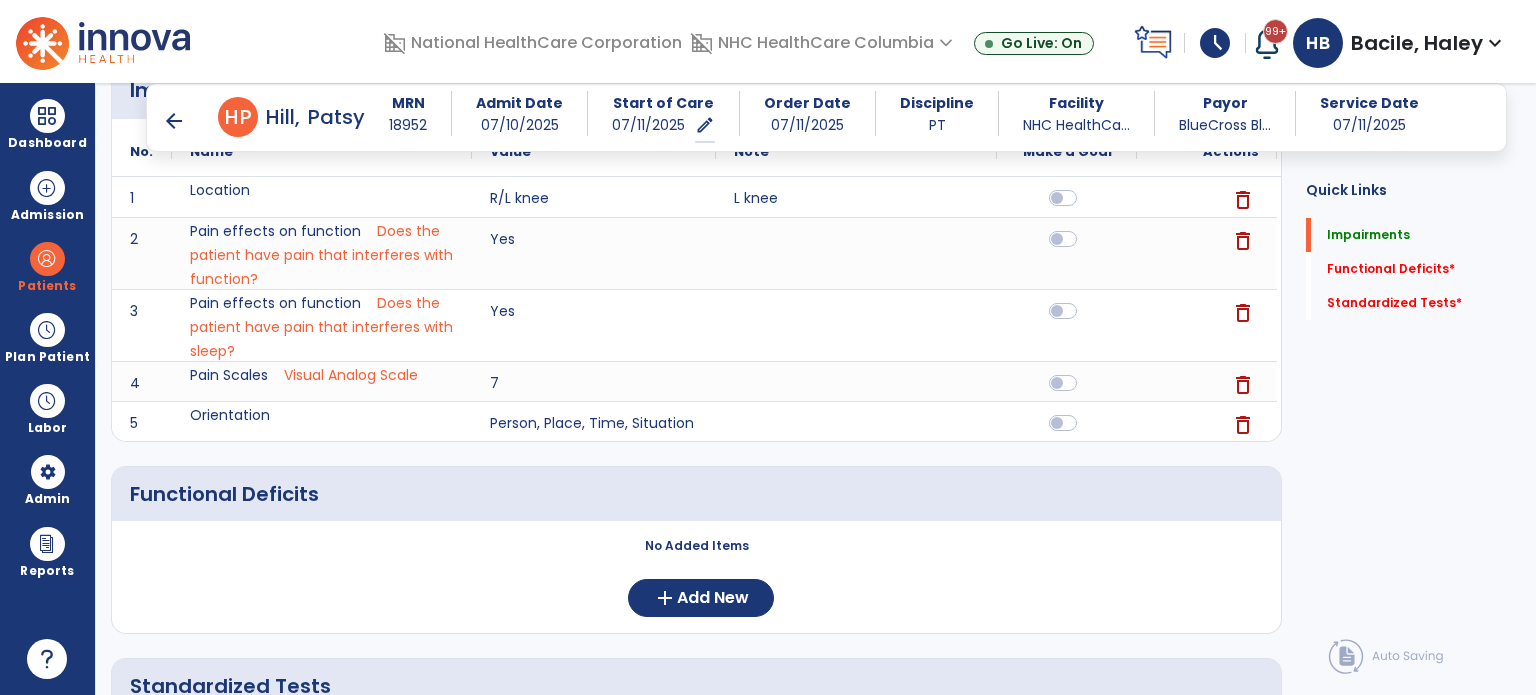 scroll, scrollTop: 300, scrollLeft: 0, axis: vertical 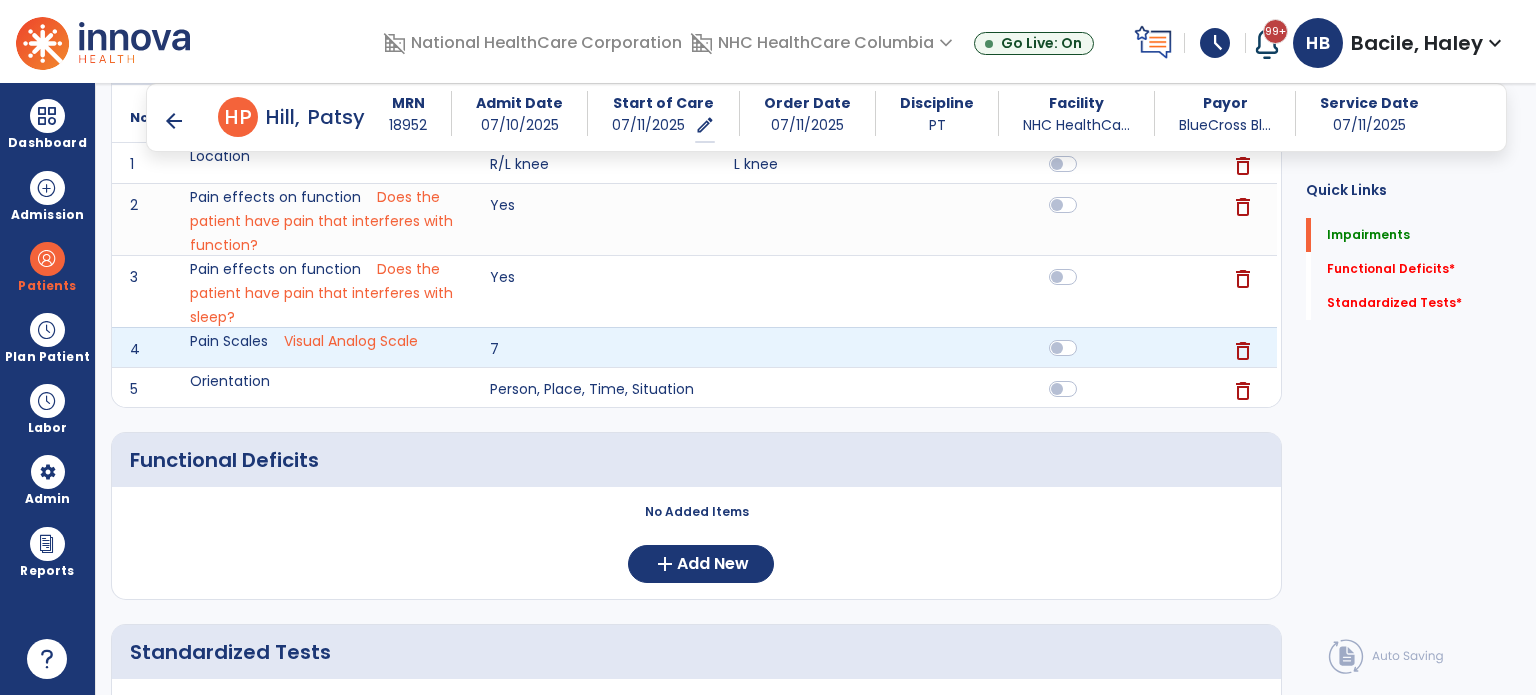 click 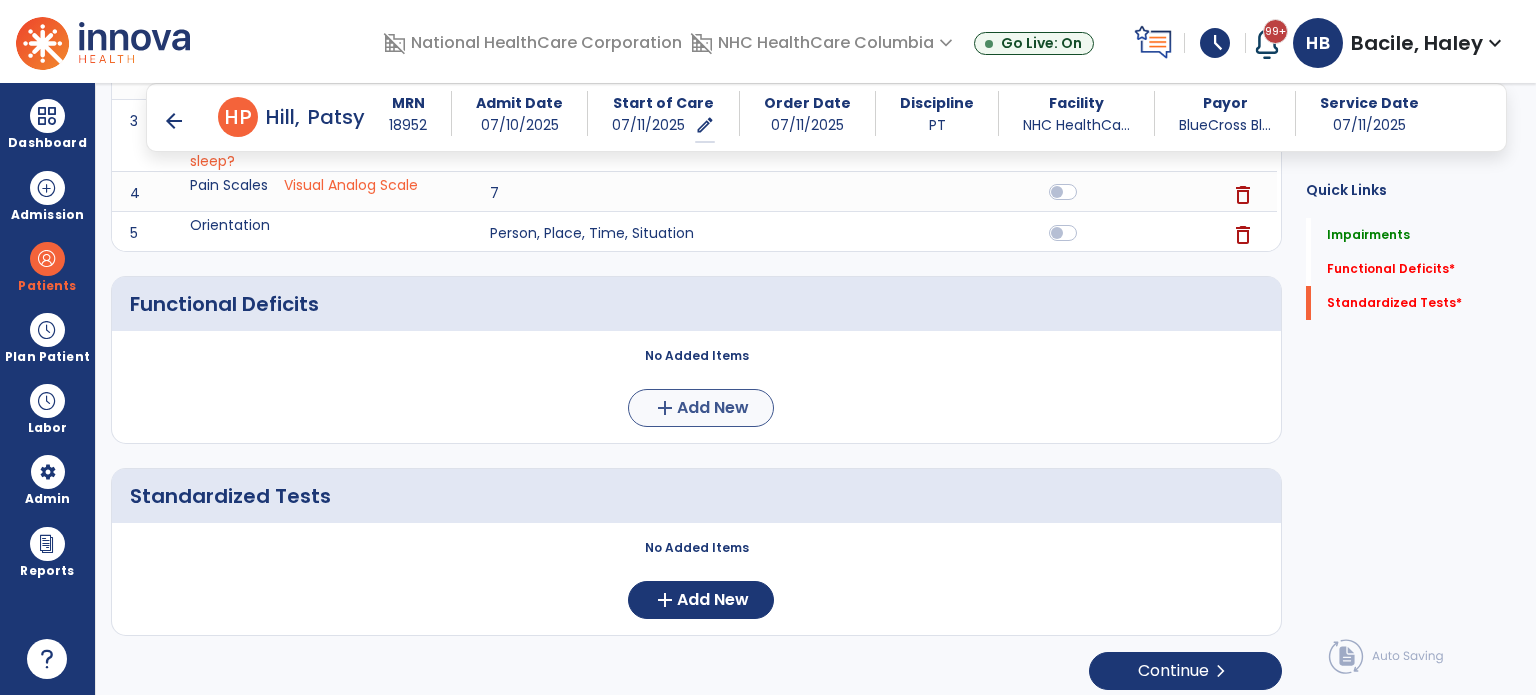 scroll, scrollTop: 464, scrollLeft: 0, axis: vertical 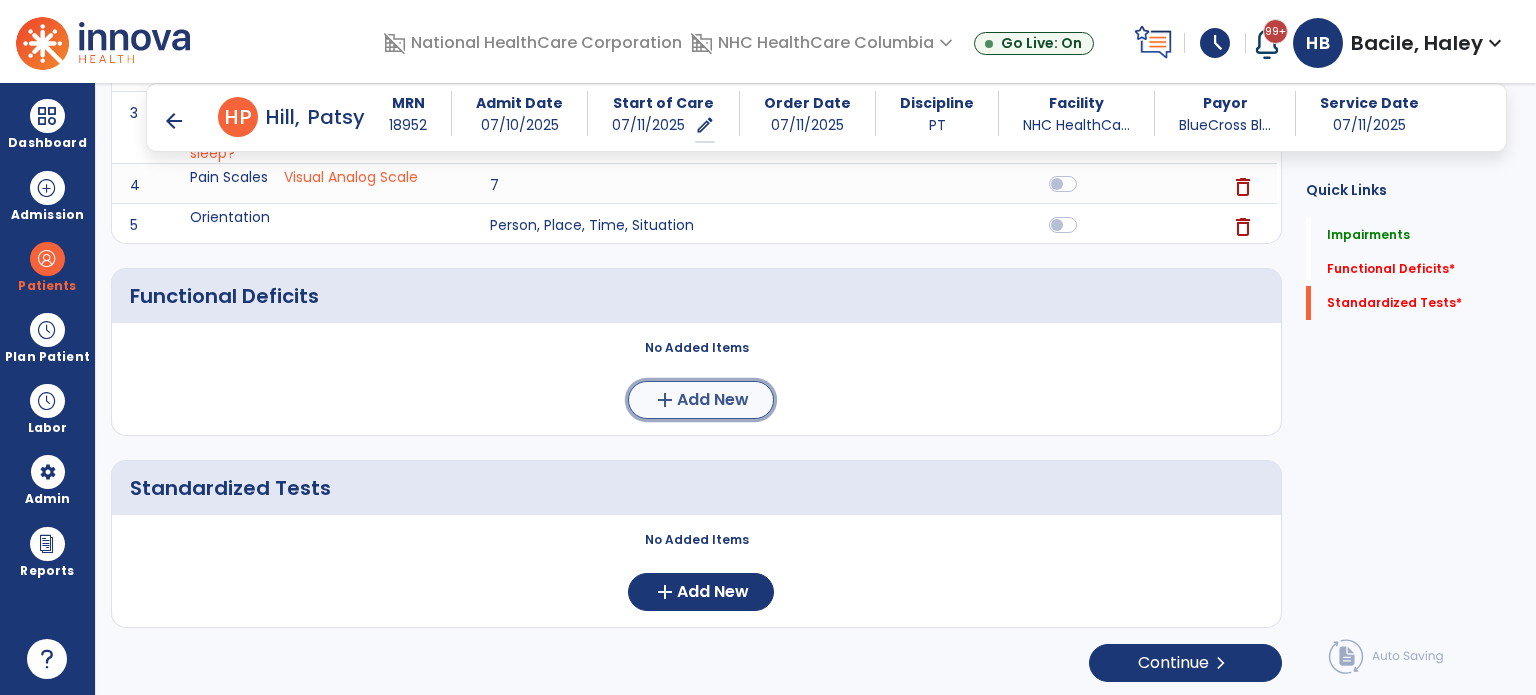 click on "Add New" 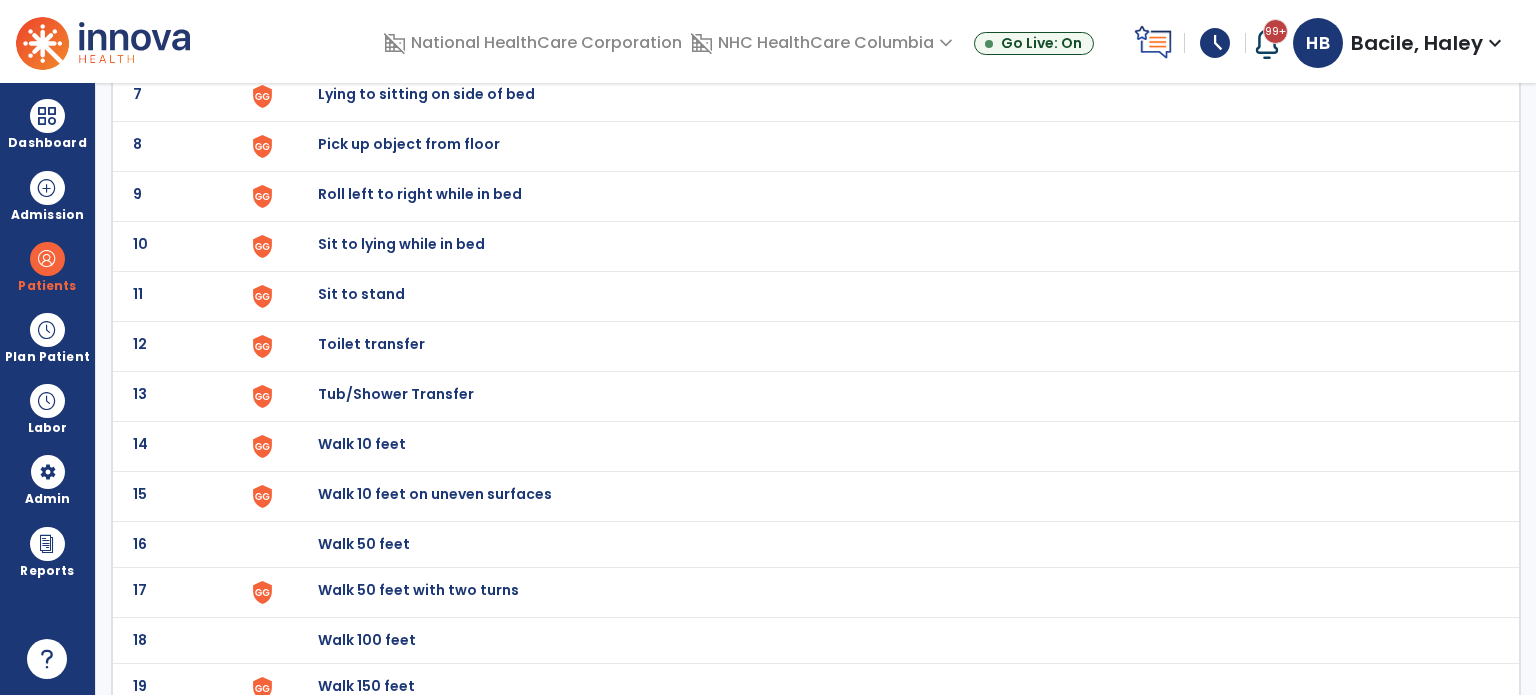 scroll, scrollTop: 0, scrollLeft: 0, axis: both 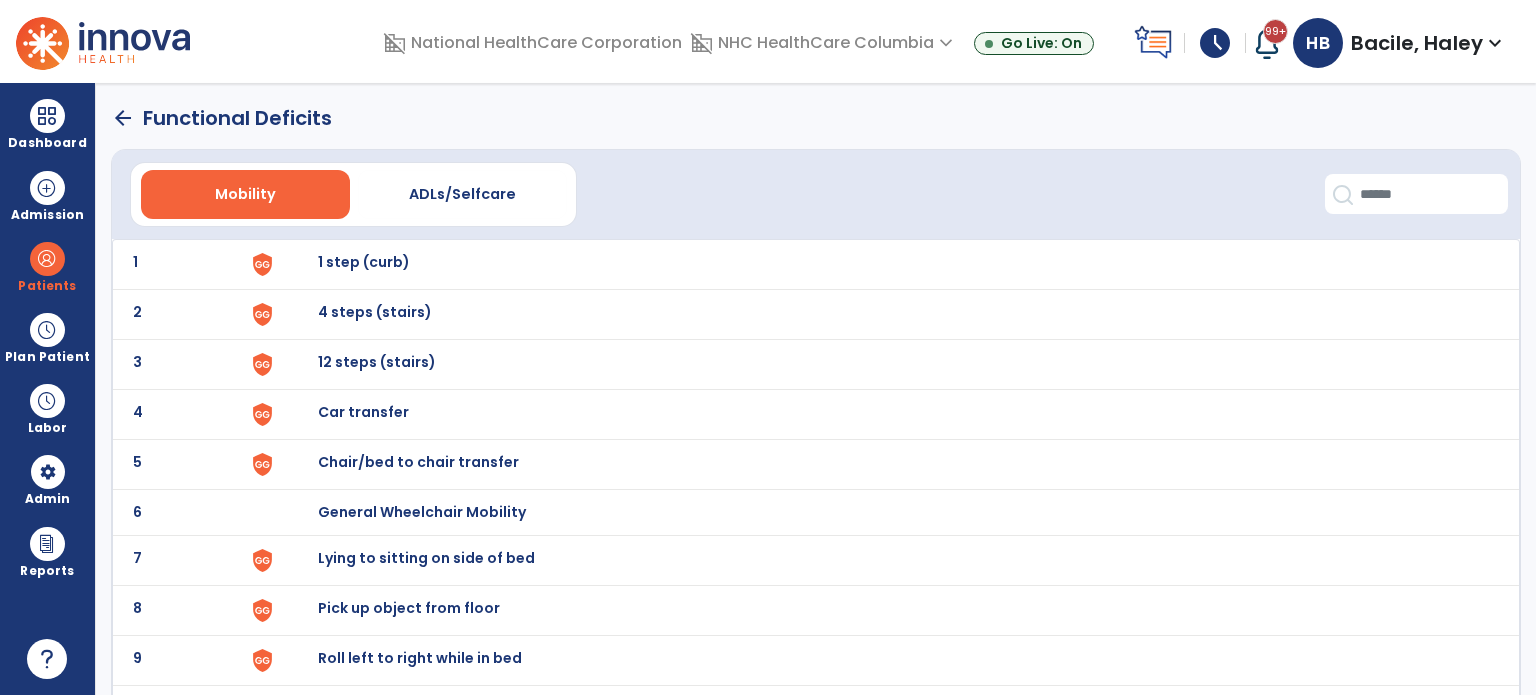 click on "Chair/bed to chair transfer" at bounding box center (364, 262) 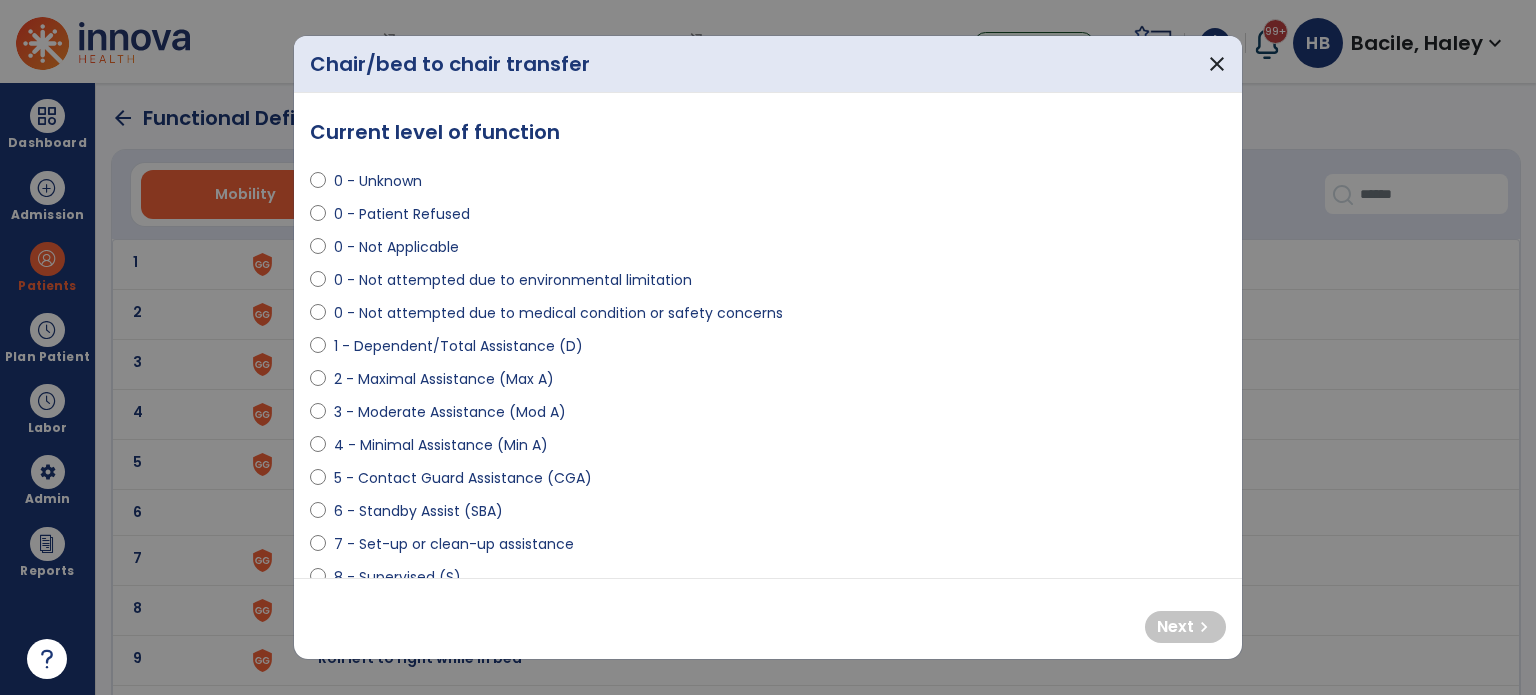 click on "0 - Patient Refused" at bounding box center [402, 214] 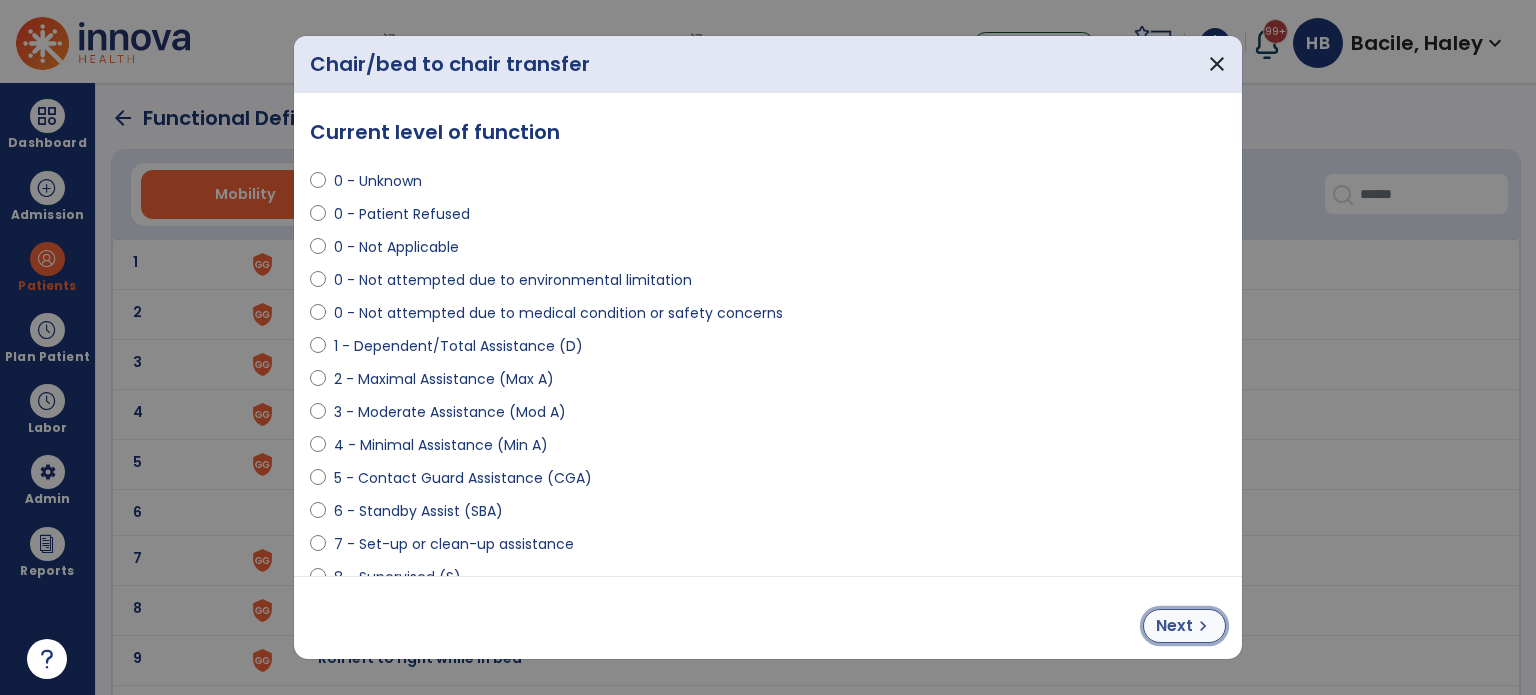 click on "Next" at bounding box center (1174, 626) 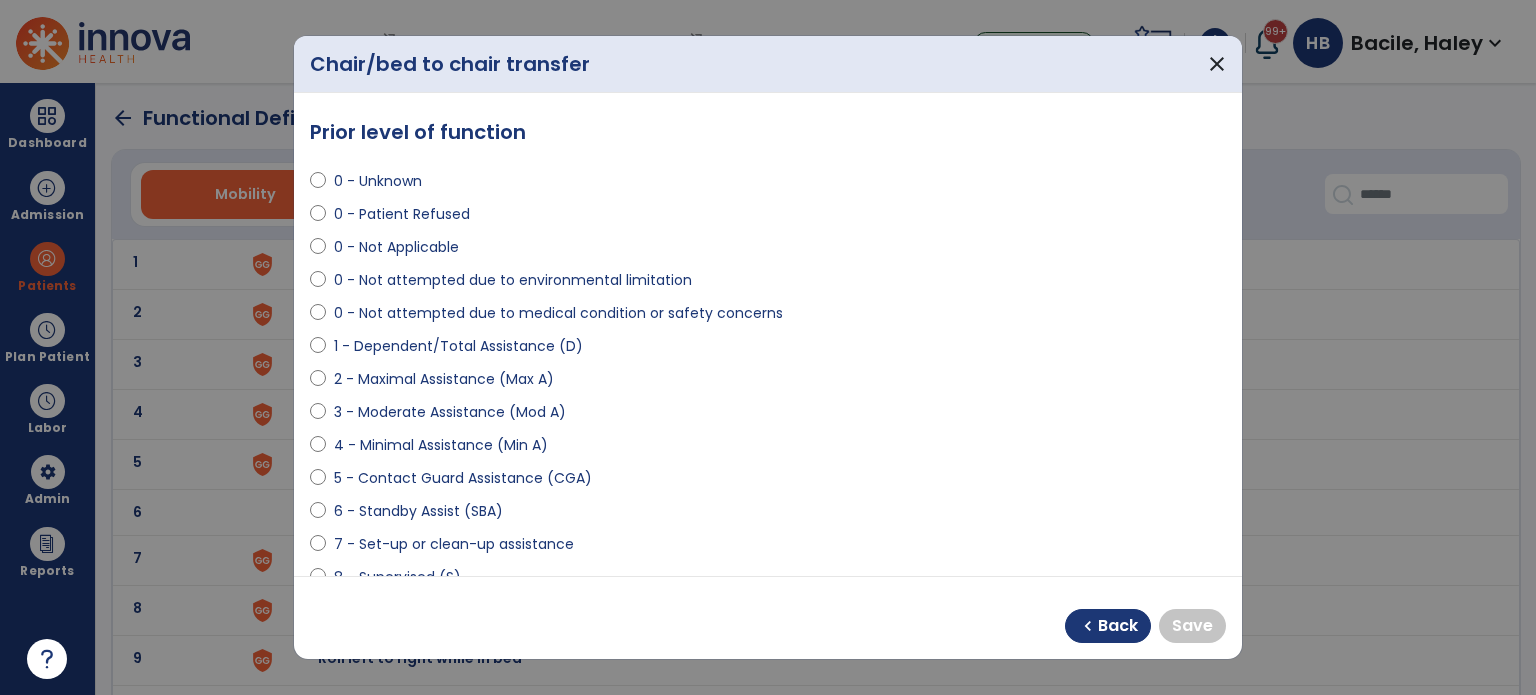 scroll, scrollTop: 200, scrollLeft: 0, axis: vertical 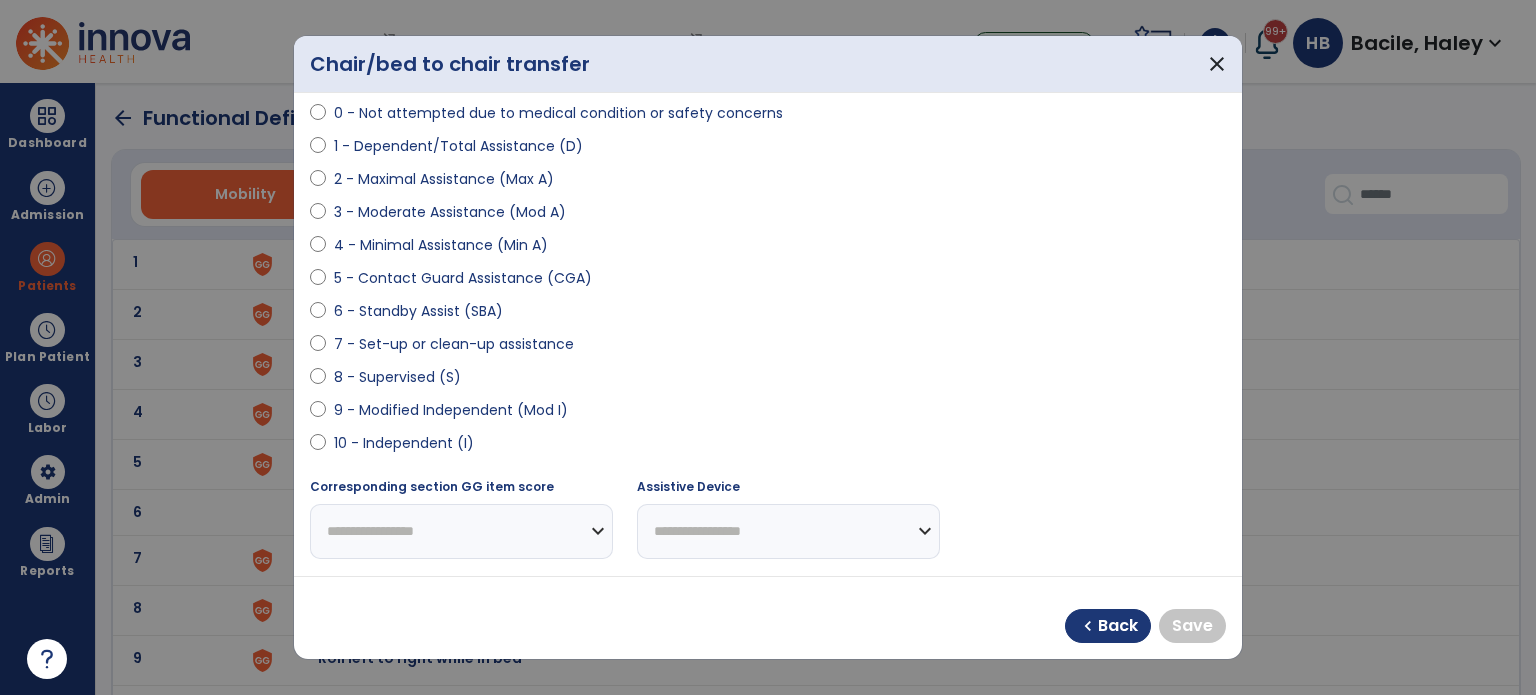 click on "9 - Modified Independent (Mod I)" at bounding box center (451, 410) 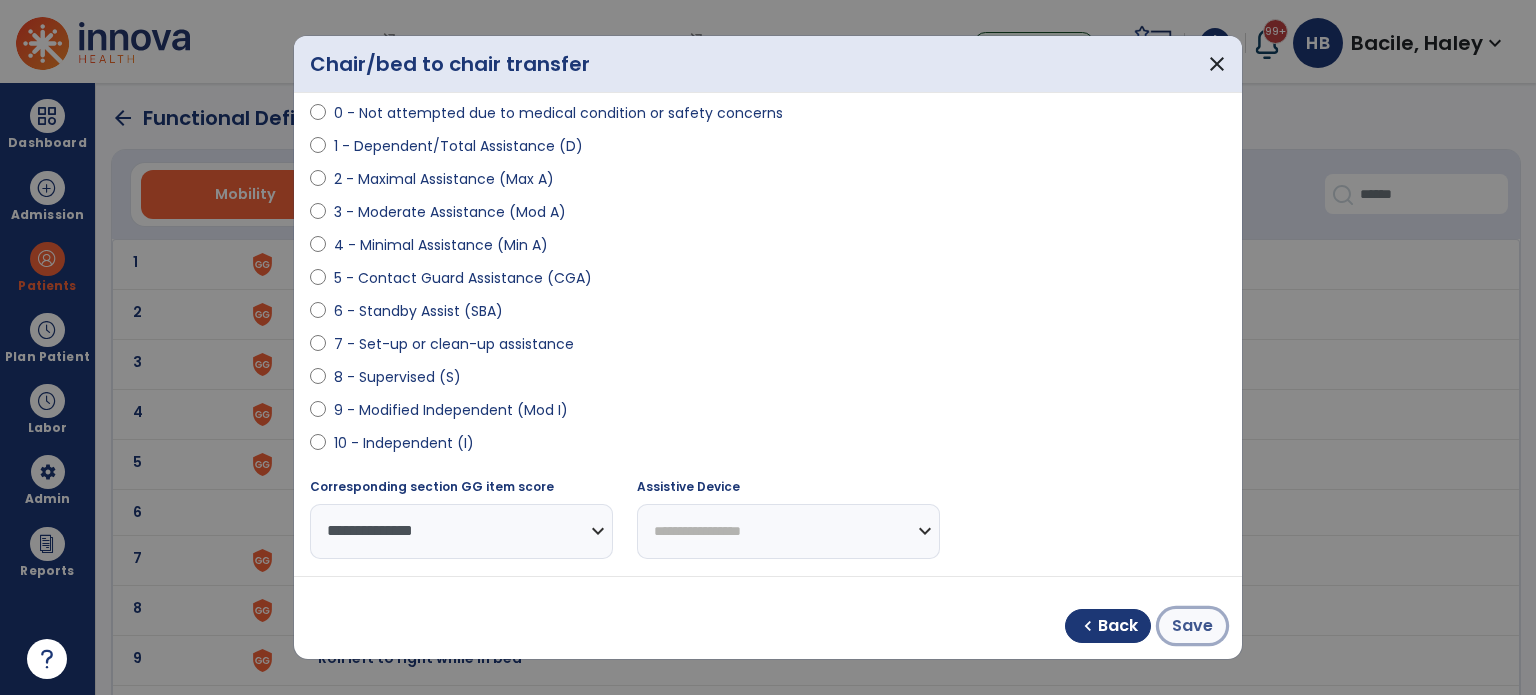 click on "Save" at bounding box center (1192, 626) 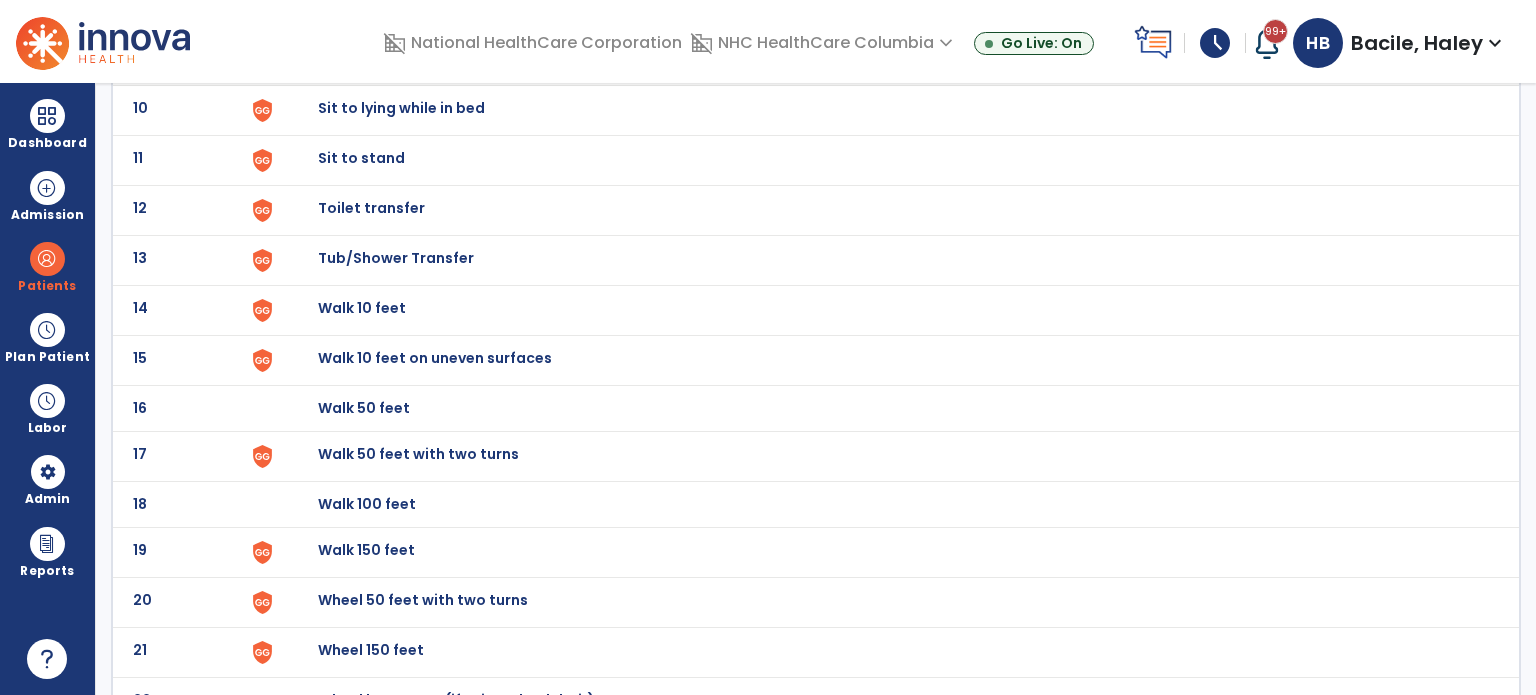 scroll, scrollTop: 670, scrollLeft: 0, axis: vertical 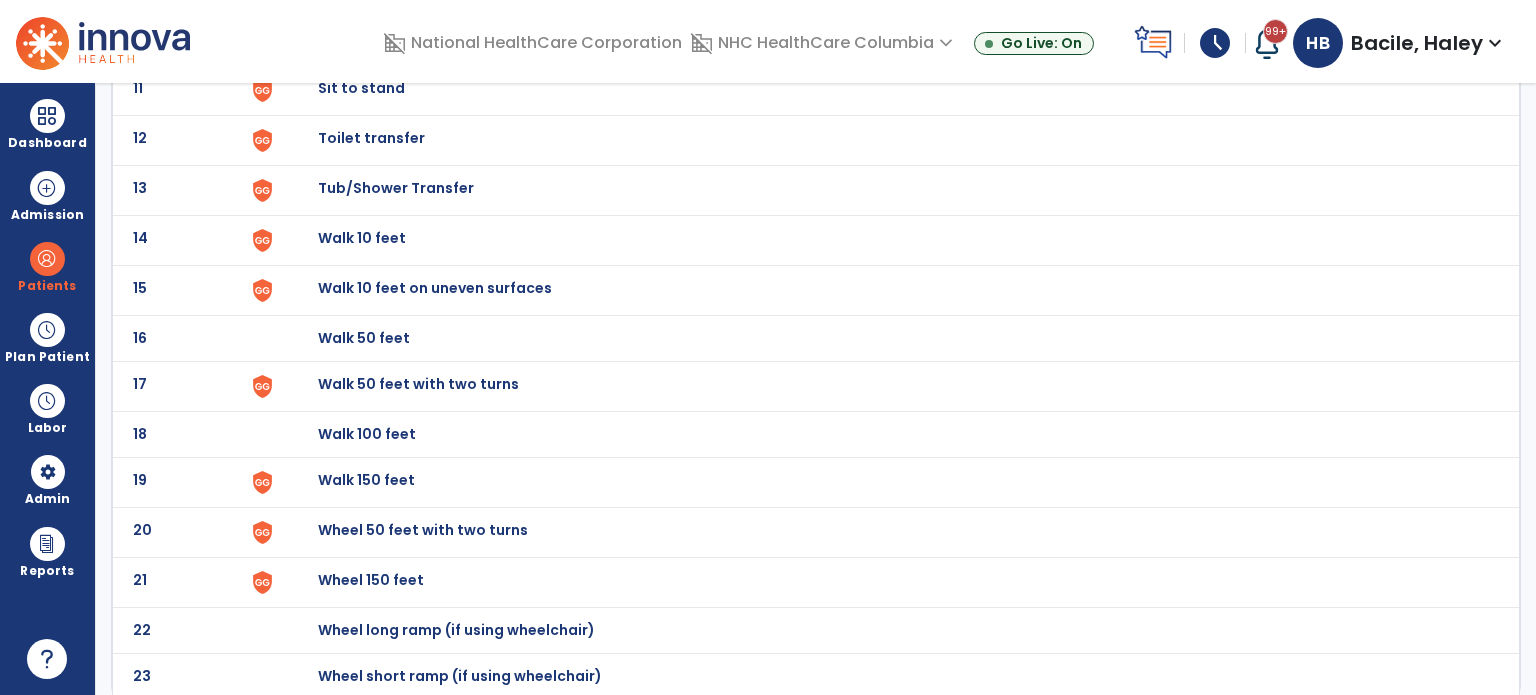 click on "Walk 150 feet" at bounding box center (364, -408) 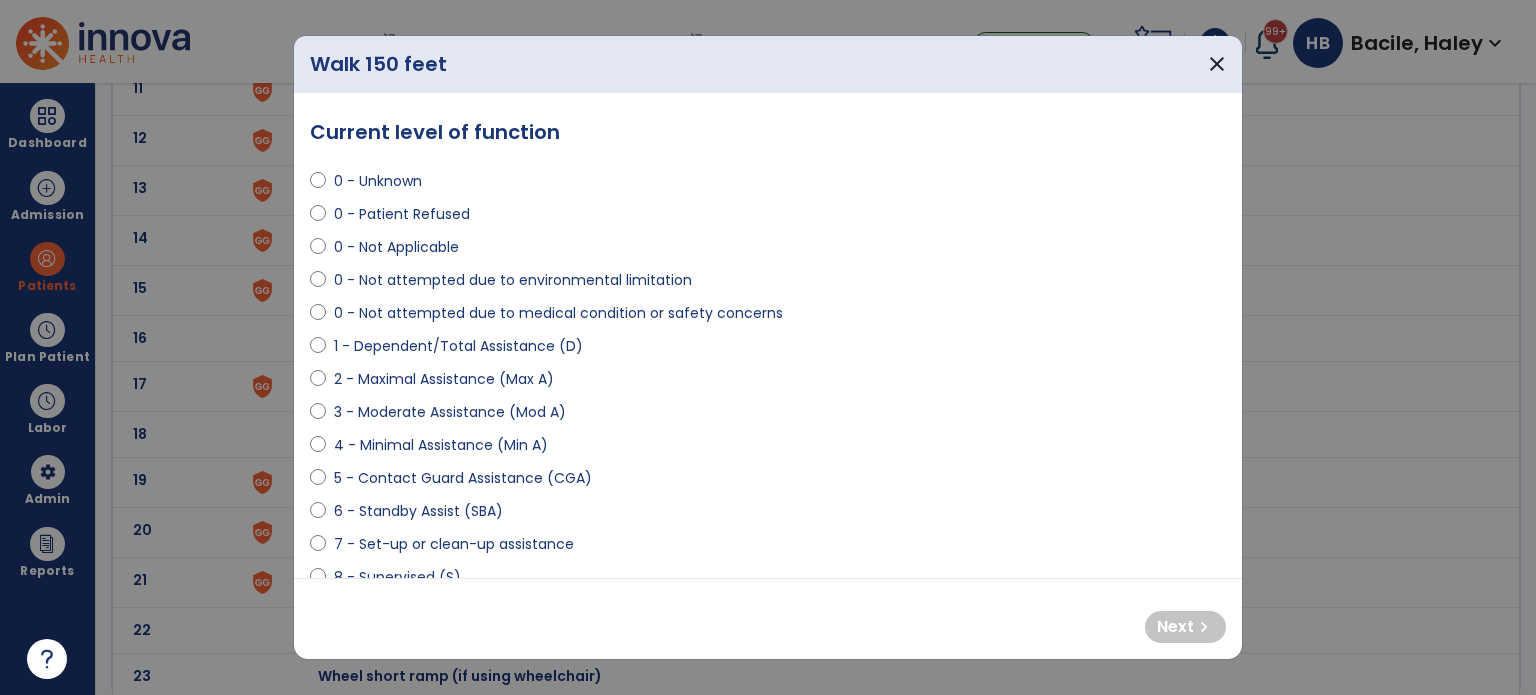 click on "0 - Patient Refused" at bounding box center (402, 214) 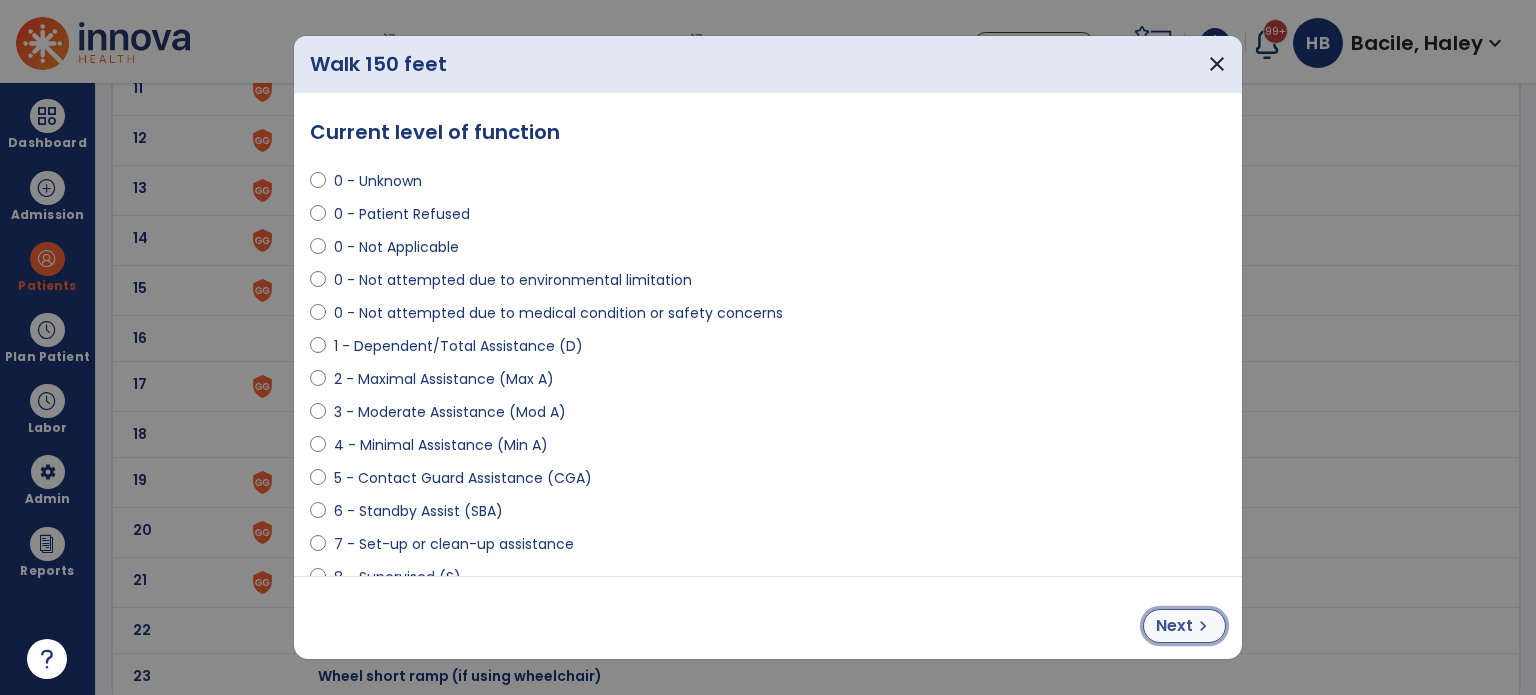 click on "Next" at bounding box center (1174, 626) 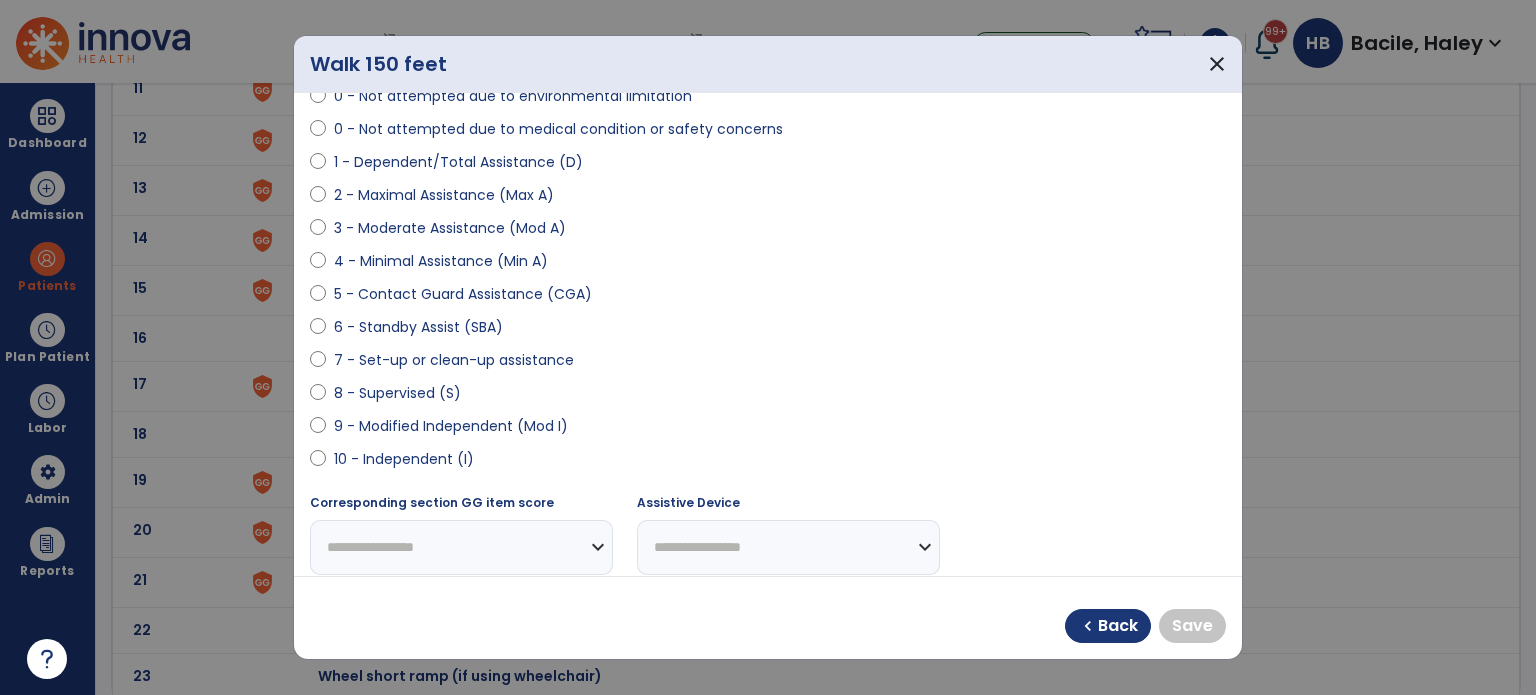 scroll, scrollTop: 300, scrollLeft: 0, axis: vertical 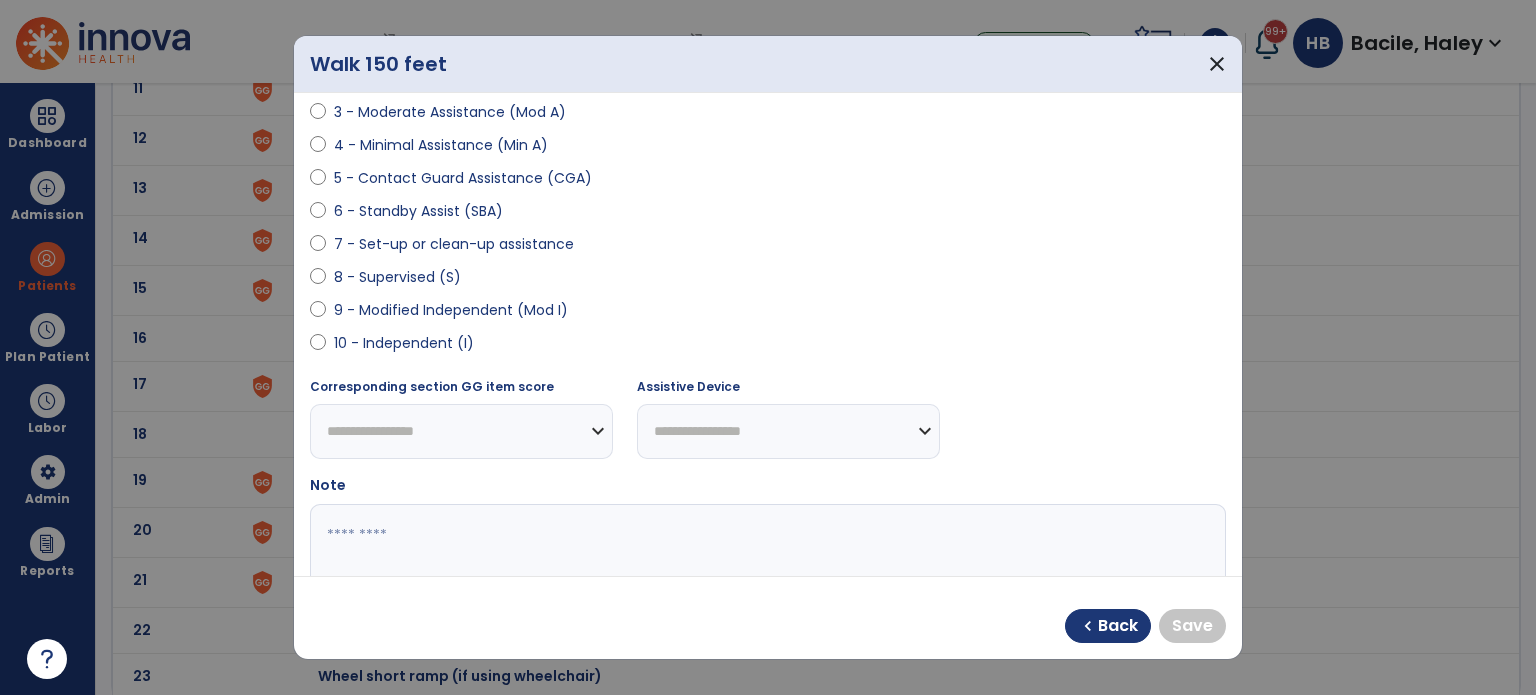 click on "9 - Modified Independent (Mod I)" at bounding box center [451, 310] 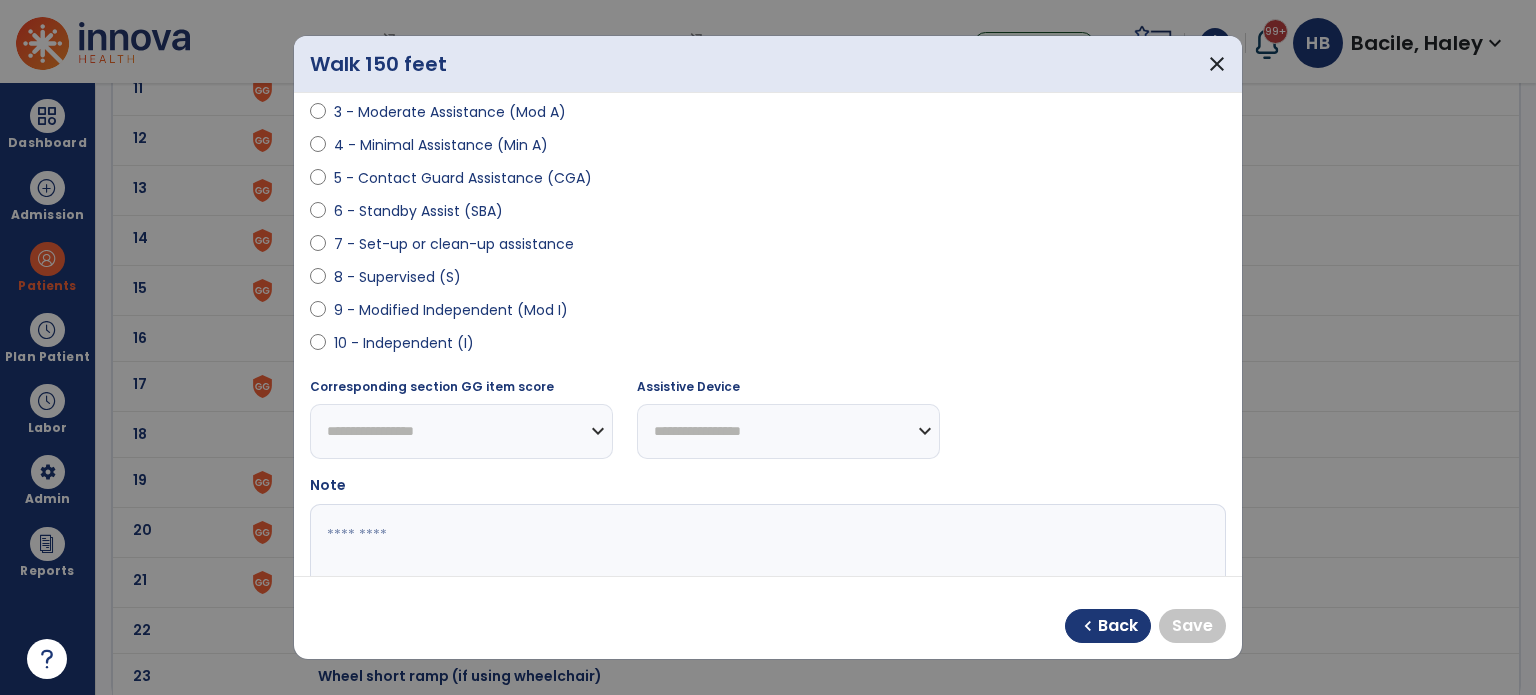 select on "**********" 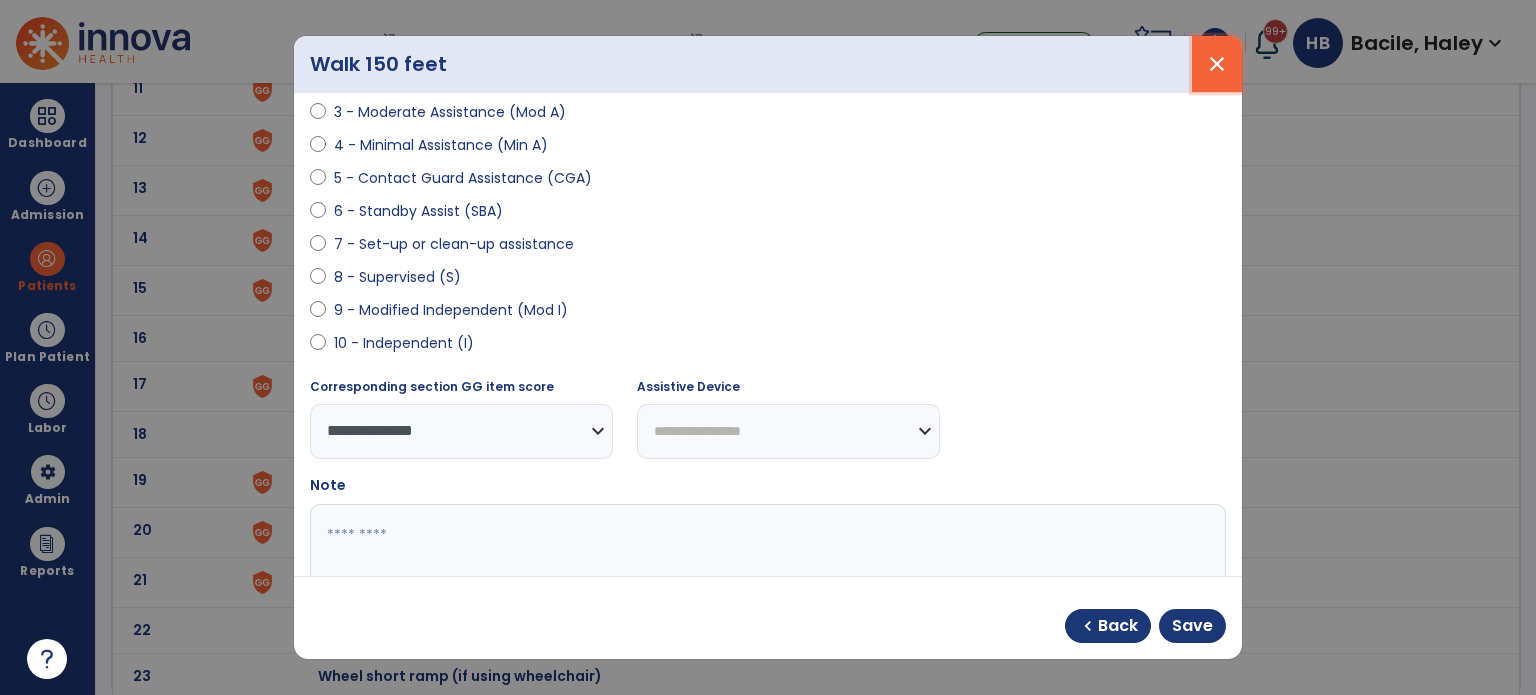click on "close" at bounding box center (1217, 64) 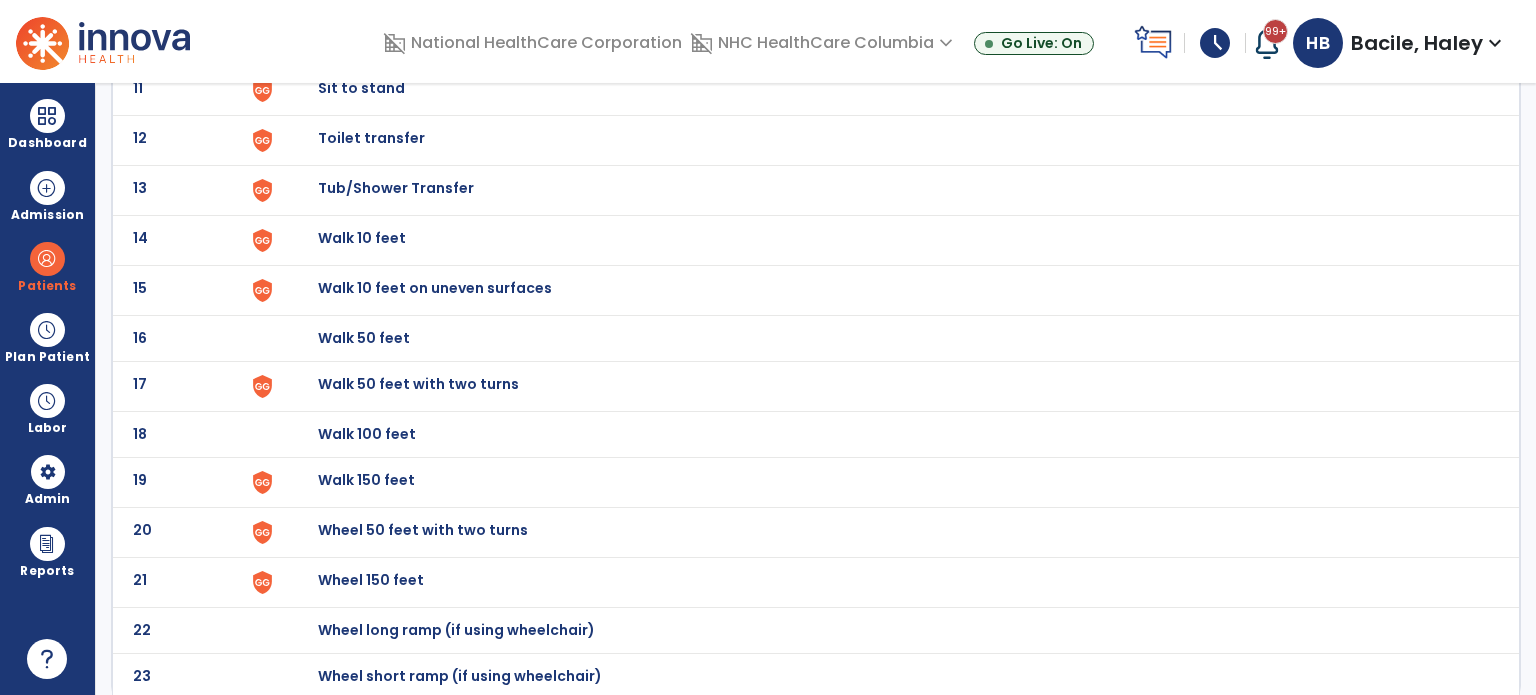 click on "Walk 50 feet" at bounding box center (364, -408) 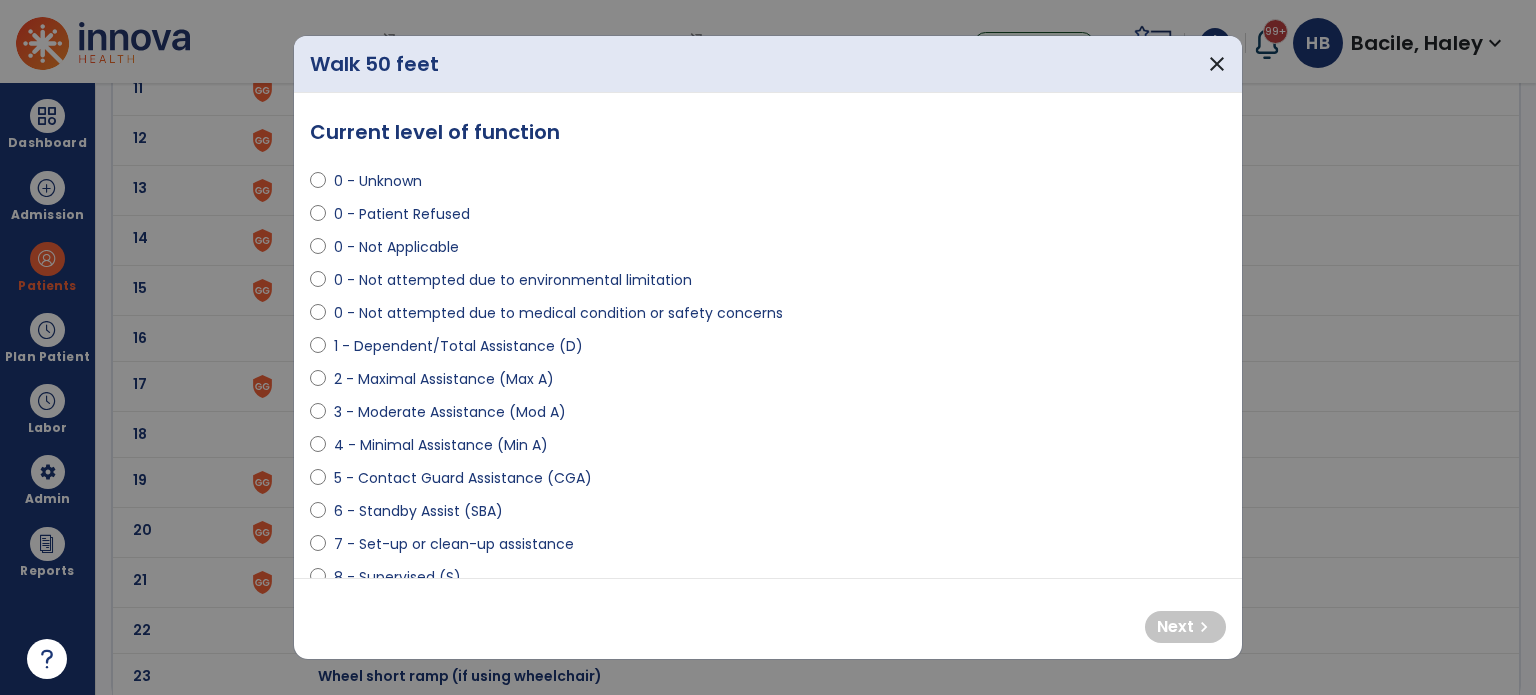 click on "0 - Patient Refused" at bounding box center [402, 214] 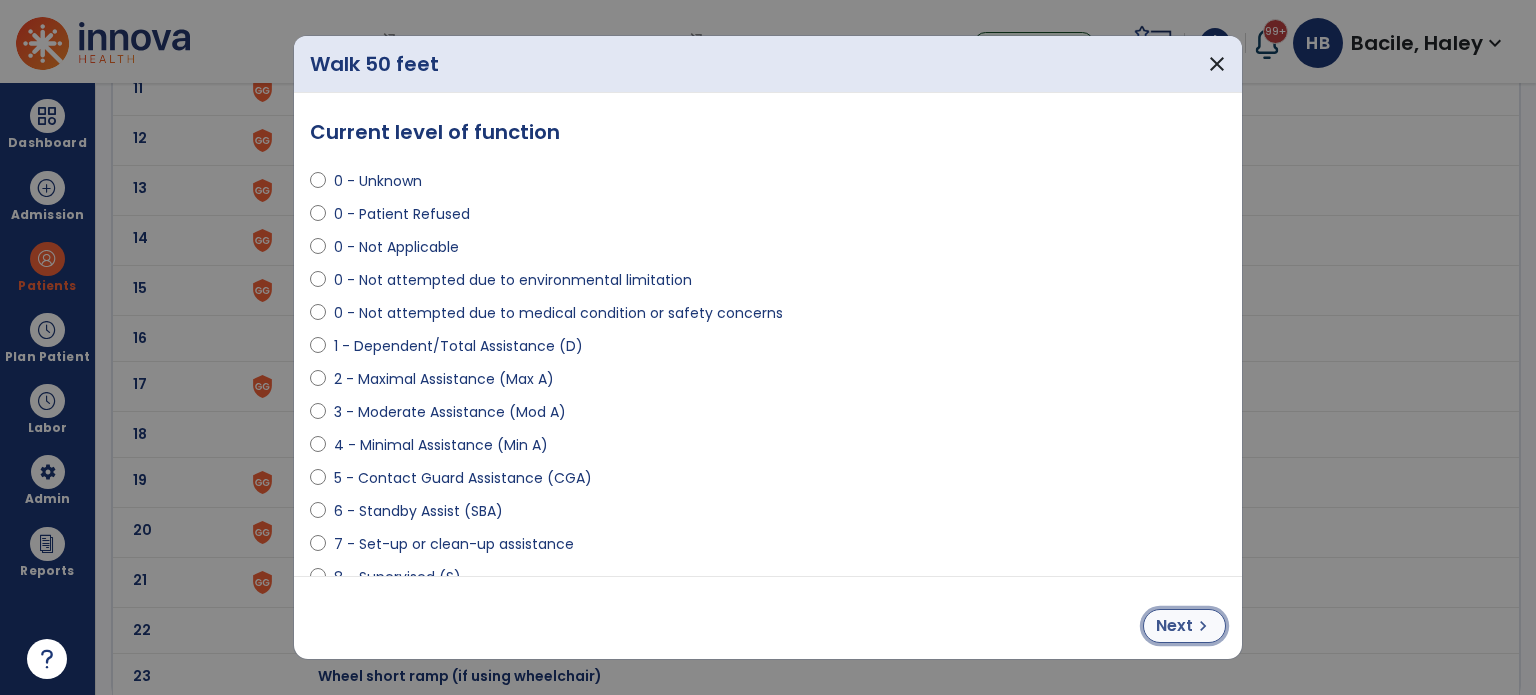click on "chevron_right" at bounding box center [1203, 626] 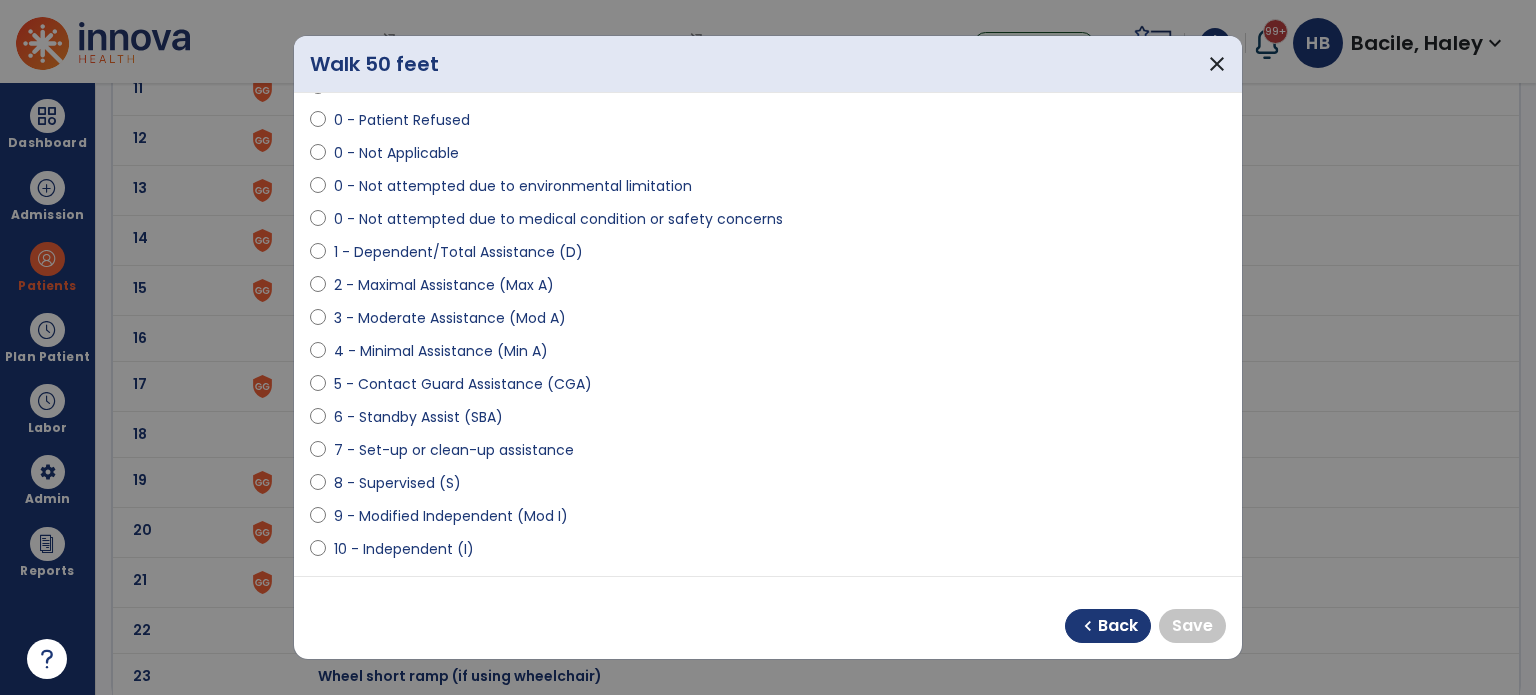 scroll, scrollTop: 200, scrollLeft: 0, axis: vertical 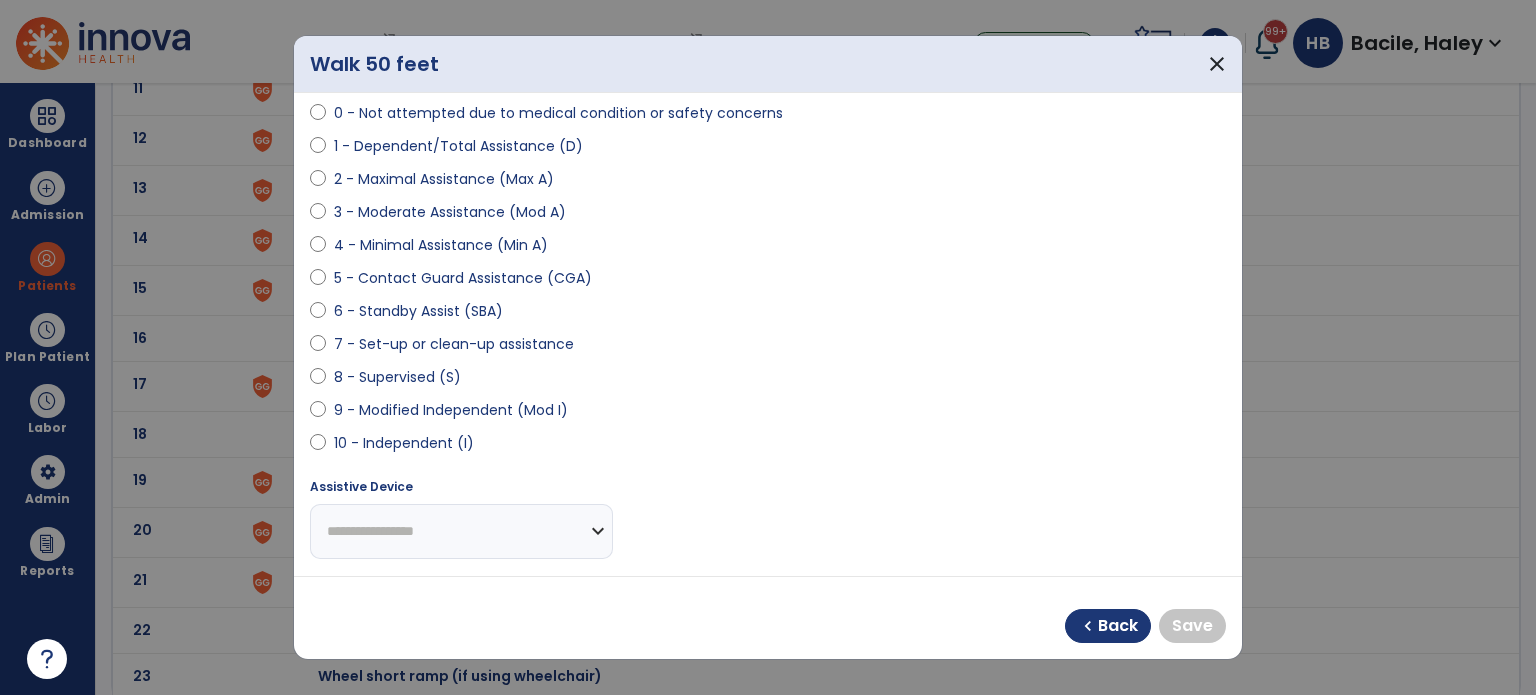 click on "9 - Modified Independent (Mod I)" at bounding box center [768, 414] 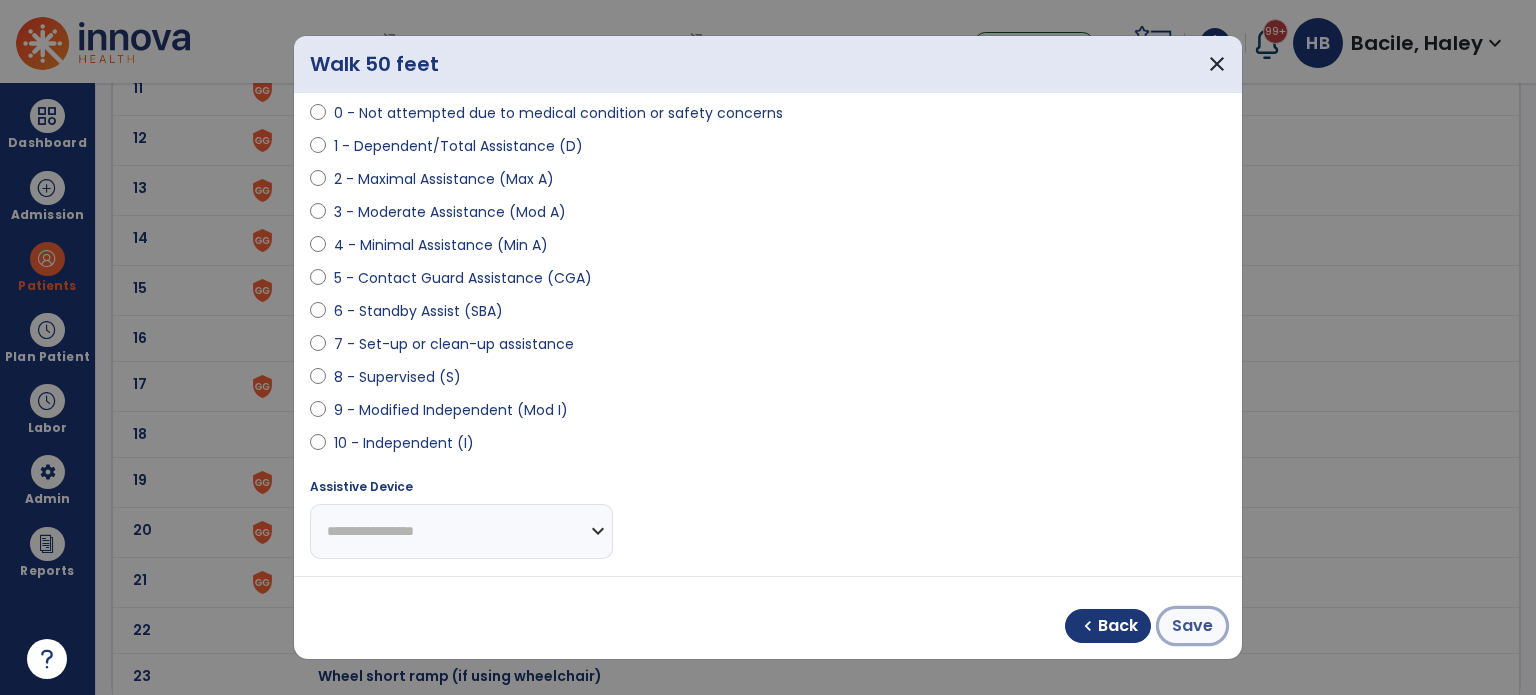 click on "Save" at bounding box center [1192, 626] 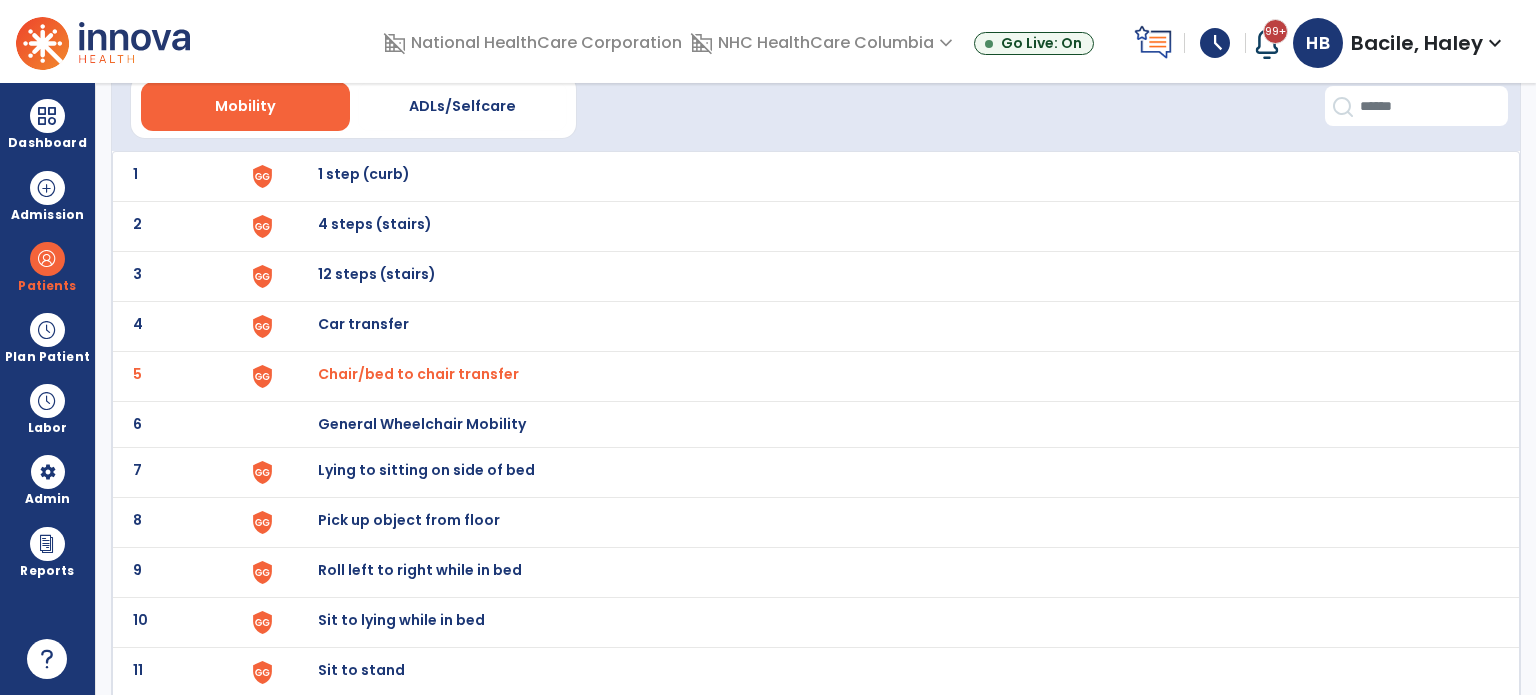 scroll, scrollTop: 0, scrollLeft: 0, axis: both 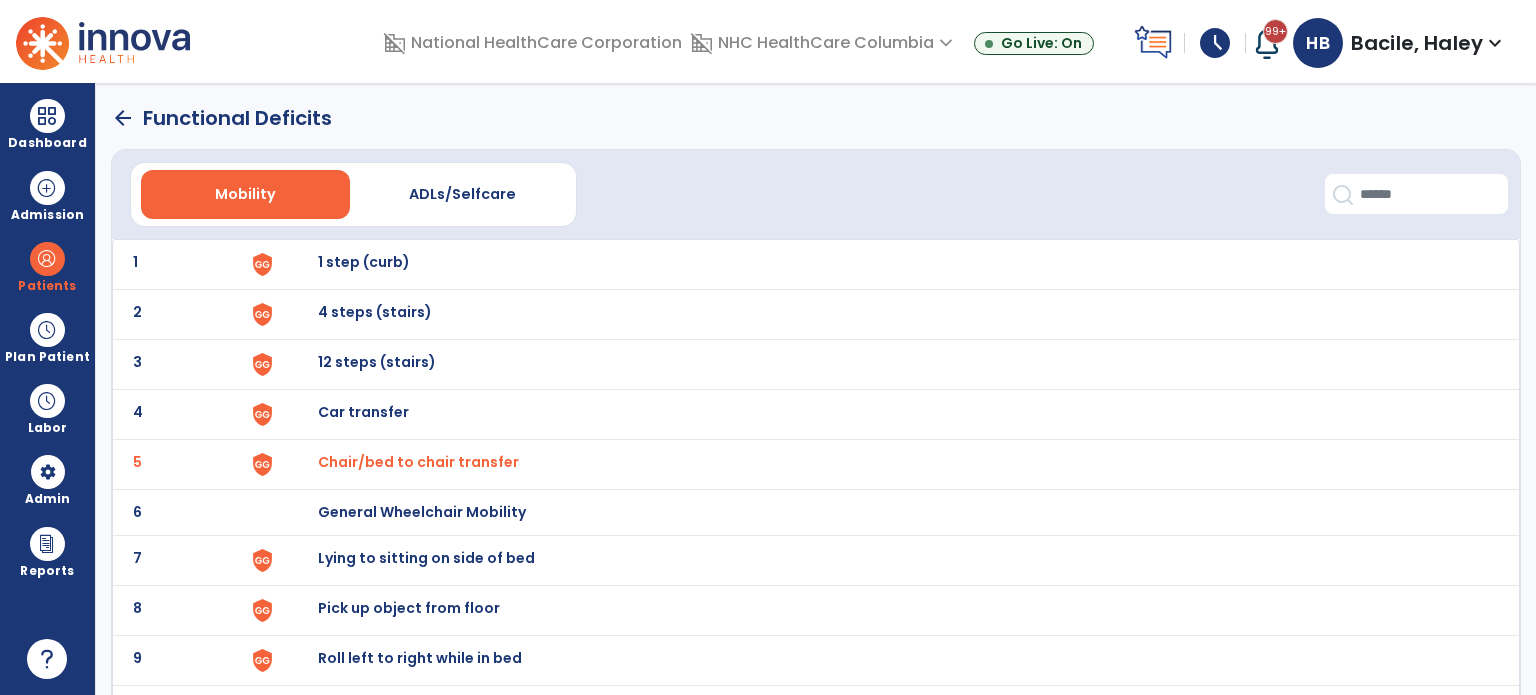 click on "arrow_back" 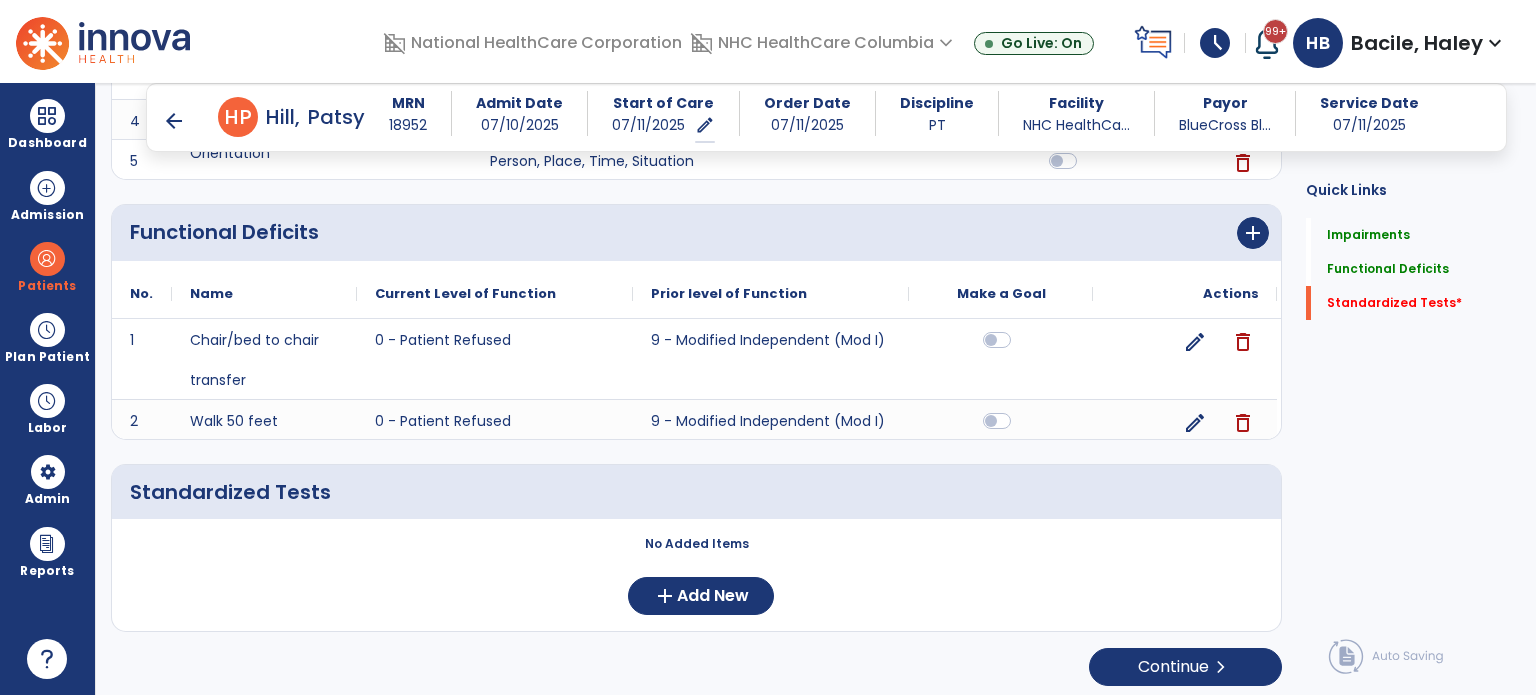 scroll, scrollTop: 532, scrollLeft: 0, axis: vertical 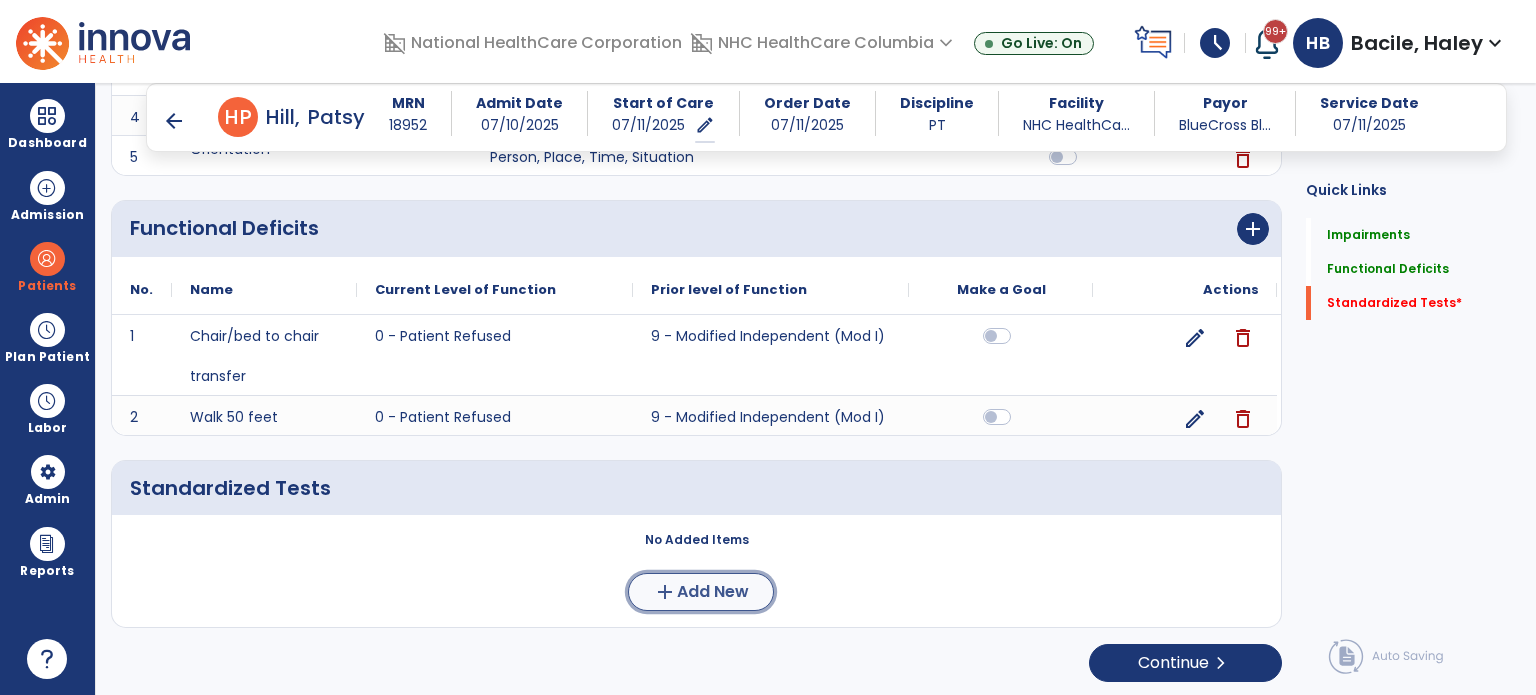 click on "add  Add New" 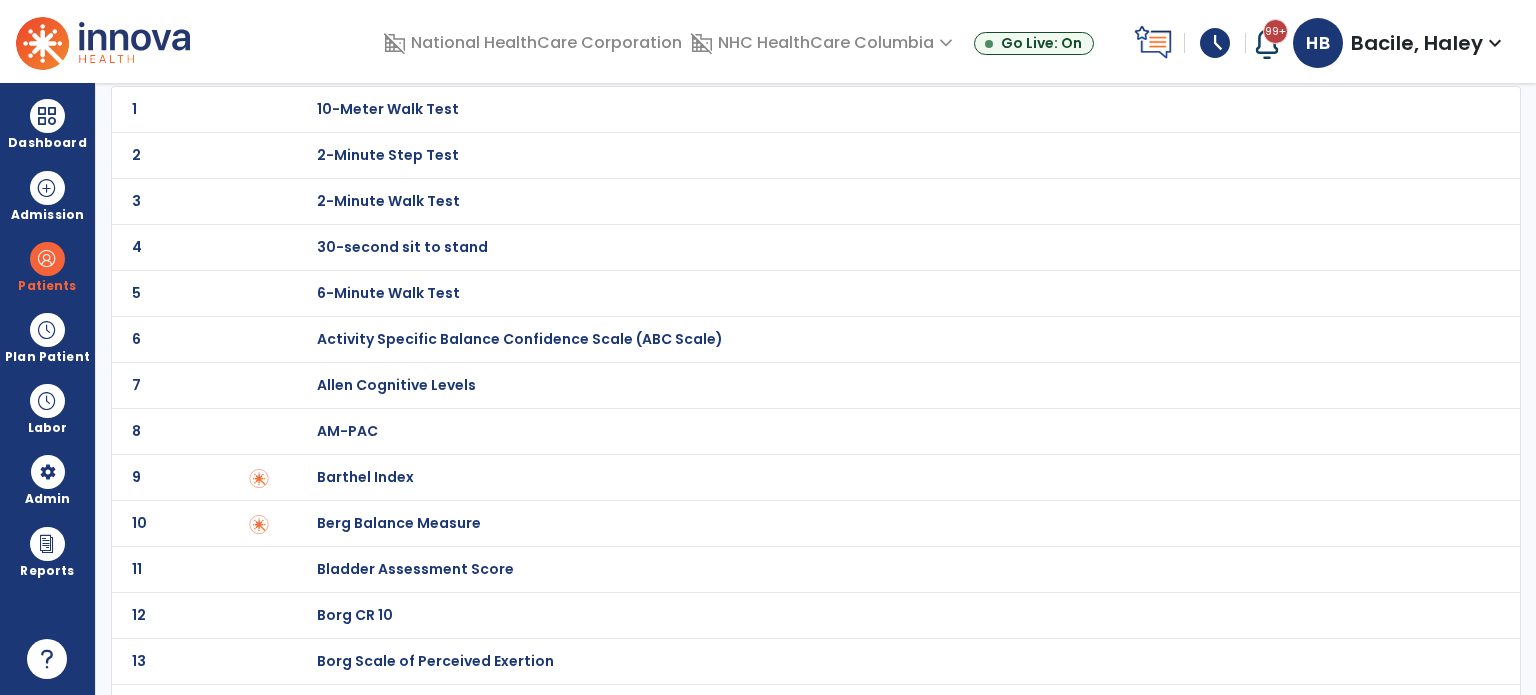 scroll, scrollTop: 0, scrollLeft: 0, axis: both 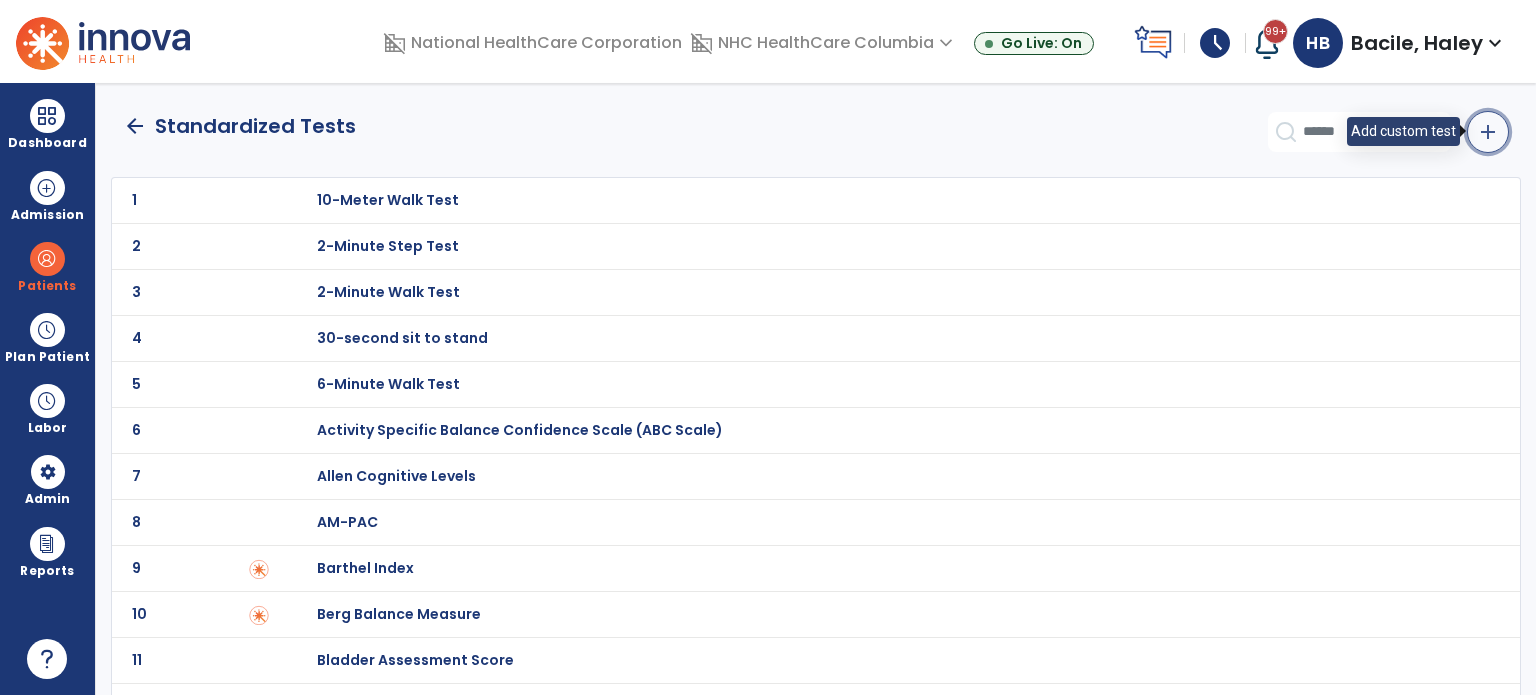 click on "add" 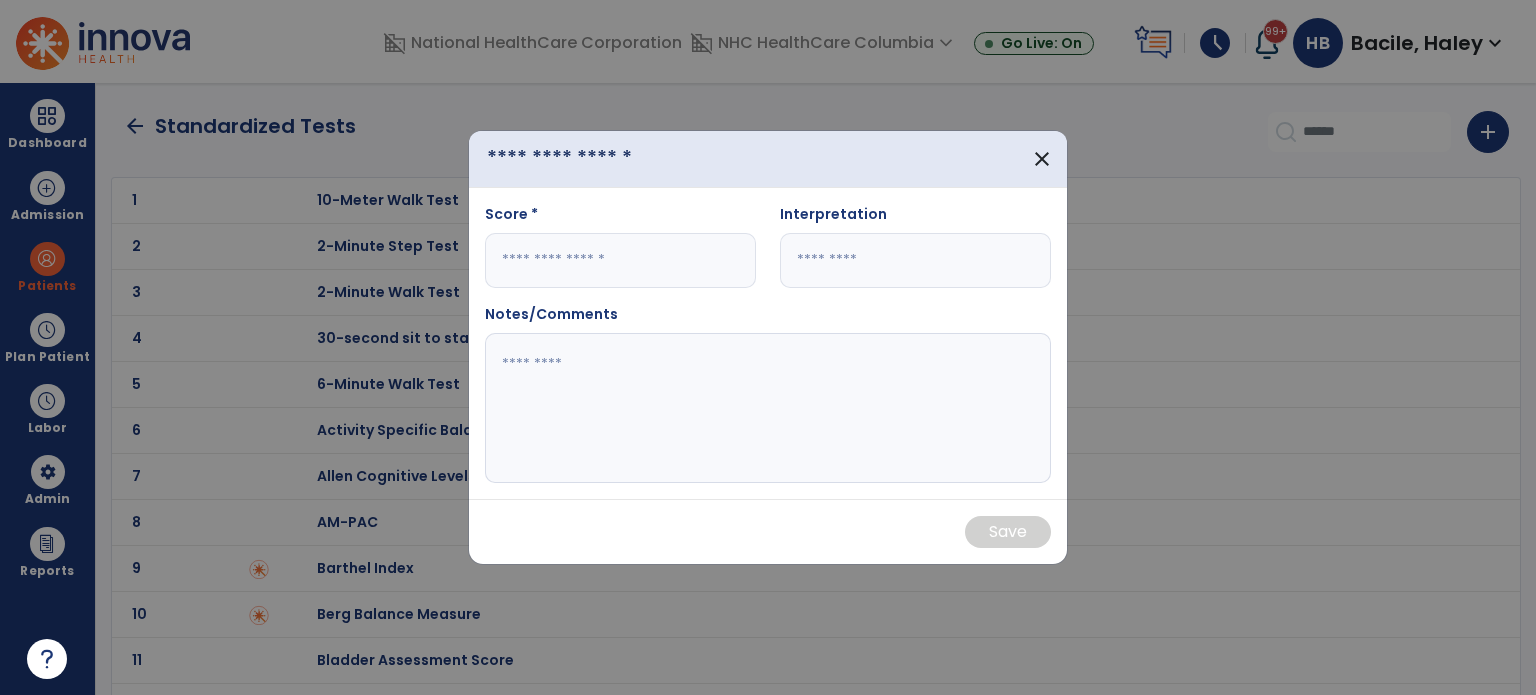 click at bounding box center [600, 159] 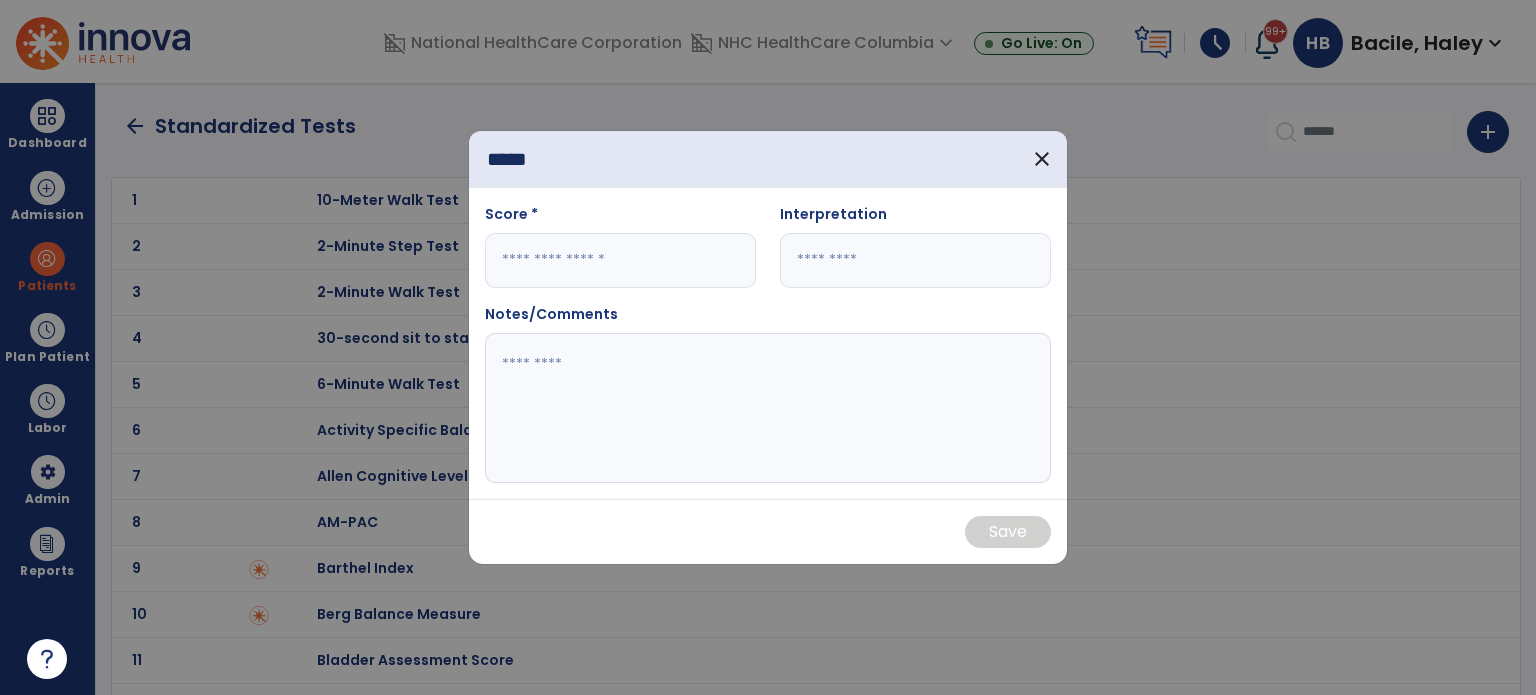 type on "*****" 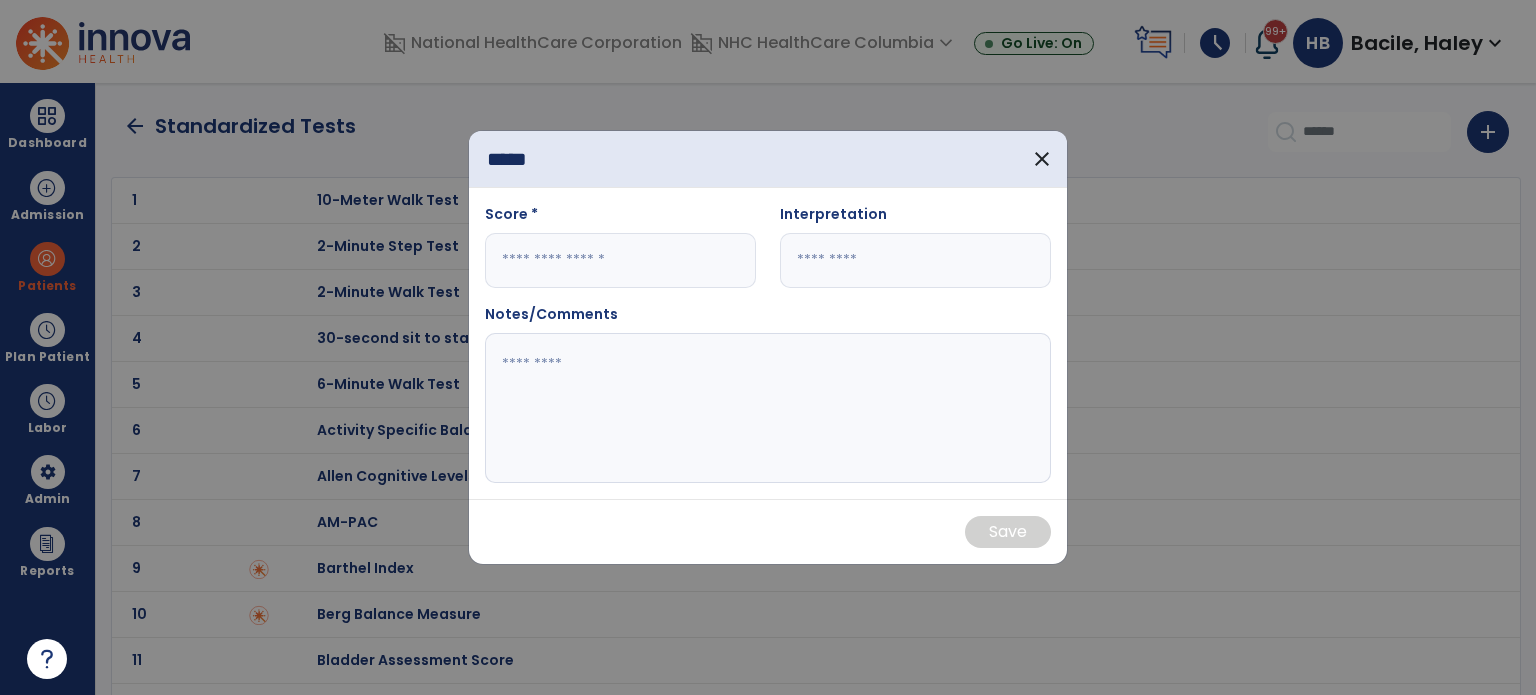 click at bounding box center (620, 260) 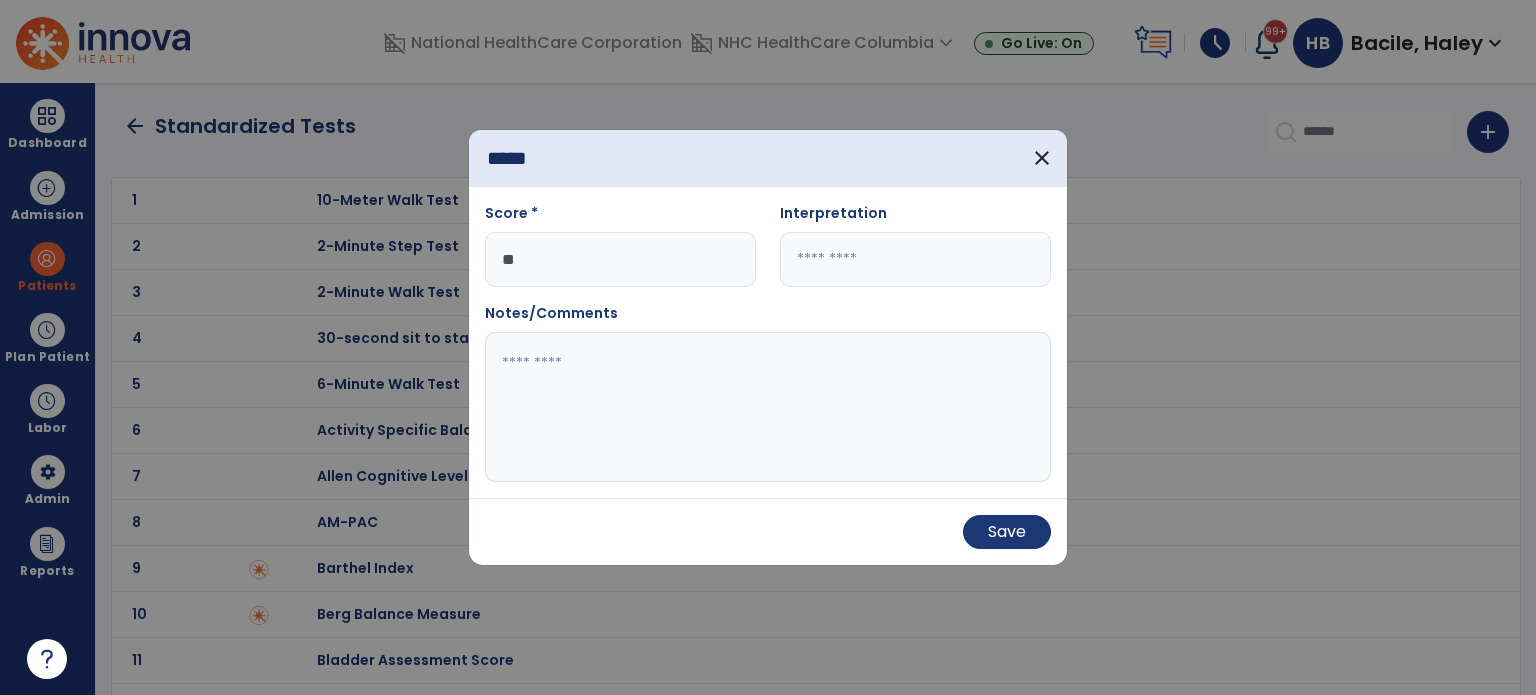 type on "**" 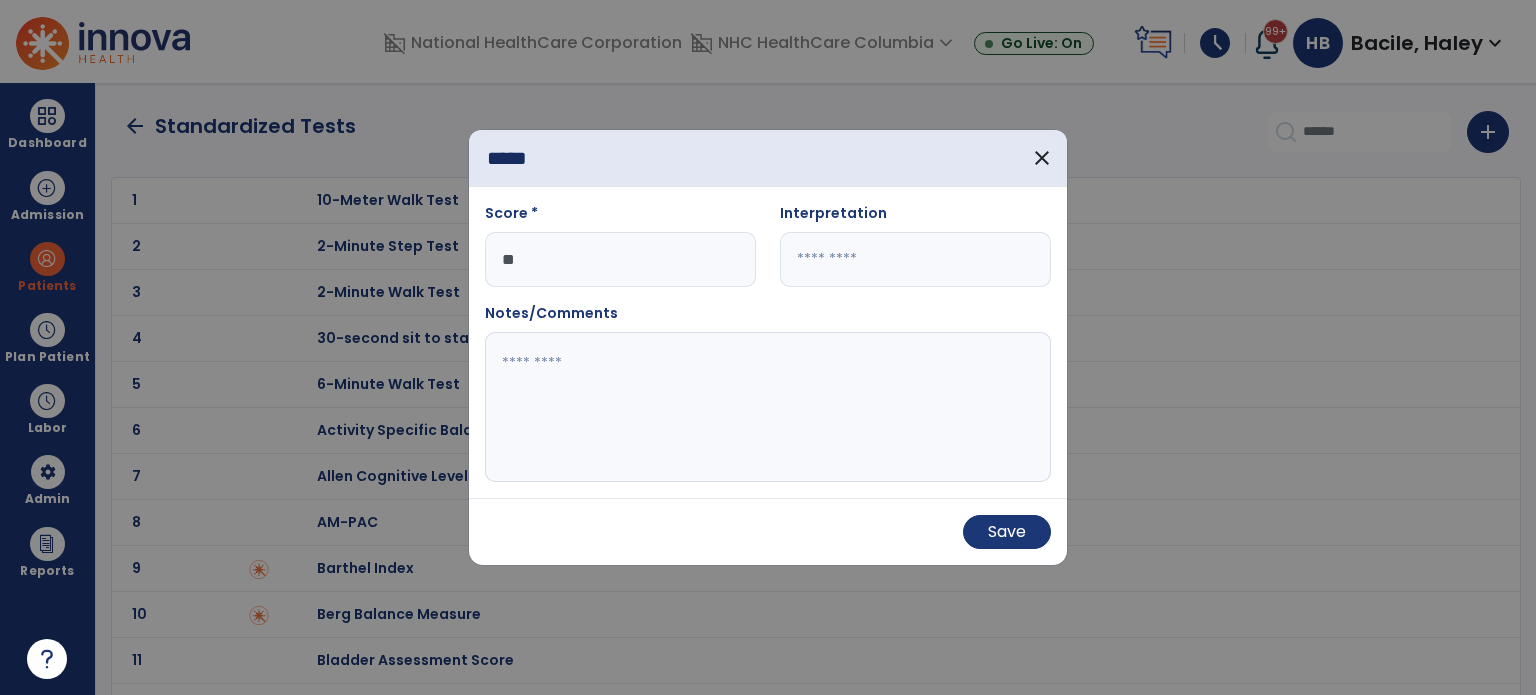 click at bounding box center (915, 259) 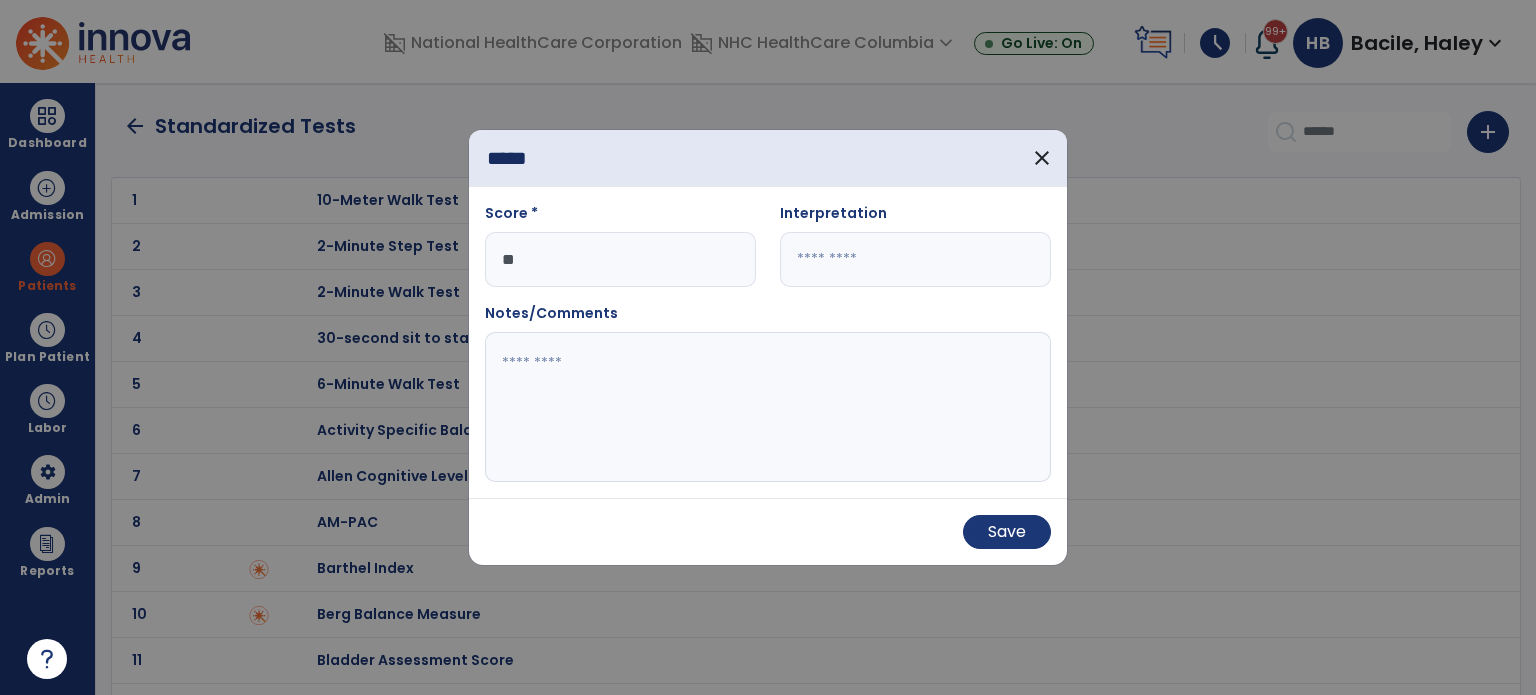 type on "*" 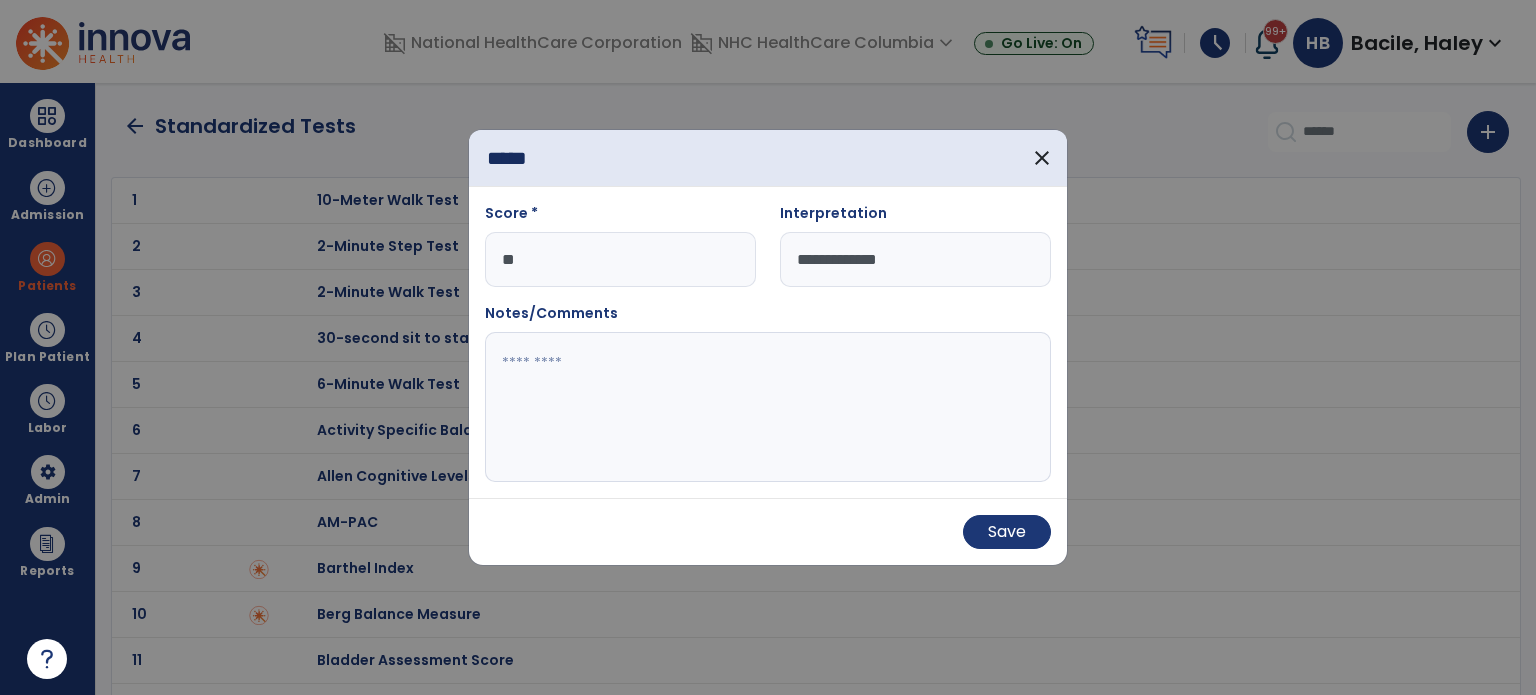type on "**********" 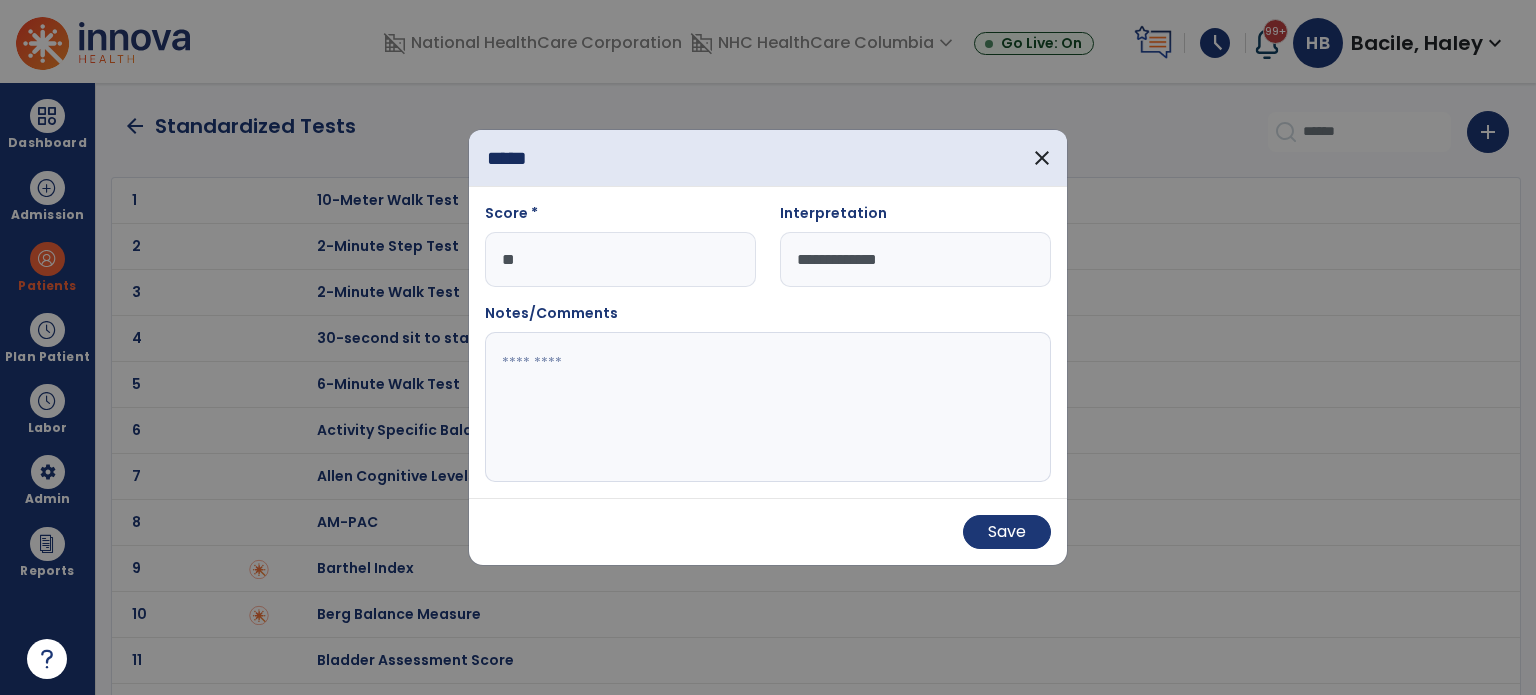 type on "*" 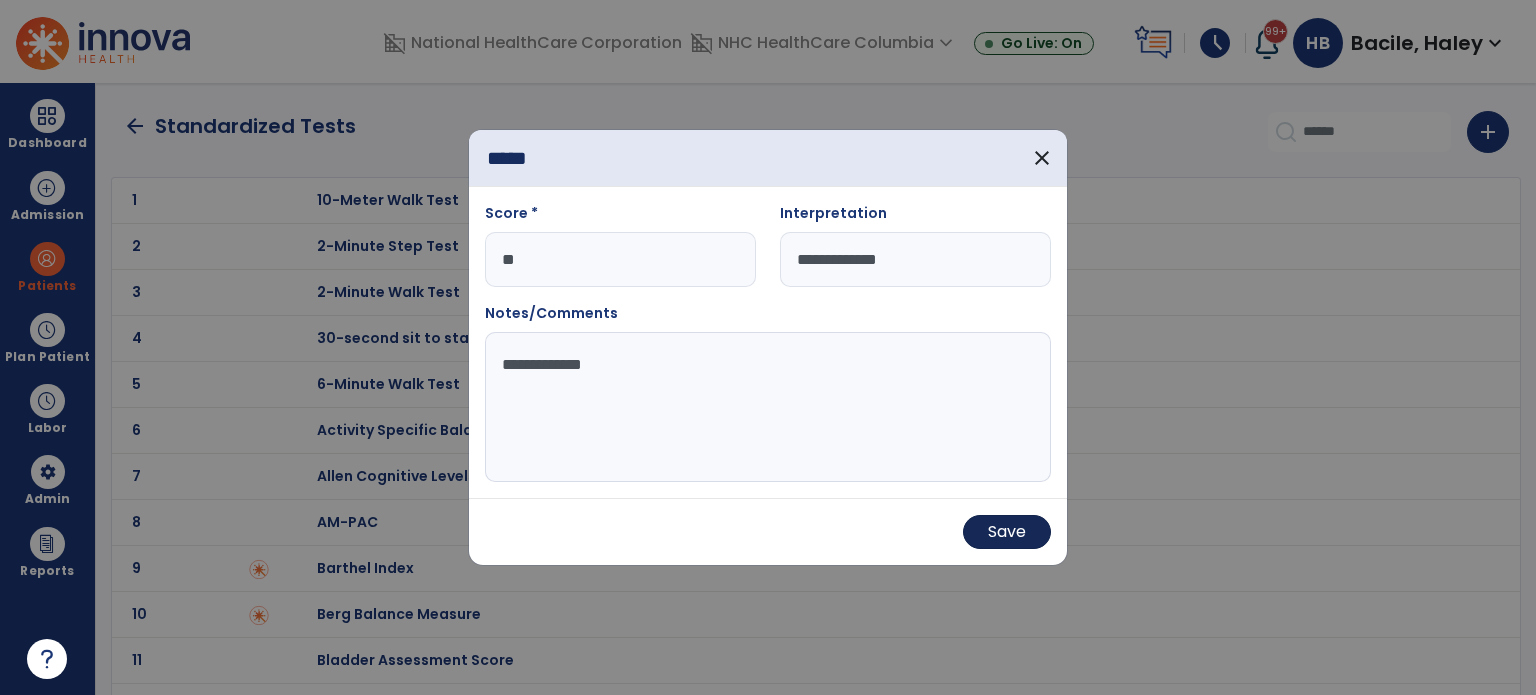 type on "**********" 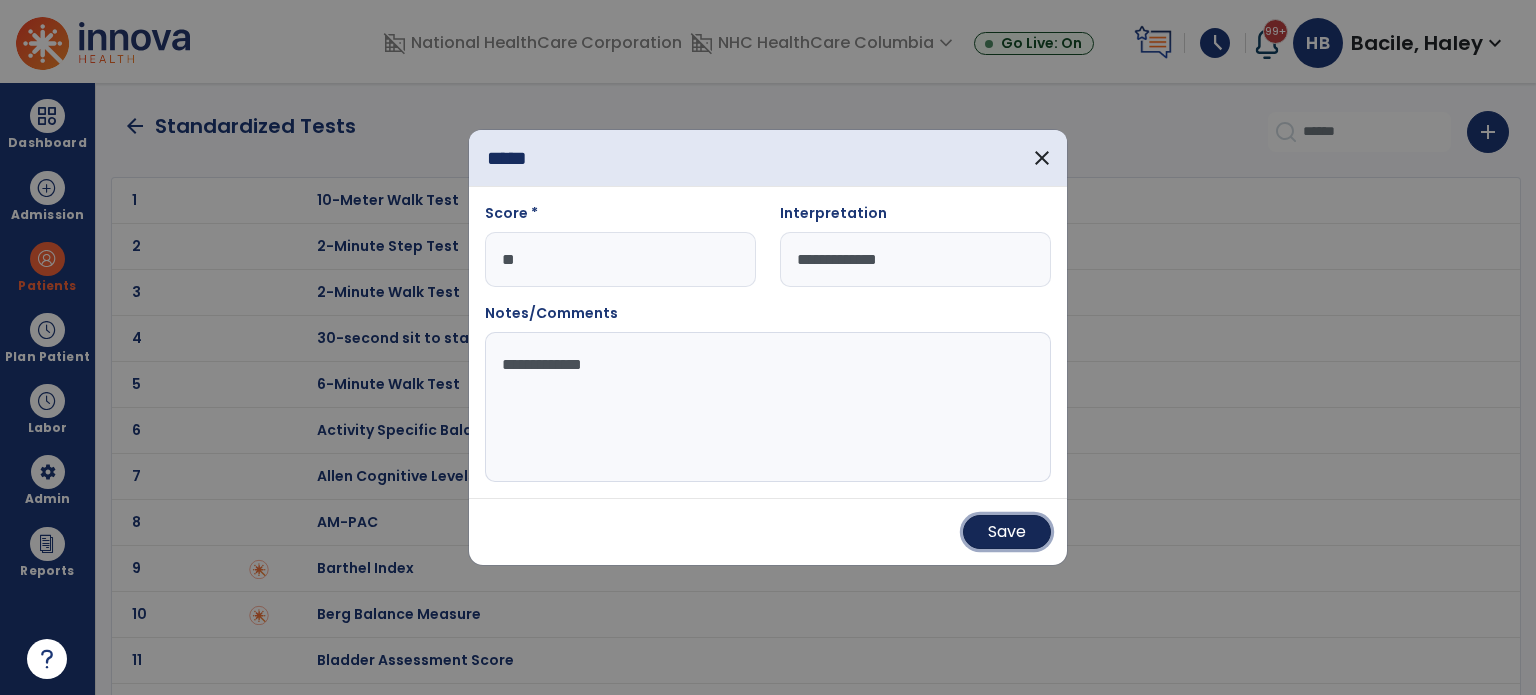 click on "Save" at bounding box center [1007, 532] 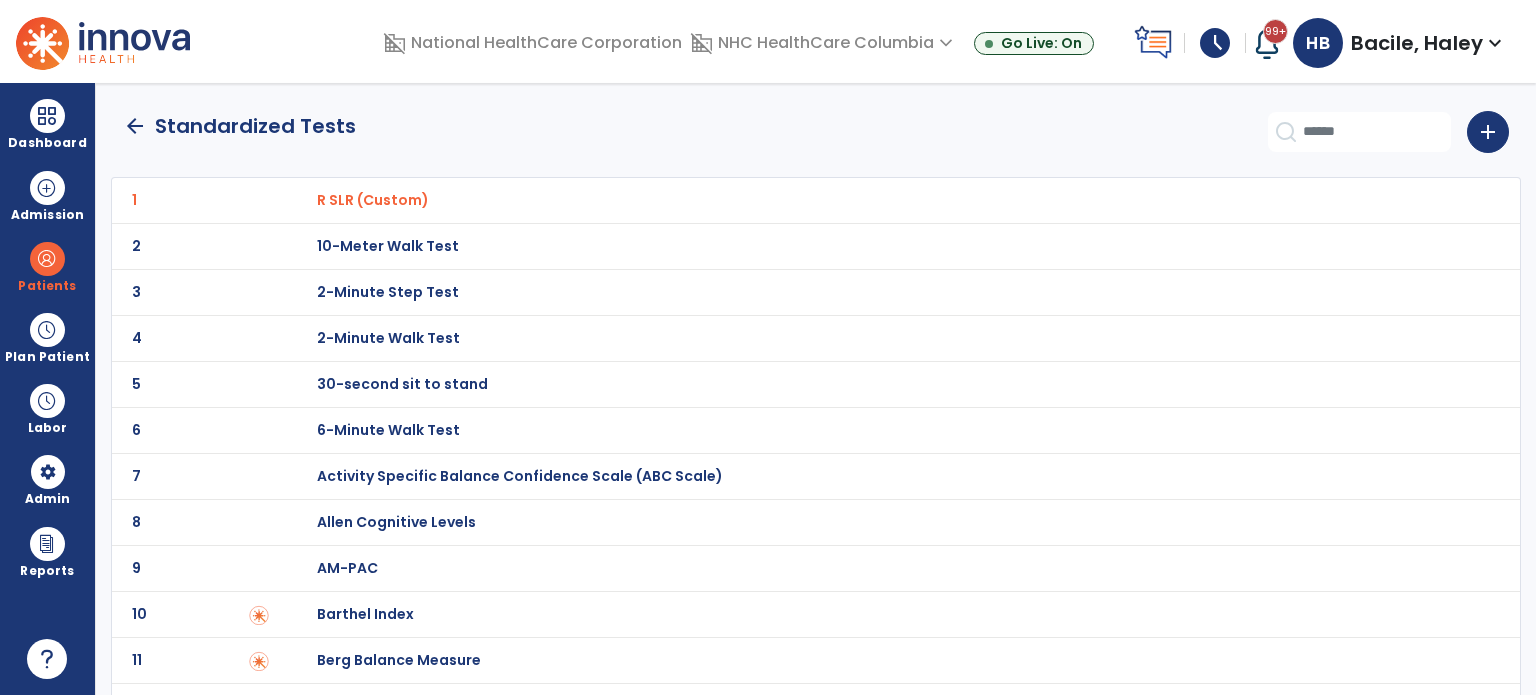 click on "arrow_back" 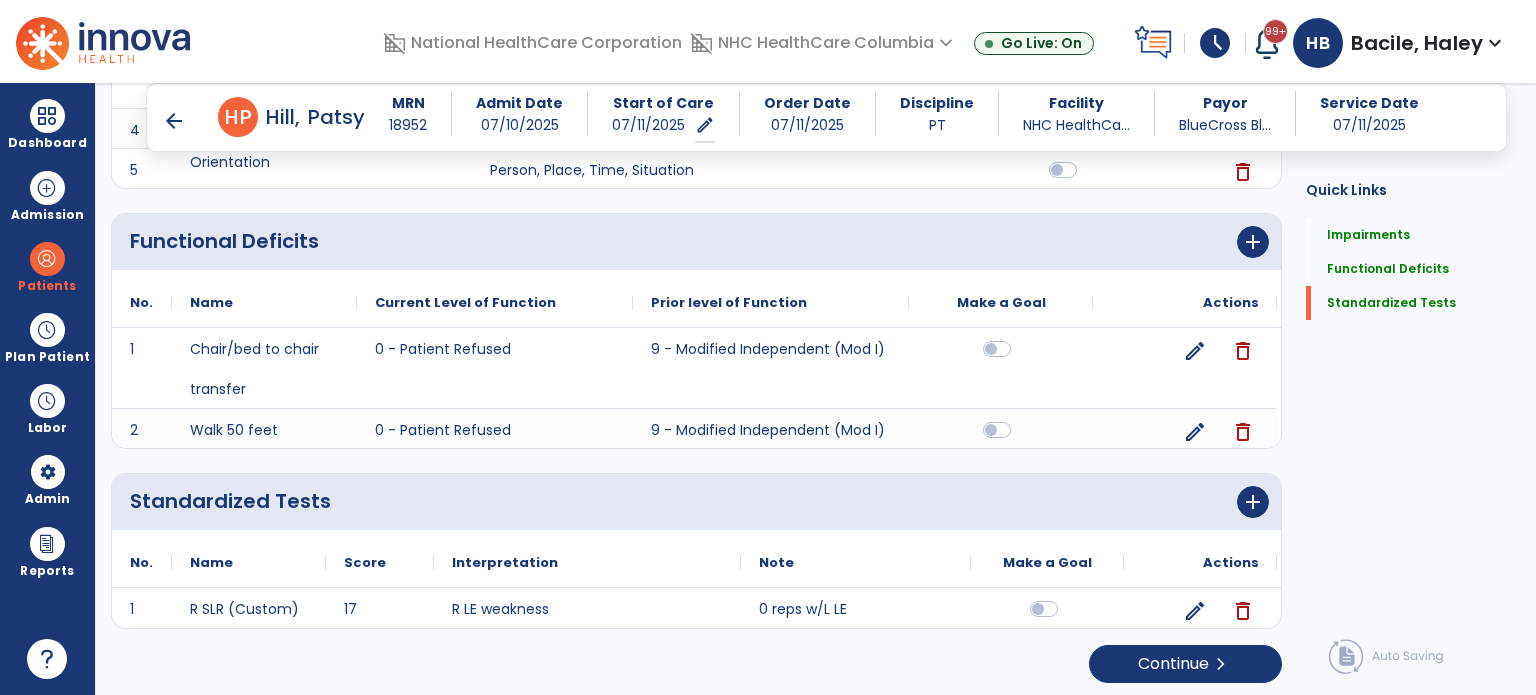 scroll, scrollTop: 521, scrollLeft: 0, axis: vertical 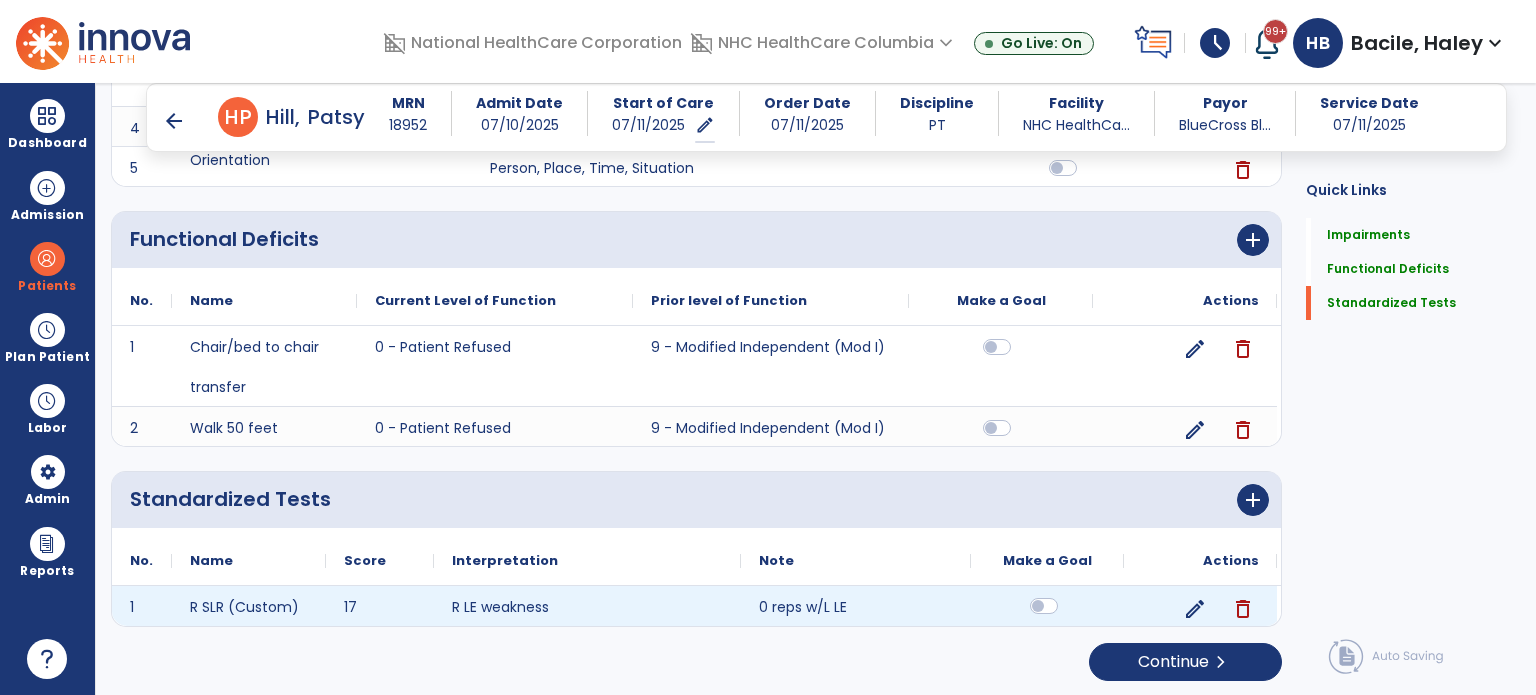 click 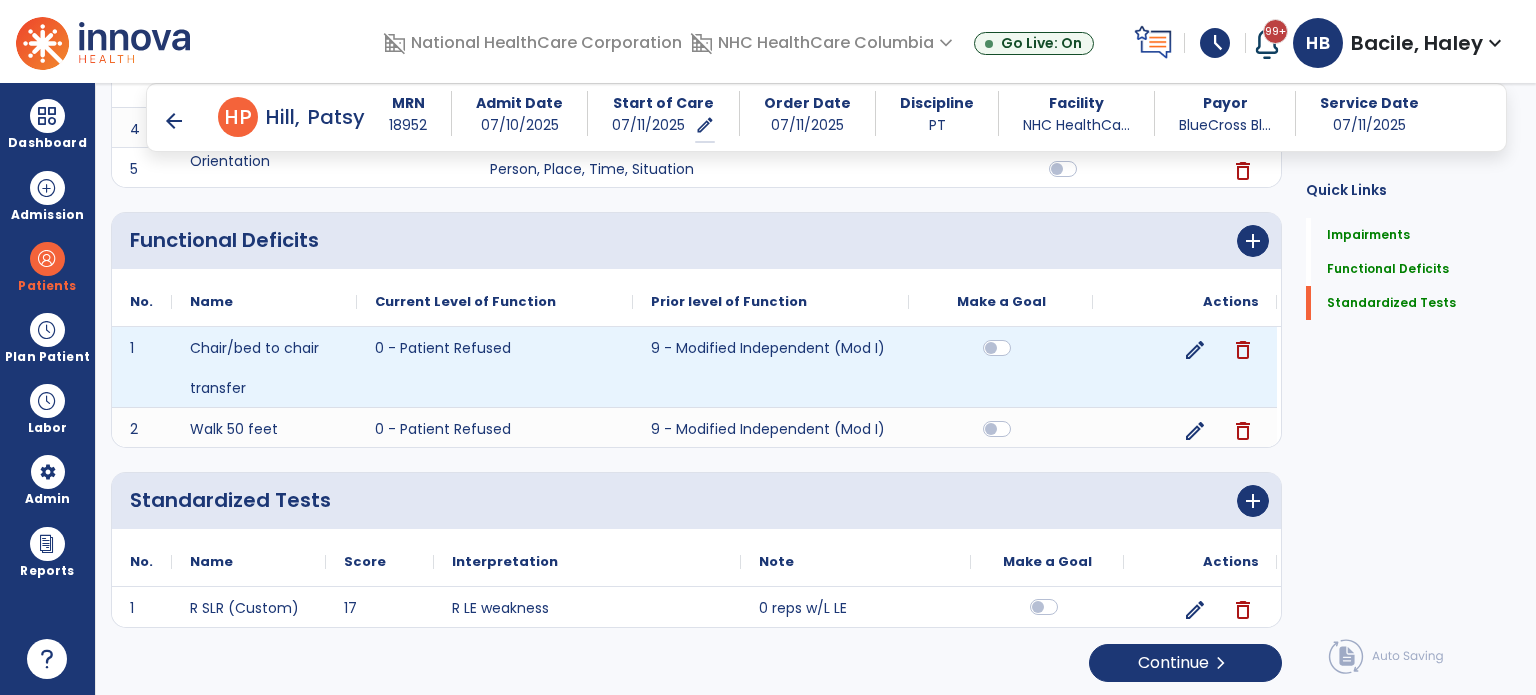 scroll, scrollTop: 521, scrollLeft: 0, axis: vertical 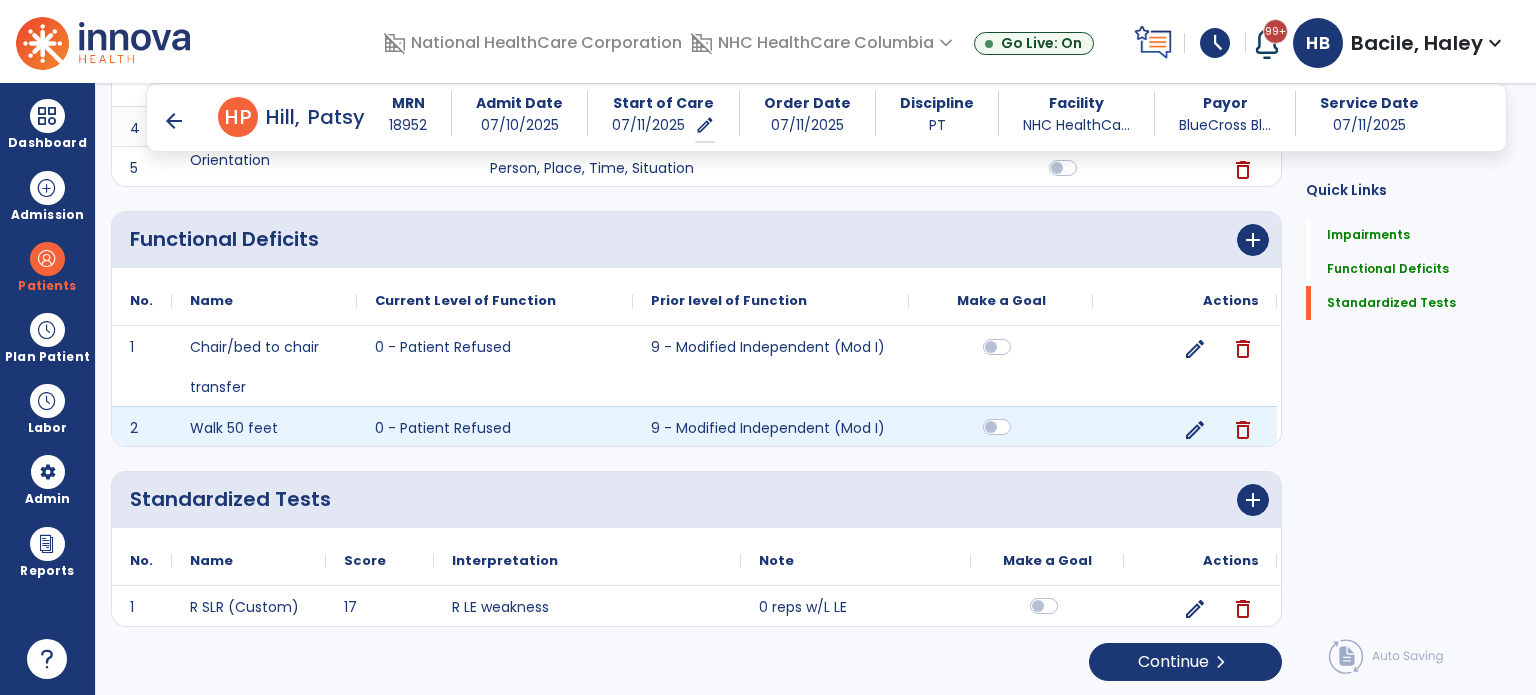 click 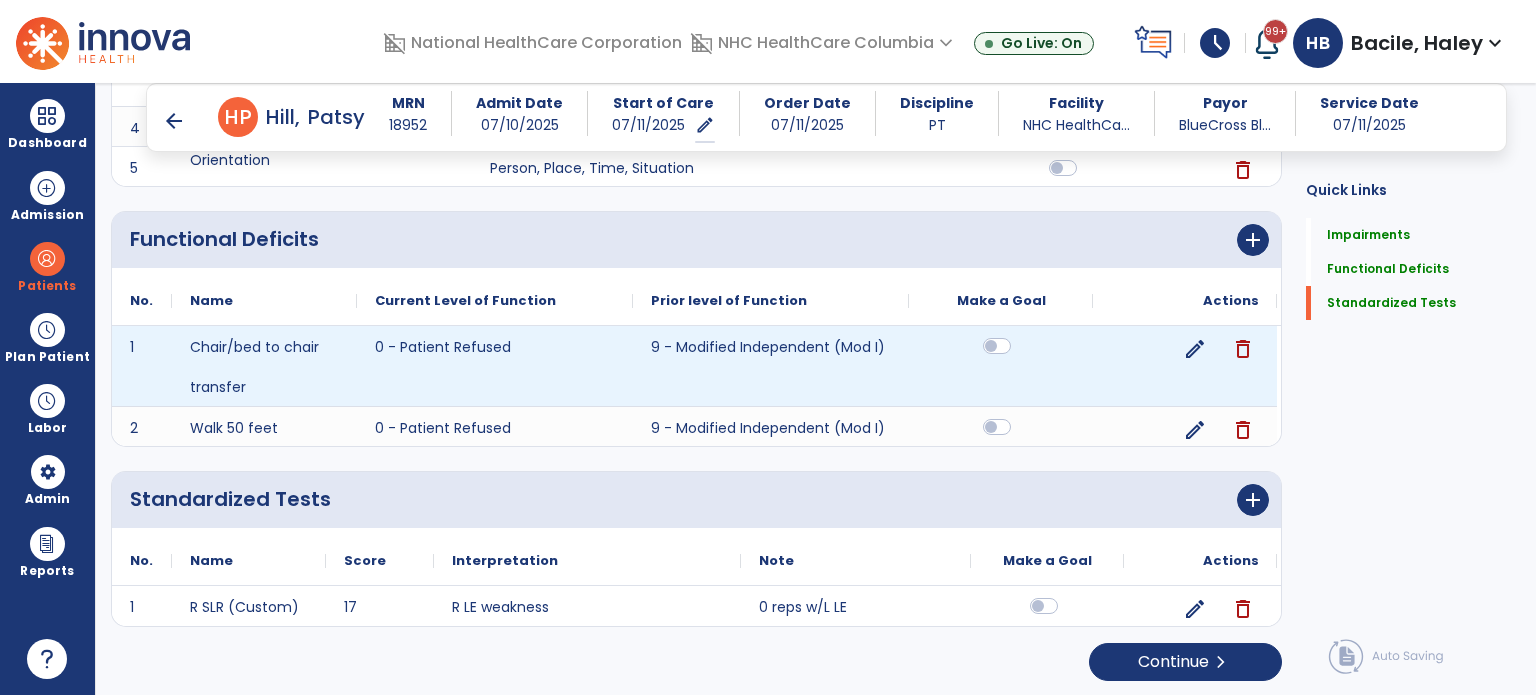 click 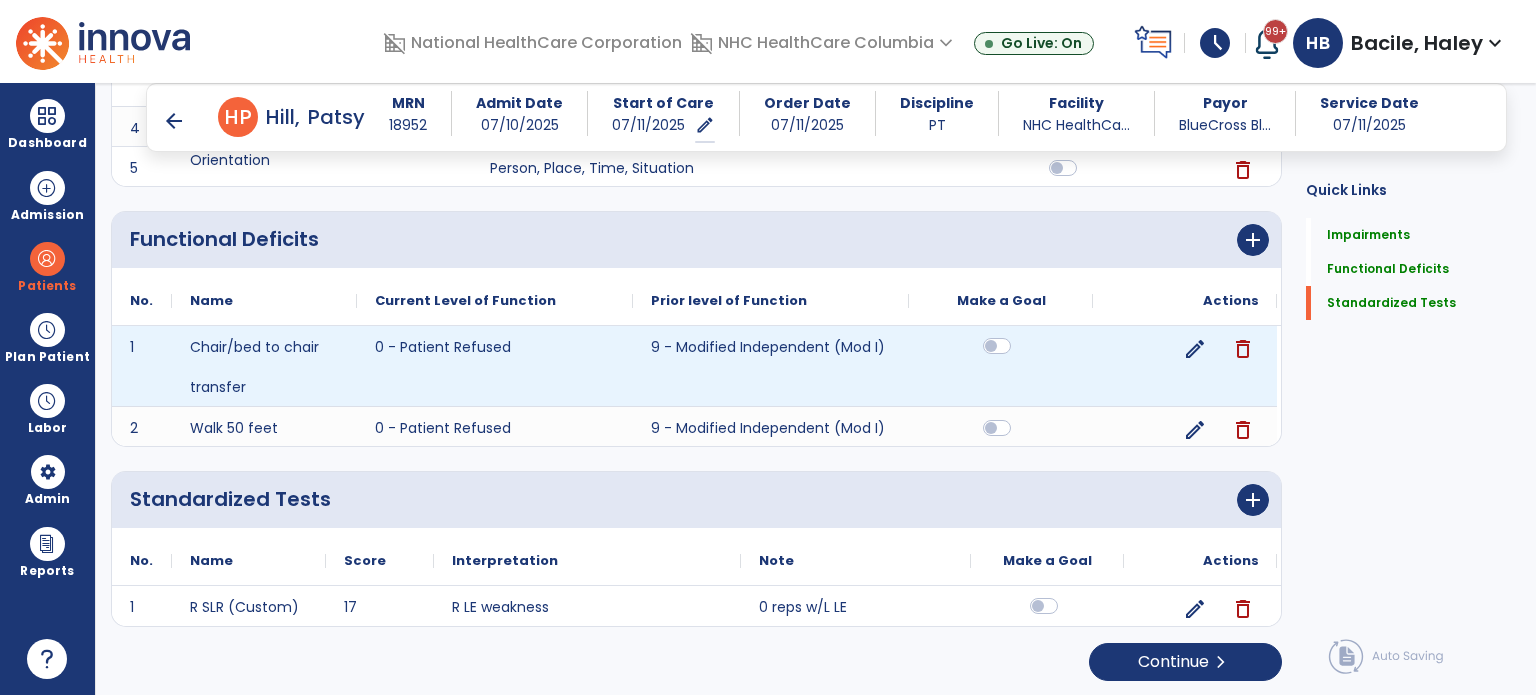 click 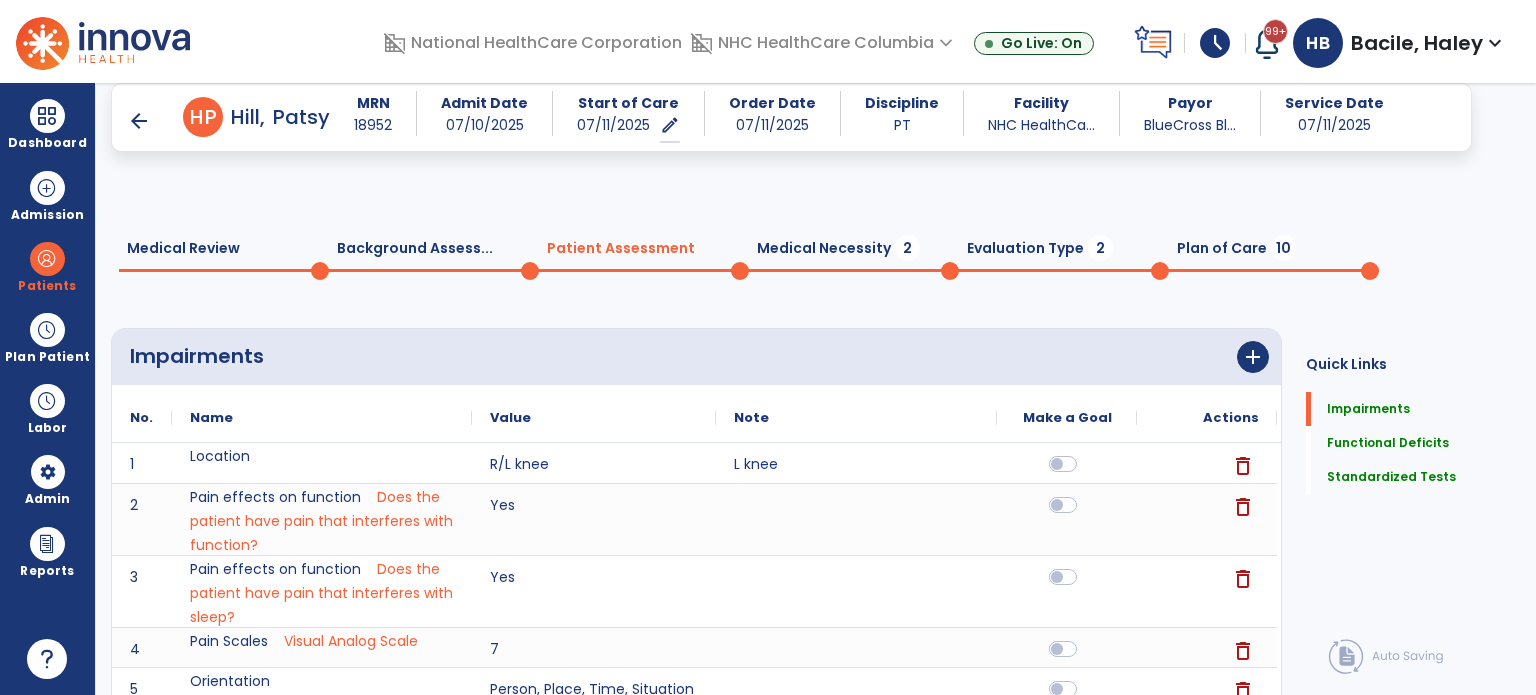 scroll, scrollTop: 521, scrollLeft: 0, axis: vertical 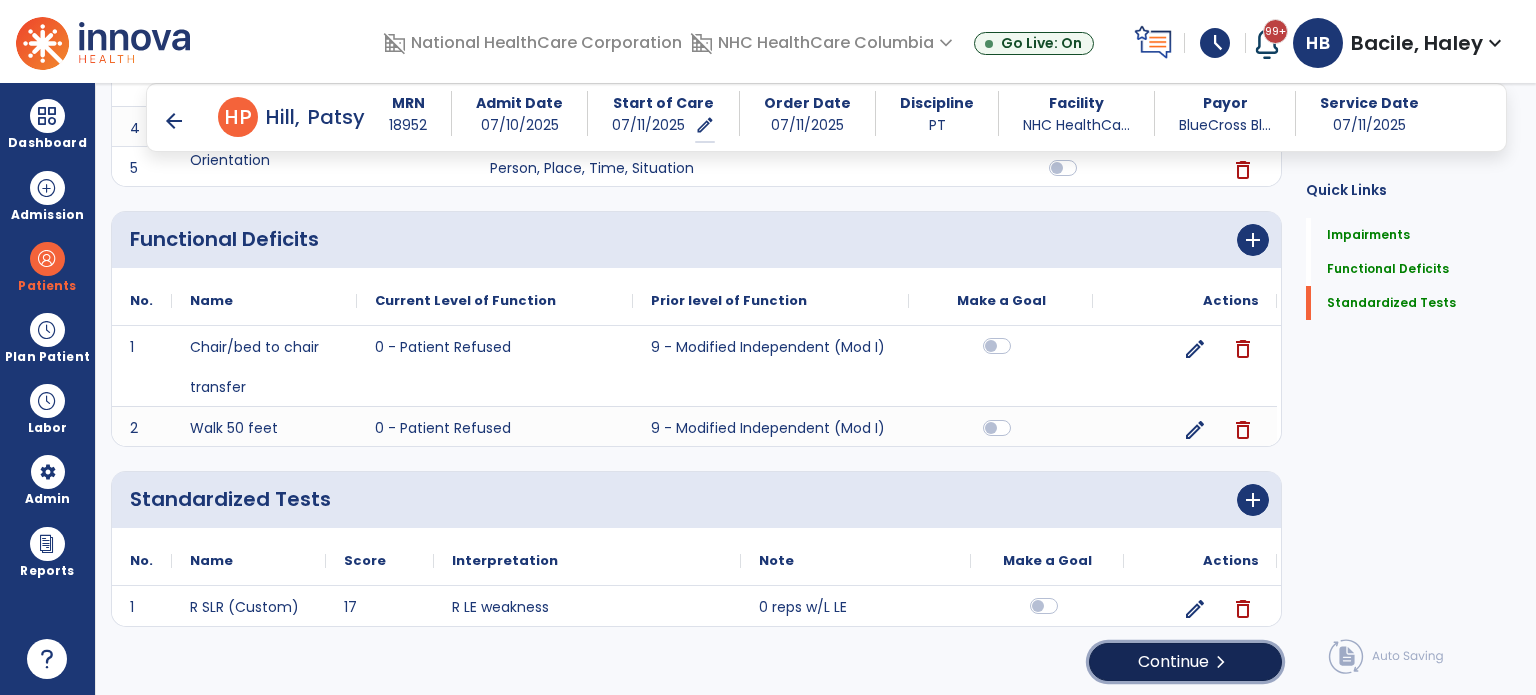 click on "Continue  chevron_right" 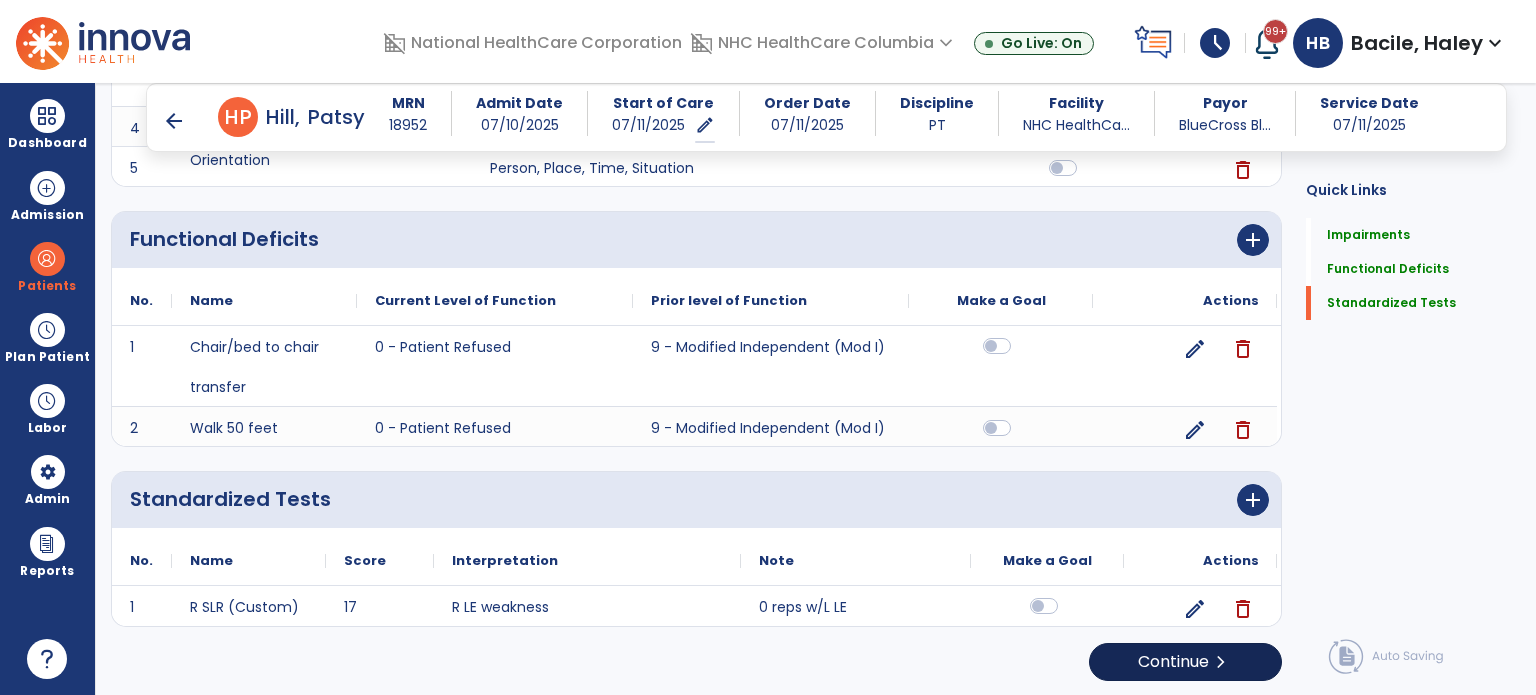 scroll, scrollTop: 0, scrollLeft: 0, axis: both 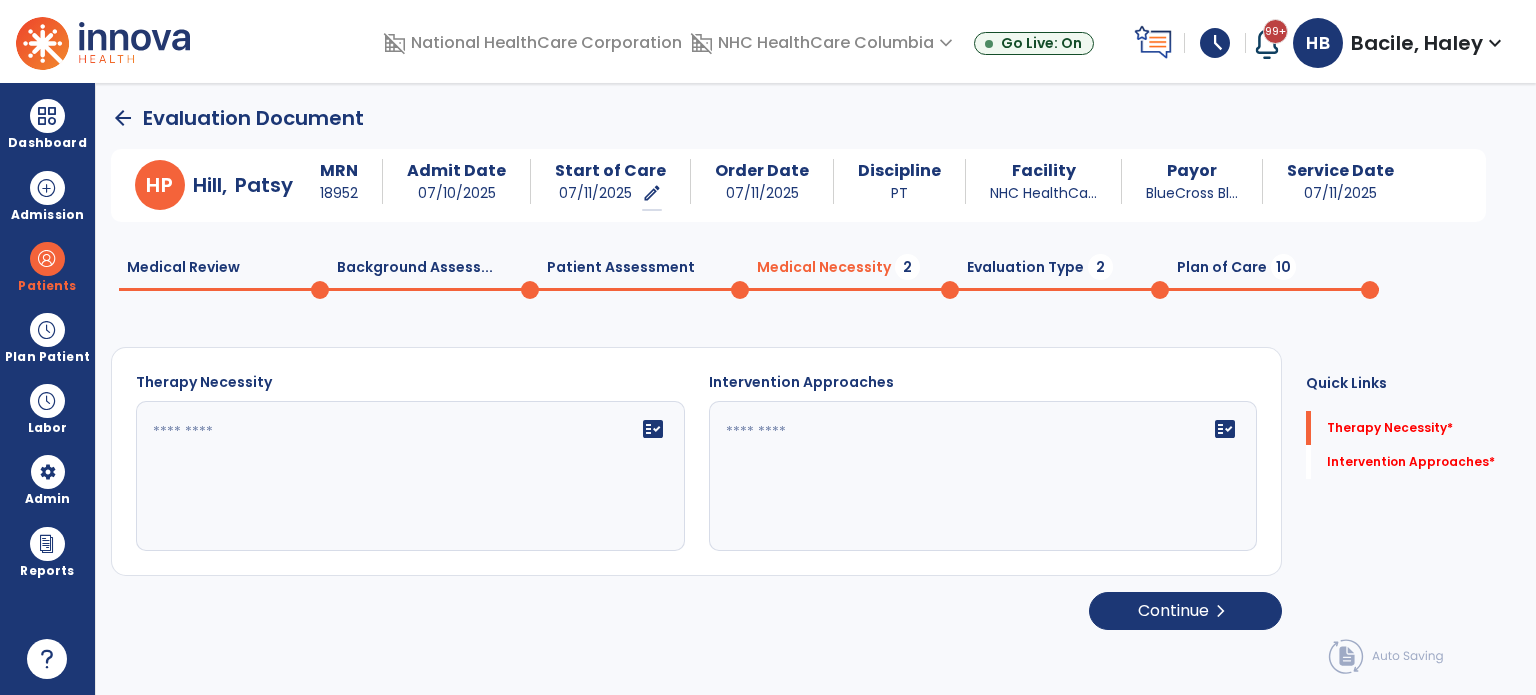 click 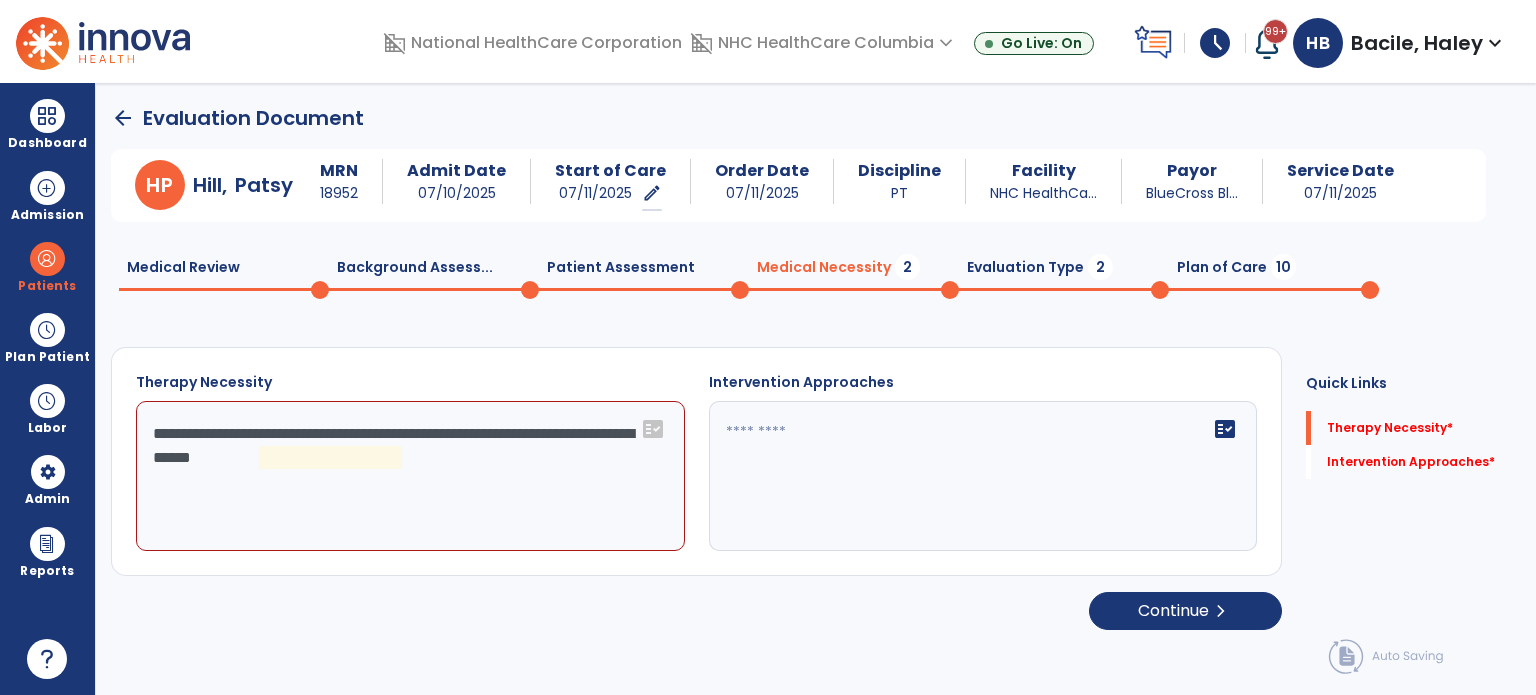 drag, startPoint x: 444, startPoint y: 520, endPoint x: 388, endPoint y: 510, distance: 56.88585 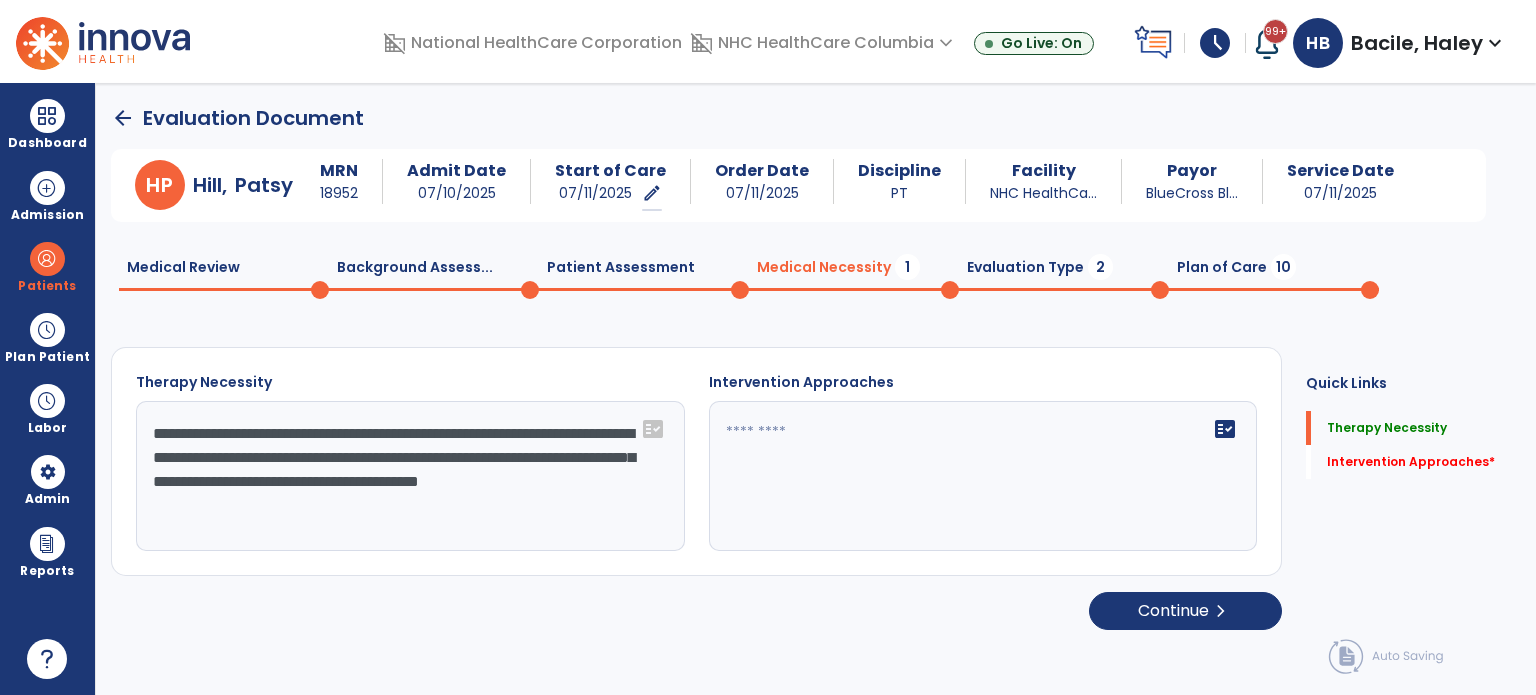 type on "**********" 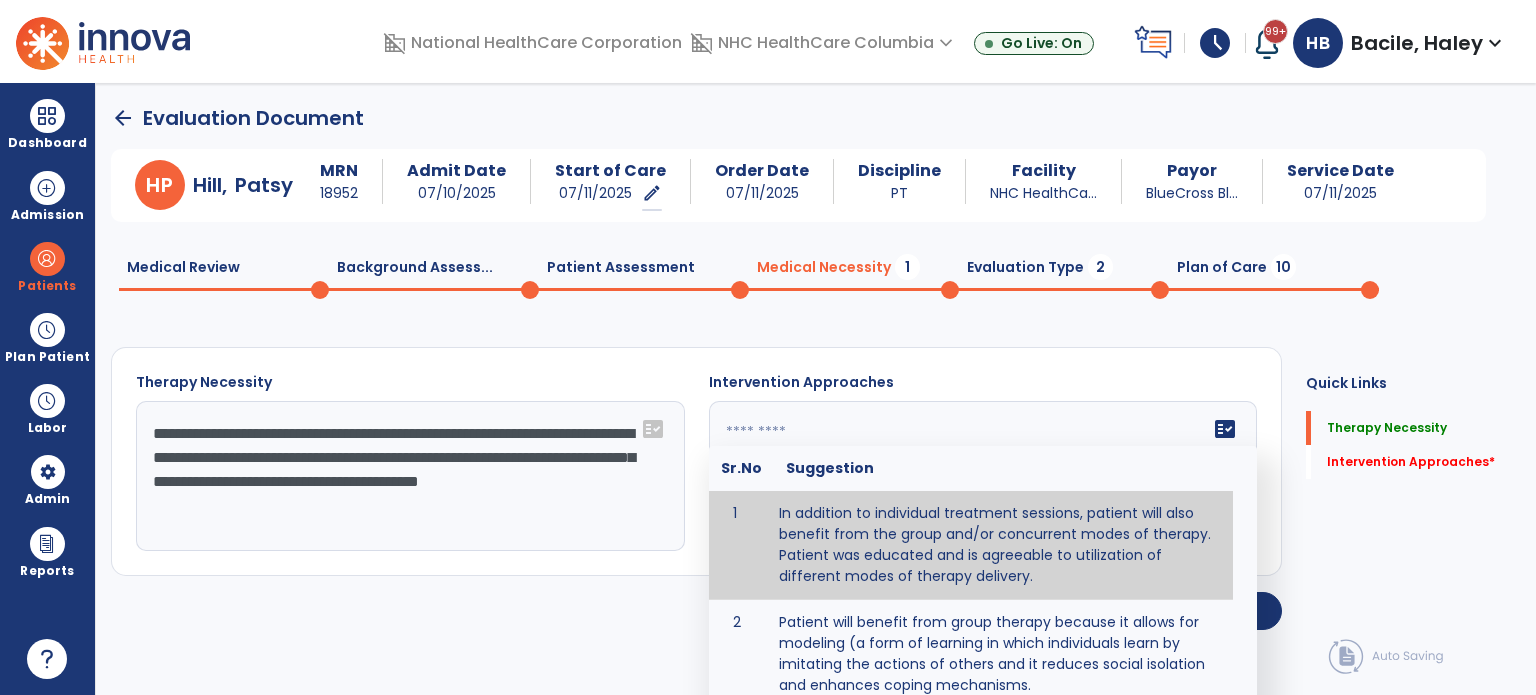 click on "fact_check  Sr.No Suggestion 1 In addition to individual treatment sessions, patient will also benefit from the group and/or concurrent modes of therapy. Patient was educated and is agreeable to utilization of different modes of therapy delivery. 2 Patient will benefit from group therapy because it allows for modeling (a form of learning in which individuals learn by imitating the actions of others and it reduces social isolation and enhances coping mechanisms. 3 Patient will benefit from group therapy to: Create a network that promotes growth and learning by enabling patients to receive and give support and to share experiences from different points of view. 4 Patient will benefit from group/concurrent therapy because it is supported by evidence to promote increased patient engagement and sustainable outcomes. 5 Patient will benefit from group/concurrent therapy to: Promote independence and minimize dependence." 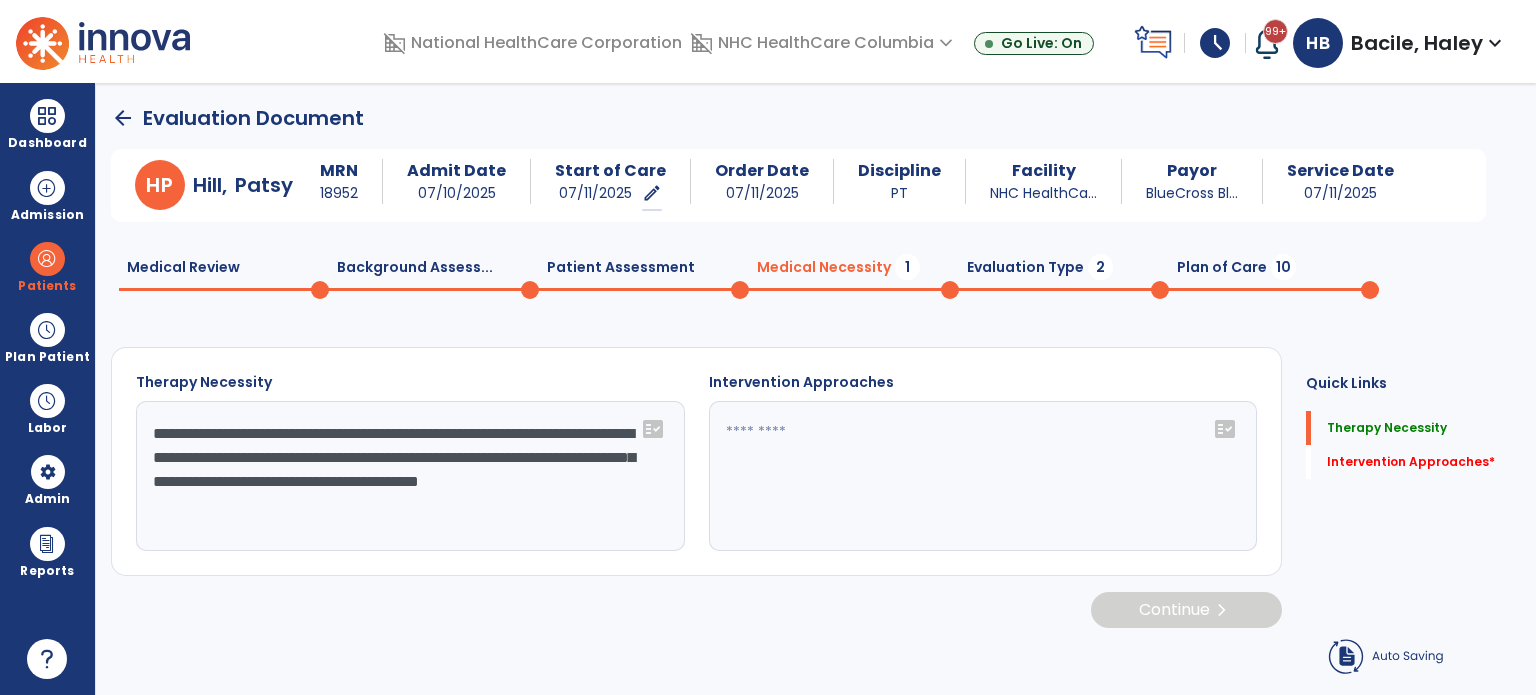 type on "**********" 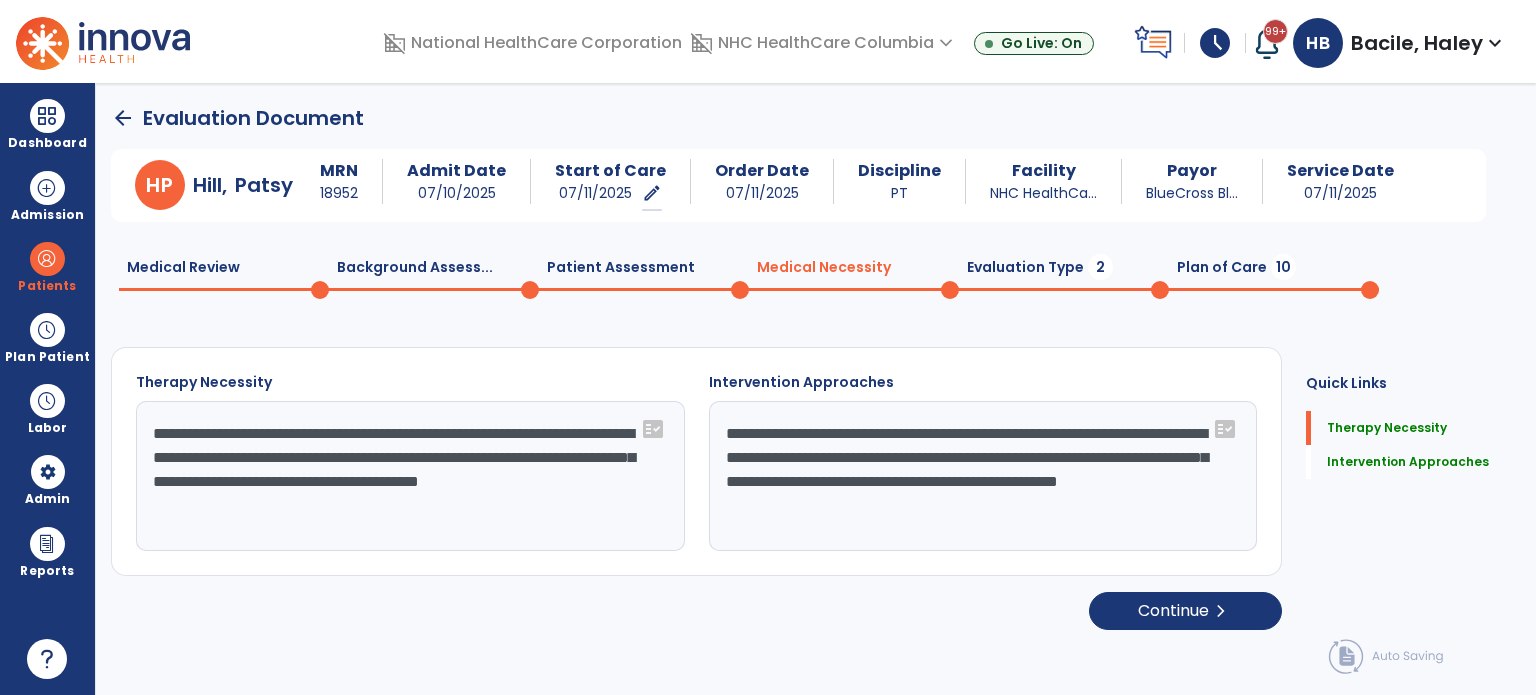 click on "**********" 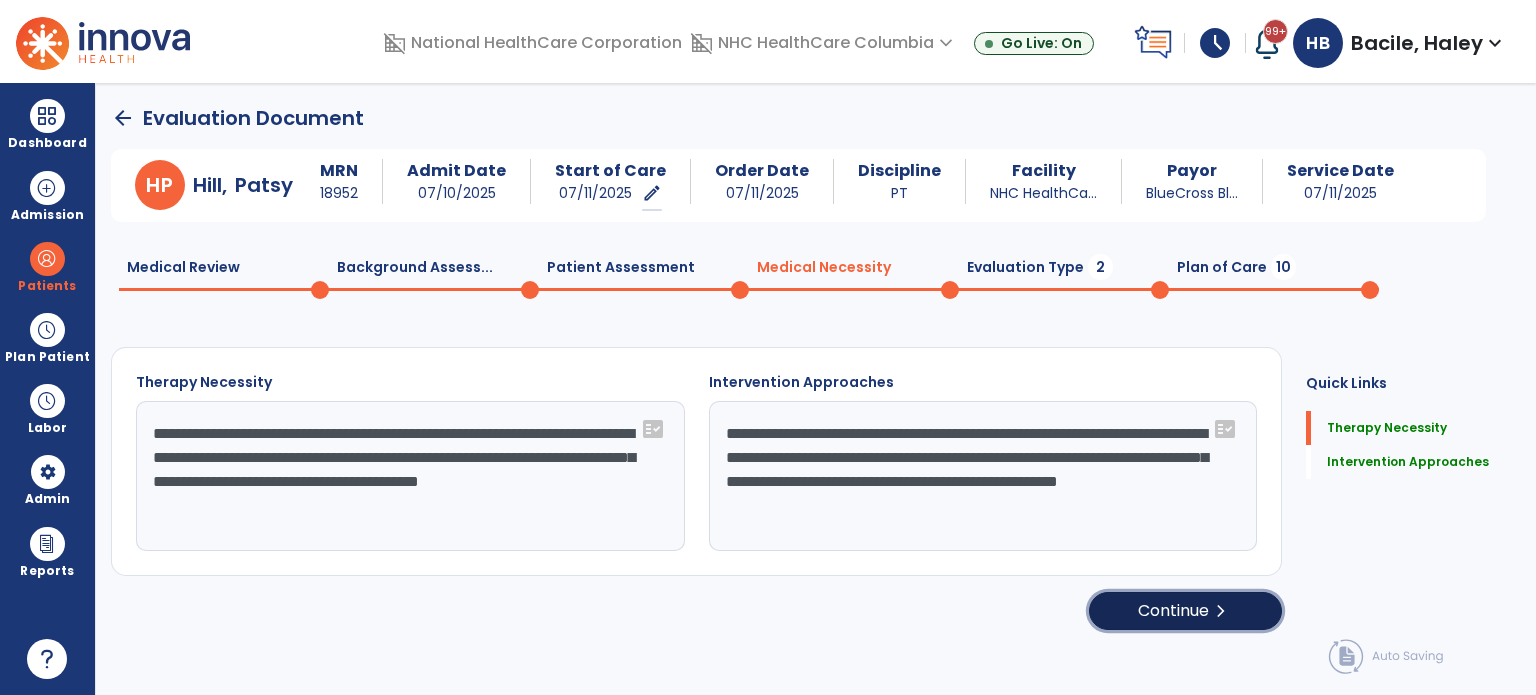 click on "Continue  chevron_right" 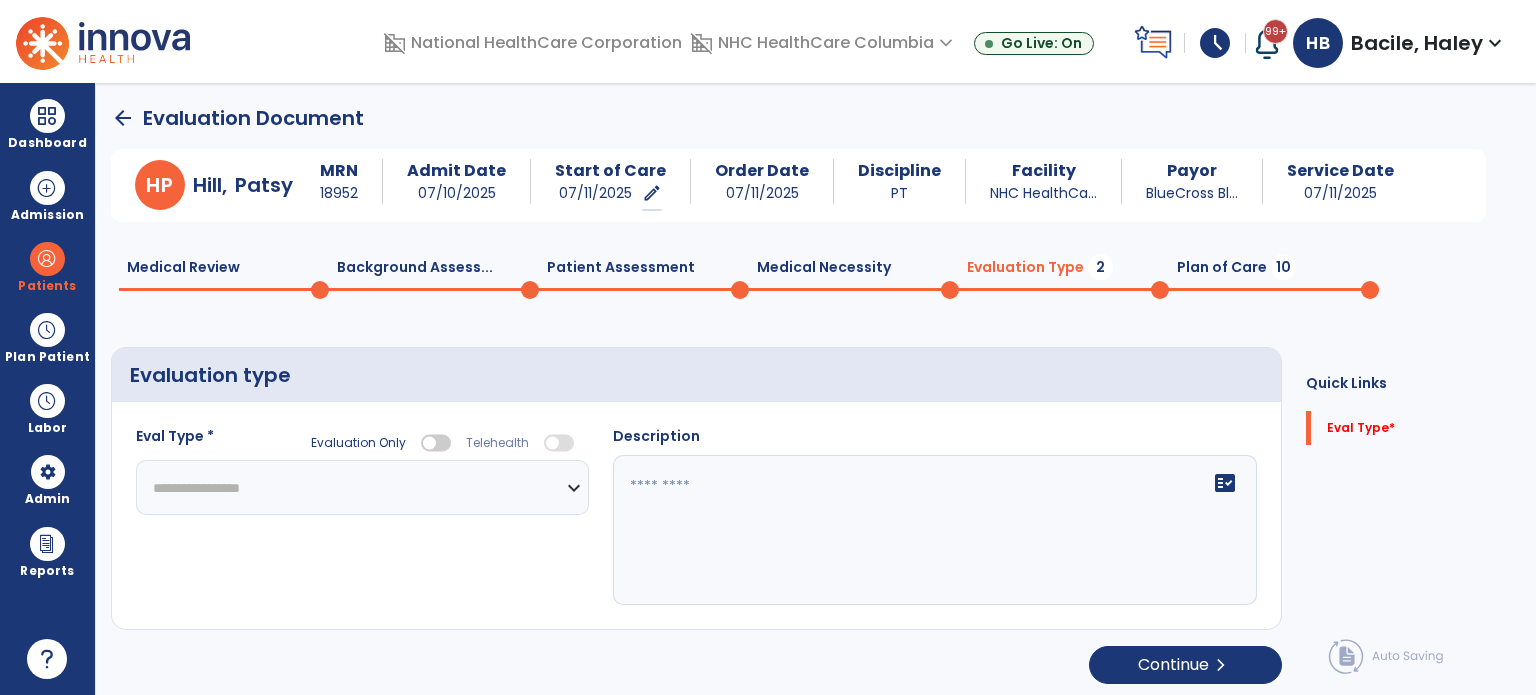 click on "**********" 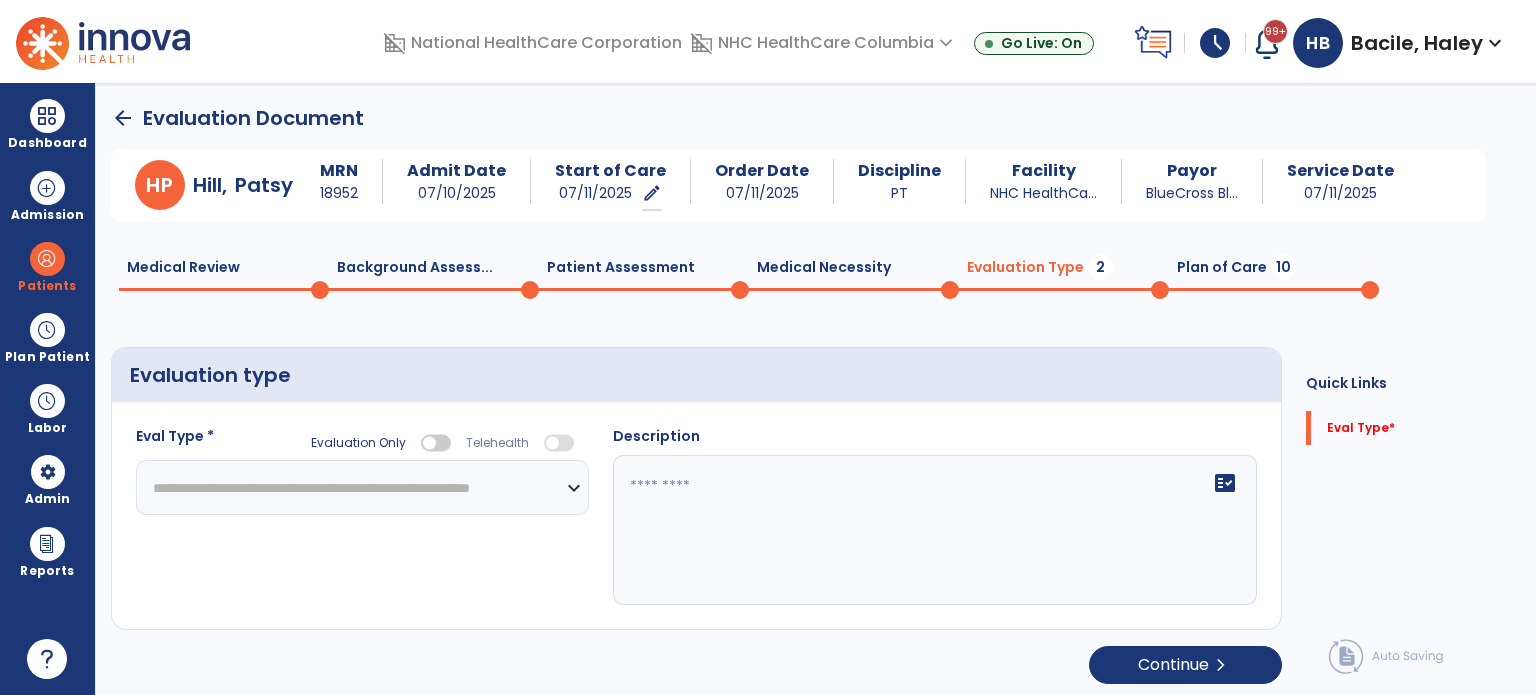click on "**********" 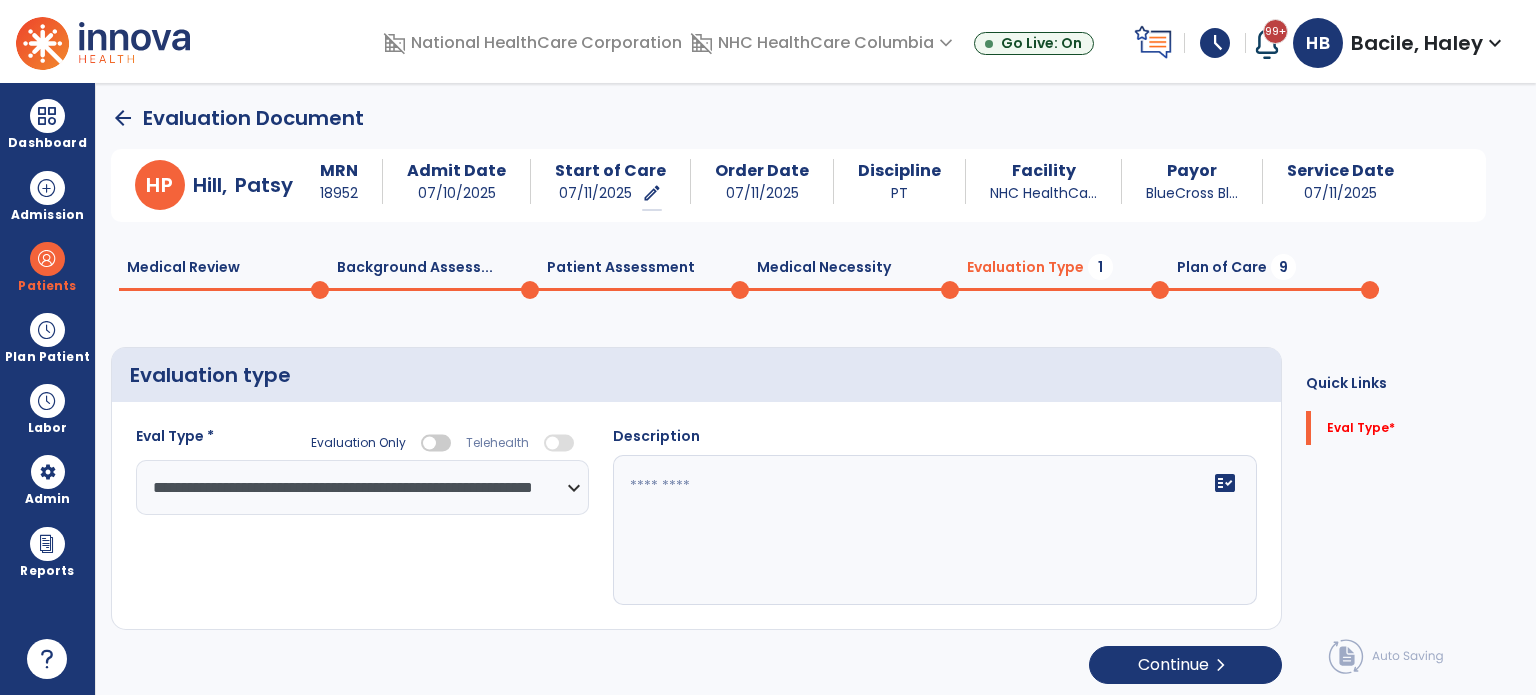 click on "fact_check" 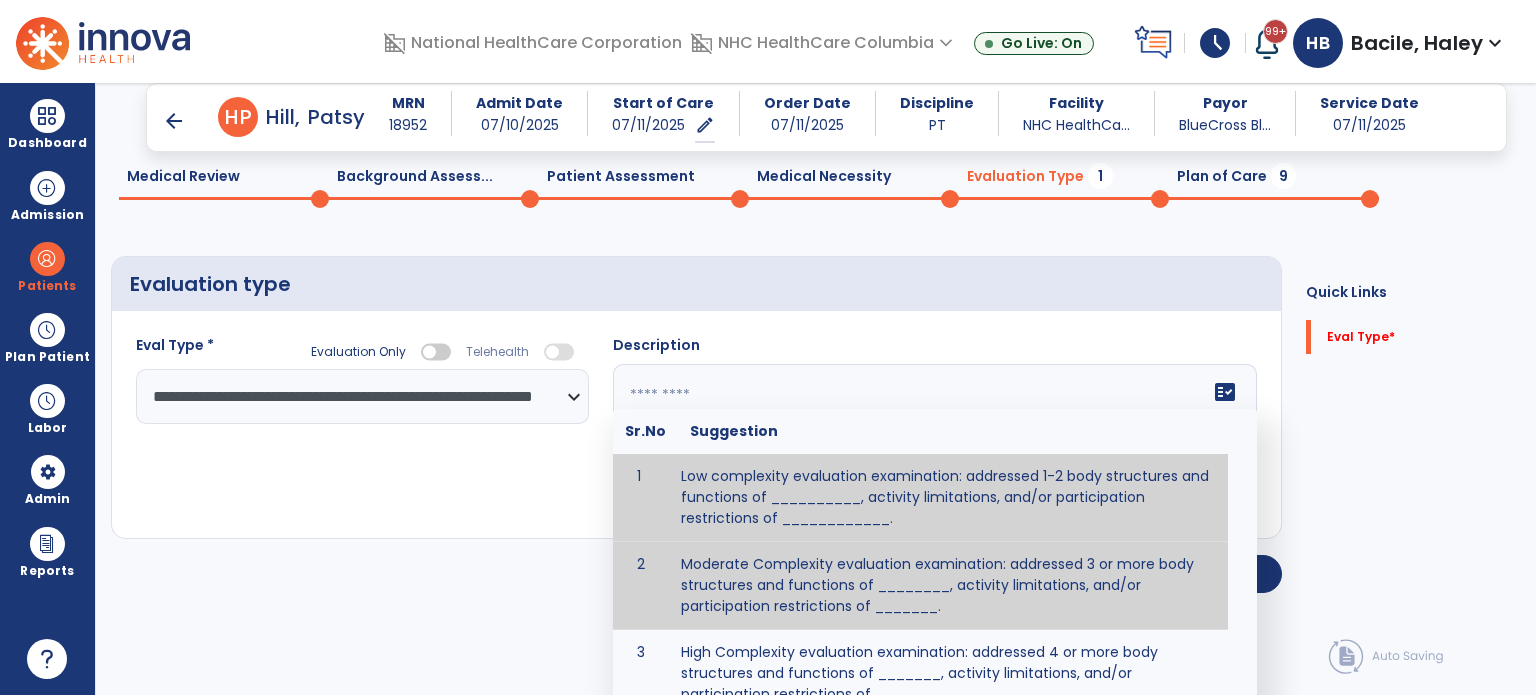 scroll, scrollTop: 96, scrollLeft: 0, axis: vertical 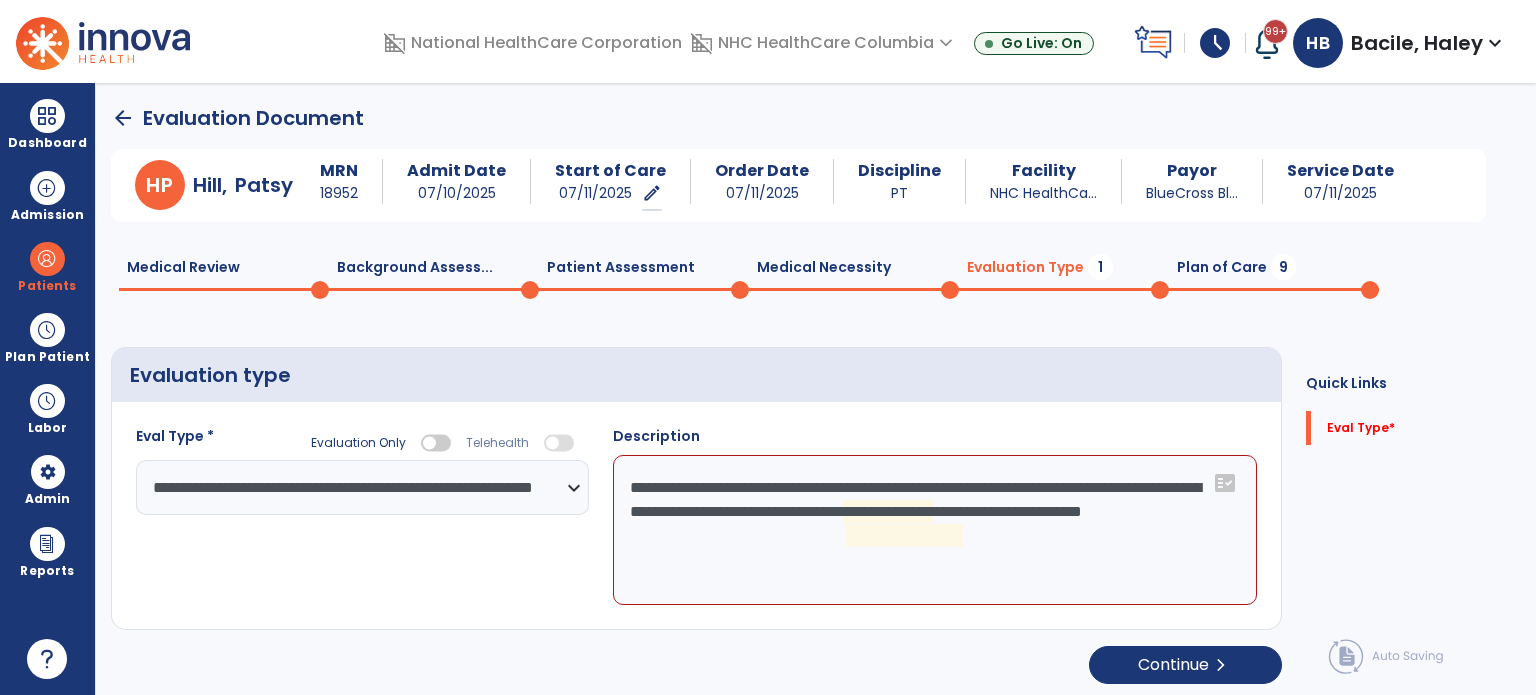 click on "**********" 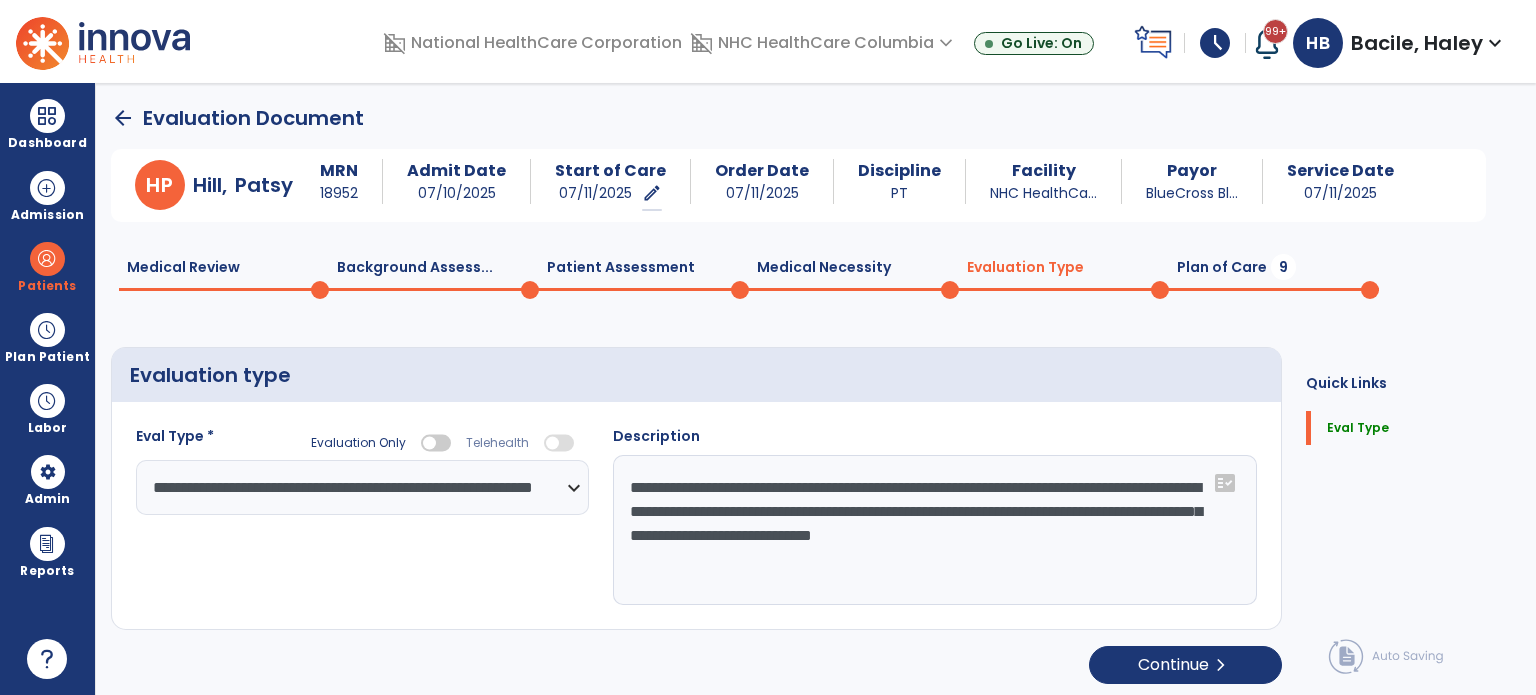 type on "**********" 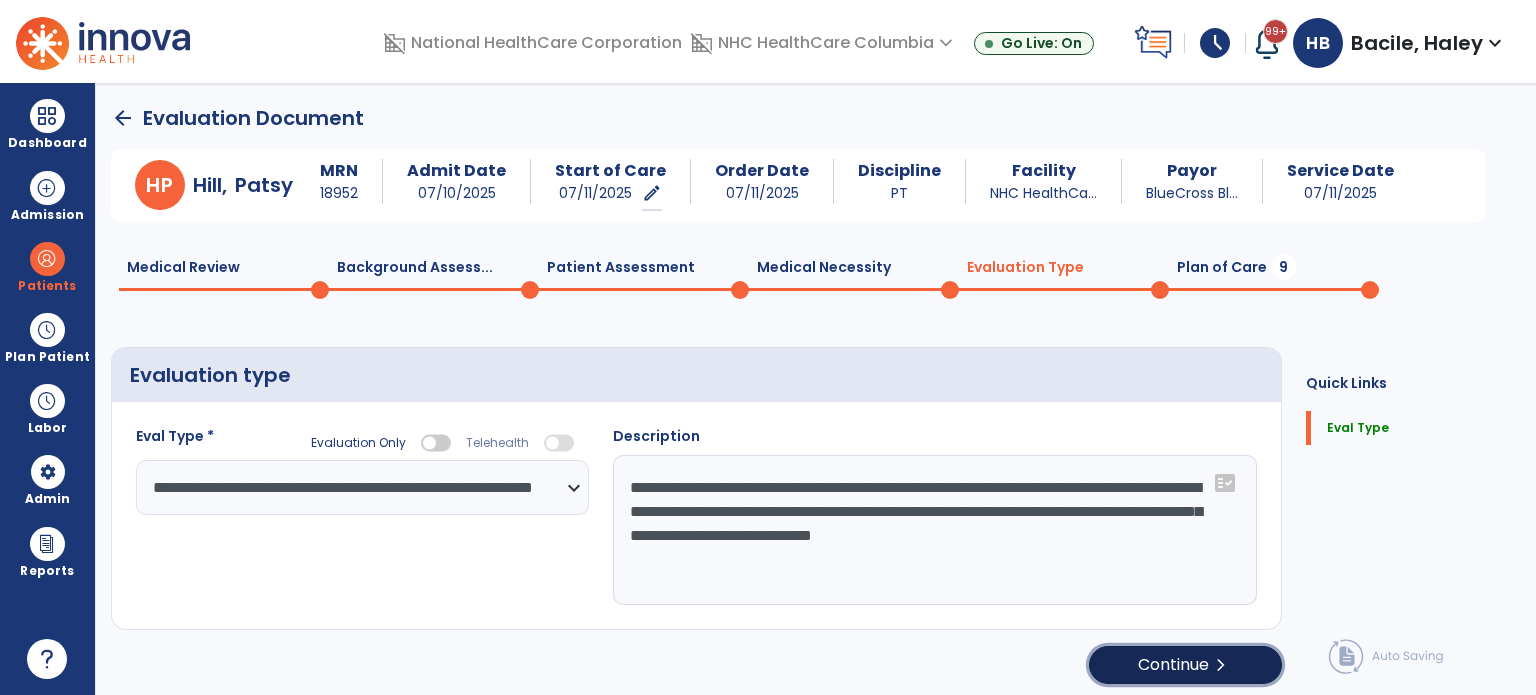 click on "Continue  chevron_right" 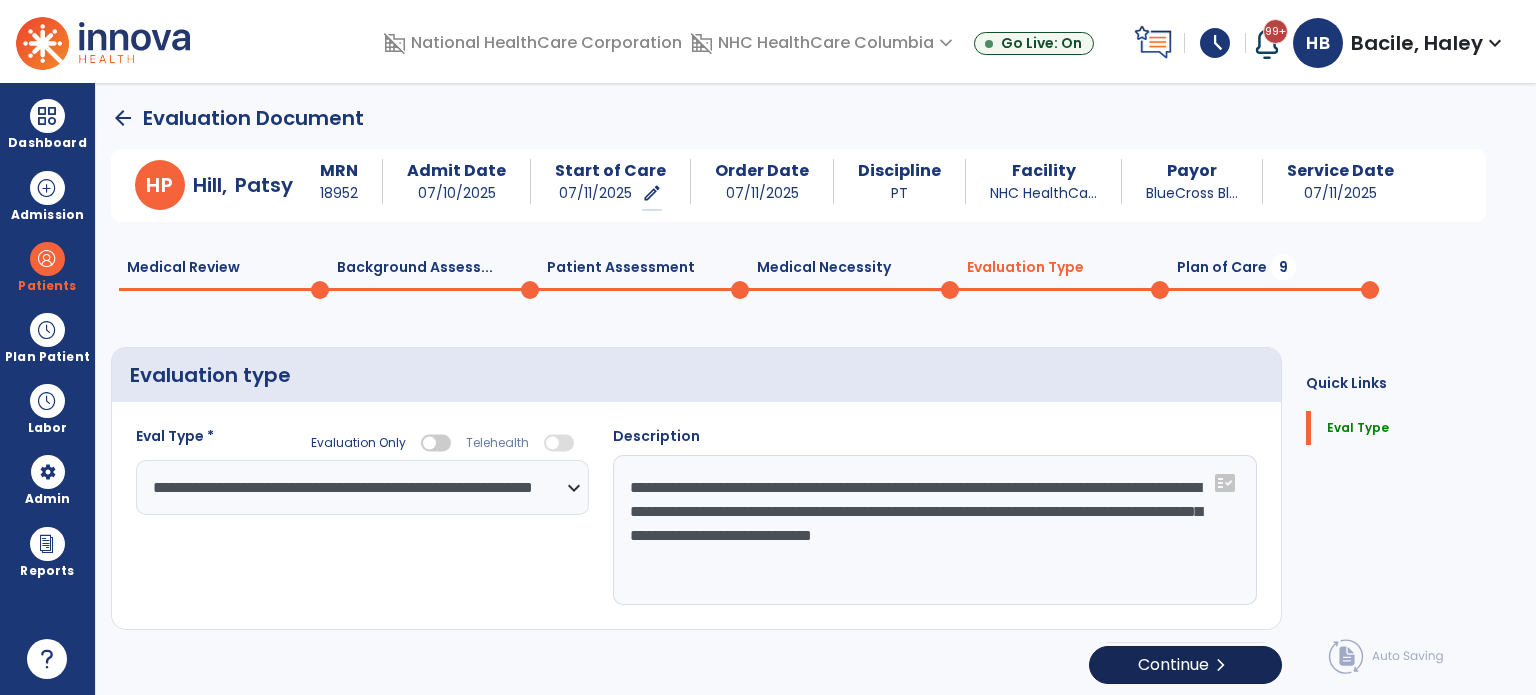 select on "*****" 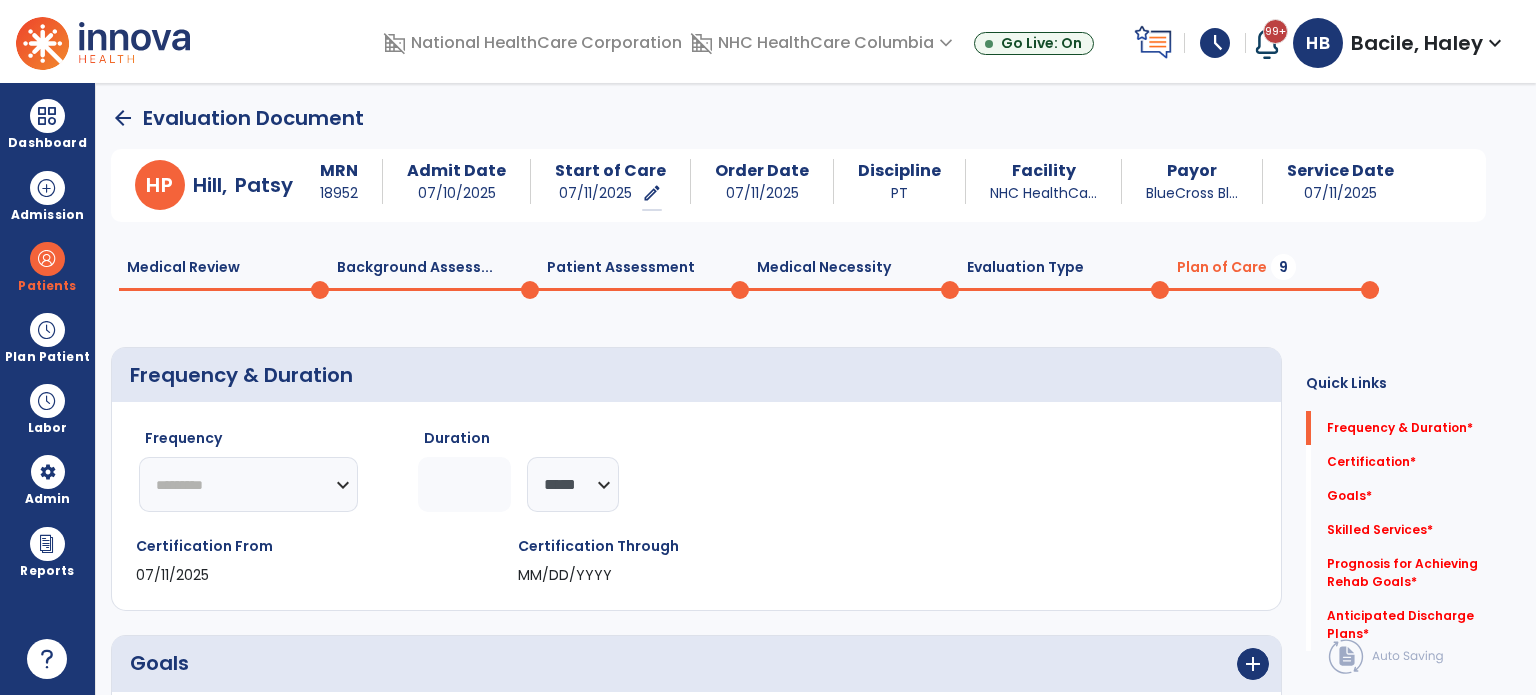click on "********* ** ** ** ** ** ** **" 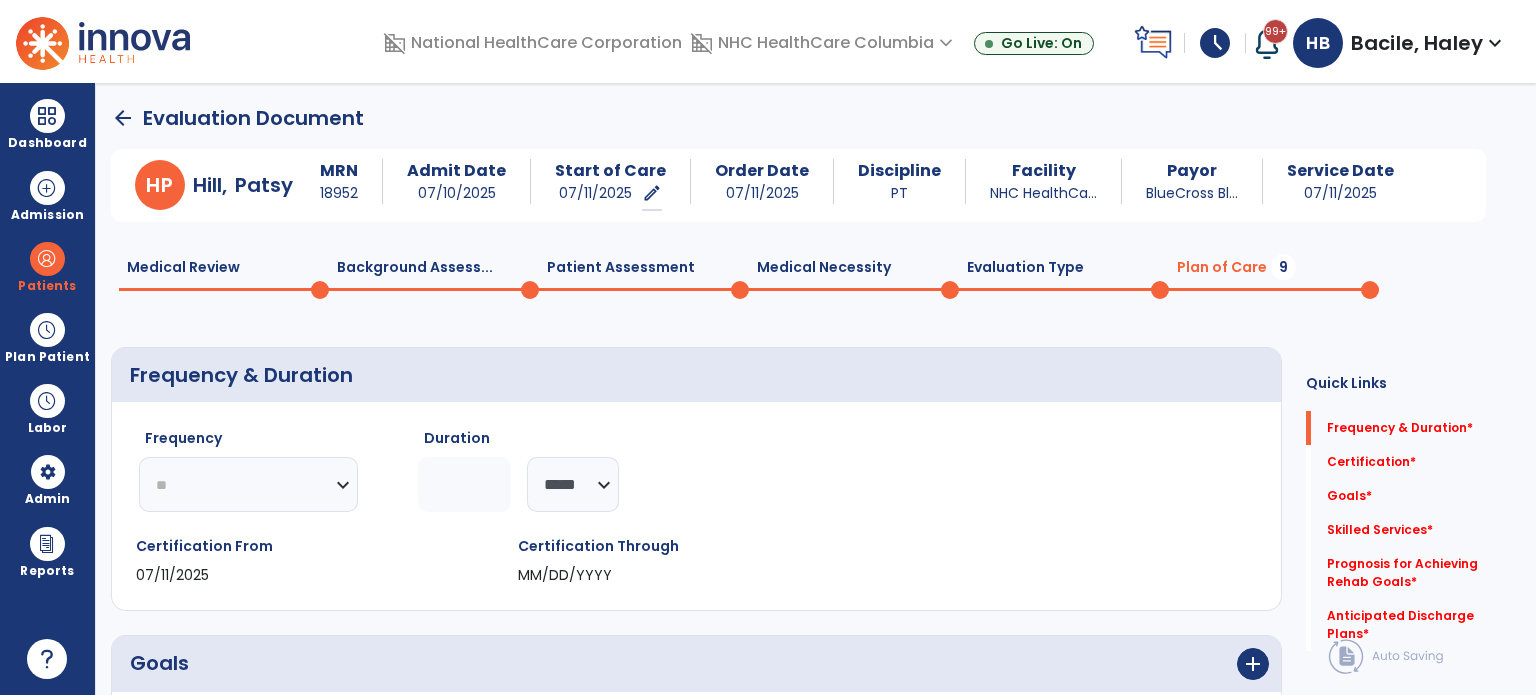 click on "********* ** ** ** ** ** ** **" 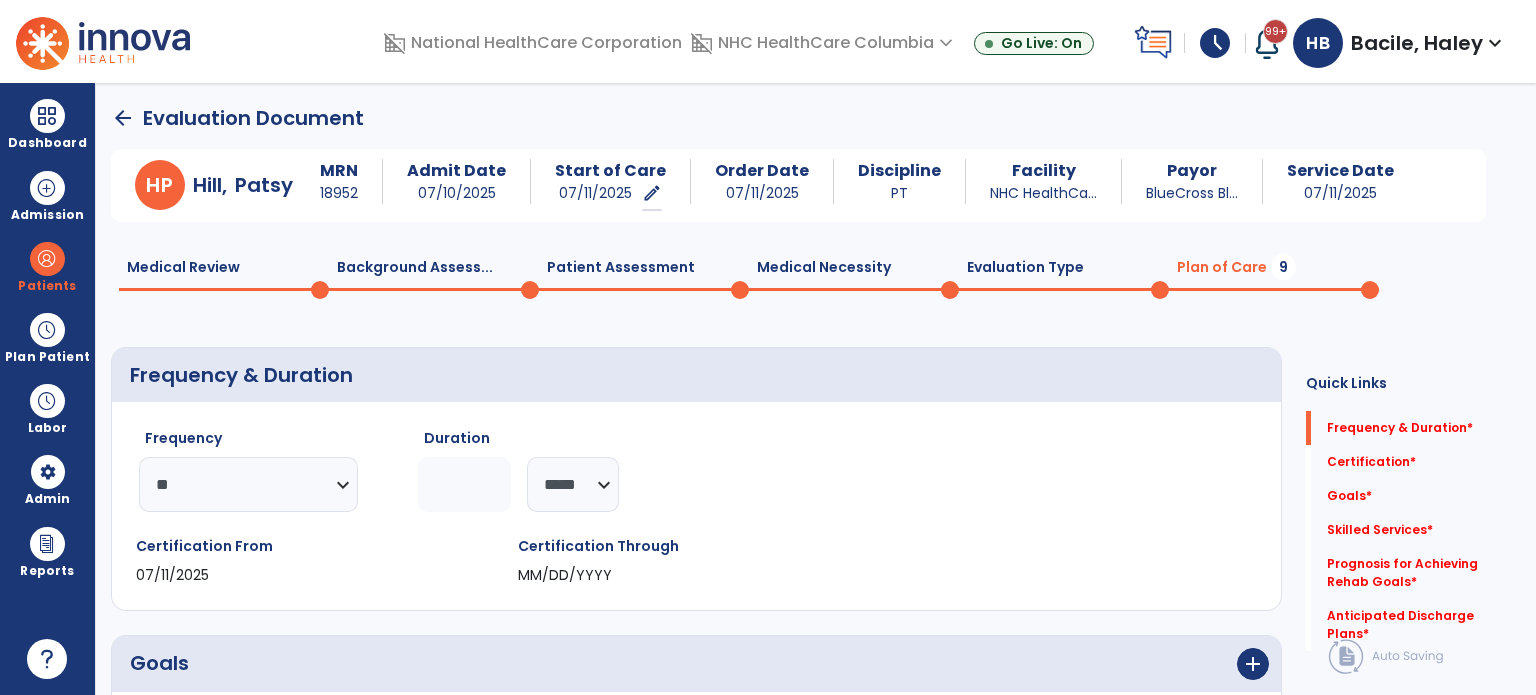 click 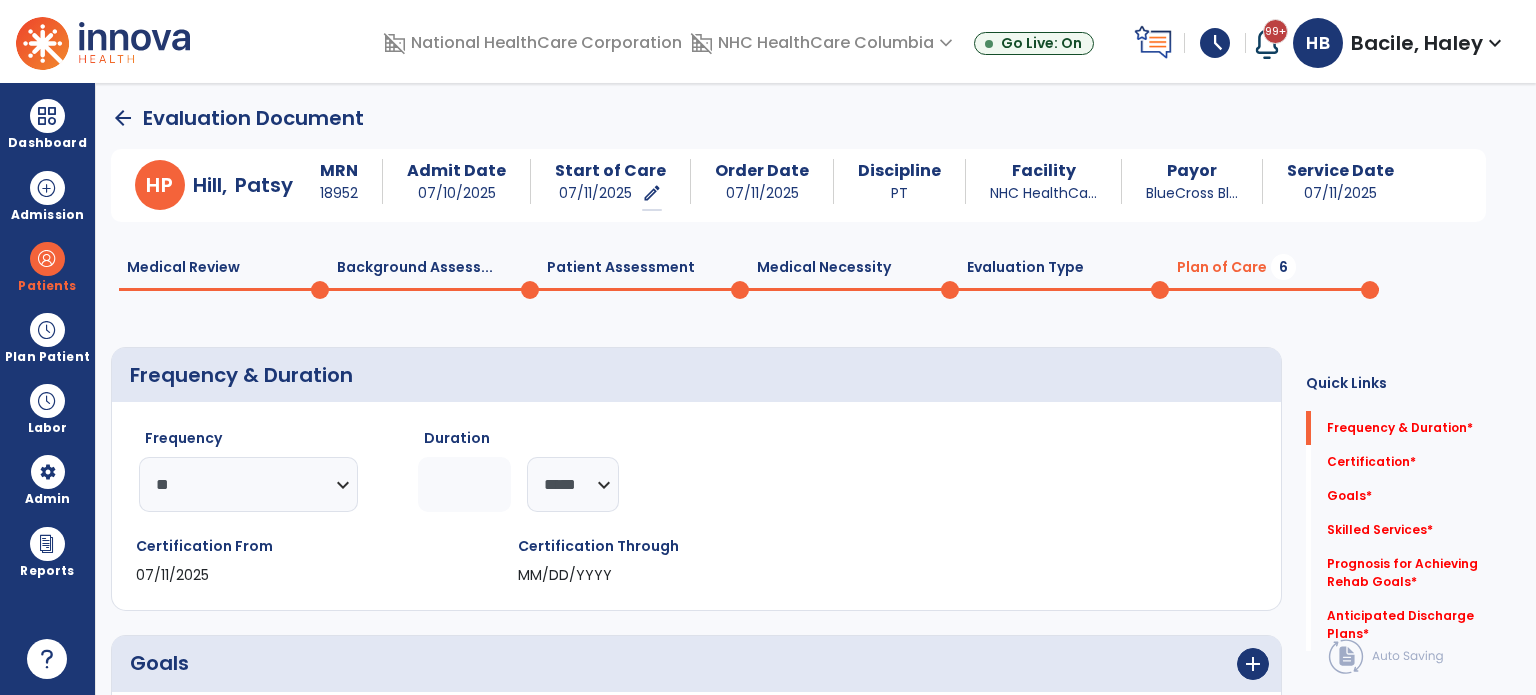 type on "**" 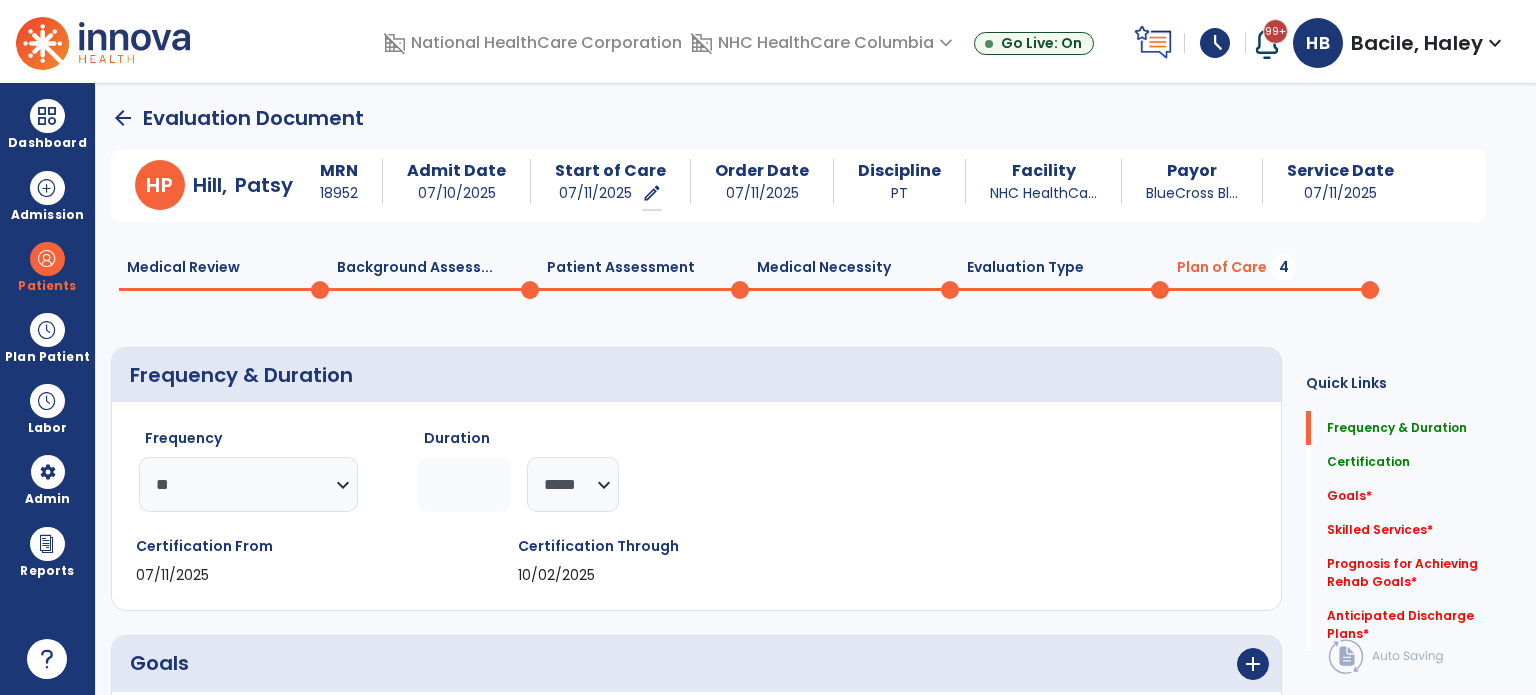 drag, startPoint x: 1229, startPoint y: 515, endPoint x: 1204, endPoint y: 503, distance: 27.730848 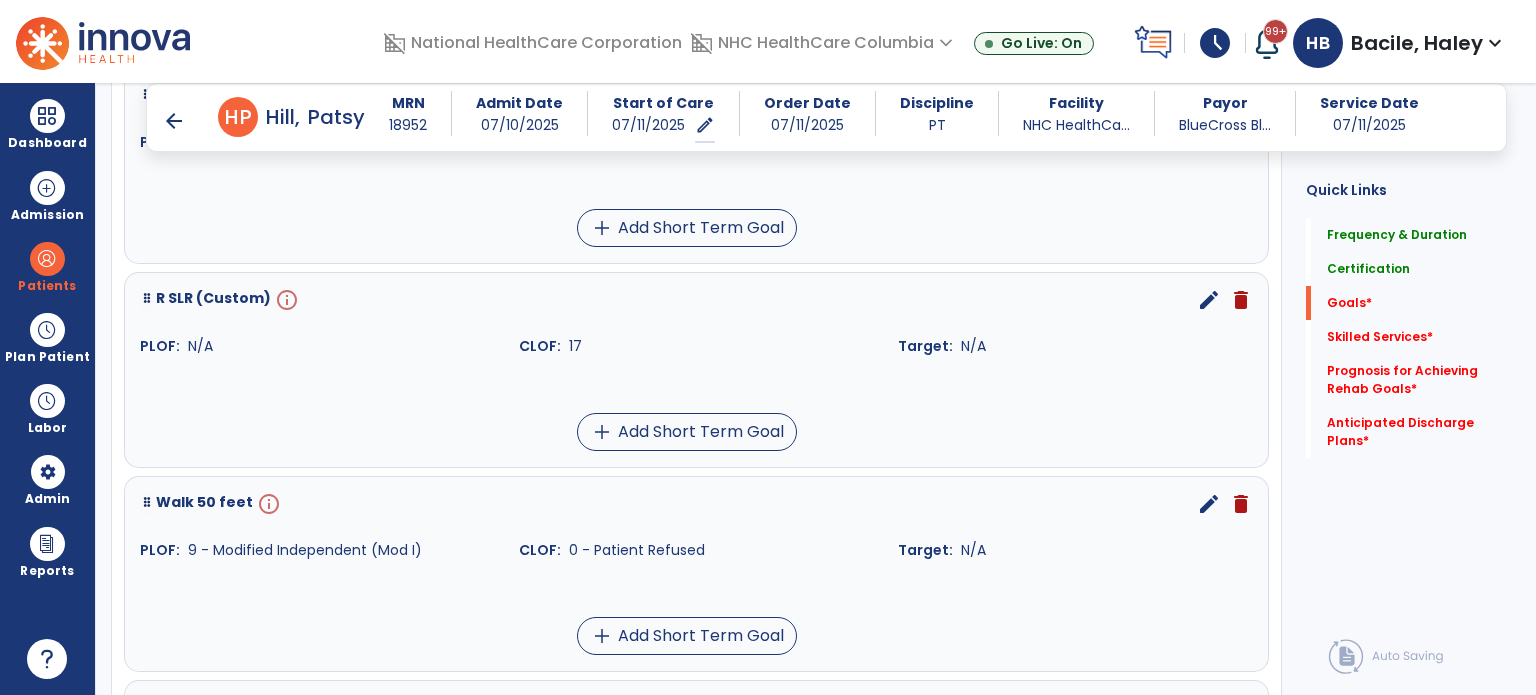 scroll, scrollTop: 600, scrollLeft: 0, axis: vertical 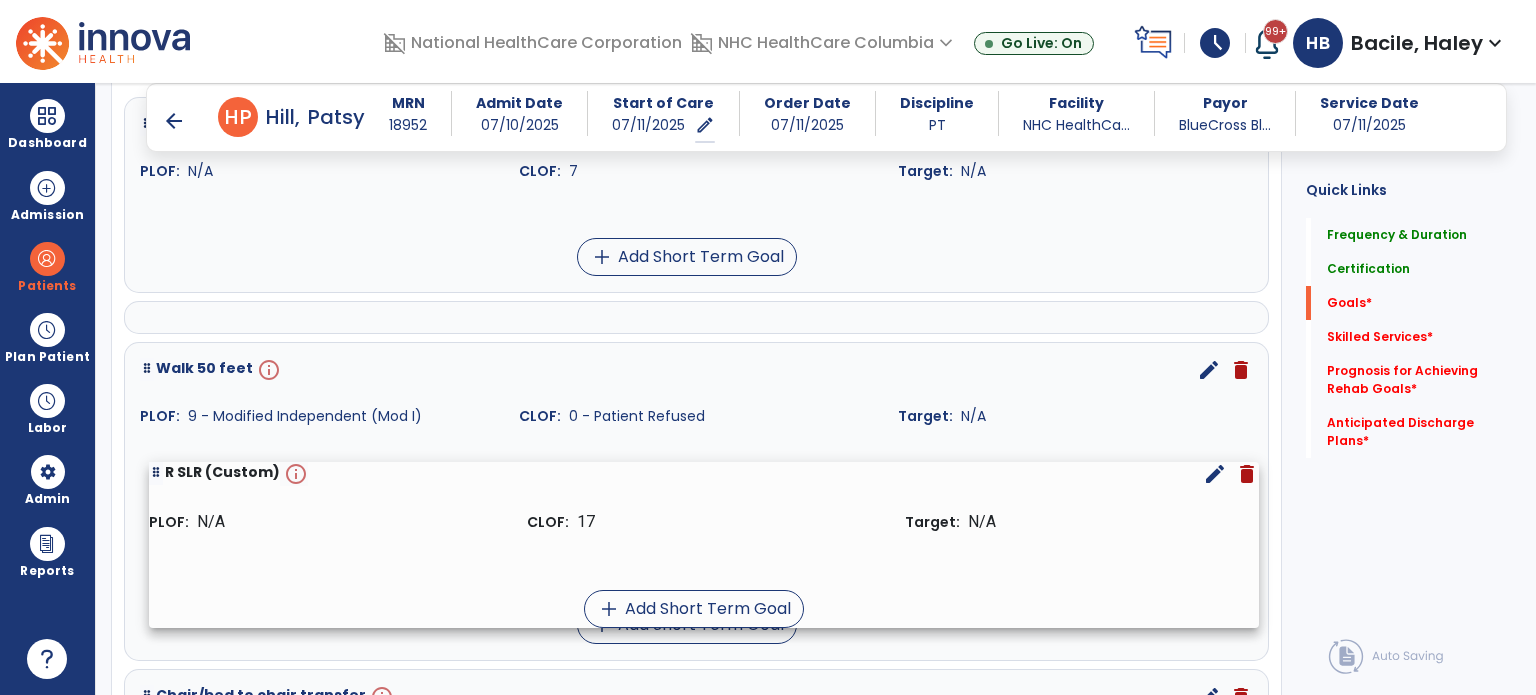 drag, startPoint x: 143, startPoint y: 327, endPoint x: 154, endPoint y: 466, distance: 139.43457 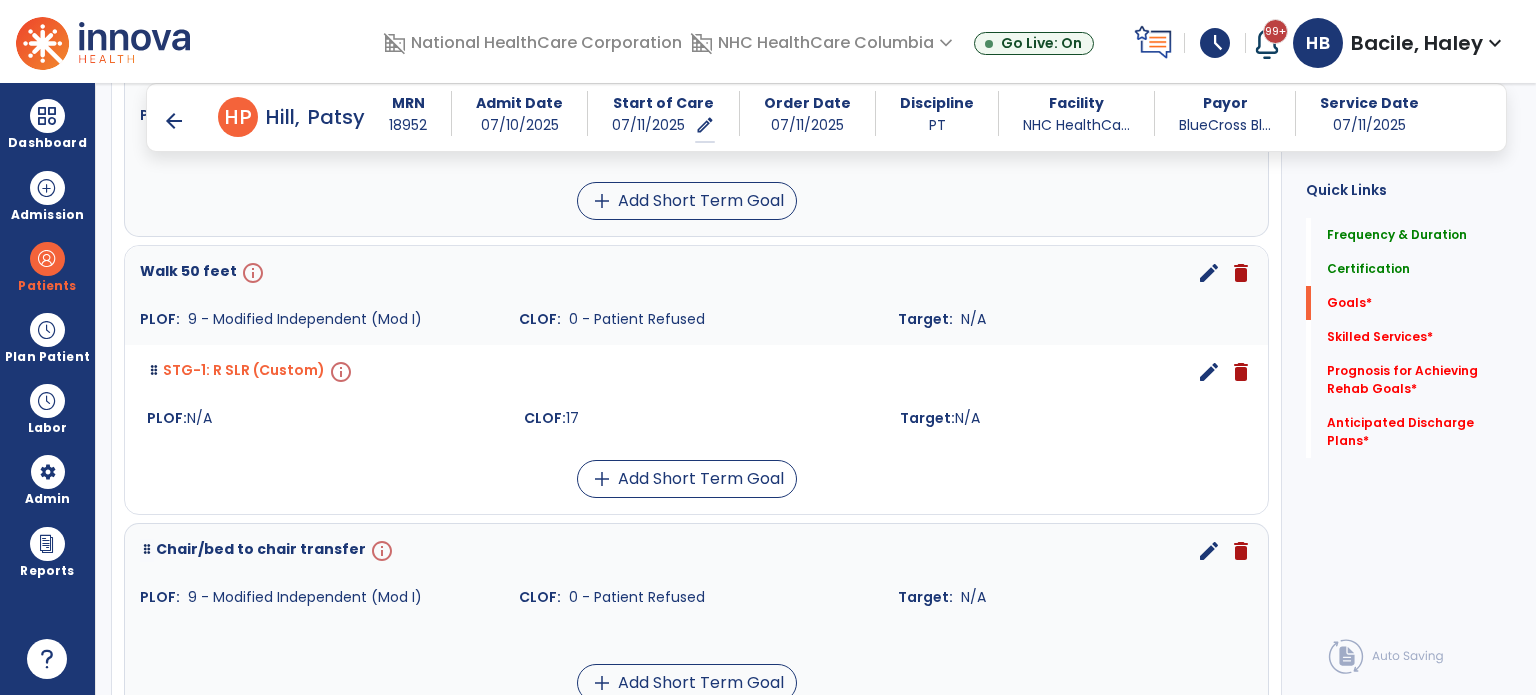 scroll, scrollTop: 500, scrollLeft: 0, axis: vertical 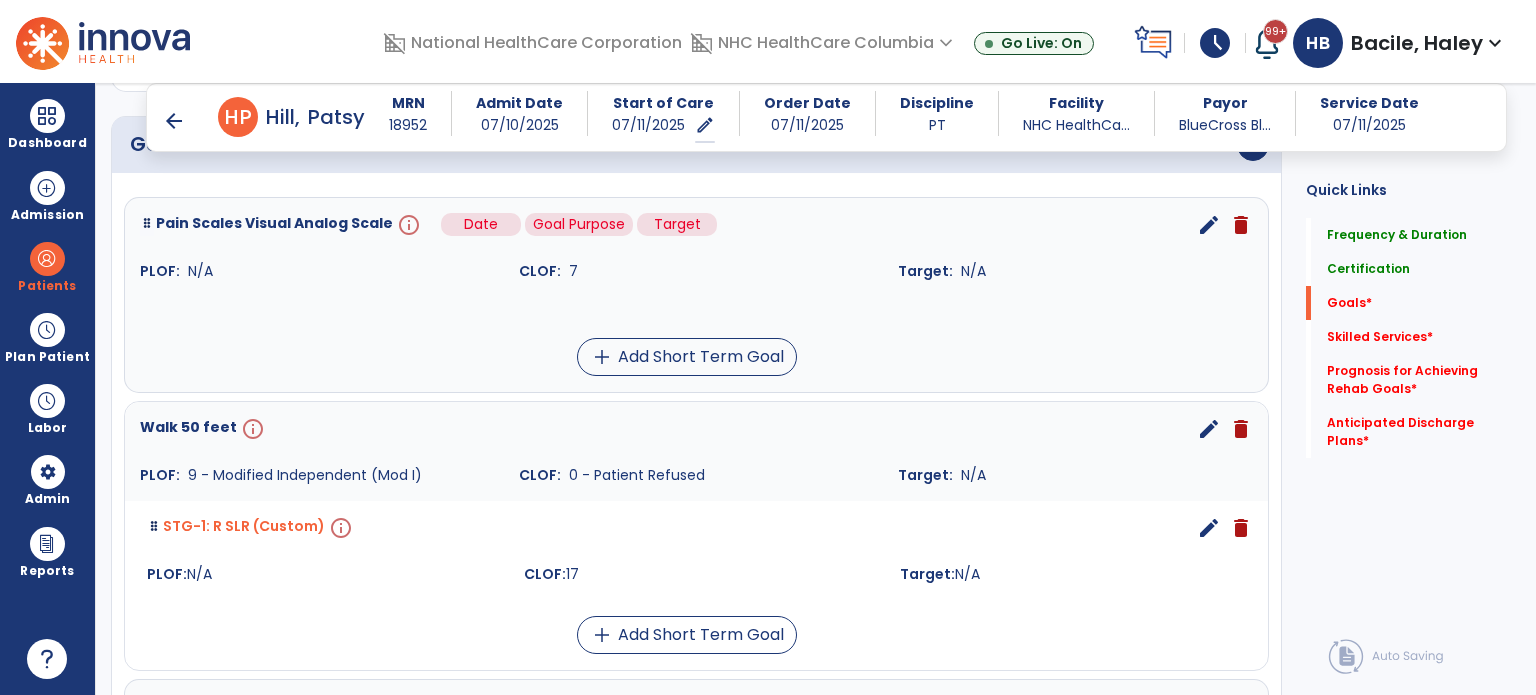 click on "info" at bounding box center (407, 225) 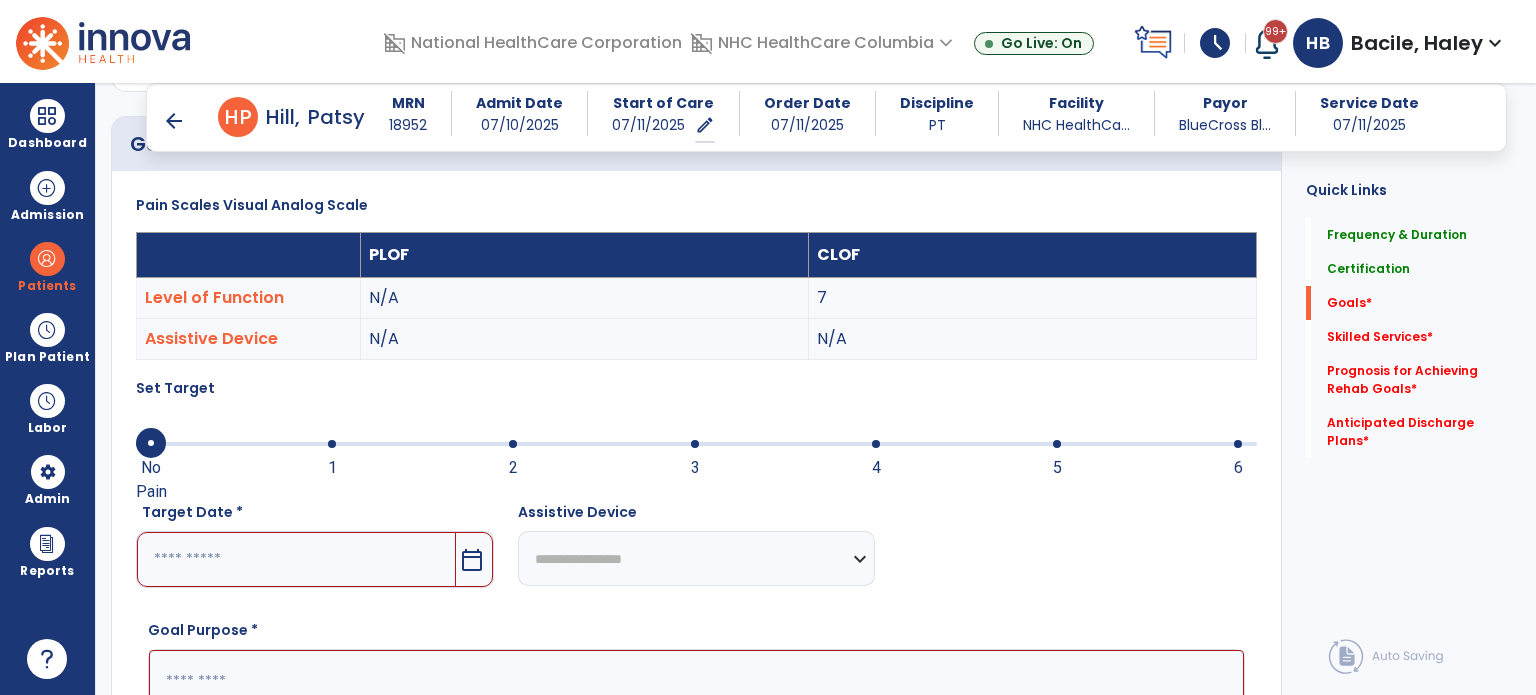 scroll, scrollTop: 75, scrollLeft: 0, axis: vertical 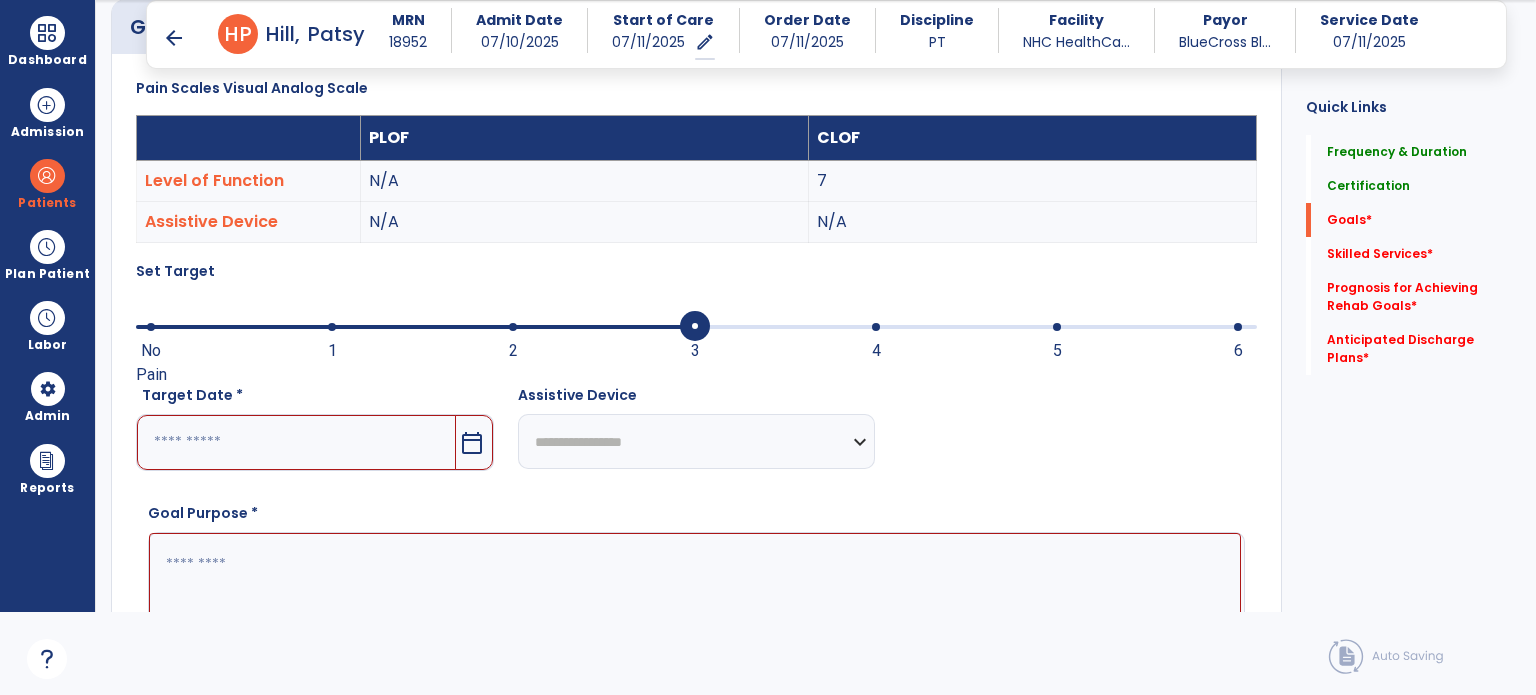 click at bounding box center (696, 325) 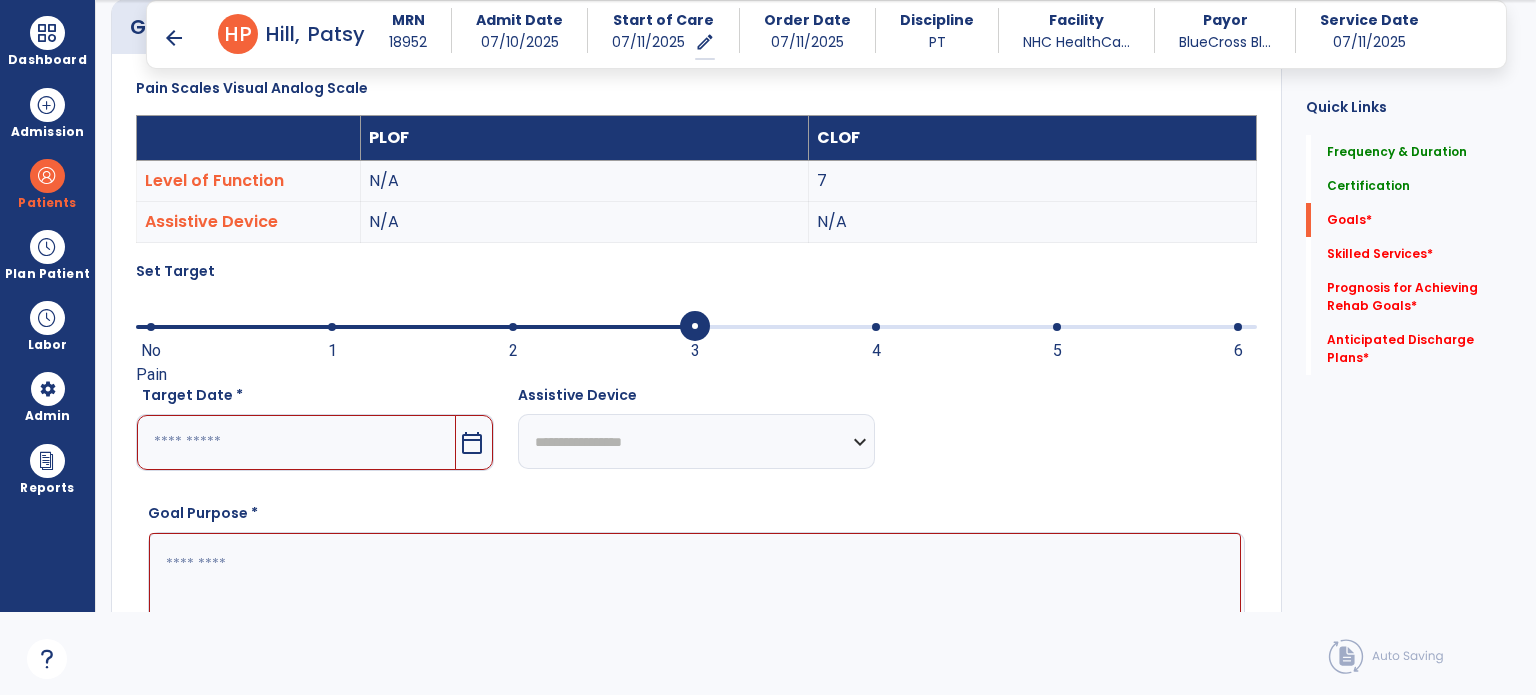 click at bounding box center (296, 442) 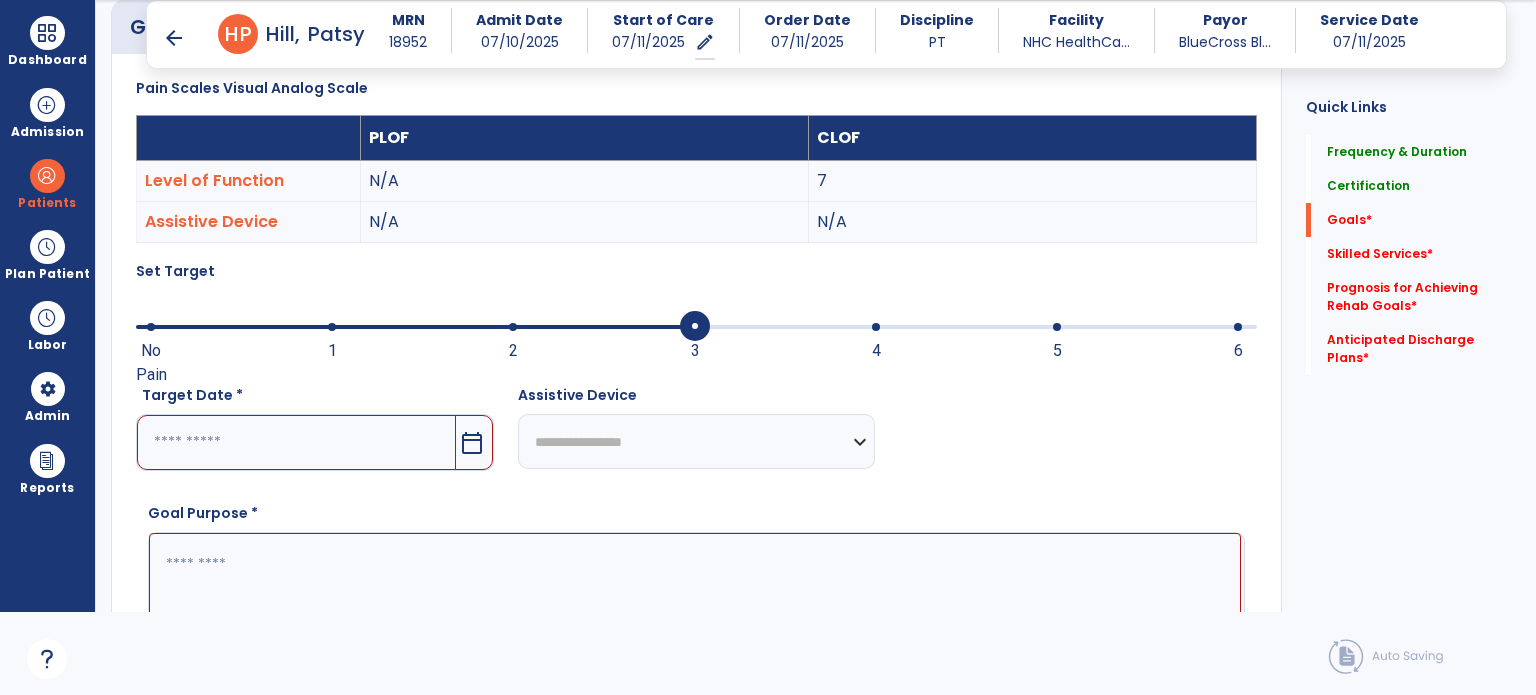 scroll, scrollTop: 548, scrollLeft: 0, axis: vertical 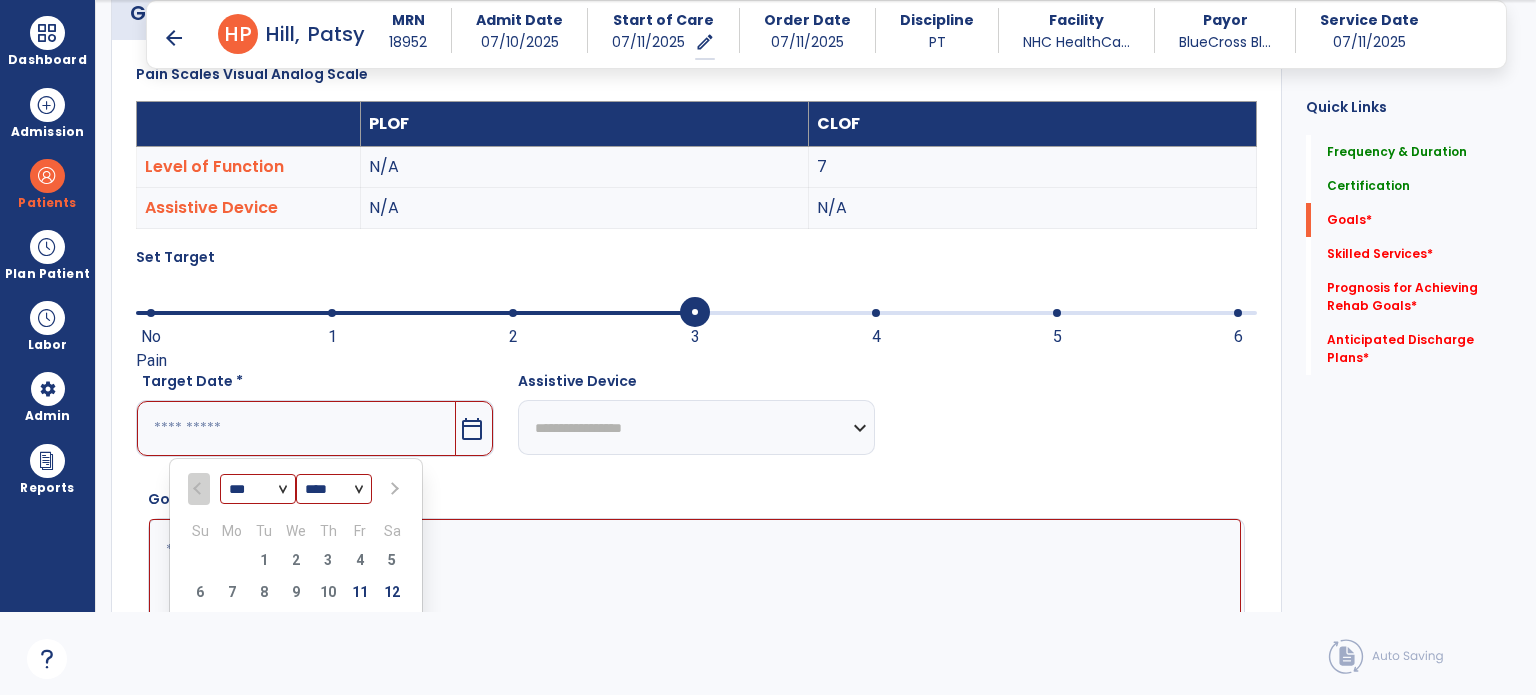click at bounding box center (393, 489) 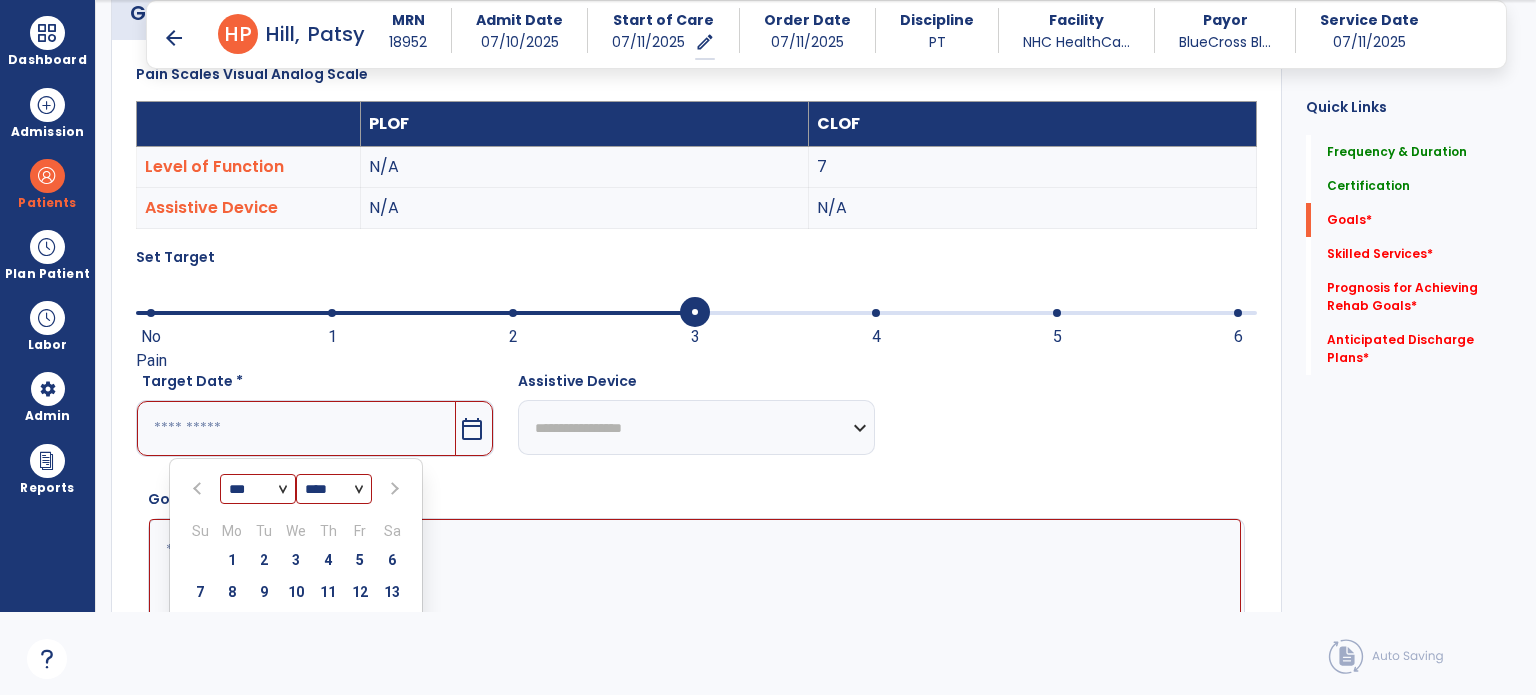 click at bounding box center [392, 489] 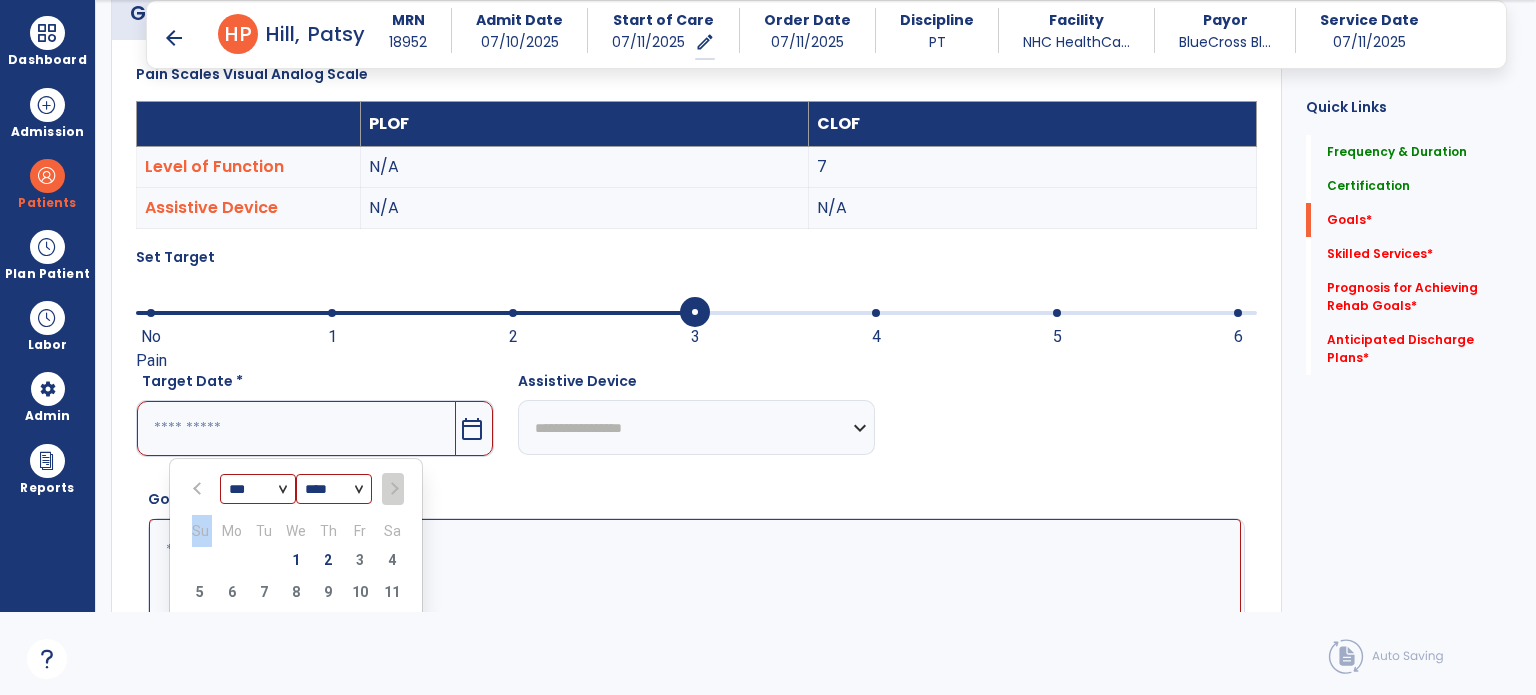 click at bounding box center [392, 489] 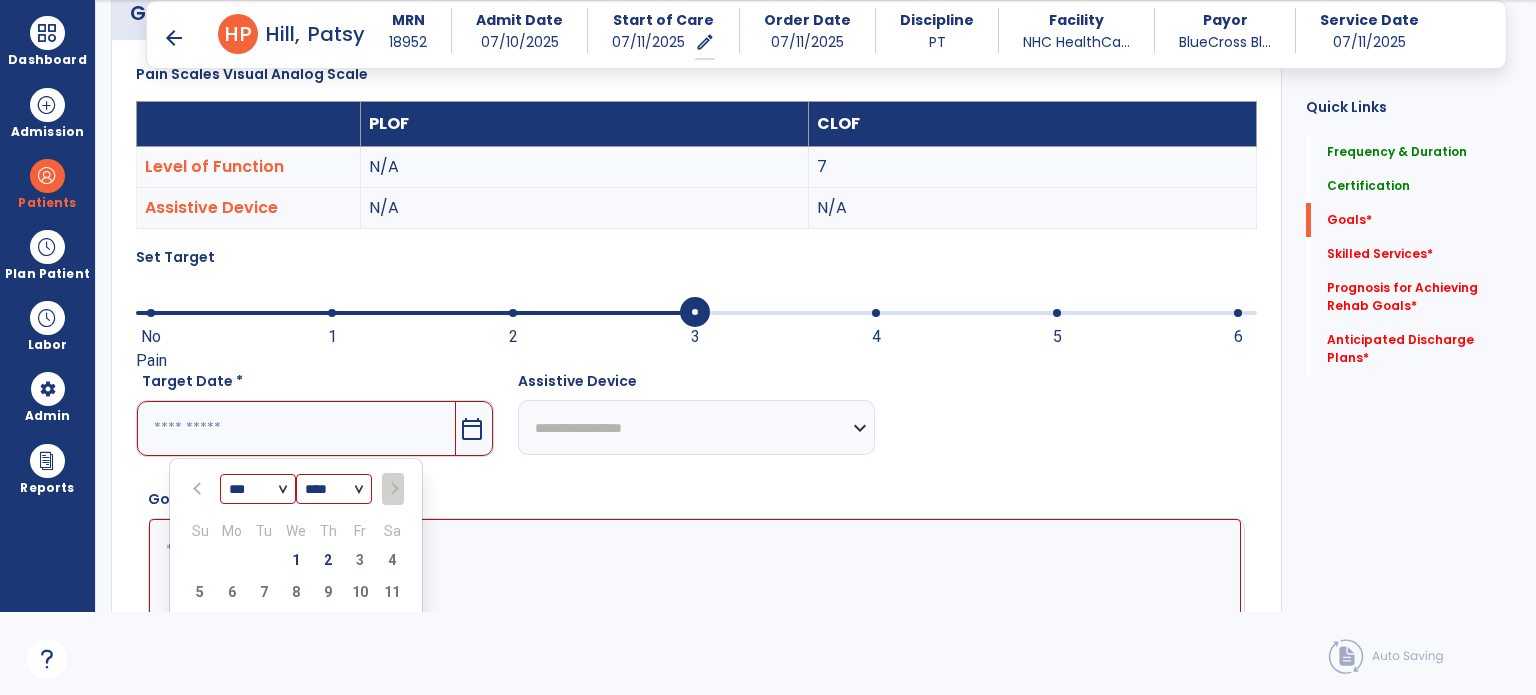 click at bounding box center [392, 489] 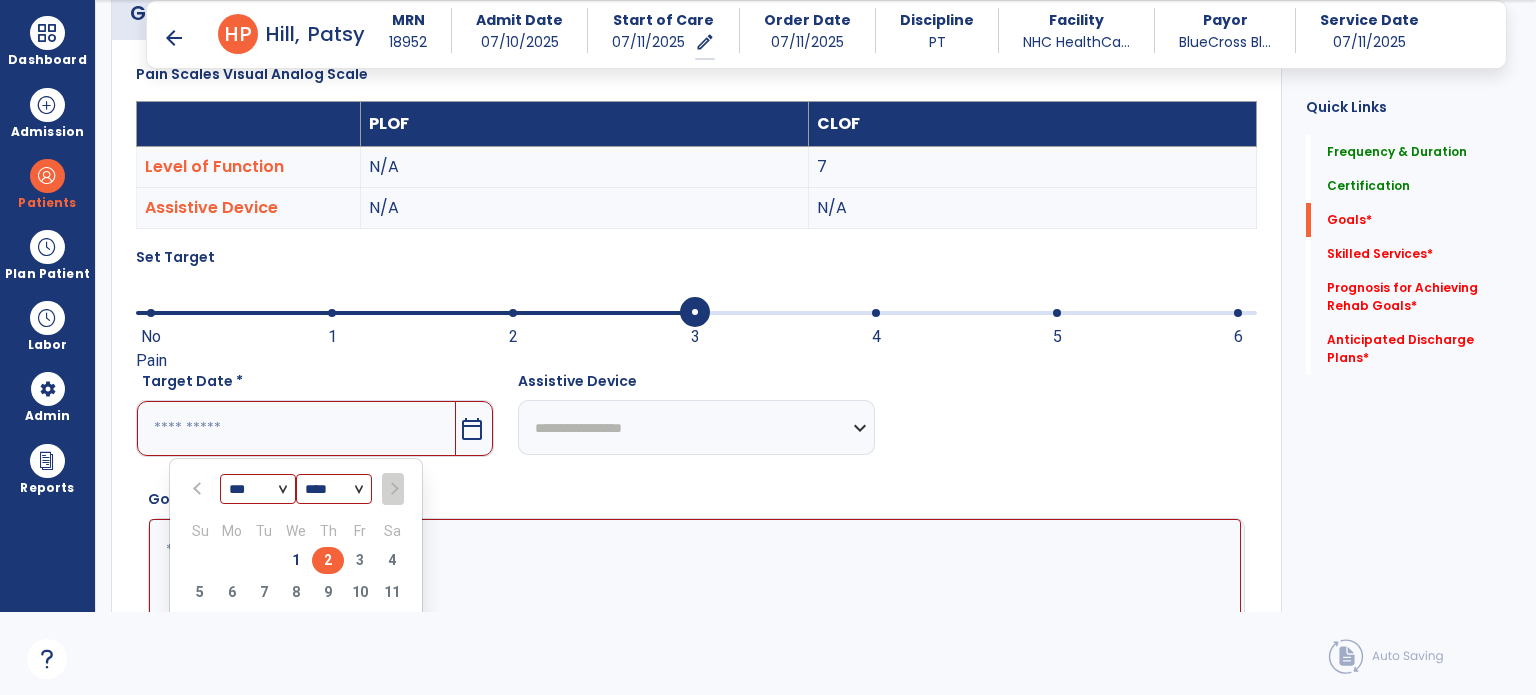click on "2" at bounding box center (328, 560) 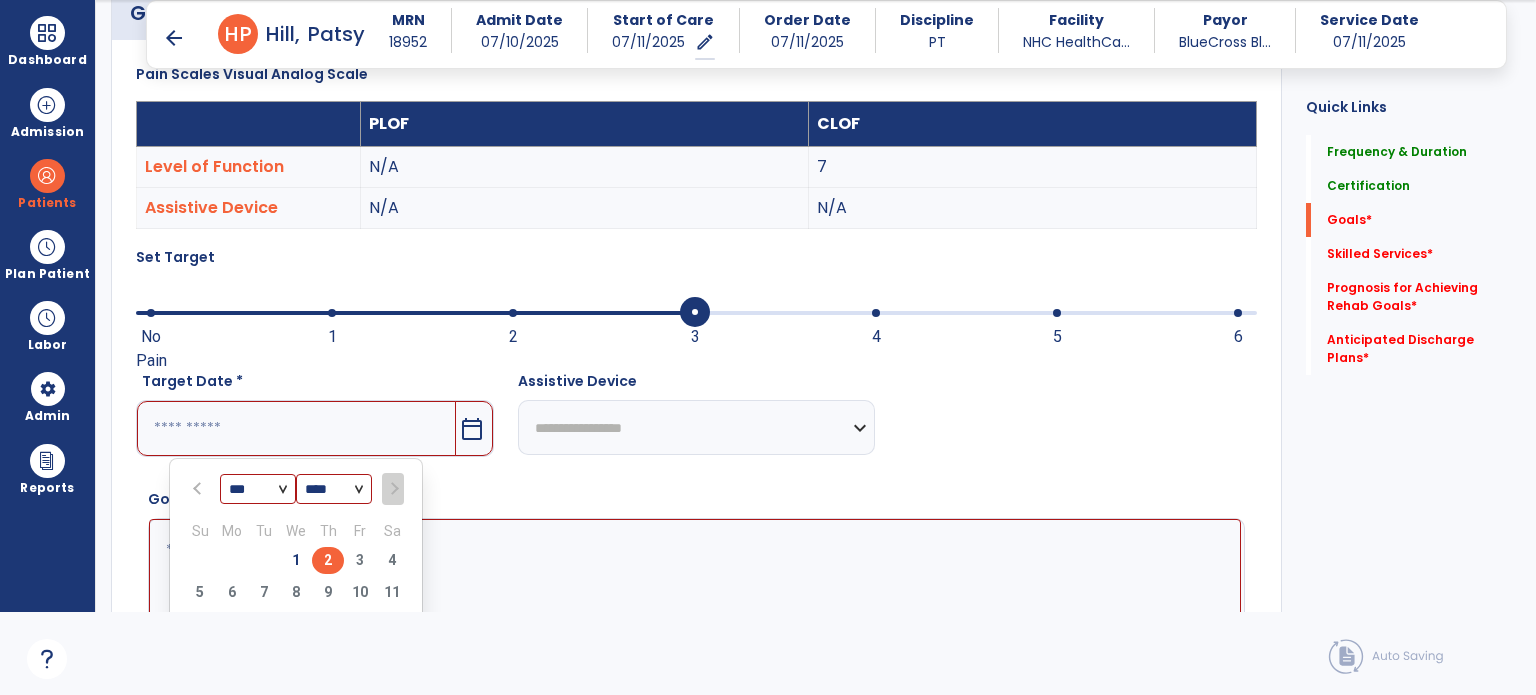 type on "*********" 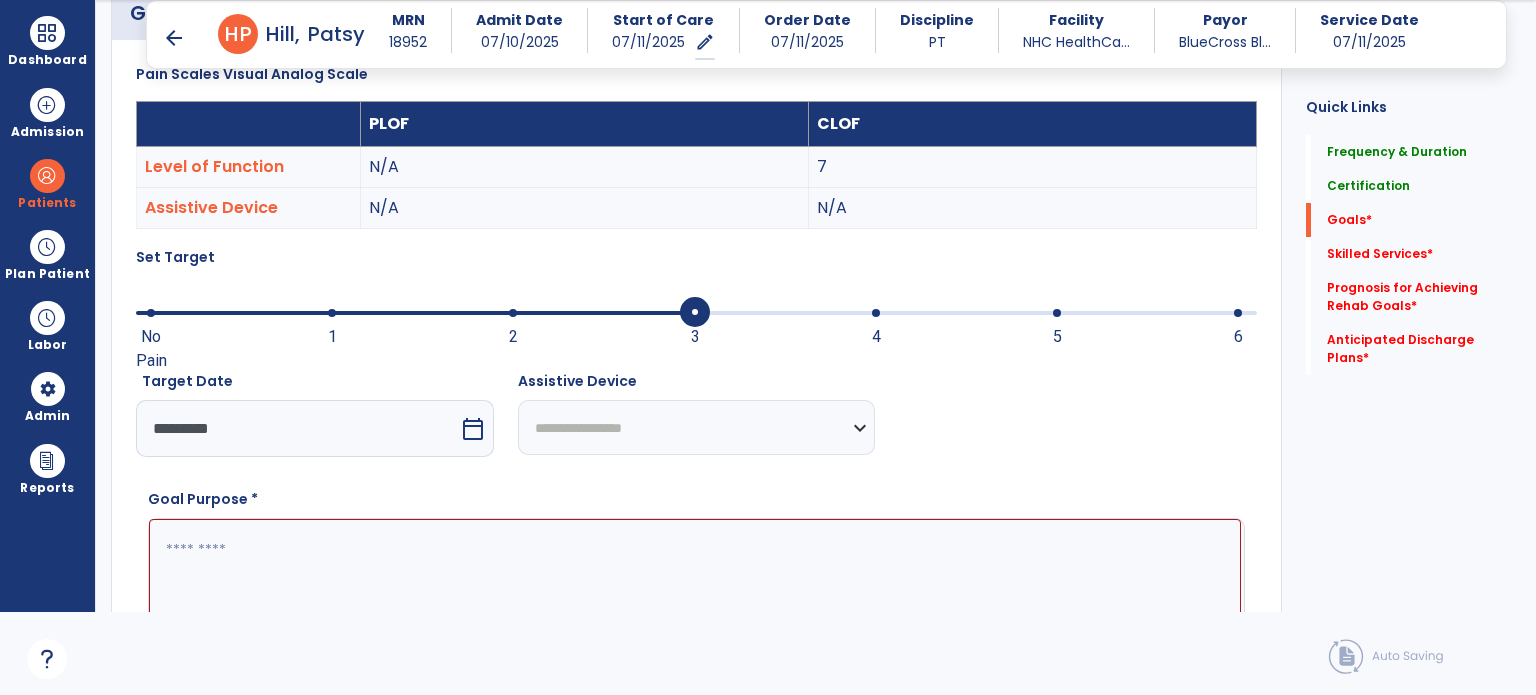 click at bounding box center (695, 594) 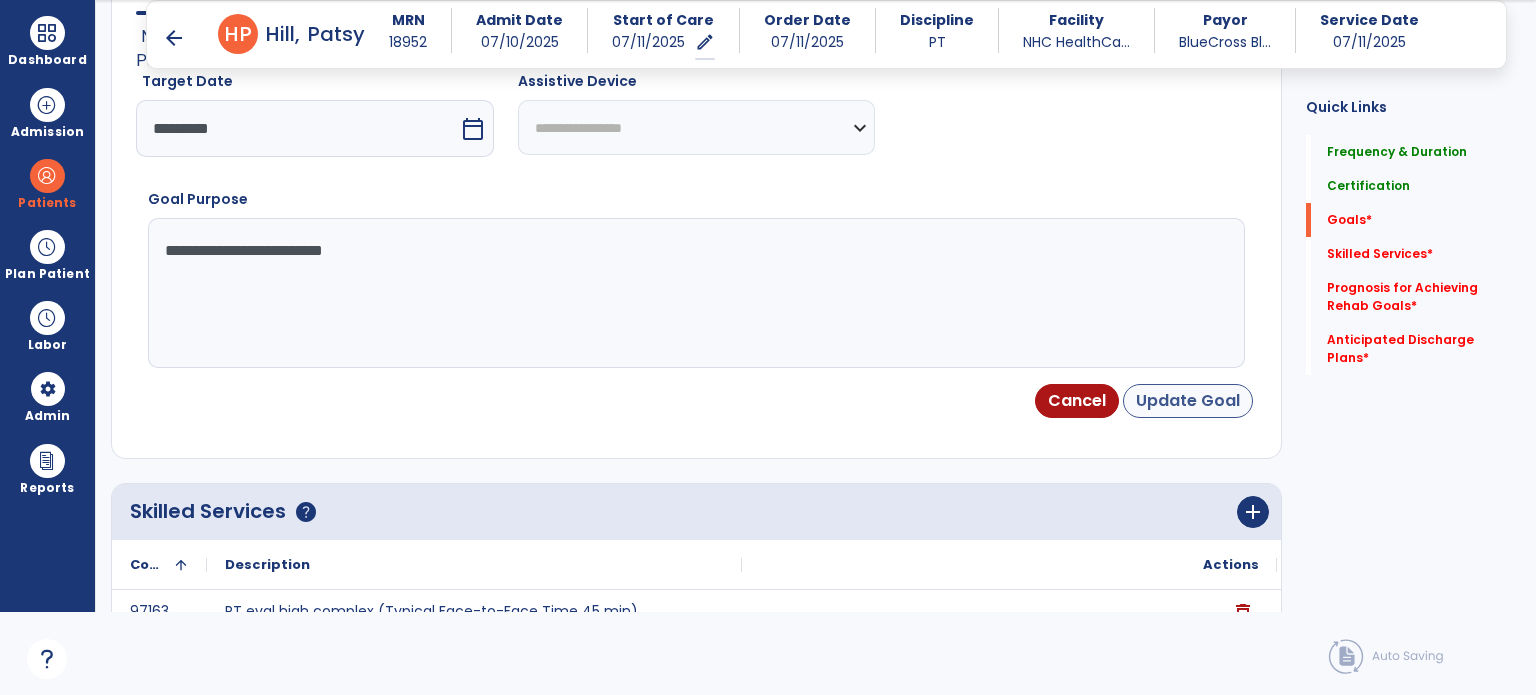 type on "**********" 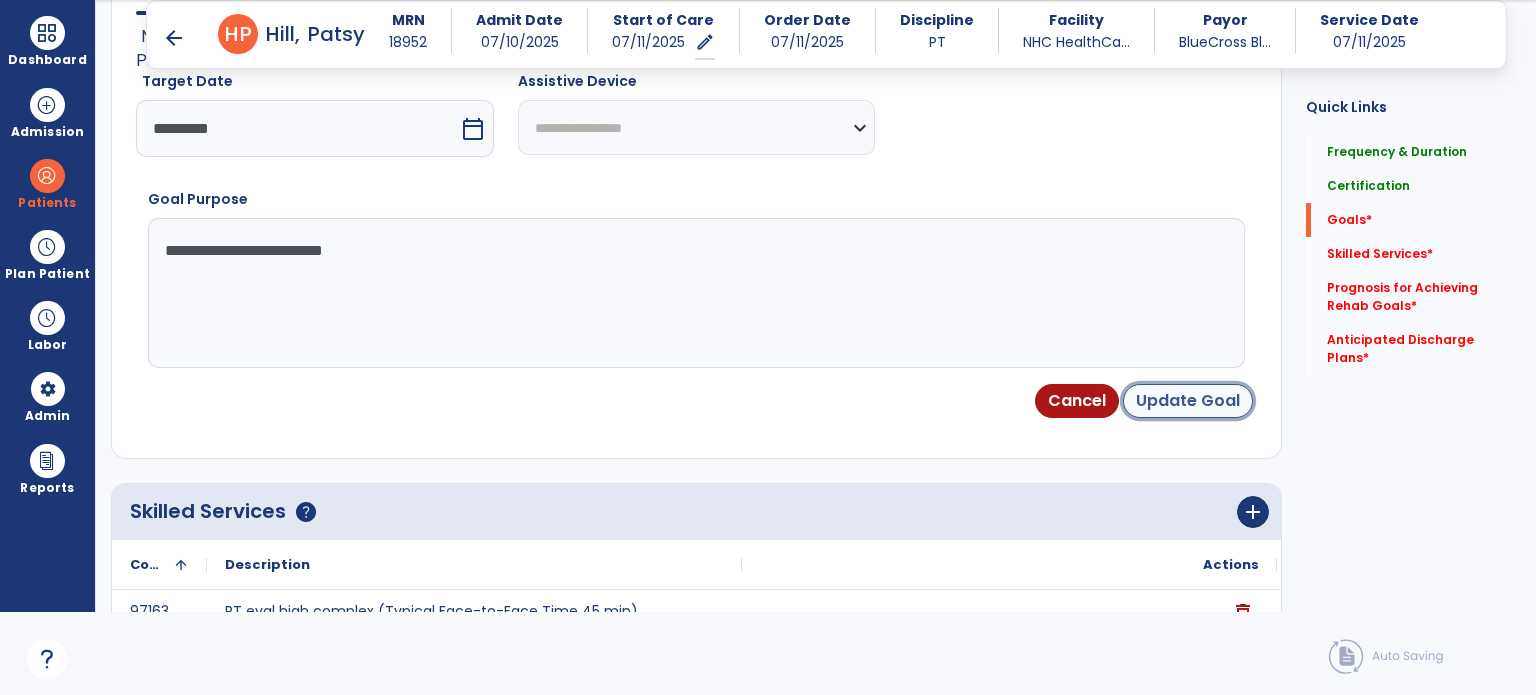 click on "Update Goal" at bounding box center [1188, 401] 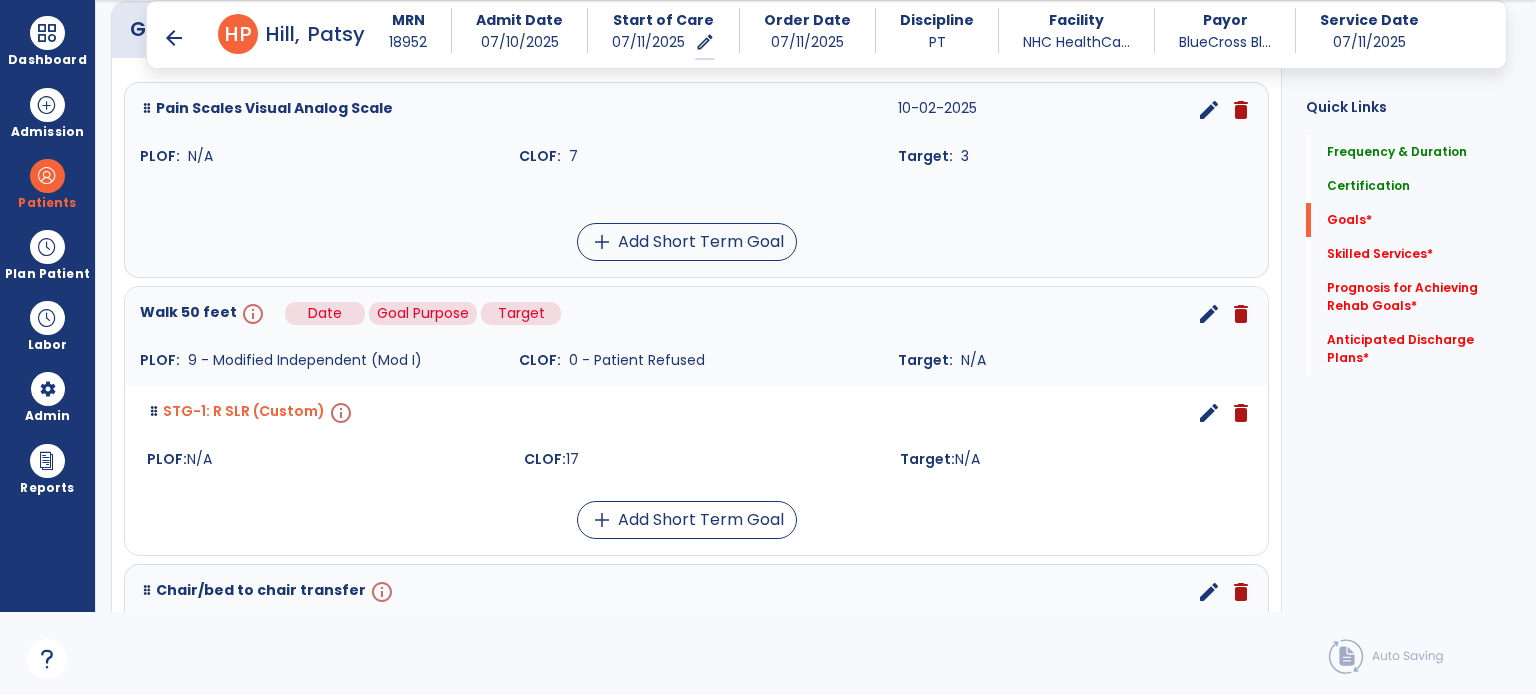 click on "info" at bounding box center (251, 314) 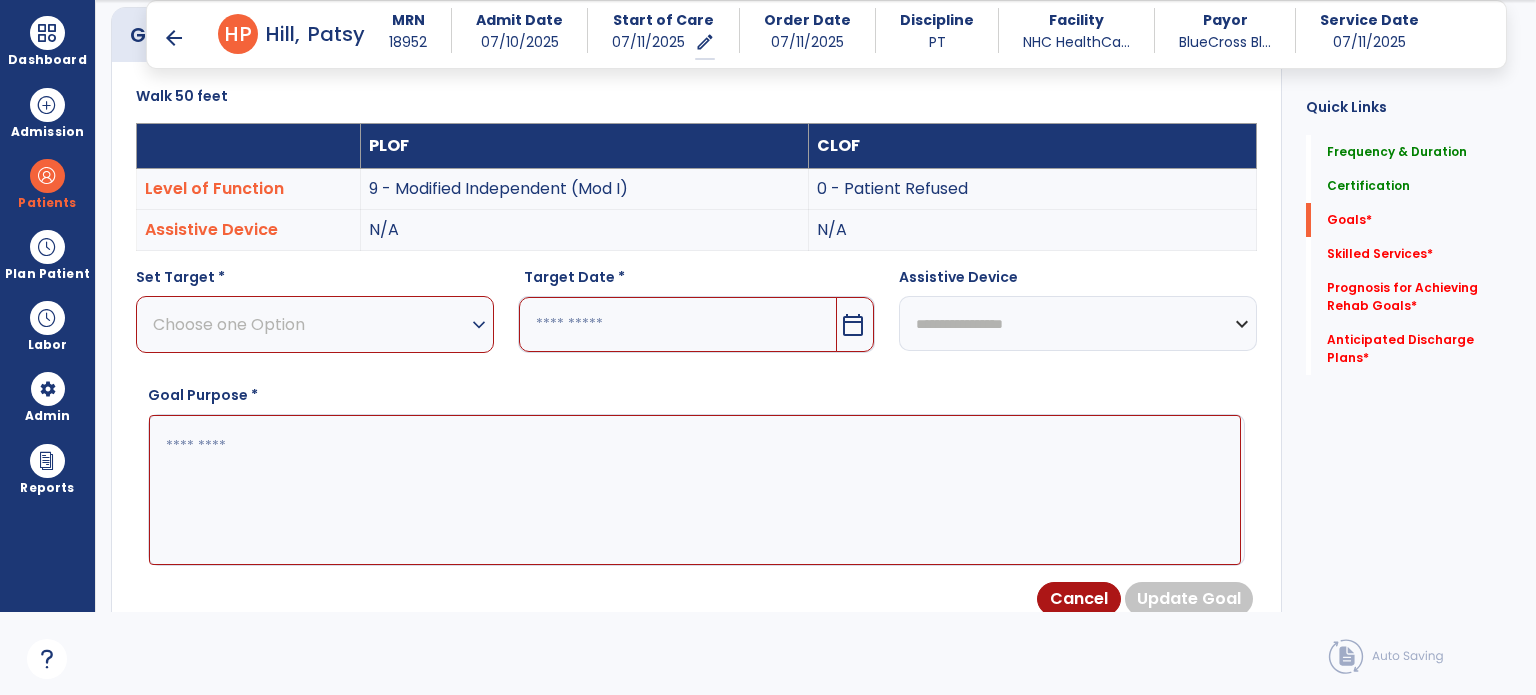 scroll, scrollTop: 434, scrollLeft: 0, axis: vertical 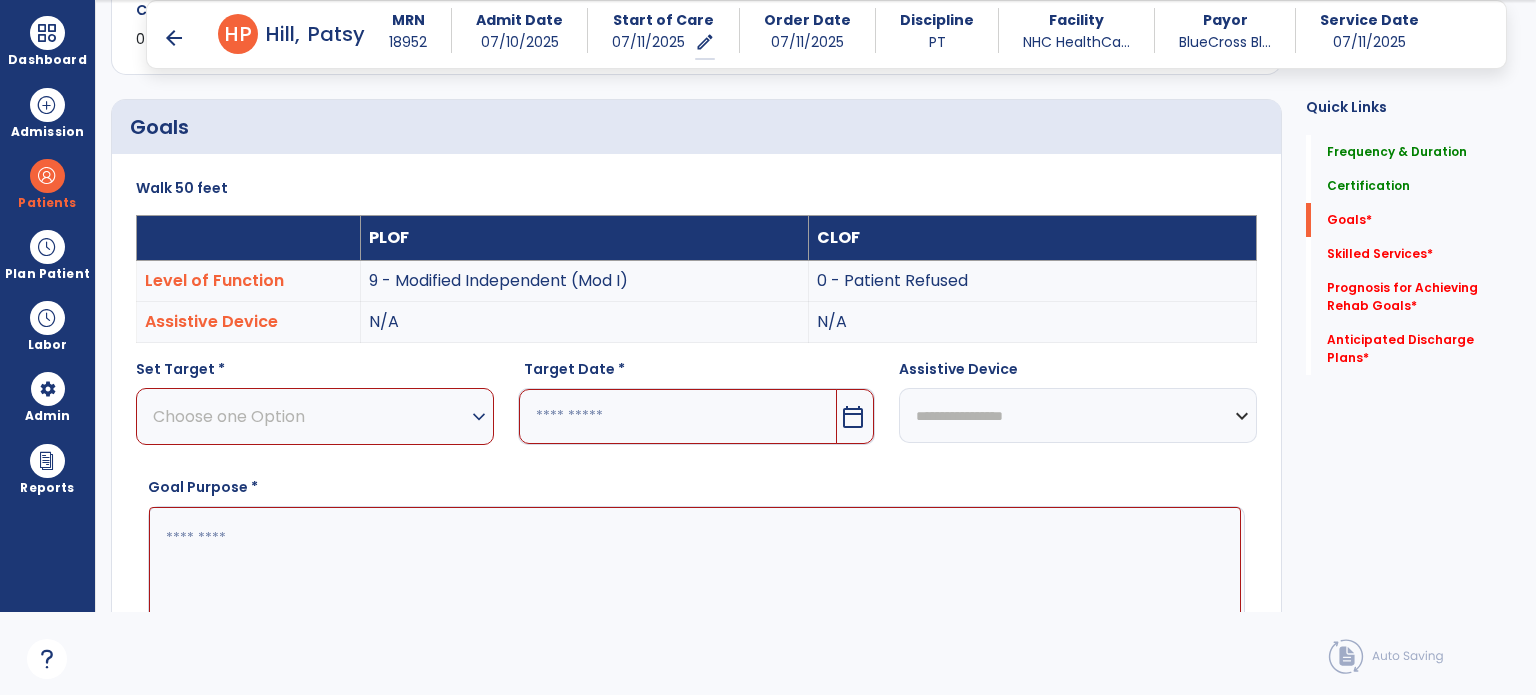 click on "Choose one Option" at bounding box center (310, 416) 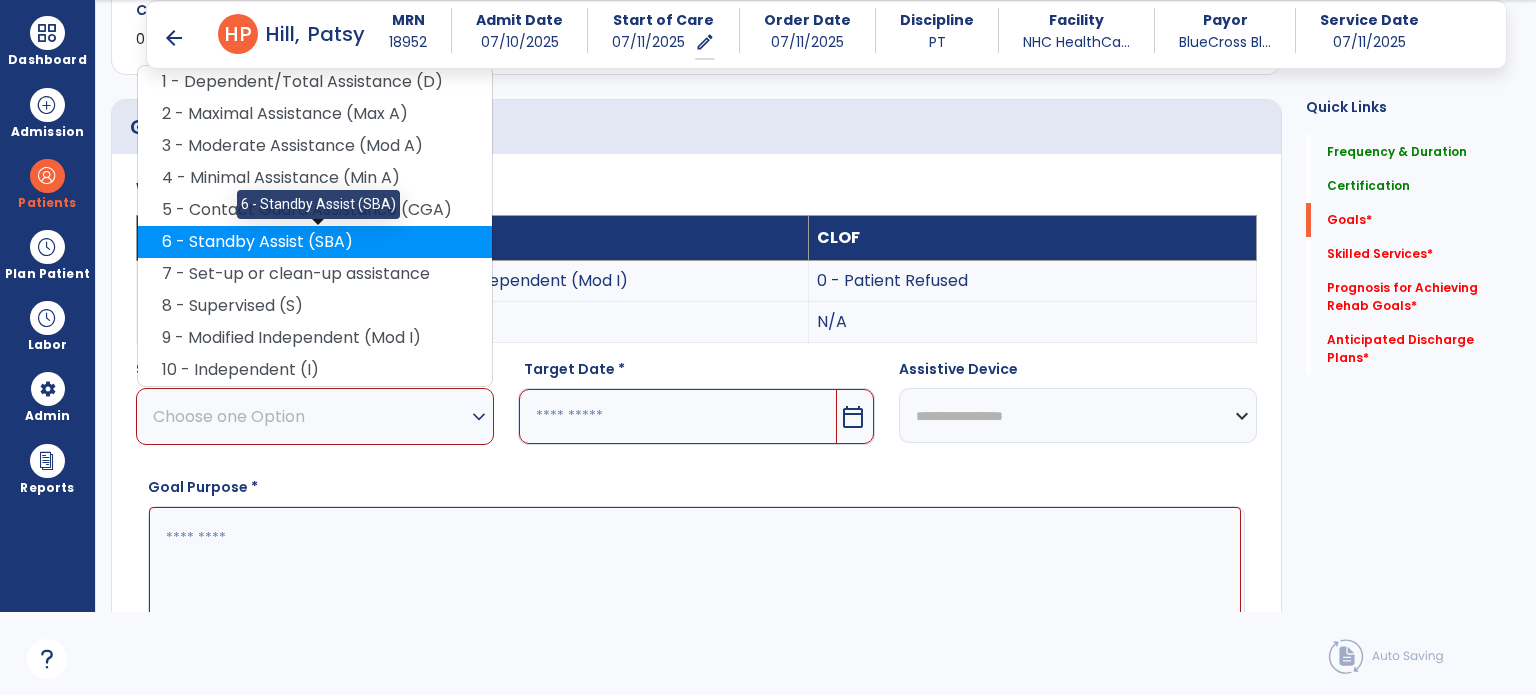click on "6 - Standby Assist (SBA)" at bounding box center [315, 242] 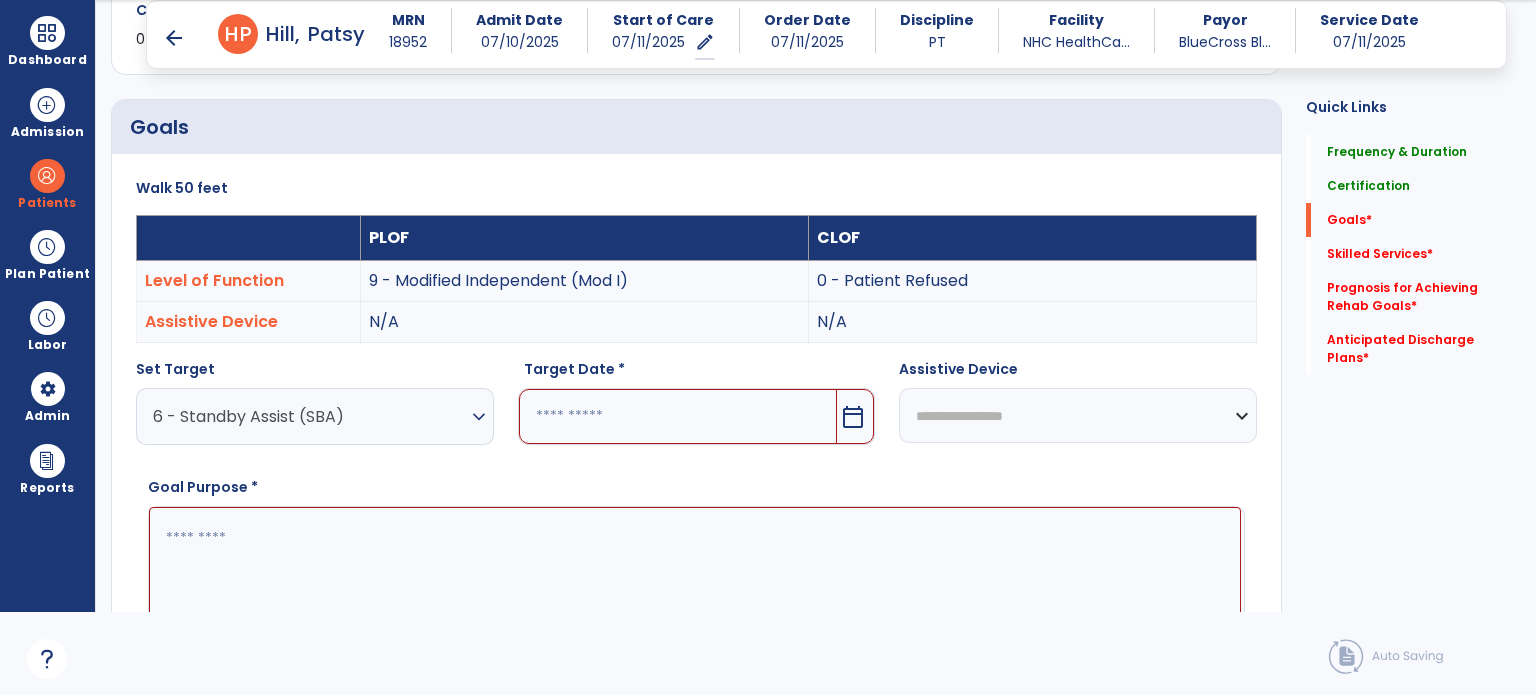 click on "6 - Standby Assist (SBA)" at bounding box center [310, 416] 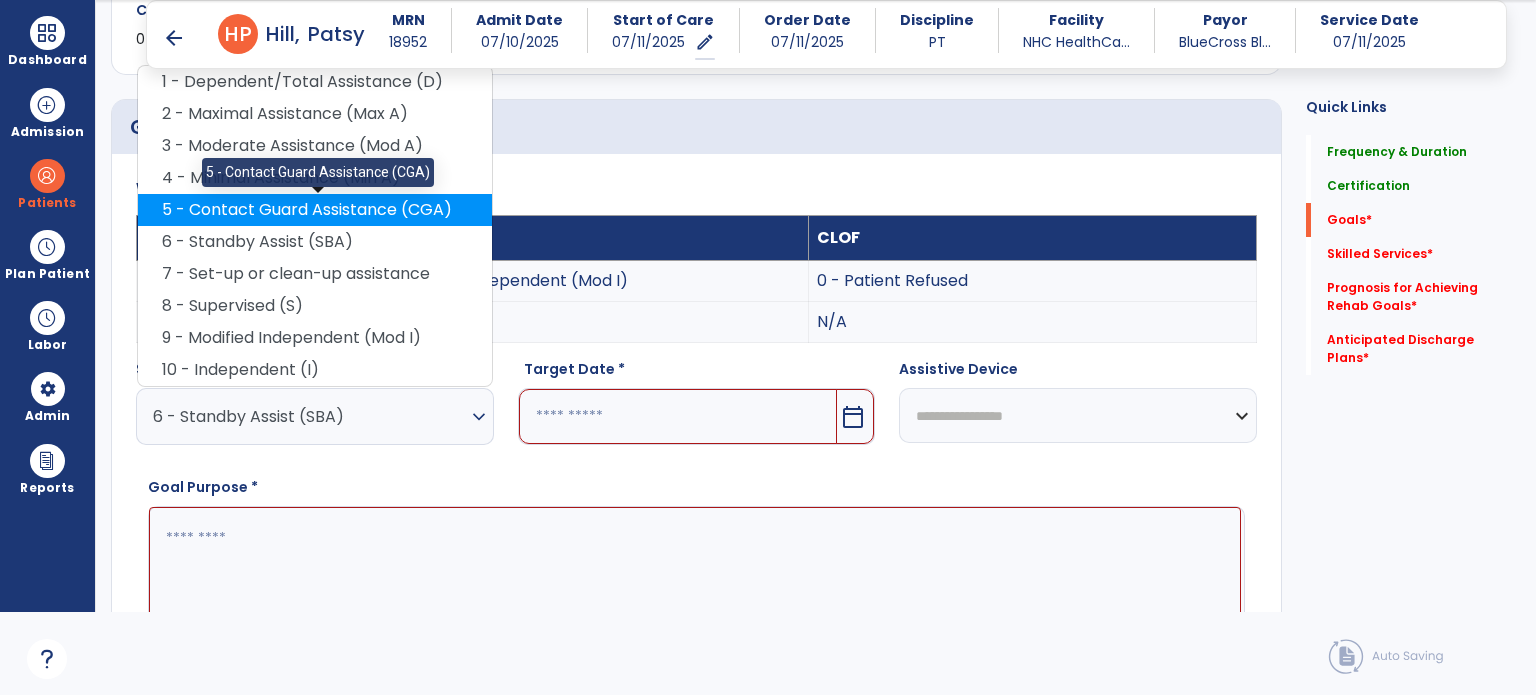 click on "5 - Contact Guard Assistance (CGA)" at bounding box center (315, 210) 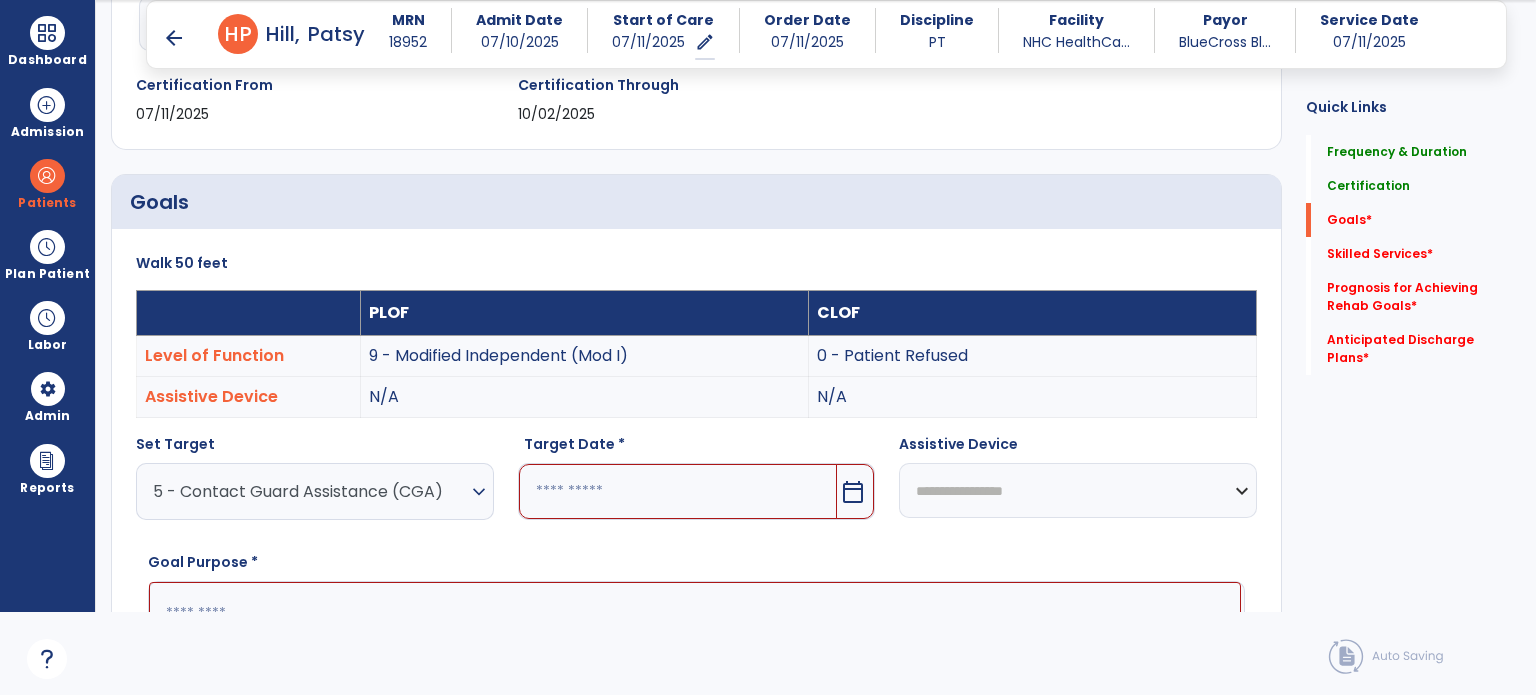 scroll, scrollTop: 434, scrollLeft: 0, axis: vertical 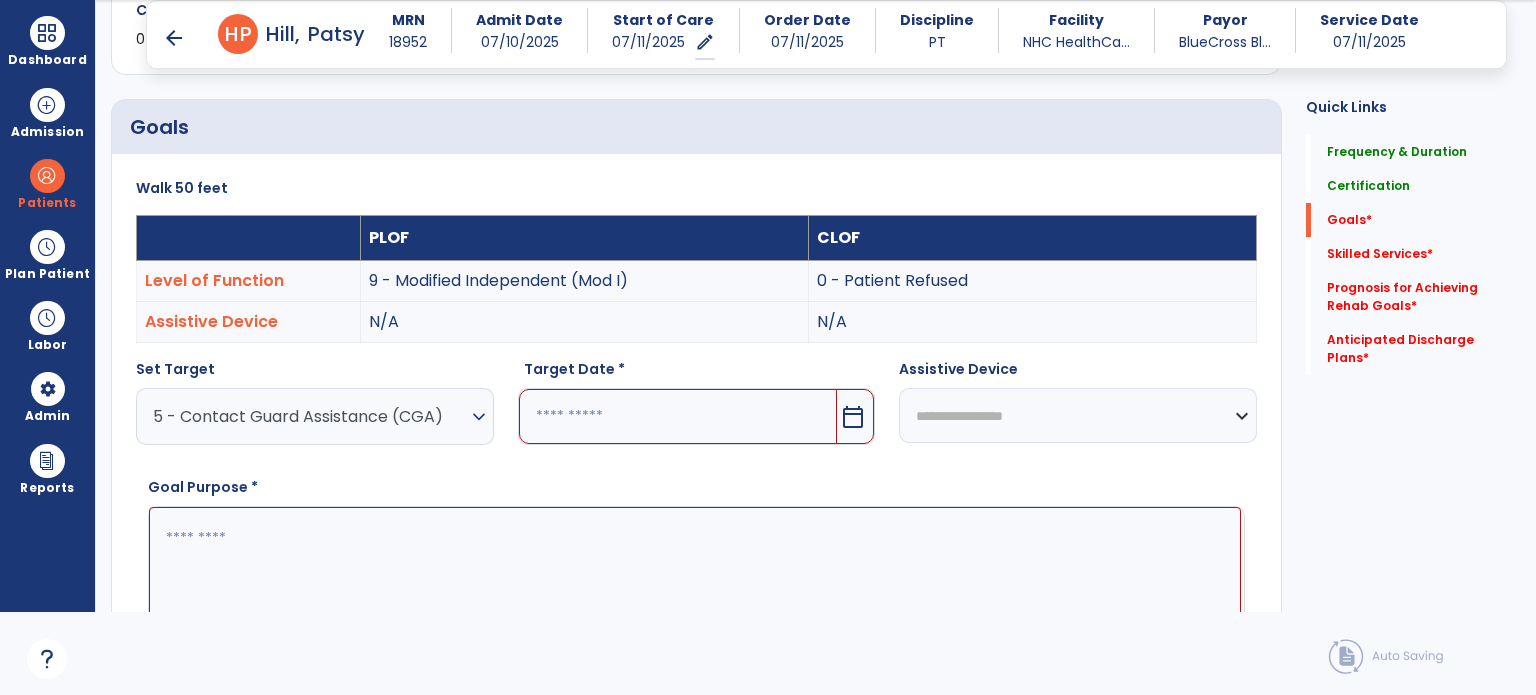 click at bounding box center [678, 416] 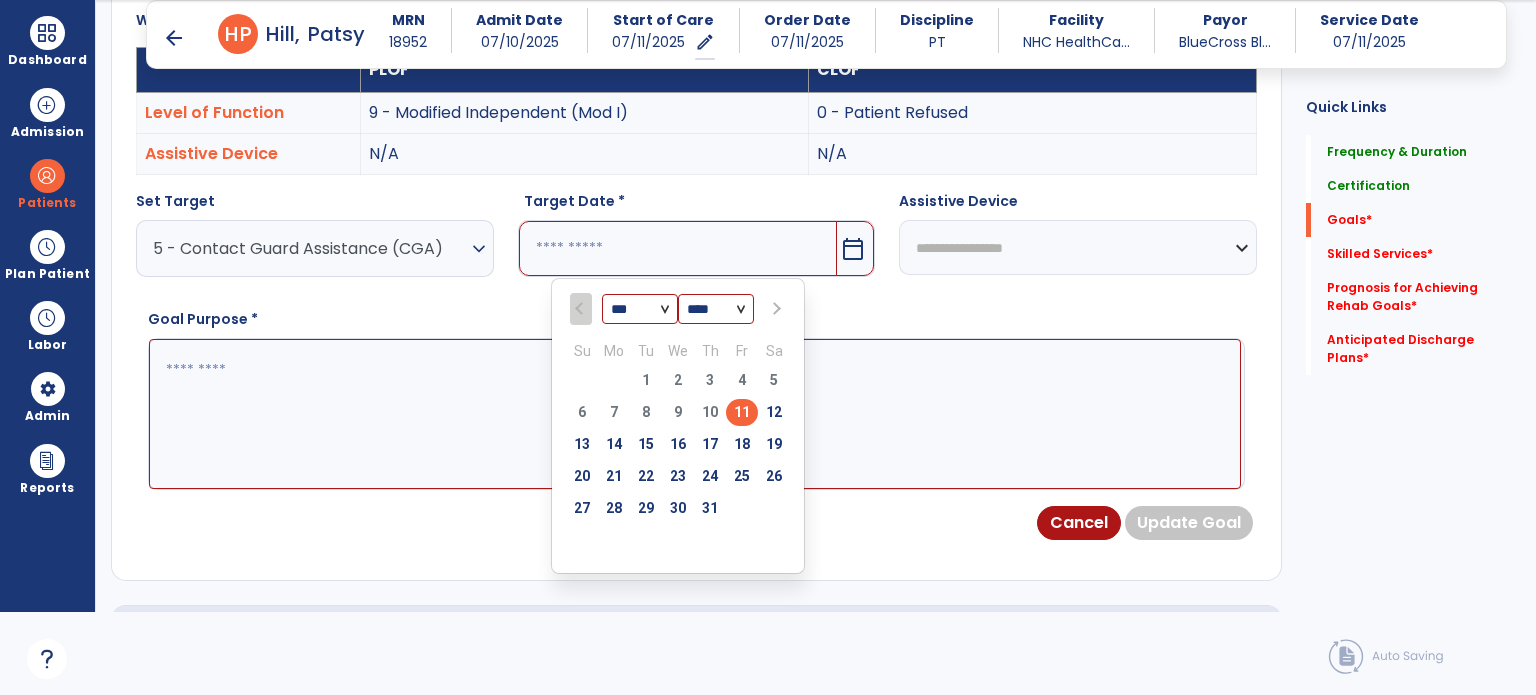 scroll, scrollTop: 634, scrollLeft: 0, axis: vertical 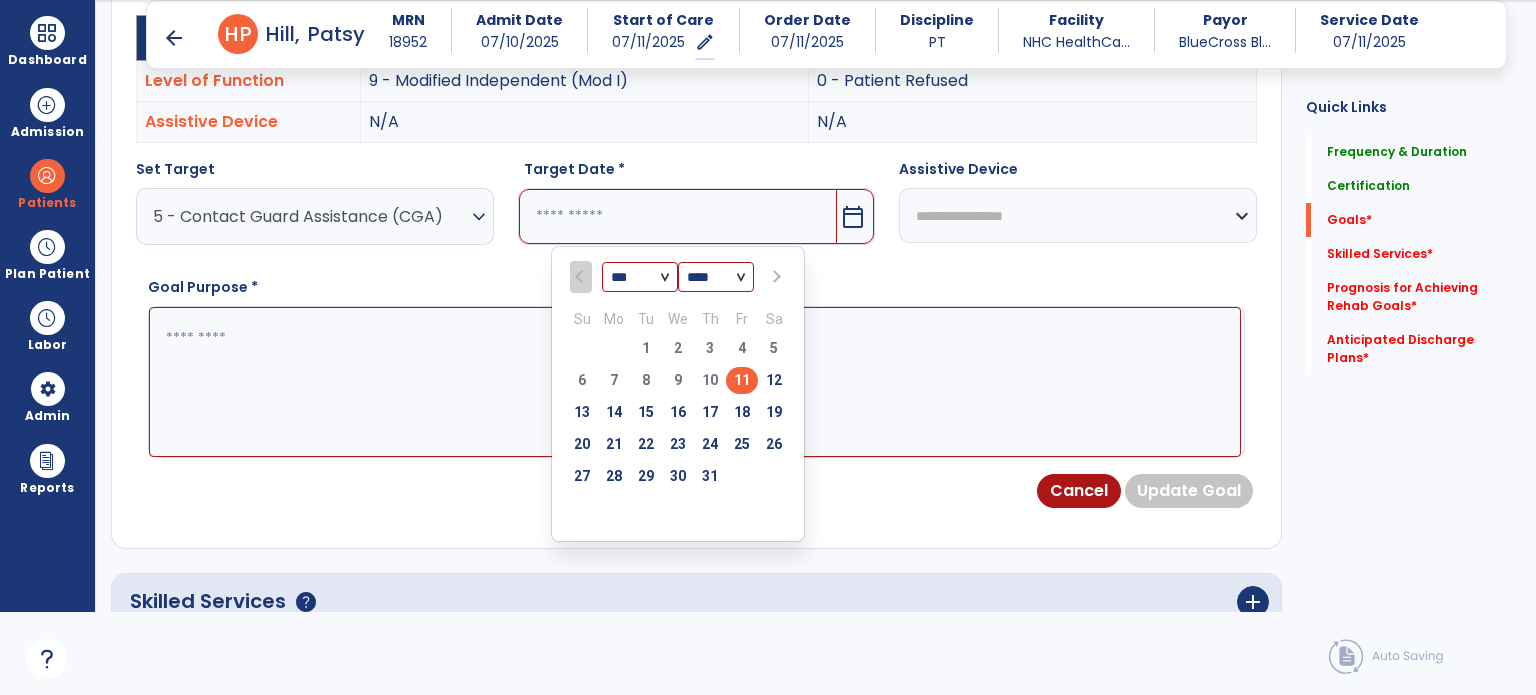click at bounding box center (774, 277) 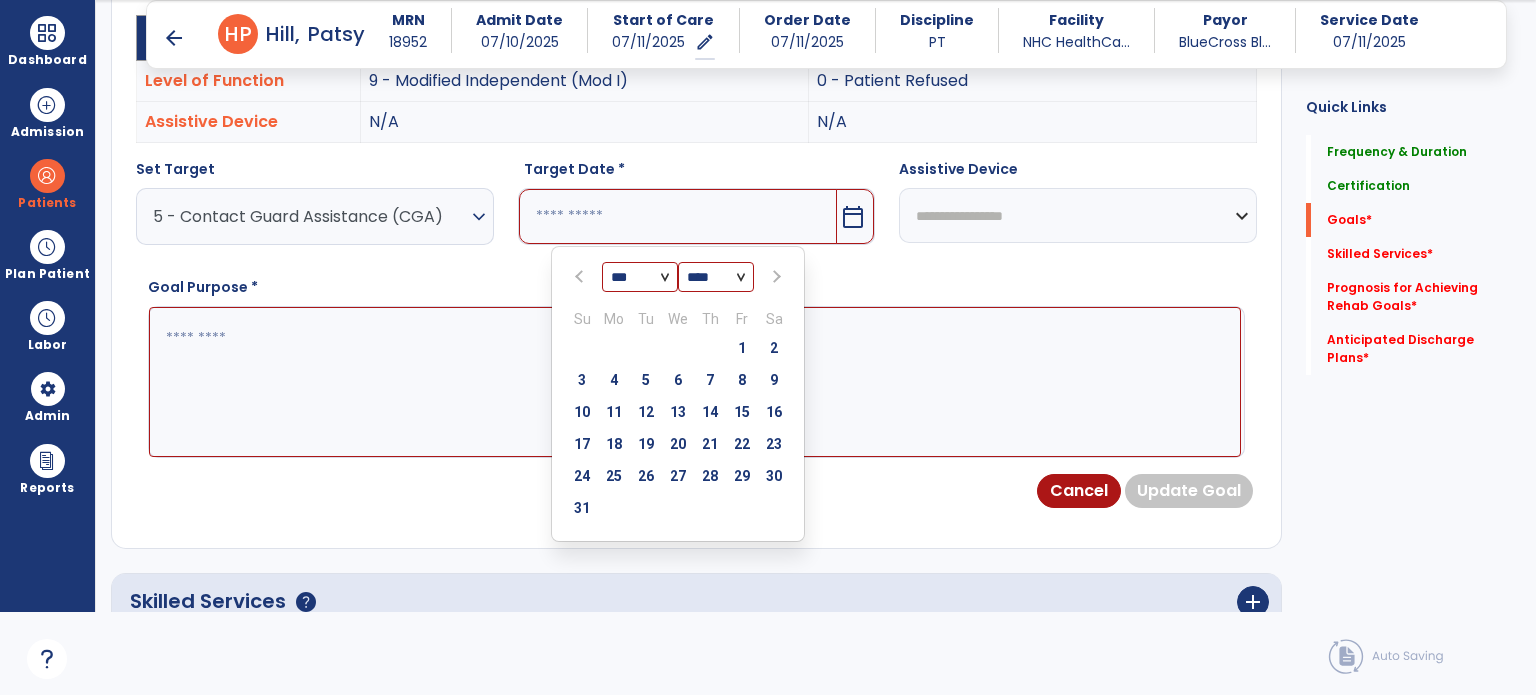 click at bounding box center [774, 277] 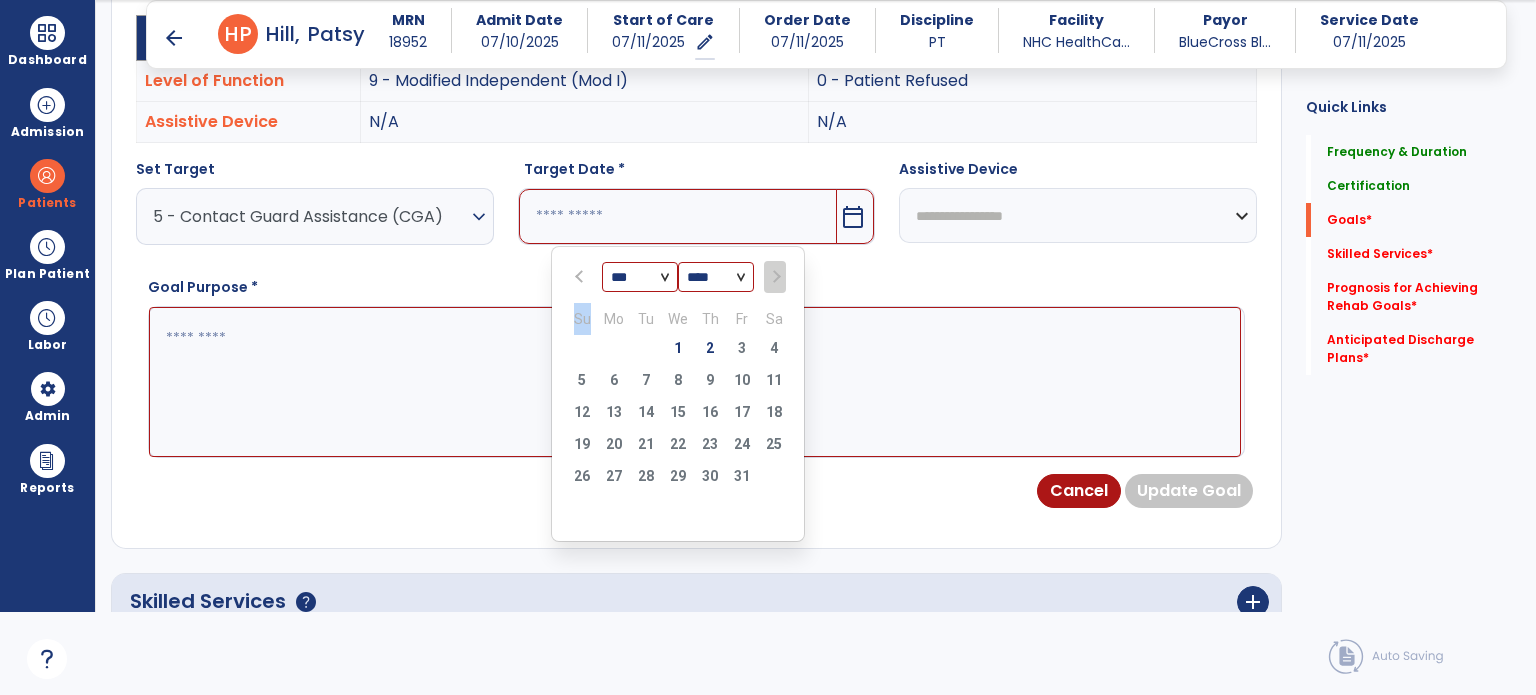 click at bounding box center (774, 277) 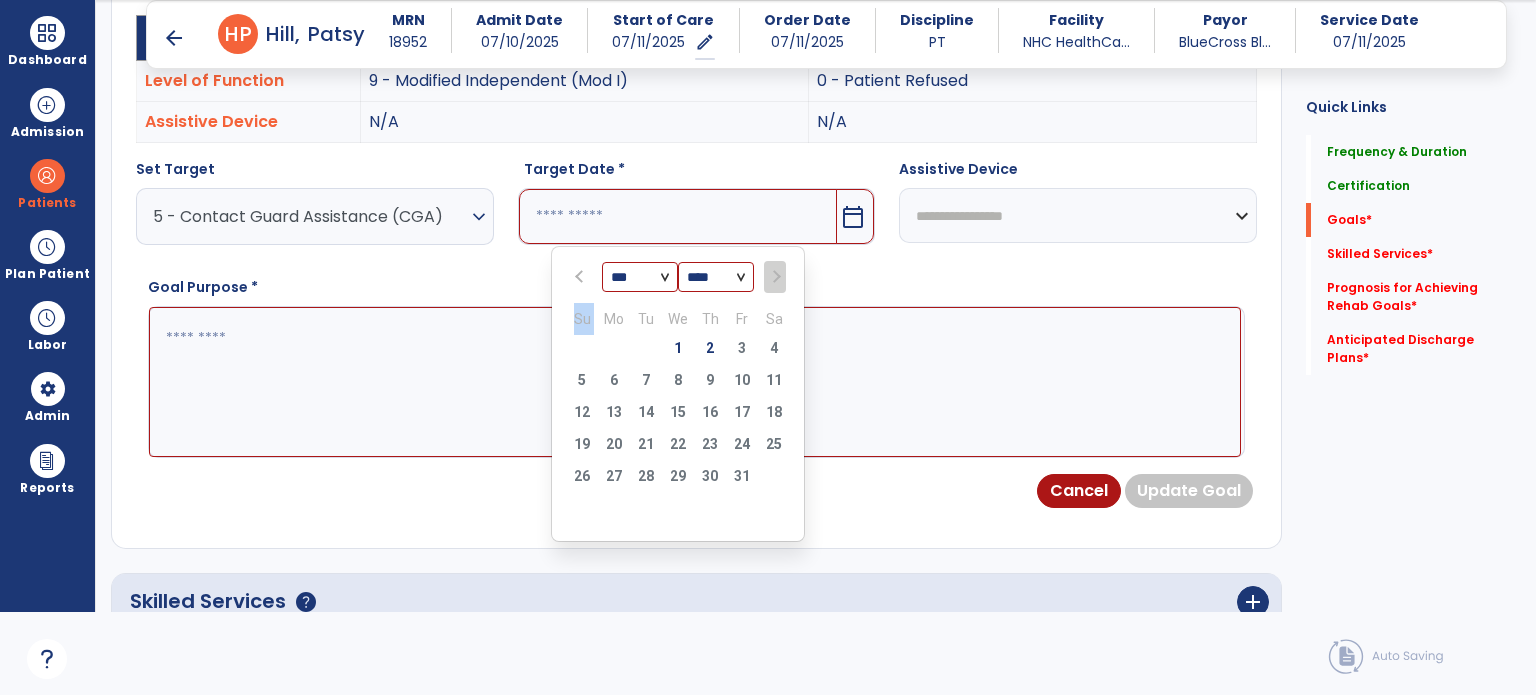 click at bounding box center (774, 277) 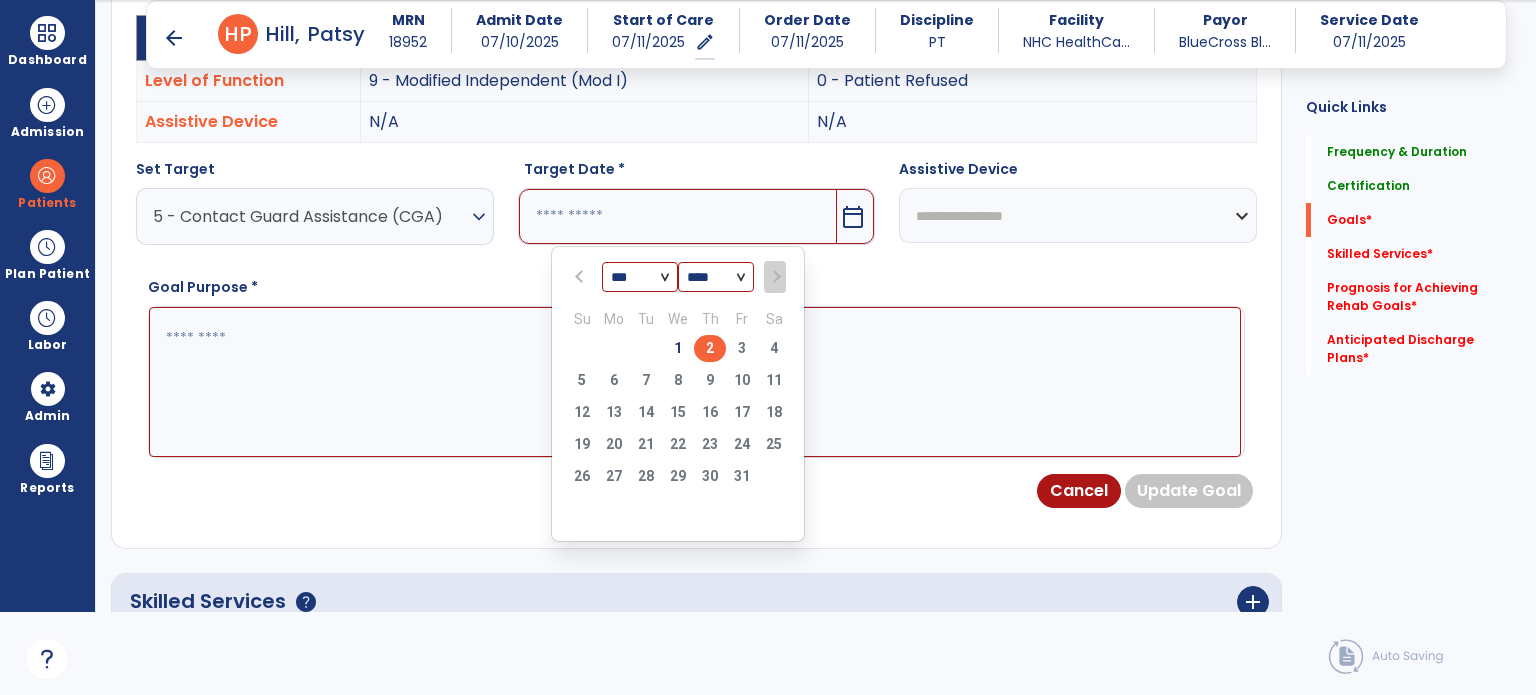 click on "2" at bounding box center [710, 348] 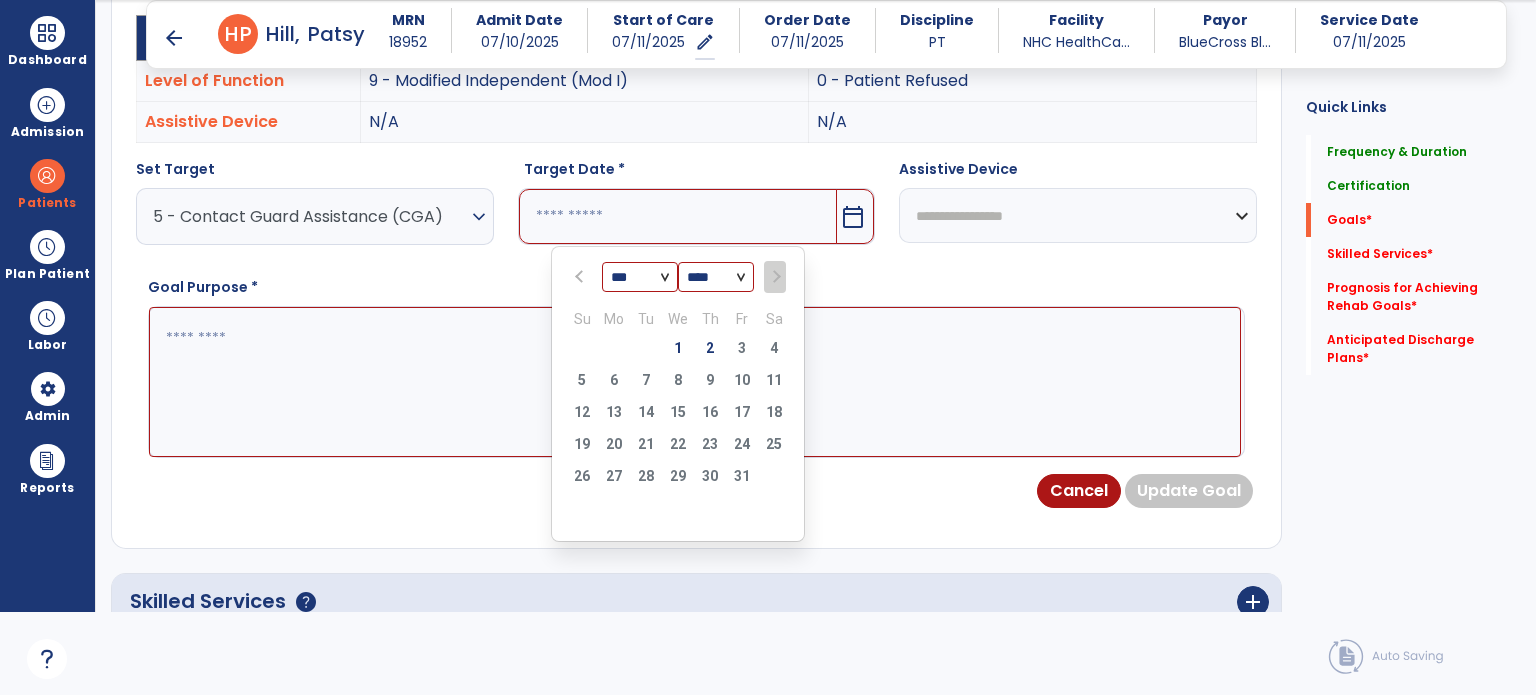 type on "*********" 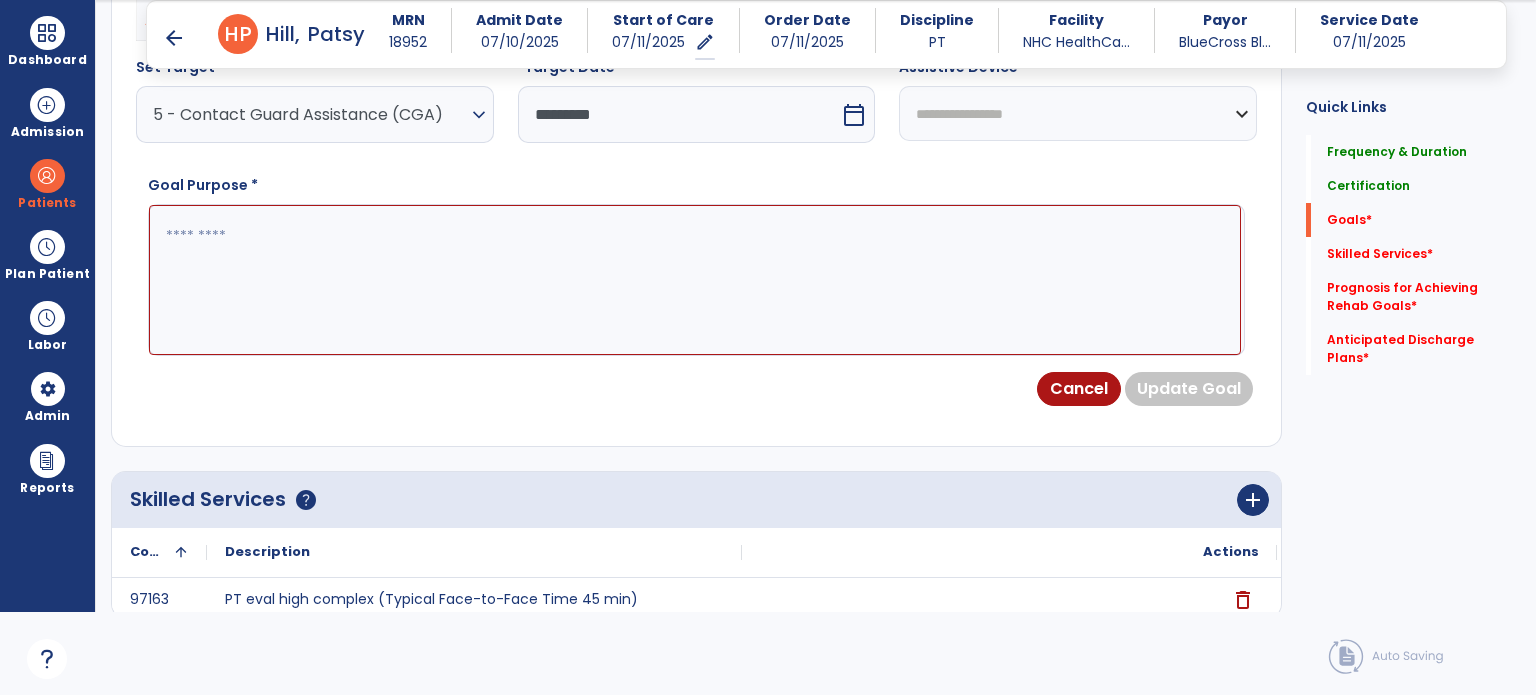 scroll, scrollTop: 734, scrollLeft: 0, axis: vertical 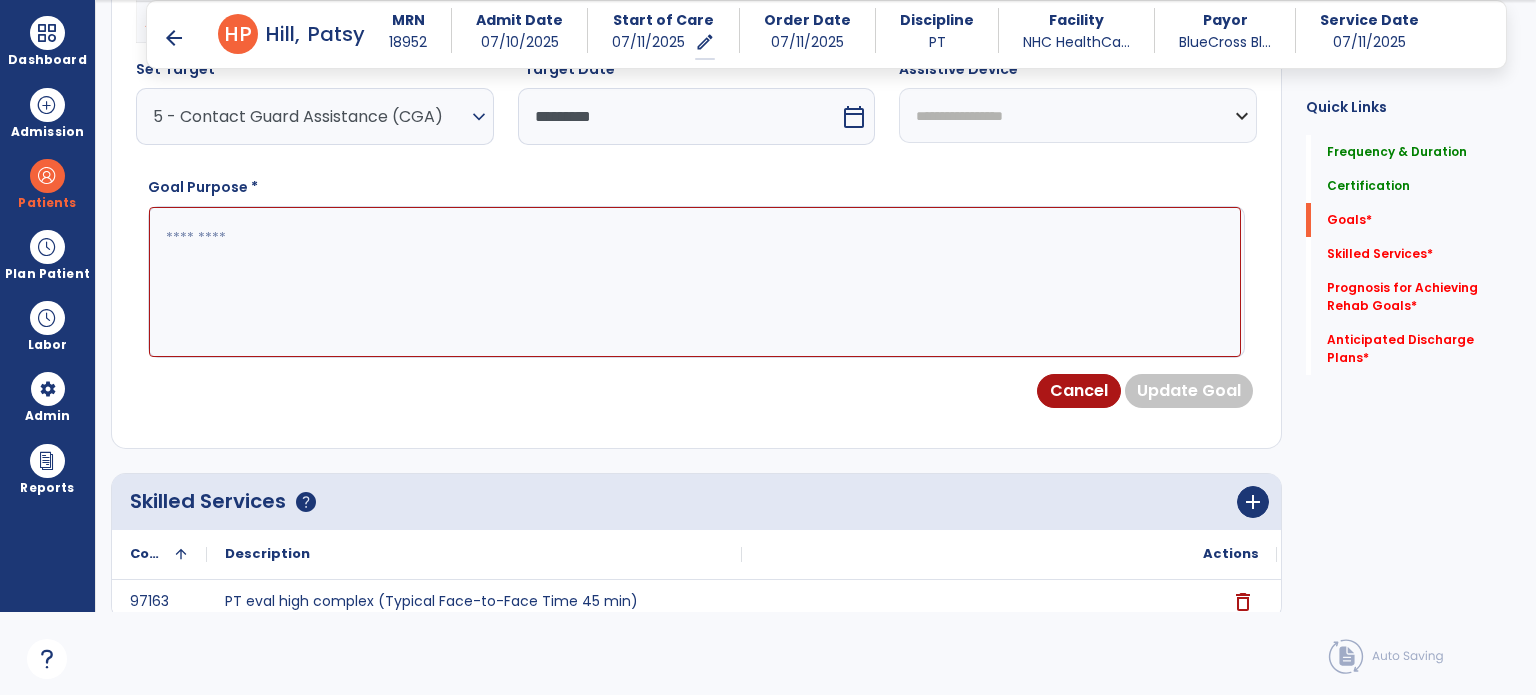 click on "**********" at bounding box center [1078, 115] 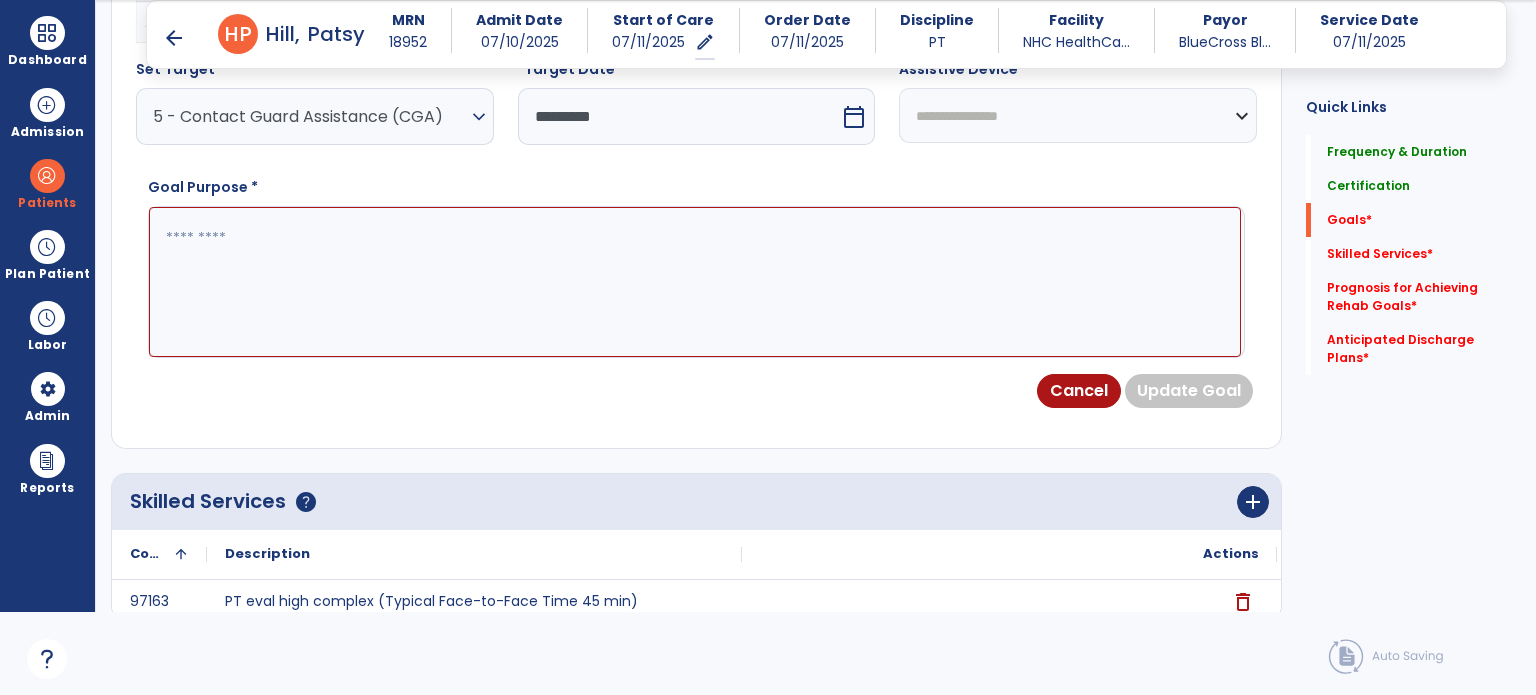 click on "**********" at bounding box center [1078, 115] 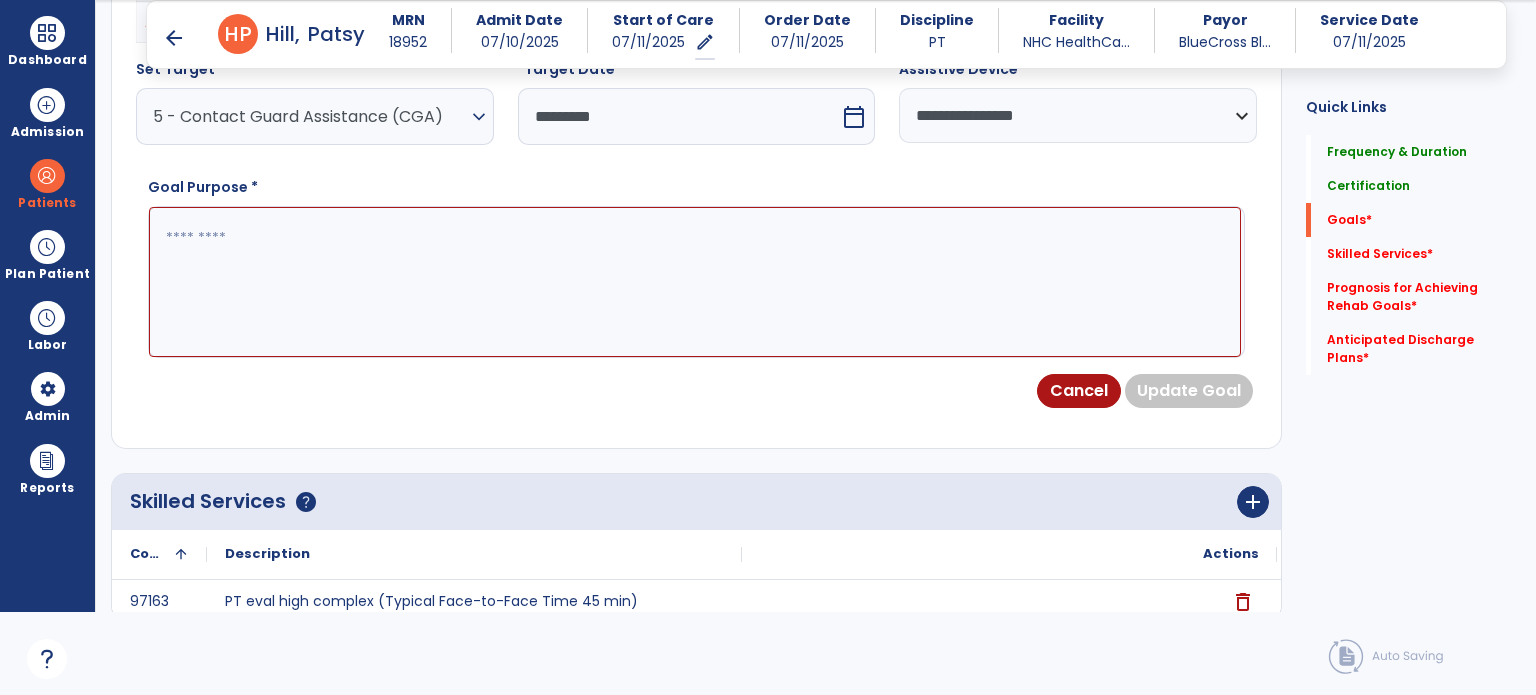click at bounding box center [695, 282] 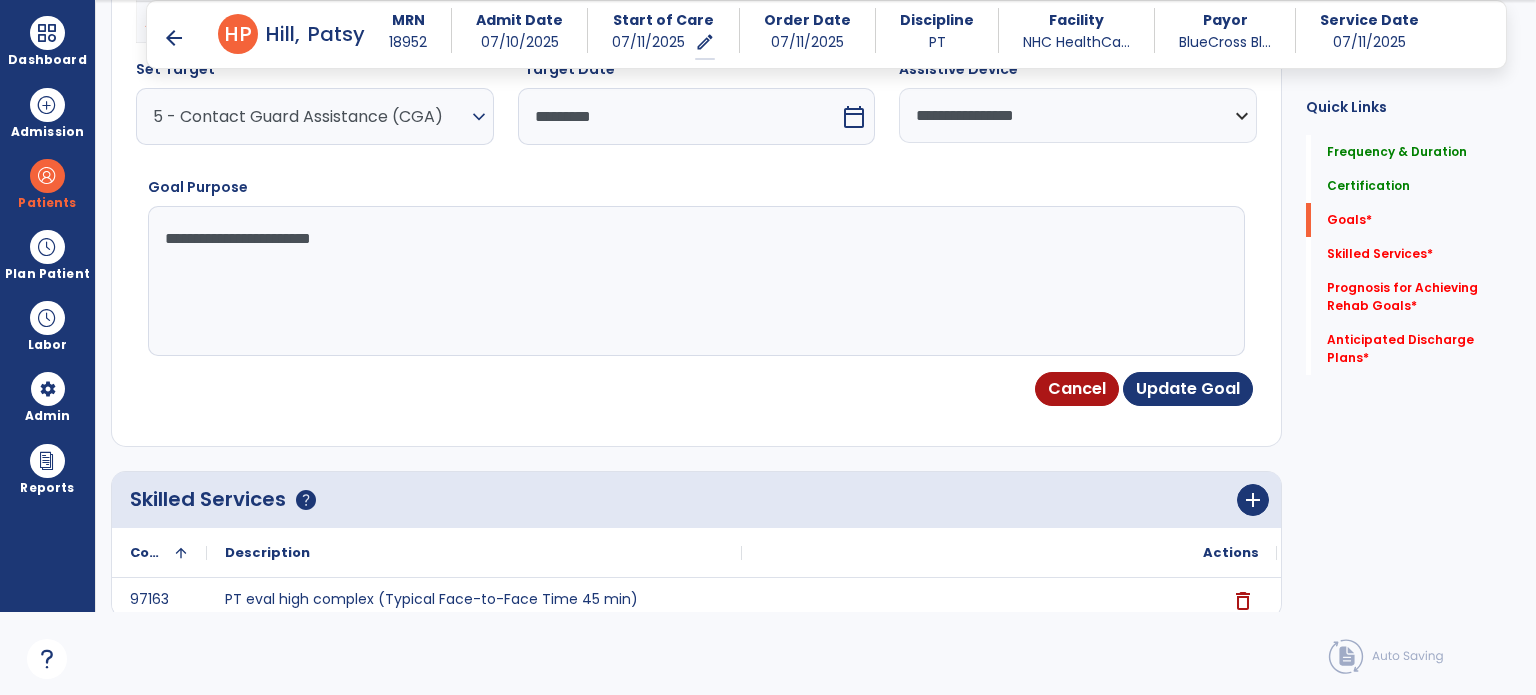 type on "**********" 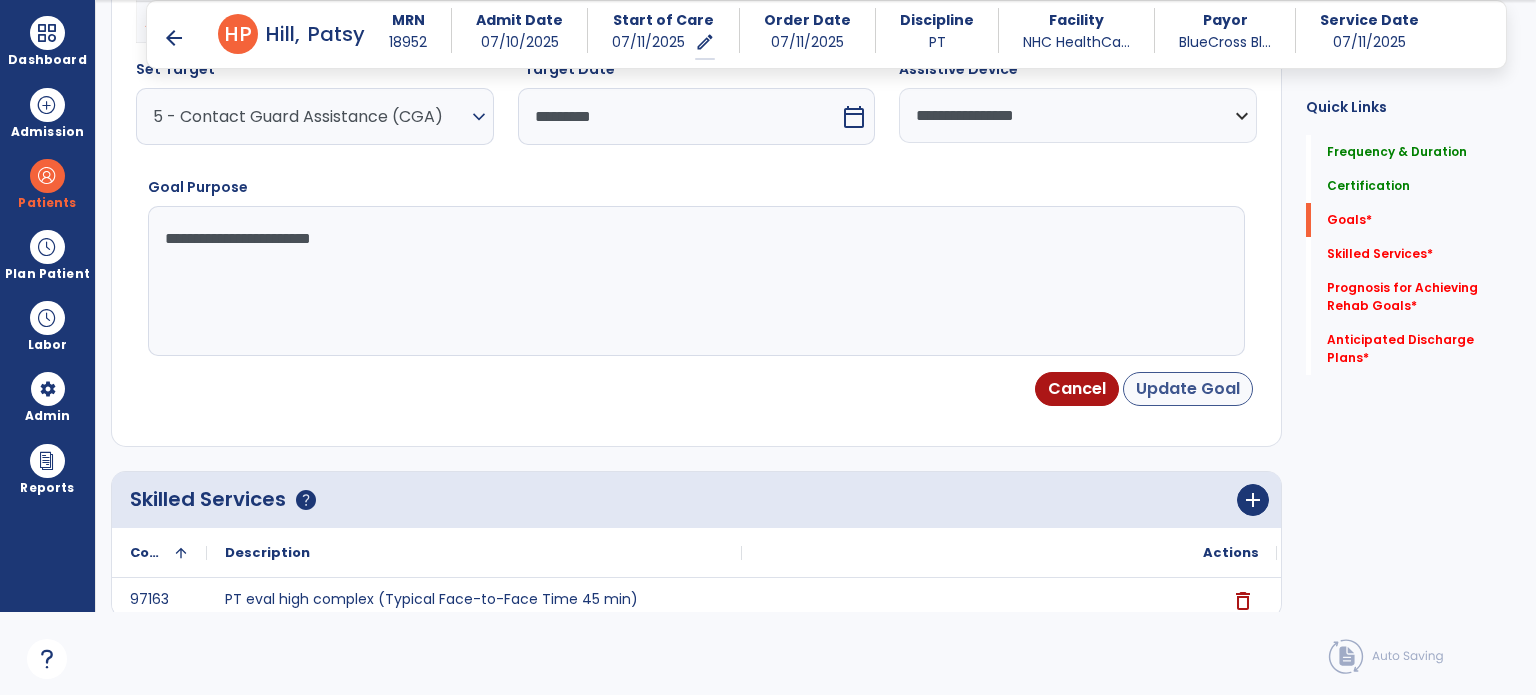 click on "Cancel   Update Goal" at bounding box center [696, 389] 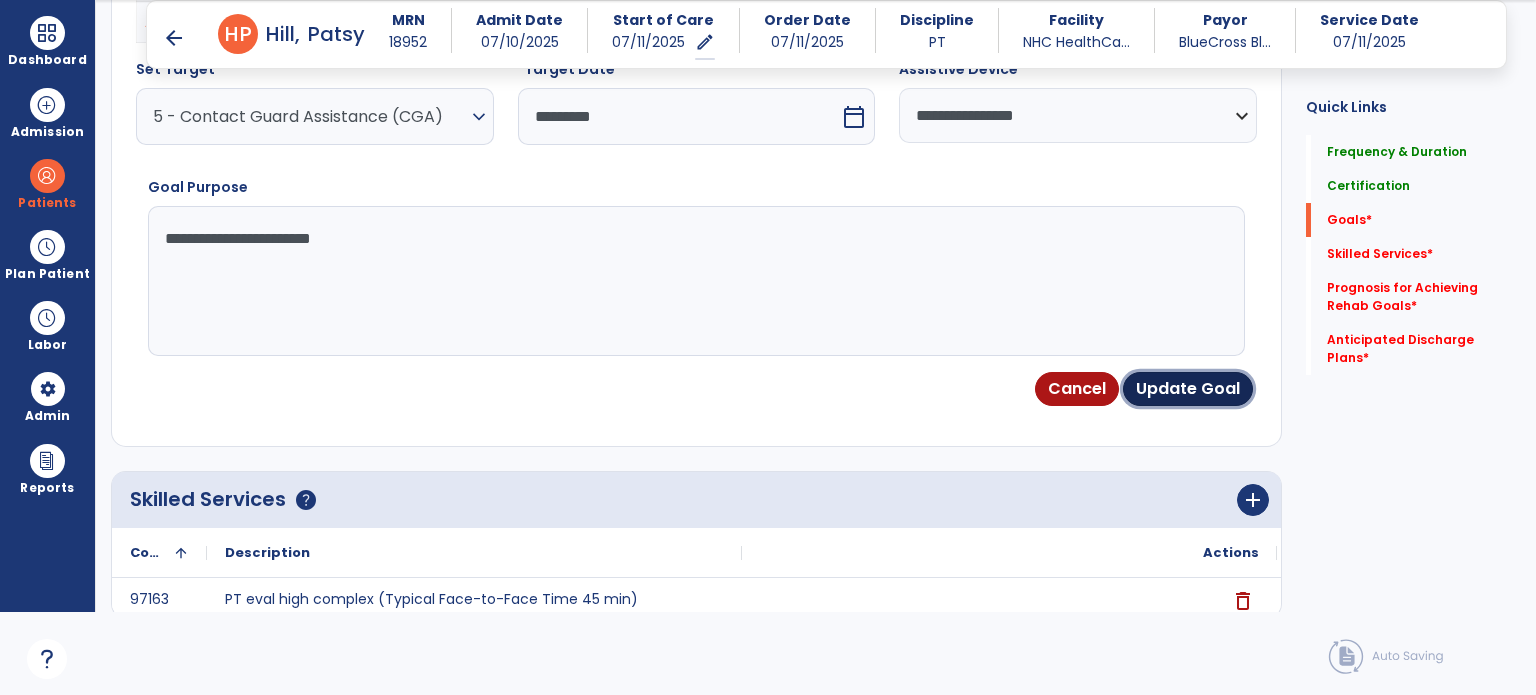 click on "Update Goal" at bounding box center [1188, 389] 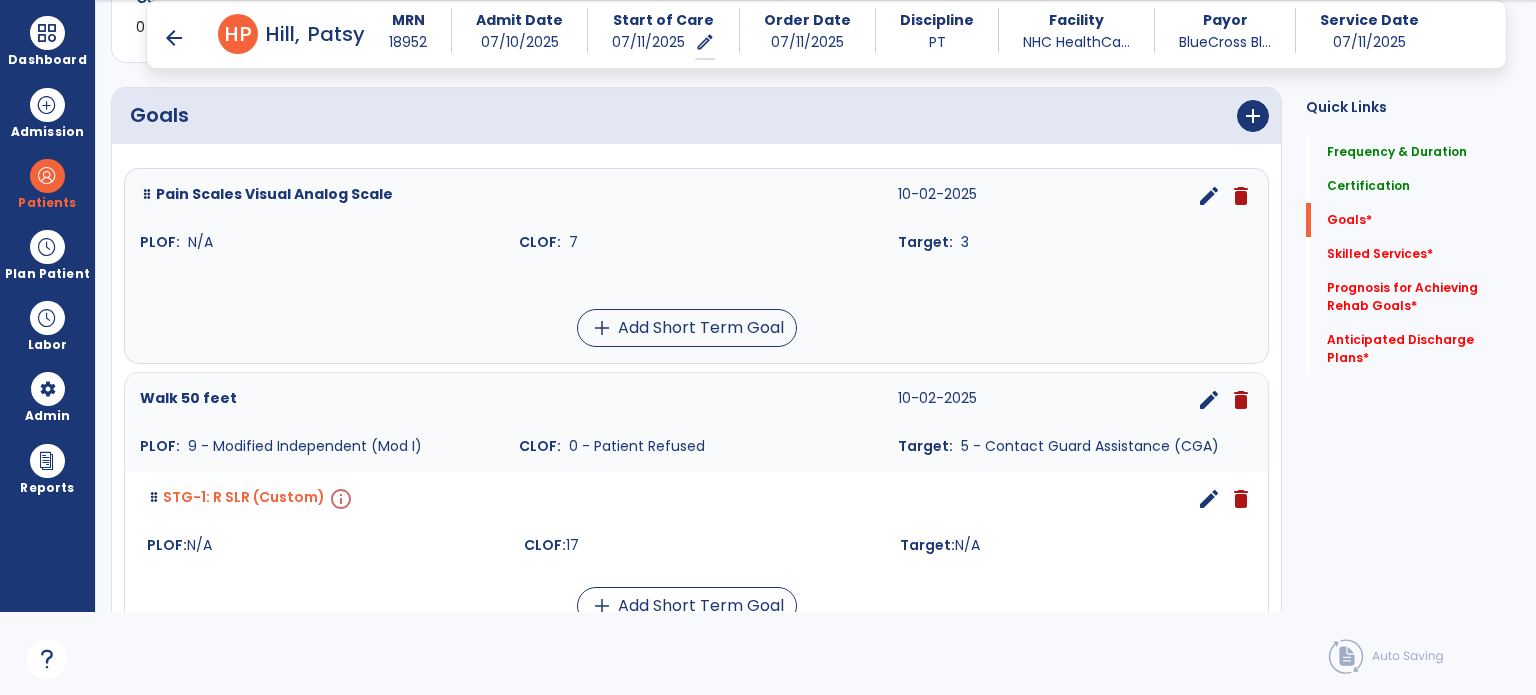 scroll, scrollTop: 646, scrollLeft: 0, axis: vertical 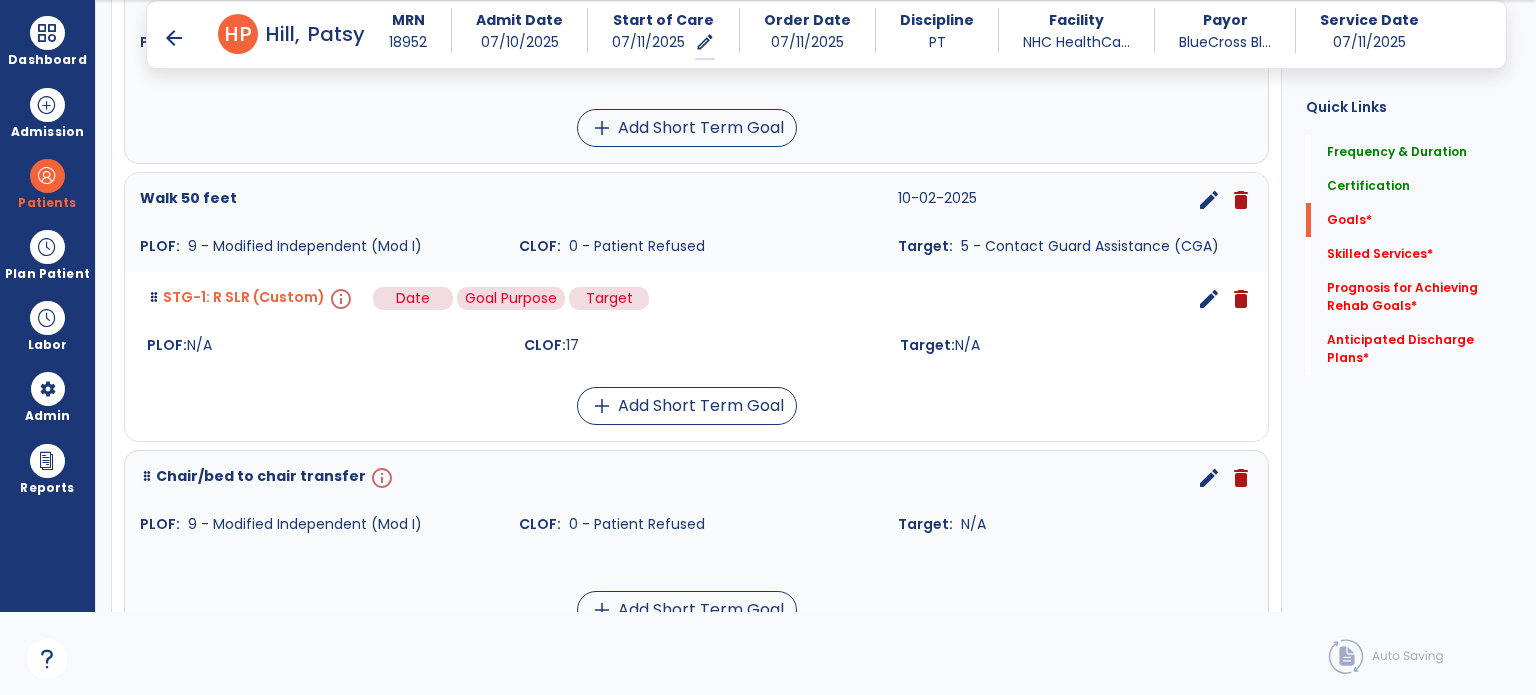 click on "info" at bounding box center [339, 299] 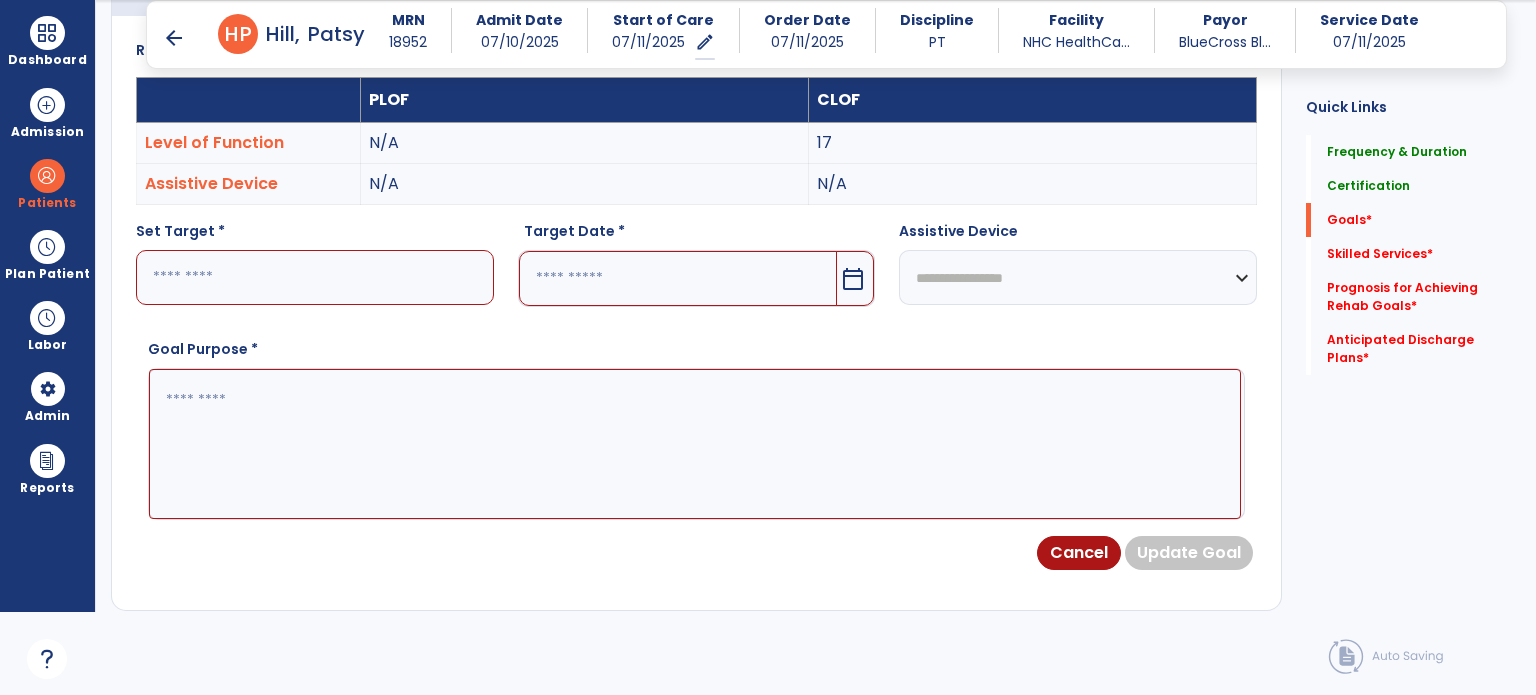 scroll, scrollTop: 534, scrollLeft: 0, axis: vertical 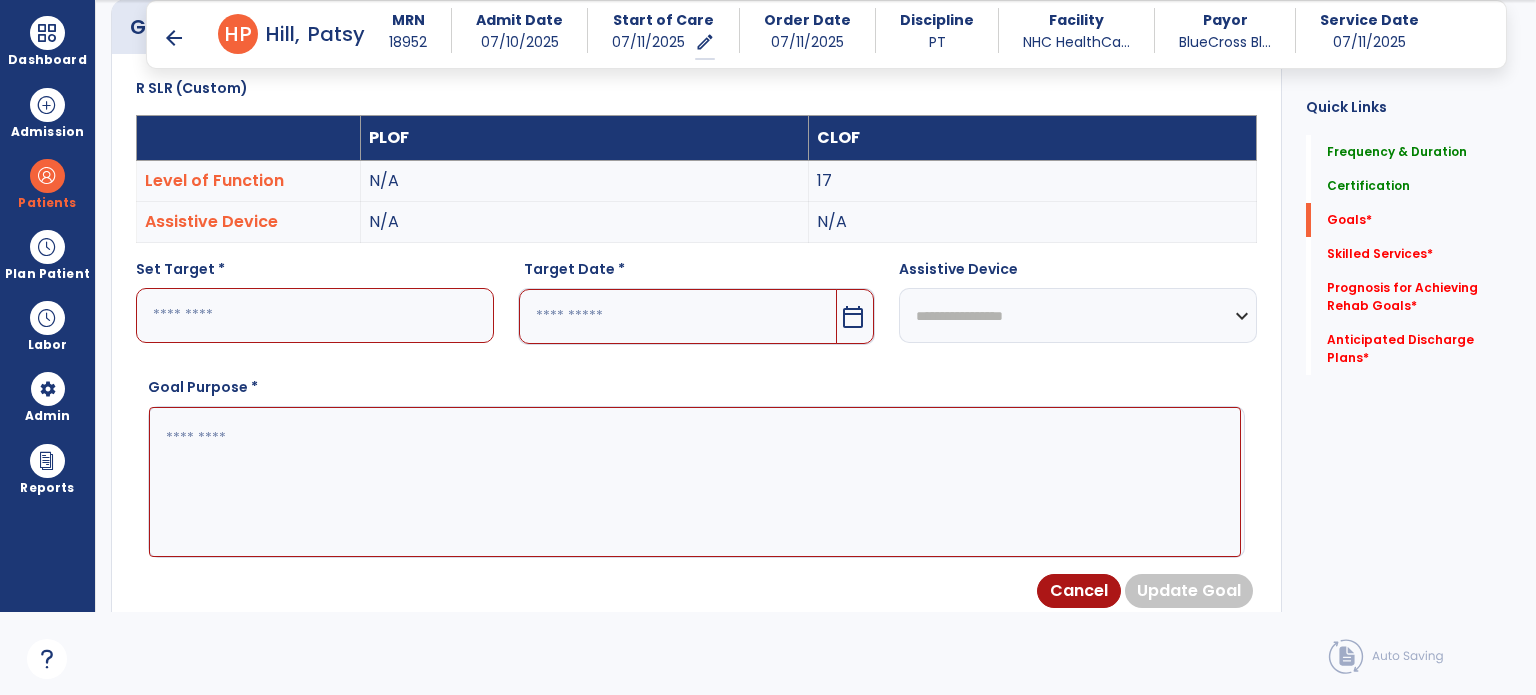click at bounding box center (315, 315) 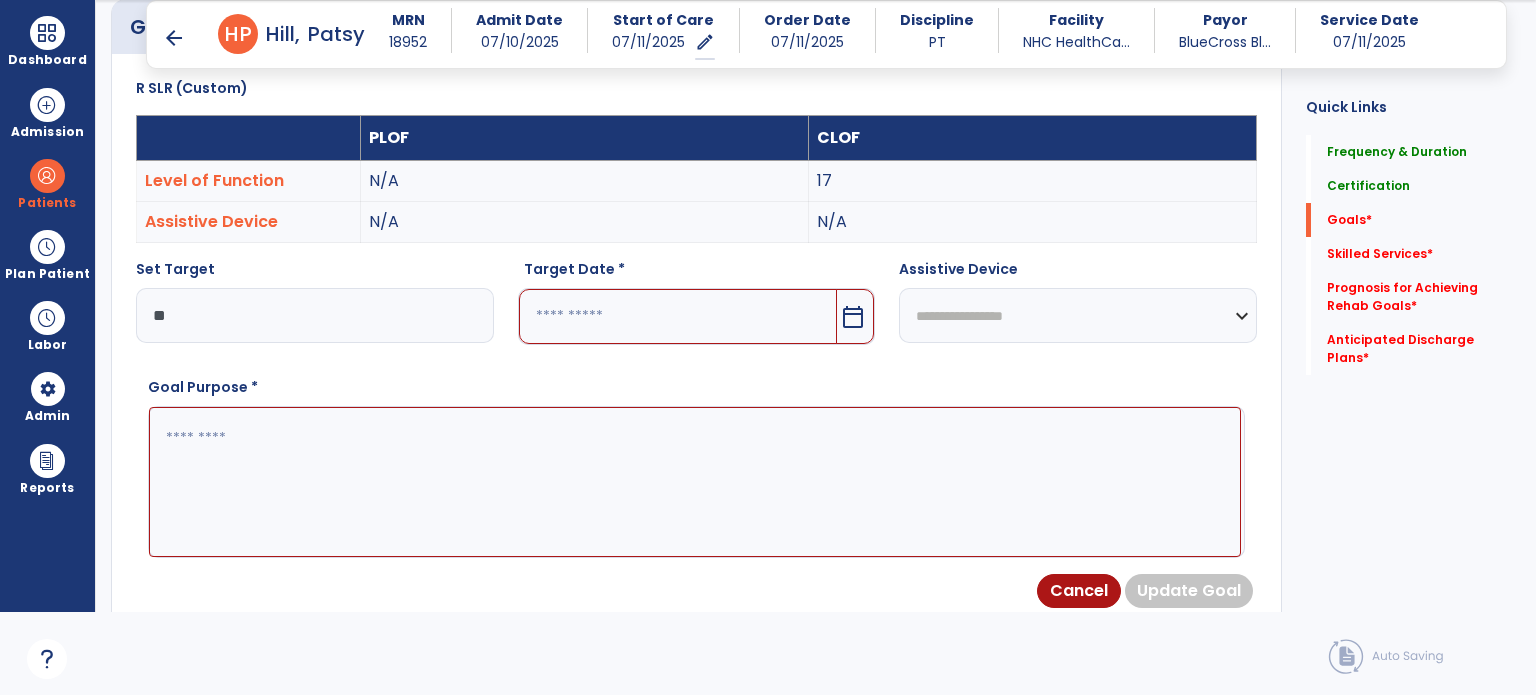 type on "**" 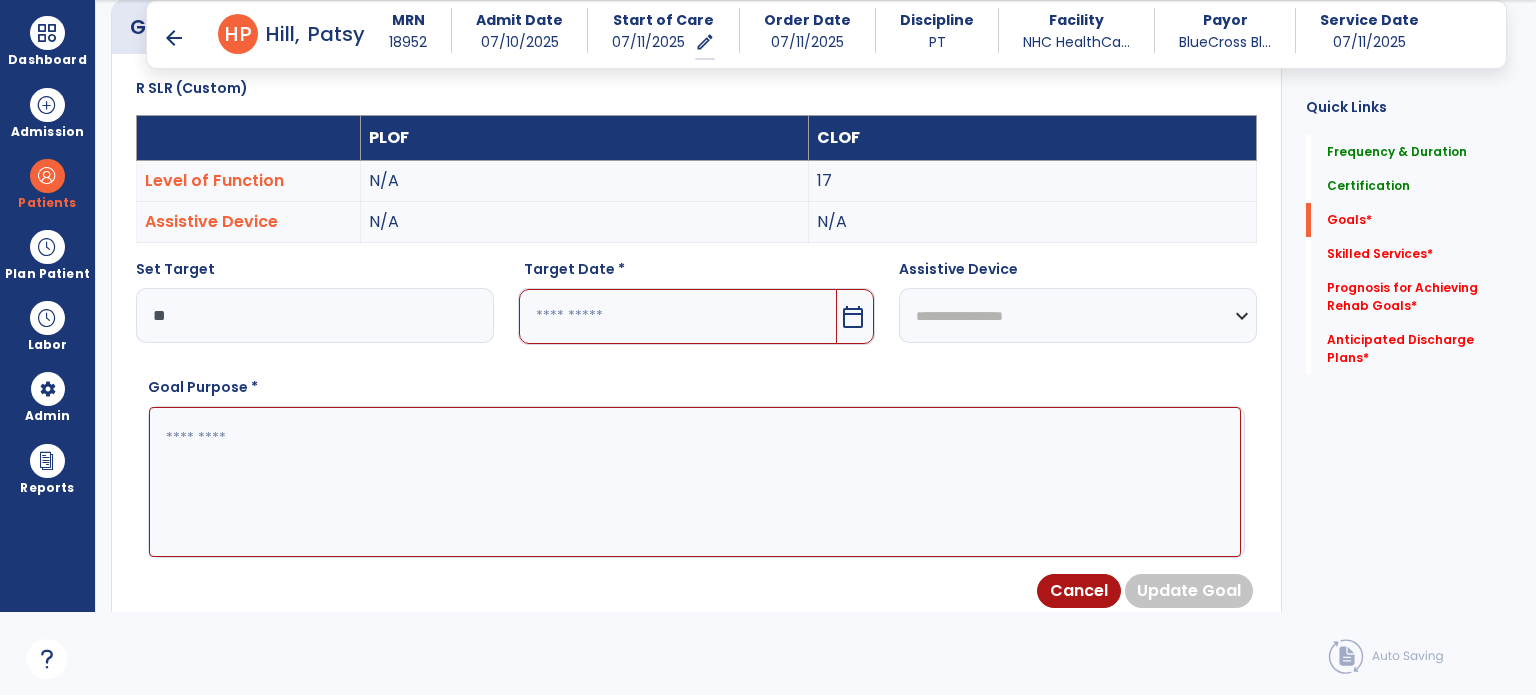 click on "calendar_today" at bounding box center (853, 317) 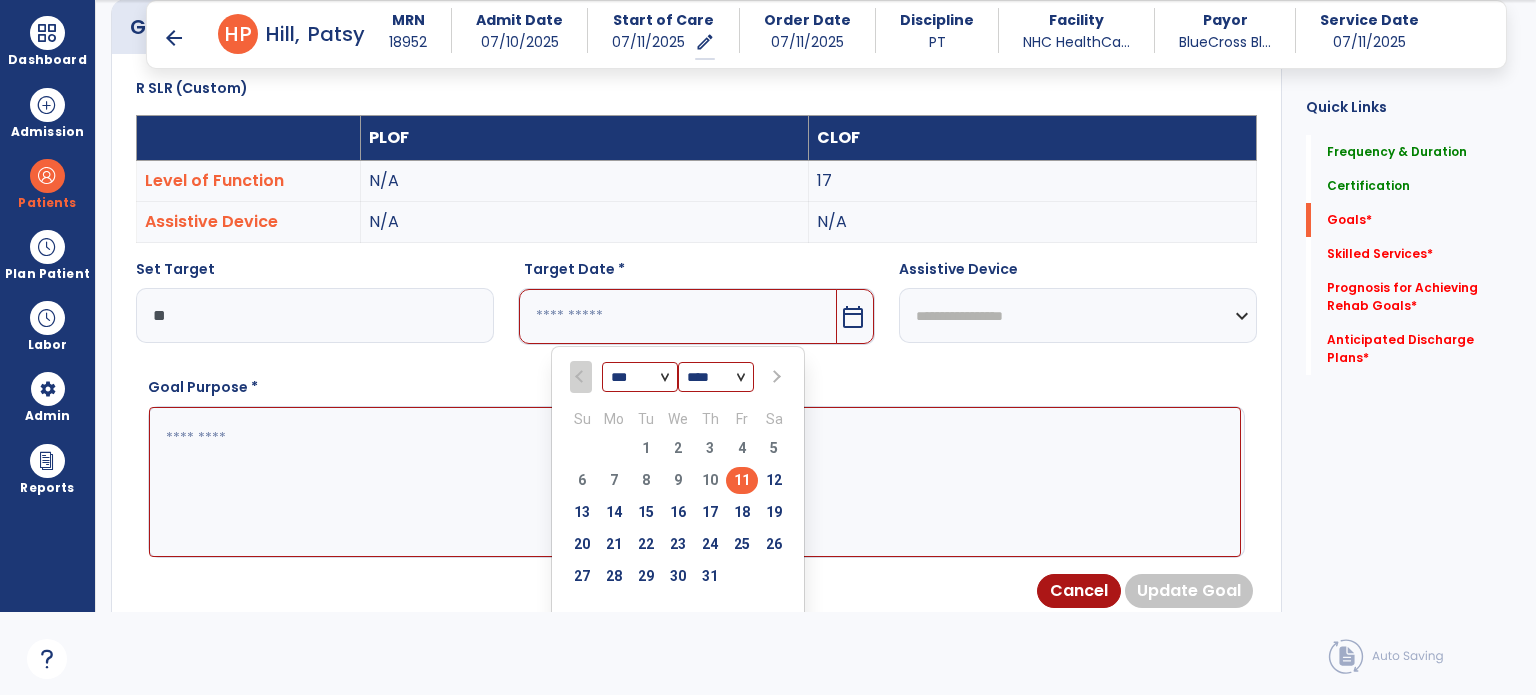 click at bounding box center [774, 377] 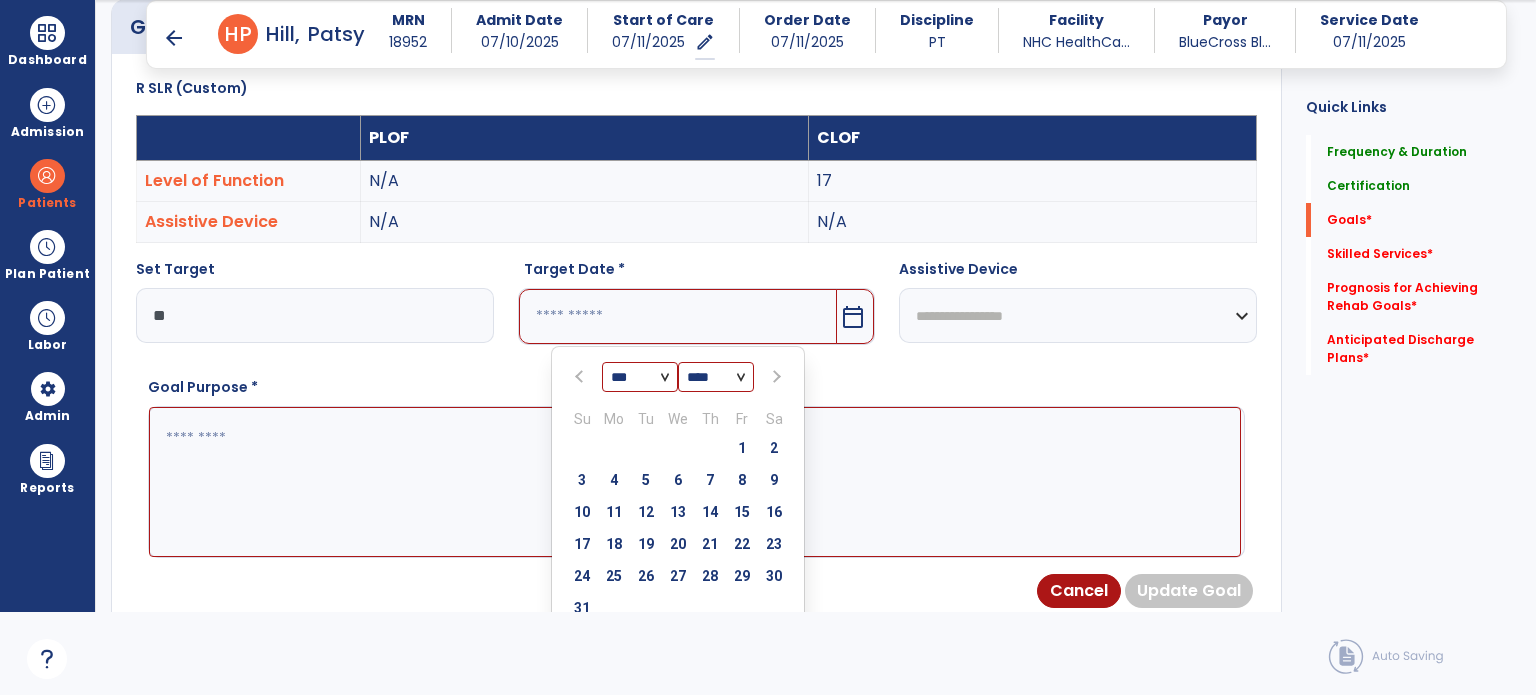 click on "1" at bounding box center [742, 448] 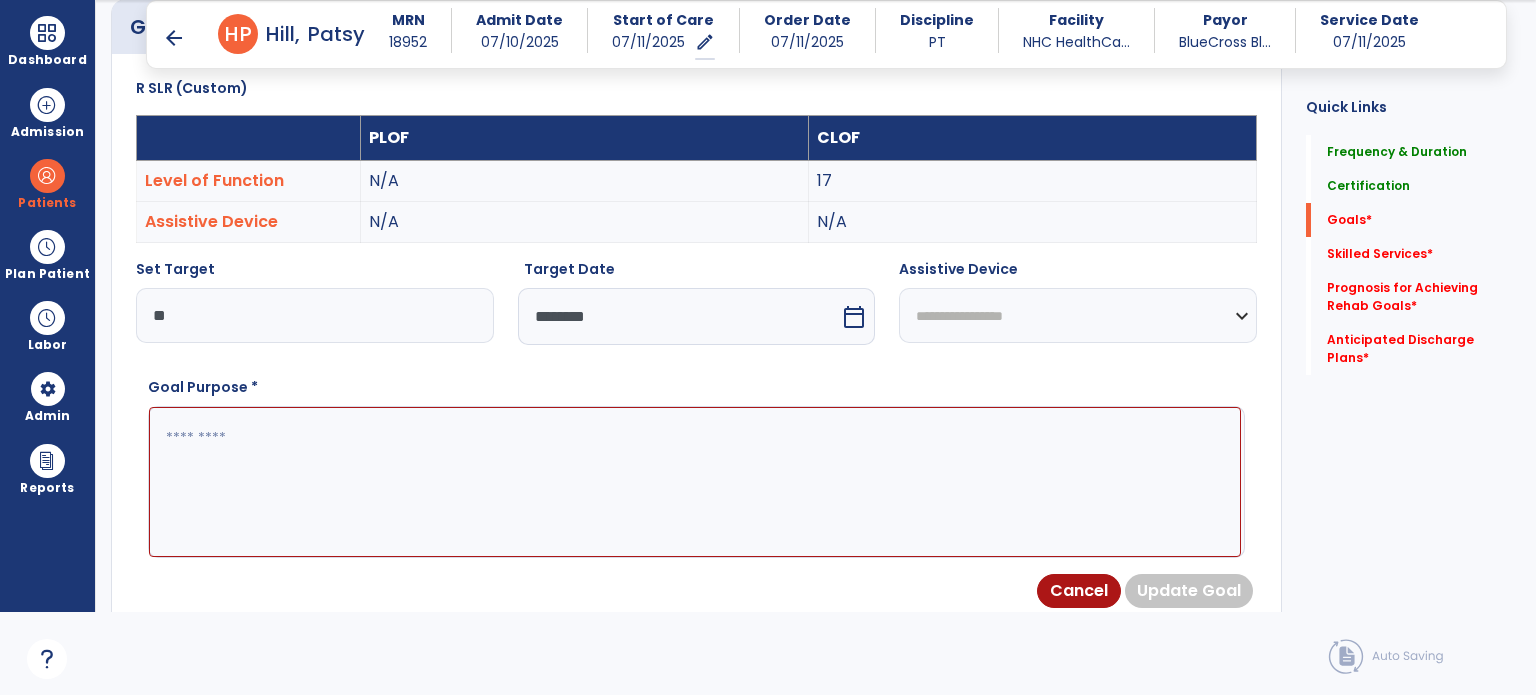 click at bounding box center [695, 482] 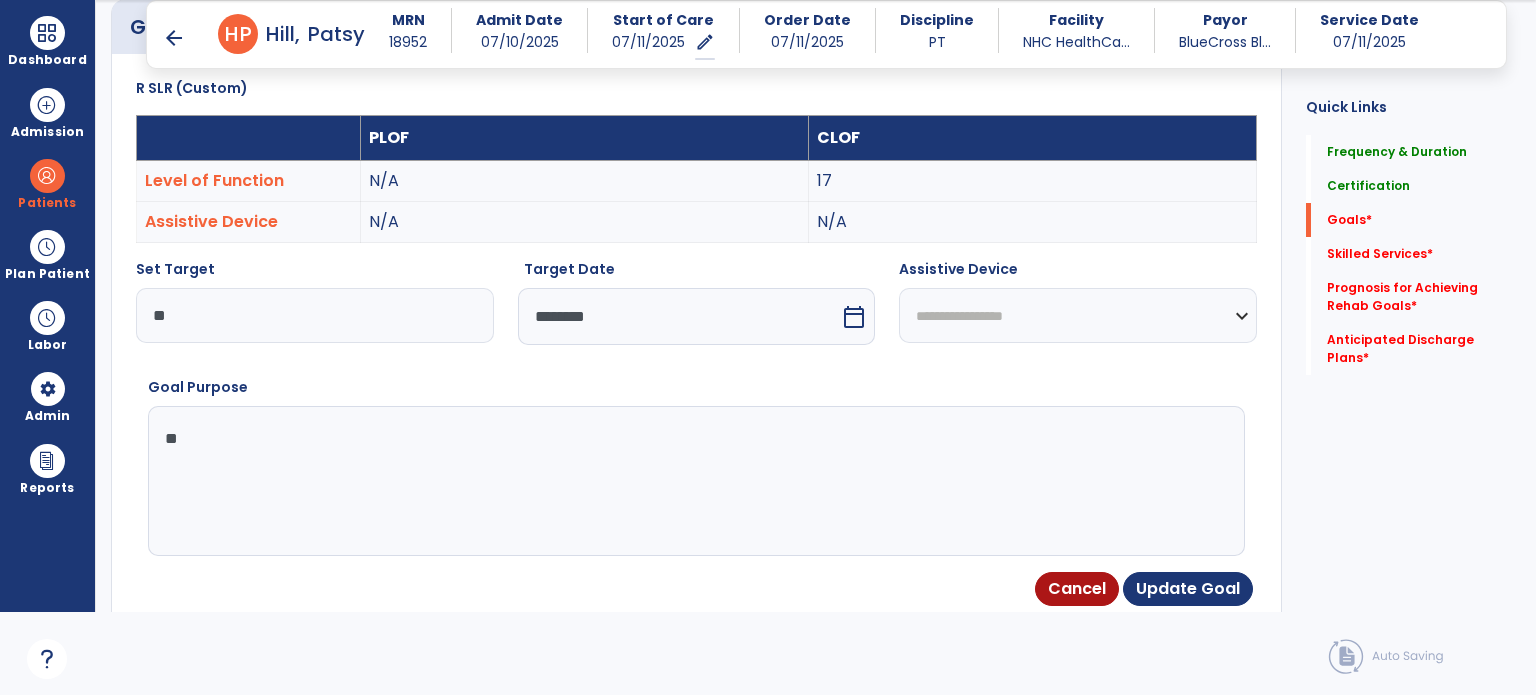 type on "*" 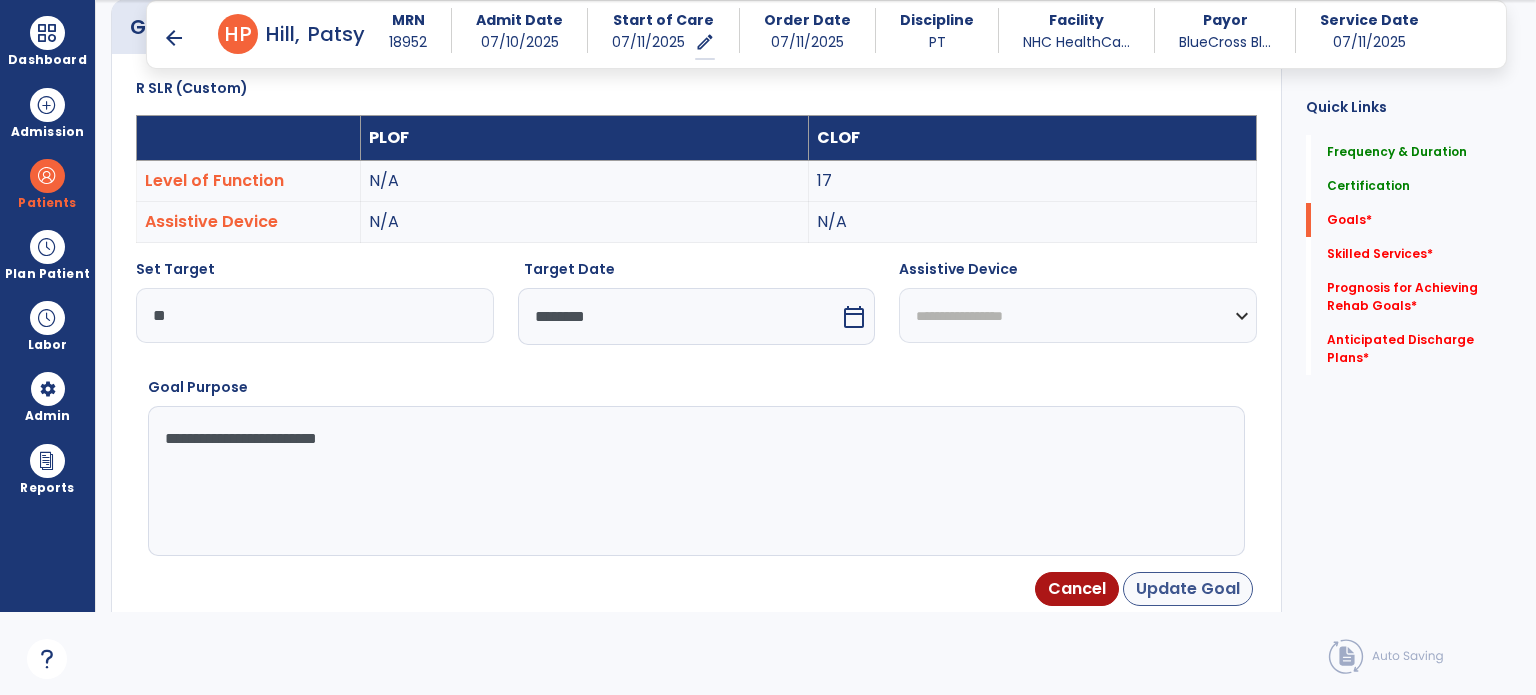 type on "**********" 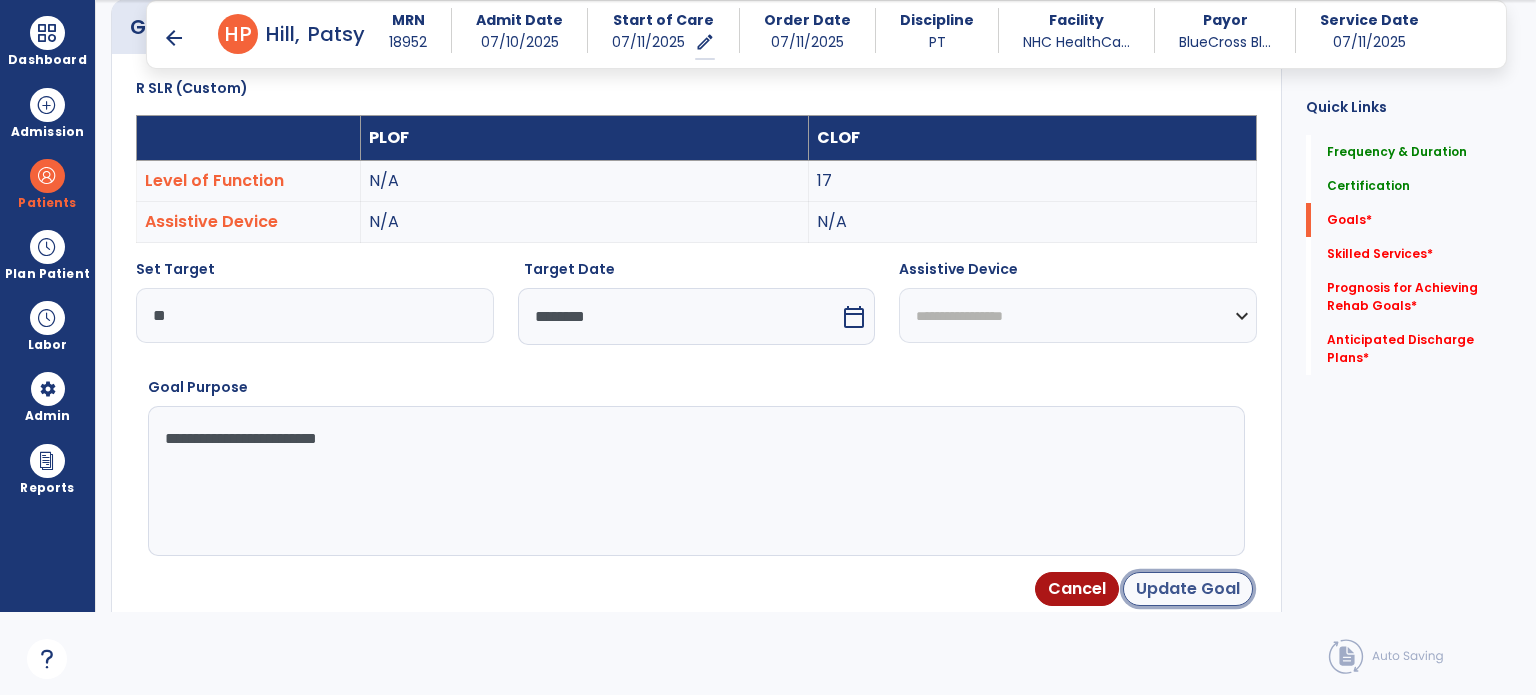 click on "Update Goal" at bounding box center (1188, 589) 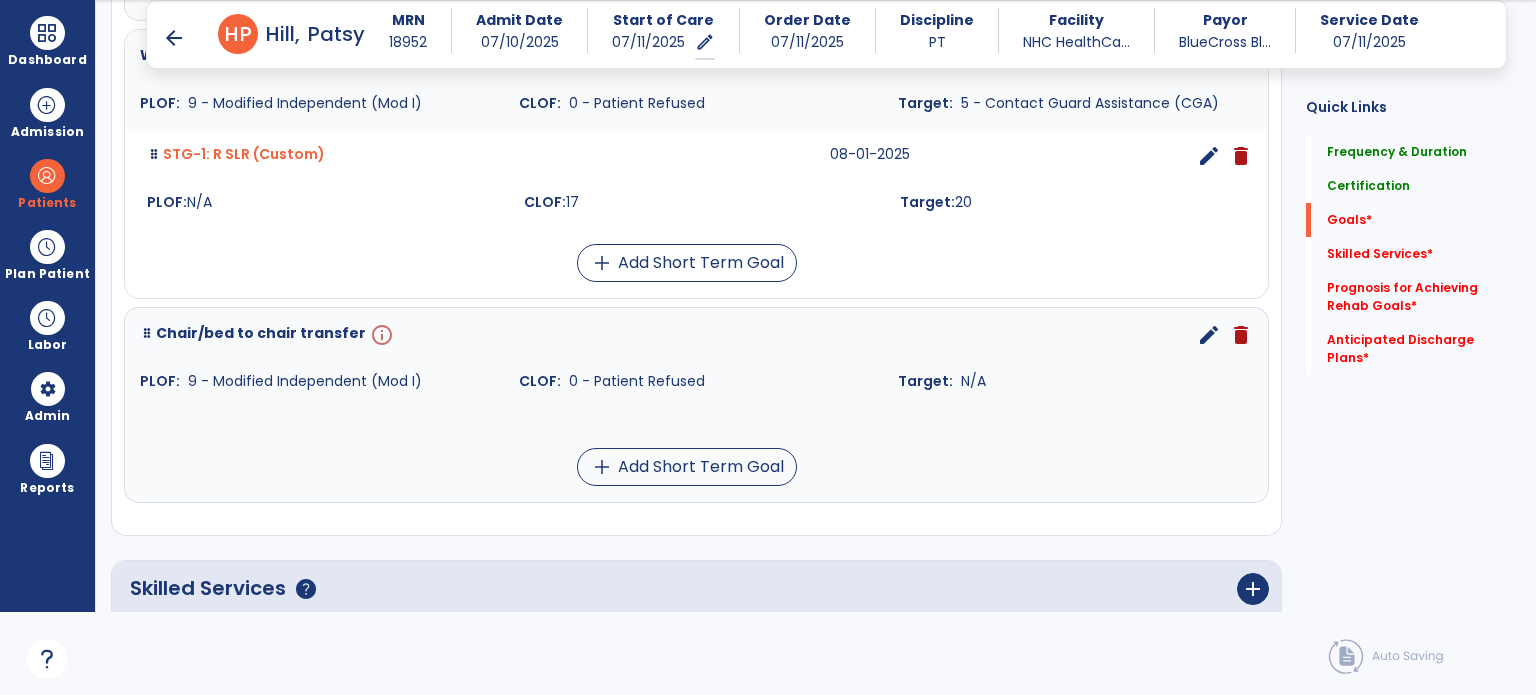 scroll, scrollTop: 834, scrollLeft: 0, axis: vertical 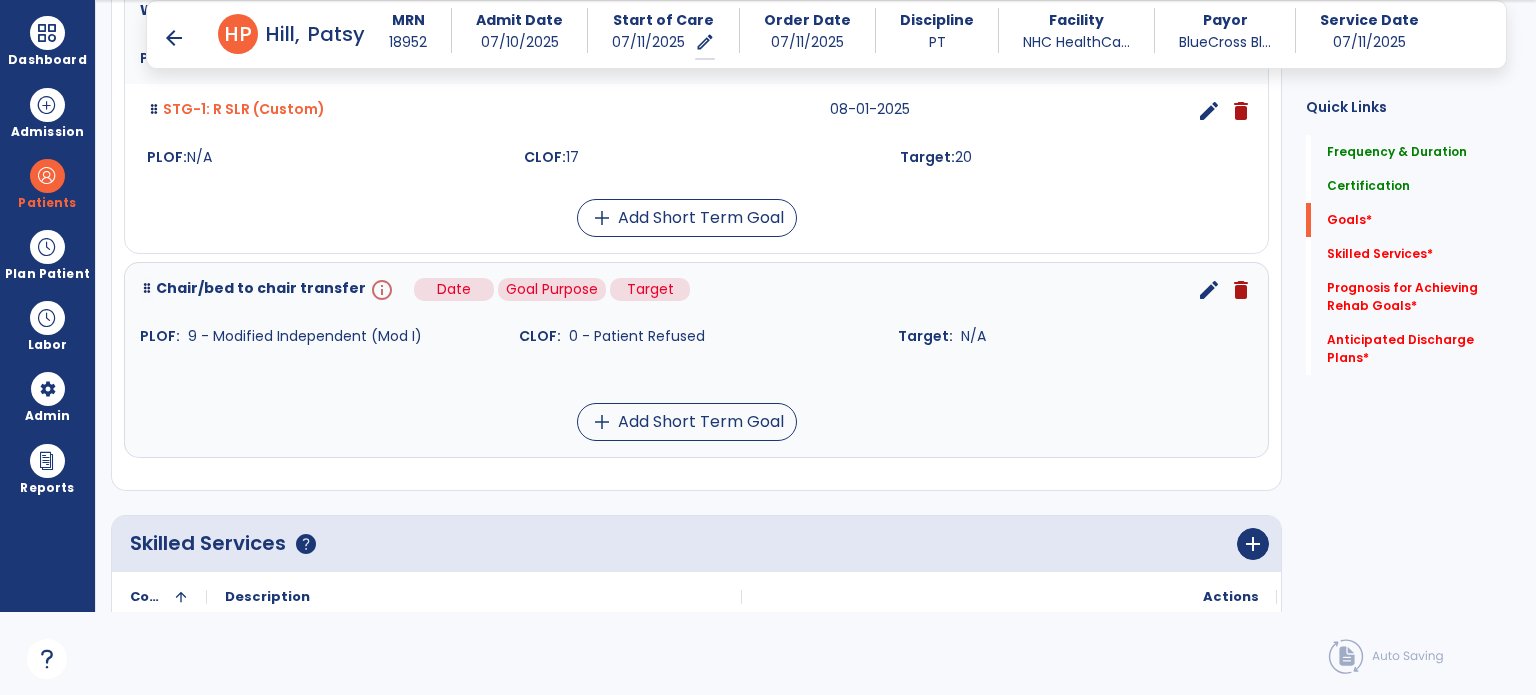 click on "info" at bounding box center (380, 290) 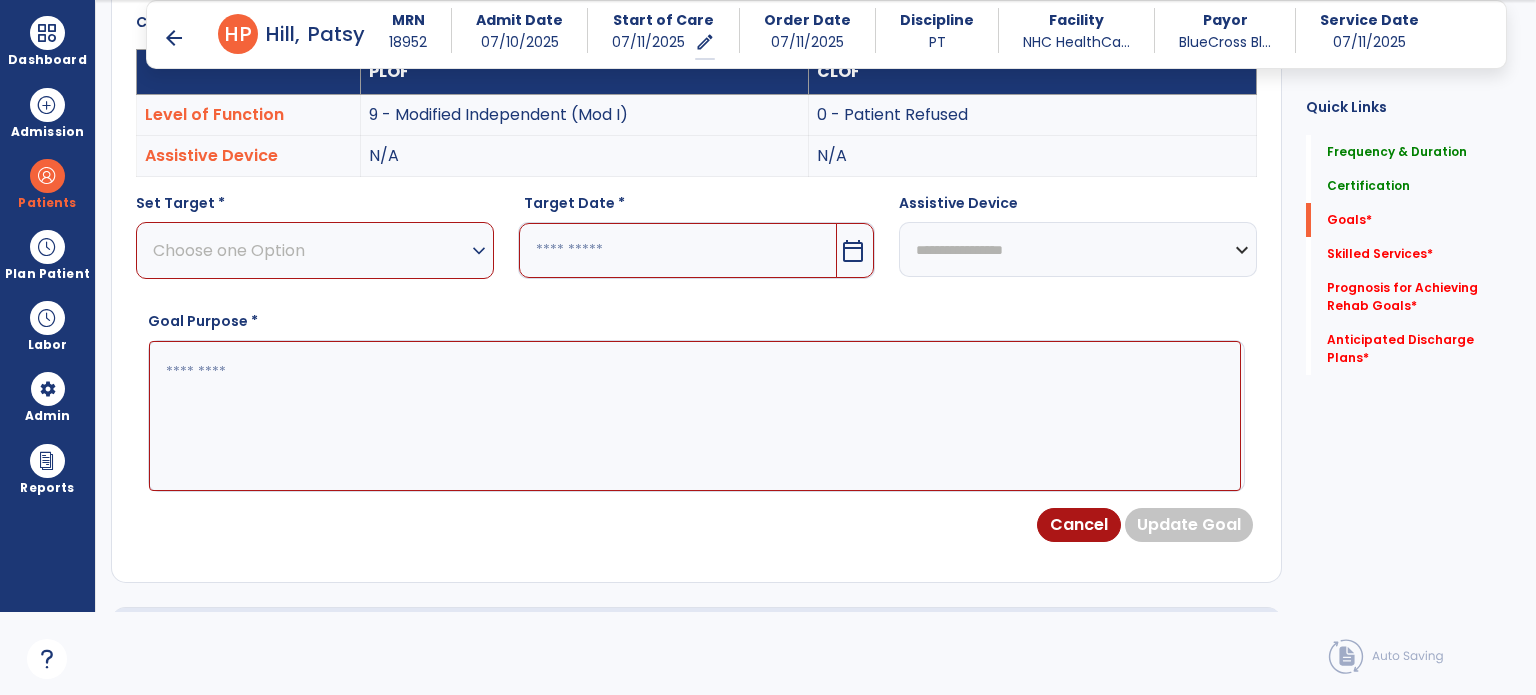 scroll, scrollTop: 534, scrollLeft: 0, axis: vertical 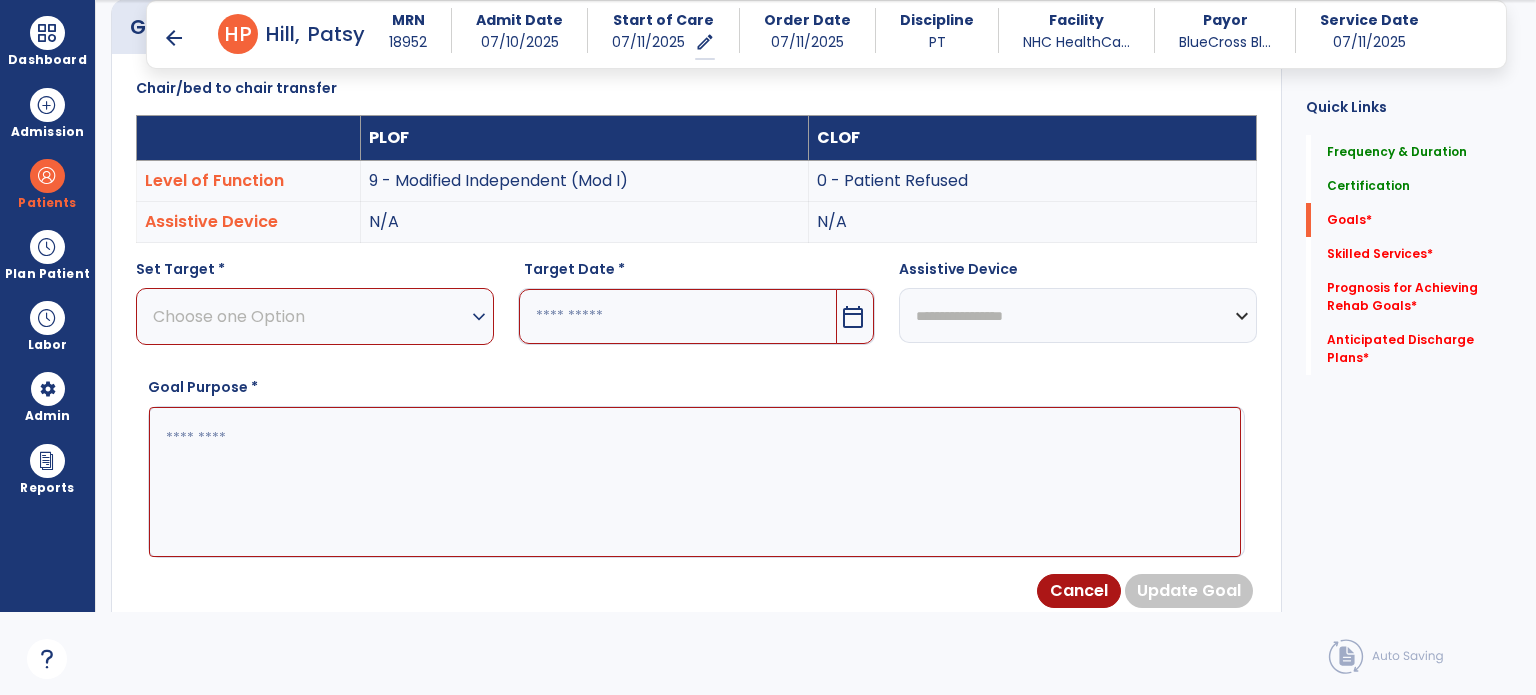 click on "Choose one Option" at bounding box center (310, 316) 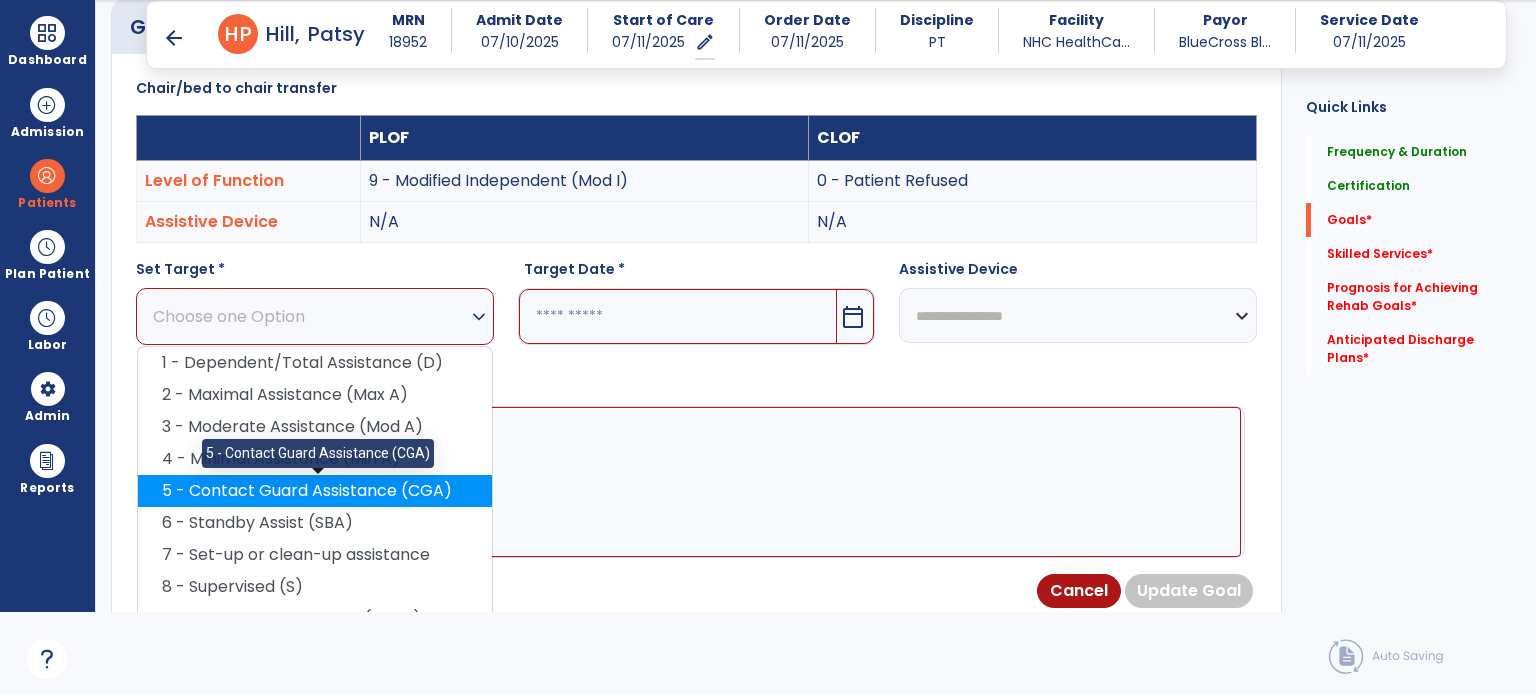 click on "5 - Contact Guard Assistance (CGA)" at bounding box center (315, 491) 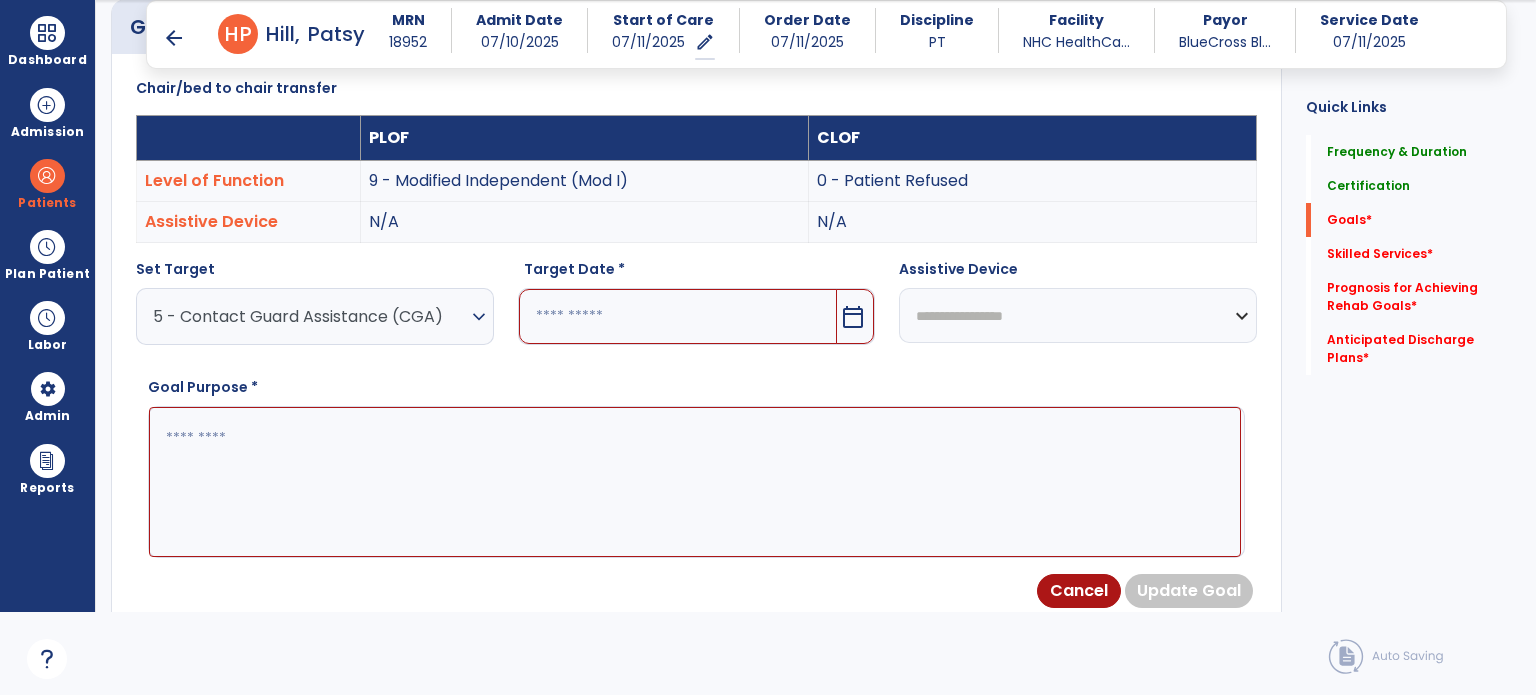 click on "Target Date *" at bounding box center [697, 273] 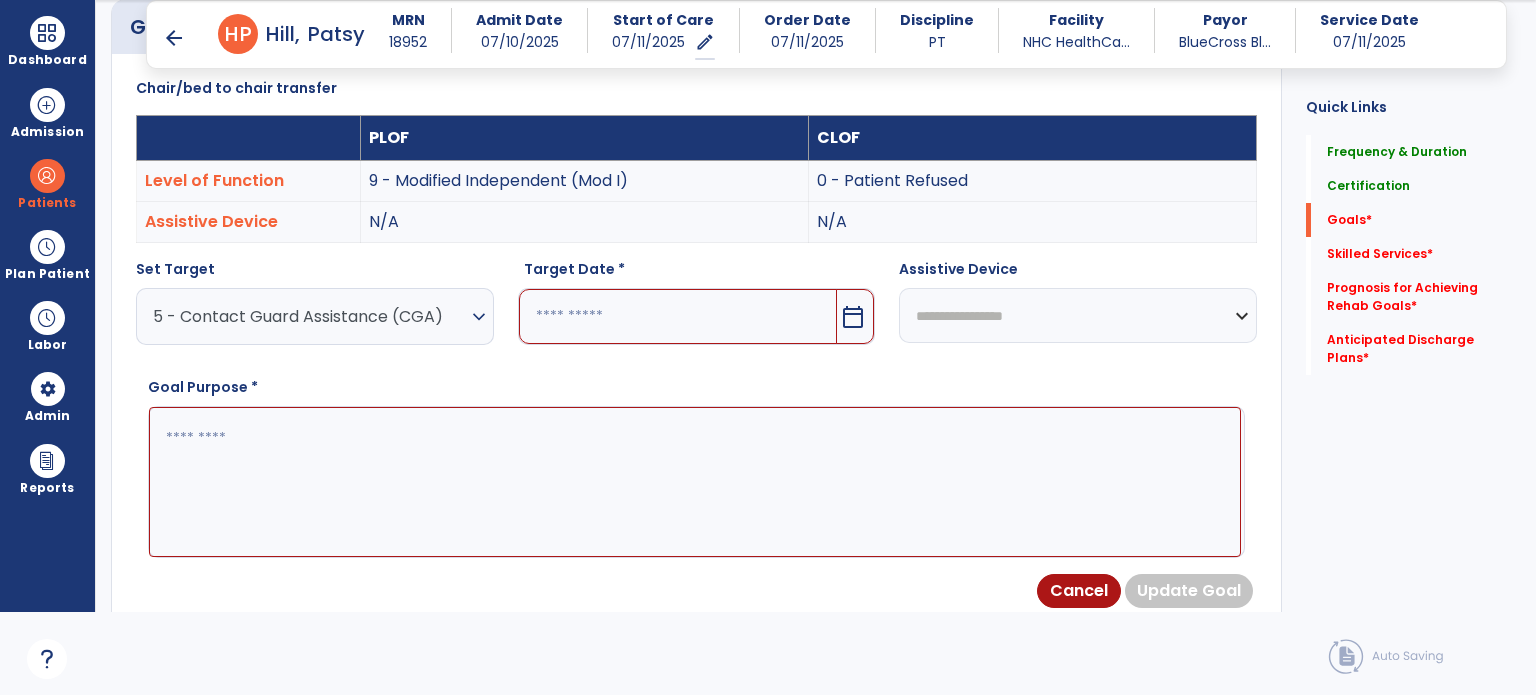 click at bounding box center (678, 316) 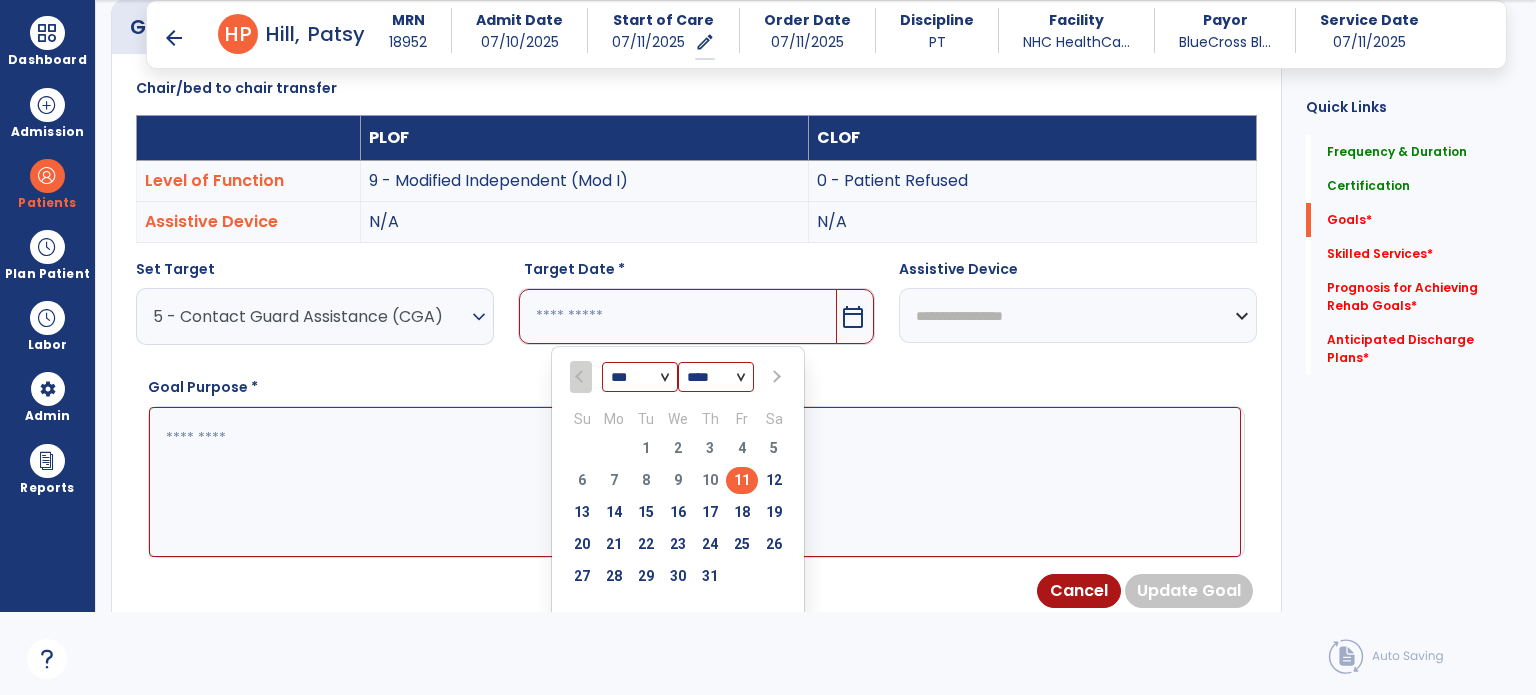 click at bounding box center (774, 377) 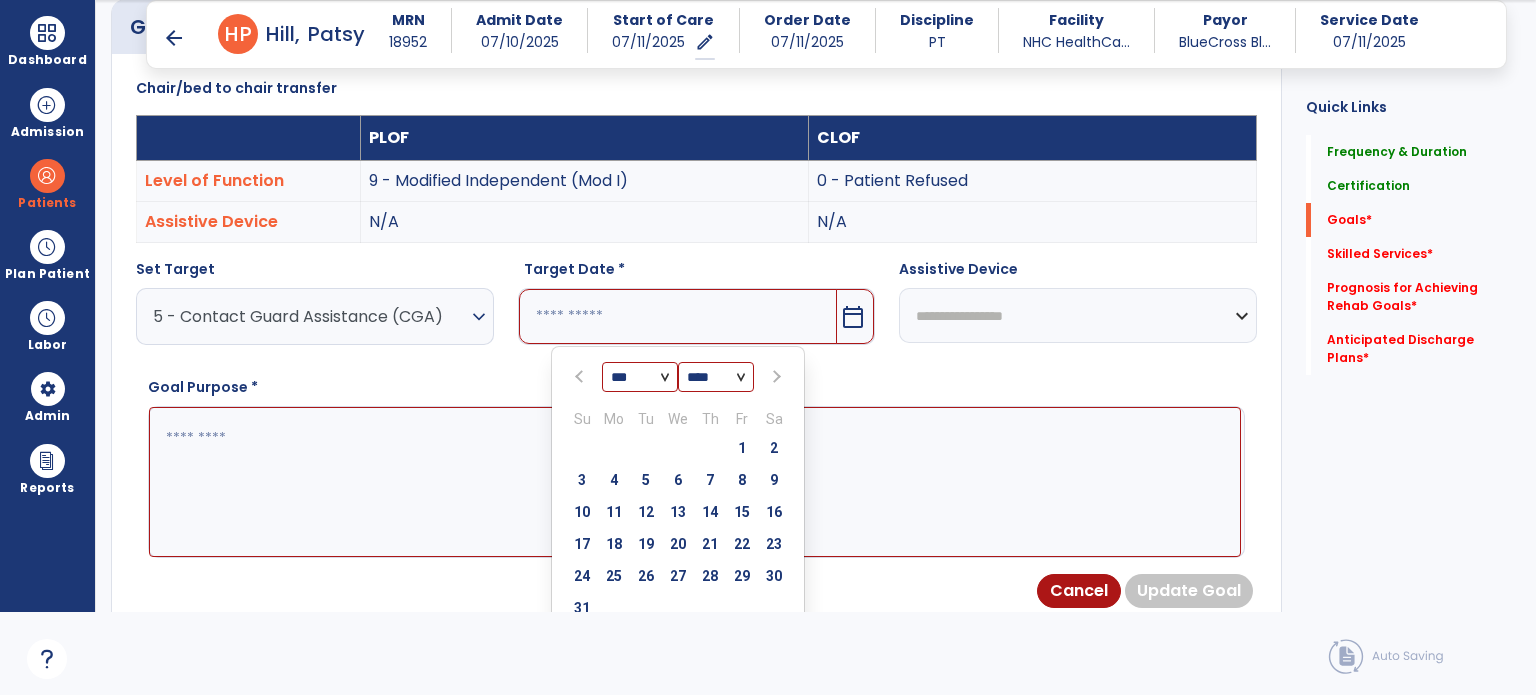 click at bounding box center [774, 377] 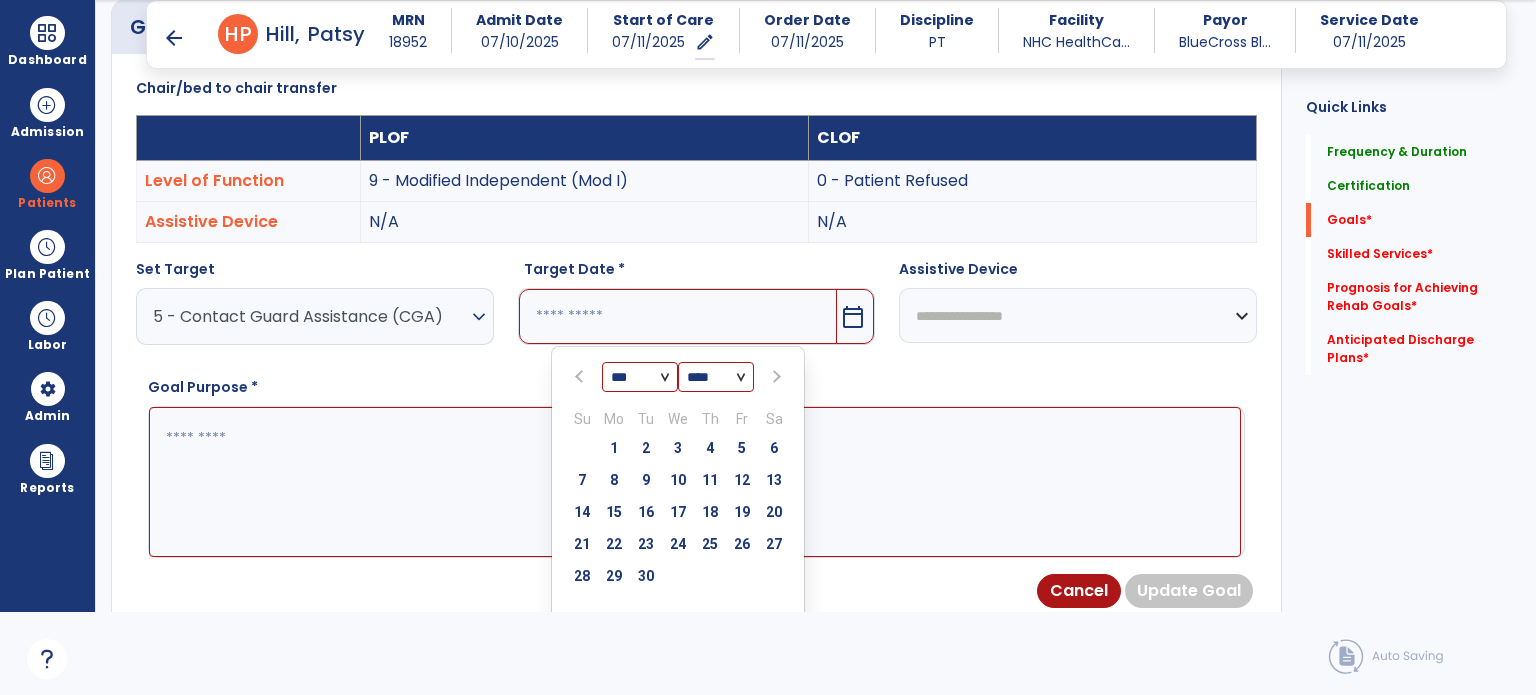 click at bounding box center [774, 377] 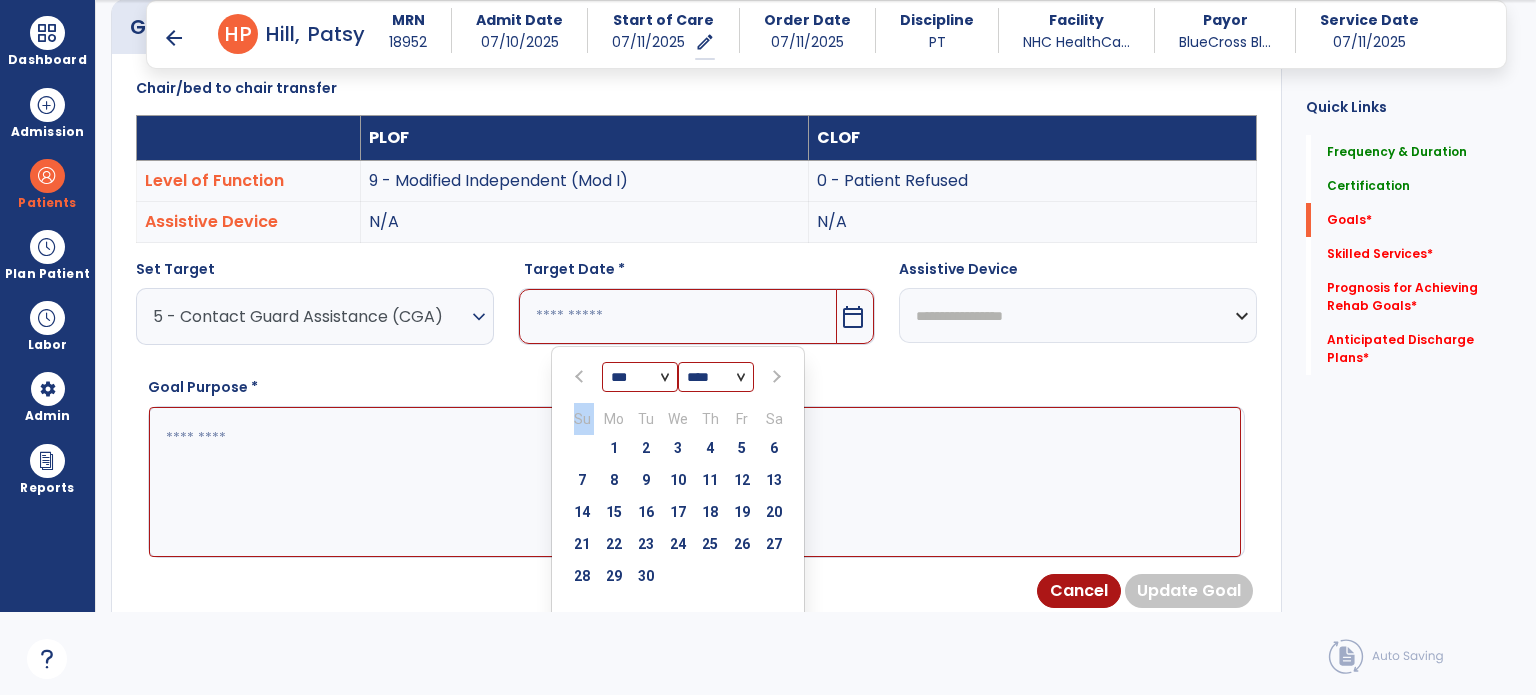click at bounding box center (774, 377) 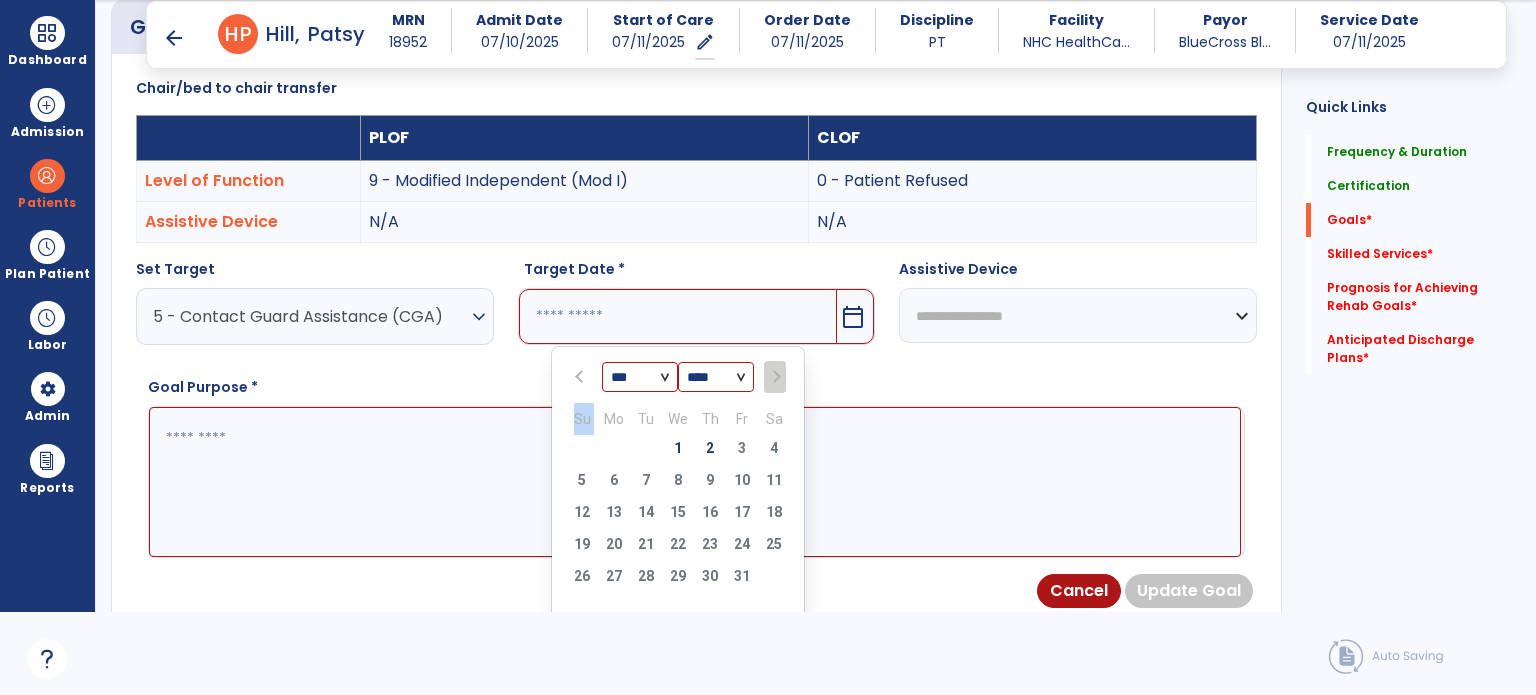 click at bounding box center (774, 377) 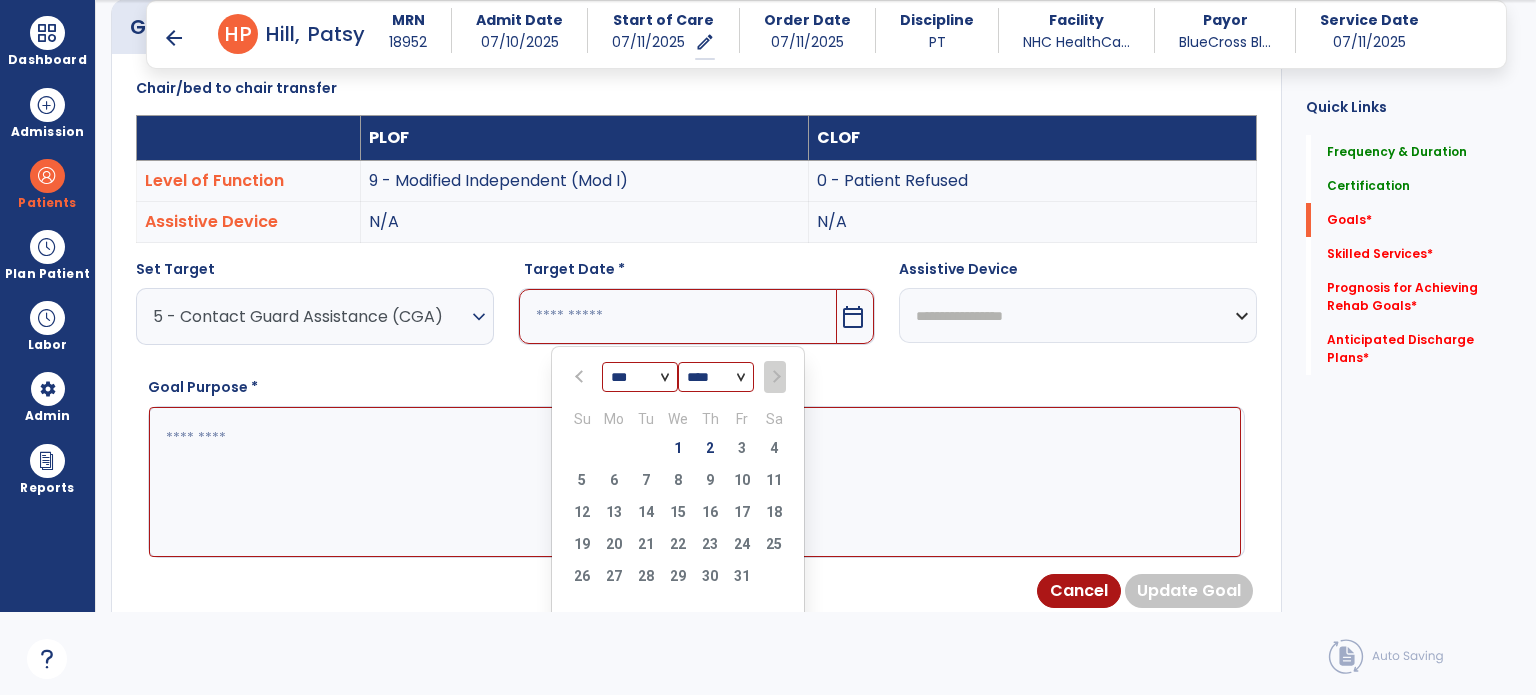 drag, startPoint x: 711, startPoint y: 446, endPoint x: 724, endPoint y: 465, distance: 23.021729 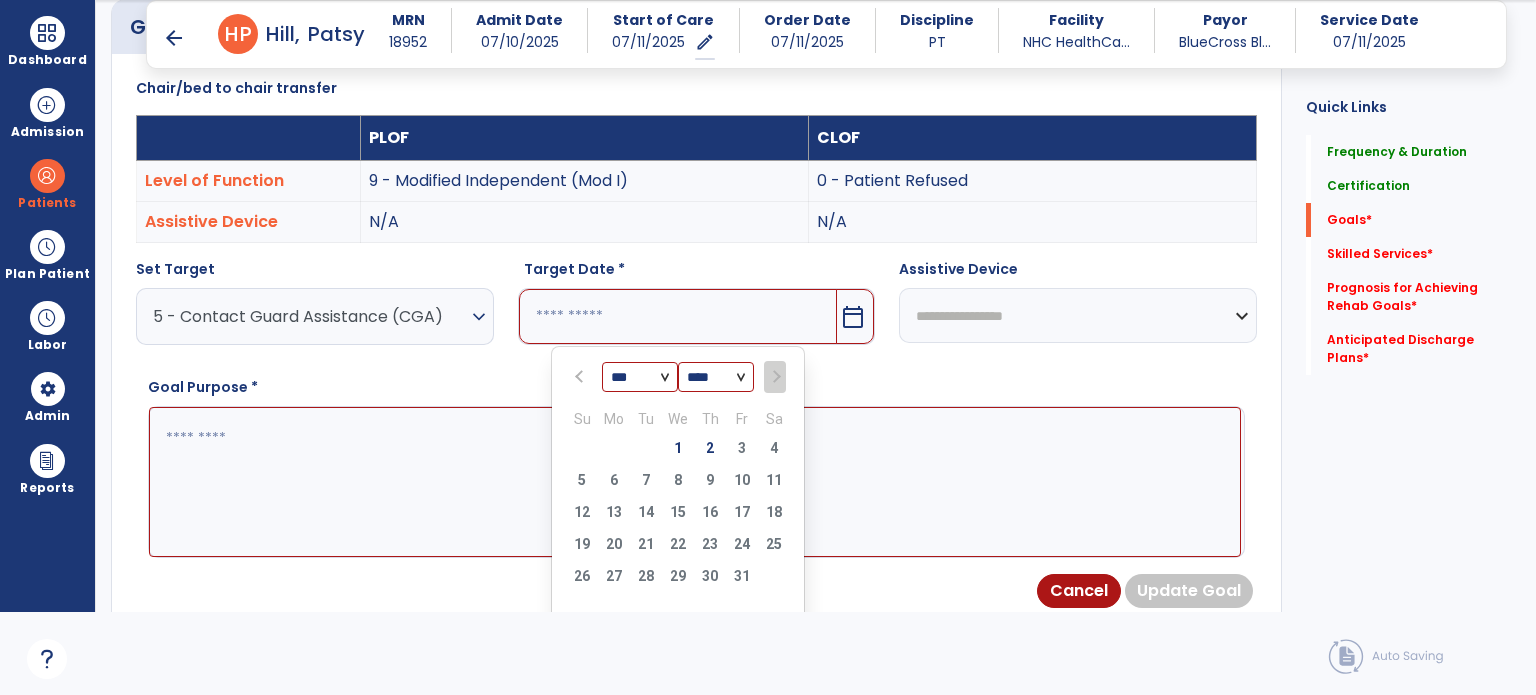 type on "*********" 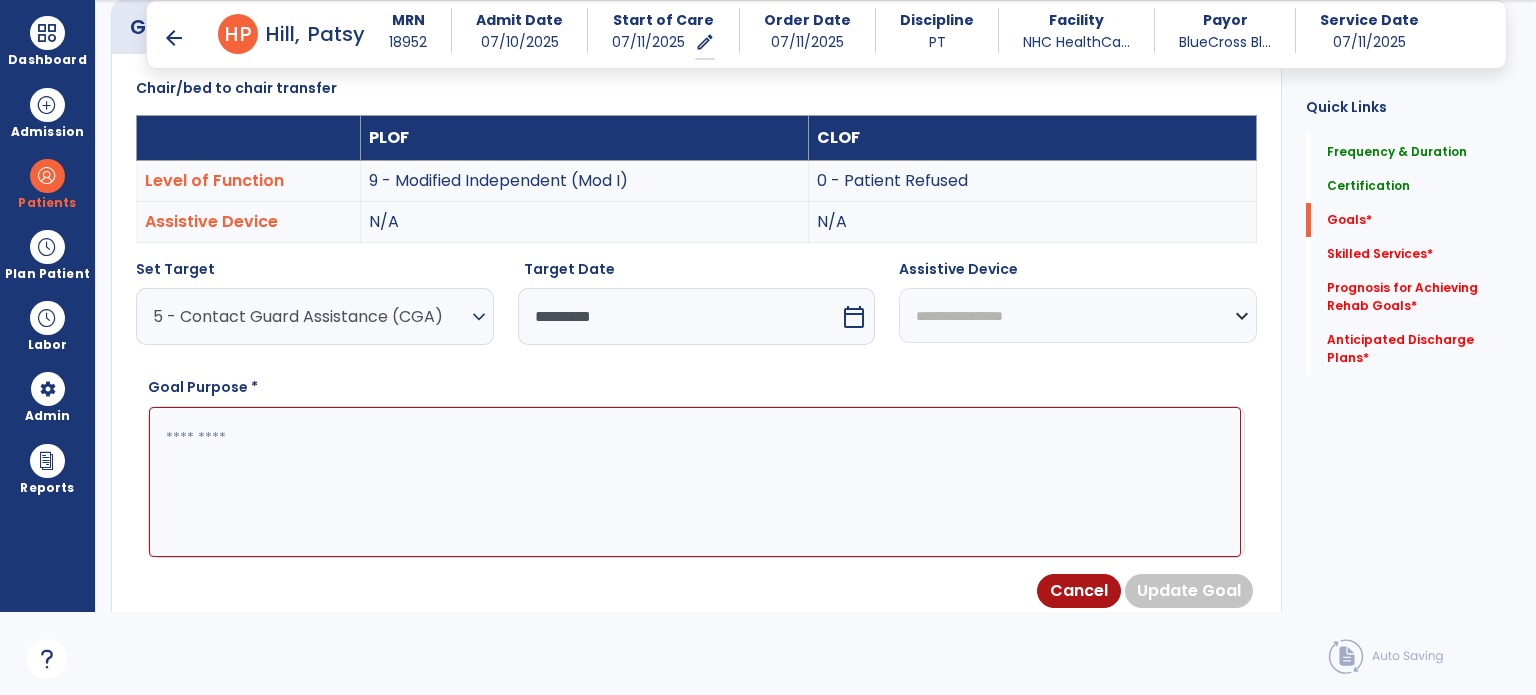 click at bounding box center [695, 482] 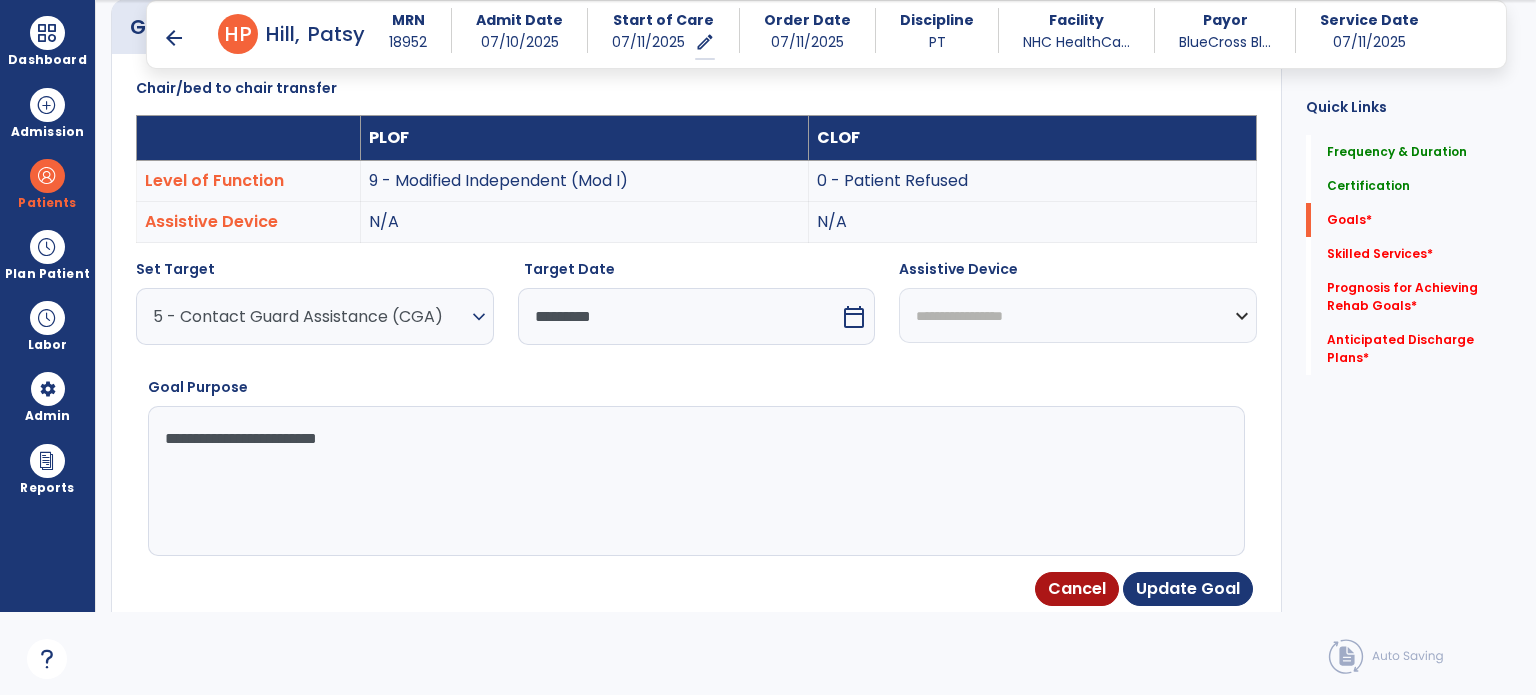 type on "**********" 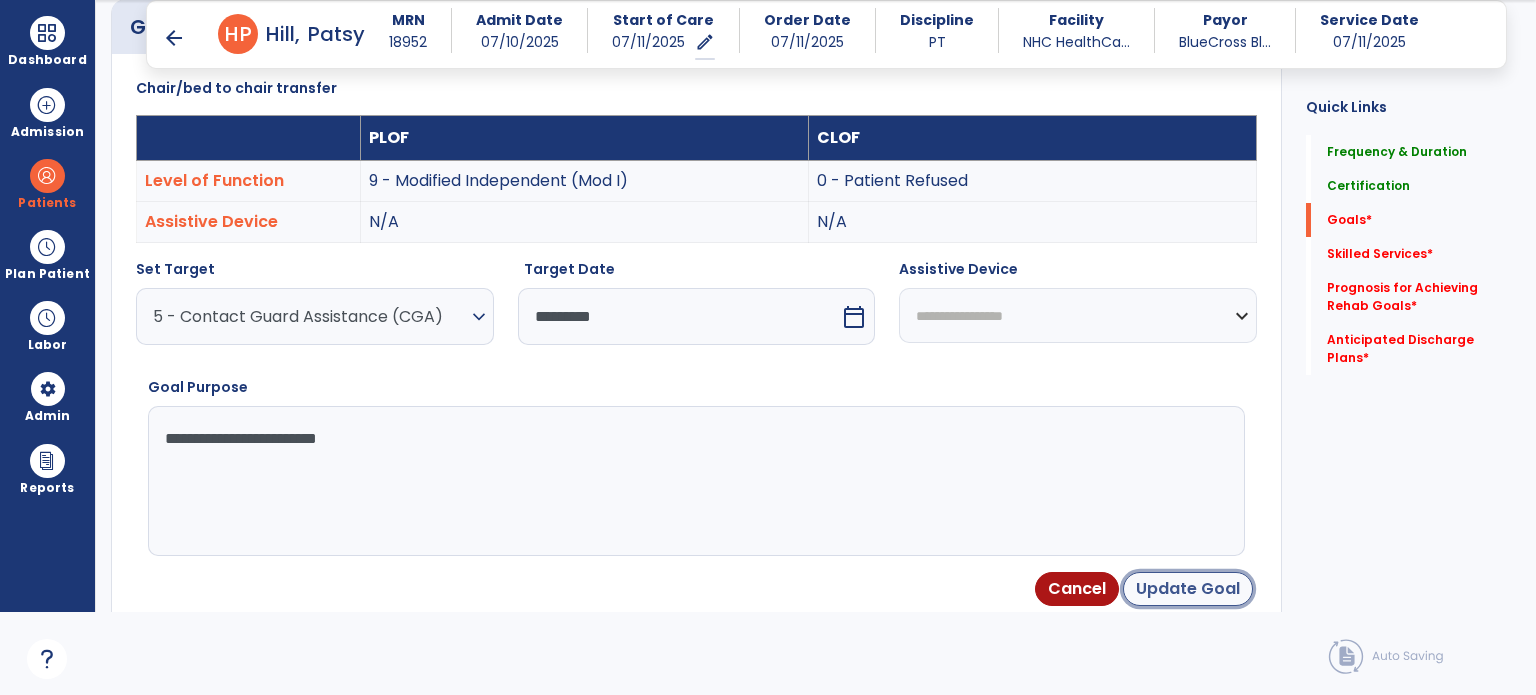 click on "Update Goal" at bounding box center [1188, 589] 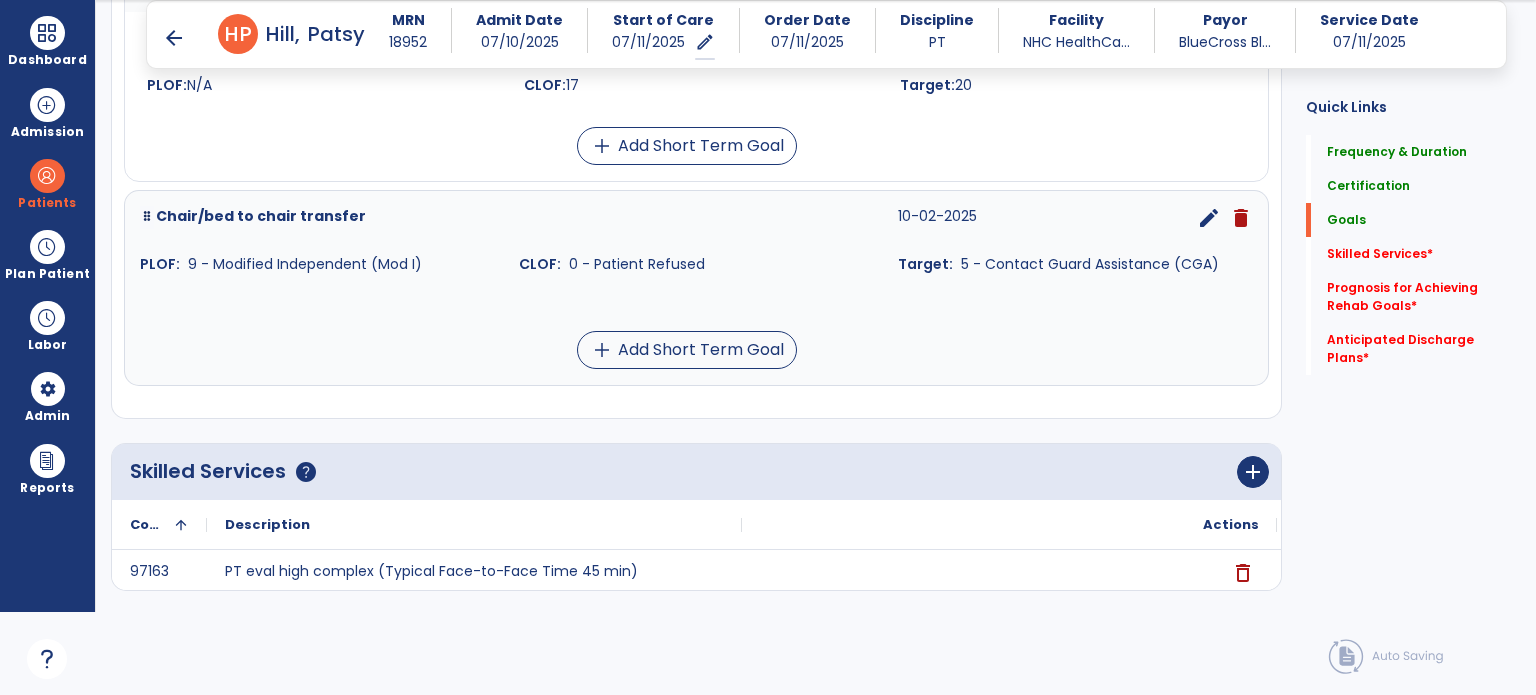 scroll, scrollTop: 1134, scrollLeft: 0, axis: vertical 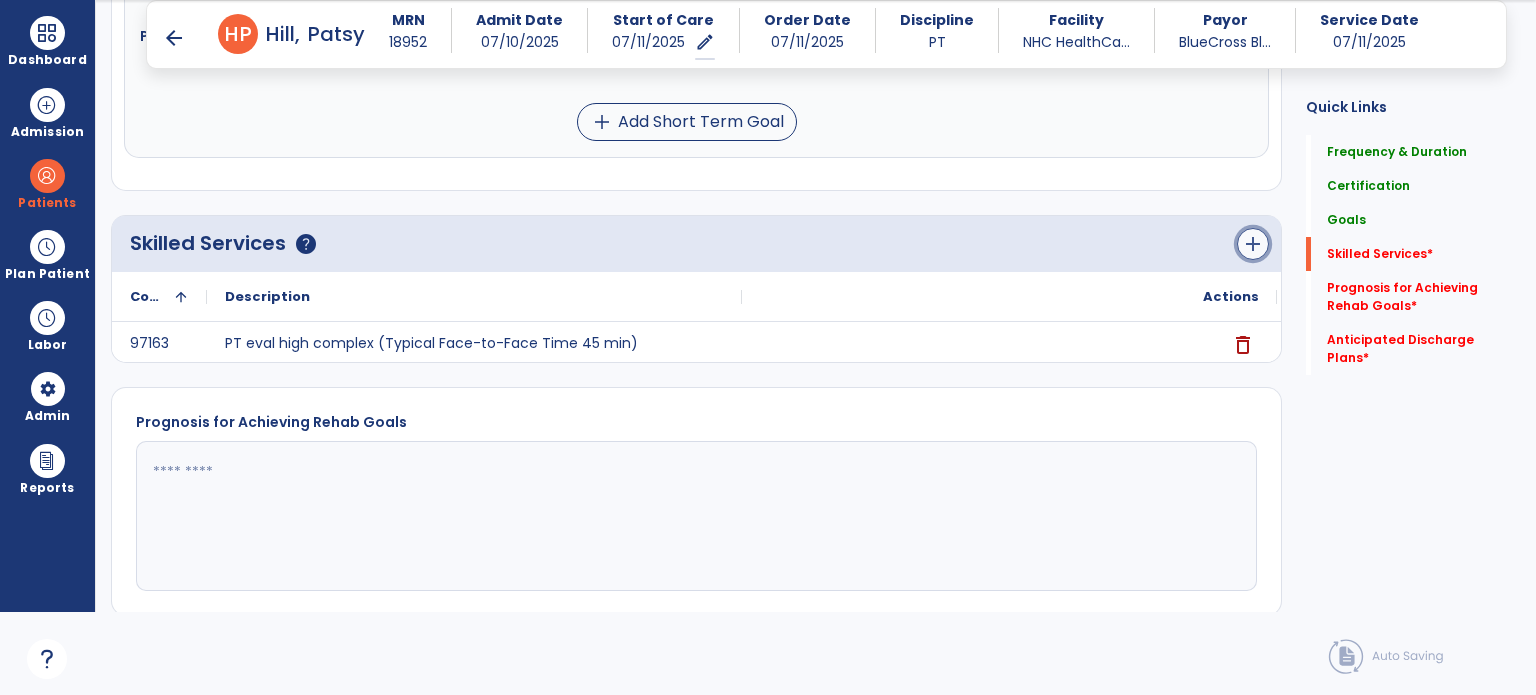 click on "add" 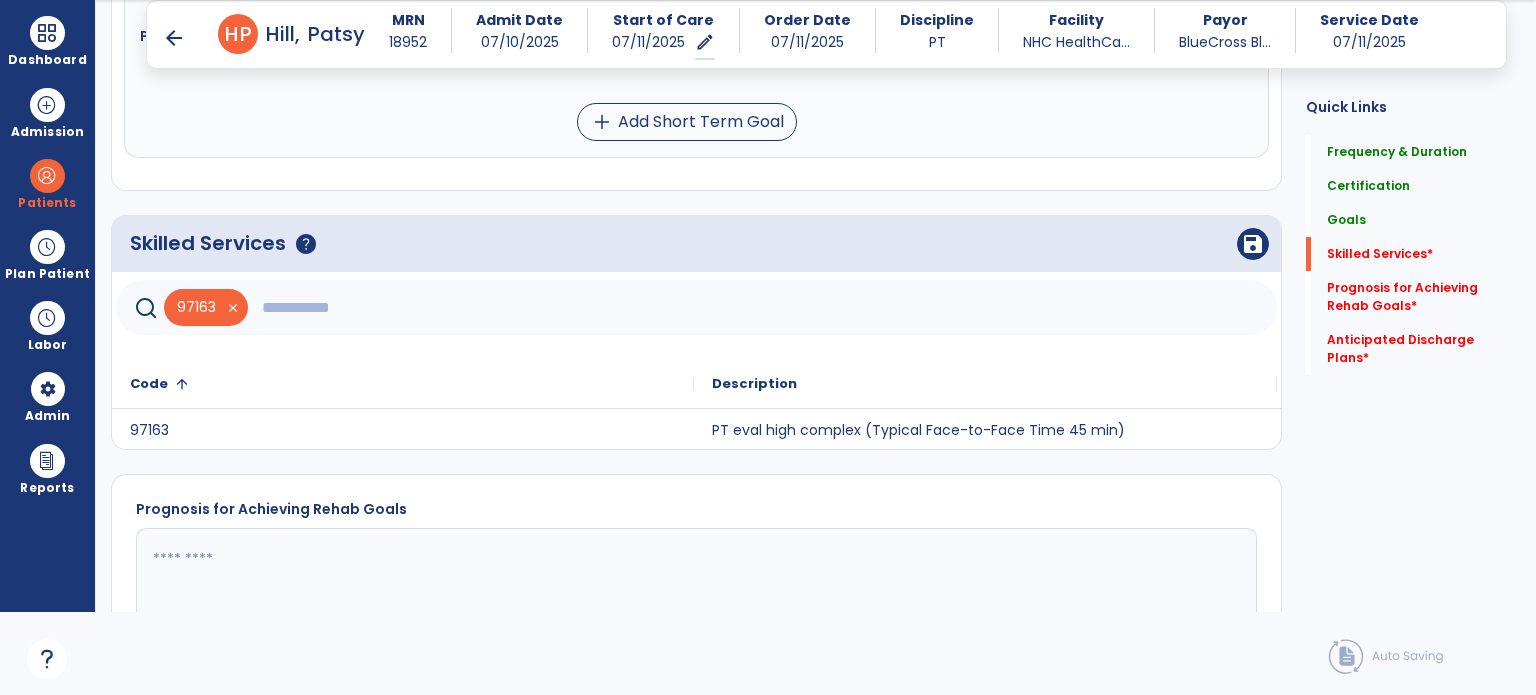 click 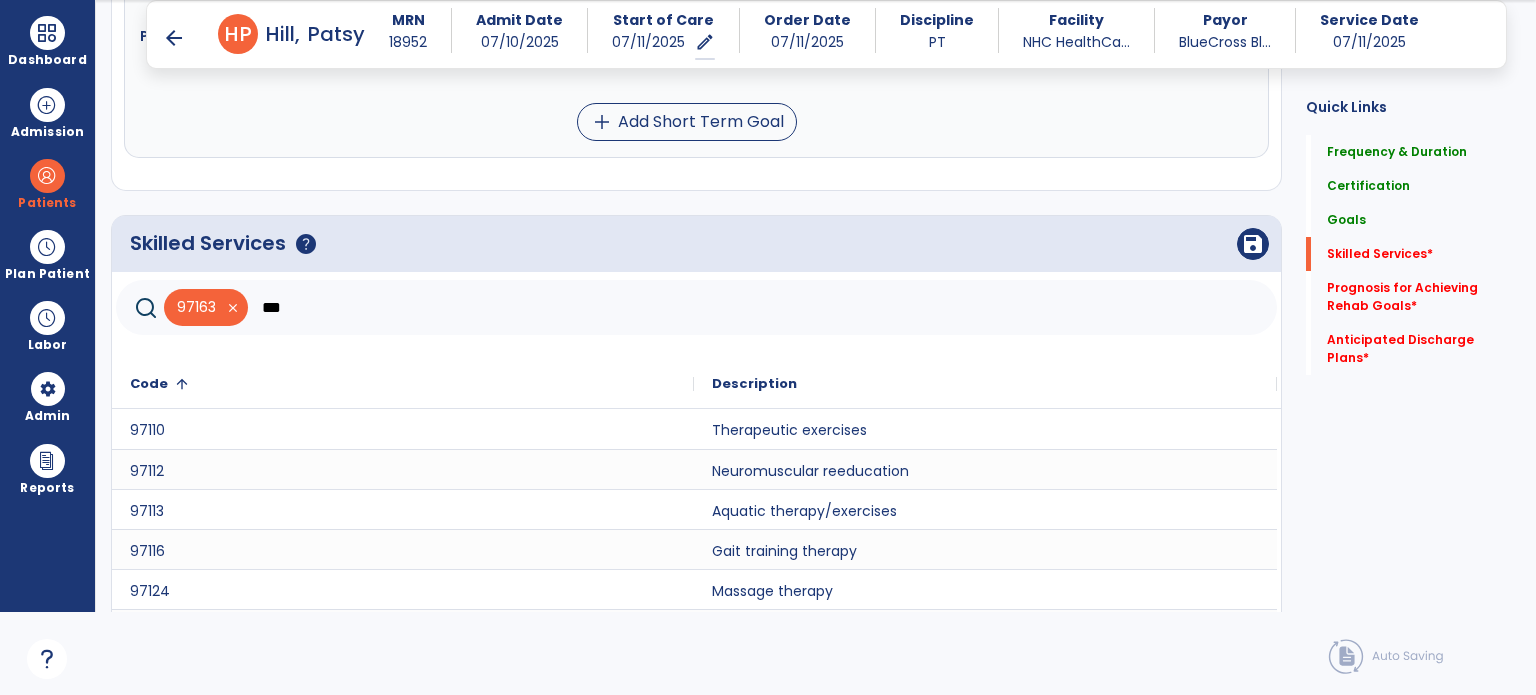 scroll, scrollTop: 8, scrollLeft: 0, axis: vertical 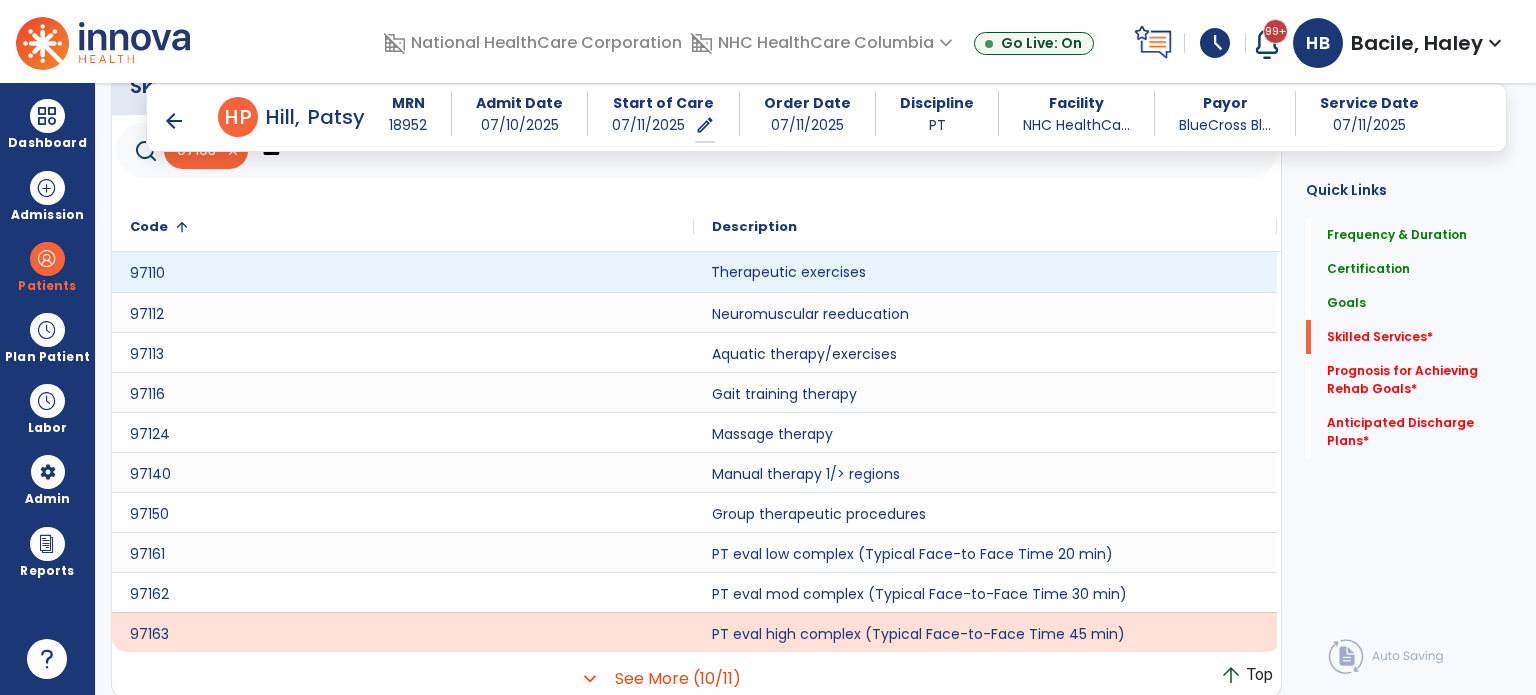click on "Therapeutic exercises" 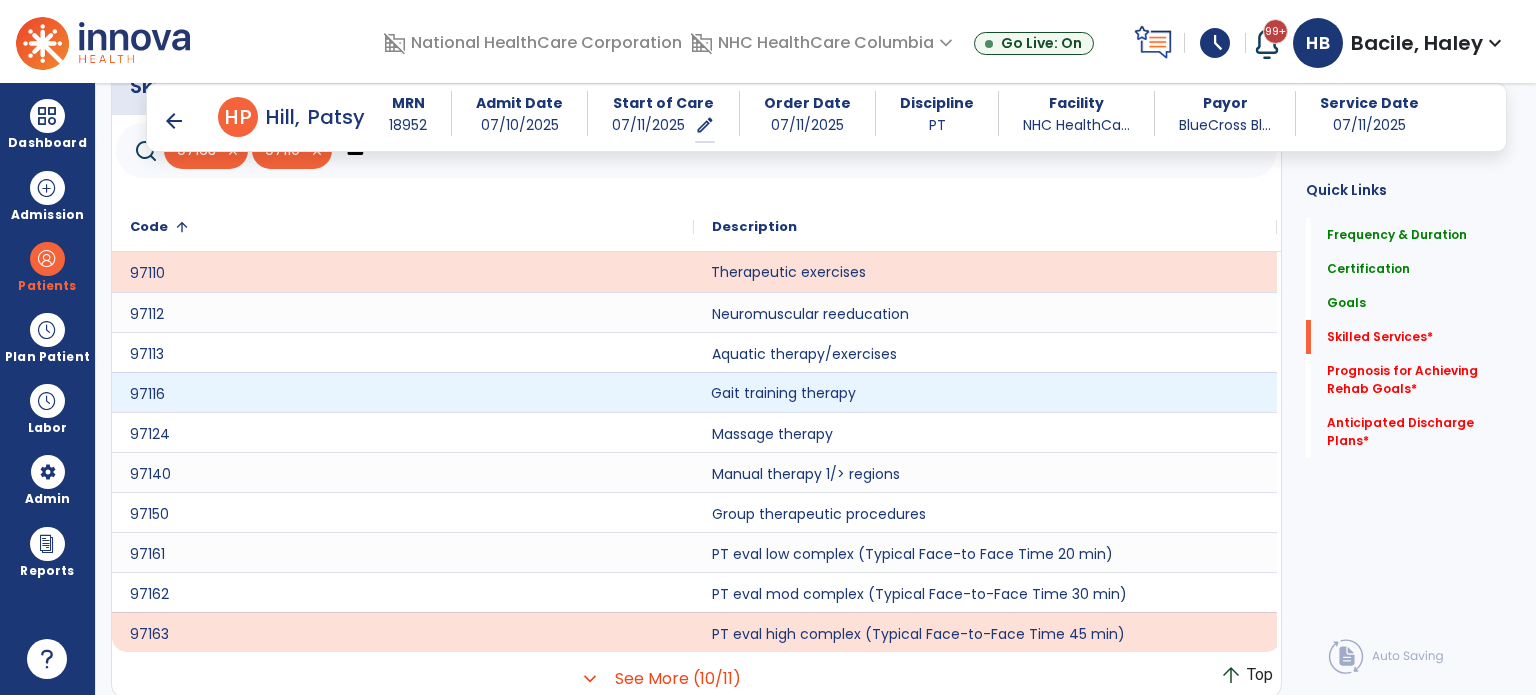 click on "Gait training therapy" 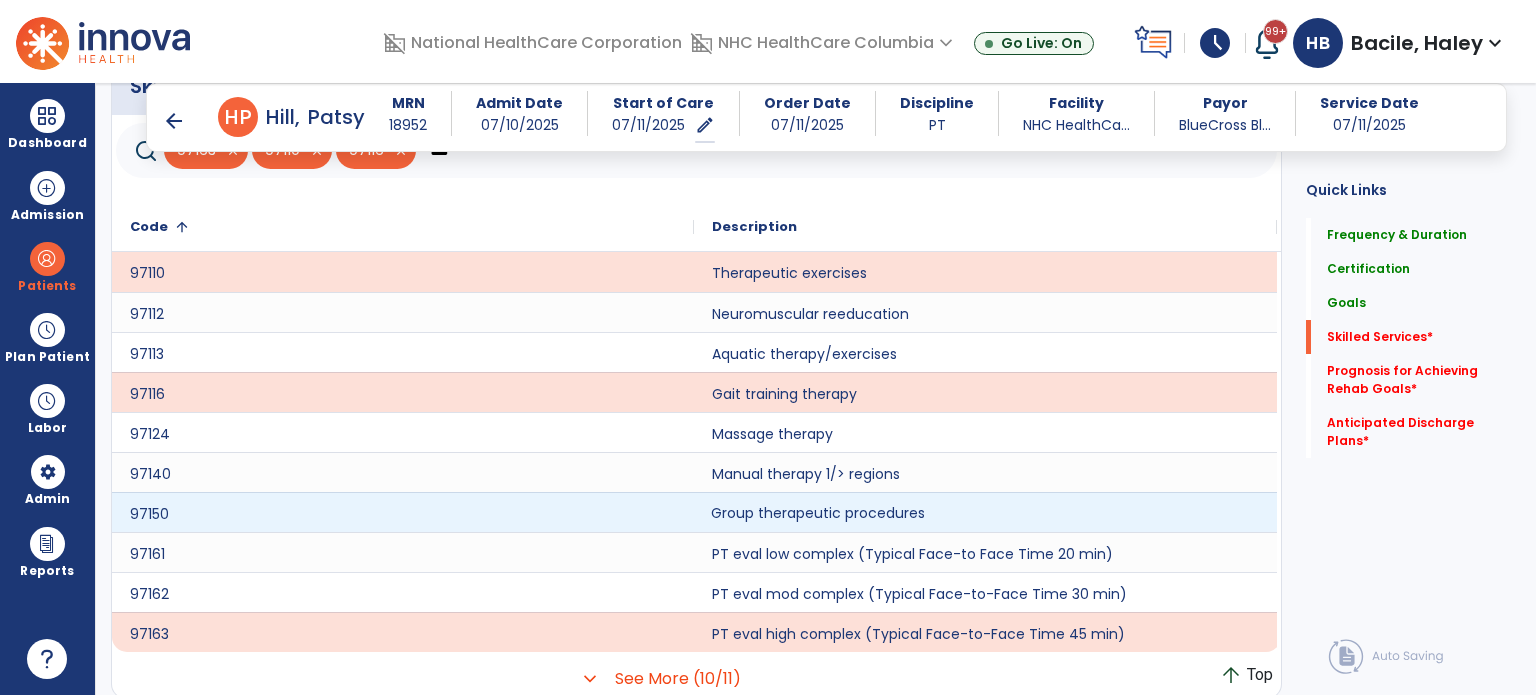 click on "Group therapeutic procedures" 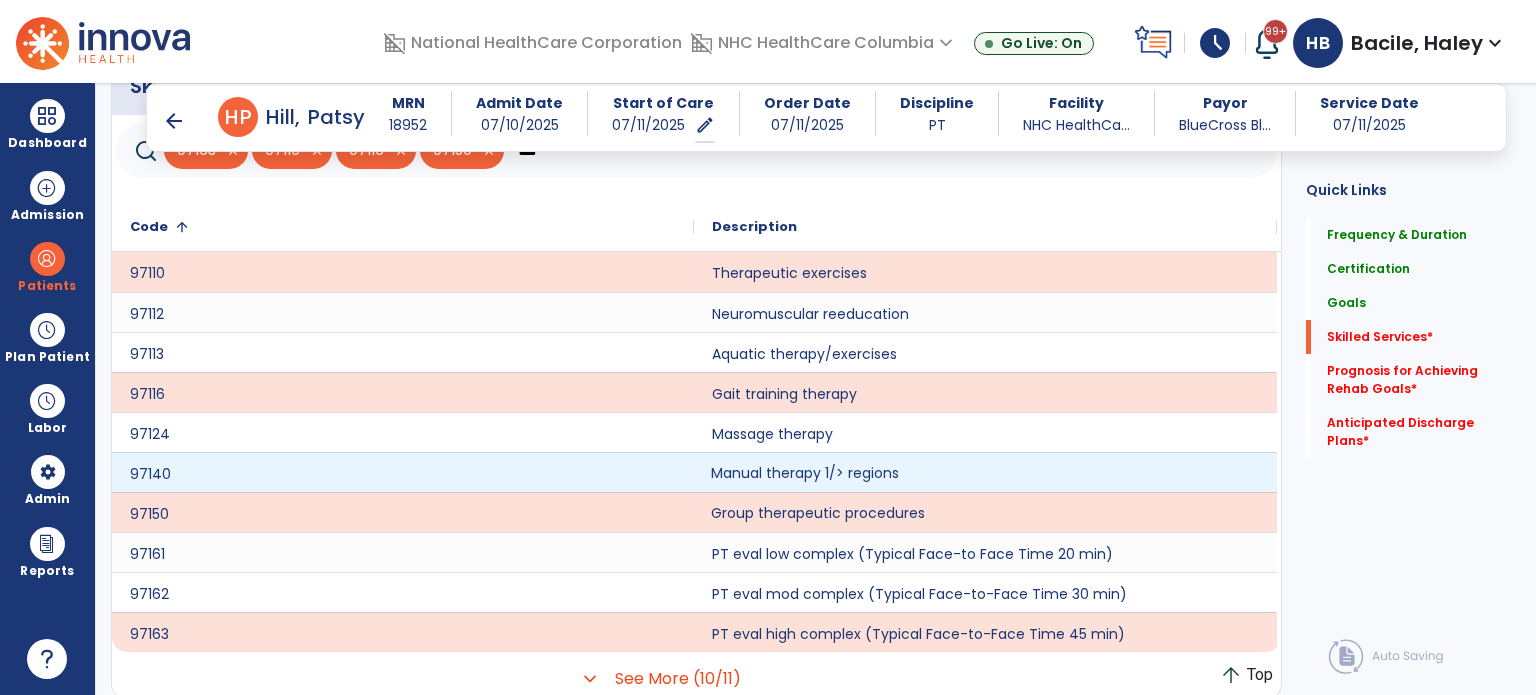 click on "Manual therapy 1/> regions" 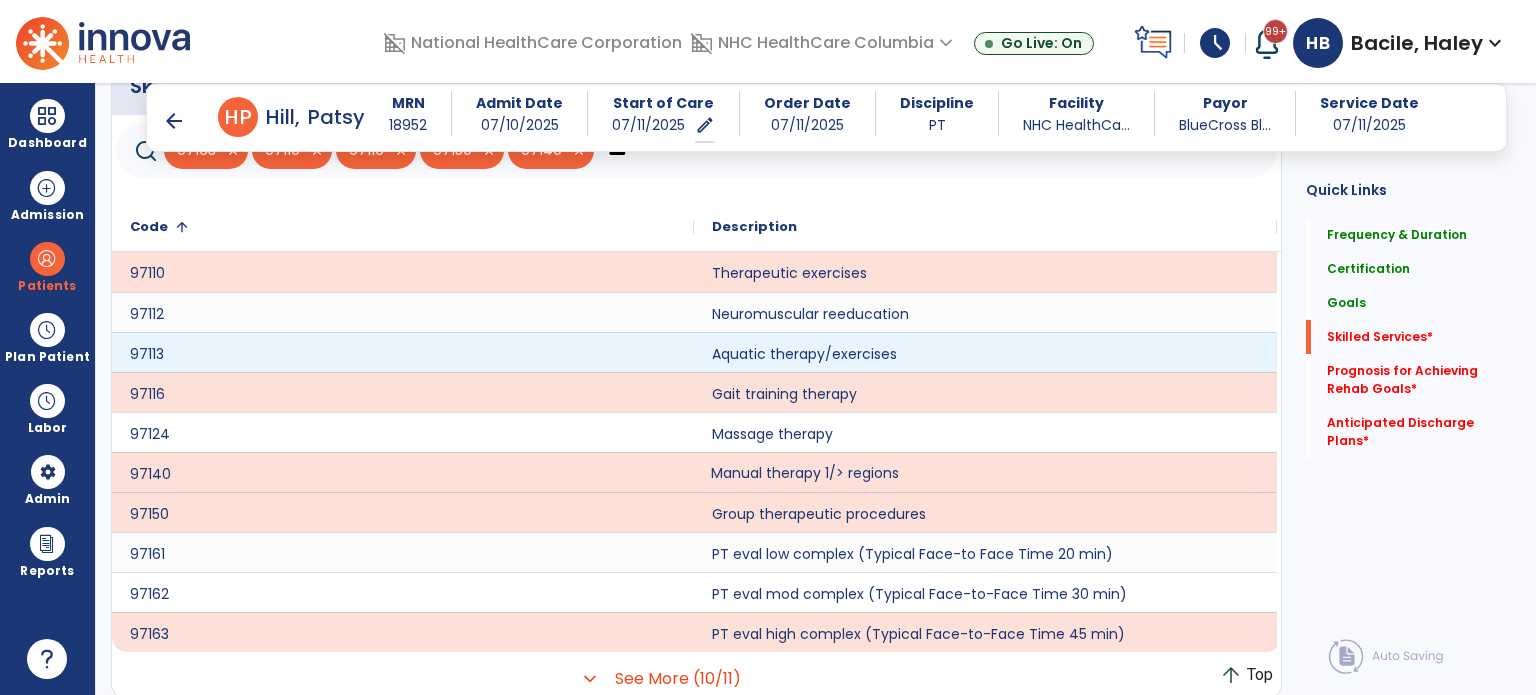 scroll, scrollTop: 1174, scrollLeft: 0, axis: vertical 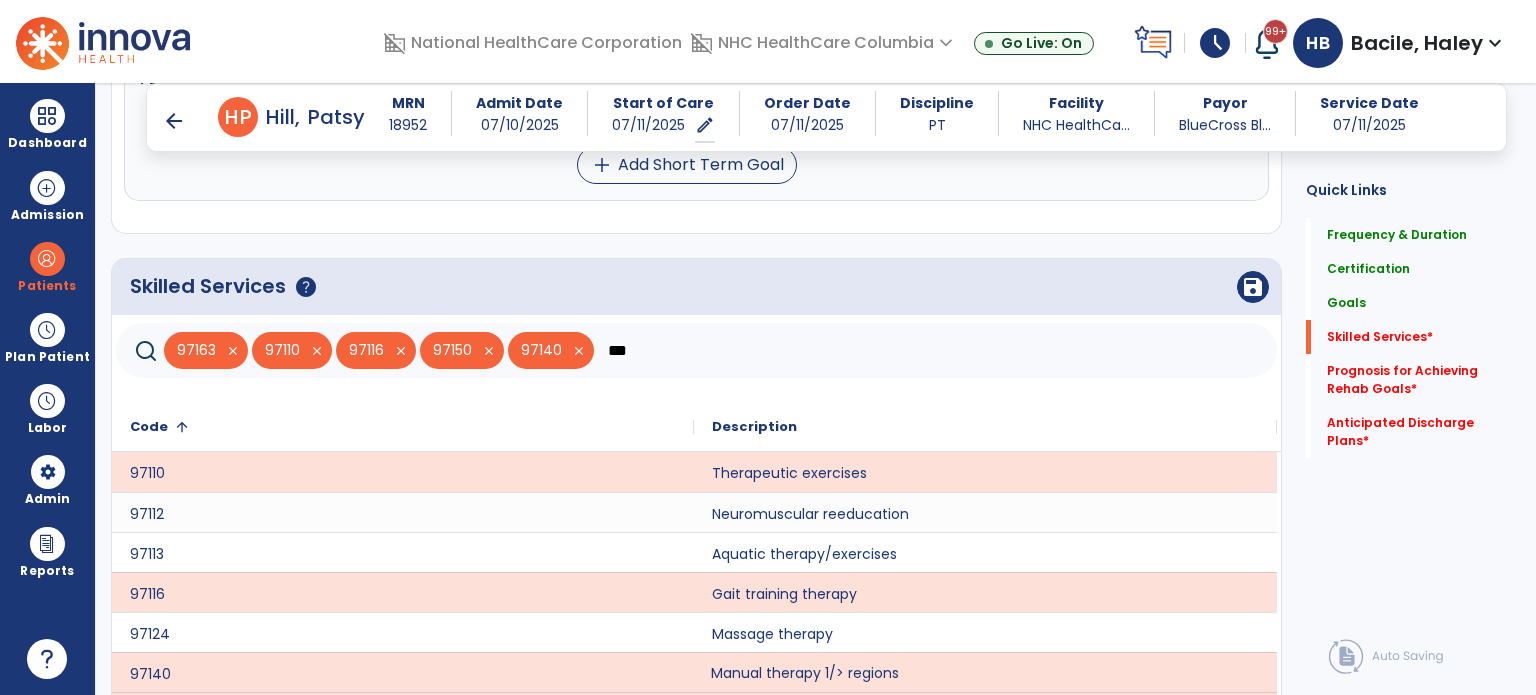 click on "***" 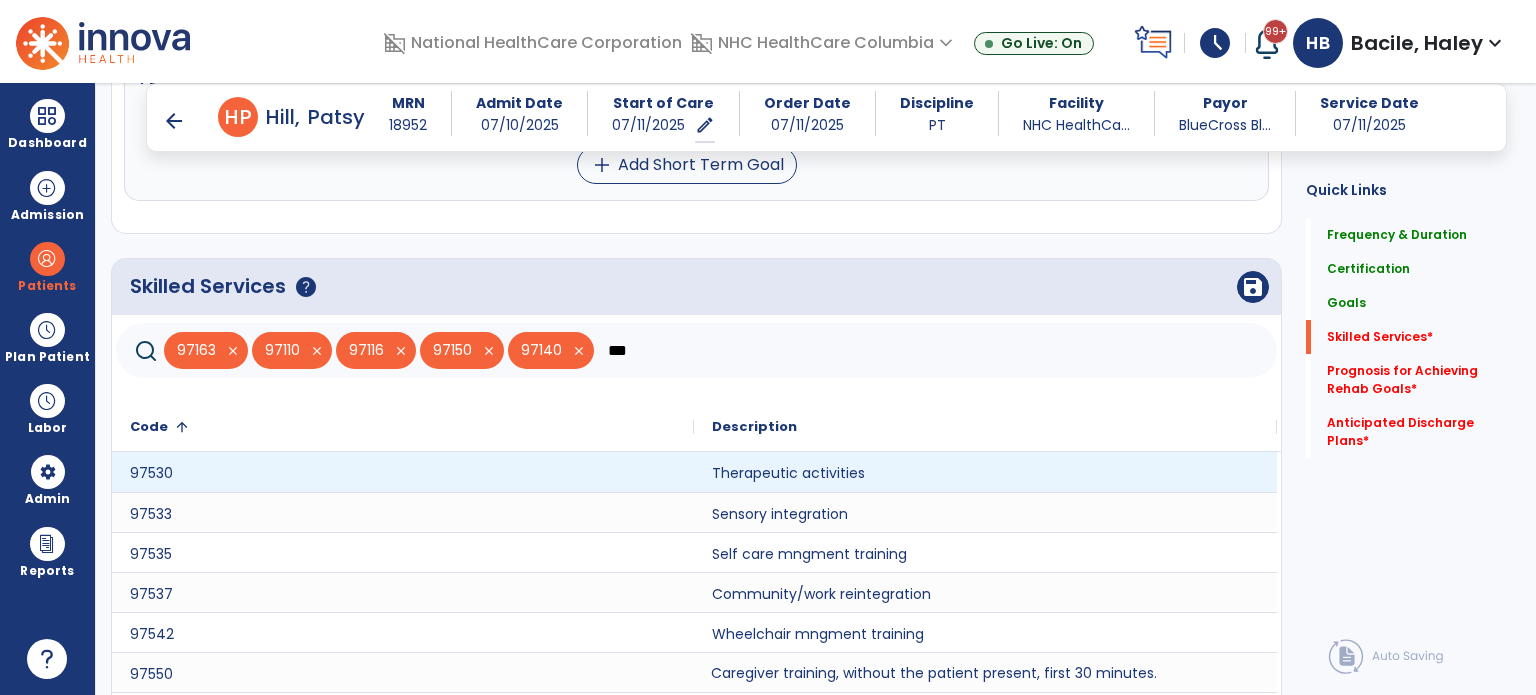 type on "***" 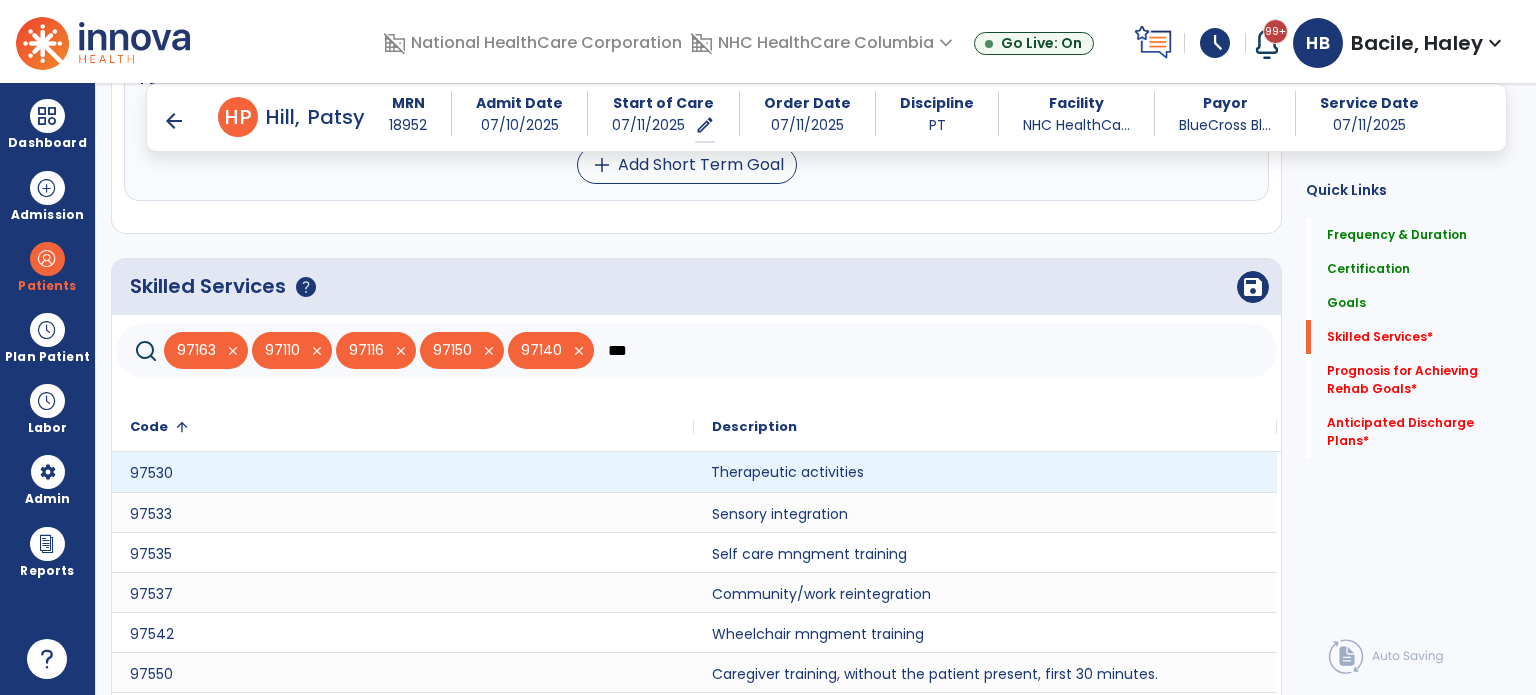 click on "Therapeutic activities" 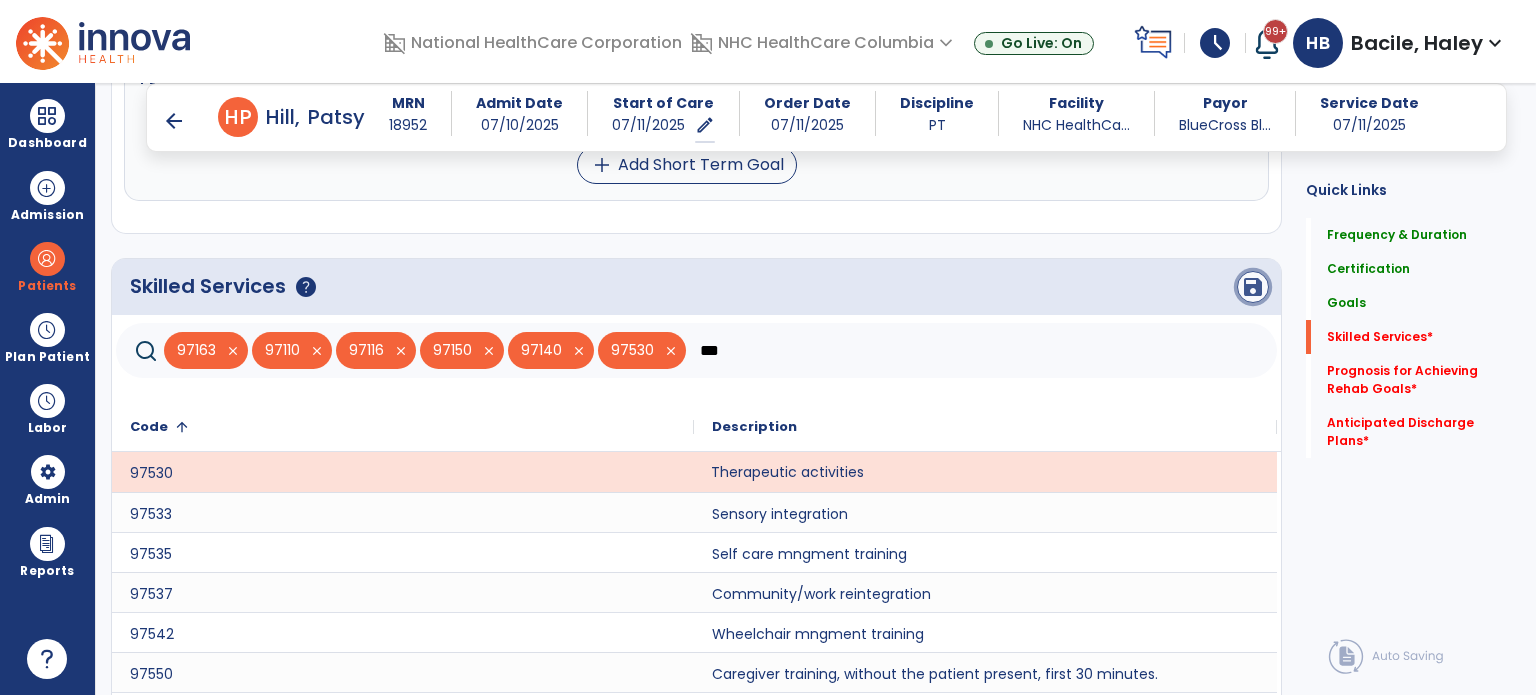 click on "save" 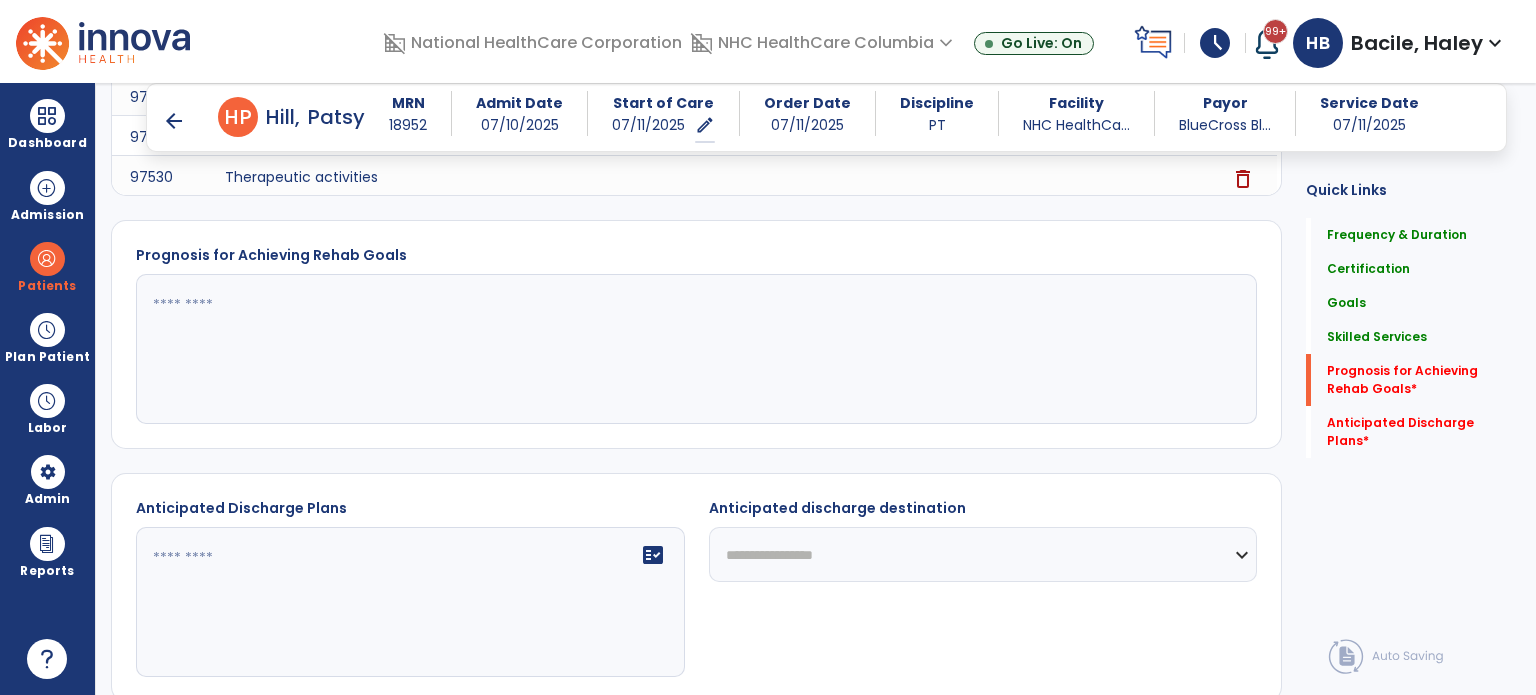 scroll, scrollTop: 1590, scrollLeft: 0, axis: vertical 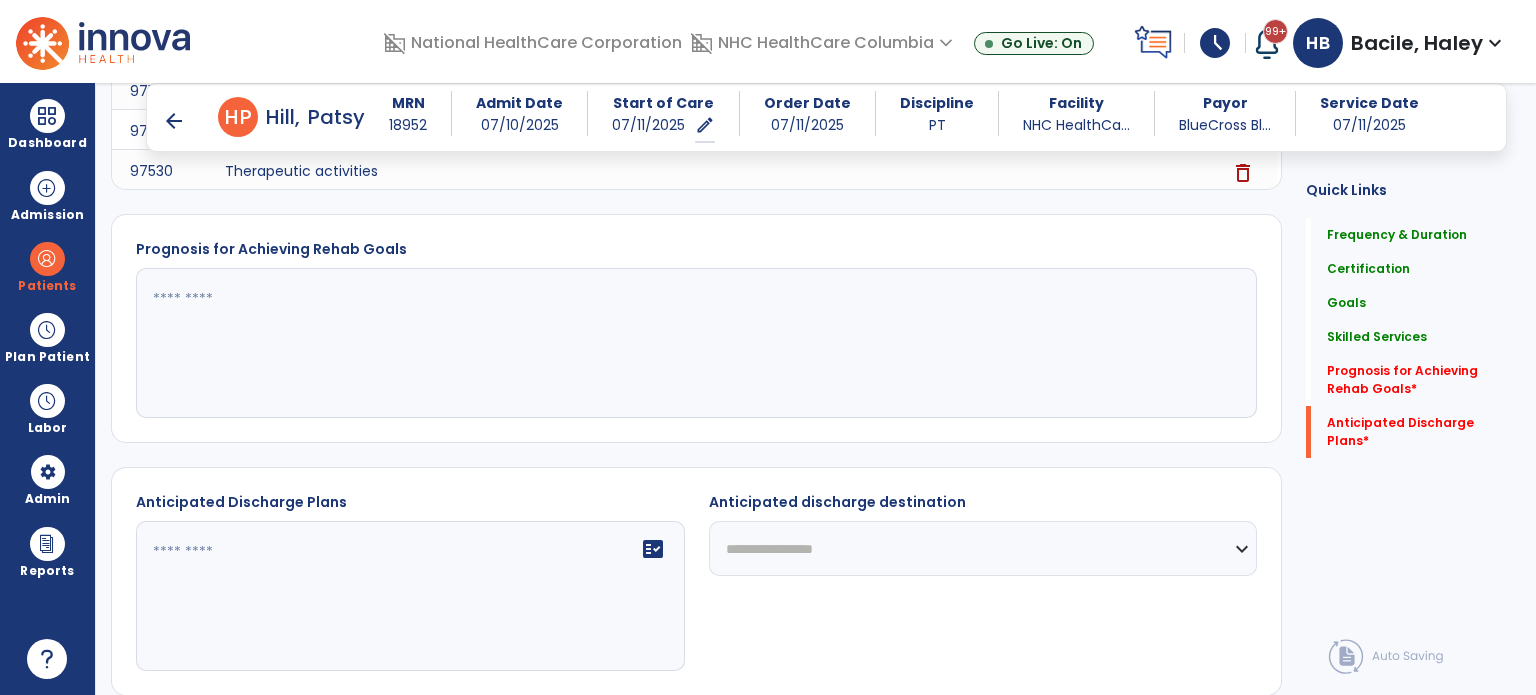 click 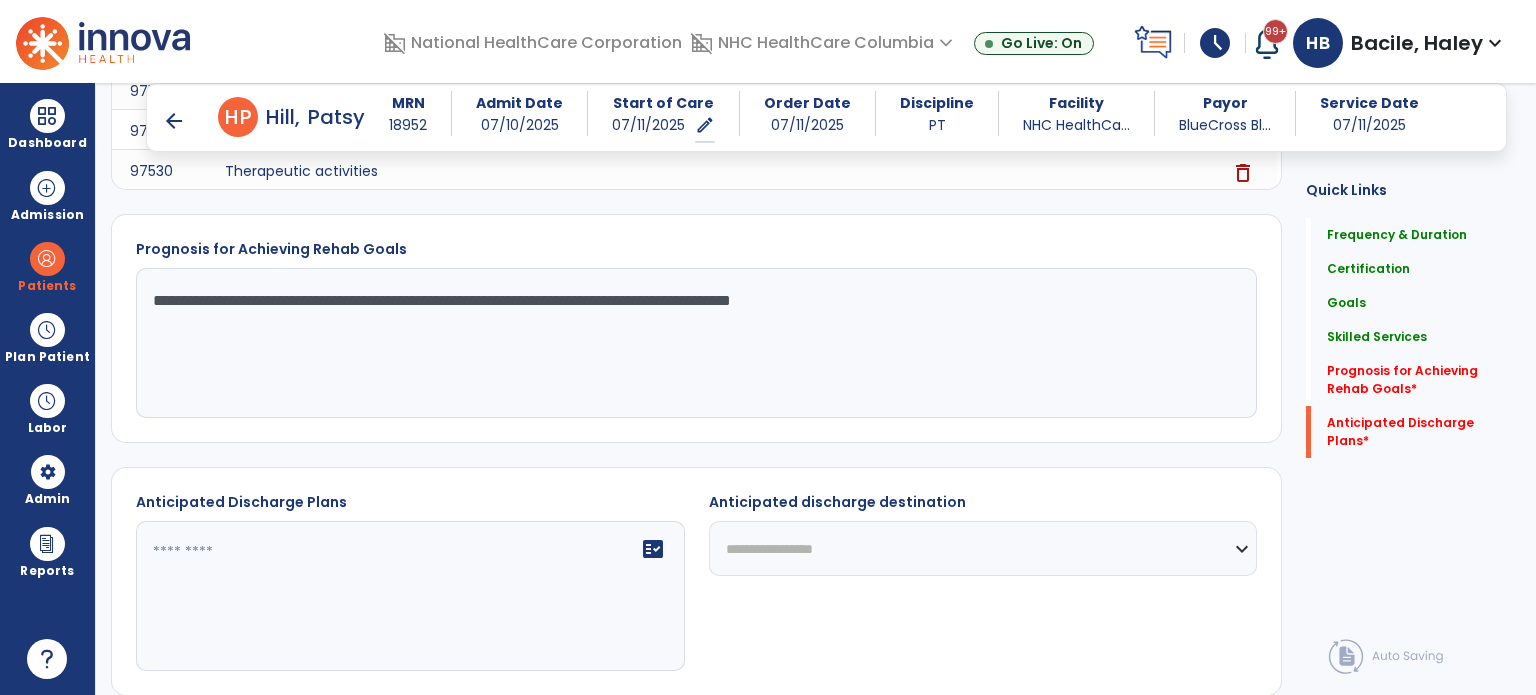 type on "**********" 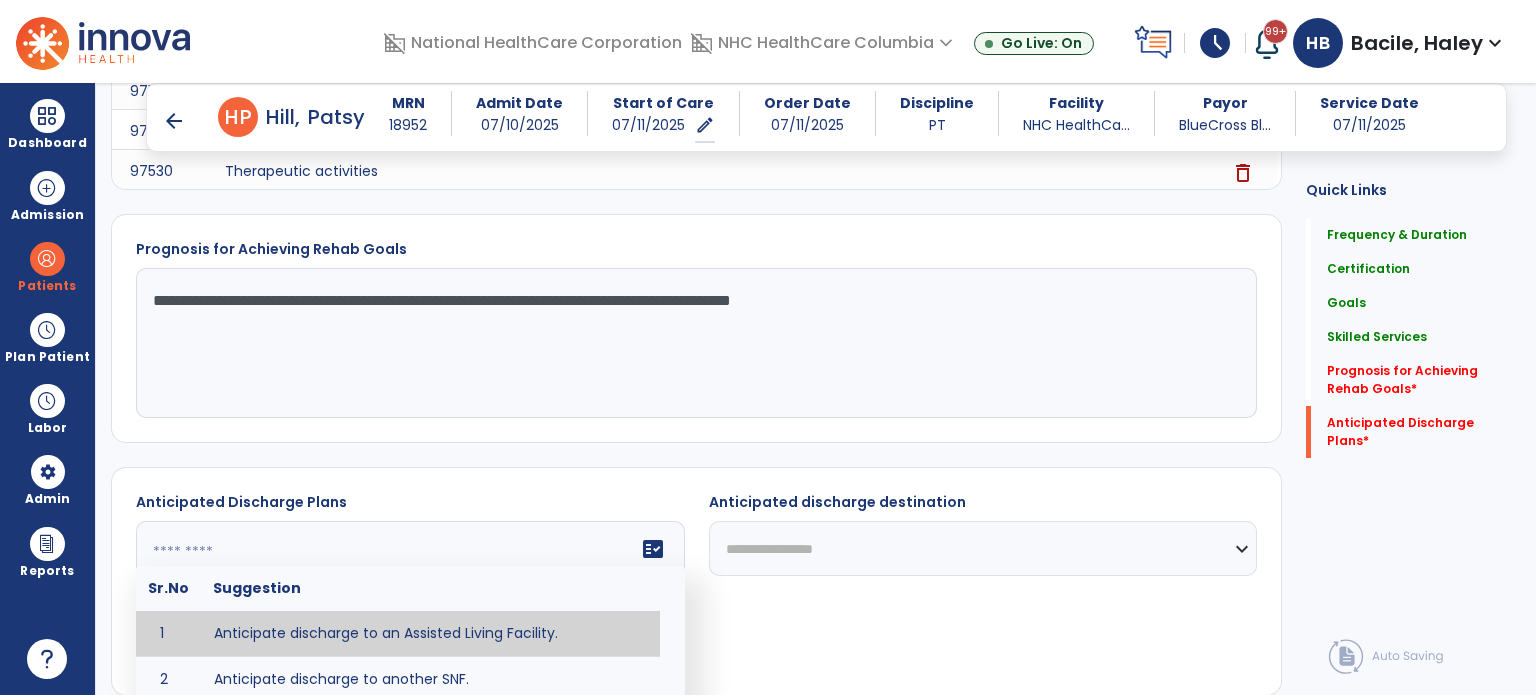 click on "fact_check  Sr.No Suggestion 1 Anticipate discharge to an Assisted Living Facility. 2 Anticipate discharge to another SNF. 3 Anticipate discharge to home. 4 Anticipate discharge to hospice care. 5 Anticipate discharge to this SNF. 6 Anticipate patient will need [FULL/PART TIME] caregiver assistance. 7 Anticipate patient will need [ASSISTANCE LEVEL] assistance from [CAREGIVER]. 8 Anticipate patient will need 24-hour caregiver assistance. 9 Anticipate patient will need no caregiver assistance. 10 Discharge home and independent with caregiver. 11 Discharge home and independent without caregiver. 12 Discharge home and return to community activities. 13 Discharge home and return to vocational activities. 14 Discharge to home with patient continuing therapy services with out patient therapy. 15 Discharge to home with patient continuing therapy with Home Health. 16 Discharge to home with patient planning to live alone. 17 DME - the following DME for this patient is recommended by Physical Therapy: 18 19 20 21 22 23" 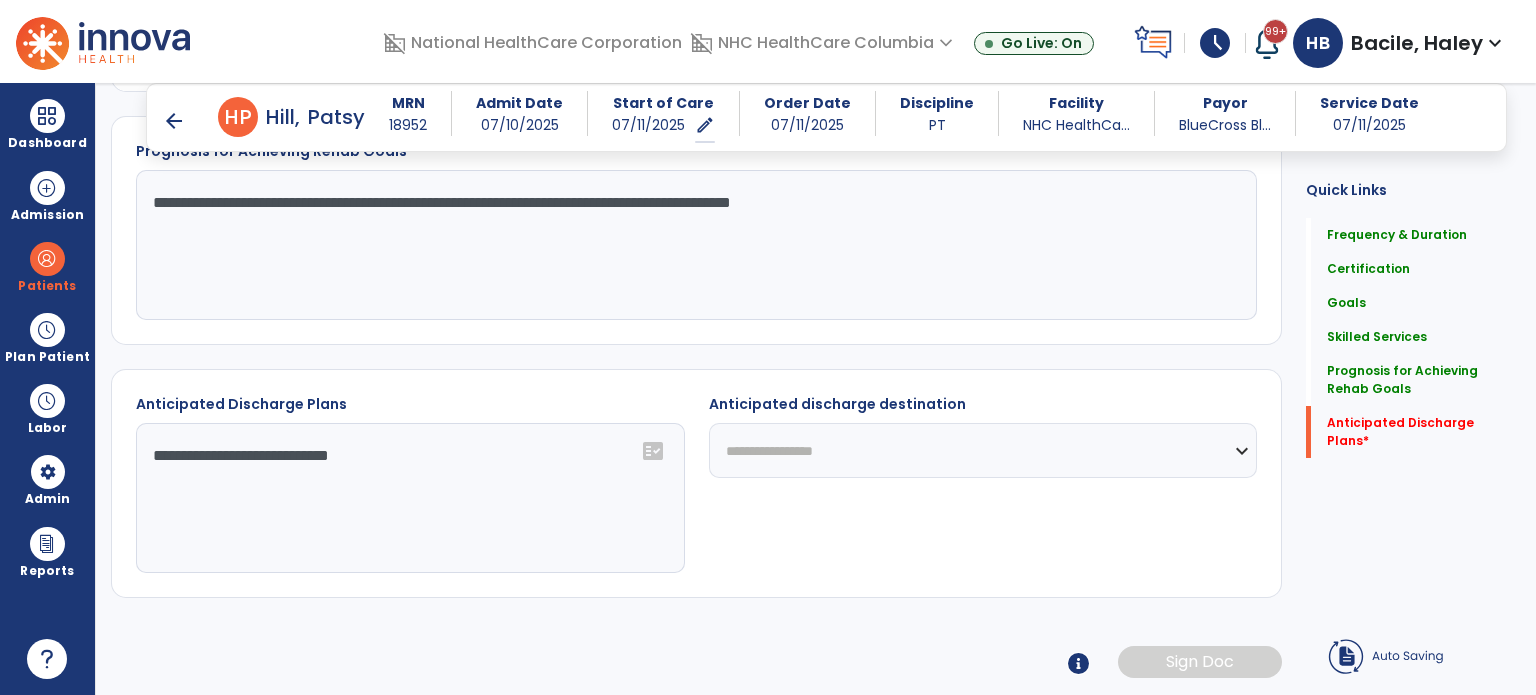 type on "**********" 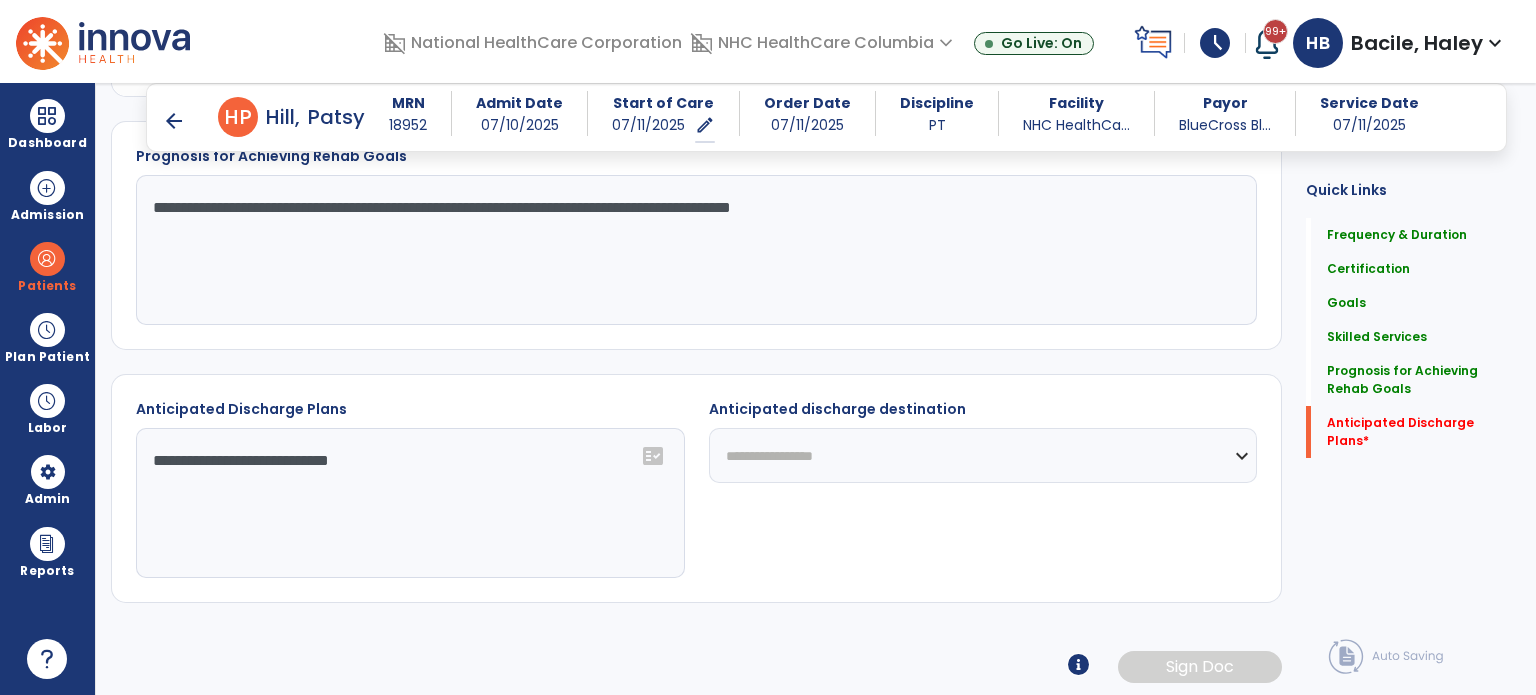 scroll, scrollTop: 1682, scrollLeft: 0, axis: vertical 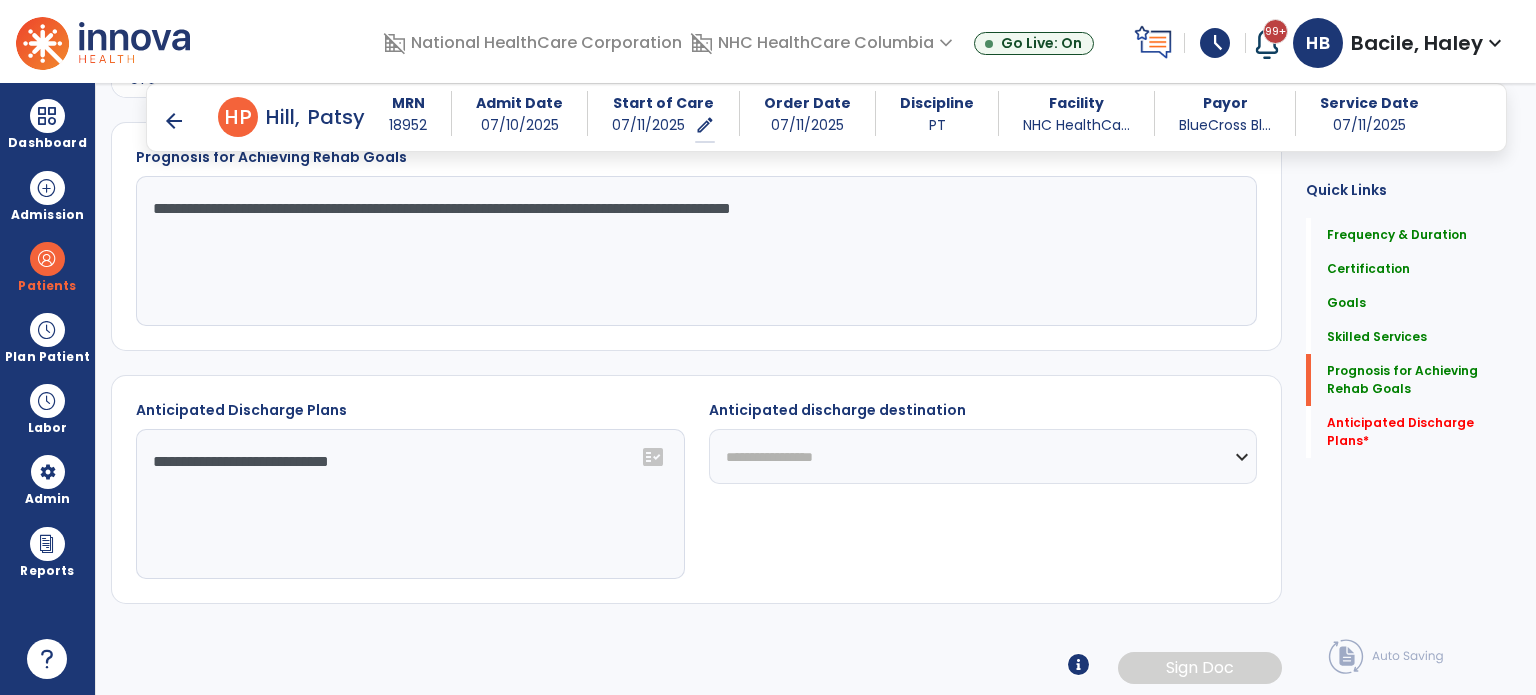click on "**********" 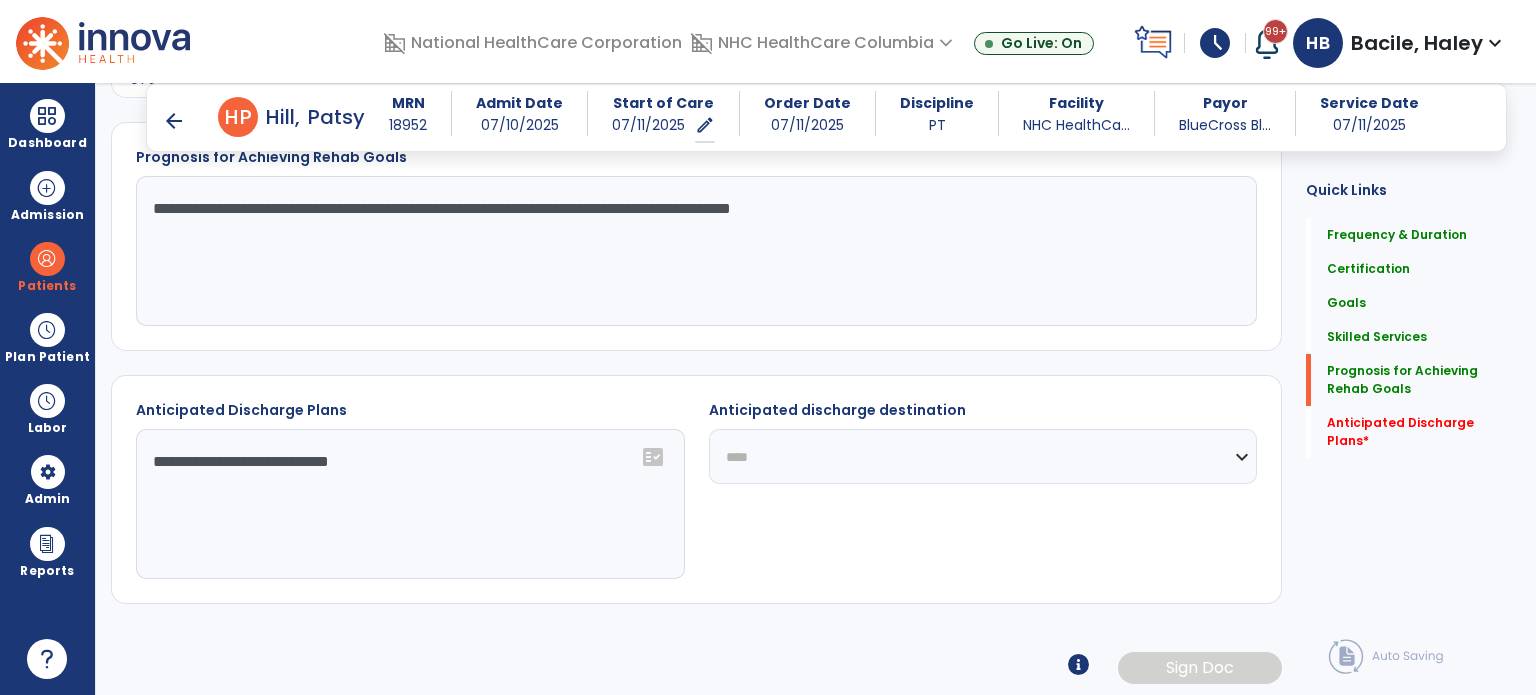 click on "**********" 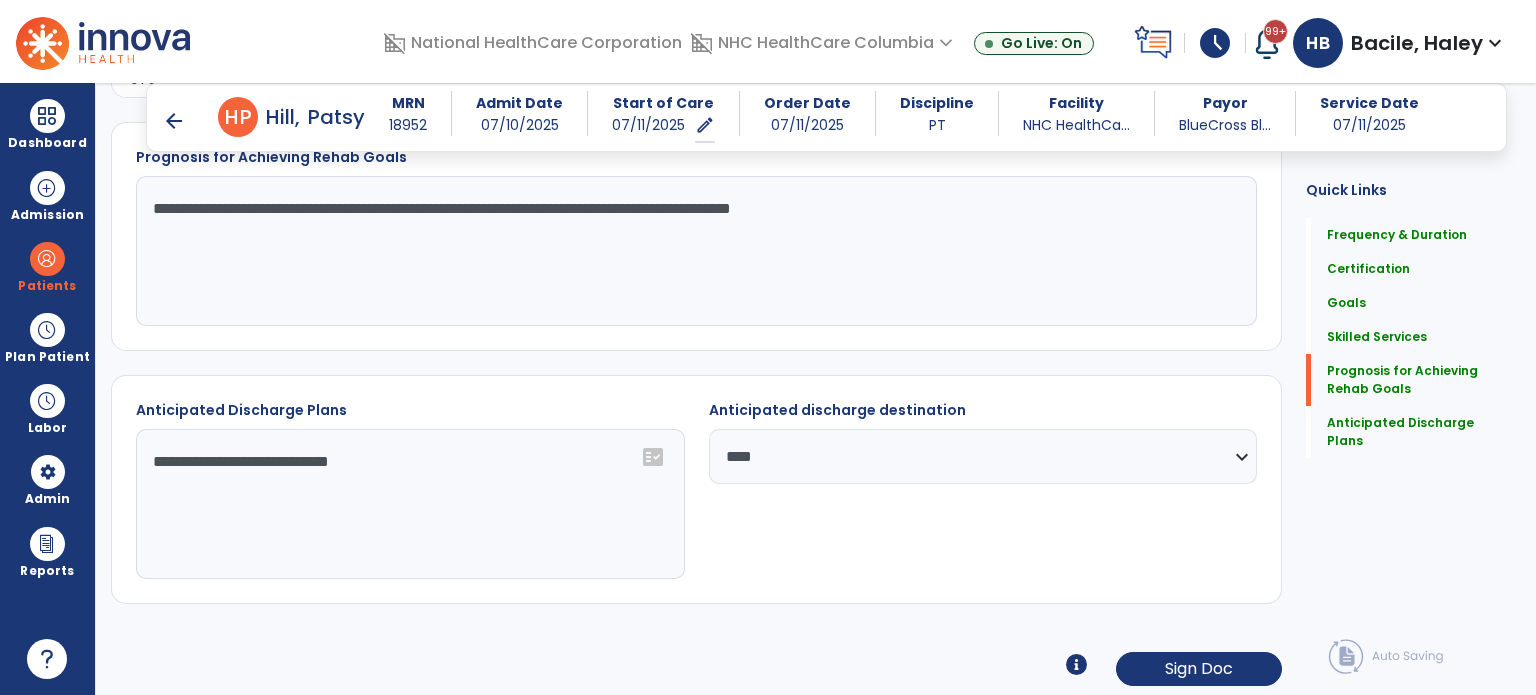 click on "**********" 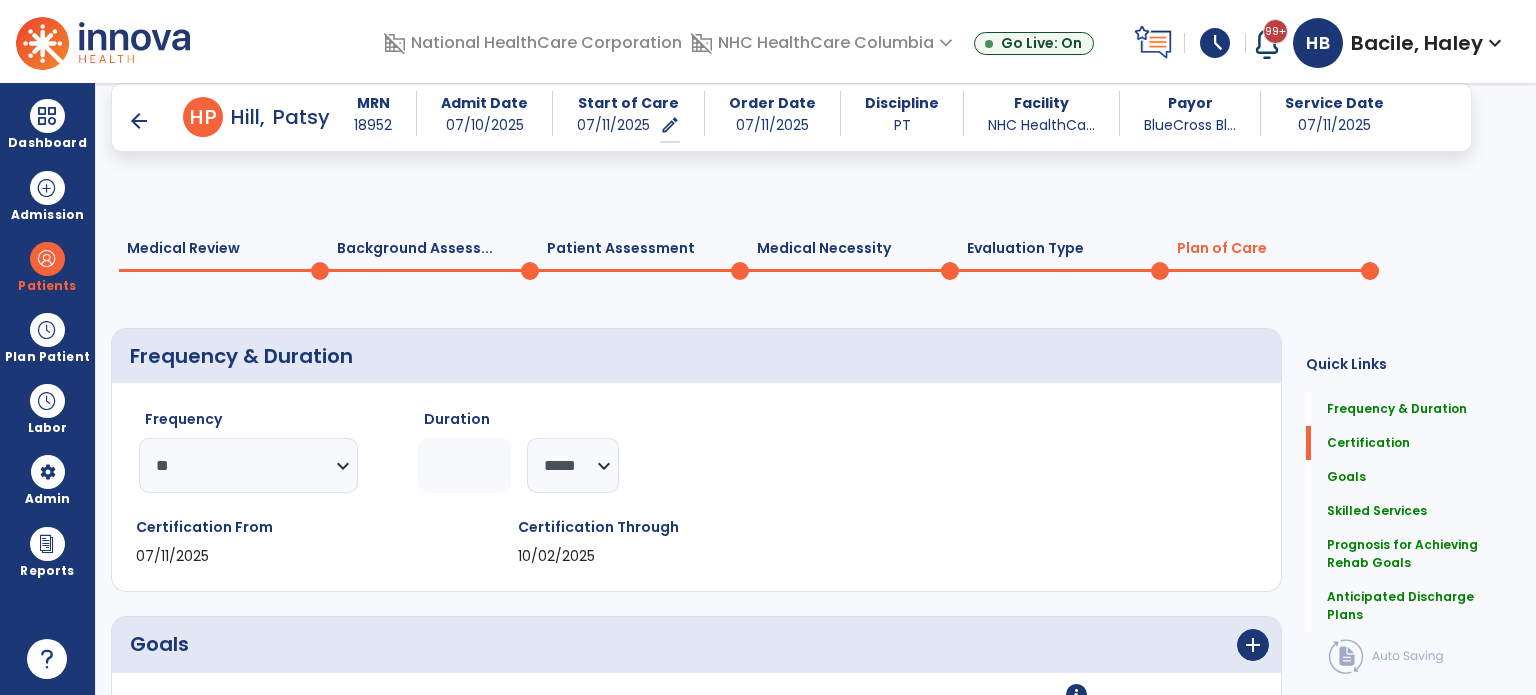 scroll, scrollTop: 1684, scrollLeft: 0, axis: vertical 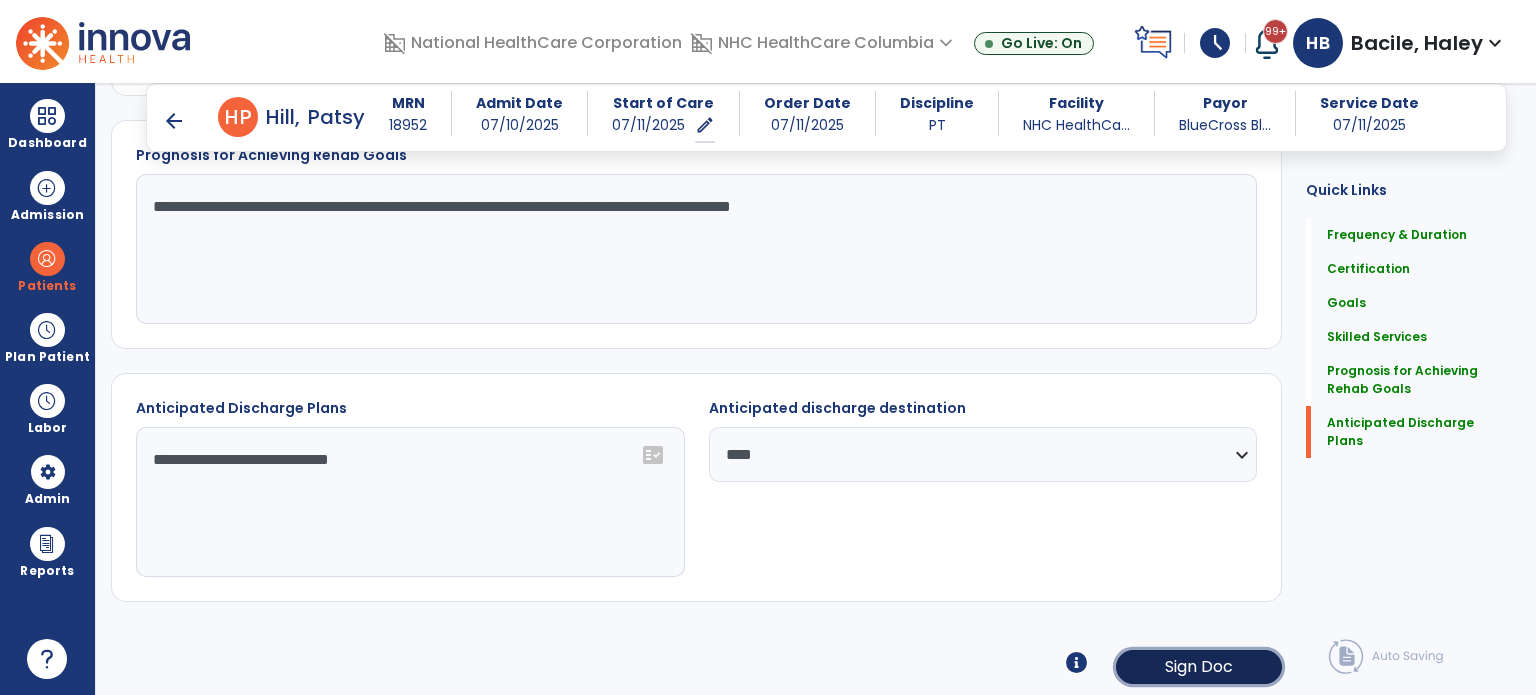 click on "Sign Doc" 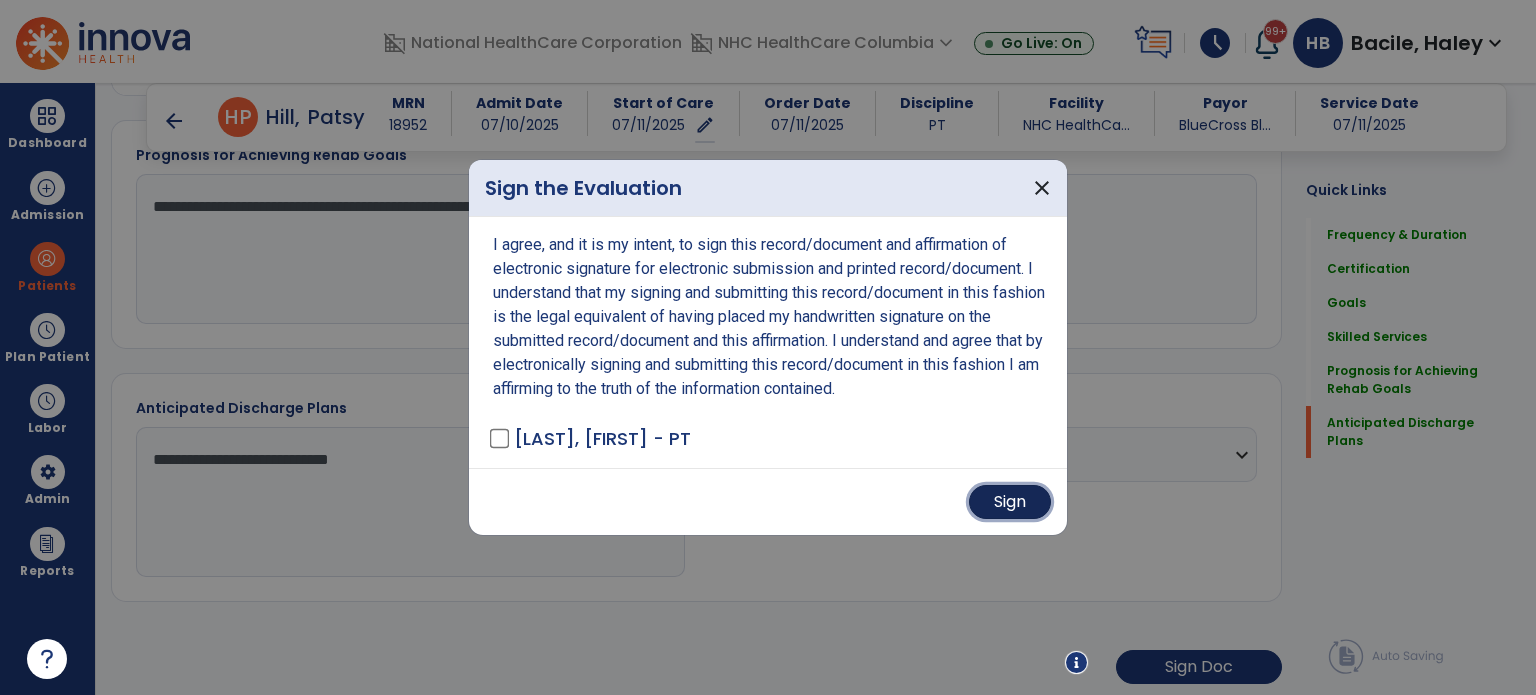 click on "Sign" at bounding box center [1010, 502] 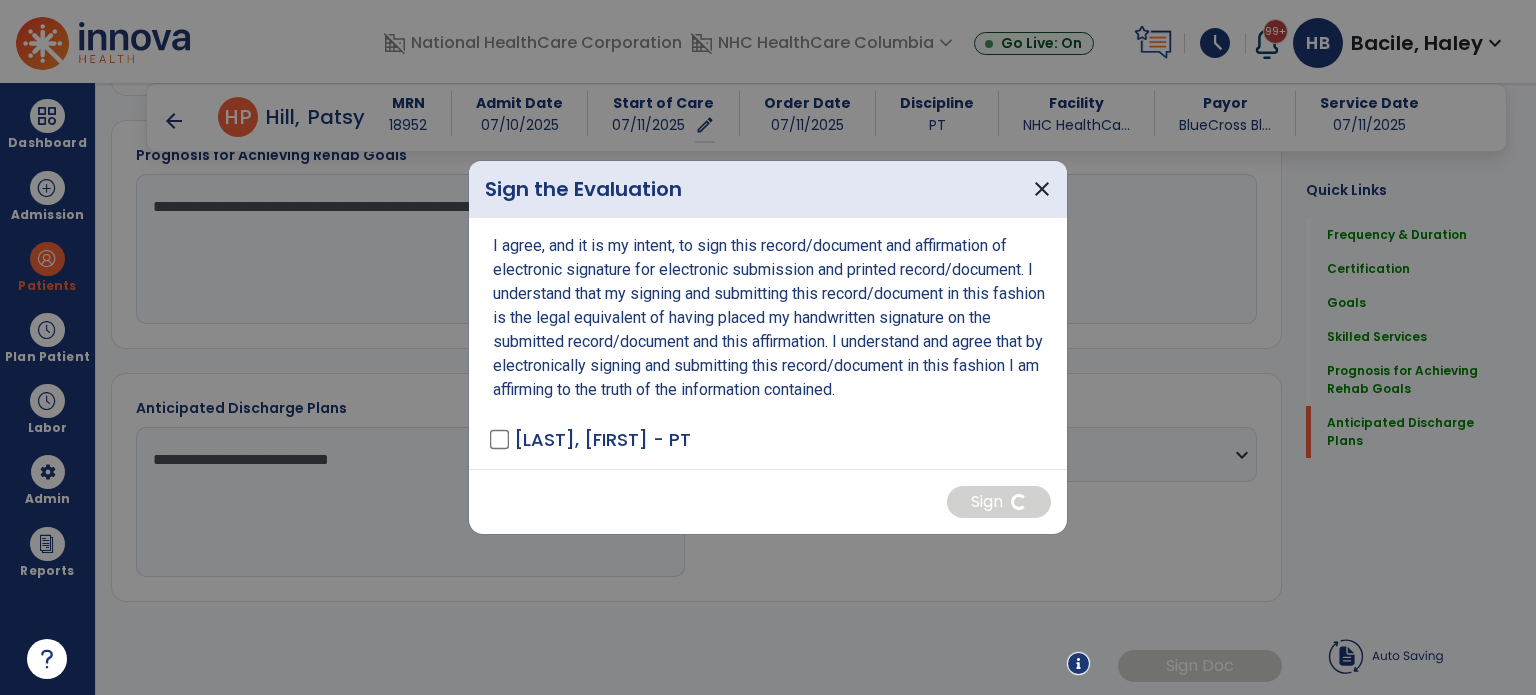 scroll, scrollTop: 1683, scrollLeft: 0, axis: vertical 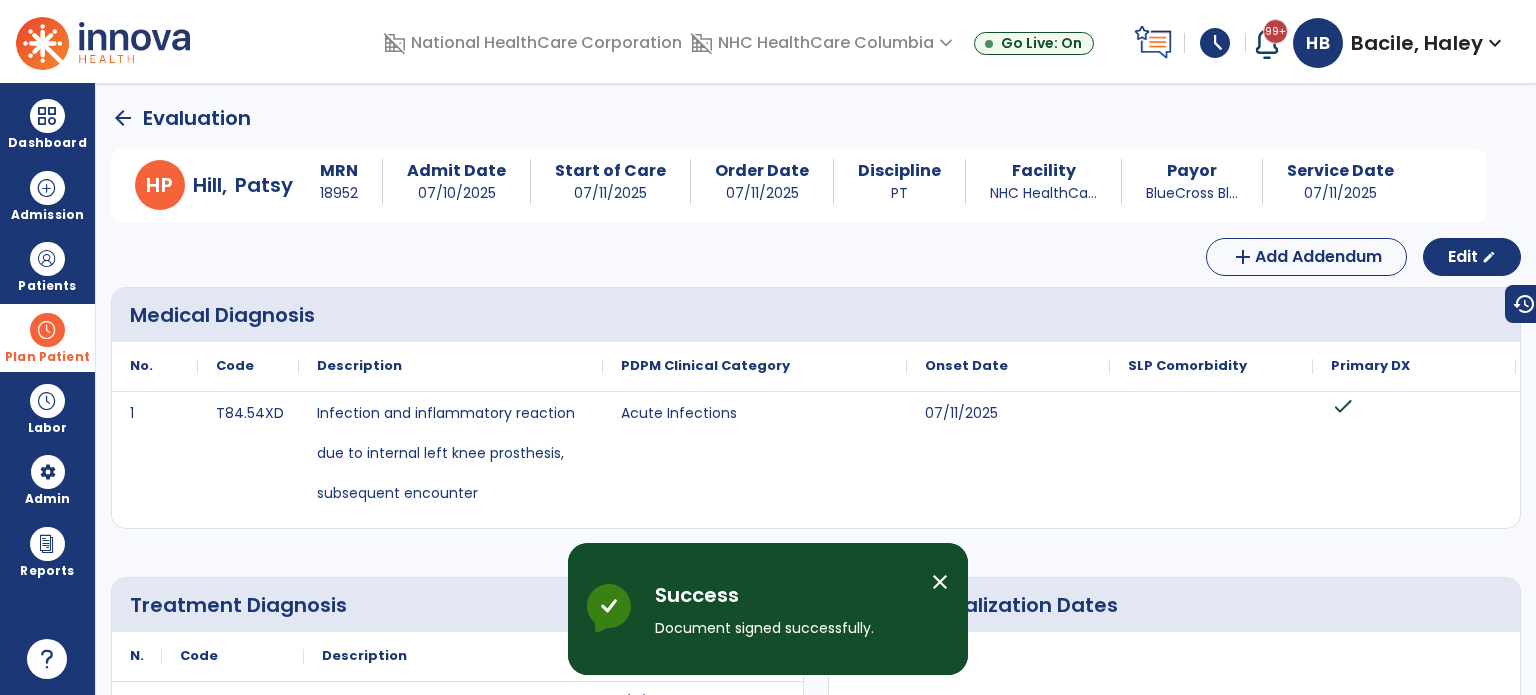 click at bounding box center (47, 330) 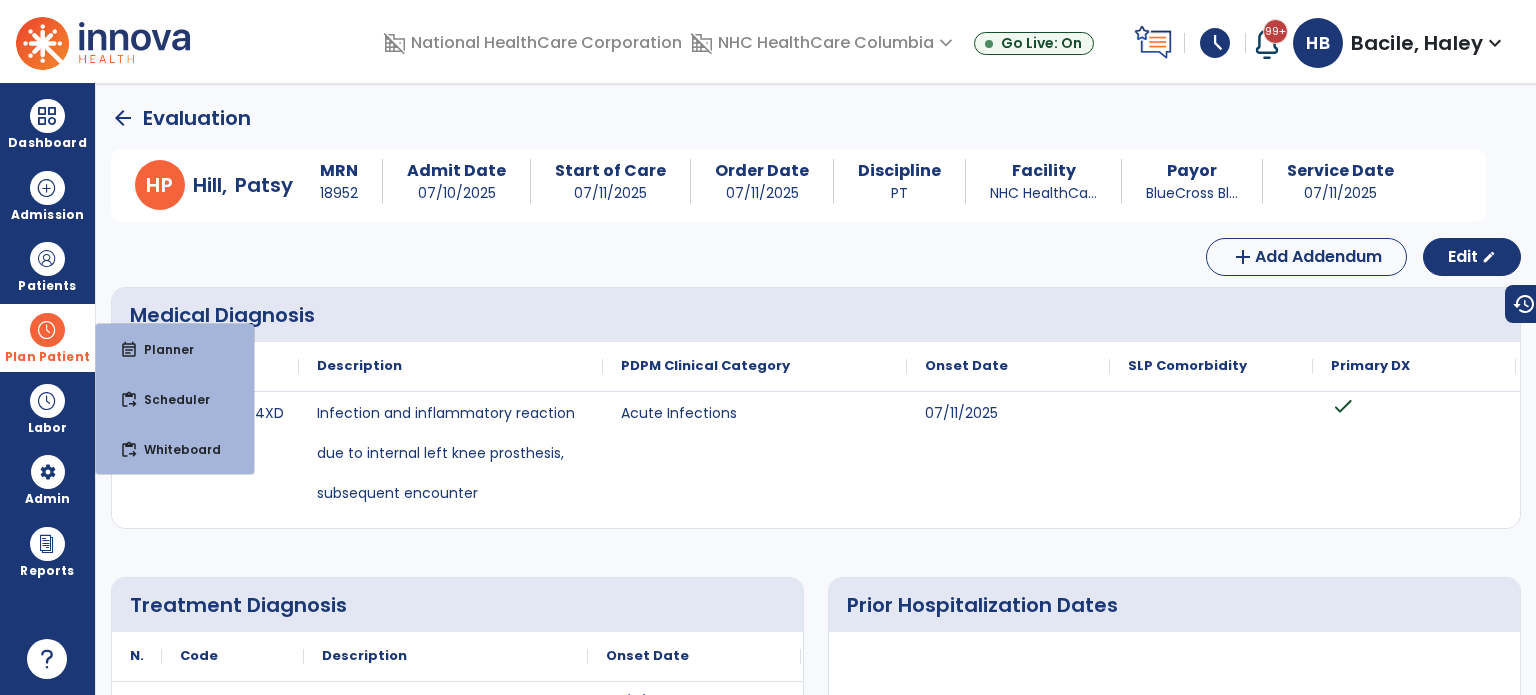 click on "event_note" at bounding box center [129, 350] 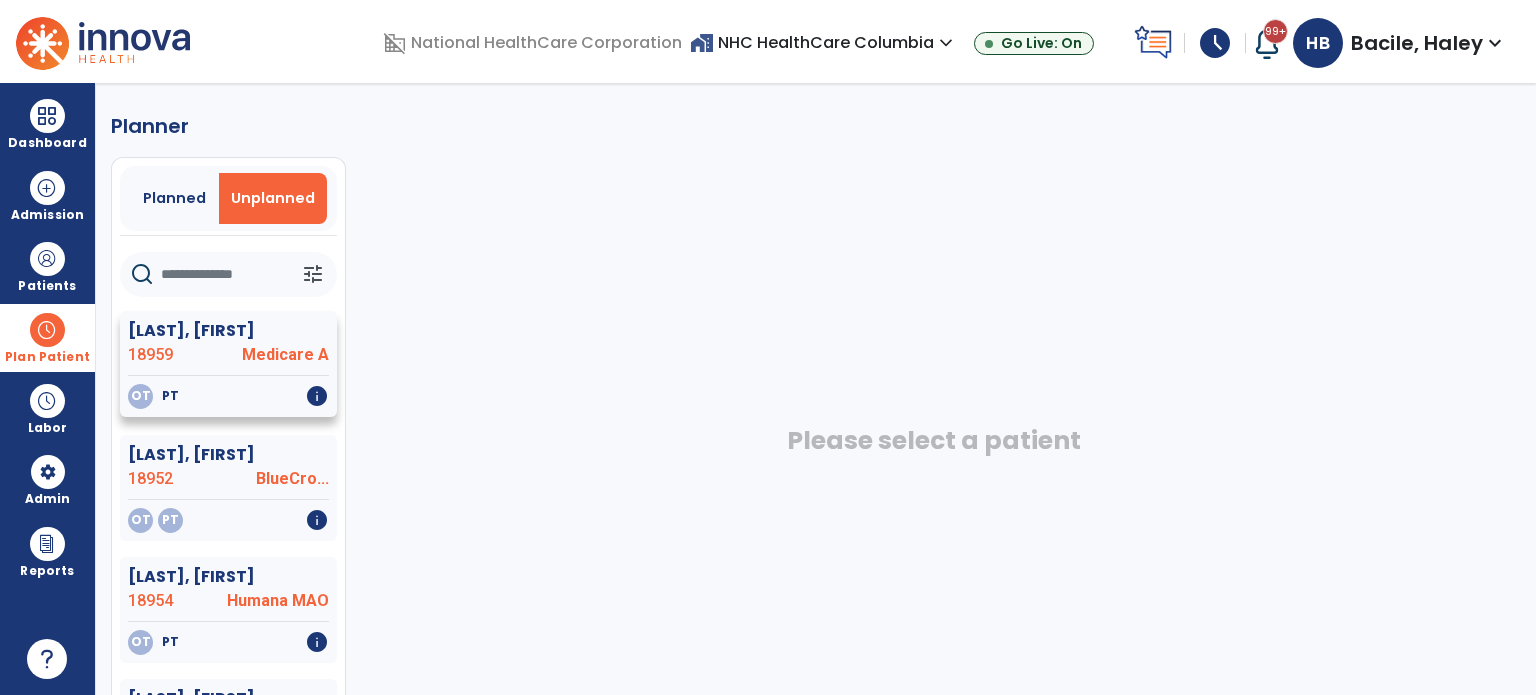 scroll, scrollTop: 67, scrollLeft: 0, axis: vertical 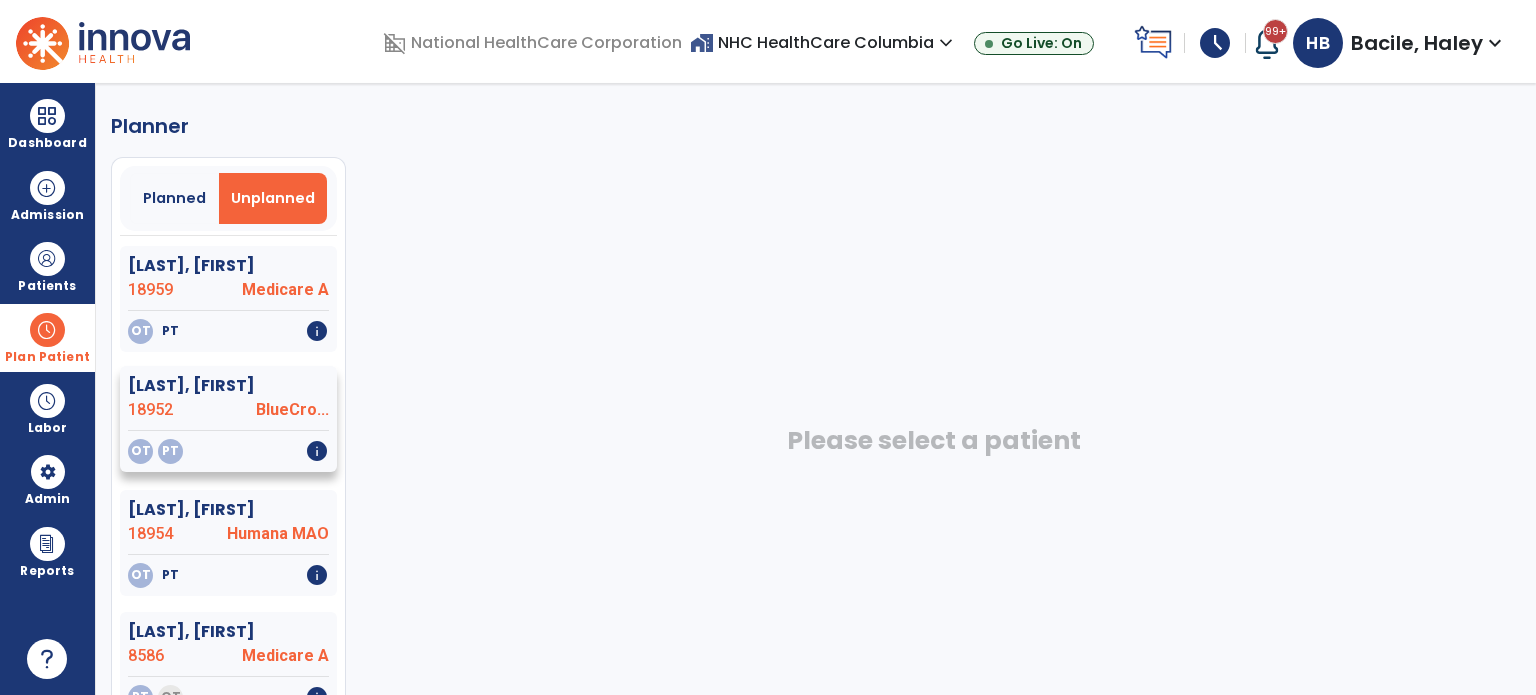 click on "[LAST], [FIRST]" 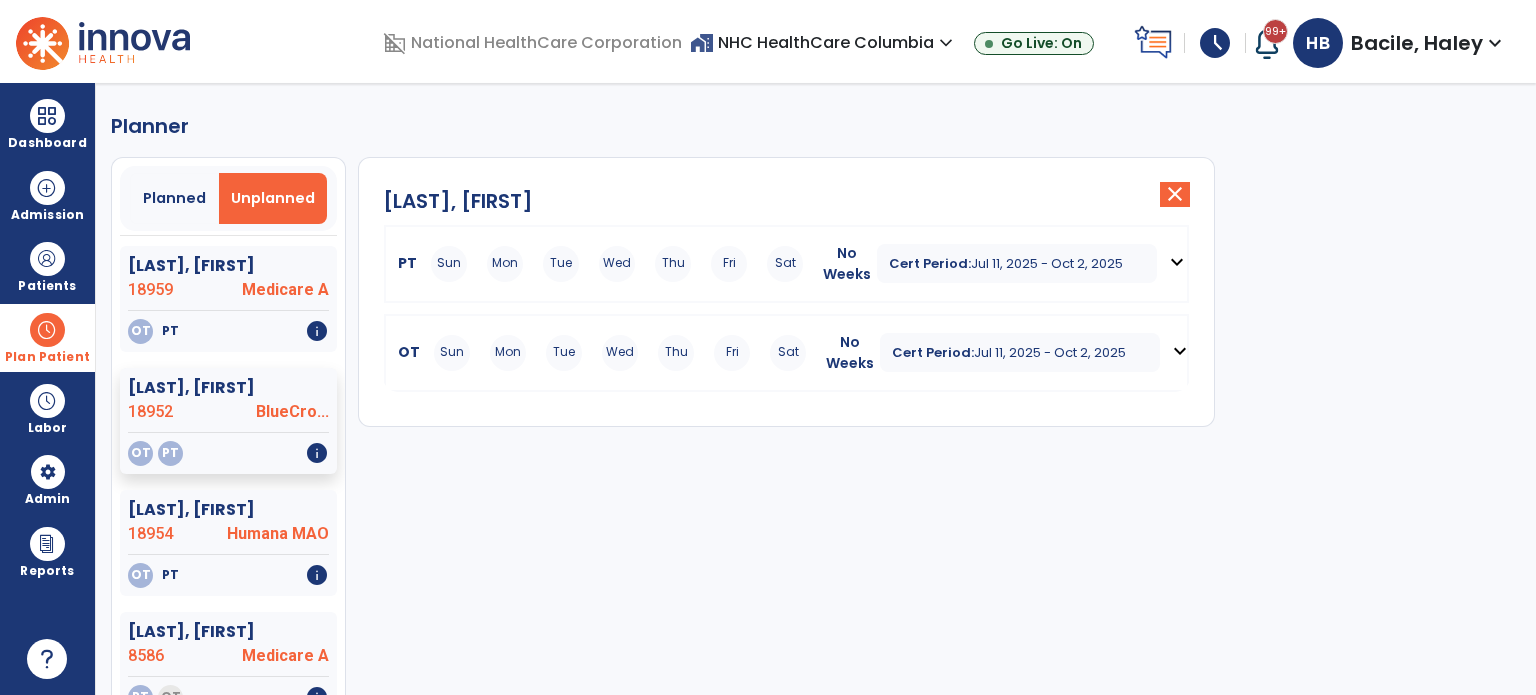 click on "Sun Mon Tue Wed Thu Fri Sat" at bounding box center [617, 264] 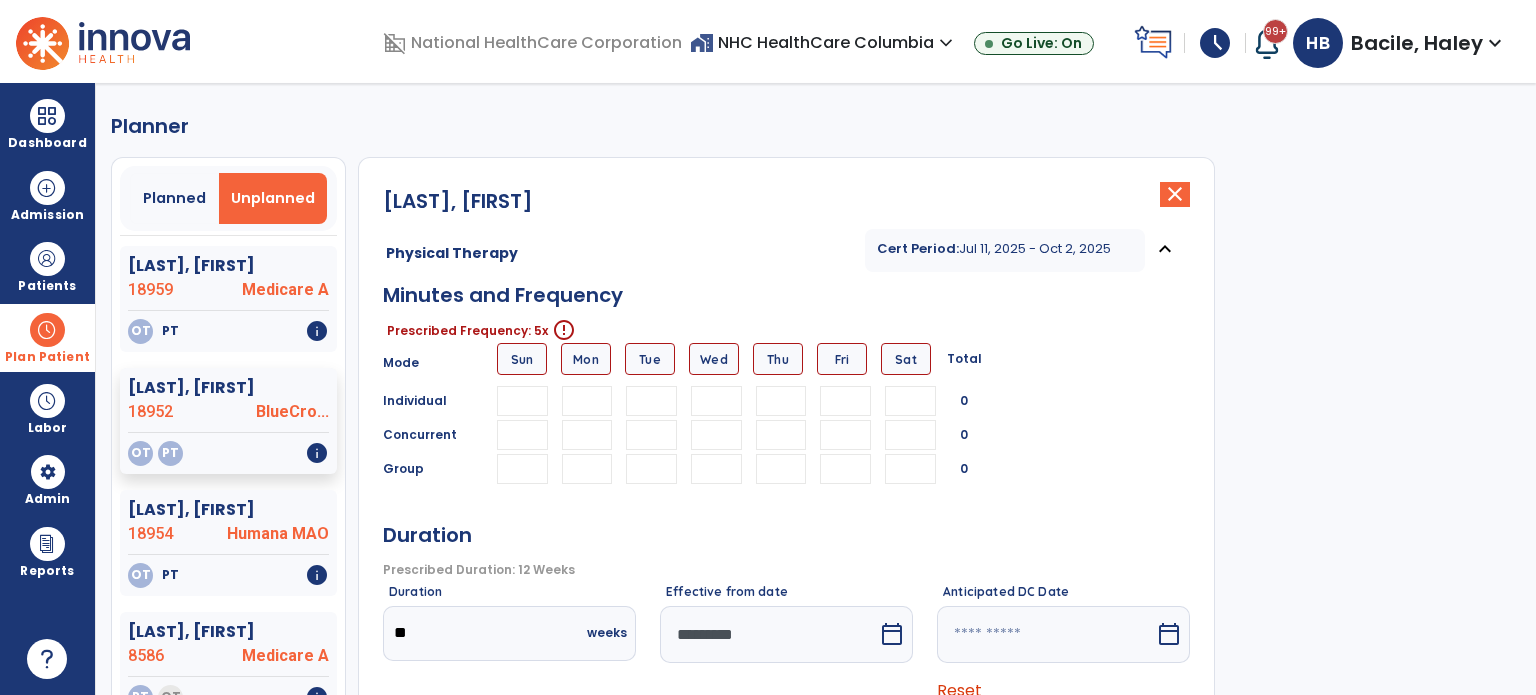click at bounding box center (717, 401) 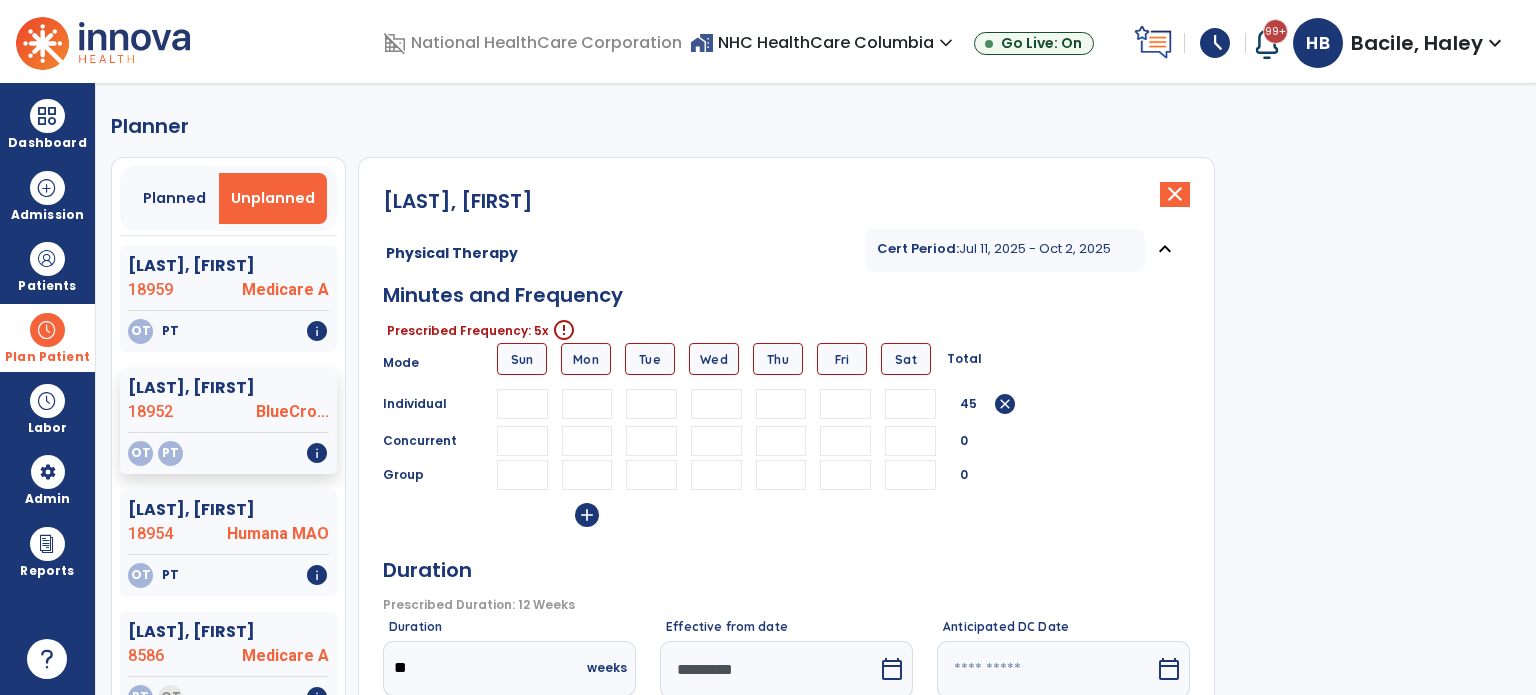 type on "**" 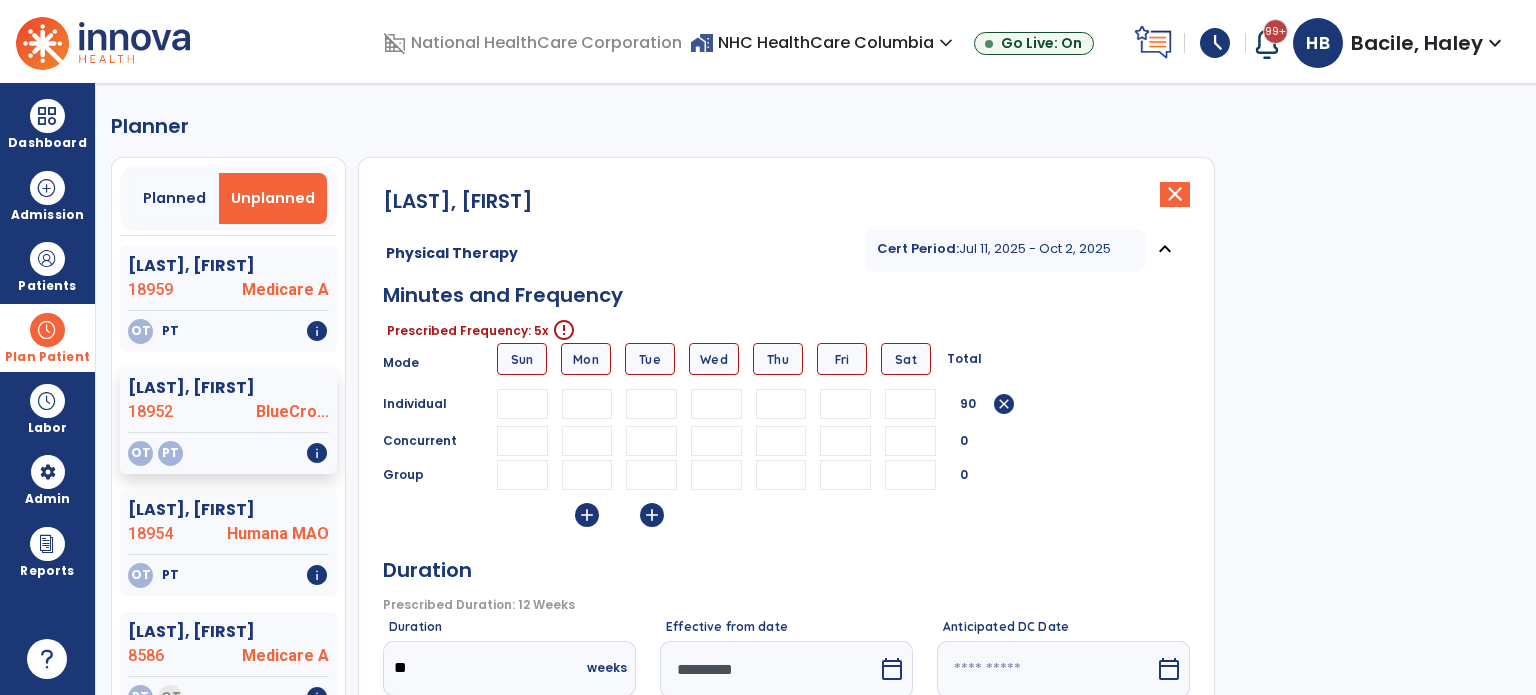 type on "**" 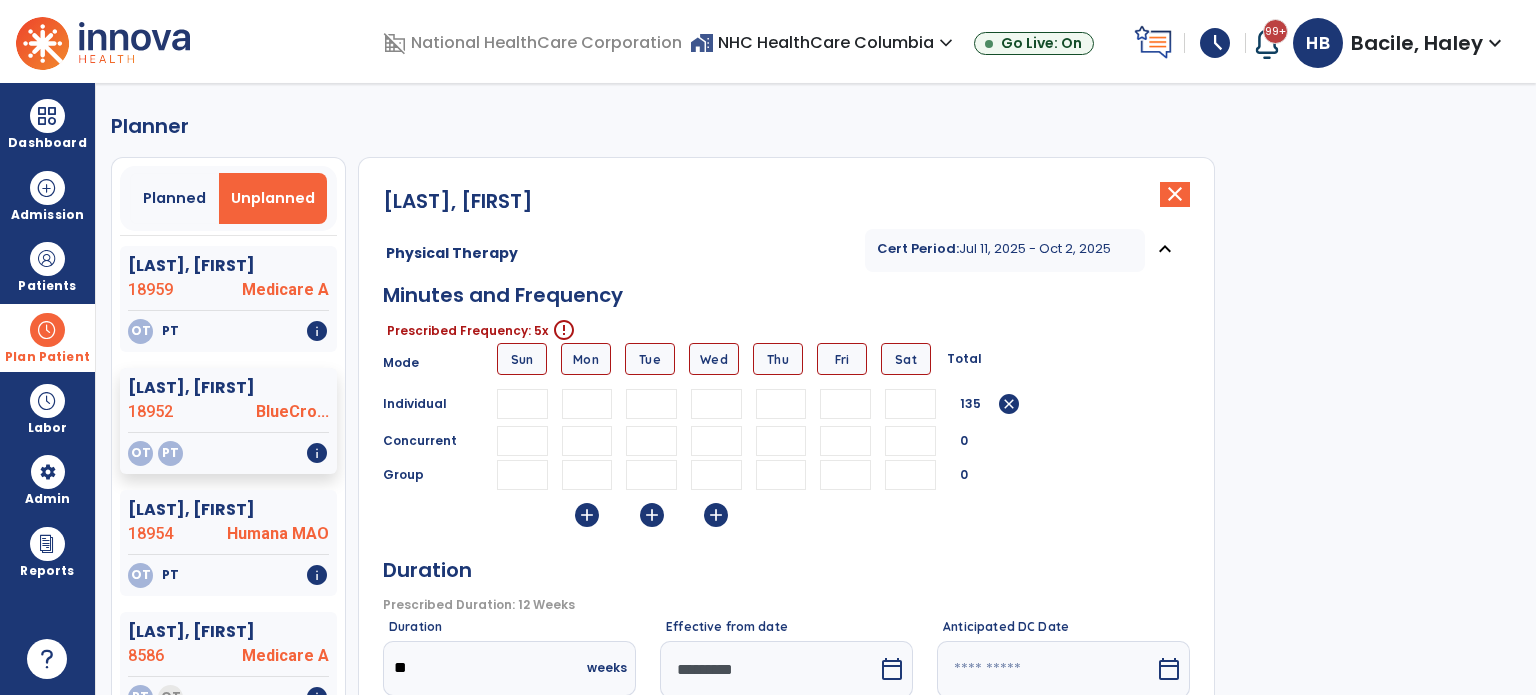type on "**" 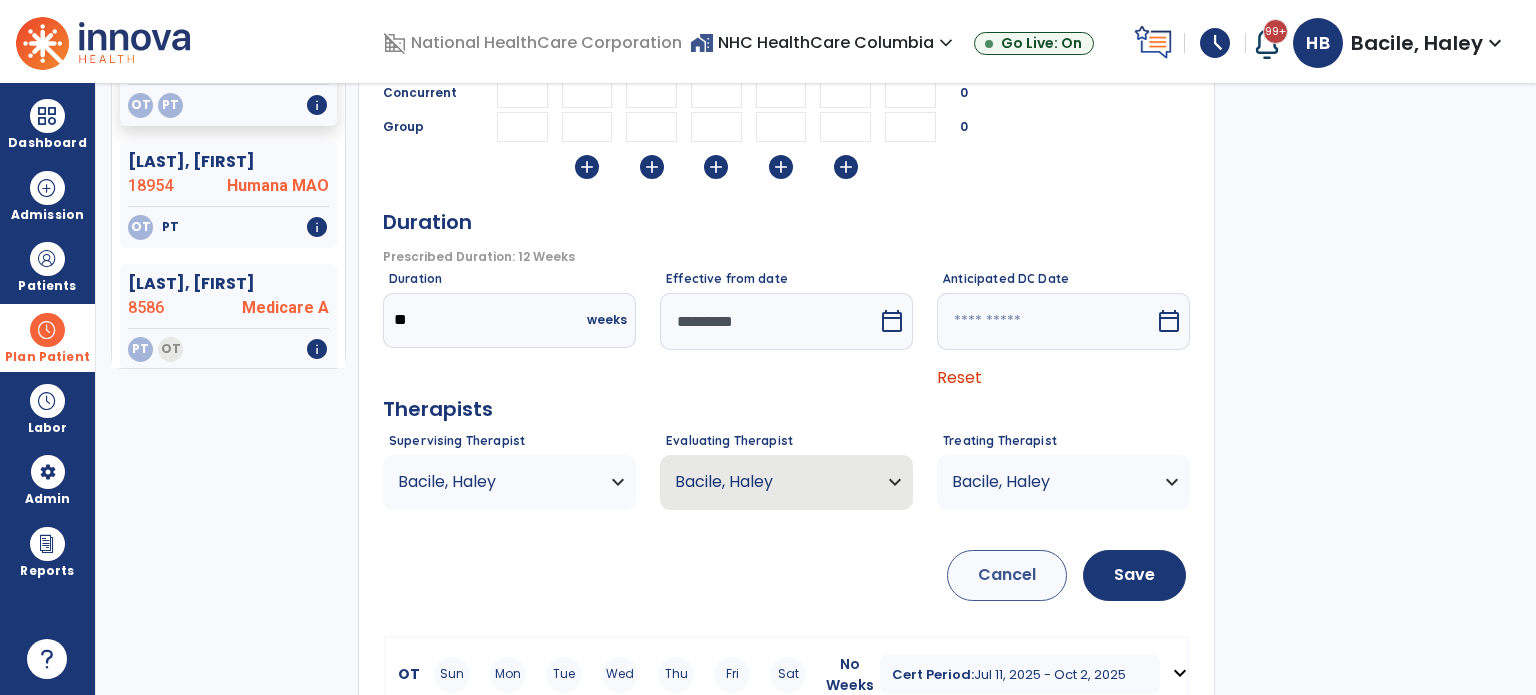 scroll, scrollTop: 398, scrollLeft: 0, axis: vertical 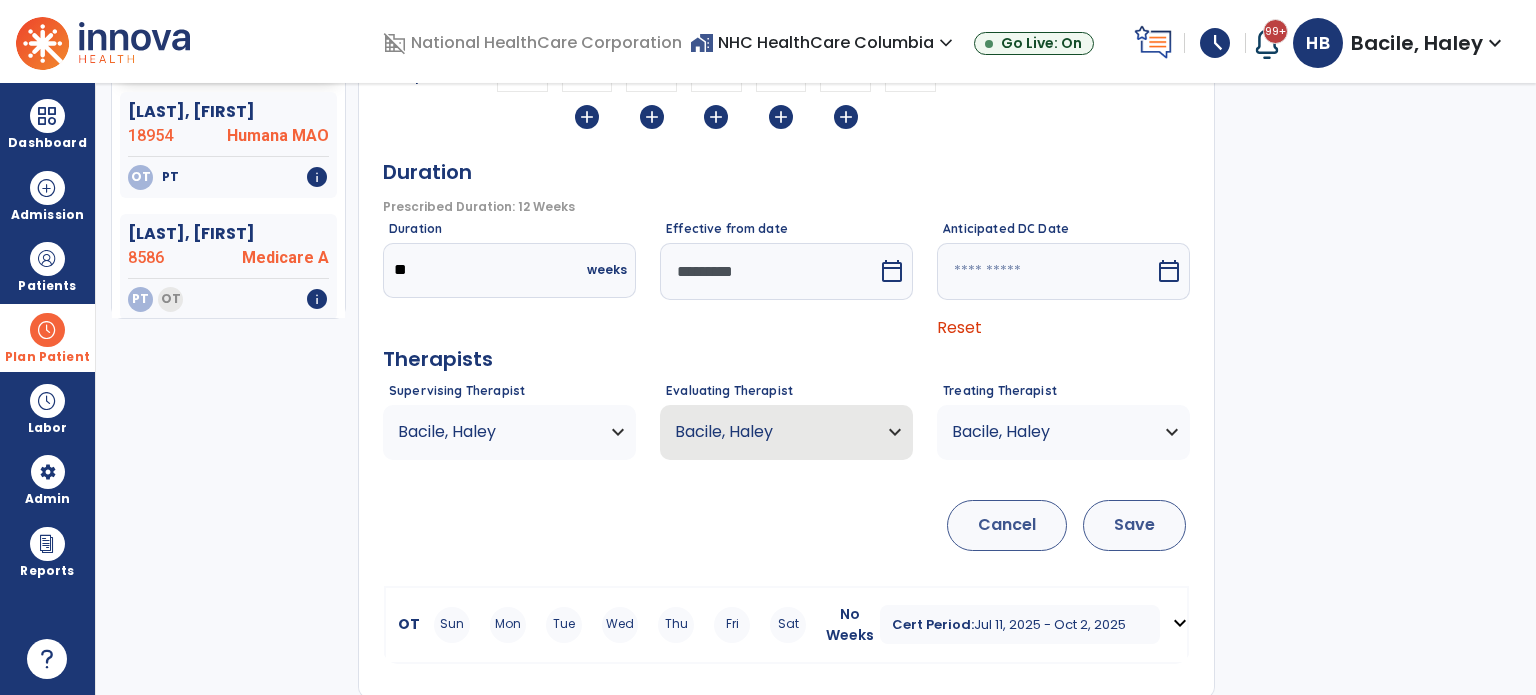 type on "**" 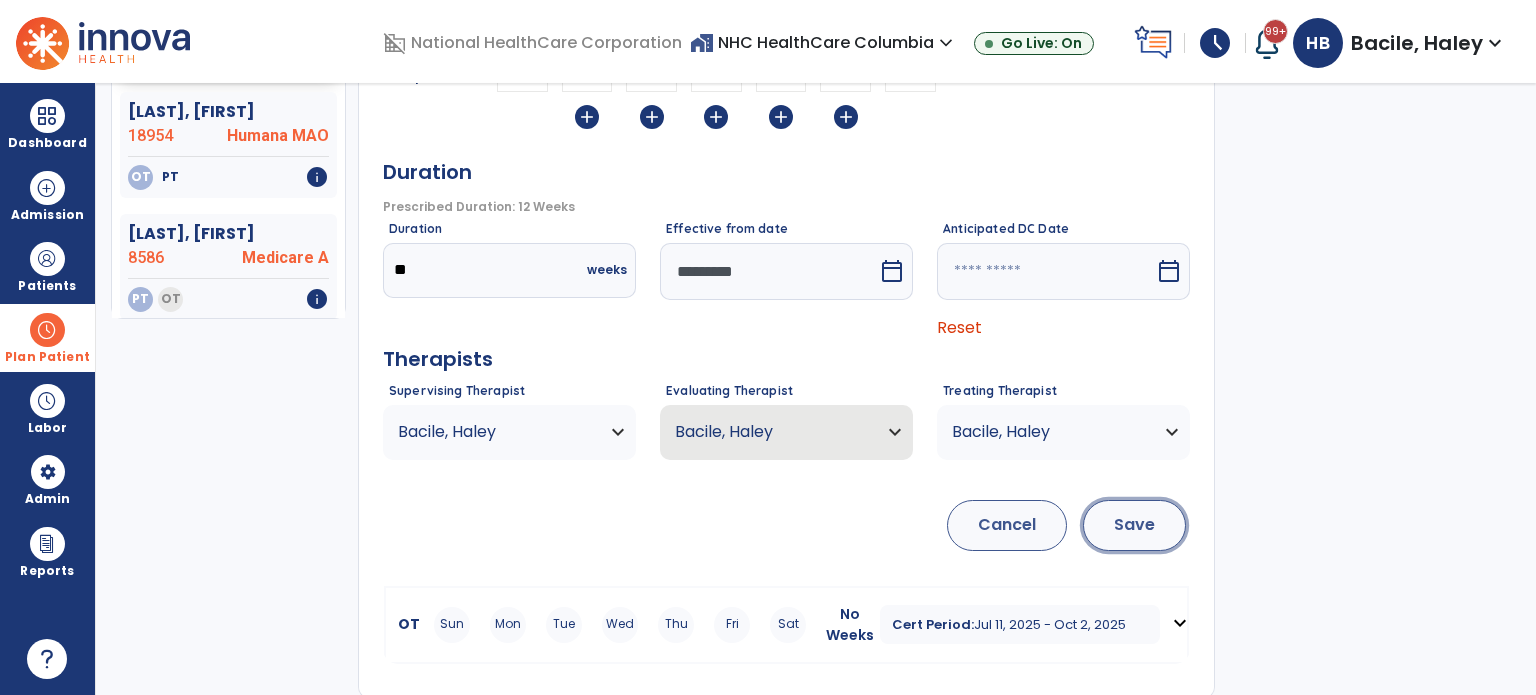 click on "Save" at bounding box center (1134, 525) 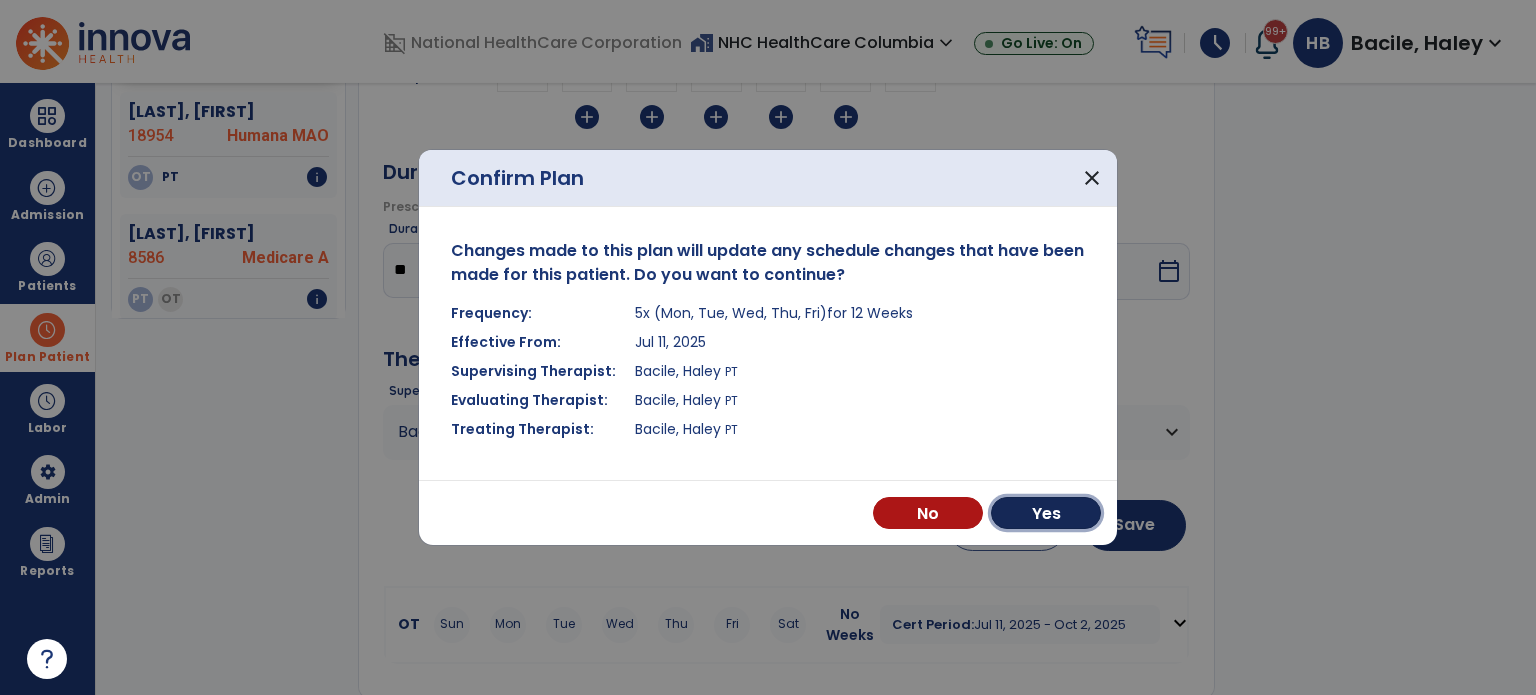 click on "Yes" at bounding box center (1046, 513) 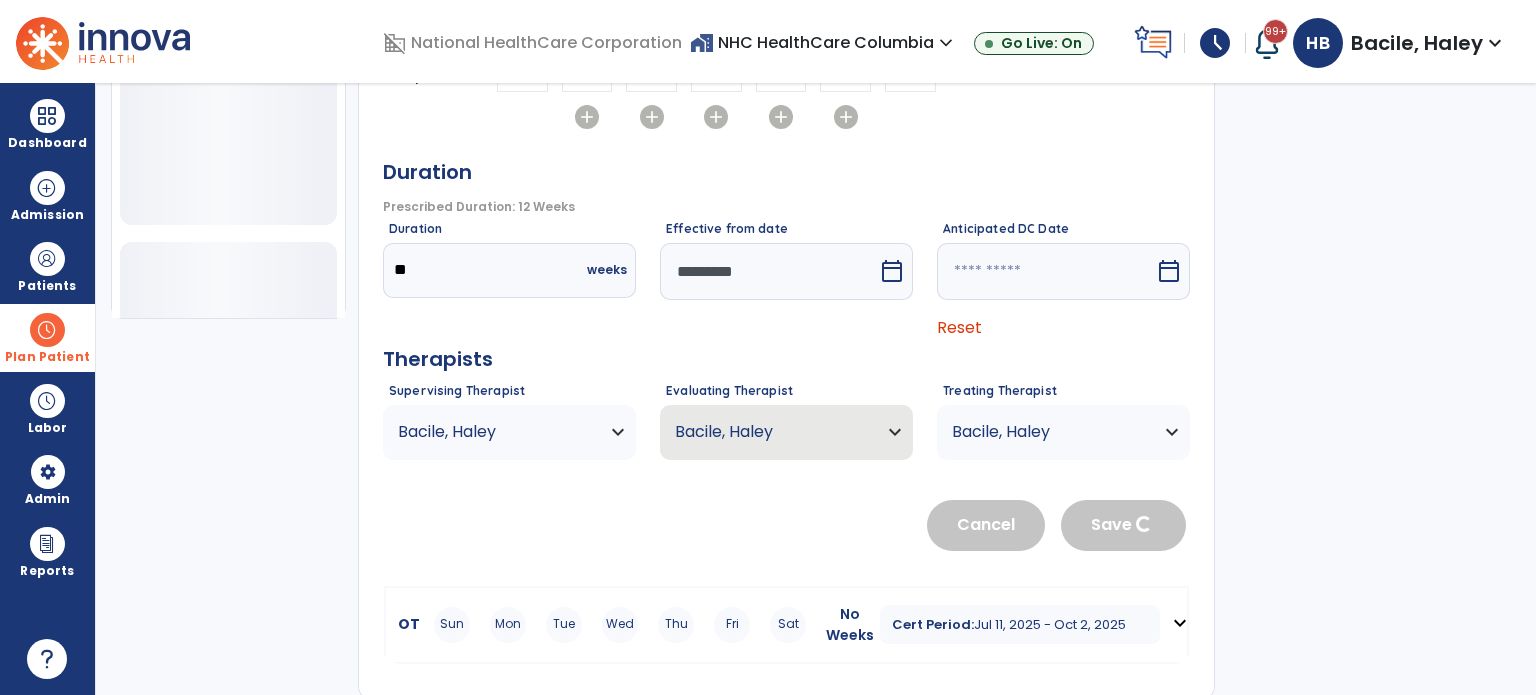 type 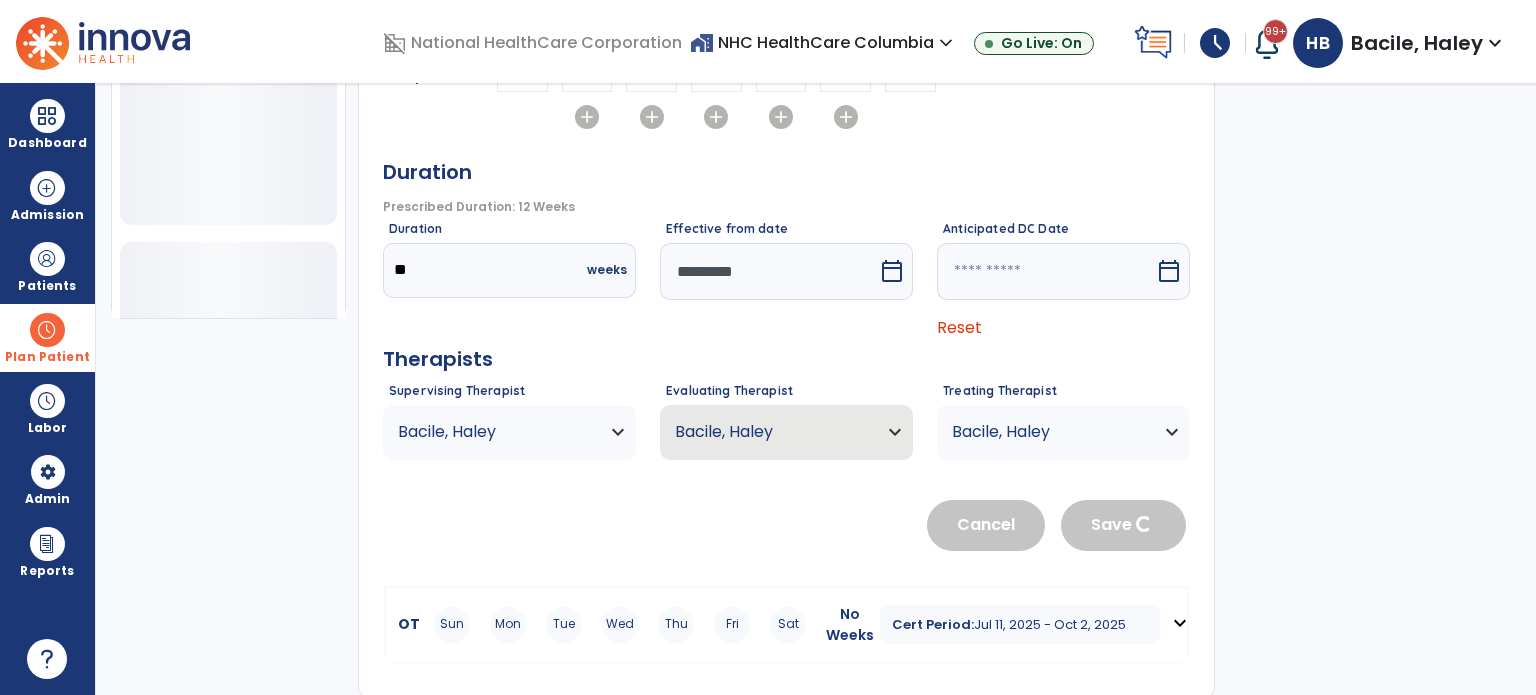 type 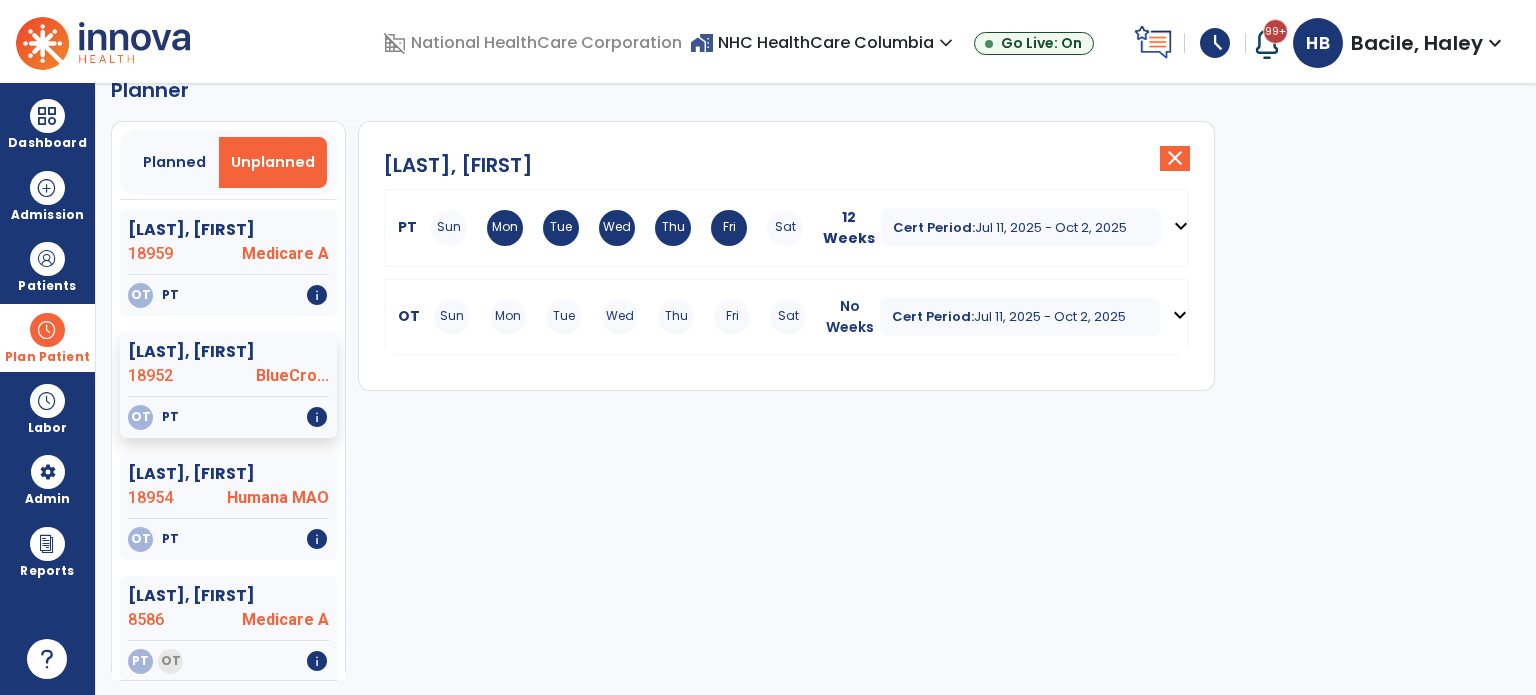 scroll, scrollTop: 0, scrollLeft: 0, axis: both 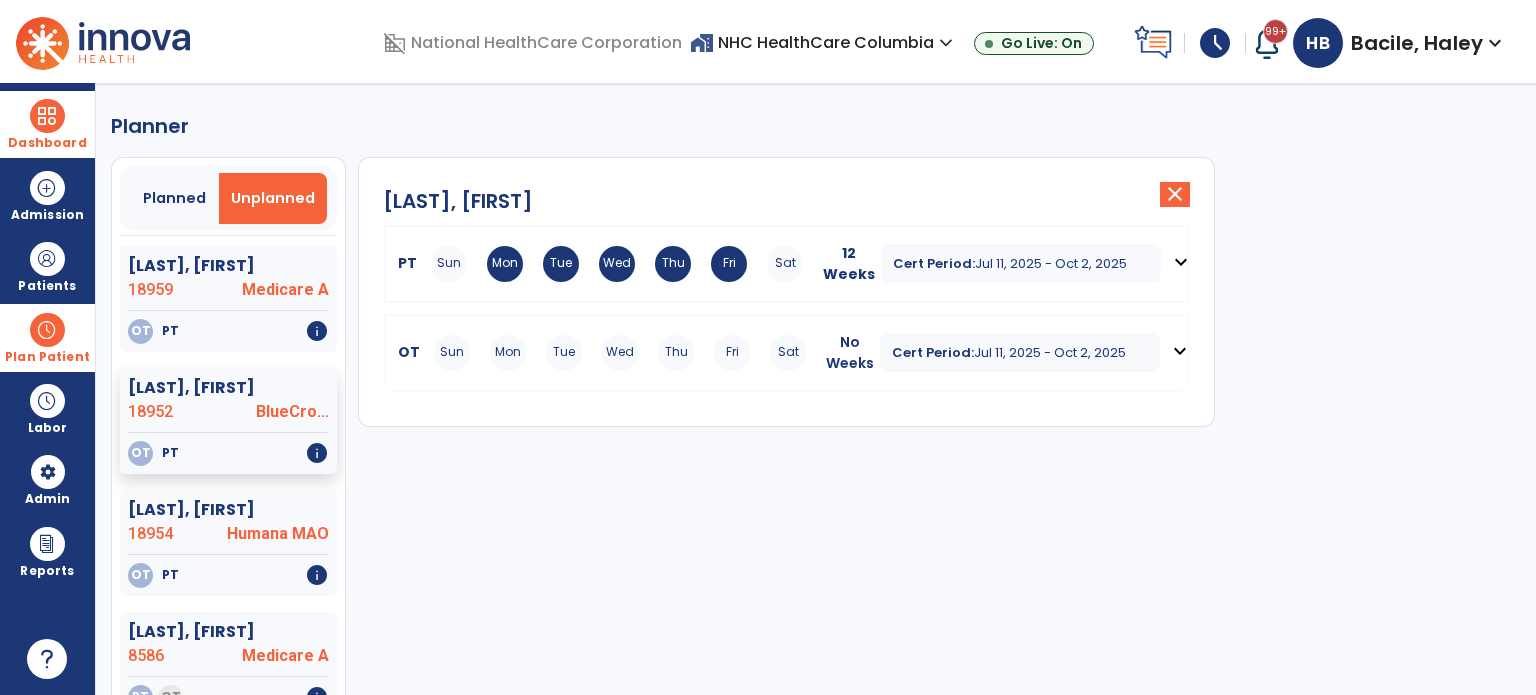 click on "Dashboard" at bounding box center (47, 124) 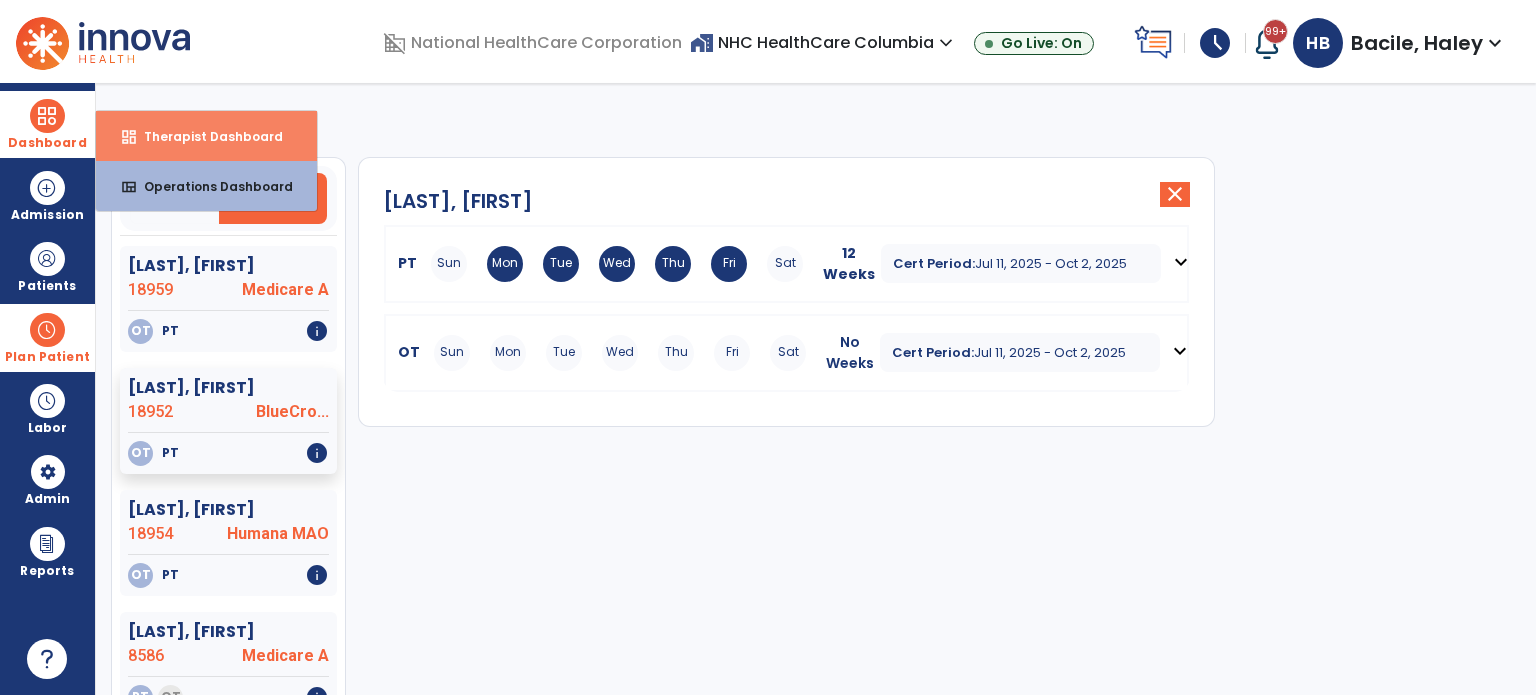 click on "dashboard  Therapist Dashboard" at bounding box center [206, 136] 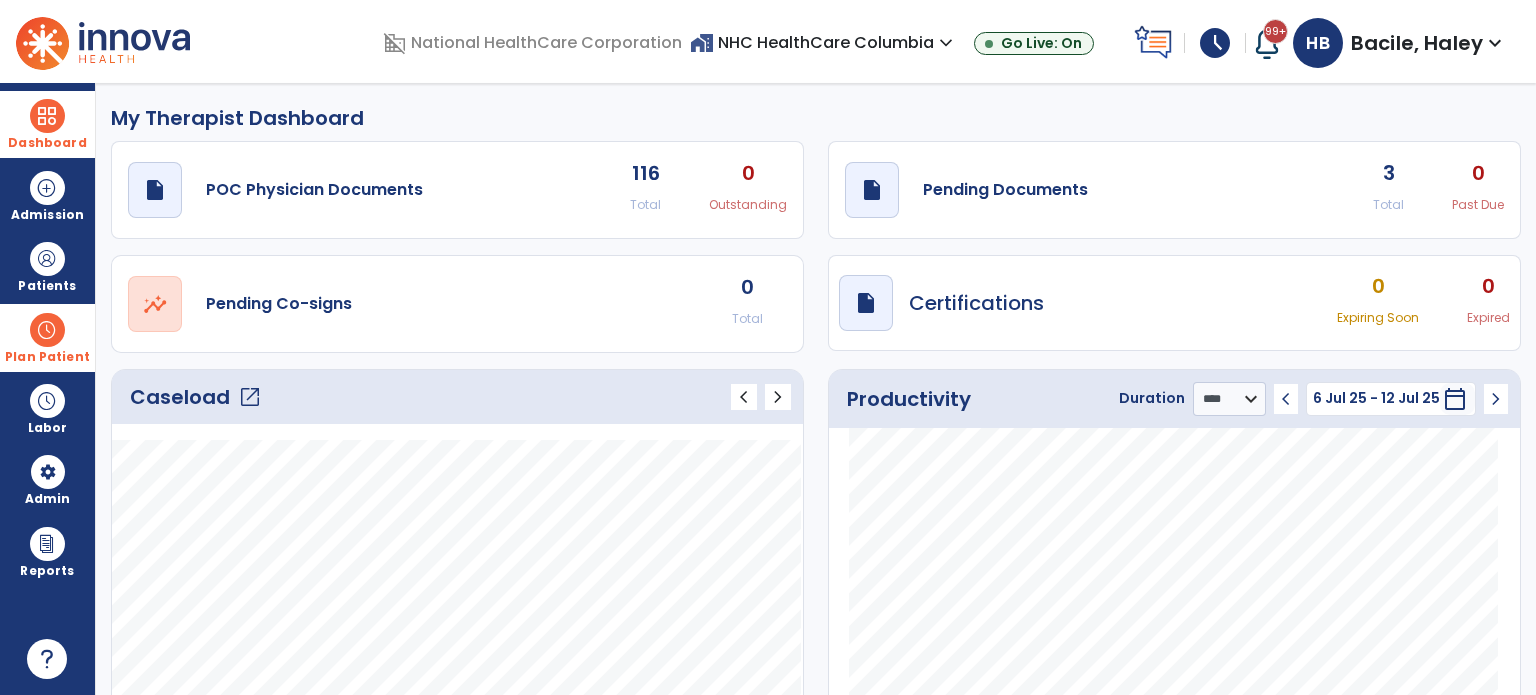 click on "open_in_new" 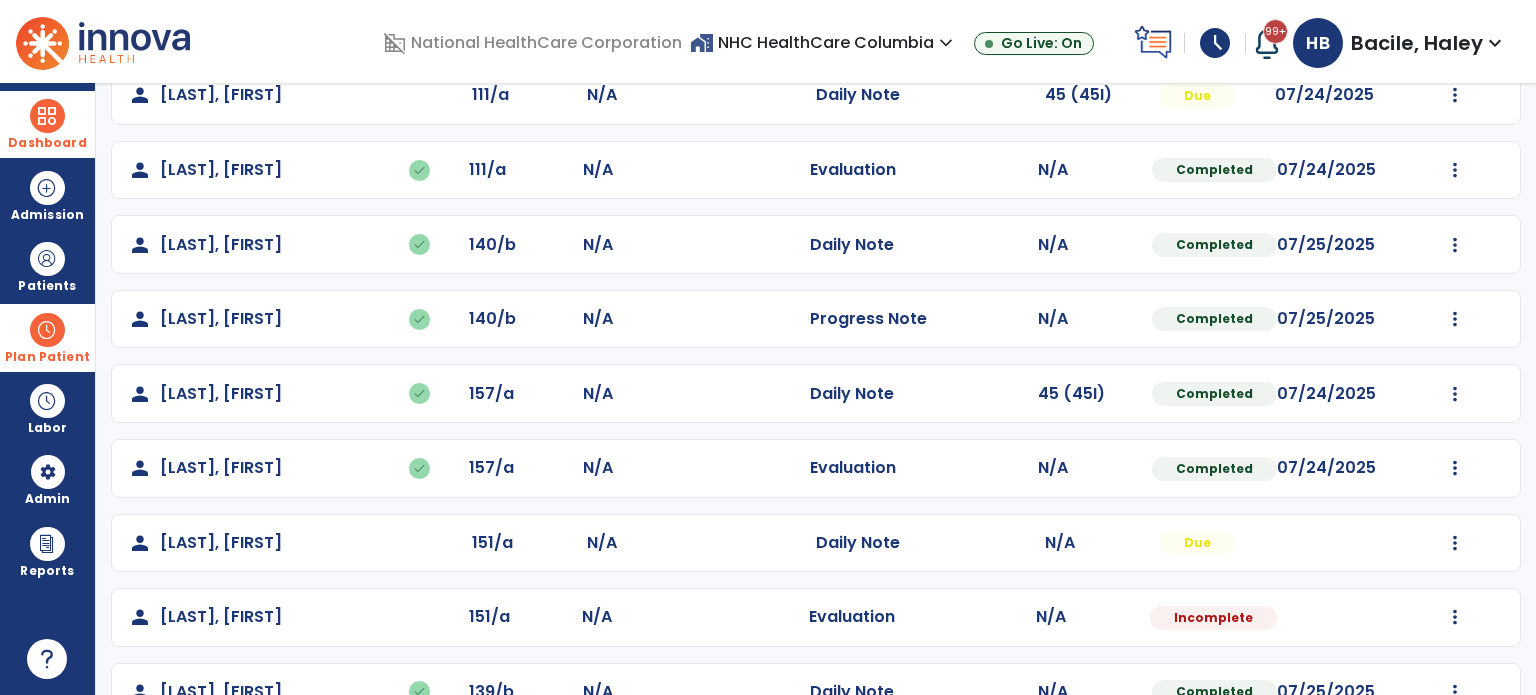 scroll, scrollTop: 910, scrollLeft: 0, axis: vertical 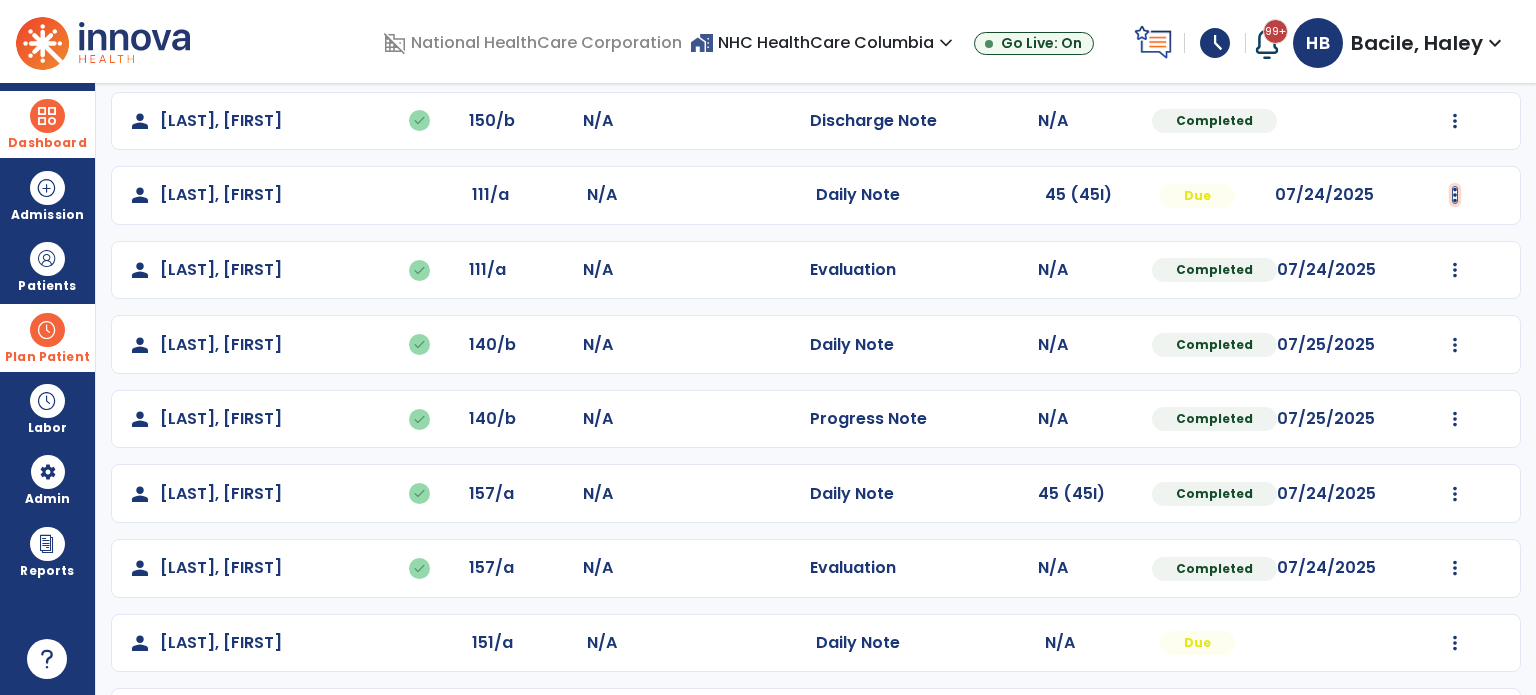 click at bounding box center [1455, -252] 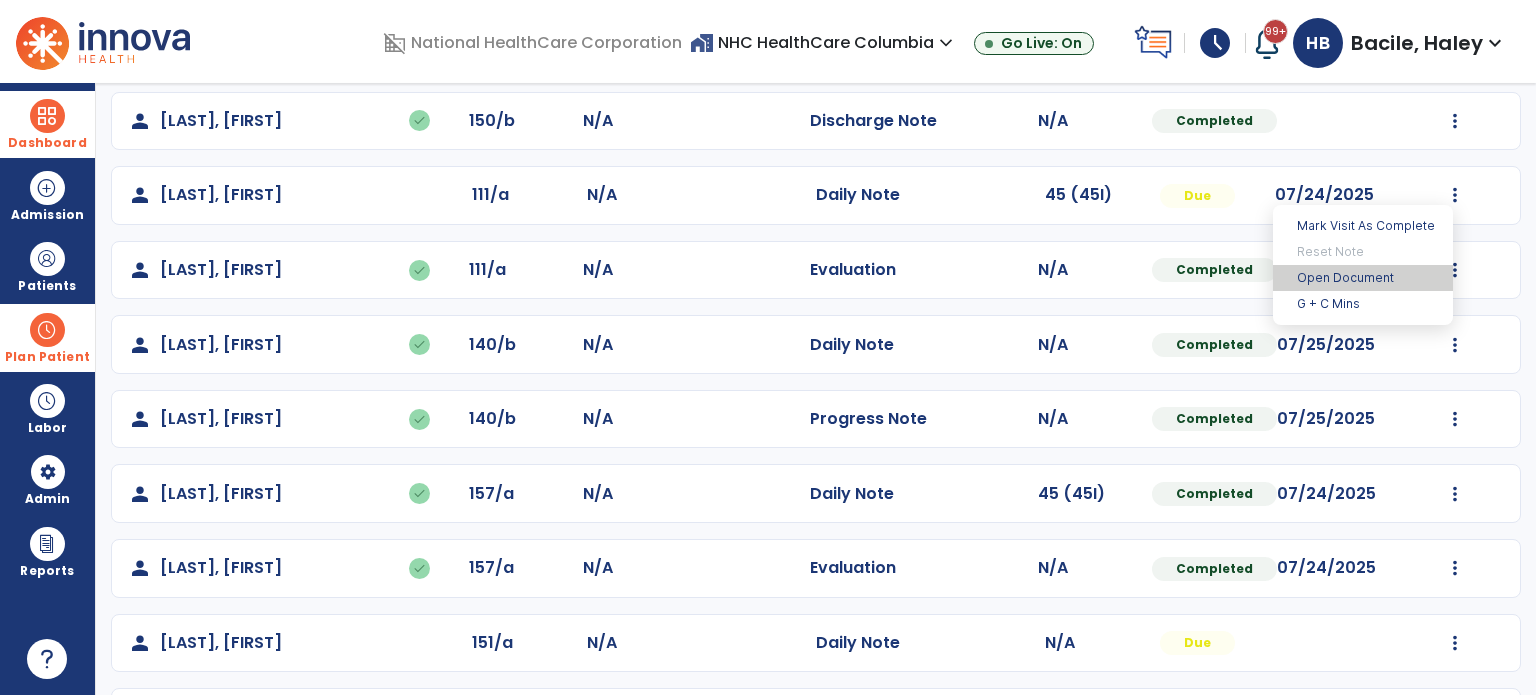 click on "Open Document" at bounding box center [1363, 278] 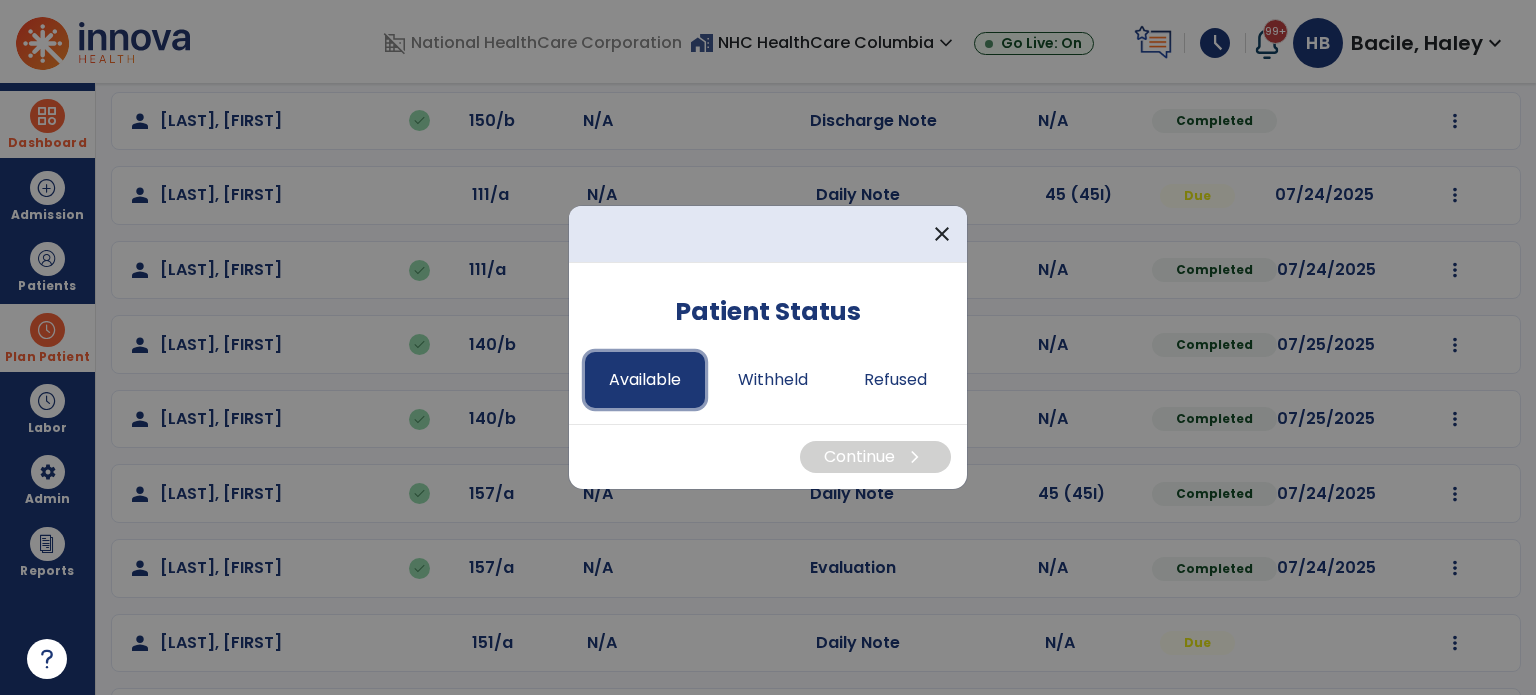 click on "Available" at bounding box center [645, 380] 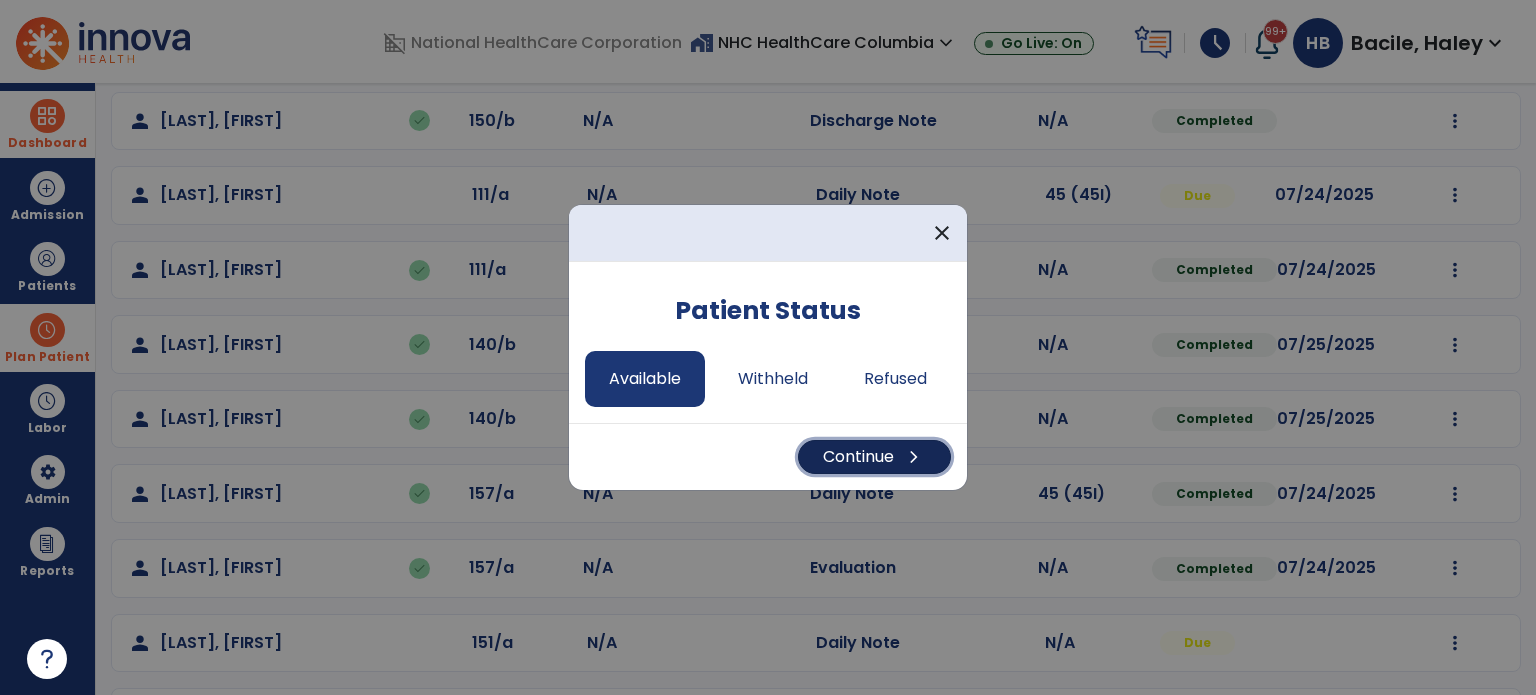 click on "Continue   chevron_right" at bounding box center [874, 457] 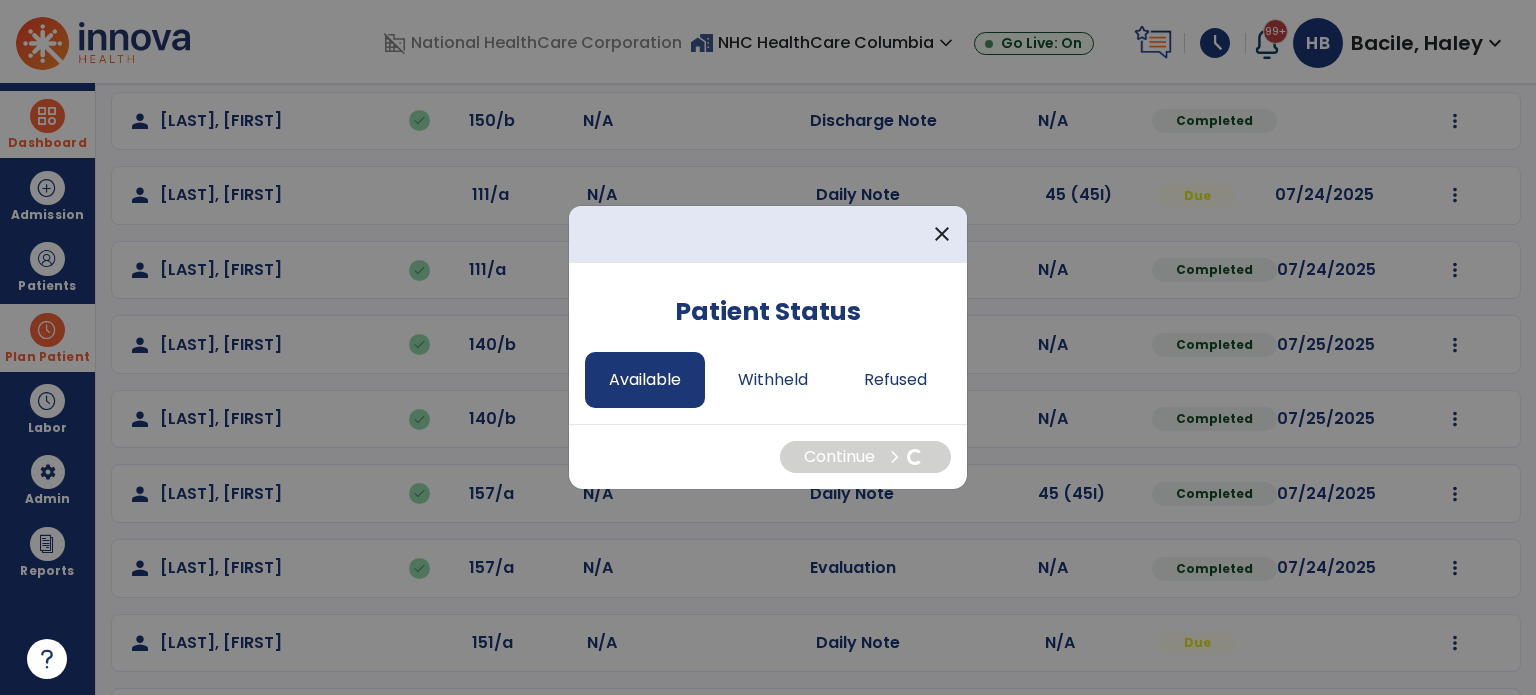 select on "*" 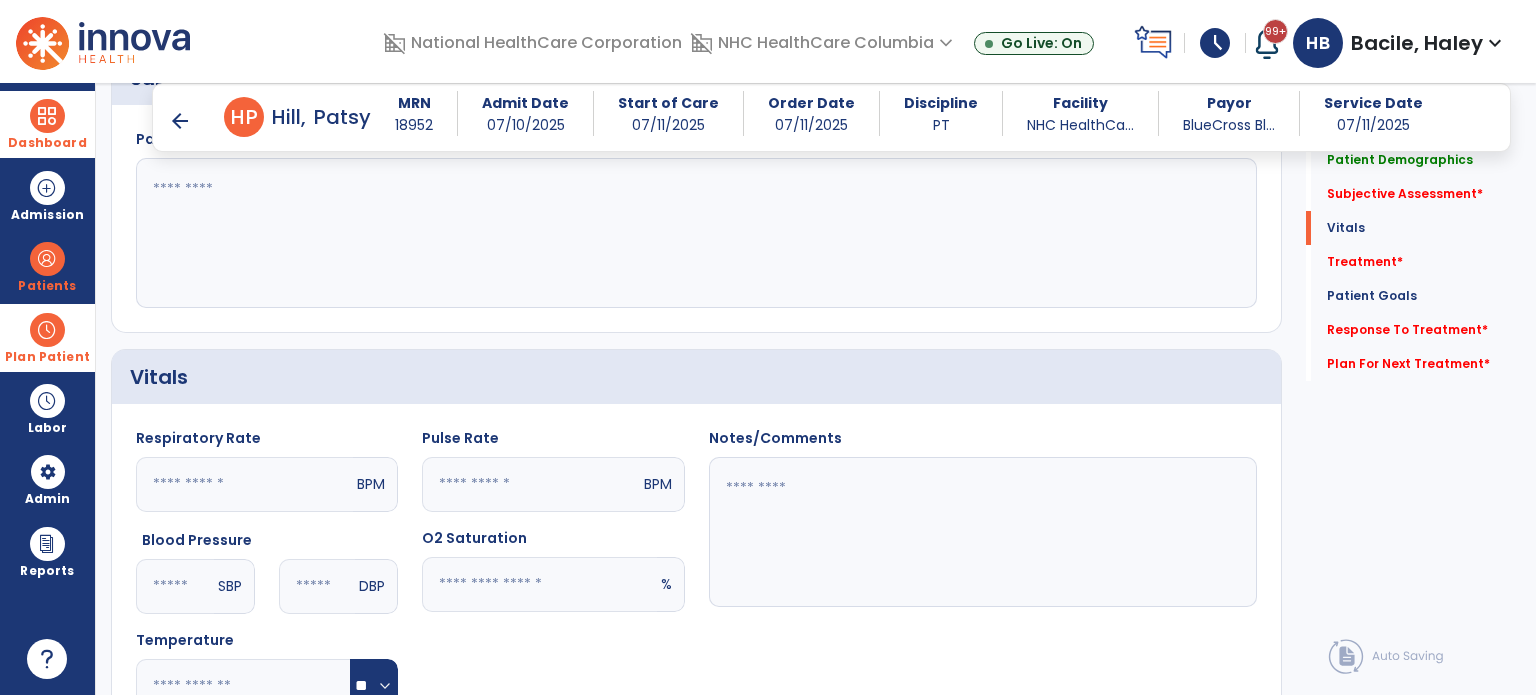 scroll, scrollTop: 500, scrollLeft: 0, axis: vertical 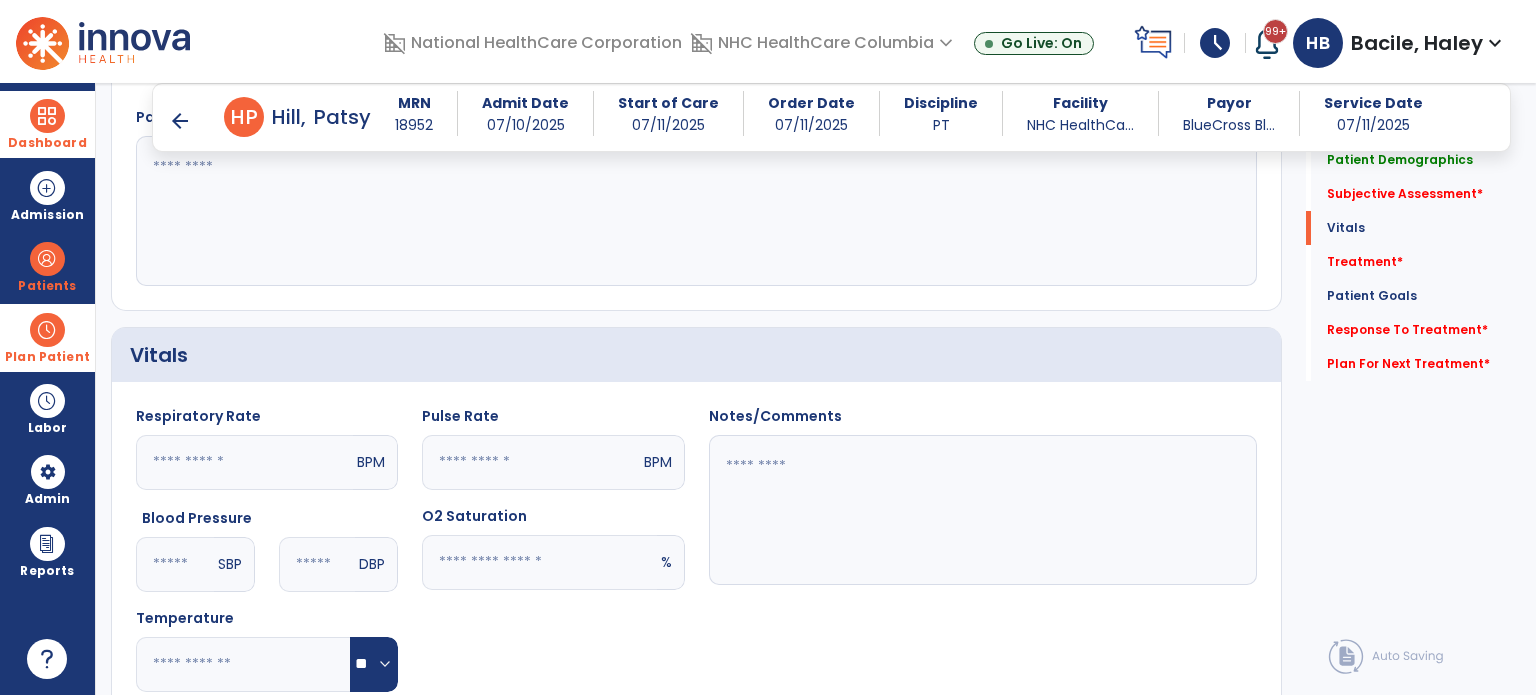 click 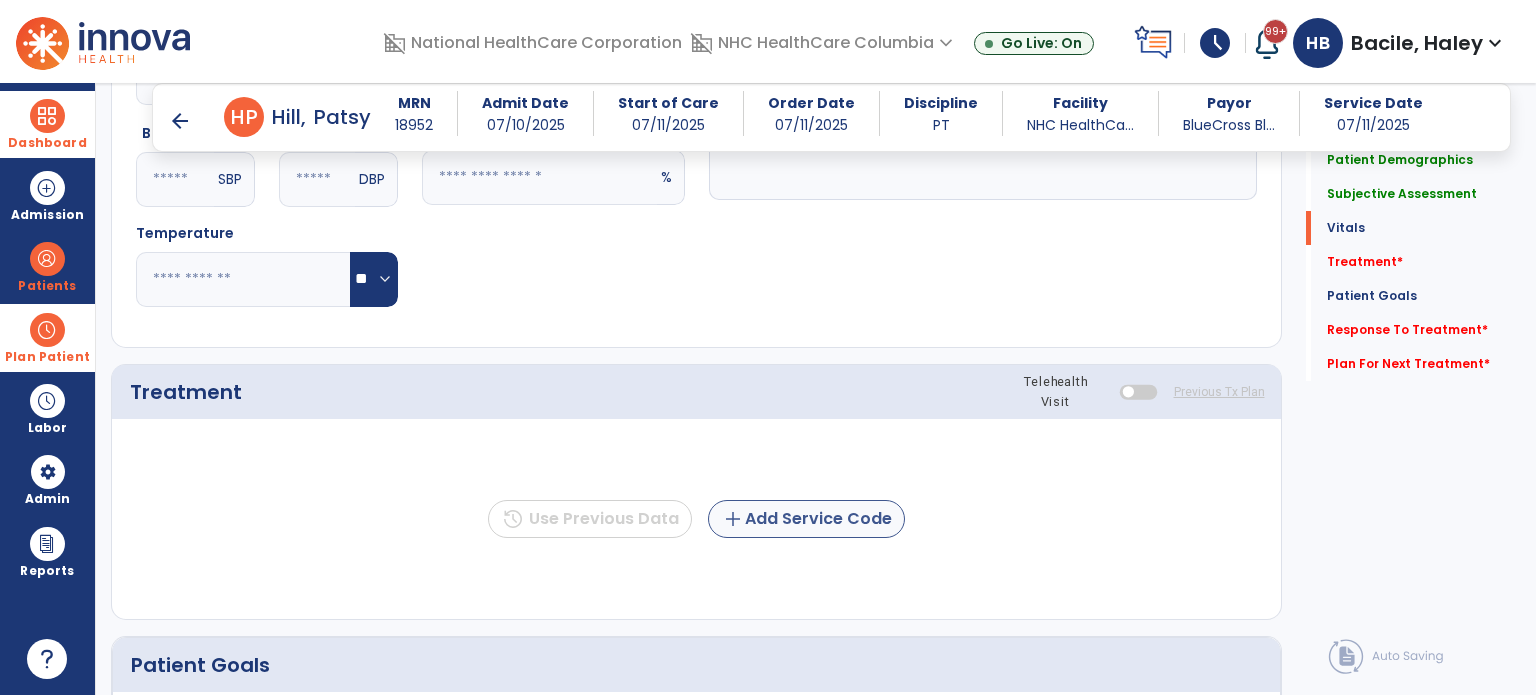 scroll, scrollTop: 900, scrollLeft: 0, axis: vertical 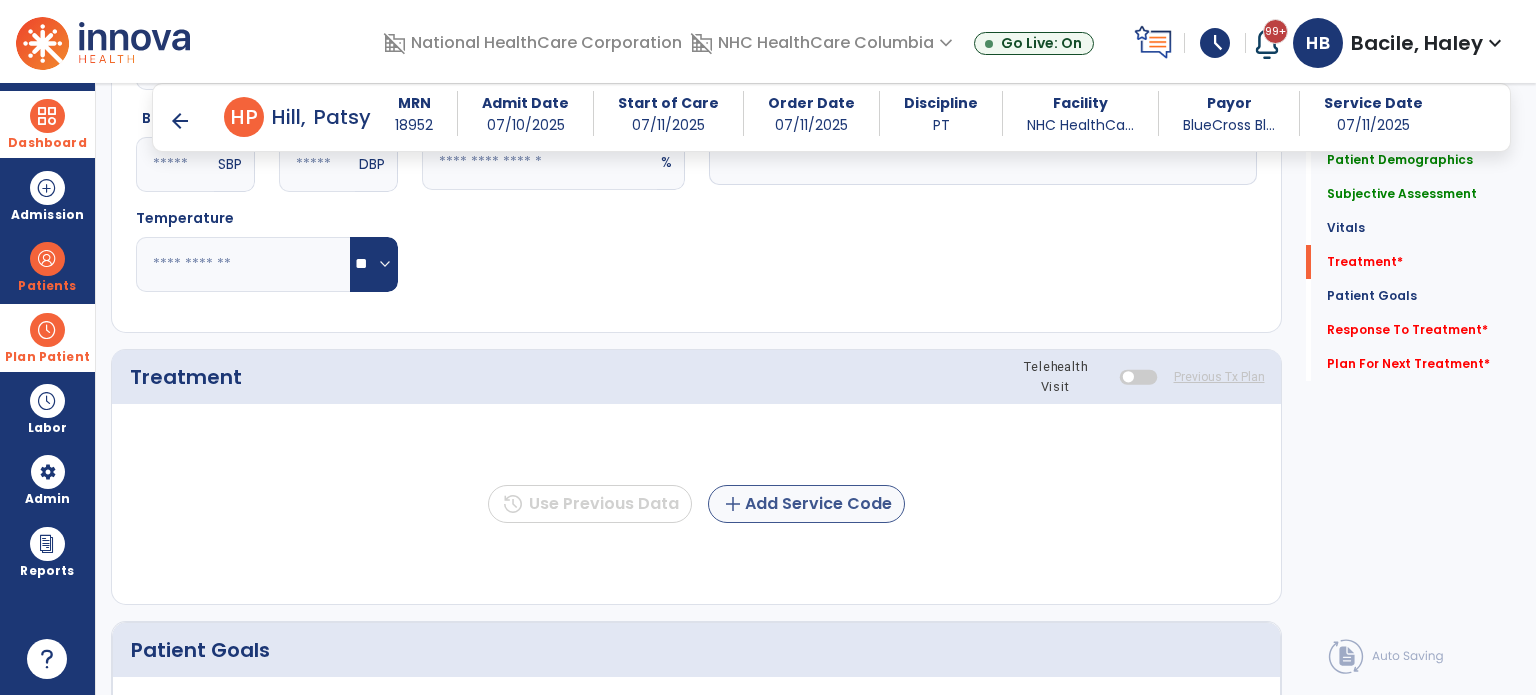 type on "**********" 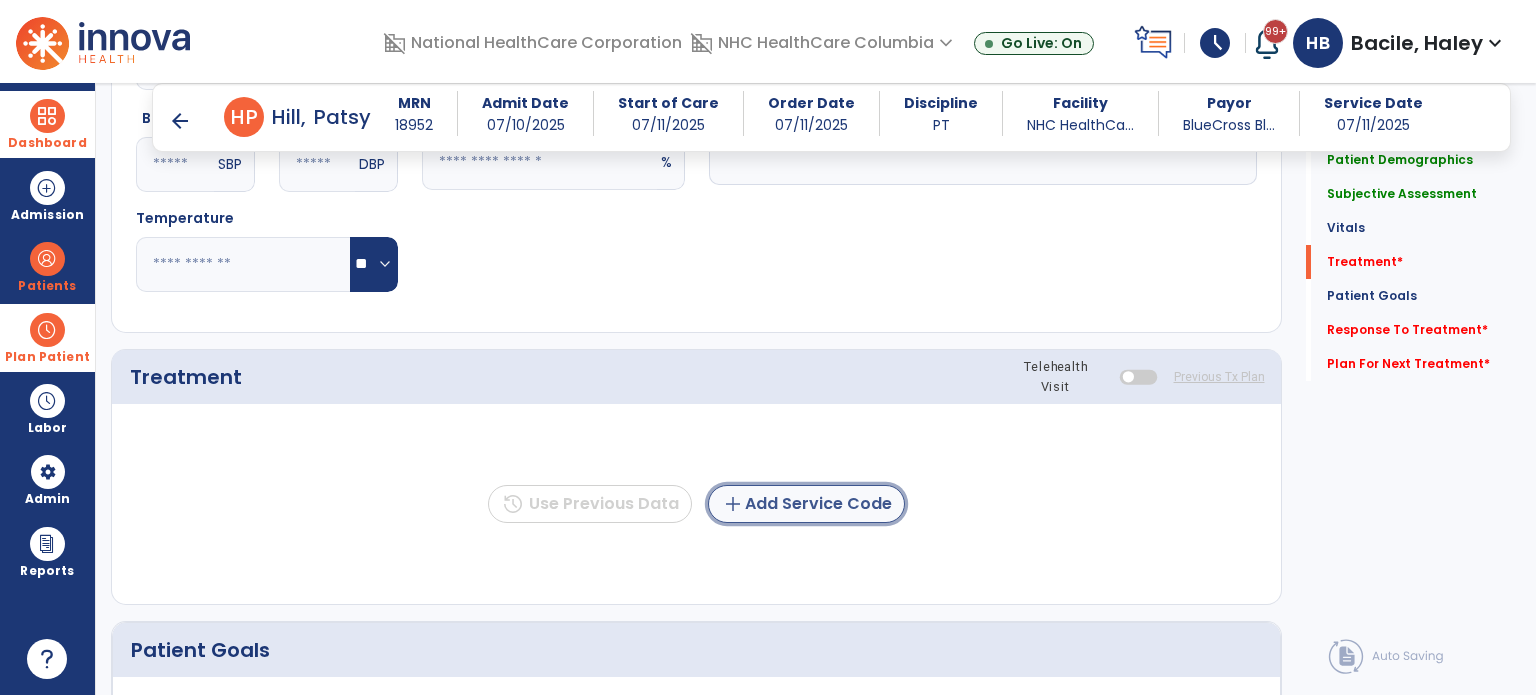 click on "add  Add Service Code" 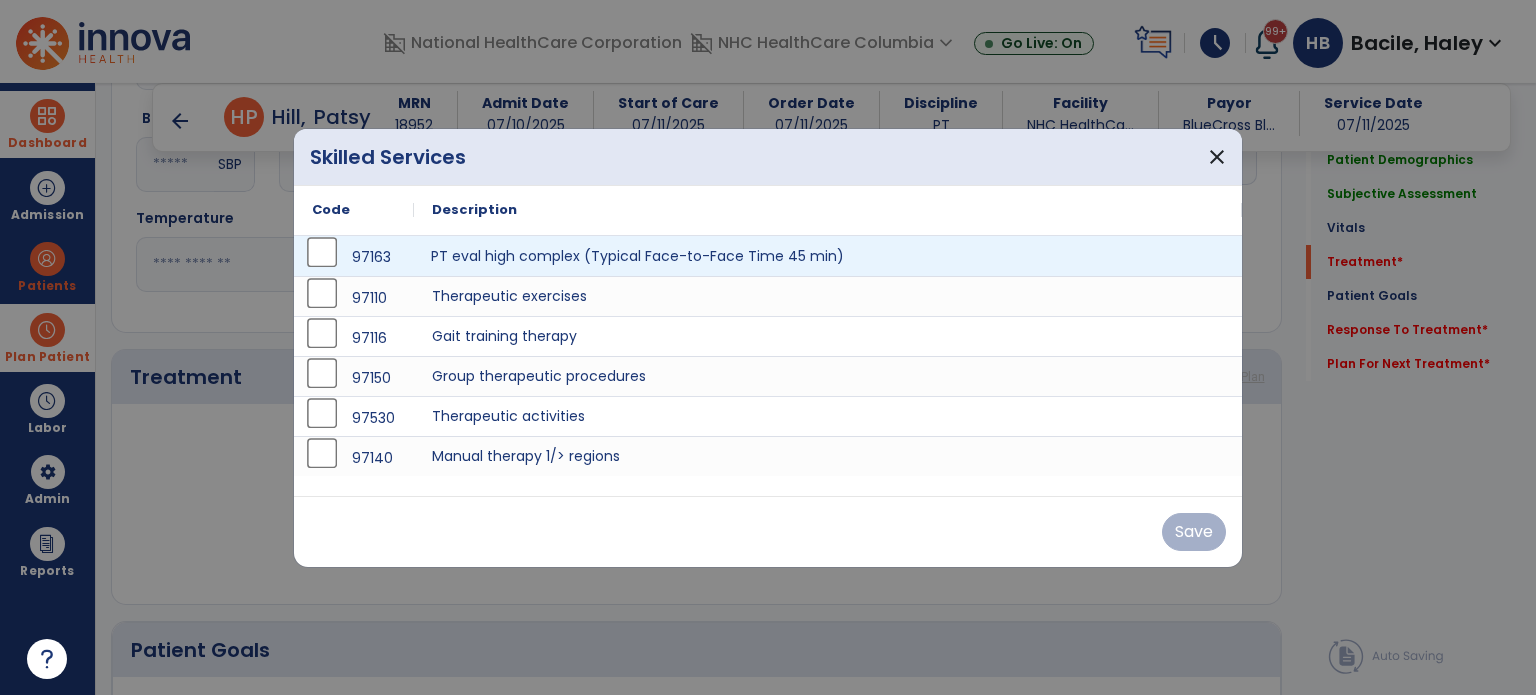click on "PT eval high complex (Typical Face-to-Face Time 45 min)" at bounding box center (828, 256) 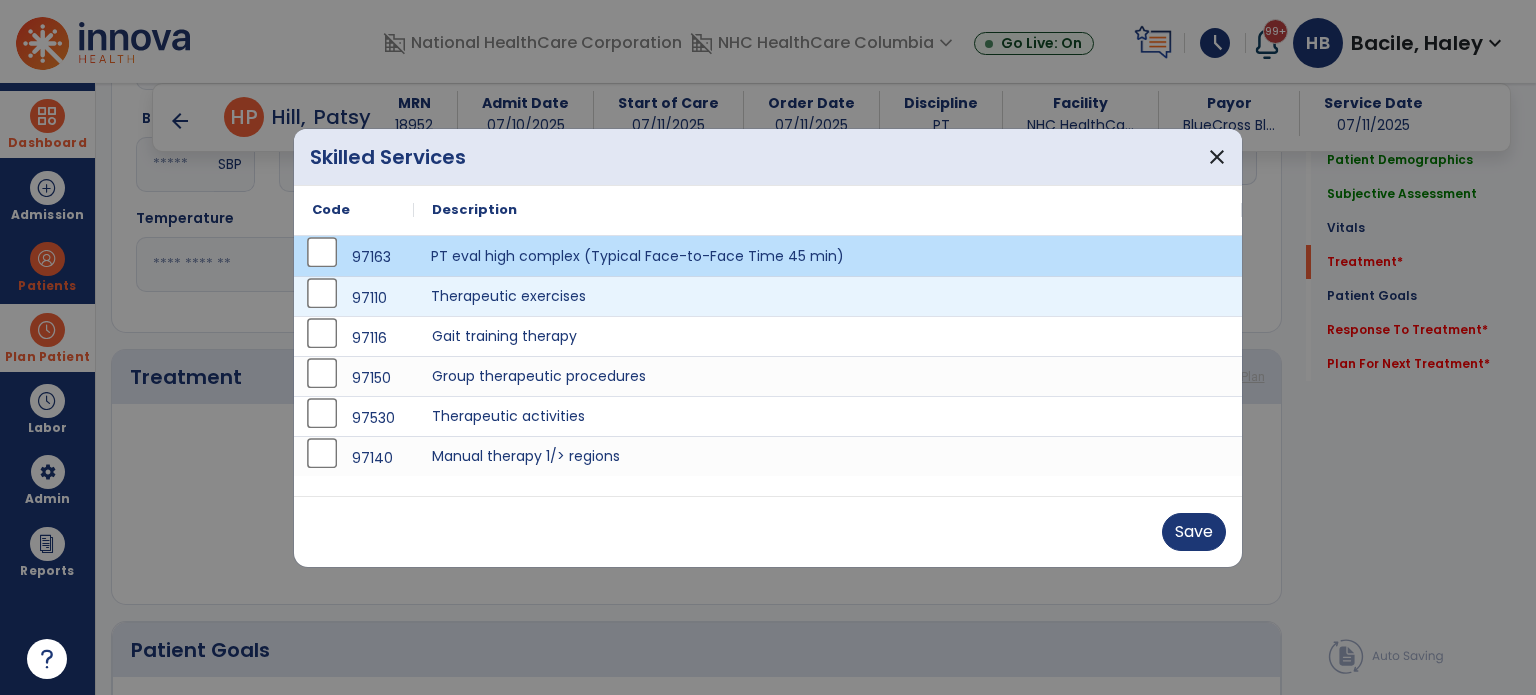click on "Therapeutic exercises" at bounding box center [828, 296] 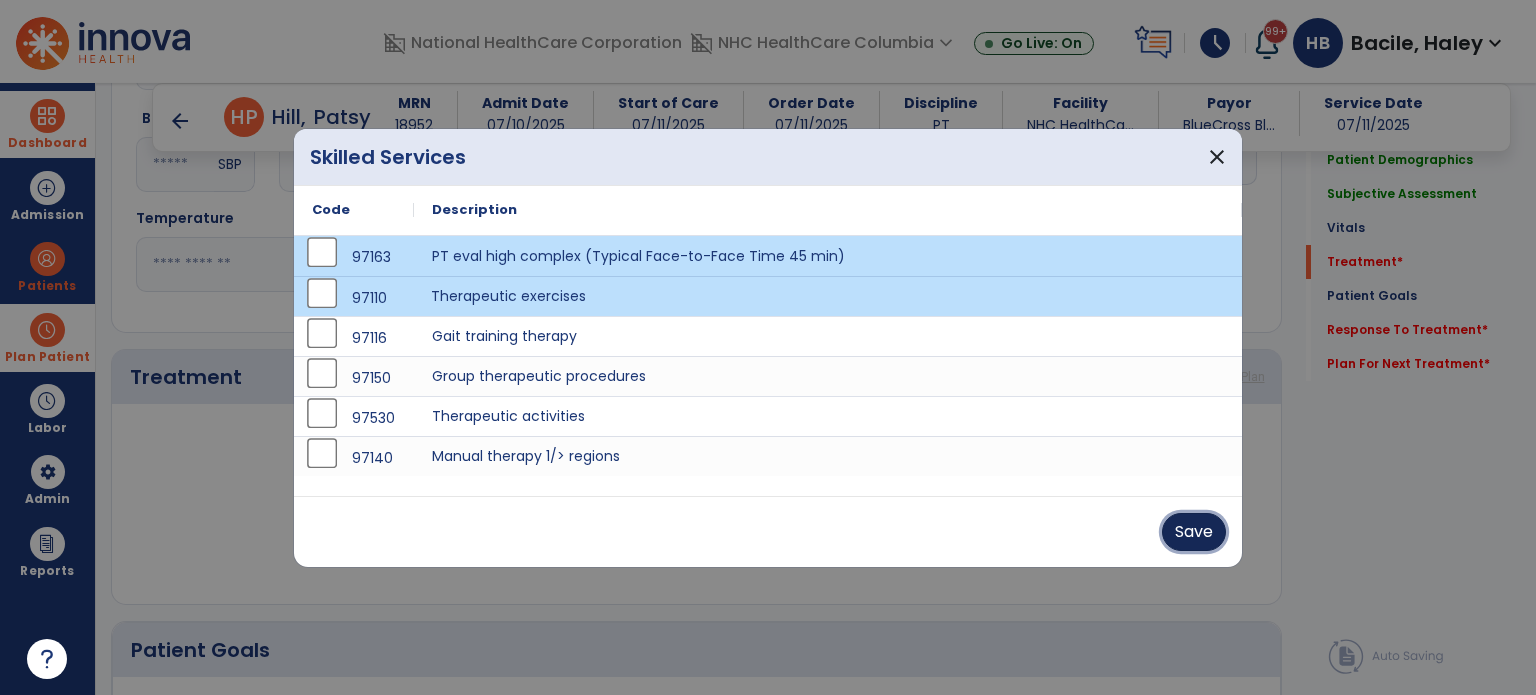 click on "Save" at bounding box center [1194, 532] 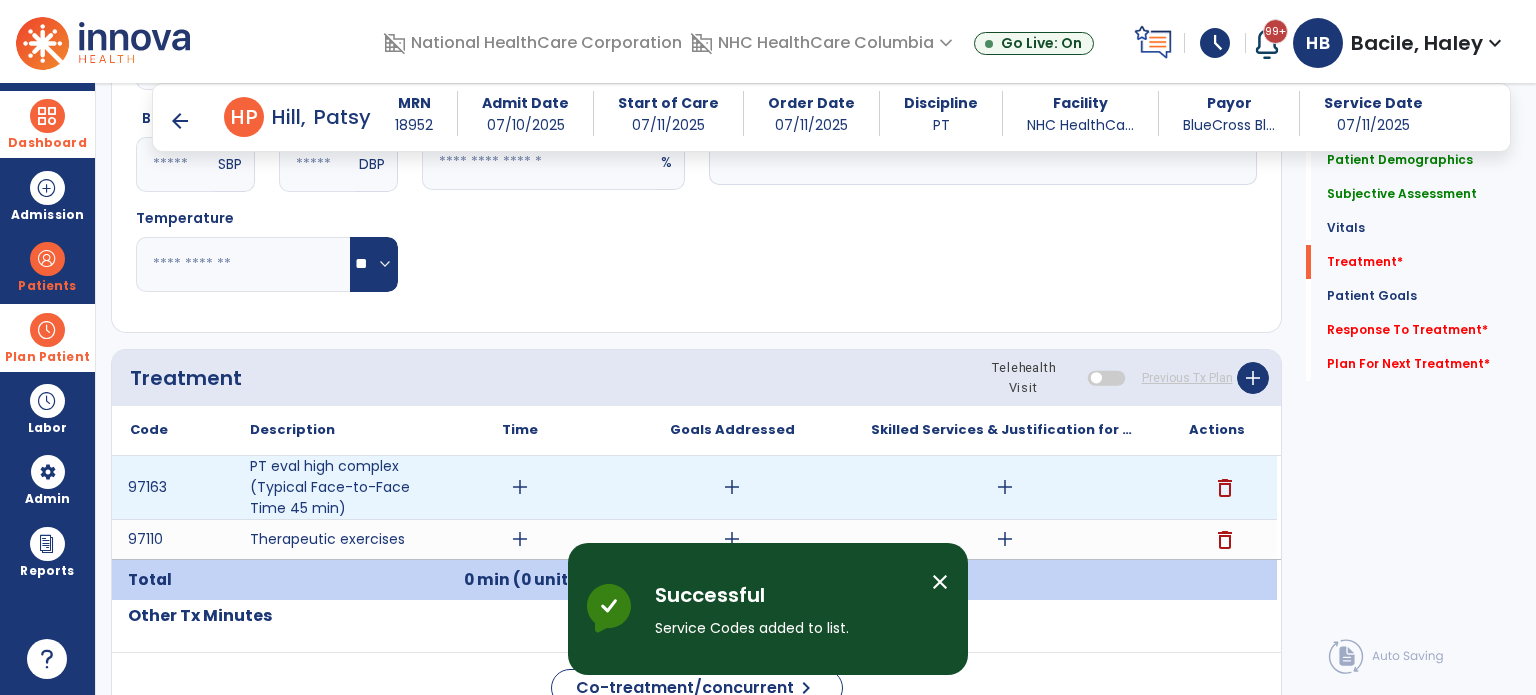 click on "add" at bounding box center [520, 487] 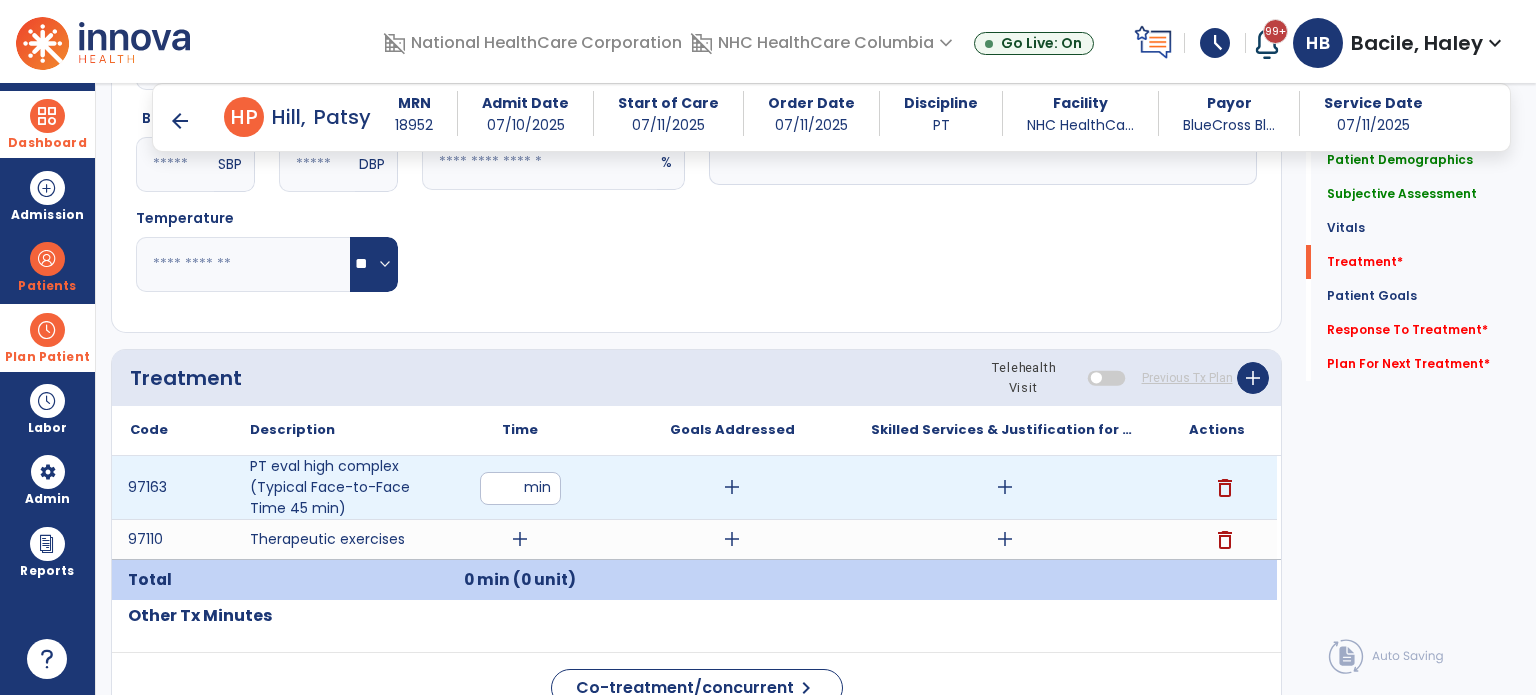 type on "**" 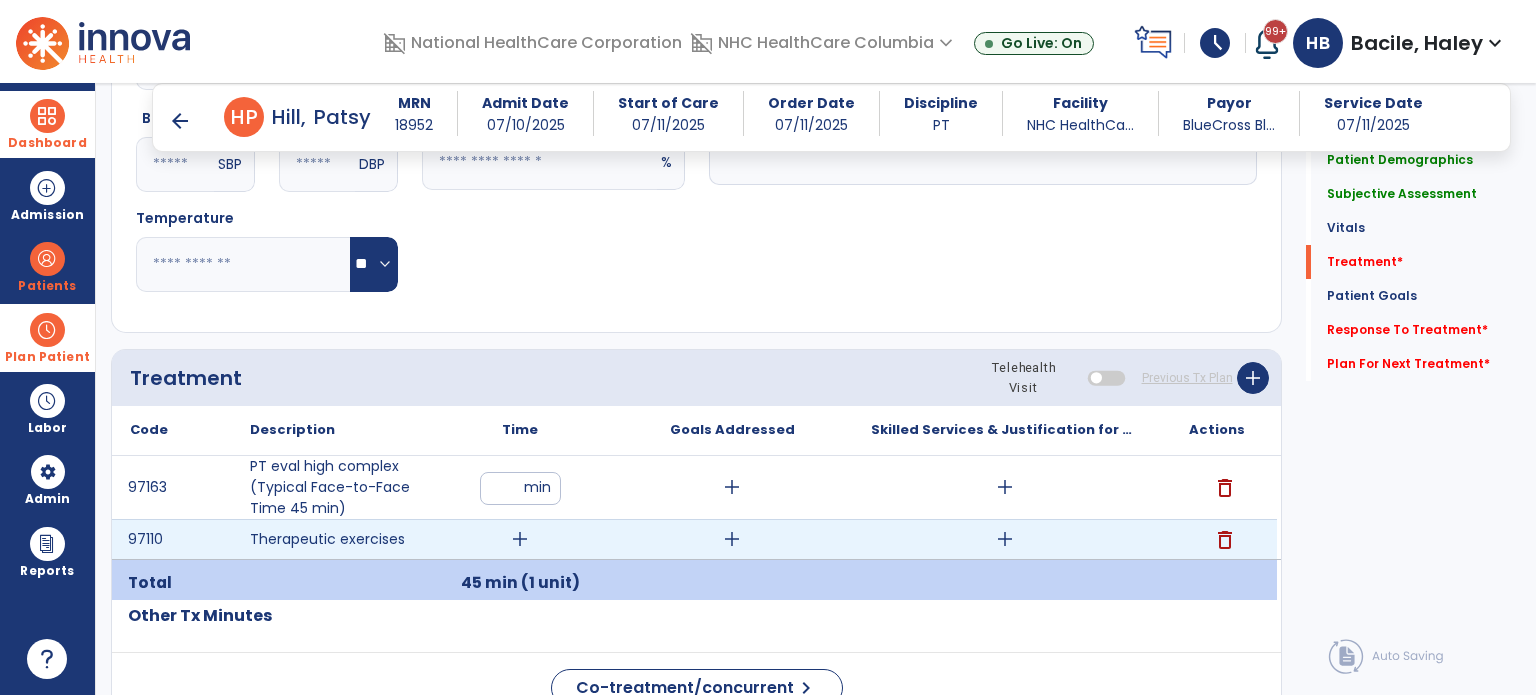 click on "add" at bounding box center [520, 539] 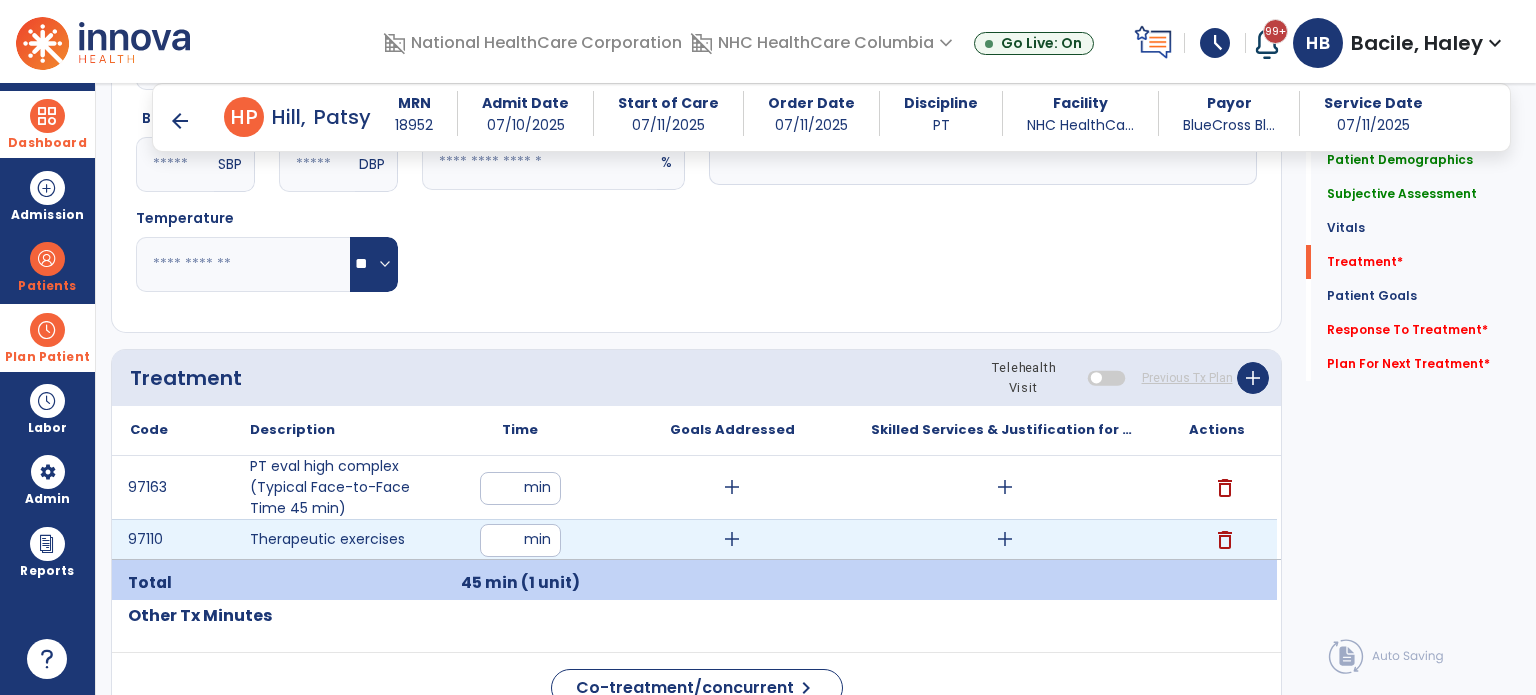 type on "**" 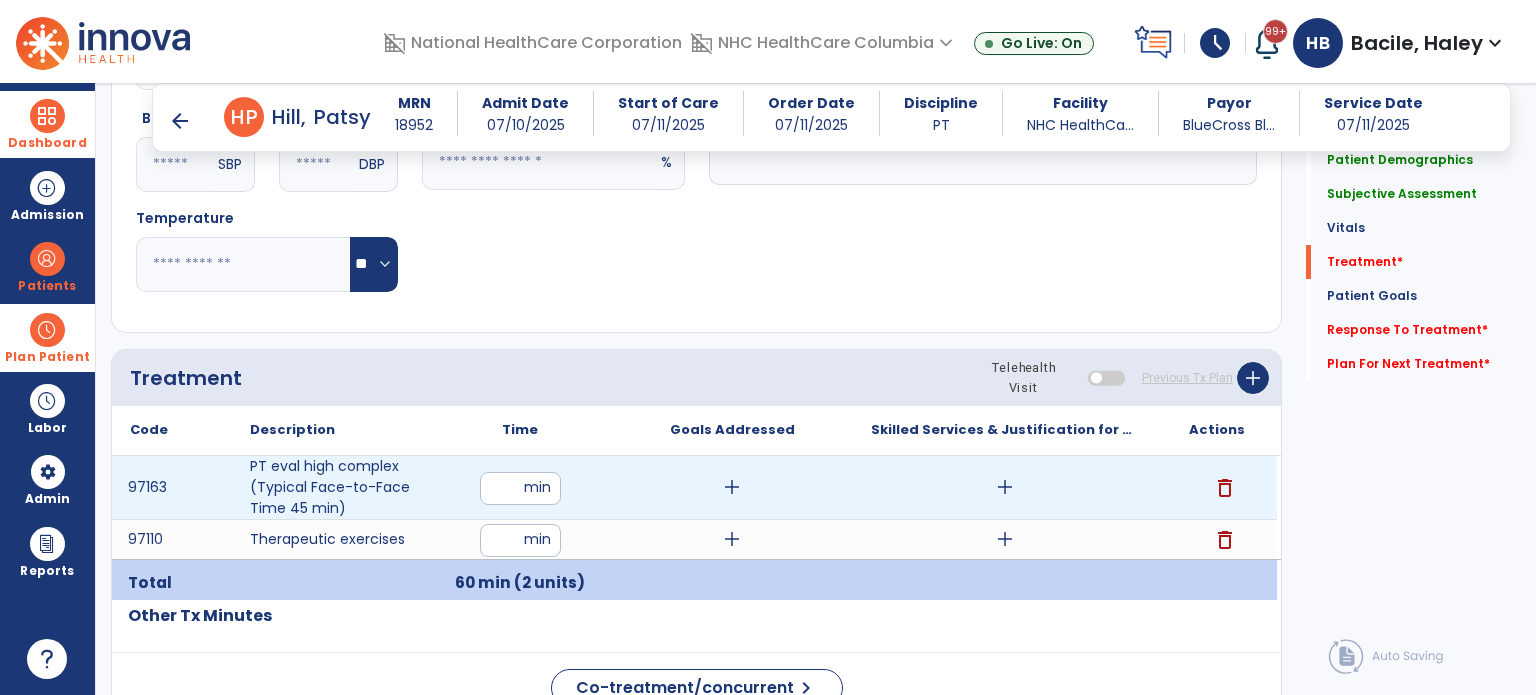 click on "add" at bounding box center (1005, 487) 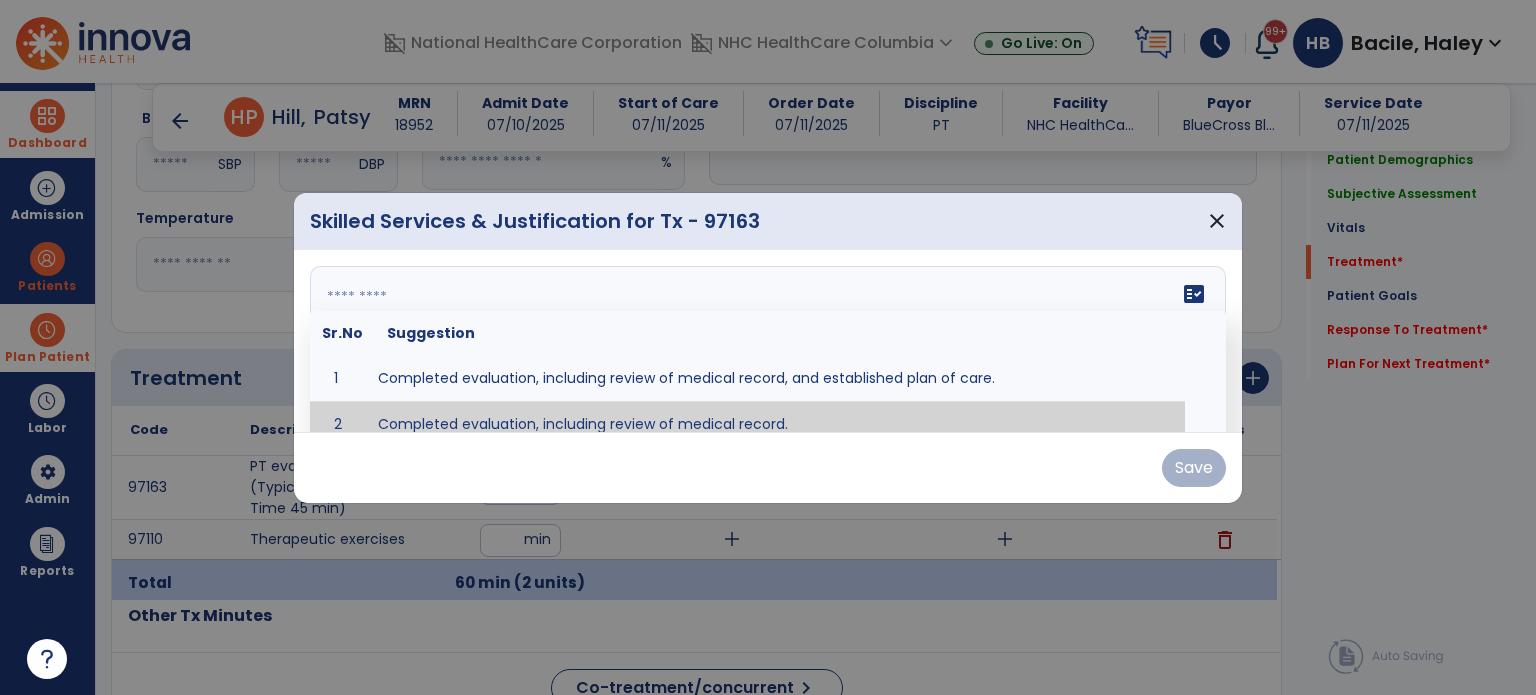 click on "fact_check  Sr.No Suggestion 1 Completed evaluation, including review of medical record, and established plan of care. 2 Completed evaluation, including review of medical record." at bounding box center (768, 341) 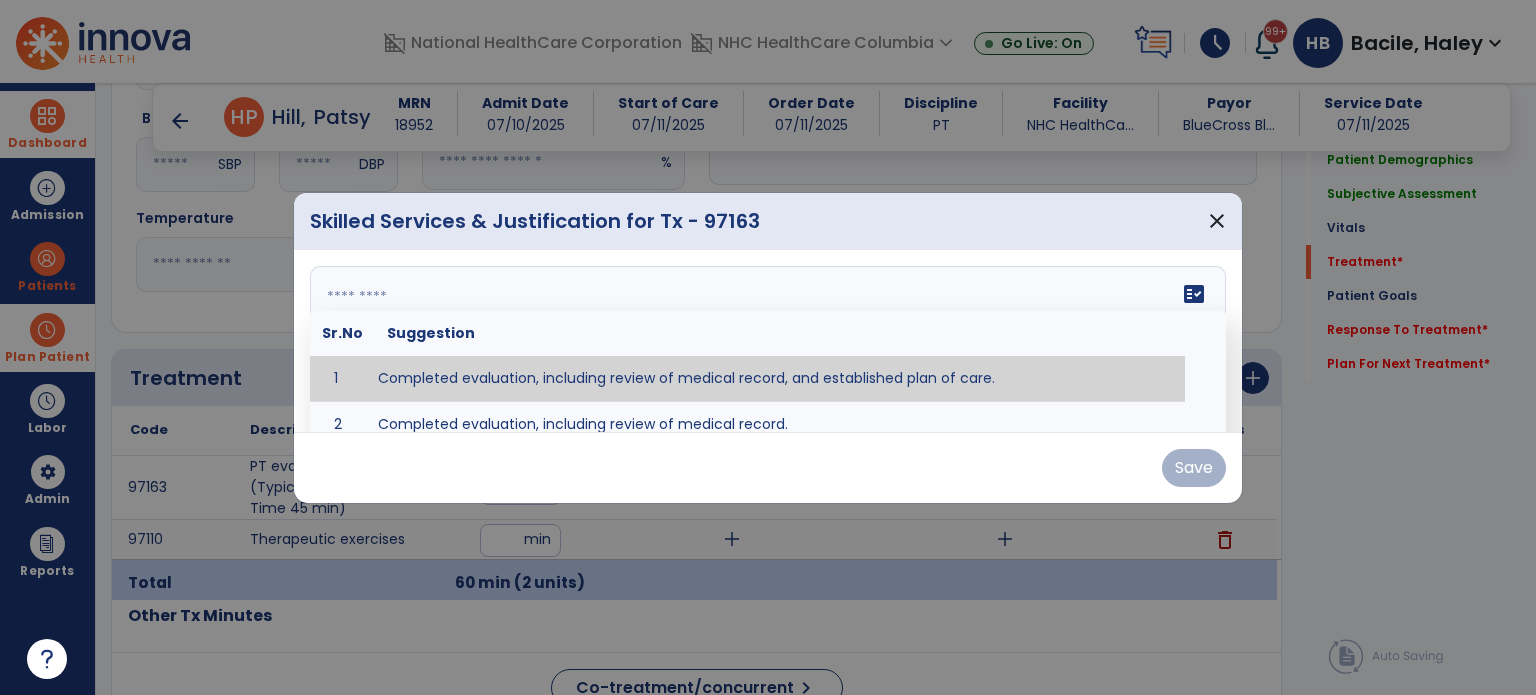 type on "**********" 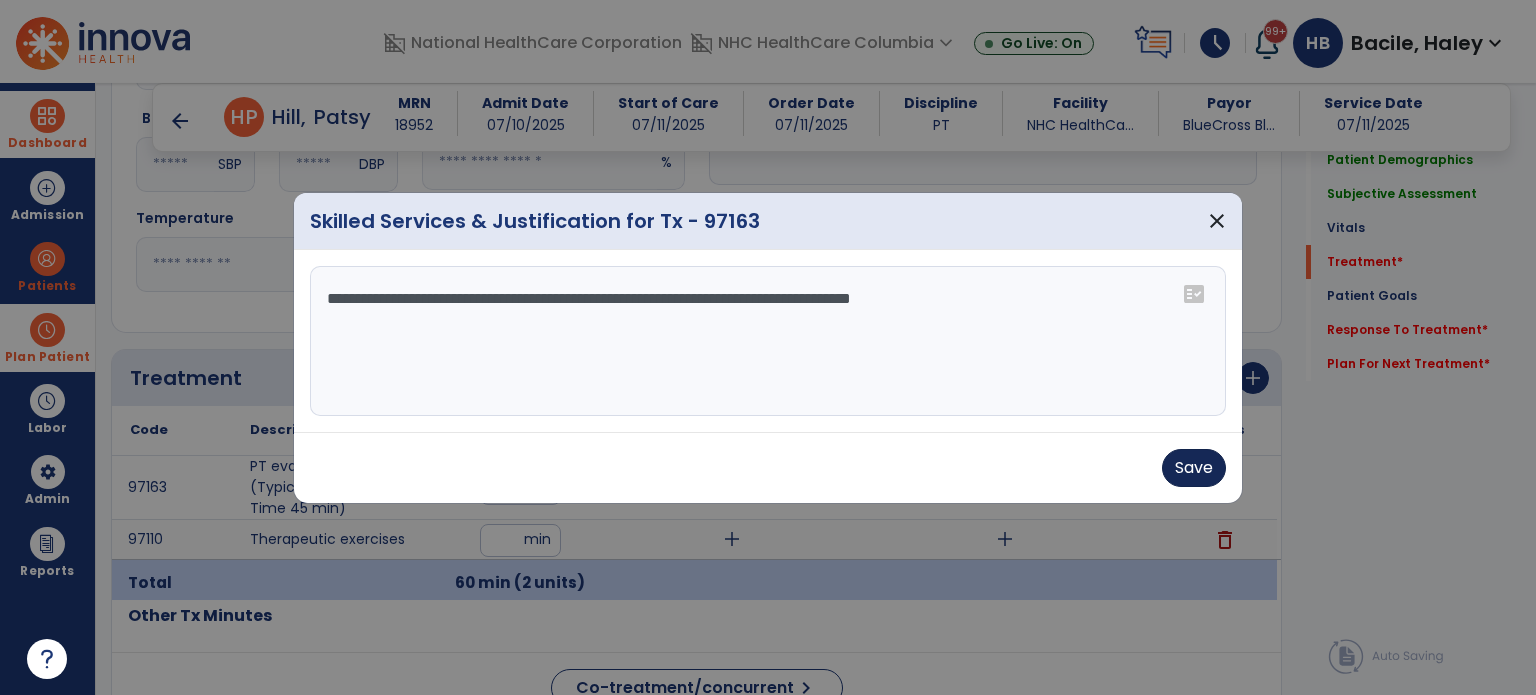 drag, startPoint x: 1149, startPoint y: 467, endPoint x: 1200, endPoint y: 462, distance: 51.24451 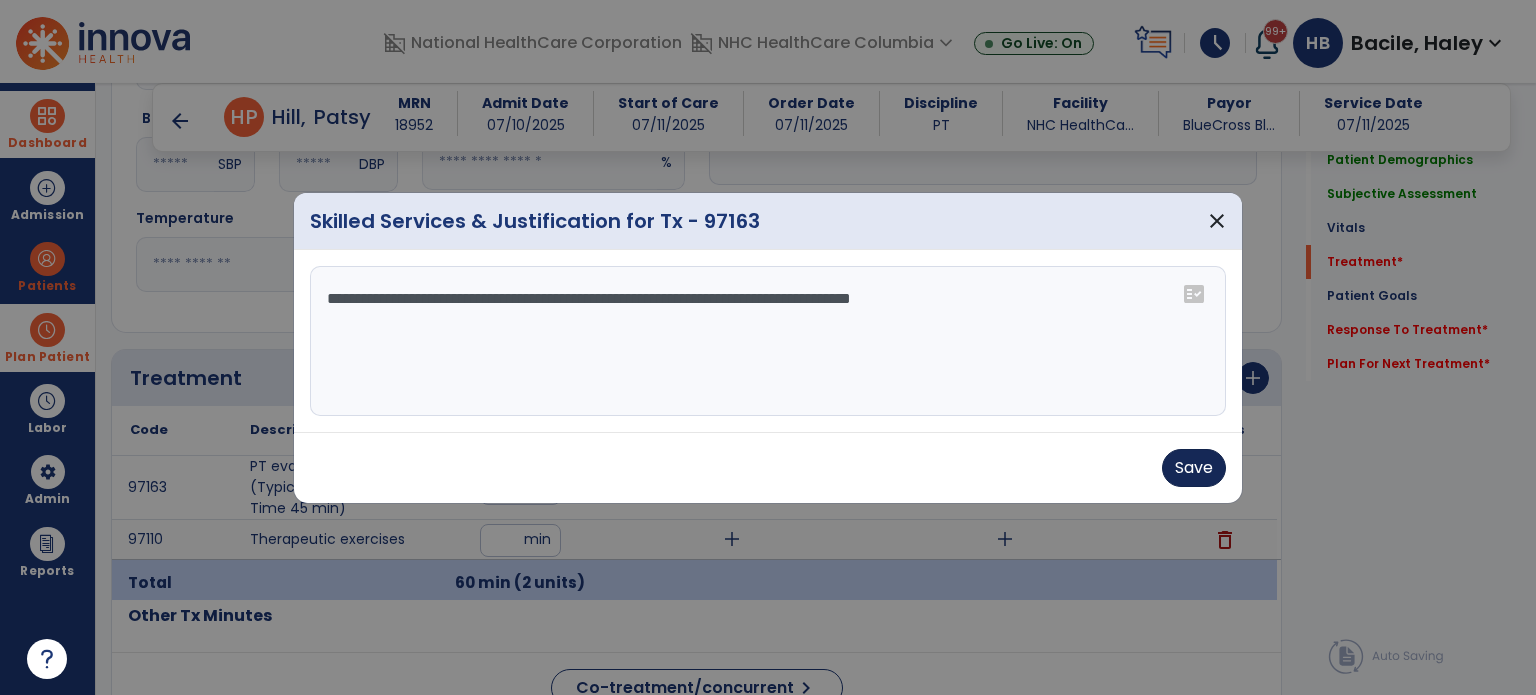 click on "Save" at bounding box center (768, 468) 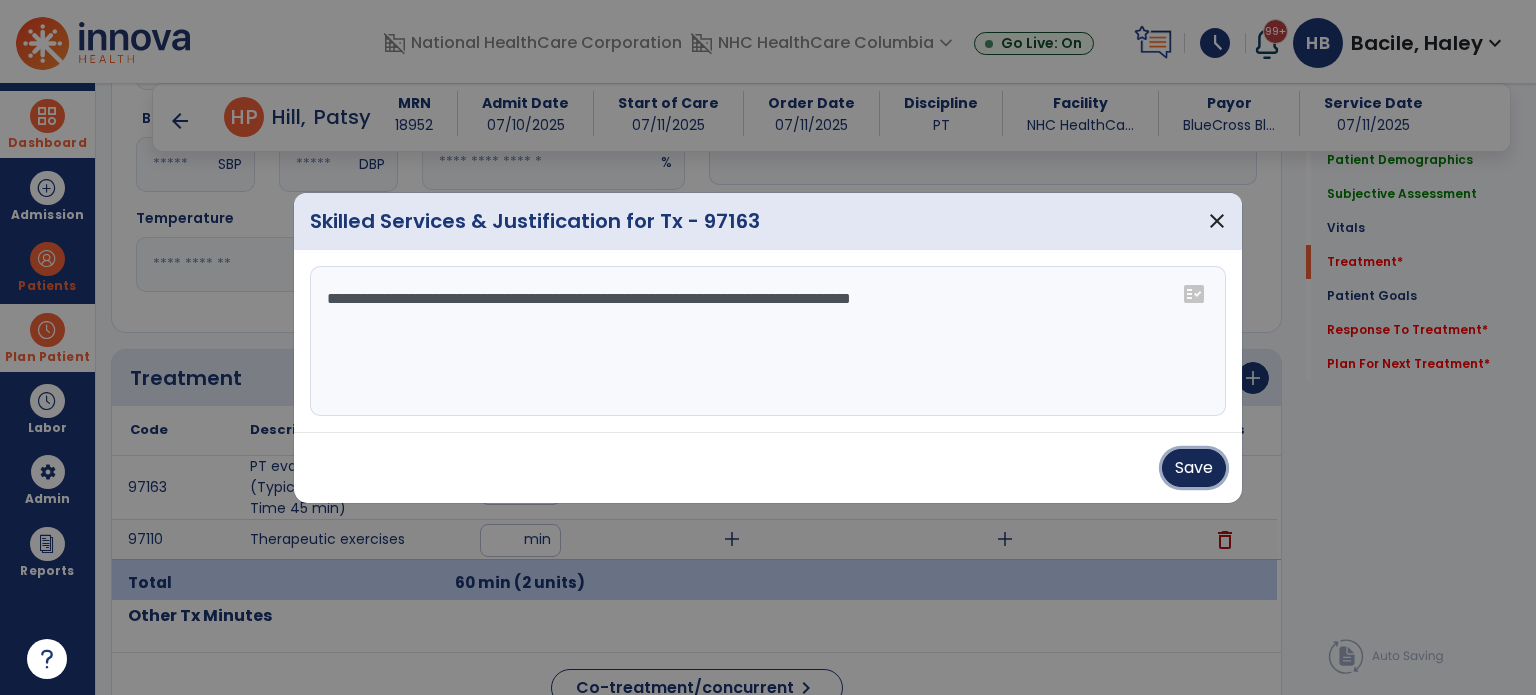 click on "Save" at bounding box center (1194, 468) 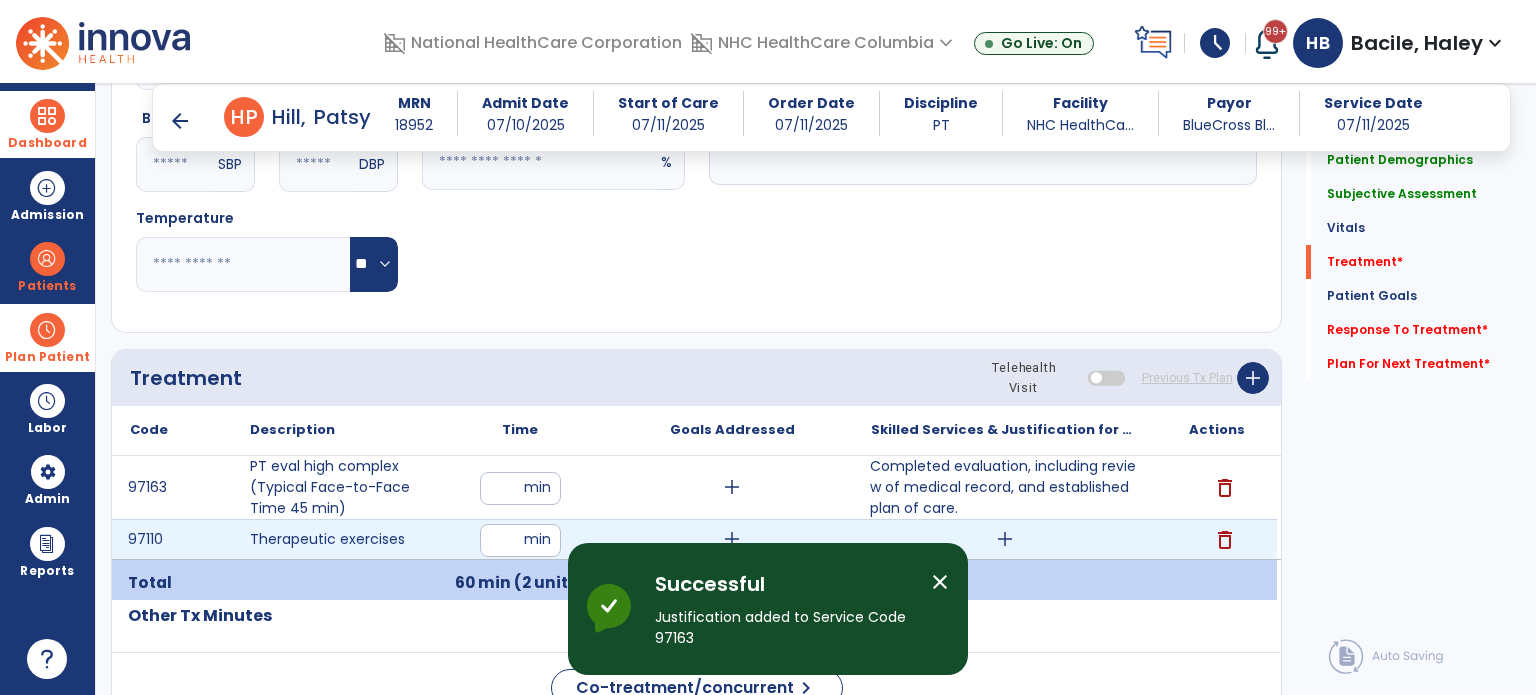 click on "add" at bounding box center (1005, 539) 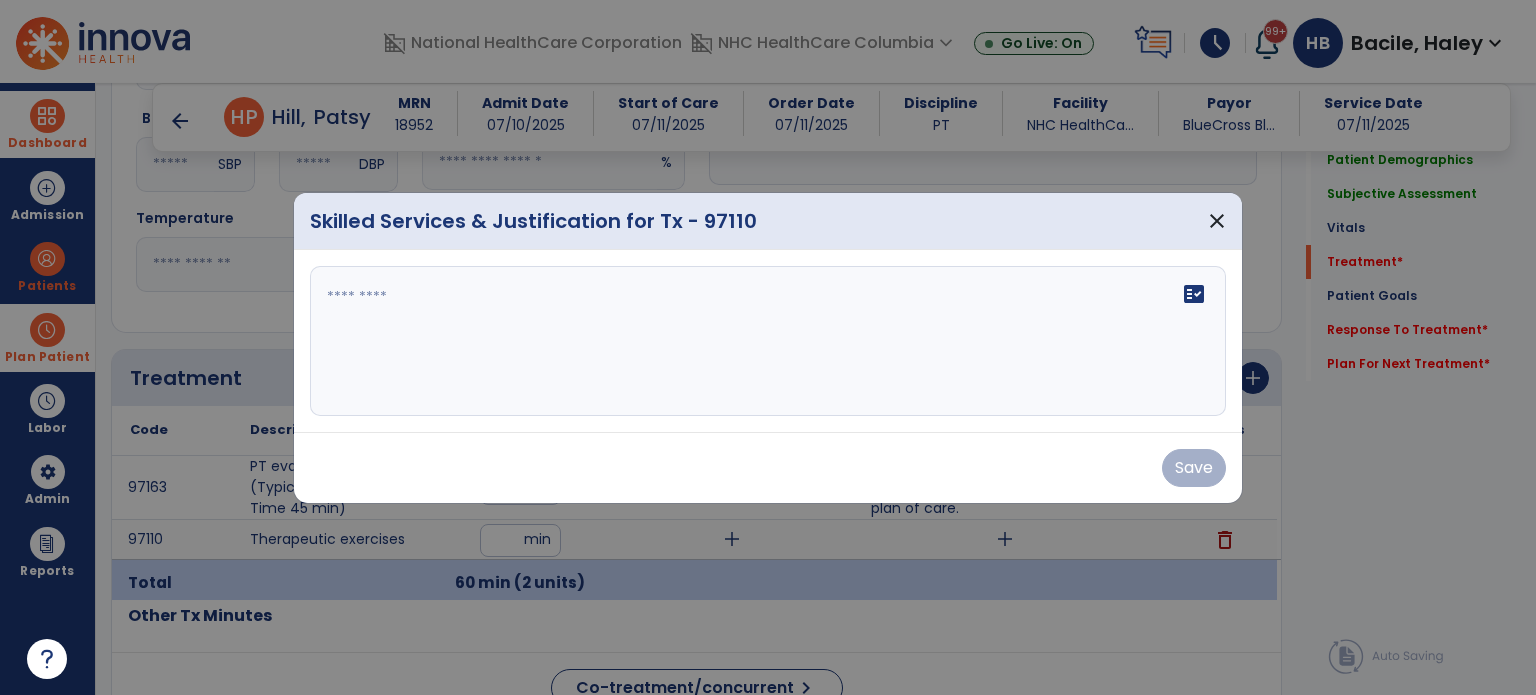 click on "fact_check" at bounding box center [768, 341] 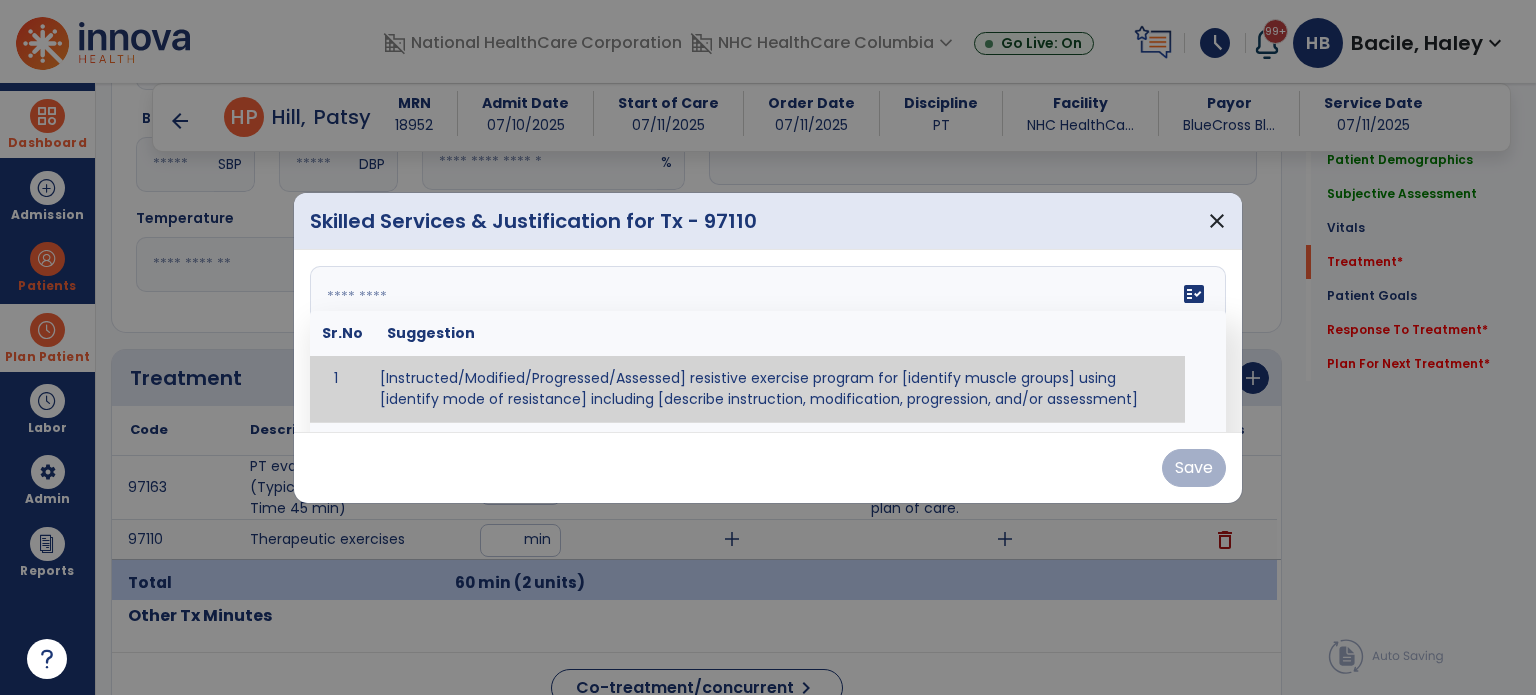 type on "*" 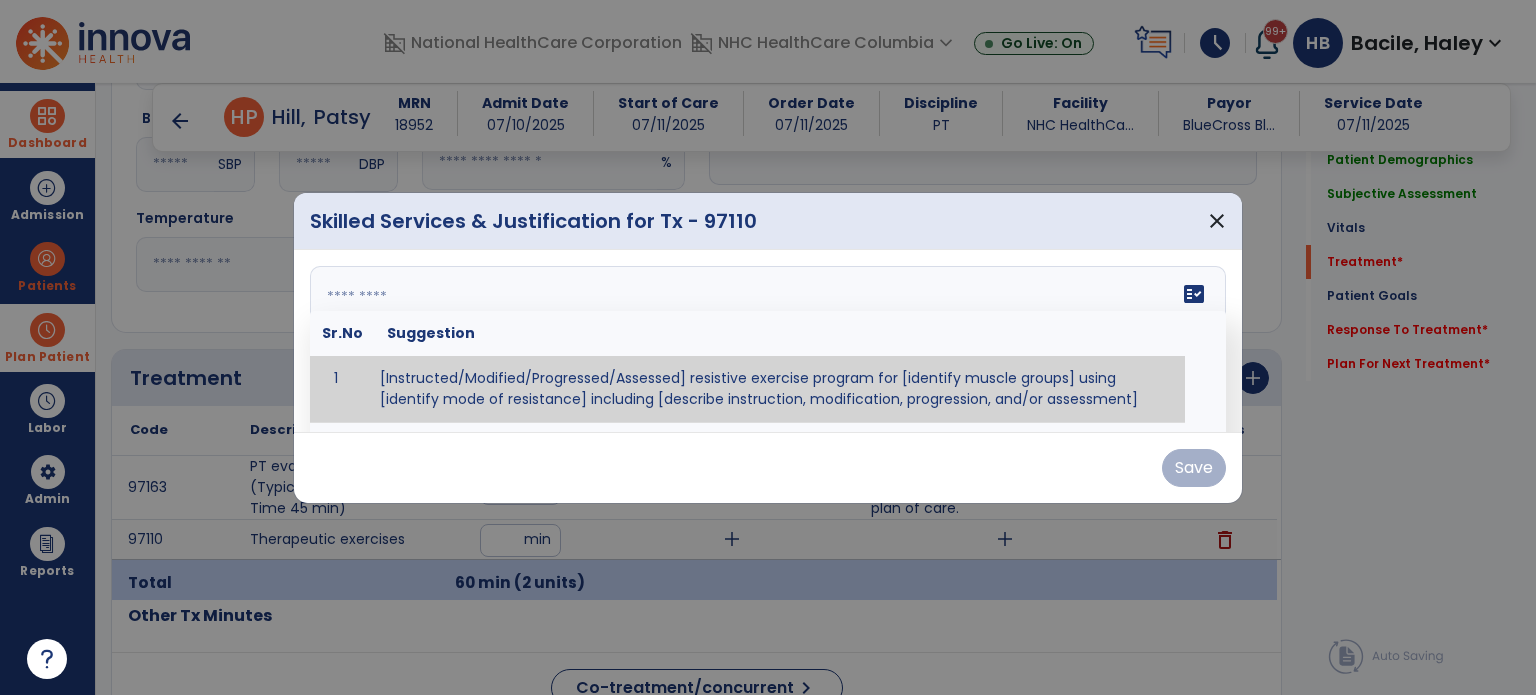 type on "*" 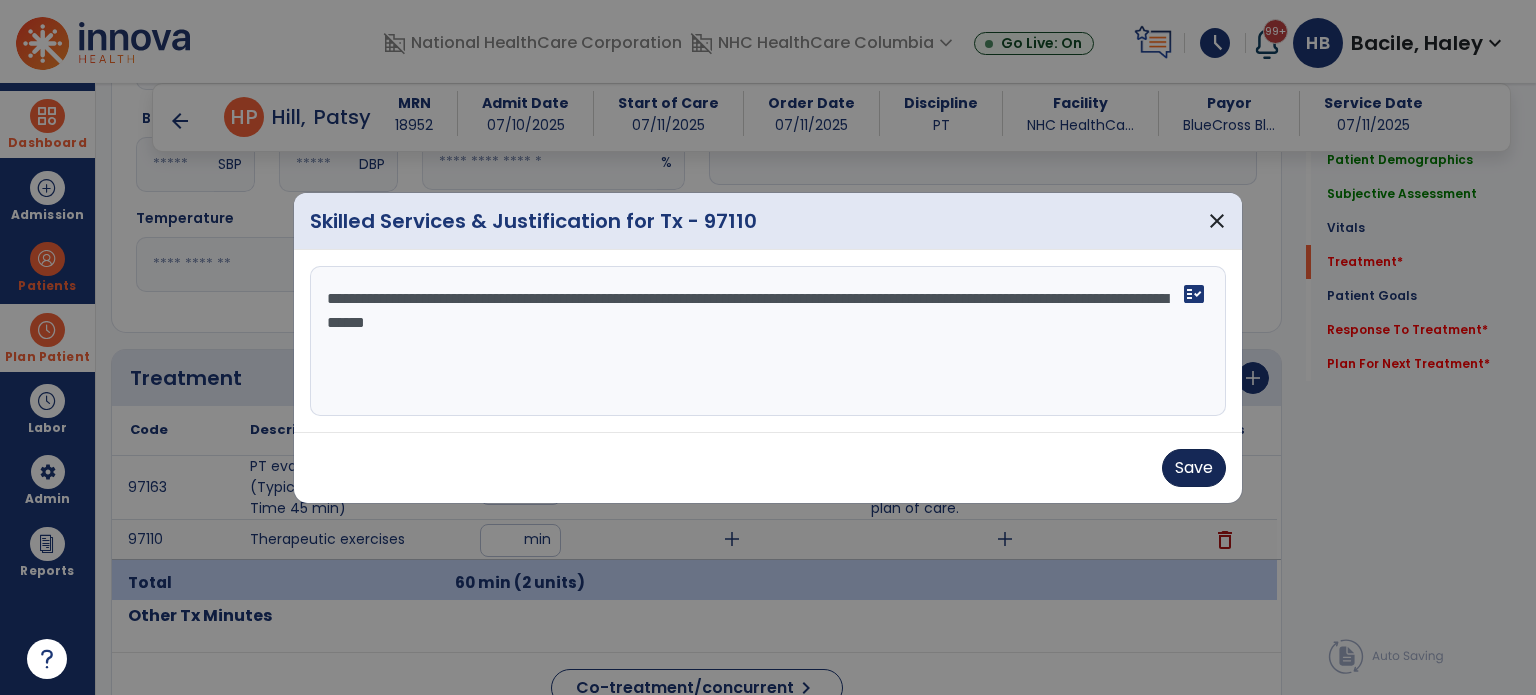 type on "**********" 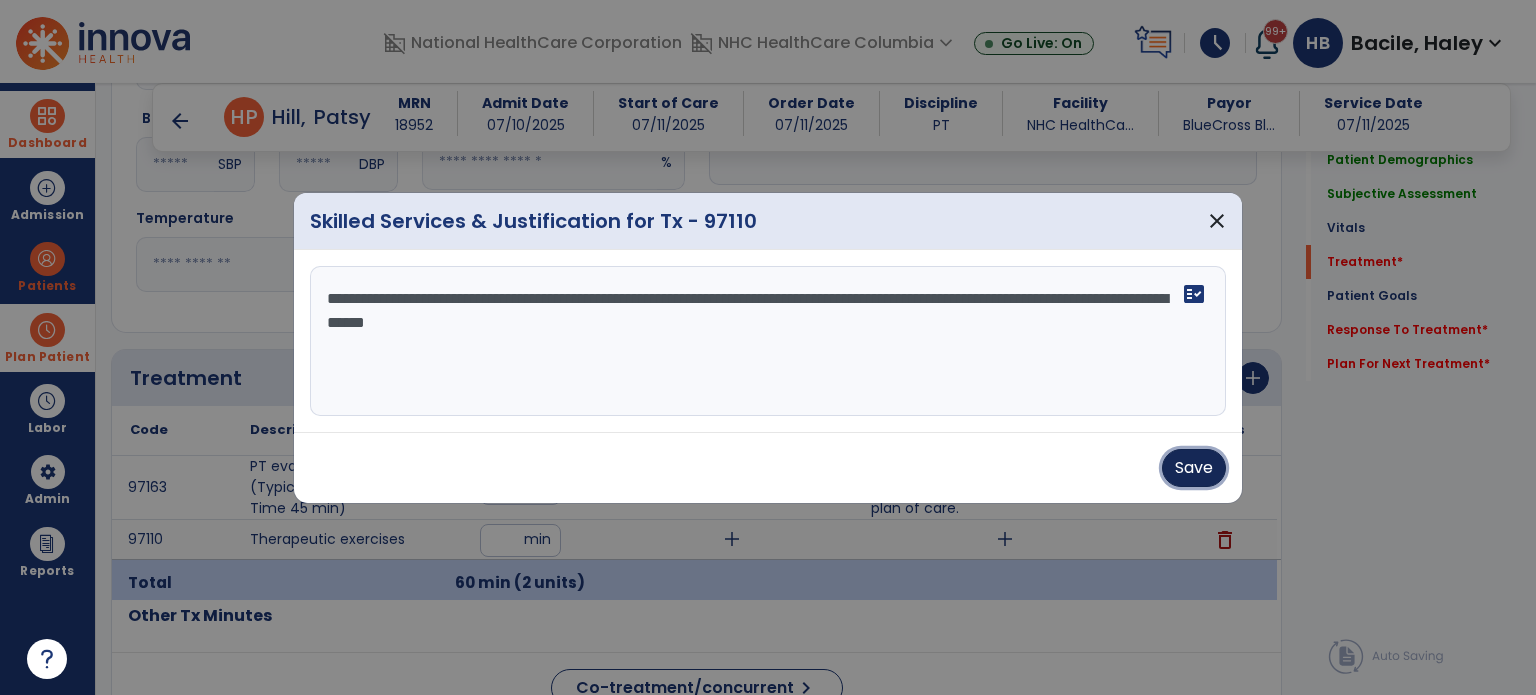click on "Save" at bounding box center [1194, 468] 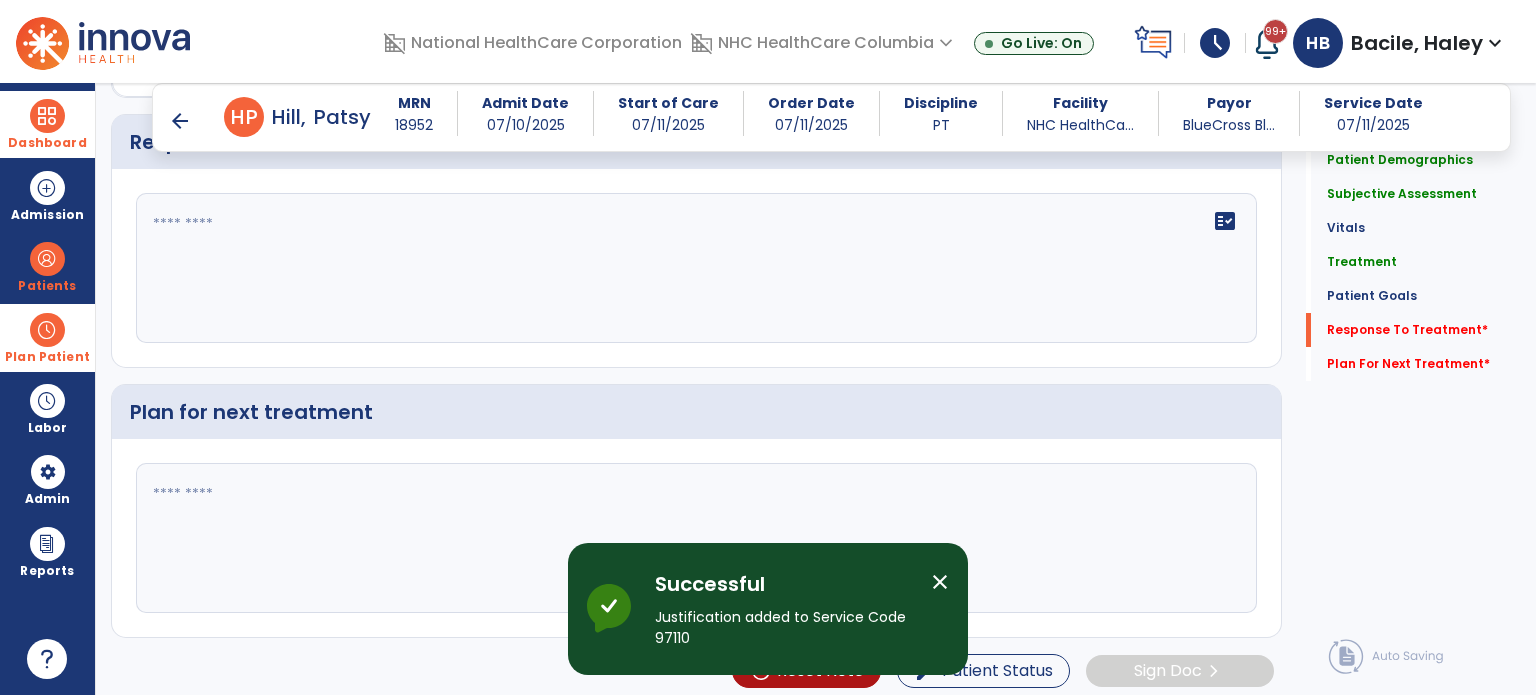 scroll, scrollTop: 2357, scrollLeft: 0, axis: vertical 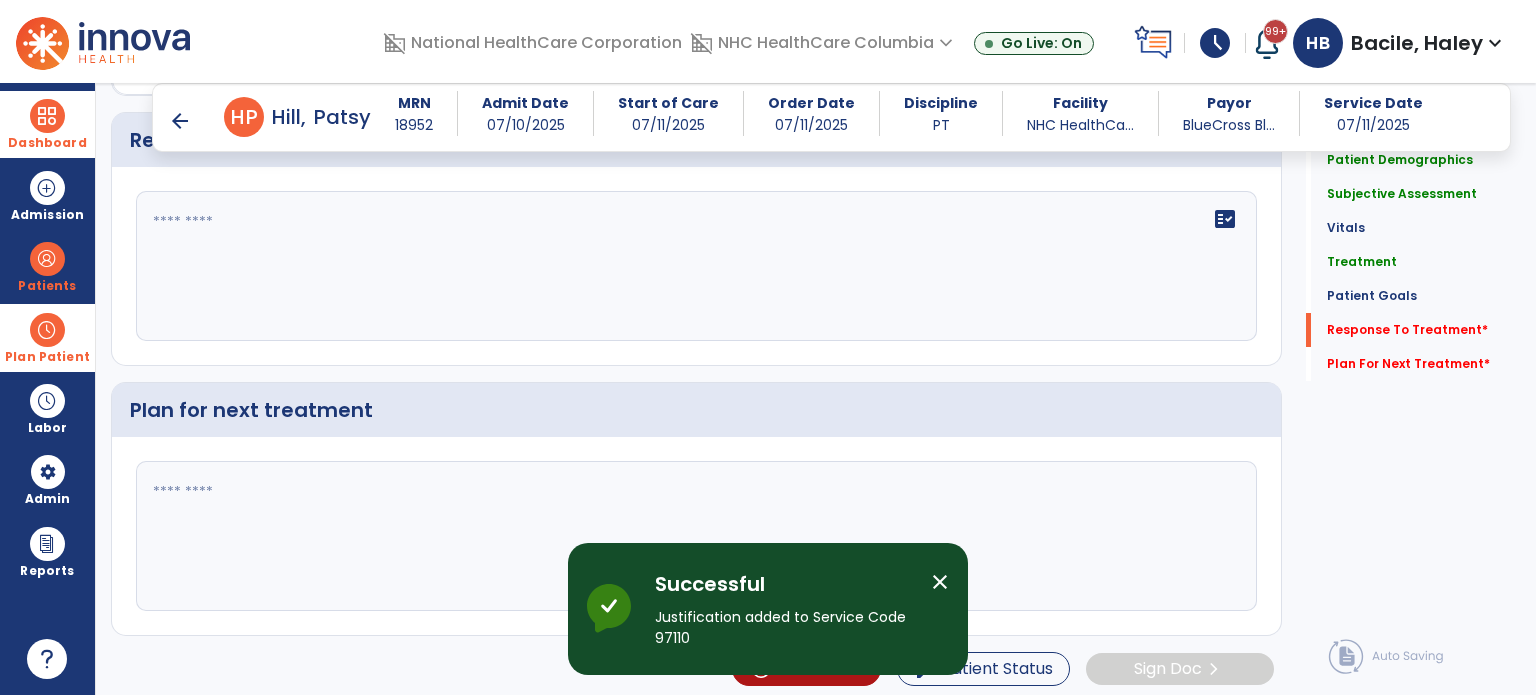 click on "fact_check" 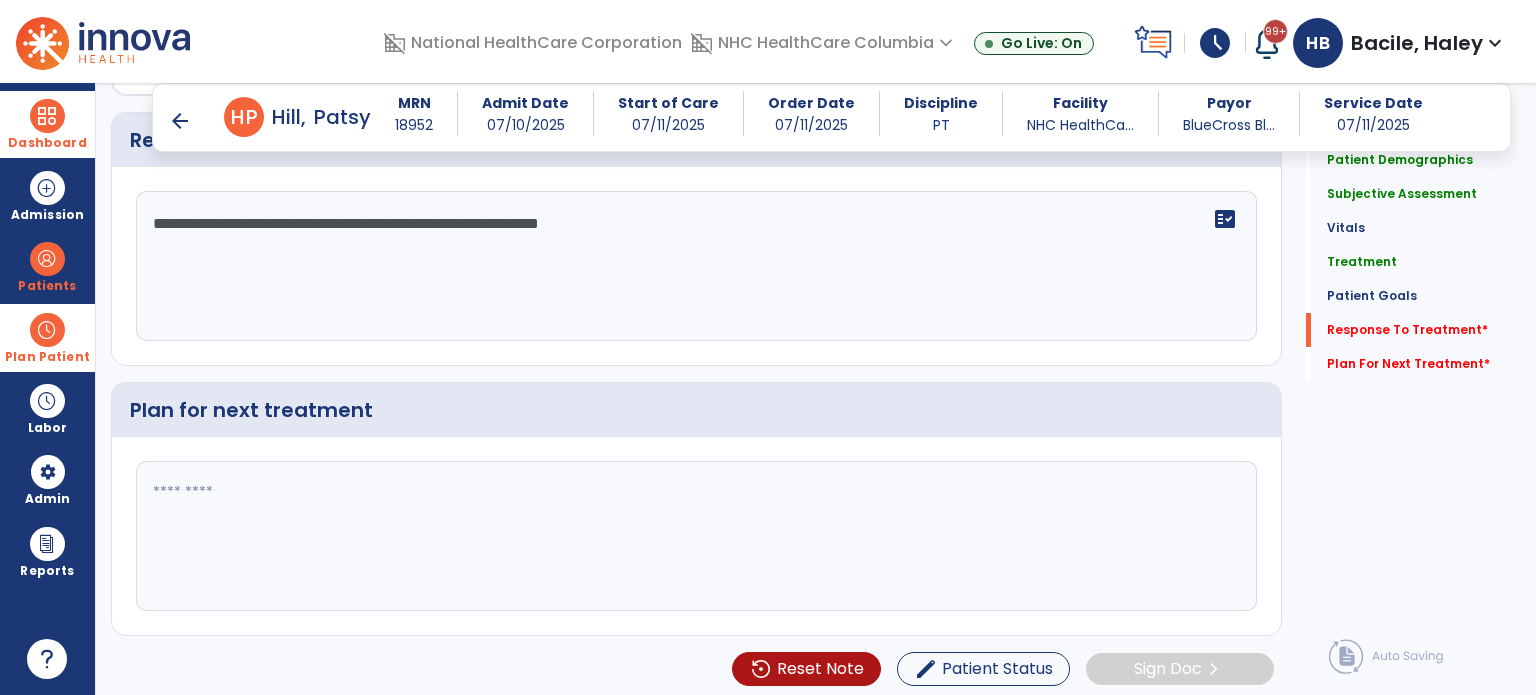 type on "**********" 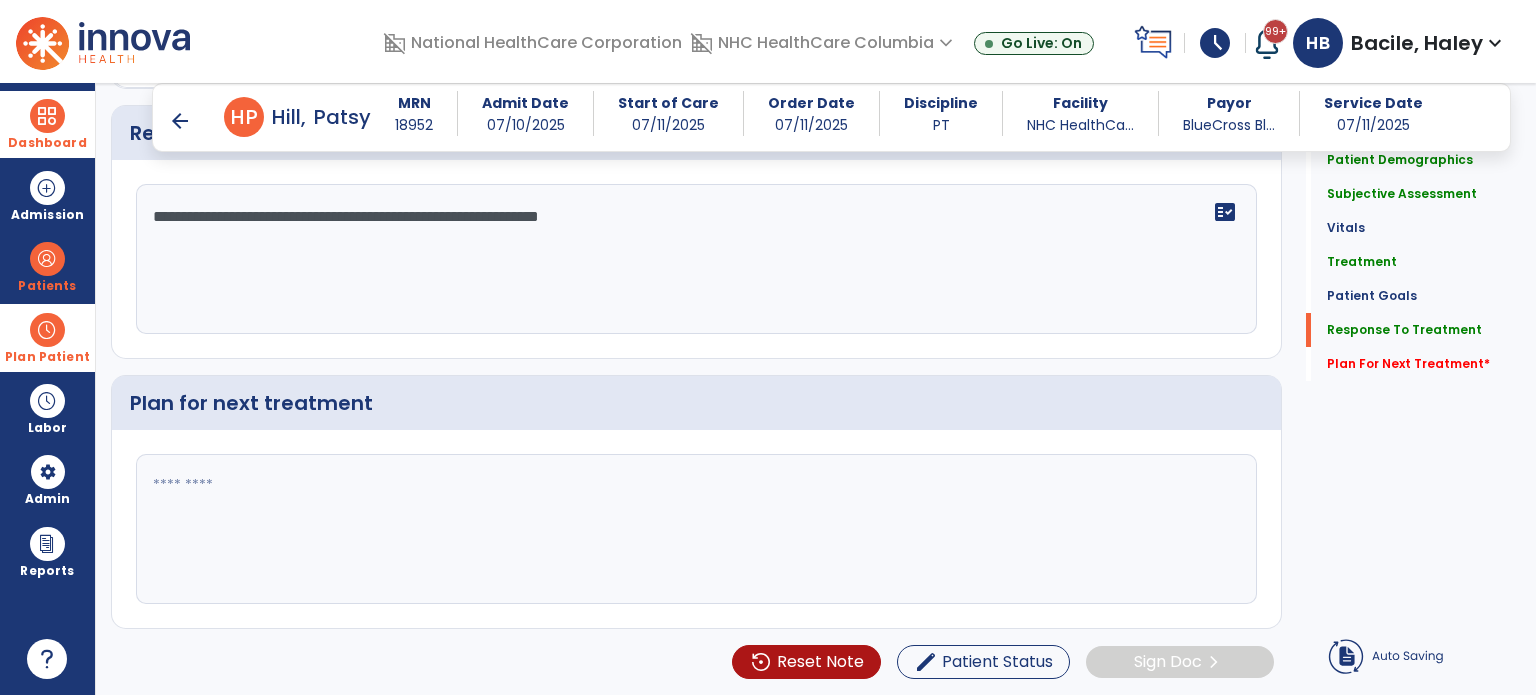 drag, startPoint x: 560, startPoint y: 323, endPoint x: 482, endPoint y: 471, distance: 167.29614 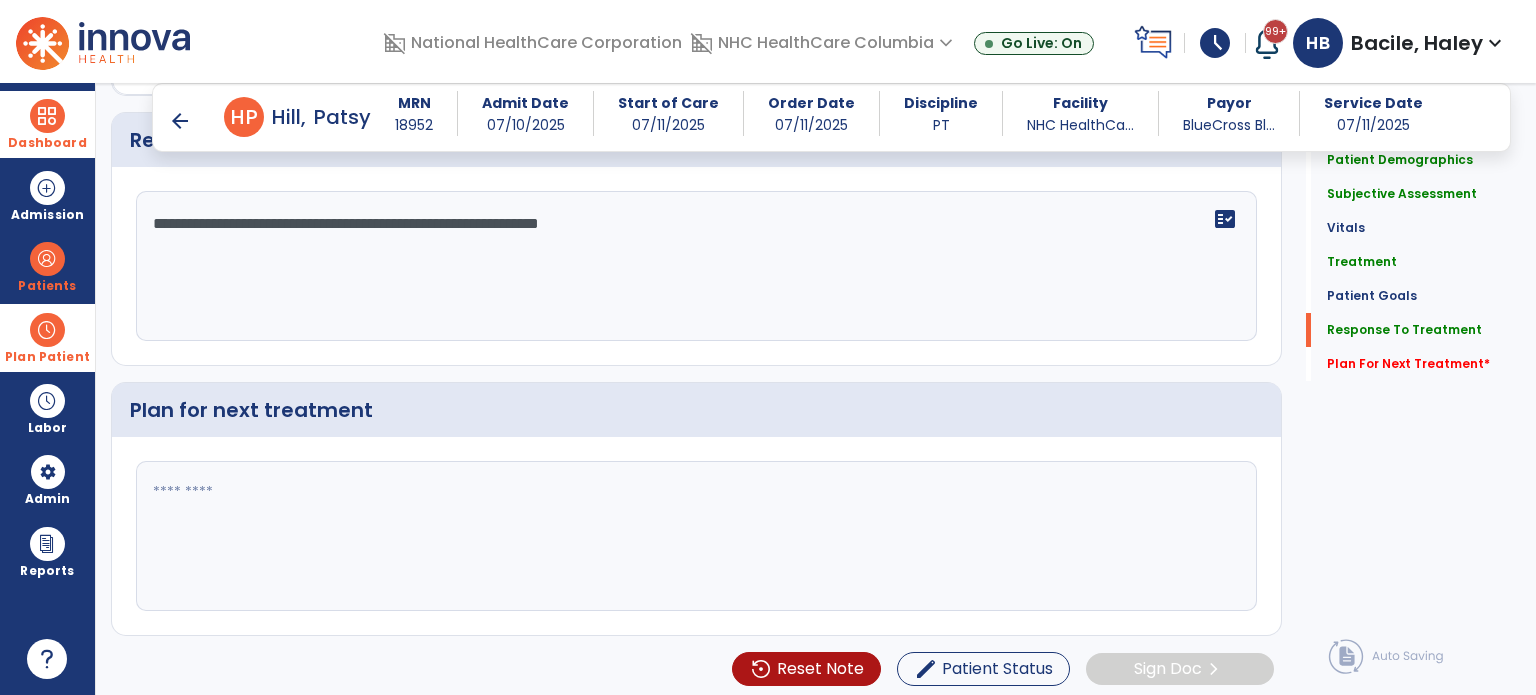 scroll, scrollTop: 2357, scrollLeft: 0, axis: vertical 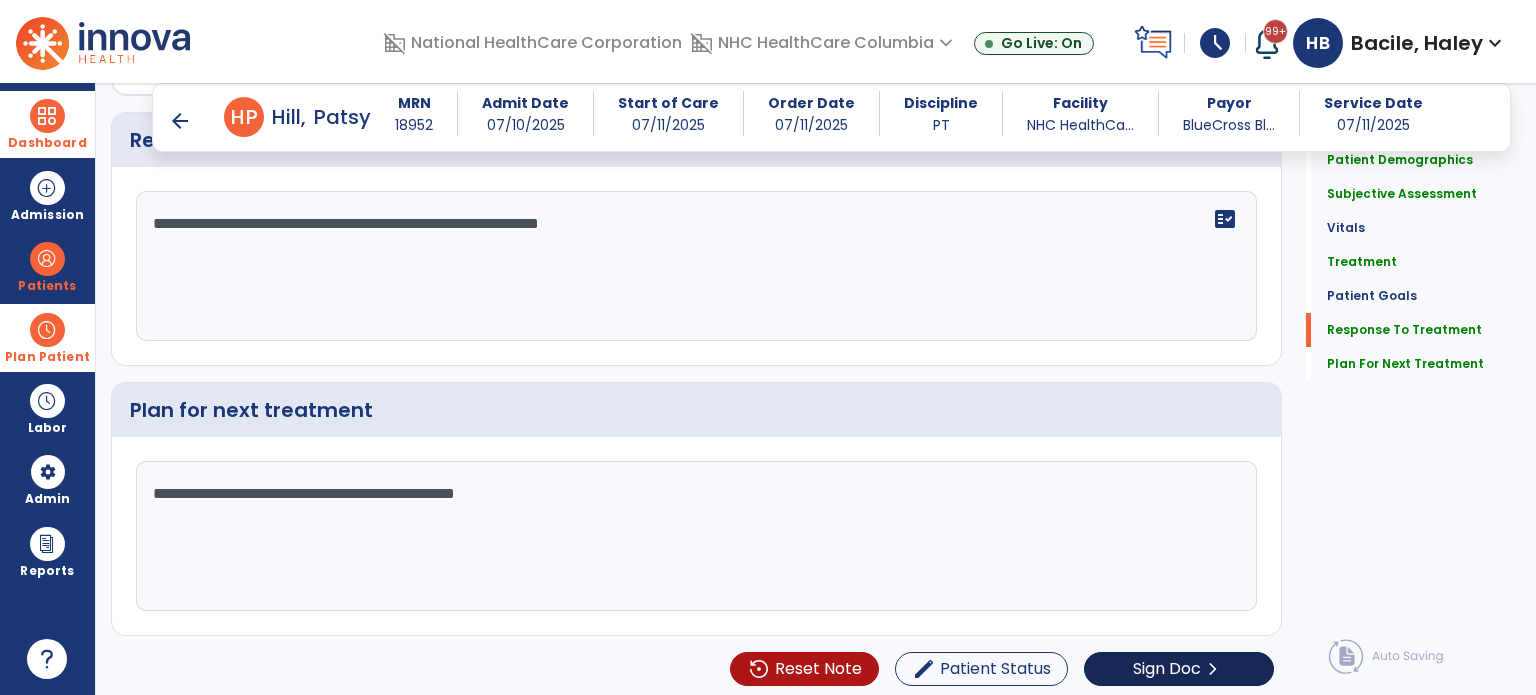 type on "**********" 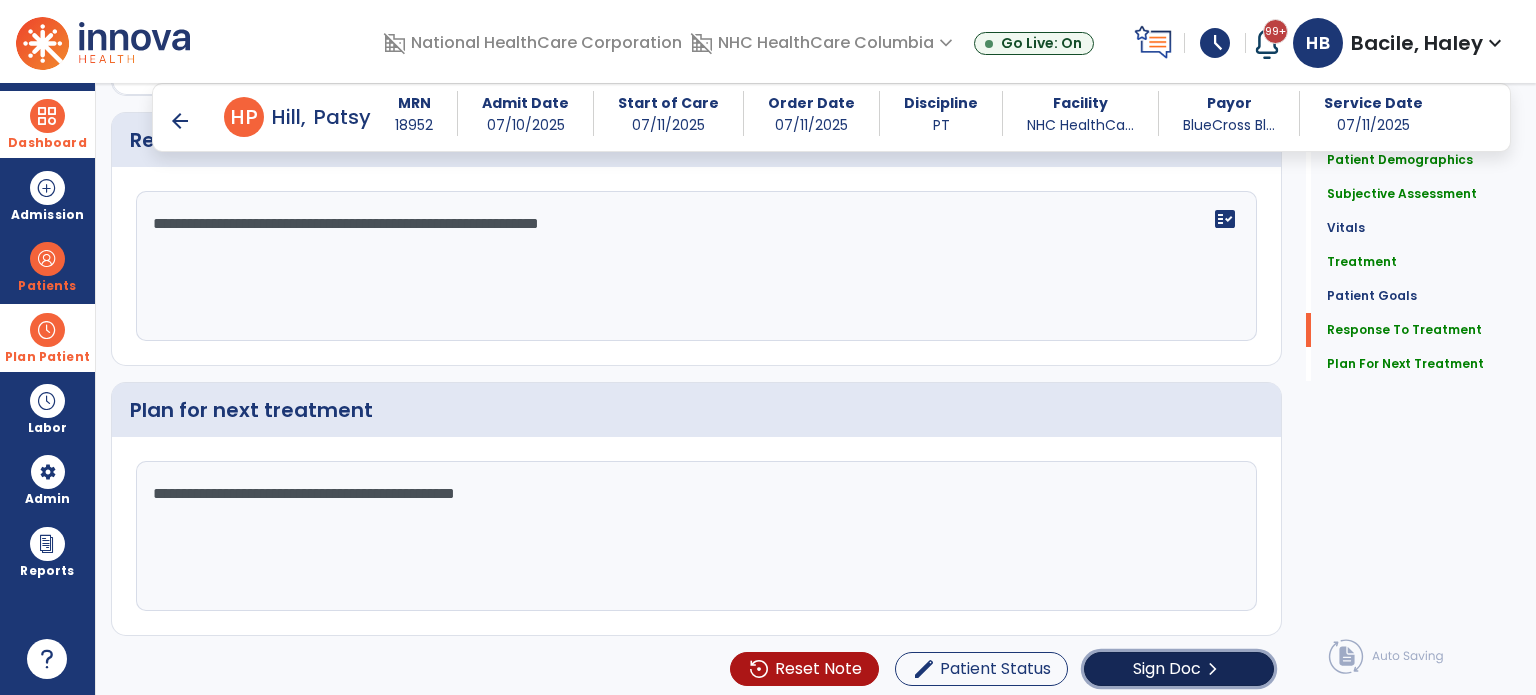 click on "Sign Doc" 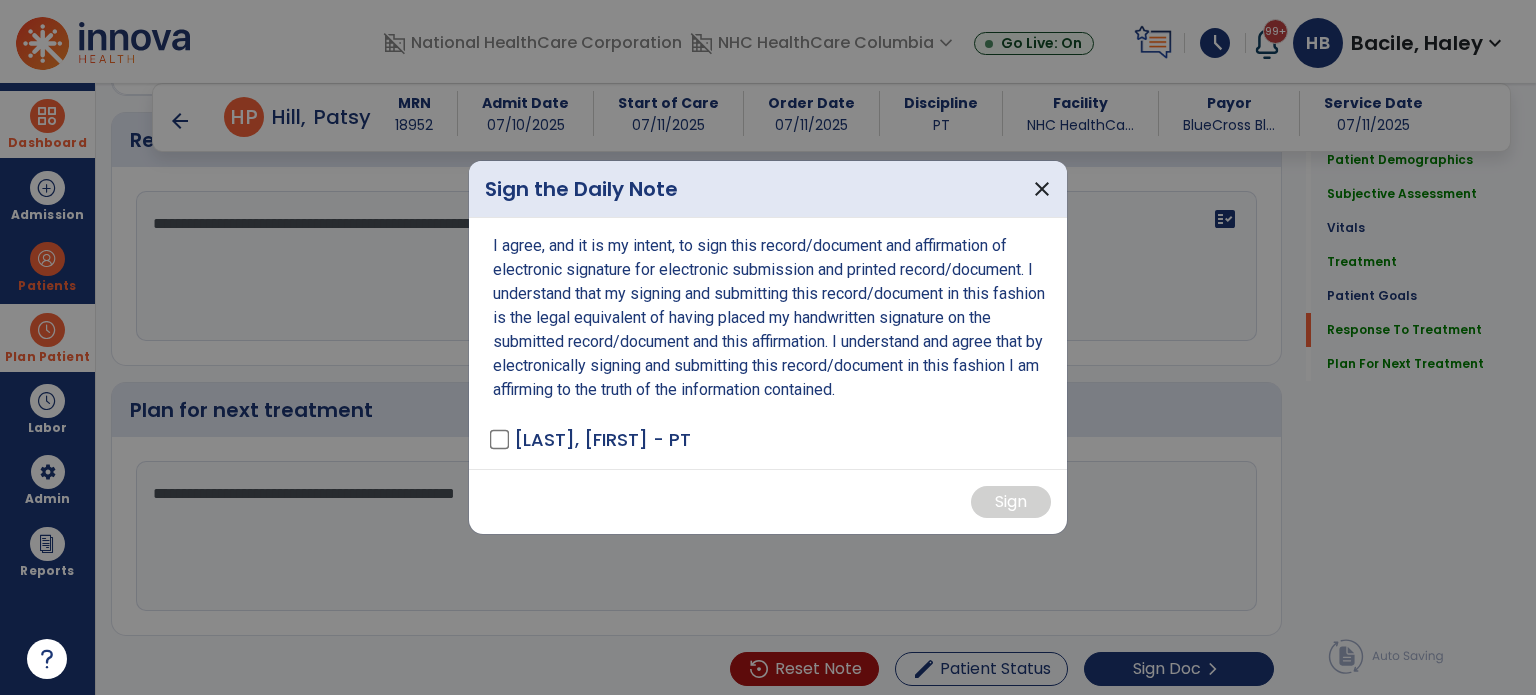 click on "[LAST], [FIRST] - PT" at bounding box center [602, 439] 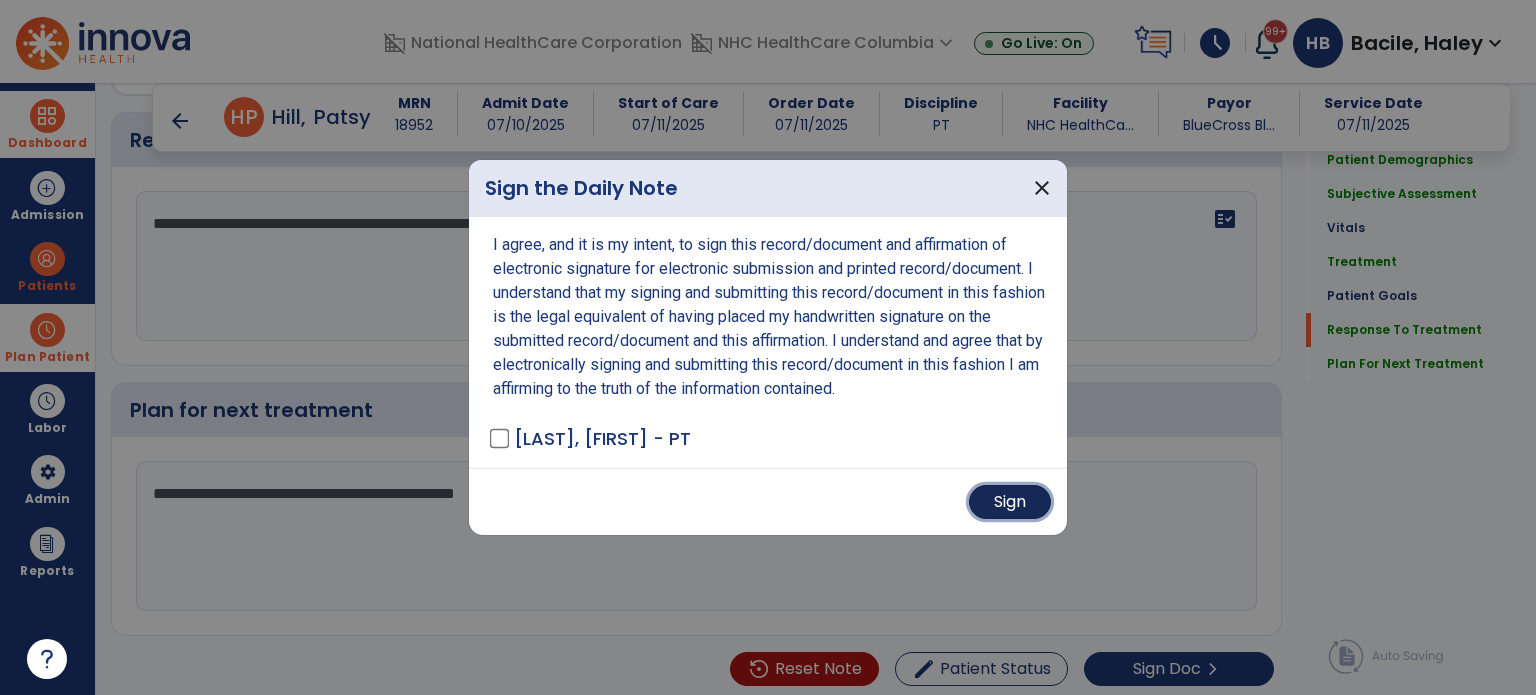 click on "Sign" at bounding box center (1010, 502) 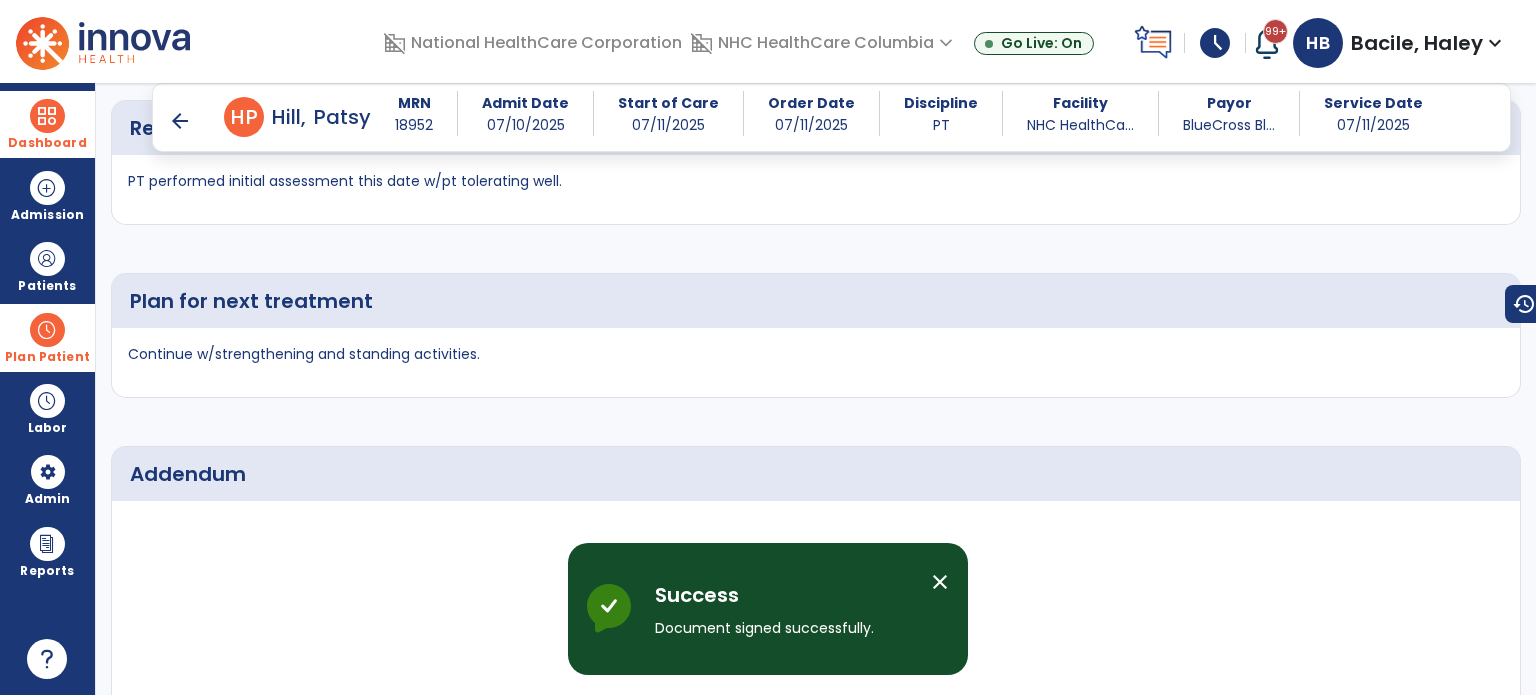 scroll, scrollTop: 3054, scrollLeft: 0, axis: vertical 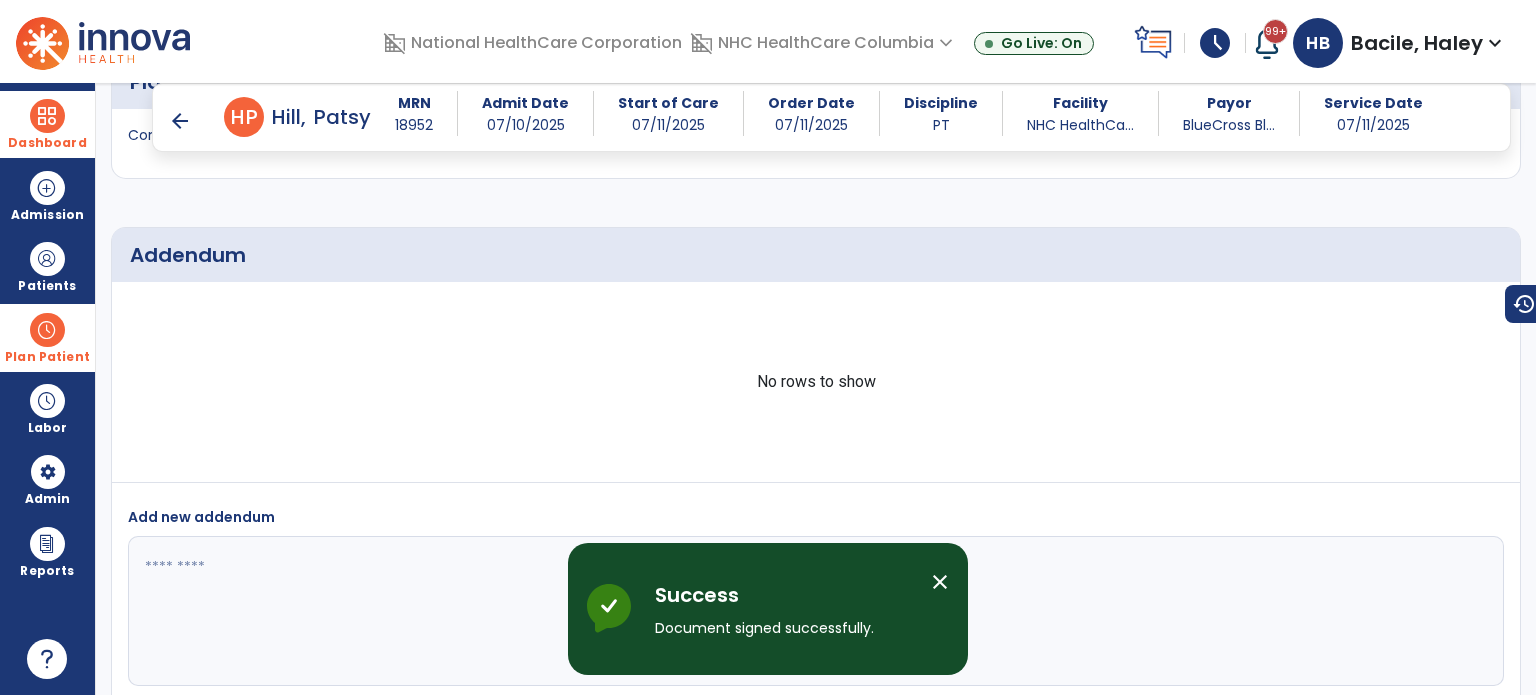 click on "arrow_back" at bounding box center (180, 121) 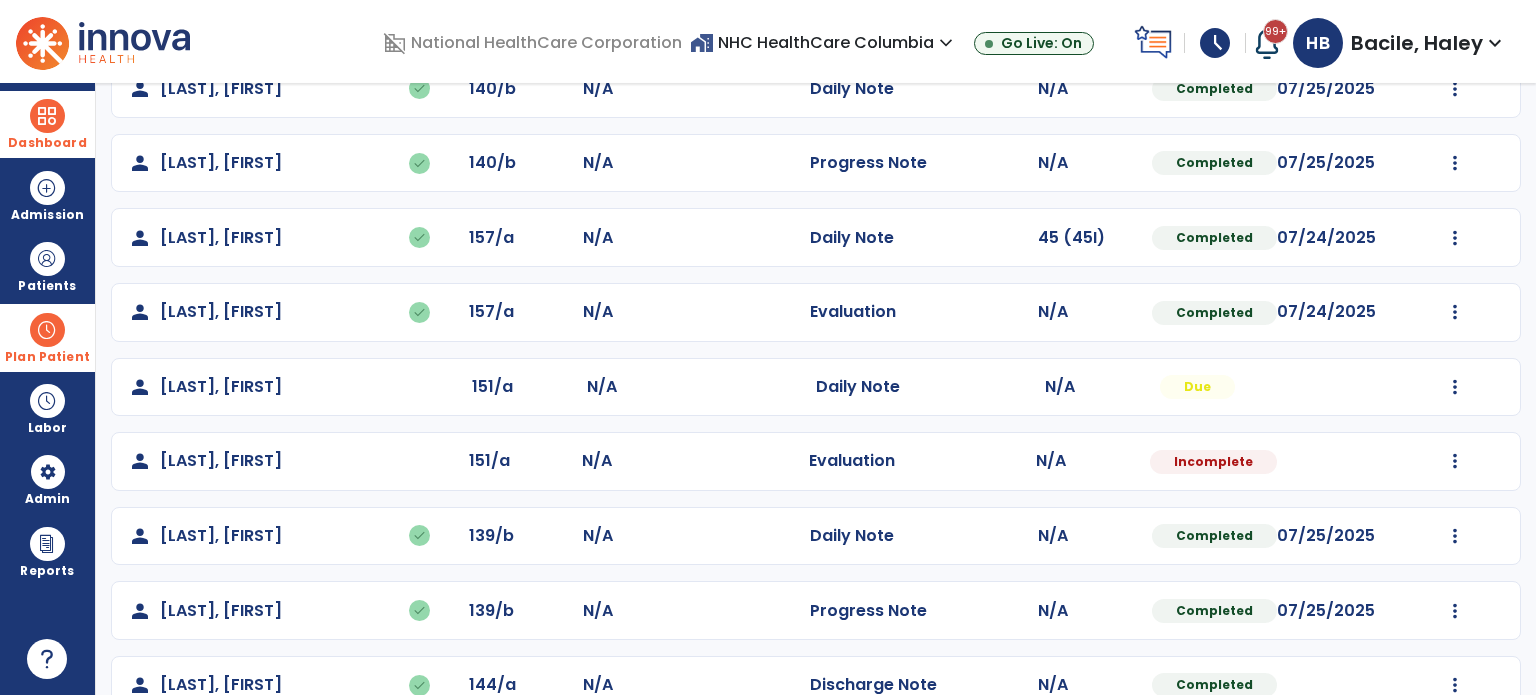 scroll, scrollTop: 1210, scrollLeft: 0, axis: vertical 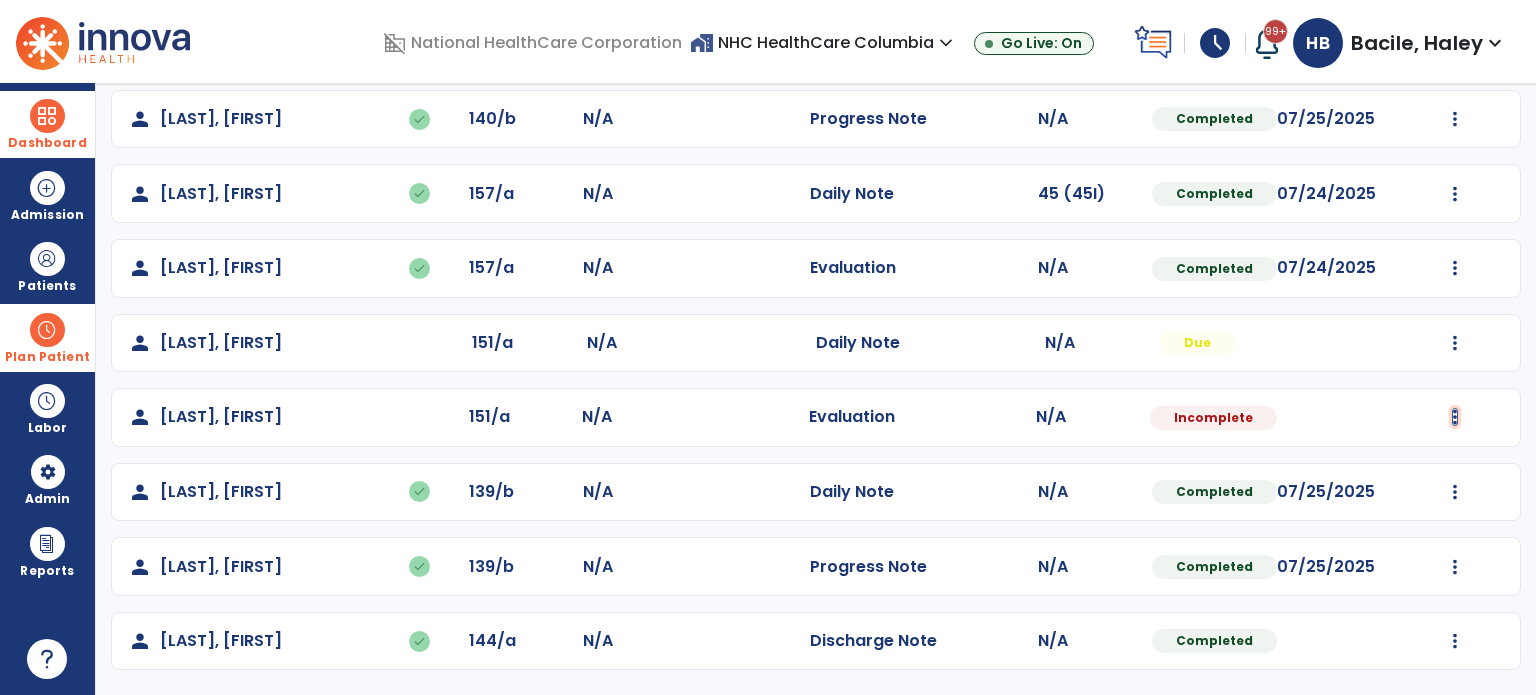 click at bounding box center (1455, -552) 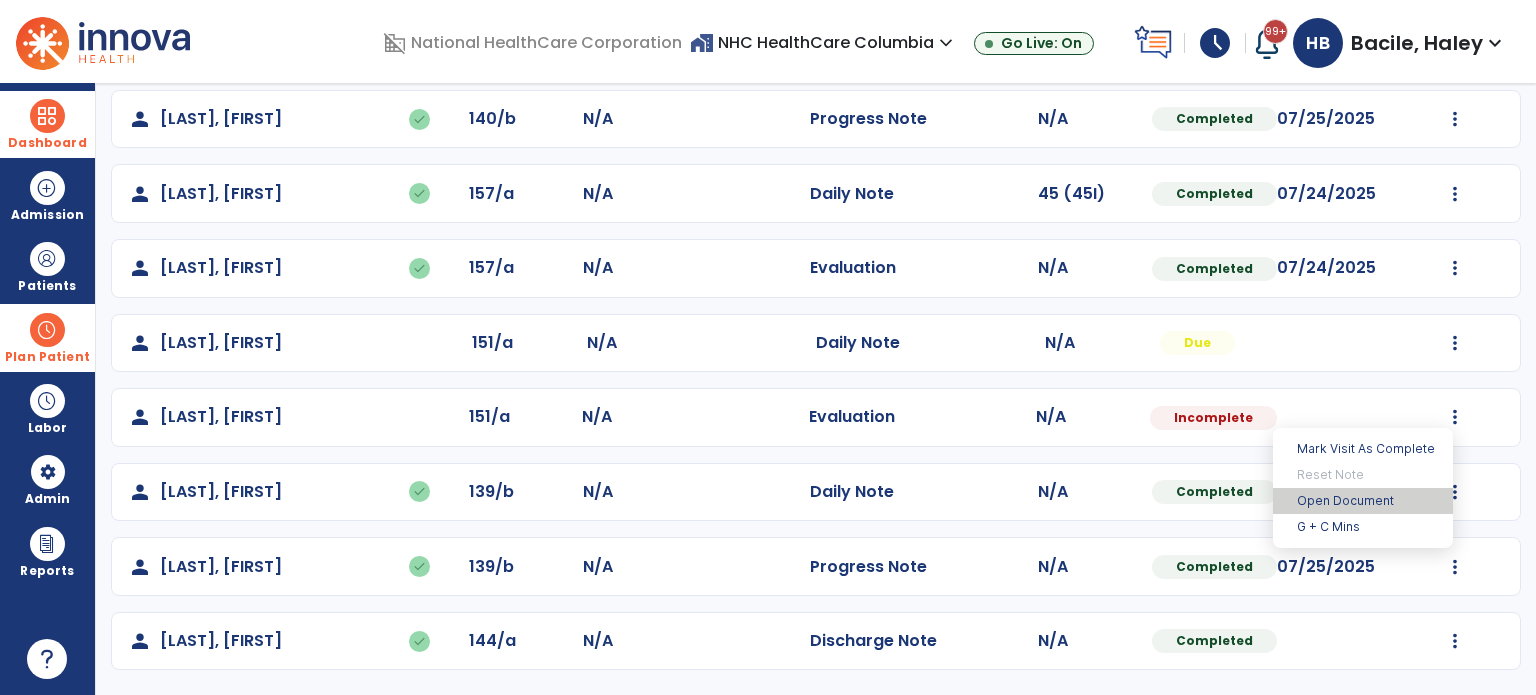 click on "Mark Visit As Complete   Reset Note   Open Document   G + C Mins" at bounding box center [1363, 488] 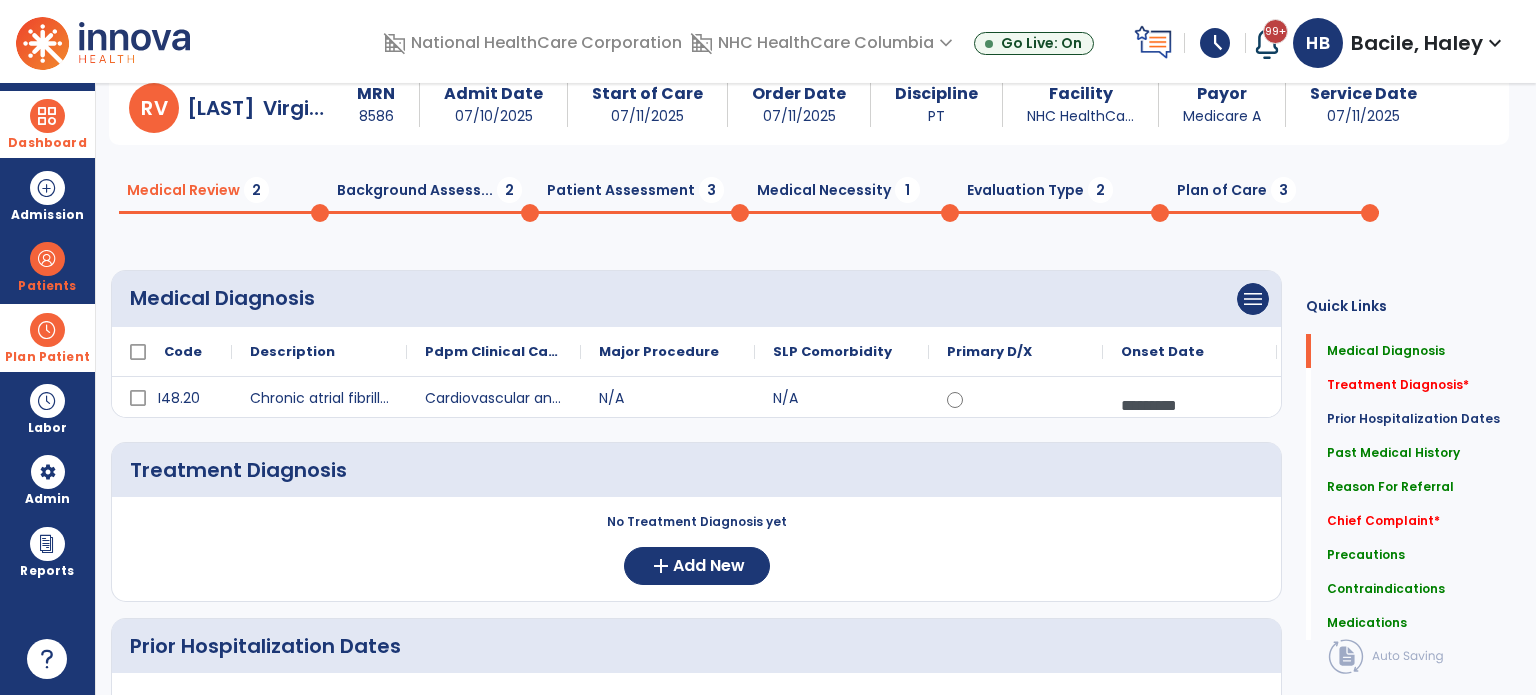 scroll, scrollTop: 0, scrollLeft: 0, axis: both 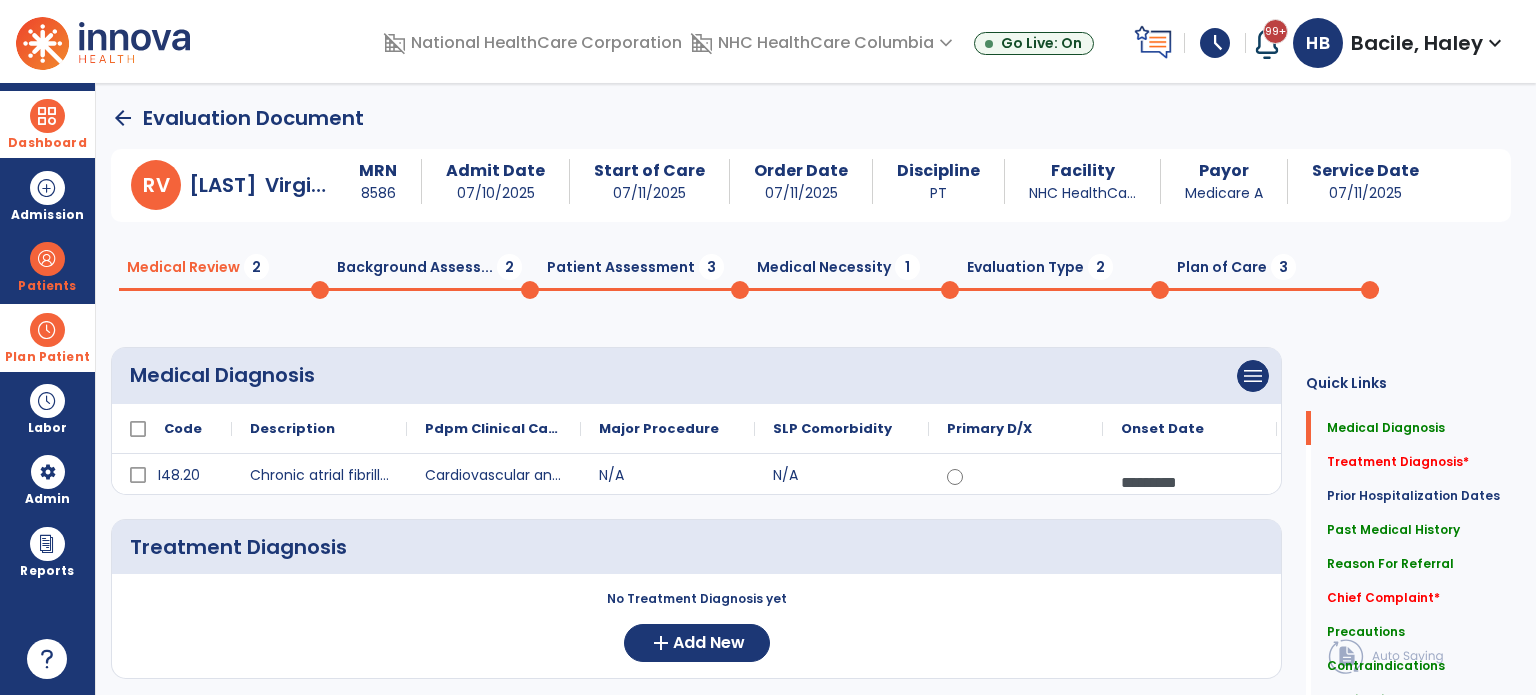 click on "Medical Review  2  Background Assess...  2  Patient Assessment  3  Medical Necessity  1  Evaluation Type  2  Plan of Care  3" 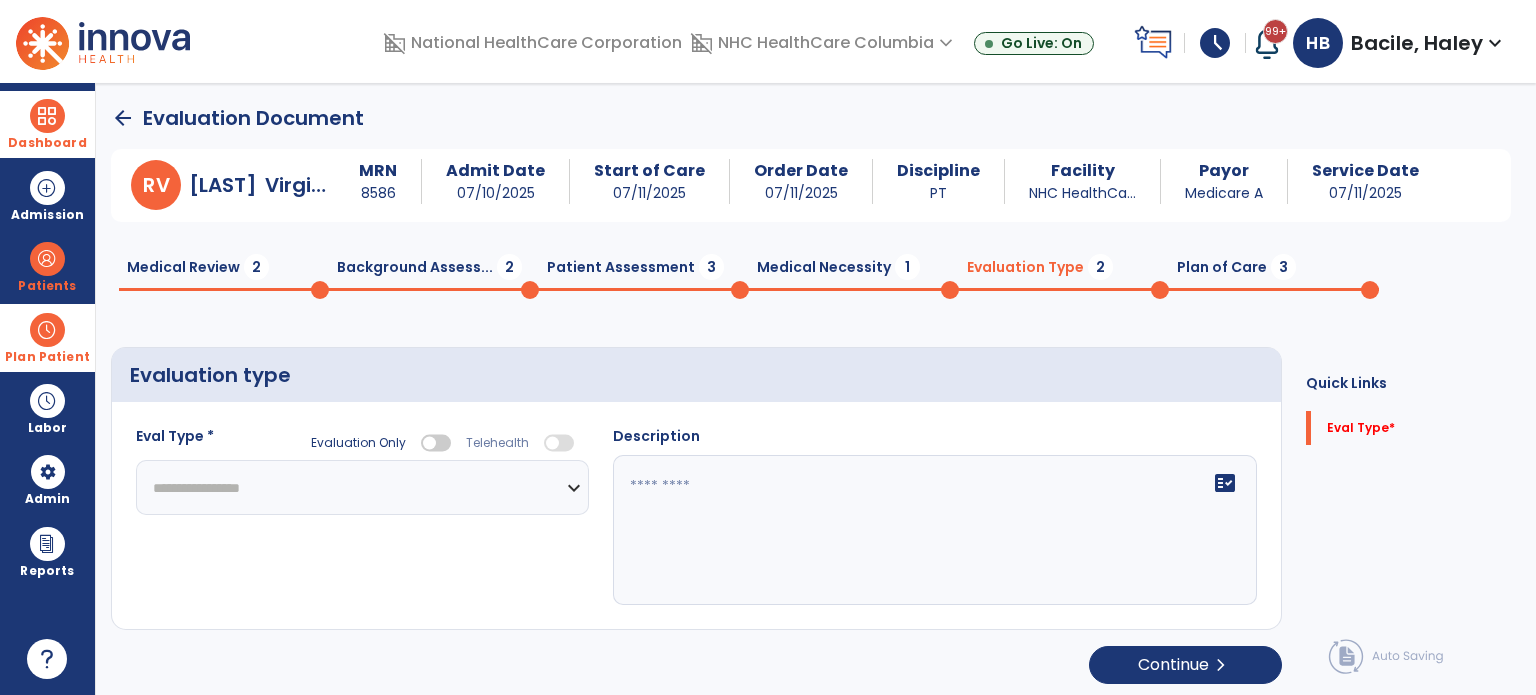 click 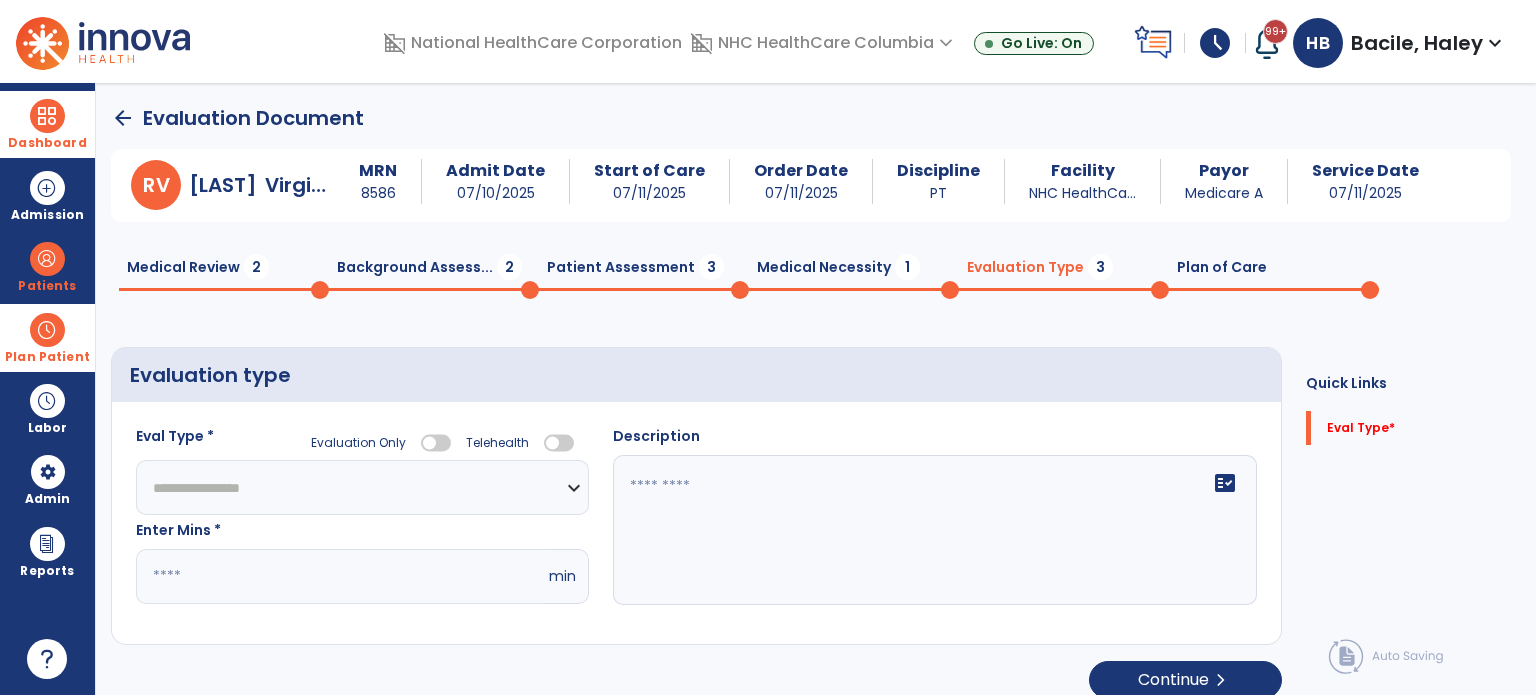 click on "Medical Review  2  Background Assess...  2  Patient Assessment  3  Medical Necessity  1  Evaluation Type  3  Plan of Care  0" 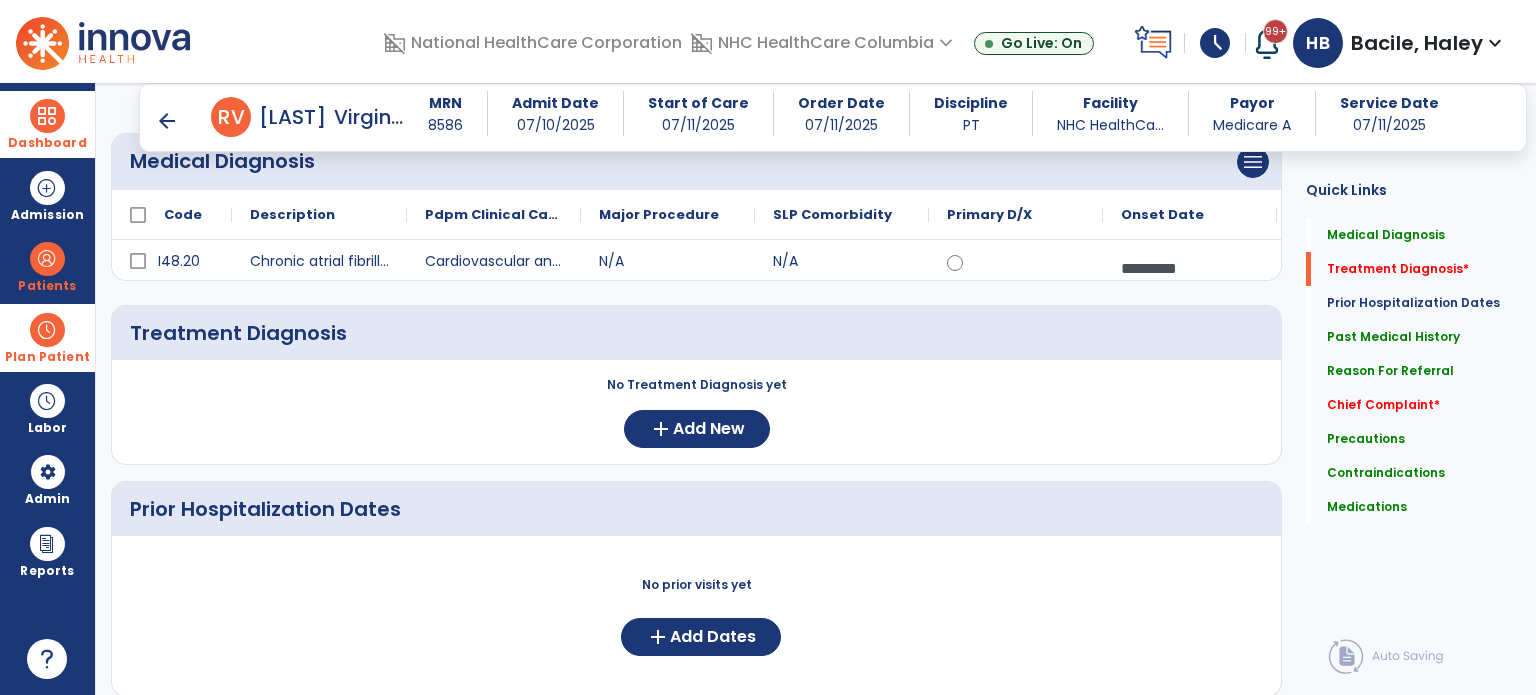 scroll, scrollTop: 200, scrollLeft: 0, axis: vertical 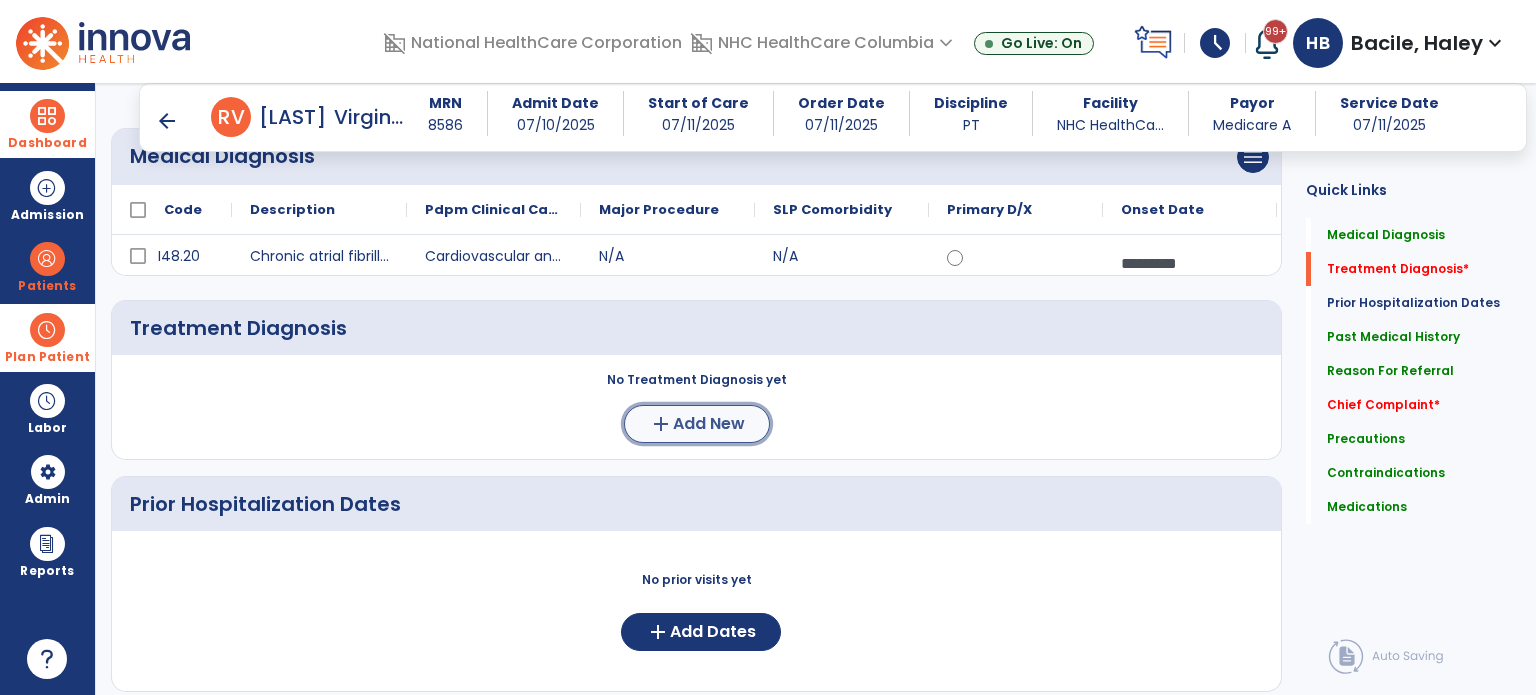 click on "add  Add New" 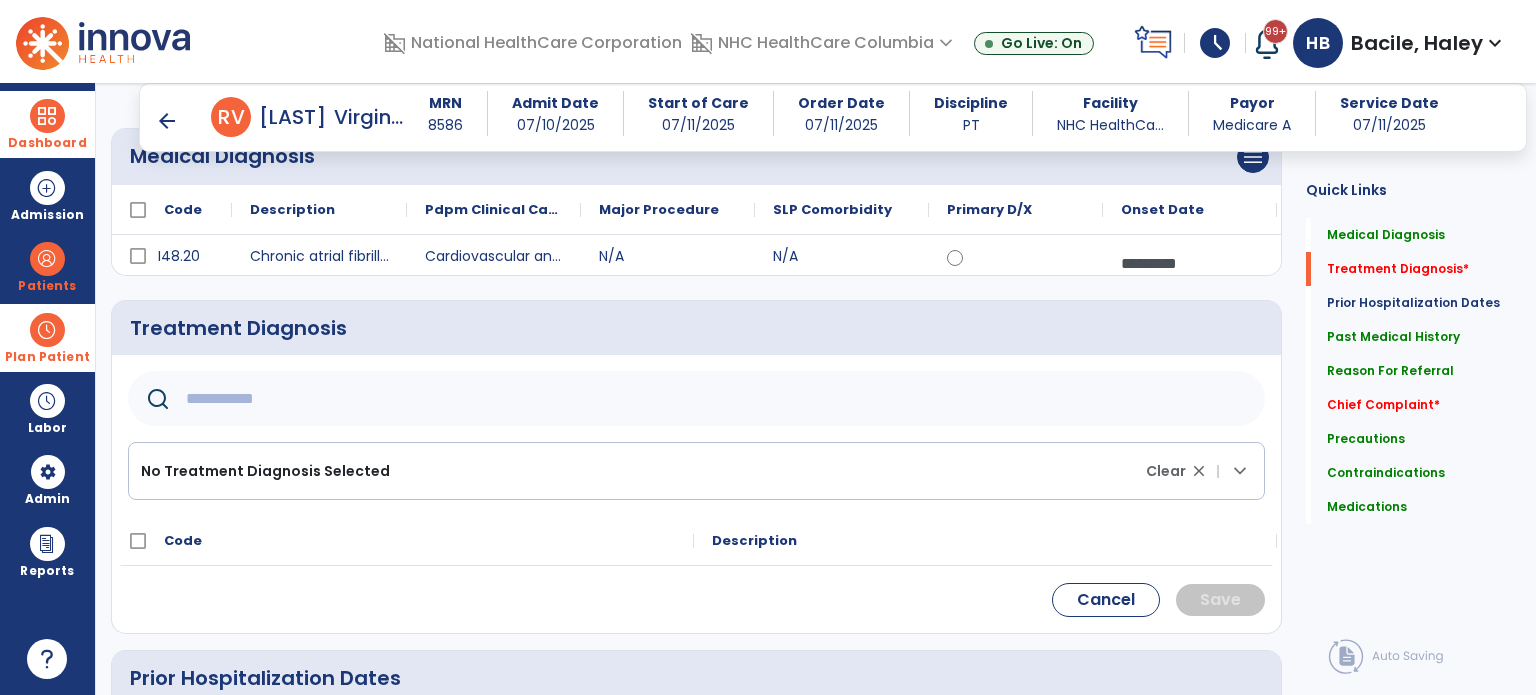 click 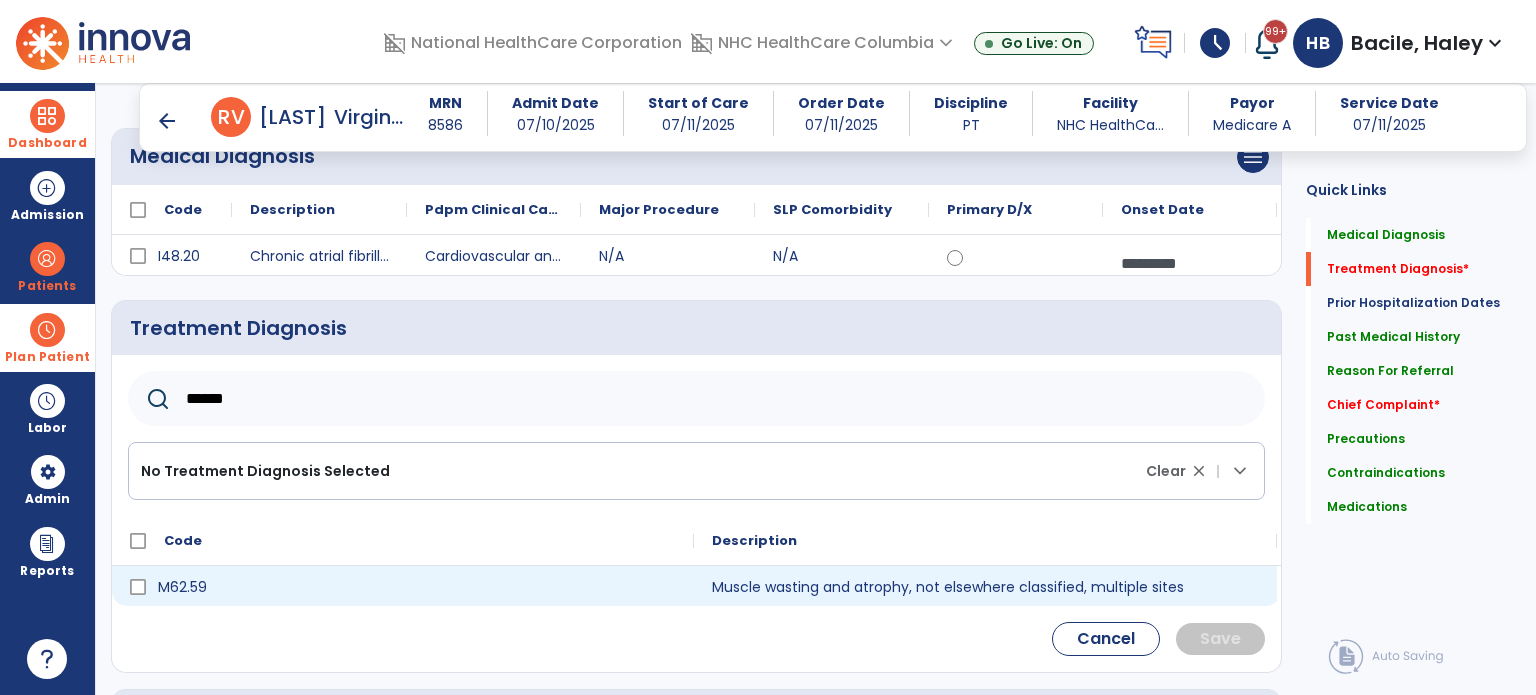 type on "******" 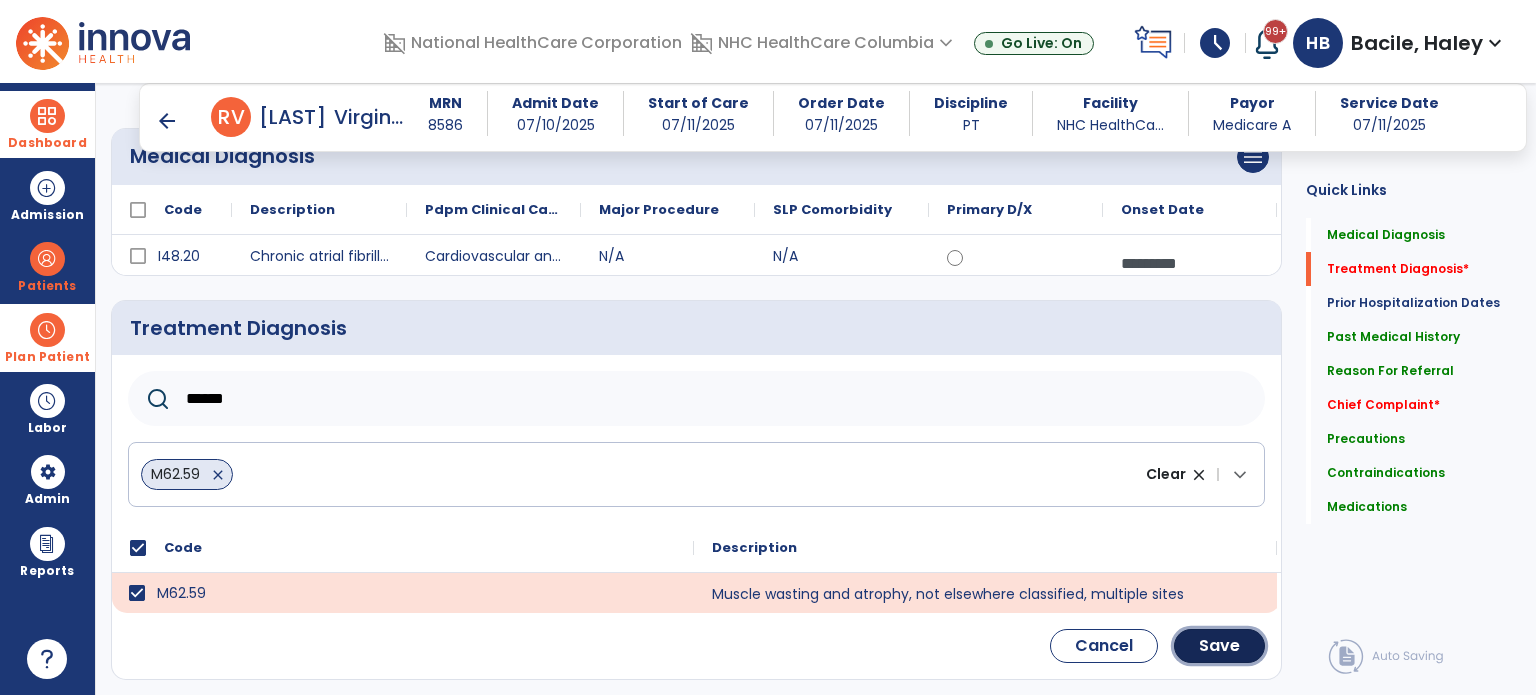 click on "Save" 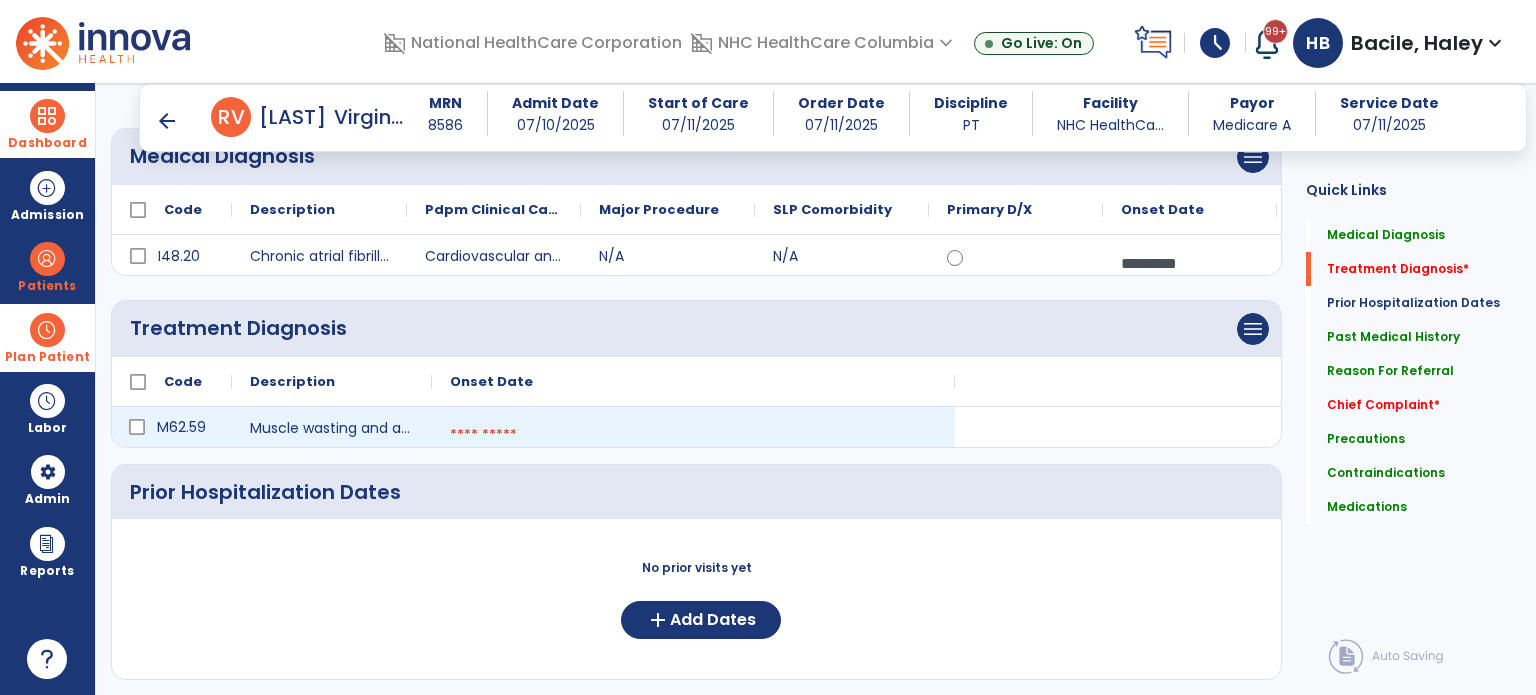 click at bounding box center [693, 435] 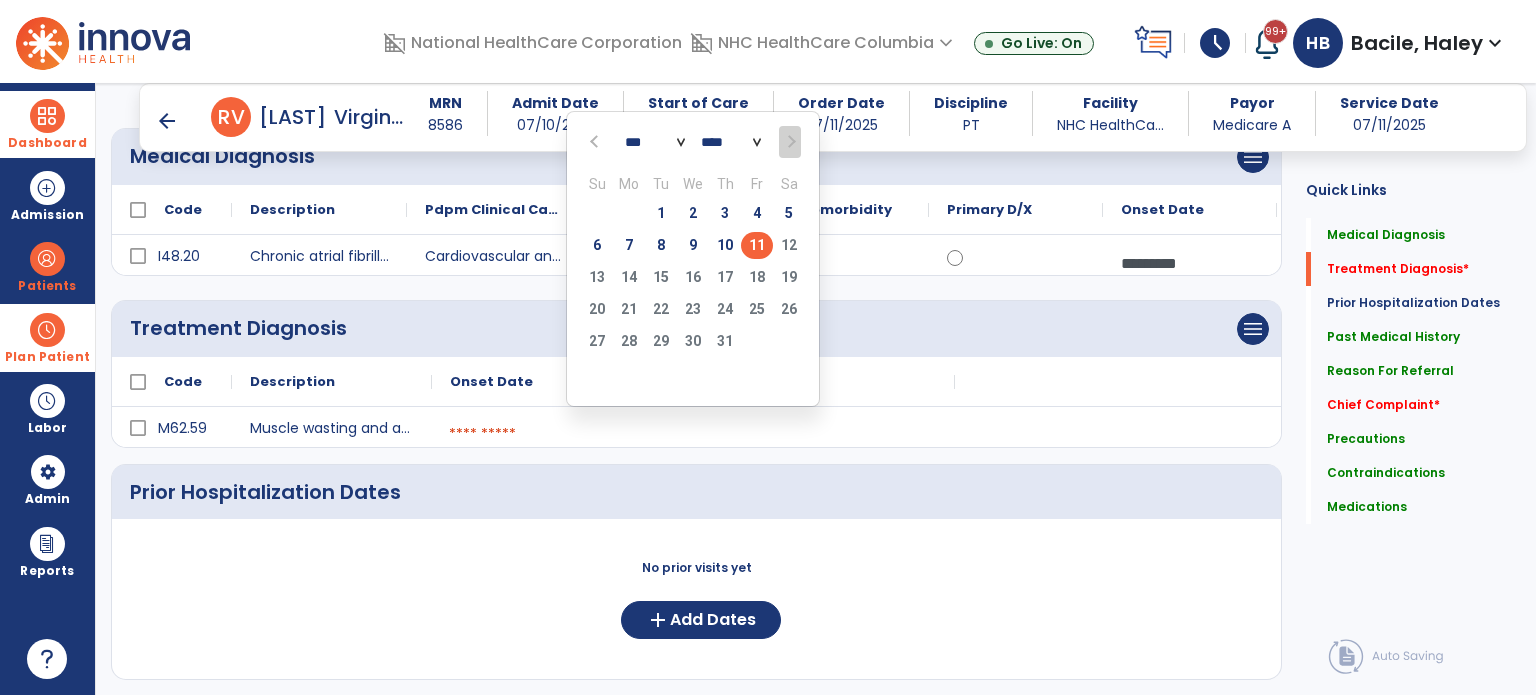 click on "11" 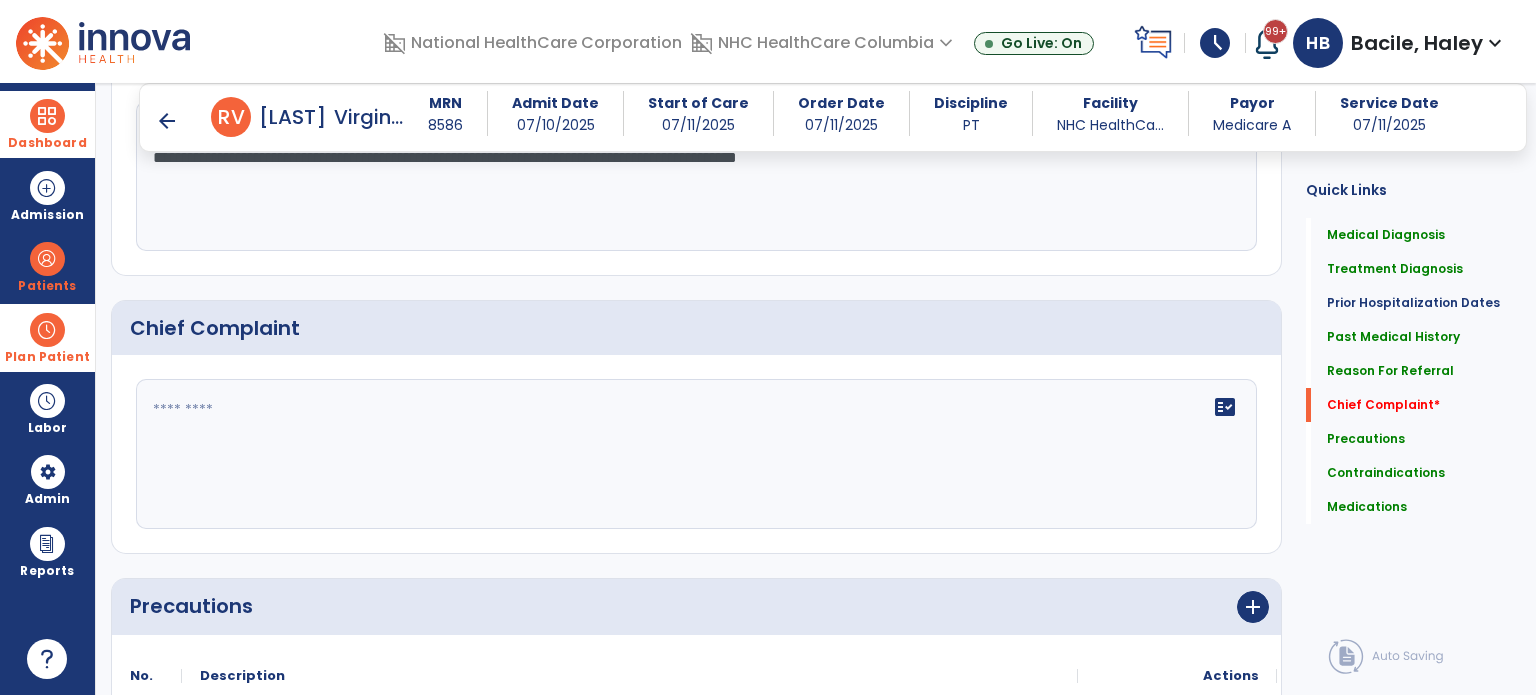 scroll, scrollTop: 1200, scrollLeft: 0, axis: vertical 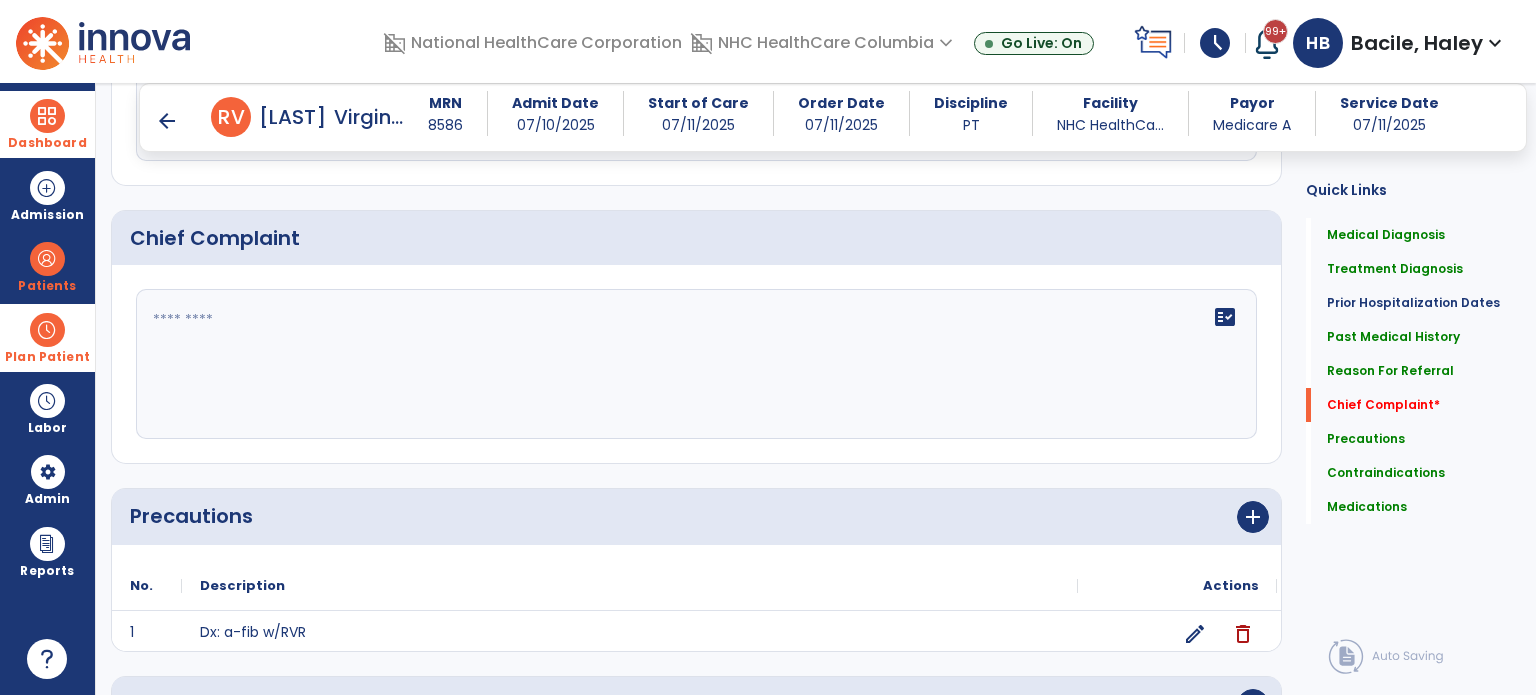 click on "fact_check" 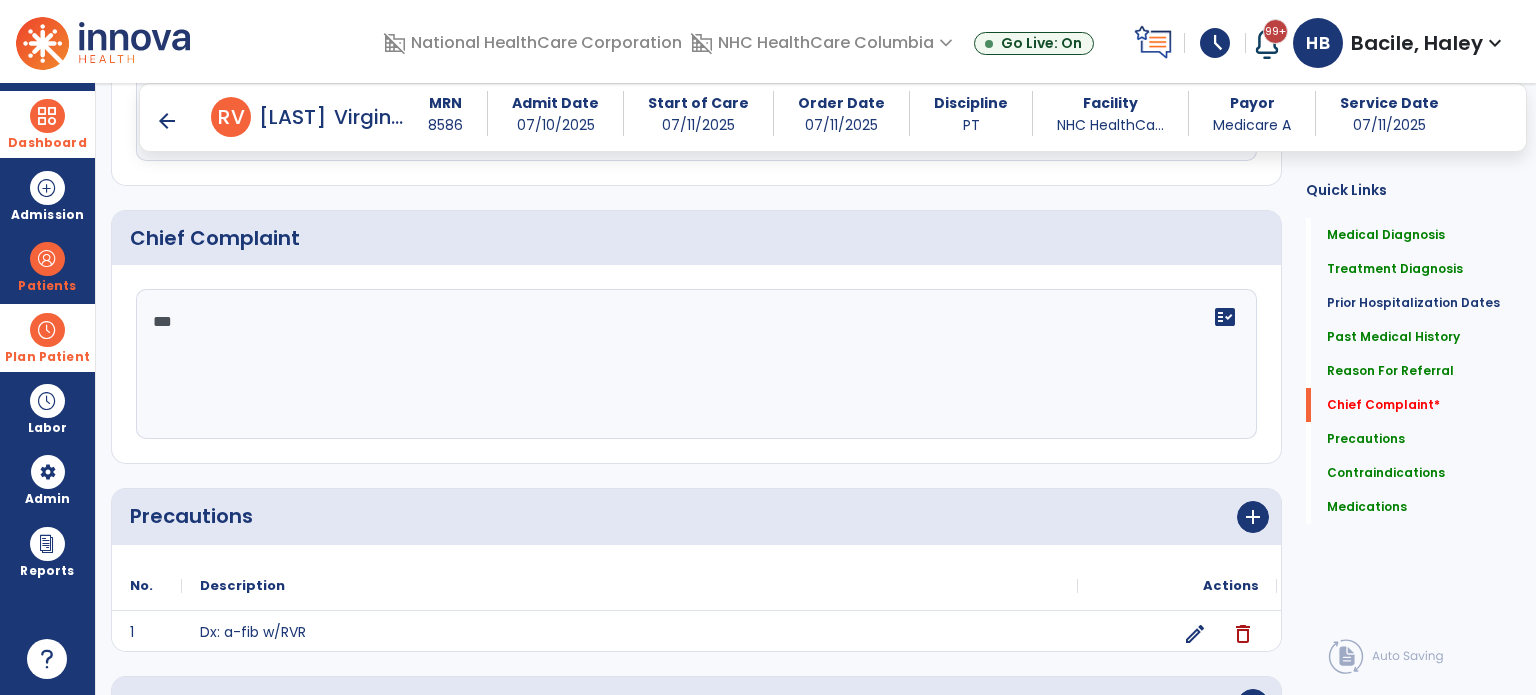 type on "***" 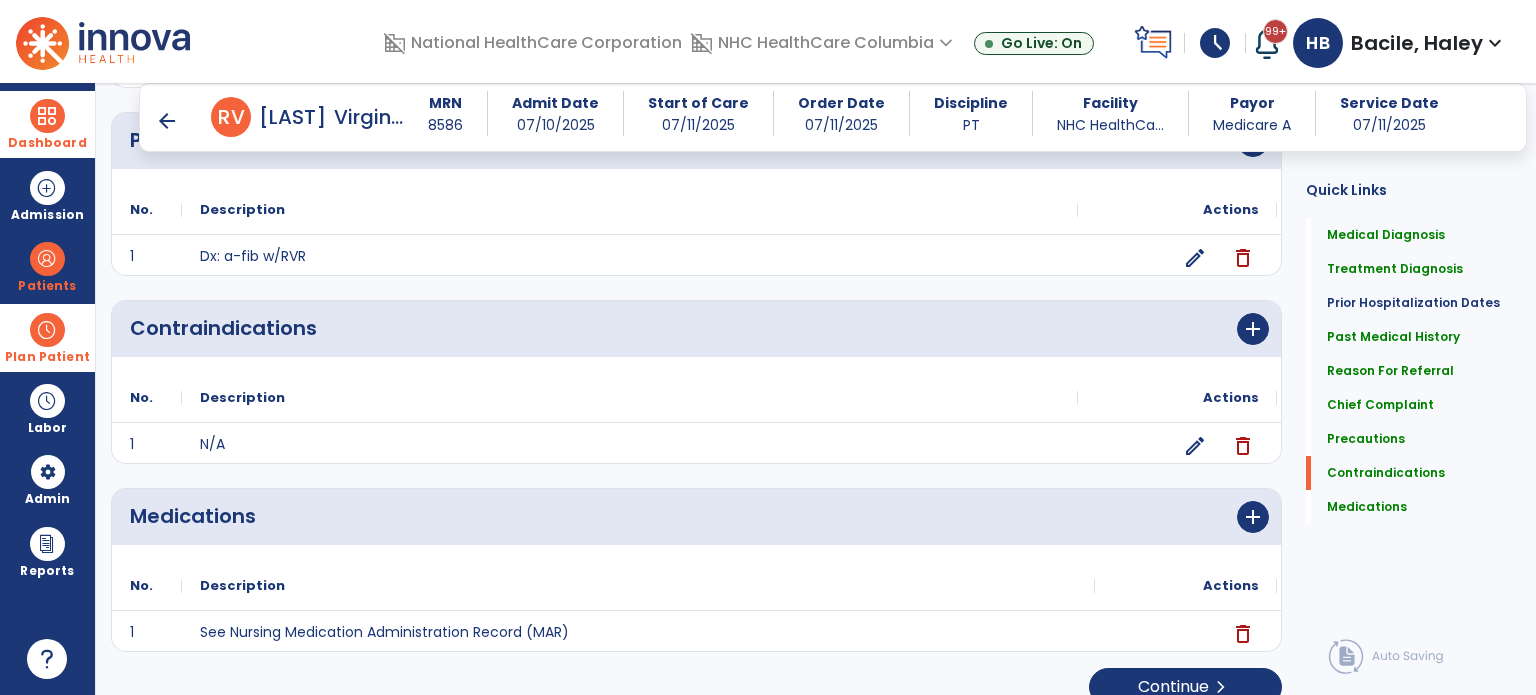 scroll, scrollTop: 1597, scrollLeft: 0, axis: vertical 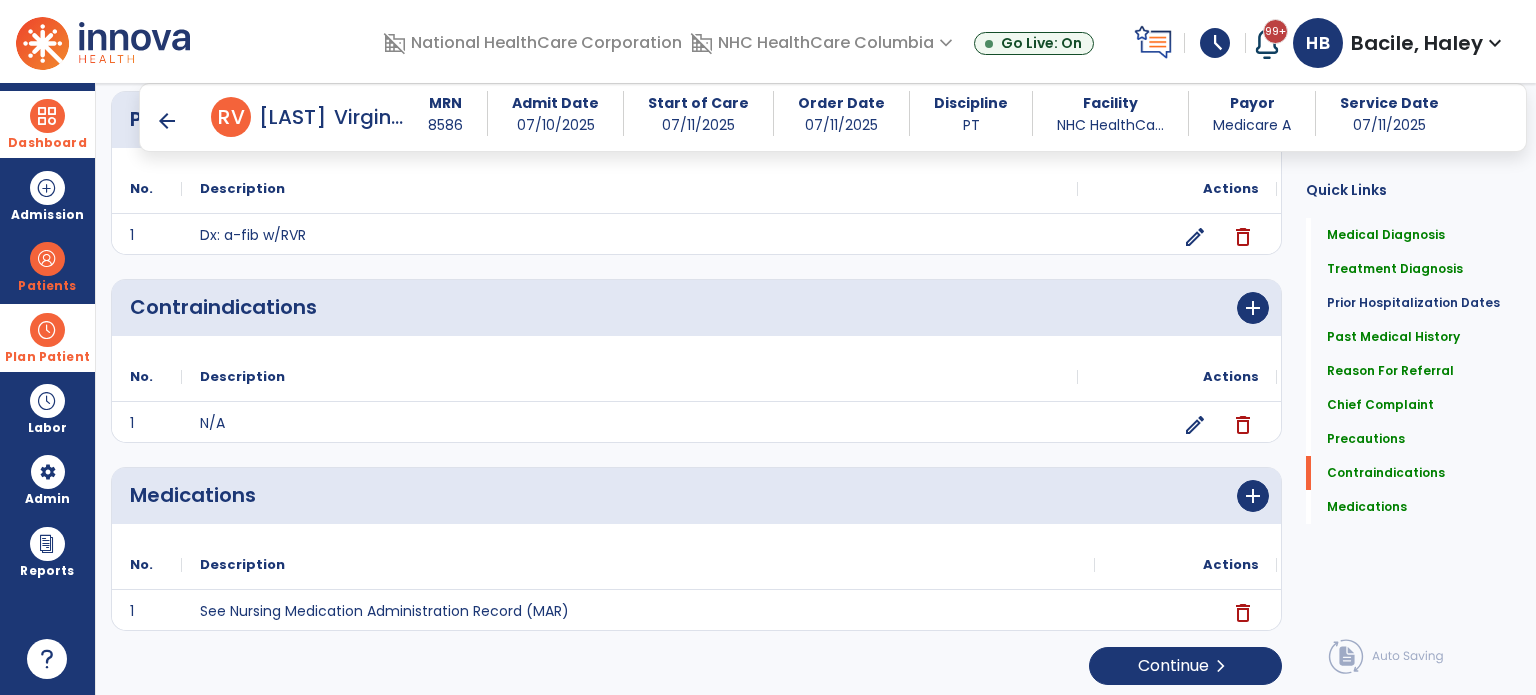 click on "Medical Diagnosis      menu   Add Medical Diagnosis   Delete Medical Diagnosis
Code
Description
Pdpm Clinical Category" 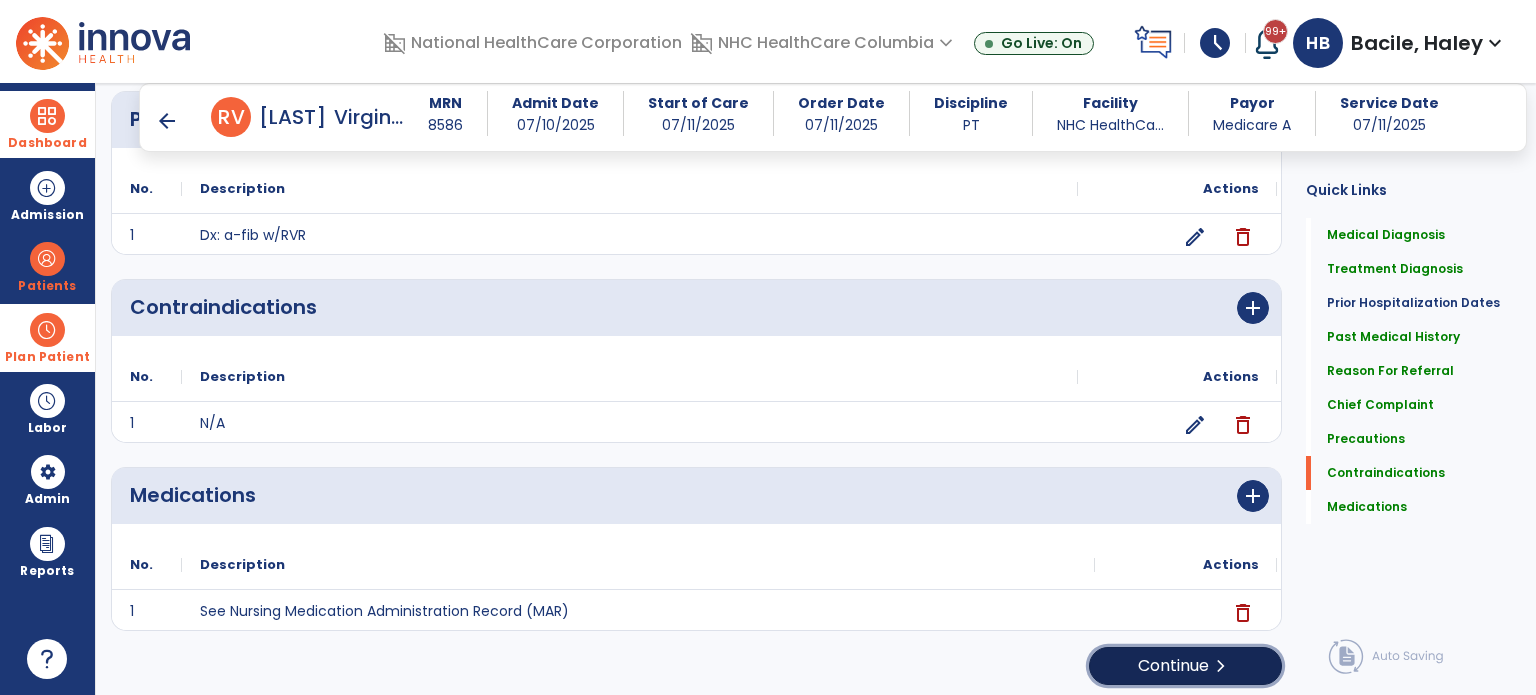 click on "Continue  chevron_right" 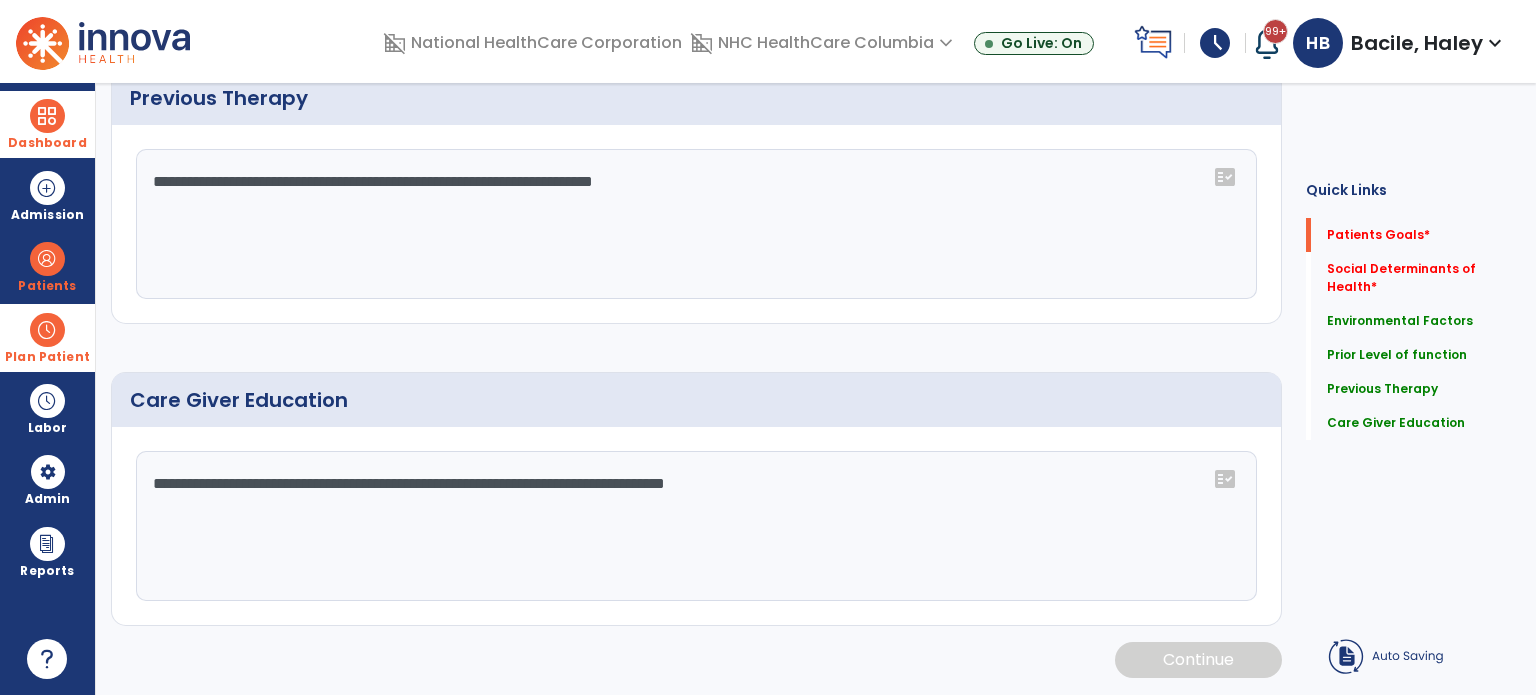 scroll, scrollTop: 0, scrollLeft: 0, axis: both 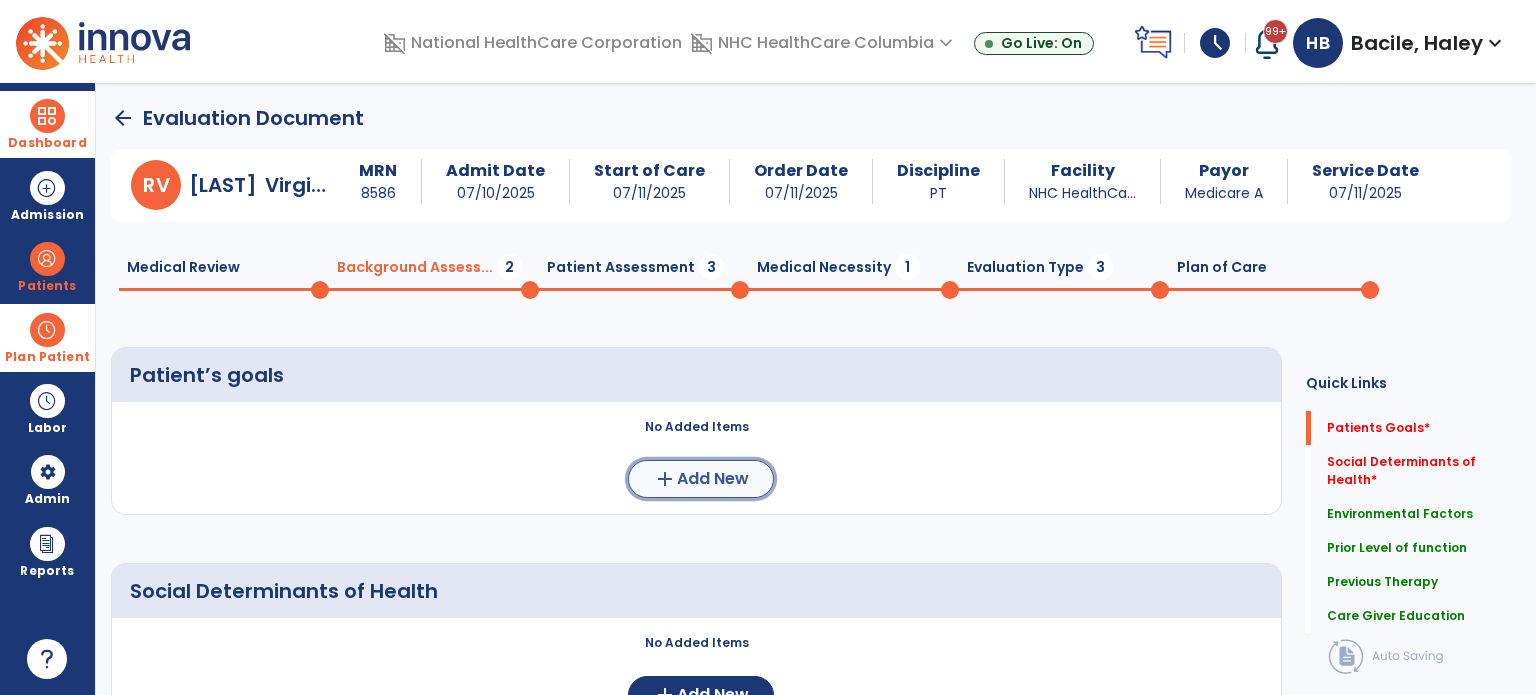 click on "Add New" 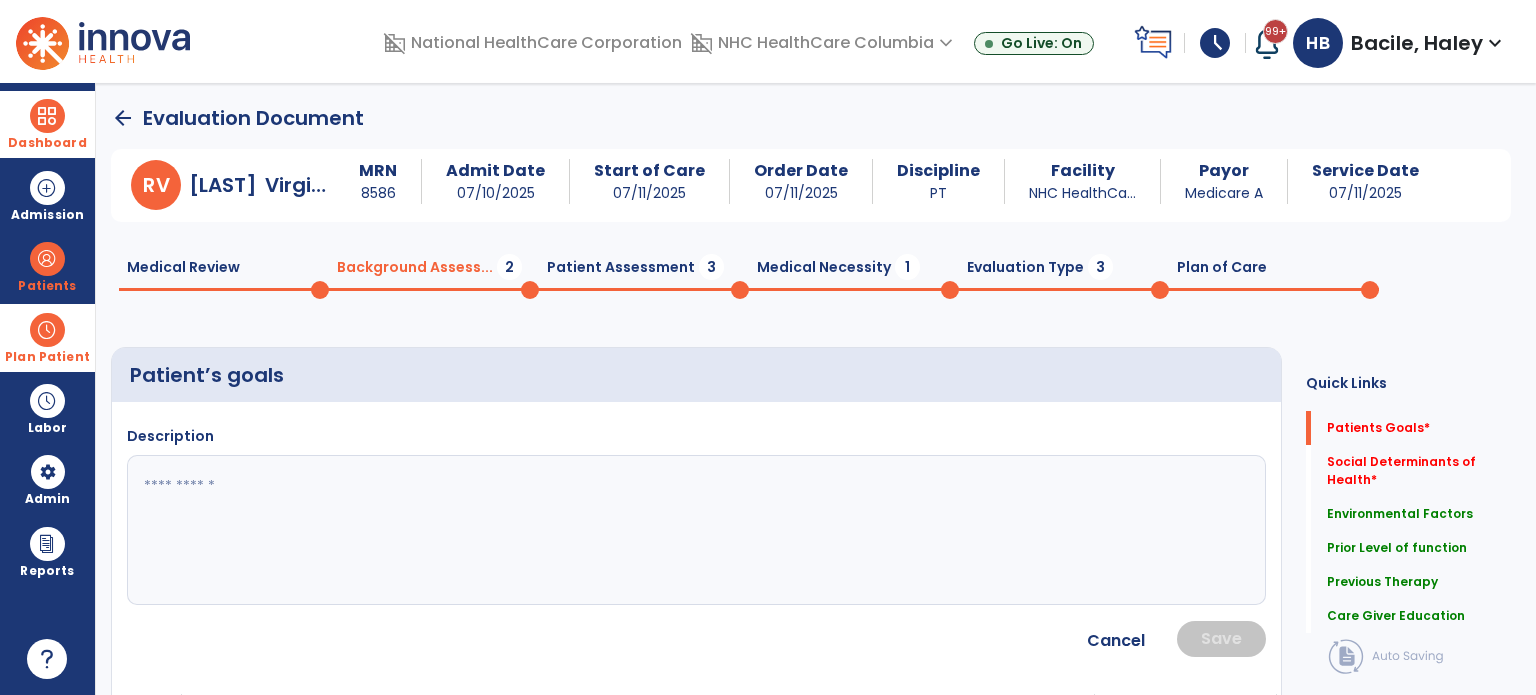 click 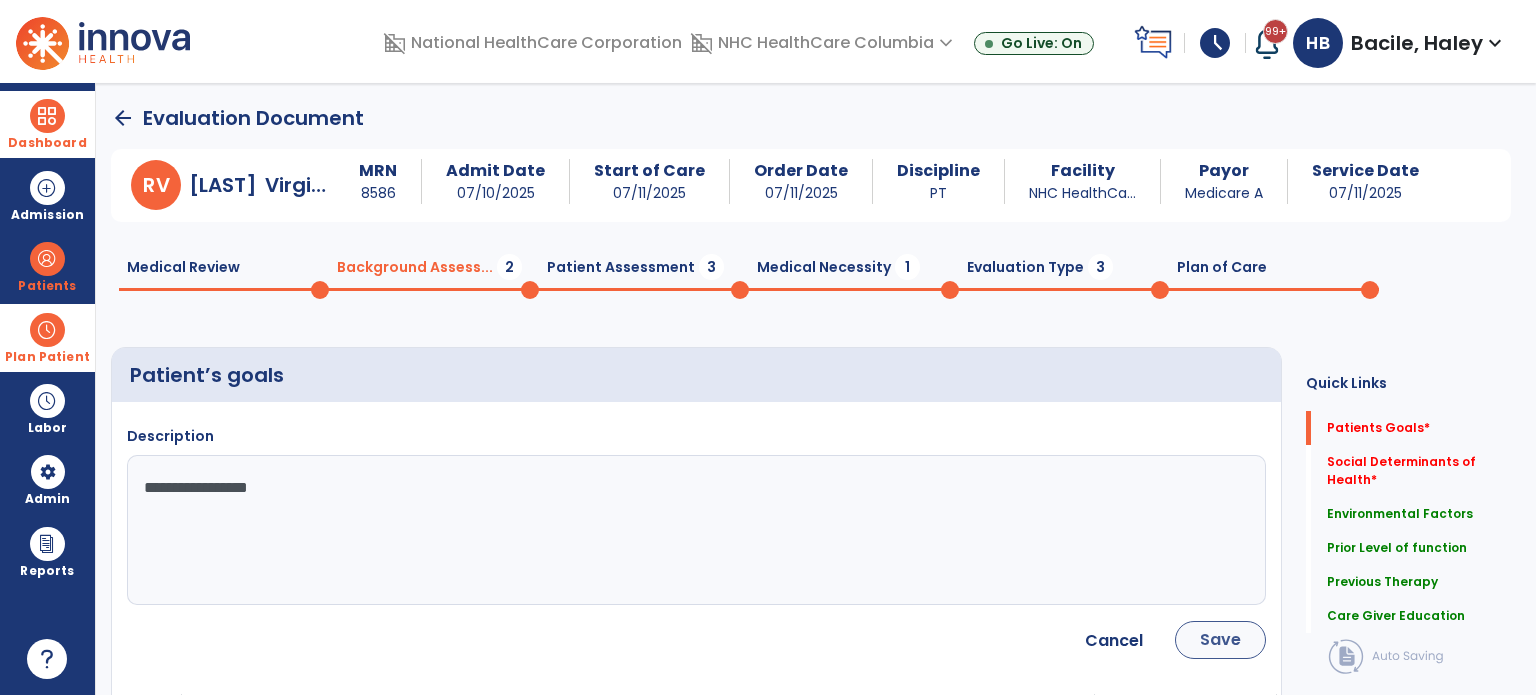 type on "**********" 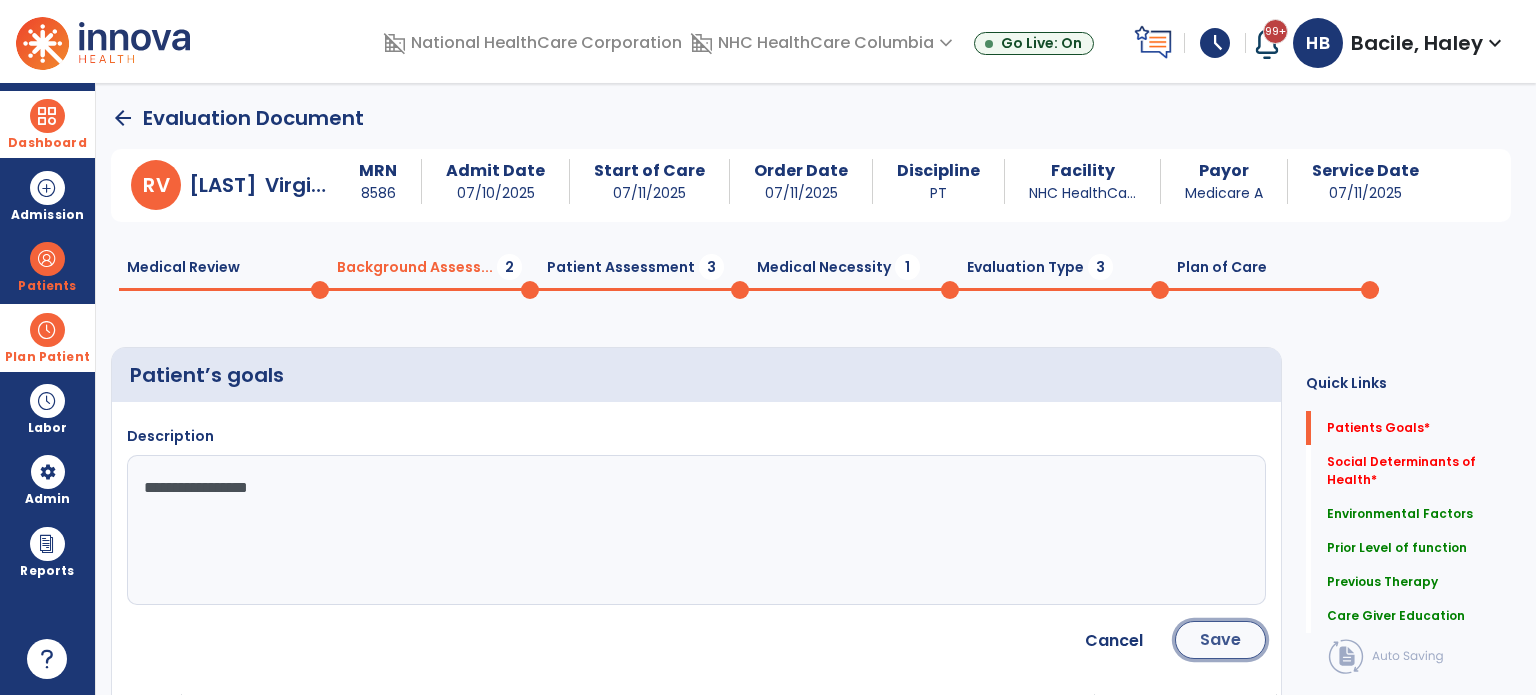 click on "Save" 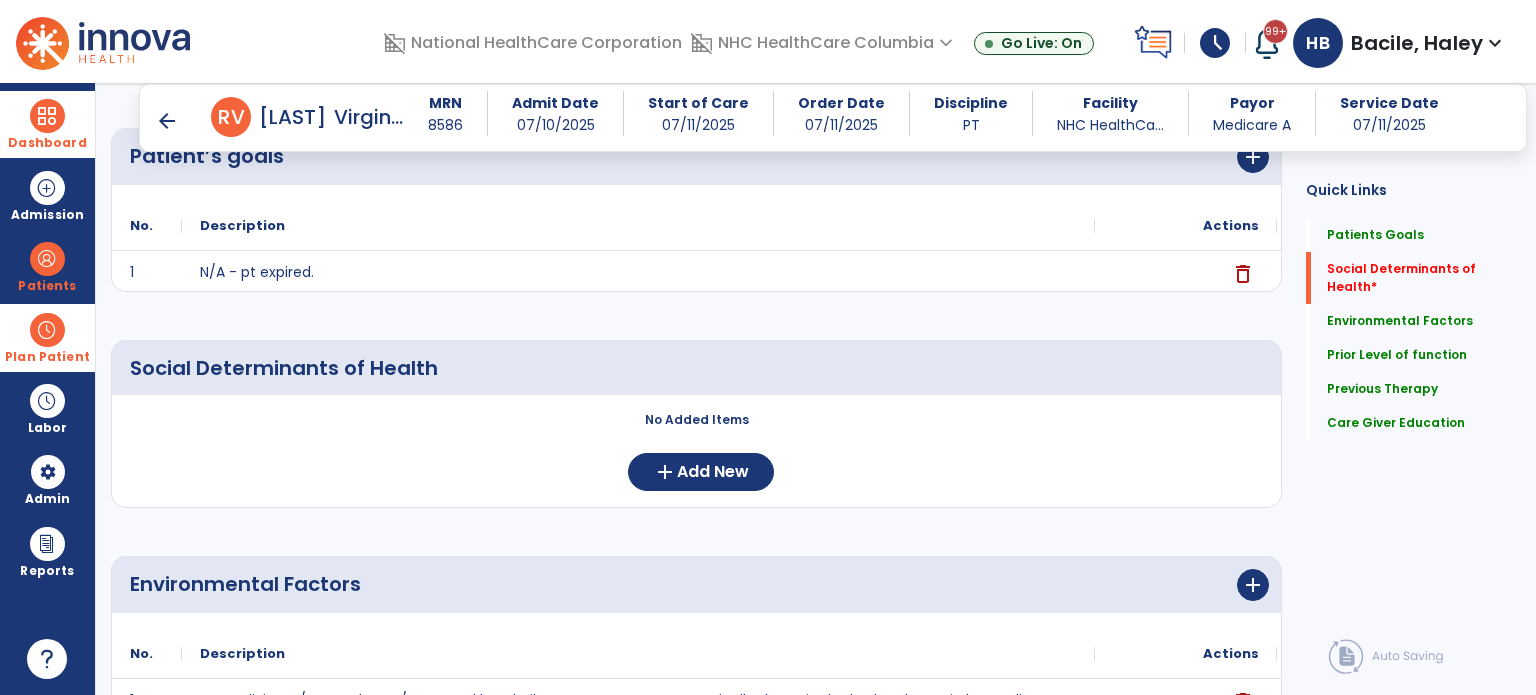 scroll, scrollTop: 300, scrollLeft: 0, axis: vertical 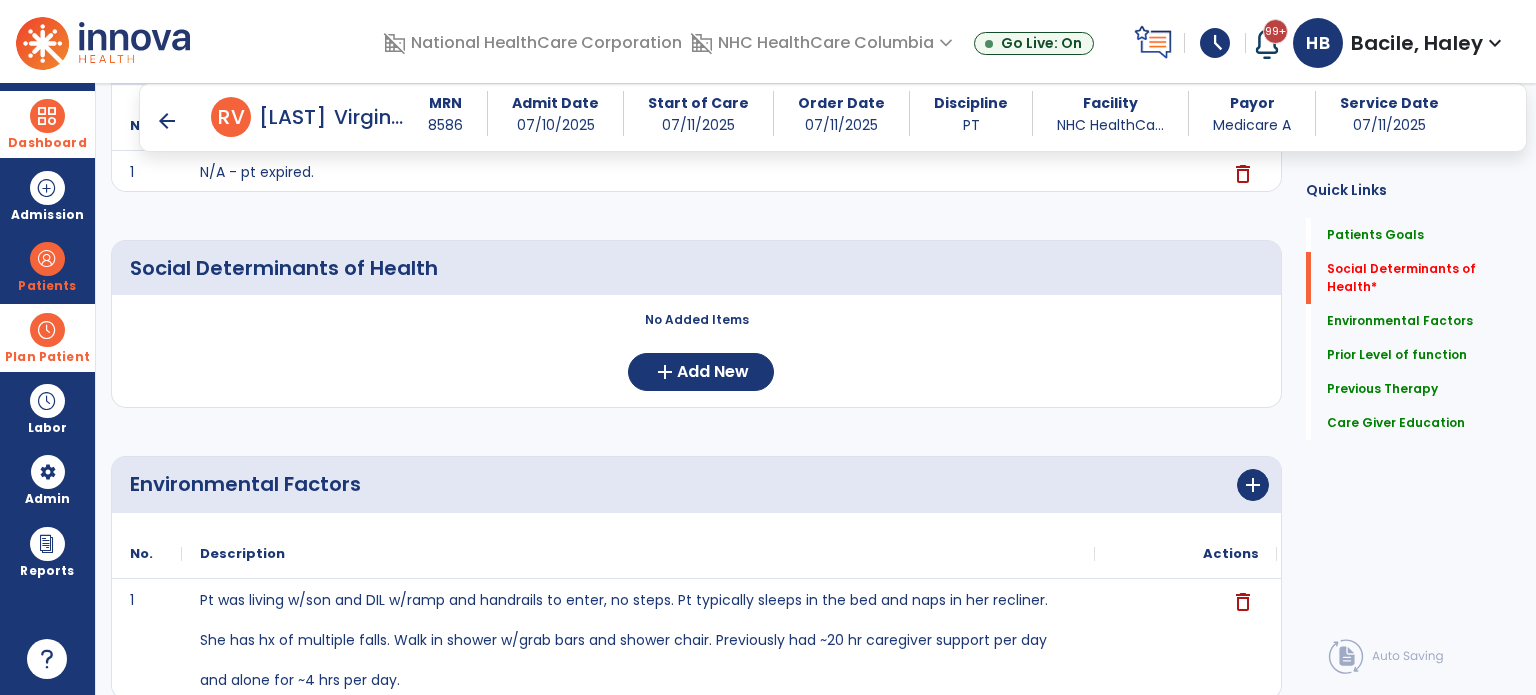 click on "No Added Items  add  Add New" 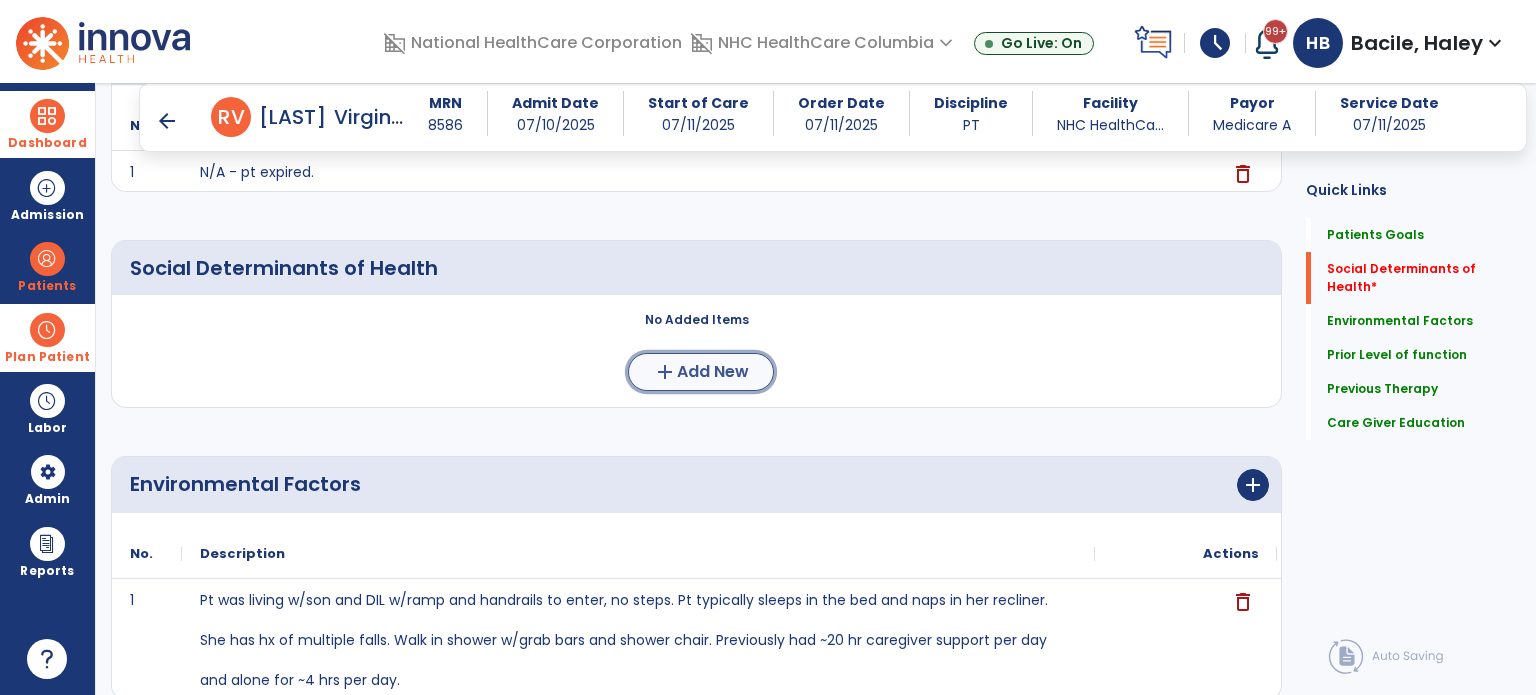 click on "Add New" 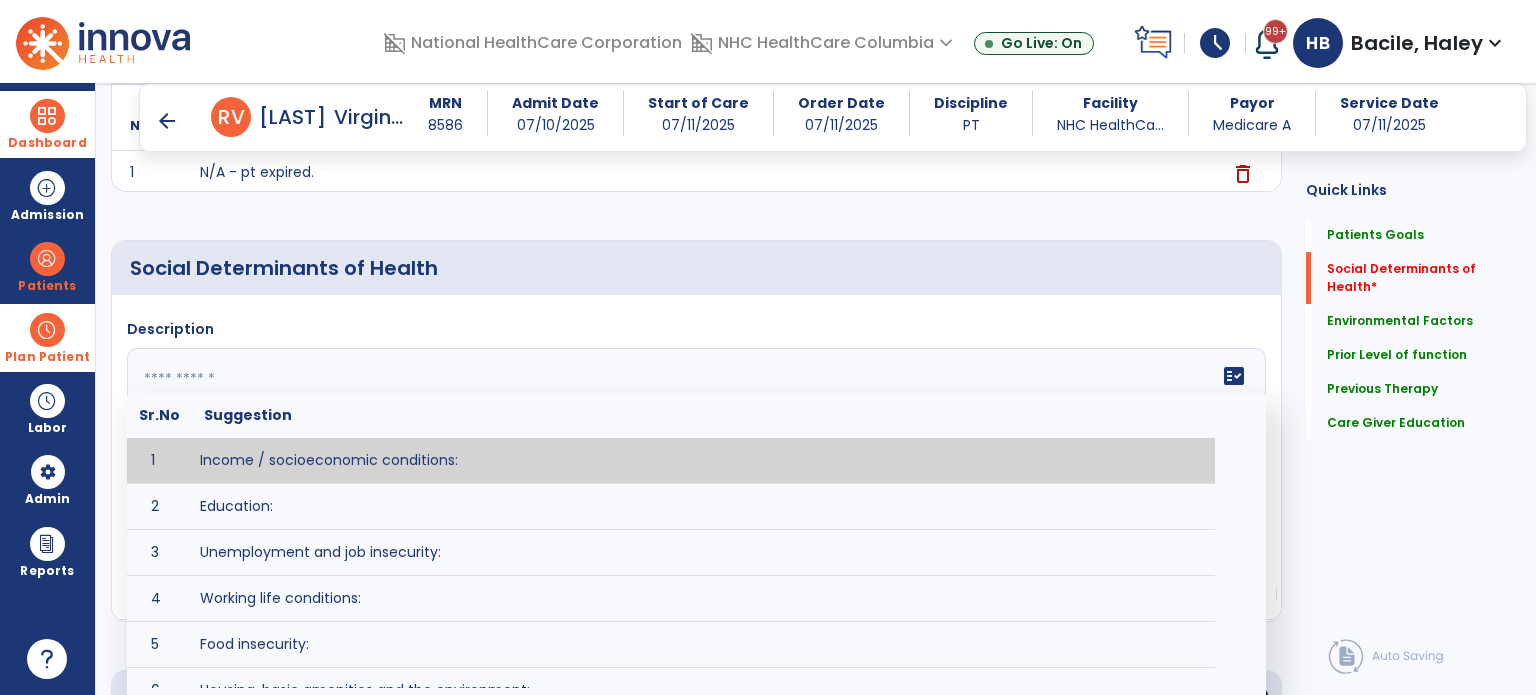 click 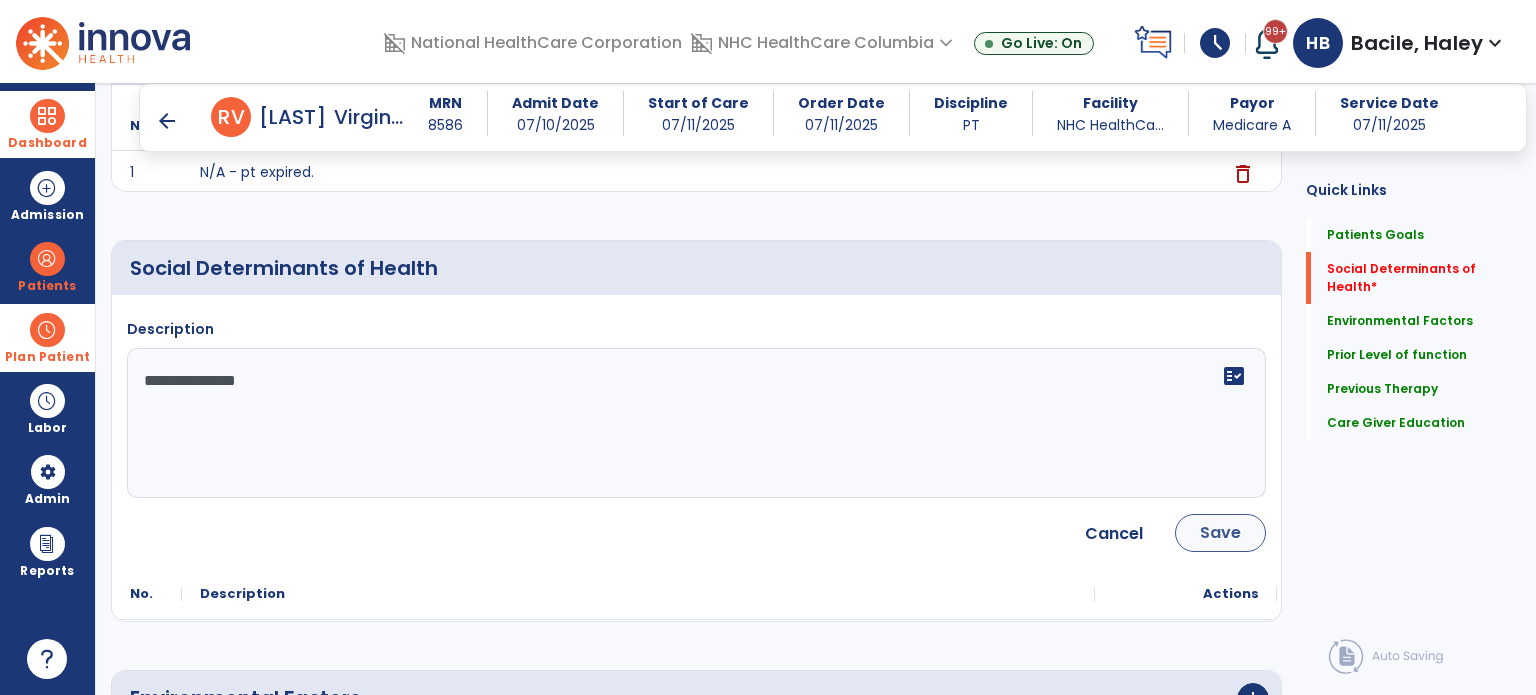 type on "**********" 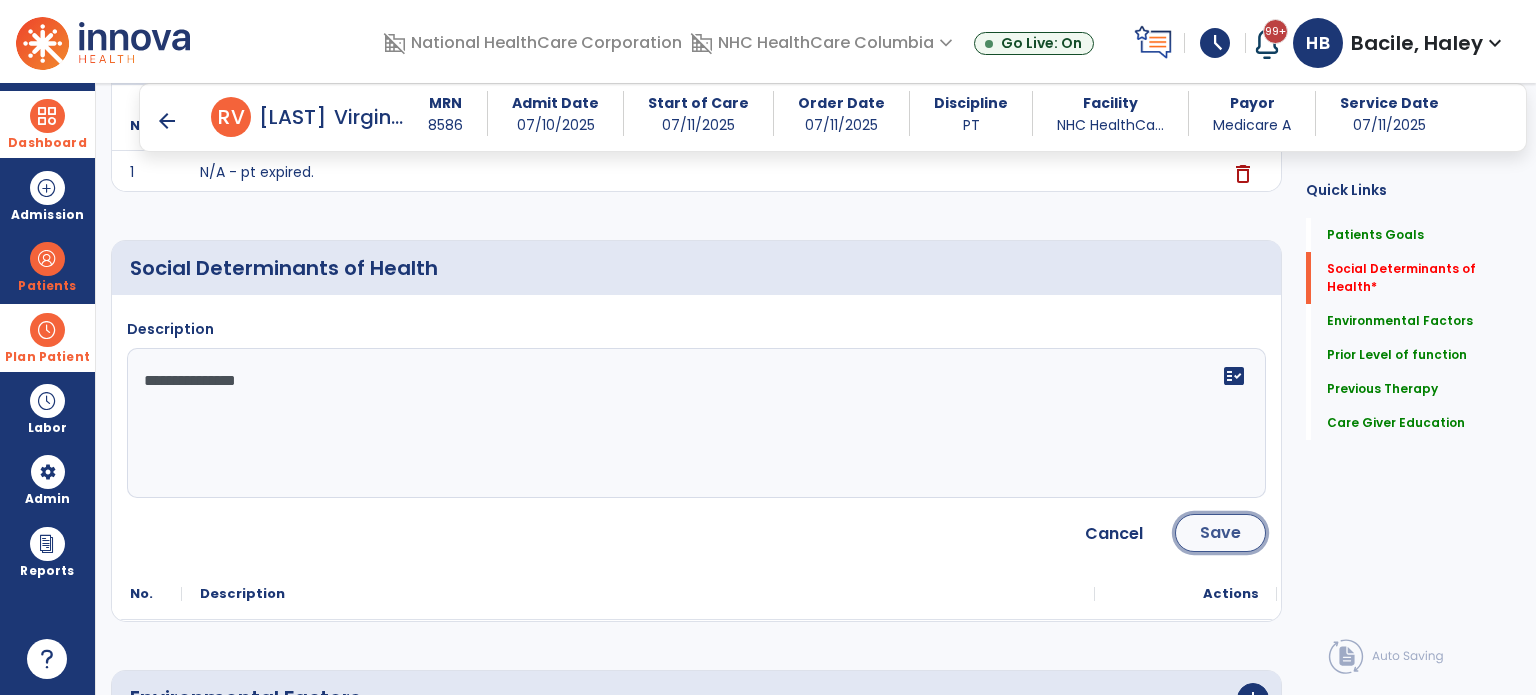 click on "Save" 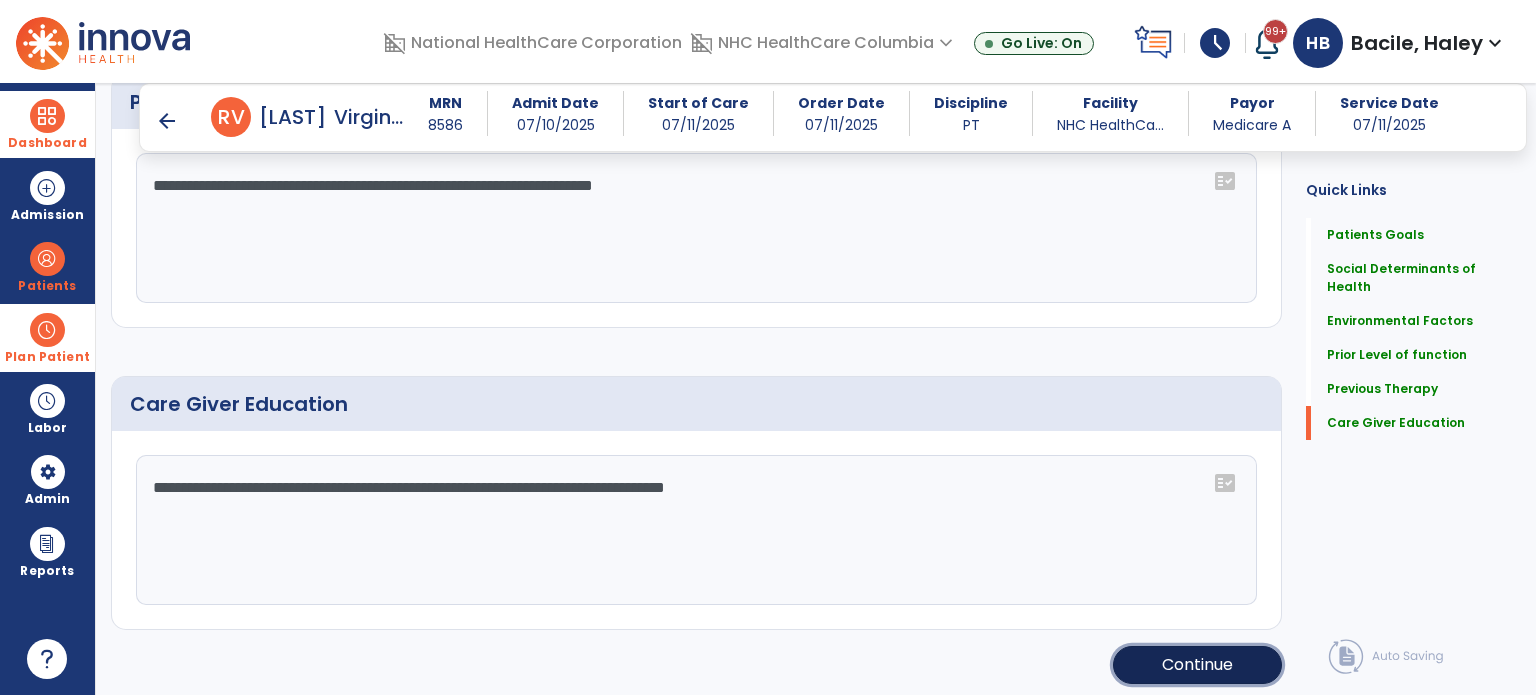 click on "Continue" 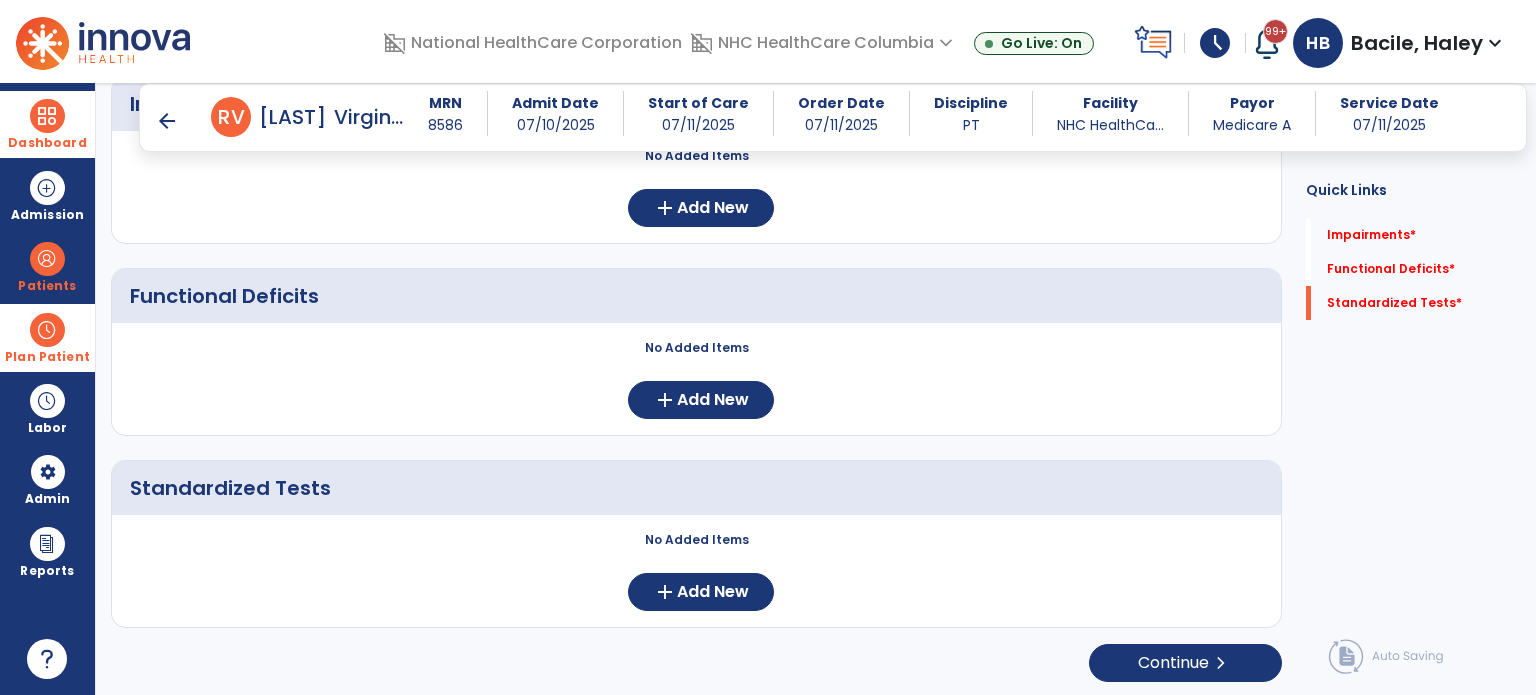 scroll, scrollTop: 52, scrollLeft: 0, axis: vertical 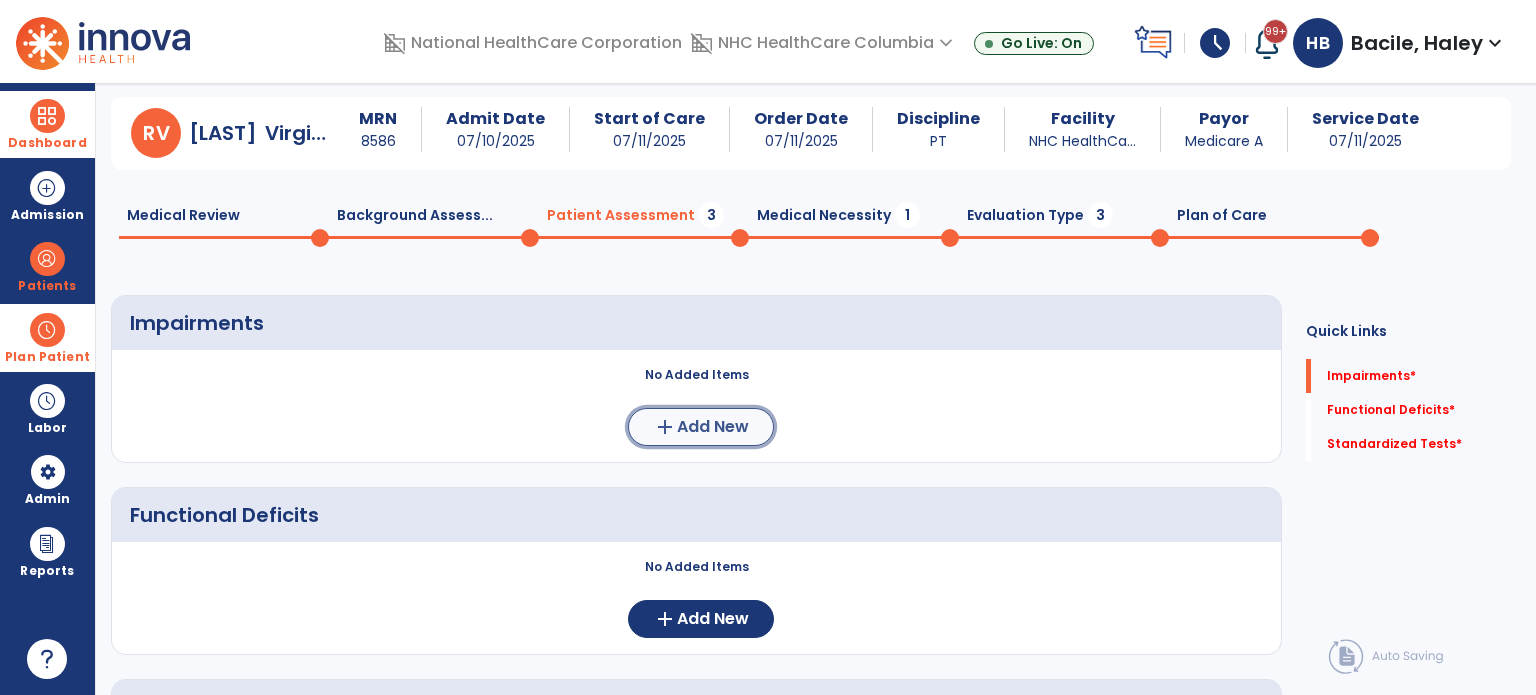 click on "Add New" 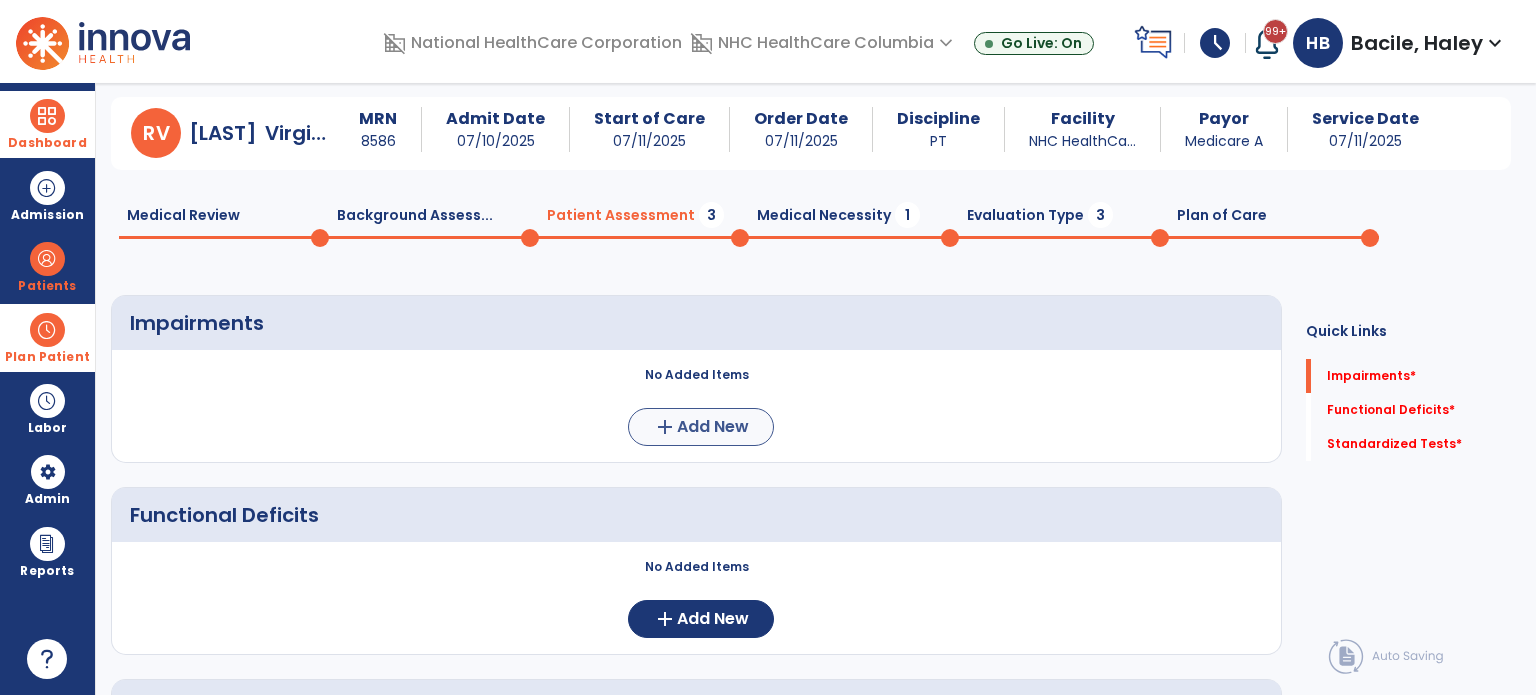 scroll, scrollTop: 0, scrollLeft: 0, axis: both 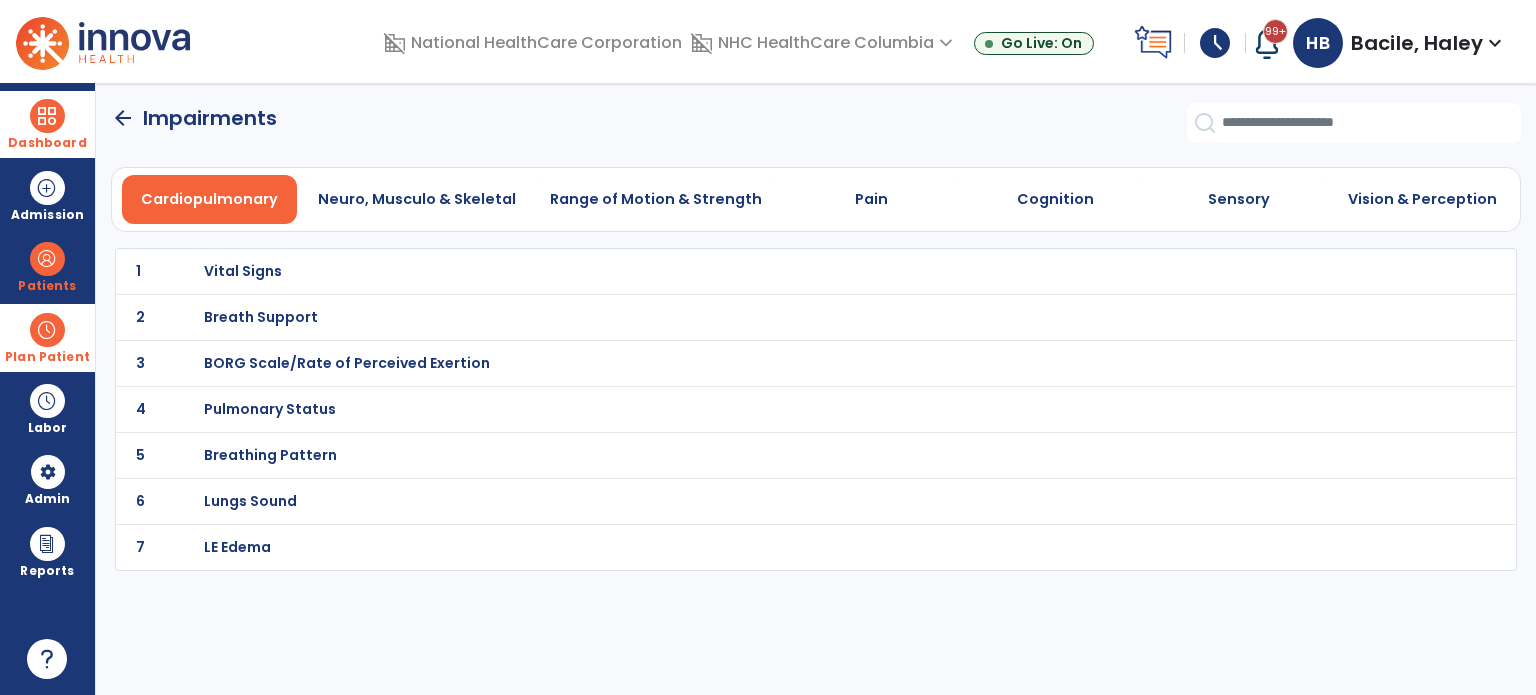 click on "Vital Signs" at bounding box center (243, 271) 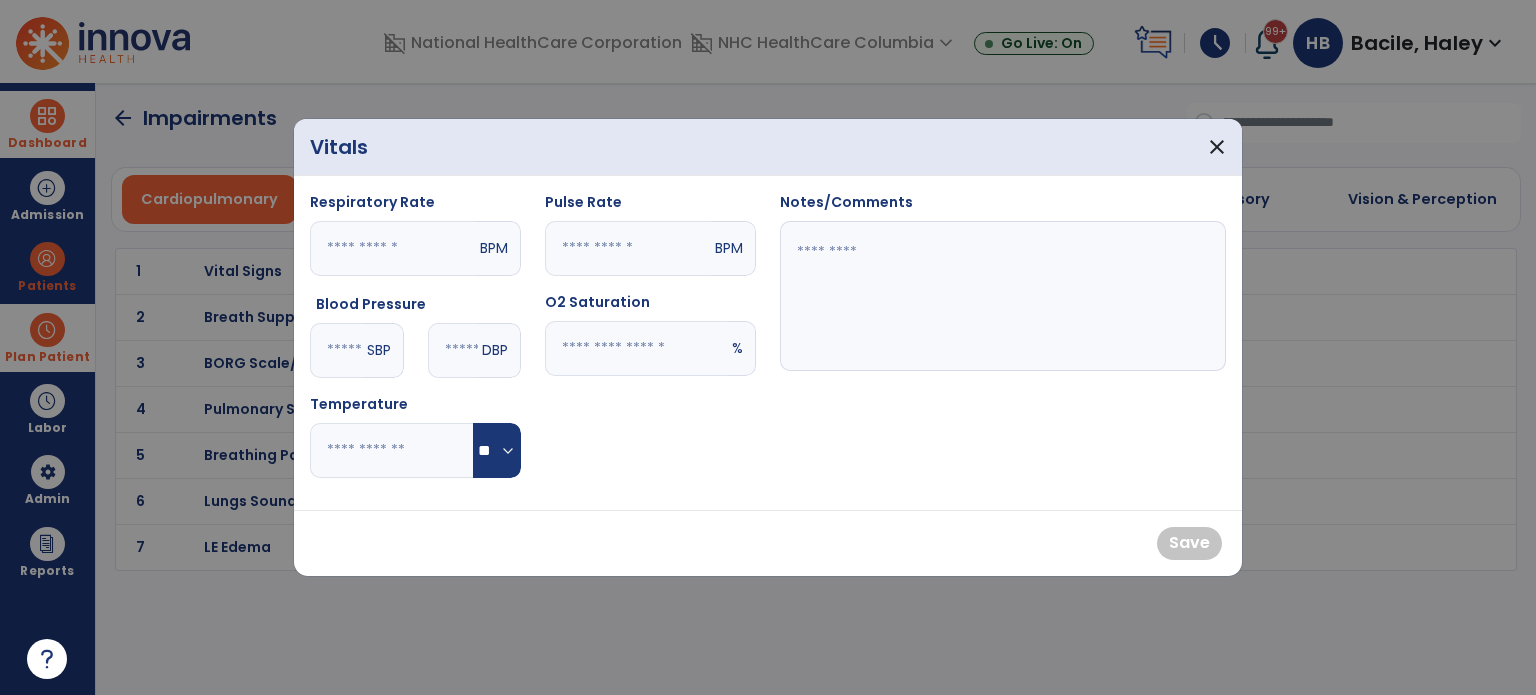 click on "SBP" at bounding box center (383, 350) 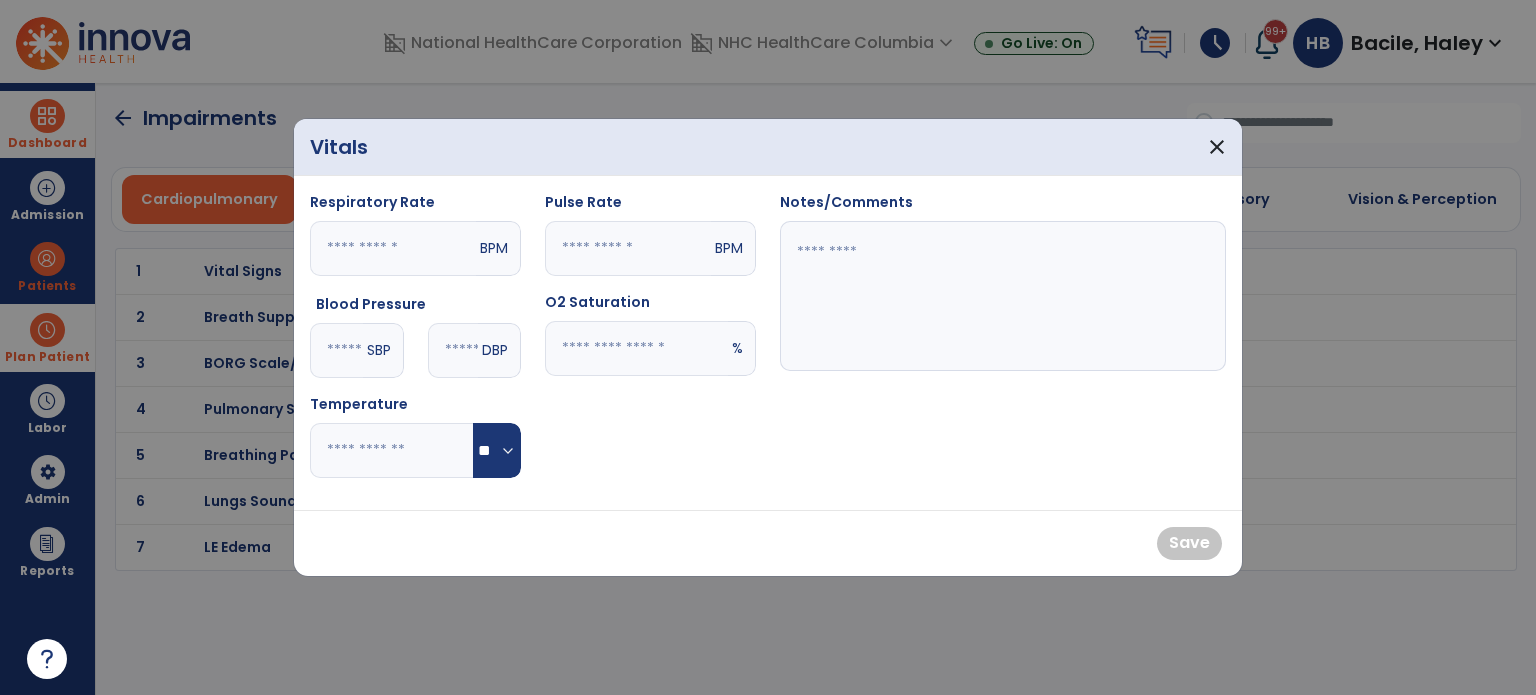 click at bounding box center (336, 350) 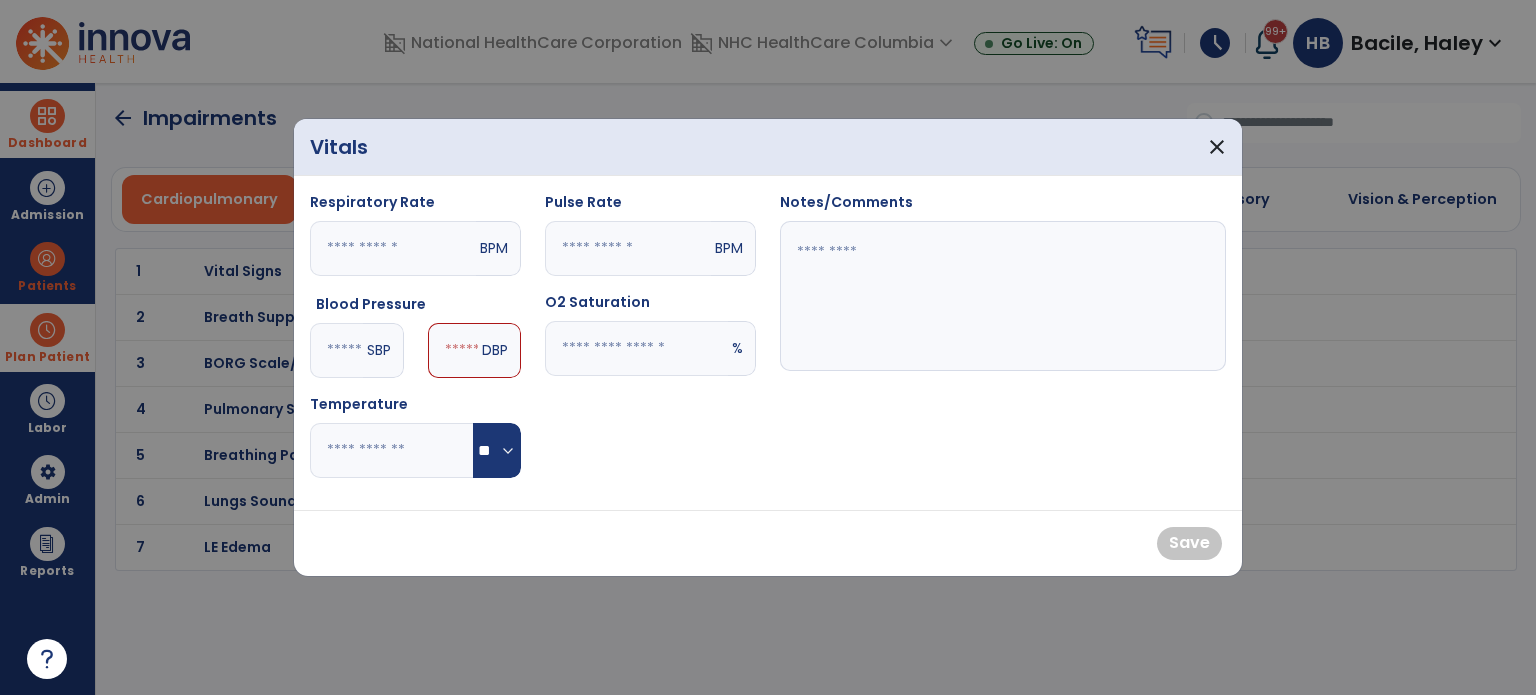 type on "***" 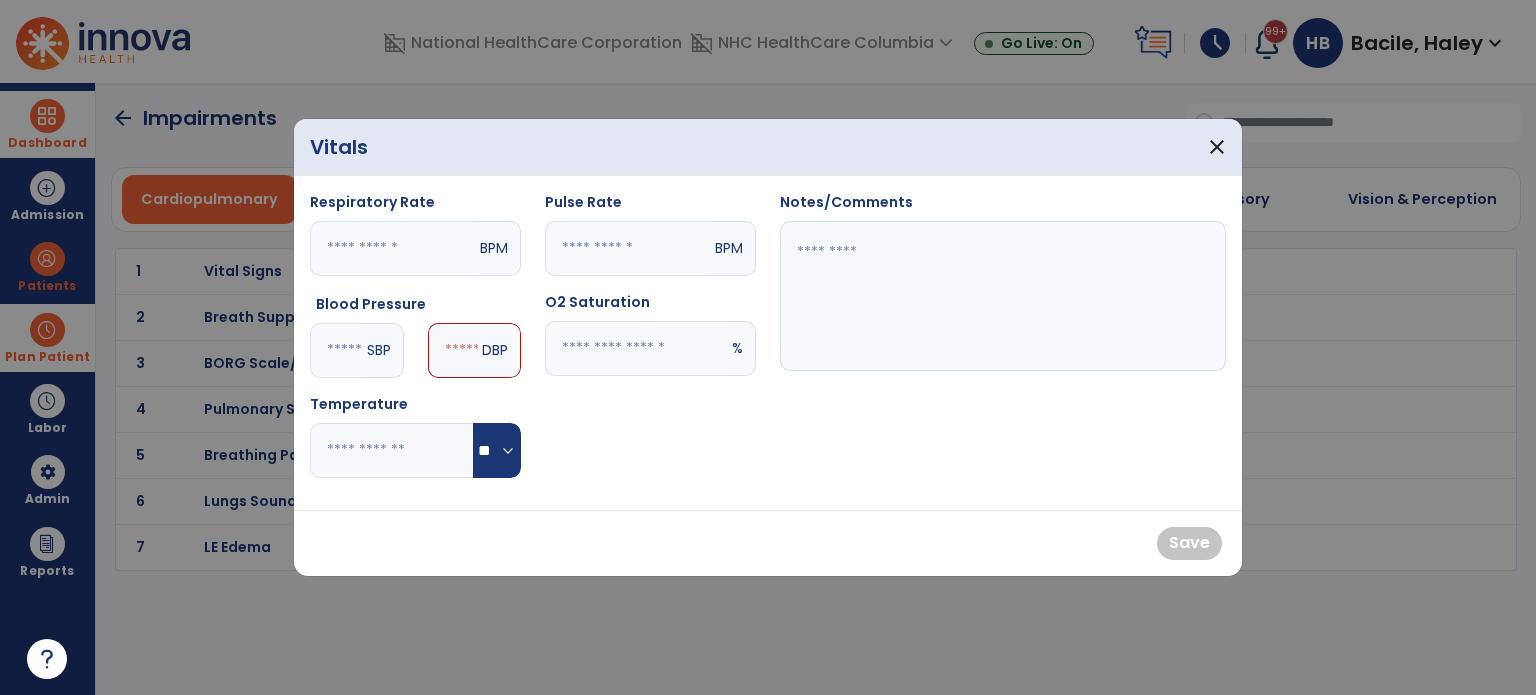 click at bounding box center (453, 350) 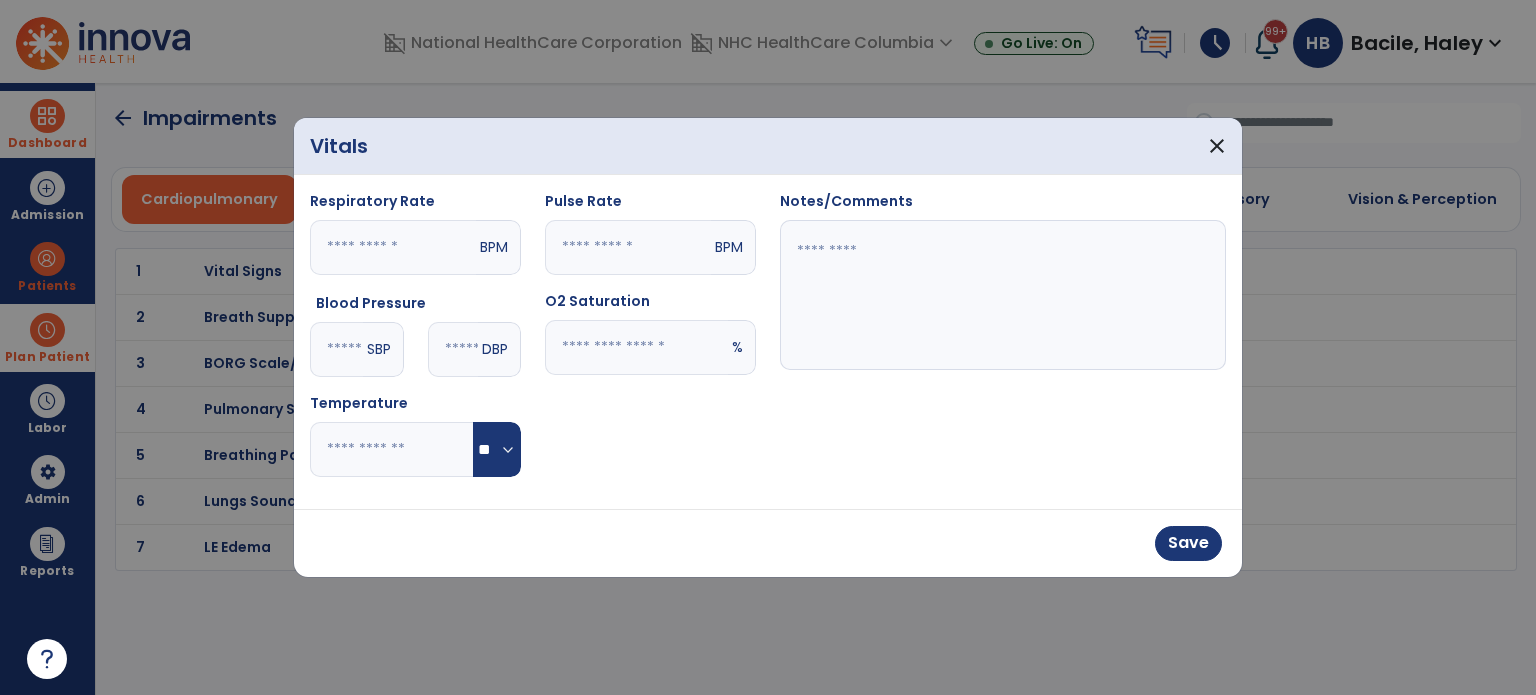 type on "**" 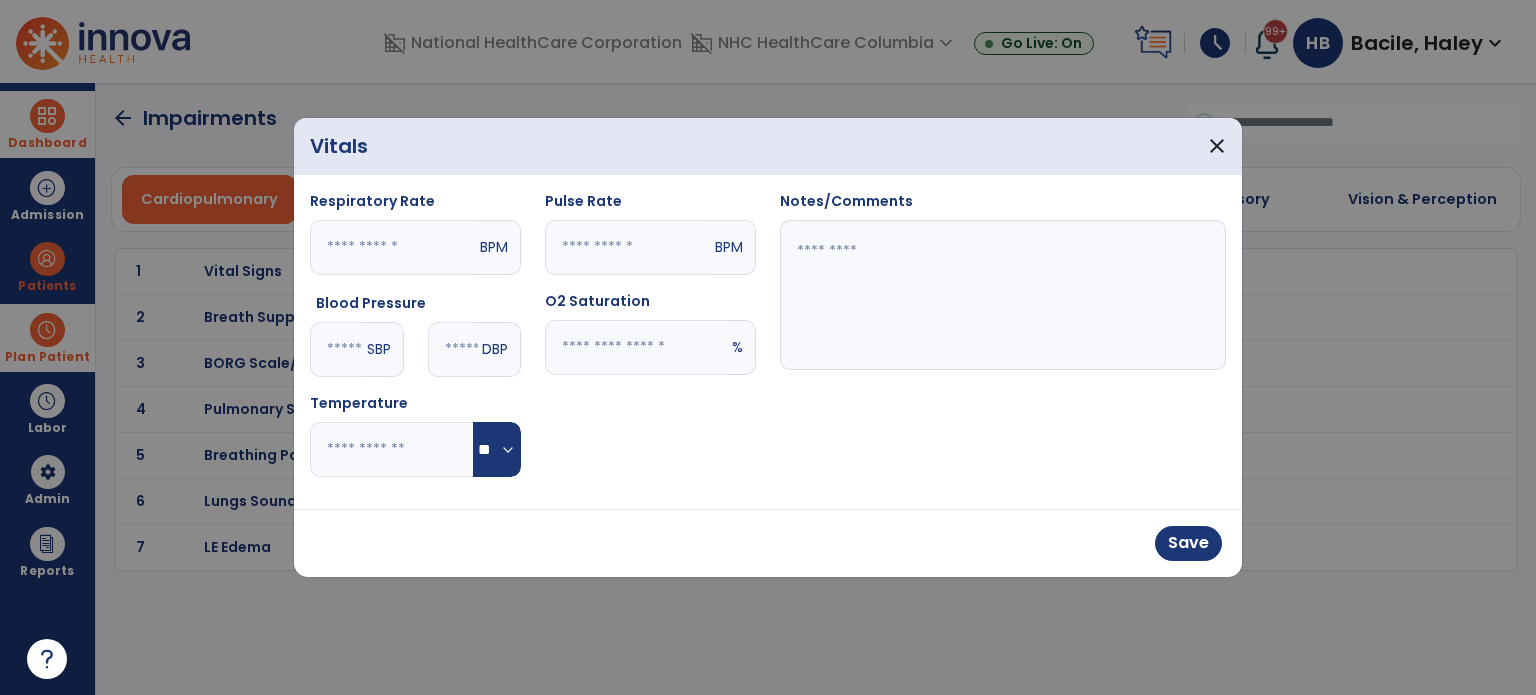 click at bounding box center (1003, 295) 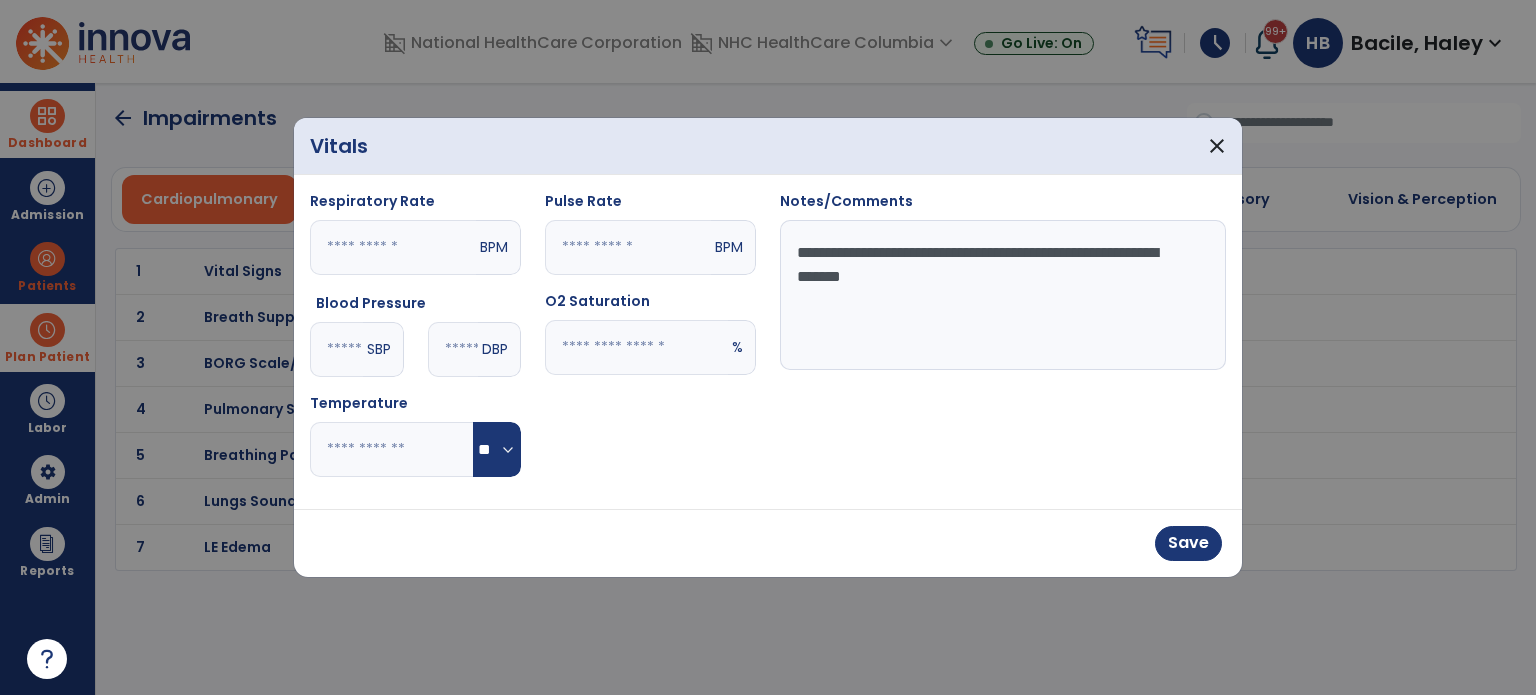 click on "**********" at bounding box center (1003, 295) 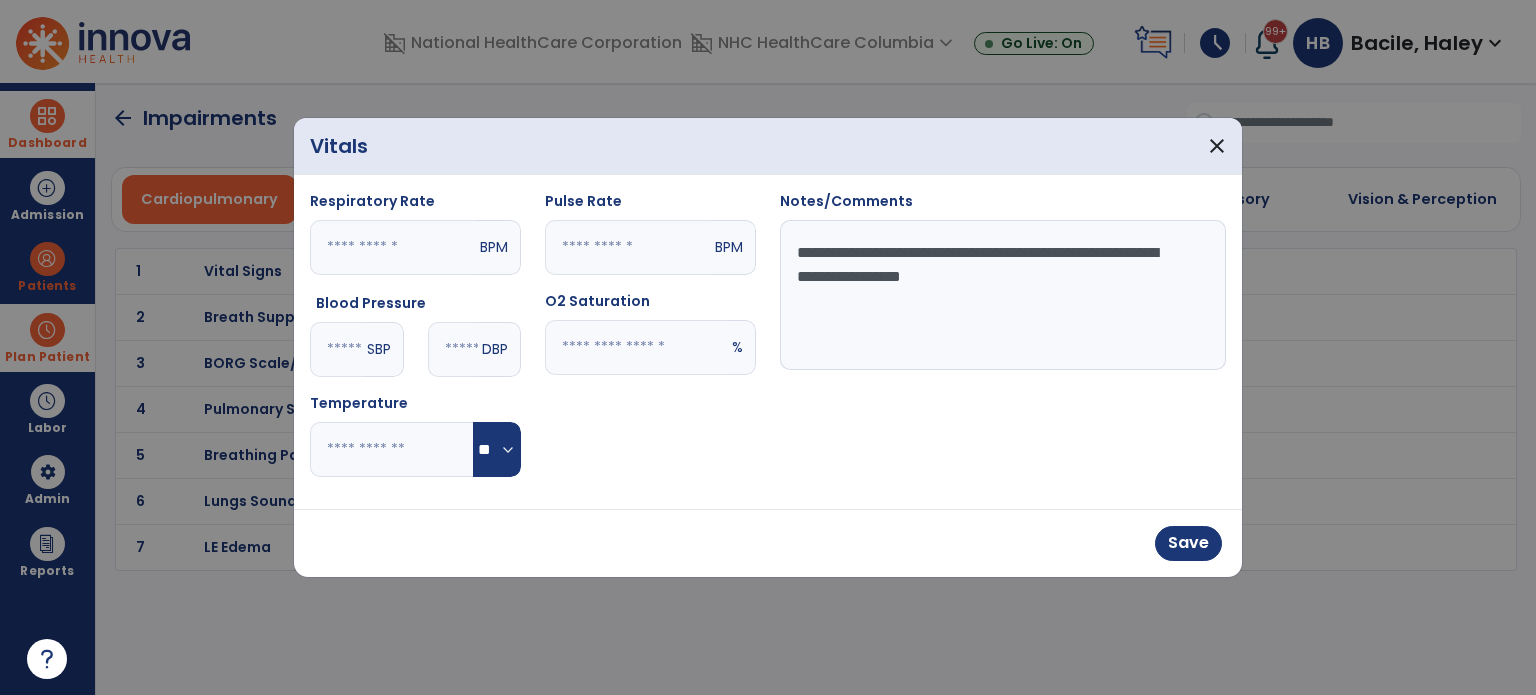 click on "**********" at bounding box center (1003, 295) 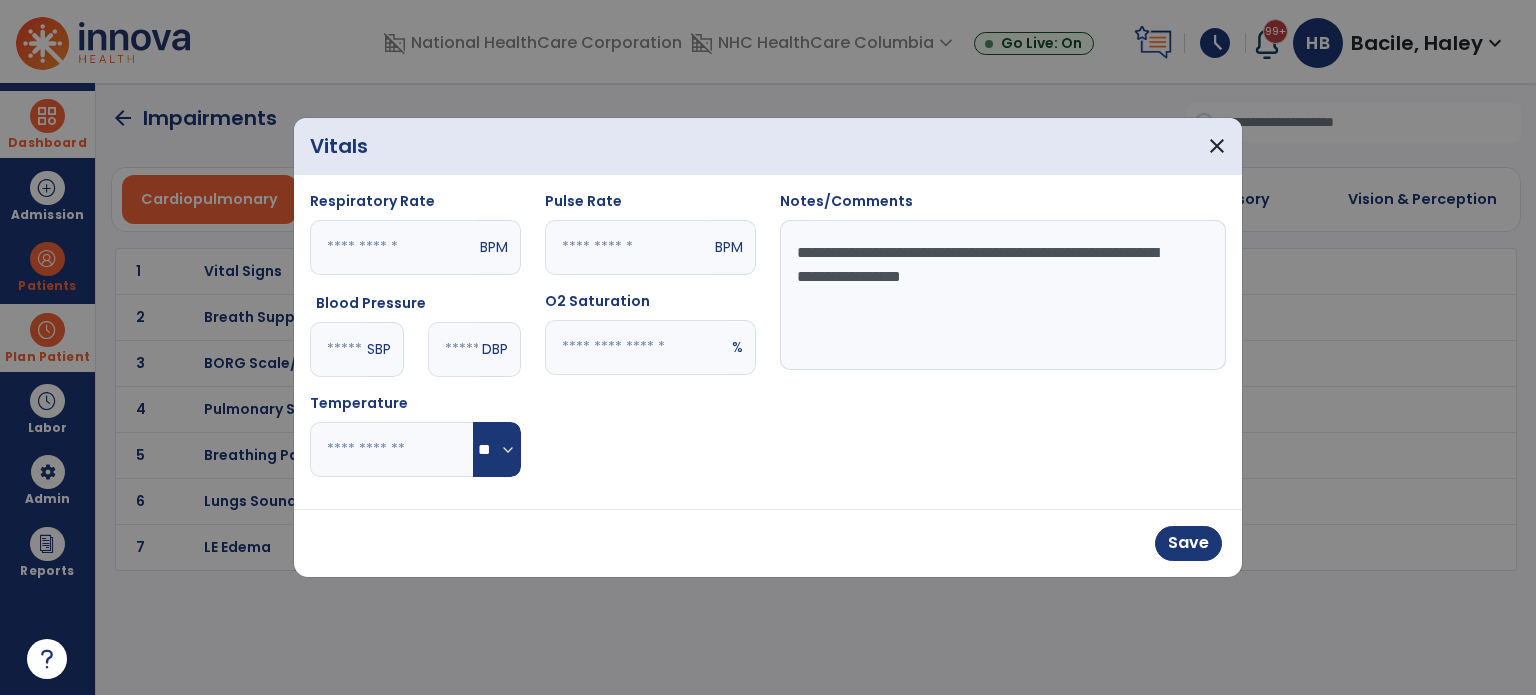 type on "**********" 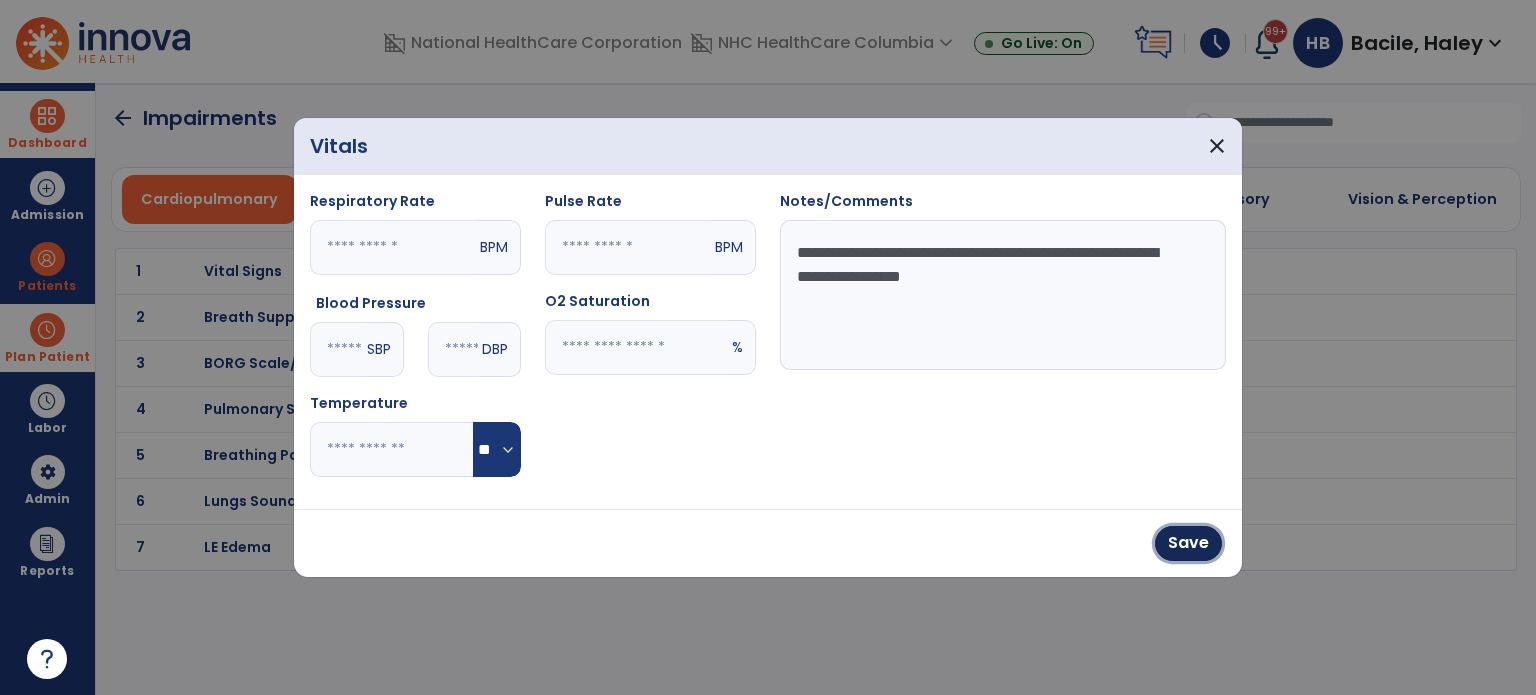 click on "Save" at bounding box center (1188, 543) 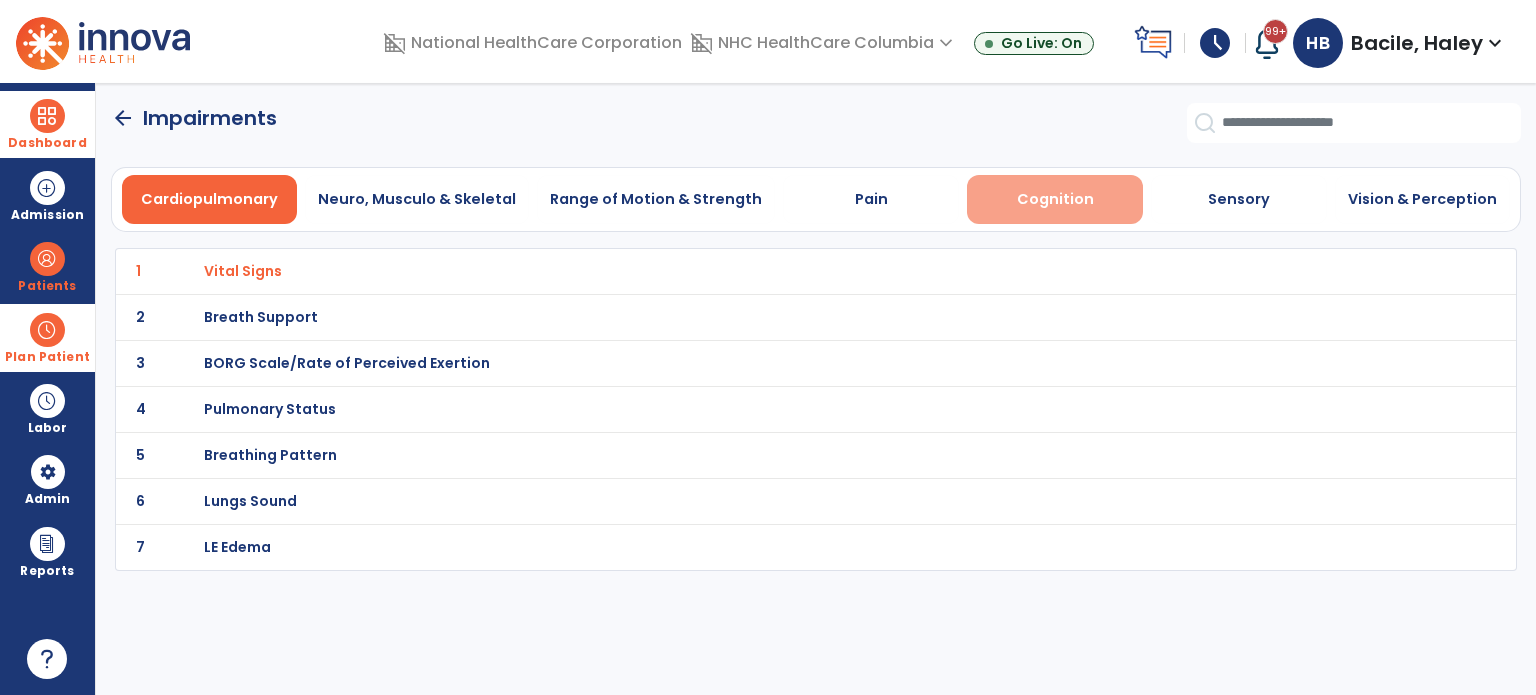 click on "Cognition" at bounding box center (1055, 199) 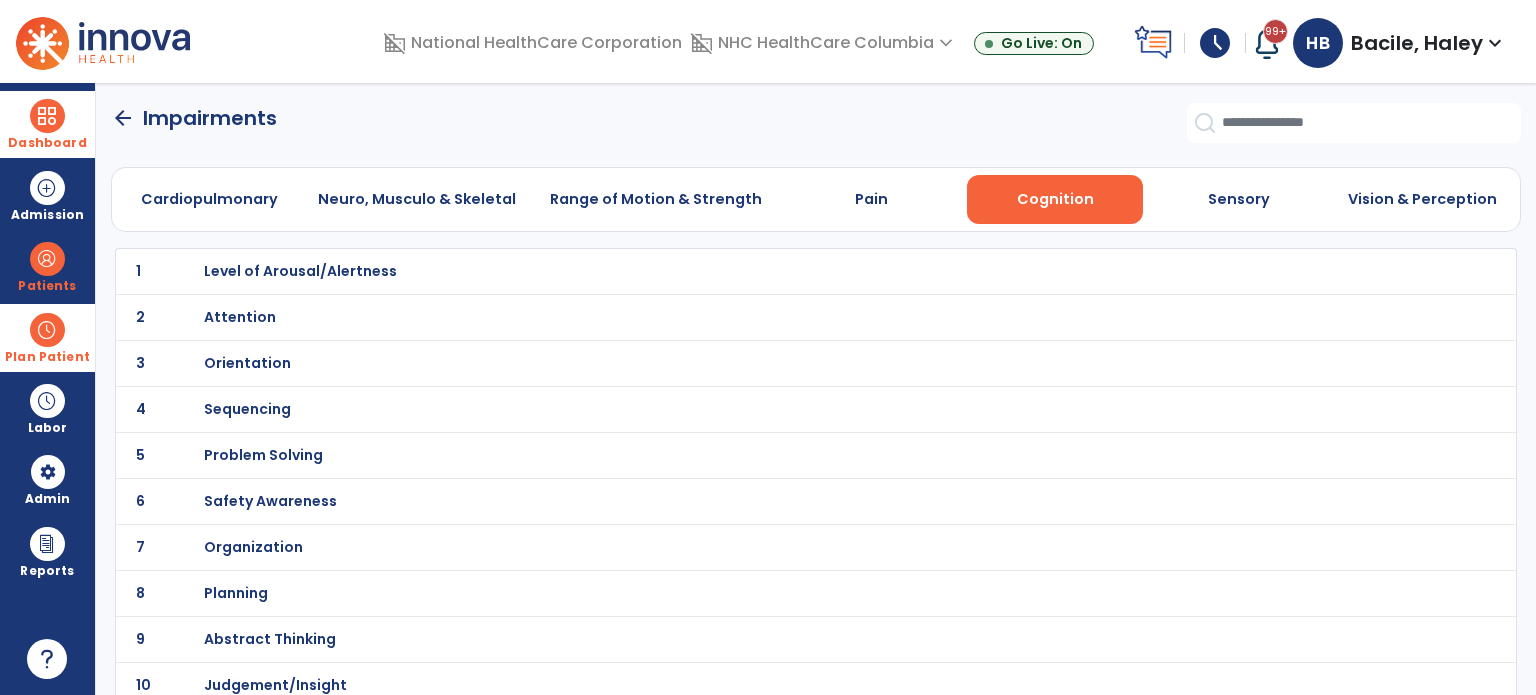 click on "Orientation" at bounding box center (300, 271) 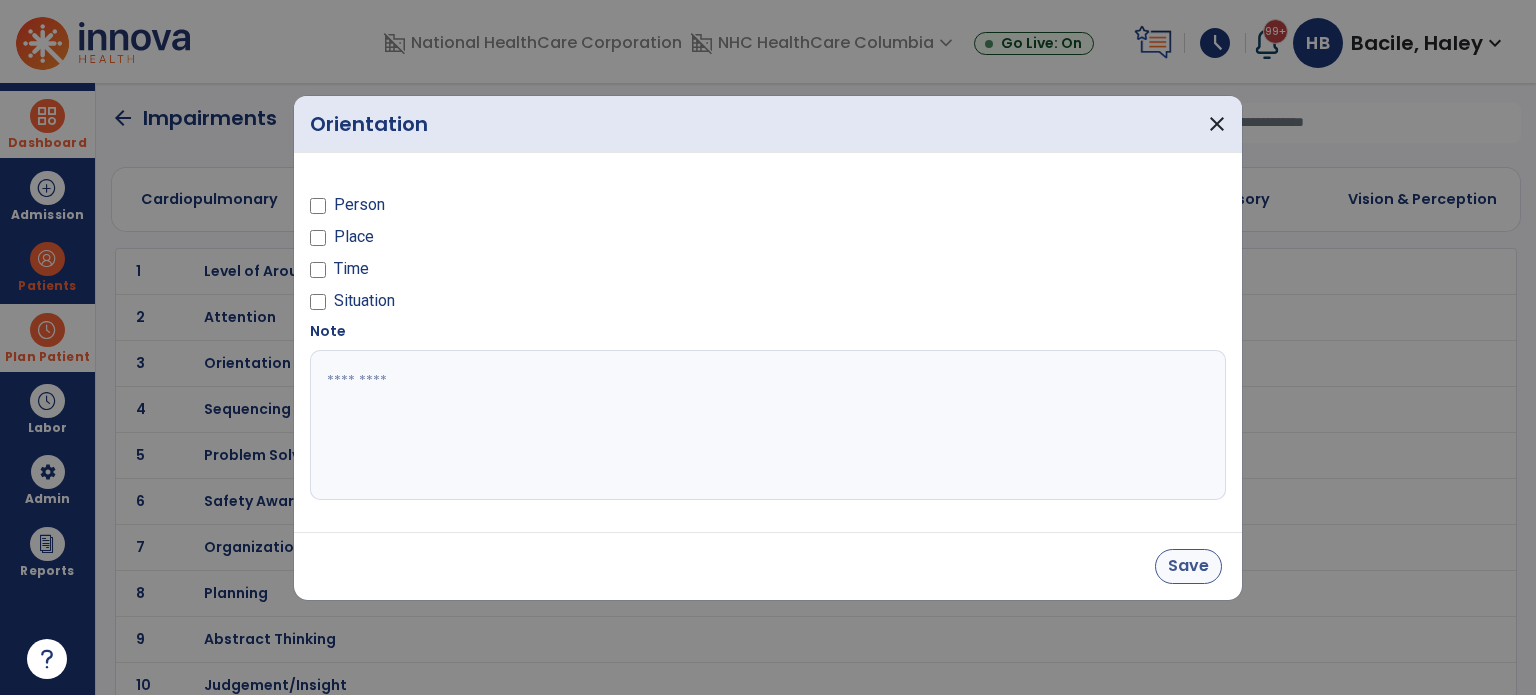 click on "Save" at bounding box center [768, 566] 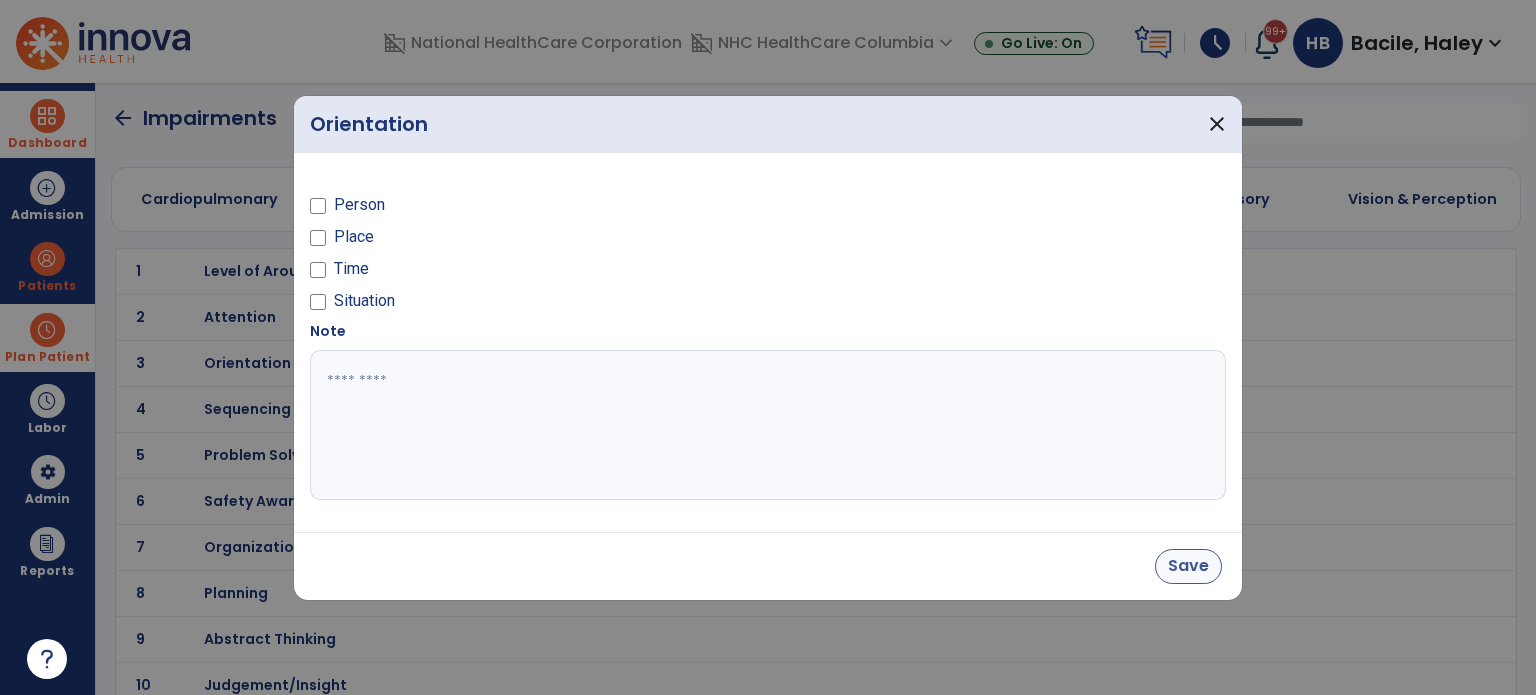 click on "Save" at bounding box center (768, 566) 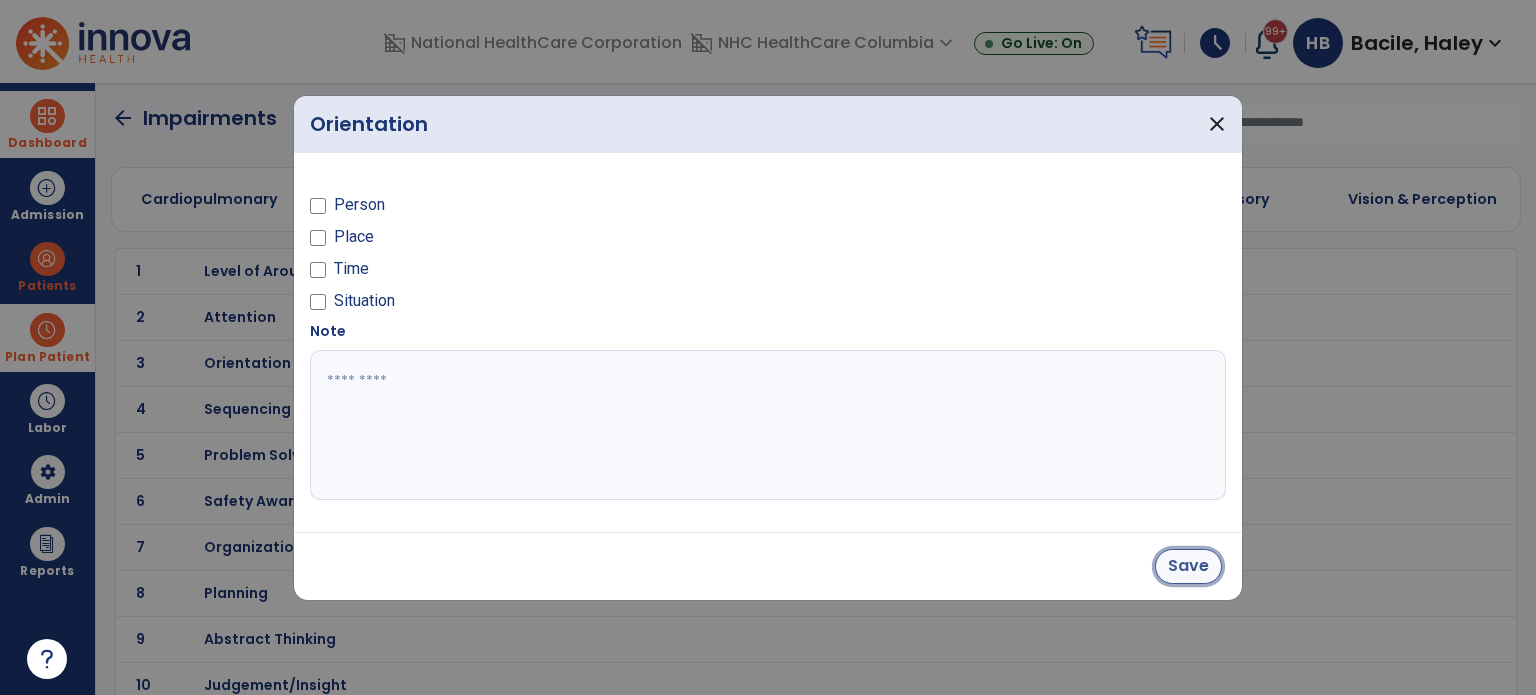 click on "Save" at bounding box center [1188, 566] 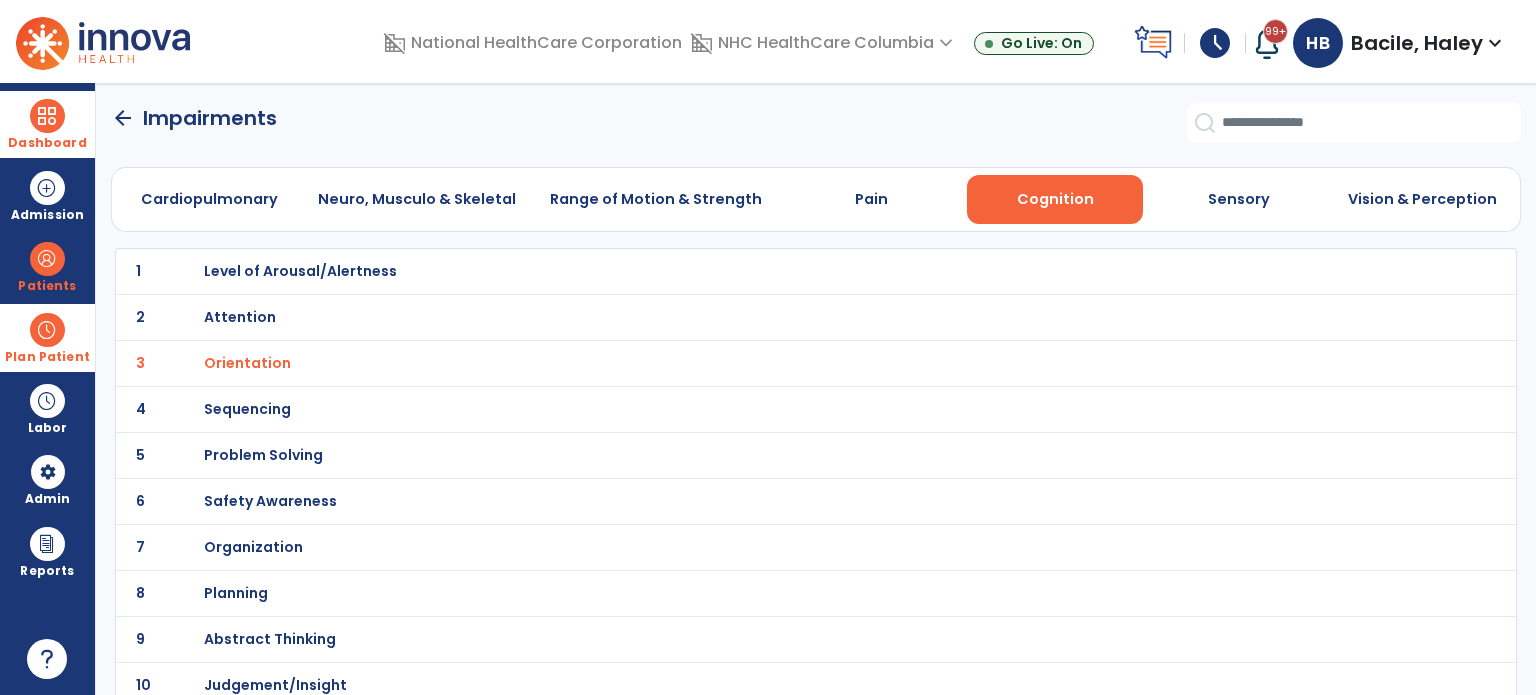 click on "arrow_back" 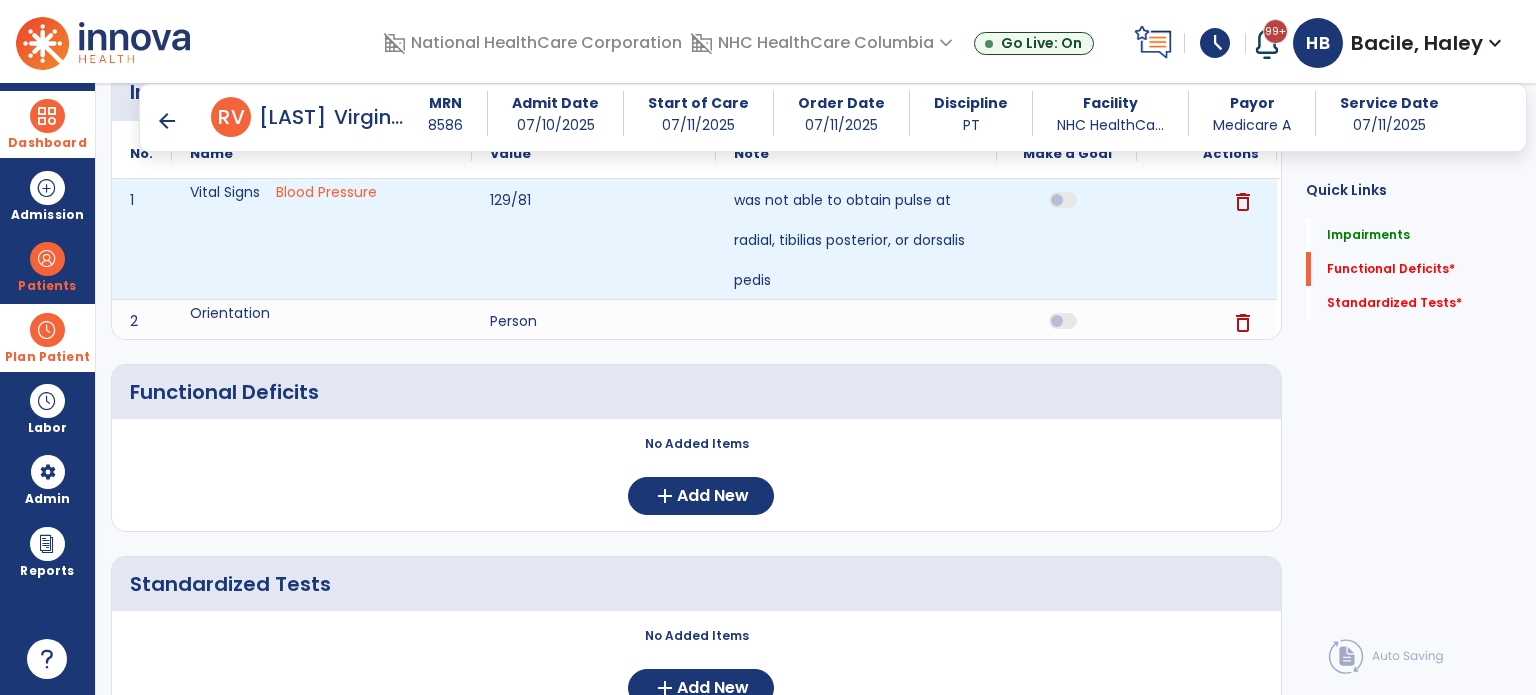 scroll, scrollTop: 360, scrollLeft: 0, axis: vertical 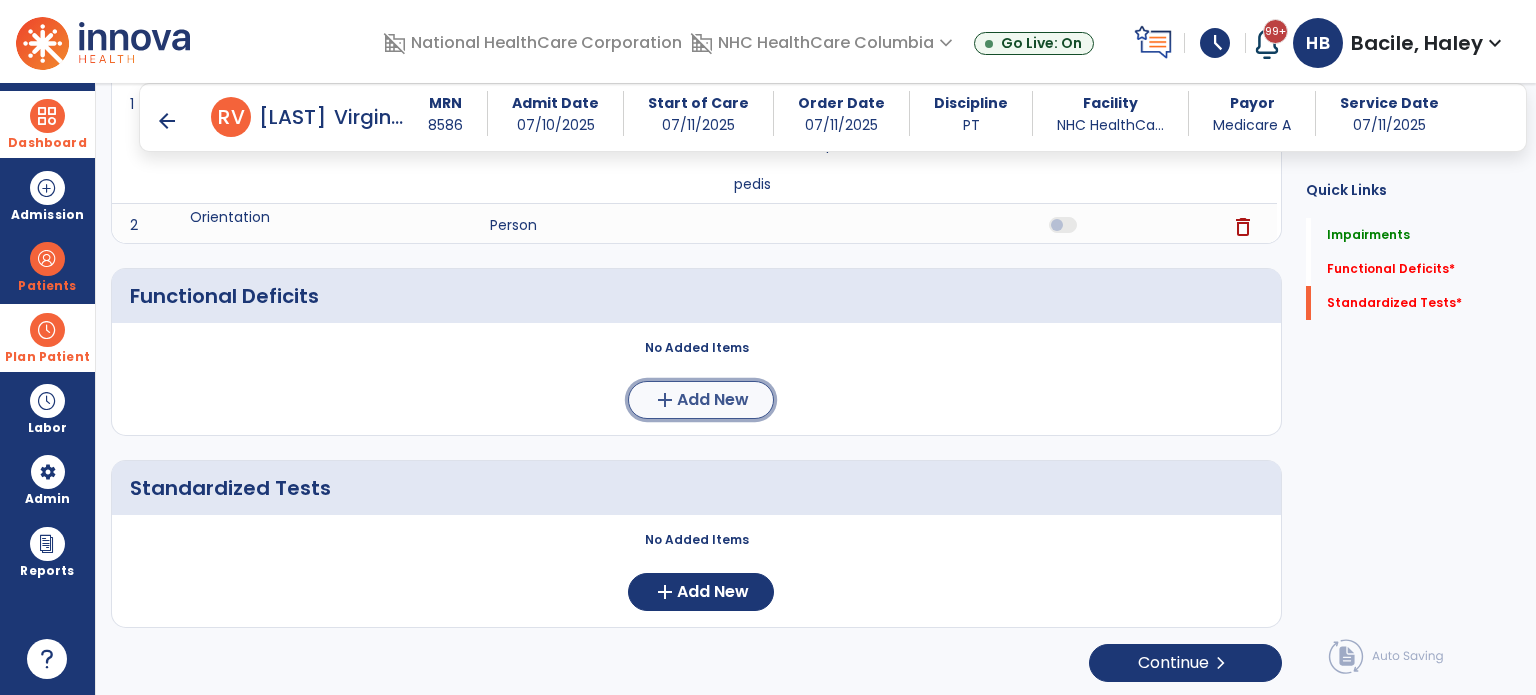 click on "Add New" 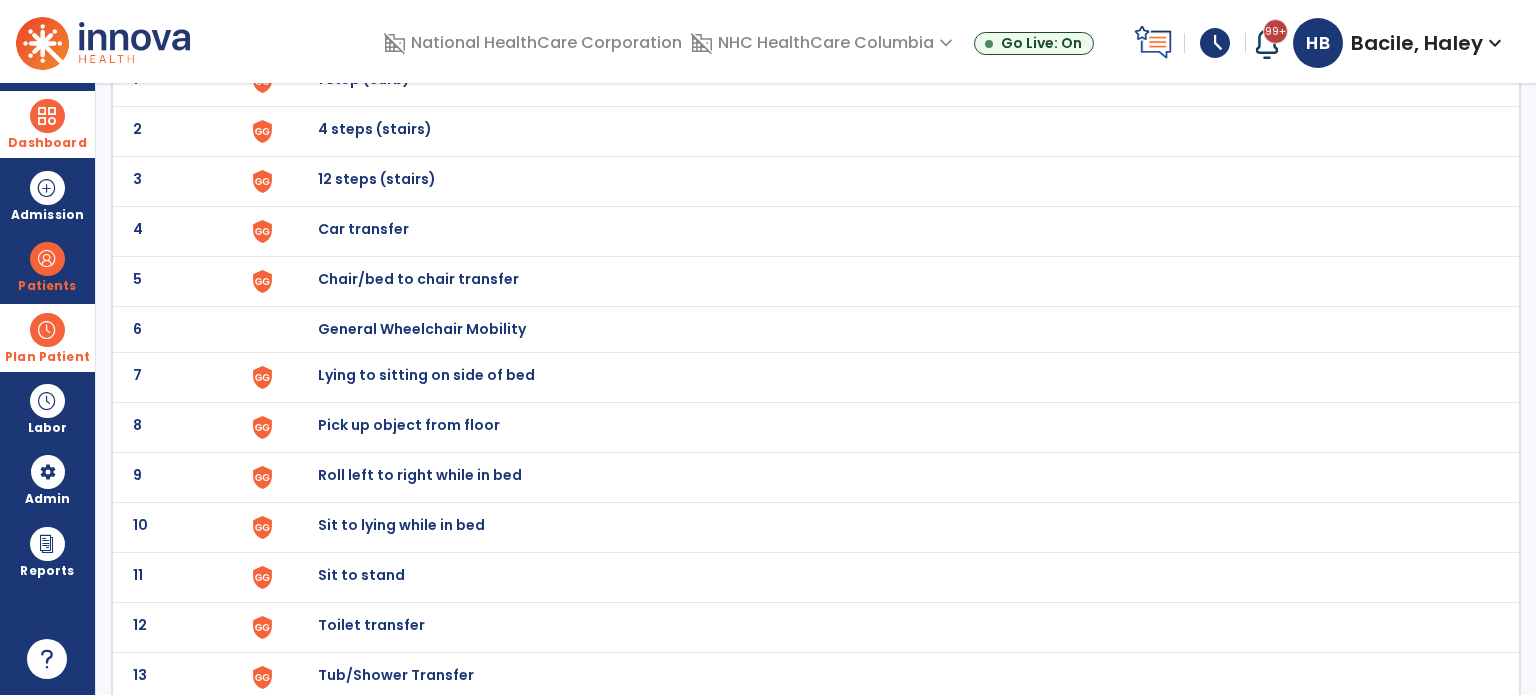 scroll, scrollTop: 200, scrollLeft: 0, axis: vertical 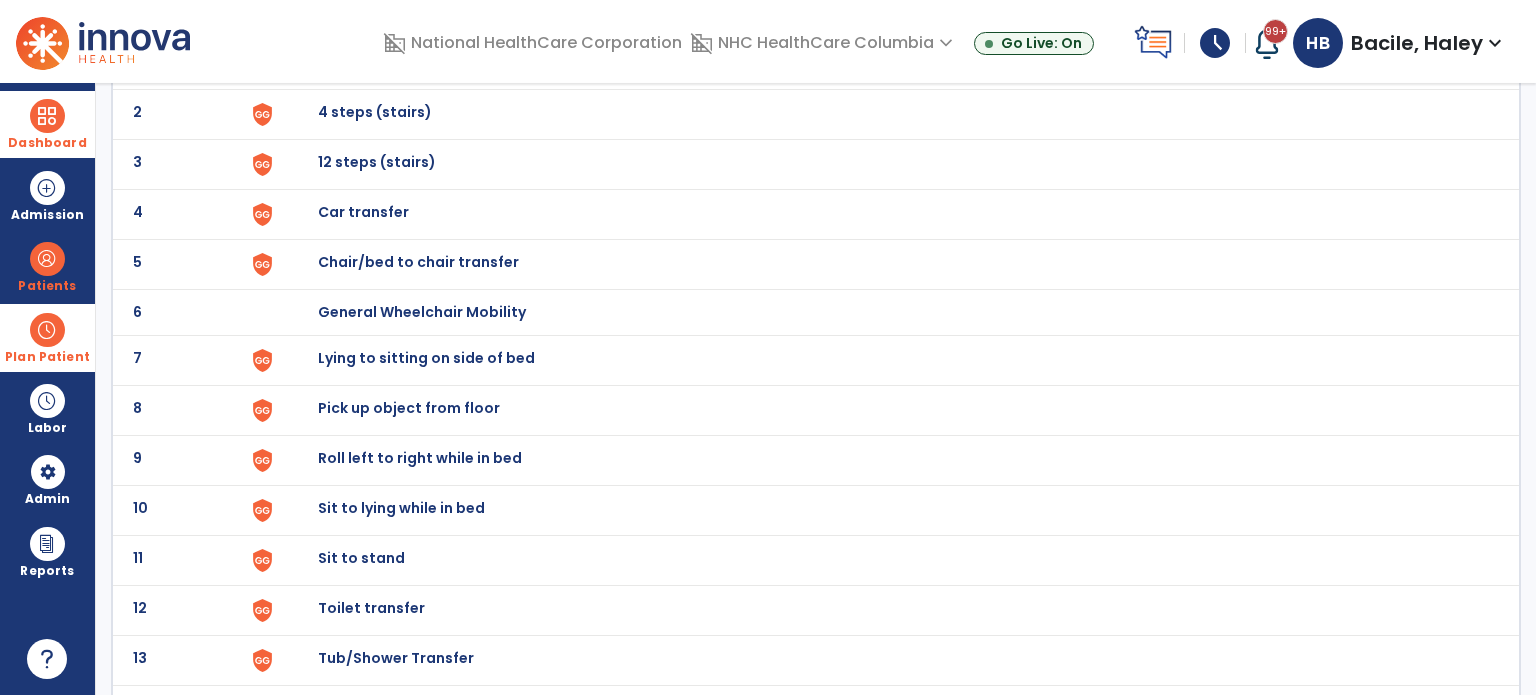 click on "Chair/bed to chair transfer" at bounding box center (364, 62) 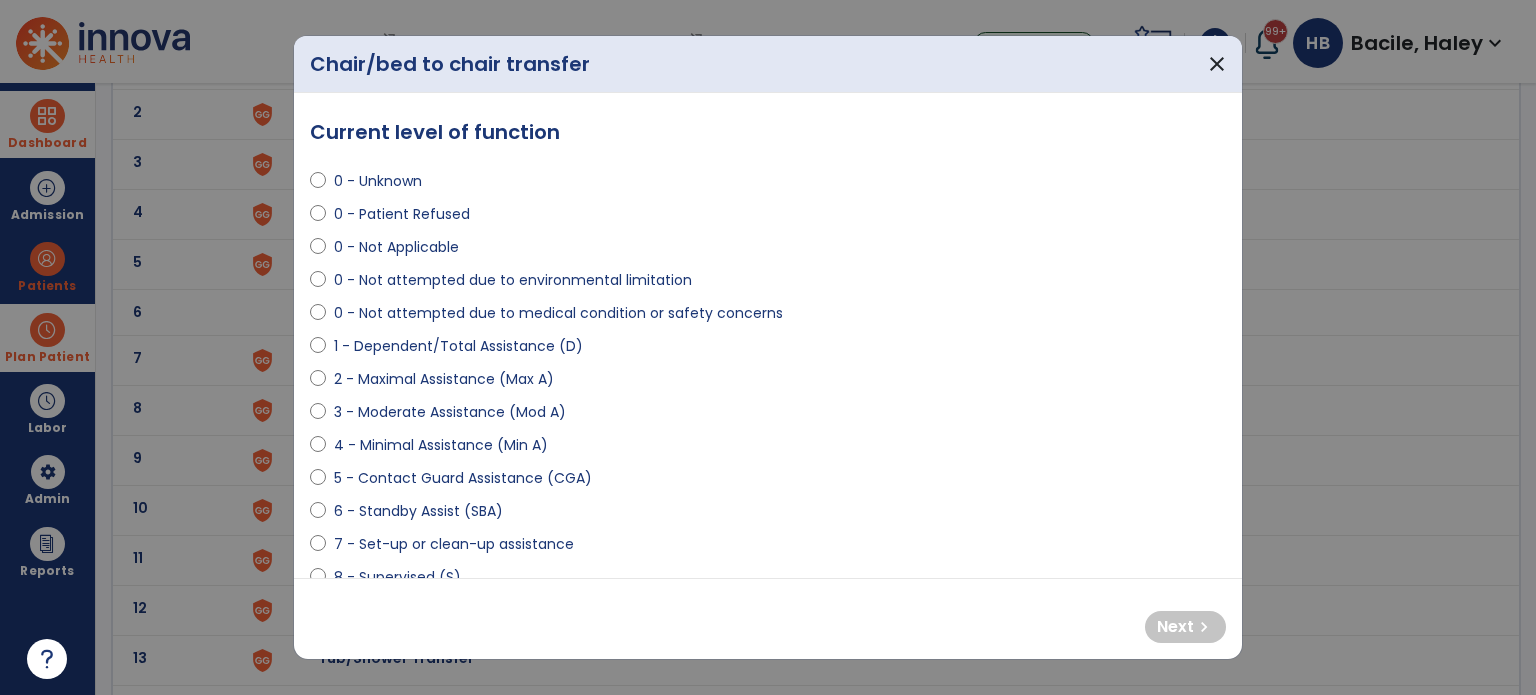 click on "1 - Dependent/Total Assistance (D)" at bounding box center (458, 346) 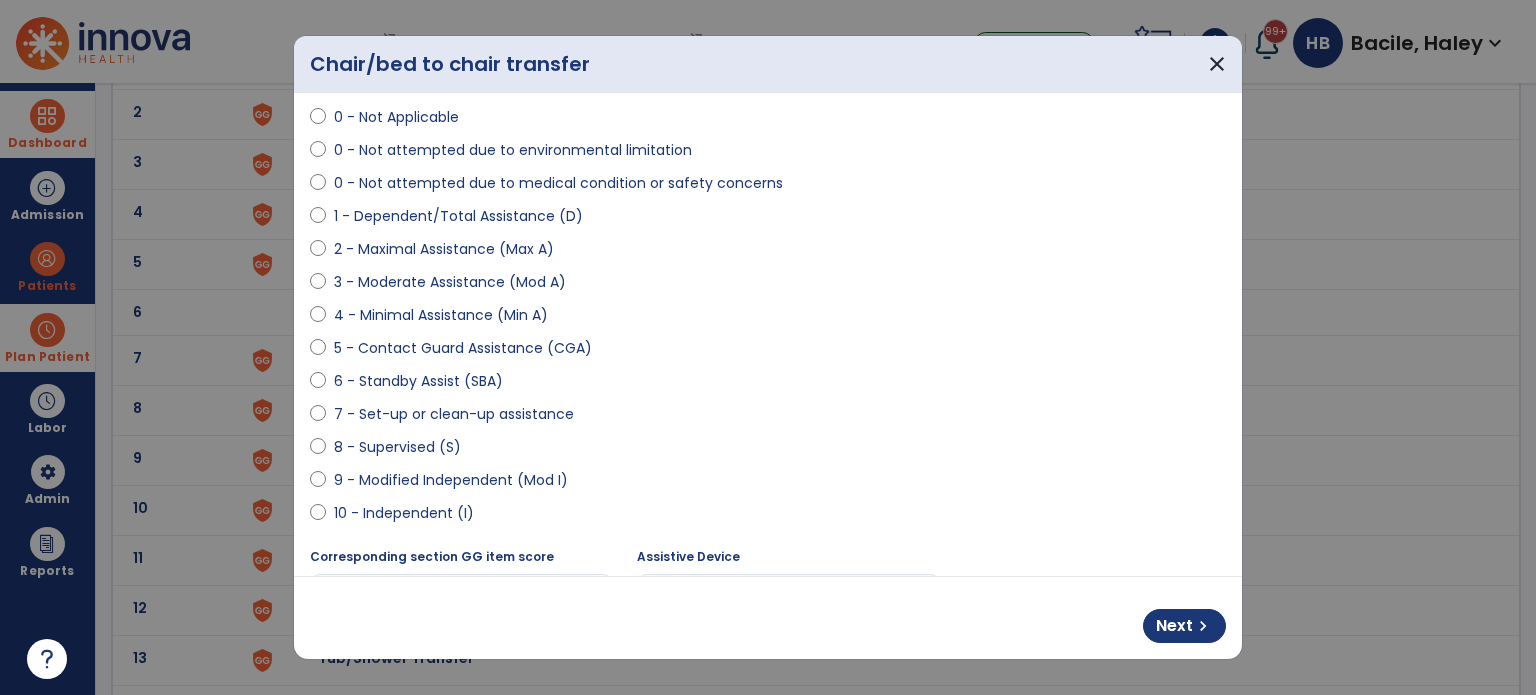 scroll, scrollTop: 408, scrollLeft: 0, axis: vertical 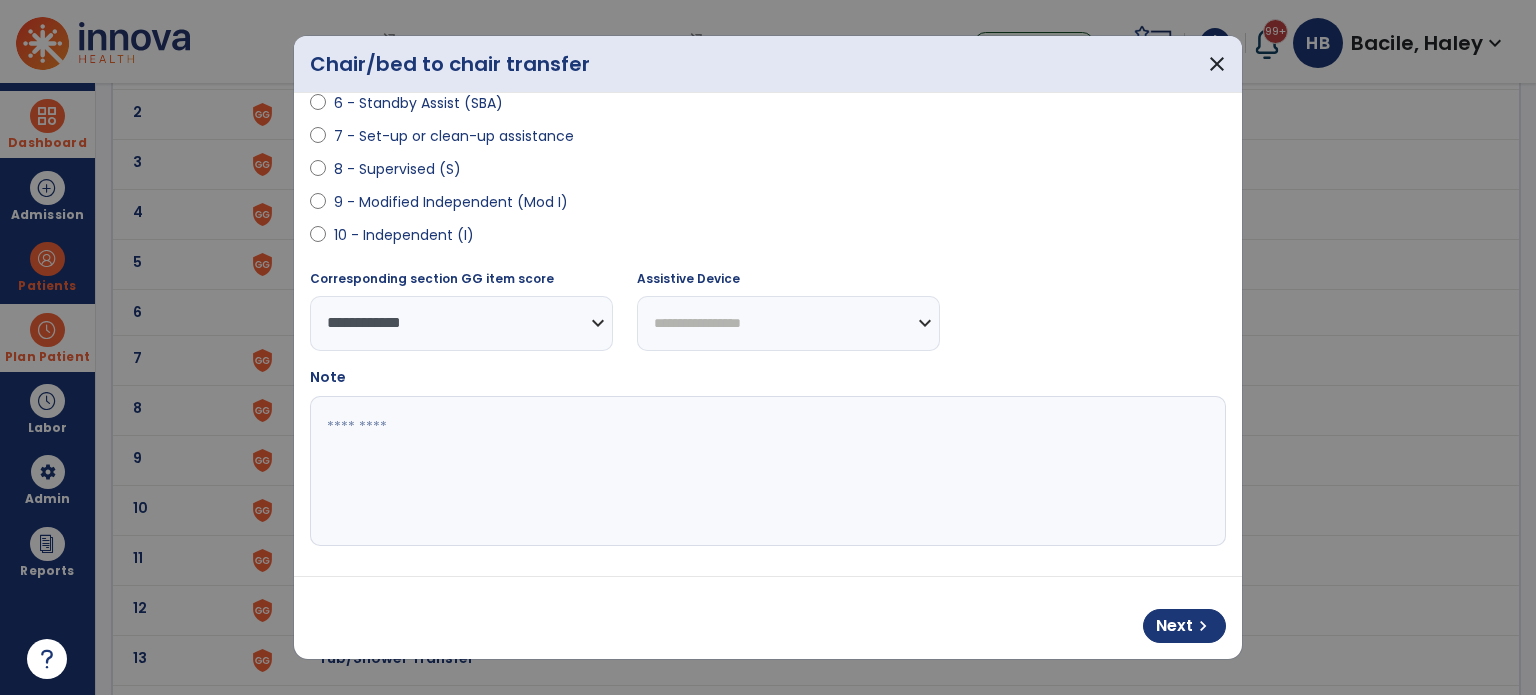 click at bounding box center (766, 471) 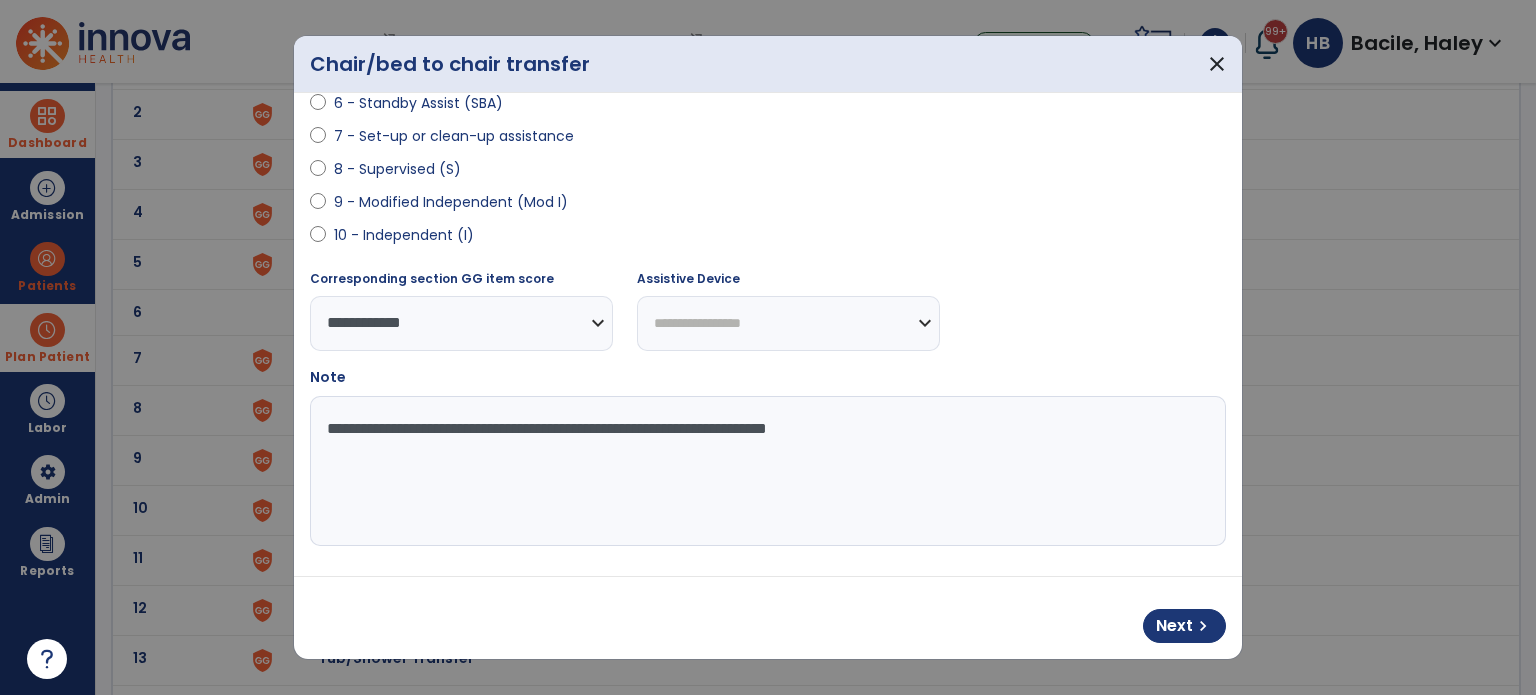 click on "**********" at bounding box center (766, 471) 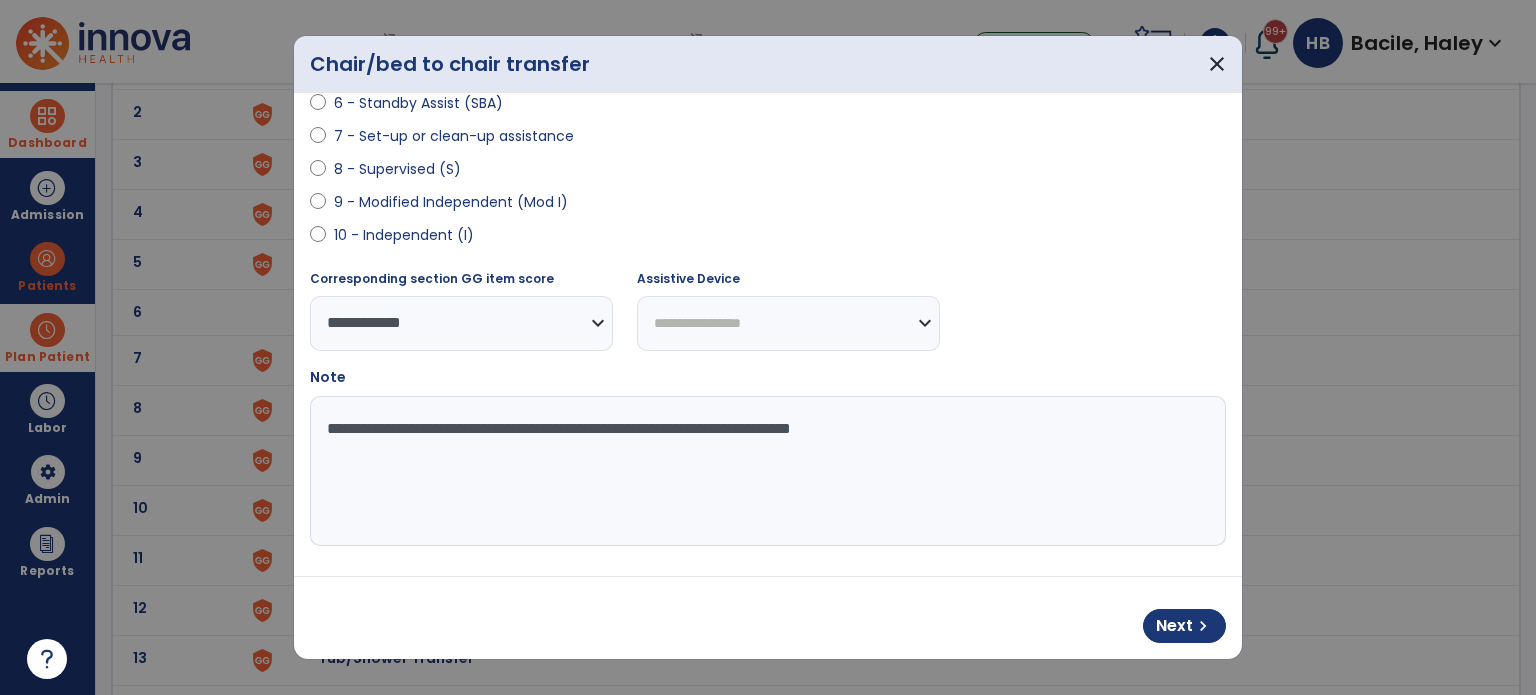 click on "**********" at bounding box center [766, 471] 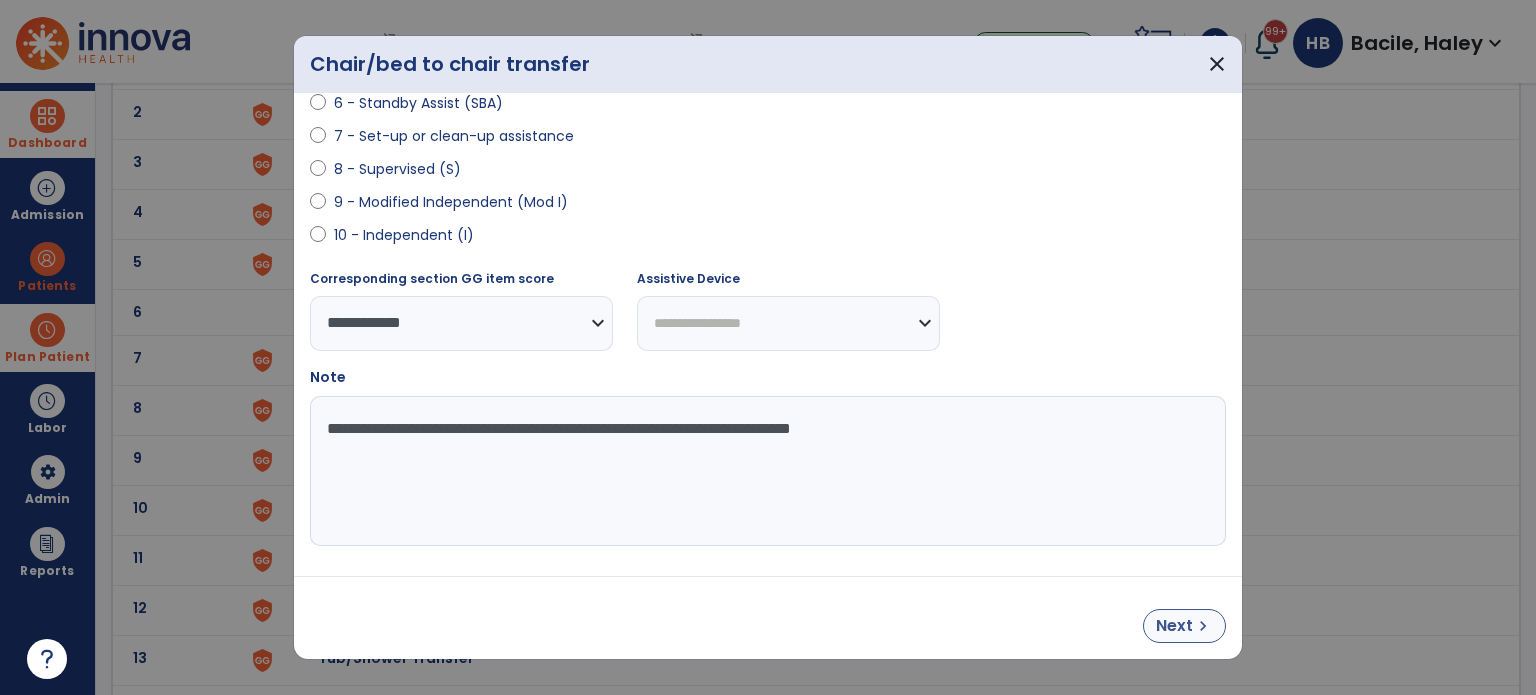 type on "**********" 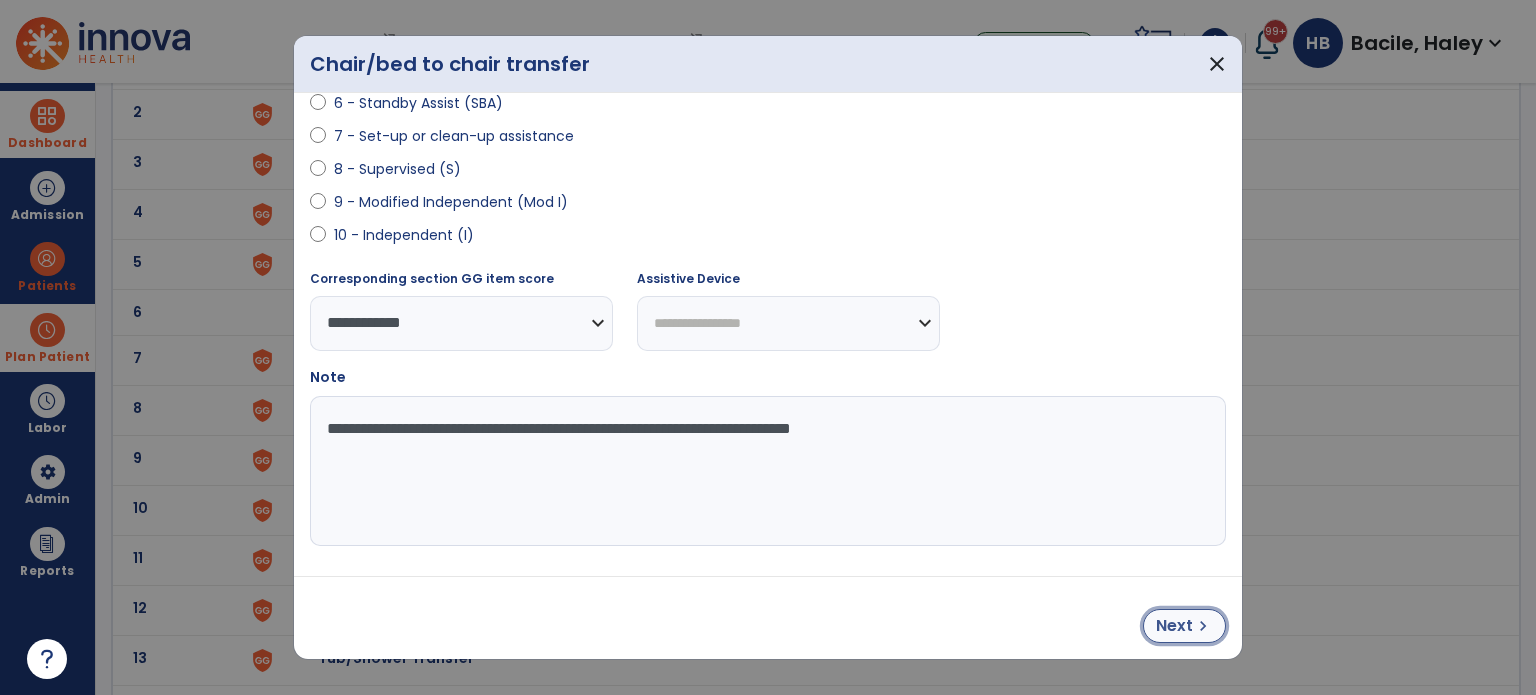 click on "Next" at bounding box center (1174, 626) 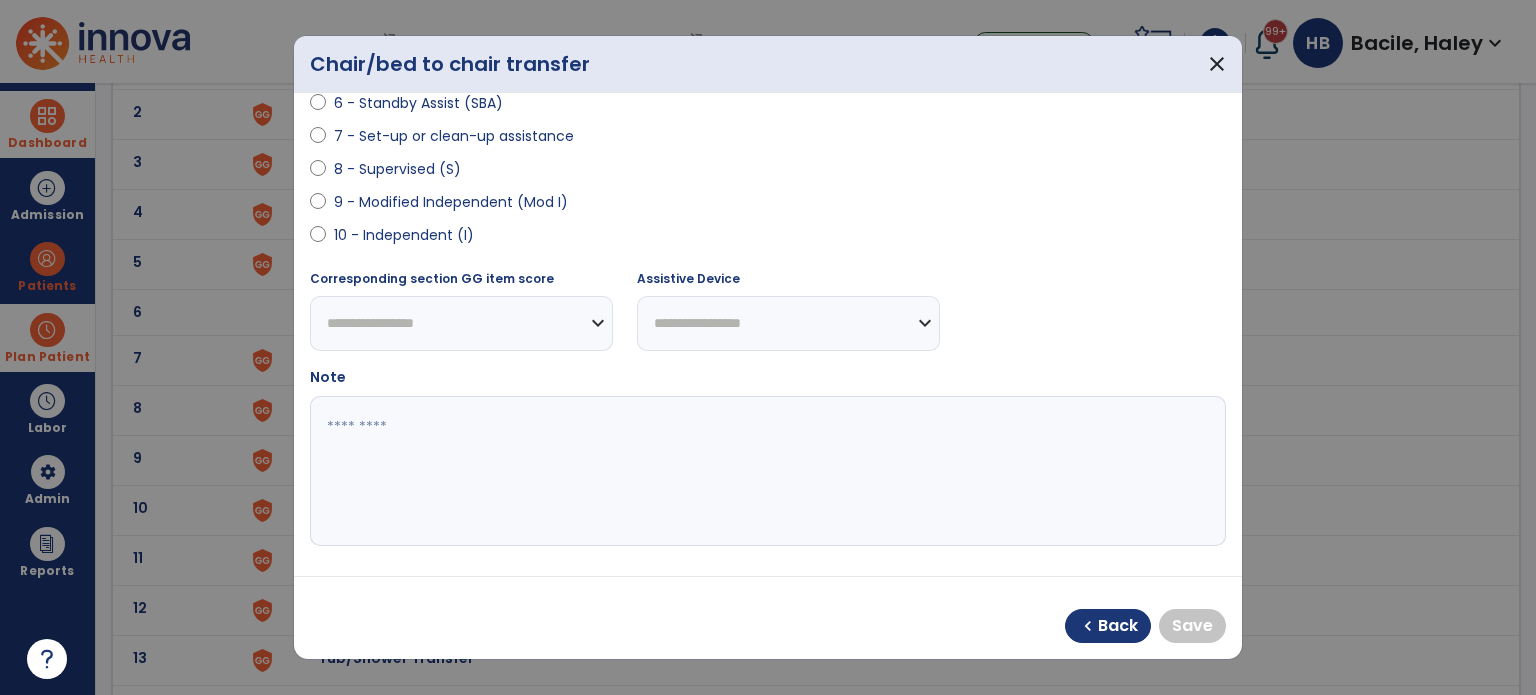 scroll, scrollTop: 0, scrollLeft: 0, axis: both 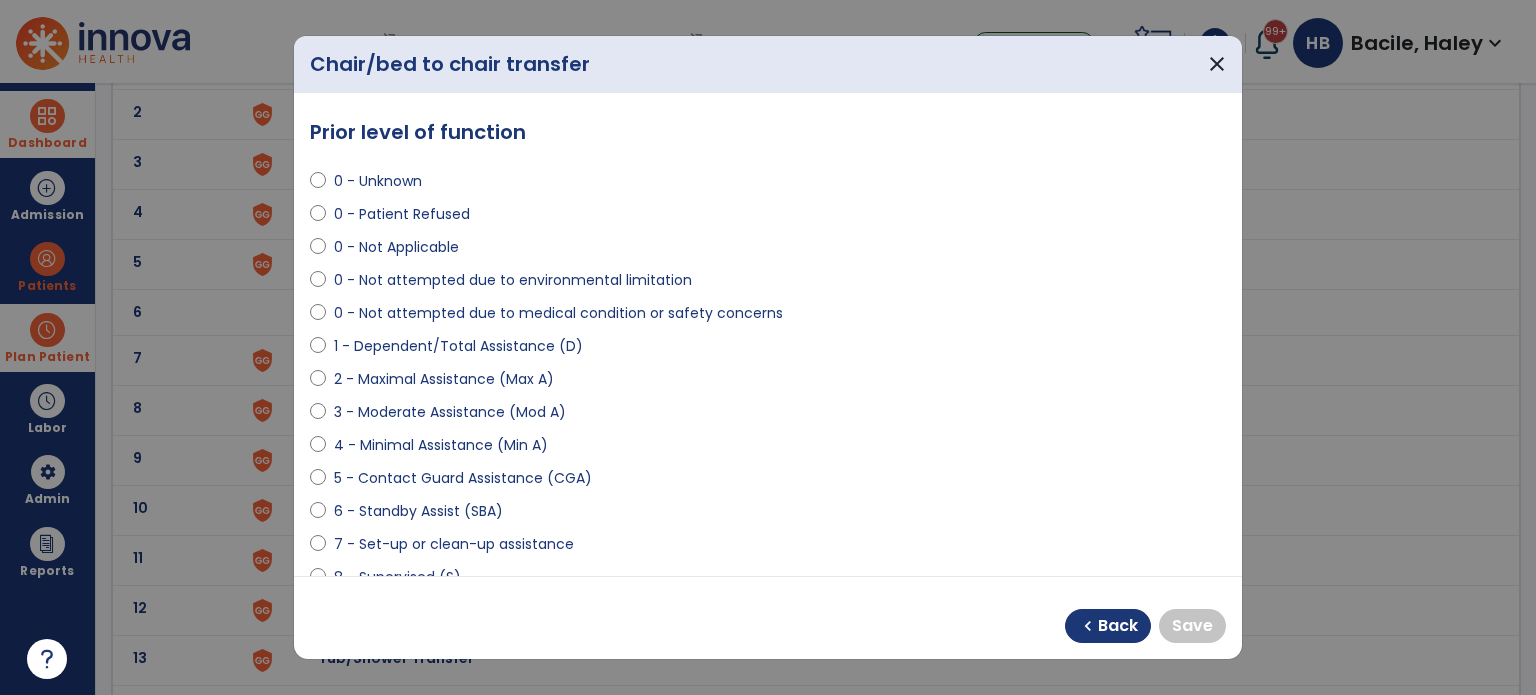 click on "0 - Unknown" at bounding box center (378, 181) 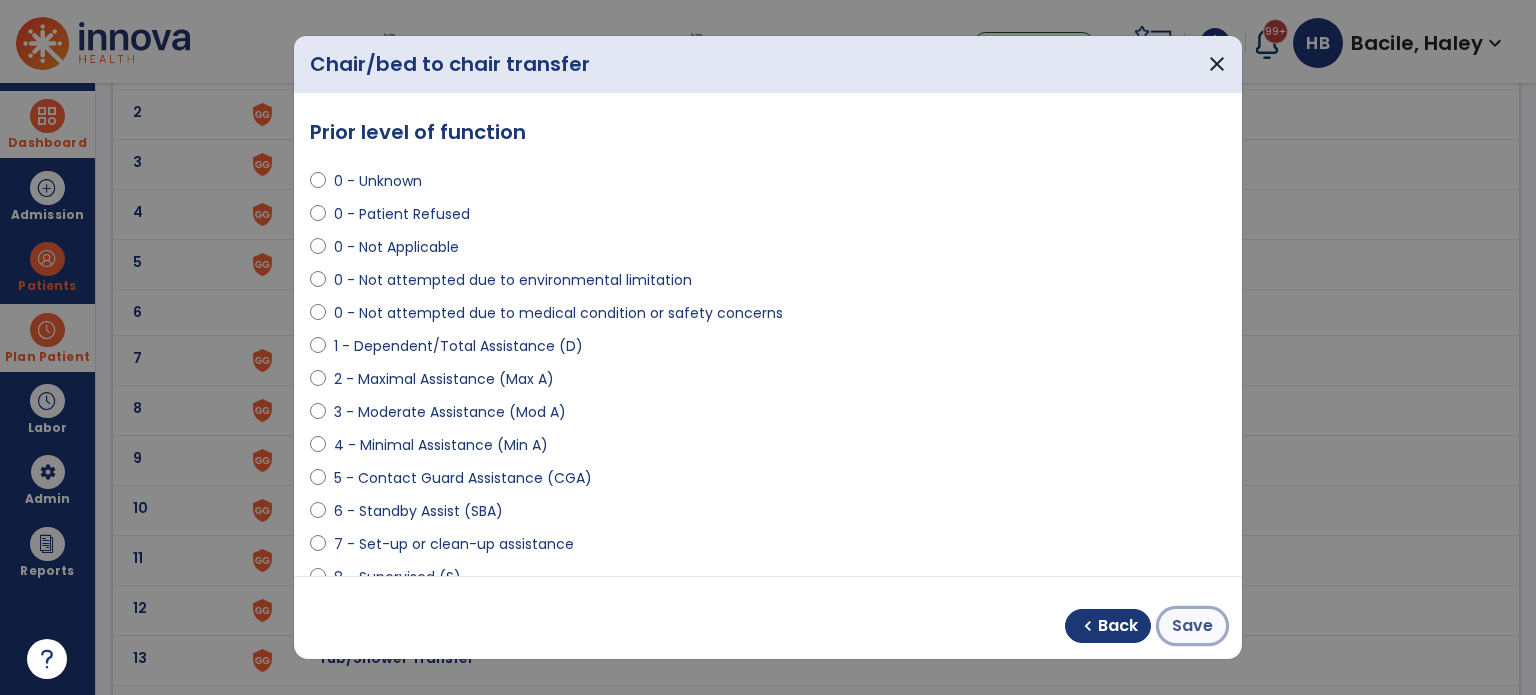 click on "Save" at bounding box center (1192, 626) 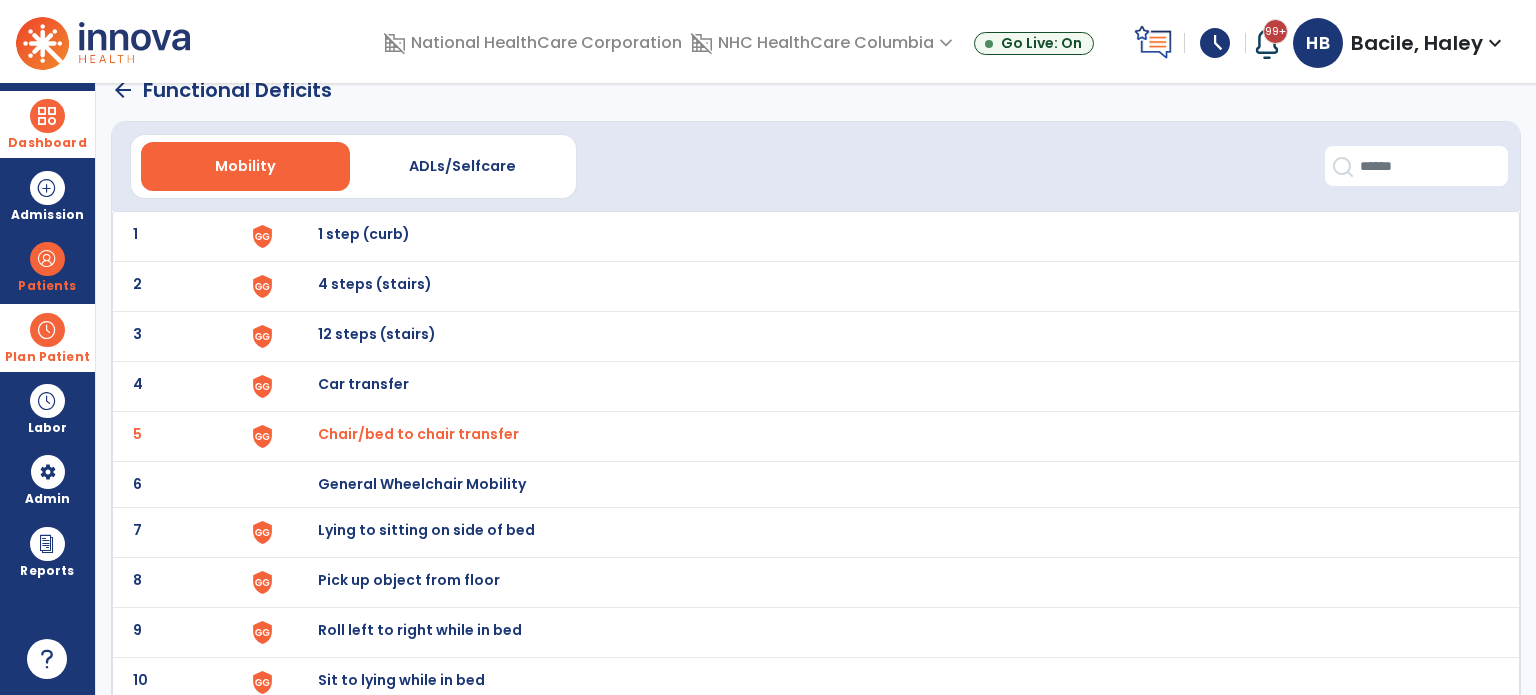 scroll, scrollTop: 0, scrollLeft: 0, axis: both 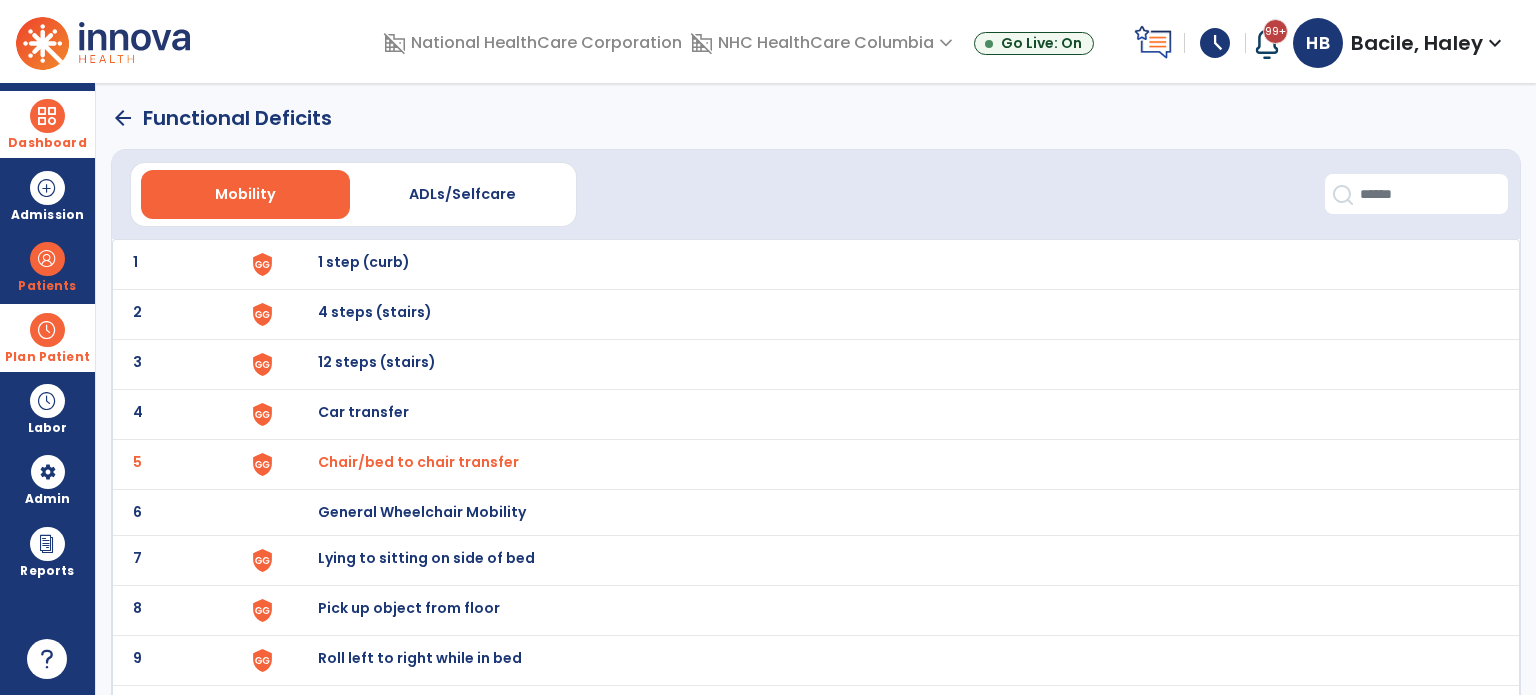 click on "arrow_back" 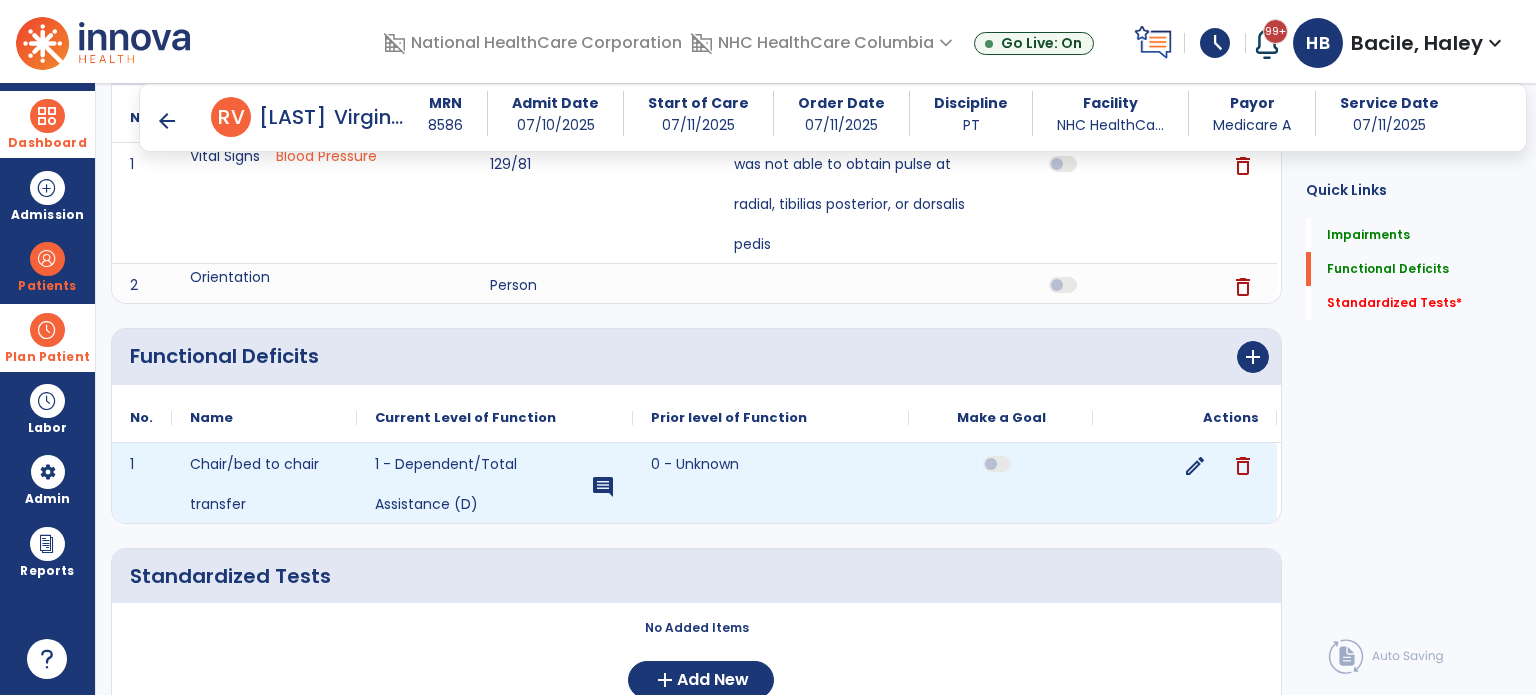 scroll, scrollTop: 388, scrollLeft: 0, axis: vertical 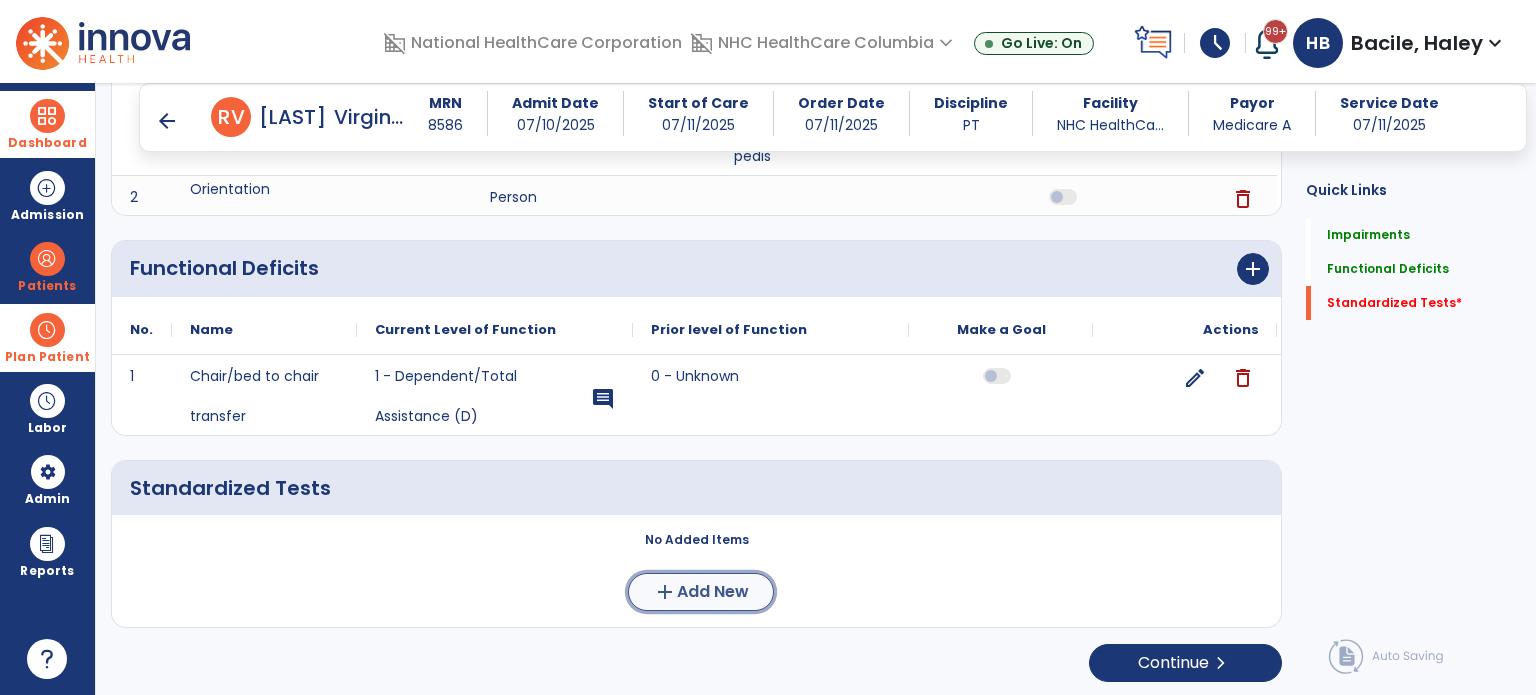 click on "Add New" 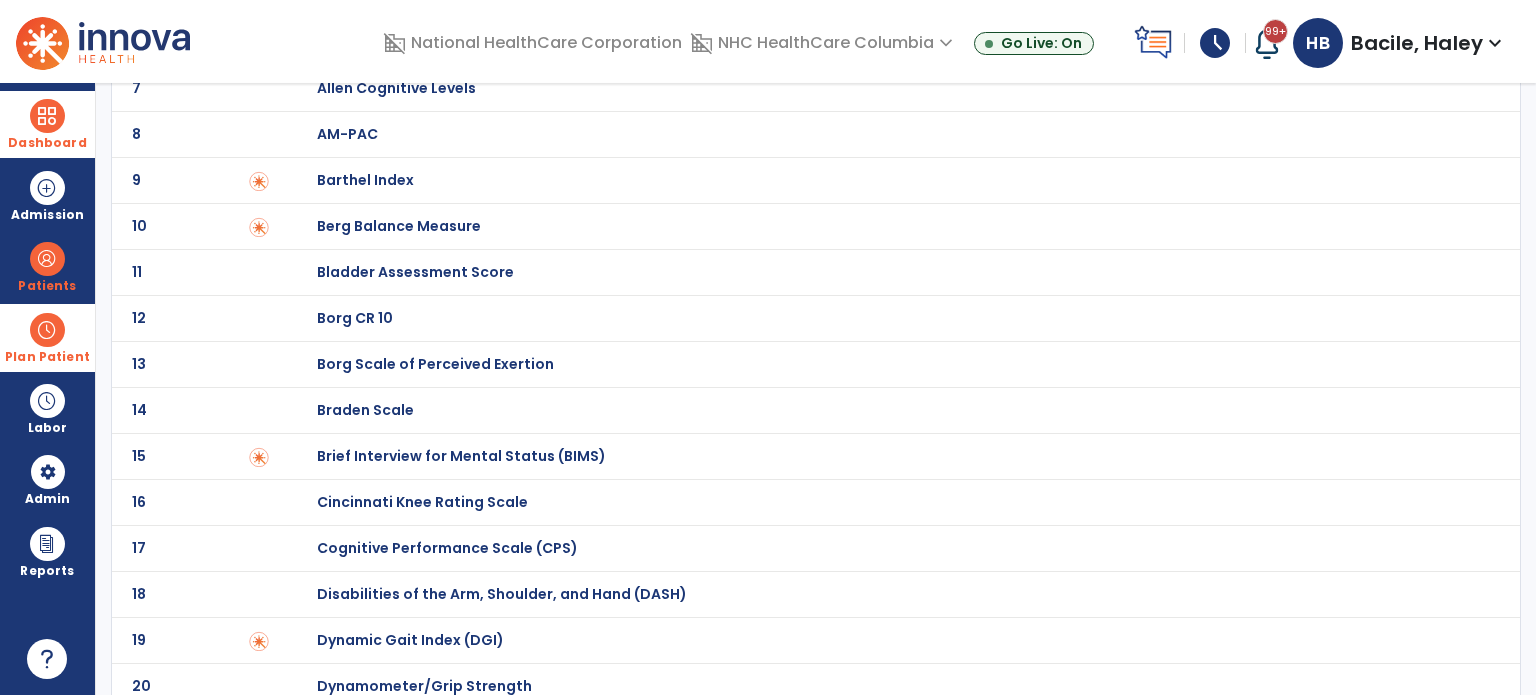 scroll, scrollTop: 0, scrollLeft: 0, axis: both 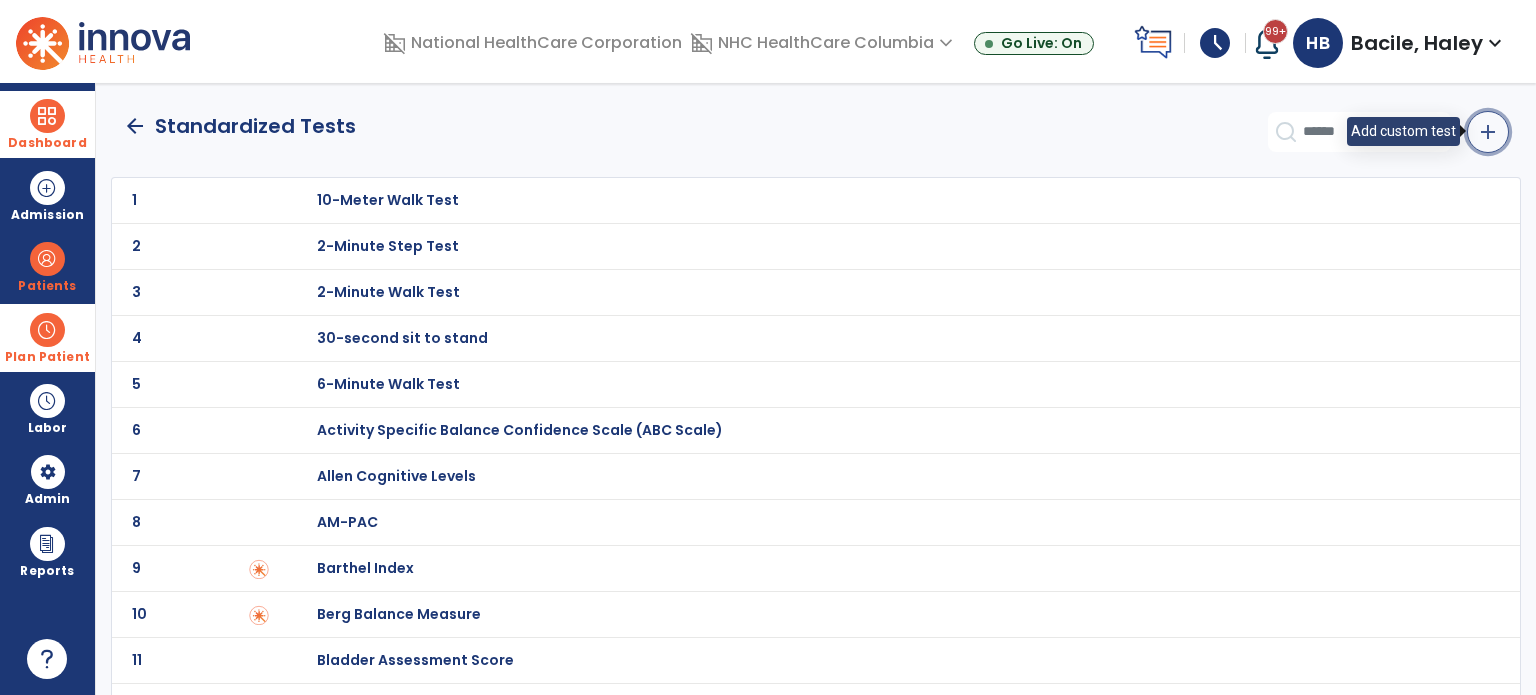 click on "add" 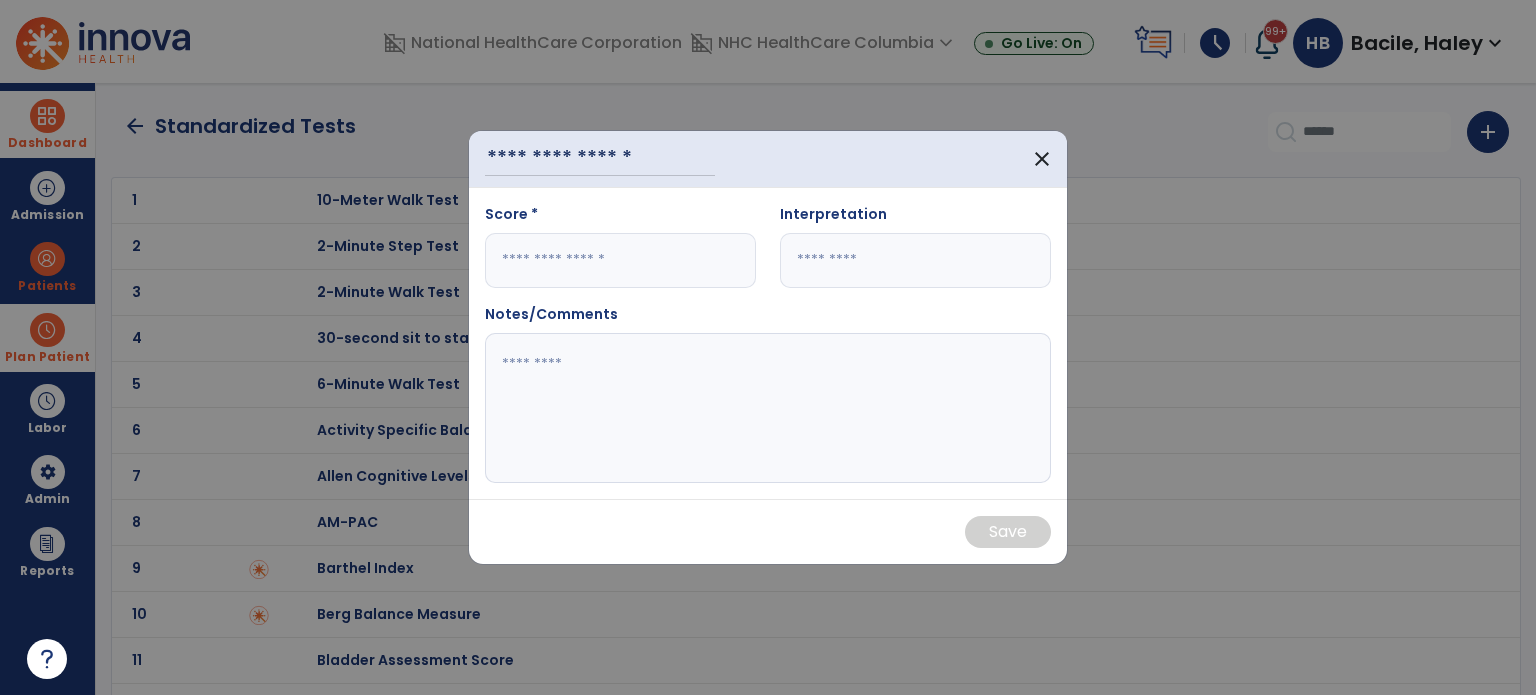 click on "Score * Interpretation  Notes/Comments" at bounding box center [768, 343] 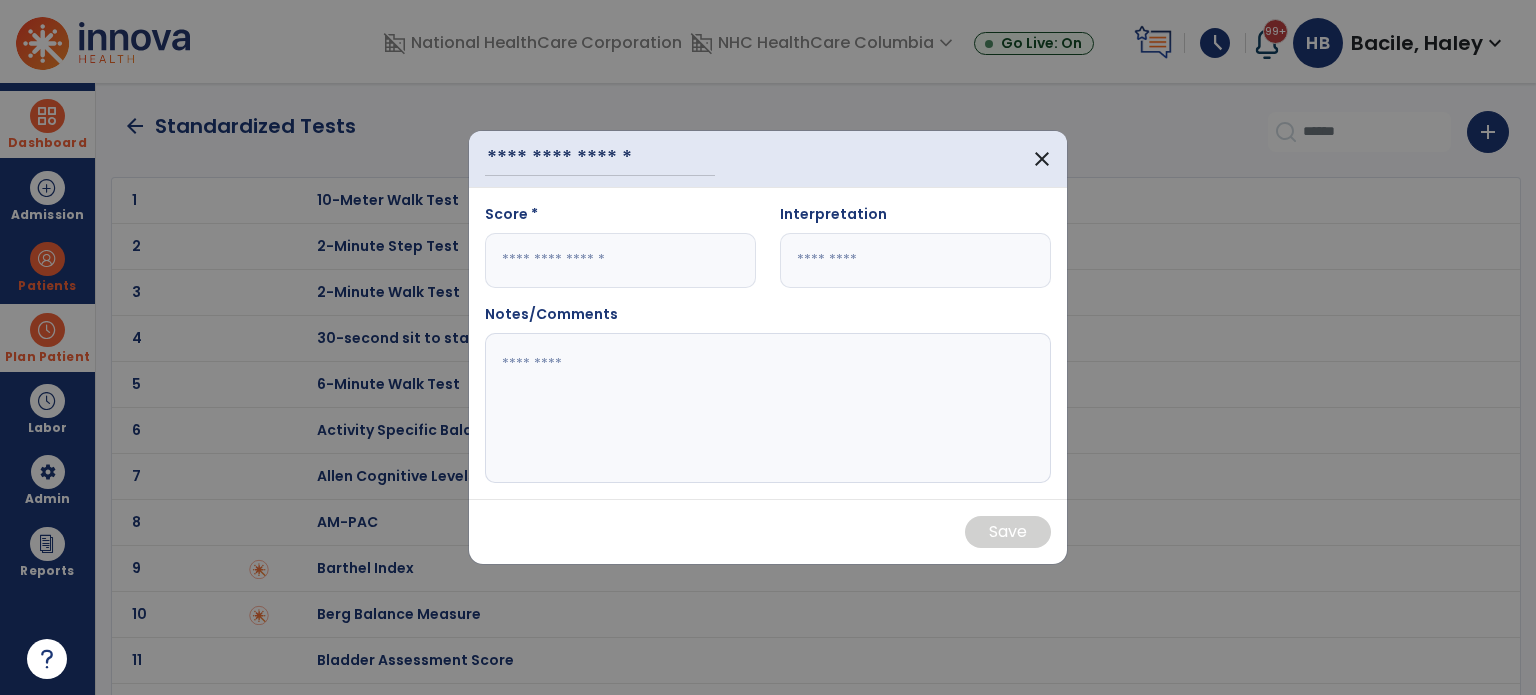 click on "close" at bounding box center (768, 159) 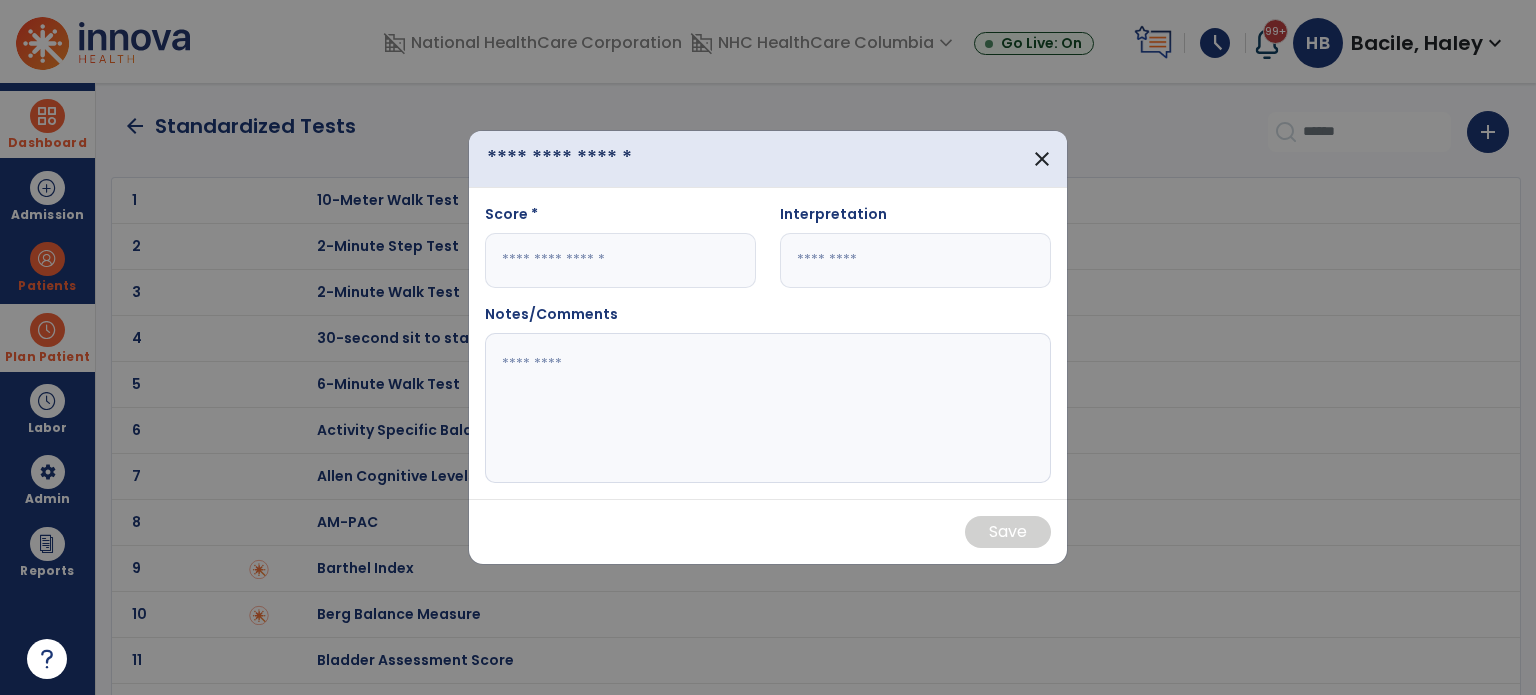 click at bounding box center [600, 159] 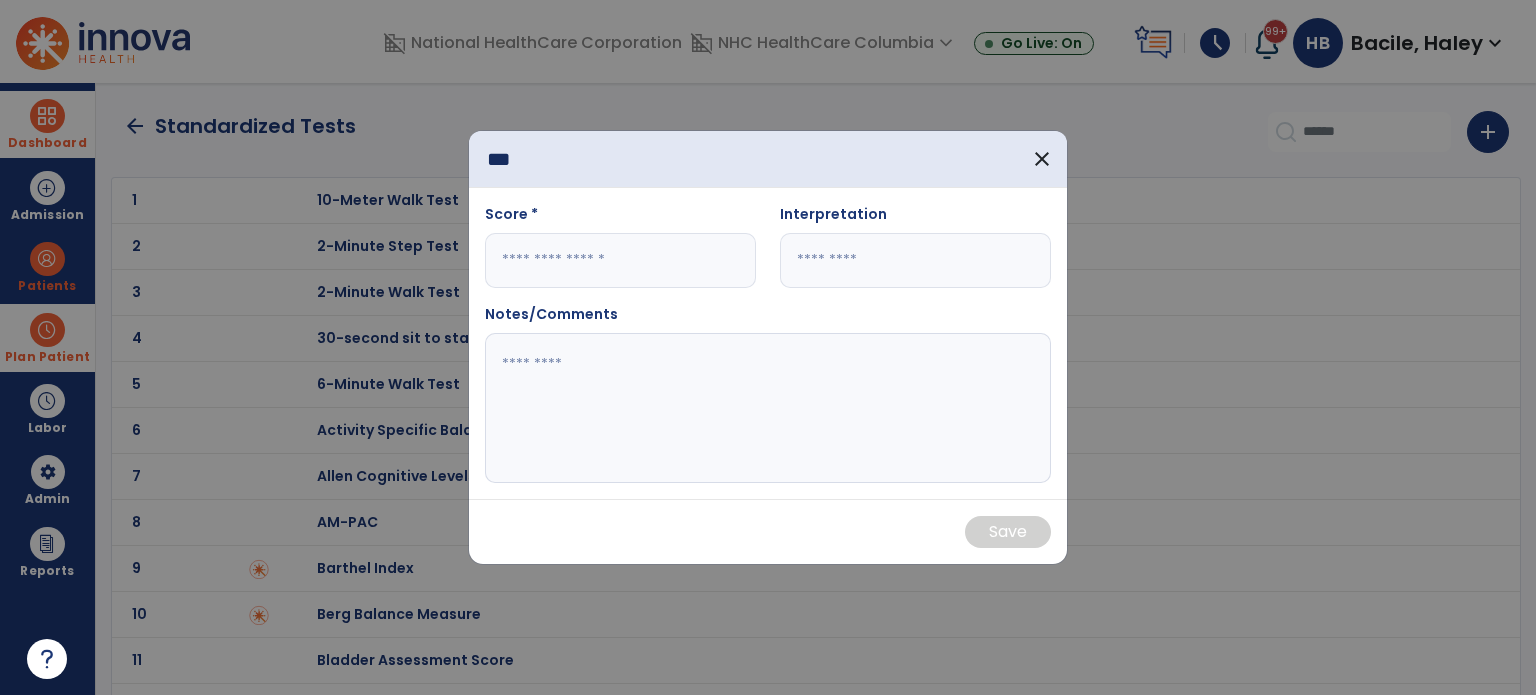 type on "***" 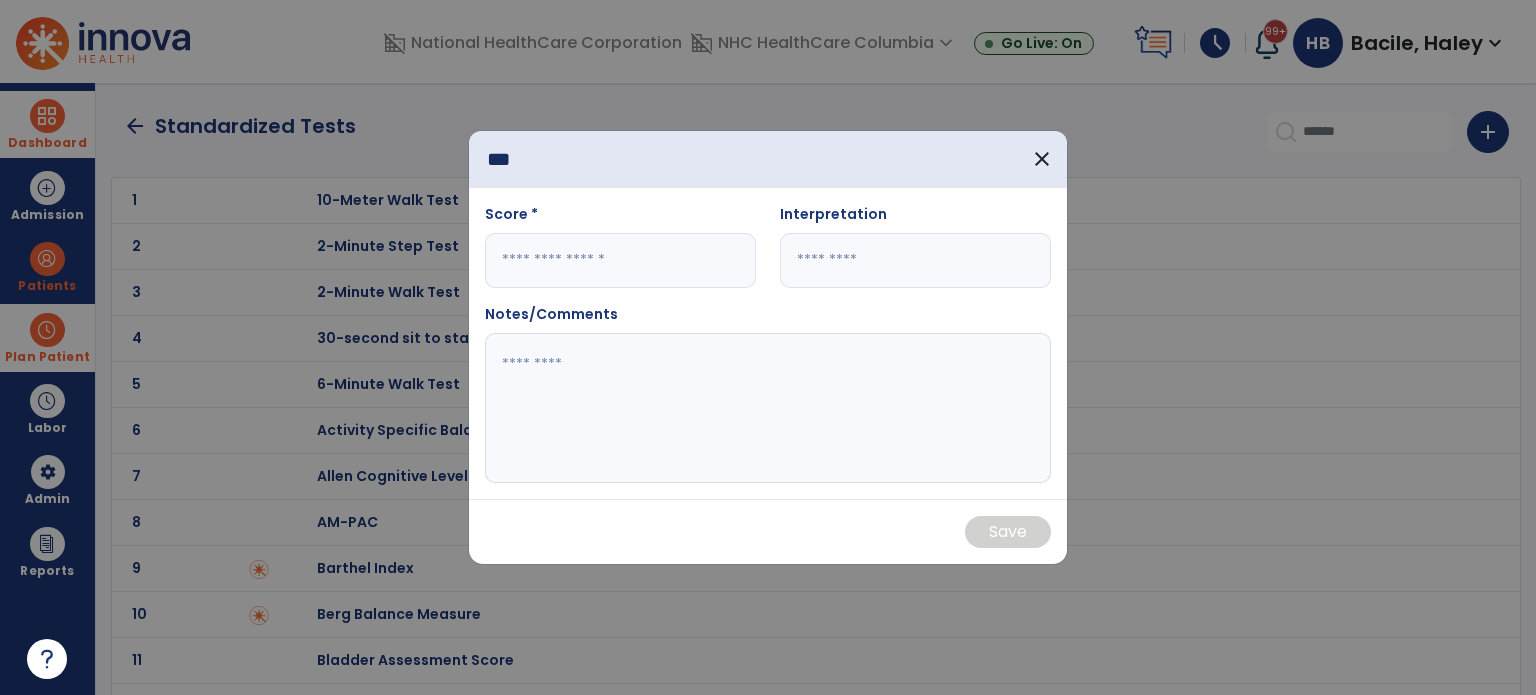 click on "Score *" at bounding box center [620, 218] 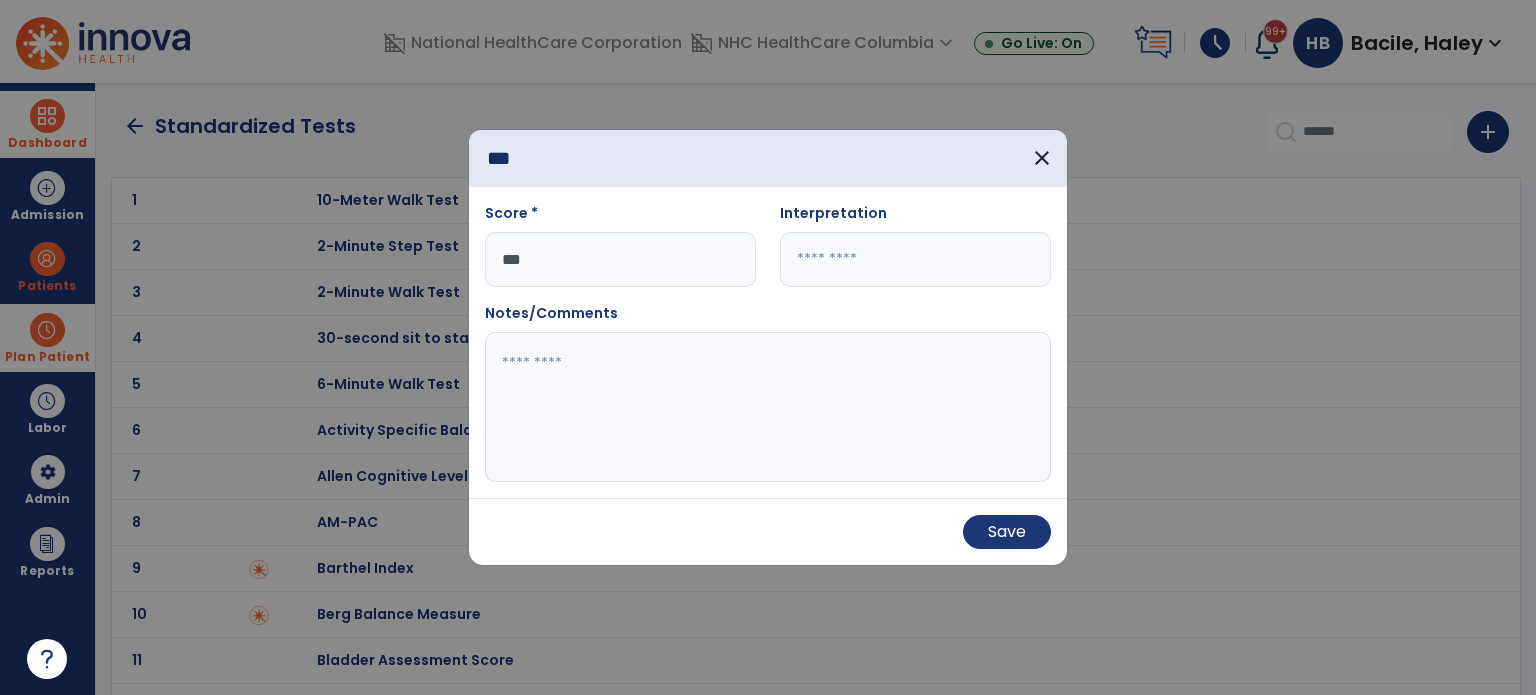 type on "***" 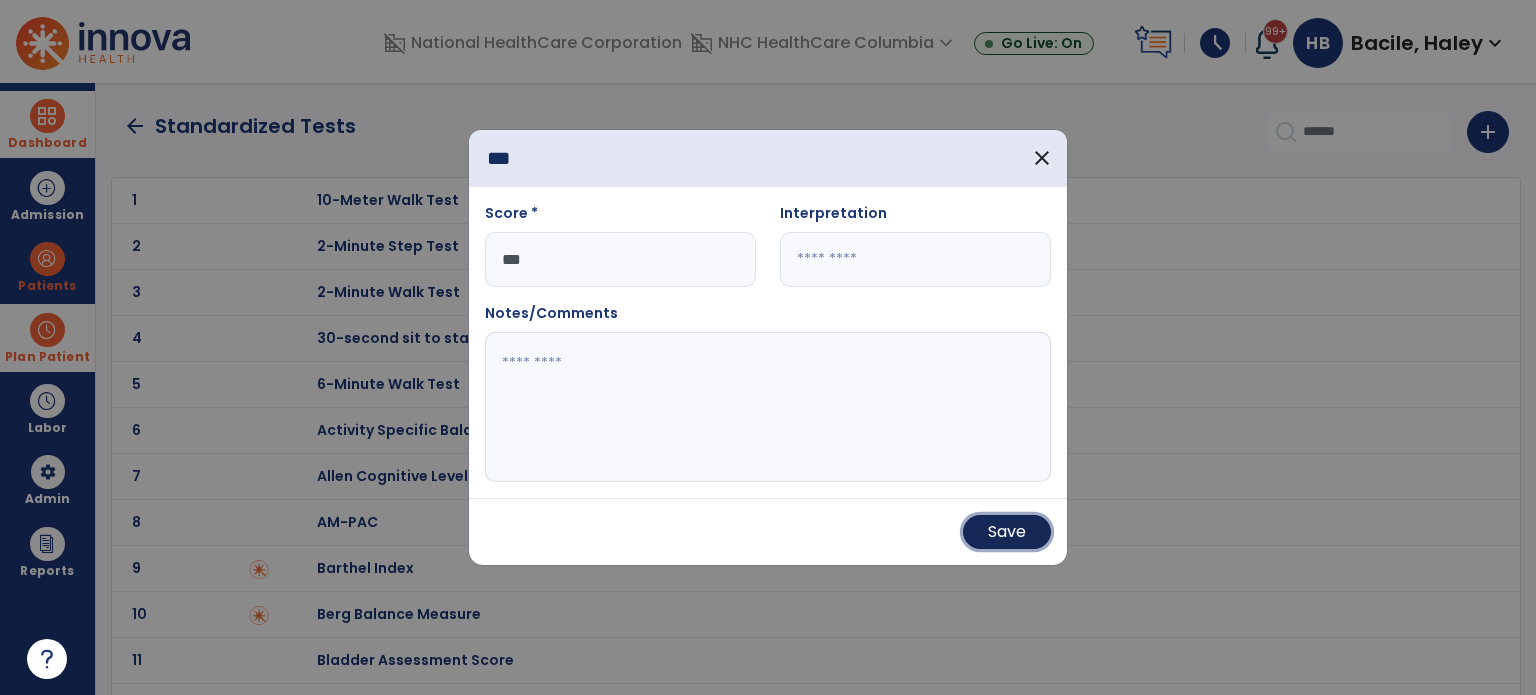 click on "Save" at bounding box center [1007, 532] 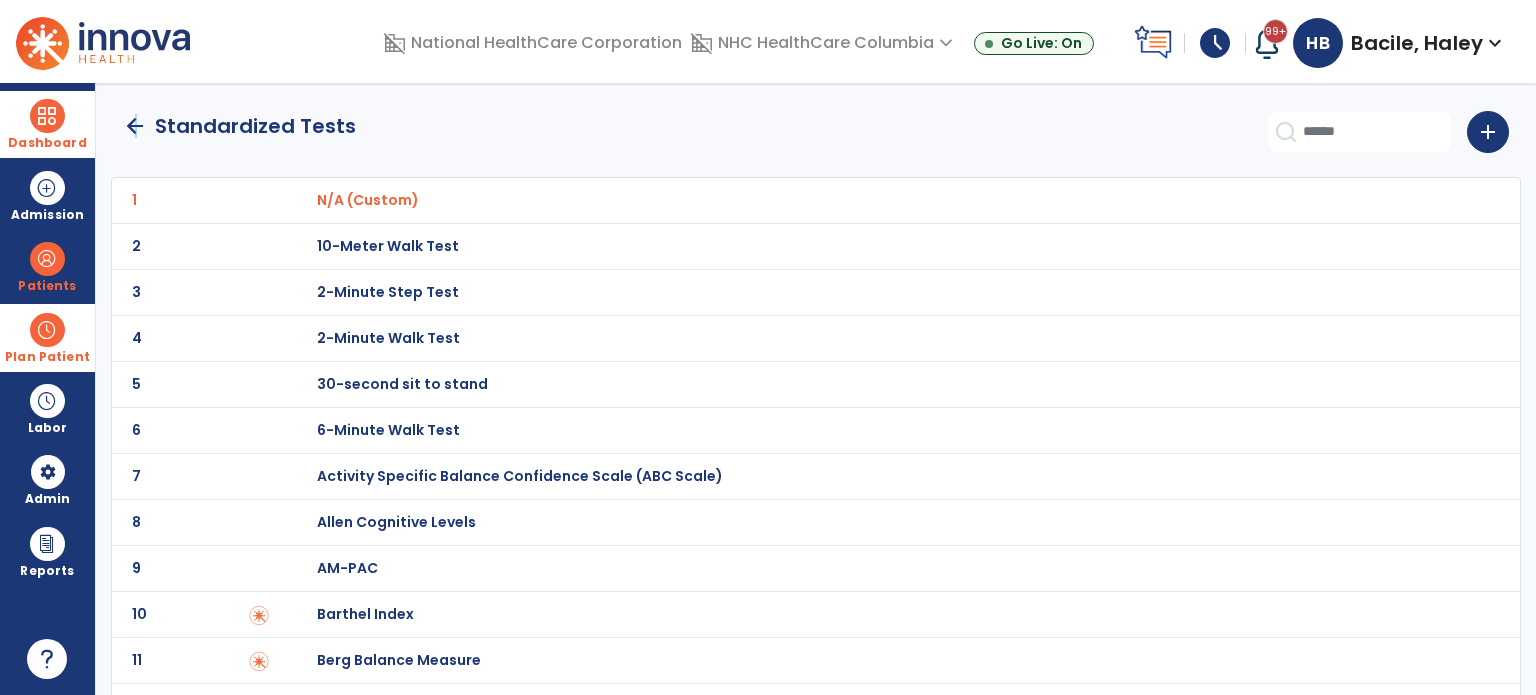 click on "arrow_back" 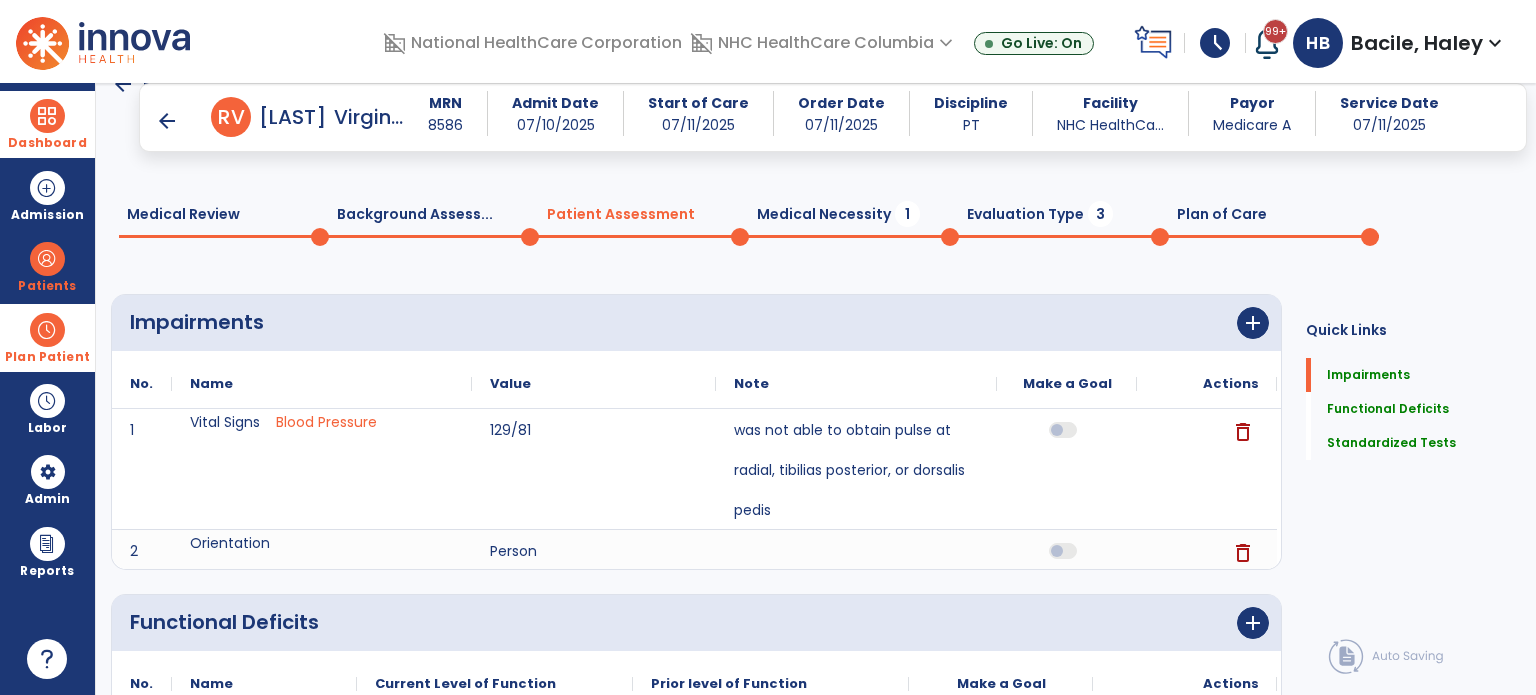 scroll, scrollTop: 0, scrollLeft: 0, axis: both 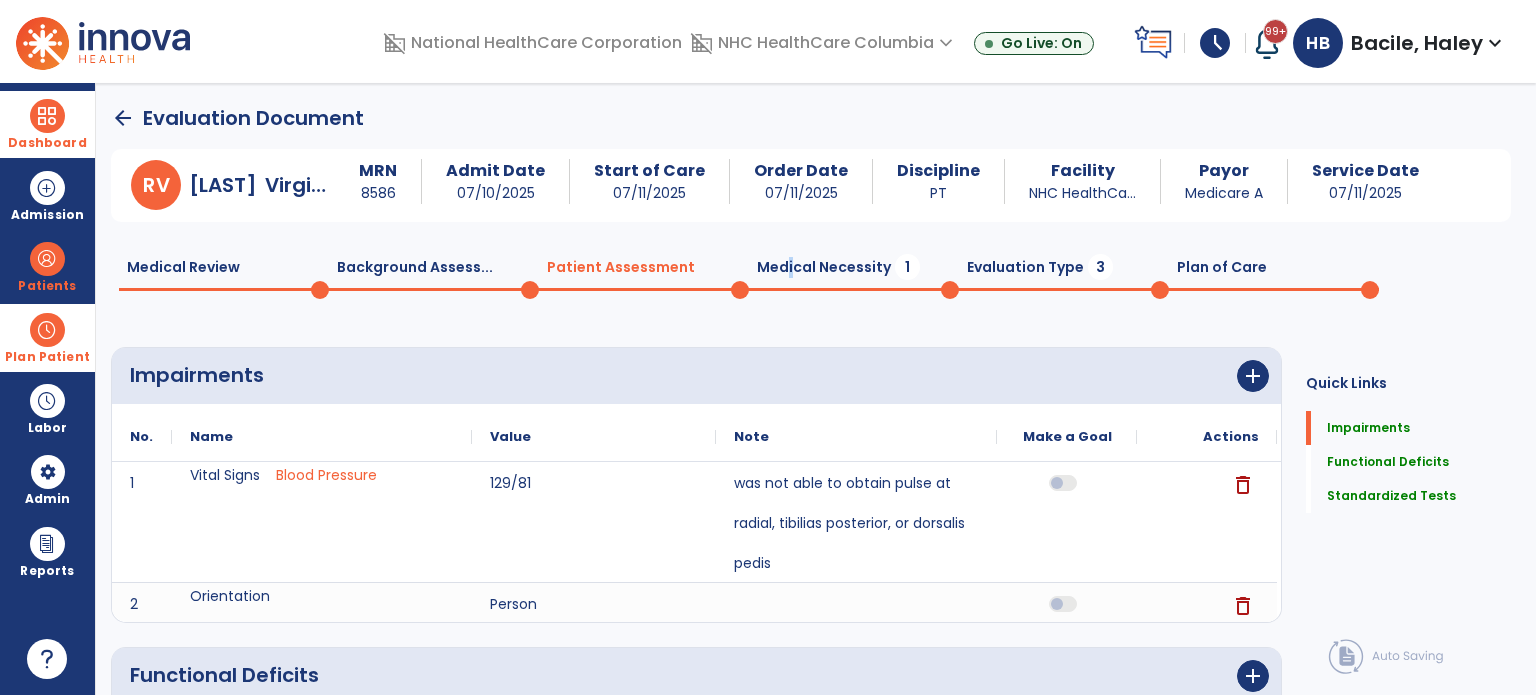 click on "Medical Necessity  1" 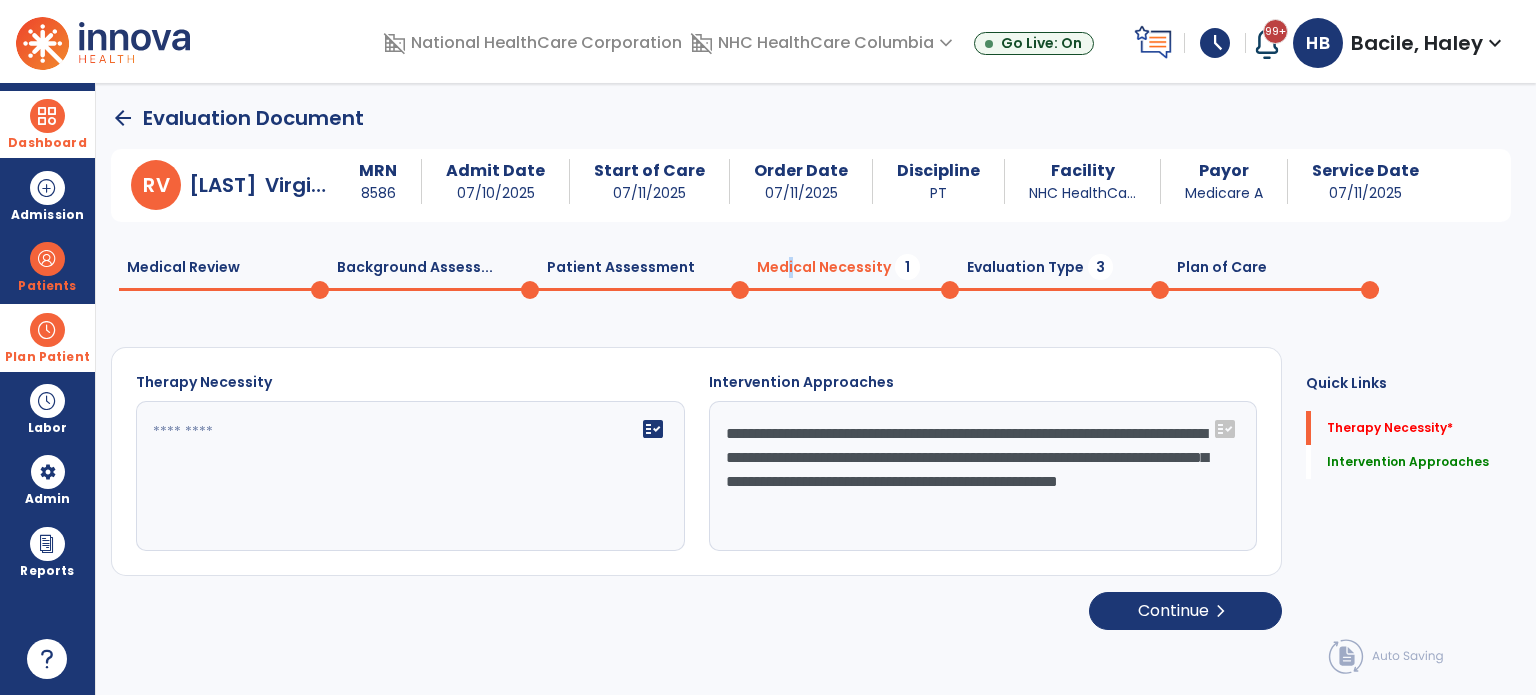 click on "fact_check" 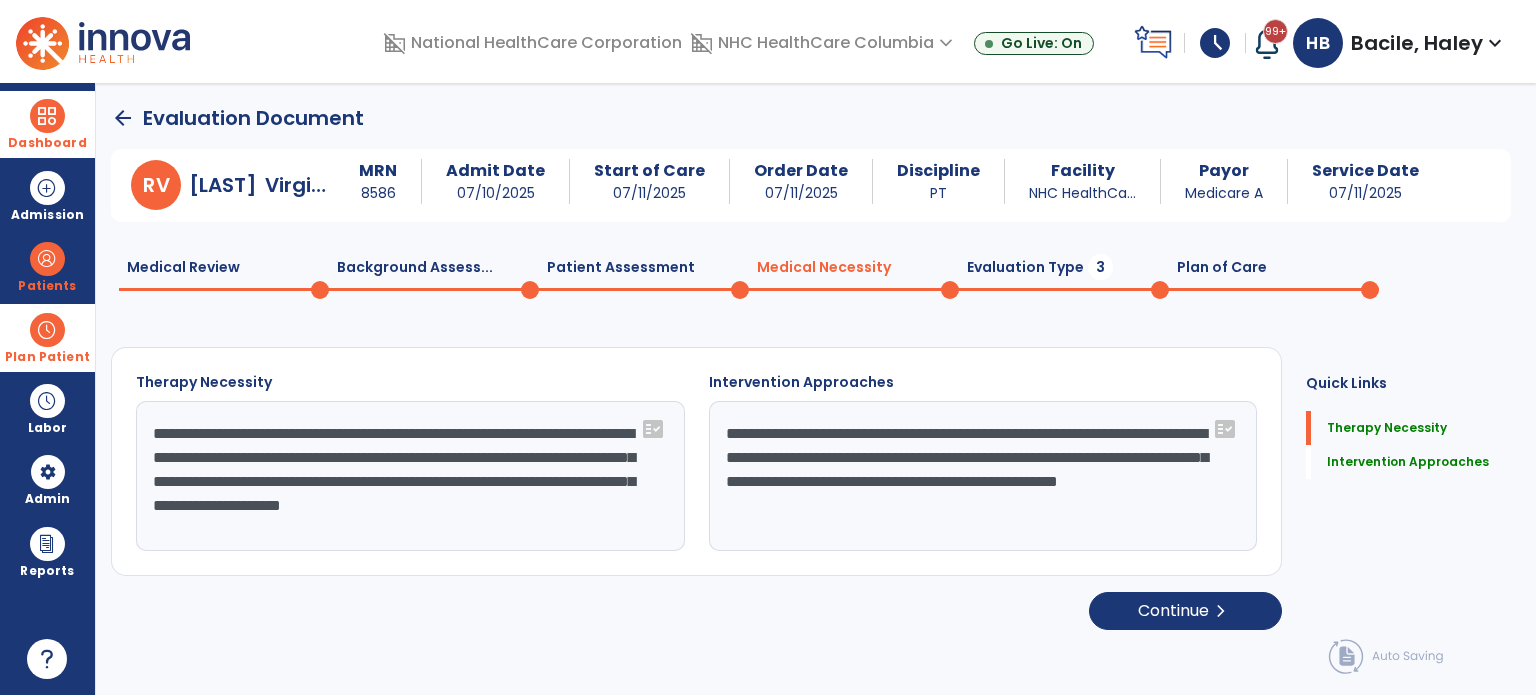 click on "**********" 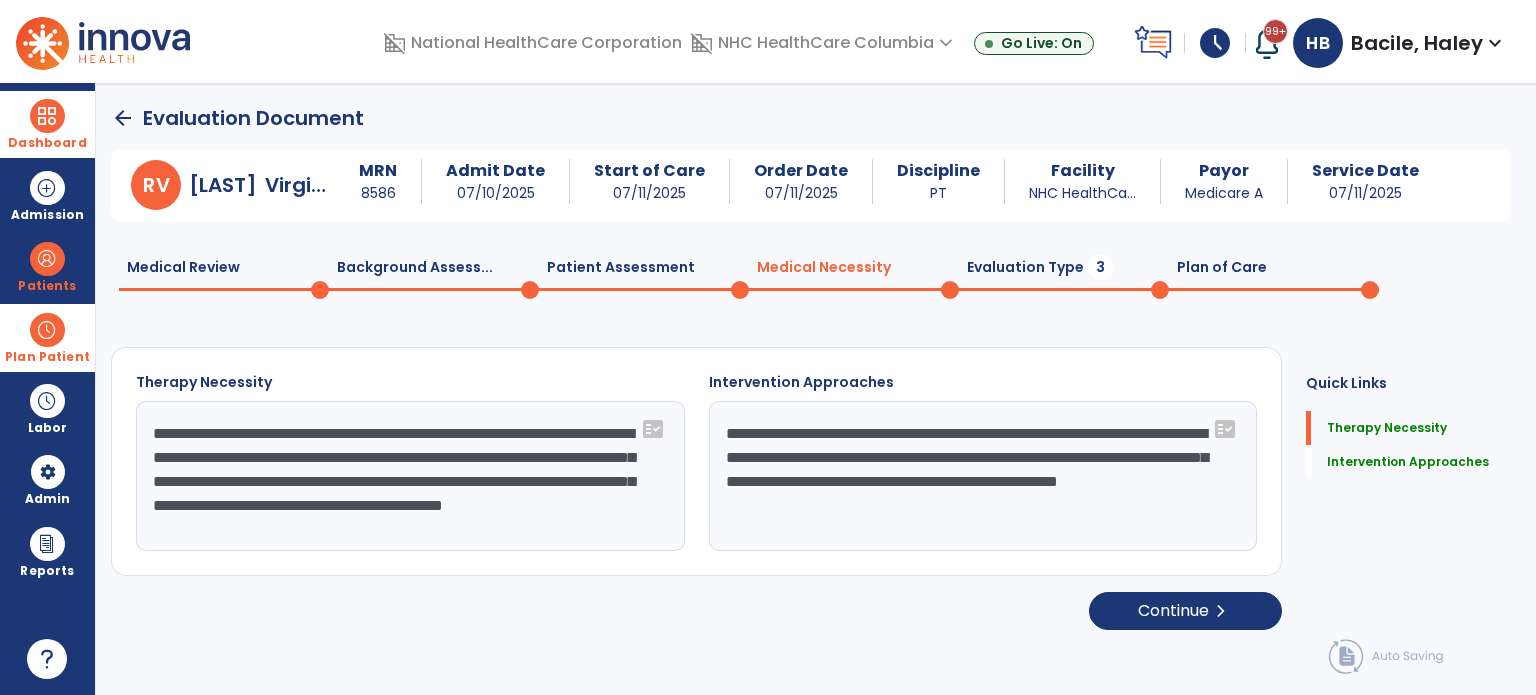 scroll, scrollTop: 0, scrollLeft: 0, axis: both 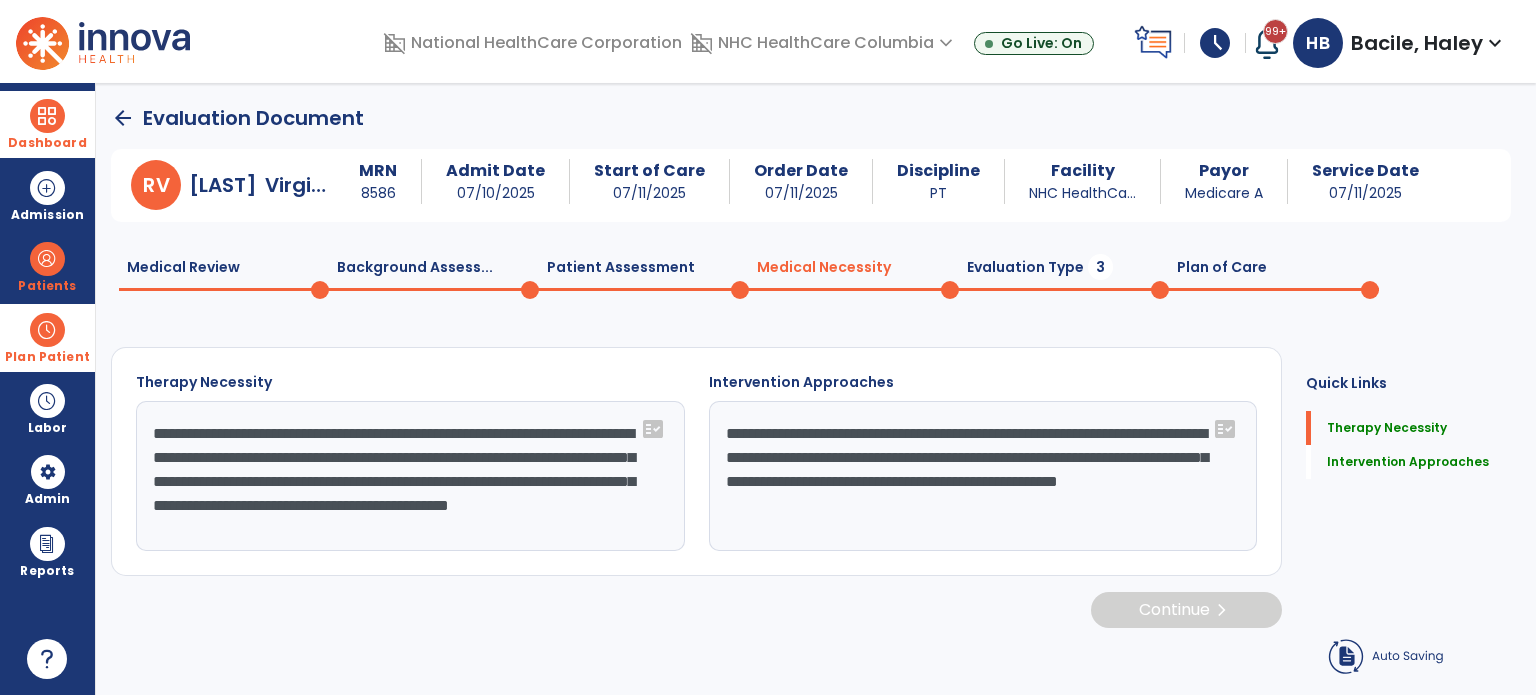 click on "**********" 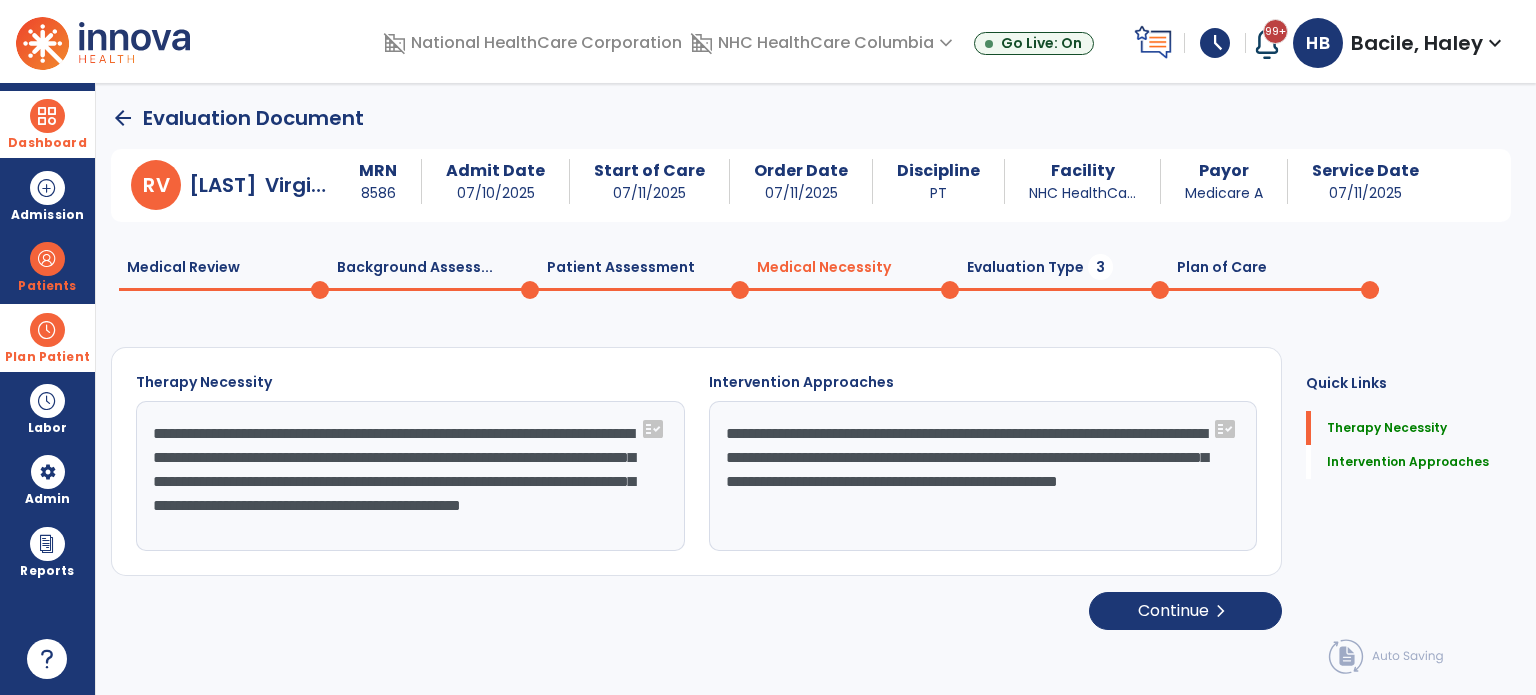 scroll, scrollTop: 16, scrollLeft: 0, axis: vertical 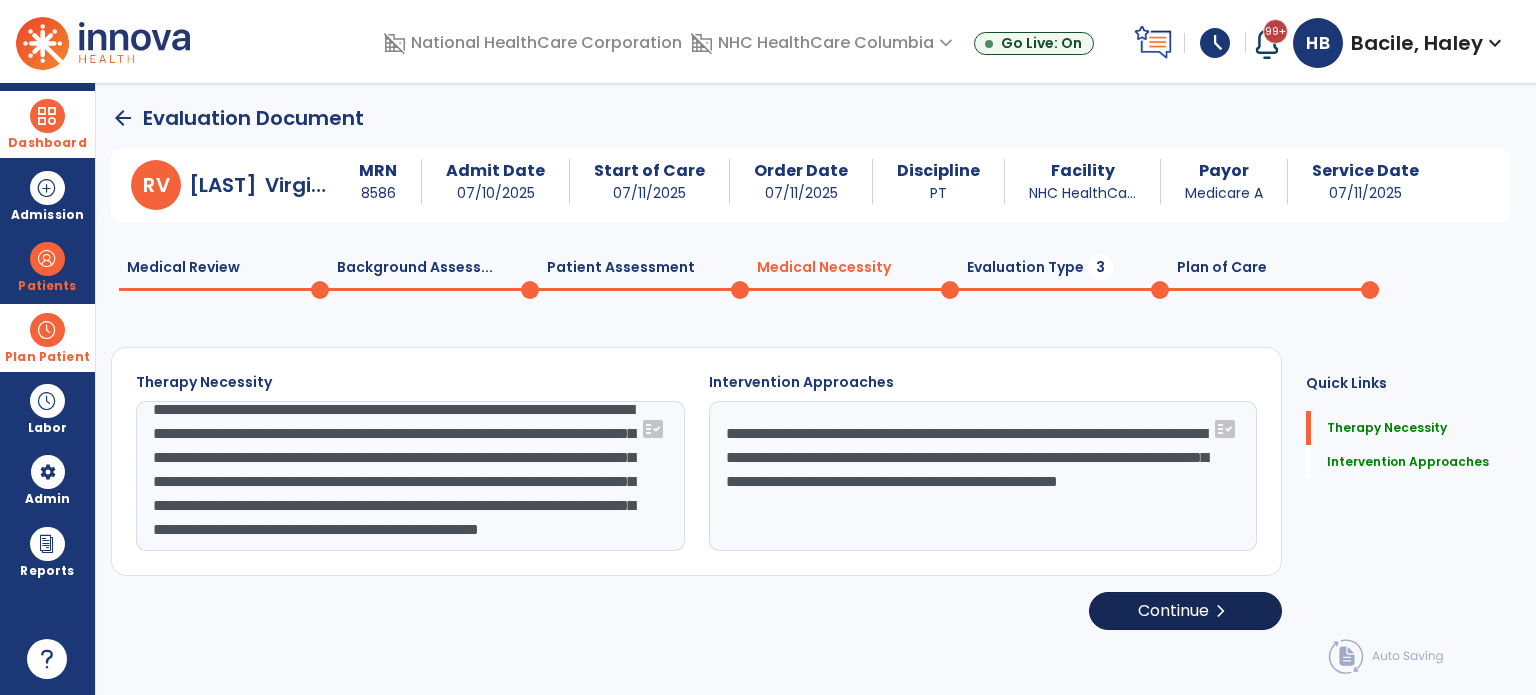 type on "**********" 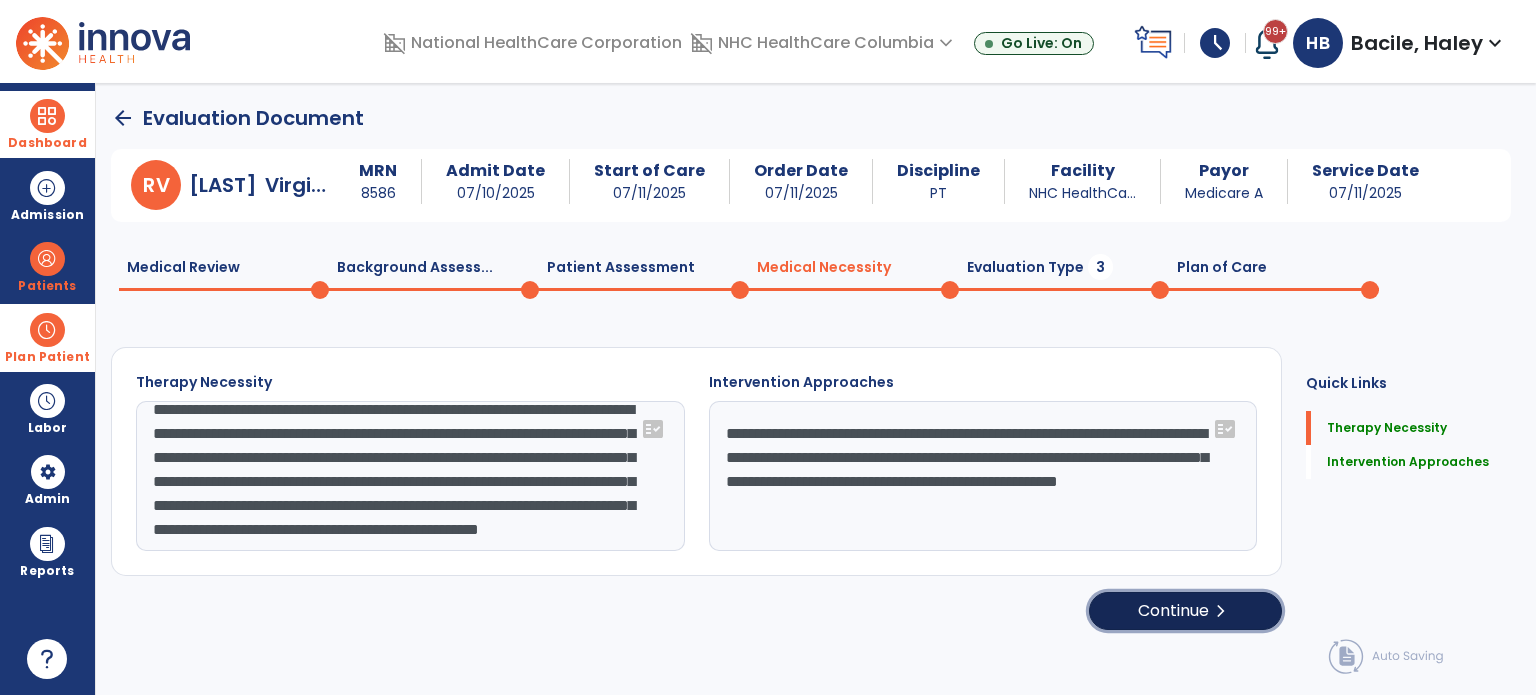 click on "chevron_right" 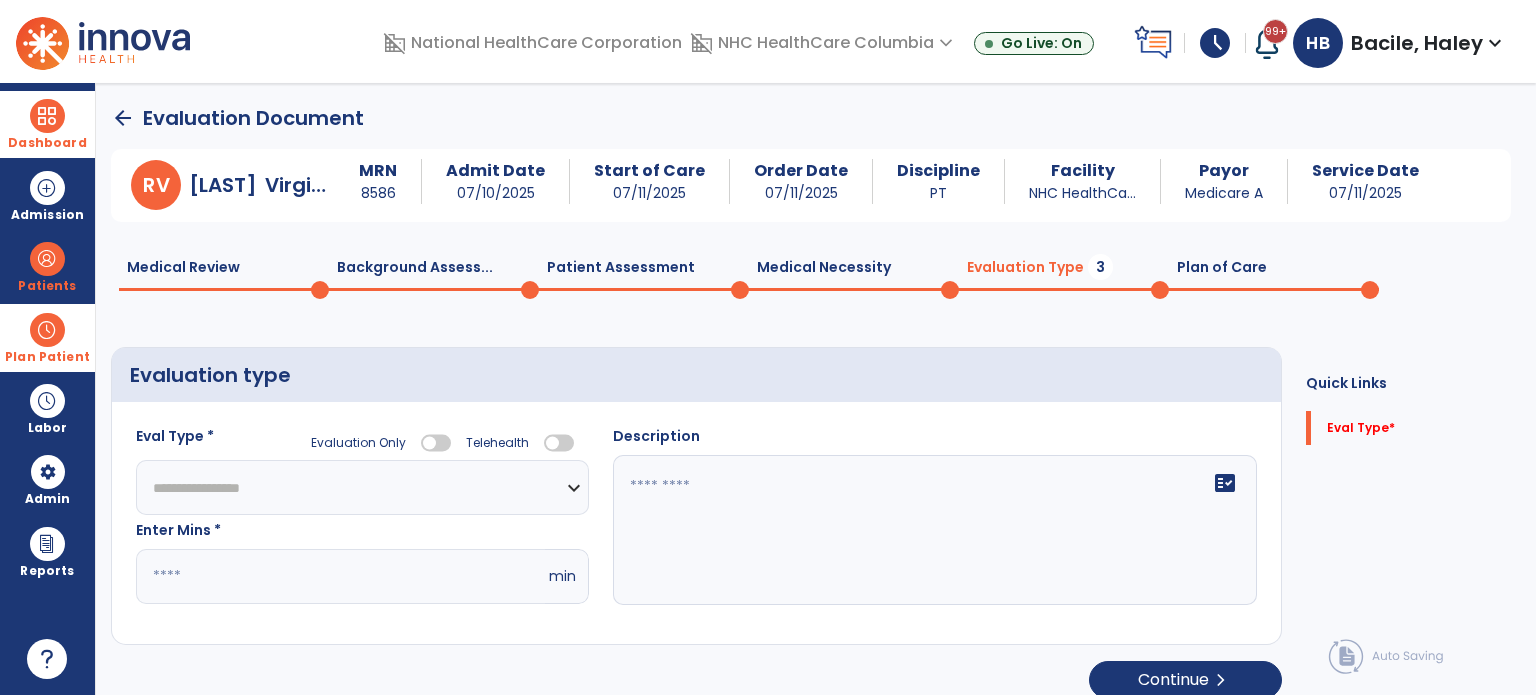 click 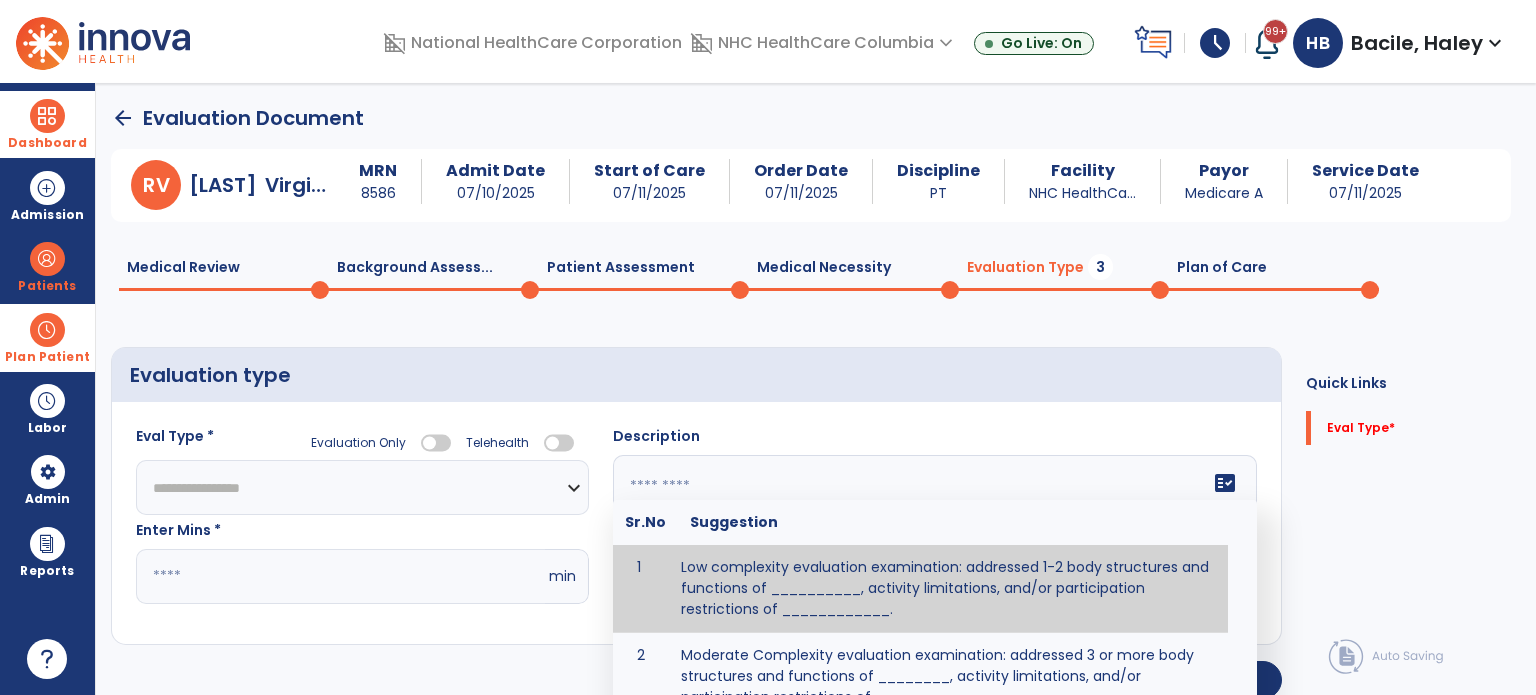 scroll, scrollTop: 96, scrollLeft: 0, axis: vertical 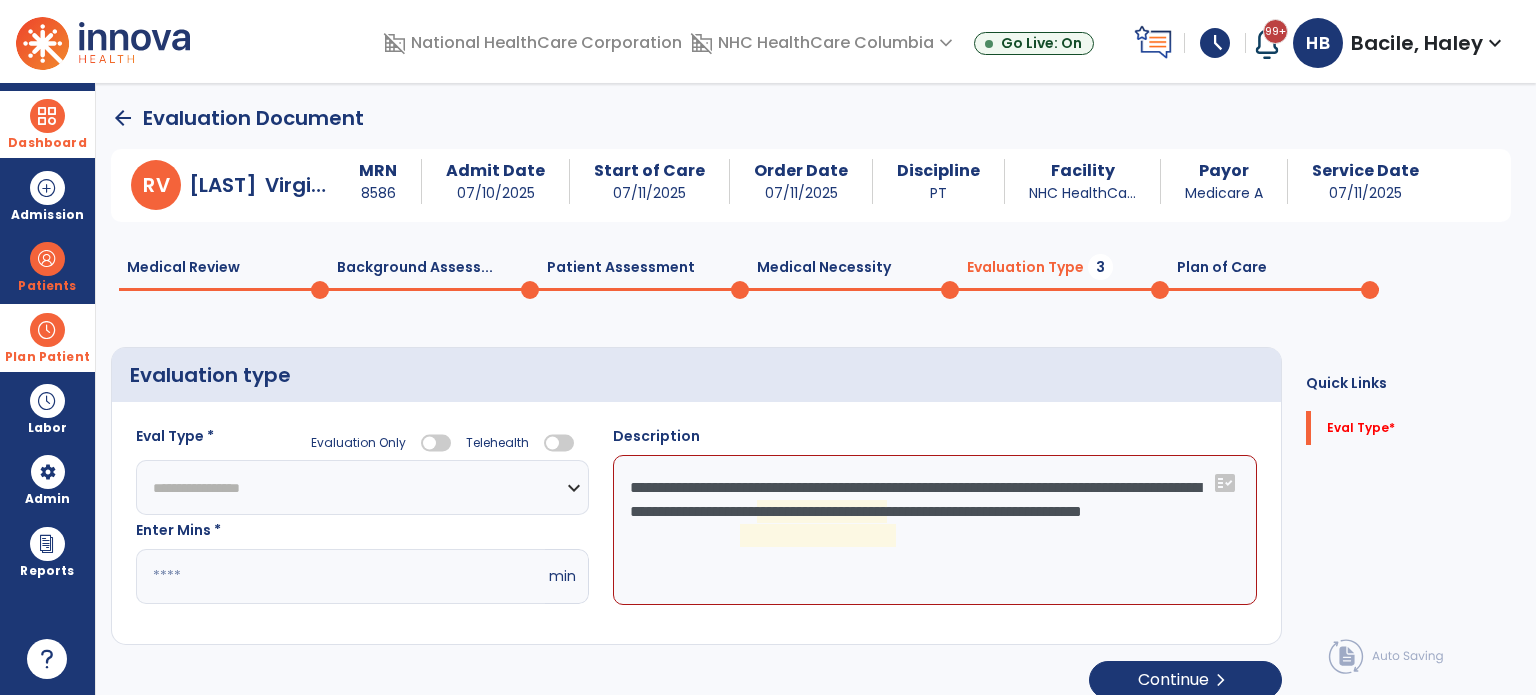 drag, startPoint x: 1088, startPoint y: 538, endPoint x: 620, endPoint y: 488, distance: 470.66336 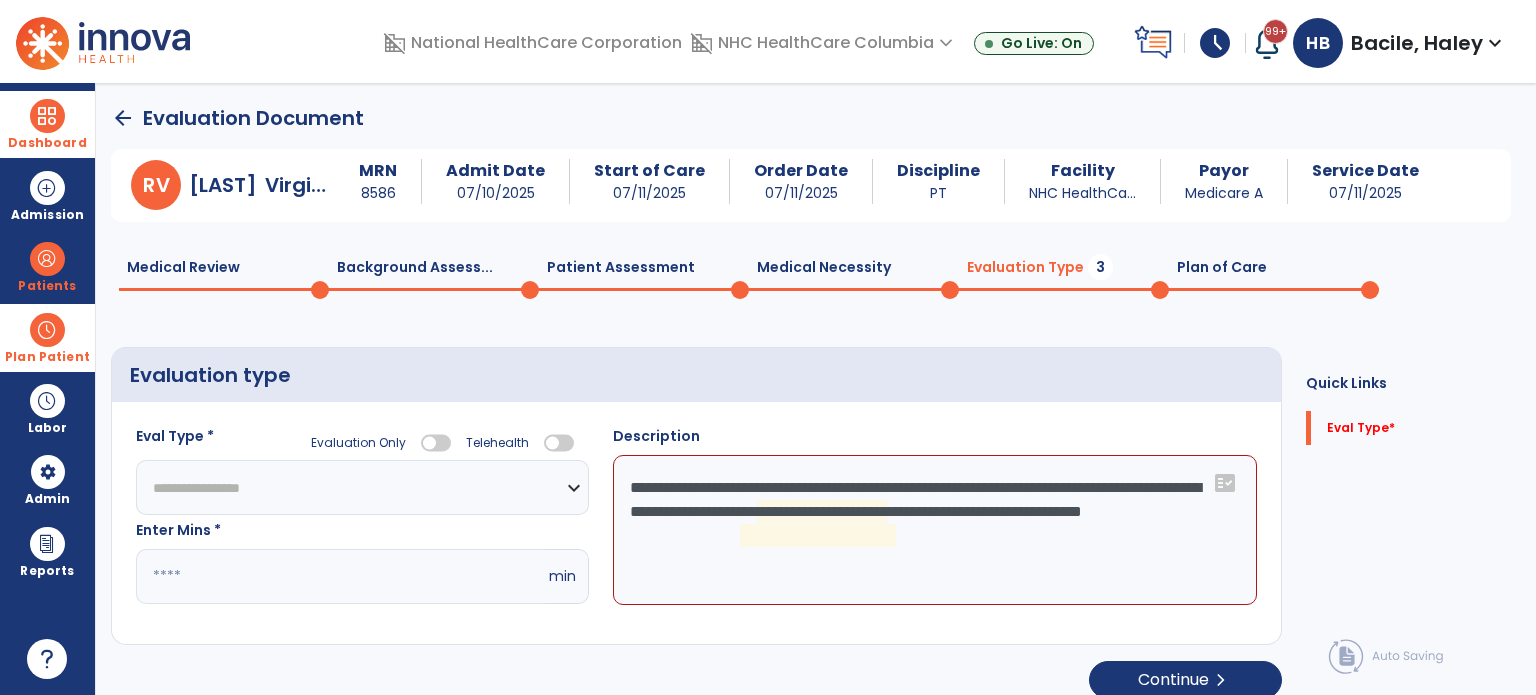 drag, startPoint x: 1016, startPoint y: 546, endPoint x: 612, endPoint y: 486, distance: 408.43115 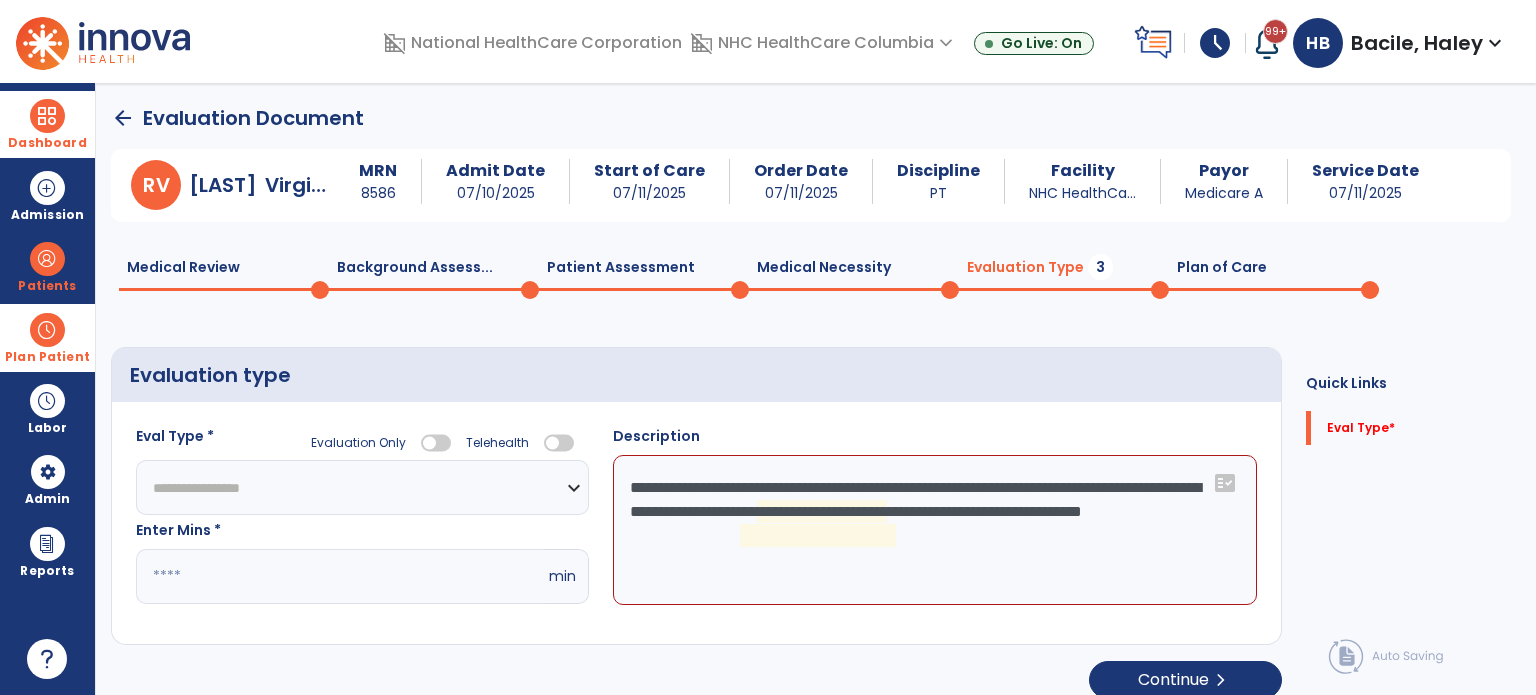 click on "**********" 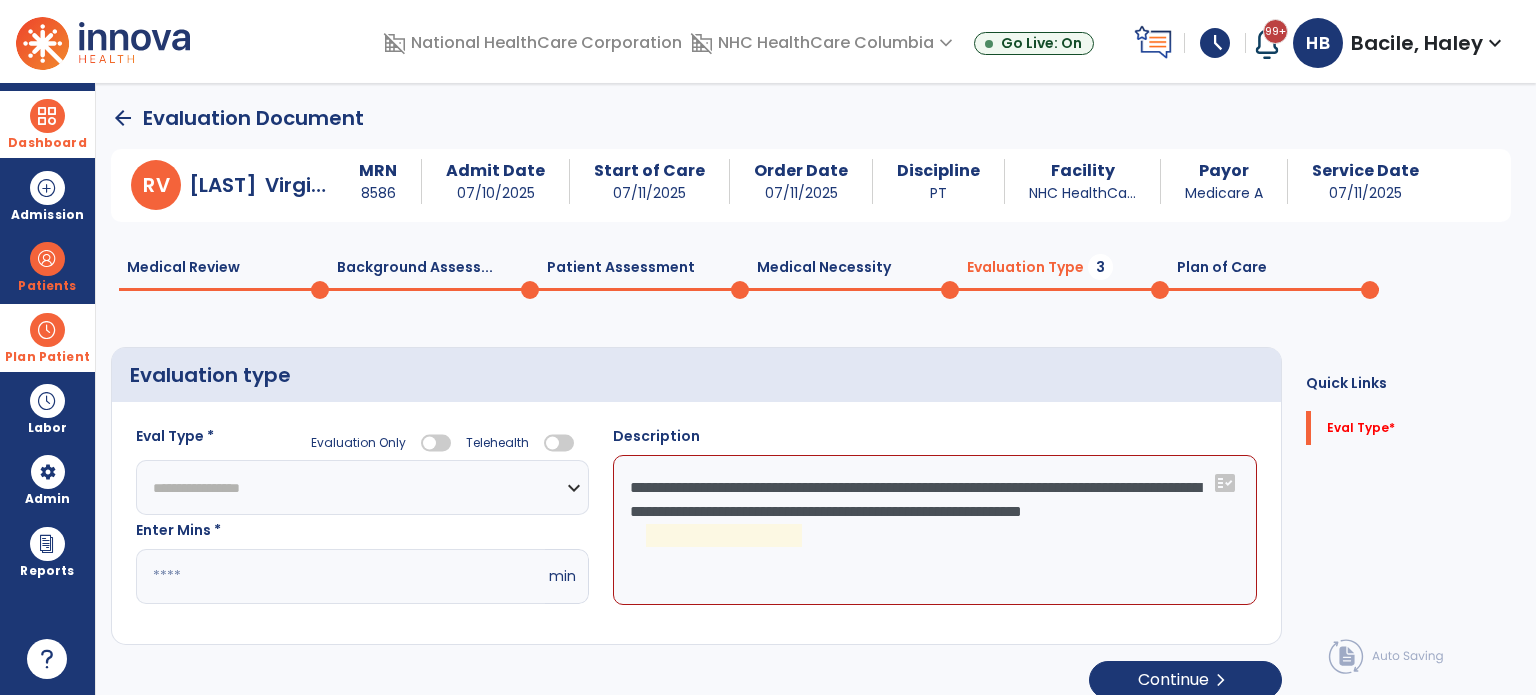 click on "**********" 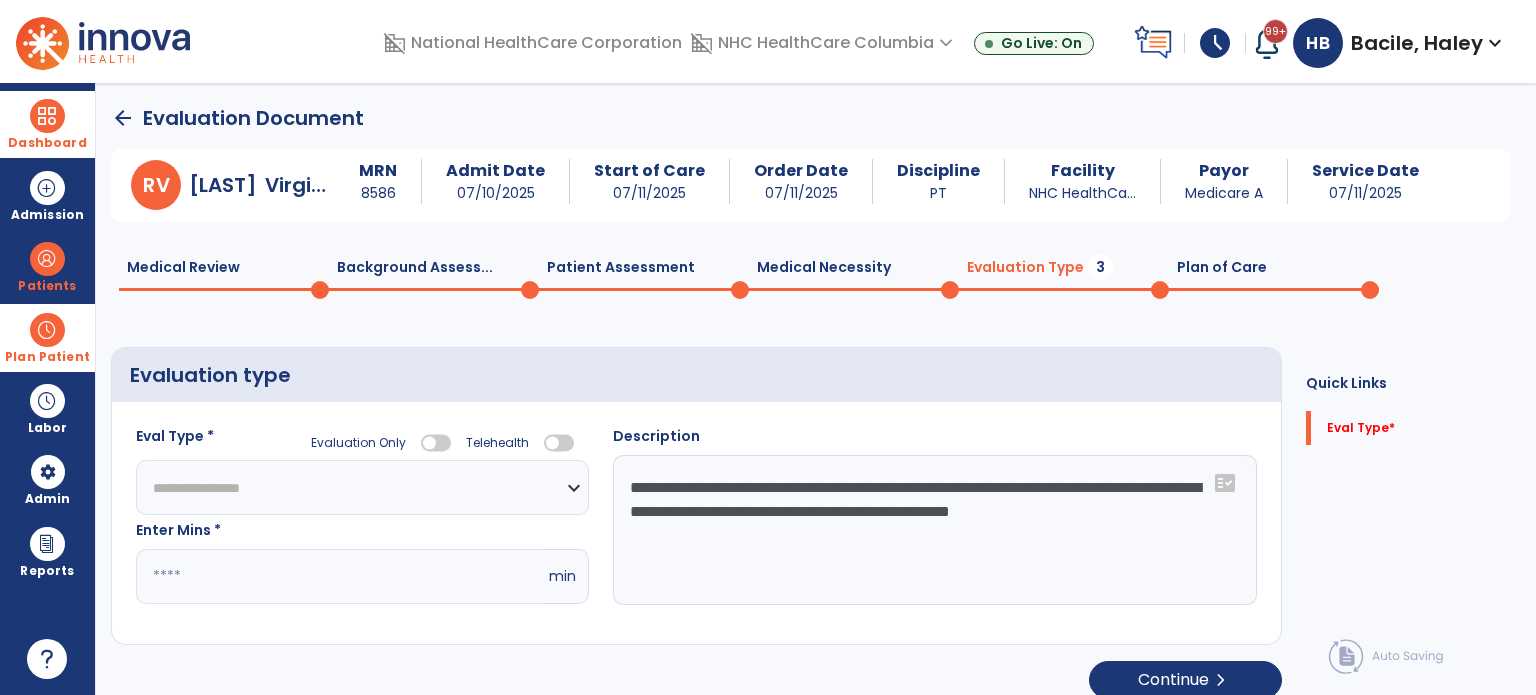 drag, startPoint x: 724, startPoint y: 533, endPoint x: 570, endPoint y: 439, distance: 180.42172 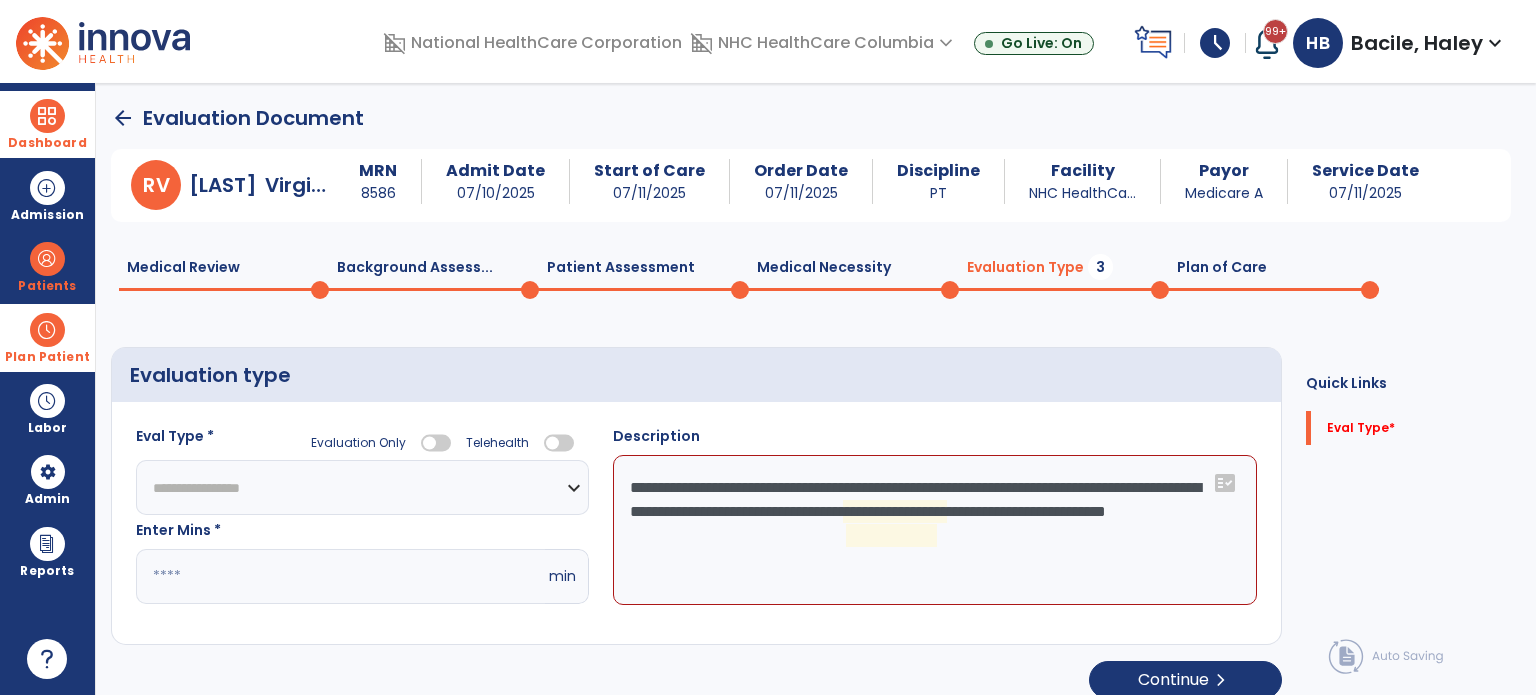 click on "**********" 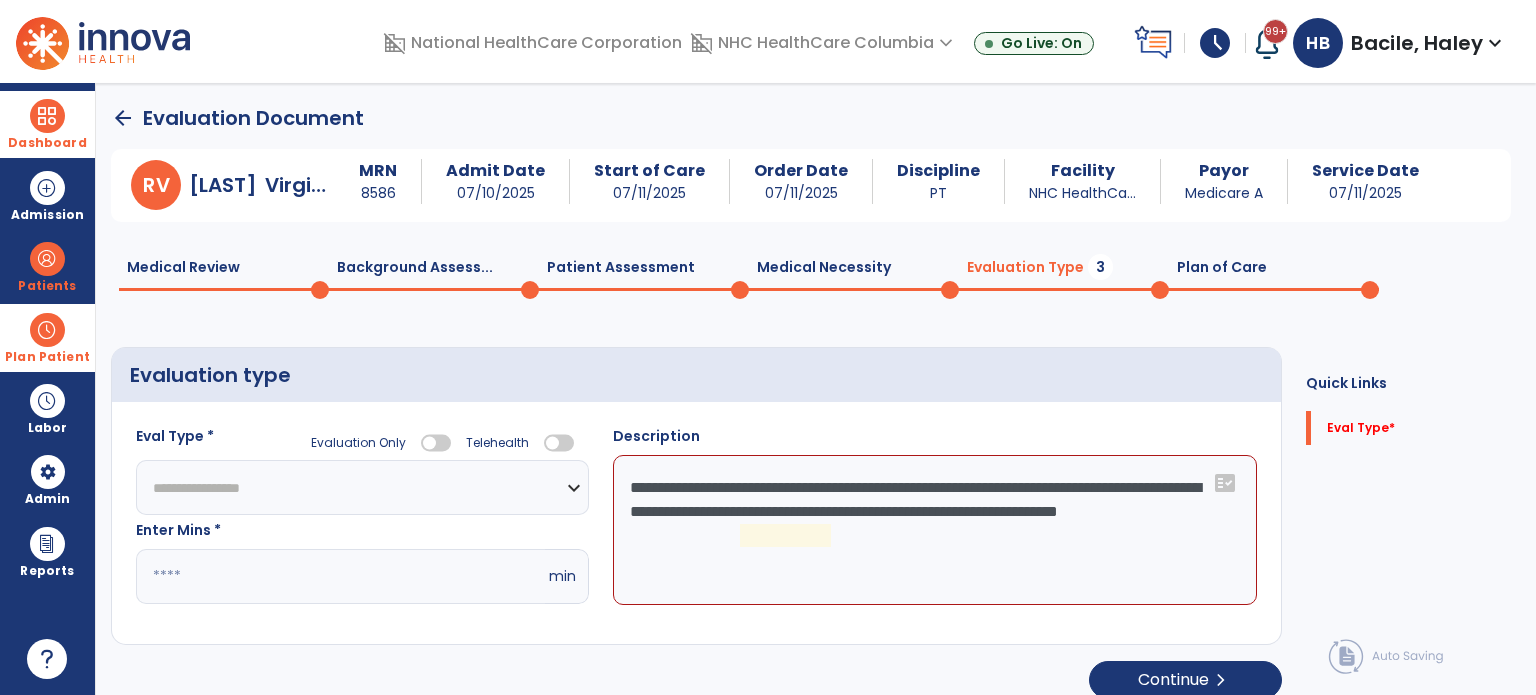 type on "**********" 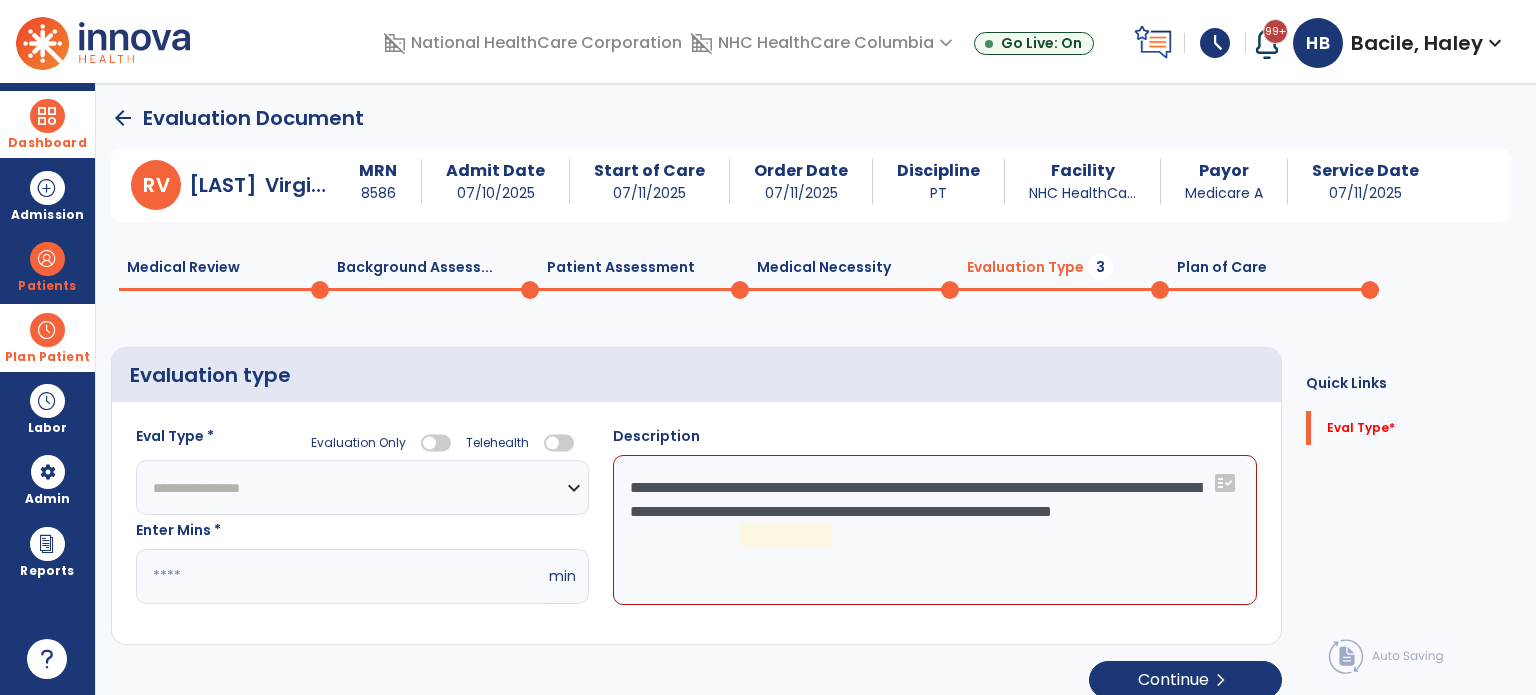 drag, startPoint x: 952, startPoint y: 535, endPoint x: 592, endPoint y: 440, distance: 372.3238 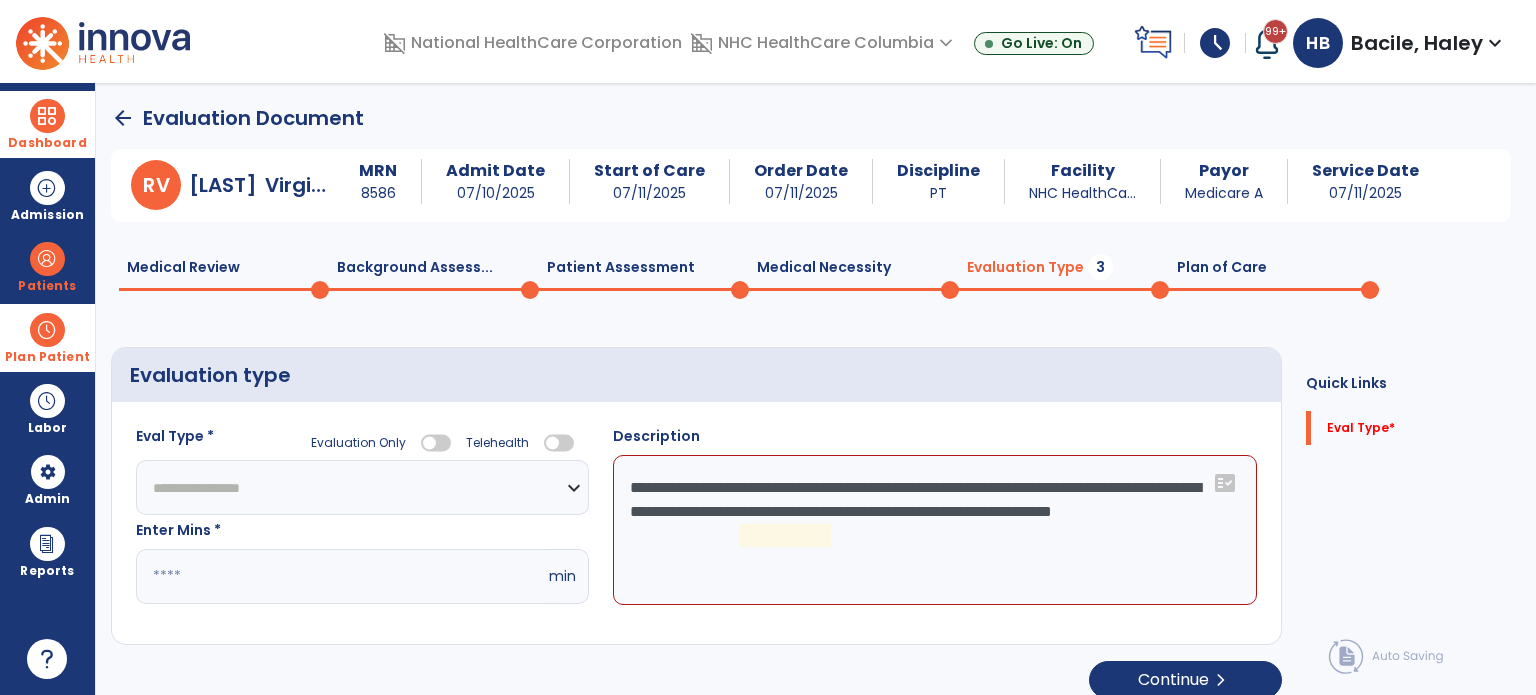 click on "**********" 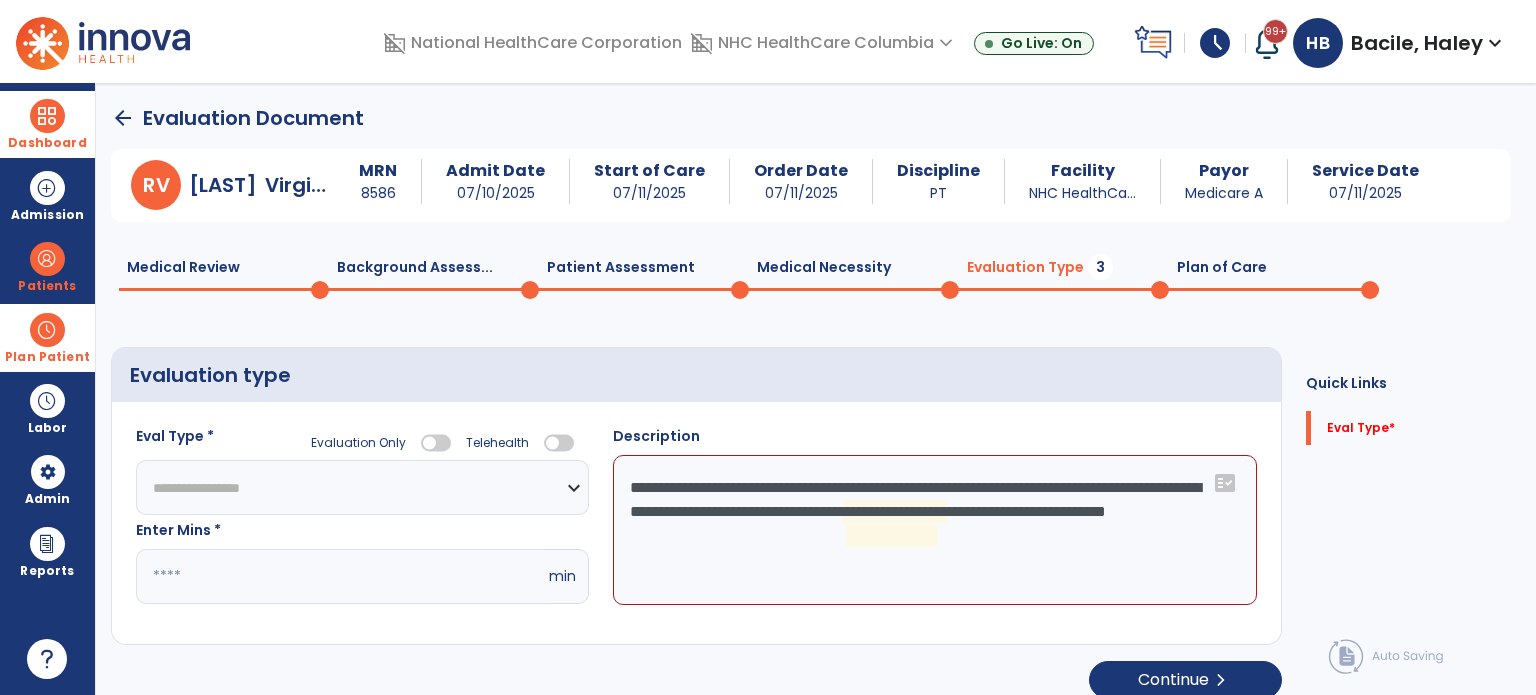 click on "**********" 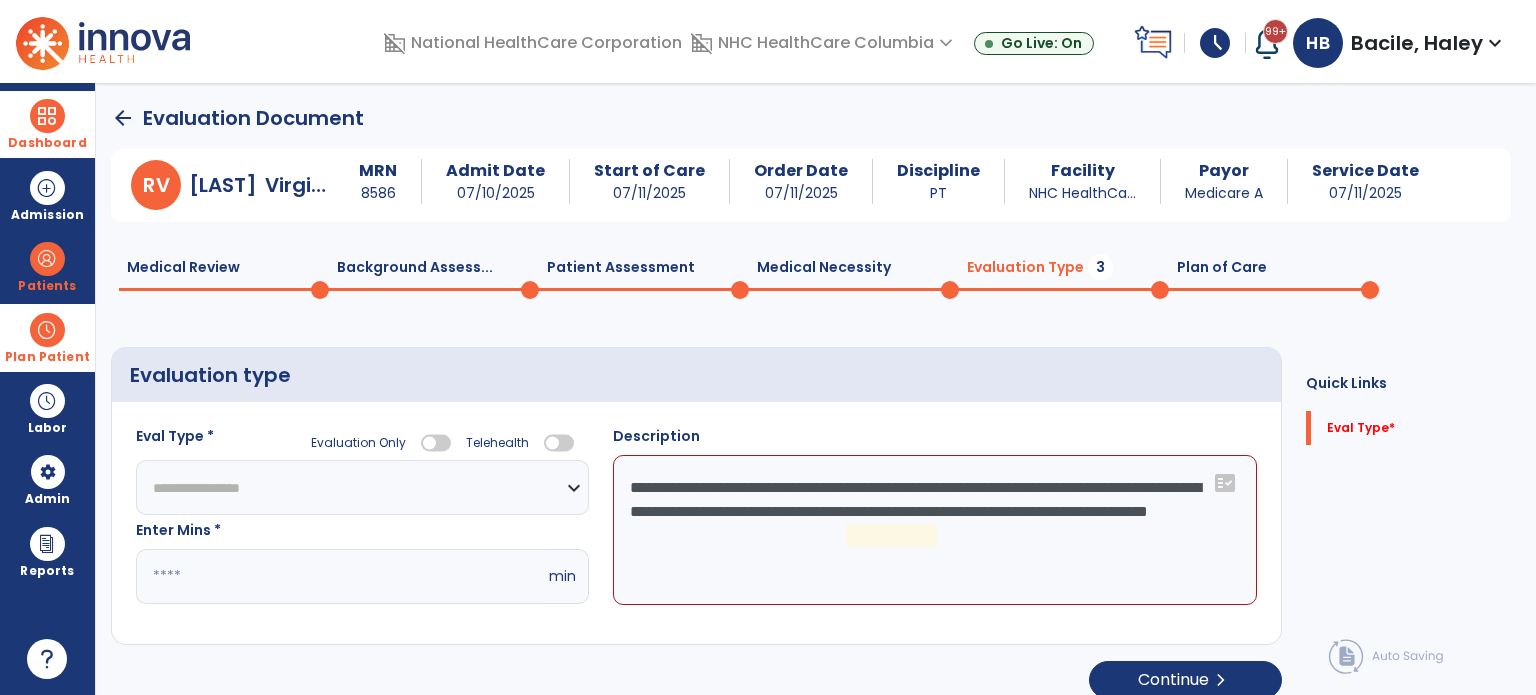 click on "**********" 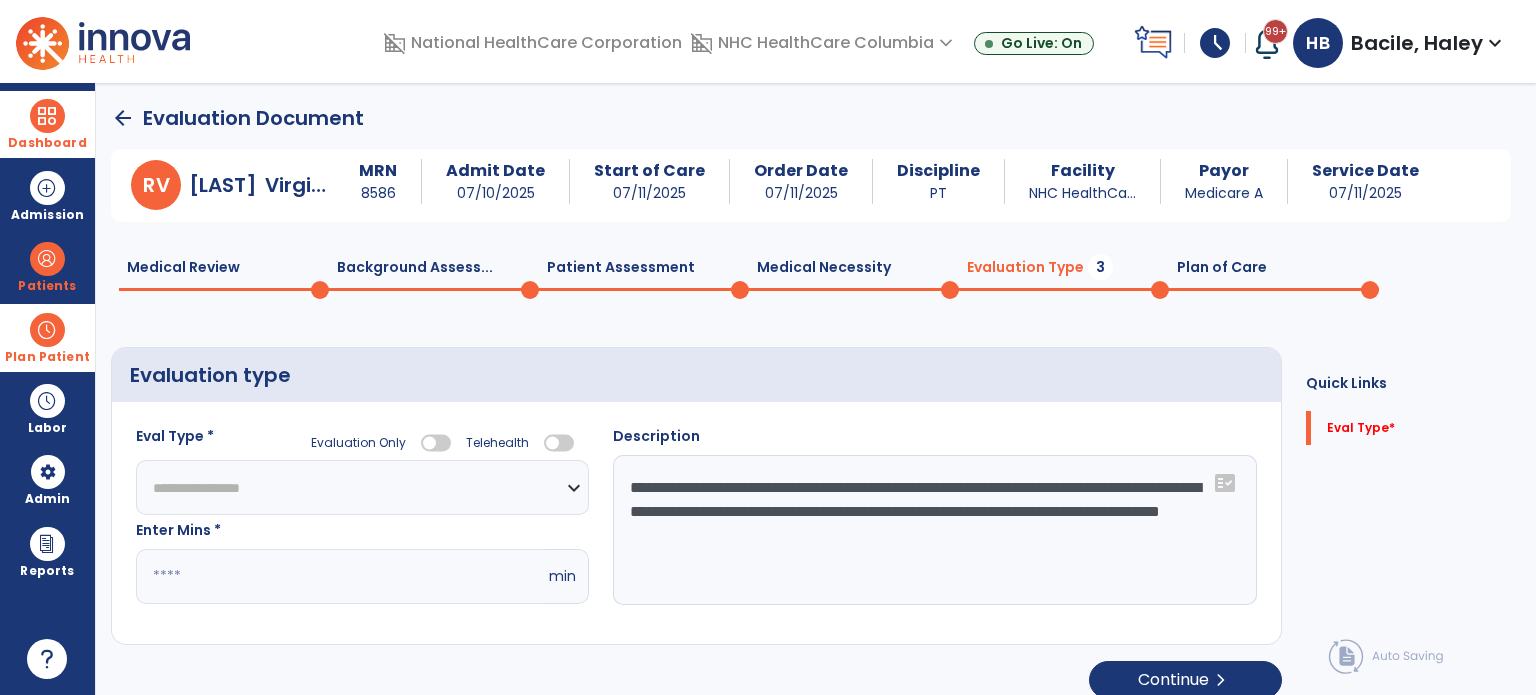 click on "**********" 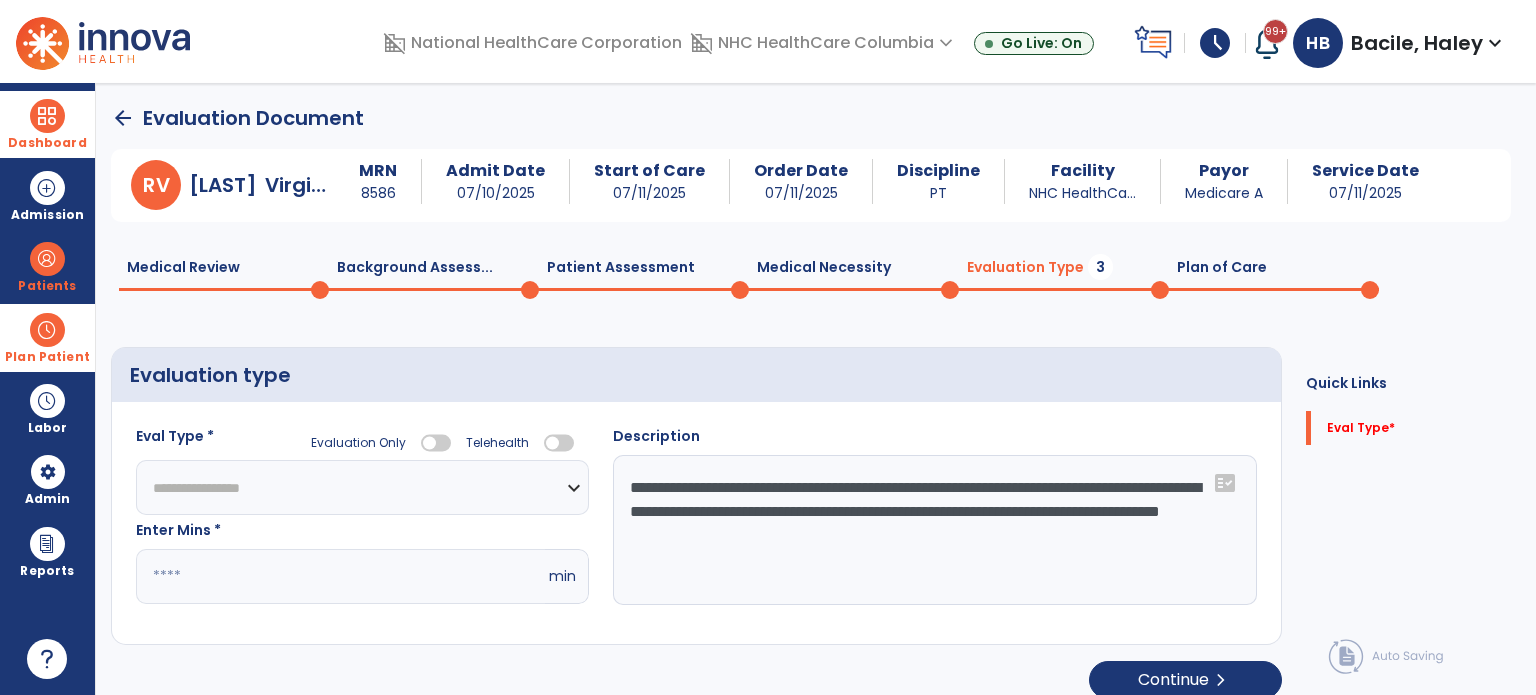 click on "**********" 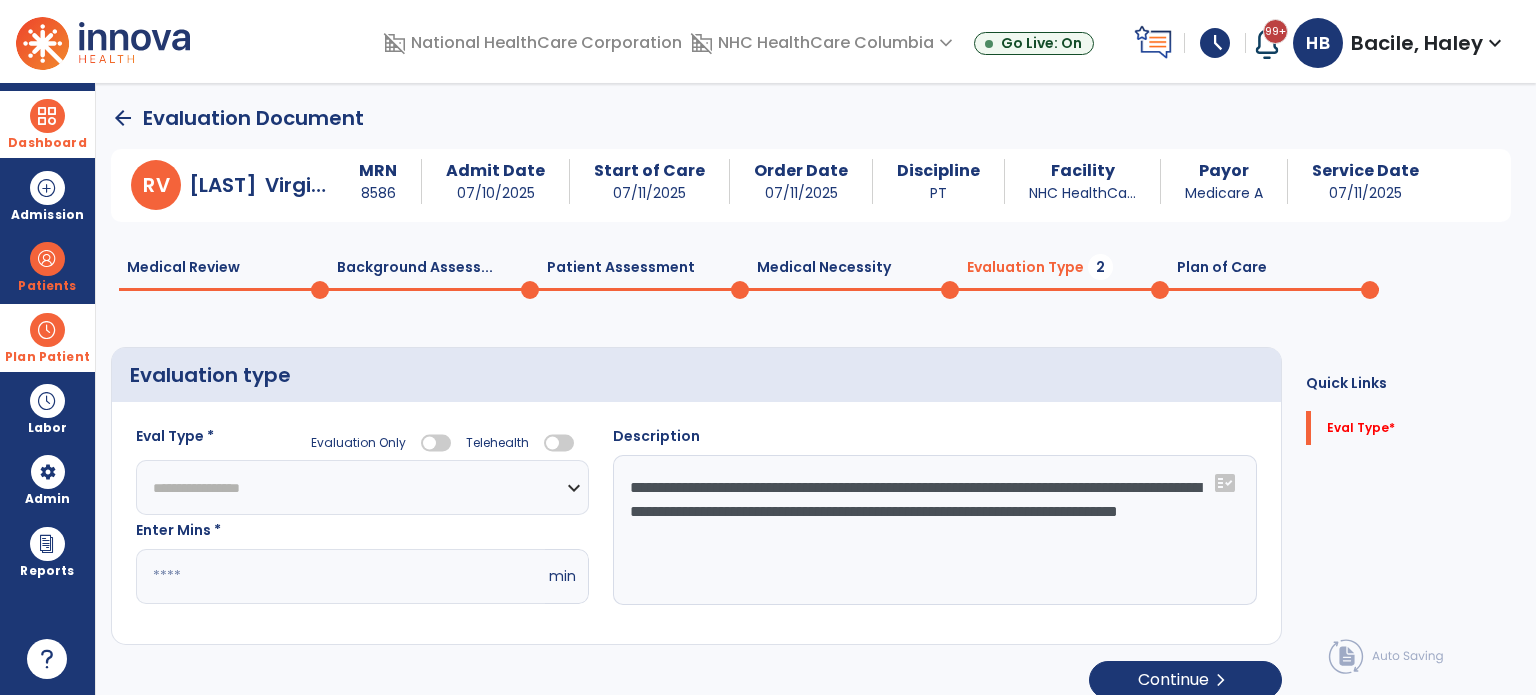 type on "**********" 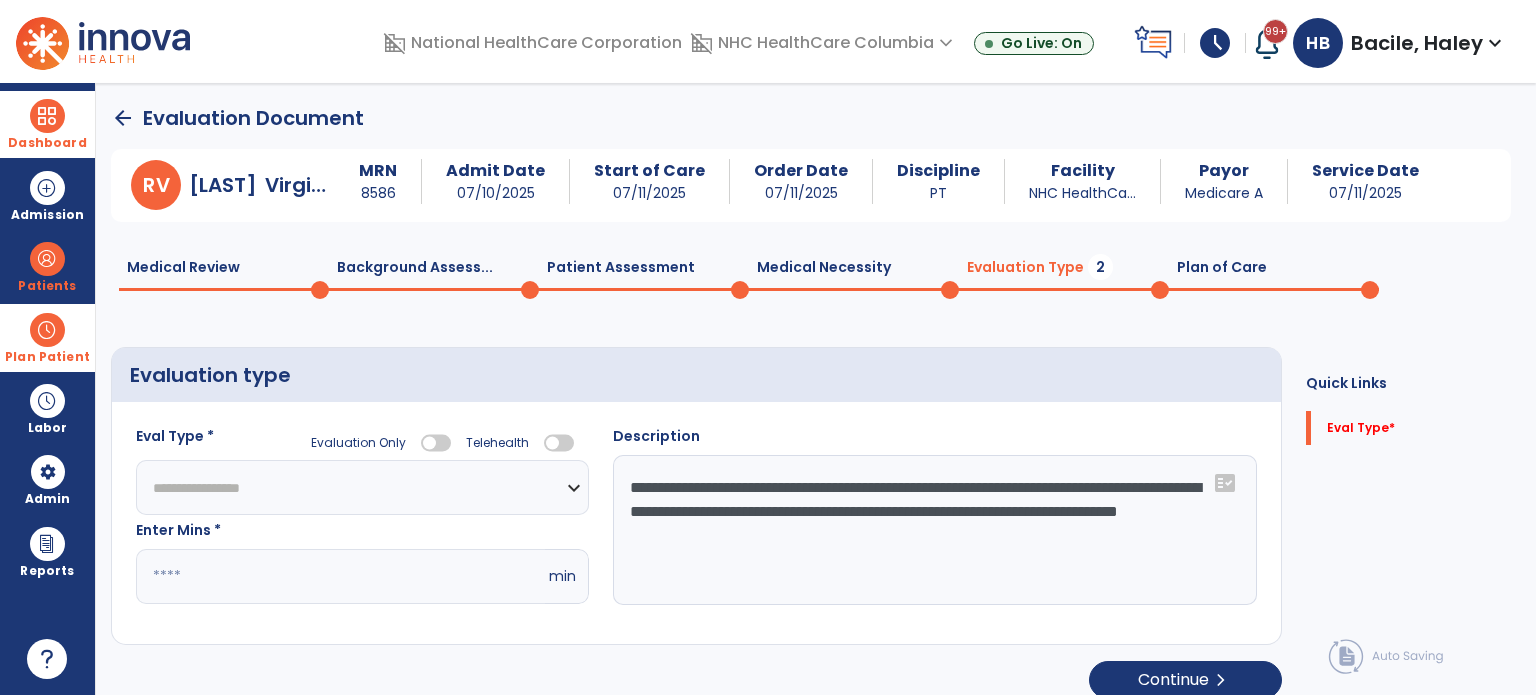 click on "**********" 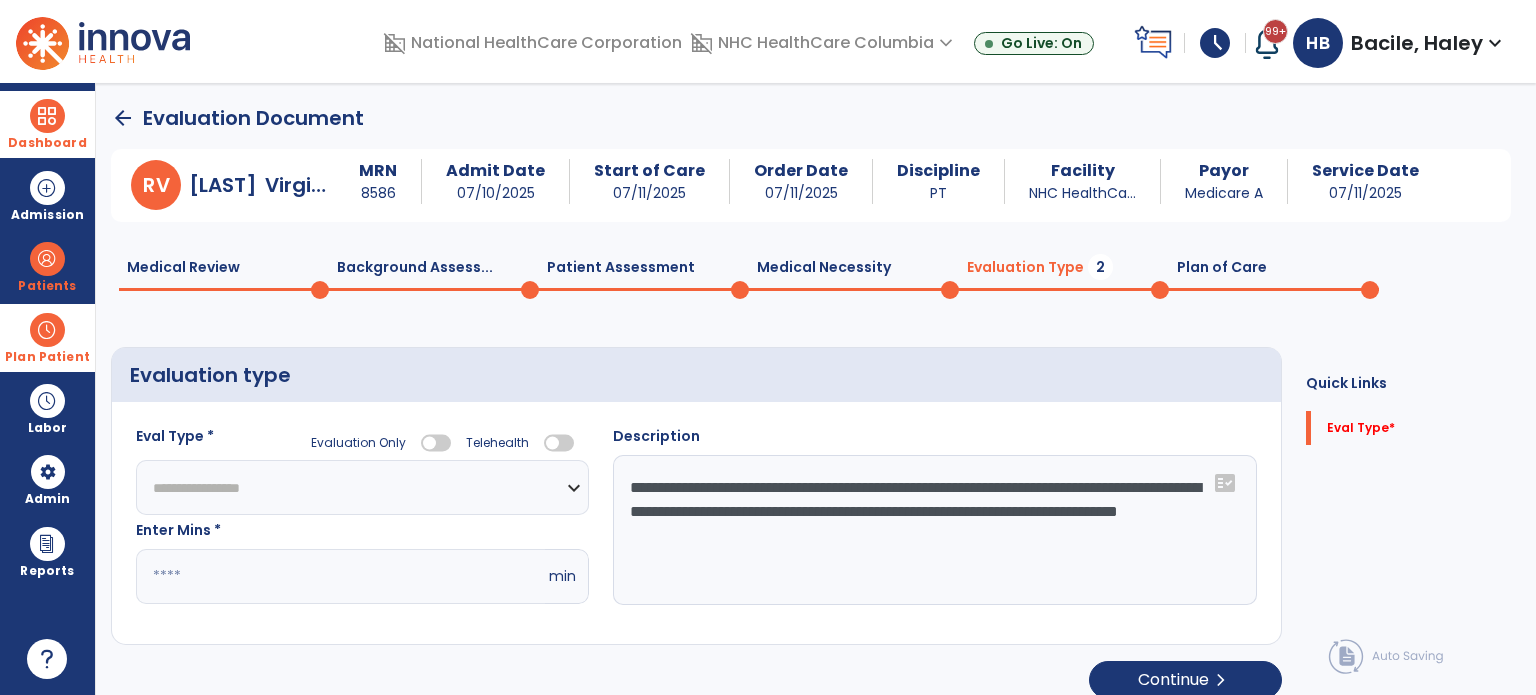 select on "**********" 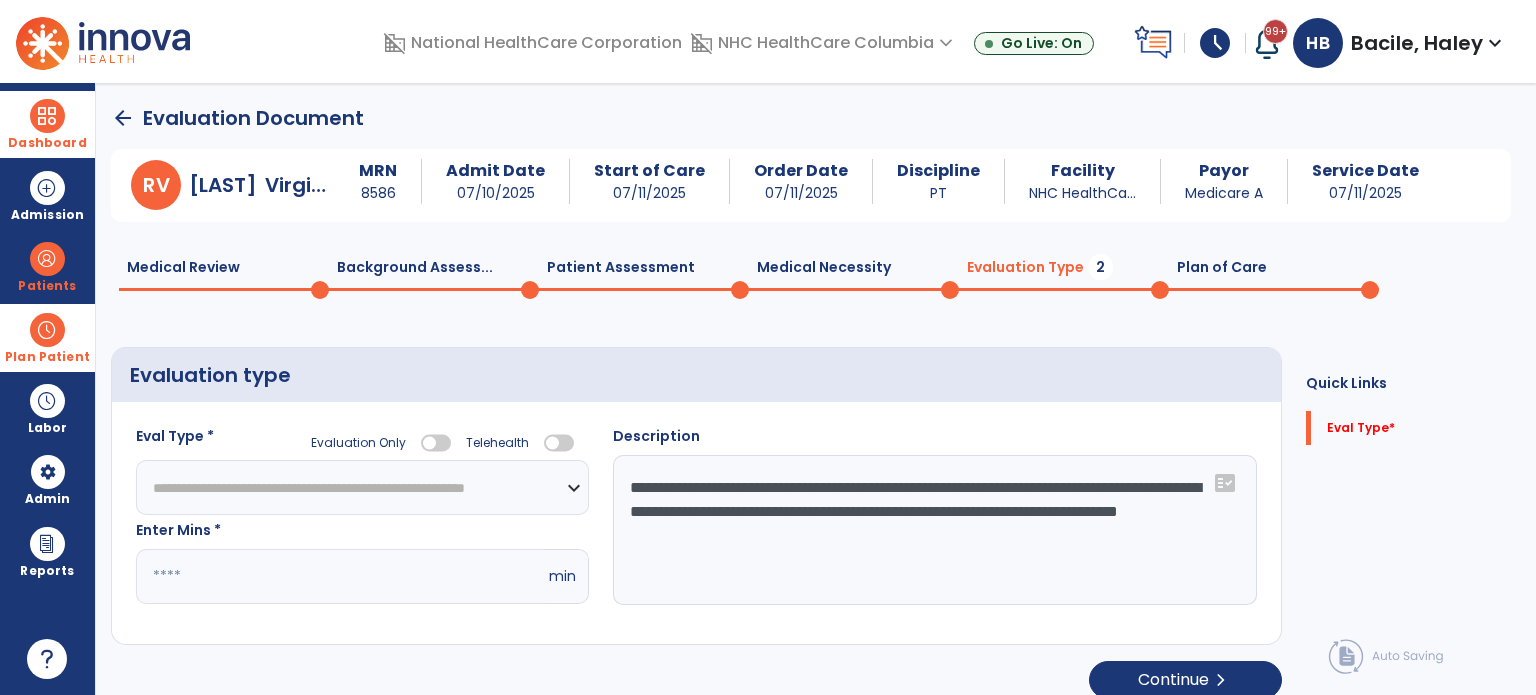 click on "**********" 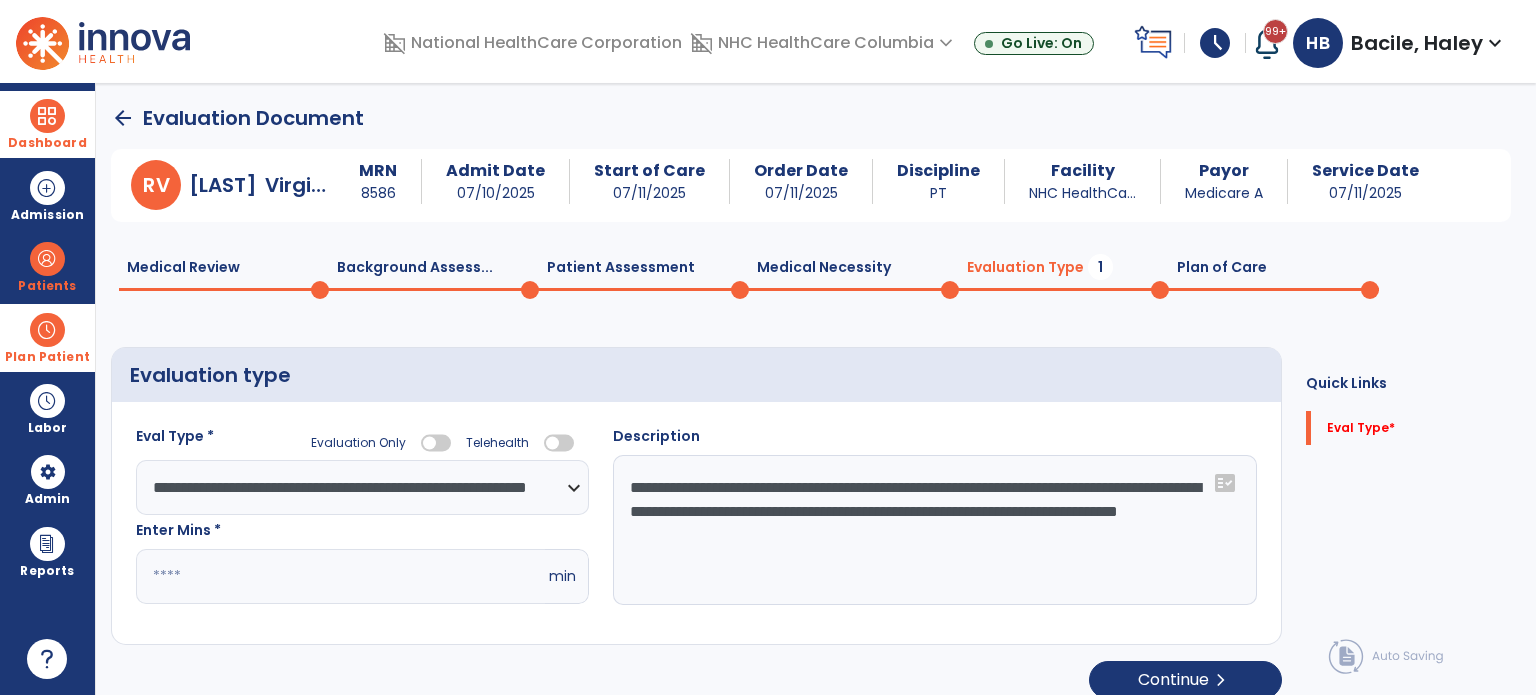 click on "*" 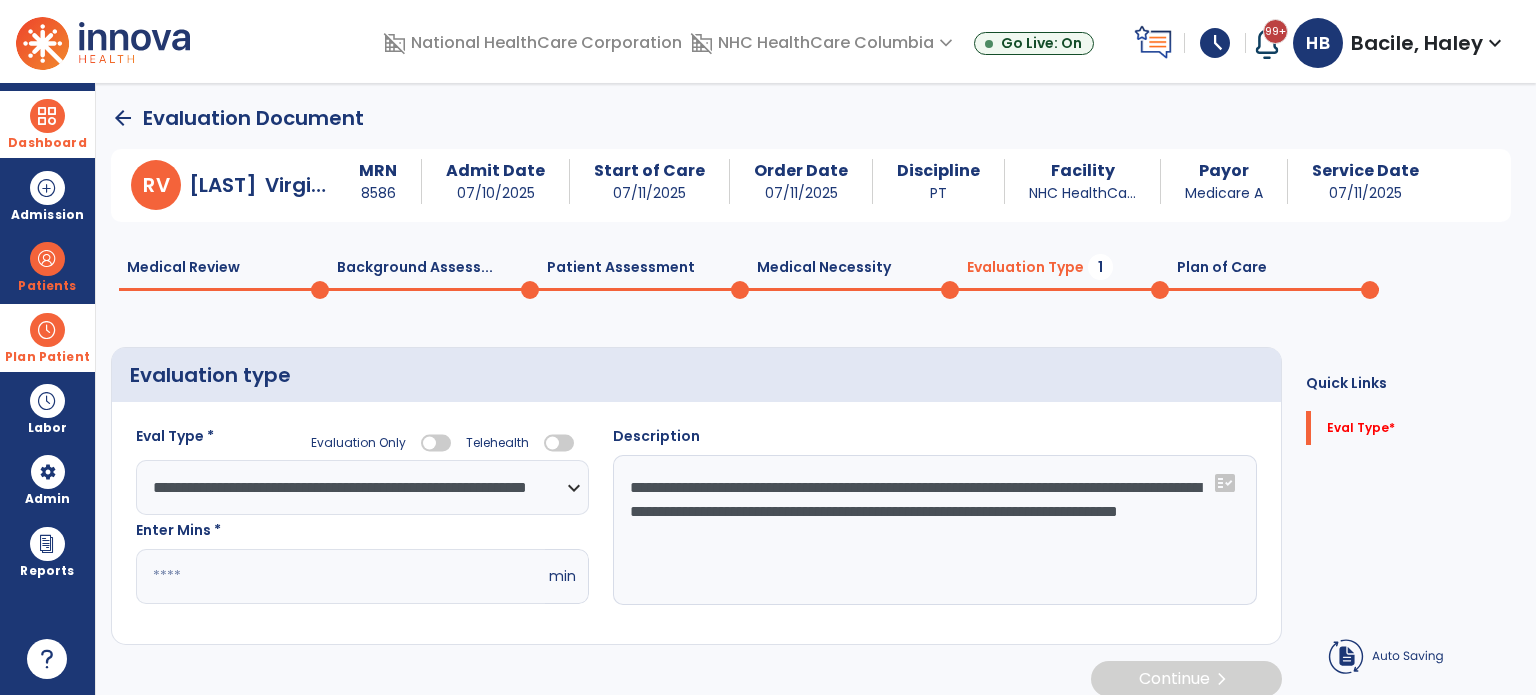drag, startPoint x: 725, startPoint y: 674, endPoint x: 716, endPoint y: 660, distance: 16.643316 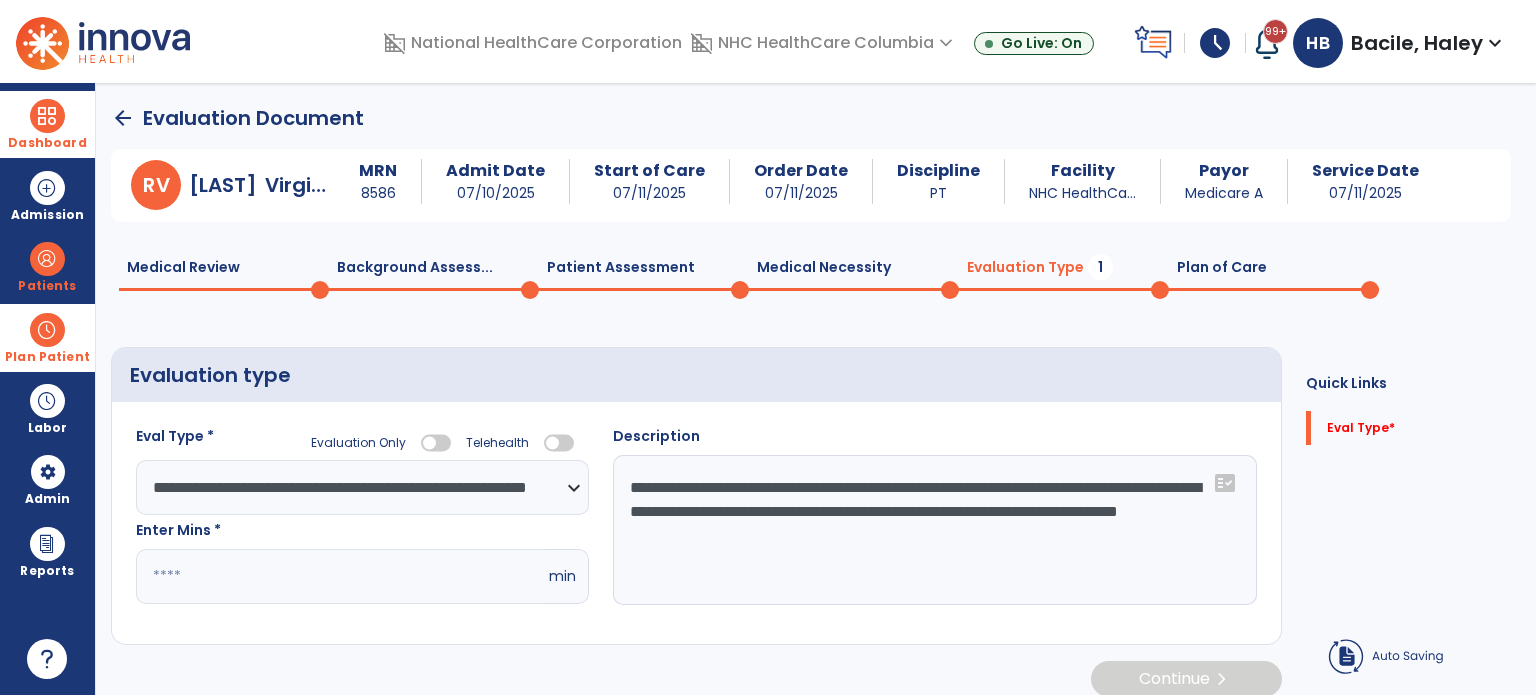 click on "Continue  chevron_right" 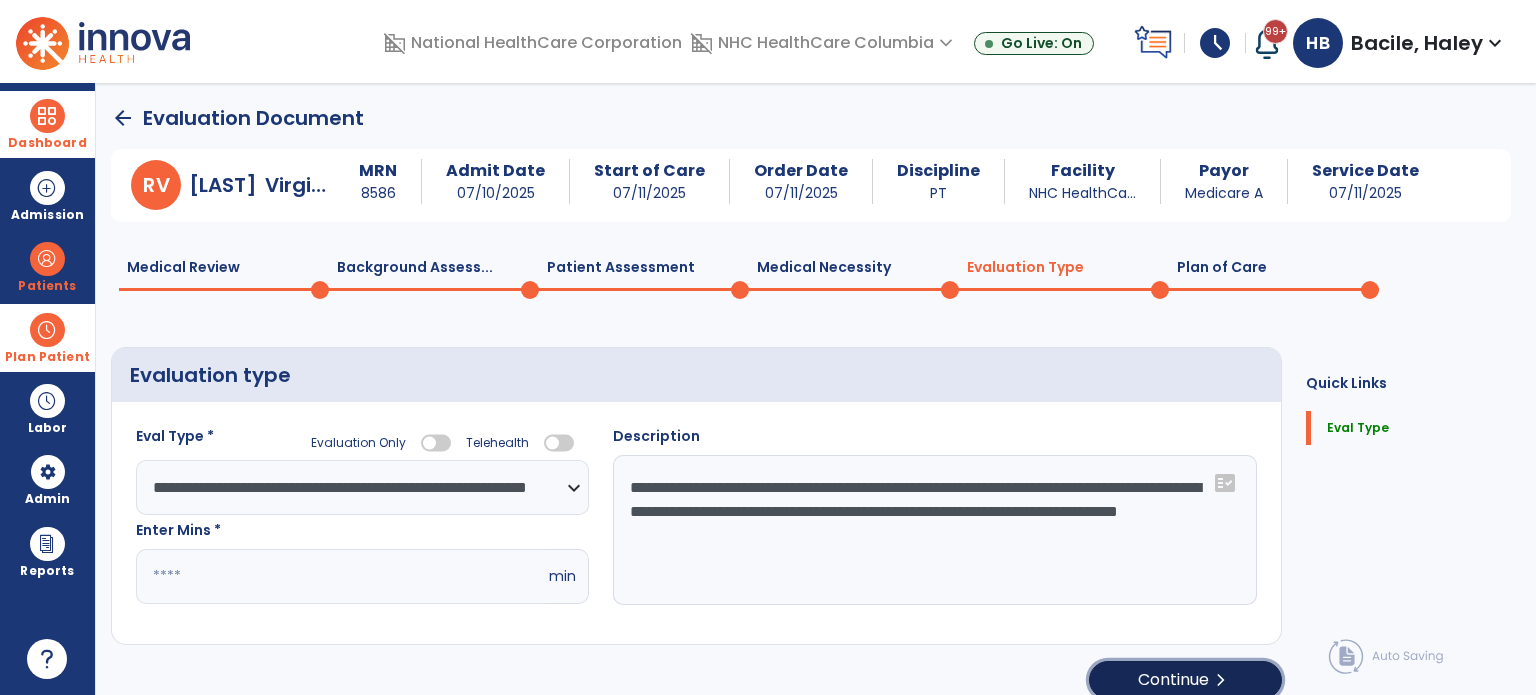 click on "chevron_right" 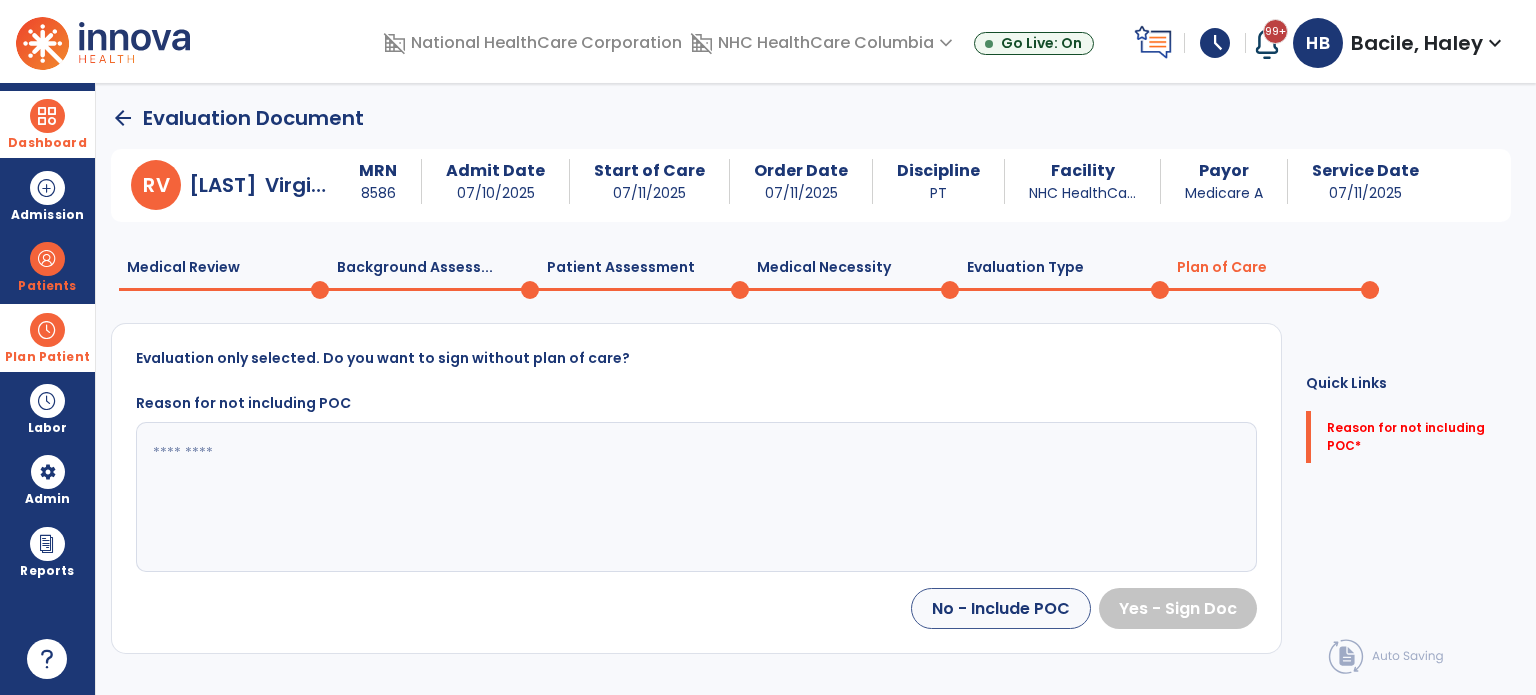 click 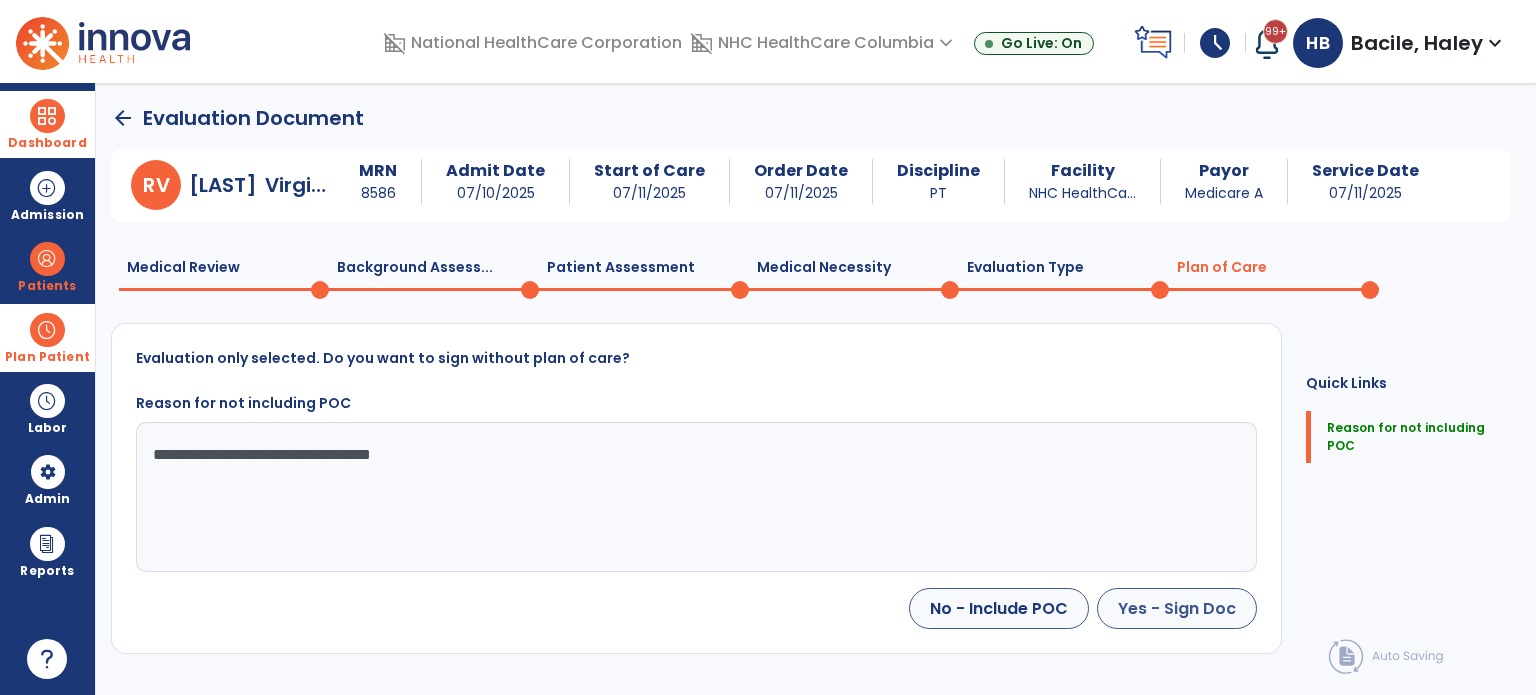 type on "**********" 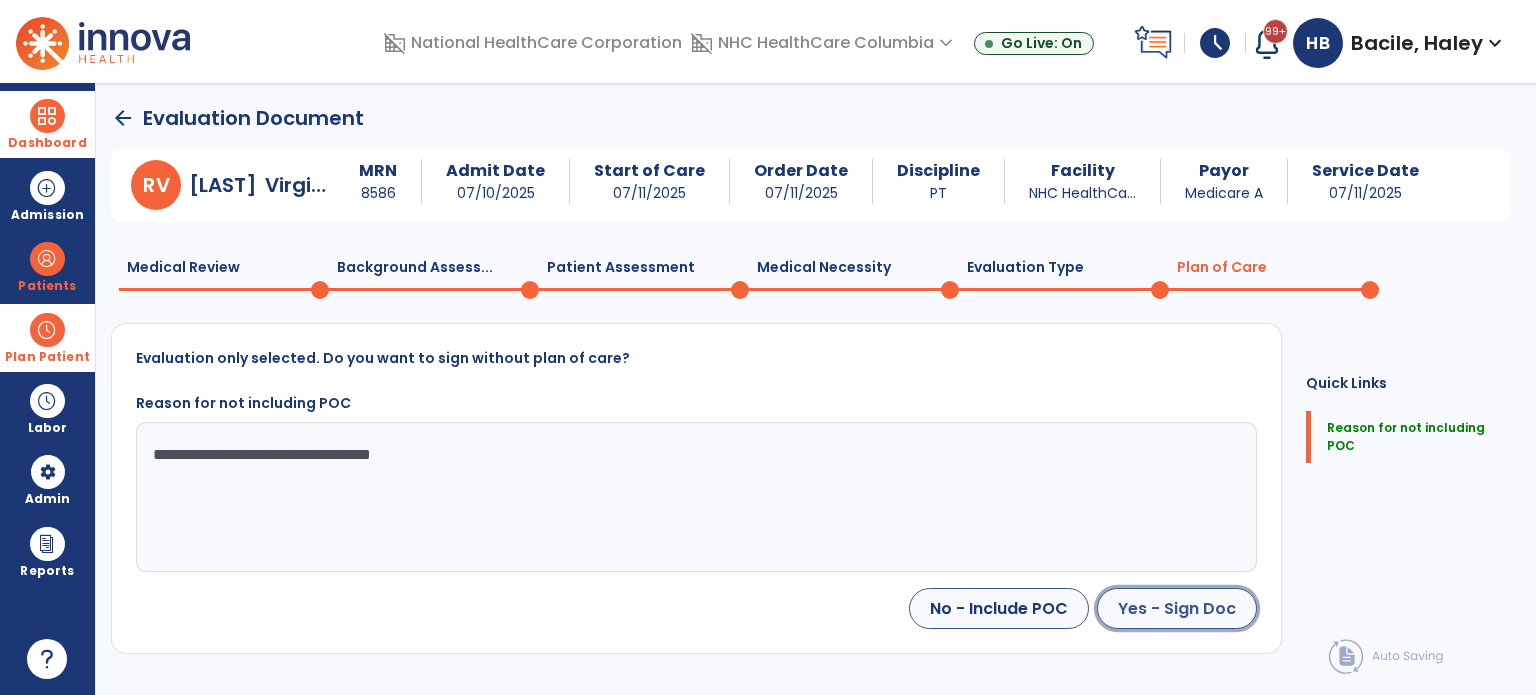 click on "Yes - Sign Doc" 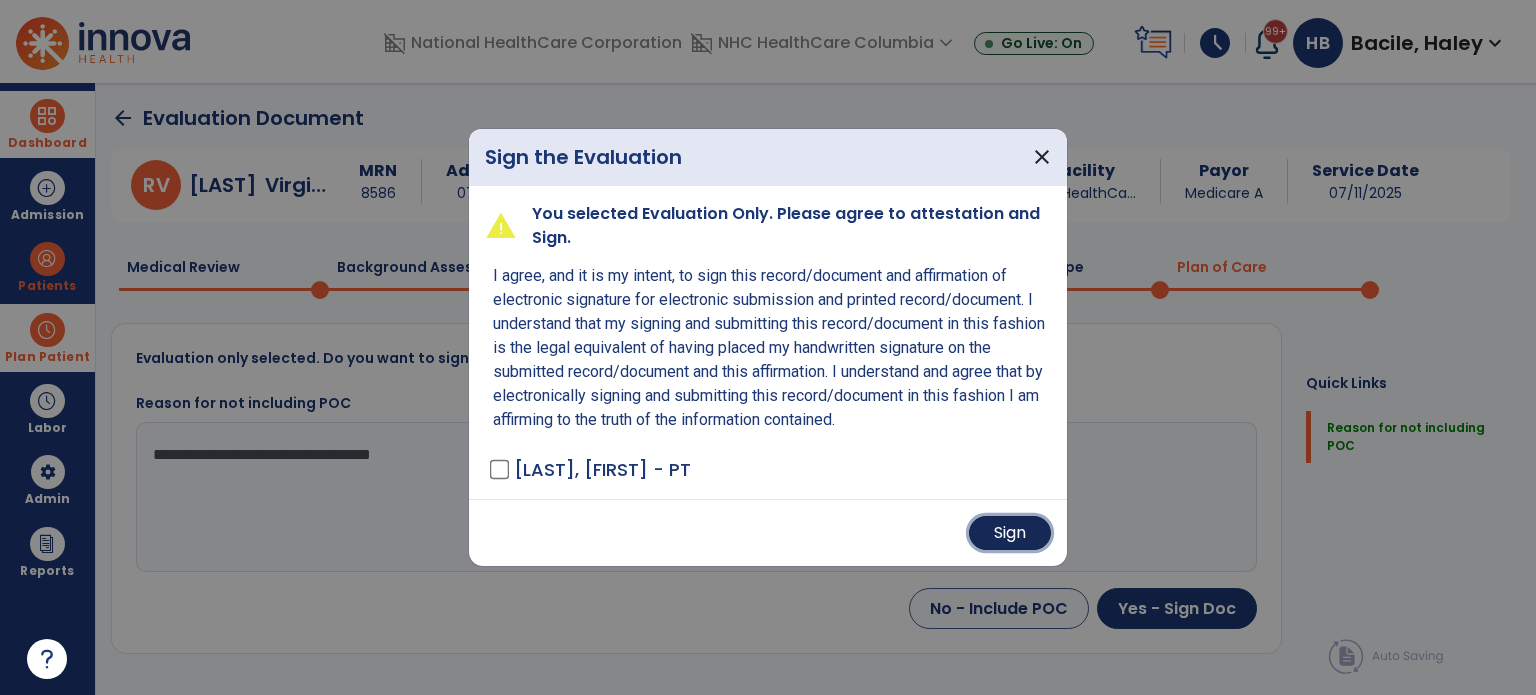 click on "Sign" at bounding box center (1010, 533) 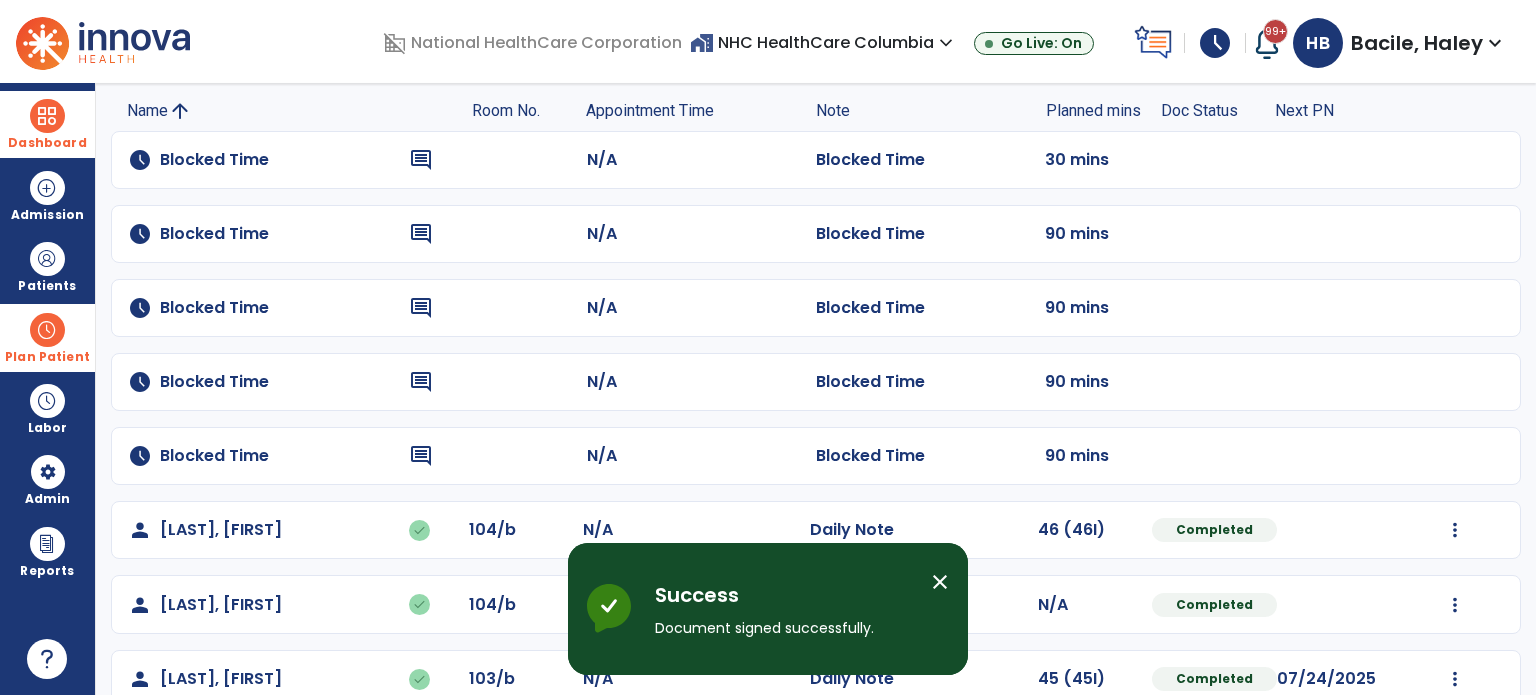 scroll, scrollTop: 0, scrollLeft: 0, axis: both 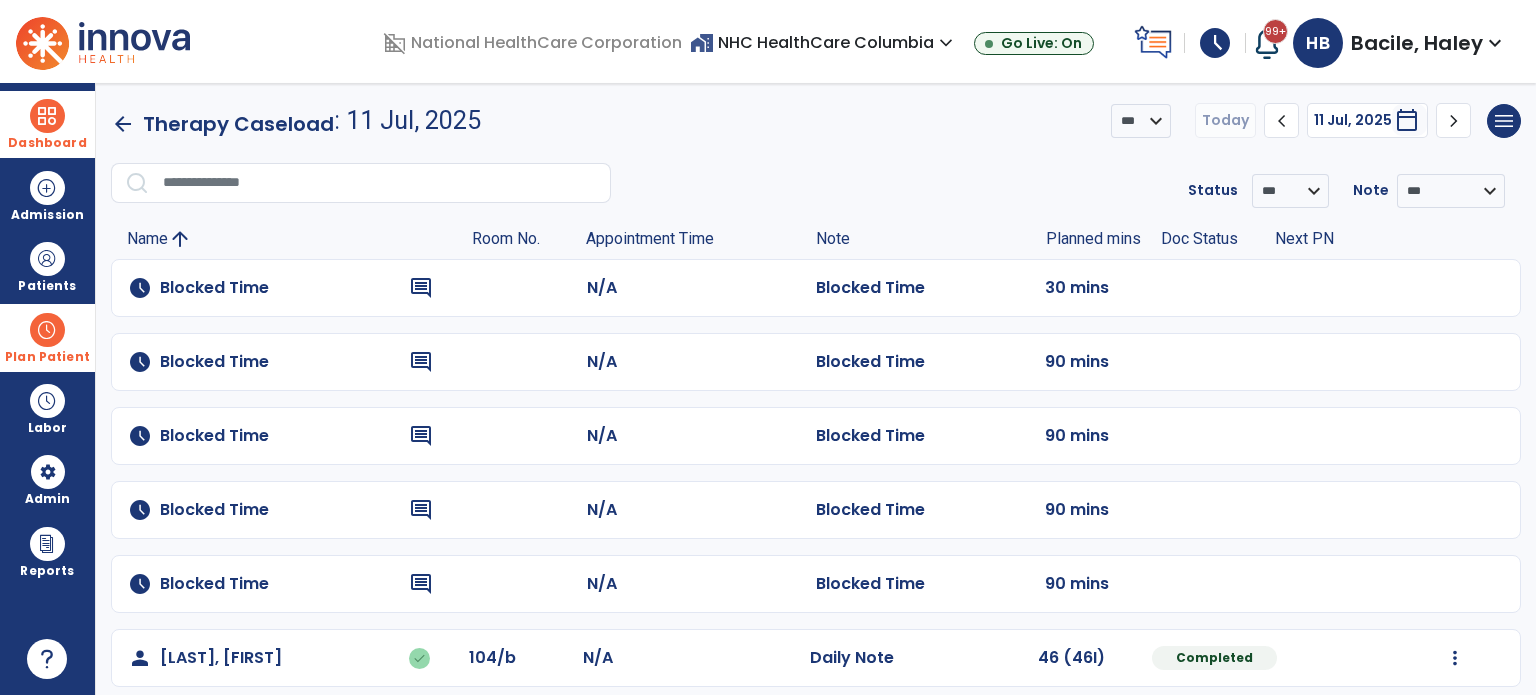 click on "**********" 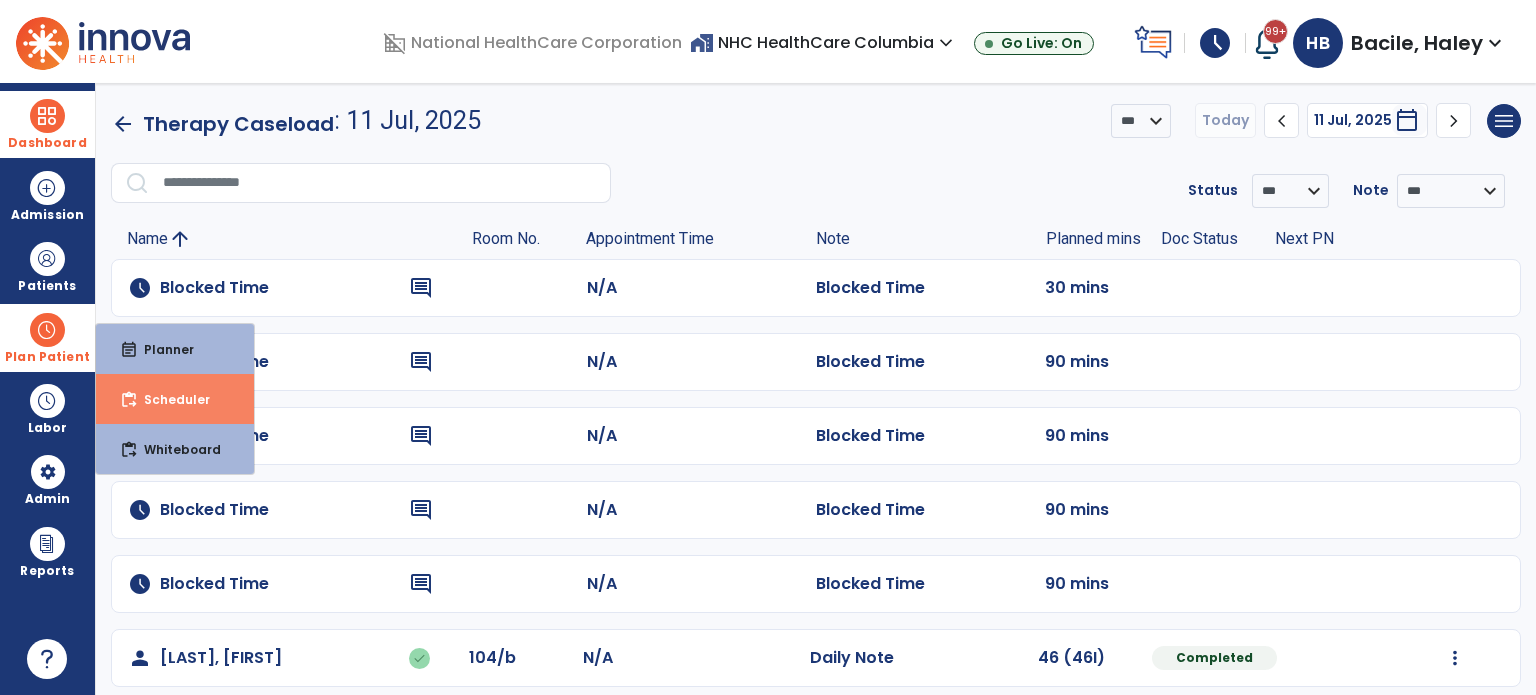 click on "content_paste_go  Scheduler" at bounding box center [175, 399] 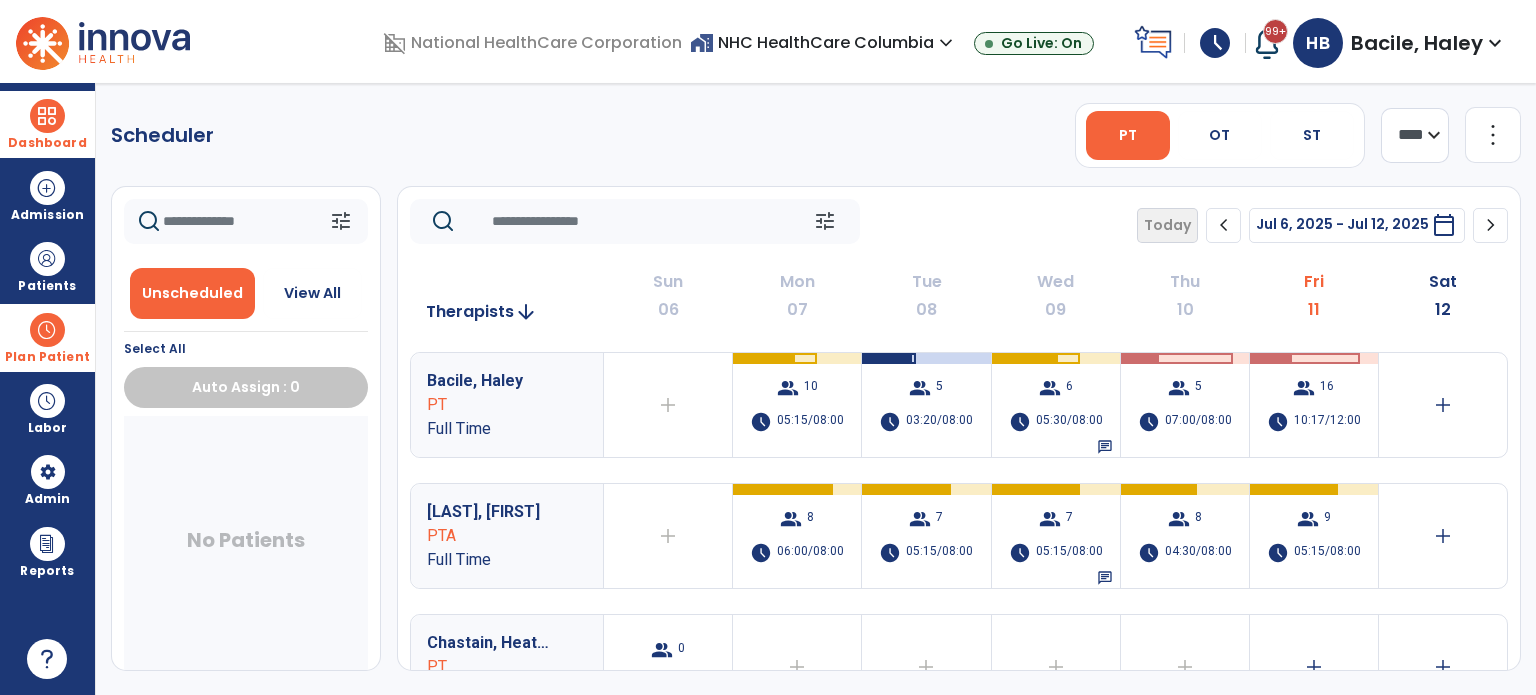 click on "Today  chevron_left Jul 6, 2025 - Jul 12, 2025  *********  calendar_today  chevron_right" 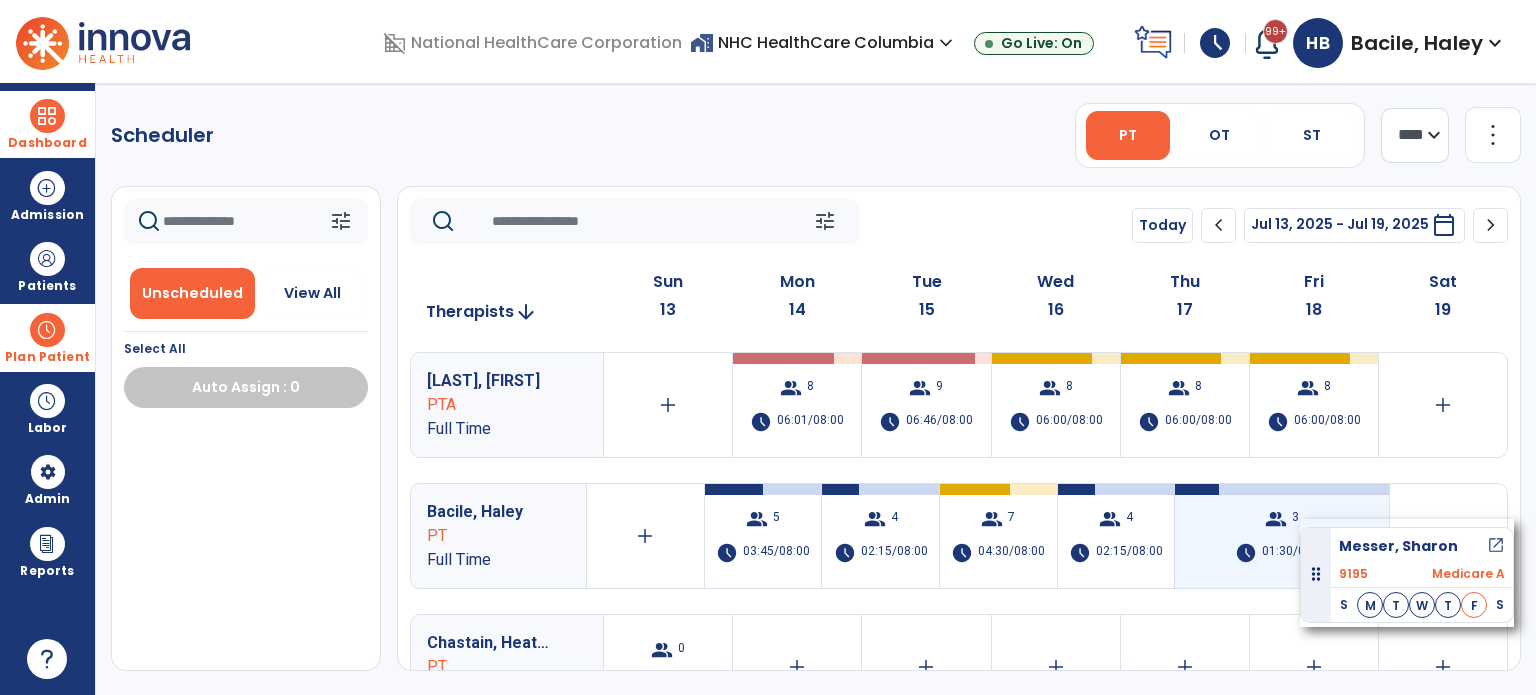 drag, startPoint x: 130, startPoint y: 460, endPoint x: 1301, endPoint y: 518, distance: 1172.4355 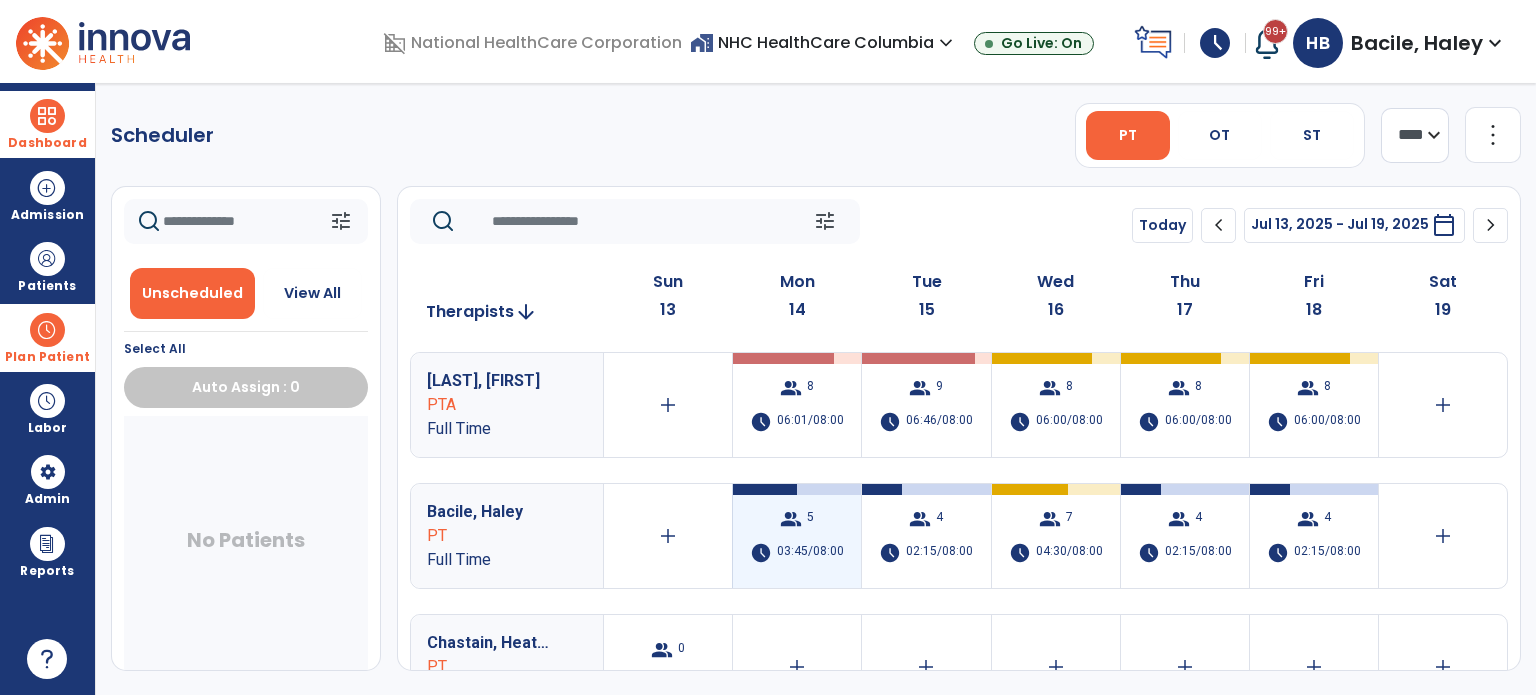 click on "group" at bounding box center [791, 519] 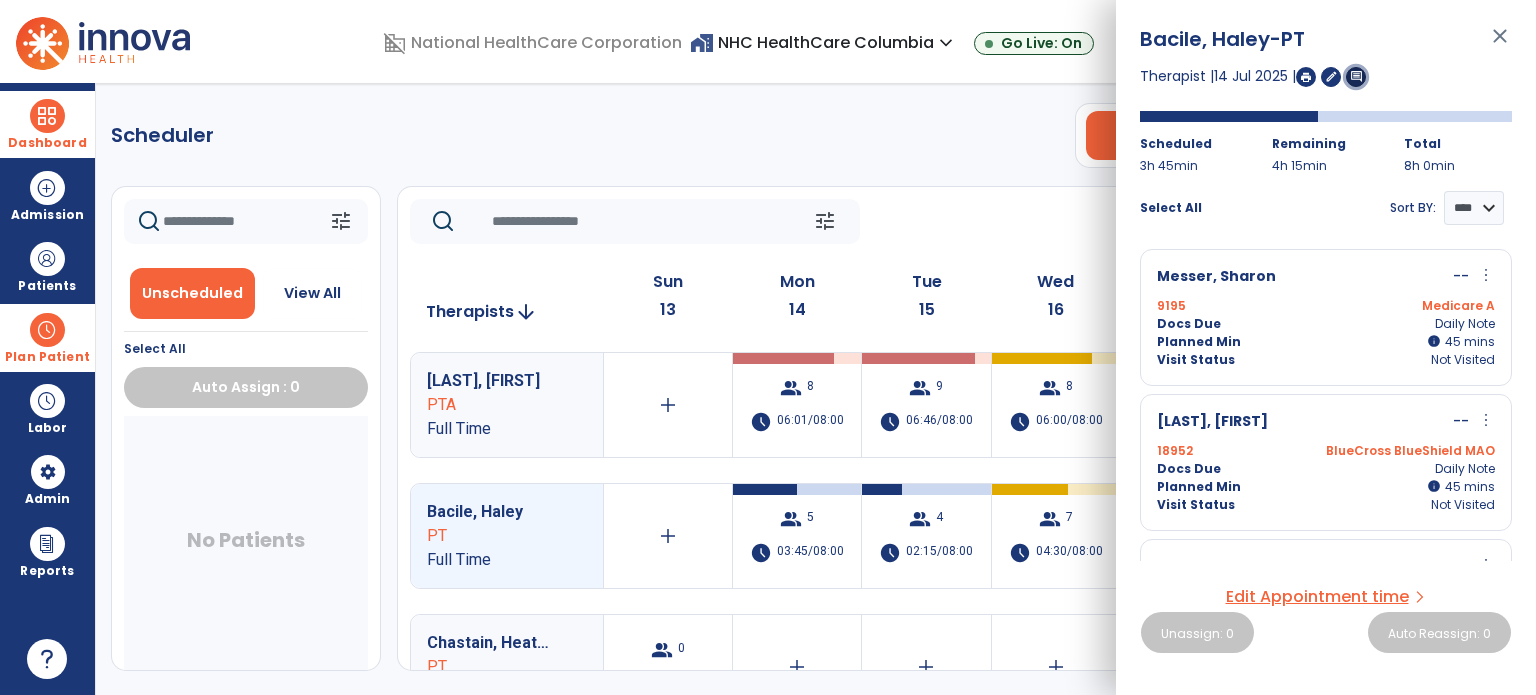 click on "comment" at bounding box center (1356, 76) 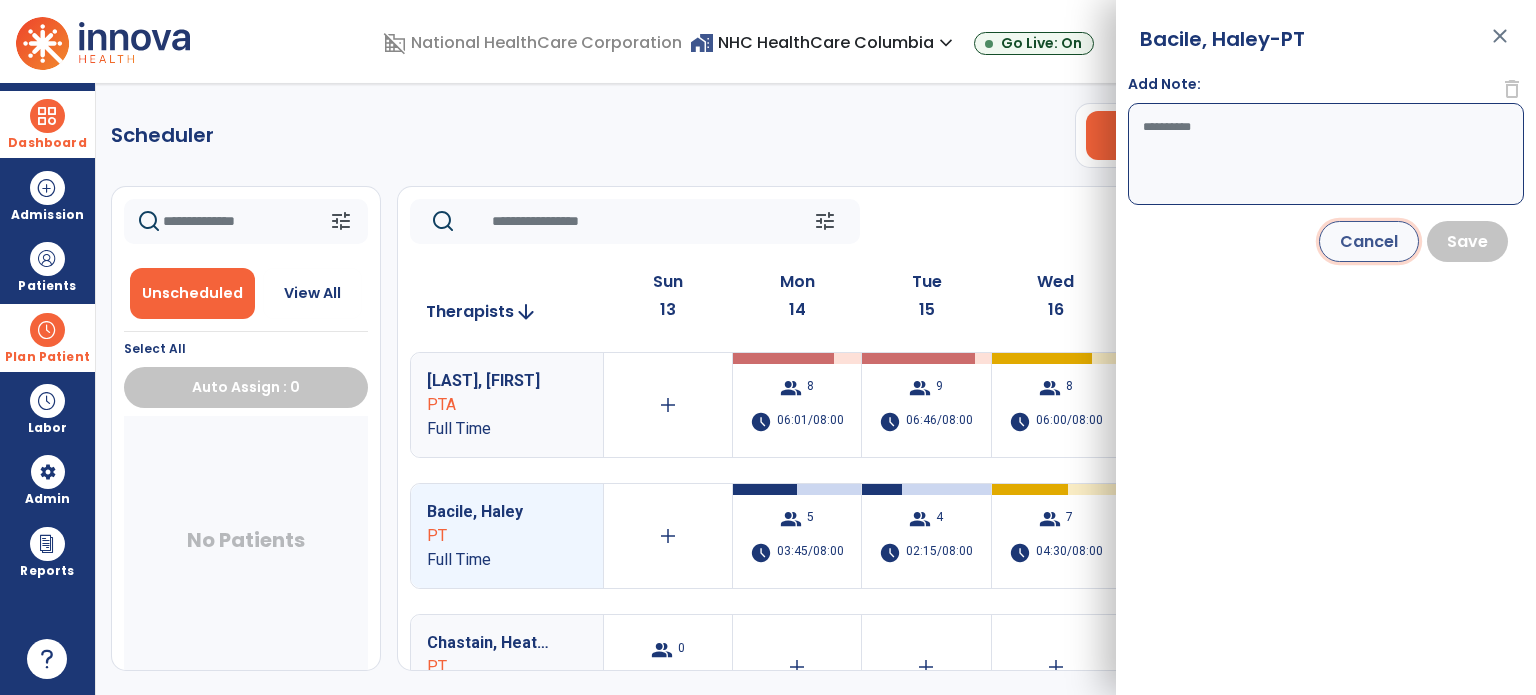 click on "Cancel" at bounding box center (1369, 241) 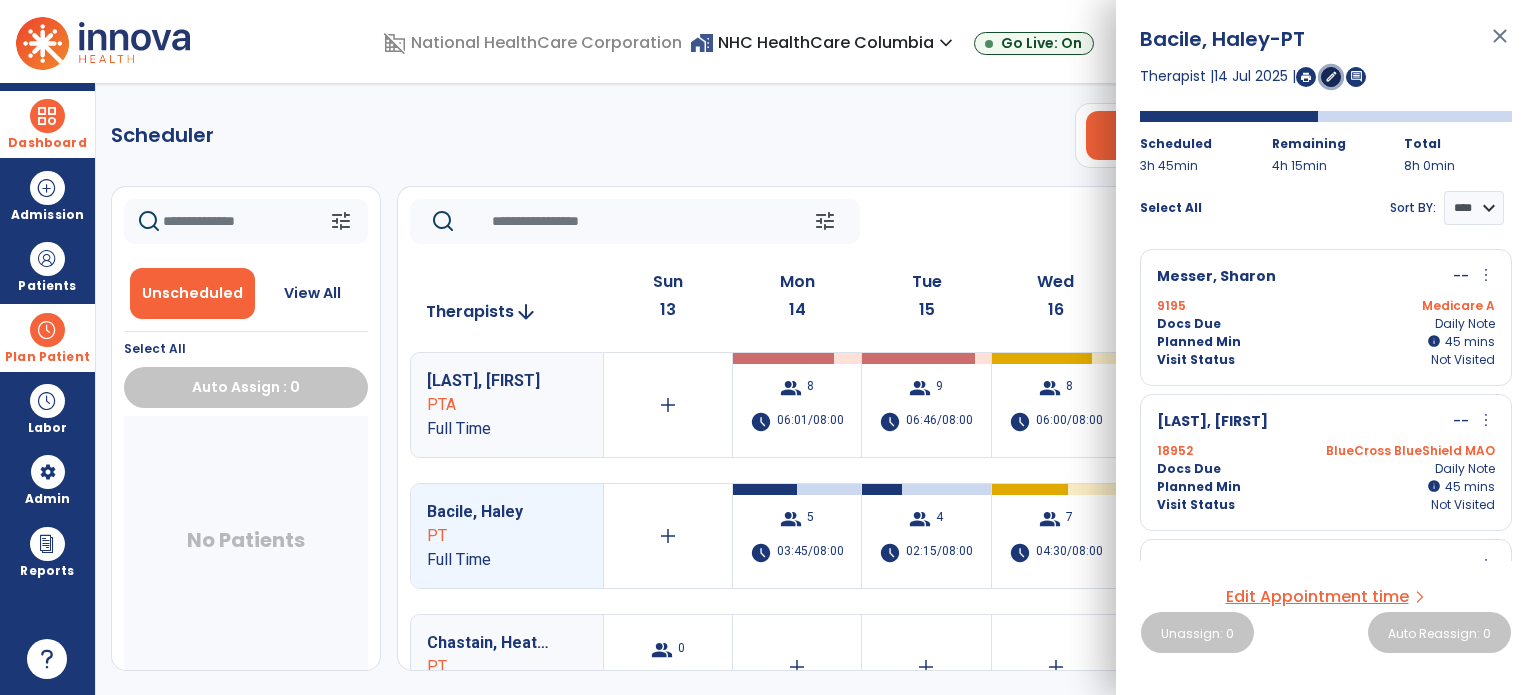click on "edit" at bounding box center (1331, 76) 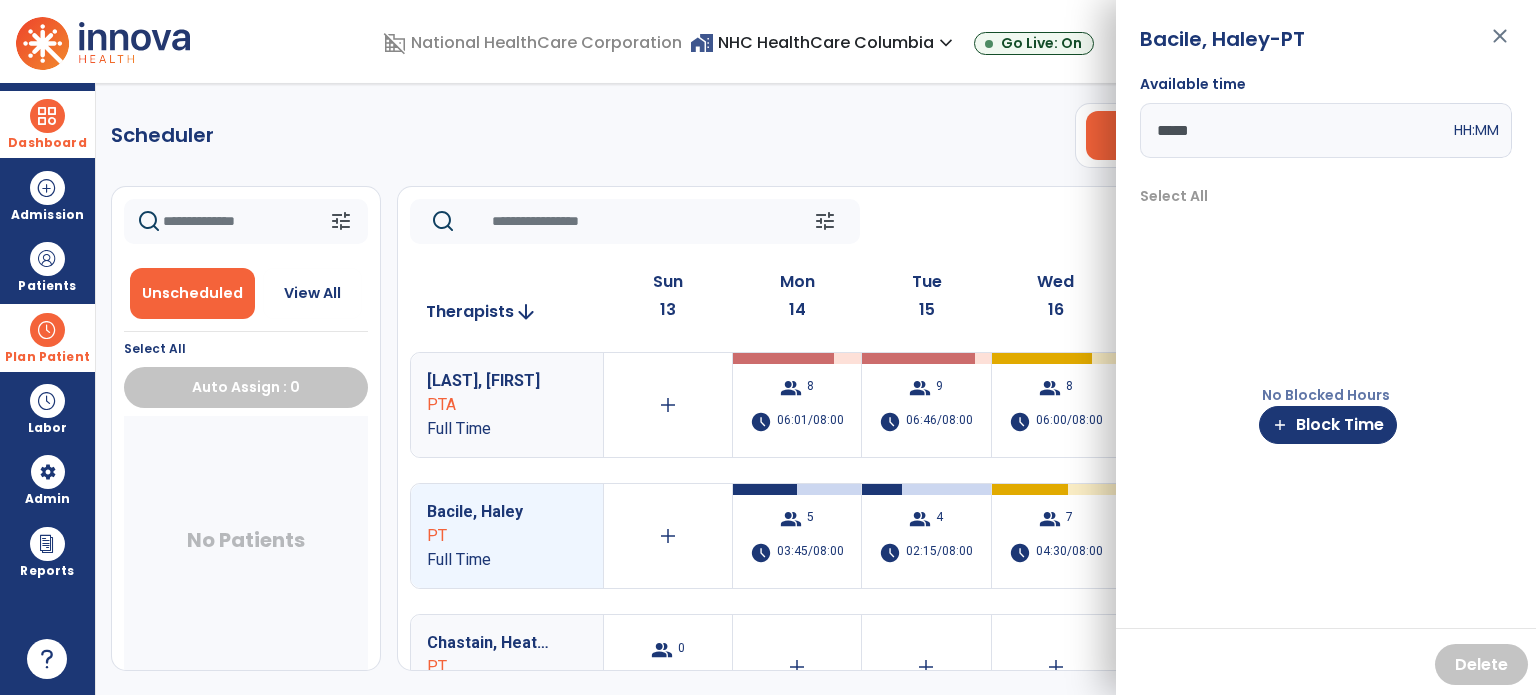 click on "*****" at bounding box center (1295, 130) 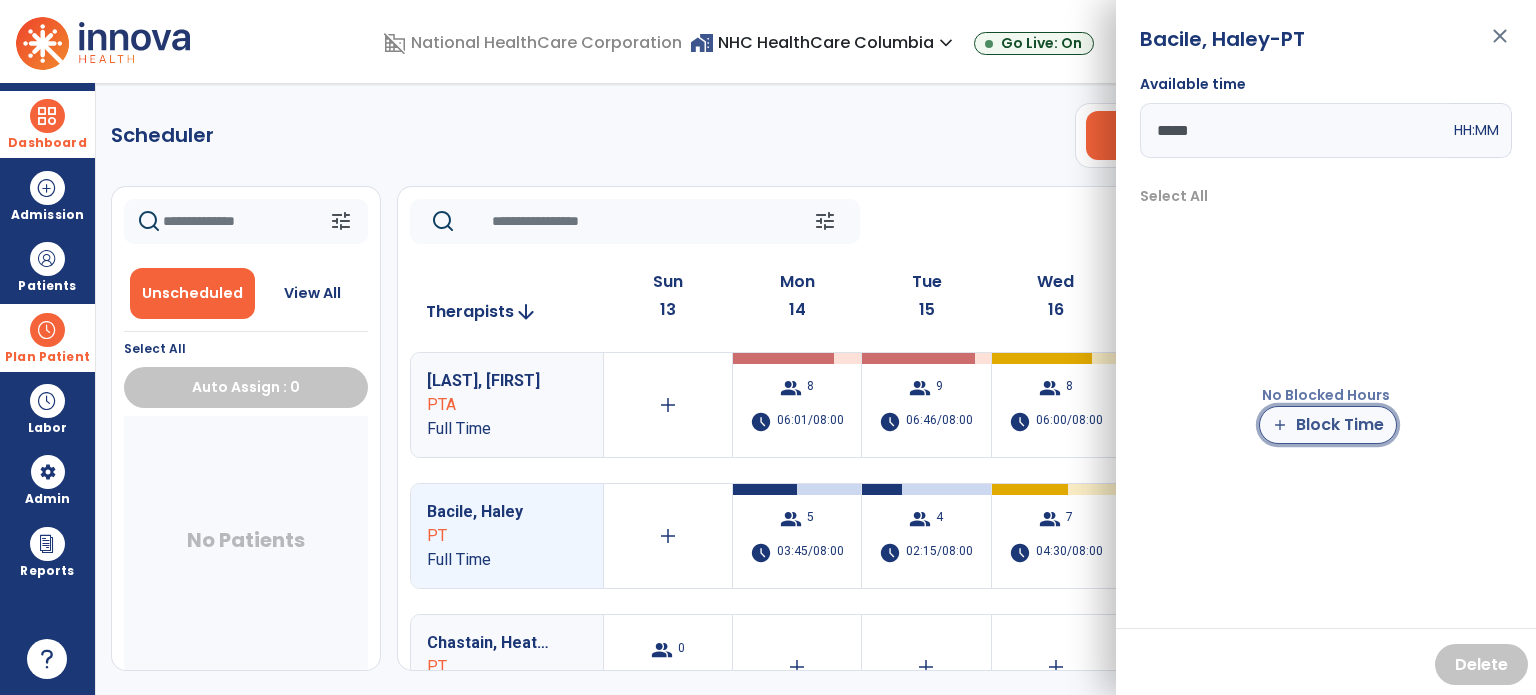 click on "add   Block Time" at bounding box center (1328, 425) 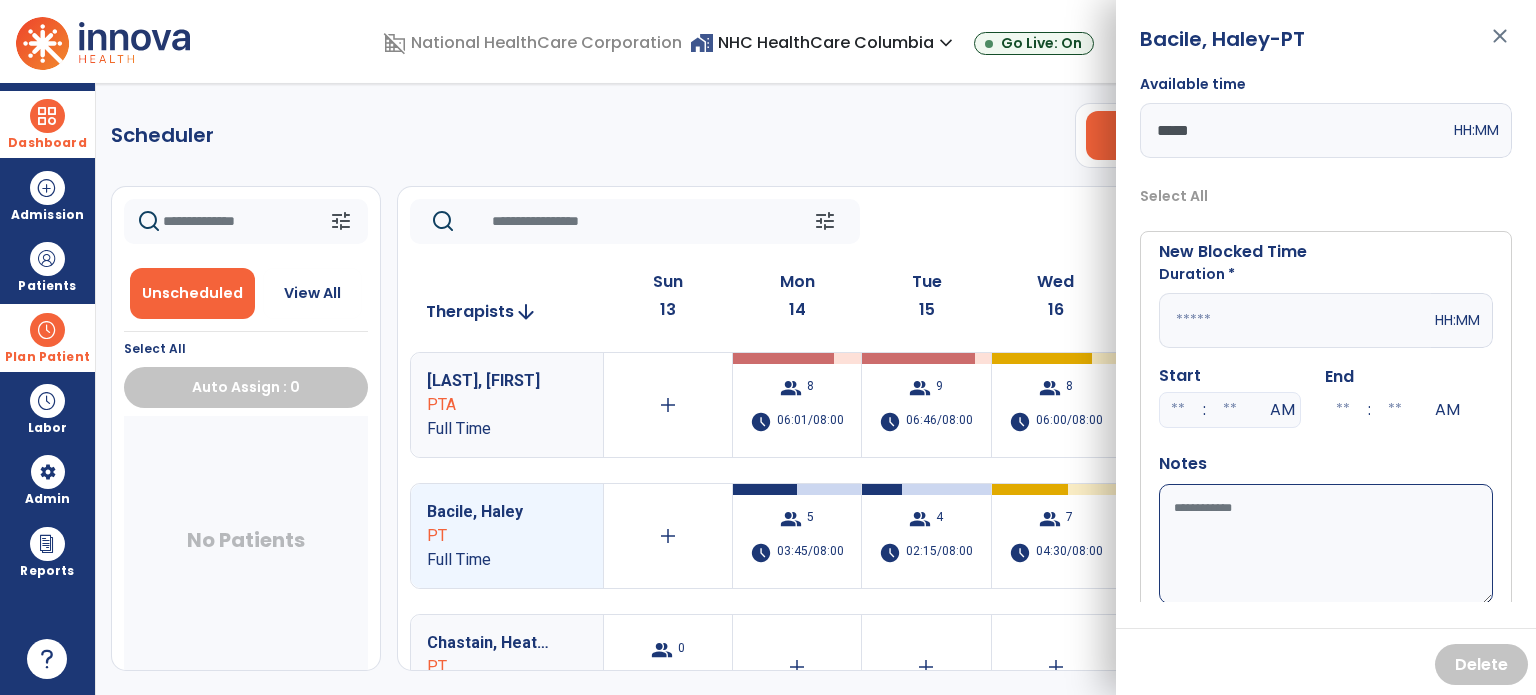 click at bounding box center (1295, 320) 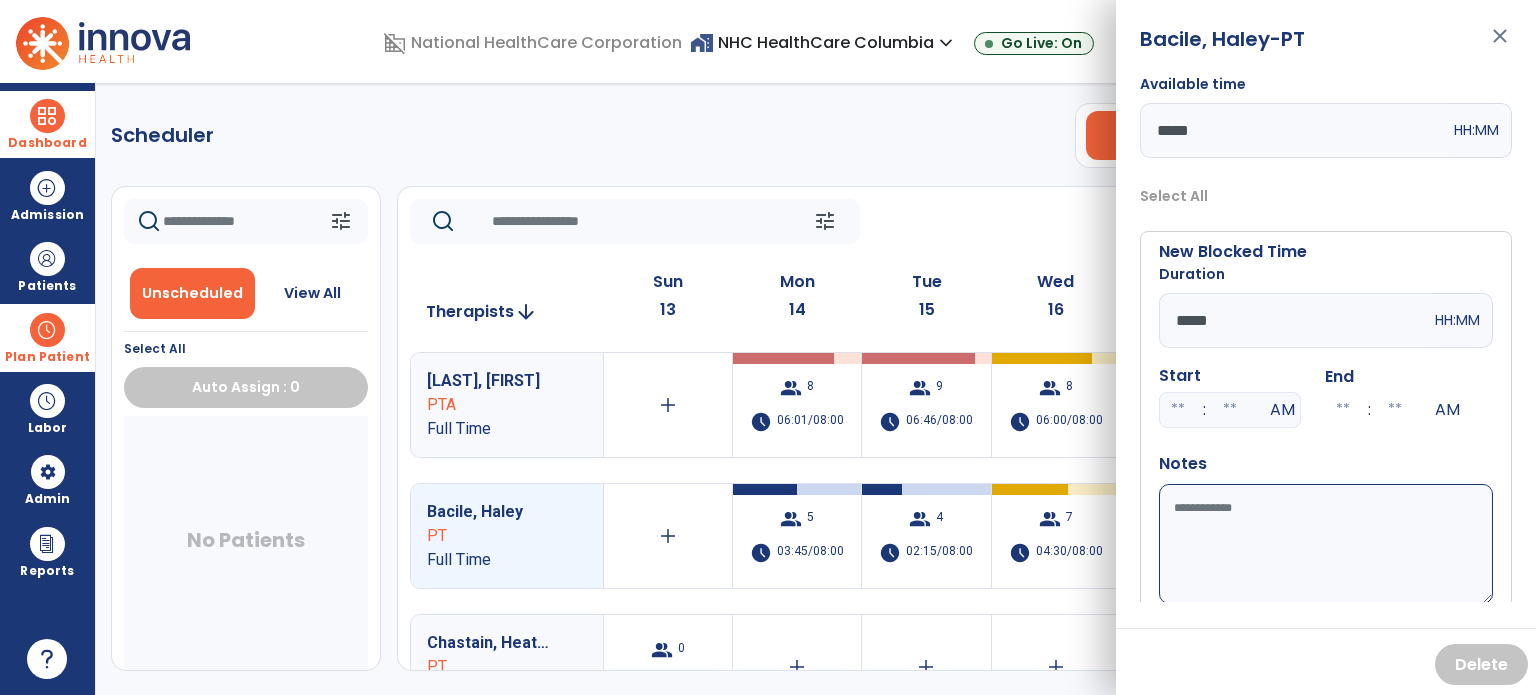 type on "*****" 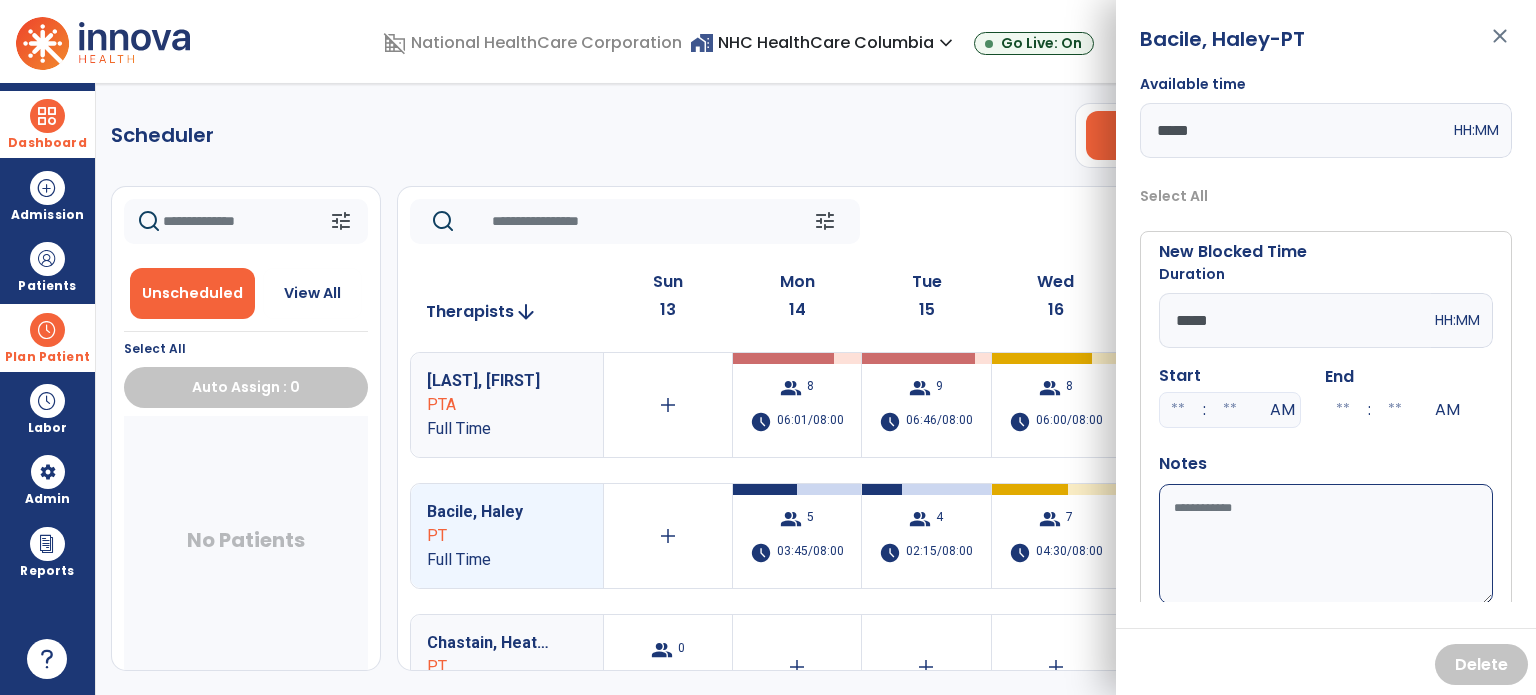 click on "Available time" at bounding box center [1326, 544] 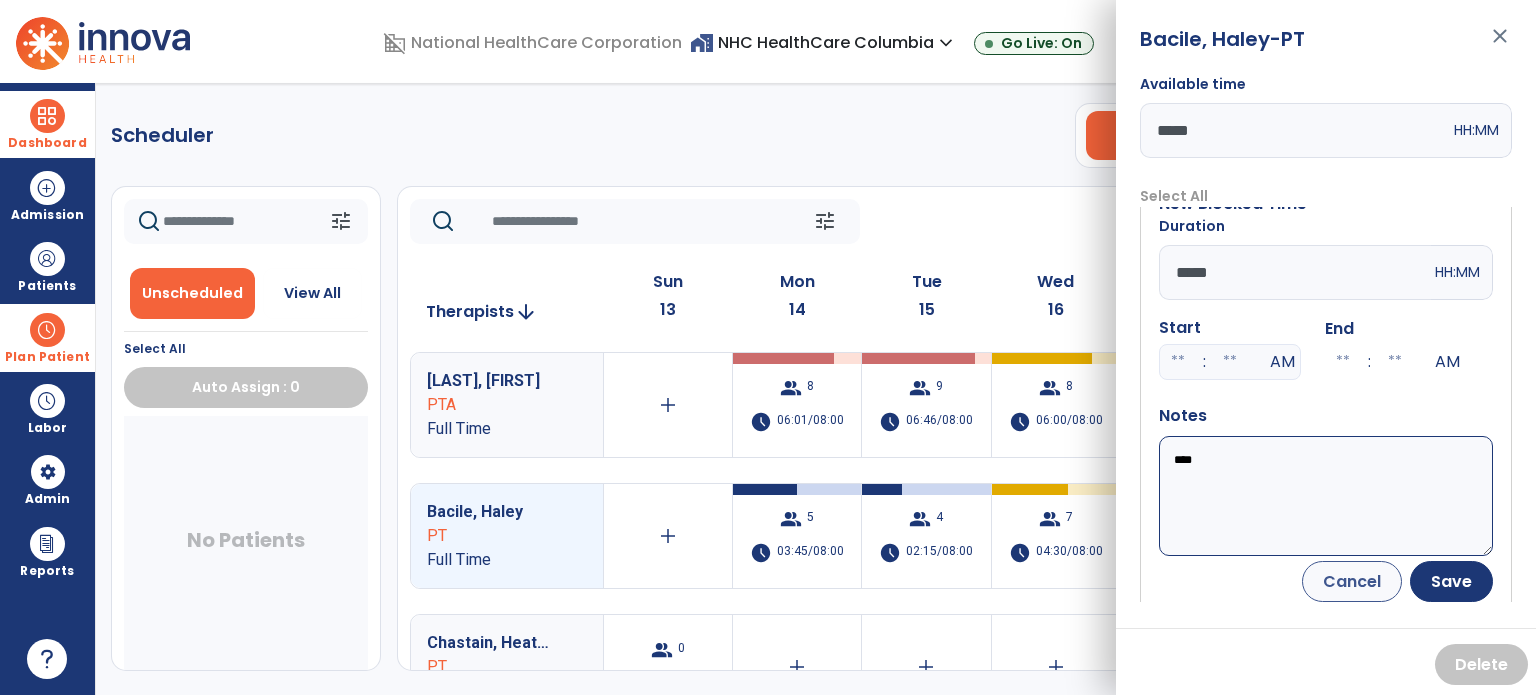 scroll, scrollTop: 56, scrollLeft: 0, axis: vertical 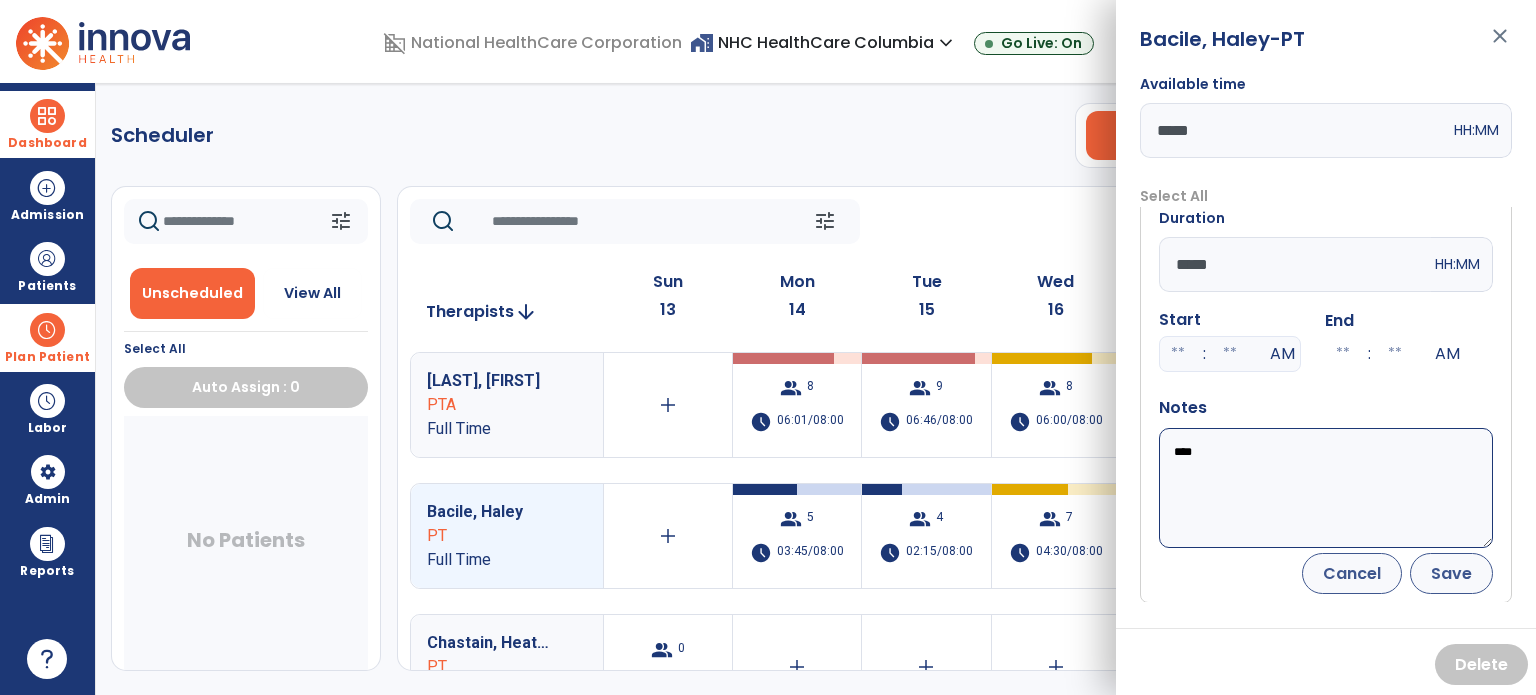 type on "****" 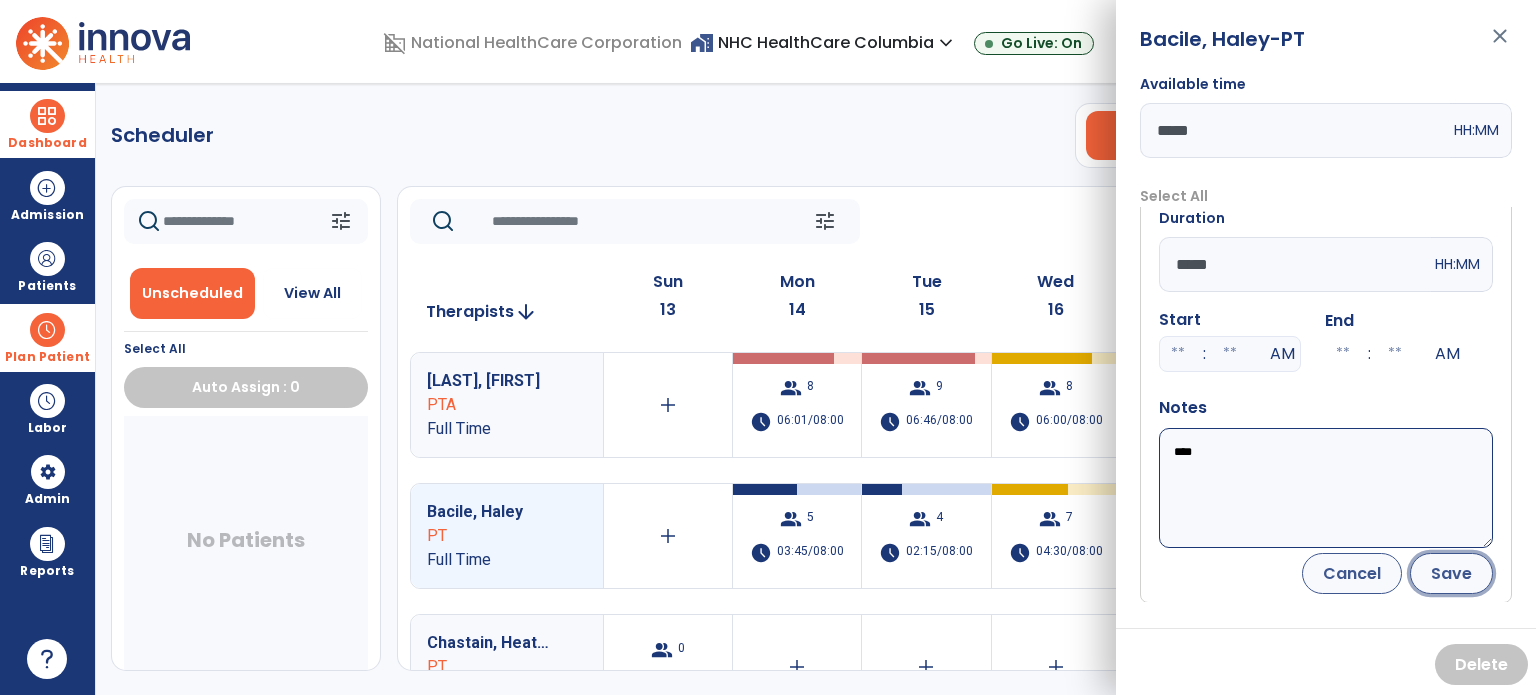 click on "Save" at bounding box center [1451, 573] 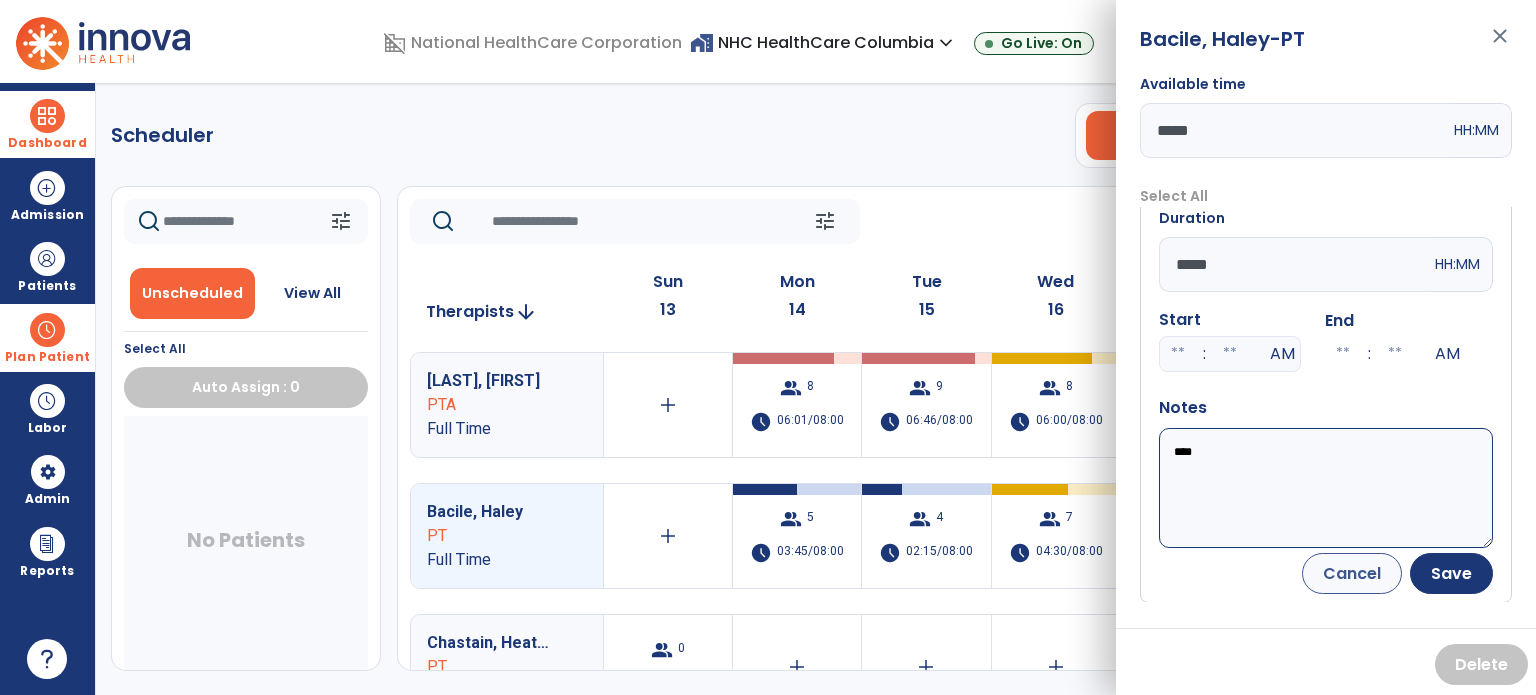 scroll, scrollTop: 0, scrollLeft: 0, axis: both 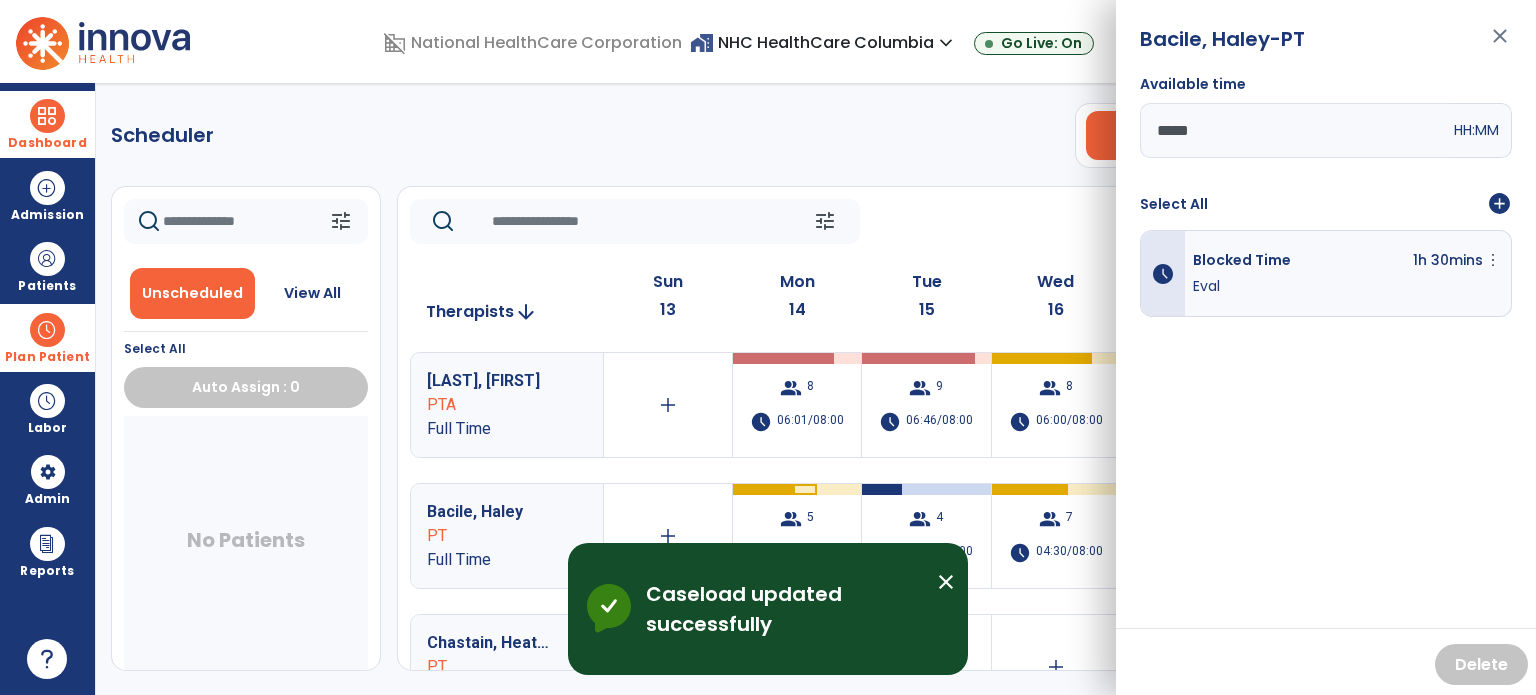 click on "Bacile, Haley  -PT close Available time  ***** HH:MM Select All  add_circle  schedule  Blocked Time  1h 30mins   more_vert   Edit   Delete   Eval  Delete" at bounding box center [1326, 347] 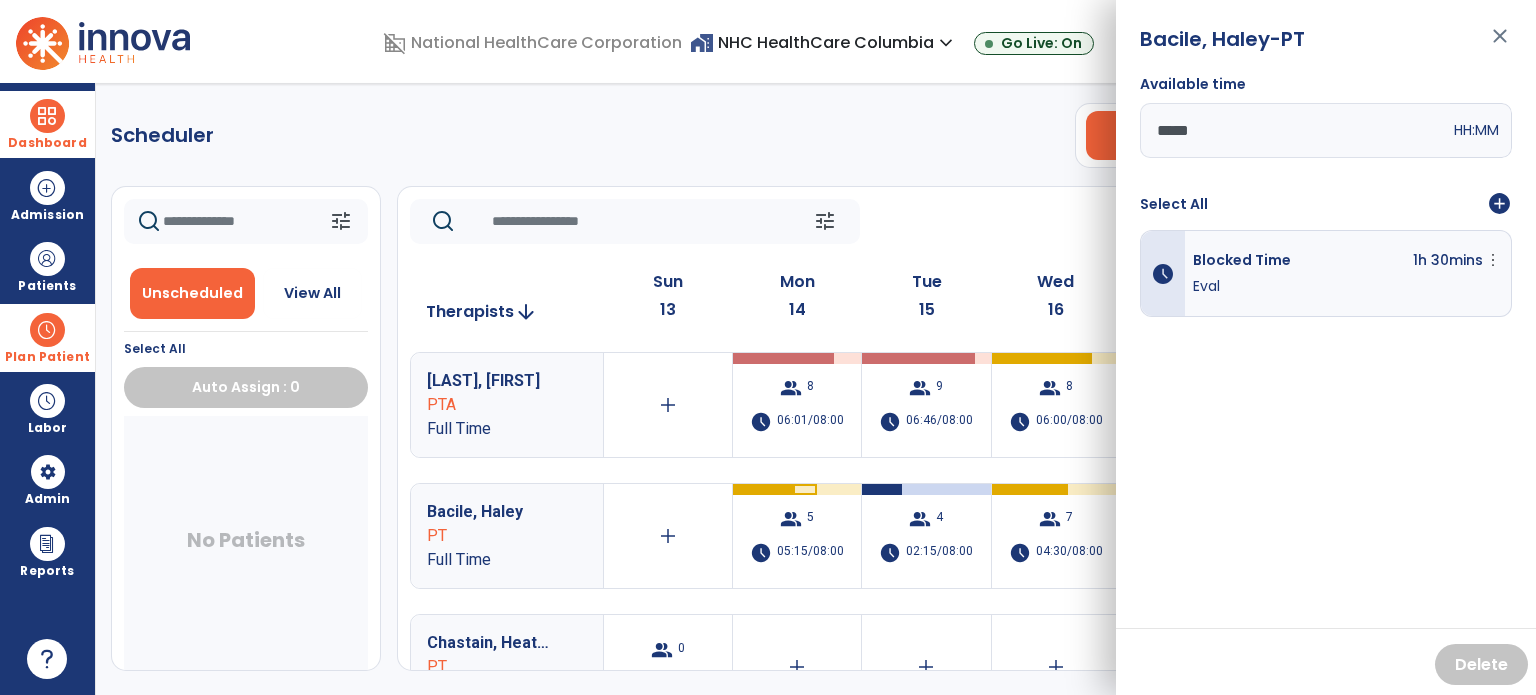 click on "close" at bounding box center [1500, 45] 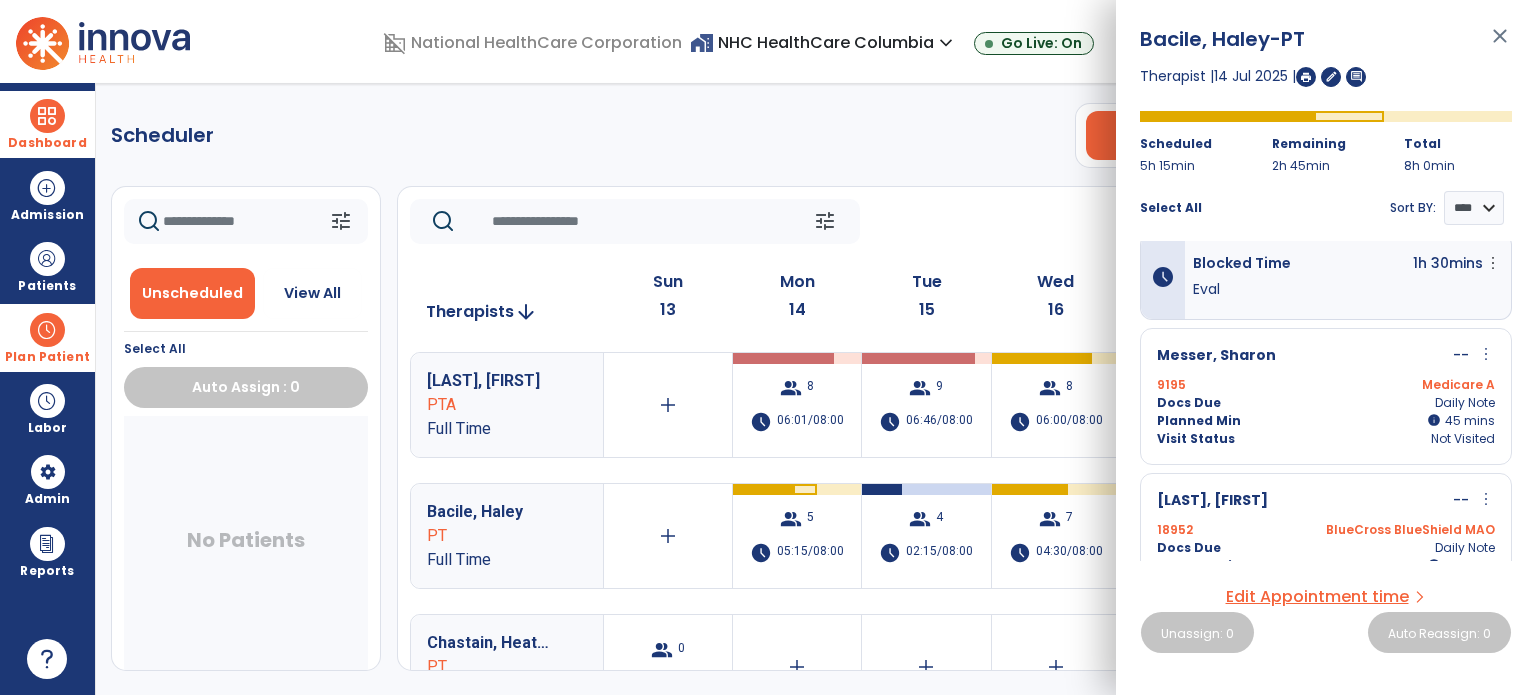 scroll, scrollTop: 0, scrollLeft: 0, axis: both 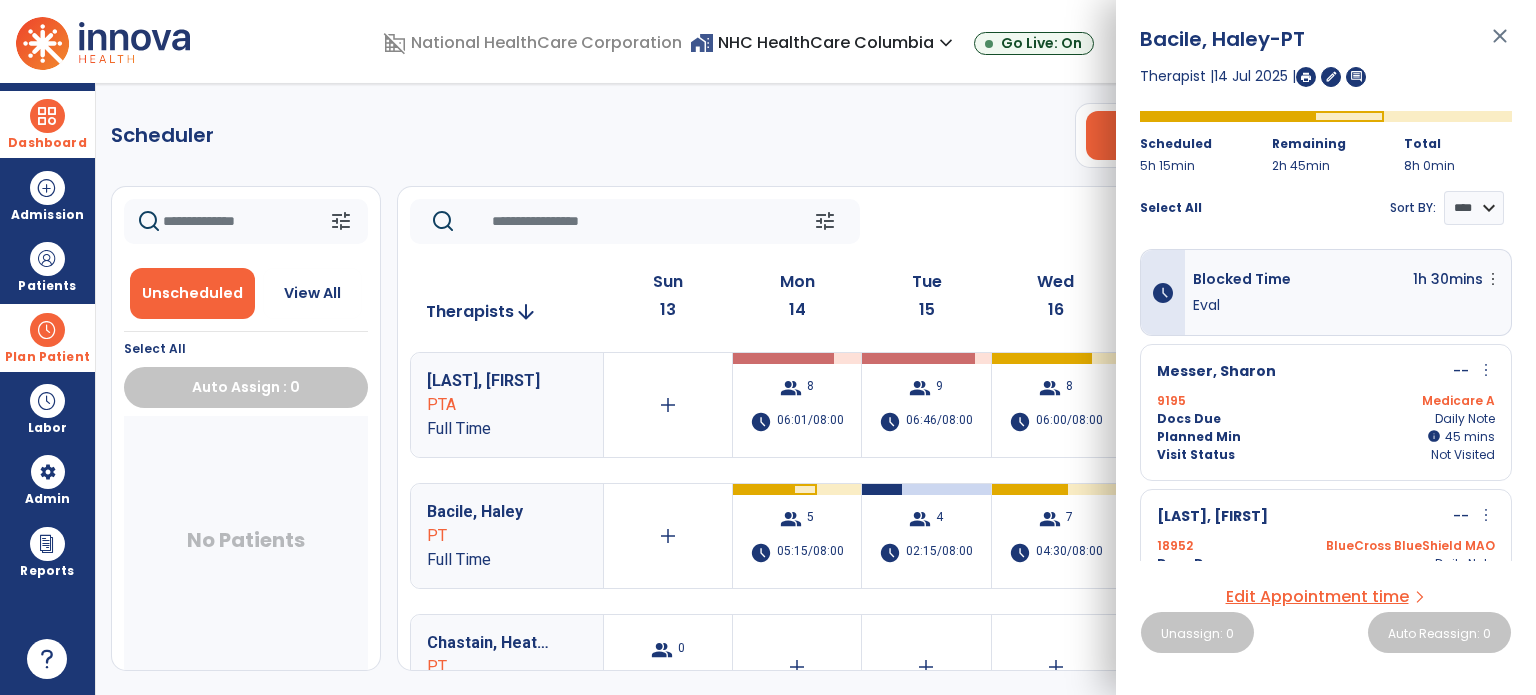 click on "Scheduler   PT   OT   ST  **** *** more_vert  Manage Labor   View All Therapists   Print" 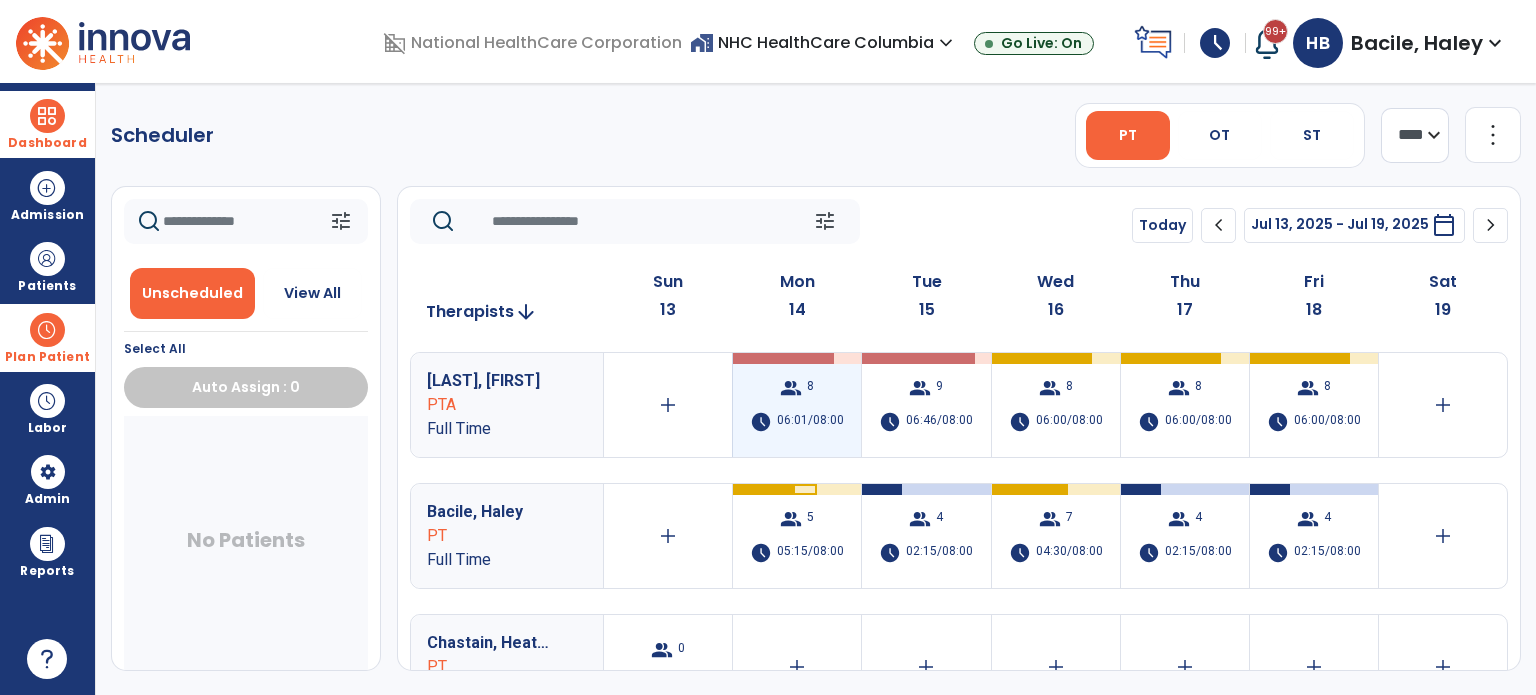 click on "06:01/08:00" at bounding box center (810, 422) 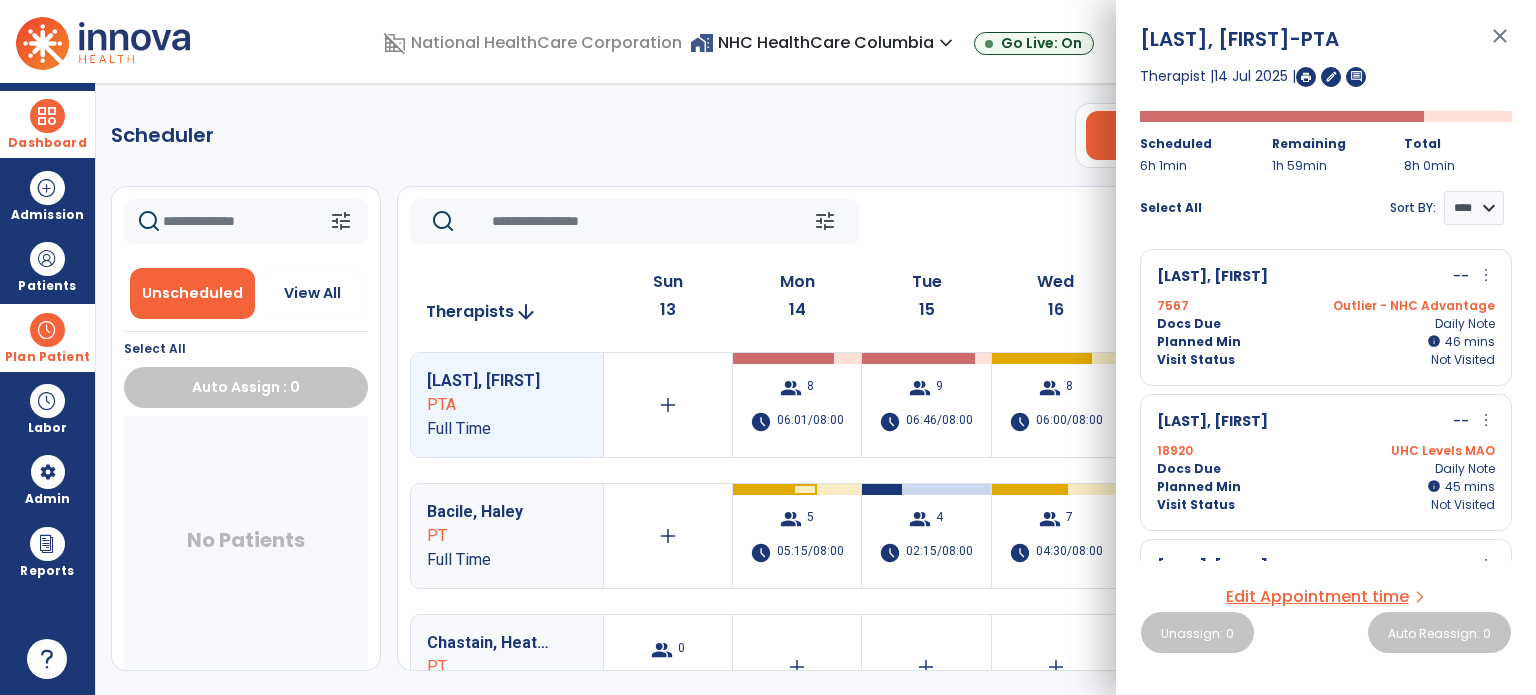 click on "7567 Outlier - NHC Advantage" at bounding box center (1326, 306) 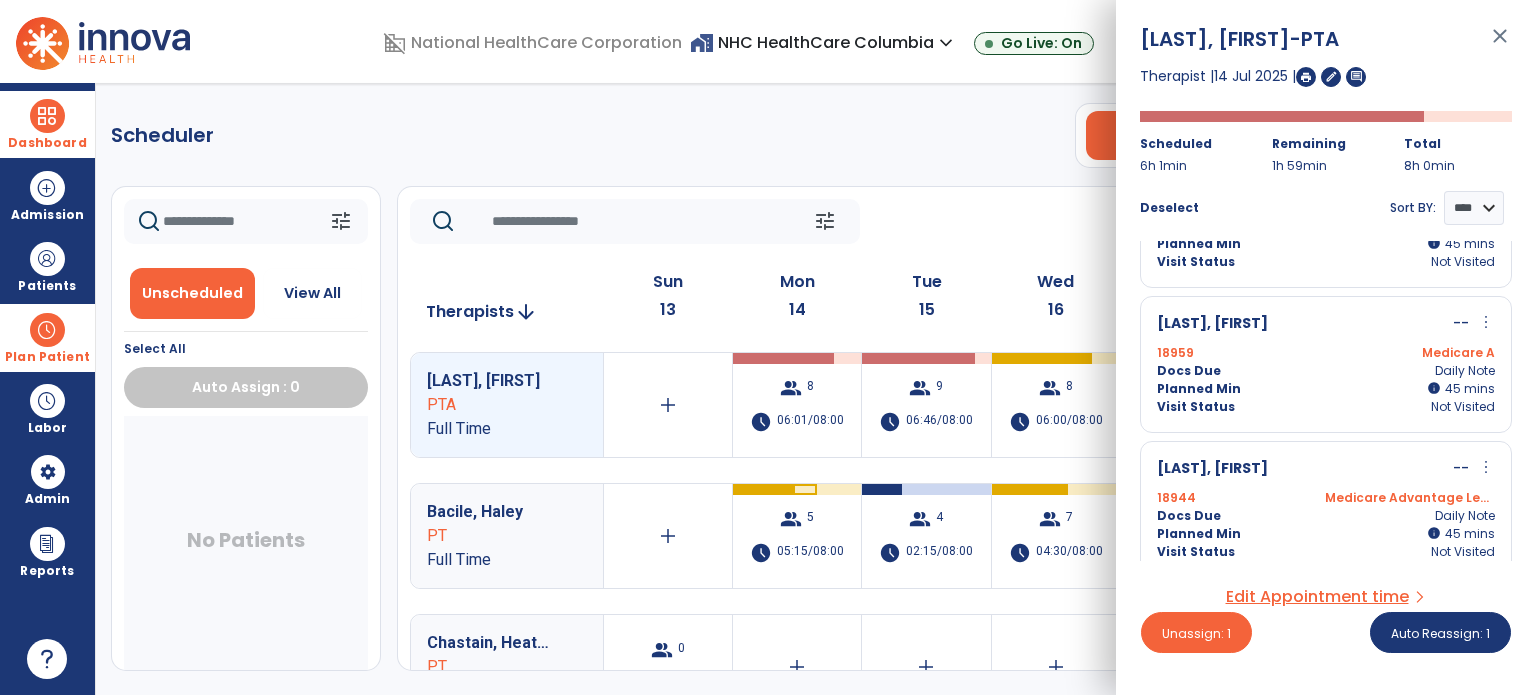 scroll, scrollTop: 835, scrollLeft: 0, axis: vertical 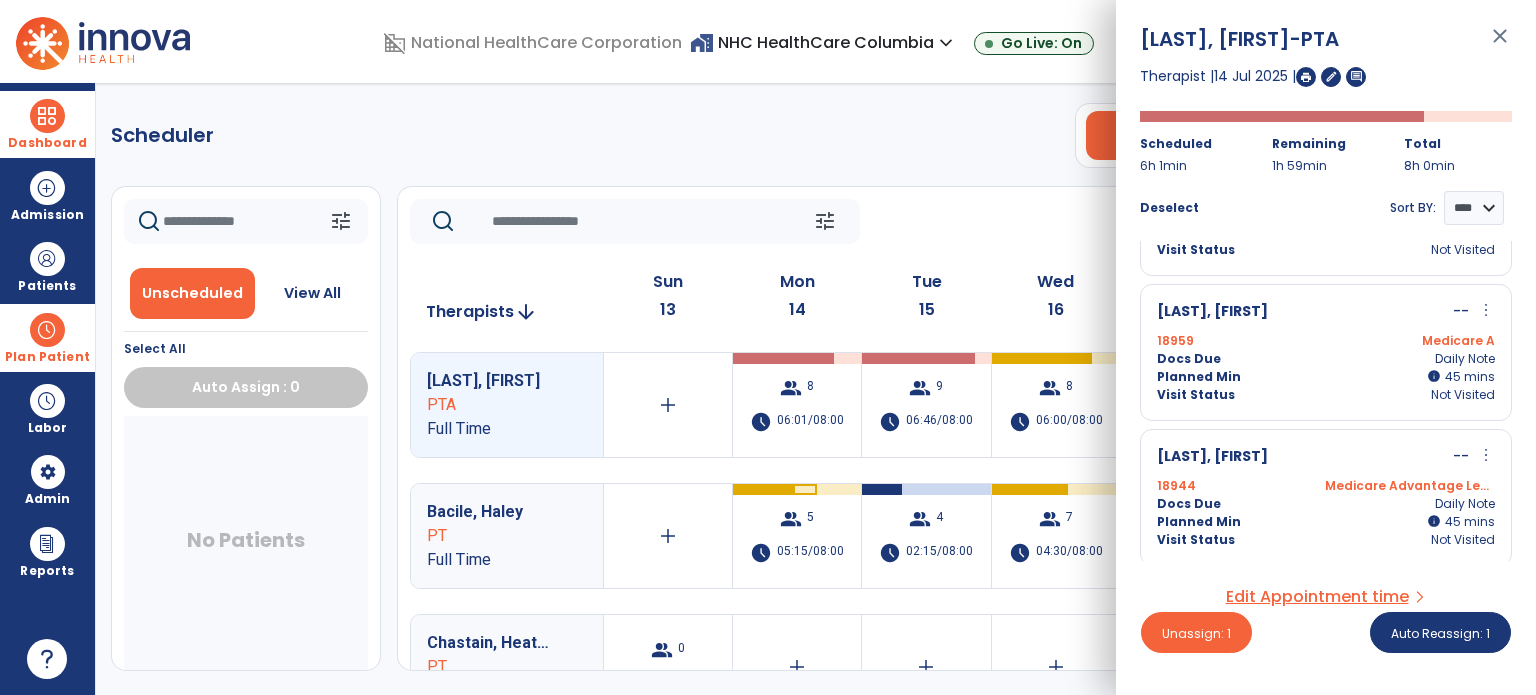 click on "Wheatley, Brenda   --  more_vert  edit   Edit Session   alt_route   Split Minutes" at bounding box center [1326, 457] 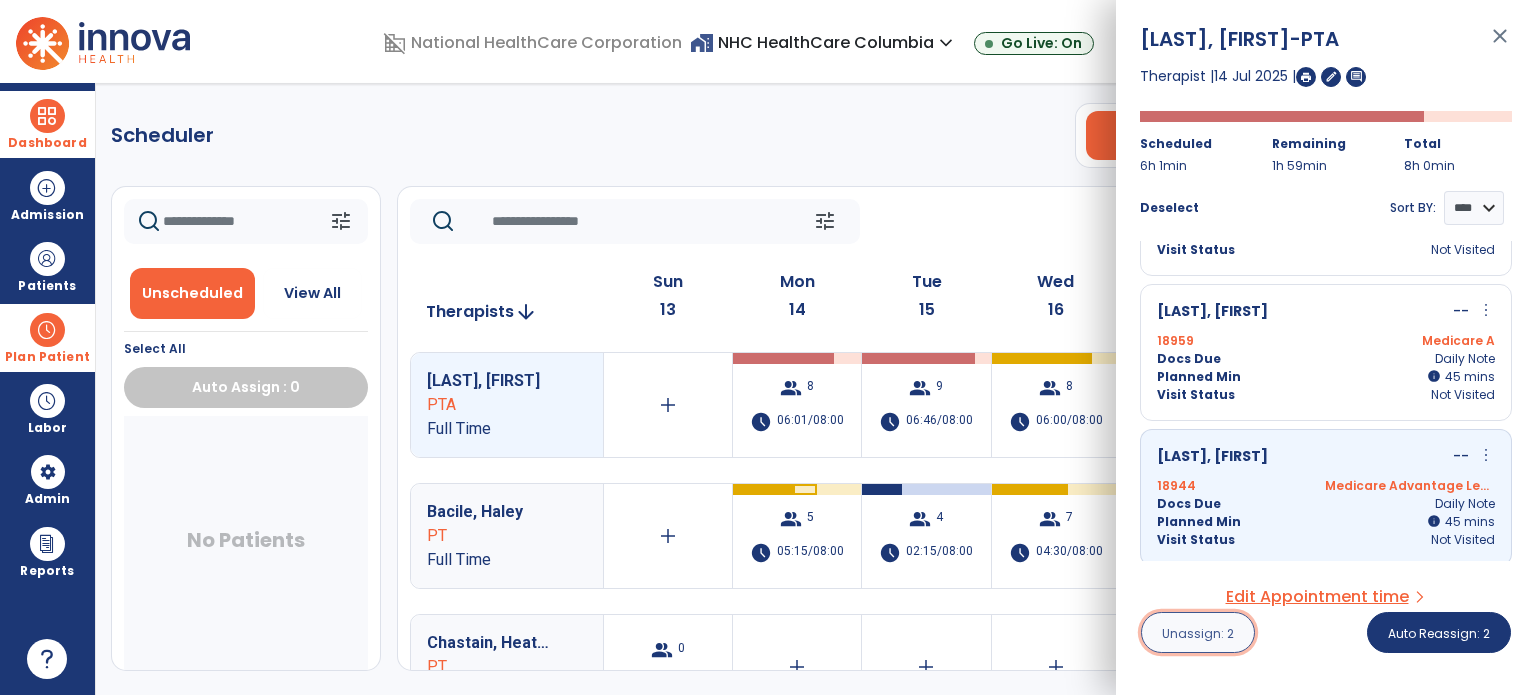 click on "Unassign: 2" at bounding box center [1198, 632] 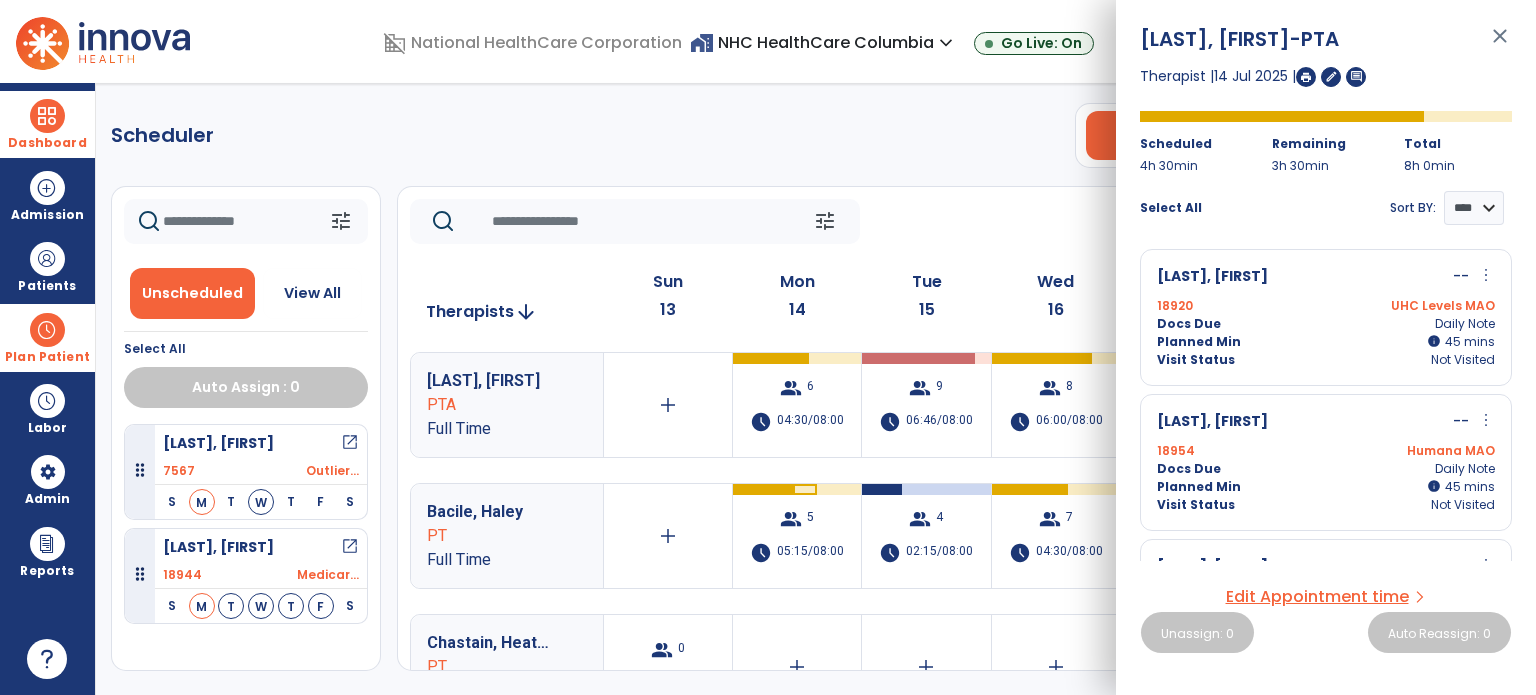 click on "Scheduler   PT   OT   ST  **** *** more_vert  Manage Labor   View All Therapists   Print" 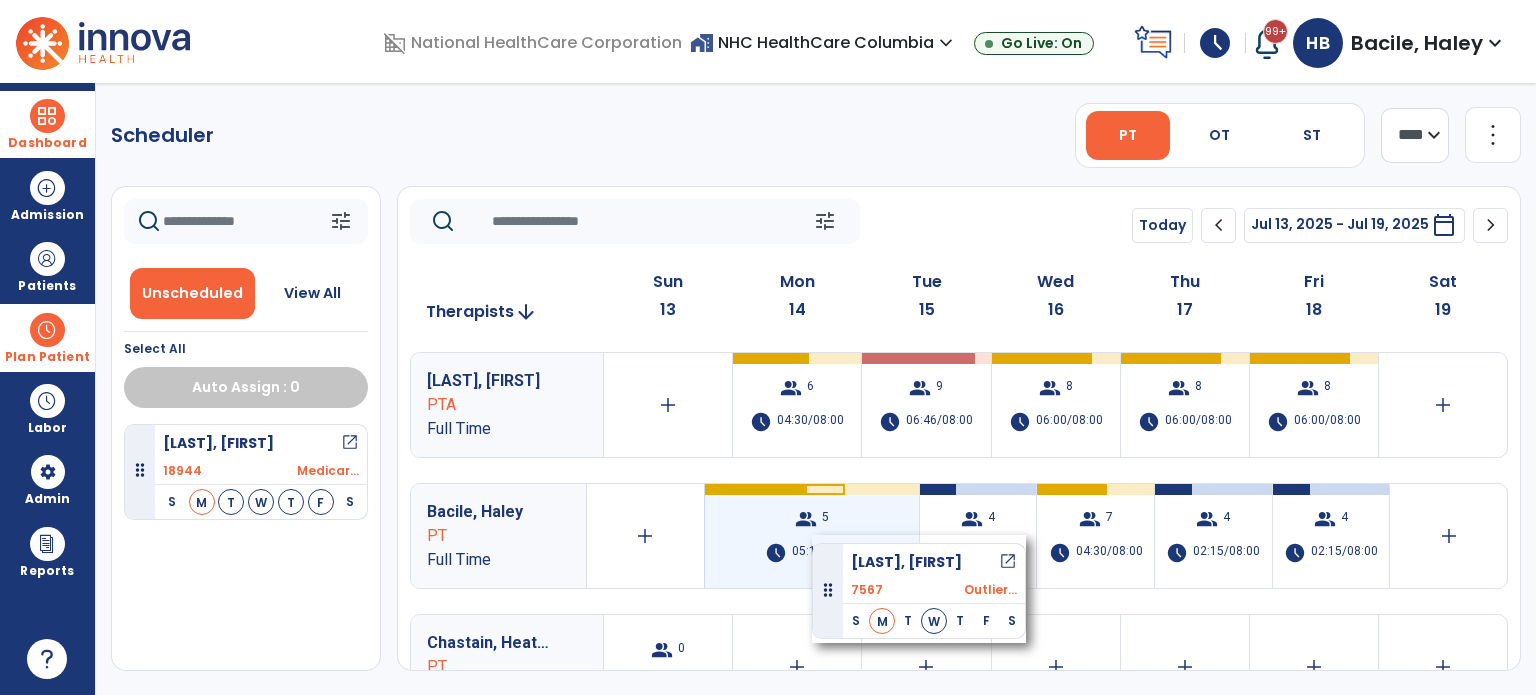 drag, startPoint x: 136, startPoint y: 475, endPoint x: 812, endPoint y: 535, distance: 678.6575 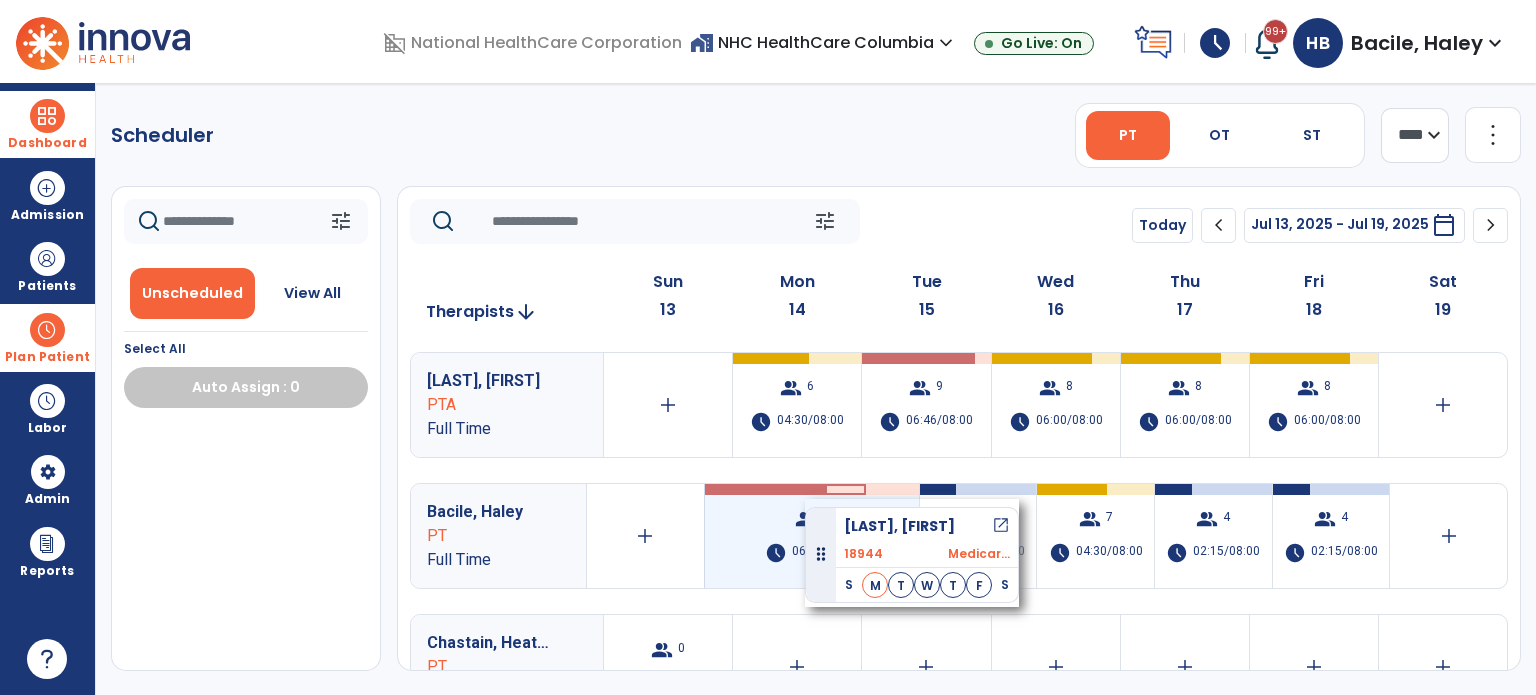 drag, startPoint x: 143, startPoint y: 463, endPoint x: 805, endPoint y: 499, distance: 662.97815 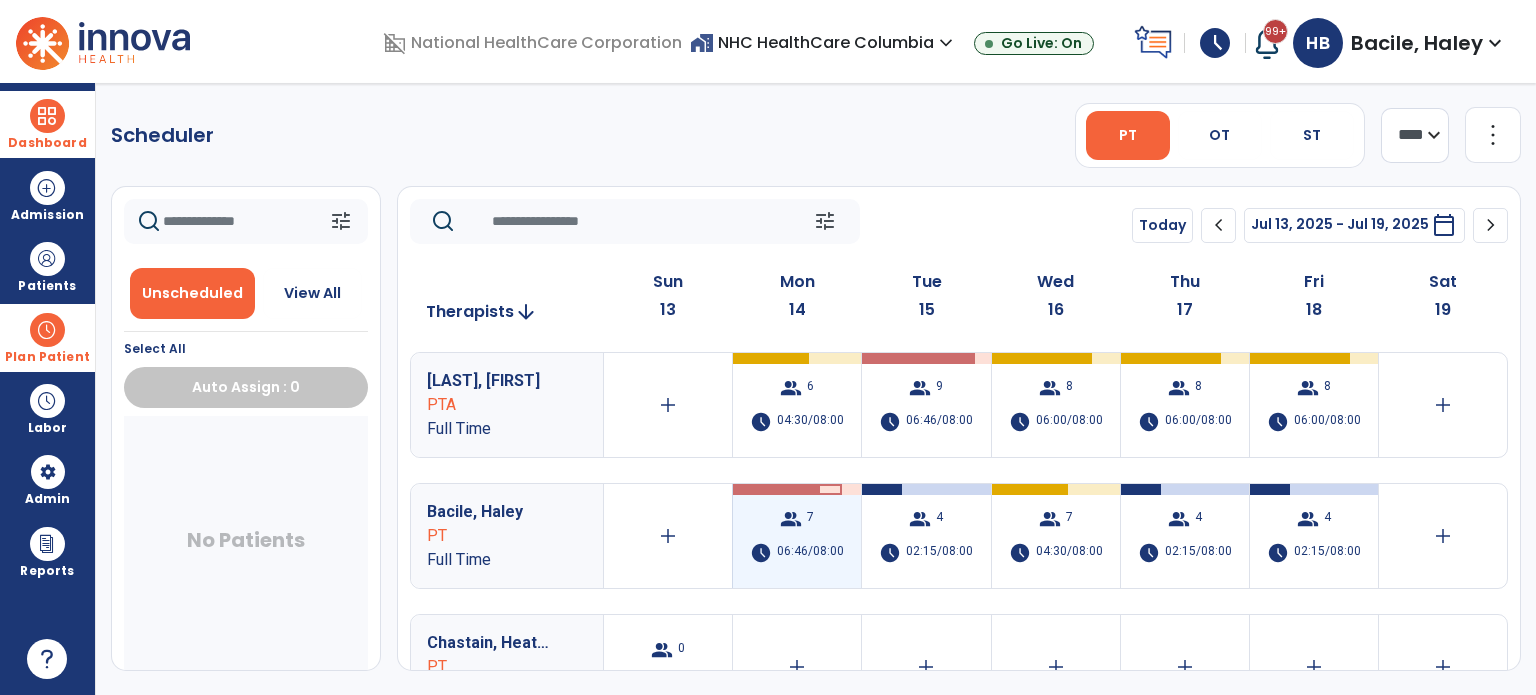 click on "06:46/08:00" at bounding box center [810, 553] 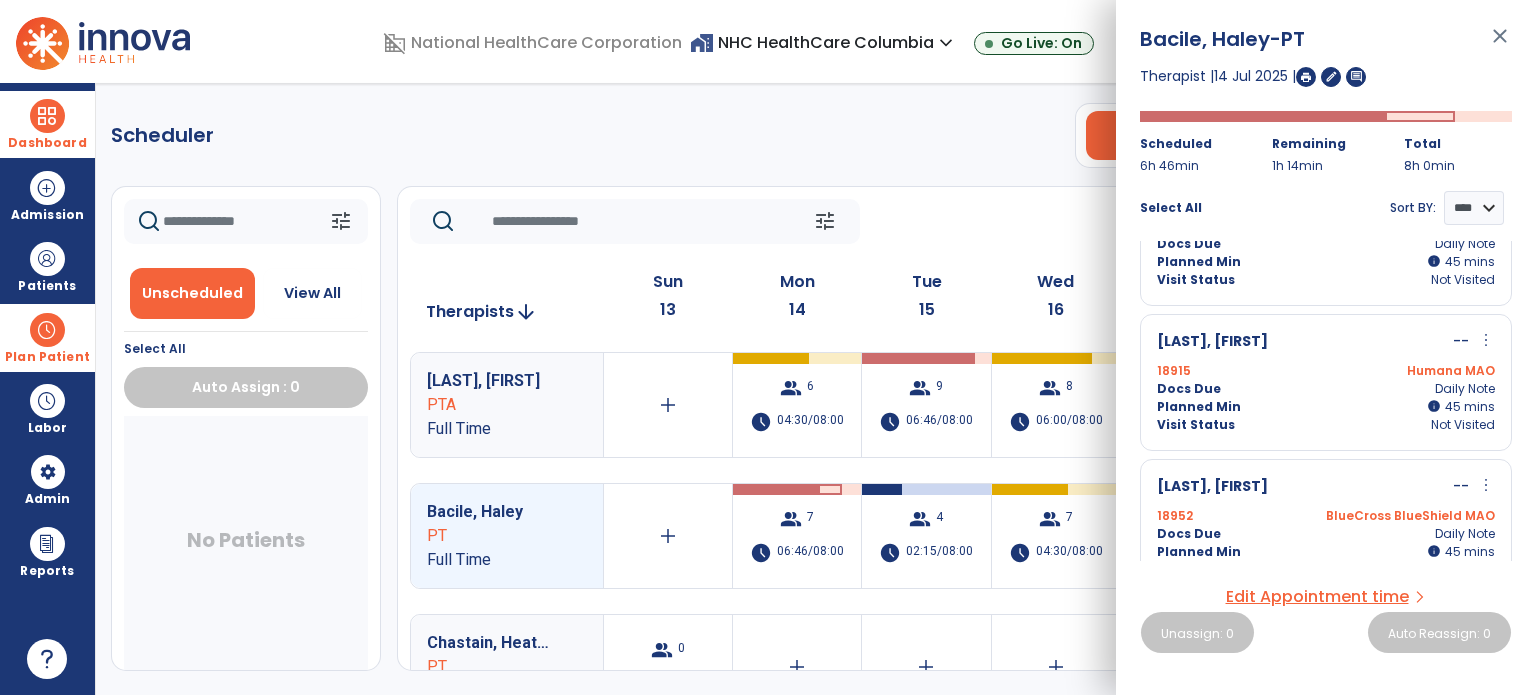scroll, scrollTop: 400, scrollLeft: 0, axis: vertical 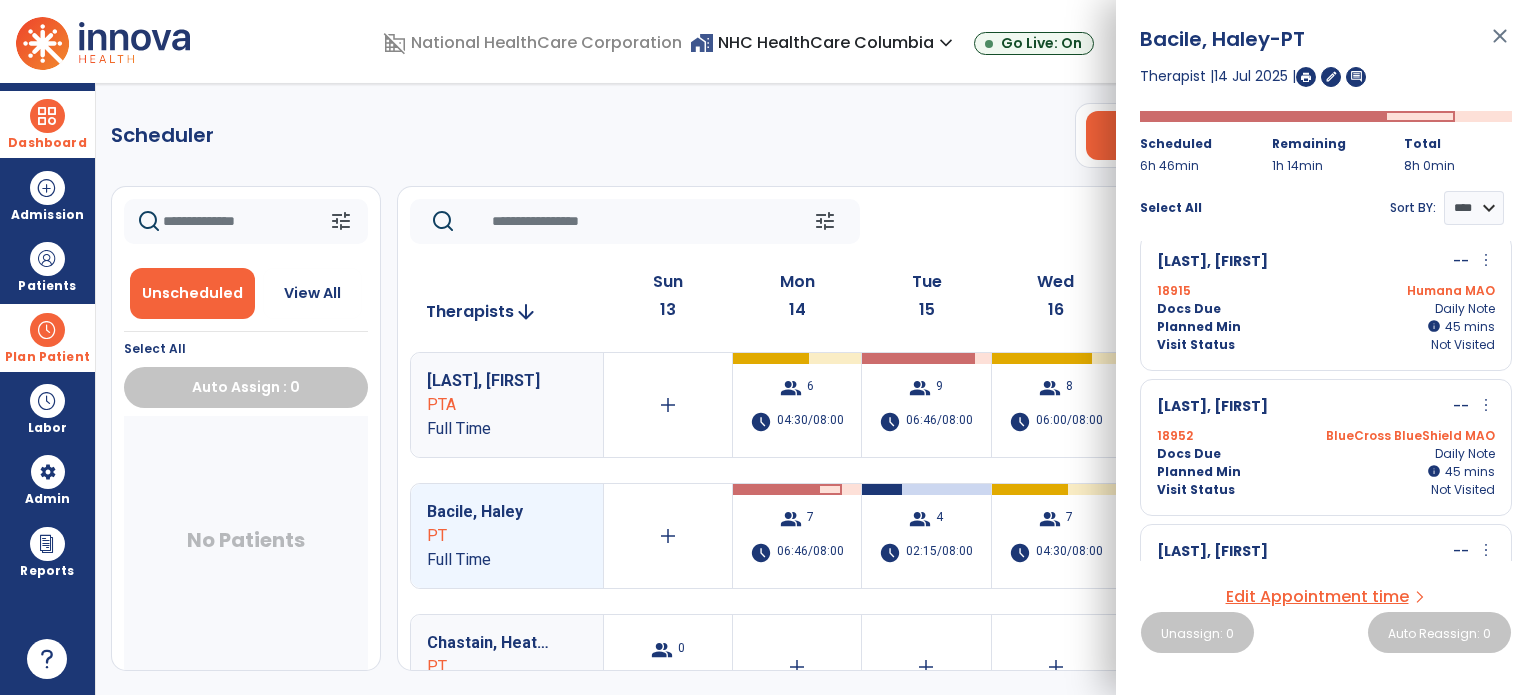 click on "Planned Min  info   45 I 45 mins" at bounding box center (1326, 327) 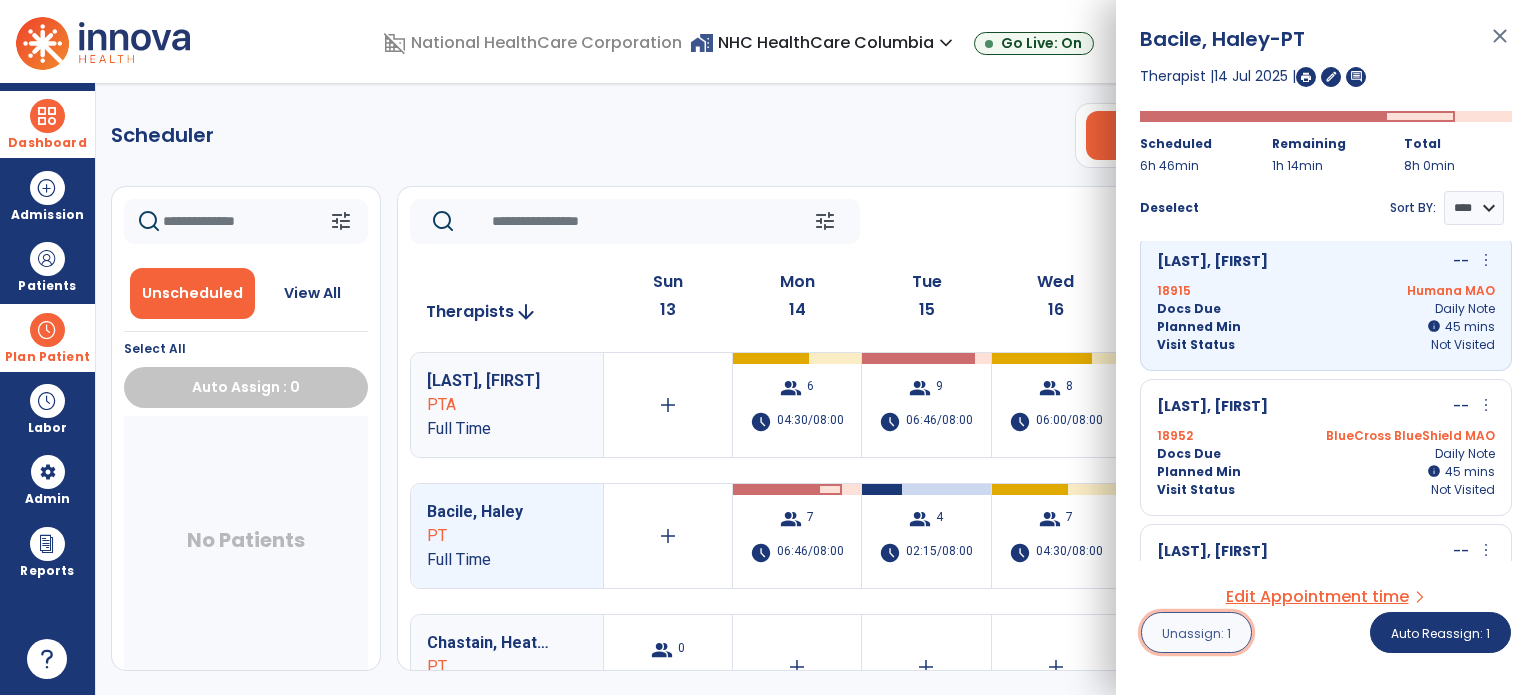 click on "Unassign: 1" at bounding box center (1196, 633) 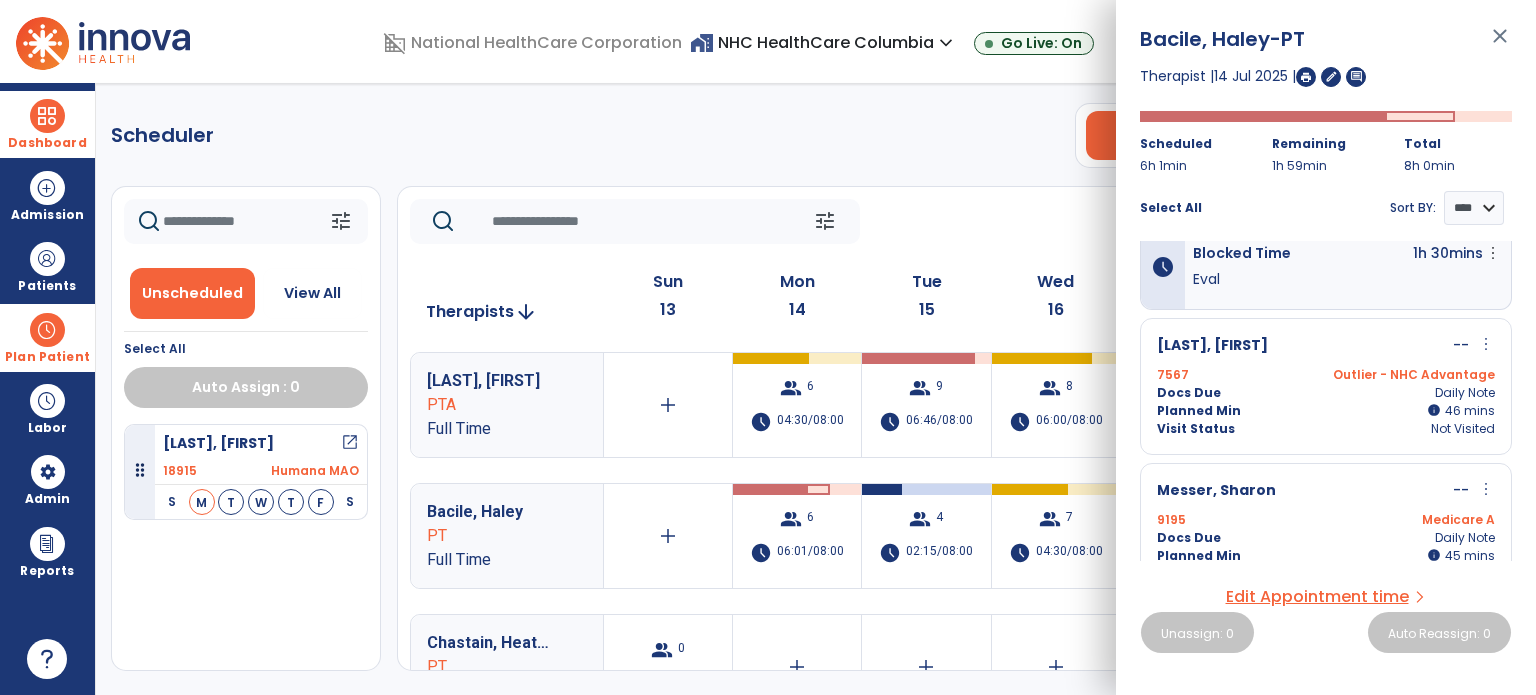 scroll, scrollTop: 0, scrollLeft: 0, axis: both 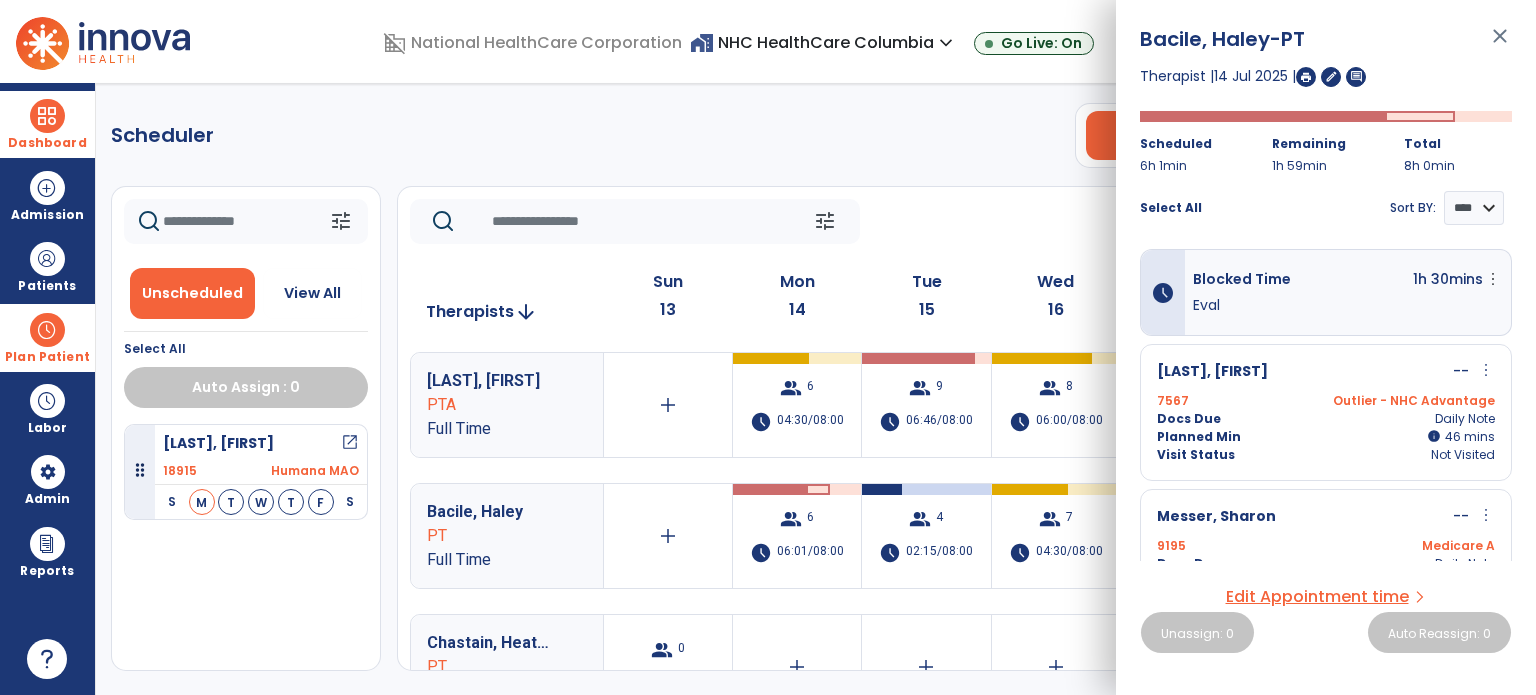 click on "Messer, Sharon" at bounding box center [1216, 517] 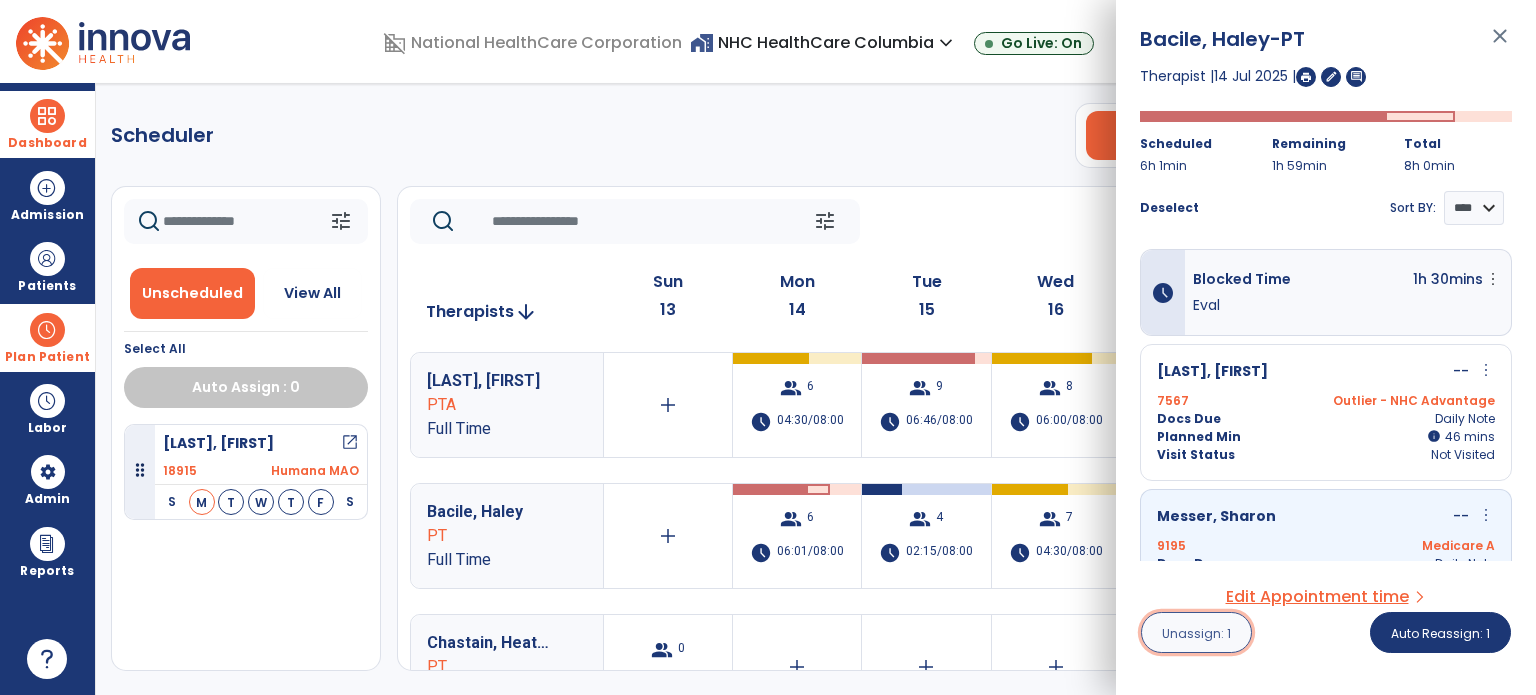 click on "Unassign: 1" at bounding box center (1196, 633) 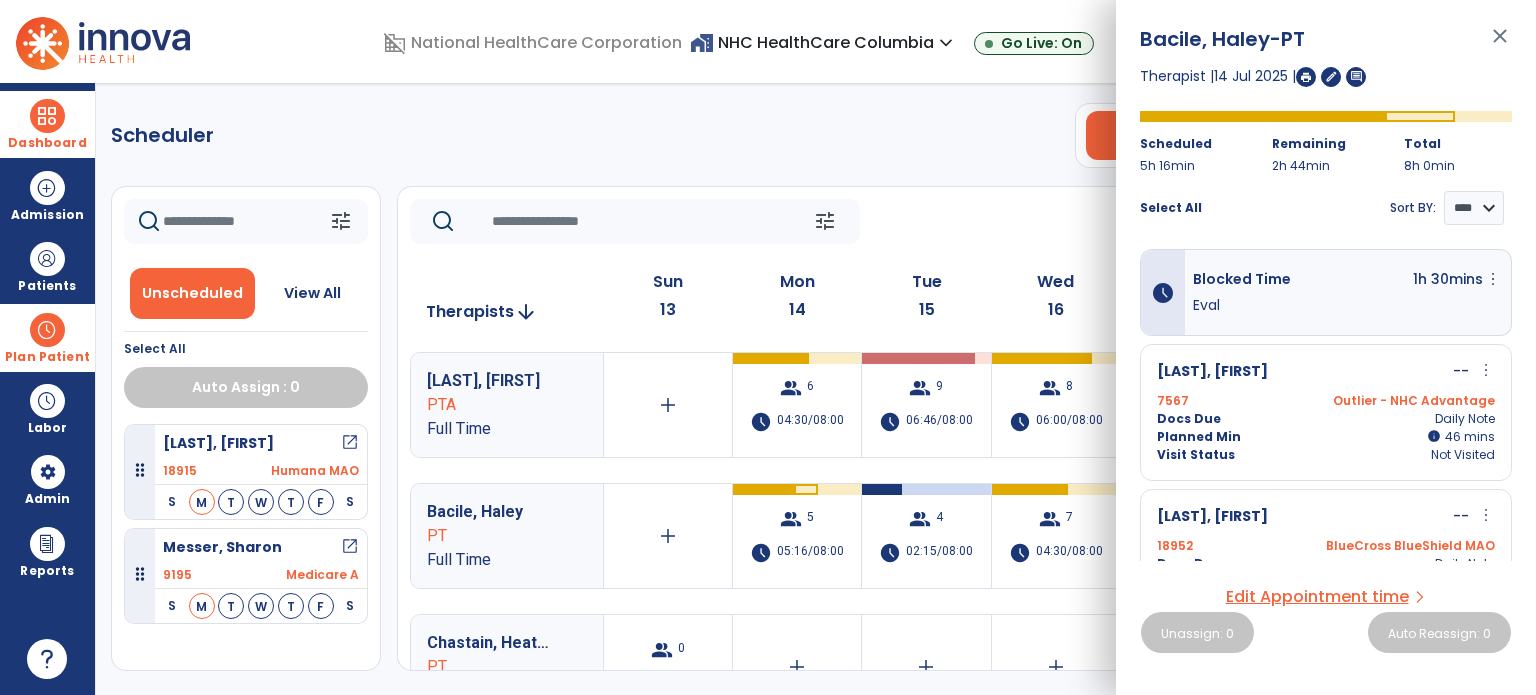 click on "Scheduler   PT   OT   ST  **** *** more_vert  Manage Labor   View All Therapists   Print" 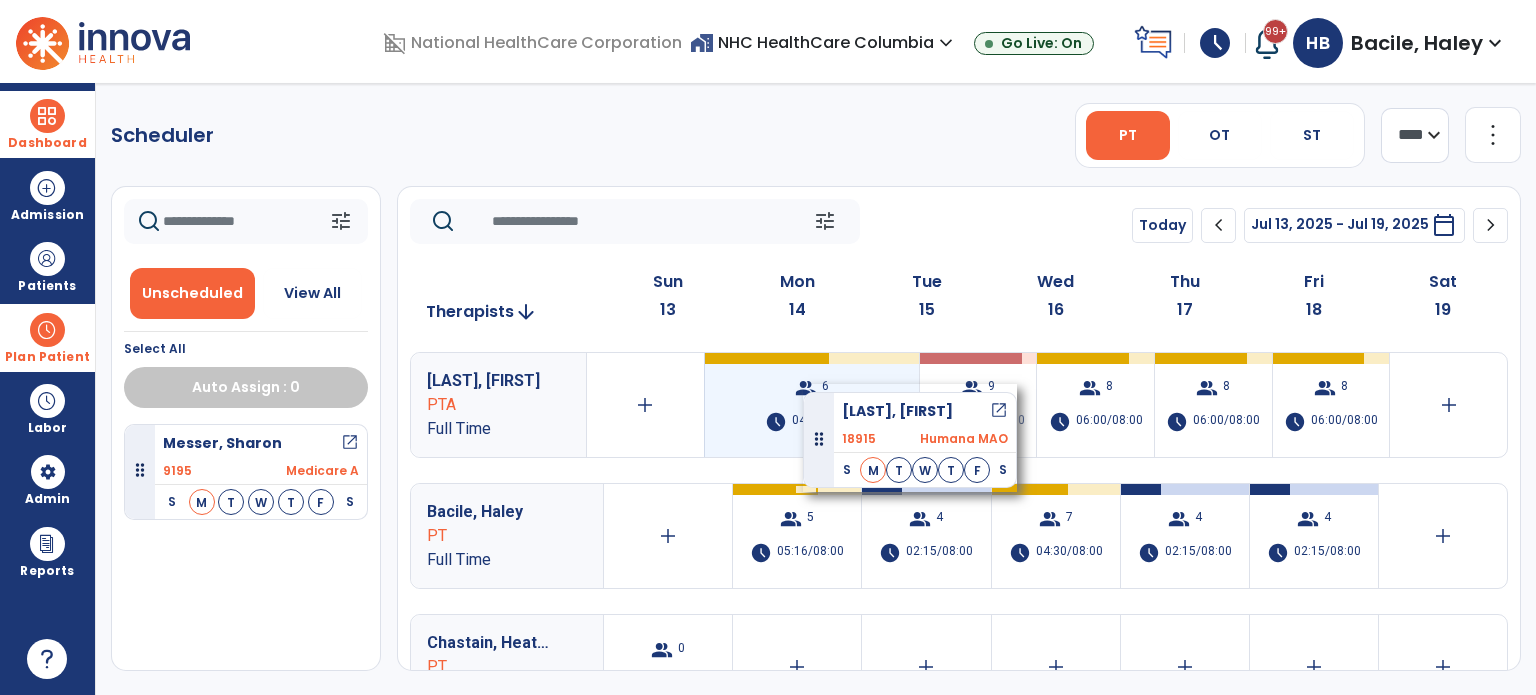 drag, startPoint x: 147, startPoint y: 466, endPoint x: 803, endPoint y: 384, distance: 661.10516 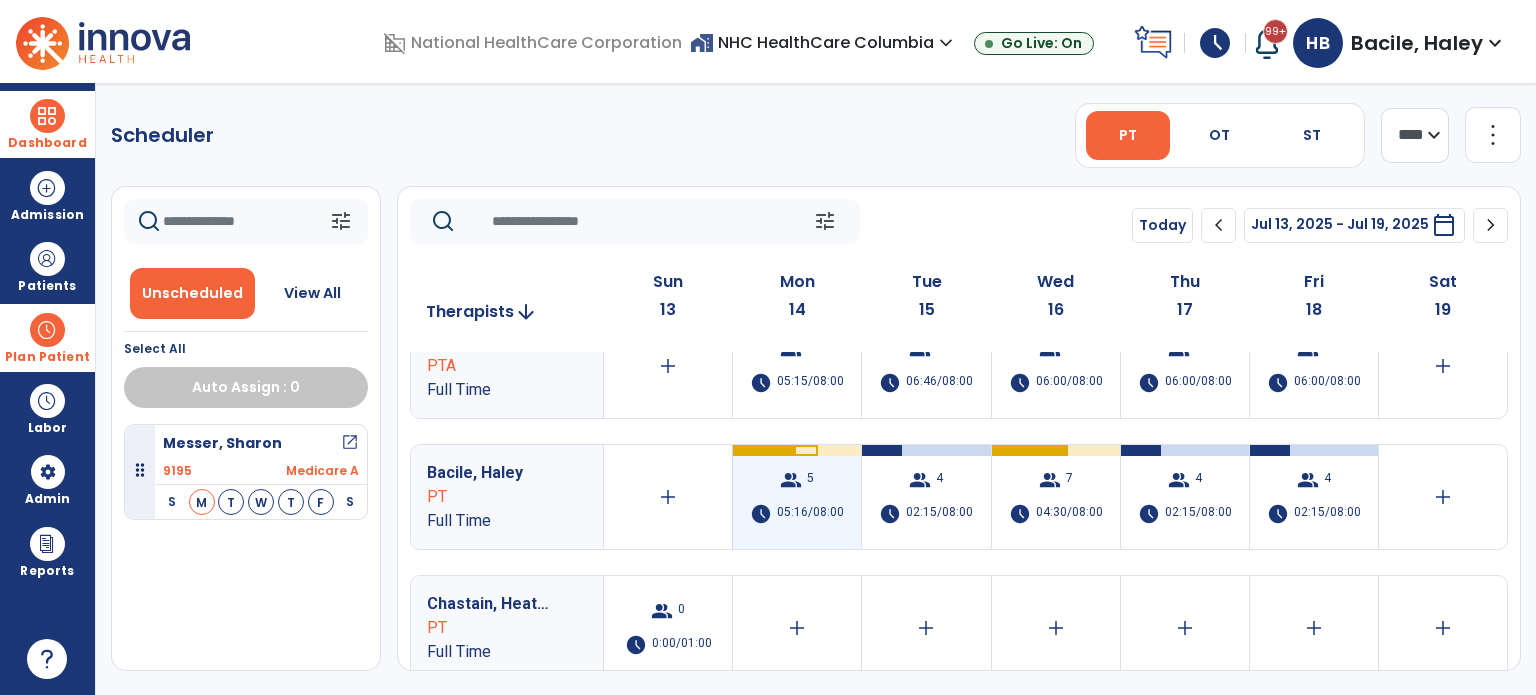 scroll, scrollTop: 0, scrollLeft: 0, axis: both 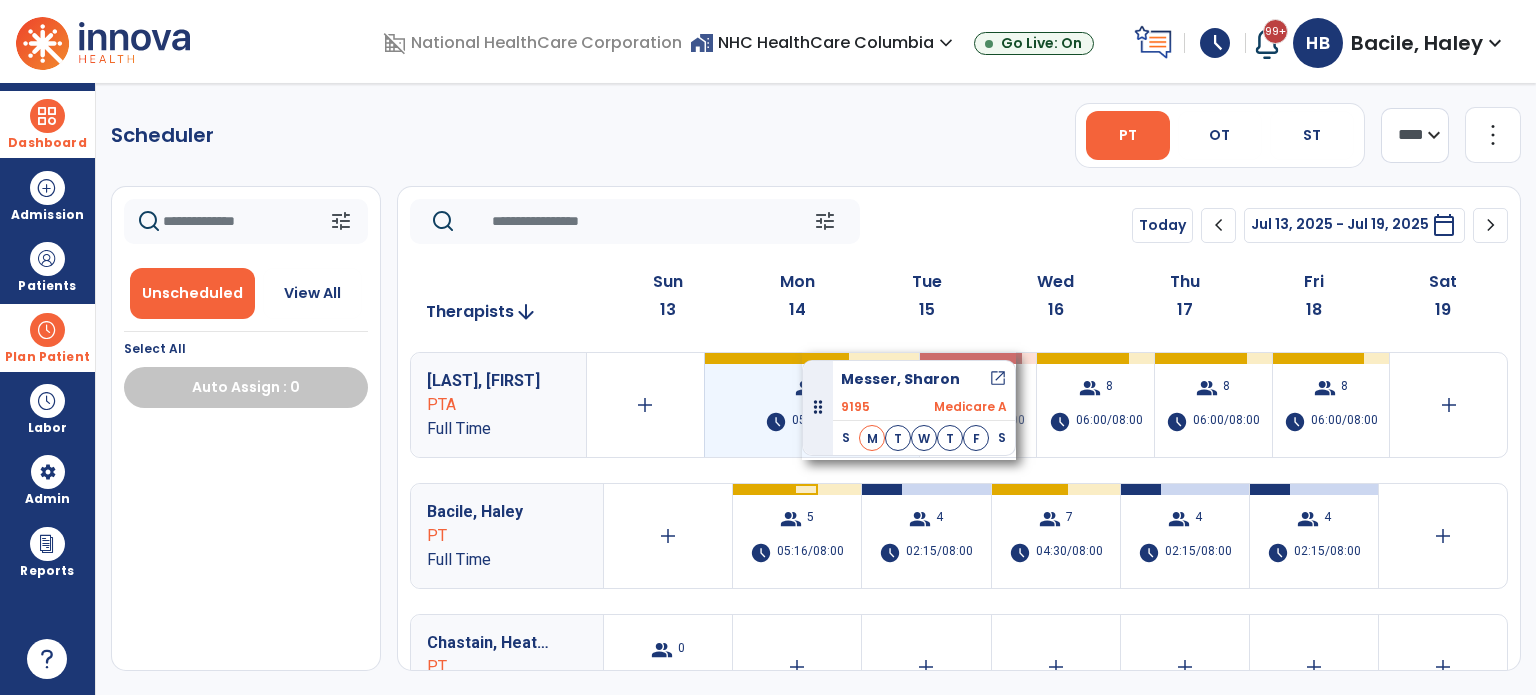 drag, startPoint x: 144, startPoint y: 467, endPoint x: 802, endPoint y: 352, distance: 667.9738 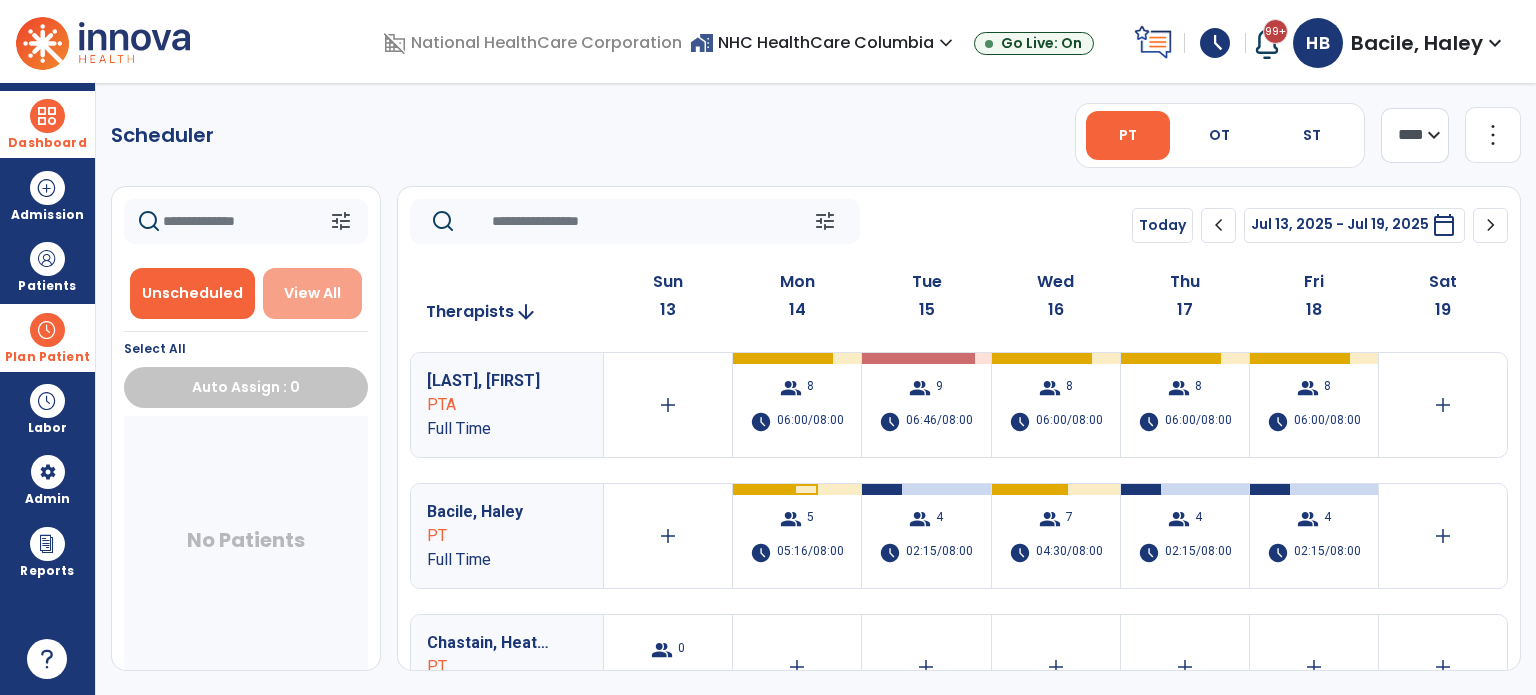 click on "View All" at bounding box center [312, 293] 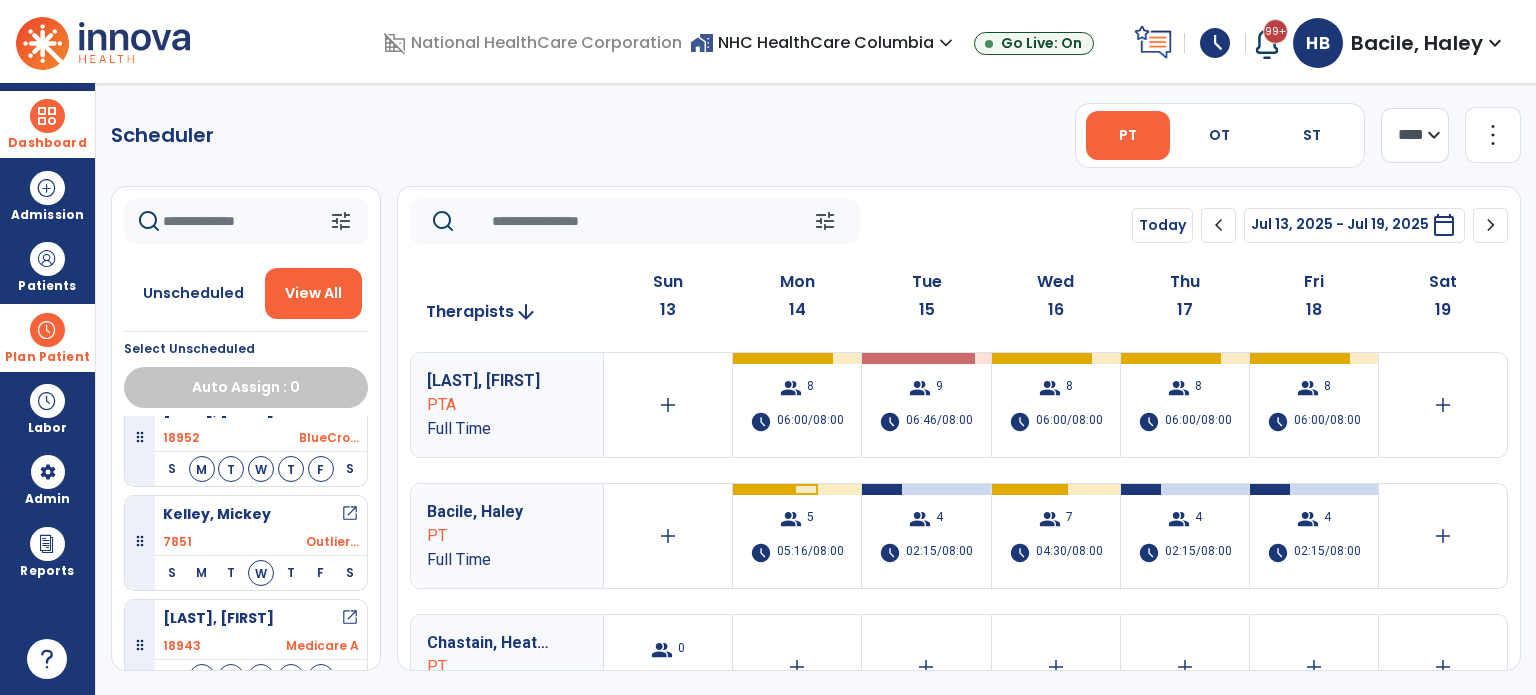 scroll, scrollTop: 900, scrollLeft: 0, axis: vertical 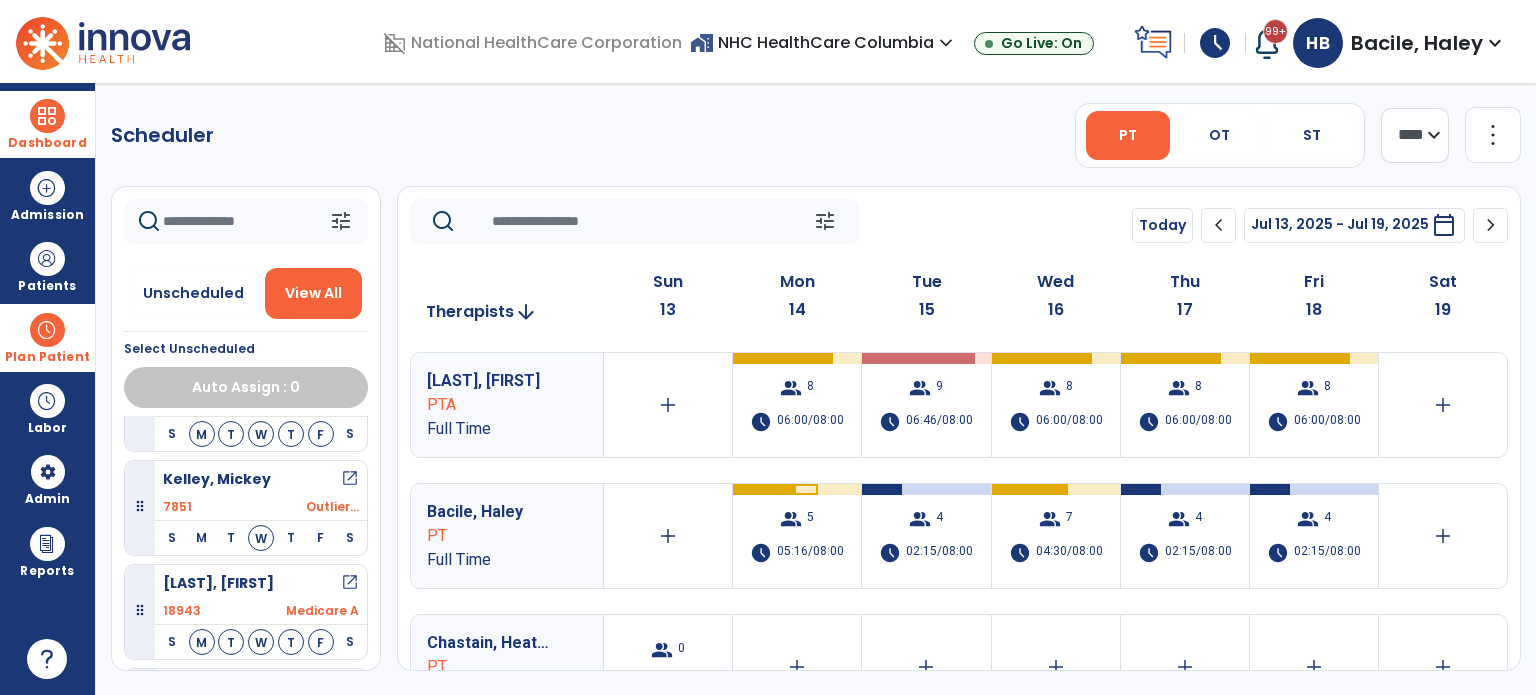 click at bounding box center (47, 330) 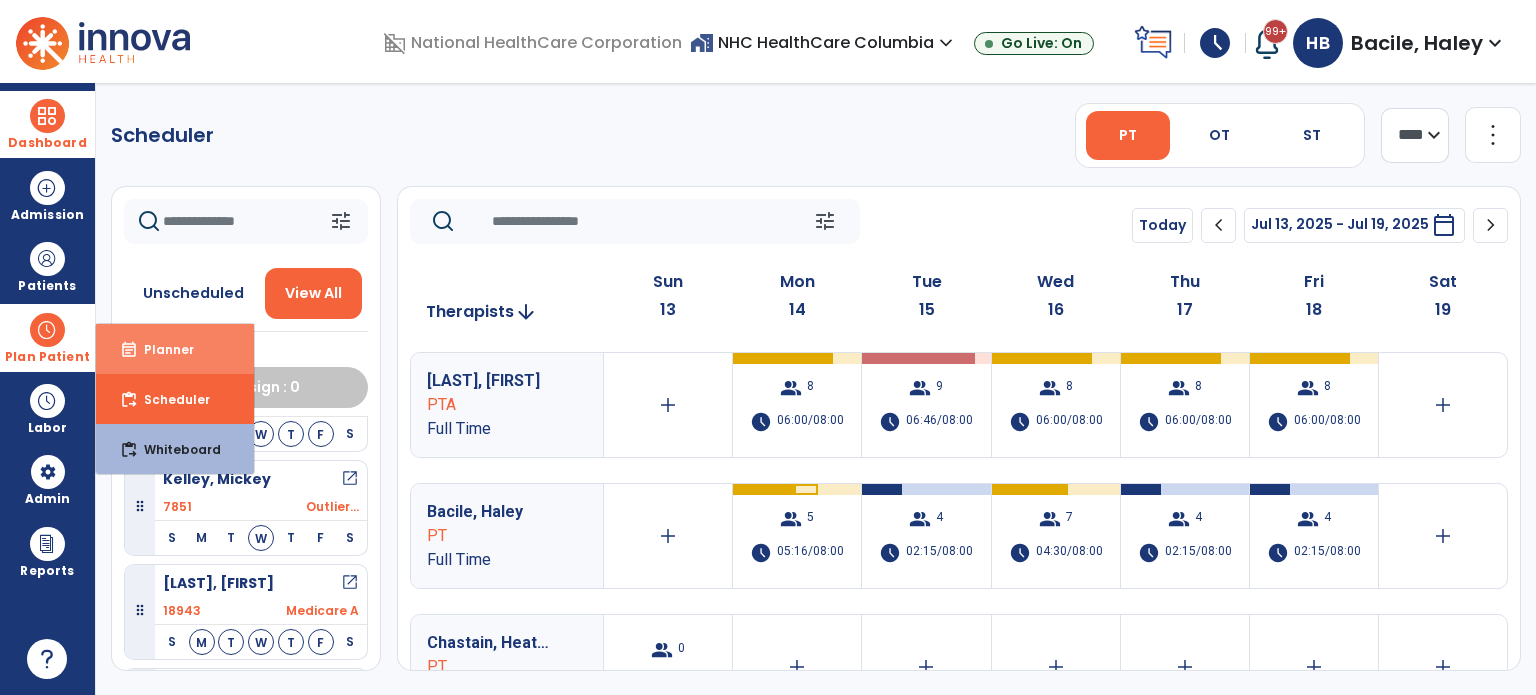 click on "Planner" at bounding box center (161, 349) 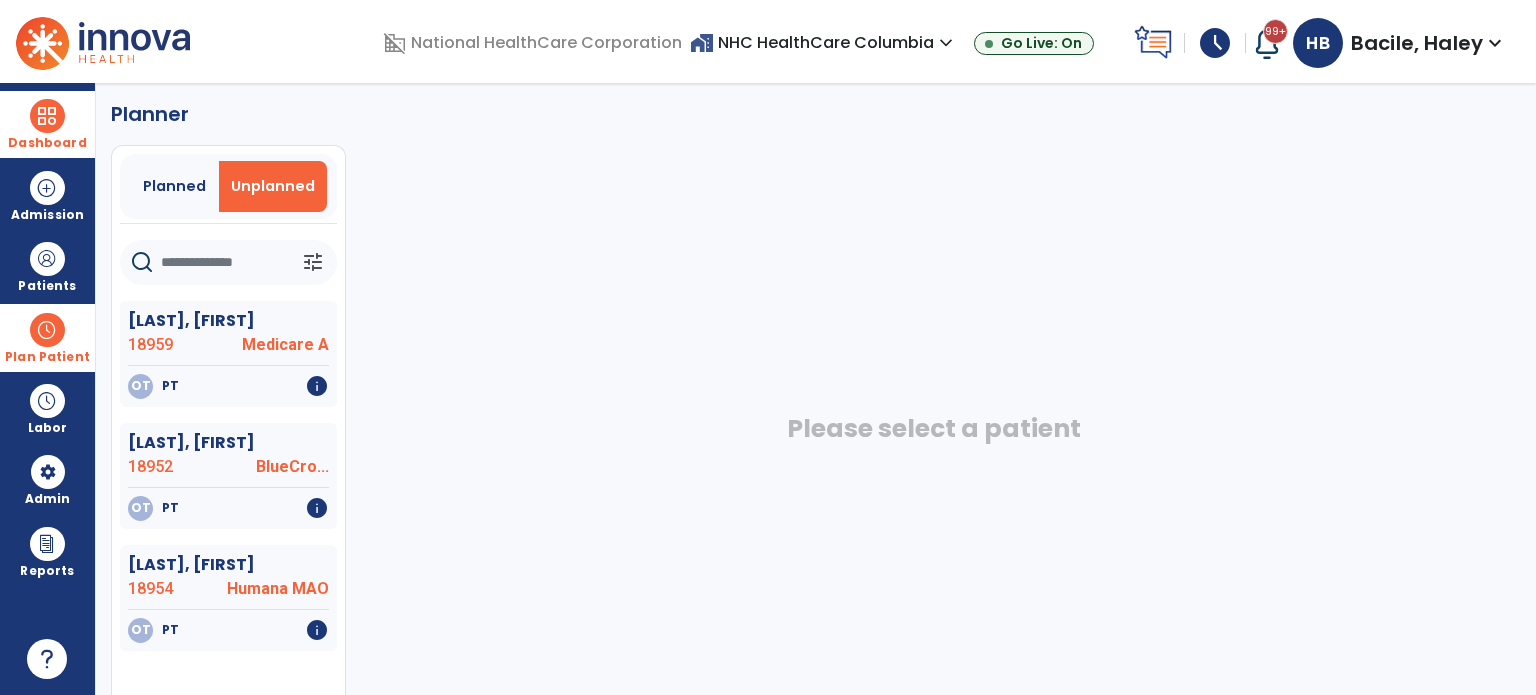 scroll, scrollTop: 0, scrollLeft: 0, axis: both 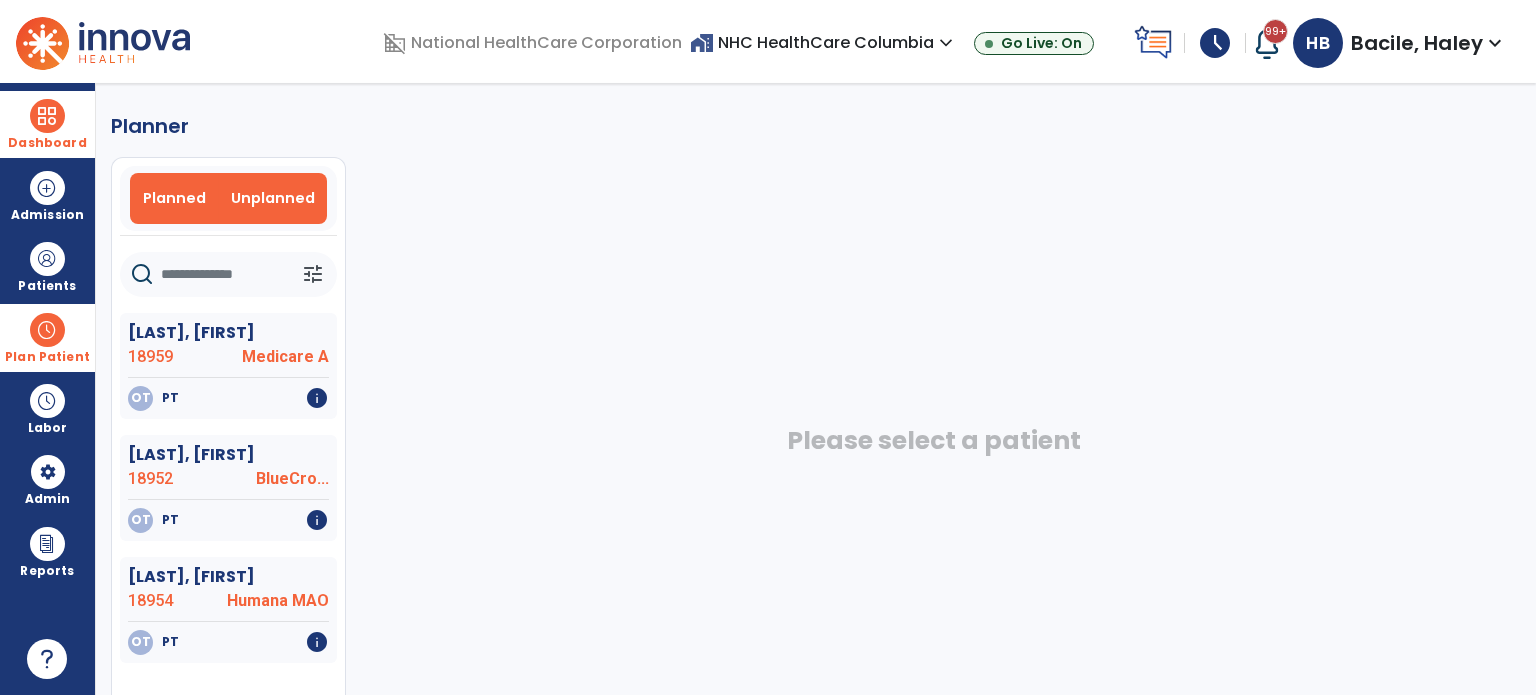 click on "Planned" at bounding box center [174, 198] 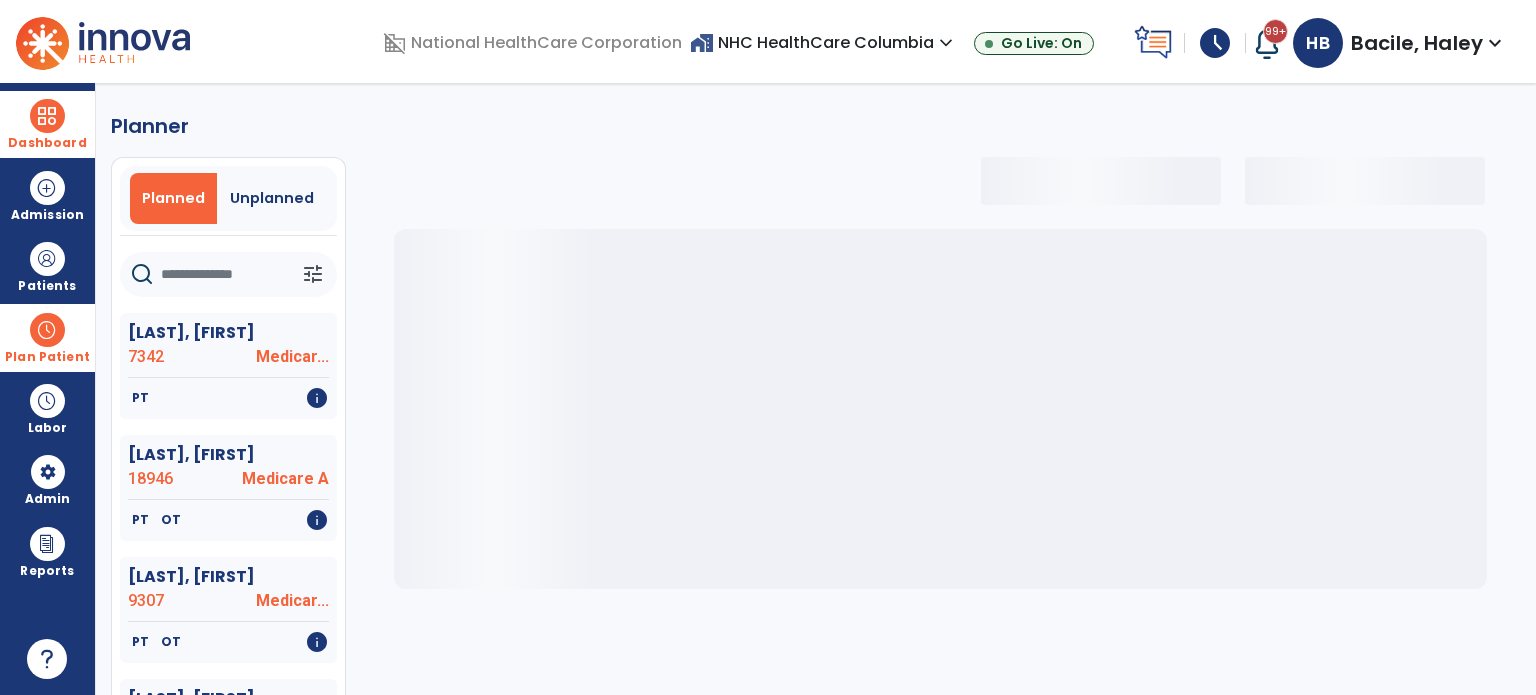 click 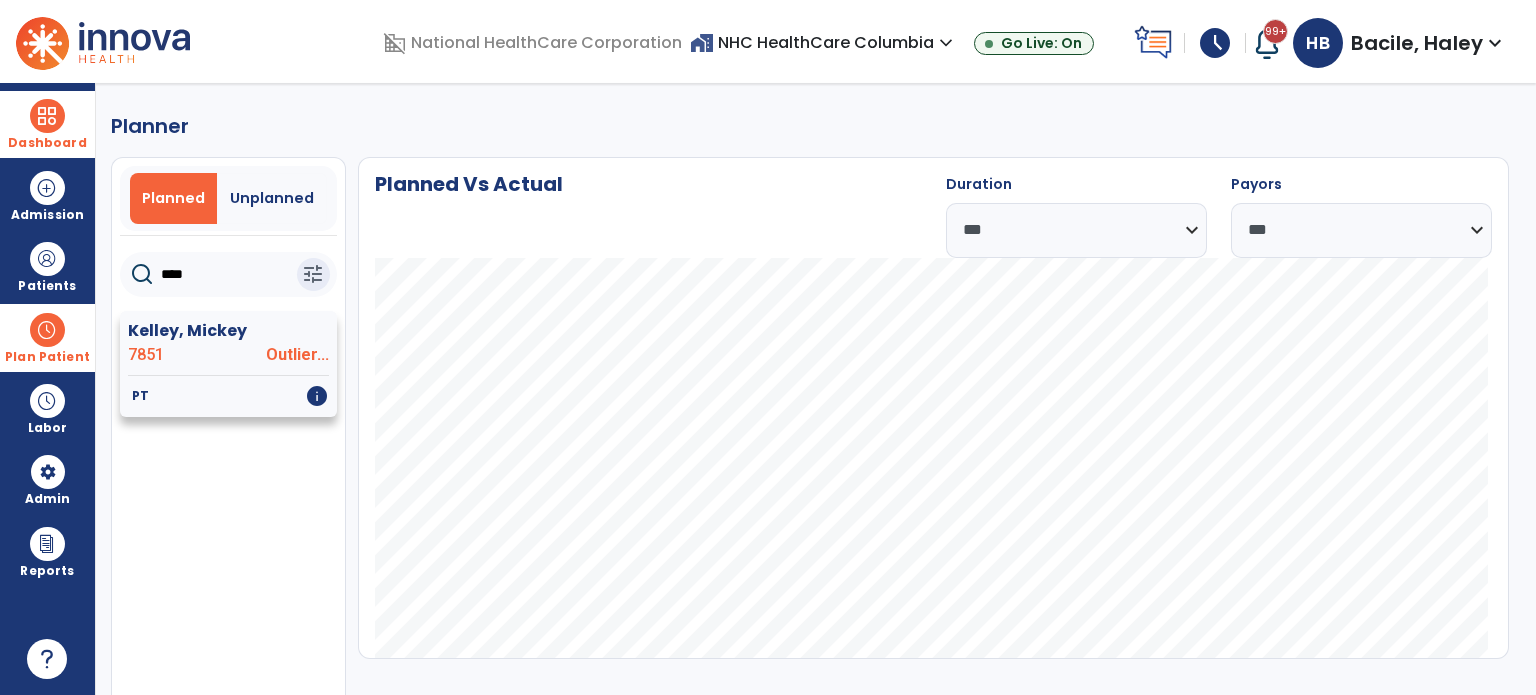 type on "****" 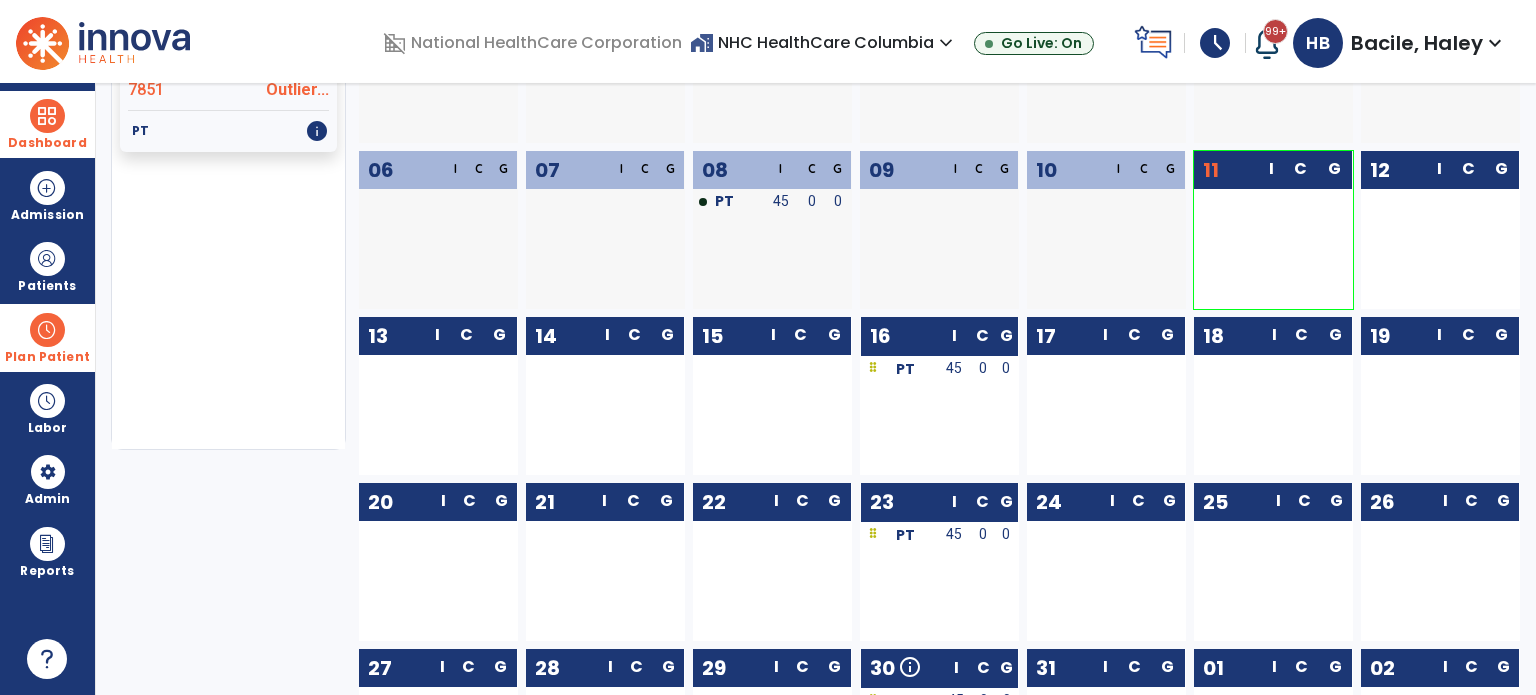 scroll, scrollTop: 300, scrollLeft: 0, axis: vertical 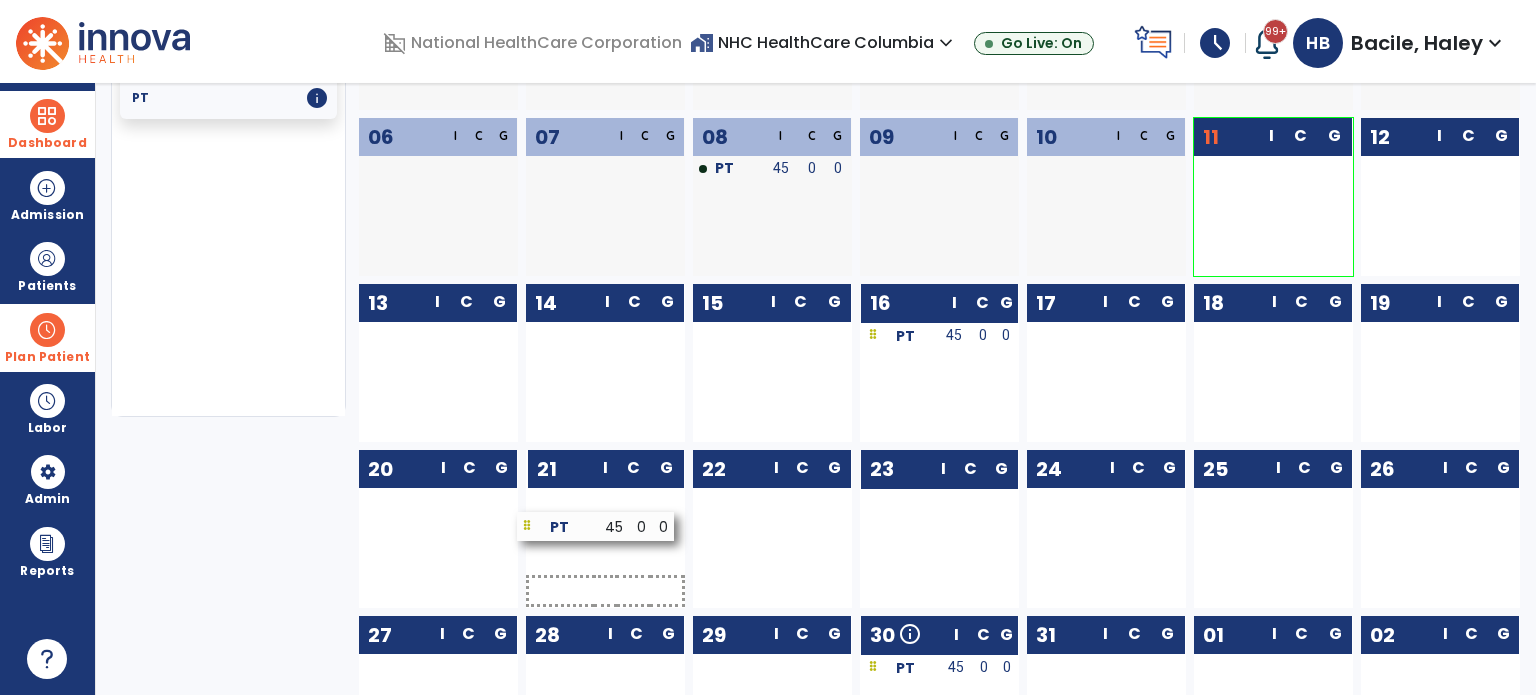 drag, startPoint x: 967, startPoint y: 504, endPoint x: 624, endPoint y: 527, distance: 343.77026 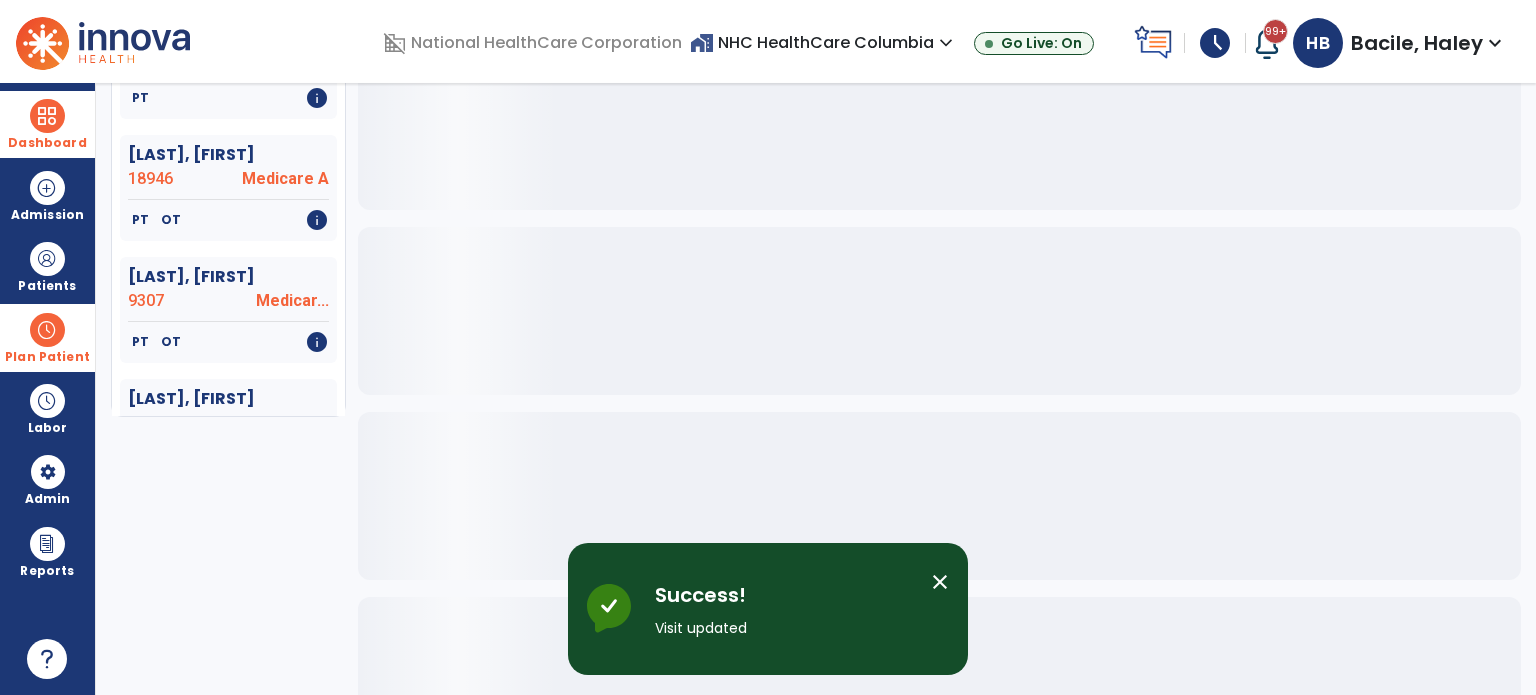 click at bounding box center (47, 330) 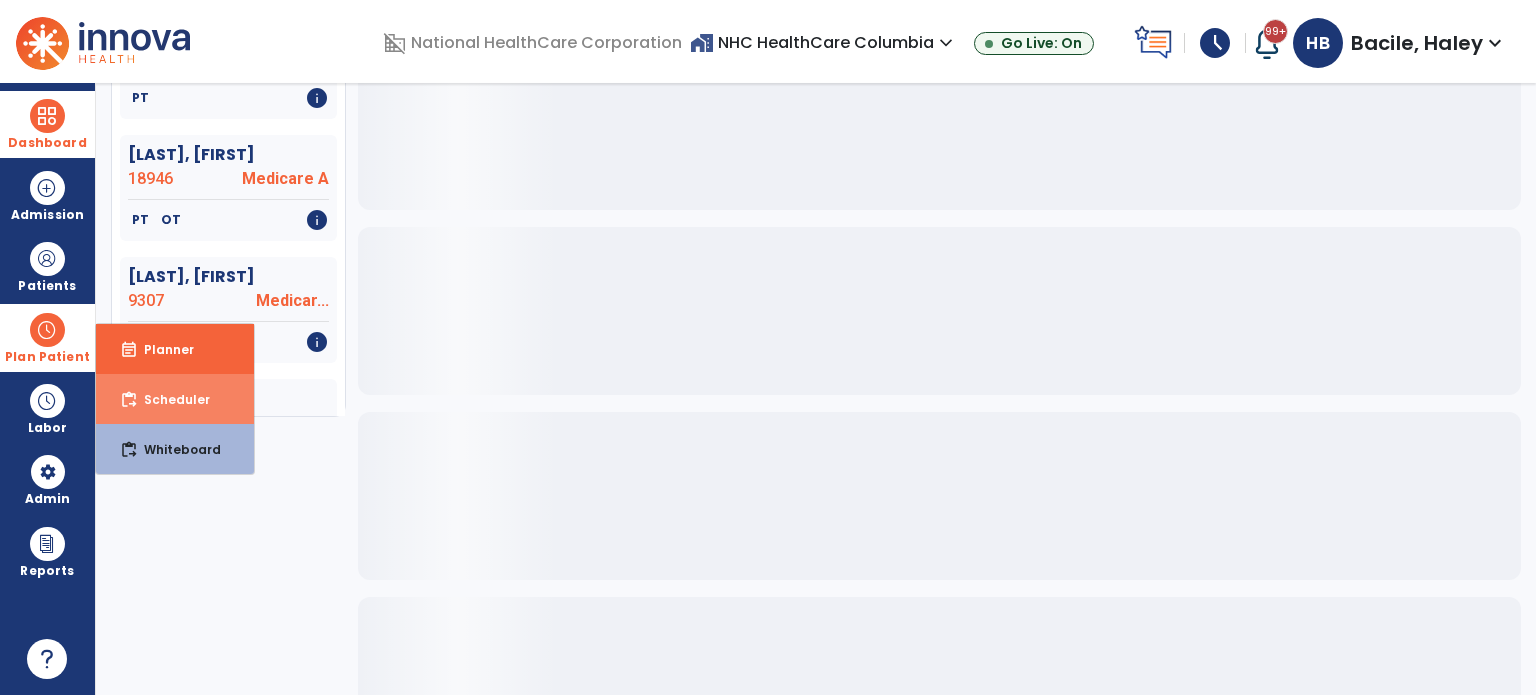 click on "content_paste_go  Scheduler" at bounding box center [175, 399] 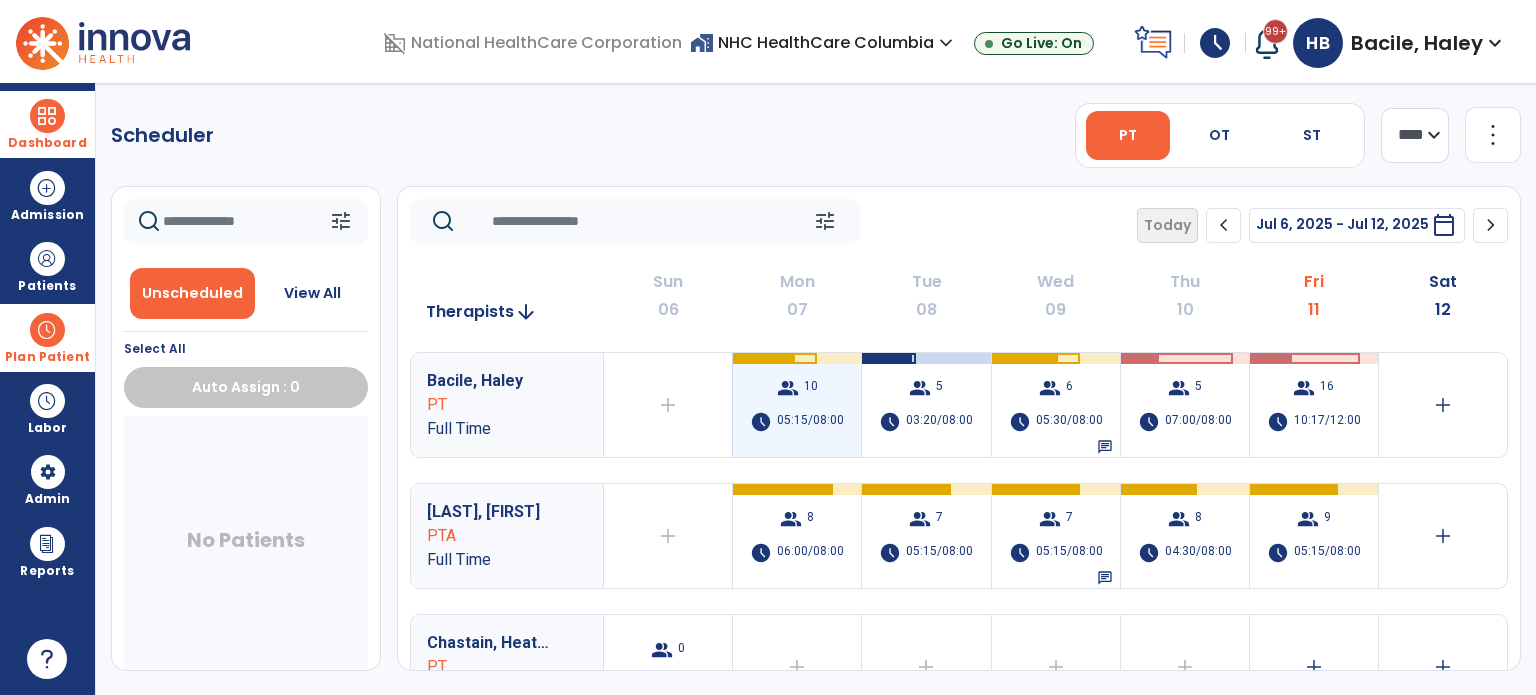 click on "05:15/08:00" at bounding box center [810, 422] 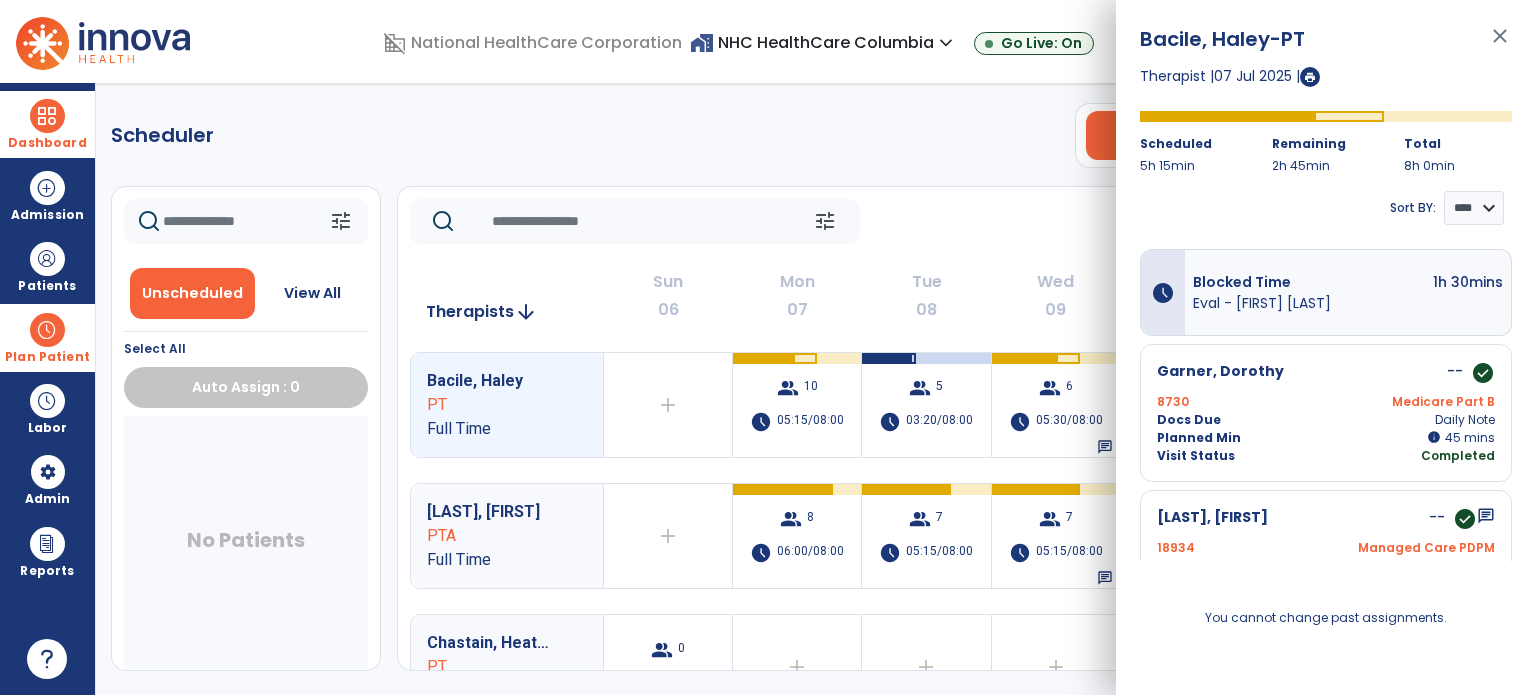 click on "Scheduler   PT   OT   ST  **** *** more_vert  Manage Labor   View All Therapists   Print" 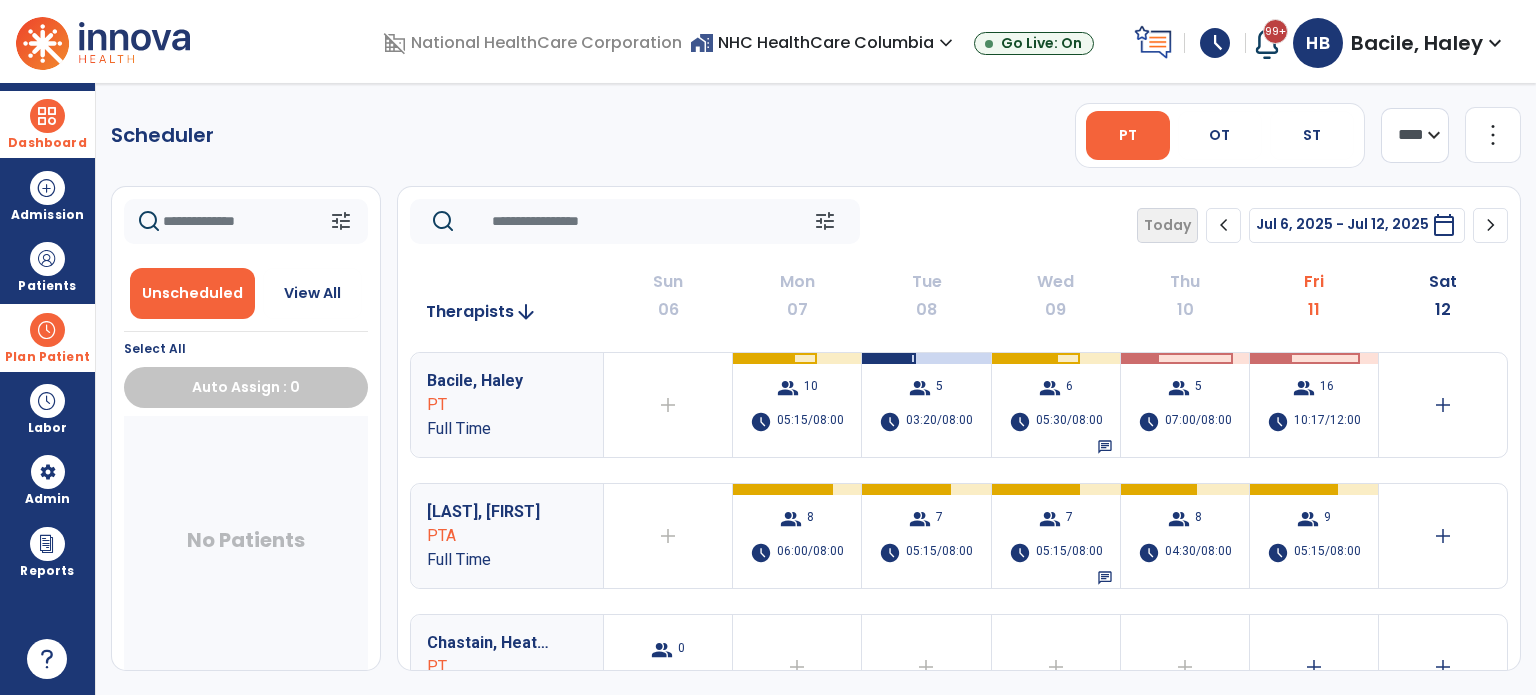 click on "chevron_right" 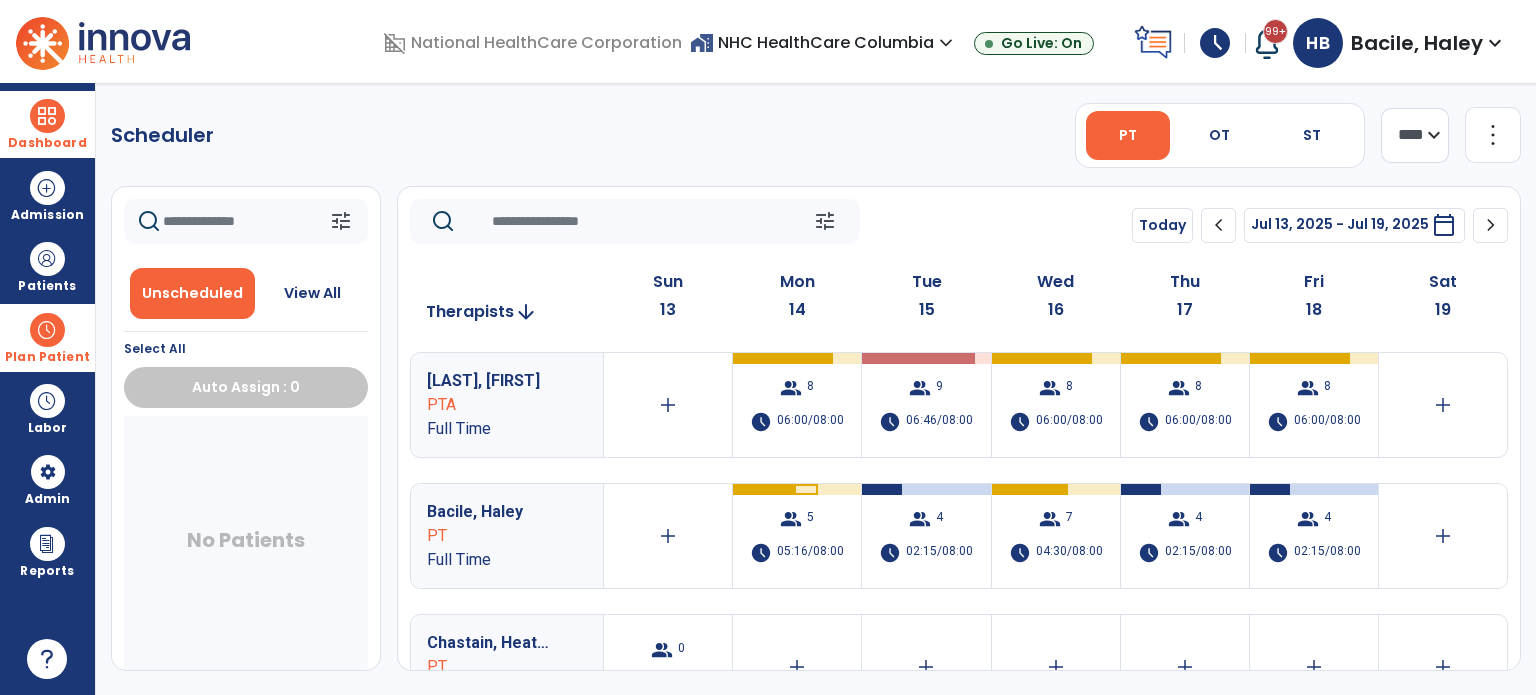 click at bounding box center (47, 330) 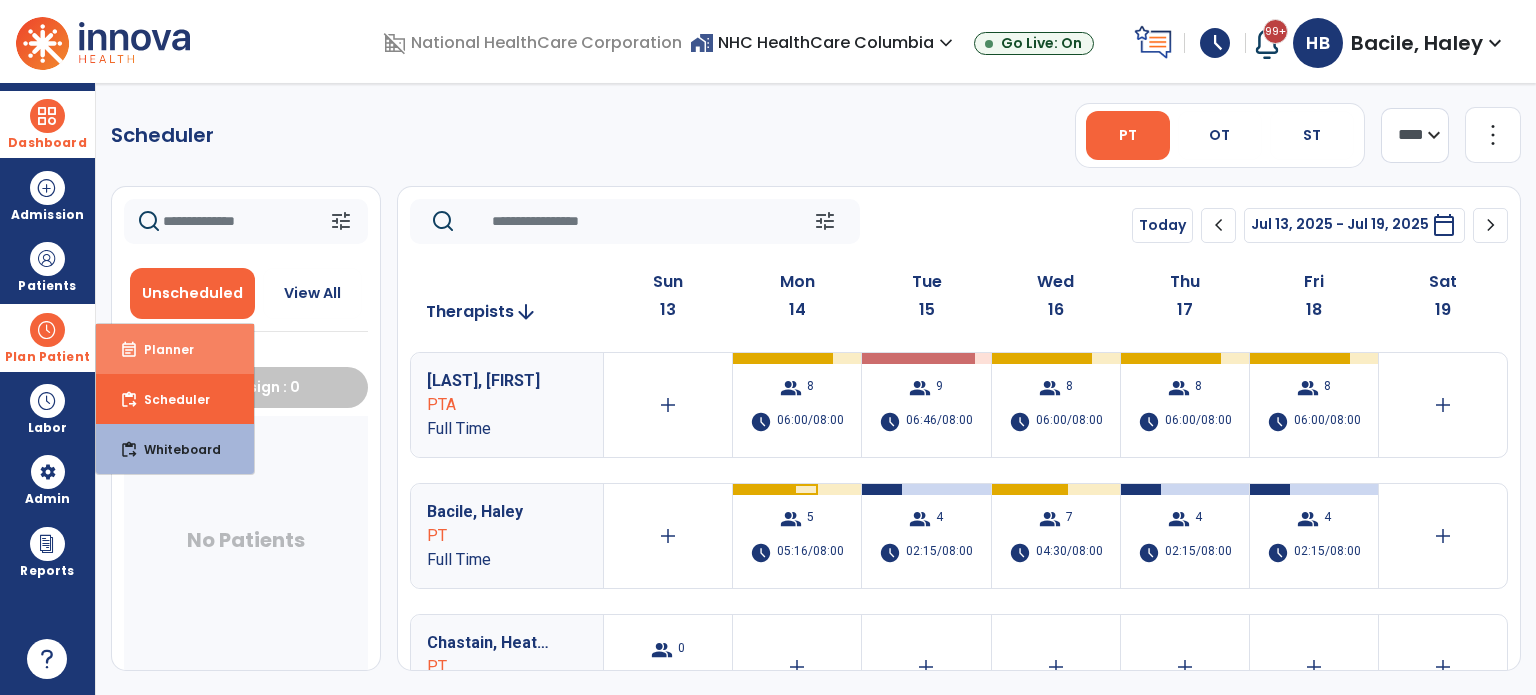 click on "event_note  Planner" at bounding box center [175, 349] 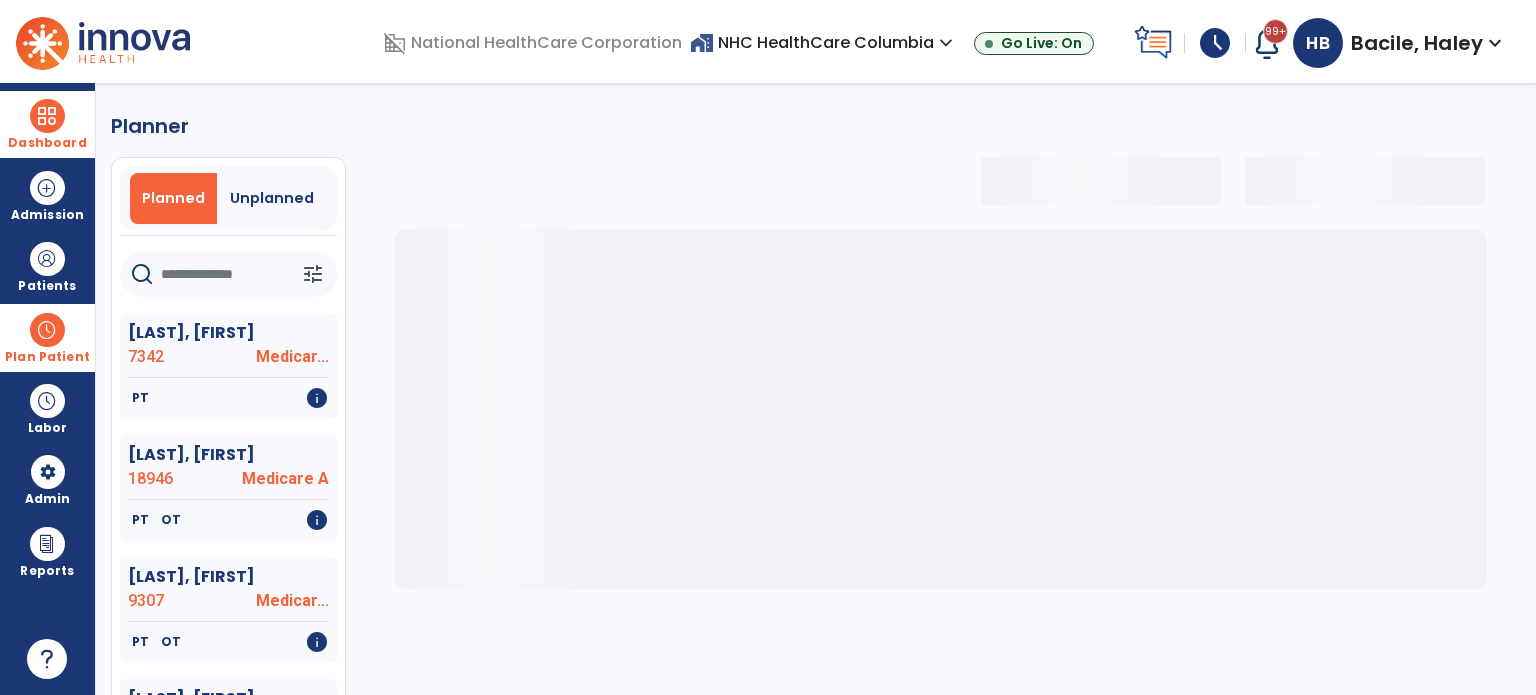 select on "***" 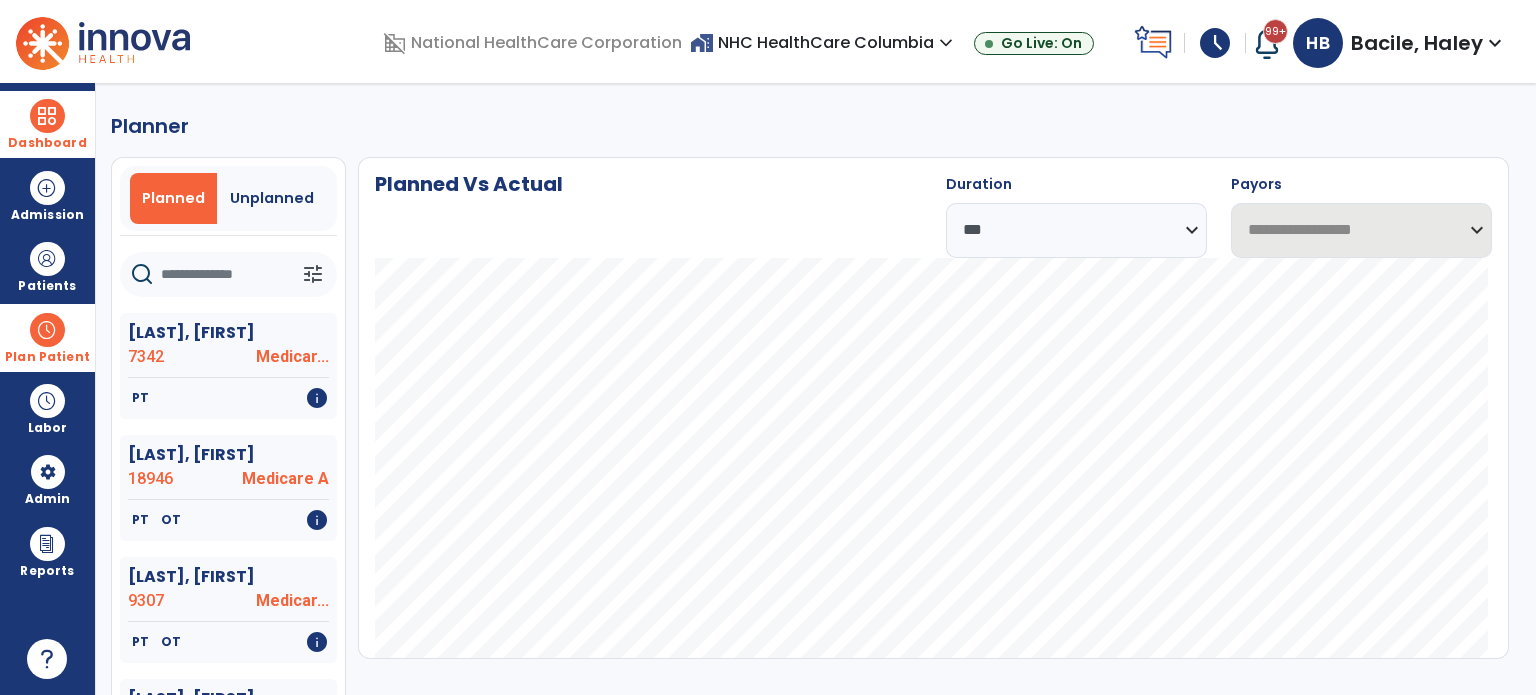 select on "***" 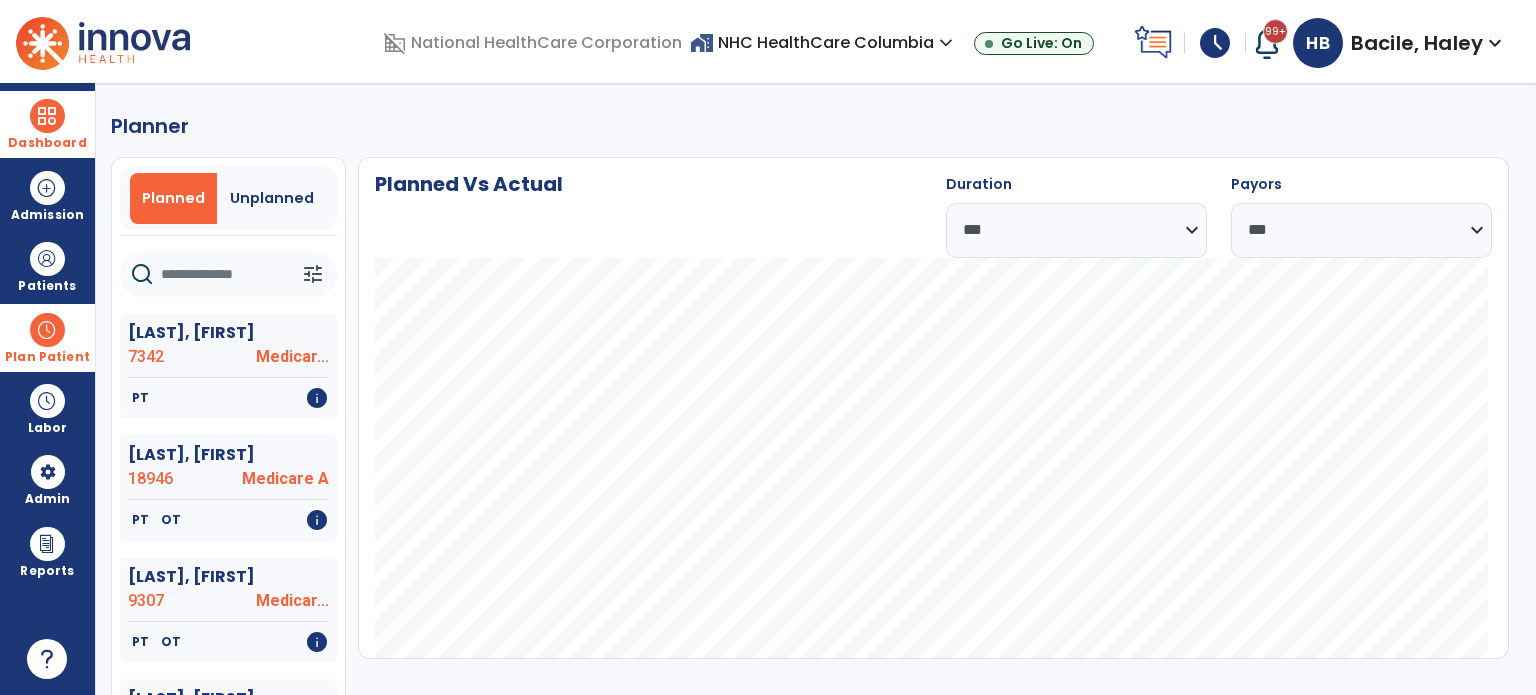 click 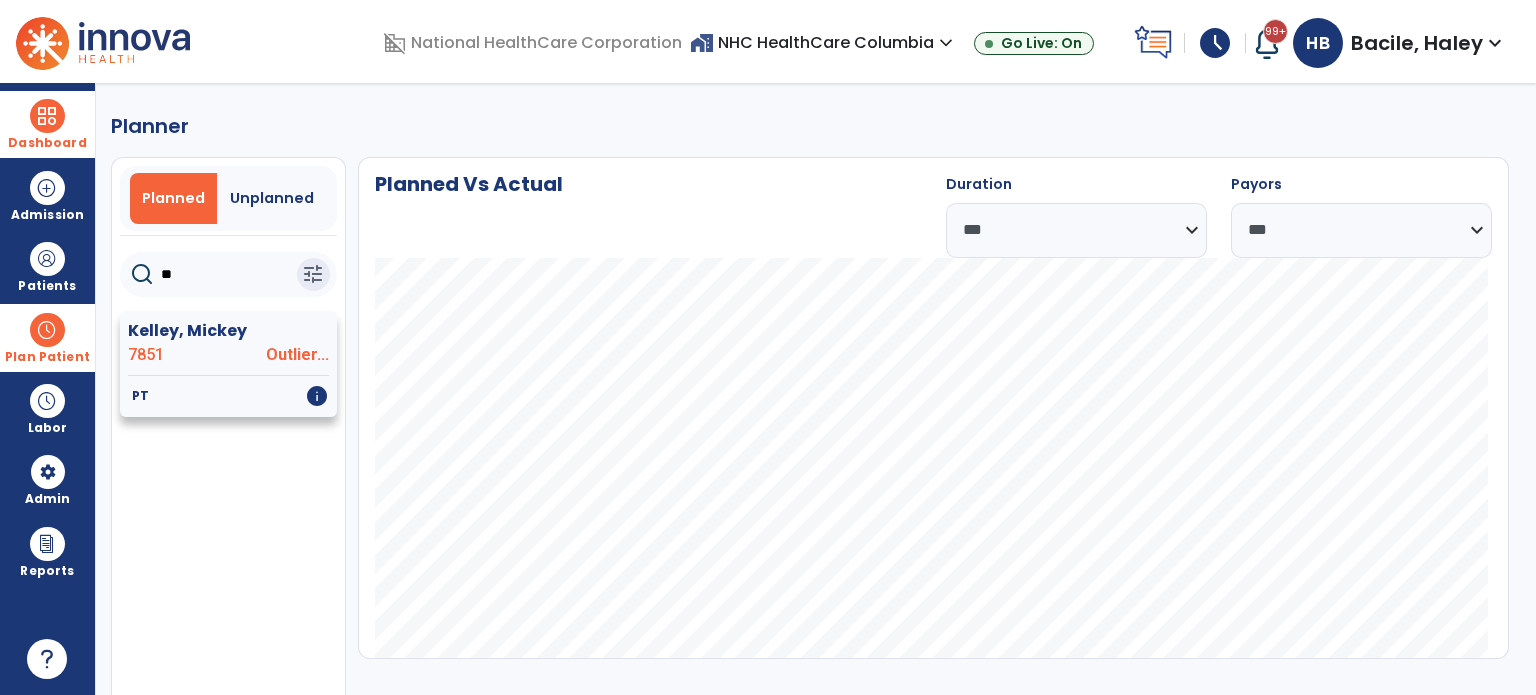 type on "**" 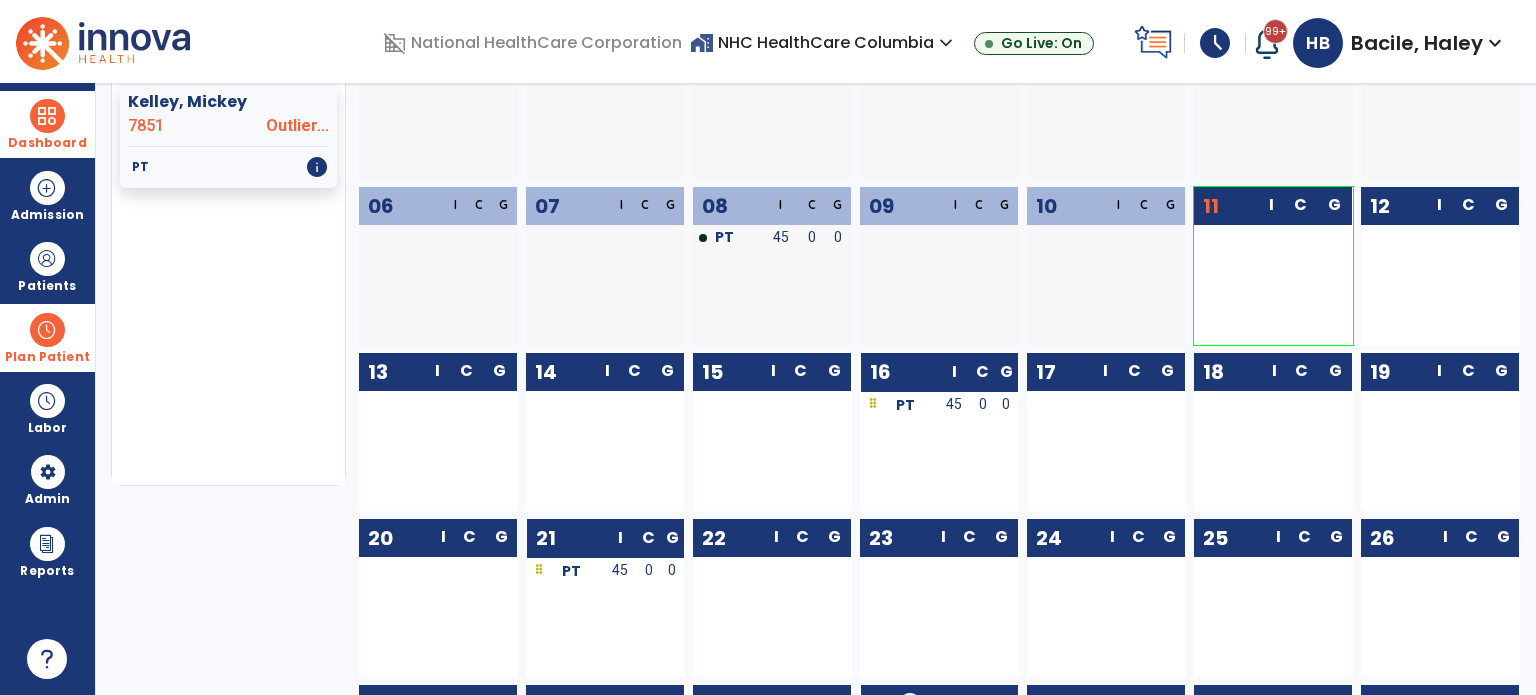 scroll, scrollTop: 200, scrollLeft: 0, axis: vertical 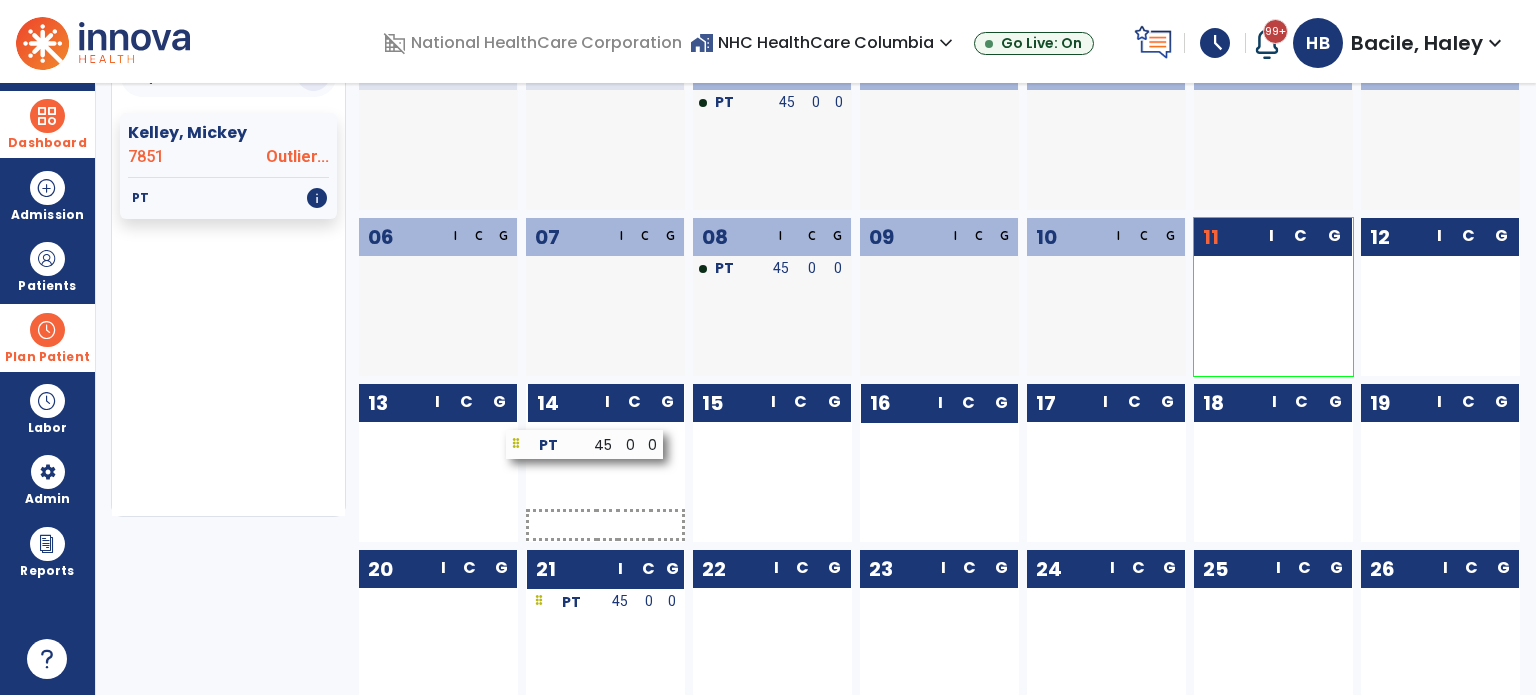 drag, startPoint x: 948, startPoint y: 437, endPoint x: 594, endPoint y: 445, distance: 354.0904 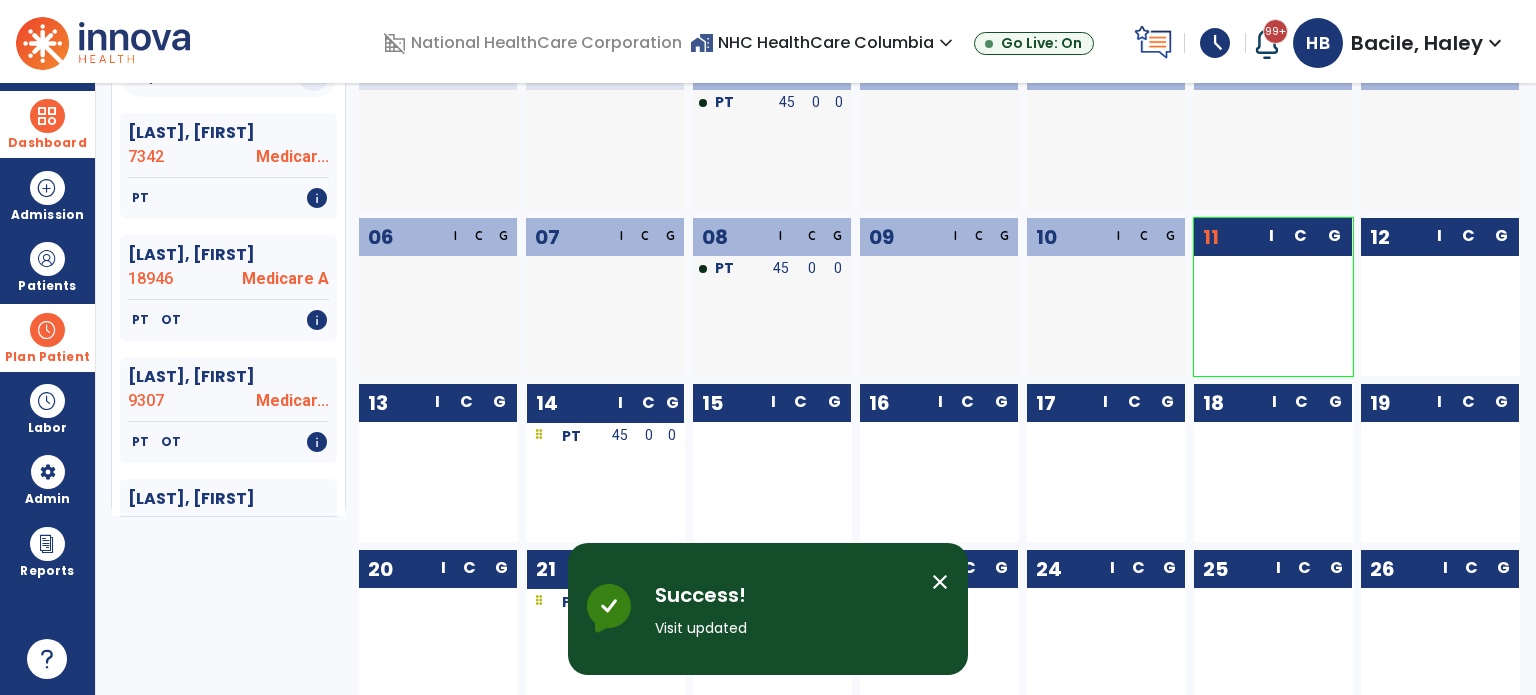 click at bounding box center [47, 330] 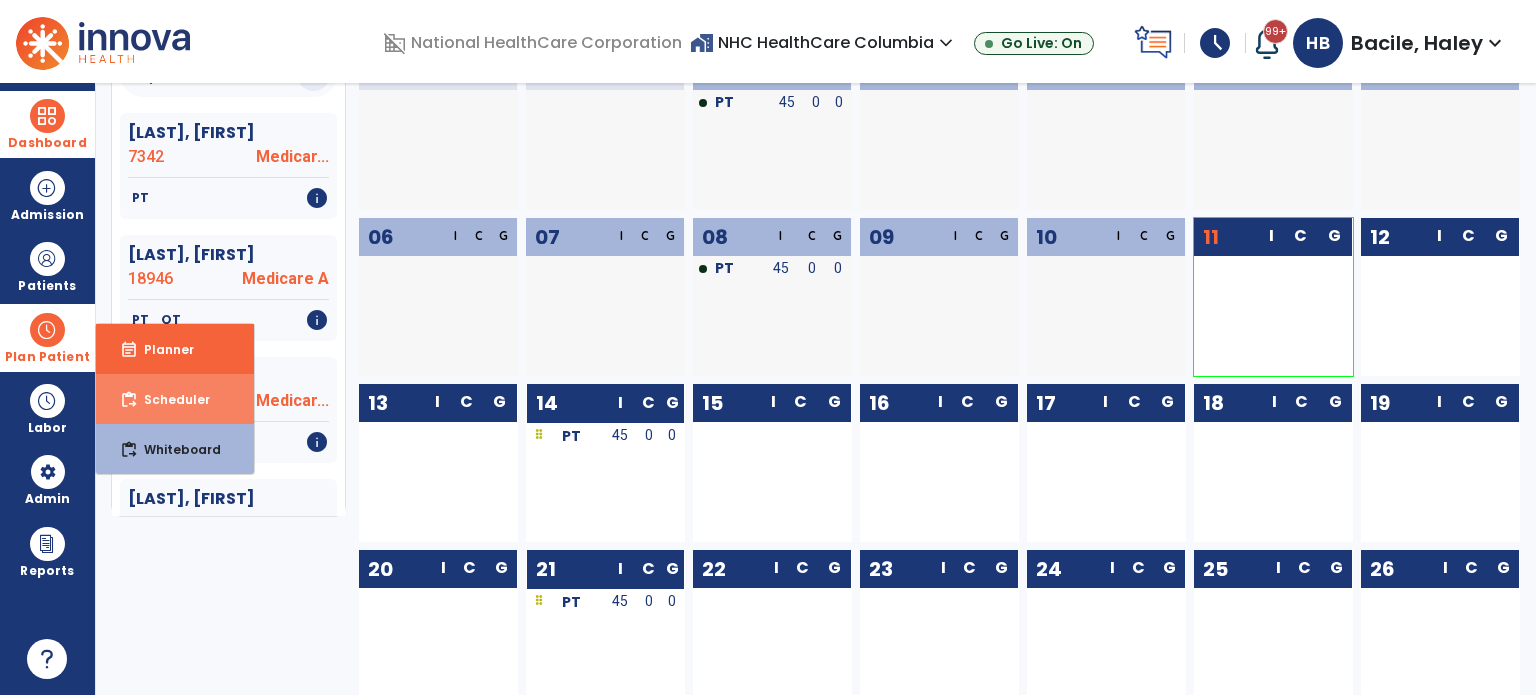 click on "Scheduler" at bounding box center (169, 399) 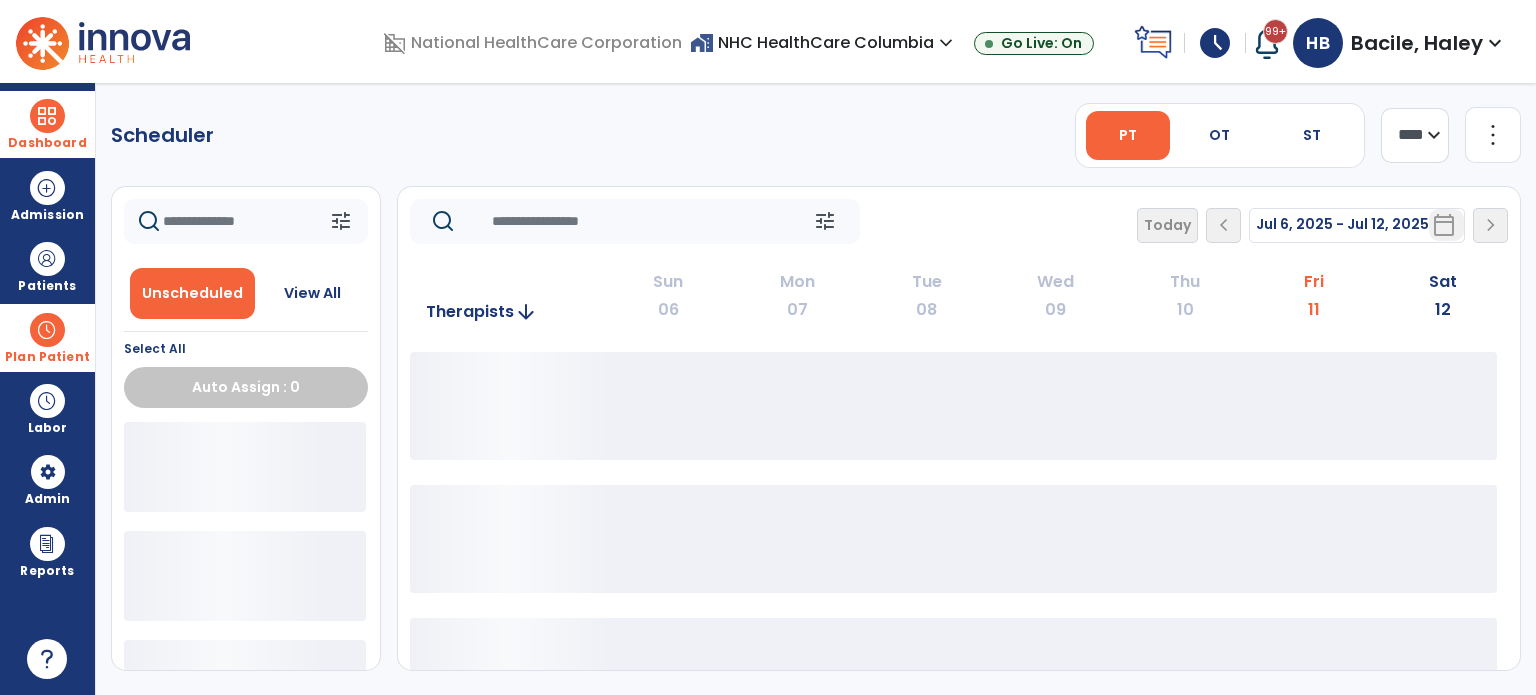 scroll, scrollTop: 0, scrollLeft: 0, axis: both 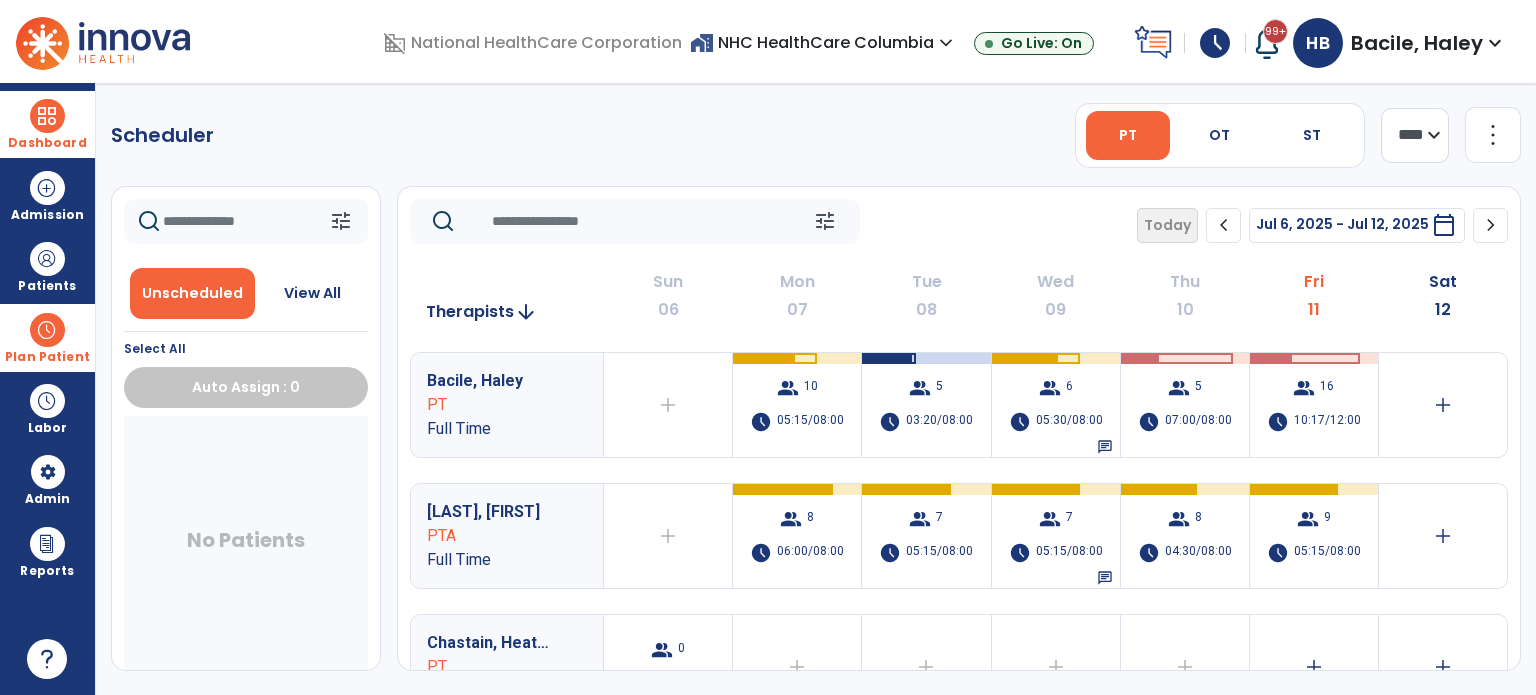 click on "chevron_right" 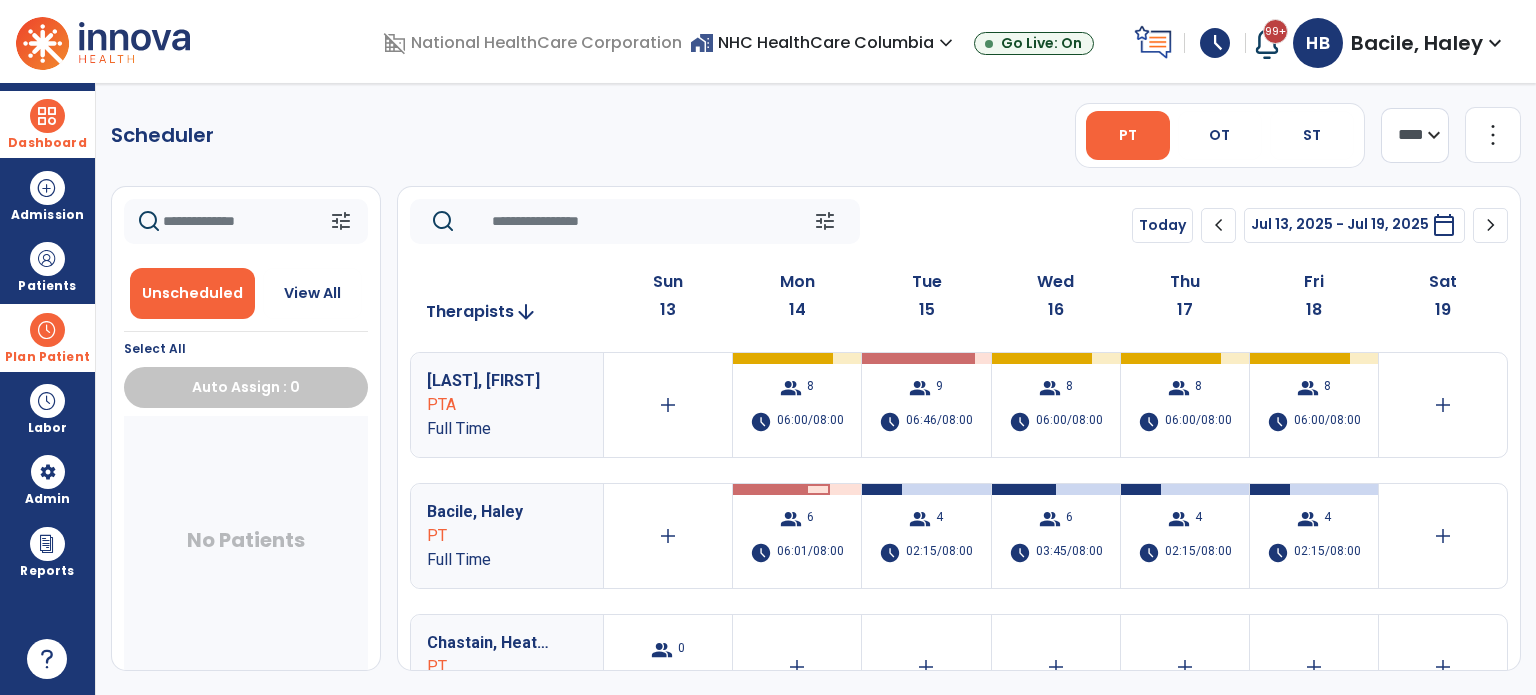 click on "Scheduler   PT   OT   ST  **** *** more_vert  Manage Labor   View All Therapists   Print" 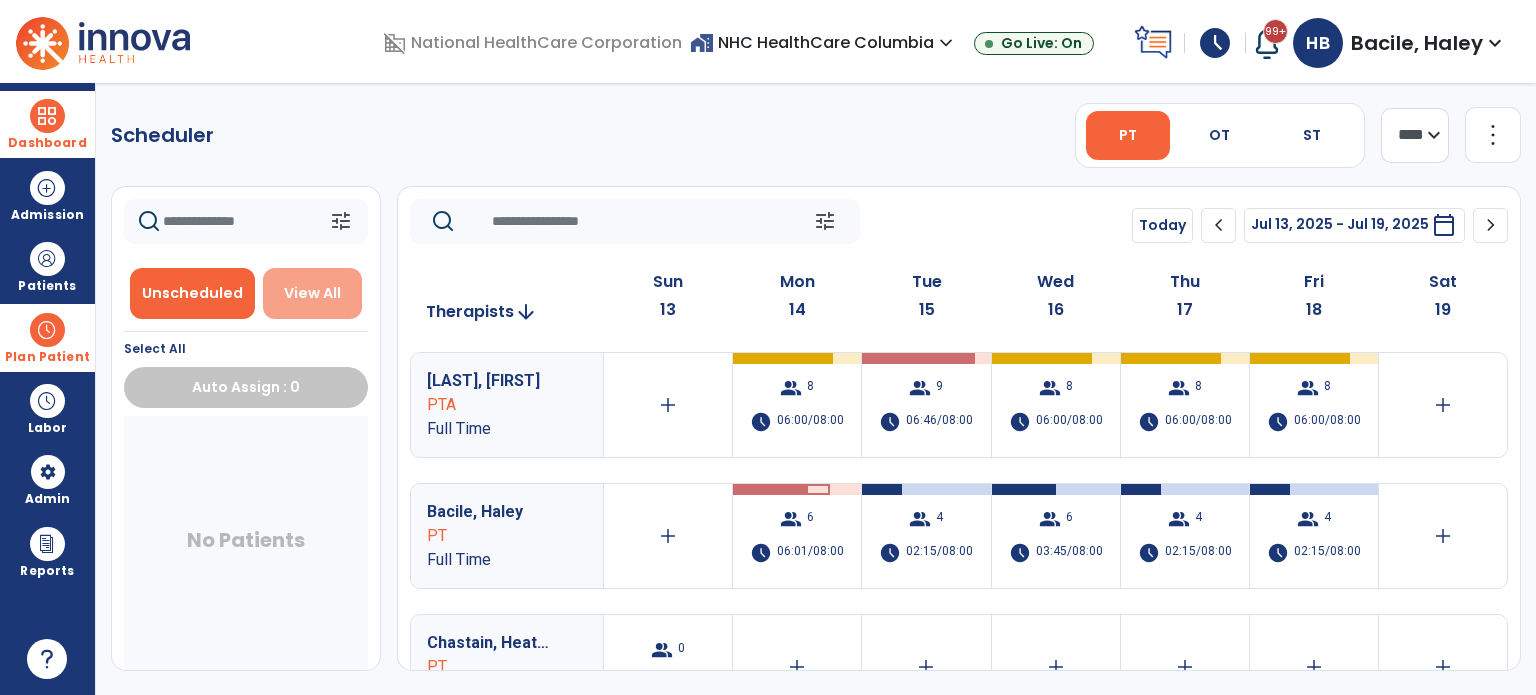 click on "View All" at bounding box center [312, 293] 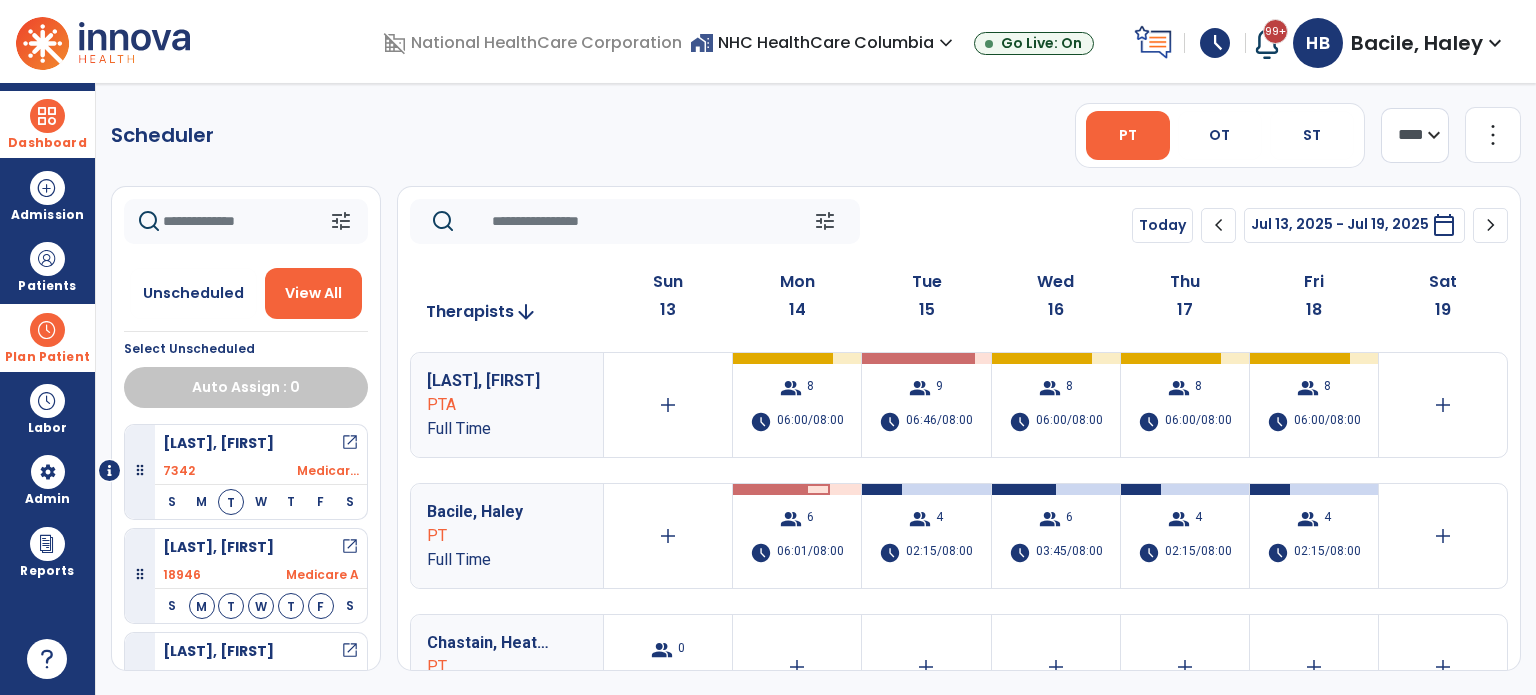 click on "Scheduler   PT   OT   ST  **** *** more_vert  Manage Labor   View All Therapists   Print   tune   Unscheduled   View All  Select Unscheduled  Auto Assign : 0   Batts, Darrell   open_in_new  7342 Medicar...  S M T W T F S  Bragan, Judith   open_in_new  18946 Medicare A  S M T W T F S  Briggs, Carla   open_in_new  9307 Medicar...  S M T W T F S  Brown, Charles   open_in_new  8760 Medicar...  S M T W T F S  Davidson, Joyce   open_in_new  18959 Medicare A  S M T W T F S  Garner, Dorothy   open_in_new  8730 Medicar...  S M T W T F S  Green, Robert   open_in_new  18915 Humana MAO  S M T W T F S  Hacko, Joan   open_in_new  7567 Outlier...  S M T W T F S  Hill, Patsy   open_in_new  18952 BlueCro...  S M T W T F S  Kelley, Mickey   open_in_new  7851 Outlier...  S M T W T F S  Mash, James   open_in_new  18943 Medicare A  S M T W T F S  Massey, Darryl   open_in_new  18920 UHC Lev...  S M T W T F S  Messer, Sharon   open_in_new  9195 Medicare A  S M T W T F S  Osborne, Amanda   open_in_new  18954 Humana MAO  S M T W T F" at bounding box center (816, 389) 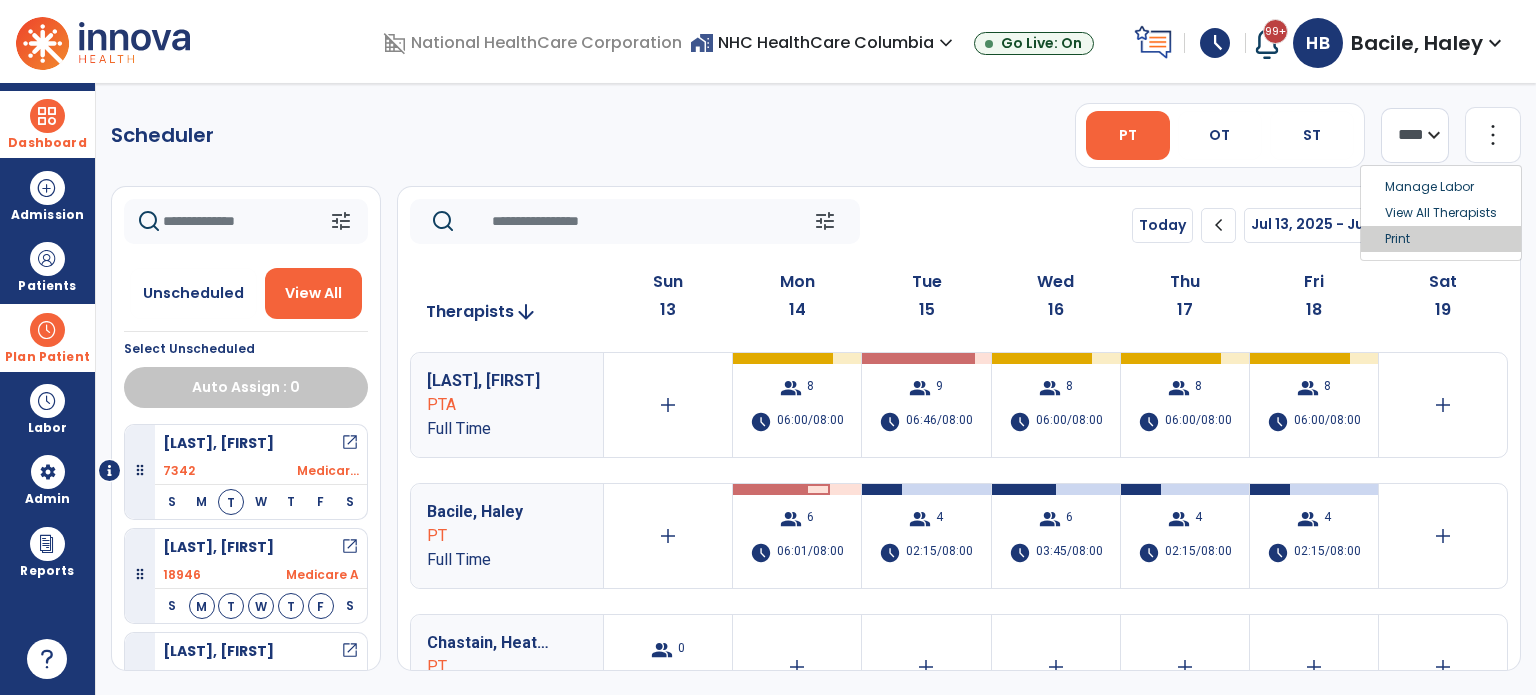 click on "Print" at bounding box center [1441, 239] 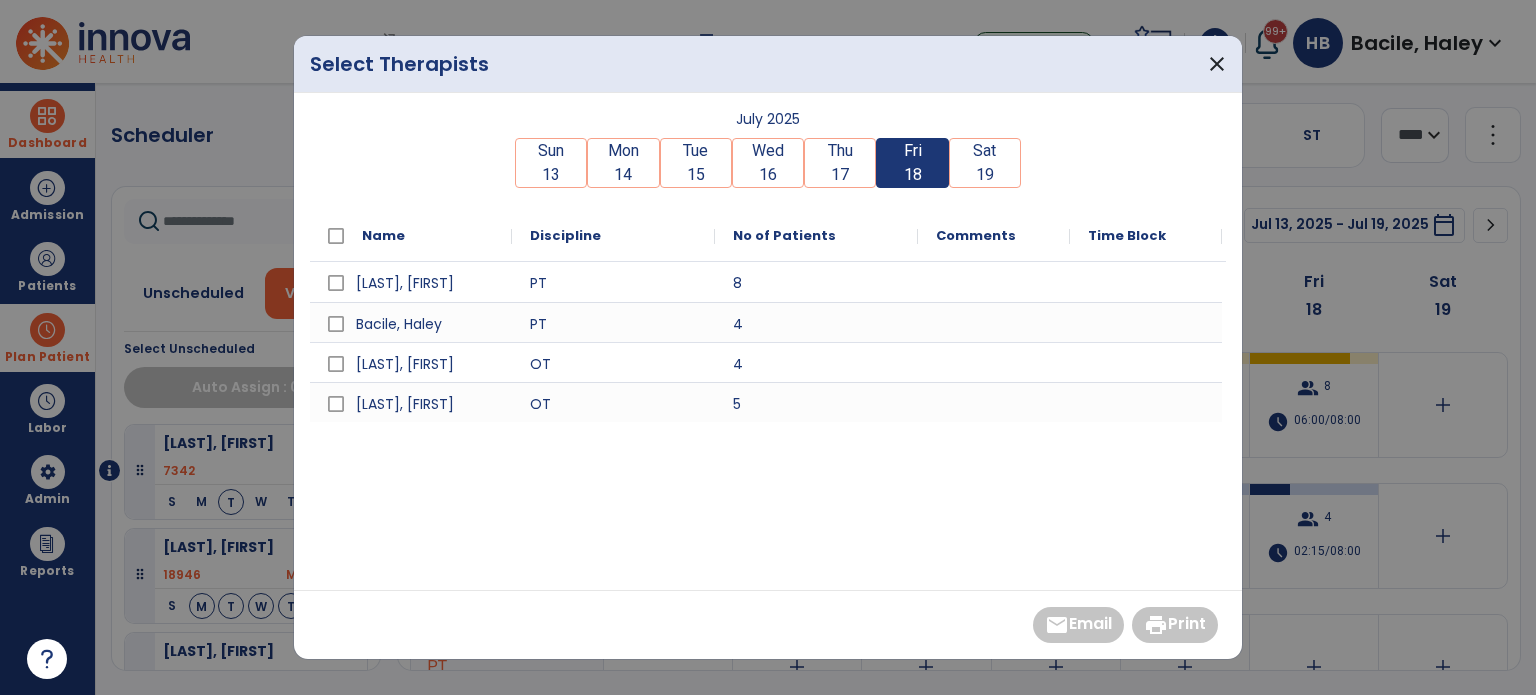 click on "Mon" at bounding box center [623, 151] 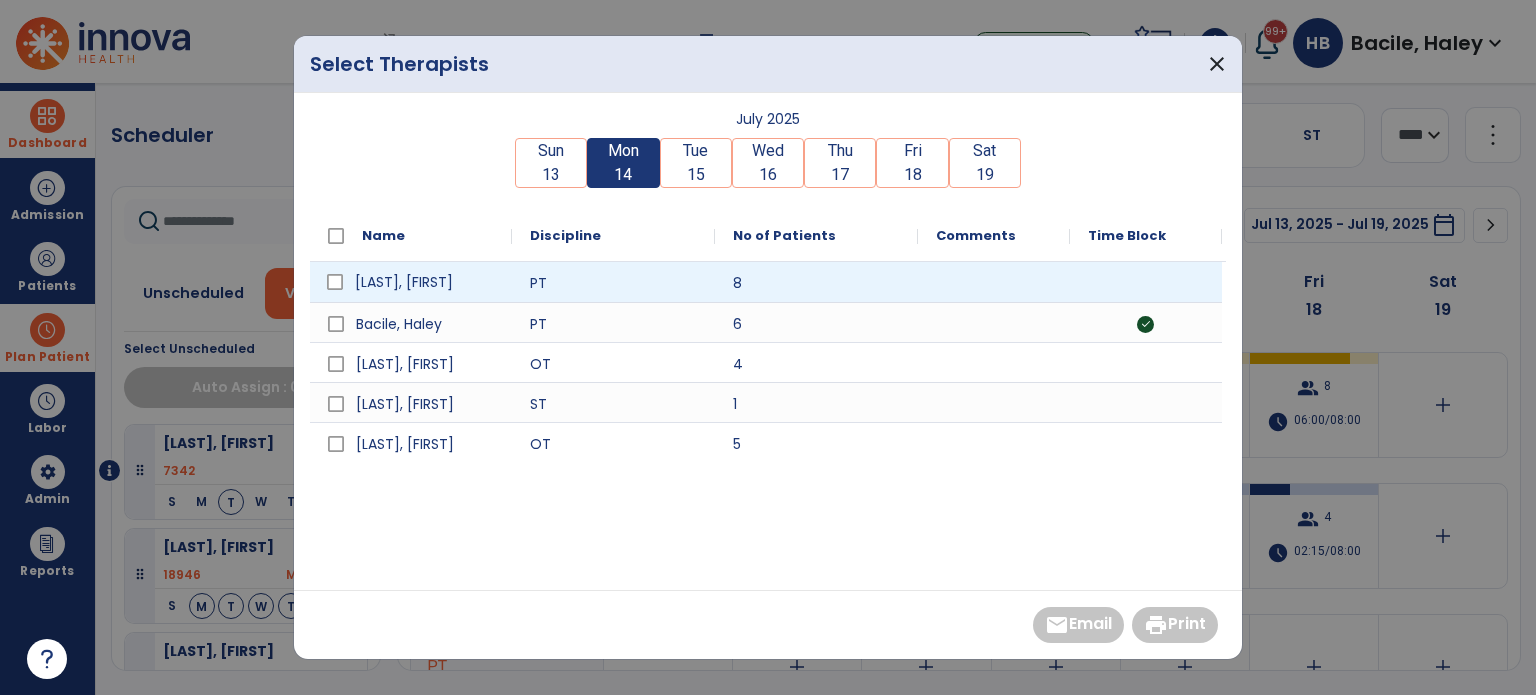 click on "[LAST], [FIRST]" at bounding box center (425, 282) 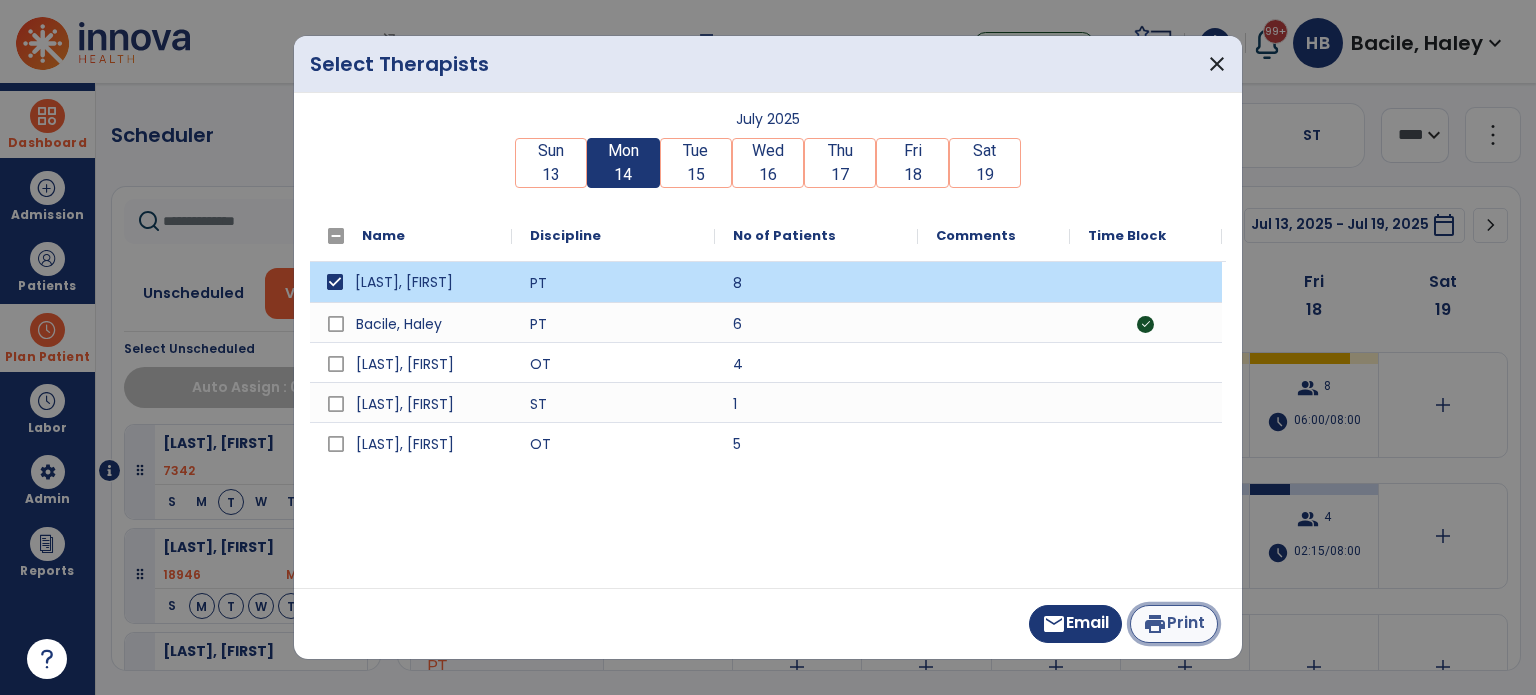 click on "print  Print" at bounding box center [1174, 624] 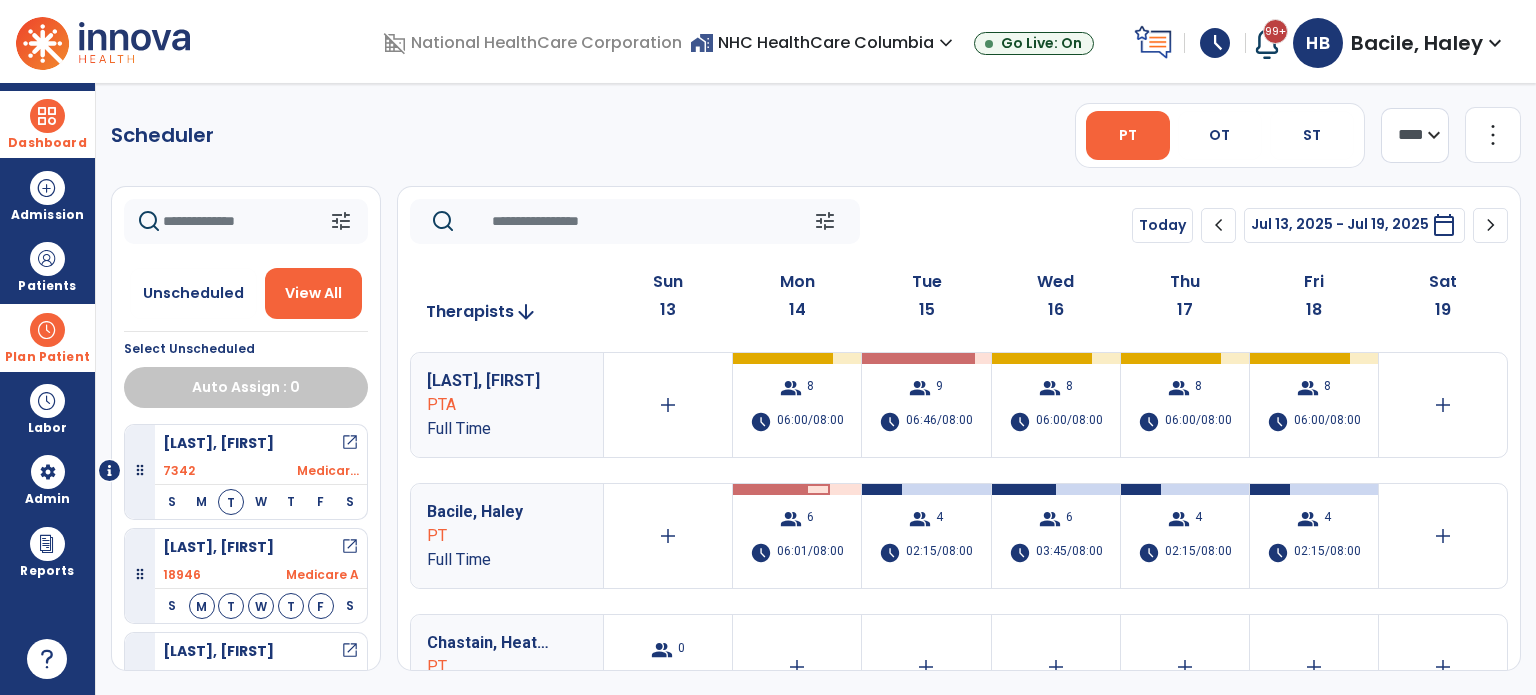 click on "schedule" at bounding box center [1215, 43] 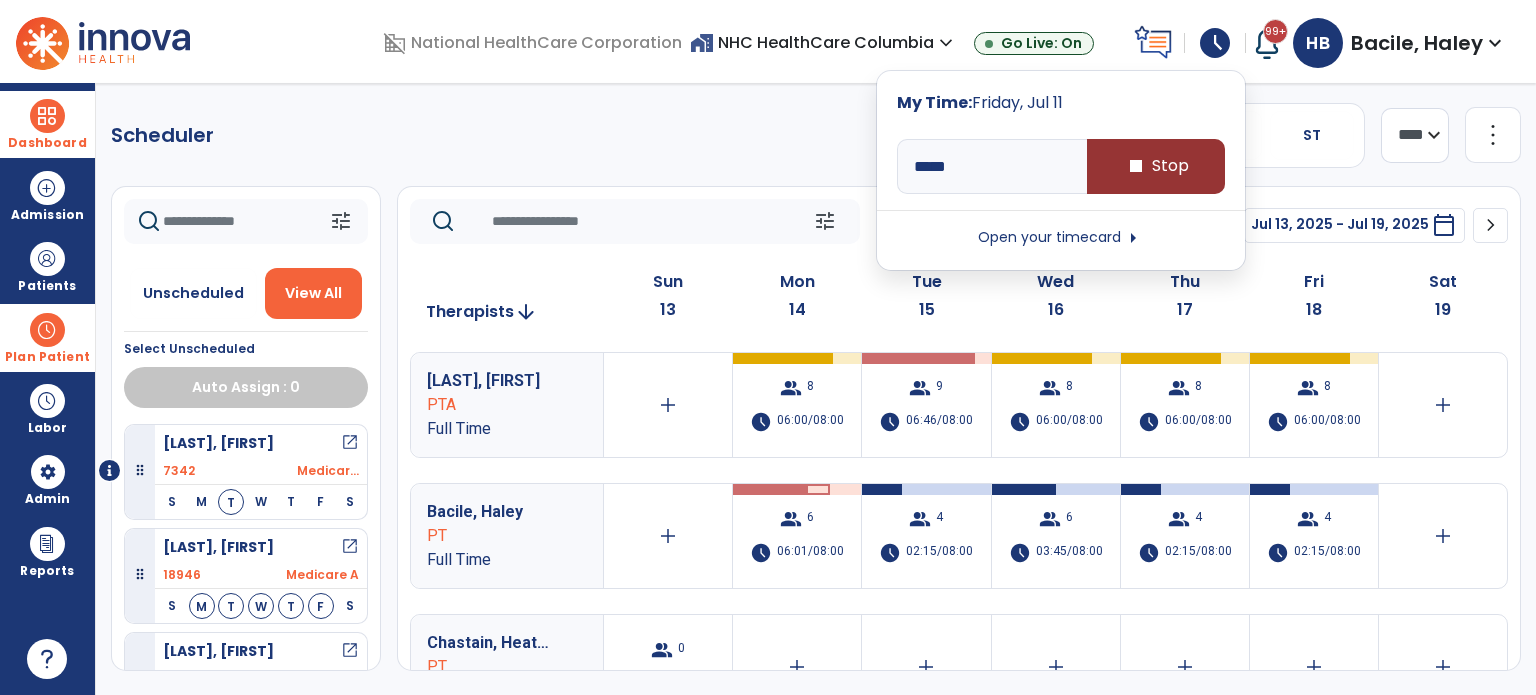 click on "stop  Stop" at bounding box center [1156, 166] 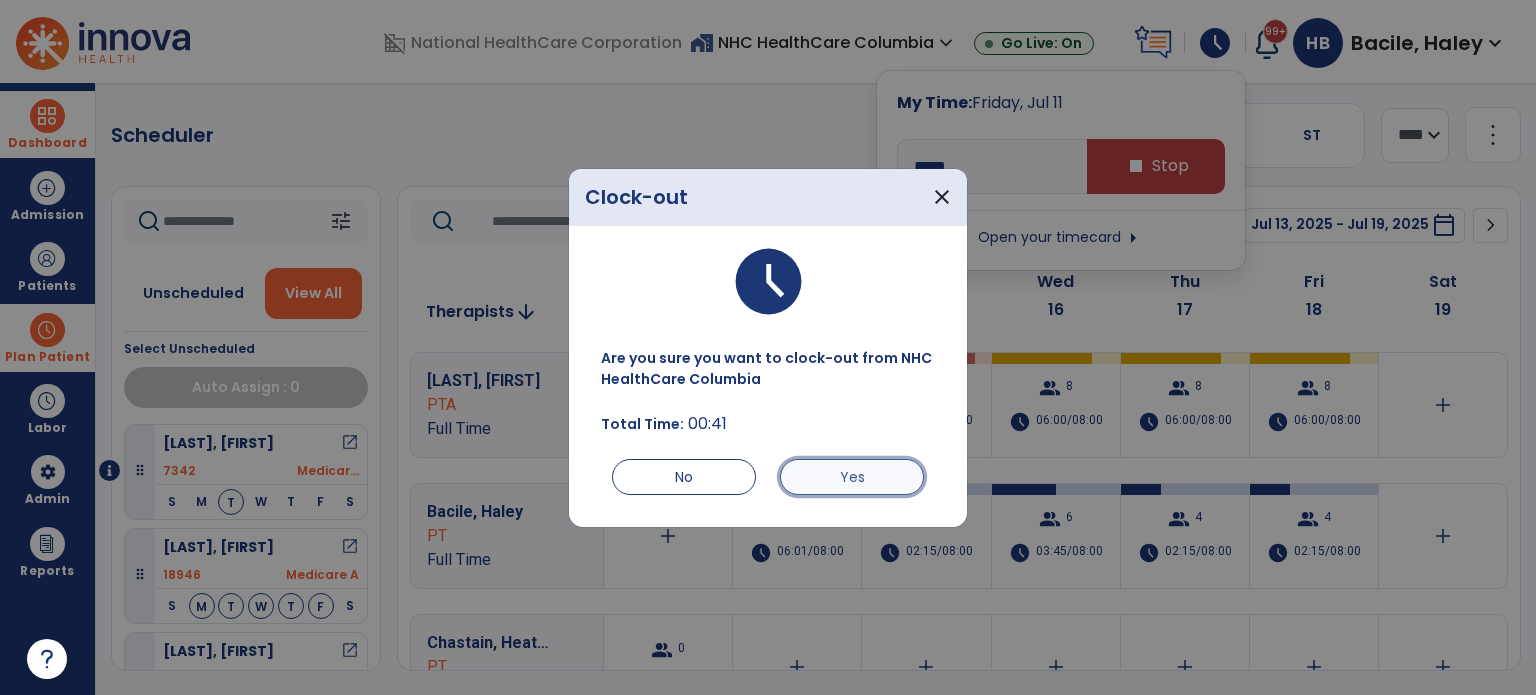 click on "Yes" at bounding box center [852, 477] 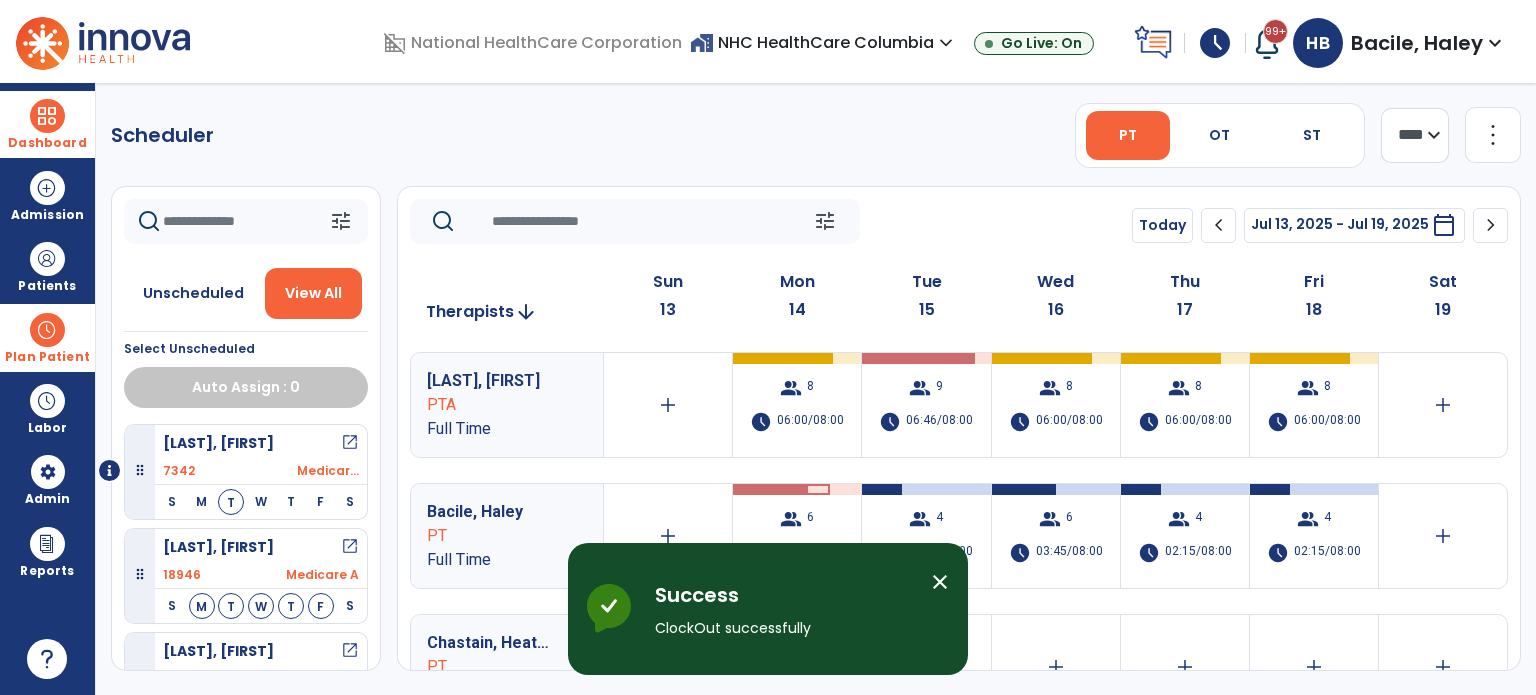 type on "****" 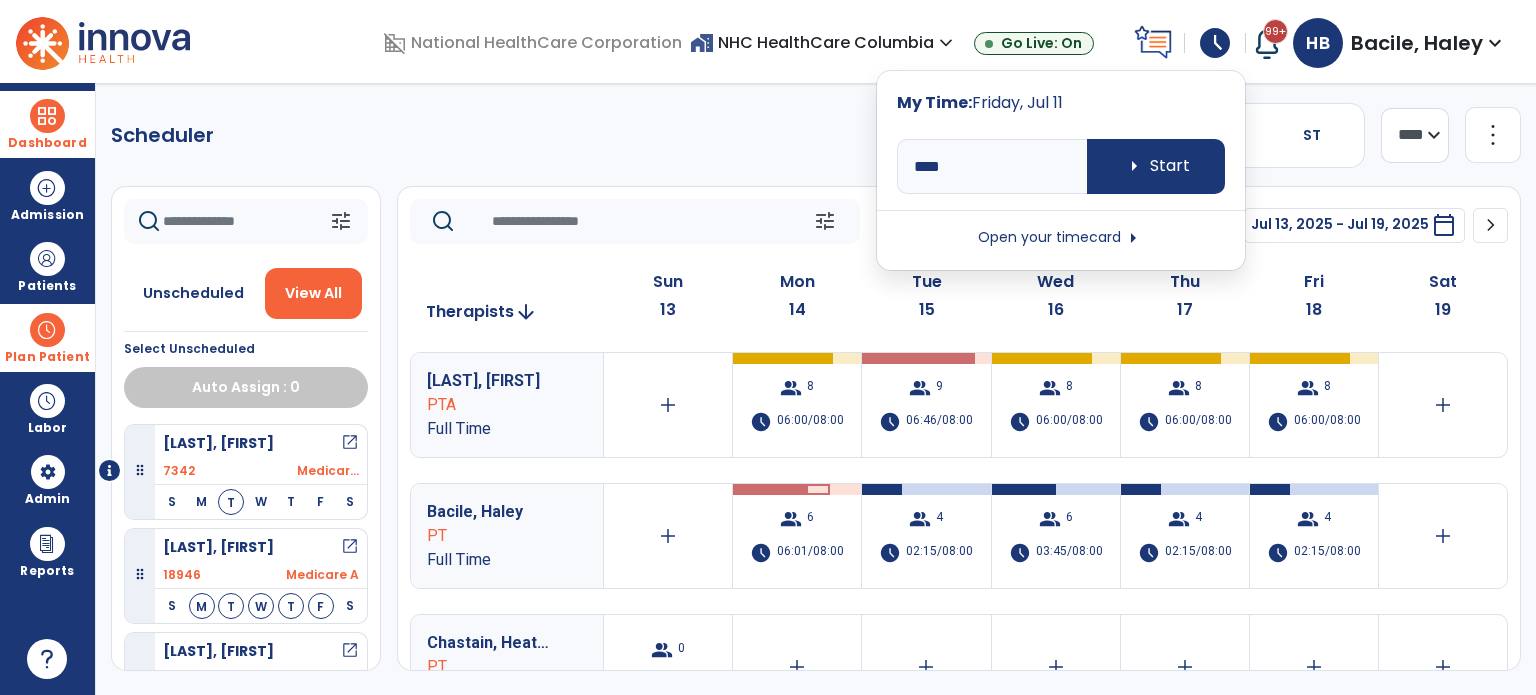 click on "Open your timecard  arrow_right" at bounding box center [1061, 238] 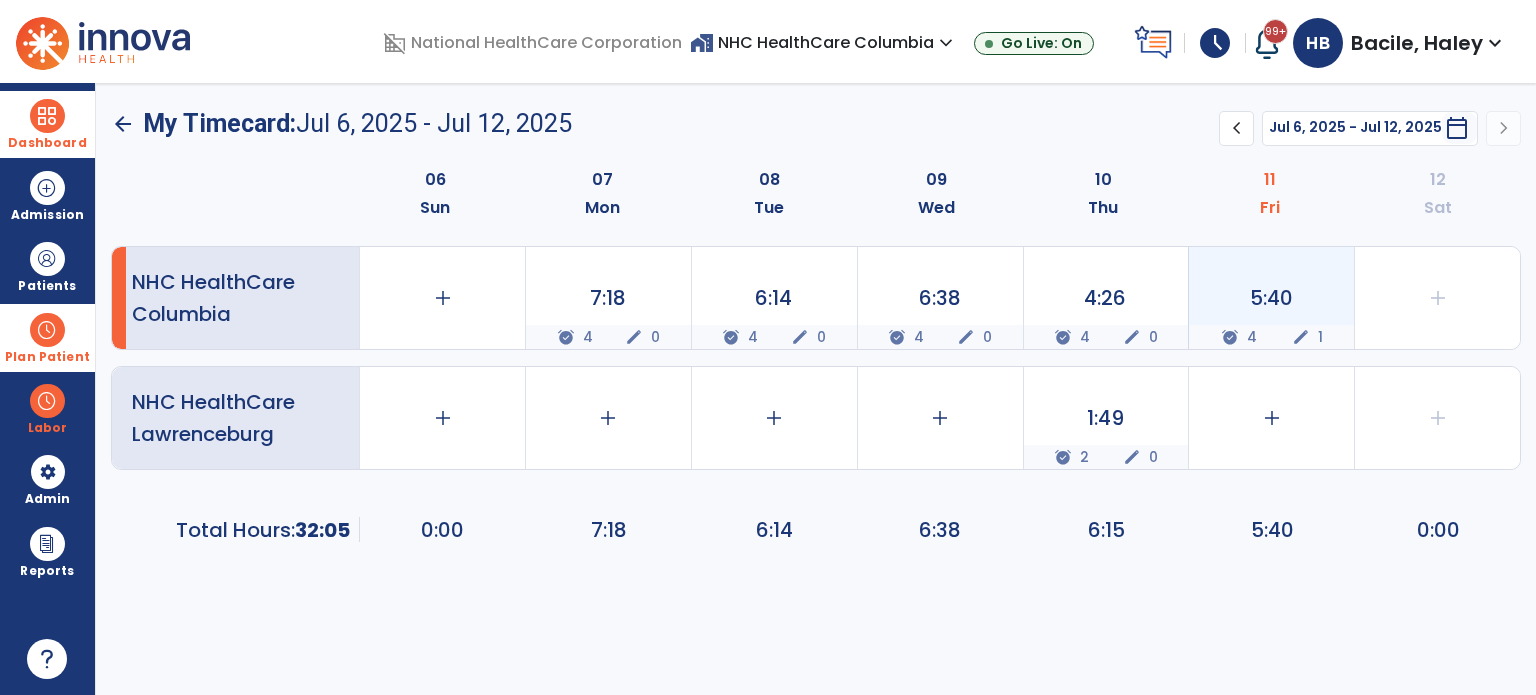 click on "5:40" 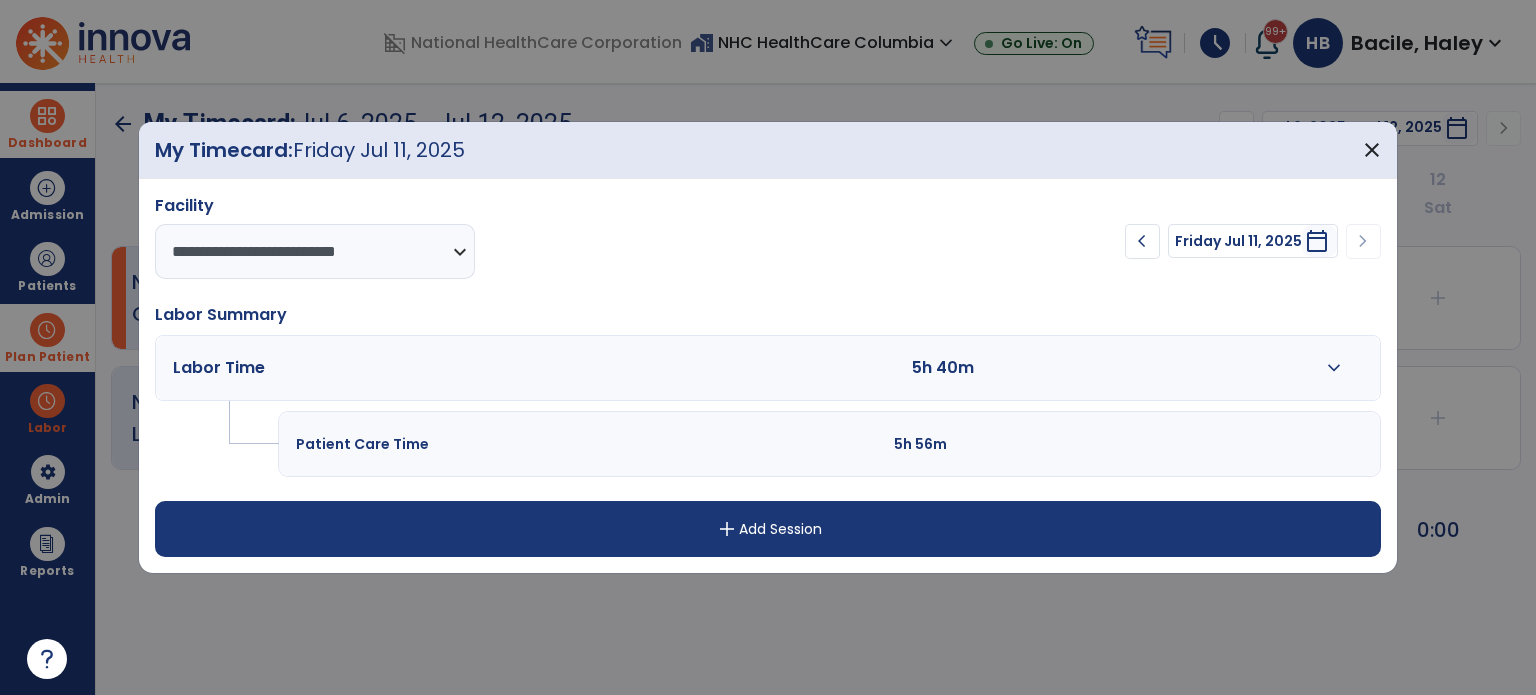click on "add  Add Session" at bounding box center [768, 529] 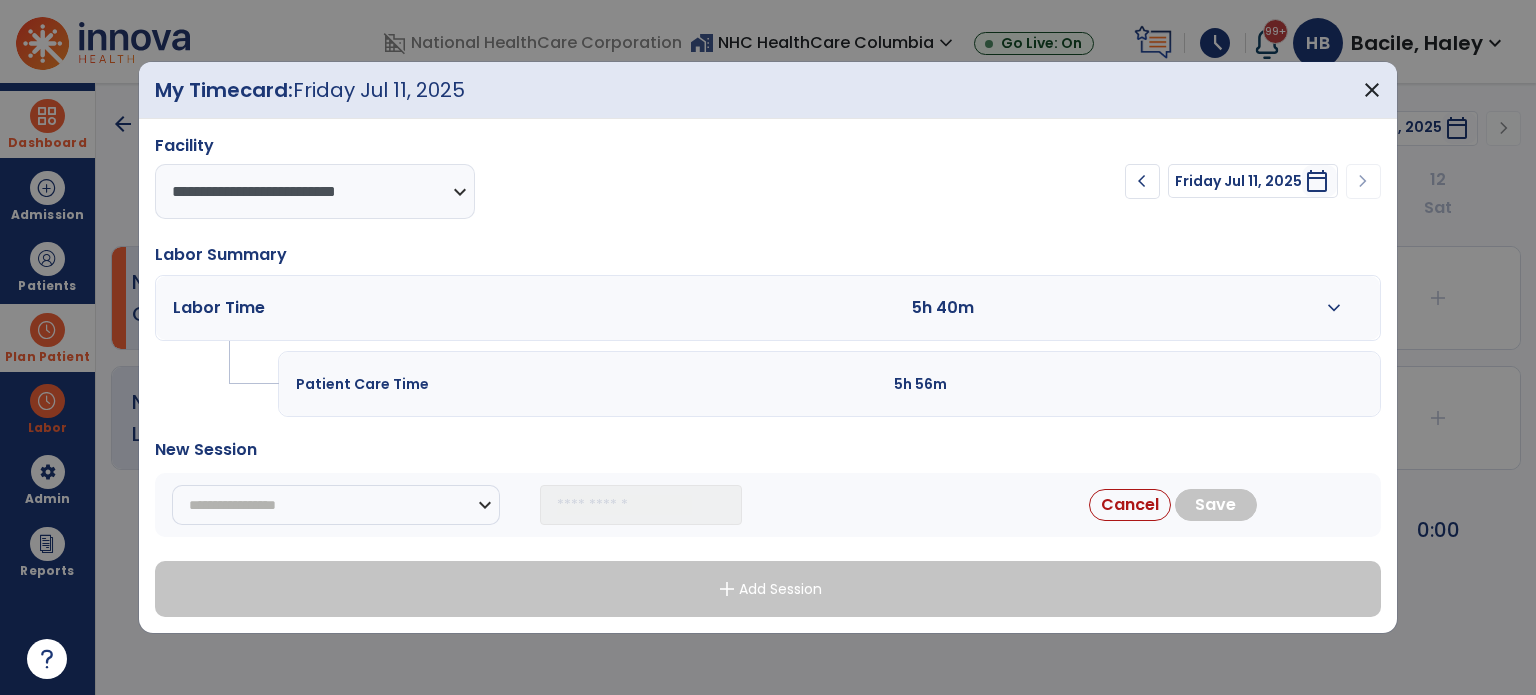 click at bounding box center (1155, 308) 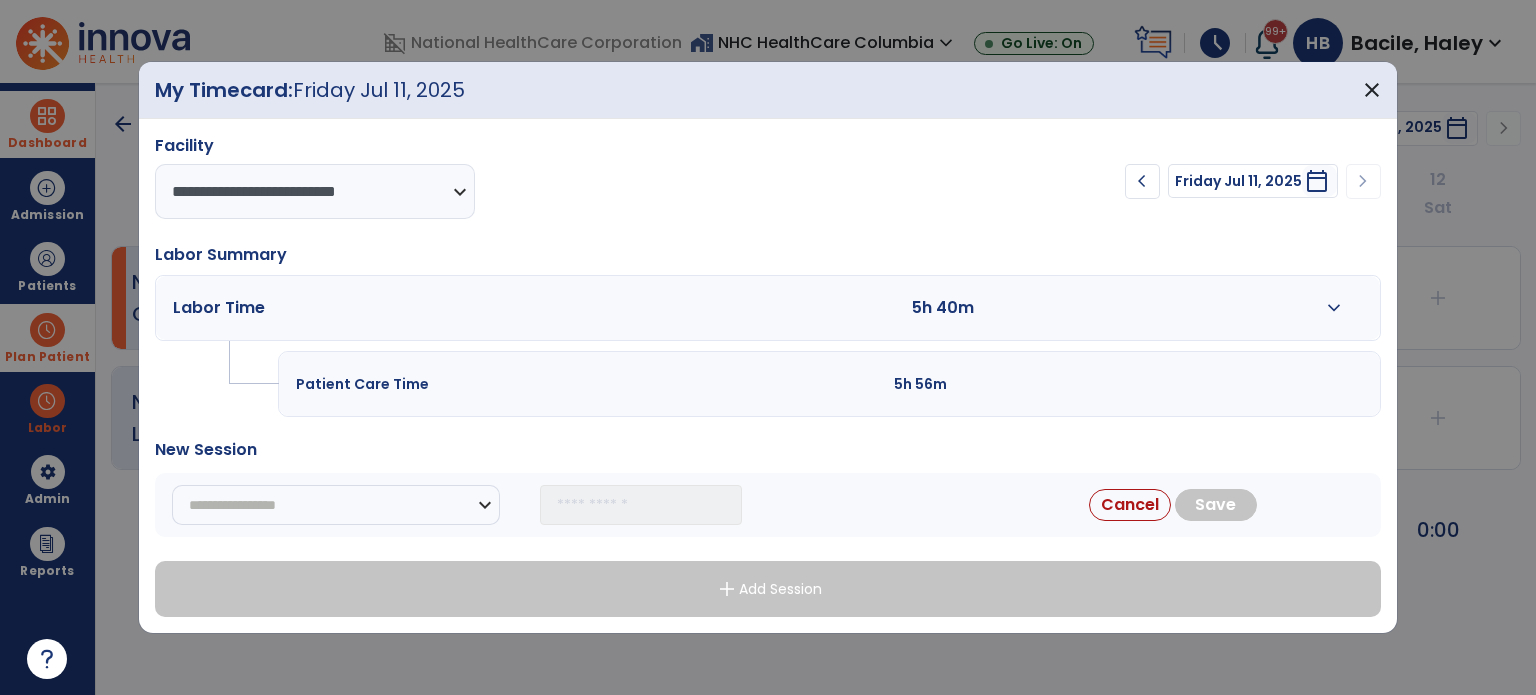 click on "expand_more" at bounding box center [1333, 308] 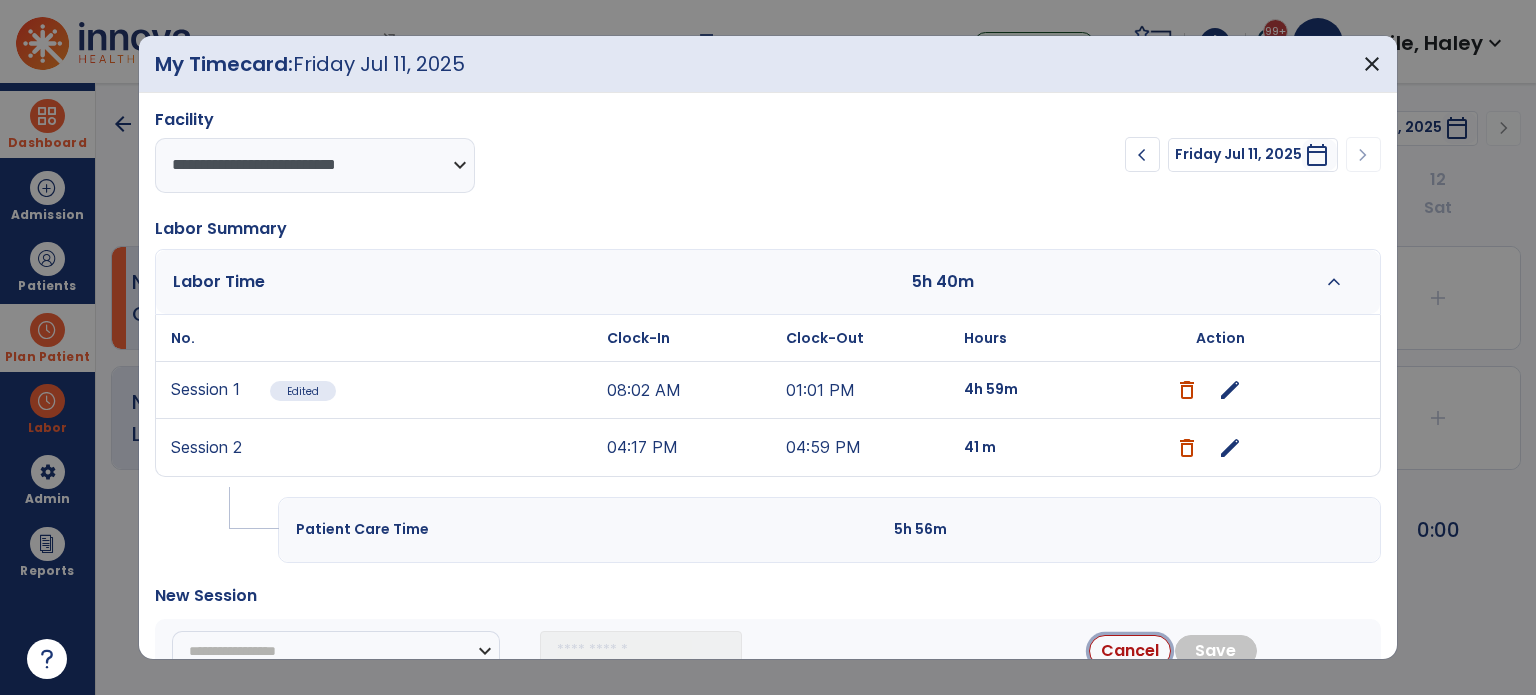 click on "Cancel" at bounding box center [1130, 651] 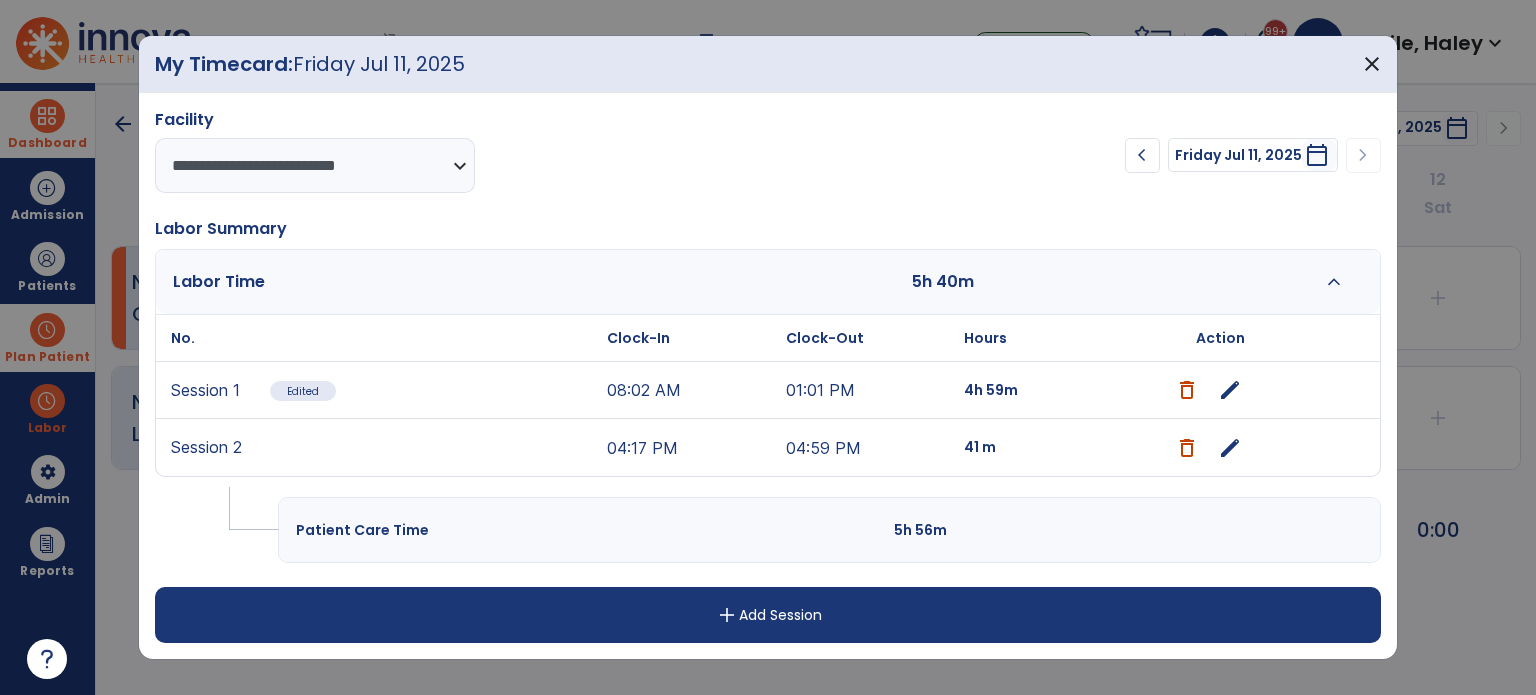 click on "edit" at bounding box center (1230, 448) 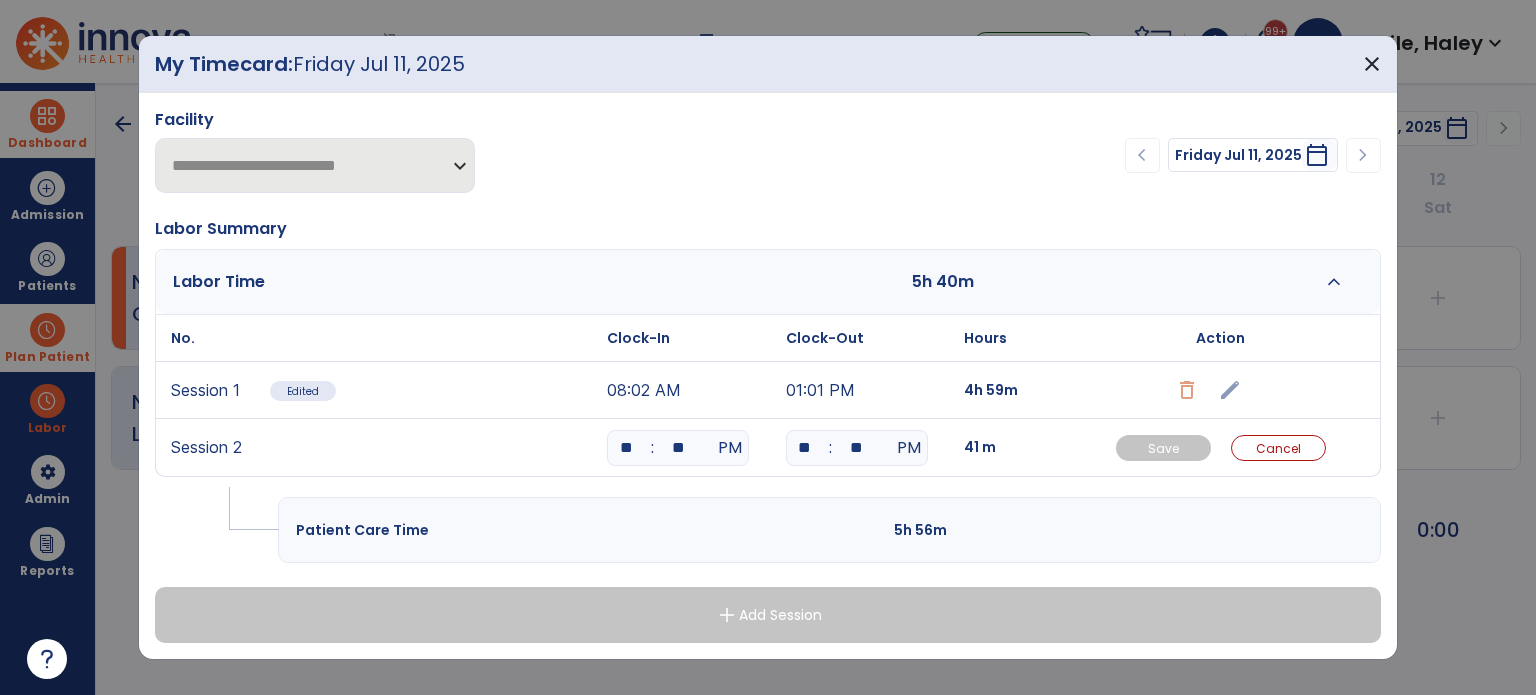 drag, startPoint x: 636, startPoint y: 451, endPoint x: 563, endPoint y: 458, distance: 73.33485 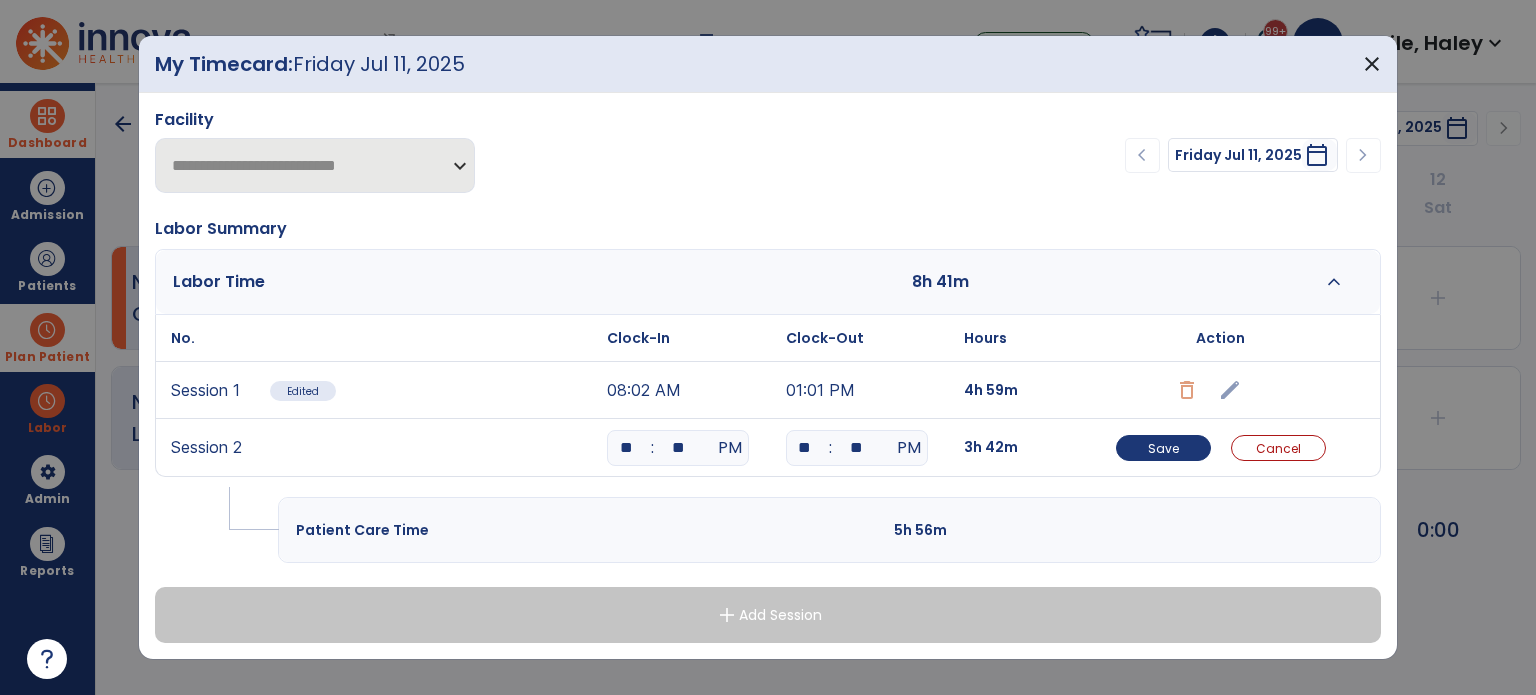 drag, startPoint x: 694, startPoint y: 450, endPoint x: 628, endPoint y: 449, distance: 66.007576 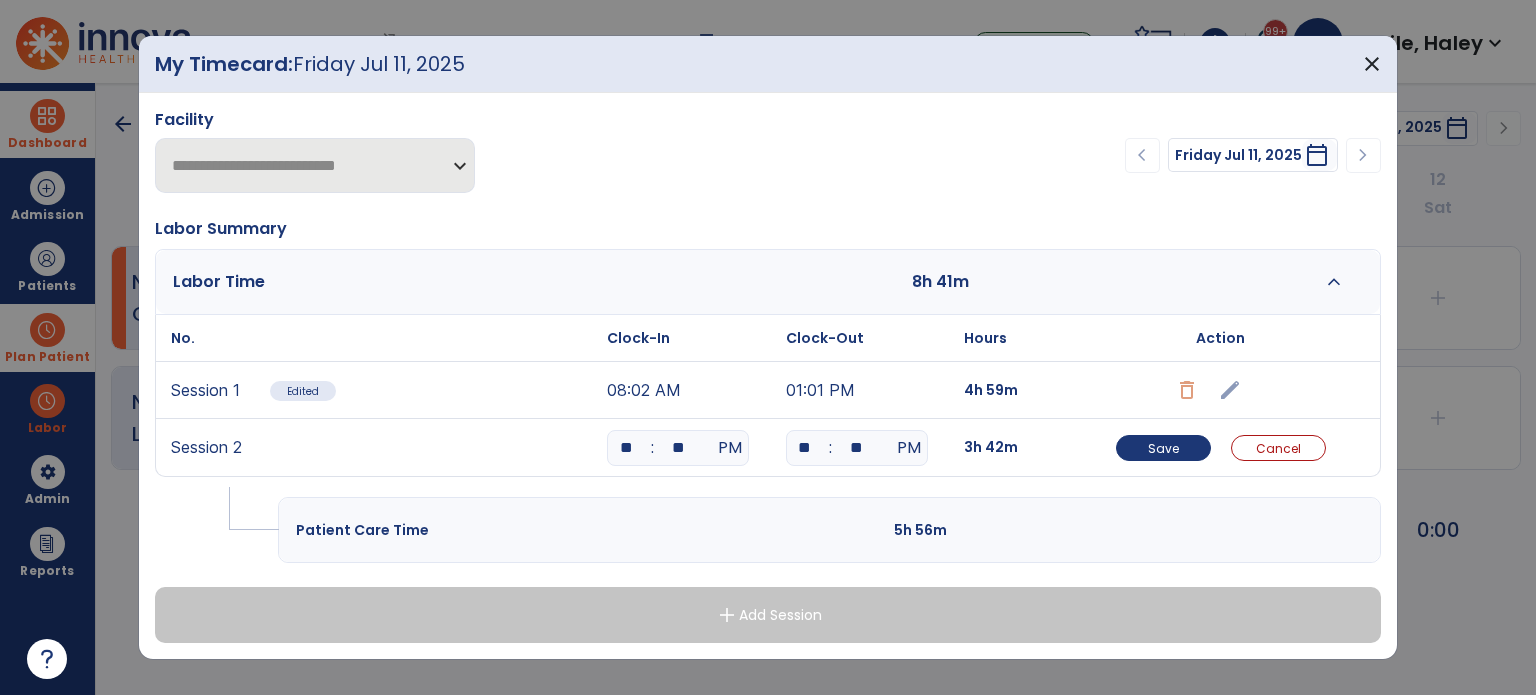 type on "**" 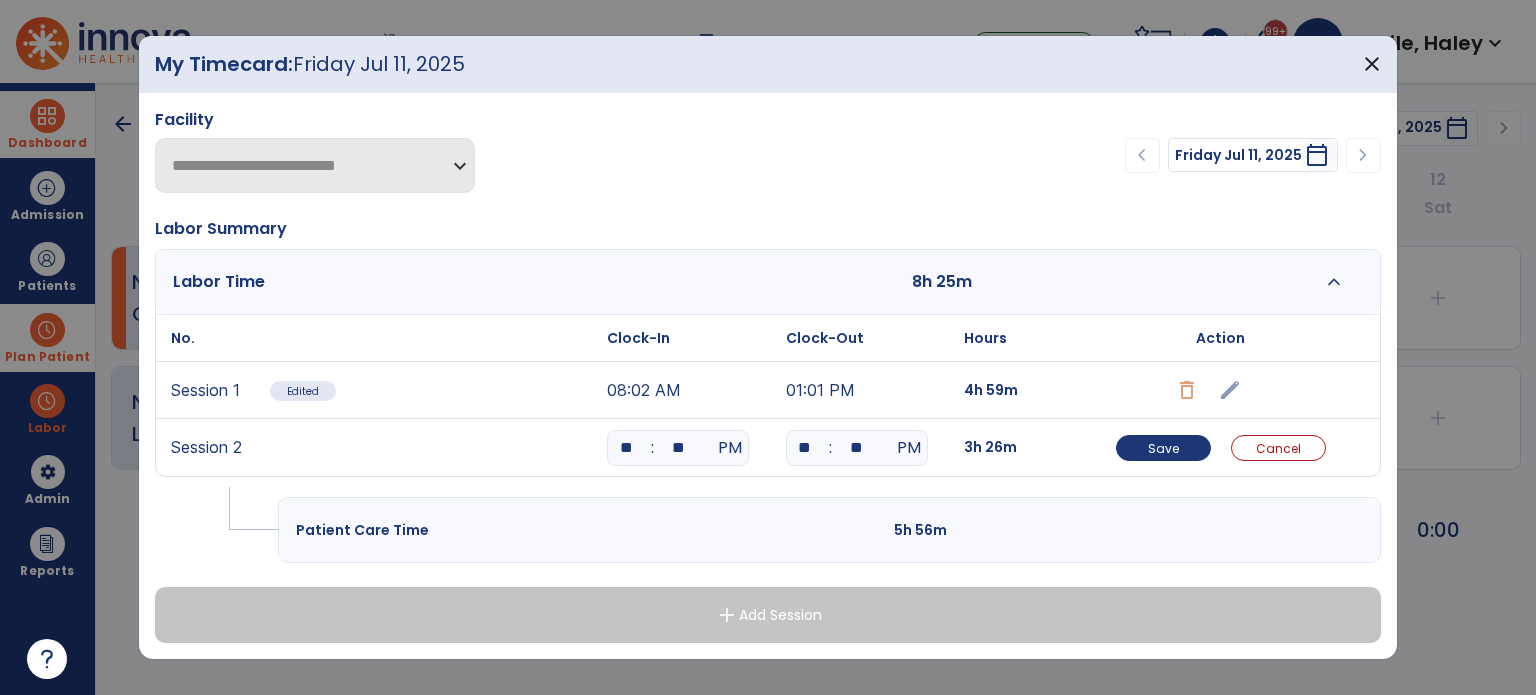 click on "**" at bounding box center [857, 448] 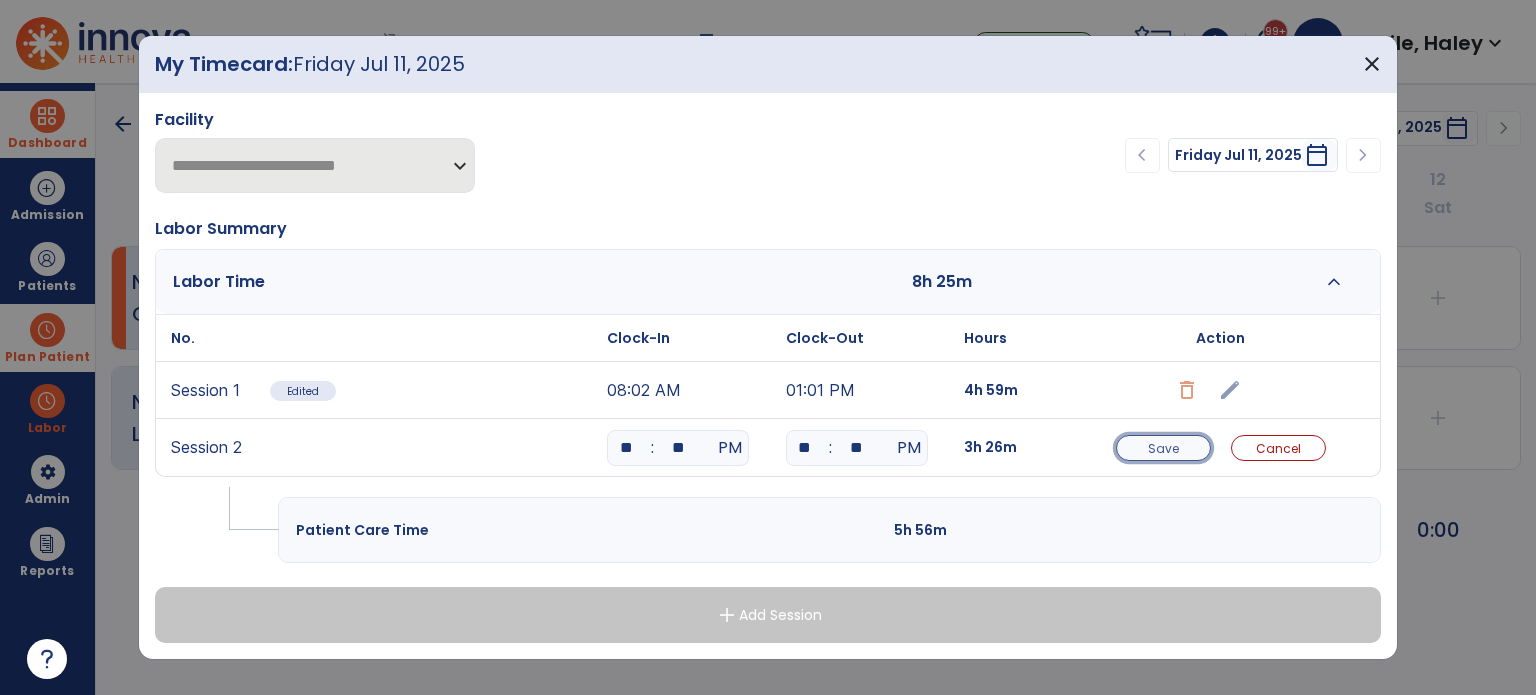 click on "Save" at bounding box center (1163, 448) 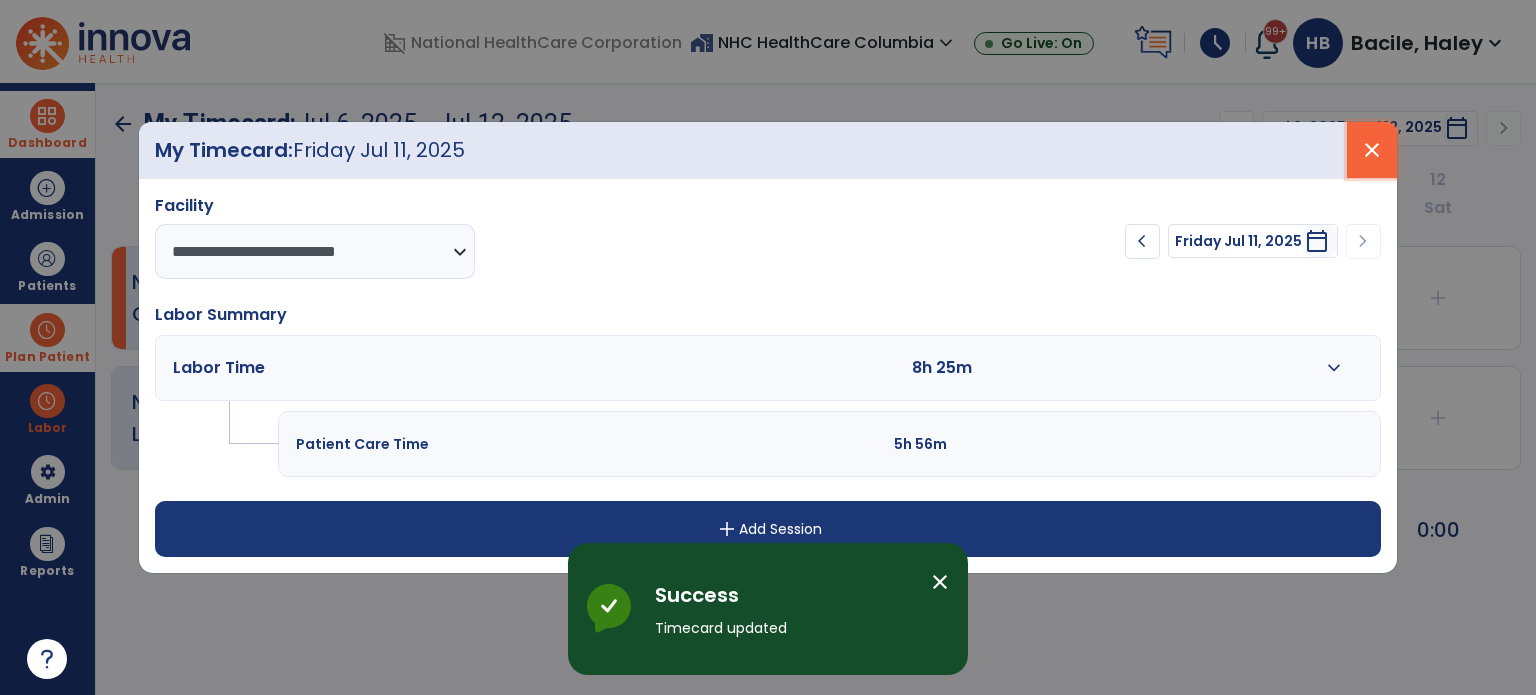 click on "close" at bounding box center [1372, 150] 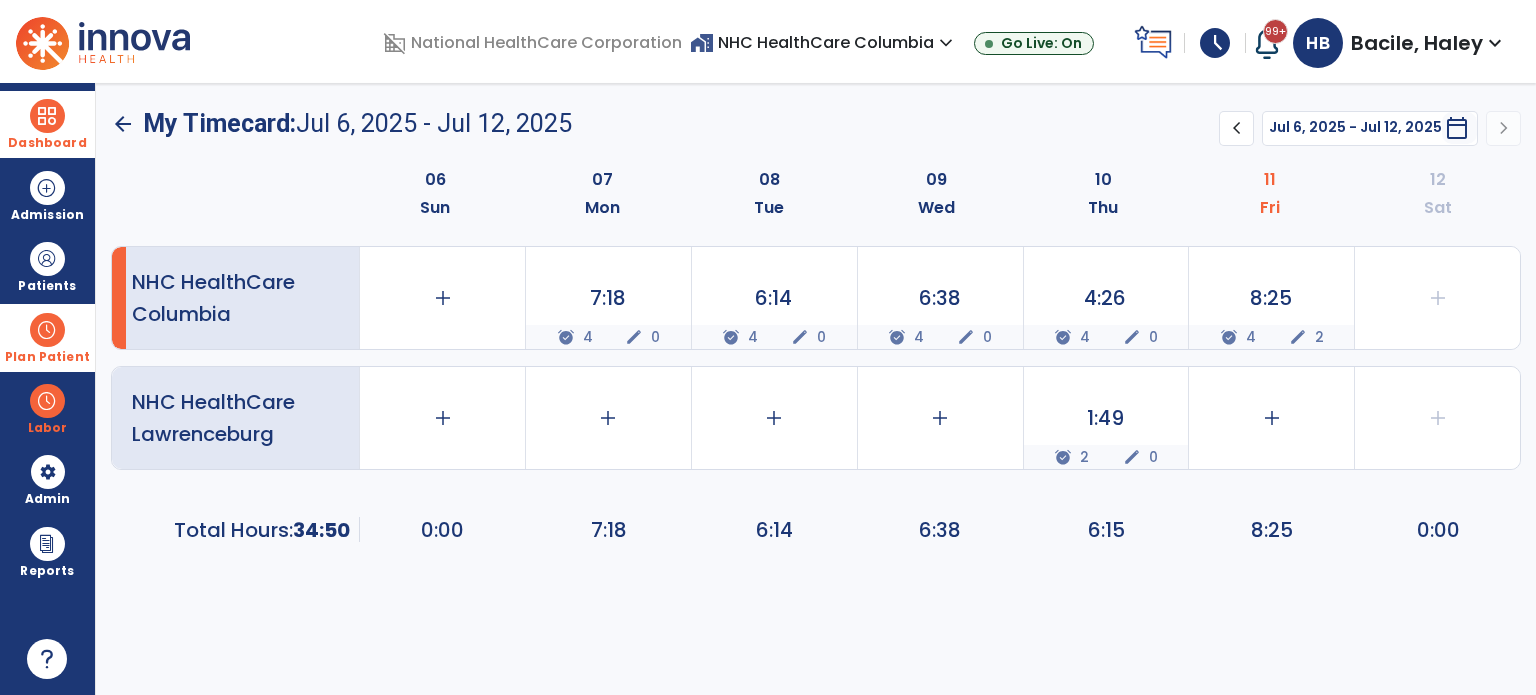 click on "Dashboard" at bounding box center (47, 143) 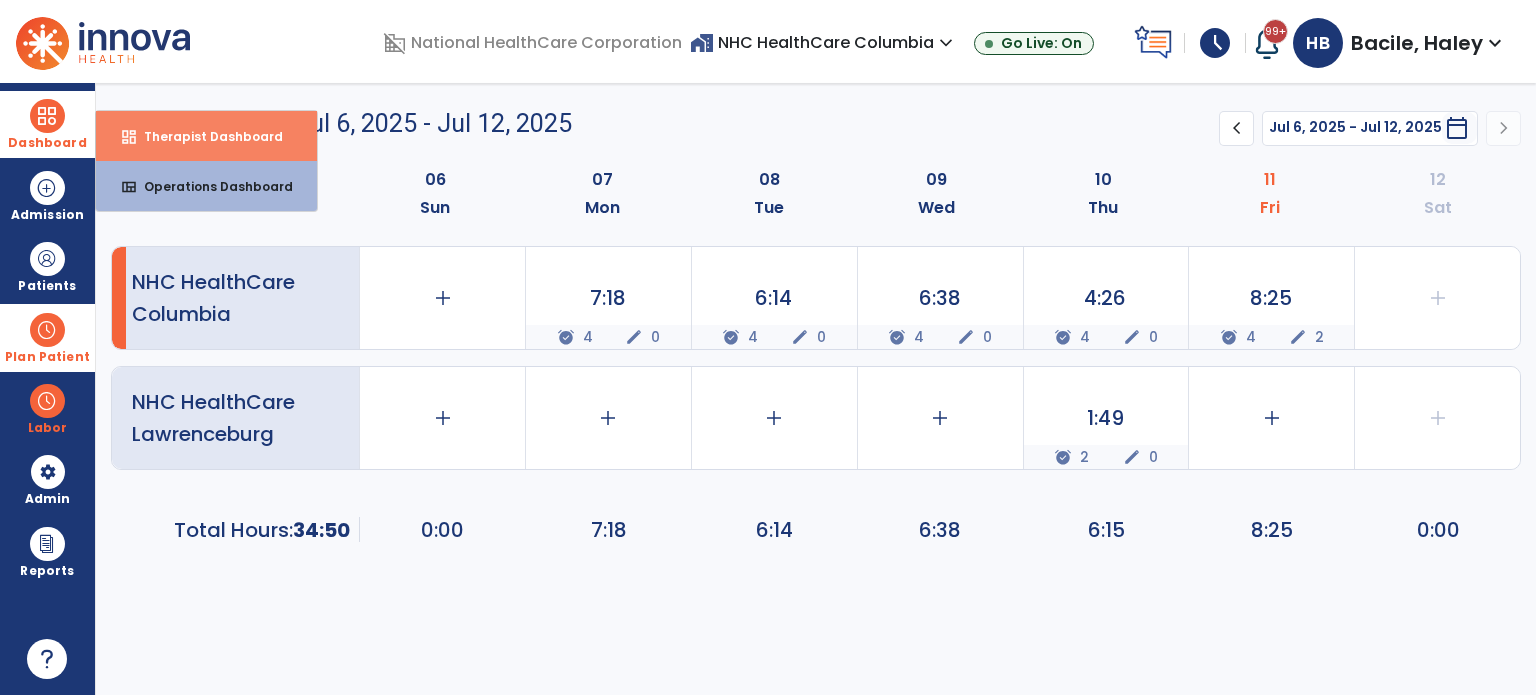 click on "Therapist Dashboard" at bounding box center [205, 136] 